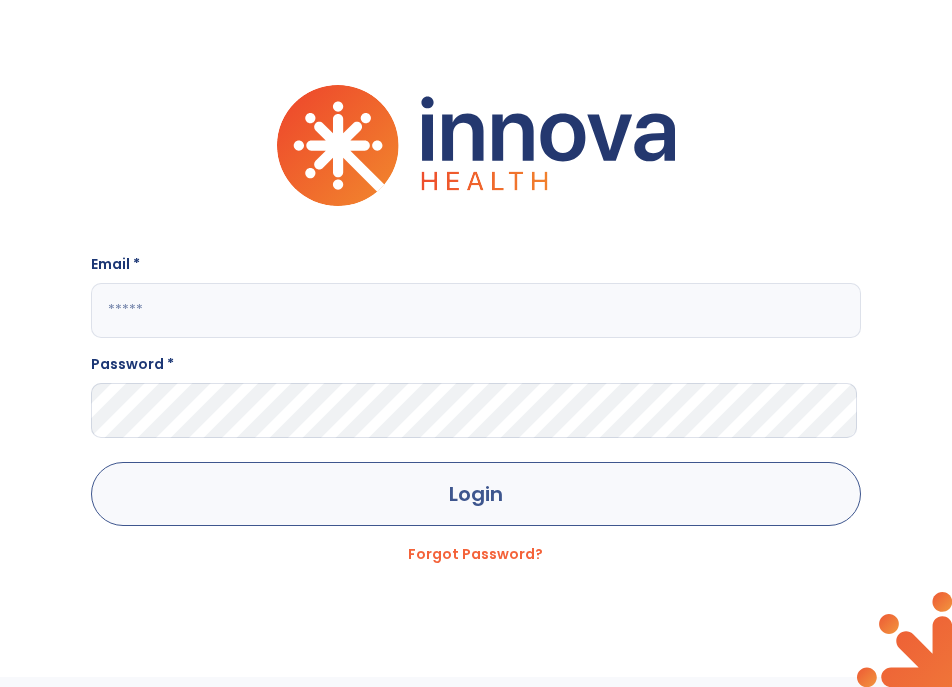 scroll, scrollTop: 0, scrollLeft: 0, axis: both 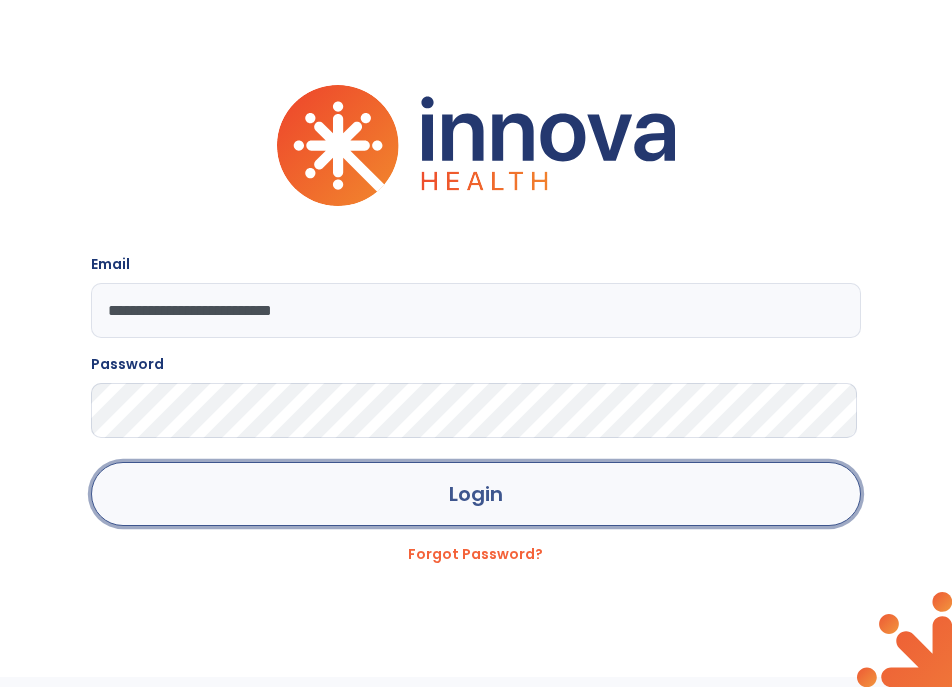 click on "Login" 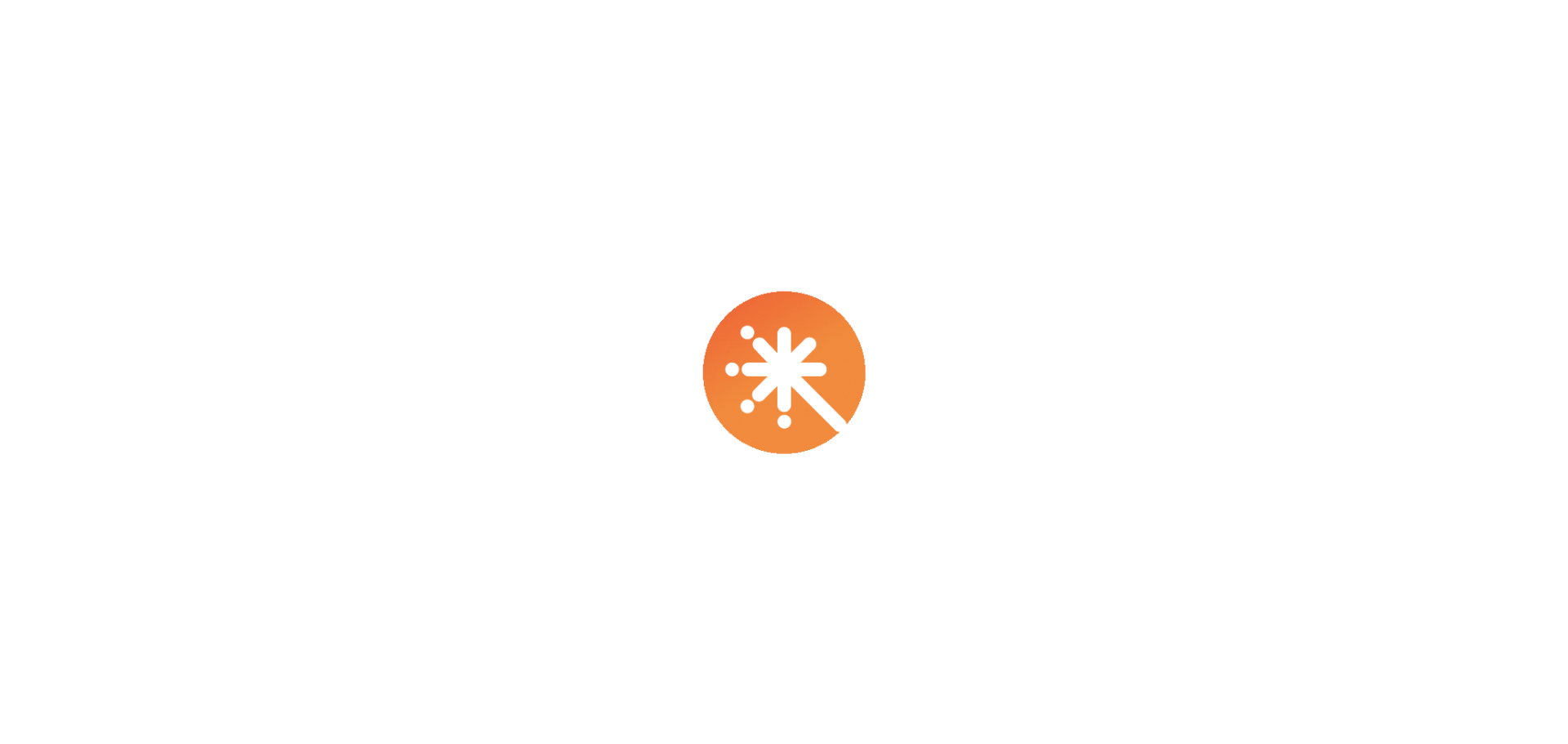 scroll, scrollTop: 0, scrollLeft: 0, axis: both 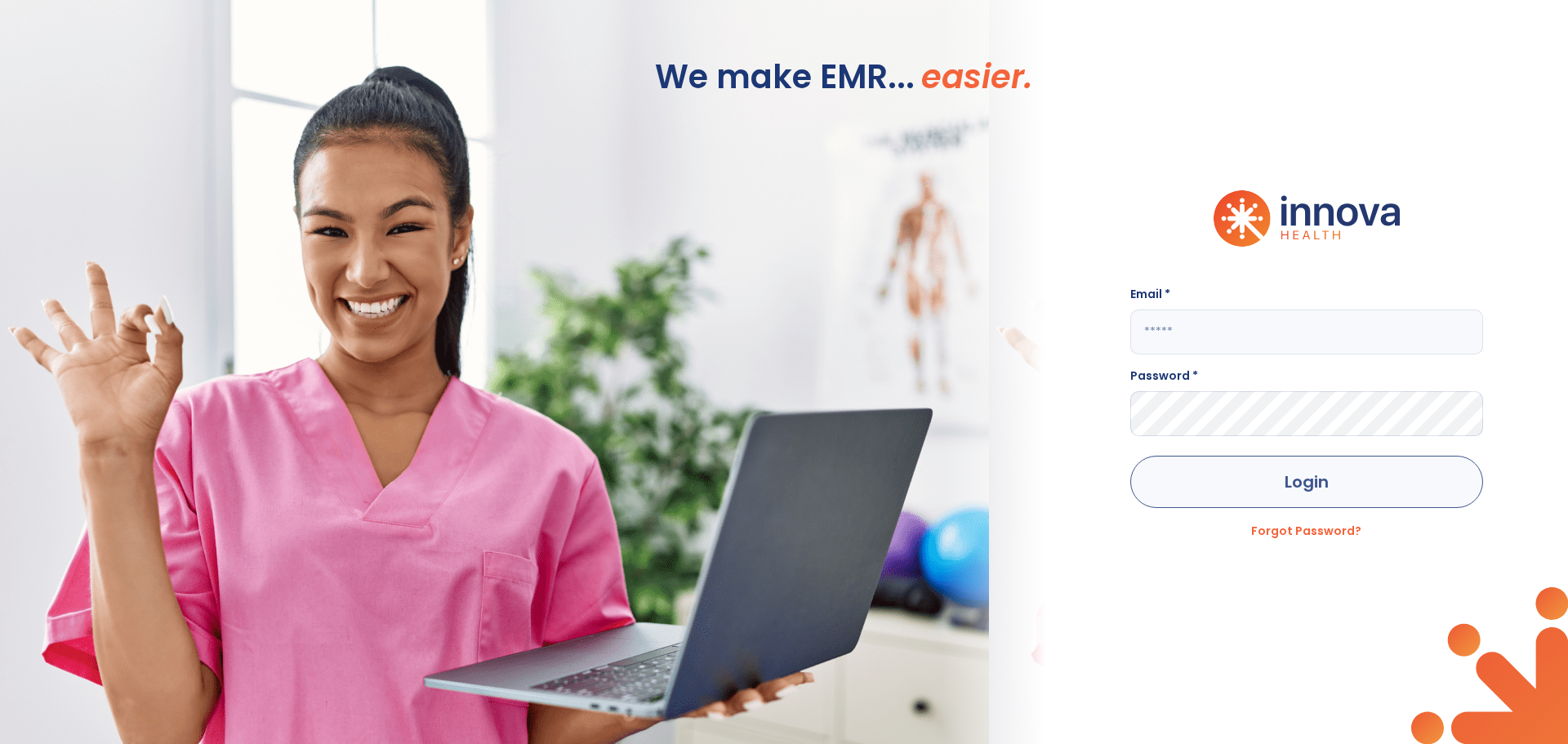 type on "**********" 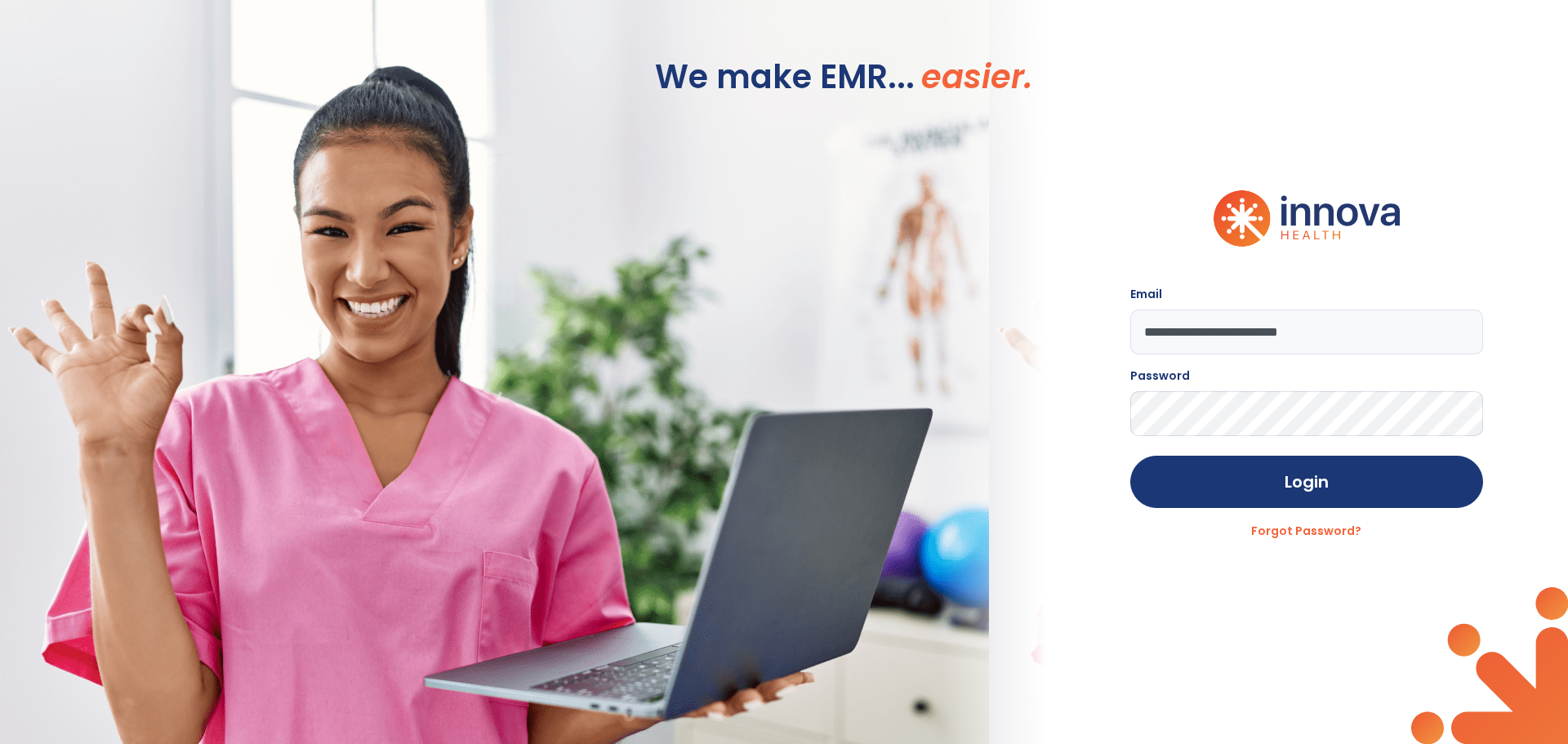 click on "**********" 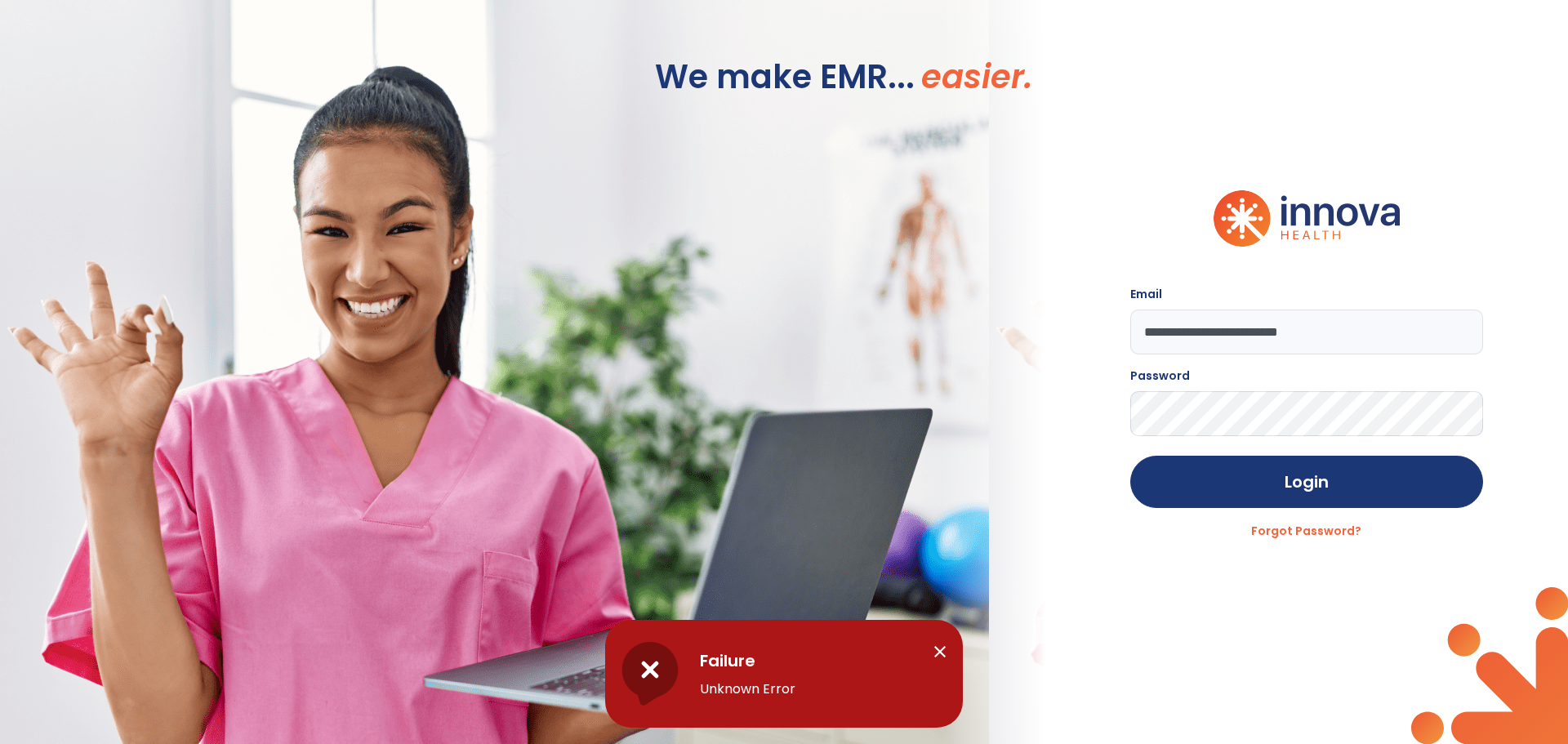click on "**********" 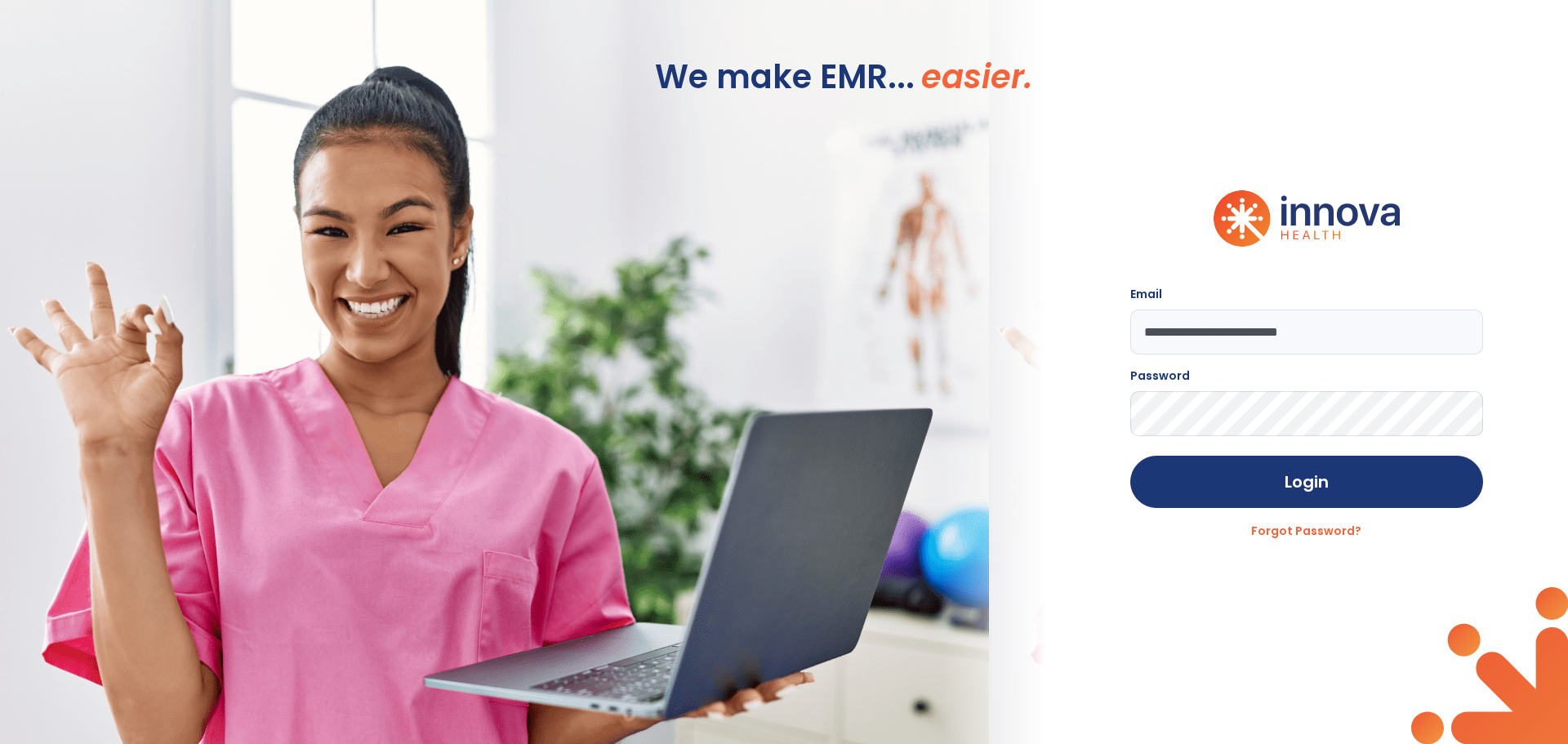 click on "Login" 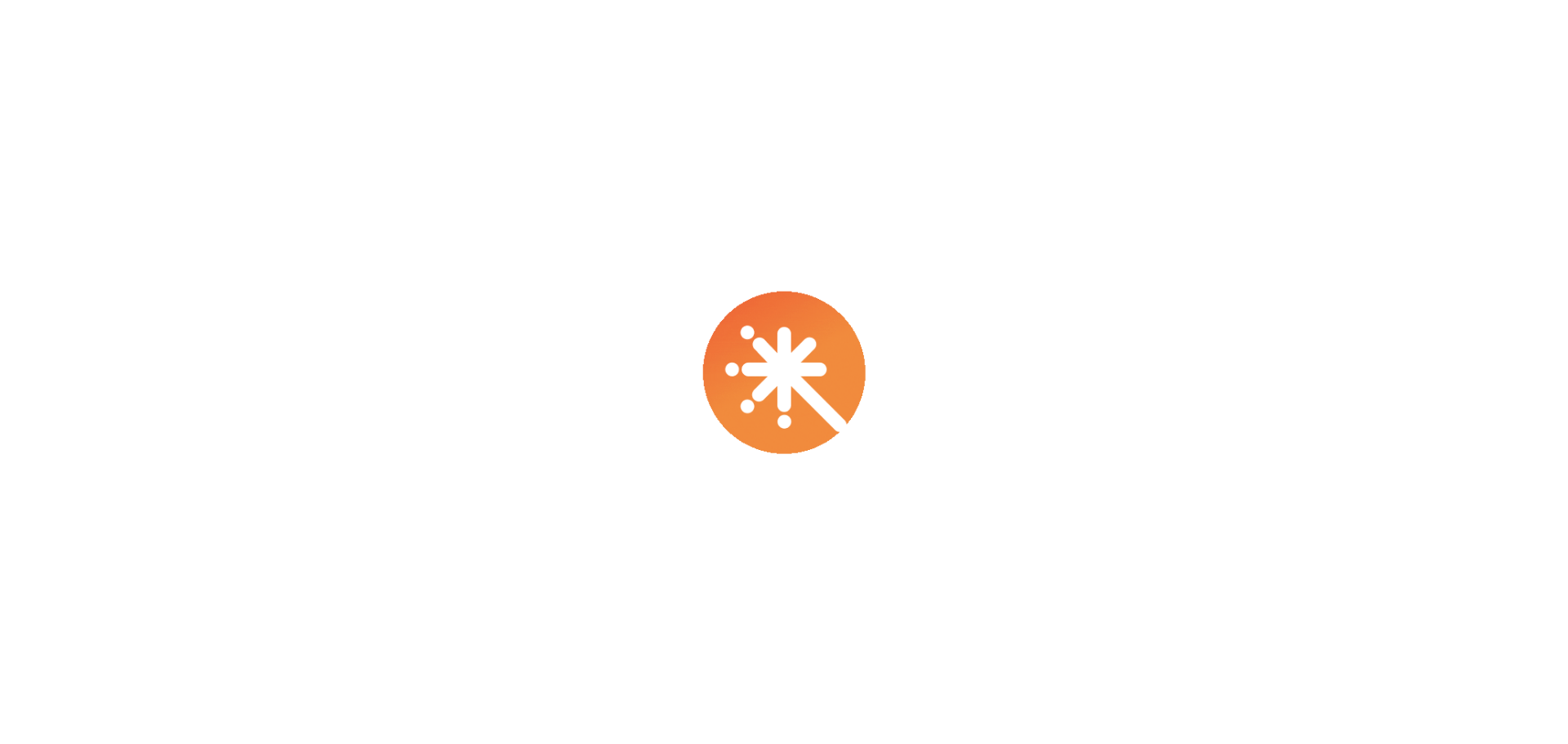 scroll, scrollTop: 0, scrollLeft: 0, axis: both 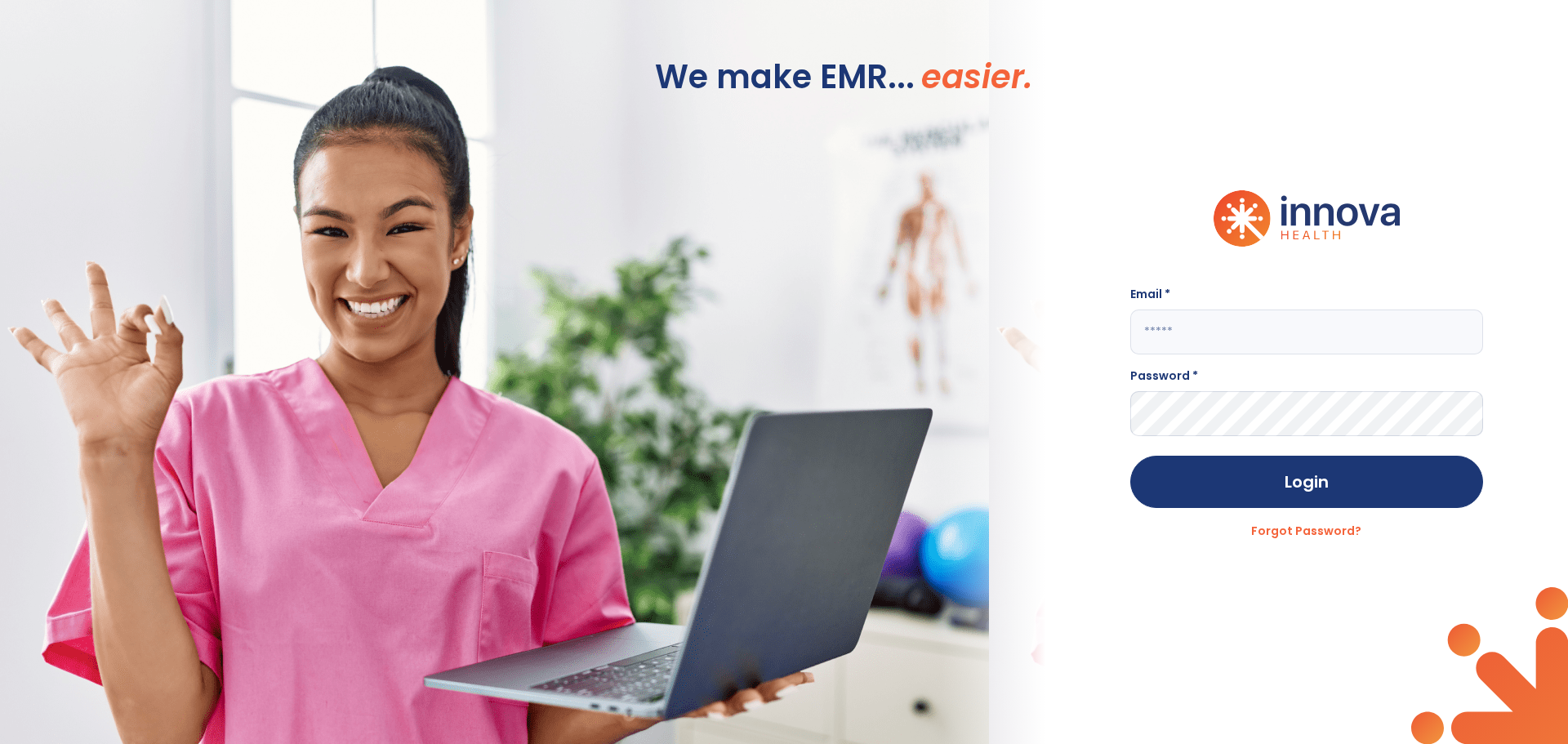 type on "**********" 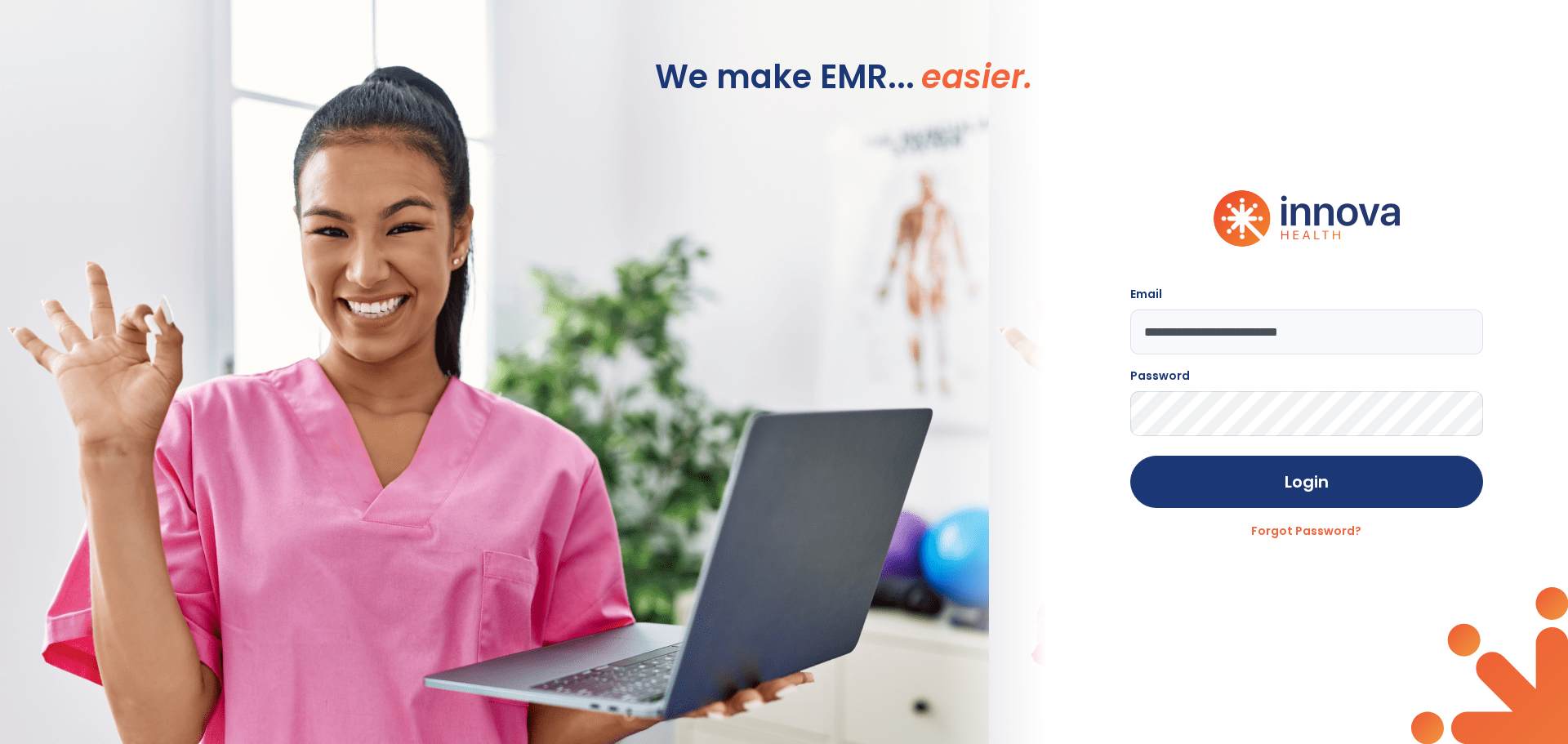 click on "**********" 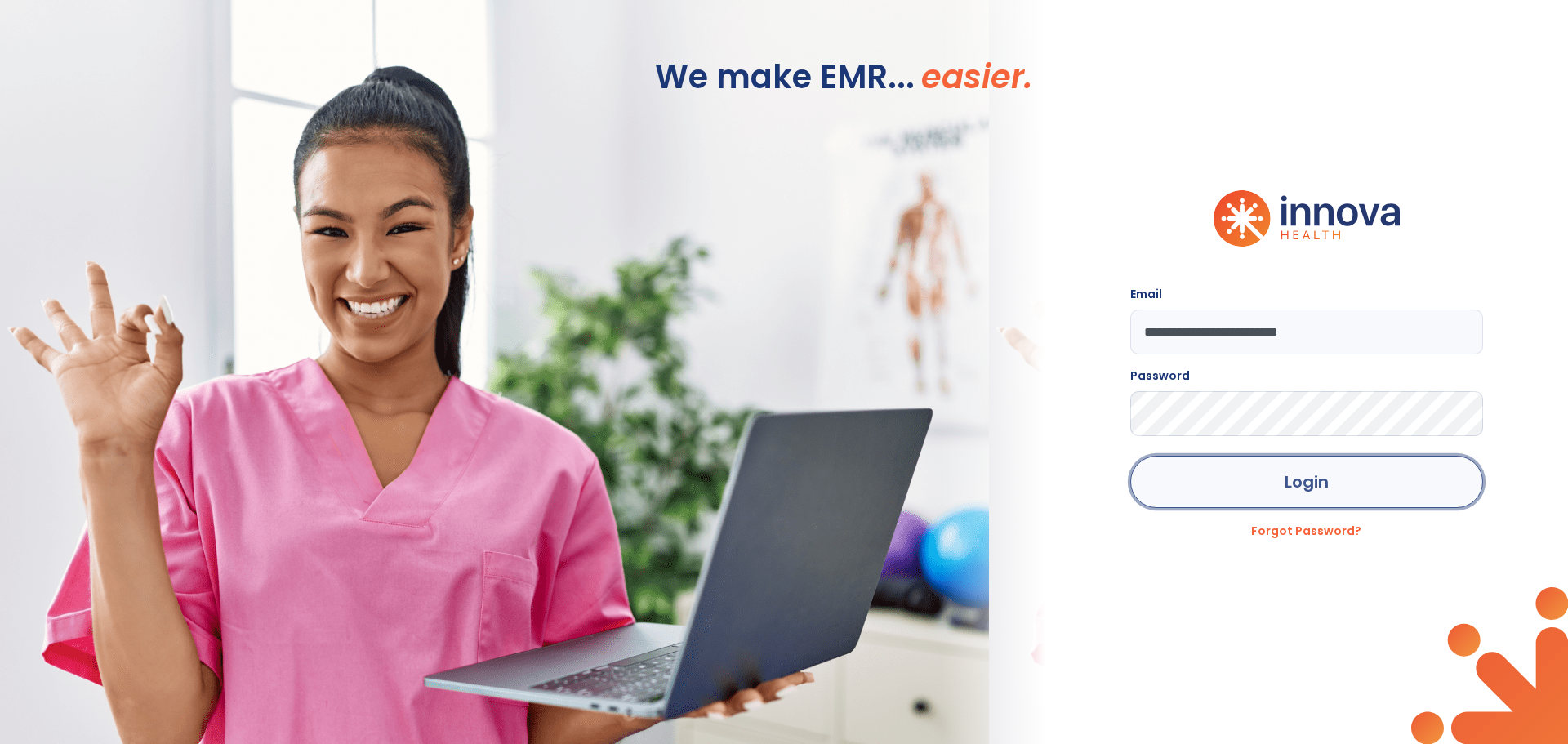click on "Login" 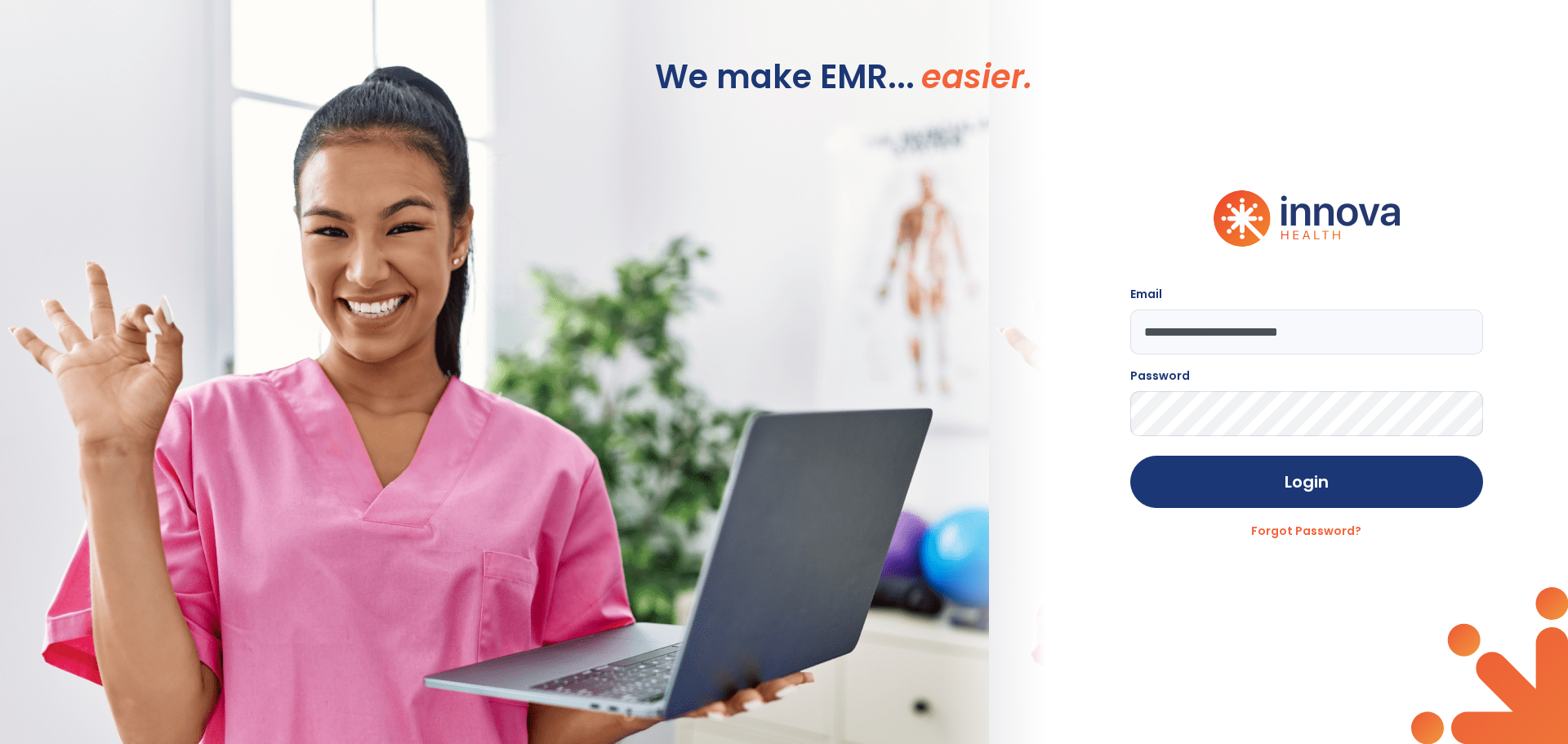 click on "**********" 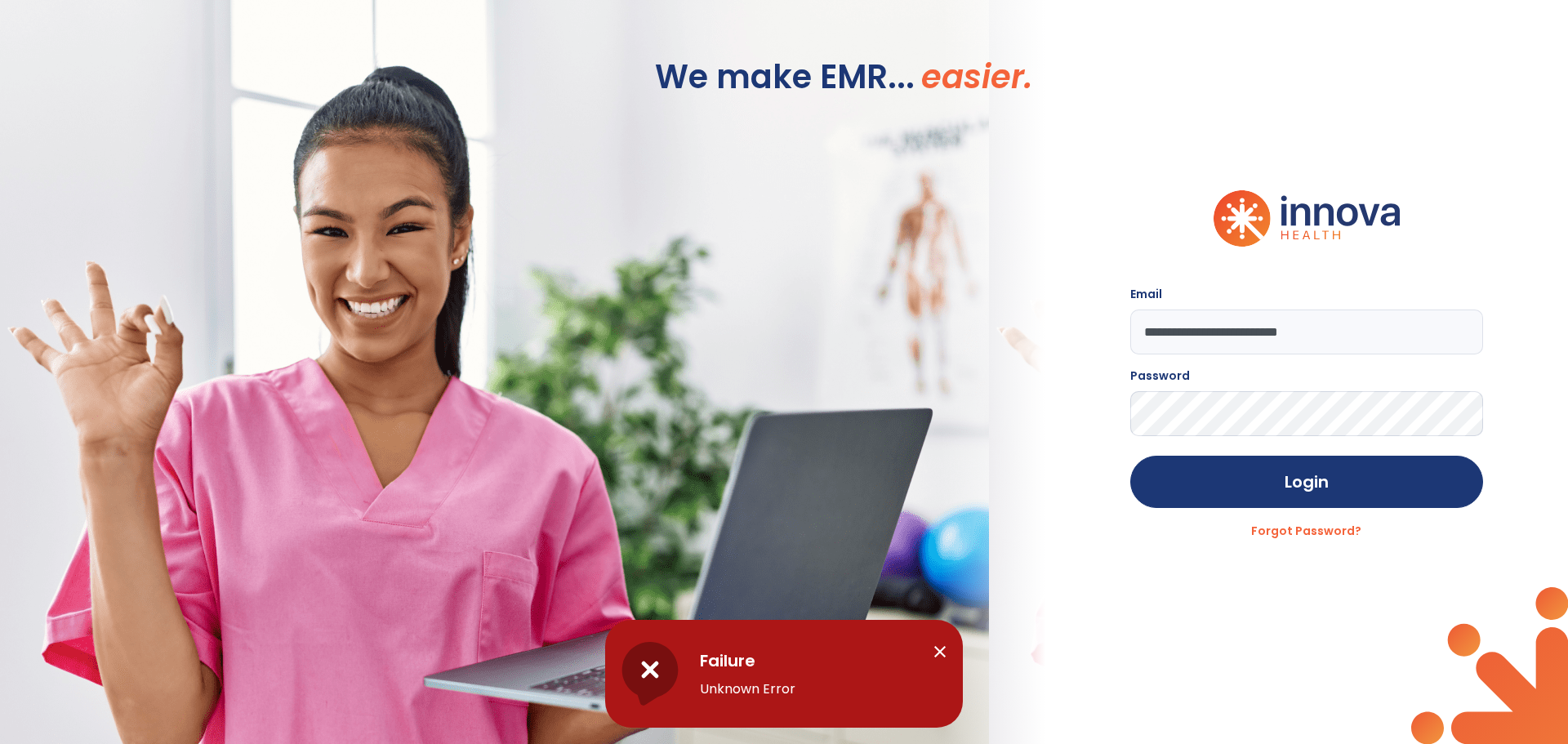 click on "**********" 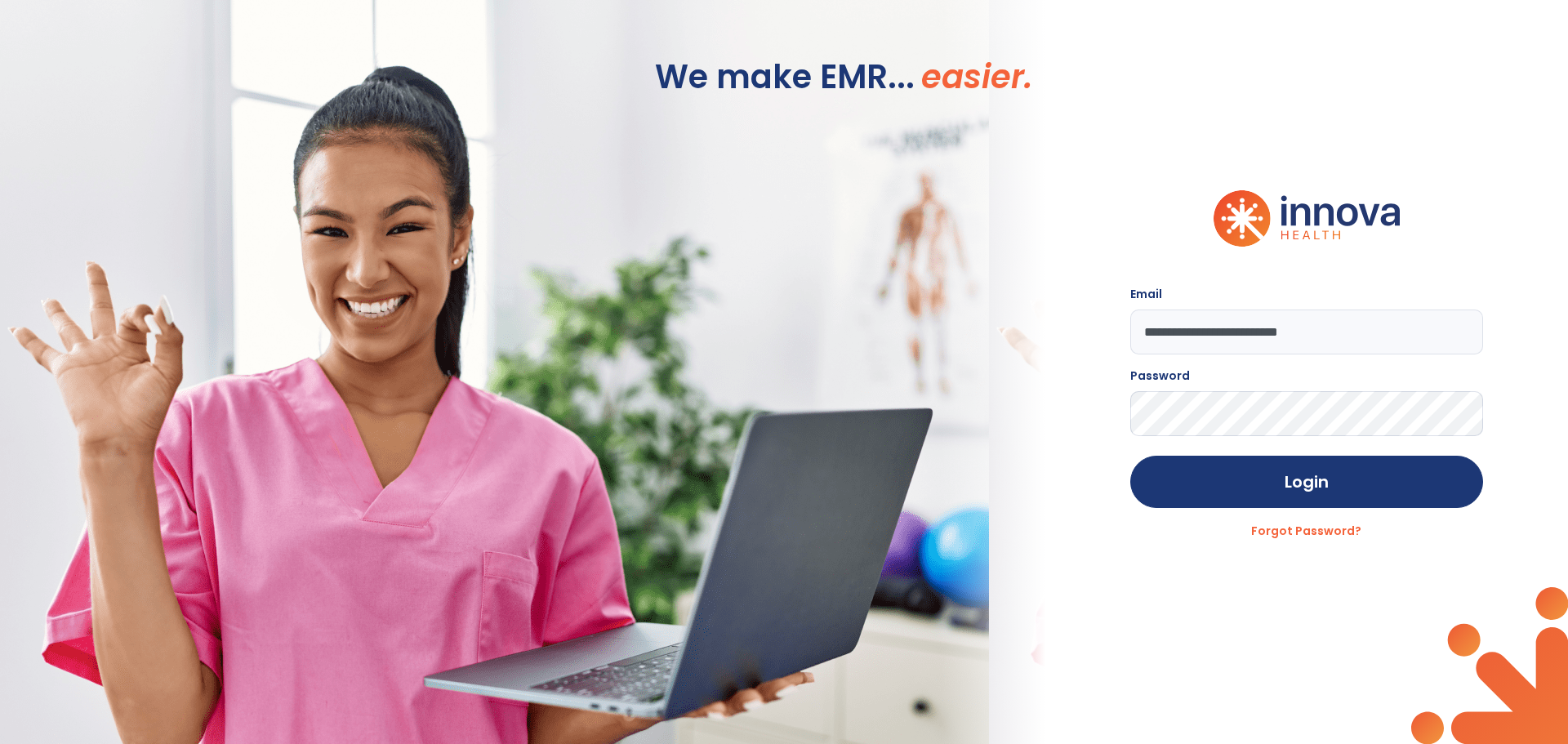 click on "Login" 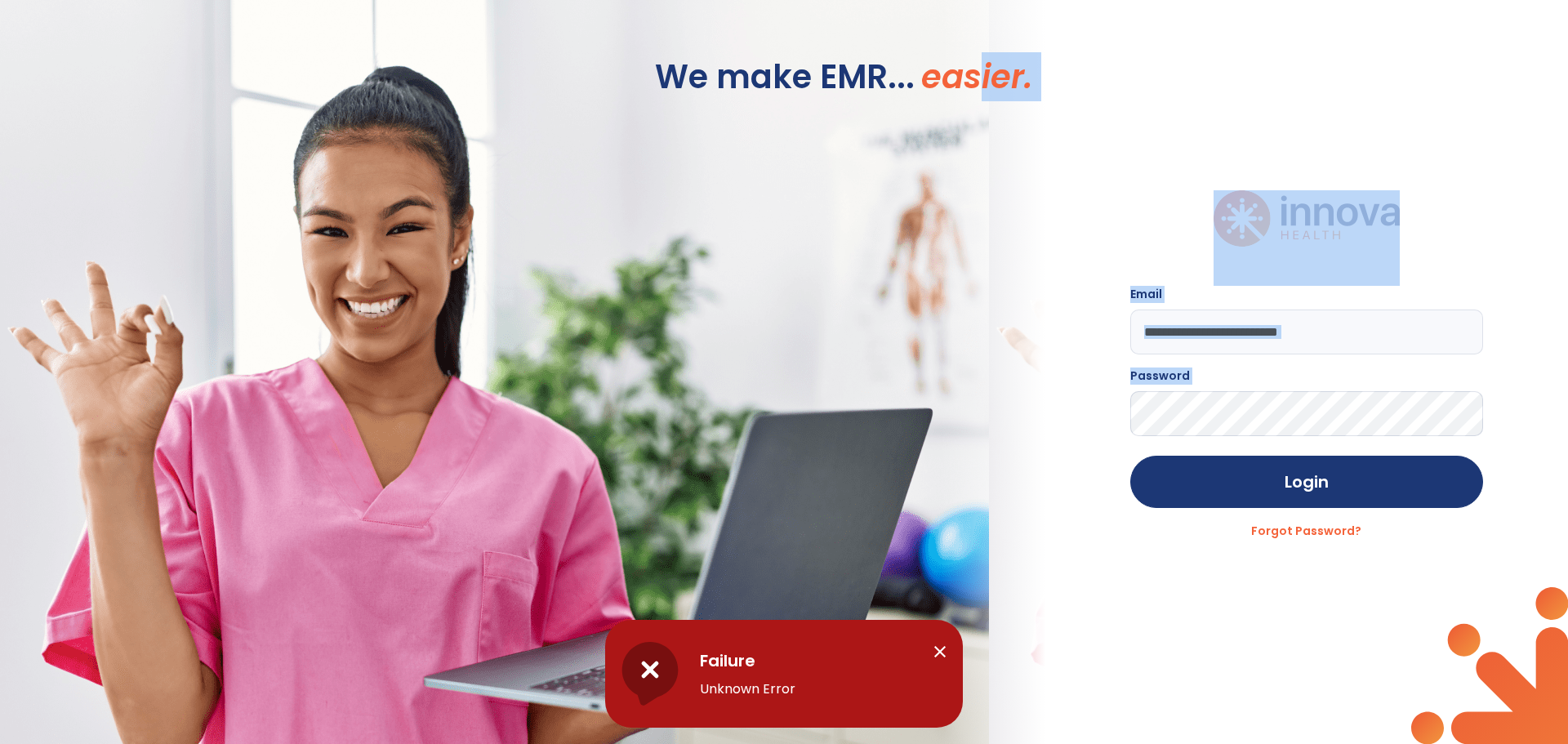 drag, startPoint x: 1083, startPoint y: 408, endPoint x: 973, endPoint y: 396, distance: 110.65261 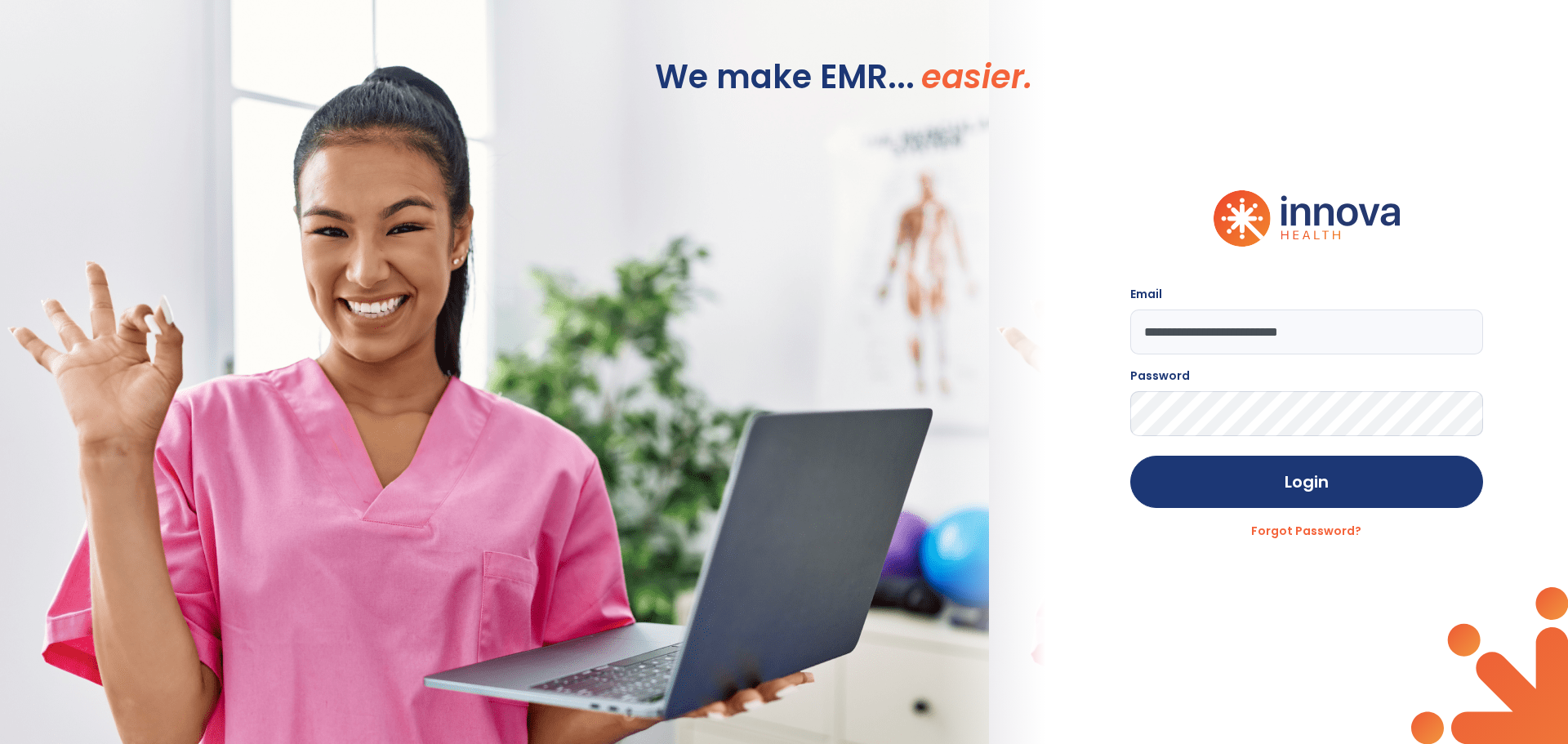 click on "**********" 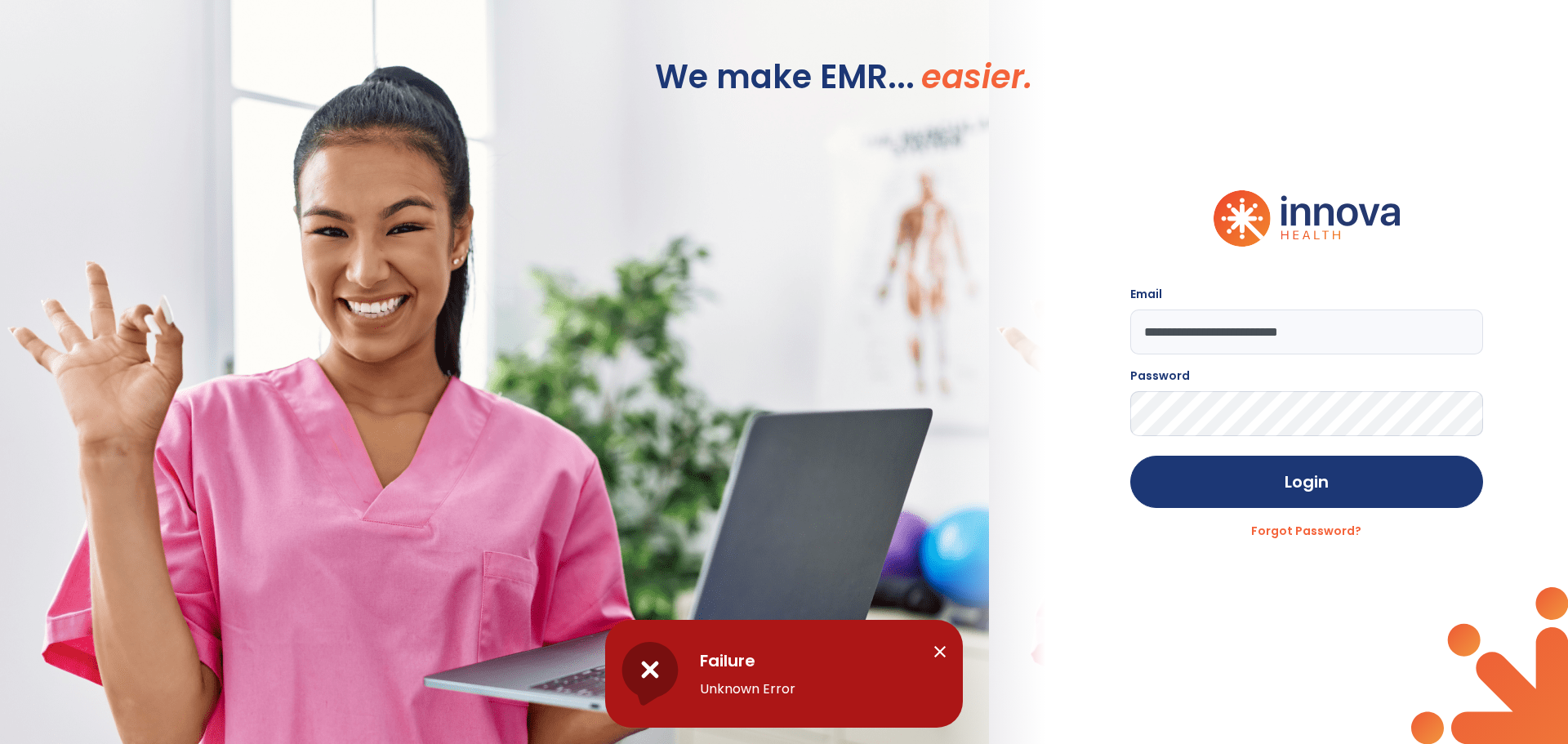click on "**********" 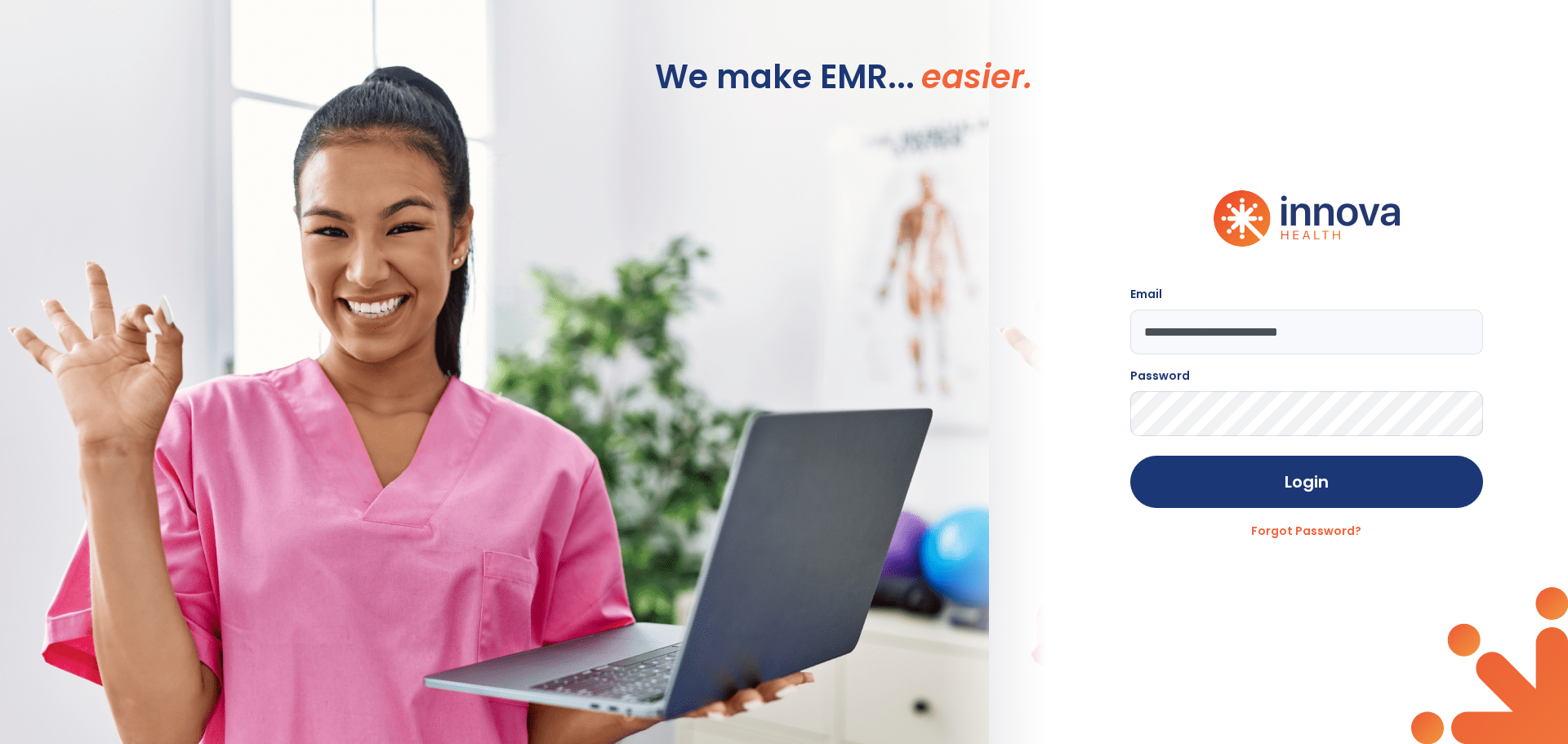 click on "Login" 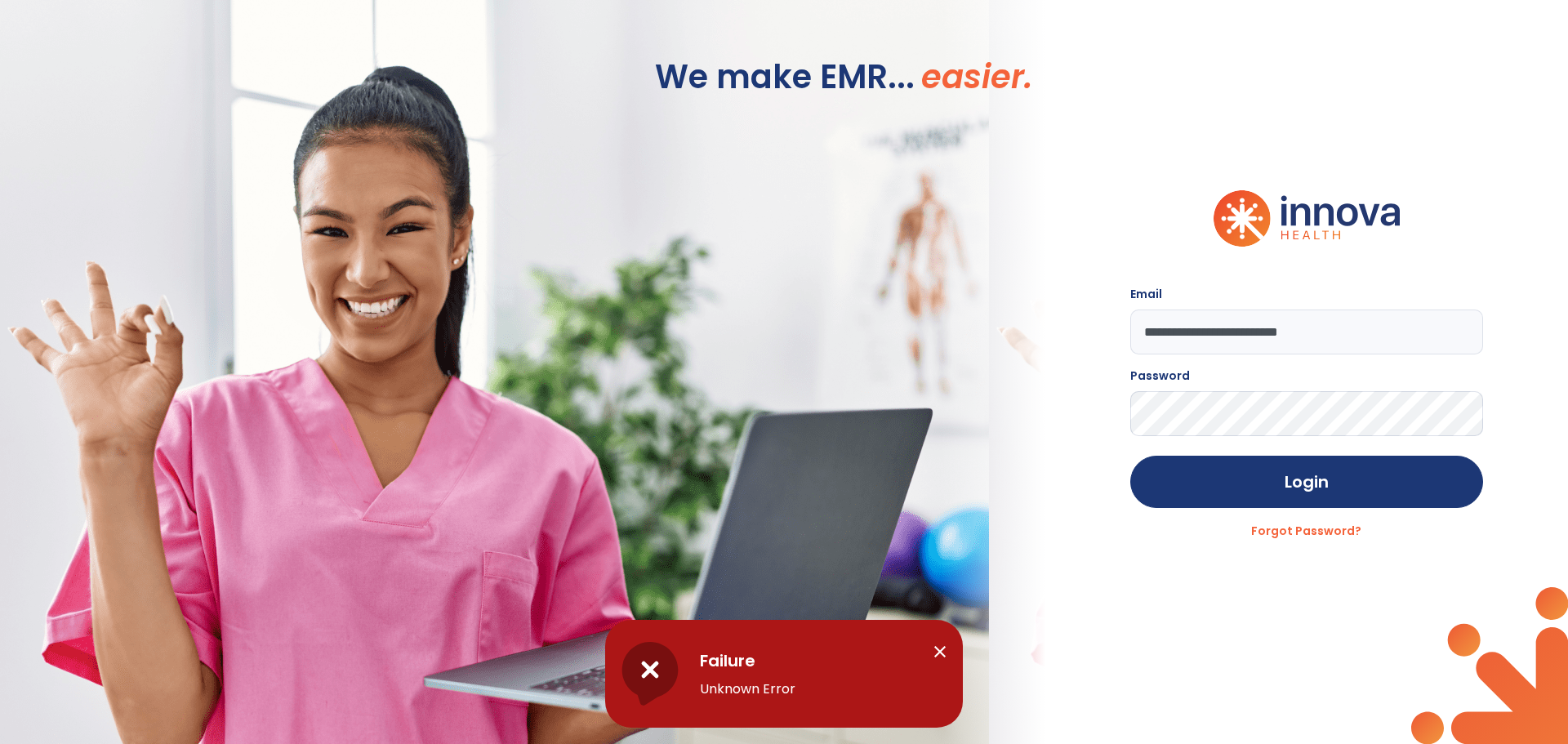 click on "**********" 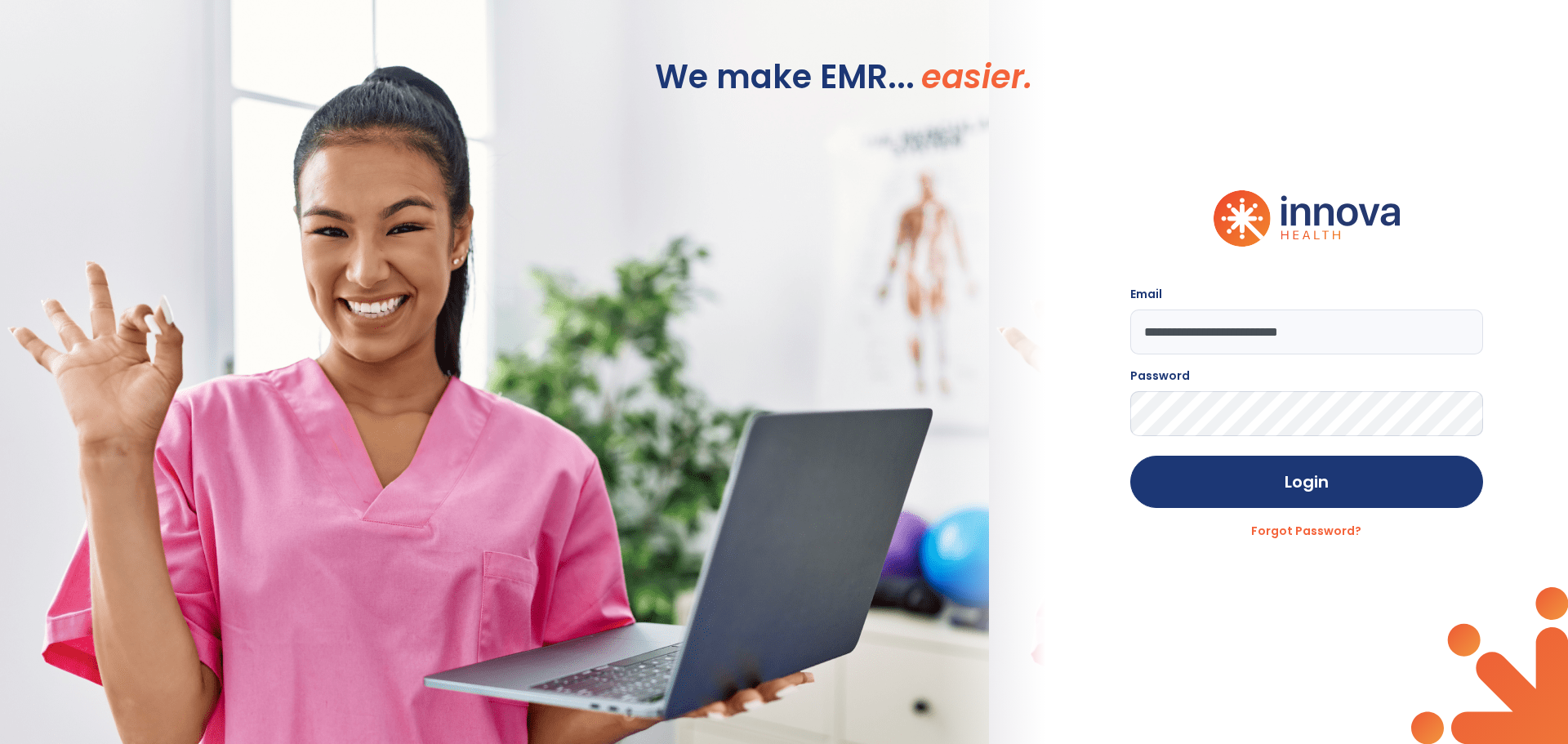 click on "Login" 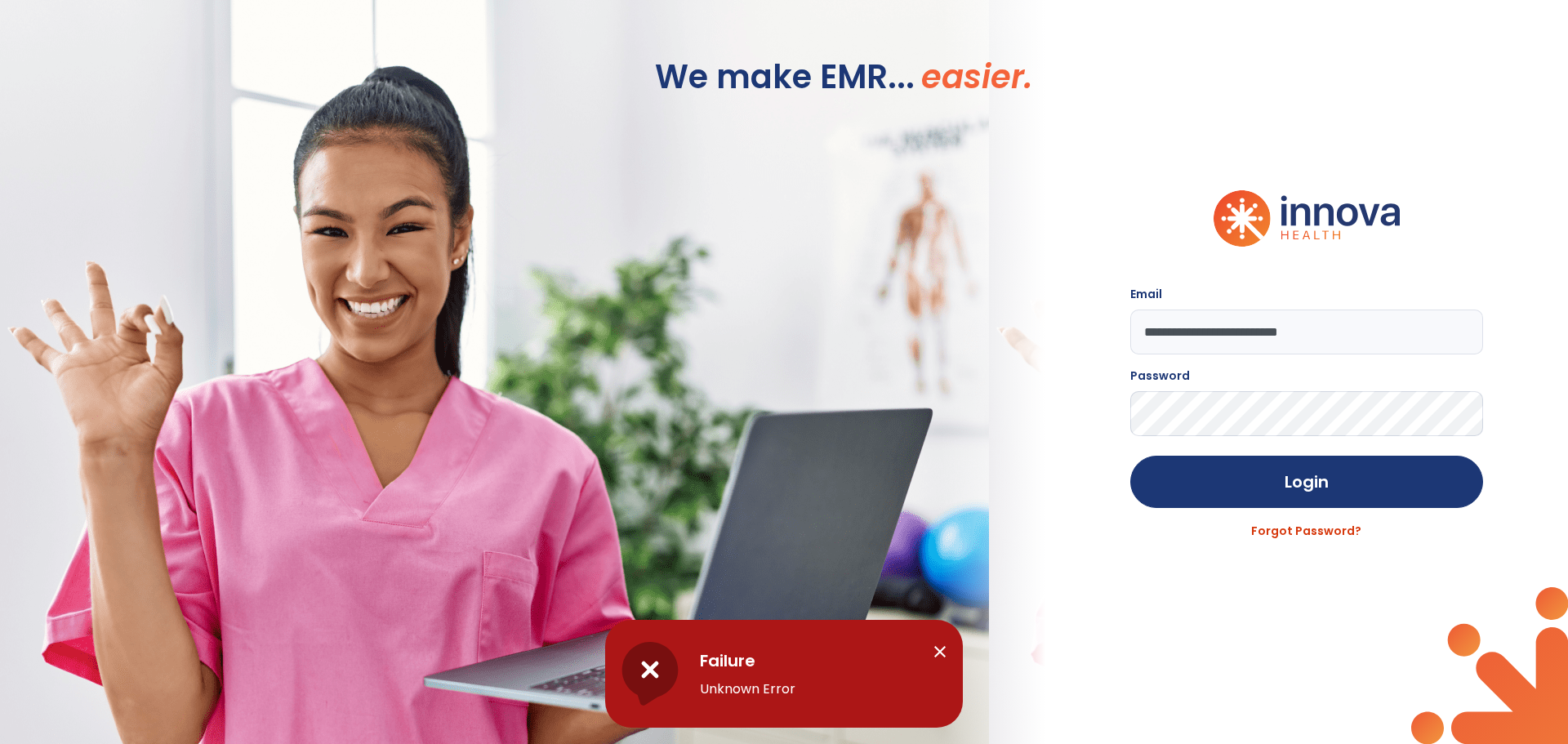 click on "Forgot Password?" 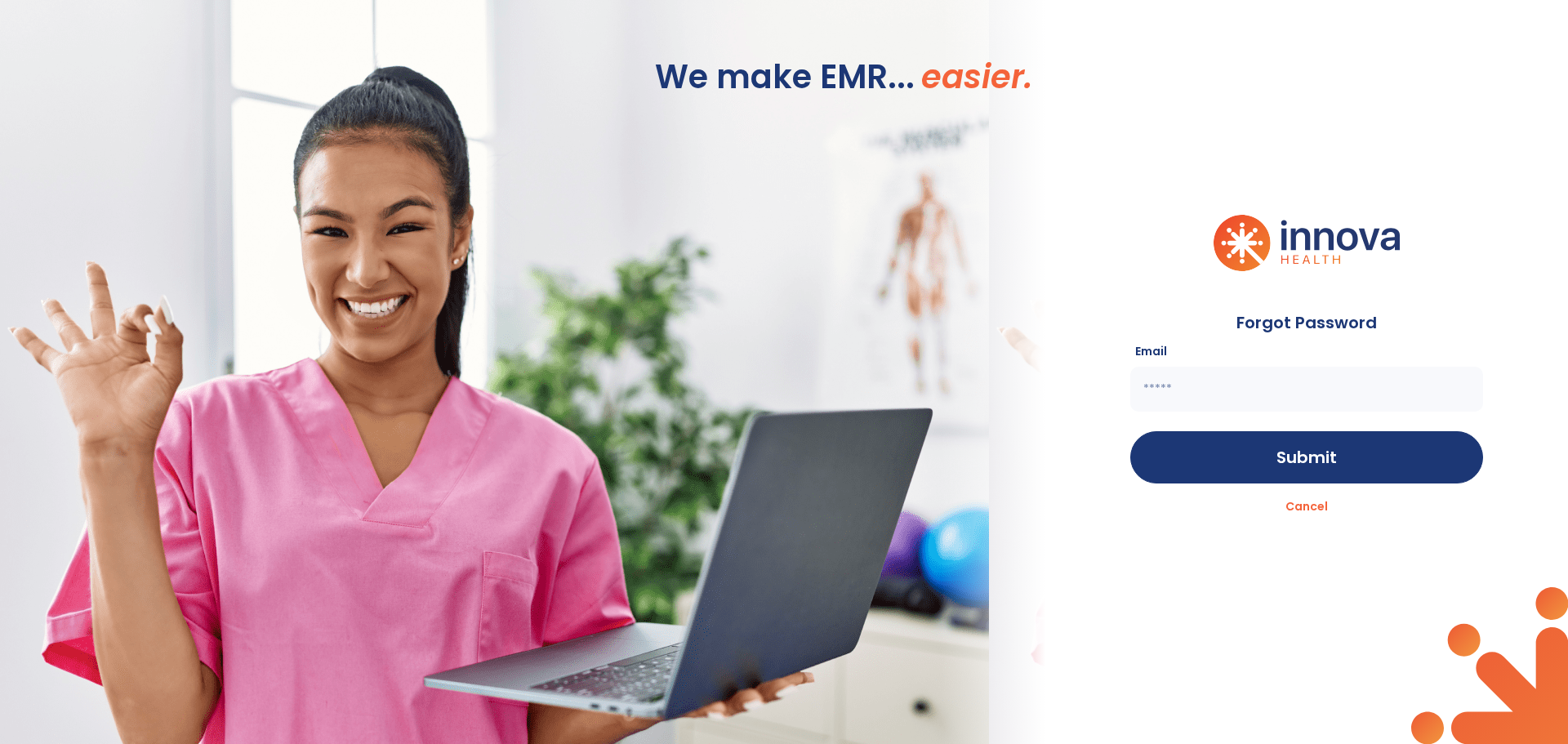 click 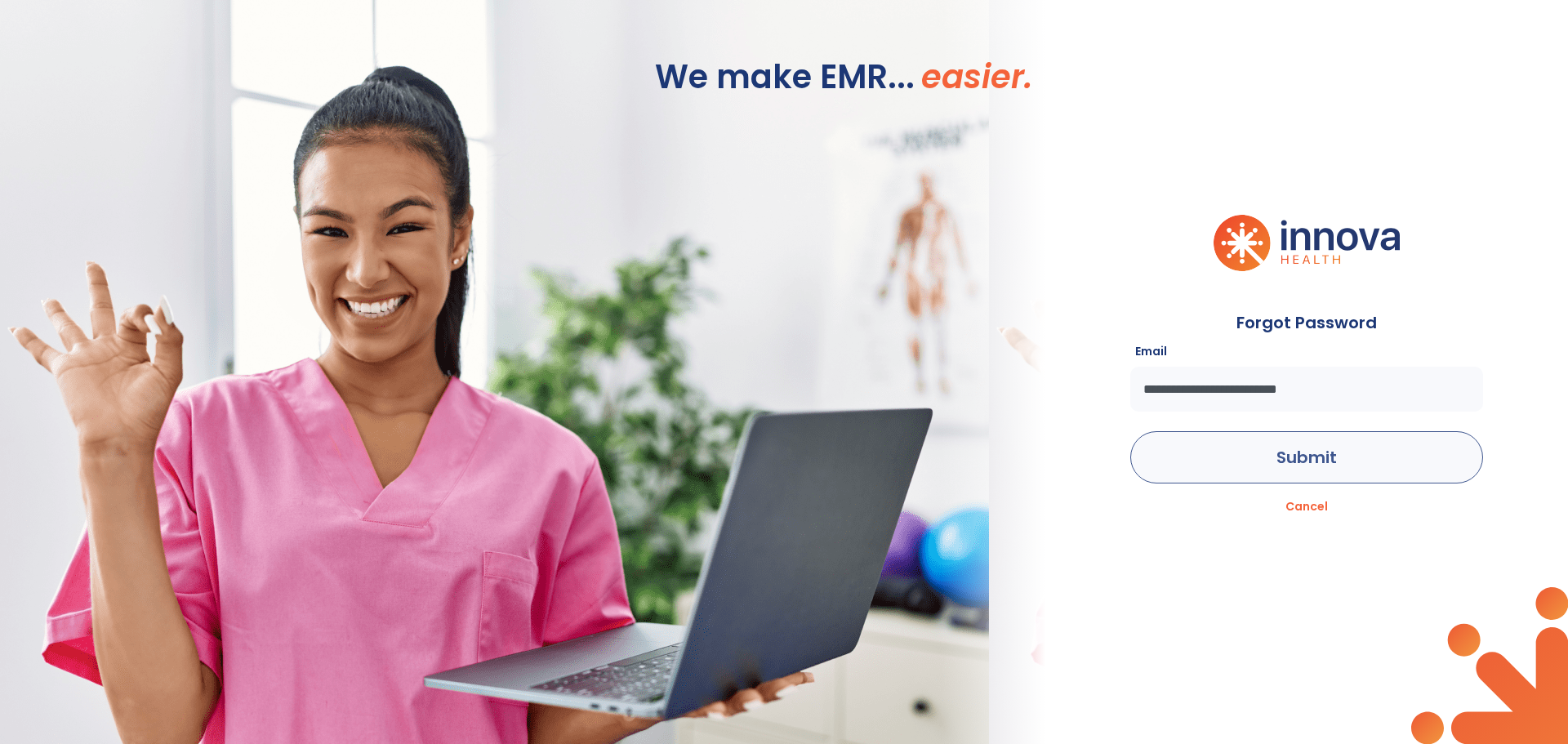 type on "**********" 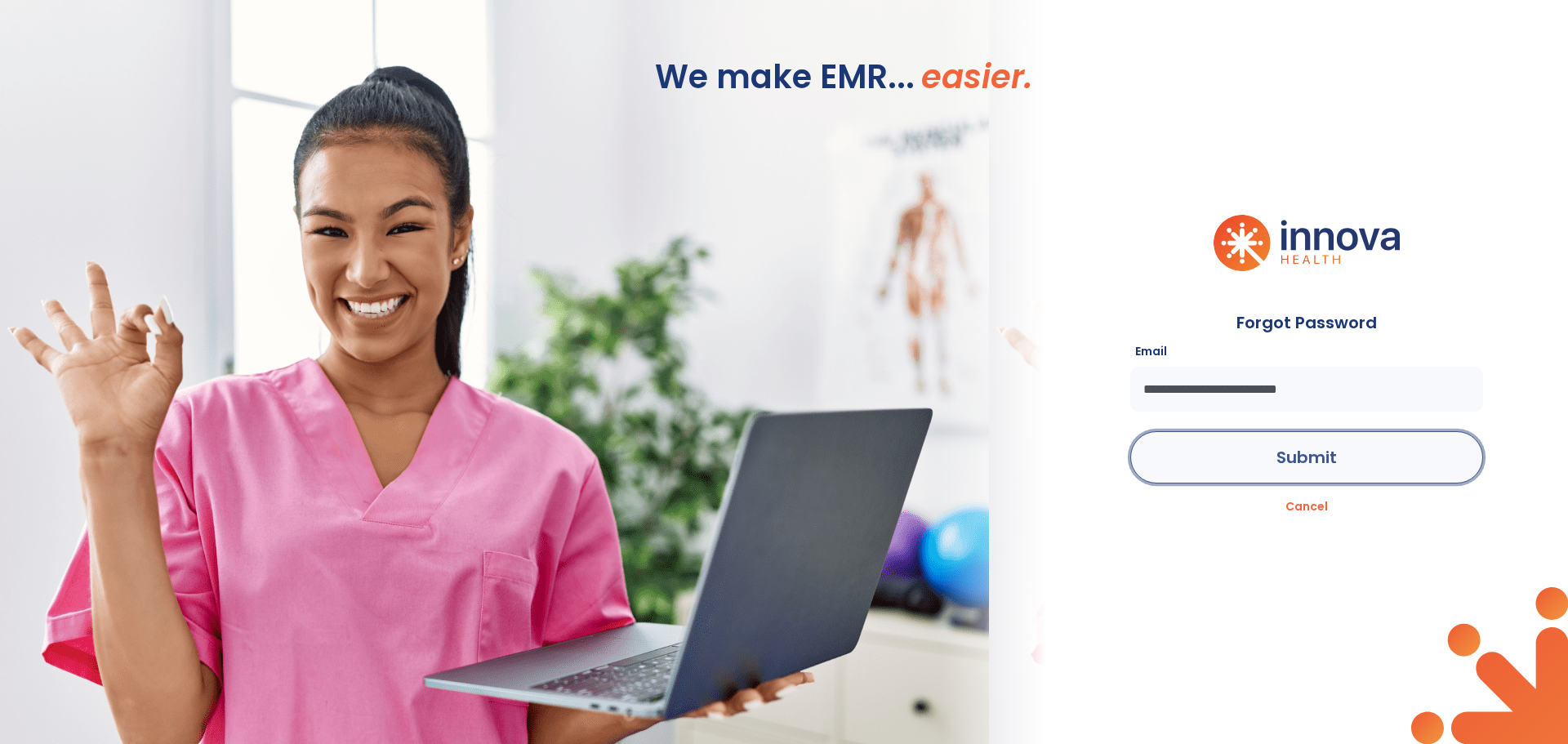 click on "Submit" 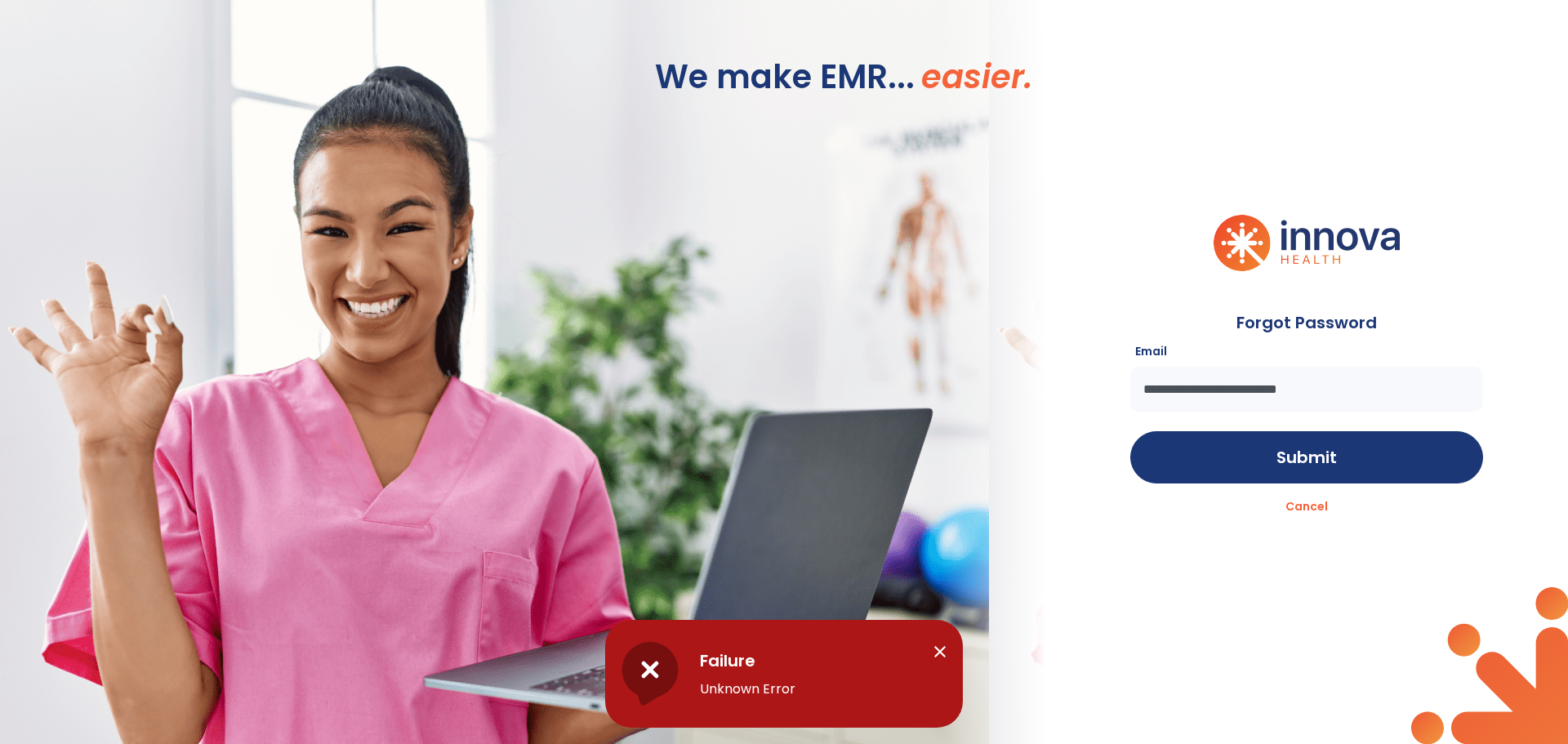 click on "close" at bounding box center (940, 652) 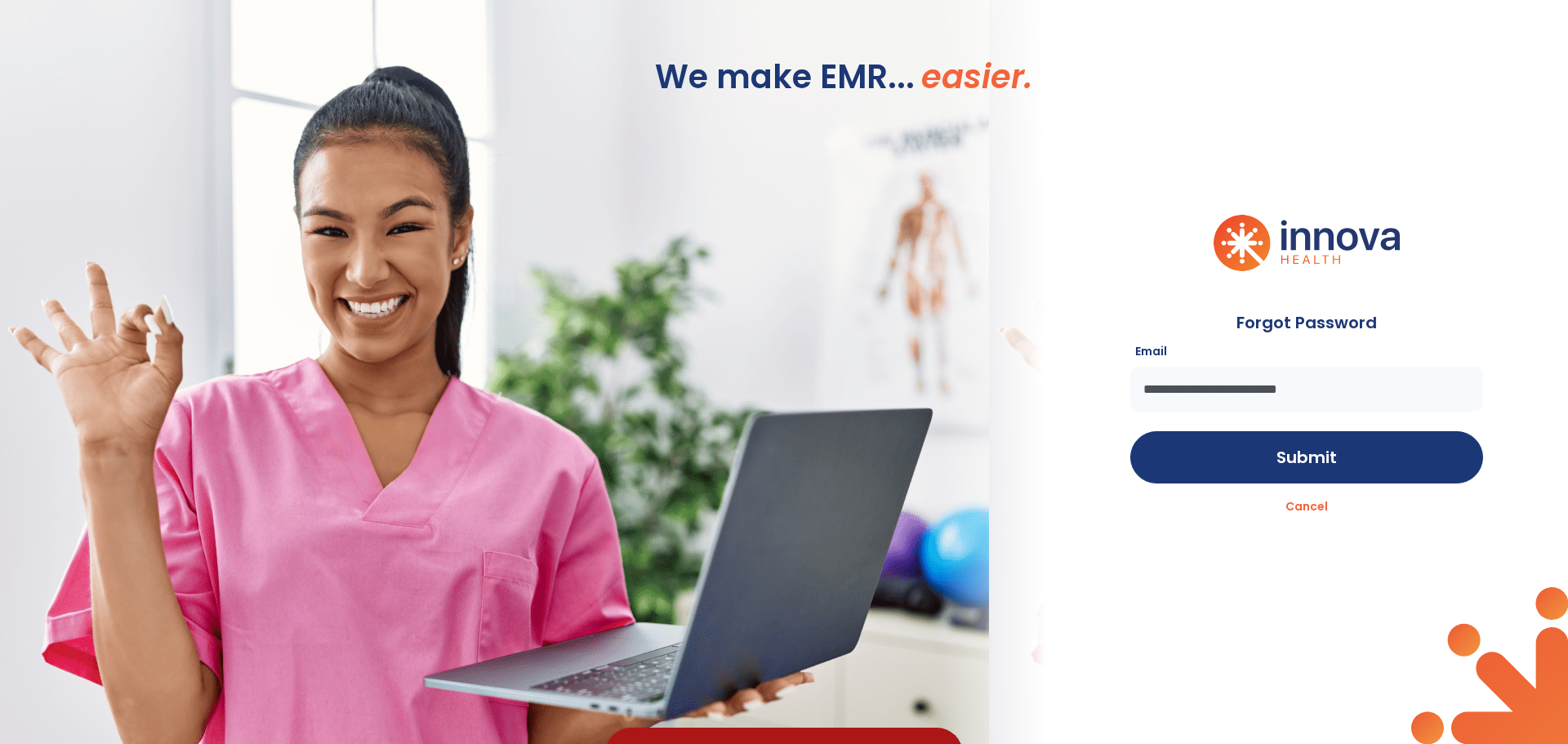 click on "Failure Unknown Error  close   Innova Health  Failure" at bounding box center (784, 674) 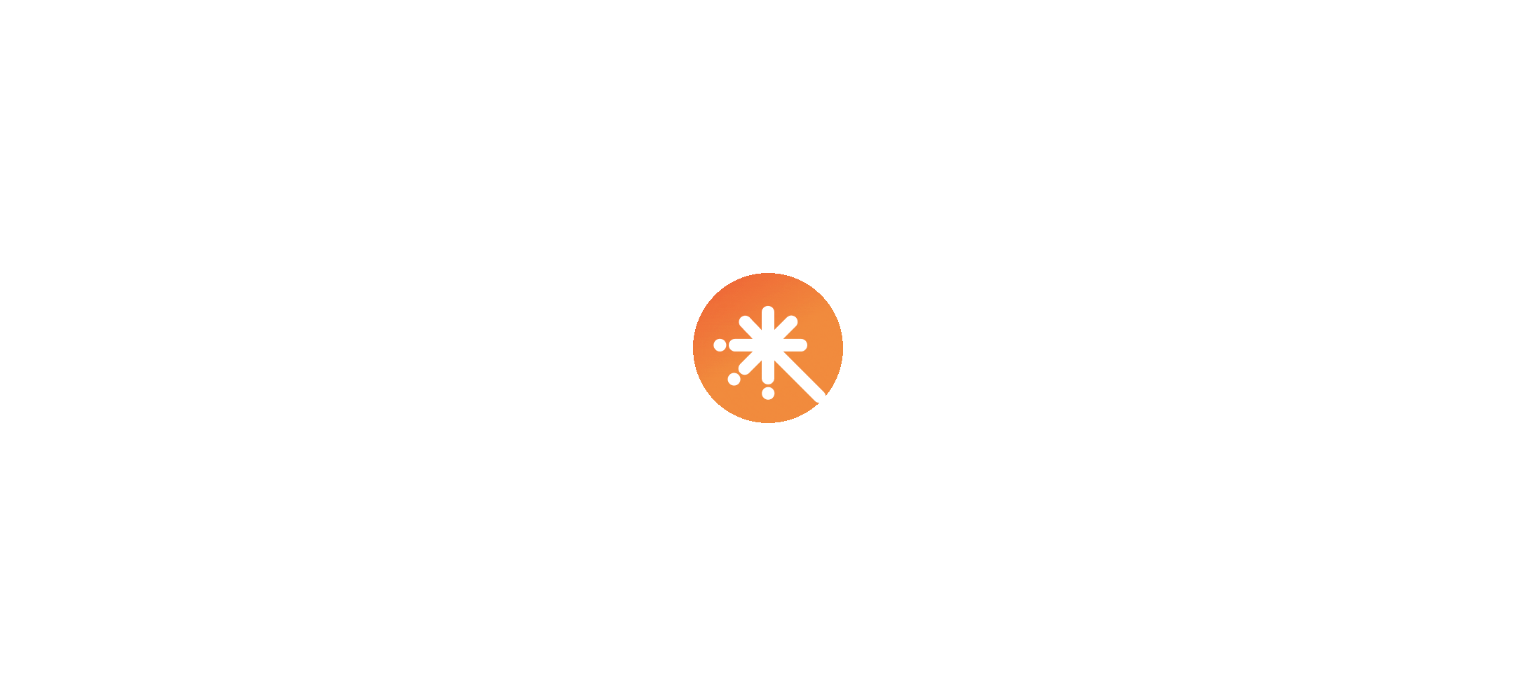 scroll, scrollTop: 0, scrollLeft: 0, axis: both 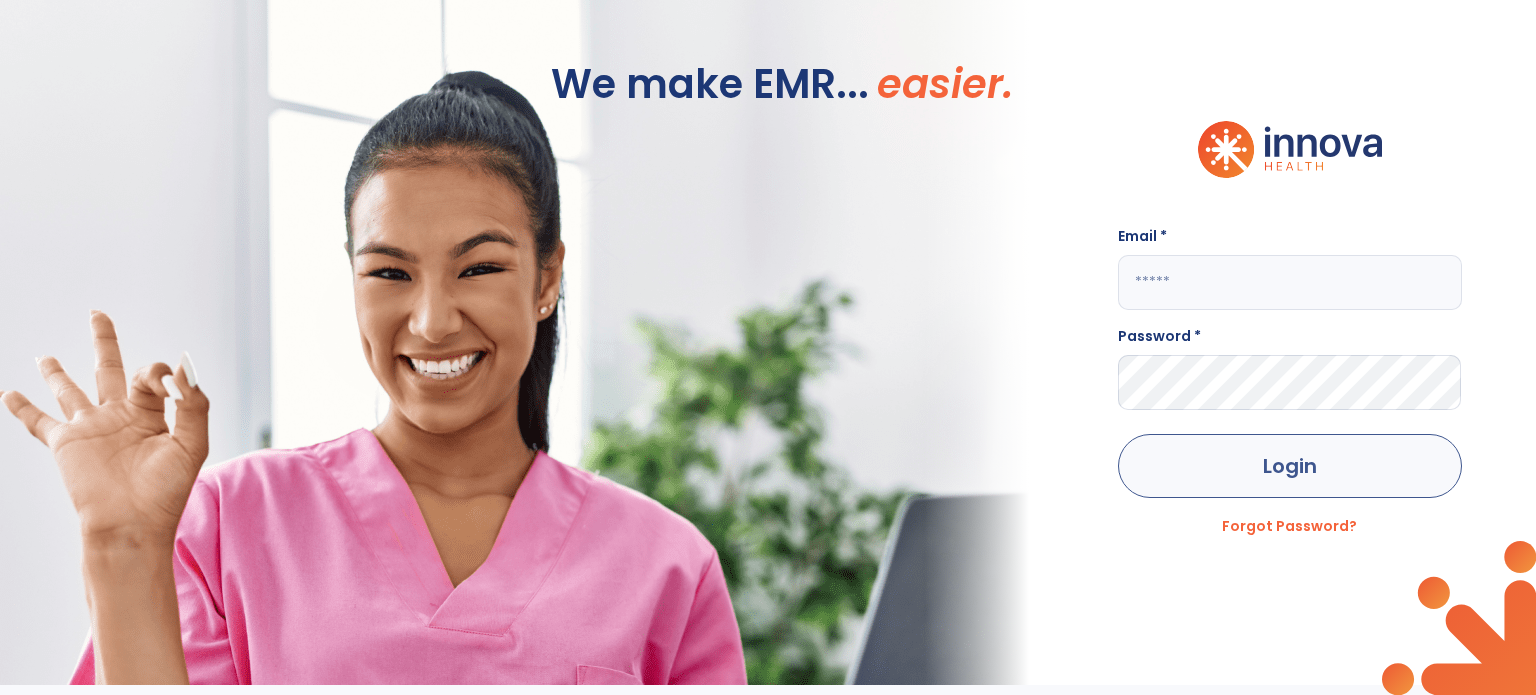 type on "**********" 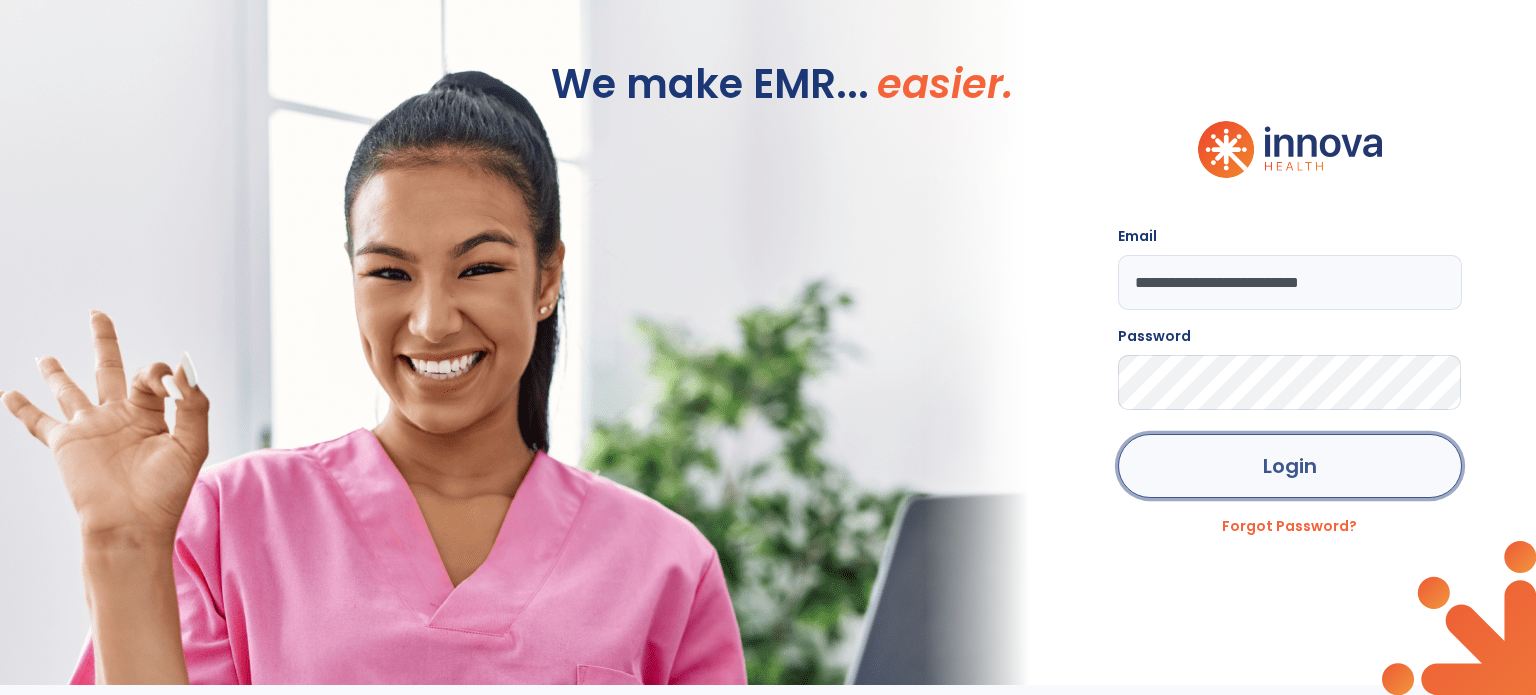 click on "Login" 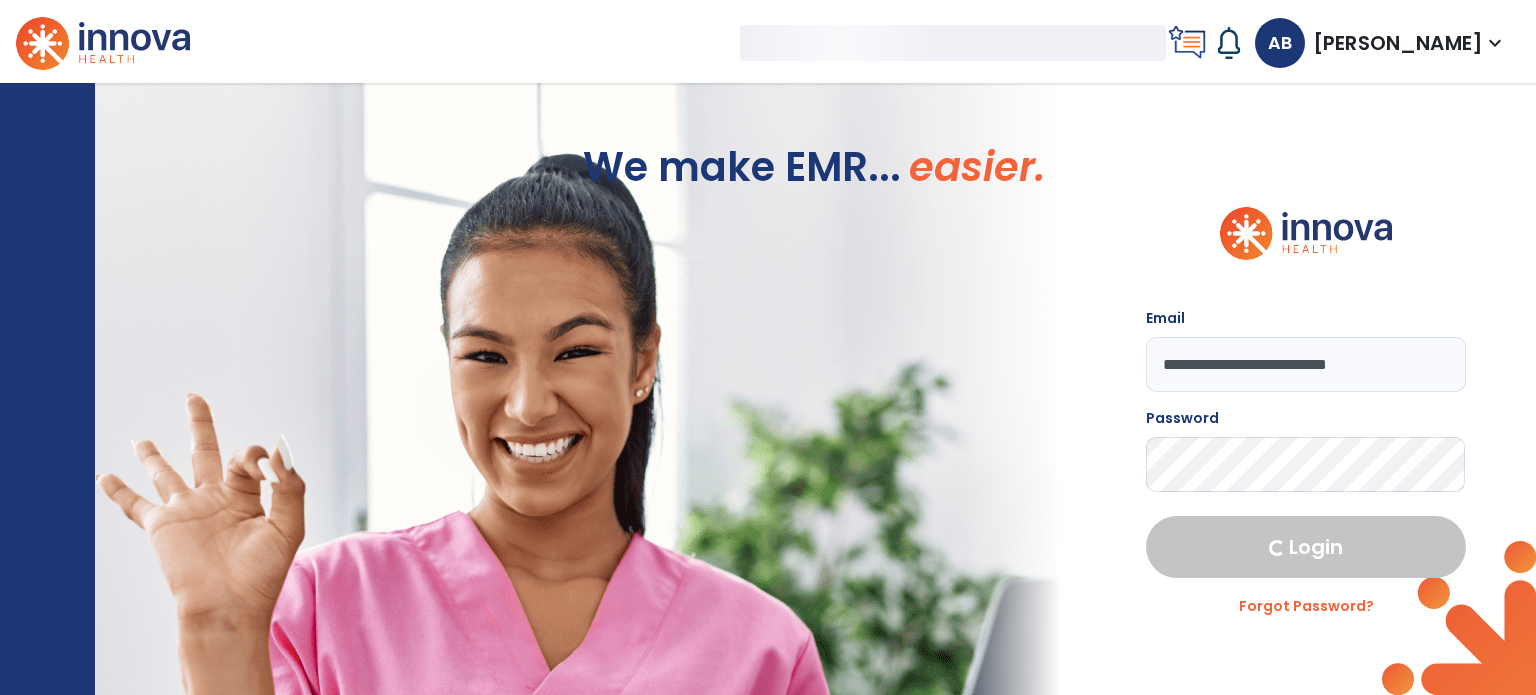 select on "****" 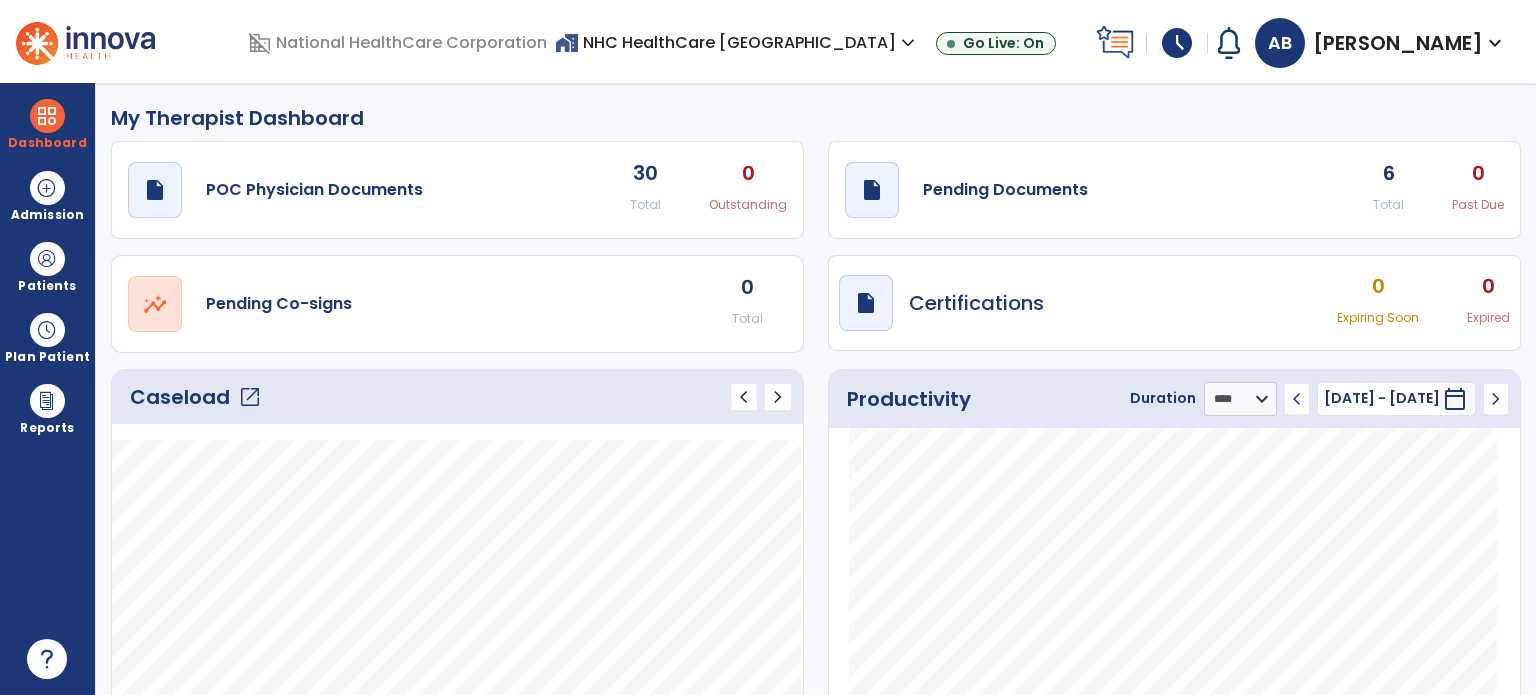 click on "draft   open_in_new  Pending Documents 6 Total 0 Past Due" 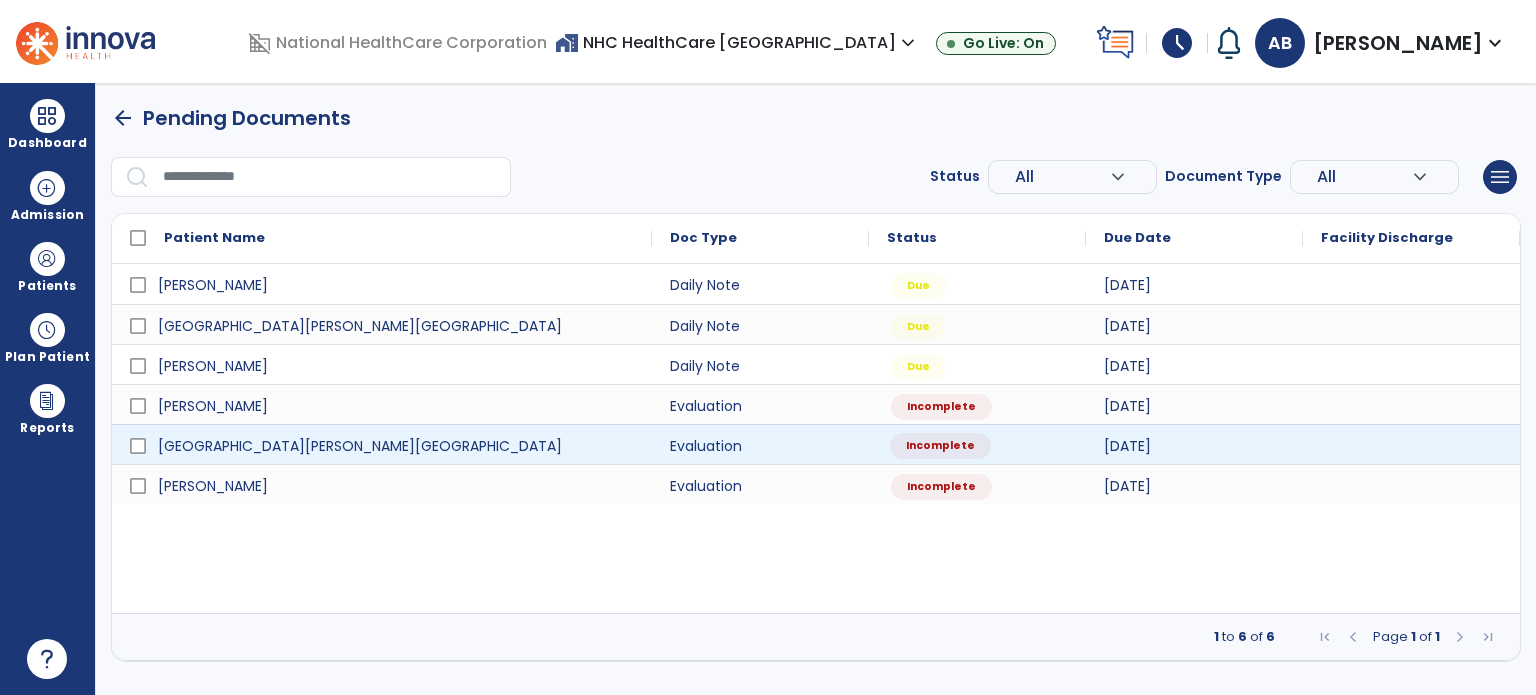 click on "Incomplete" at bounding box center [940, 446] 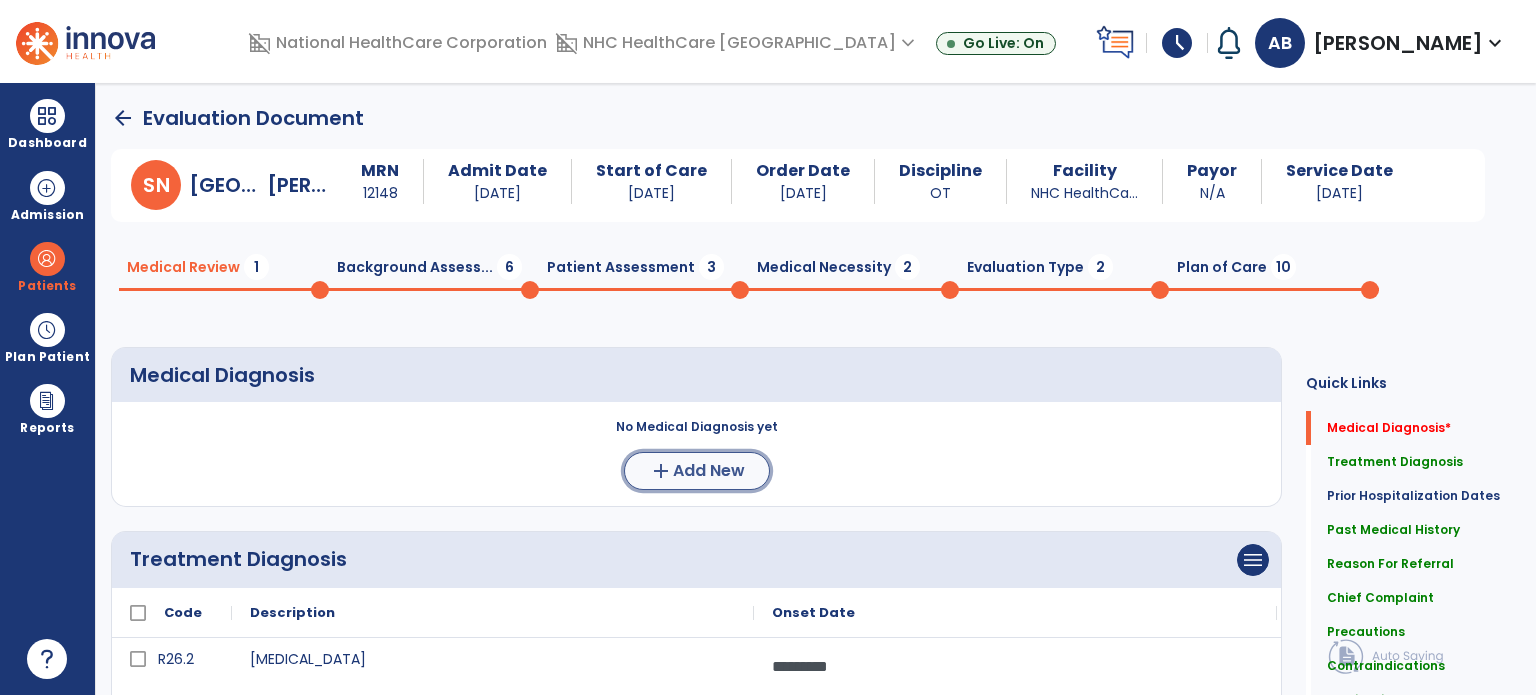 click on "add  Add New" 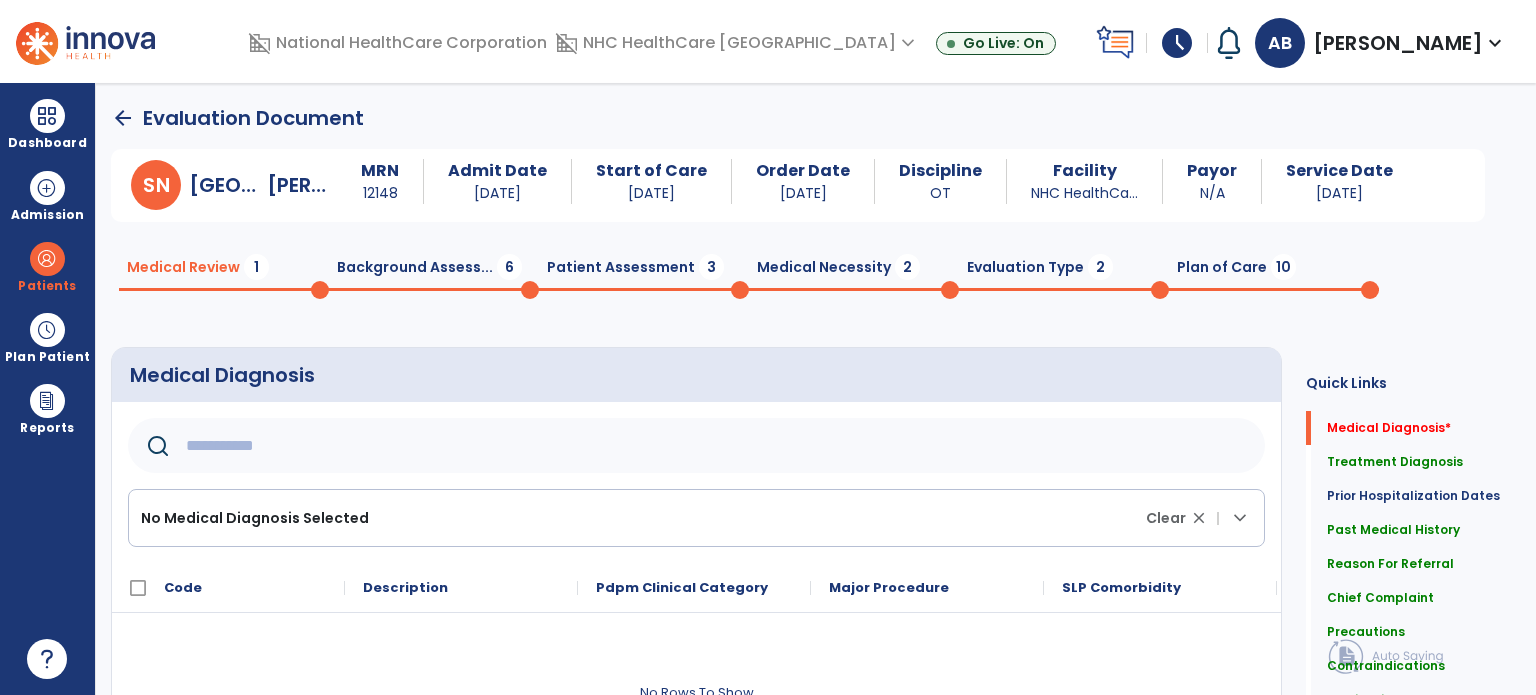 click 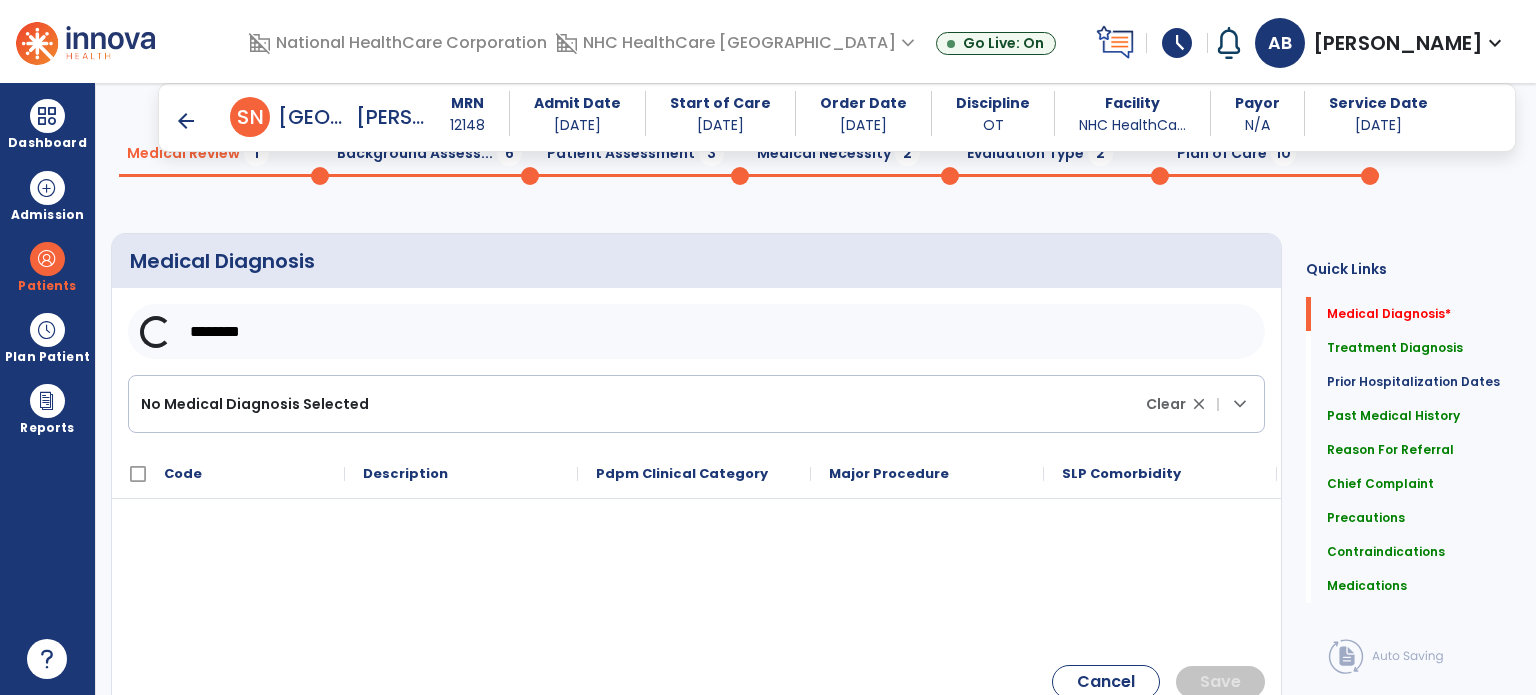 scroll, scrollTop: 104, scrollLeft: 0, axis: vertical 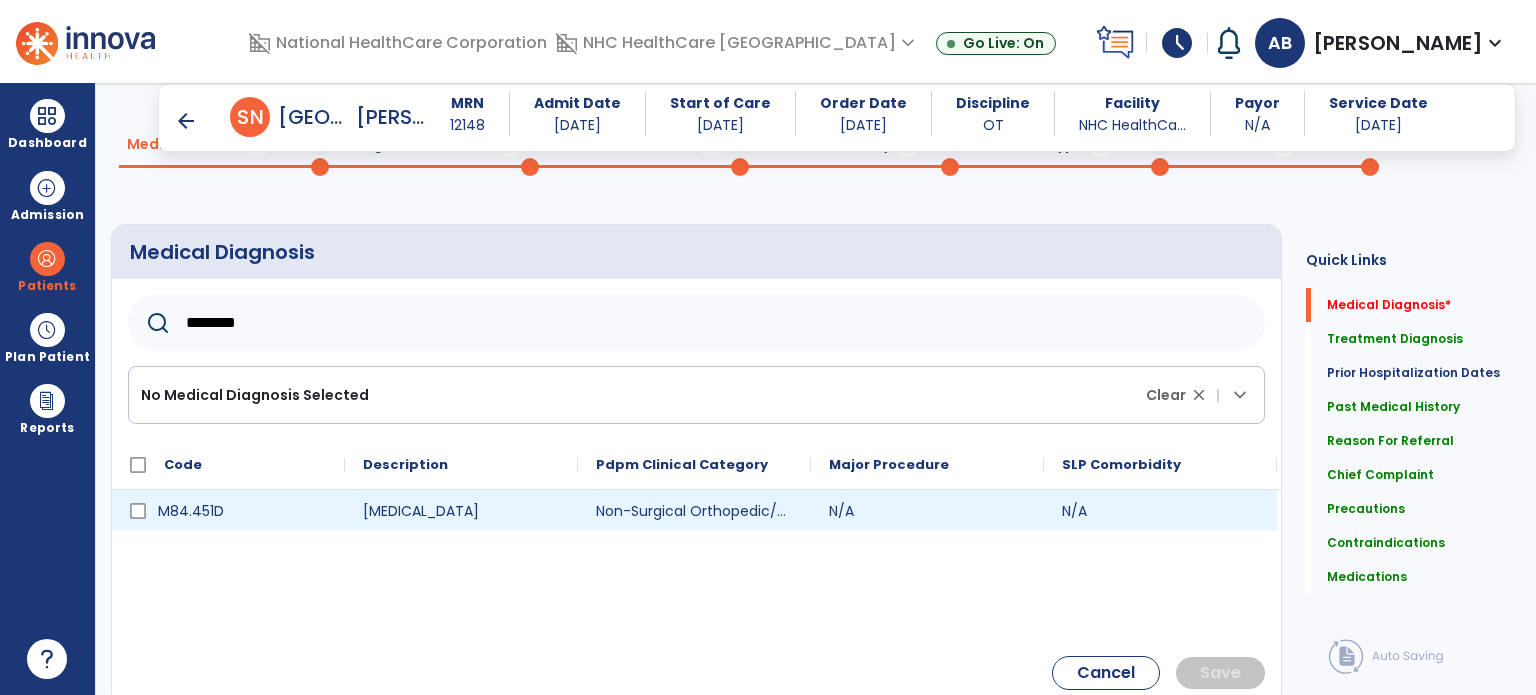 type on "********" 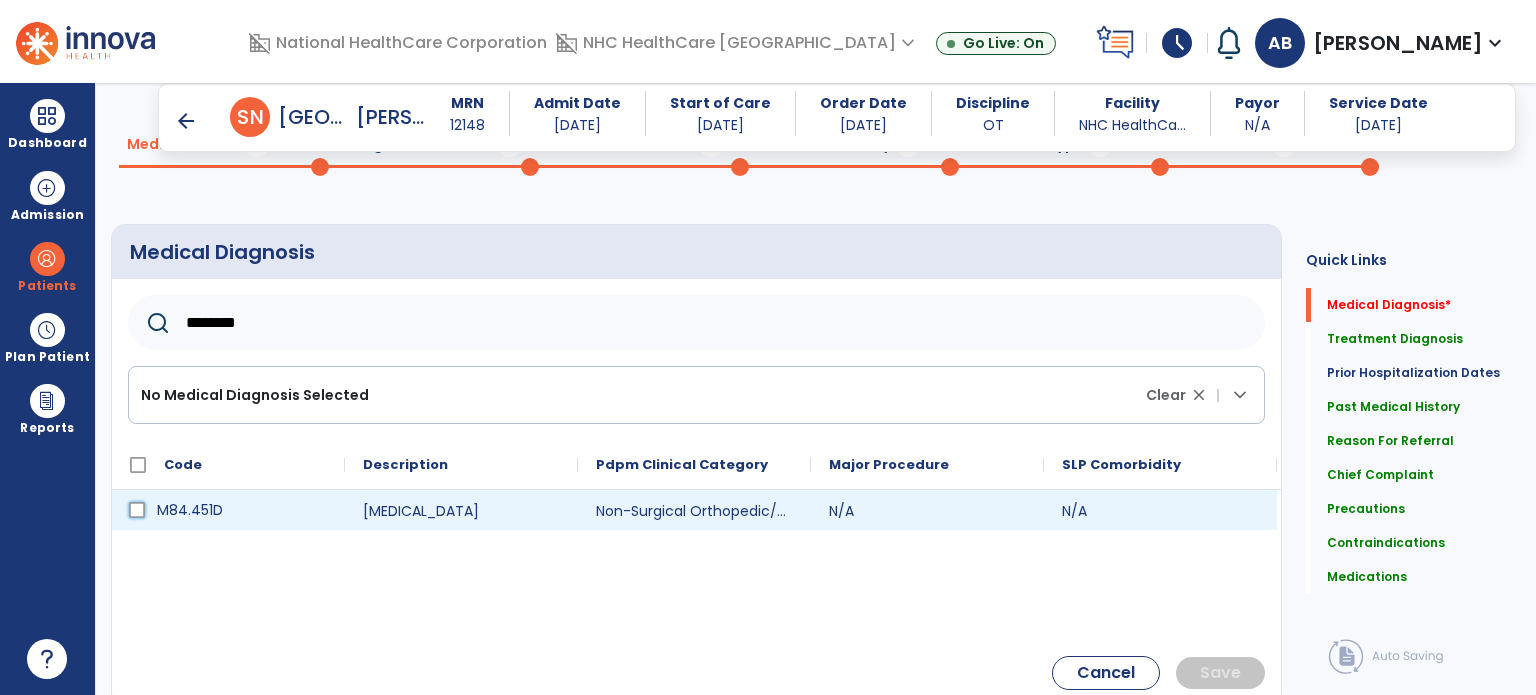 click on "M84.451D" 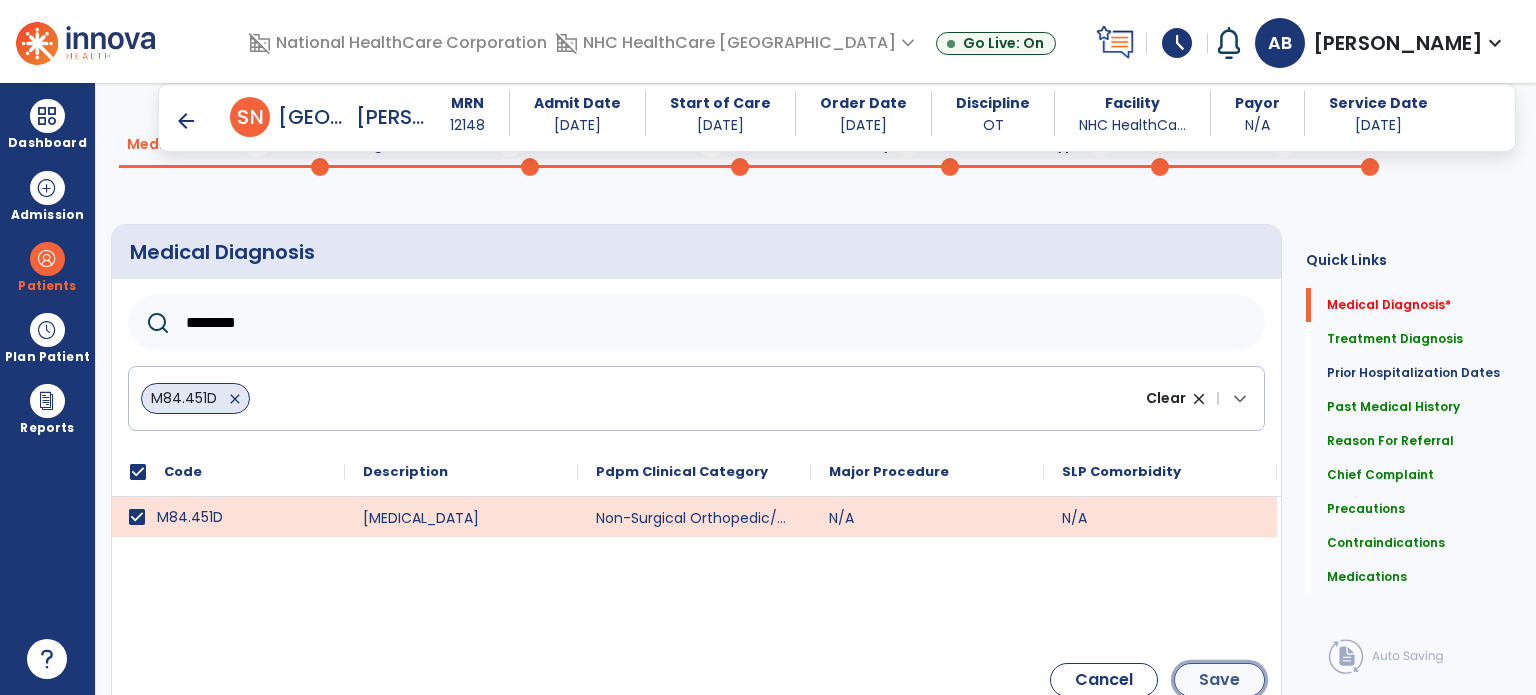 click on "Save" 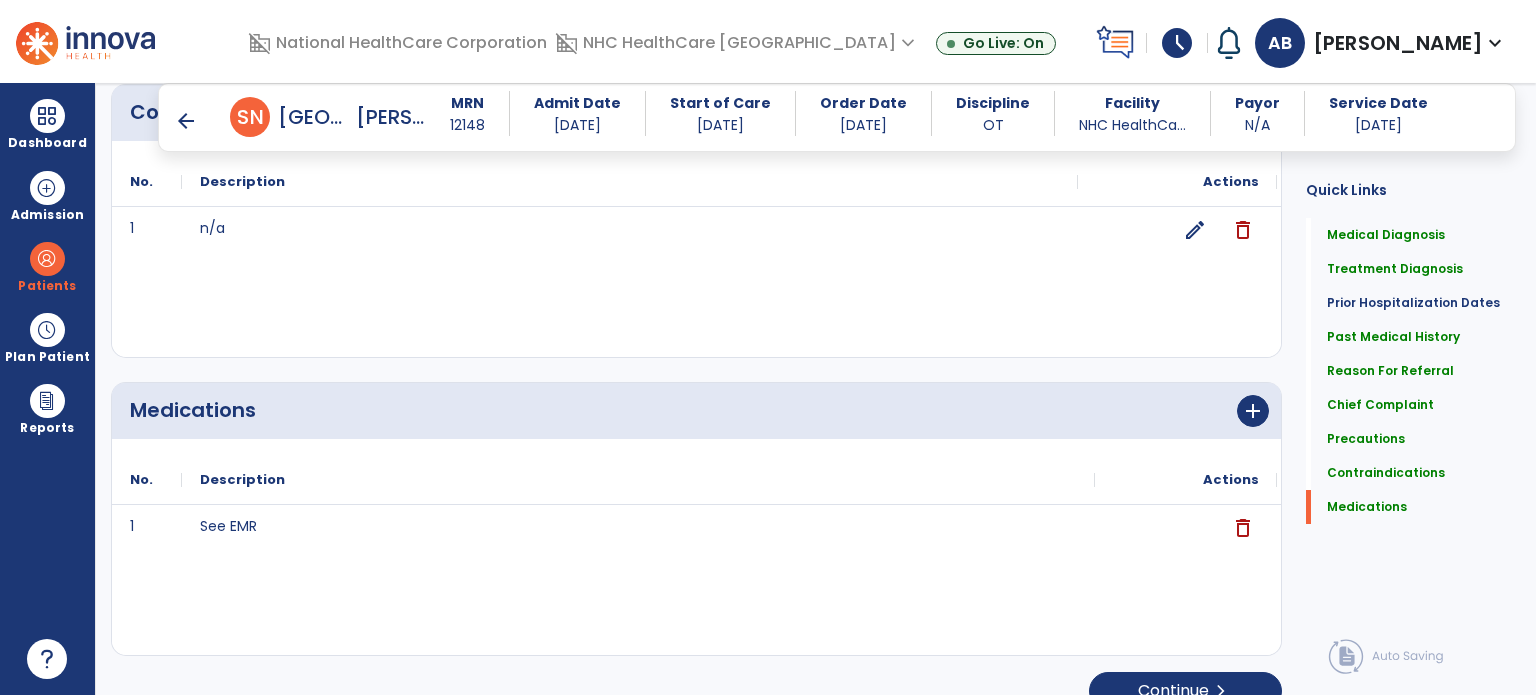 scroll, scrollTop: 2217, scrollLeft: 0, axis: vertical 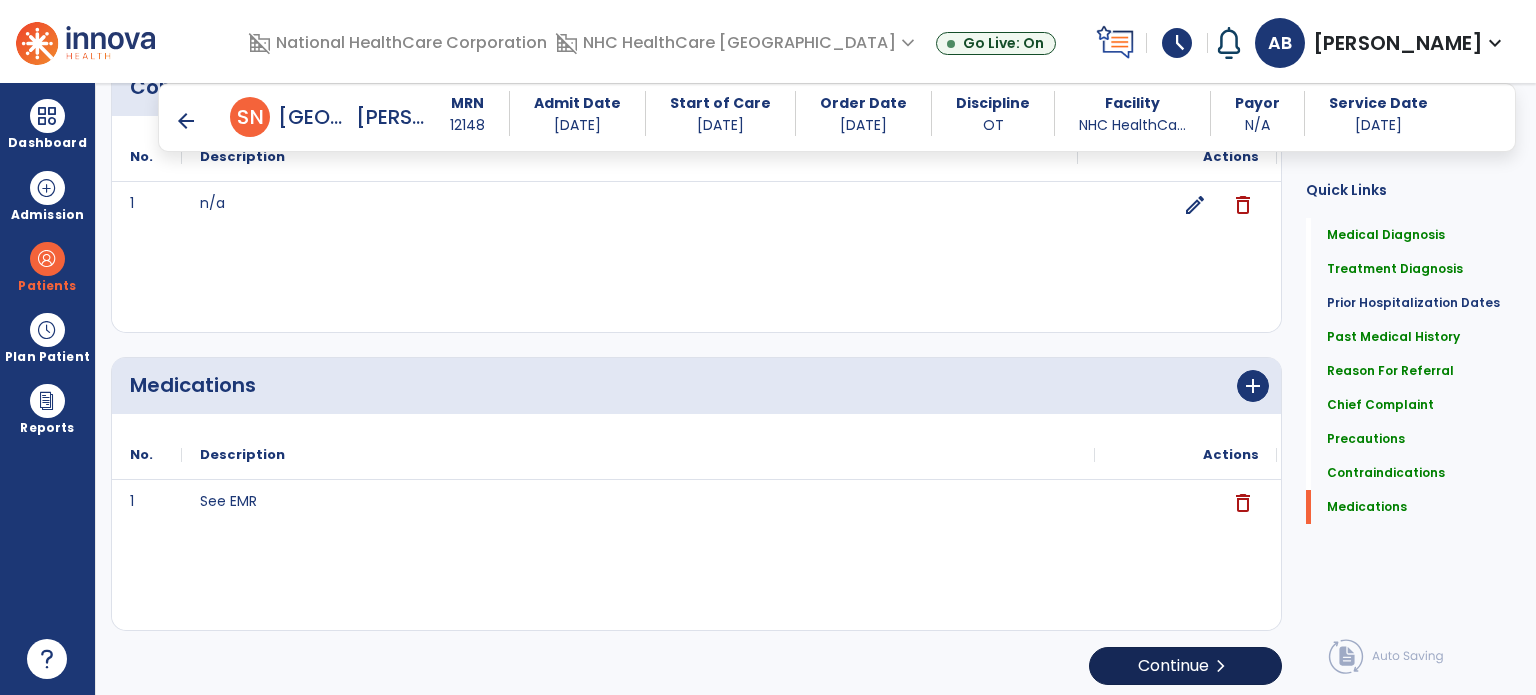 click on "Continue  chevron_right" 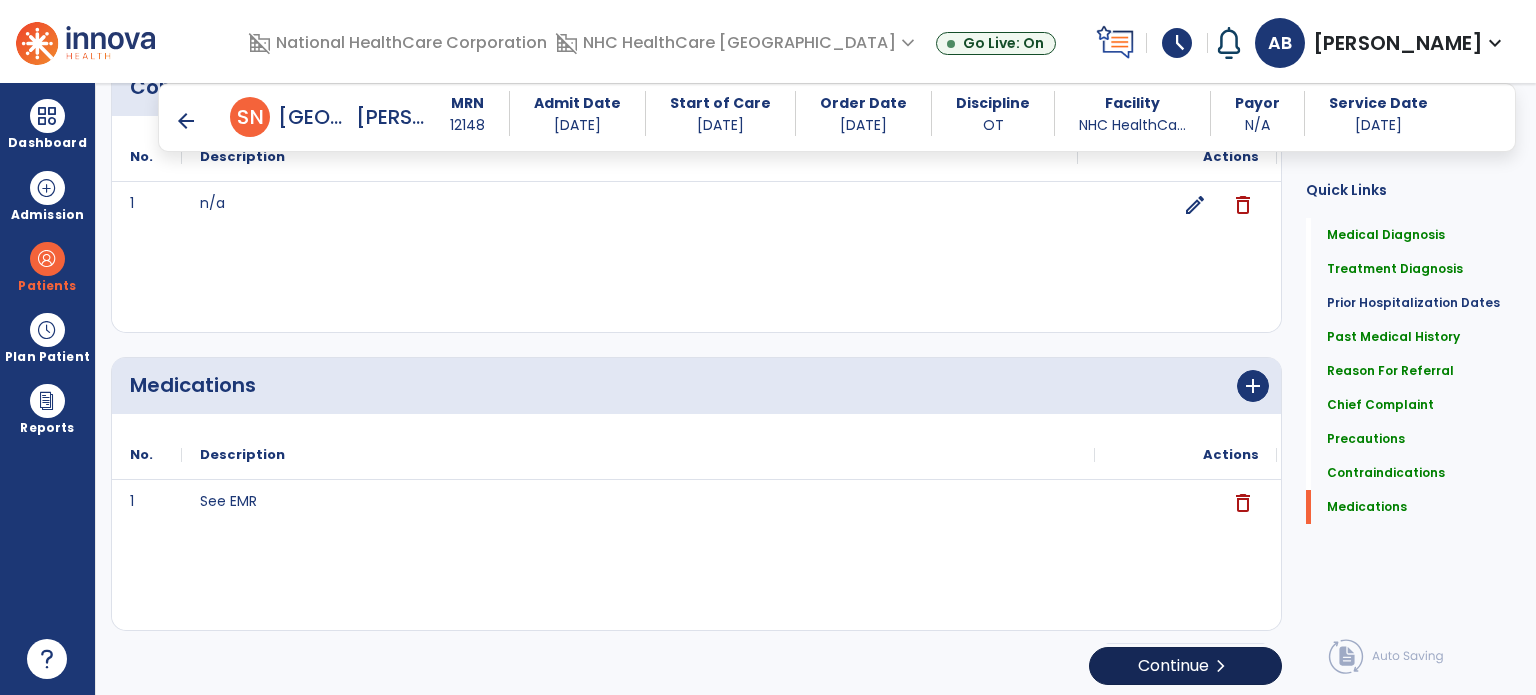 scroll, scrollTop: 8, scrollLeft: 0, axis: vertical 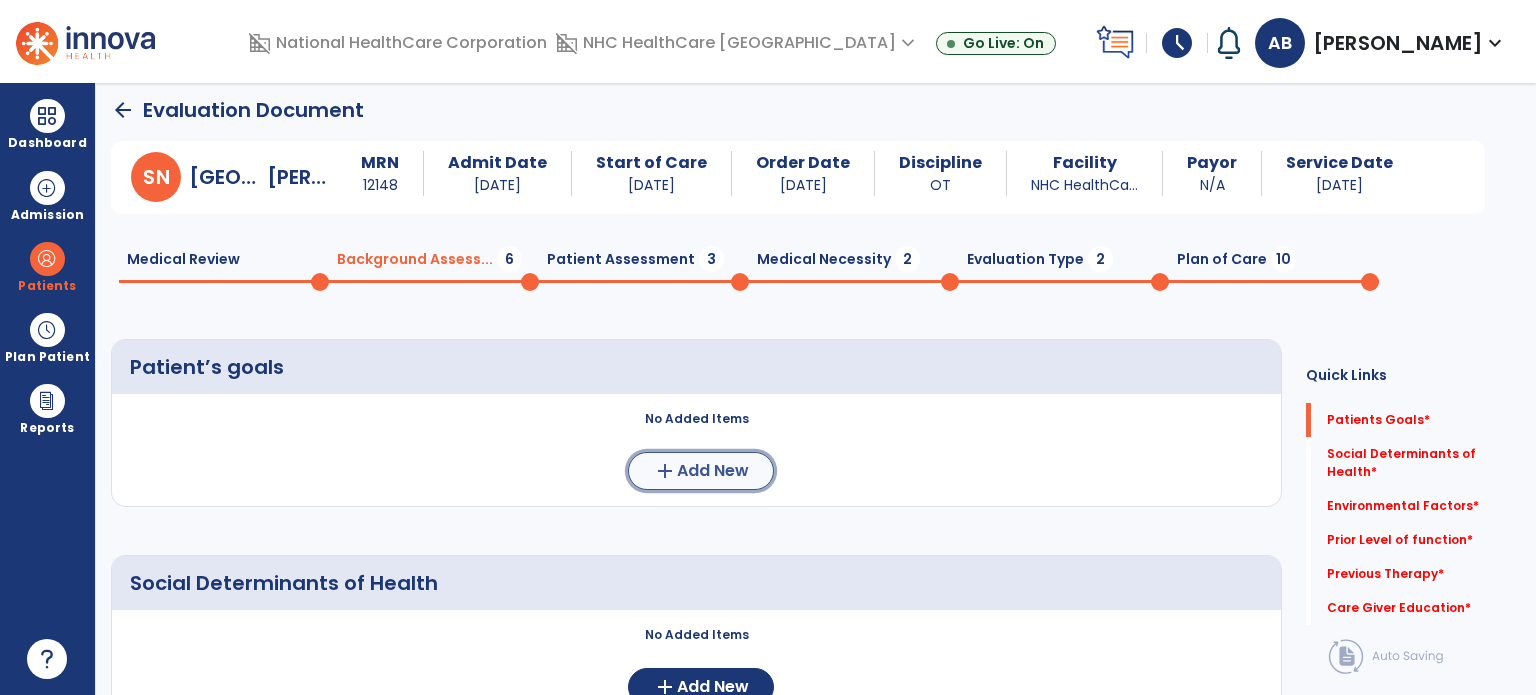 click on "add  Add New" 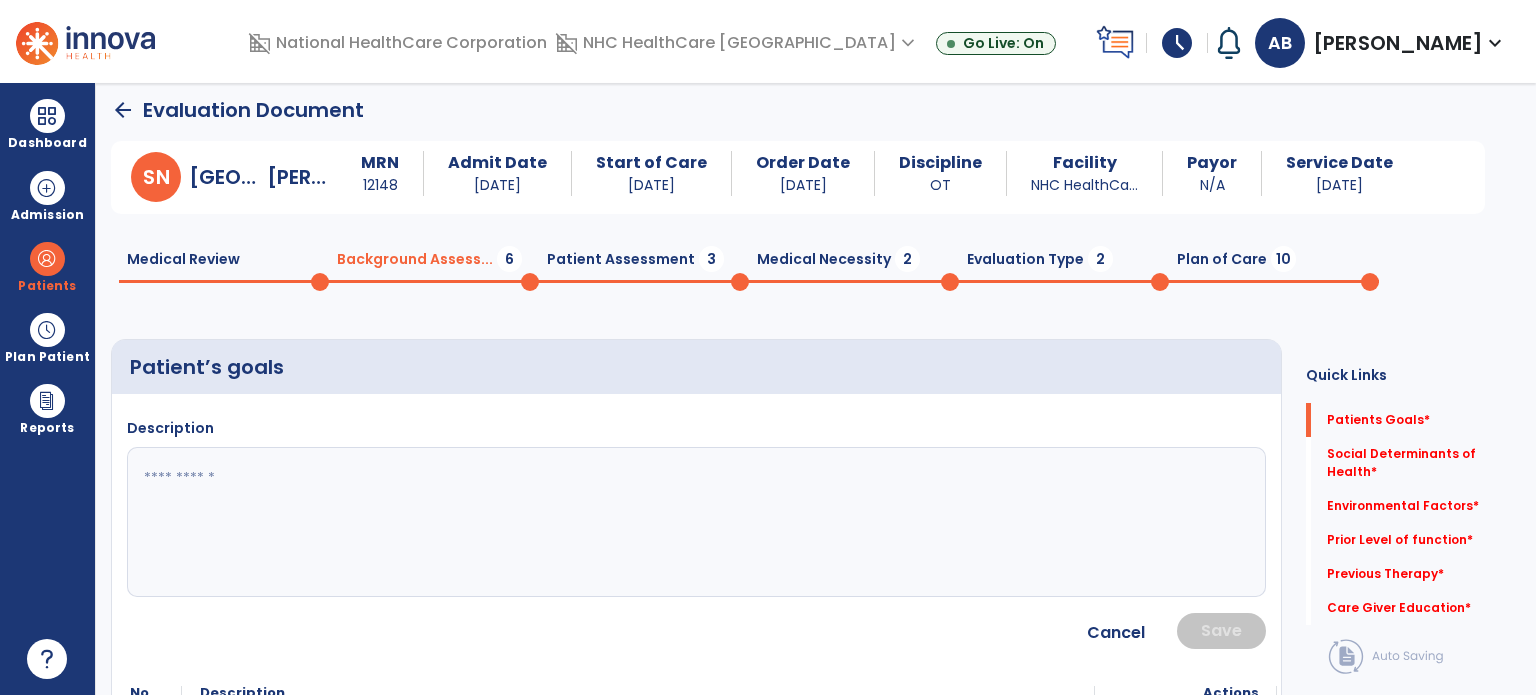 click 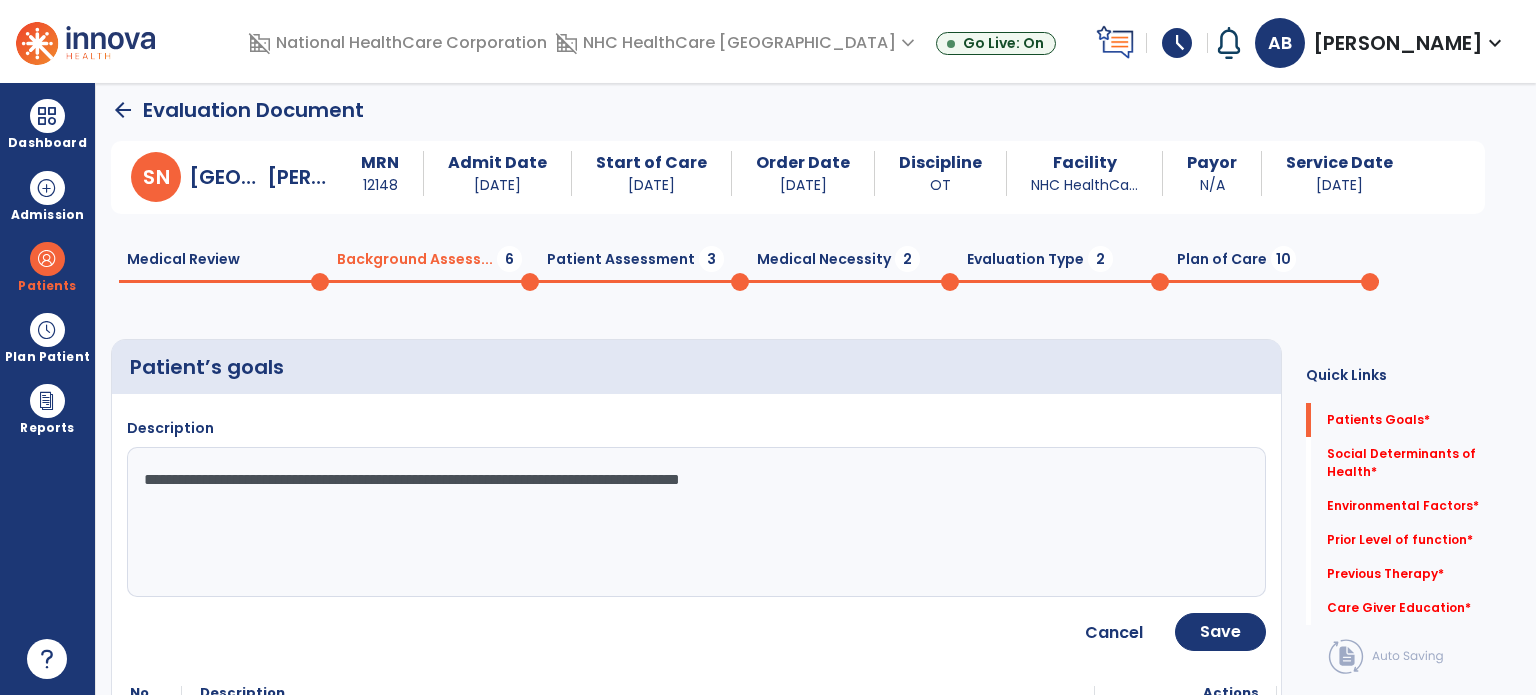 type on "**********" 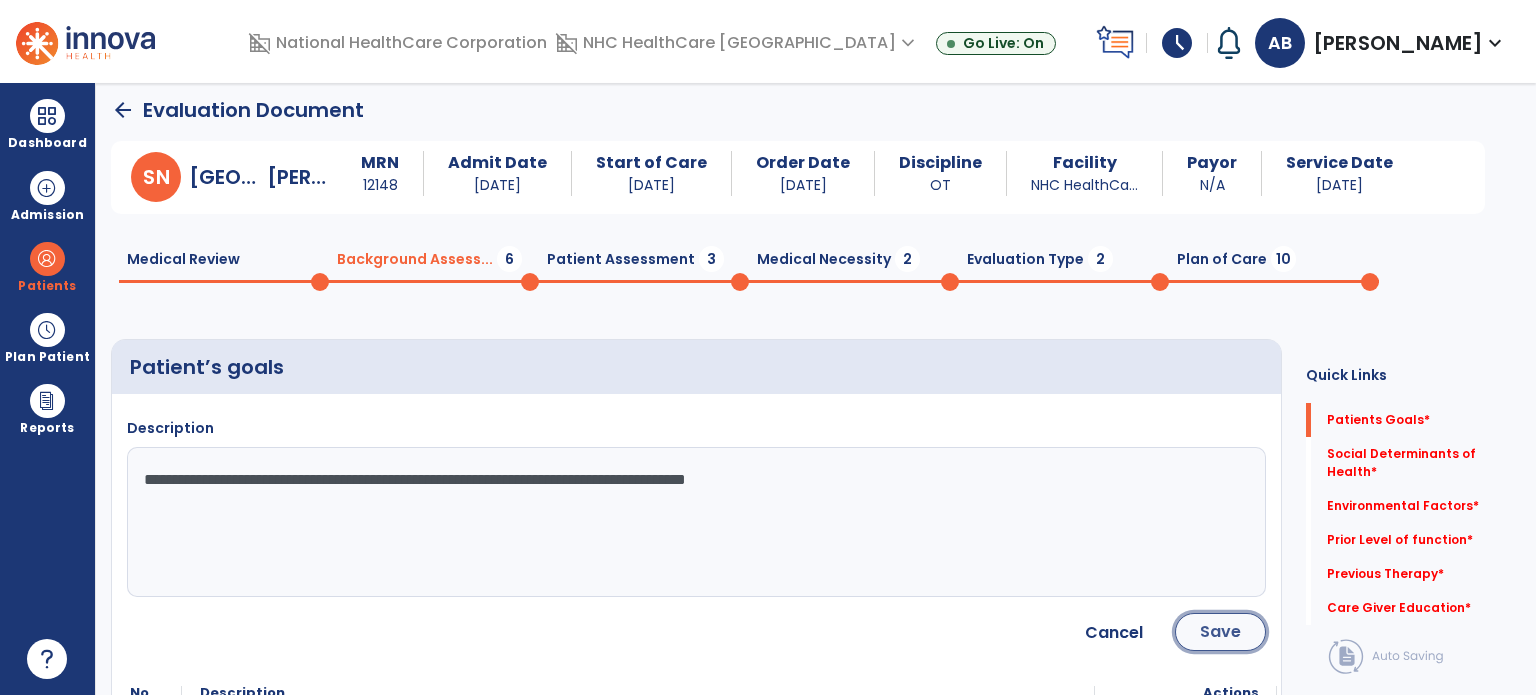click on "Save" 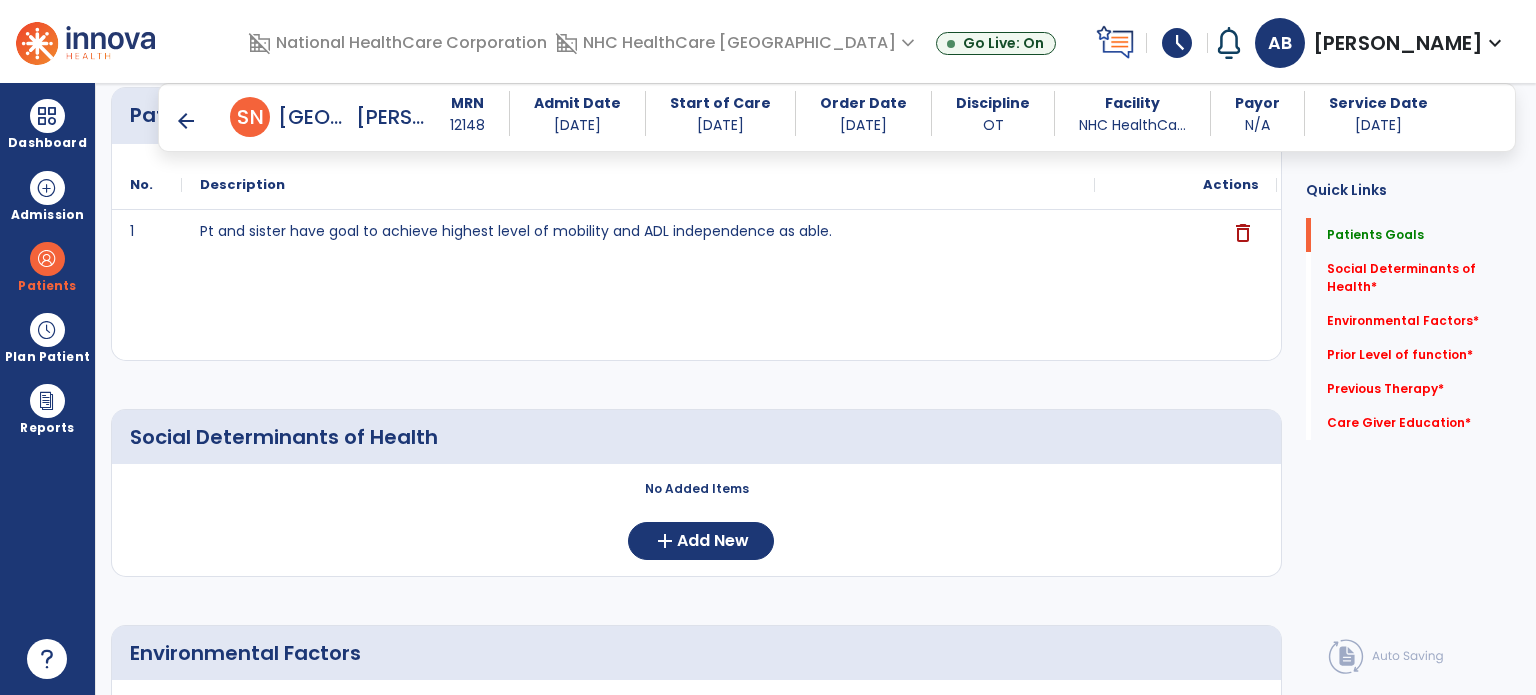scroll, scrollTop: 249, scrollLeft: 0, axis: vertical 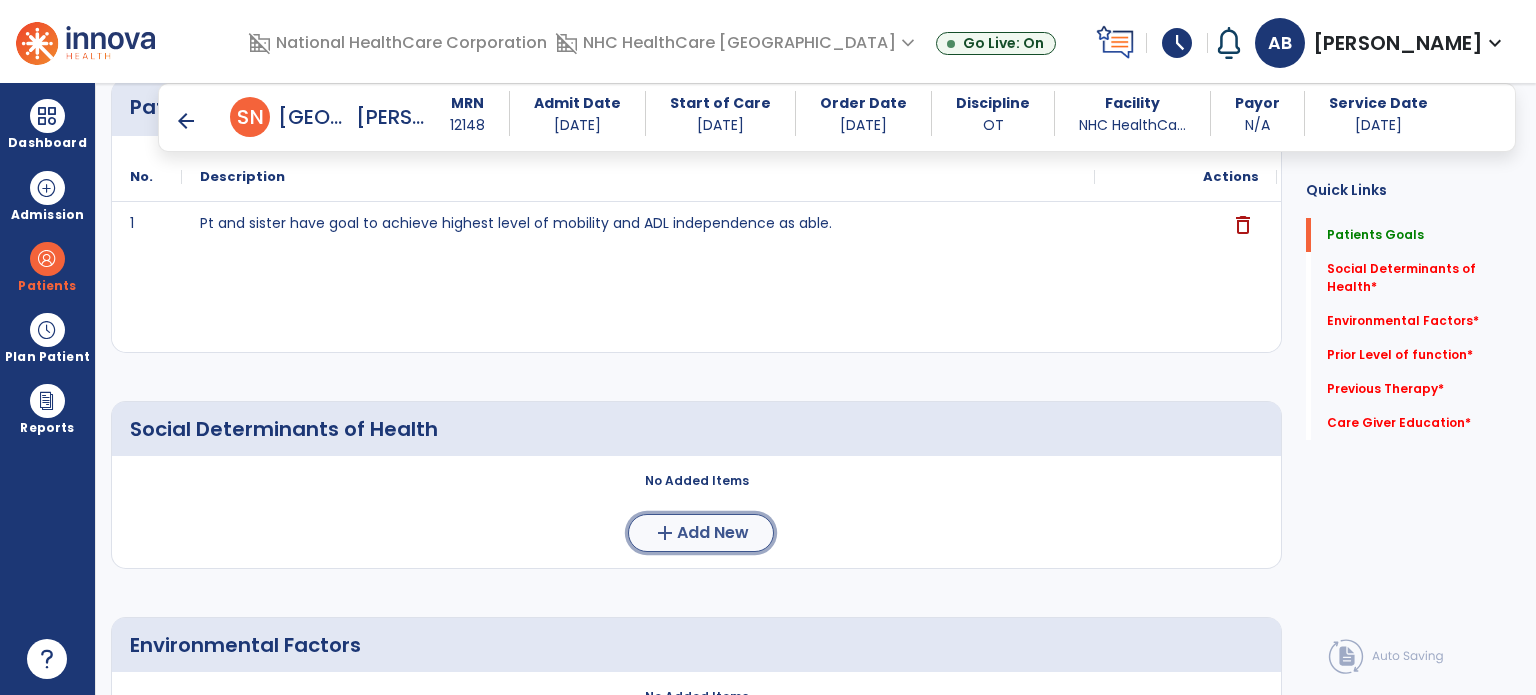 click on "Add New" 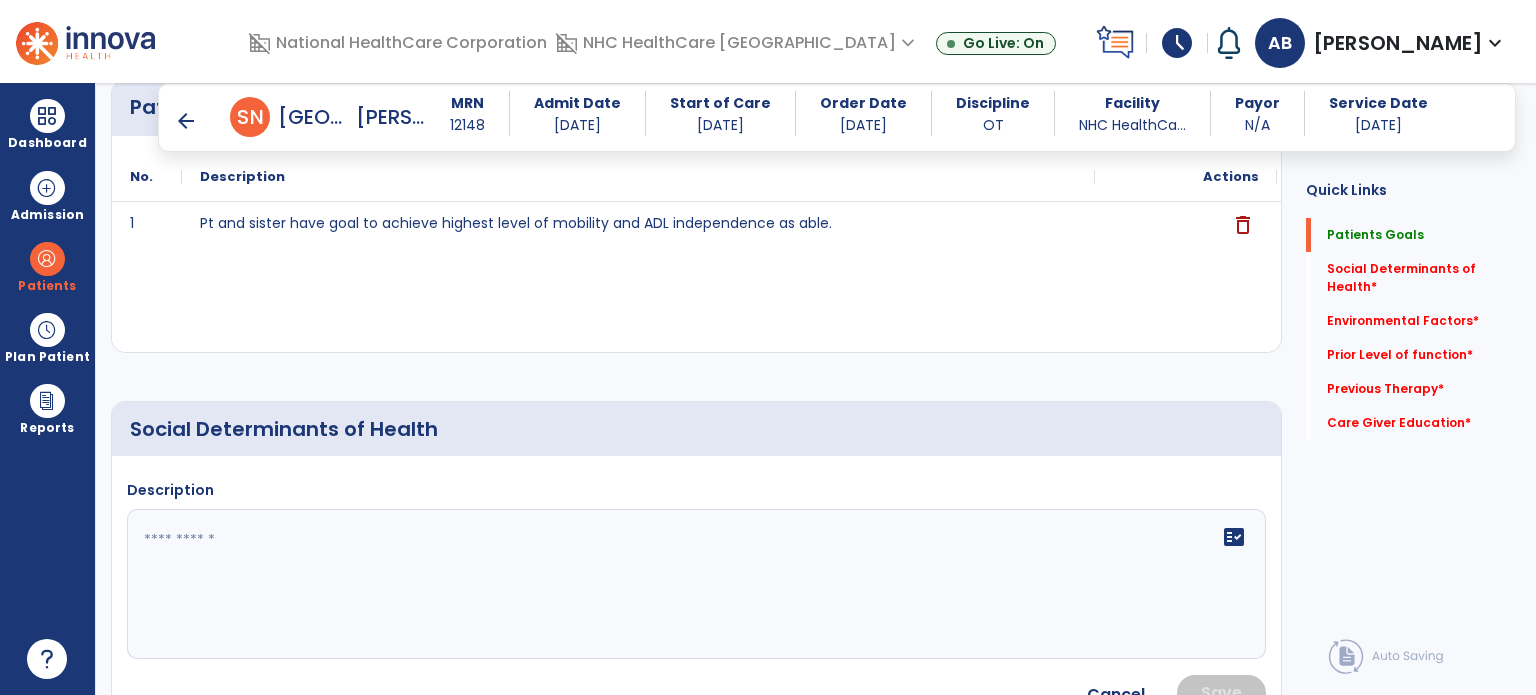 click 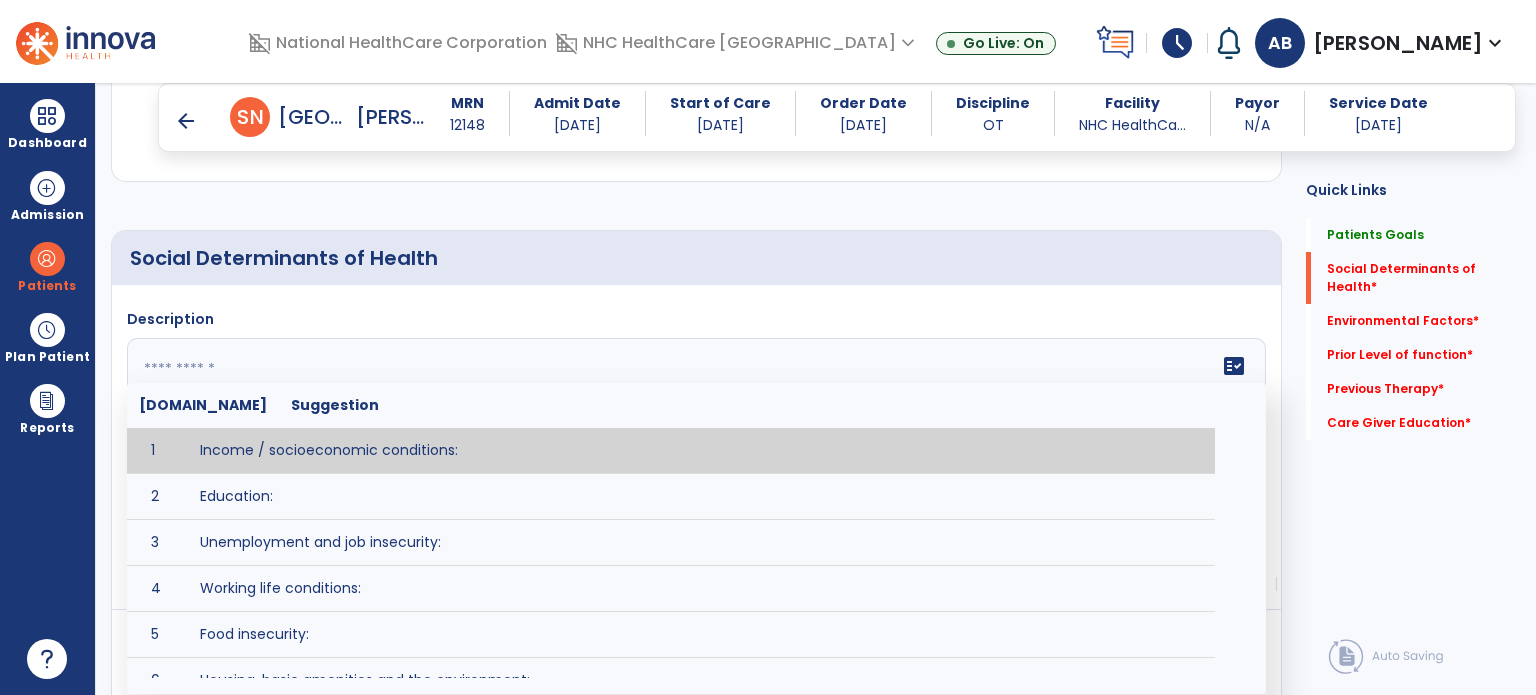 scroll, scrollTop: 422, scrollLeft: 0, axis: vertical 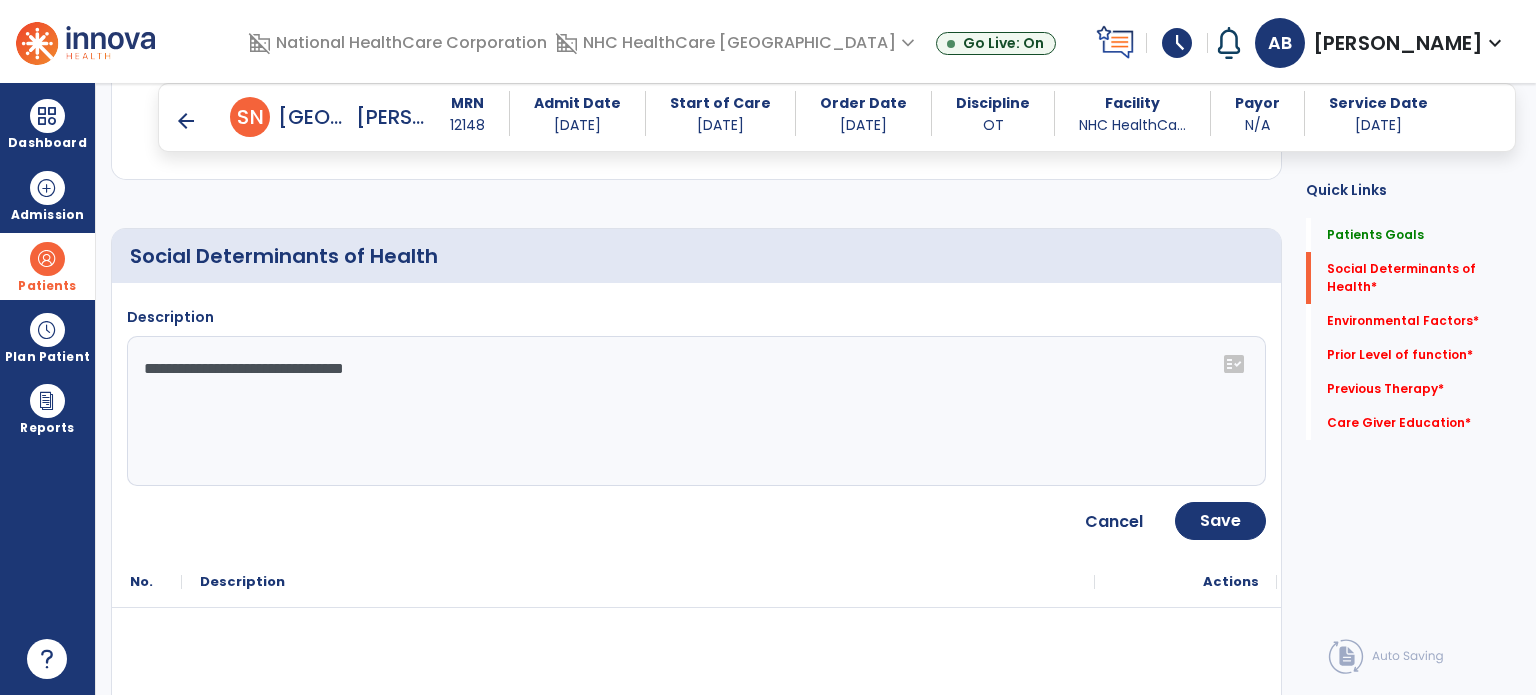 drag, startPoint x: 798, startPoint y: 404, endPoint x: 0, endPoint y: 291, distance: 805.96094 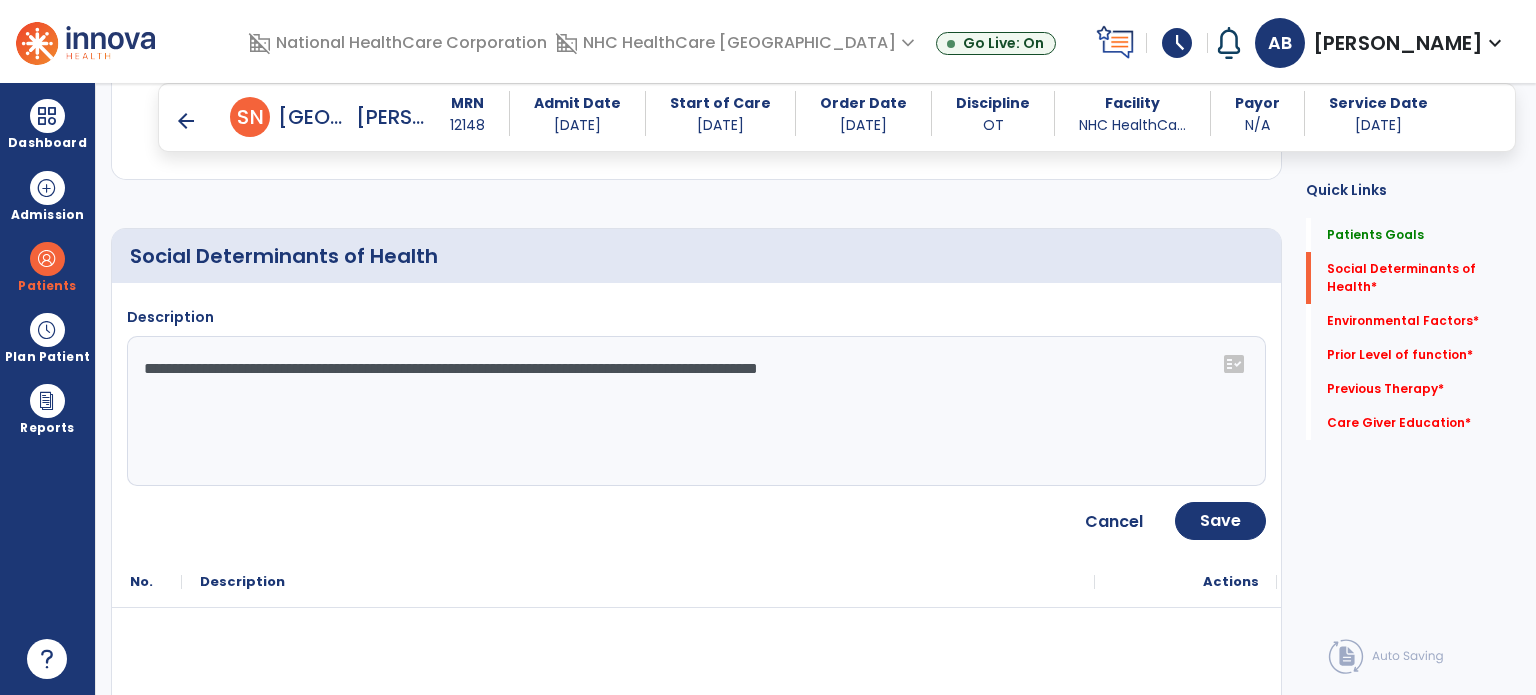type on "**********" 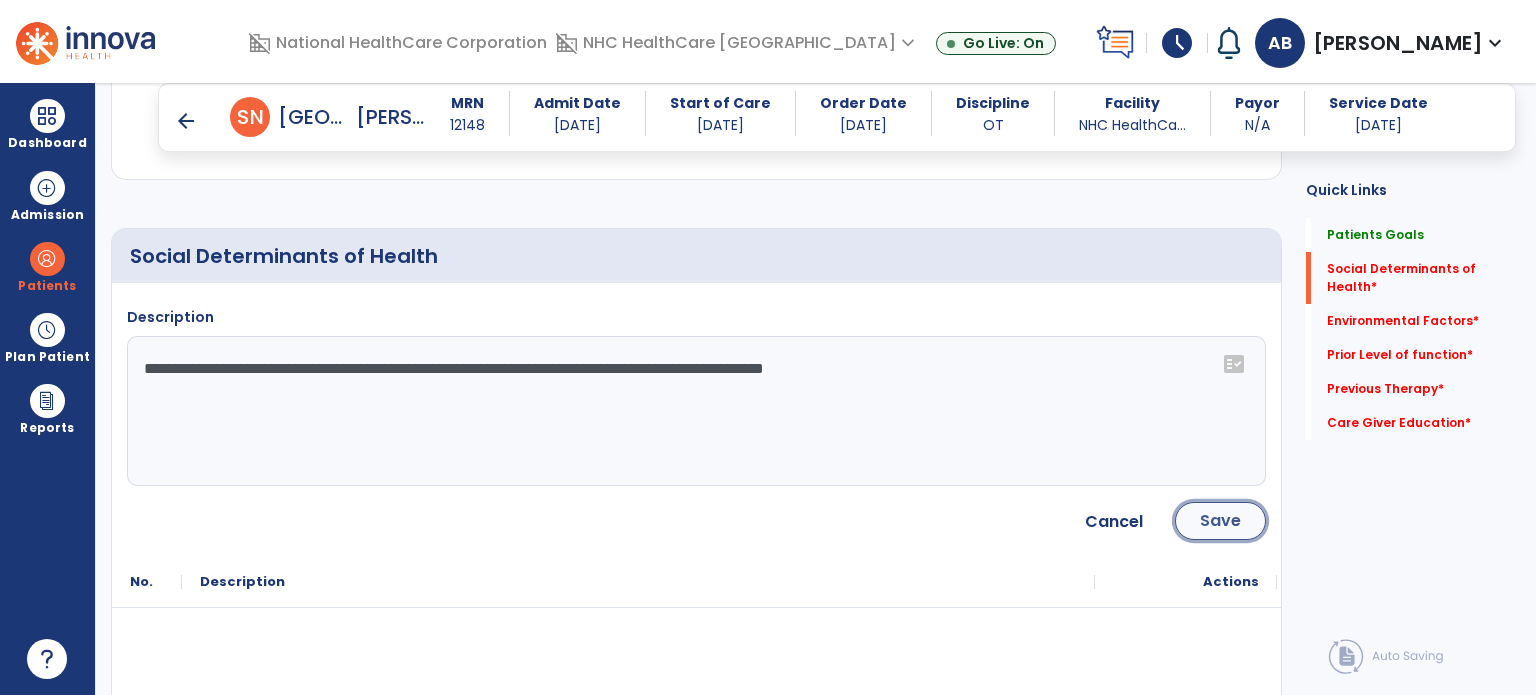 click on "Save" 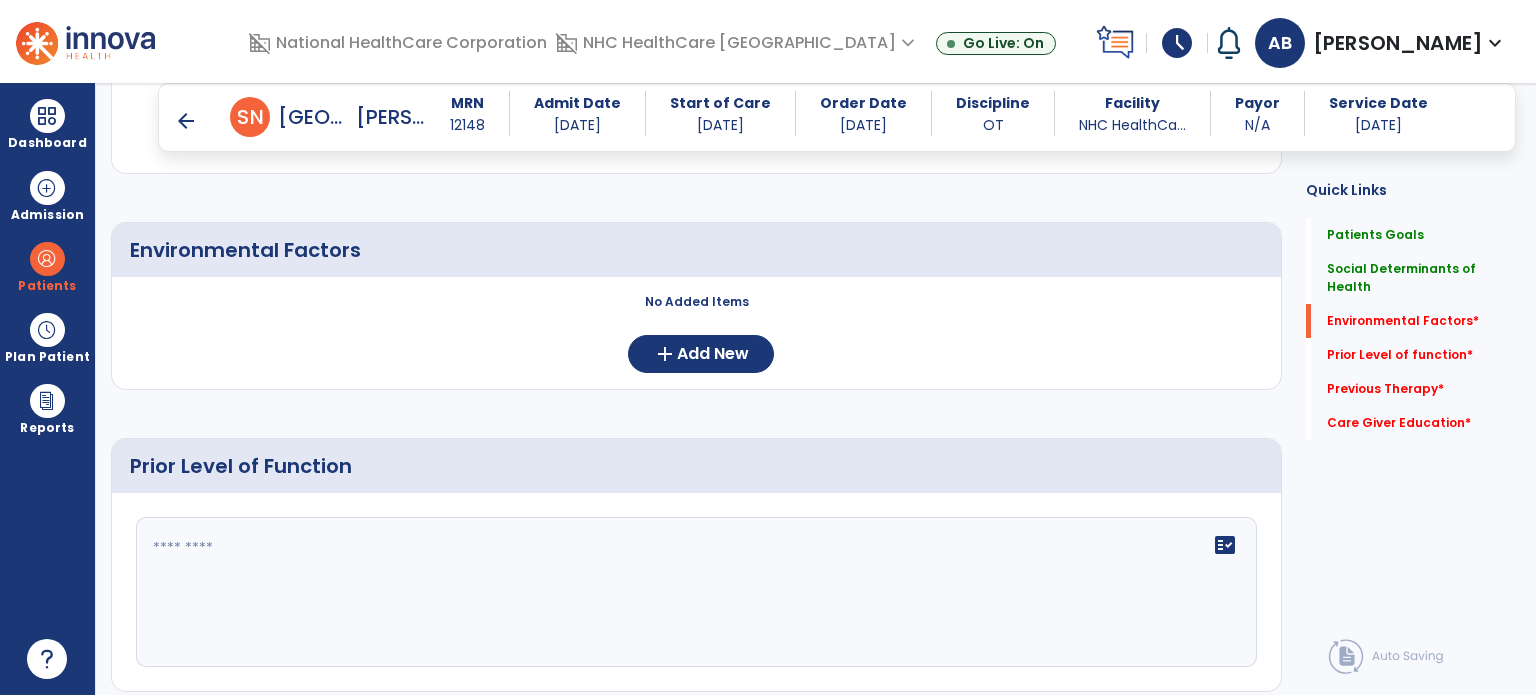 scroll, scrollTop: 835, scrollLeft: 0, axis: vertical 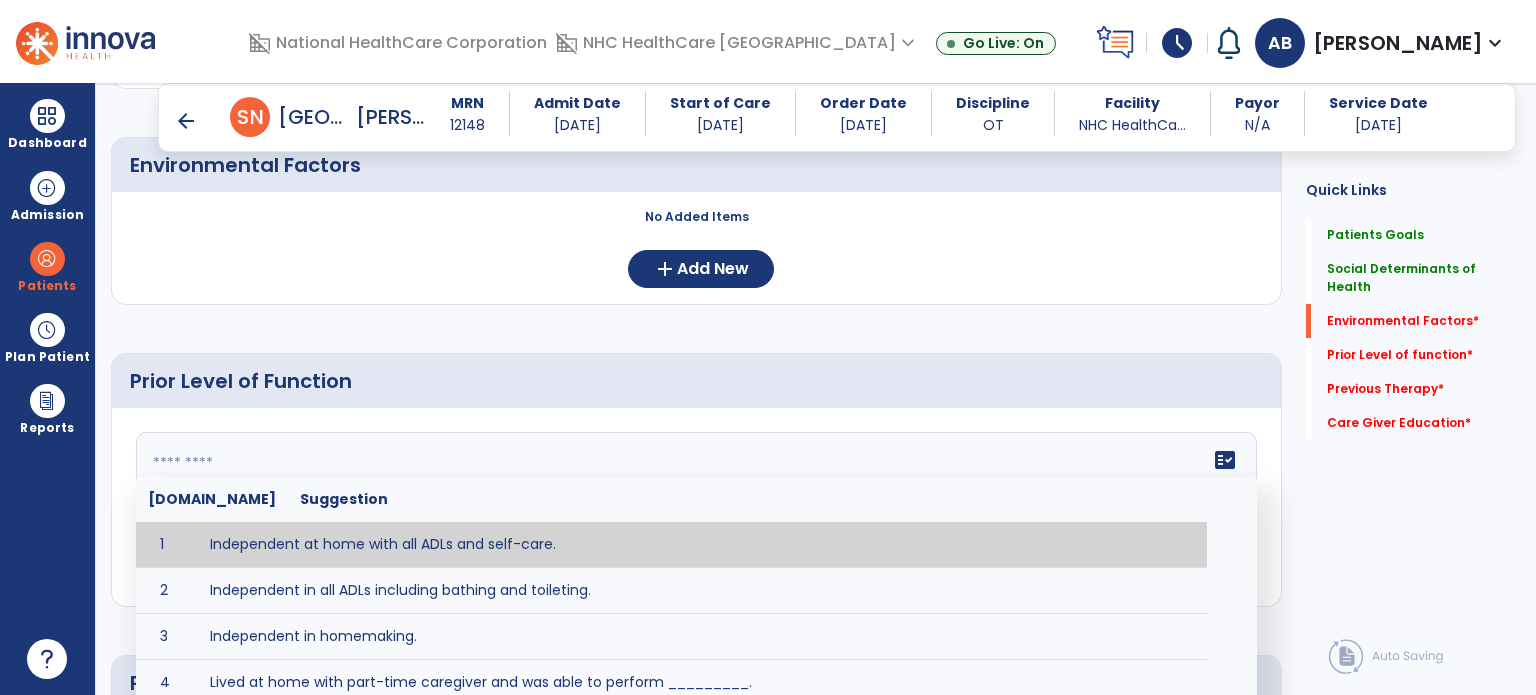 click on "fact_check  Sr.No Suggestion 1 Independent at home with all ADLs and self-care. 2 Independent in all ADLs including bathing and toileting. 3 Independent in homemaking. 4 Lived at home with part-time caregiver and was able to perform _________. 5 Lived at home with full-time caregiver and was able to perform _________. 6 Lived at home with home health assistant for ________. 7 Lived at SNF and able to _______. 8 Lived at SNF and required ______ assist for ________. 9 Lived in assisted living facility and able to _______. 10 Lived in home with ______ stairs and able to navigate with_________ assistance and _______ device. 11 Lived in single story home and did not have to navigate stairs or steps. 12 Lived in SNF and began to develop increase in risk for ______. 13 Lived in SNF and skin was intact without pressure sores or wounds 14 Lived in SNF and was independent with the following ADL's ________. 15 Lived independently at home with _________ and able to __________. 16 17 Worked as a __________." 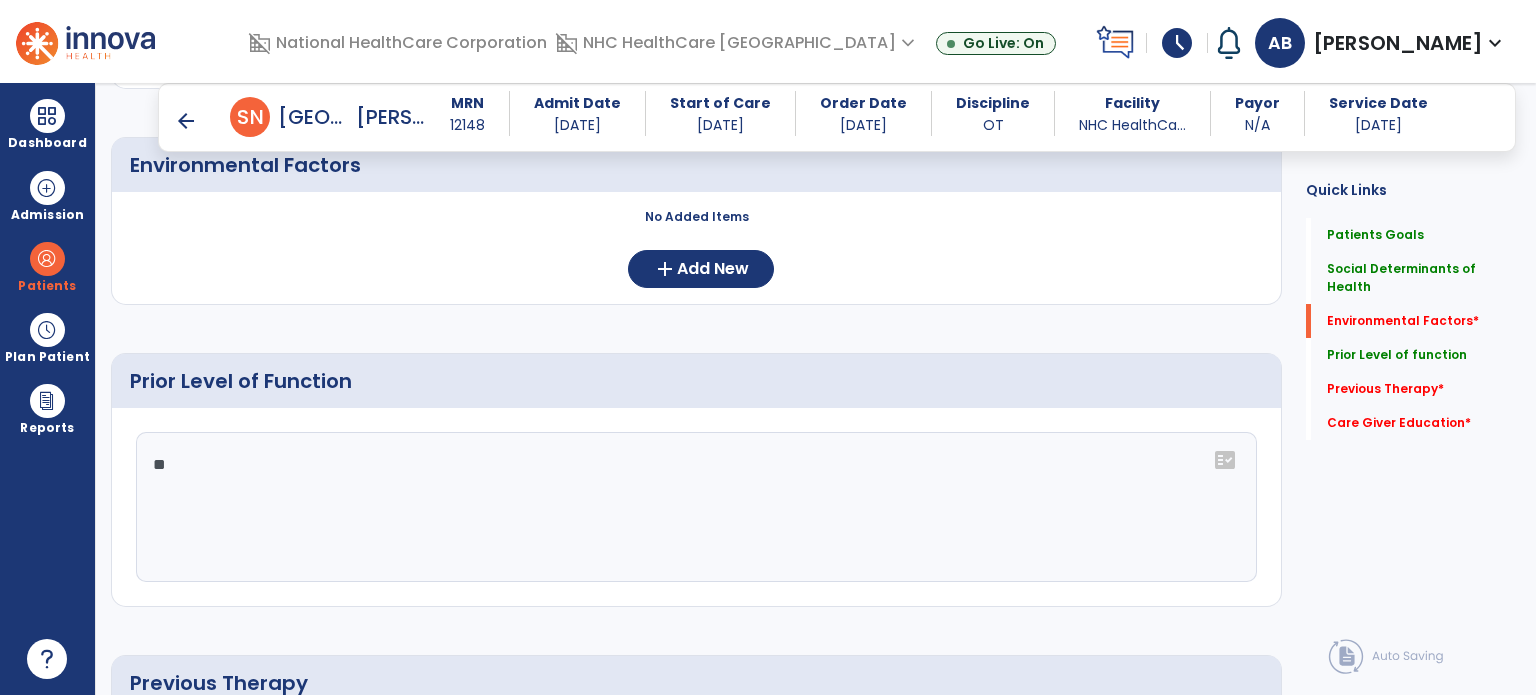 type on "*" 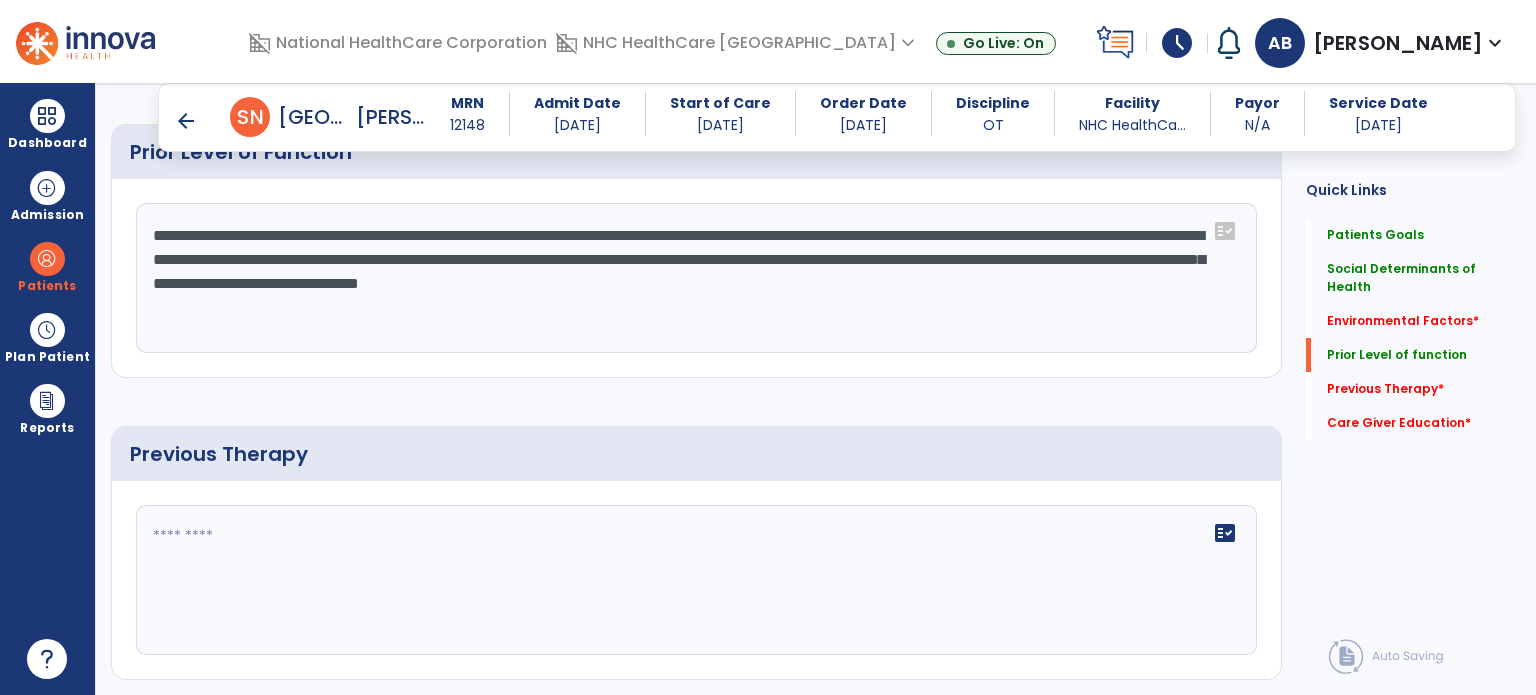 scroll, scrollTop: 1065, scrollLeft: 0, axis: vertical 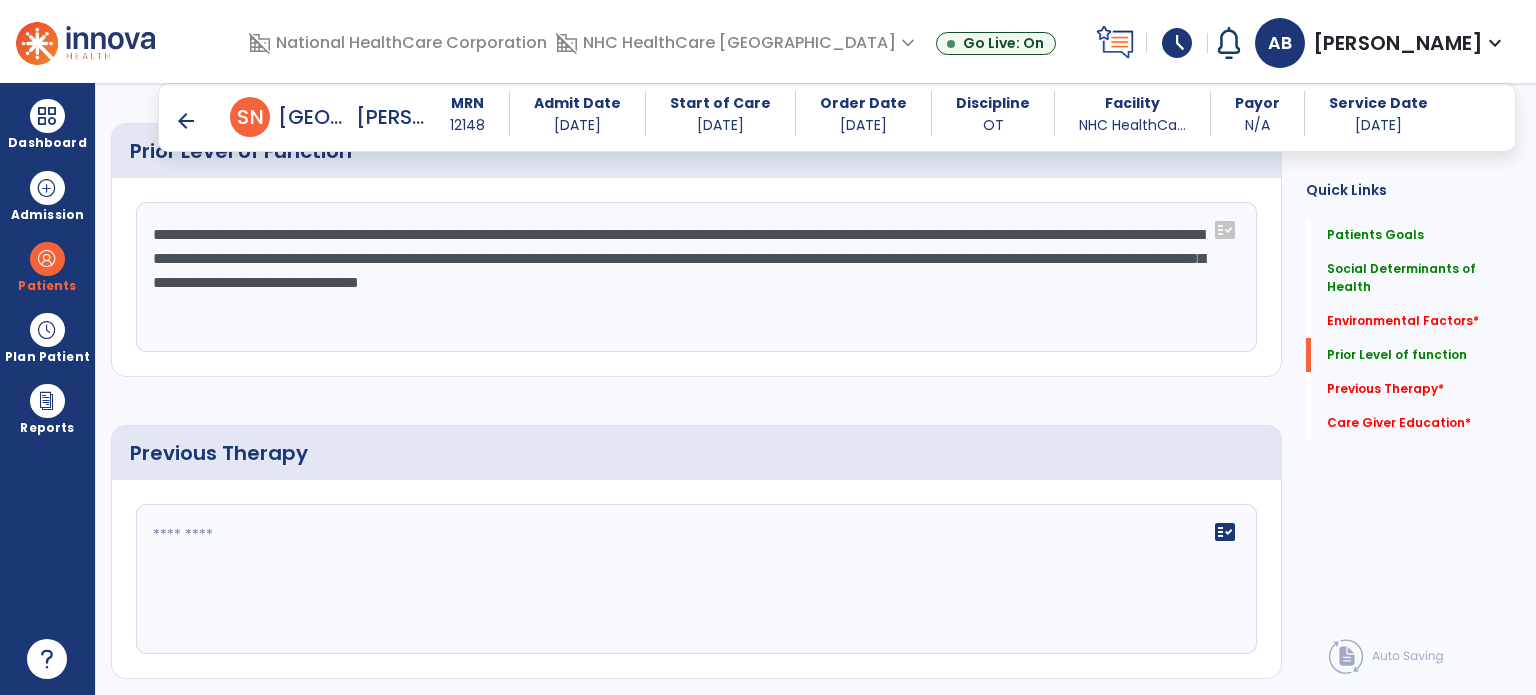 type on "**********" 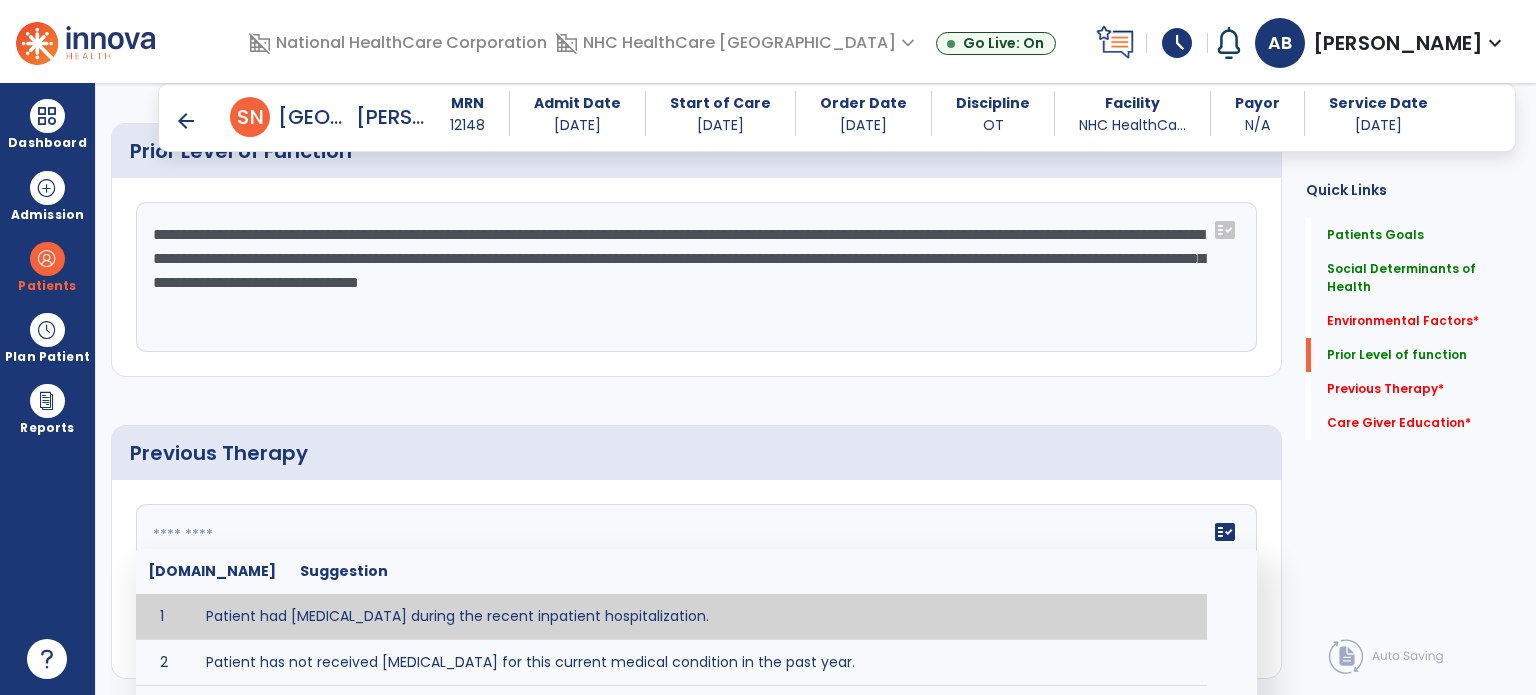 click 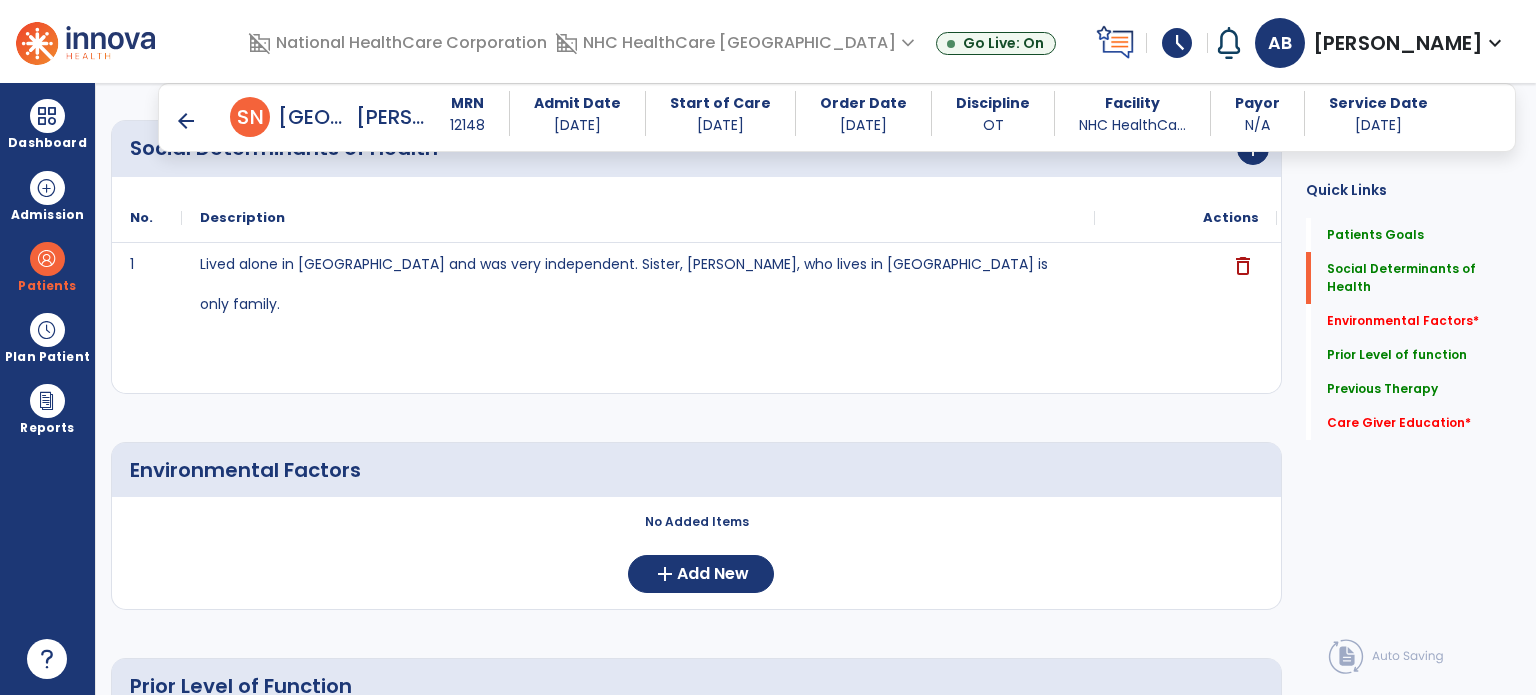 scroll, scrollTop: 518, scrollLeft: 0, axis: vertical 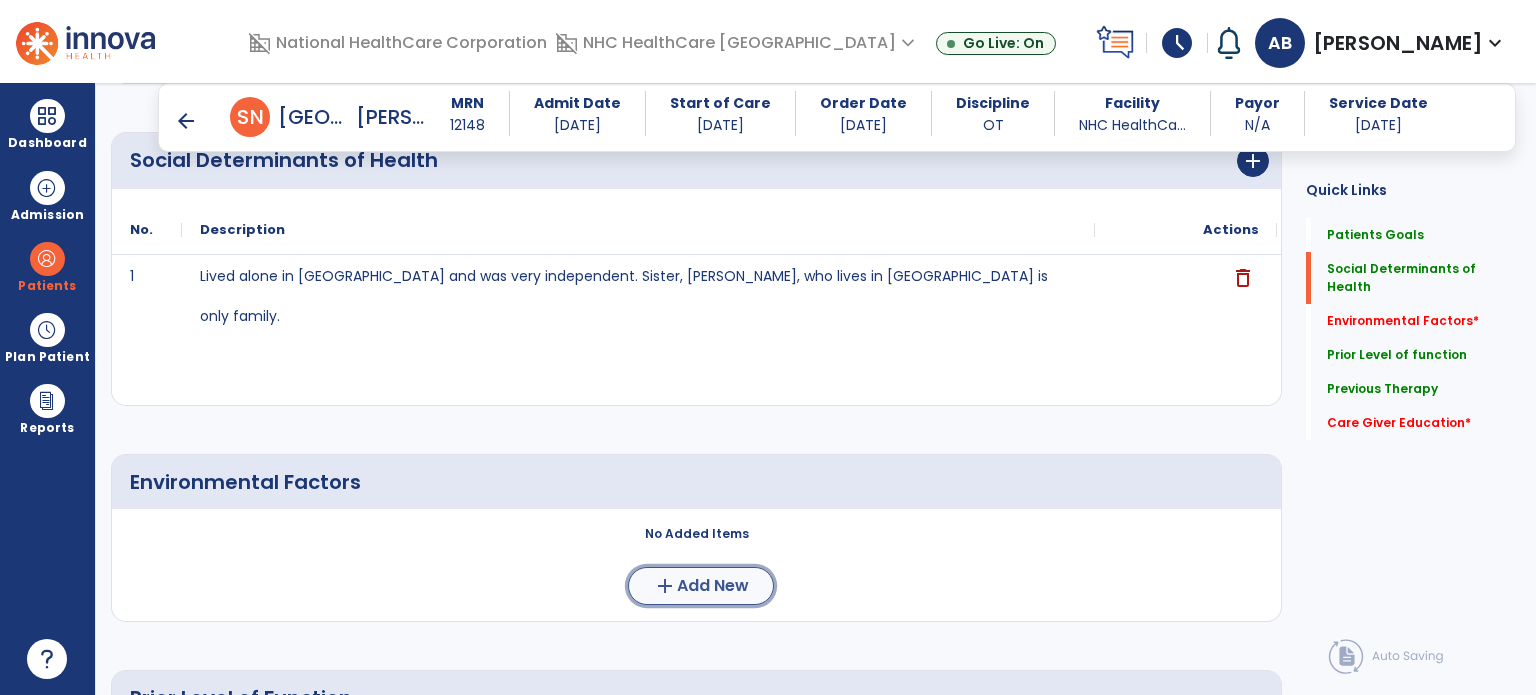 click on "Add New" 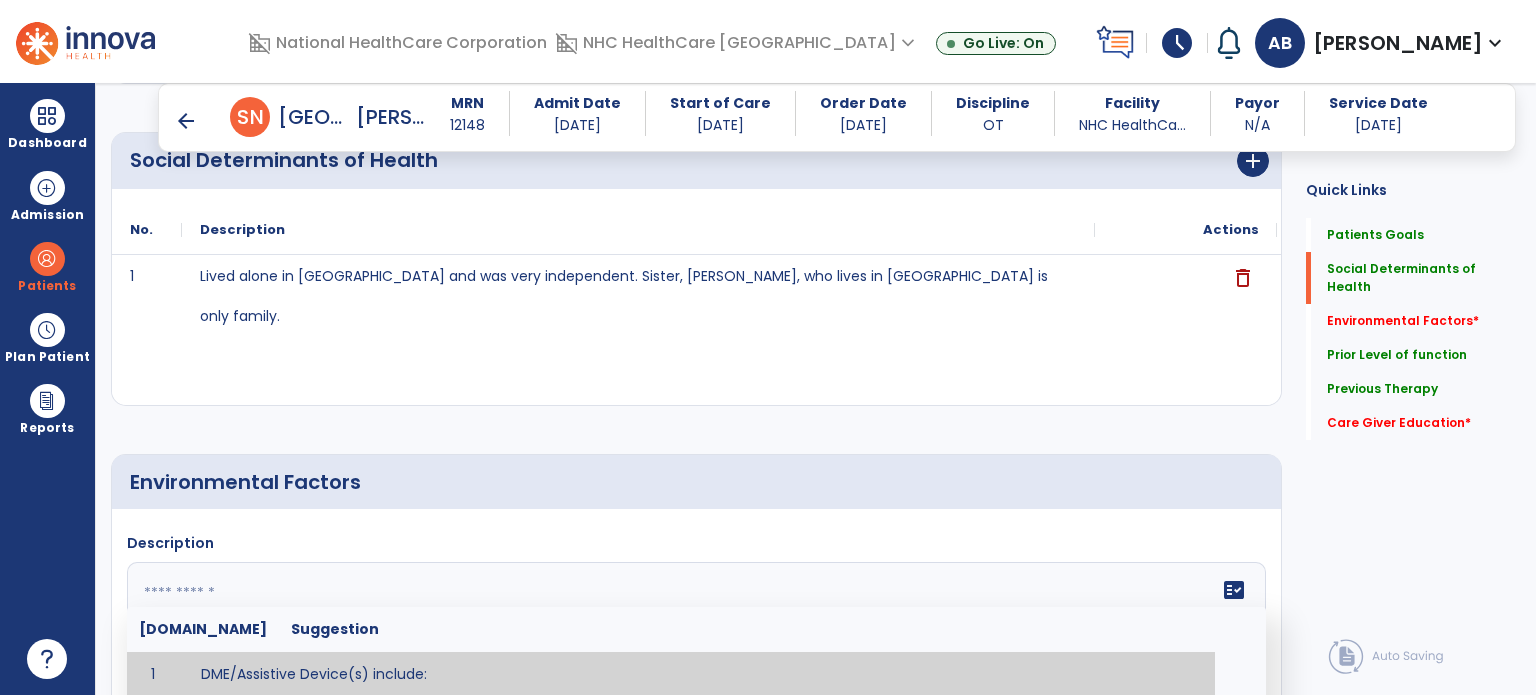 click 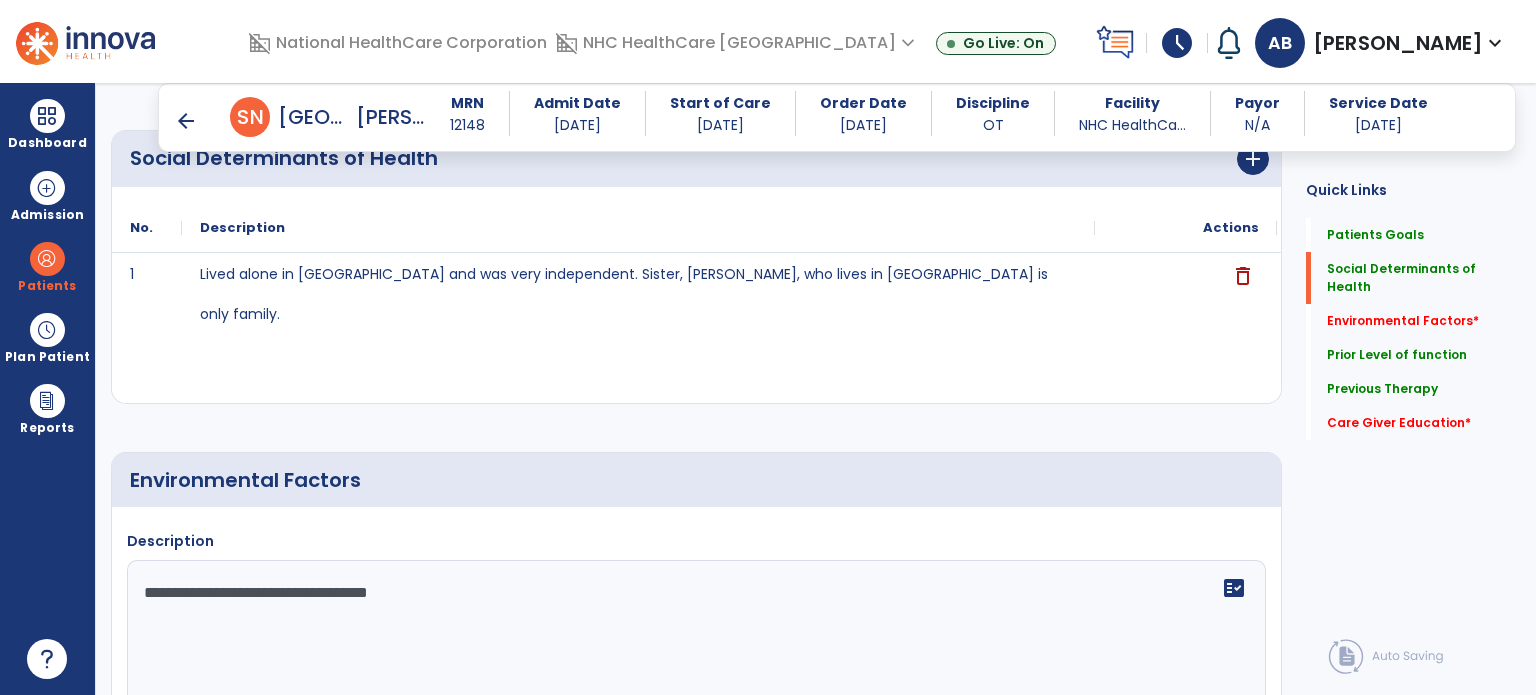 click on "**********" 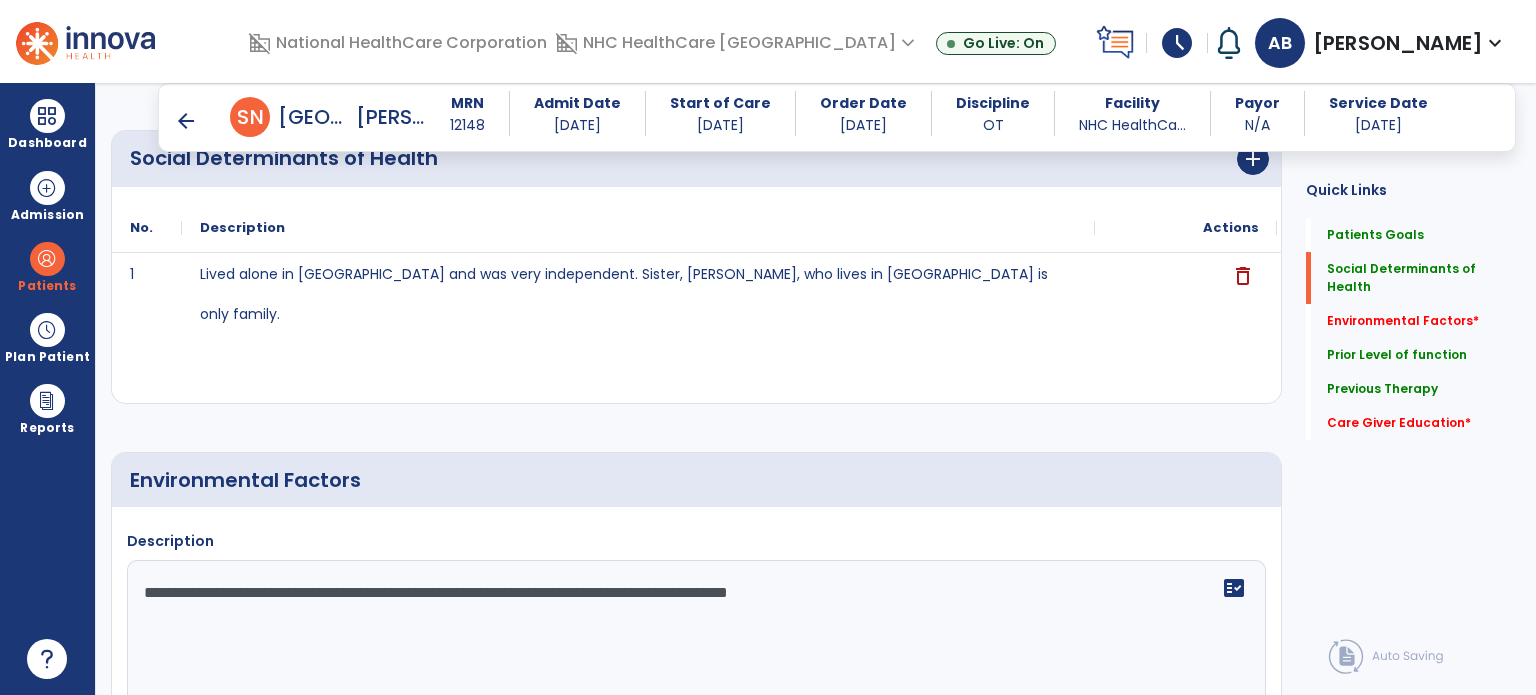 click on "**********" 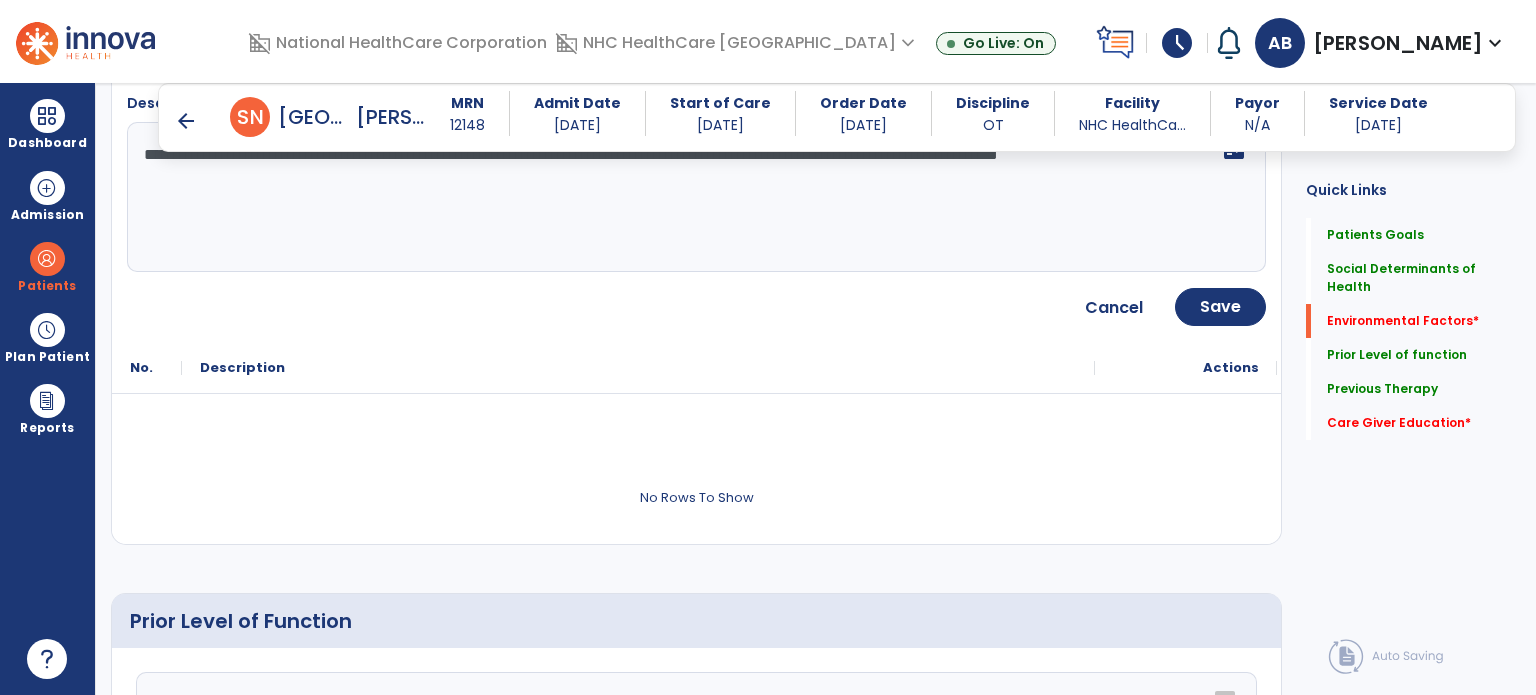 scroll, scrollTop: 936, scrollLeft: 0, axis: vertical 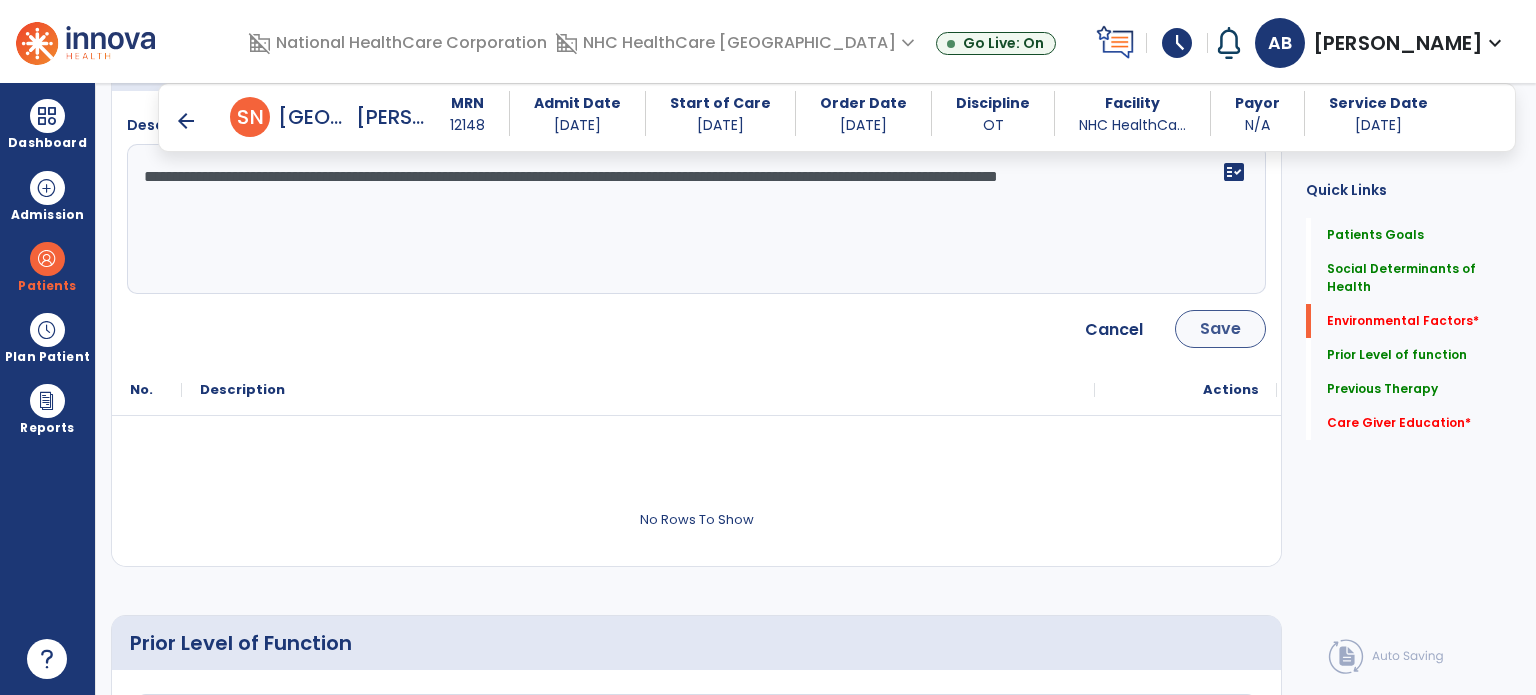 type on "**********" 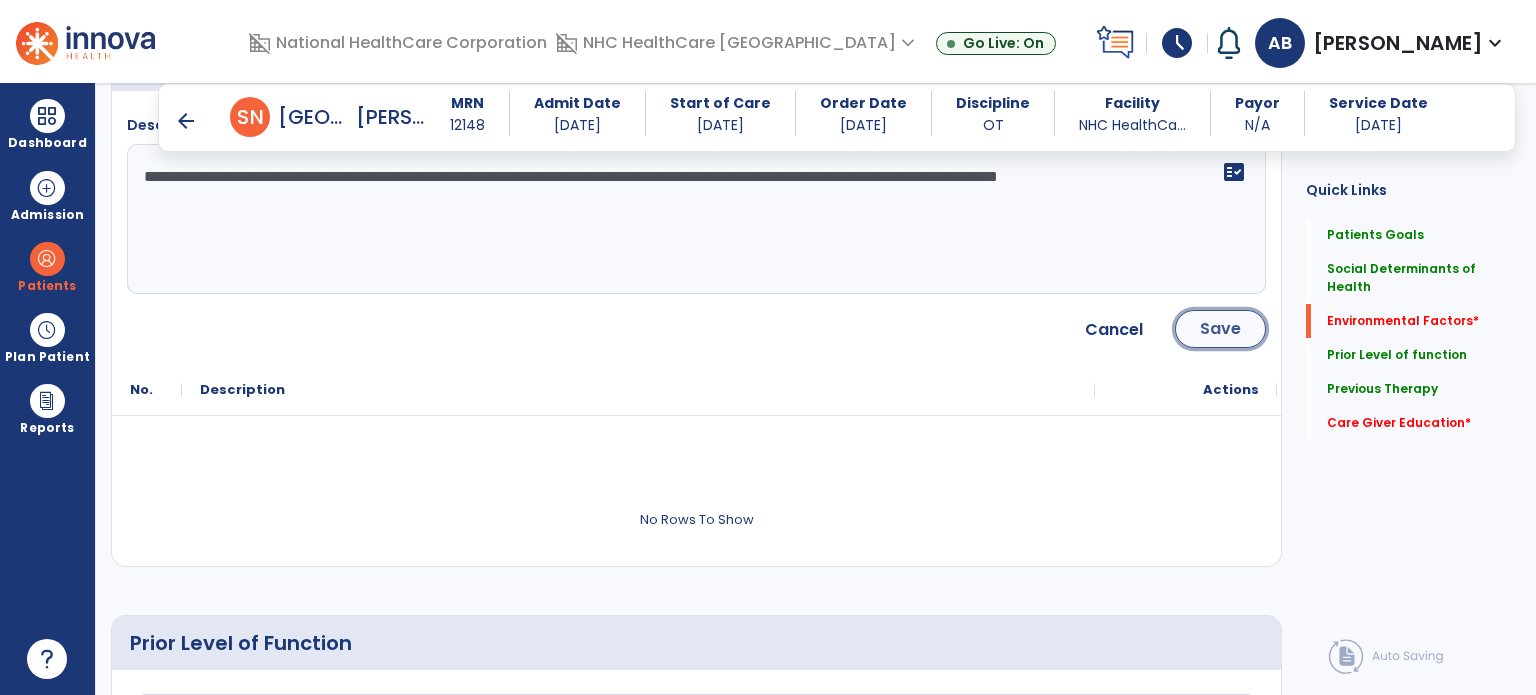 click on "Save" 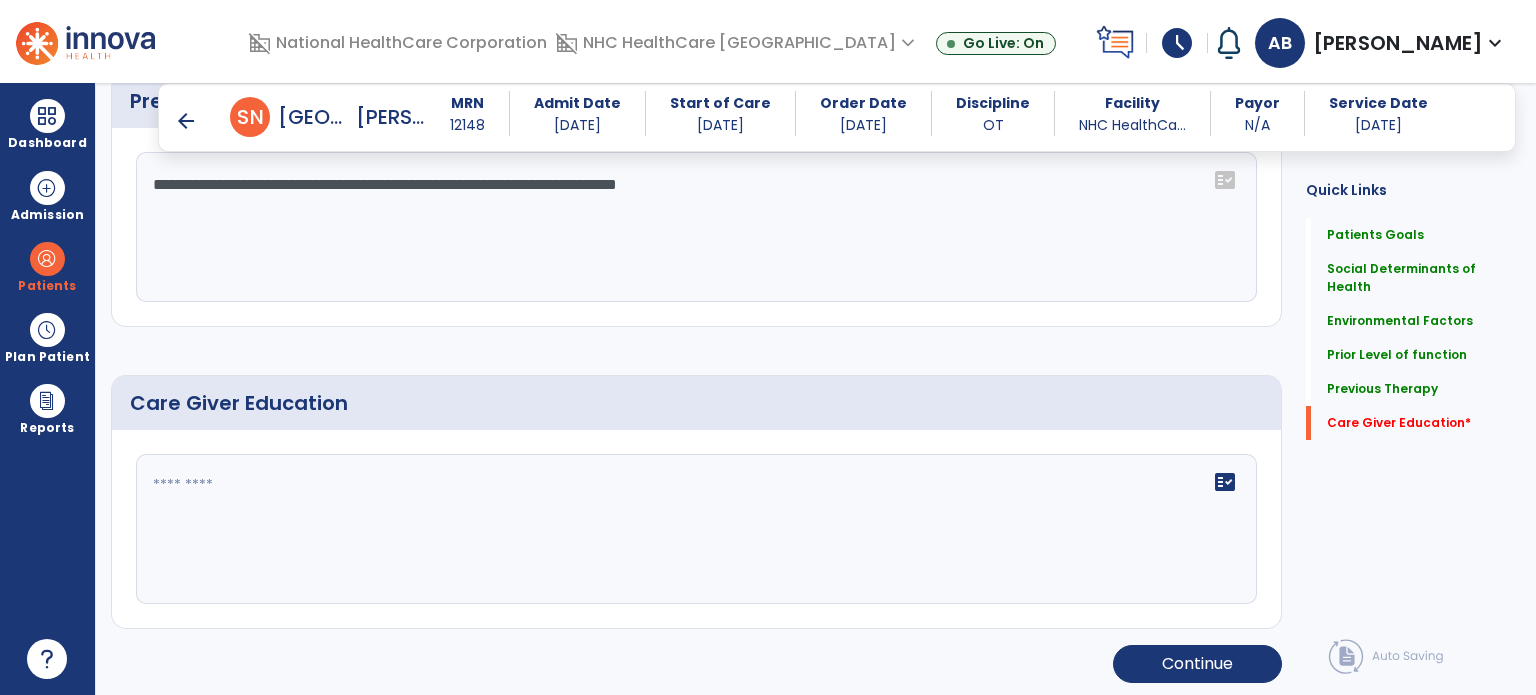 scroll, scrollTop: 1522, scrollLeft: 0, axis: vertical 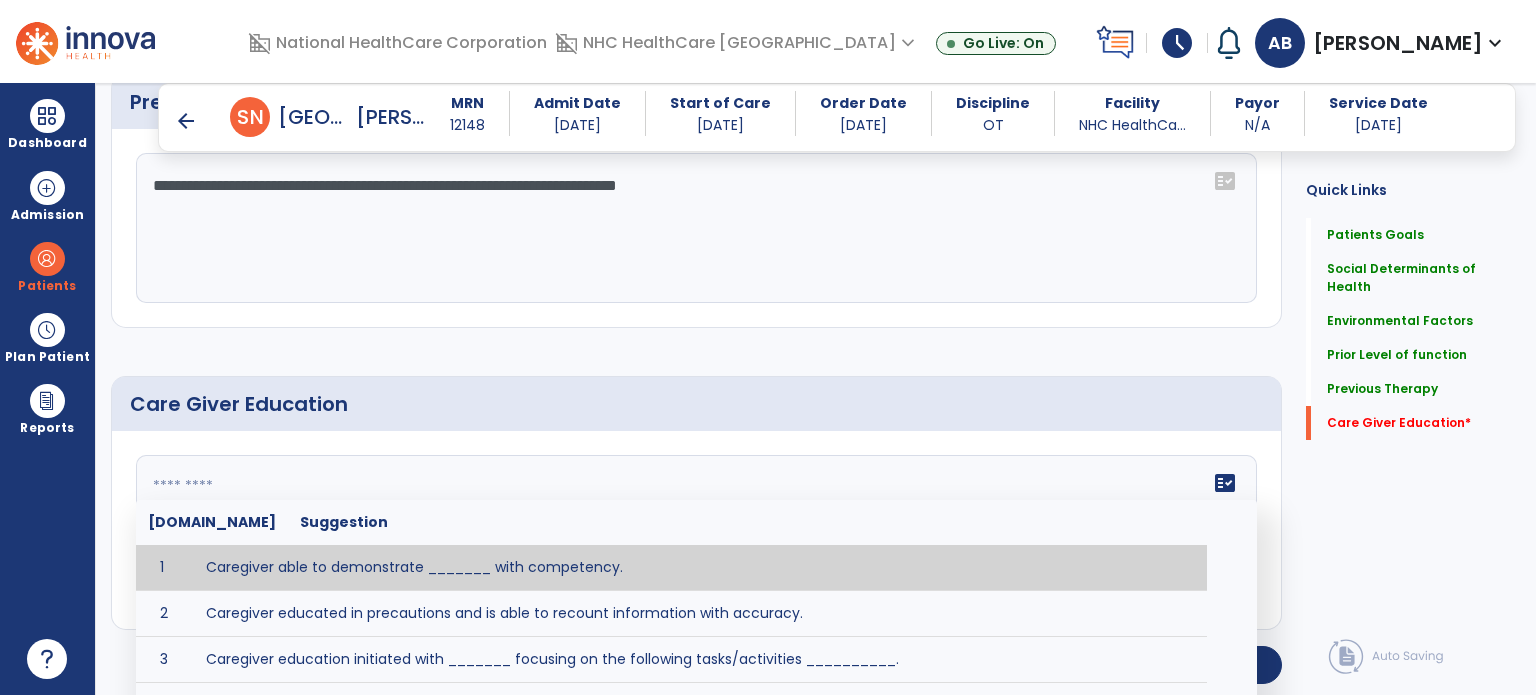 click on "fact_check  [DOMAIN_NAME] Suggestion 1 Caregiver able to demonstrate _______ with competency. 2 Caregiver educated in precautions and is able to recount information with accuracy. 3 Caregiver education initiated with _______ focusing on the following tasks/activities __________. 4 Home exercise program initiated with caregiver focusing on __________. 5 Patient educated in precautions and is able to recount information with [VALUE]% accuracy." 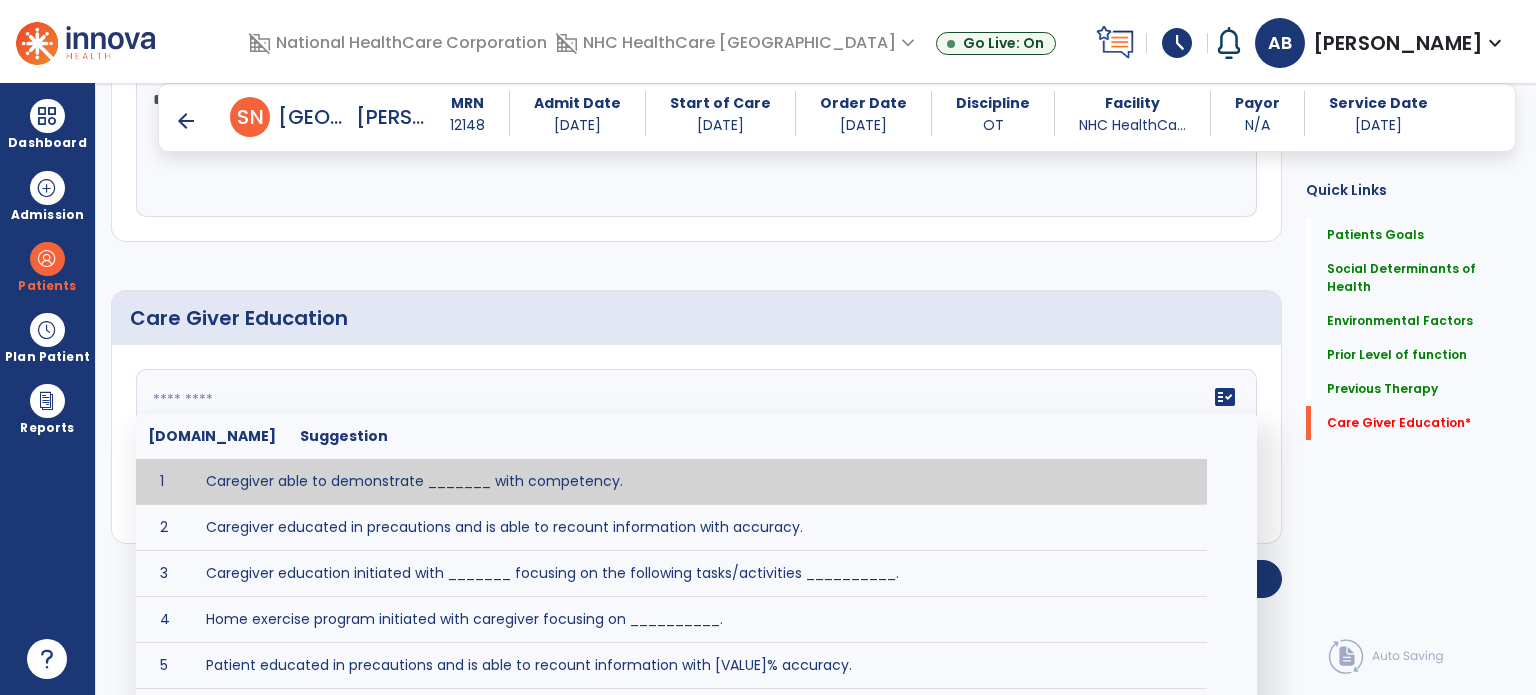 scroll, scrollTop: 1613, scrollLeft: 0, axis: vertical 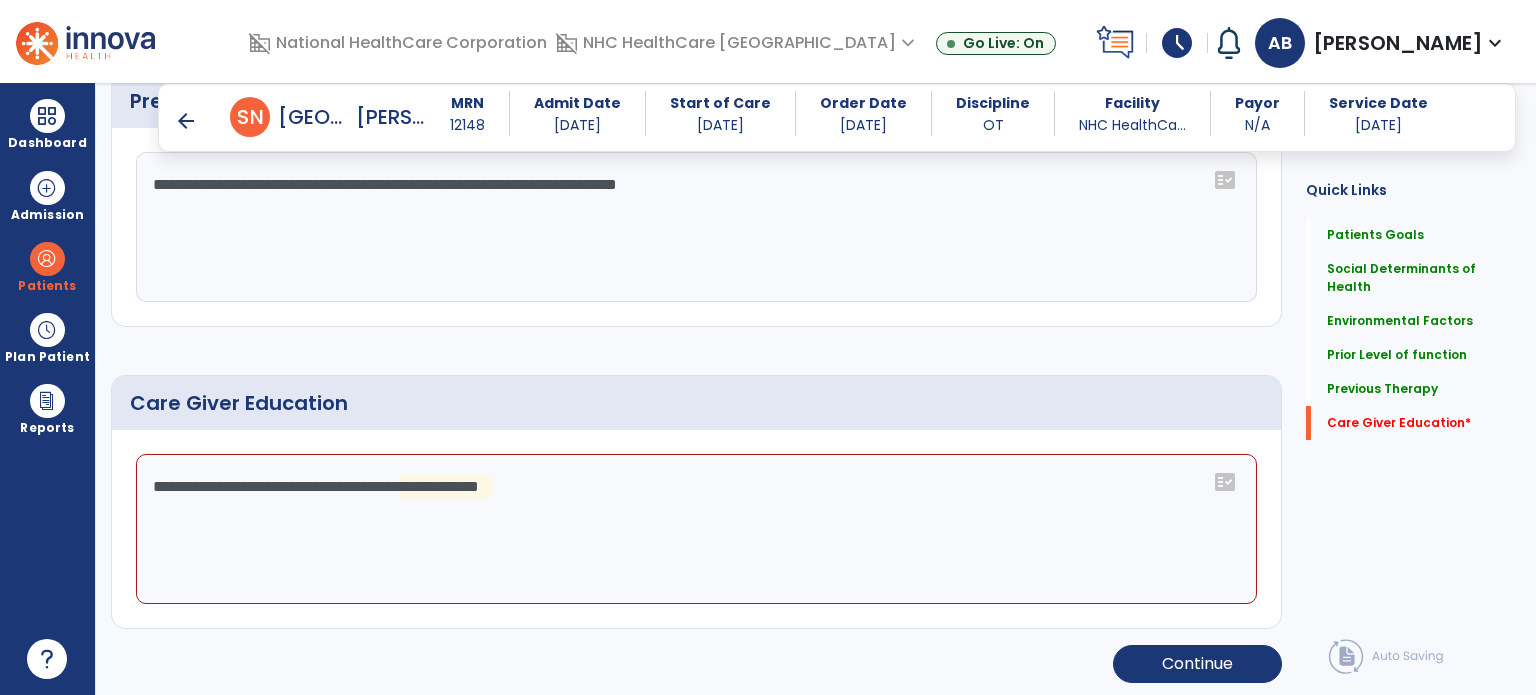 drag, startPoint x: 690, startPoint y: 479, endPoint x: 935, endPoint y: 478, distance: 245.00204 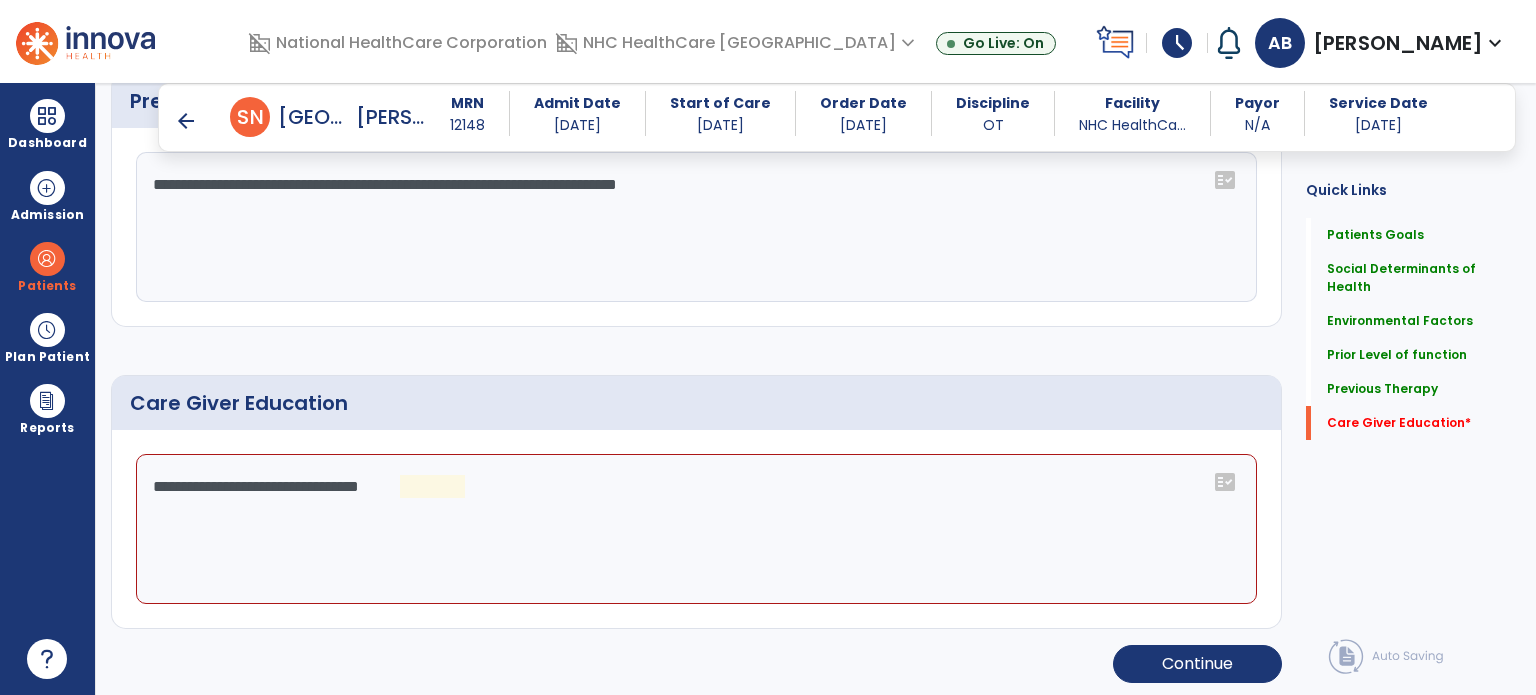click on "**********" 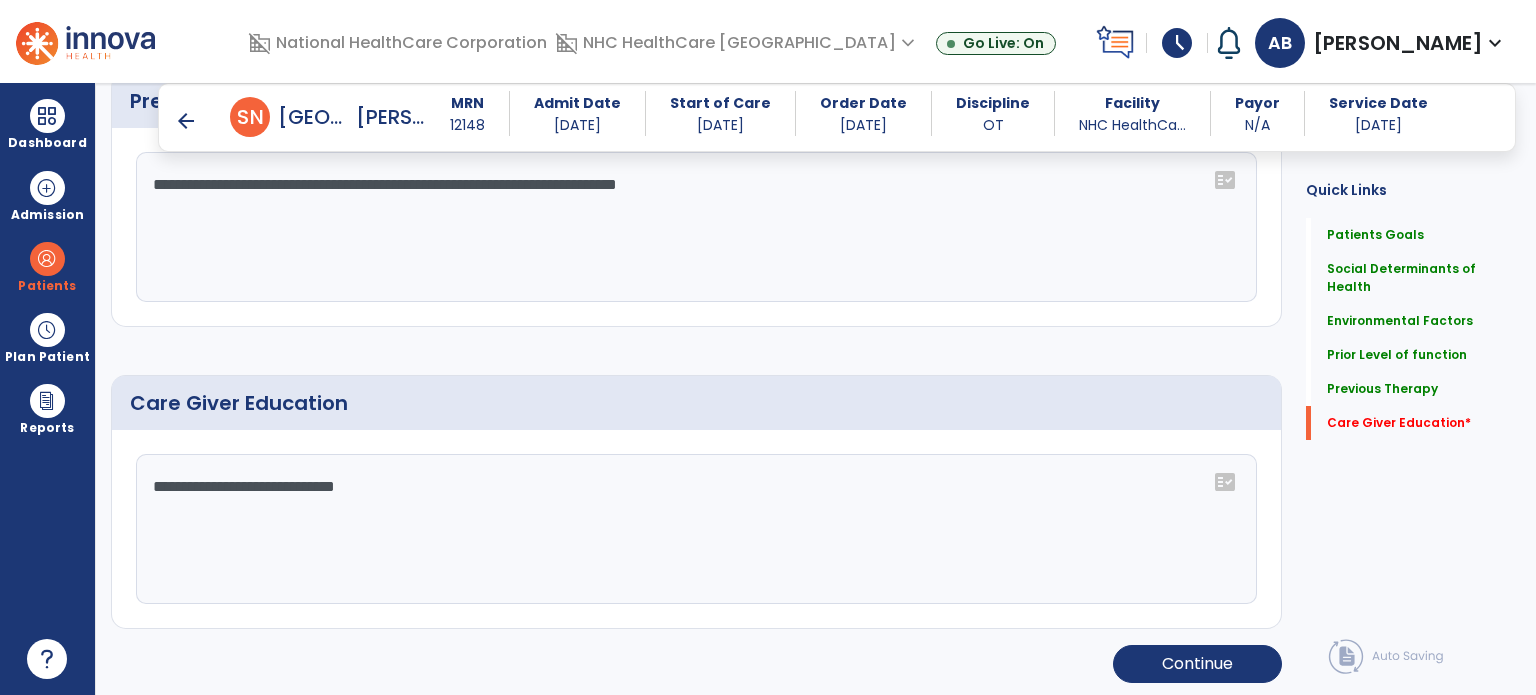 click on "**********" 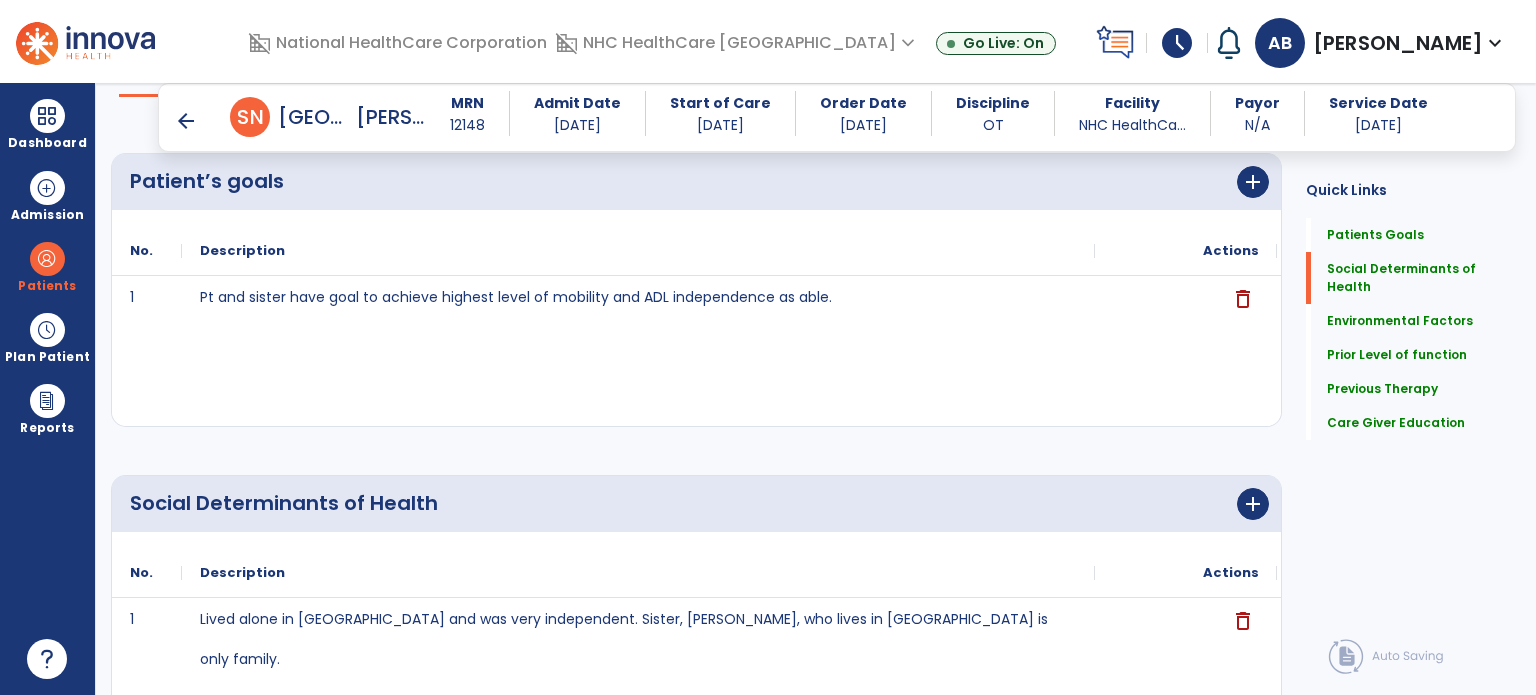 scroll, scrollTop: 0, scrollLeft: 0, axis: both 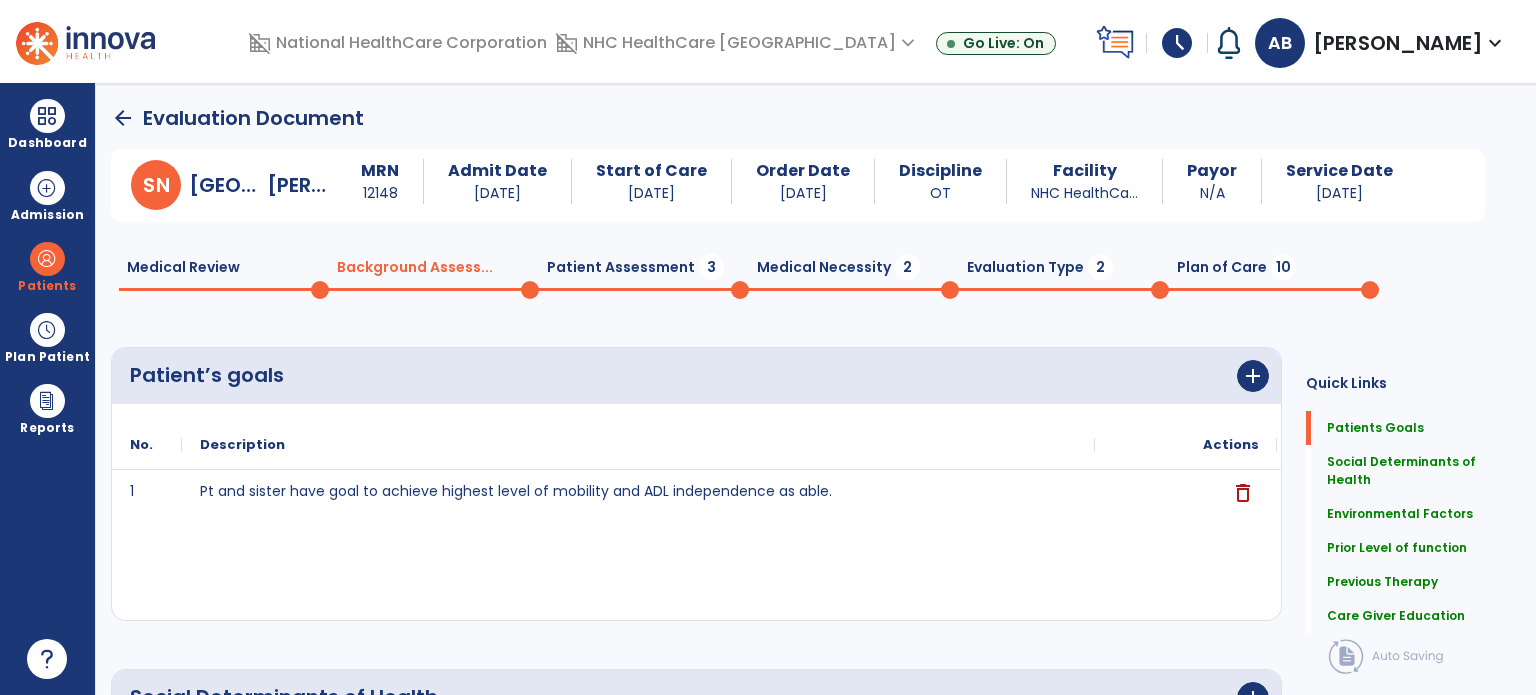 type on "**********" 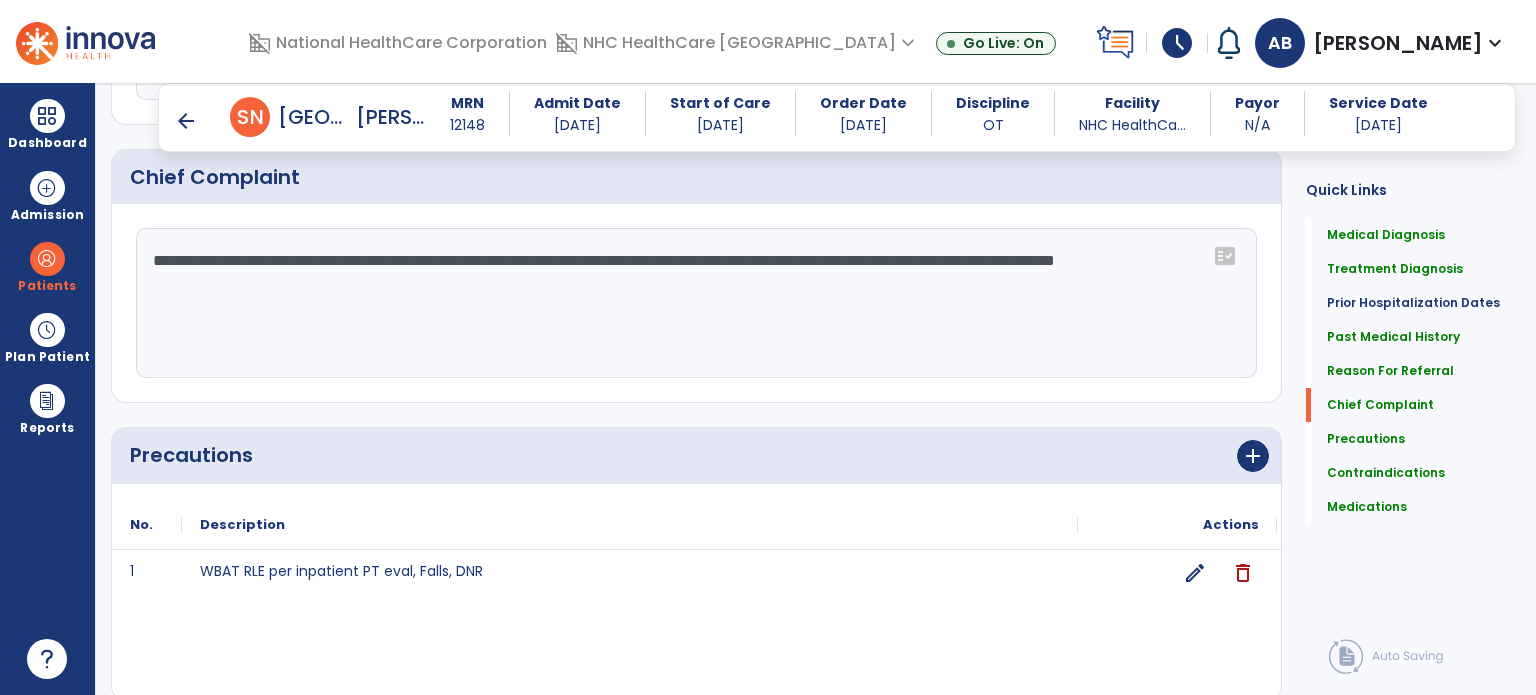 scroll, scrollTop: 1788, scrollLeft: 0, axis: vertical 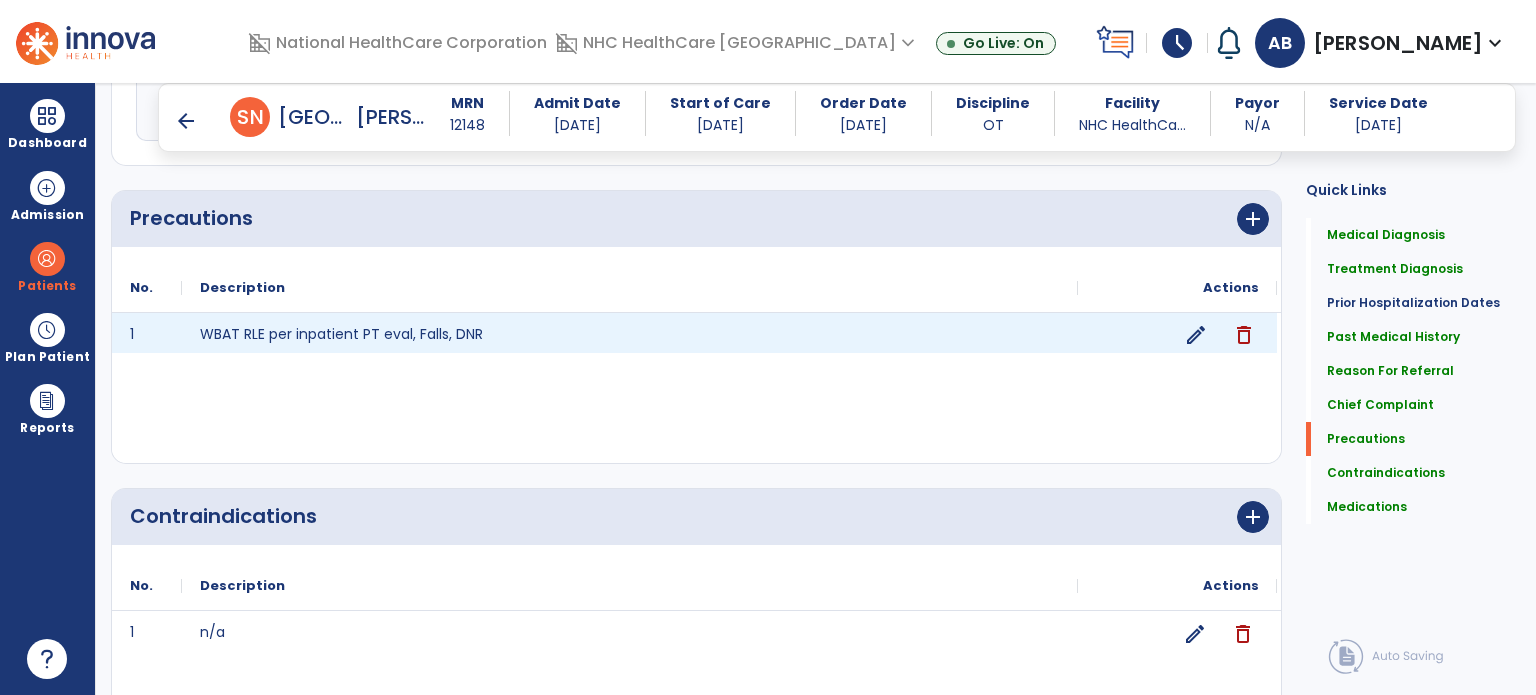 click on "edit" 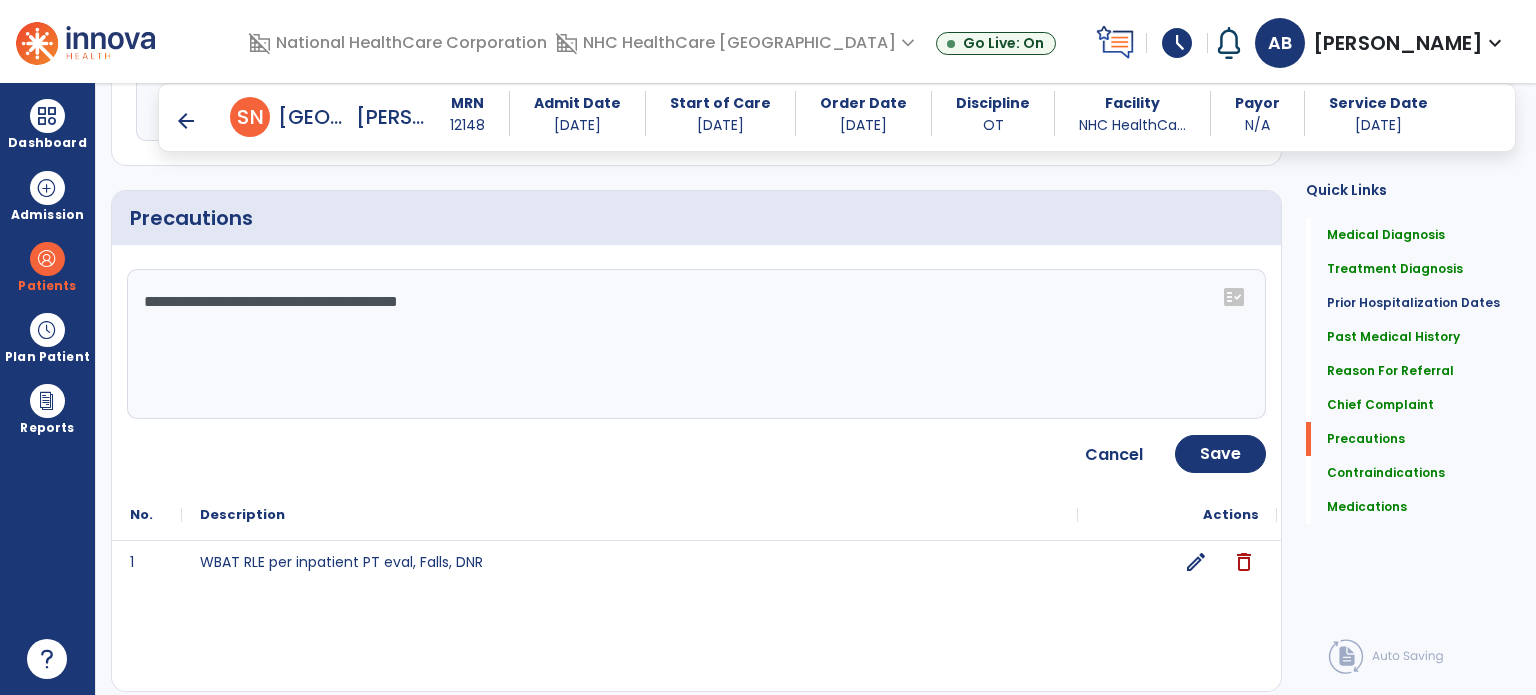click on "**********" 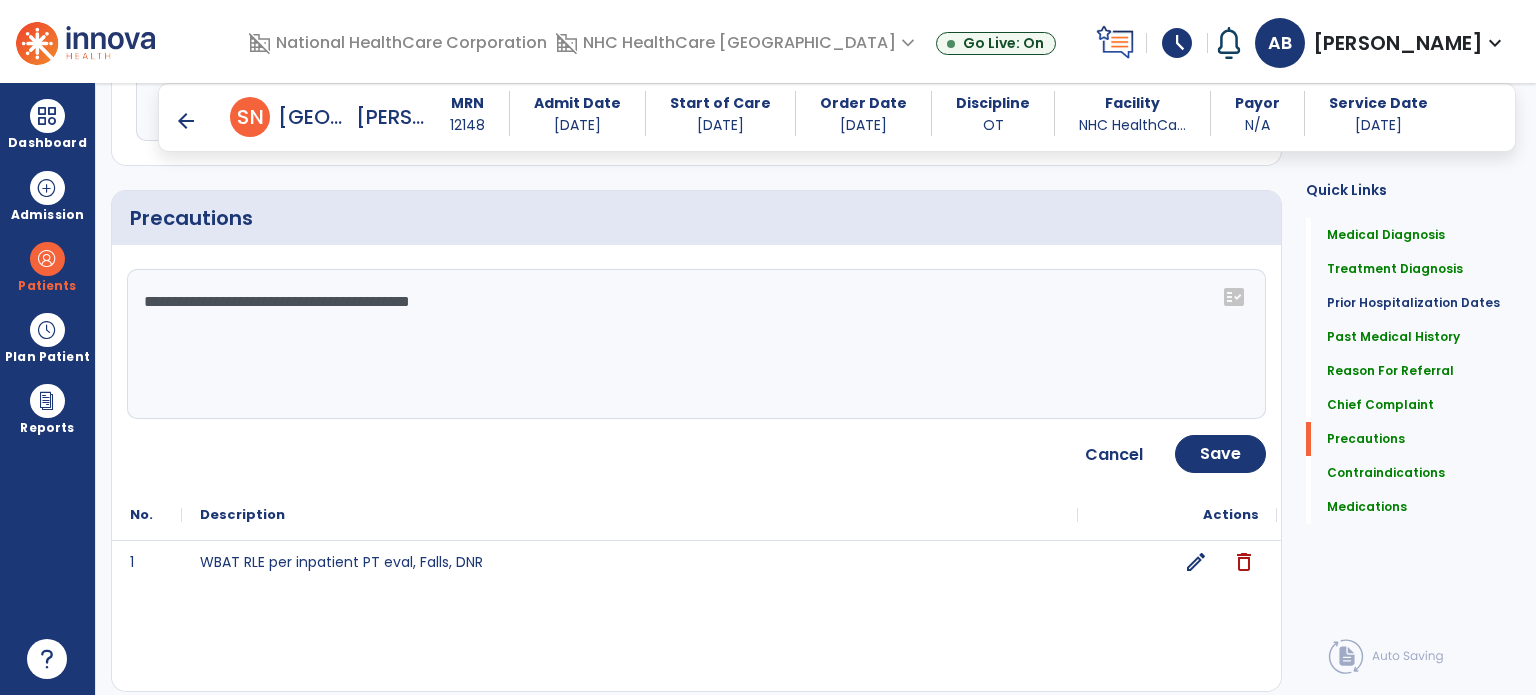 paste on "**********" 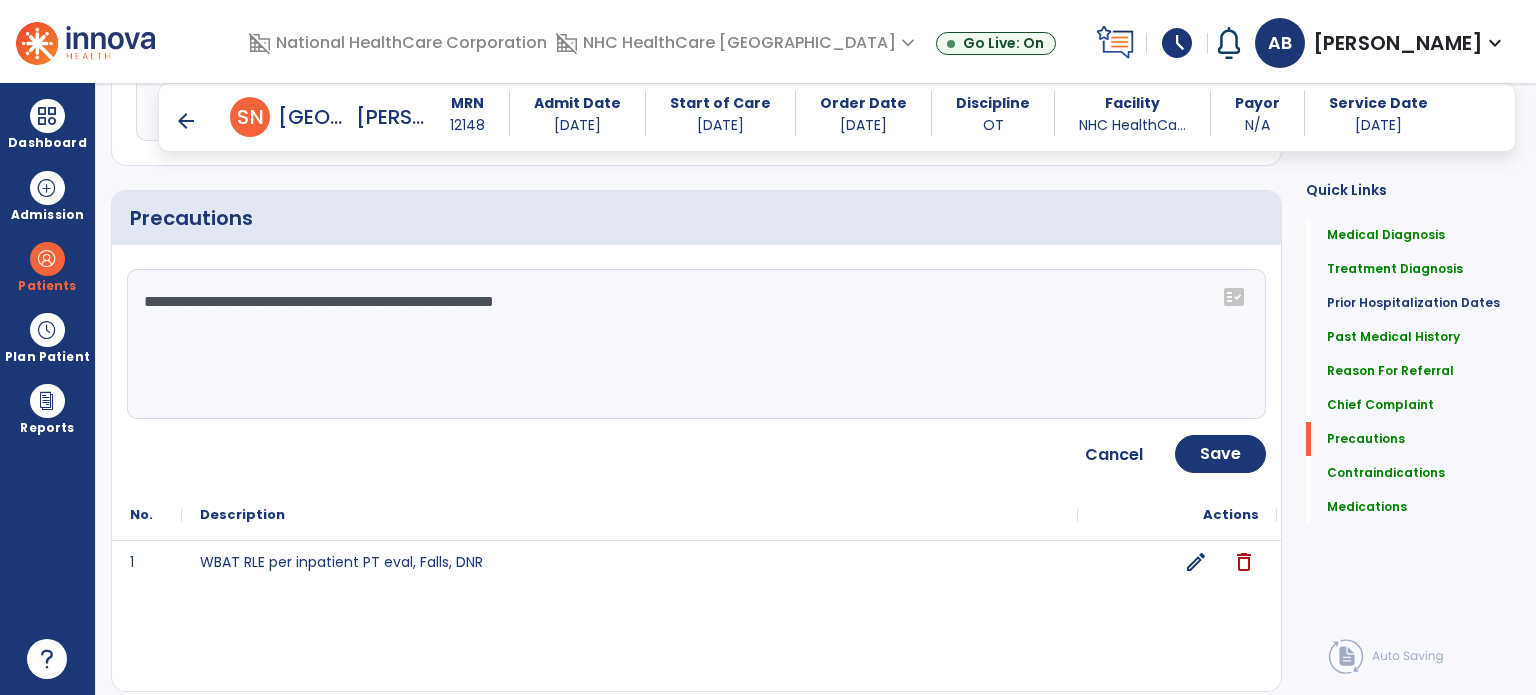 click on "**********" 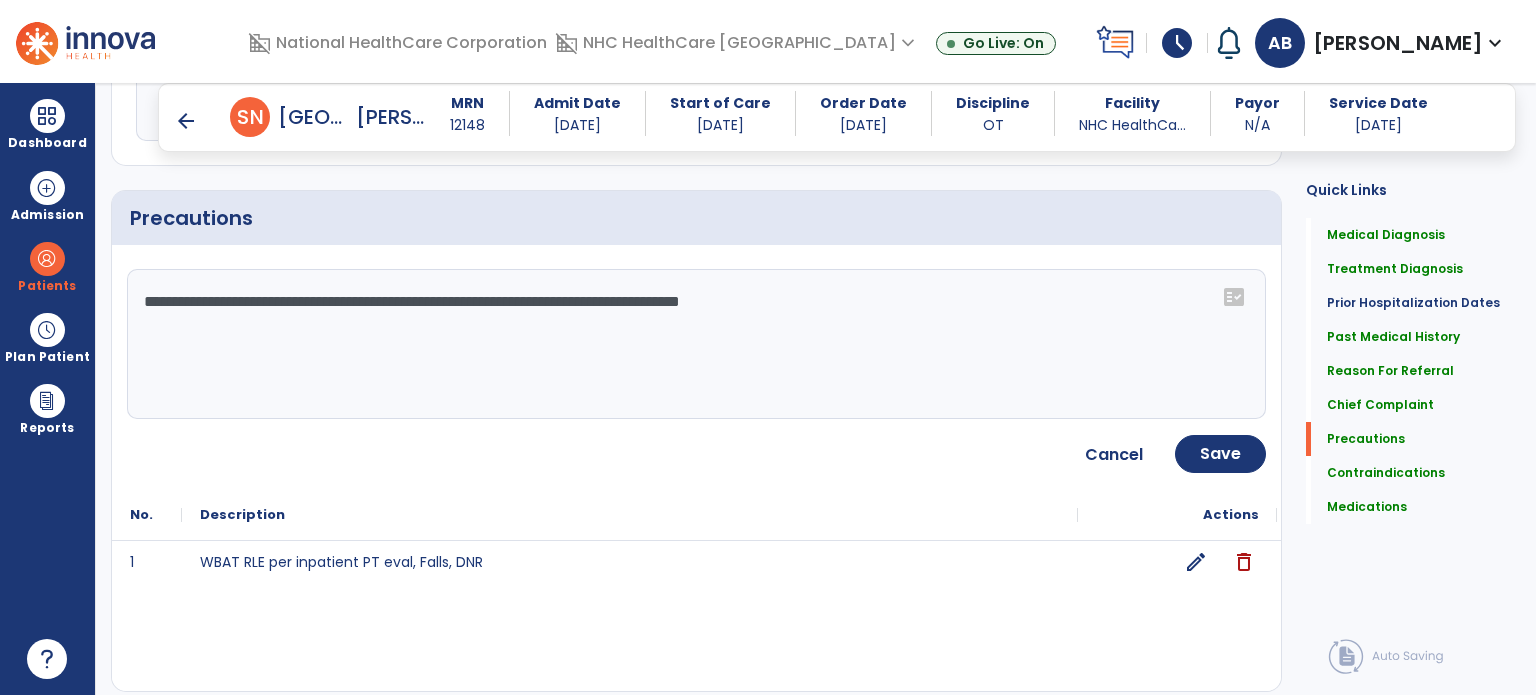 type on "**********" 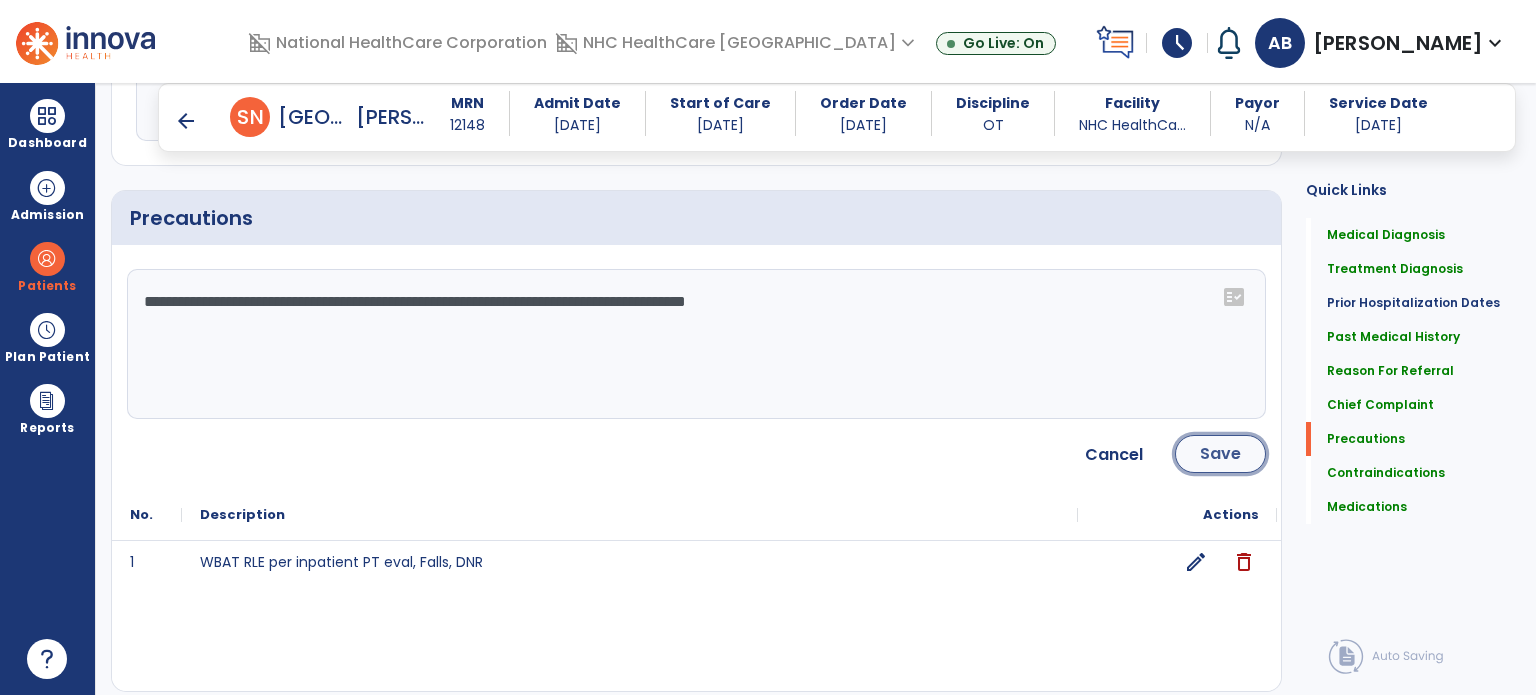 click on "Save" 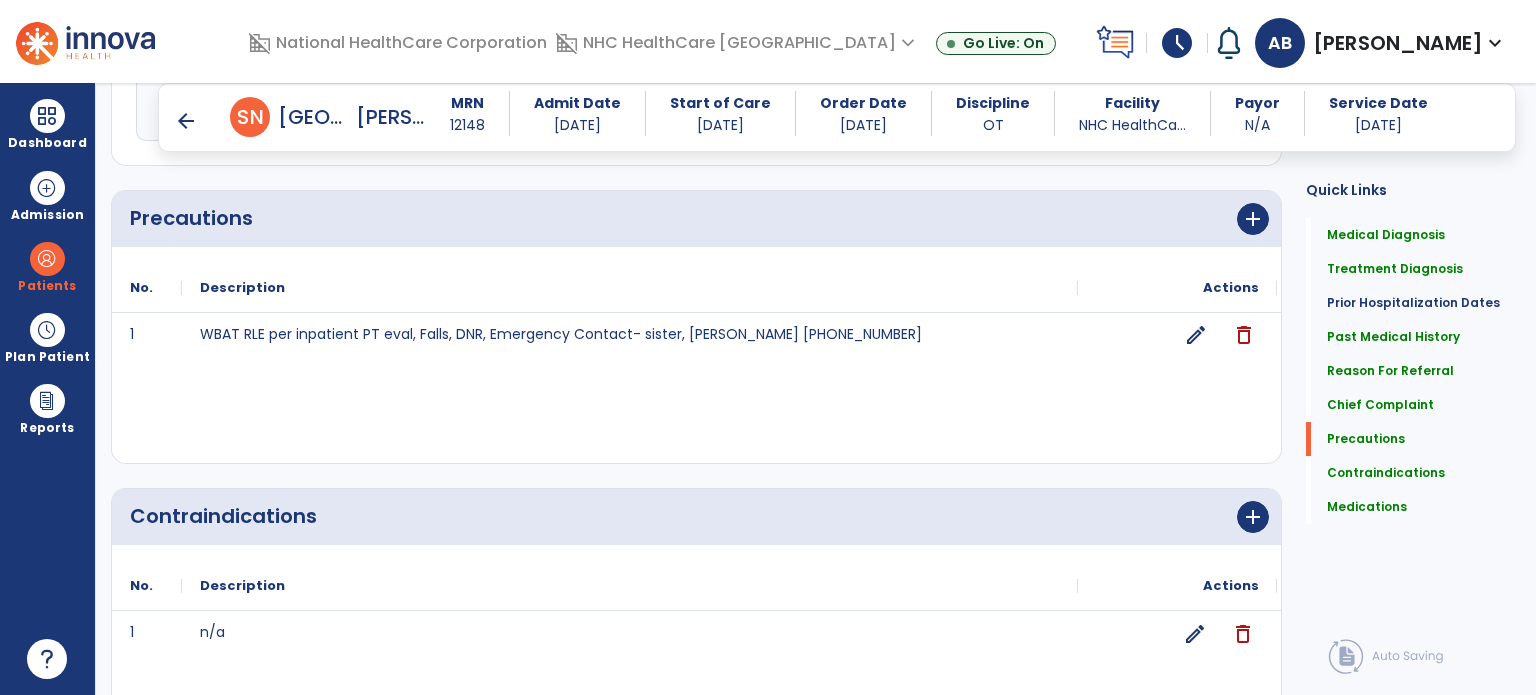 scroll, scrollTop: 2217, scrollLeft: 0, axis: vertical 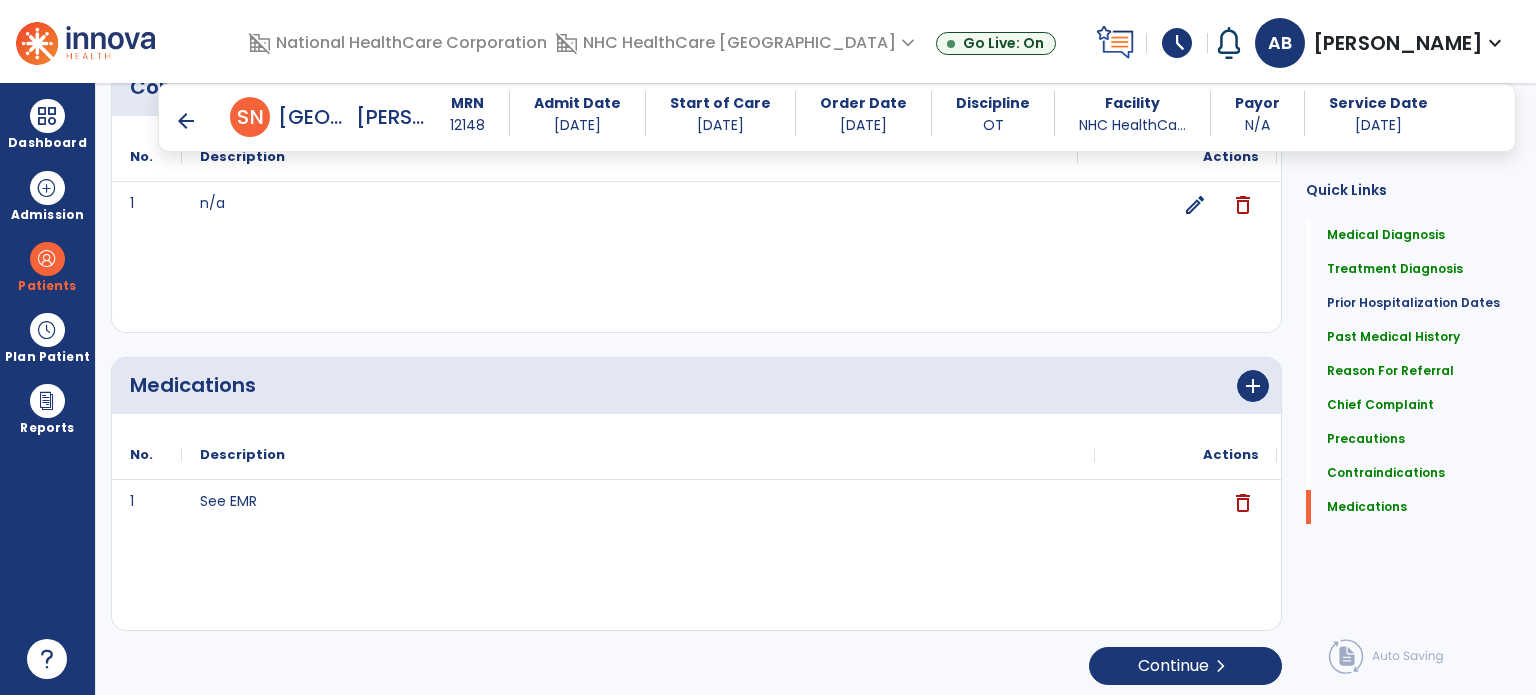 click on "1 n/a edit delete" 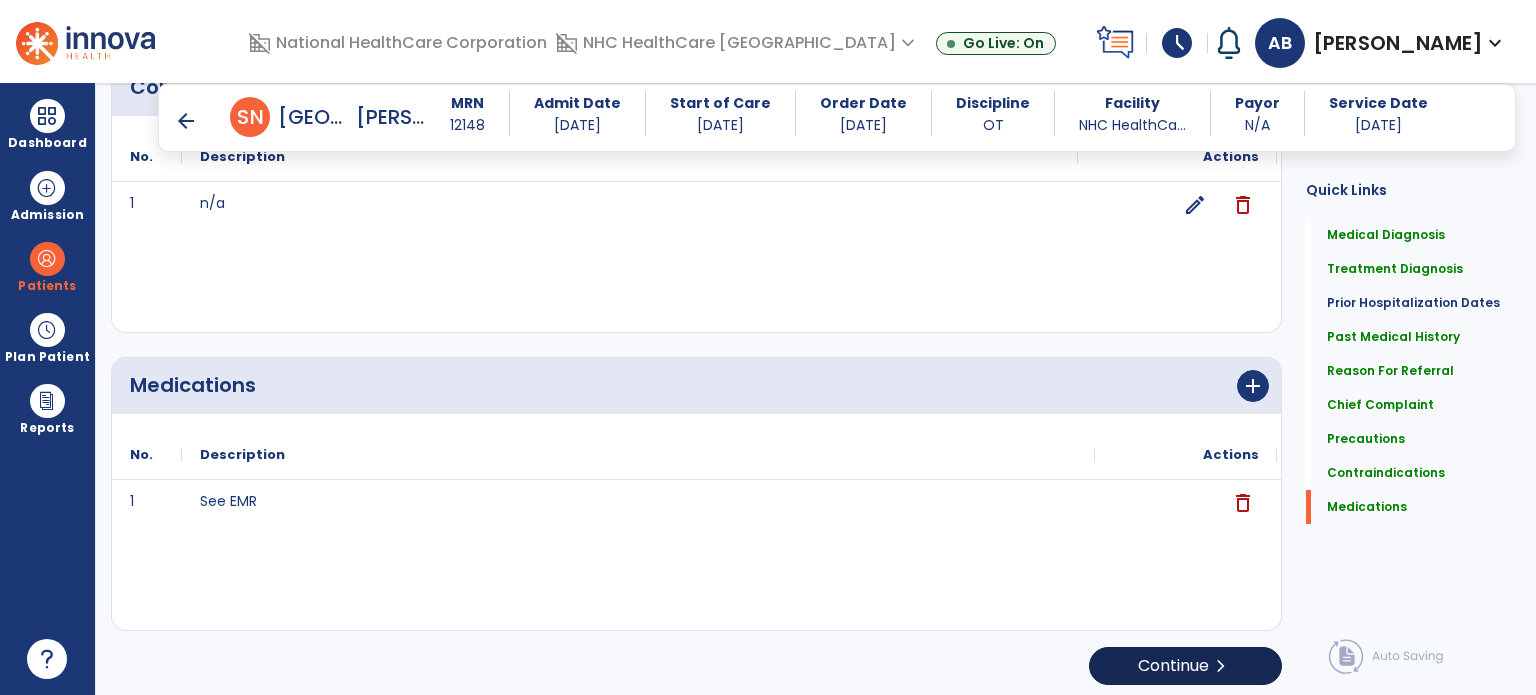 click on "Continue  chevron_right" 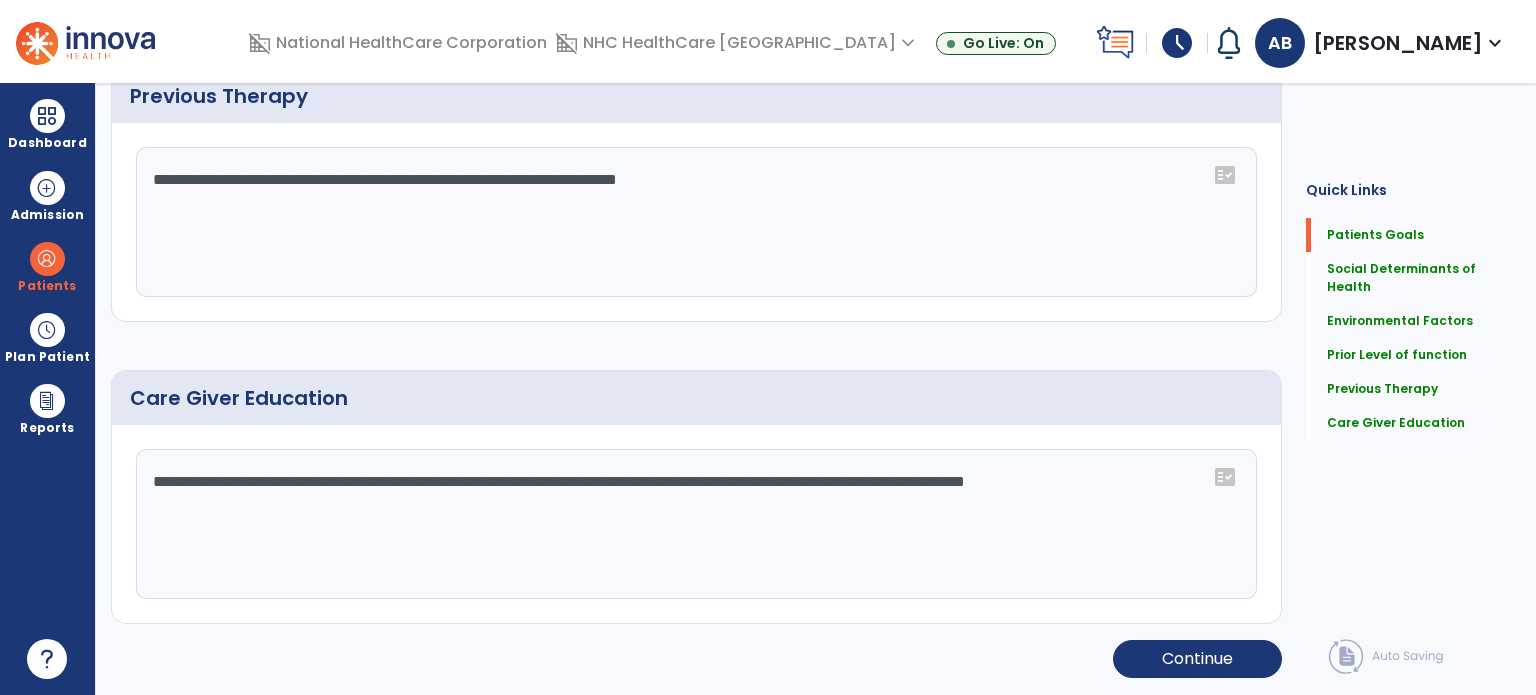 scroll, scrollTop: 8, scrollLeft: 0, axis: vertical 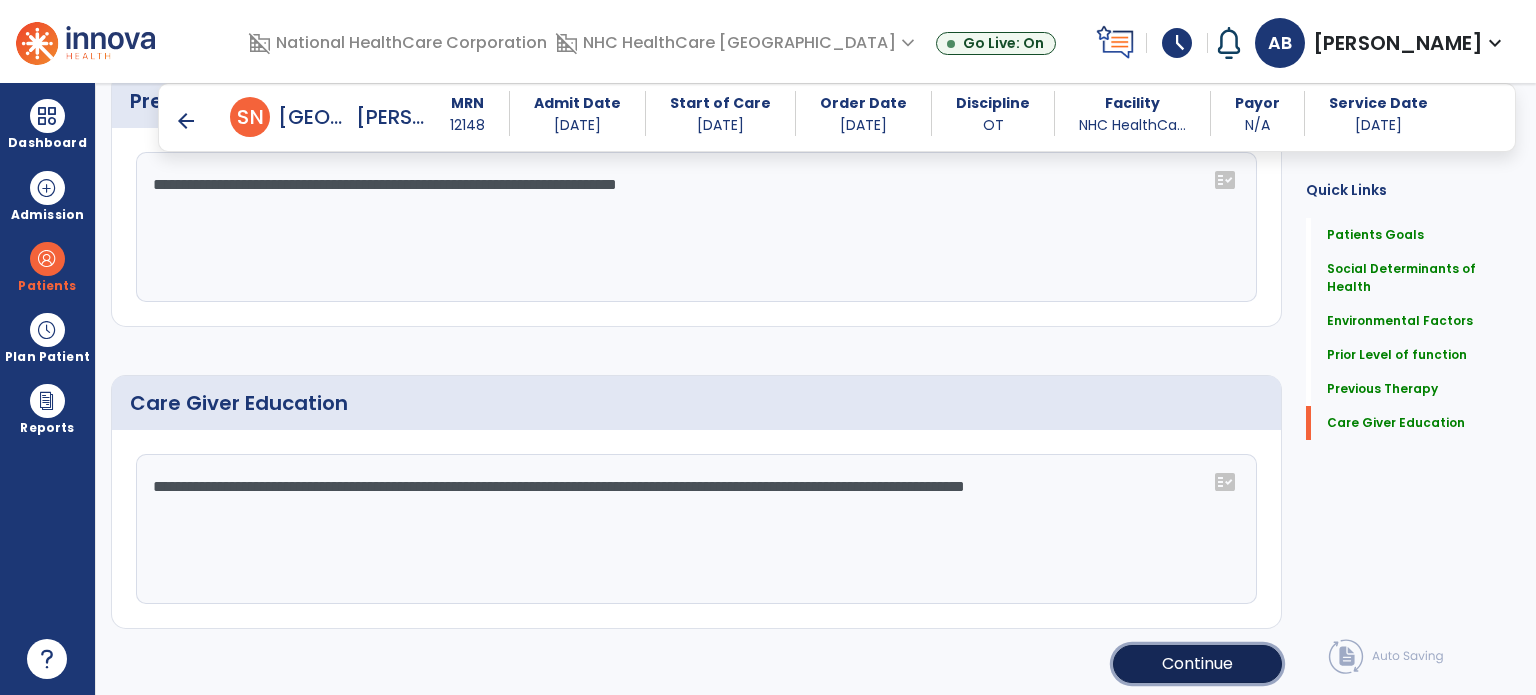 click on "Continue" 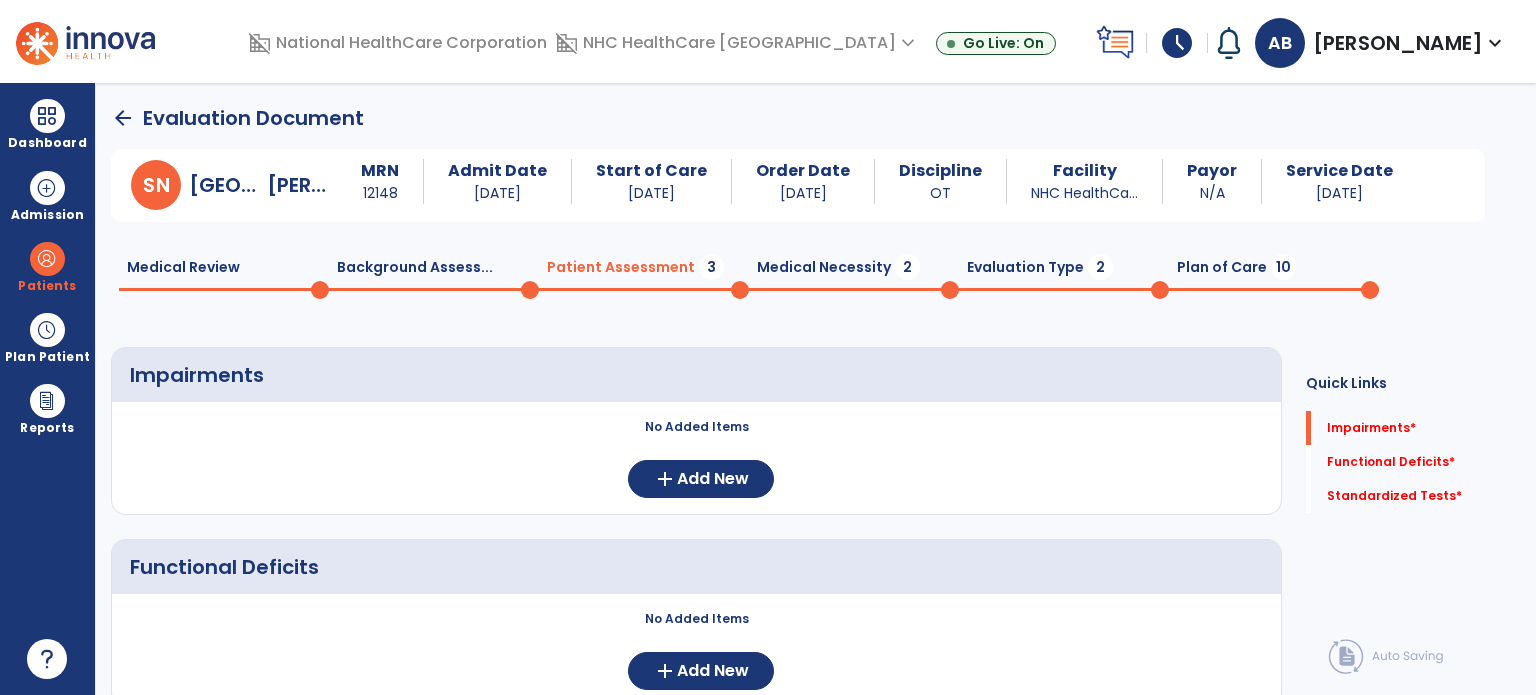 scroll, scrollTop: 2, scrollLeft: 0, axis: vertical 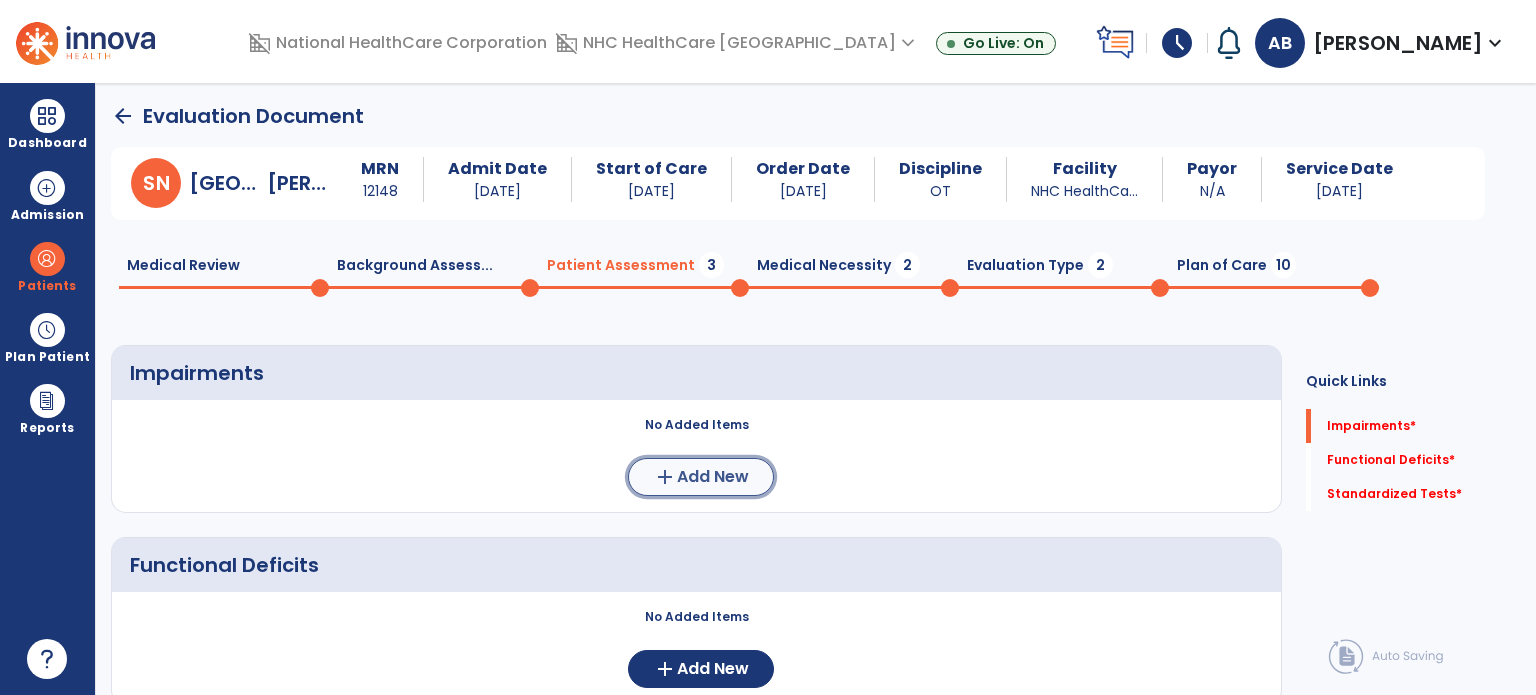 click on "Add New" 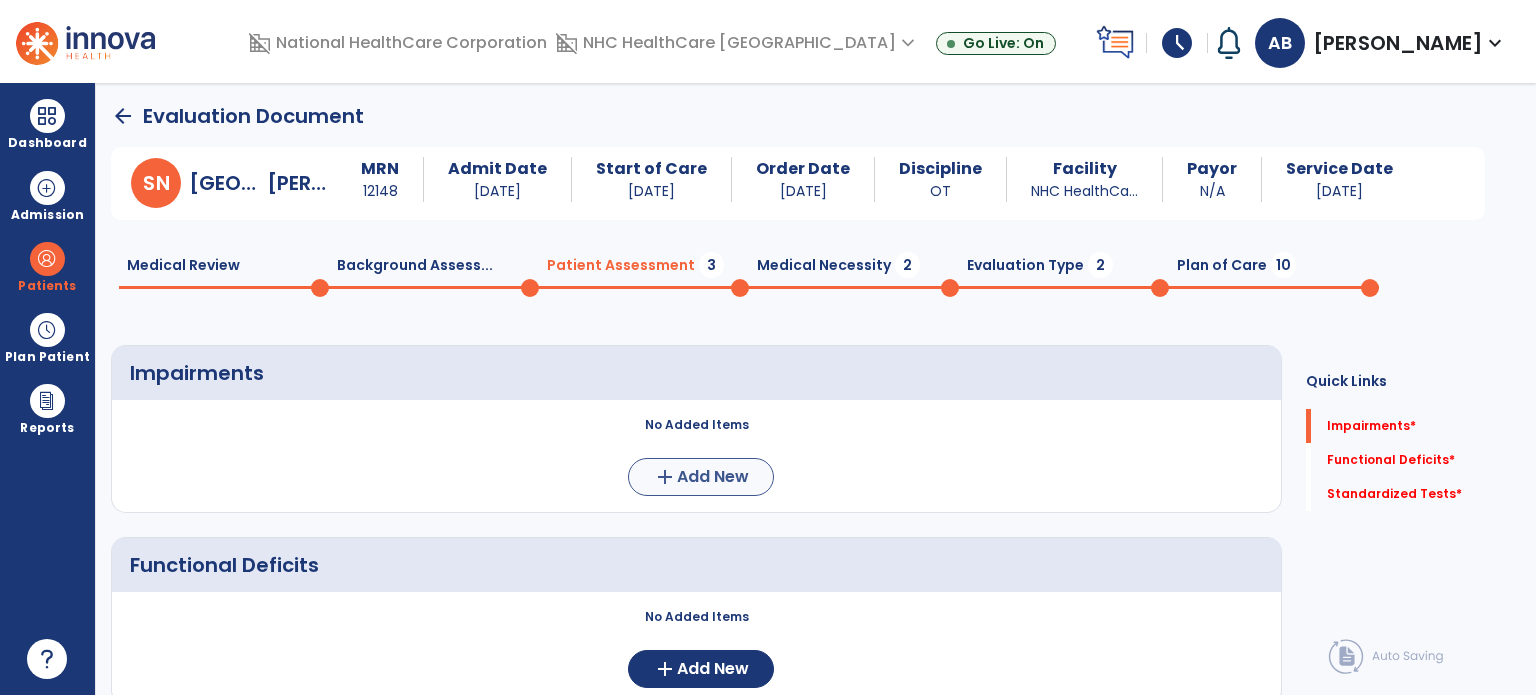scroll, scrollTop: 0, scrollLeft: 0, axis: both 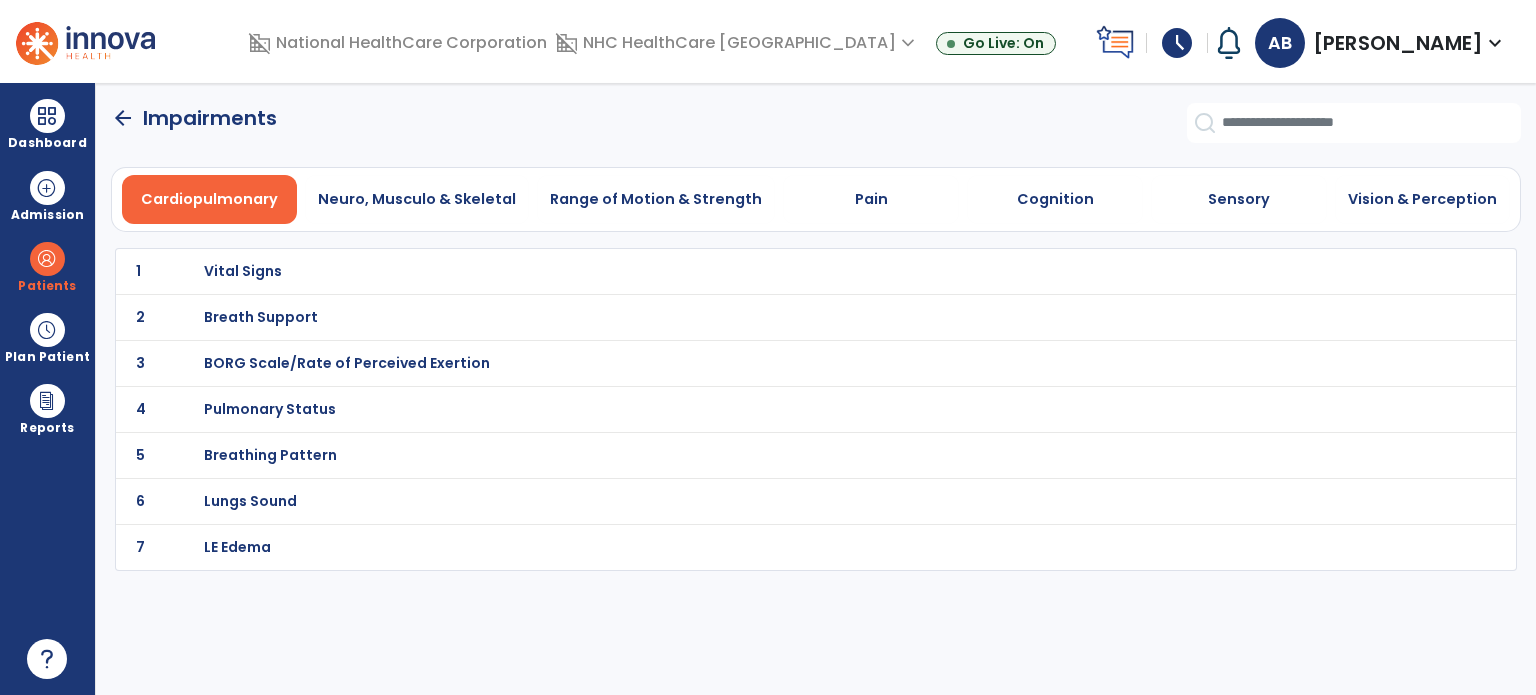 click on "BORG Scale/Rate of Perceived Exertion" at bounding box center (243, 271) 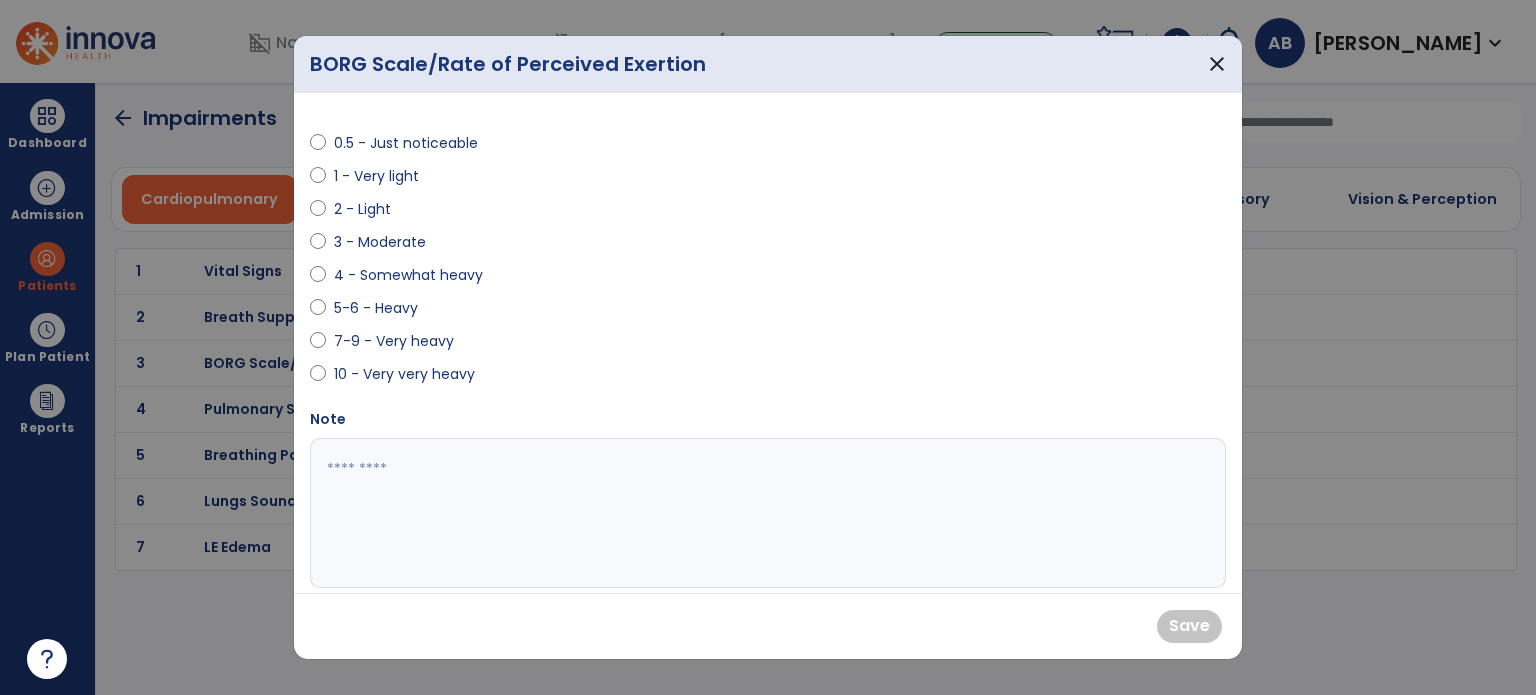 click on "5-6 - Heavy" at bounding box center [376, 308] 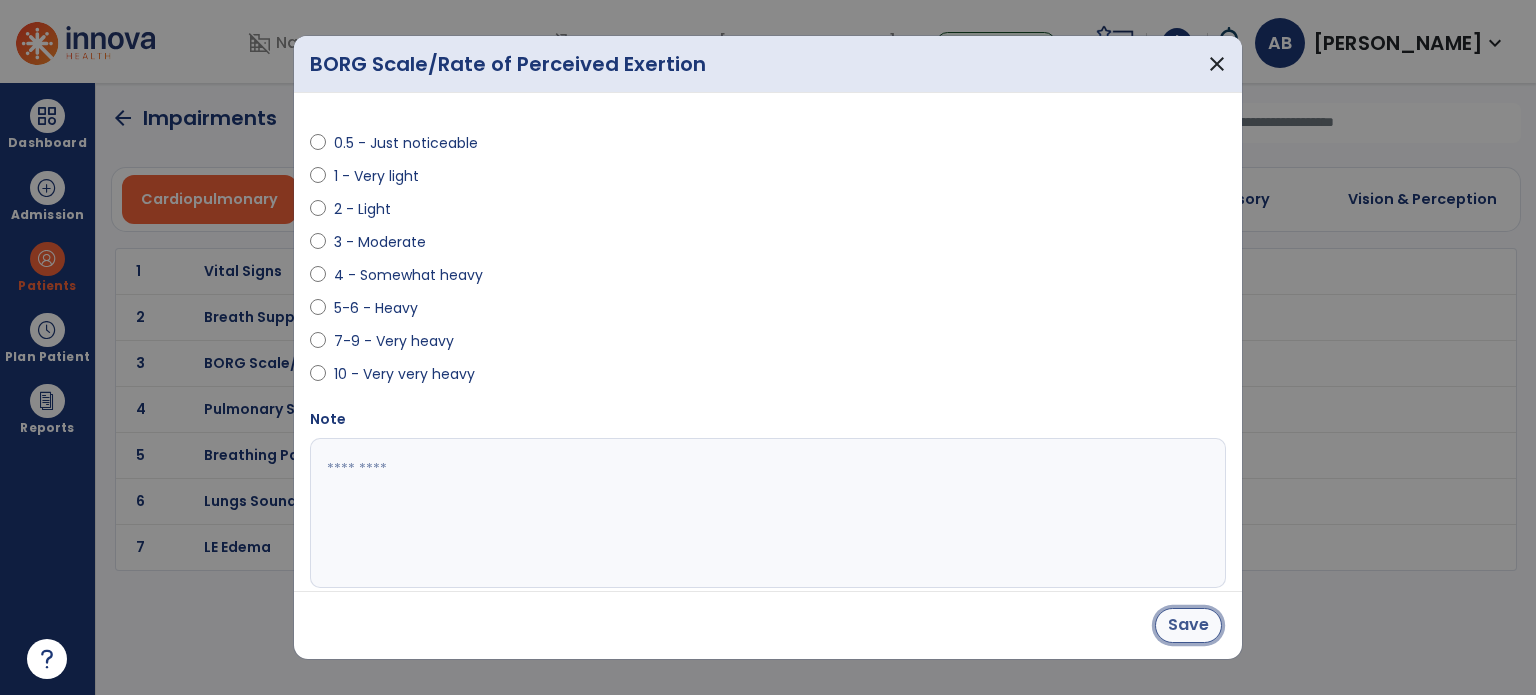 click on "Save" at bounding box center (1188, 625) 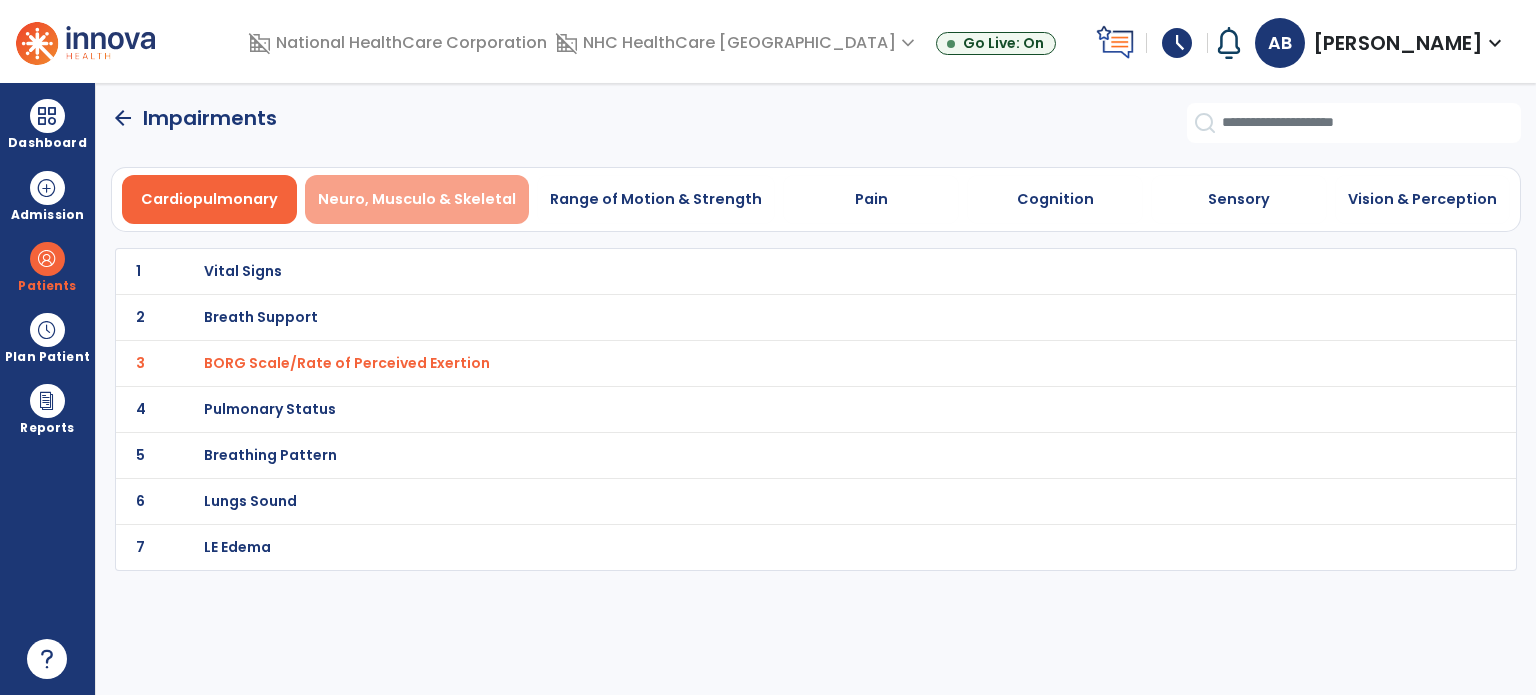 click on "Neuro, Musculo & Skeletal" at bounding box center [417, 199] 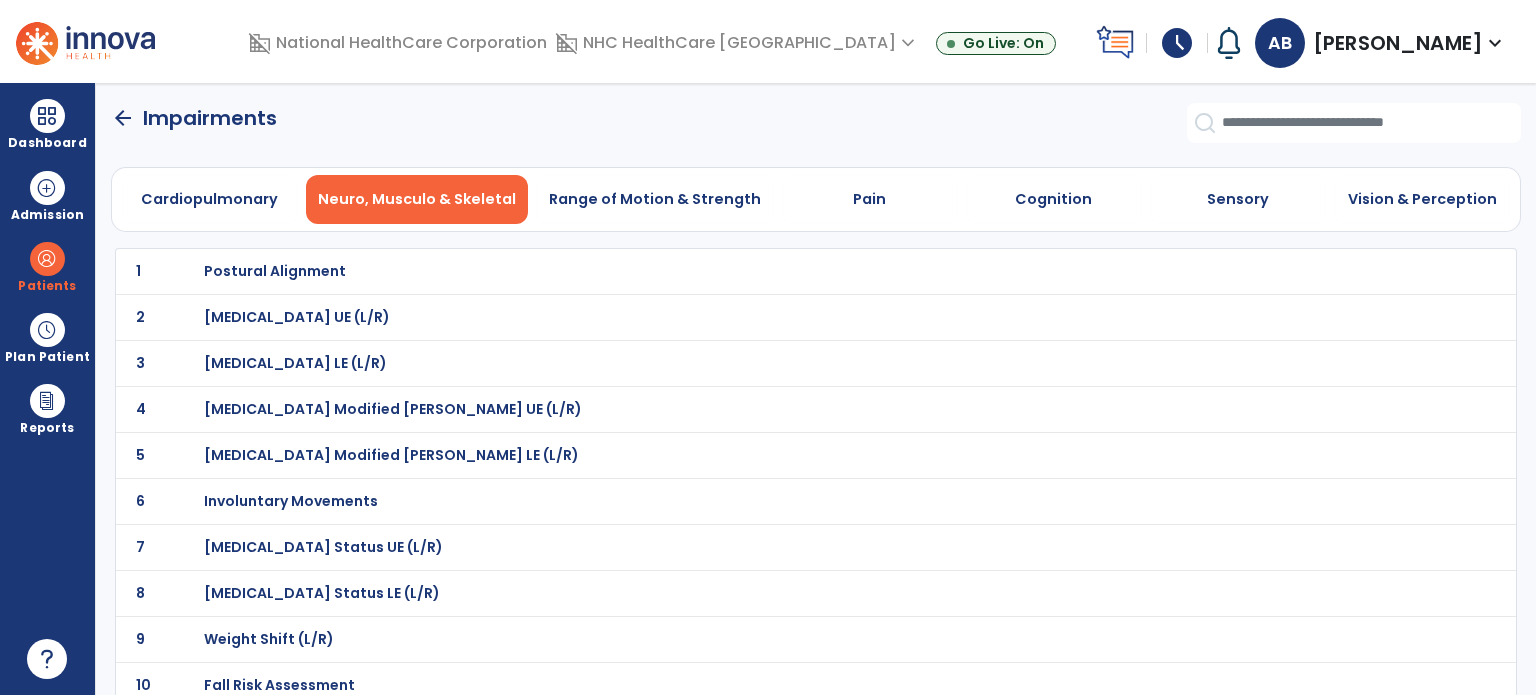 click on "[MEDICAL_DATA] Status LE (L/R)" at bounding box center (772, 271) 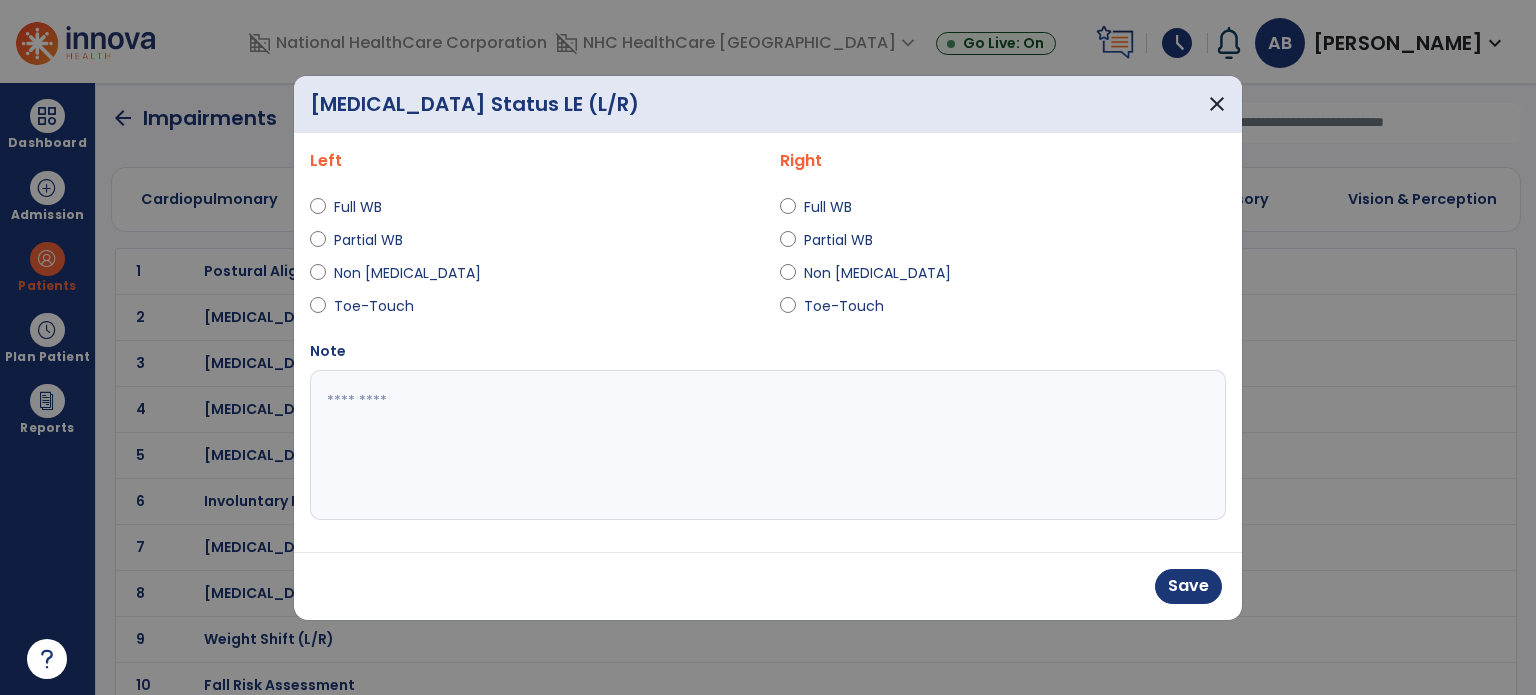 click at bounding box center (768, 445) 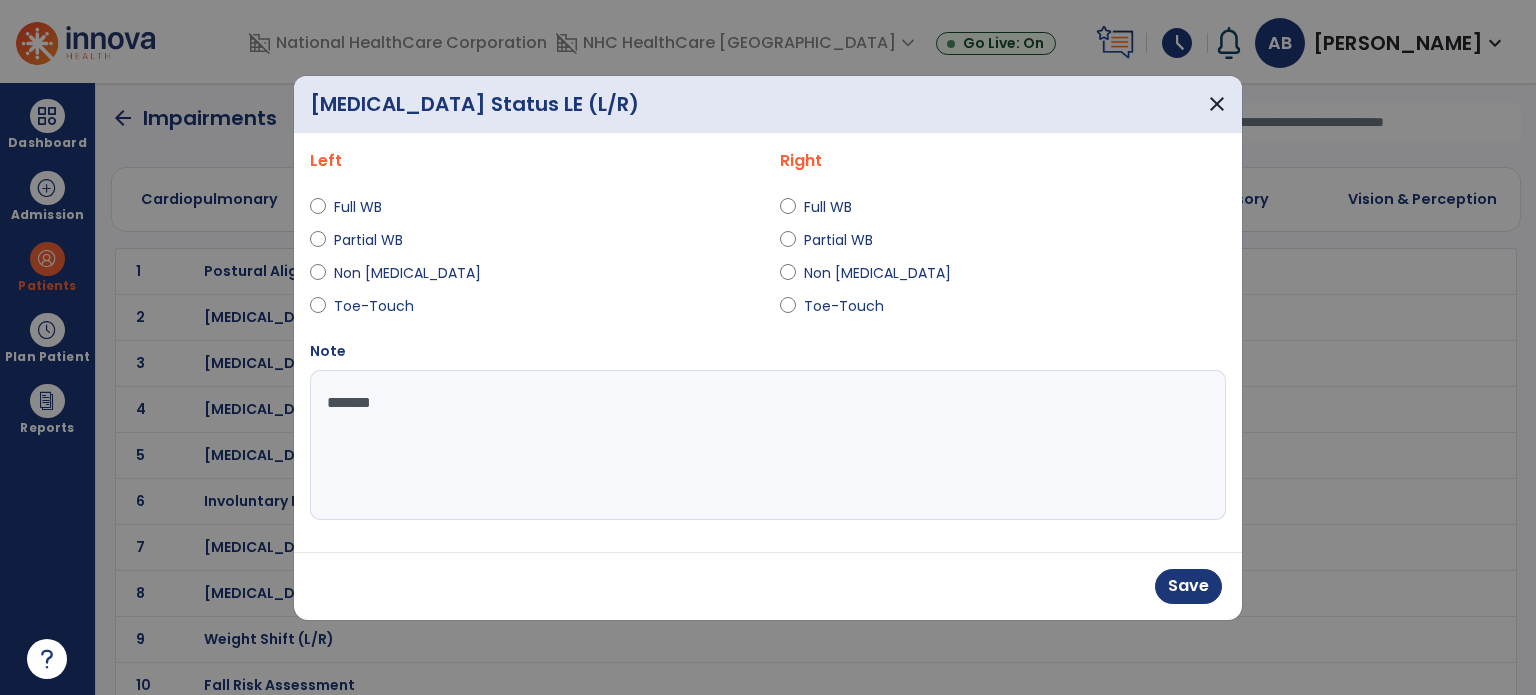 type on "********" 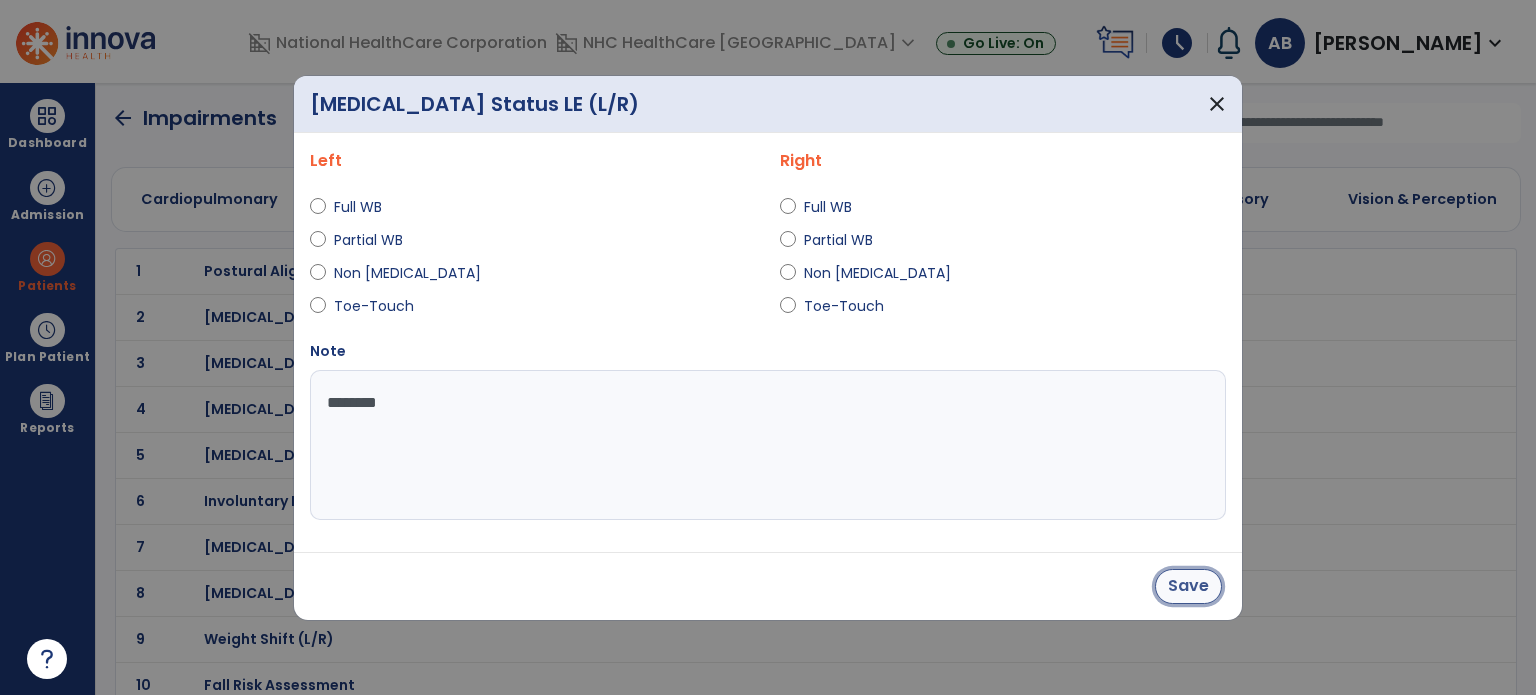 click on "Save" at bounding box center (1188, 586) 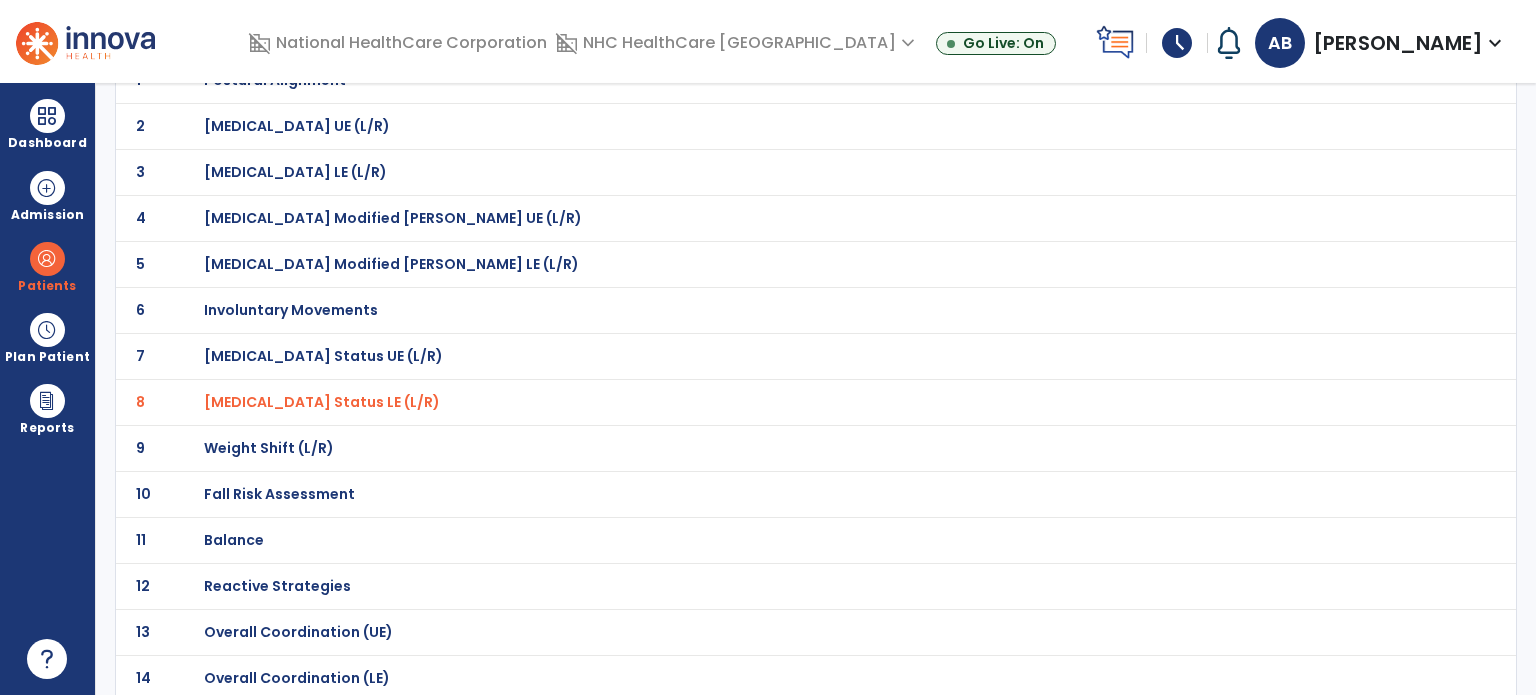 scroll, scrollTop: 210, scrollLeft: 0, axis: vertical 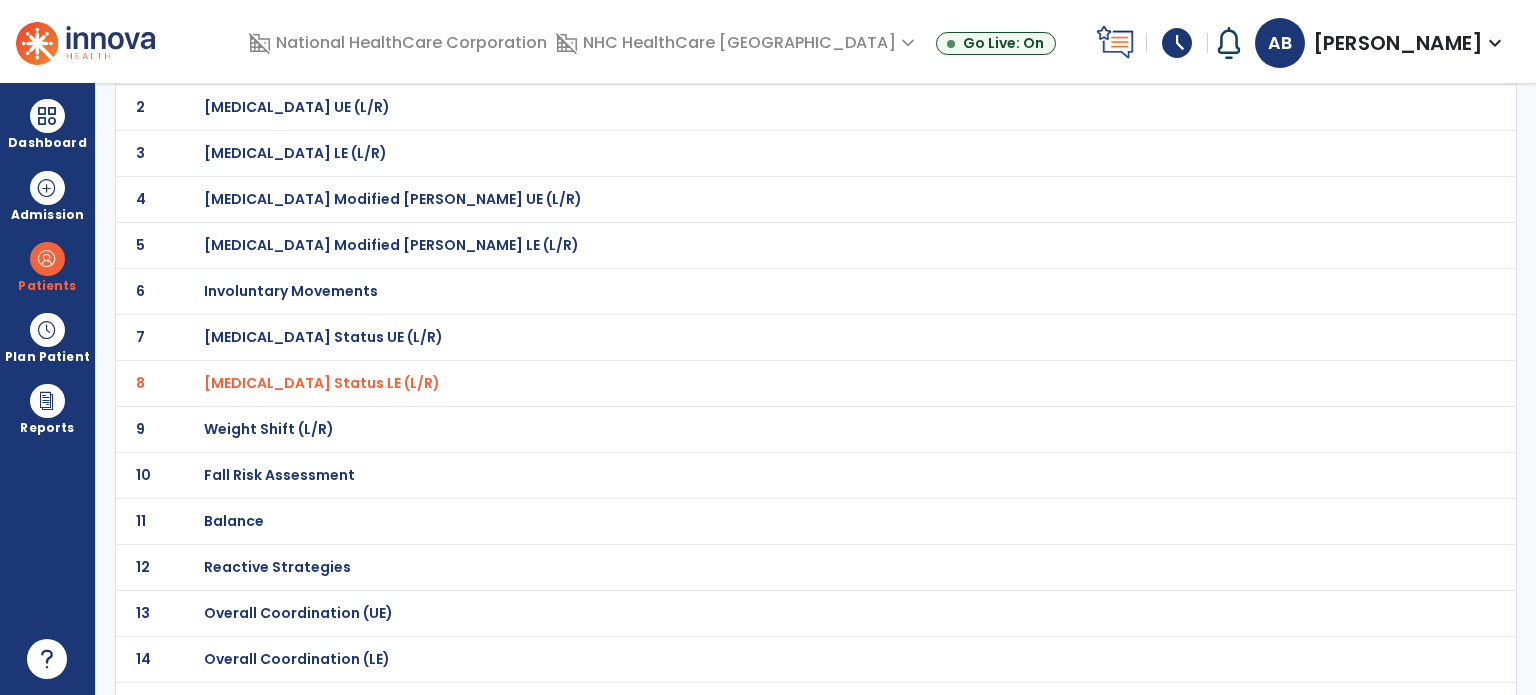 click on "Fall Risk Assessment" at bounding box center [772, 61] 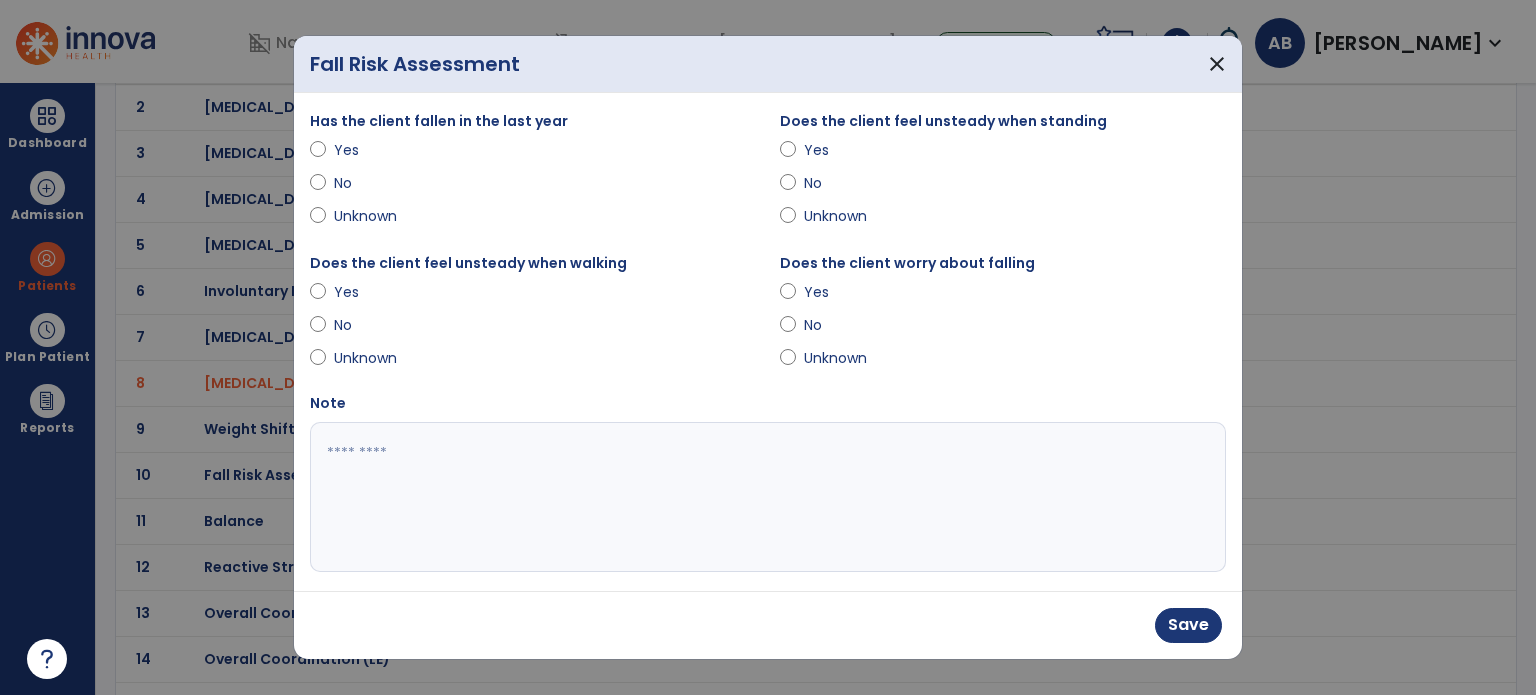 click on "Yes" at bounding box center [839, 150] 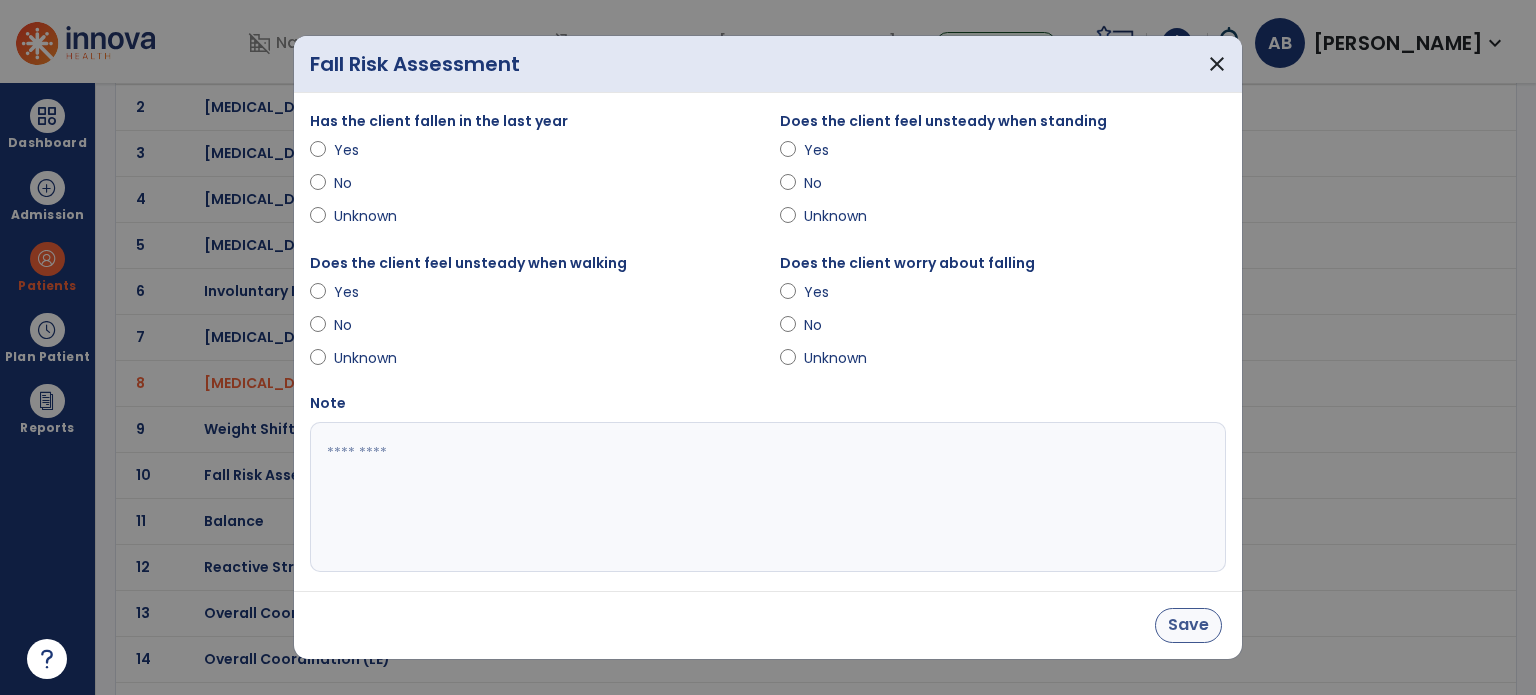 click on "Save" at bounding box center (1188, 625) 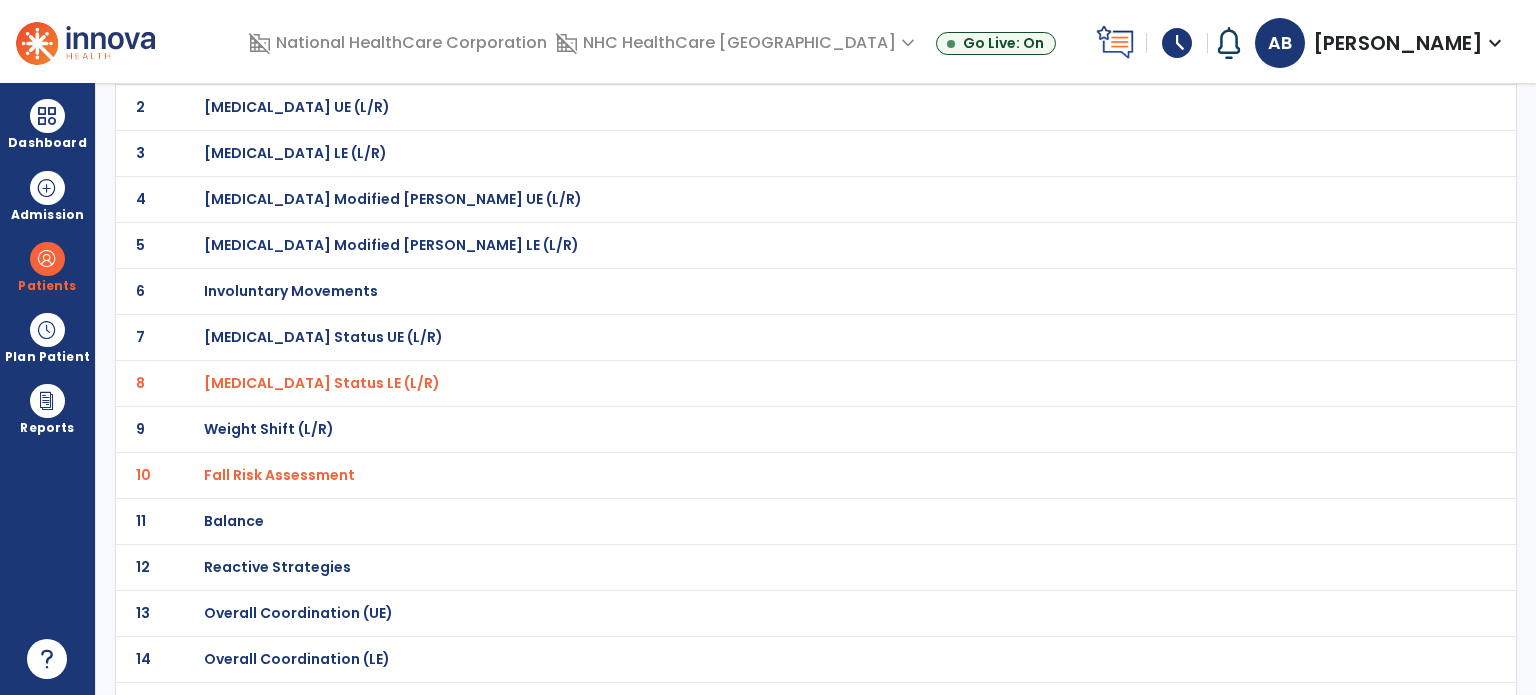 click on "Balance" at bounding box center (772, 61) 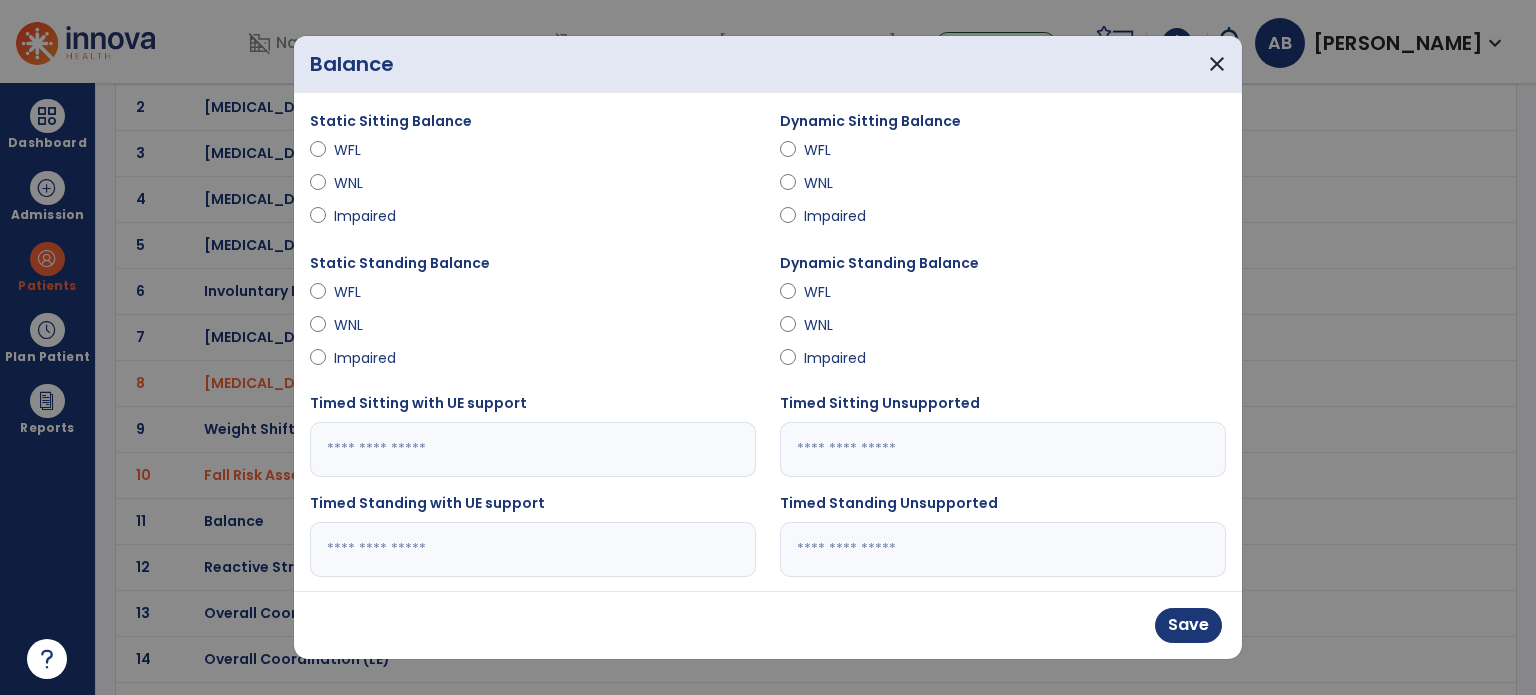 click on "Impaired" at bounding box center (369, 358) 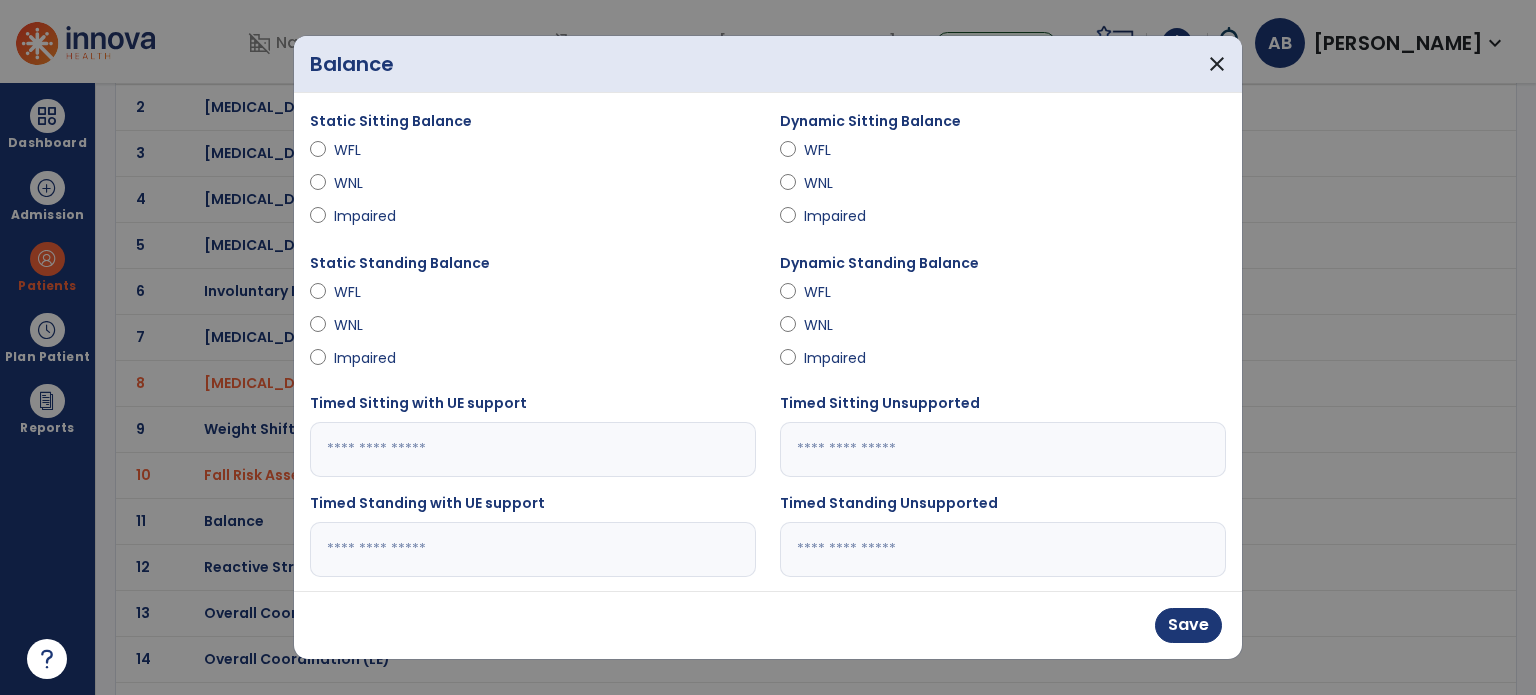 click on "Impaired" at bounding box center (839, 358) 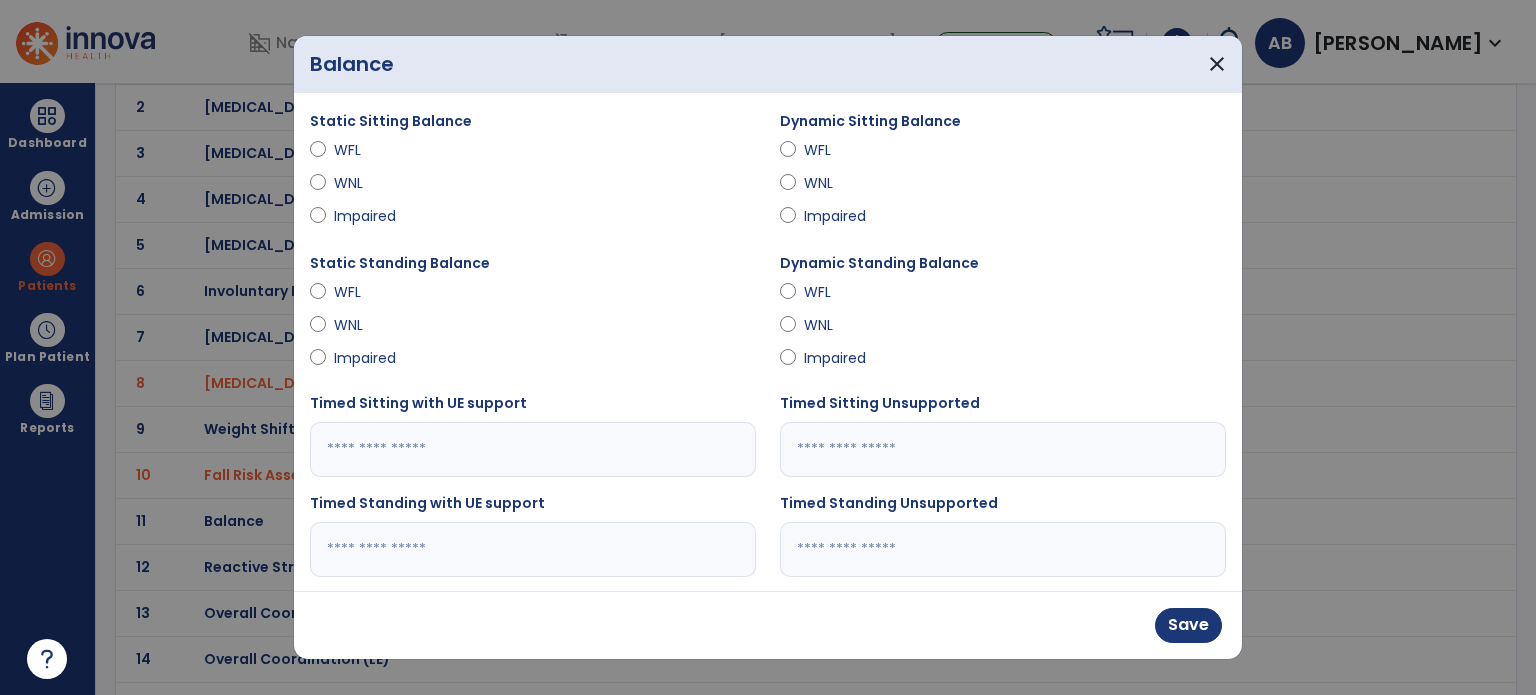 type on "*" 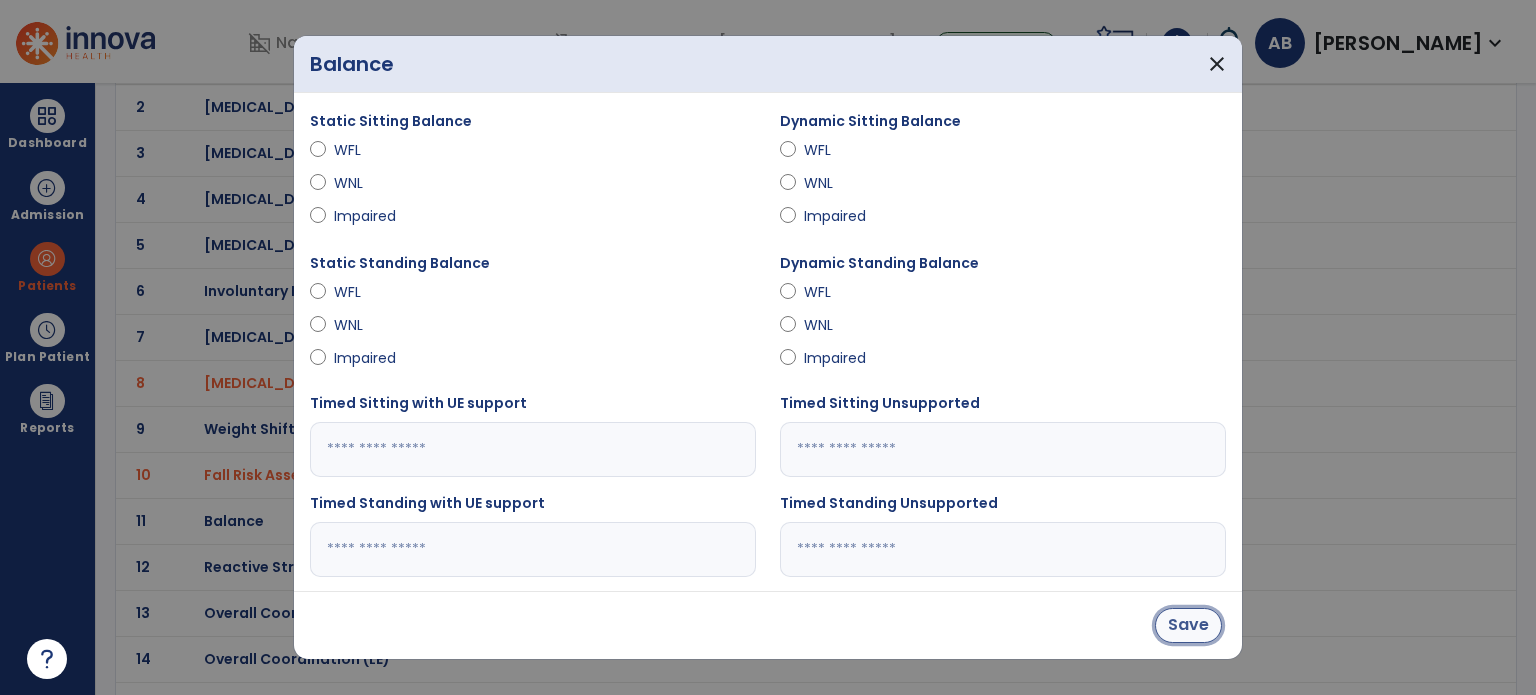 click on "Save" at bounding box center [1188, 625] 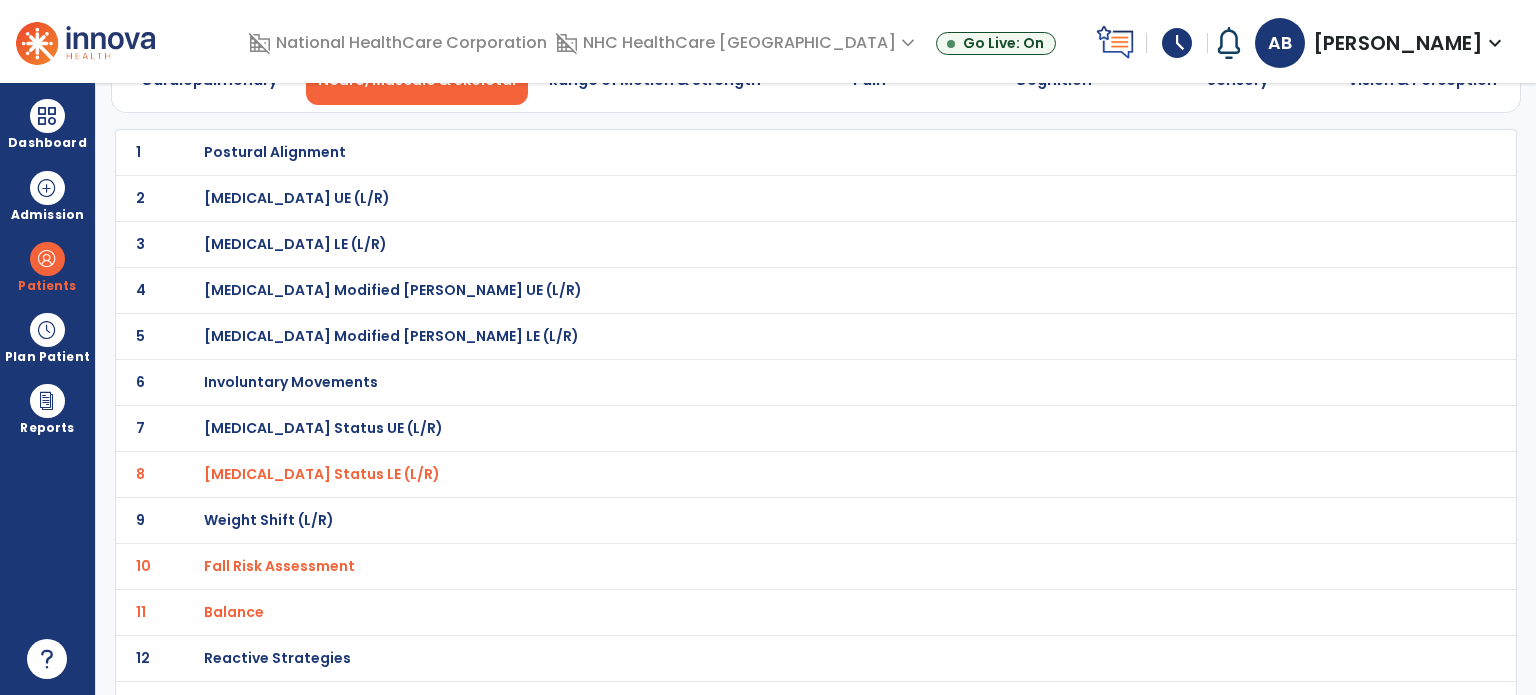 scroll, scrollTop: 0, scrollLeft: 0, axis: both 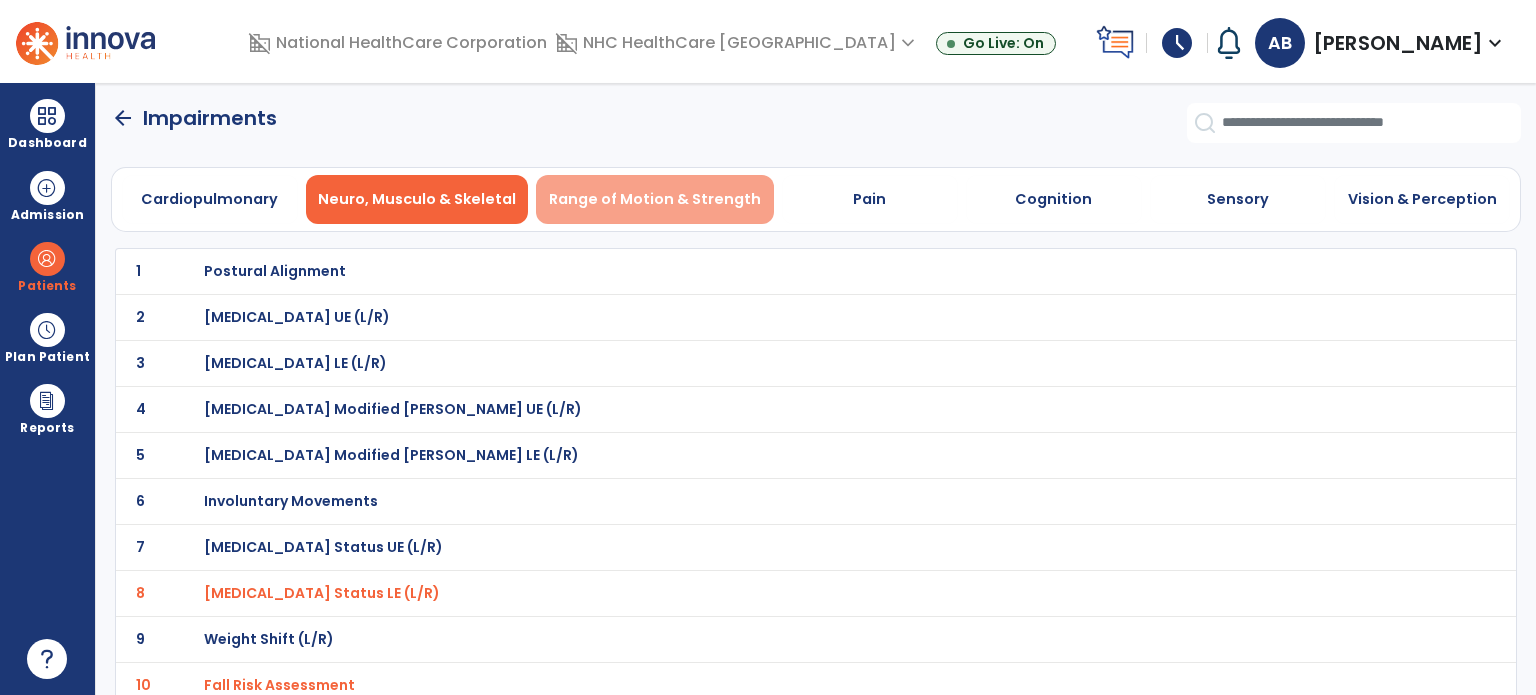click on "Range of Motion & Strength" at bounding box center (655, 199) 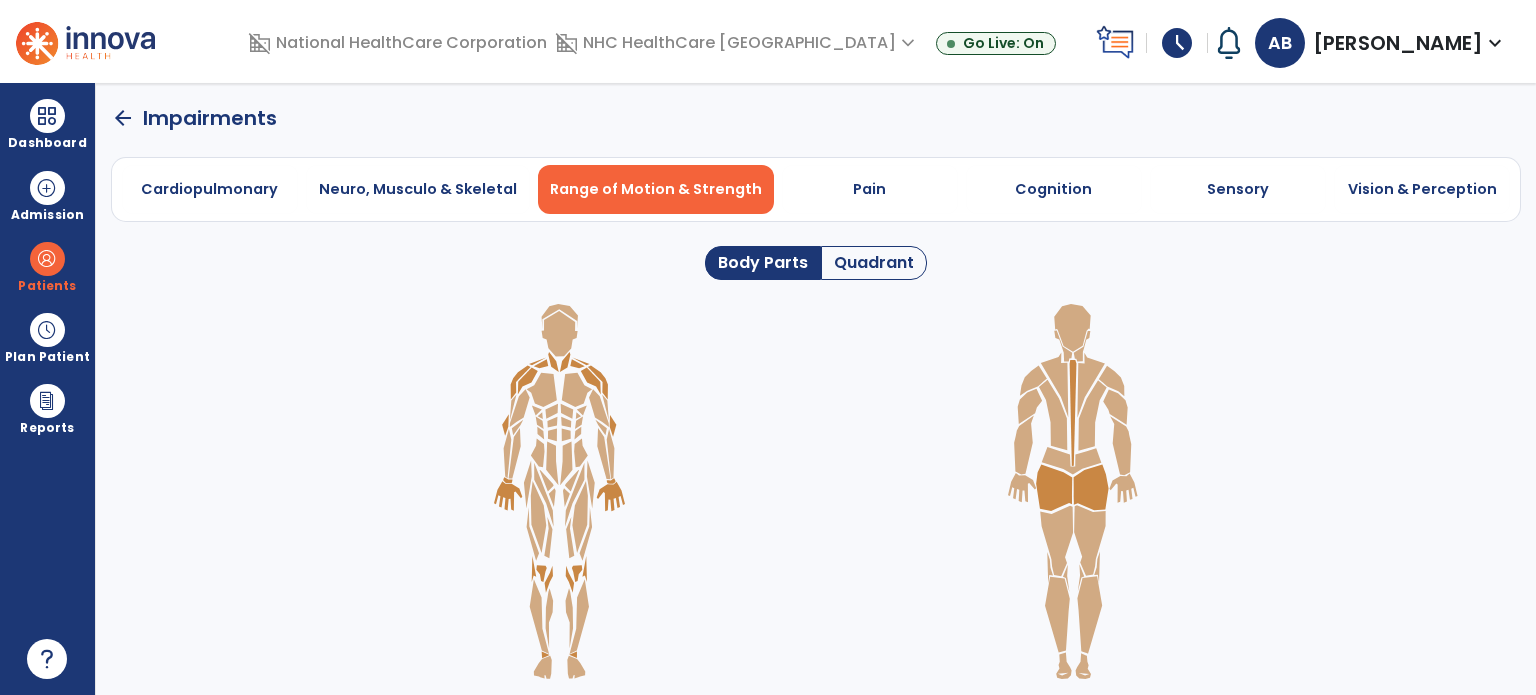 click on "Quadrant" 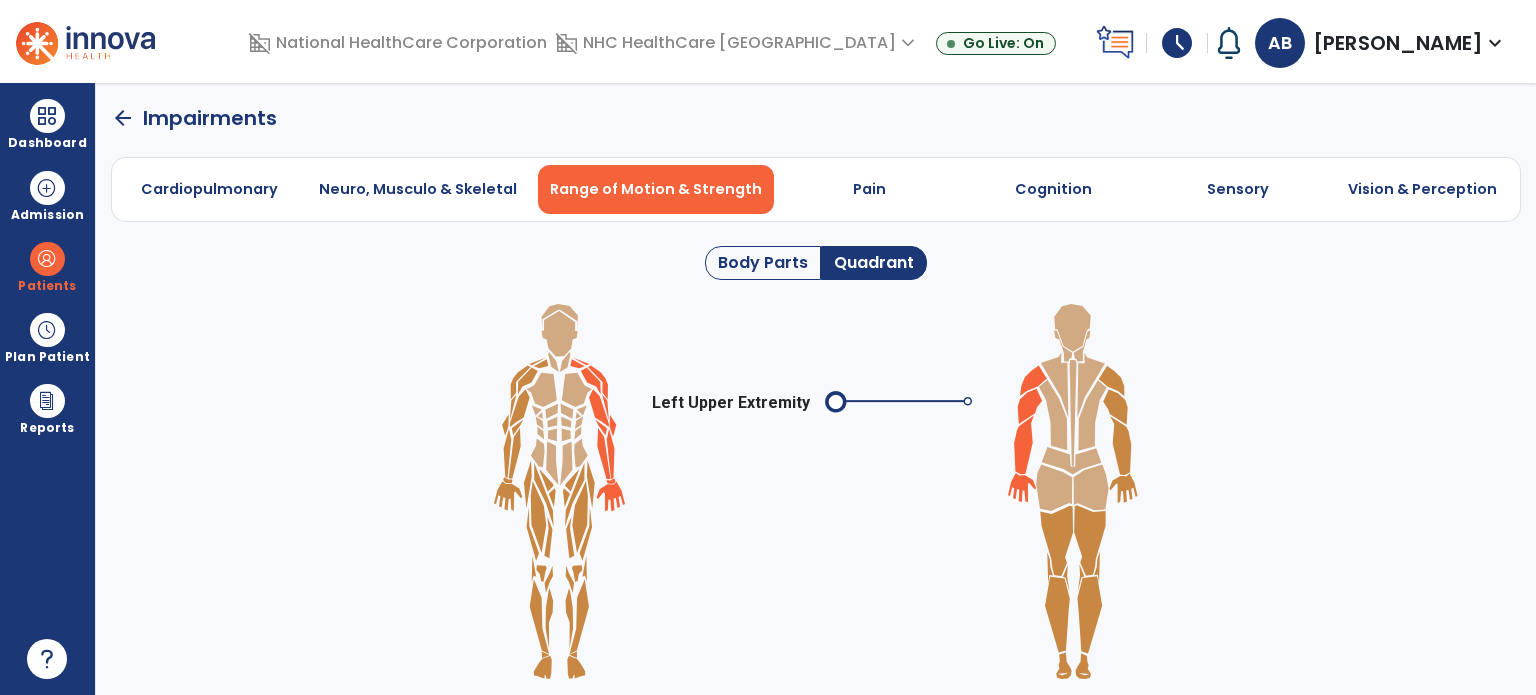 click 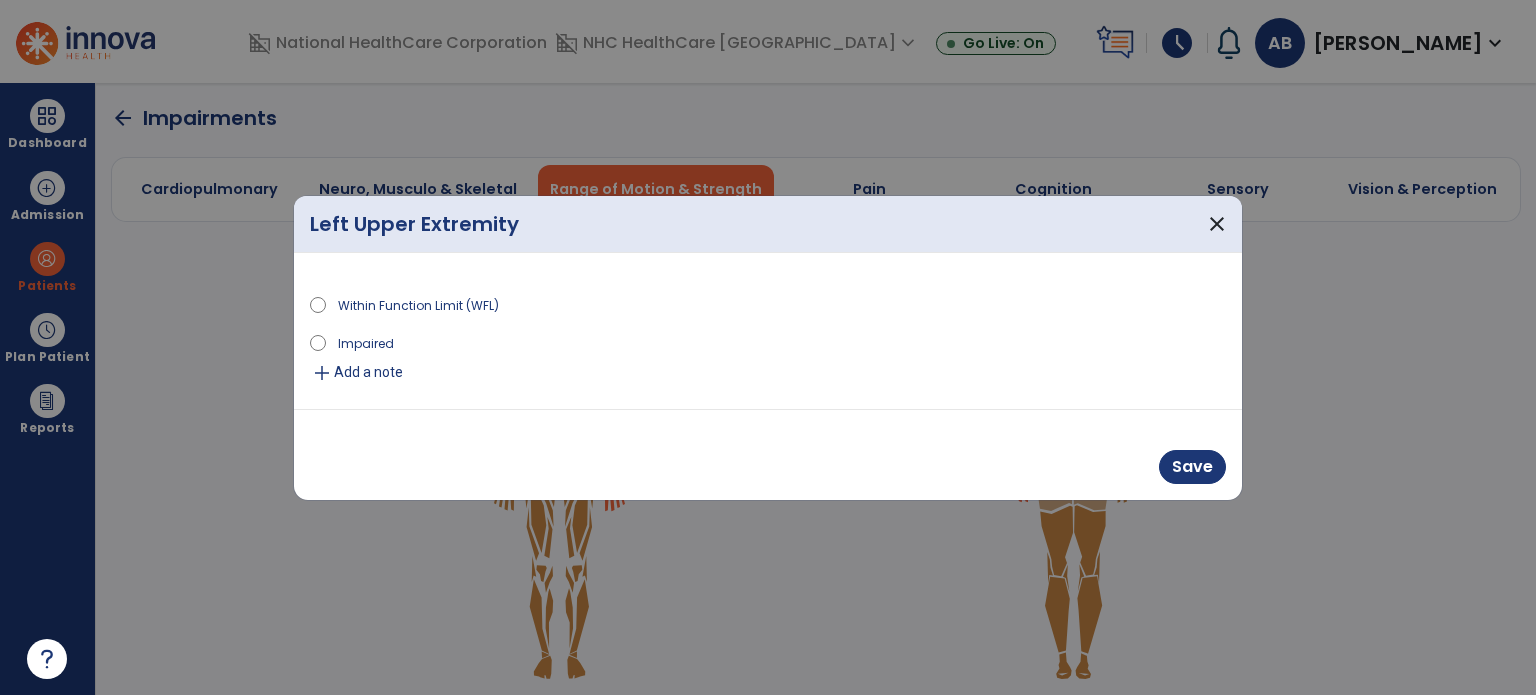 click on "Impaired" at bounding box center (366, 342) 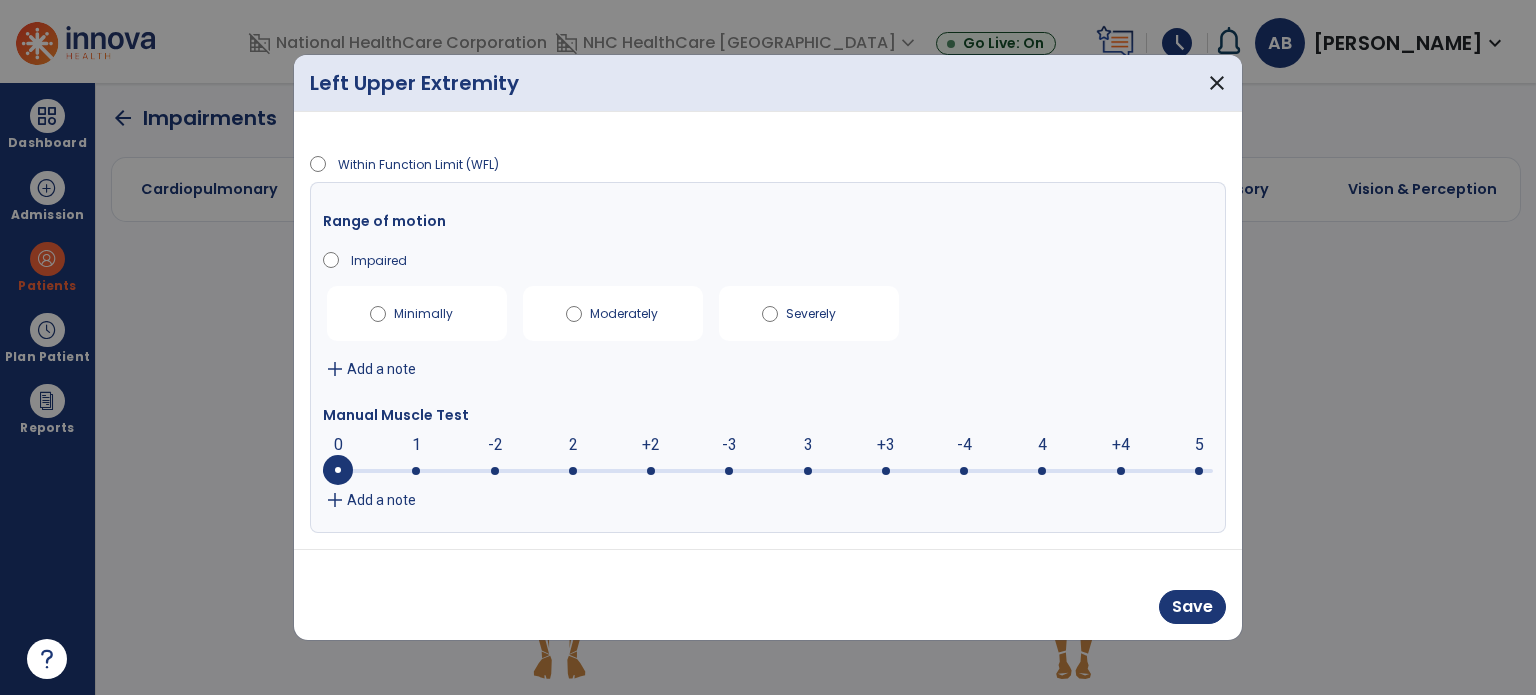 click at bounding box center [964, 471] 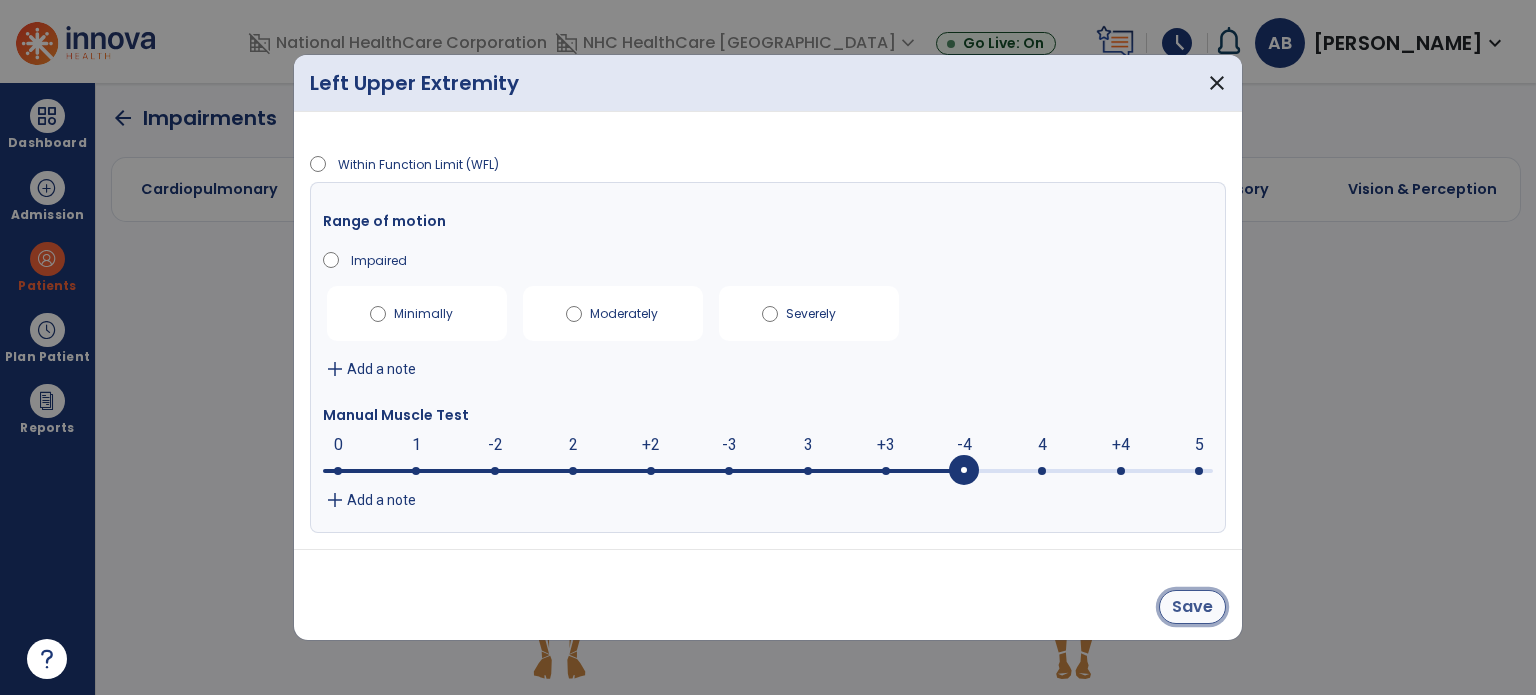 click on "Save" at bounding box center (1192, 607) 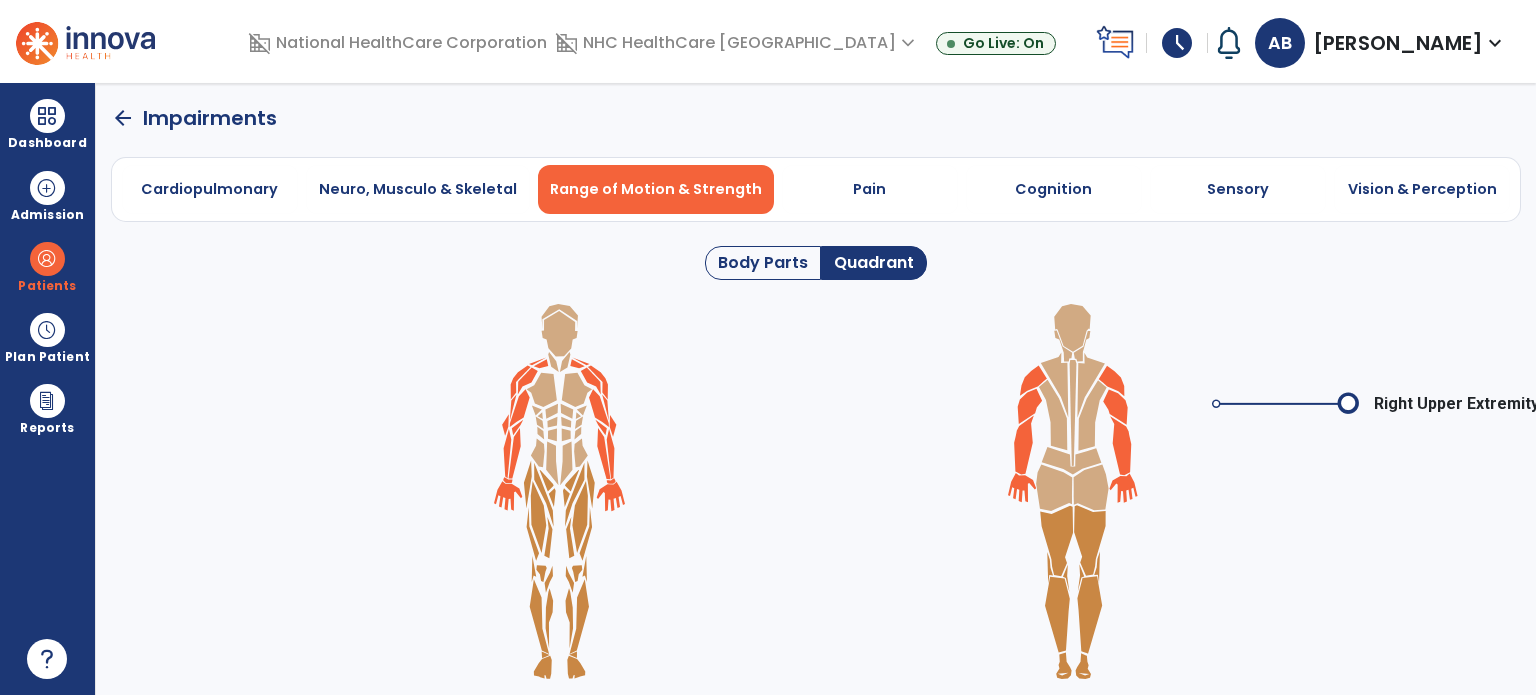 click 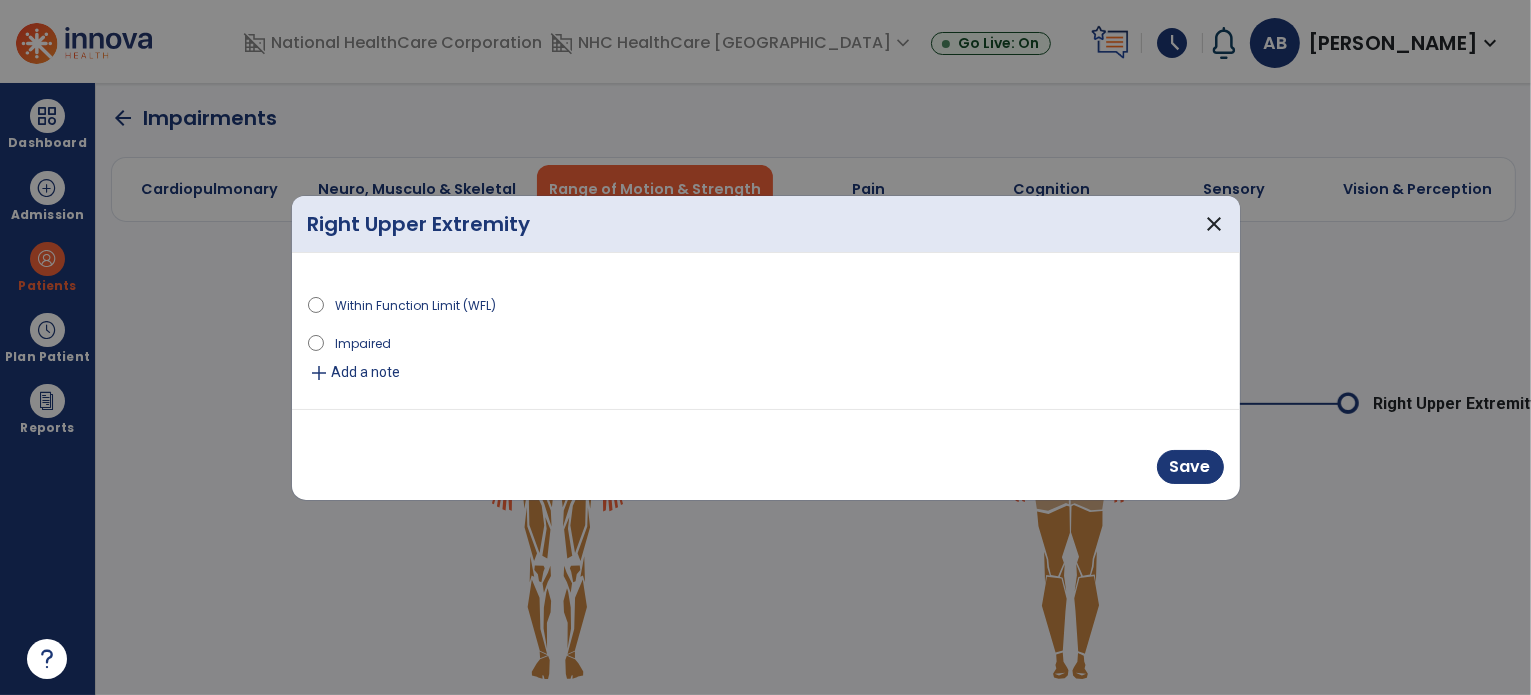 click on "Impaired" at bounding box center (766, 346) 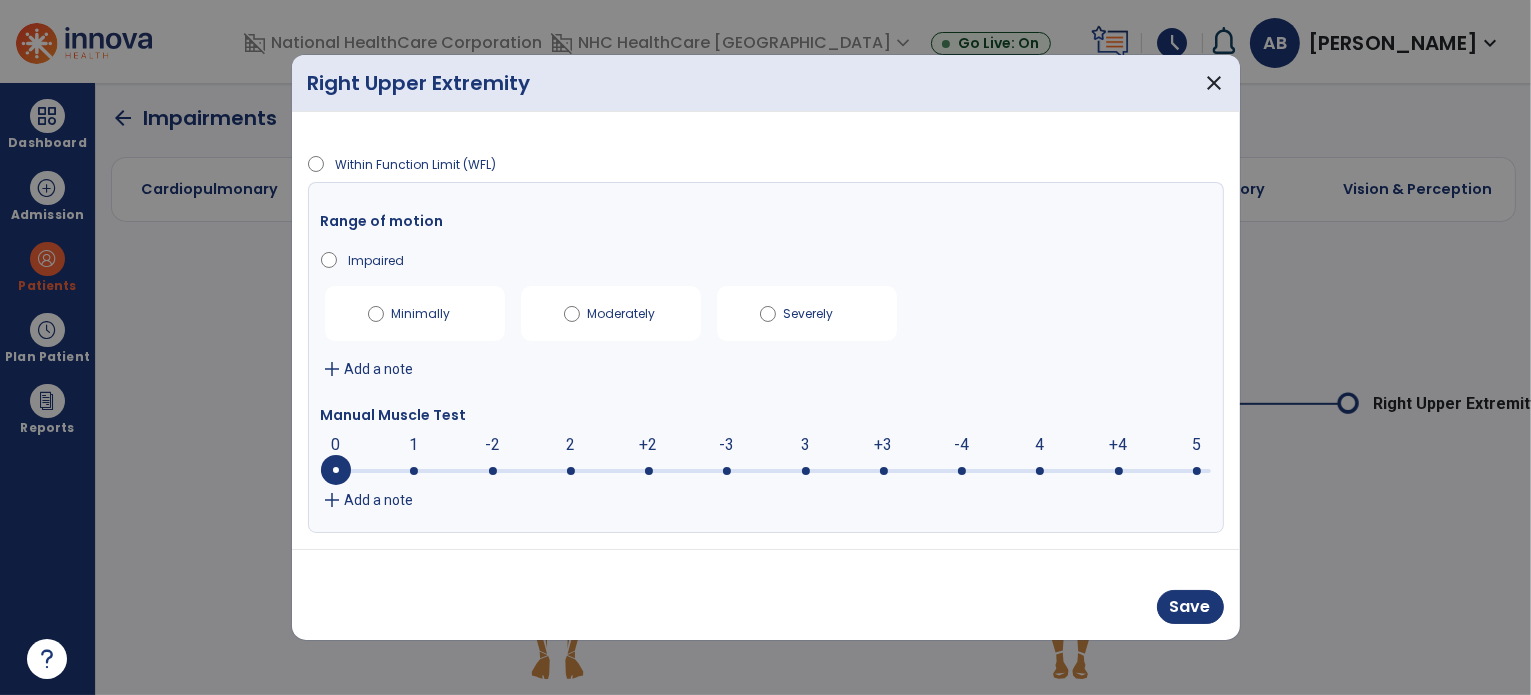 click at bounding box center (962, 471) 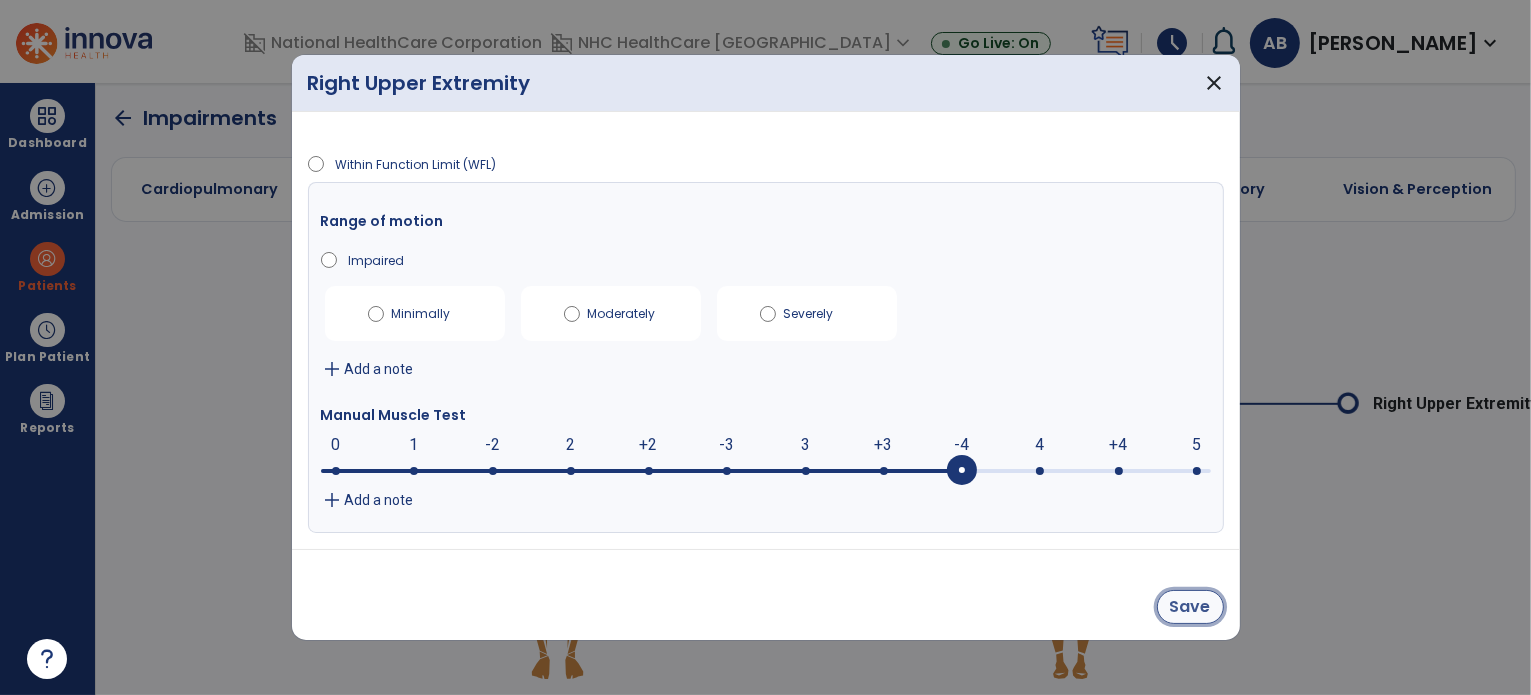 click on "Save" at bounding box center (1190, 607) 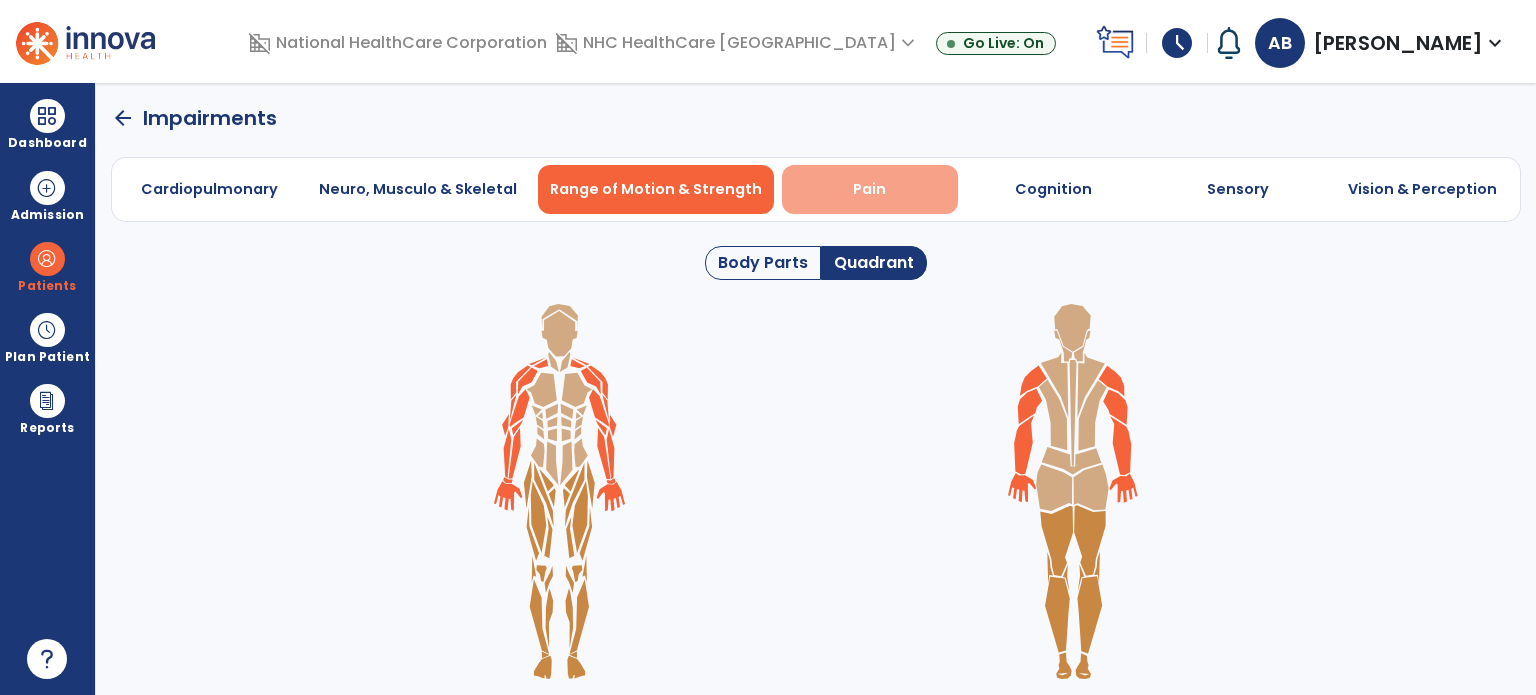 click on "Pain" at bounding box center [869, 189] 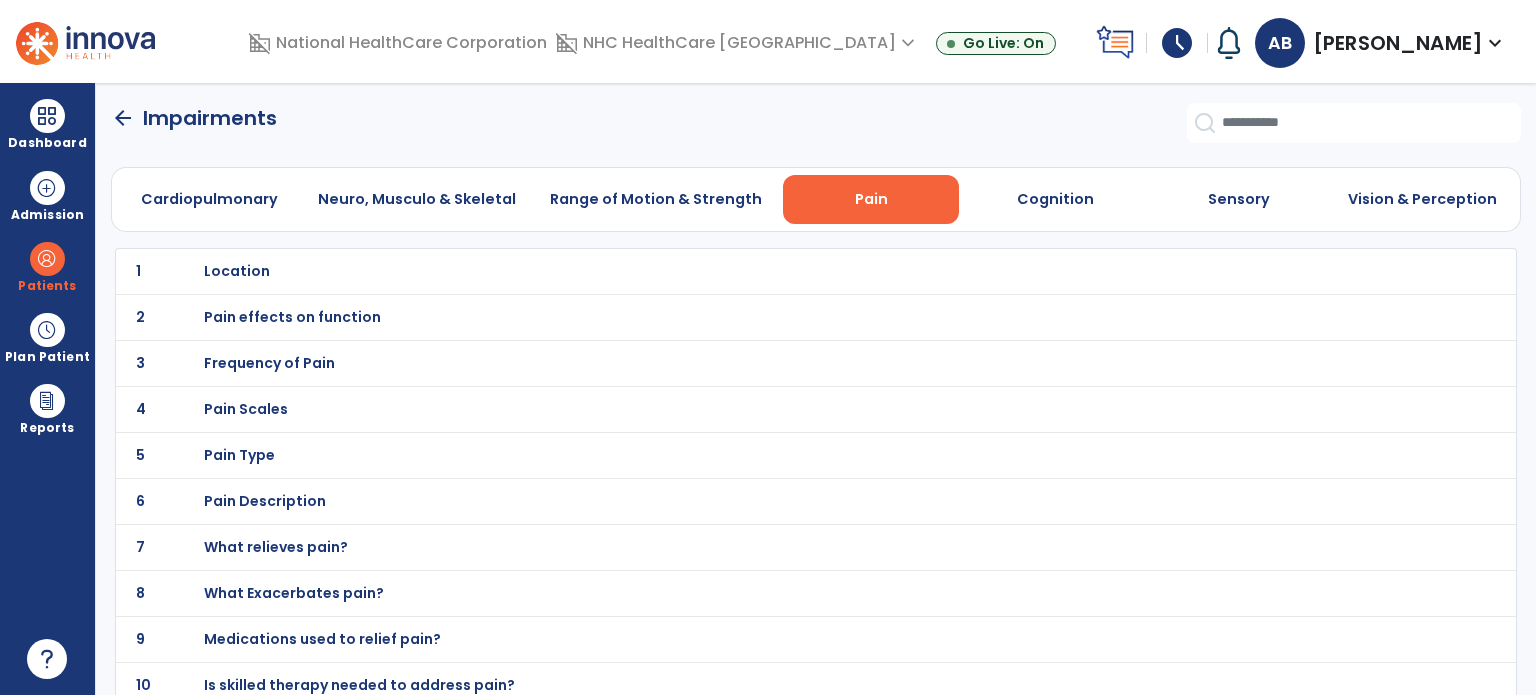 click on "Location" at bounding box center [772, 271] 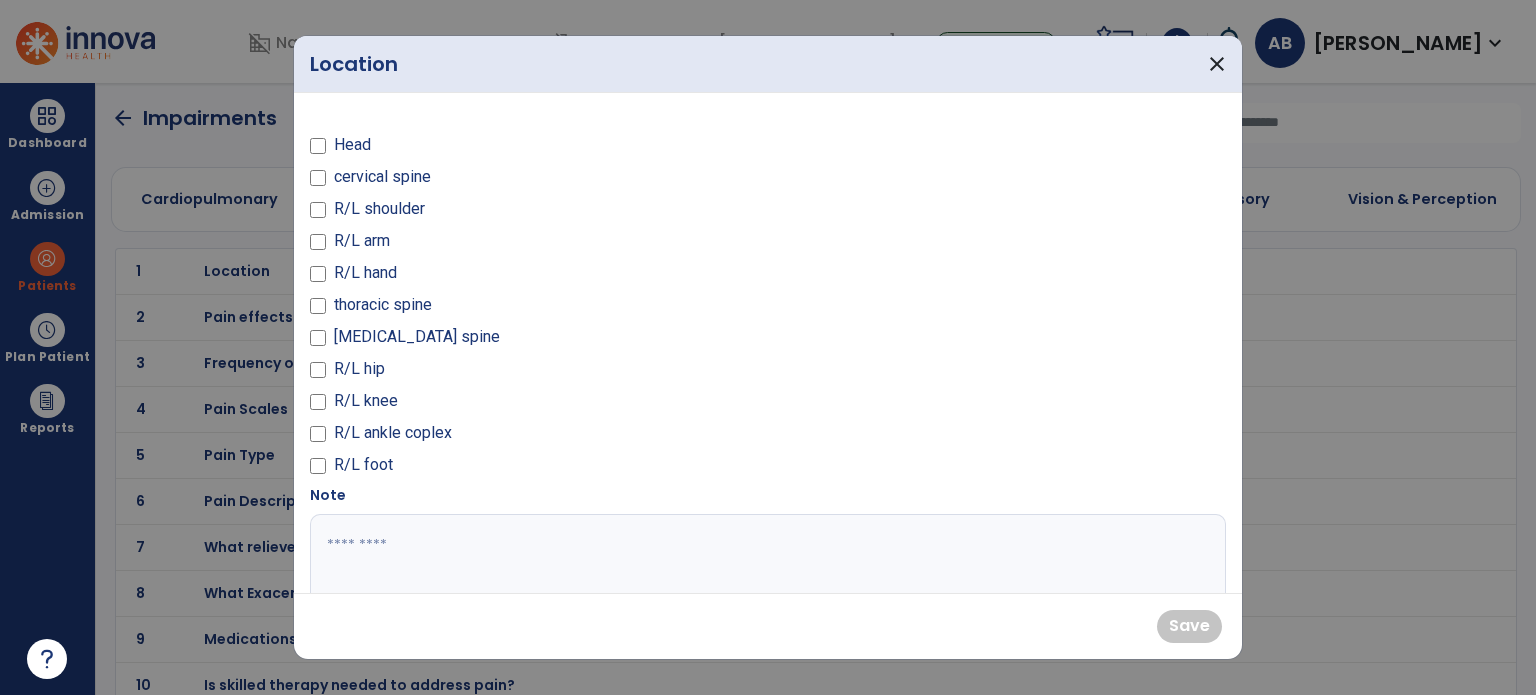 click on "R/L hip" at bounding box center (359, 369) 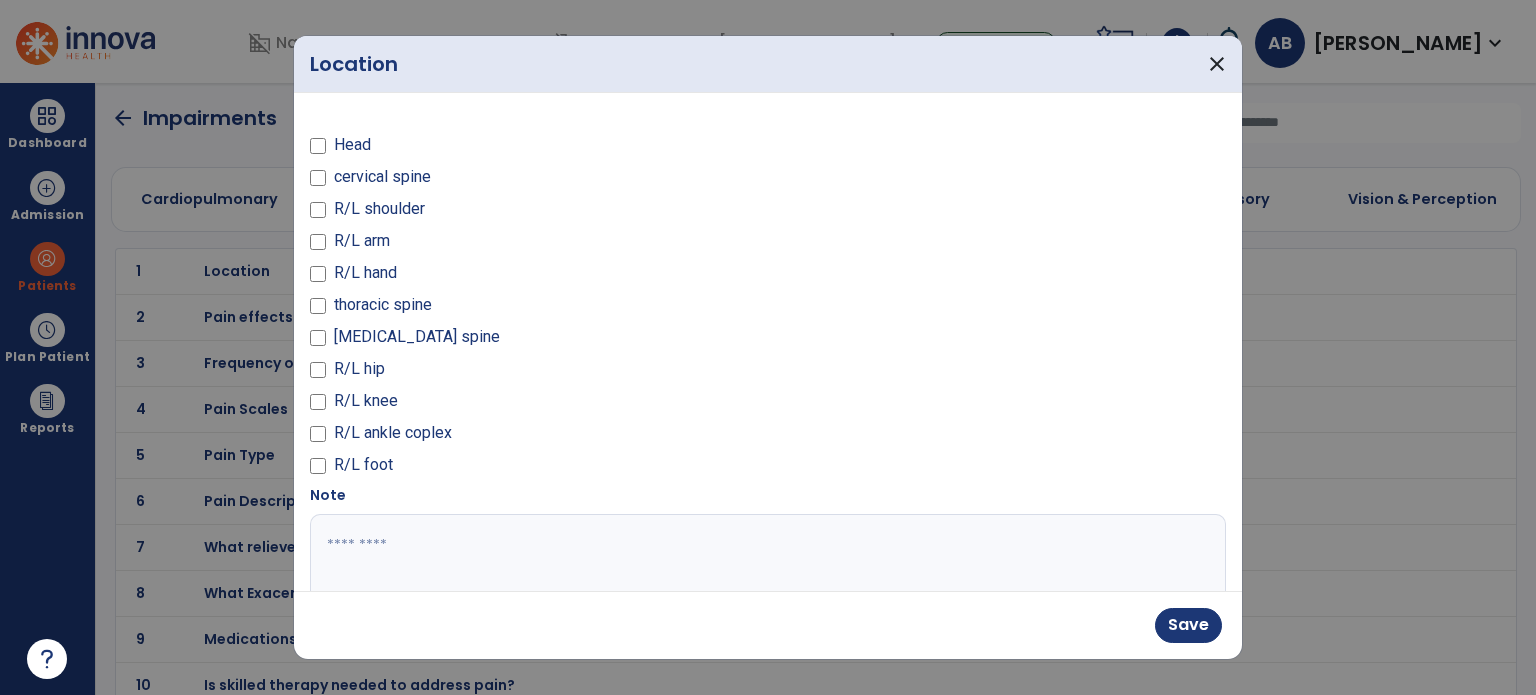 click at bounding box center [766, 589] 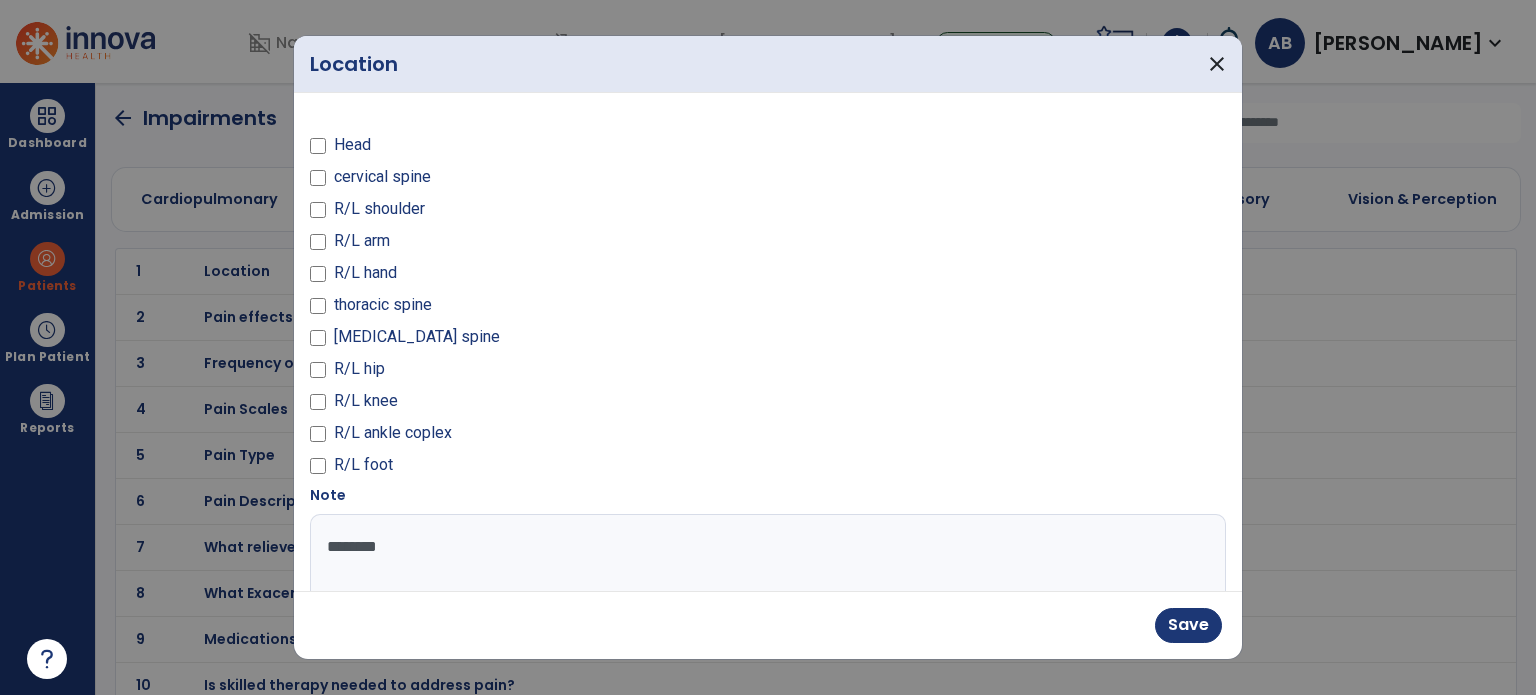 type on "*********" 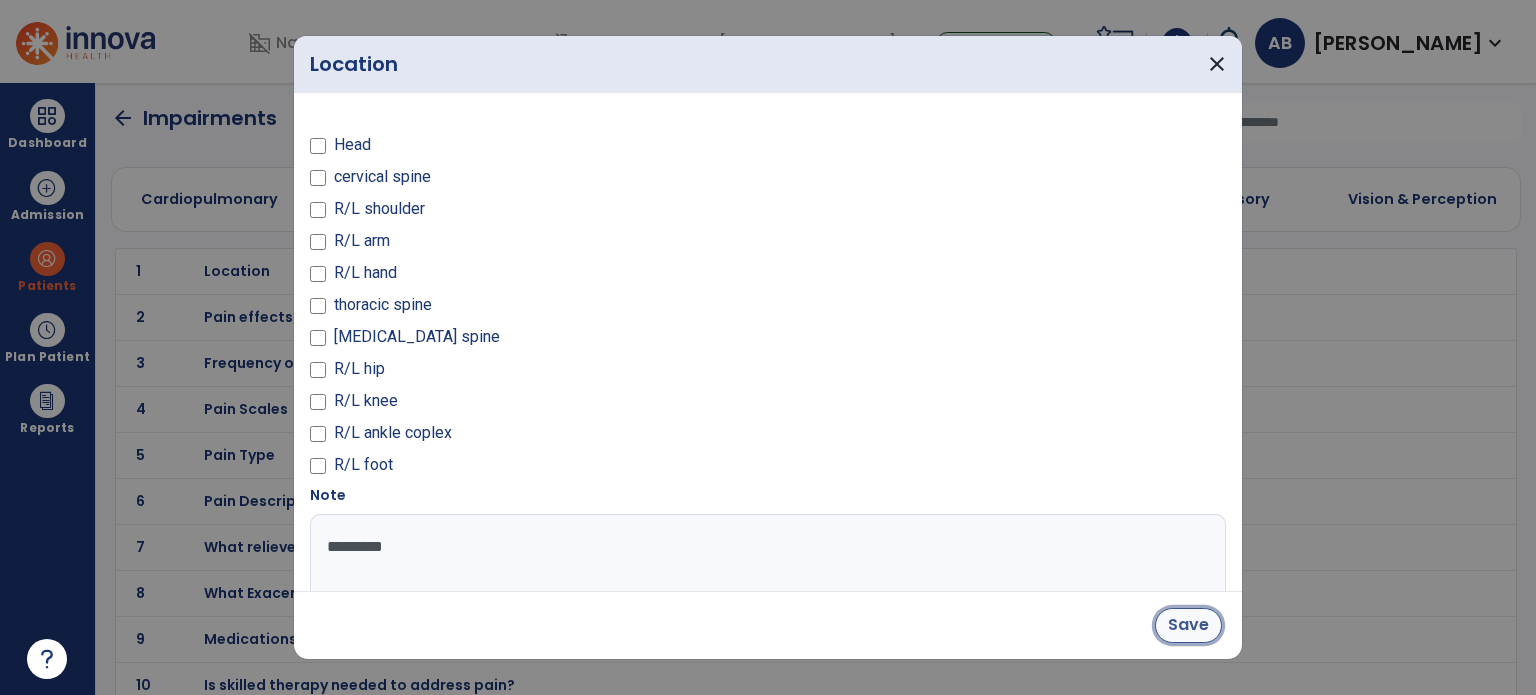 click on "Save" at bounding box center (1188, 625) 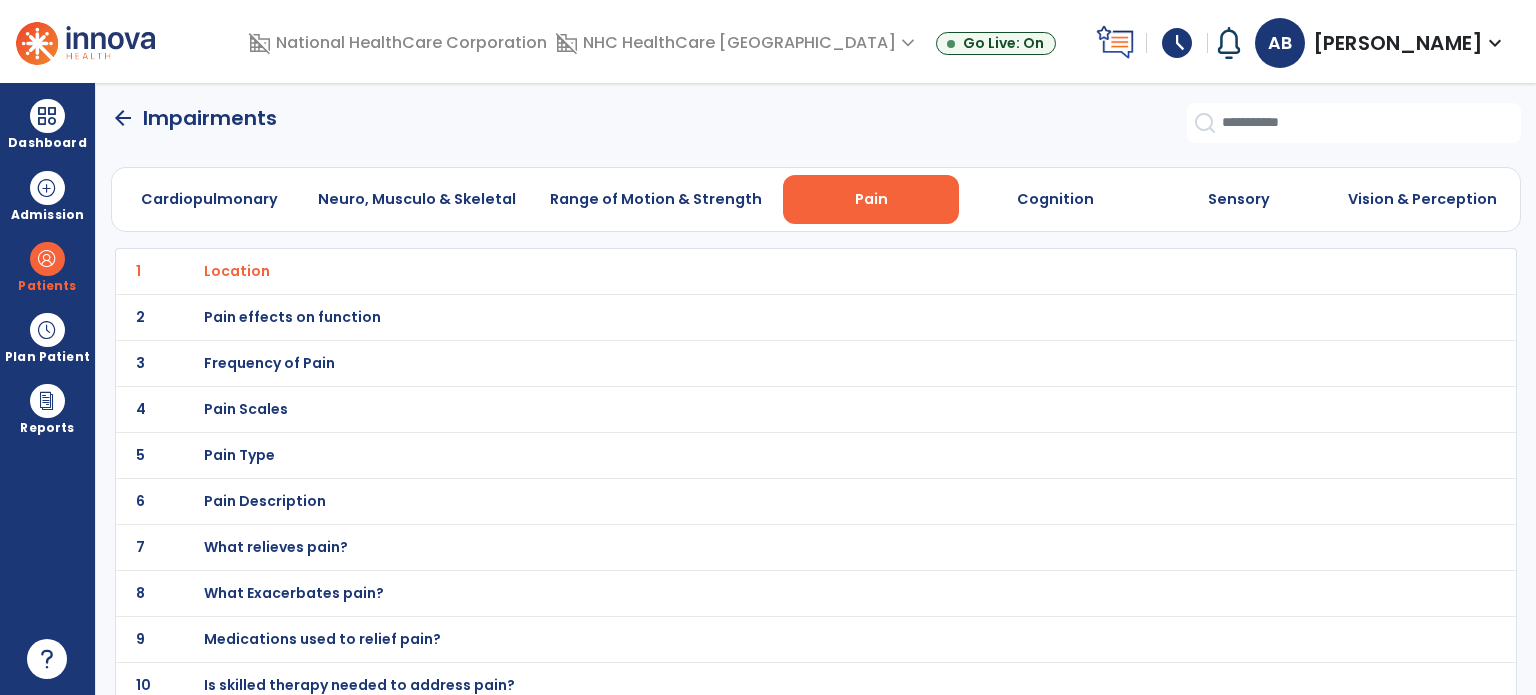 click on "Pain Scales" at bounding box center (772, 271) 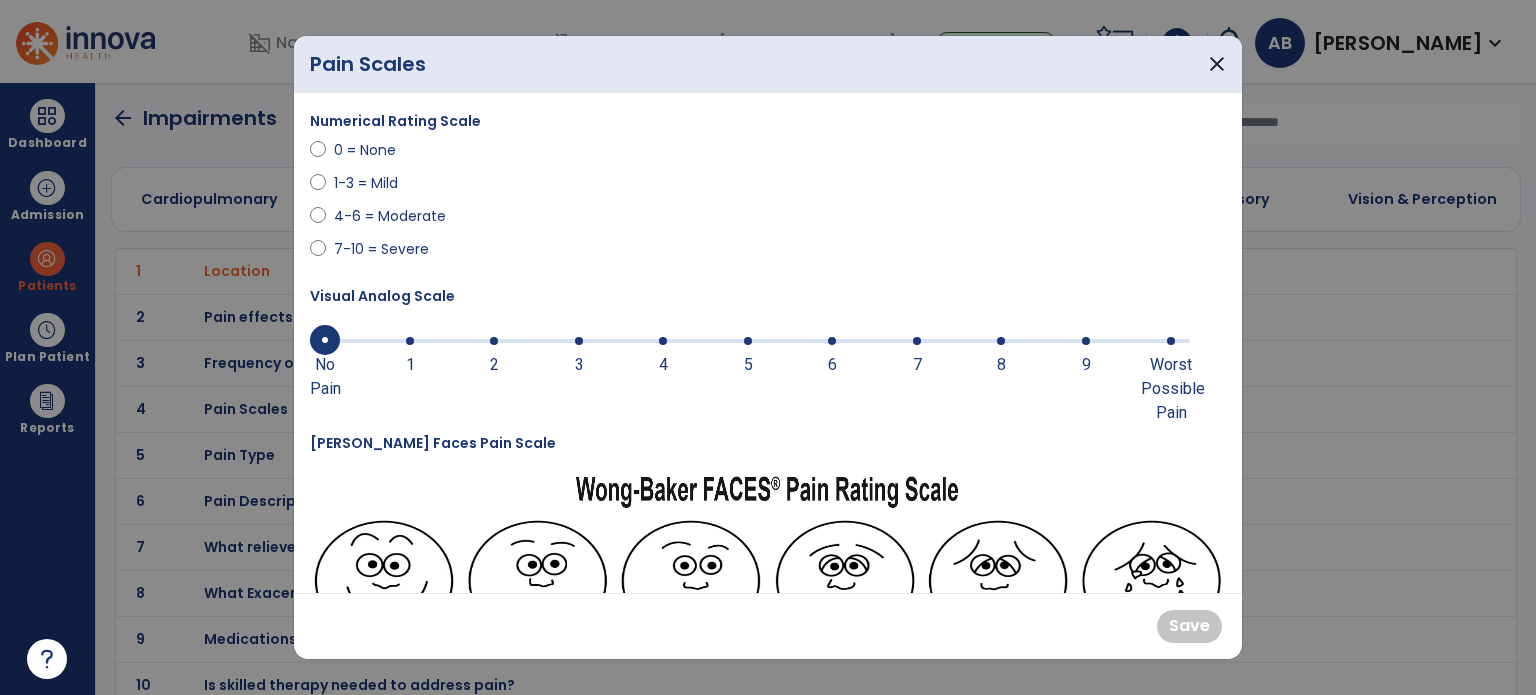 click at bounding box center (494, 341) 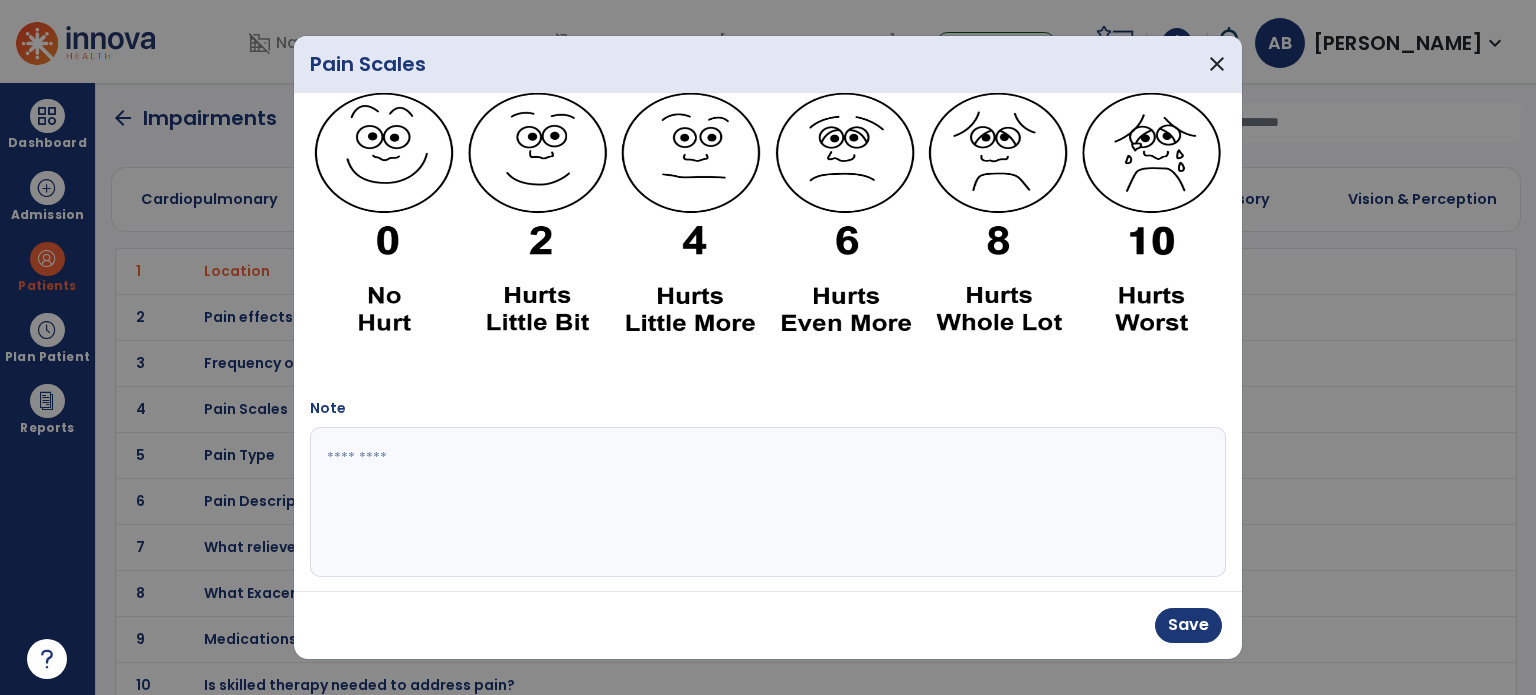 scroll, scrollTop: 432, scrollLeft: 0, axis: vertical 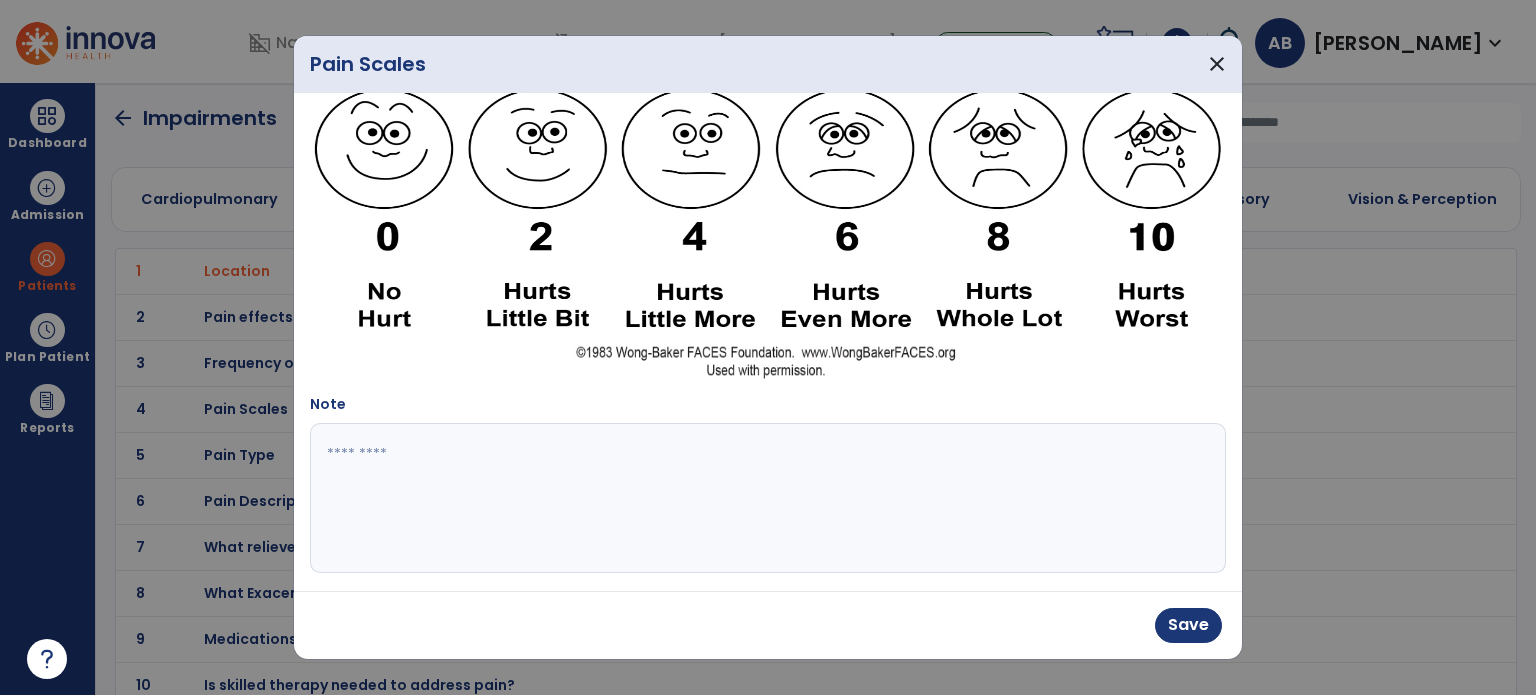 click at bounding box center [766, 498] 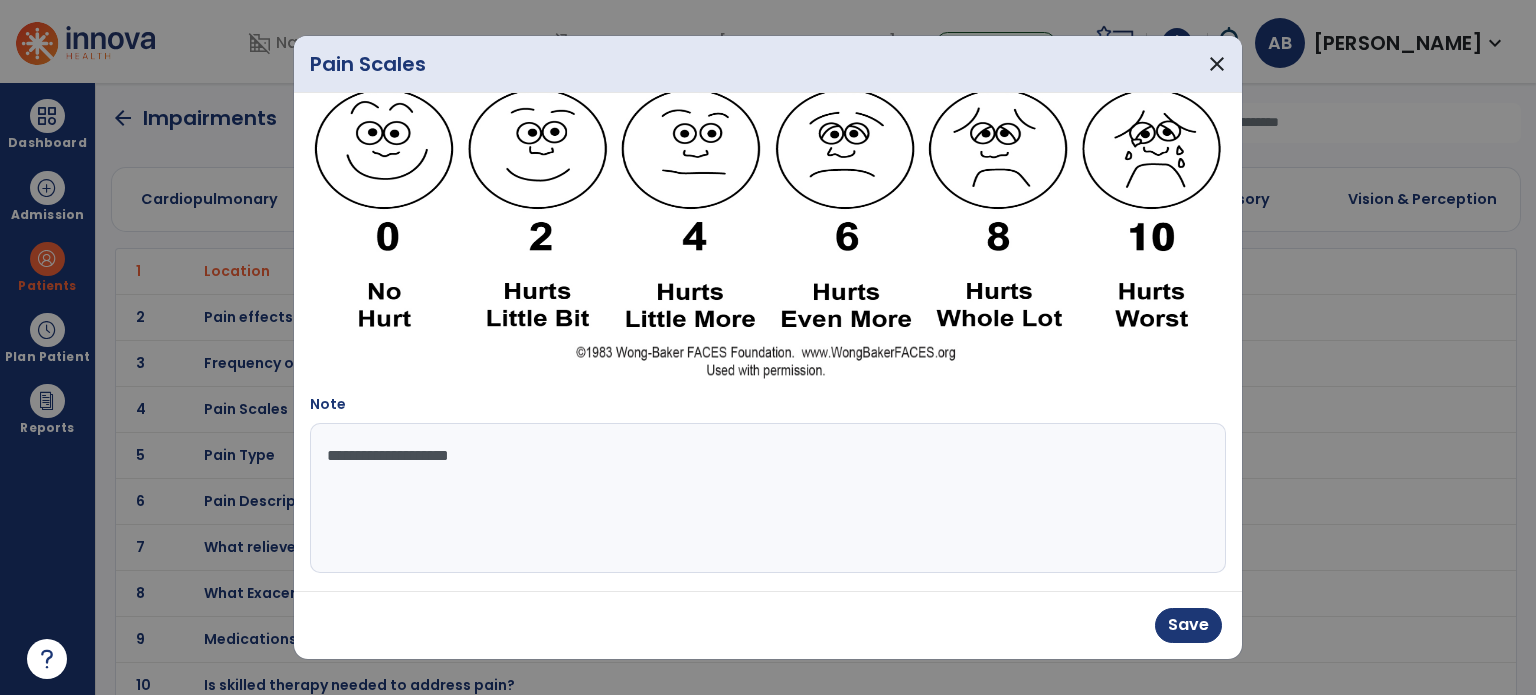 type on "**********" 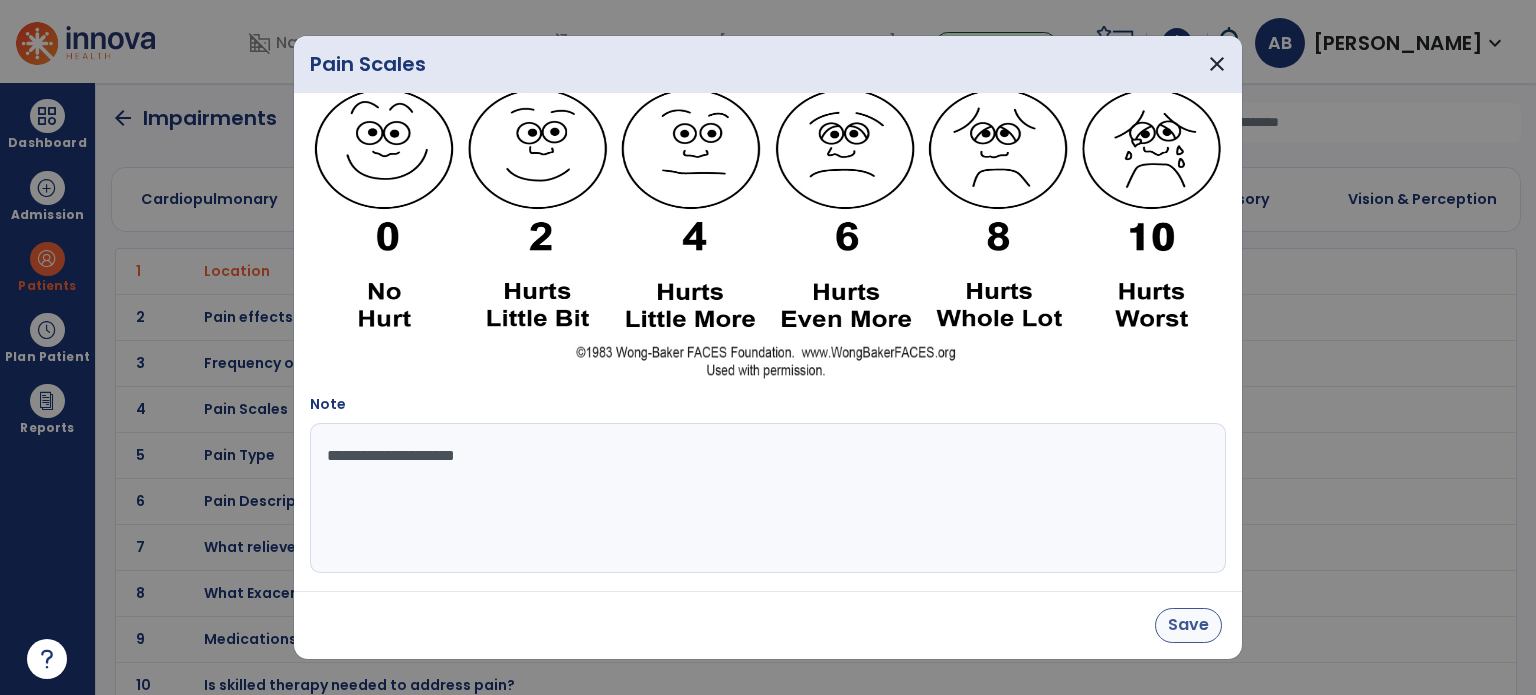 click on "Save" at bounding box center [1188, 625] 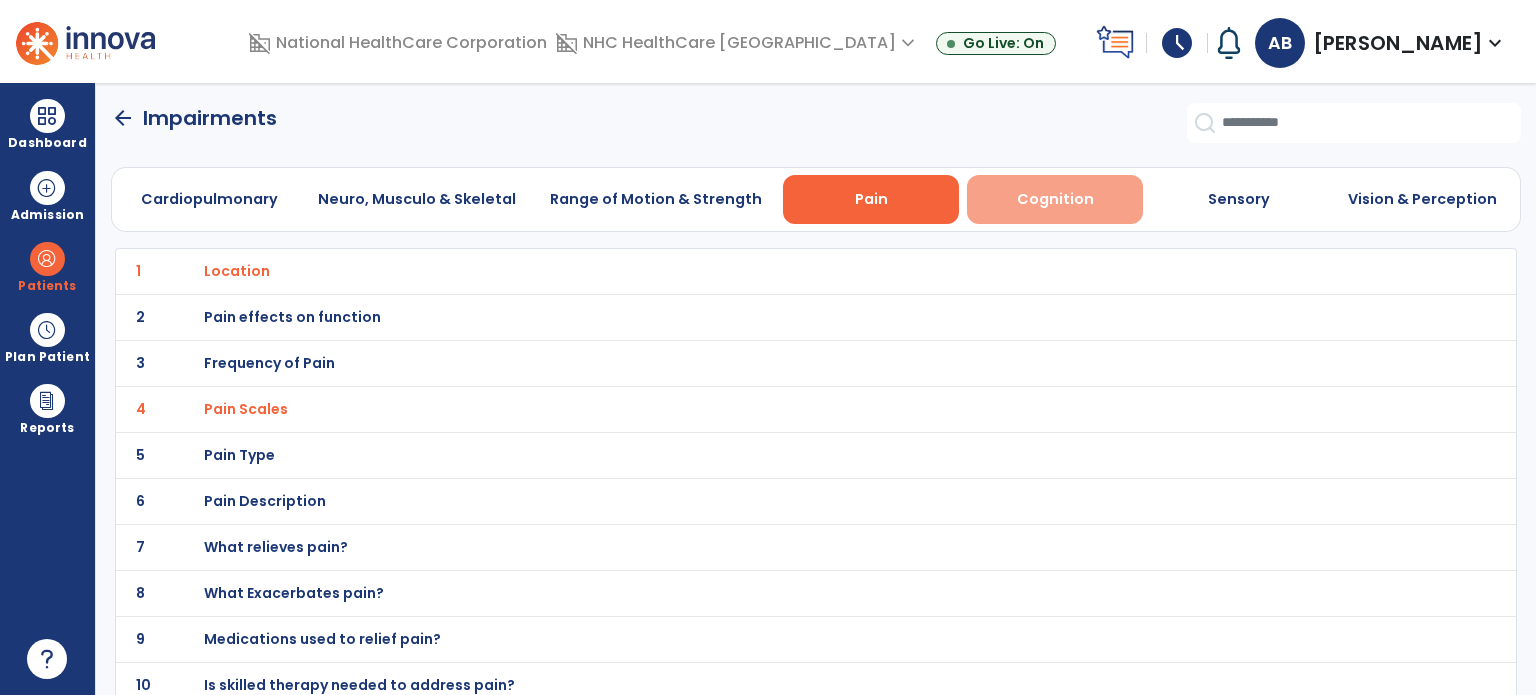 click on "Cognition" at bounding box center [1055, 199] 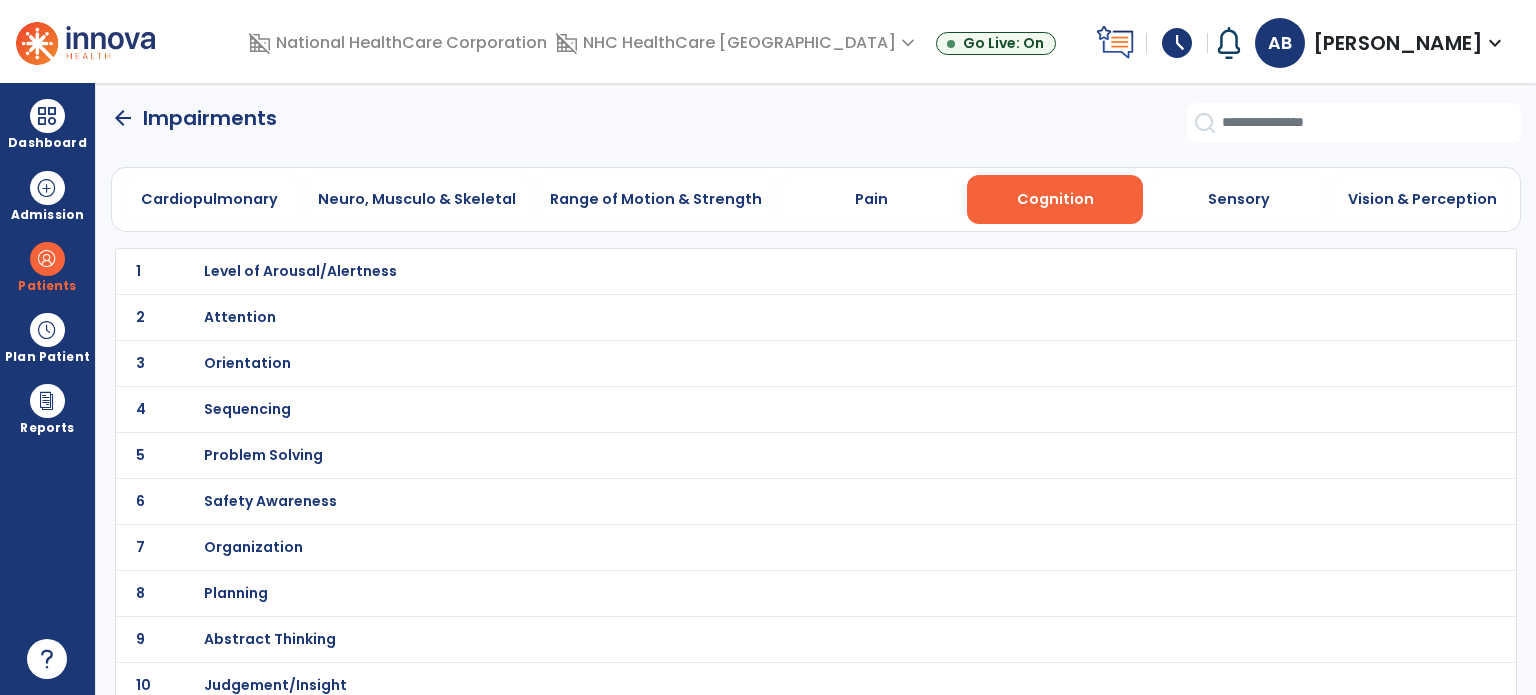click on "Level of Arousal/Alertness" at bounding box center [772, 271] 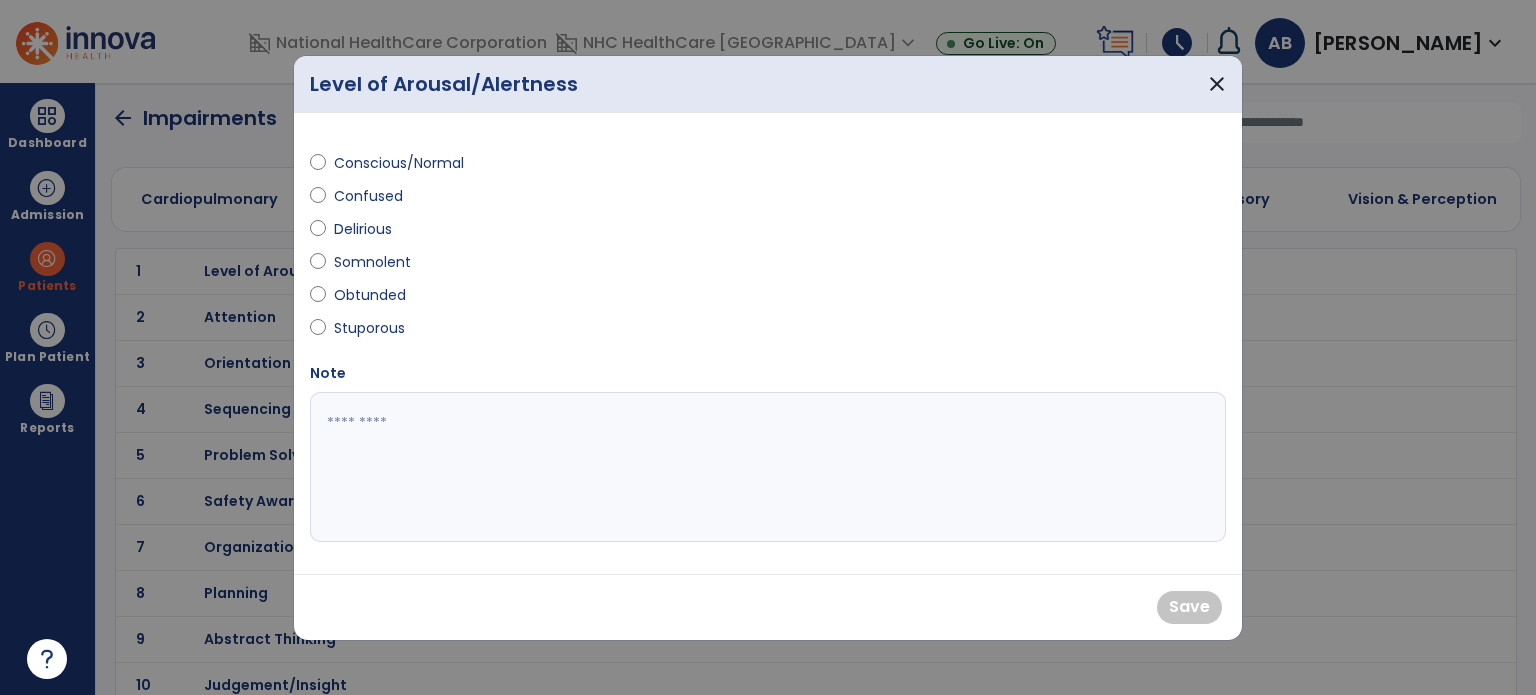 click on "Confused" at bounding box center (369, 196) 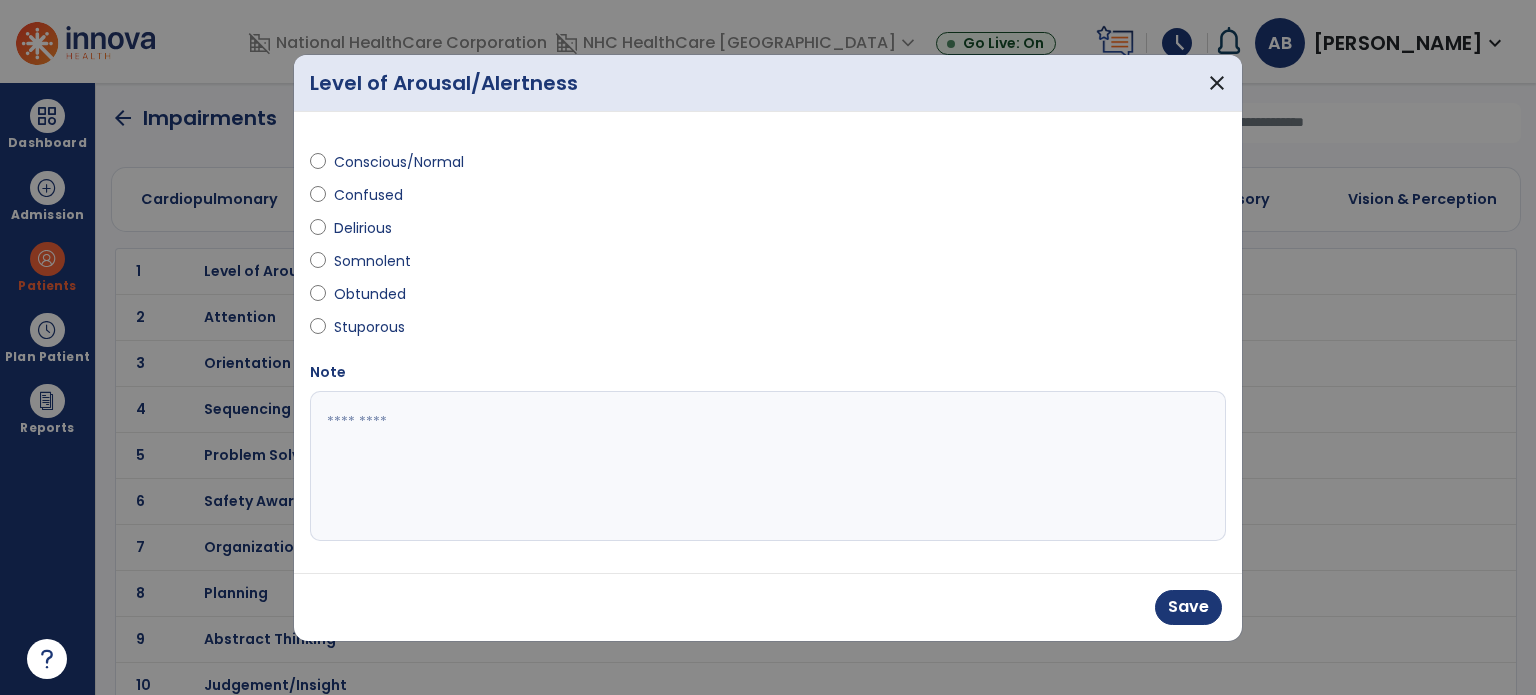 click at bounding box center [768, 466] 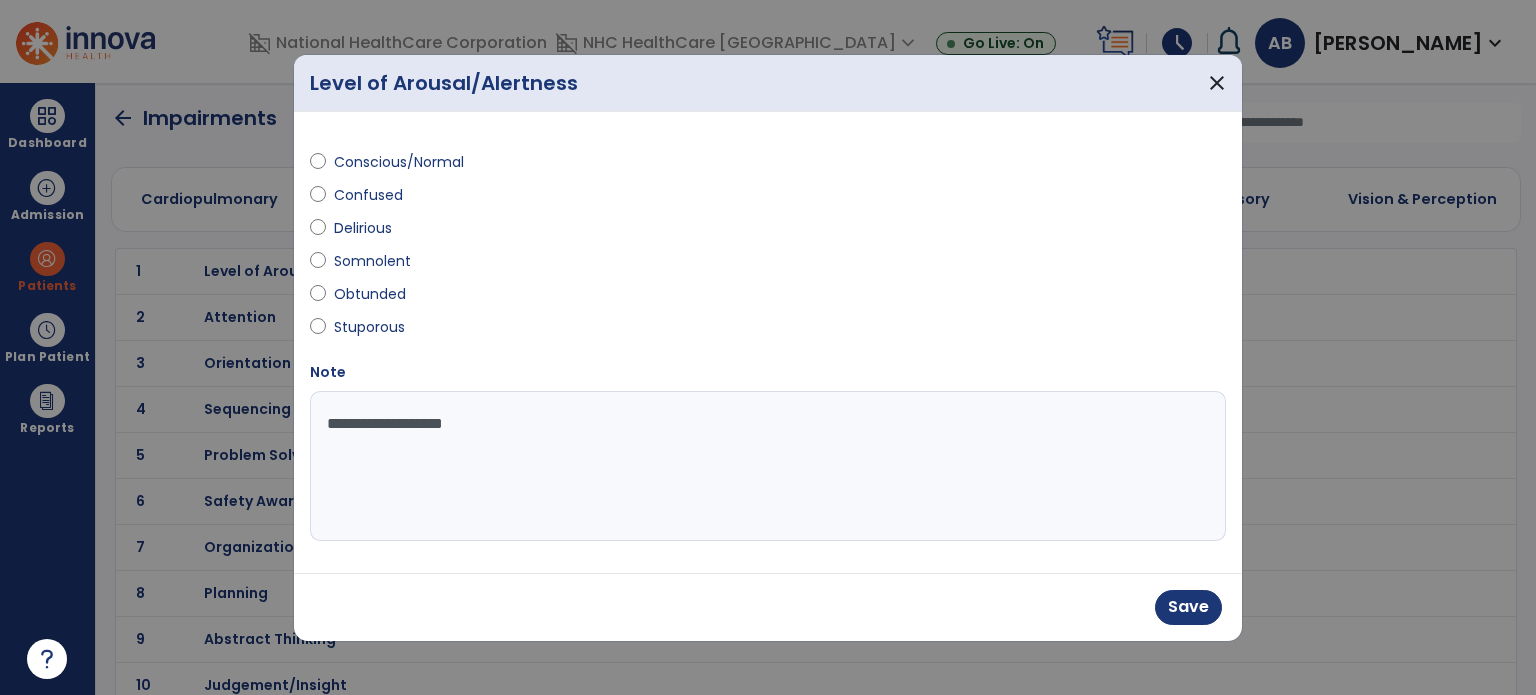 click on "**********" at bounding box center (768, 466) 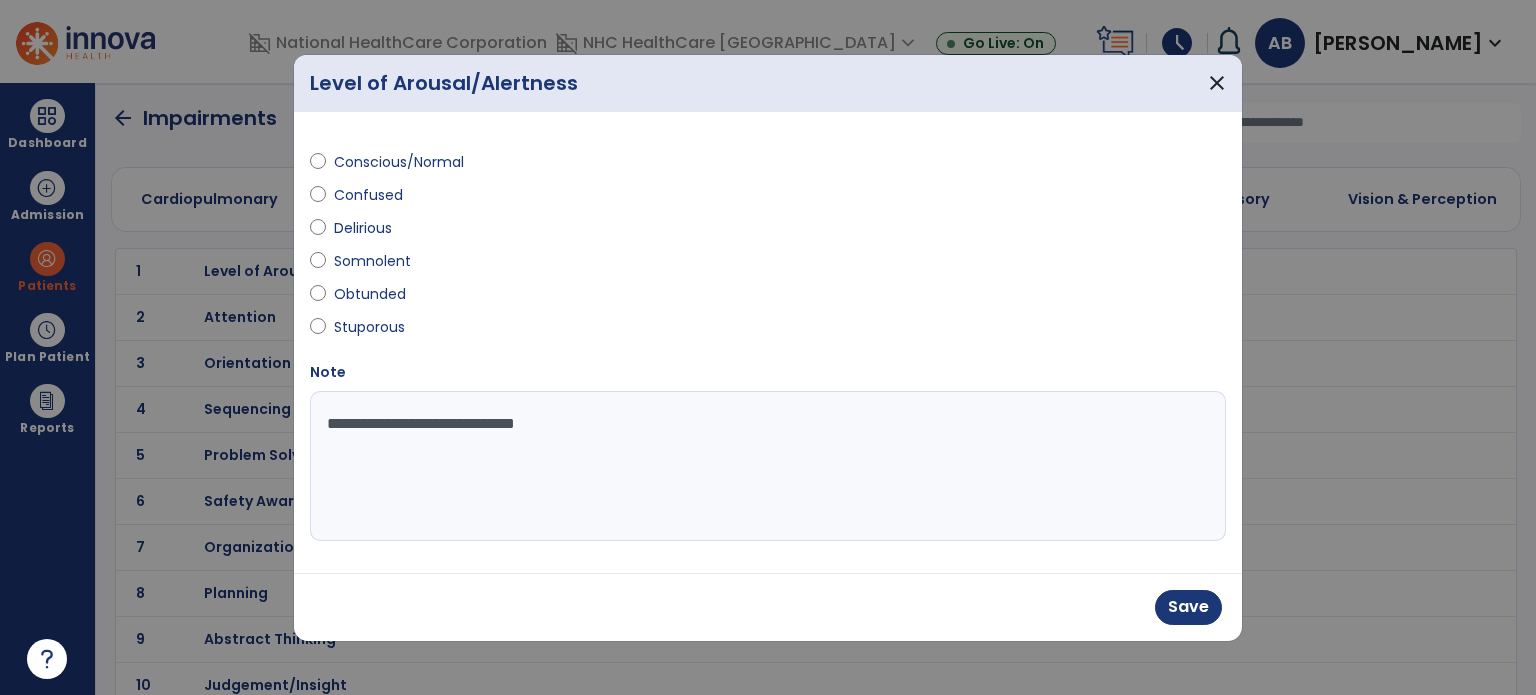 type on "**********" 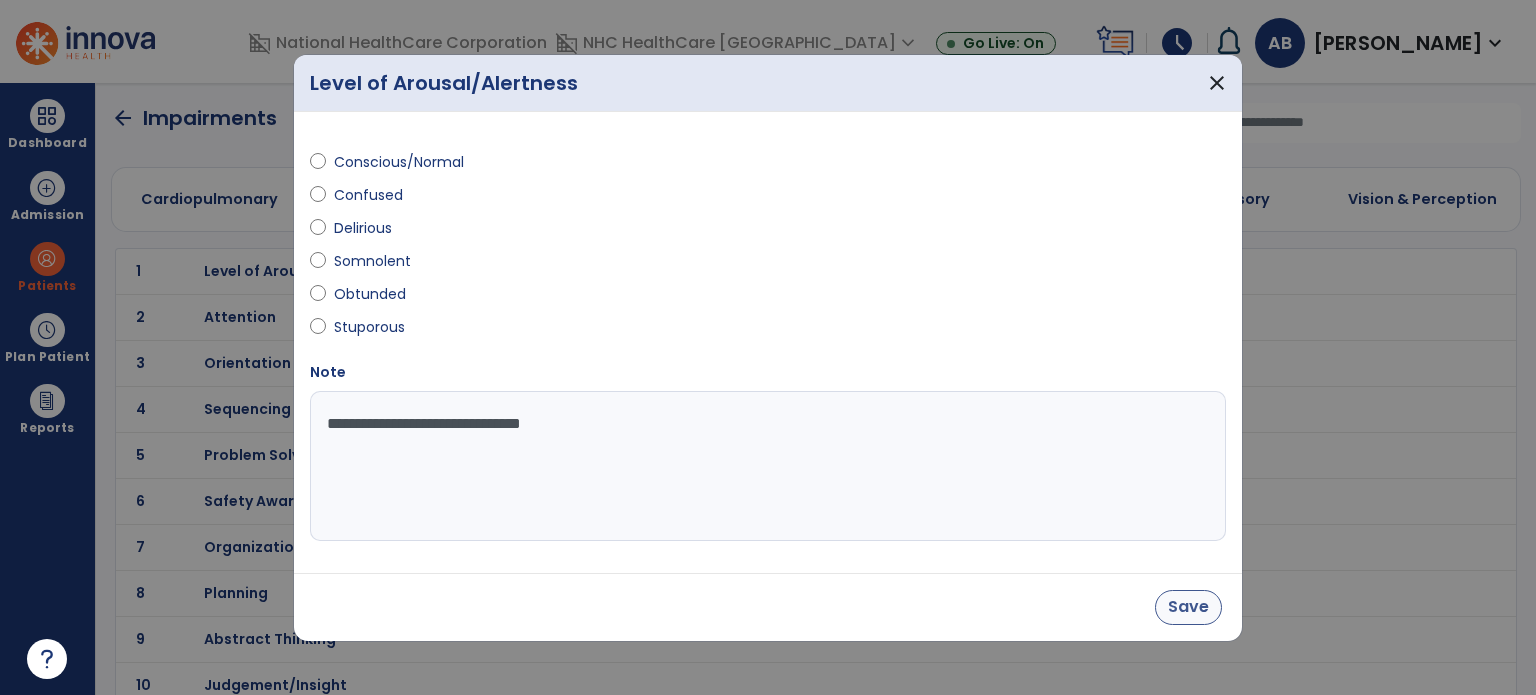 click on "Save" at bounding box center (1188, 607) 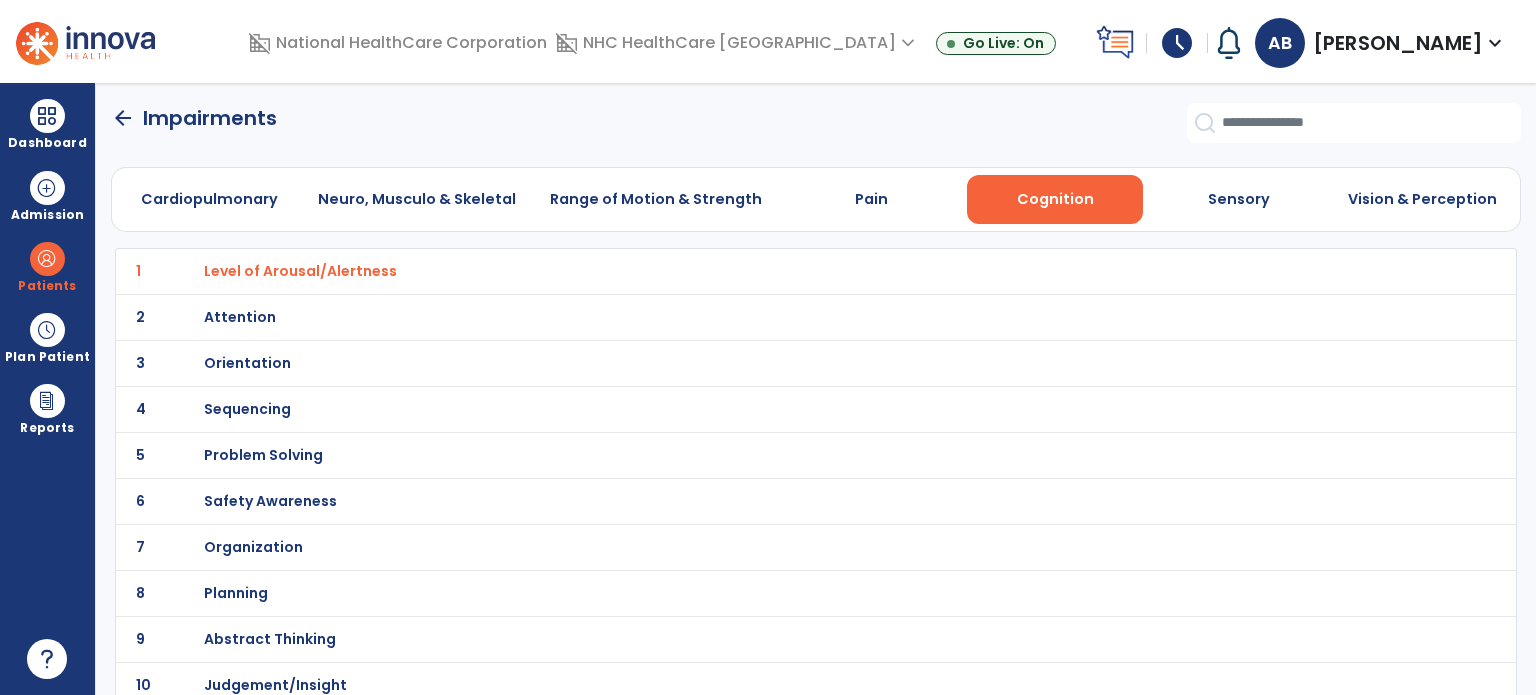 click on "Attention" at bounding box center (772, 271) 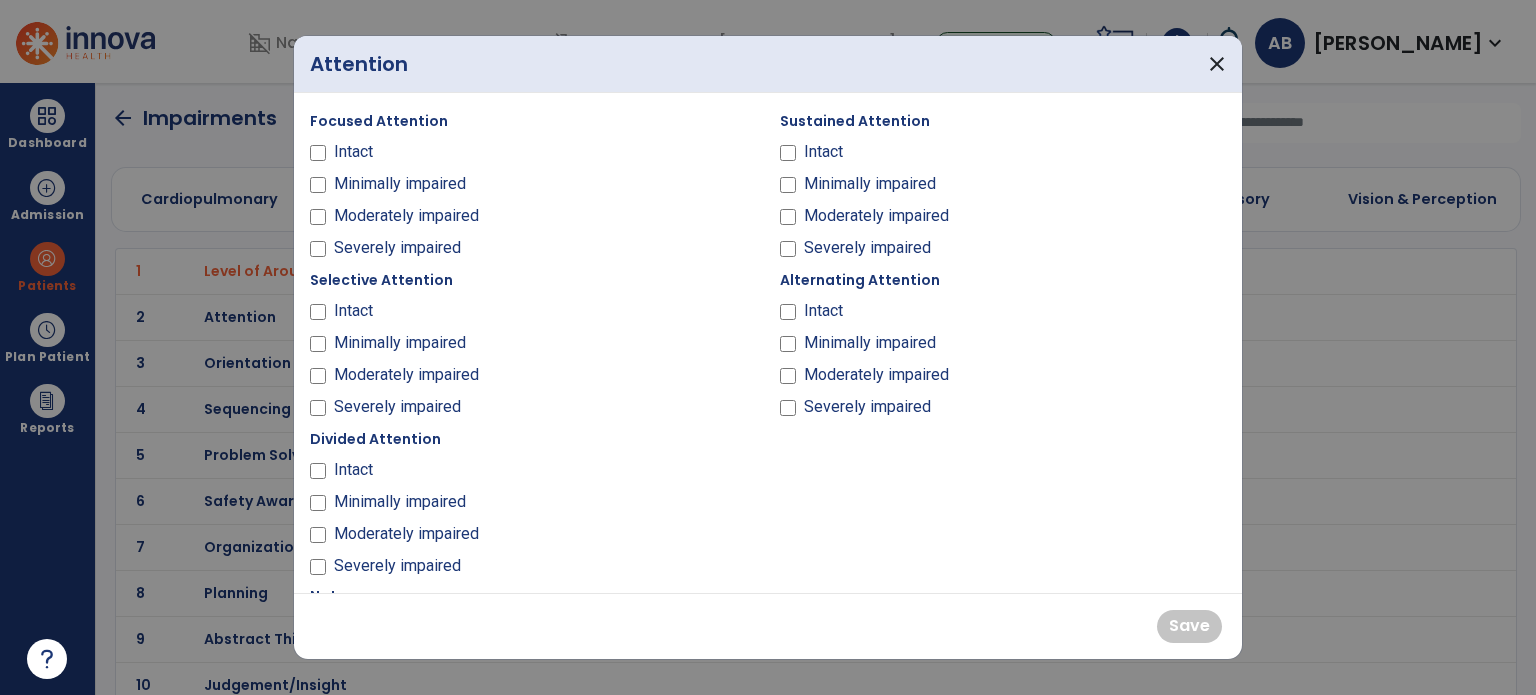 click on "Minimally impaired" at bounding box center (870, 184) 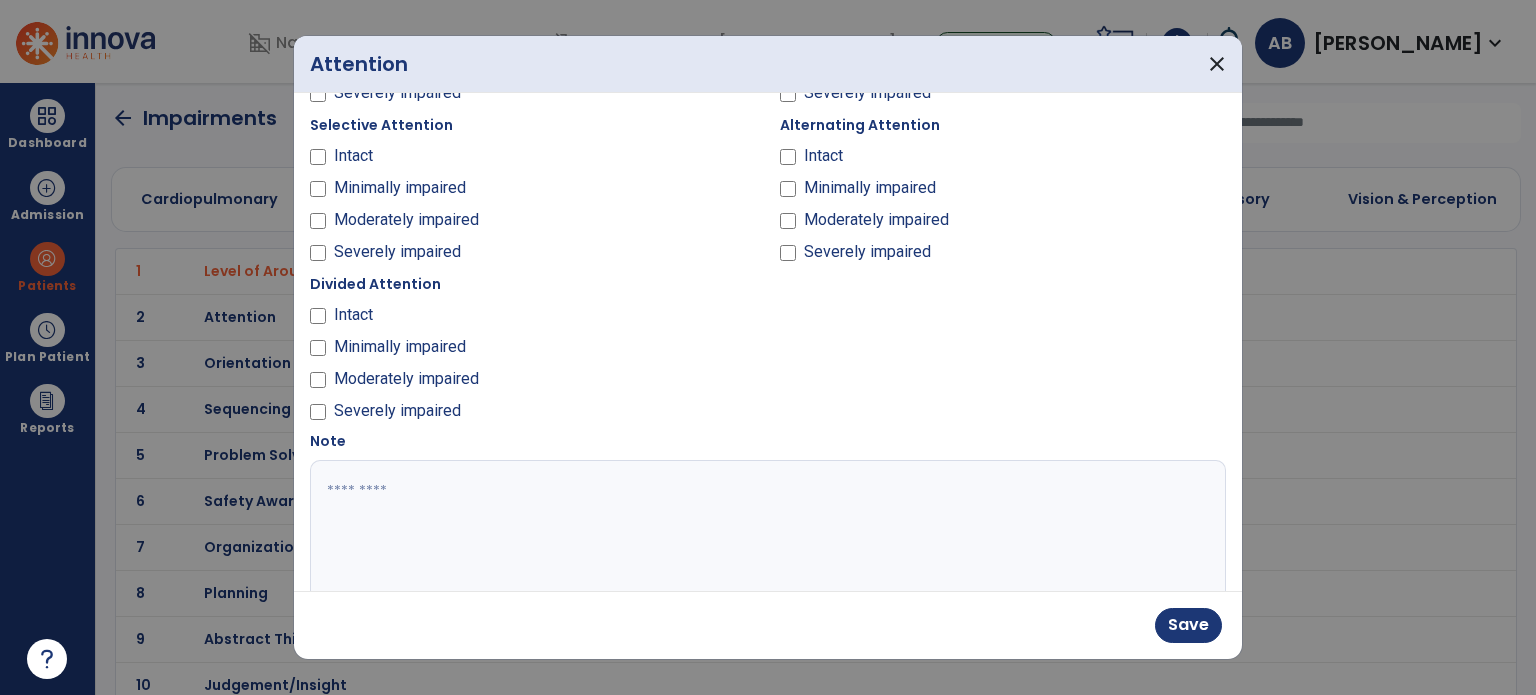 scroll, scrollTop: 206, scrollLeft: 0, axis: vertical 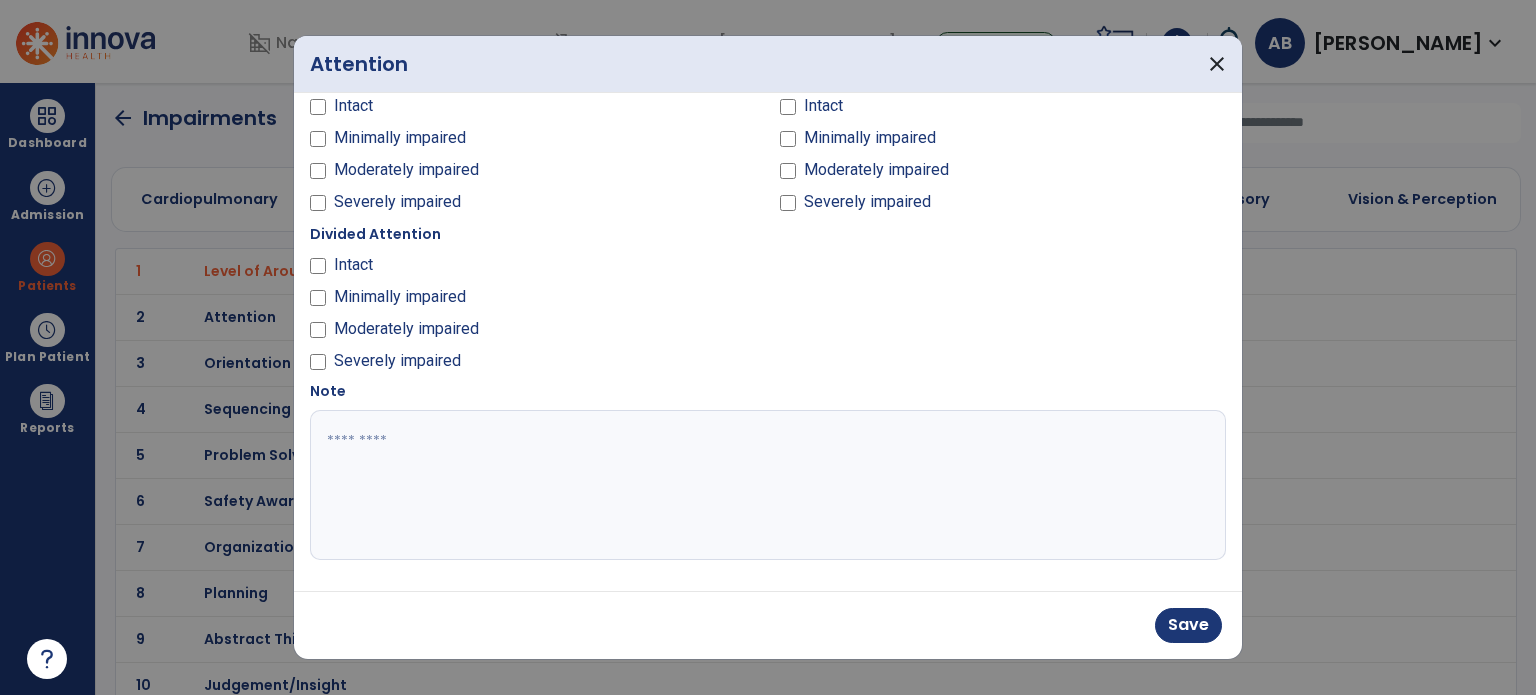 click at bounding box center (766, 485) 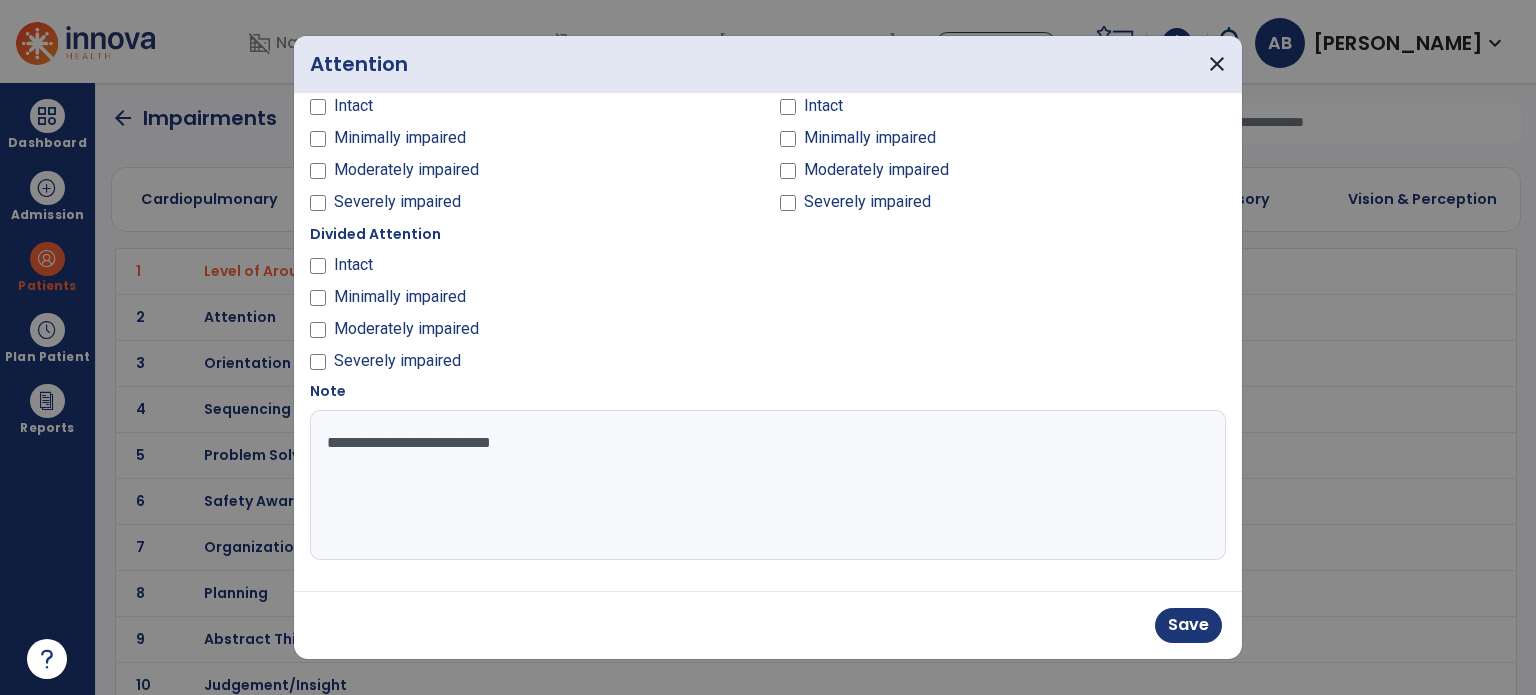 type on "**********" 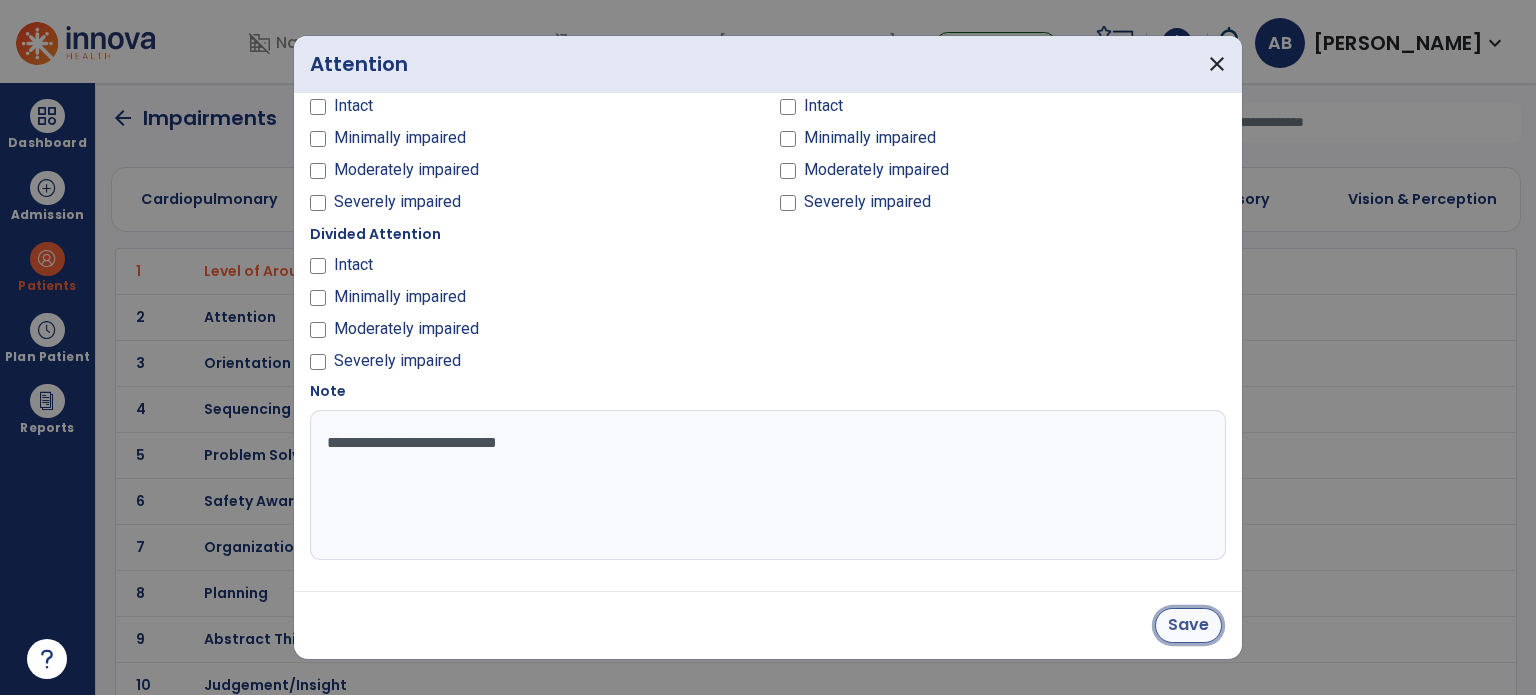 click on "Save" at bounding box center (1188, 625) 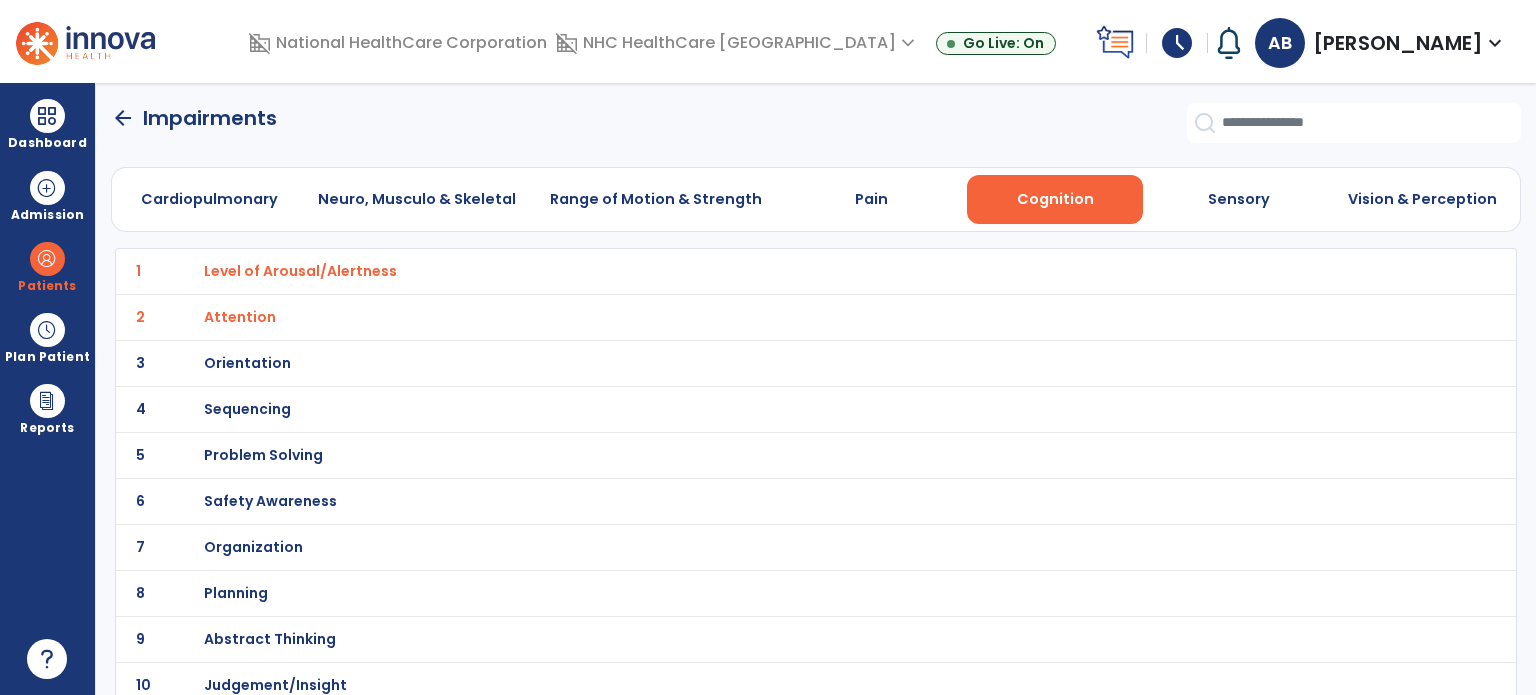 click on "Orientation" at bounding box center [772, 271] 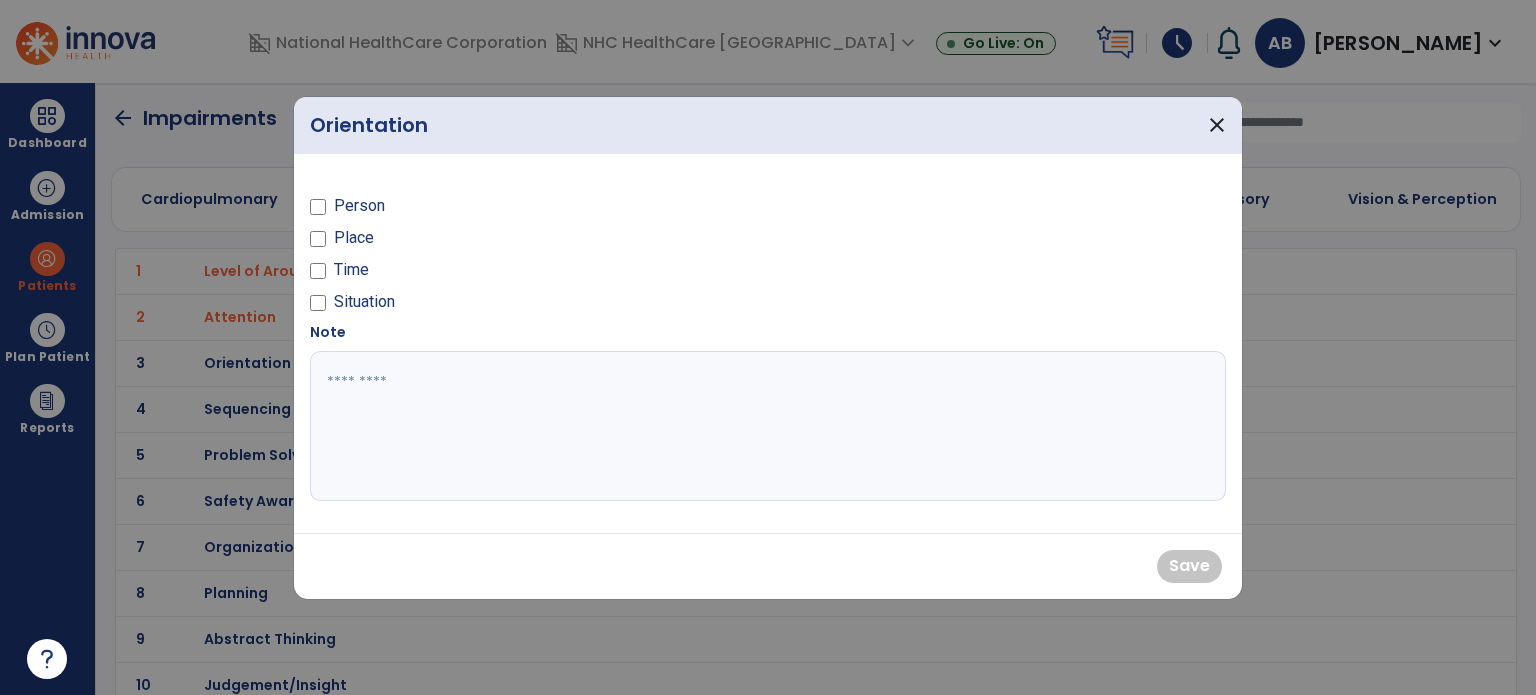 click on "Person" at bounding box center (359, 206) 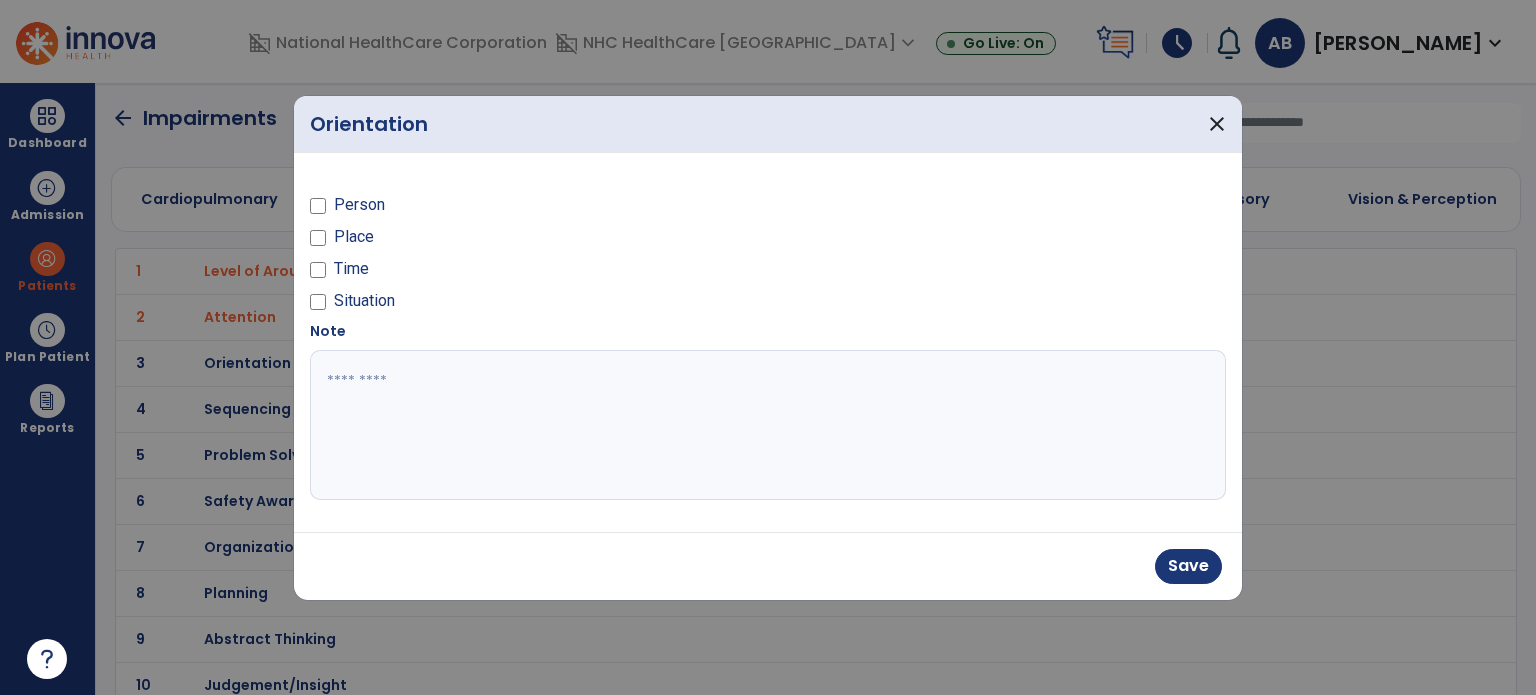 click on "Situation" at bounding box center (364, 301) 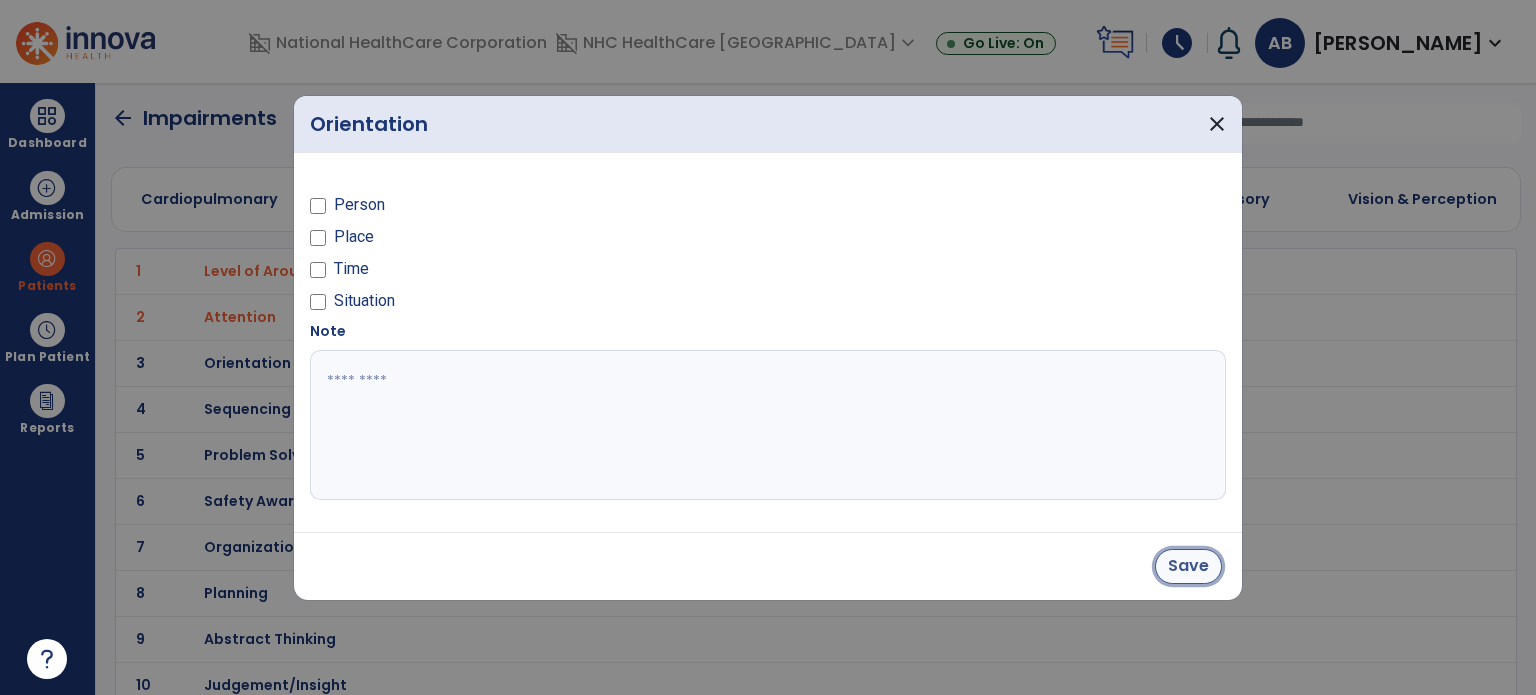 click on "Save" at bounding box center (1188, 566) 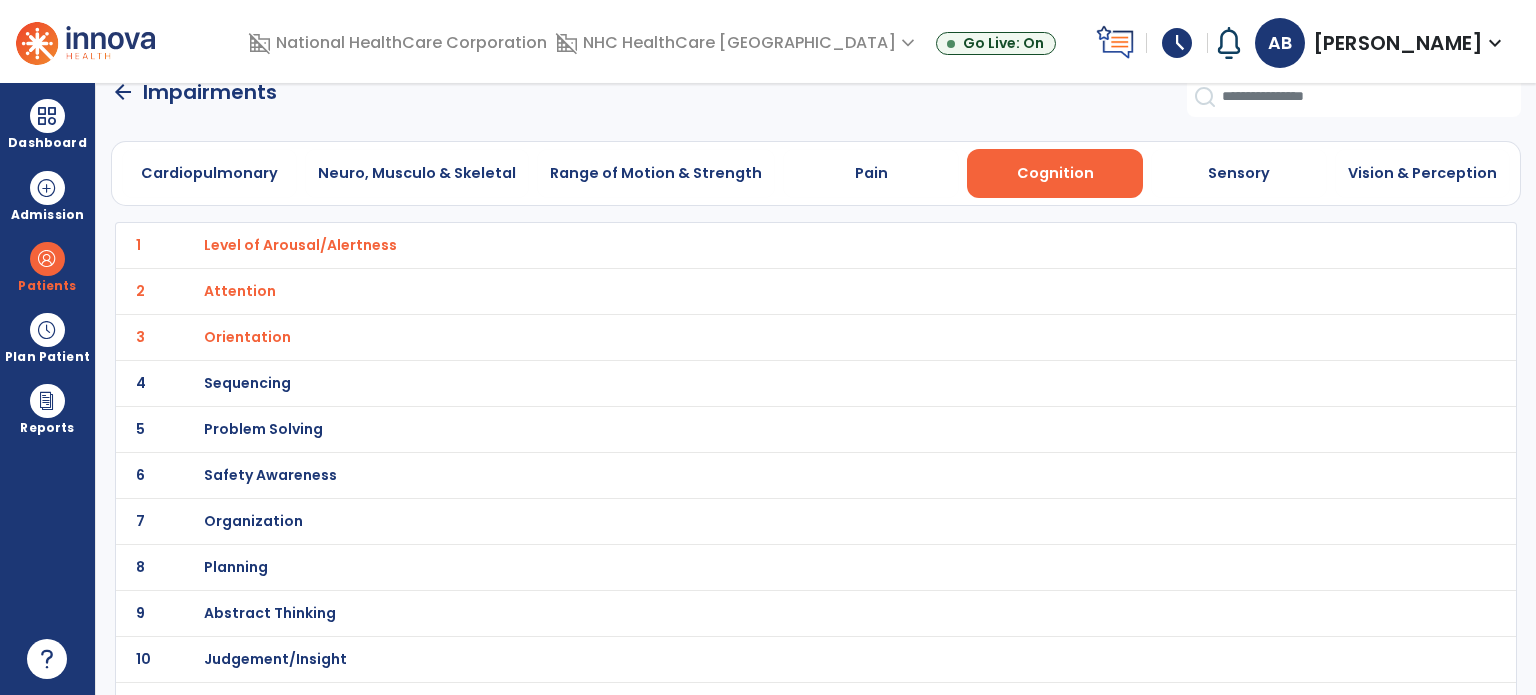 scroll, scrollTop: 25, scrollLeft: 0, axis: vertical 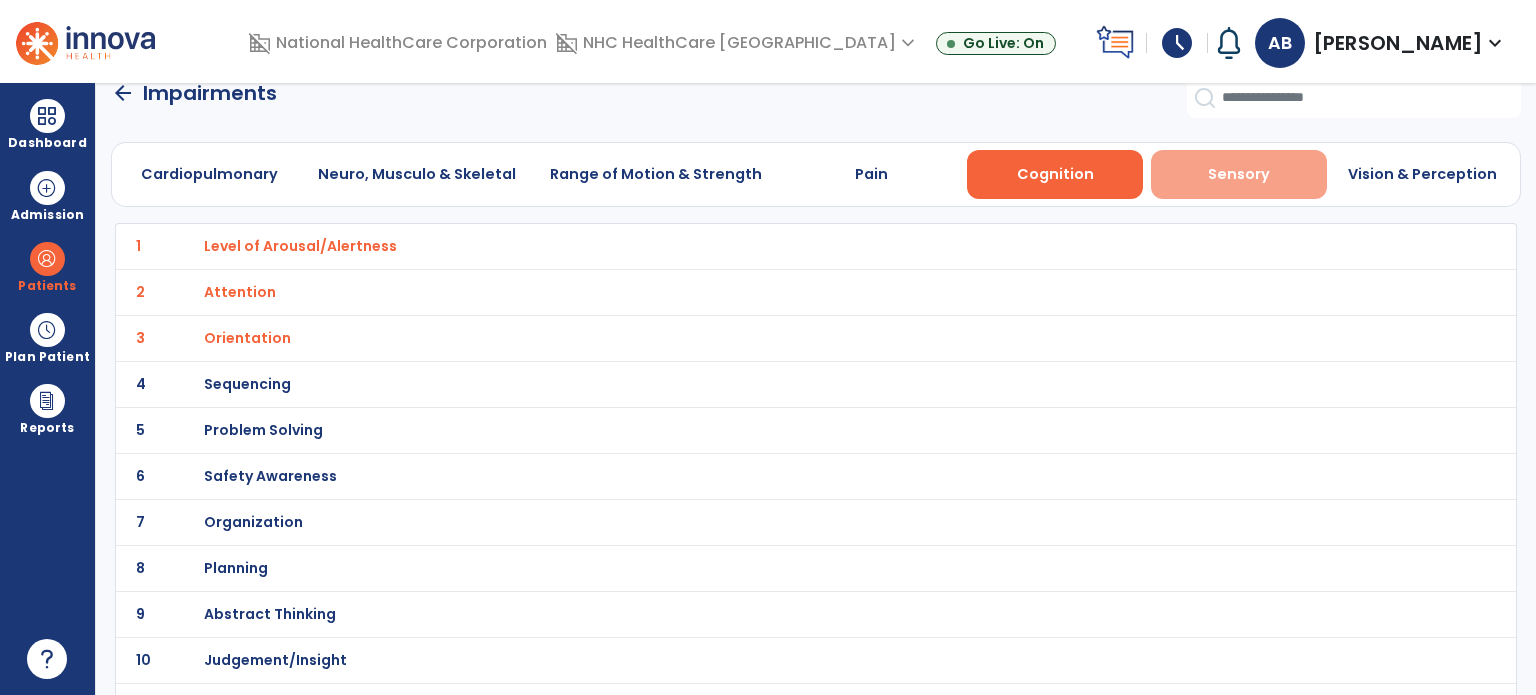 click on "Sensory" at bounding box center (1239, 174) 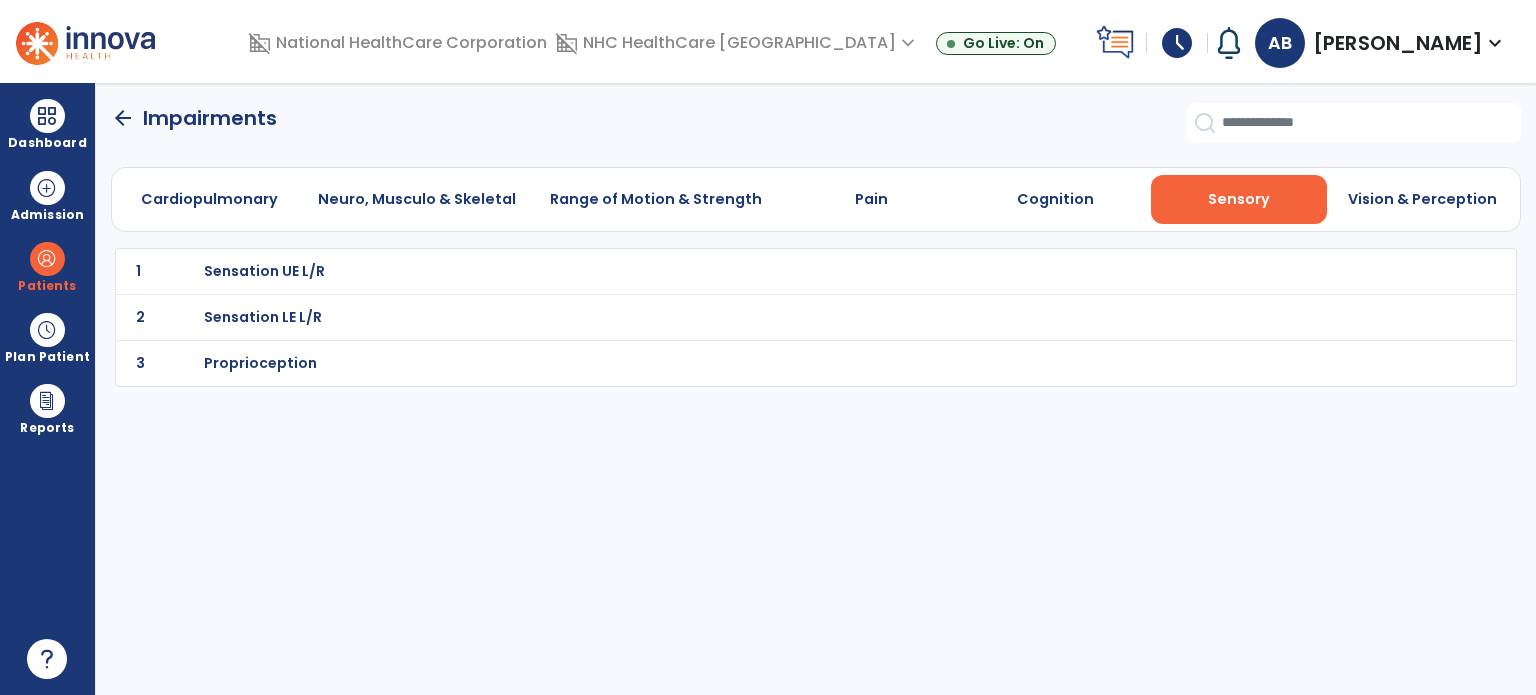 scroll, scrollTop: 0, scrollLeft: 0, axis: both 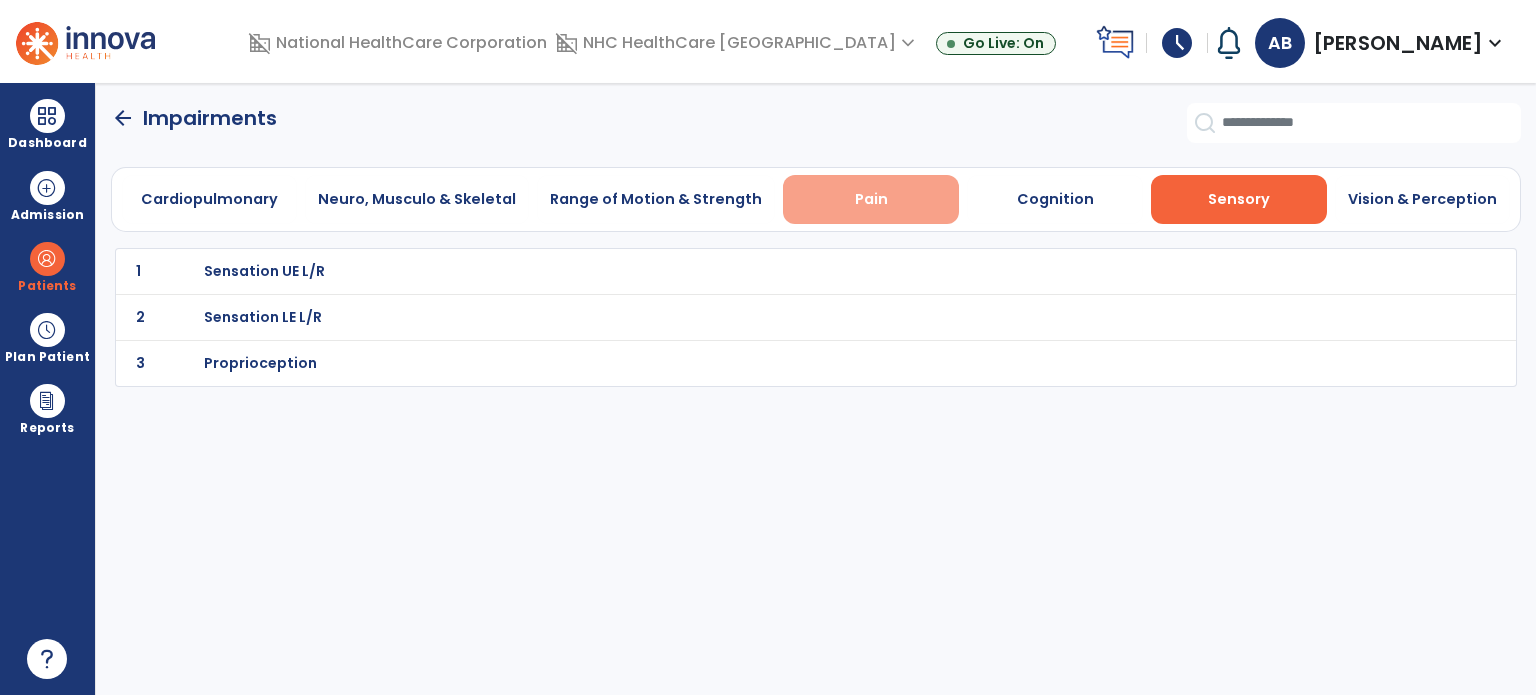 click on "Pain" at bounding box center (871, 199) 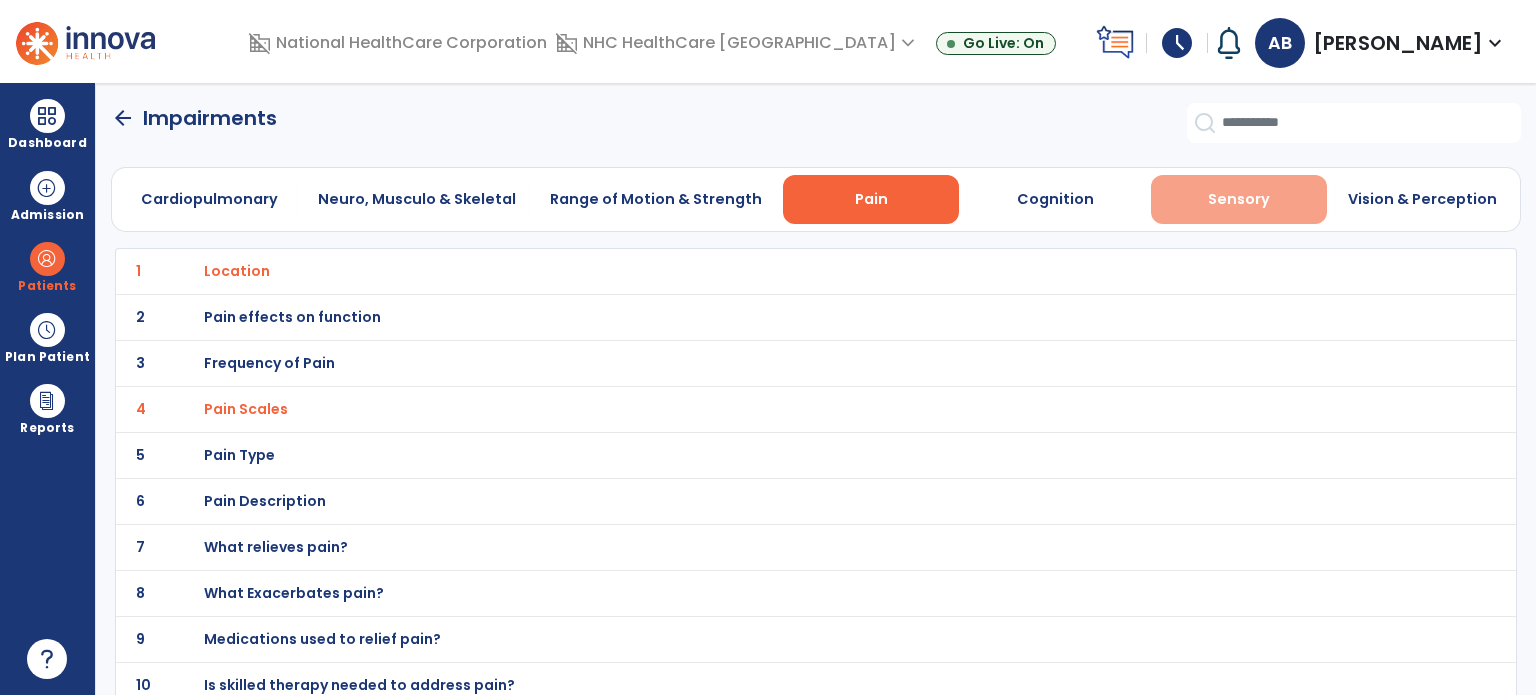 click on "Sensory" at bounding box center (1239, 199) 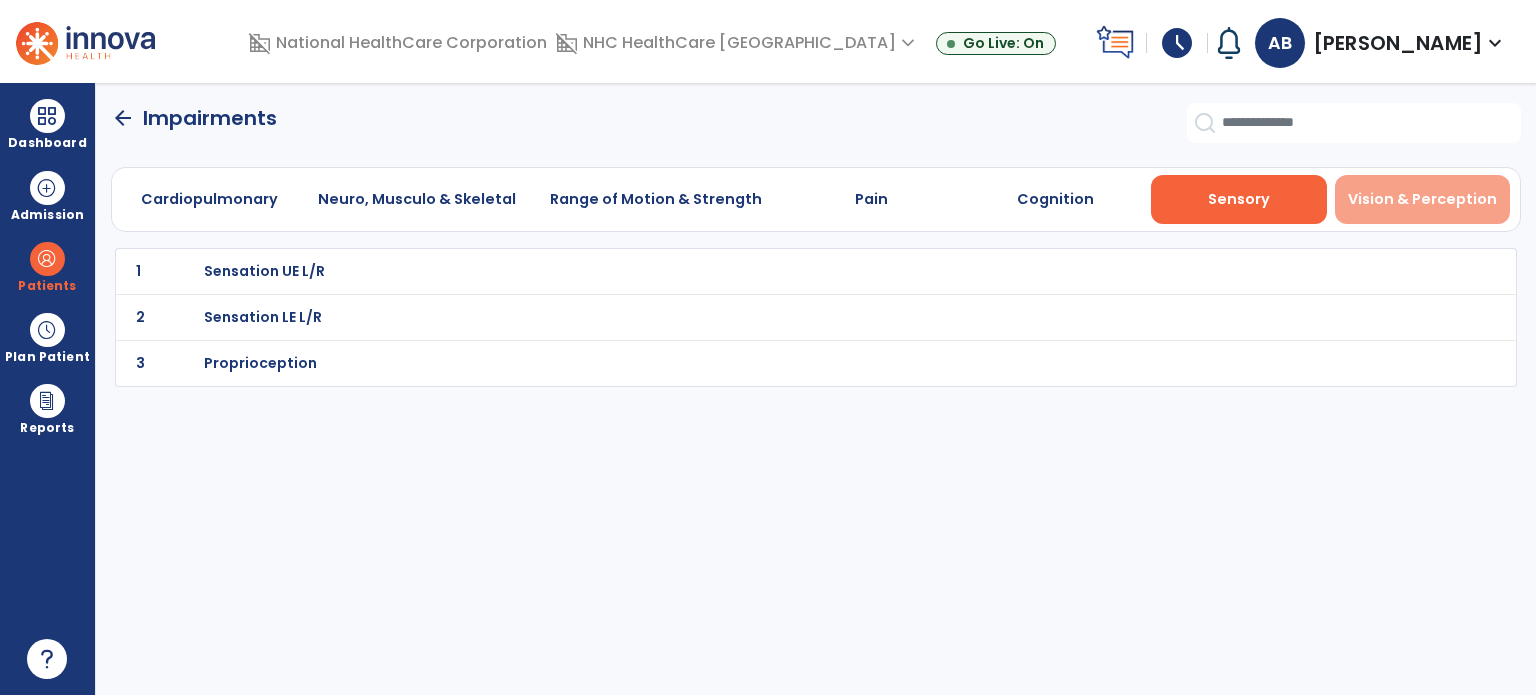 click on "Vision & Perception" at bounding box center (1423, 199) 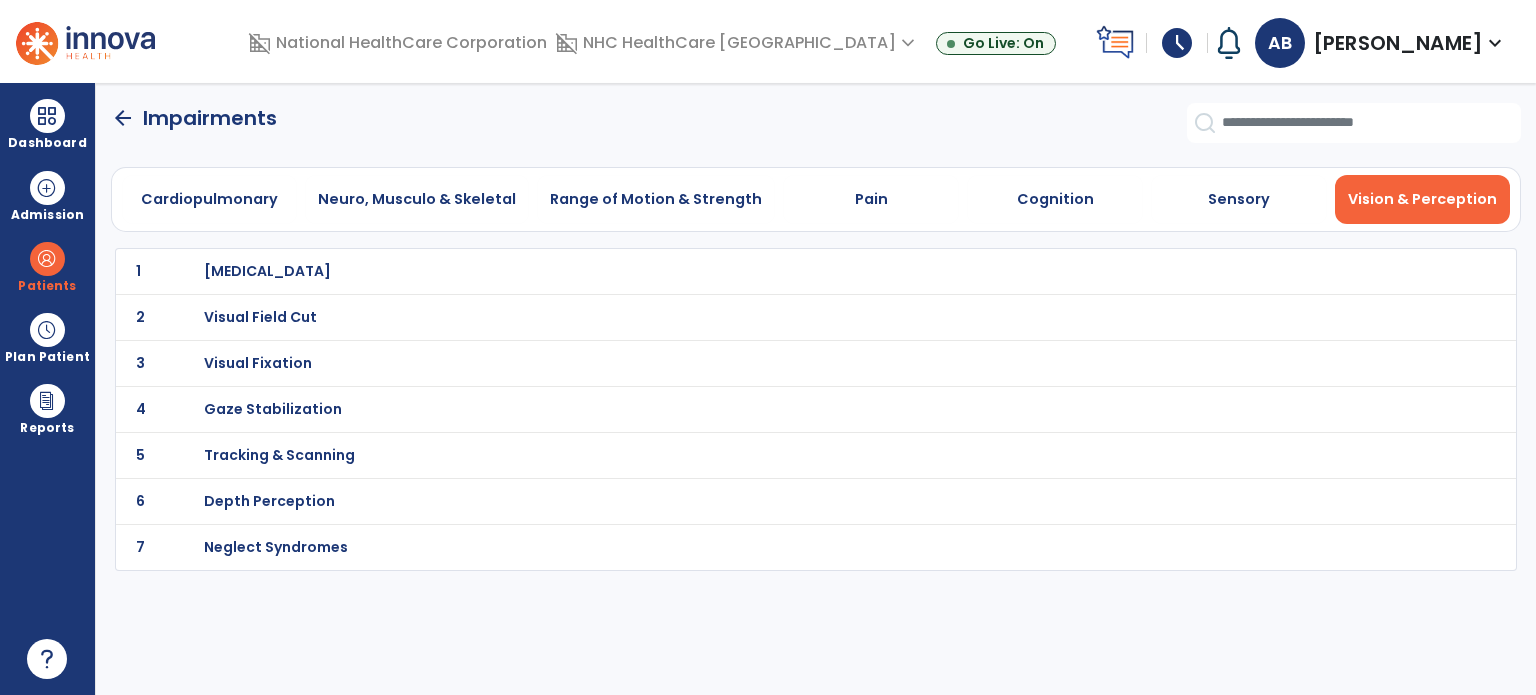 click on "1 Visual Acuity" 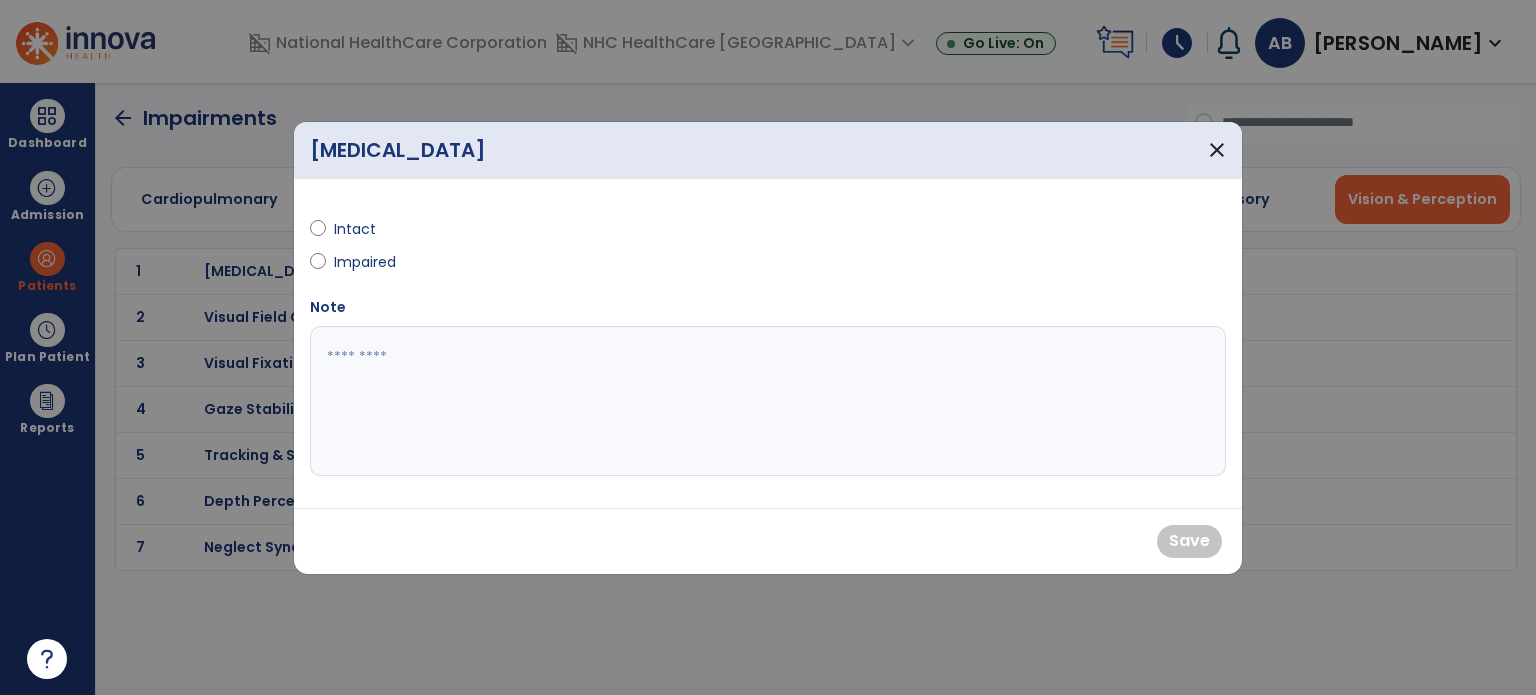 click on "Impaired" at bounding box center (369, 262) 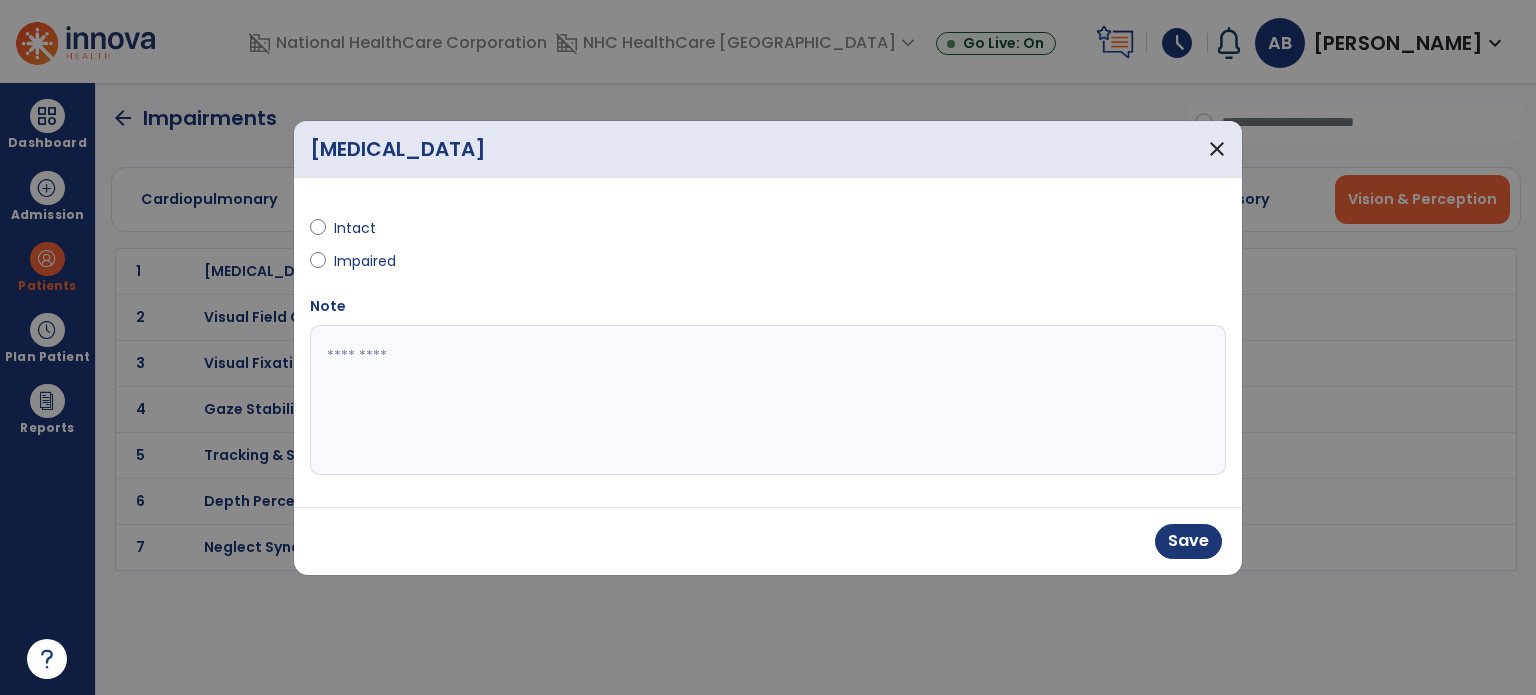 click at bounding box center (768, 400) 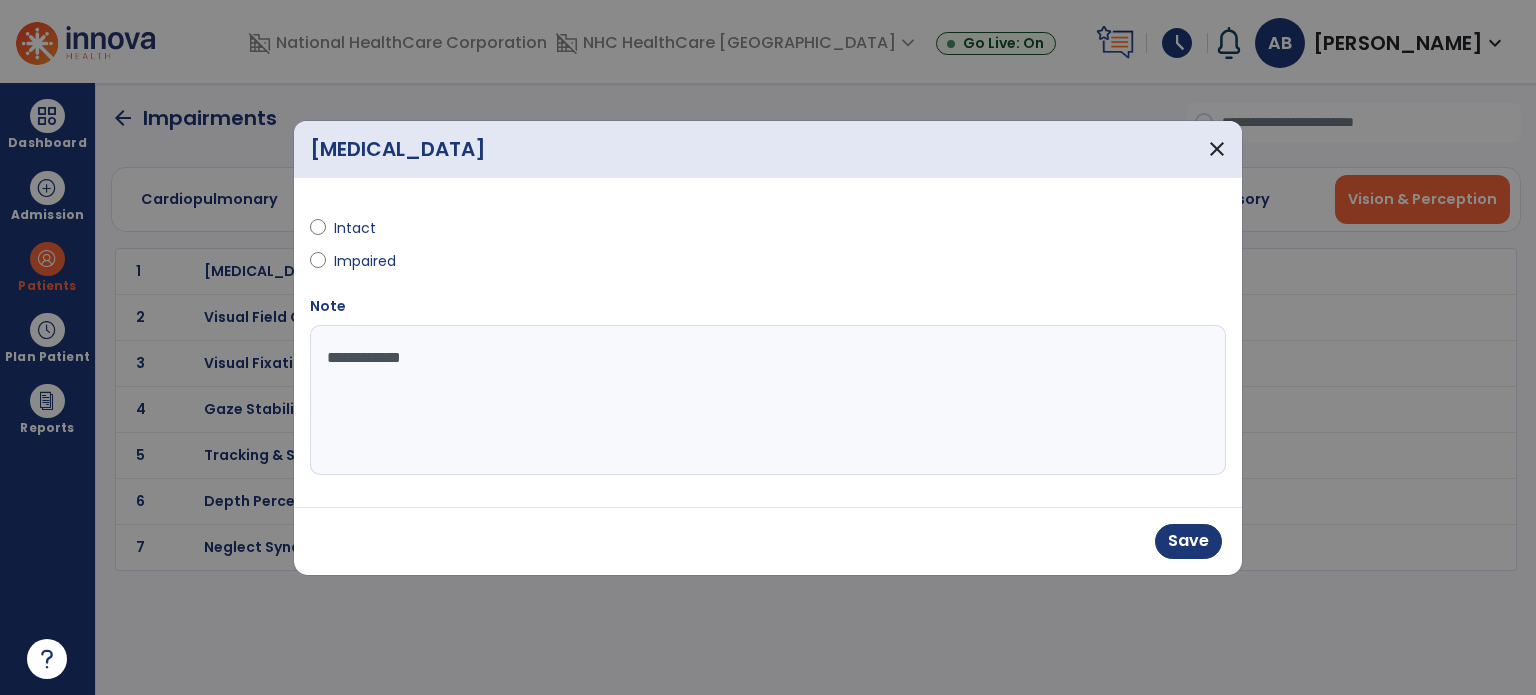 type on "**********" 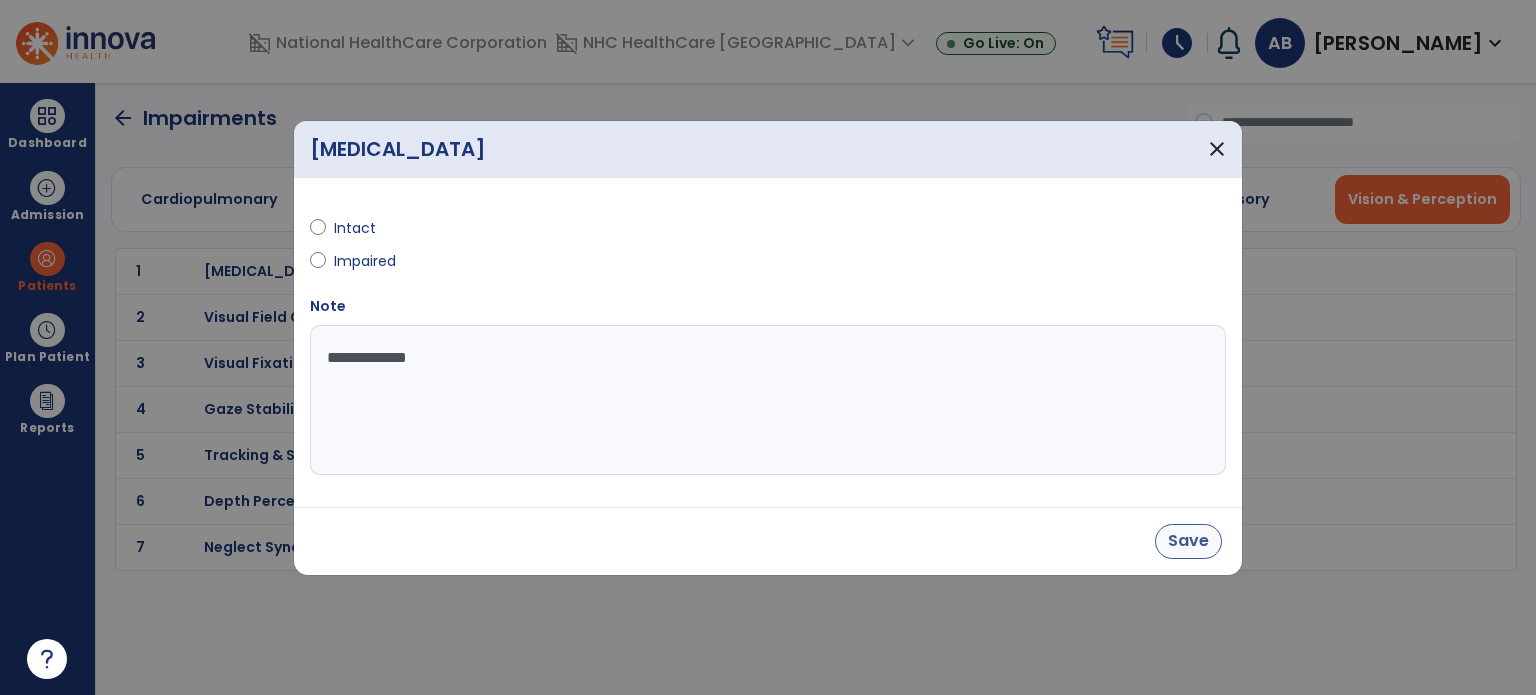 click on "Save" at bounding box center (1188, 541) 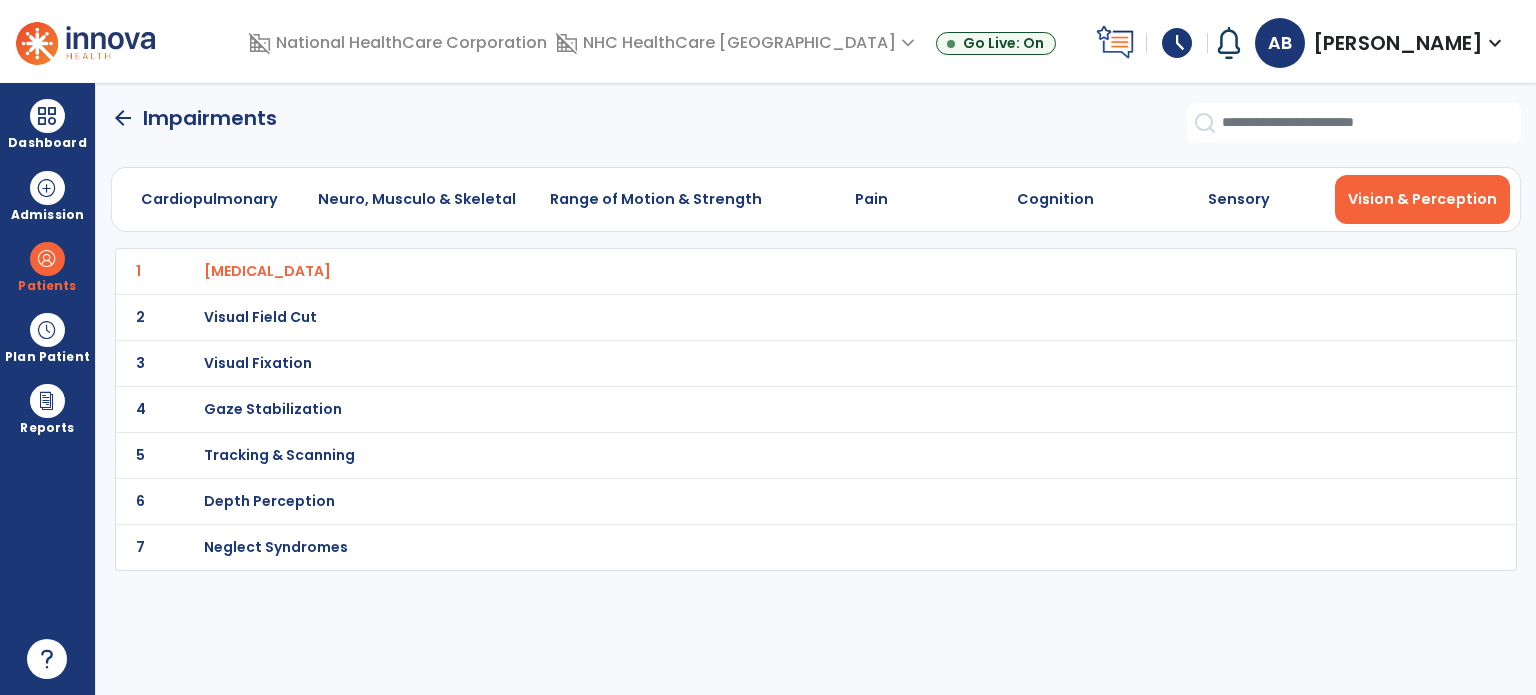 click on "arrow_back" 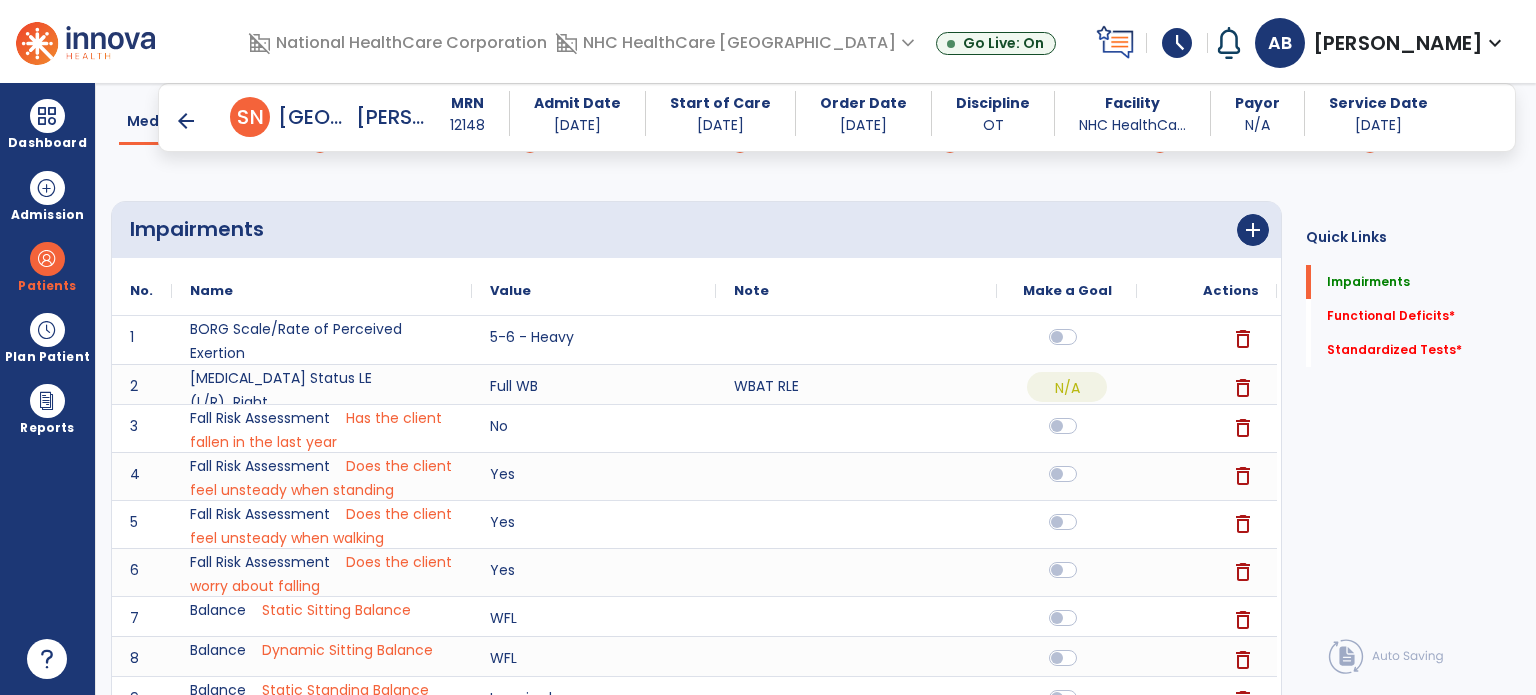 scroll, scrollTop: 233, scrollLeft: 0, axis: vertical 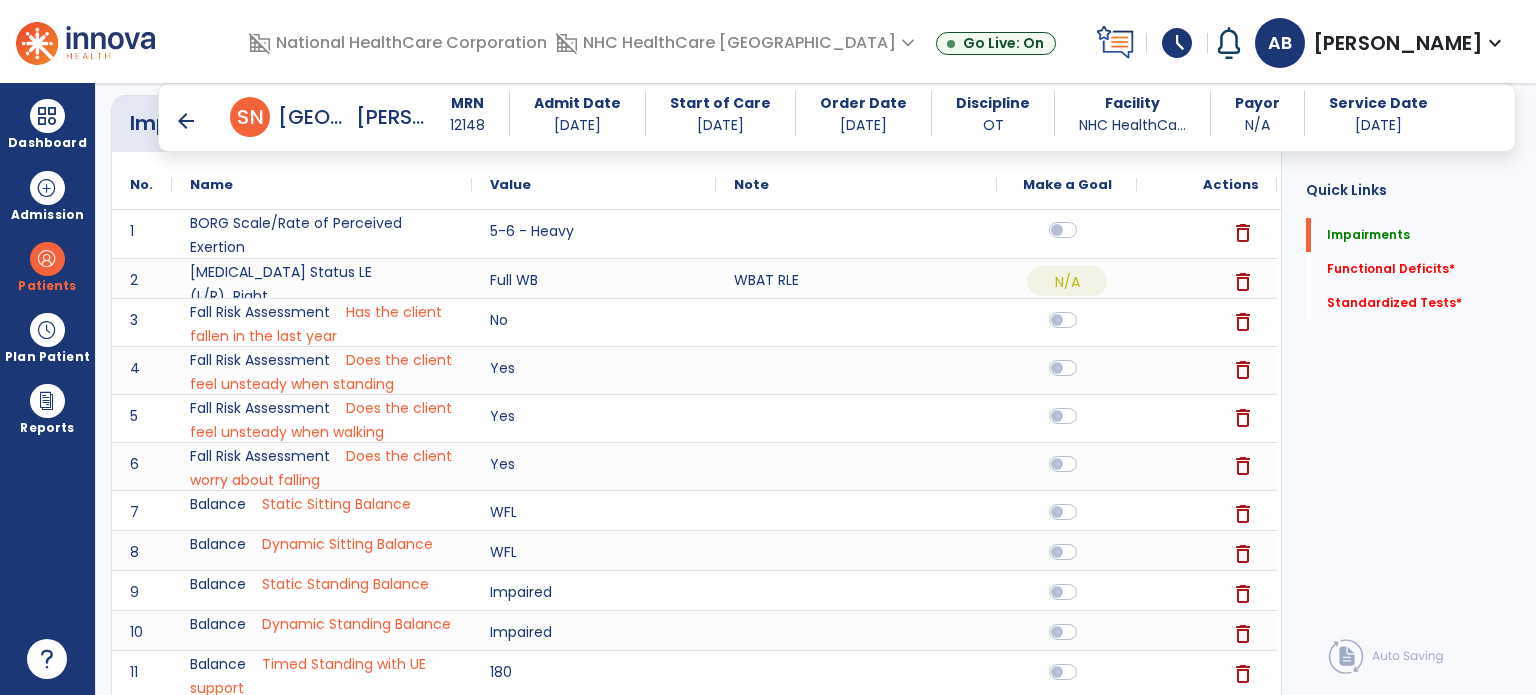 click 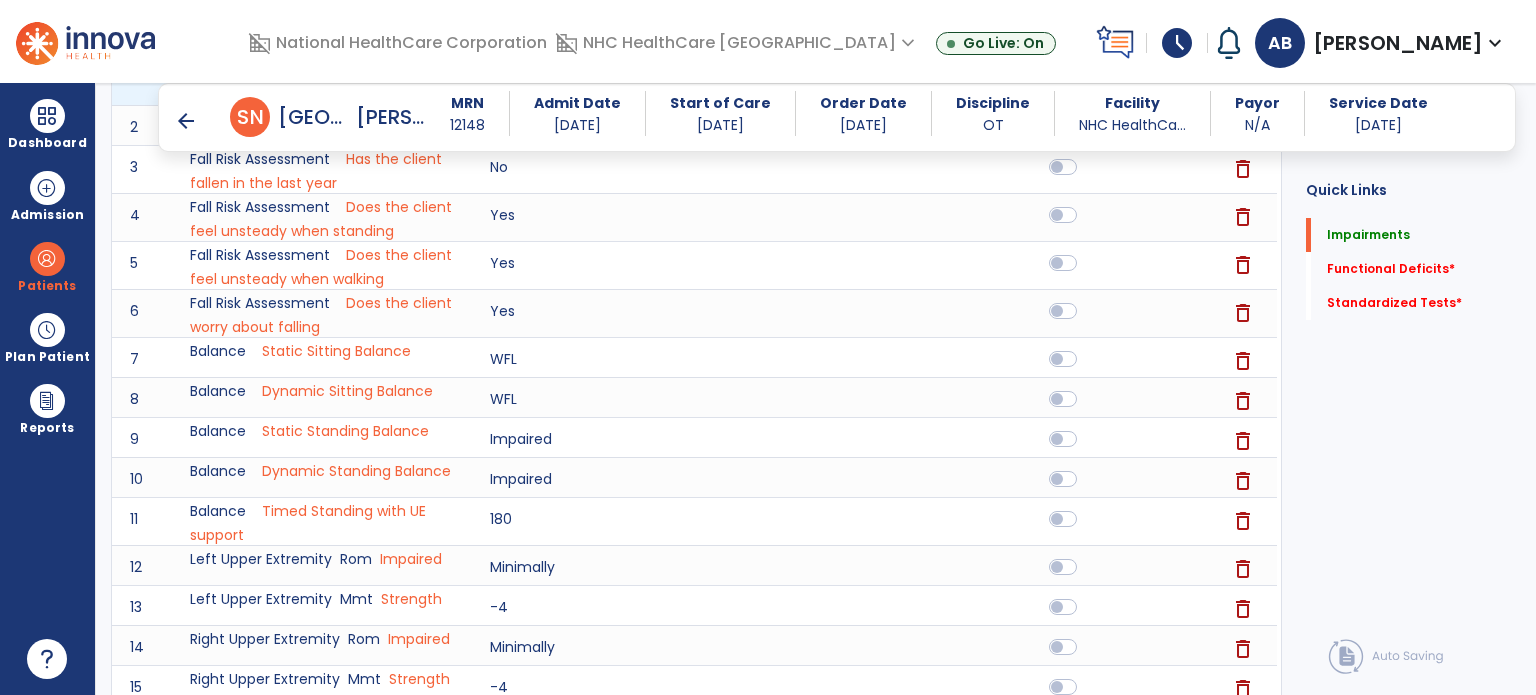 scroll, scrollTop: 388, scrollLeft: 0, axis: vertical 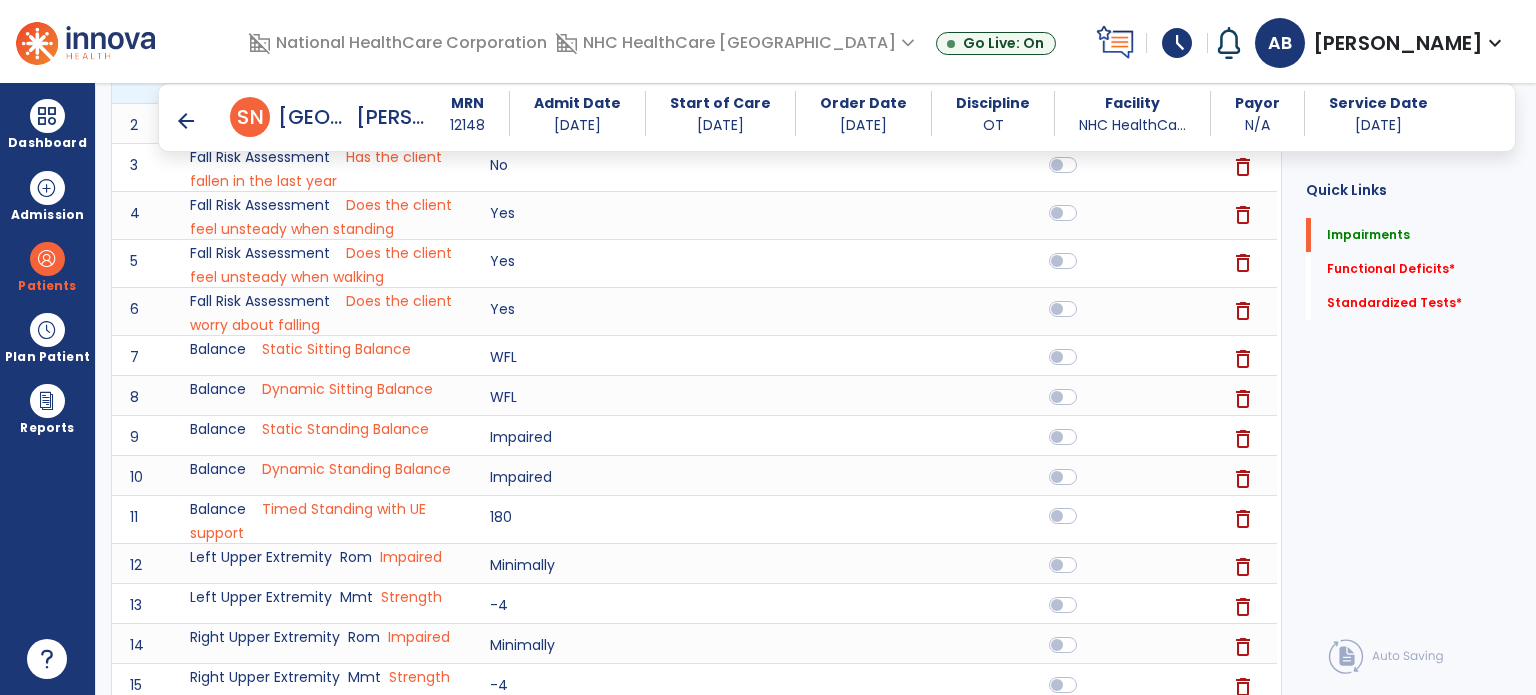 click 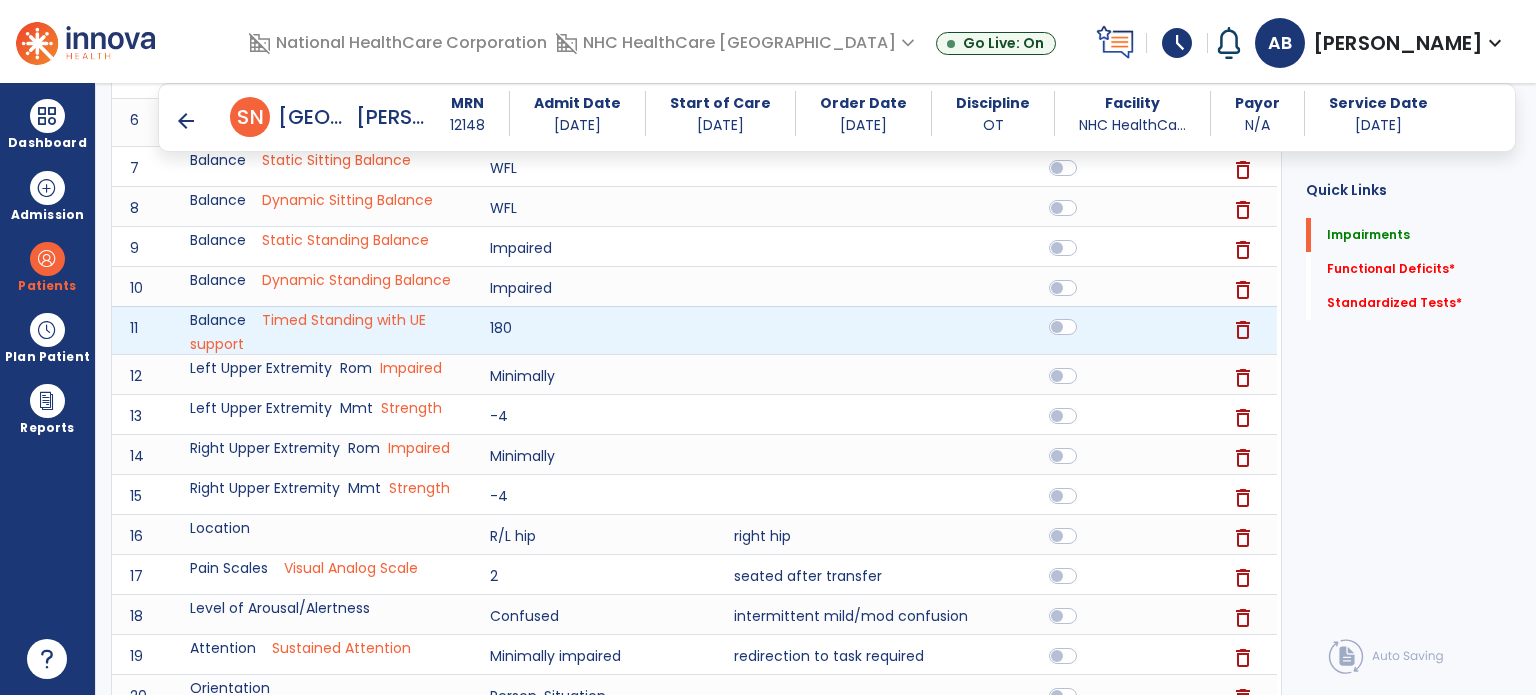 scroll, scrollTop: 579, scrollLeft: 0, axis: vertical 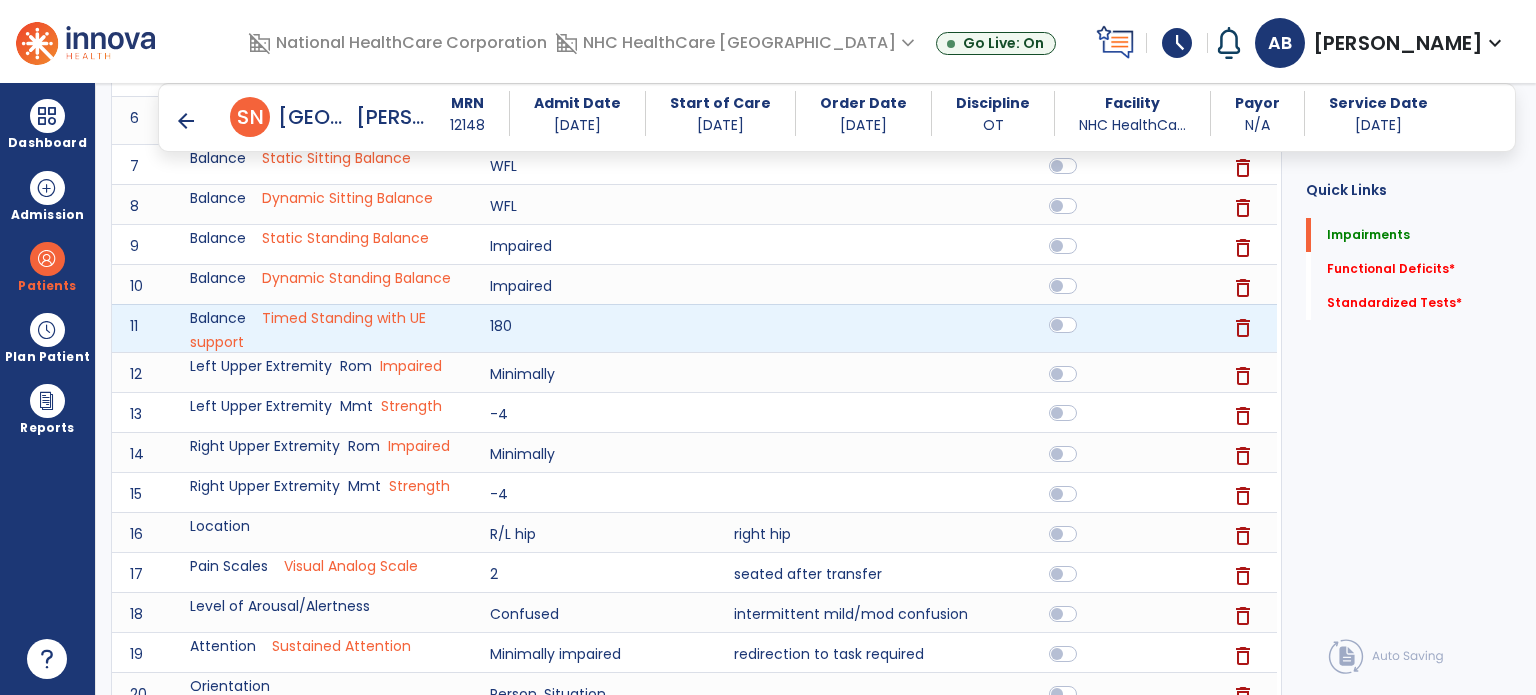 click 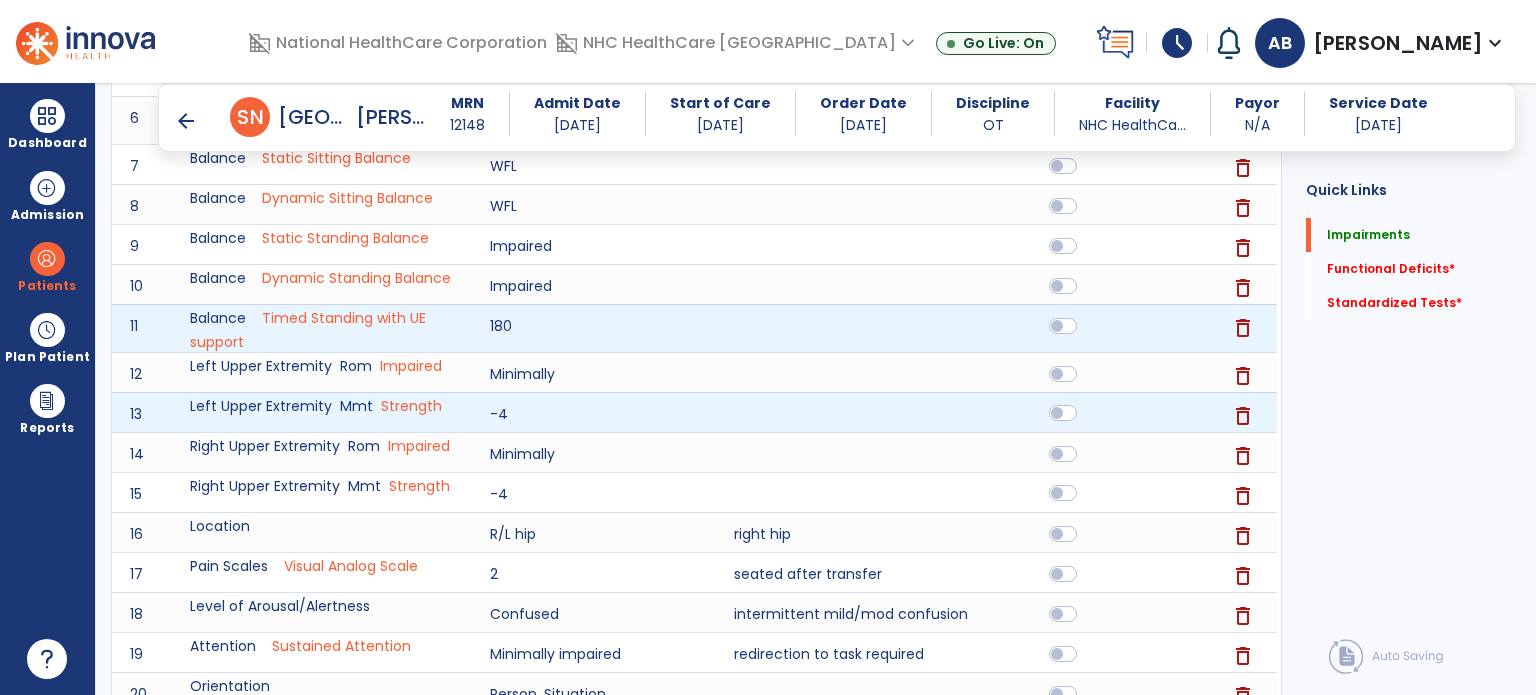 click 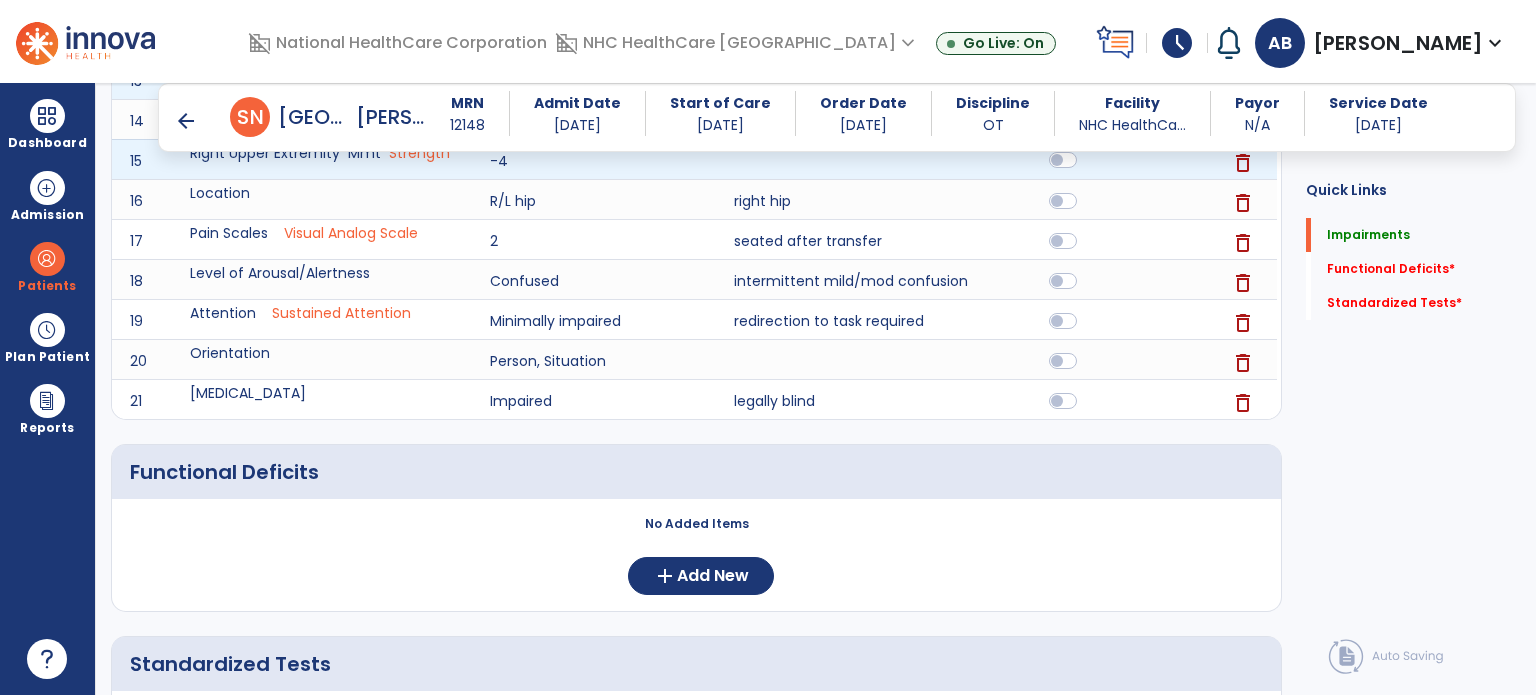 scroll, scrollTop: 936, scrollLeft: 0, axis: vertical 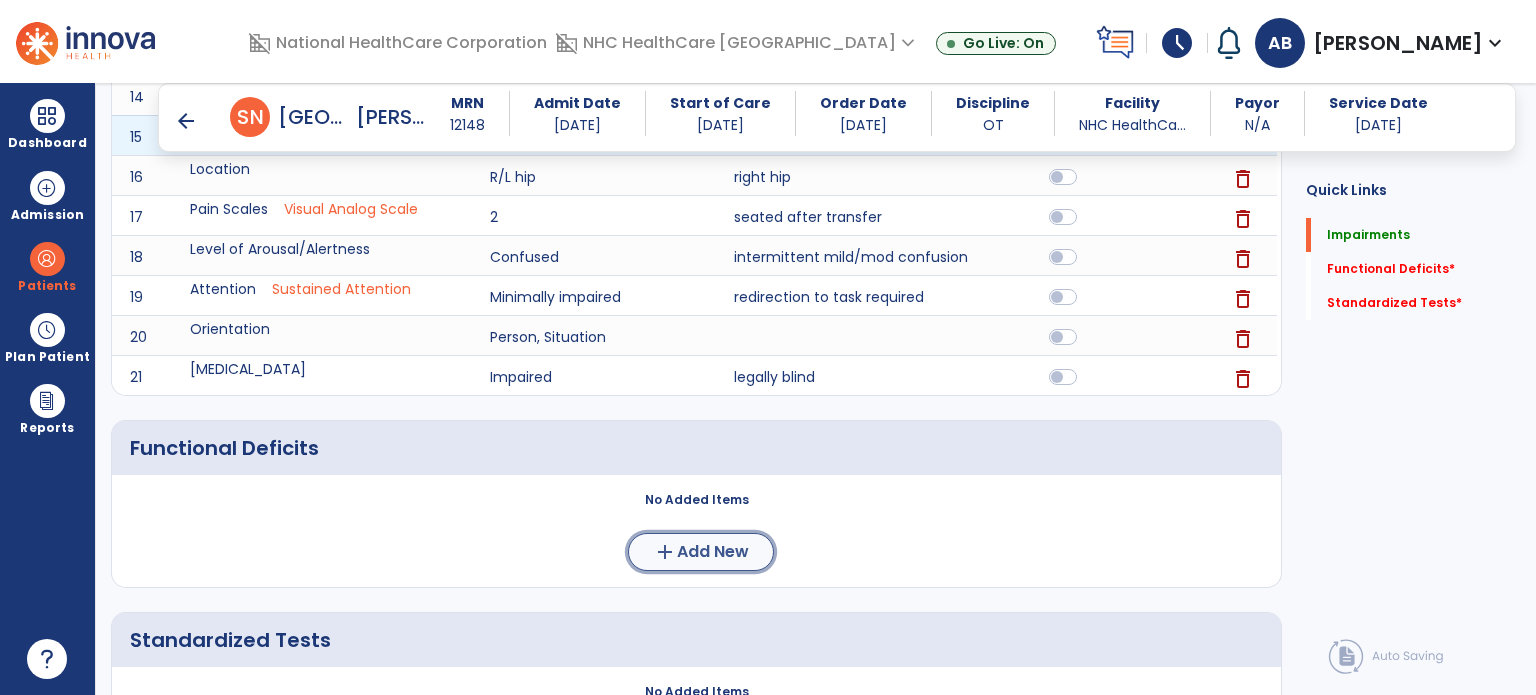 click on "add  Add New" 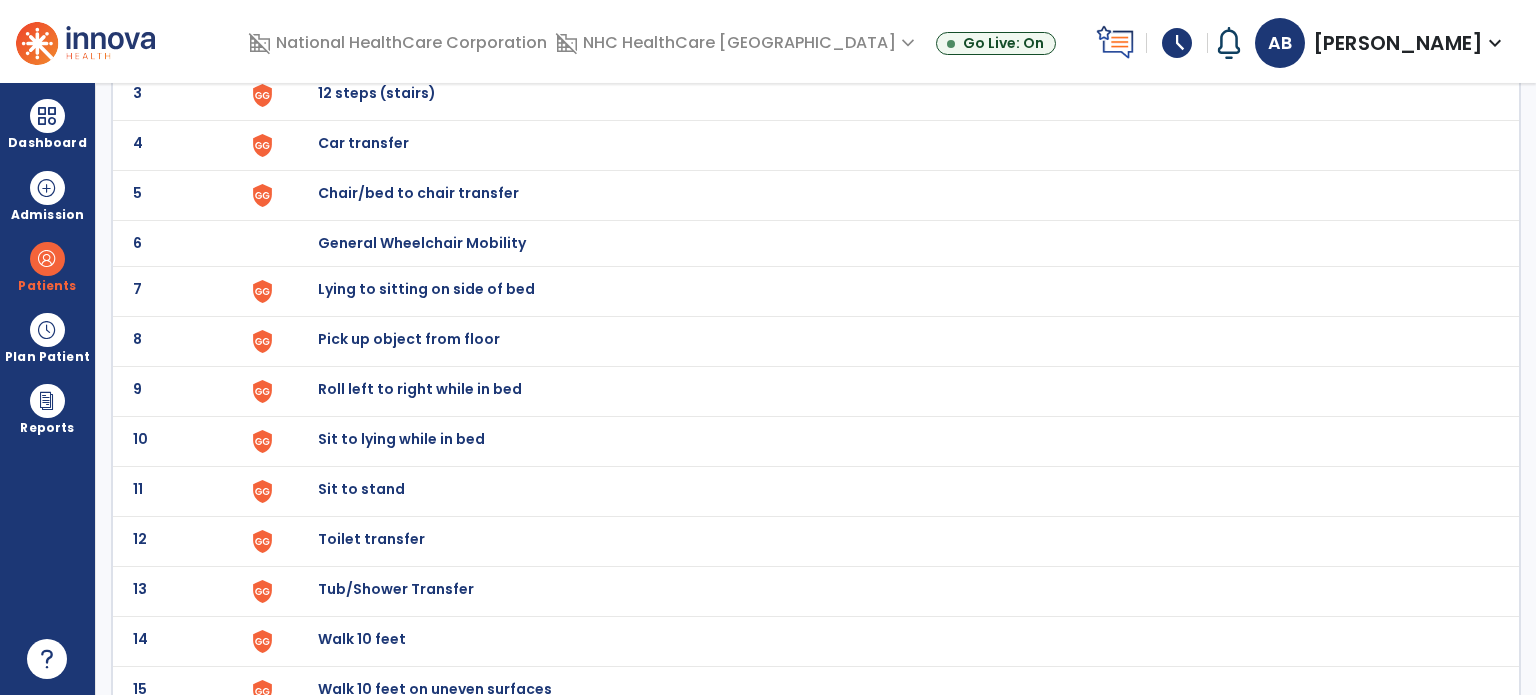 scroll, scrollTop: 274, scrollLeft: 0, axis: vertical 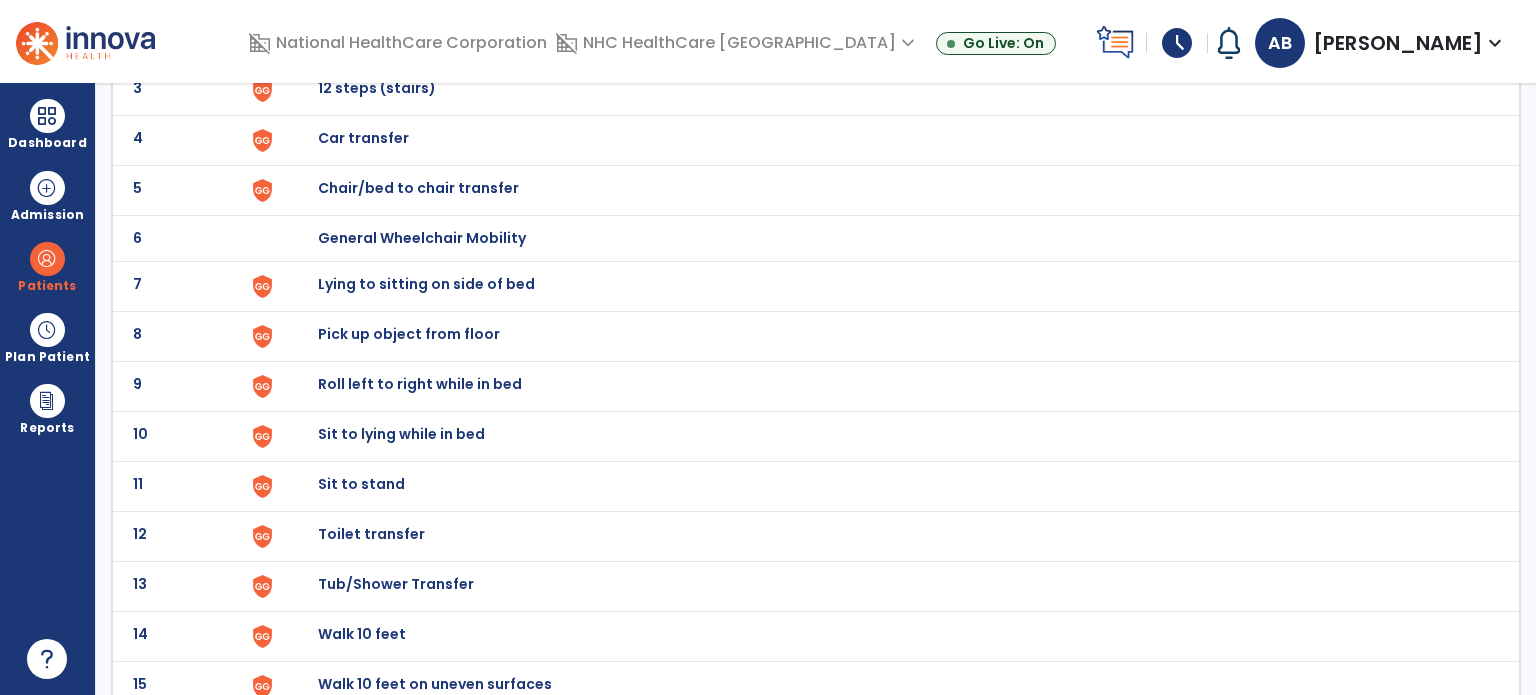 click on "Toilet transfer" at bounding box center (888, -10) 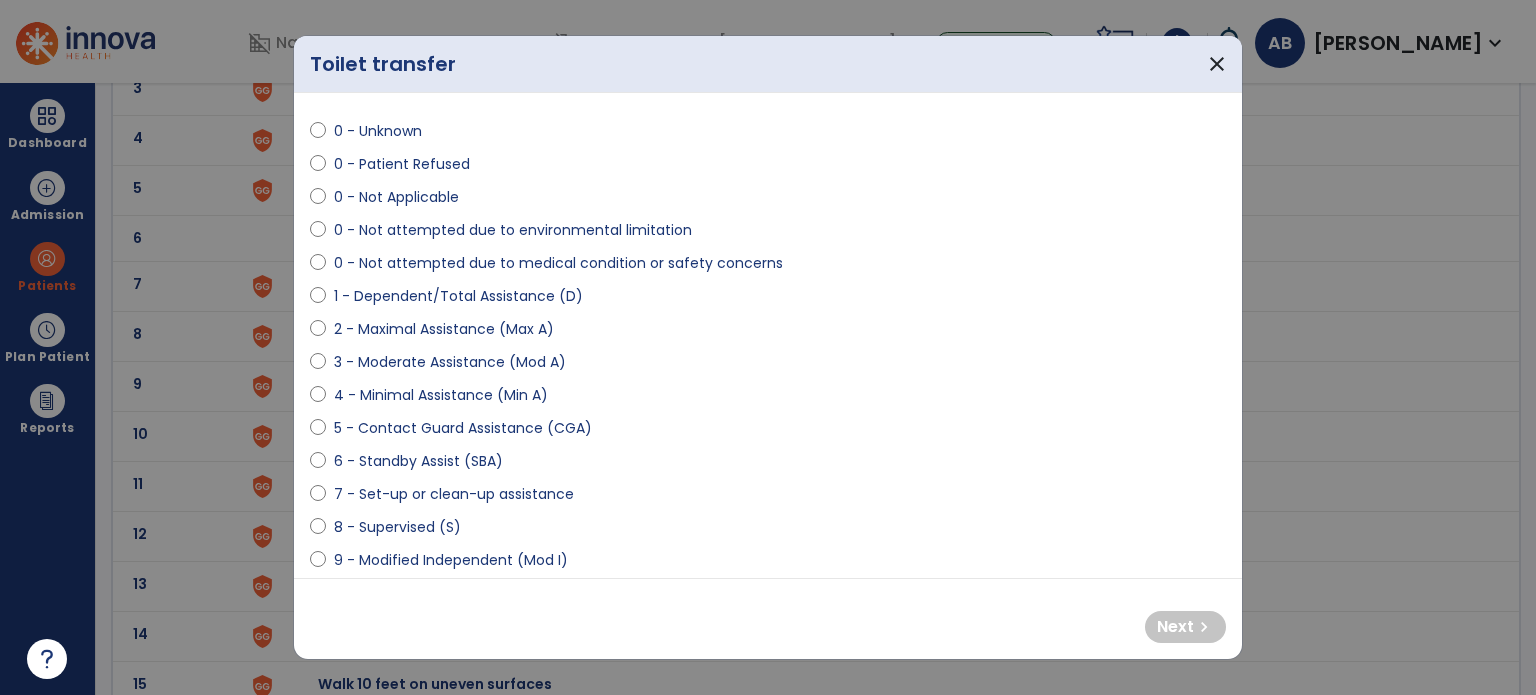 scroll, scrollTop: 56, scrollLeft: 0, axis: vertical 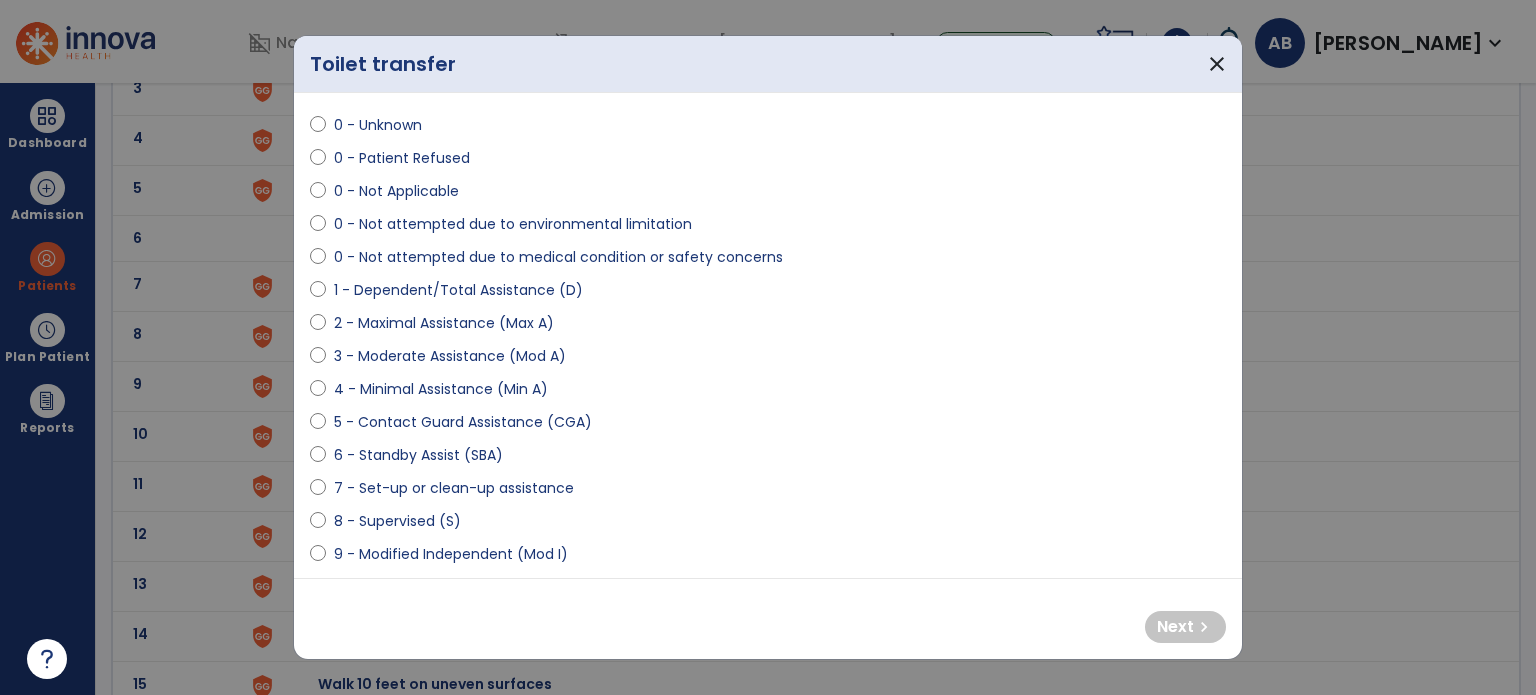 click on "3 - Moderate Assistance (Mod A)" at bounding box center (450, 356) 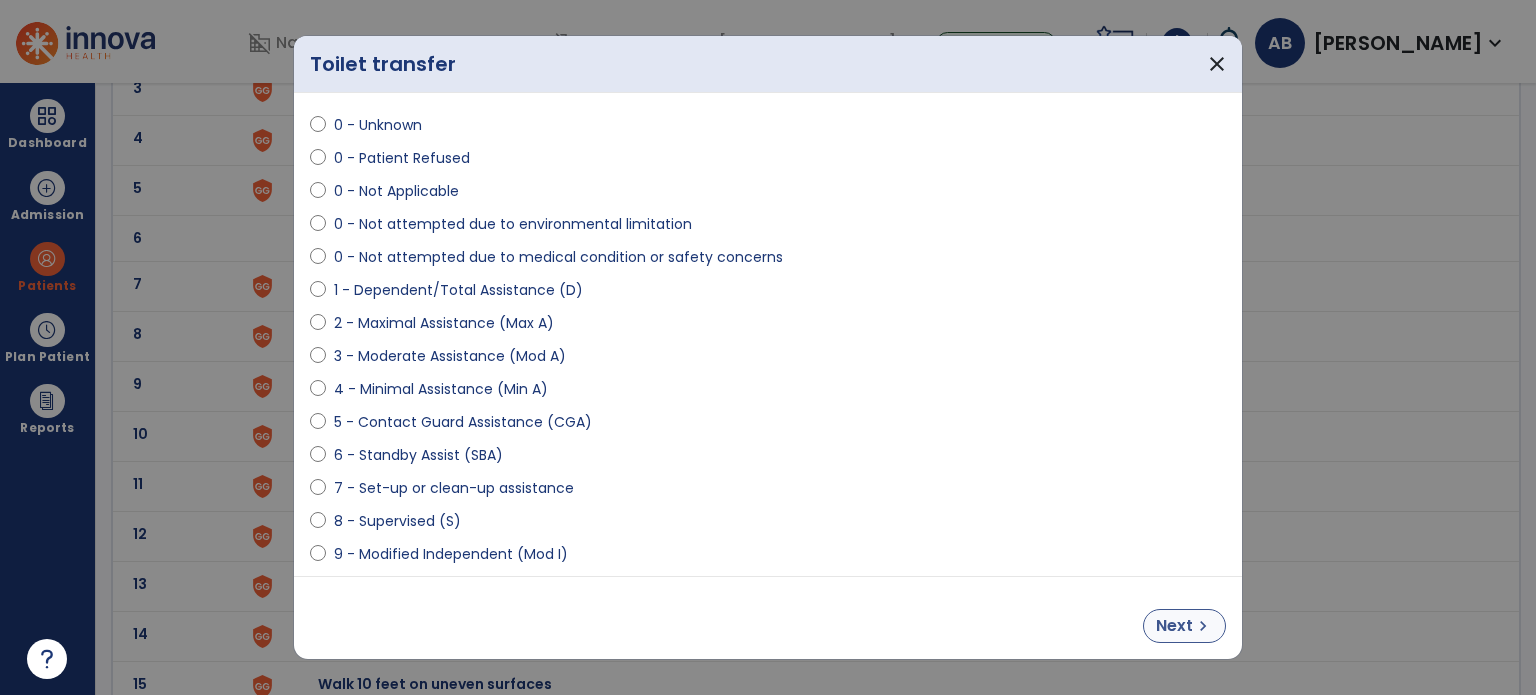 click on "Next" at bounding box center (1174, 626) 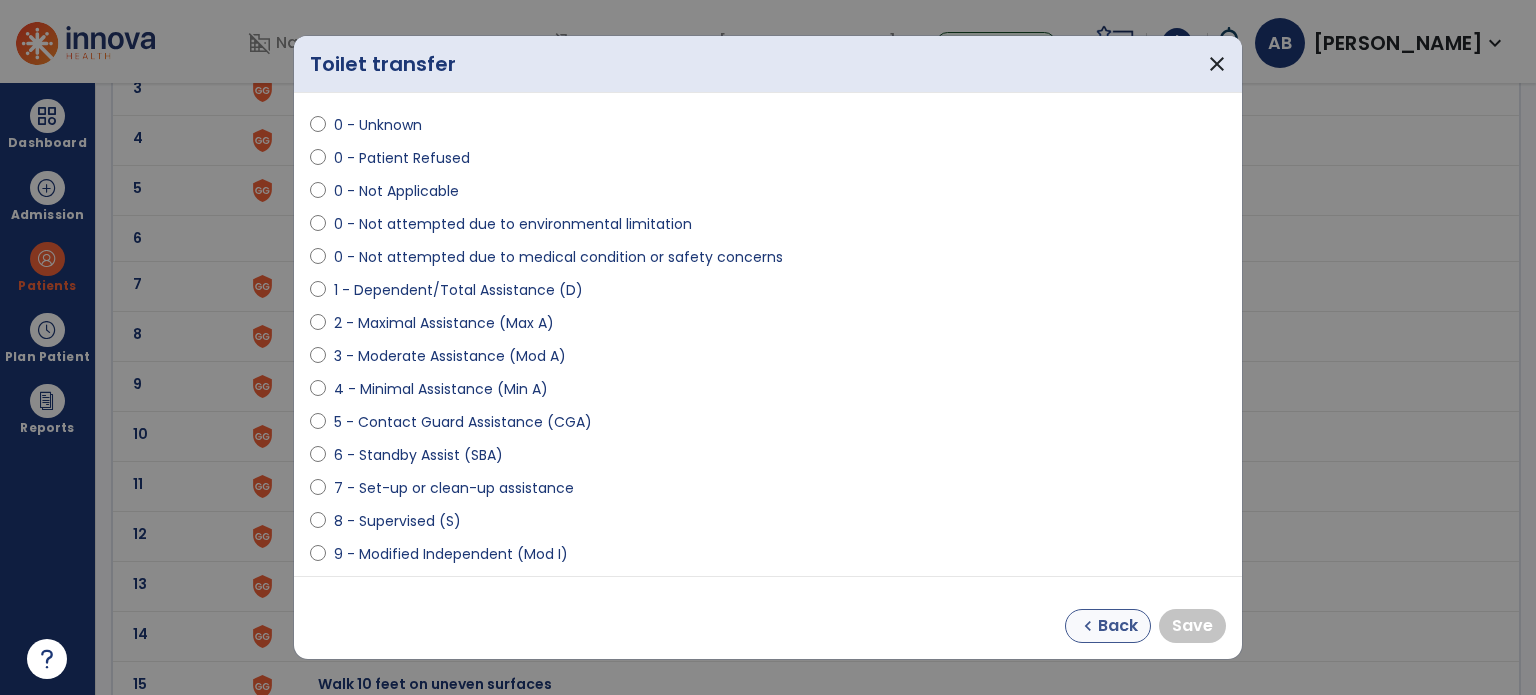 click on "Back" at bounding box center [1118, 626] 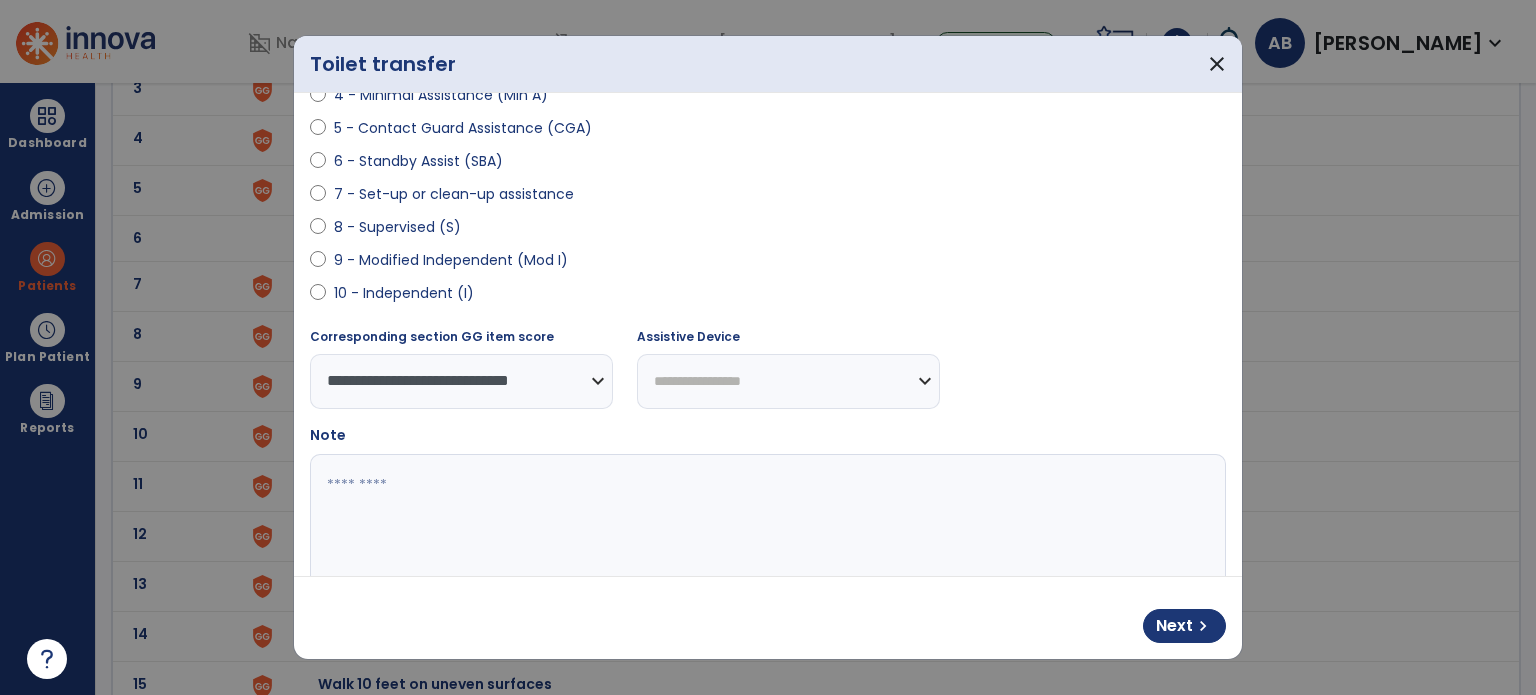 scroll, scrollTop: 361, scrollLeft: 0, axis: vertical 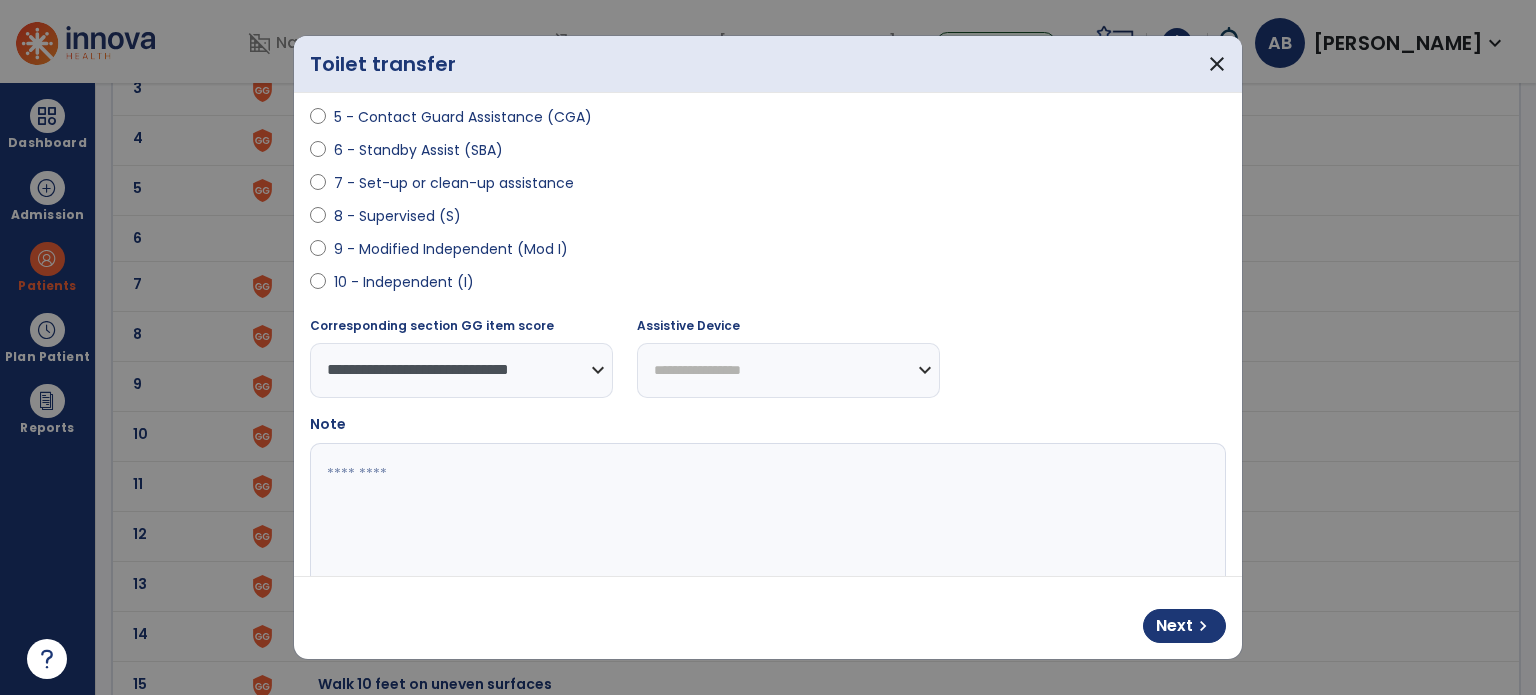 click on "**********" at bounding box center (788, 370) 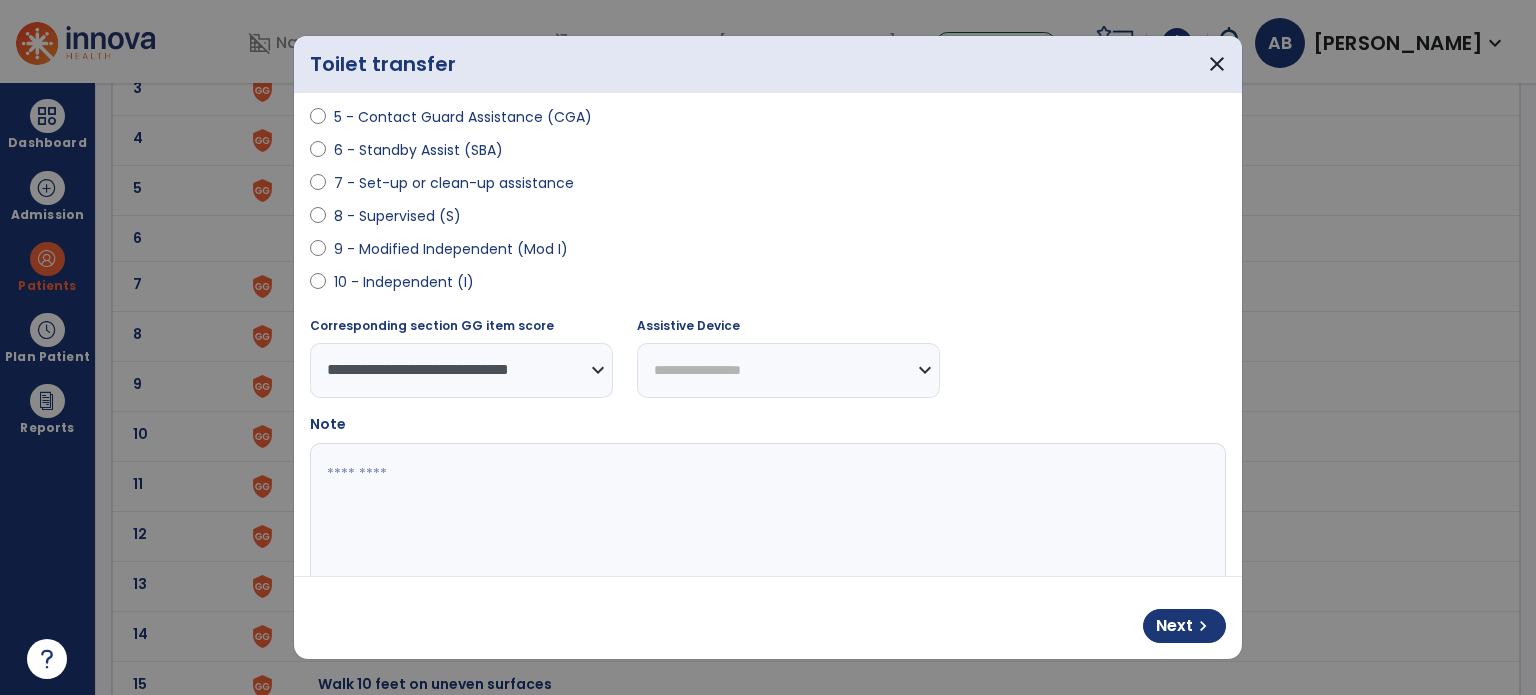 select on "**********" 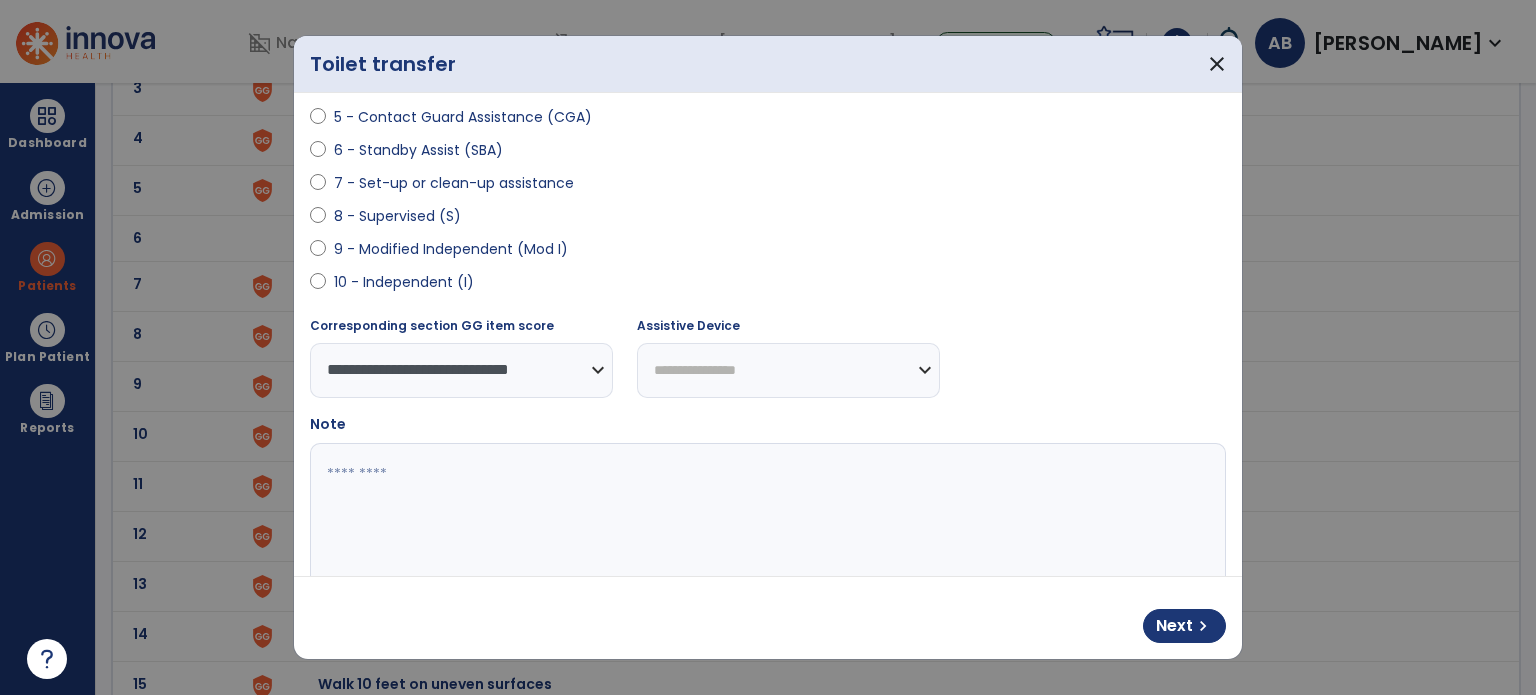 click on "**********" at bounding box center [788, 370] 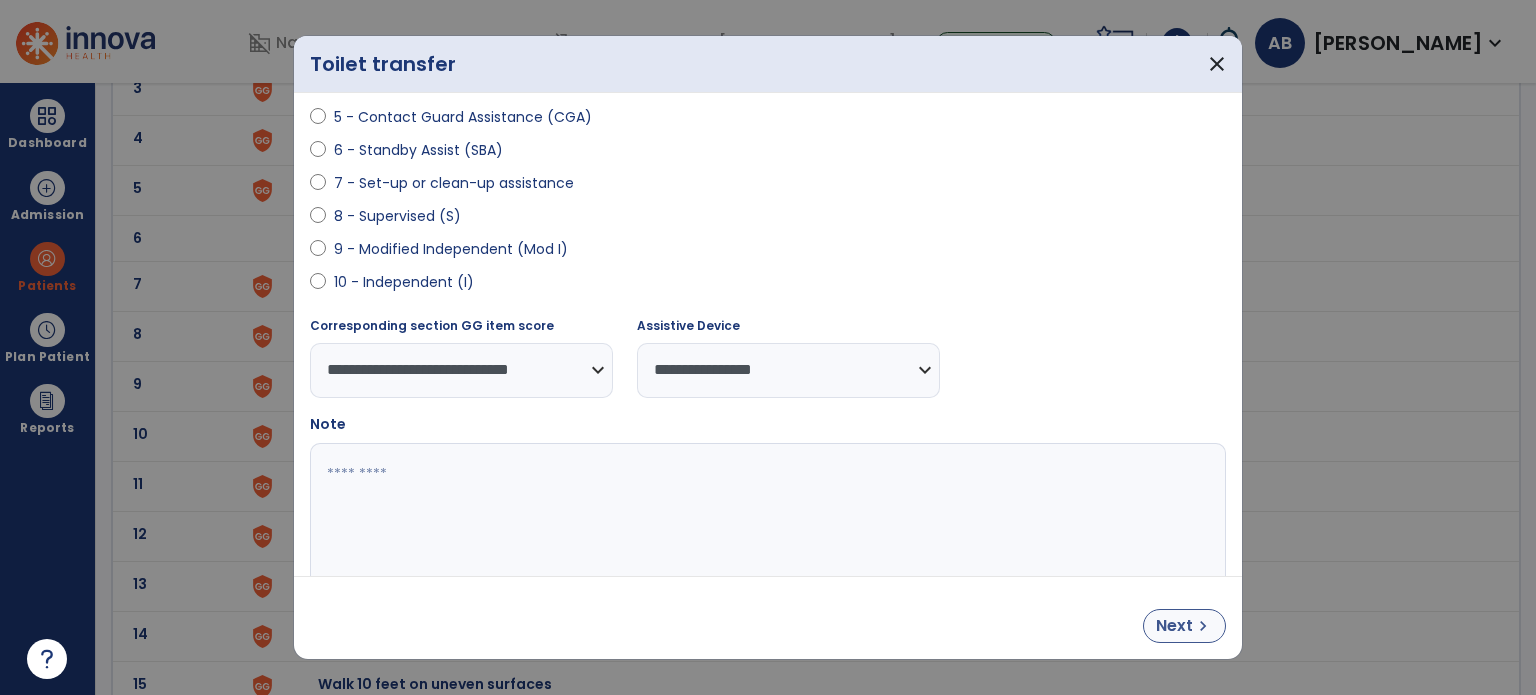 click on "chevron_right" at bounding box center [1203, 626] 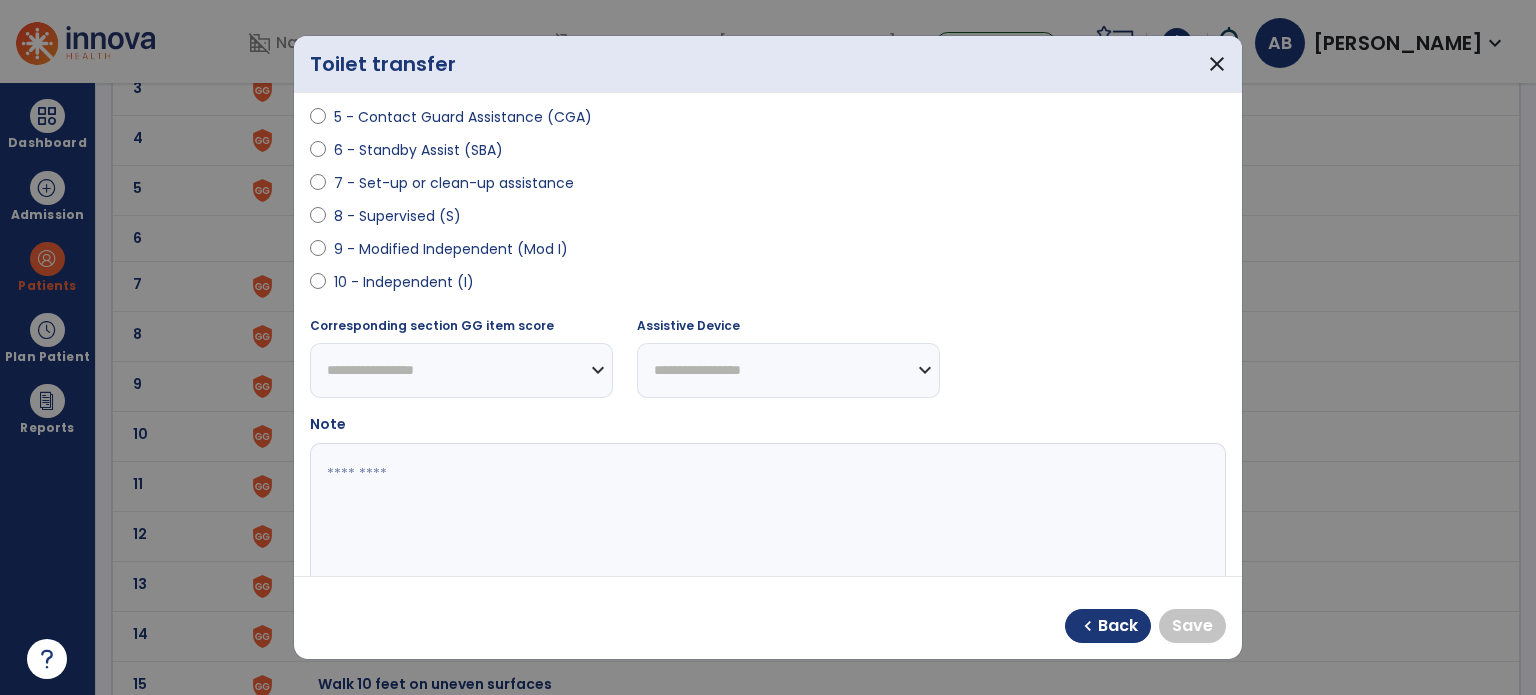 click on "10 - Independent (I)" at bounding box center [404, 282] 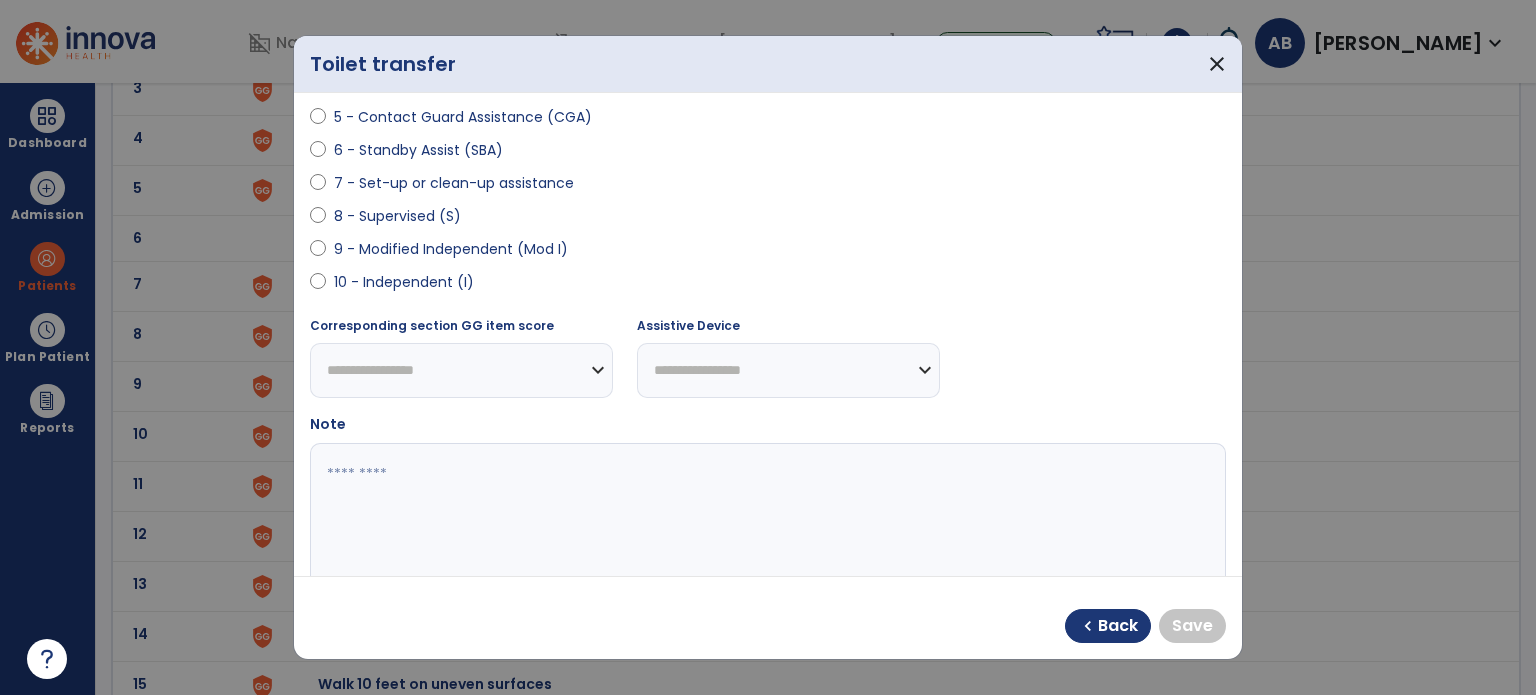select on "**********" 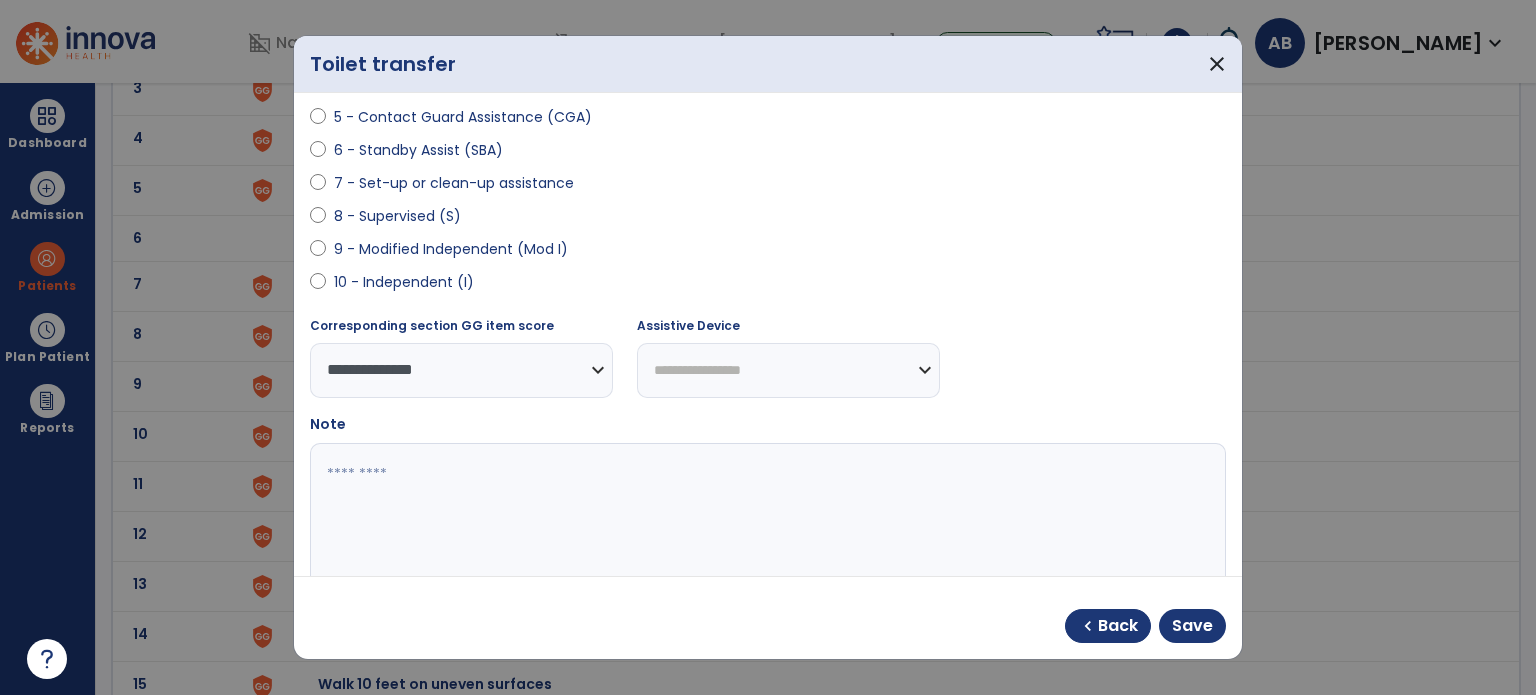 click on "**********" at bounding box center (788, 370) 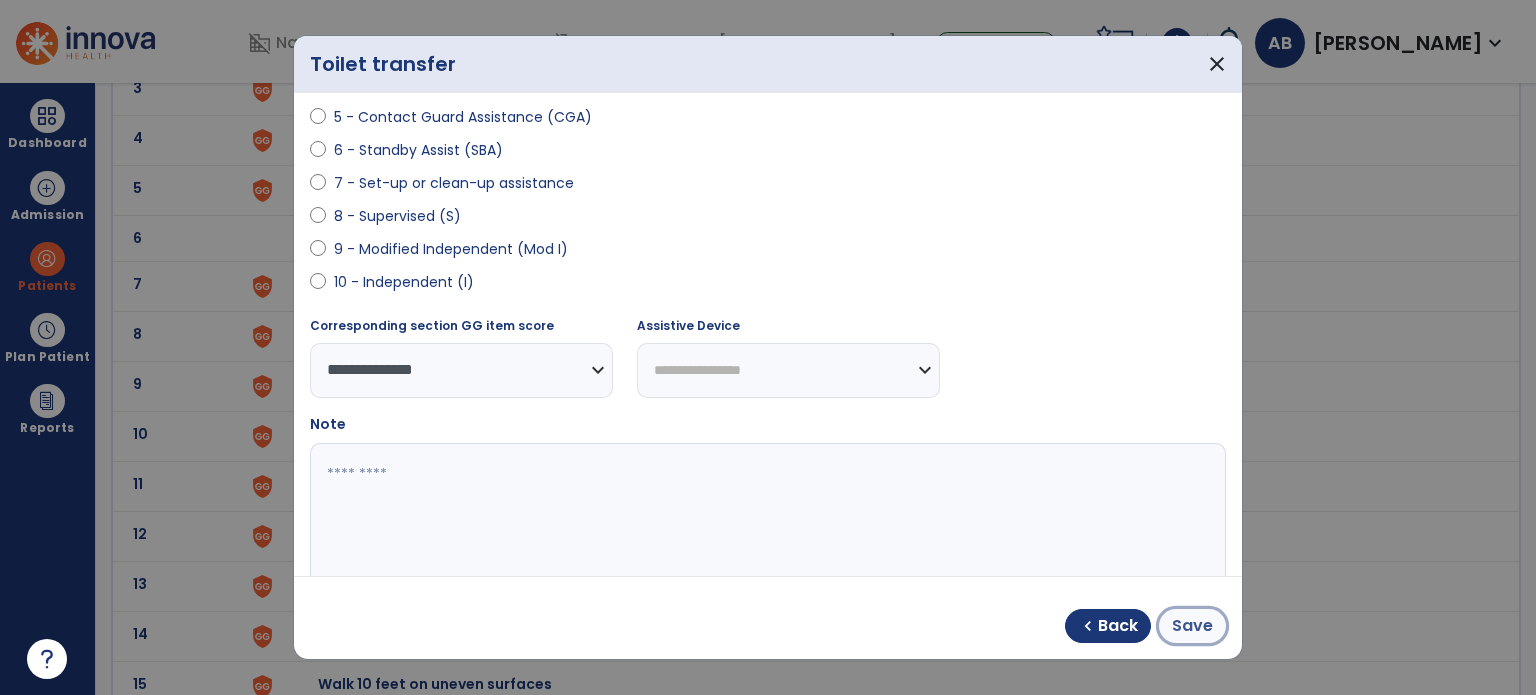 click on "Save" at bounding box center [1192, 626] 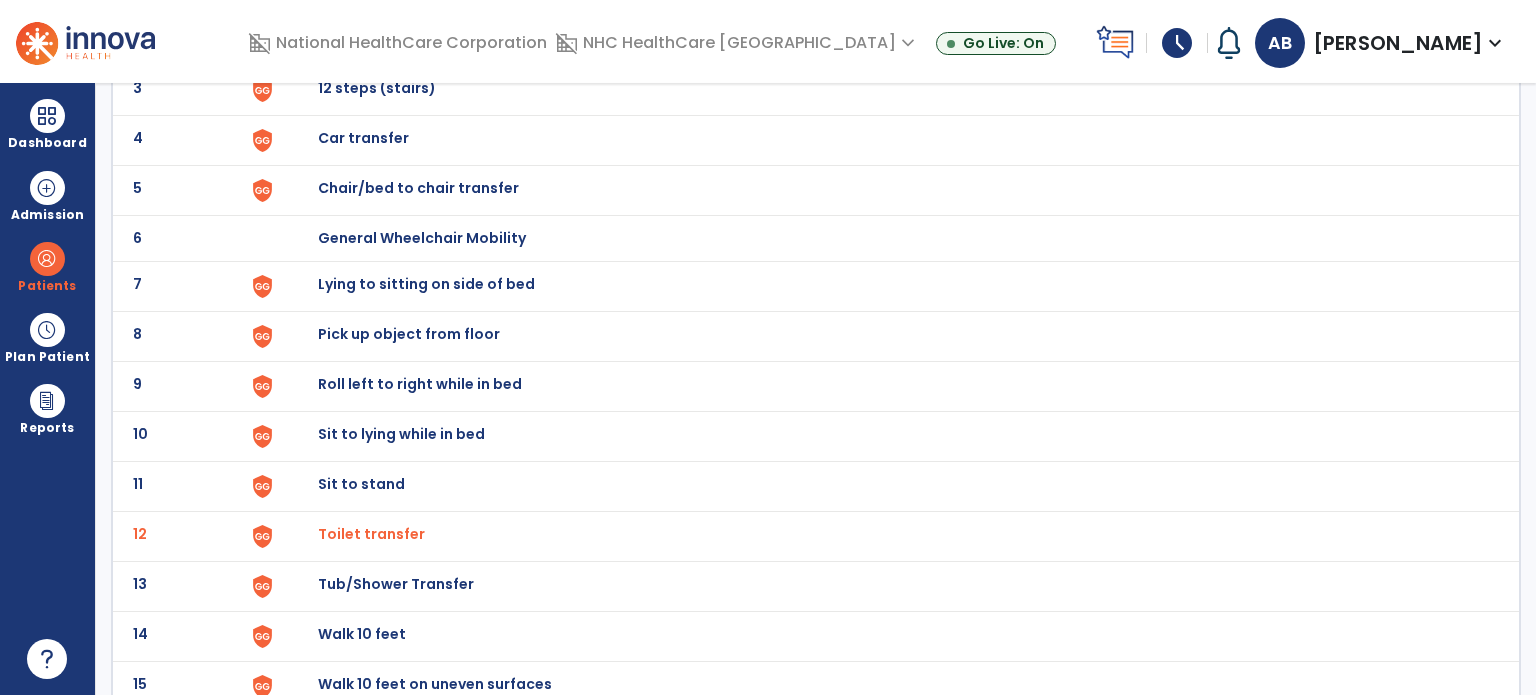 click on "Tub/Shower Transfer" at bounding box center [364, -12] 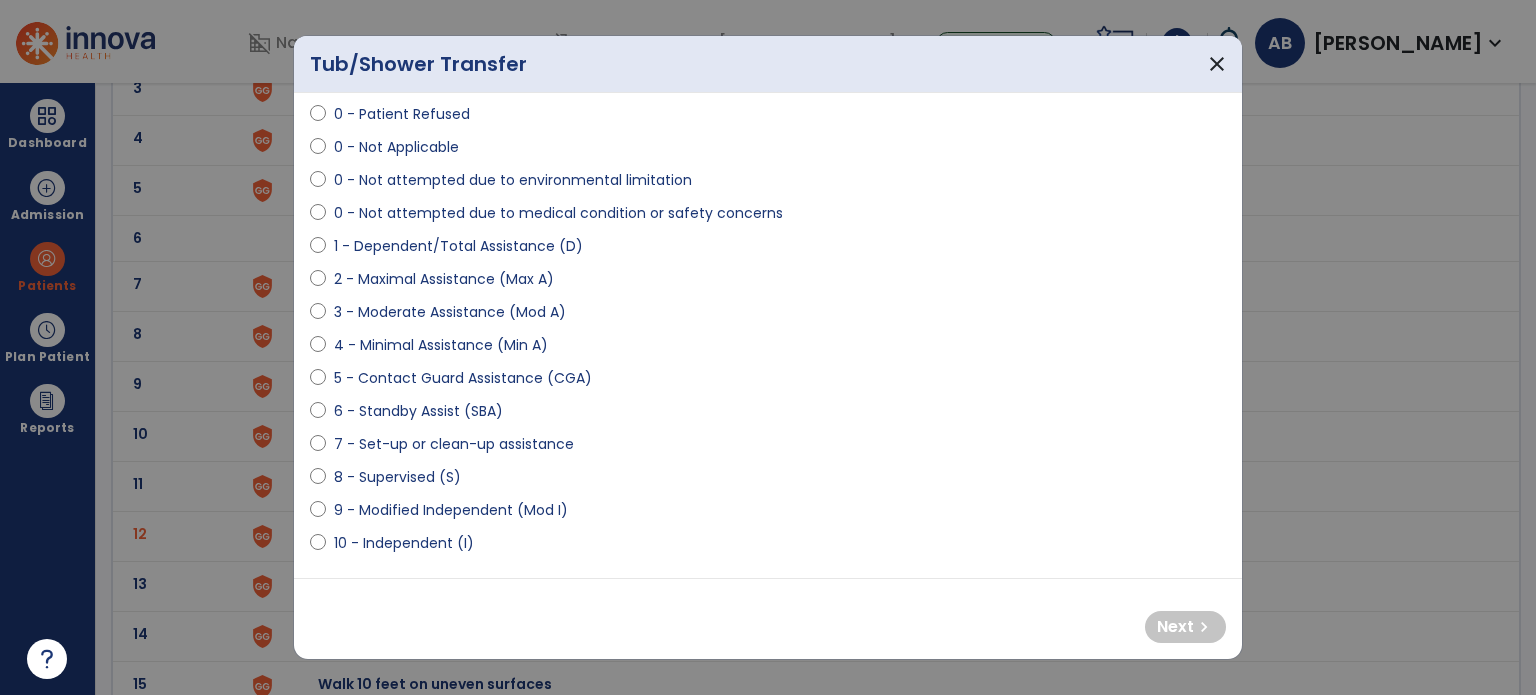 scroll, scrollTop: 108, scrollLeft: 0, axis: vertical 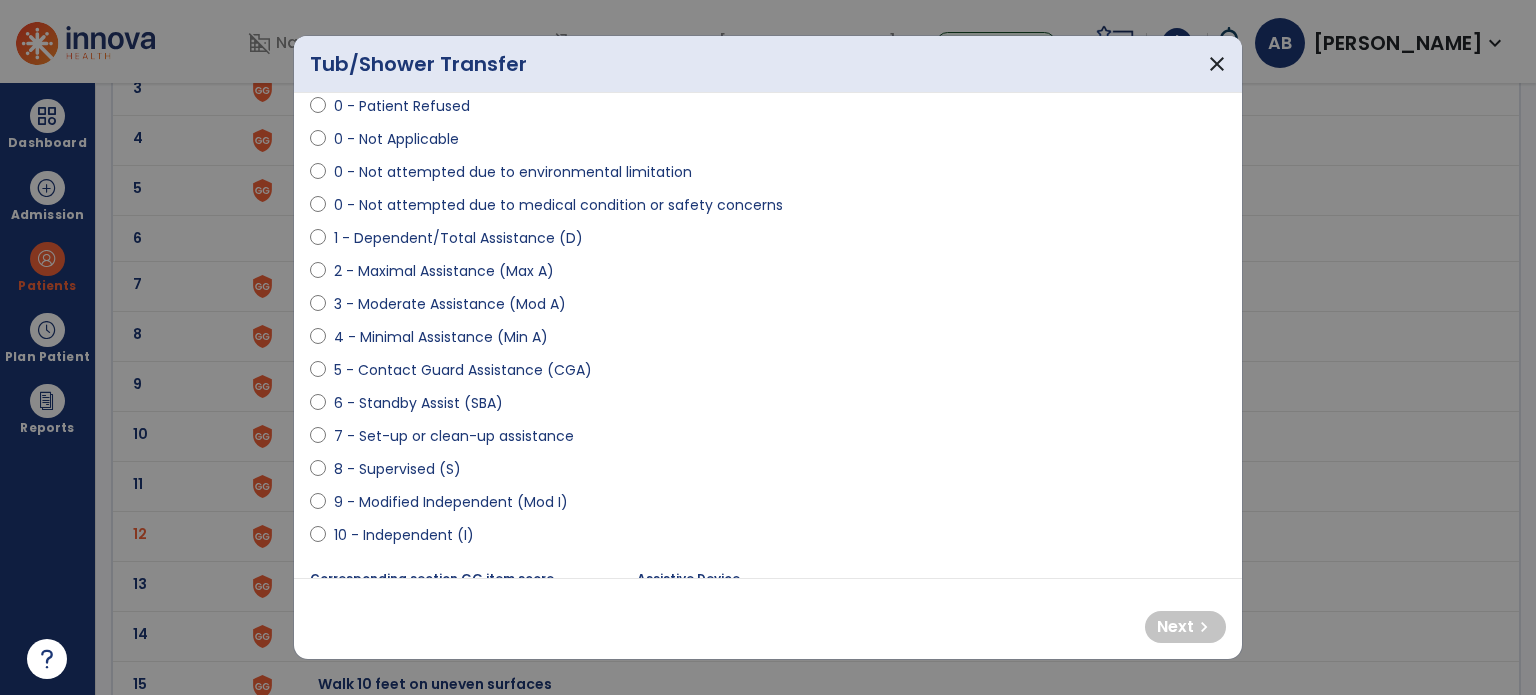 click on "0 - Not attempted due to medical condition or safety concerns" at bounding box center [558, 205] 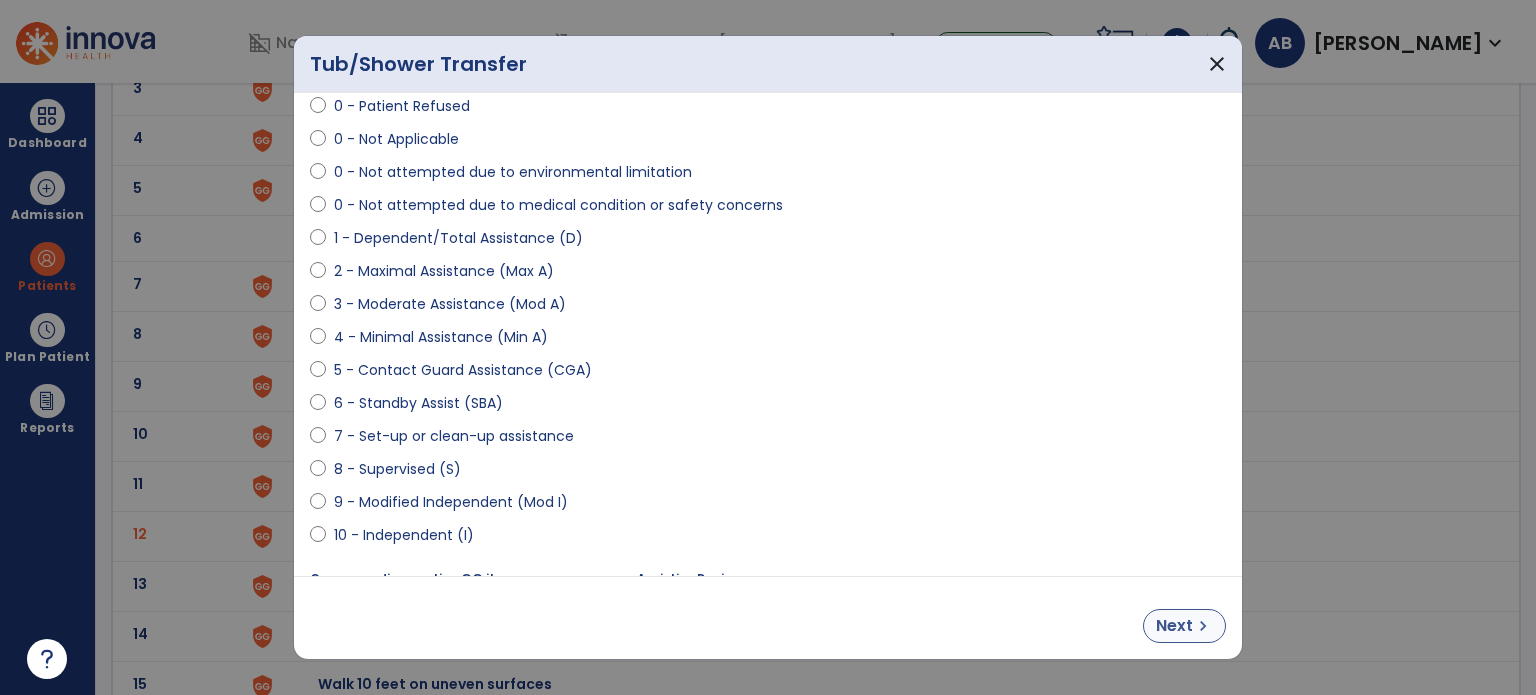 click on "Next" at bounding box center [1174, 626] 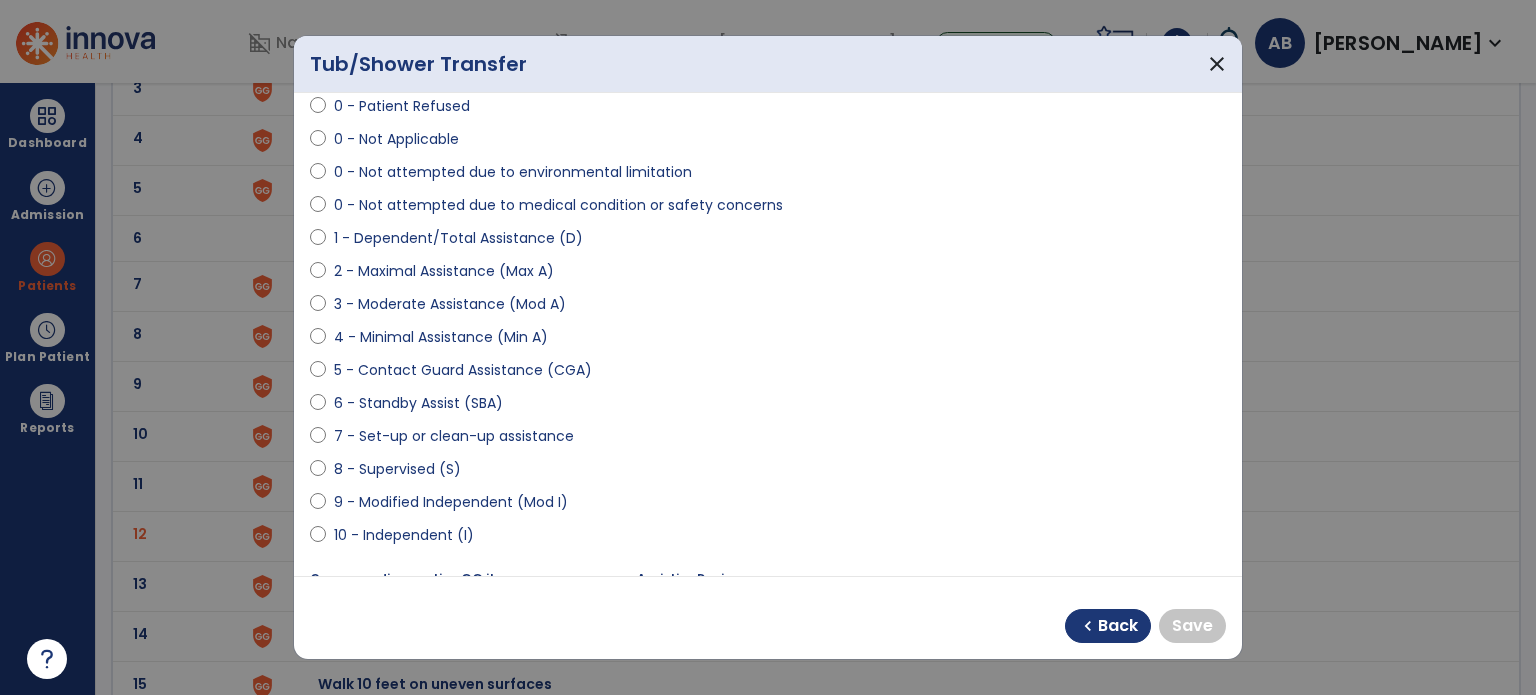 click on "10 - Independent (I)" at bounding box center [404, 535] 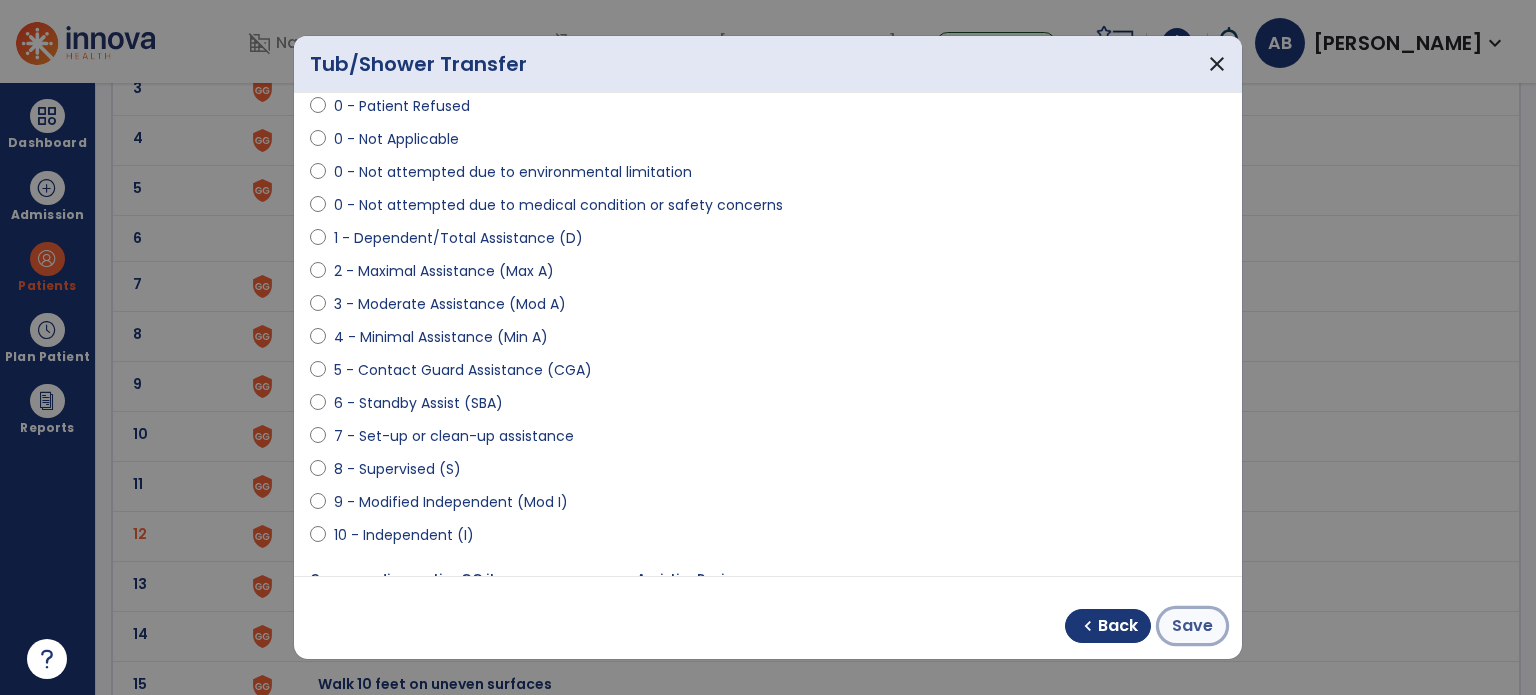 click on "Save" at bounding box center [1192, 626] 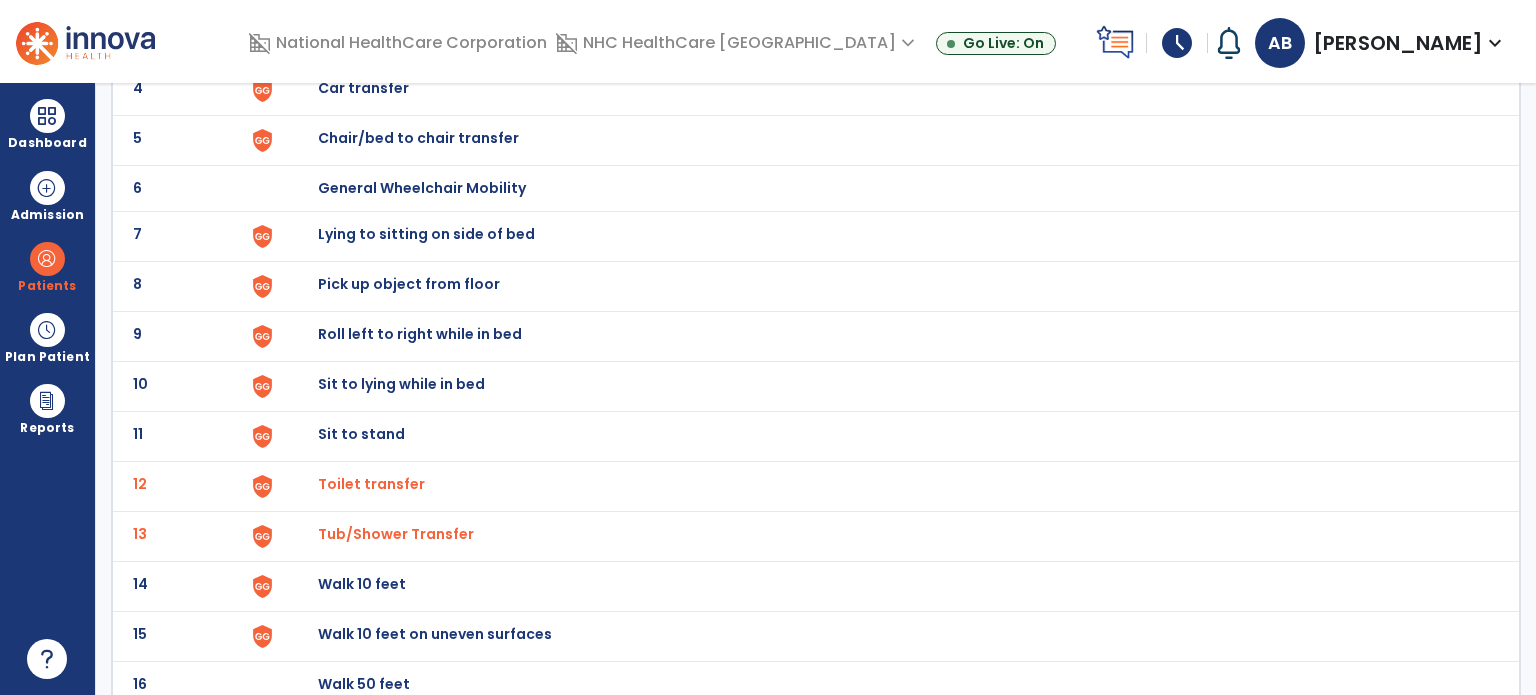 scroll, scrollTop: 319, scrollLeft: 0, axis: vertical 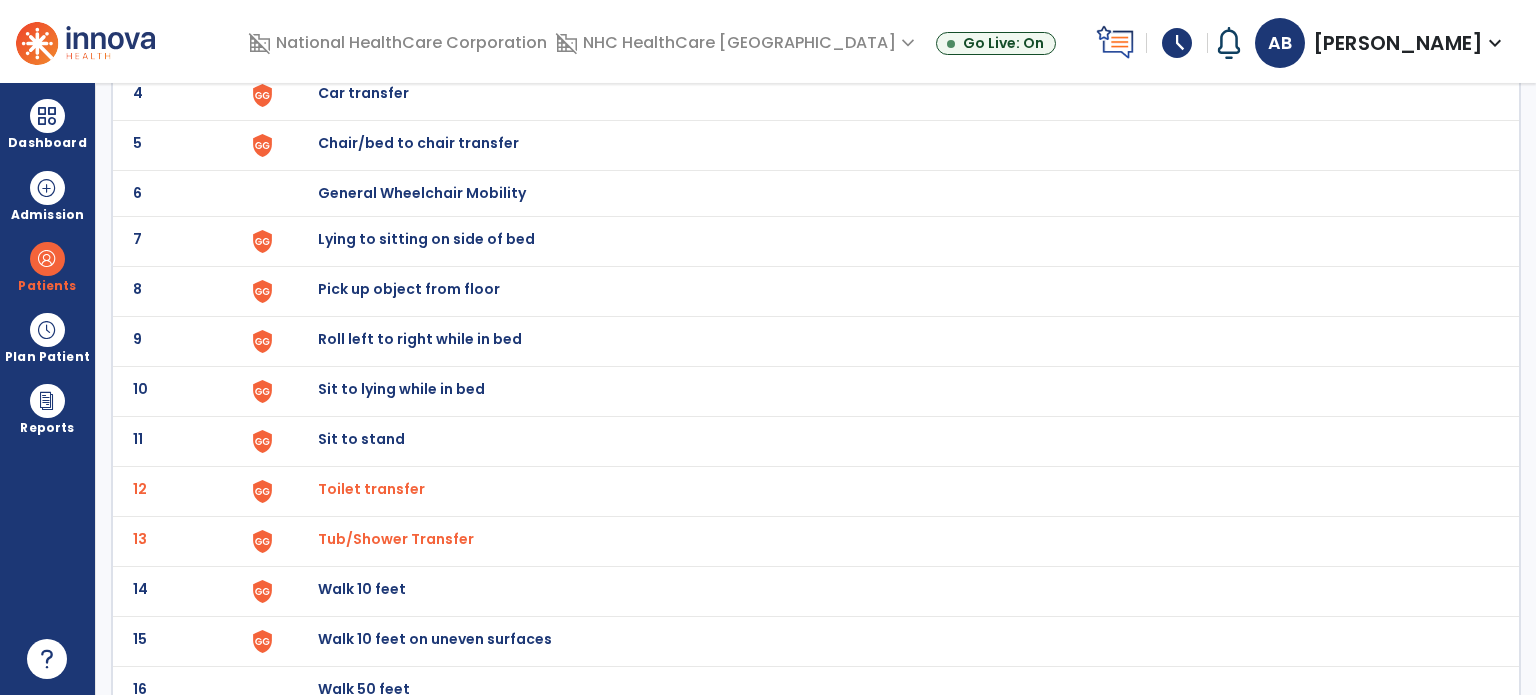 click on "Sit to stand" at bounding box center [888, -55] 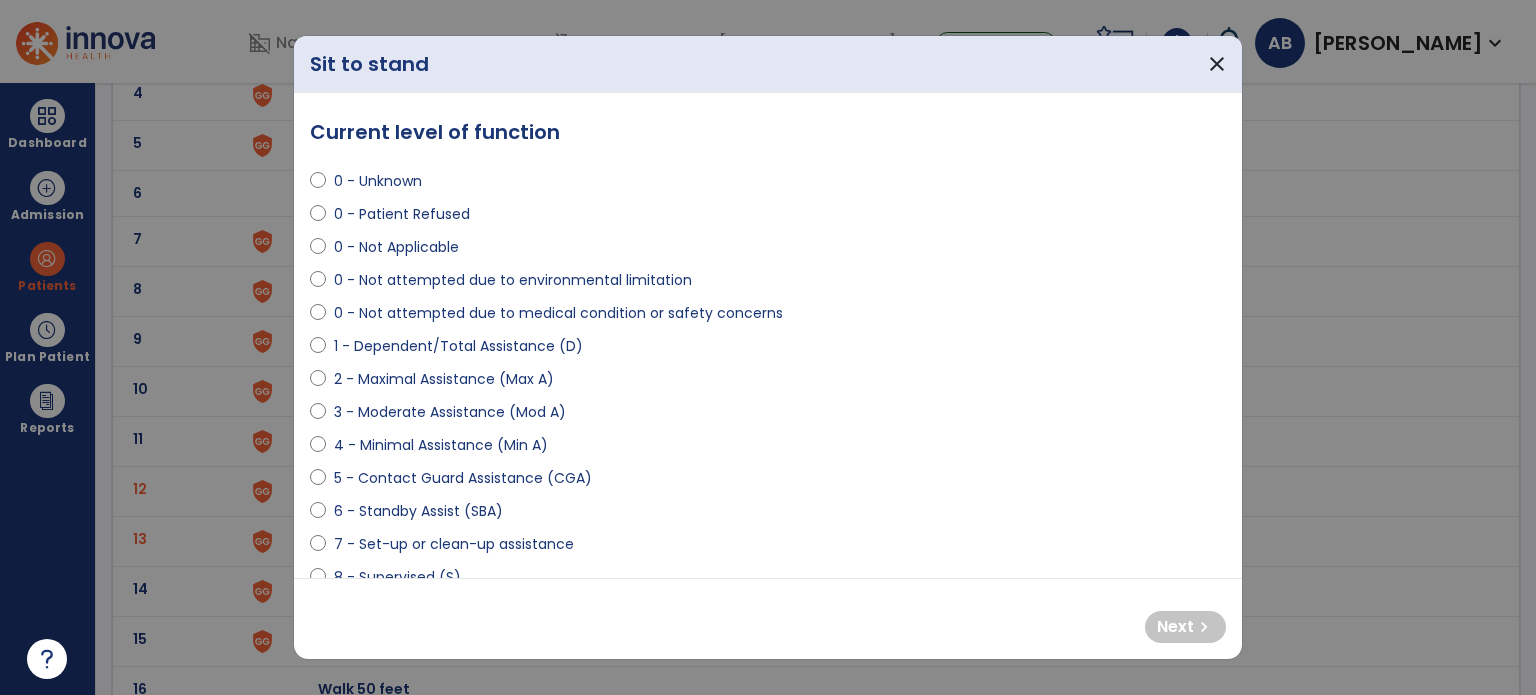 click on "3 - Moderate Assistance (Mod A)" at bounding box center (450, 412) 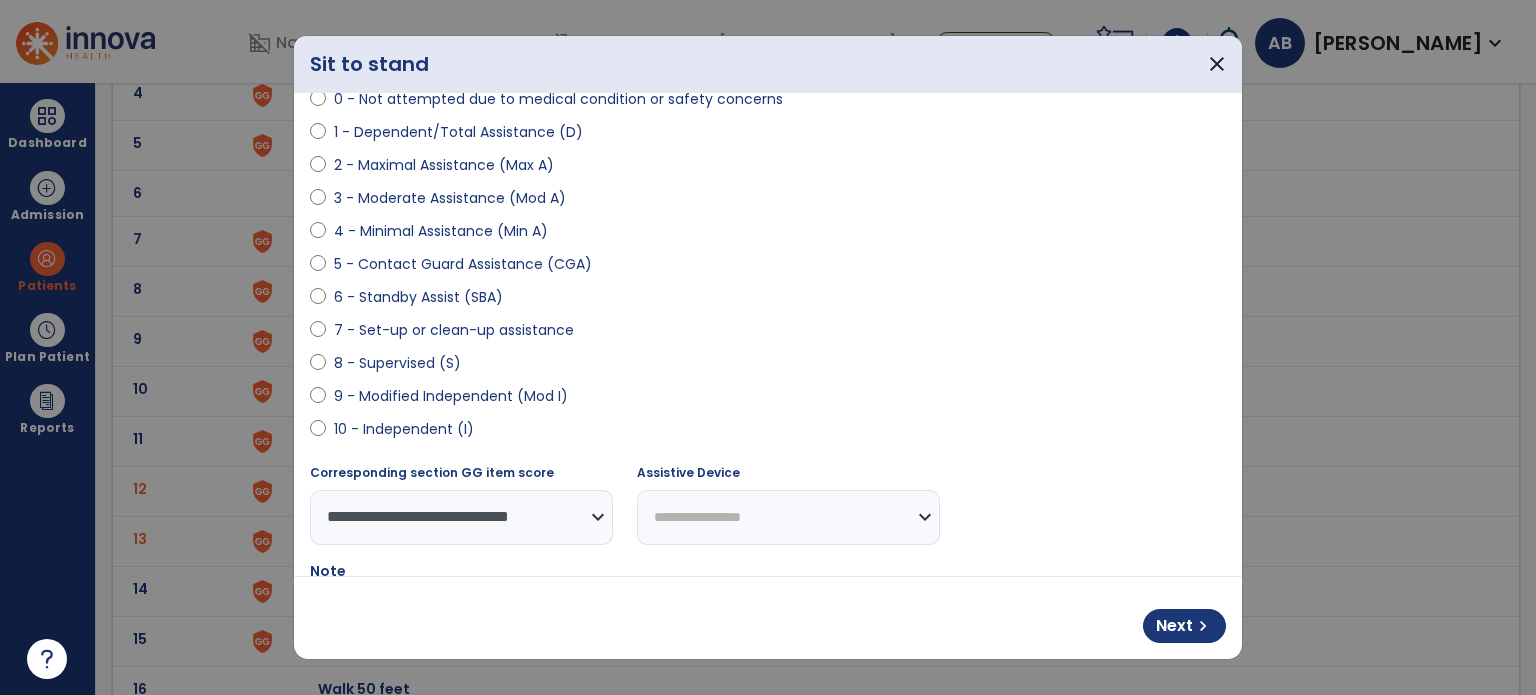 scroll, scrollTop: 215, scrollLeft: 0, axis: vertical 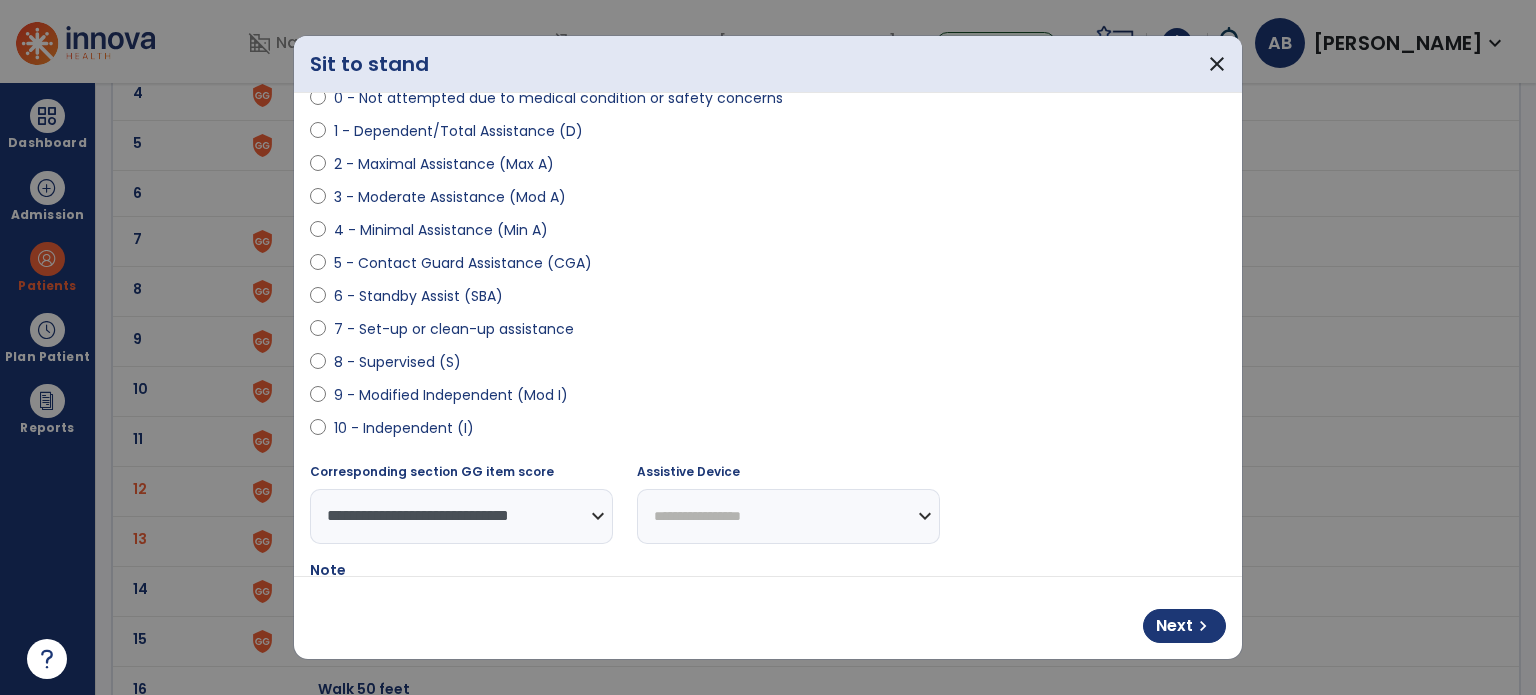 click on "**********" at bounding box center (788, 516) 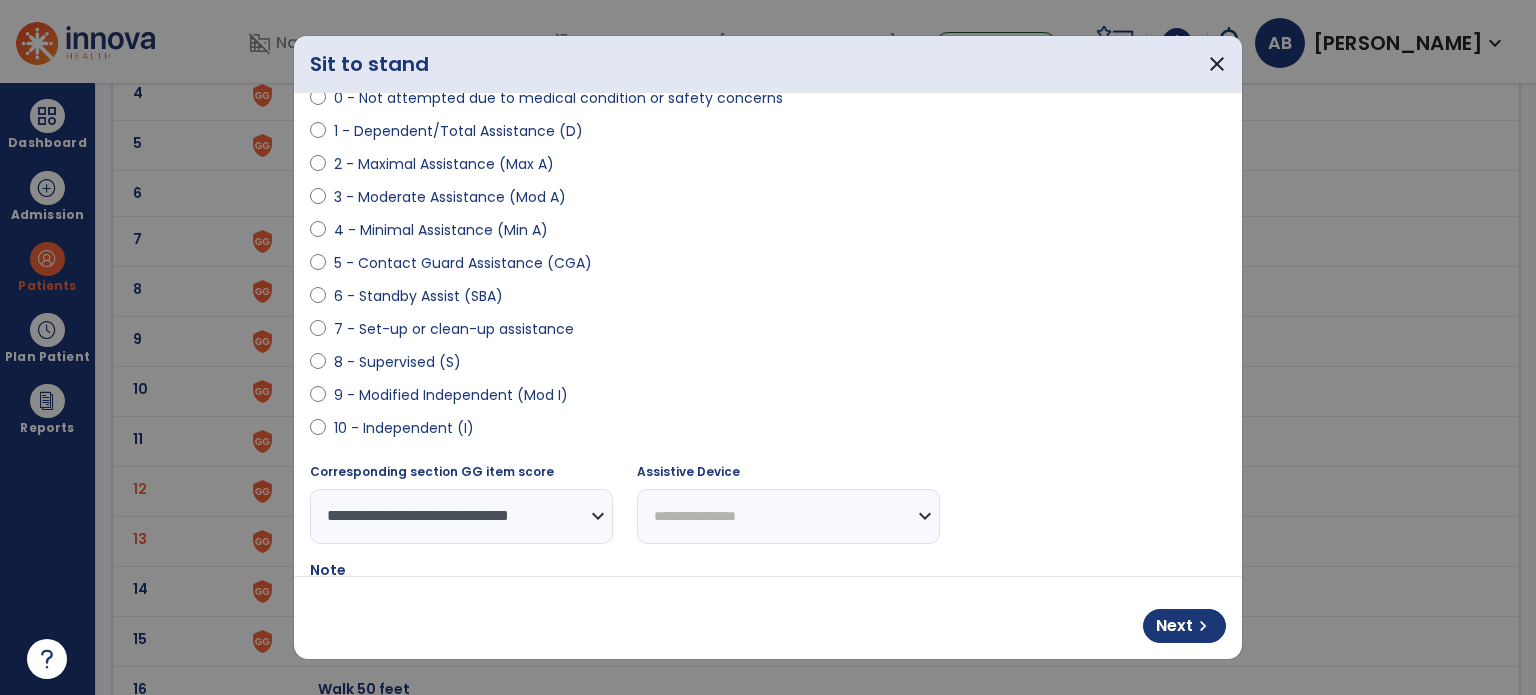 click on "**********" at bounding box center [788, 516] 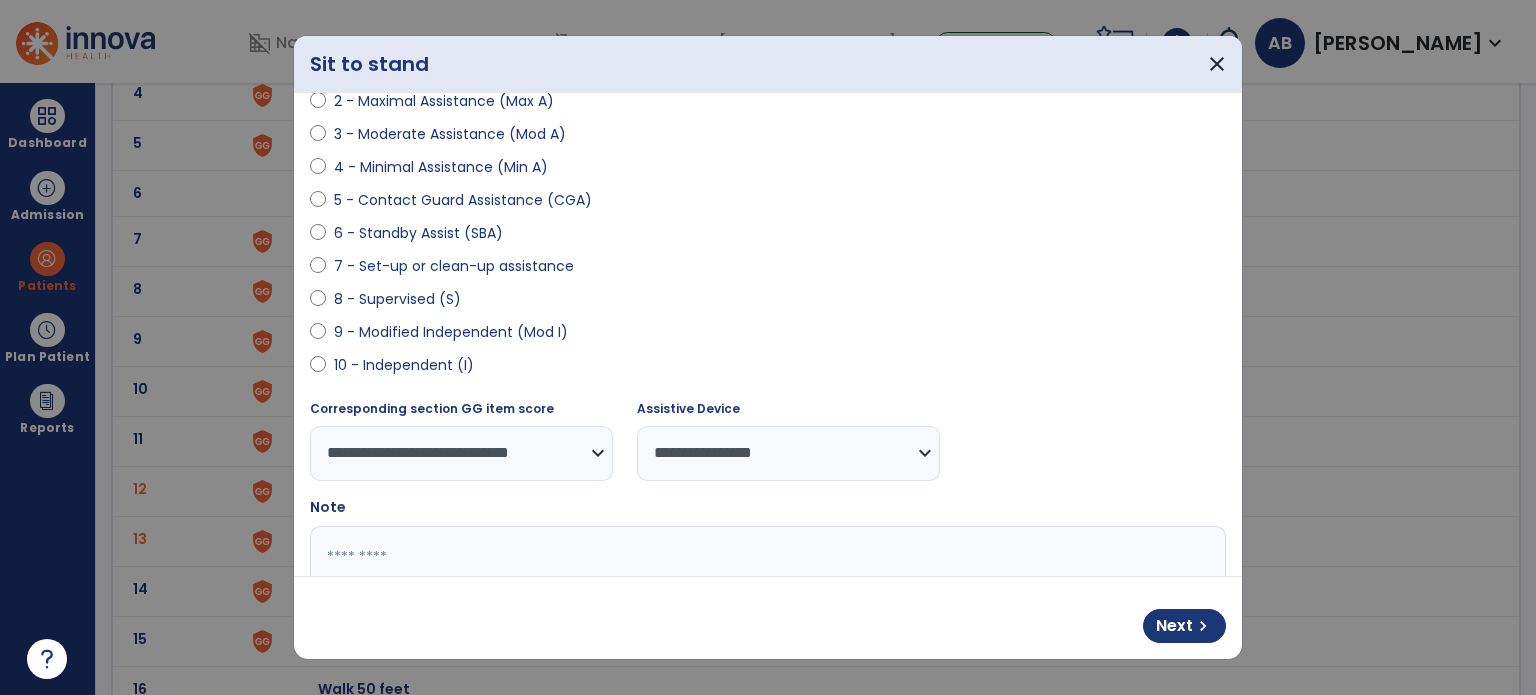 scroll, scrollTop: 408, scrollLeft: 0, axis: vertical 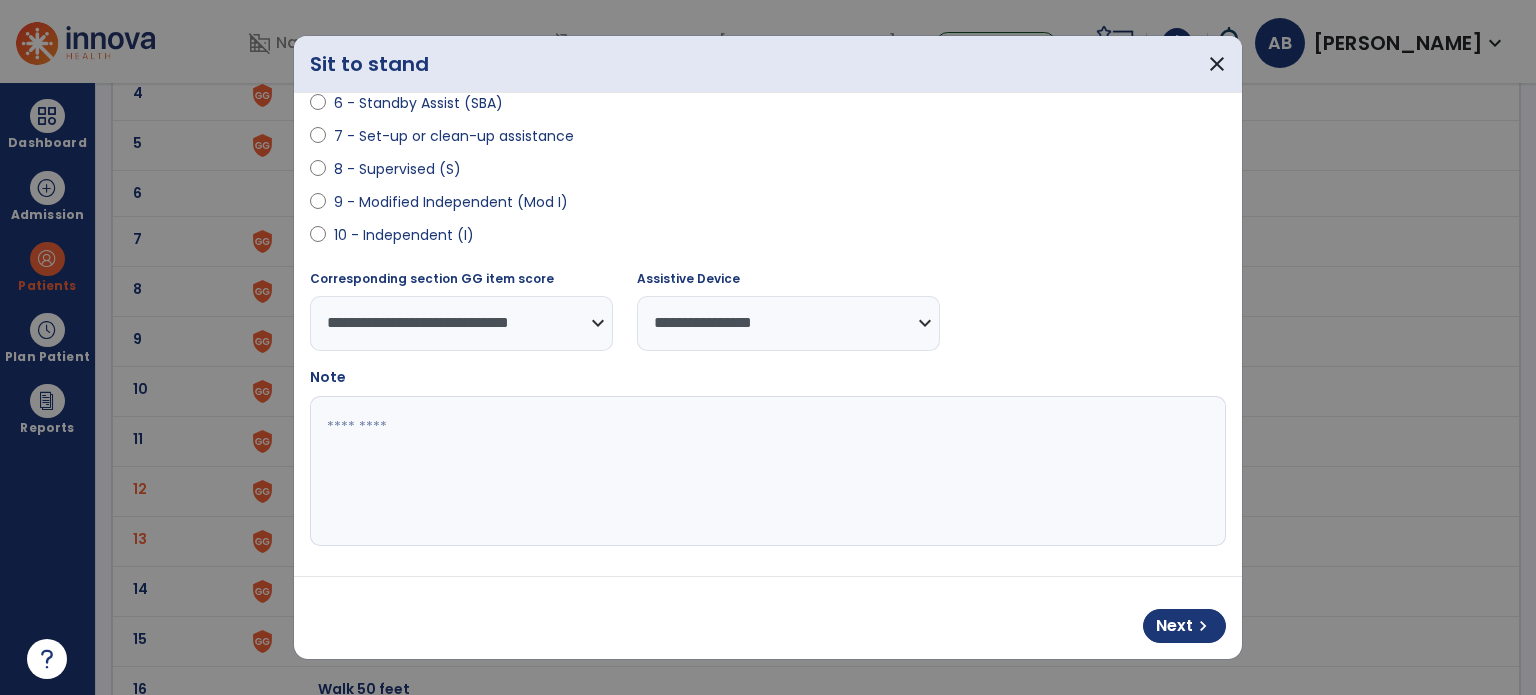 click at bounding box center [766, 471] 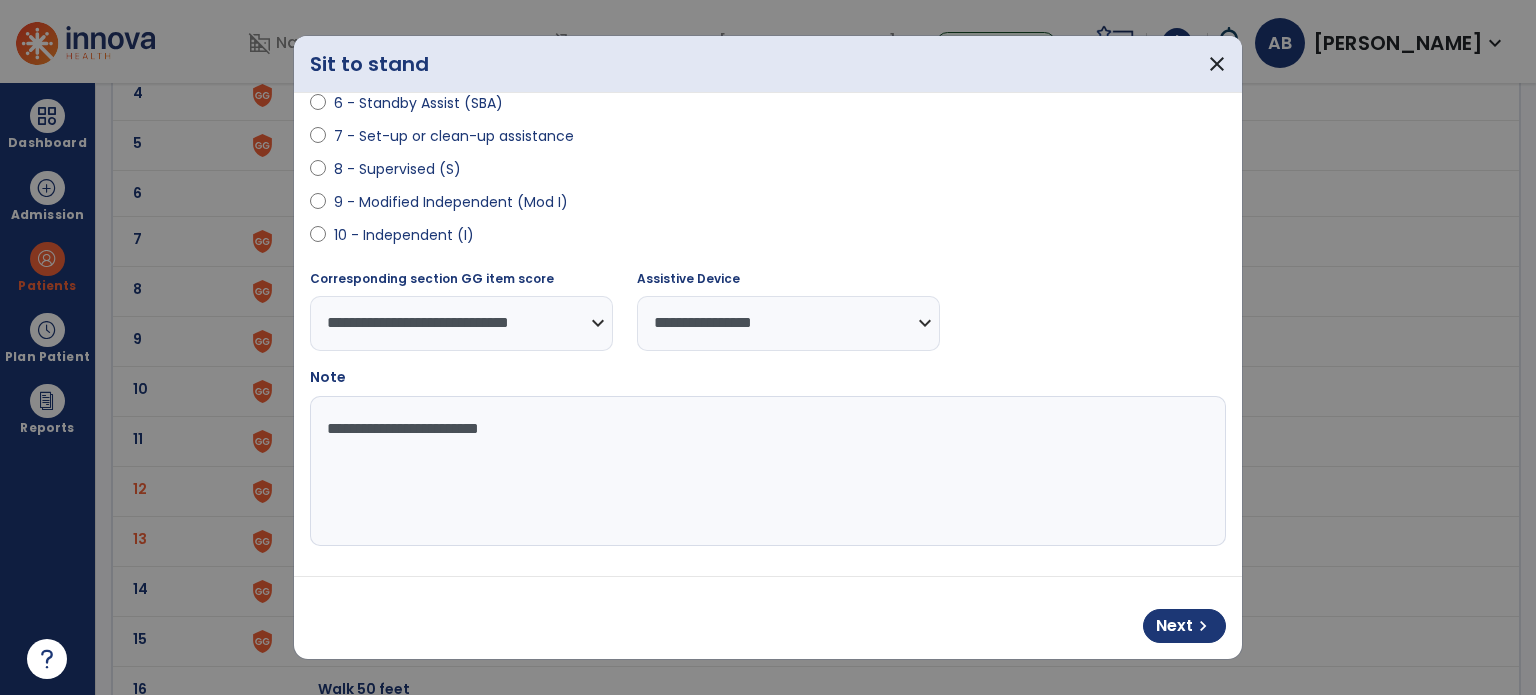 type on "**********" 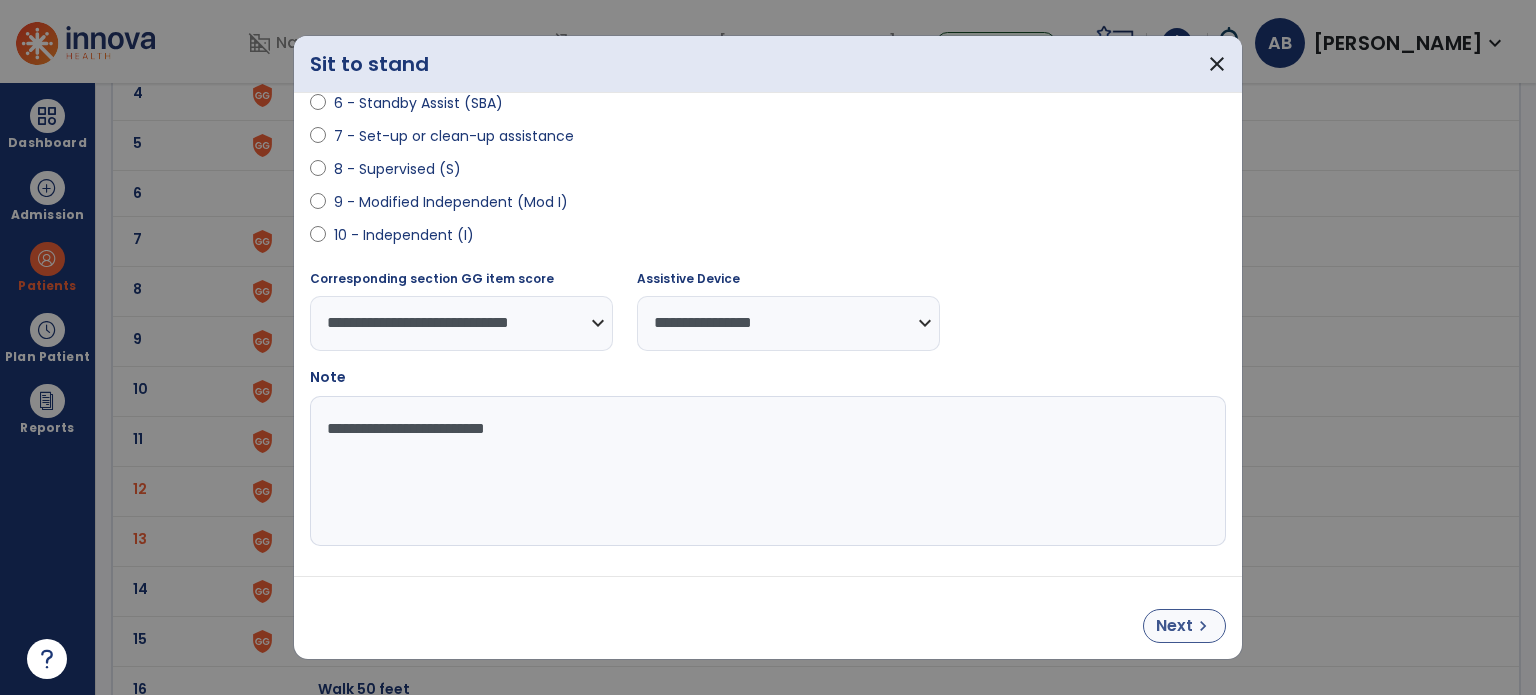 click on "Next  chevron_right" at bounding box center [1184, 626] 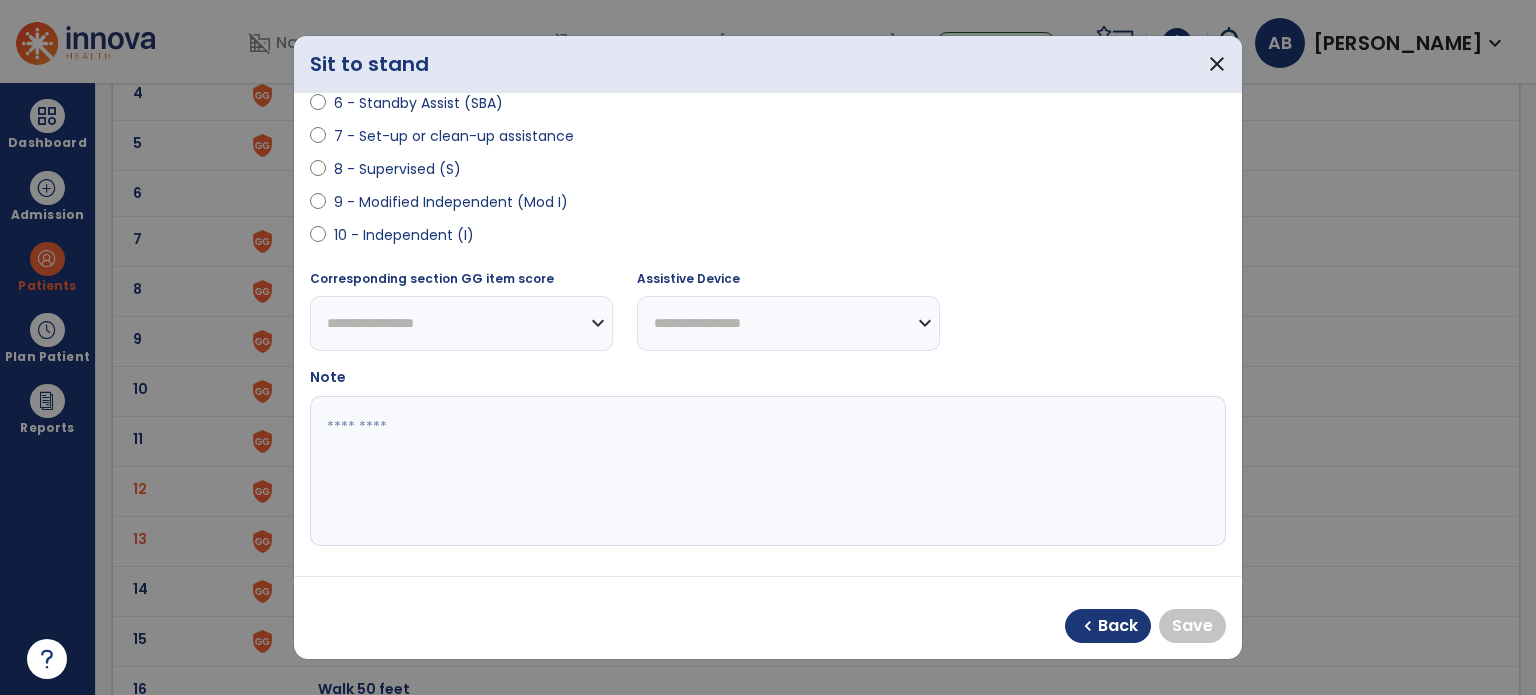 click on "10 - Independent (I)" at bounding box center (404, 235) 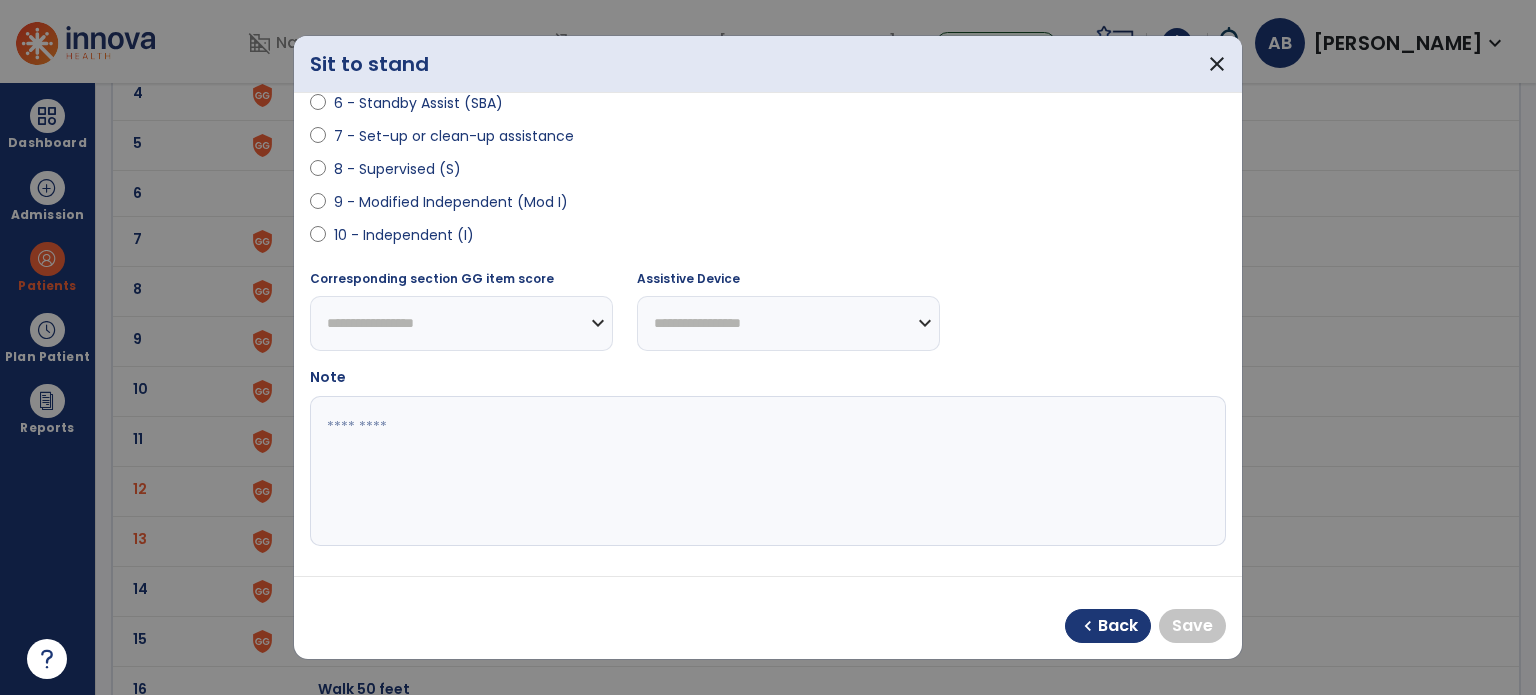 select on "**********" 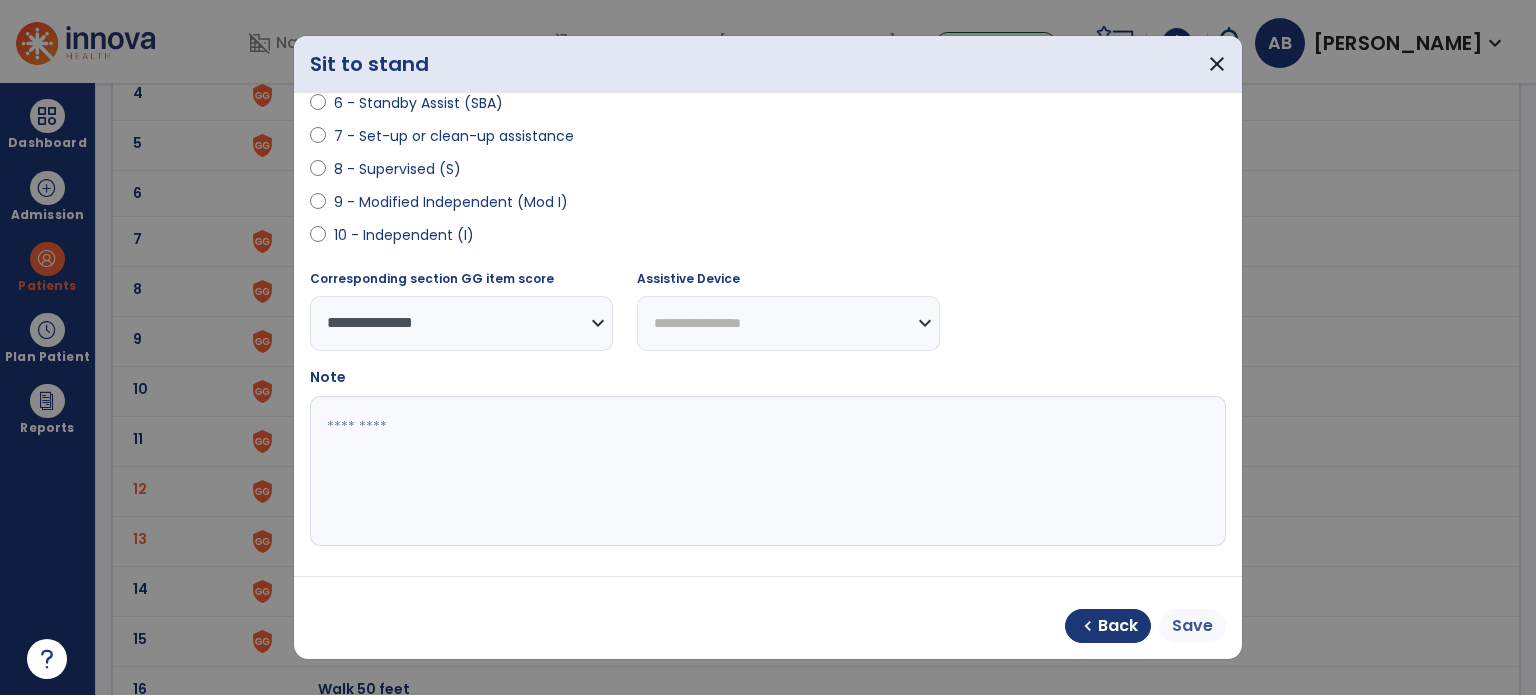 click on "Save" at bounding box center [1192, 626] 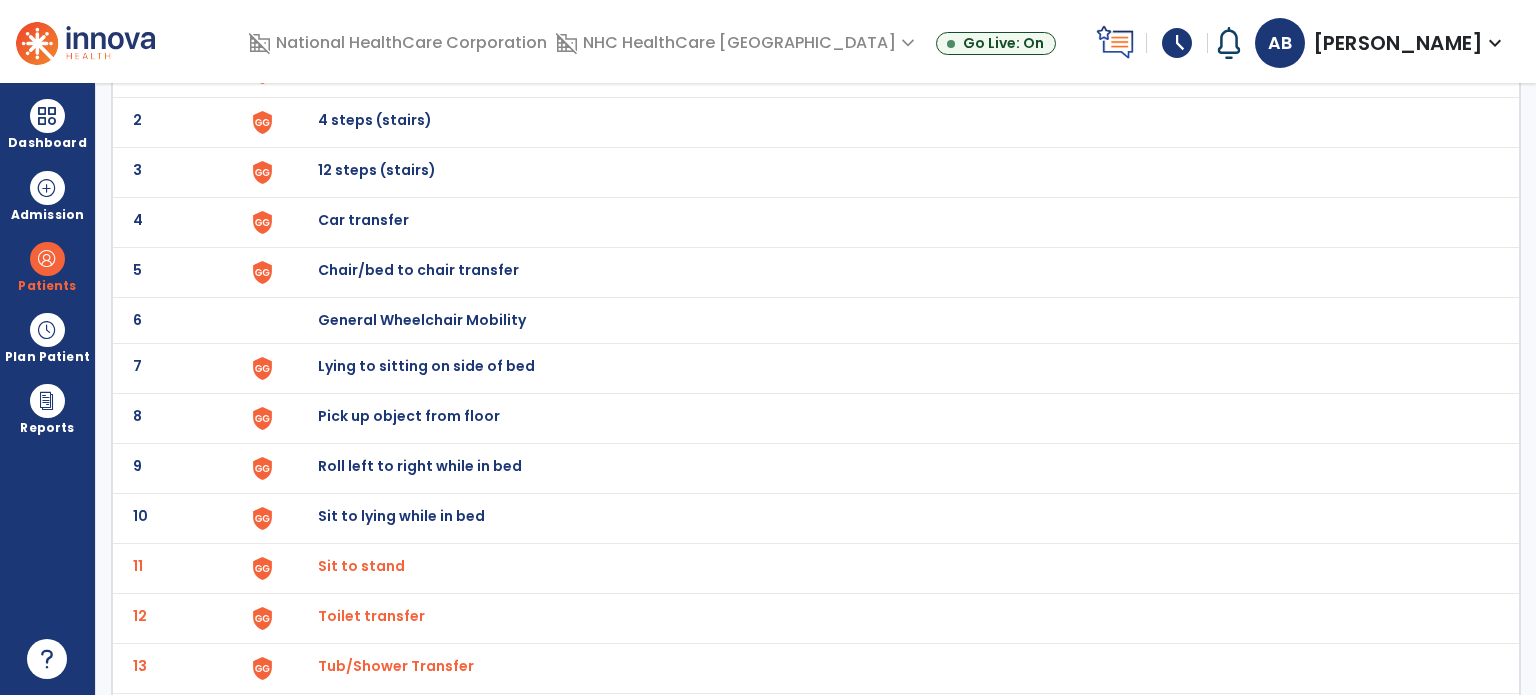 scroll, scrollTop: 0, scrollLeft: 0, axis: both 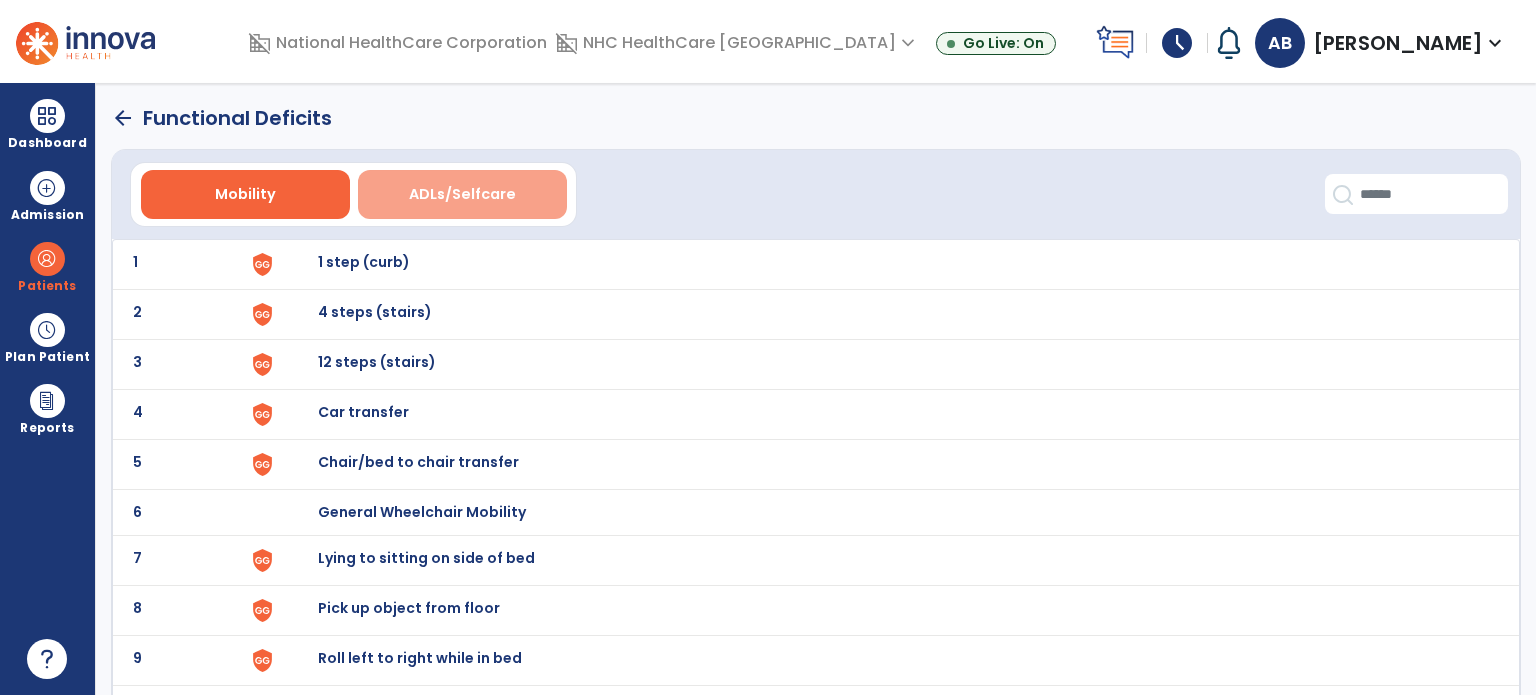 click on "ADLs/Selfcare" at bounding box center (462, 194) 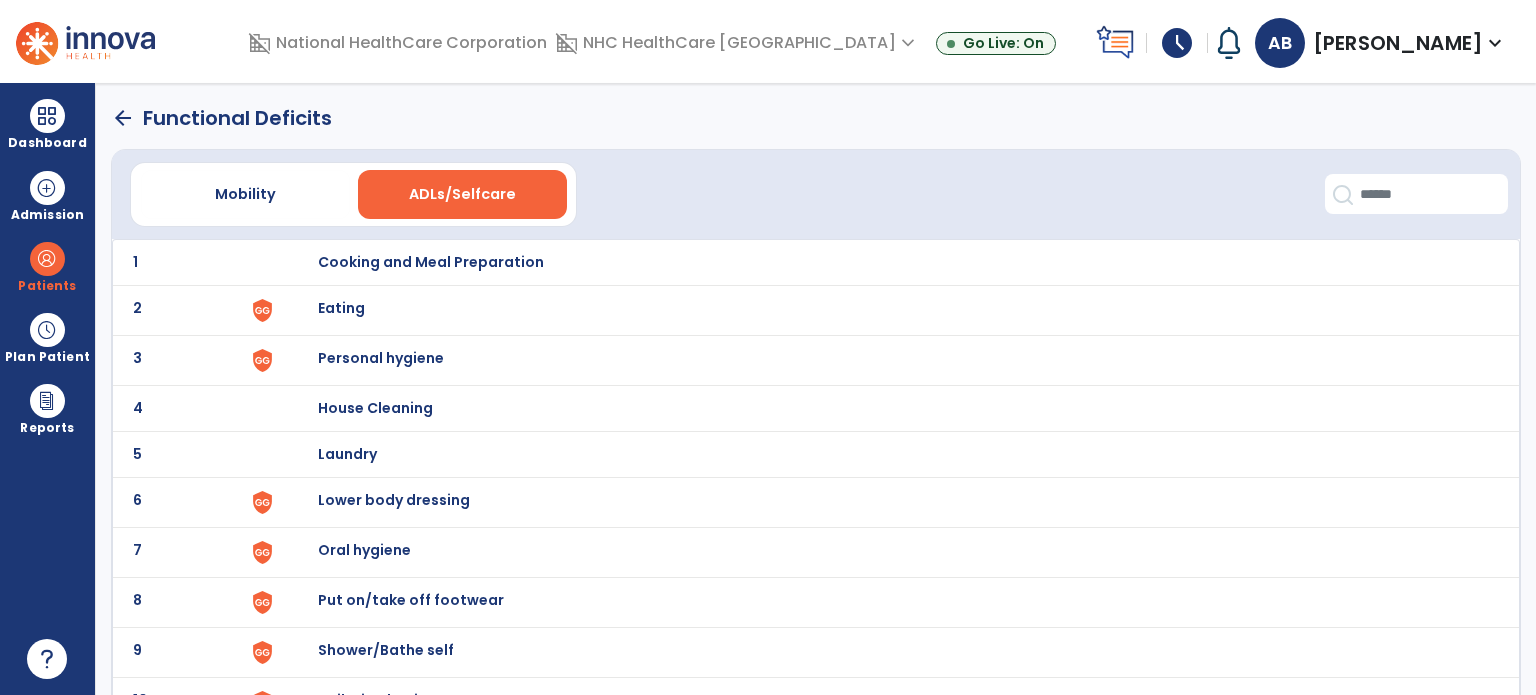 click on "Eating" at bounding box center (888, 262) 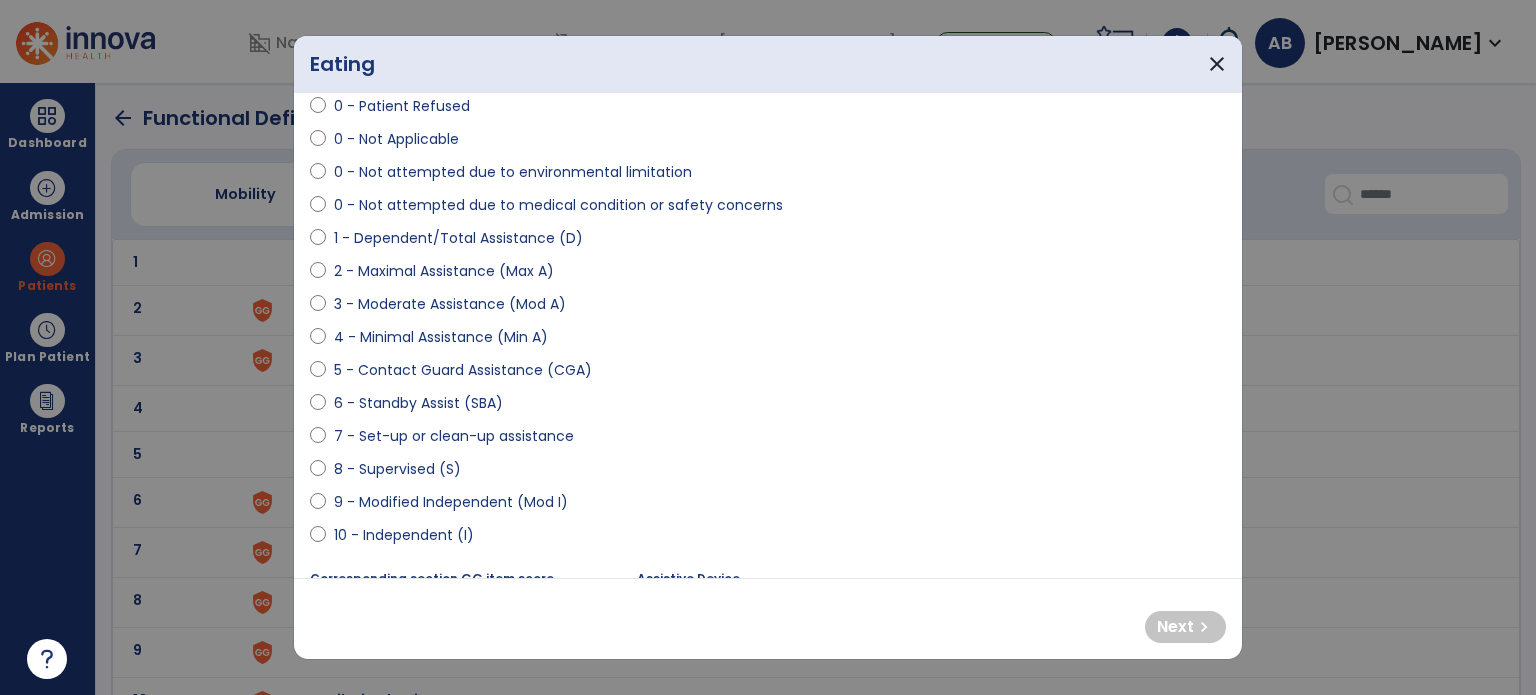 scroll, scrollTop: 122, scrollLeft: 0, axis: vertical 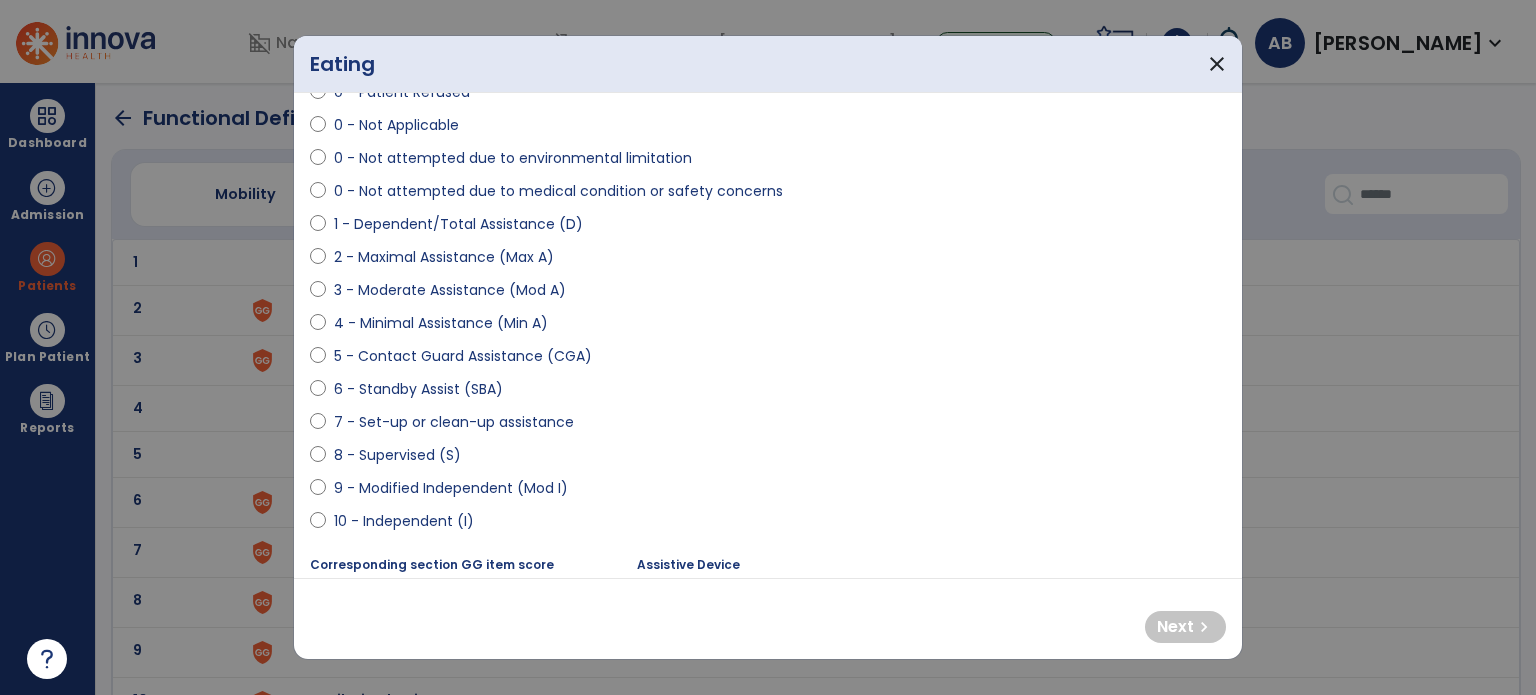 click on "8 - Supervised (S)" at bounding box center (397, 455) 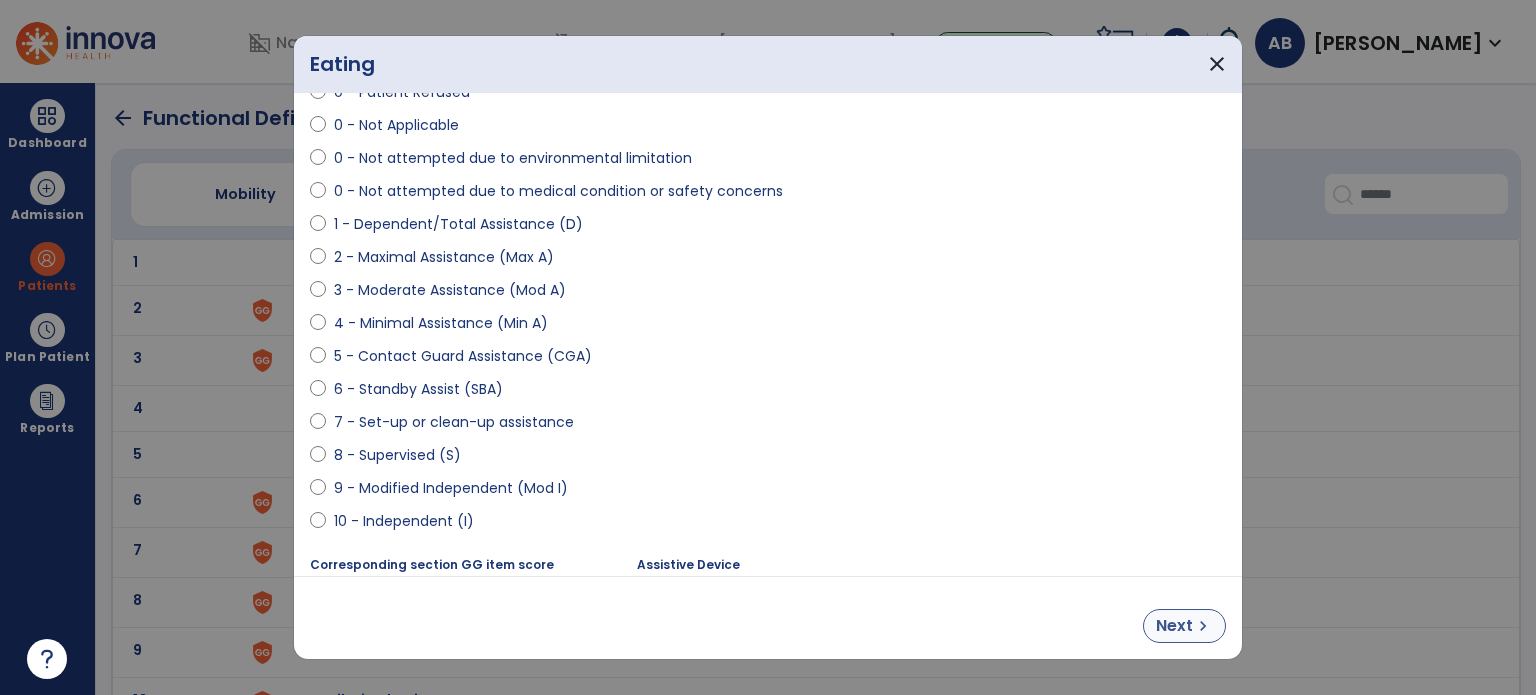 click on "Next" at bounding box center [1174, 626] 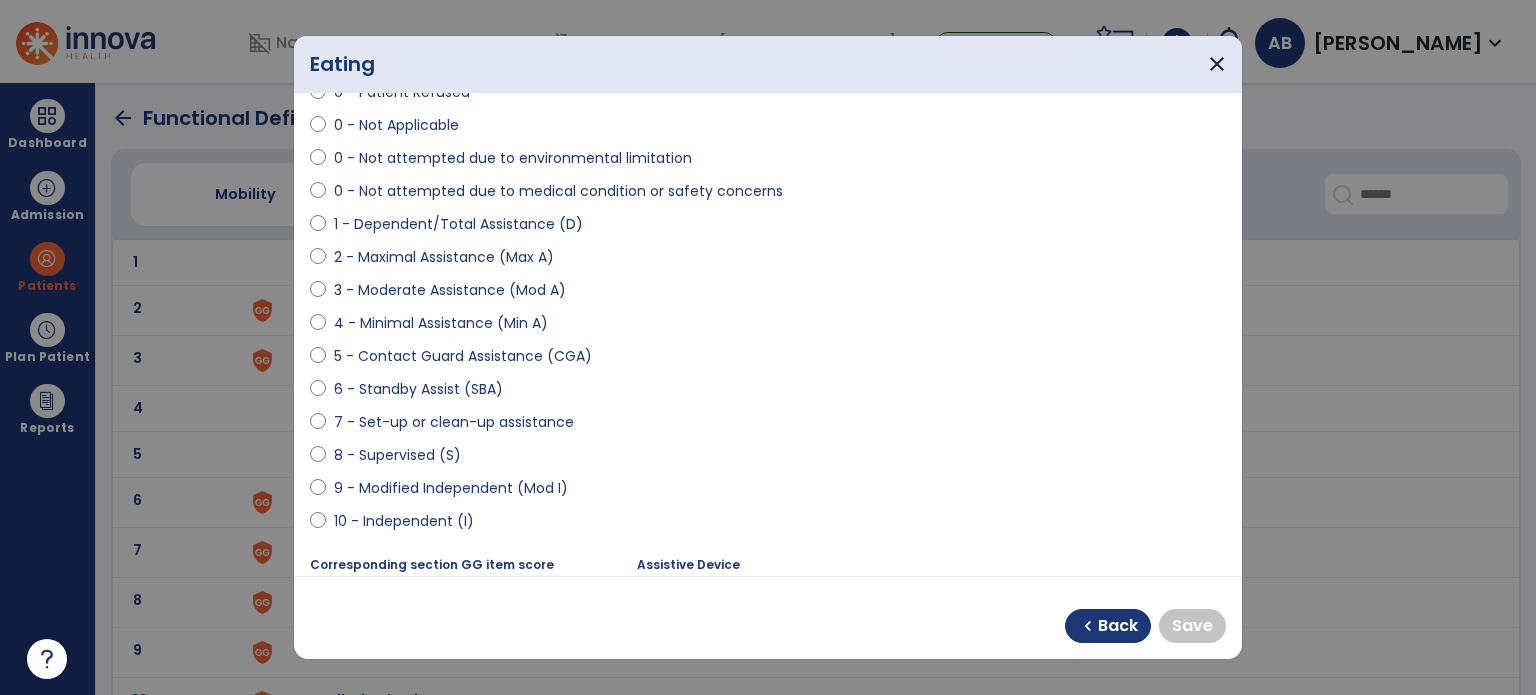 click on "10 - Independent (I)" at bounding box center (404, 521) 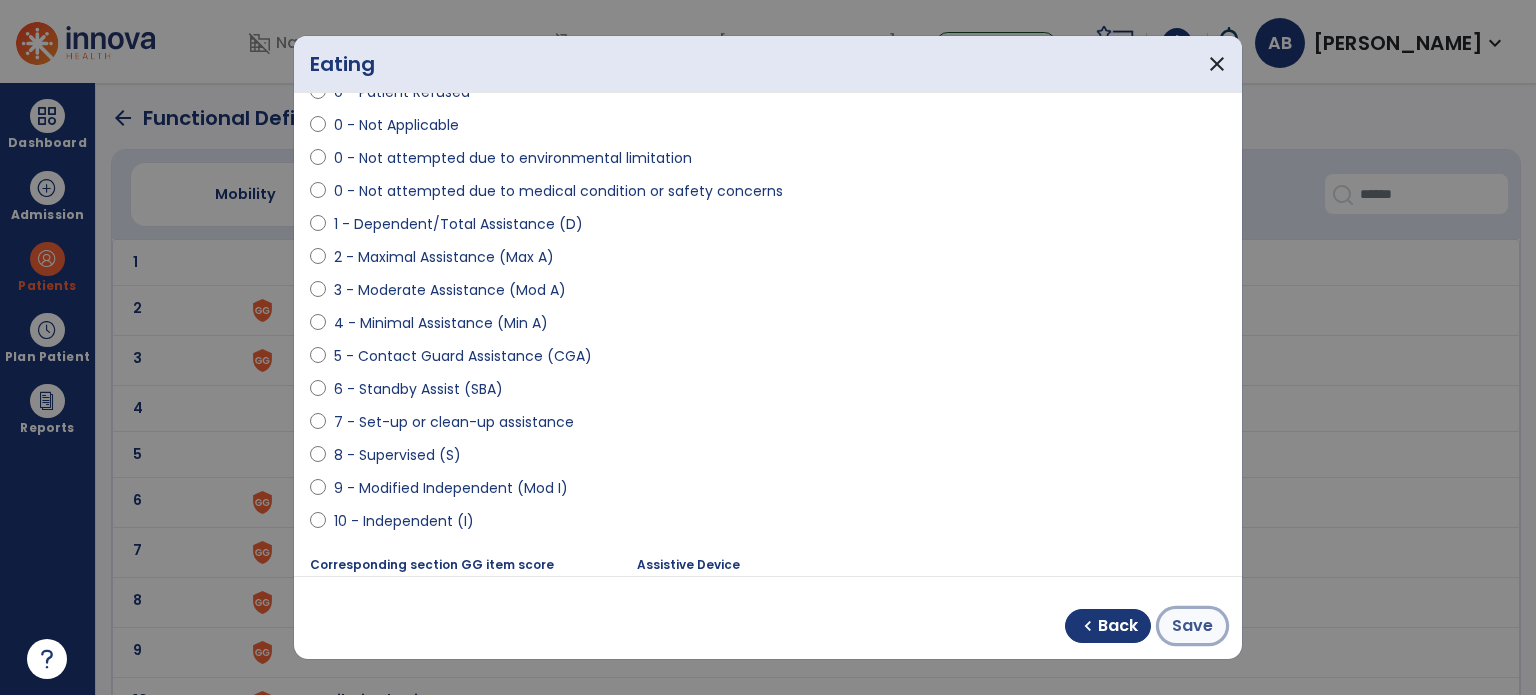 click on "Save" at bounding box center (1192, 626) 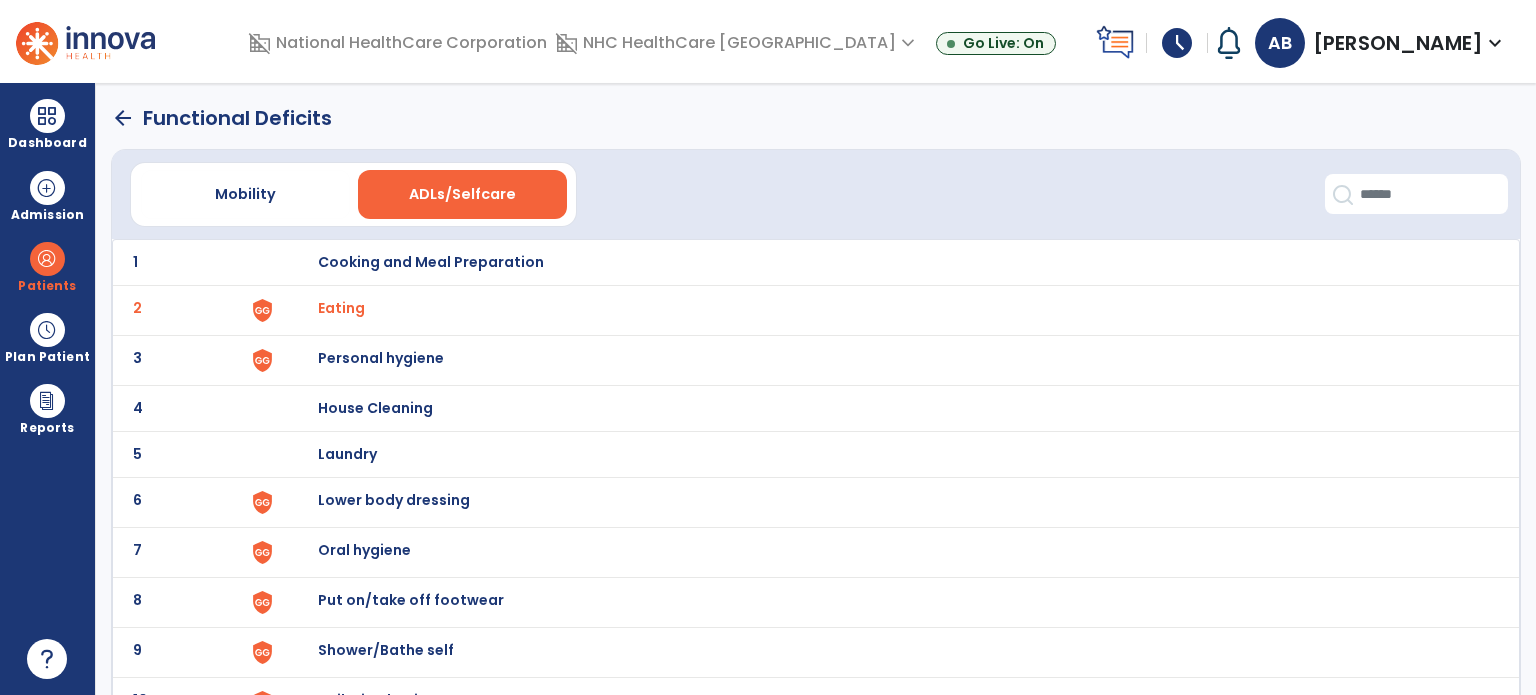 click on "Personal hygiene" at bounding box center (431, 262) 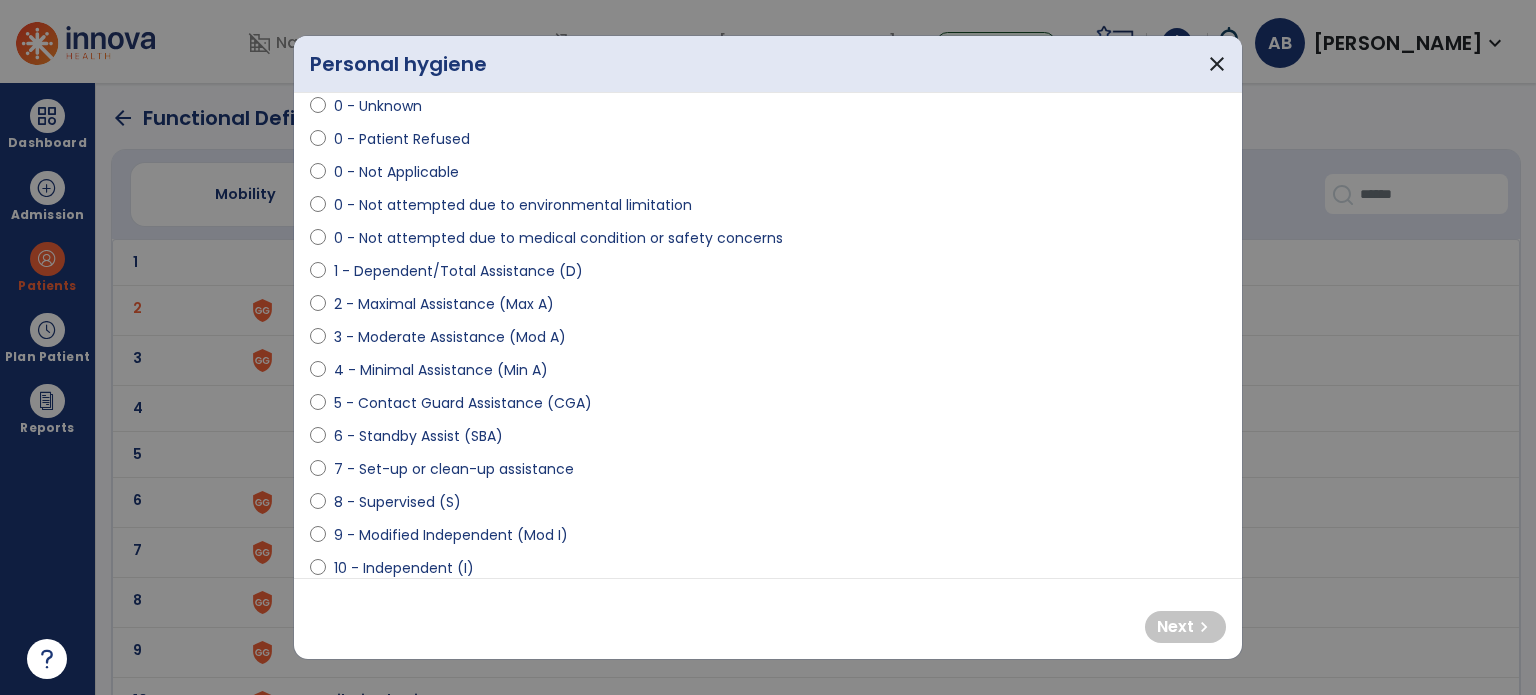 scroll, scrollTop: 127, scrollLeft: 0, axis: vertical 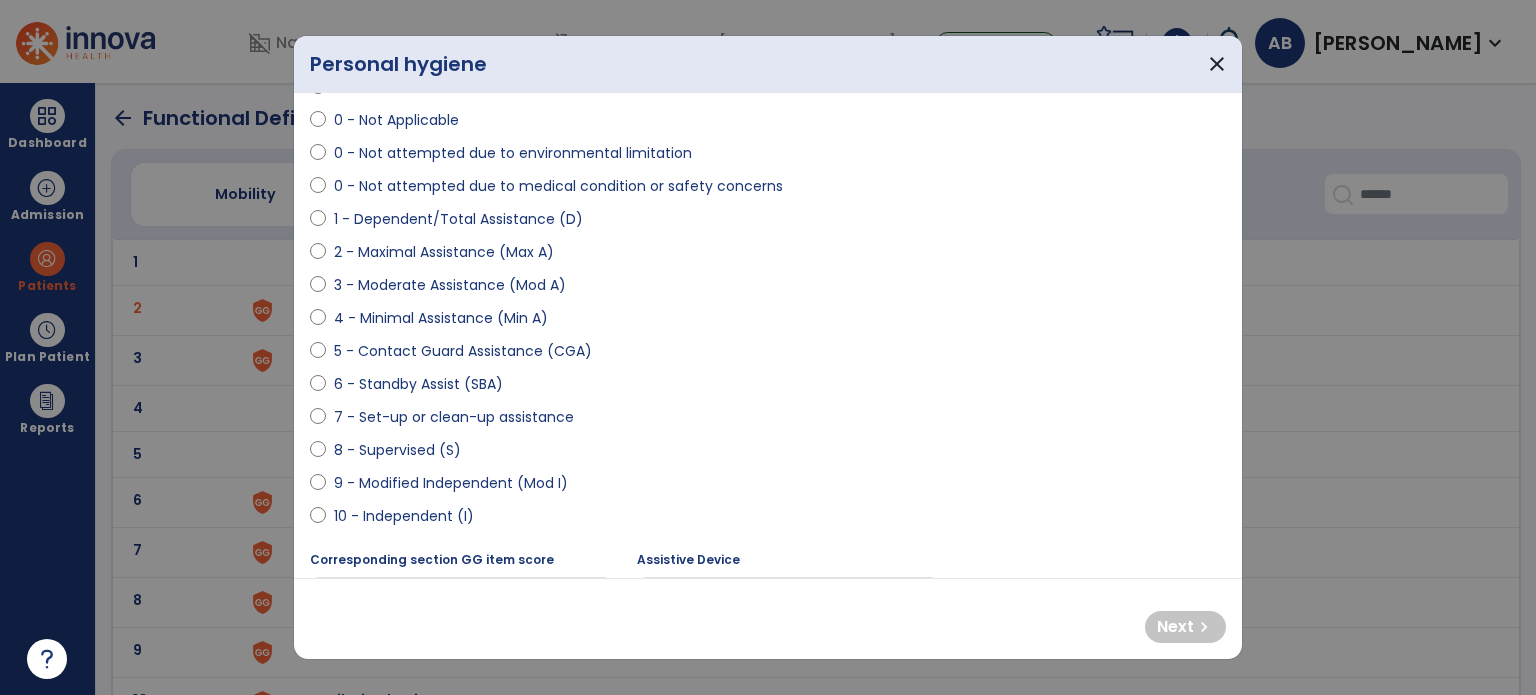 click on "8 - Supervised (S)" at bounding box center (397, 450) 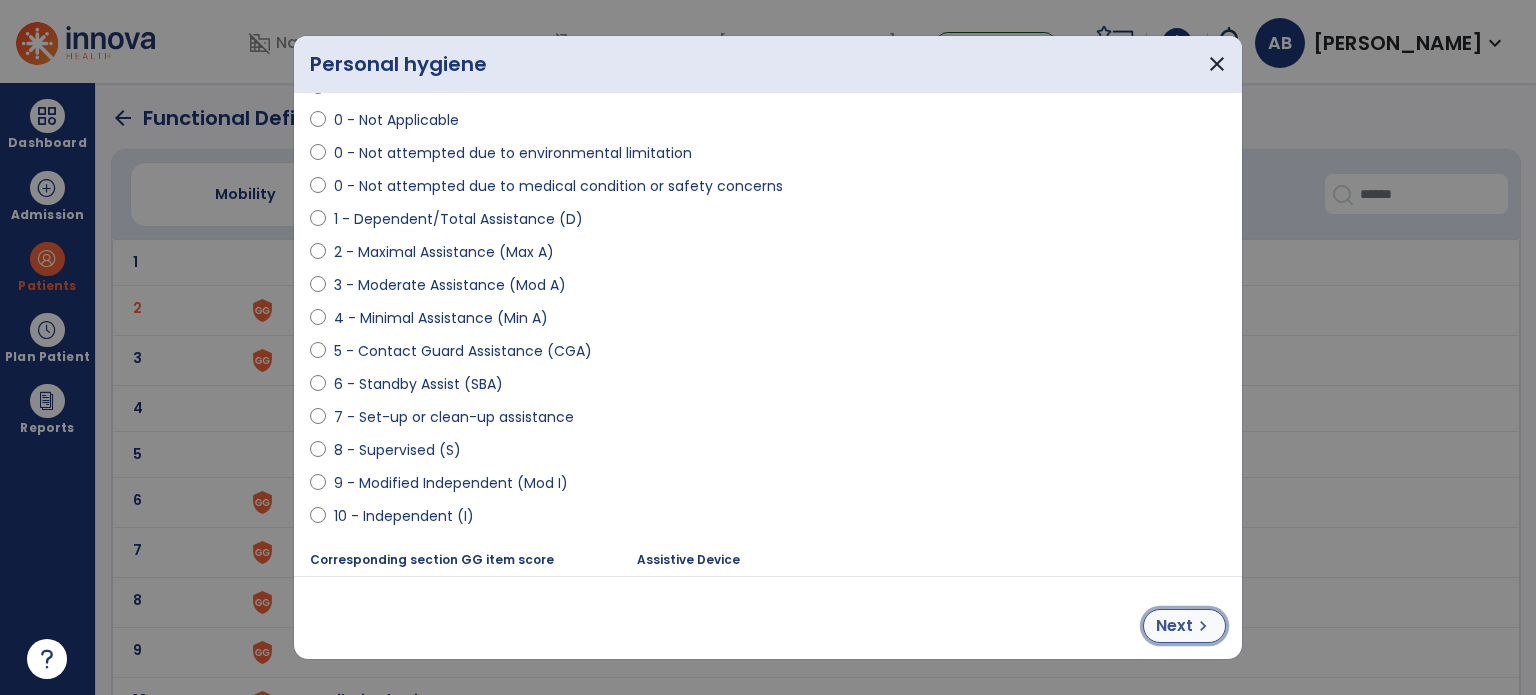 click on "Next" at bounding box center (1174, 626) 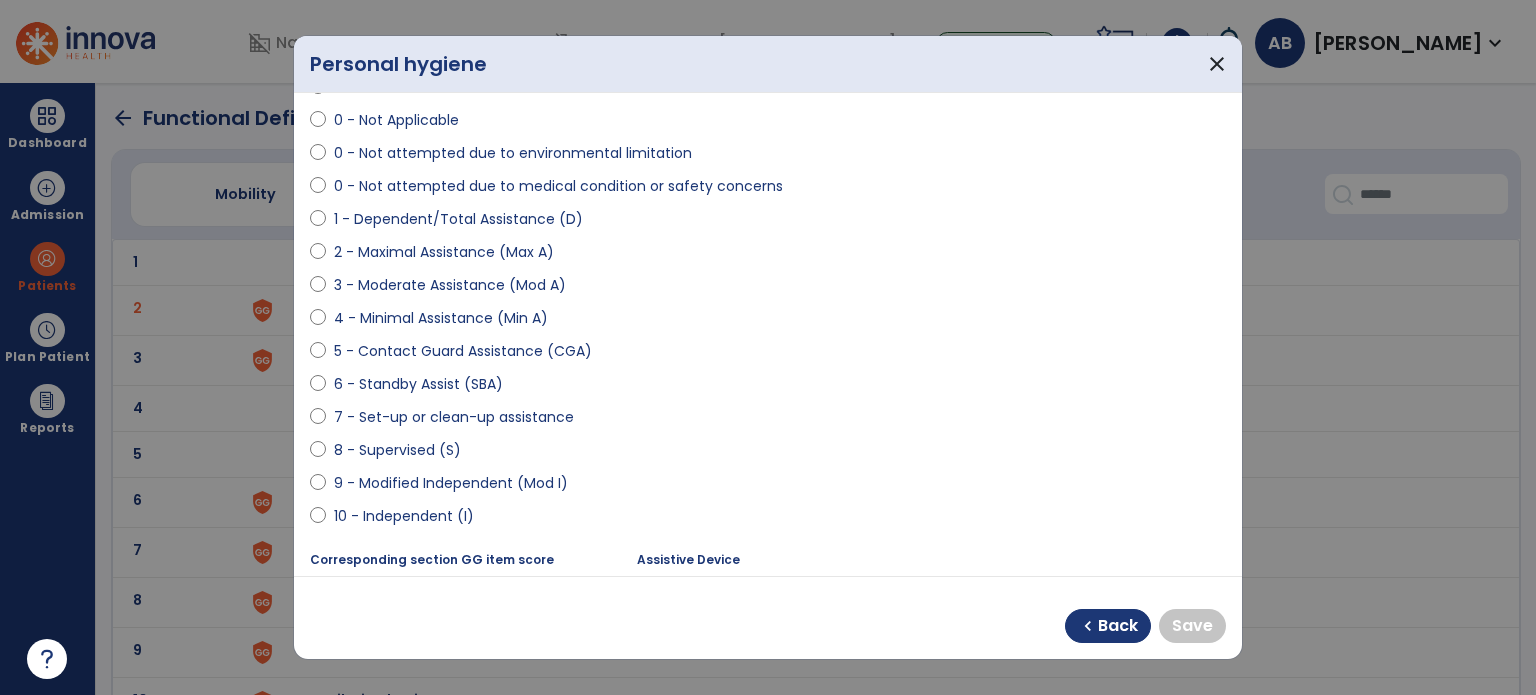 click on "10 - Independent (I)" at bounding box center (404, 516) 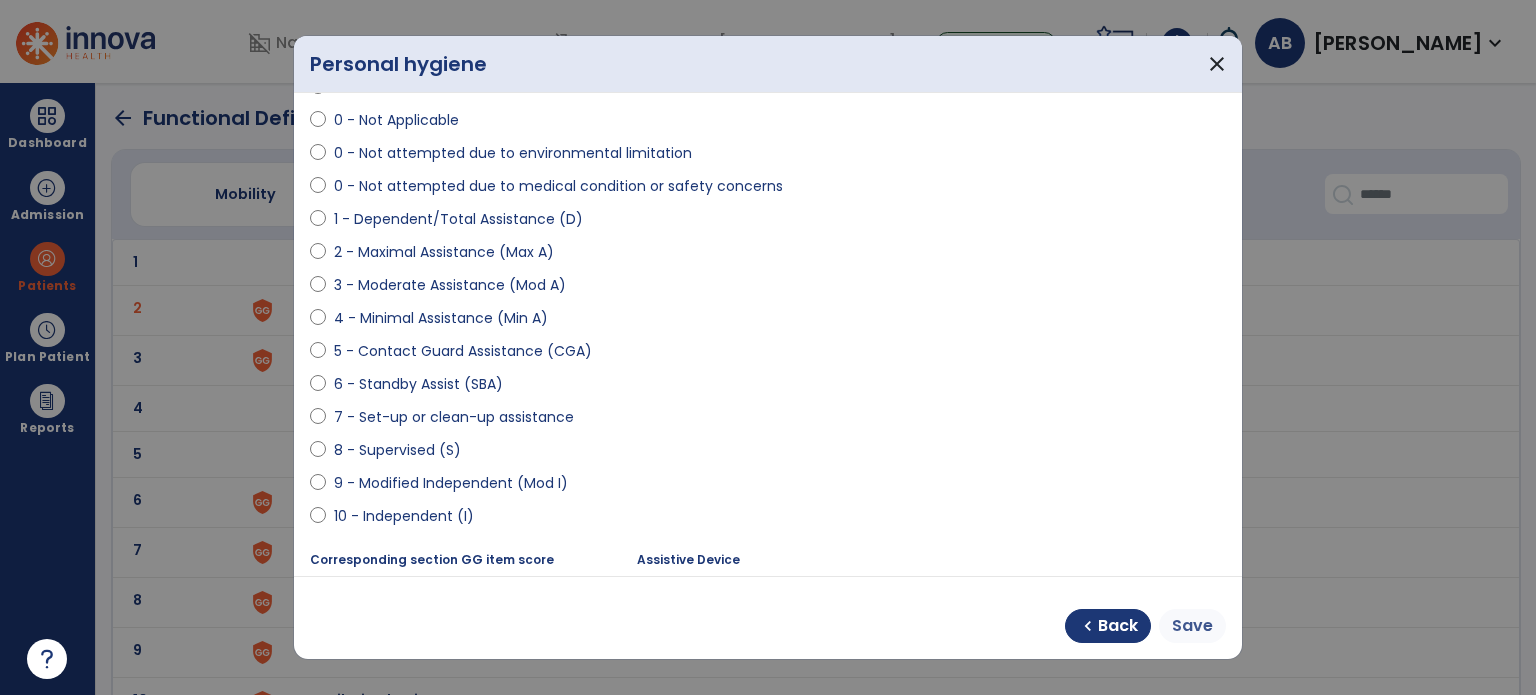 click on "Save" at bounding box center [1192, 626] 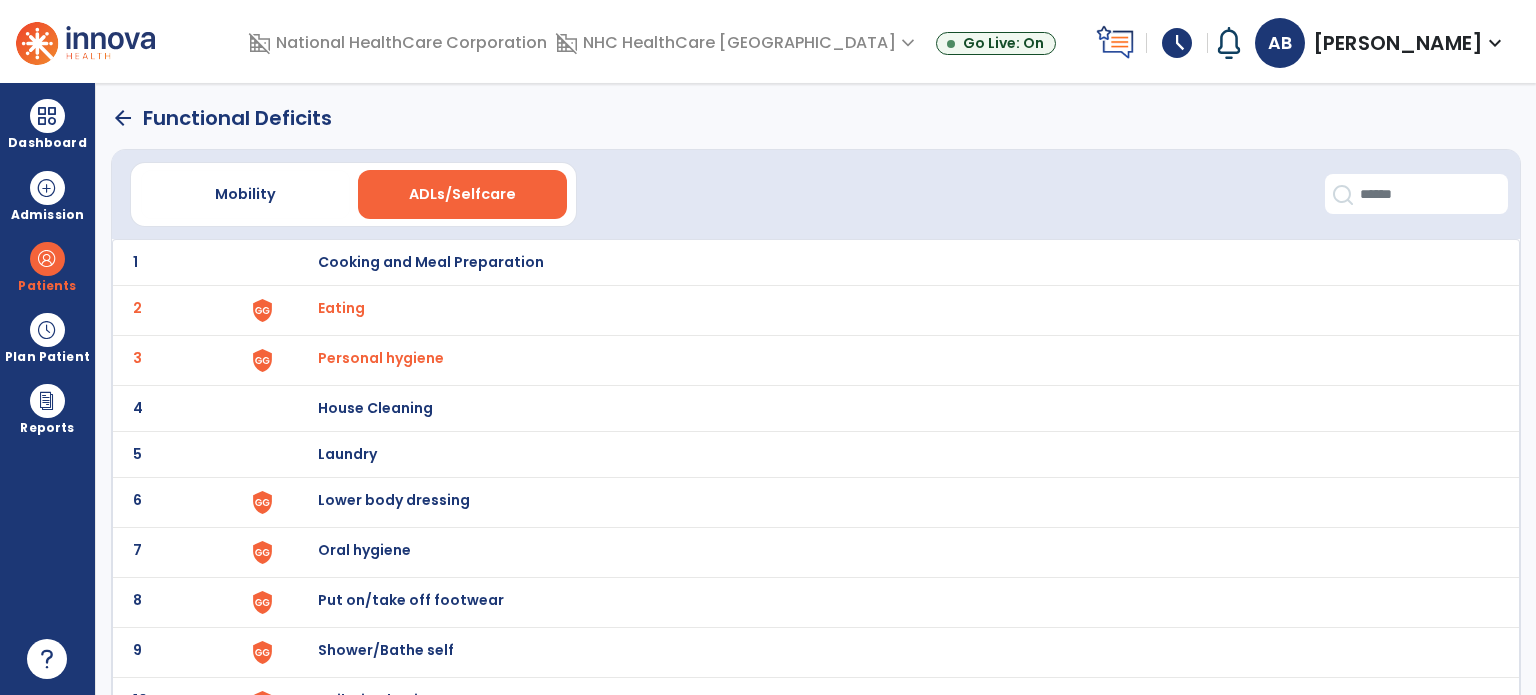 click on "Lower body dressing" at bounding box center (888, 262) 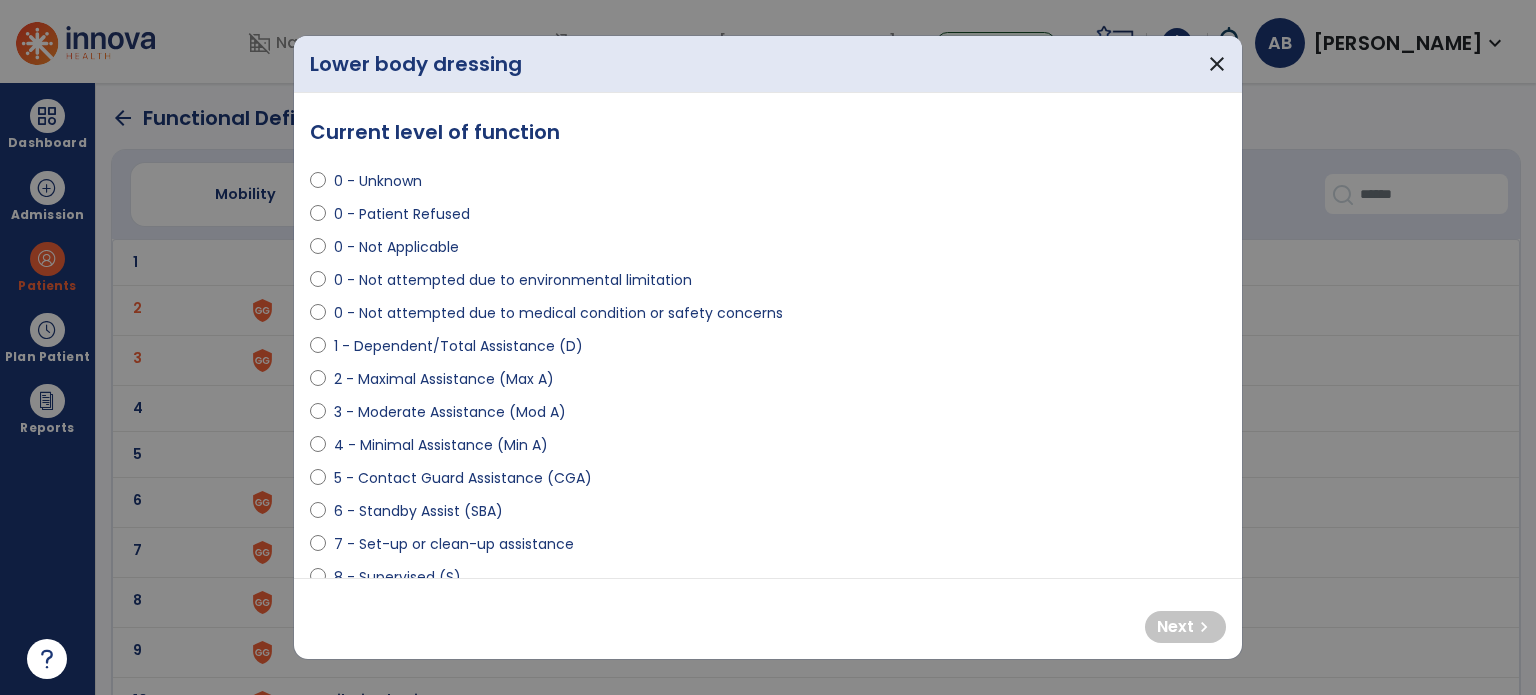 click on "2 - Maximal Assistance (Max A)" at bounding box center (444, 379) 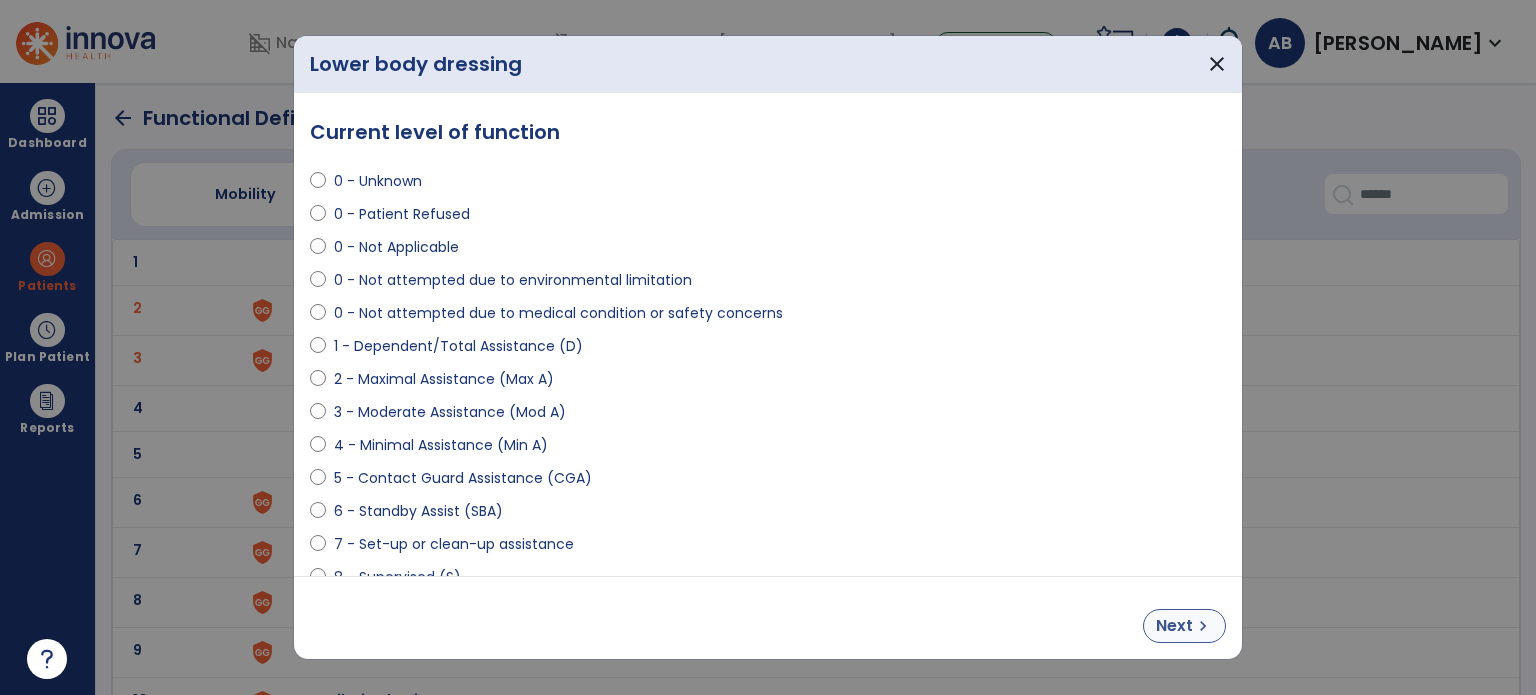 click on "Next" at bounding box center [1174, 626] 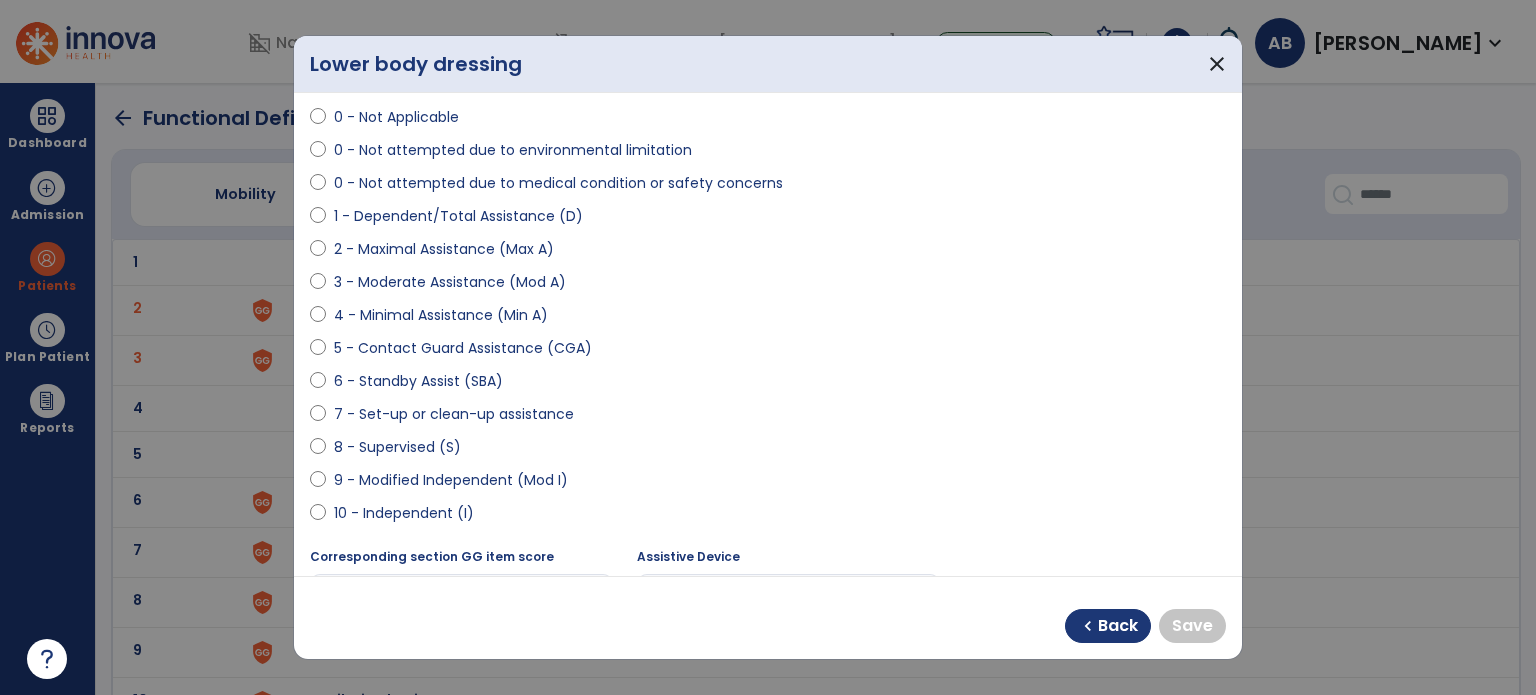 scroll, scrollTop: 148, scrollLeft: 0, axis: vertical 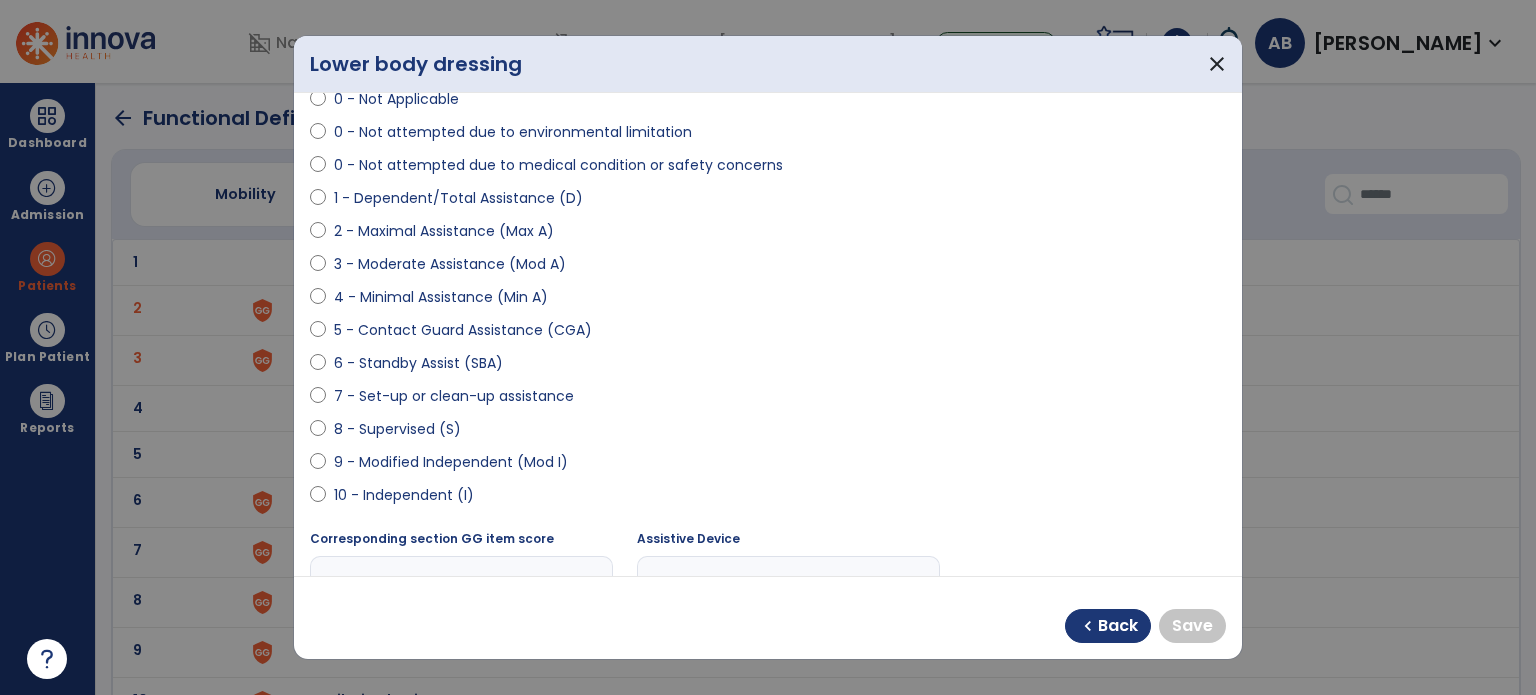 click on "10 - Independent (I)" at bounding box center (404, 495) 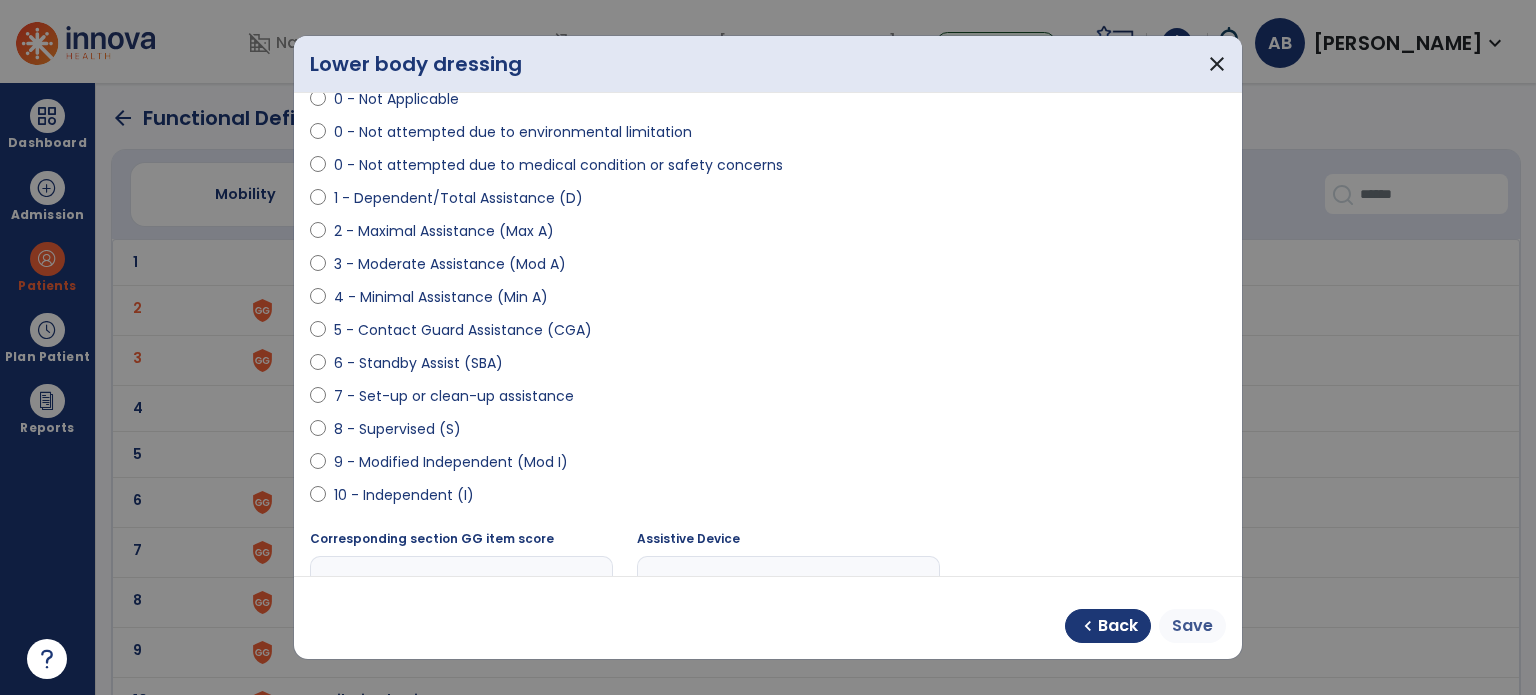 click on "Save" at bounding box center [1192, 626] 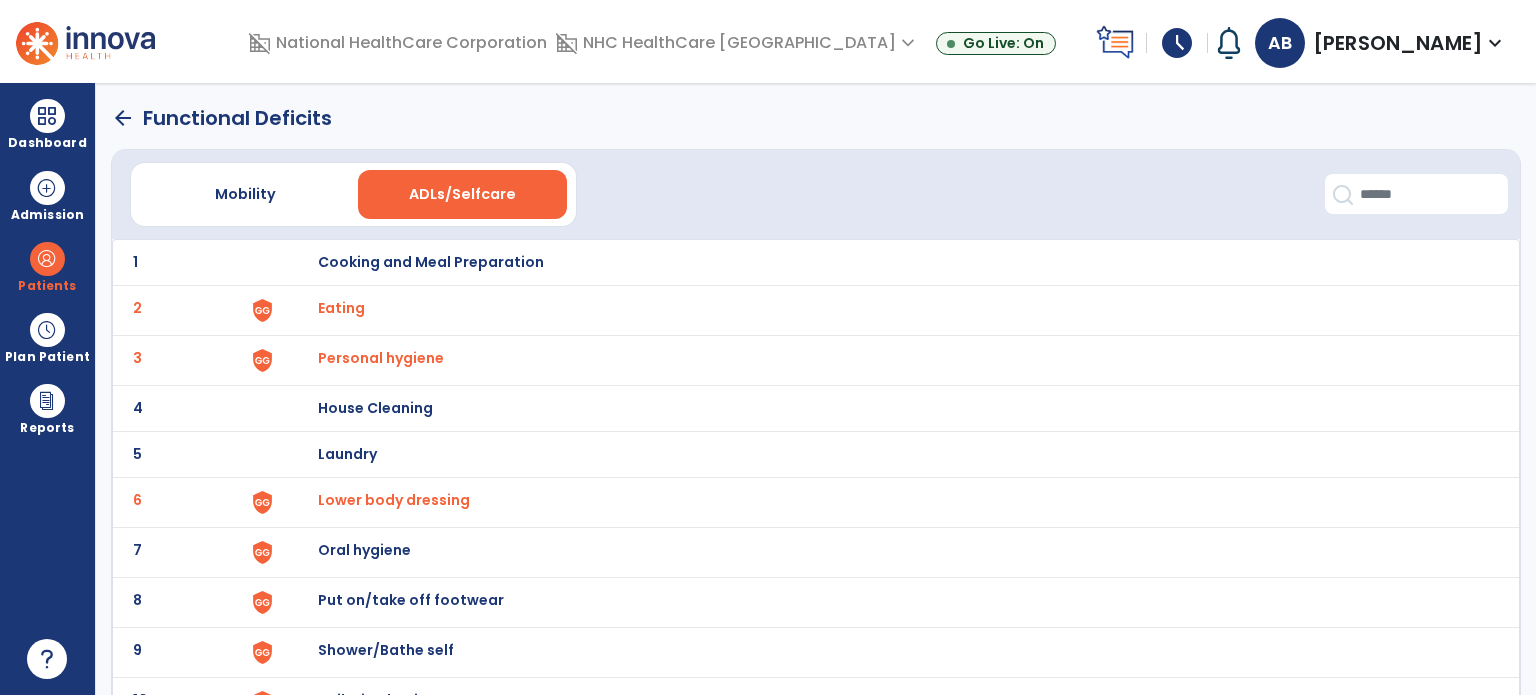 click on "Oral hygiene" at bounding box center [888, 262] 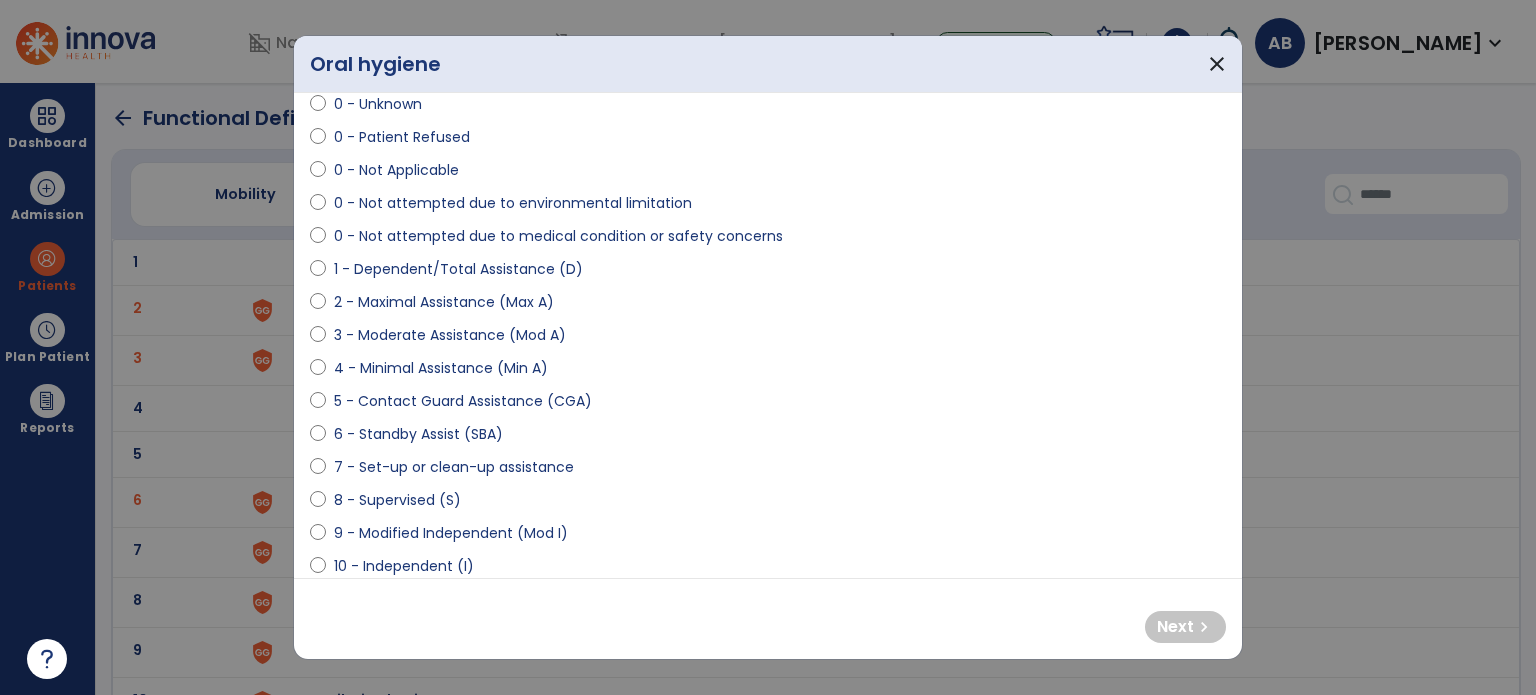 scroll, scrollTop: 138, scrollLeft: 0, axis: vertical 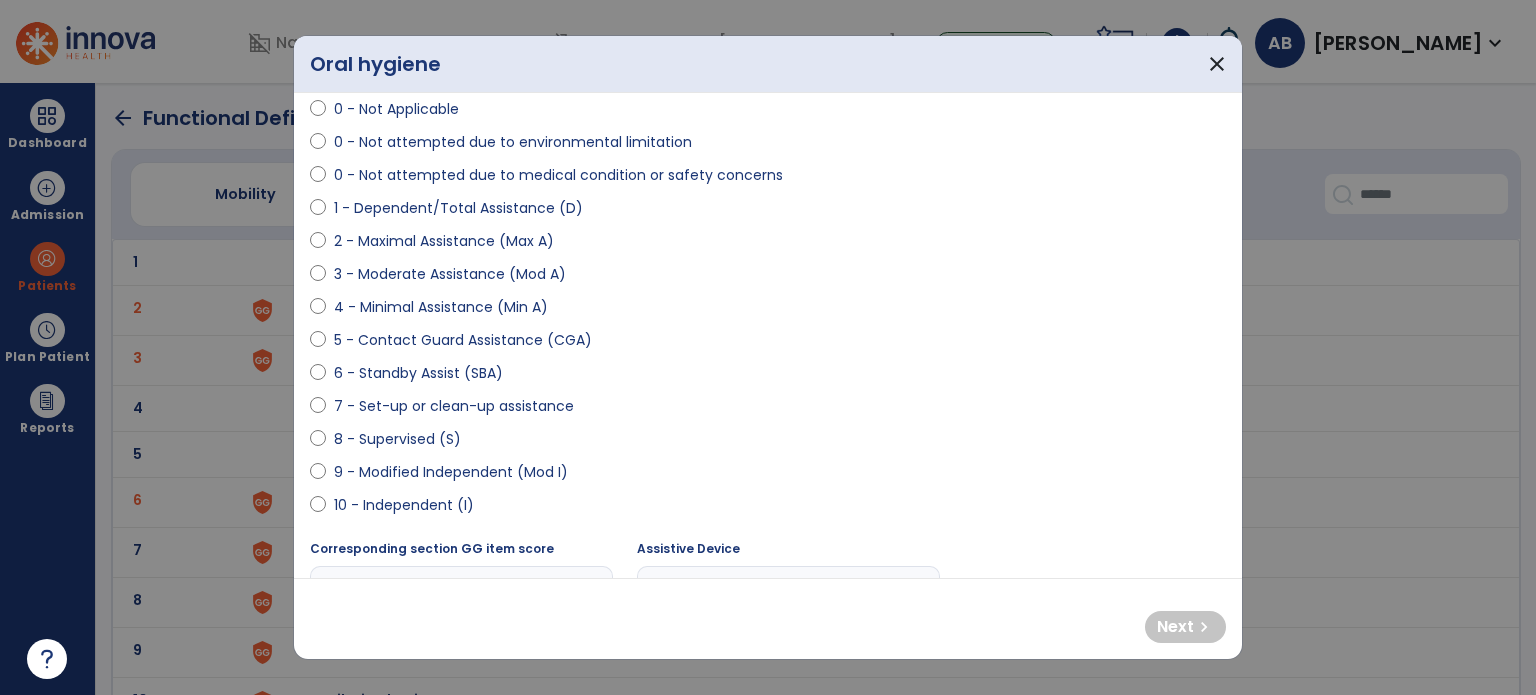 click on "8 - Supervised (S)" at bounding box center (397, 439) 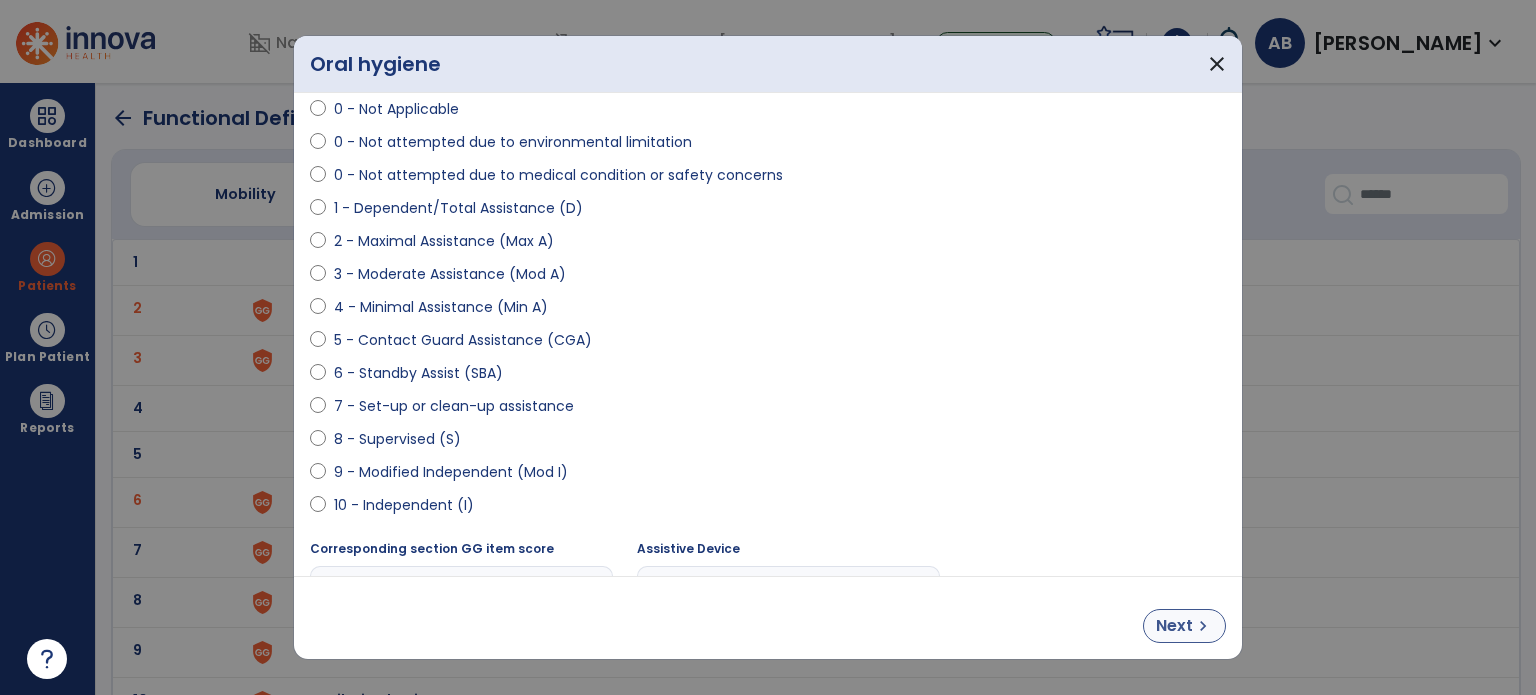 click on "Next" at bounding box center (1174, 626) 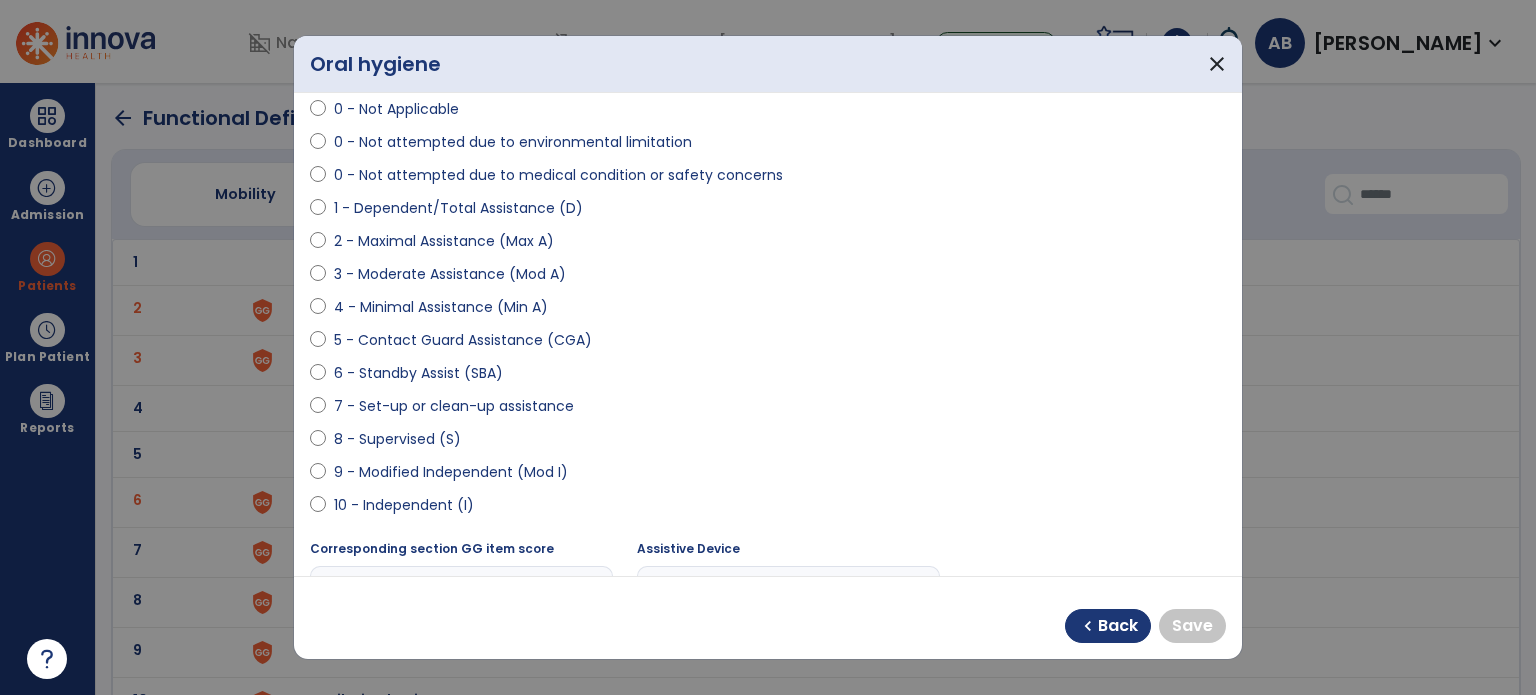 click on "10 - Independent (I)" at bounding box center [404, 505] 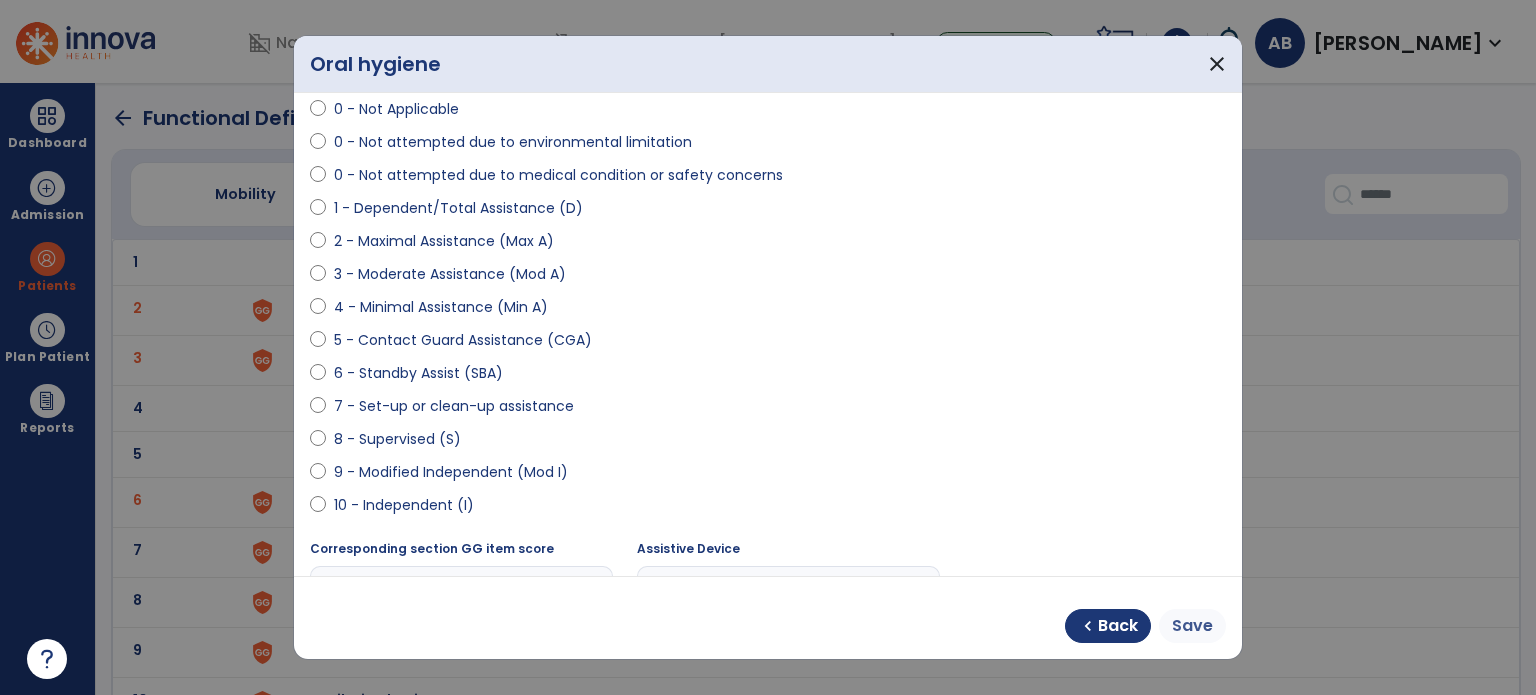 click on "Save" at bounding box center [1192, 626] 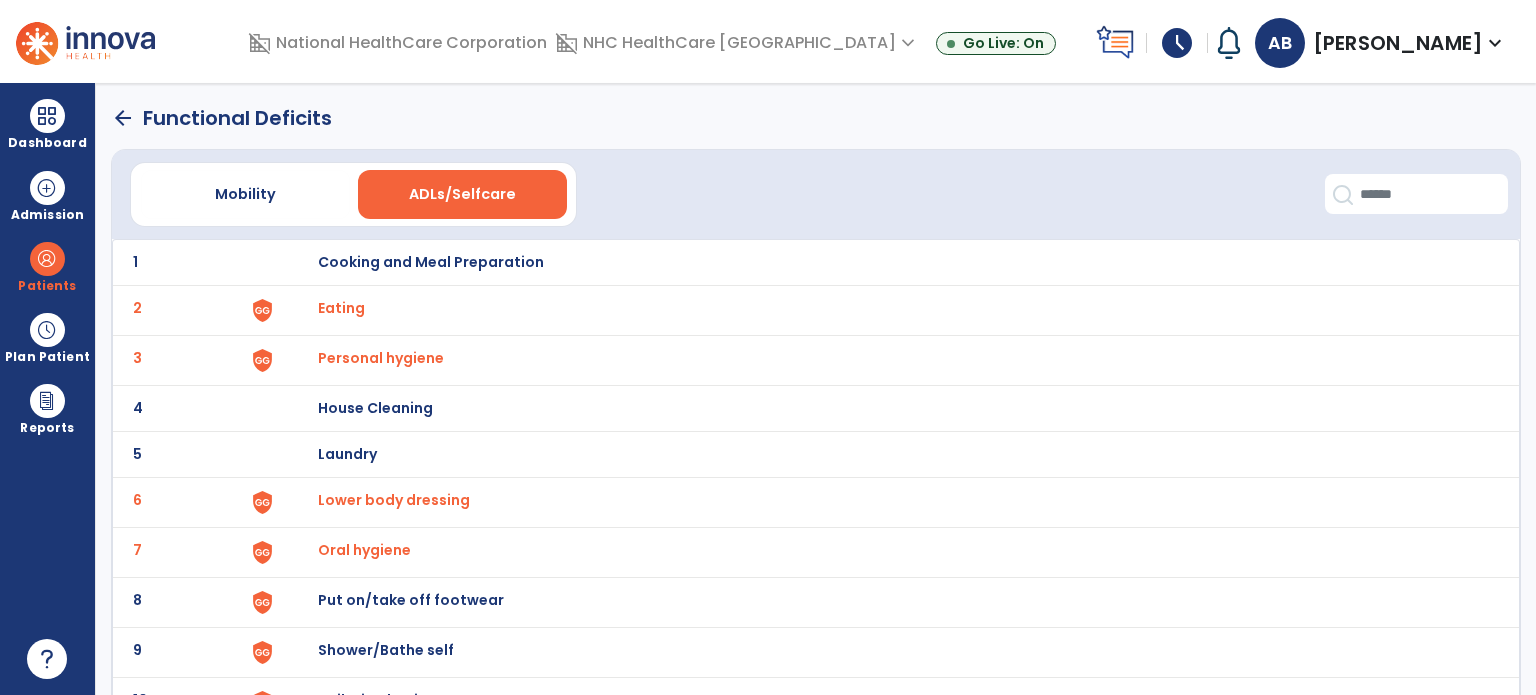 click on "Put on/take off footwear" at bounding box center (431, 262) 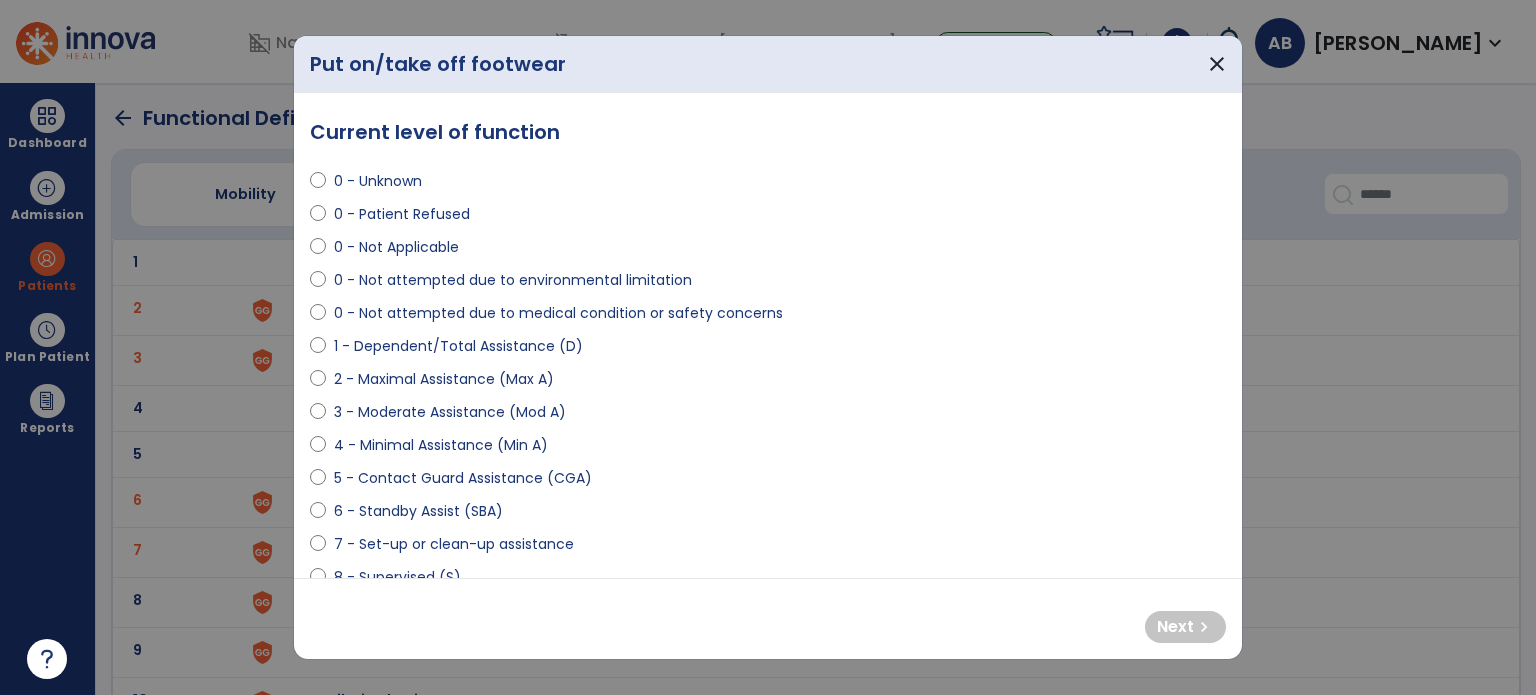 click on "2 - Maximal Assistance (Max A)" at bounding box center (444, 379) 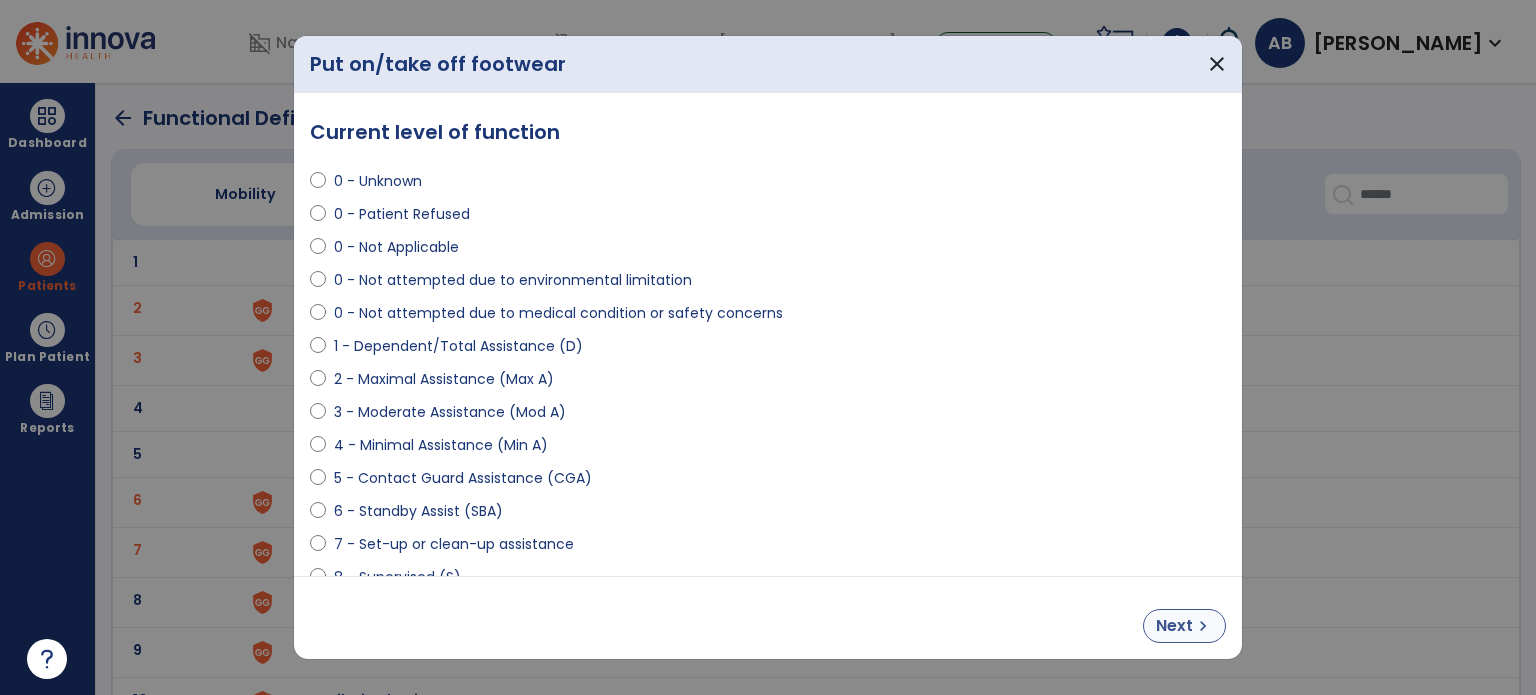 click on "chevron_right" at bounding box center (1203, 626) 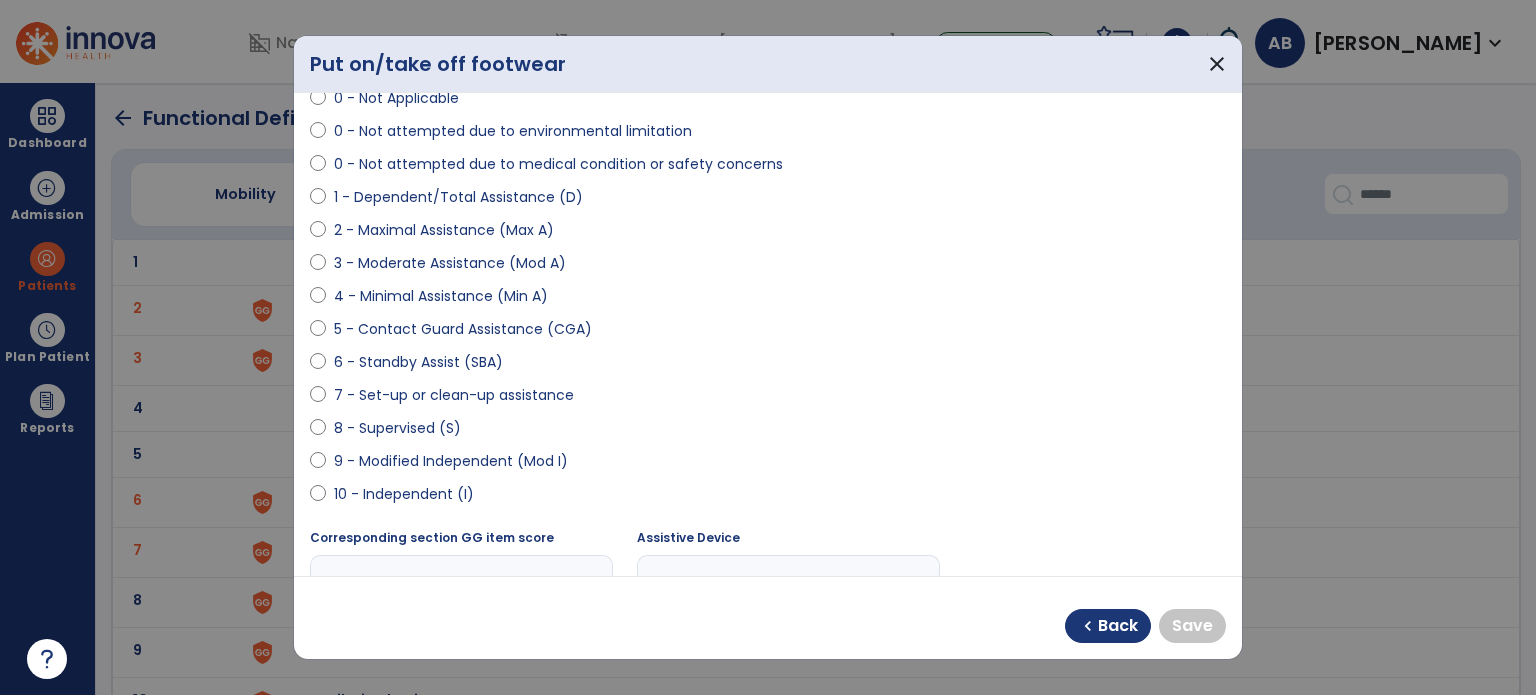 scroll, scrollTop: 153, scrollLeft: 0, axis: vertical 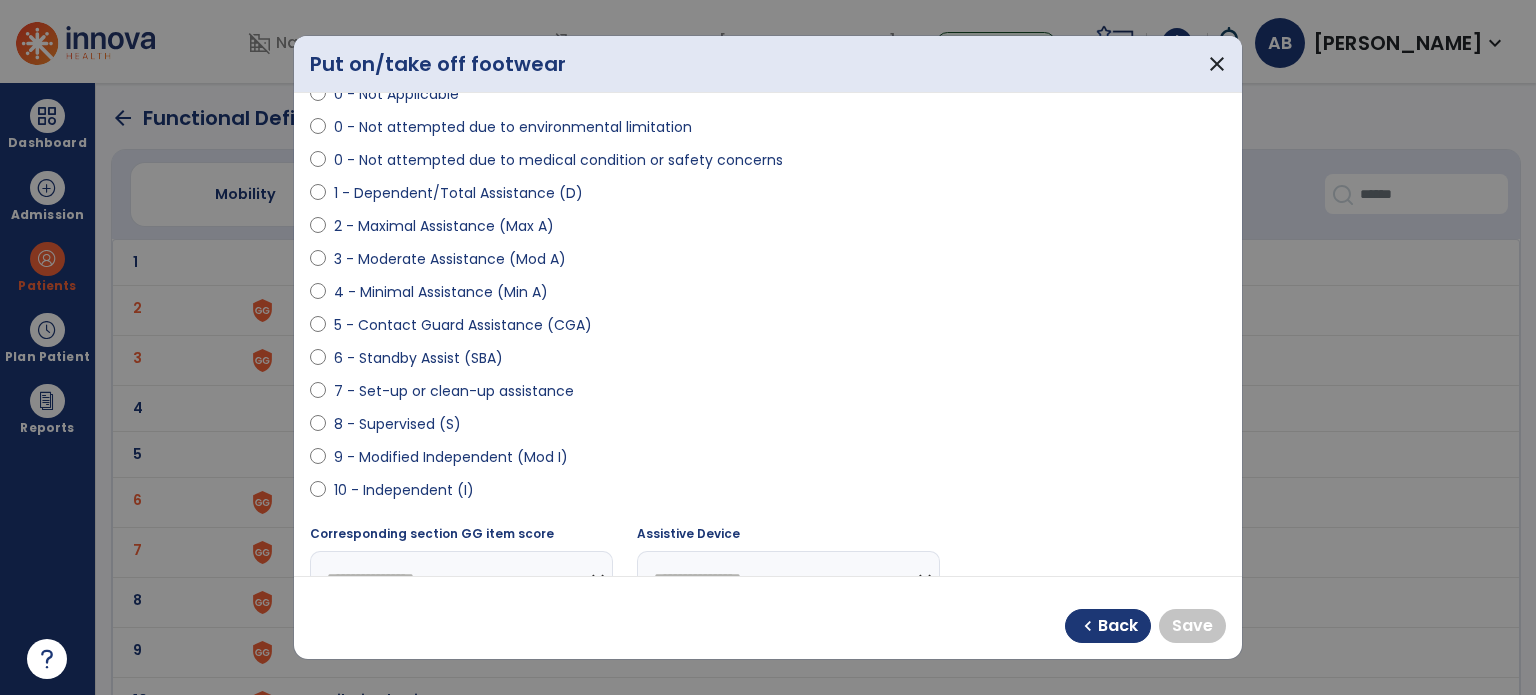 click on "10 - Independent (I)" at bounding box center (404, 490) 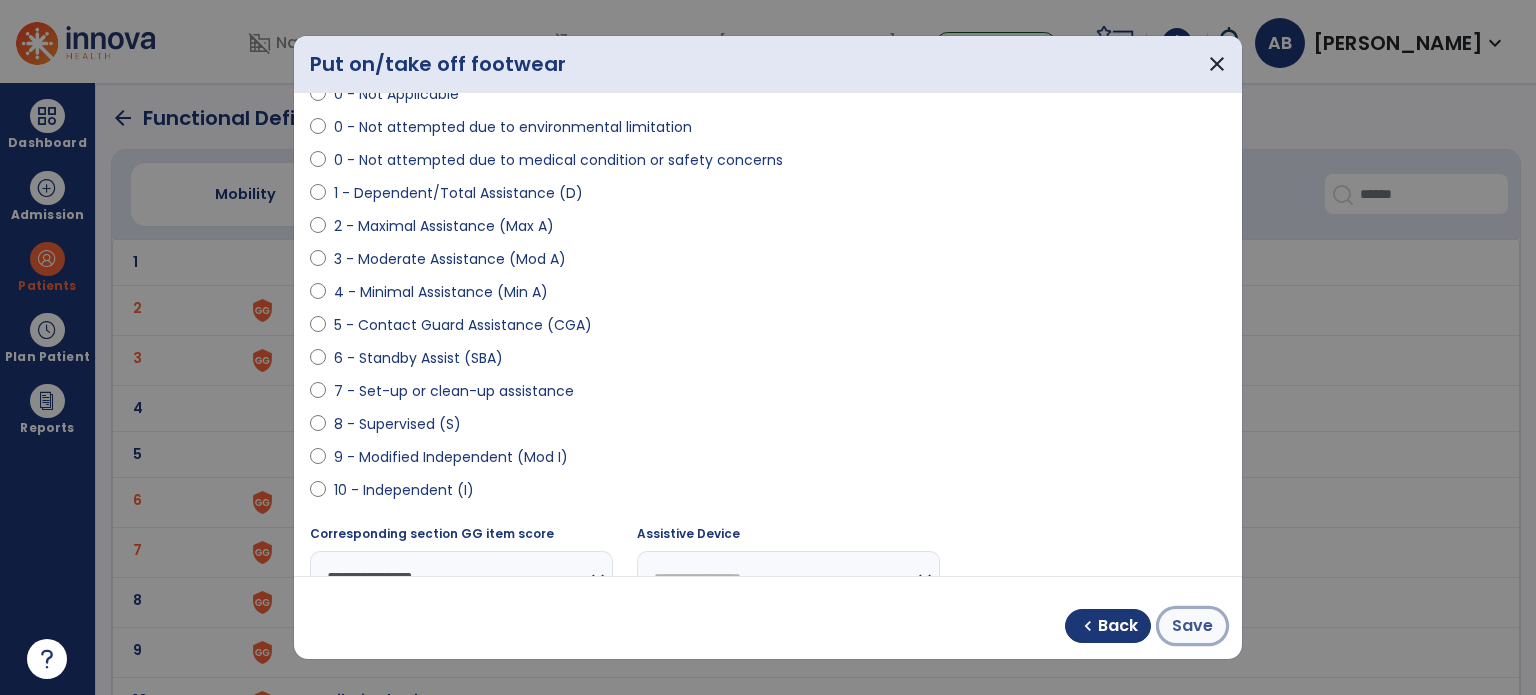 click on "Save" at bounding box center (1192, 626) 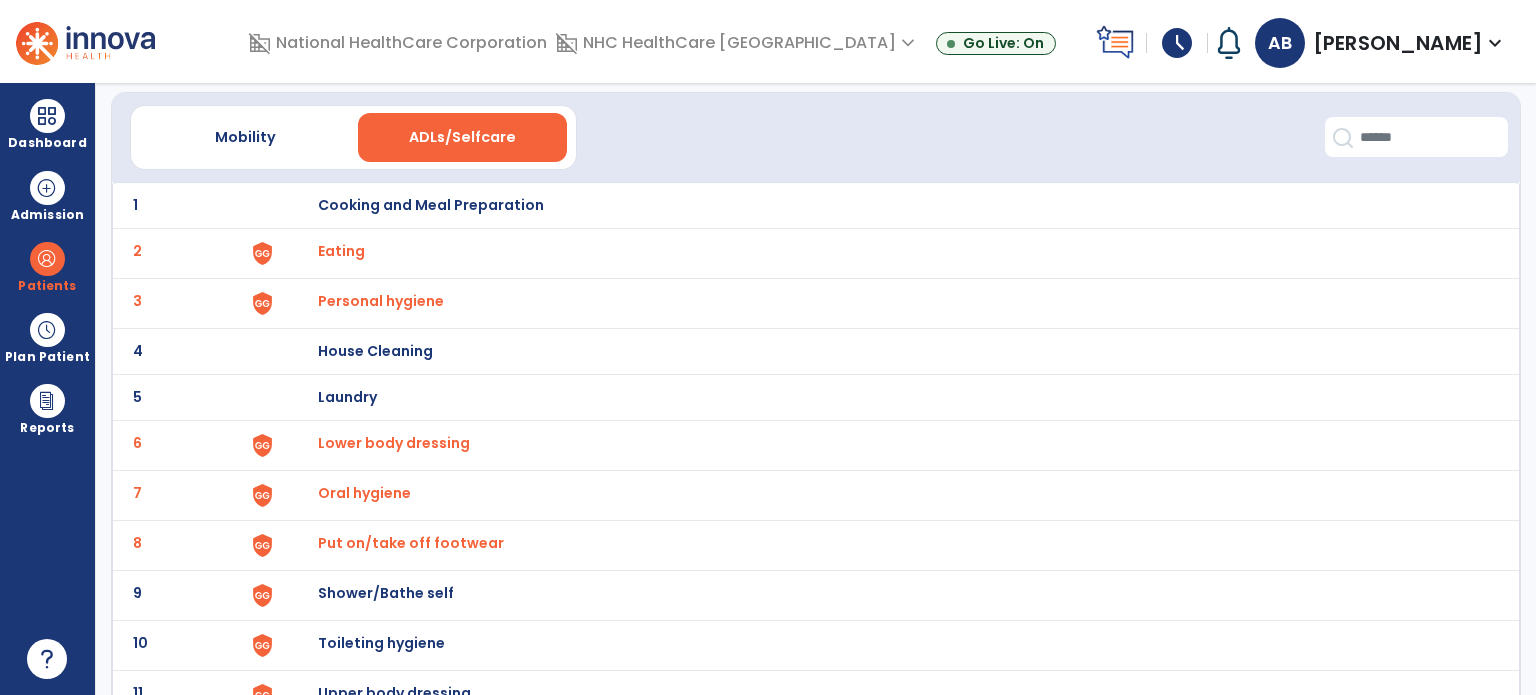 scroll, scrollTop: 172, scrollLeft: 0, axis: vertical 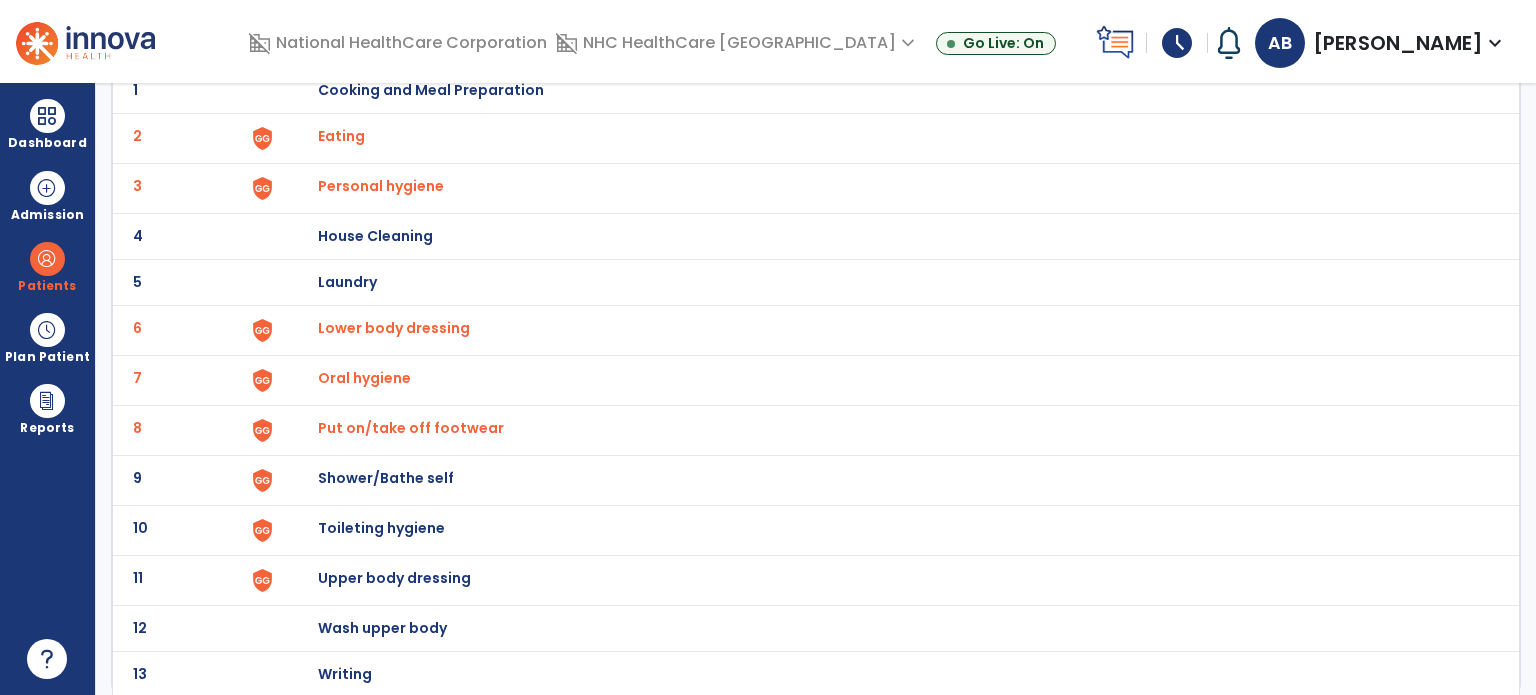 click on "Shower/Bathe self" at bounding box center [431, 90] 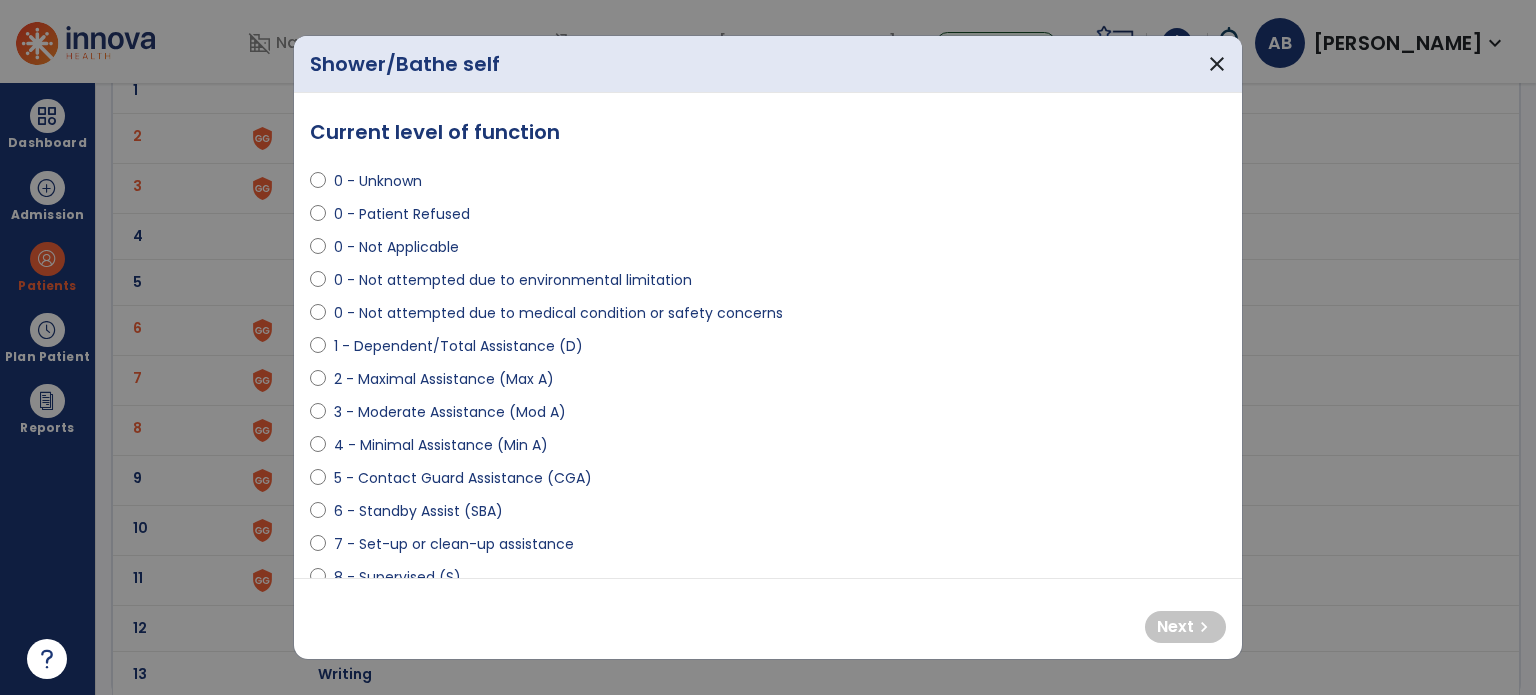 click on "0 - Not attempted due to medical condition or safety concerns" at bounding box center [558, 313] 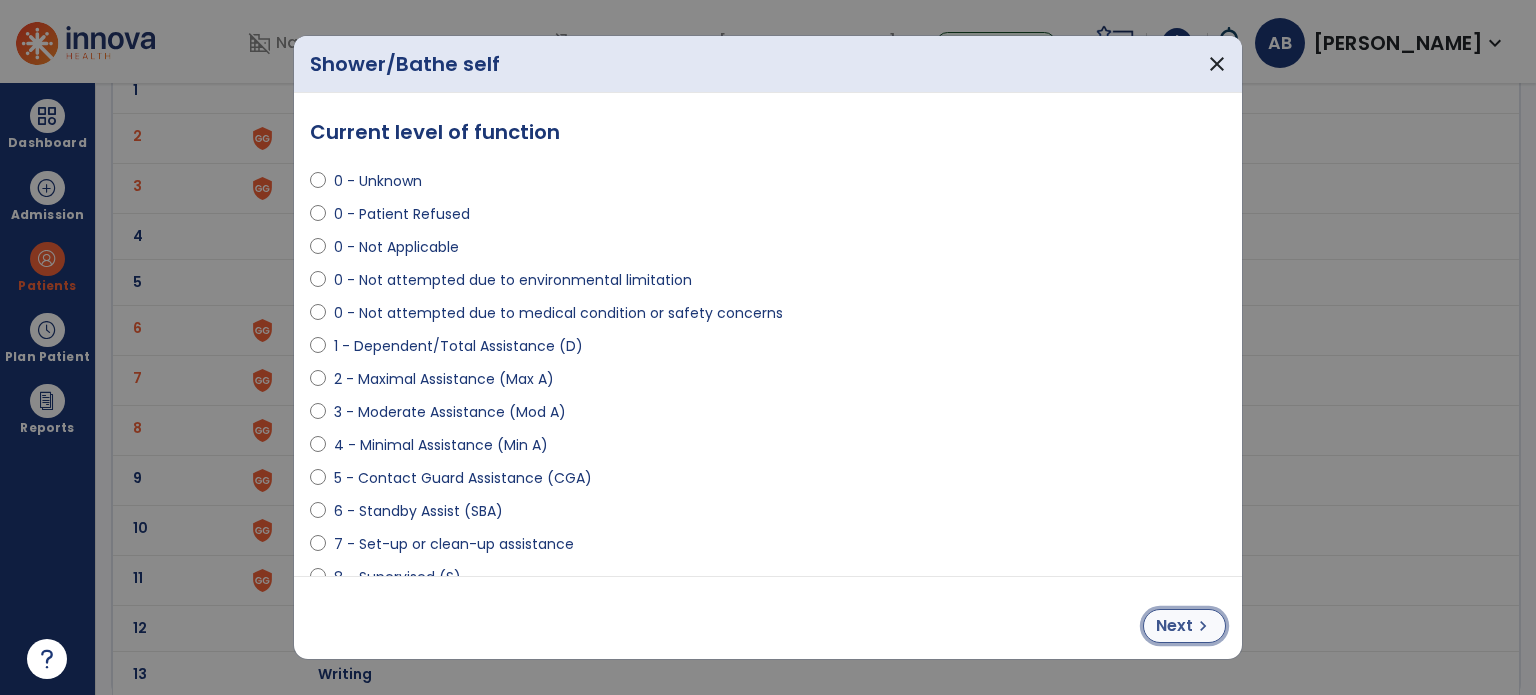 click on "chevron_right" at bounding box center [1203, 626] 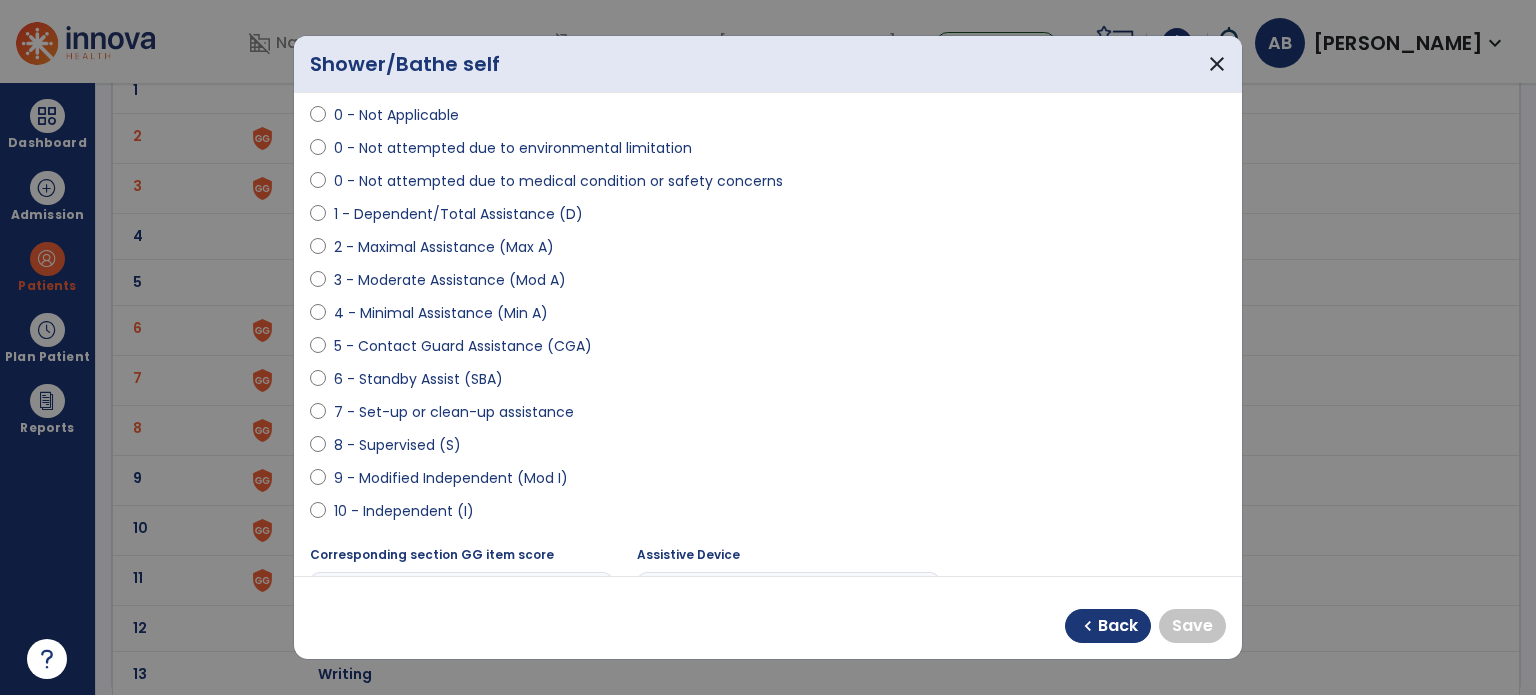 scroll, scrollTop: 132, scrollLeft: 0, axis: vertical 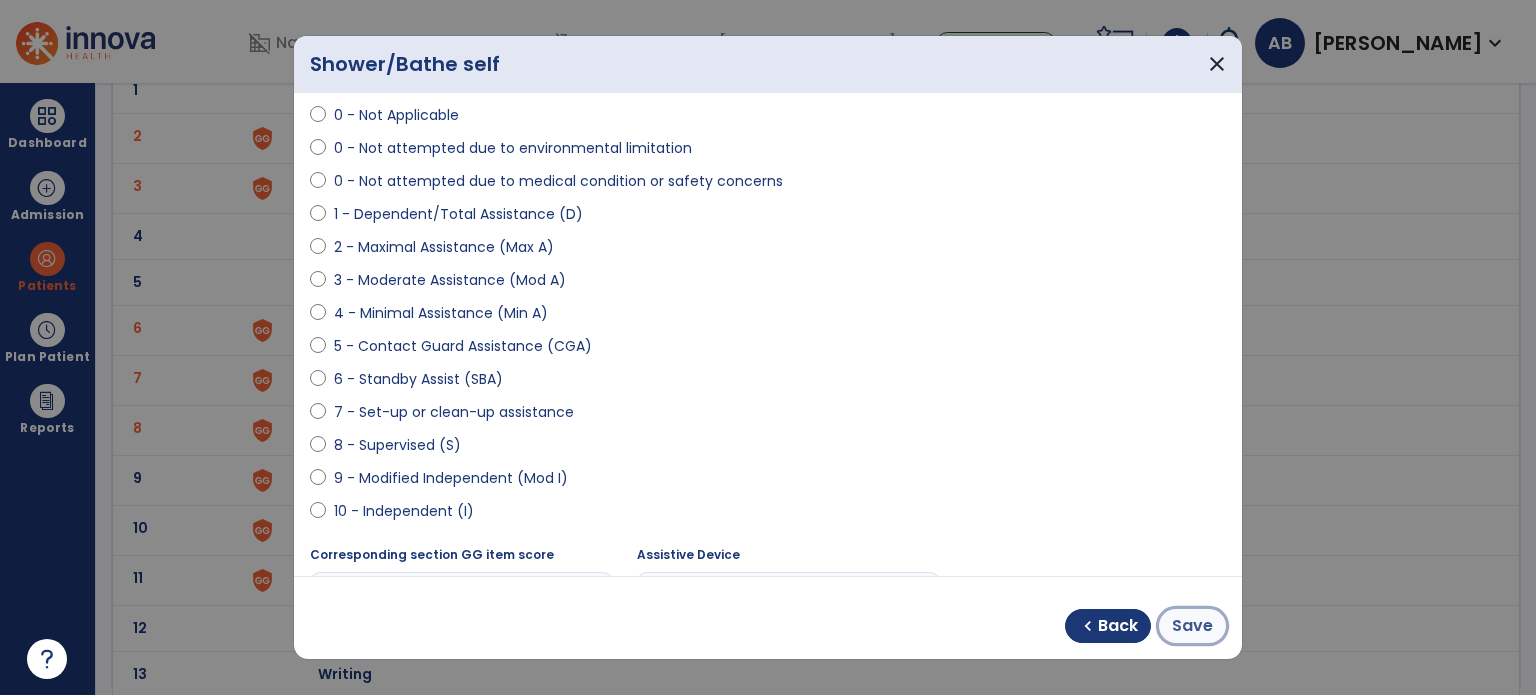 click on "Save" at bounding box center (1192, 626) 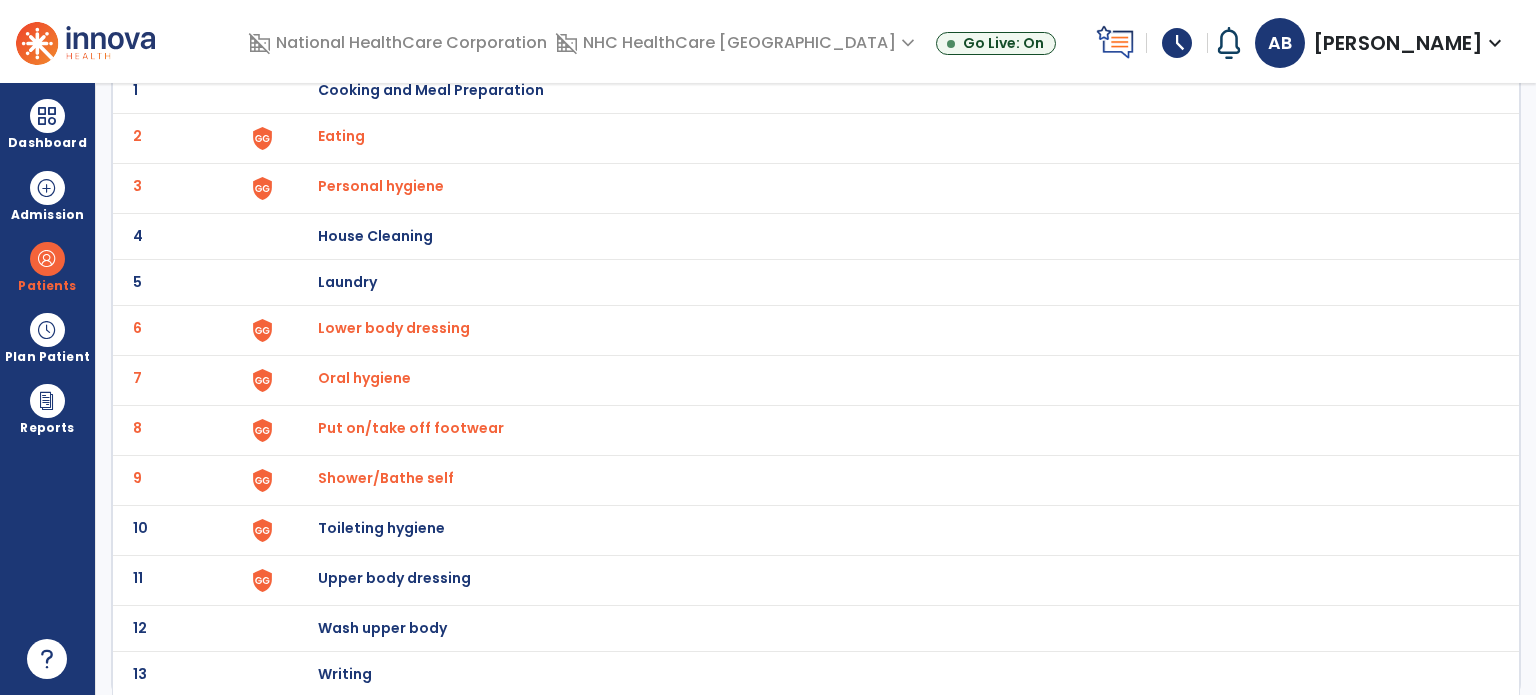 click on "Toileting hygiene" at bounding box center [431, 90] 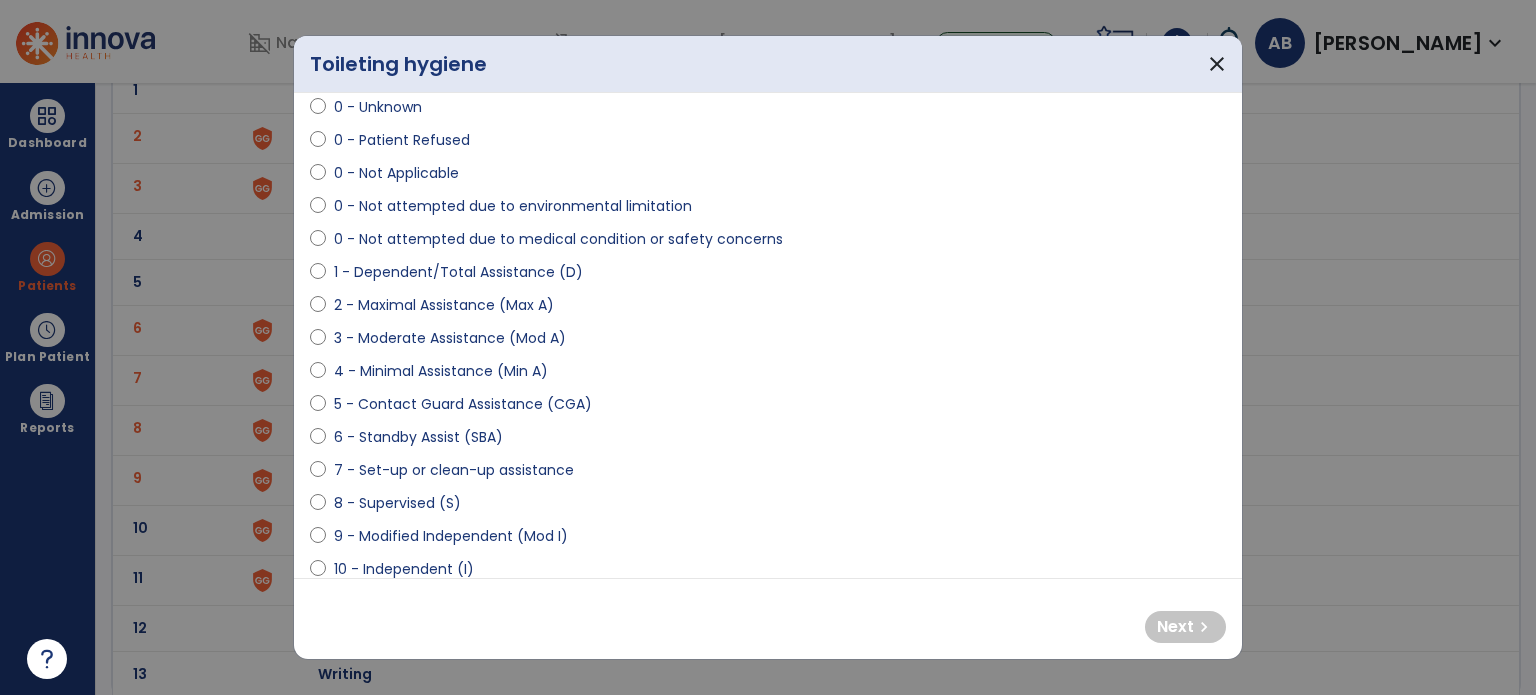 scroll, scrollTop: 123, scrollLeft: 0, axis: vertical 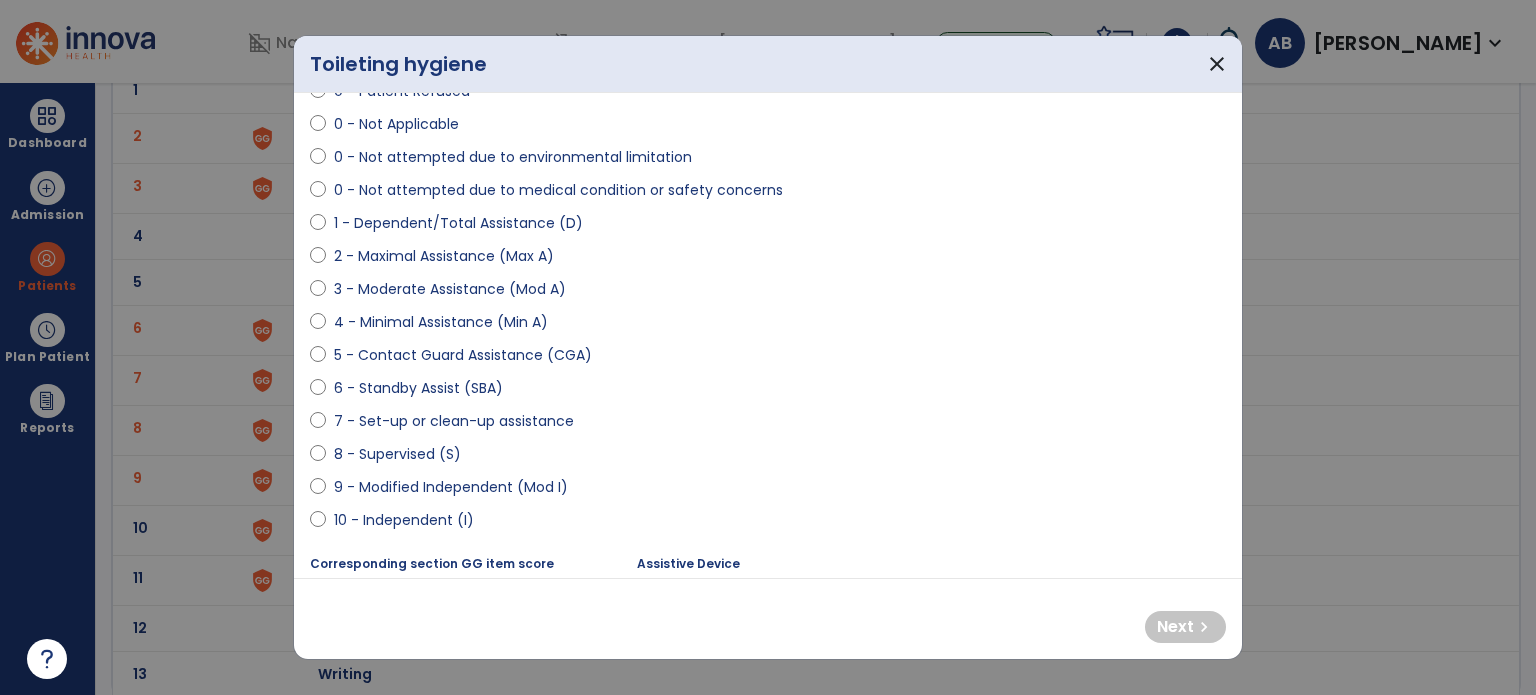 click on "3 - Moderate Assistance (Mod A)" at bounding box center (450, 289) 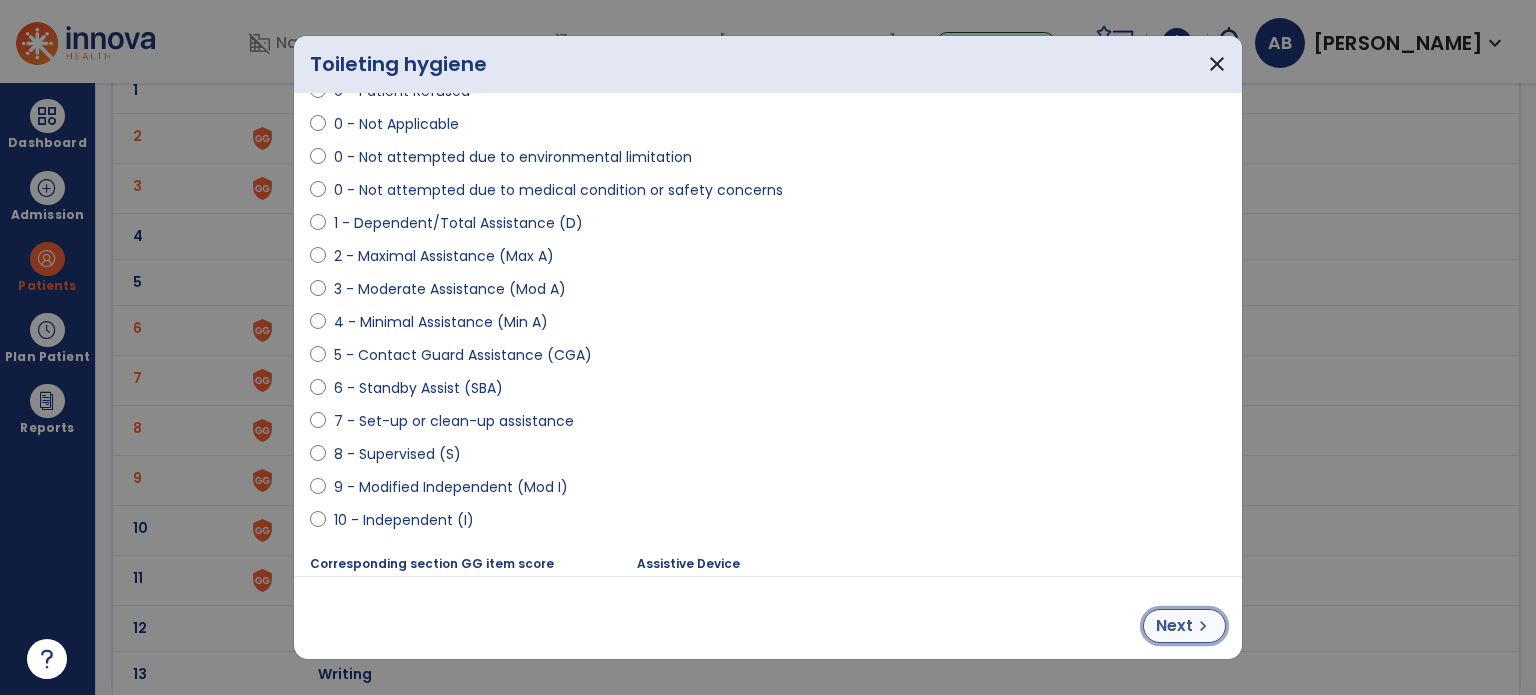 click on "chevron_right" at bounding box center (1203, 626) 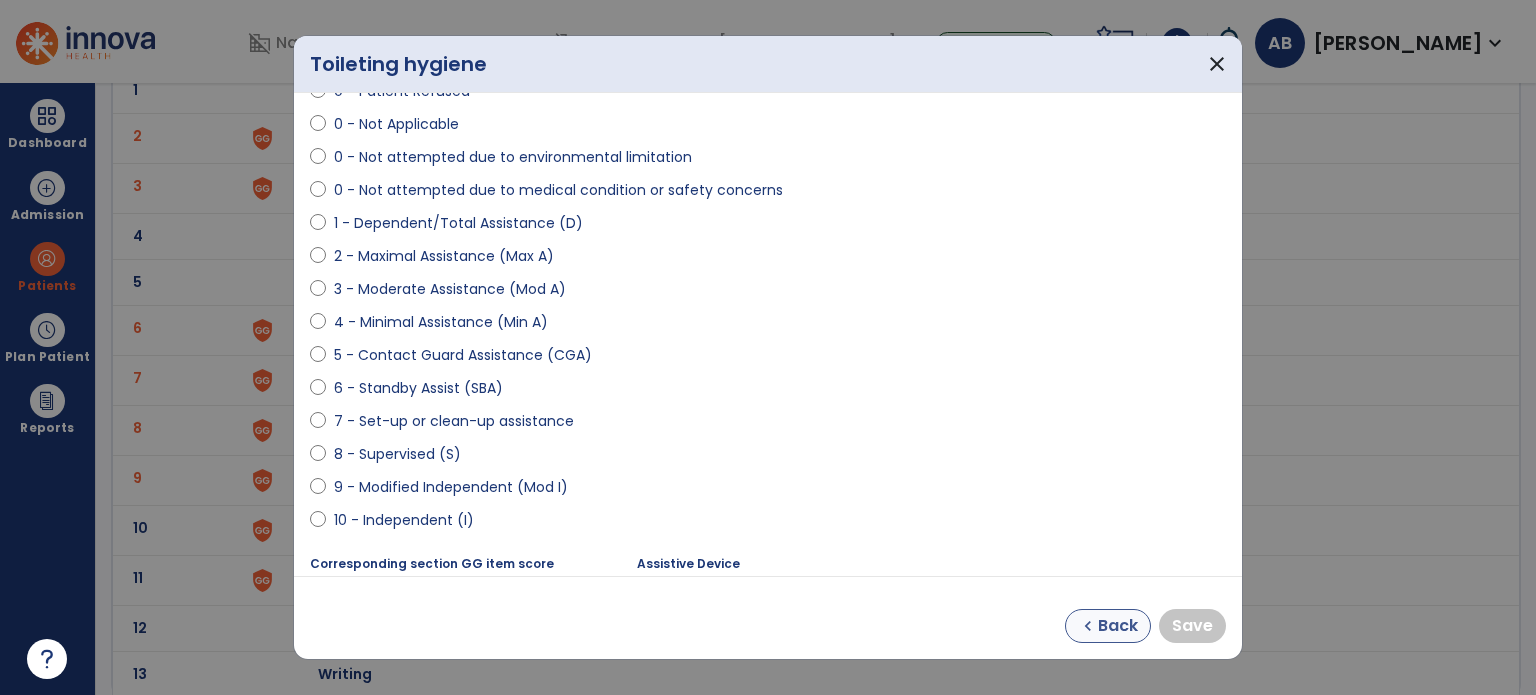click on "chevron_left" at bounding box center (1088, 626) 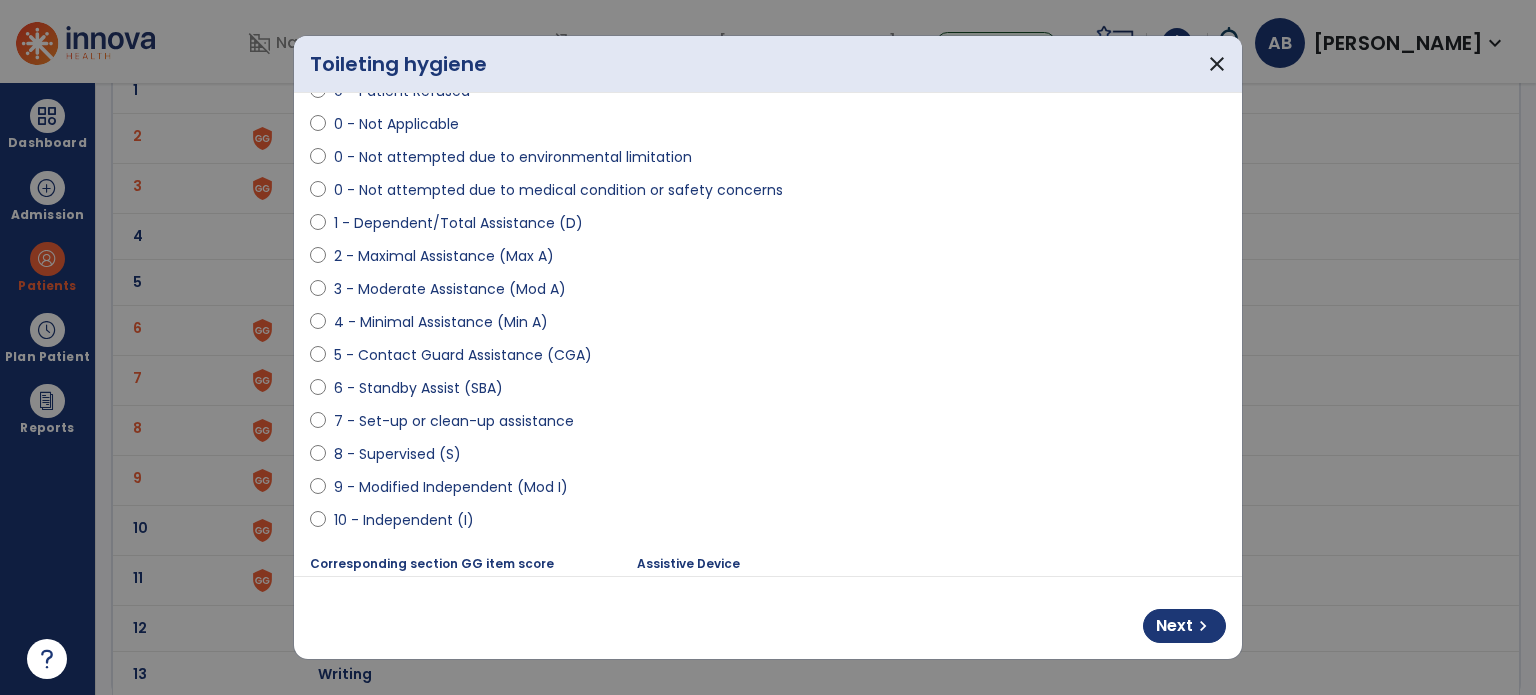 click on "1 - Dependent/Total Assistance (D)" at bounding box center (458, 223) 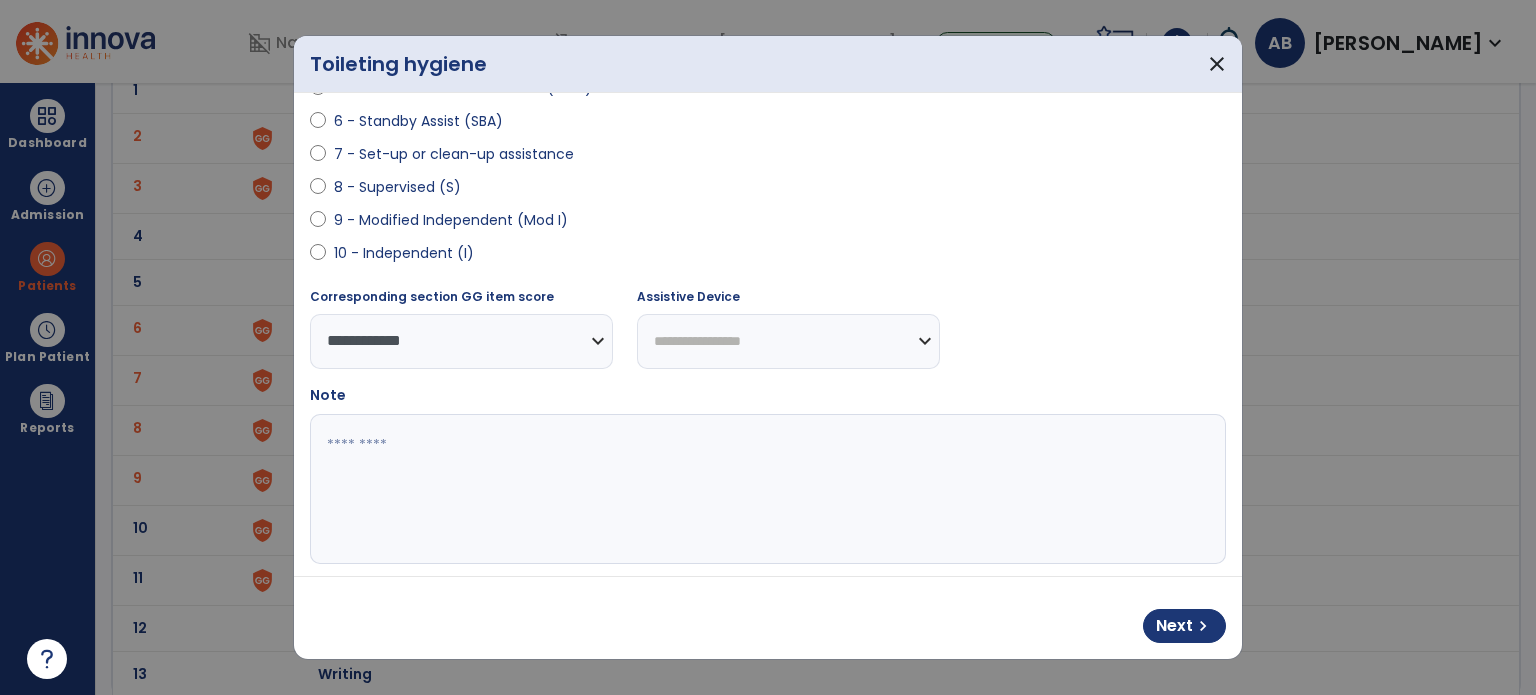 scroll, scrollTop: 392, scrollLeft: 0, axis: vertical 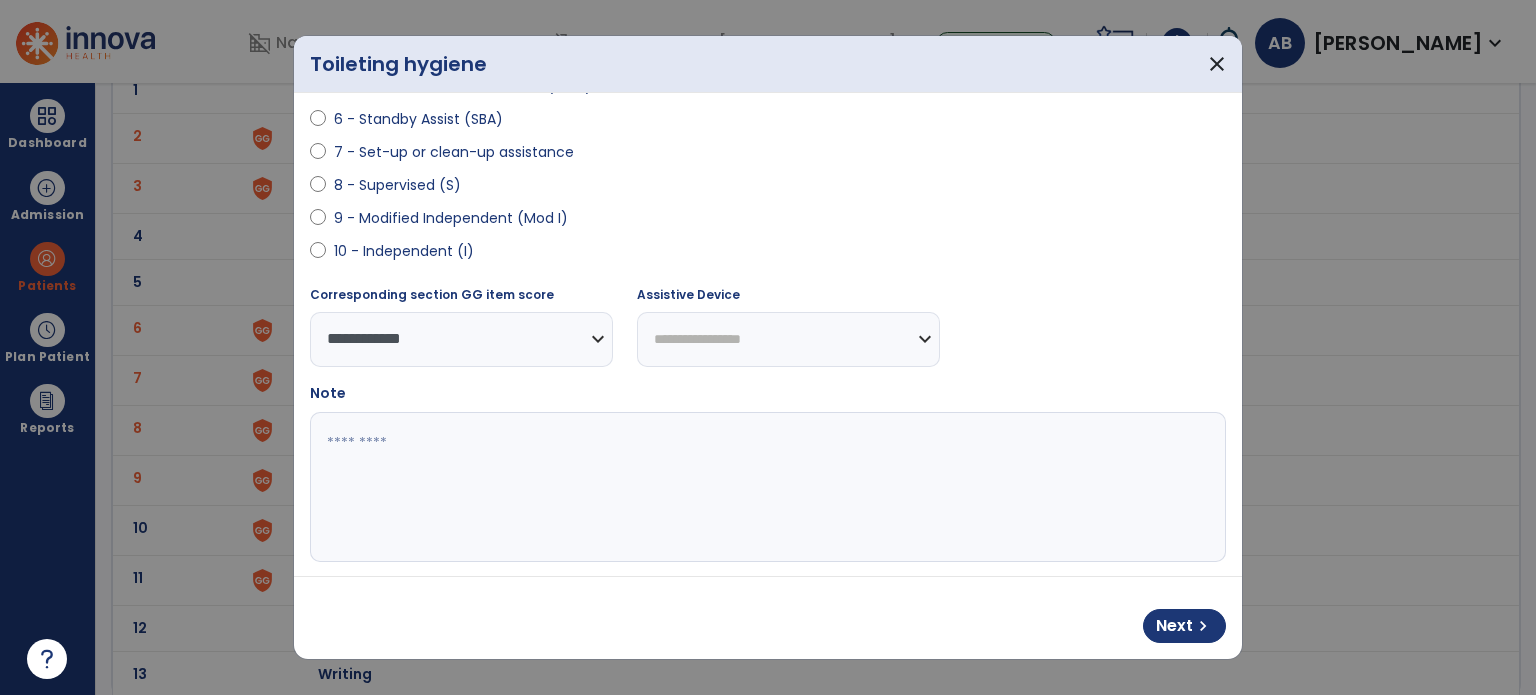 click at bounding box center [766, 487] 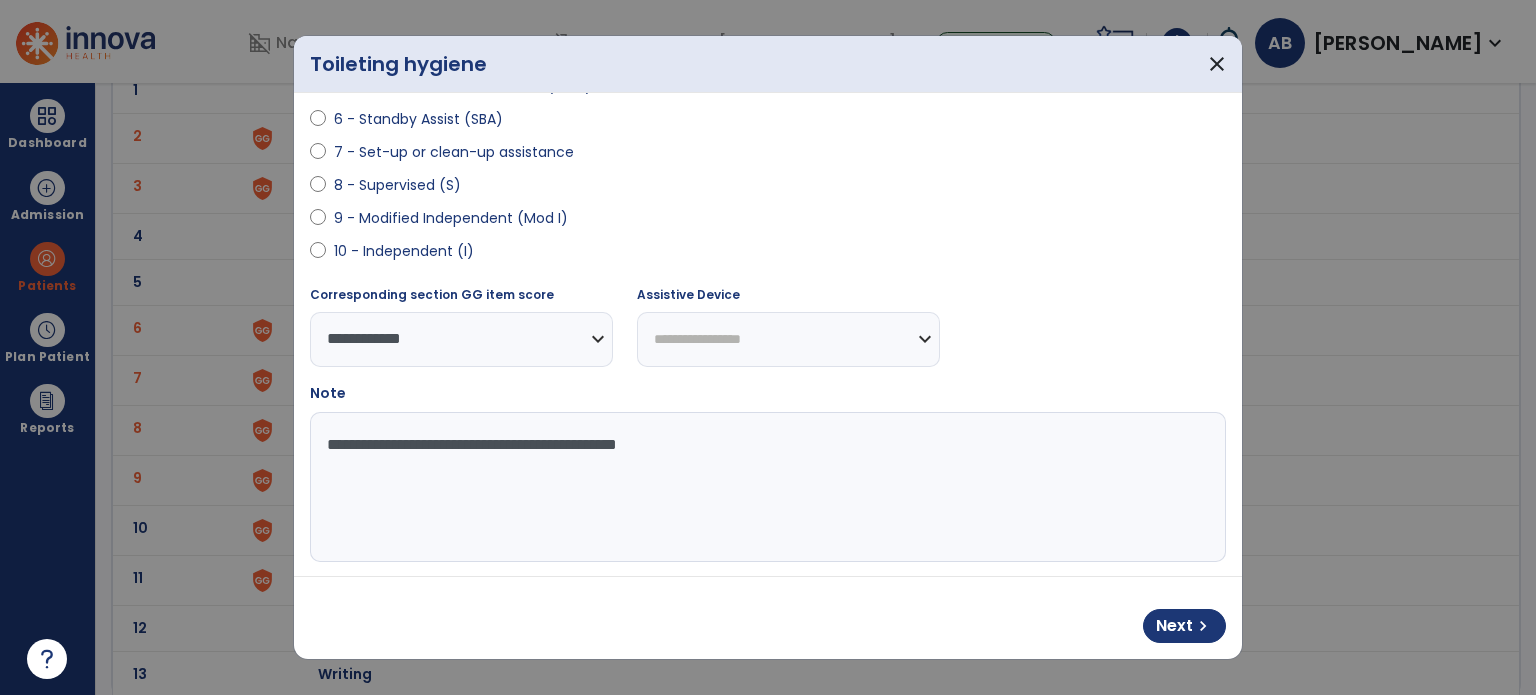type on "**********" 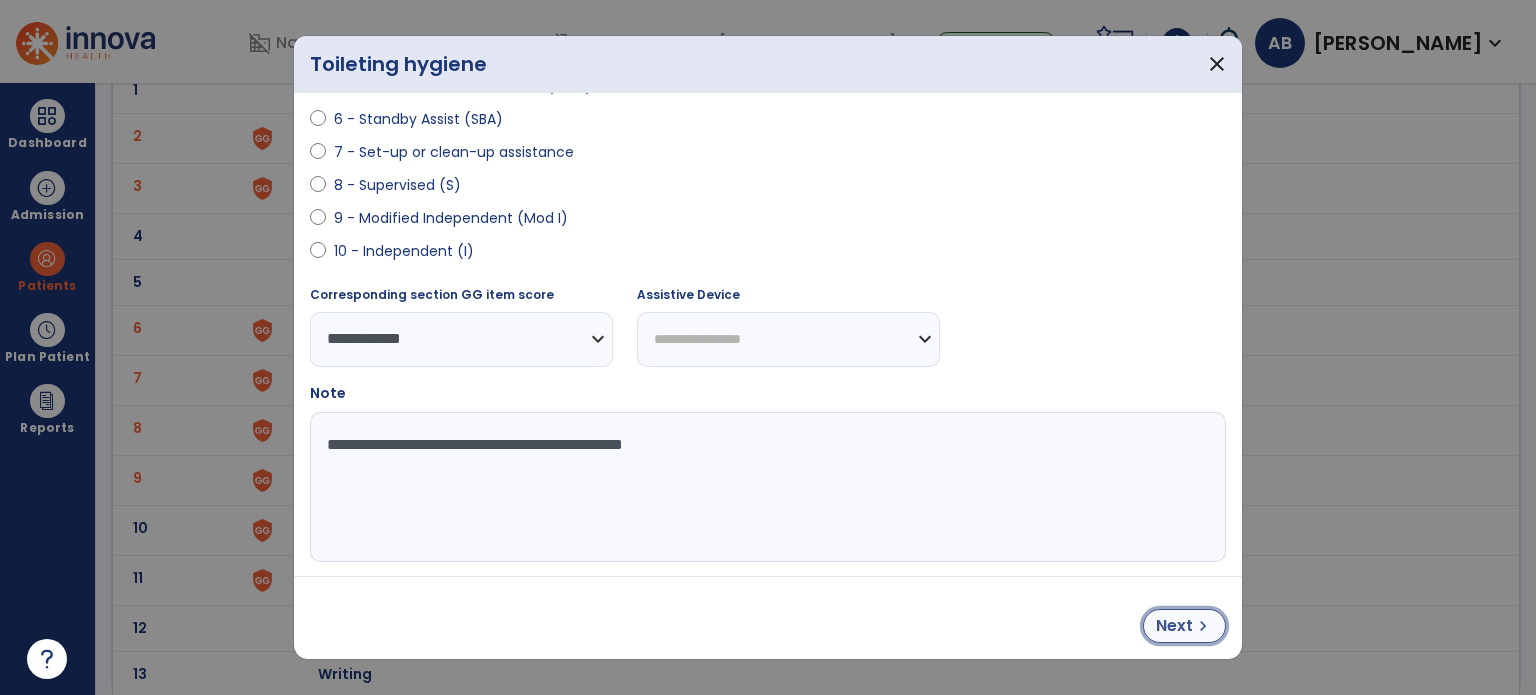 click on "chevron_right" at bounding box center (1203, 626) 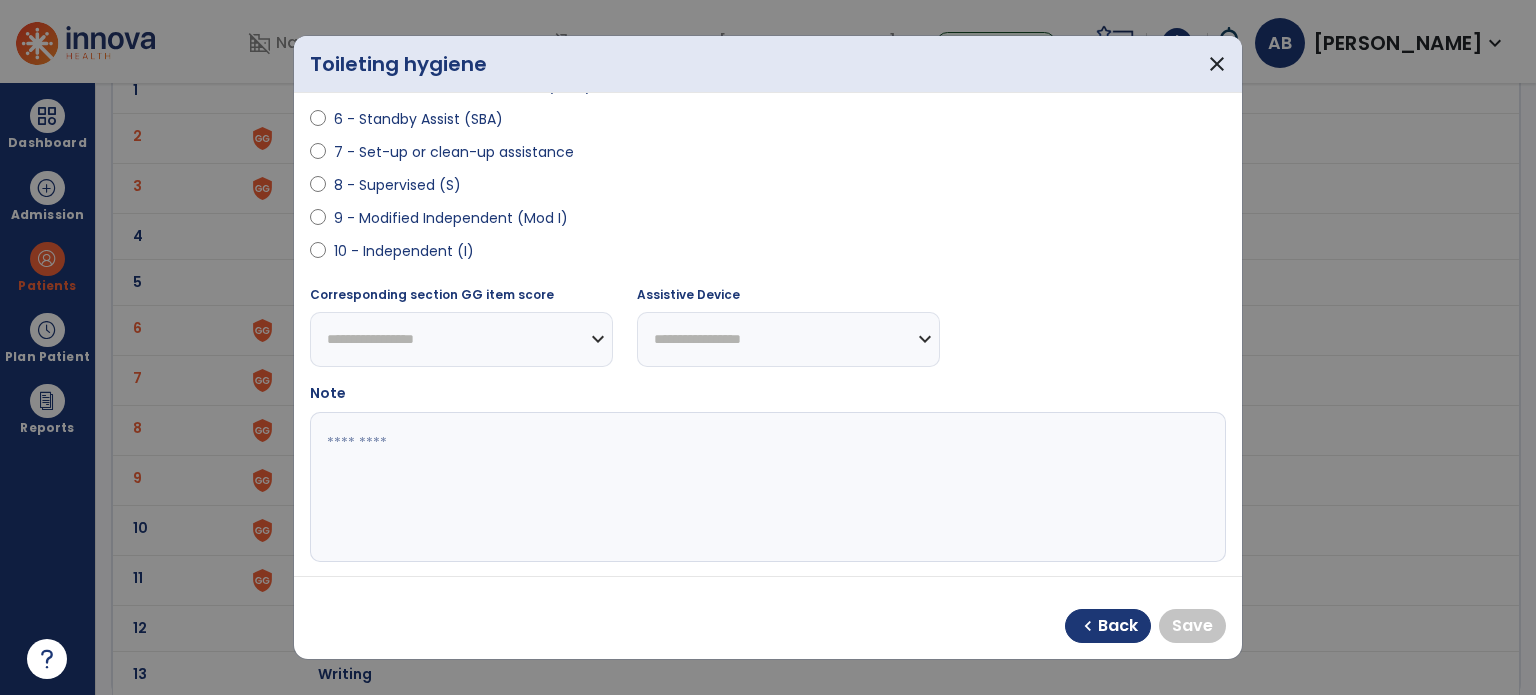 click on "10 - Independent (I)" at bounding box center (404, 251) 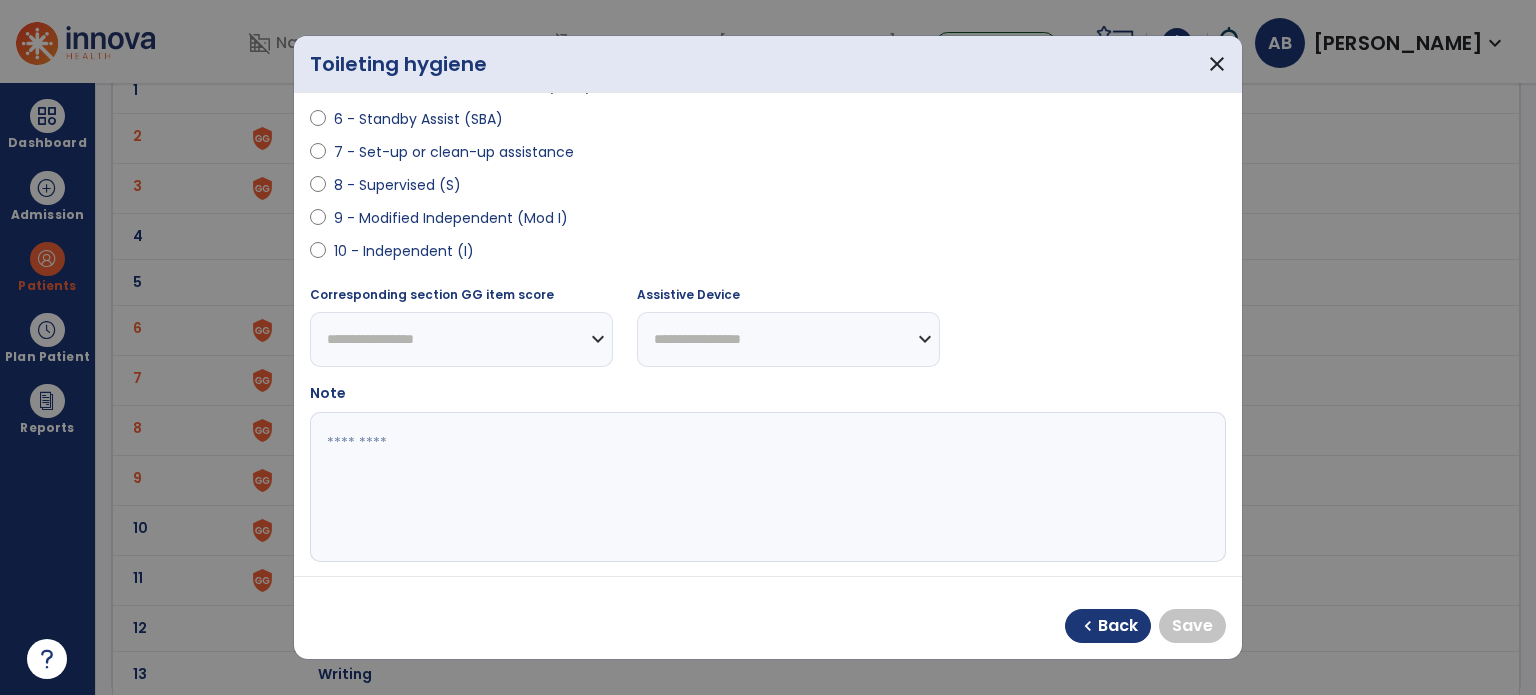 select on "**********" 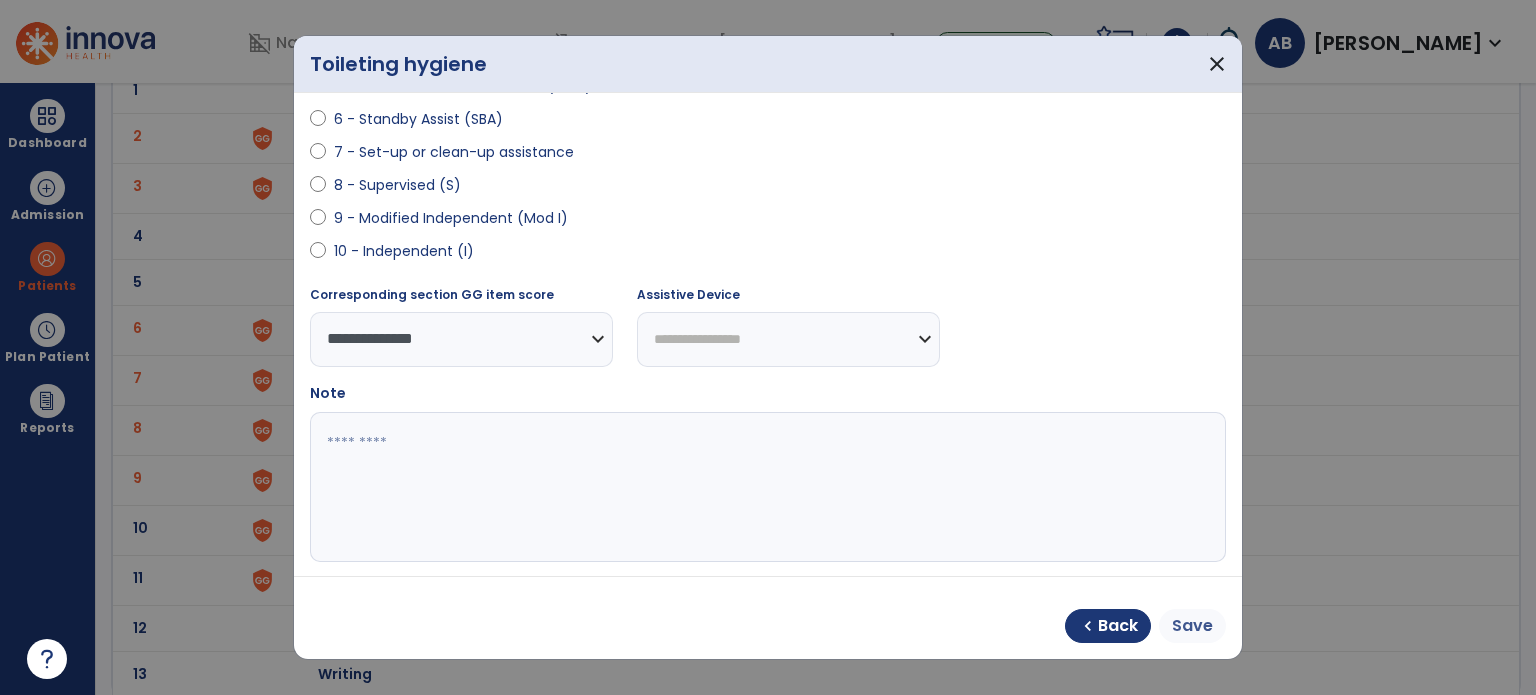 click on "Save" at bounding box center (1192, 626) 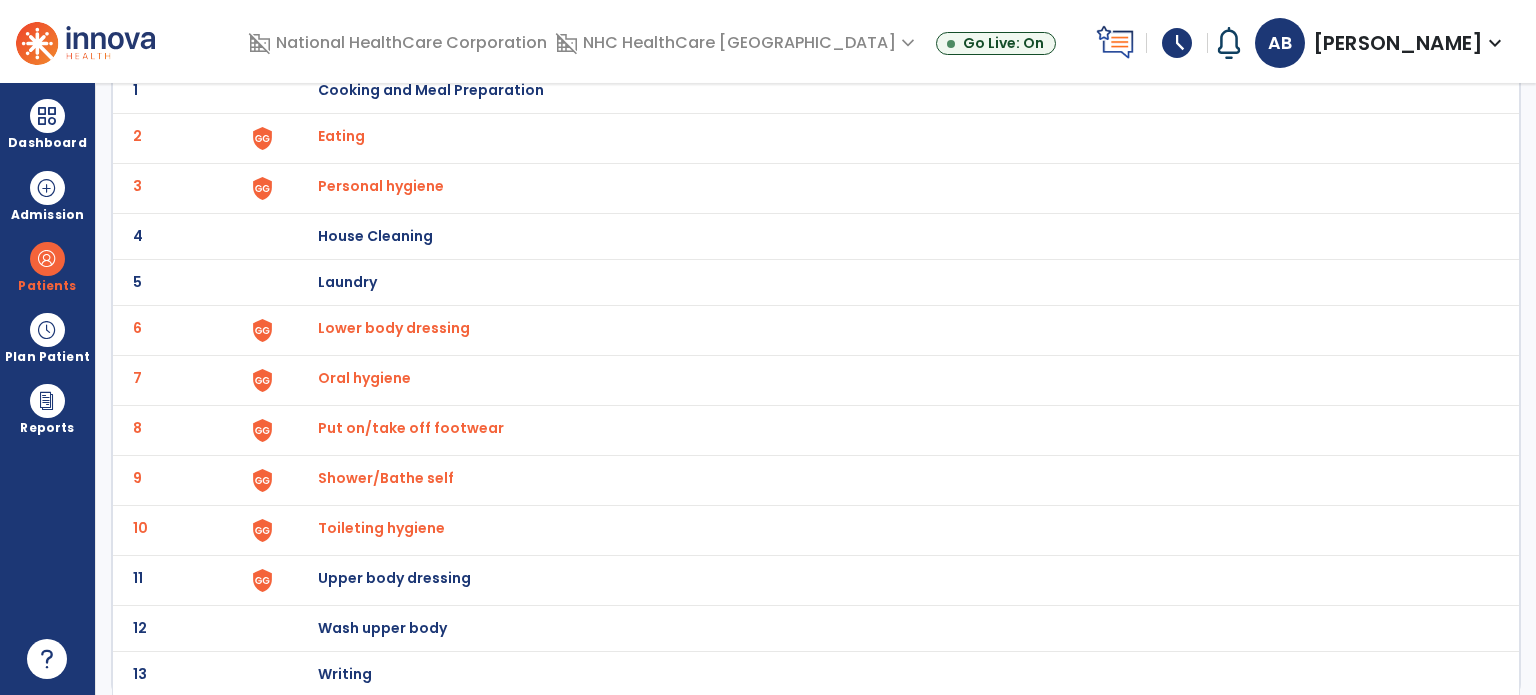 click on "Upper body dressing" at bounding box center [431, 90] 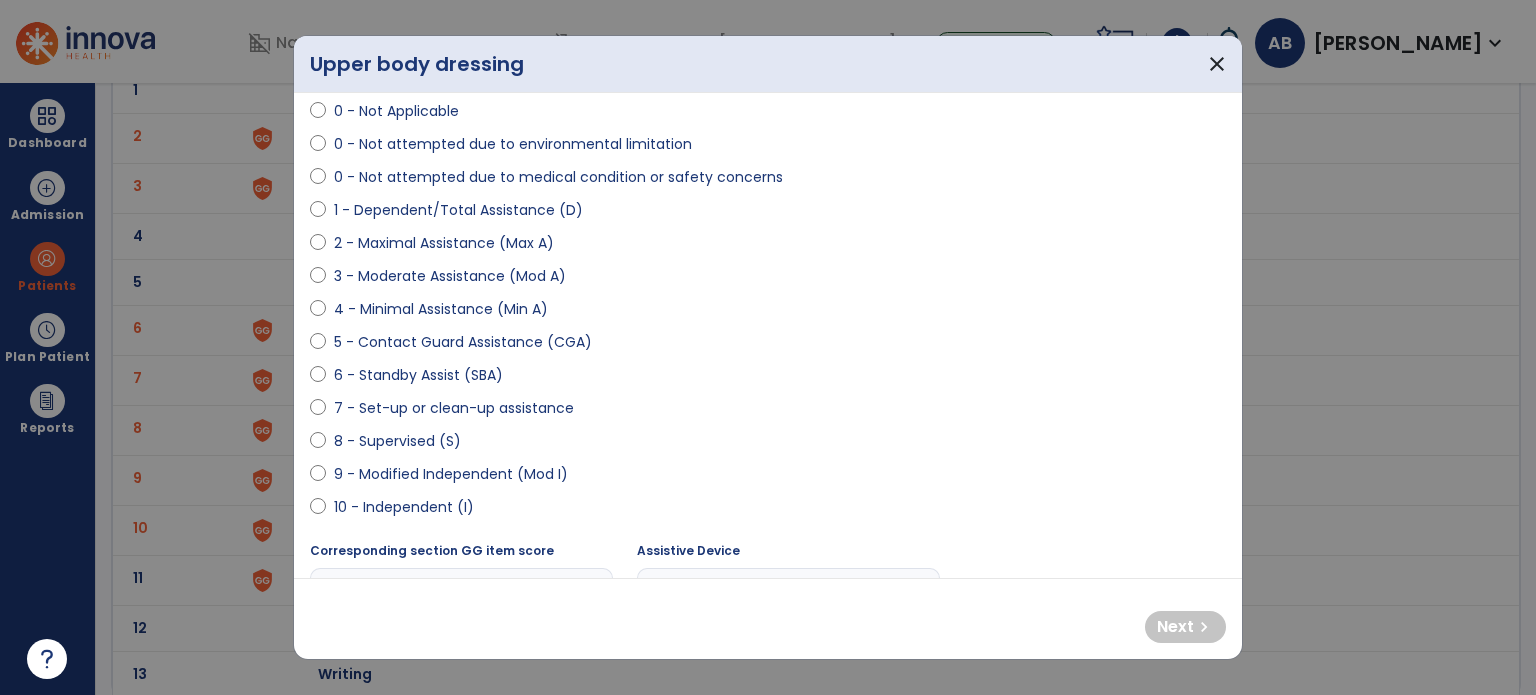 scroll, scrollTop: 140, scrollLeft: 0, axis: vertical 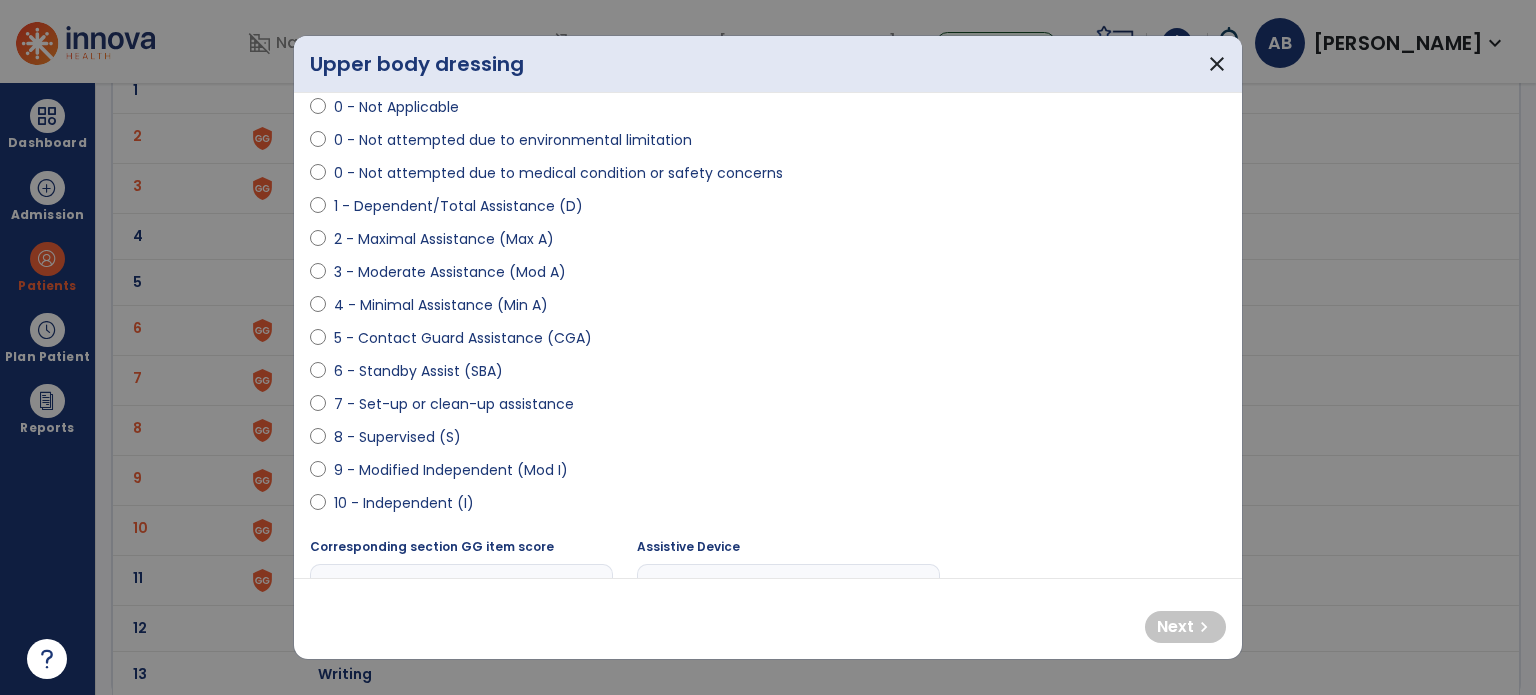 click on "8 - Supervised (S)" at bounding box center [397, 437] 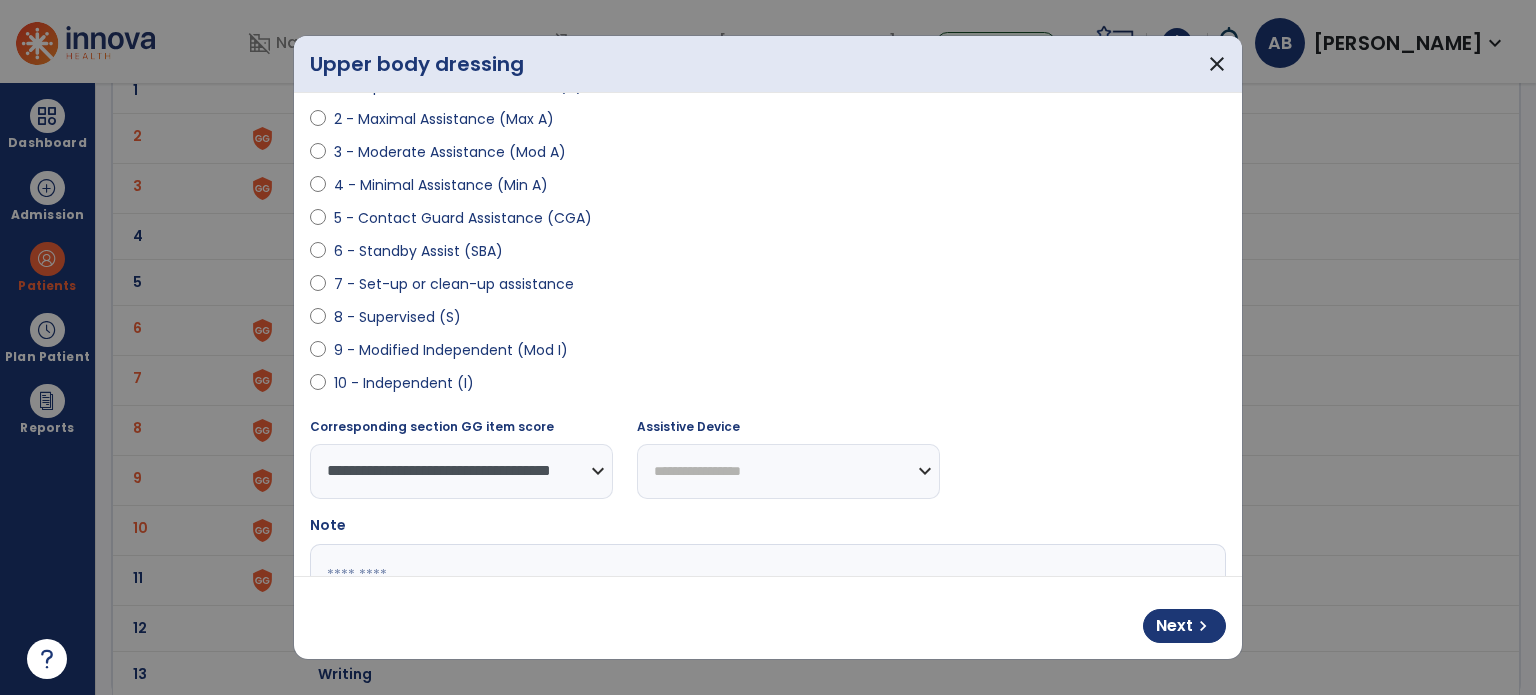 scroll, scrollTop: 261, scrollLeft: 0, axis: vertical 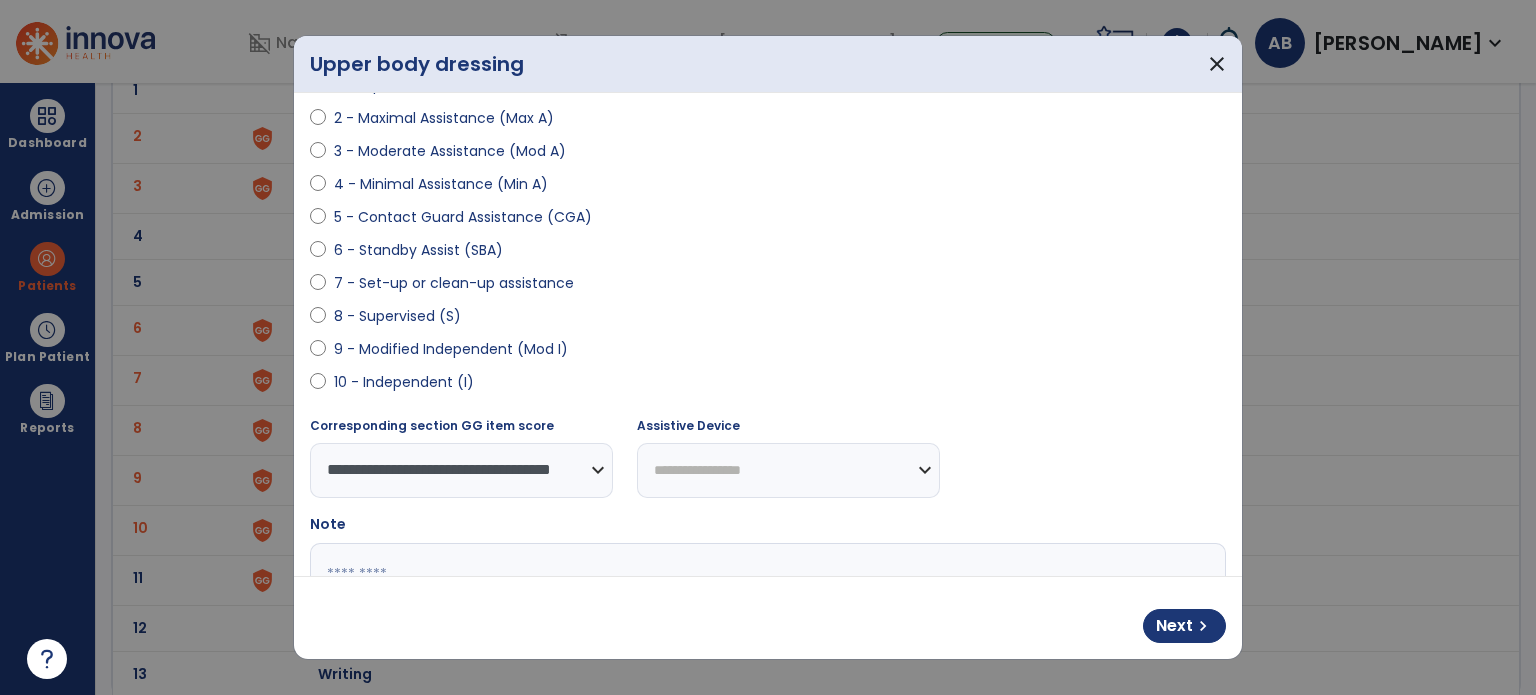 click at bounding box center (766, 618) 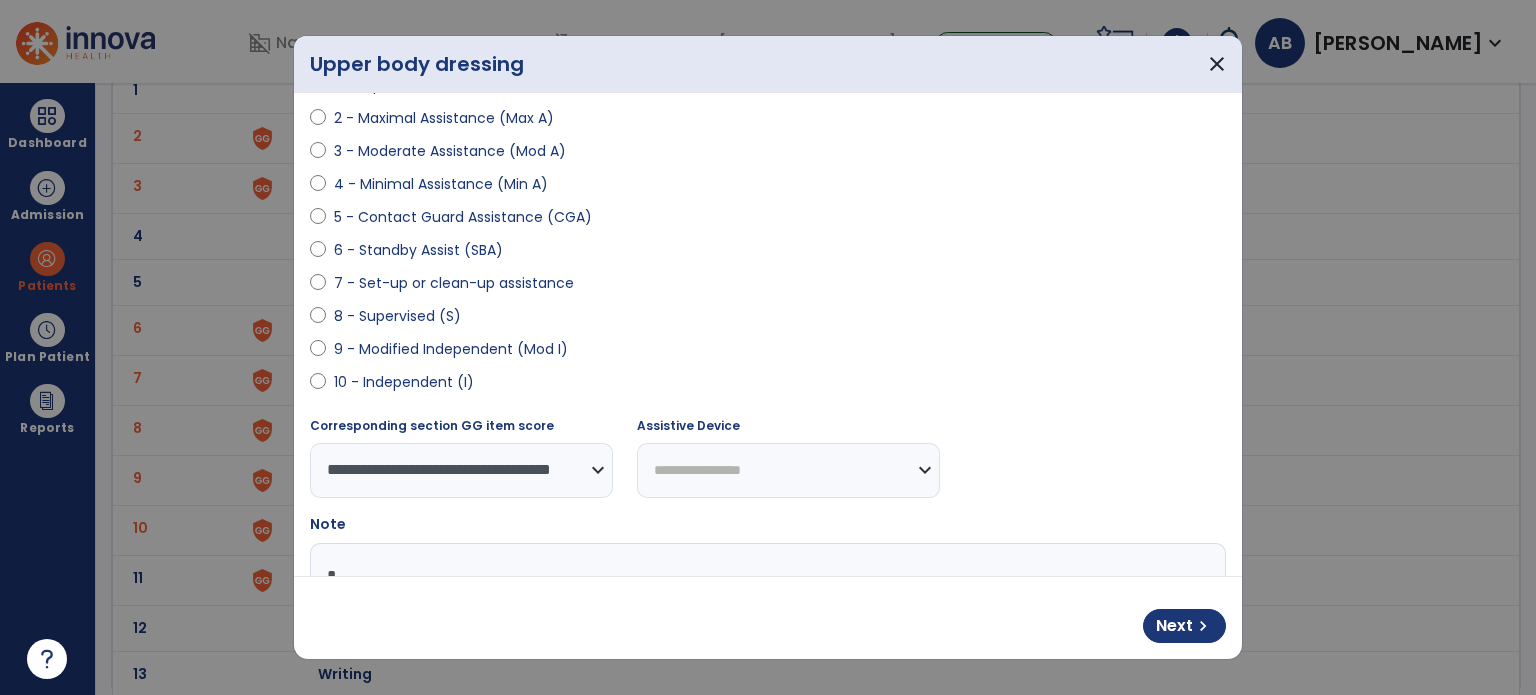 scroll, scrollTop: 271, scrollLeft: 0, axis: vertical 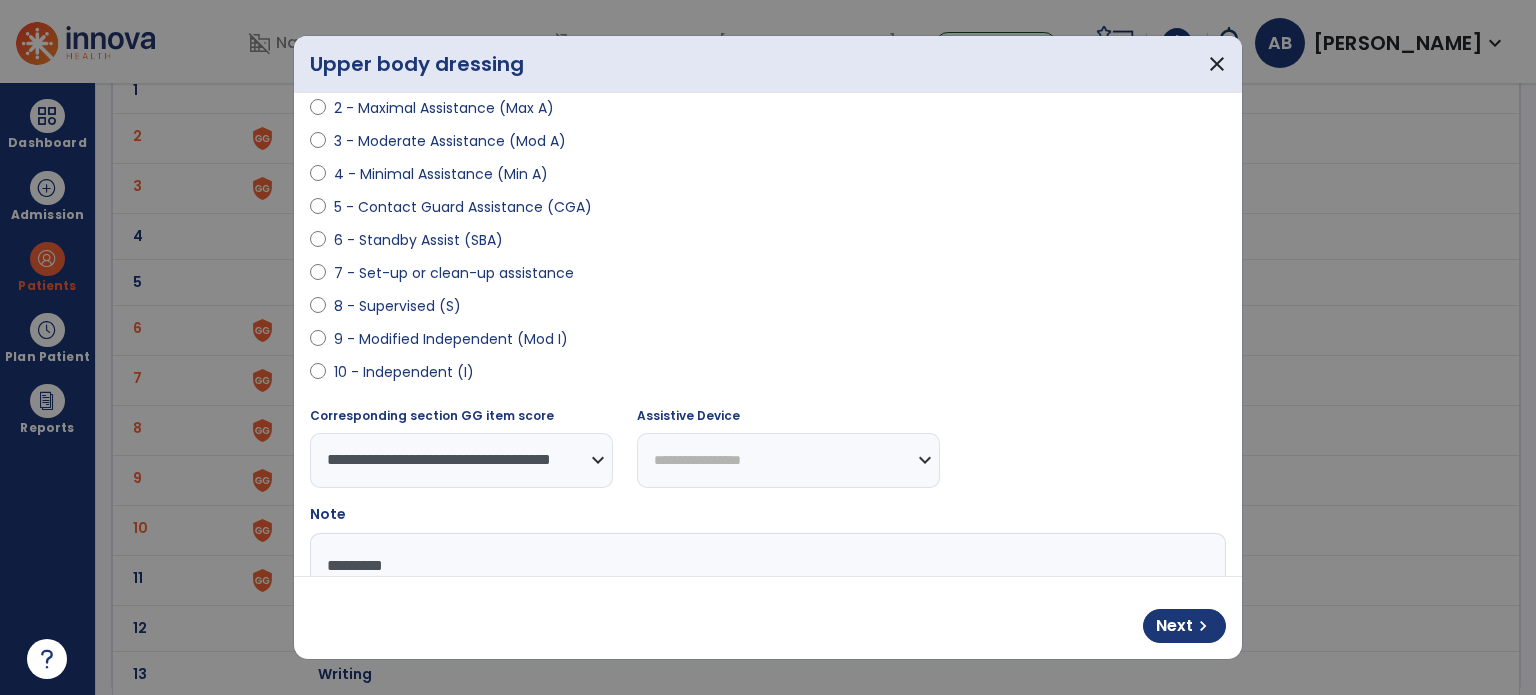 type on "**********" 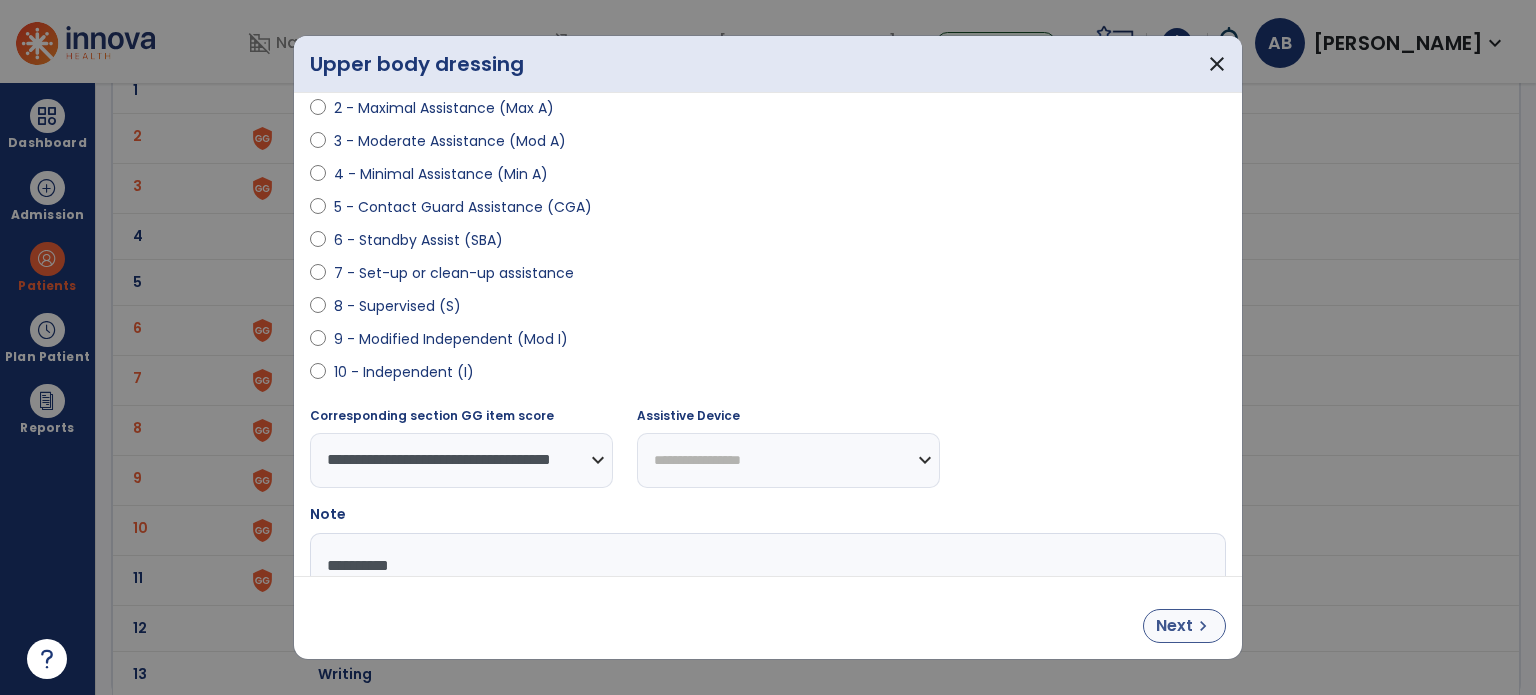 click on "chevron_right" at bounding box center (1203, 626) 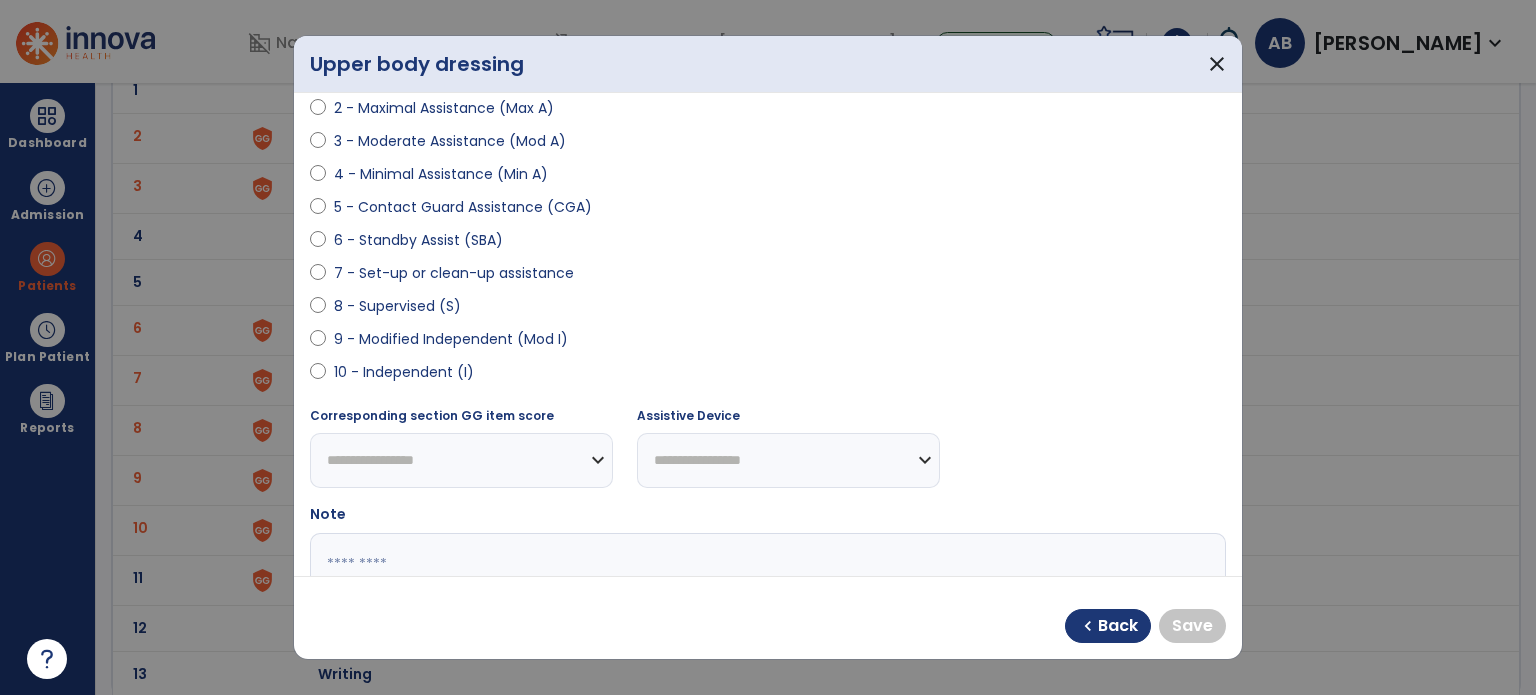 click on "10 - Independent (I)" at bounding box center [404, 372] 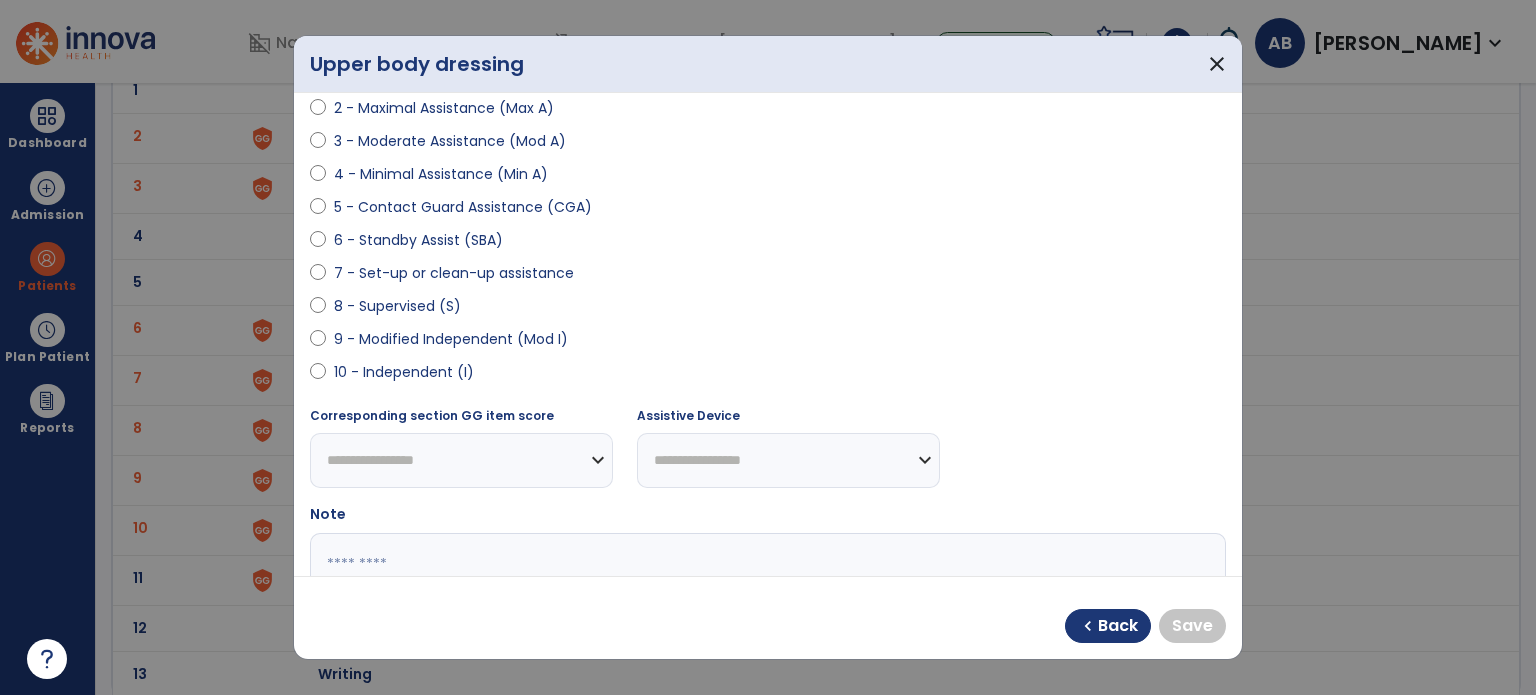 select on "**********" 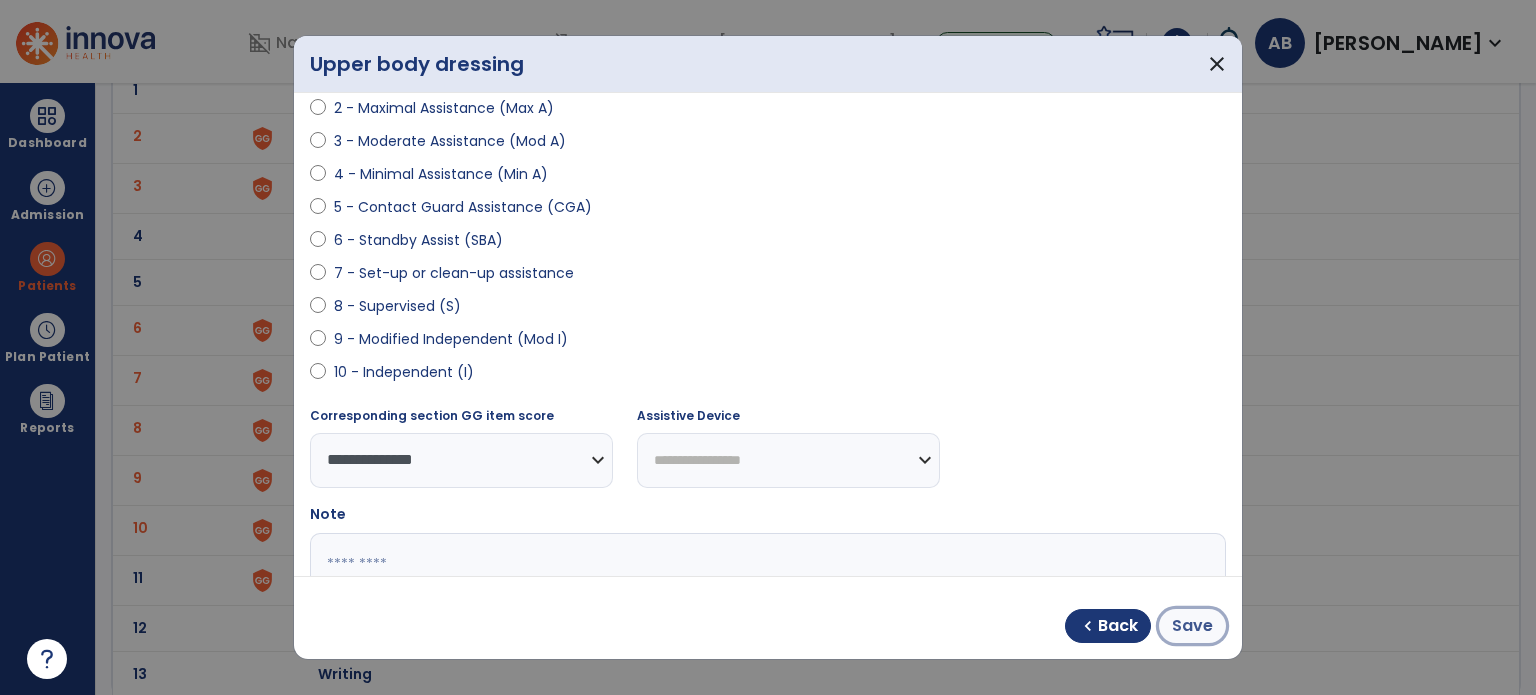 click on "Save" at bounding box center [1192, 626] 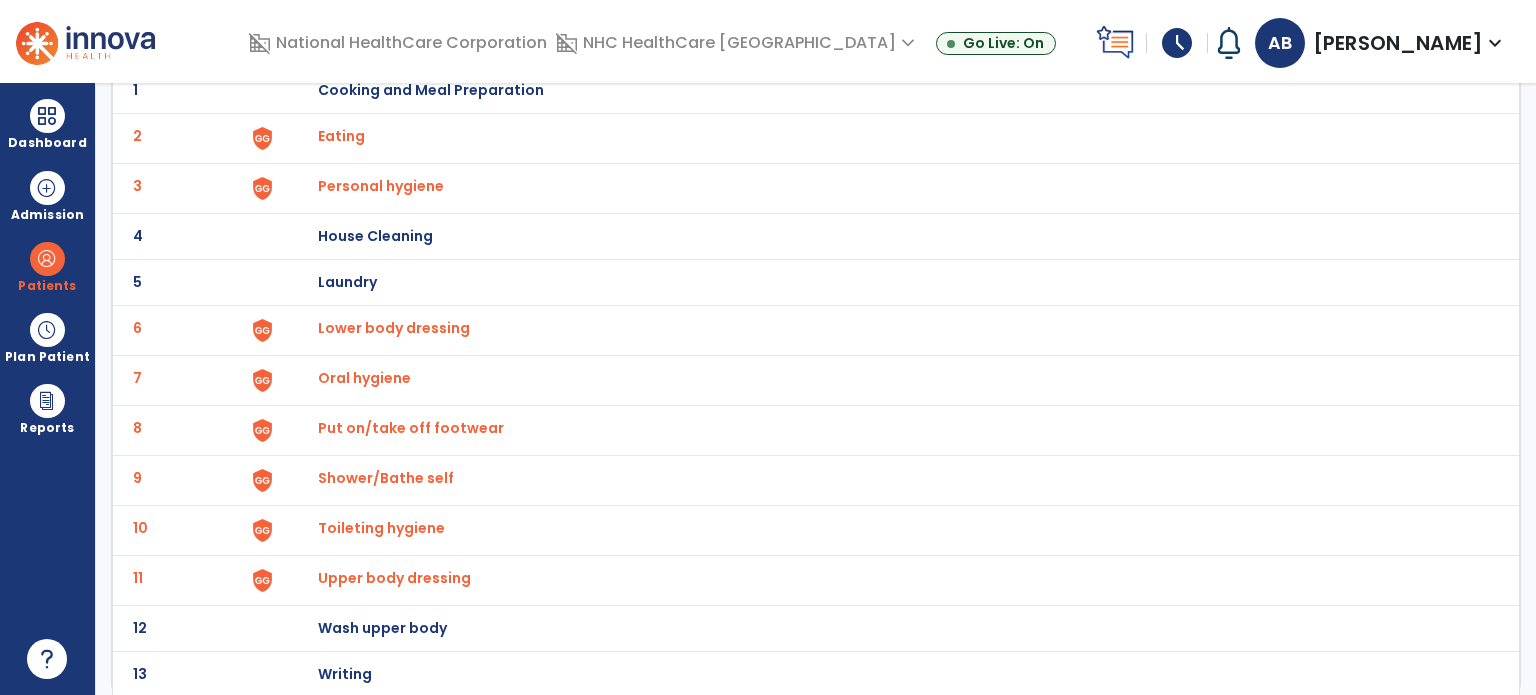 scroll, scrollTop: 0, scrollLeft: 0, axis: both 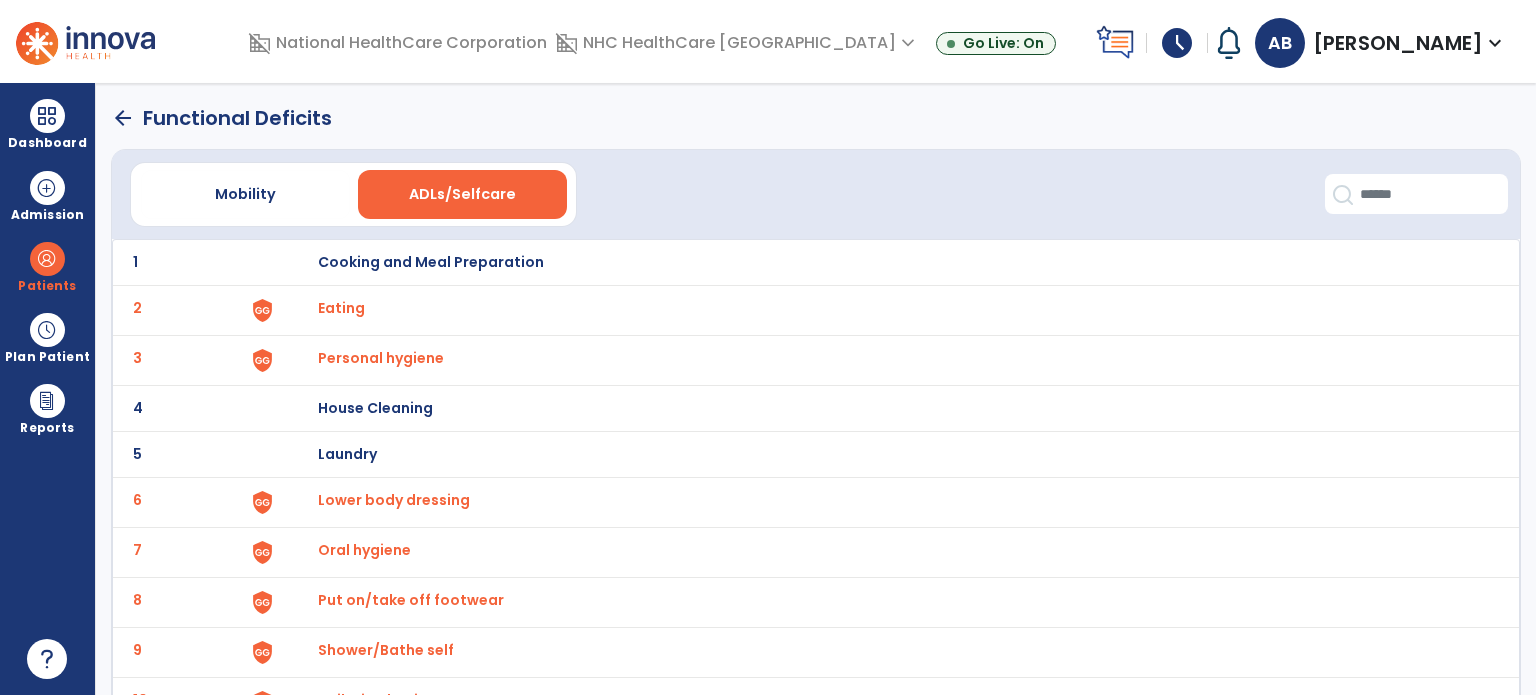 click on "arrow_back" 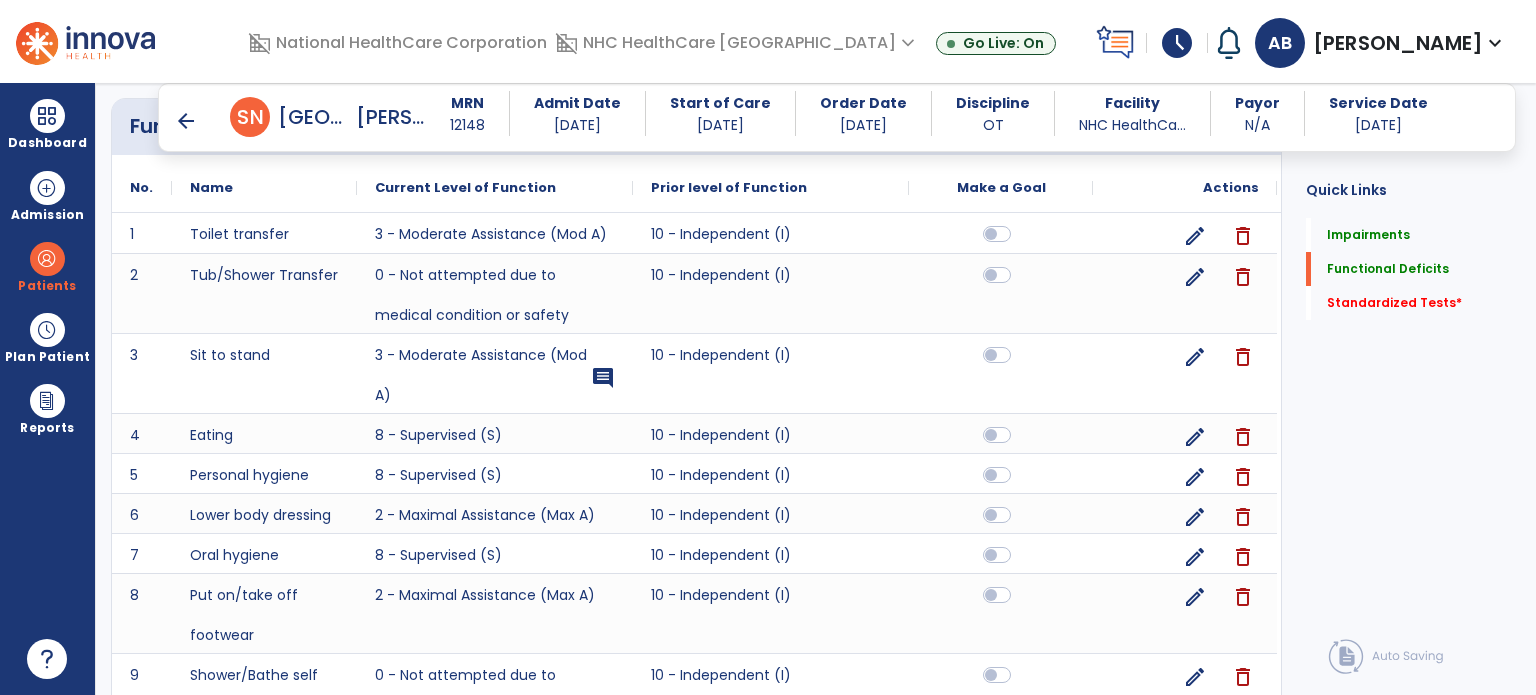 scroll, scrollTop: 1261, scrollLeft: 0, axis: vertical 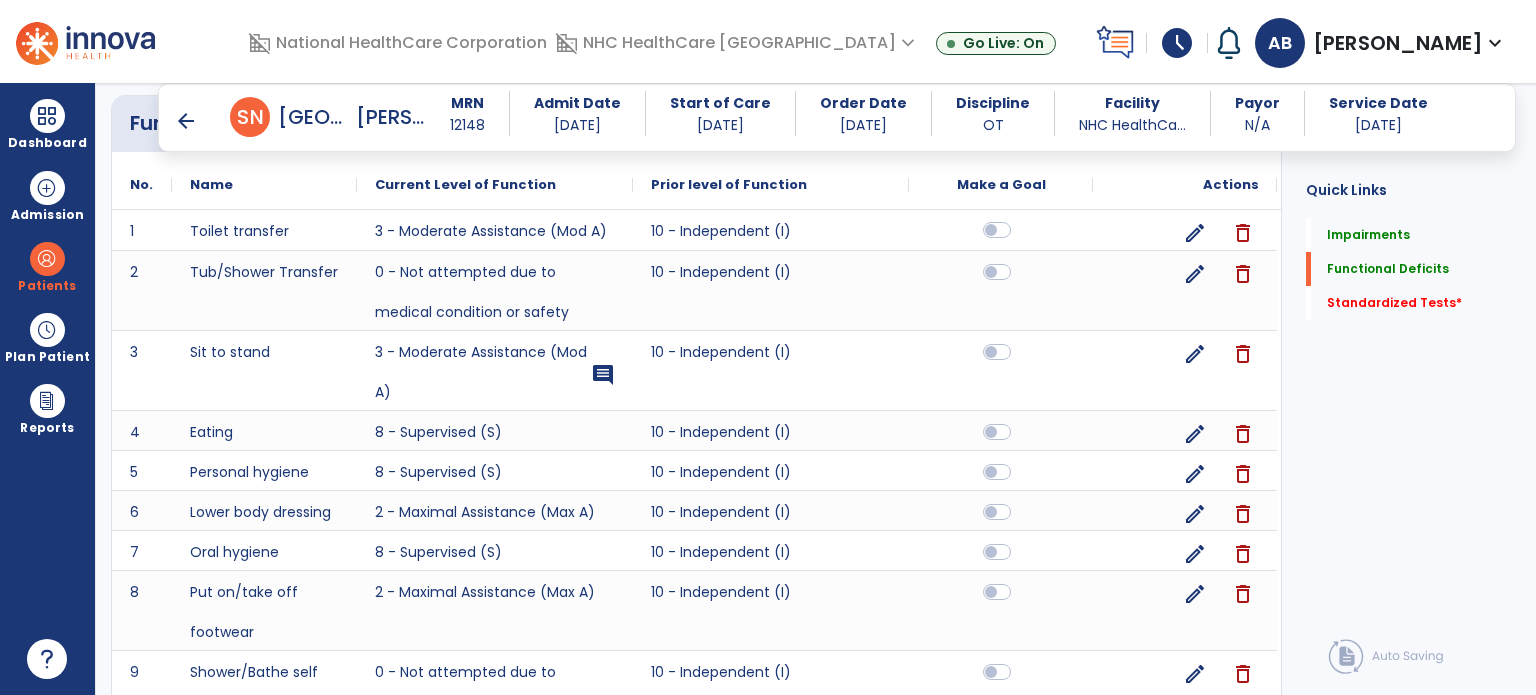 click 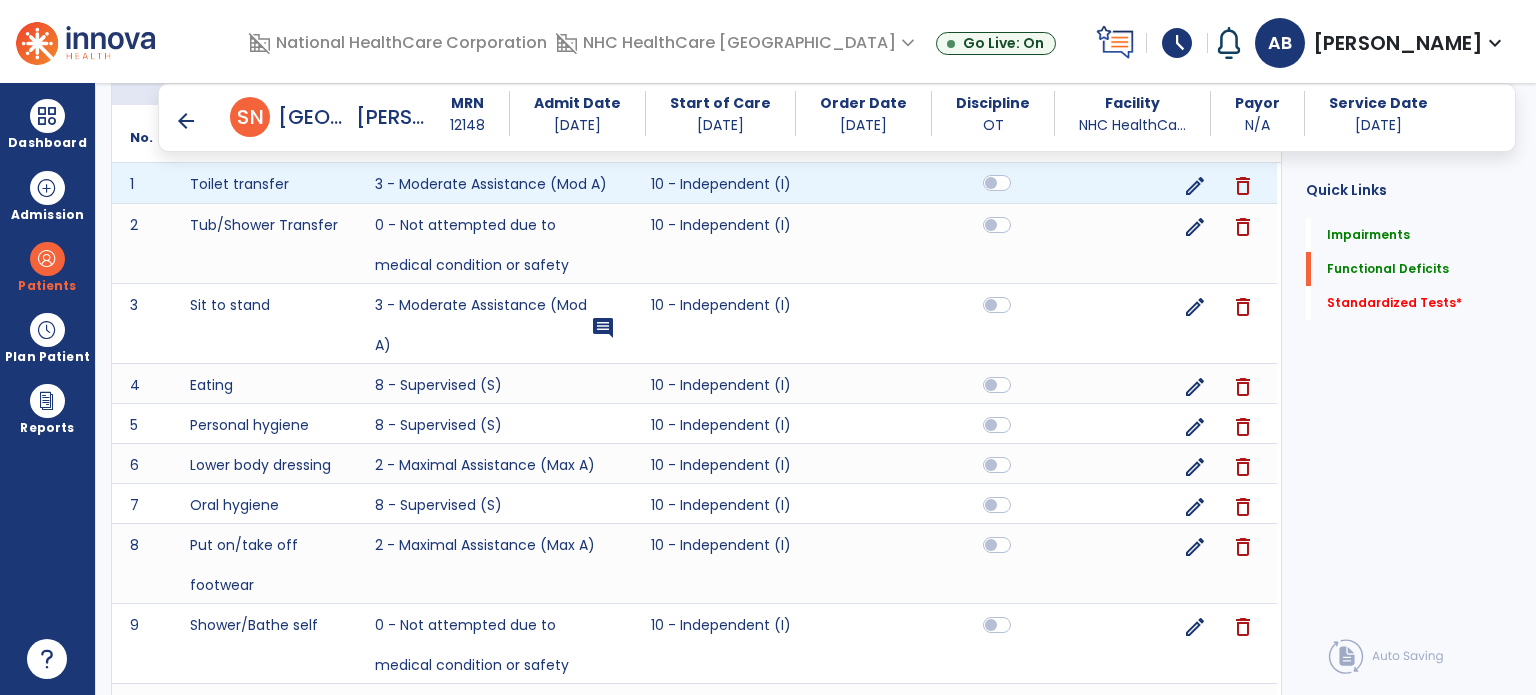 scroll, scrollTop: 1314, scrollLeft: 0, axis: vertical 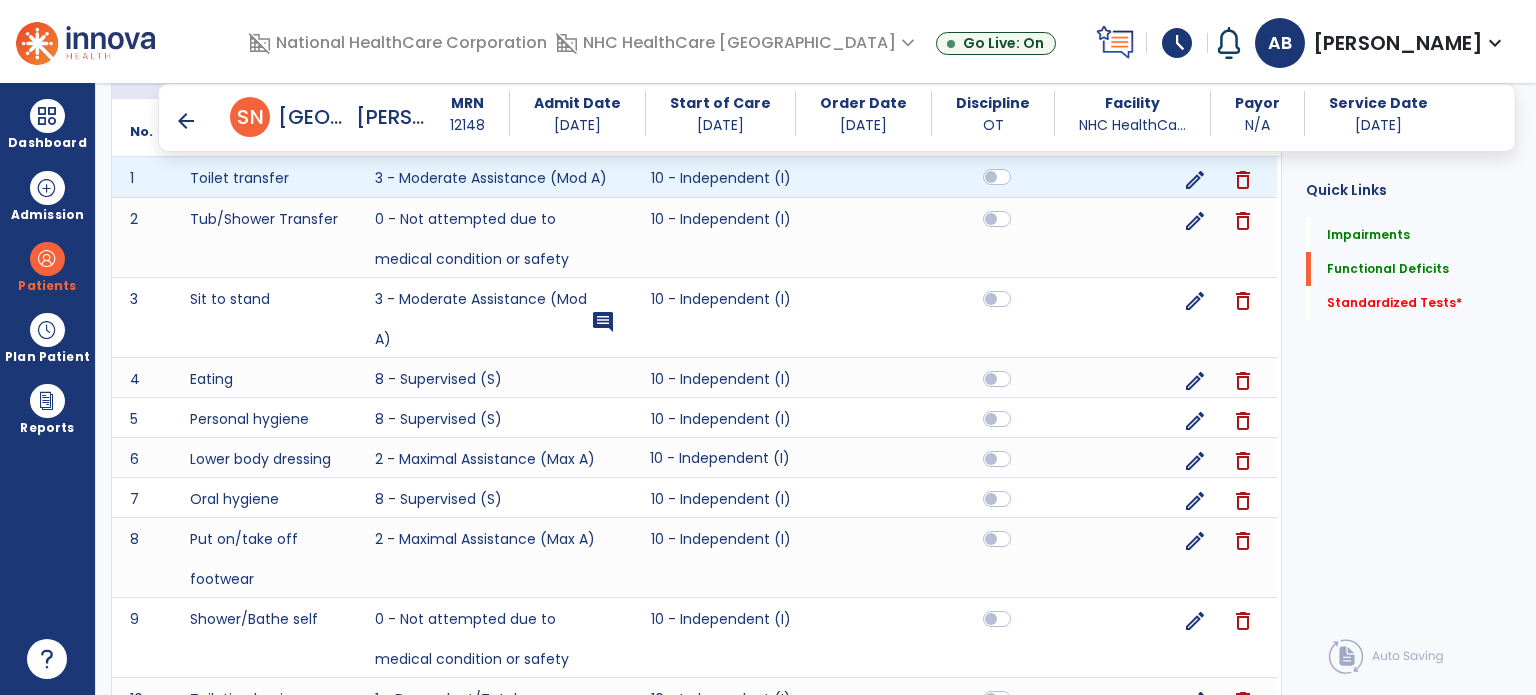 click on "10 - Independent (I)" 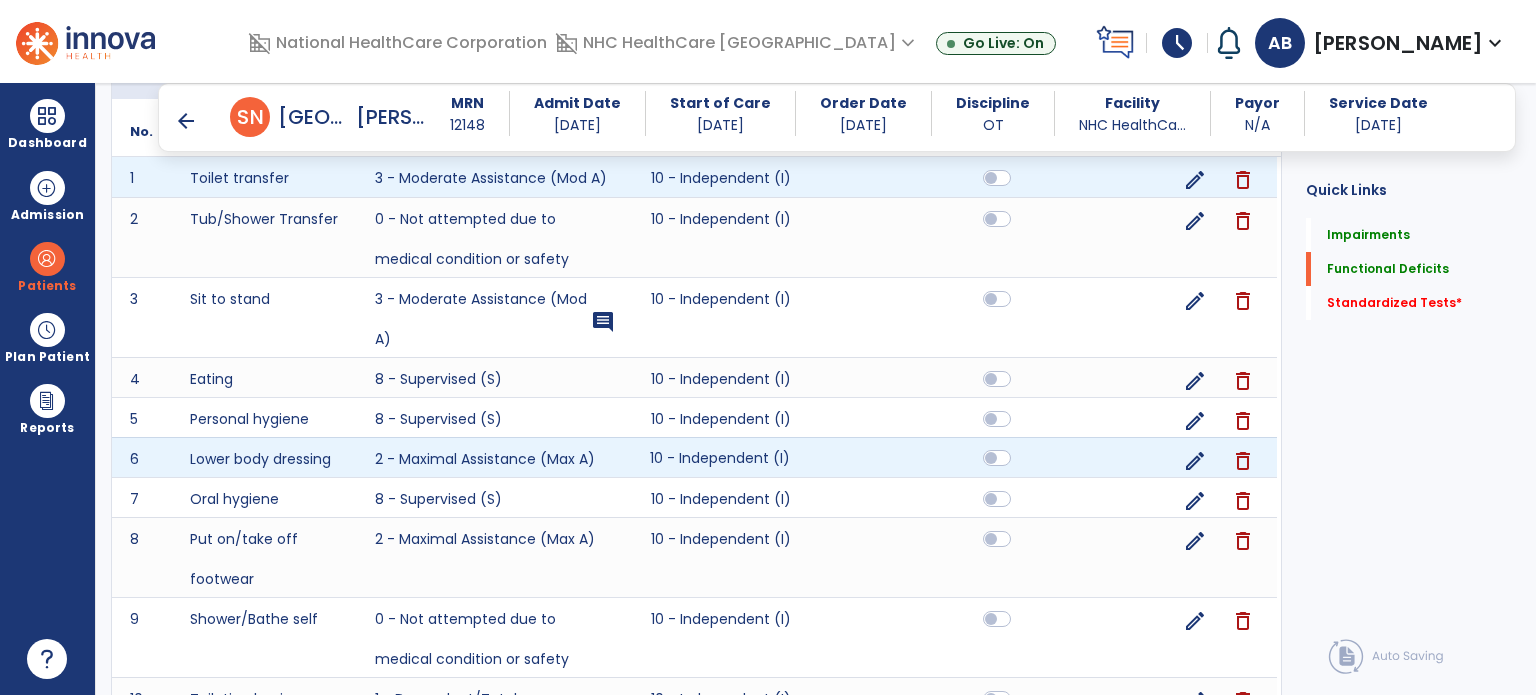 click 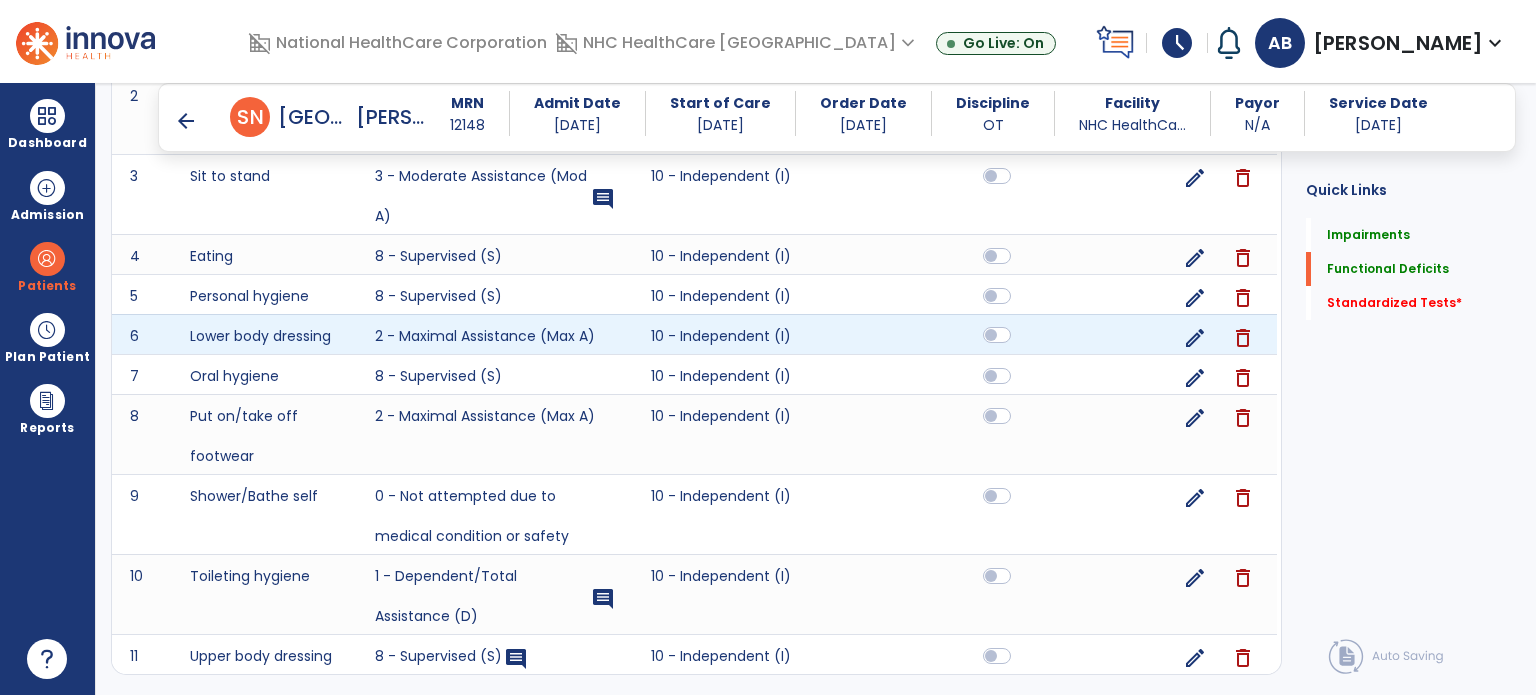 scroll, scrollTop: 1439, scrollLeft: 0, axis: vertical 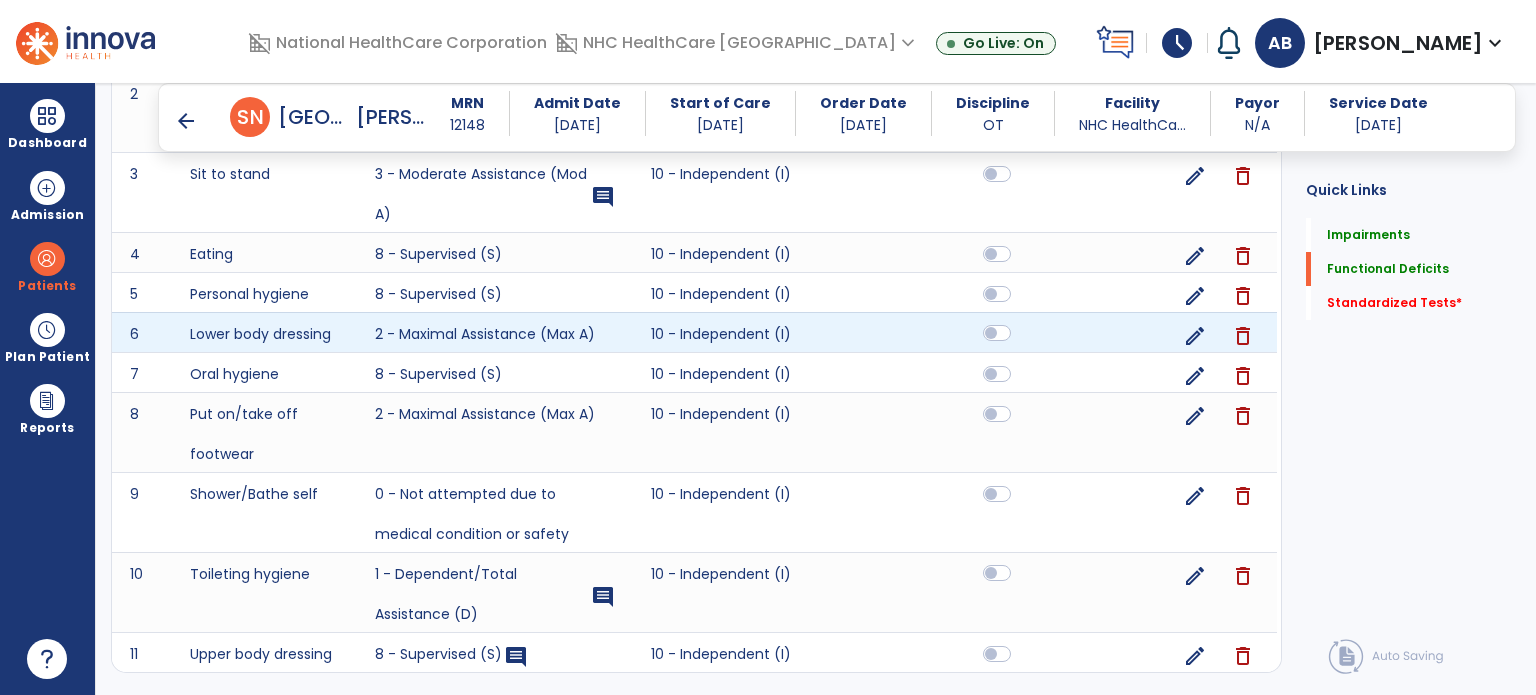 click 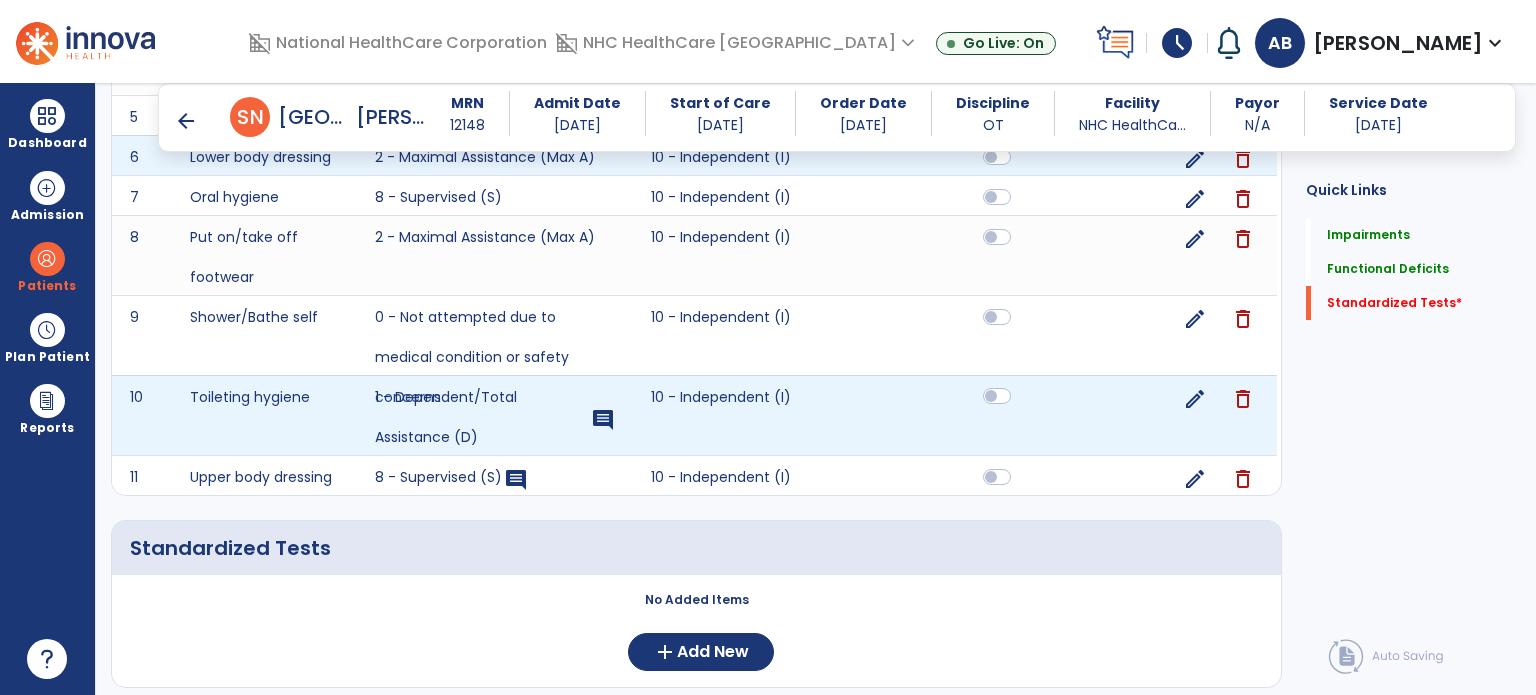 scroll, scrollTop: 1676, scrollLeft: 0, axis: vertical 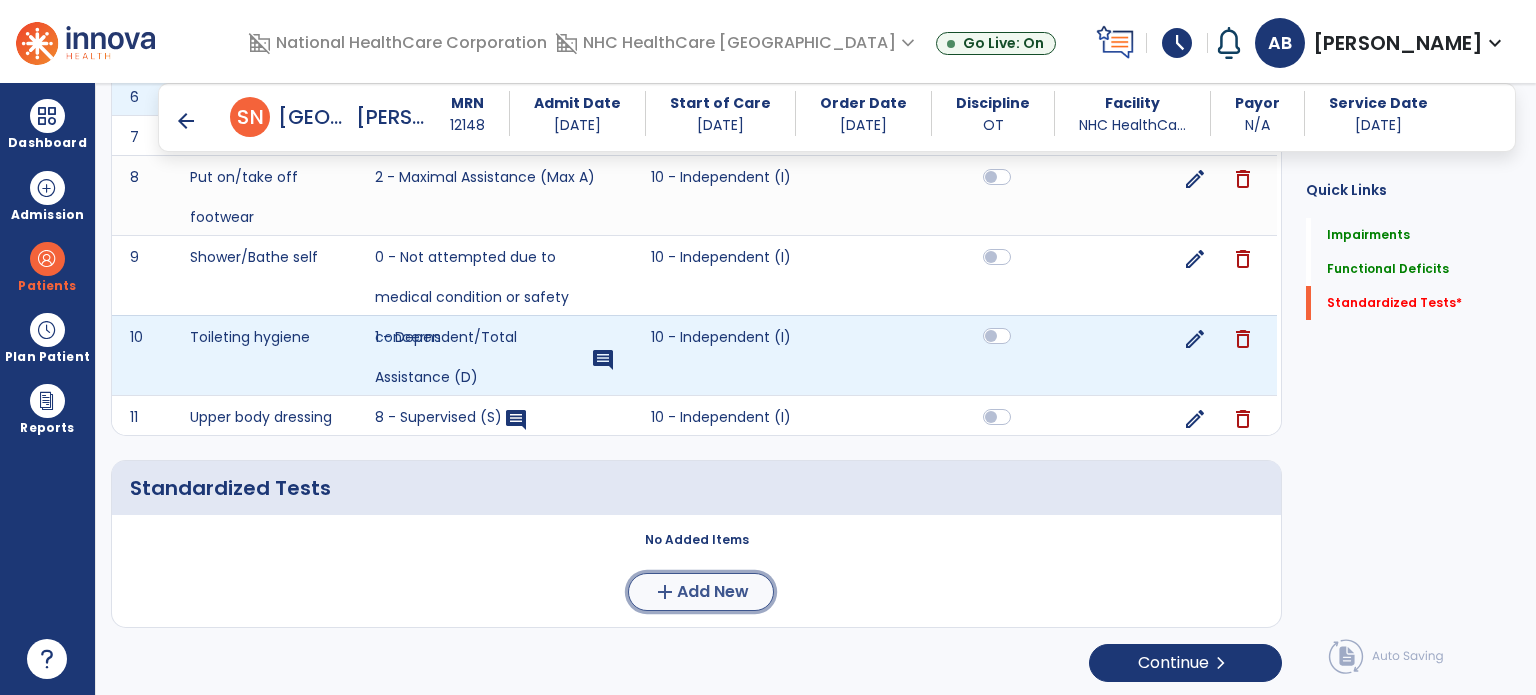 click on "Add New" 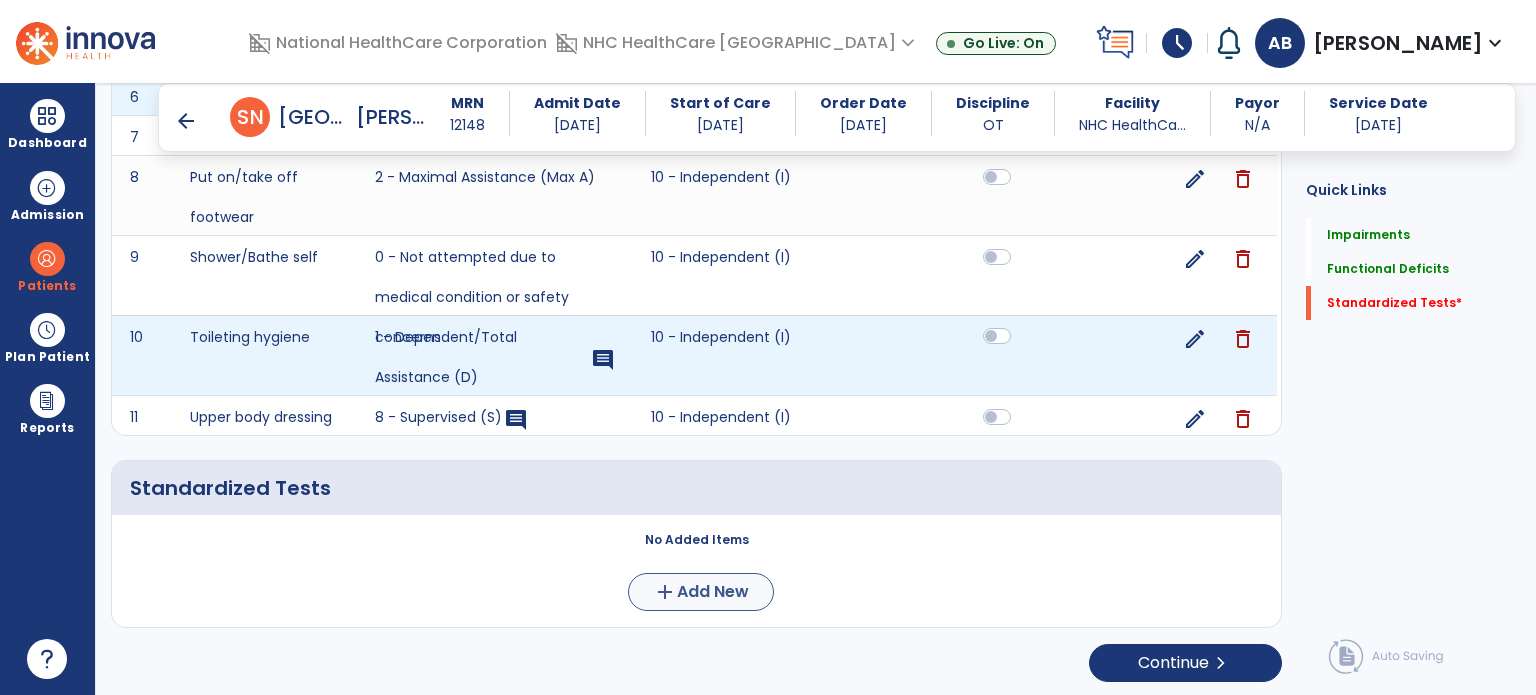 scroll, scrollTop: 0, scrollLeft: 0, axis: both 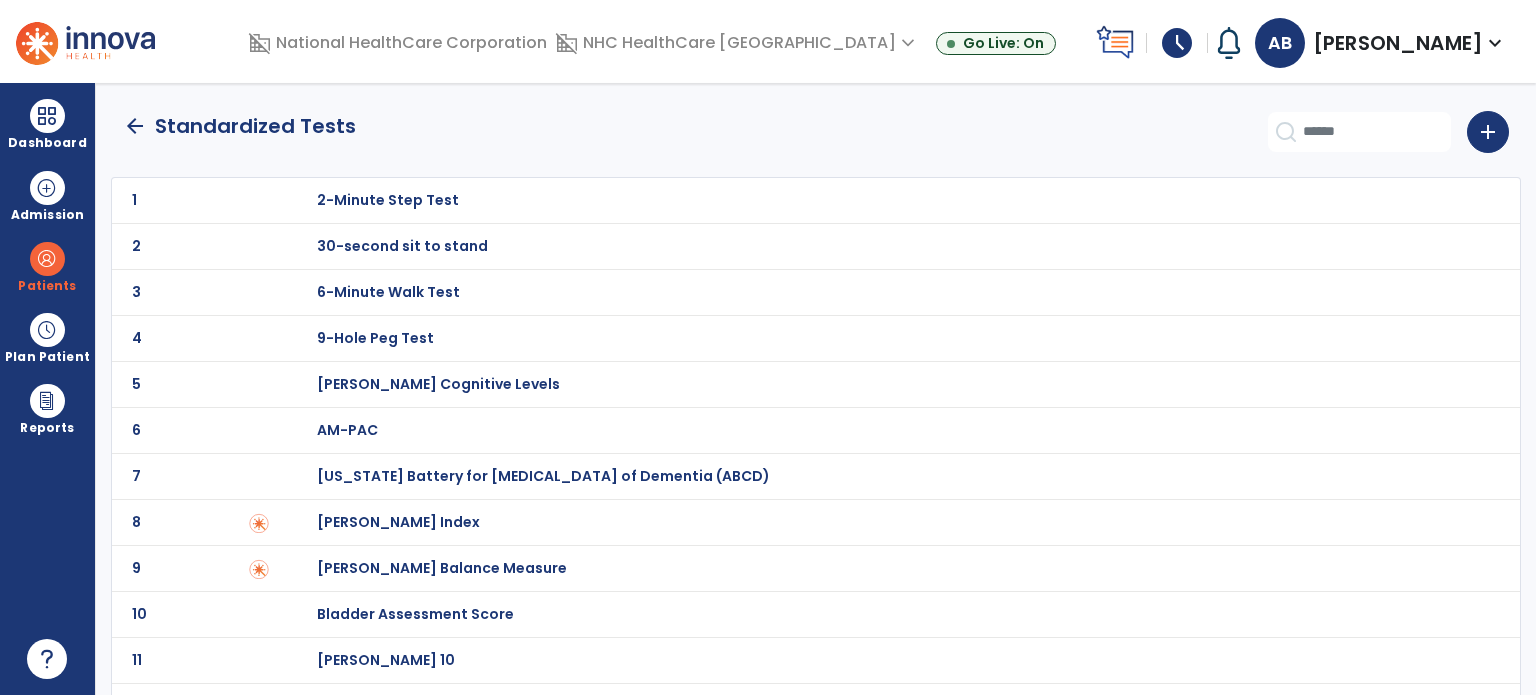 click on "[PERSON_NAME] Index" at bounding box center [388, 200] 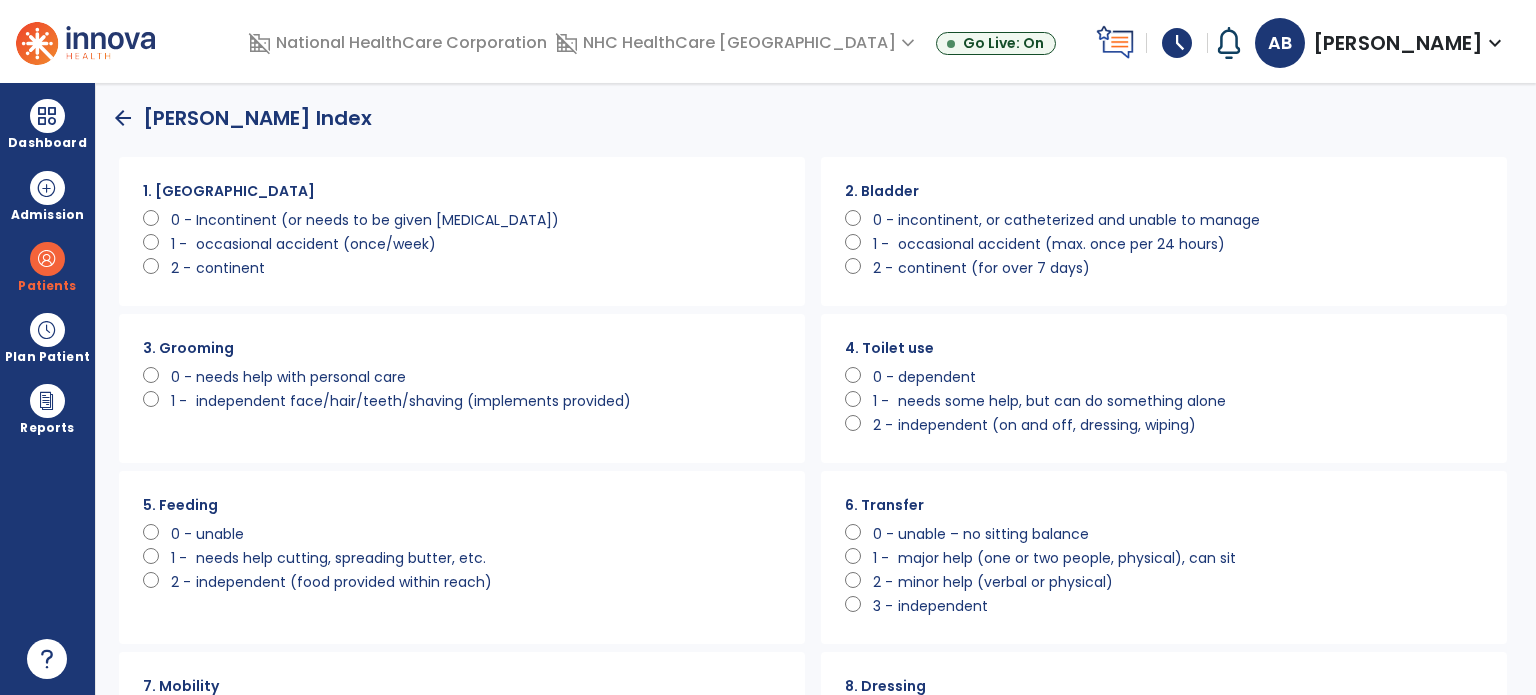 scroll, scrollTop: 0, scrollLeft: 0, axis: both 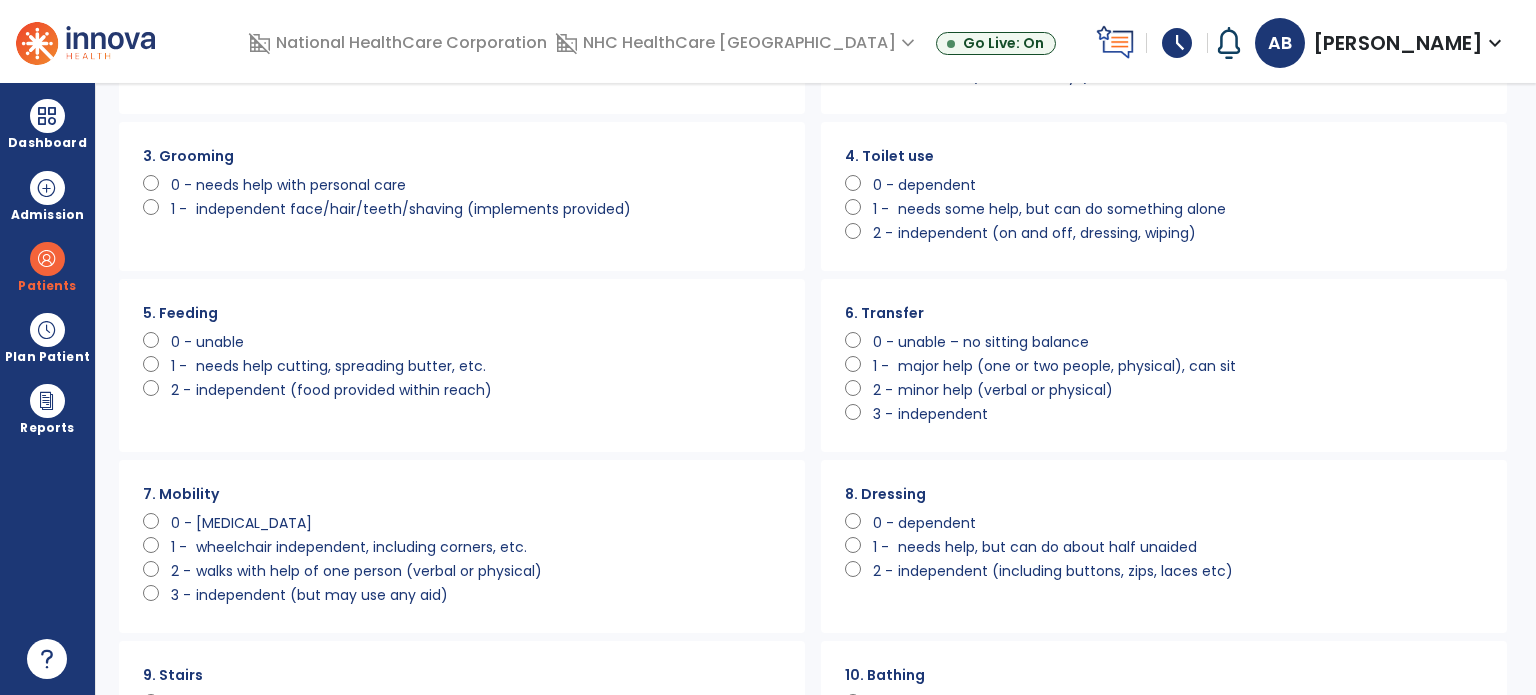 click on "1 -" 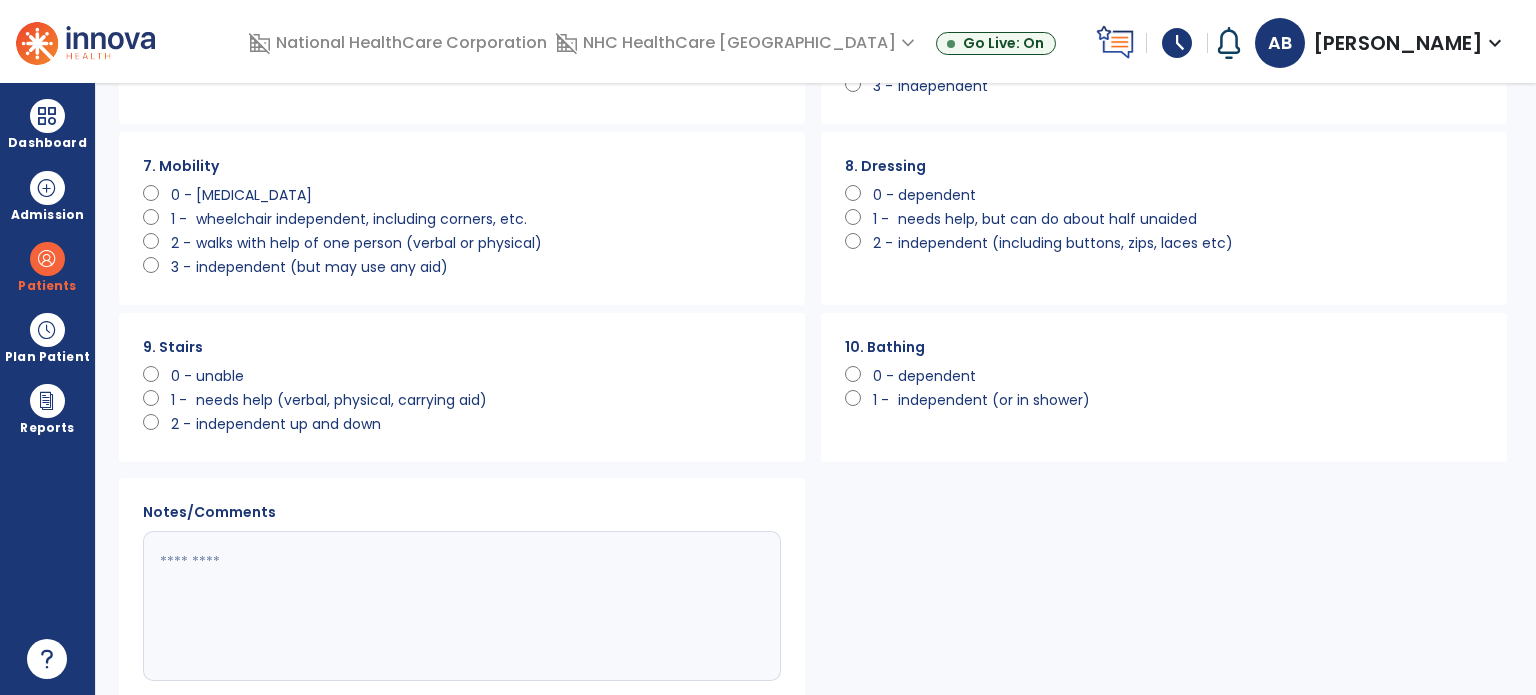 scroll, scrollTop: 521, scrollLeft: 0, axis: vertical 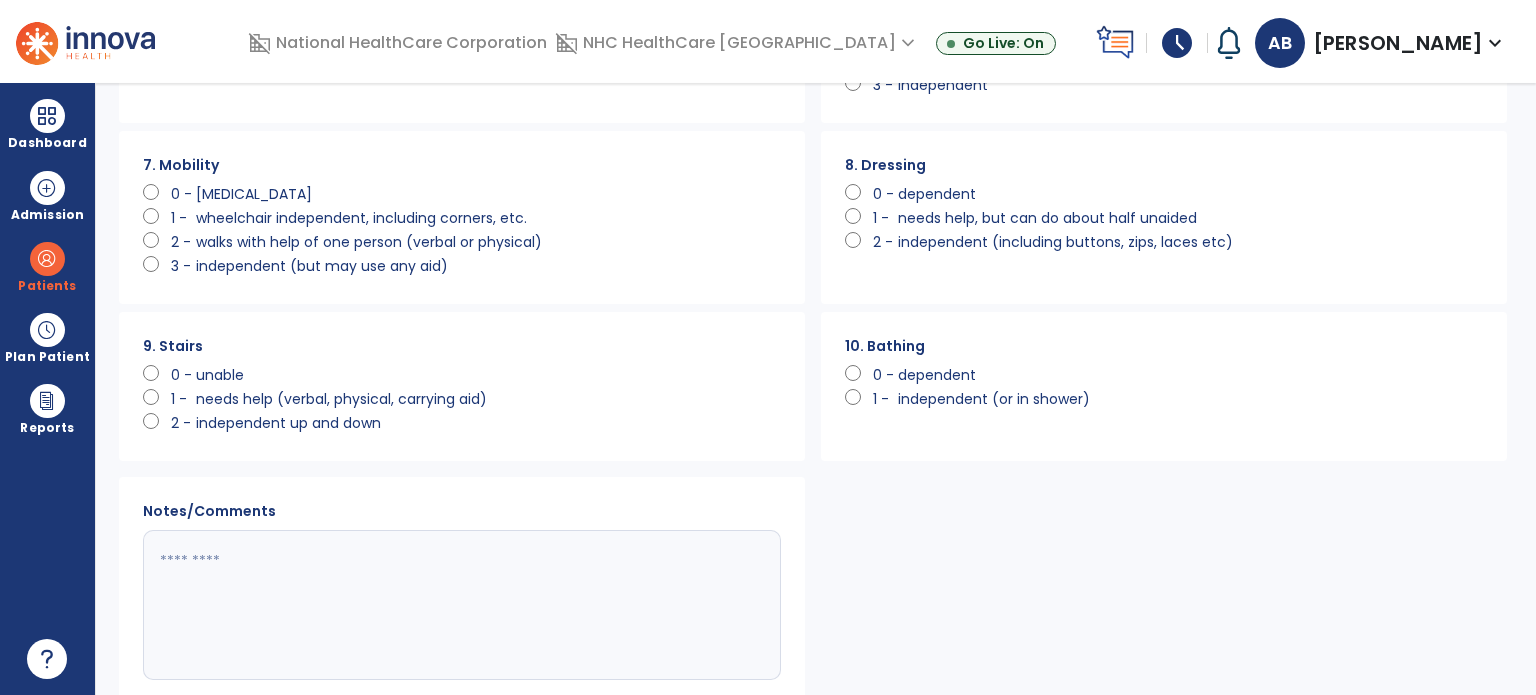 click on "unable" 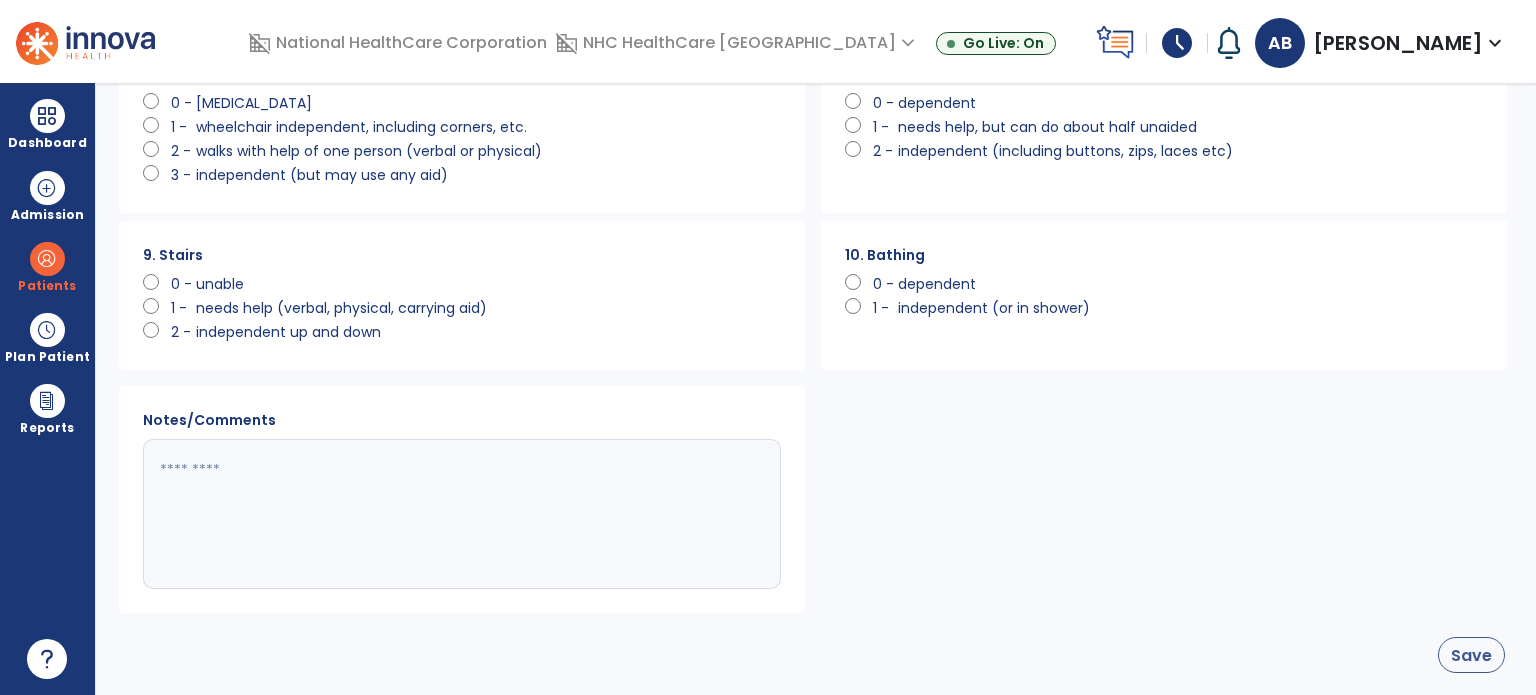 click on "Save" 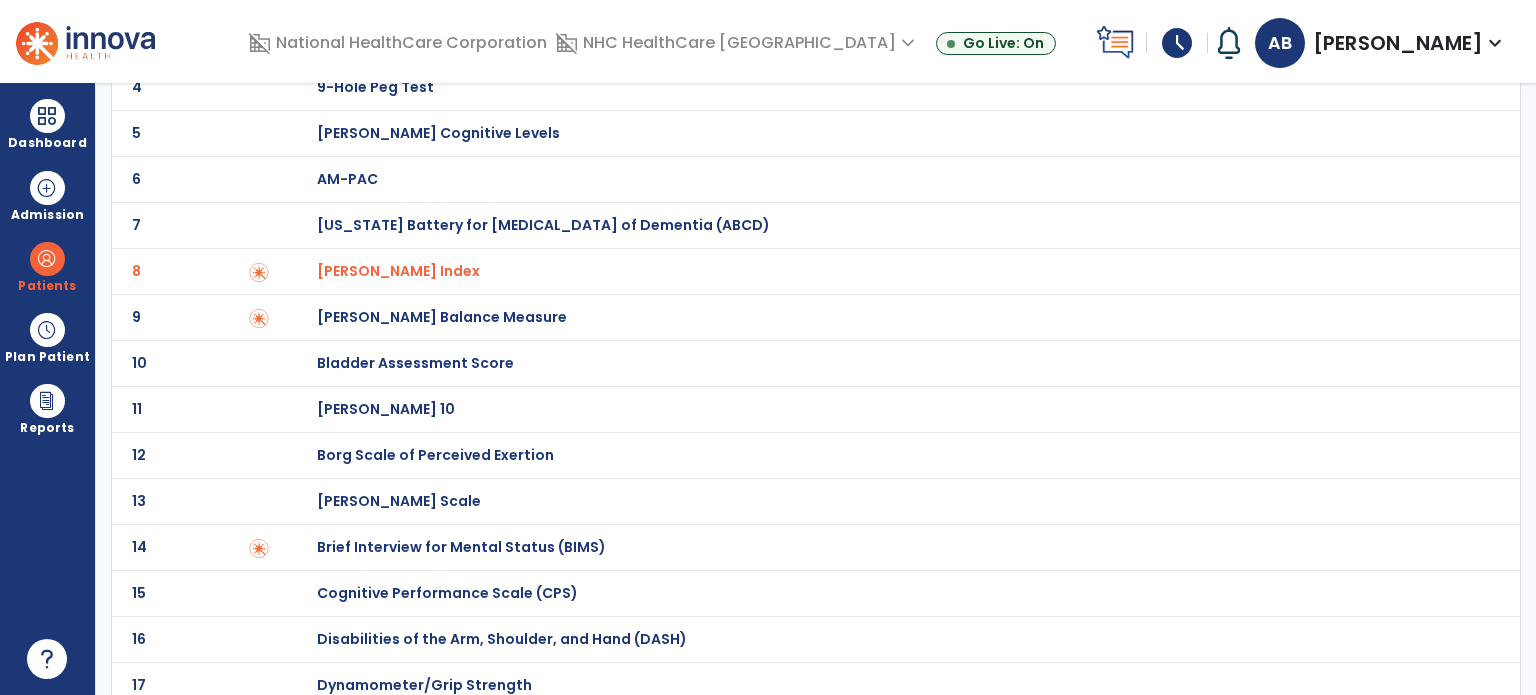 scroll, scrollTop: 0, scrollLeft: 0, axis: both 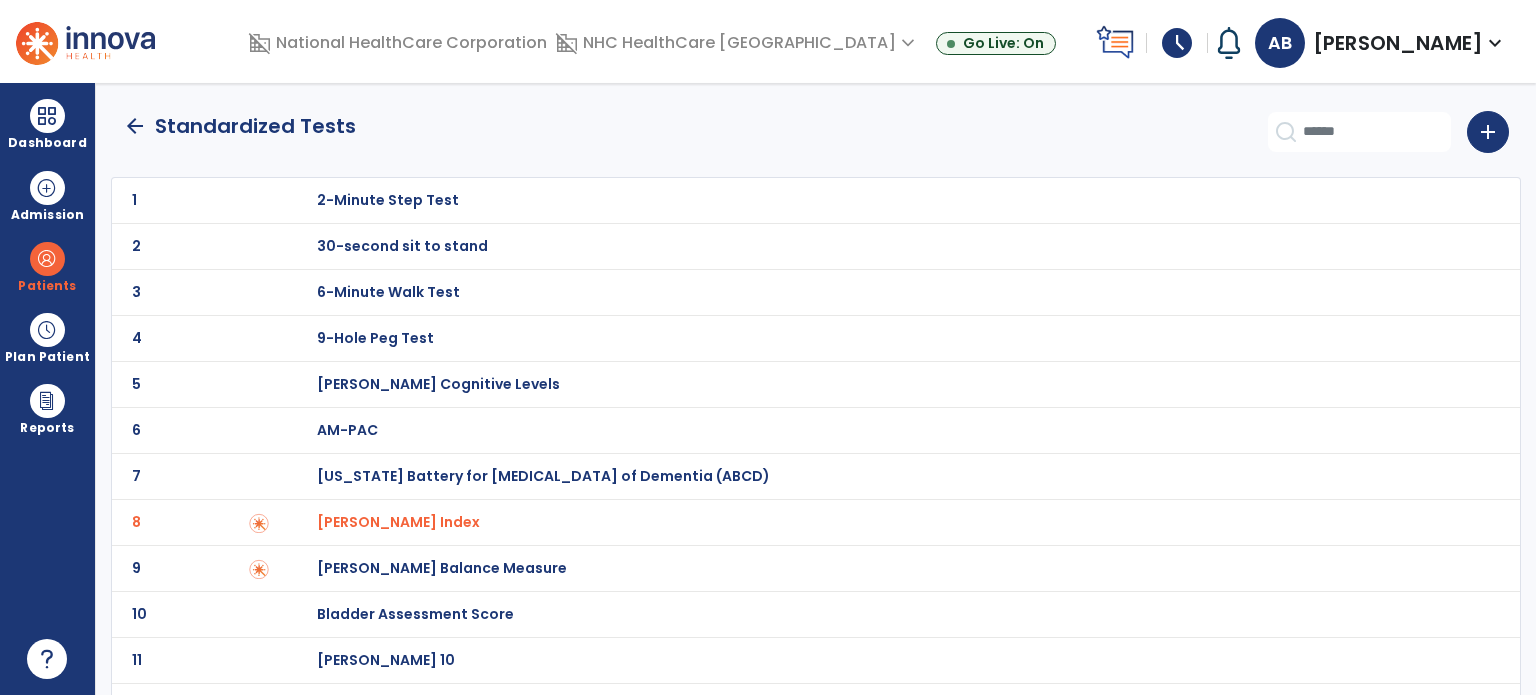 click on "arrow_back" 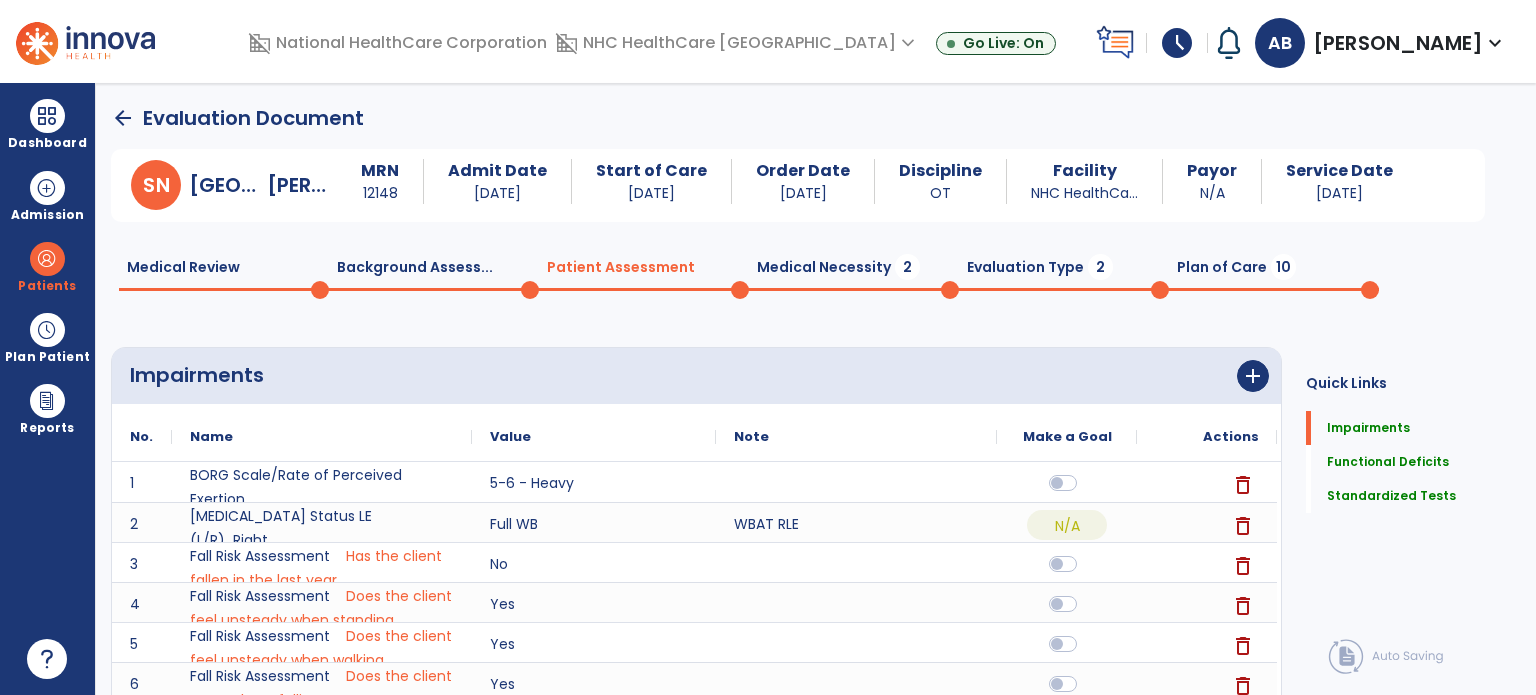 scroll, scrollTop: 20, scrollLeft: 0, axis: vertical 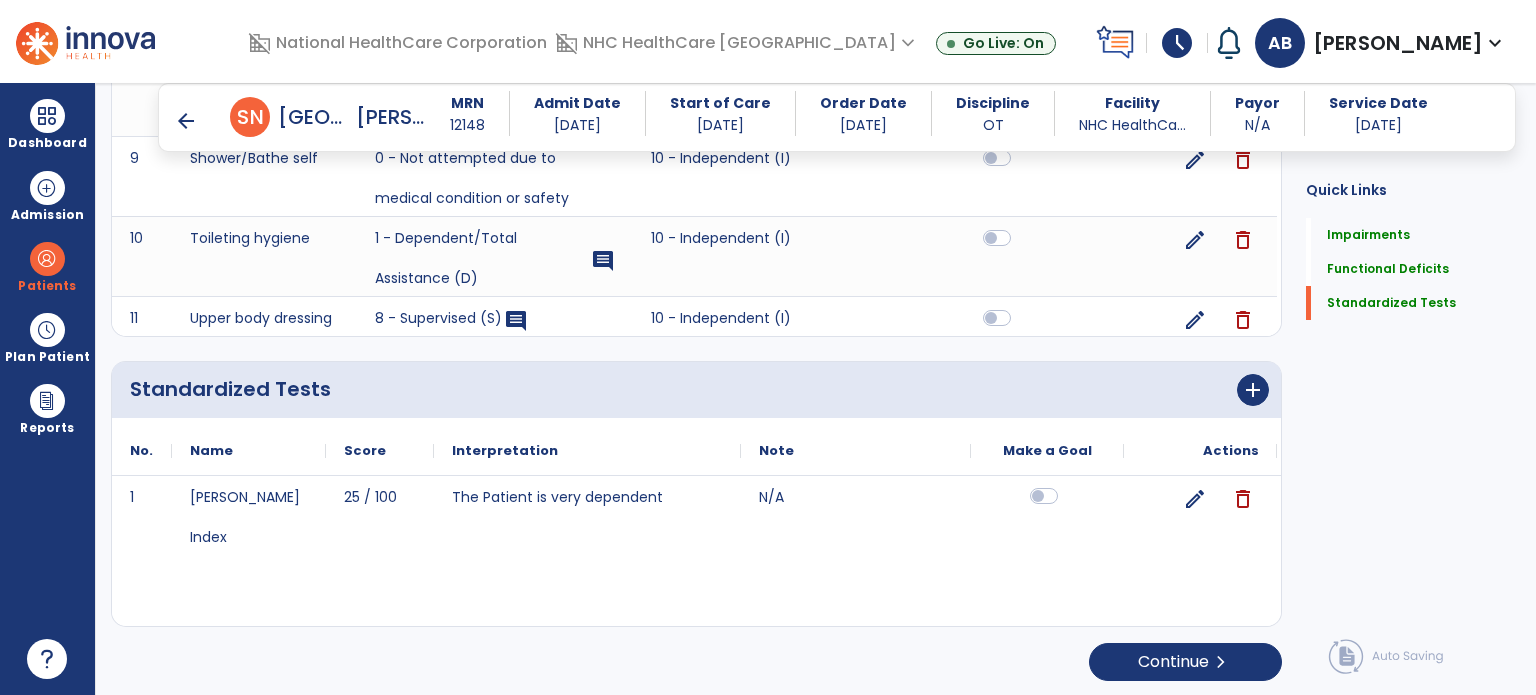 click 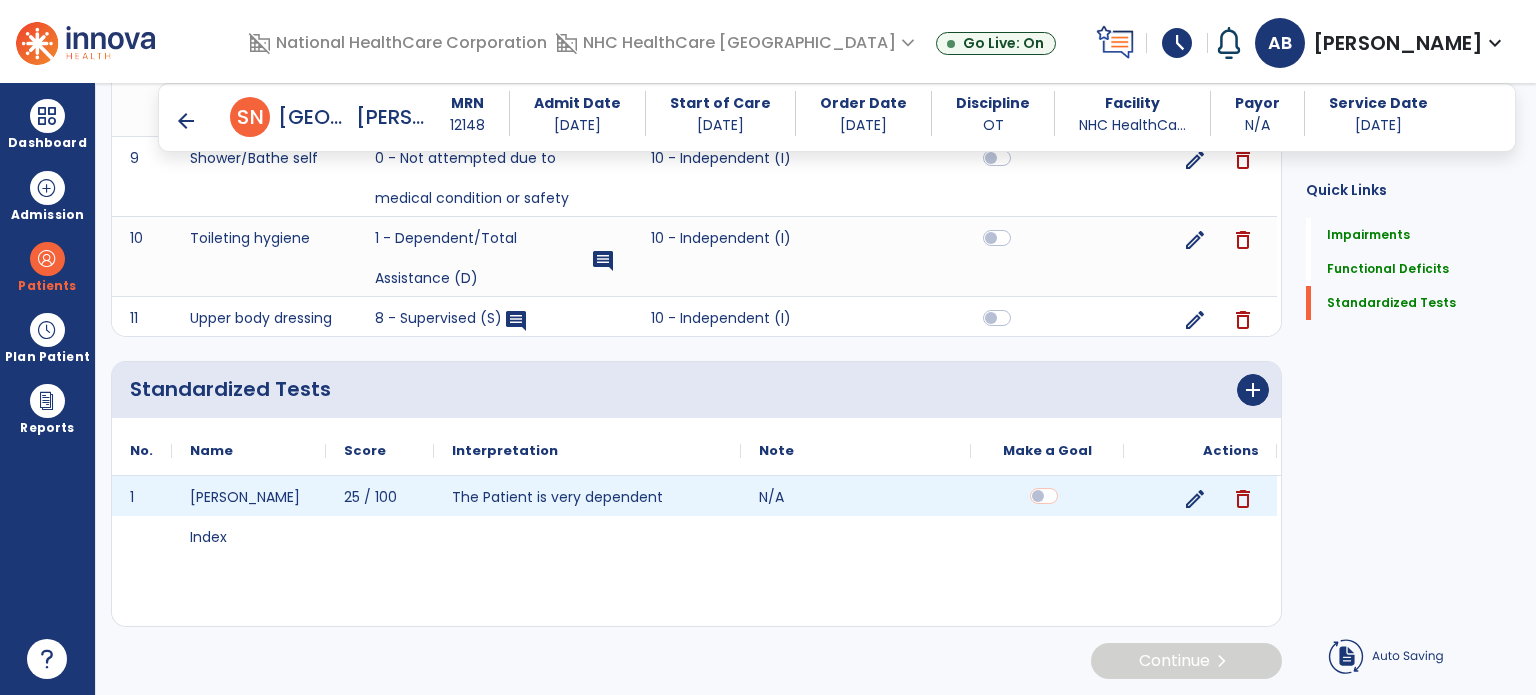 scroll, scrollTop: 1773, scrollLeft: 0, axis: vertical 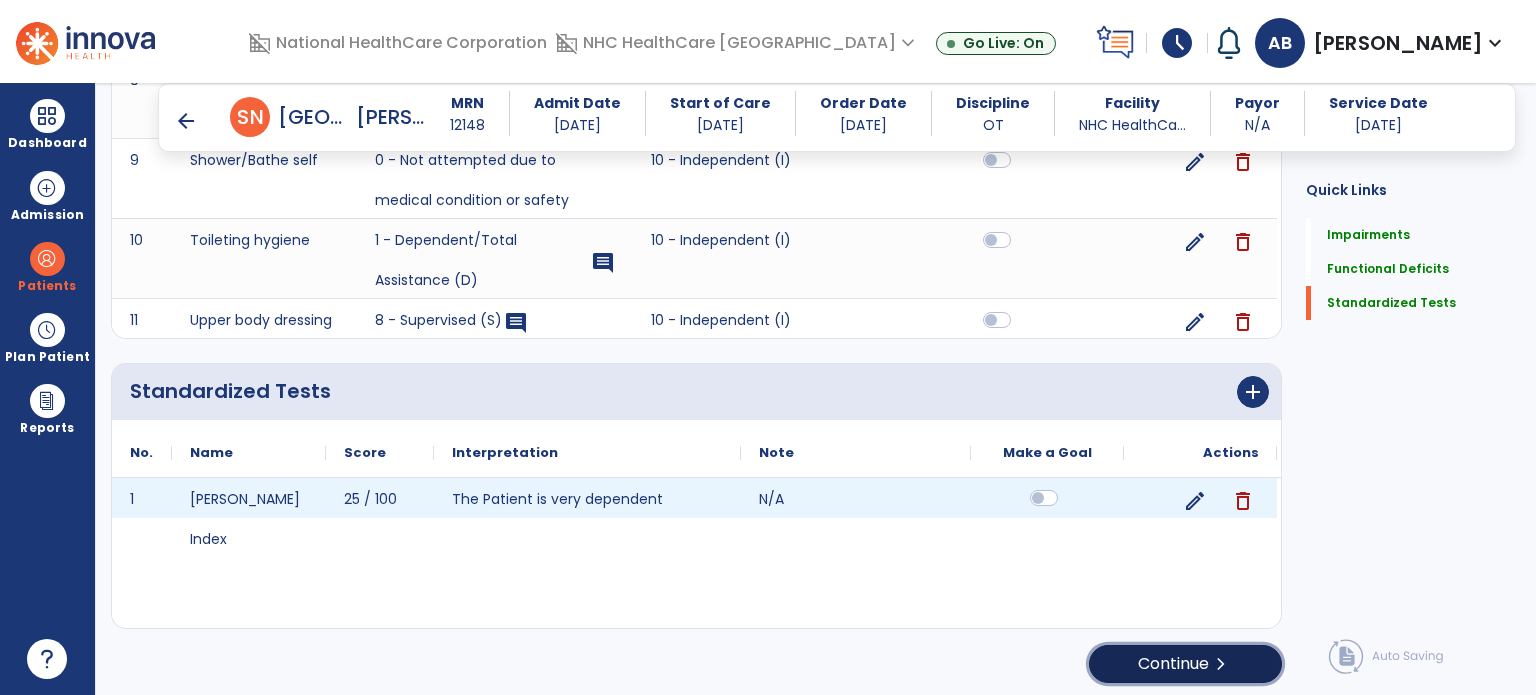 click on "chevron_right" 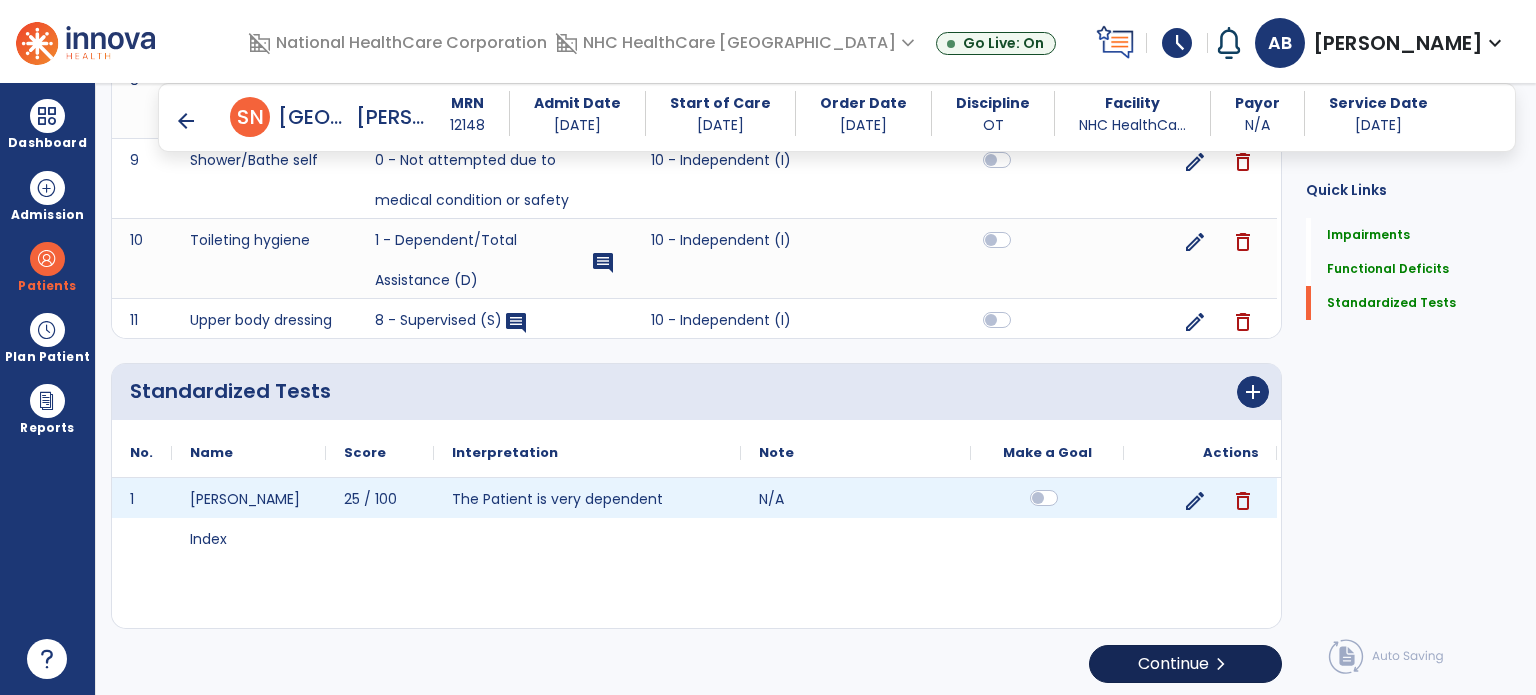 scroll, scrollTop: 0, scrollLeft: 0, axis: both 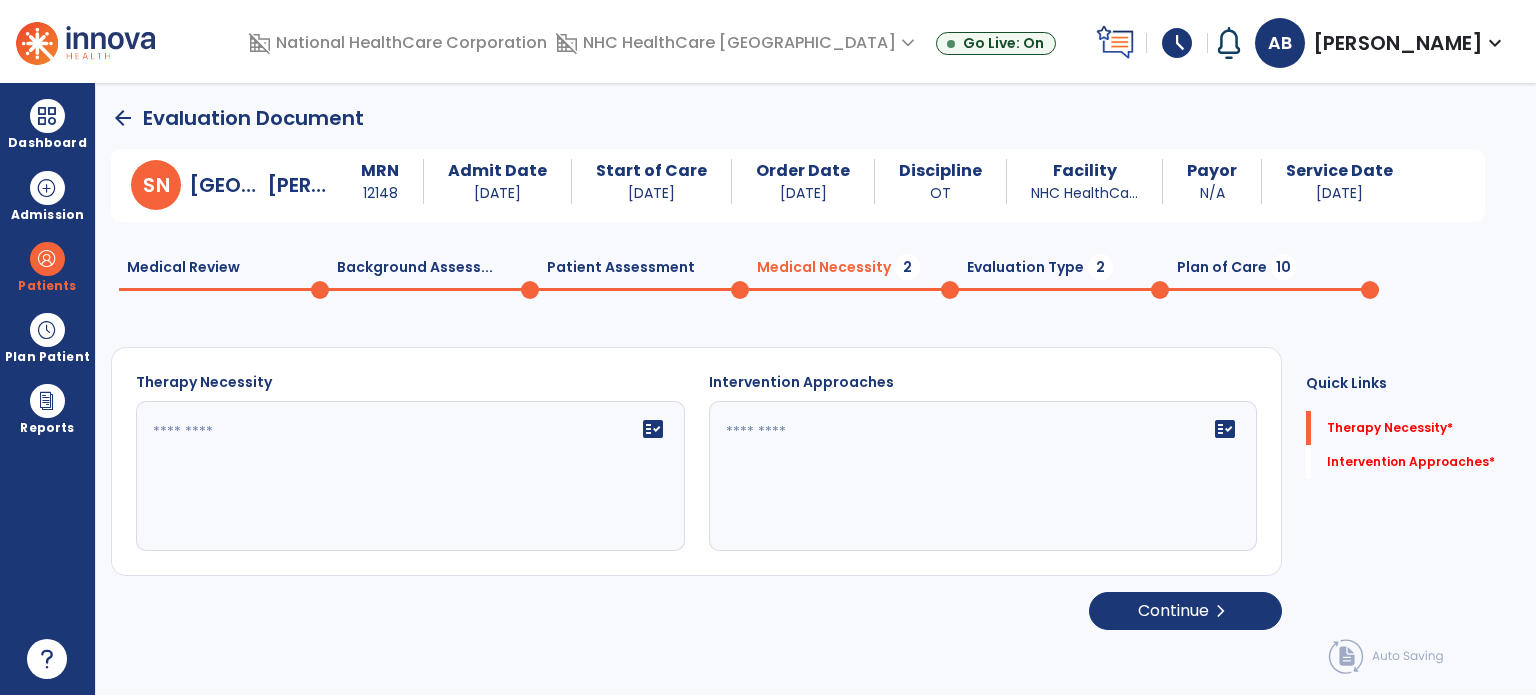 click on "fact_check" 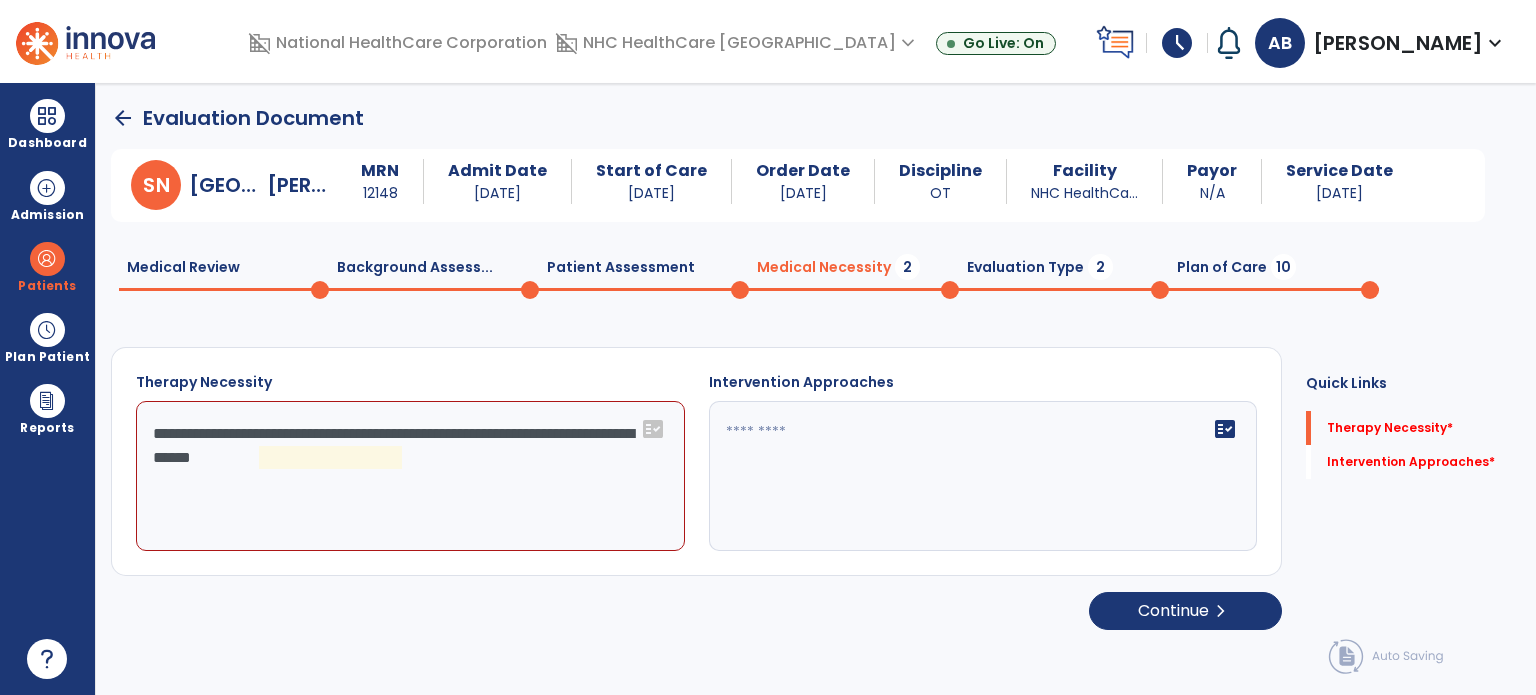 click on "**********" 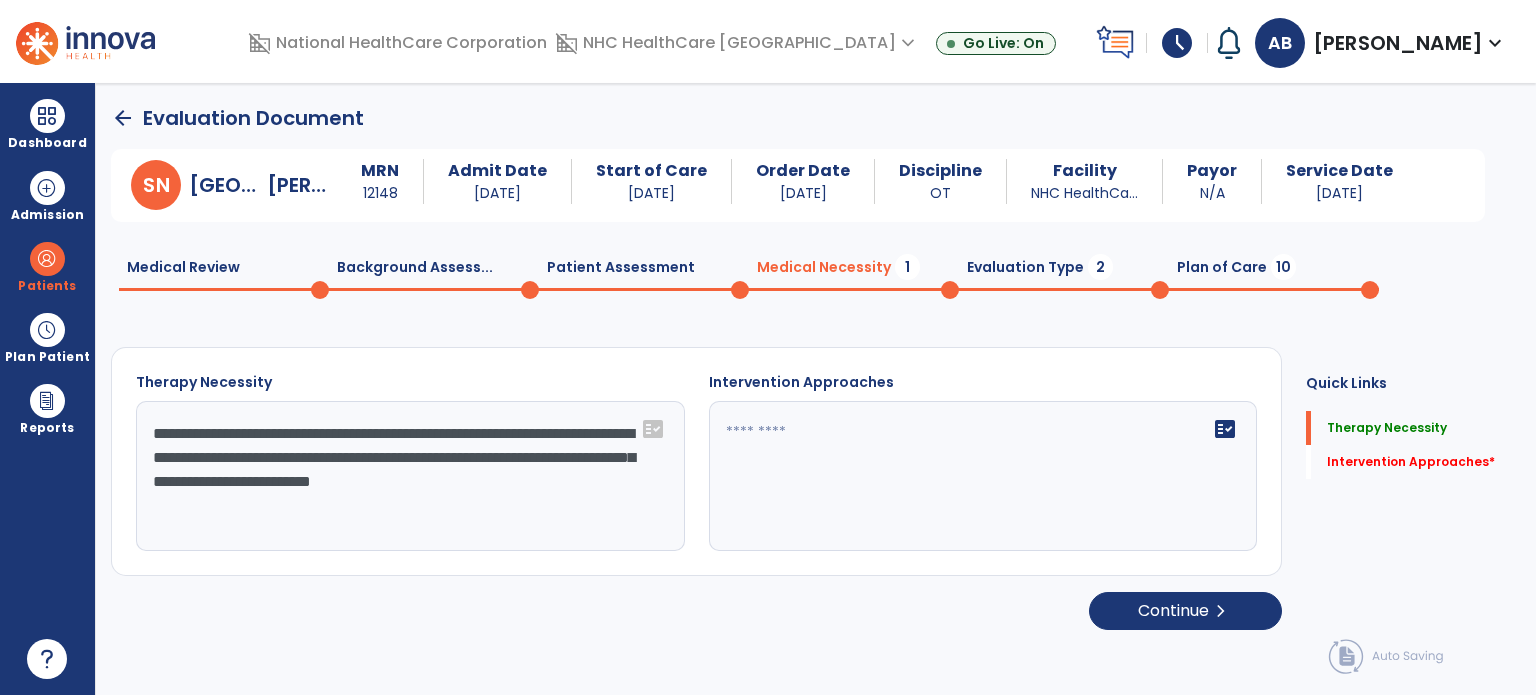 type on "**********" 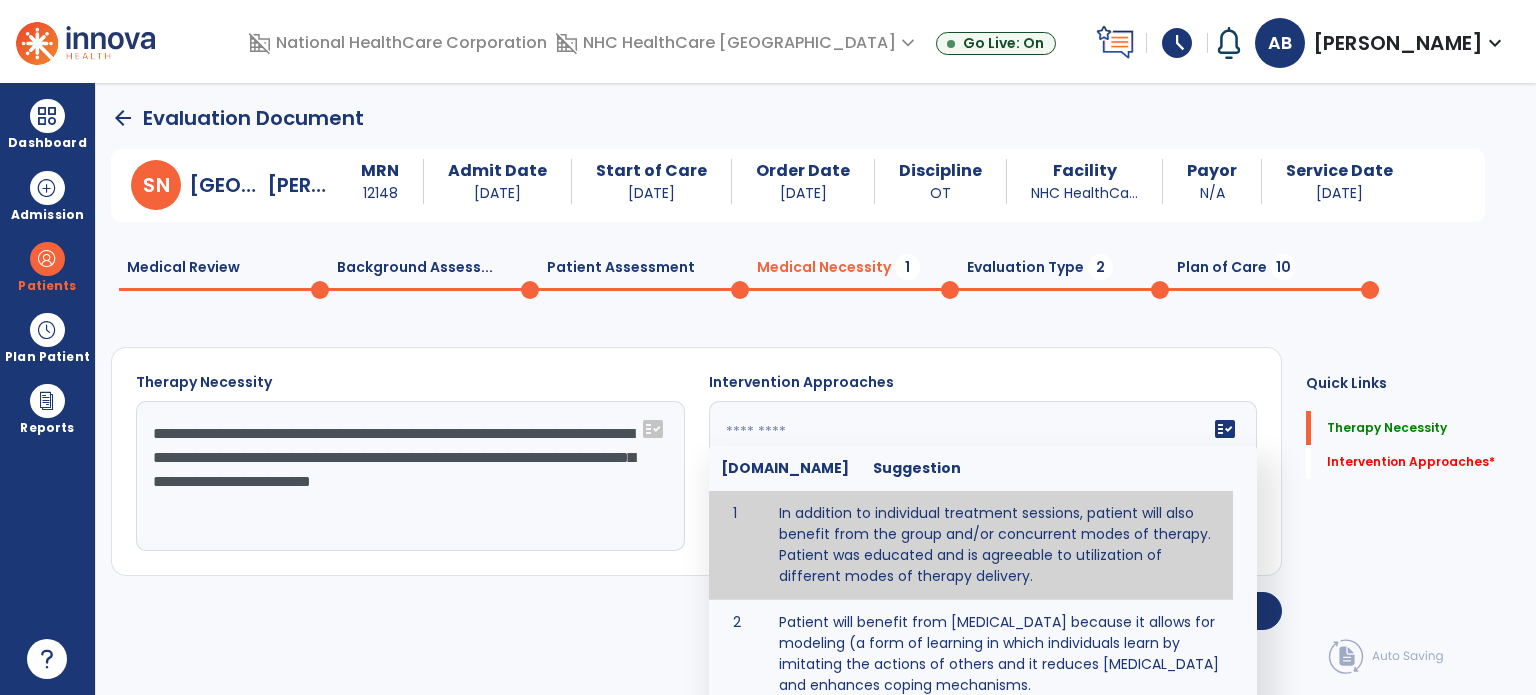 type on "**********" 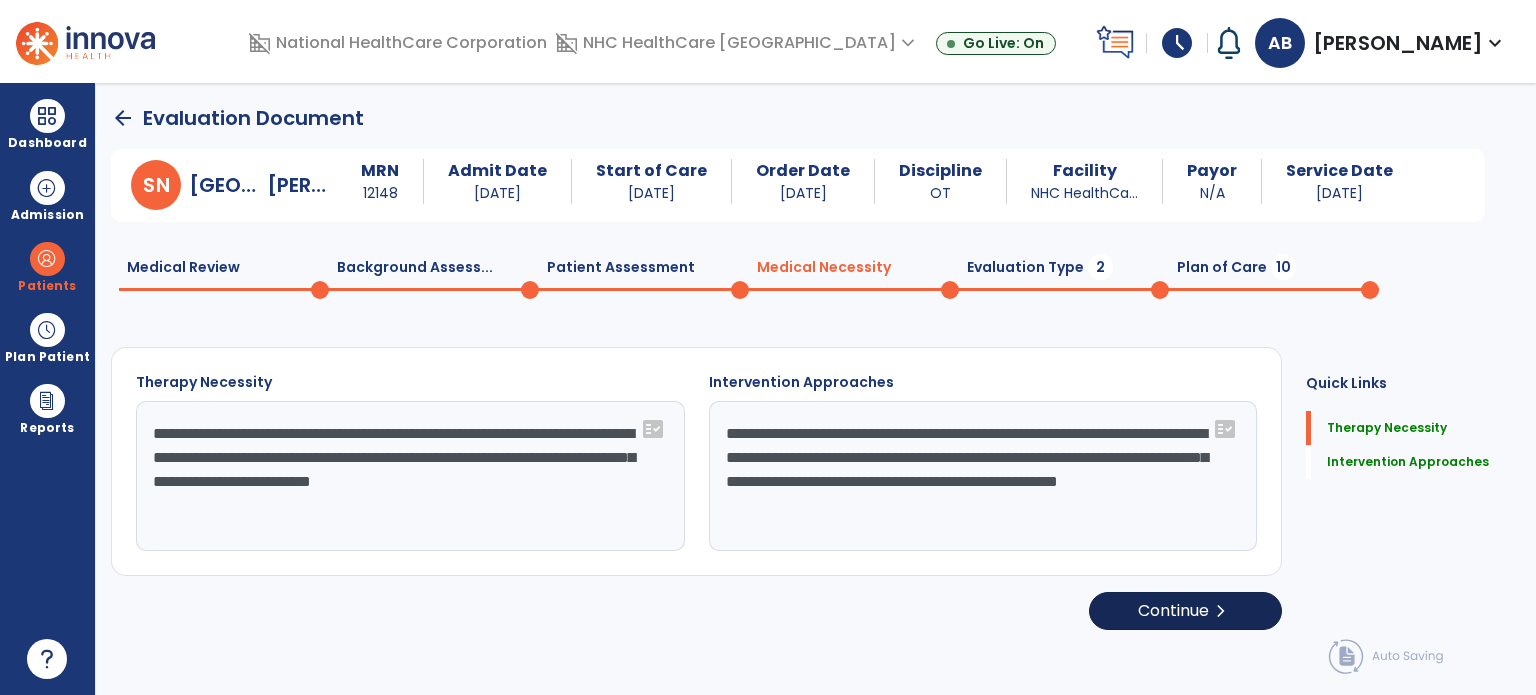 click on "Continue  chevron_right" 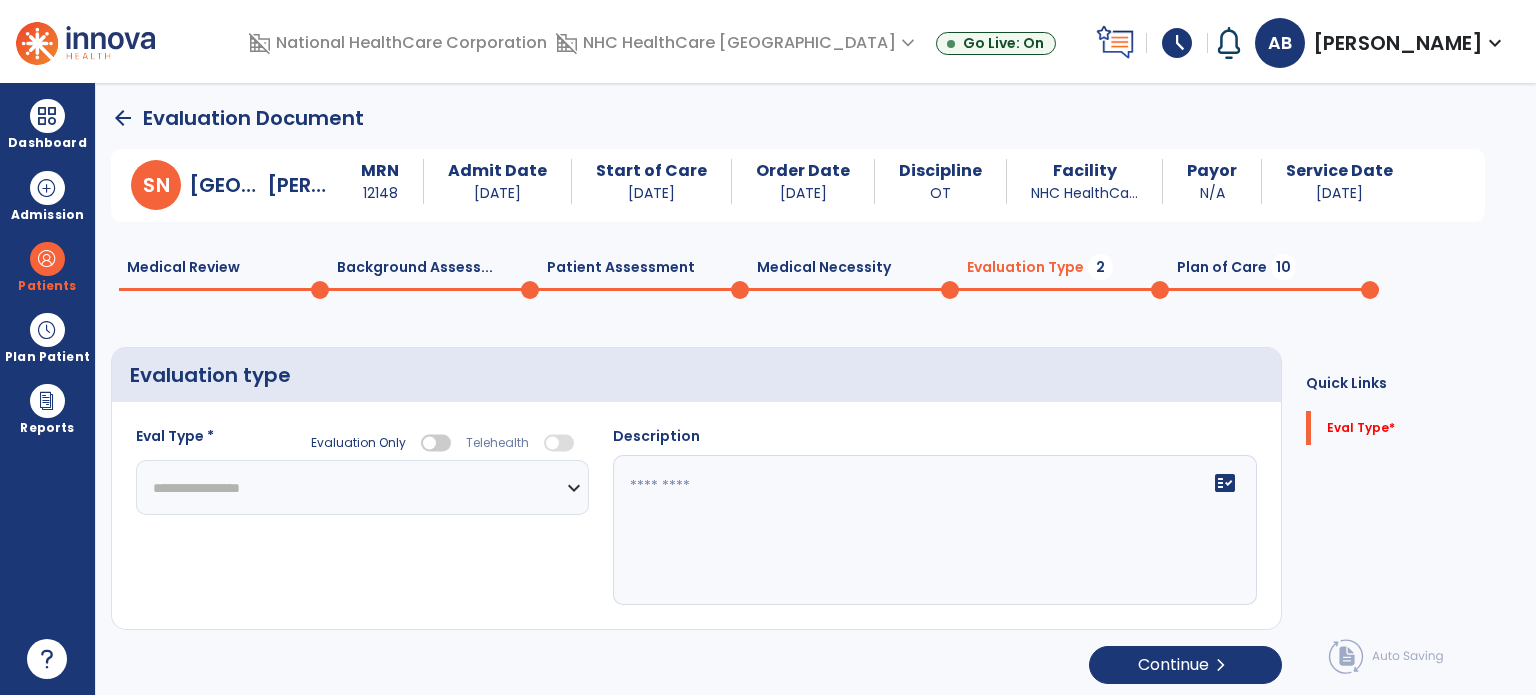 click on "**********" 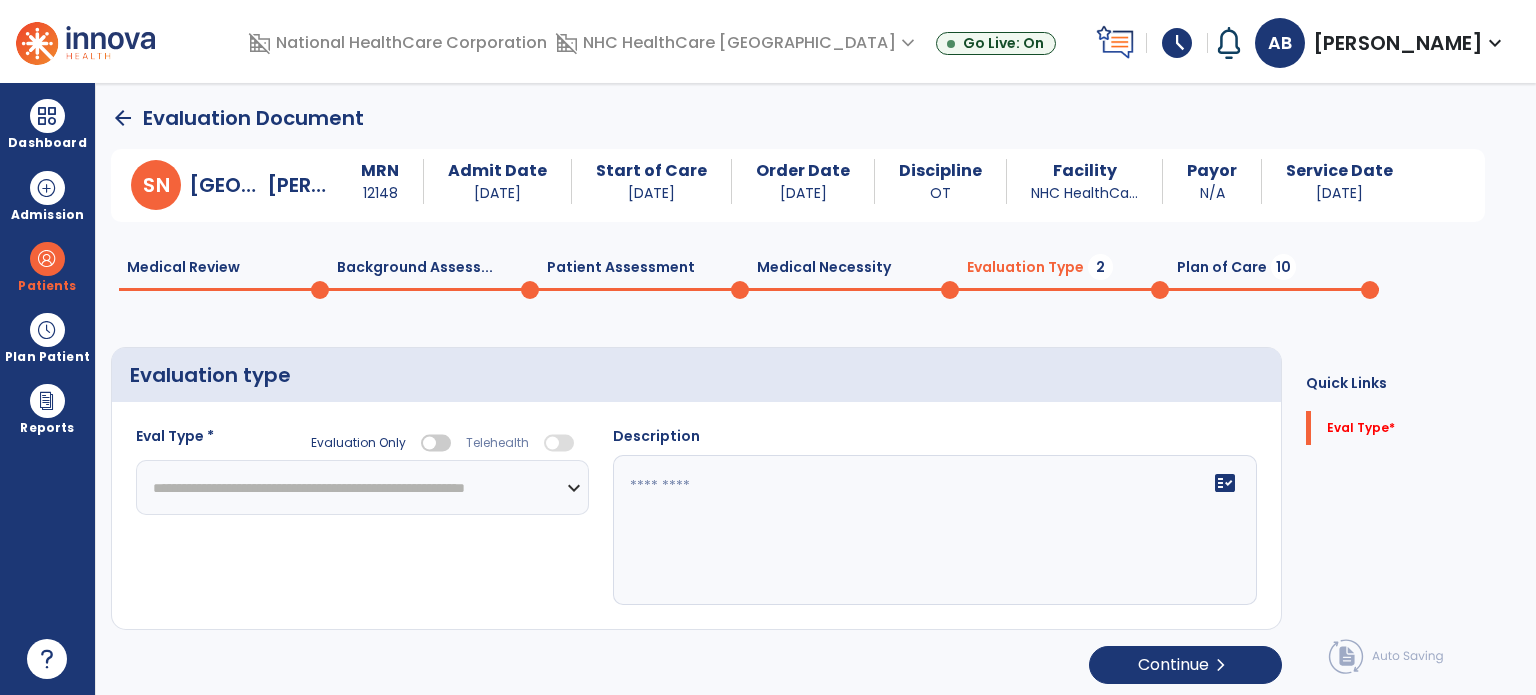 click on "**********" 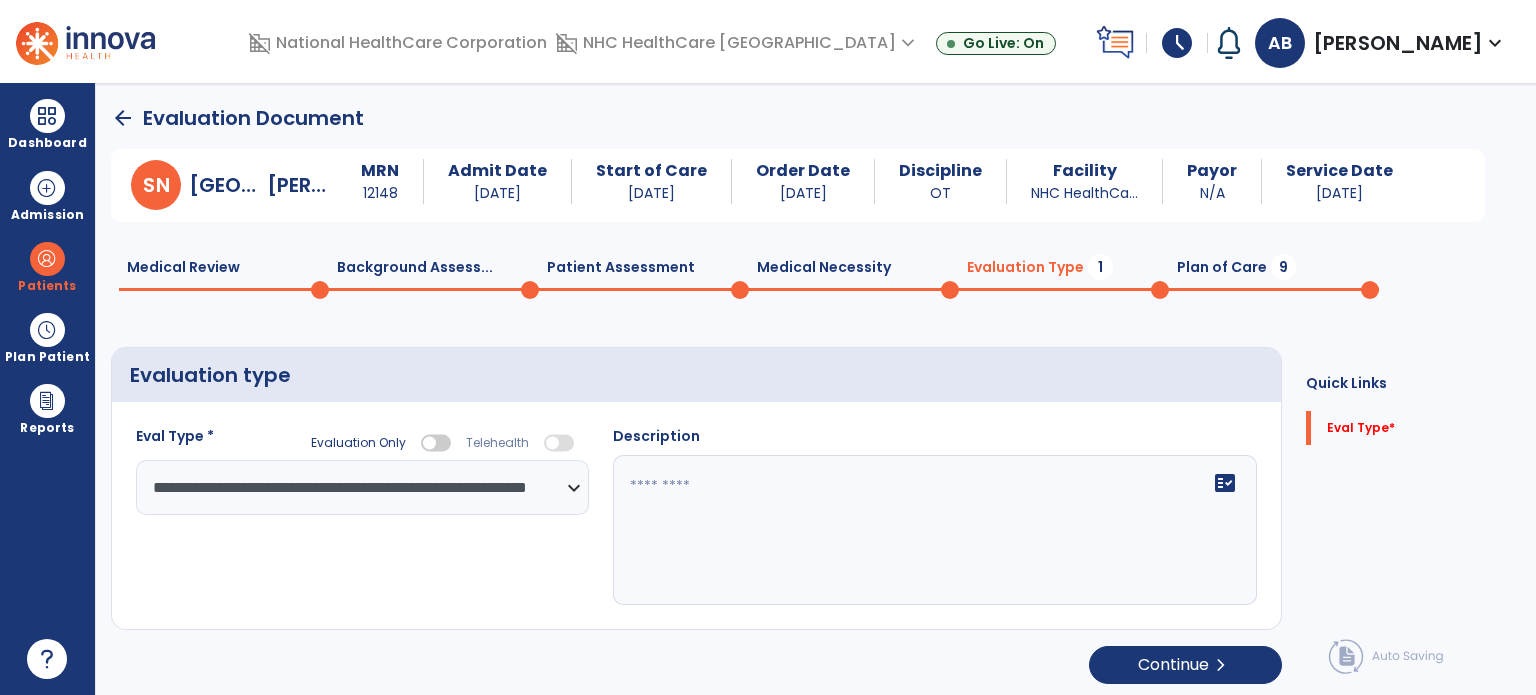 click on "fact_check" 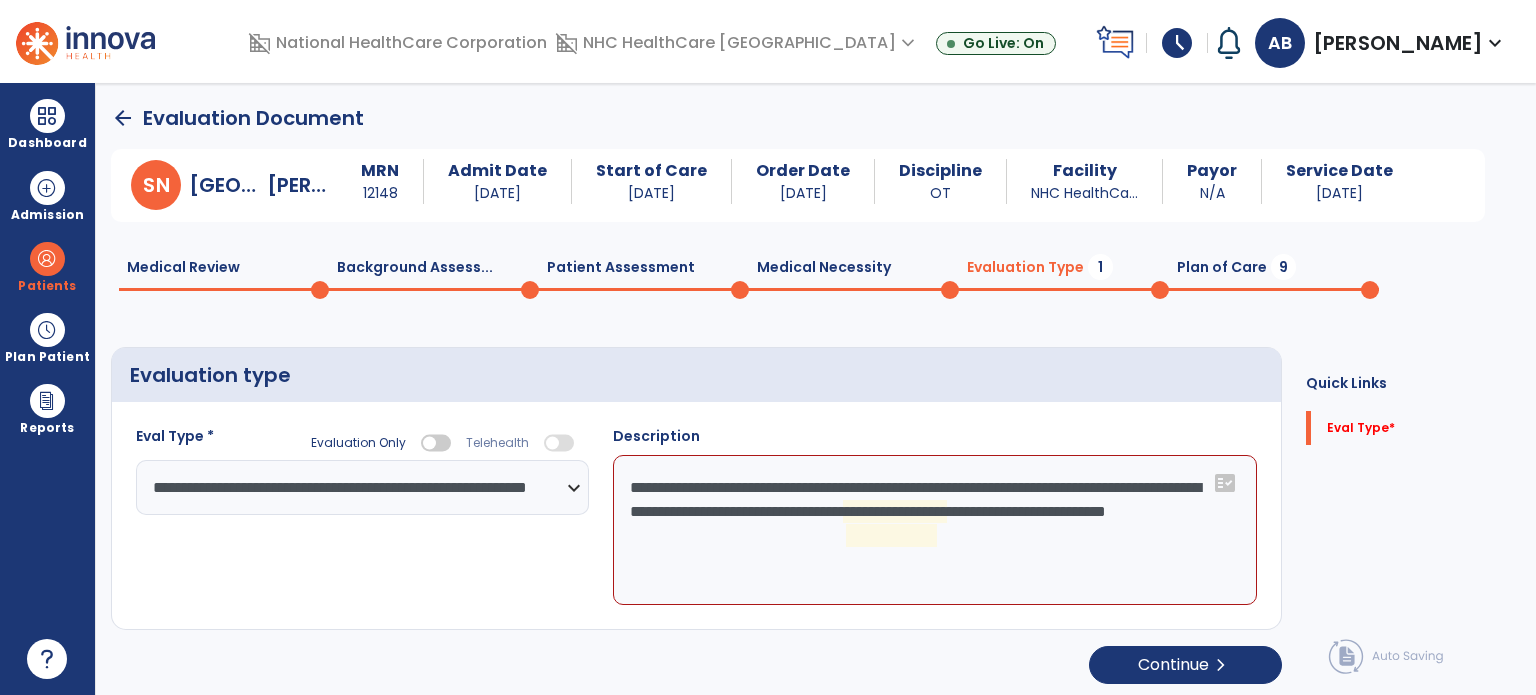 click on "**********" 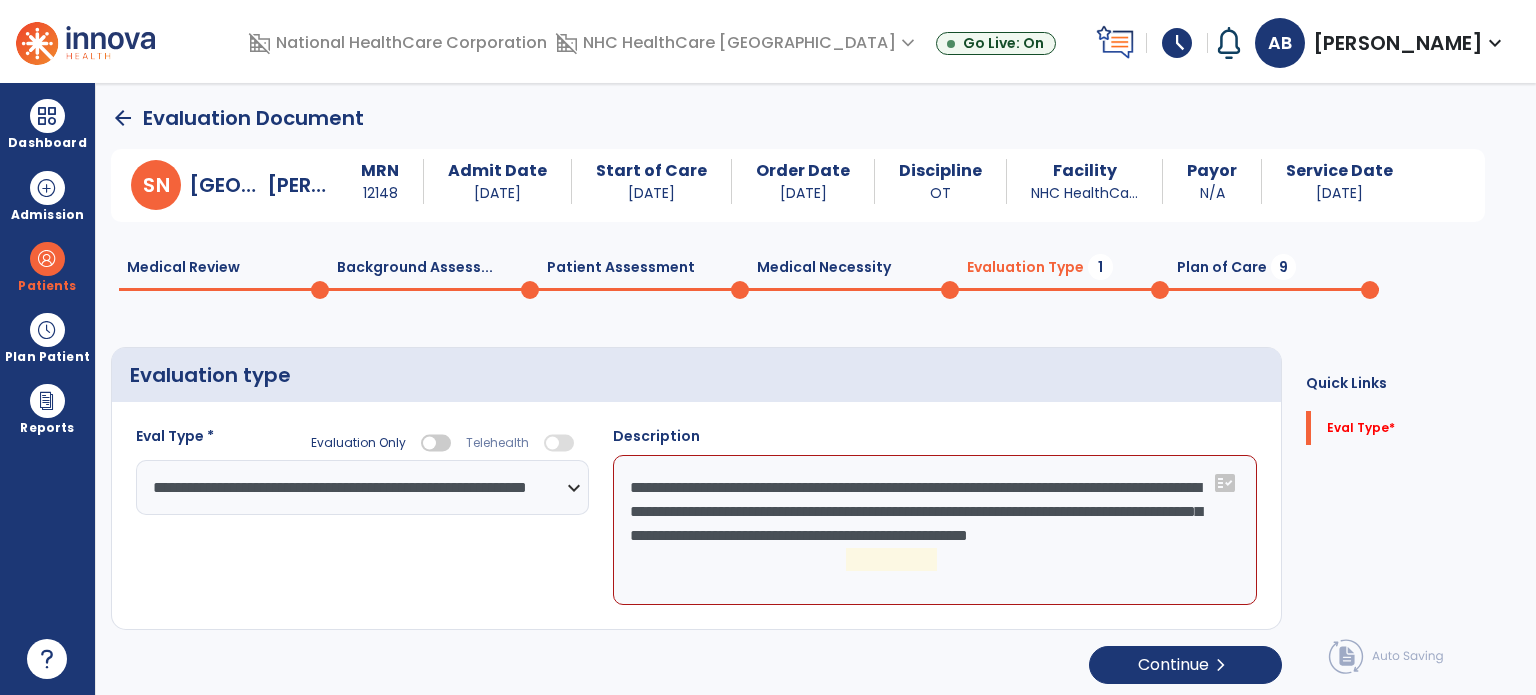 click on "**********" 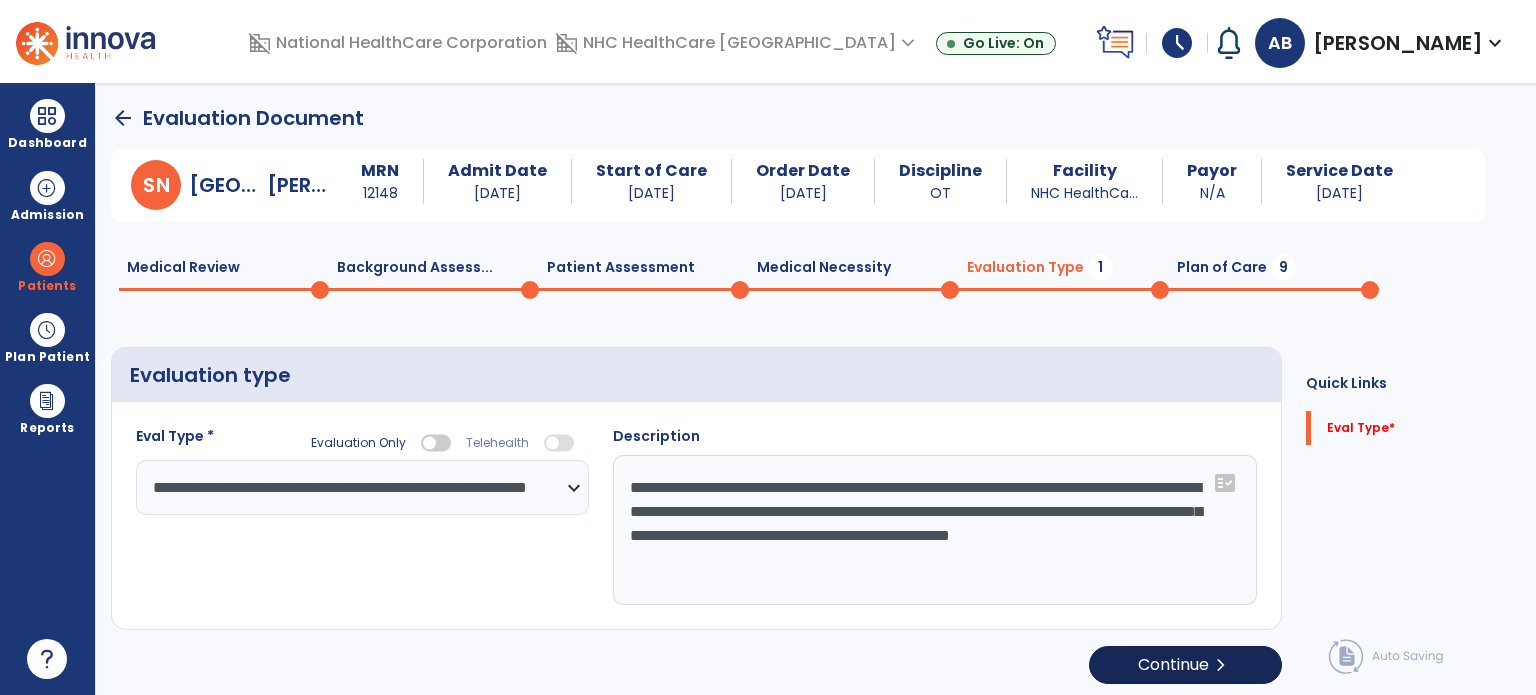 type on "**********" 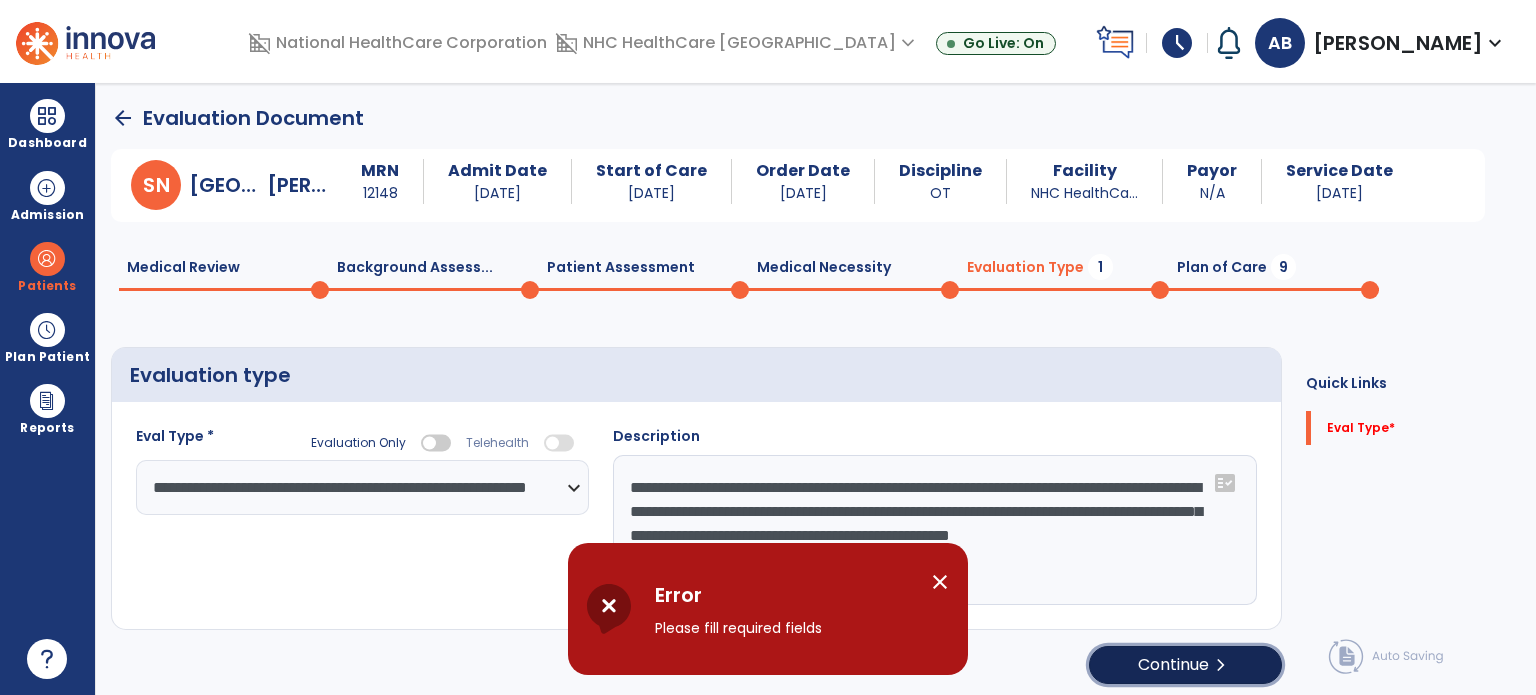 click on "Continue  chevron_right" 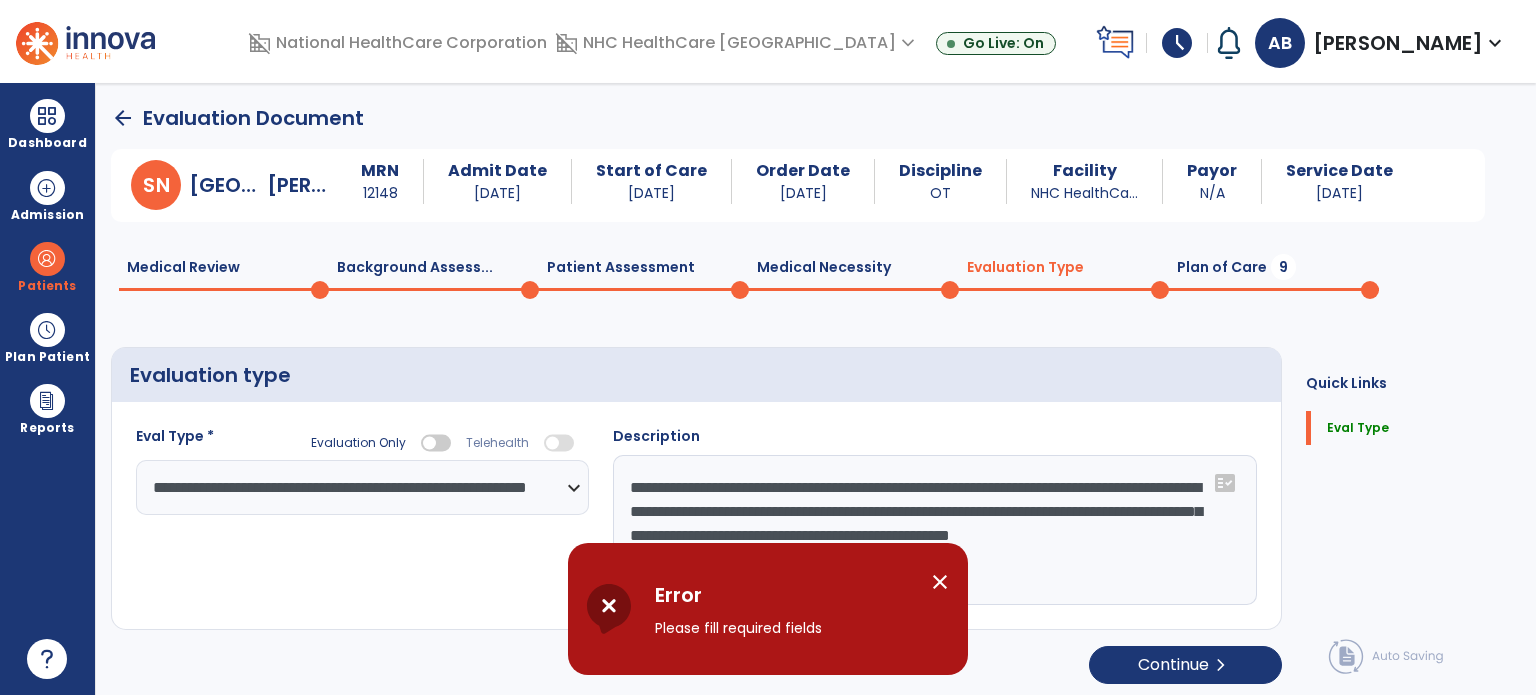 click on "close" at bounding box center (940, 582) 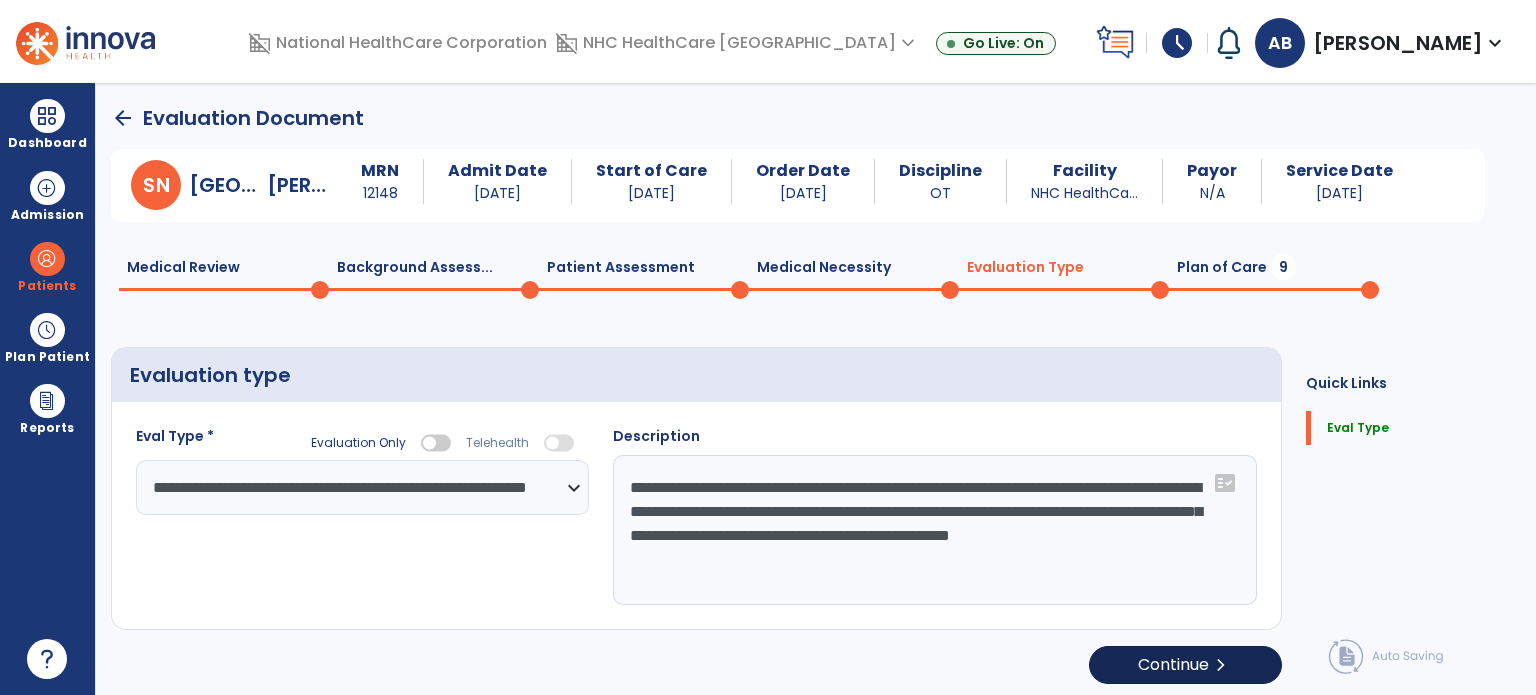 click on "Continue  chevron_right" 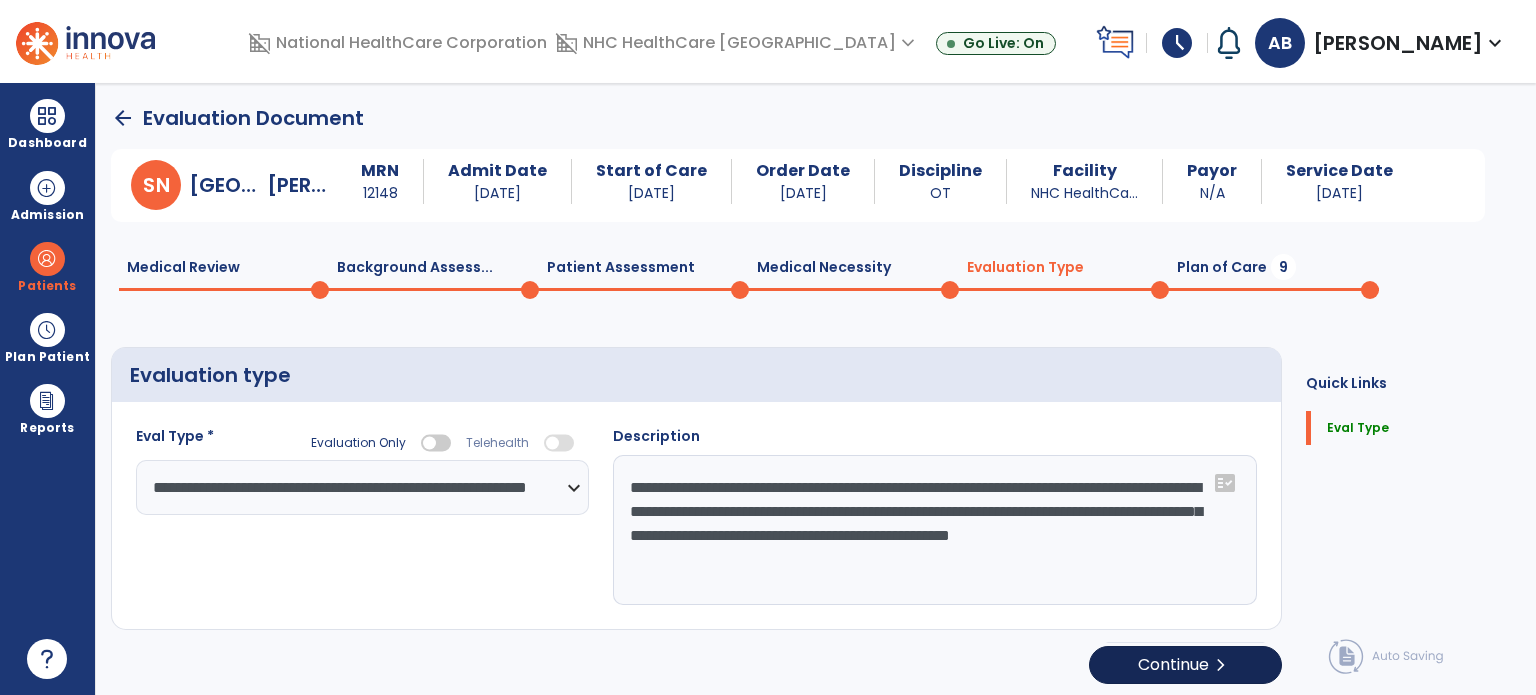 select on "*****" 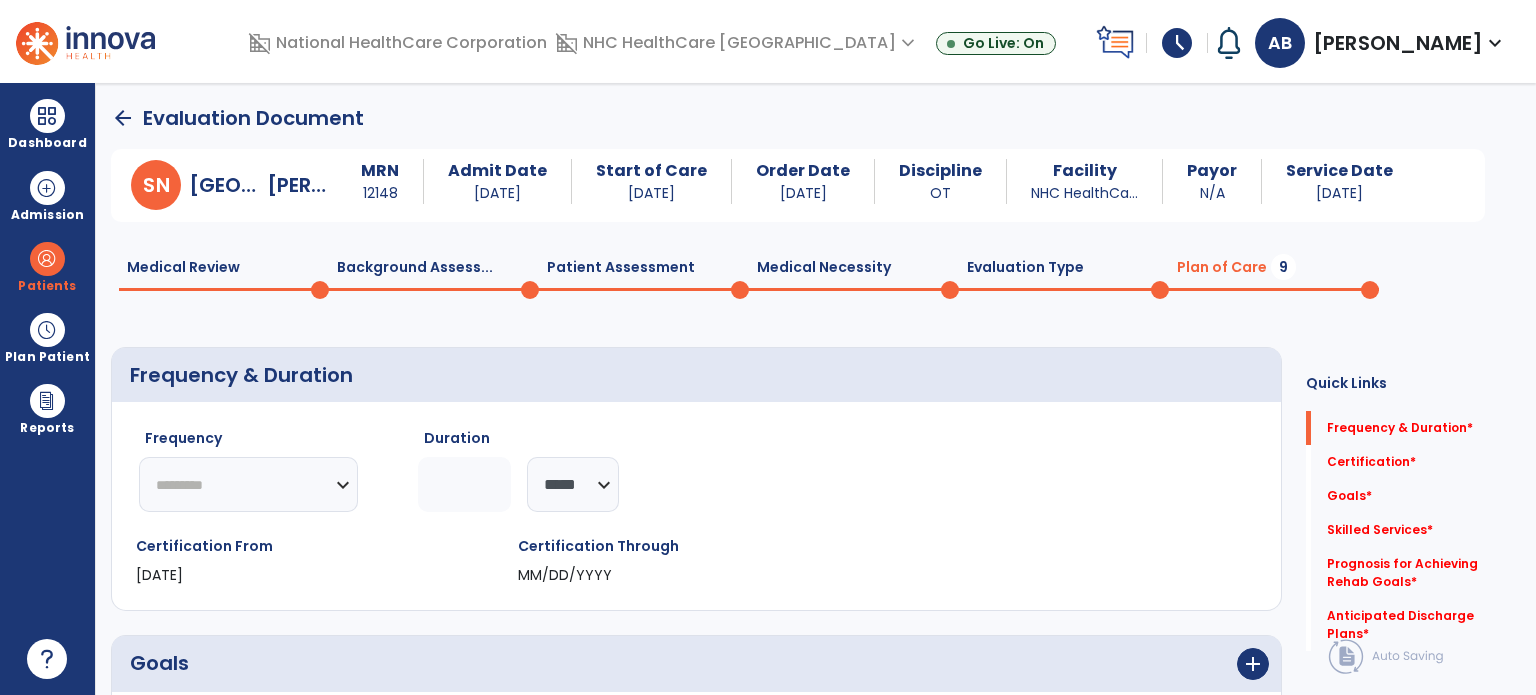 click on "********* ** ** ** ** ** ** **" 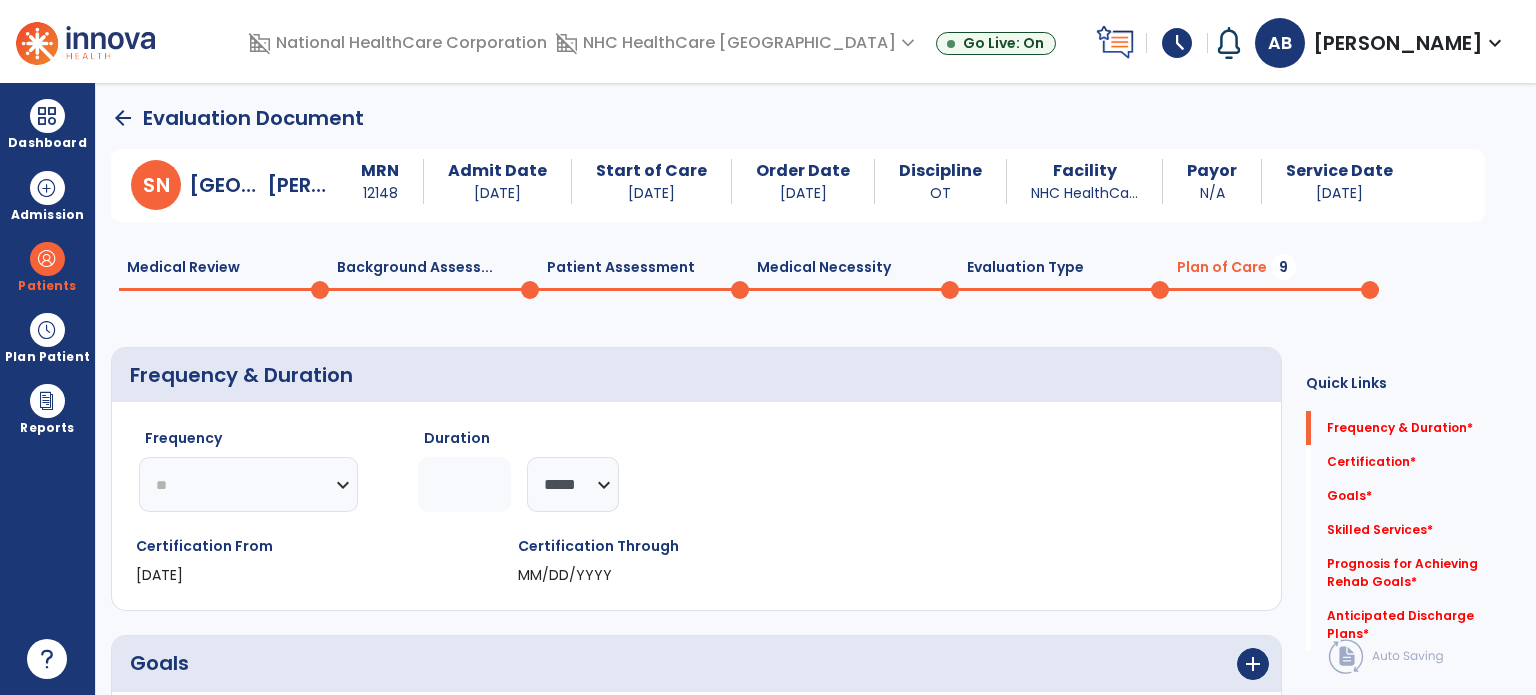 click on "********* ** ** ** ** ** ** **" 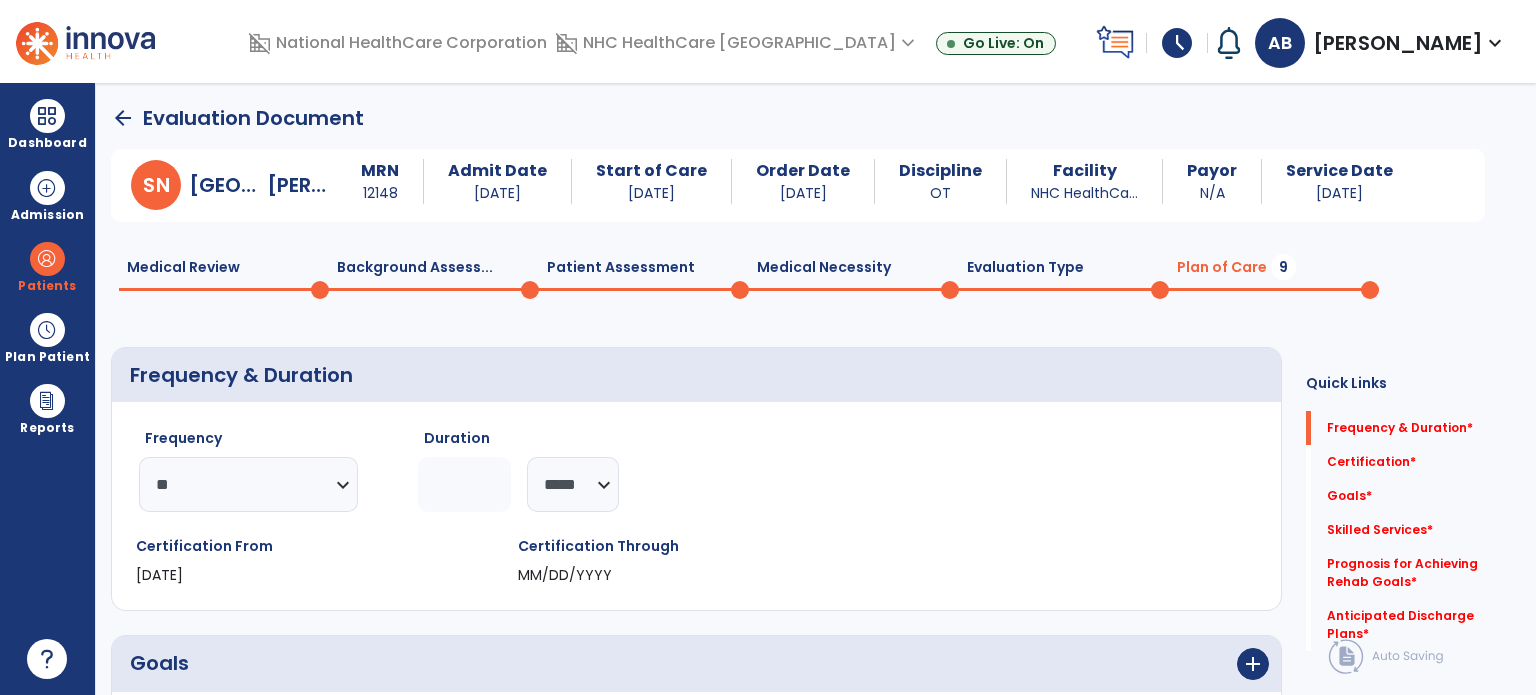 click 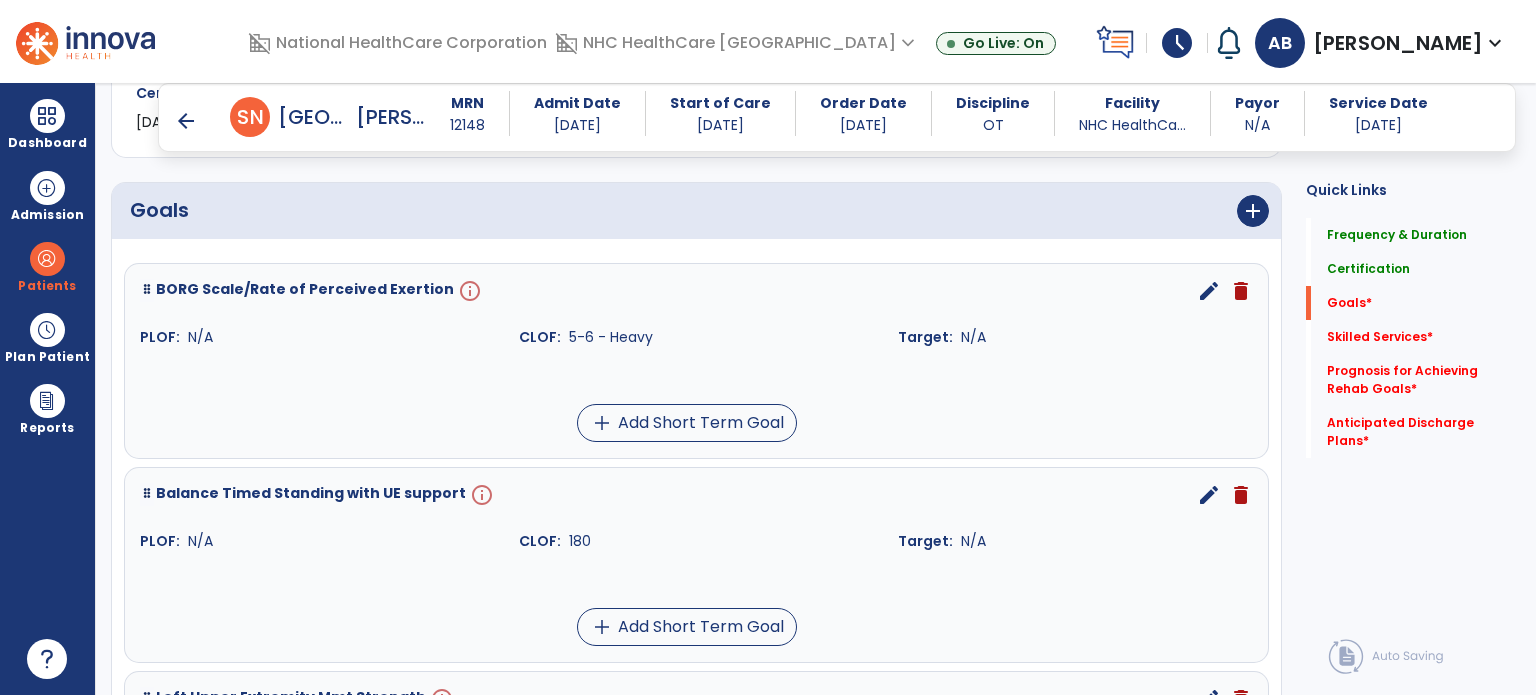 scroll, scrollTop: 436, scrollLeft: 0, axis: vertical 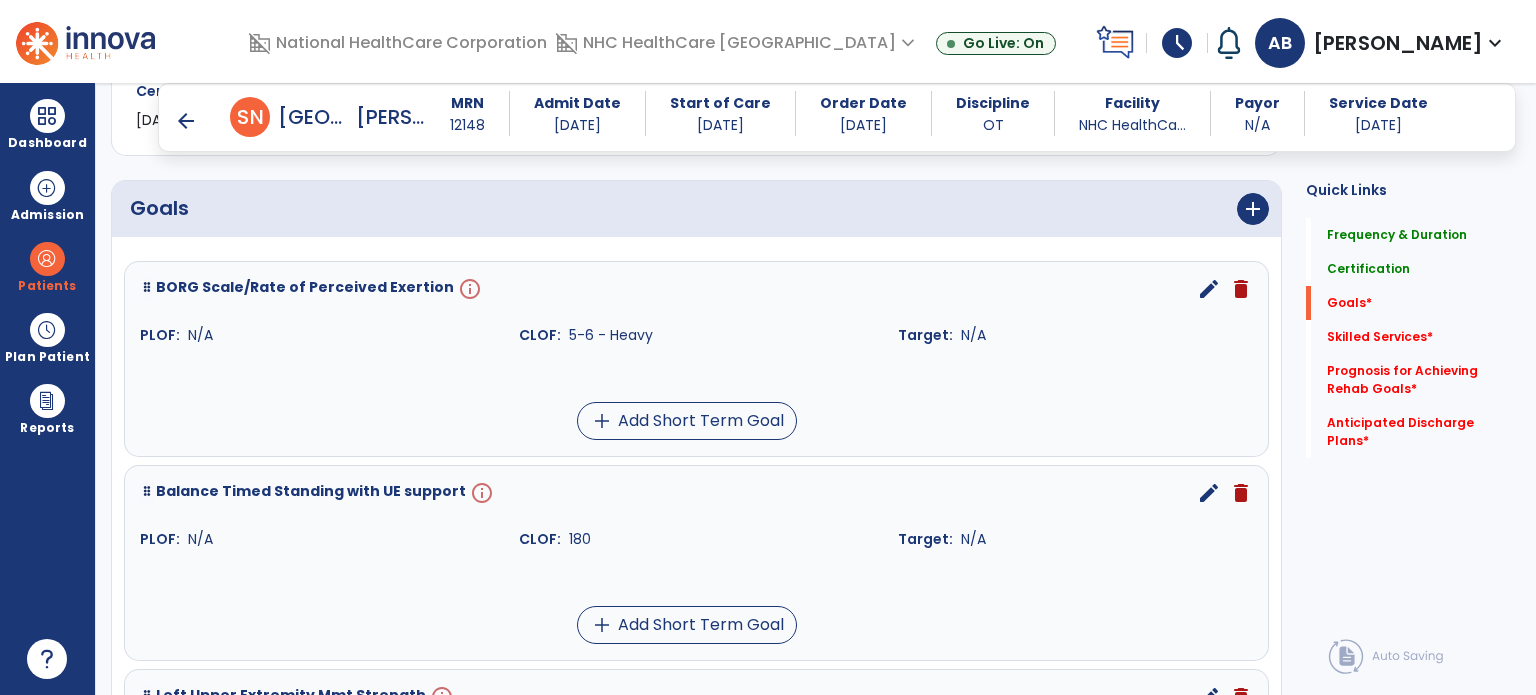 type on "*" 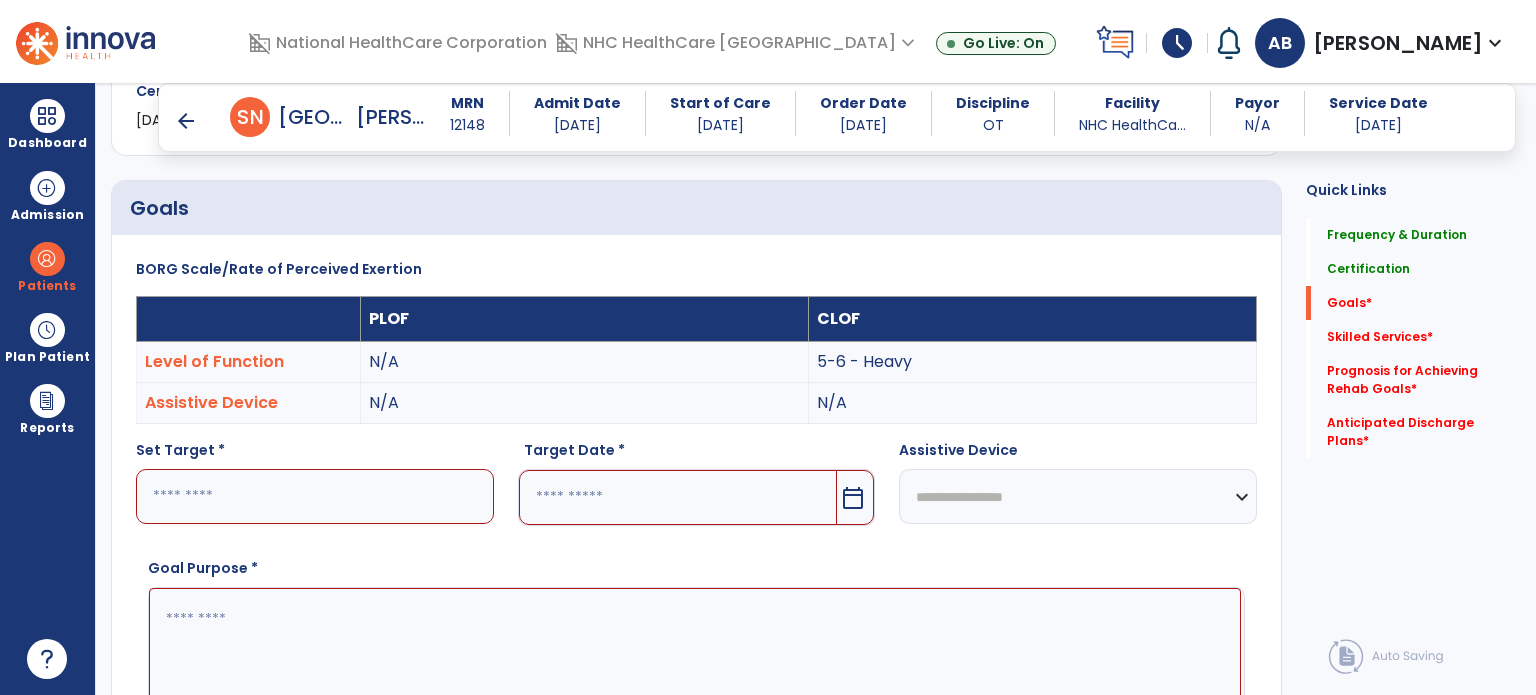 scroll, scrollTop: 534, scrollLeft: 0, axis: vertical 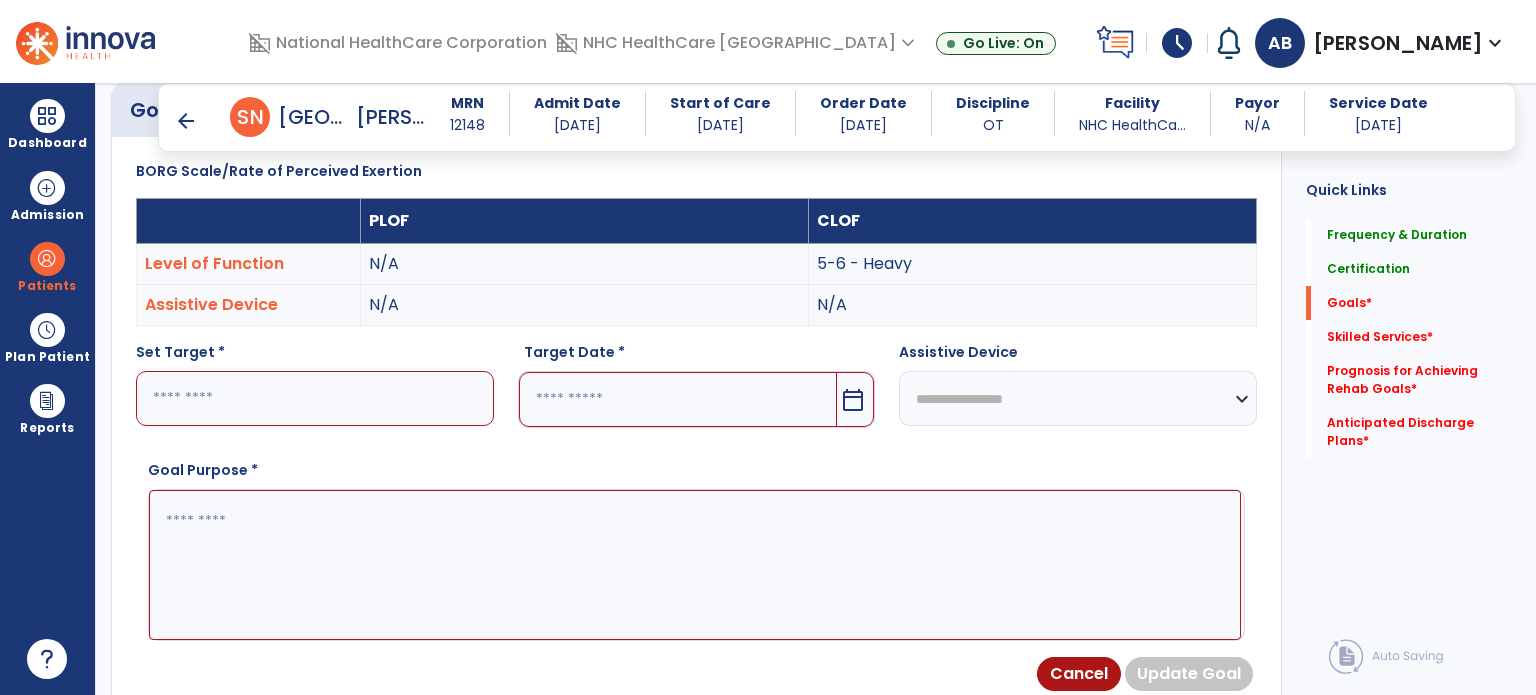 click at bounding box center [315, 398] 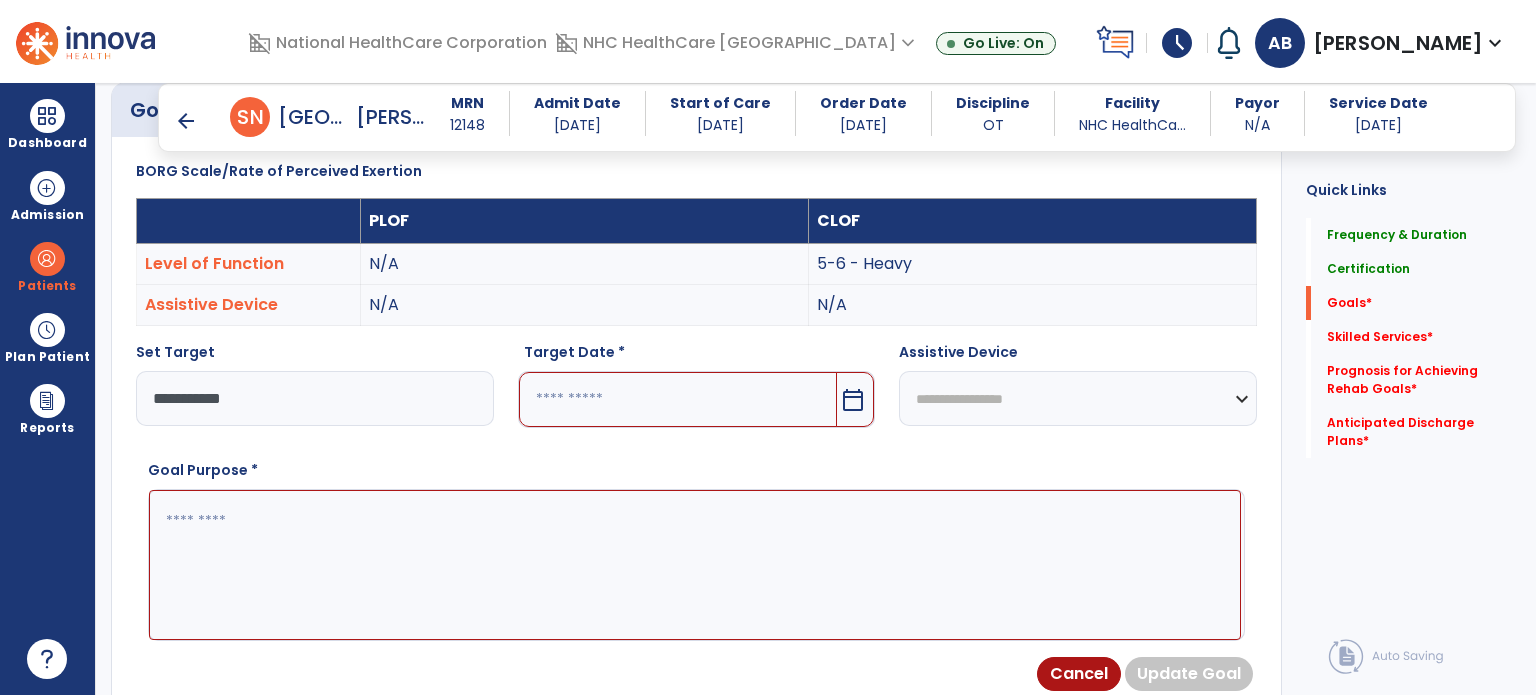 type on "**********" 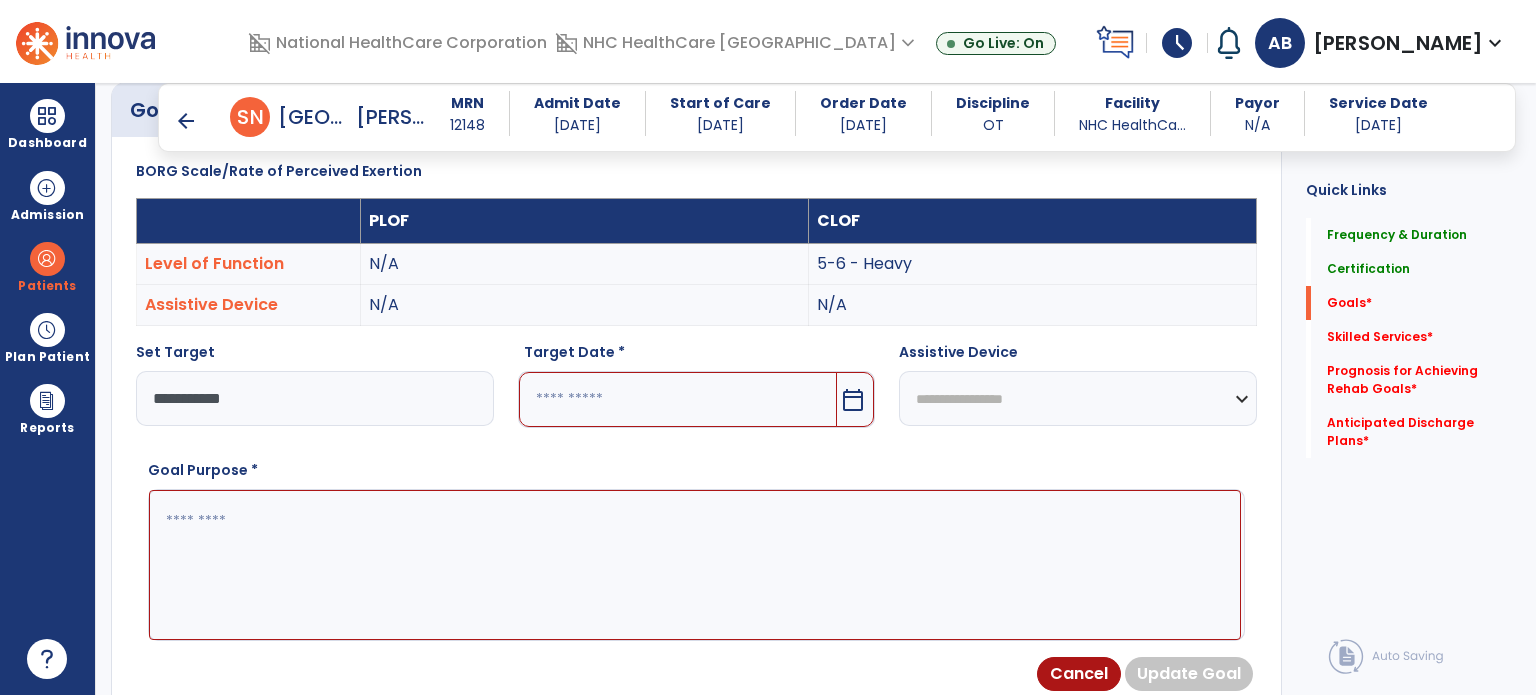 click at bounding box center [678, 399] 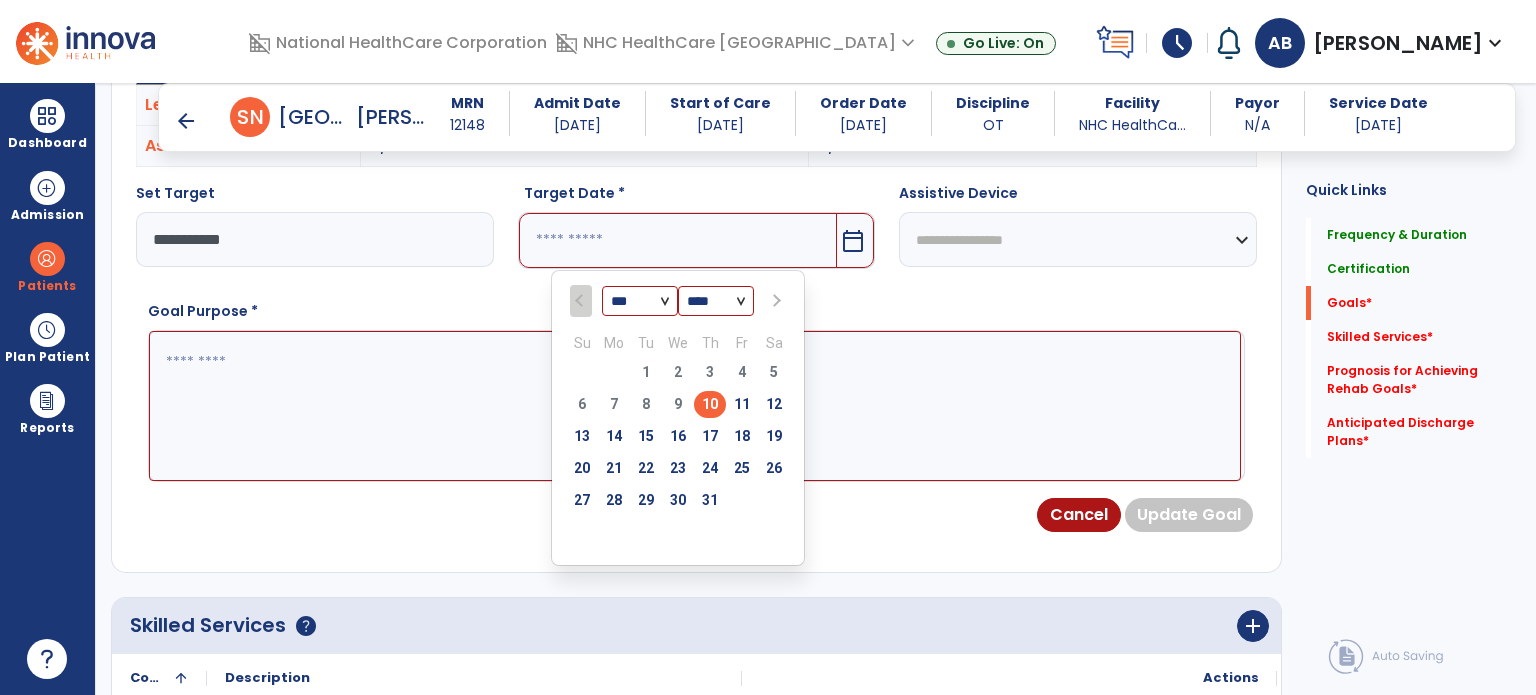 scroll, scrollTop: 690, scrollLeft: 0, axis: vertical 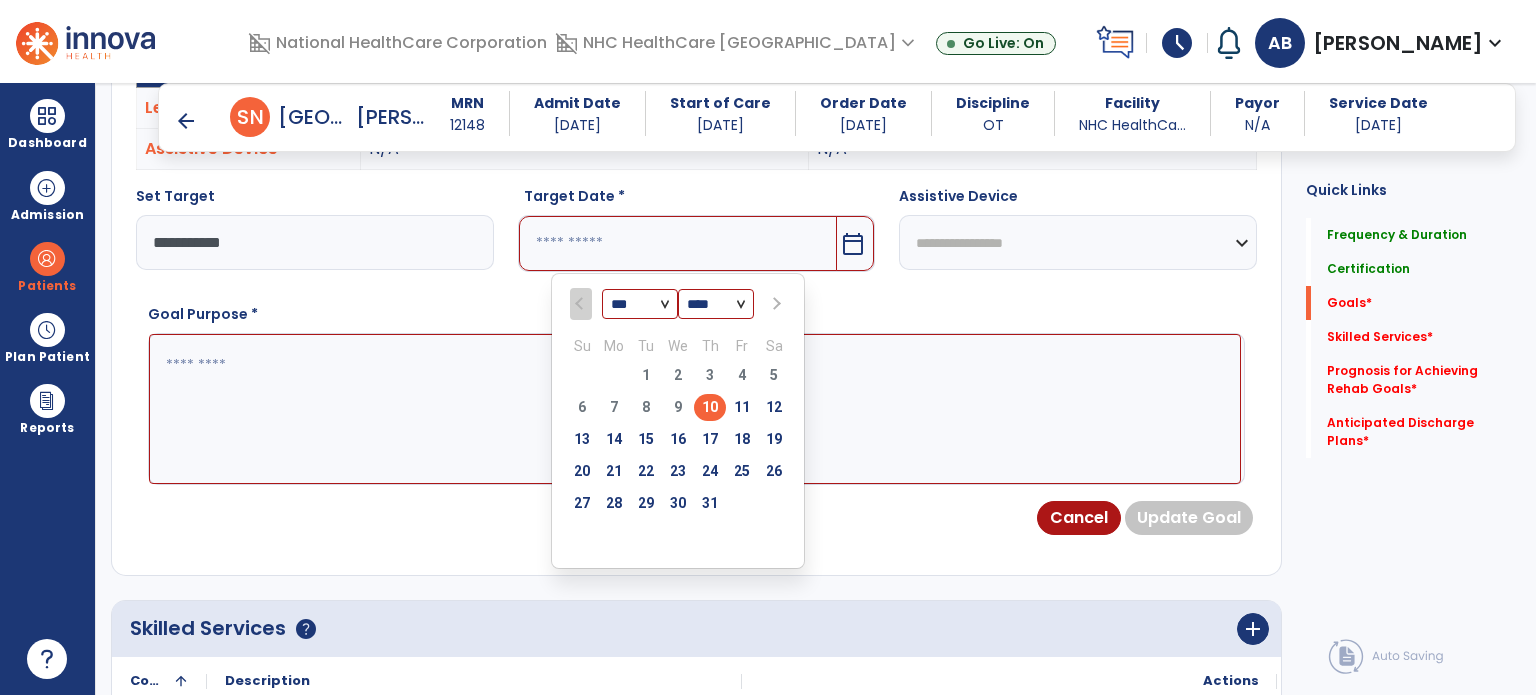 click at bounding box center (774, 304) 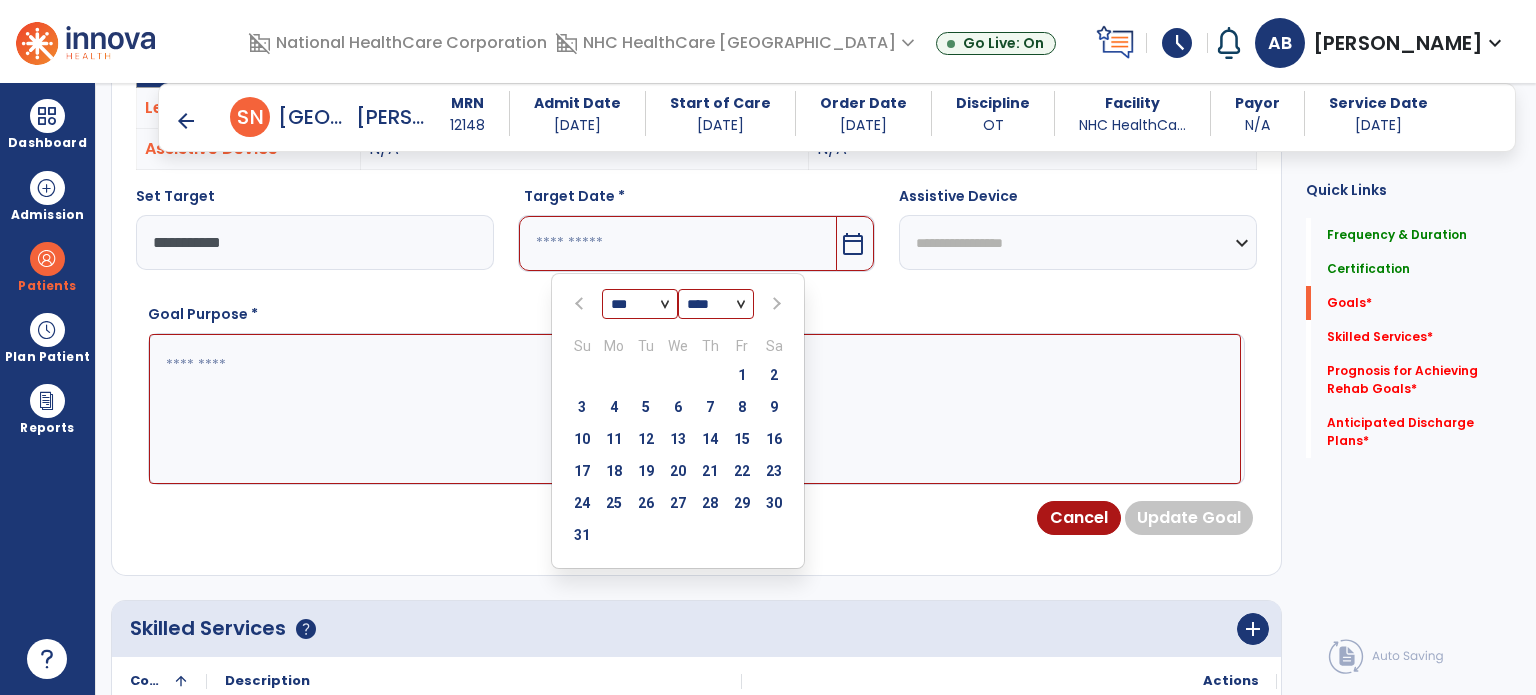 click at bounding box center (774, 304) 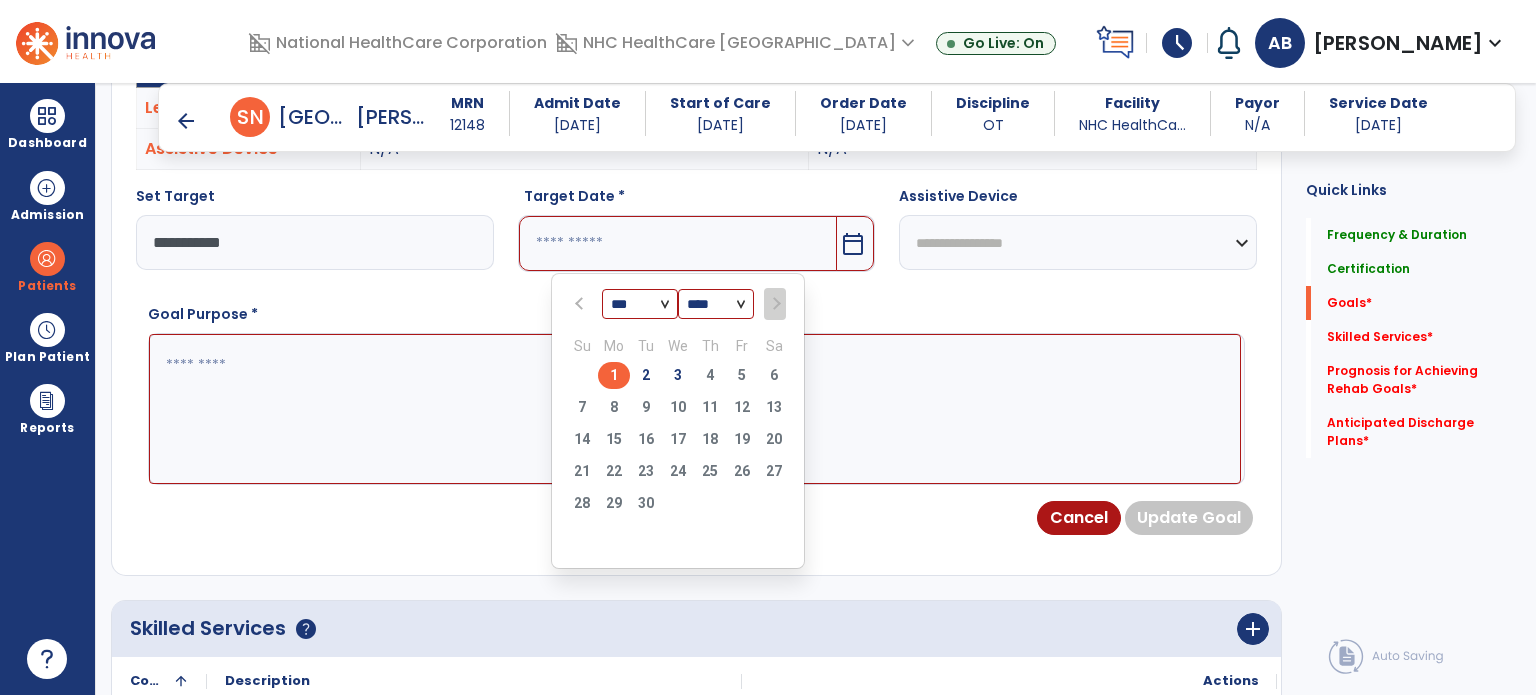click on "1" at bounding box center [614, 375] 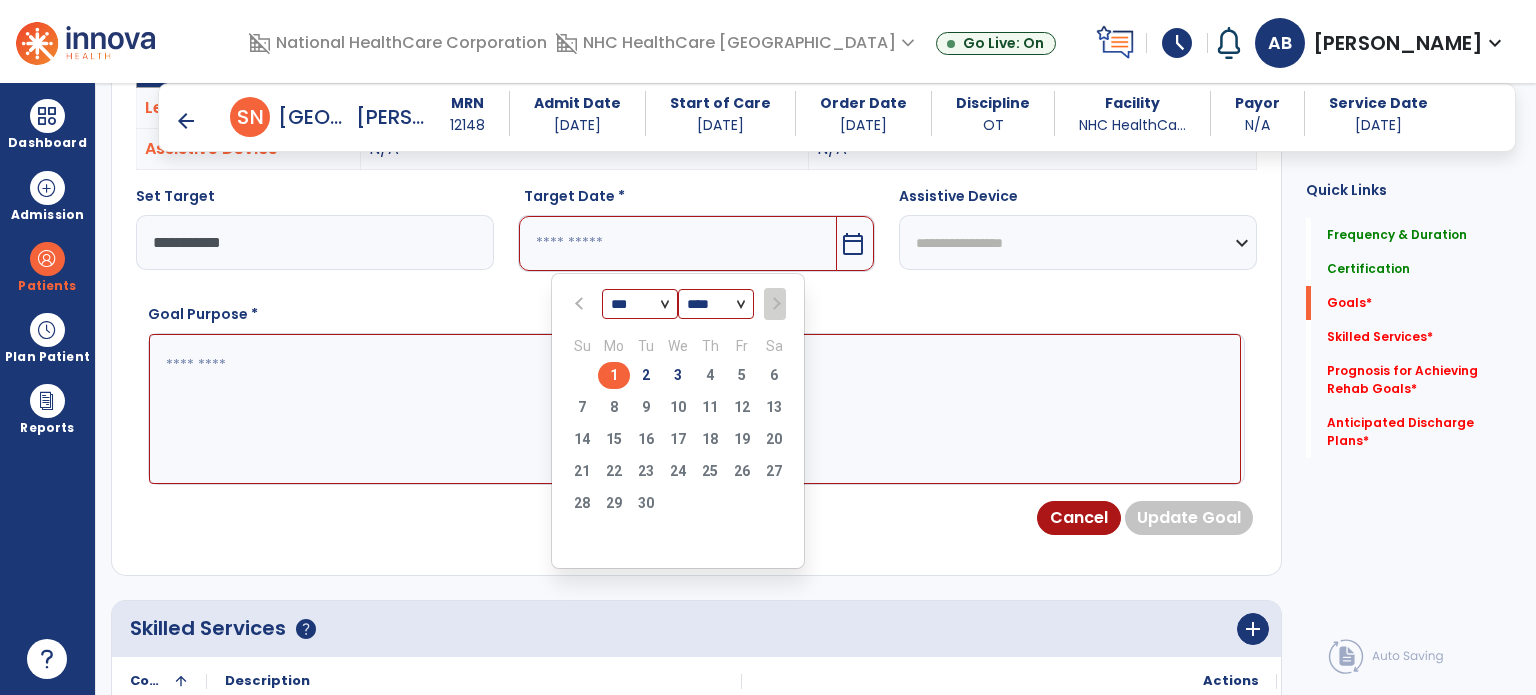 type on "********" 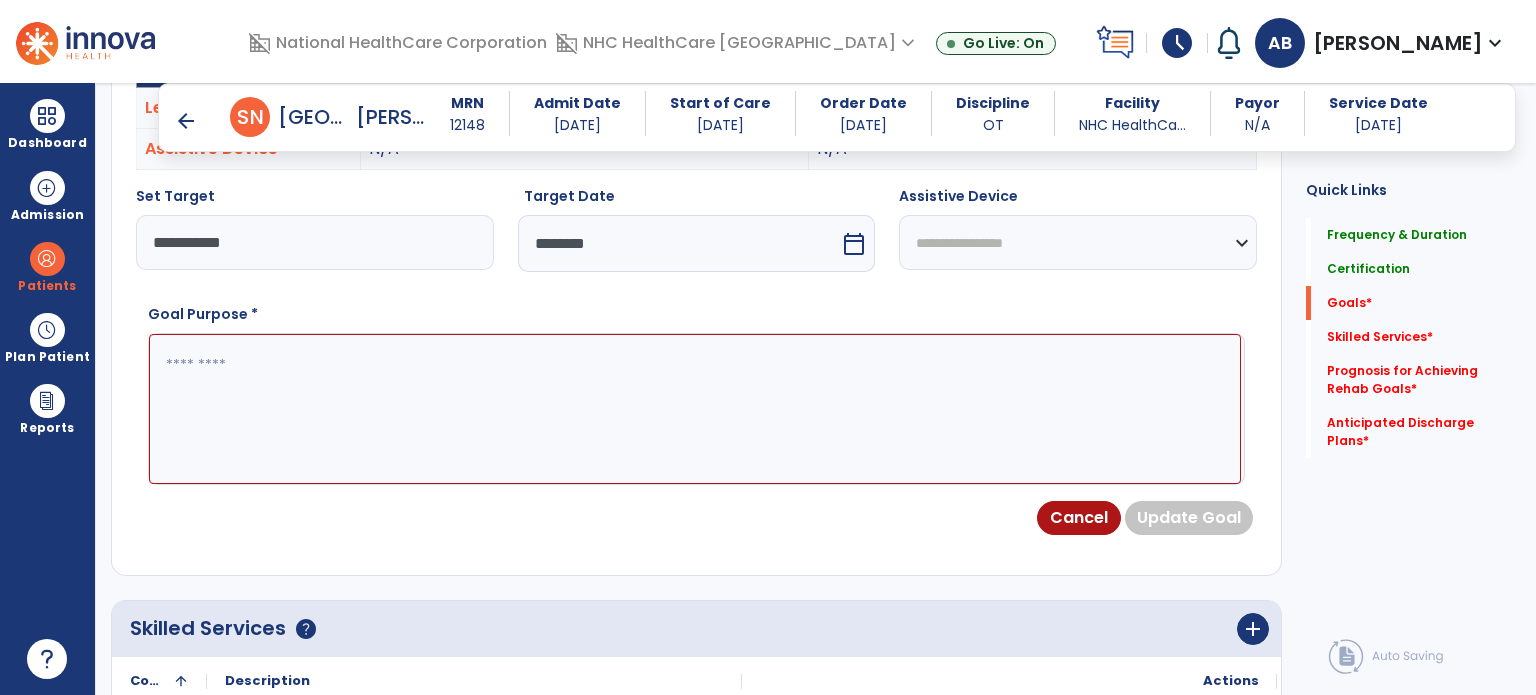 click on "********" at bounding box center (679, 243) 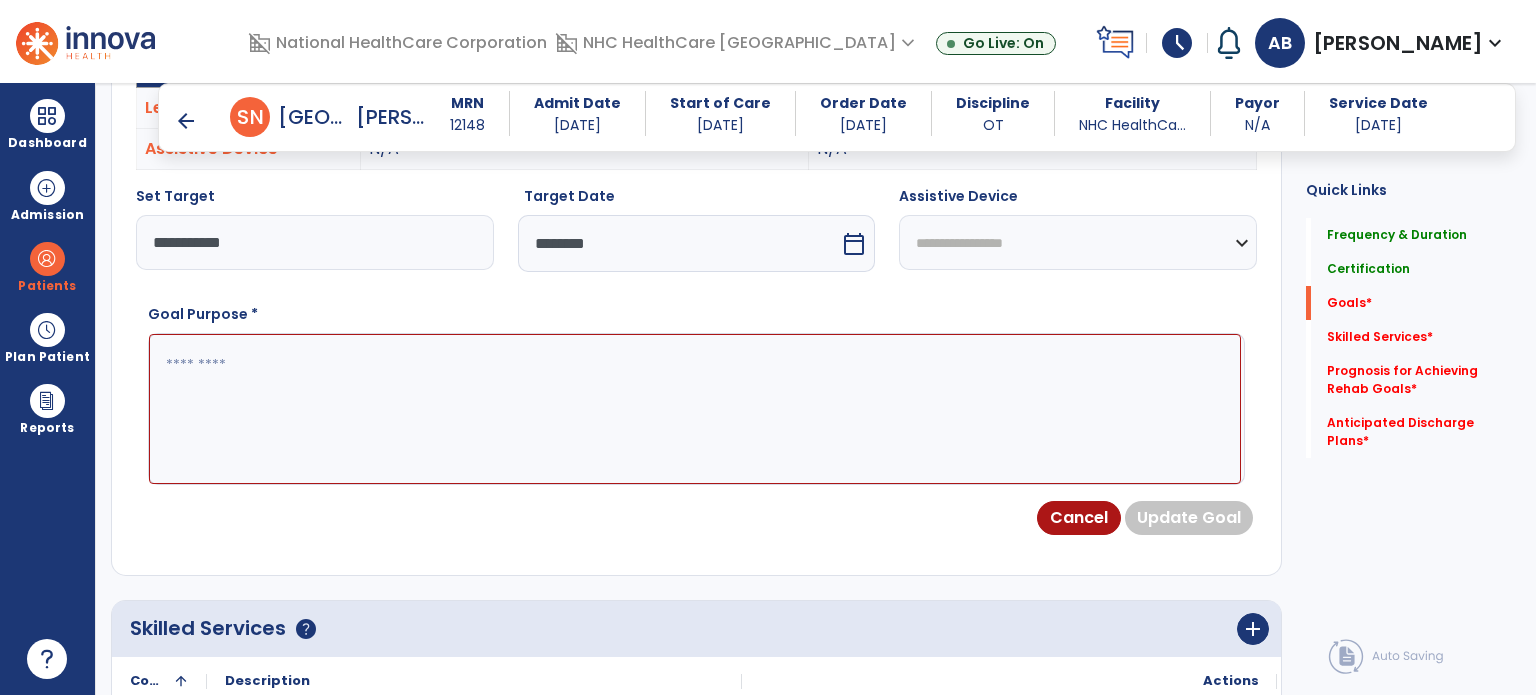select on "*" 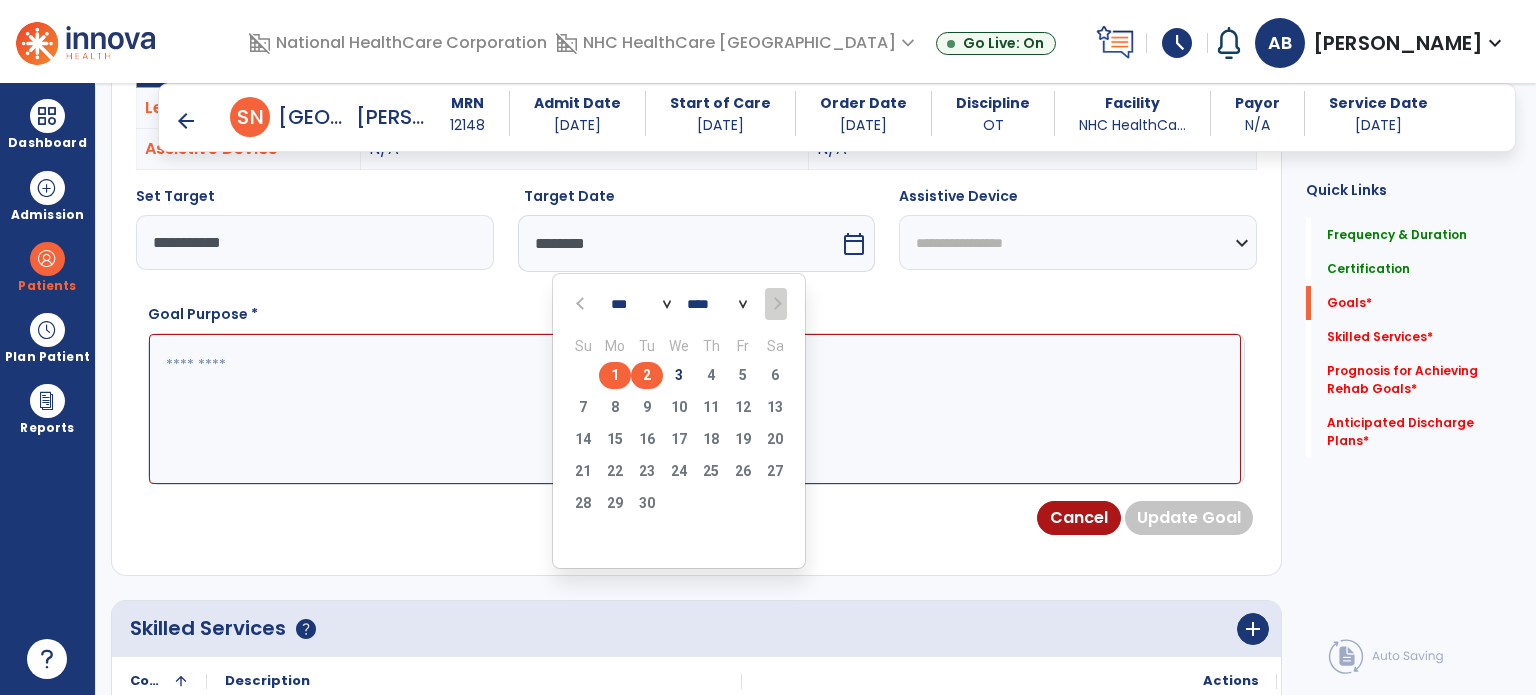 click on "2" at bounding box center [647, 375] 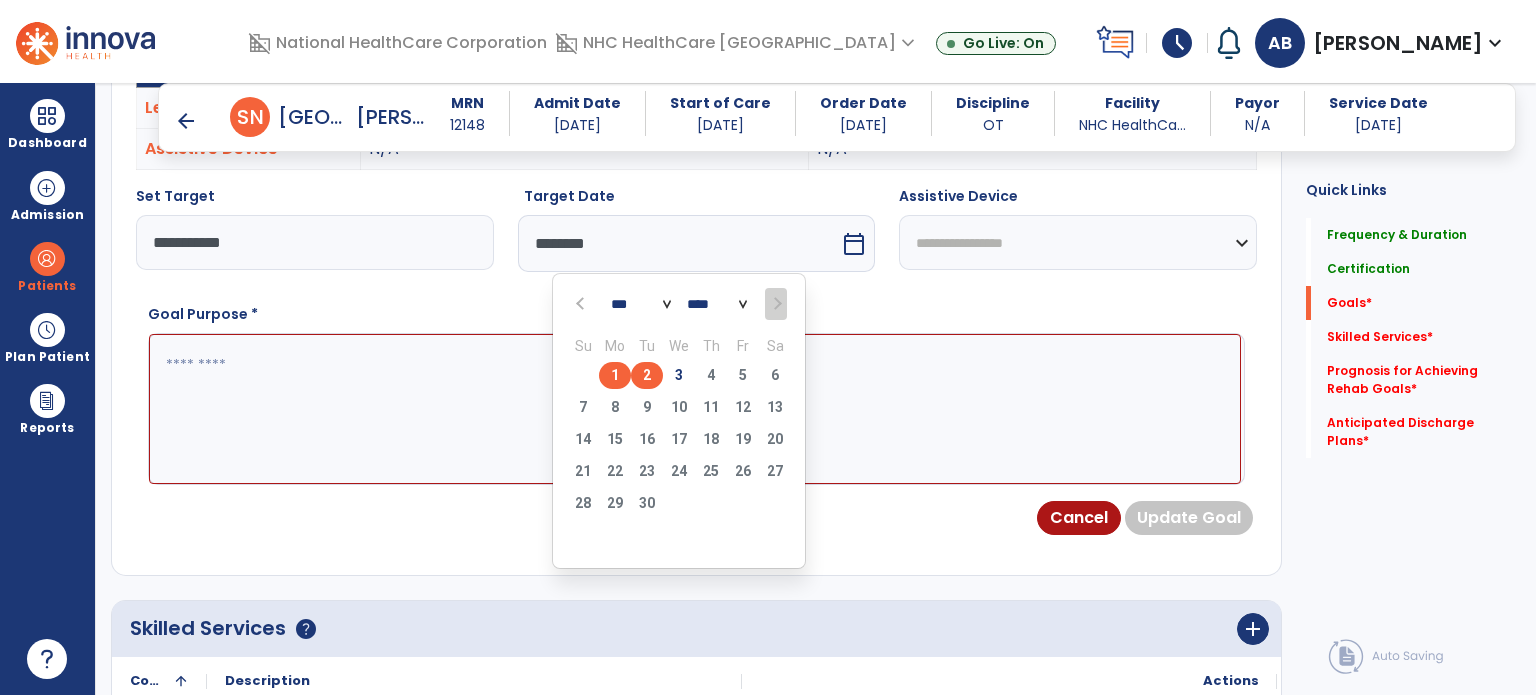 type on "********" 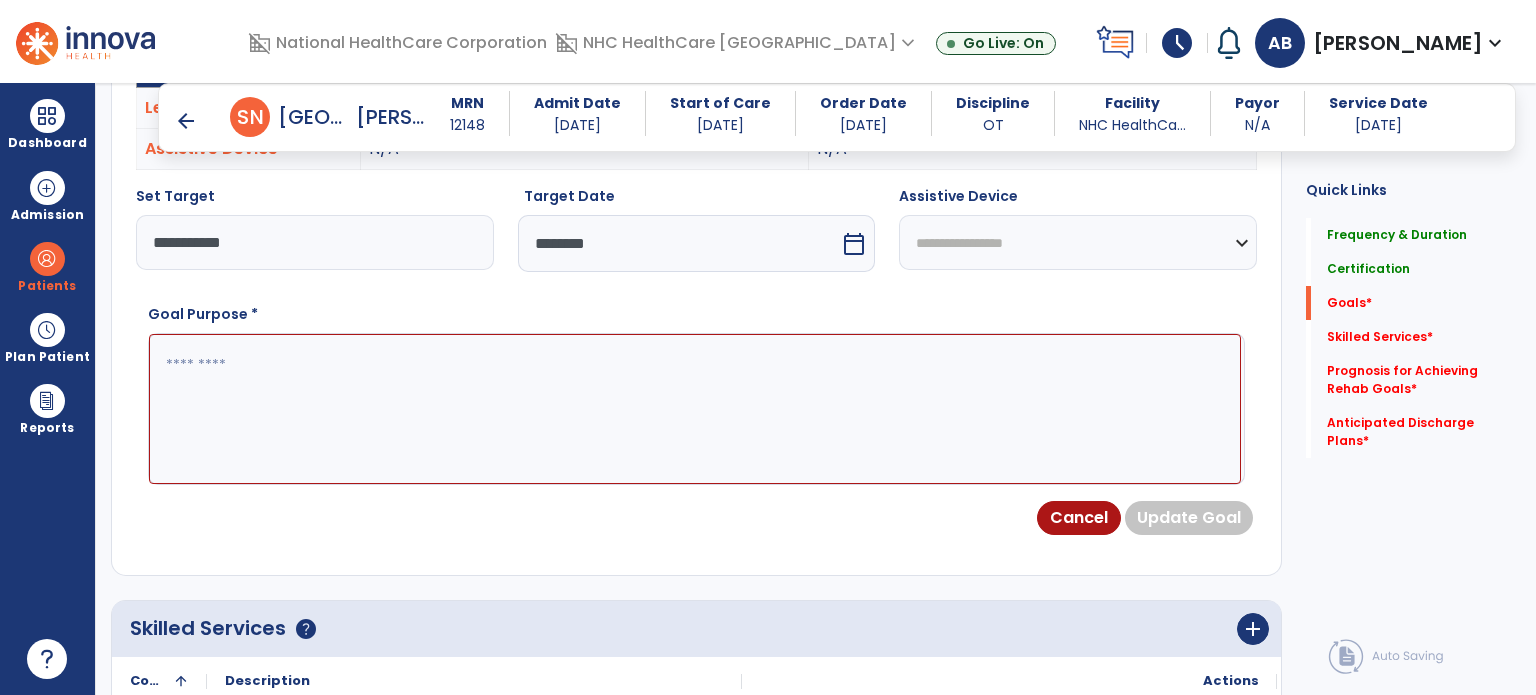 click at bounding box center (695, 409) 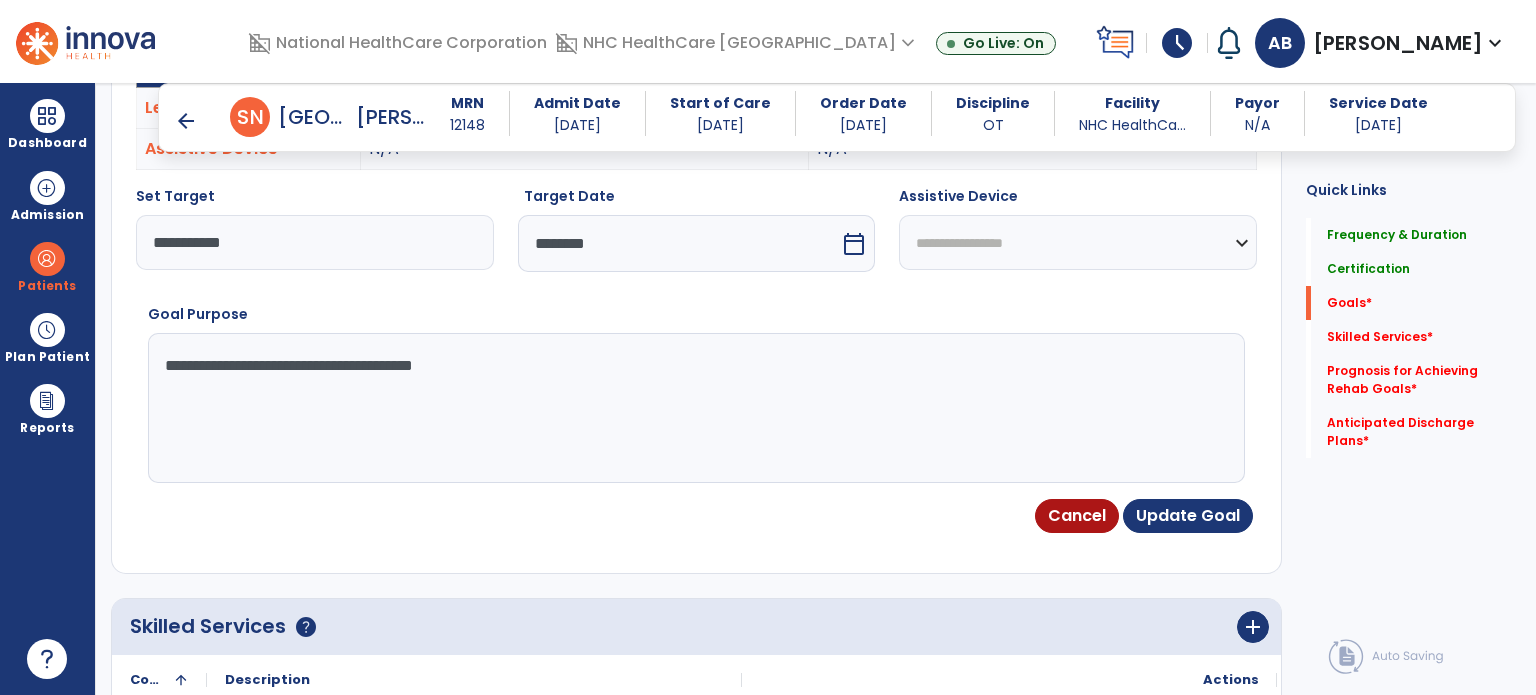 type on "**********" 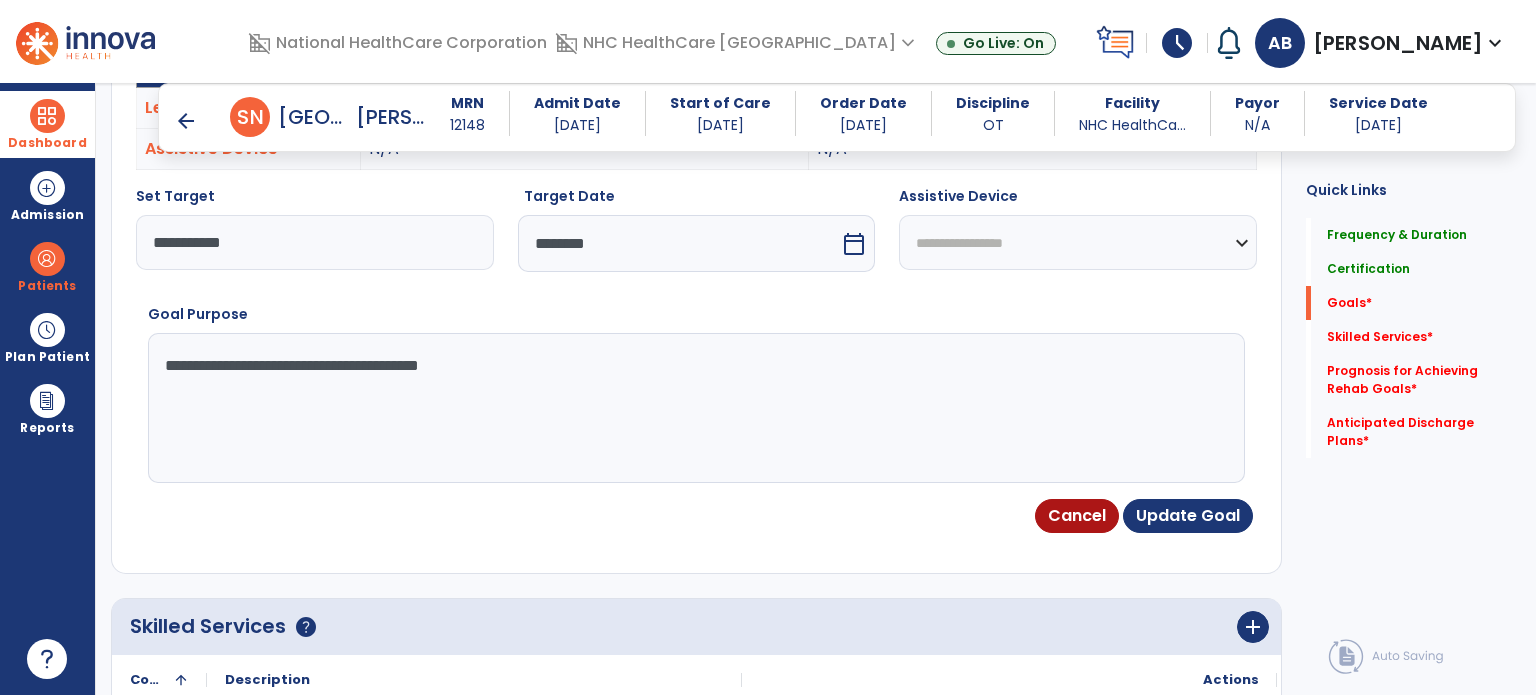 drag, startPoint x: 724, startPoint y: 395, endPoint x: 0, endPoint y: 155, distance: 762.74243 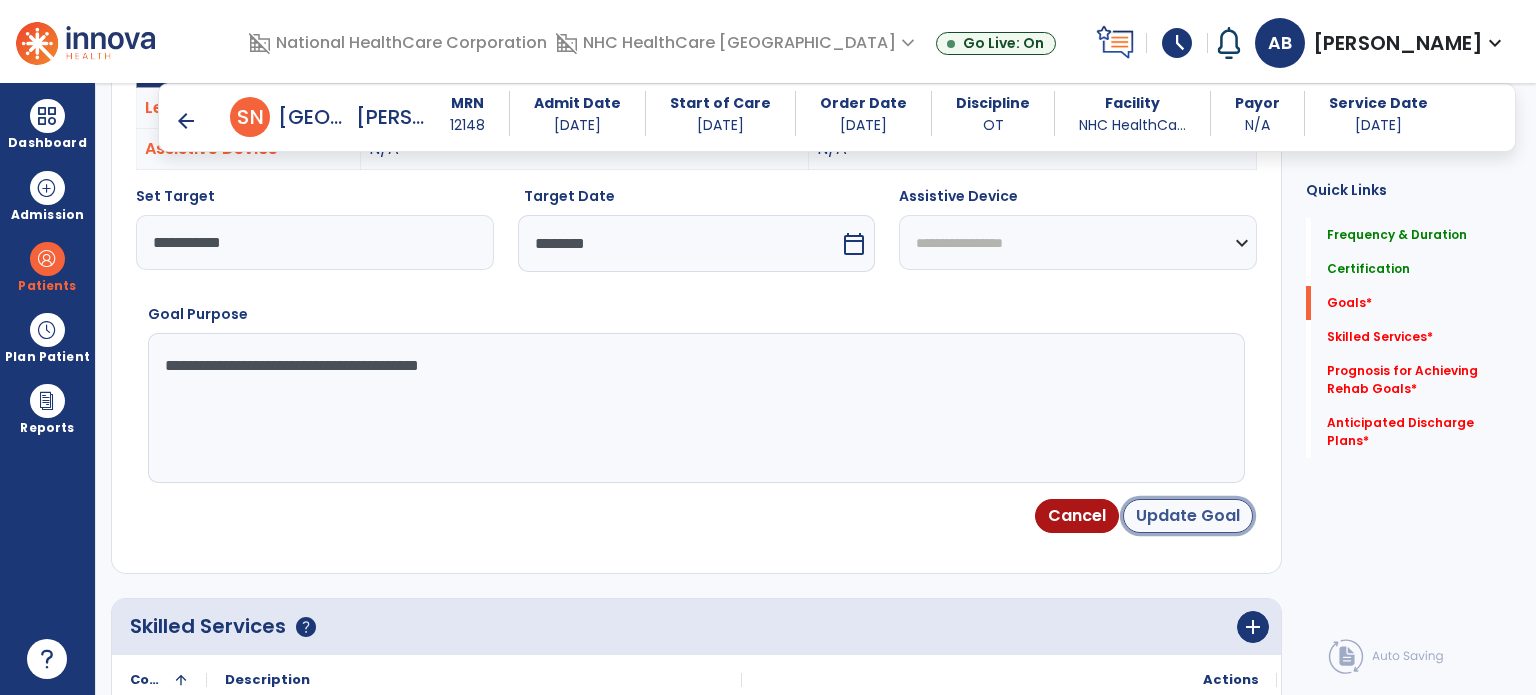 click on "Update Goal" at bounding box center (1188, 516) 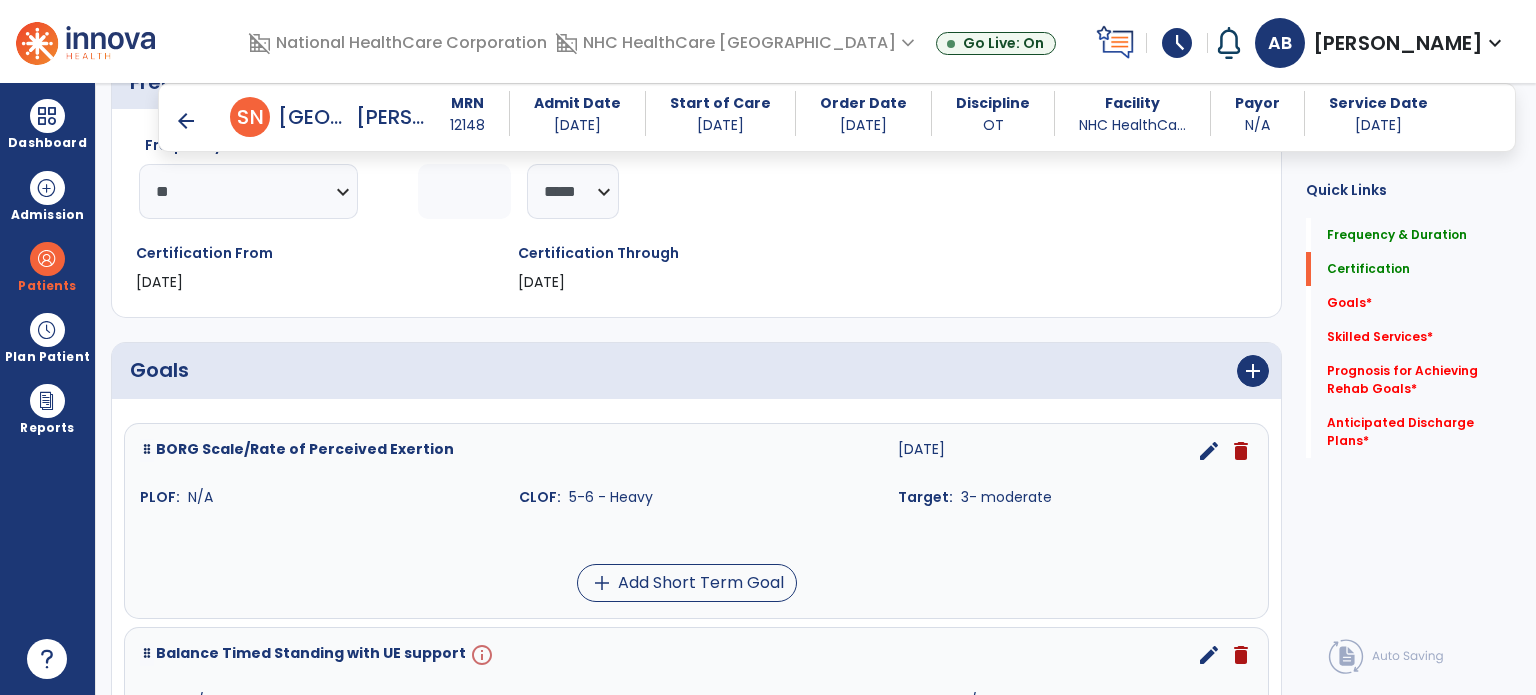 scroll, scrollTop: 502, scrollLeft: 0, axis: vertical 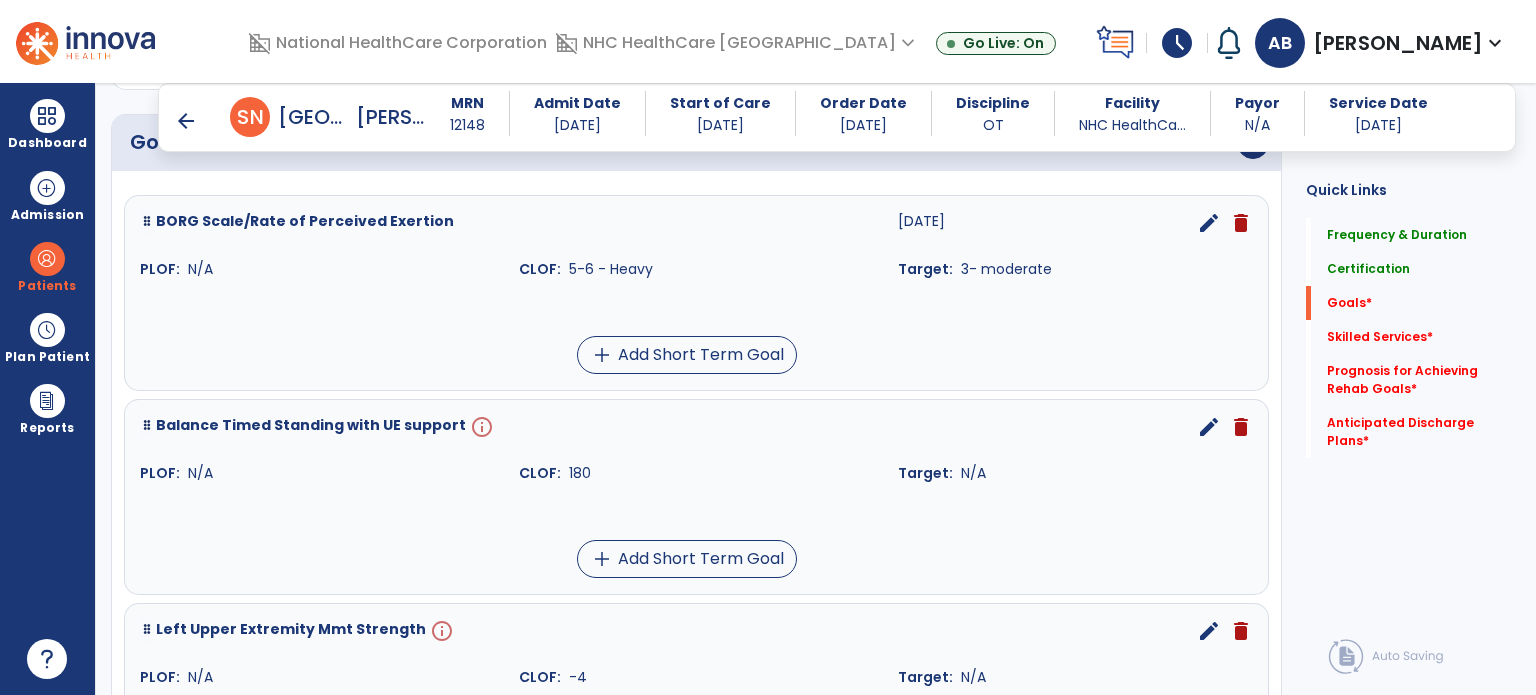 click on "edit" at bounding box center (1209, 427) 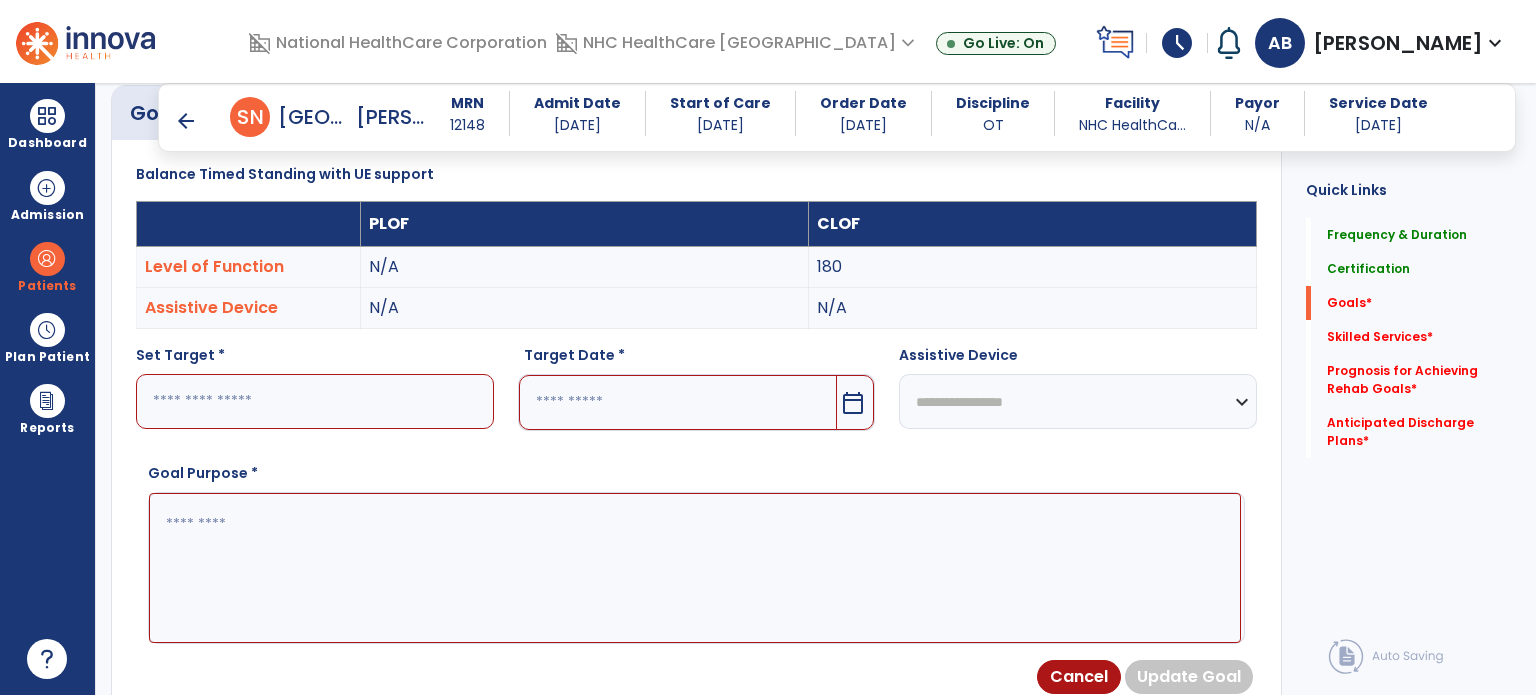 scroll, scrollTop: 534, scrollLeft: 0, axis: vertical 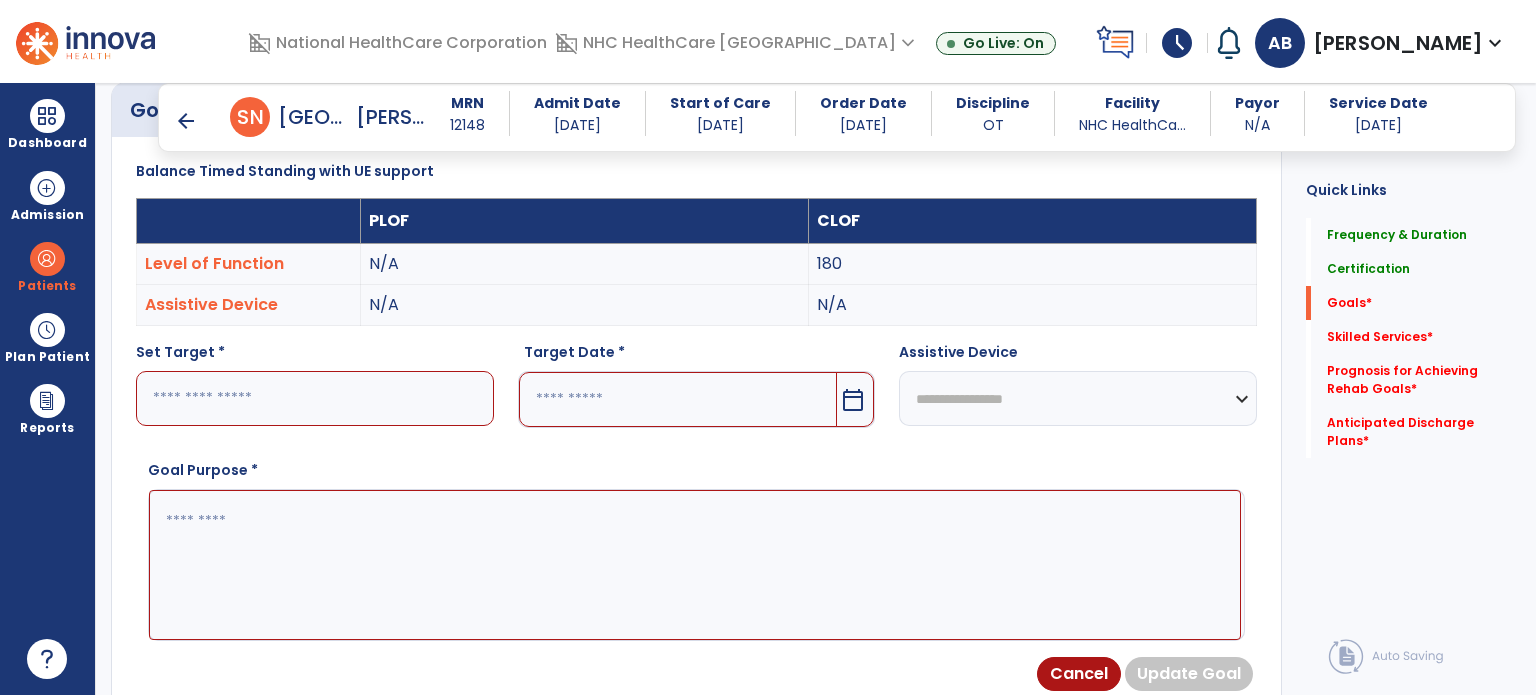 click at bounding box center (315, 398) 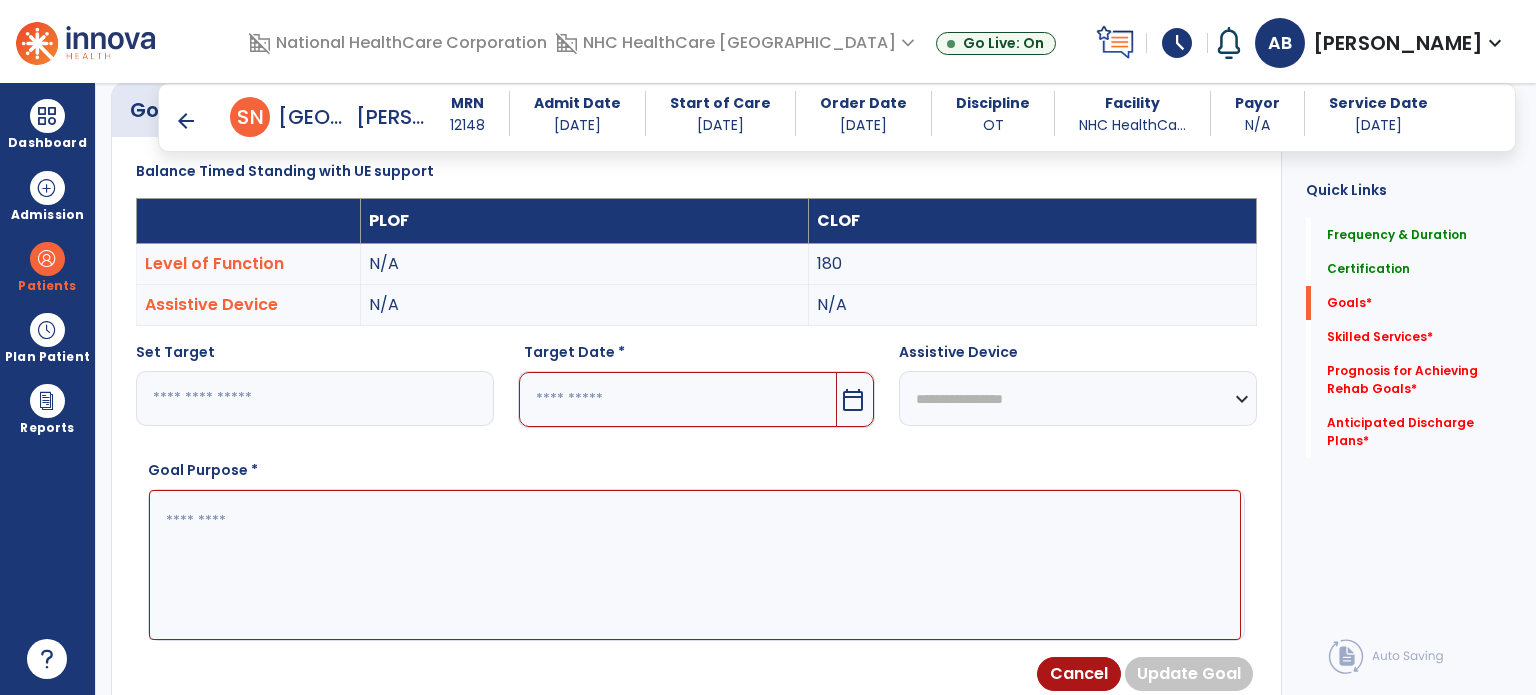 type on "***" 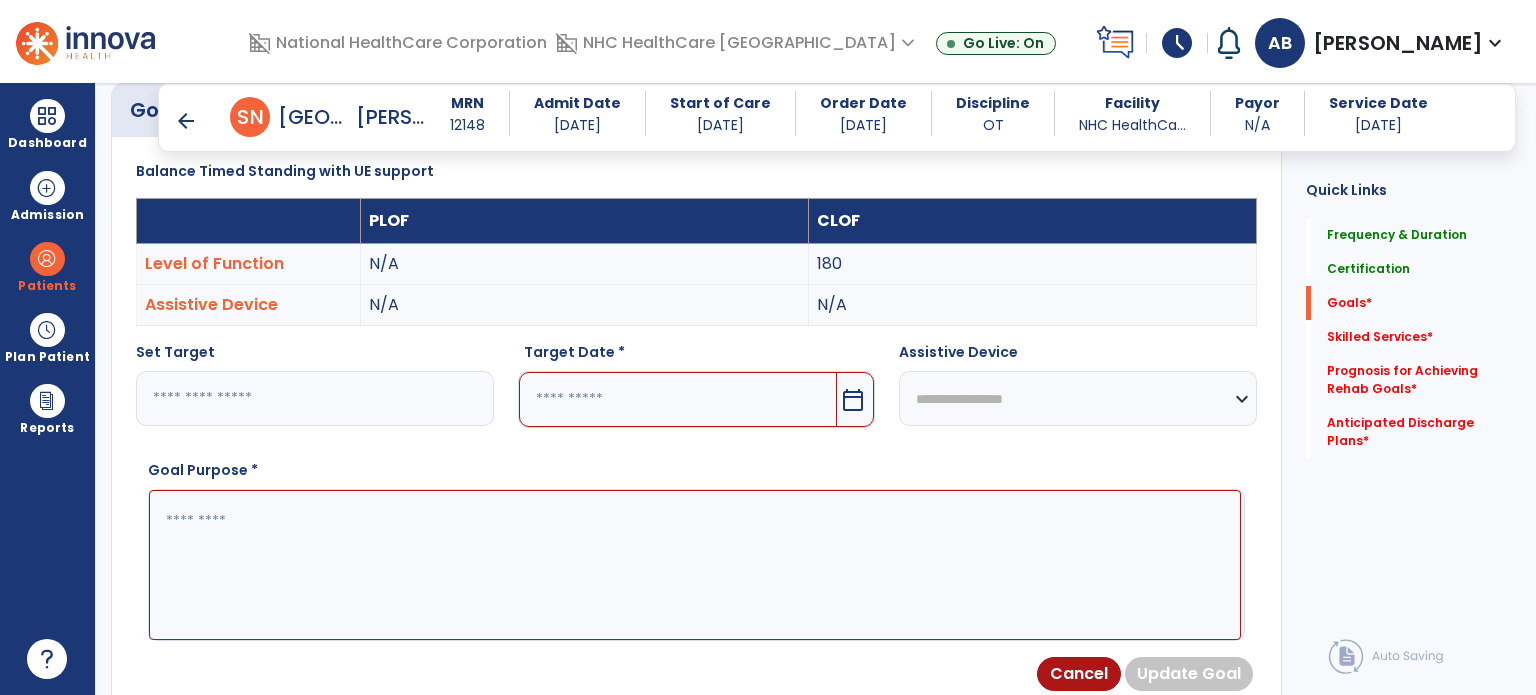 click at bounding box center (678, 399) 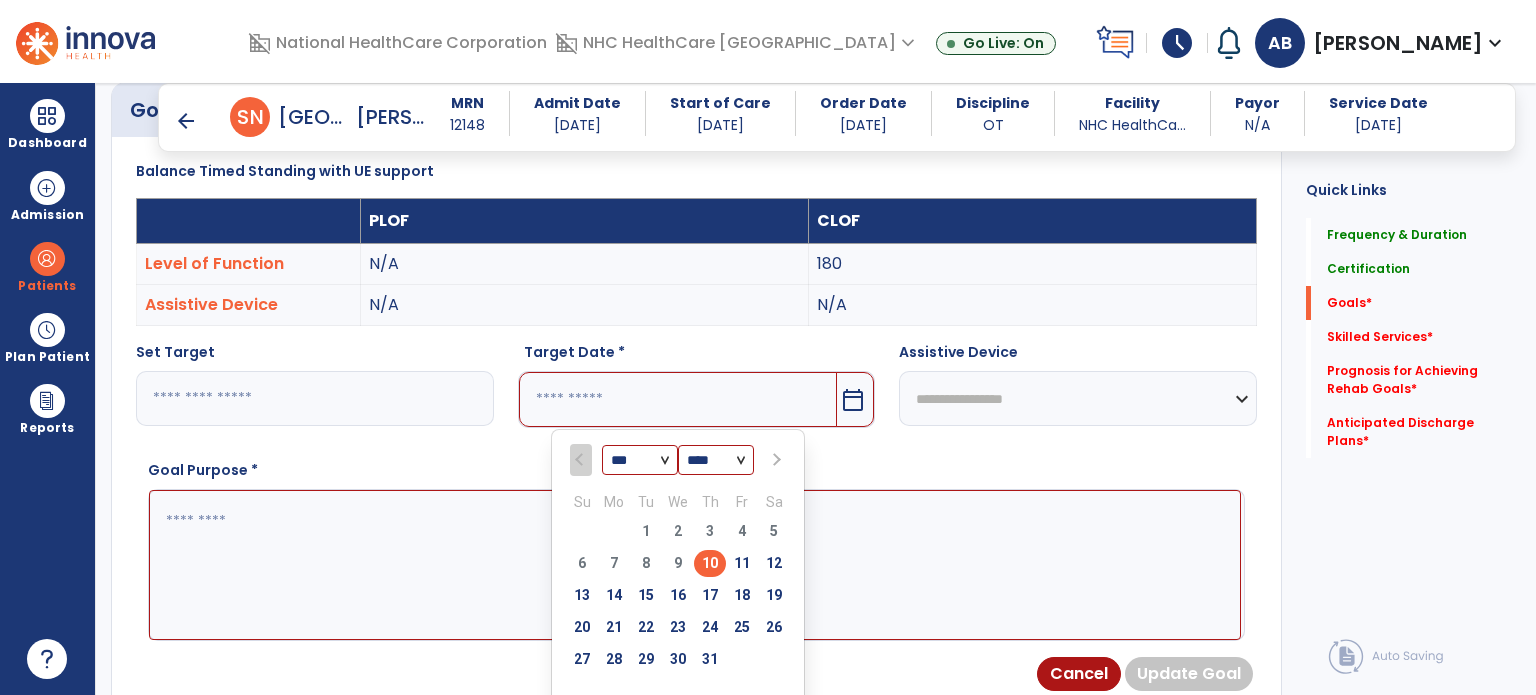 click at bounding box center [774, 460] 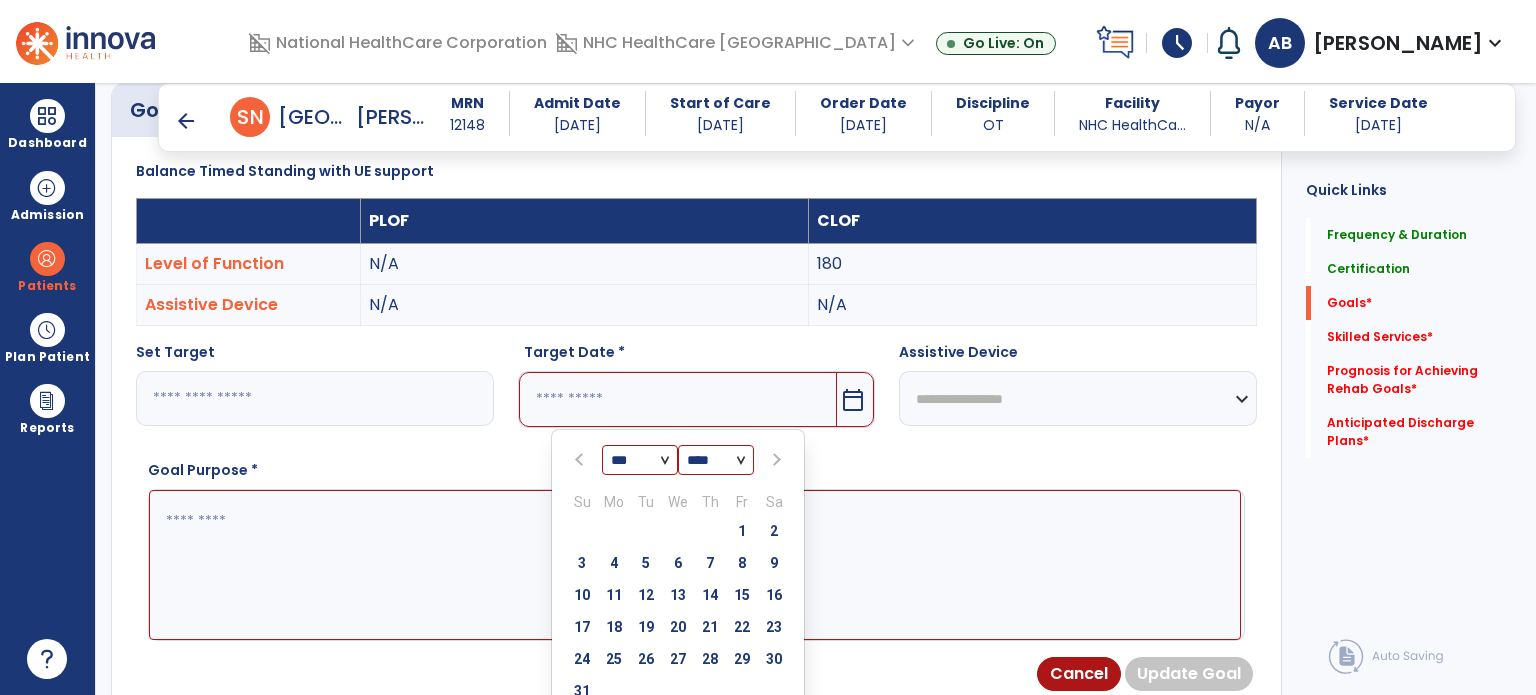 click at bounding box center [774, 460] 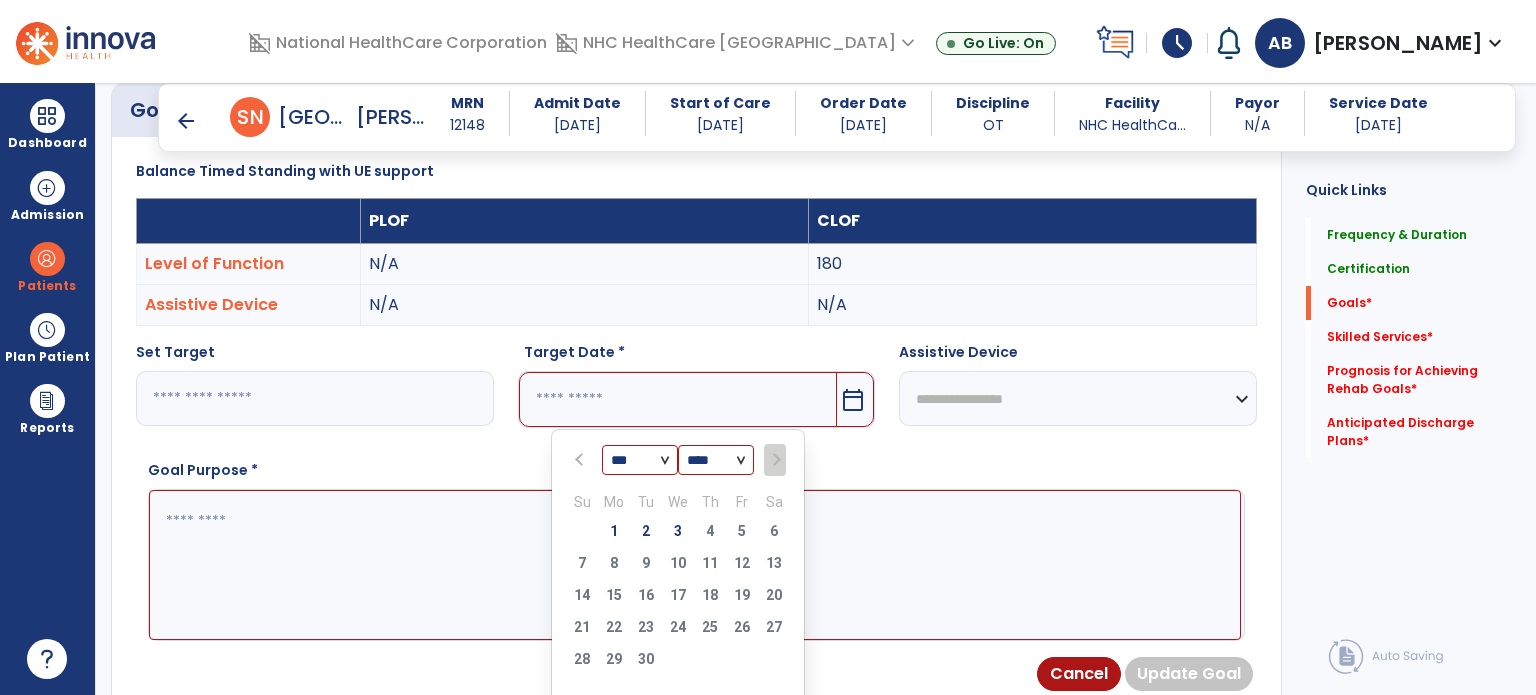 select on "*" 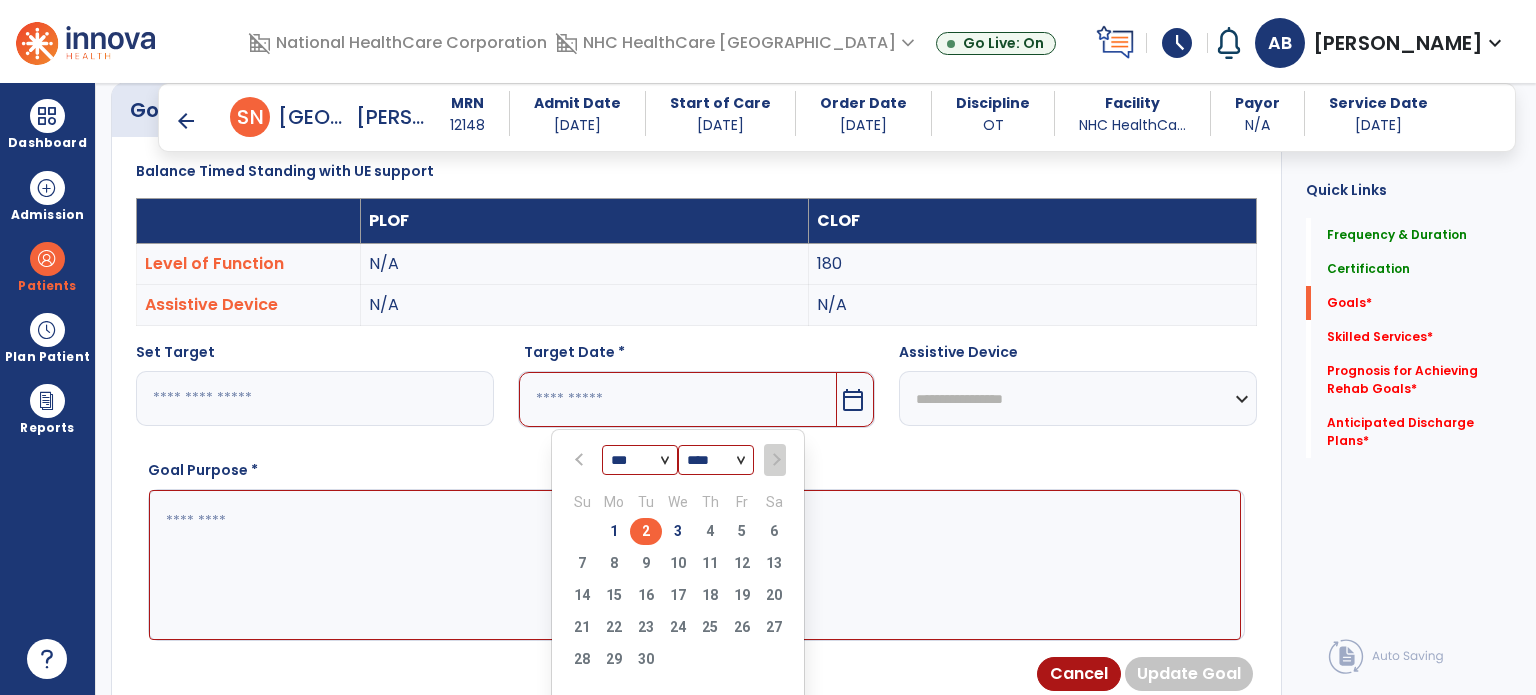 click on "2" at bounding box center [646, 531] 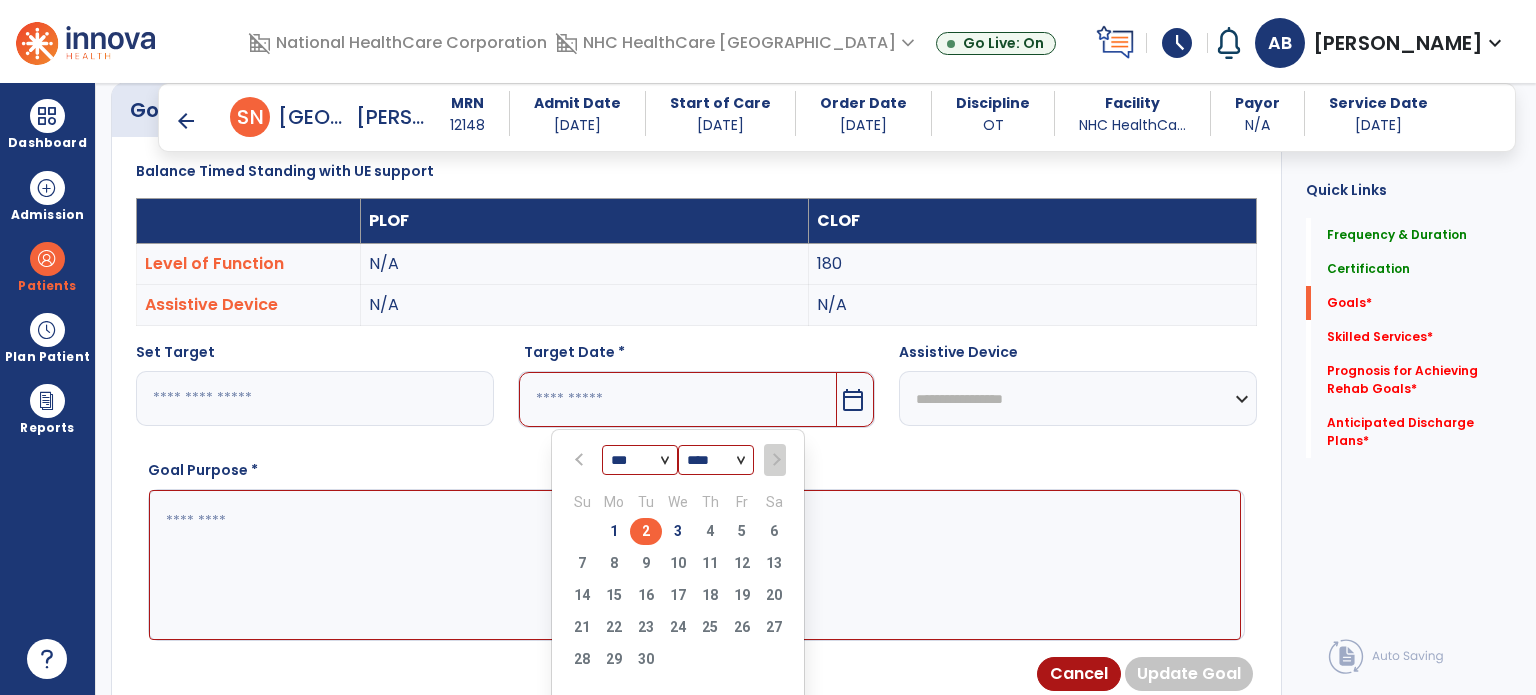 type on "********" 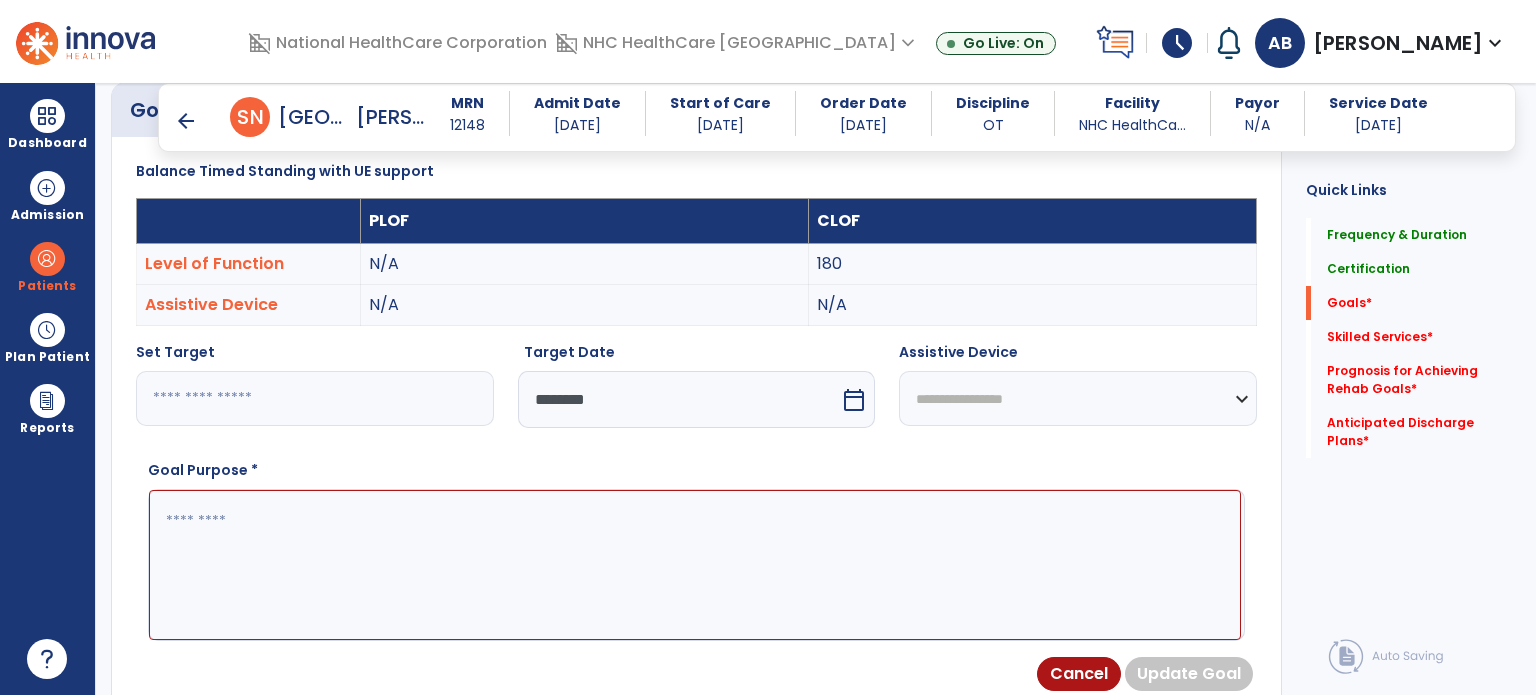 click at bounding box center [695, 565] 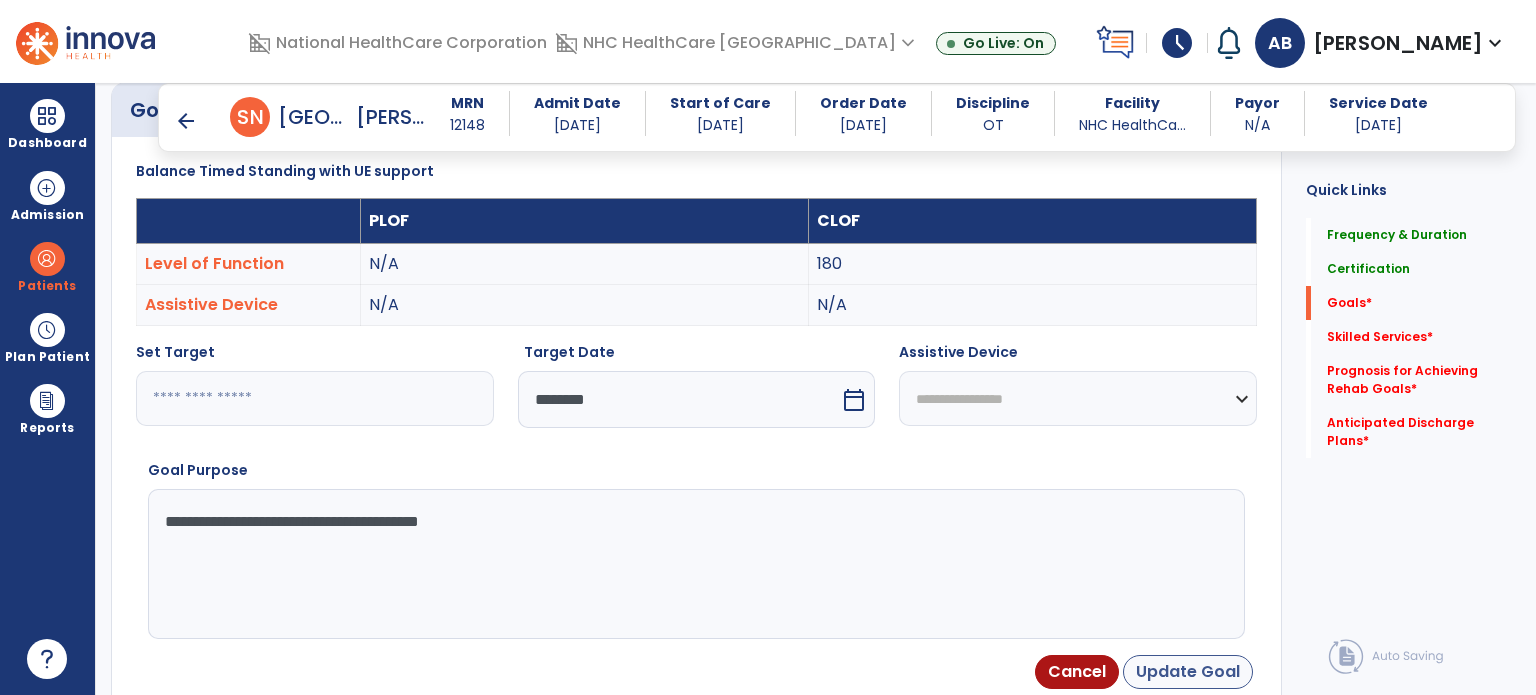 click on "Update Goal" at bounding box center [1188, 672] 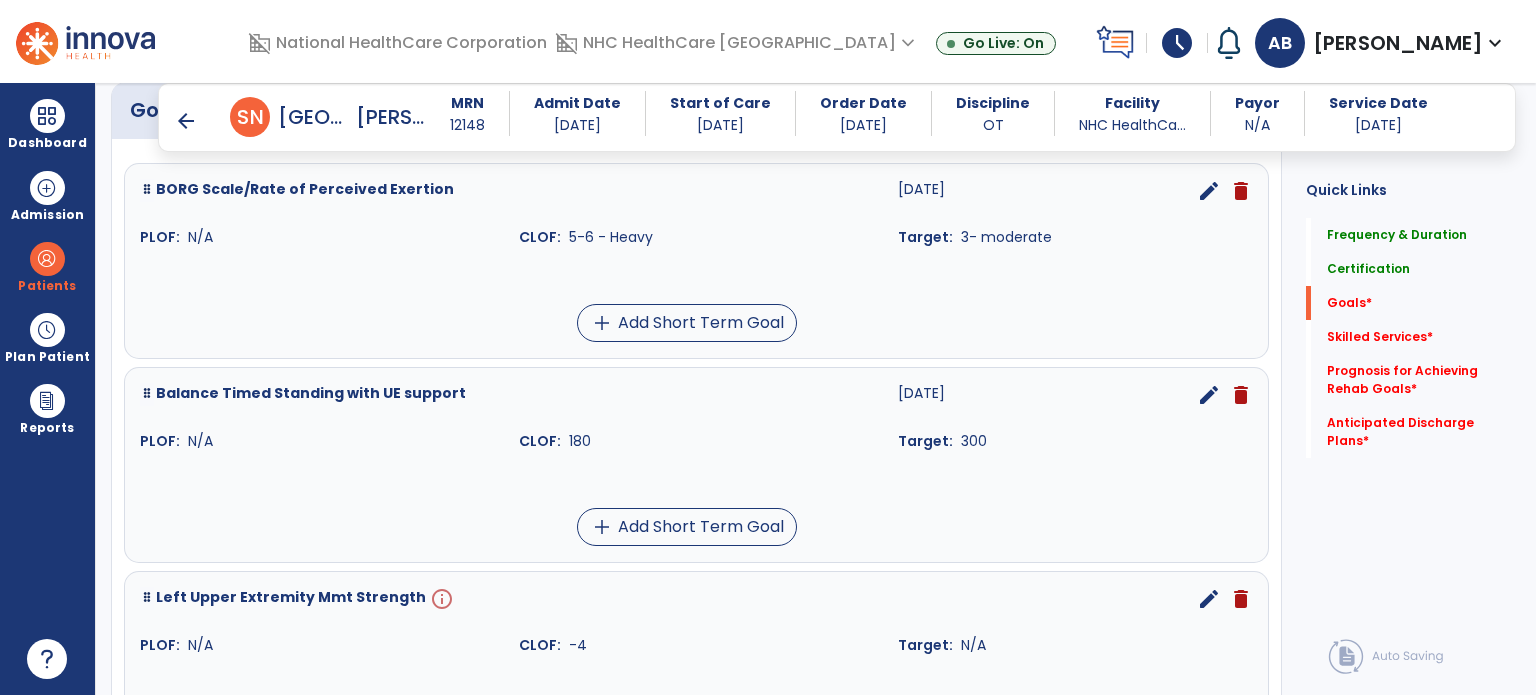 click on "edit" at bounding box center [1209, 395] 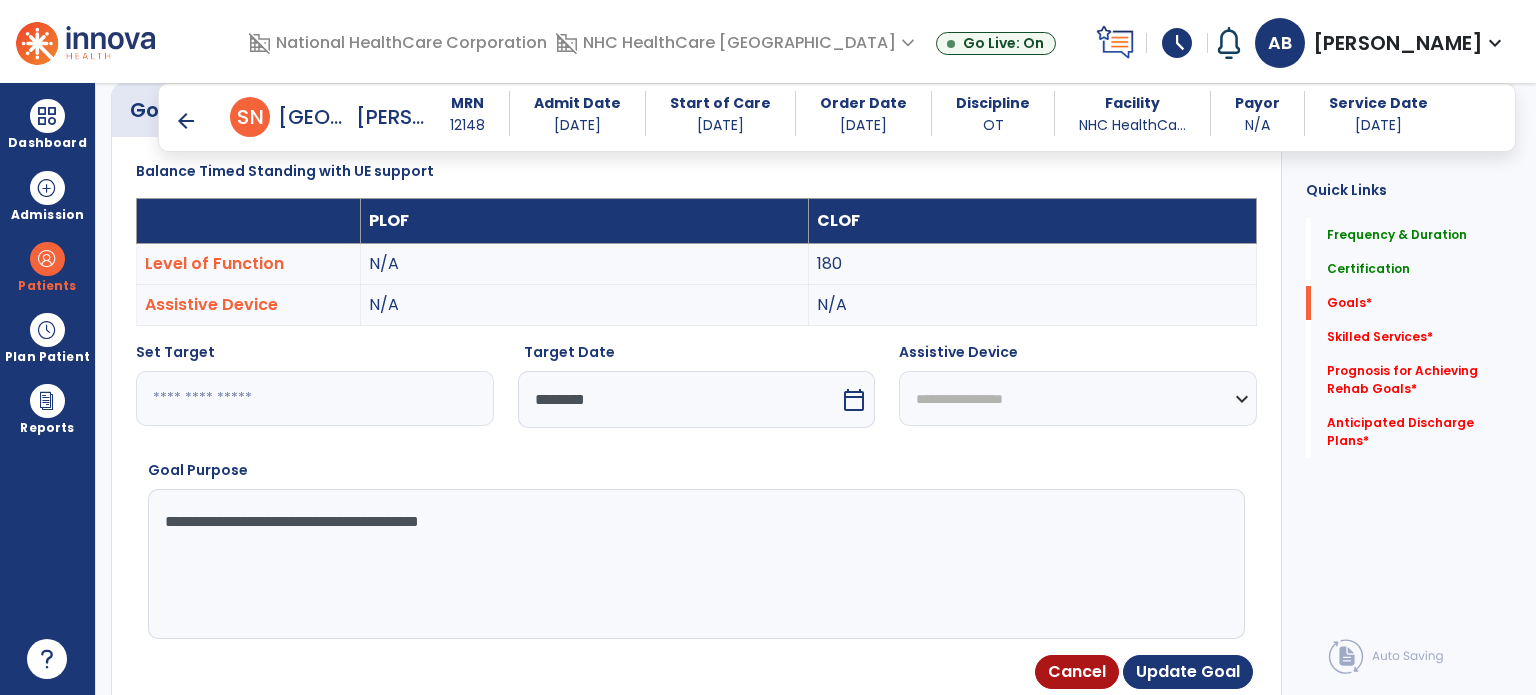 click on "**********" at bounding box center [1078, 398] 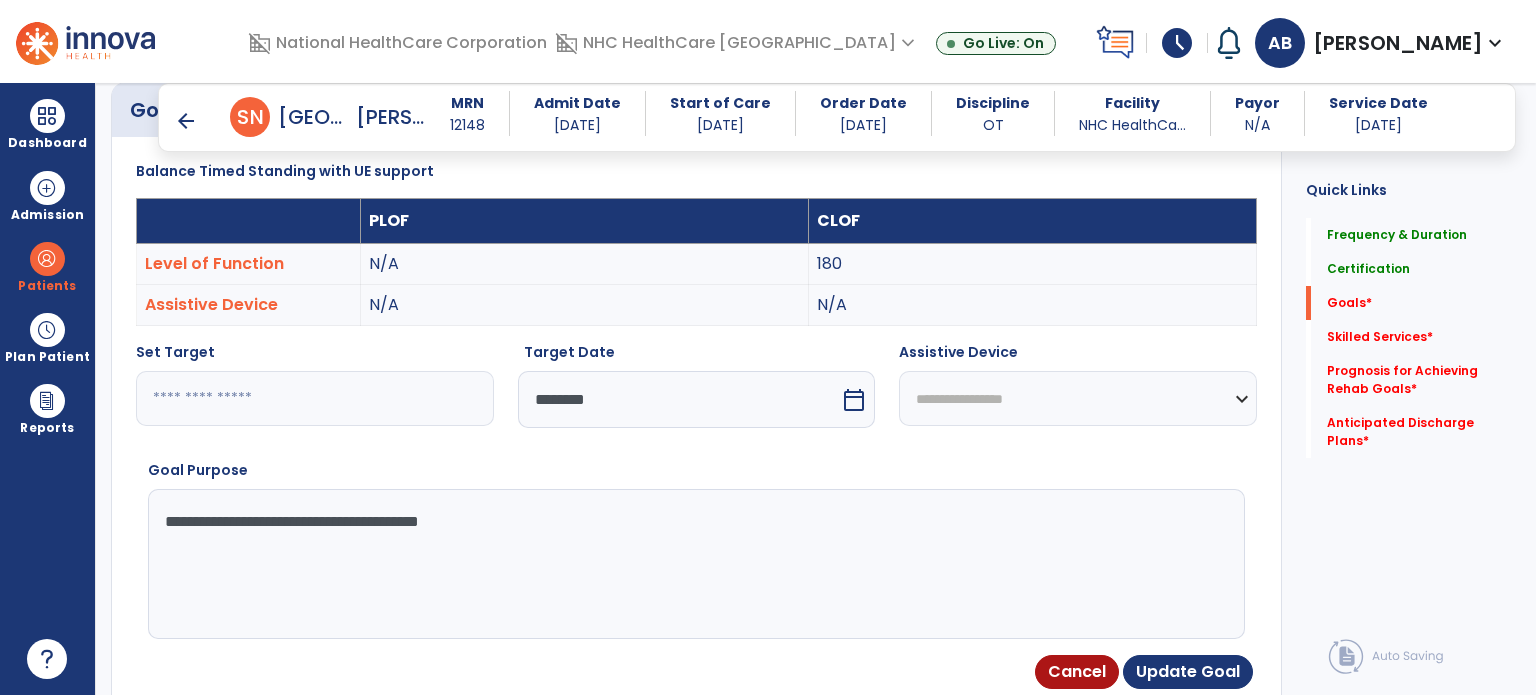 select on "**********" 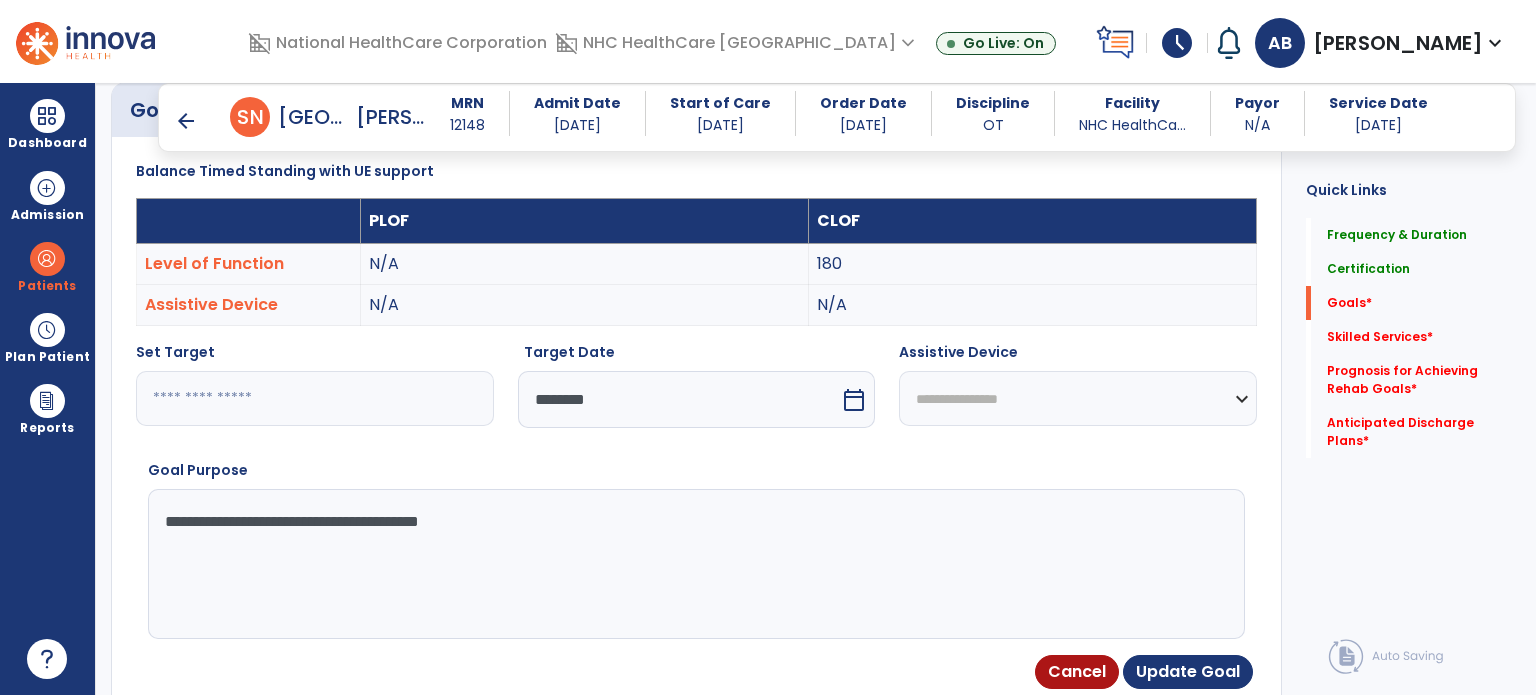 click on "**********" at bounding box center [1078, 398] 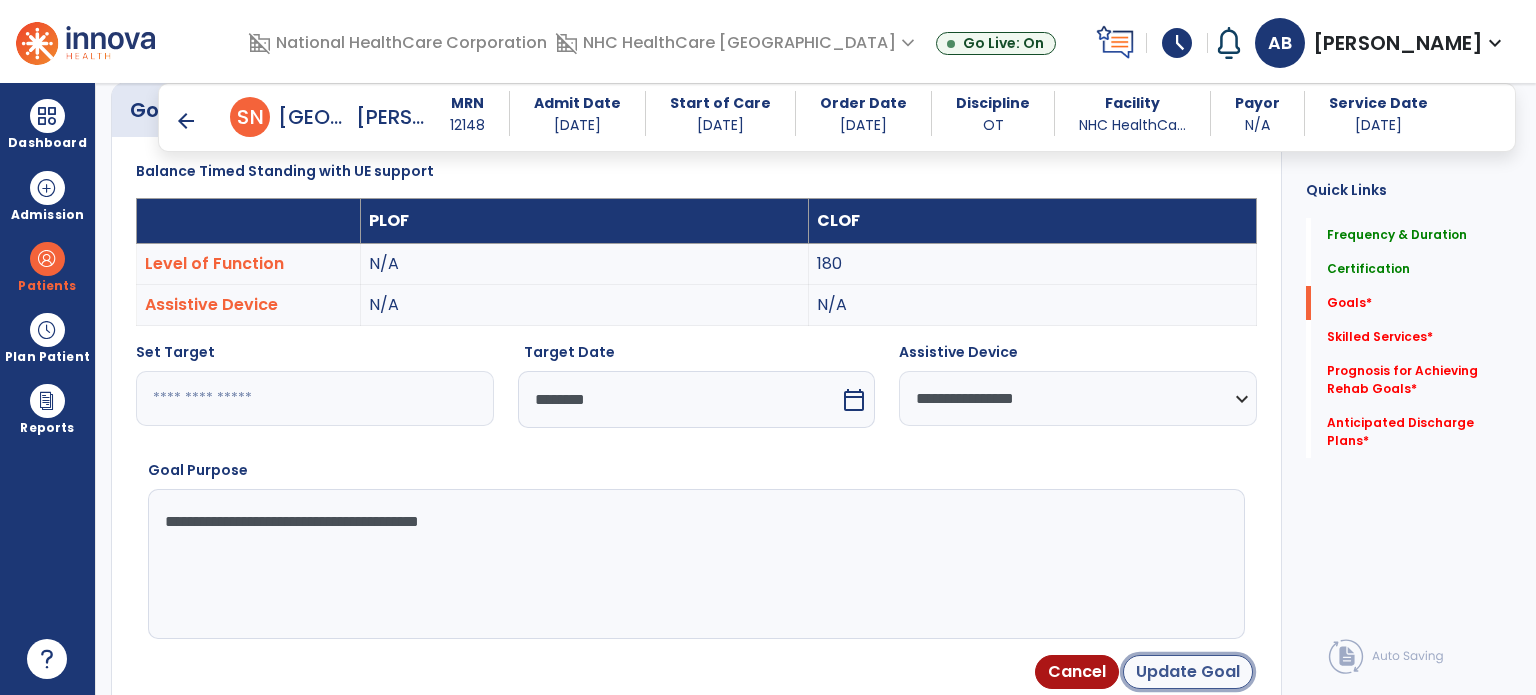 click on "Update Goal" at bounding box center (1188, 672) 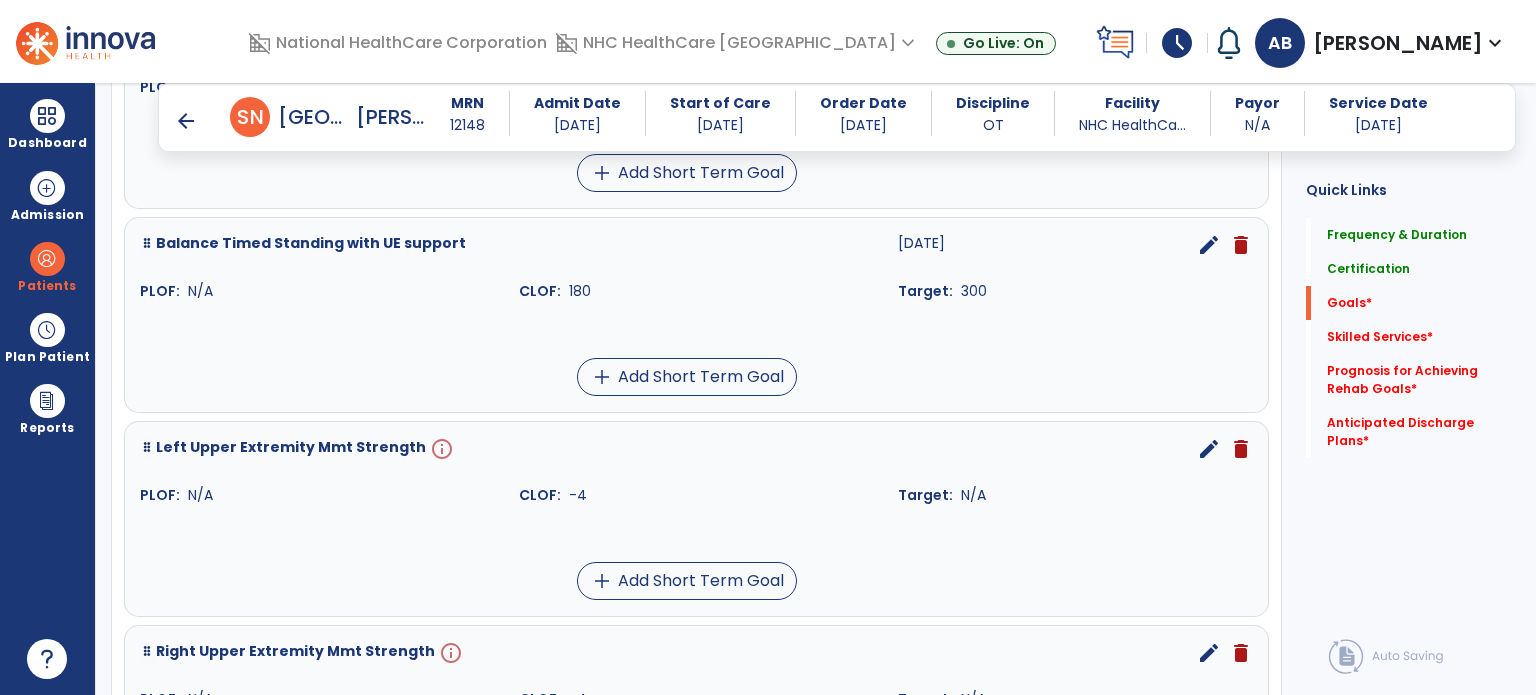 scroll, scrollTop: 685, scrollLeft: 0, axis: vertical 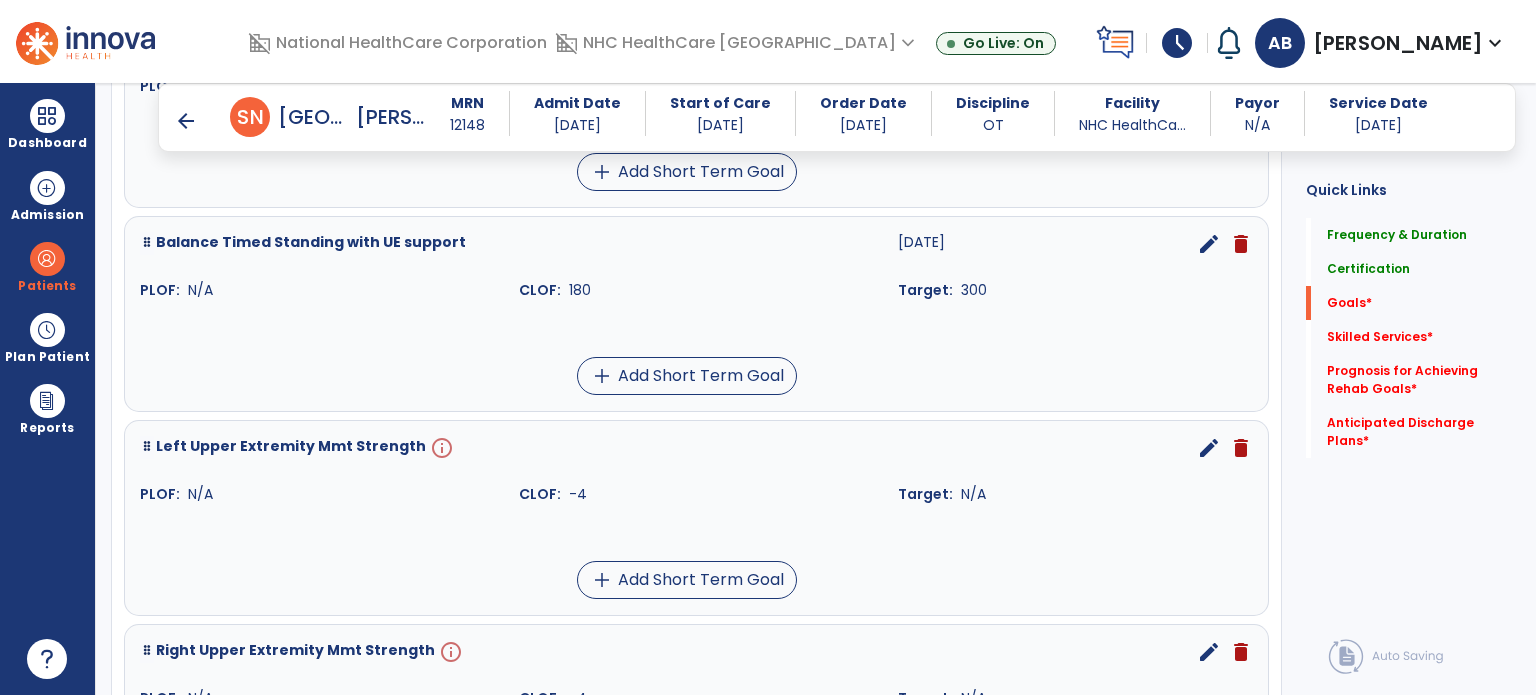 click on "edit" at bounding box center [1209, 448] 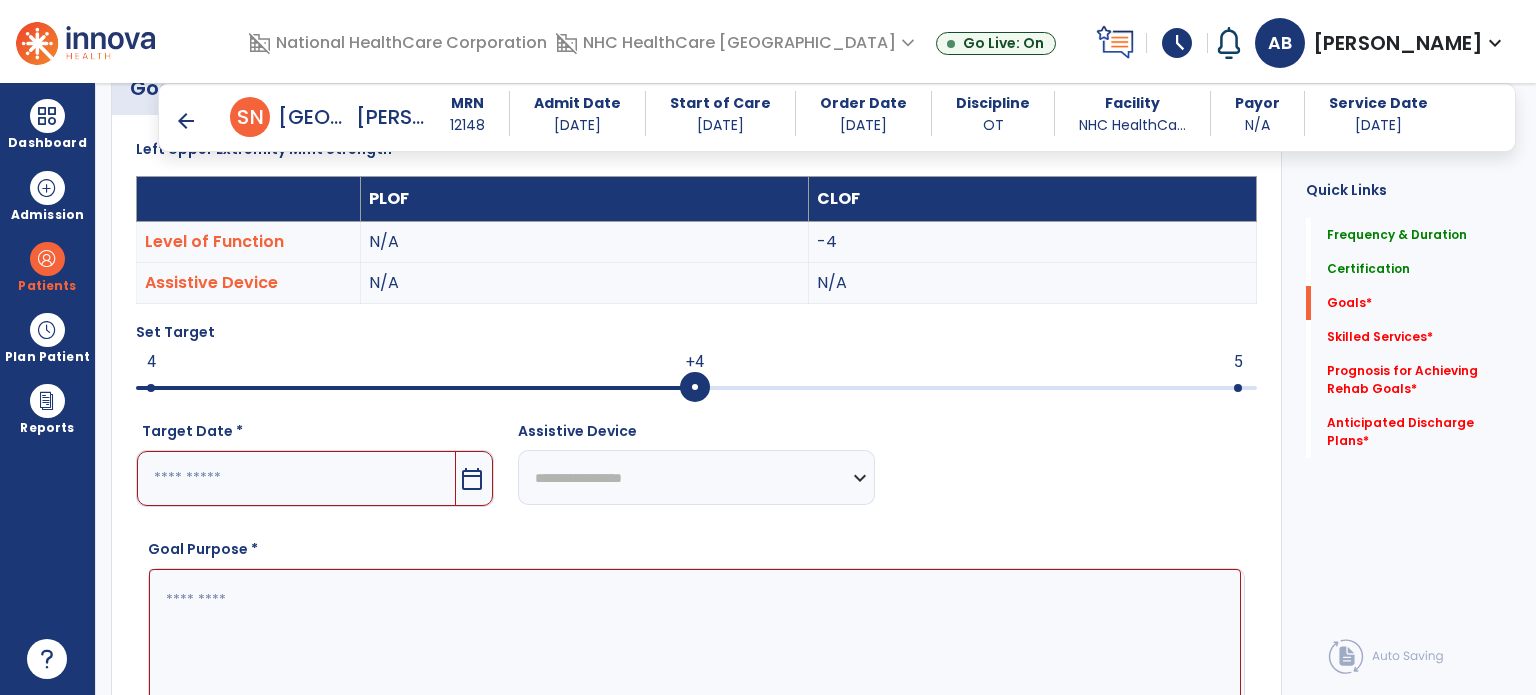 scroll, scrollTop: 534, scrollLeft: 0, axis: vertical 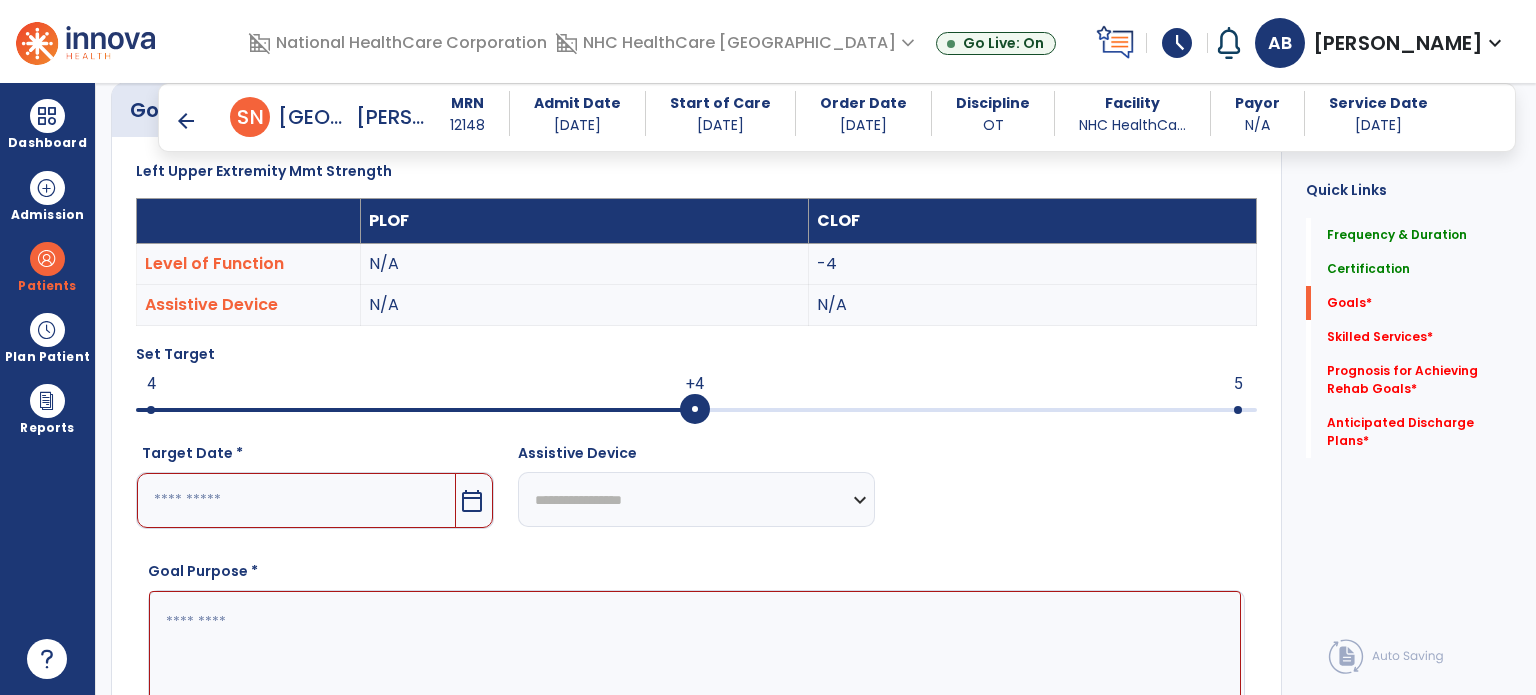 click at bounding box center [151, 410] 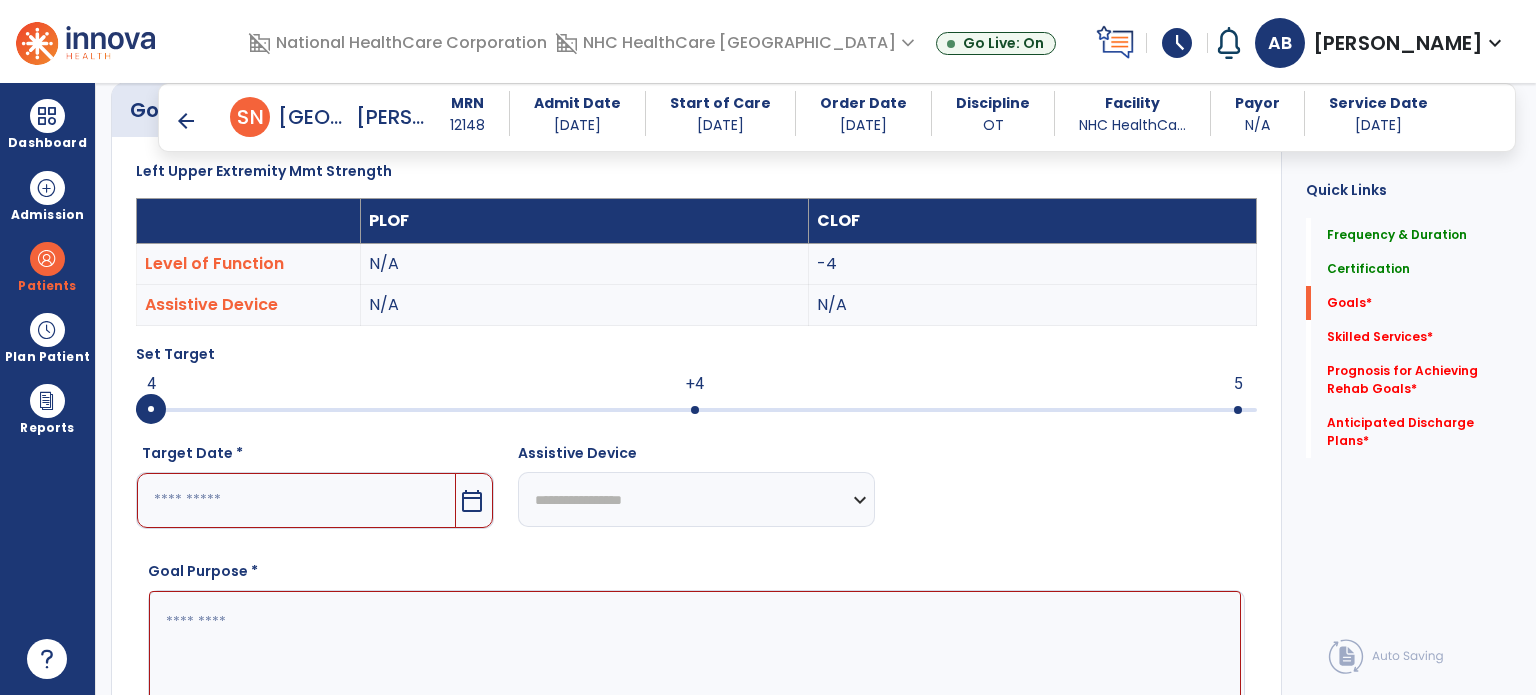 click at bounding box center (296, 500) 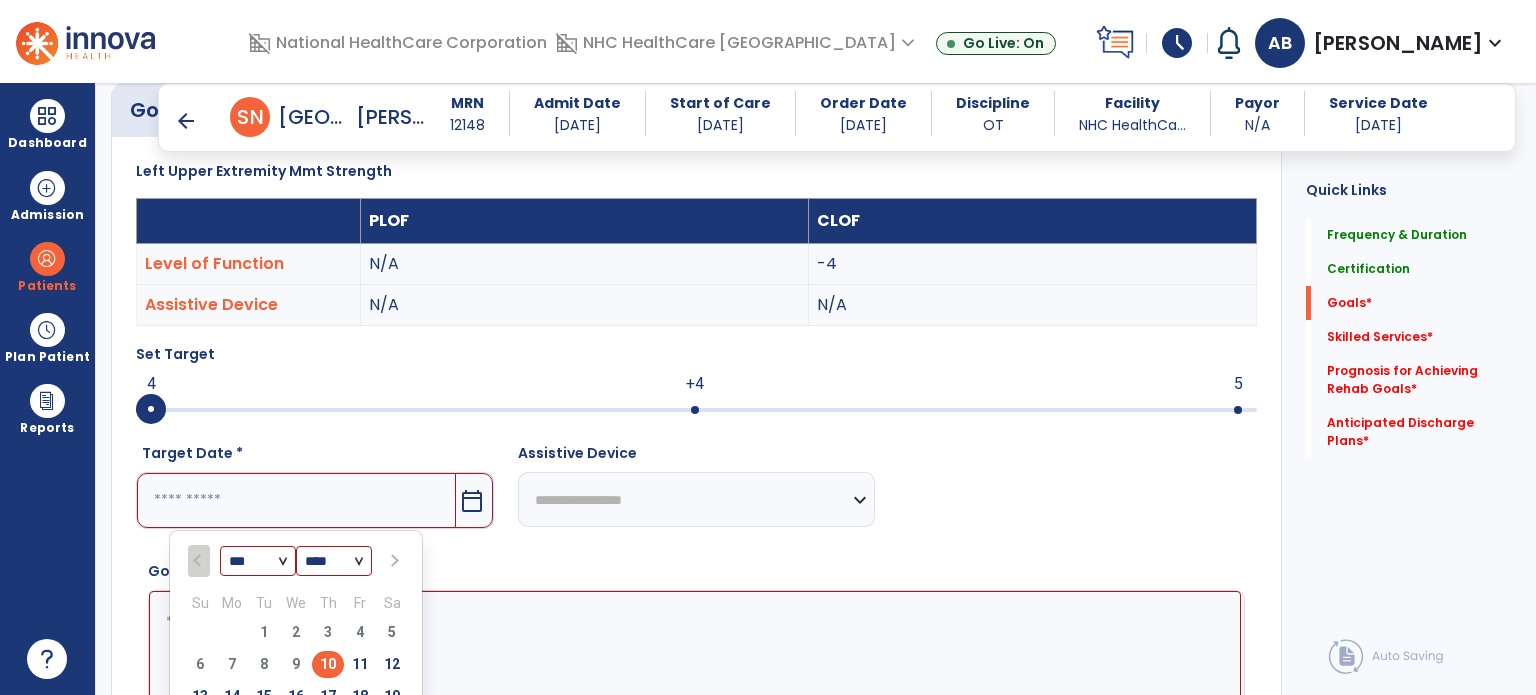 click at bounding box center (392, 561) 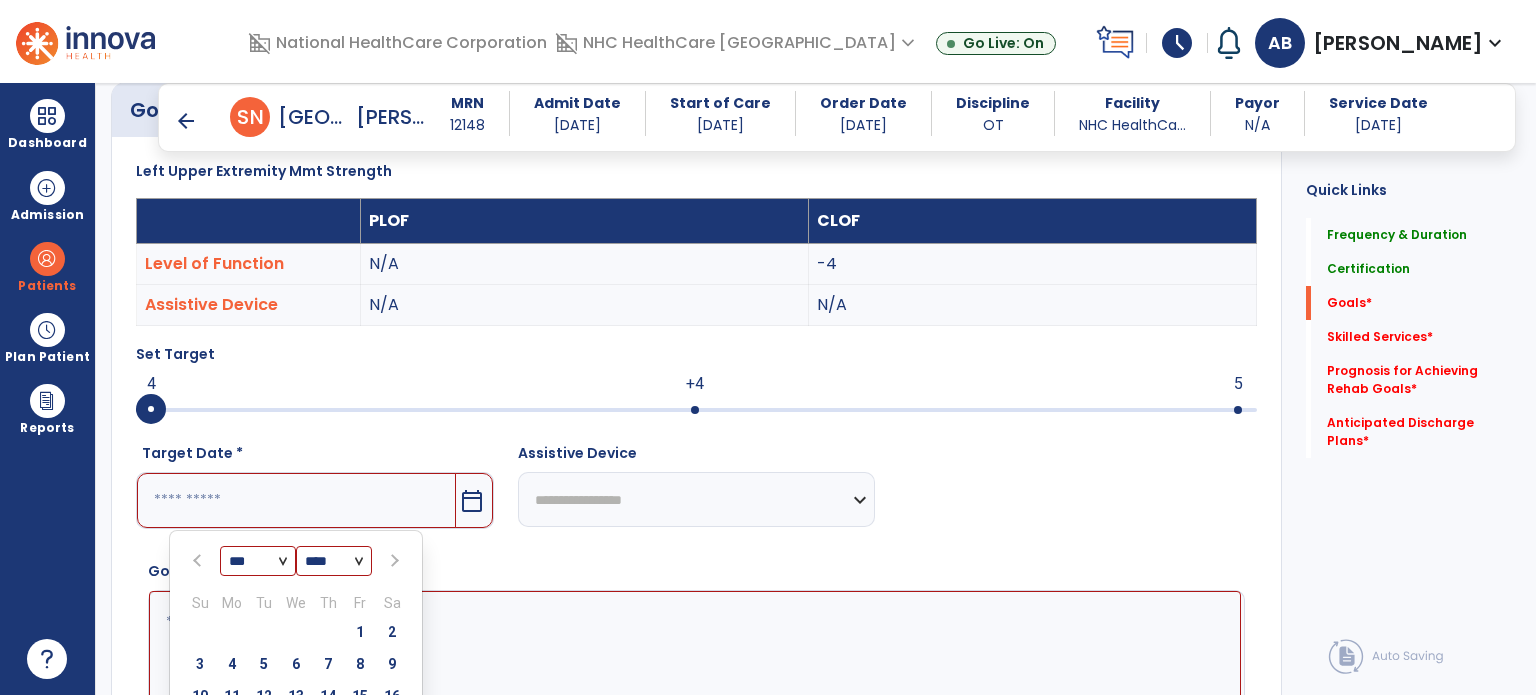 click at bounding box center (392, 561) 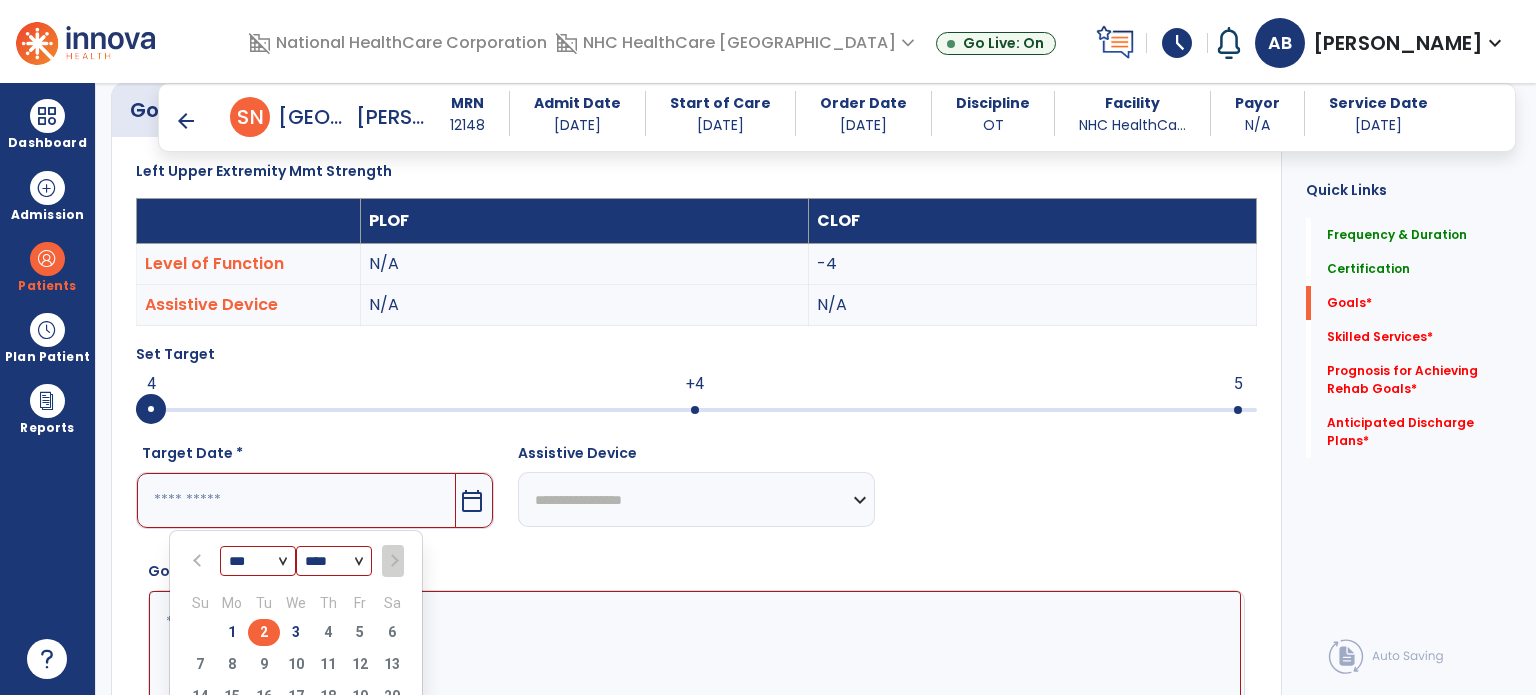 click on "2" at bounding box center [264, 632] 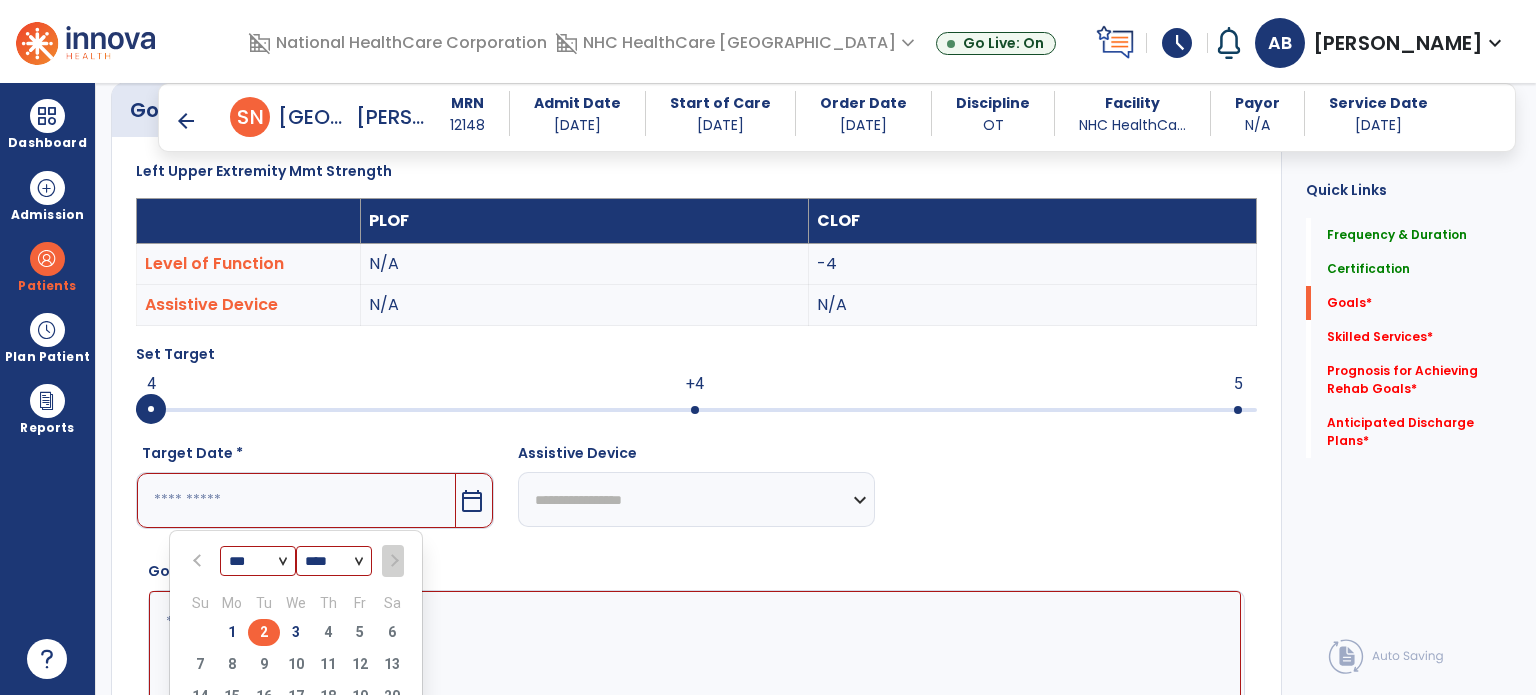 type on "********" 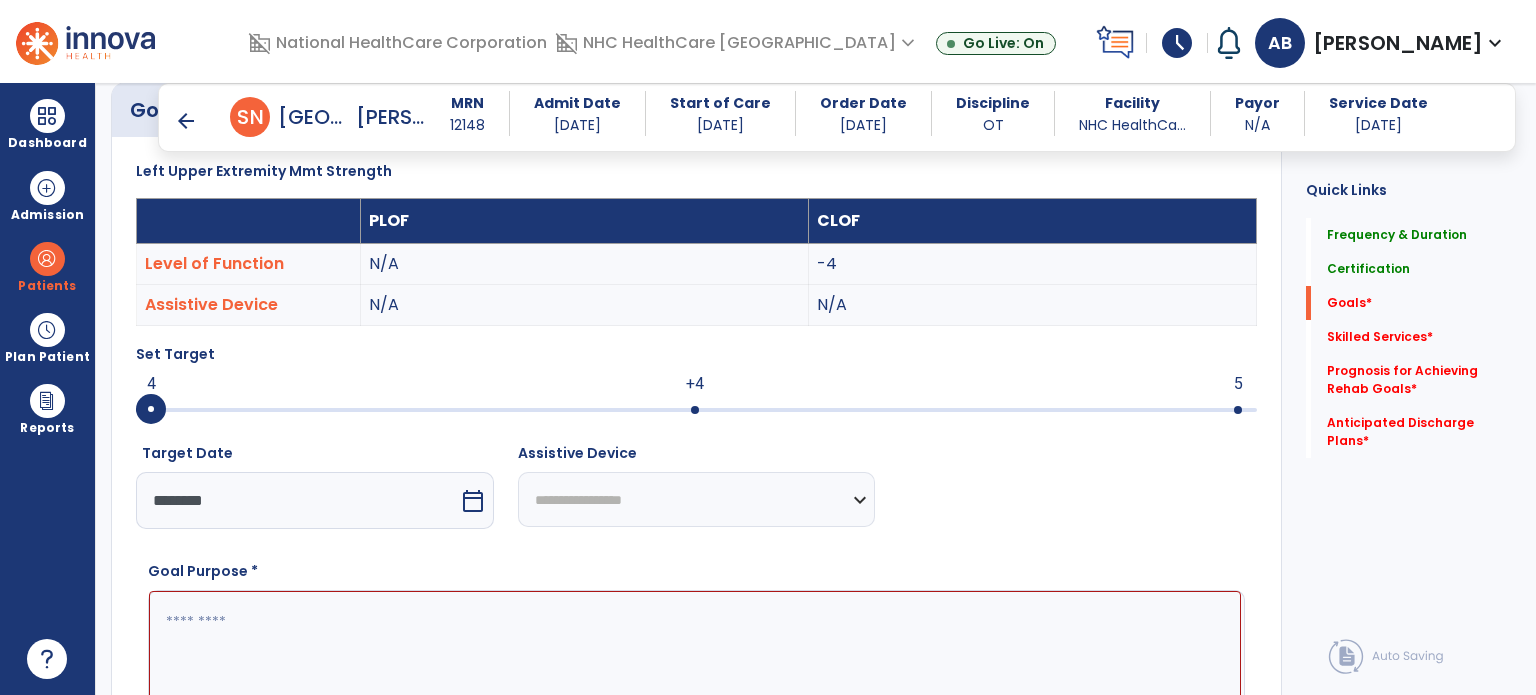 click at bounding box center (695, 666) 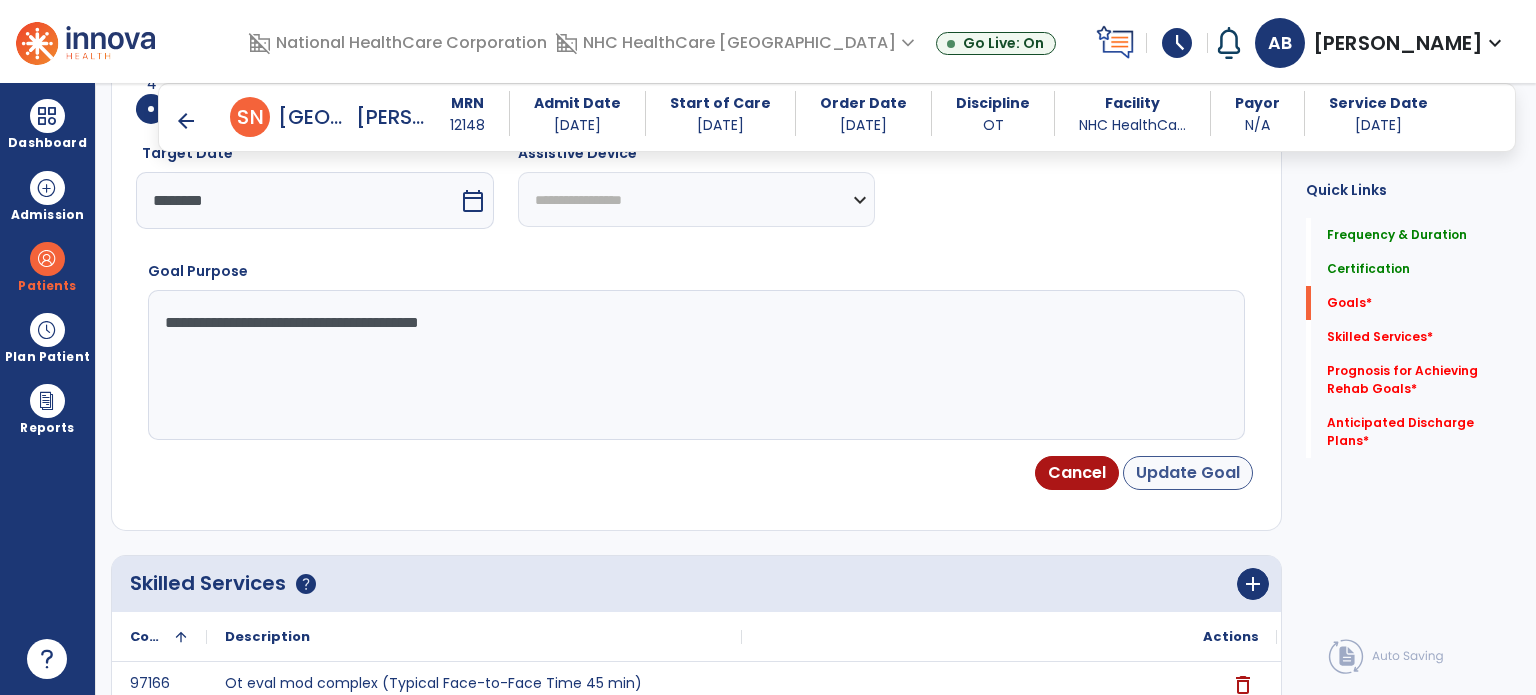 click on "Update Goal" at bounding box center [1188, 473] 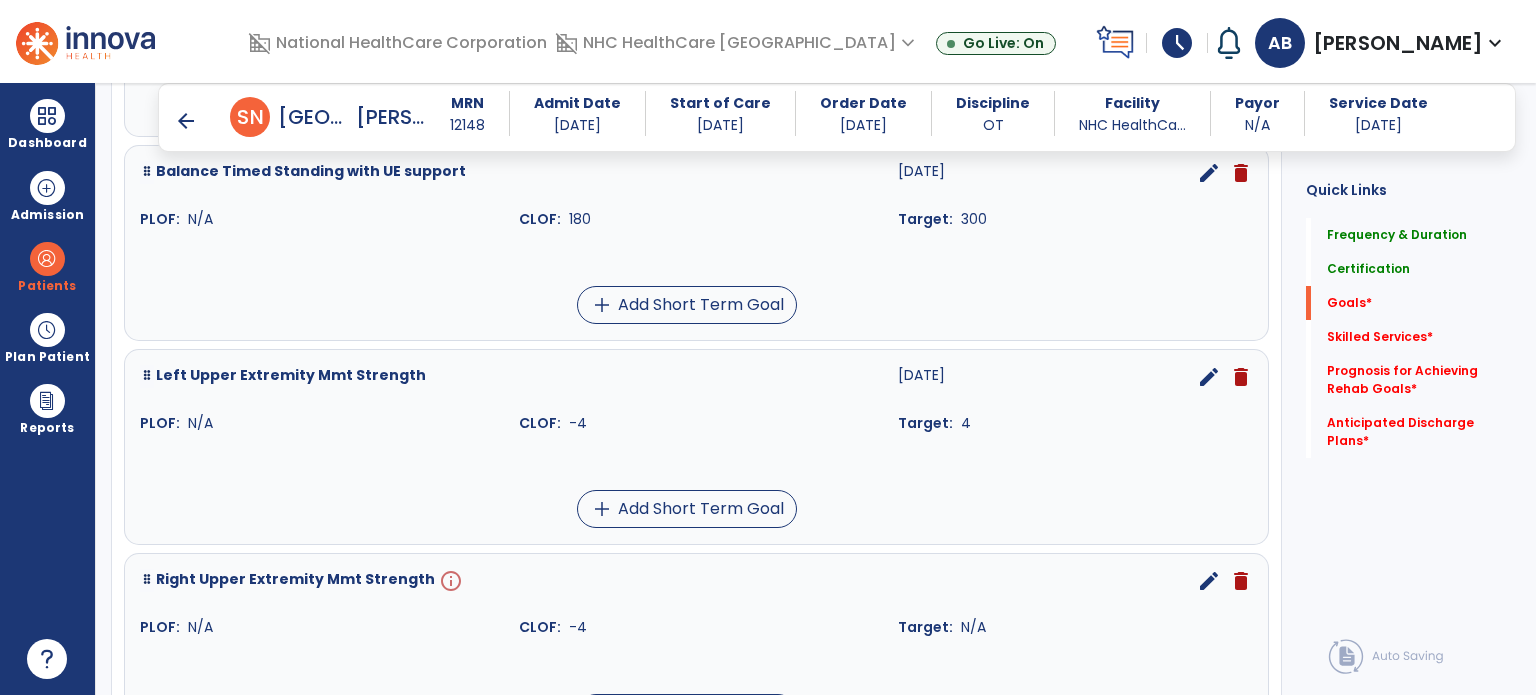 scroll, scrollTop: 844, scrollLeft: 0, axis: vertical 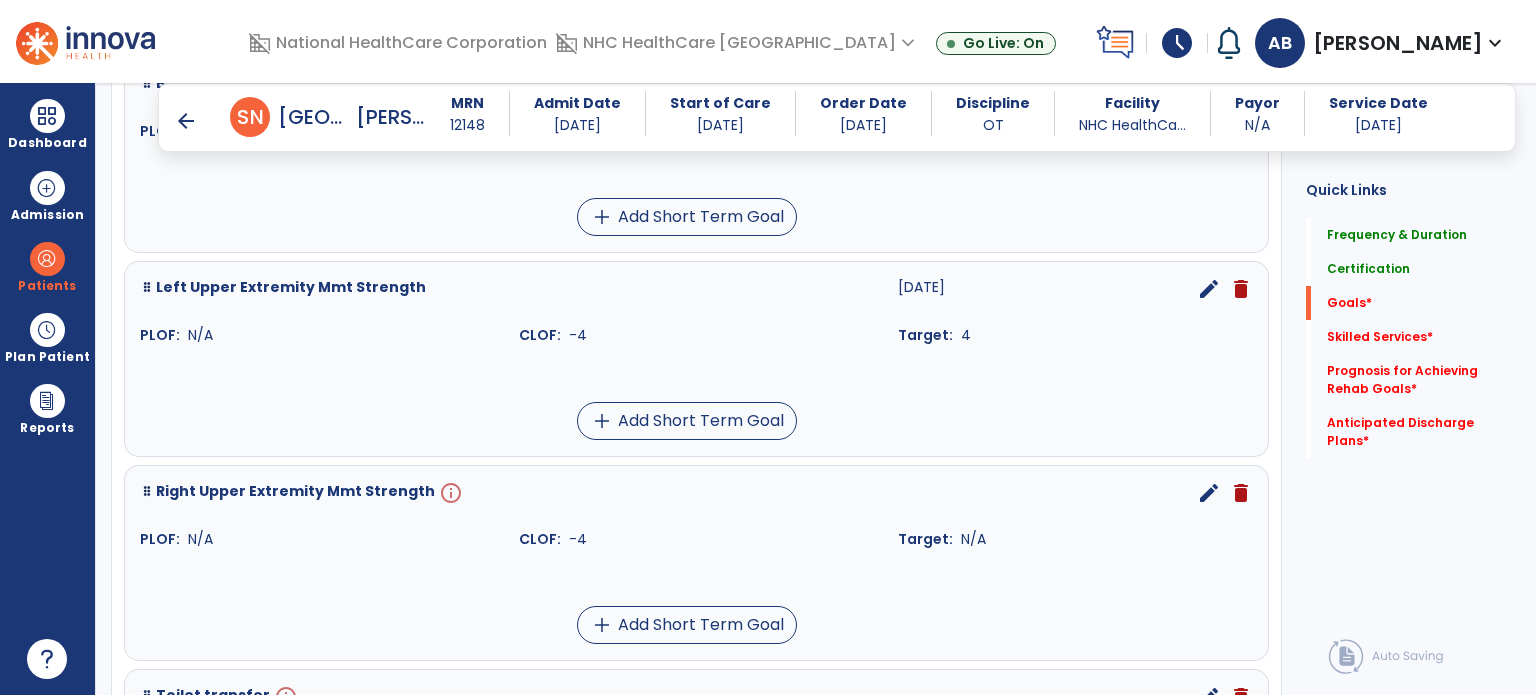 click on "edit" at bounding box center (1209, 493) 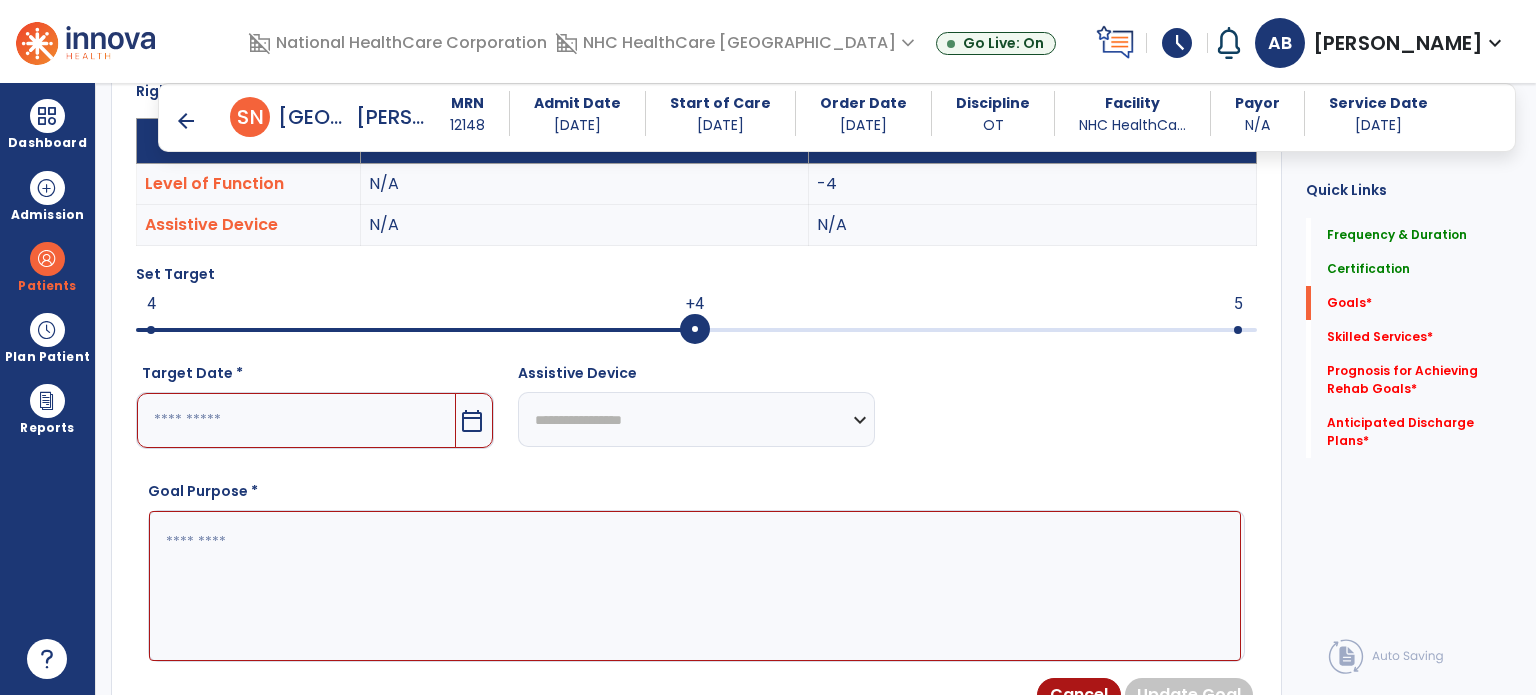 scroll, scrollTop: 534, scrollLeft: 0, axis: vertical 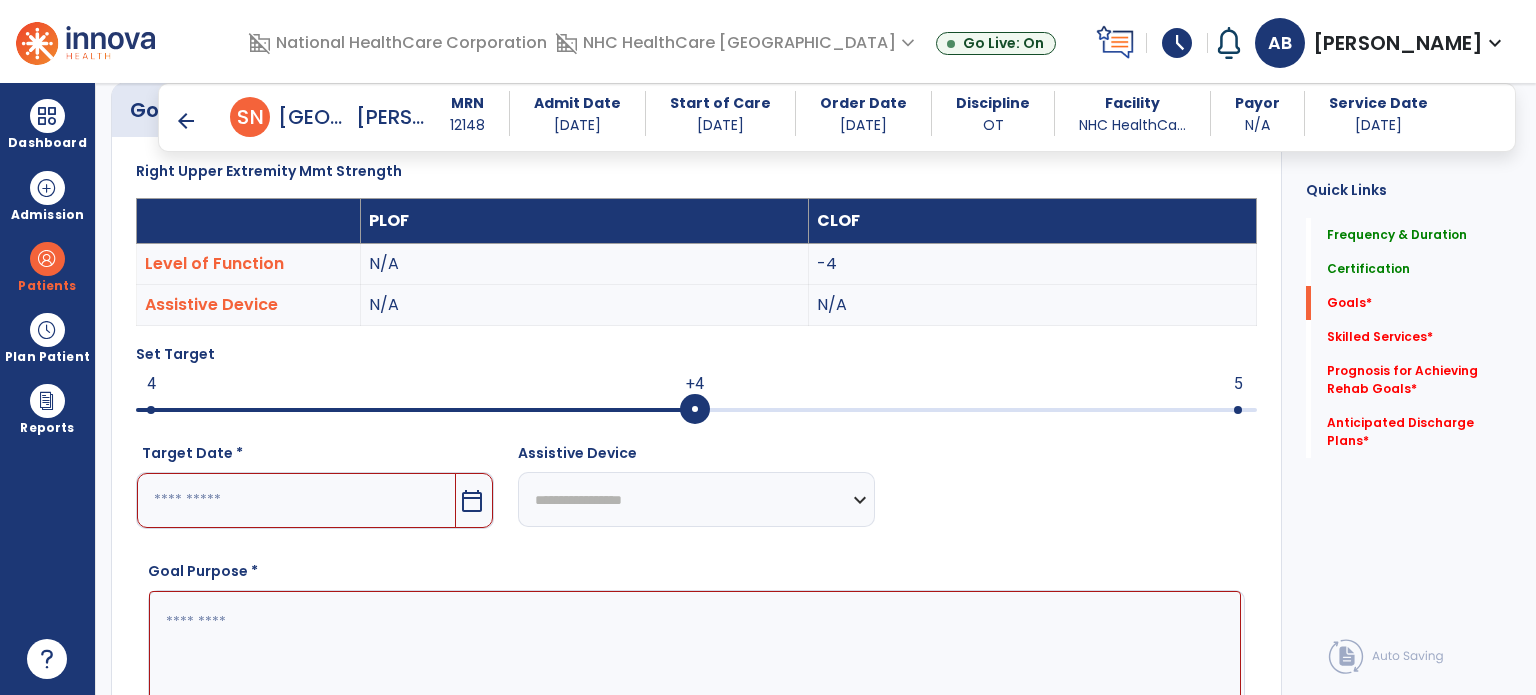 click at bounding box center (296, 500) 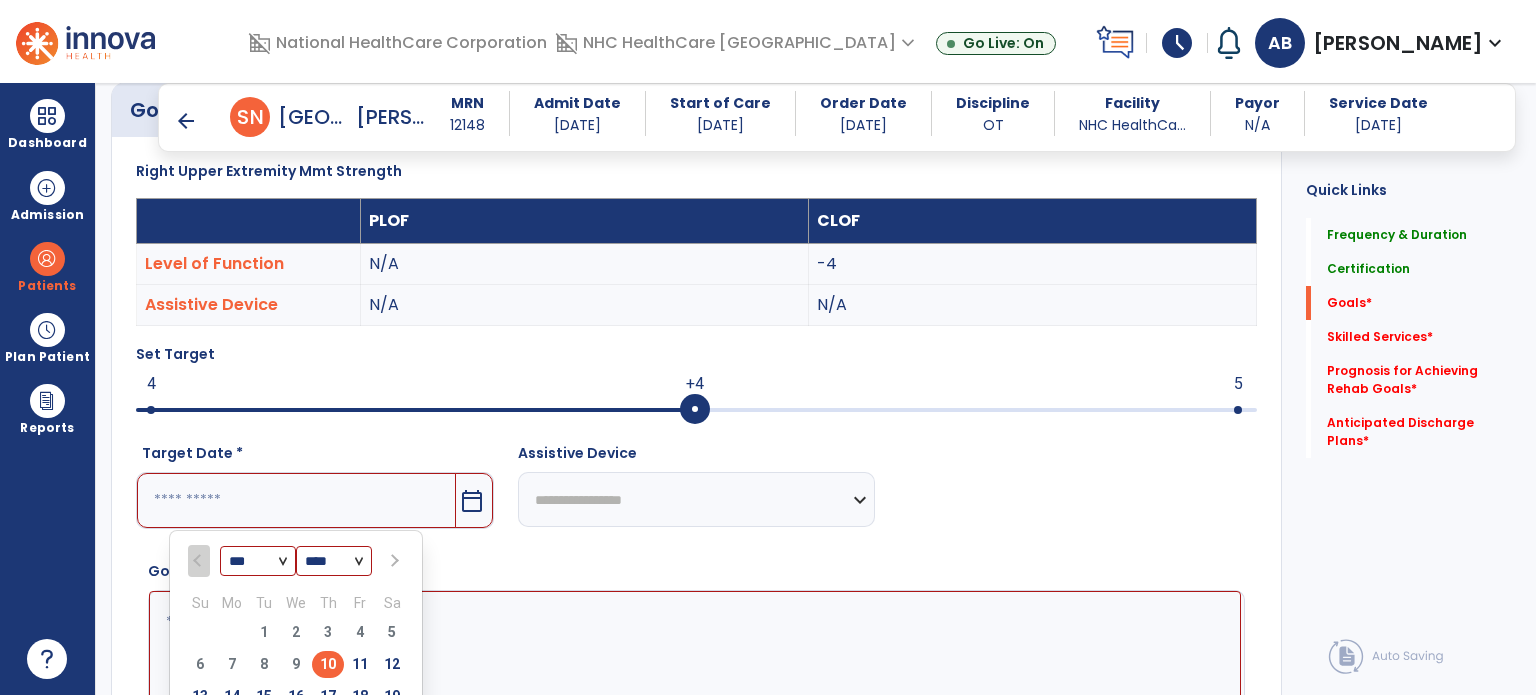 click at bounding box center (392, 561) 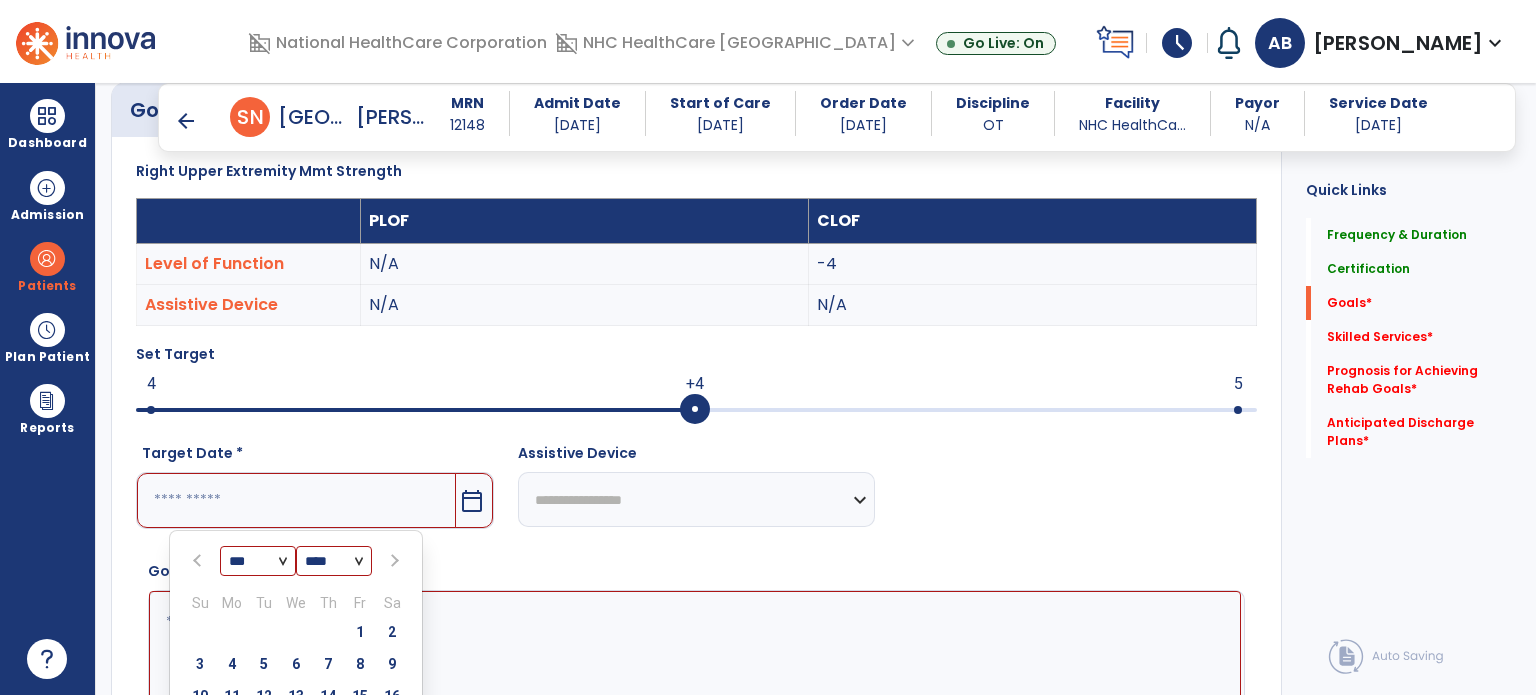 click at bounding box center (392, 561) 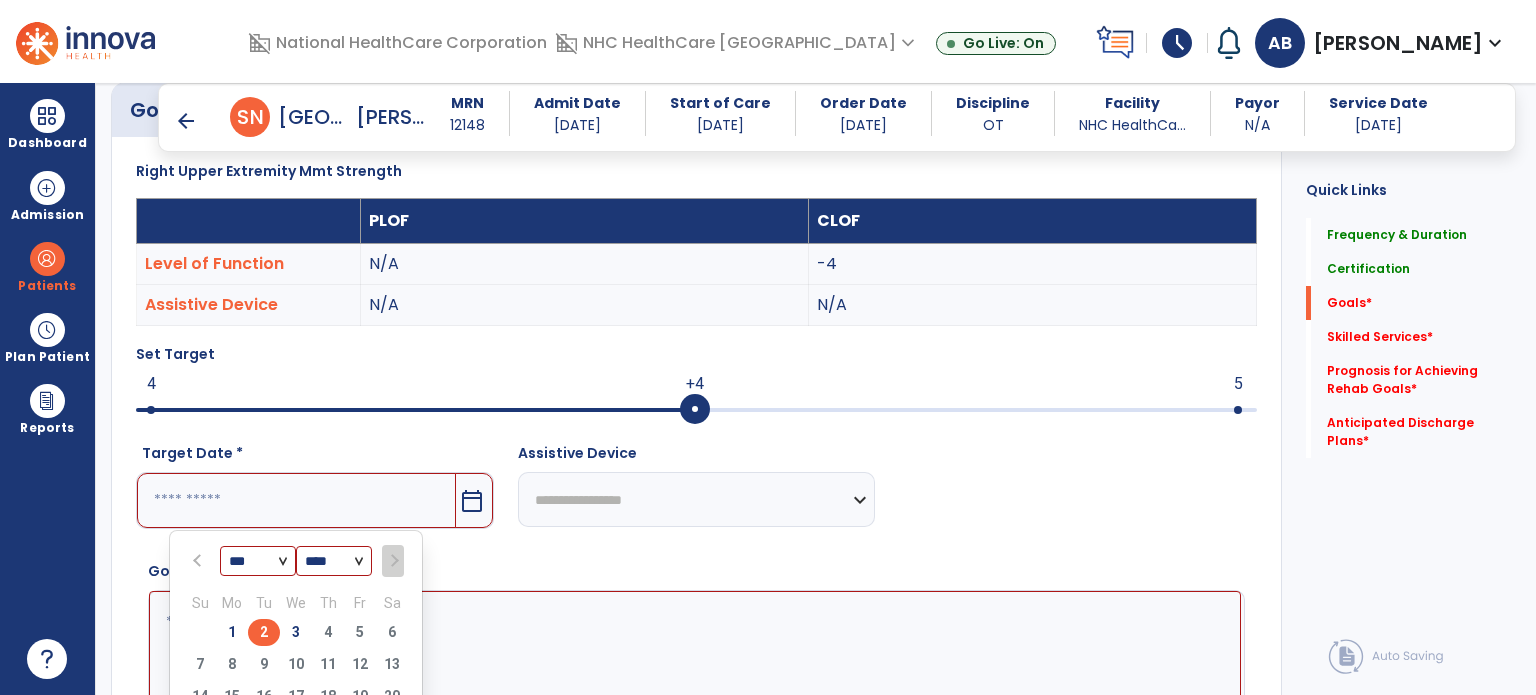 click on "2" at bounding box center [264, 632] 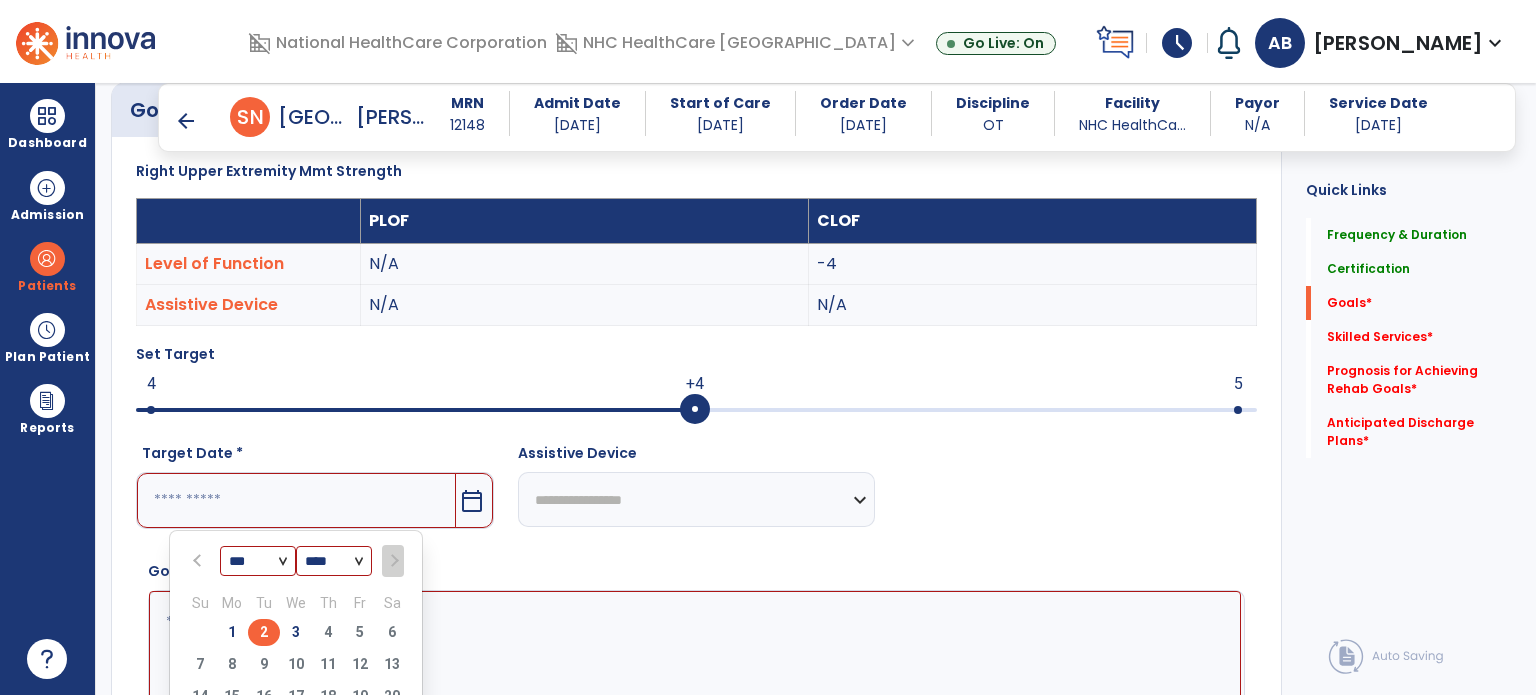 type on "********" 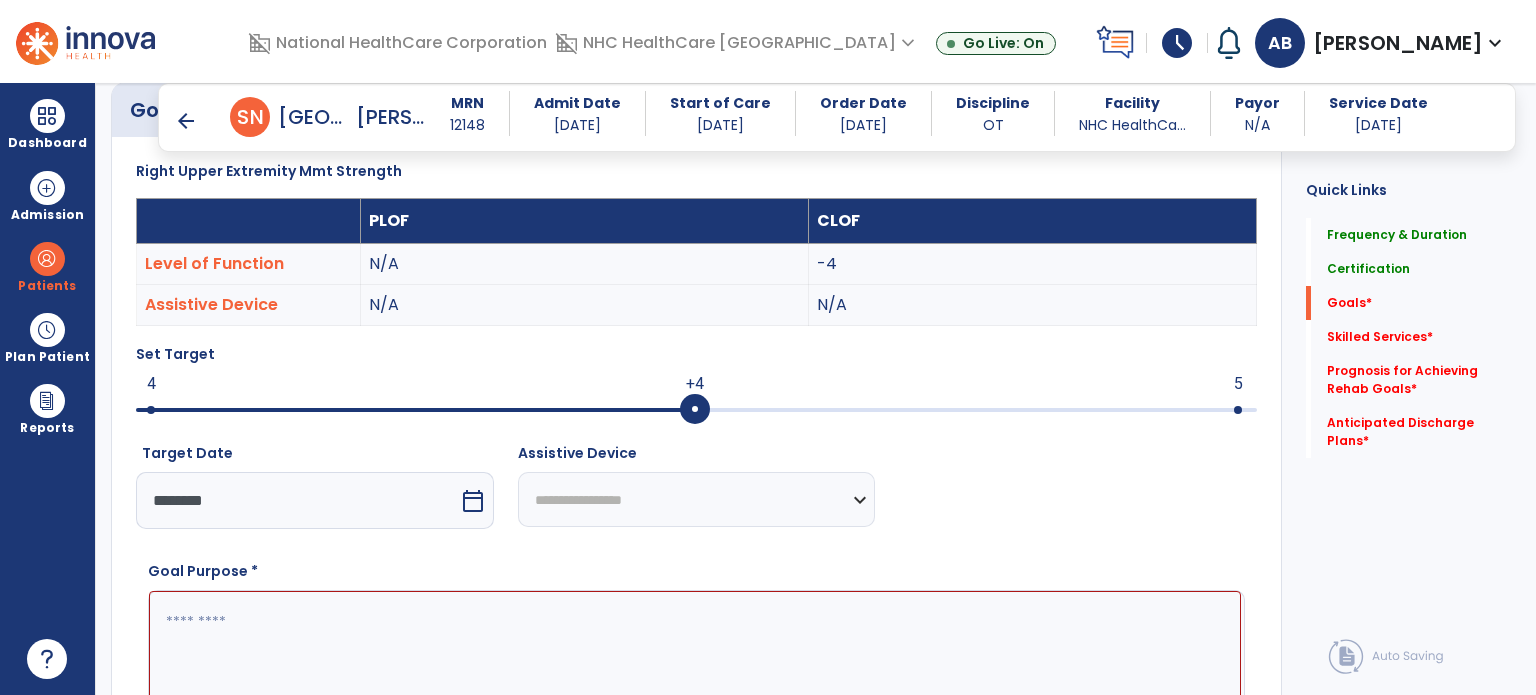 click at bounding box center [415, 410] 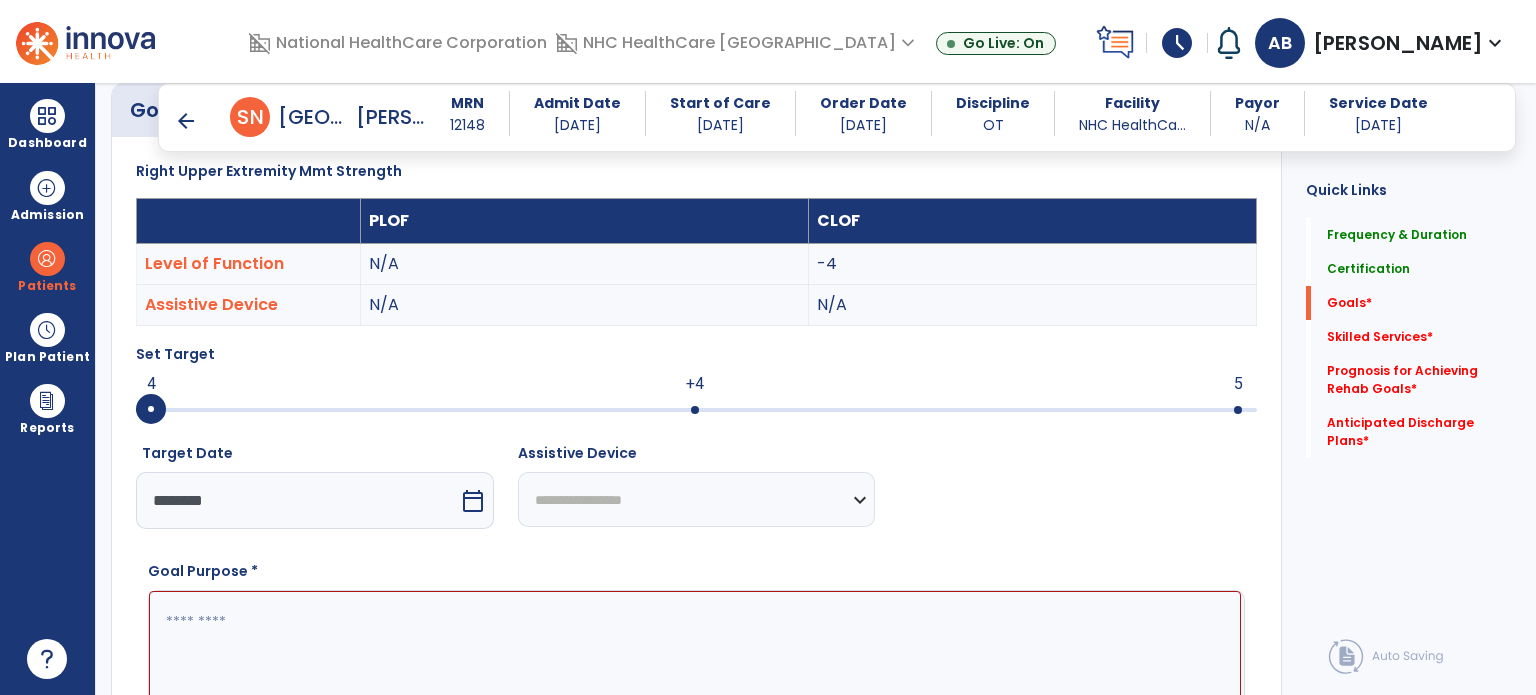click at bounding box center [695, 666] 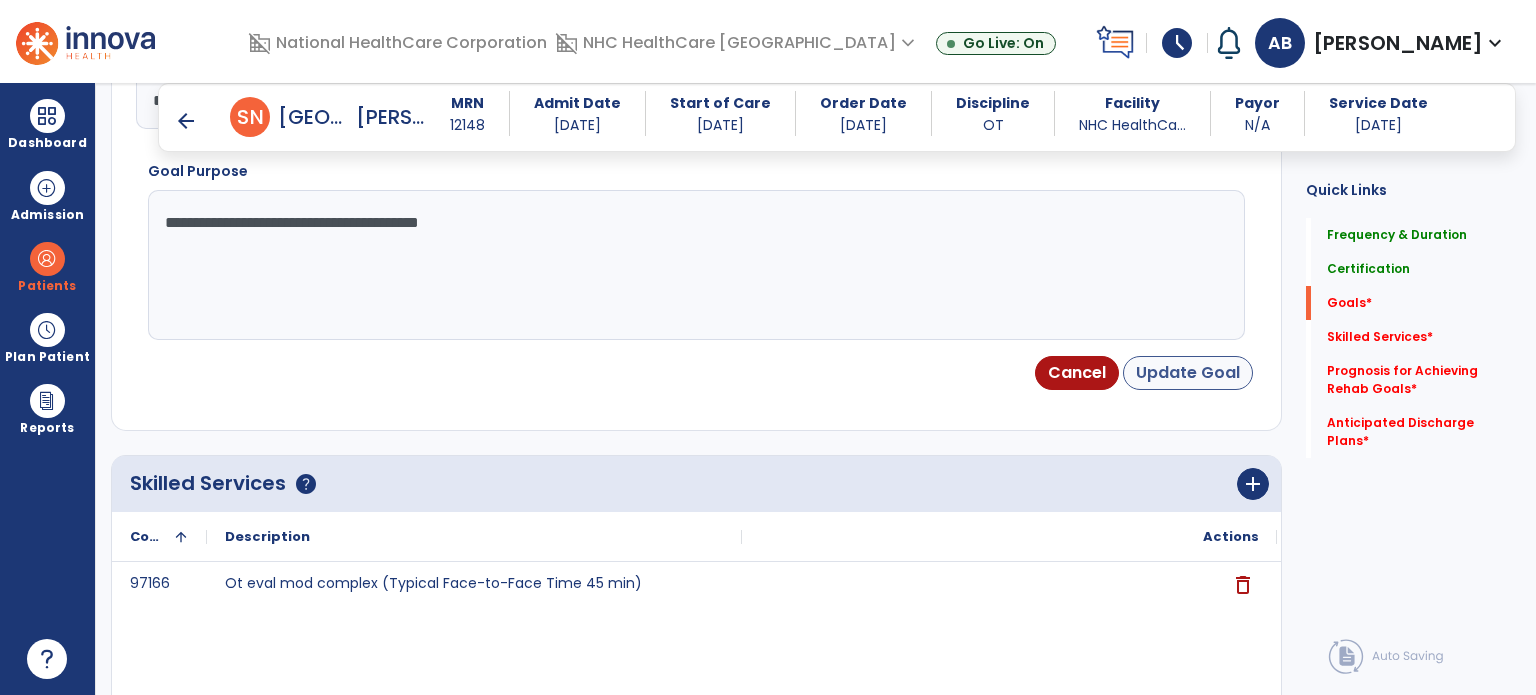 type on "**********" 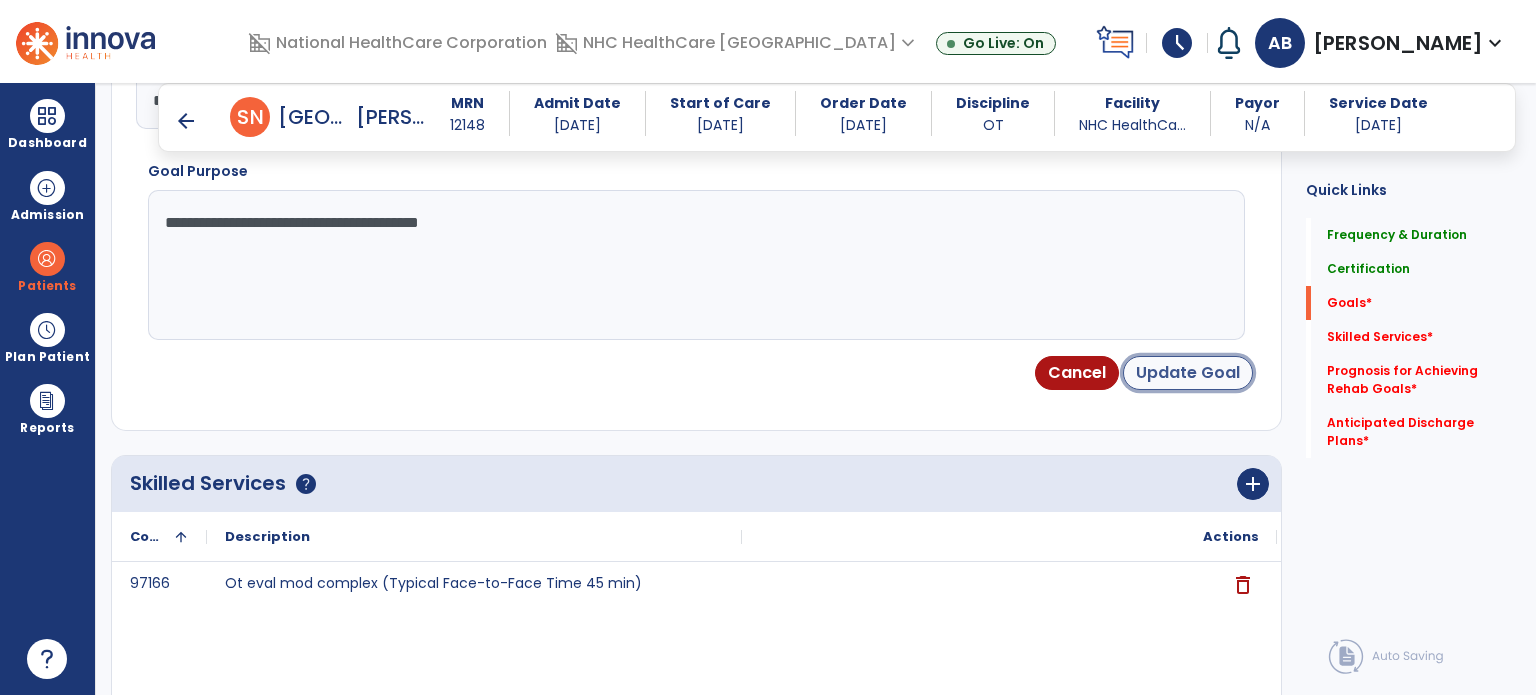 click on "Update Goal" at bounding box center (1188, 373) 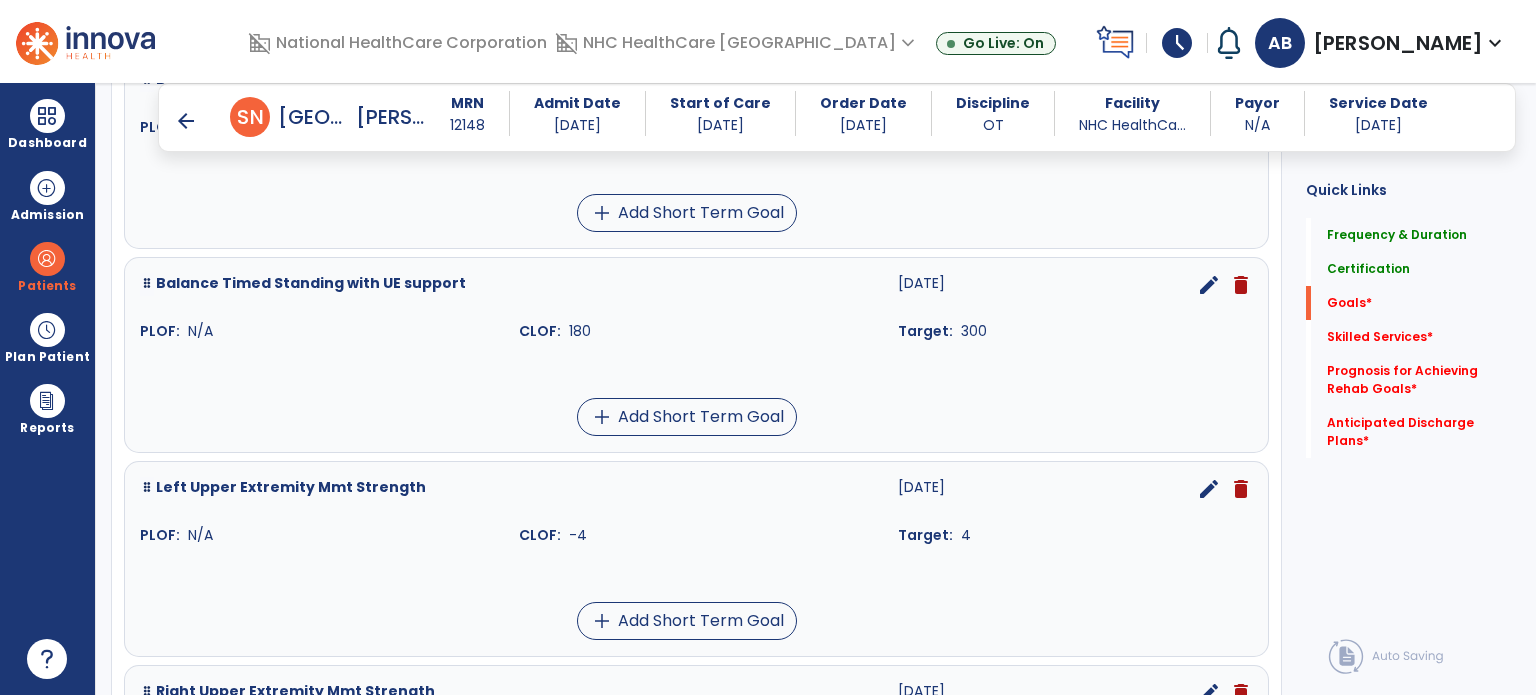 scroll, scrollTop: 1044, scrollLeft: 0, axis: vertical 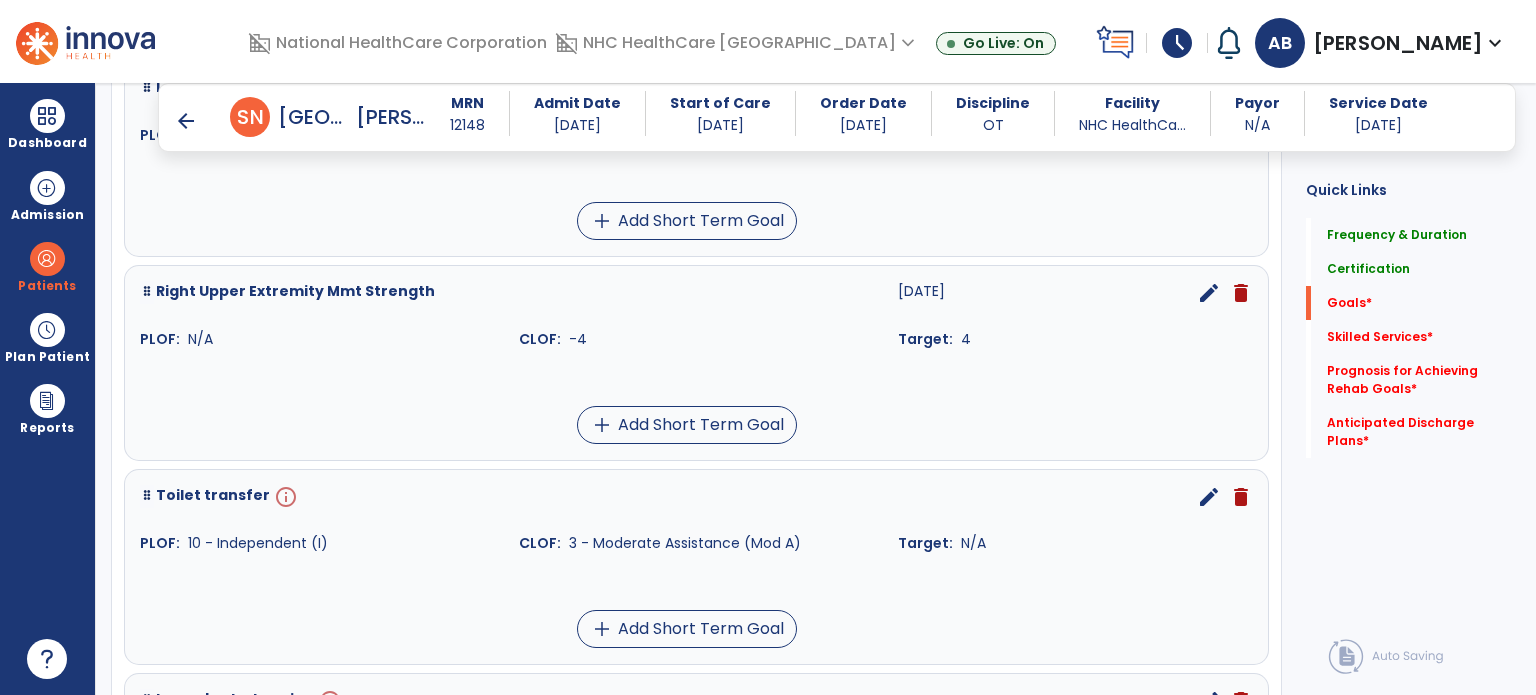 click on "edit" at bounding box center (1209, 497) 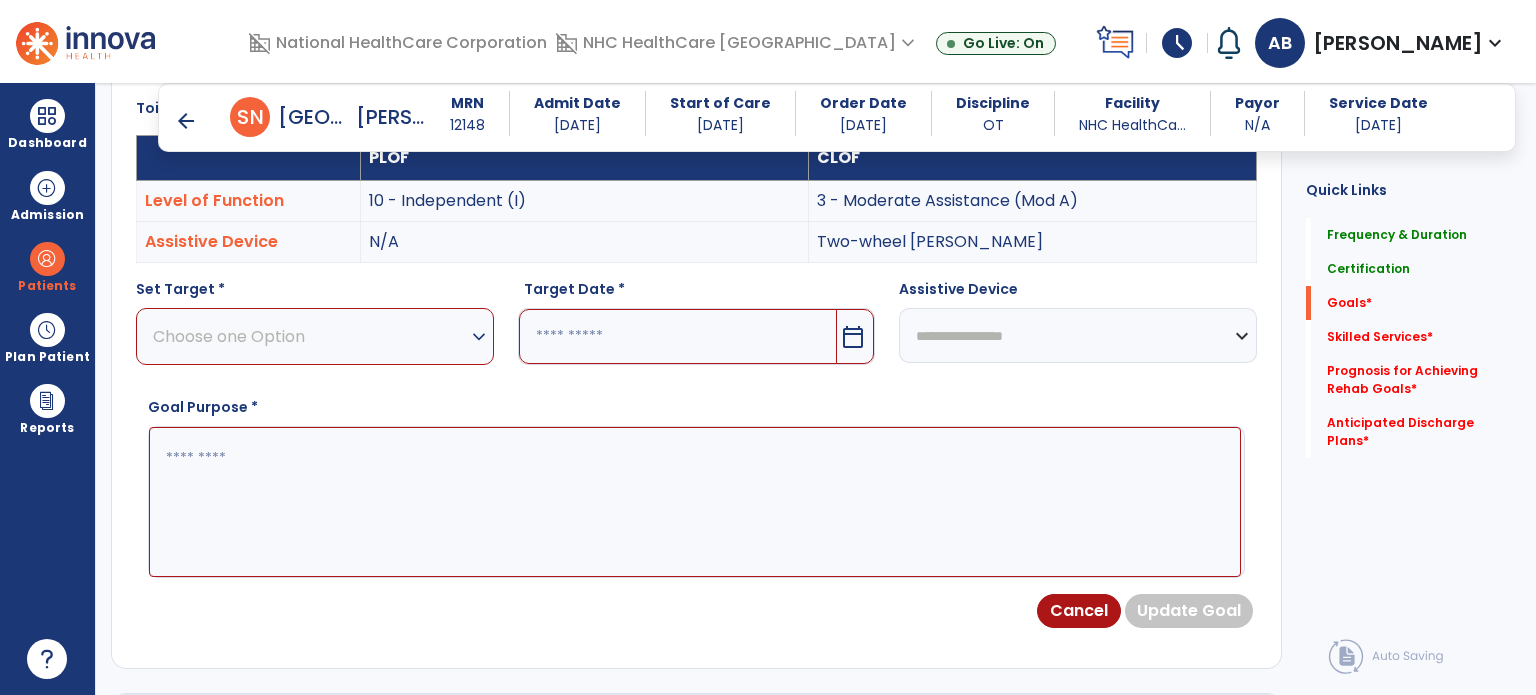 scroll, scrollTop: 534, scrollLeft: 0, axis: vertical 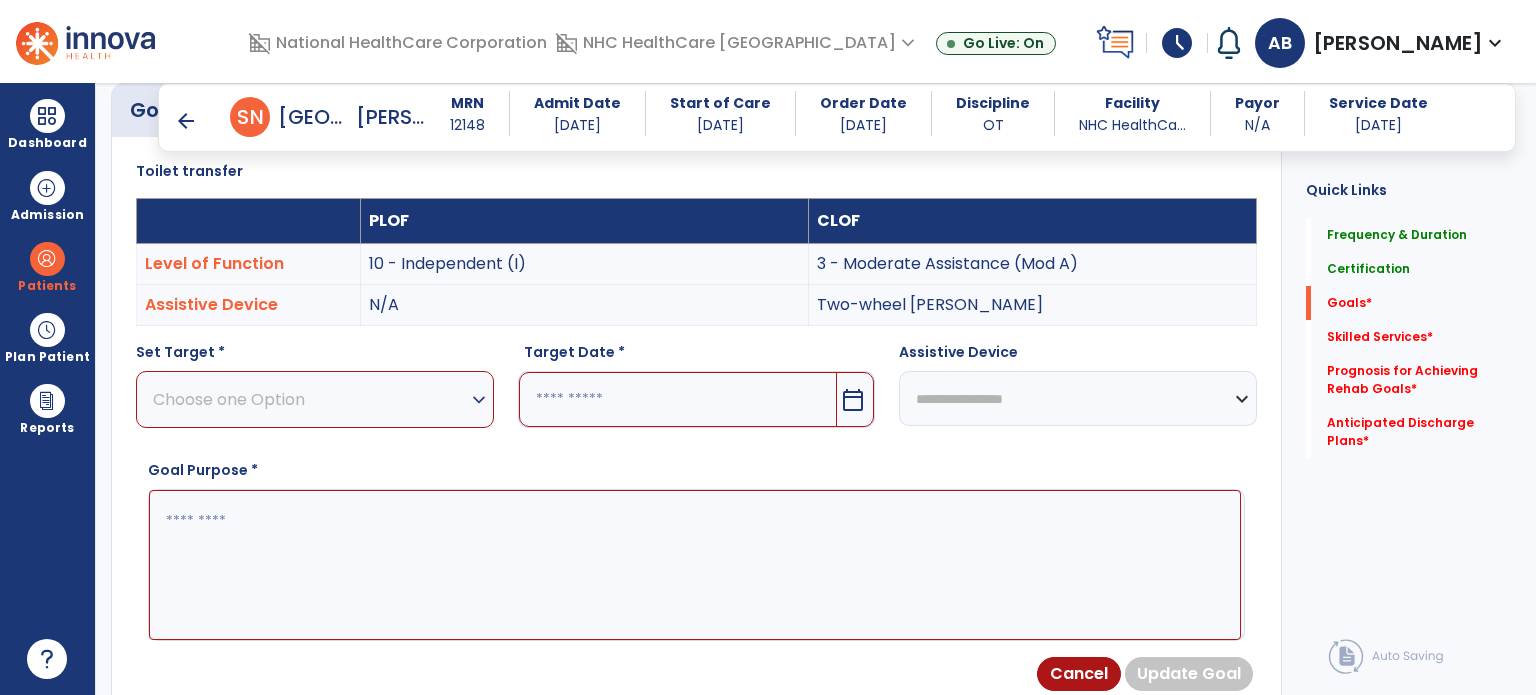 click on "Choose one Option" at bounding box center [310, 399] 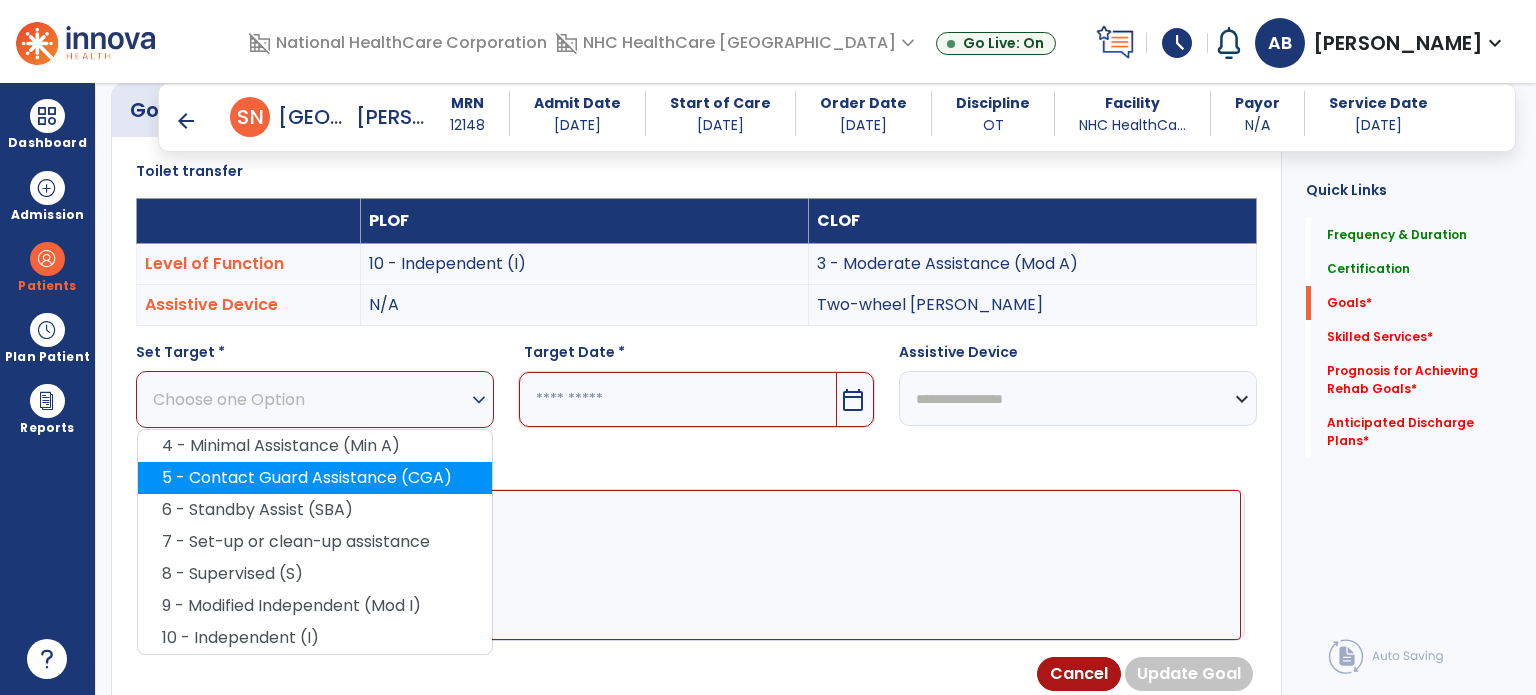 click on "5 - Contact Guard Assistance (CGA)" at bounding box center (315, 478) 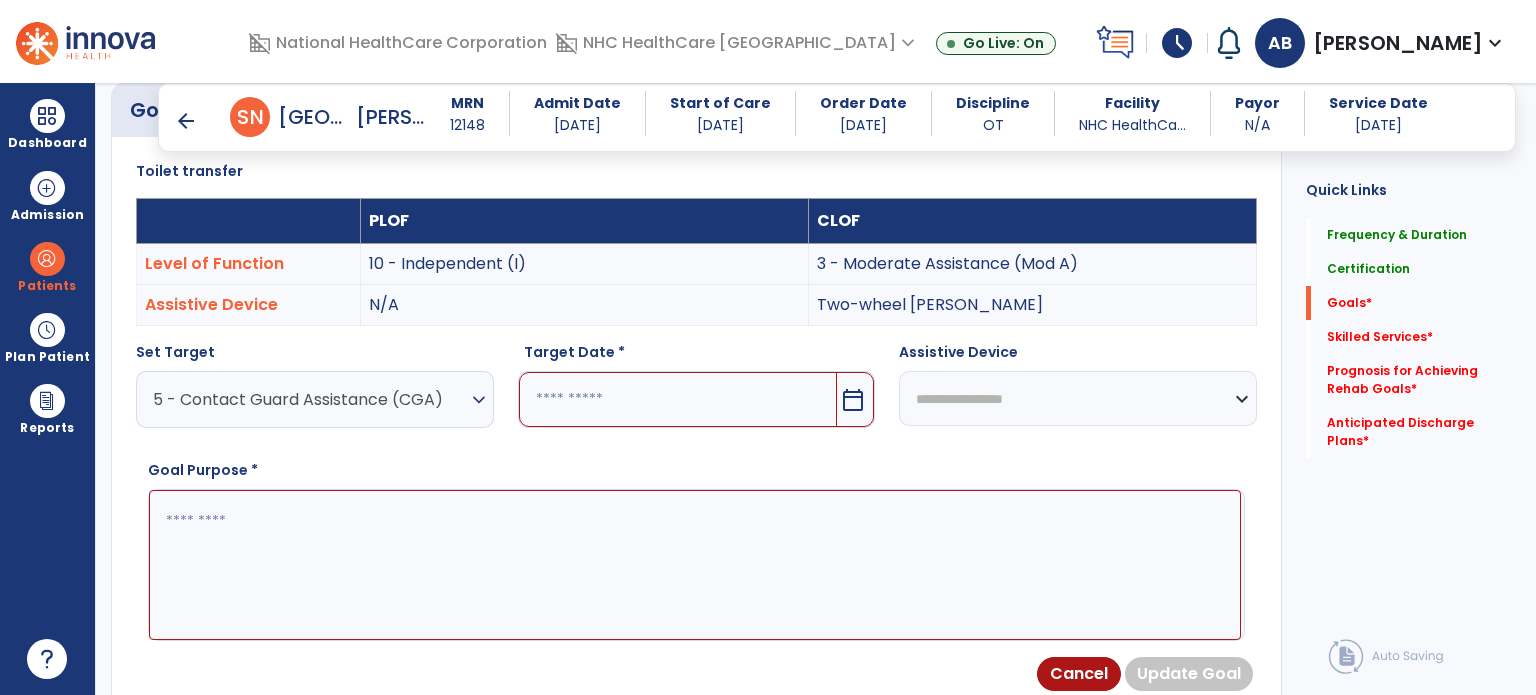 click at bounding box center [678, 399] 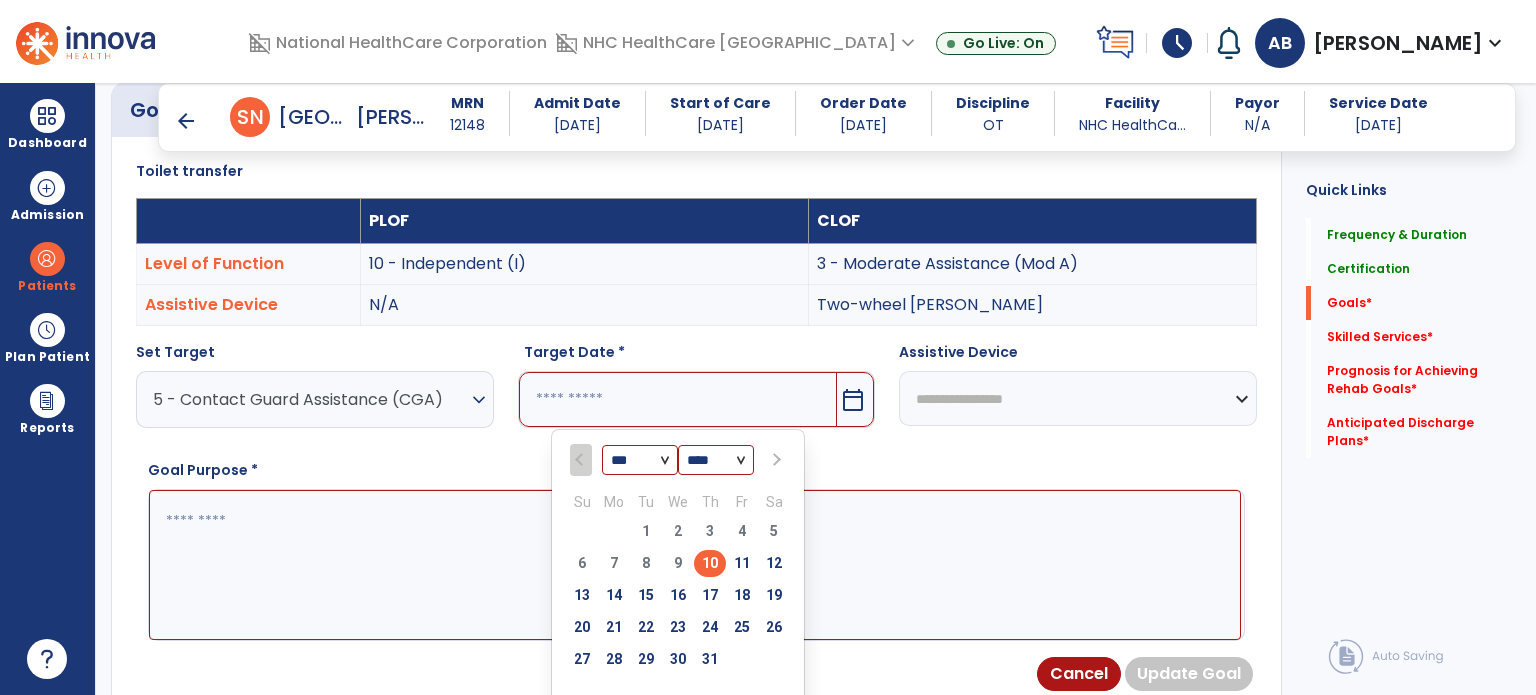 click at bounding box center (774, 460) 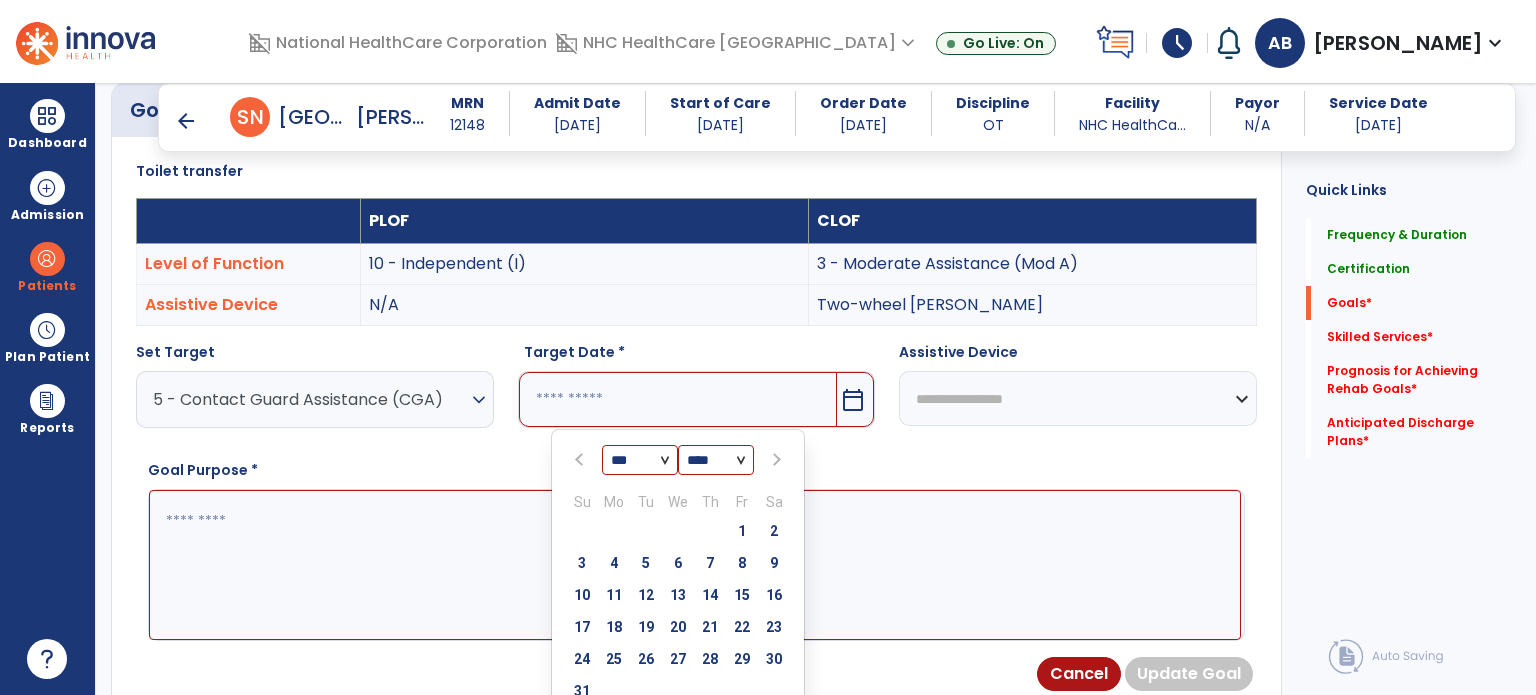 click at bounding box center (774, 460) 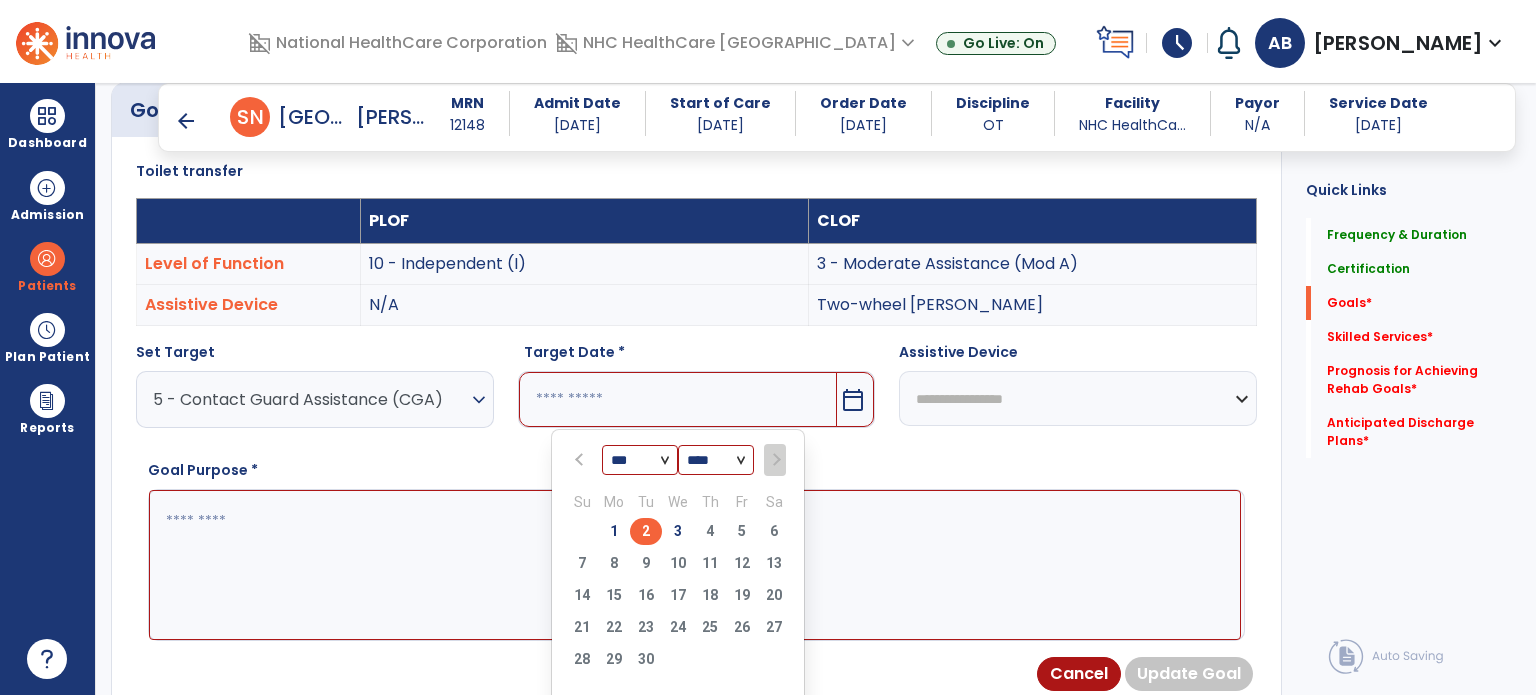 click on "2" at bounding box center [646, 531] 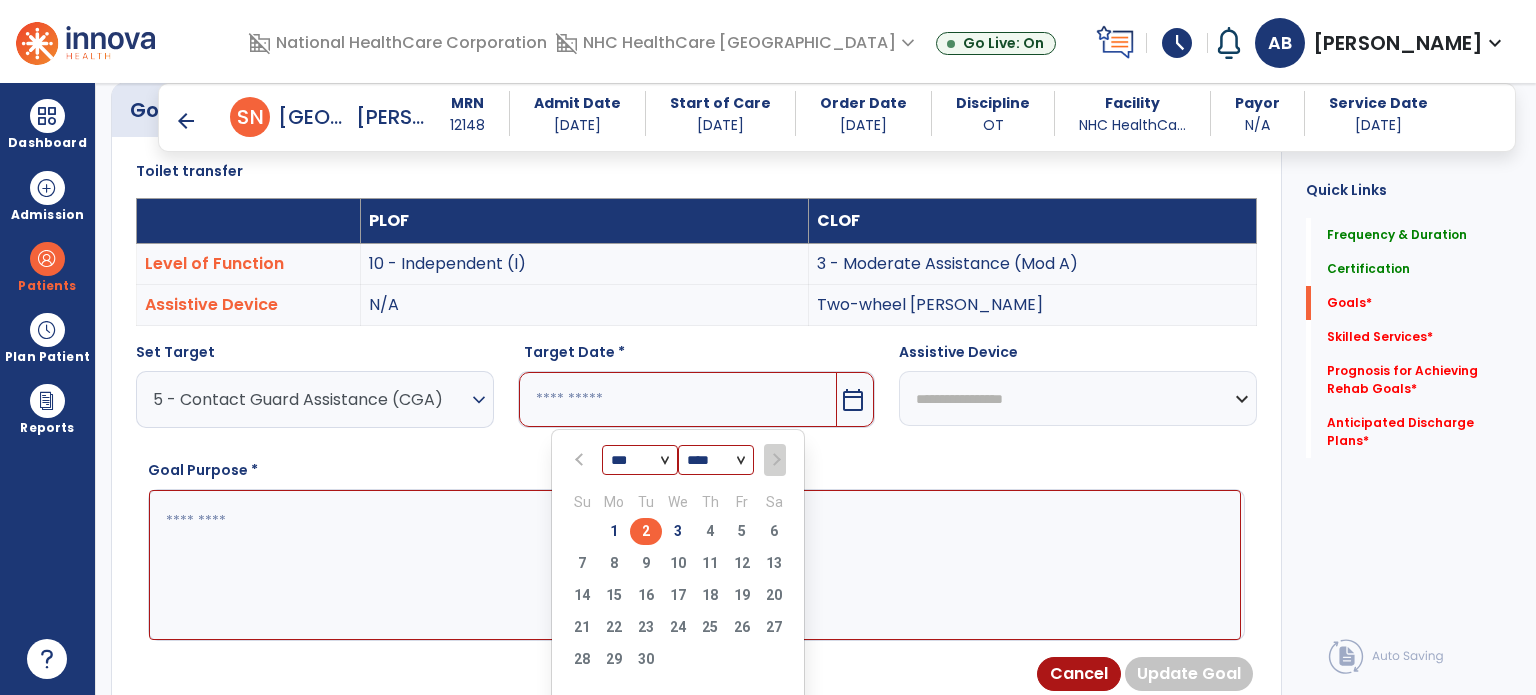 type on "********" 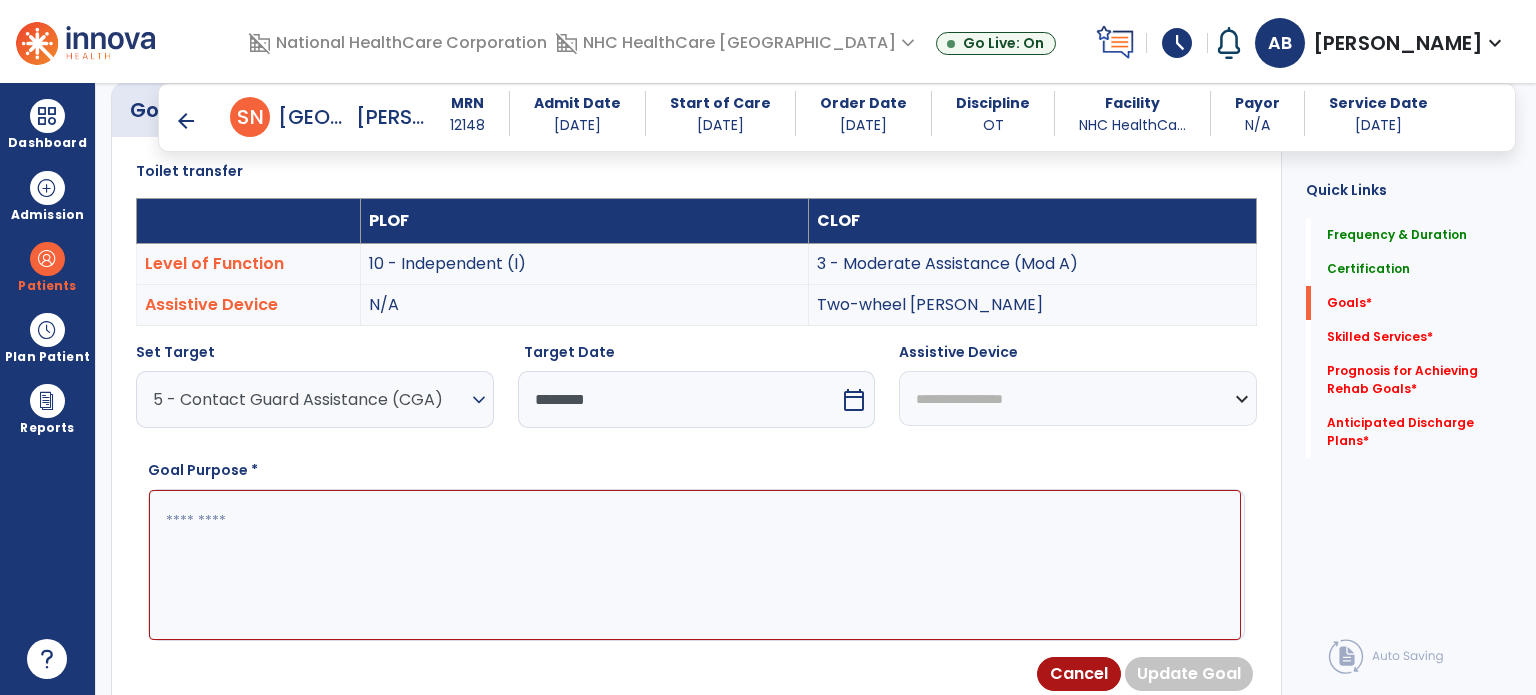 click at bounding box center [695, 565] 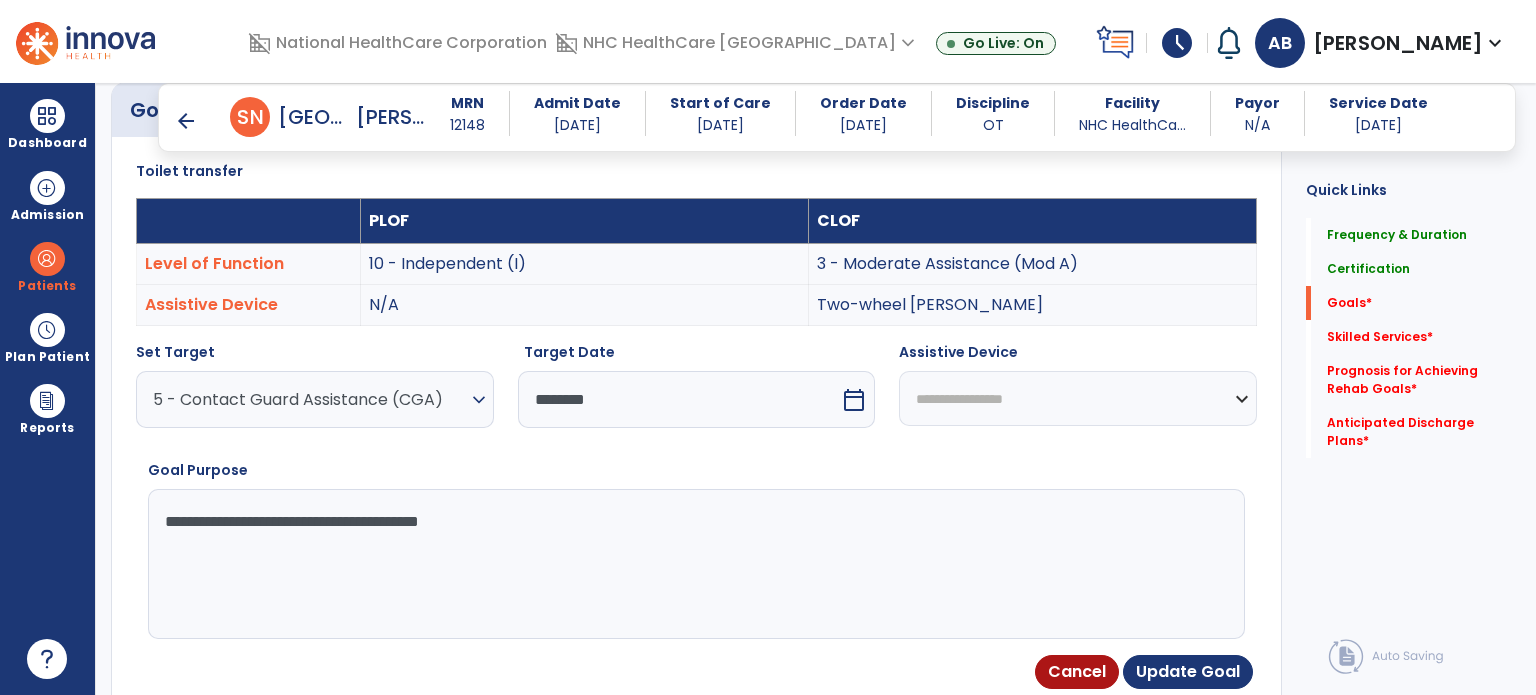 type on "**********" 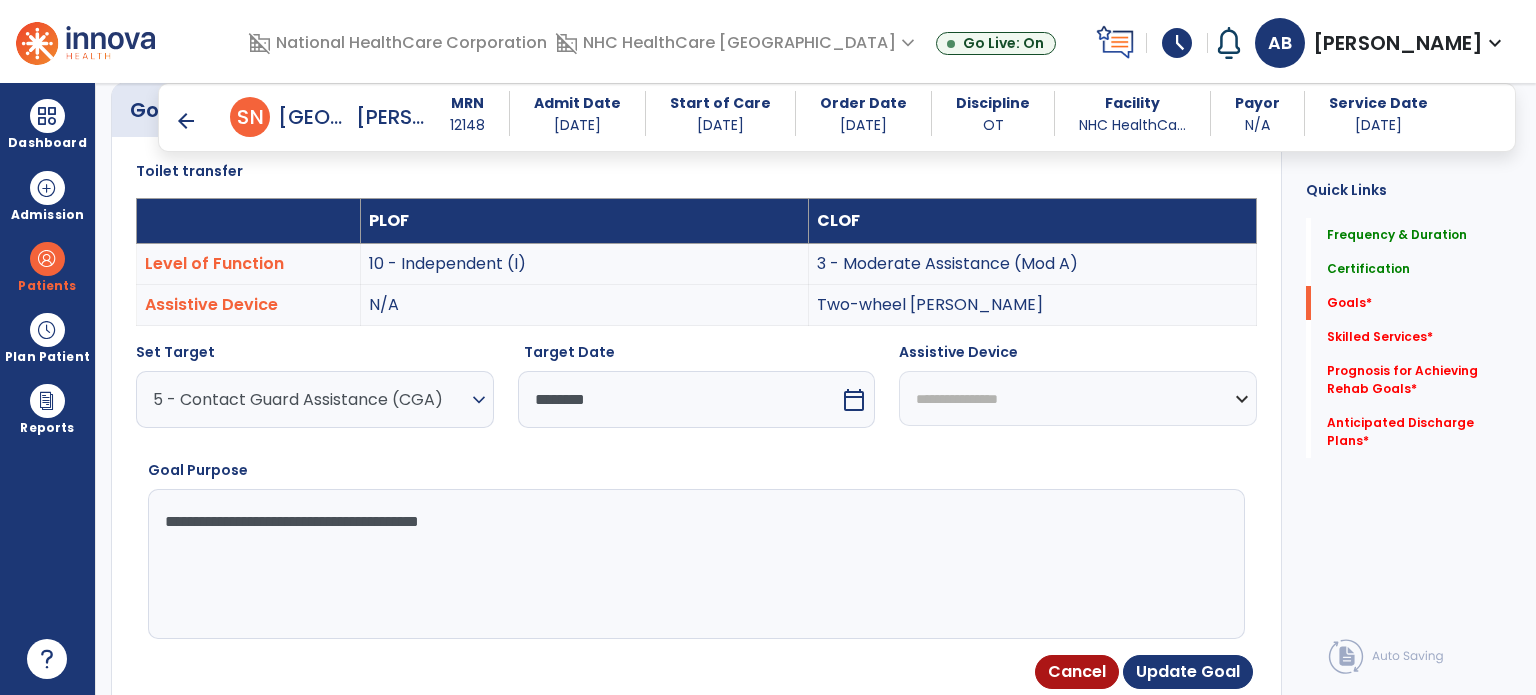 click on "**********" at bounding box center [1078, 398] 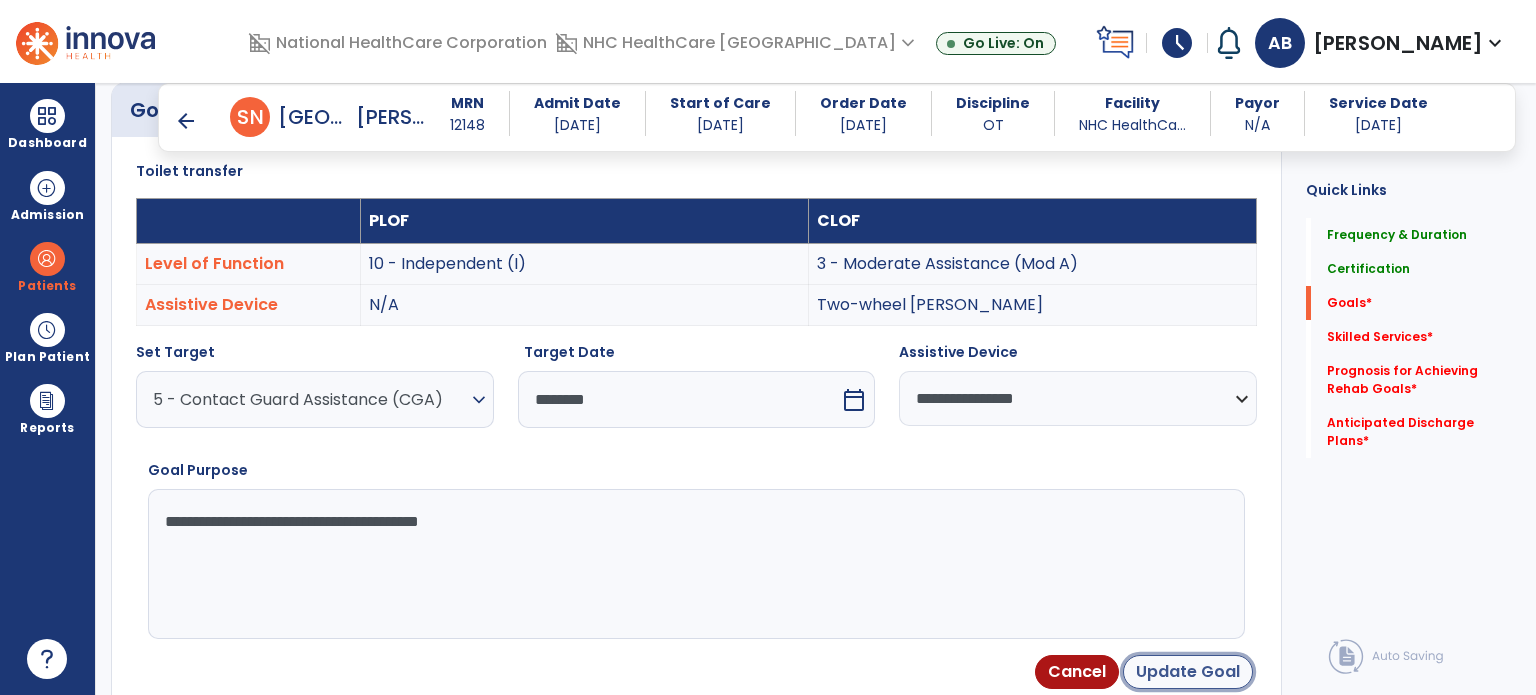 click on "Update Goal" at bounding box center (1188, 672) 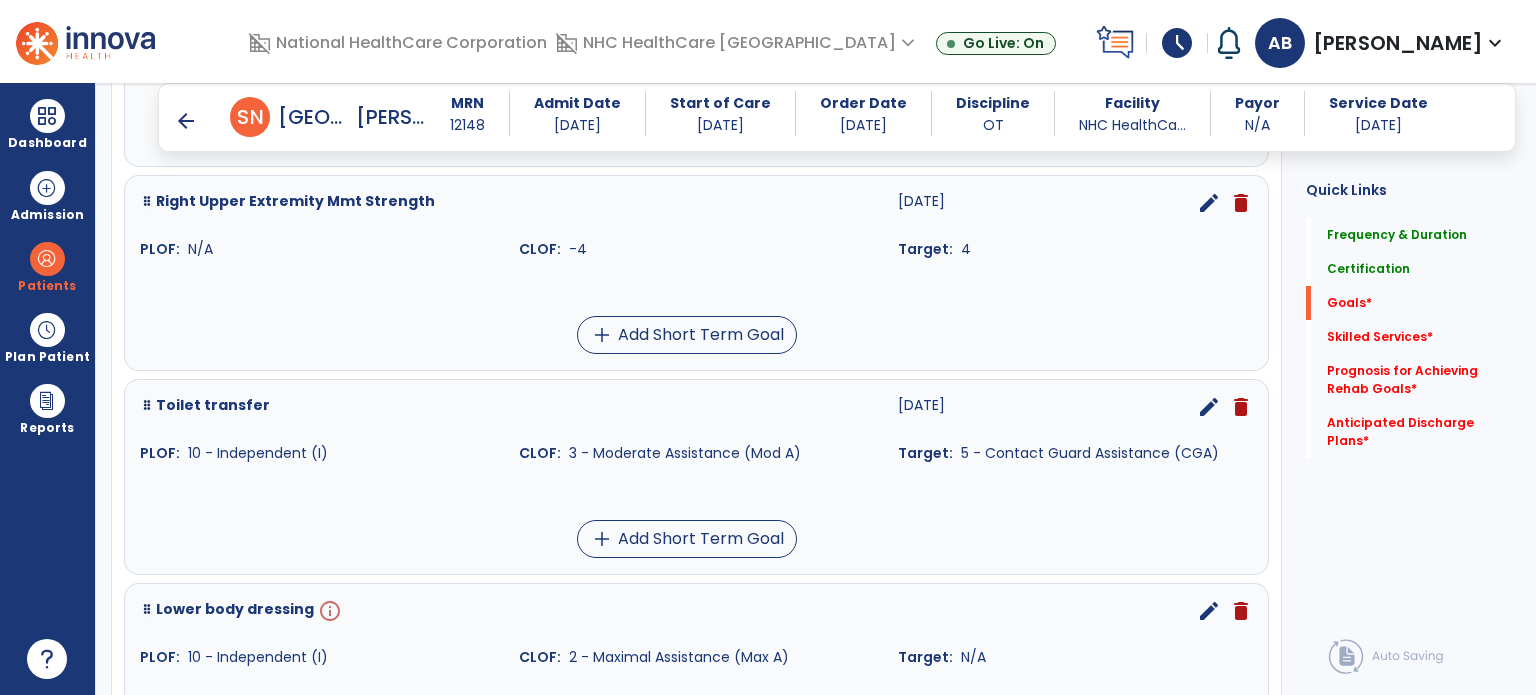 scroll, scrollTop: 1234, scrollLeft: 0, axis: vertical 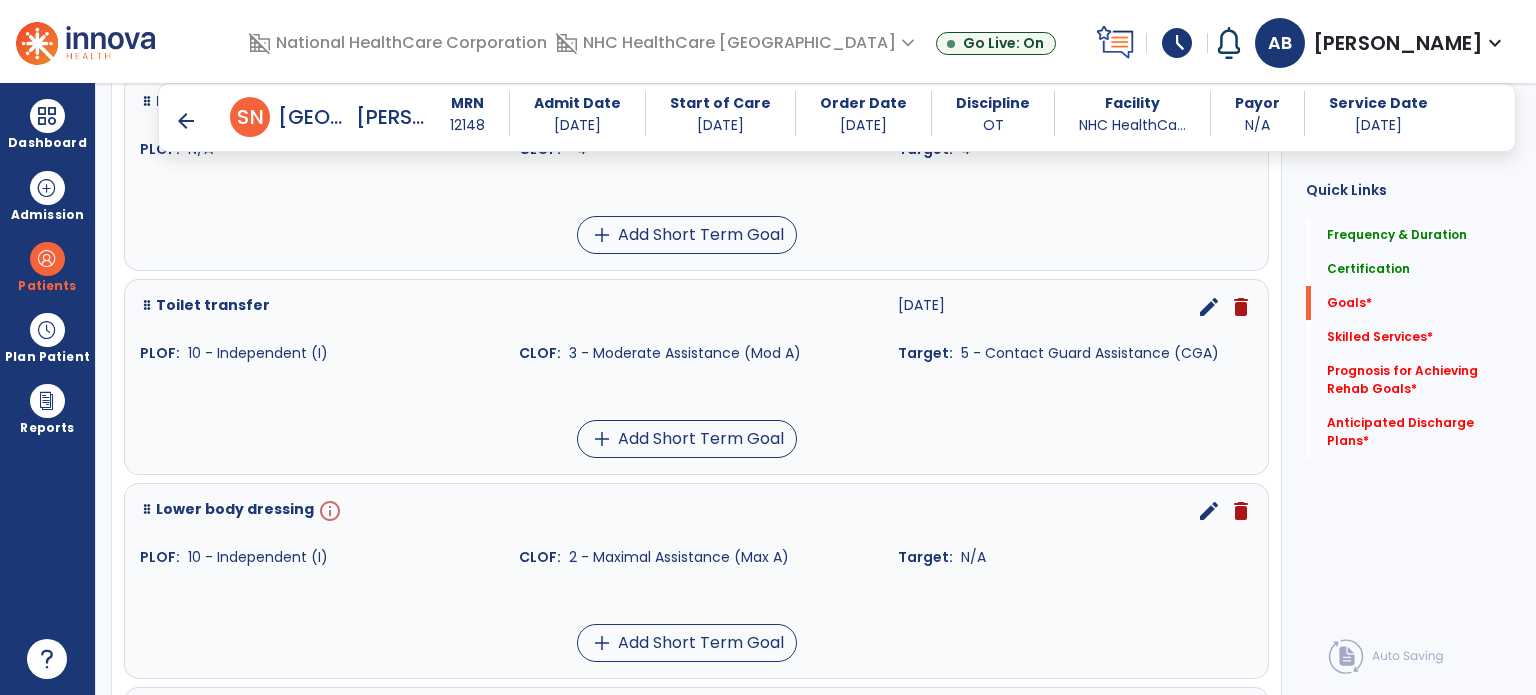 click on "edit" at bounding box center [1209, 511] 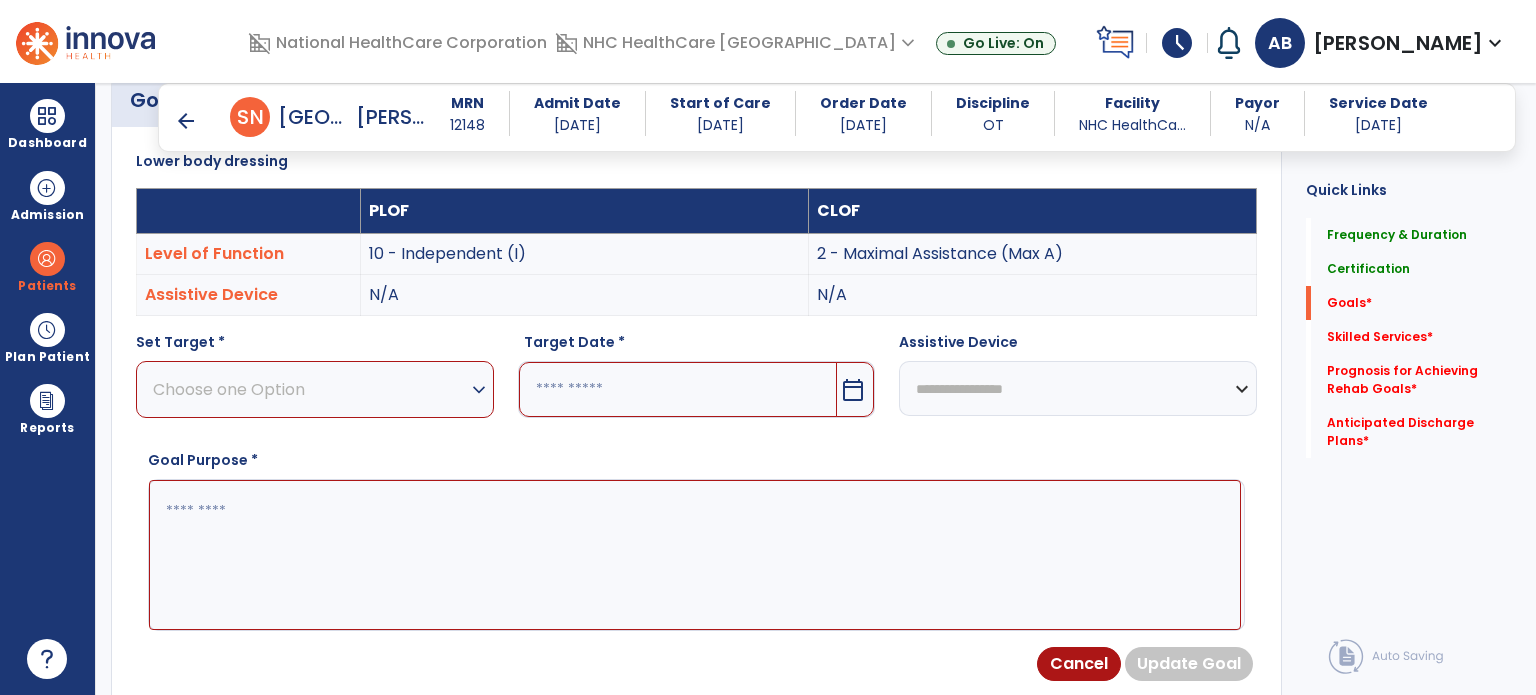 scroll, scrollTop: 534, scrollLeft: 0, axis: vertical 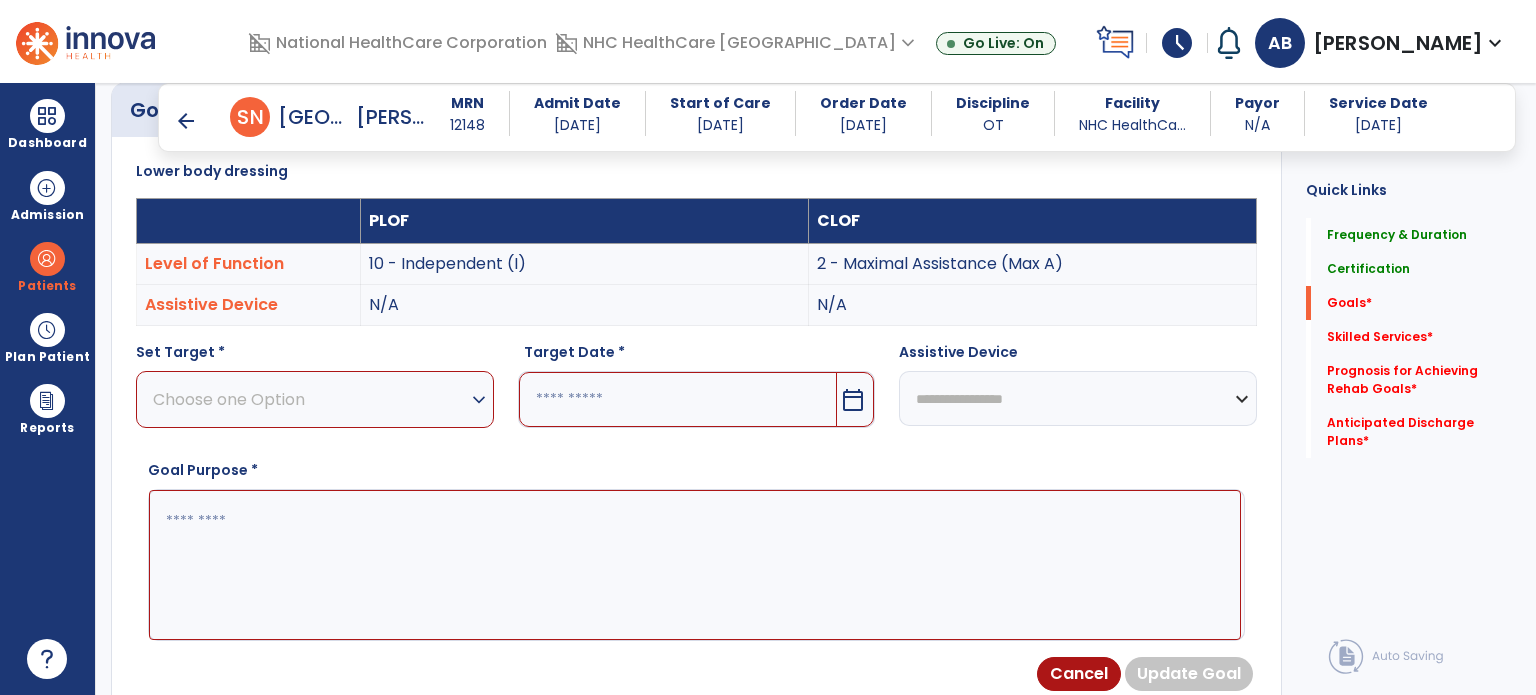 click on "Choose one Option" at bounding box center (310, 399) 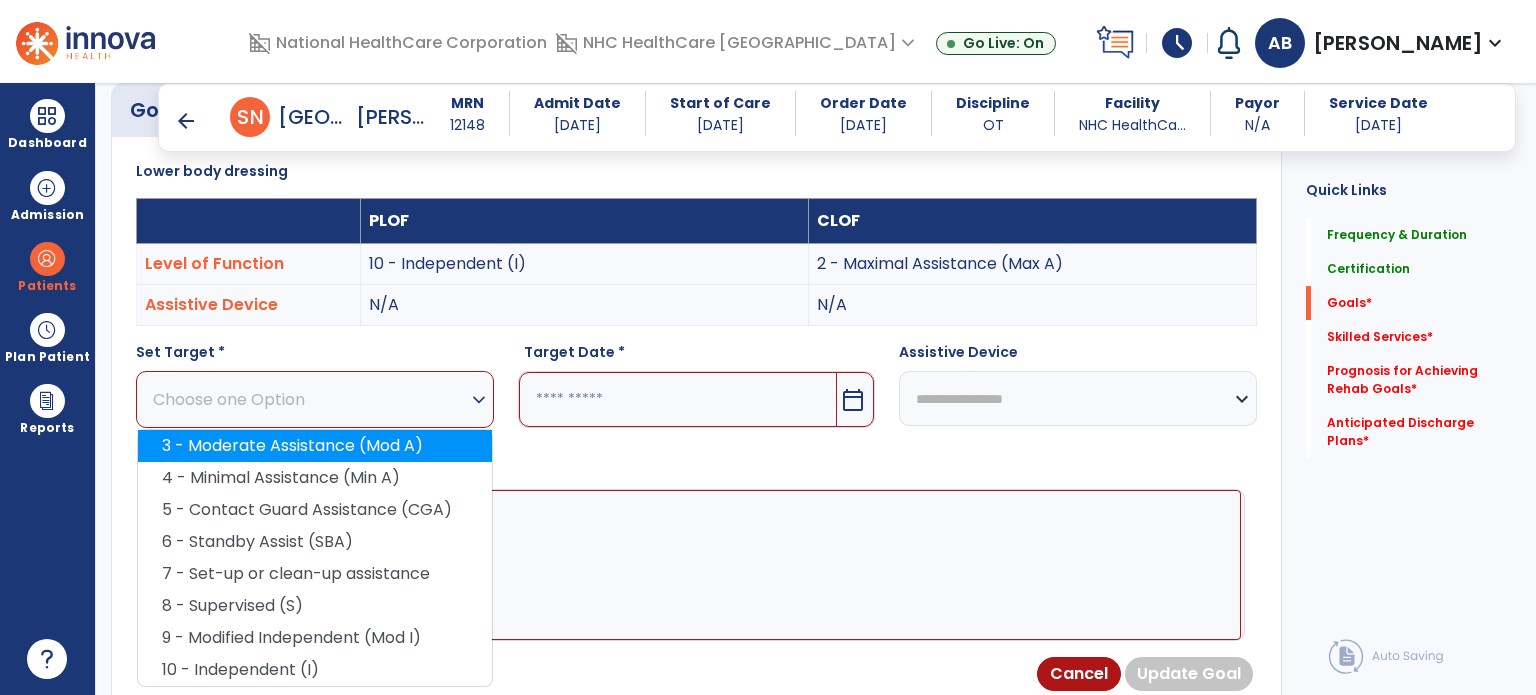 click on "3 - Moderate Assistance (Mod A)" at bounding box center [315, 446] 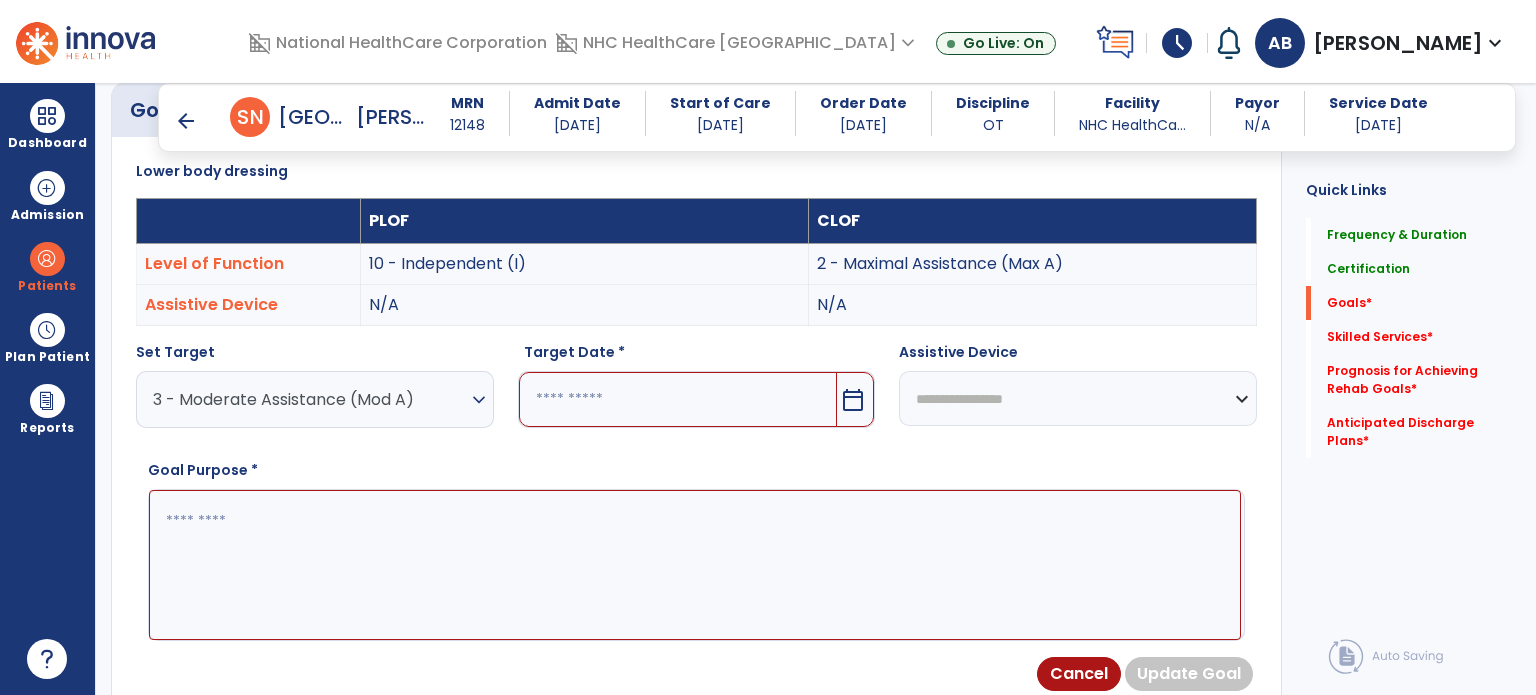 click at bounding box center [678, 399] 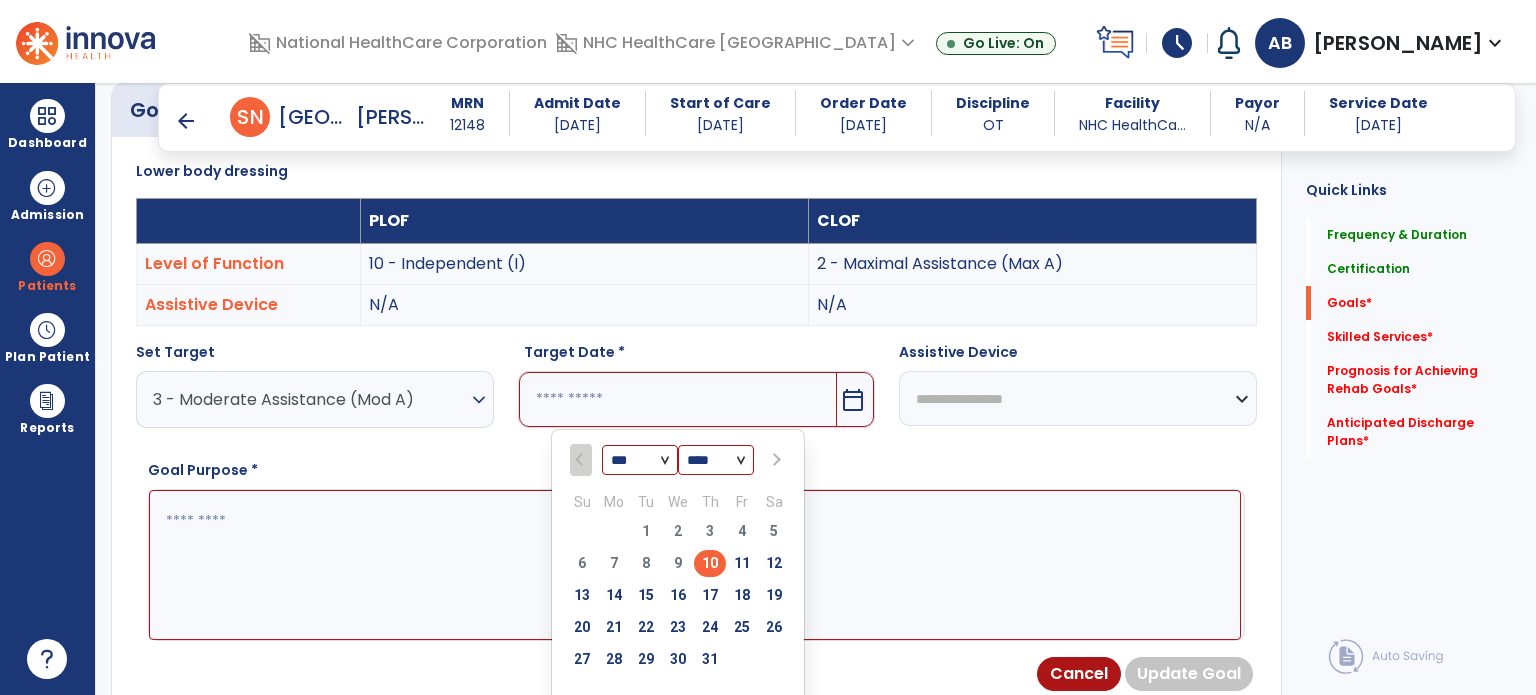 click at bounding box center (774, 460) 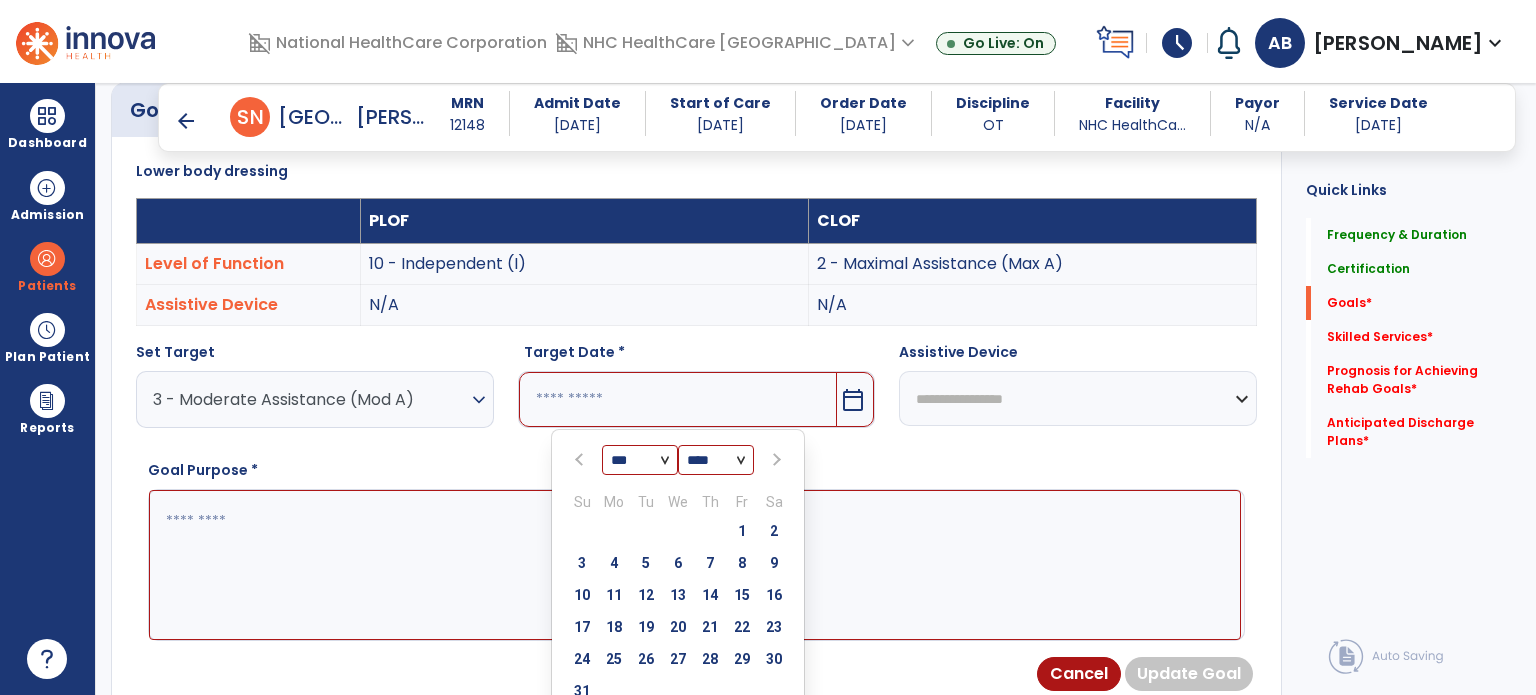 click at bounding box center [774, 460] 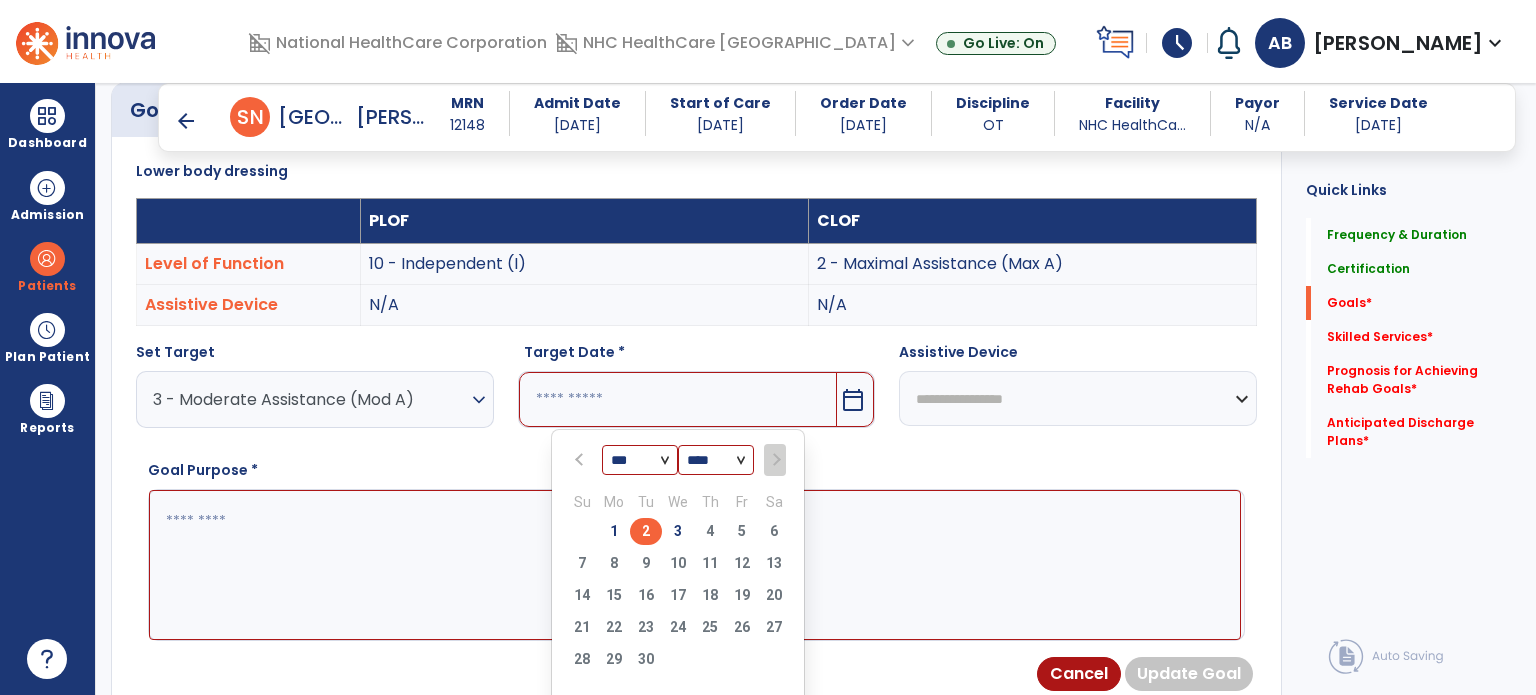 click on "2" at bounding box center [646, 531] 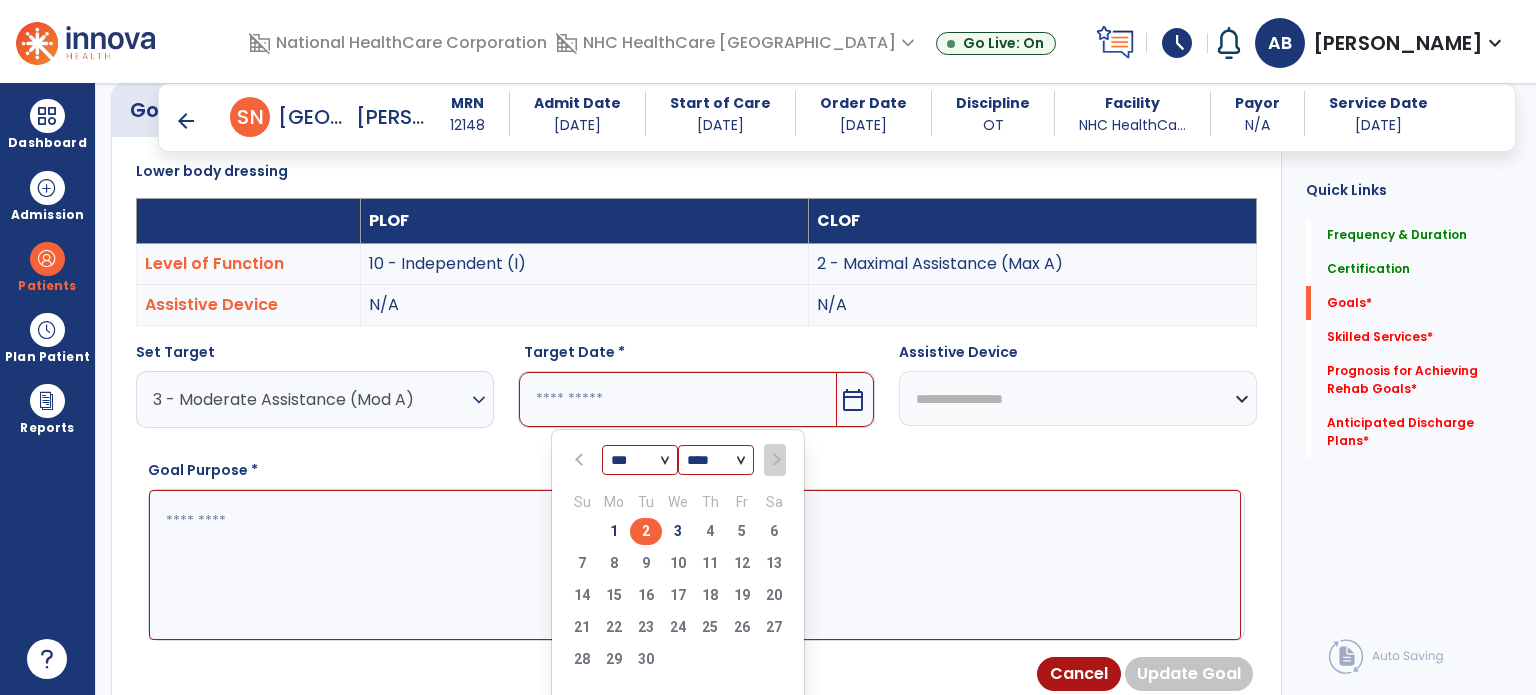 type on "********" 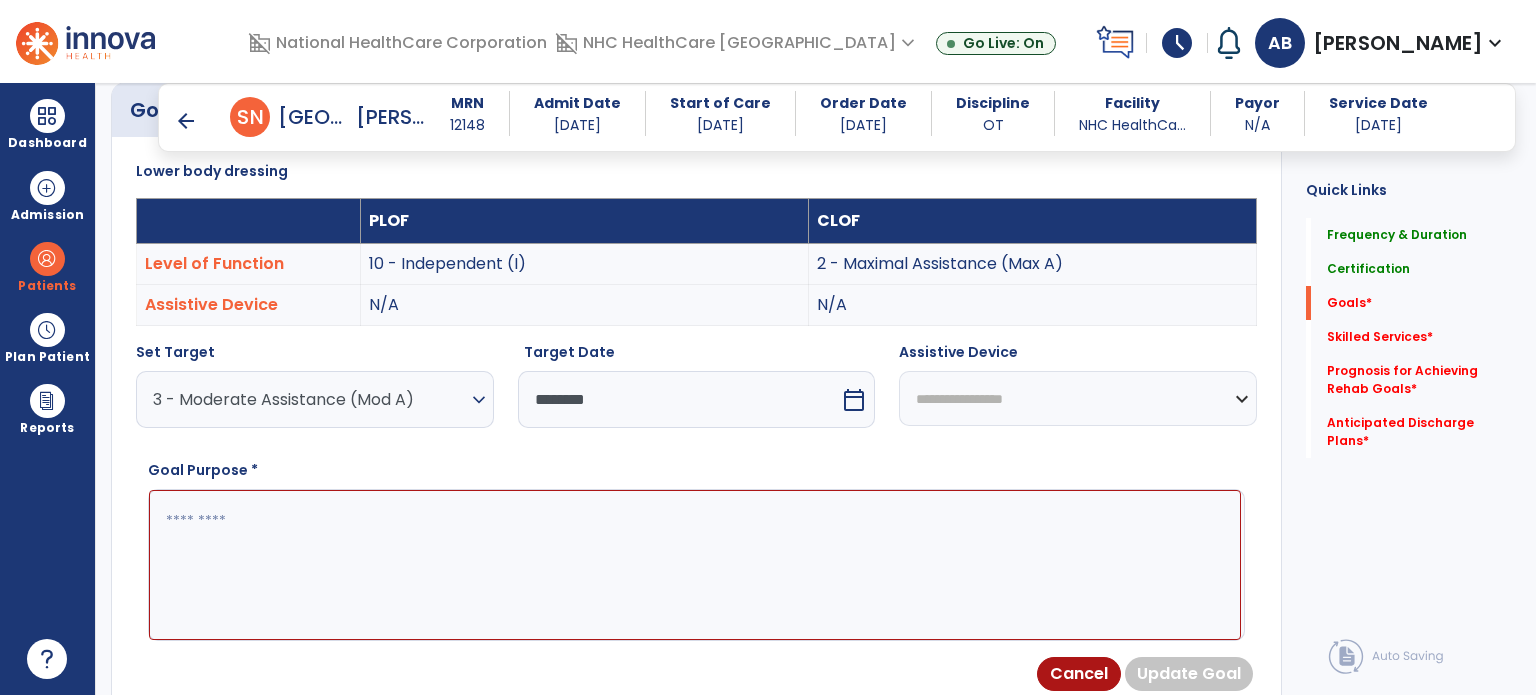 click on "3 - Moderate Assistance (Mod A)" at bounding box center [310, 399] 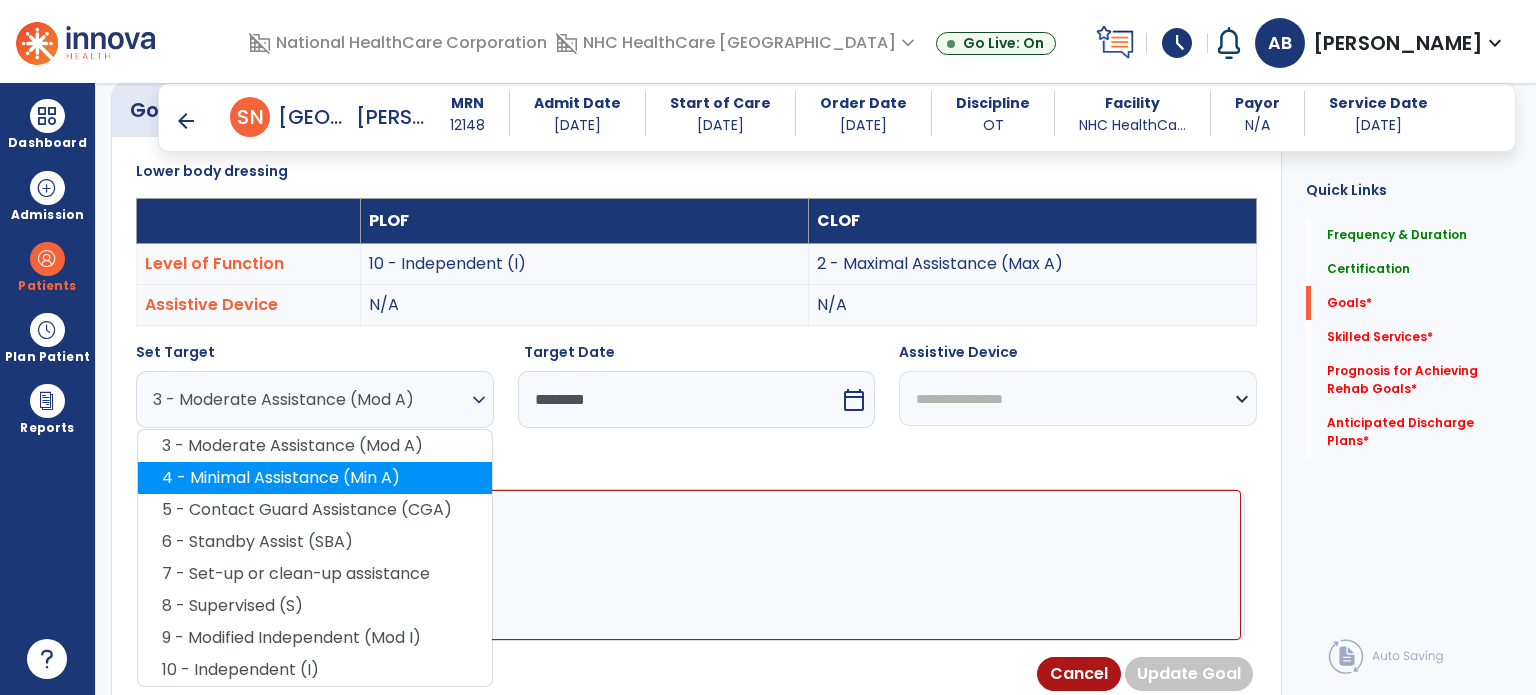 click on "4 - Minimal Assistance (Min A)" at bounding box center (315, 478) 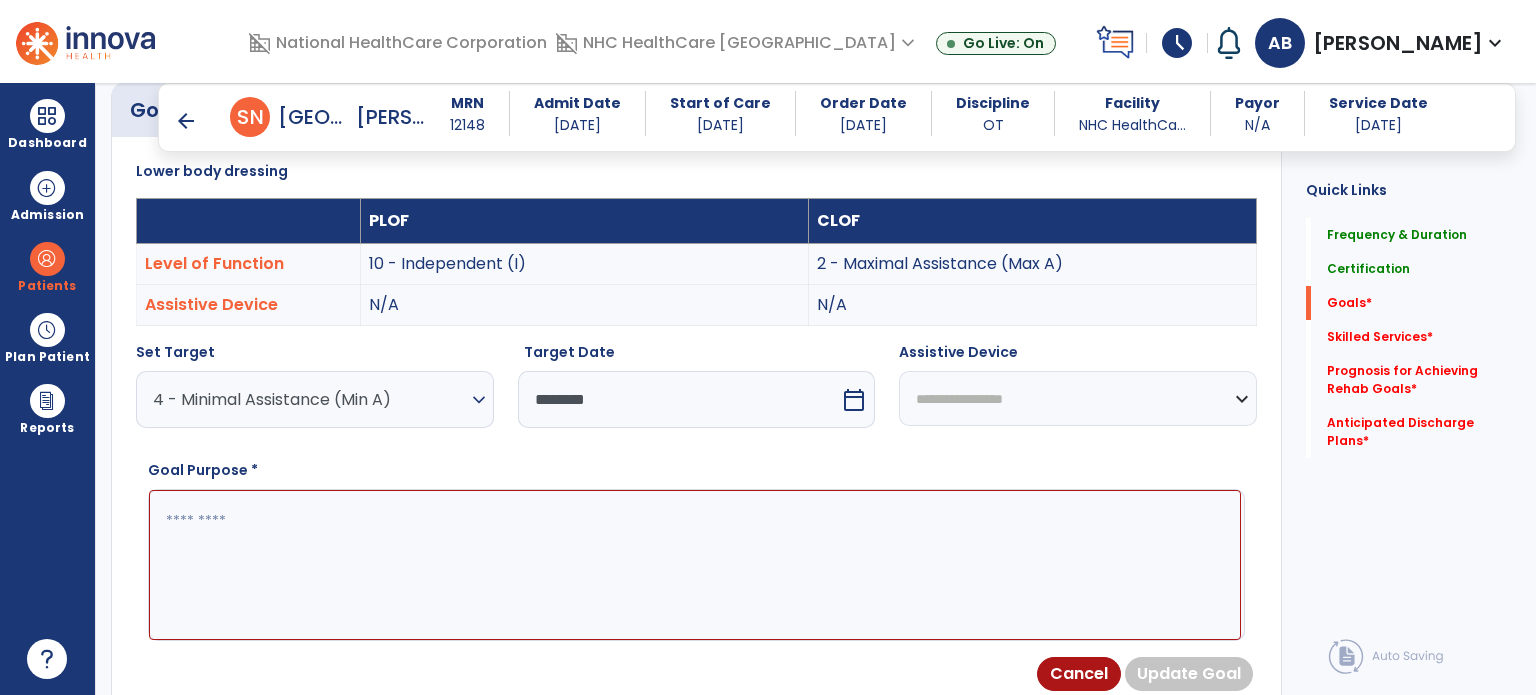 click at bounding box center [695, 565] 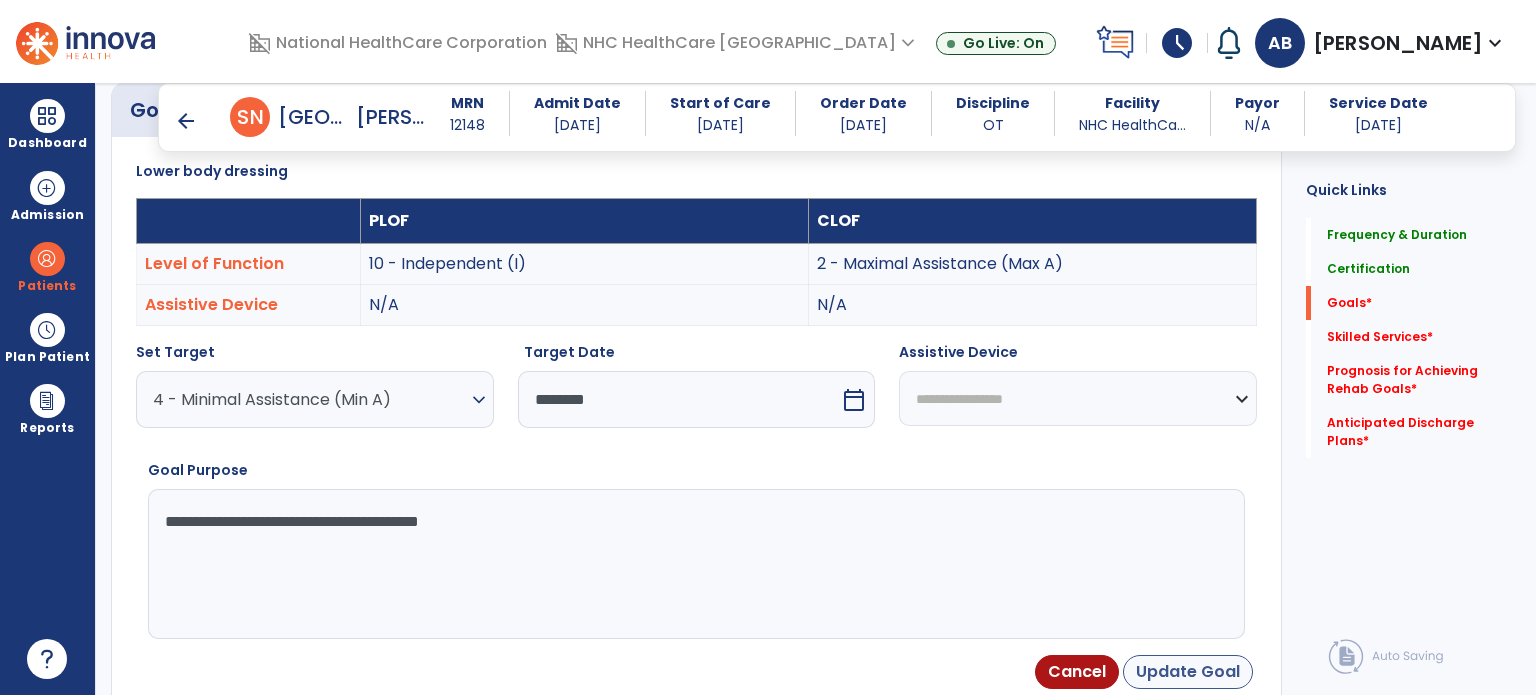 type on "**********" 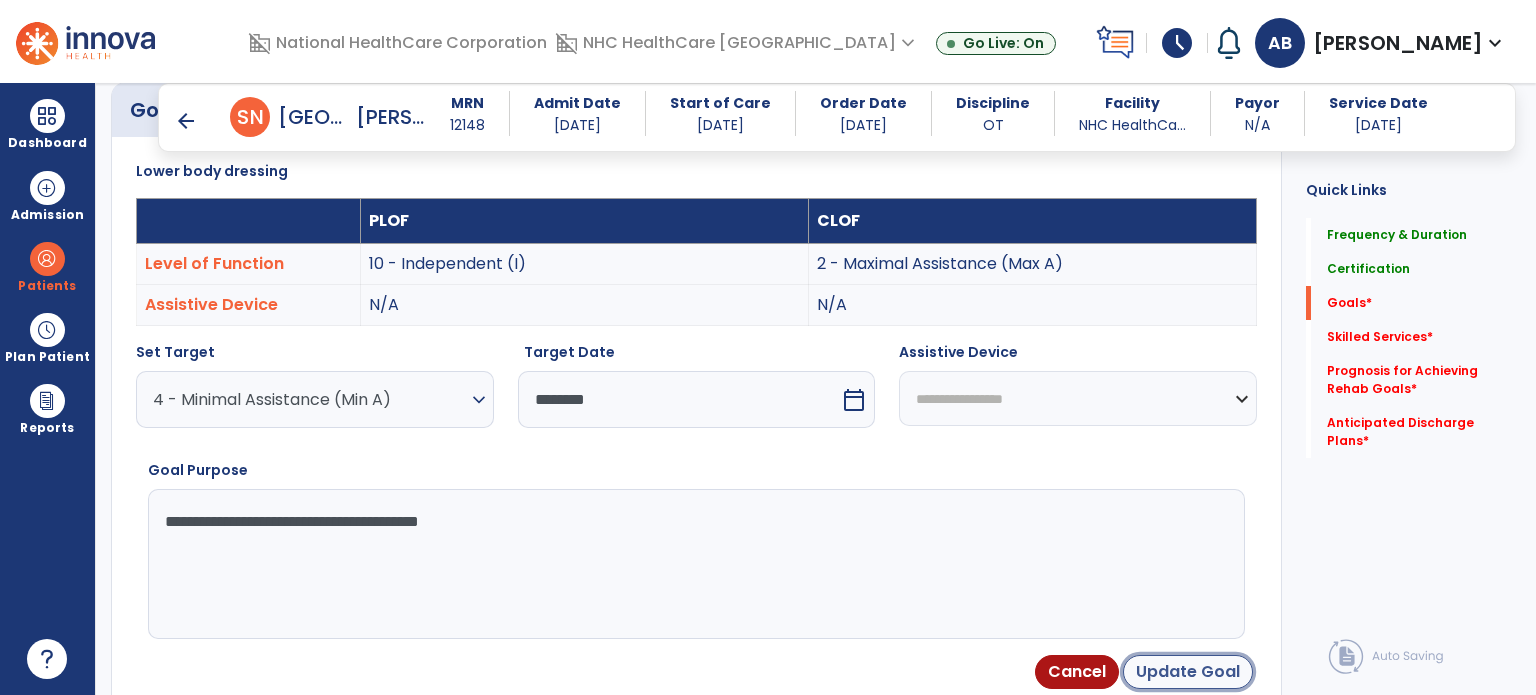 click on "Update Goal" at bounding box center (1188, 672) 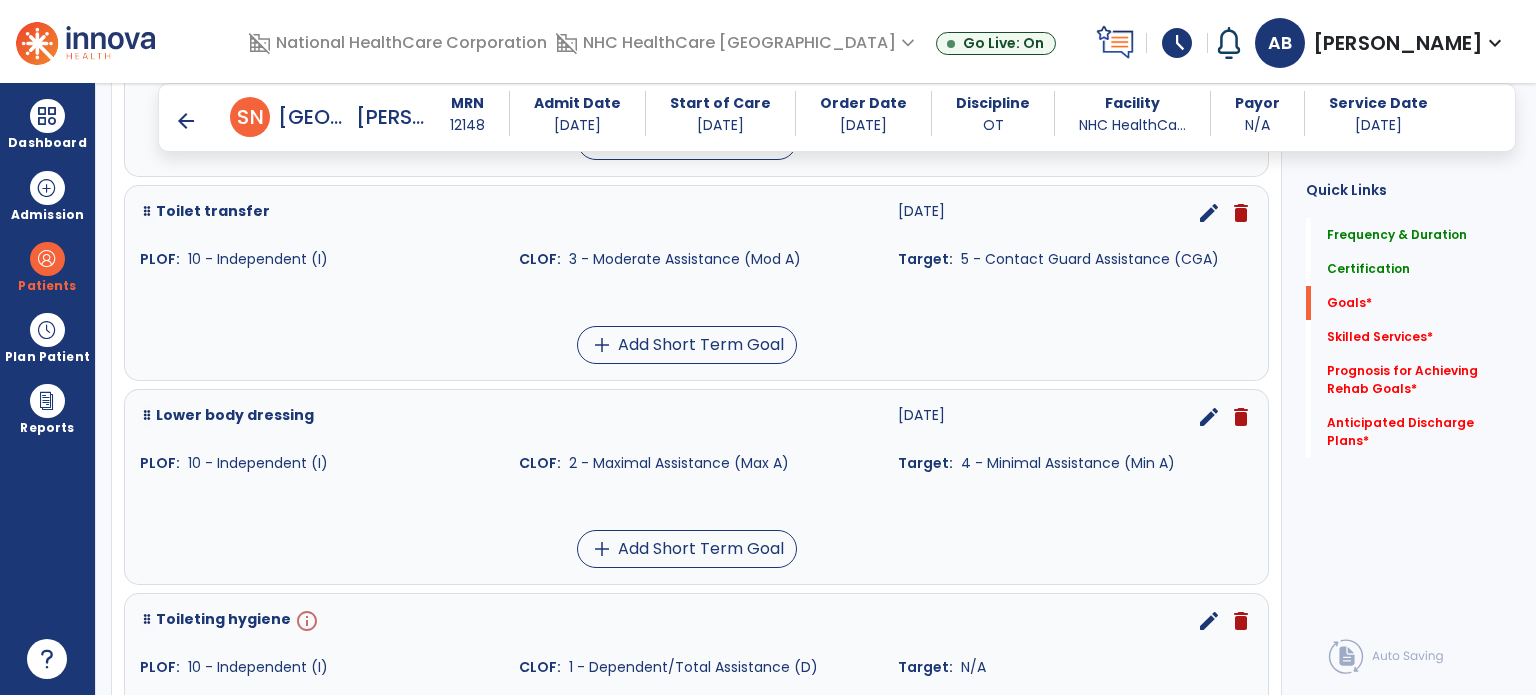 scroll, scrollTop: 1234, scrollLeft: 0, axis: vertical 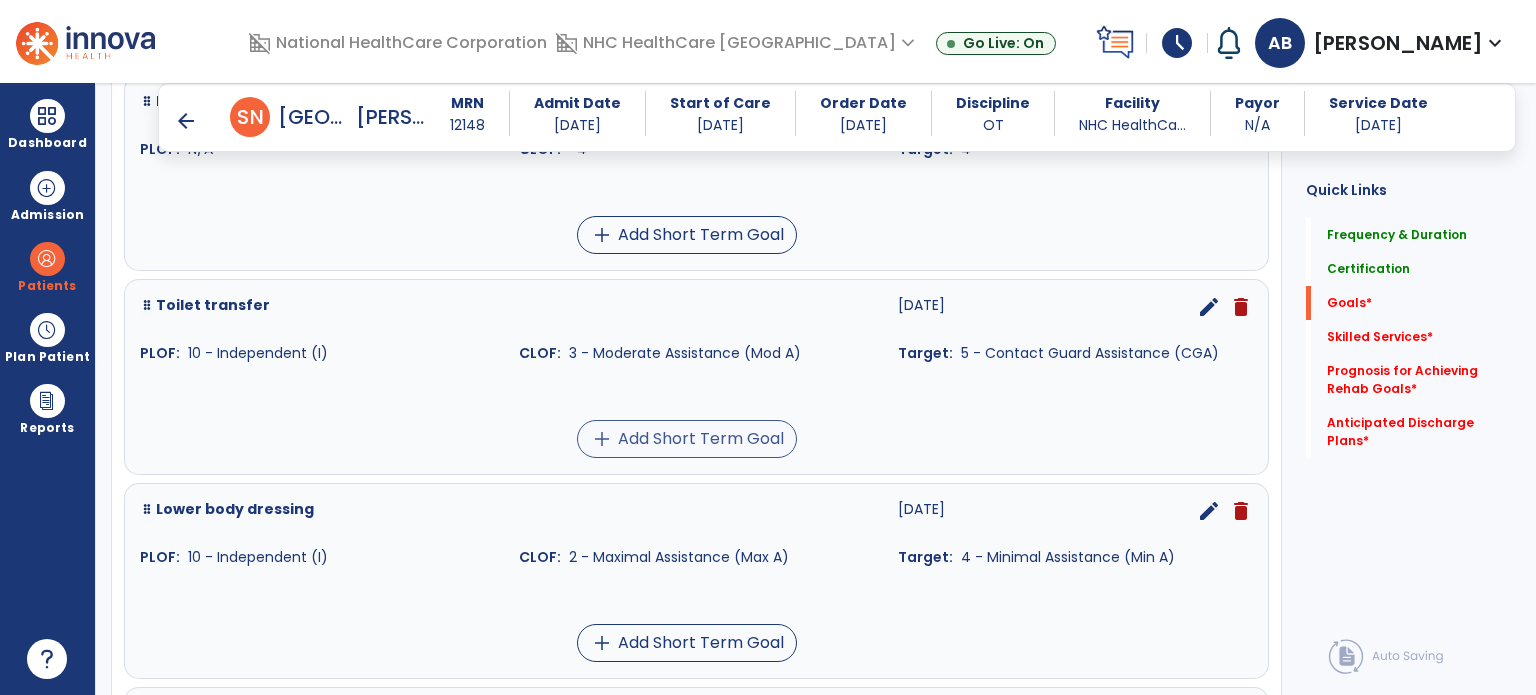click on "add  Add Short Term Goal" at bounding box center [687, 439] 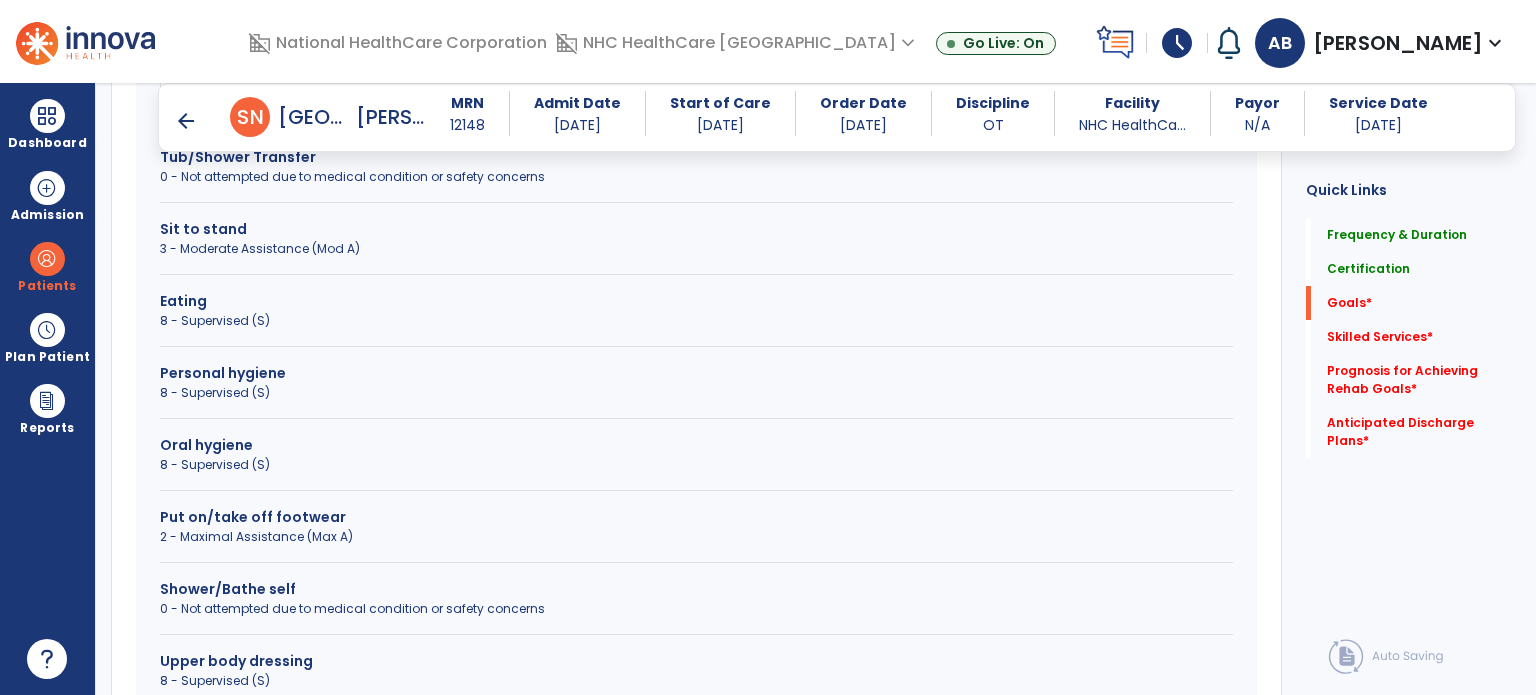 scroll, scrollTop: 536, scrollLeft: 0, axis: vertical 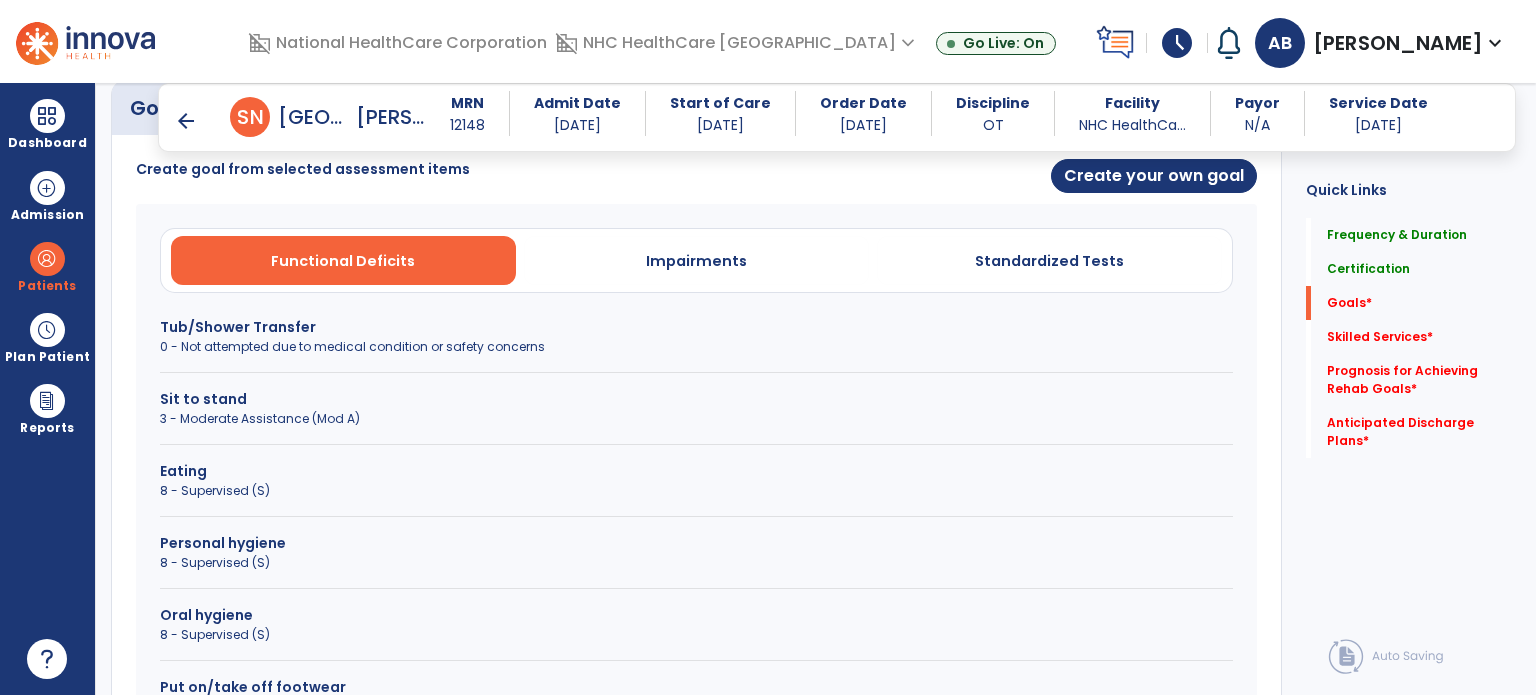 click on "Sit to stand 3 - Moderate Assistance (Mod A)" at bounding box center [696, 417] 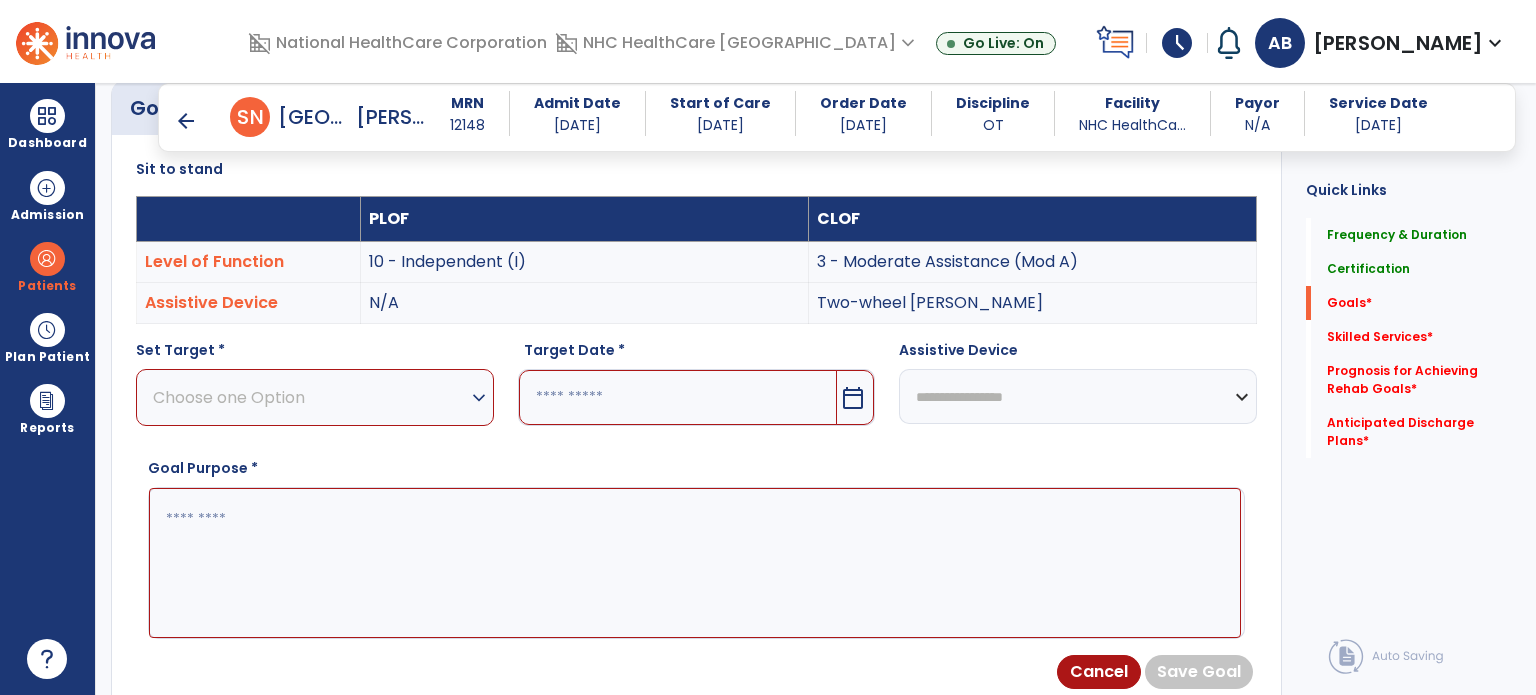 click on "Choose one Option" at bounding box center [310, 397] 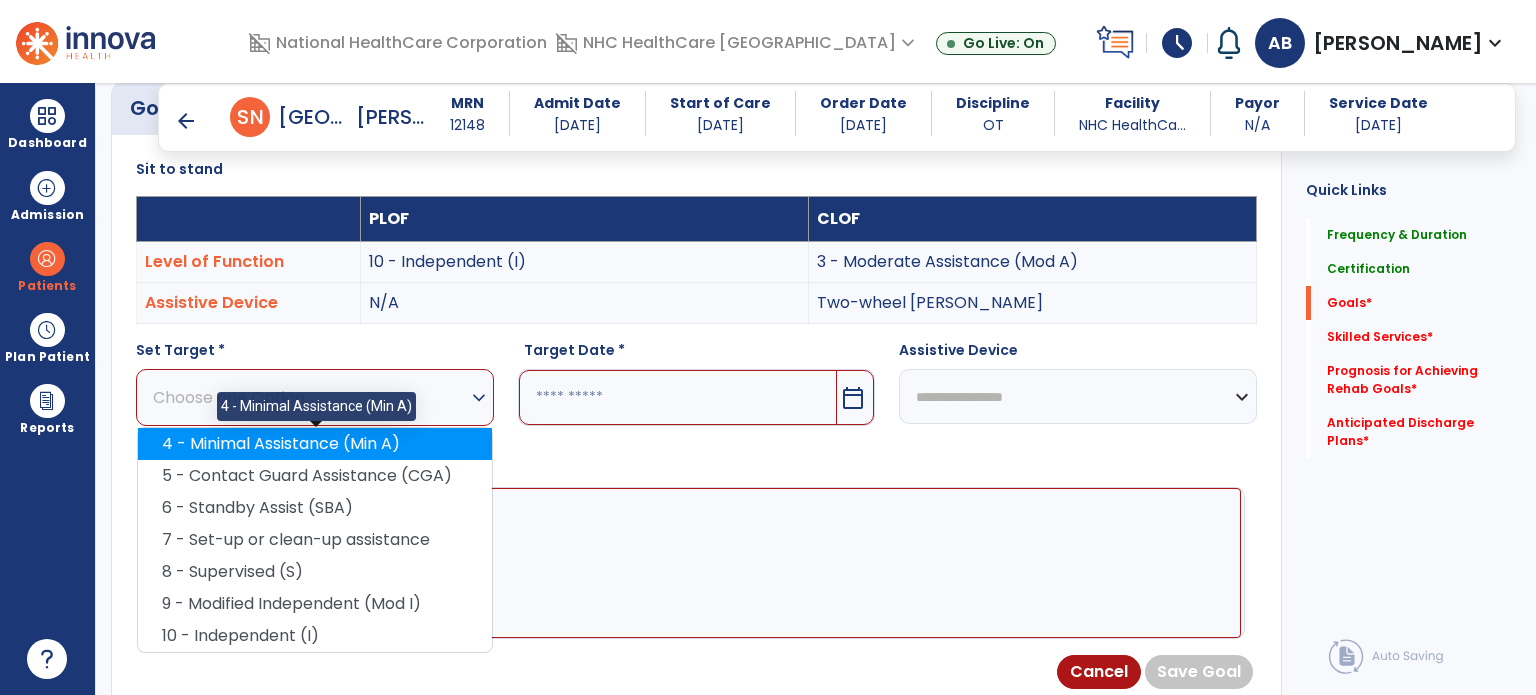 click on "4 - Minimal Assistance (Min A)" at bounding box center [315, 444] 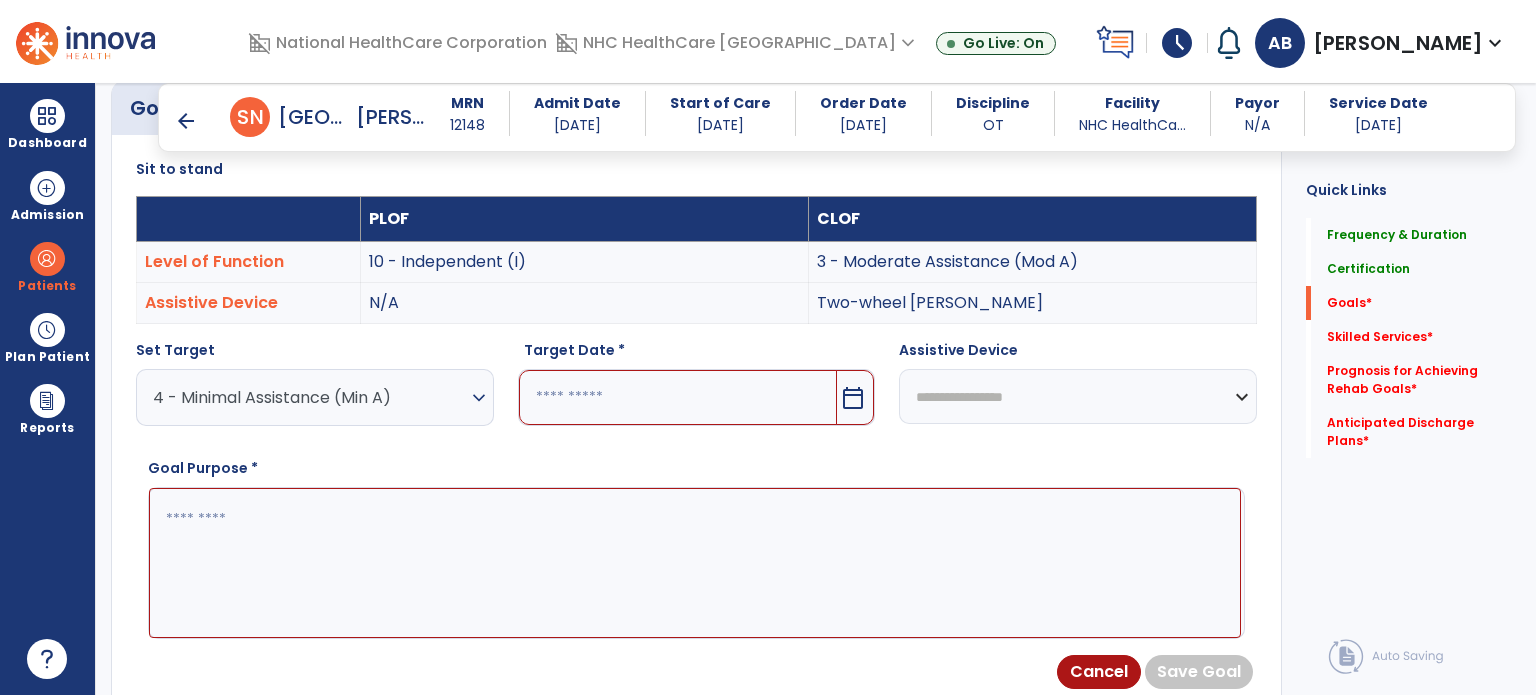 click at bounding box center (678, 397) 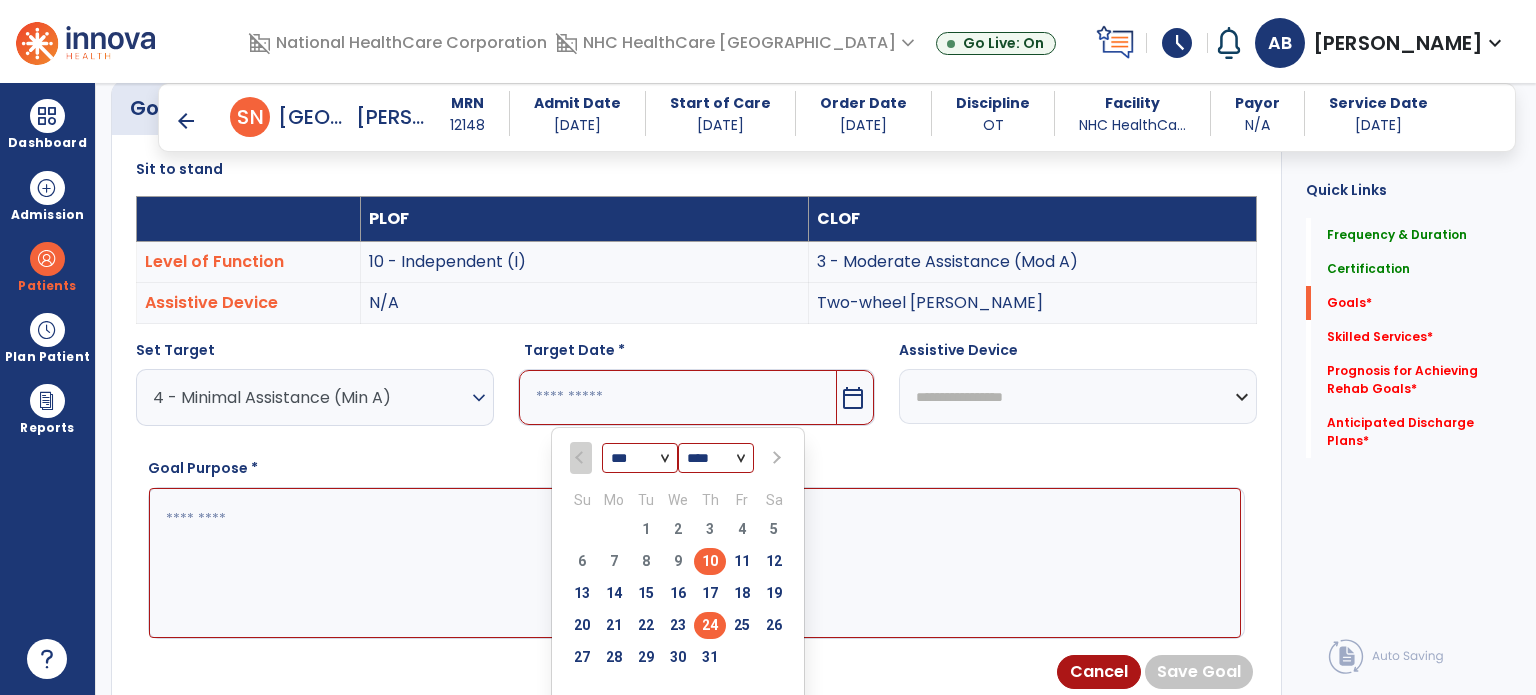 click on "24" at bounding box center [710, 625] 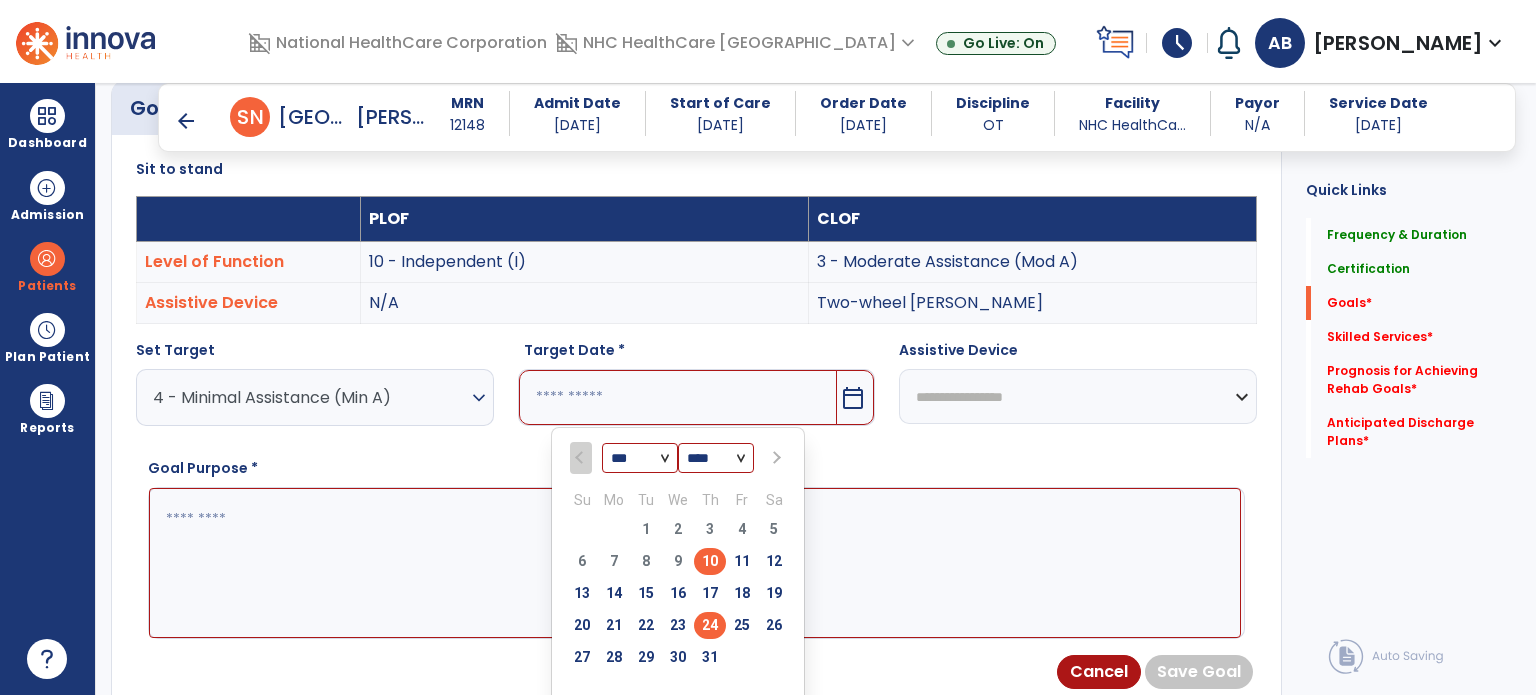 type on "*********" 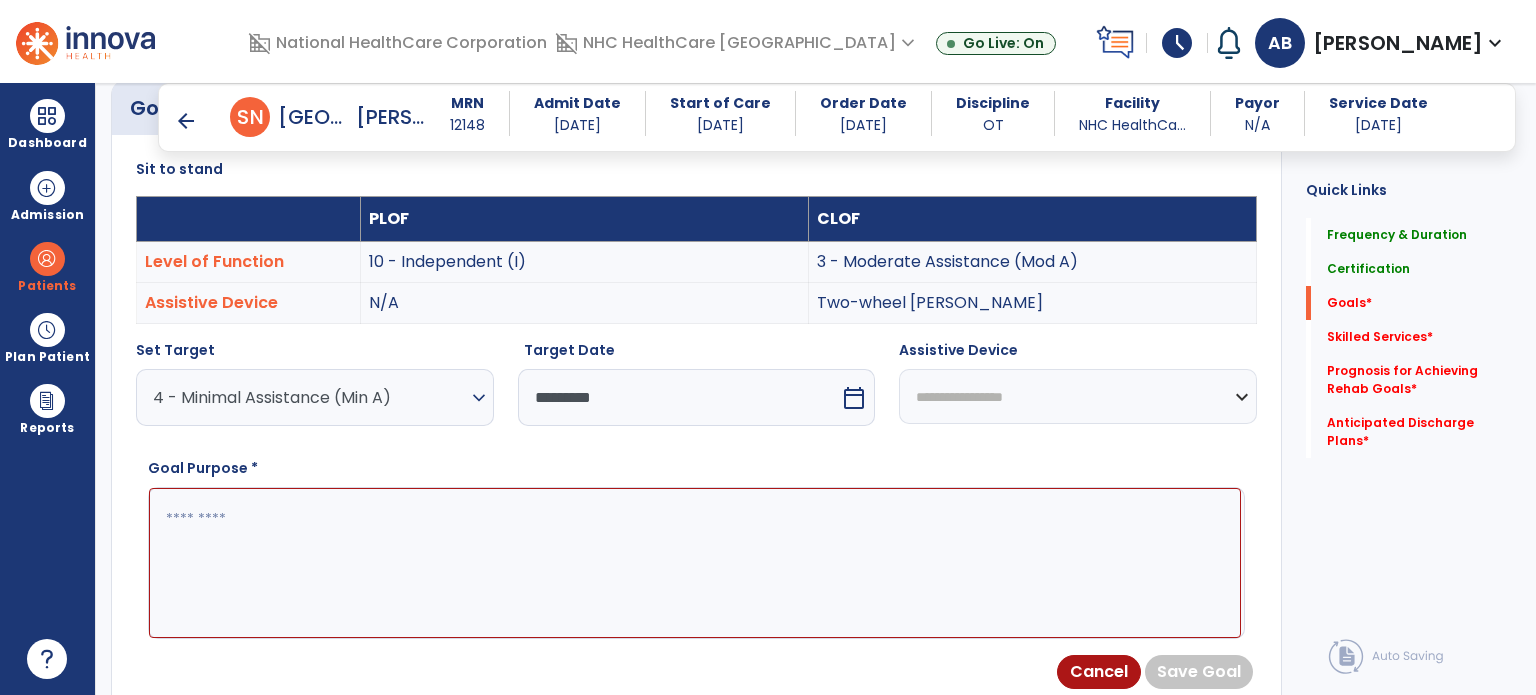 click at bounding box center (695, 563) 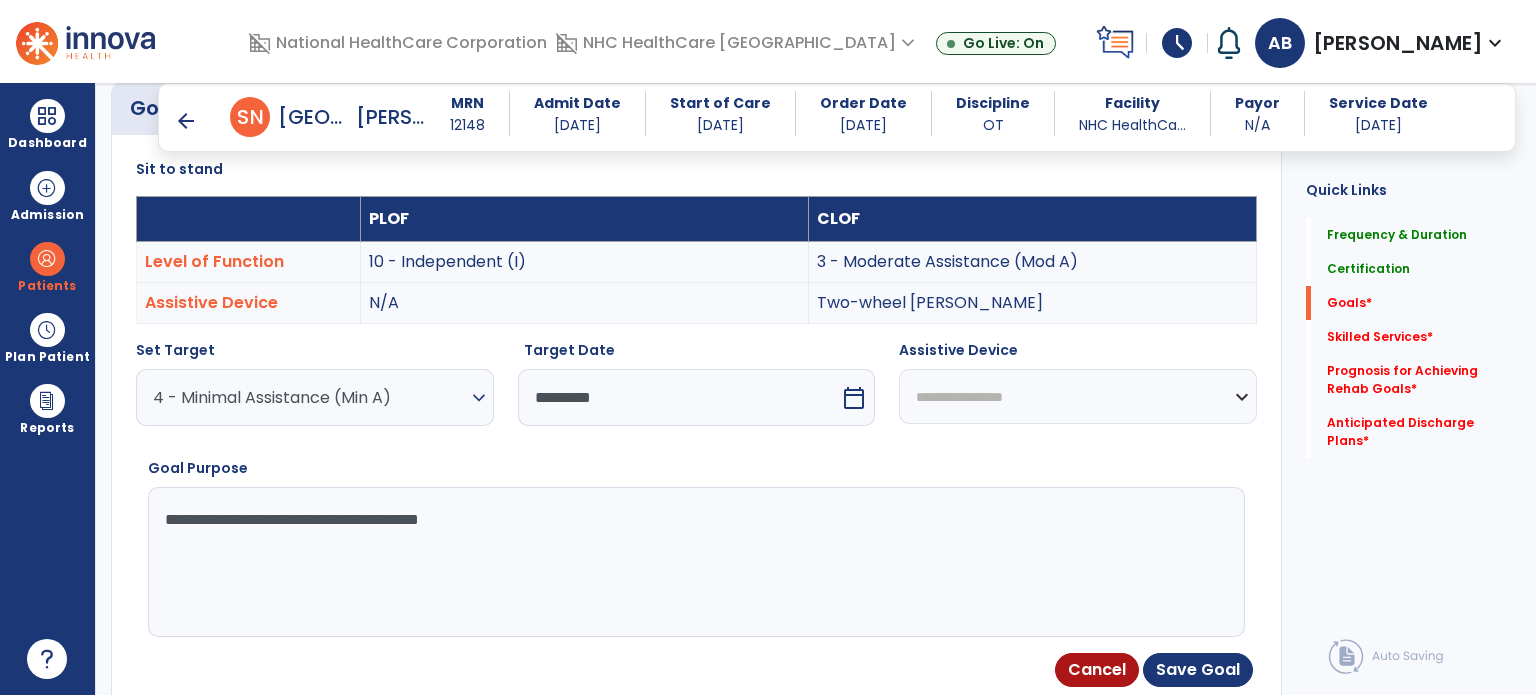 type on "**********" 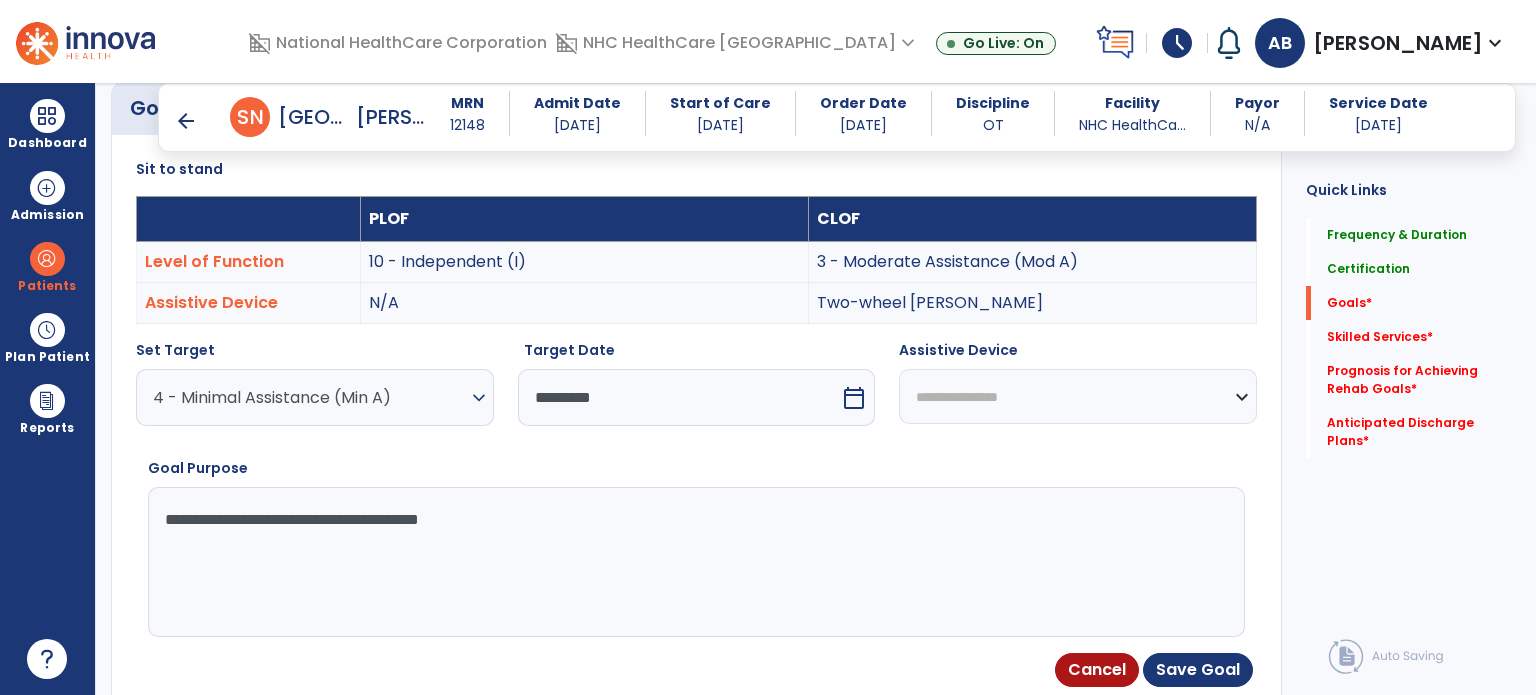click on "**********" at bounding box center (1078, 396) 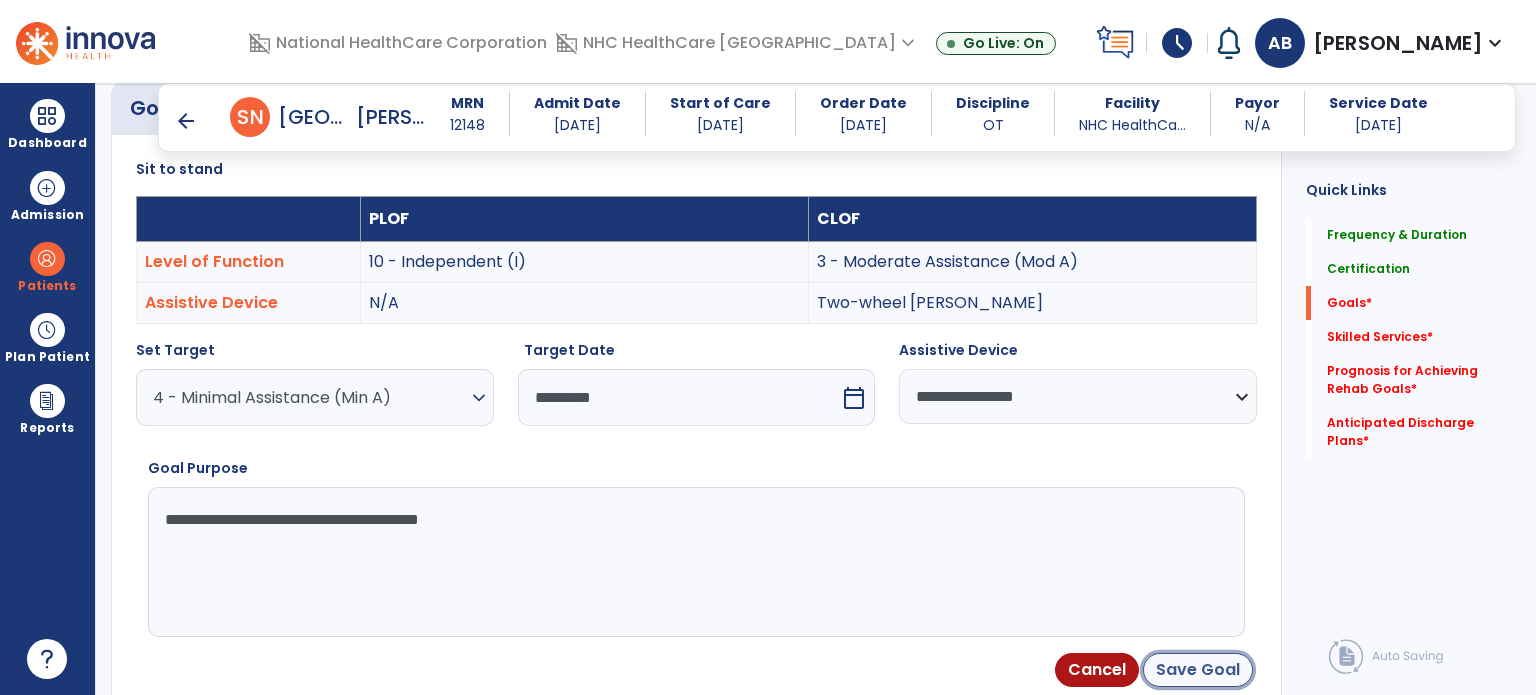 click on "Save Goal" at bounding box center [1198, 670] 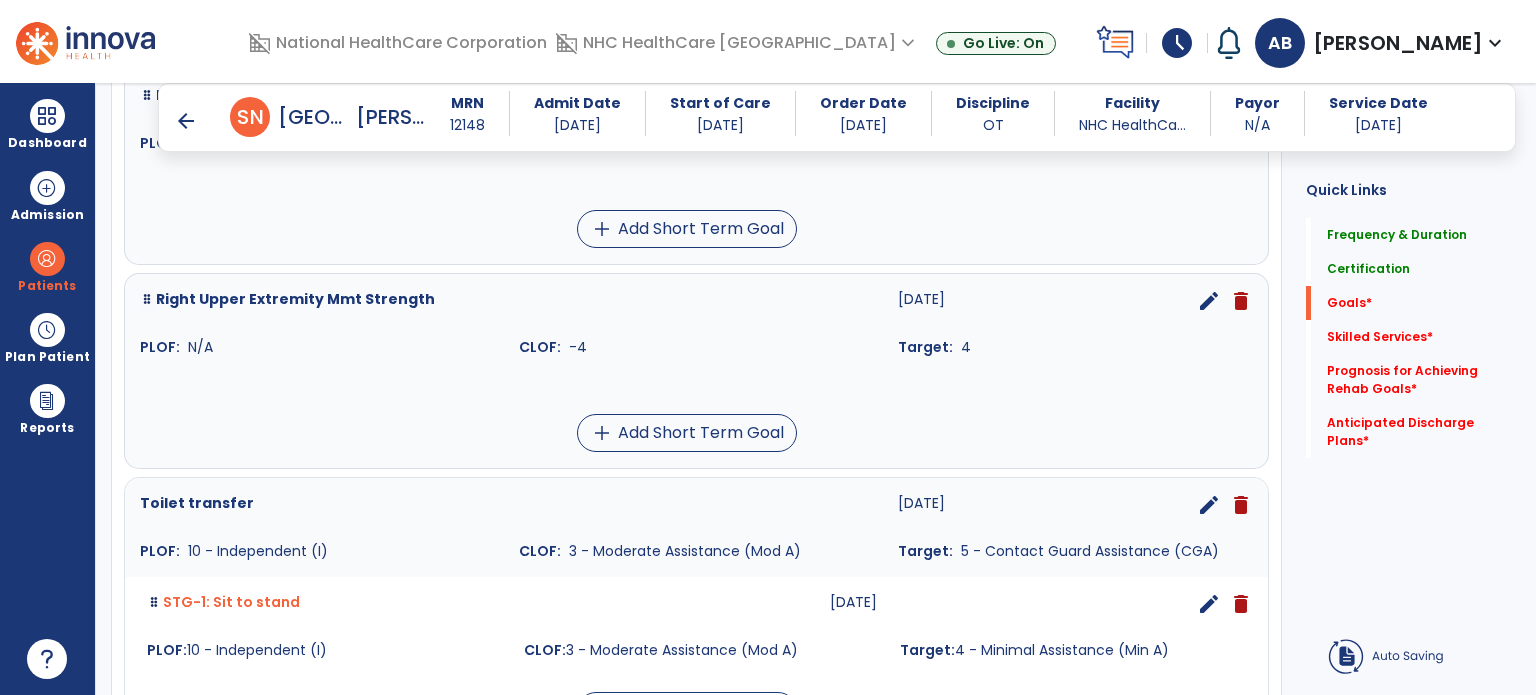 scroll, scrollTop: 1336, scrollLeft: 0, axis: vertical 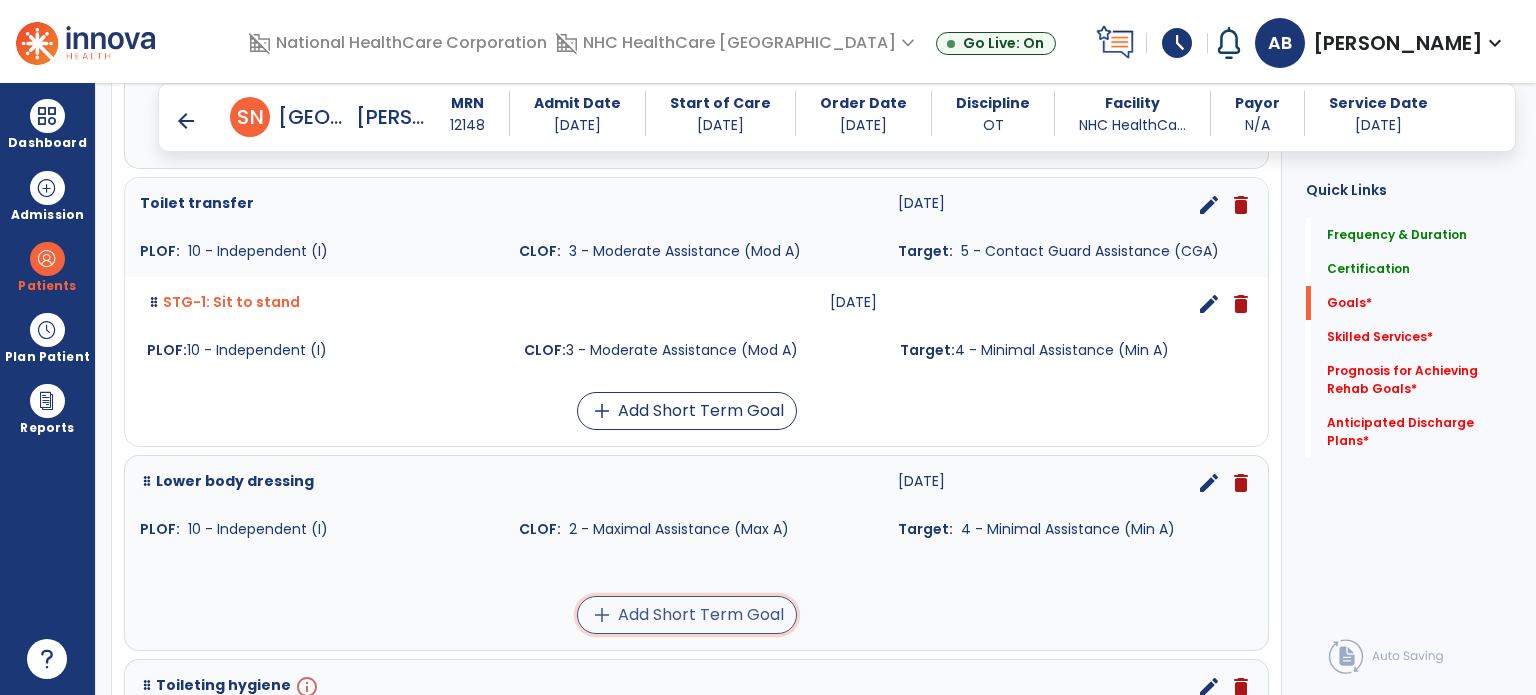 click on "add  Add Short Term Goal" at bounding box center [687, 615] 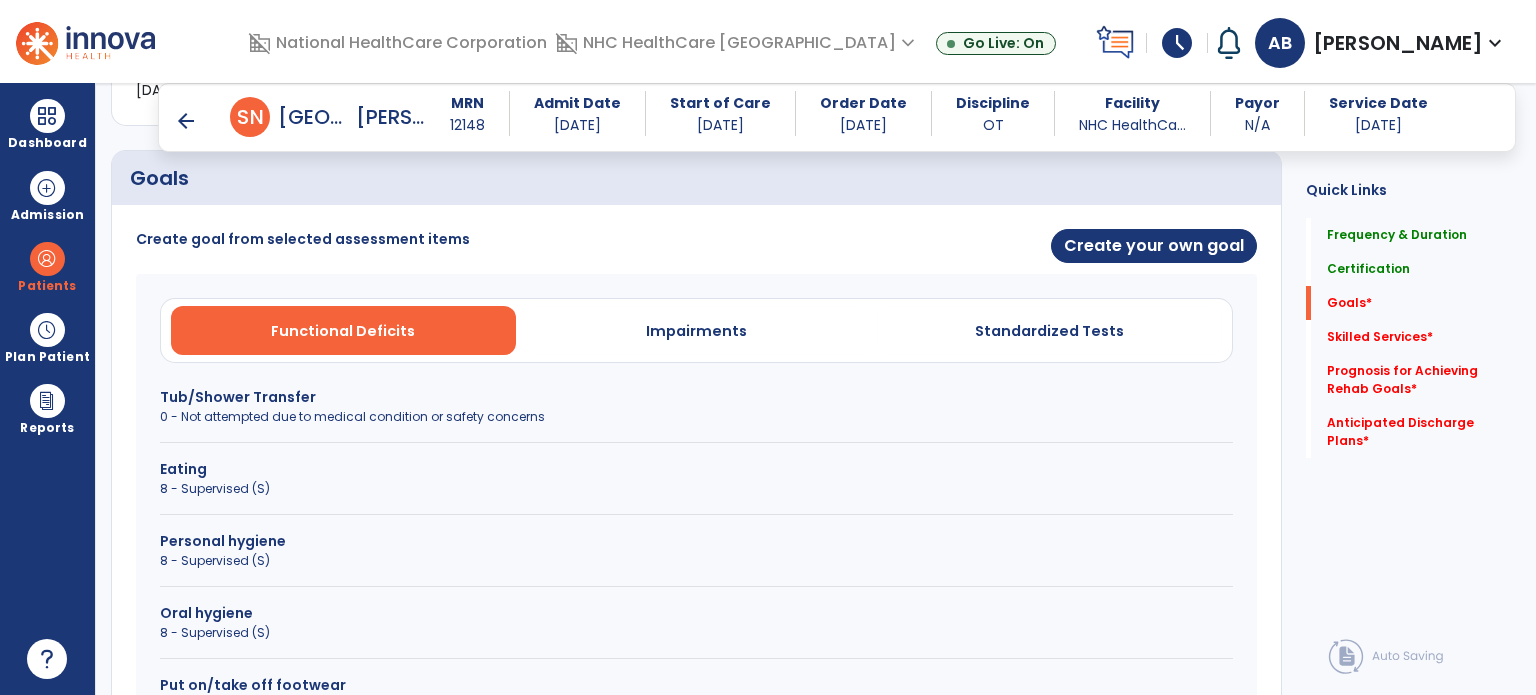 scroll, scrollTop: 464, scrollLeft: 0, axis: vertical 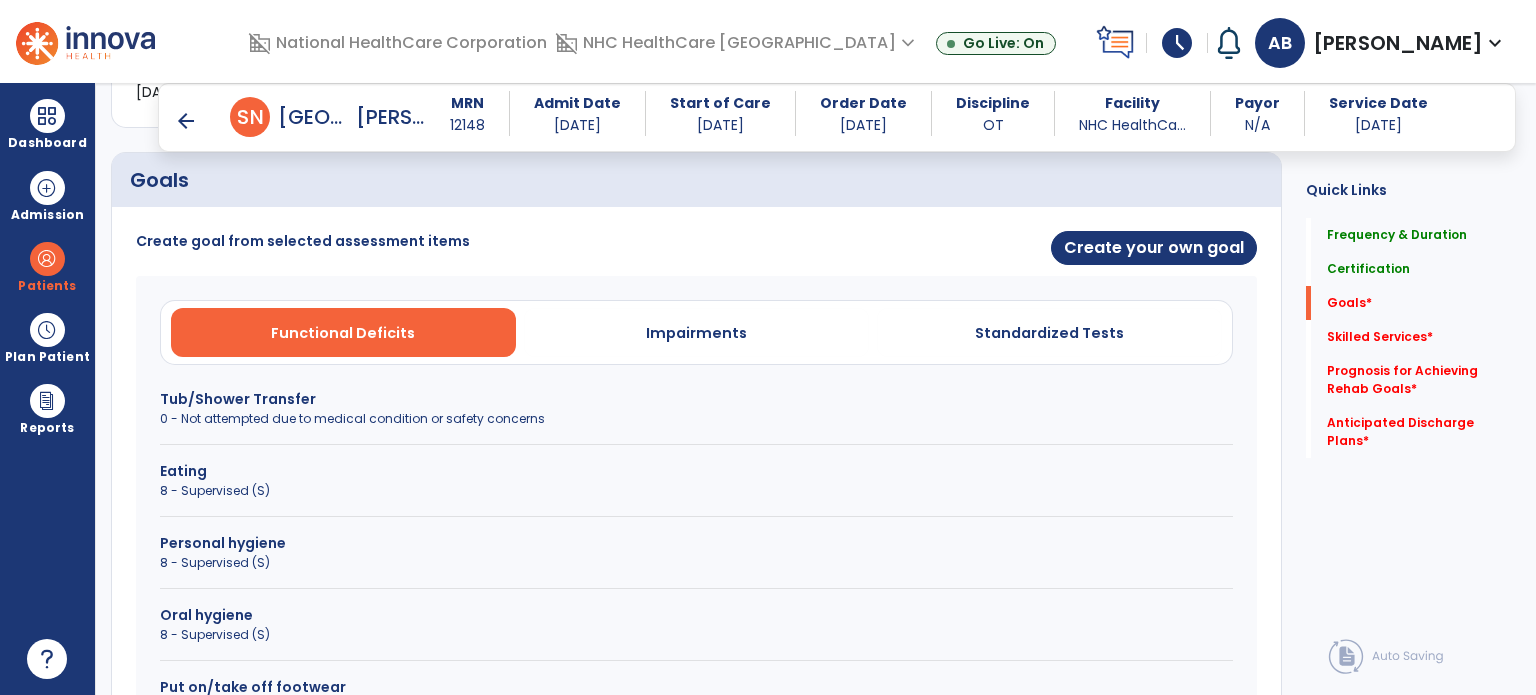 click on "Create goal from selected assessment items  Create your own goal   Functional Deficits   Impairments   Standardized Tests  Tub/Shower Transfer 0 - Not attempted due to medical condition or safety concerns Eating 8 - Supervised (S) Personal hygiene 8 - Supervised (S) Oral hygiene 8 - Supervised (S) Put on/take off footwear 2 - Maximal Assistance (Max A) Shower/Bathe self 0 - Not attempted due to medical condition or safety concerns Upper body dressing 8 - Supervised (S) Cancel" at bounding box center (696, 610) 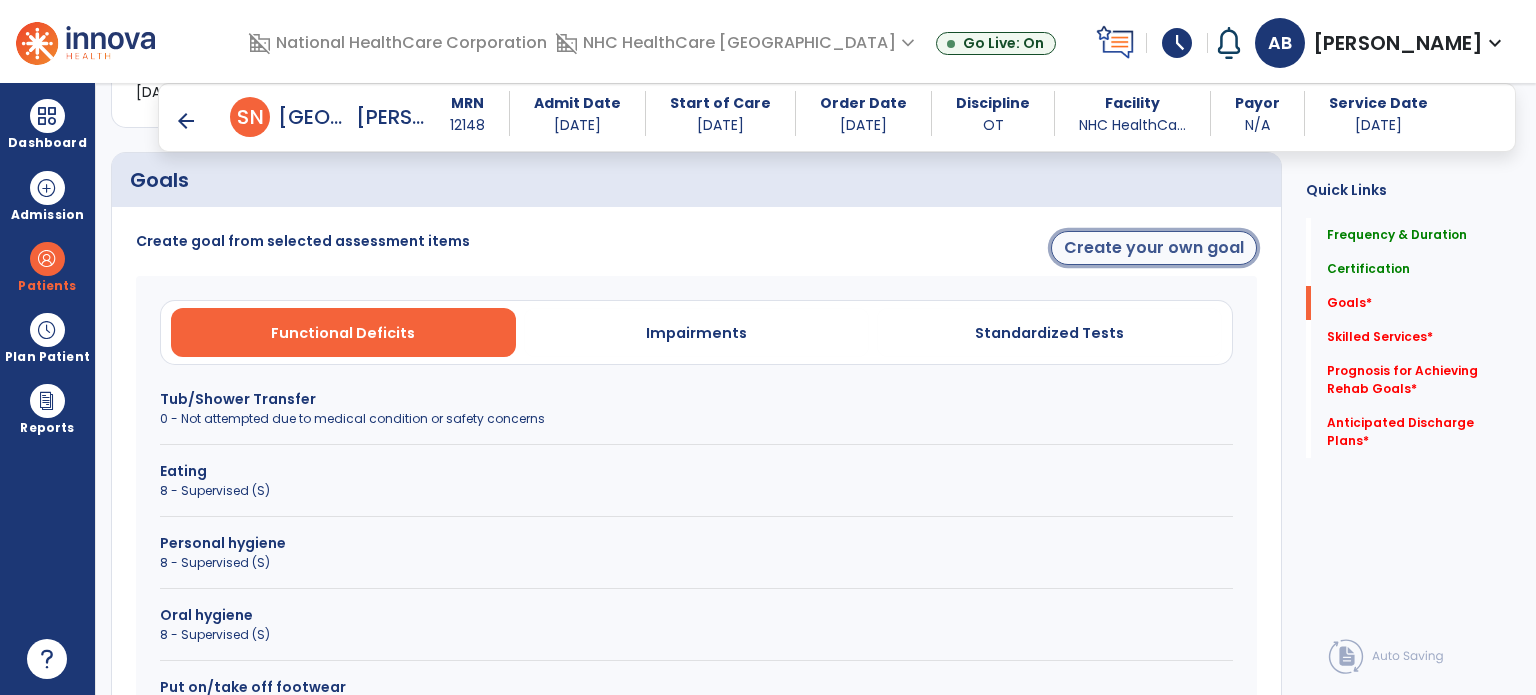 click on "Create your own goal" at bounding box center [1154, 248] 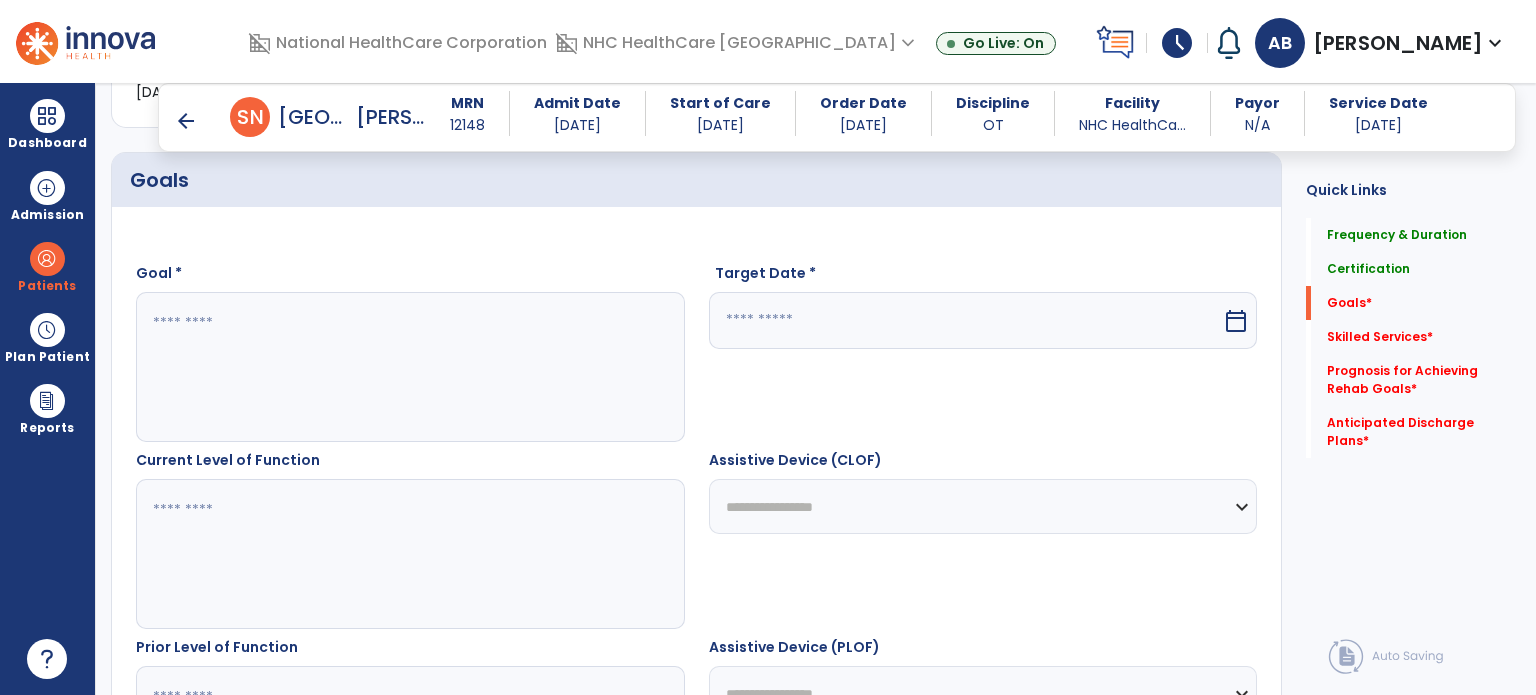 click at bounding box center (409, 367) 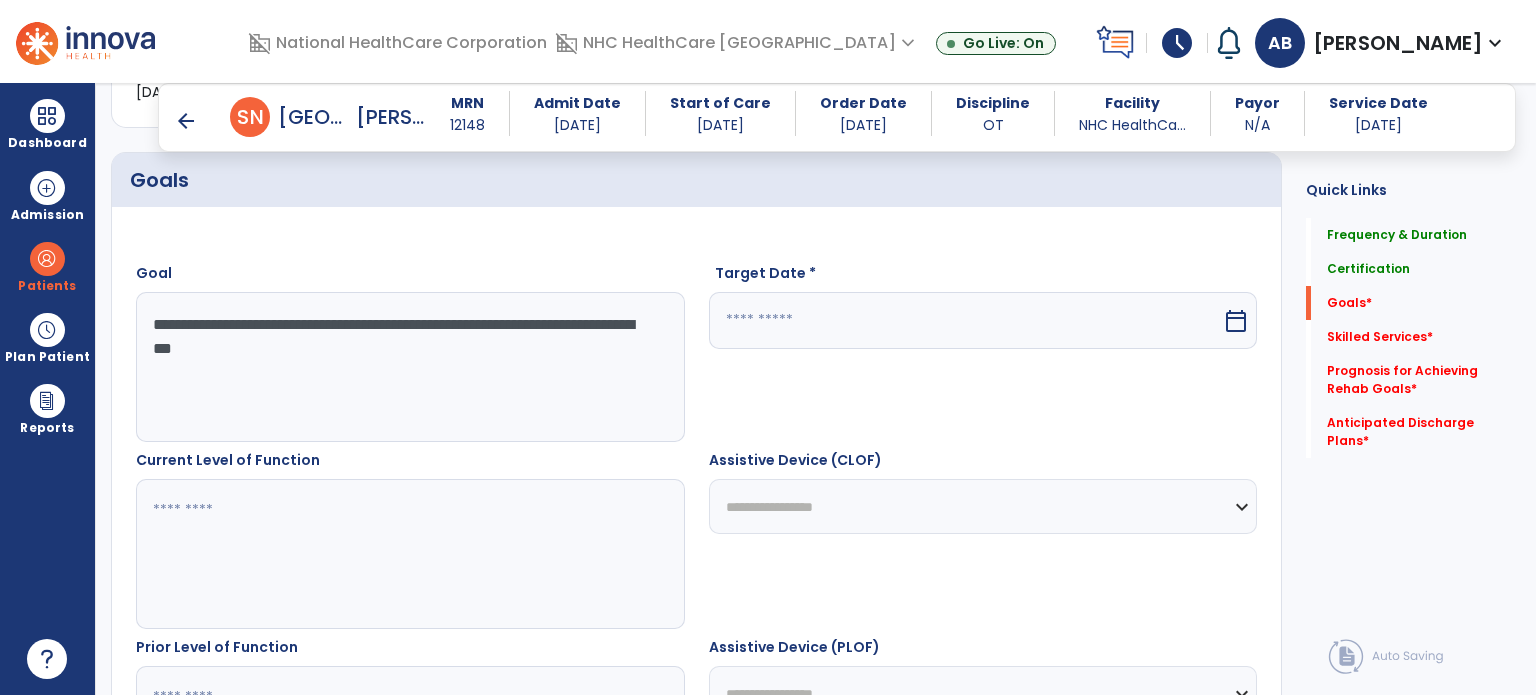 click on "**********" at bounding box center [409, 367] 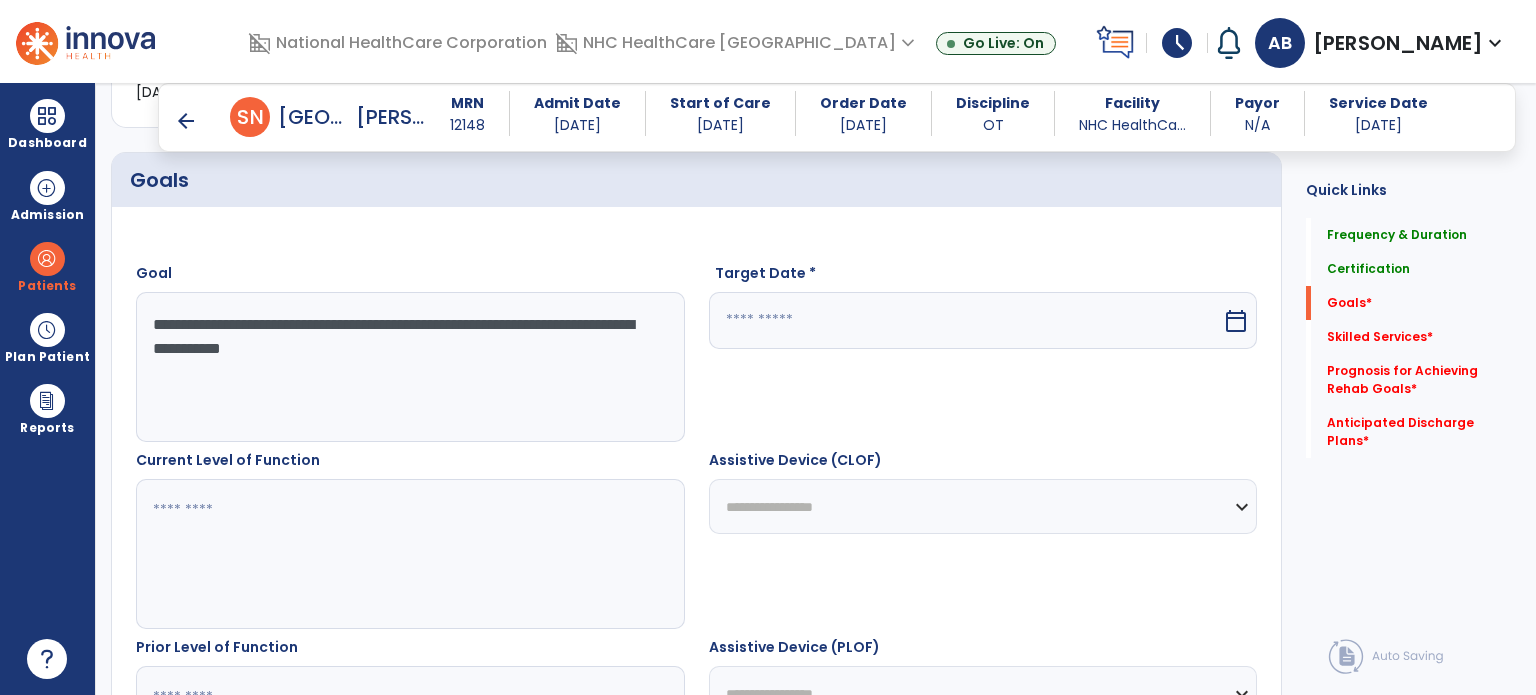 type on "**********" 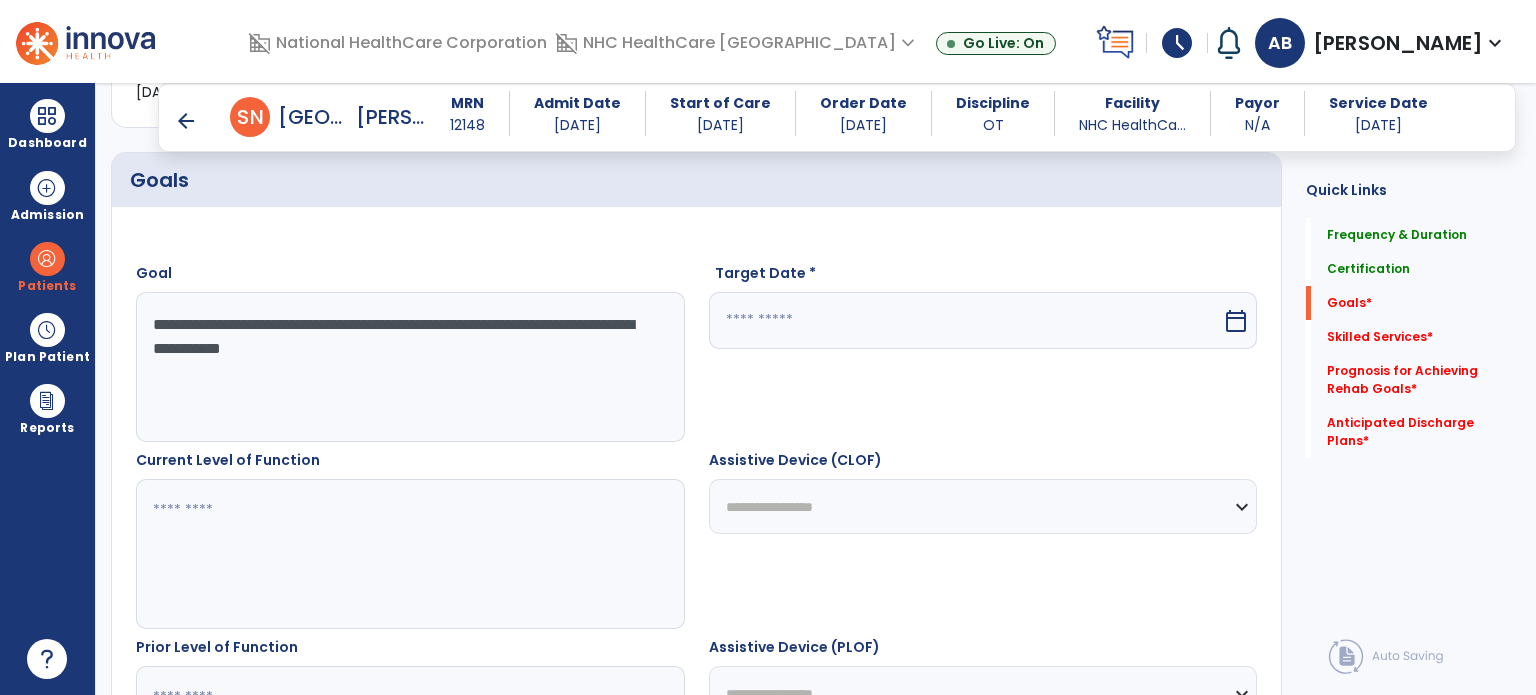 click at bounding box center [966, 320] 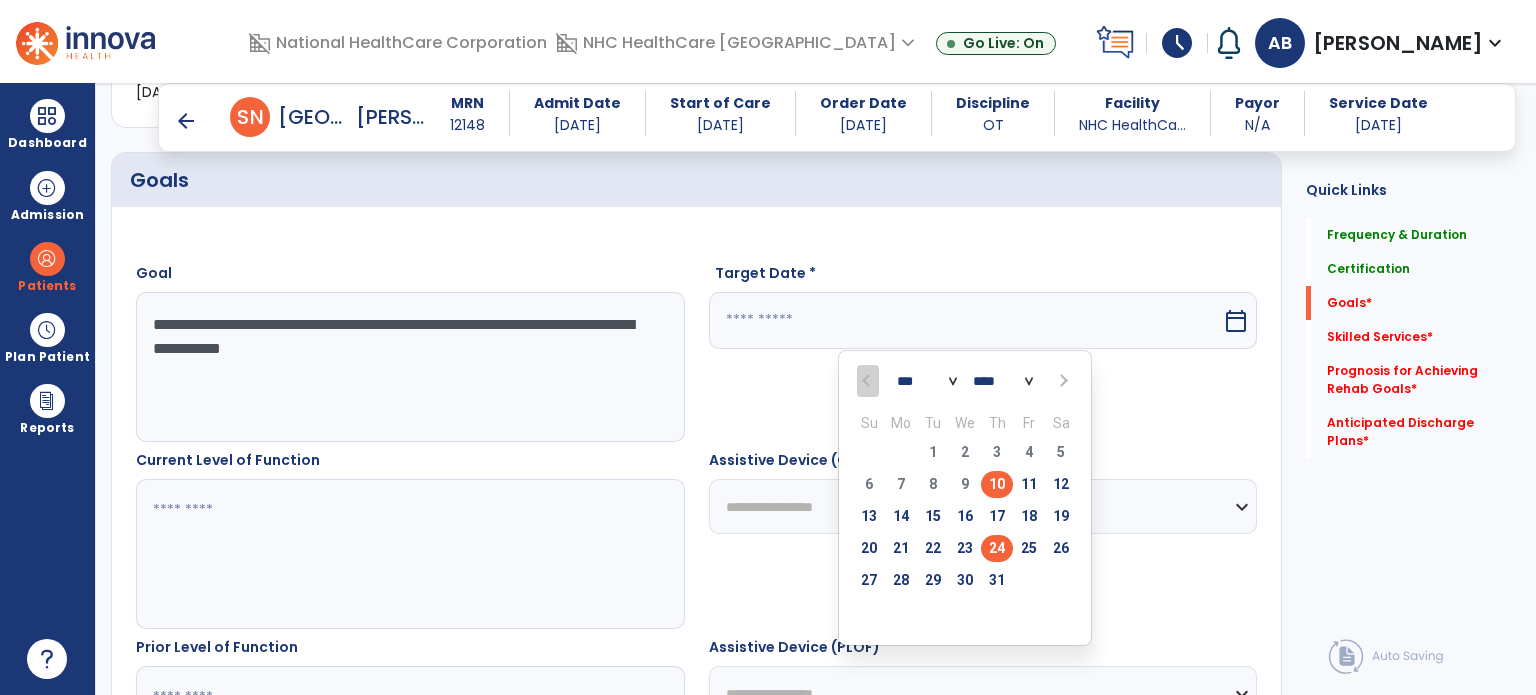 click on "24" at bounding box center [997, 548] 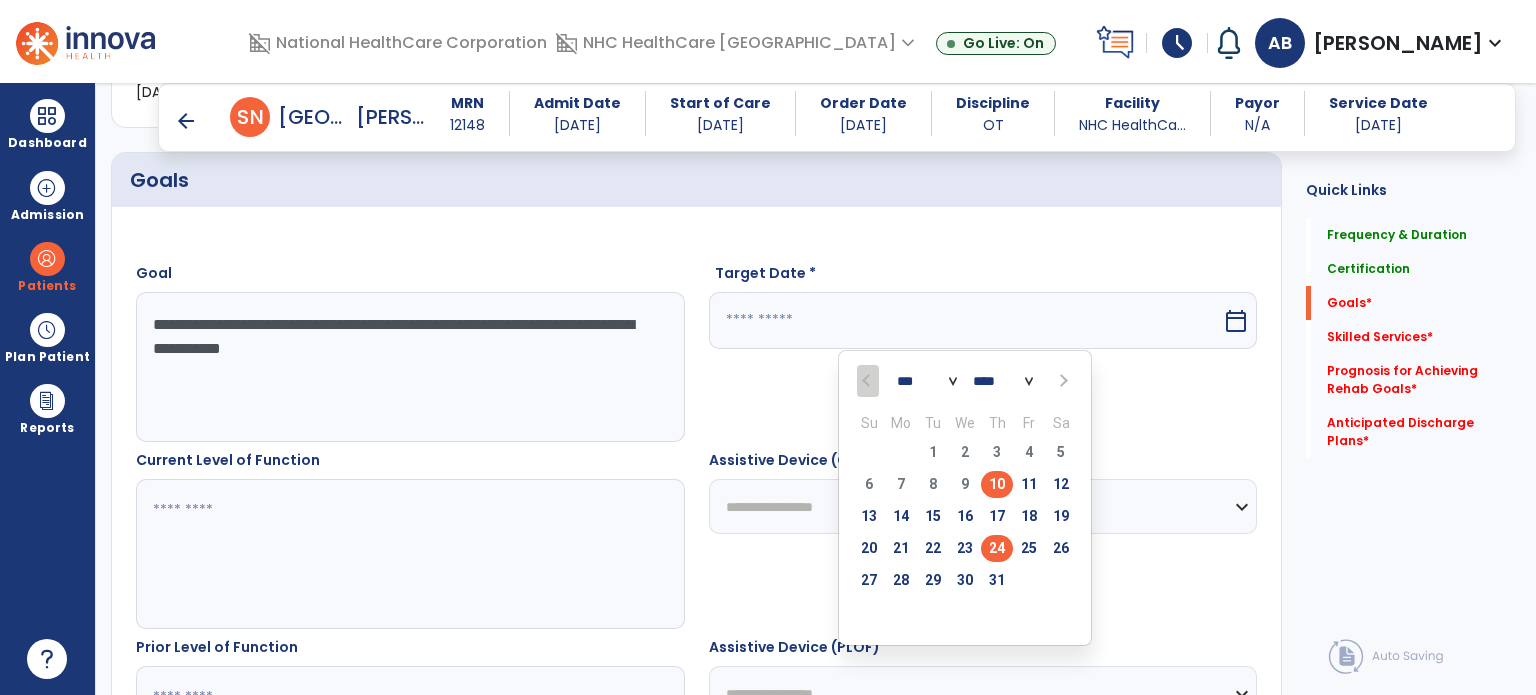 type on "*********" 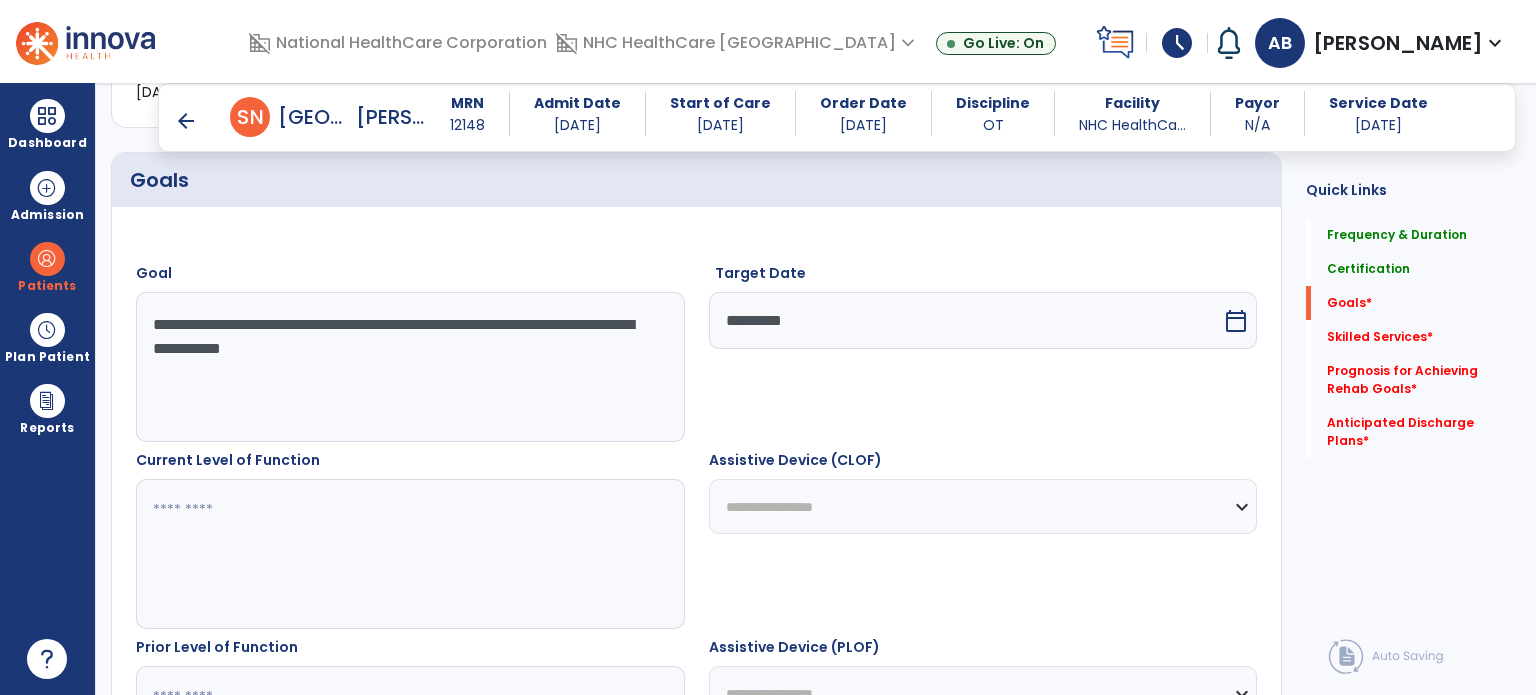 click at bounding box center (409, 554) 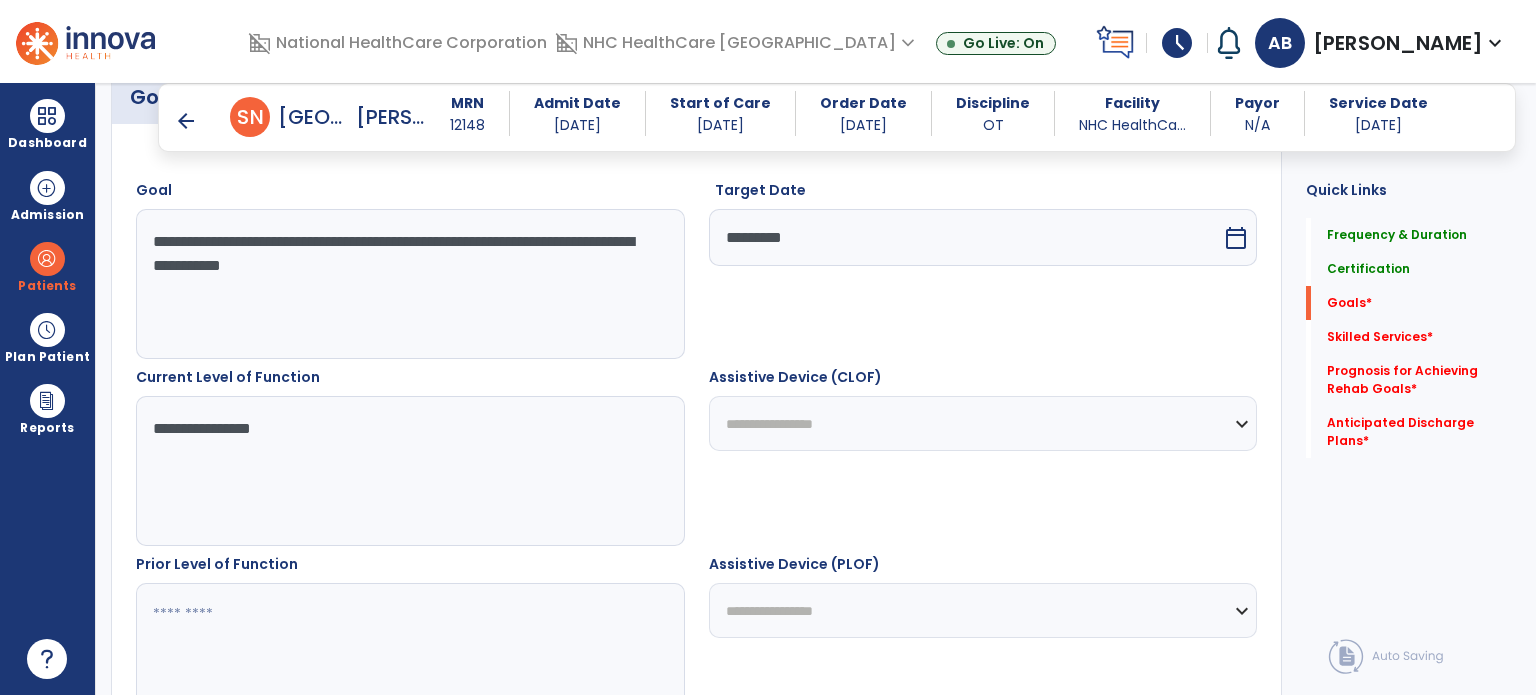scroll, scrollTop: 664, scrollLeft: 0, axis: vertical 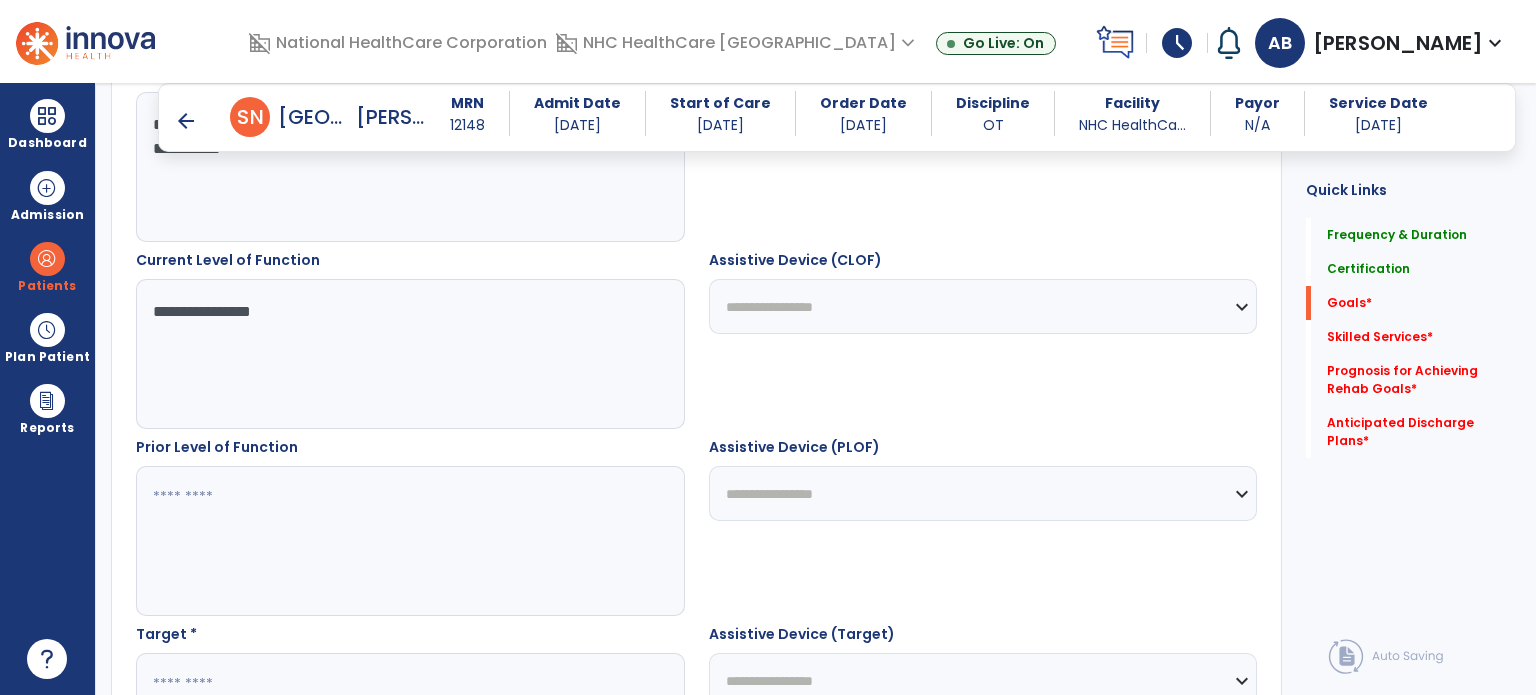 type on "**********" 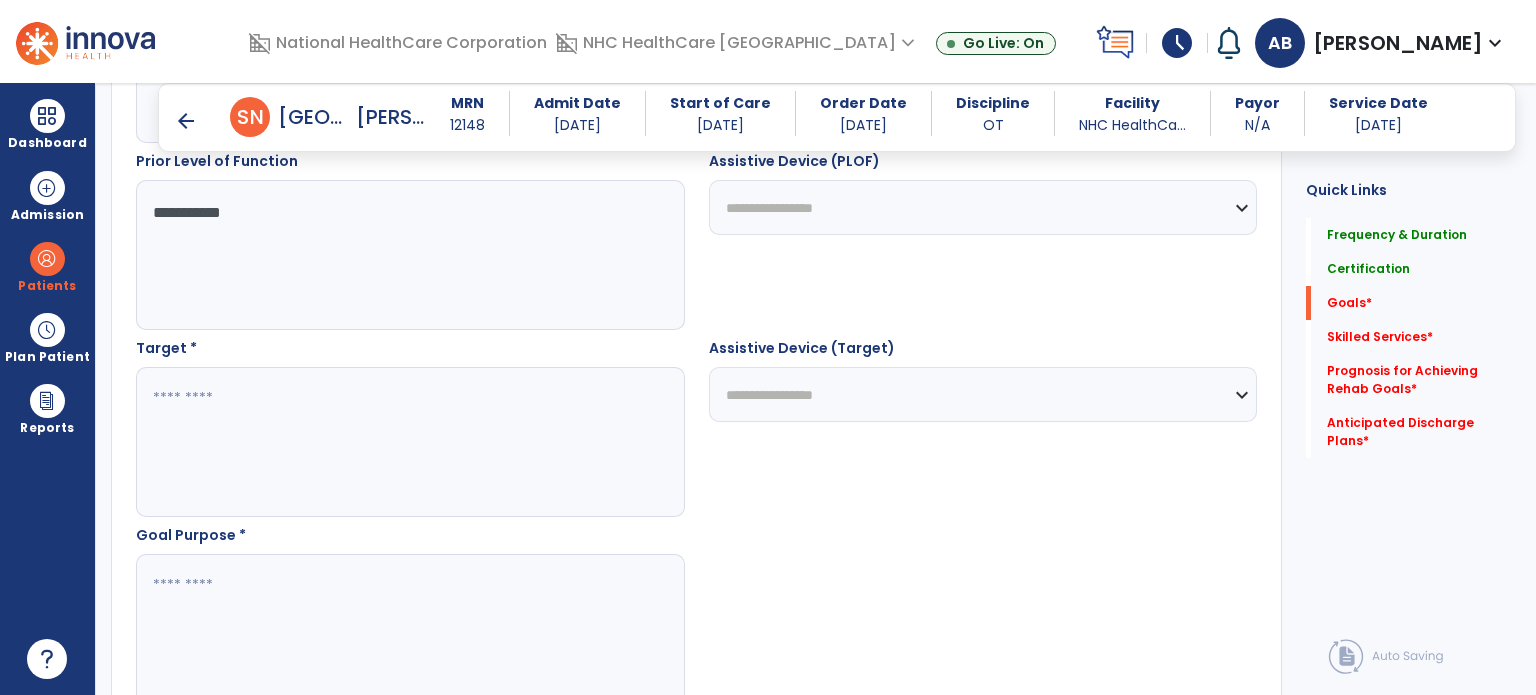 scroll, scrollTop: 964, scrollLeft: 0, axis: vertical 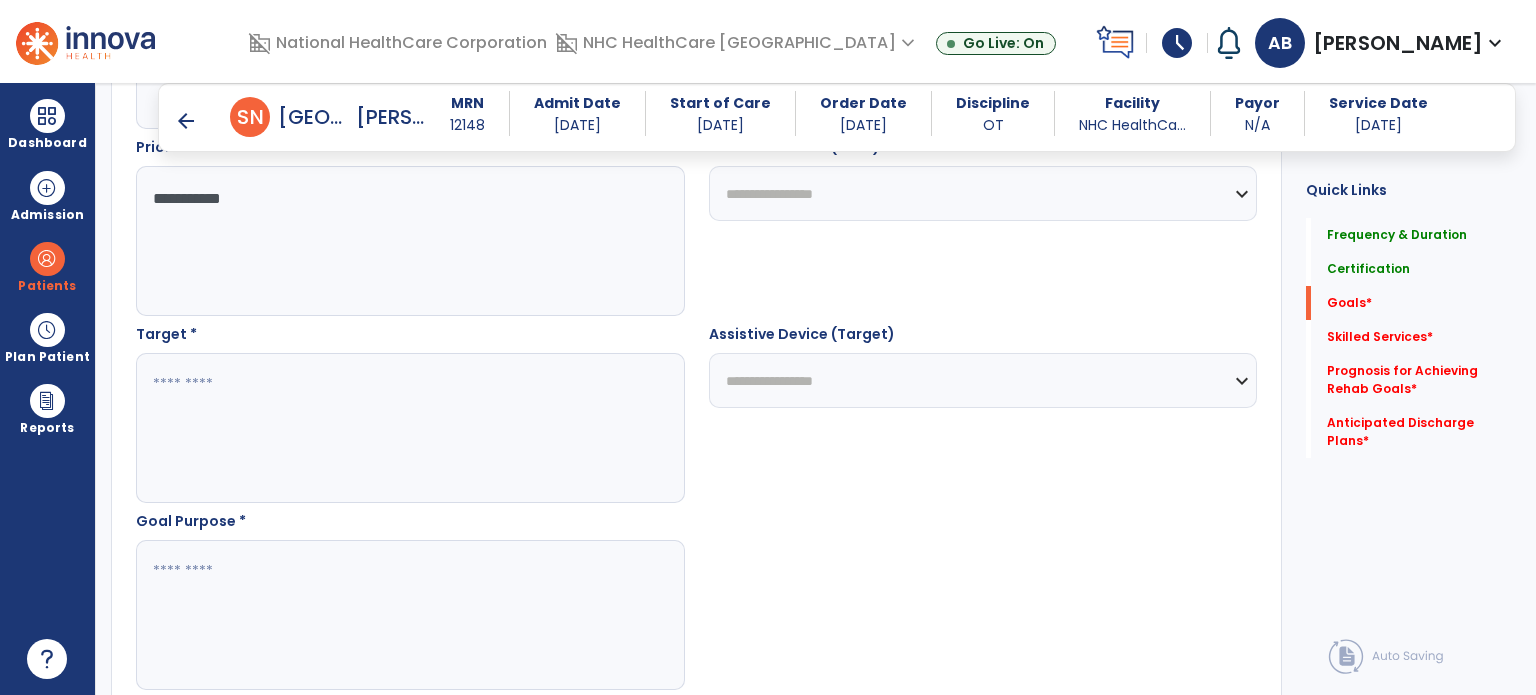 type on "**********" 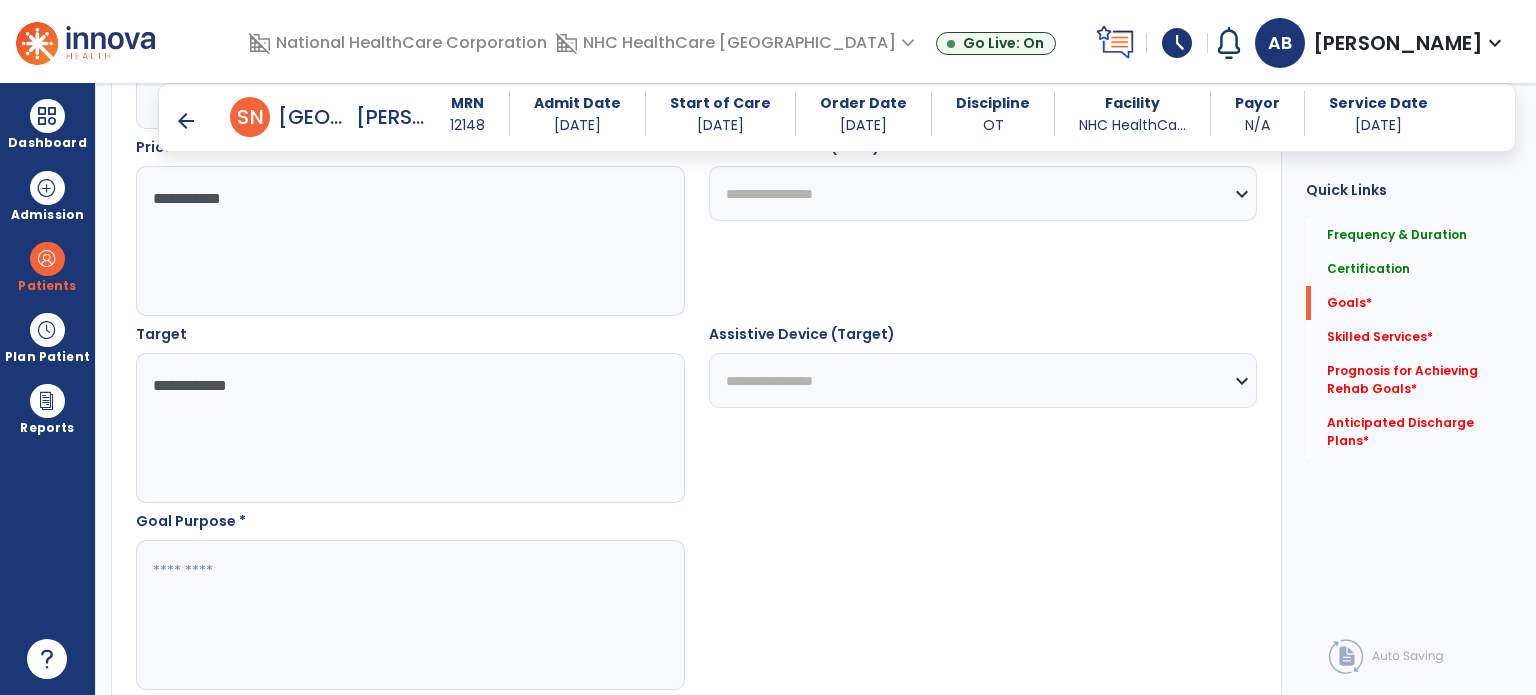 type on "**********" 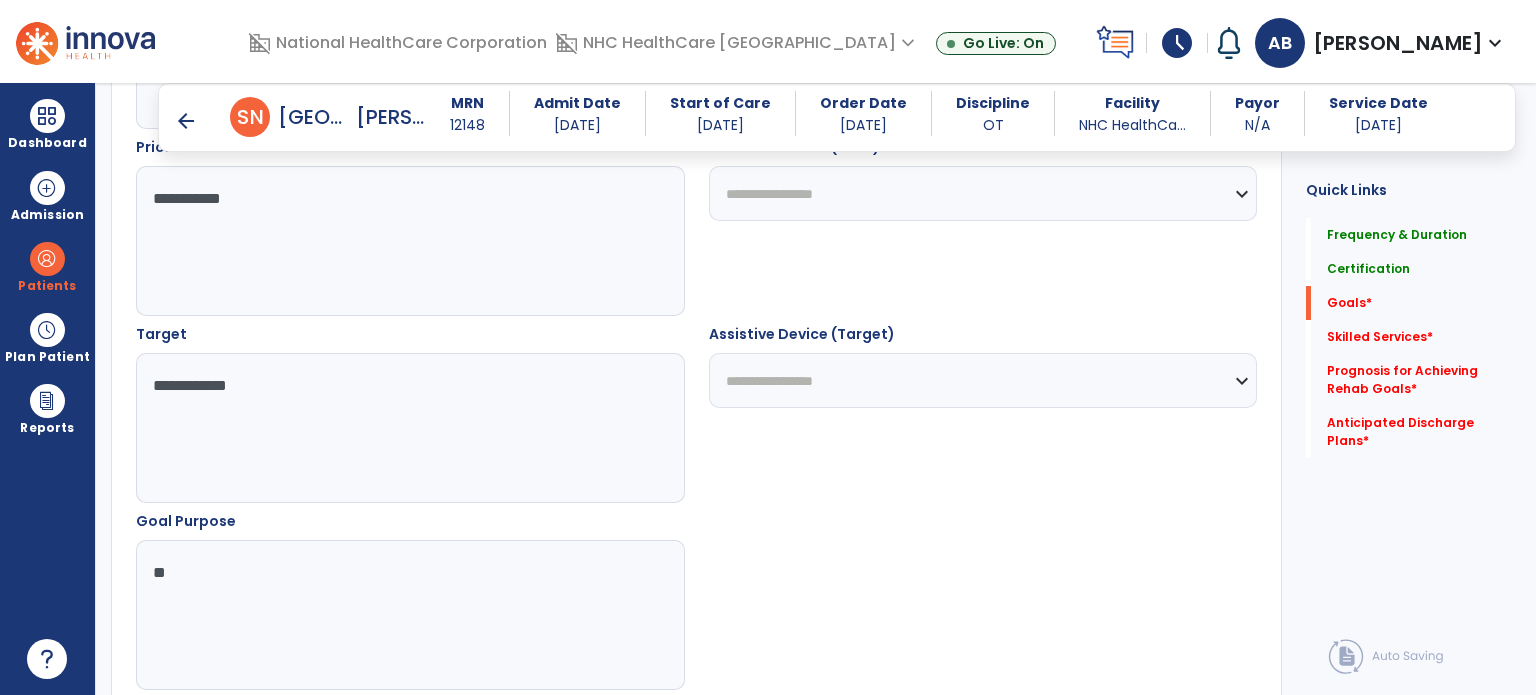 type on "*" 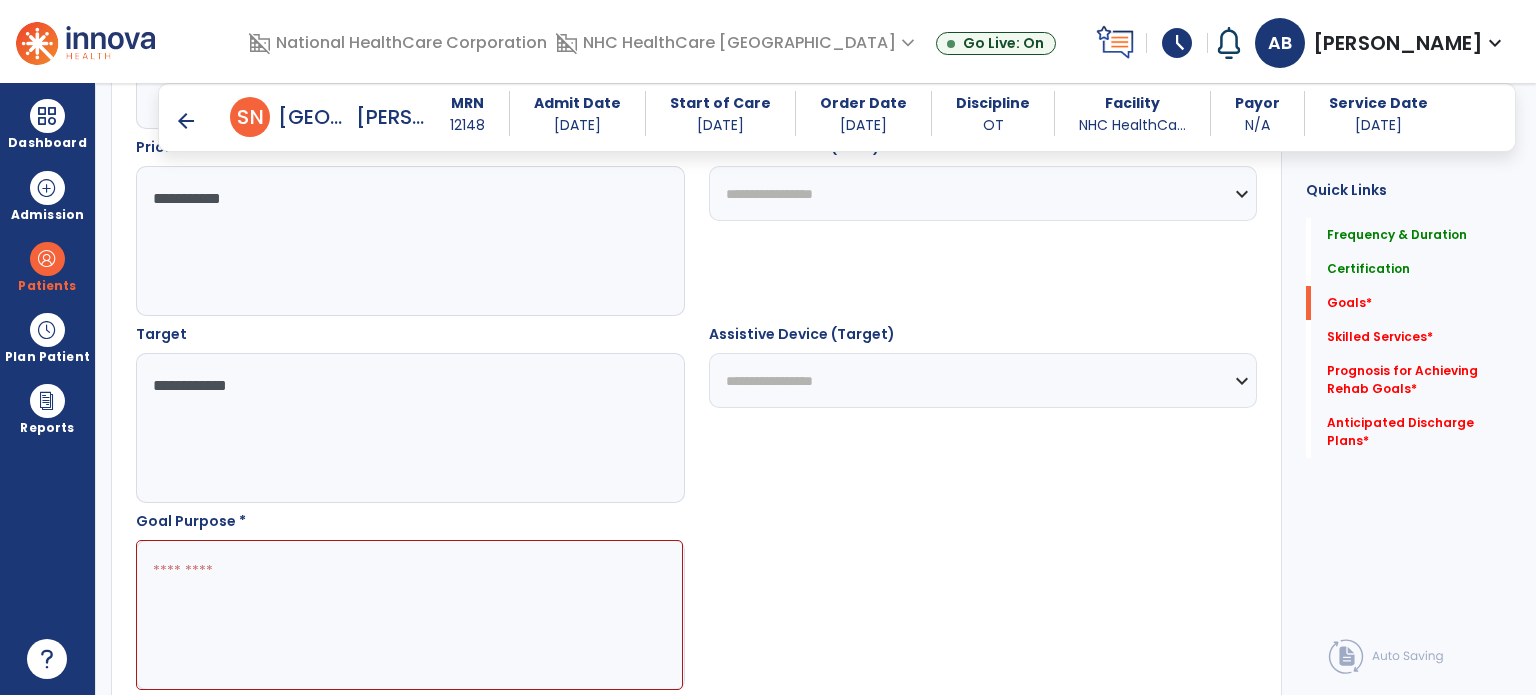 paste on "**********" 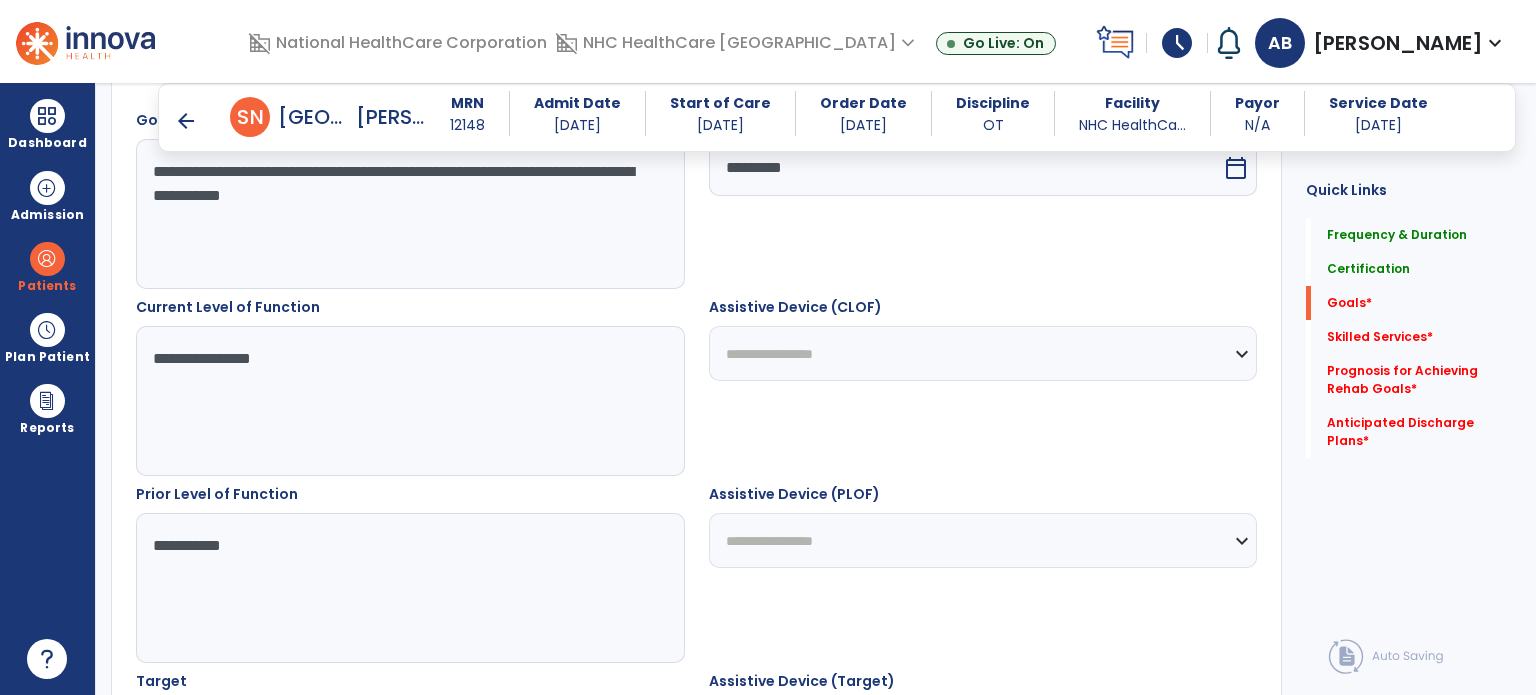 scroll, scrollTop: 764, scrollLeft: 0, axis: vertical 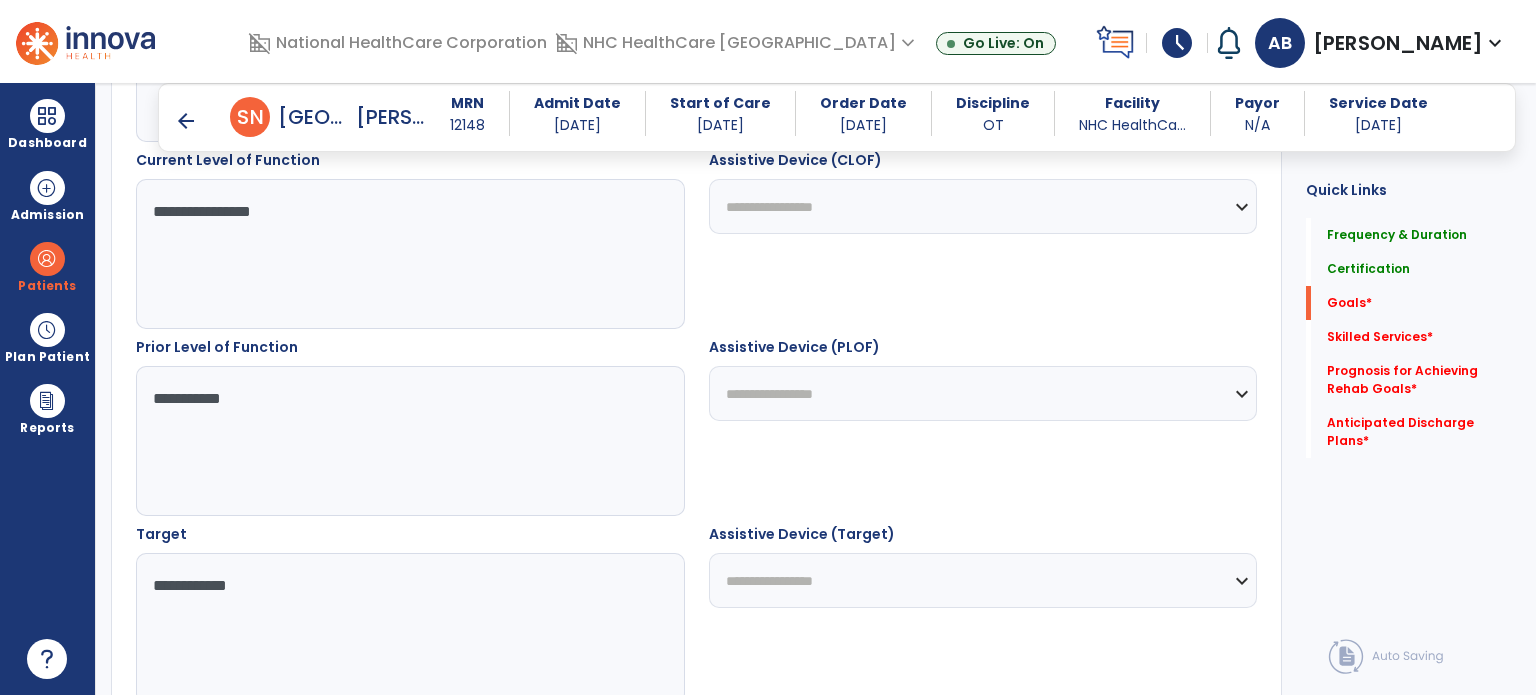 type on "**********" 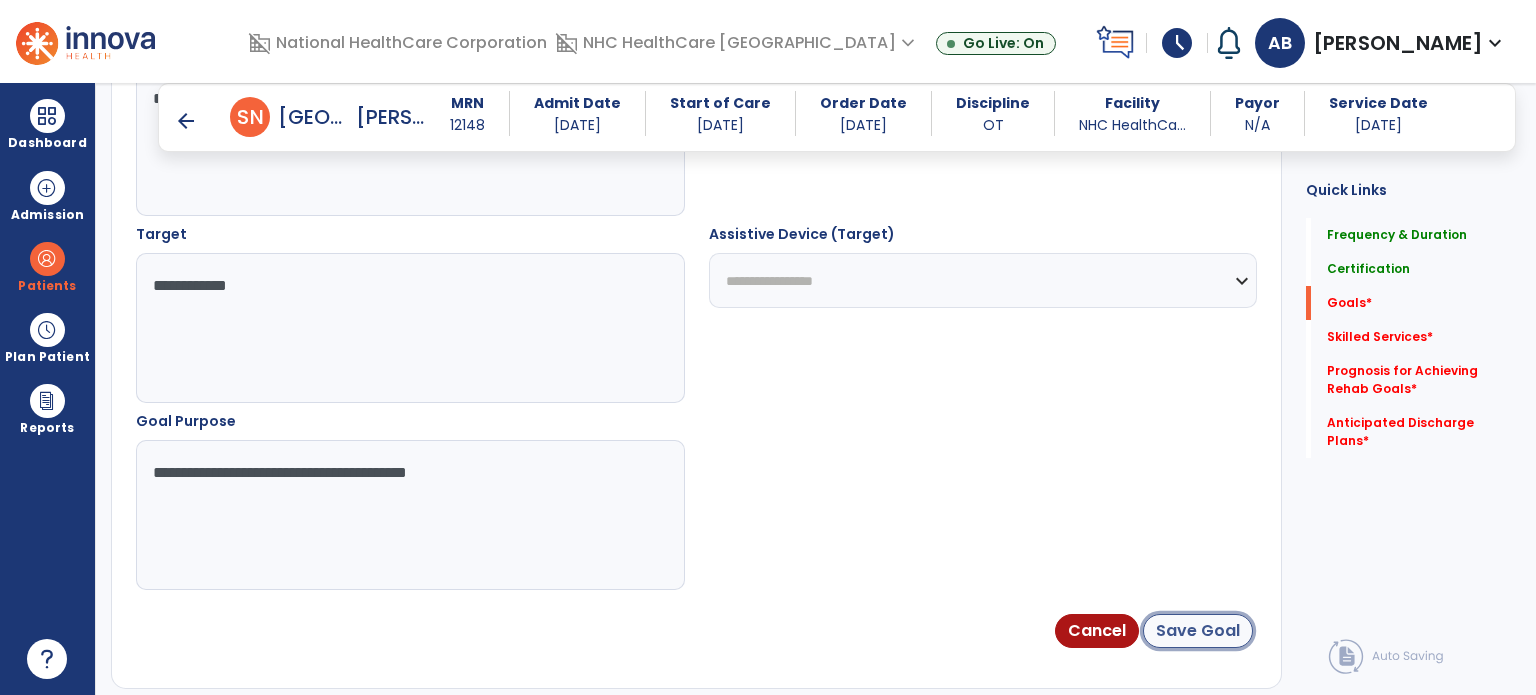click on "Save Goal" at bounding box center (1198, 631) 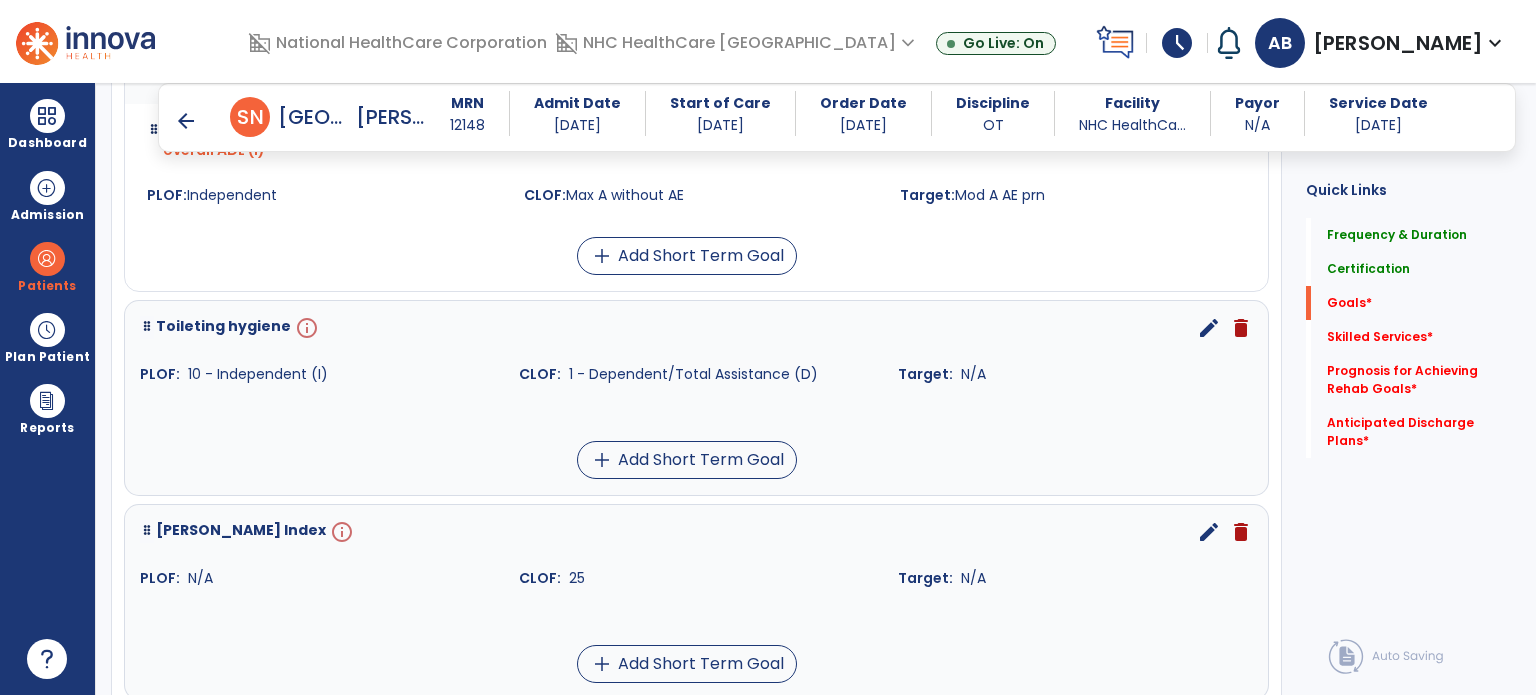 scroll, scrollTop: 1900, scrollLeft: 0, axis: vertical 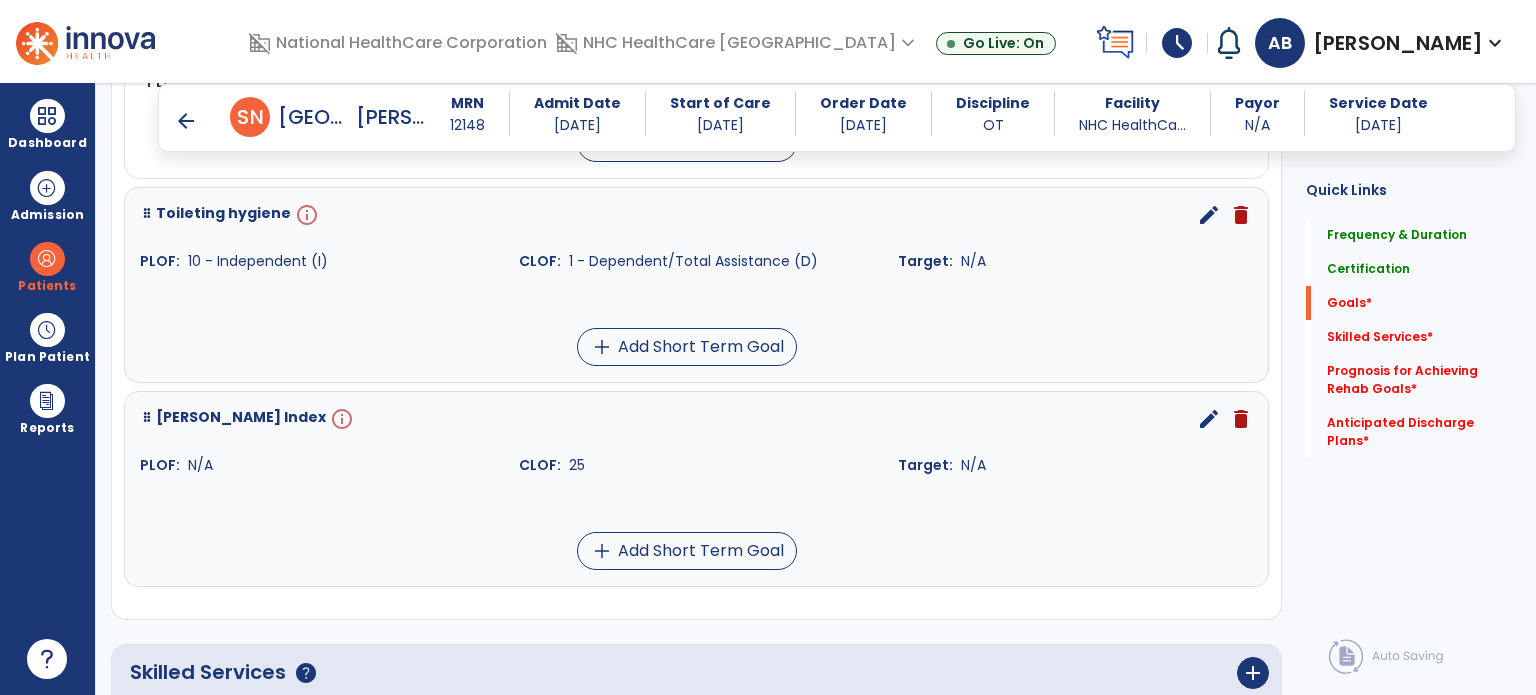 click on "edit" at bounding box center (1209, 215) 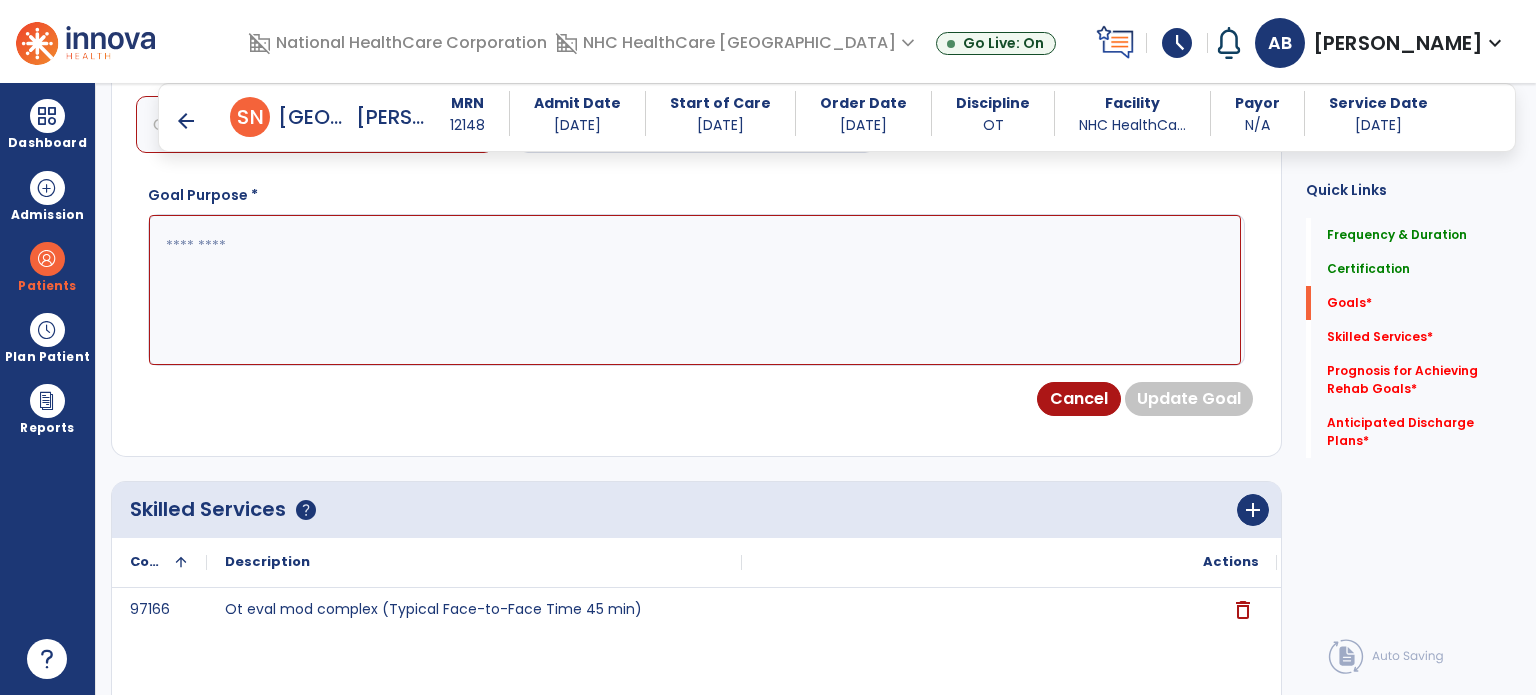 scroll, scrollTop: 534, scrollLeft: 0, axis: vertical 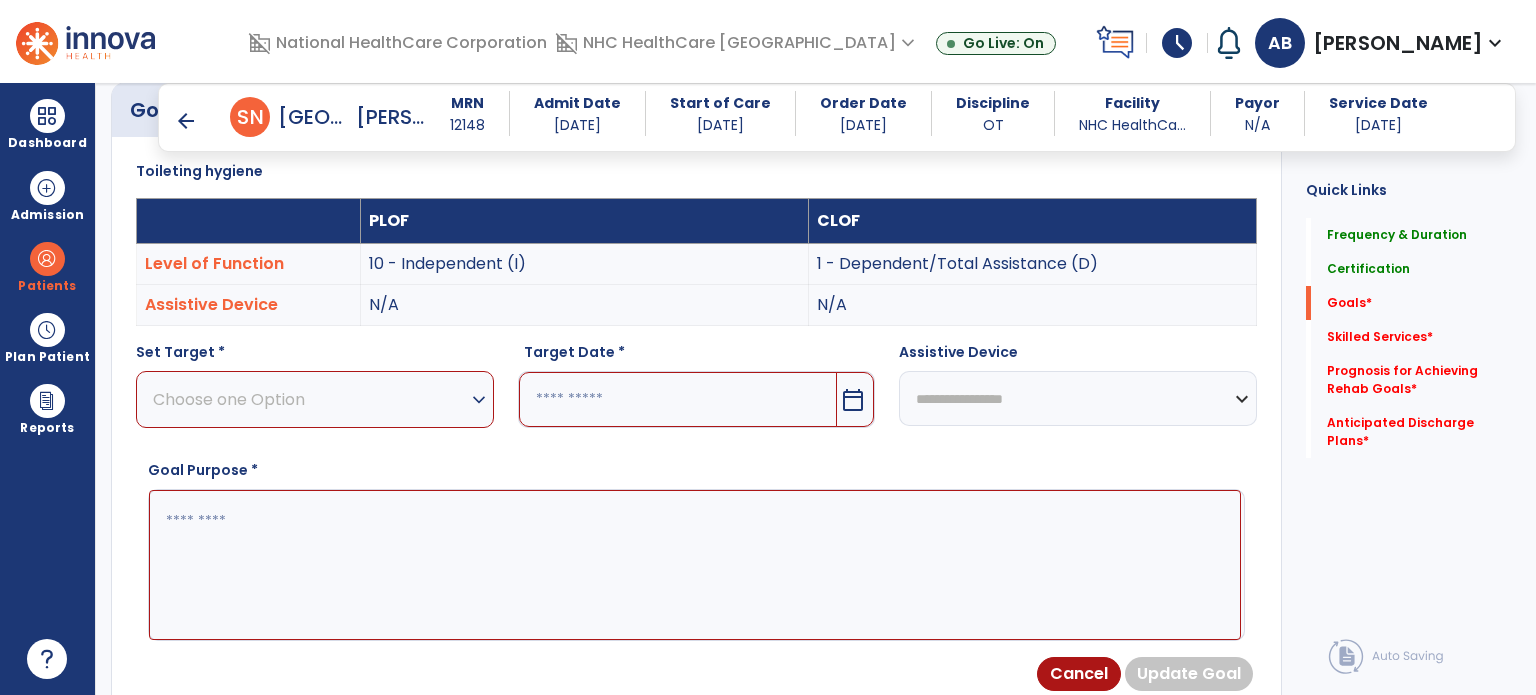 click on "Choose one Option" at bounding box center [310, 399] 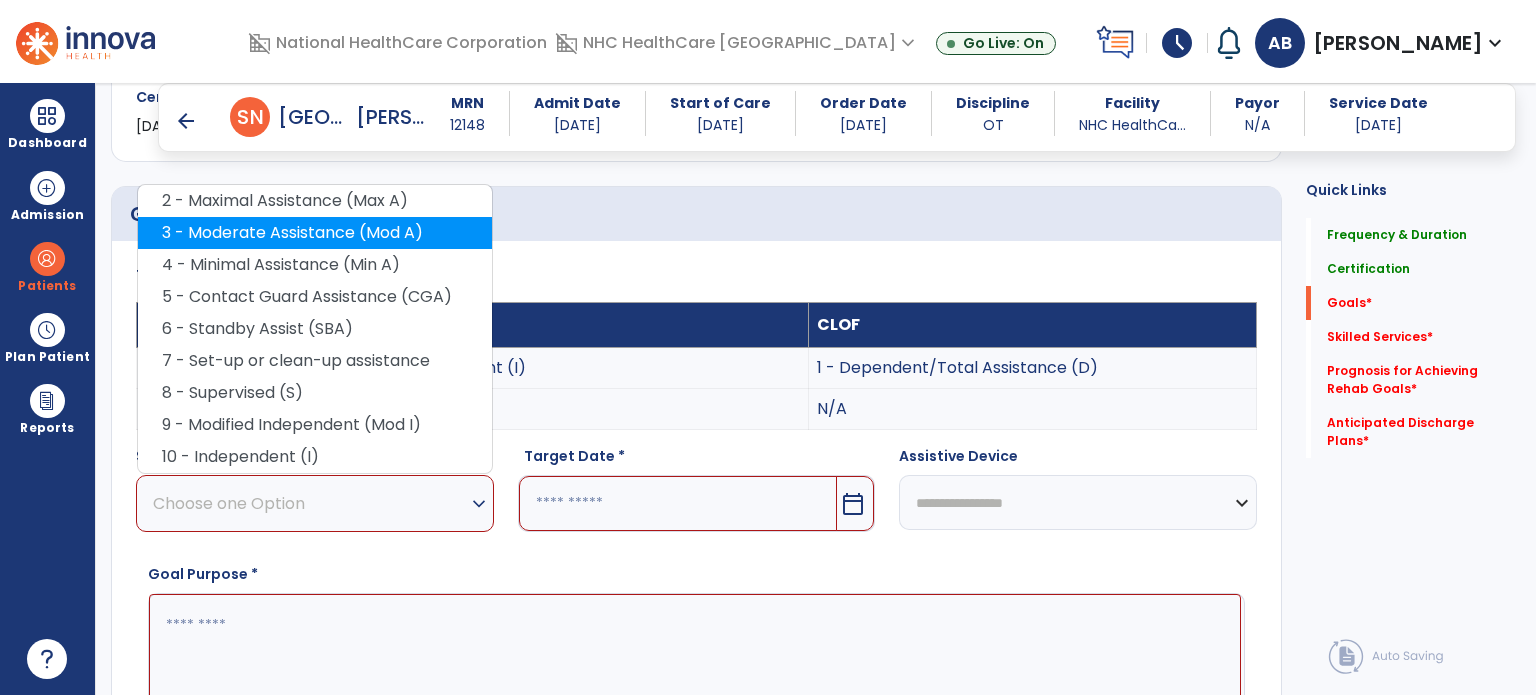scroll, scrollTop: 334, scrollLeft: 0, axis: vertical 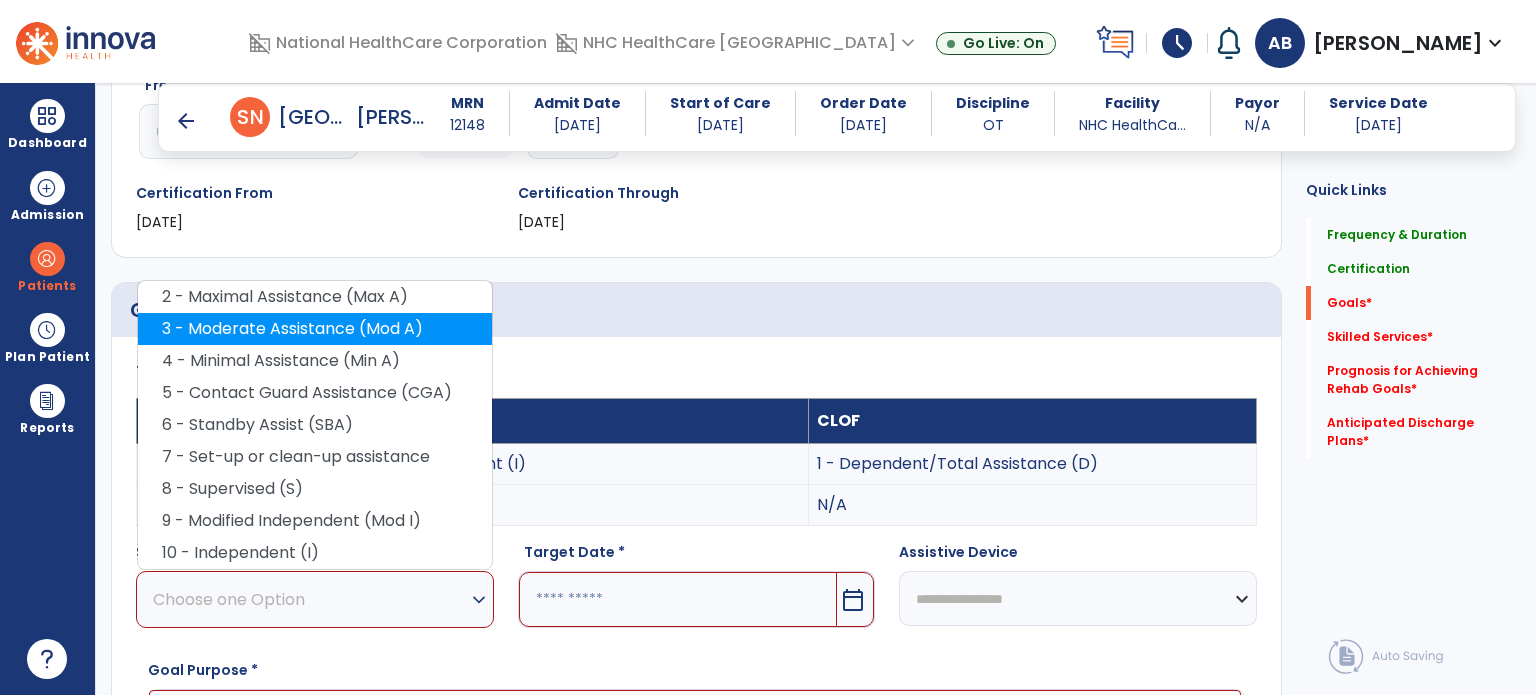 click on "3 - Moderate Assistance (Mod A)" at bounding box center (315, 329) 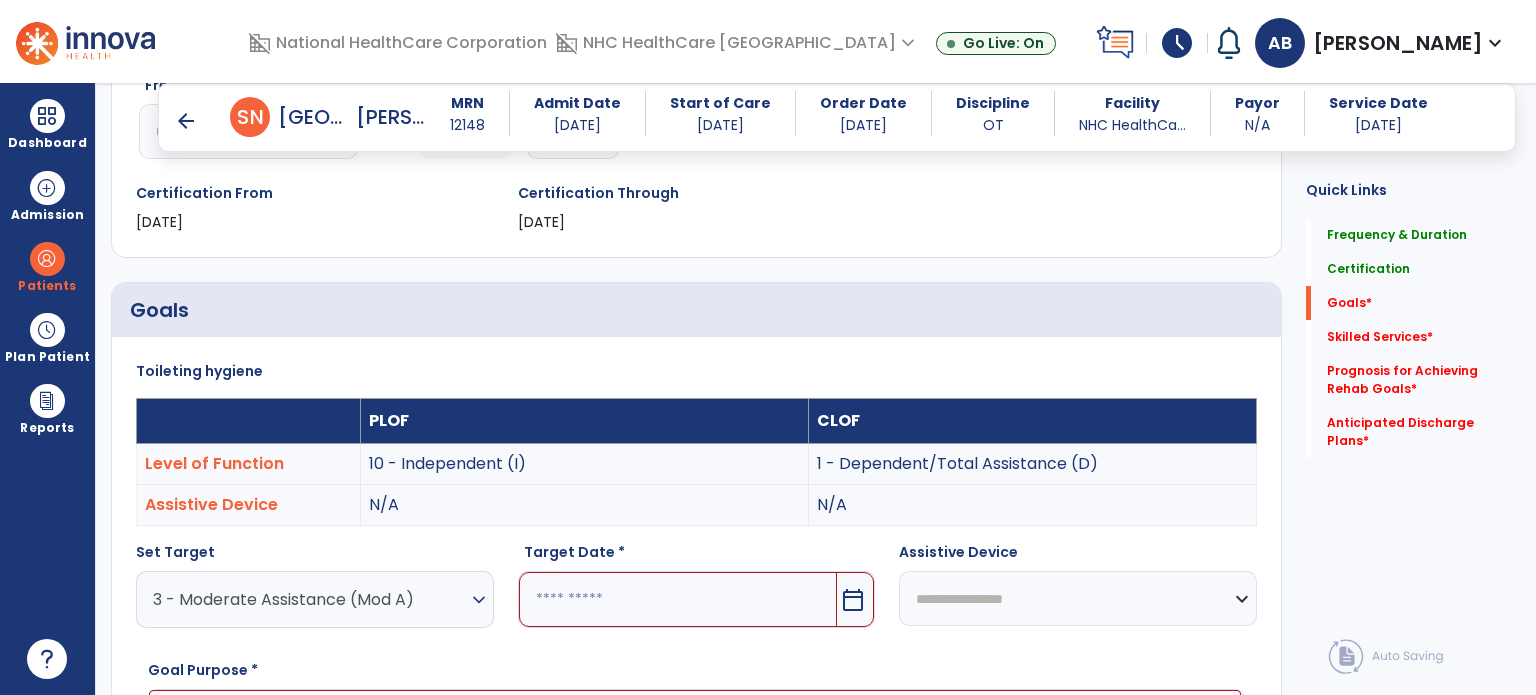 click at bounding box center [678, 599] 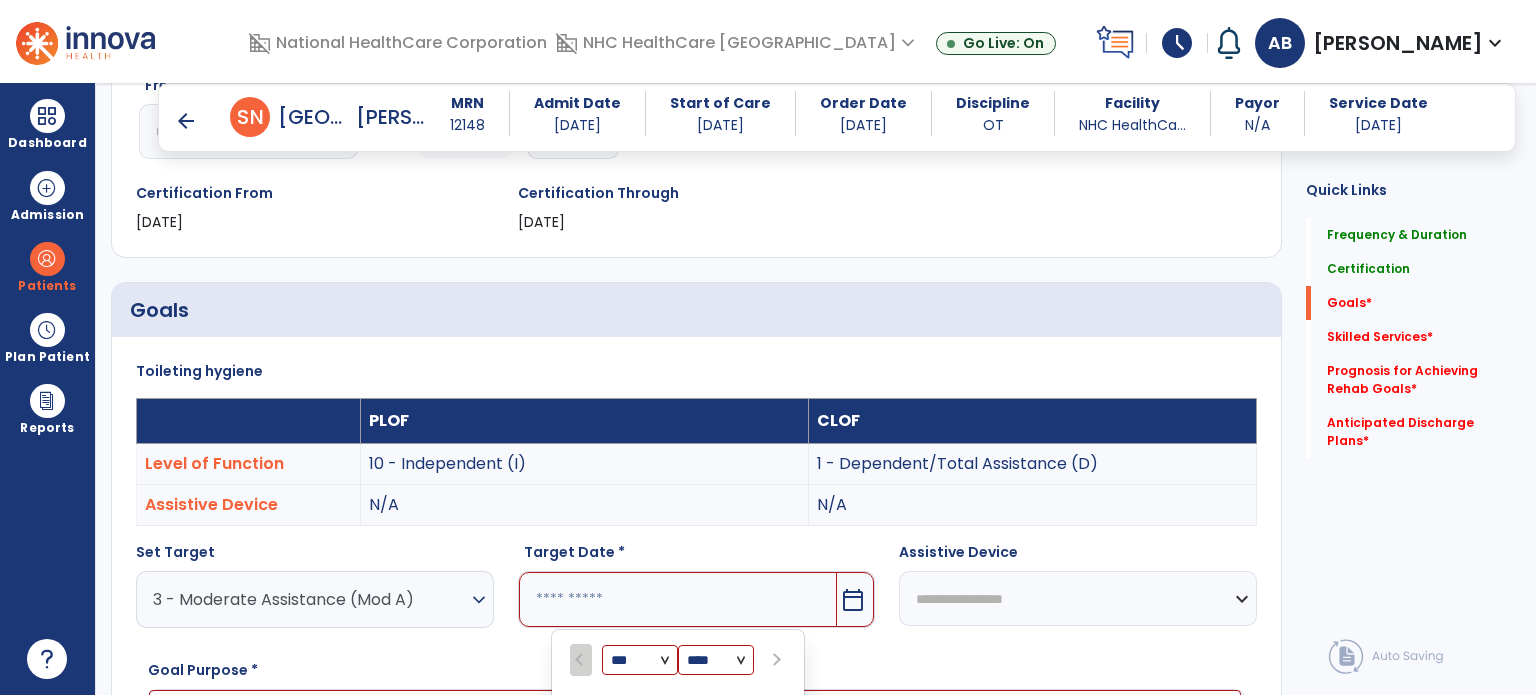 scroll, scrollTop: 711, scrollLeft: 0, axis: vertical 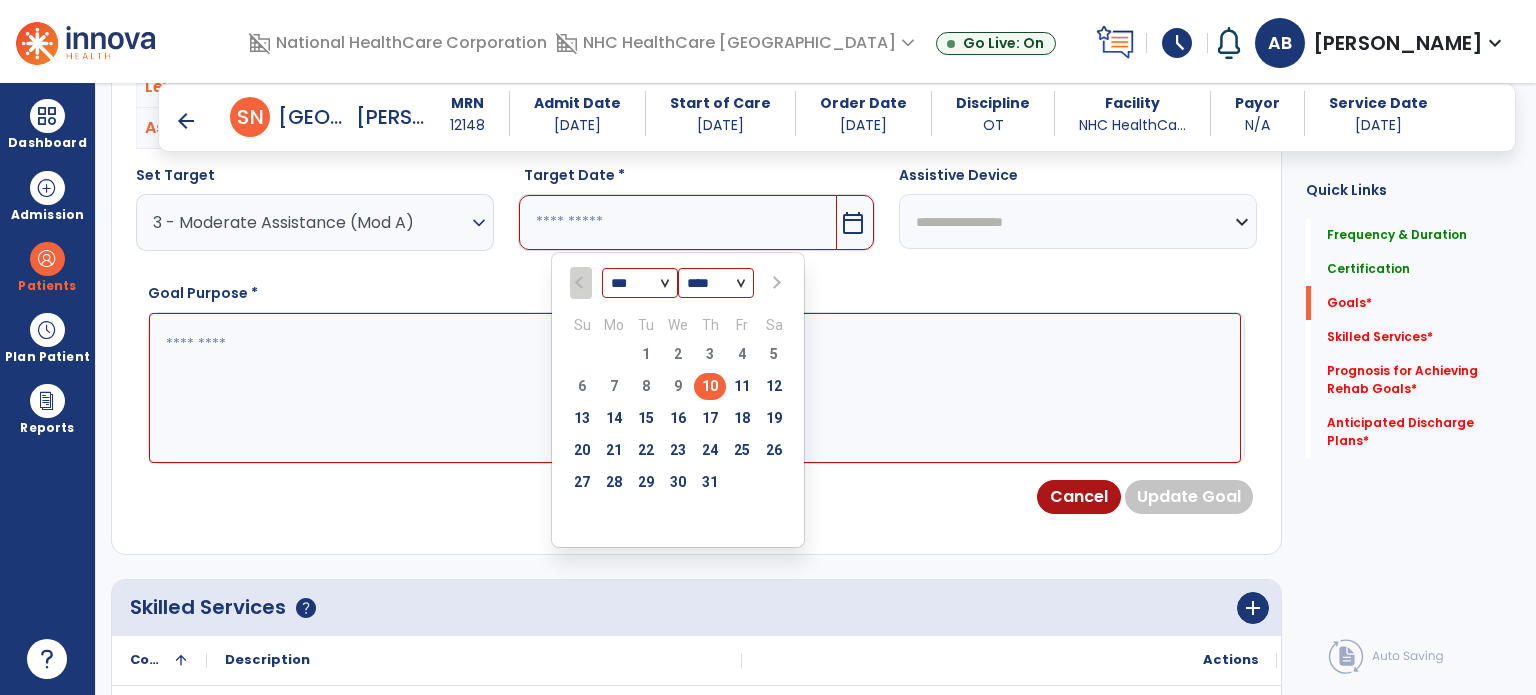 click at bounding box center [775, 283] 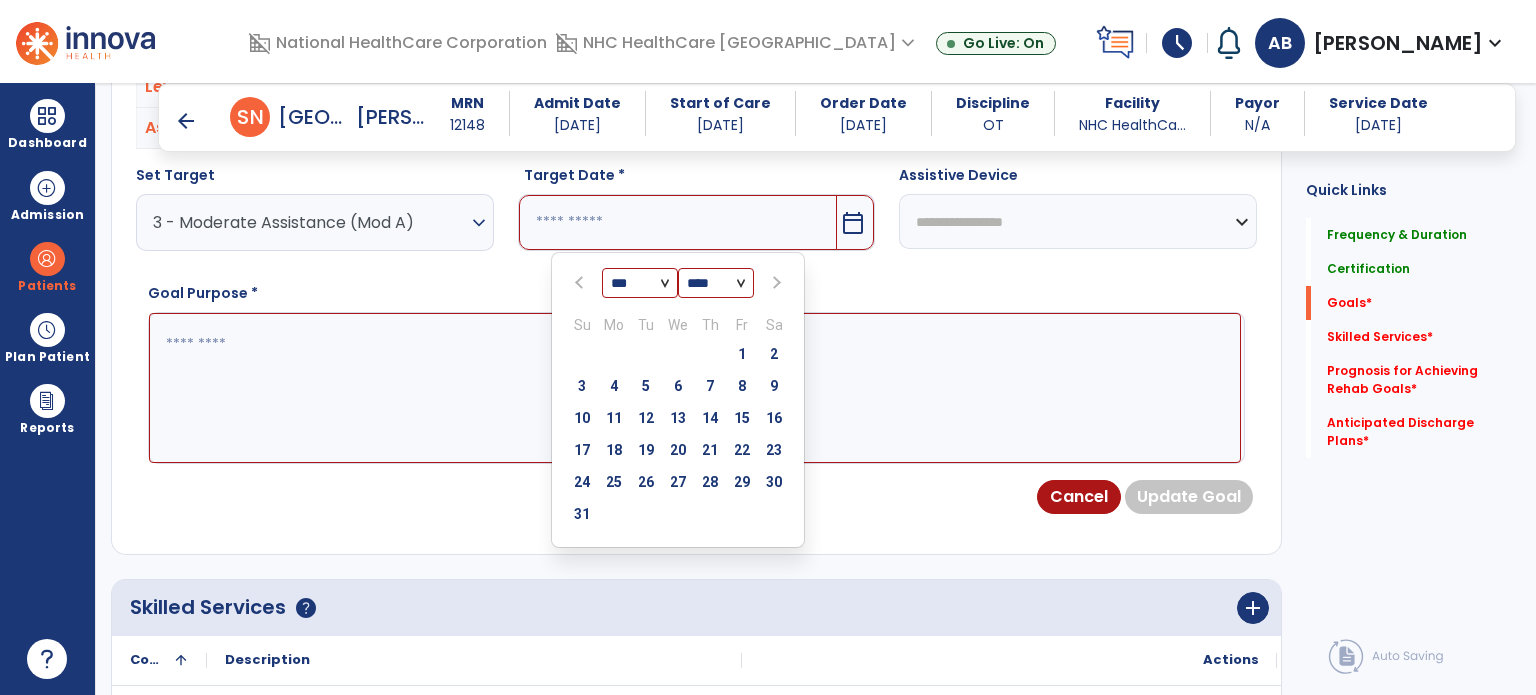 click at bounding box center [775, 283] 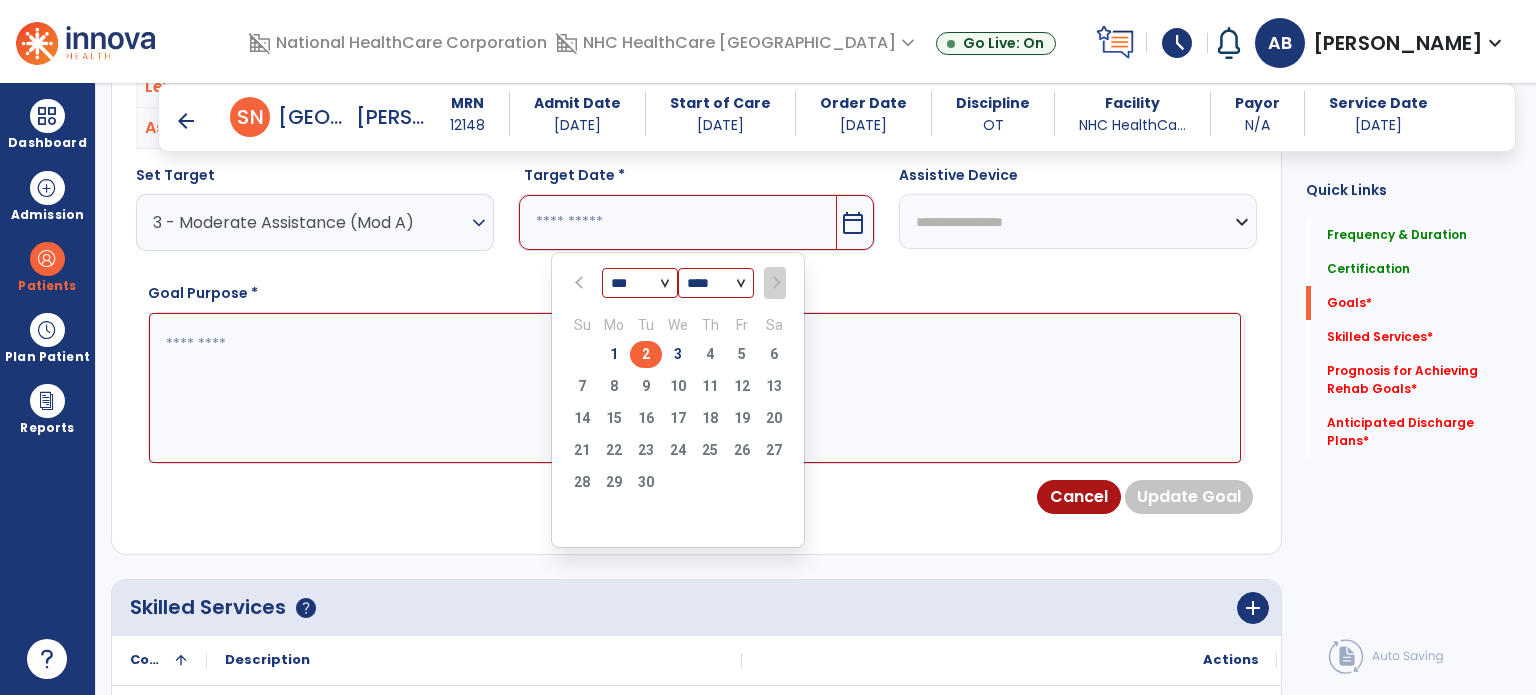 click on "2" at bounding box center [646, 354] 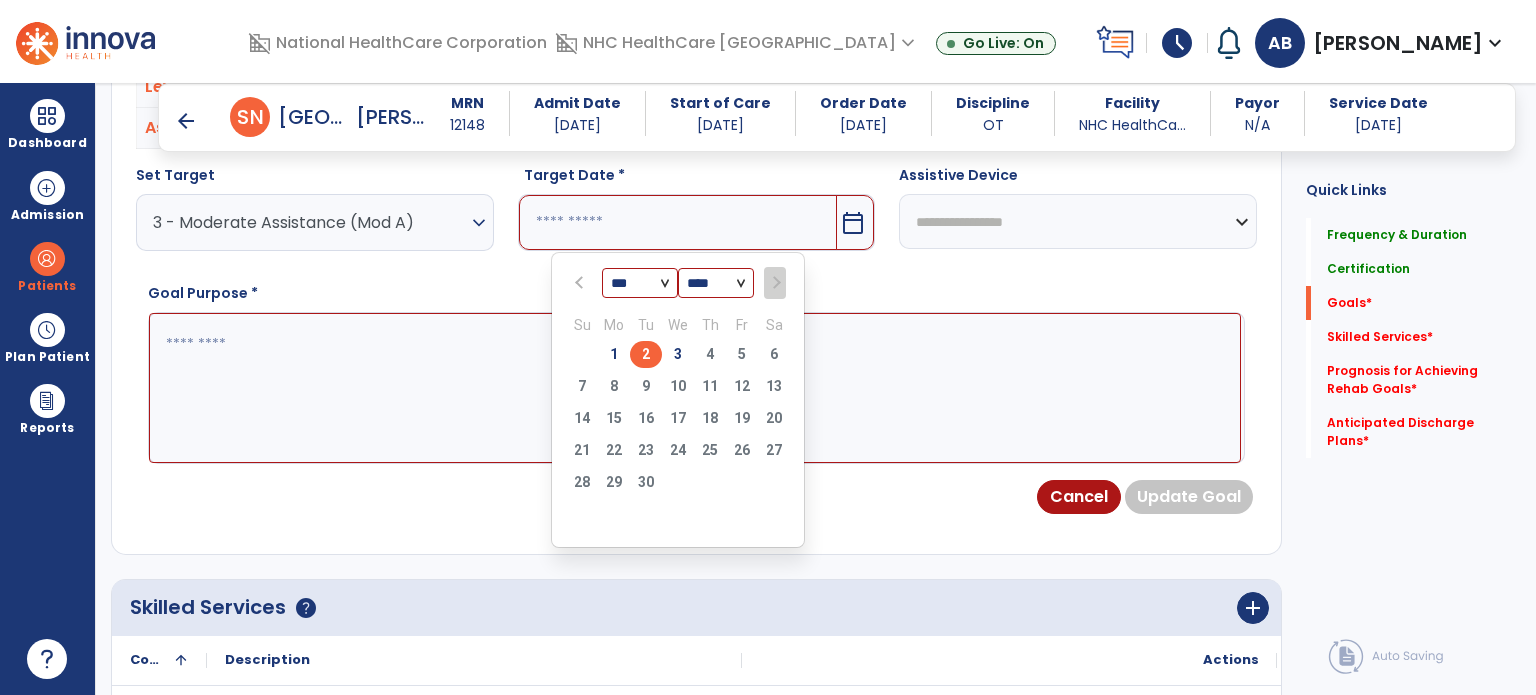 type on "********" 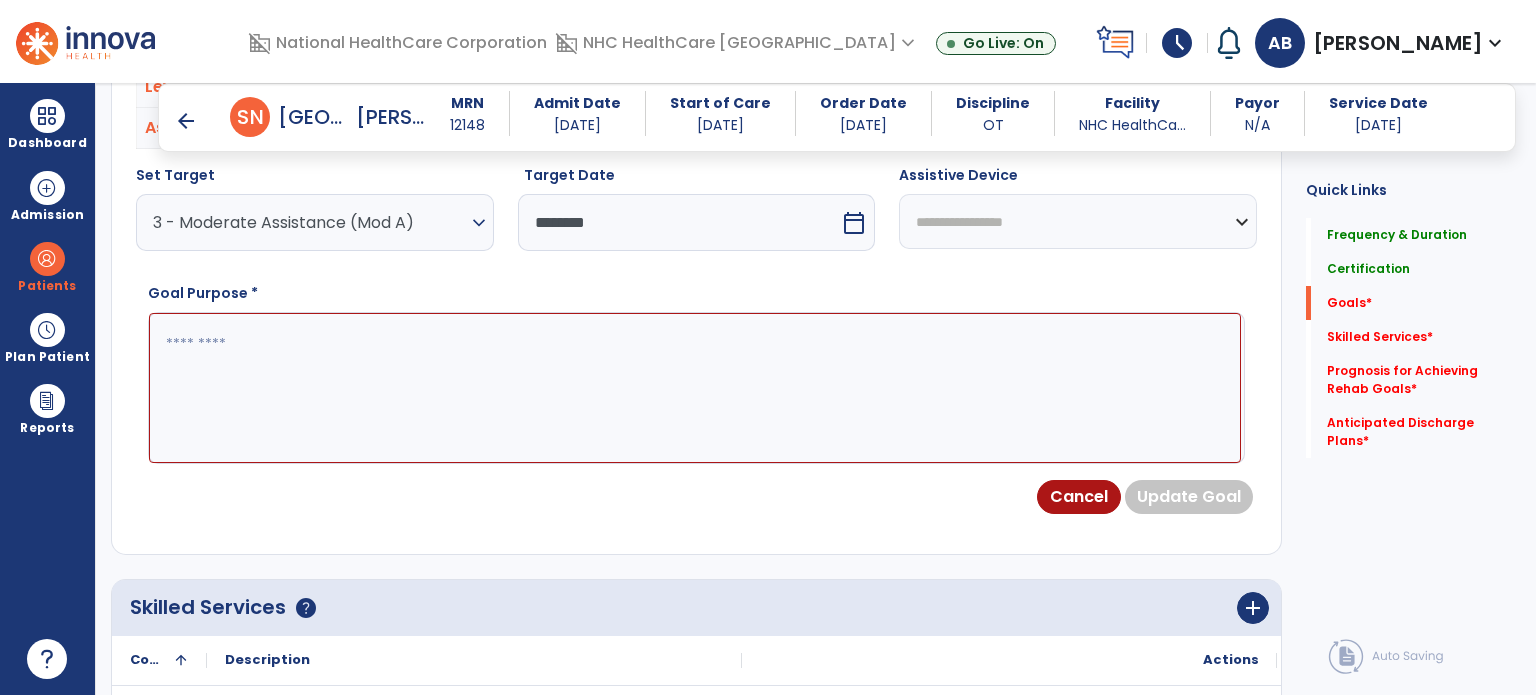 click at bounding box center [695, 388] 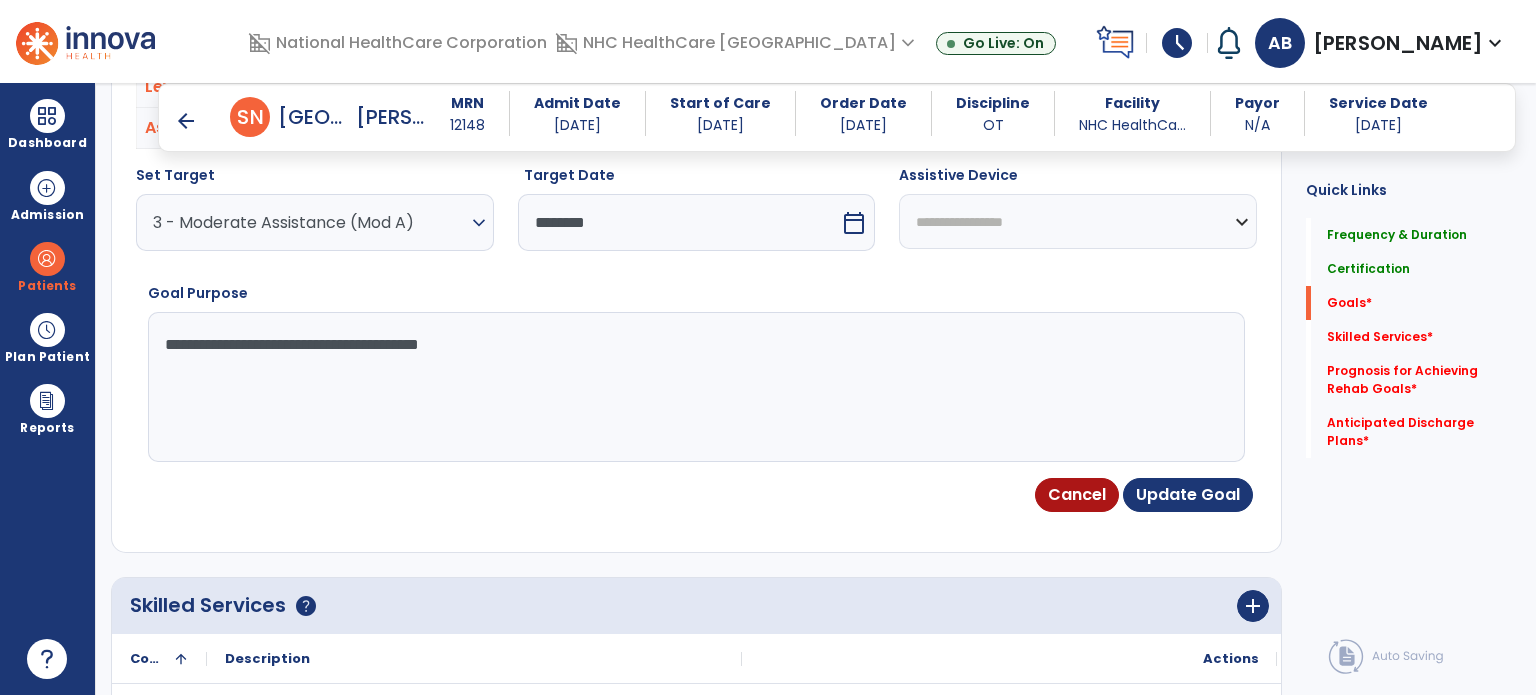type on "**********" 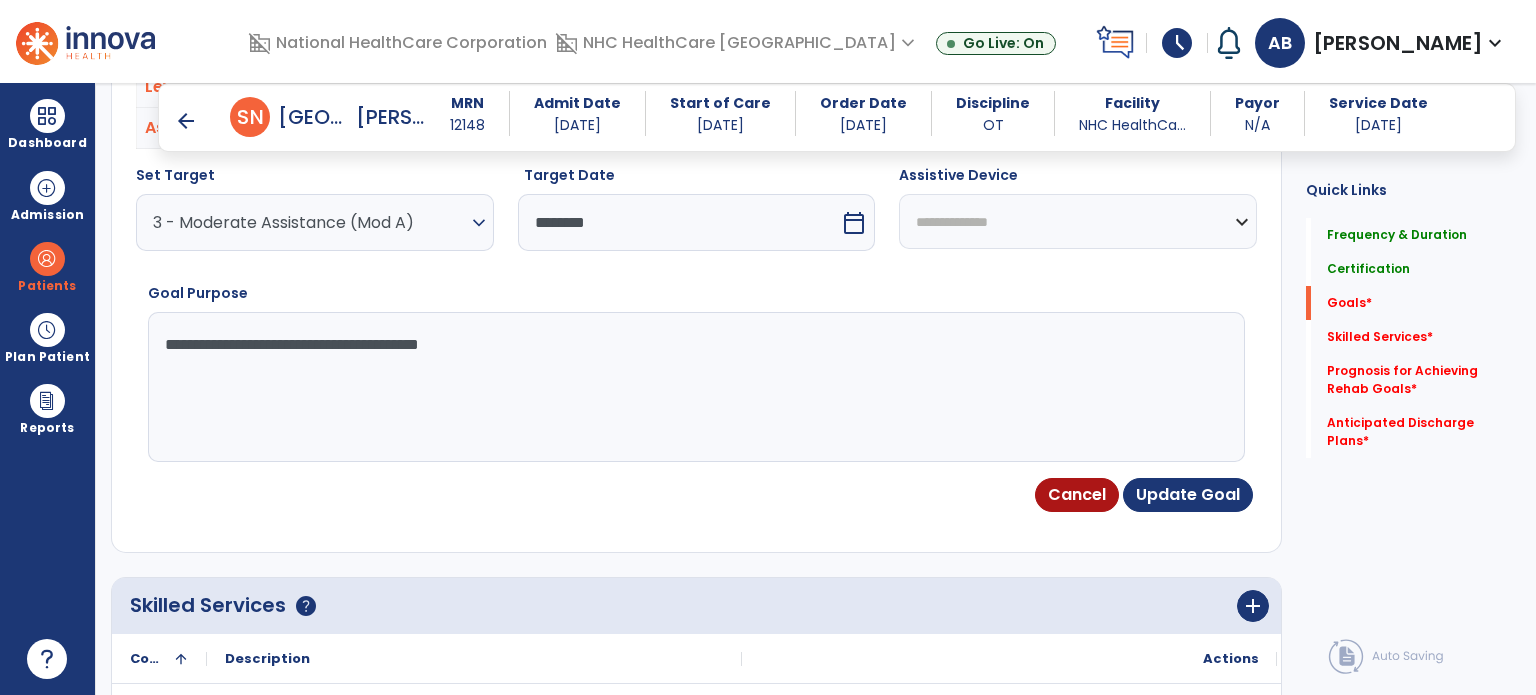 click on "**********" at bounding box center [1078, 221] 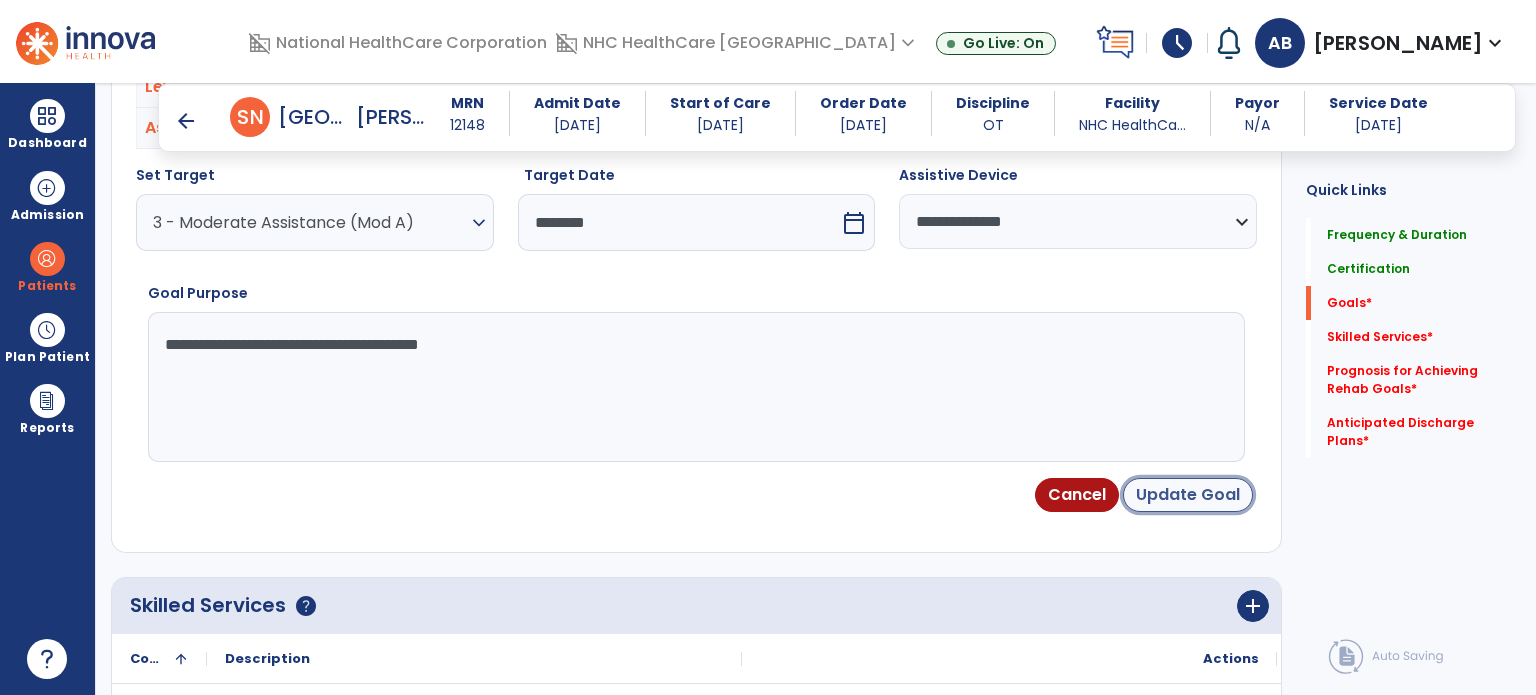 click on "Update Goal" at bounding box center (1188, 495) 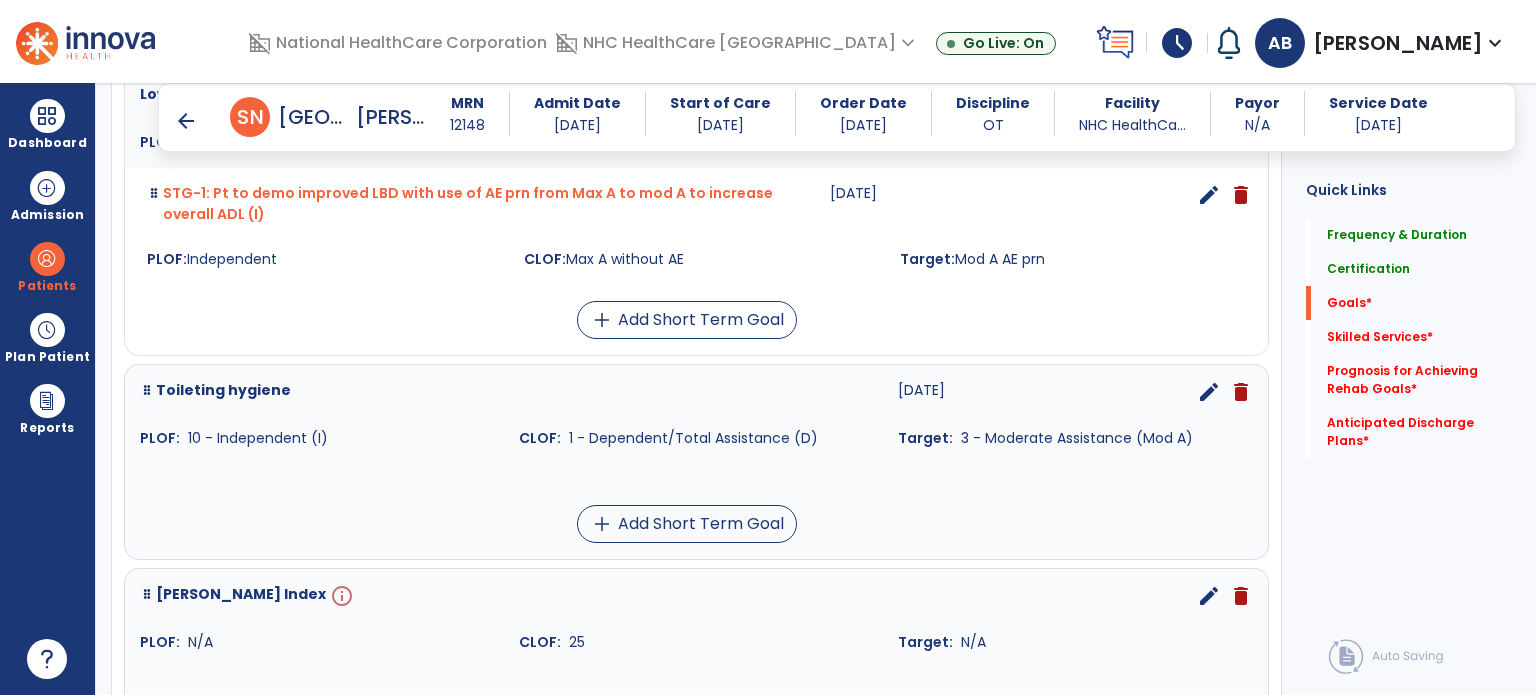 scroll, scrollTop: 1923, scrollLeft: 0, axis: vertical 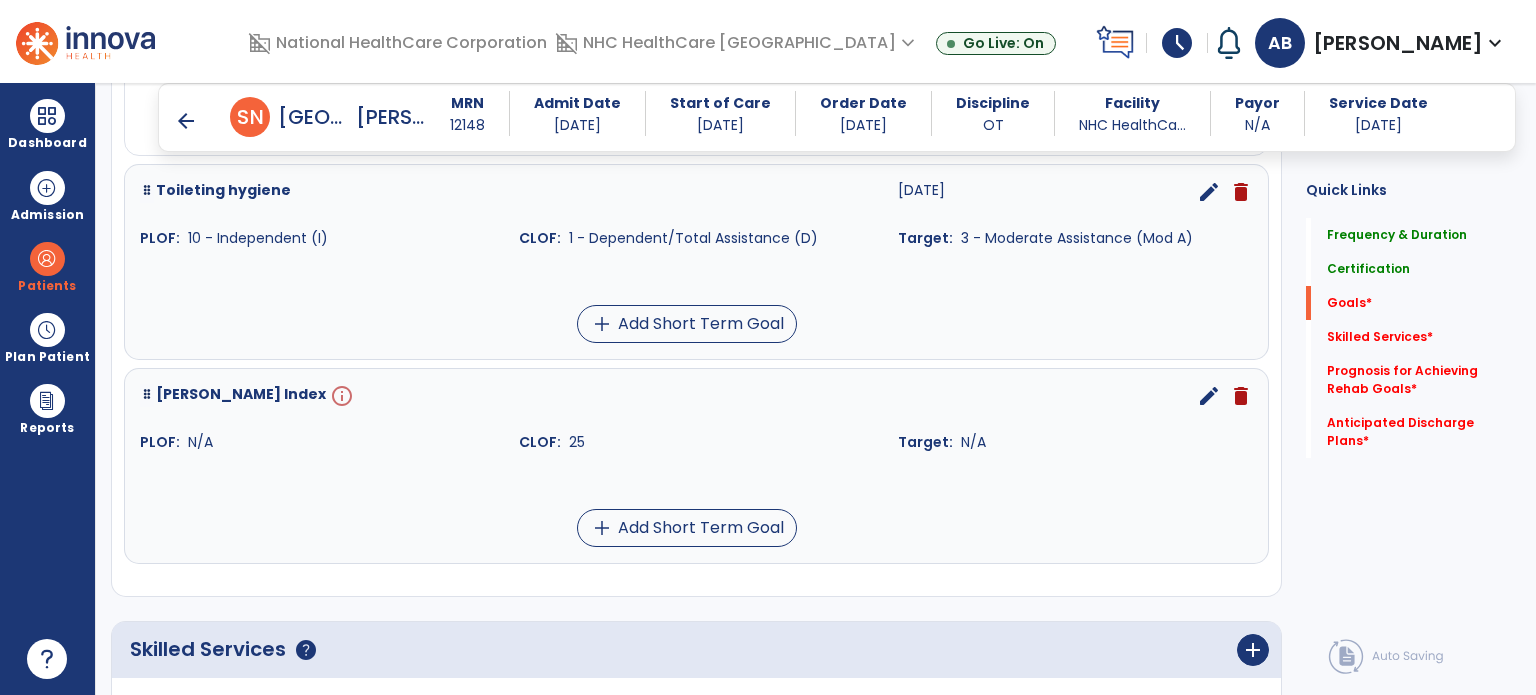 click on "edit" at bounding box center [1209, 396] 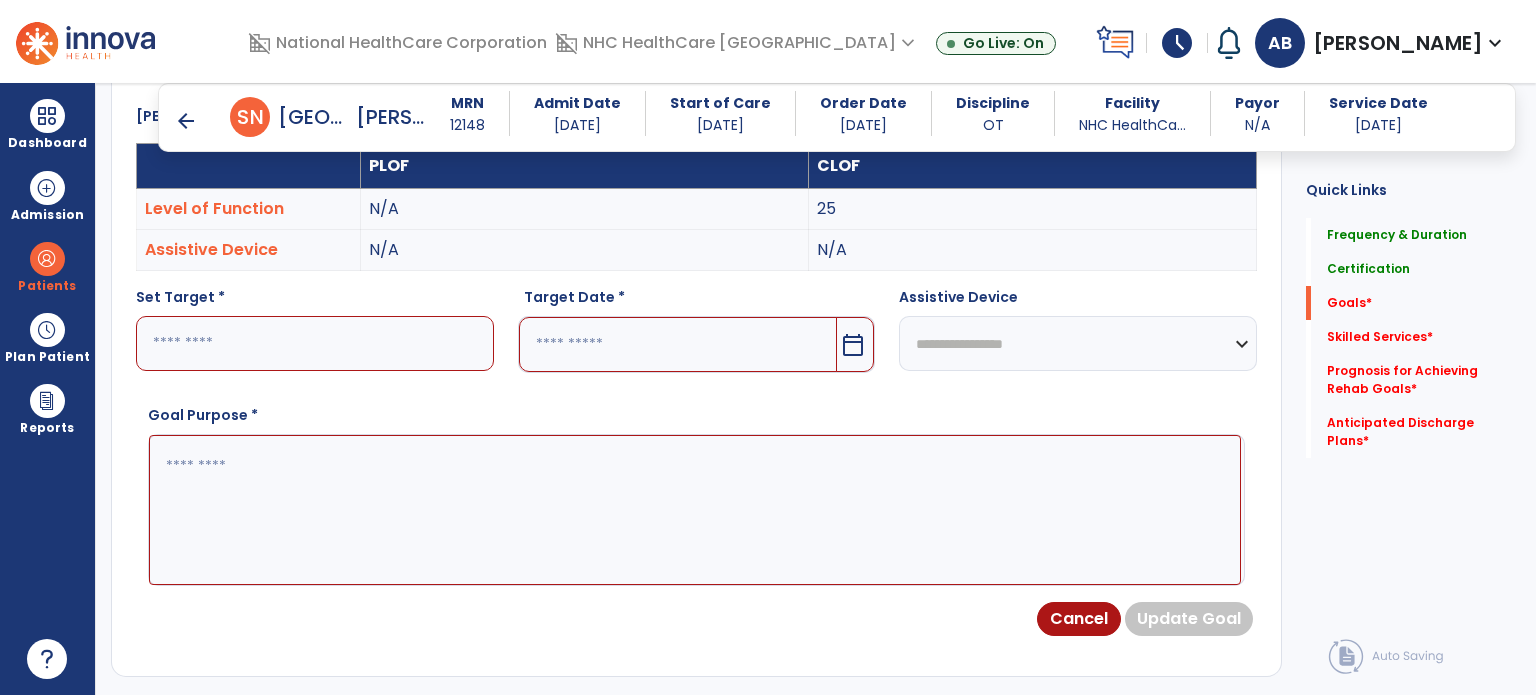 scroll, scrollTop: 534, scrollLeft: 0, axis: vertical 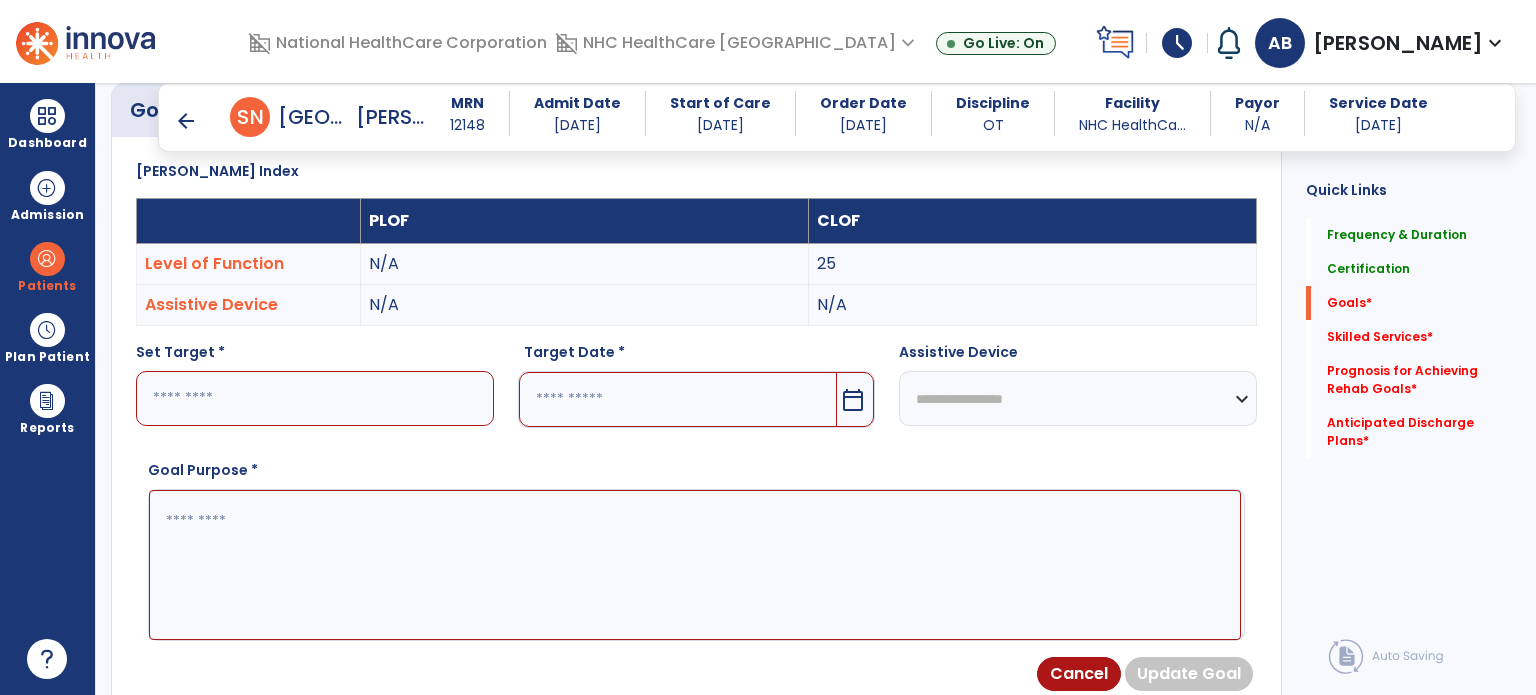 click at bounding box center [315, 398] 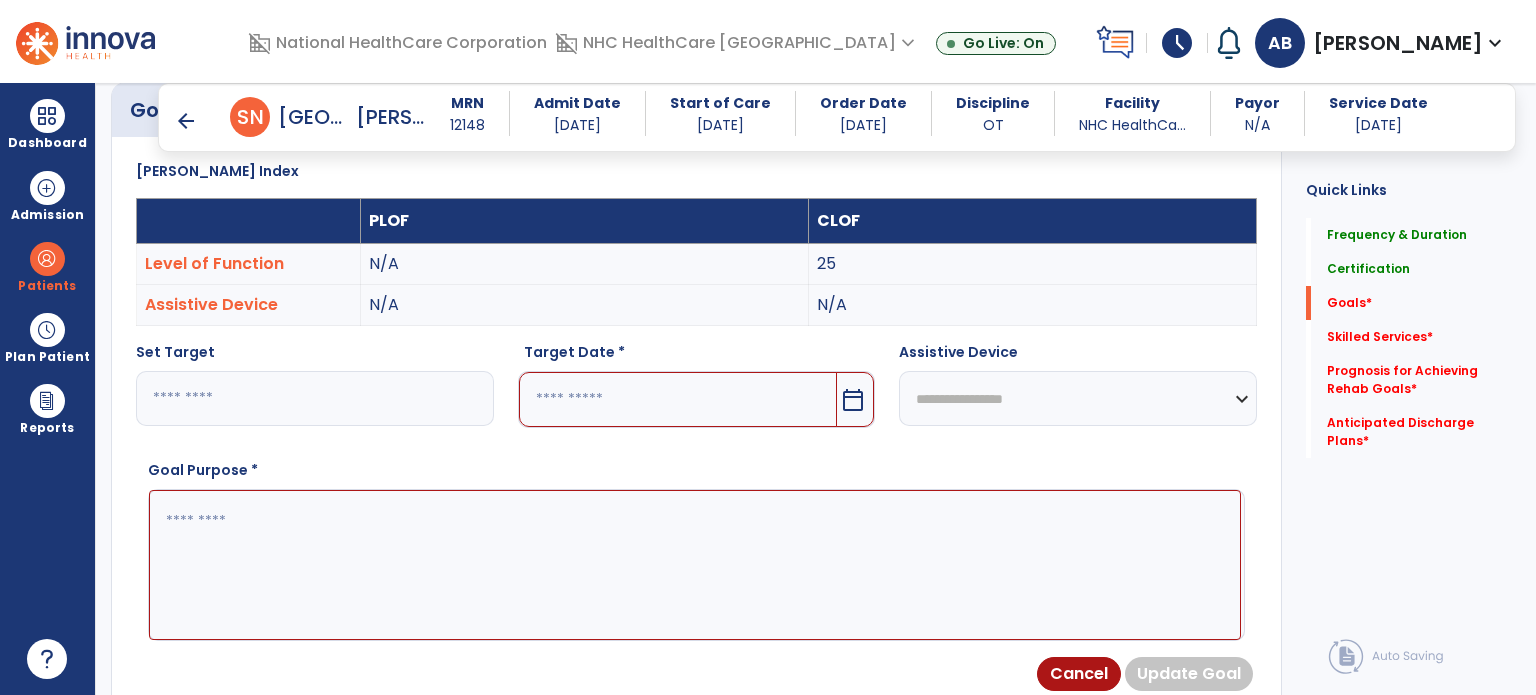 type on "**" 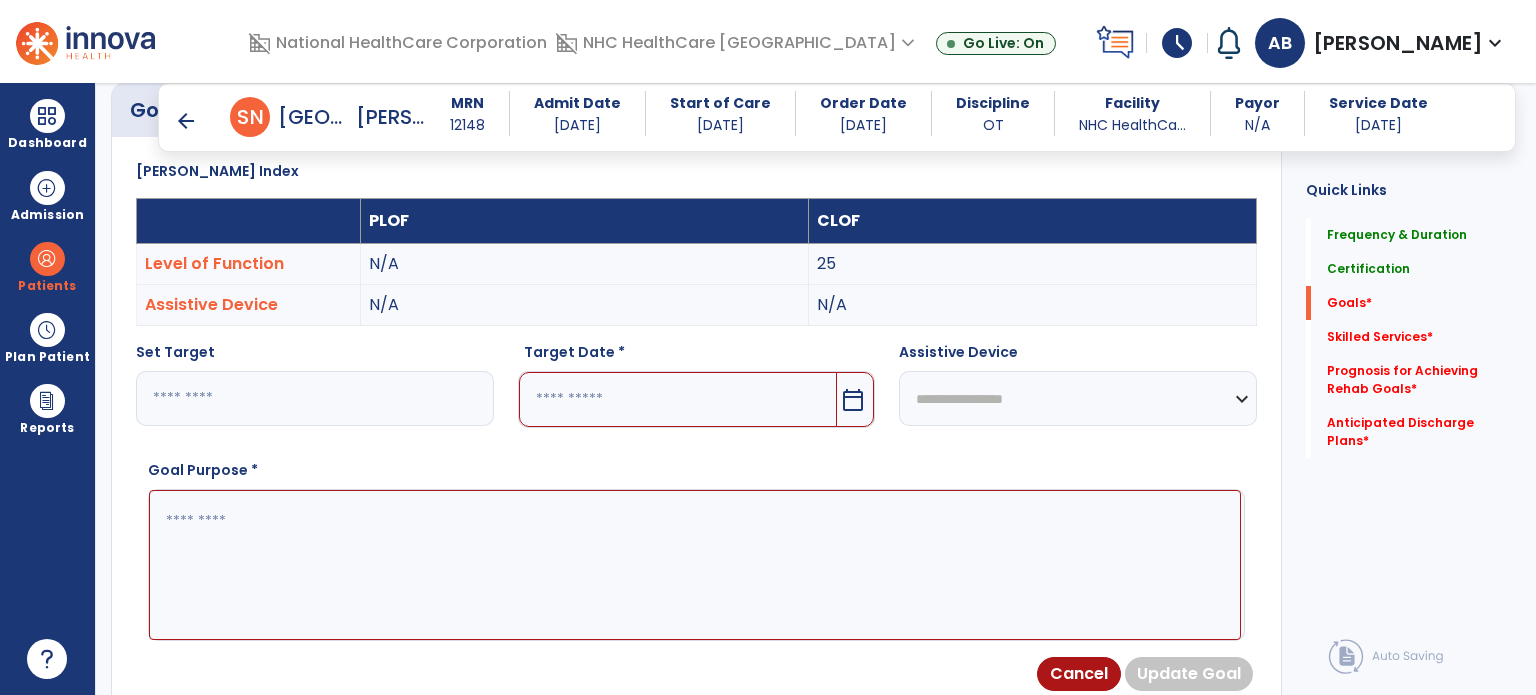 click at bounding box center [678, 399] 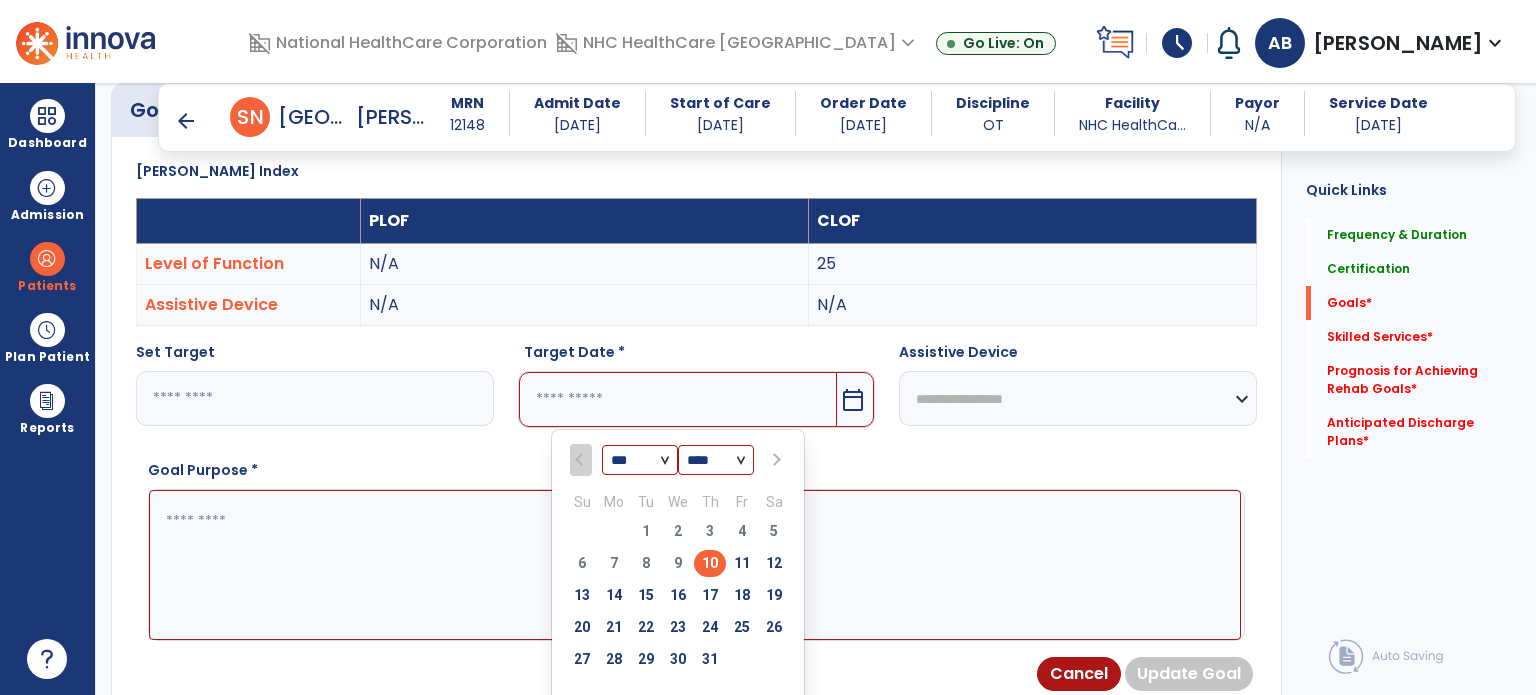 click at bounding box center (775, 460) 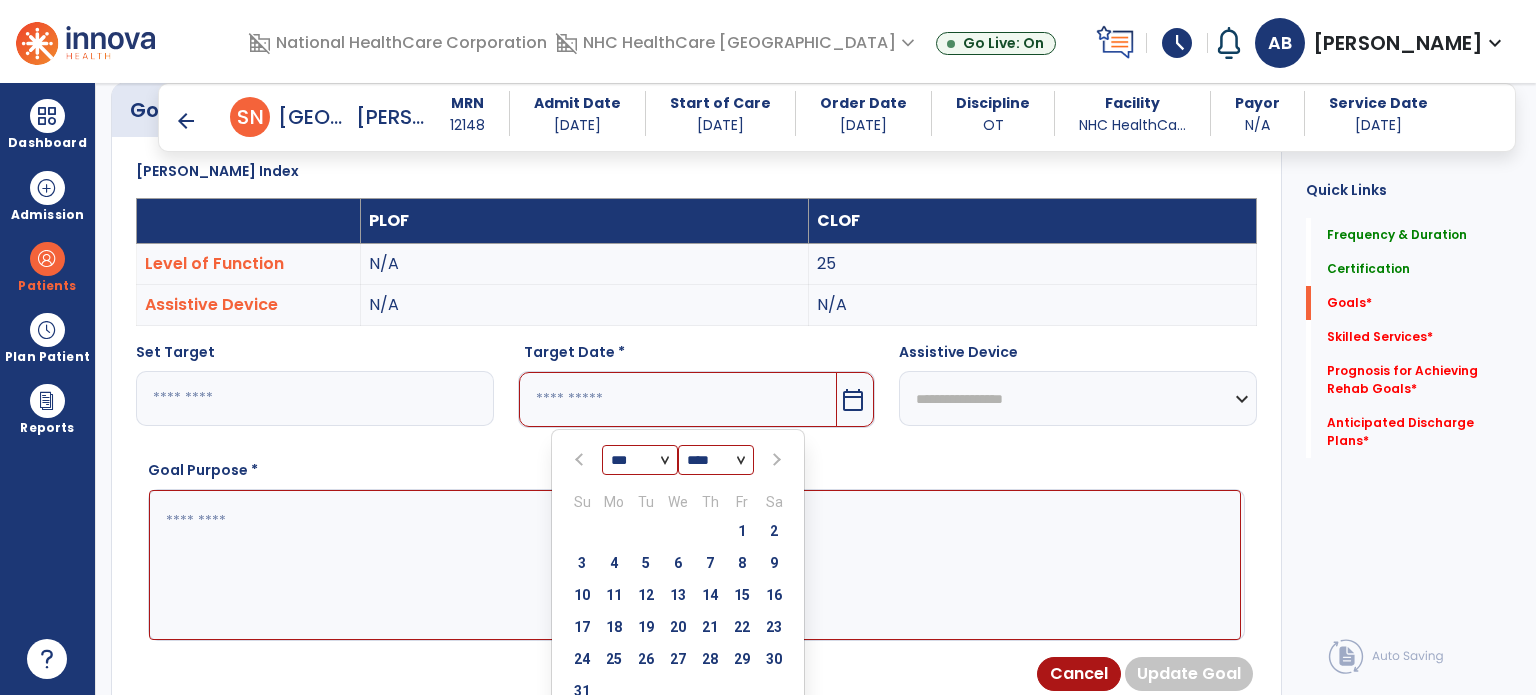 click at bounding box center (775, 460) 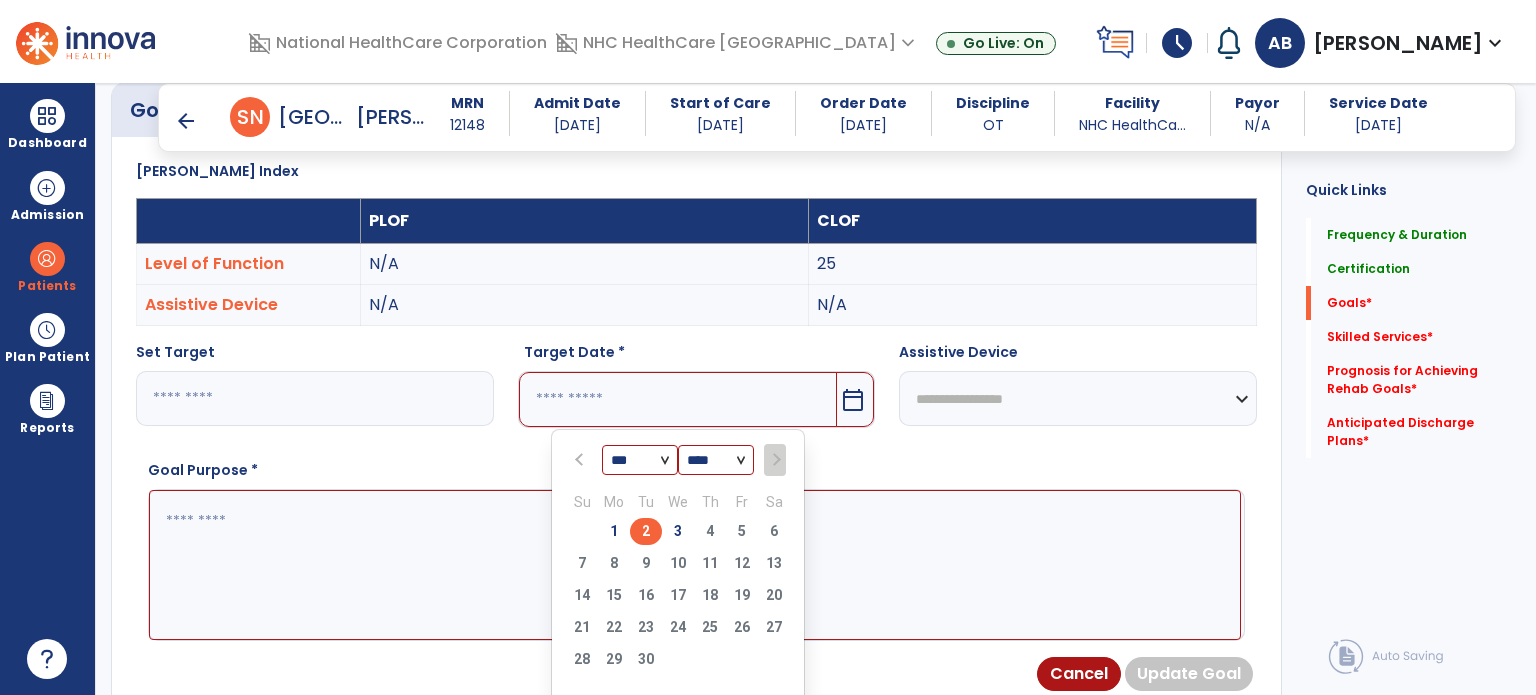 click on "2" at bounding box center [646, 531] 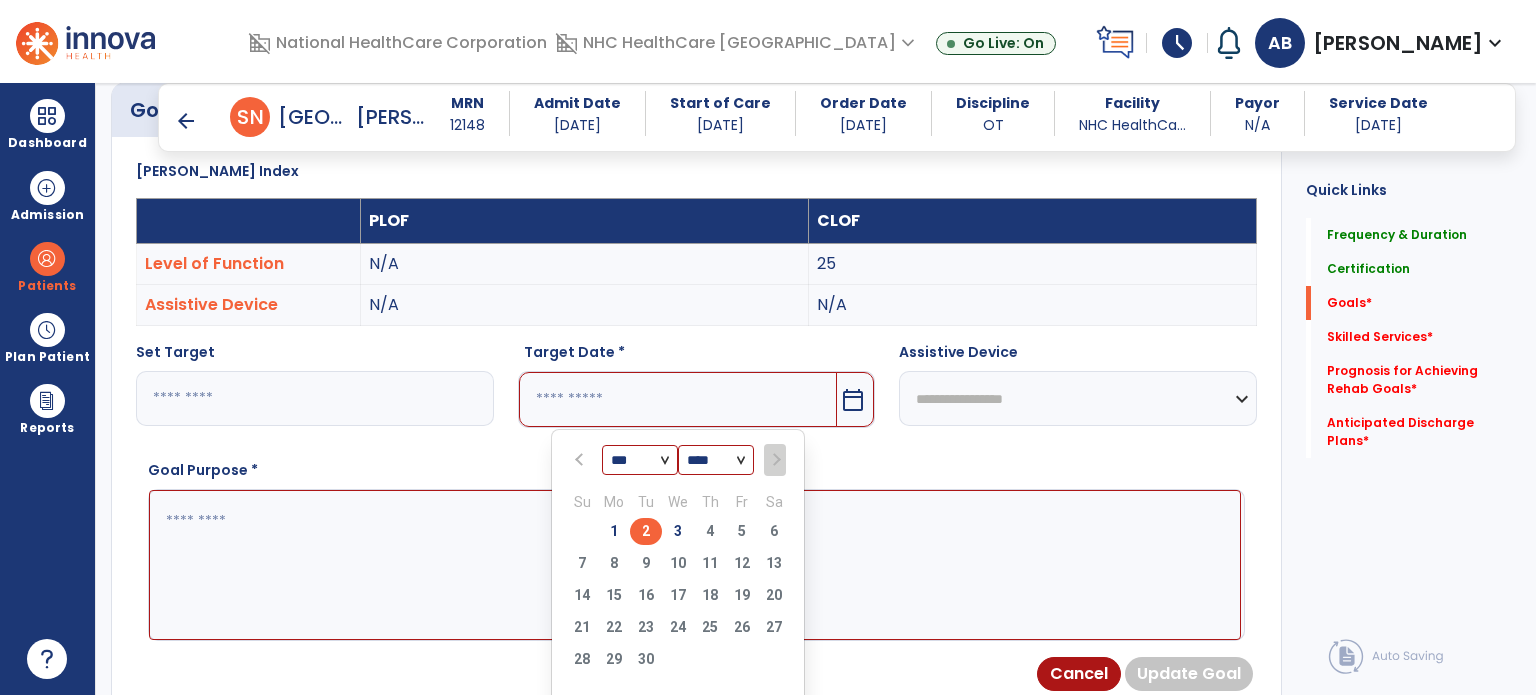 type on "********" 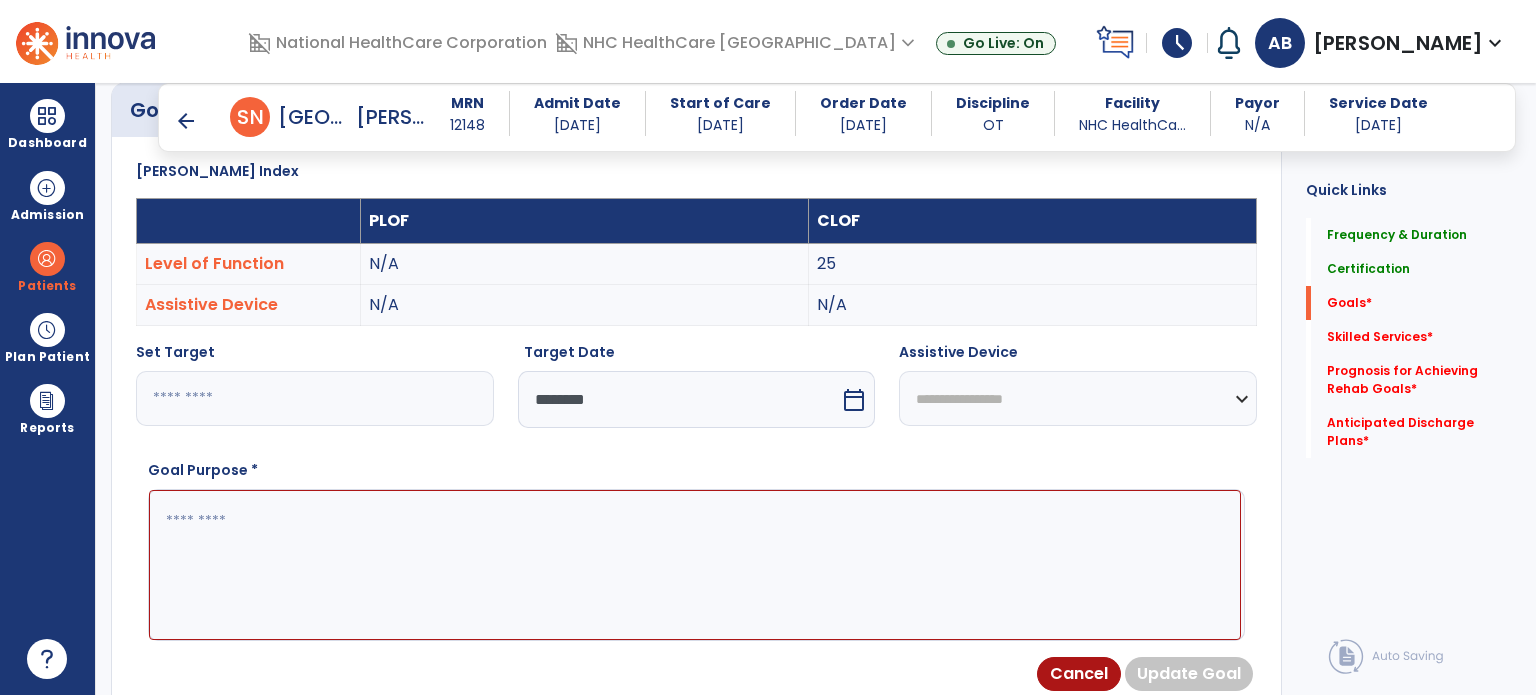 drag, startPoint x: 600, startPoint y: 539, endPoint x: 508, endPoint y: 692, distance: 178.5301 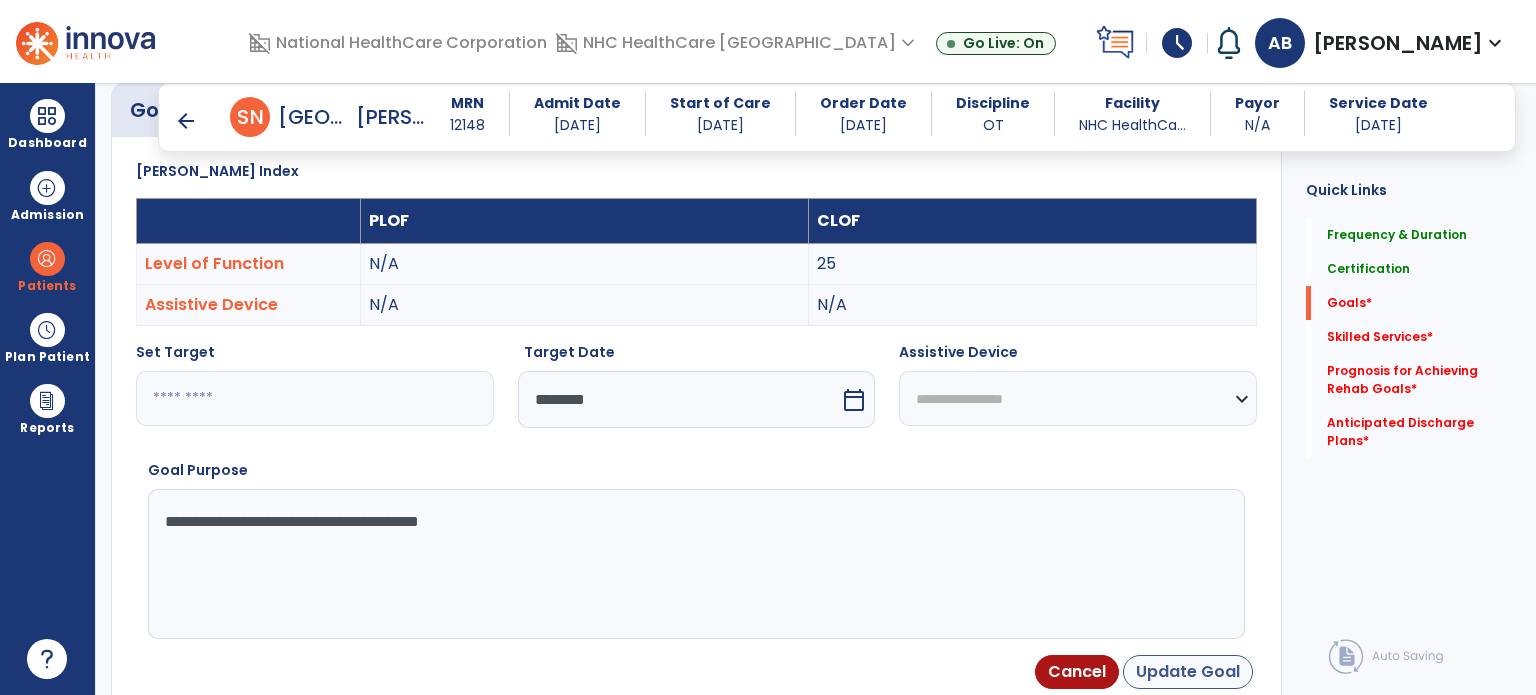 type on "**********" 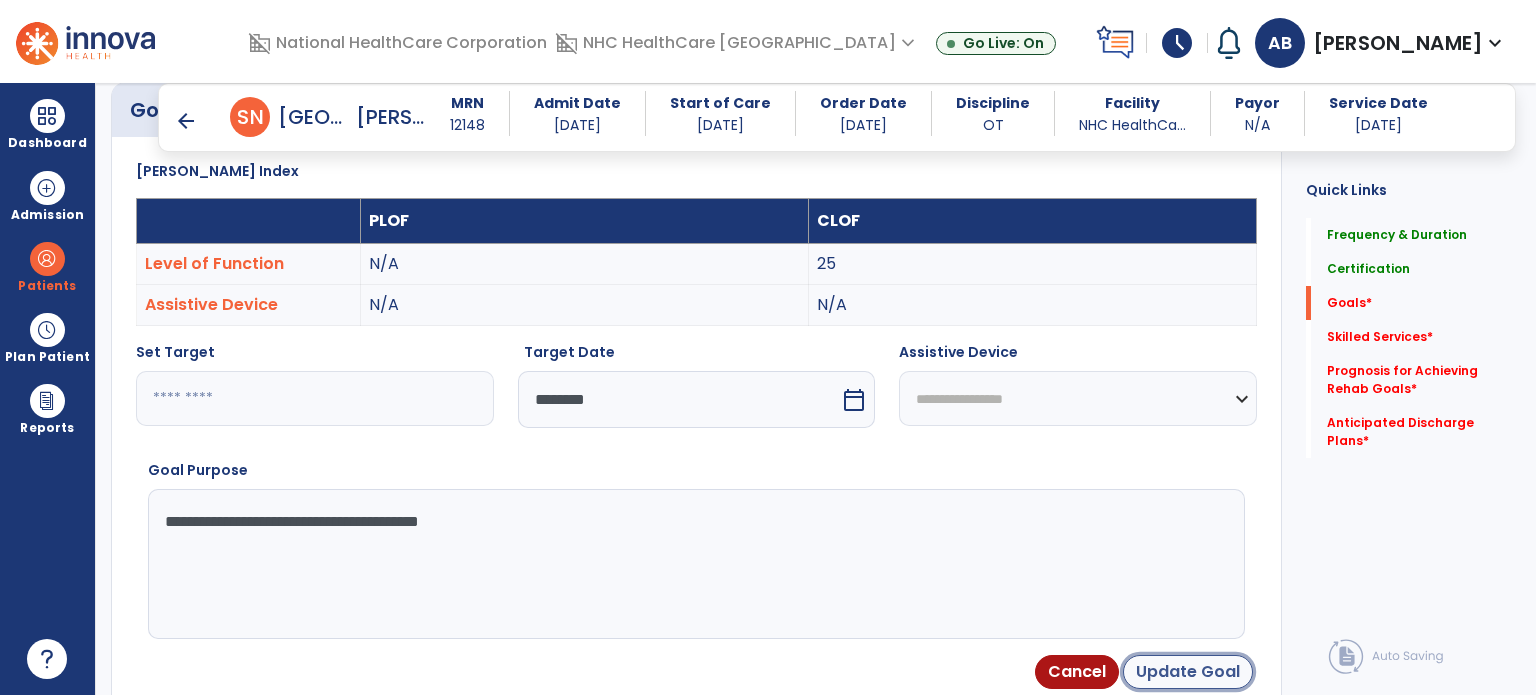 click on "Update Goal" at bounding box center [1188, 672] 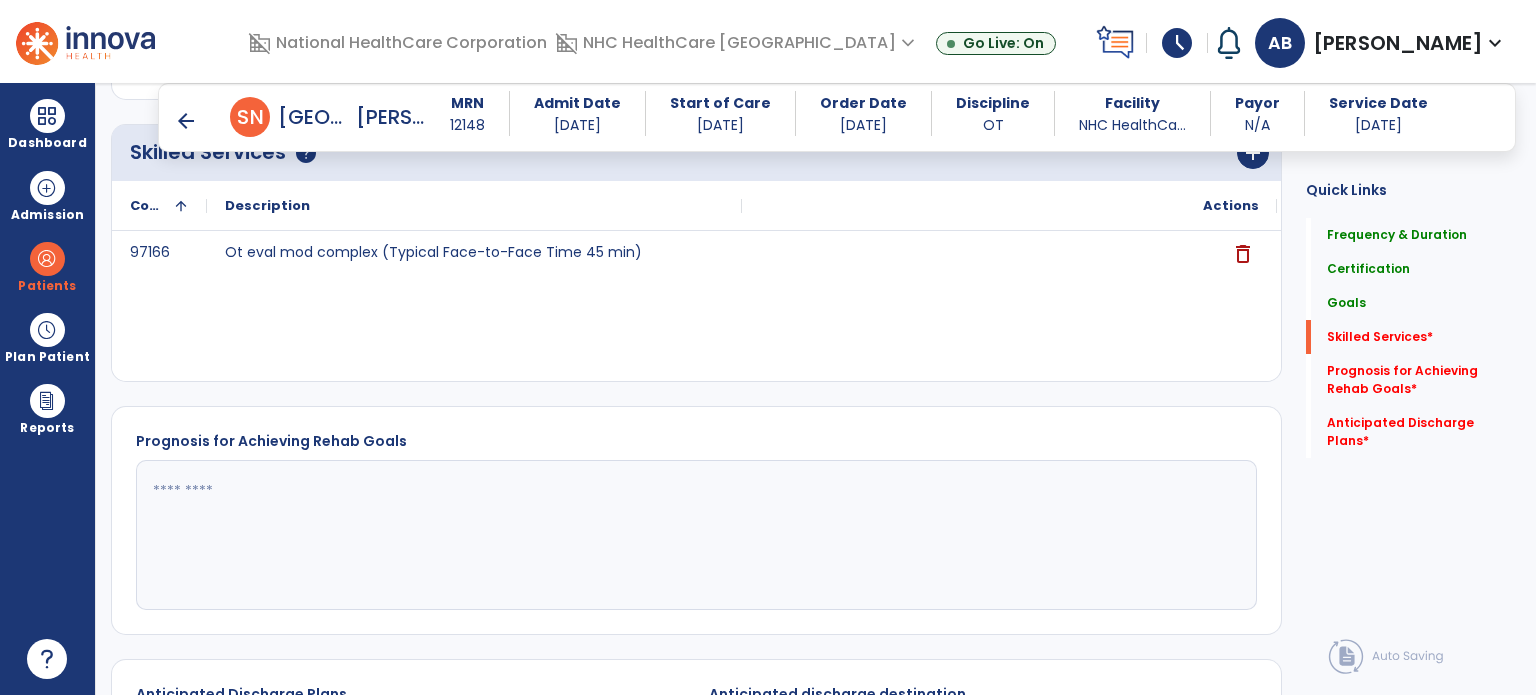 scroll, scrollTop: 2334, scrollLeft: 0, axis: vertical 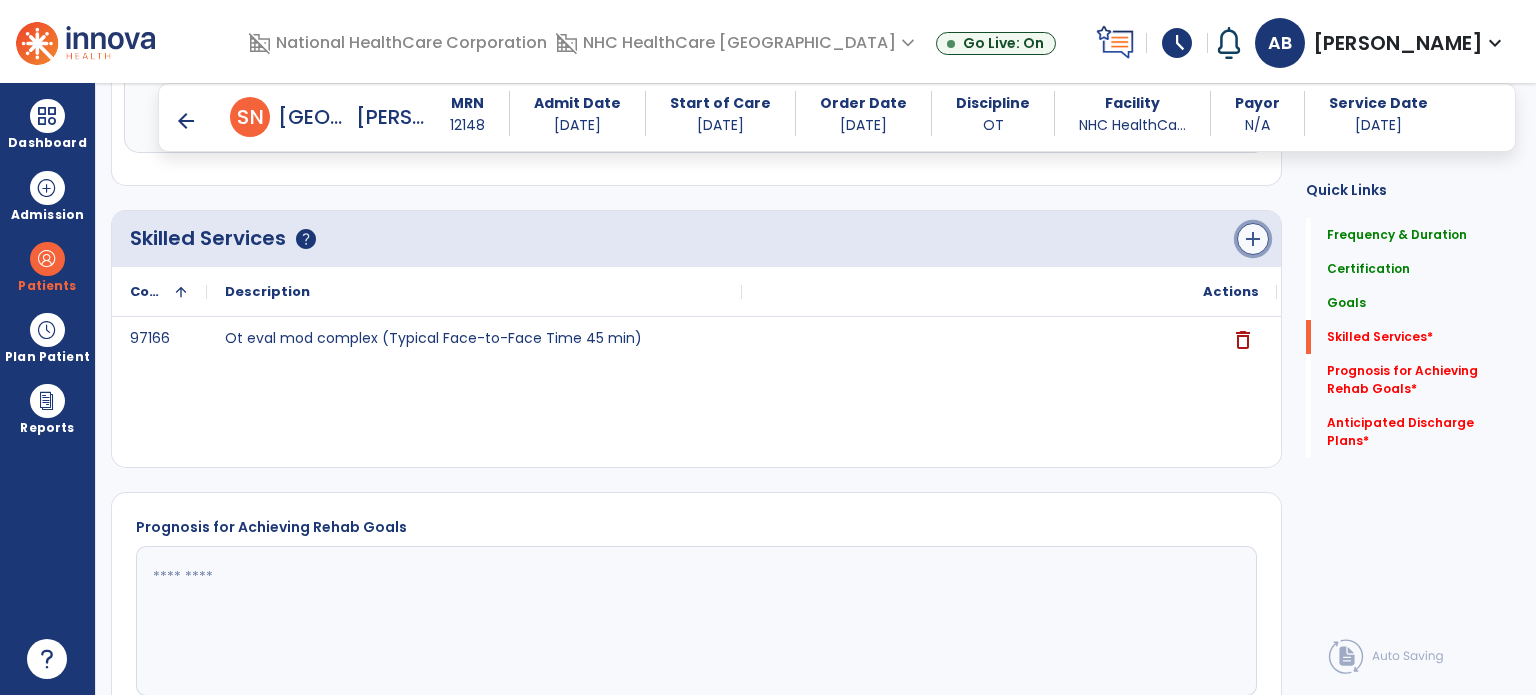 click on "add" 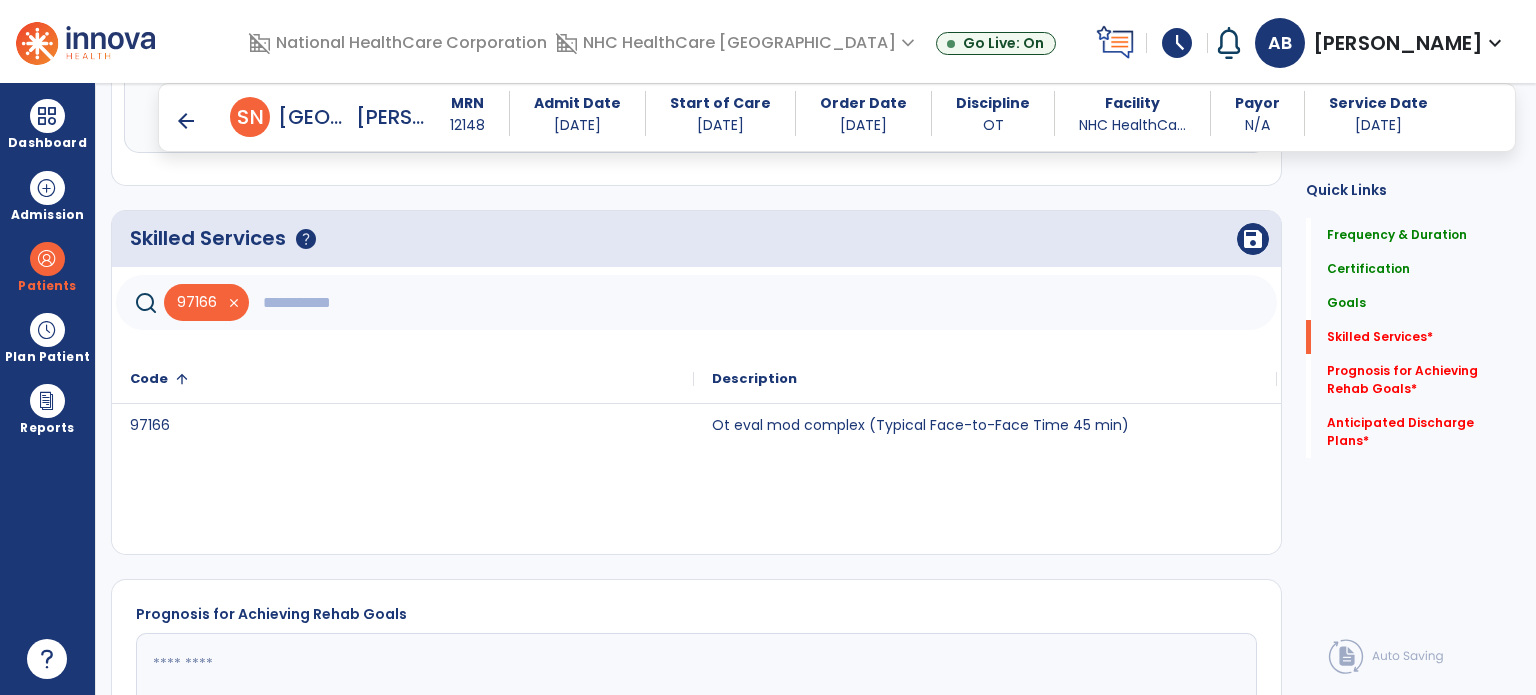 click 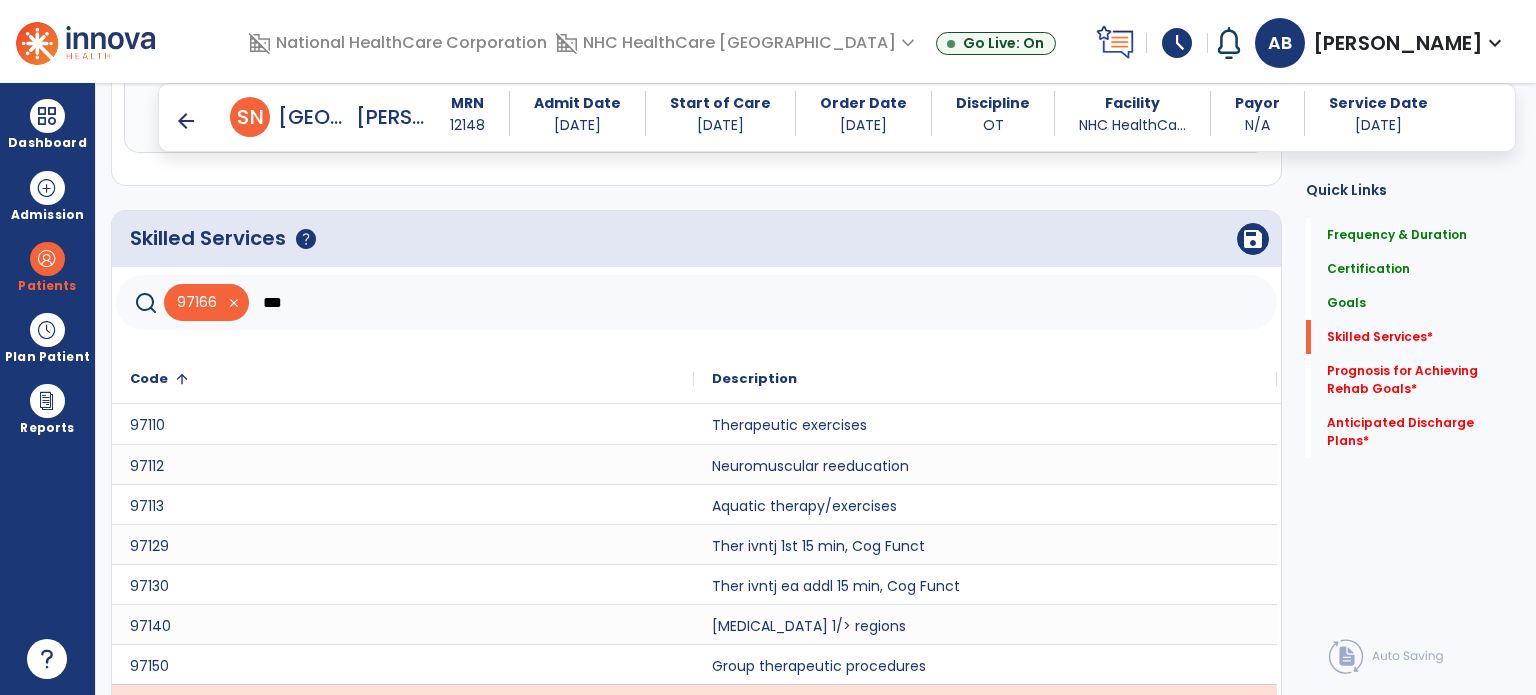 scroll, scrollTop: 2482, scrollLeft: 0, axis: vertical 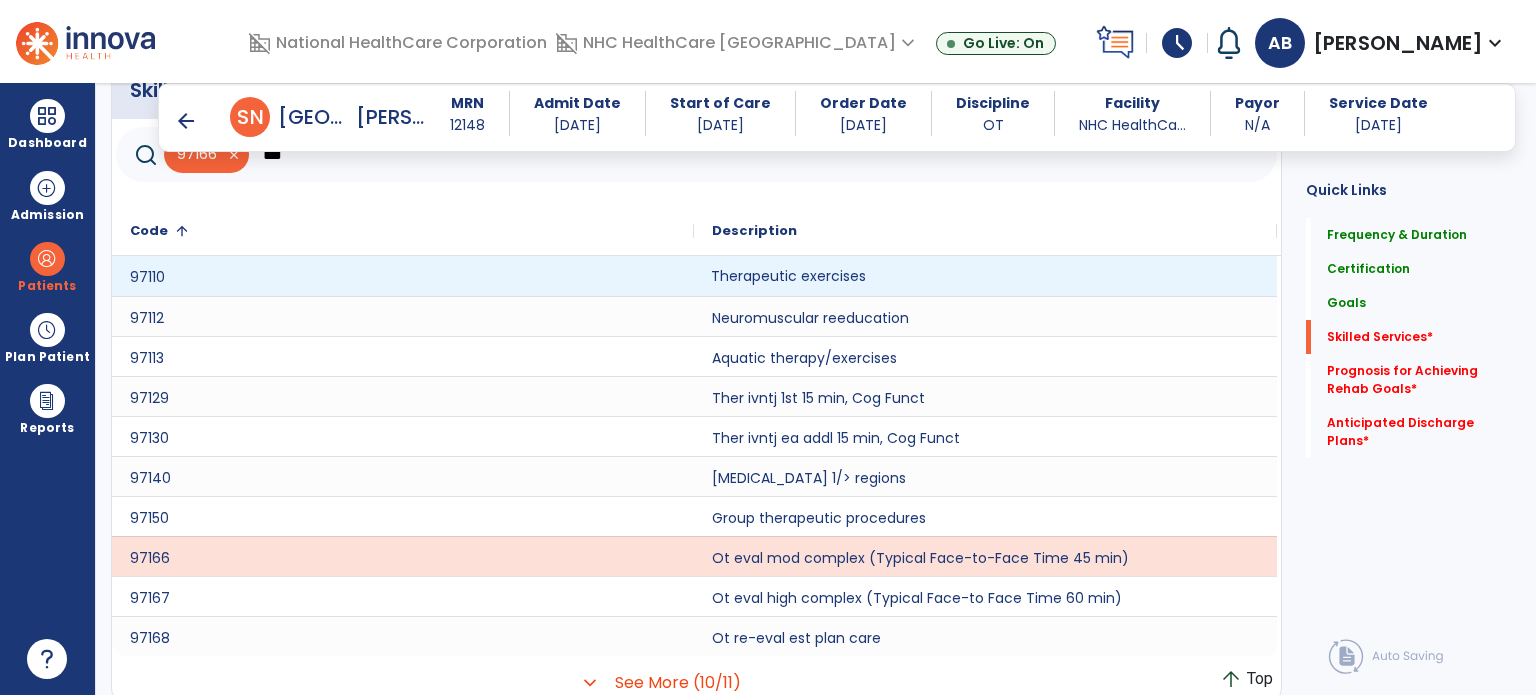 click on "Therapeutic exercises" 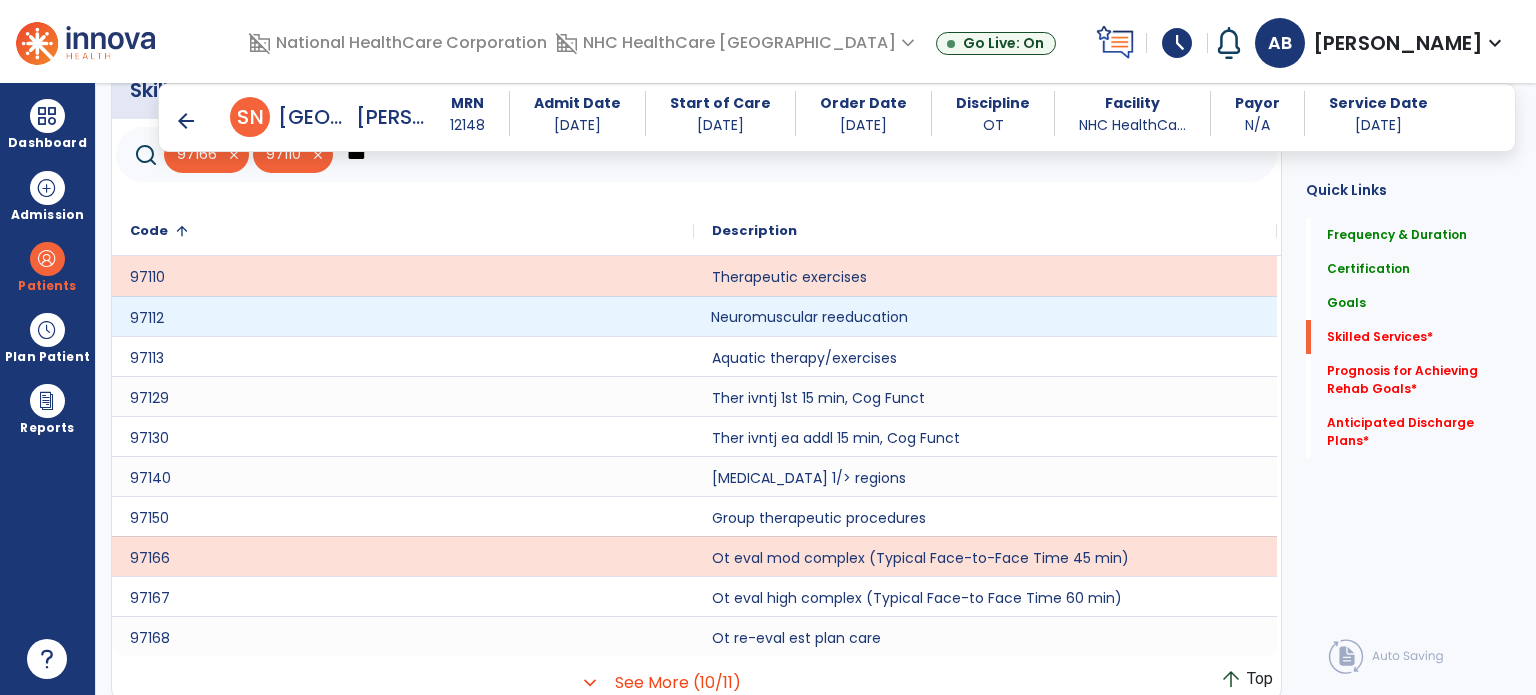 click on "Neuromuscular reeducation" 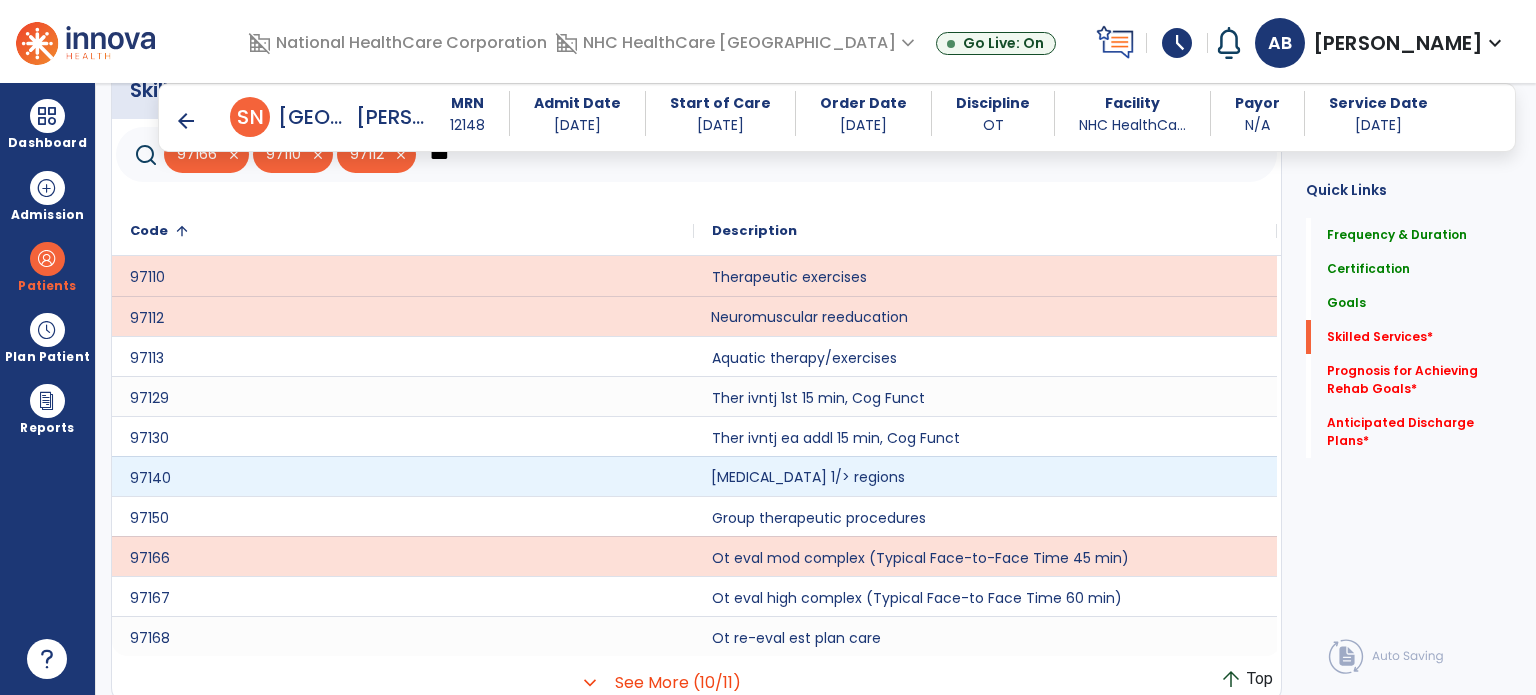 click on "[MEDICAL_DATA] 1/> regions" 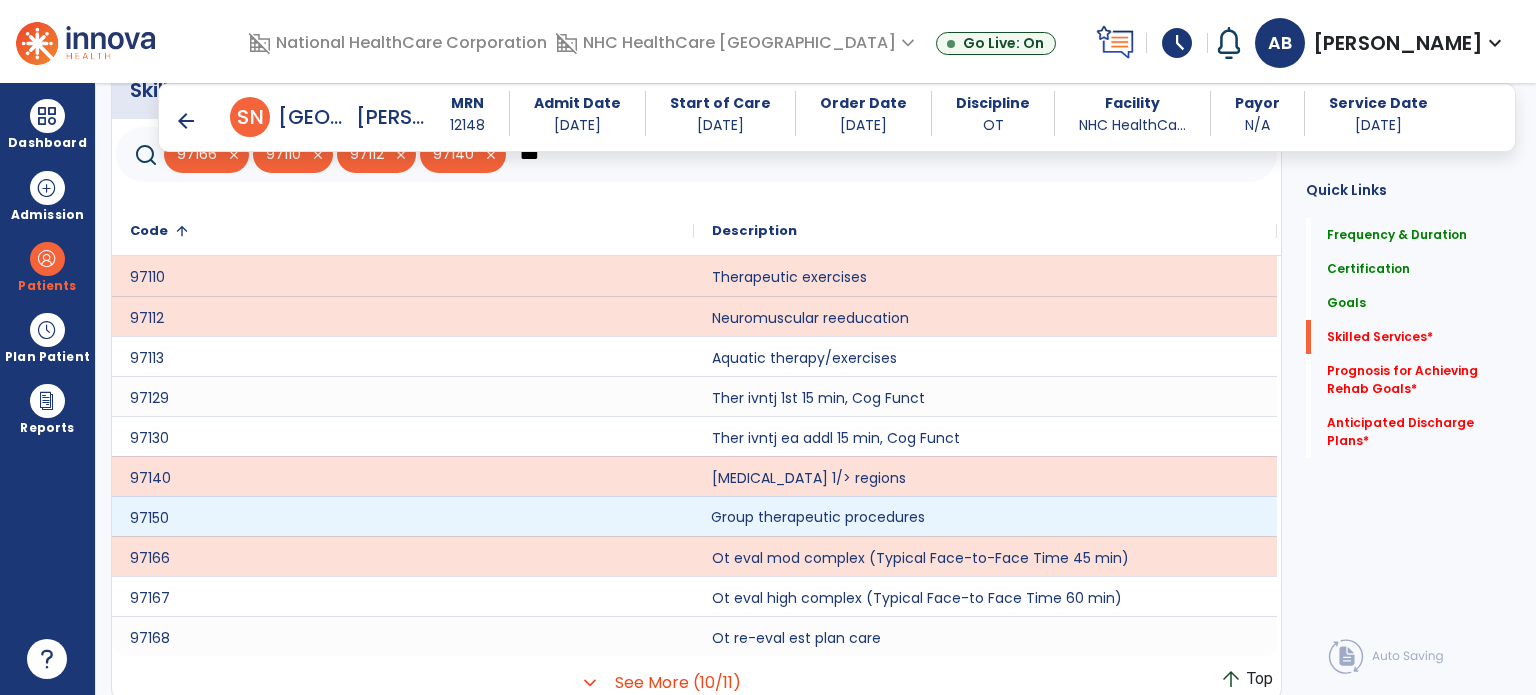 click on "Group therapeutic procedures" 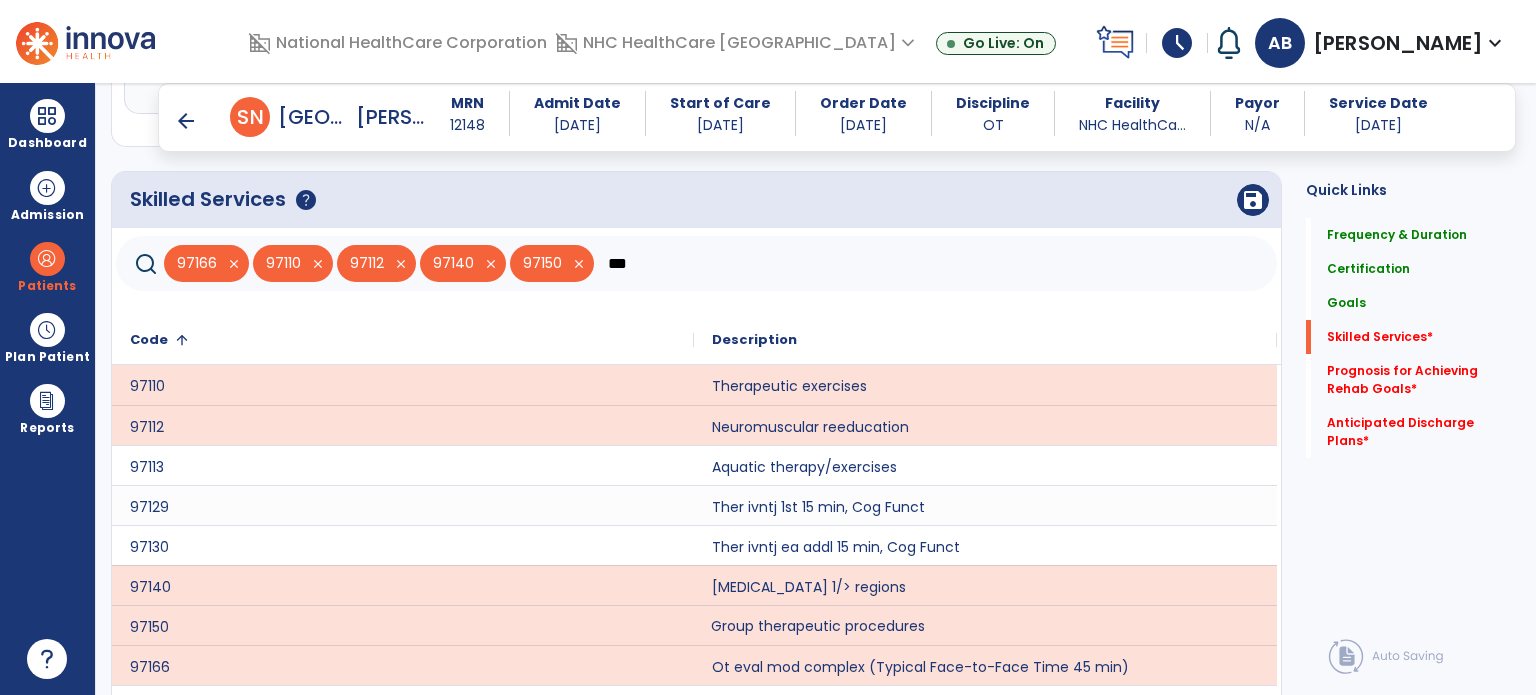 scroll, scrollTop: 2282, scrollLeft: 0, axis: vertical 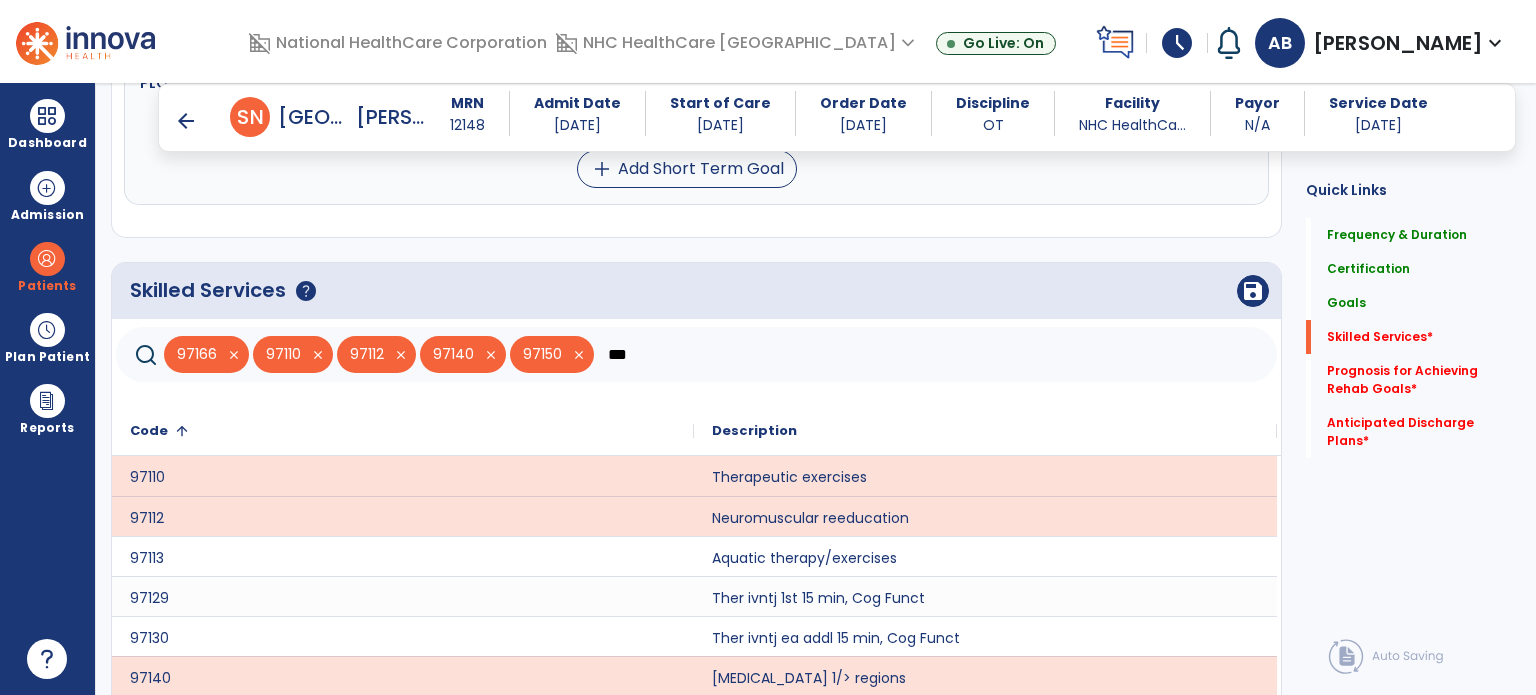 click on "***" 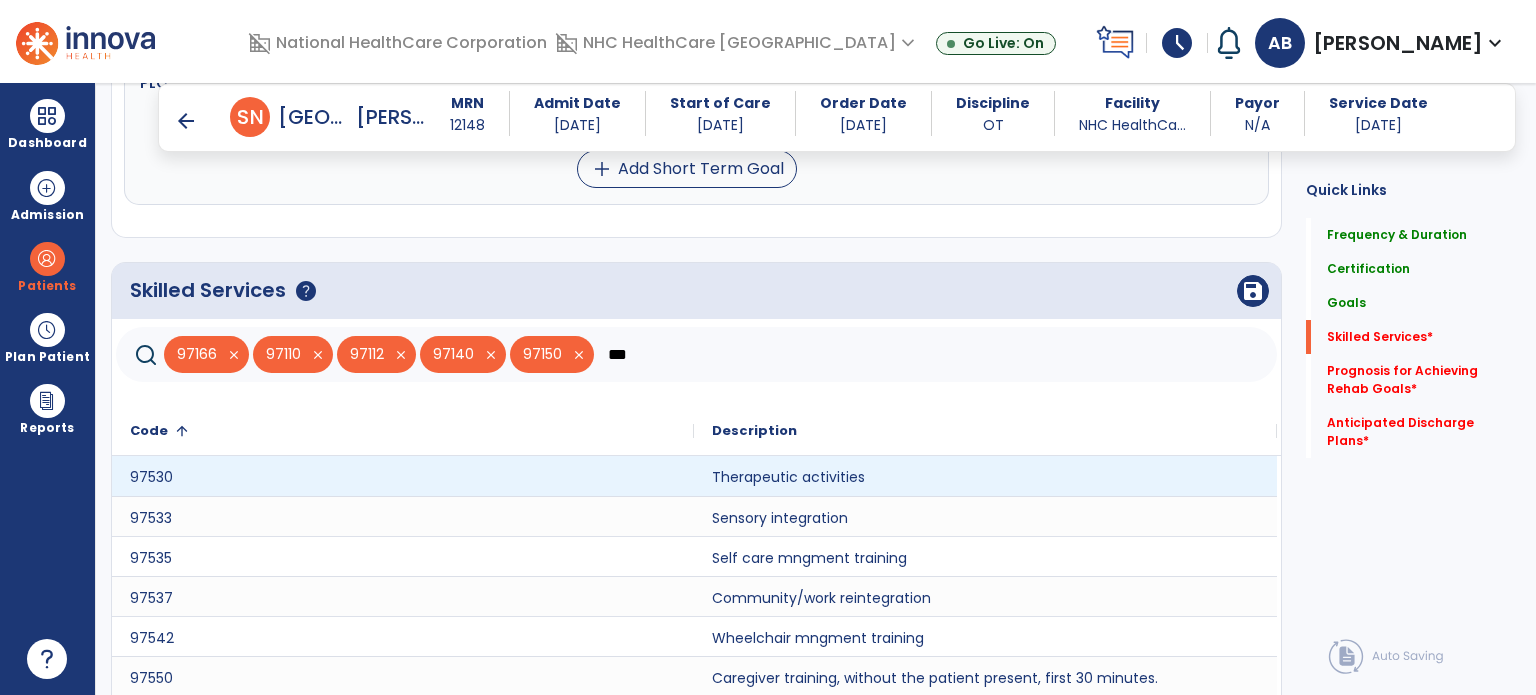 type on "***" 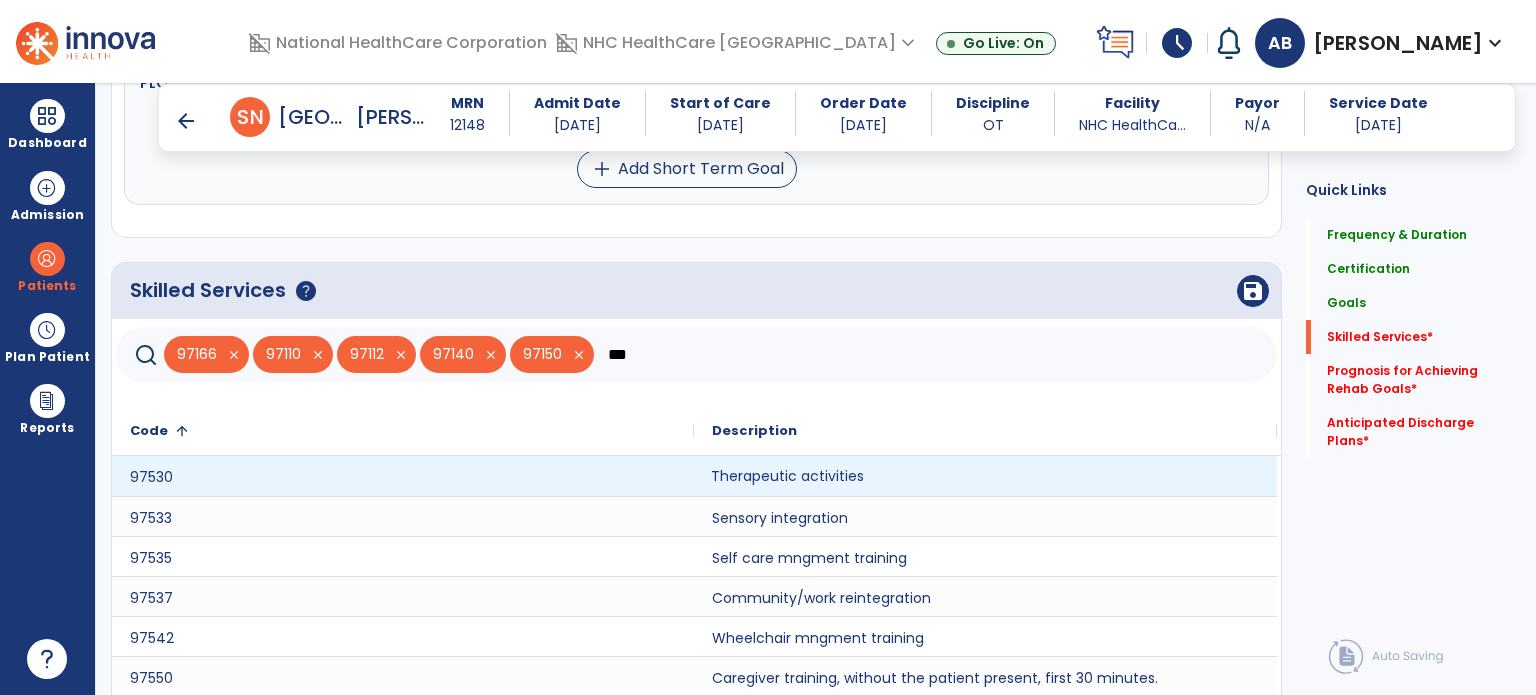 click on "Therapeutic activities" 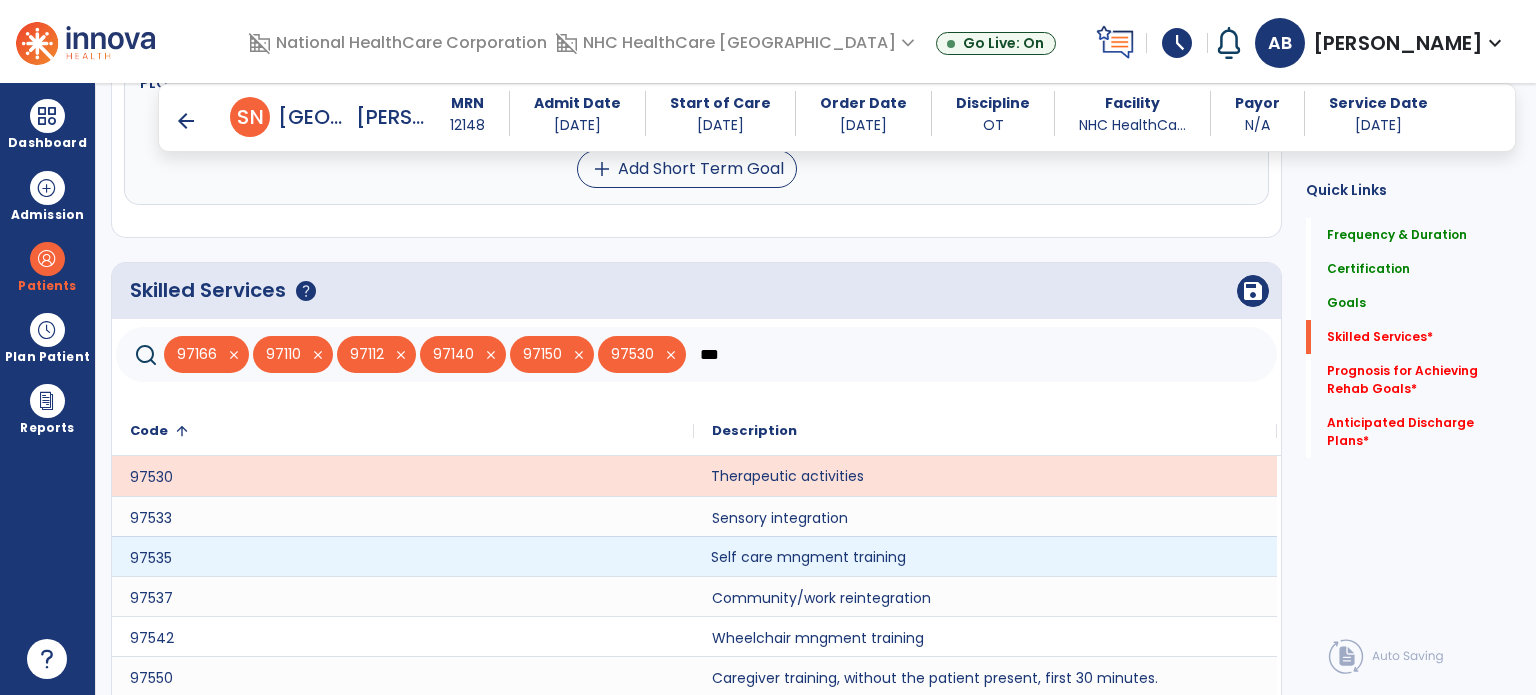 click on "Self care mngment training" 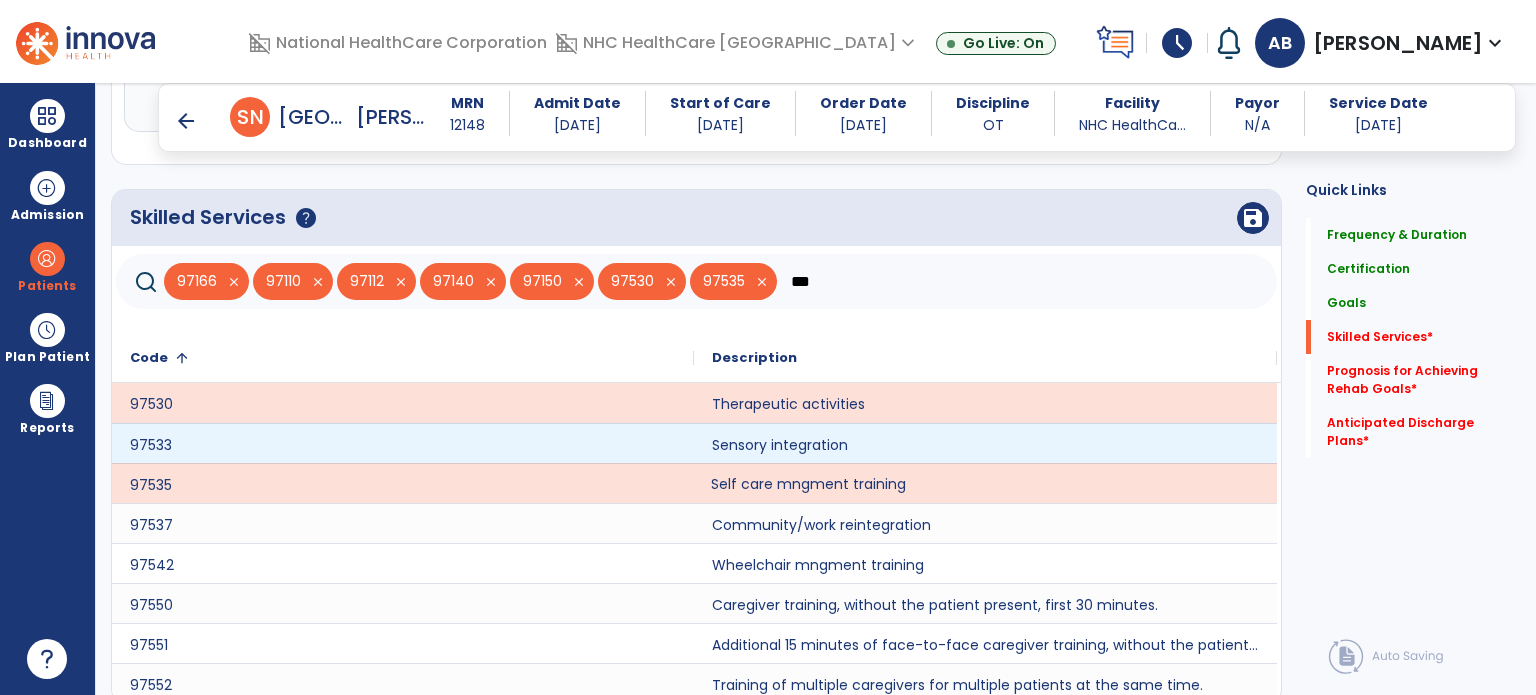 scroll, scrollTop: 2382, scrollLeft: 0, axis: vertical 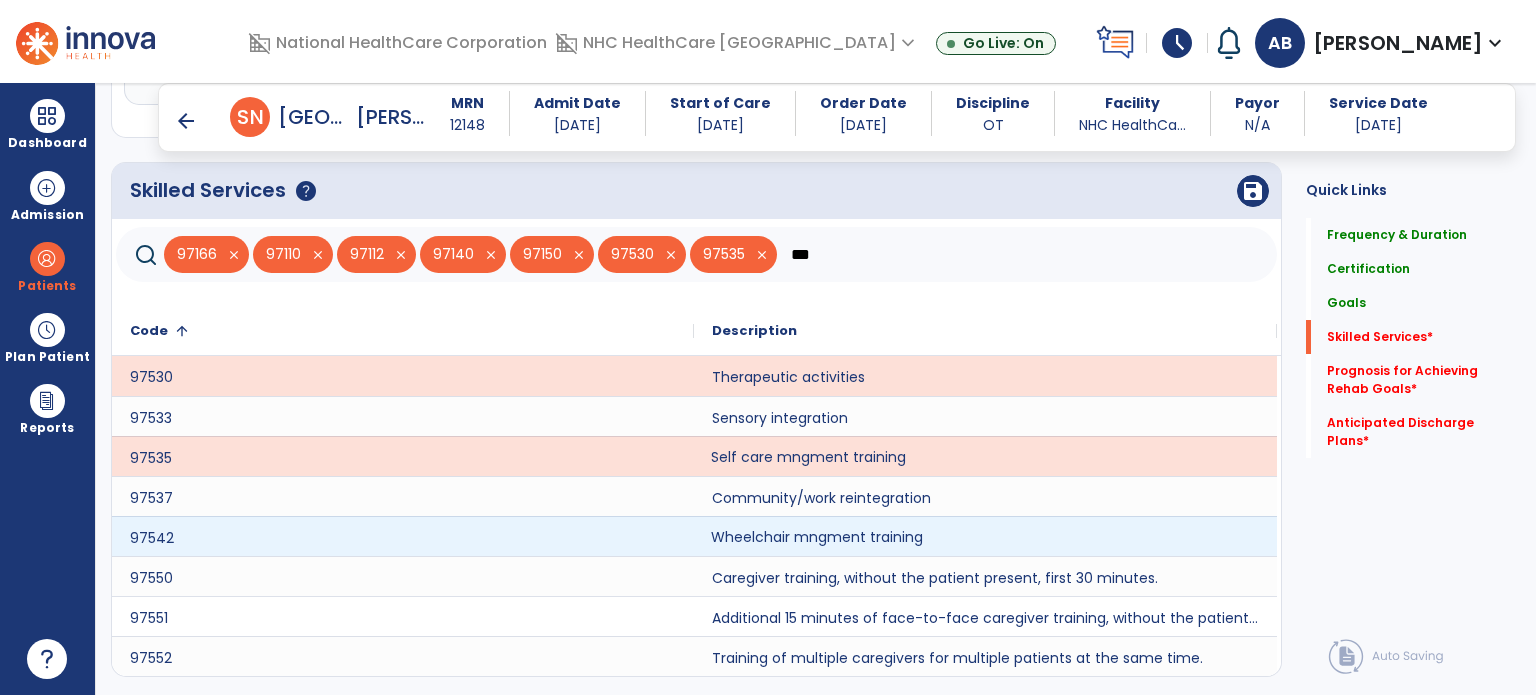 click on "Wheelchair mngment training" 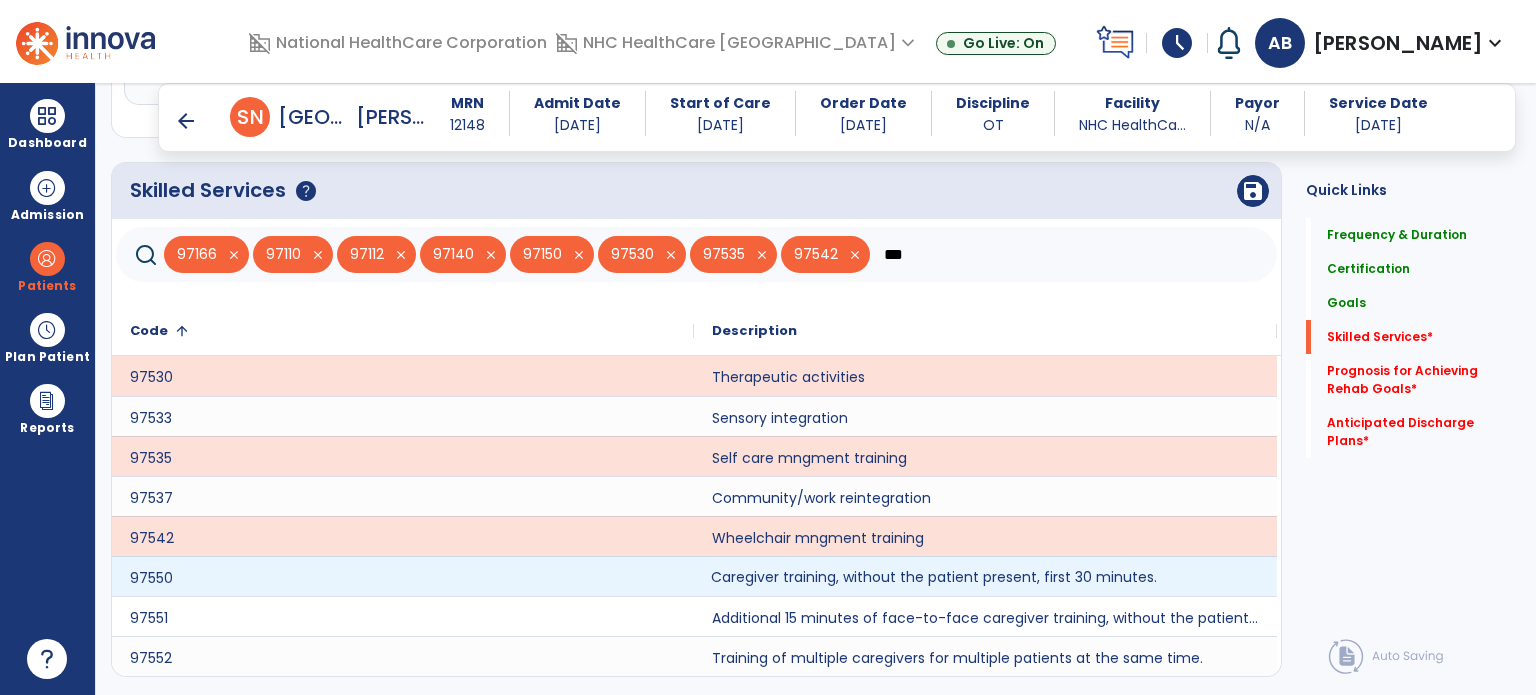 click on "Caregiver training, without the patient present, first 30 minutes." 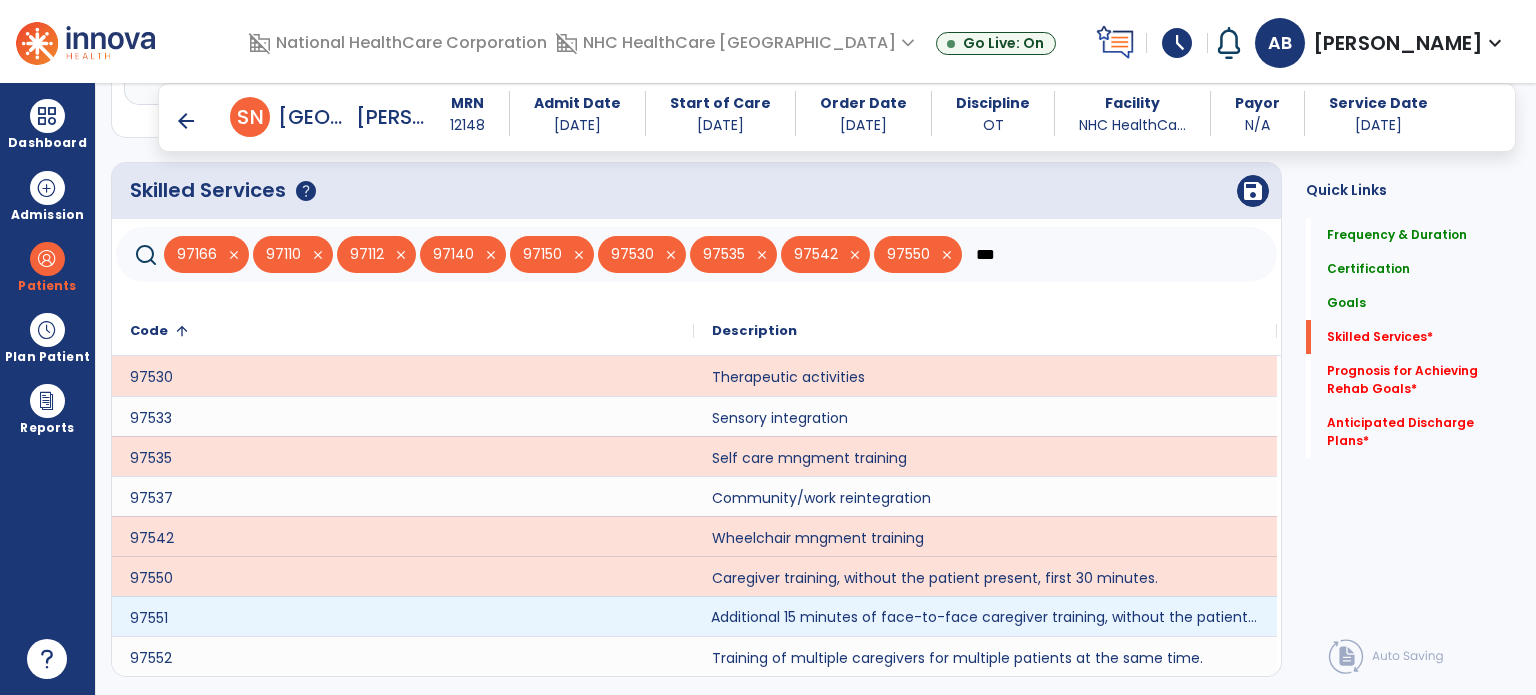 click on "Additional 15 minutes of face-to-face caregiver training, without the patient present, after 97550 is billed." 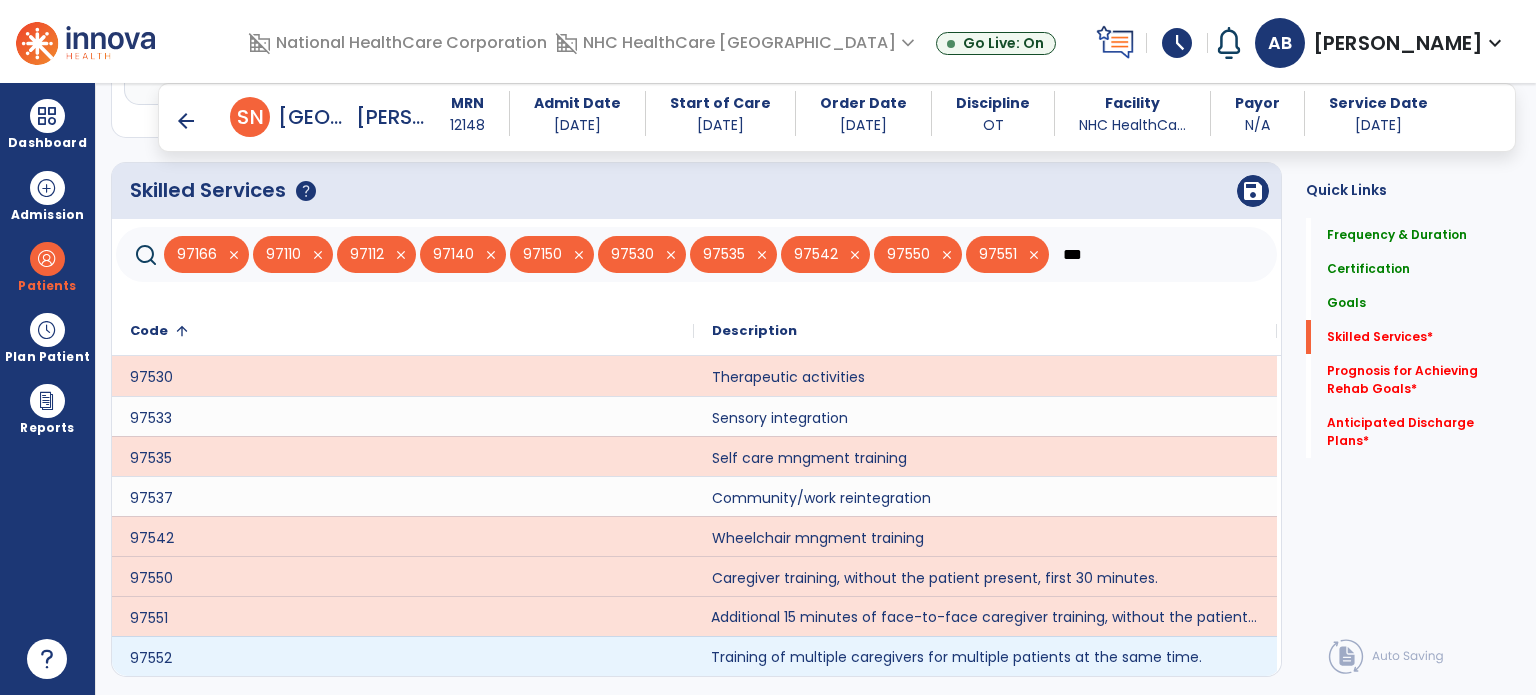 click on "Training of multiple caregivers for multiple patients at the same time." 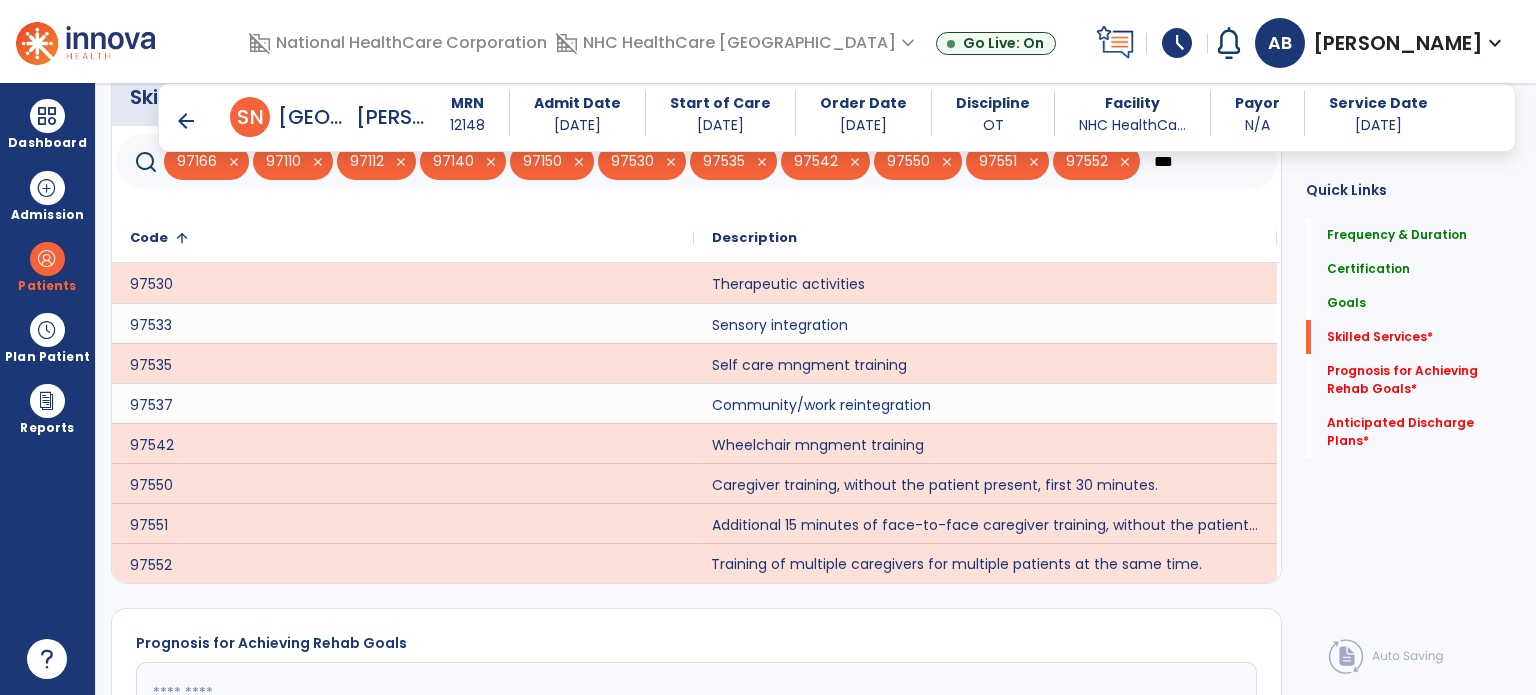 scroll, scrollTop: 2282, scrollLeft: 0, axis: vertical 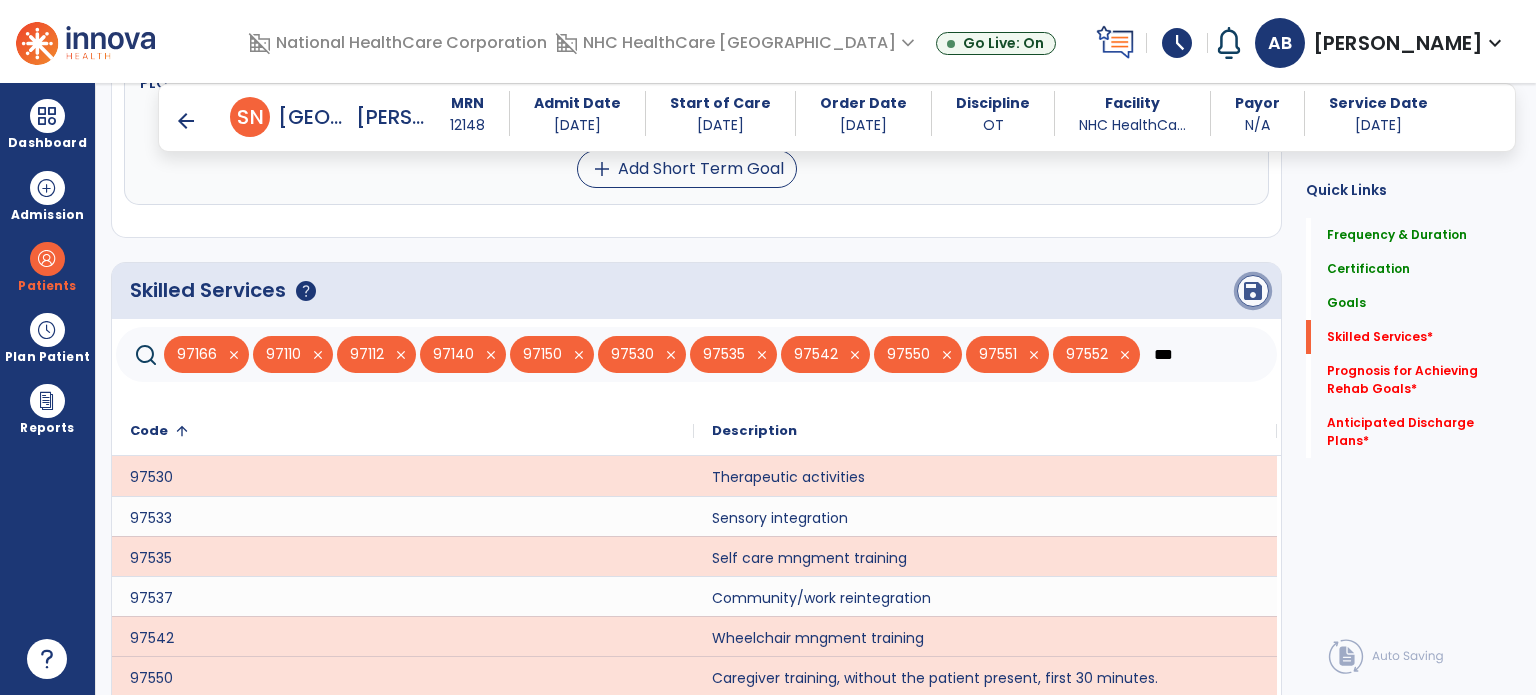 click on "save" 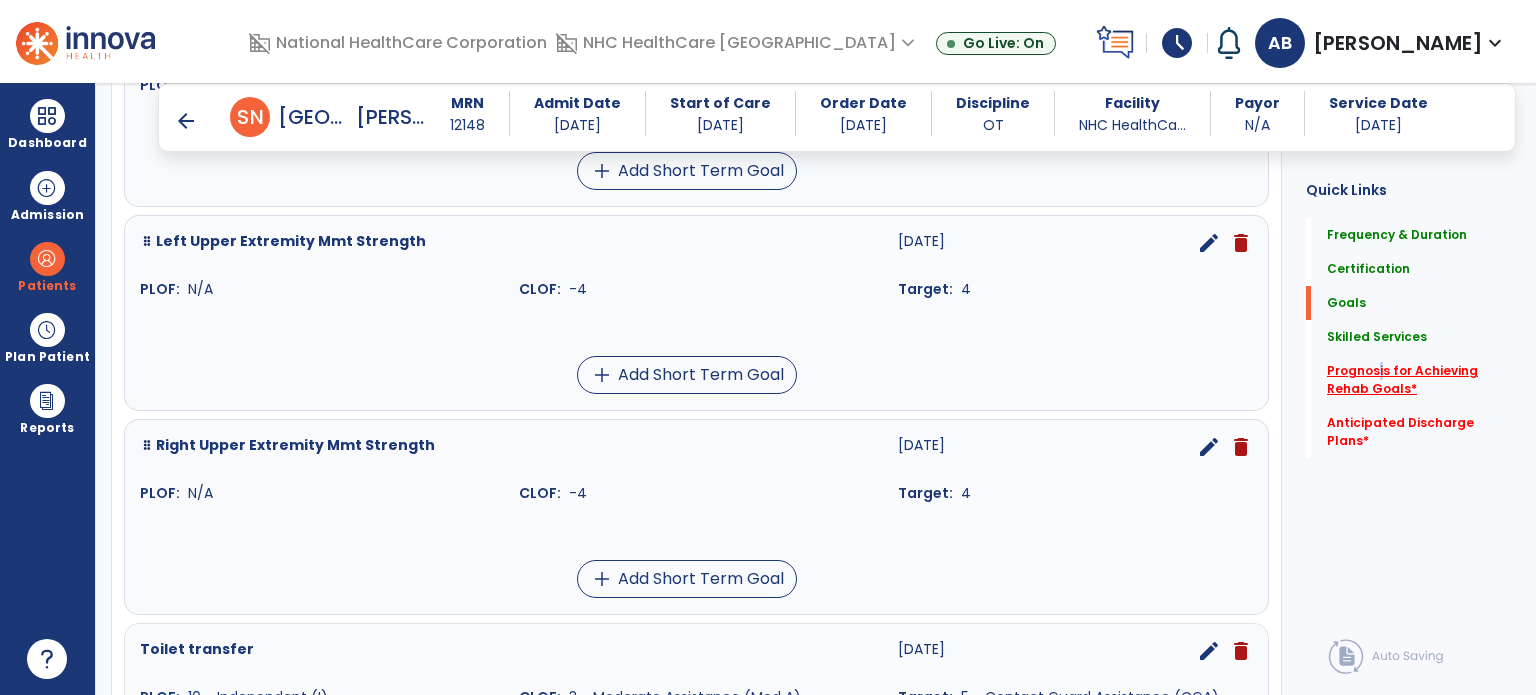 click on "Prognosis for Achieving Rehab Goals   *" 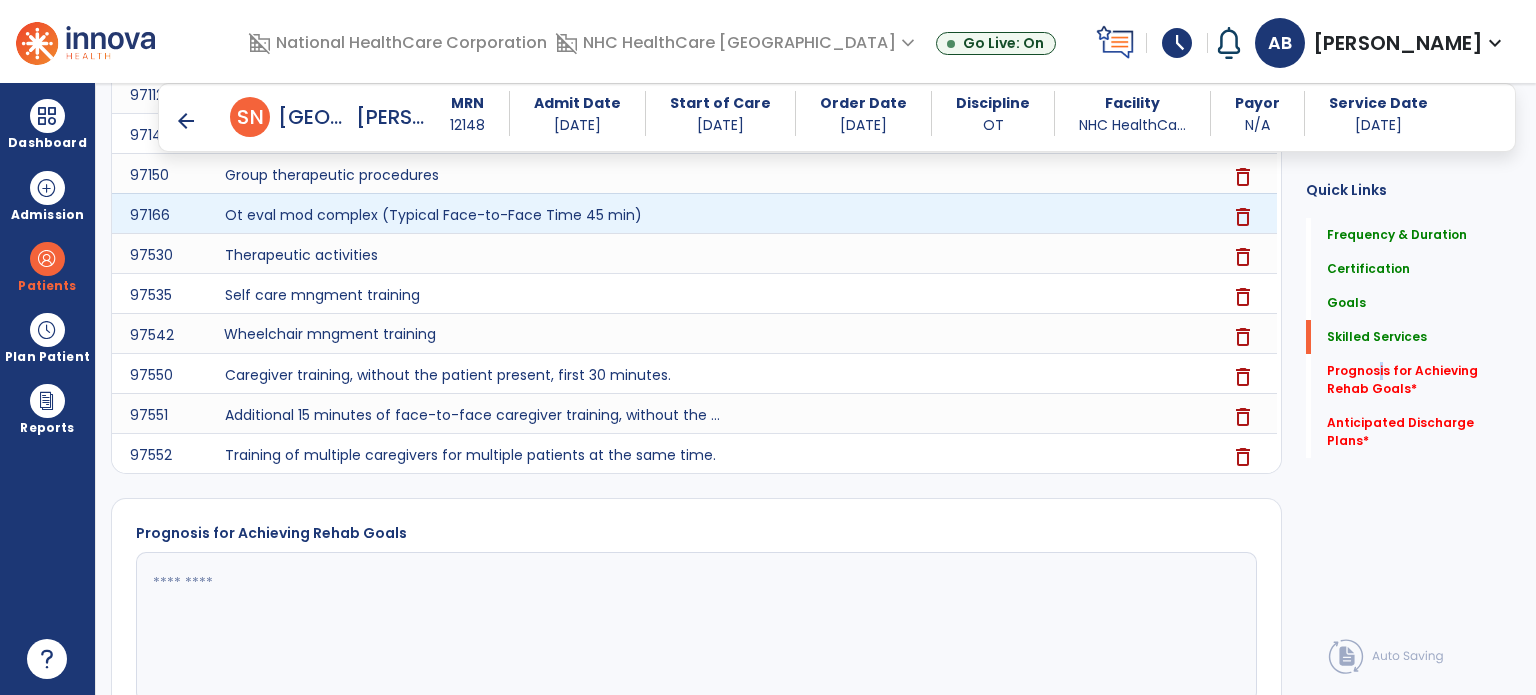 scroll, scrollTop: 2721, scrollLeft: 0, axis: vertical 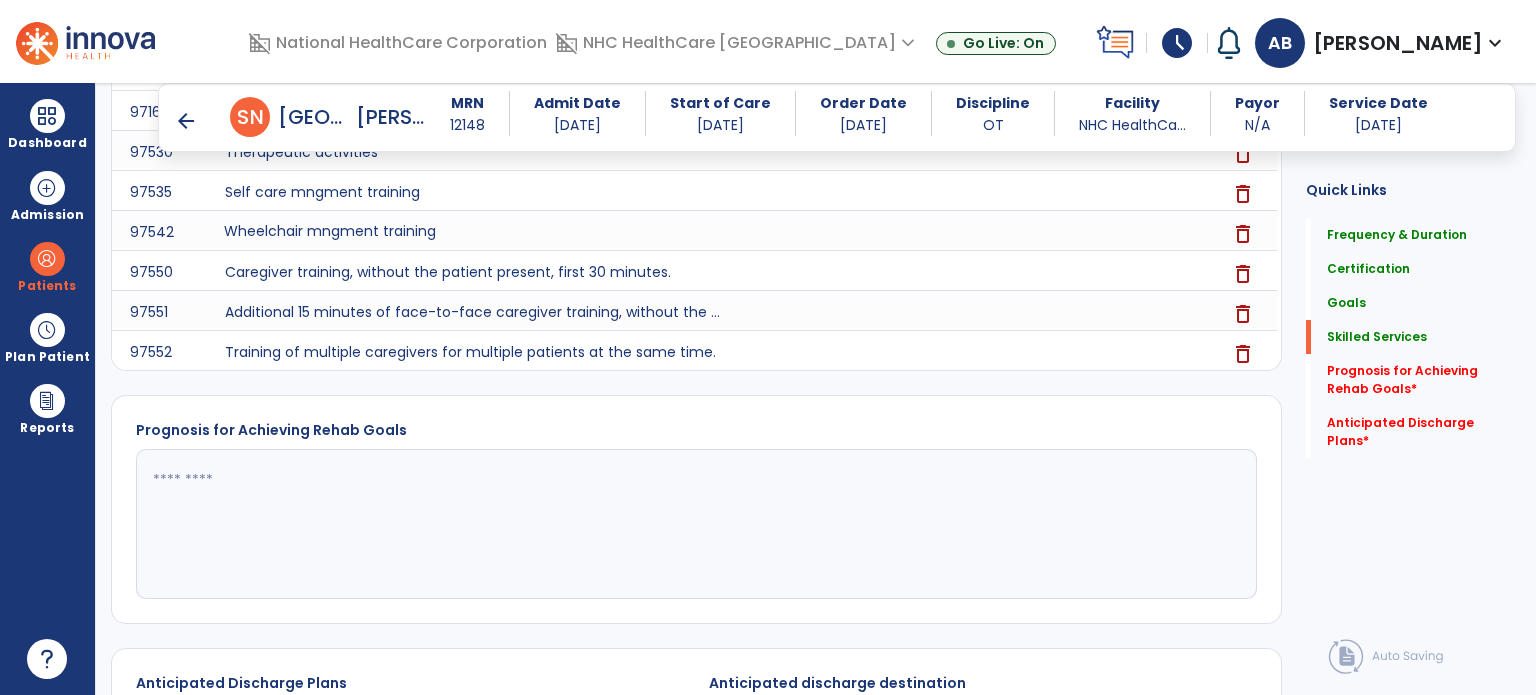click 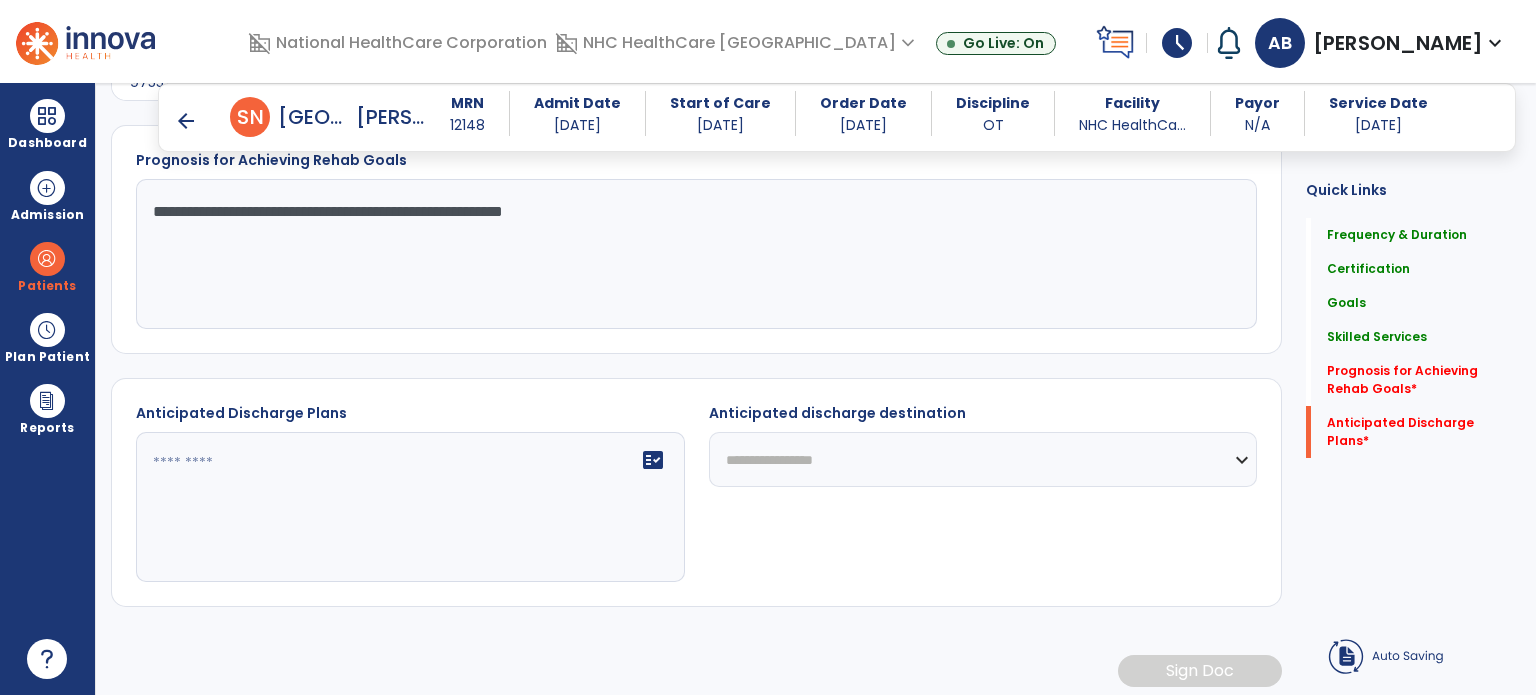 scroll, scrollTop: 2990, scrollLeft: 0, axis: vertical 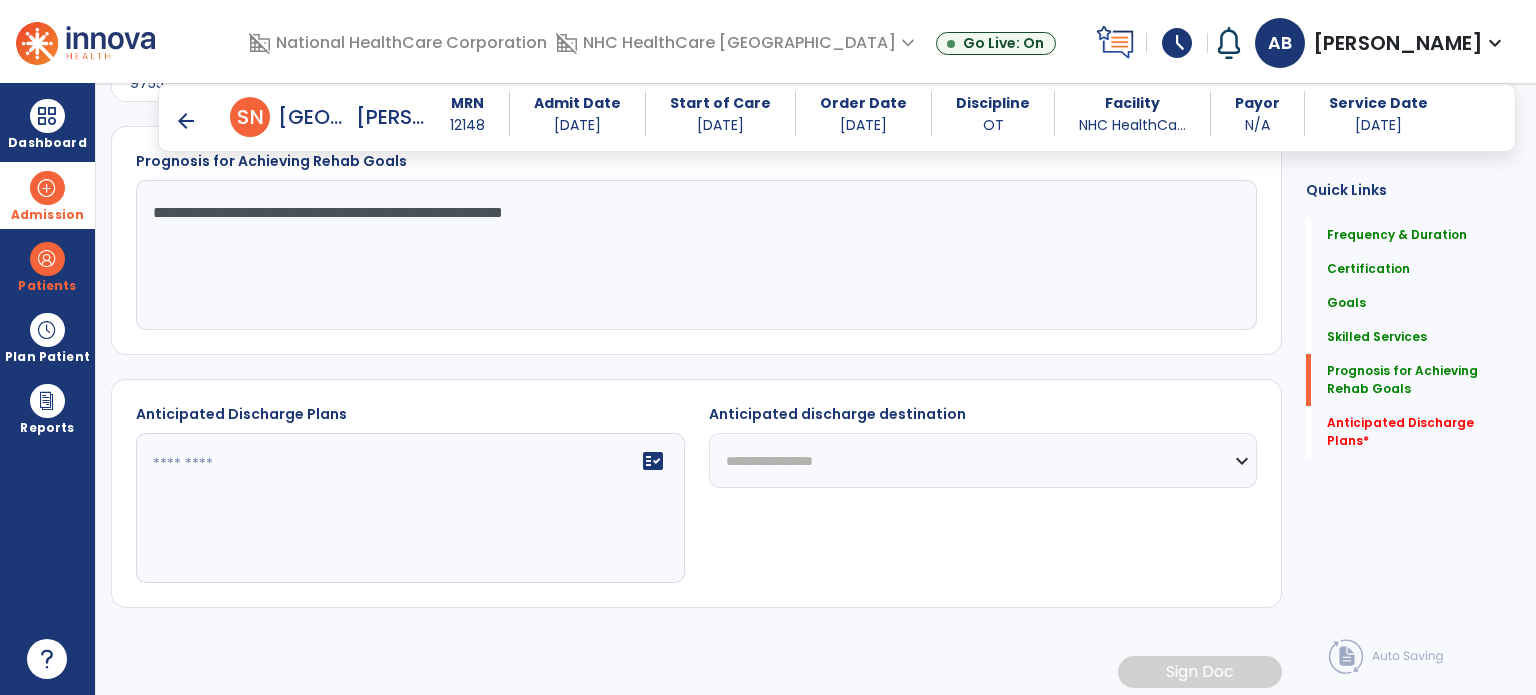 drag, startPoint x: 206, startPoint y: 201, endPoint x: 92, endPoint y: 192, distance: 114.35471 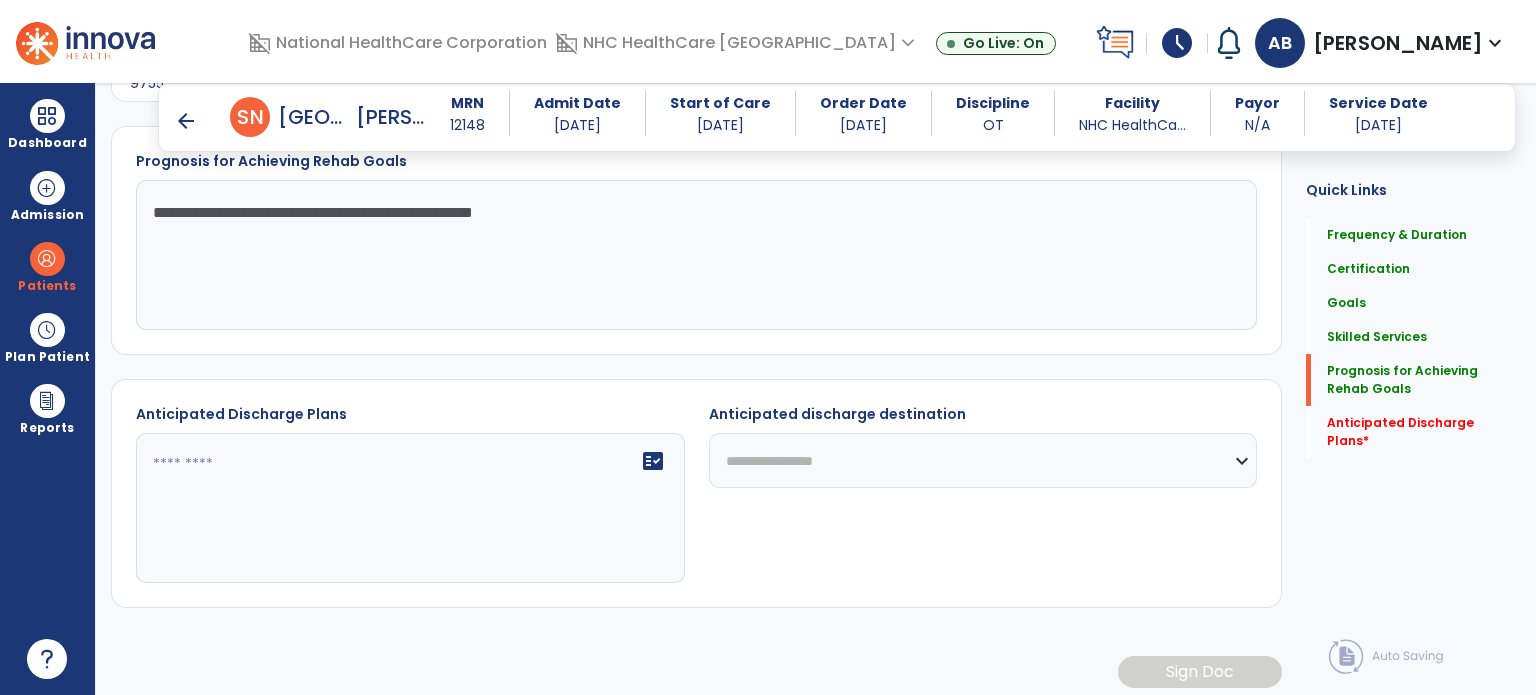 type on "**********" 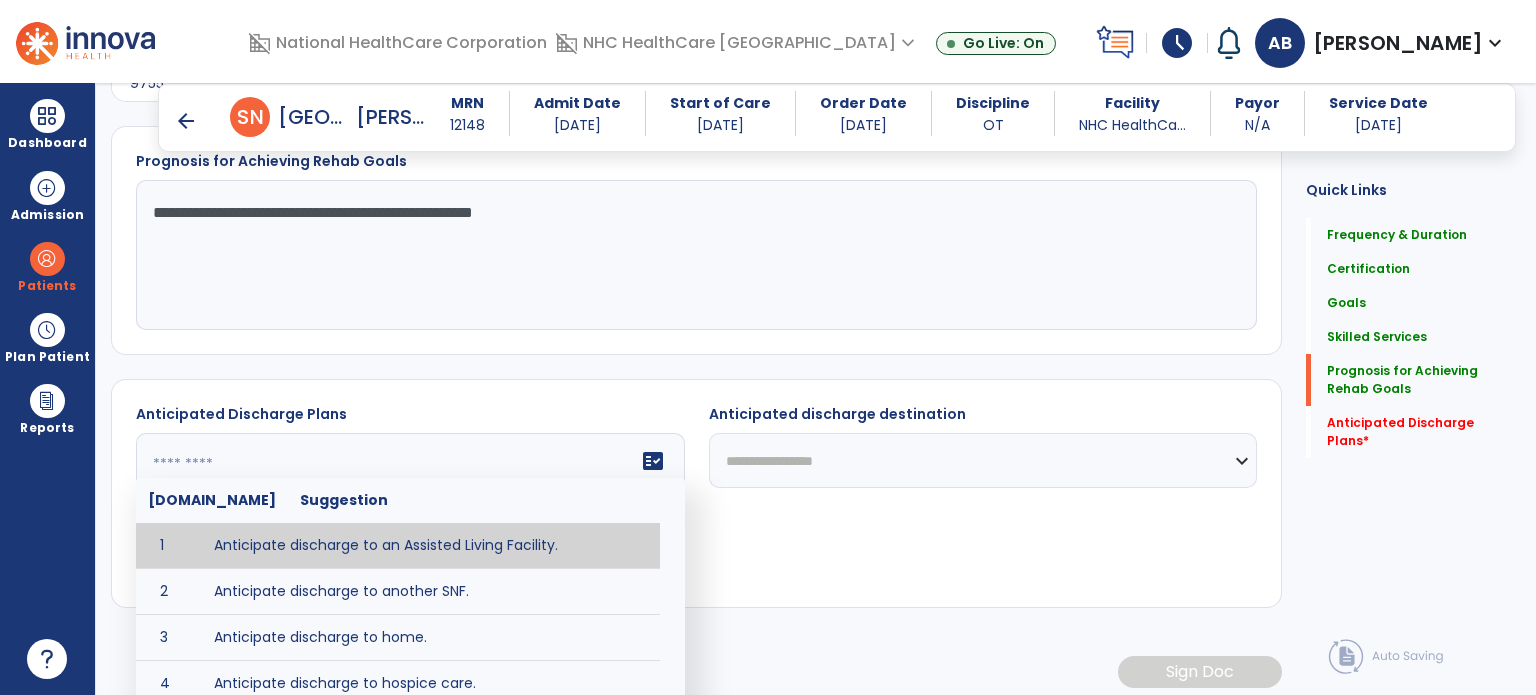 click on "fact_check  [DOMAIN_NAME] Suggestion 1 Anticipate discharge to an Assisted Living Facility. 2 Anticipate discharge to another SNF. 3 Anticipate discharge to home. 4 Anticipate discharge to hospice care. 5 Anticipate discharge to this SNF. 6 Anticipate patient will need [FULL/PART TIME] caregiver assistance. 7 Anticipate patient will need [ASSISTANCE LEVEL] assistance from [CAREGIVER]. 8 Anticipate patient will need 24-hour caregiver assistance. 9 Anticipate patient will need no caregiver assistance. 10 Discharge home and independent with caregiver. 11 Discharge home and independent without caregiver. 12 Discharge home and return to community activities. 13 Discharge home and return to vocational activities. 14 Discharge to home with patient continuing therapy services with out patient therapy. 15 Discharge to home with patient continuing therapy with Home Health. 16 Discharge to home with patient planning to live alone. 17 DME - the following DME for this patient is recommended by [MEDICAL_DATA]: 18 19 20 21" 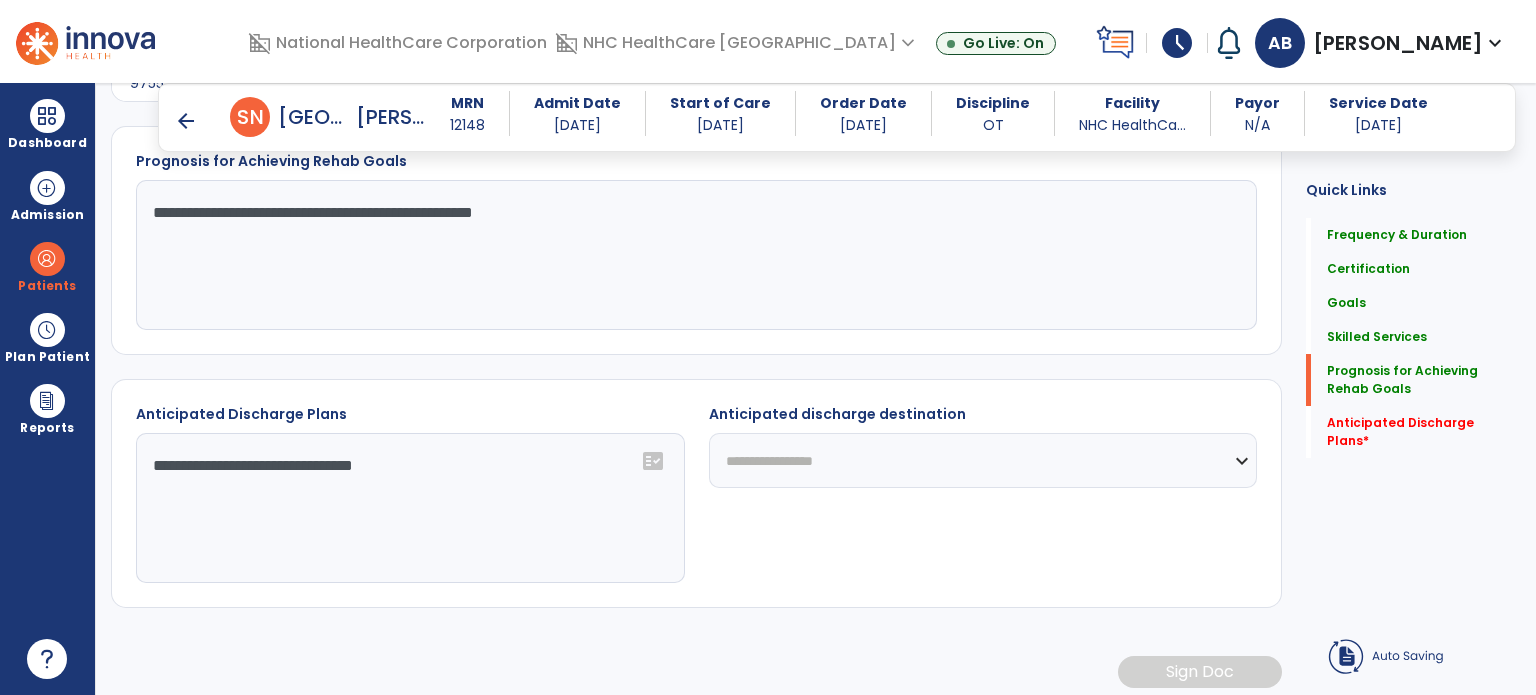 type on "**********" 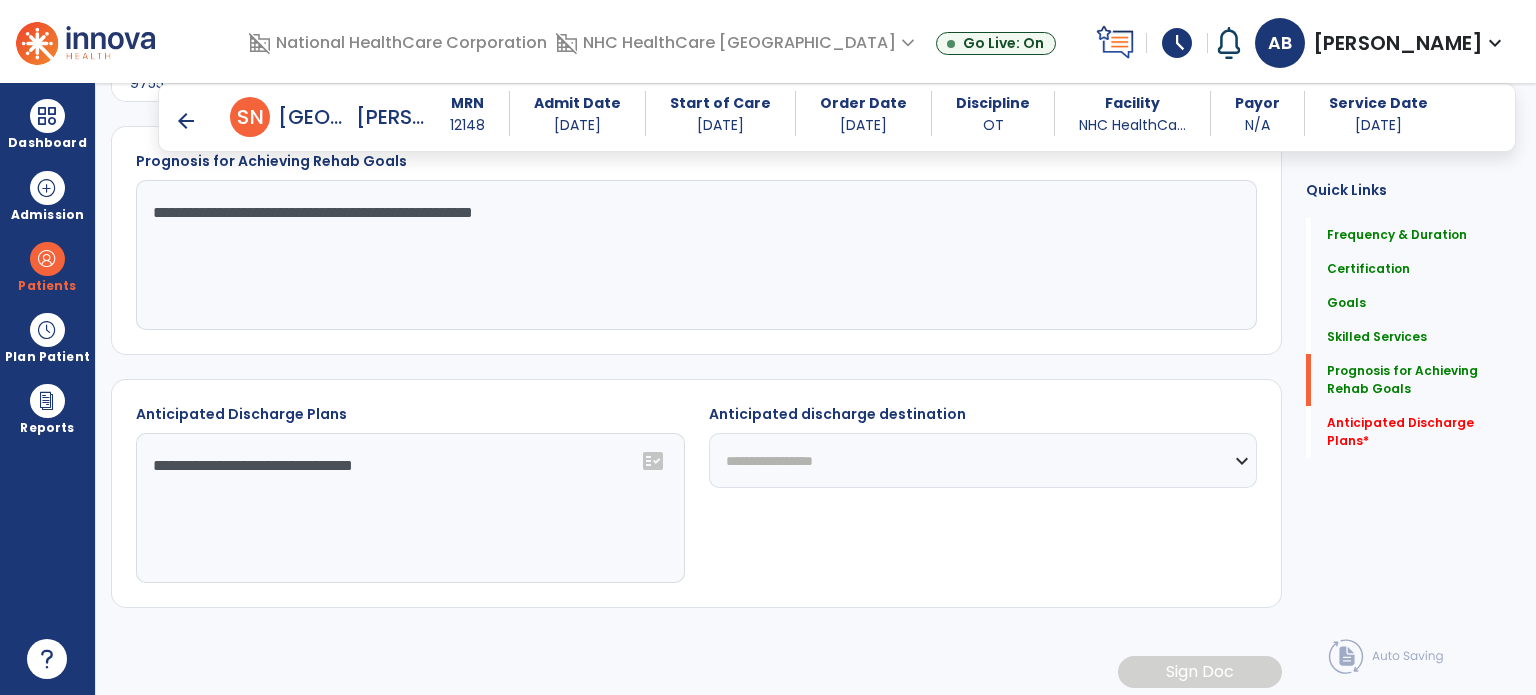 click on "**********" 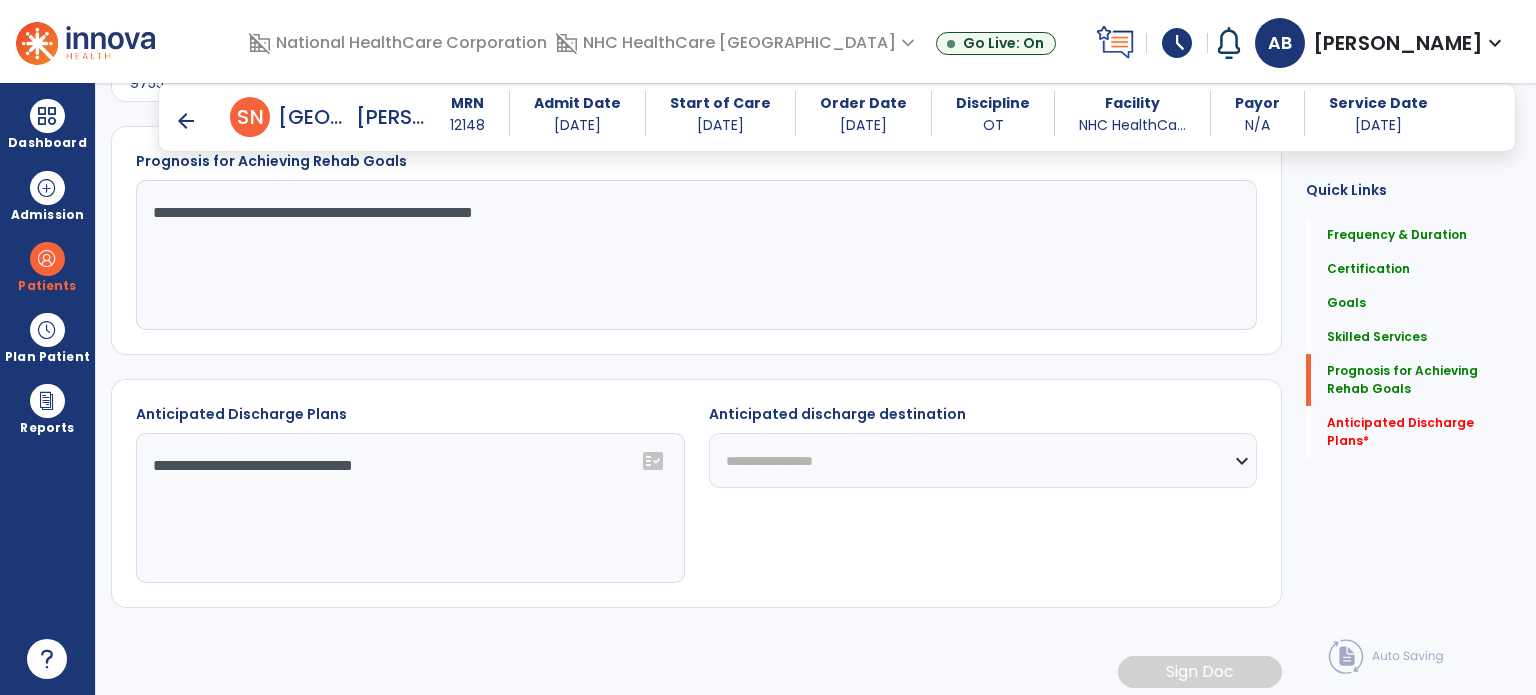 scroll, scrollTop: 2890, scrollLeft: 0, axis: vertical 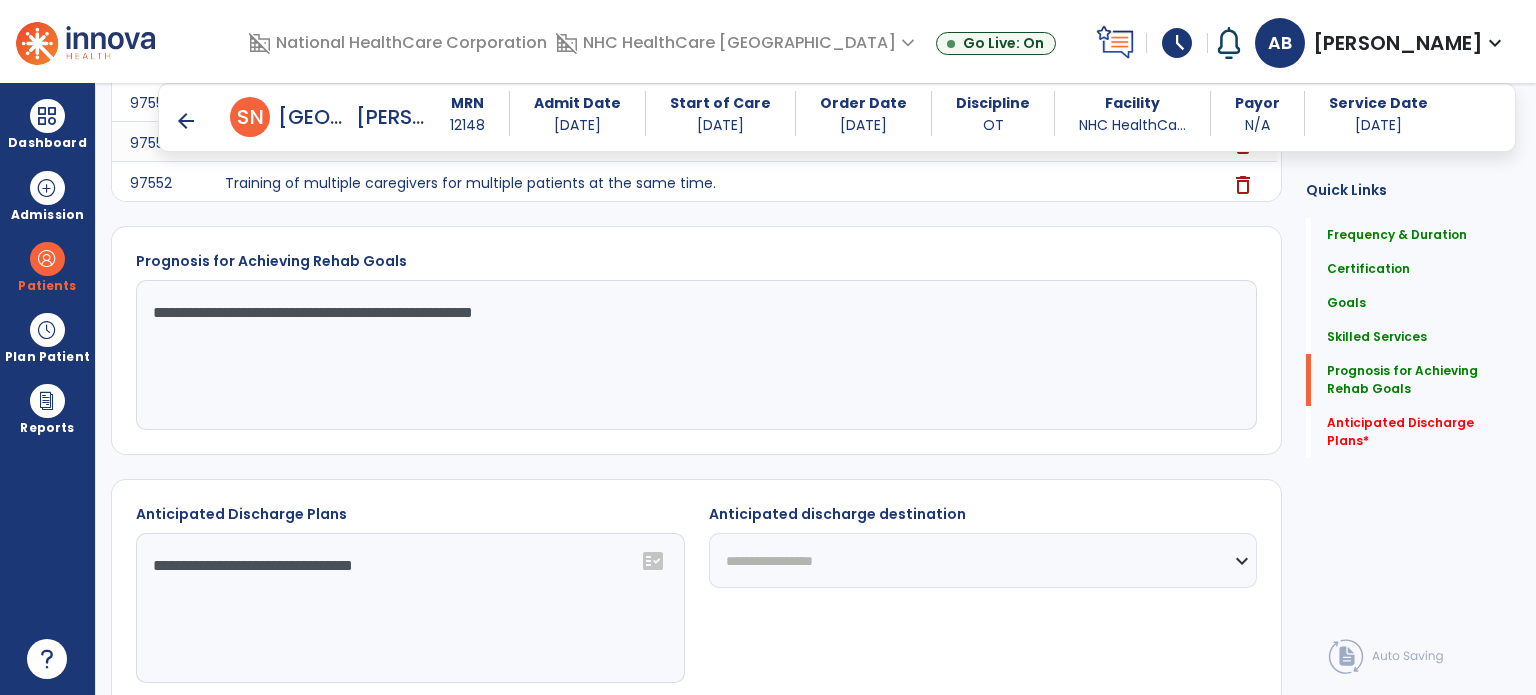 click on "**********" 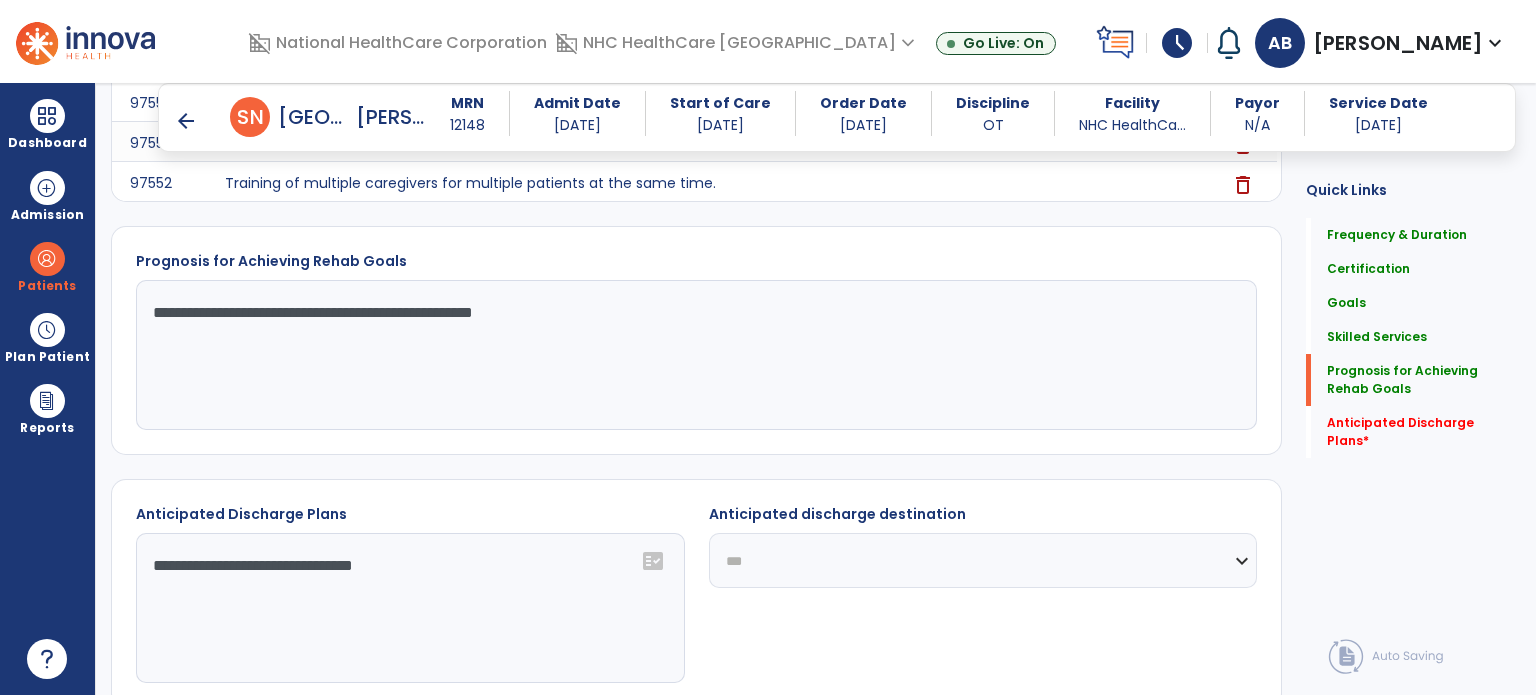 click on "**********" 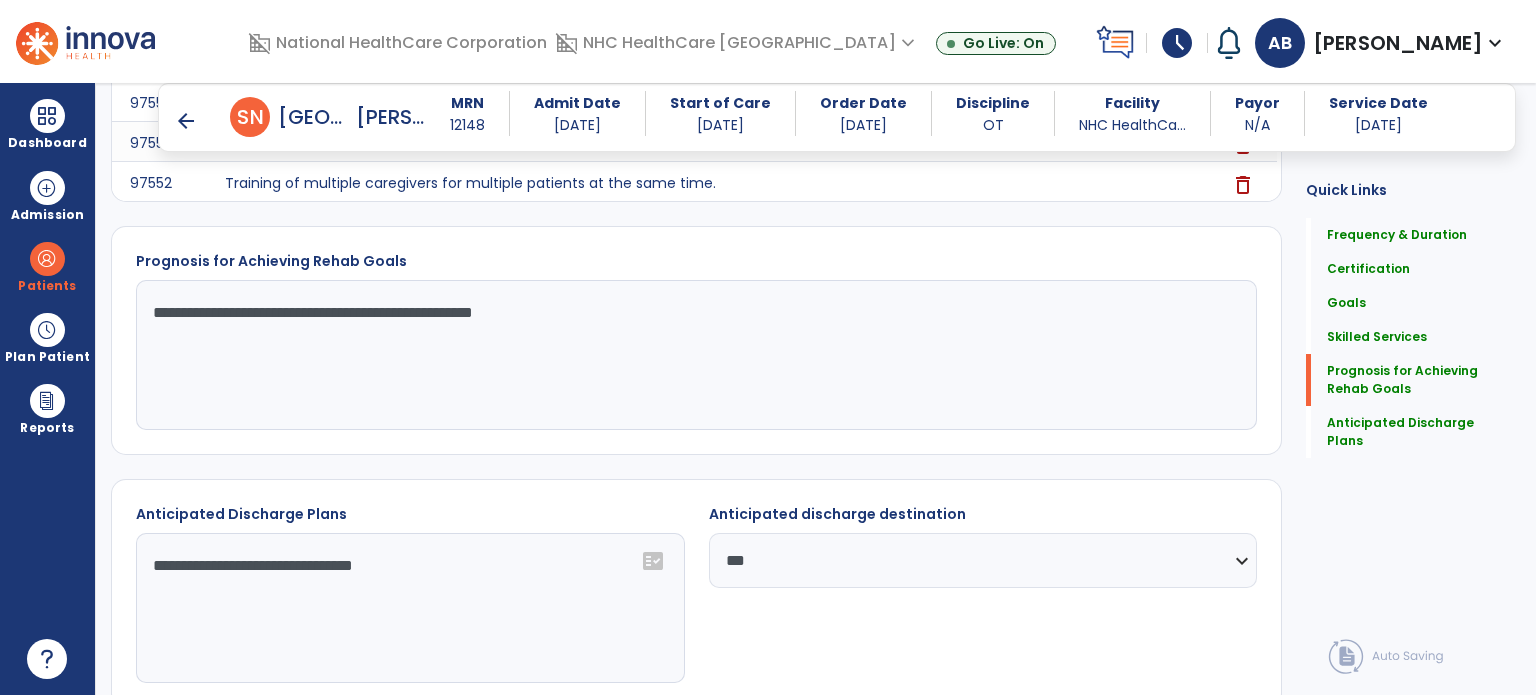 drag, startPoint x: 482, startPoint y: 566, endPoint x: 516, endPoint y: 506, distance: 68.96376 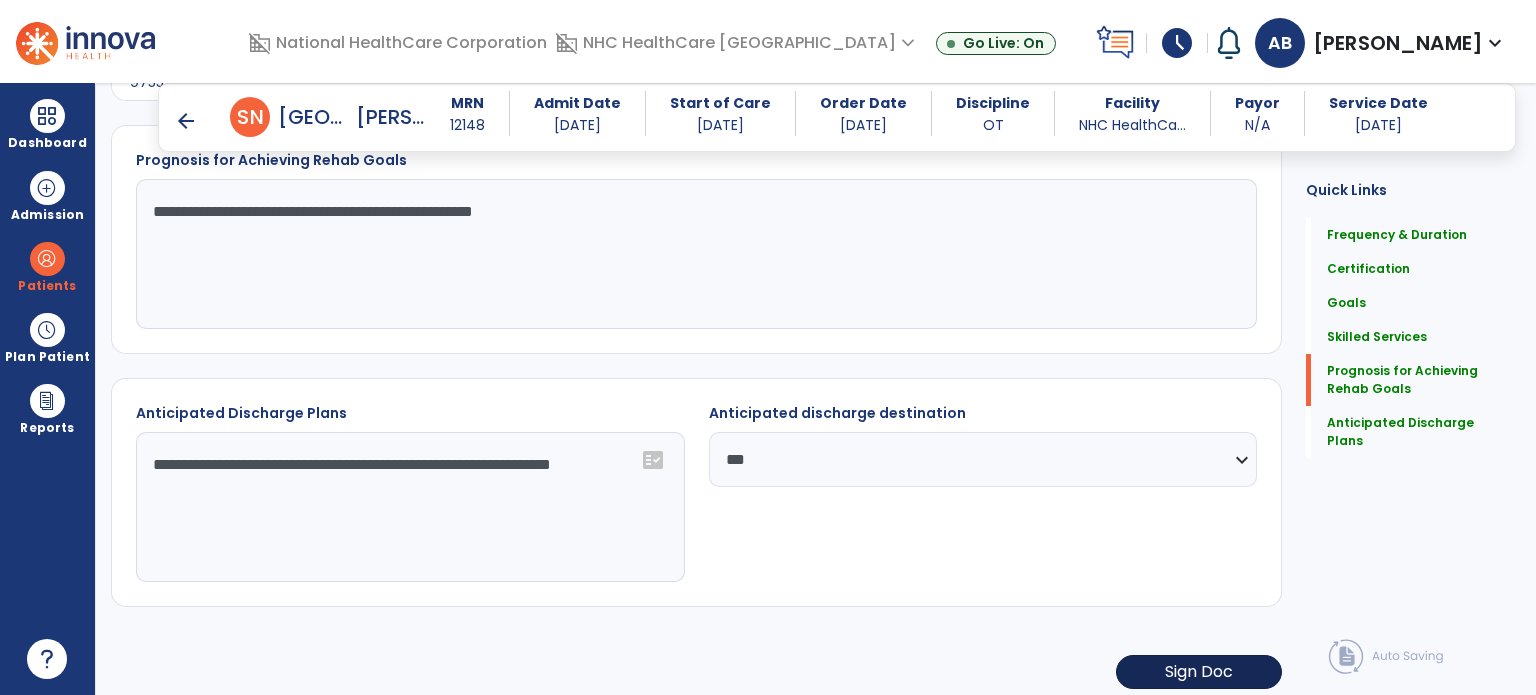 scroll, scrollTop: 2990, scrollLeft: 0, axis: vertical 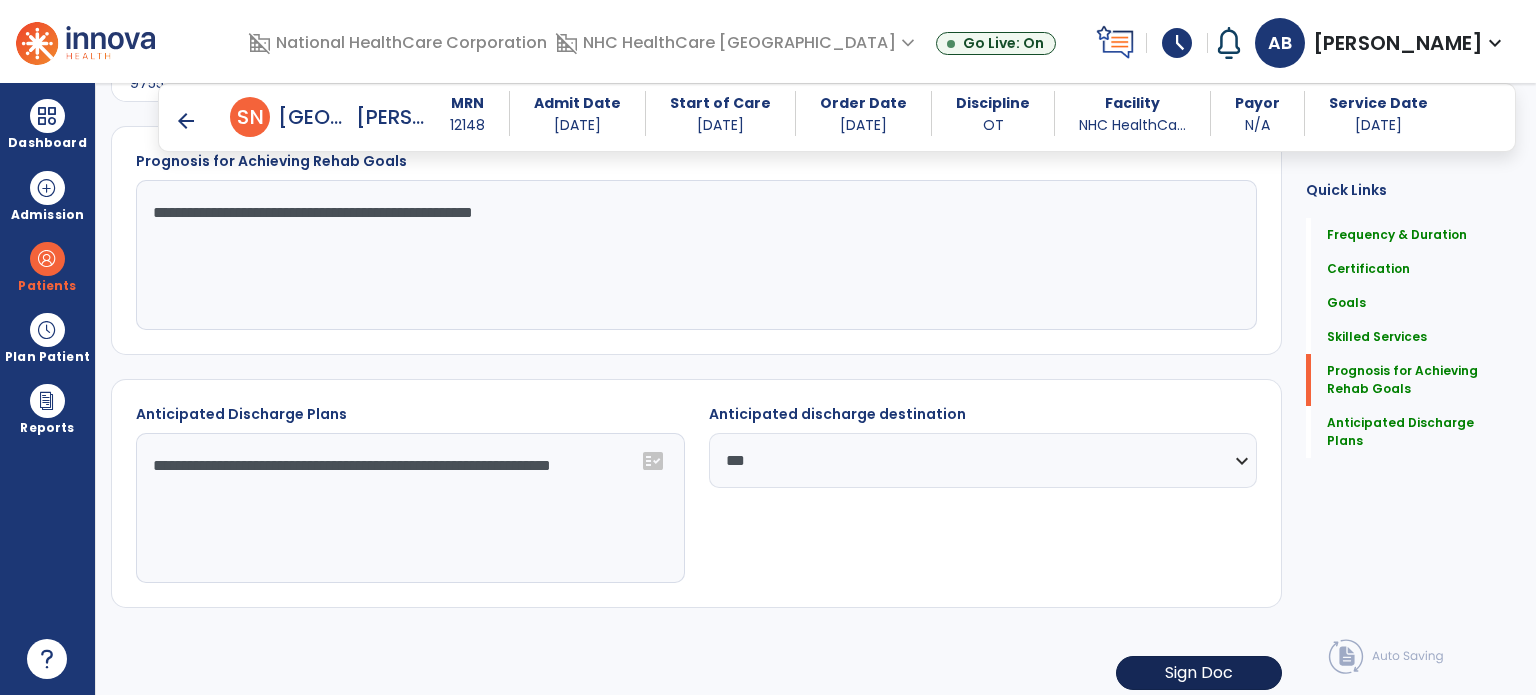 type on "**********" 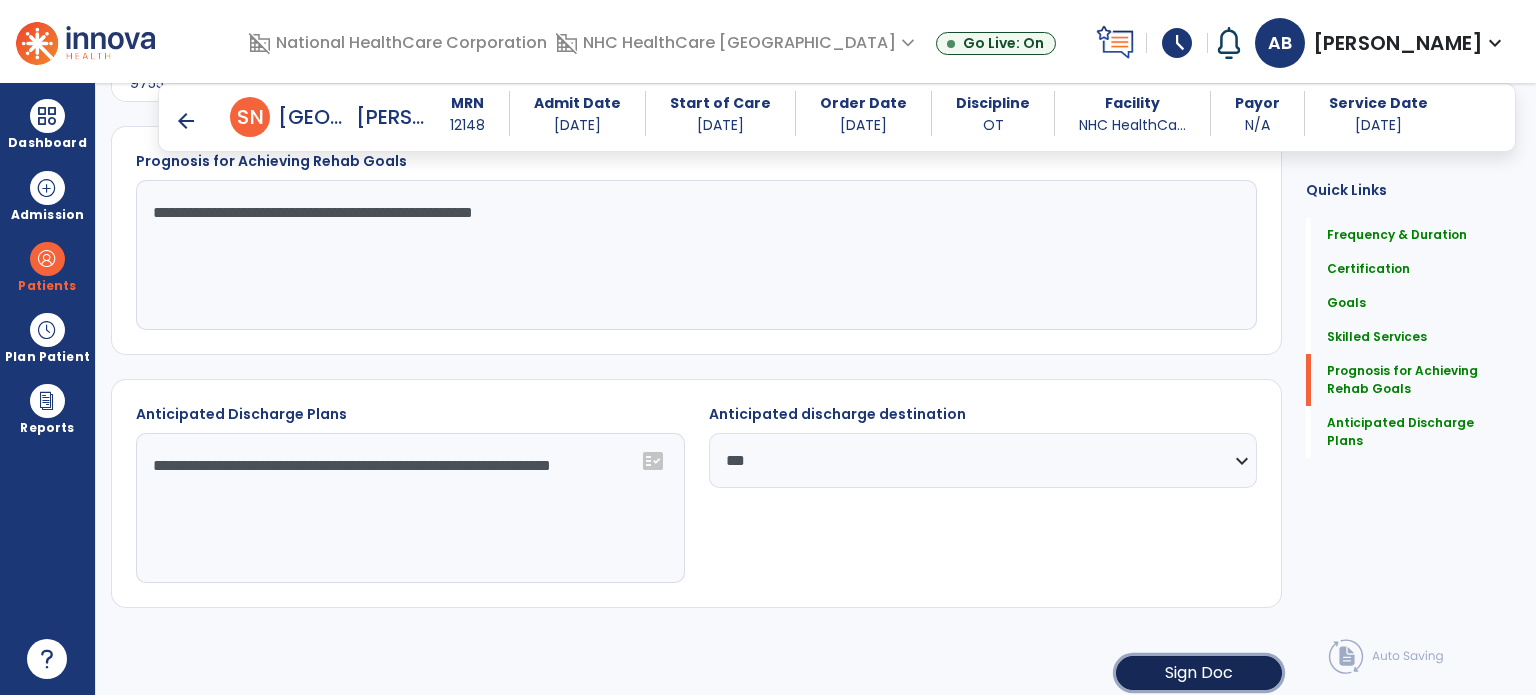 click on "Sign Doc" 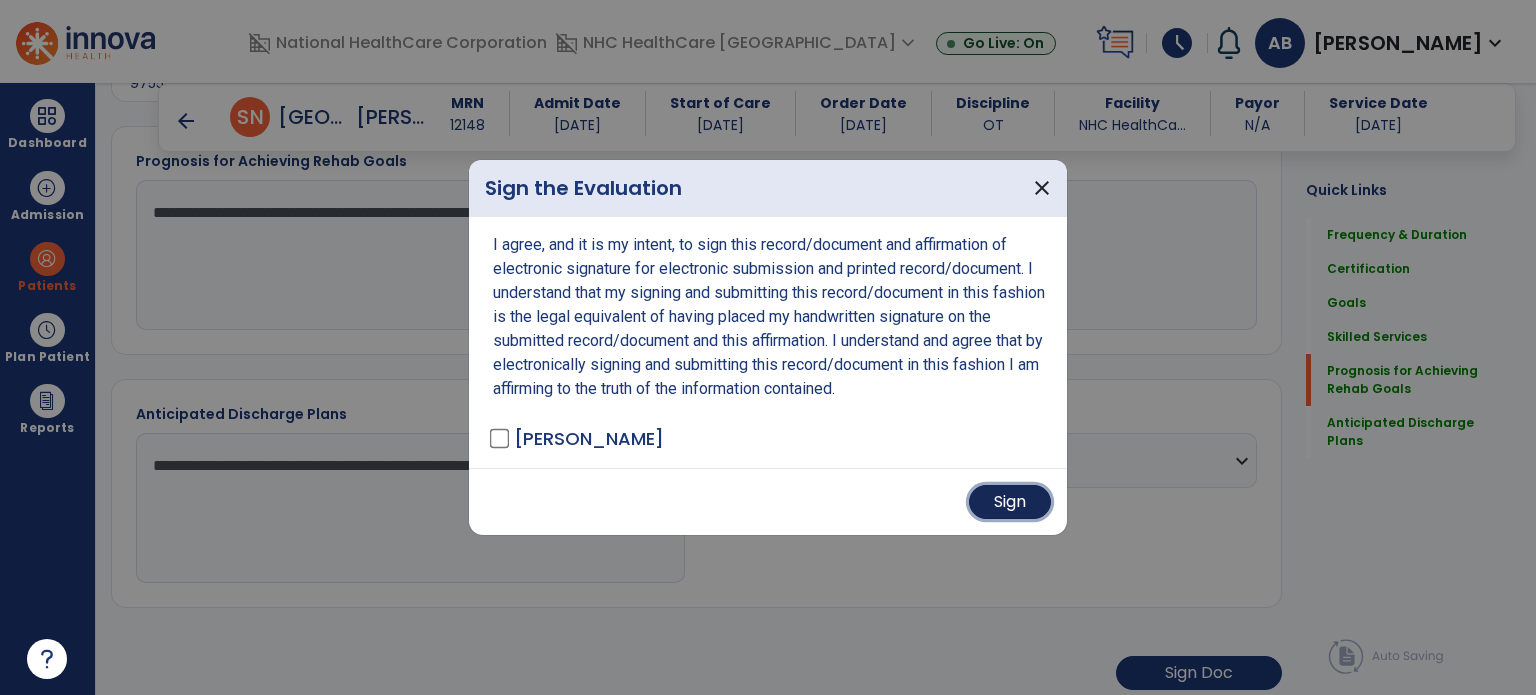 click on "Sign" at bounding box center [1010, 502] 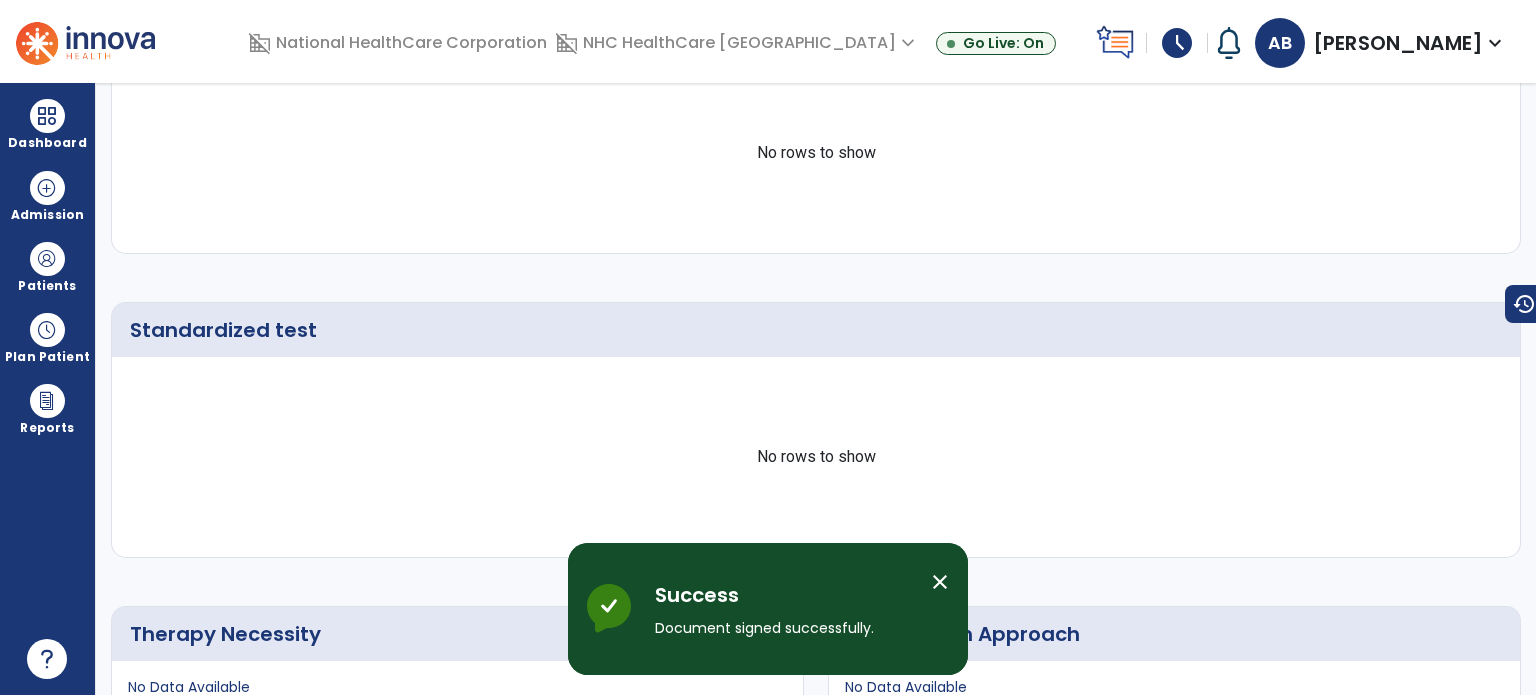 scroll, scrollTop: 14, scrollLeft: 0, axis: vertical 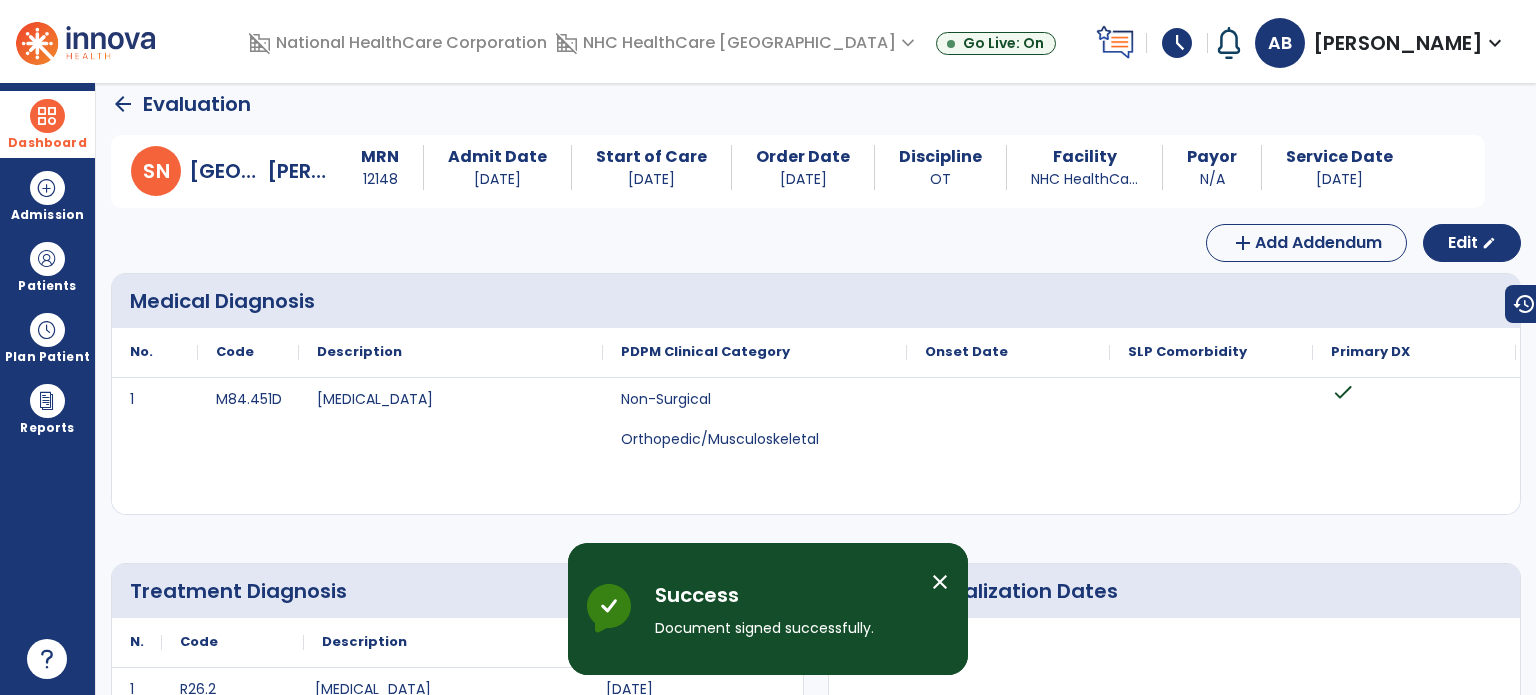 drag, startPoint x: 55, startPoint y: 116, endPoint x: 148, endPoint y: 135, distance: 94.92102 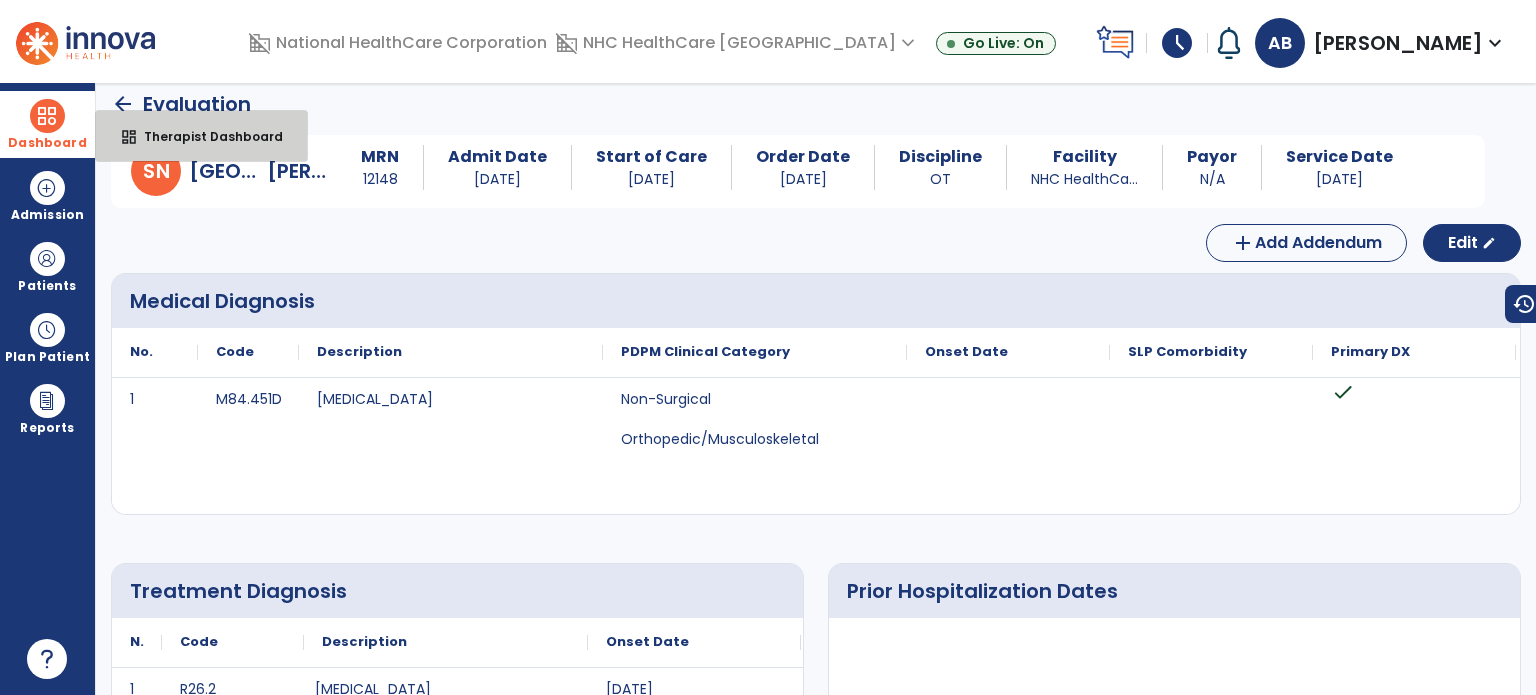 click on "dashboard  Therapist Dashboard" at bounding box center [201, 136] 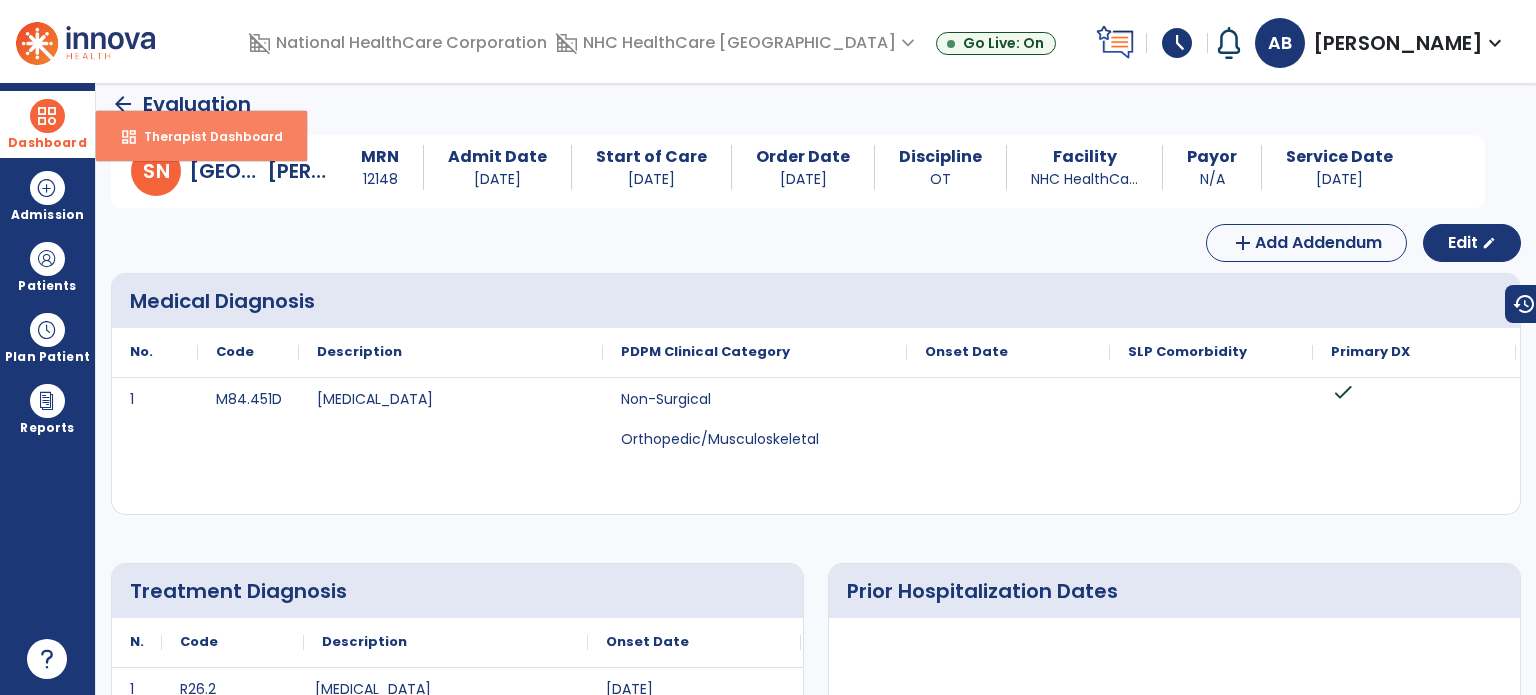 select on "****" 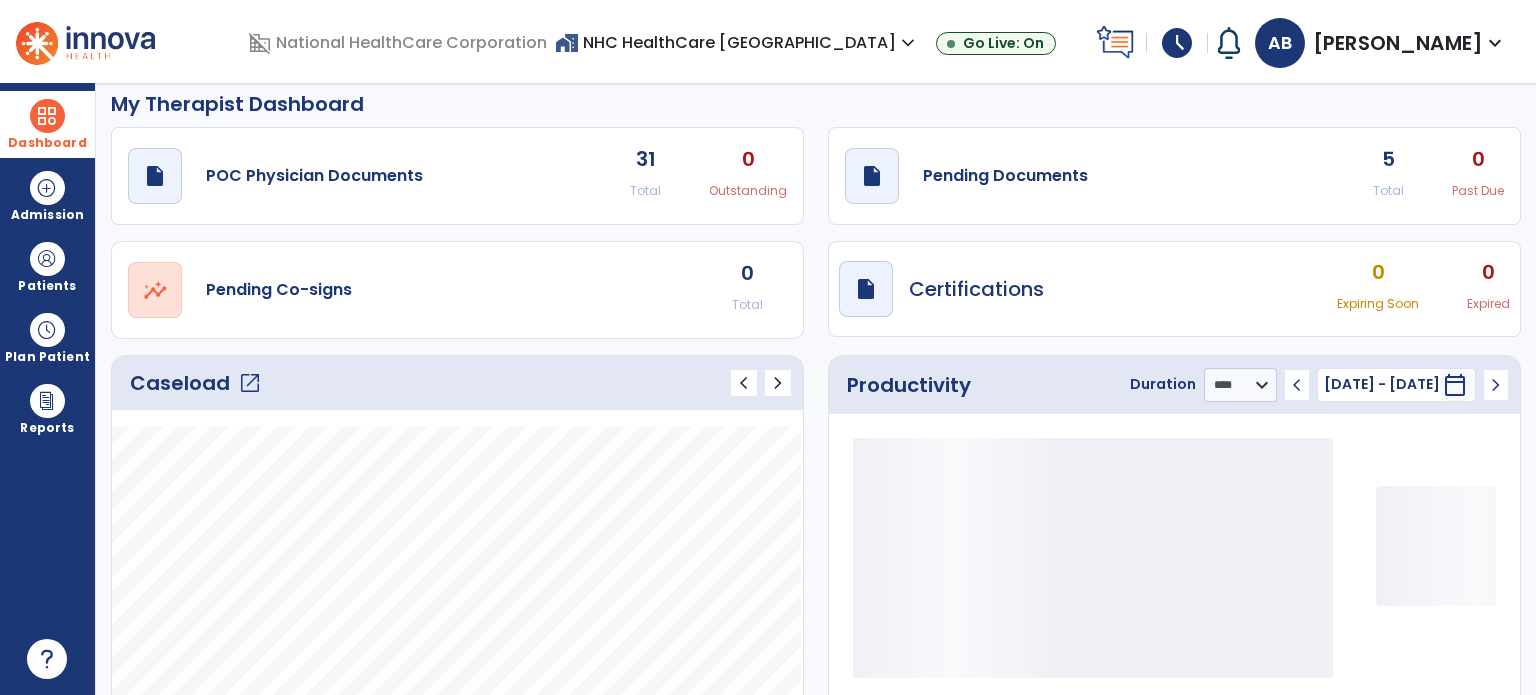 click on "draft   open_in_new  Pending Documents 5 Total 0 Past Due" 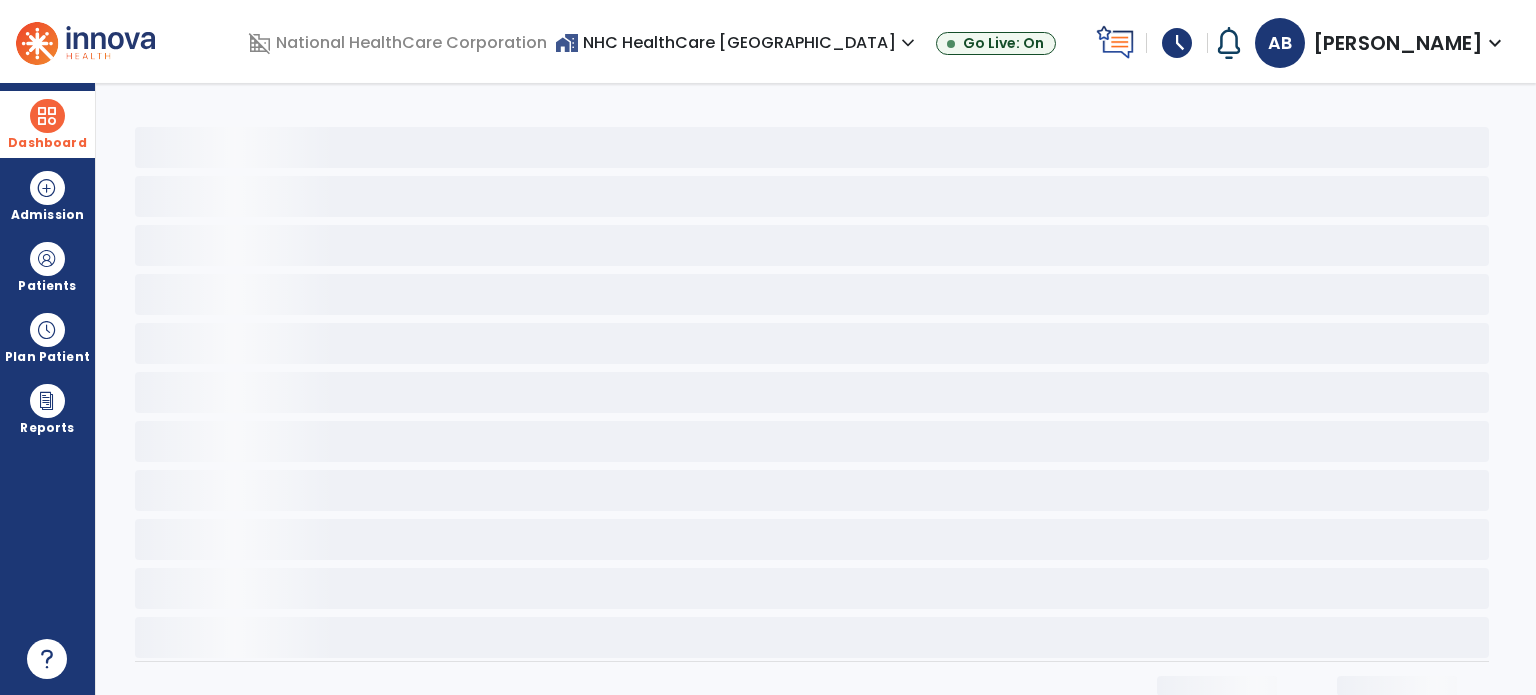 scroll, scrollTop: 0, scrollLeft: 0, axis: both 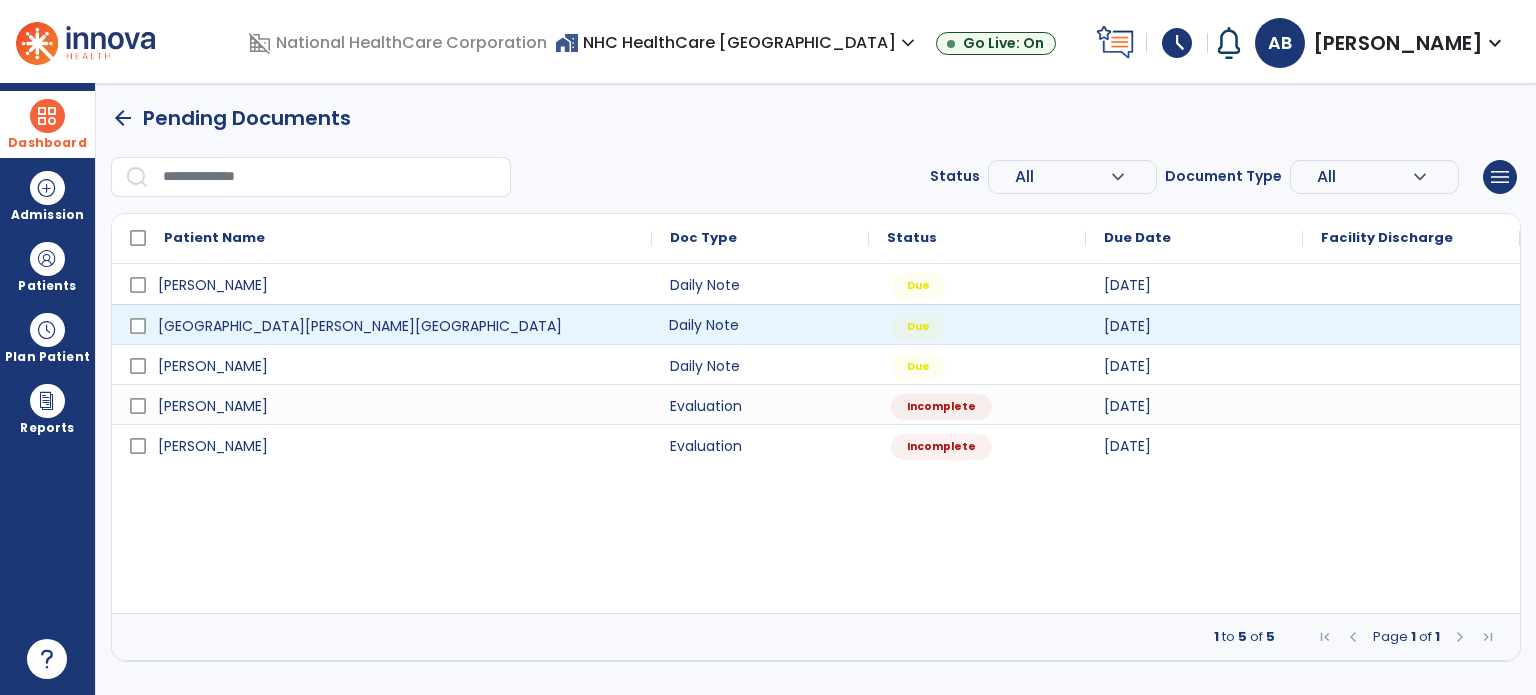 click on "Daily Note" at bounding box center (760, 324) 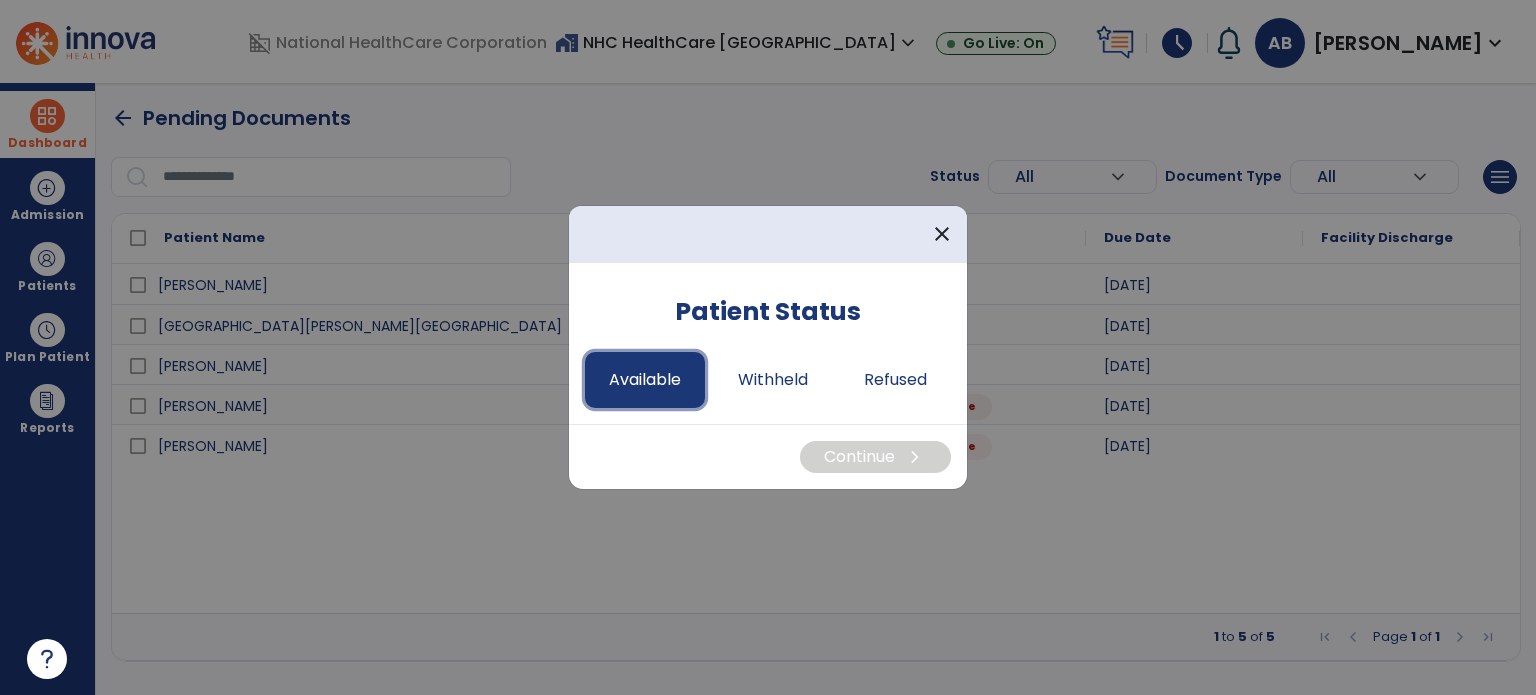 click on "Available" at bounding box center (645, 380) 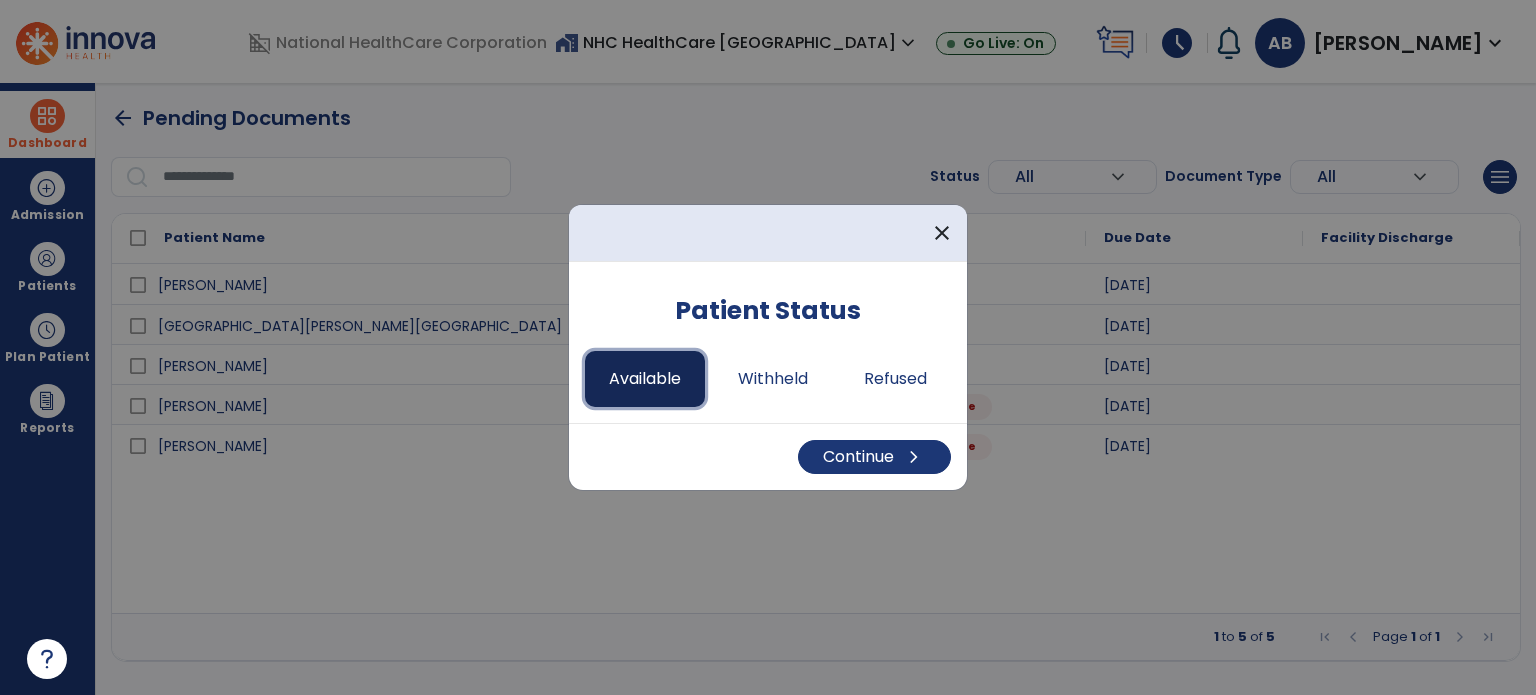click on "Available" at bounding box center [645, 379] 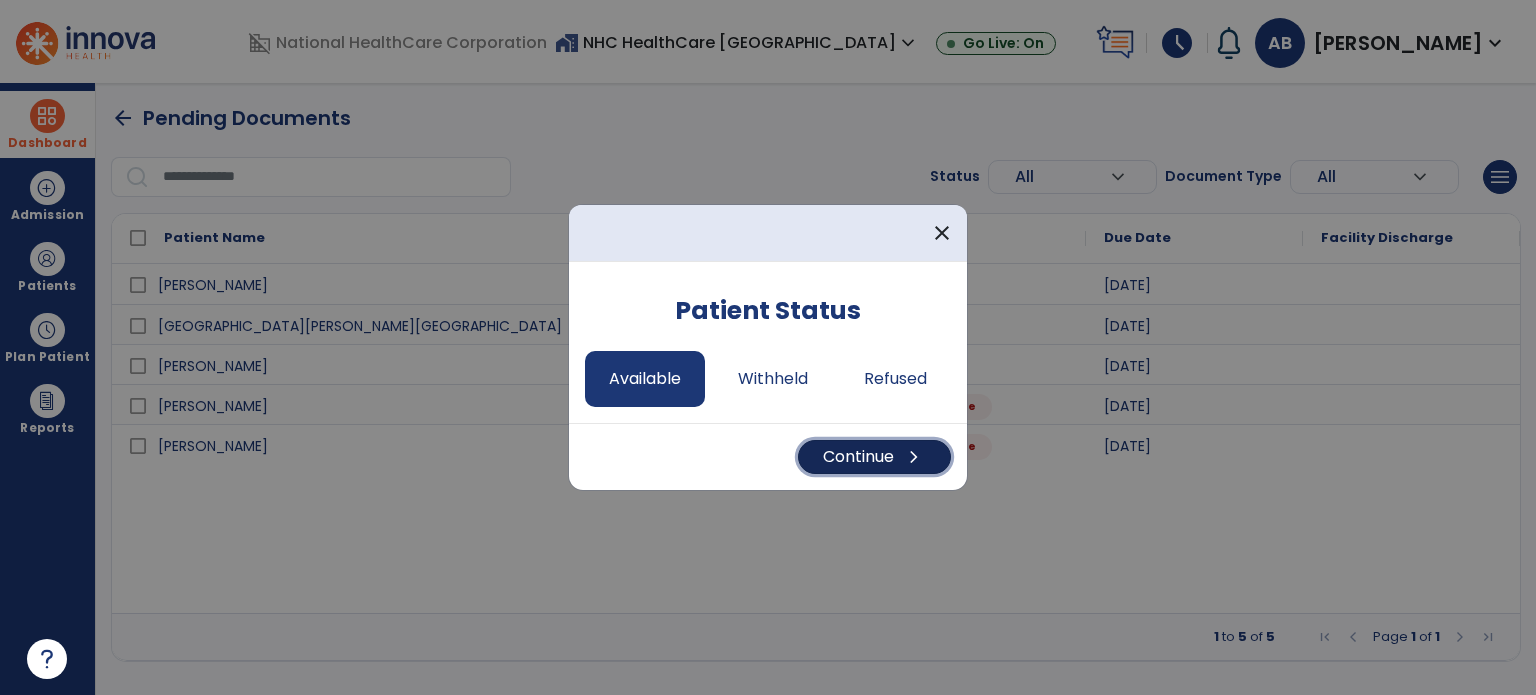 click on "Continue   chevron_right" at bounding box center (874, 457) 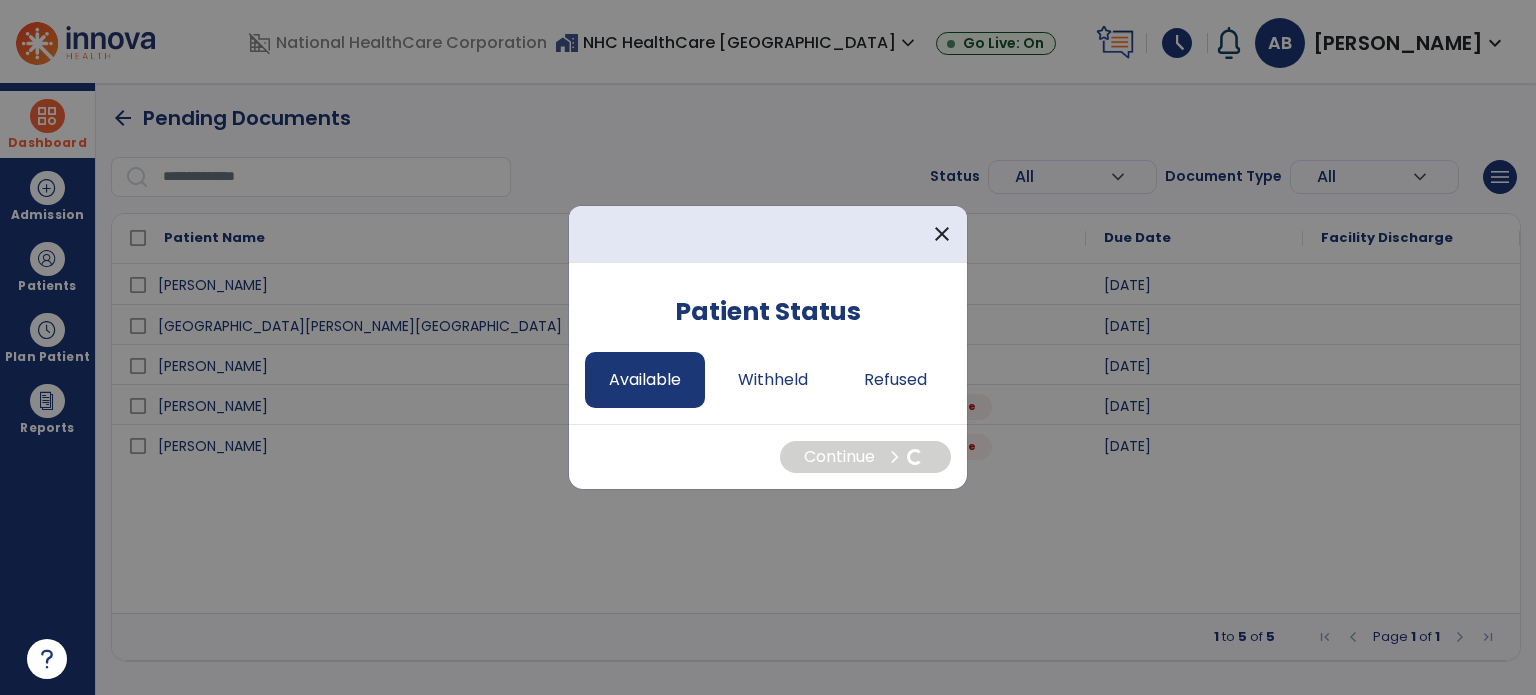 select on "*" 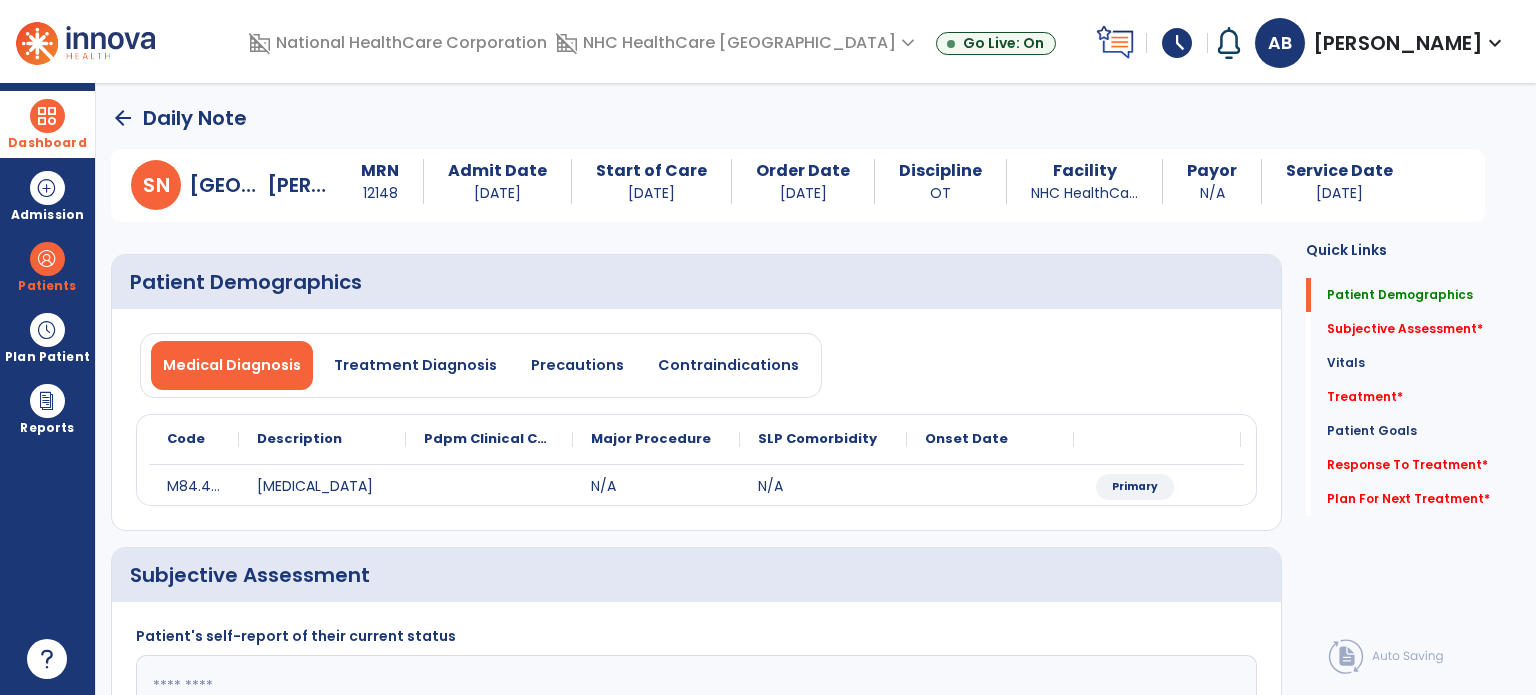 scroll, scrollTop: 200, scrollLeft: 0, axis: vertical 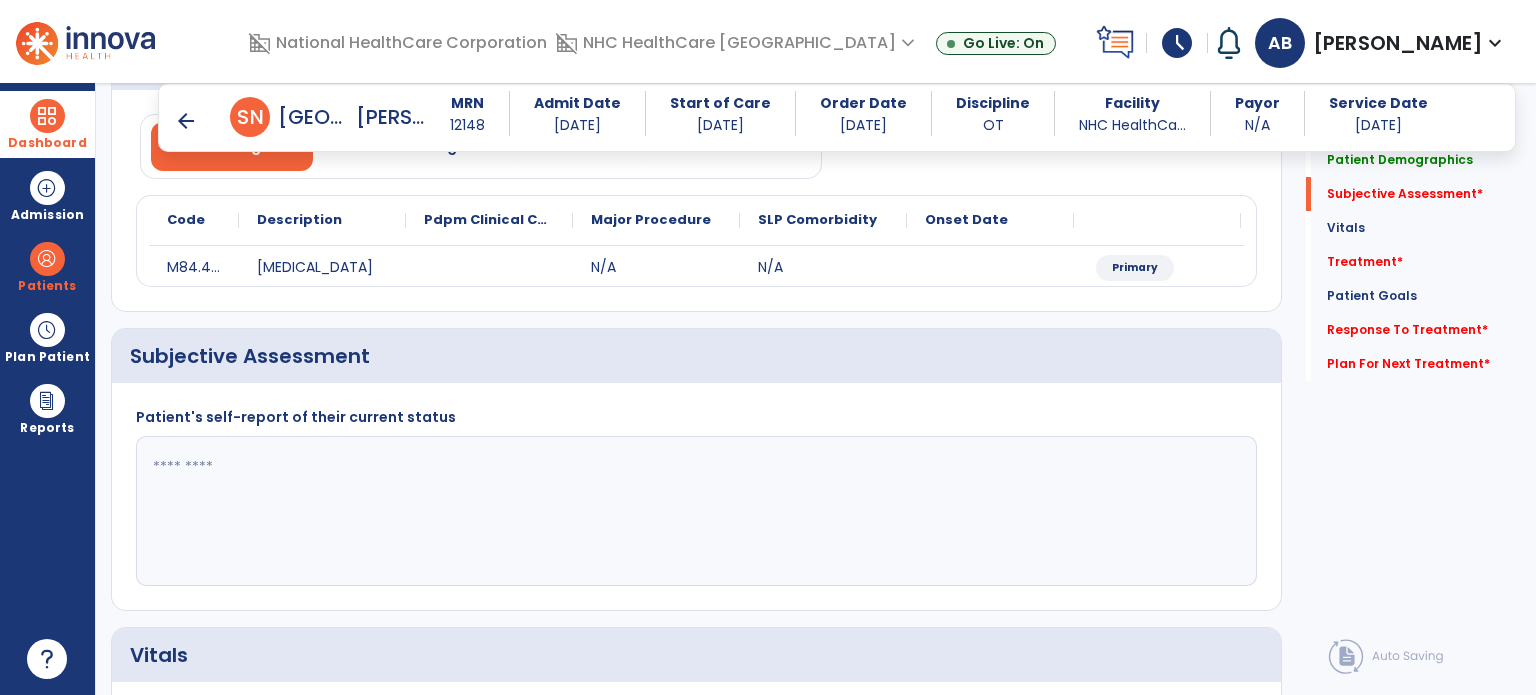 click 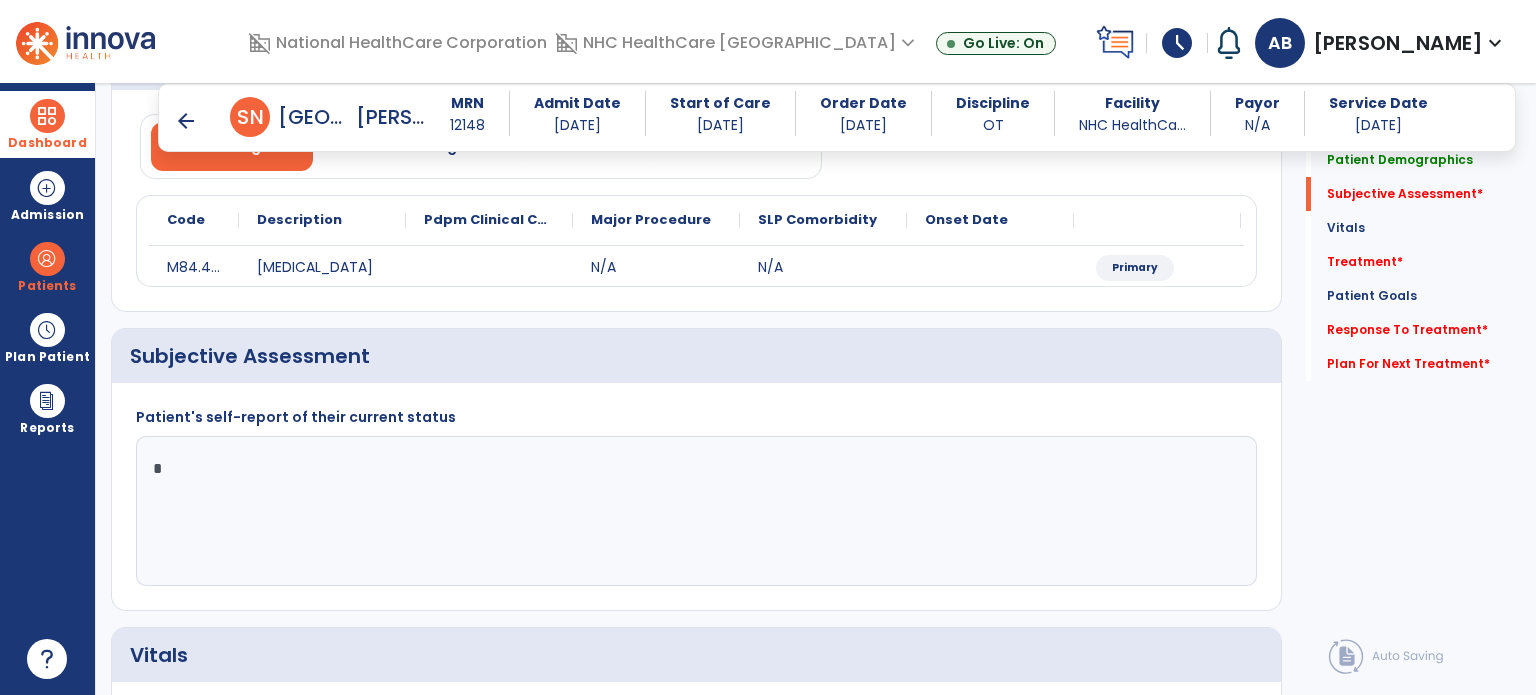 click 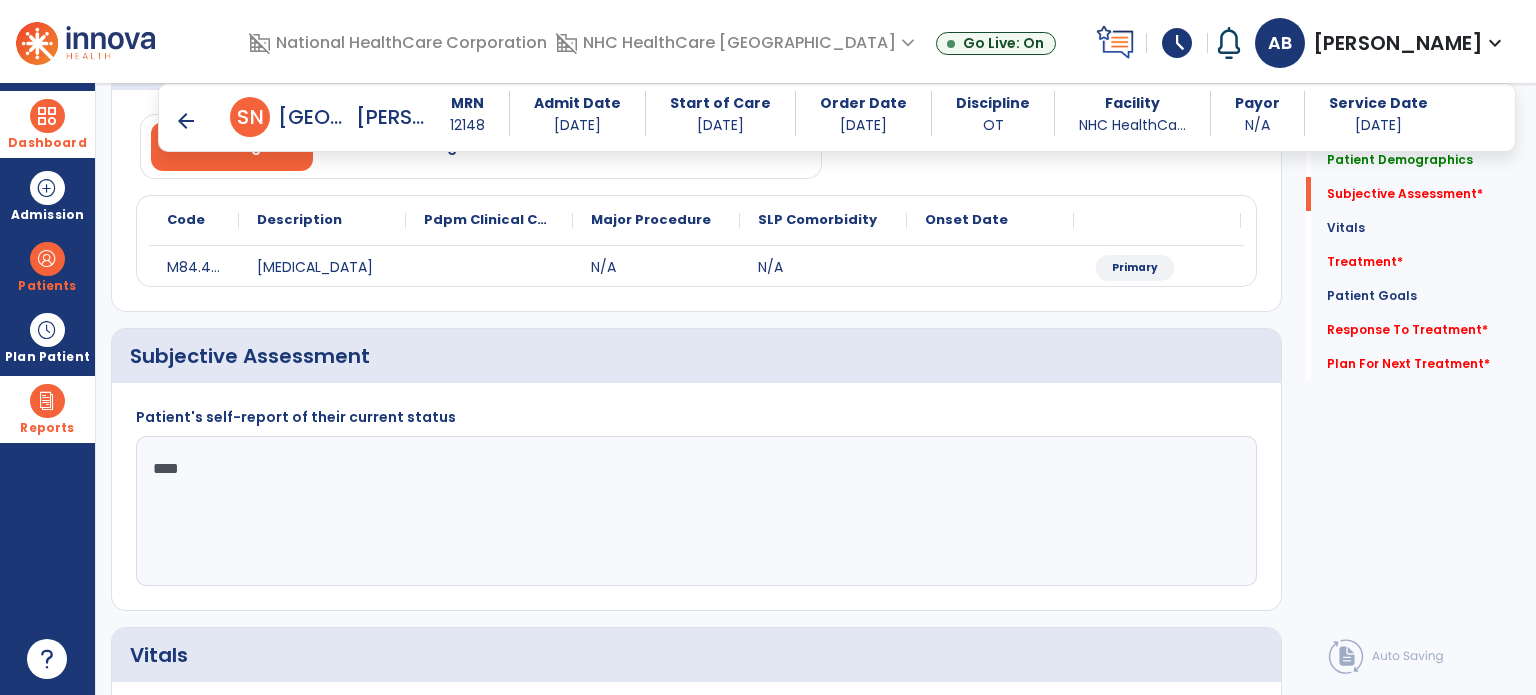 drag, startPoint x: 362, startPoint y: 494, endPoint x: 0, endPoint y: 439, distance: 366.15433 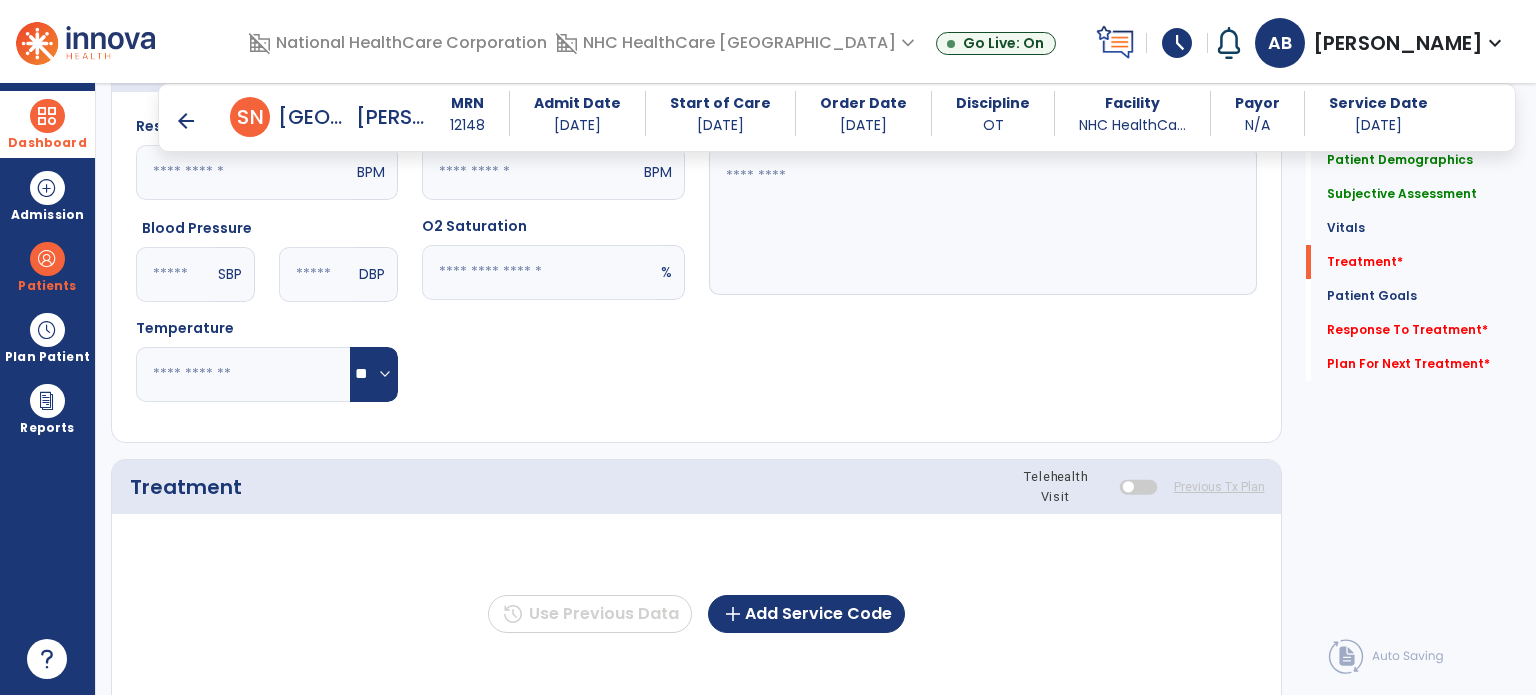 scroll, scrollTop: 900, scrollLeft: 0, axis: vertical 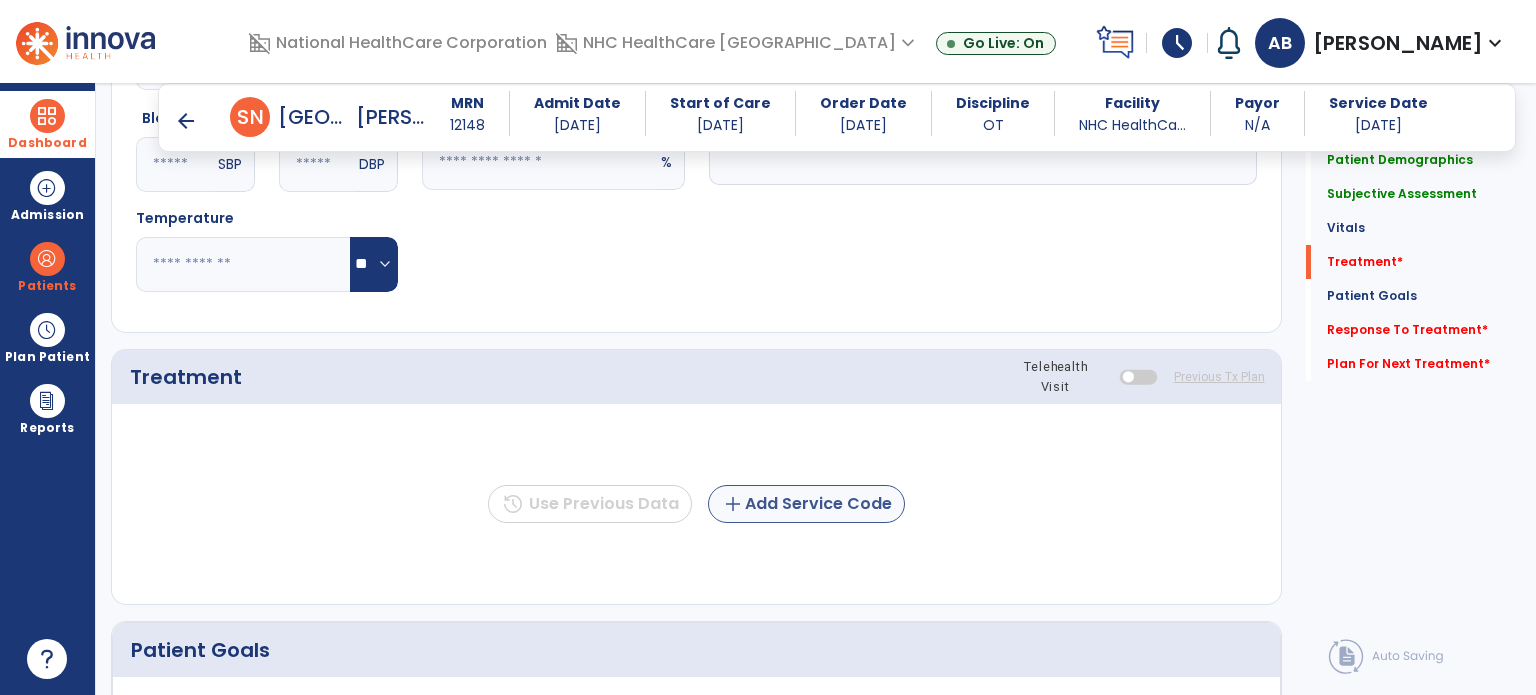 type on "**********" 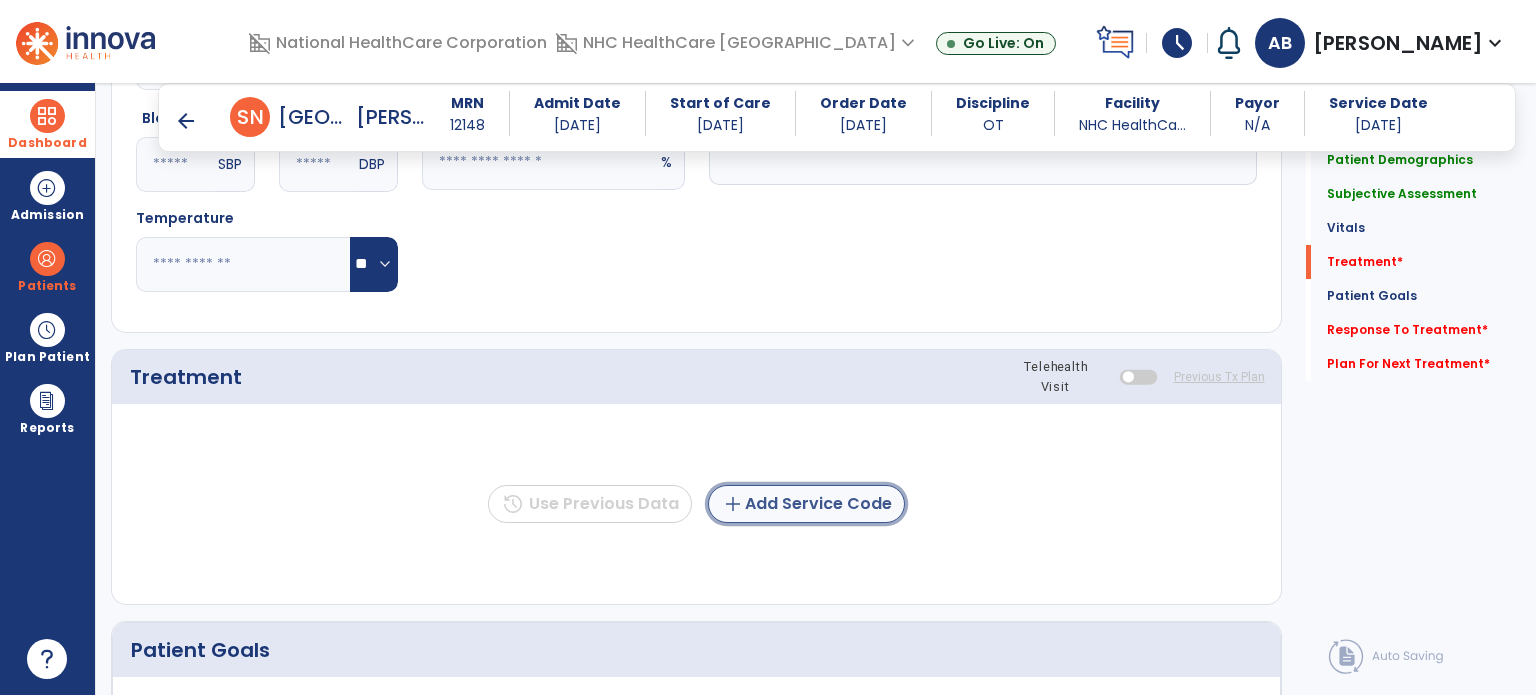 click on "add  Add Service Code" 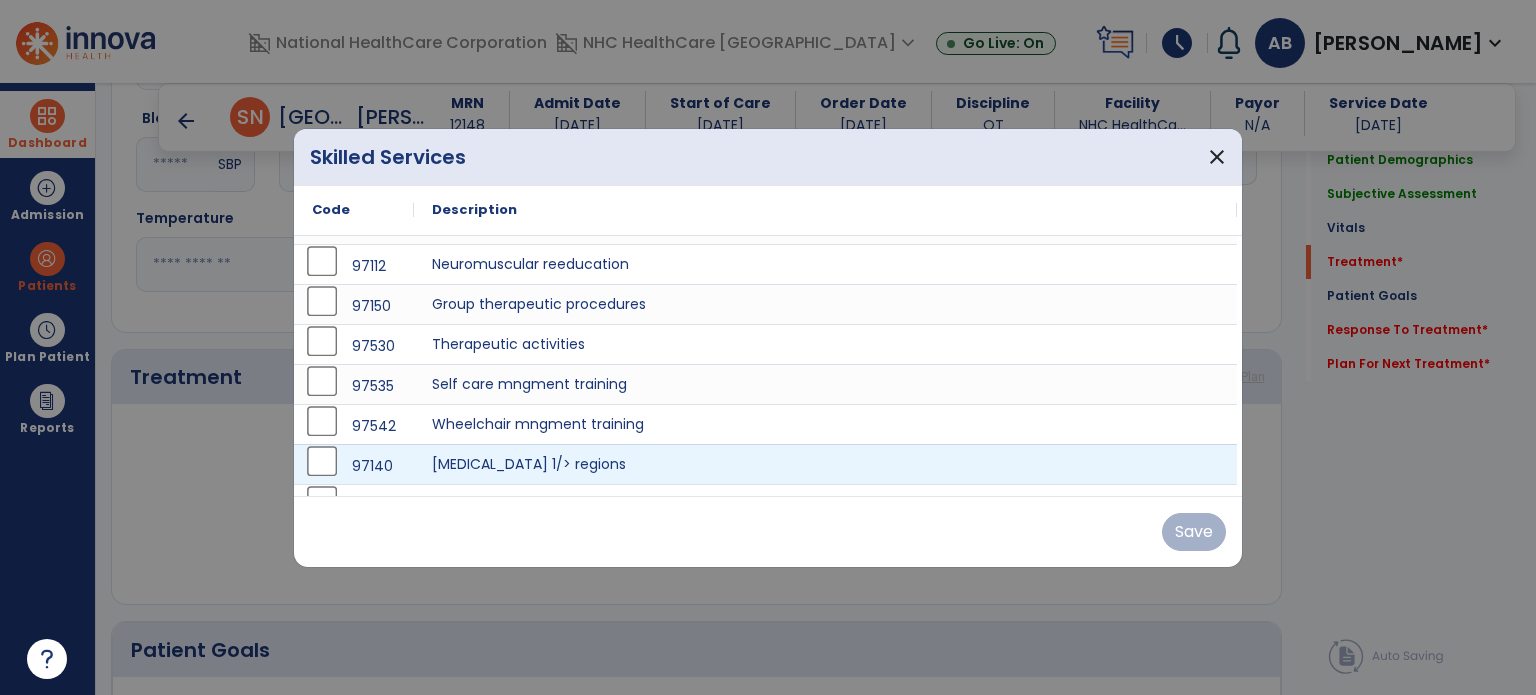scroll, scrollTop: 0, scrollLeft: 0, axis: both 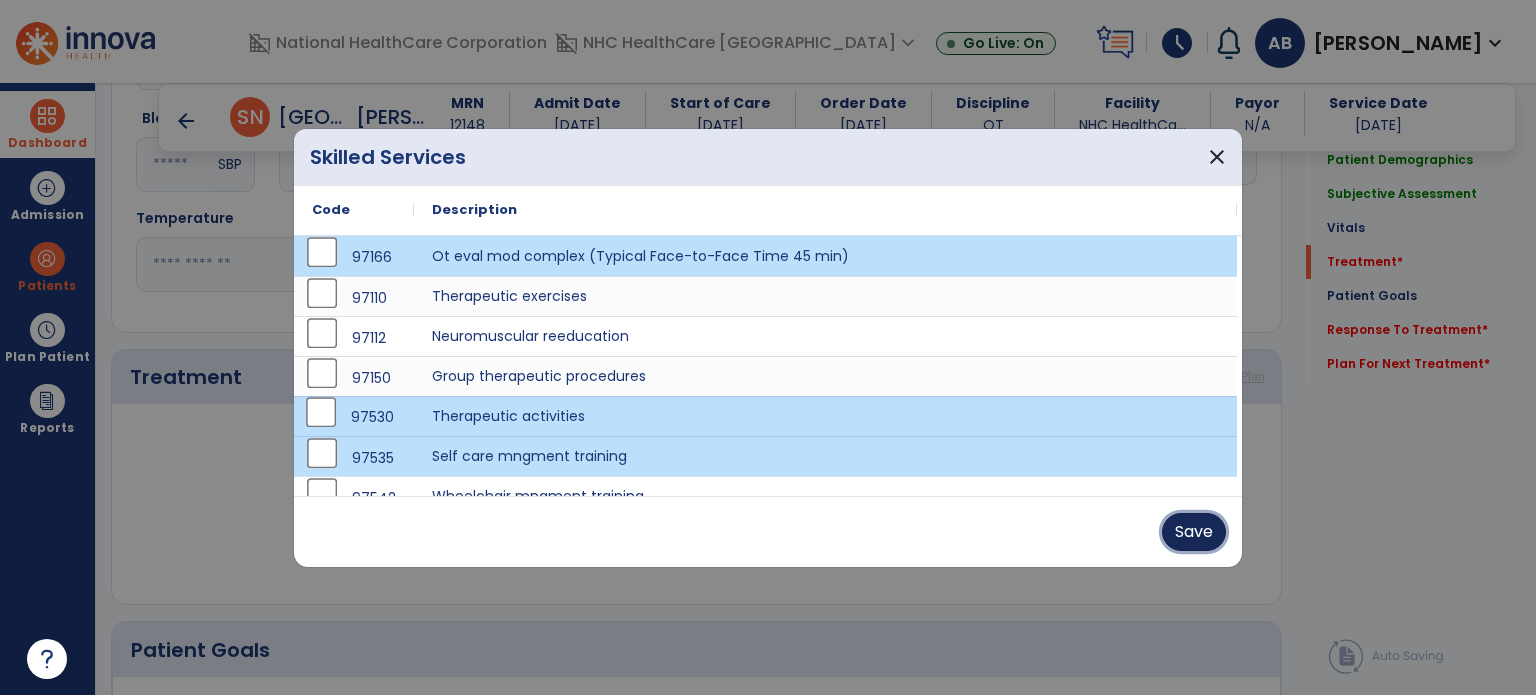 click on "Save" at bounding box center [1194, 532] 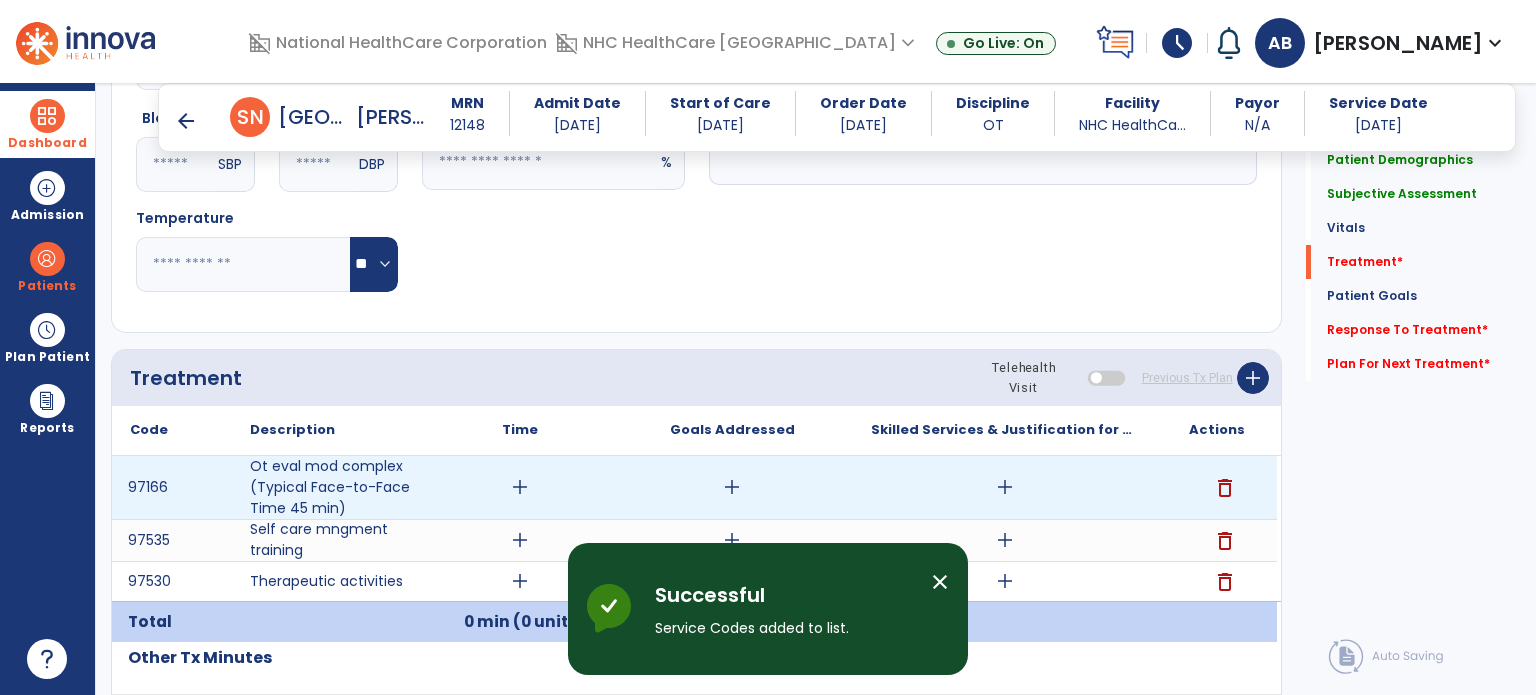 click on "add" at bounding box center (520, 487) 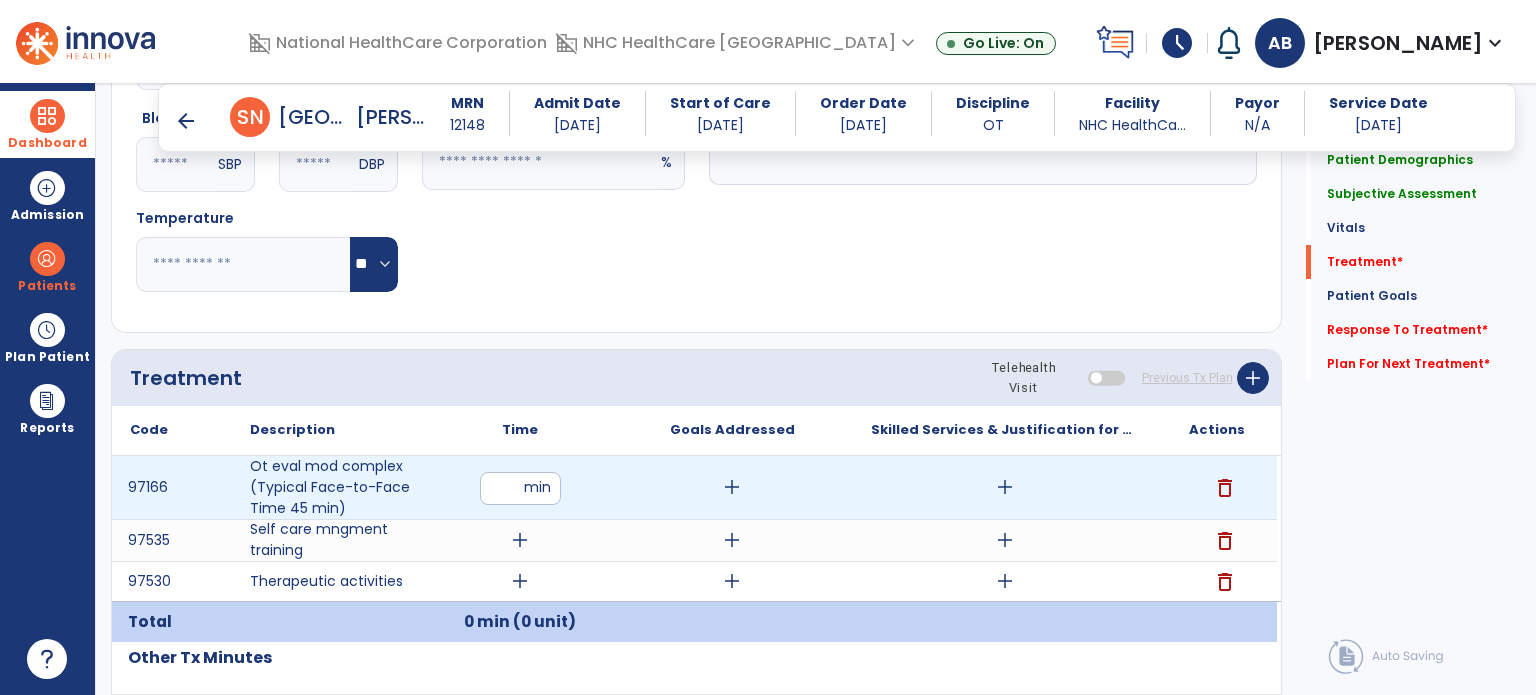 type on "**" 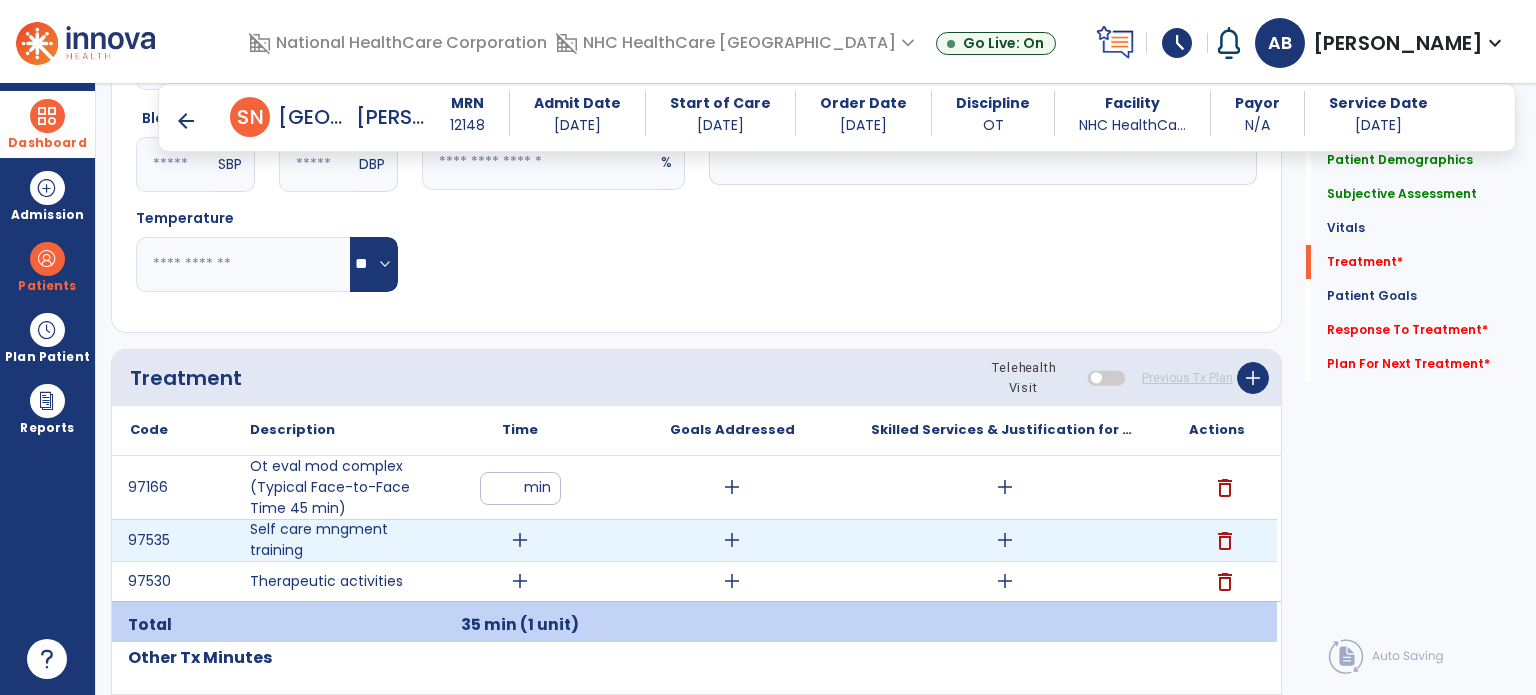 click on "add" at bounding box center [520, 540] 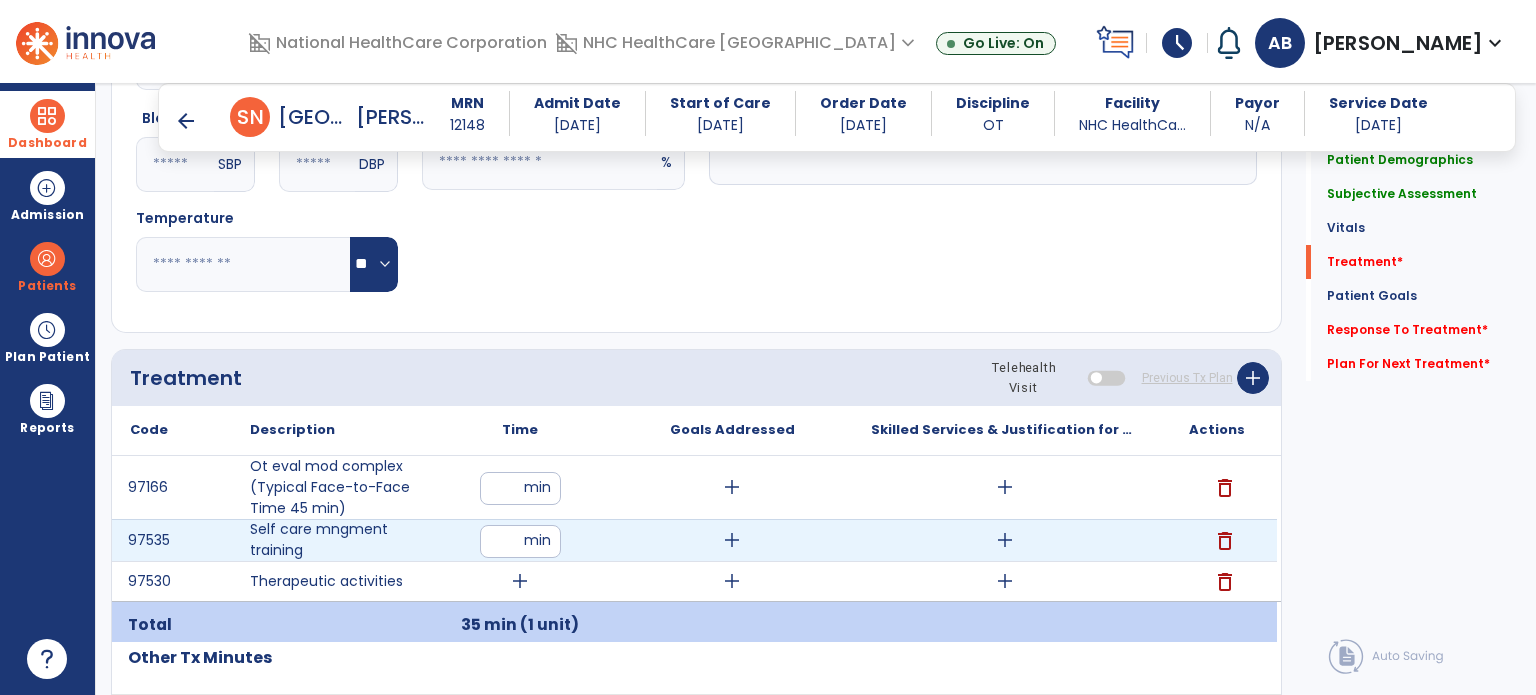 type on "**" 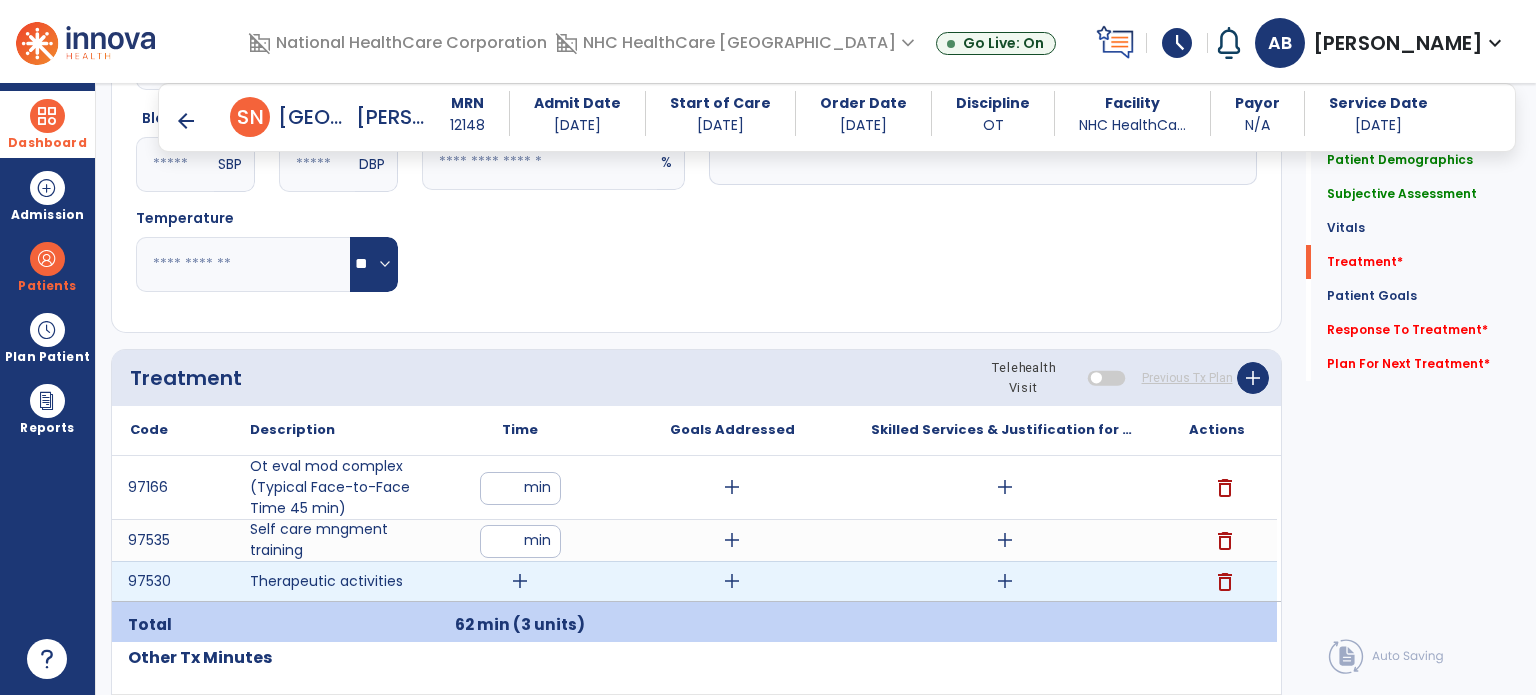 click on "add" at bounding box center [520, 581] 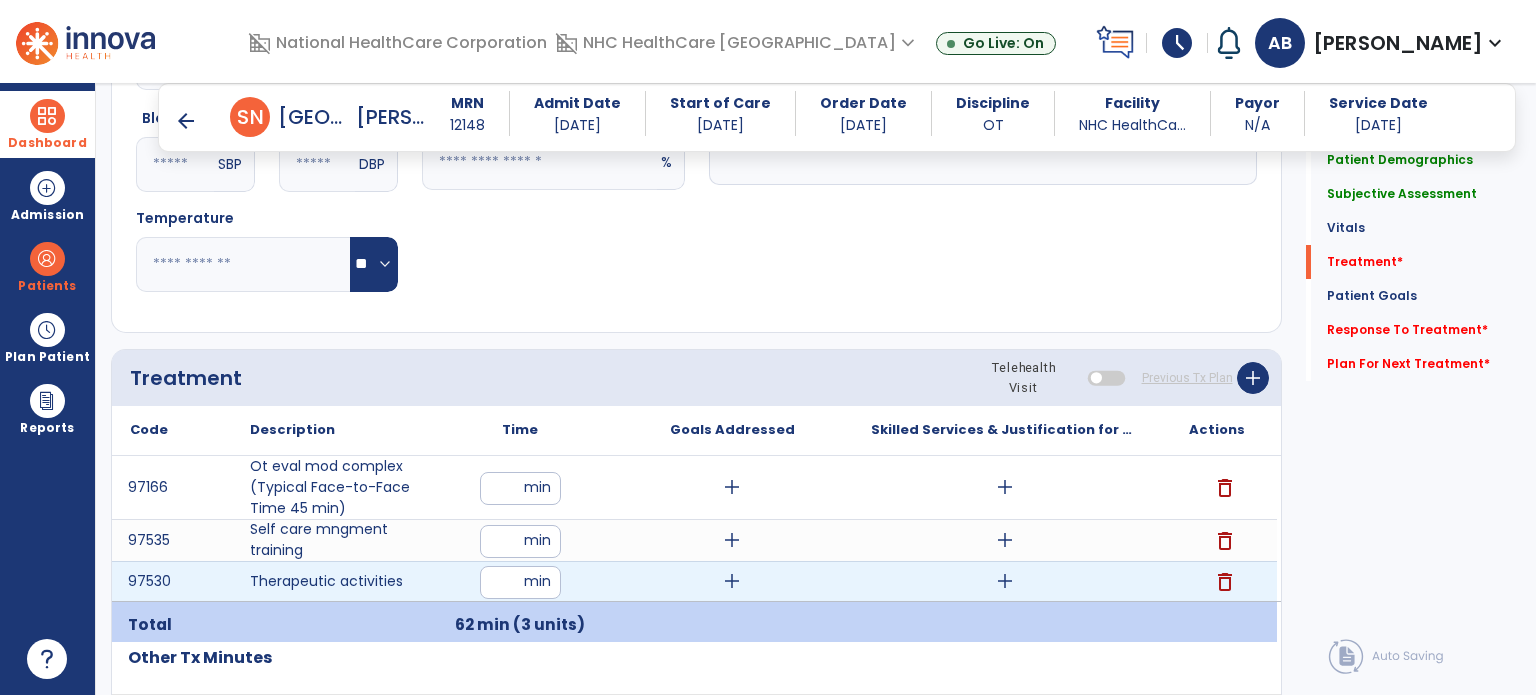 type on "**" 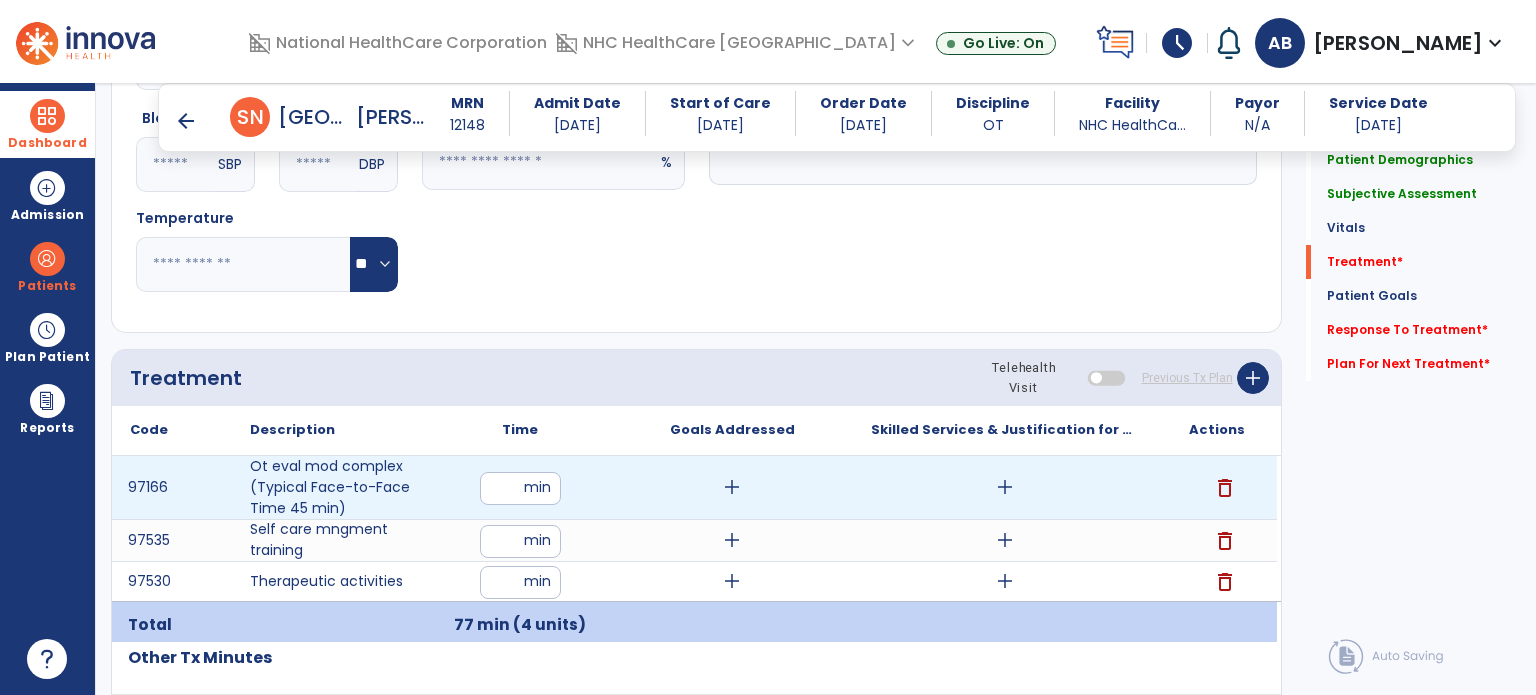 click on "add" at bounding box center (732, 487) 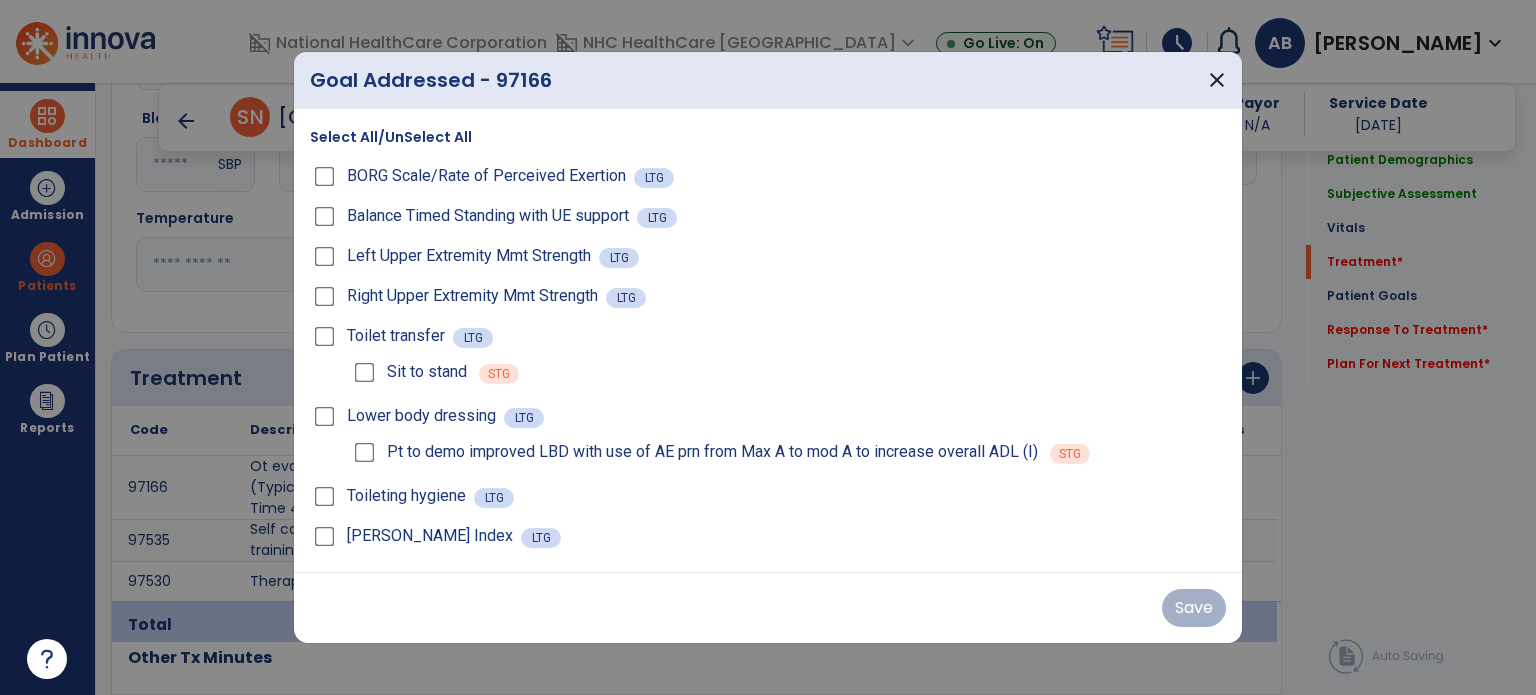 click on "Select All/UnSelect All" at bounding box center [391, 137] 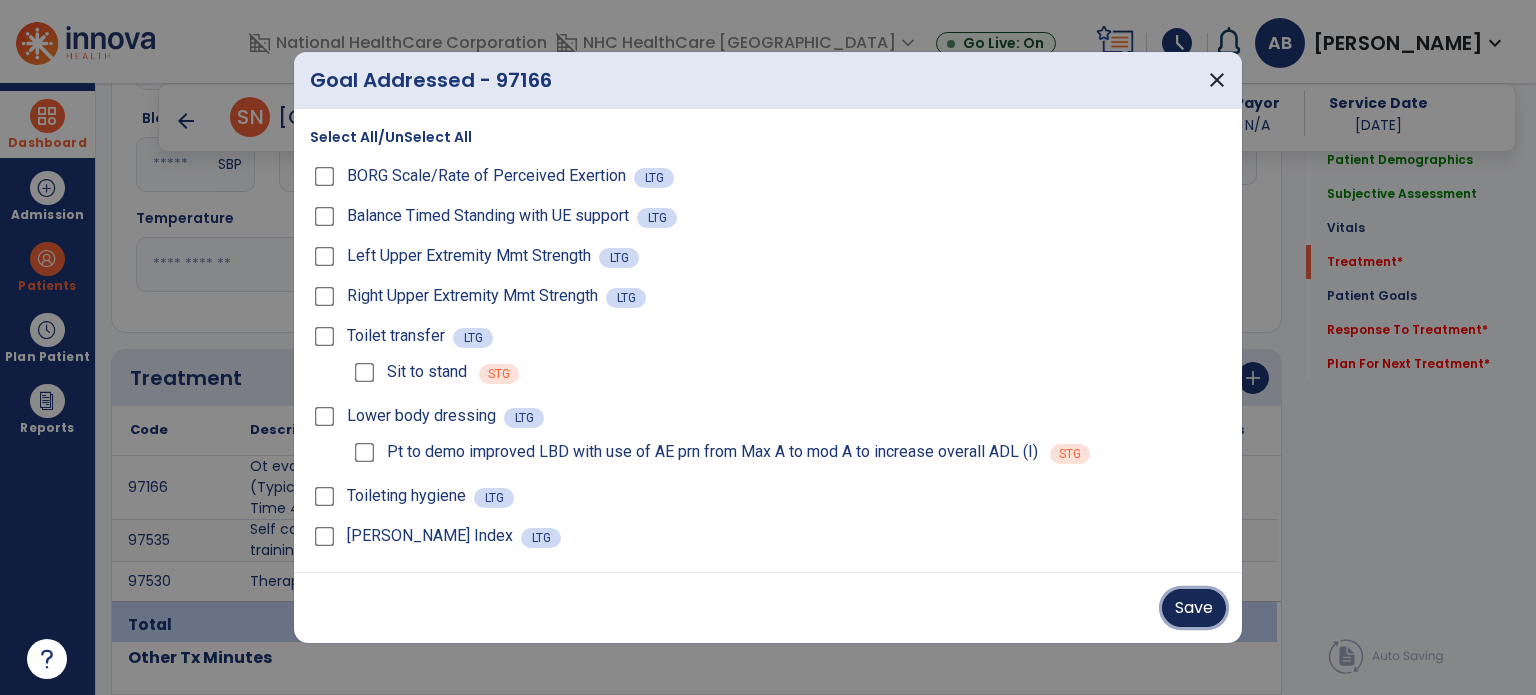 click on "Save" at bounding box center (1194, 608) 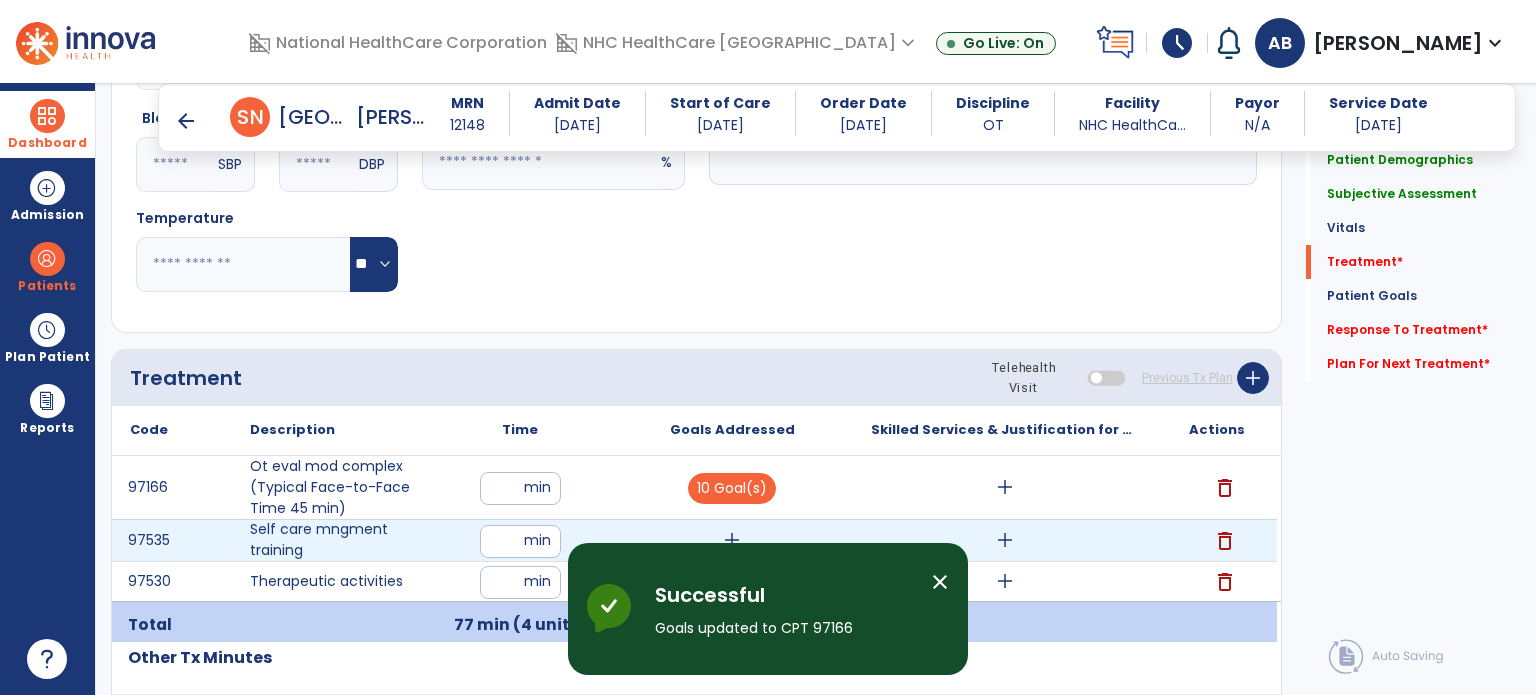 click on "add" at bounding box center [732, 540] 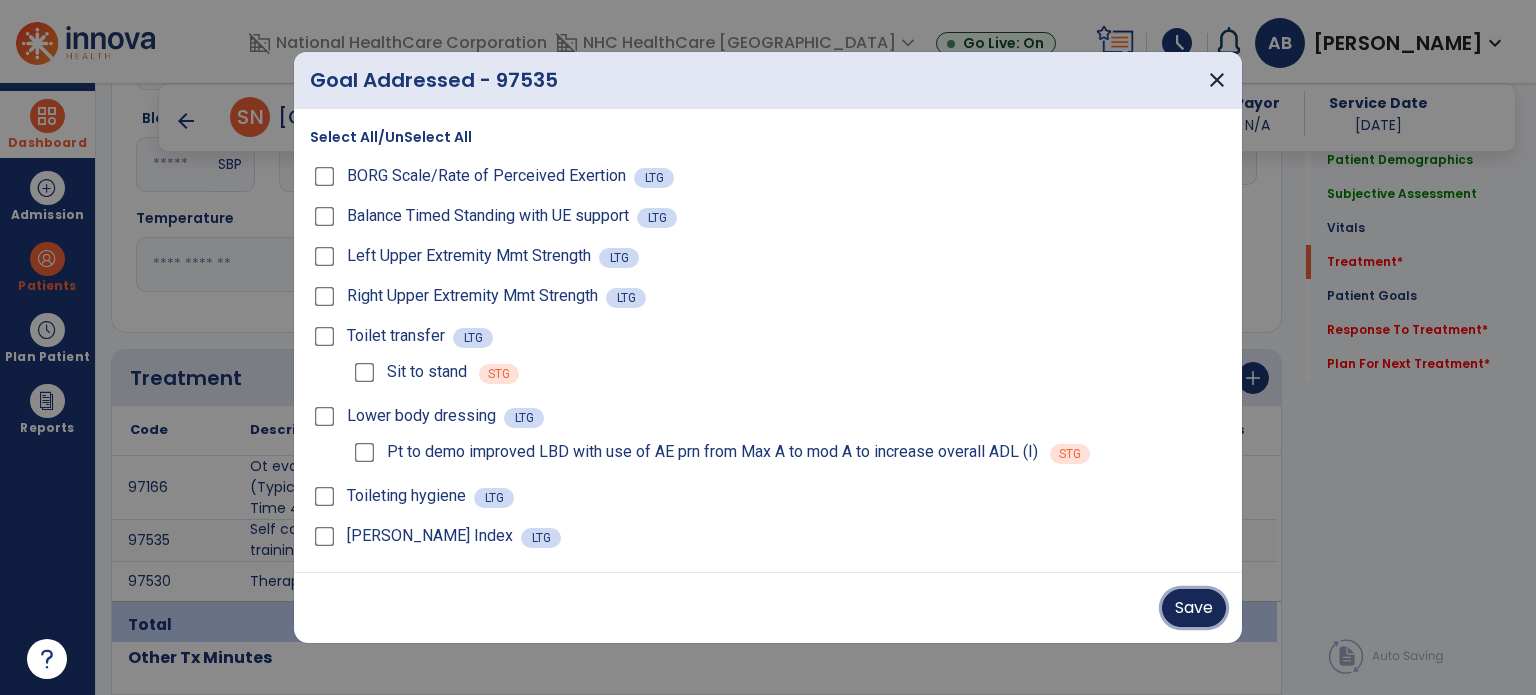 click on "Save" at bounding box center (1194, 608) 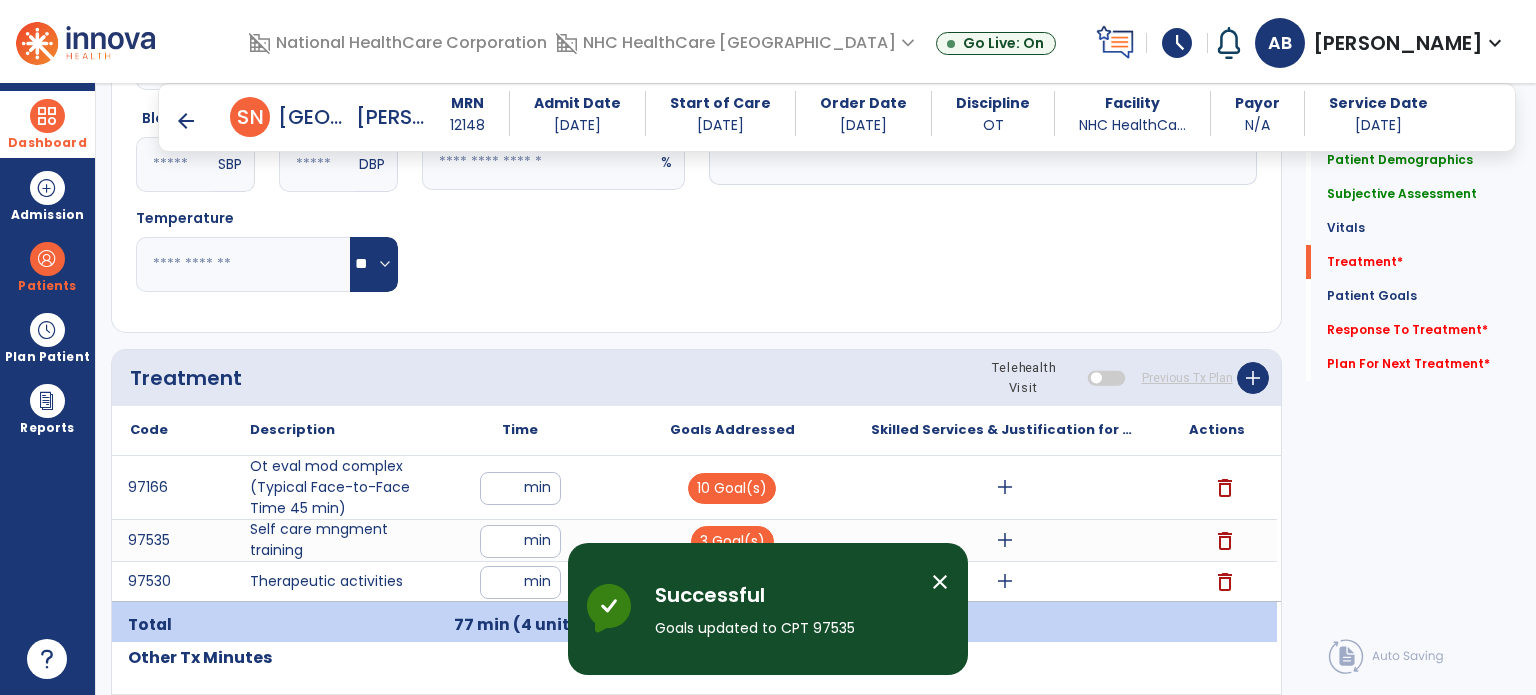click on "close" at bounding box center (940, 582) 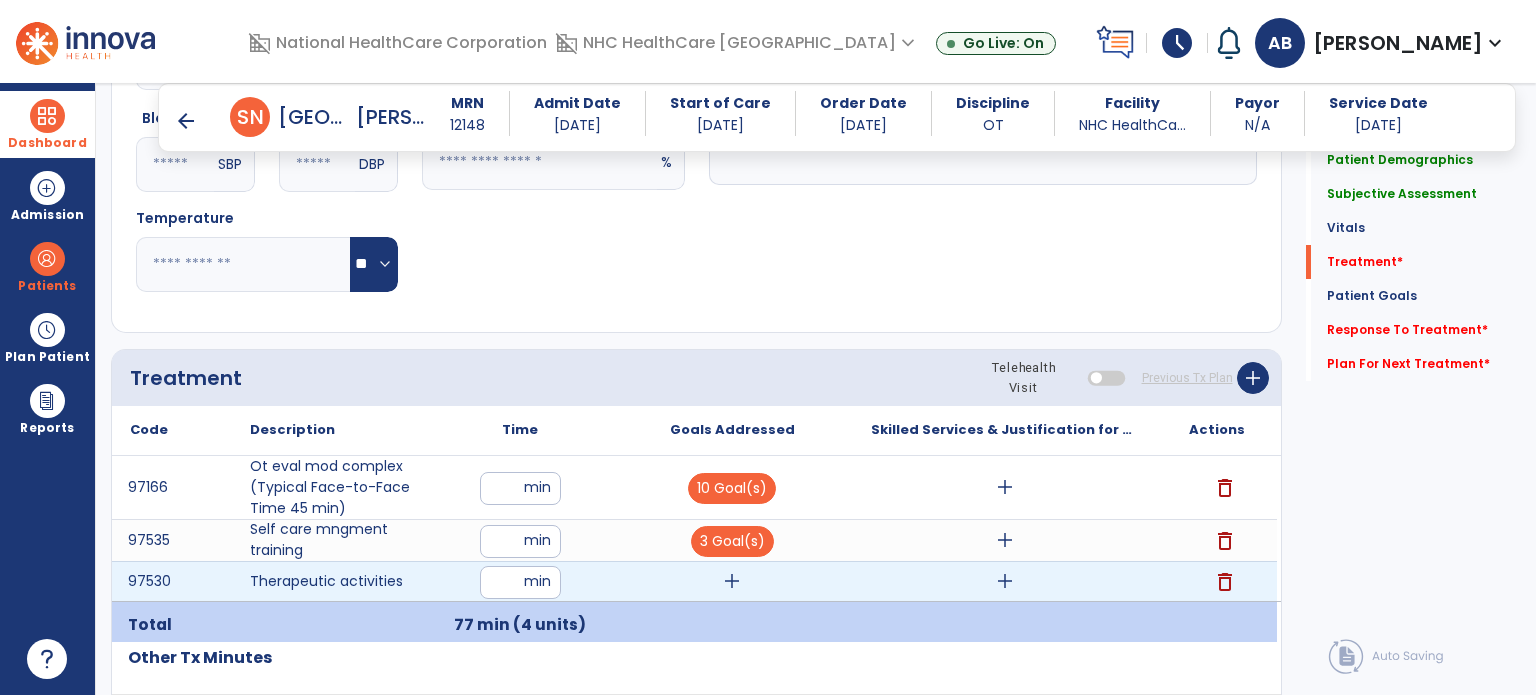 click on "add" at bounding box center [732, 581] 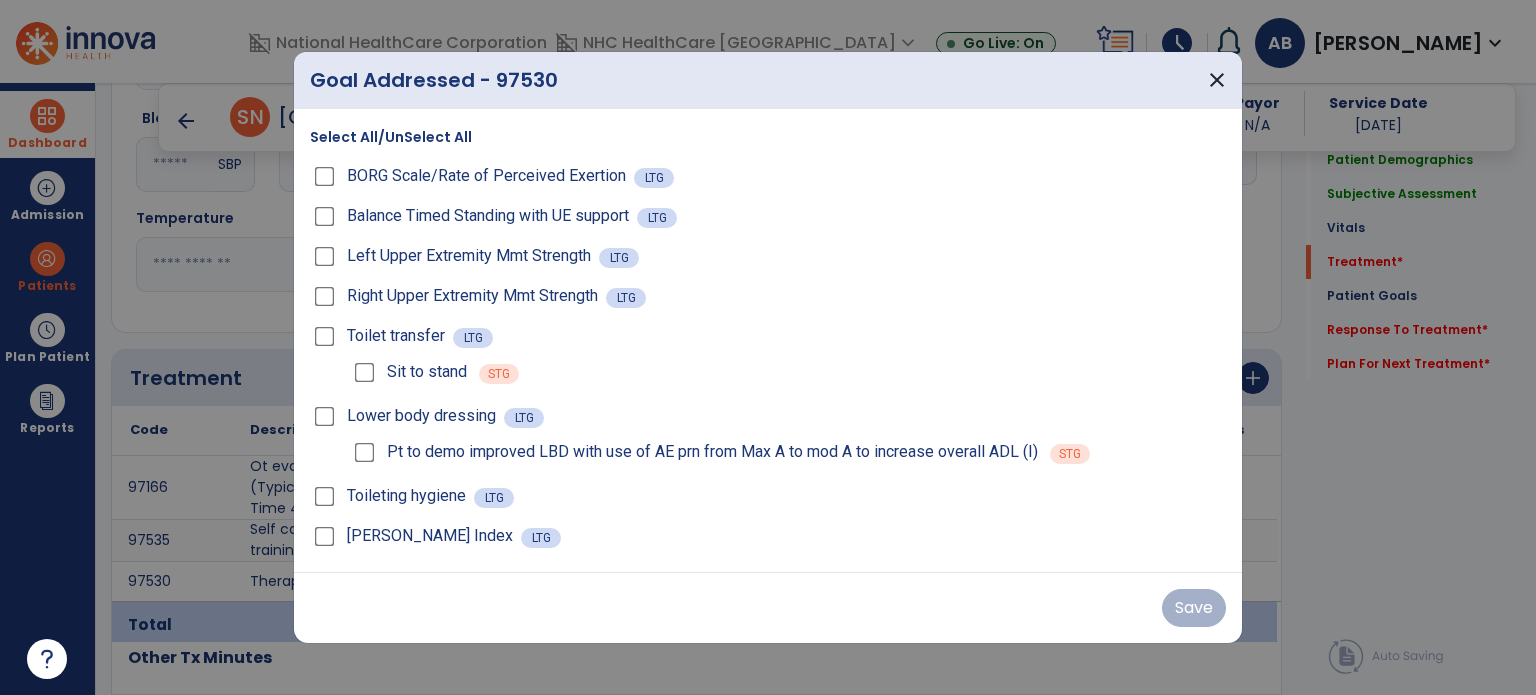 click on "Balance  Timed Standing with UE support" at bounding box center (473, 216) 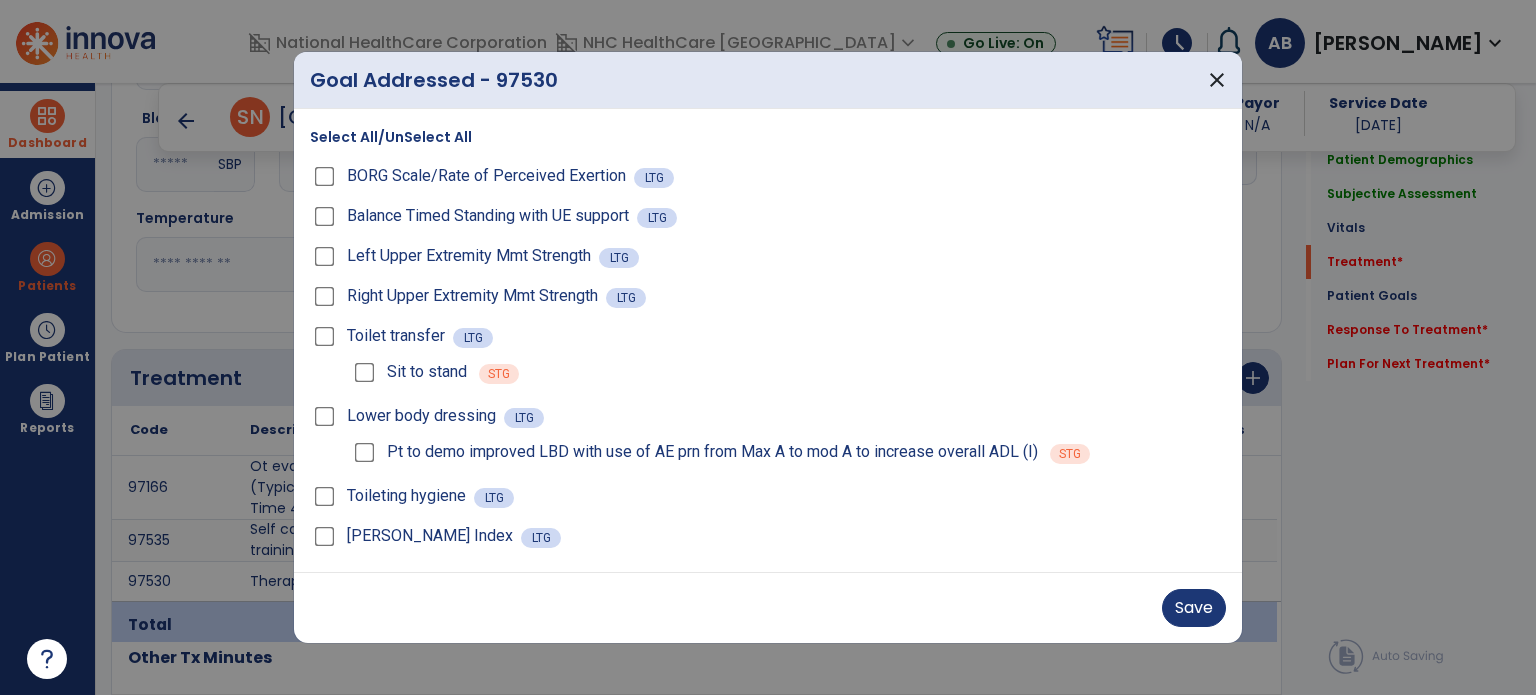 click on "Toilet transfer" at bounding box center (381, 336) 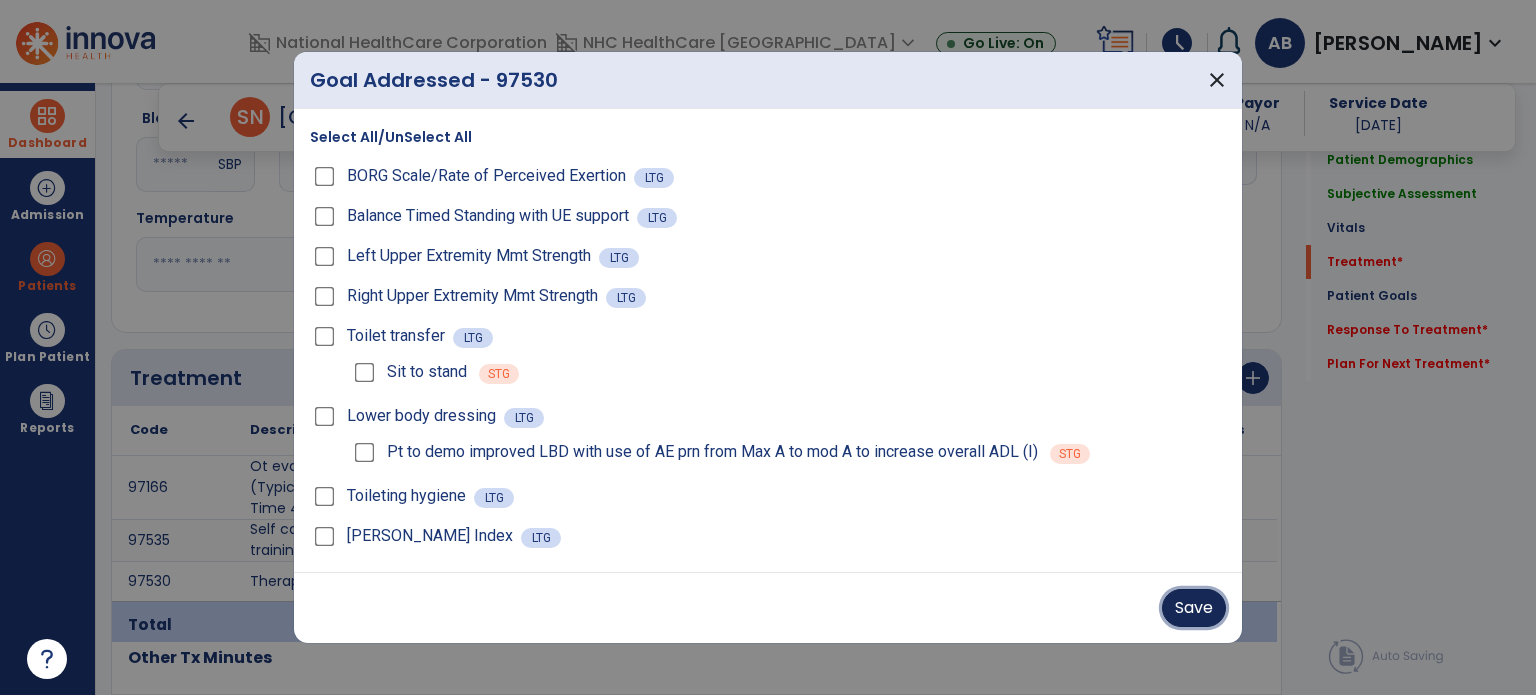 click on "Save" at bounding box center [1194, 608] 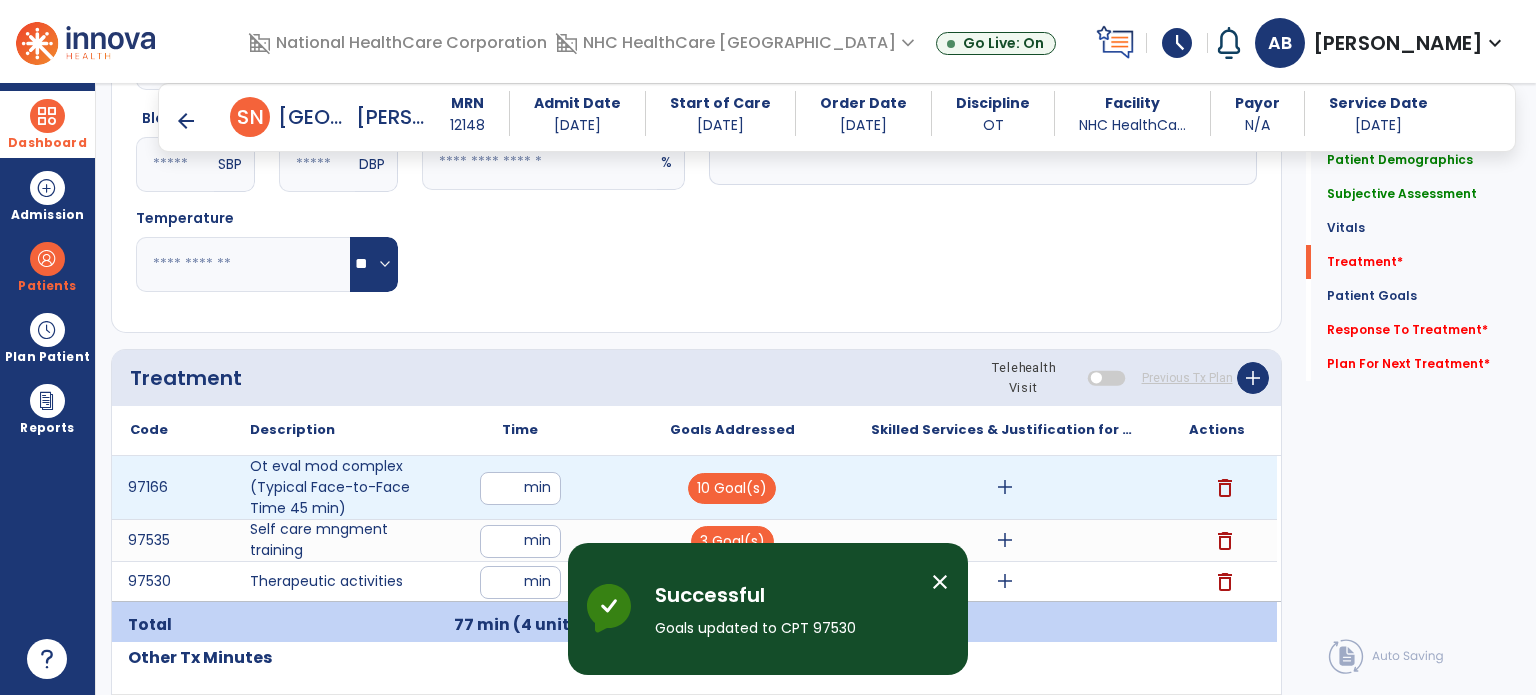 click on "add" at bounding box center [1005, 487] 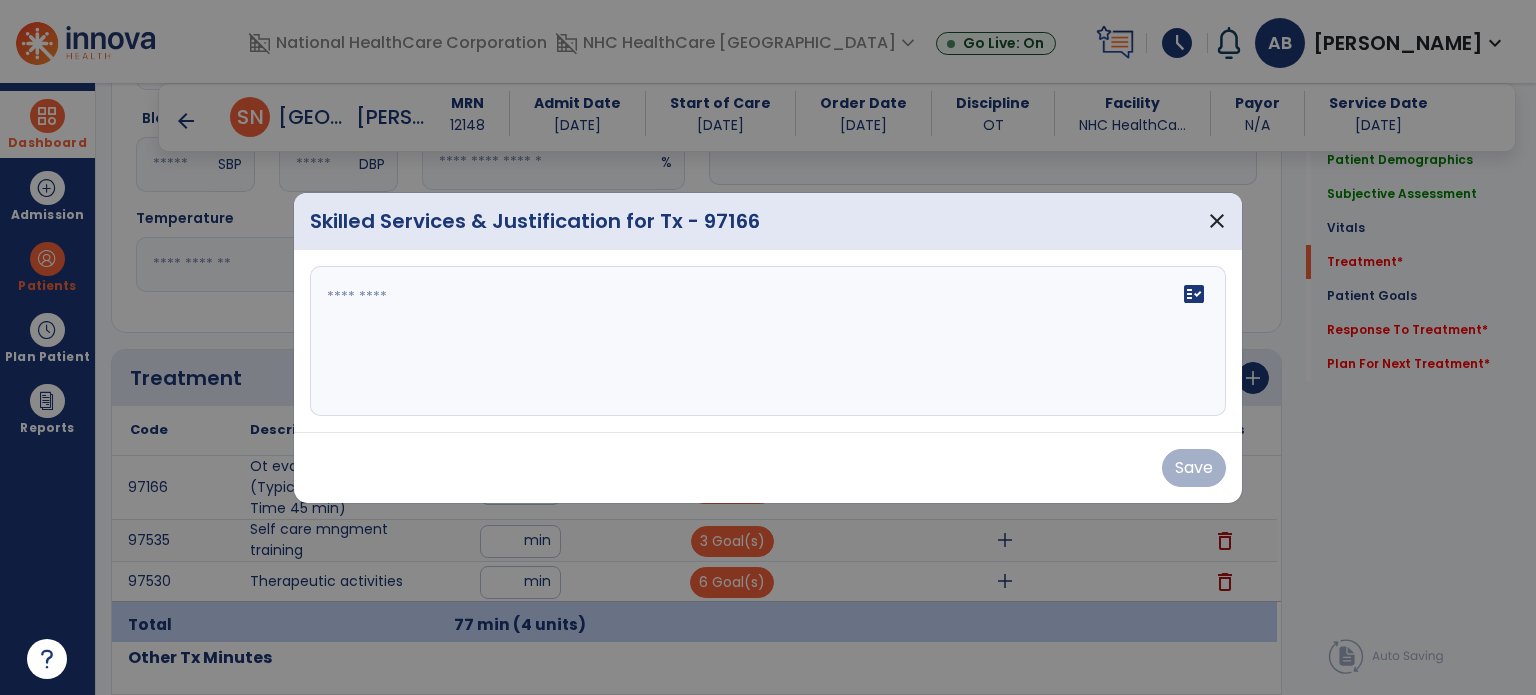 click on "fact_check" at bounding box center [768, 341] 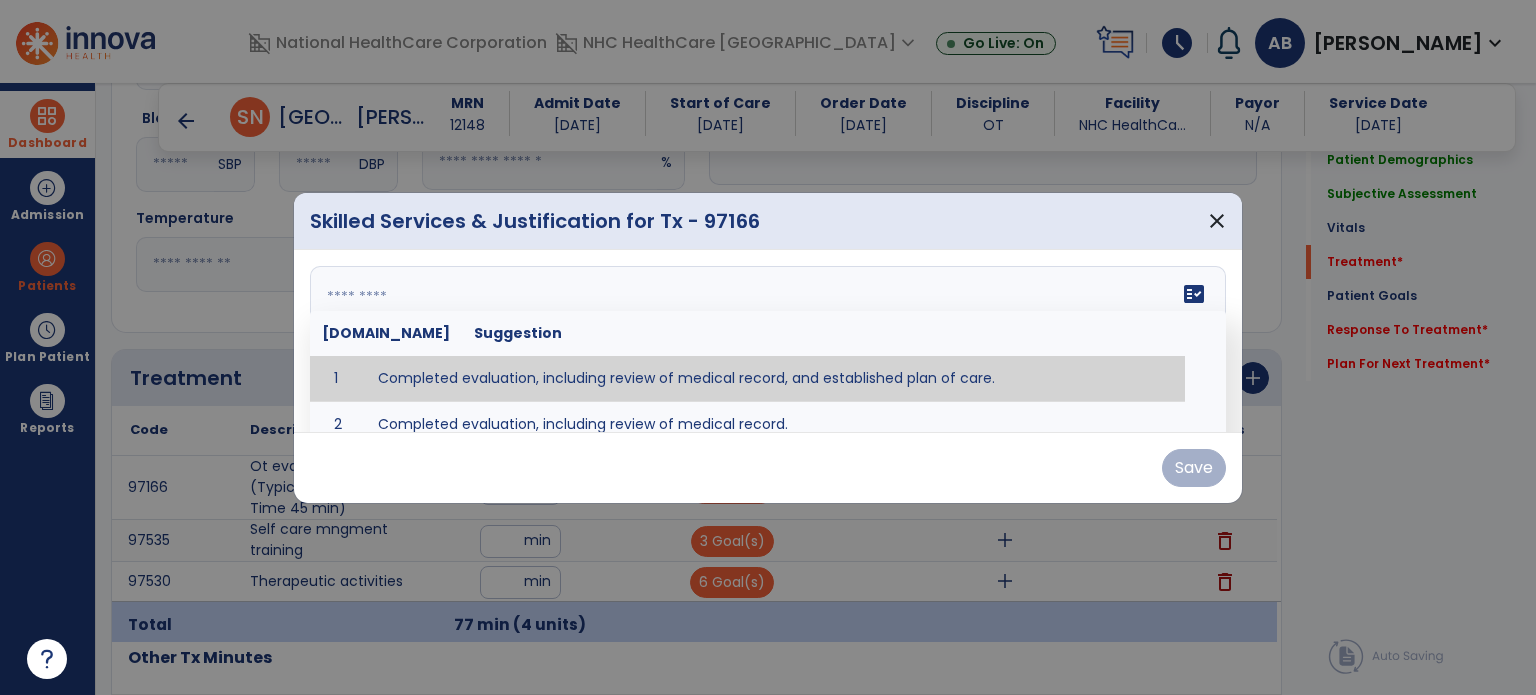 type on "**********" 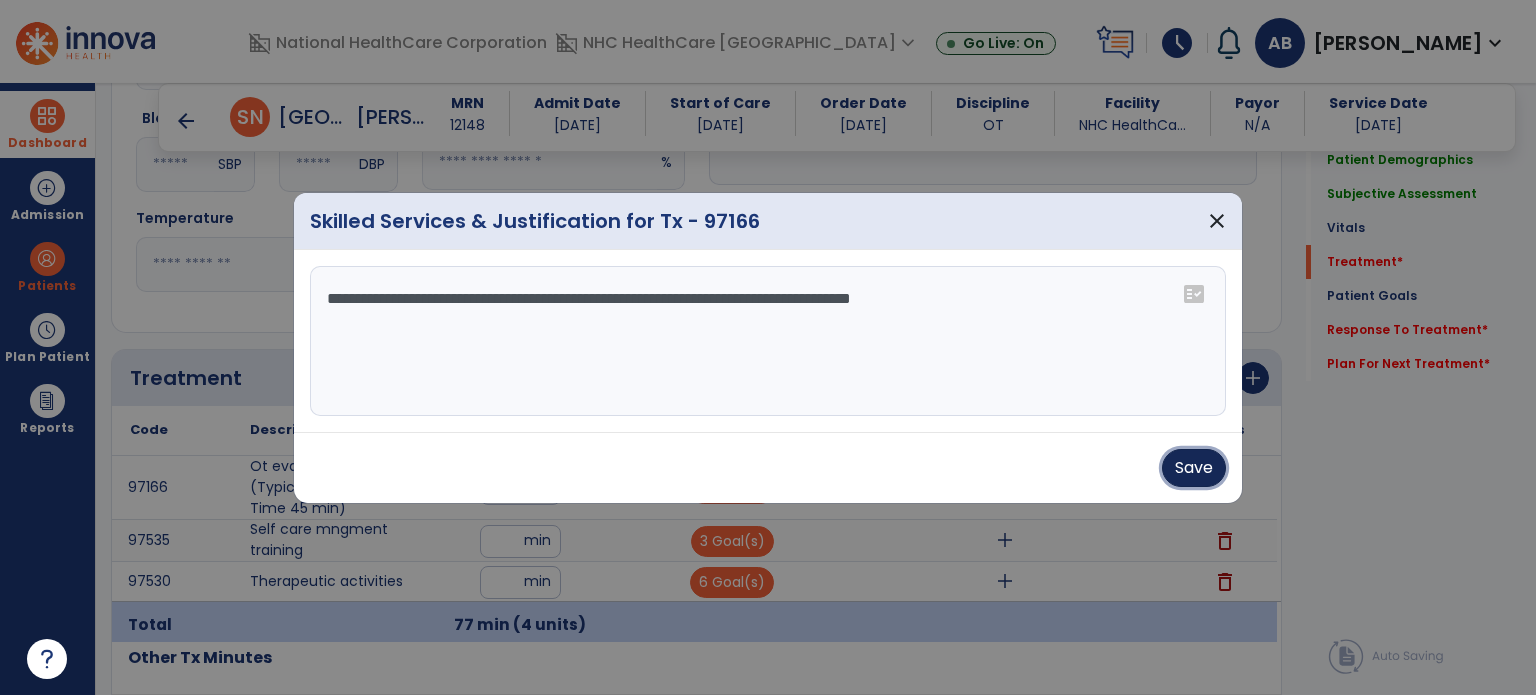 click on "Save" at bounding box center [1194, 468] 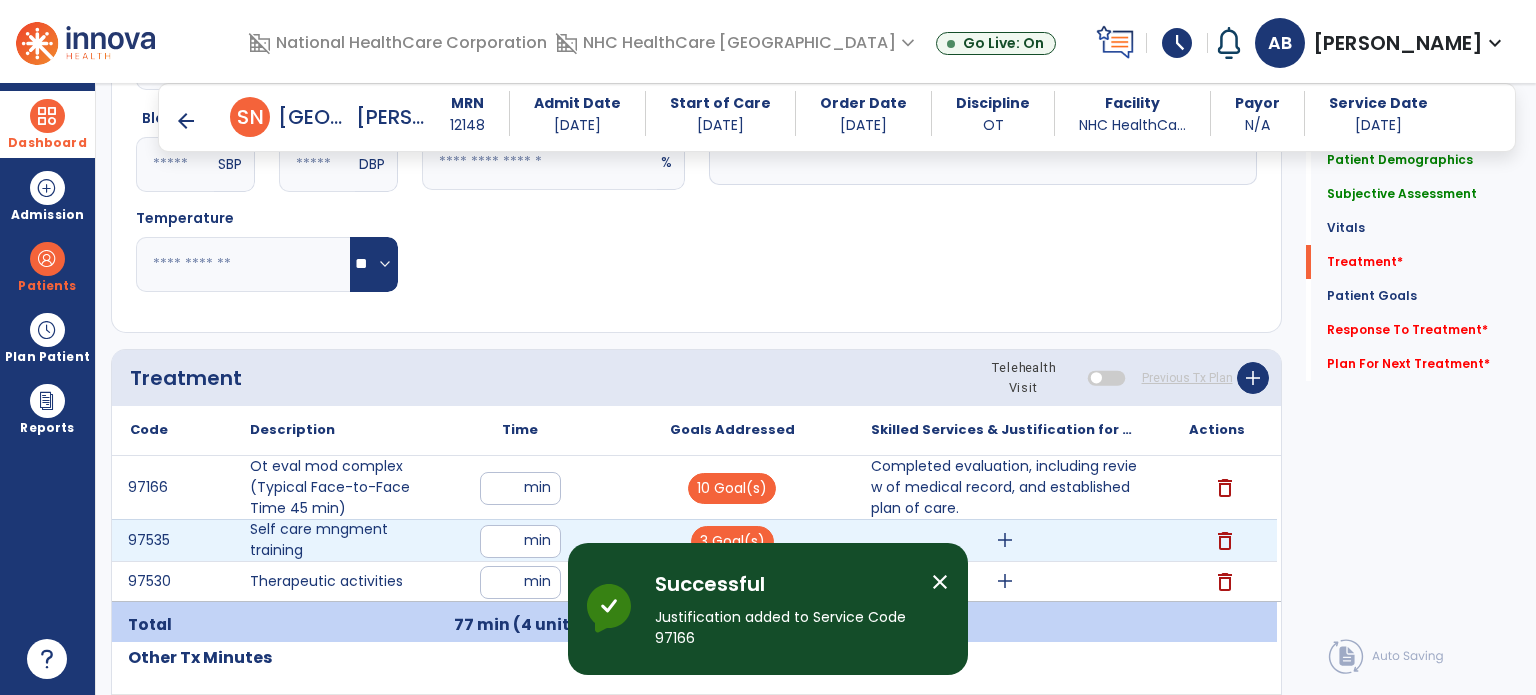 click on "add" at bounding box center [1005, 540] 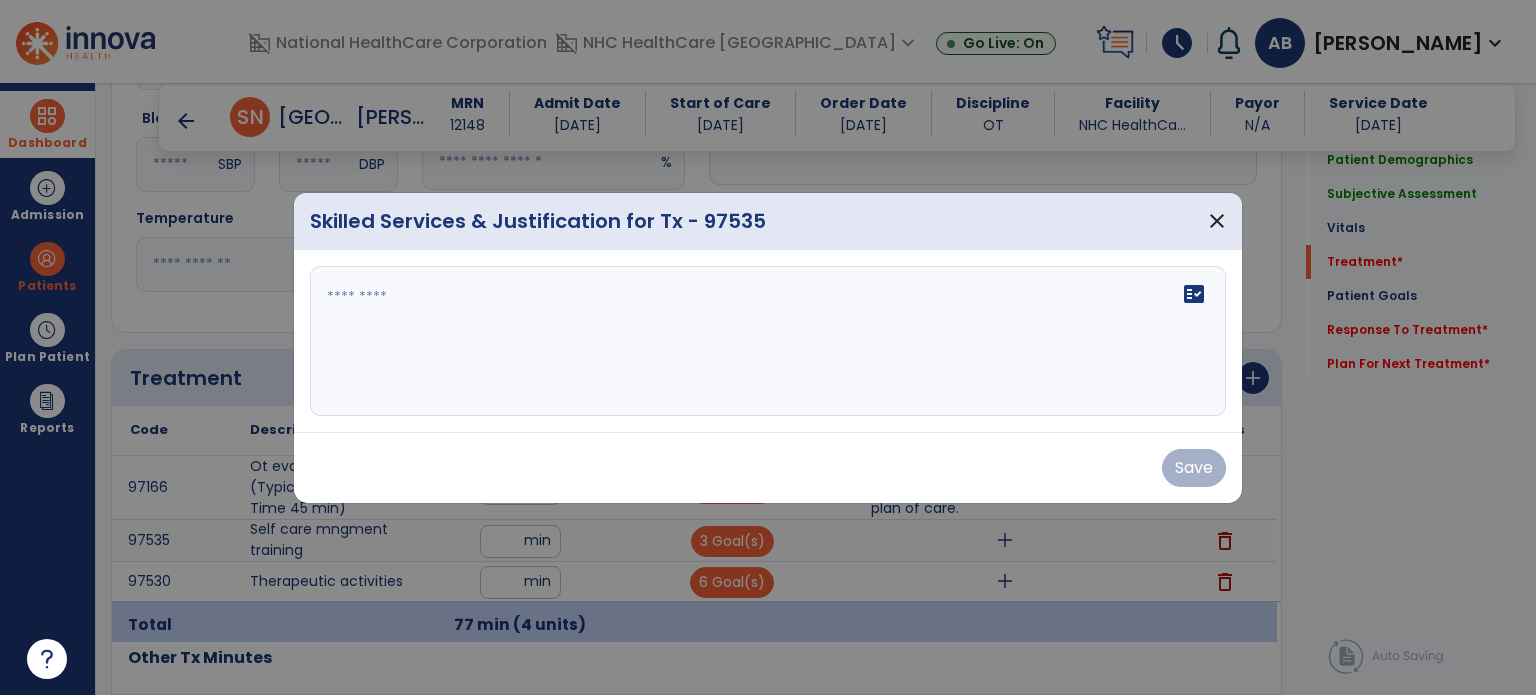 click on "fact_check" at bounding box center [768, 341] 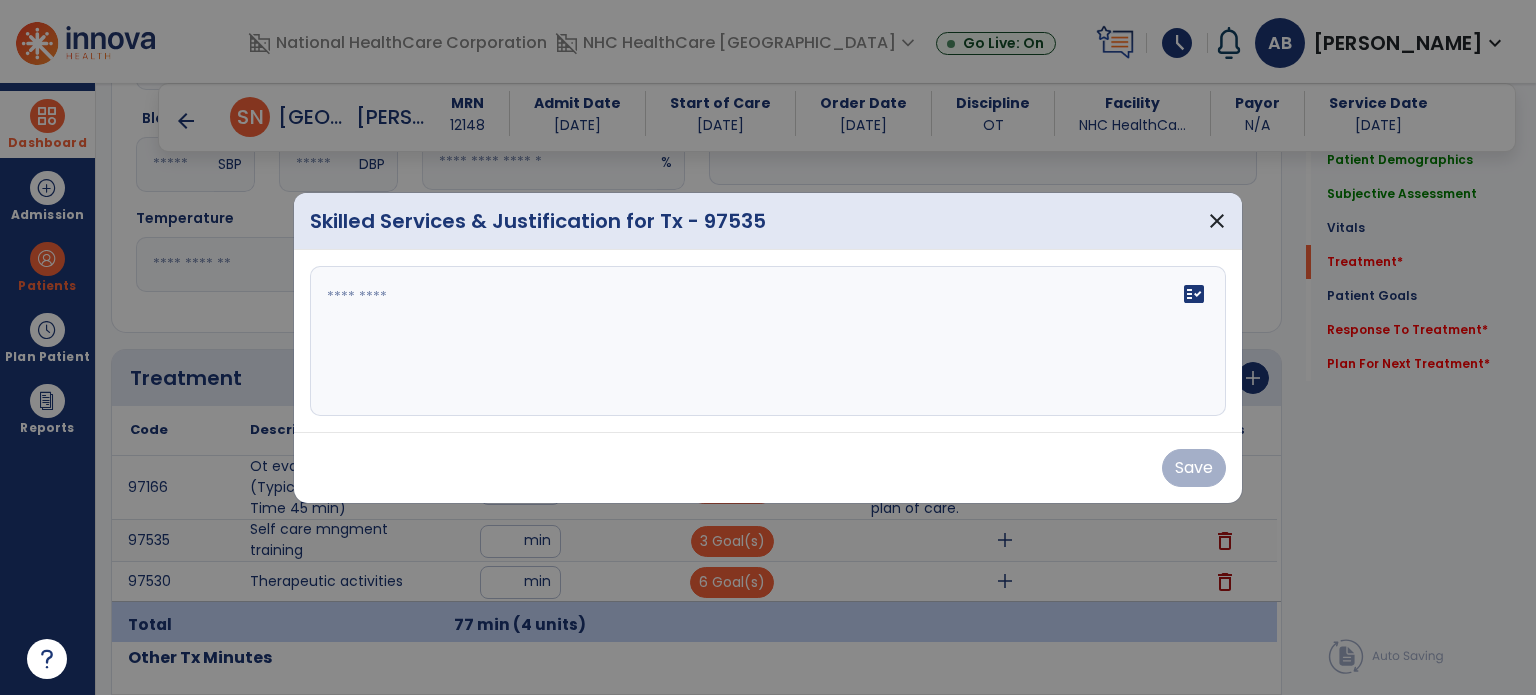 click on "fact_check" at bounding box center (768, 341) 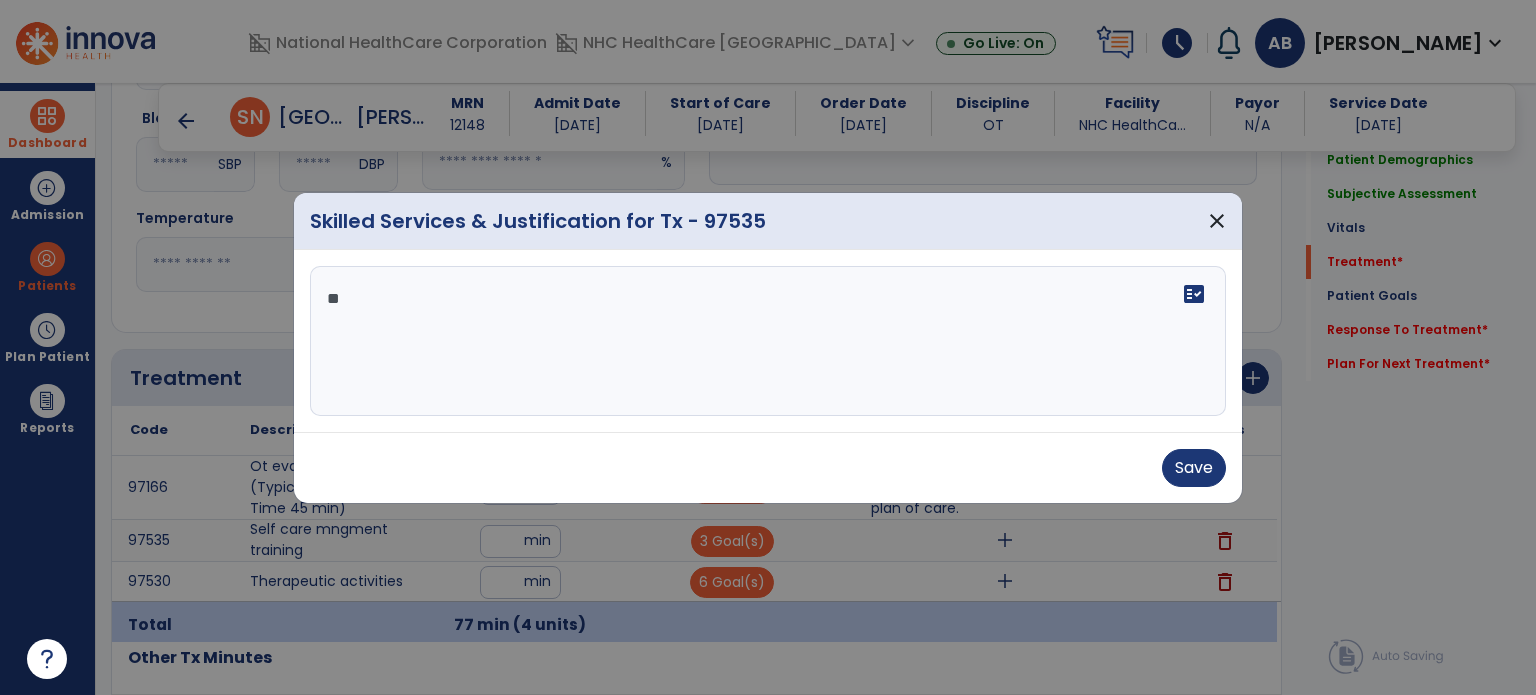 type on "*" 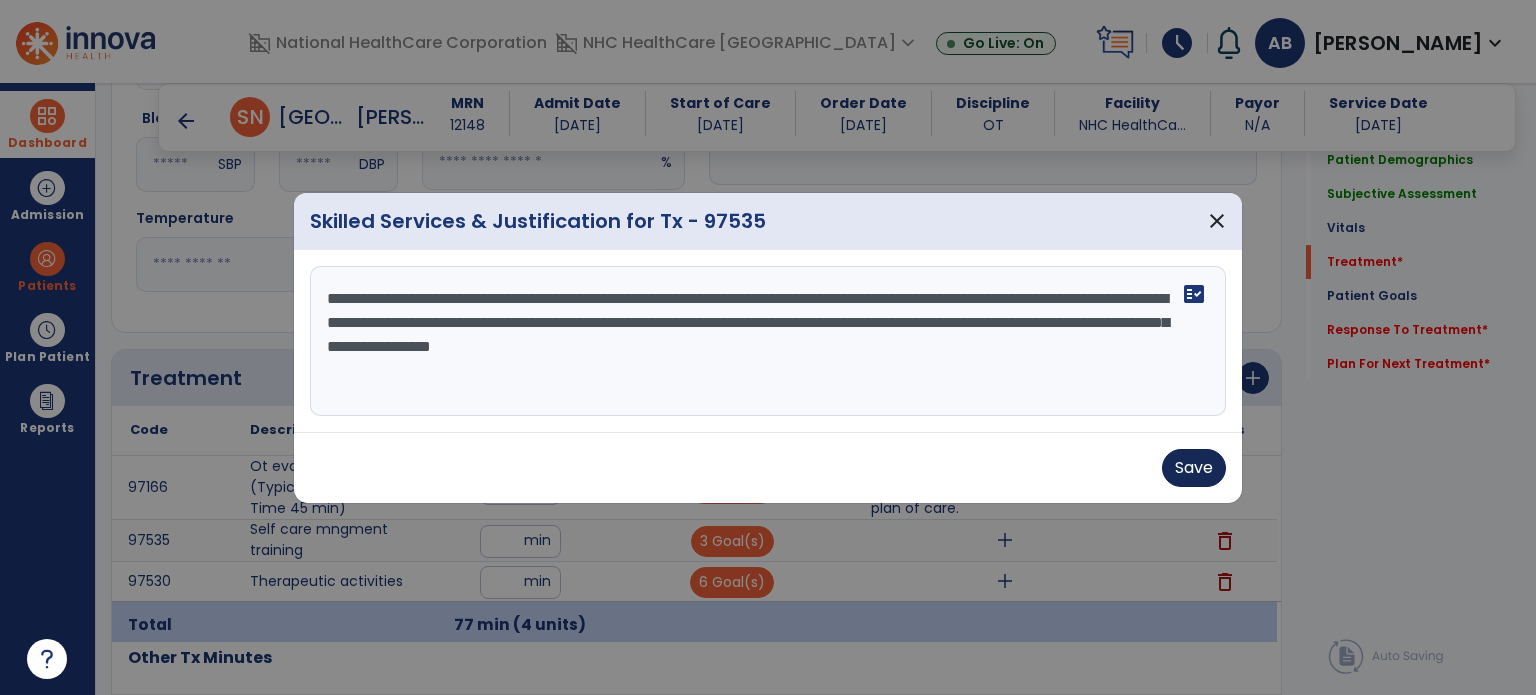type on "**********" 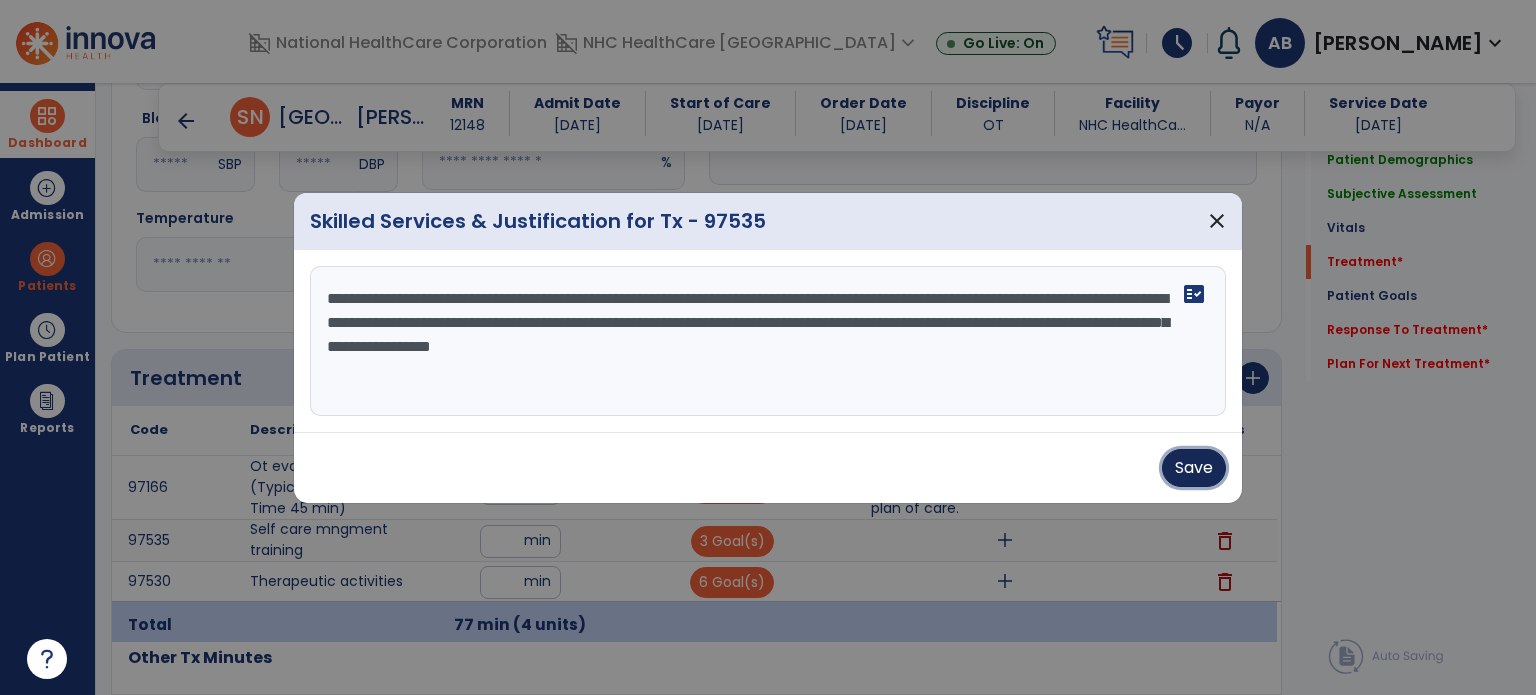 click on "Save" at bounding box center [1194, 468] 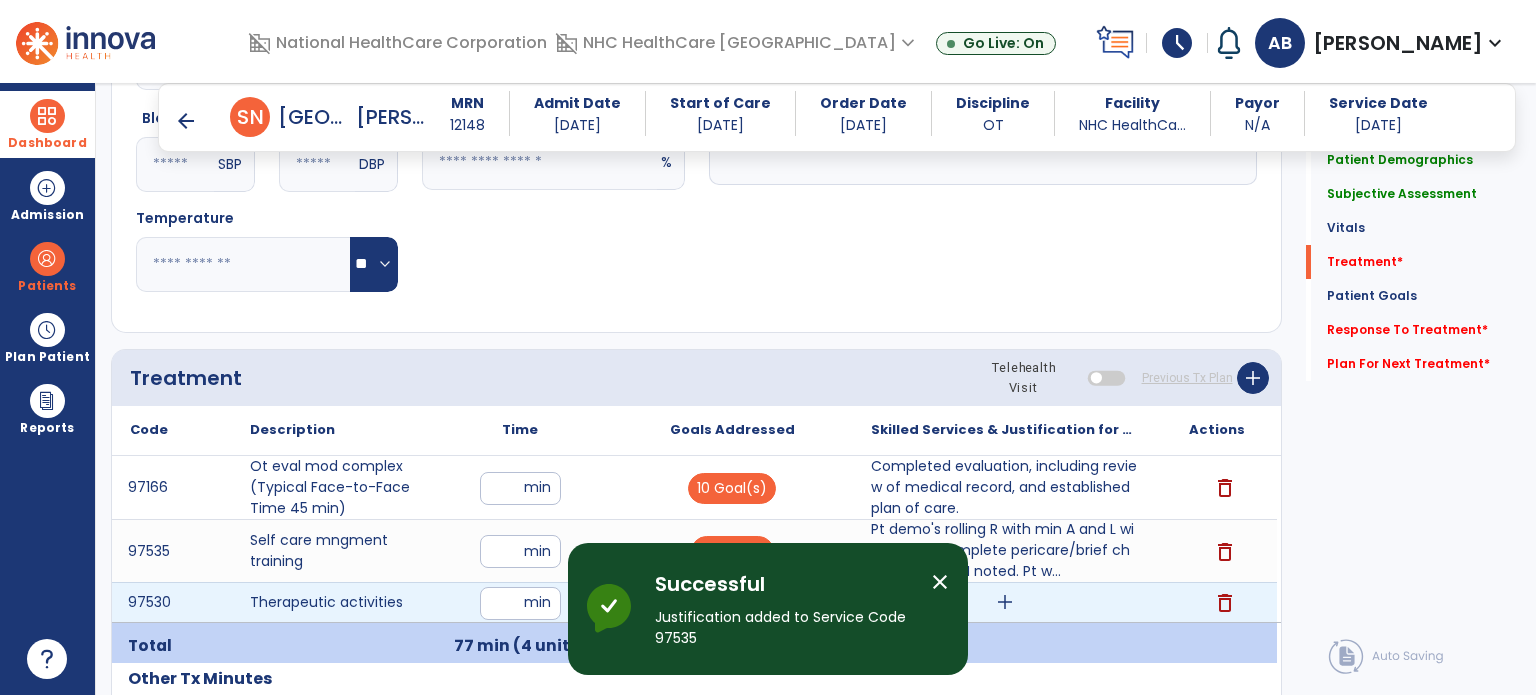 click on "add" at bounding box center [1005, 602] 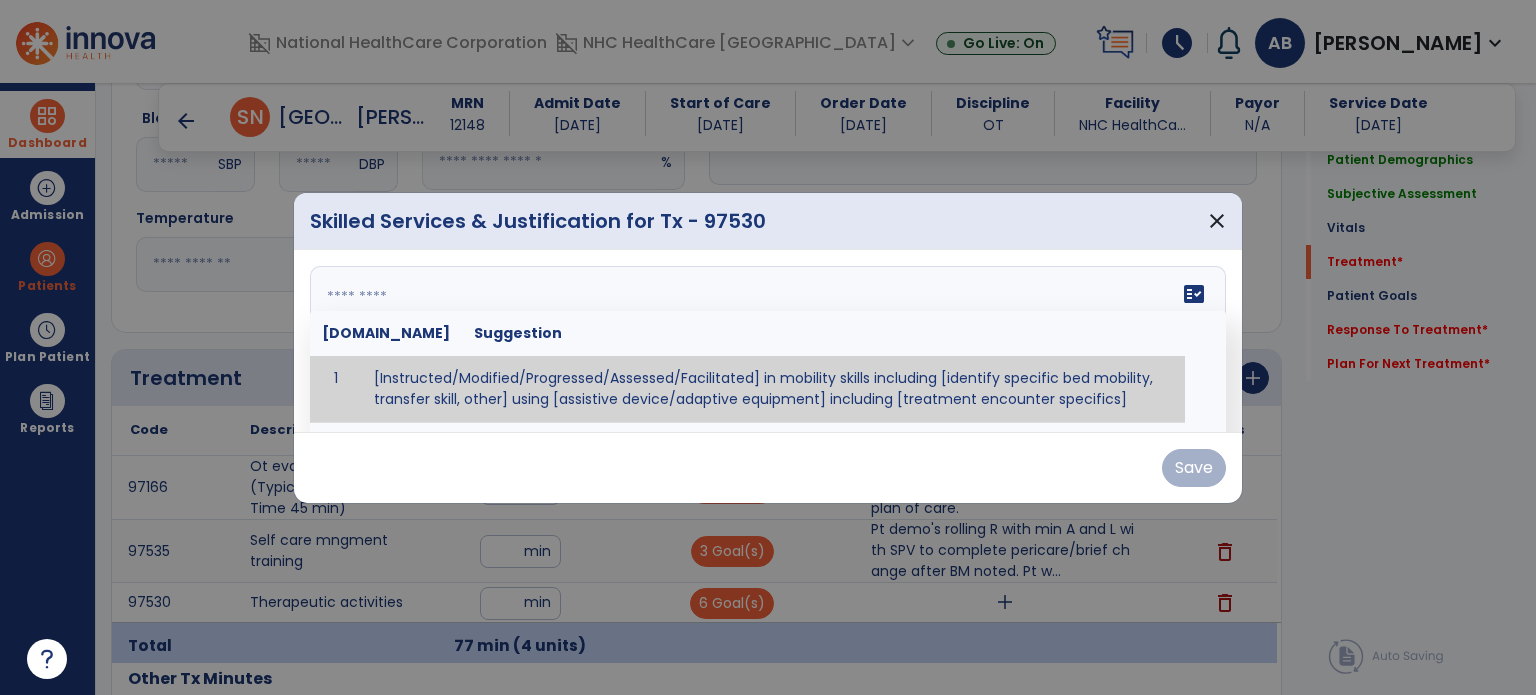 click on "fact_check  Sr.No Suggestion 1 [Instructed/Modified/Progressed/Assessed/Facilitated] in mobility skills including [identify specific bed mobility, transfer skill, other] using [assistive device/adaptive equipment] including [treatment encounter specifics]" at bounding box center (768, 341) 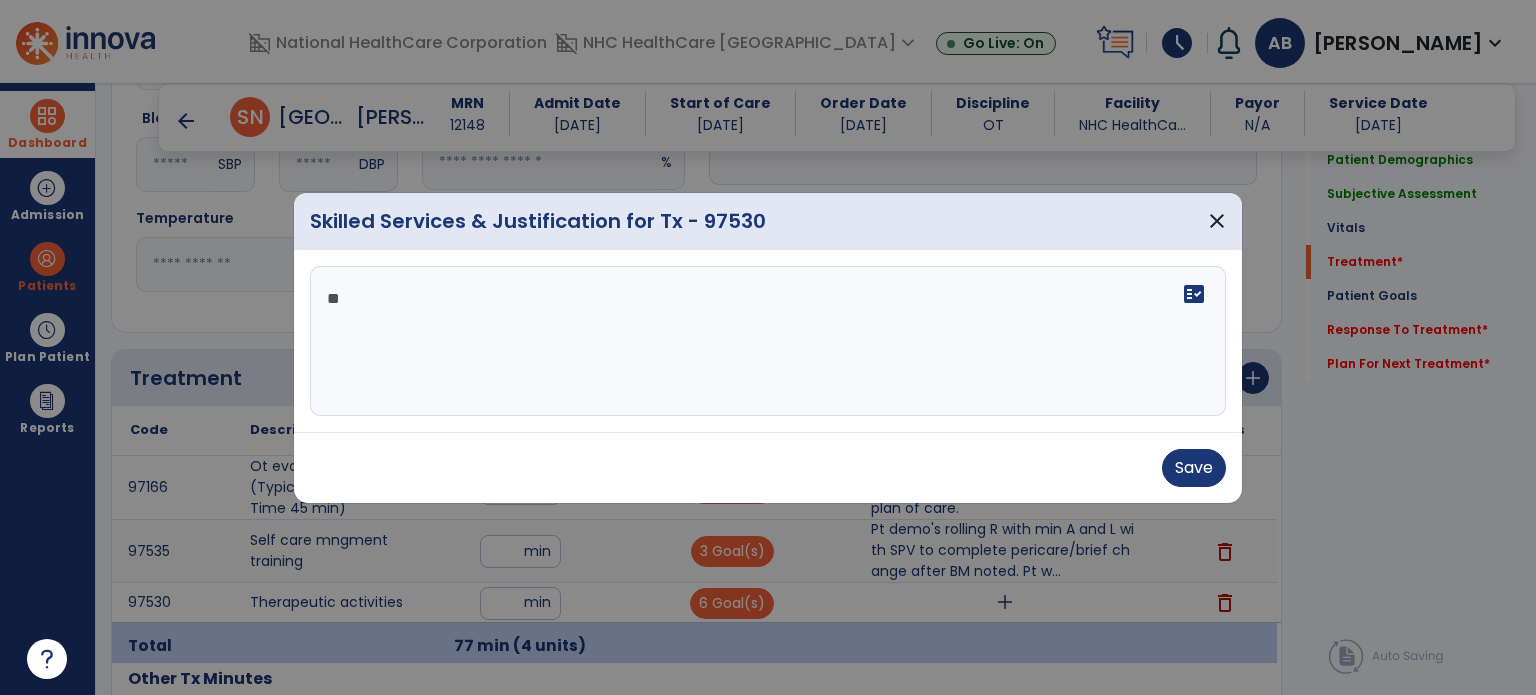 type on "*" 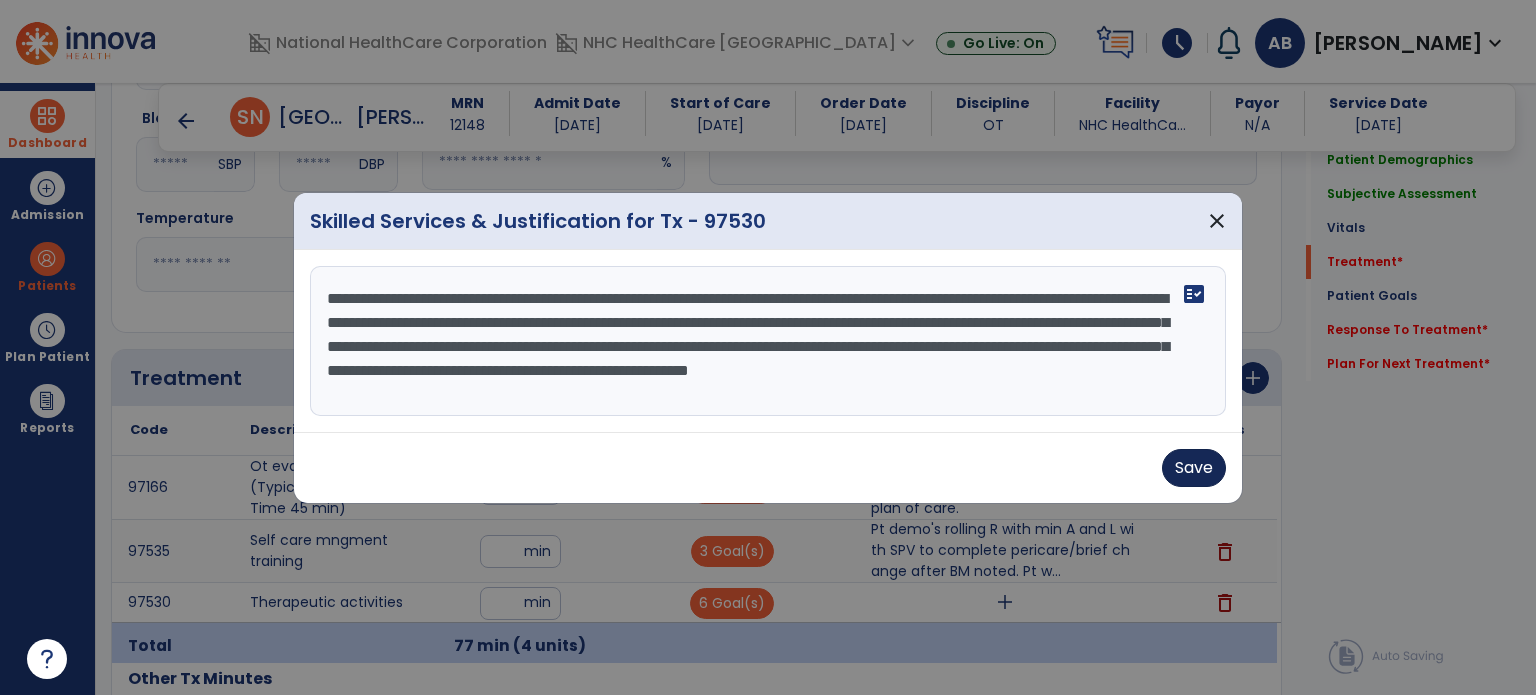 type on "**********" 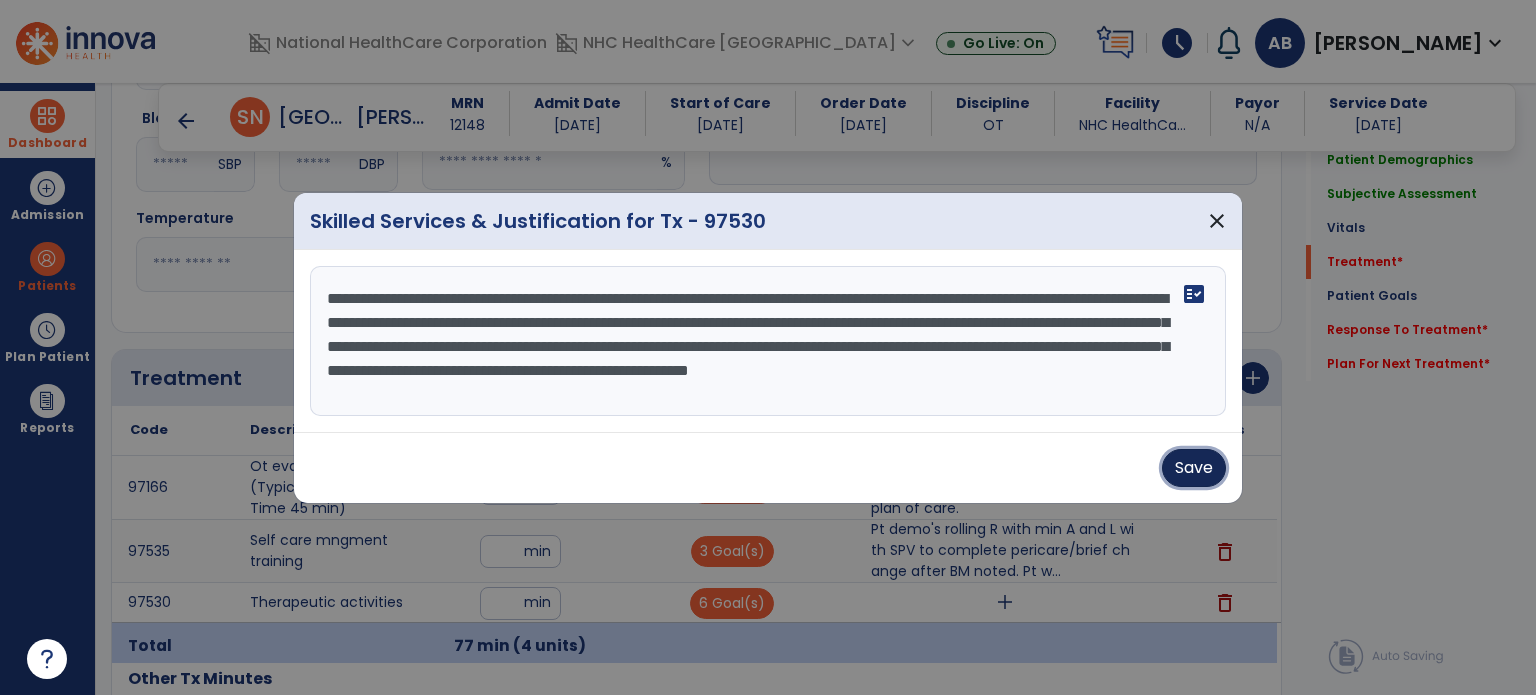 click on "Save" at bounding box center (1194, 468) 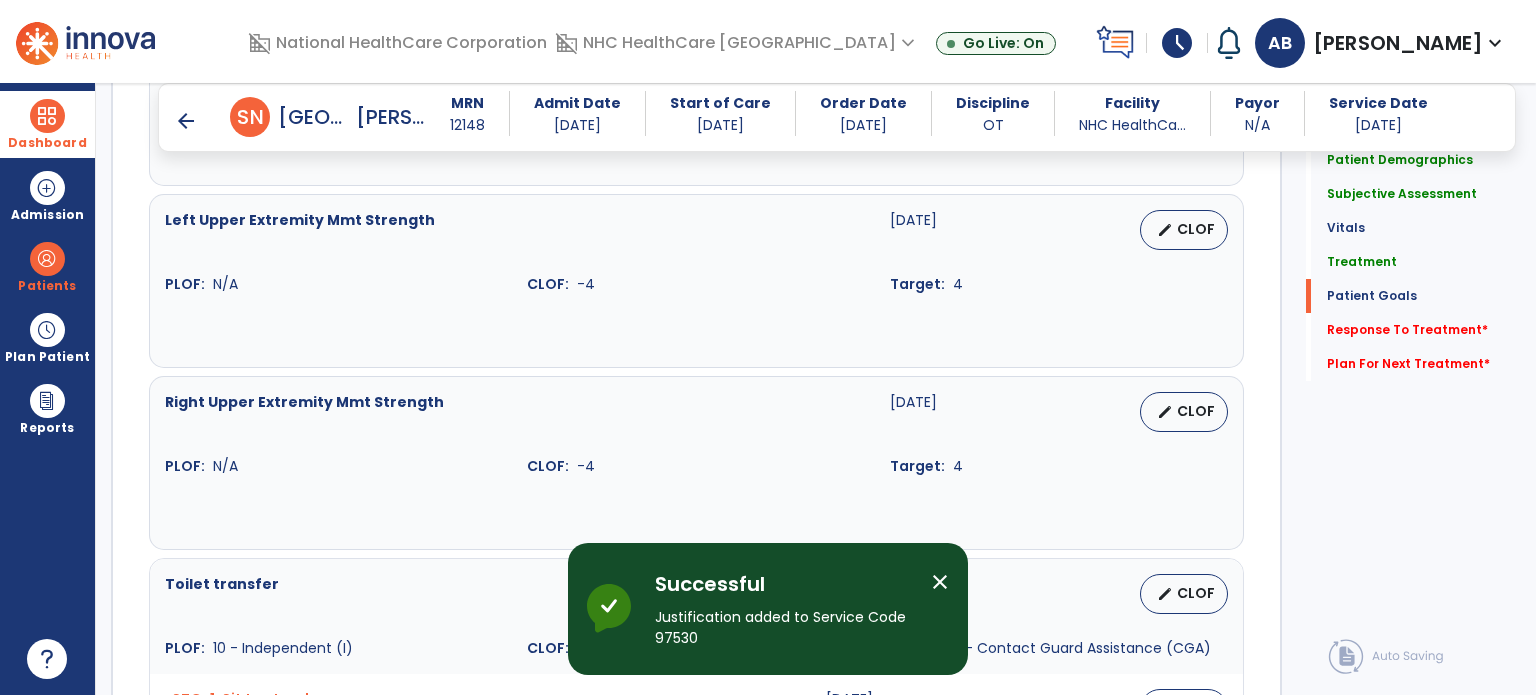 scroll, scrollTop: 2300, scrollLeft: 0, axis: vertical 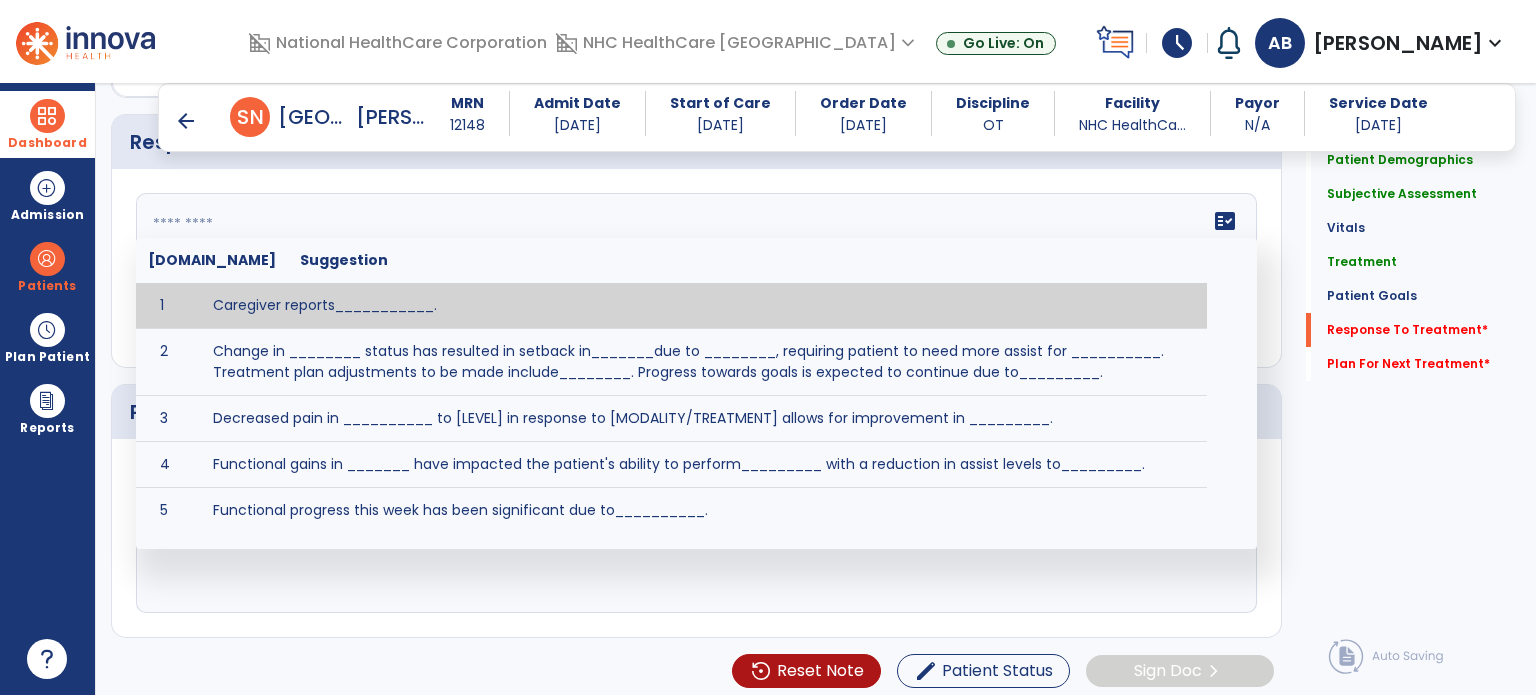 click on "fact_check  [DOMAIN_NAME] Suggestion 1 Caregiver reports___________. 2 Change in ________ status has resulted in setback in_______due to ________, requiring patient to need more assist for __________.   Treatment plan adjustments to be made include________.  Progress towards goals is expected to continue due to_________. 3 Decreased pain in __________ to [LEVEL] in response to [MODALITY/TREATMENT] allows for improvement in _________. 4 Functional gains in _______ have impacted the patient's ability to perform_________ with a reduction in assist levels to_________. 5 Functional progress this week has been significant due to__________. 6 Gains in ________ have improved the patient's ability to perform ______with decreased levels of assist to___________. 7 Improvement in ________allows patient to tolerate higher levels of challenges in_________. 8 Pain in [AREA] has decreased to [LEVEL] in response to [TREATMENT/MODALITY], allowing fore ease in completing__________. 9 10 11 12 13 14 15 16 17 18 19 20 21" 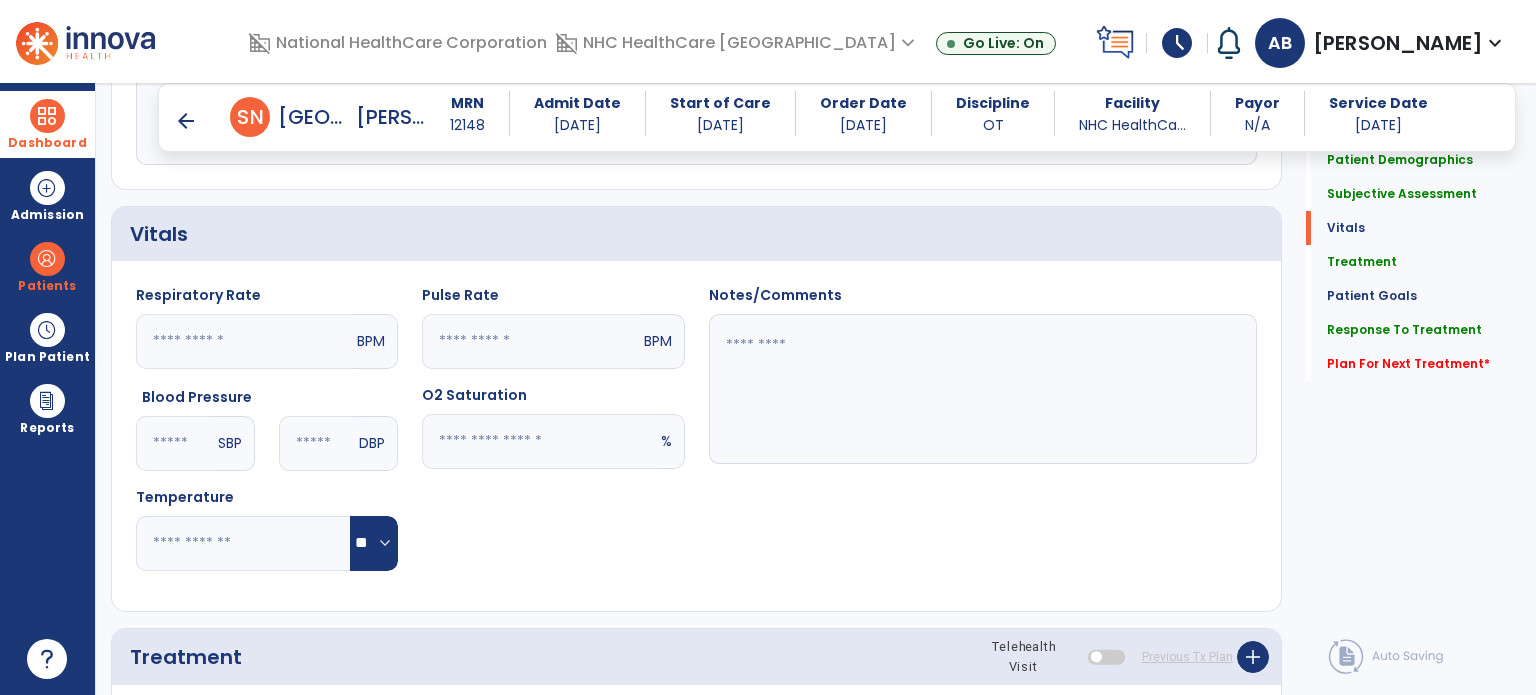 scroll, scrollTop: 221, scrollLeft: 0, axis: vertical 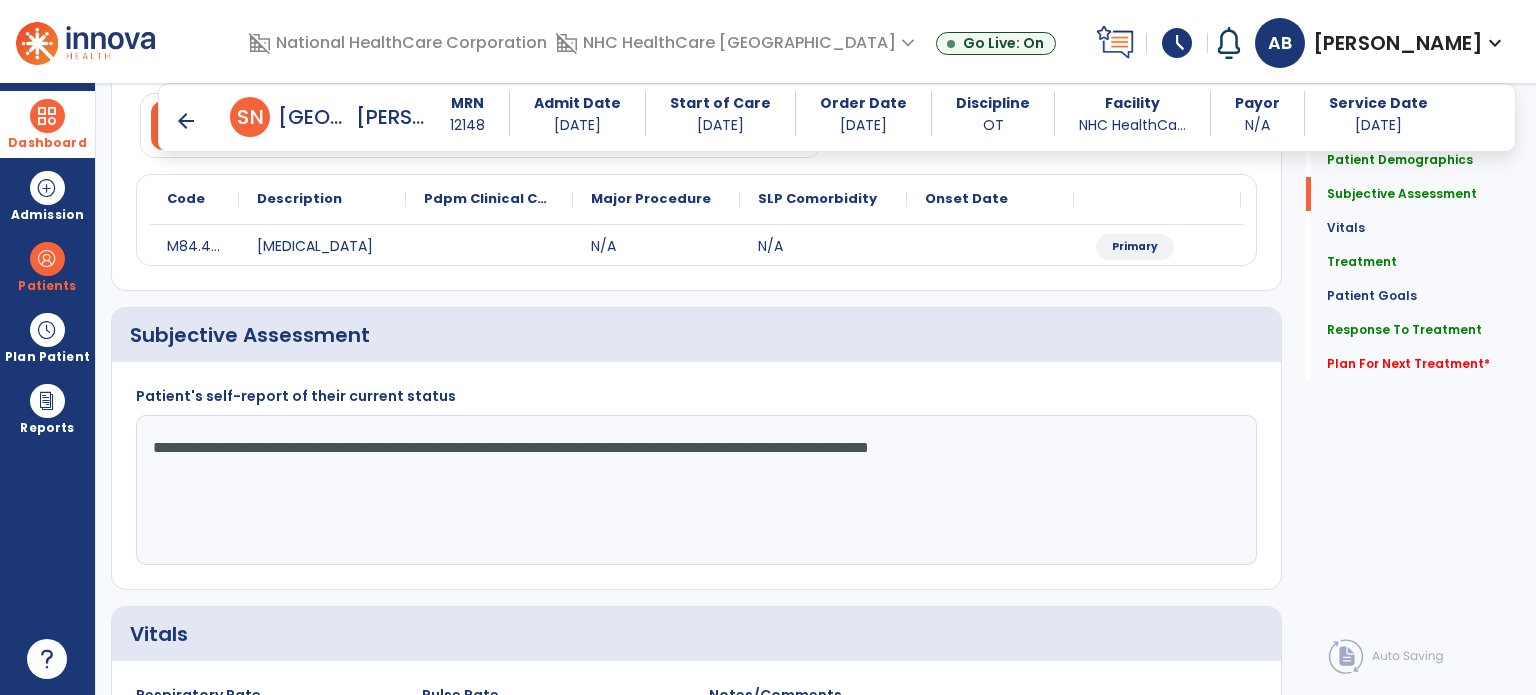 type on "**********" 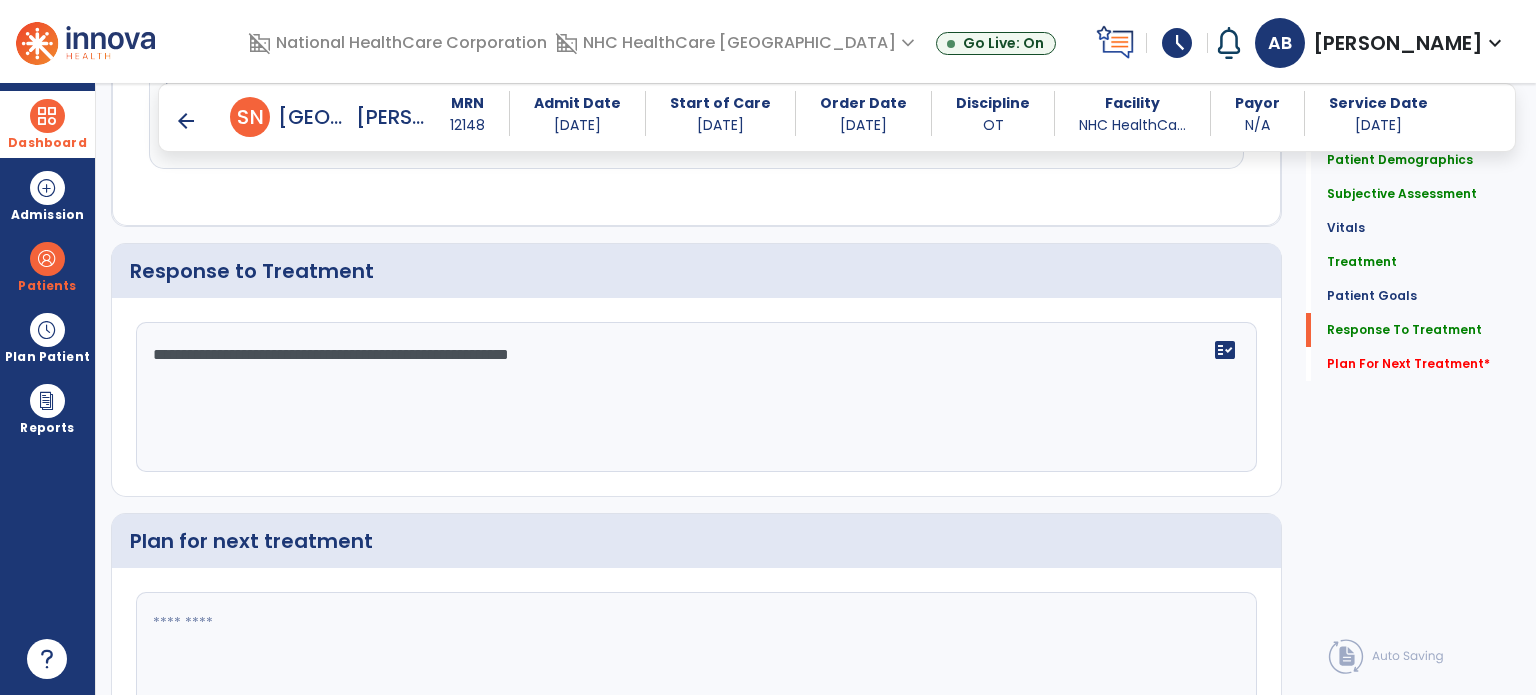 scroll, scrollTop: 3420, scrollLeft: 0, axis: vertical 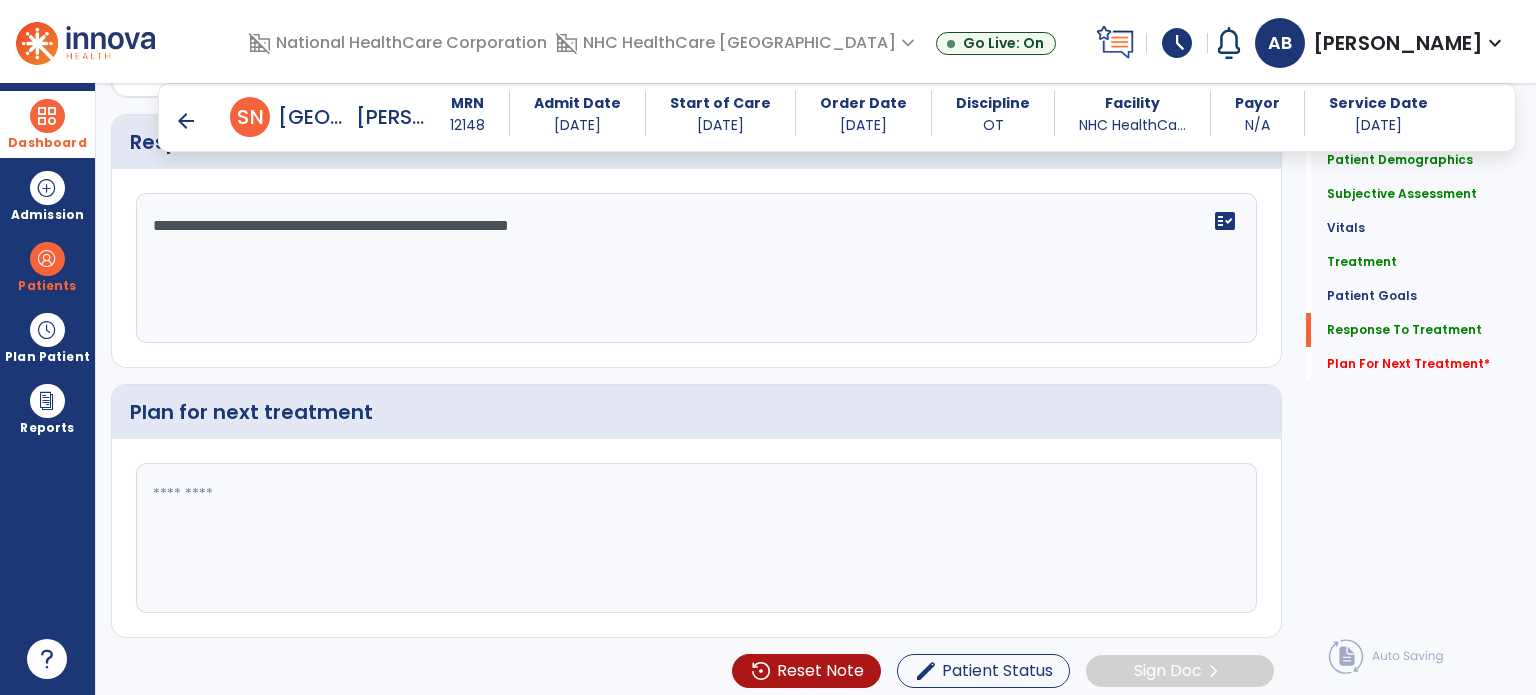 type on "**********" 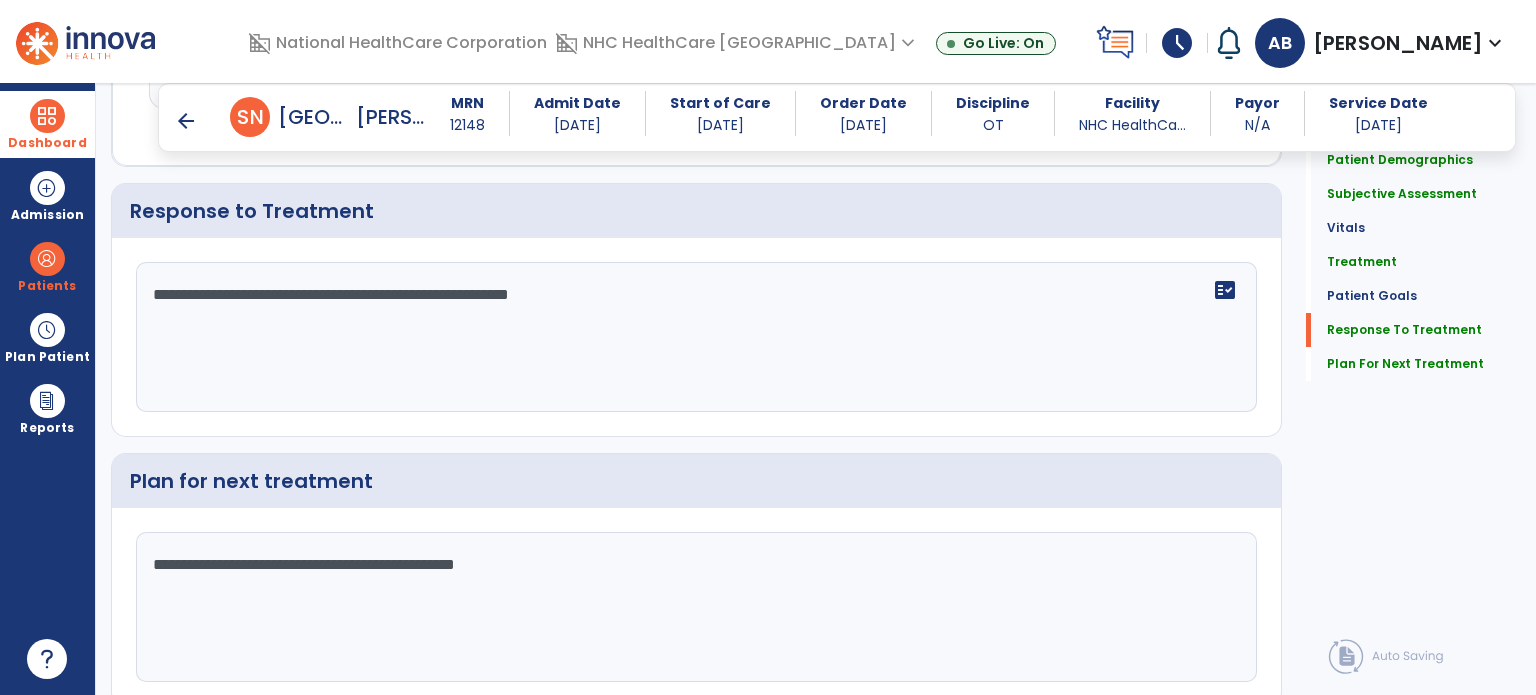 scroll, scrollTop: 3420, scrollLeft: 0, axis: vertical 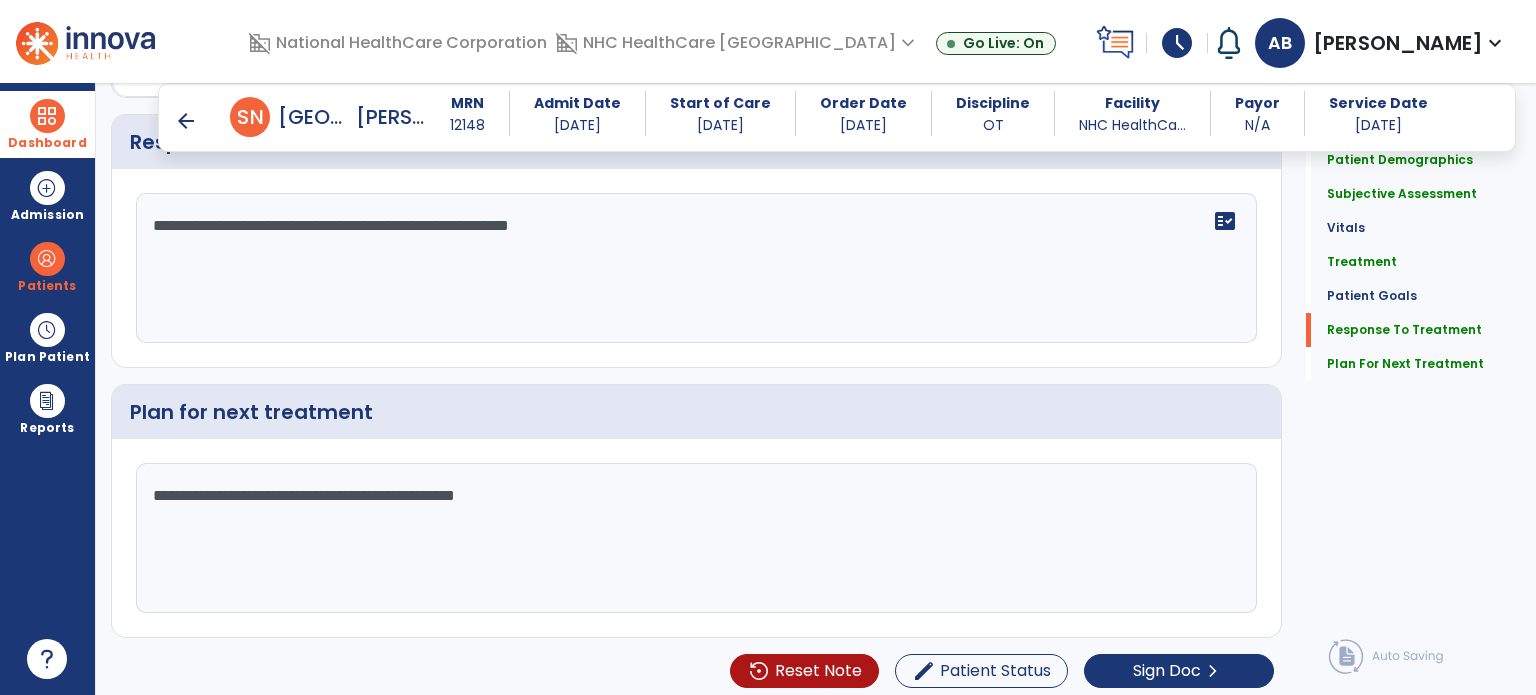 click on "**********" 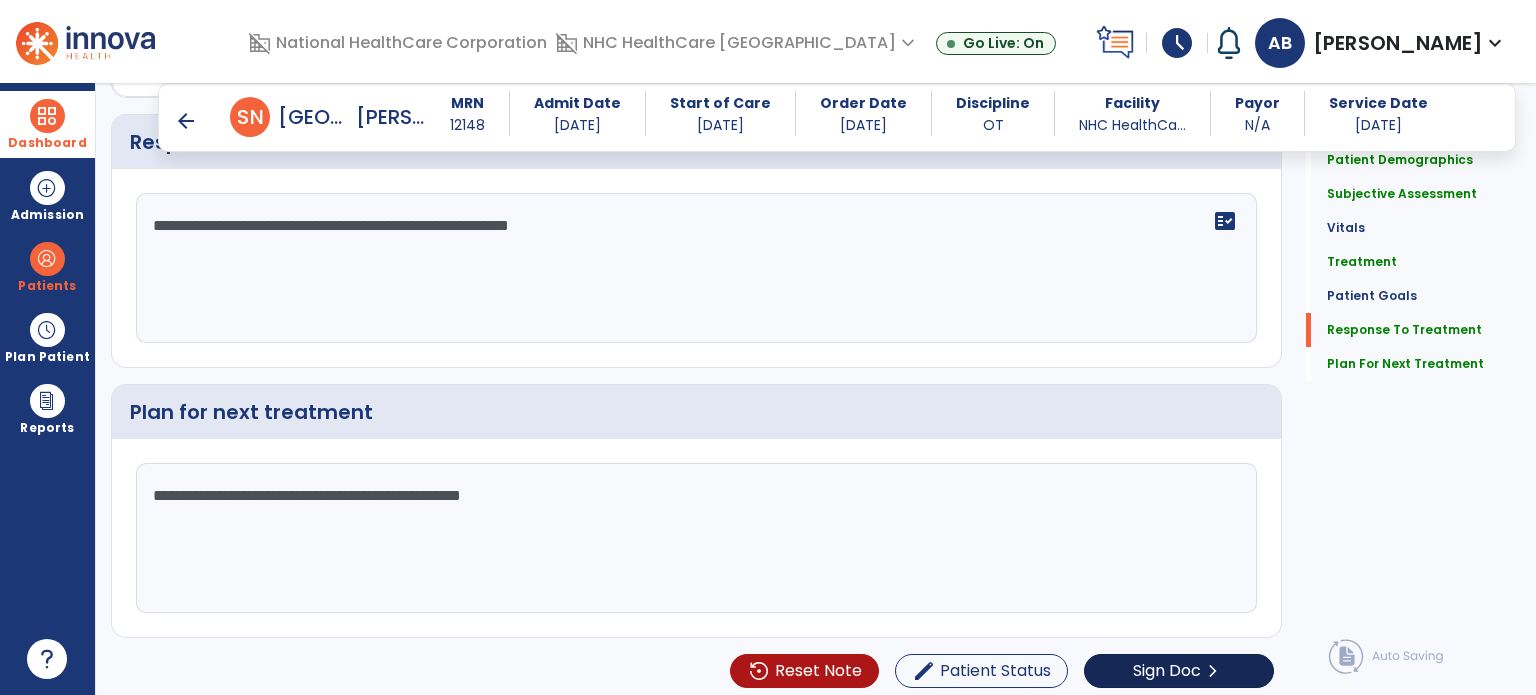 type on "**********" 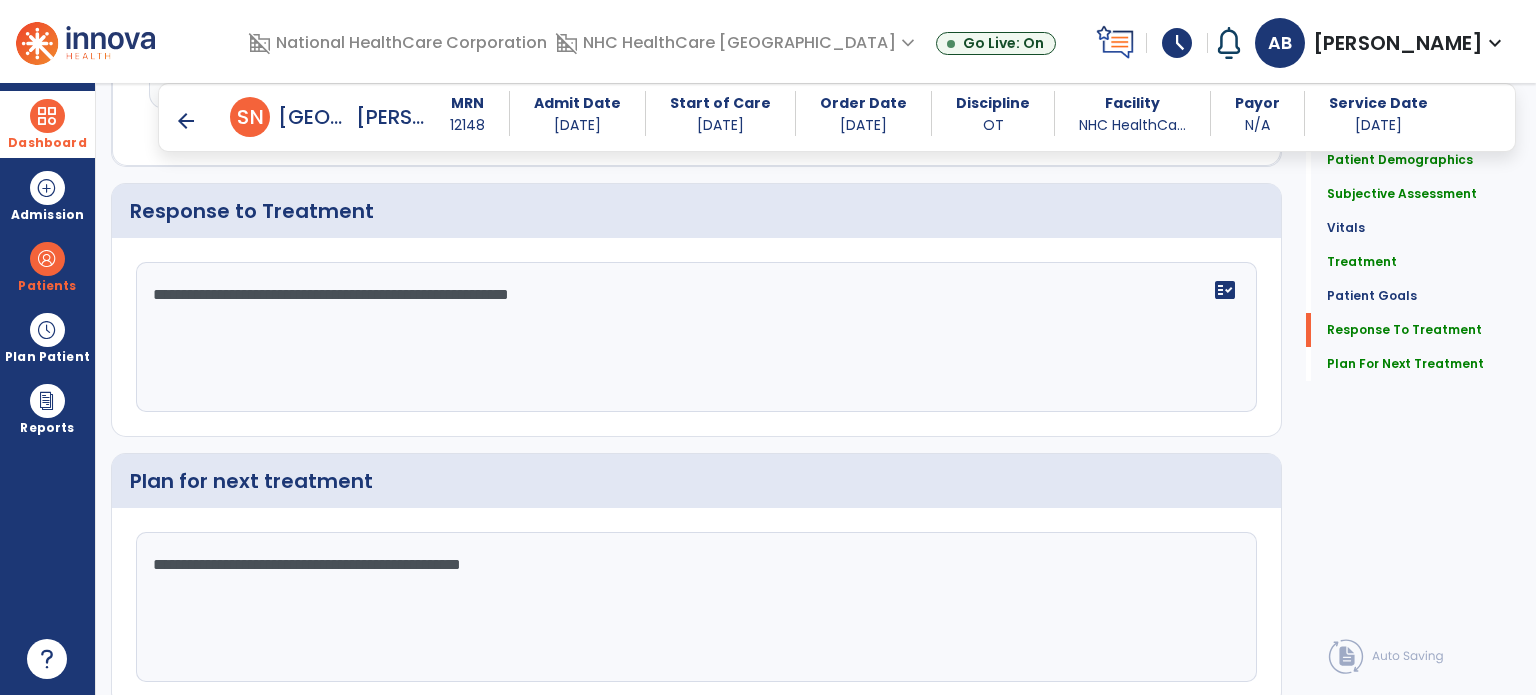 scroll, scrollTop: 3420, scrollLeft: 0, axis: vertical 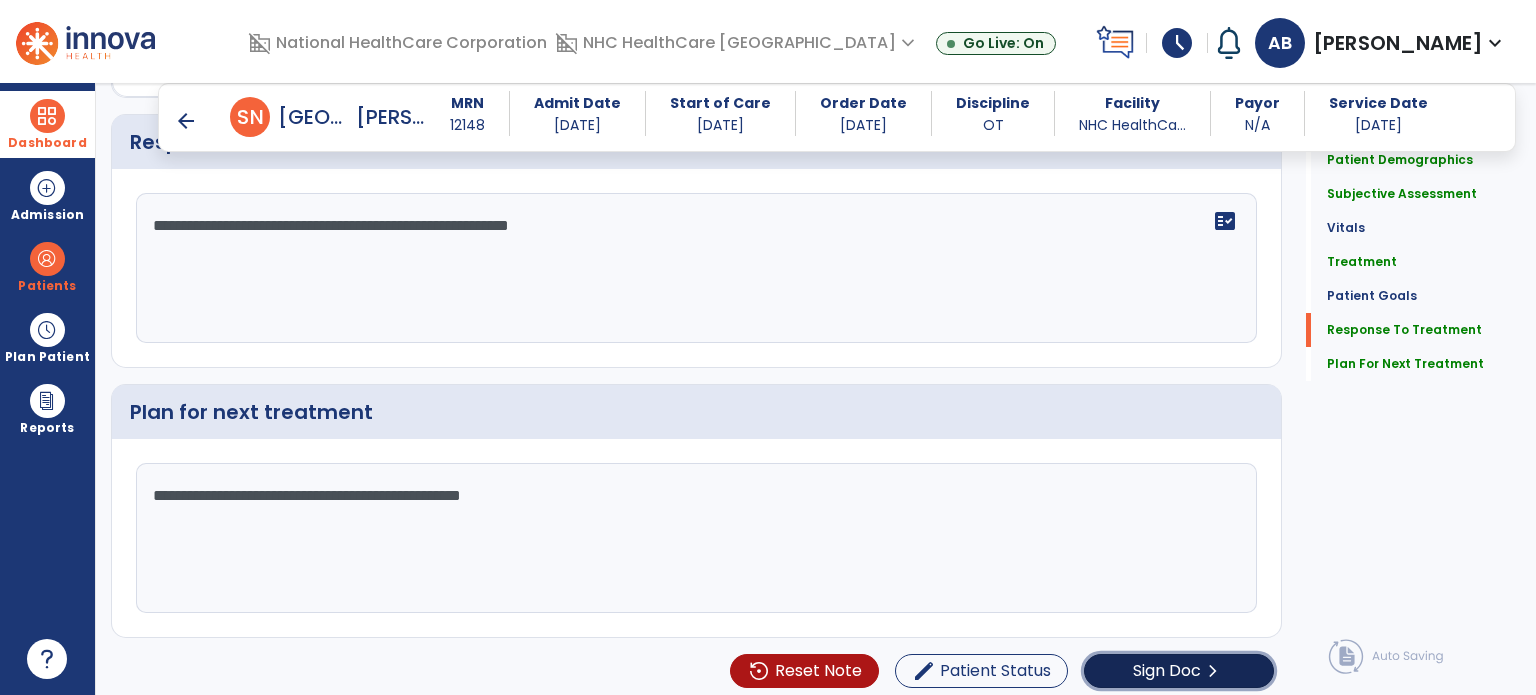click on "Sign Doc" 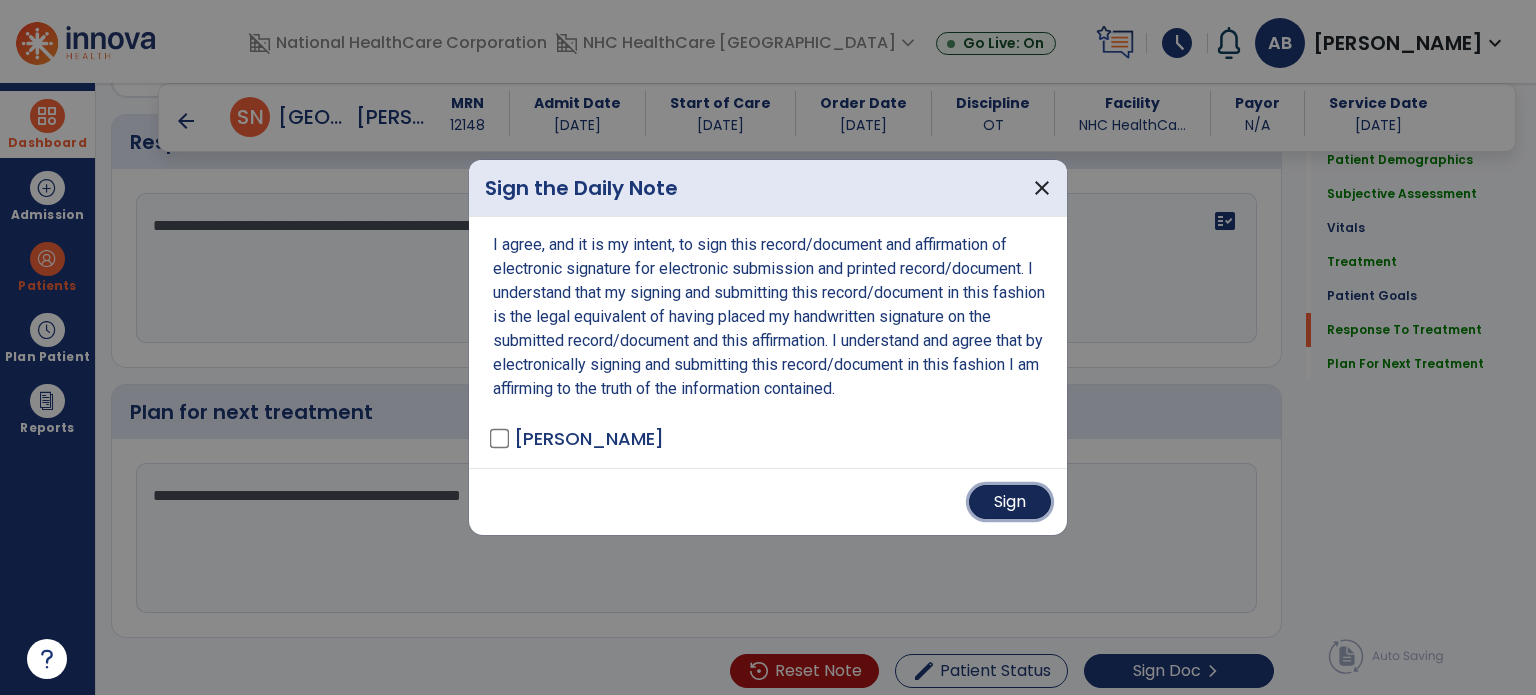click on "Sign" at bounding box center (1010, 502) 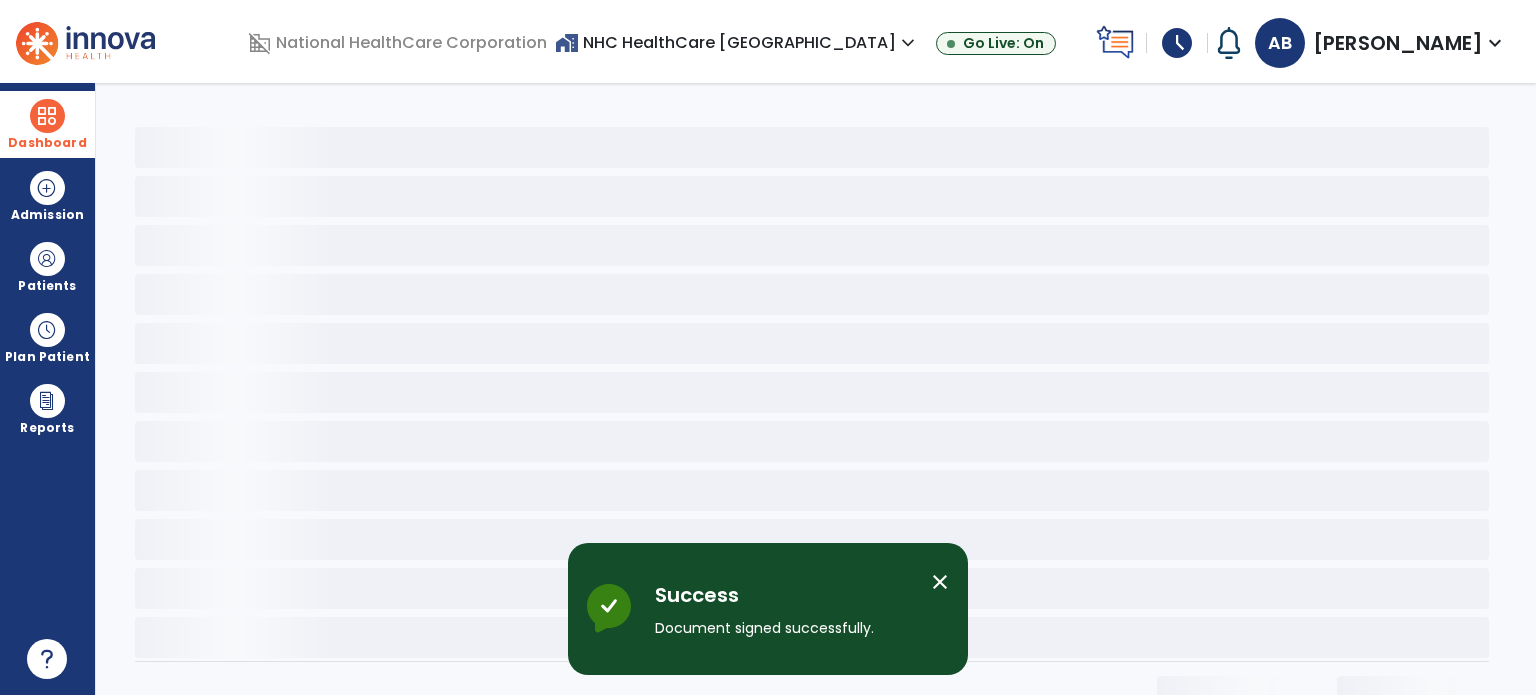 scroll, scrollTop: 0, scrollLeft: 0, axis: both 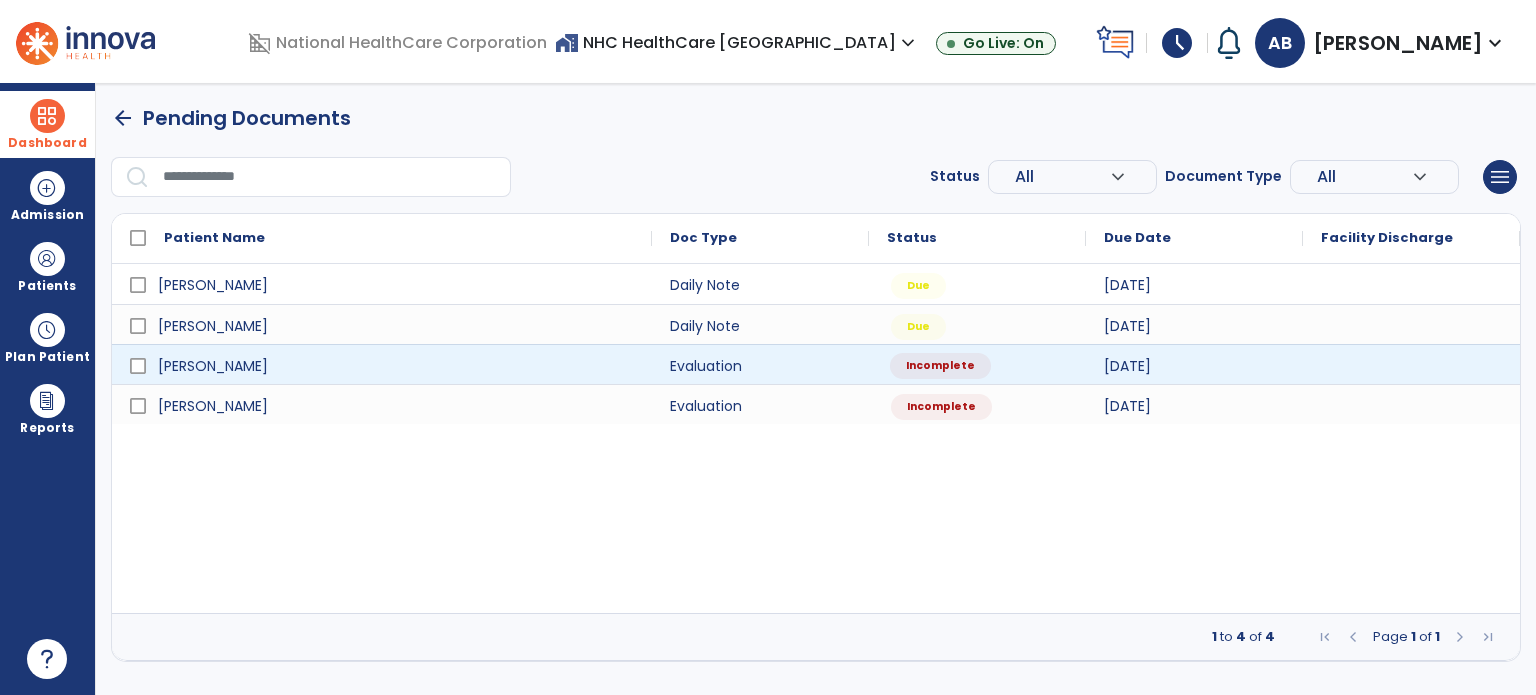 click on "Incomplete" at bounding box center (940, 366) 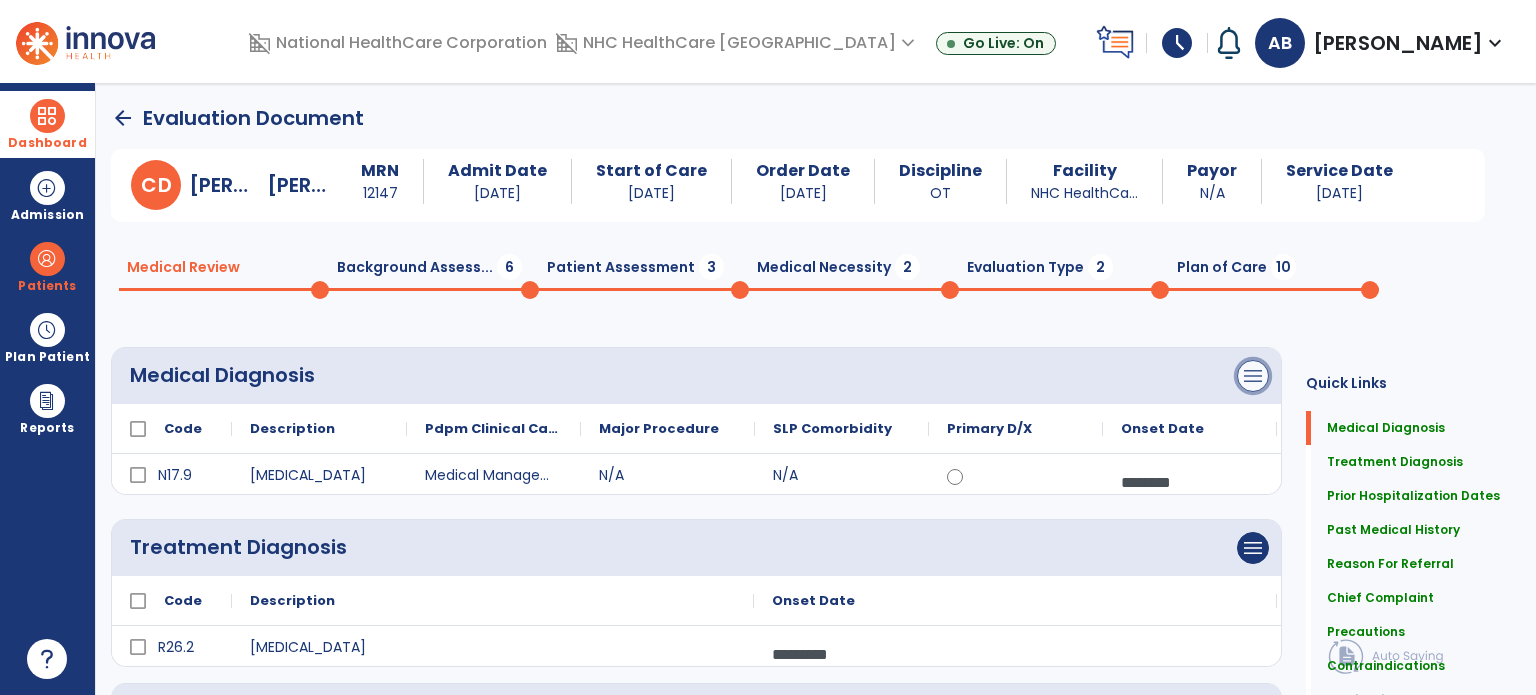 click on "menu" at bounding box center [1253, 376] 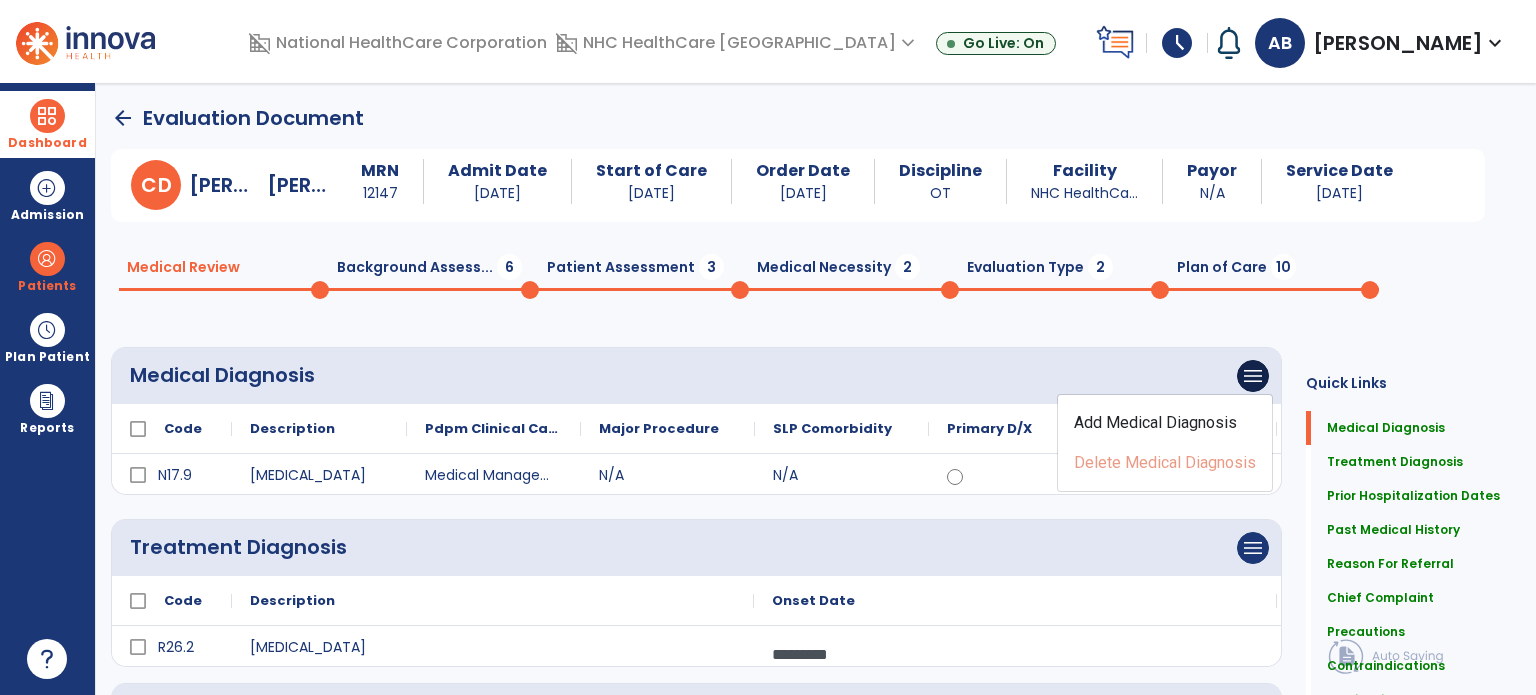 click on "Add Medical Diagnosis   Delete Medical Diagnosis" 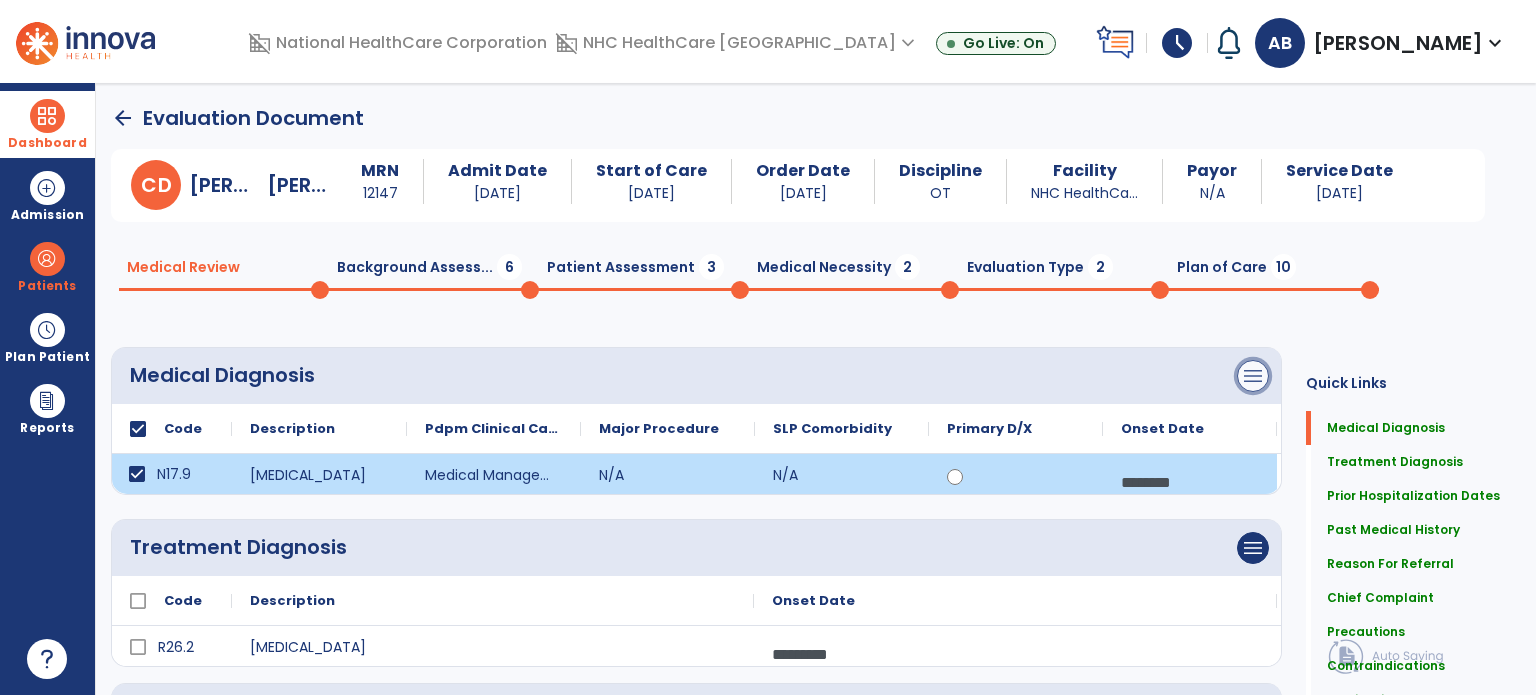 click on "menu" at bounding box center [1253, 376] 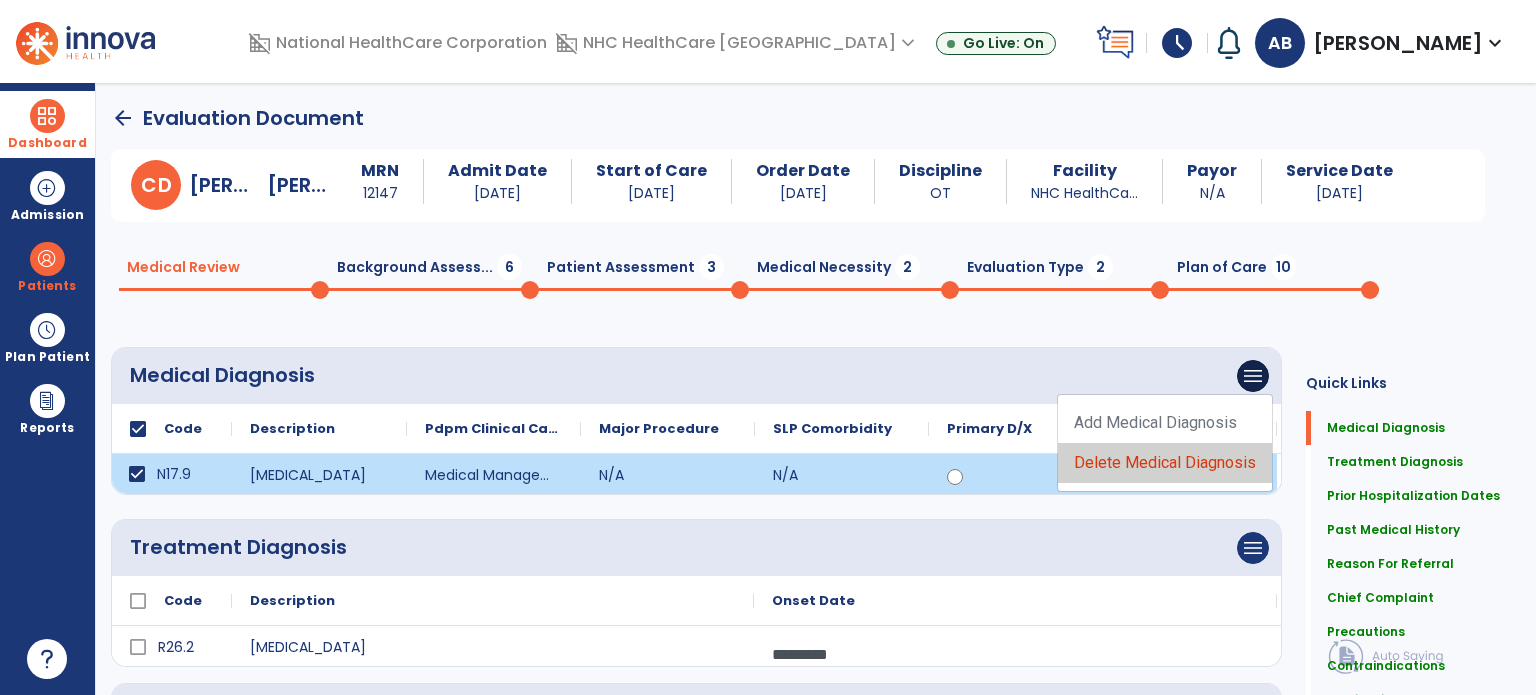 click on "Delete Medical Diagnosis" 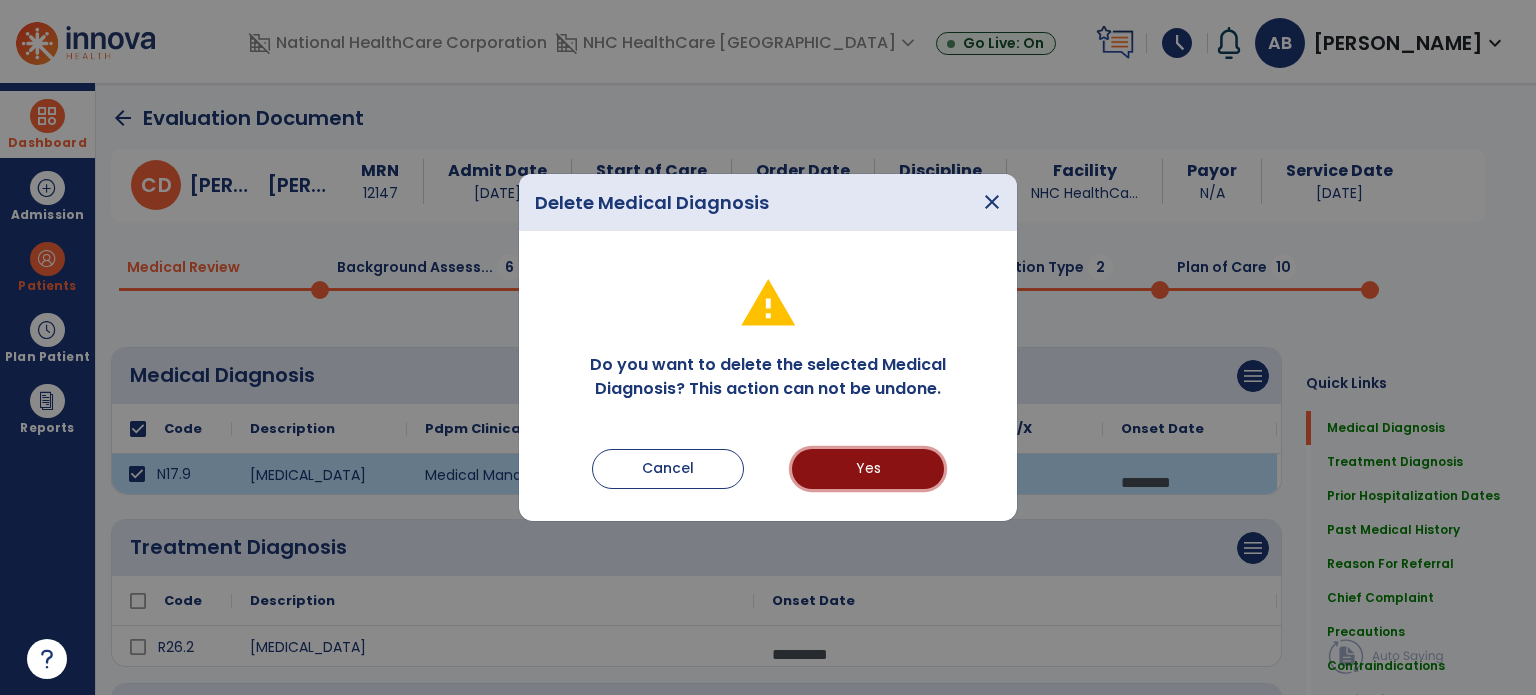 click on "Yes" at bounding box center [868, 469] 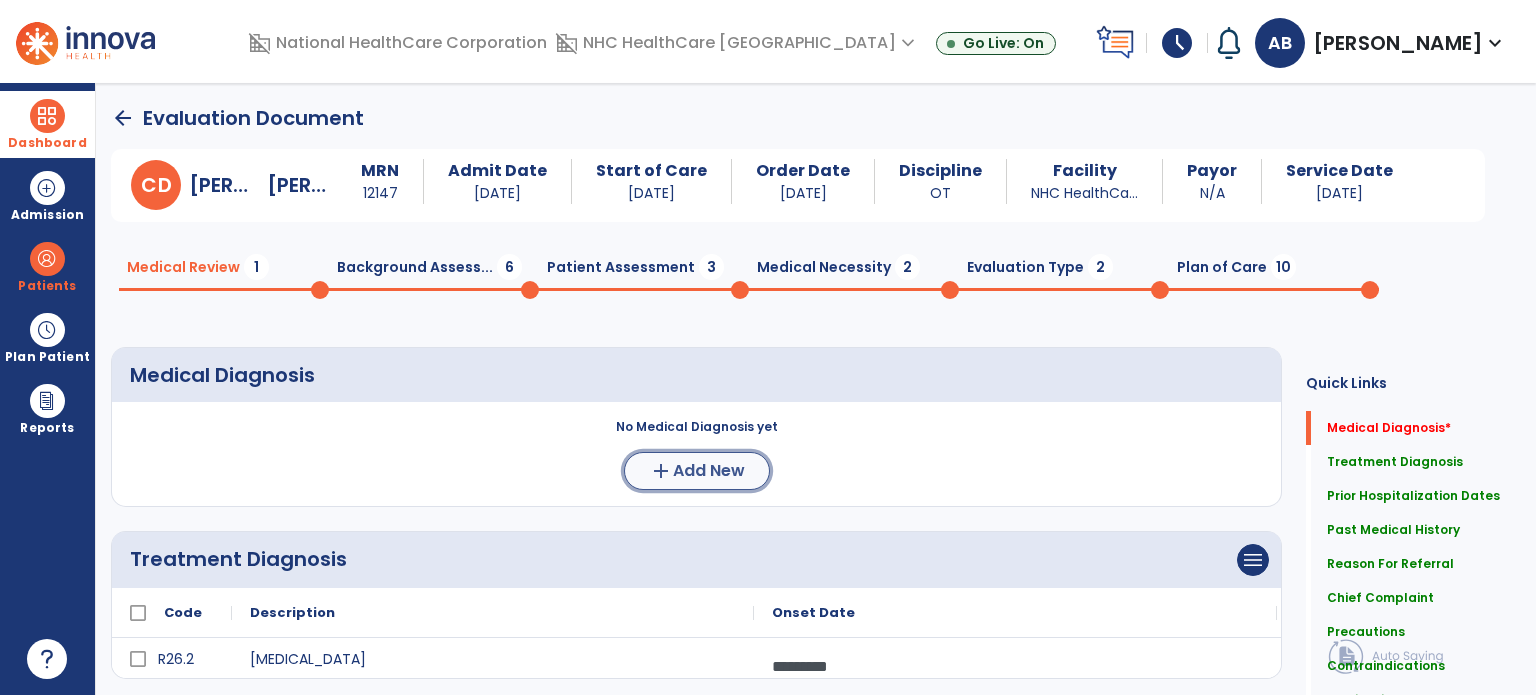 click on "Add New" 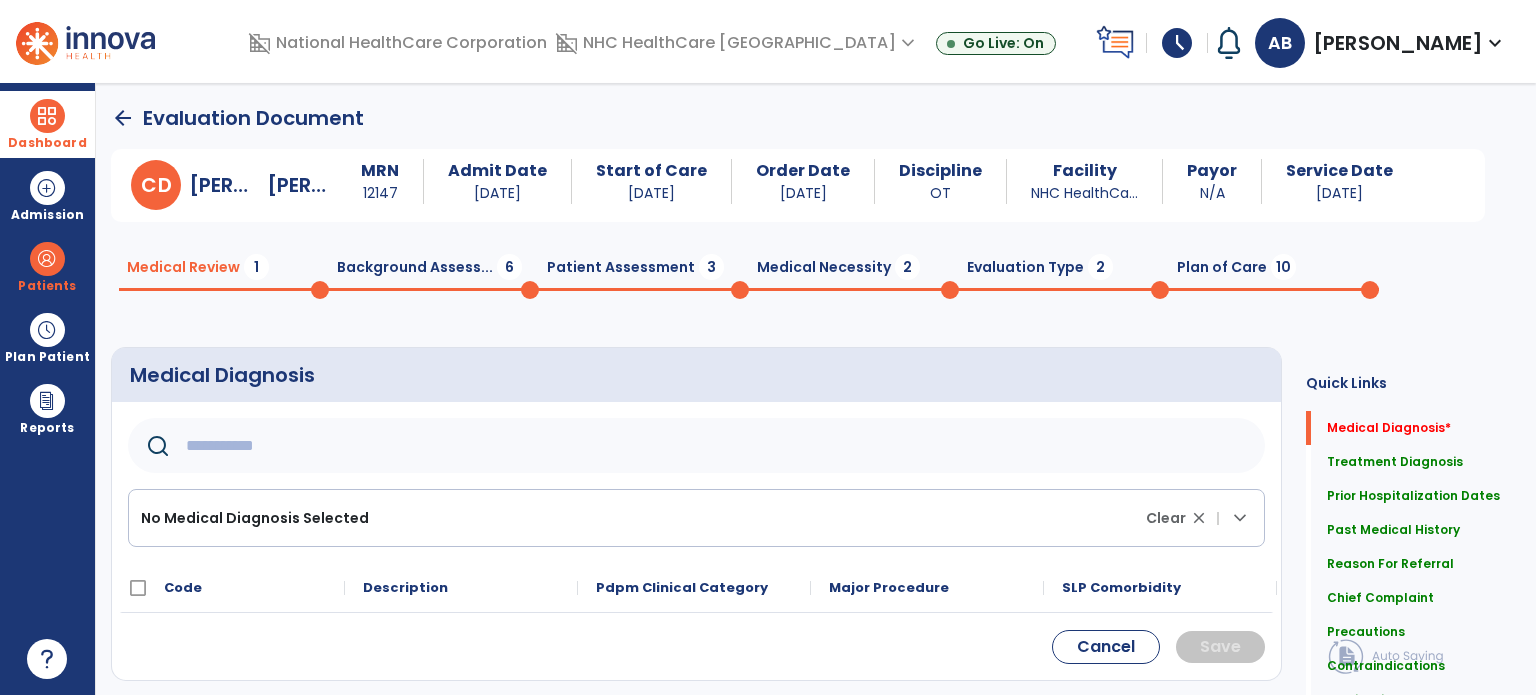 click 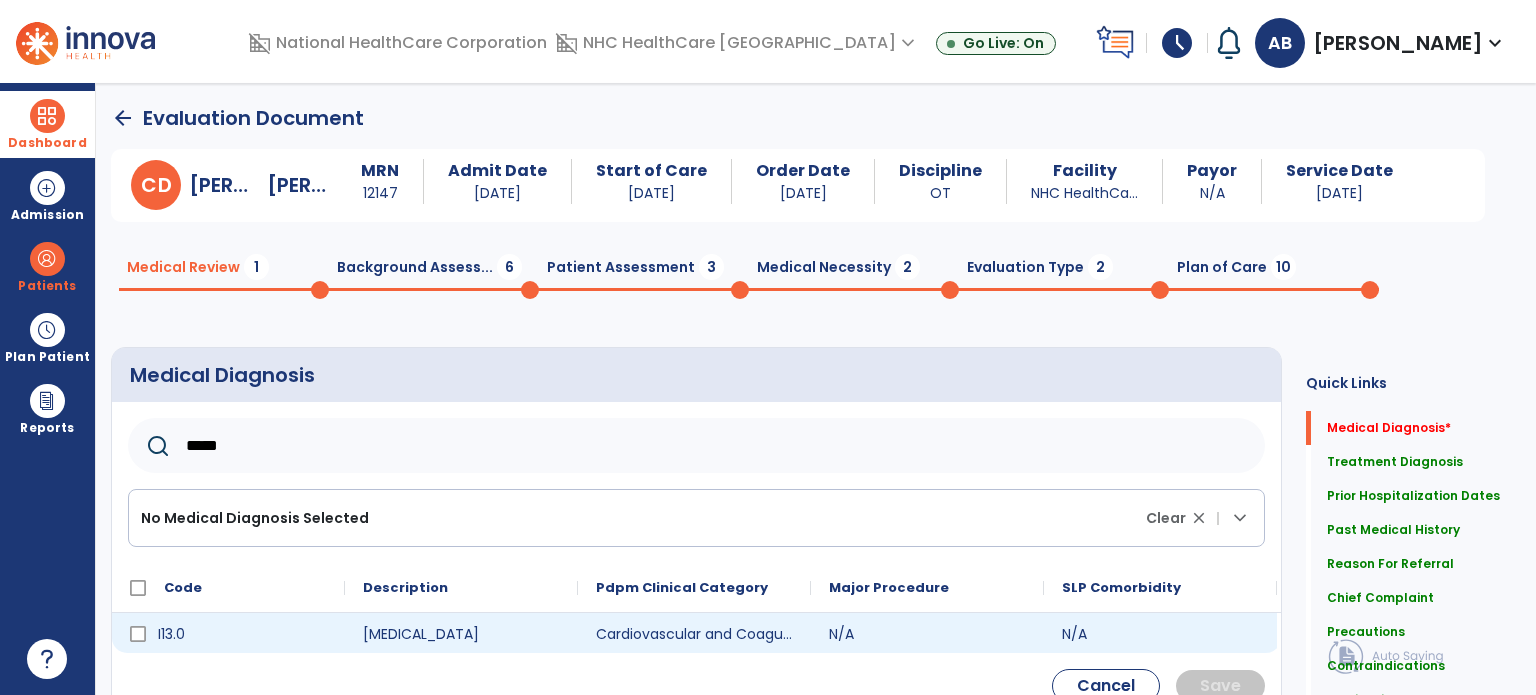 type on "*****" 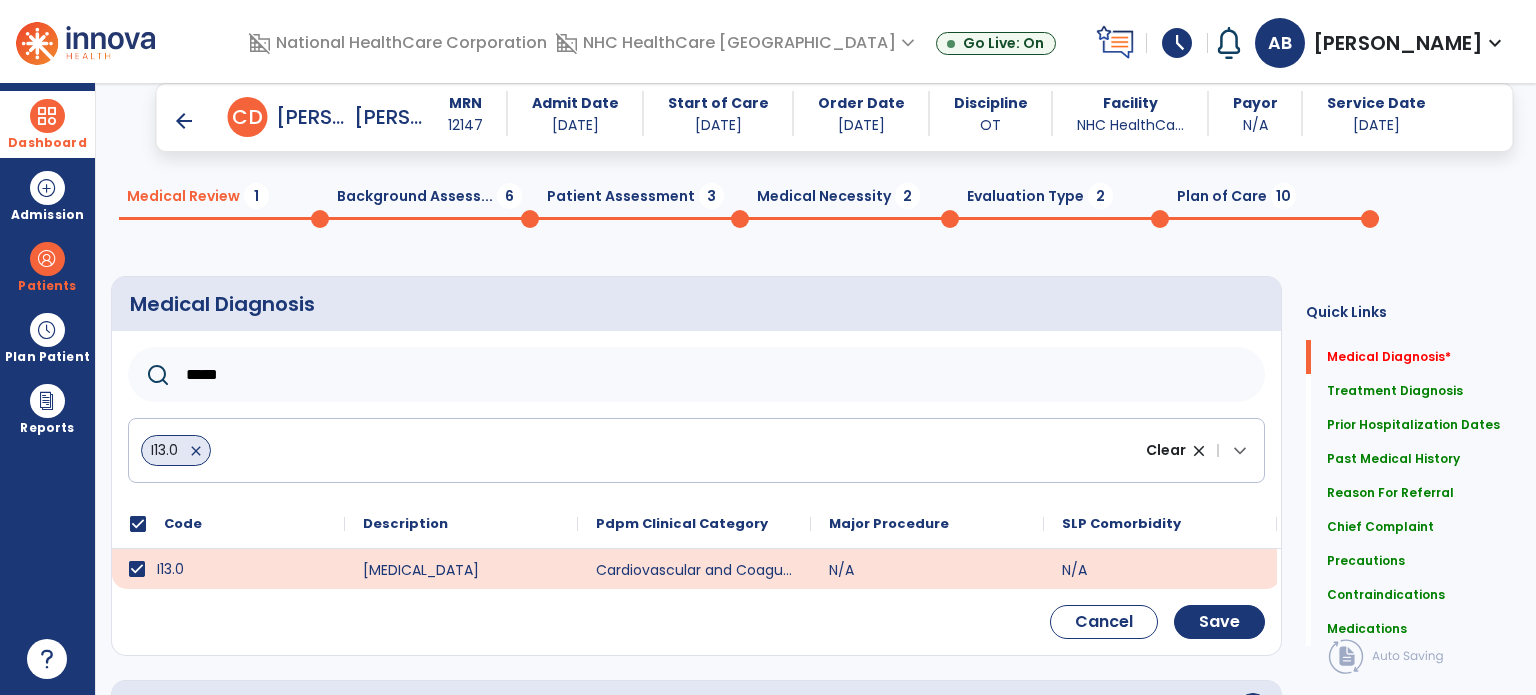 scroll, scrollTop: 100, scrollLeft: 0, axis: vertical 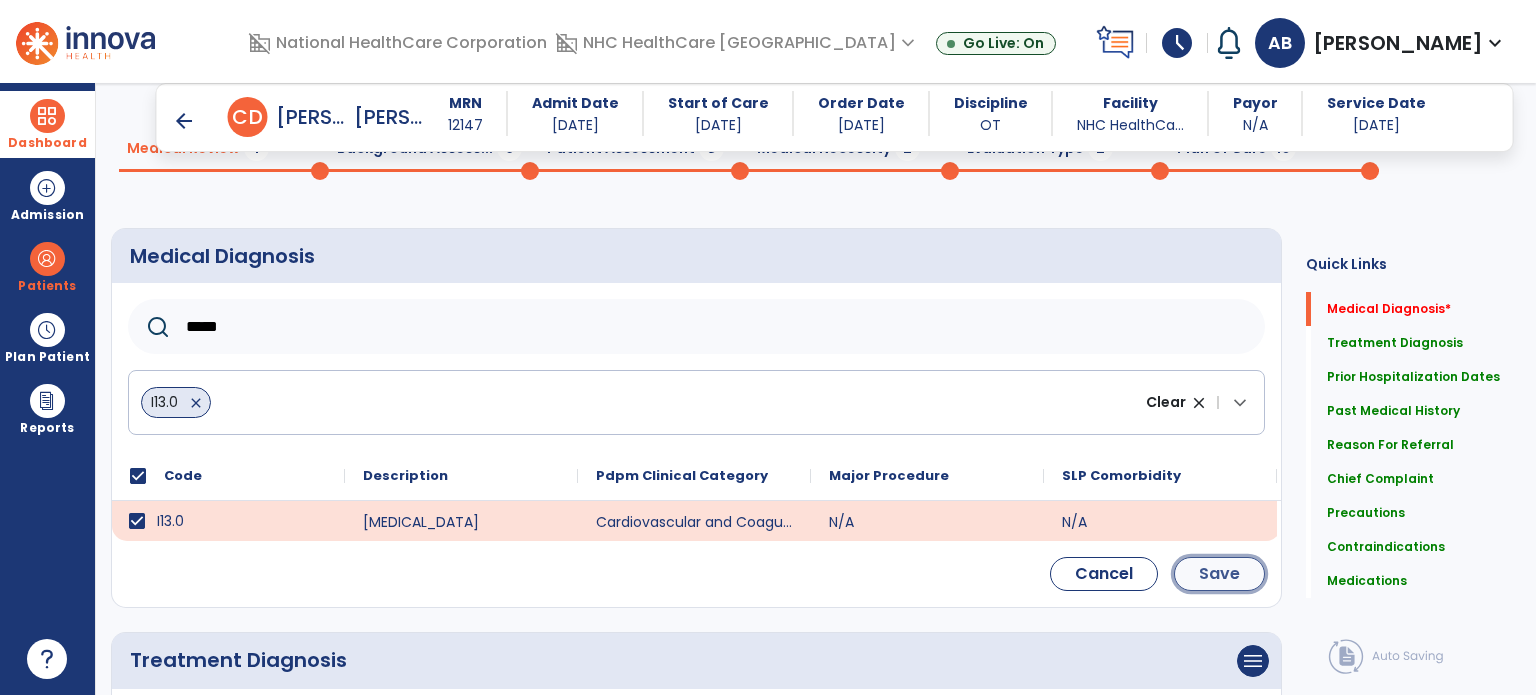 click on "Save" 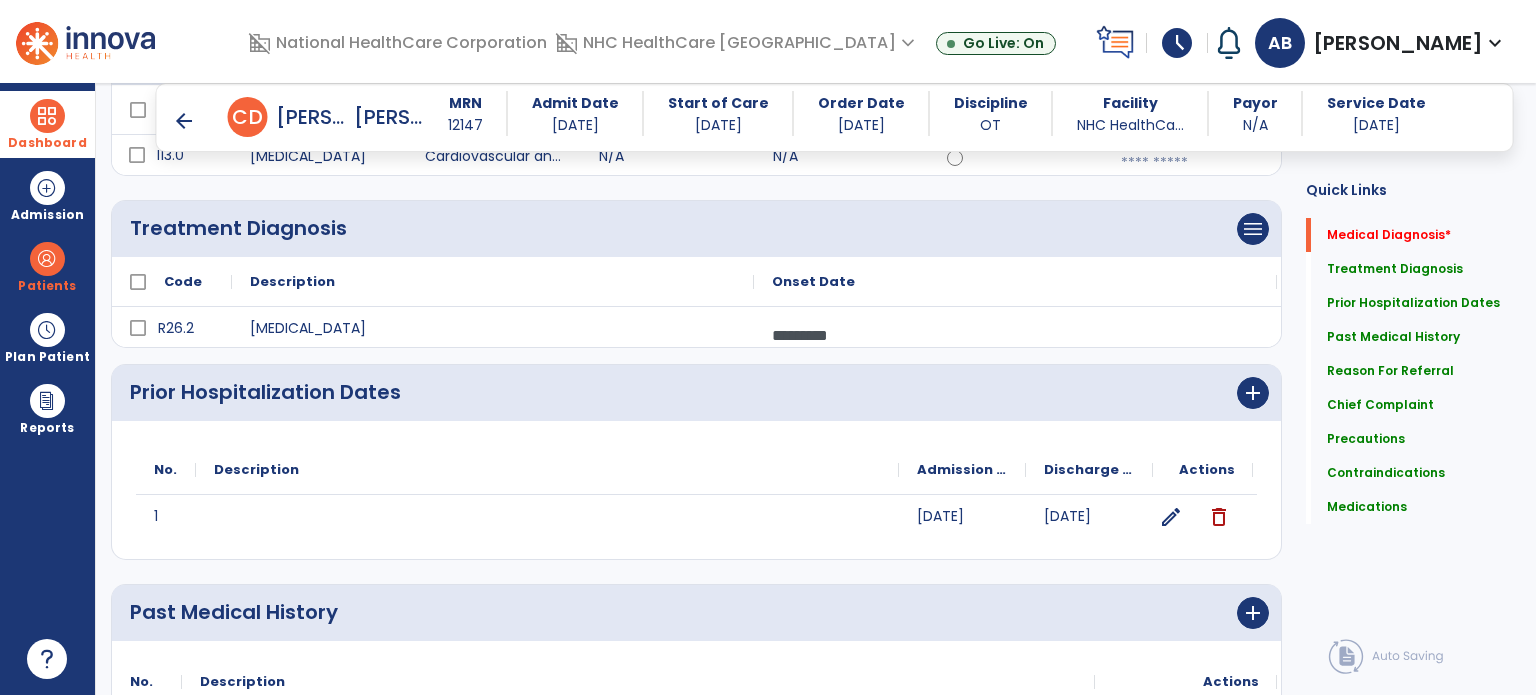 scroll, scrollTop: 100, scrollLeft: 0, axis: vertical 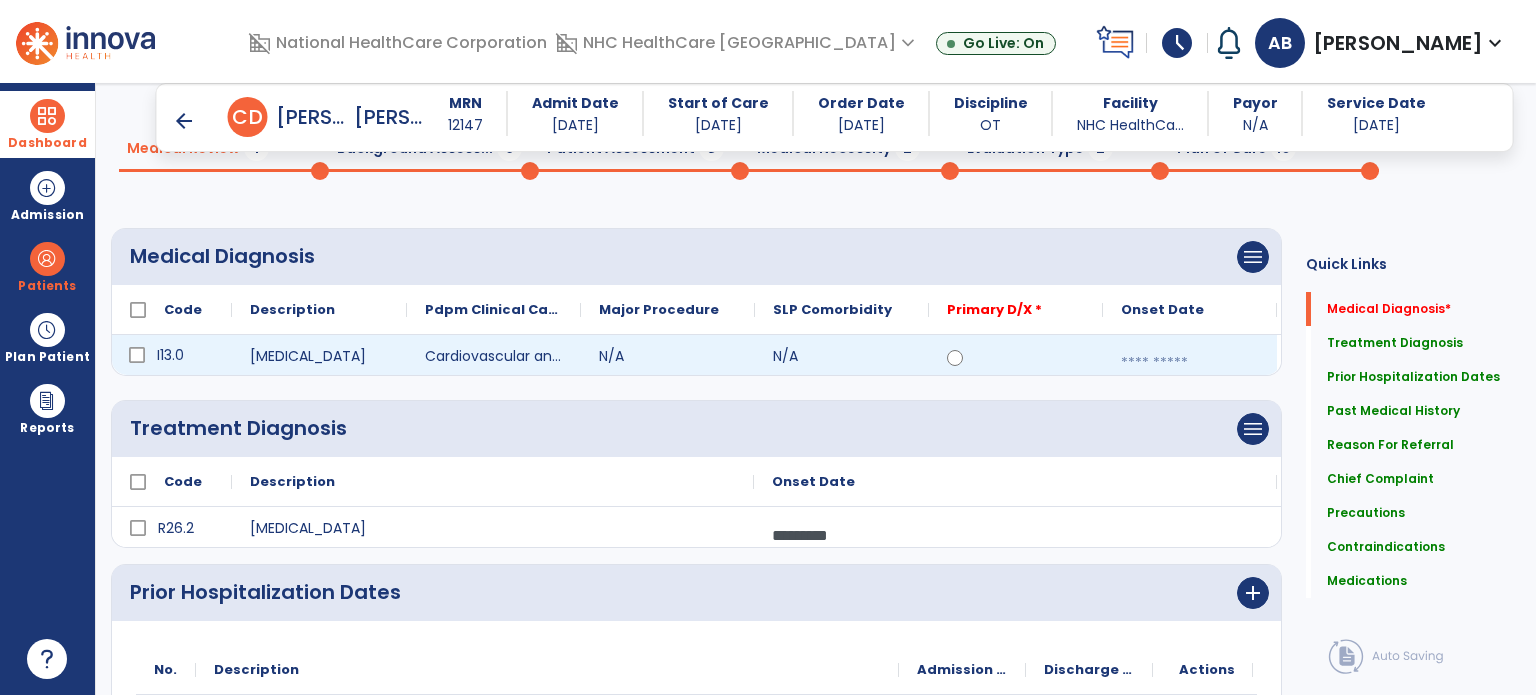 click 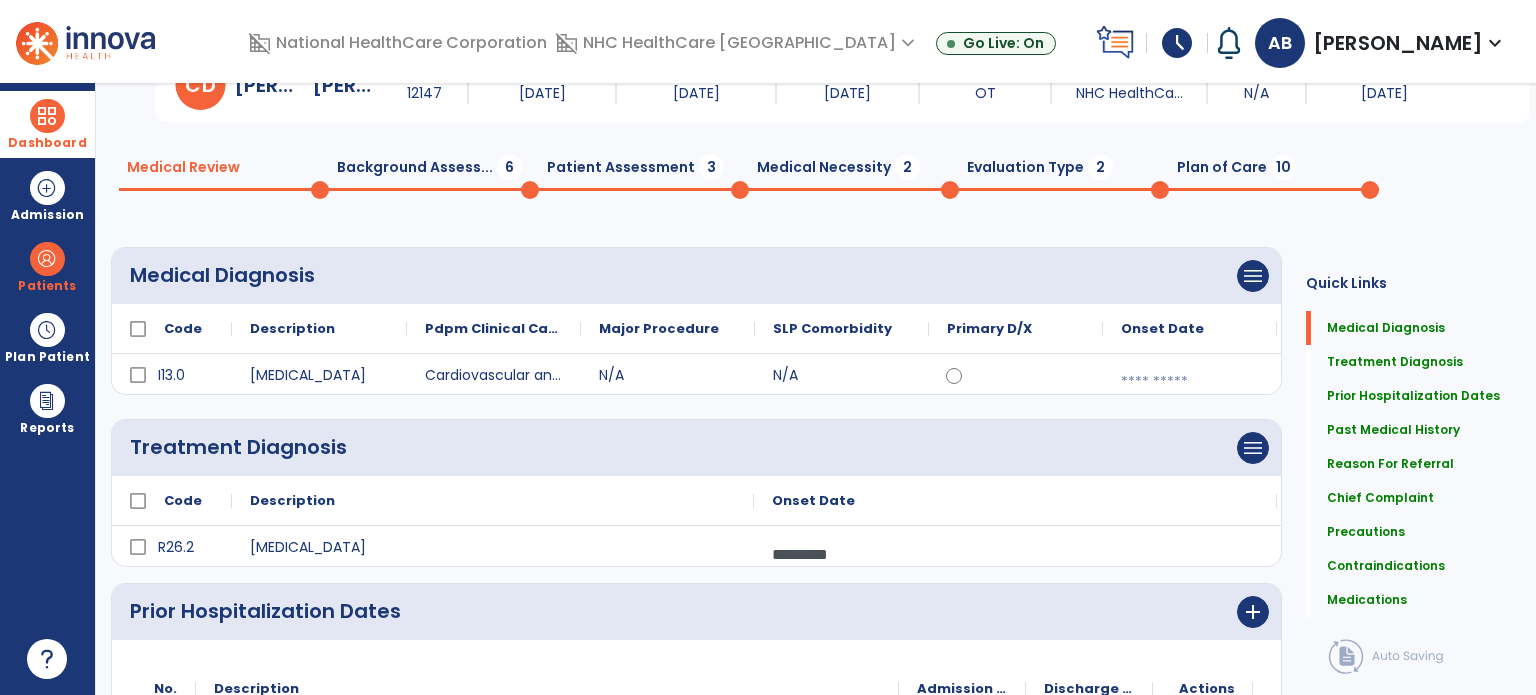 scroll, scrollTop: 0, scrollLeft: 0, axis: both 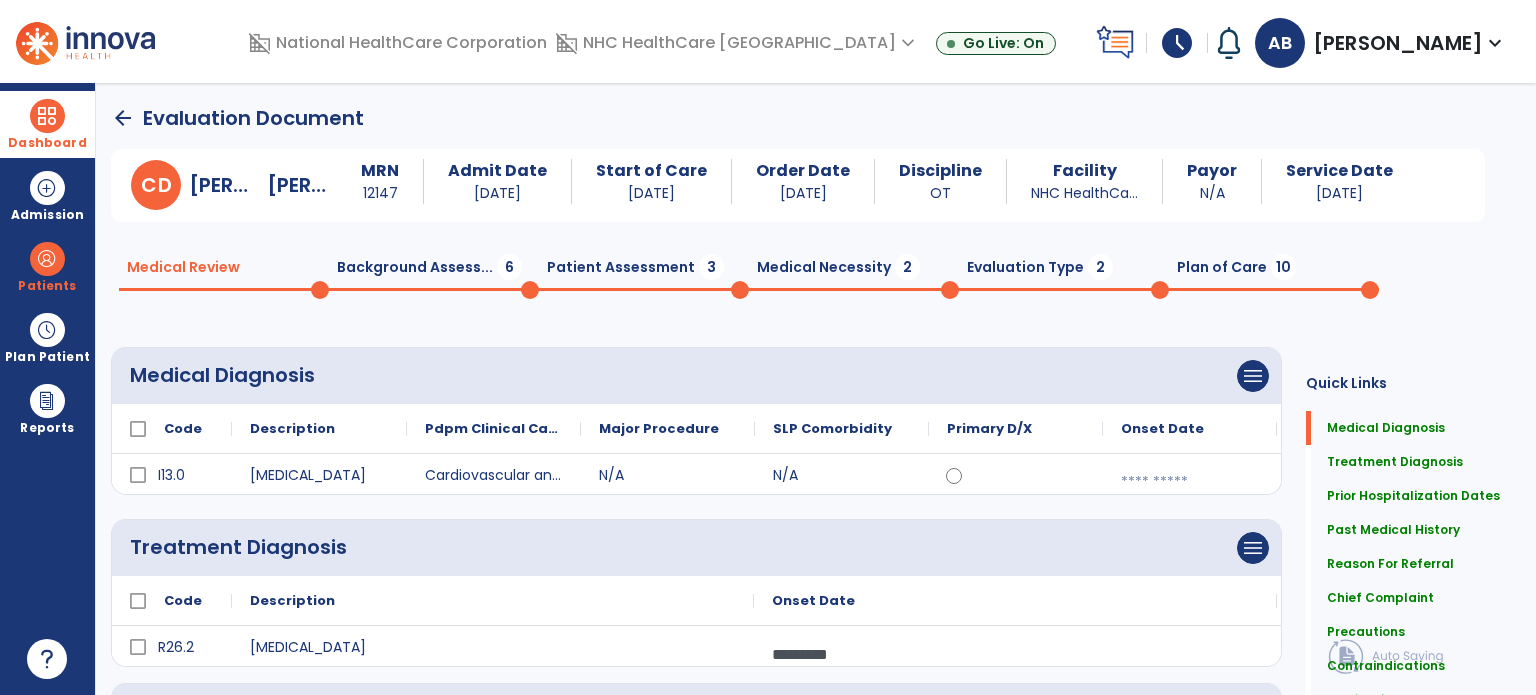 click on "Background Assess...  6" 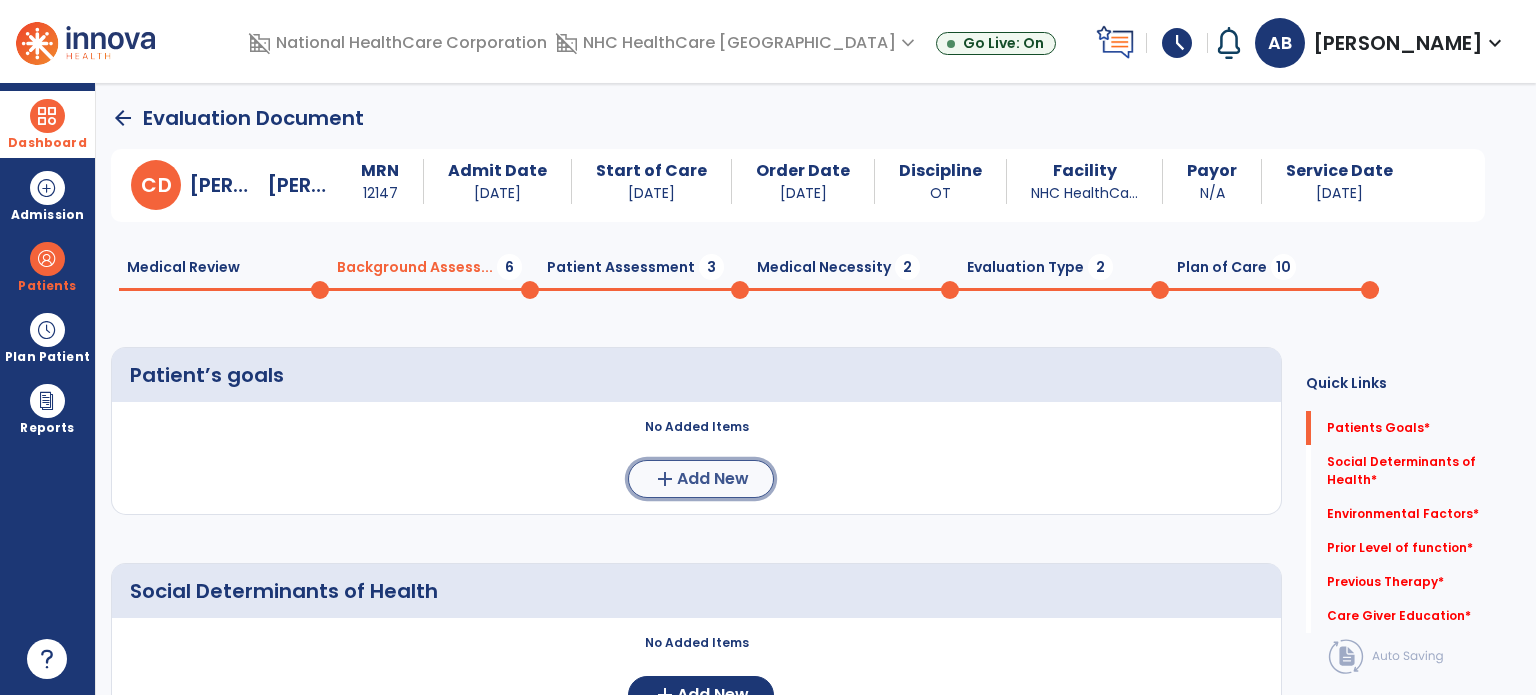 click on "Add New" 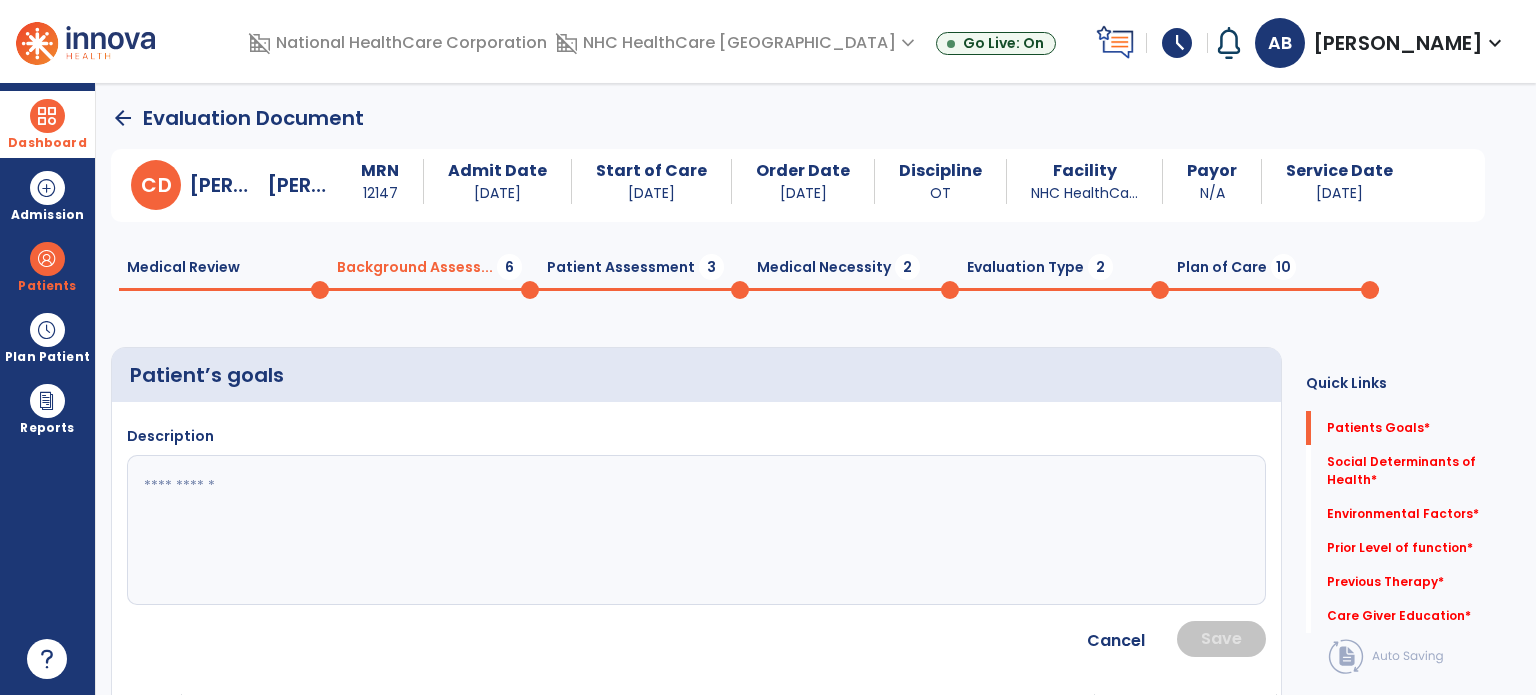 click 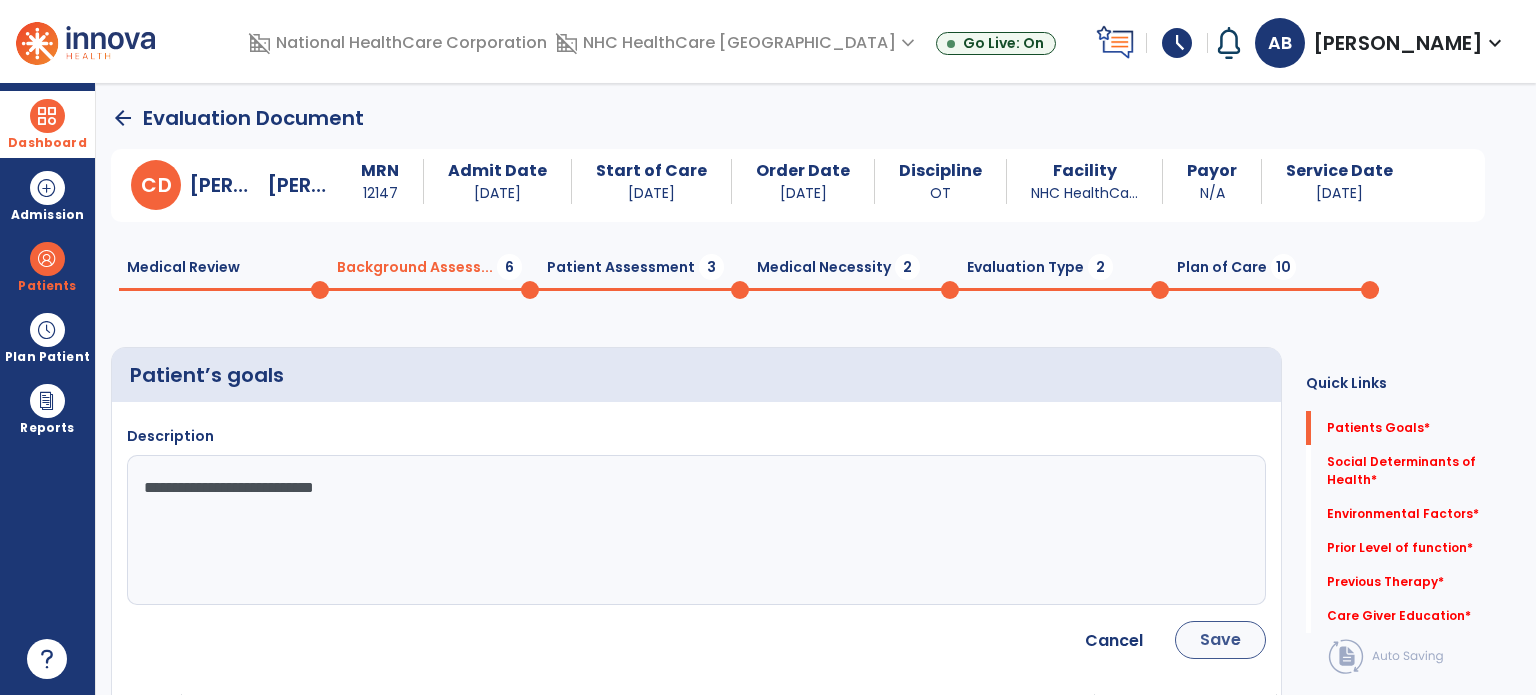 type on "**********" 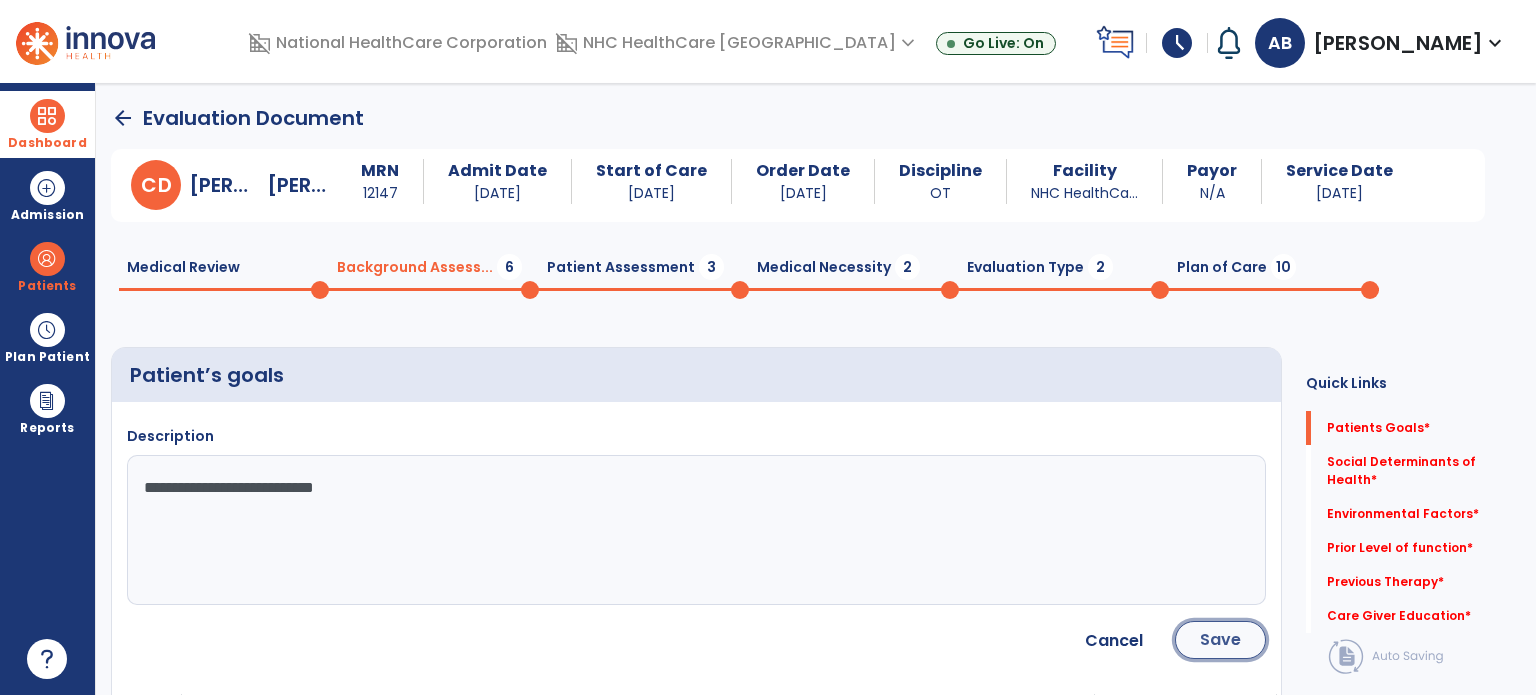 click on "Save" 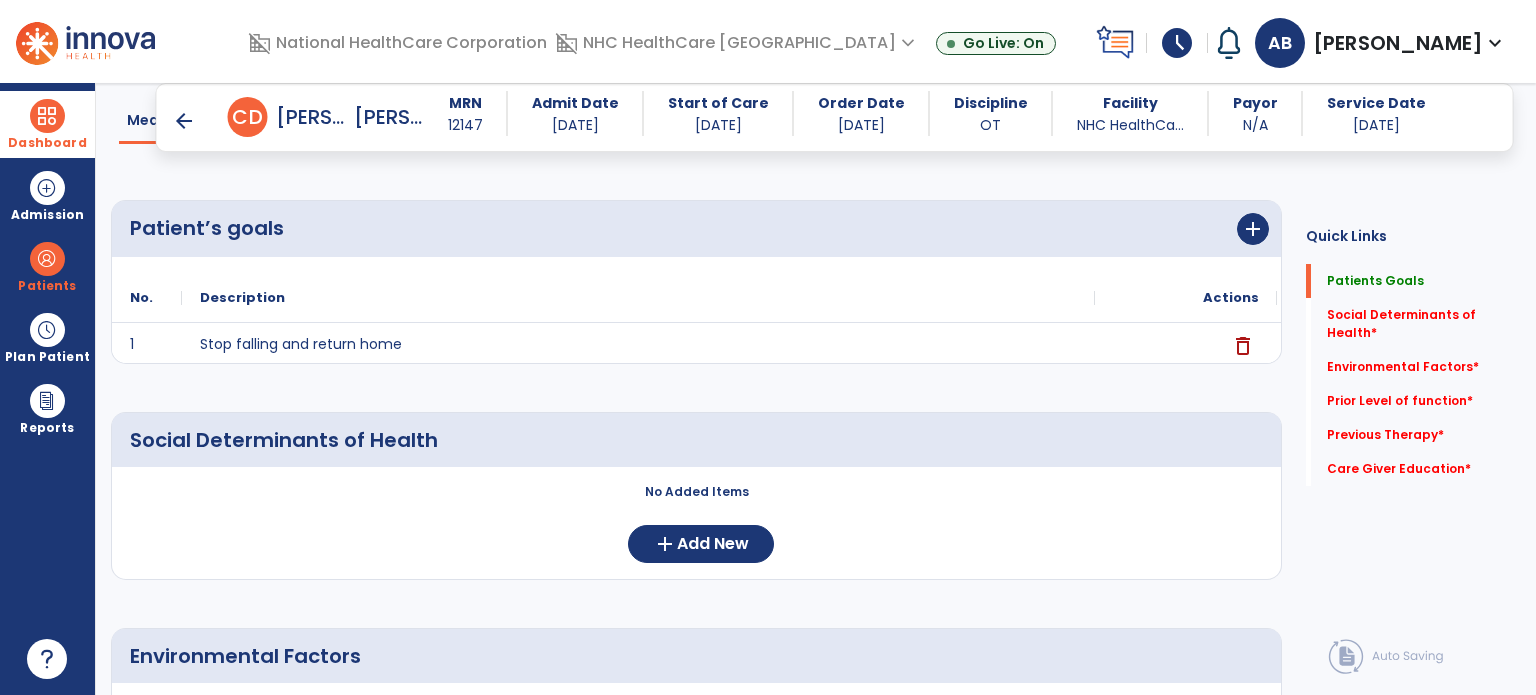scroll, scrollTop: 200, scrollLeft: 0, axis: vertical 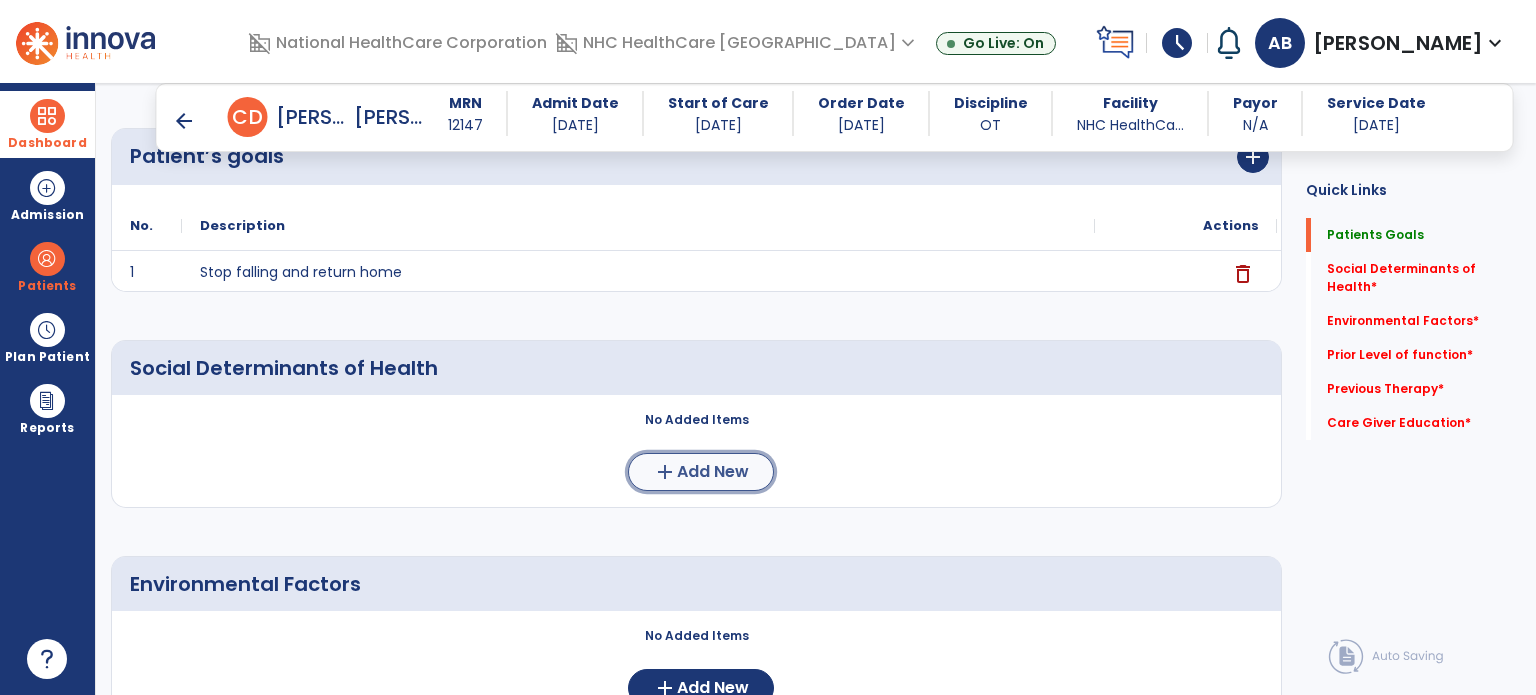 click on "Add New" 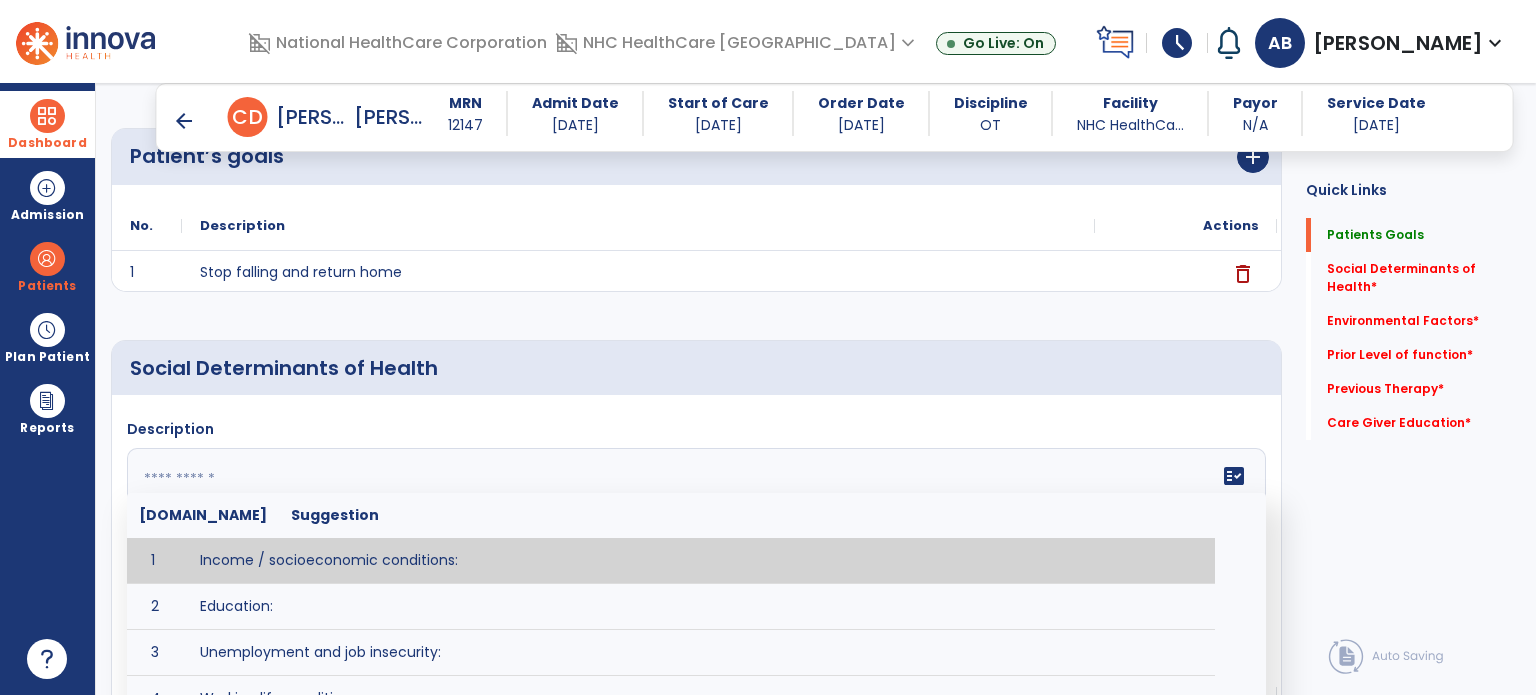 click on "fact_check  Sr.No Suggestion 1 Income / socioeconomic conditions:  2 Education:  3 Unemployment and job insecurity:  4 Working life conditions:  5 Food insecurity:  6 Housing, basic amenities and the environment:  7 Early childhood development:  8 Social inclusion and non-discrimination: 9 Structural conflict: 10 Access to affordable health services of decent quality:" 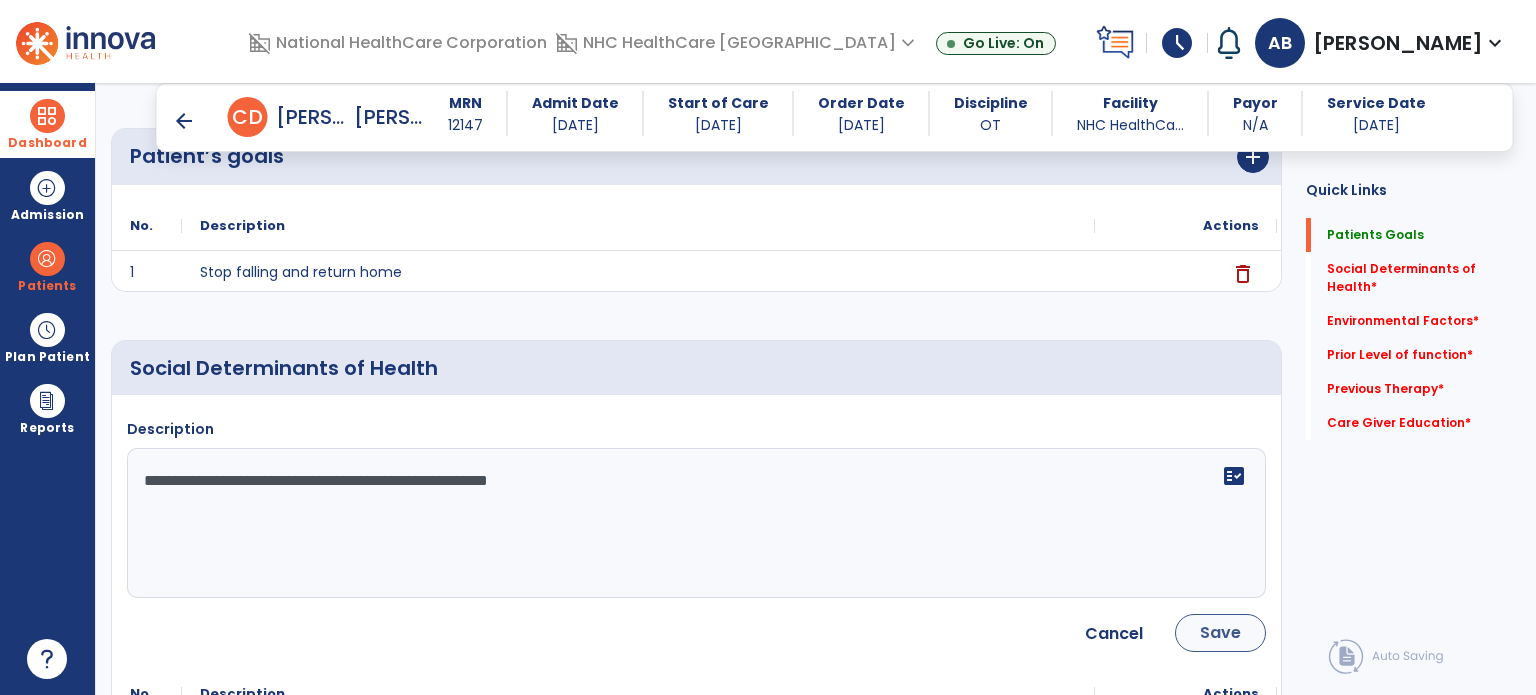 type on "**********" 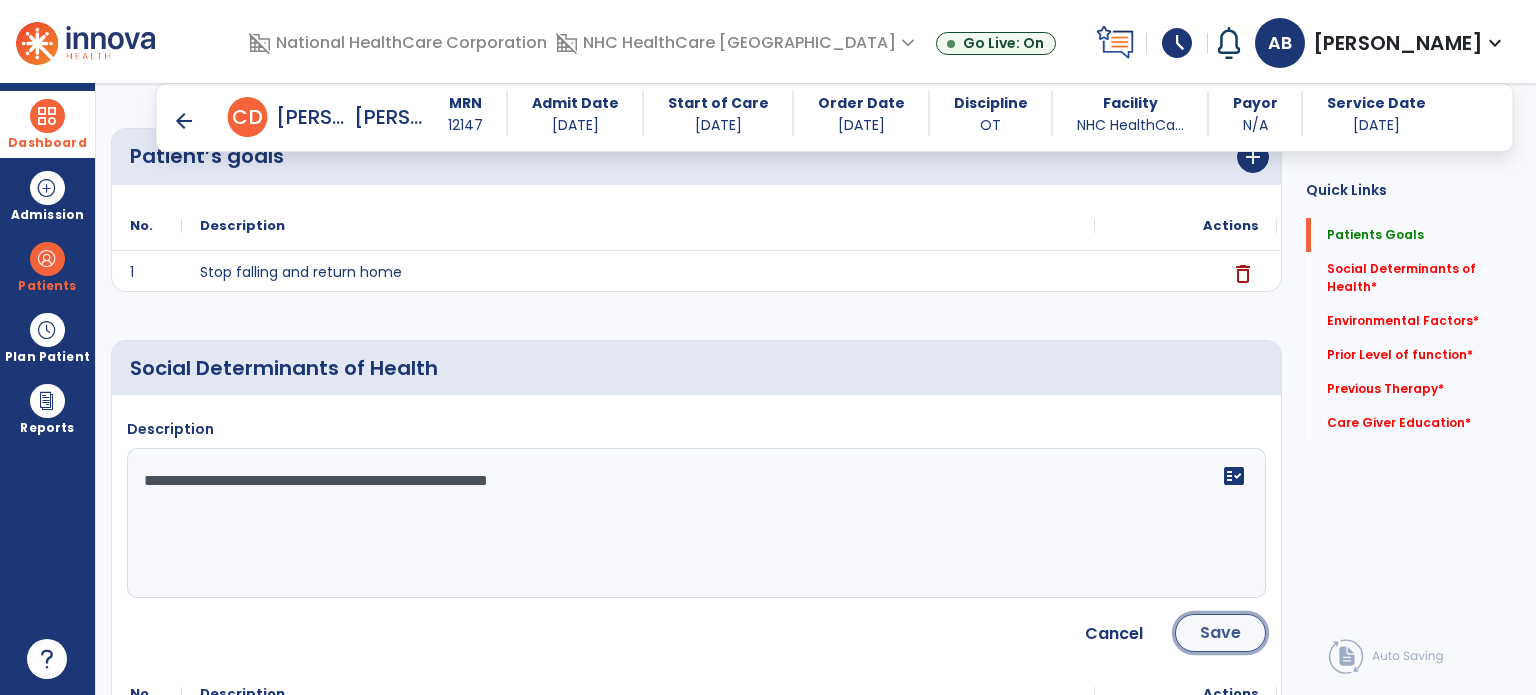 click on "Save" 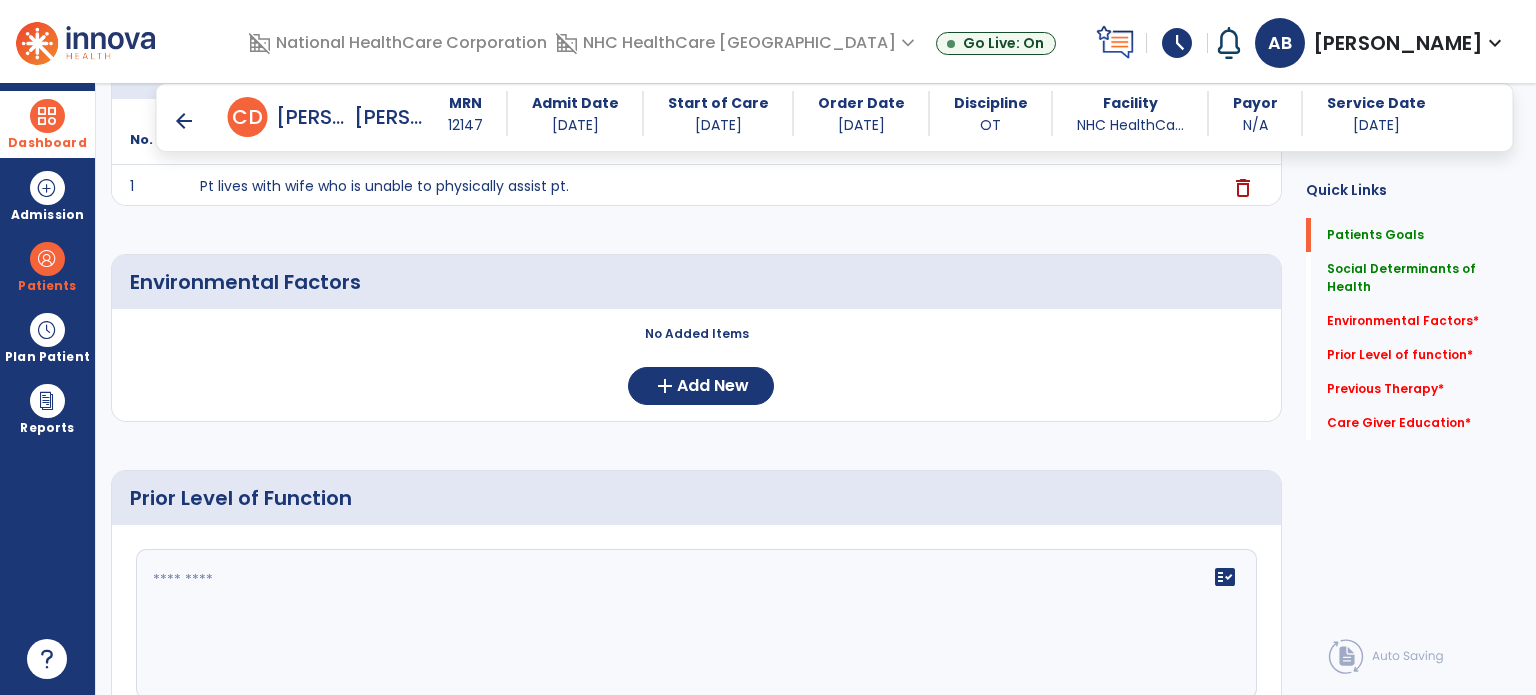 scroll, scrollTop: 500, scrollLeft: 0, axis: vertical 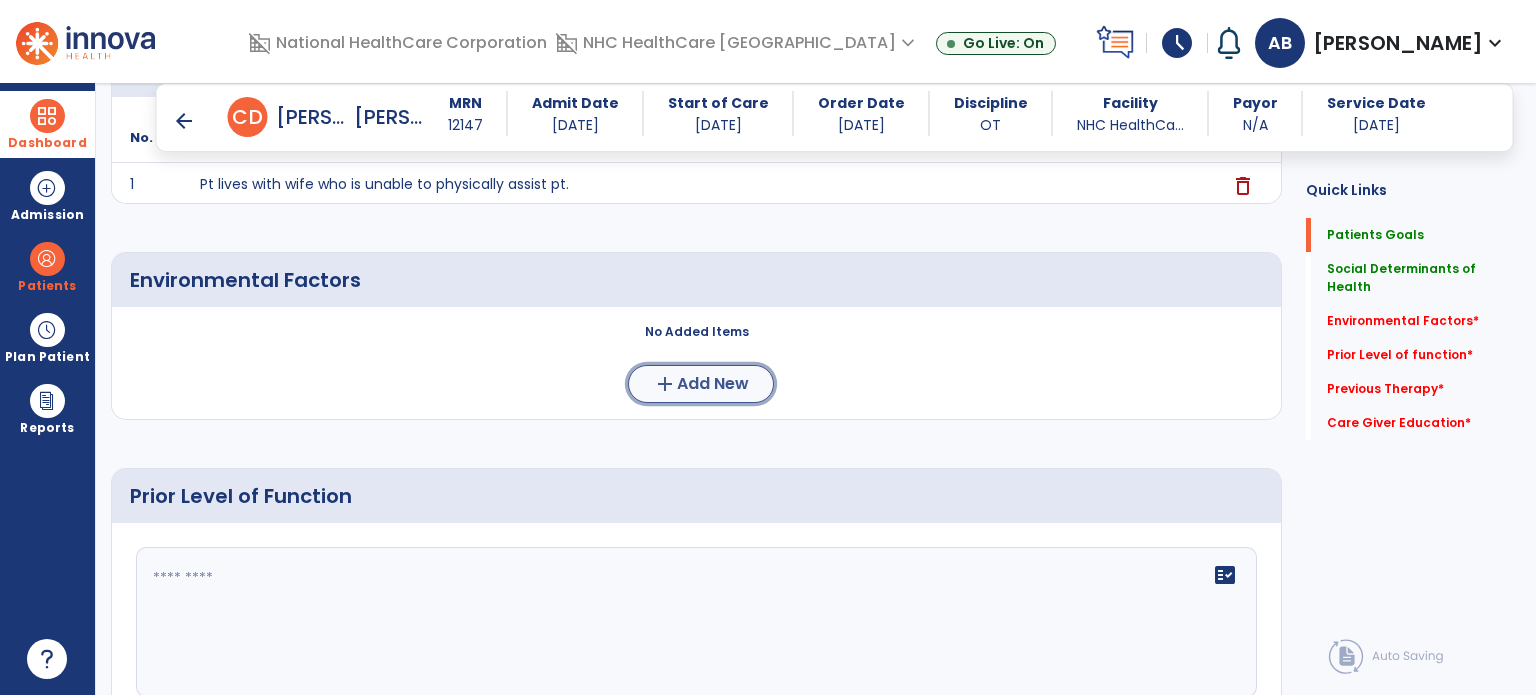 click on "add  Add New" 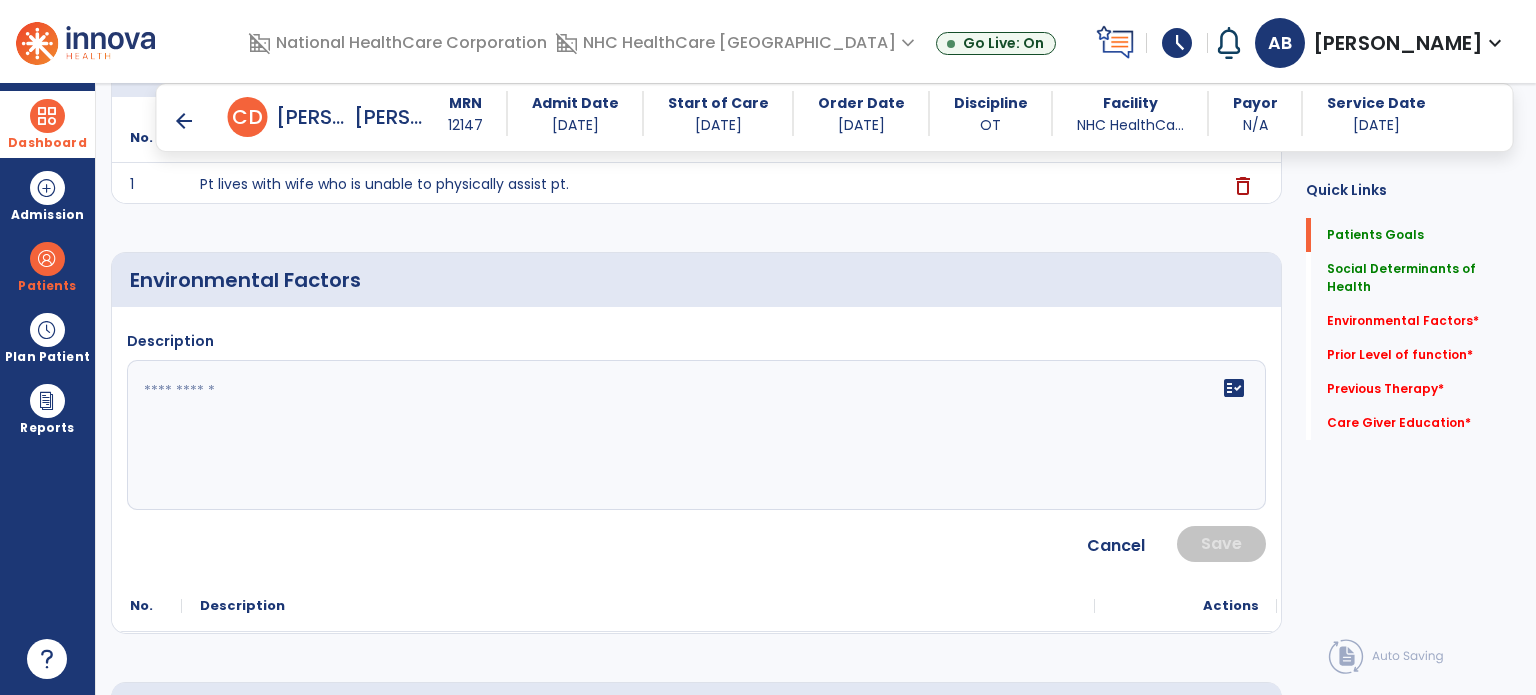 click on "fact_check" 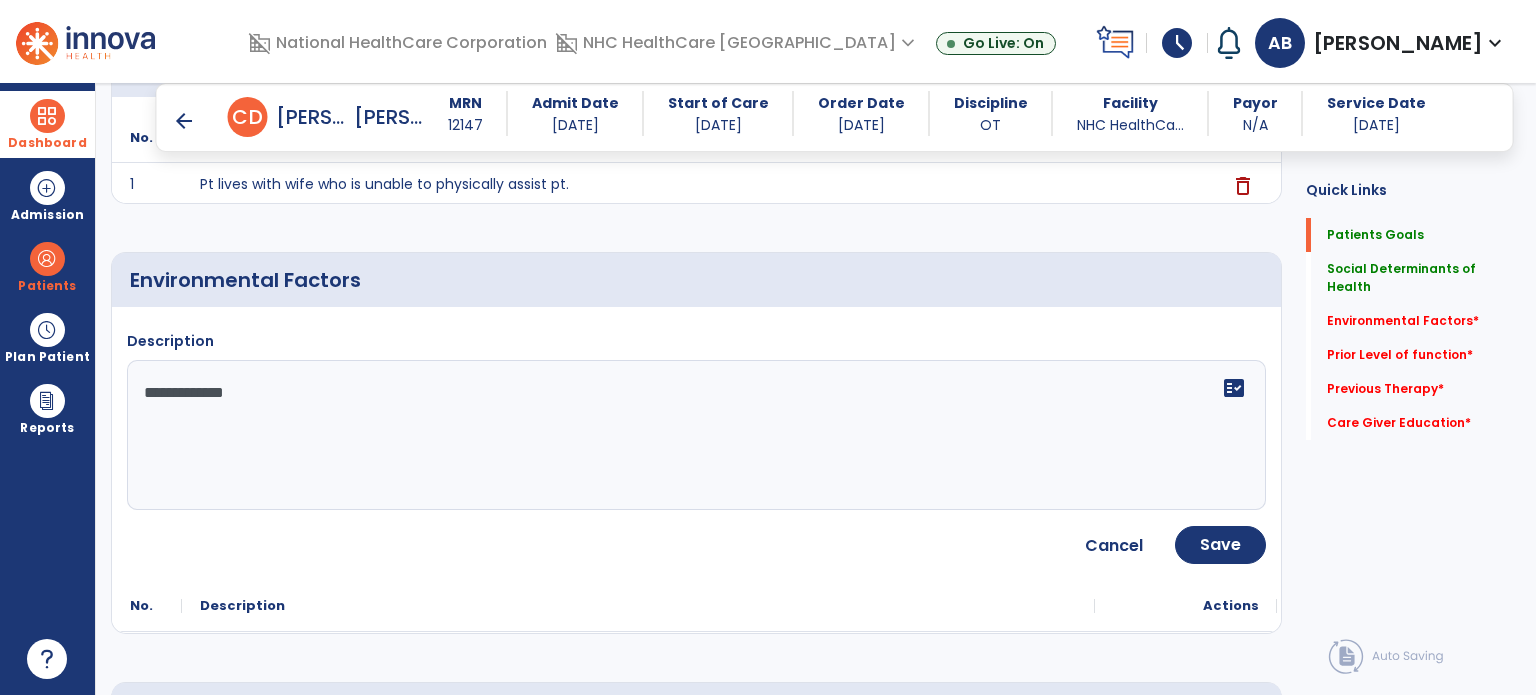 drag, startPoint x: 560, startPoint y: 402, endPoint x: 0, endPoint y: 302, distance: 568.8585 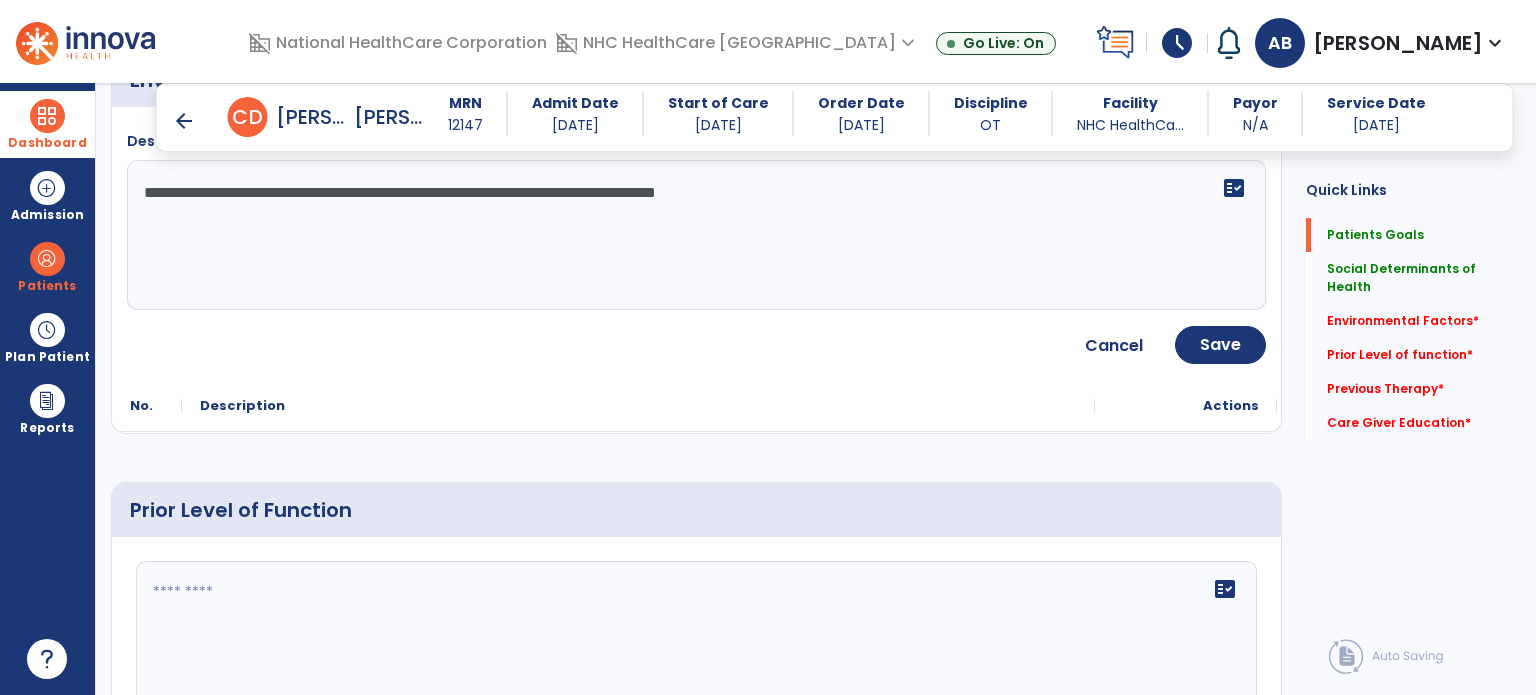 scroll, scrollTop: 500, scrollLeft: 0, axis: vertical 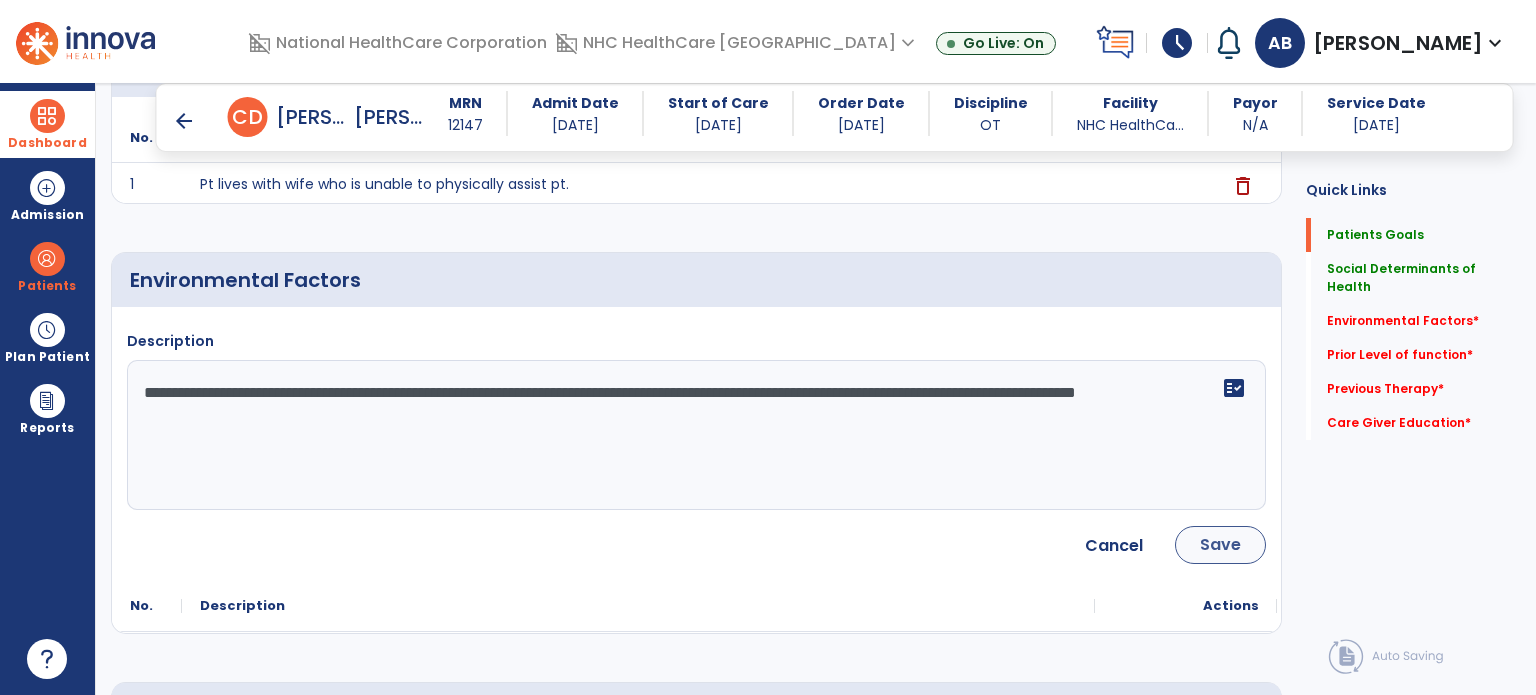 type on "**********" 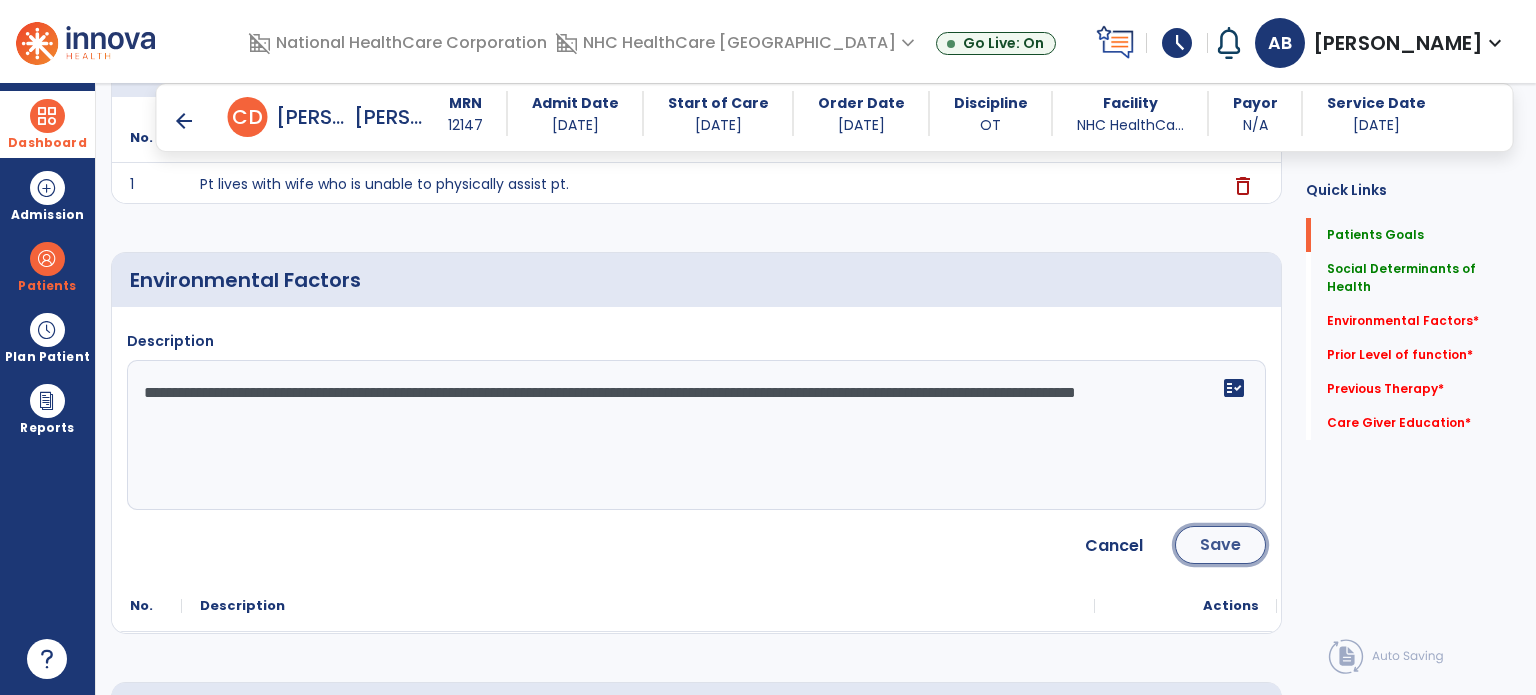 click on "Save" 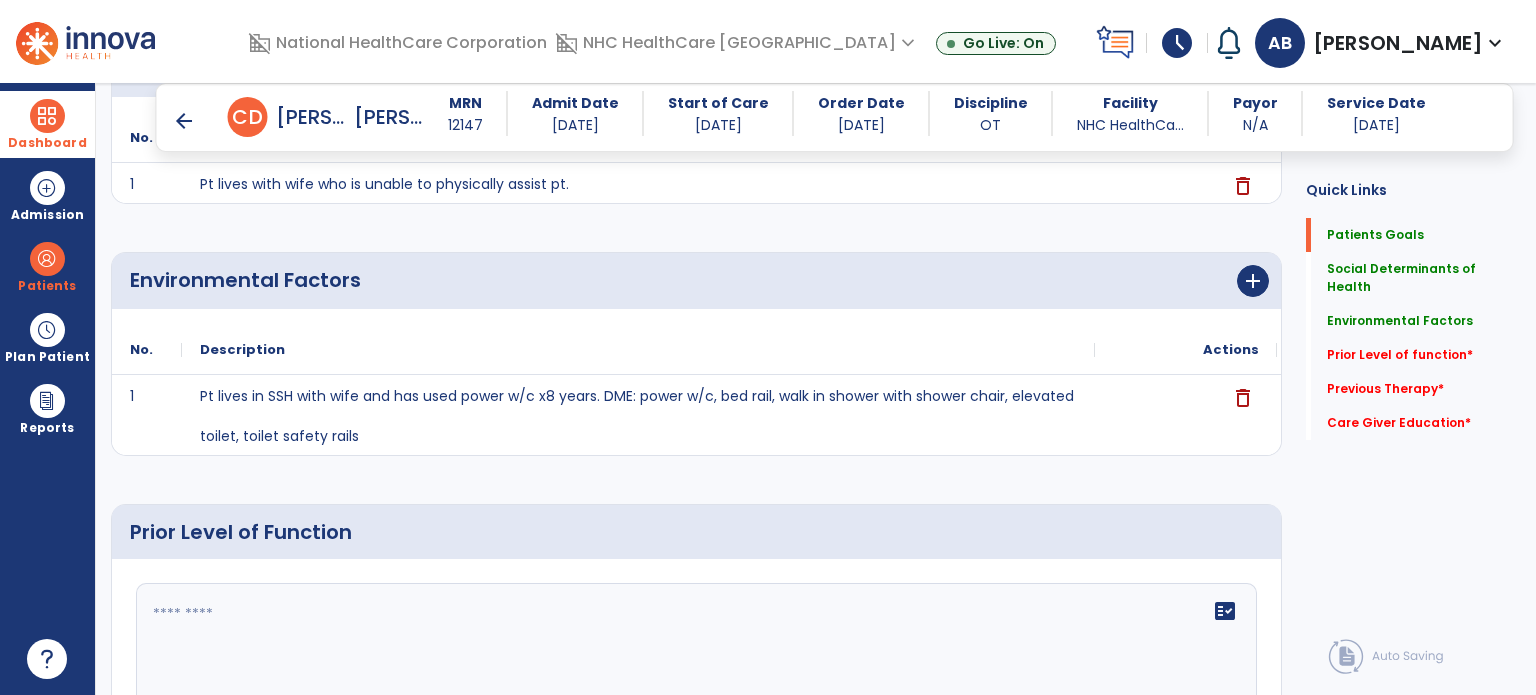 scroll, scrollTop: 700, scrollLeft: 0, axis: vertical 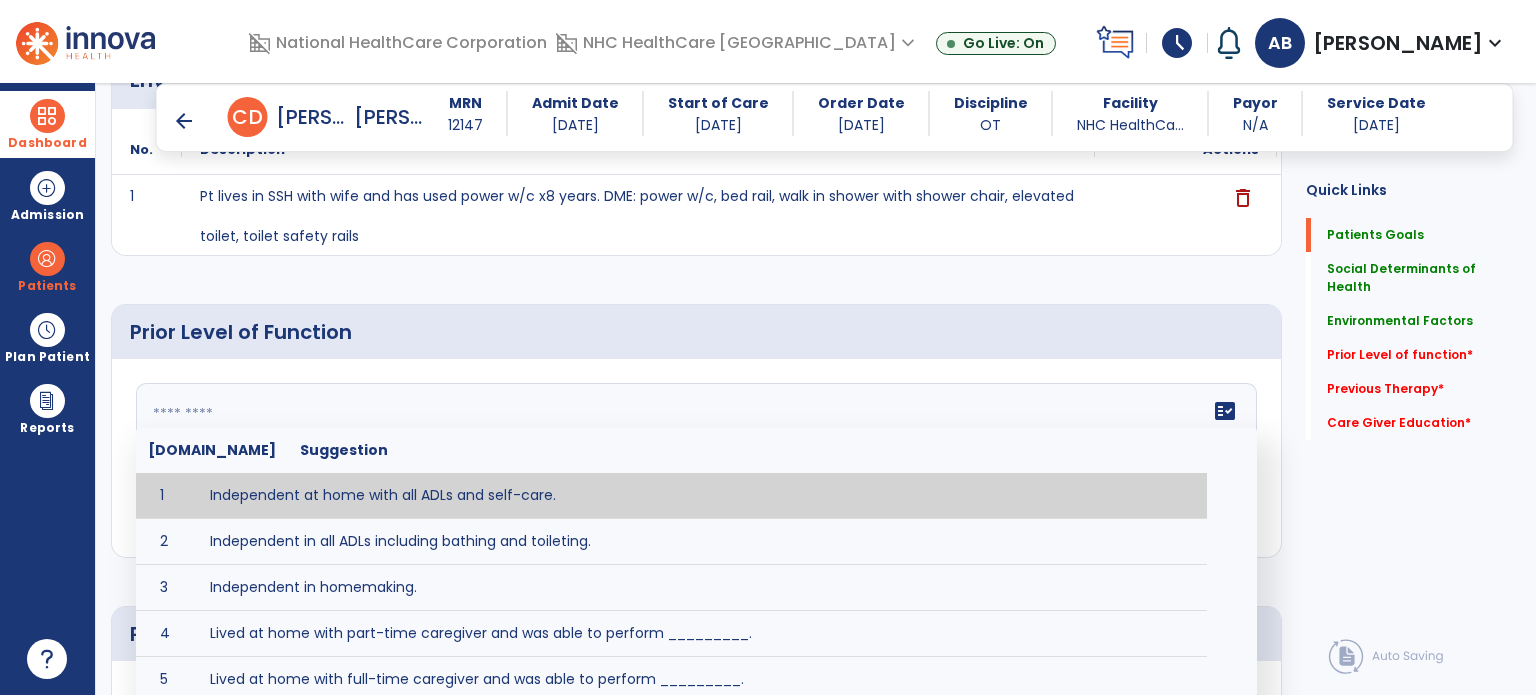 click on "fact_check  Sr.No Suggestion 1 Independent at home with all ADLs and self-care. 2 Independent in all ADLs including bathing and toileting. 3 Independent in homemaking. 4 Lived at home with part-time caregiver and was able to perform _________. 5 Lived at home with full-time caregiver and was able to perform _________. 6 Lived at home with home health assistant for ________. 7 Lived at SNF and able to _______. 8 Lived at SNF and required ______ assist for ________. 9 Lived in assisted living facility and able to _______. 10 Lived in home with ______ stairs and able to navigate with_________ assistance and _______ device. 11 Lived in single story home and did not have to navigate stairs or steps. 12 Lived in SNF and began to develop increase in risk for ______. 13 Lived in SNF and skin was intact without pressure sores or wounds 14 Lived in SNF and was independent with the following ADL's ________. 15 Lived independently at home with _________ and able to __________. 16 17 Worked as a __________." 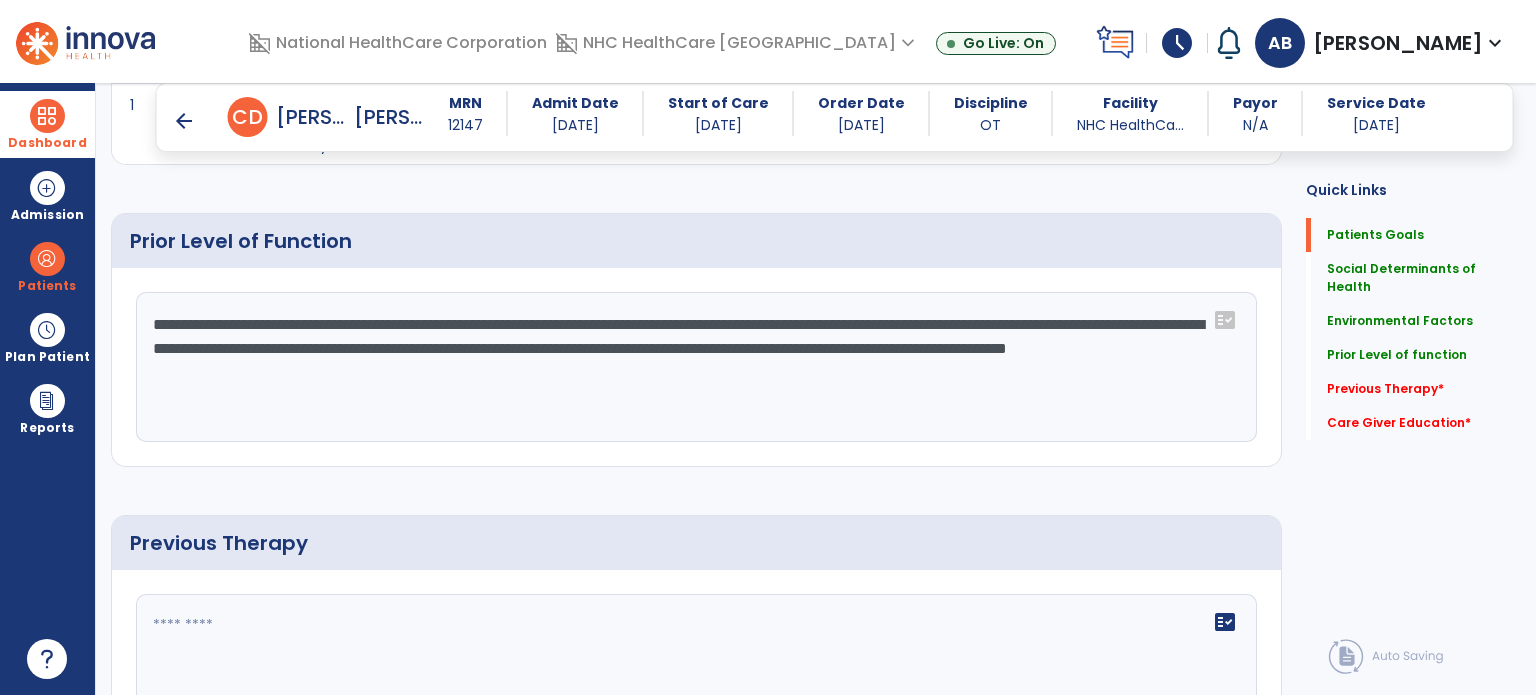 scroll, scrollTop: 900, scrollLeft: 0, axis: vertical 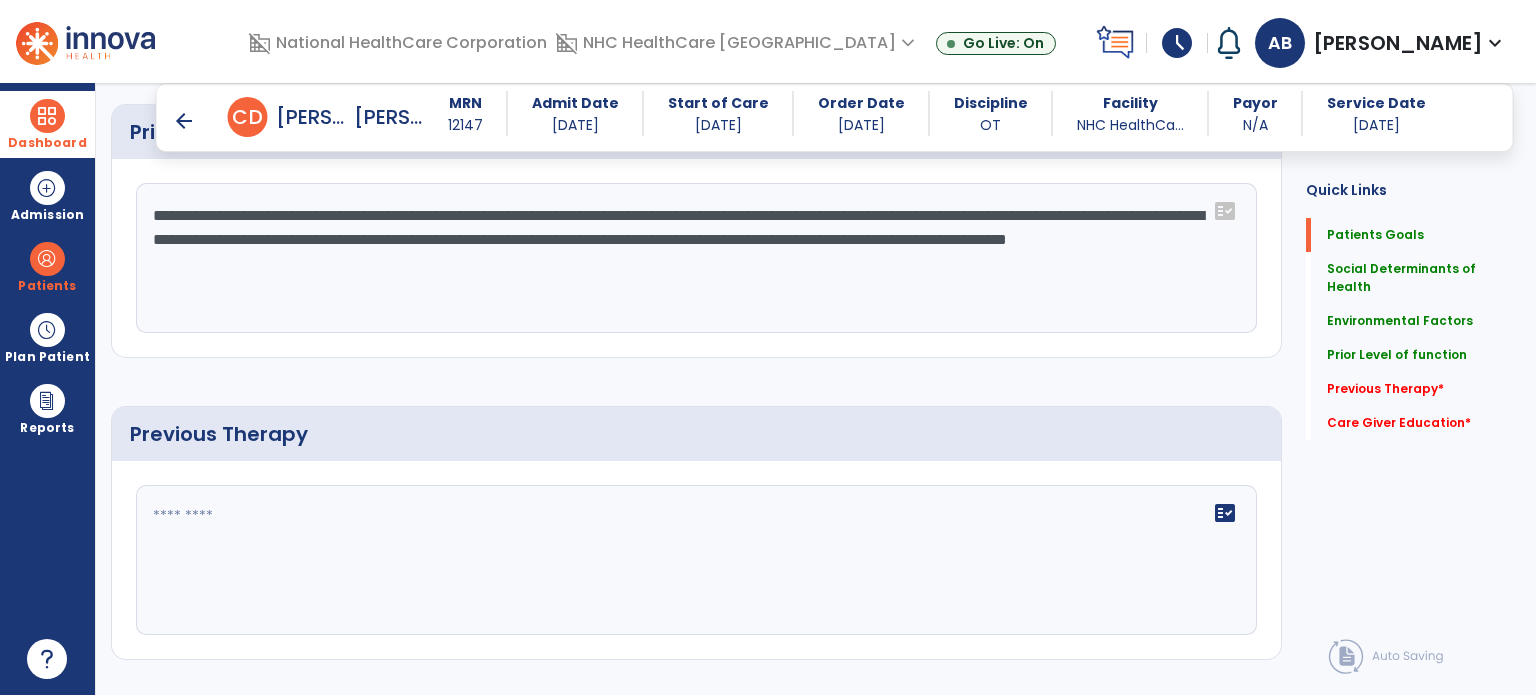 type on "**********" 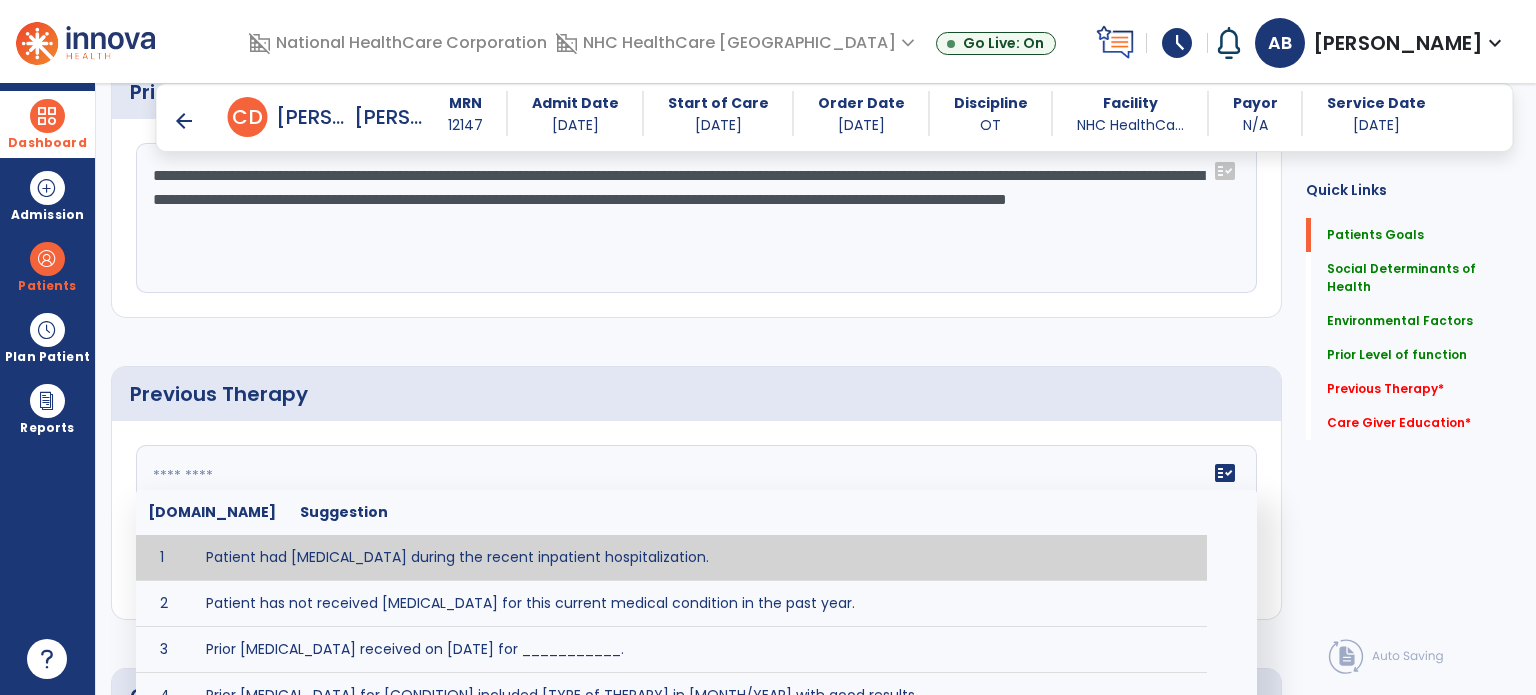 scroll, scrollTop: 900, scrollLeft: 0, axis: vertical 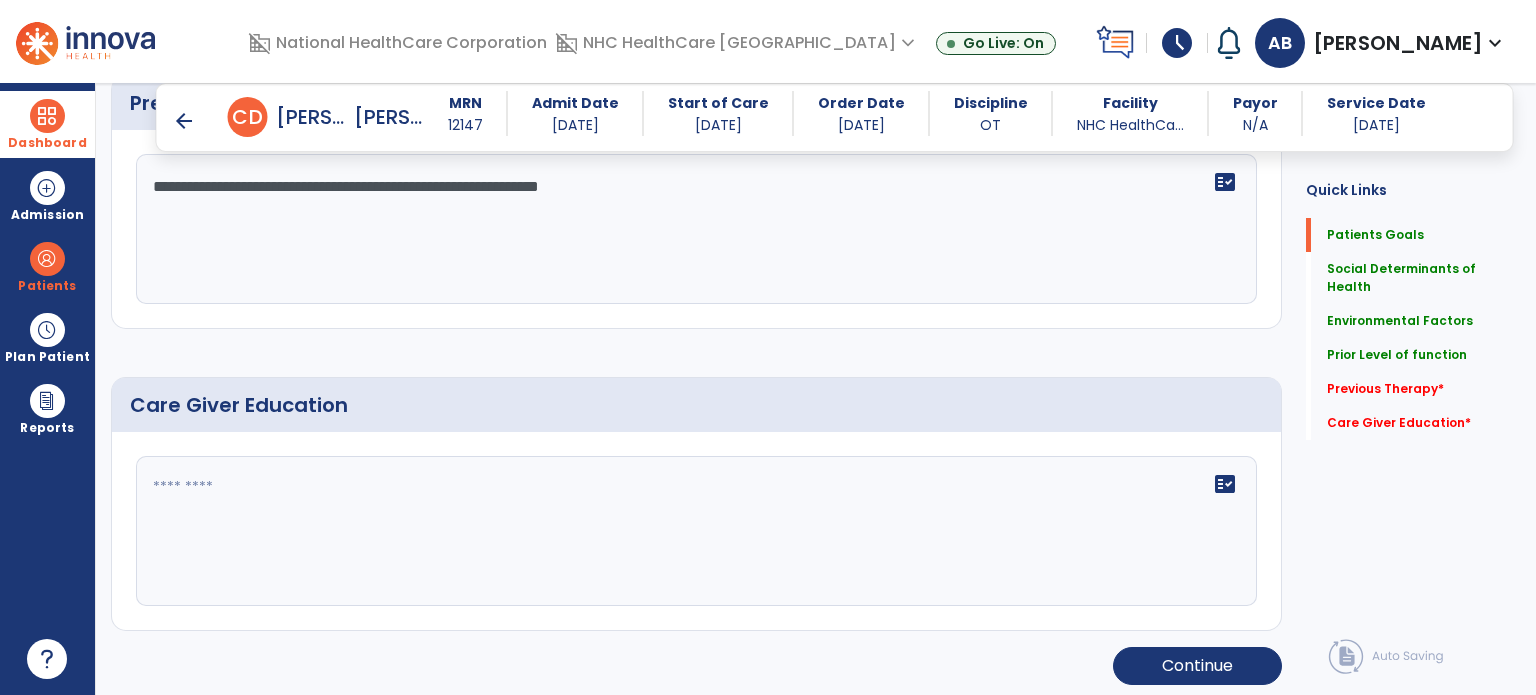 type on "**********" 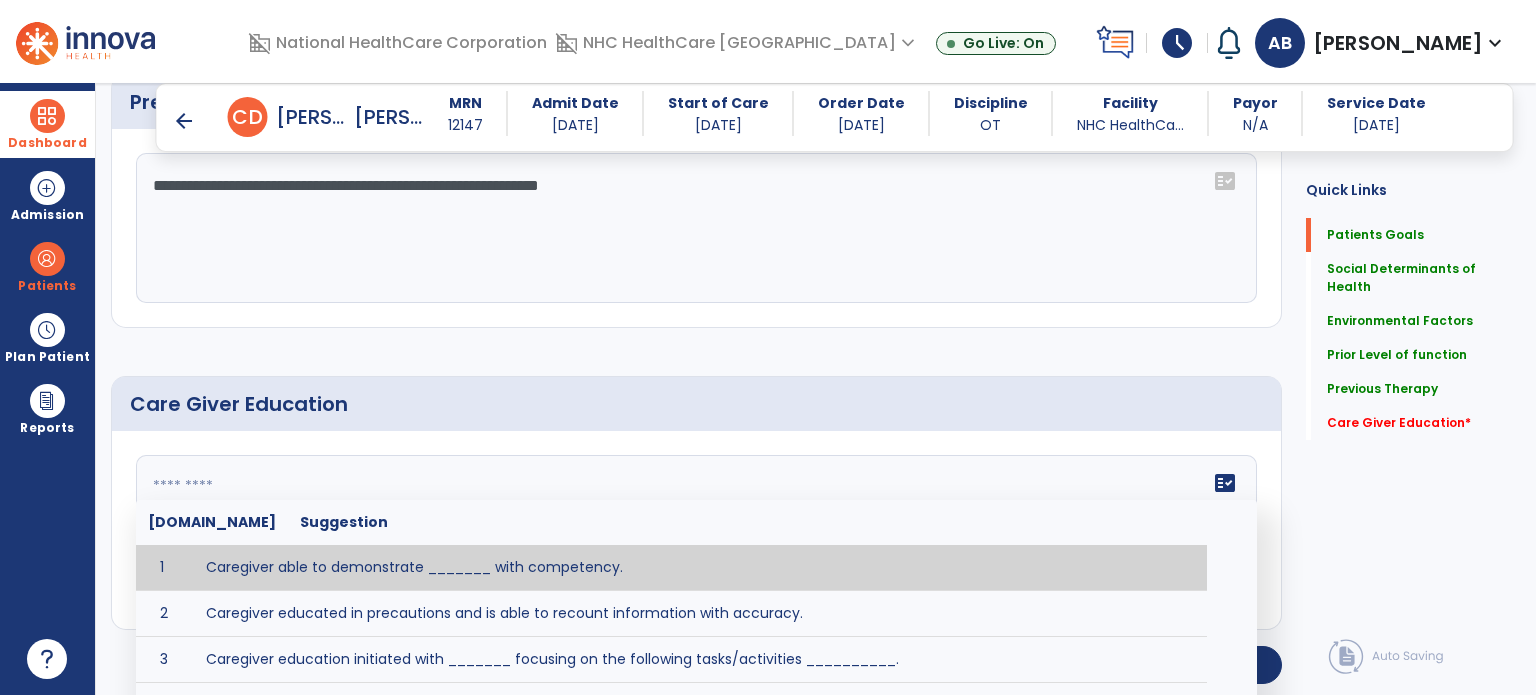scroll, scrollTop: 1324, scrollLeft: 0, axis: vertical 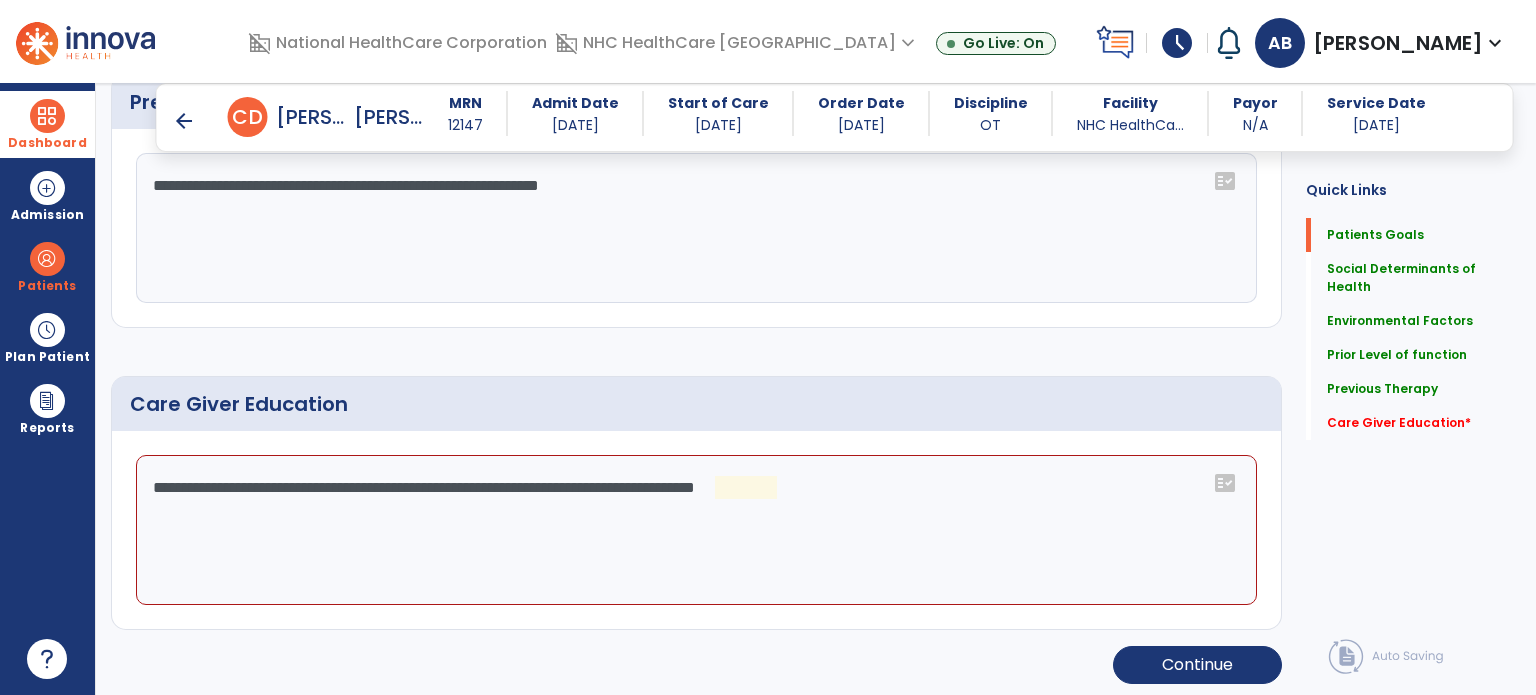 click on "**********" 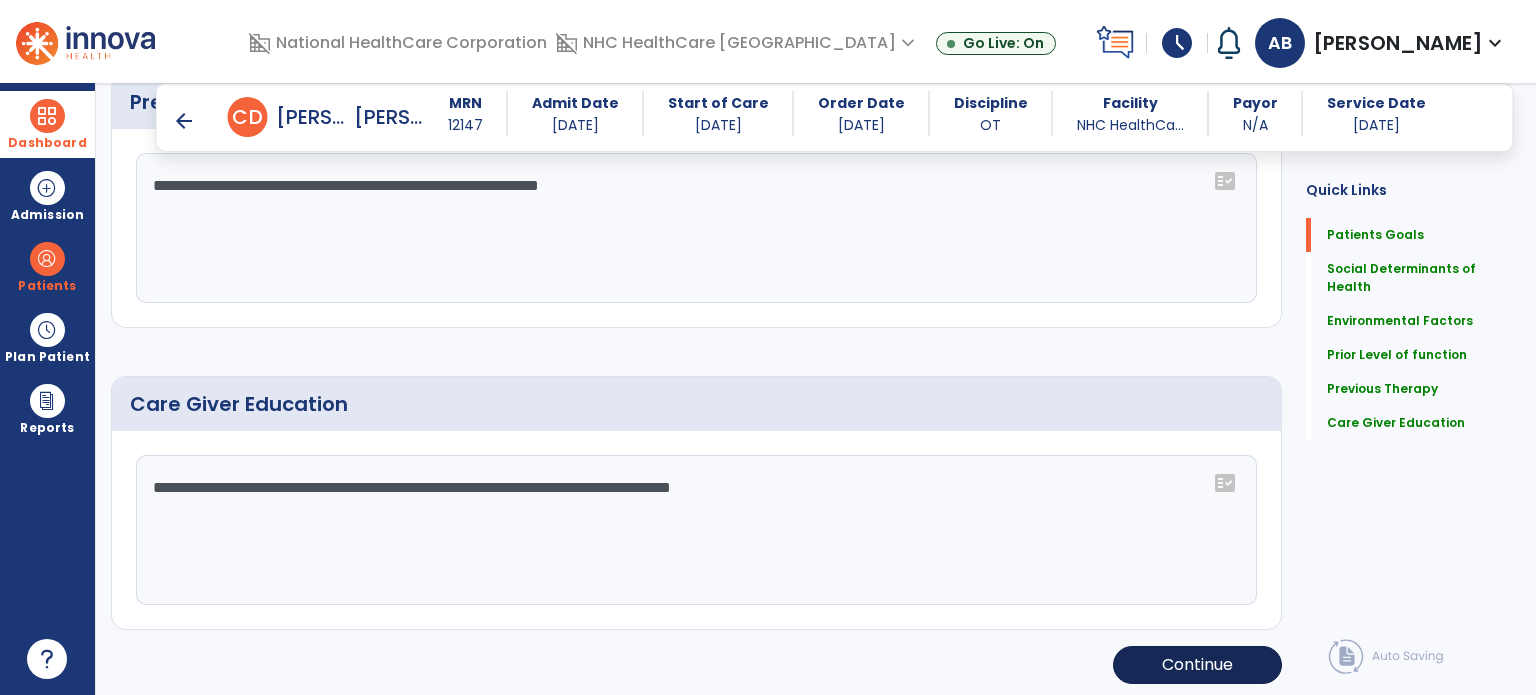 type on "**********" 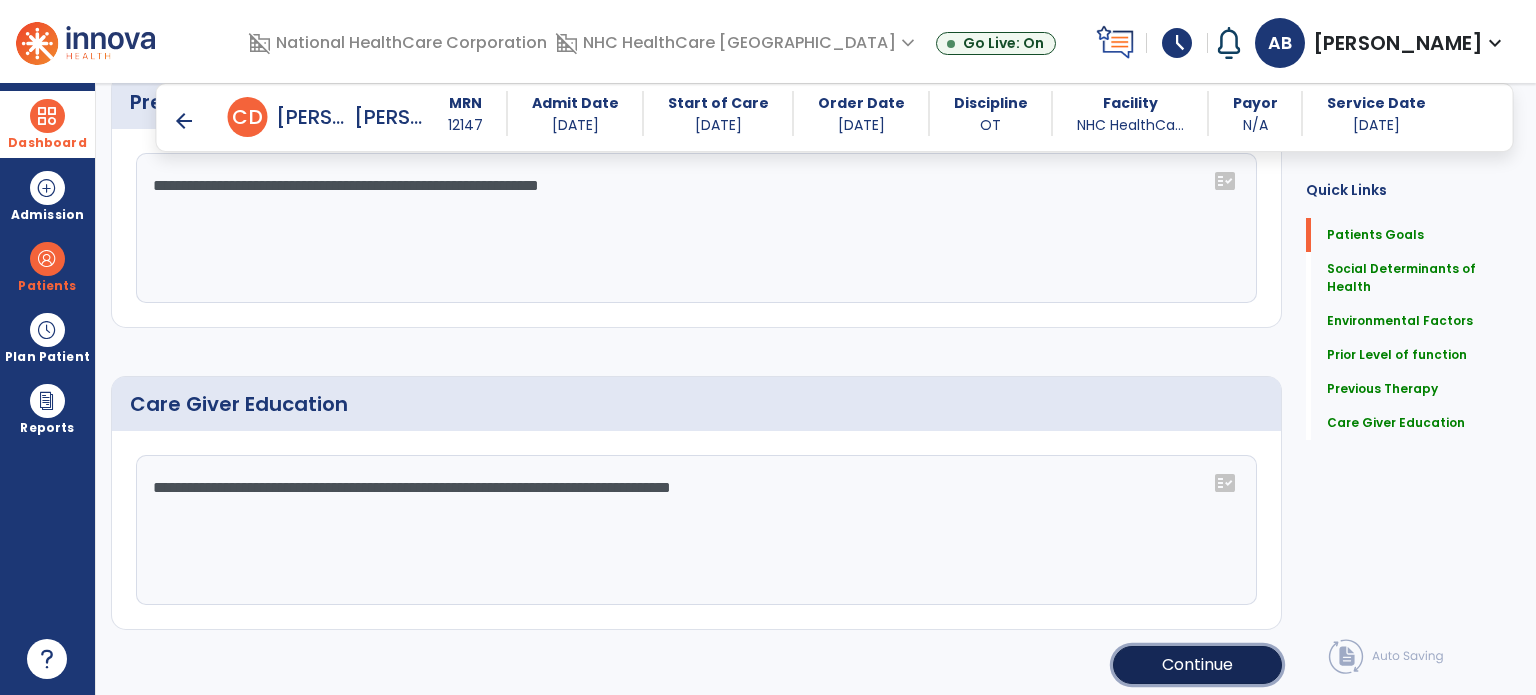 click on "Continue" 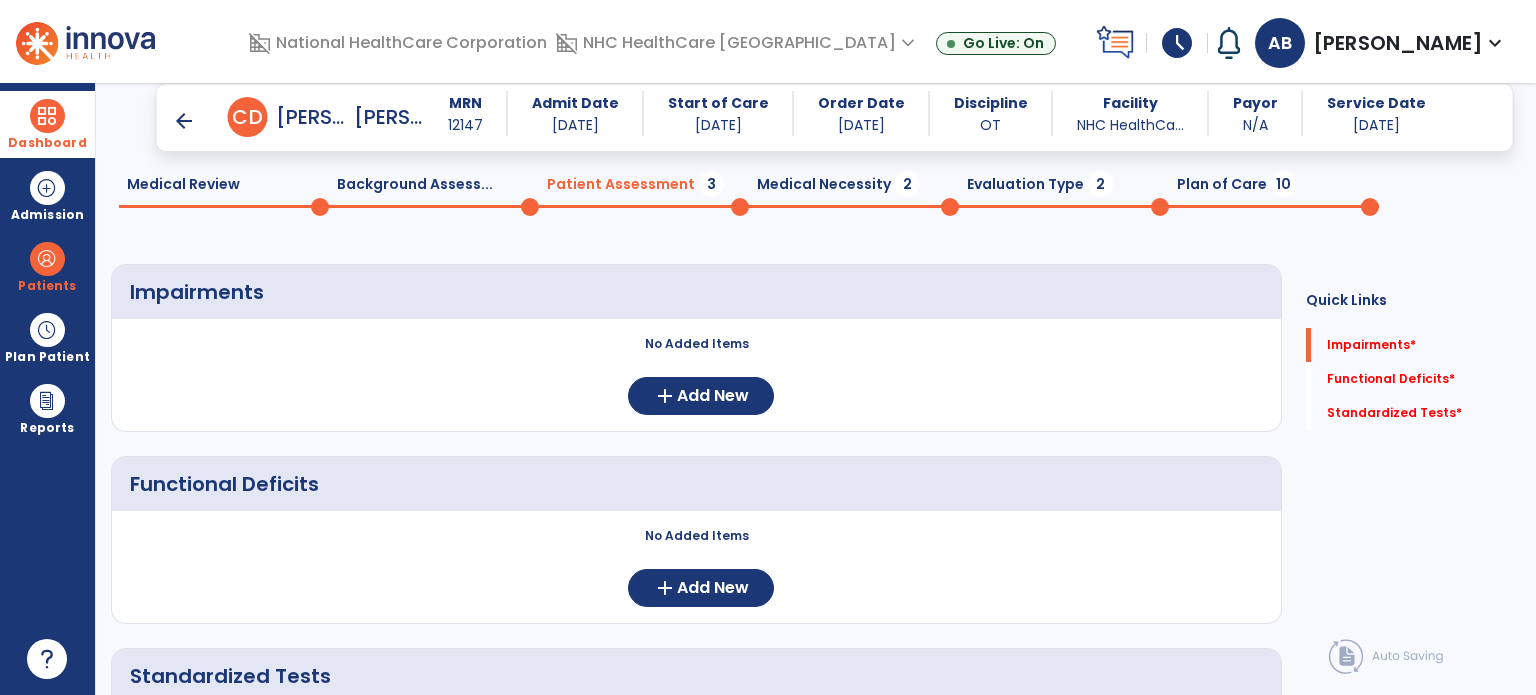 scroll, scrollTop: 52, scrollLeft: 0, axis: vertical 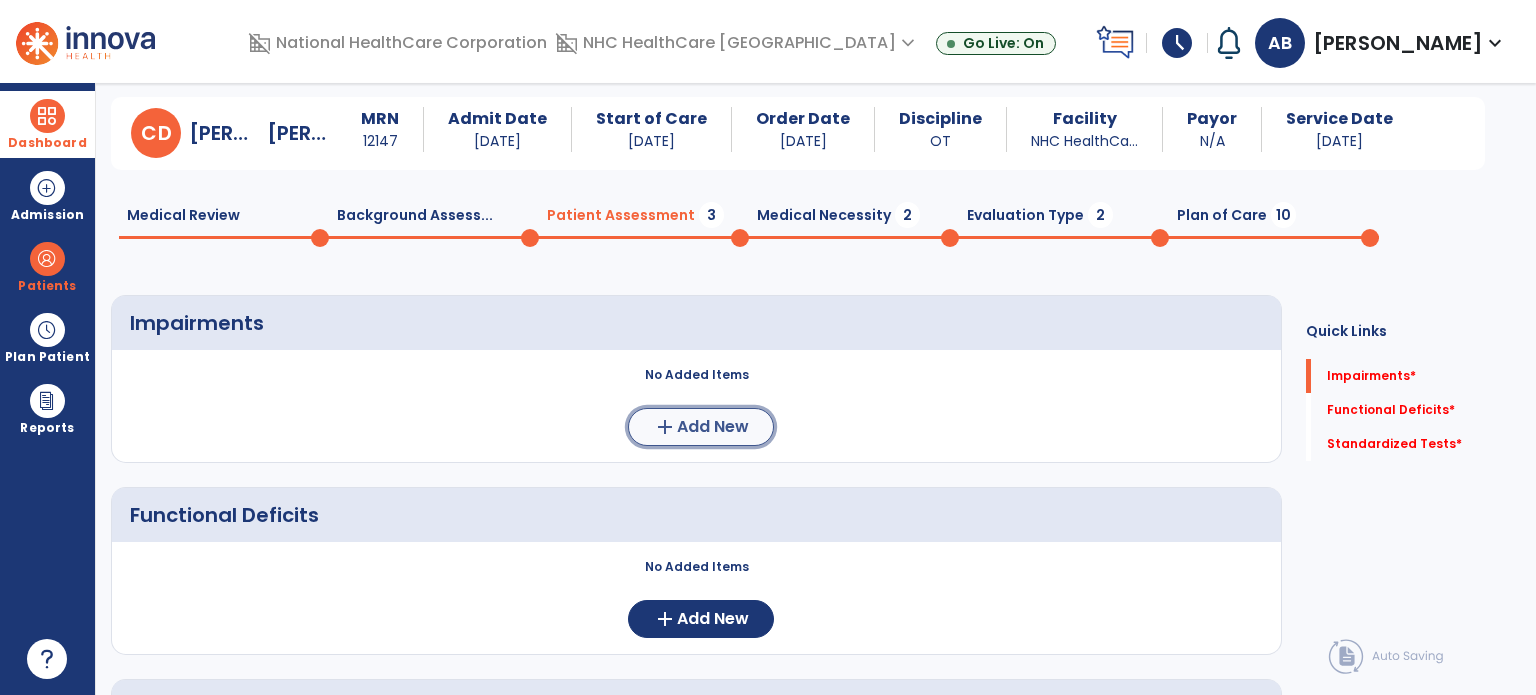 click on "Add New" 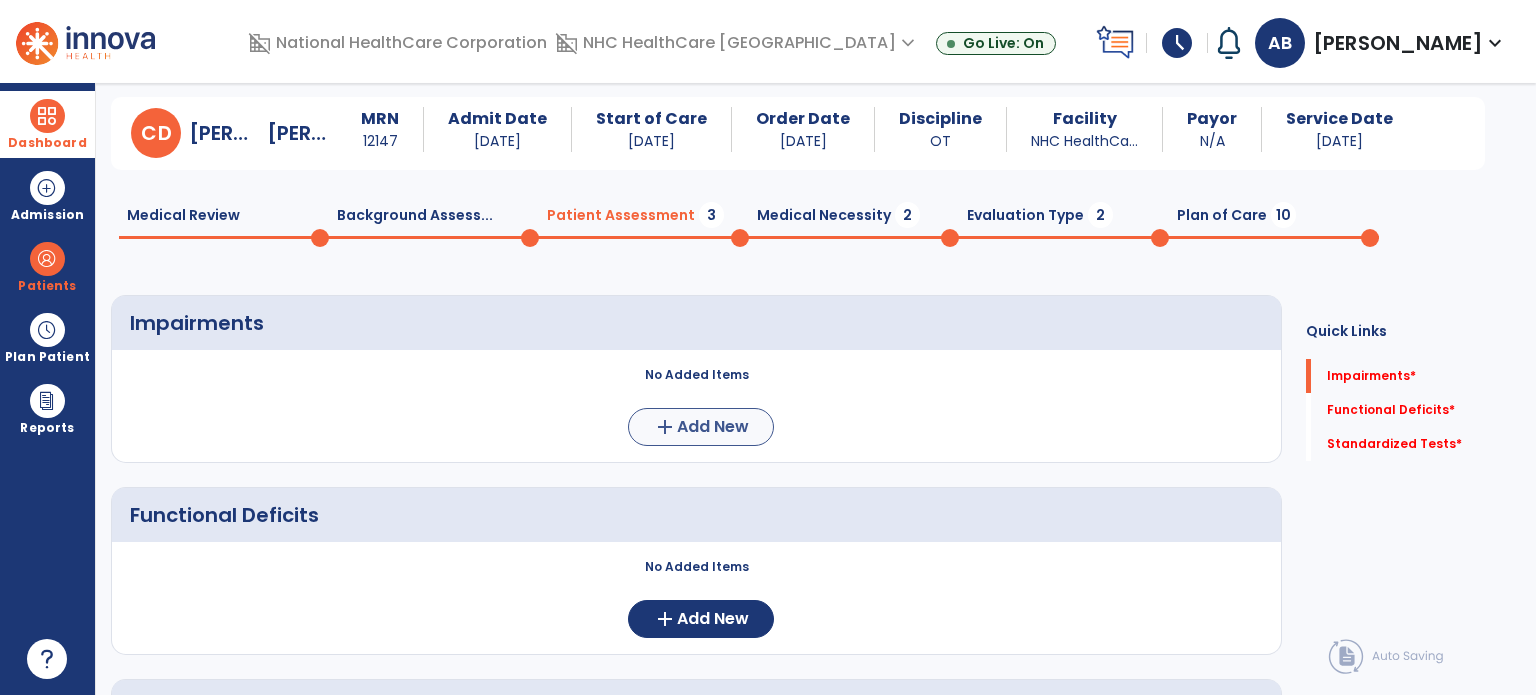 scroll, scrollTop: 0, scrollLeft: 0, axis: both 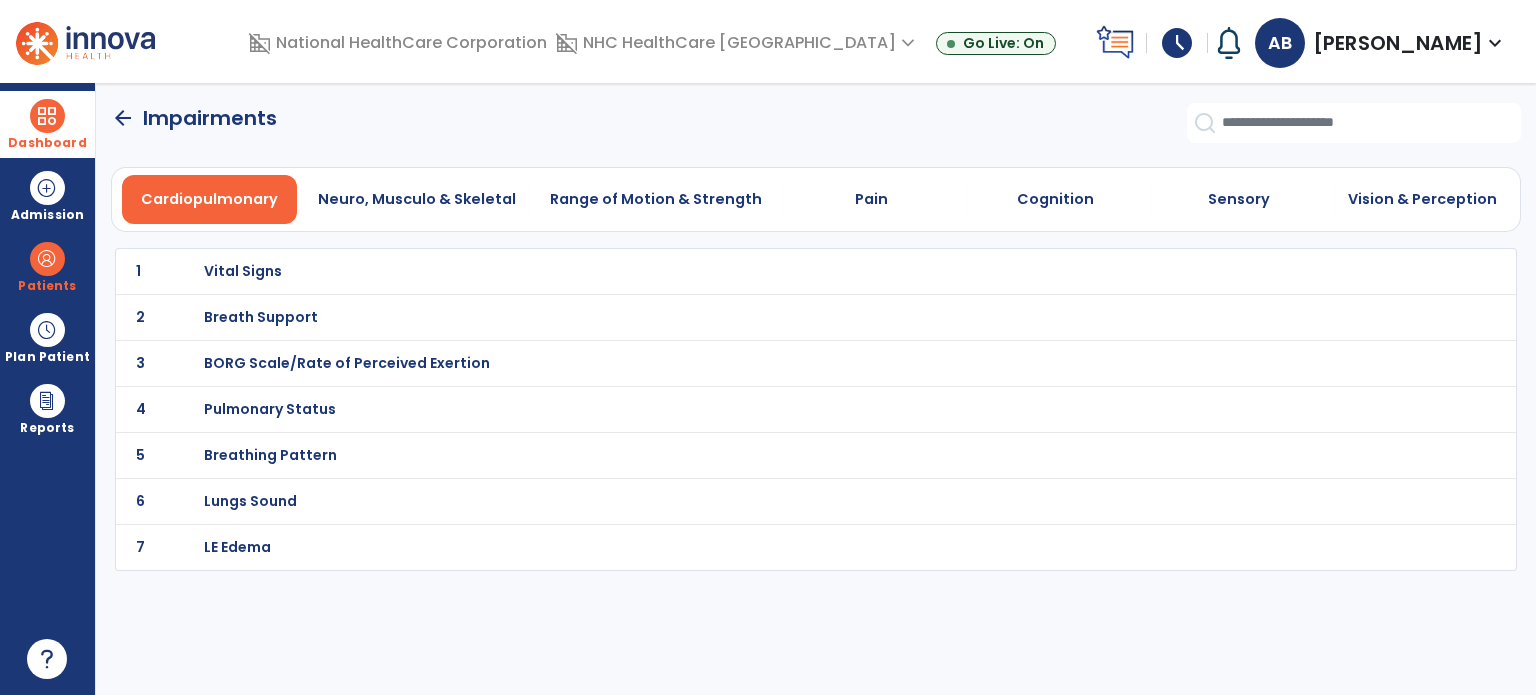 click on "3 BORG Scale/Rate of Perceived Exertion" 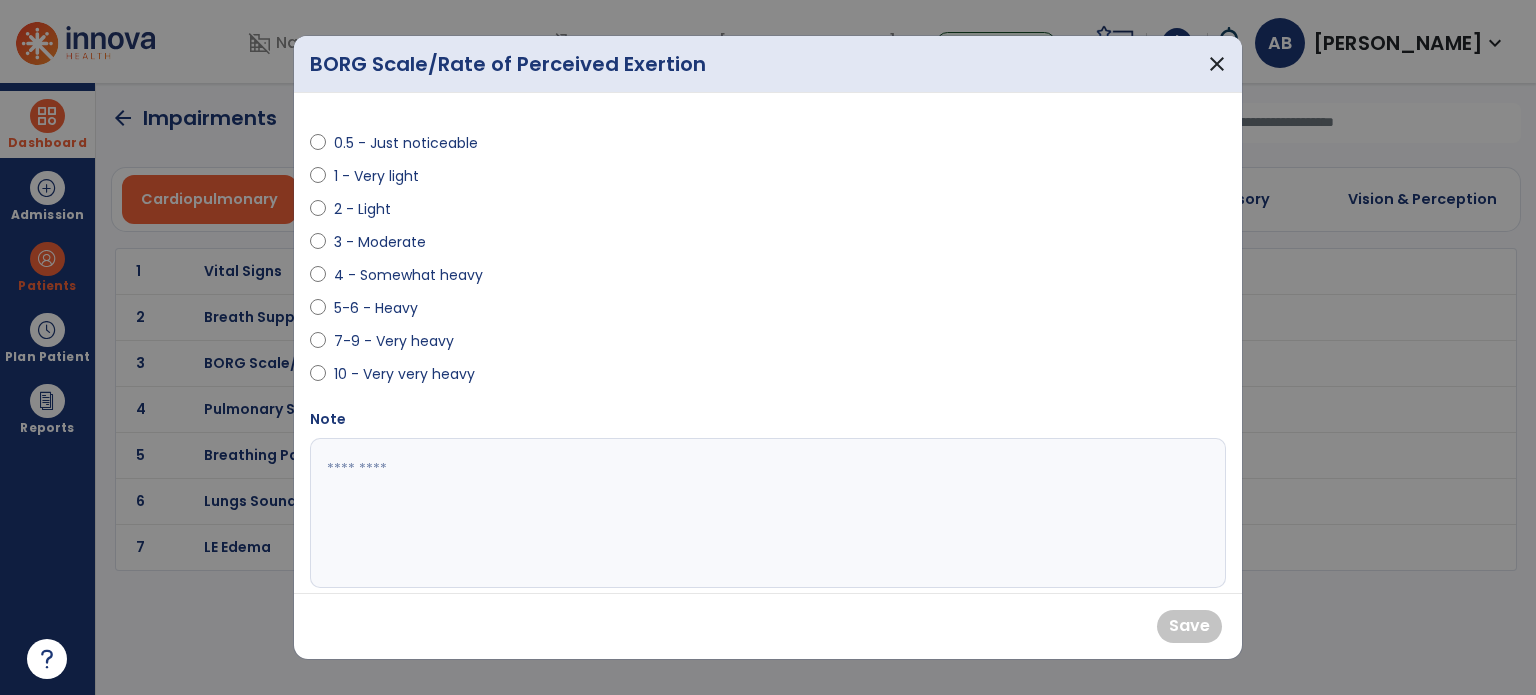 click on "5-6 - Heavy" at bounding box center (376, 308) 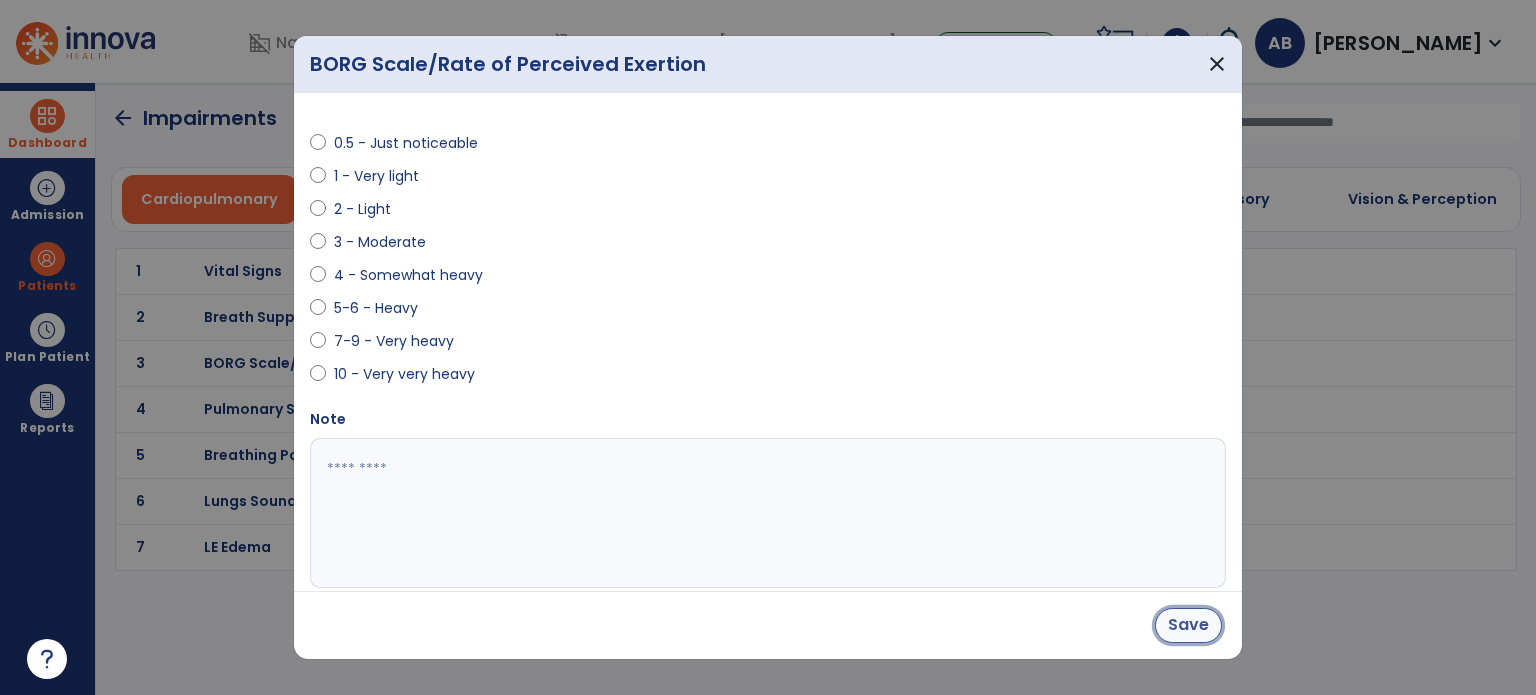 click on "Save" at bounding box center (1188, 625) 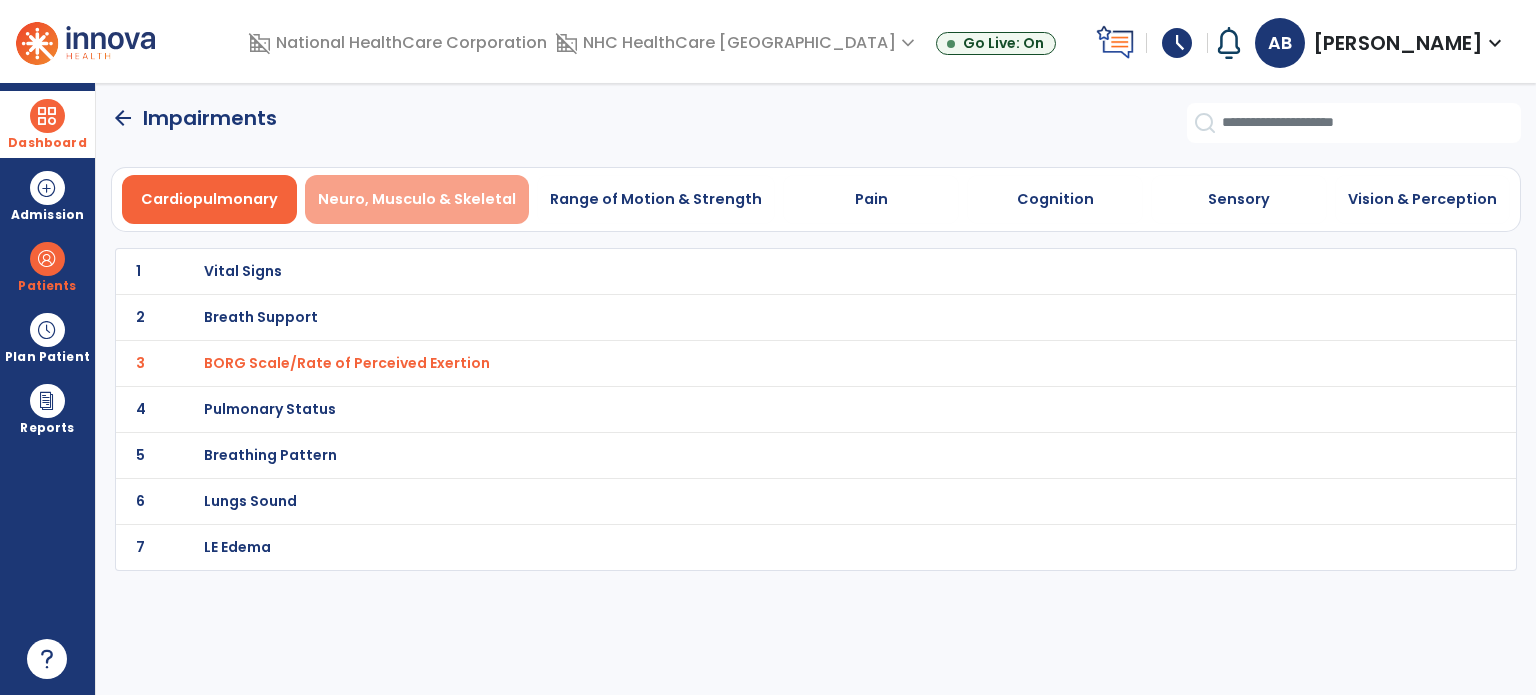click on "Neuro, Musculo & Skeletal" at bounding box center [417, 199] 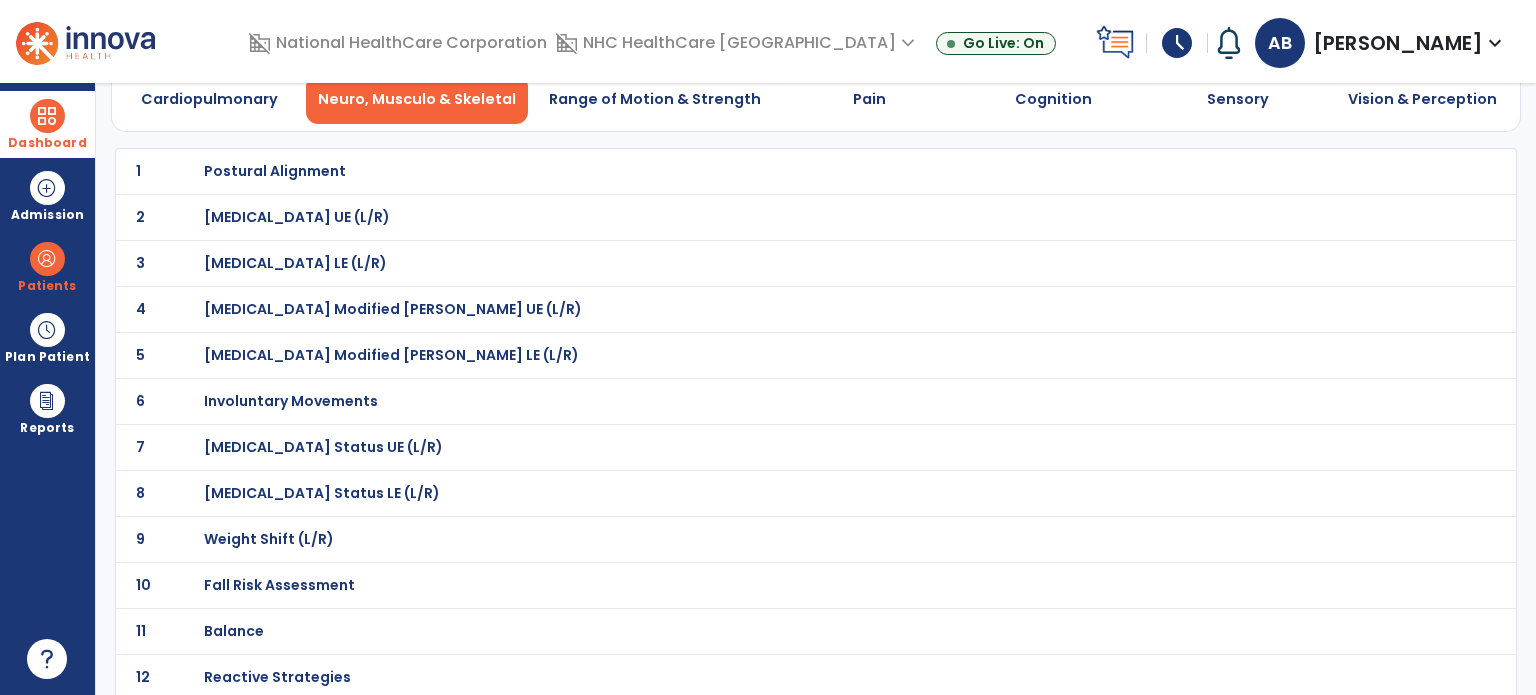 scroll, scrollTop: 200, scrollLeft: 0, axis: vertical 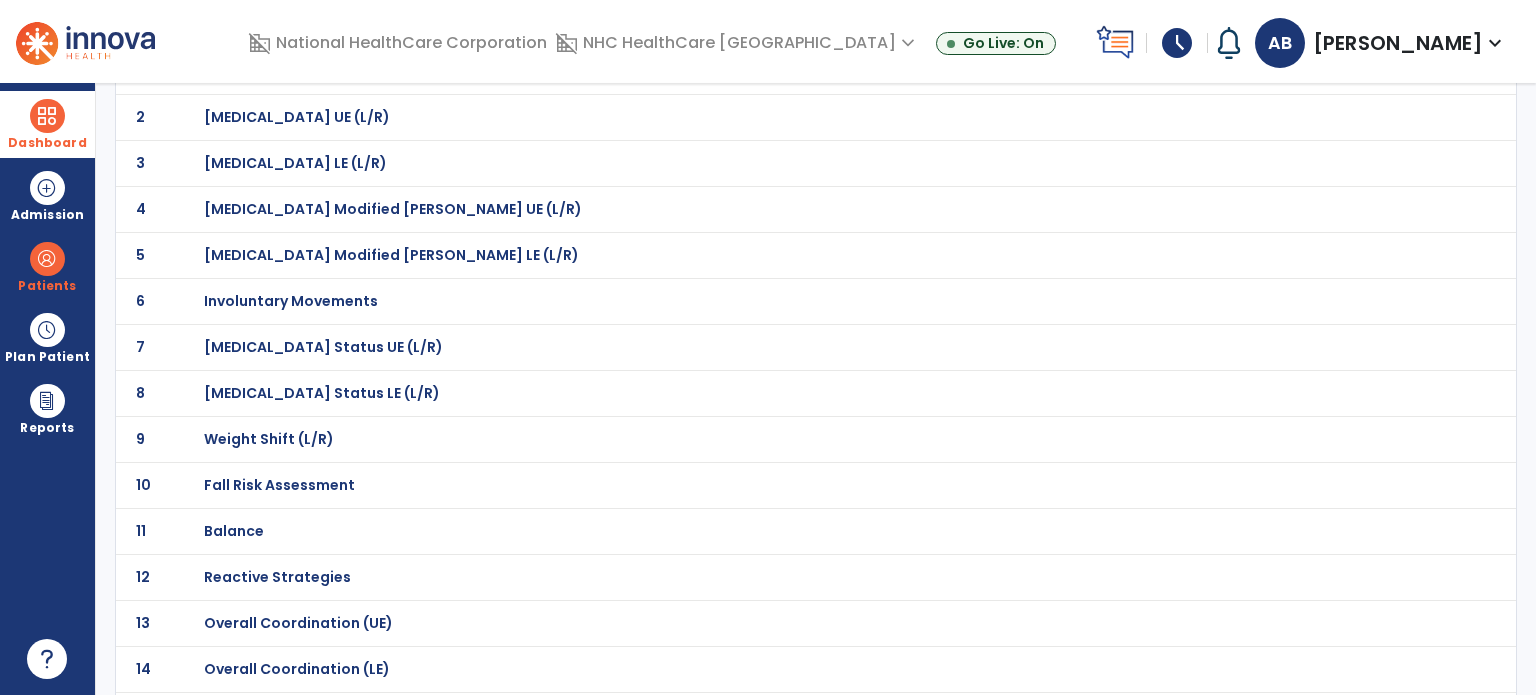 click on "Fall Risk Assessment" at bounding box center (275, 71) 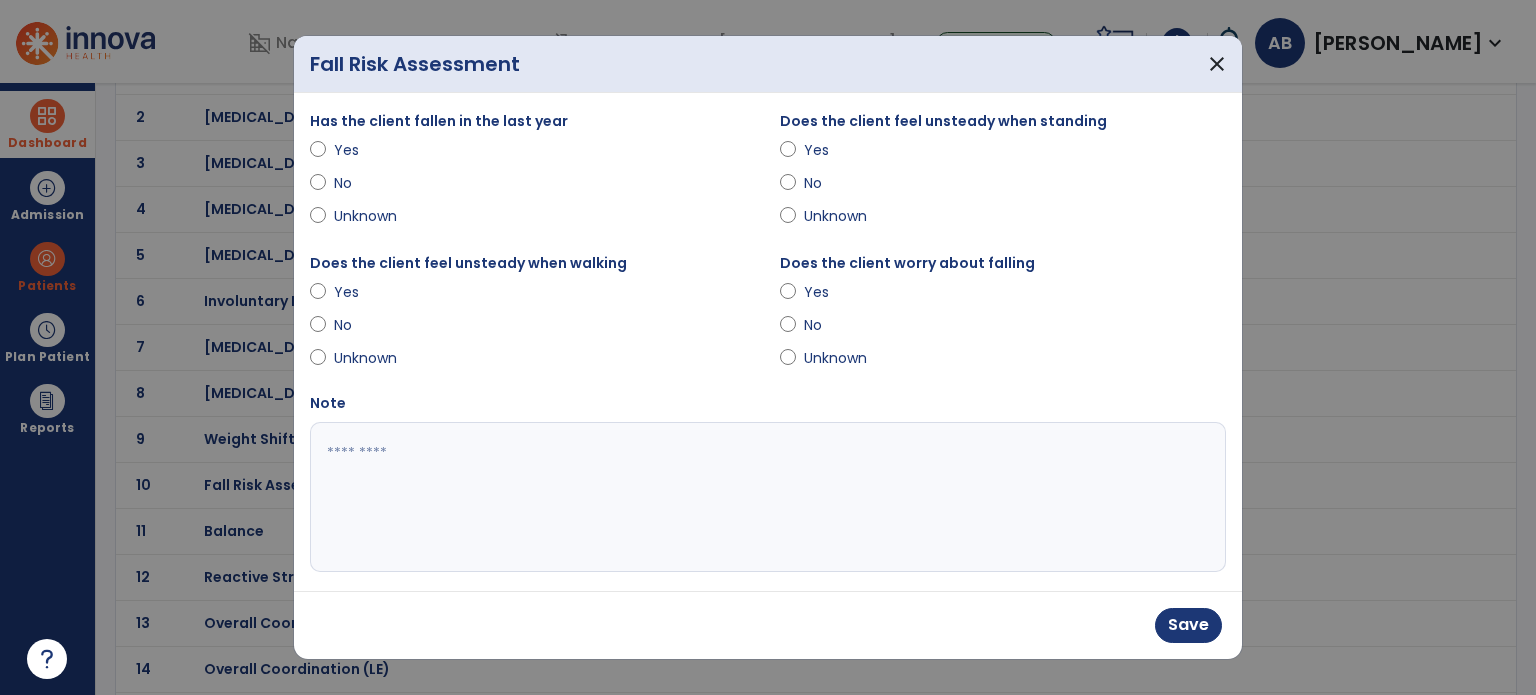 click on "Yes" at bounding box center (369, 292) 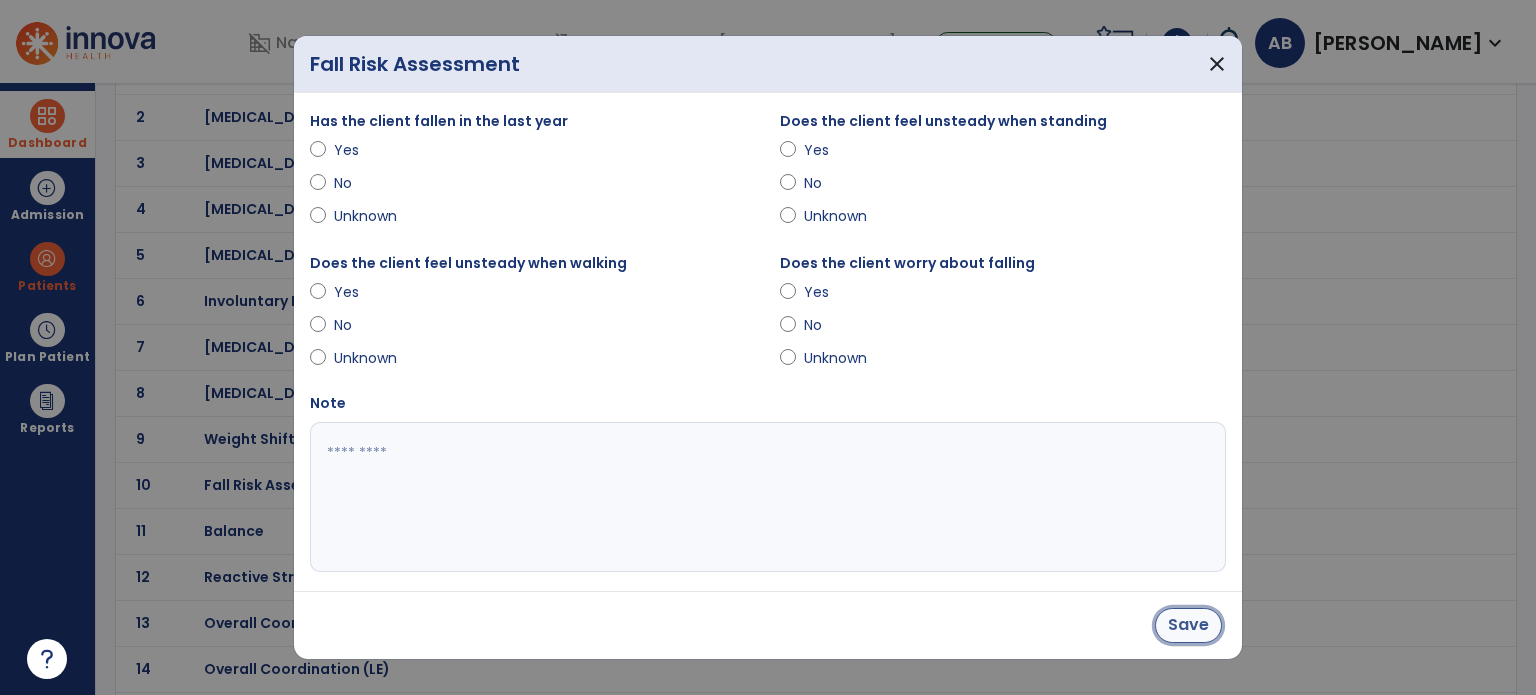 click on "Save" at bounding box center [1188, 625] 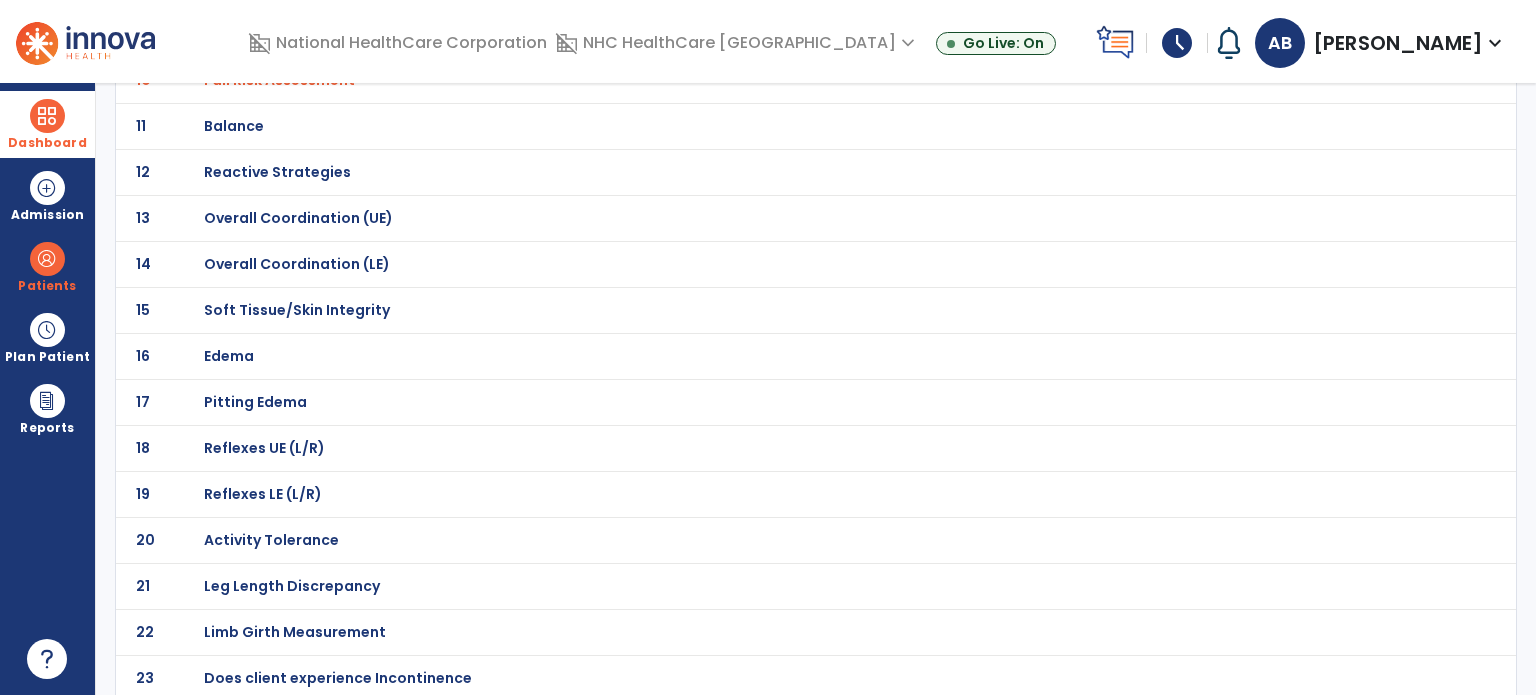 scroll, scrollTop: 606, scrollLeft: 0, axis: vertical 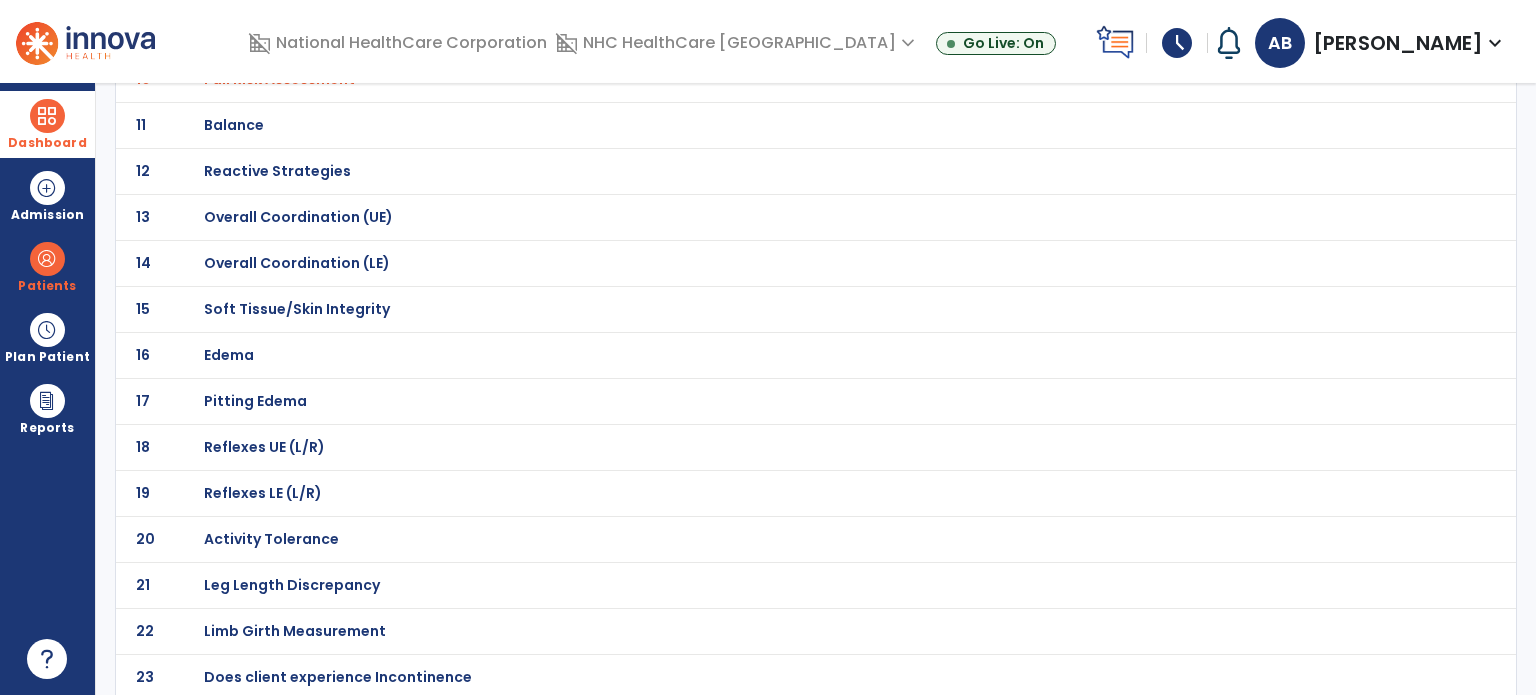 click on "Activity Tolerance" at bounding box center [275, -335] 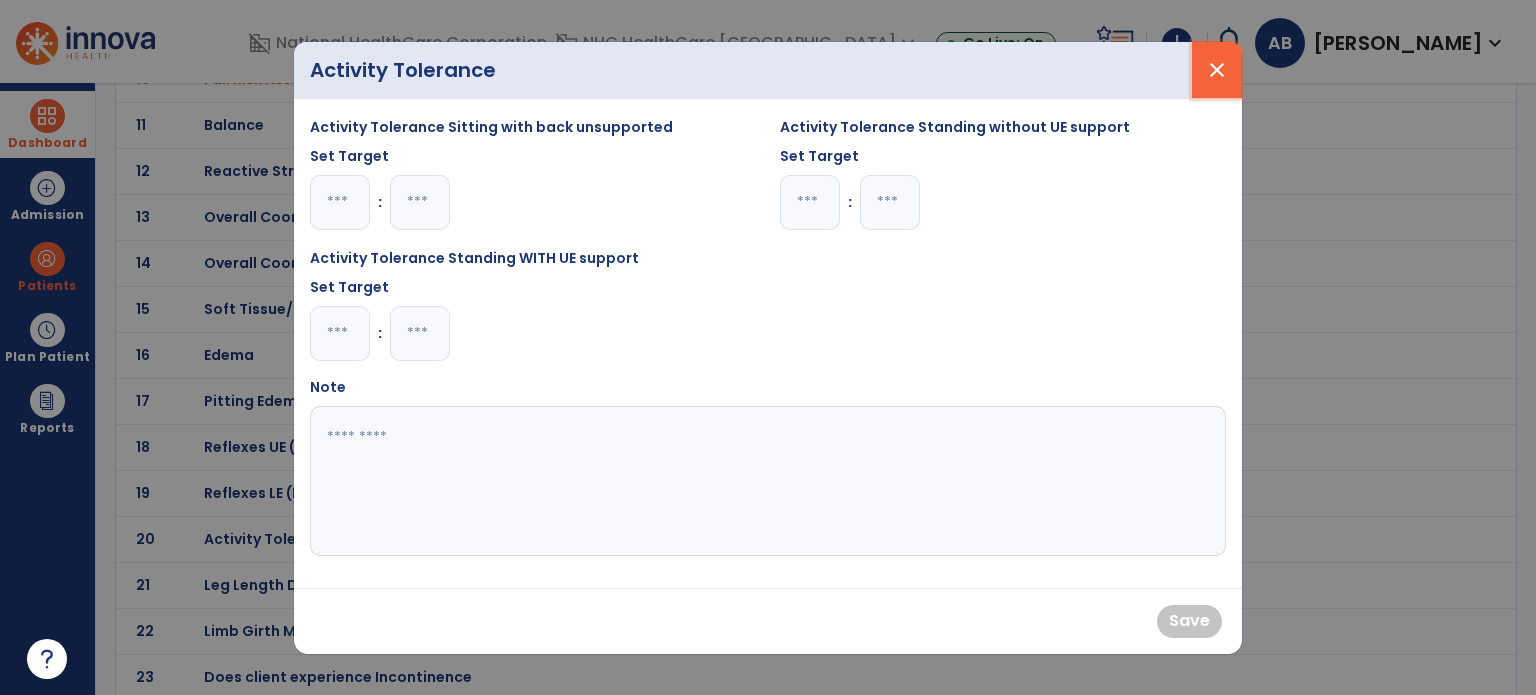 click on "close" at bounding box center [1217, 70] 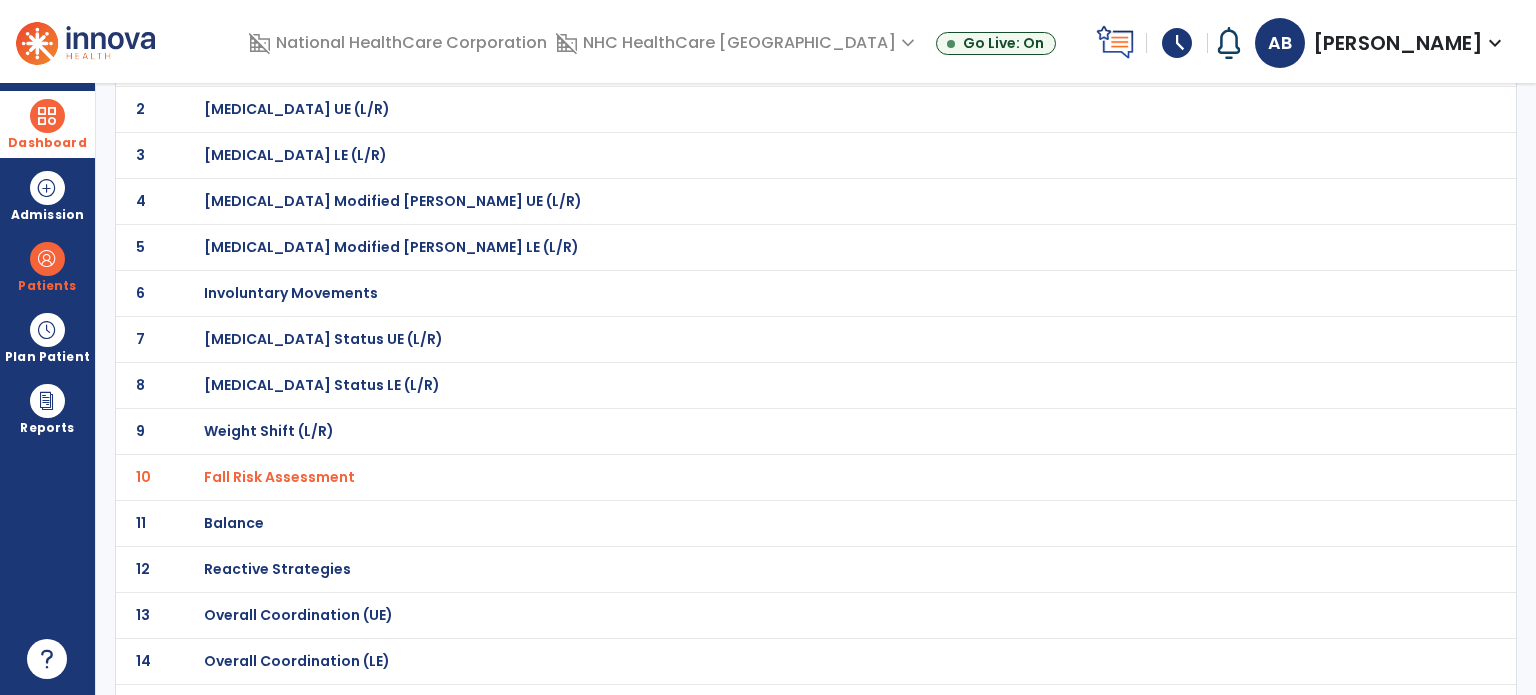 scroll, scrollTop: 307, scrollLeft: 0, axis: vertical 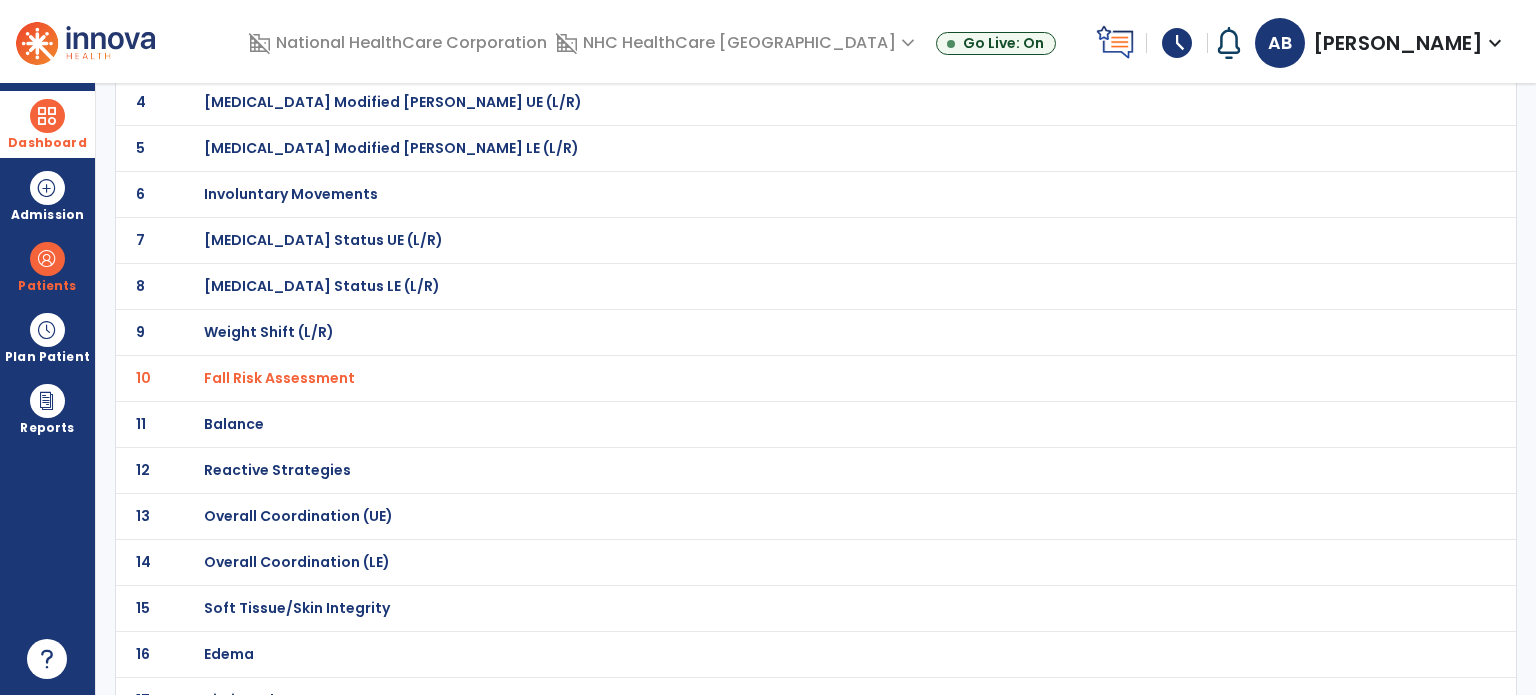 click on "Balance" at bounding box center [772, -36] 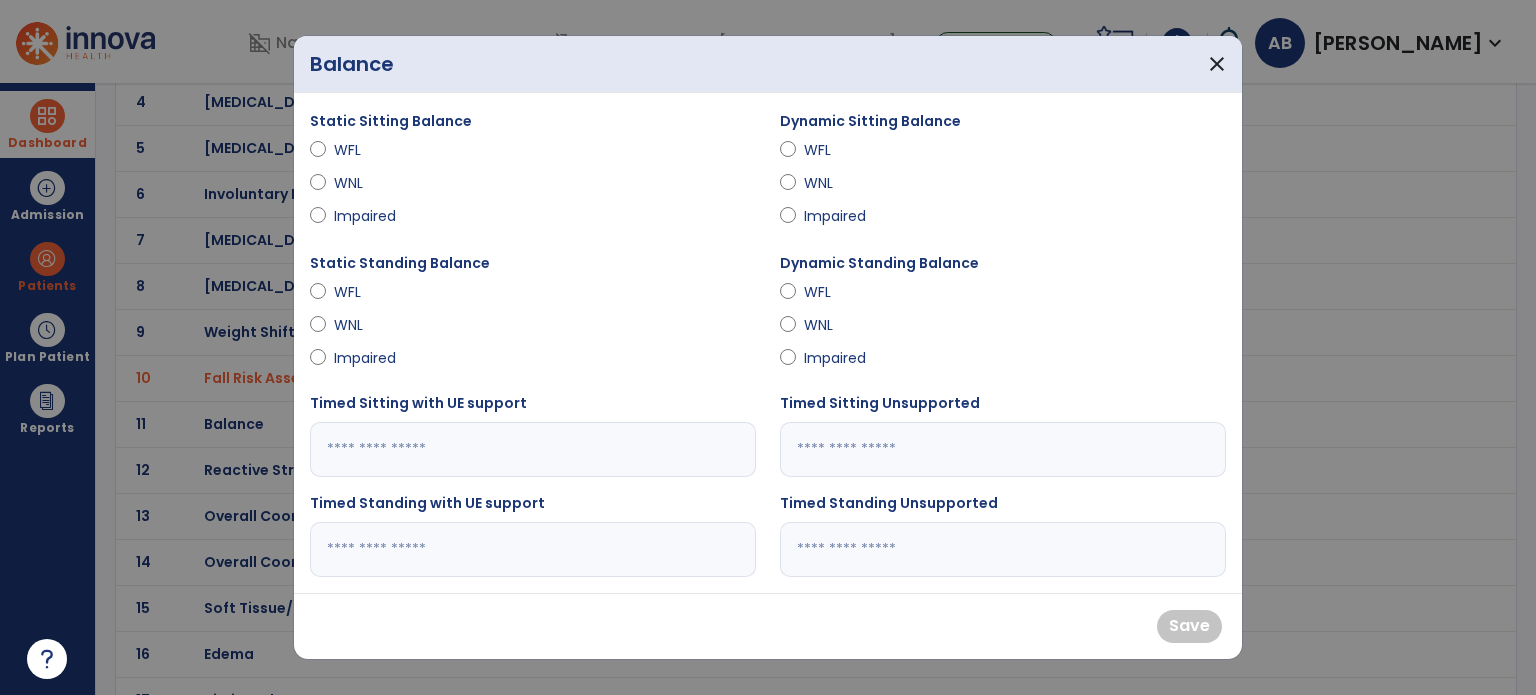 click at bounding box center (533, 549) 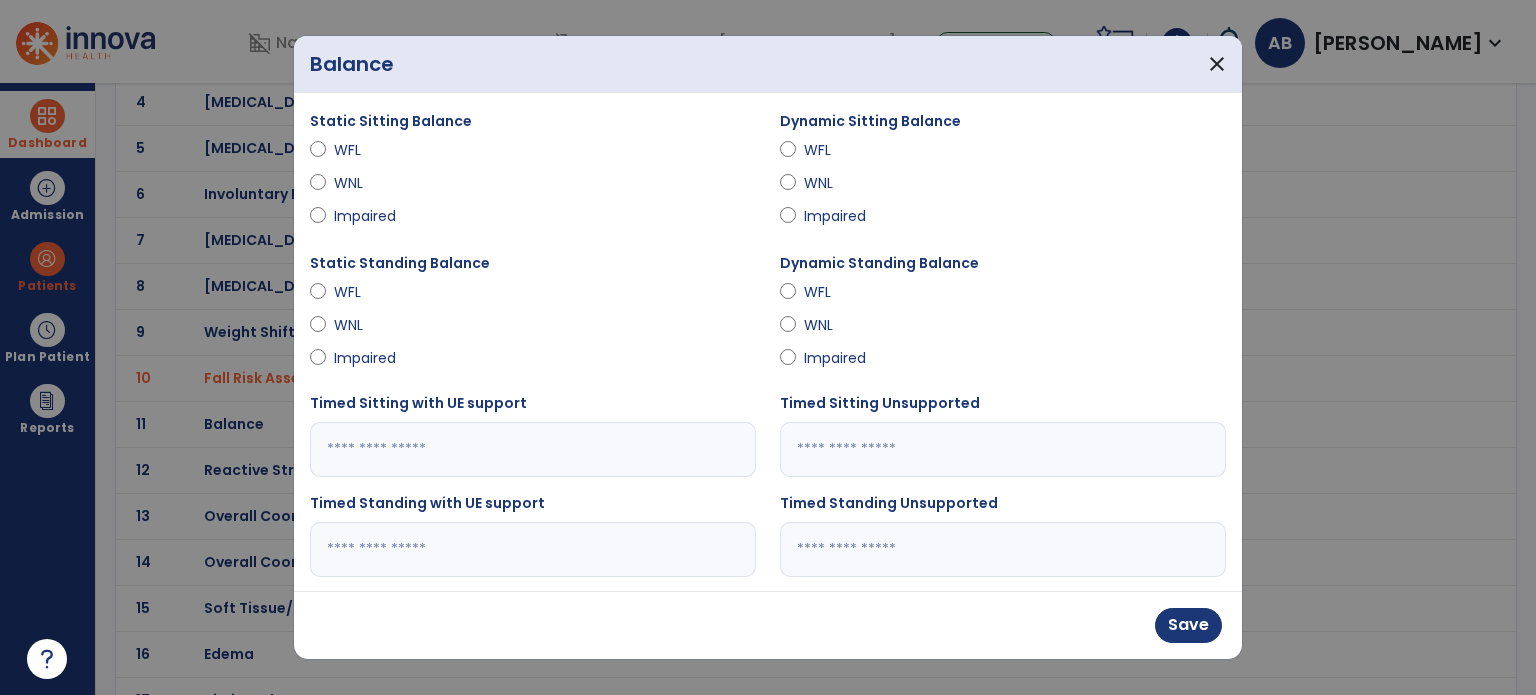 type on "**" 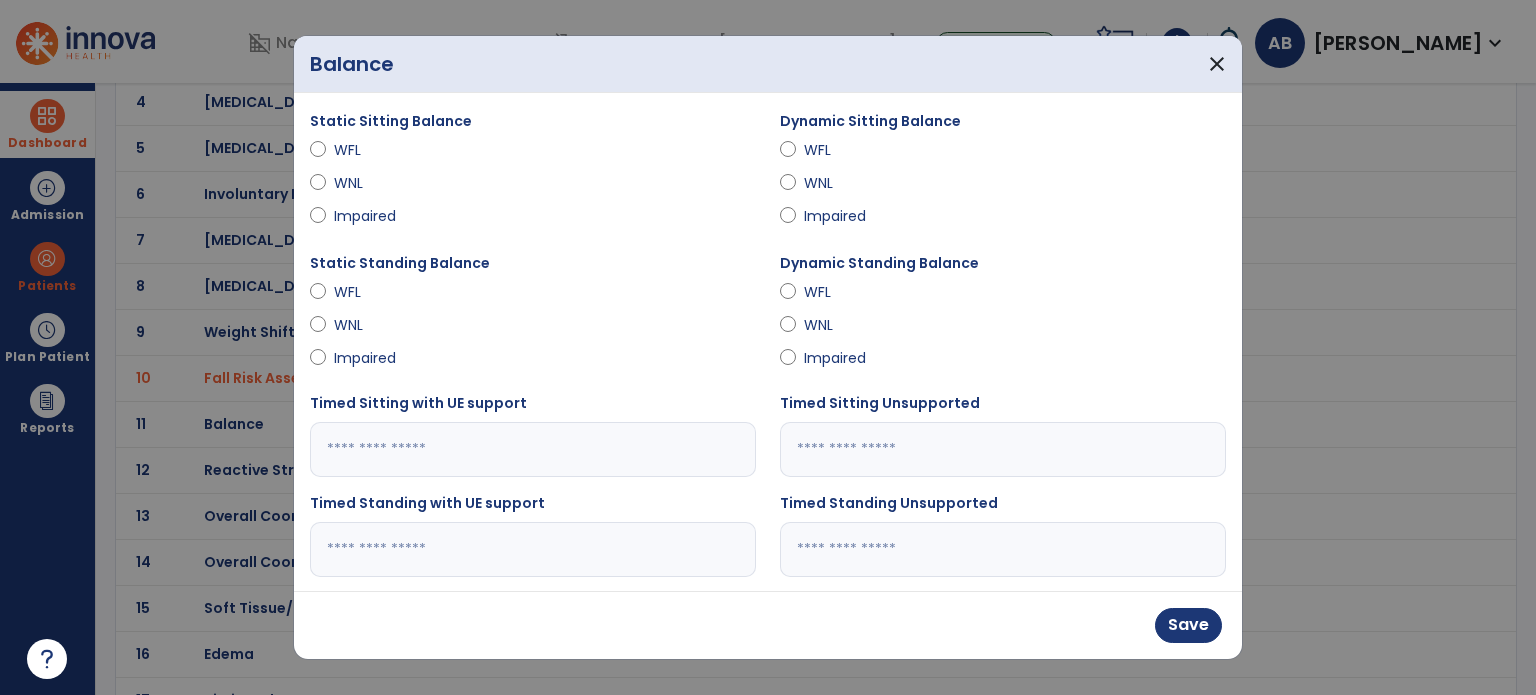 click on "Save" at bounding box center [1188, 625] 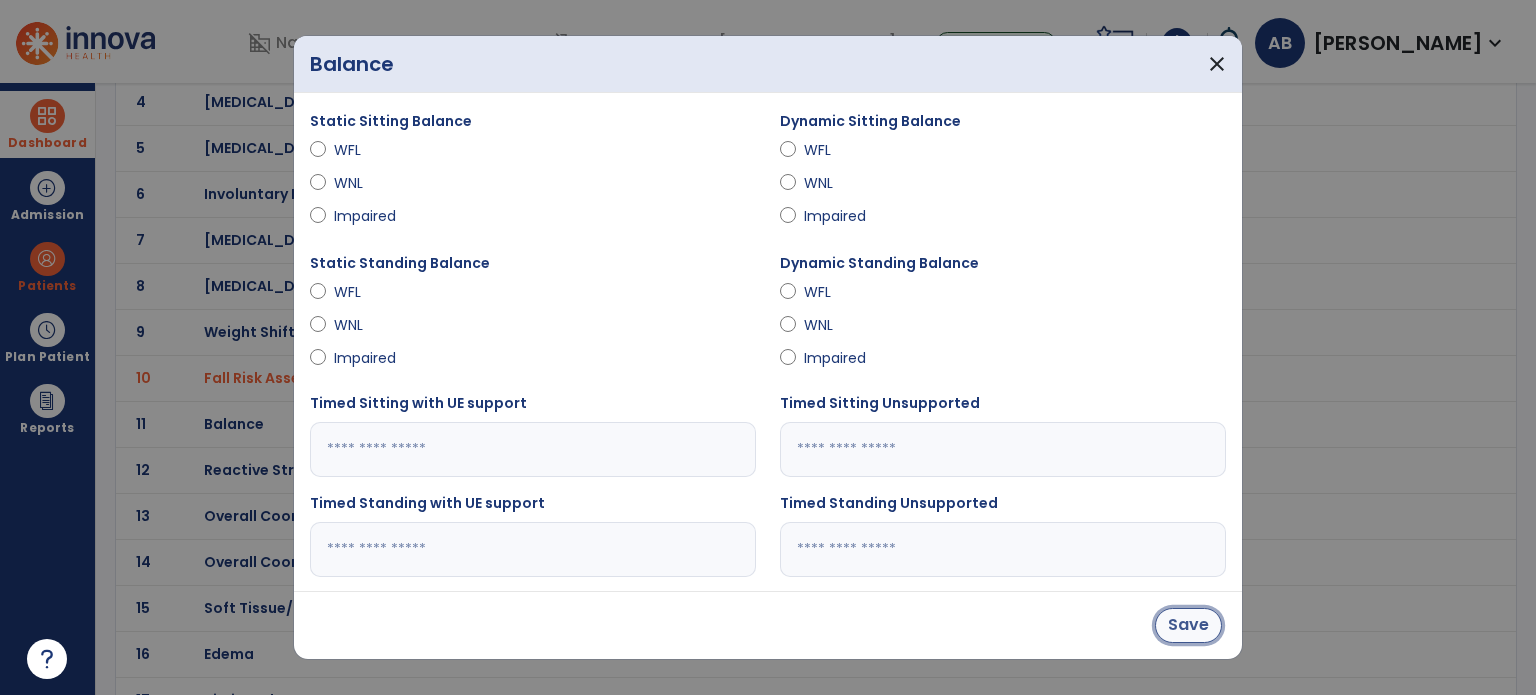 click on "Save" at bounding box center (1188, 625) 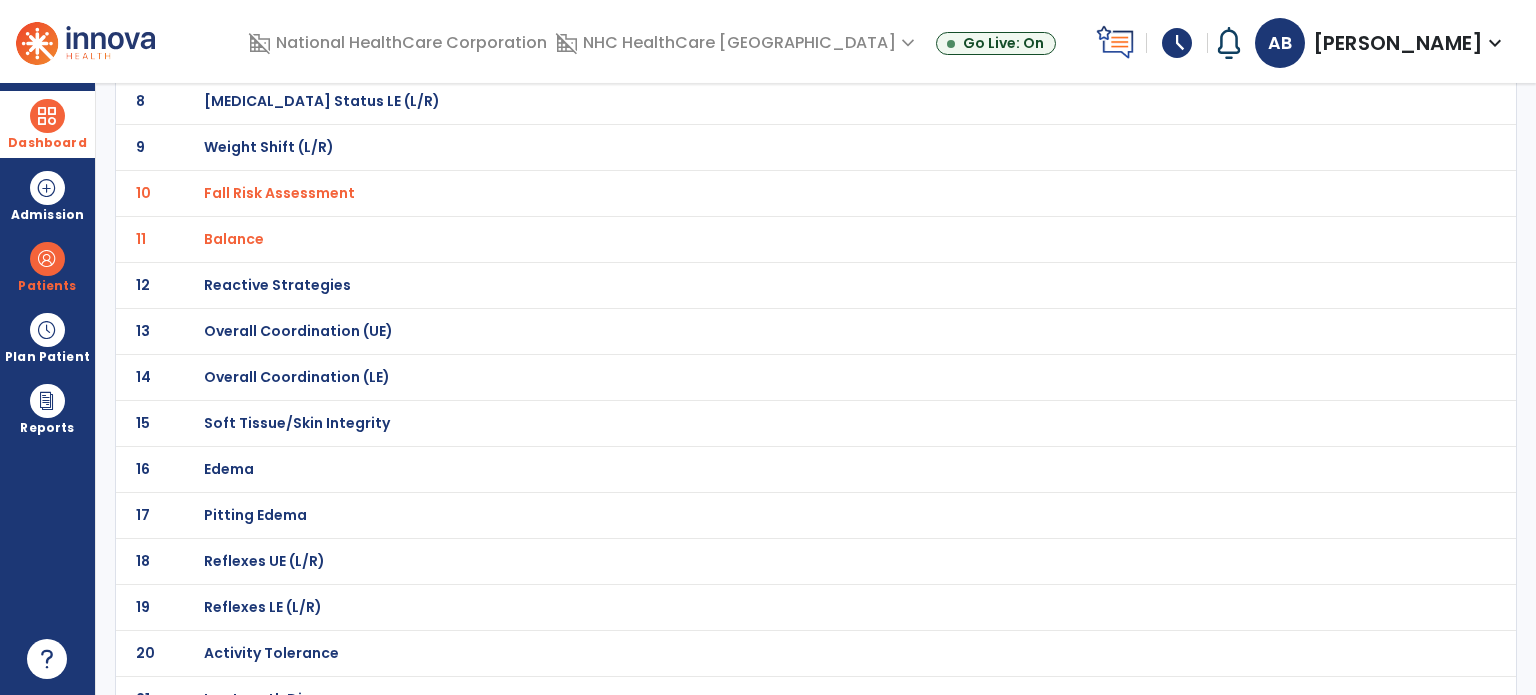 scroll, scrollTop: 406, scrollLeft: 0, axis: vertical 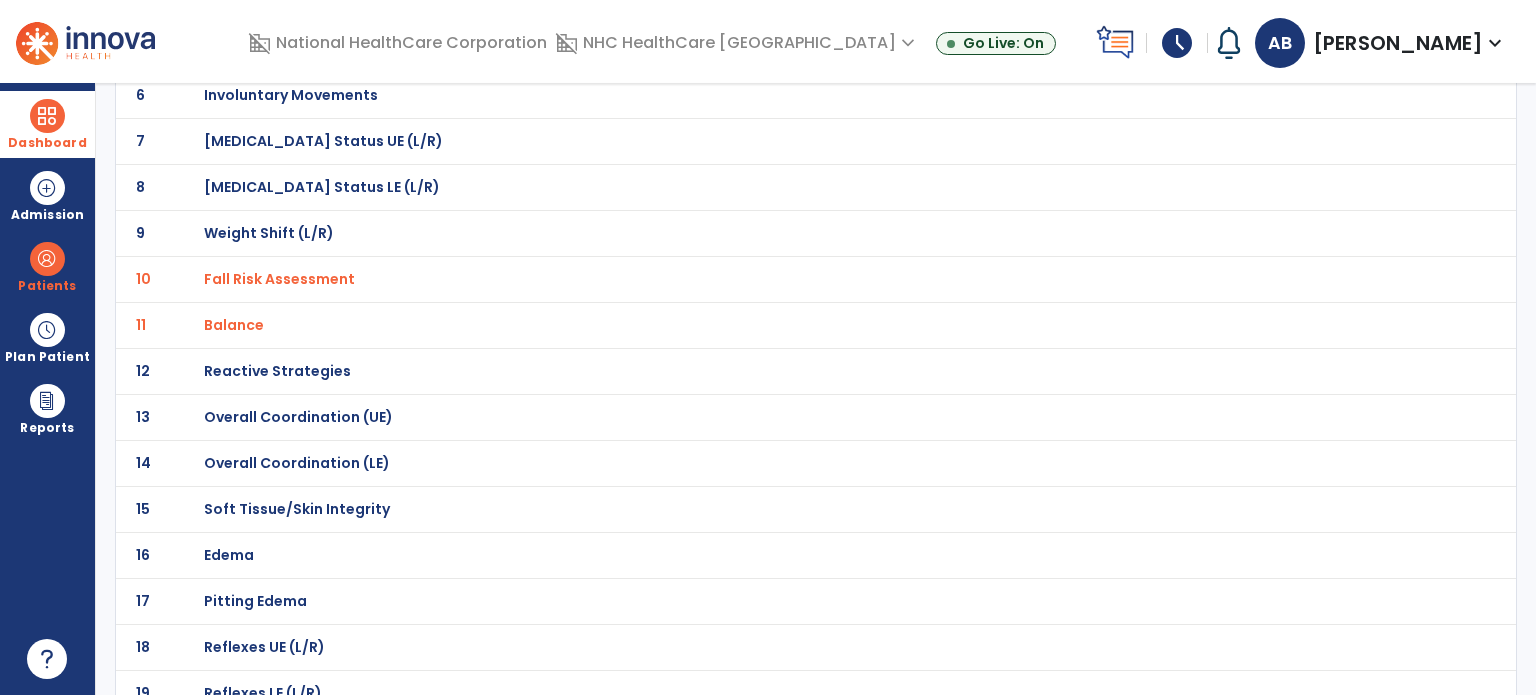 click on "11 Balance" 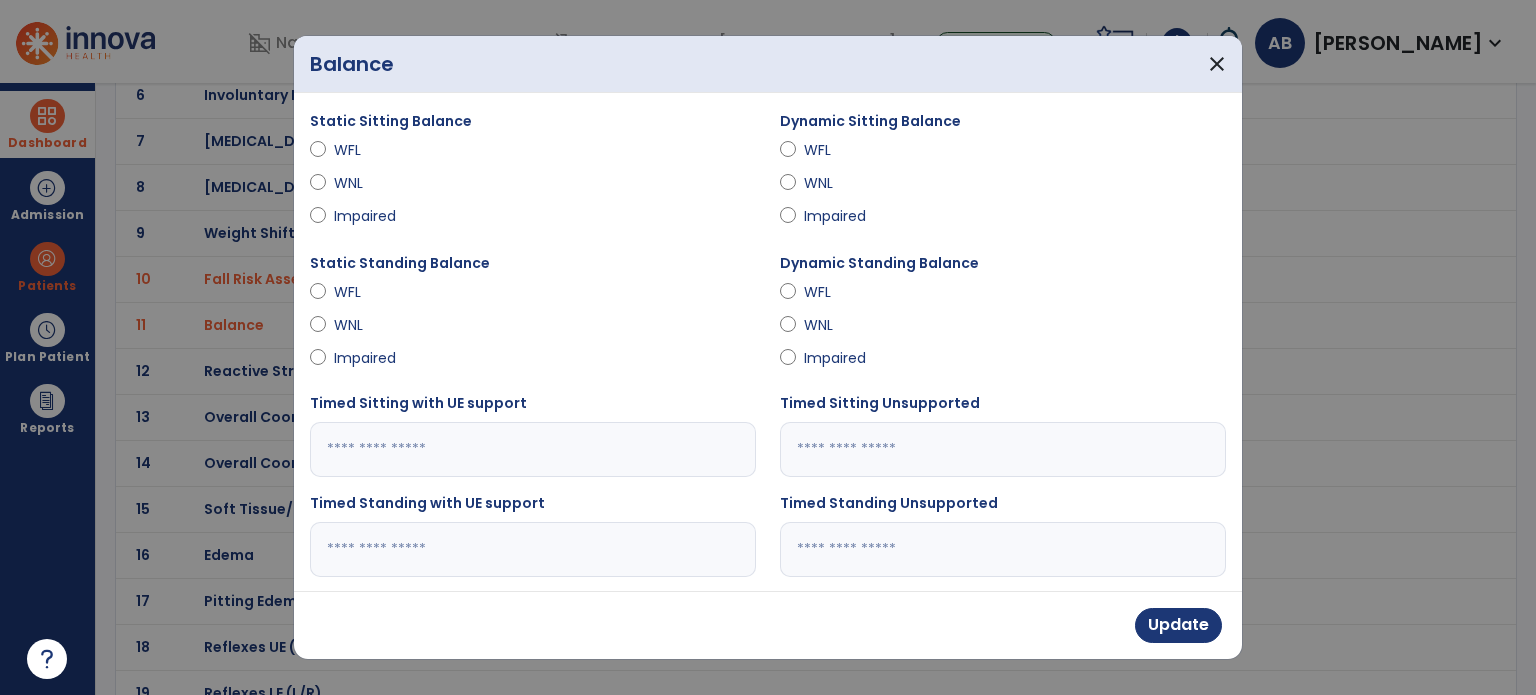click on "**" at bounding box center (533, 549) 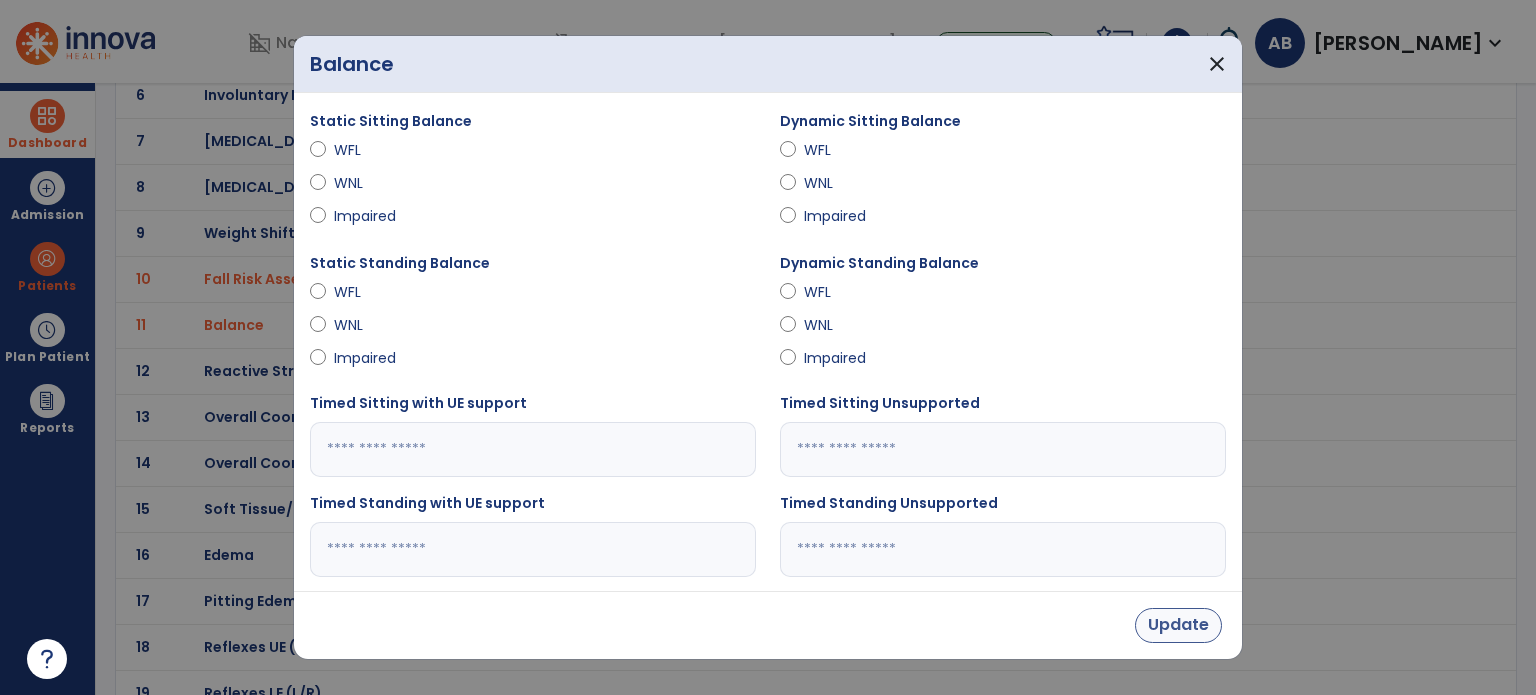 type on "**" 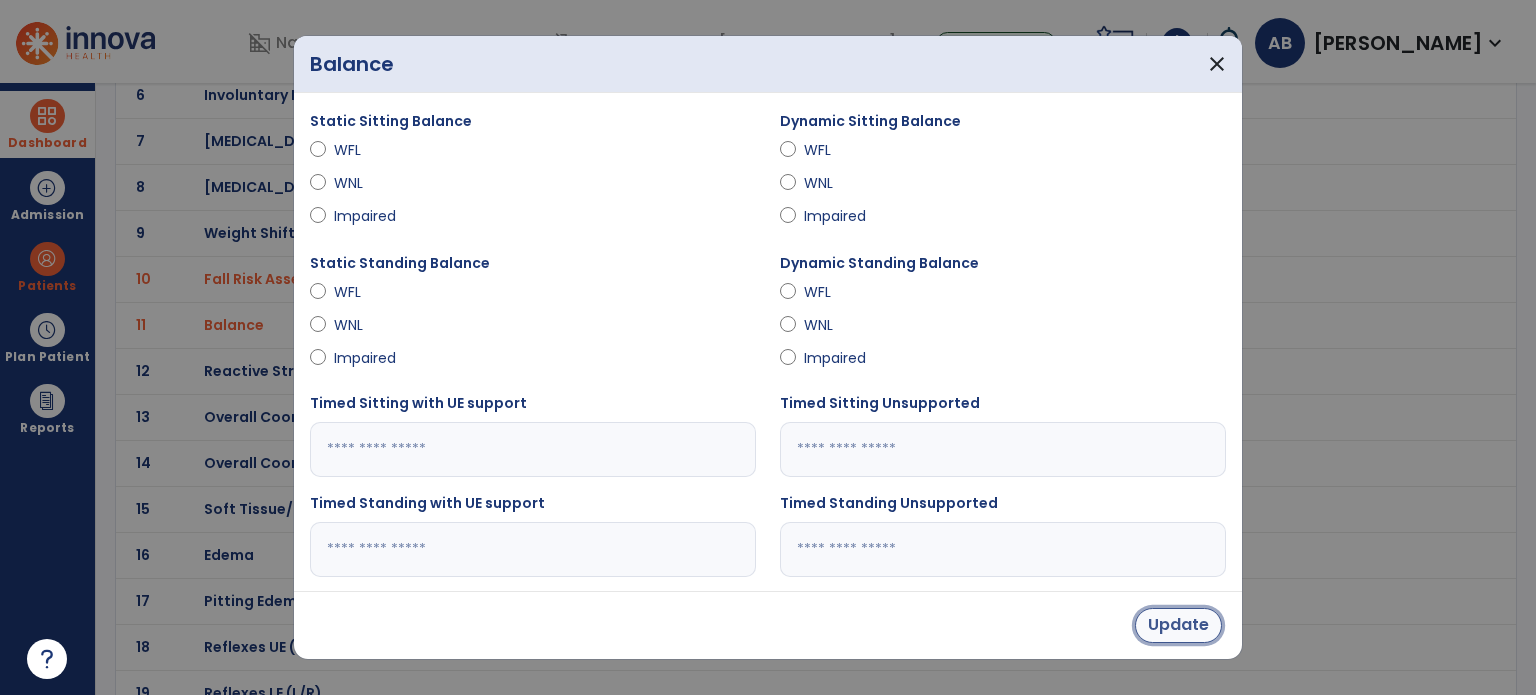 click on "Update" at bounding box center [1178, 625] 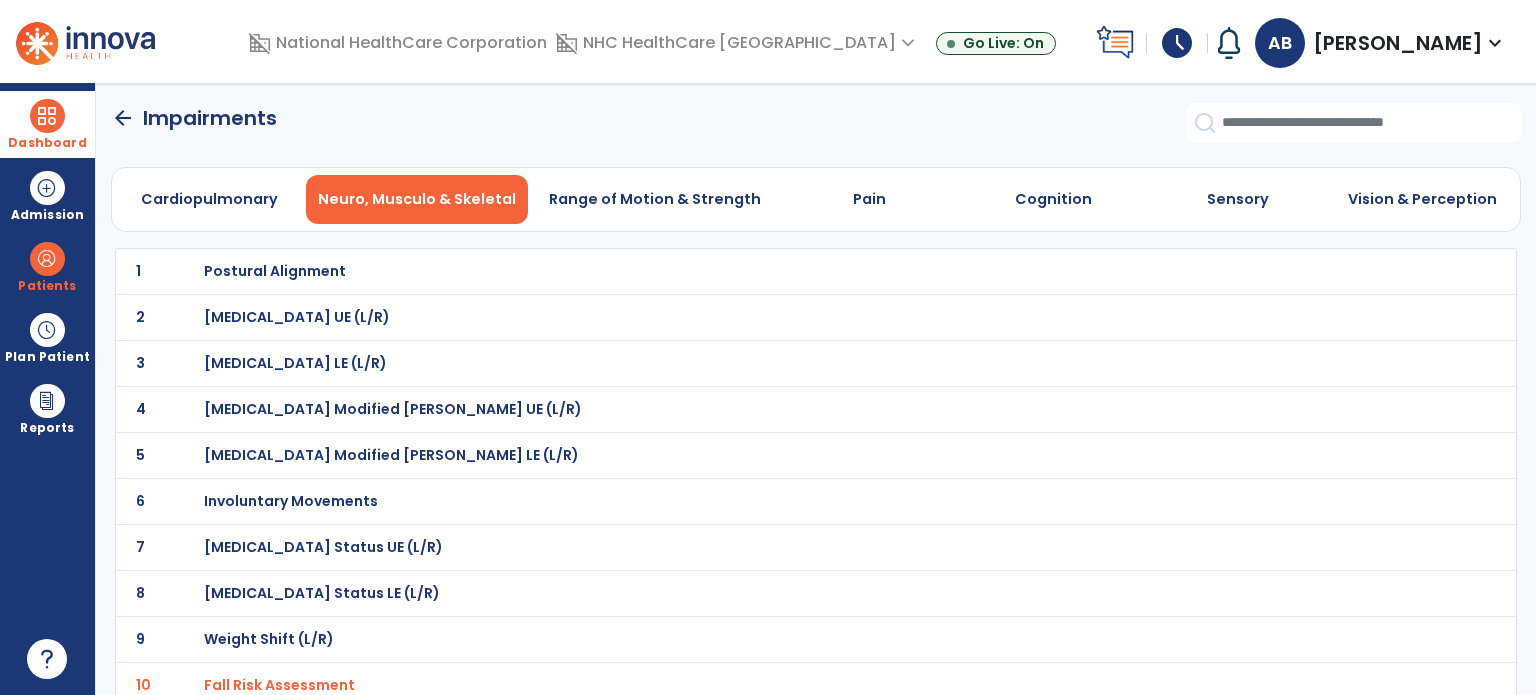 scroll, scrollTop: 0, scrollLeft: 0, axis: both 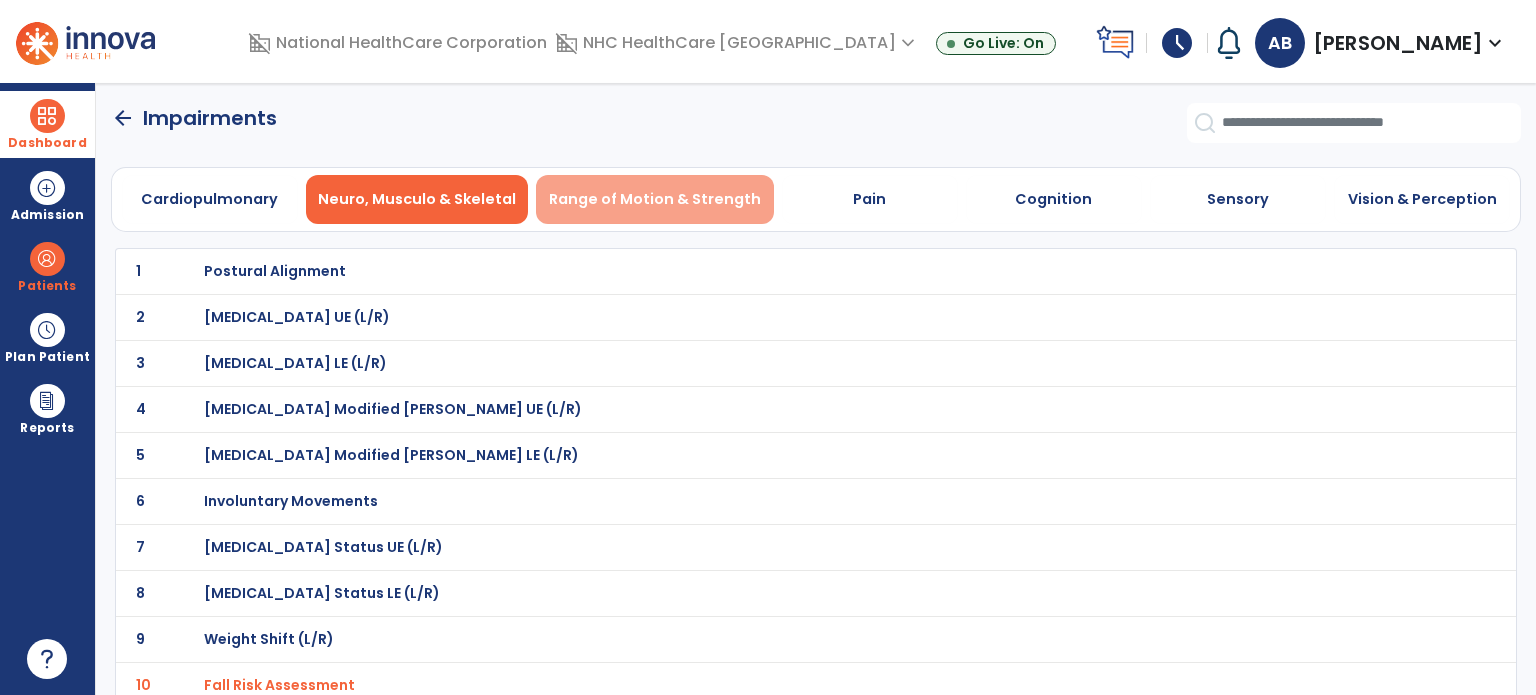 click on "Range of Motion & Strength" at bounding box center (655, 199) 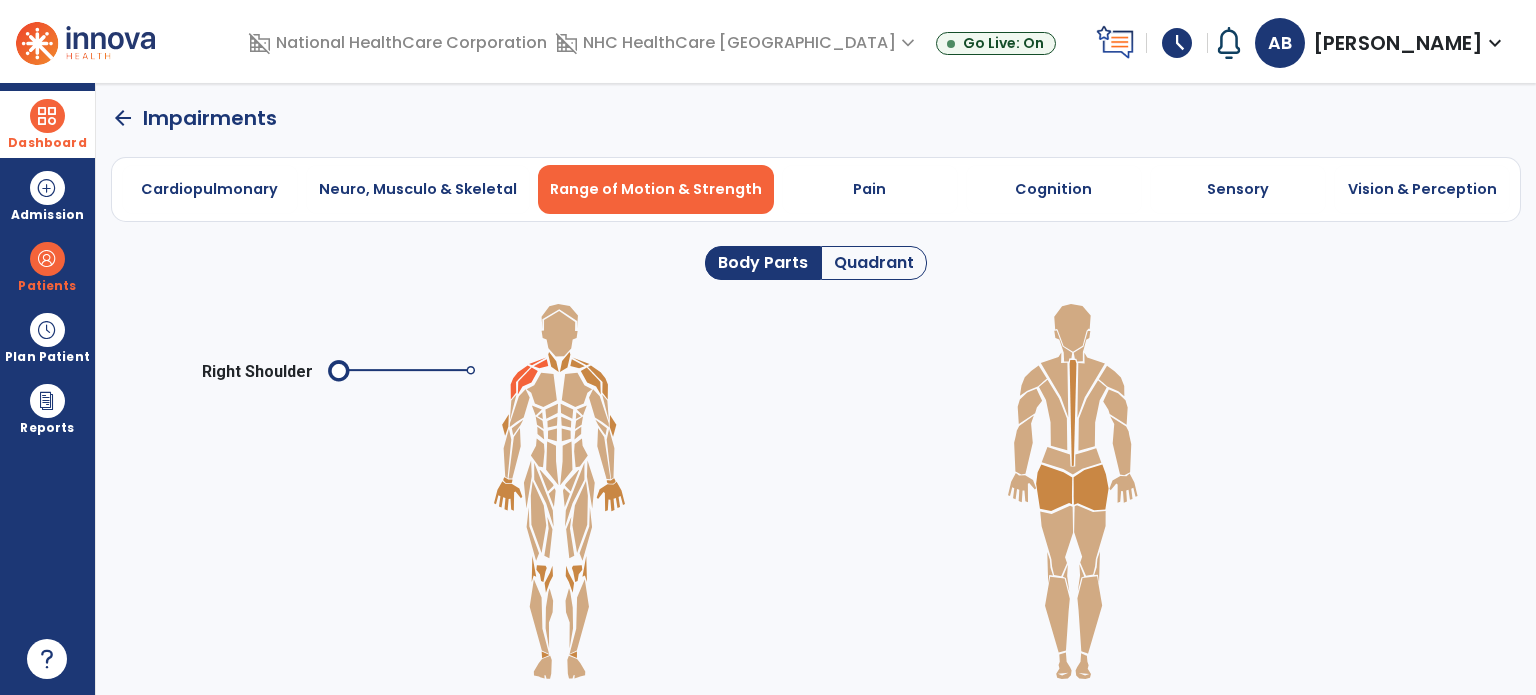 click 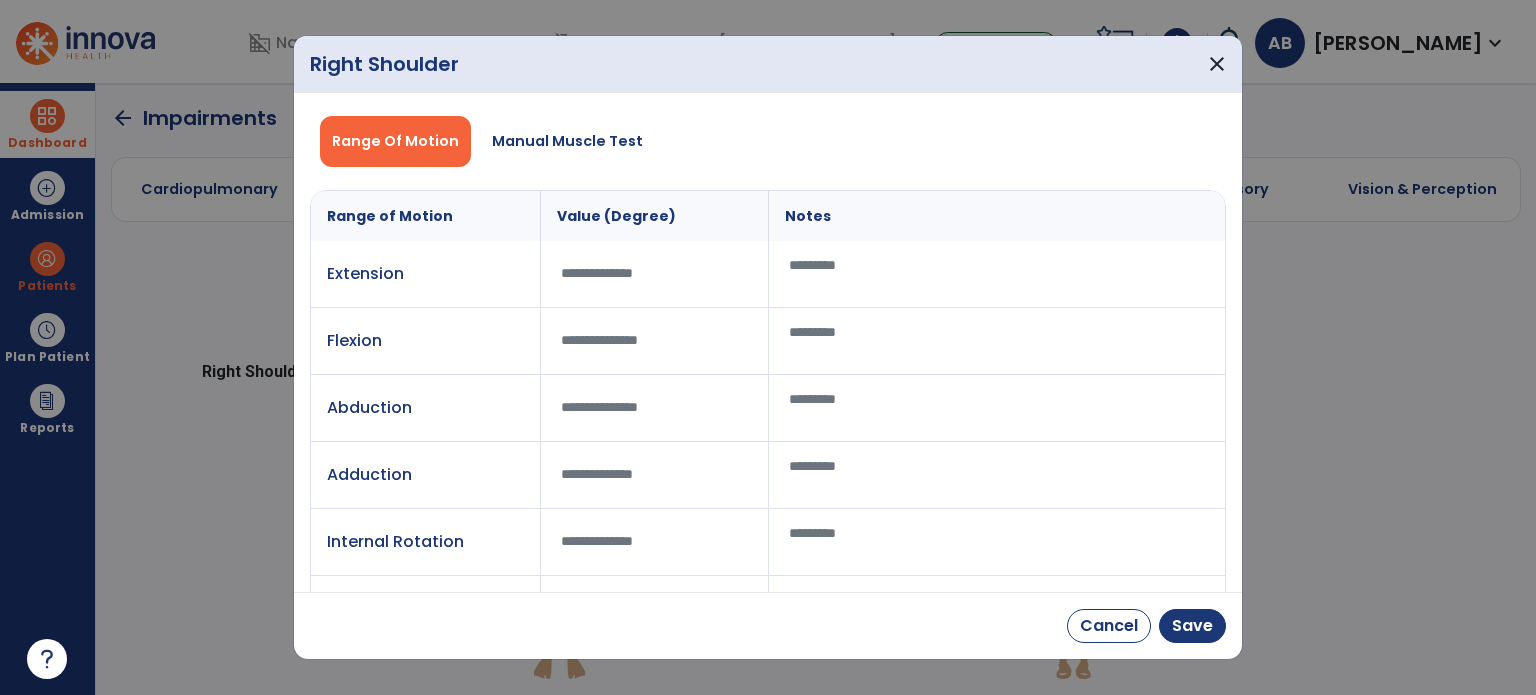 scroll, scrollTop: 63, scrollLeft: 0, axis: vertical 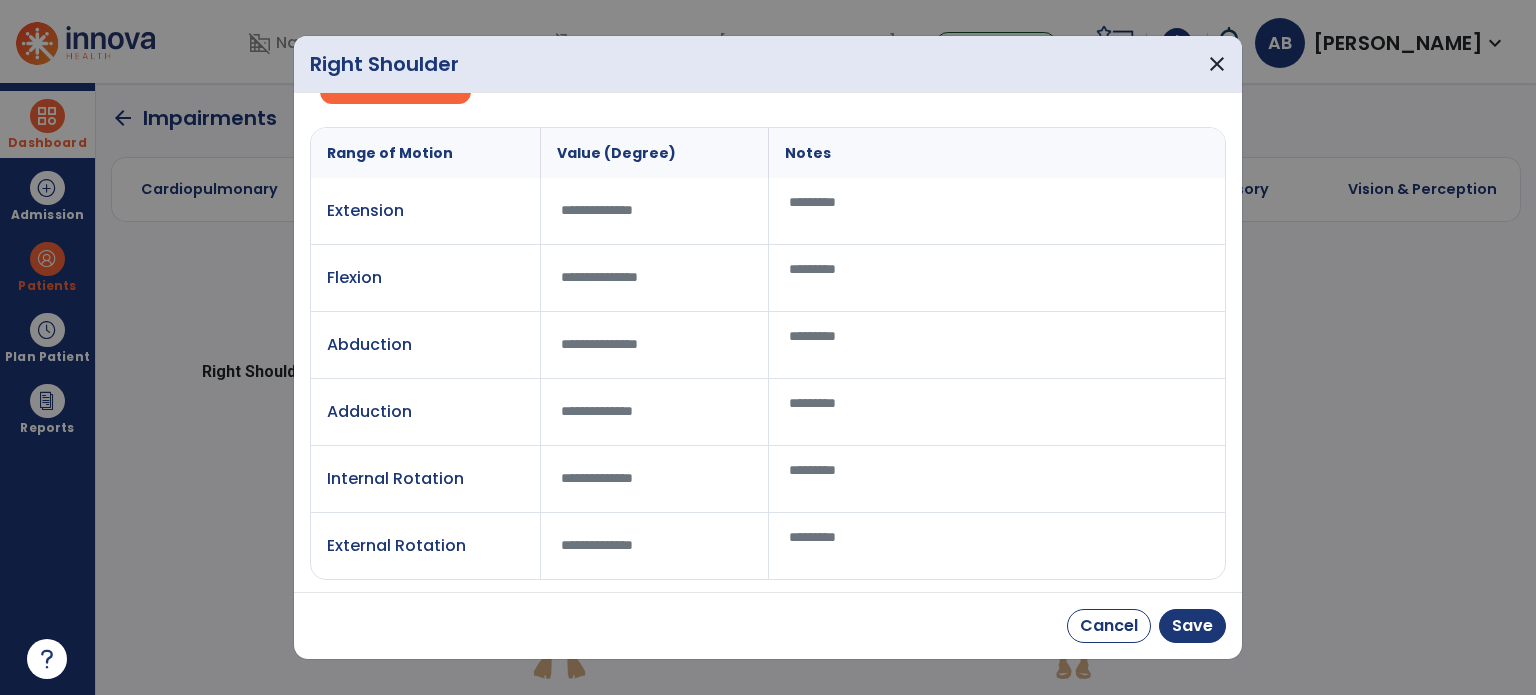 click at bounding box center [997, 278] 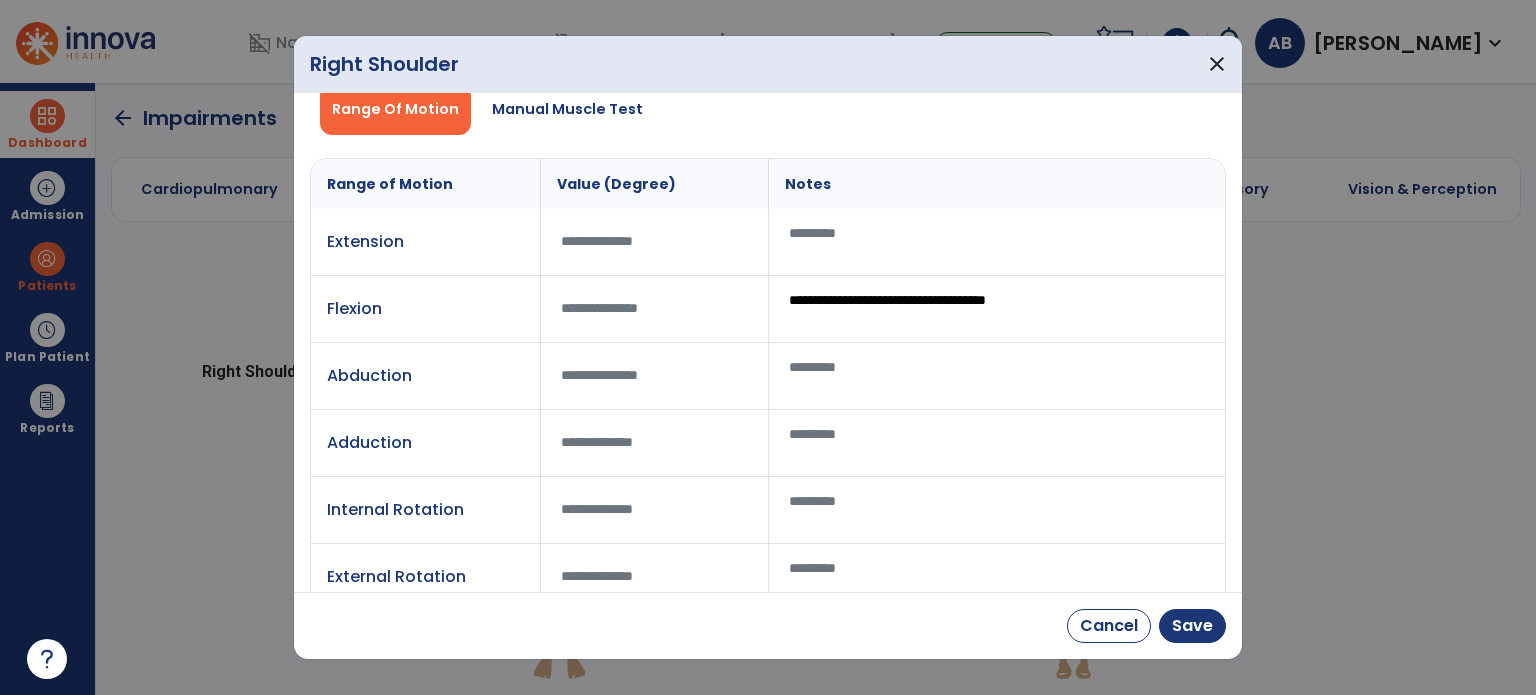 scroll, scrollTop: 0, scrollLeft: 0, axis: both 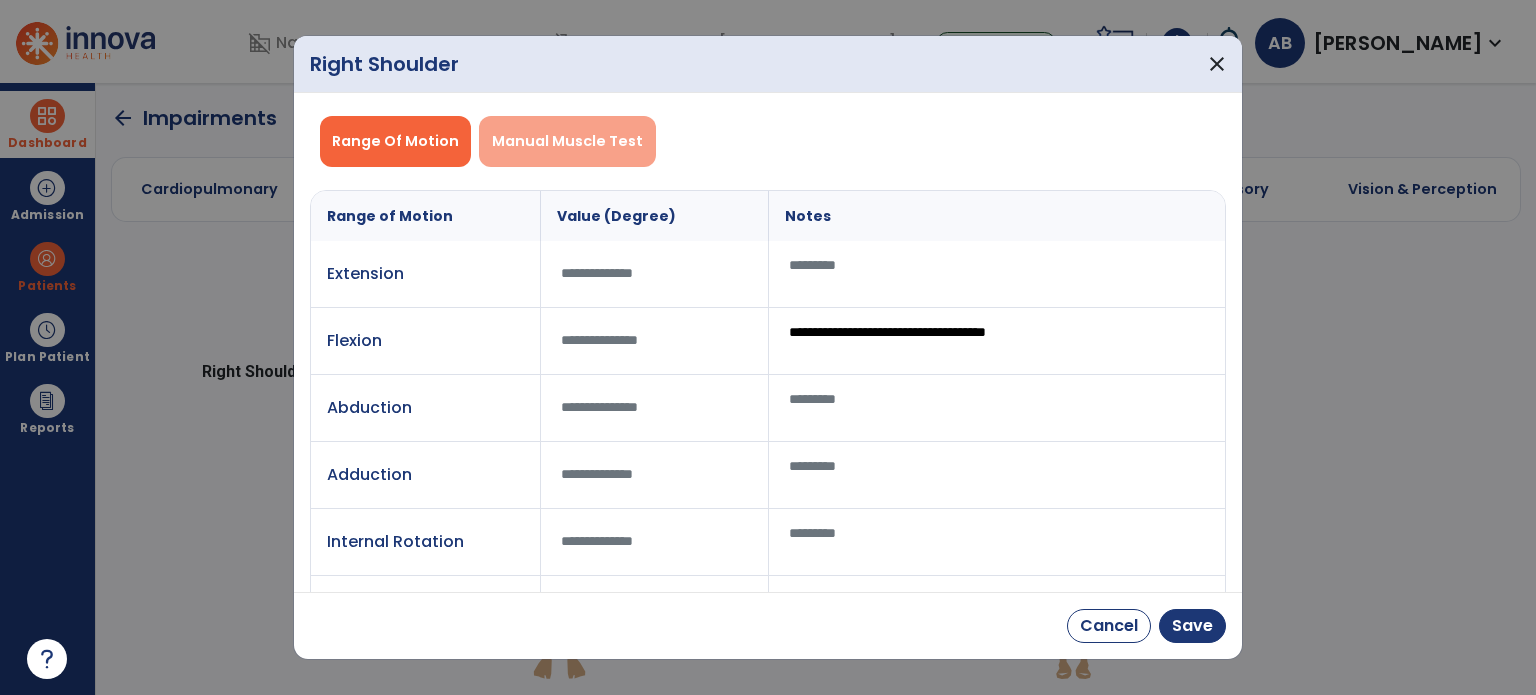 type on "**********" 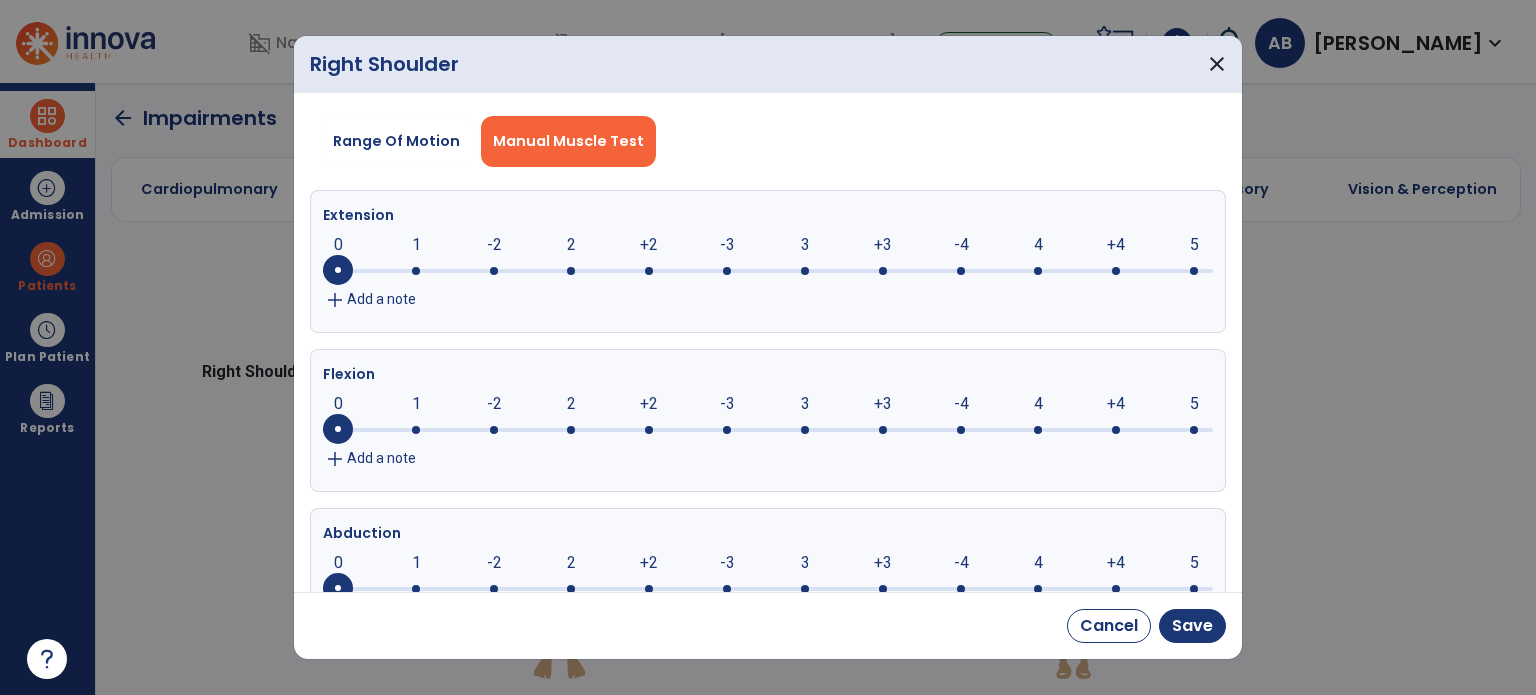 click on "+2" 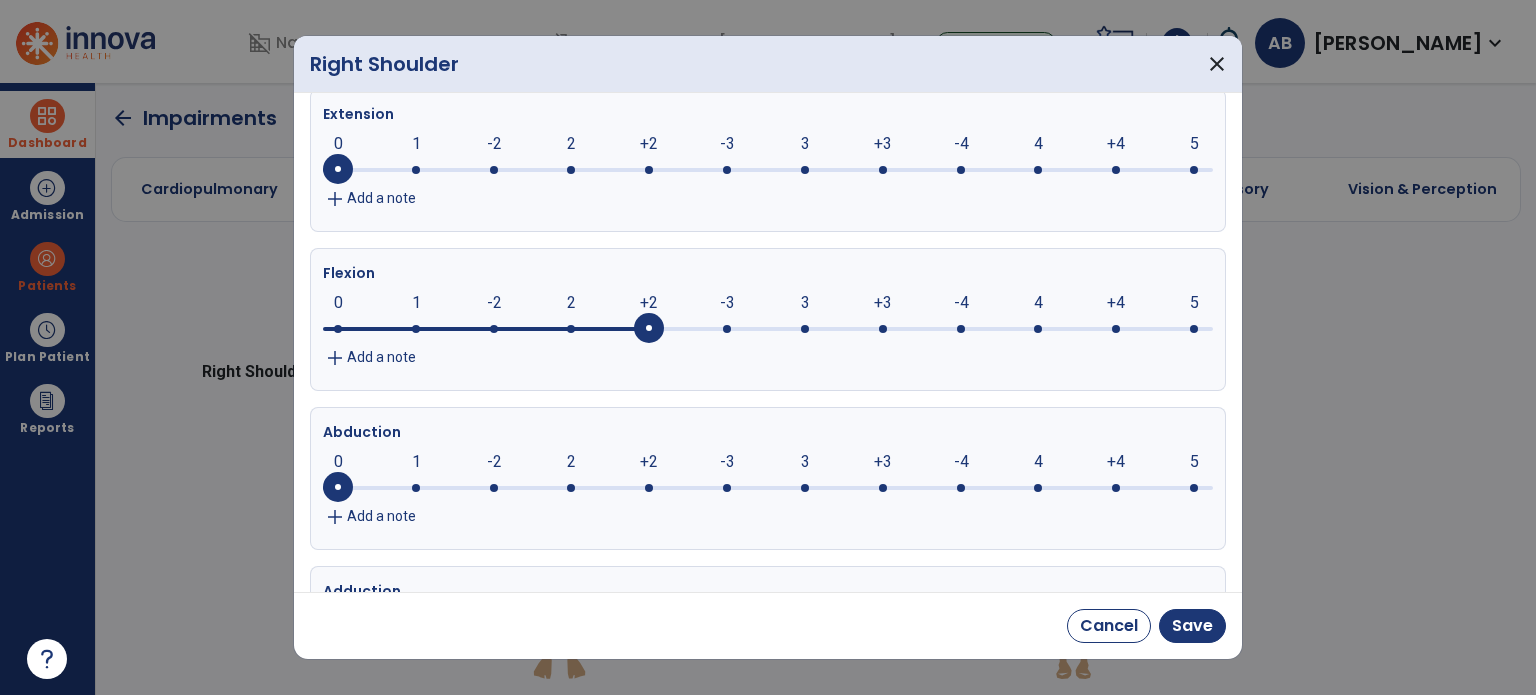 scroll, scrollTop: 200, scrollLeft: 0, axis: vertical 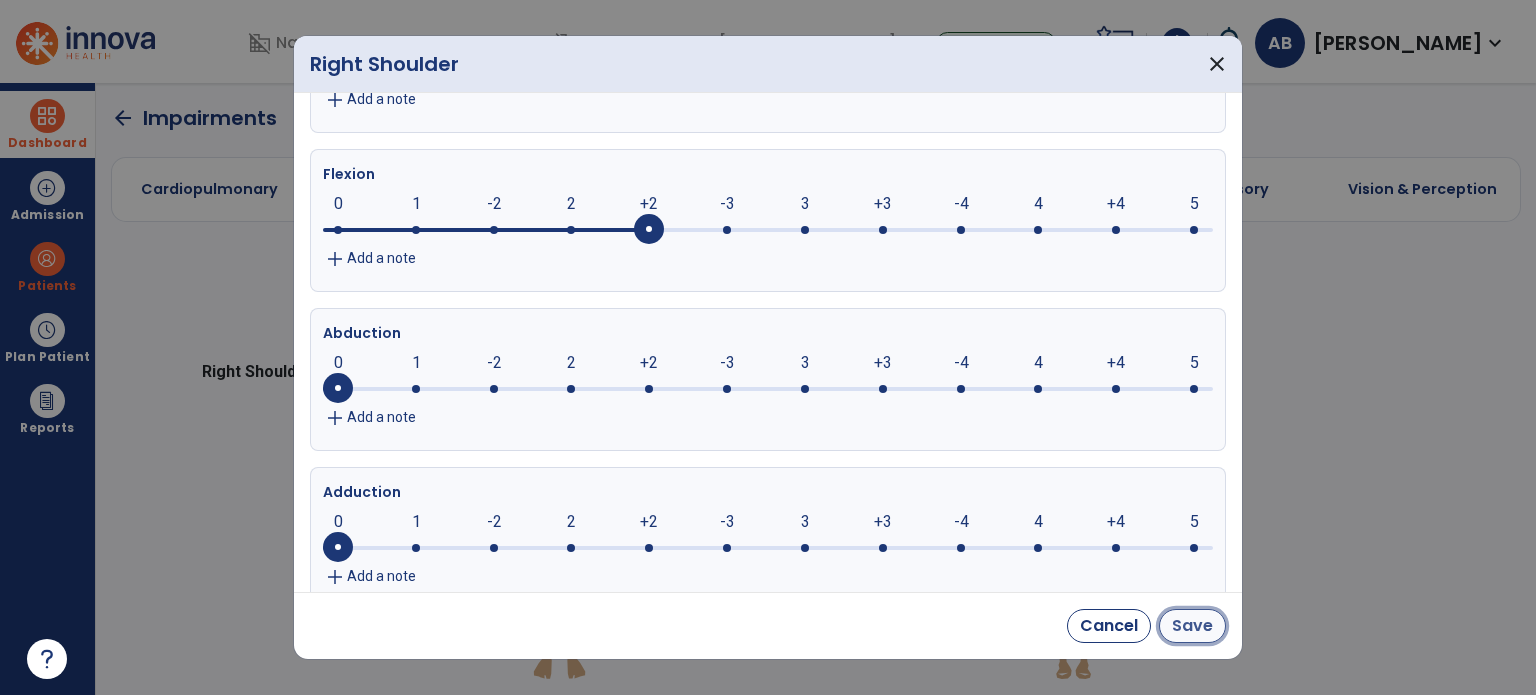 click on "Save" at bounding box center [1192, 626] 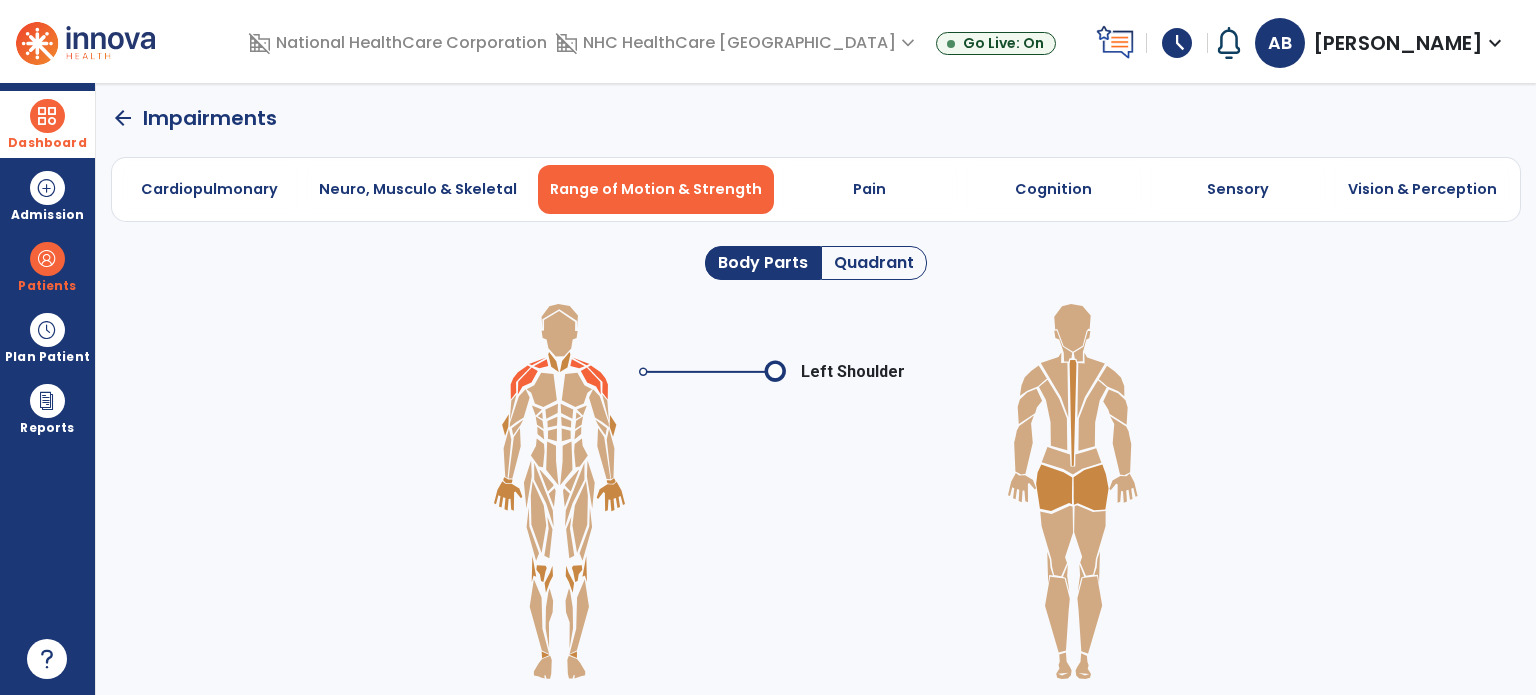 click 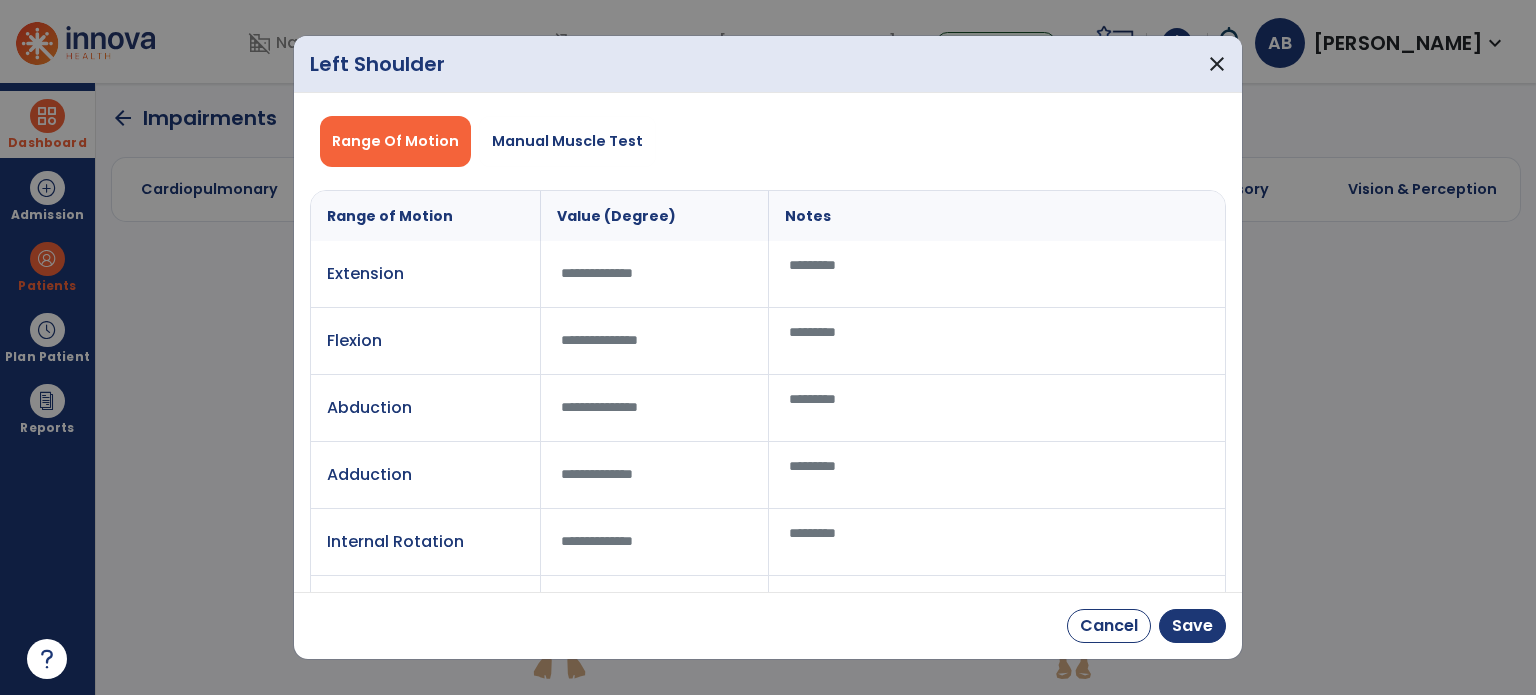 click at bounding box center (997, 341) 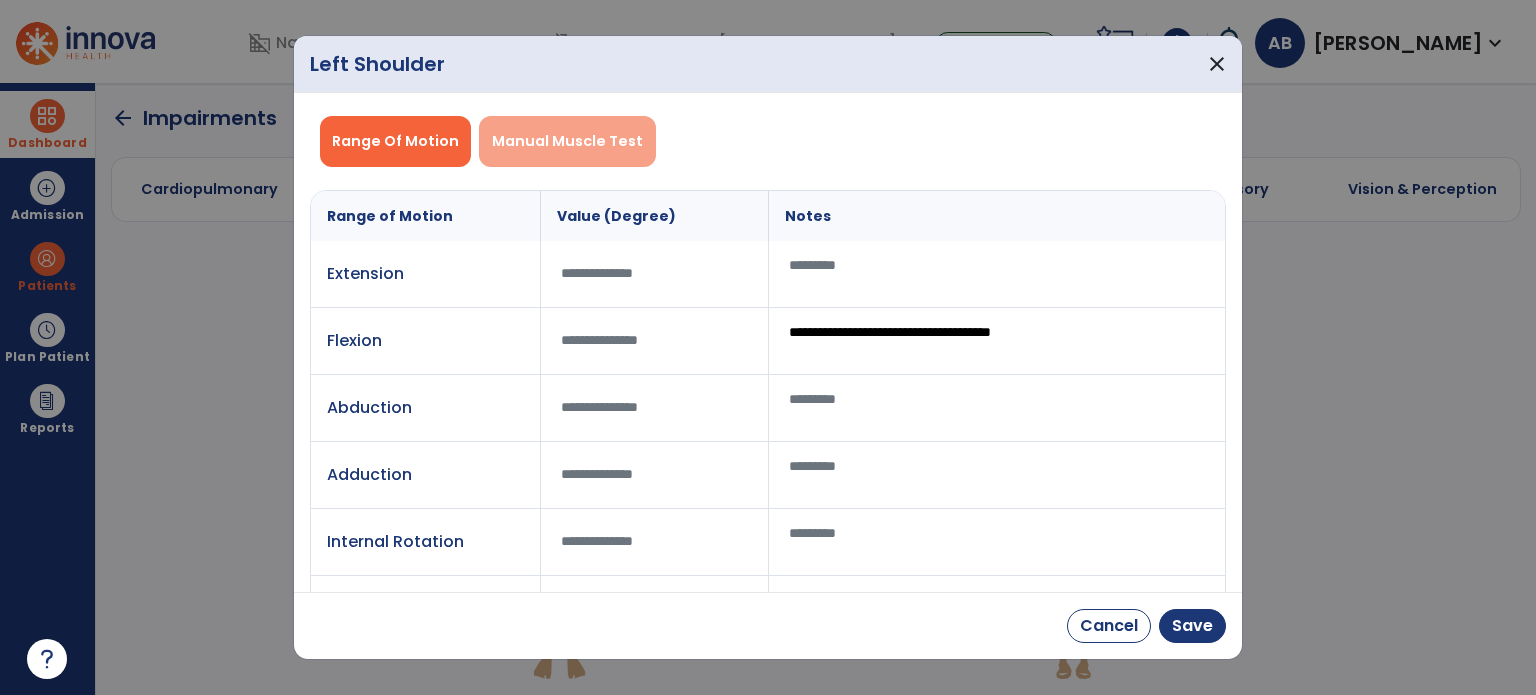 type on "**********" 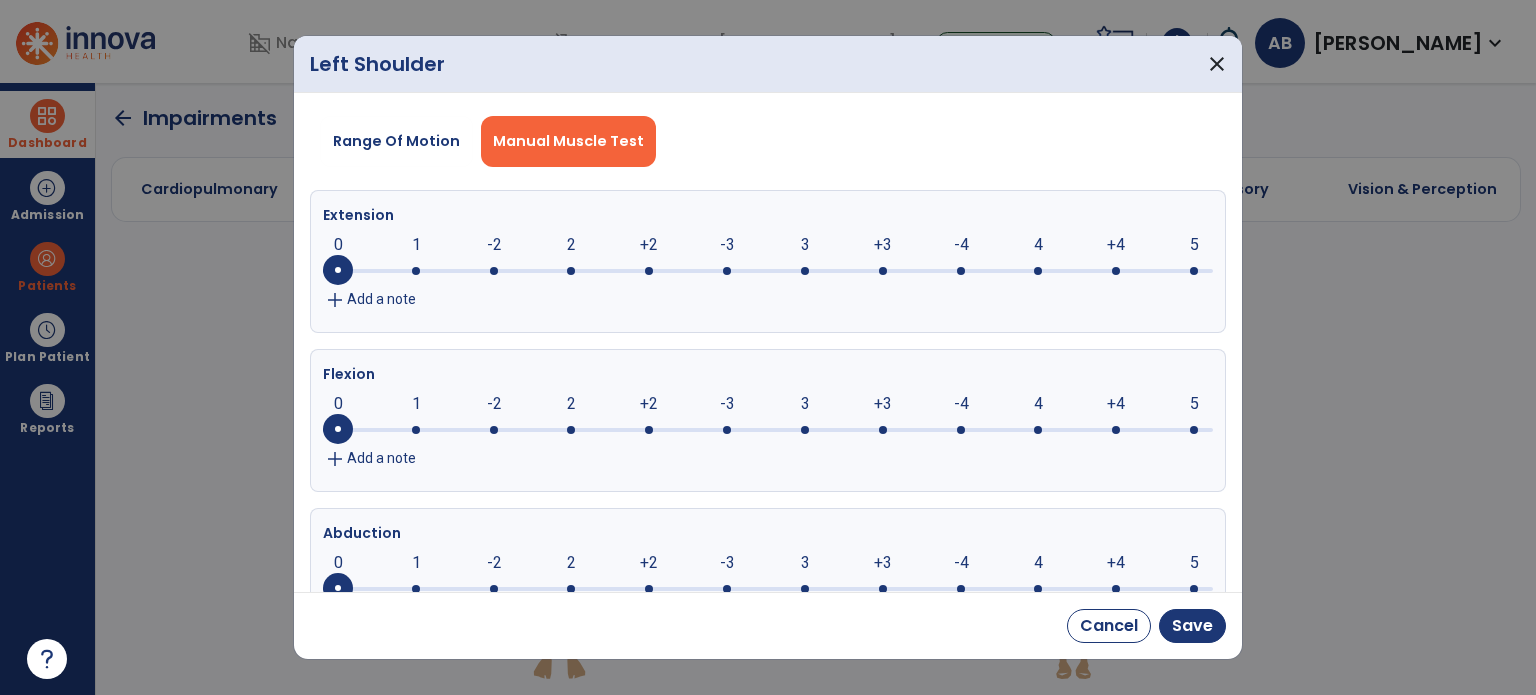 drag, startPoint x: 724, startPoint y: 427, endPoint x: 765, endPoint y: 433, distance: 41.4367 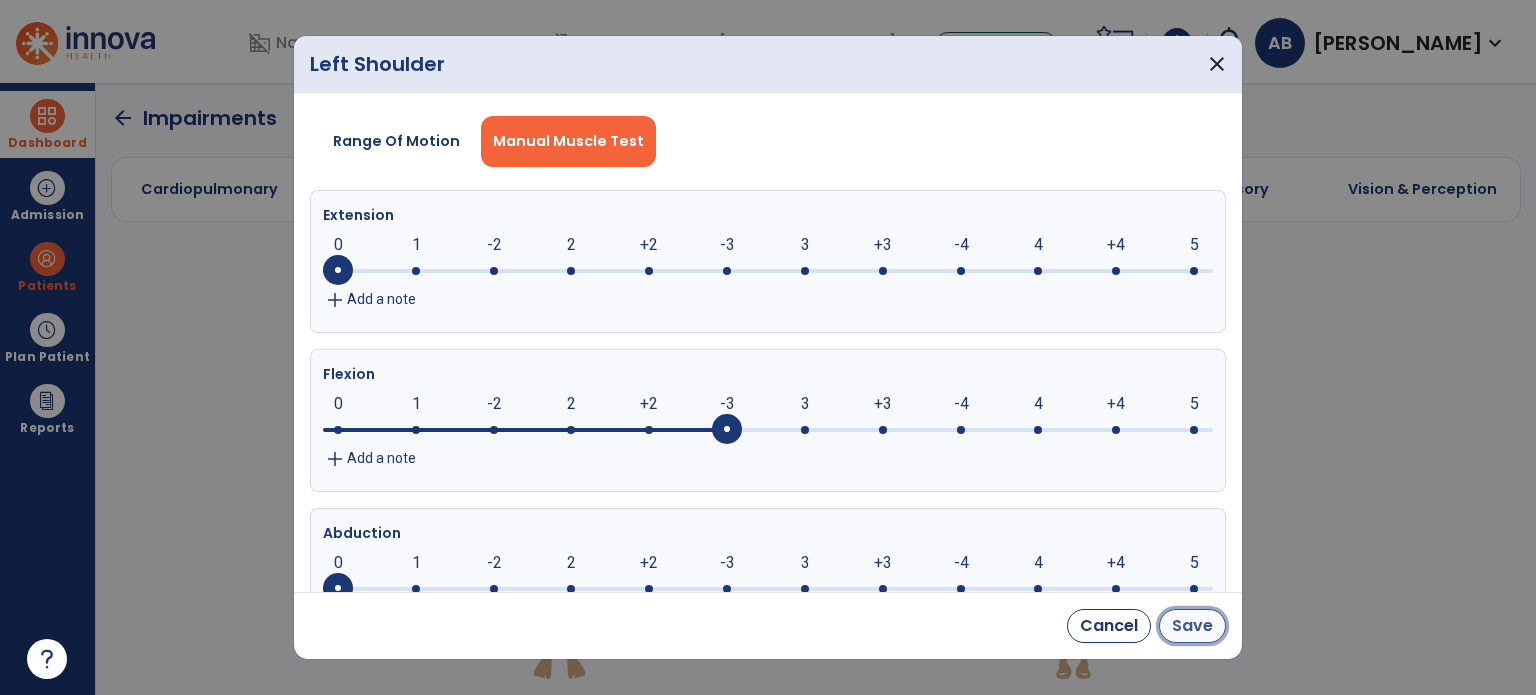 click on "Save" at bounding box center (1192, 626) 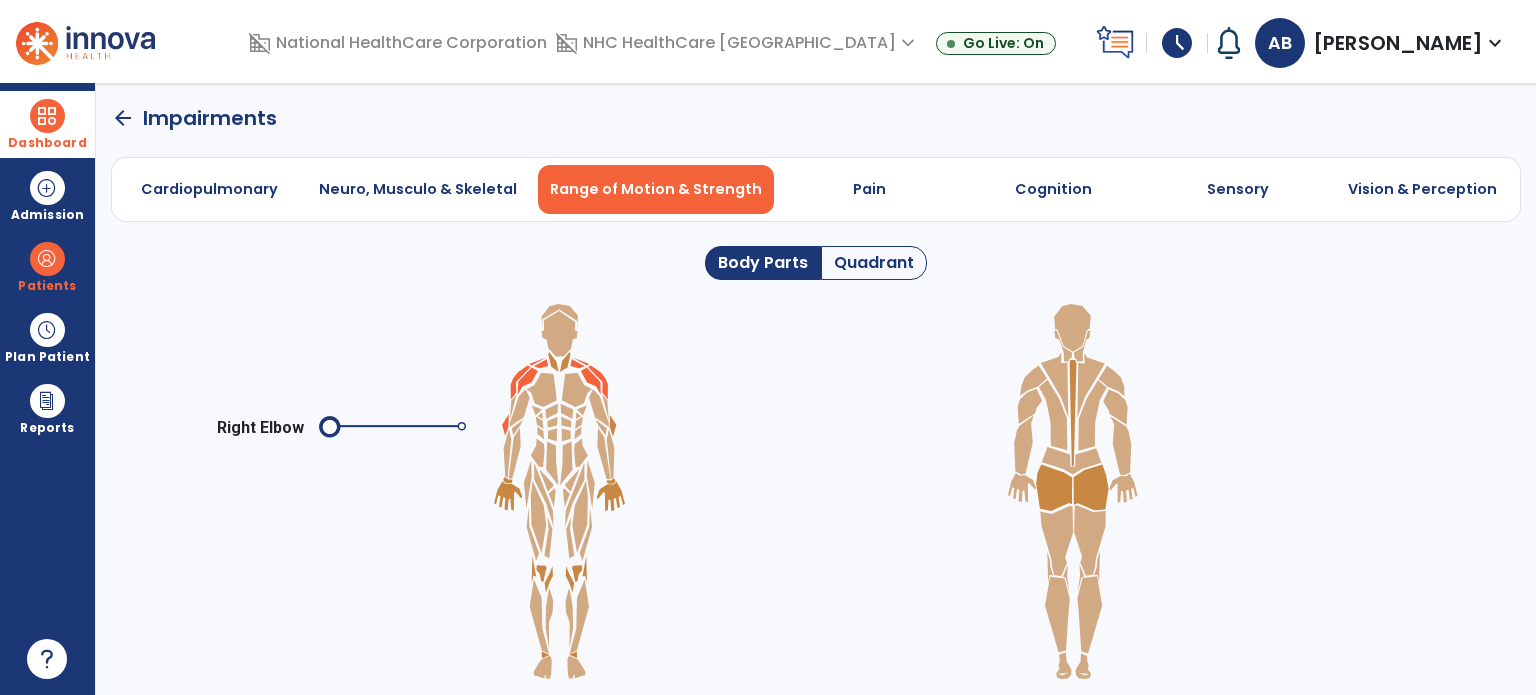 click 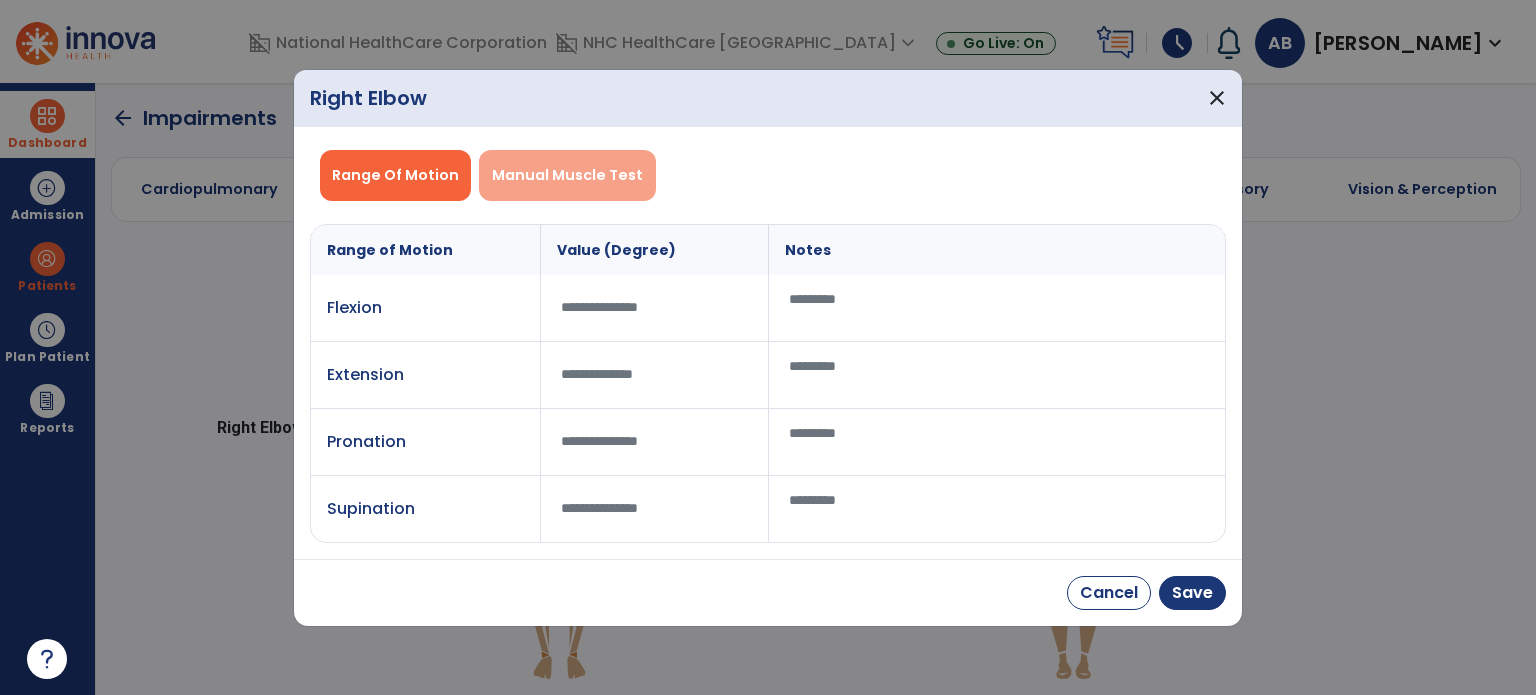 click on "Manual Muscle Test" at bounding box center [567, 175] 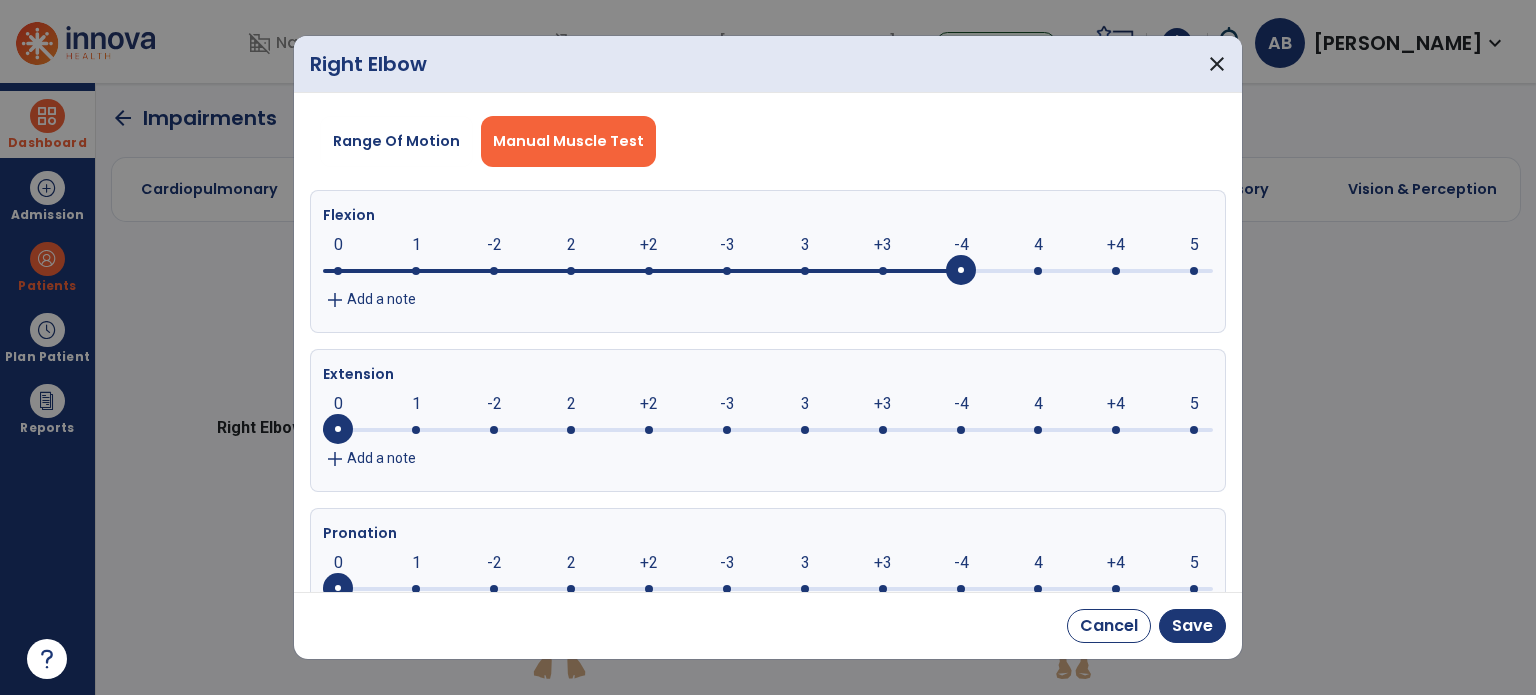 click 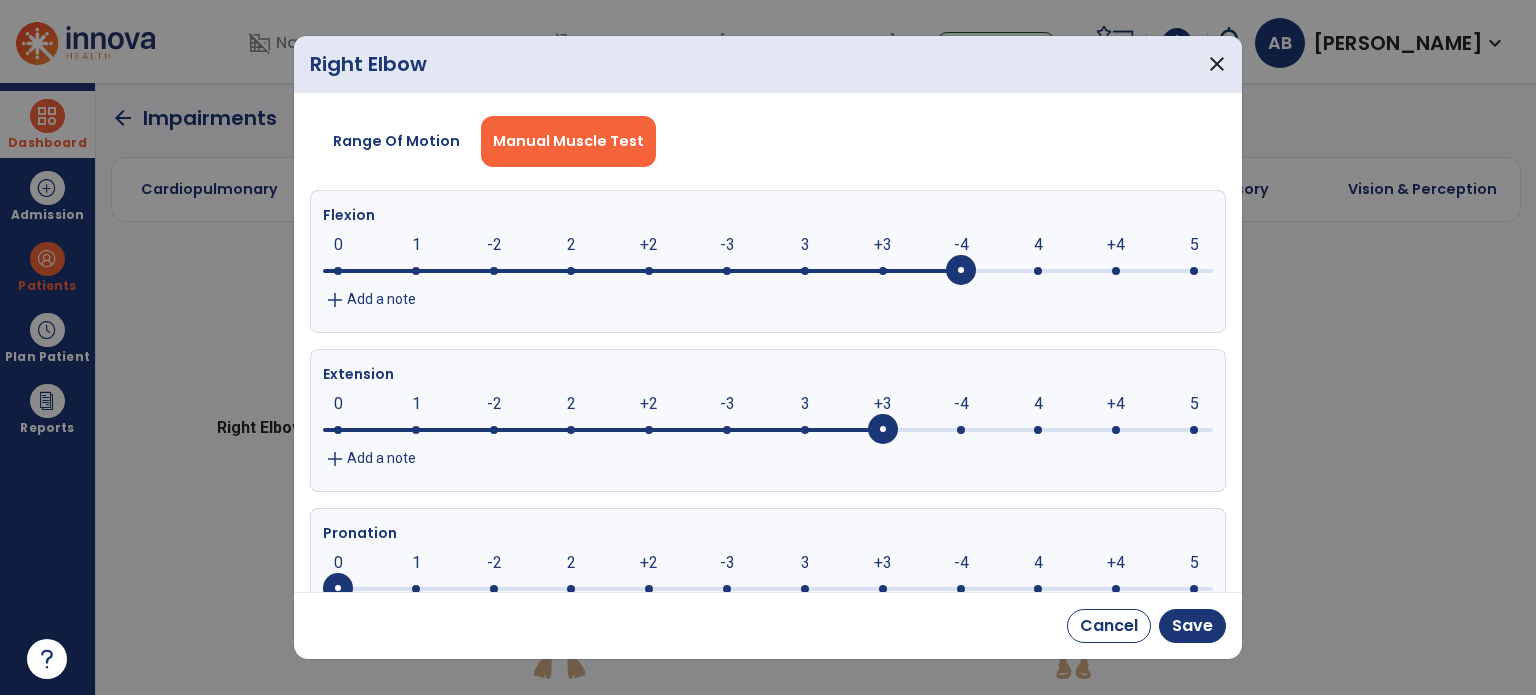 click 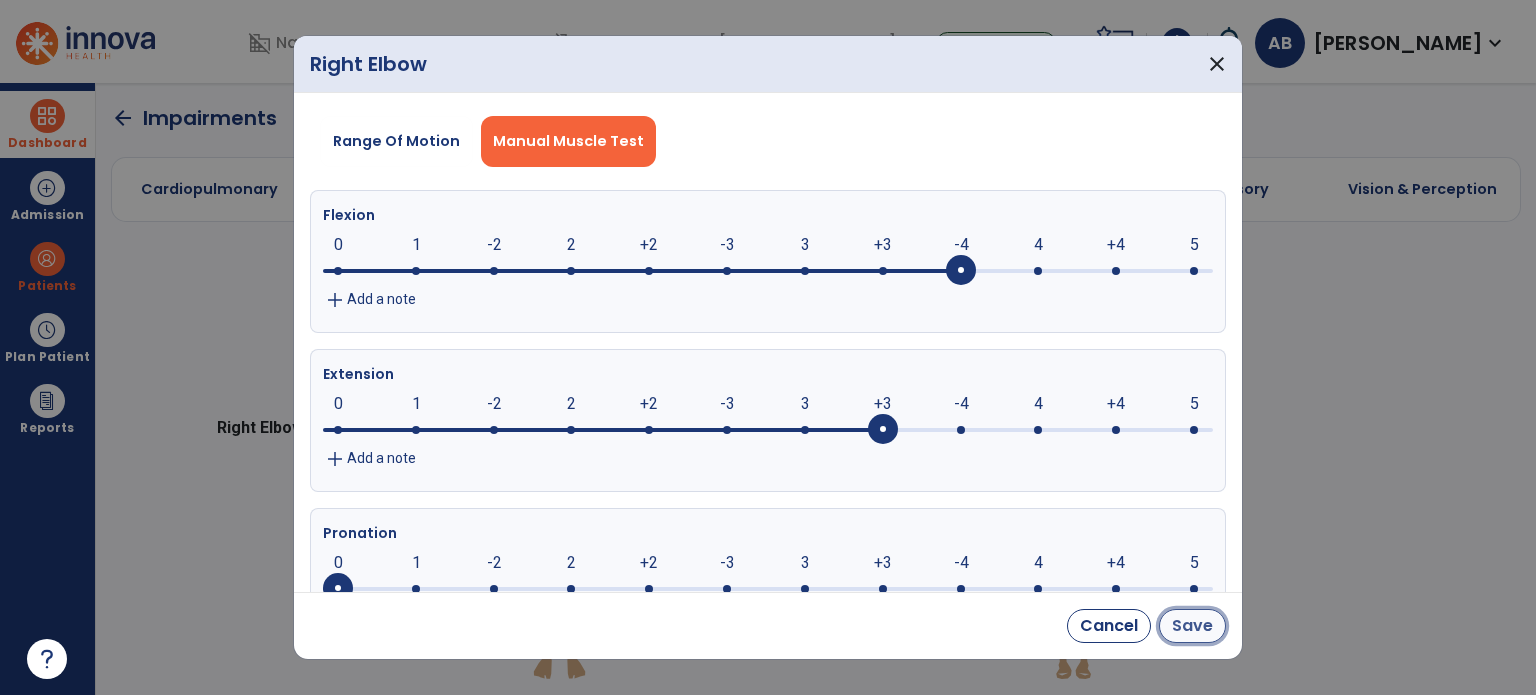 click on "Save" at bounding box center (1192, 626) 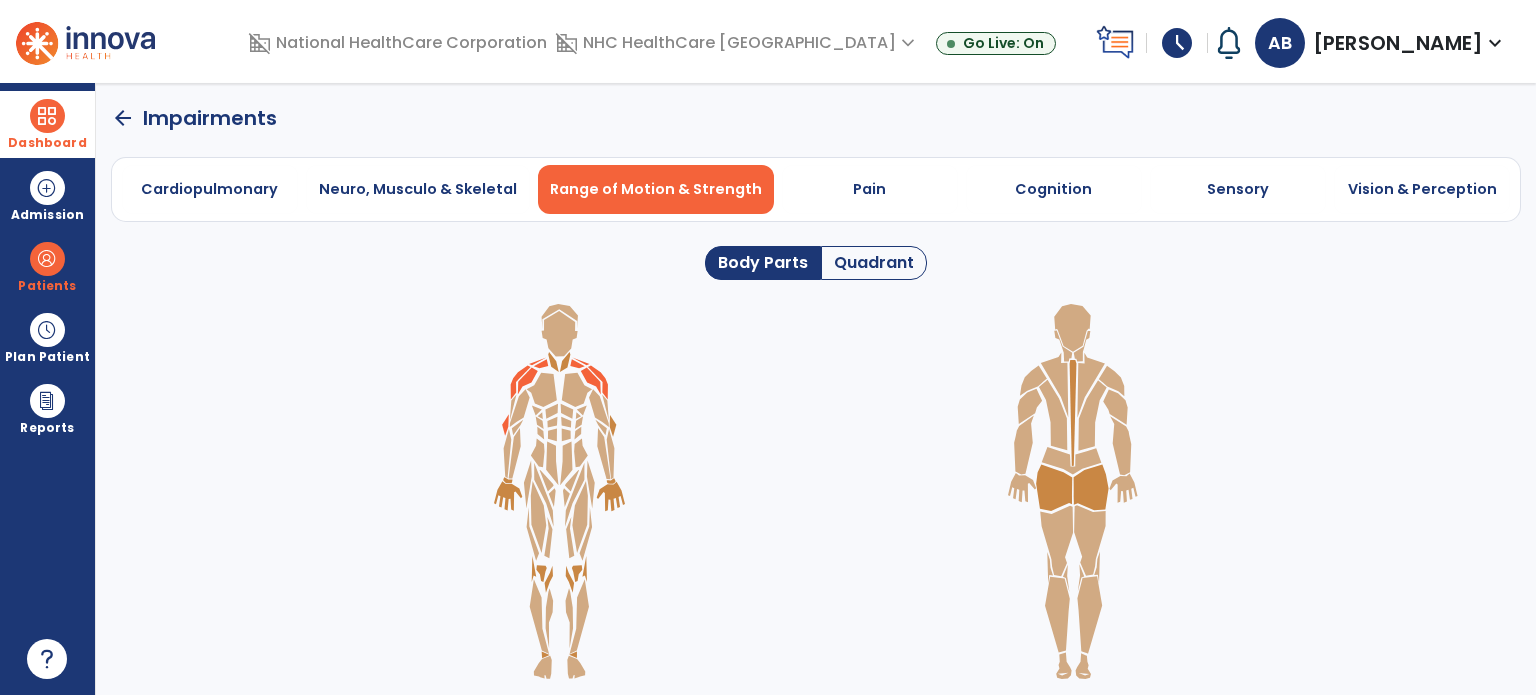 click 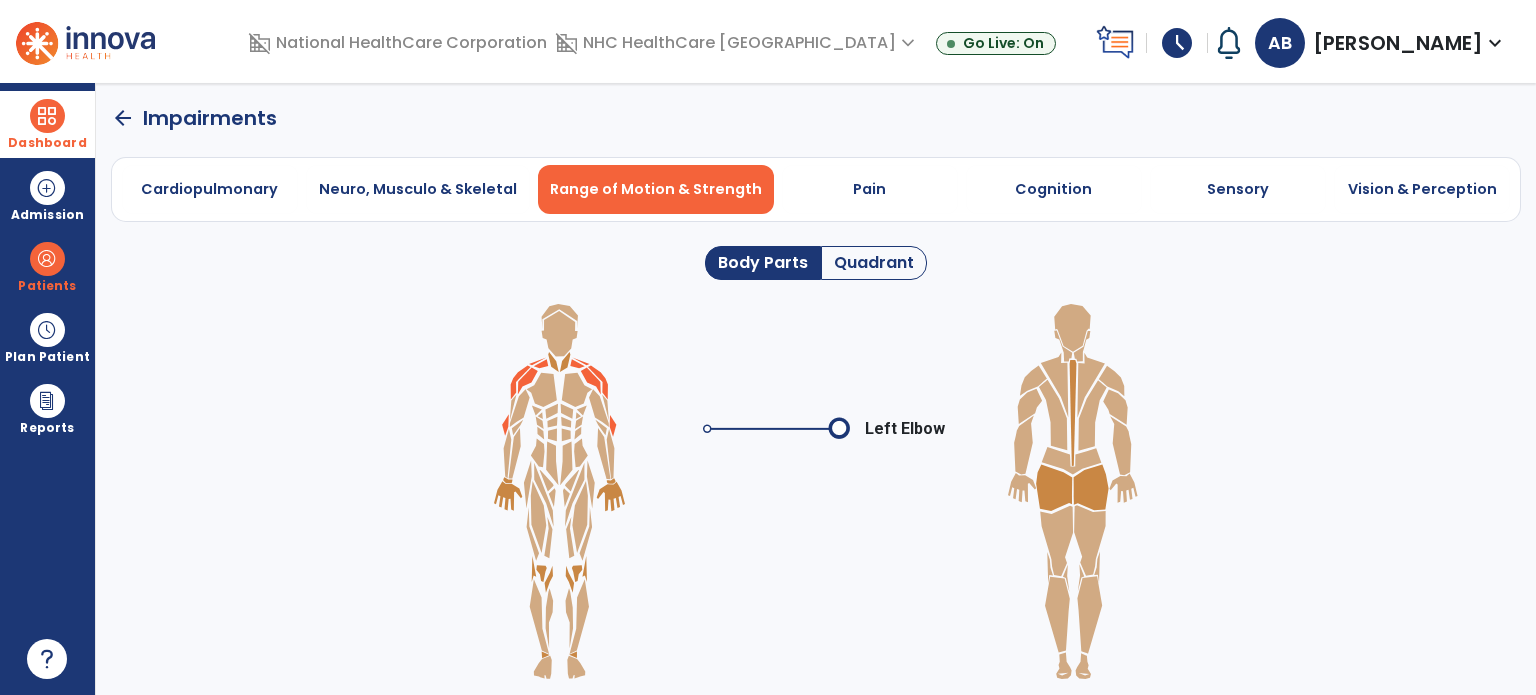 click 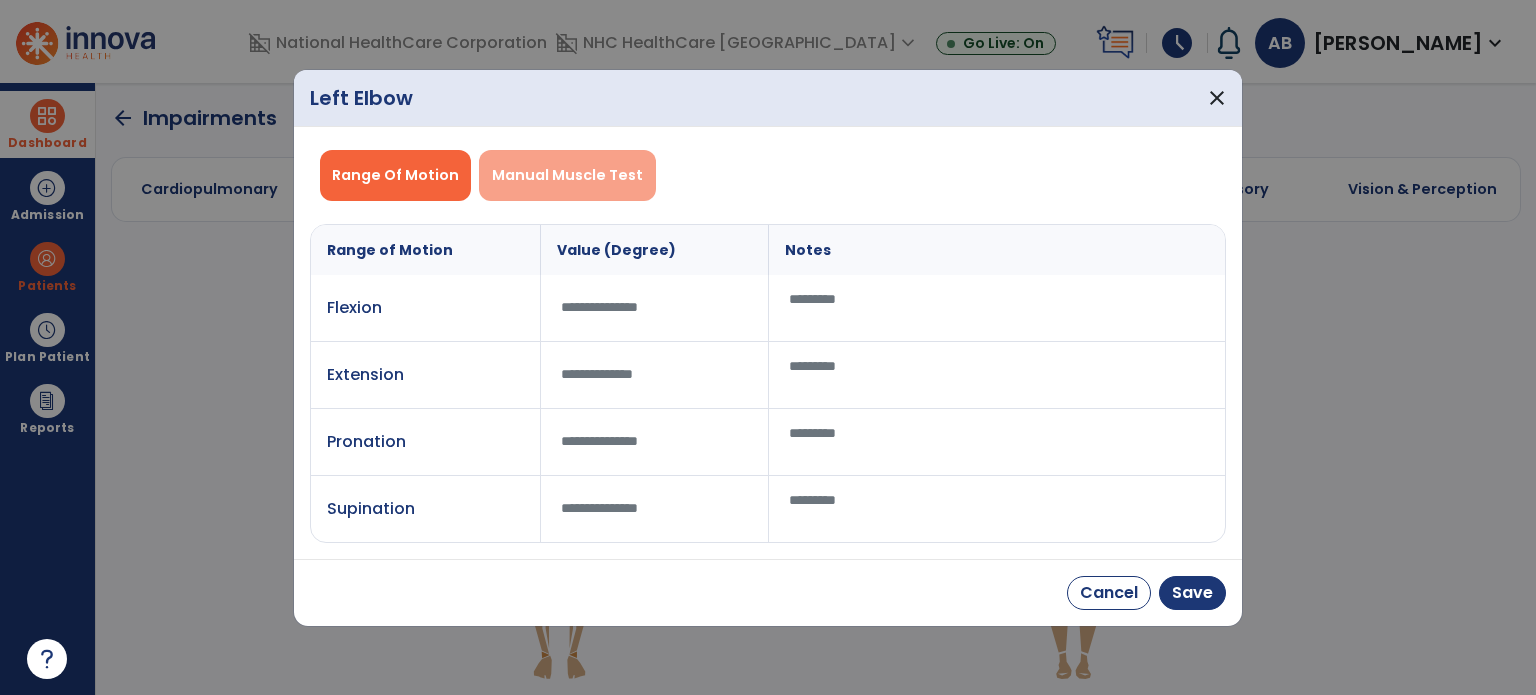 click on "Manual Muscle Test" at bounding box center [567, 175] 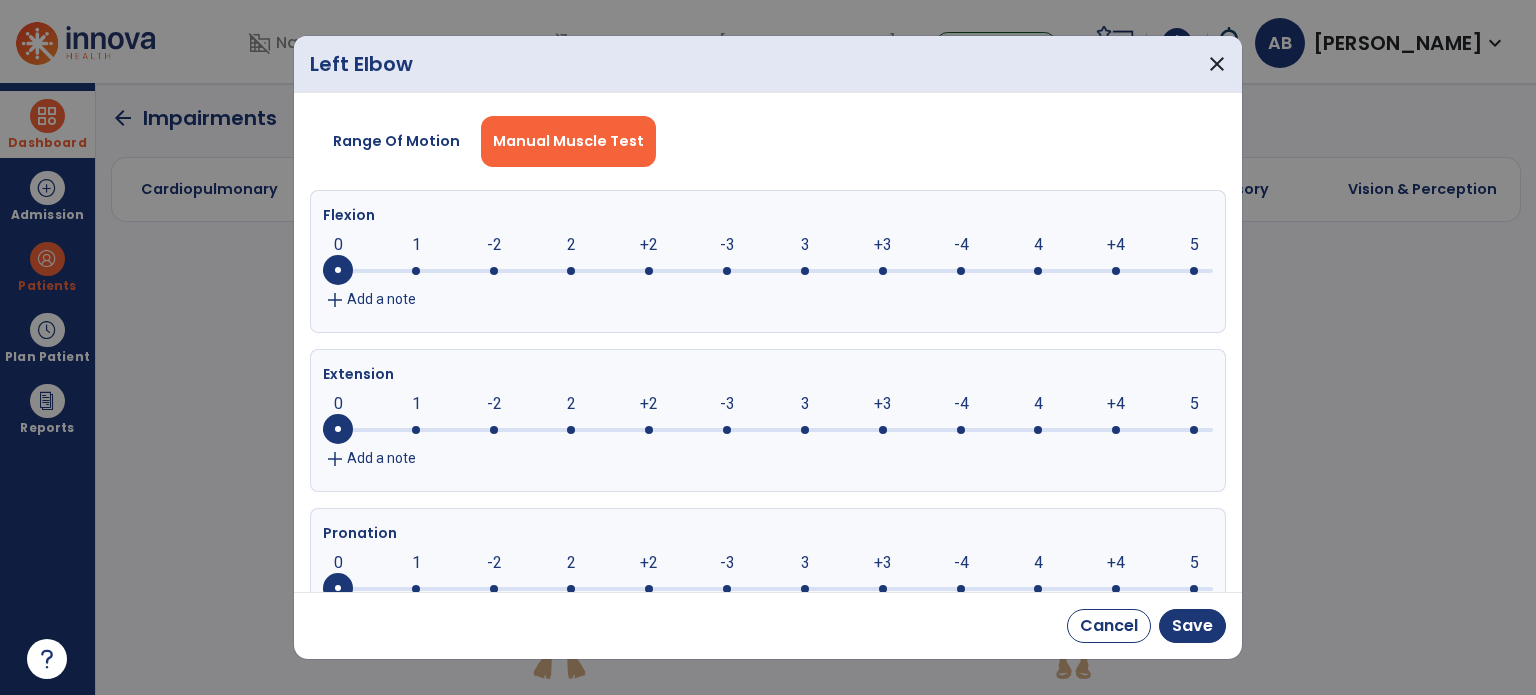 click 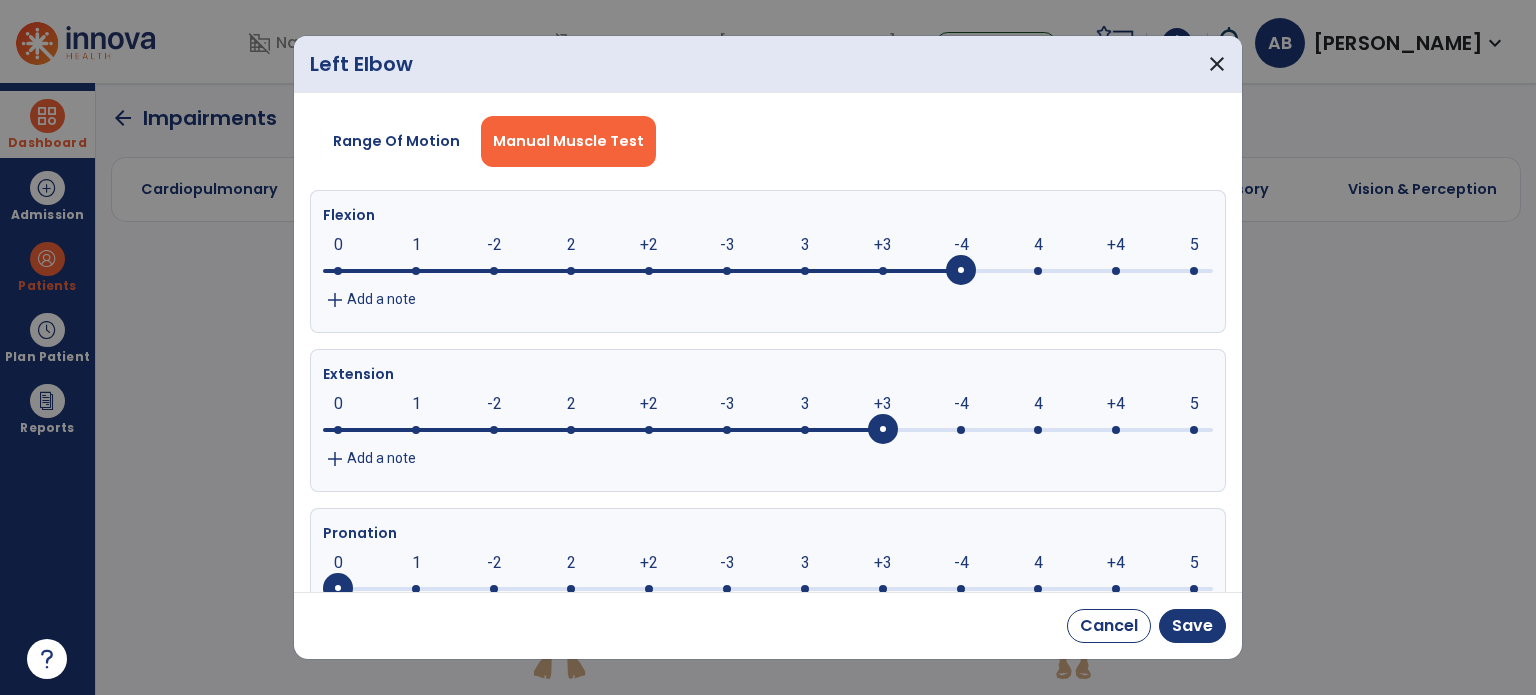 click 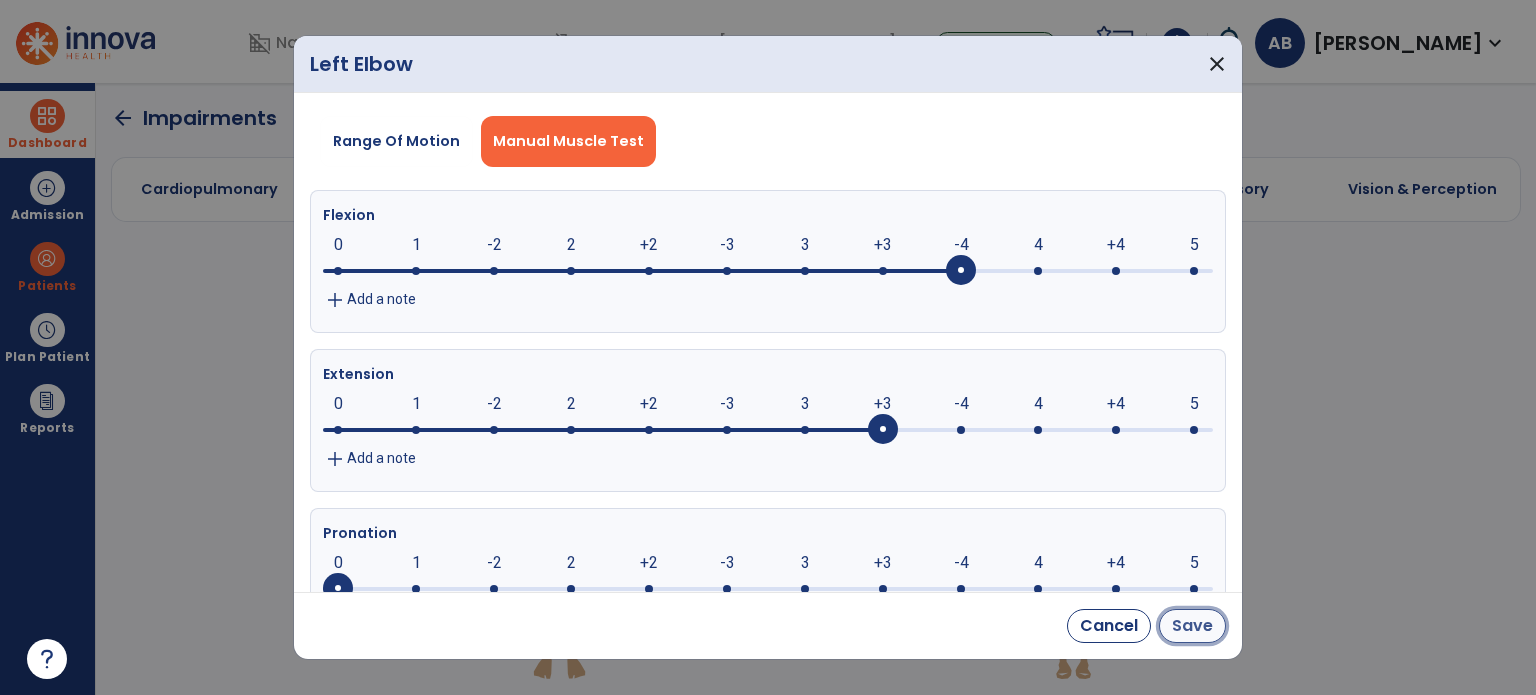 click on "Save" at bounding box center (1192, 626) 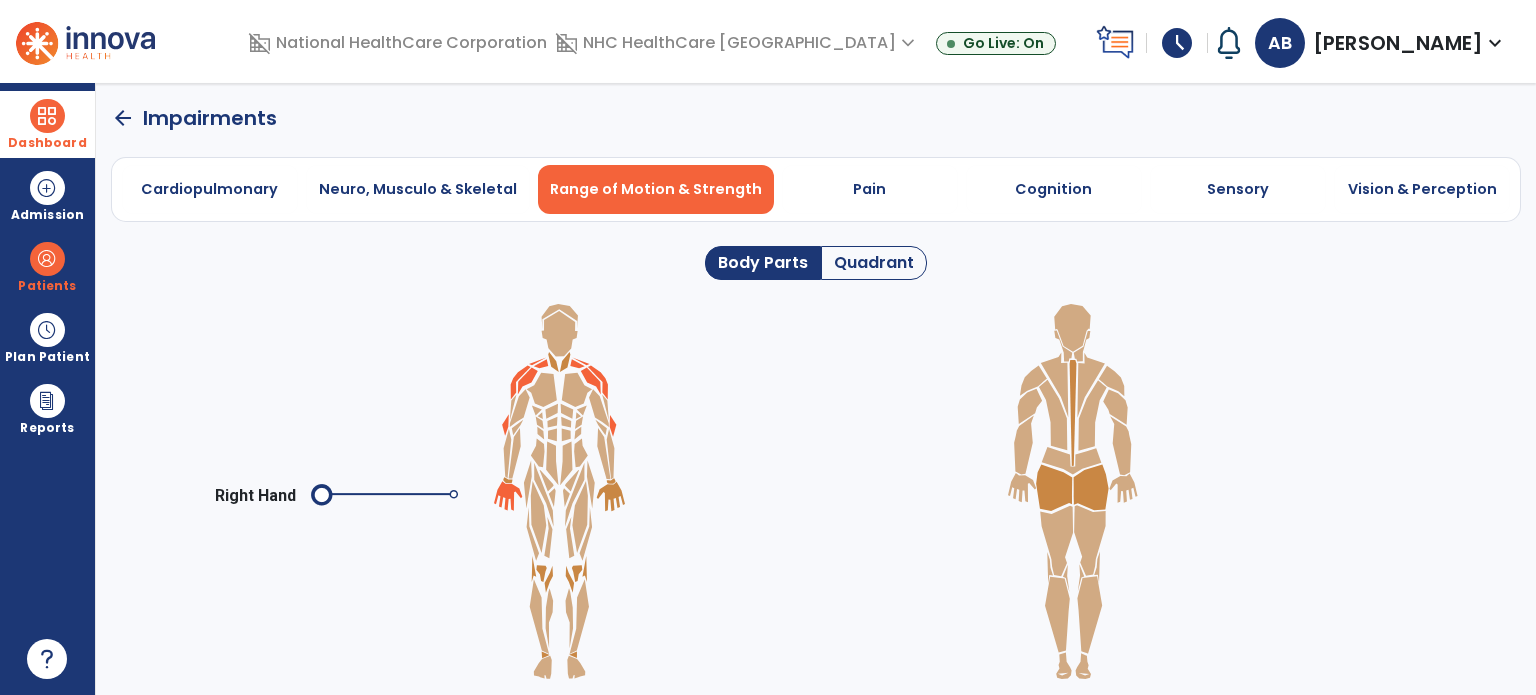 click 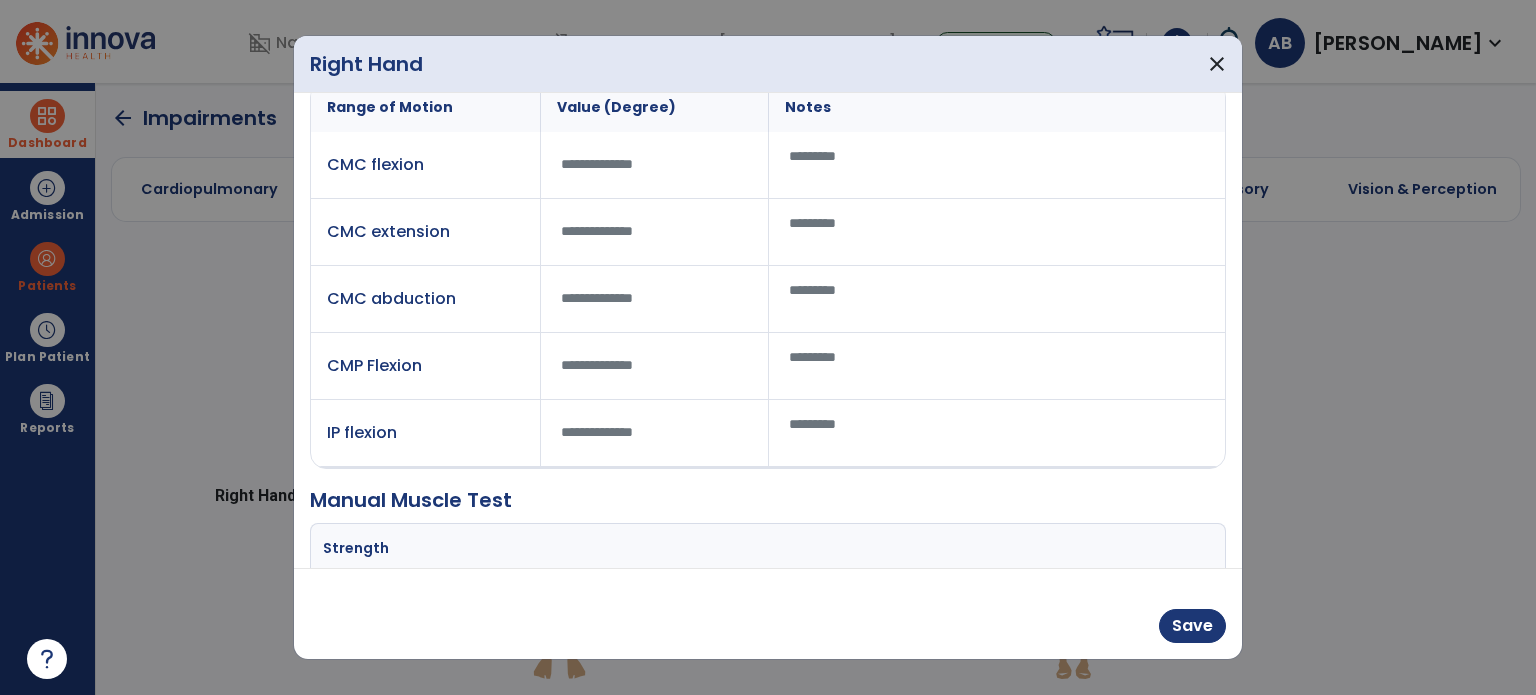 scroll, scrollTop: 188, scrollLeft: 0, axis: vertical 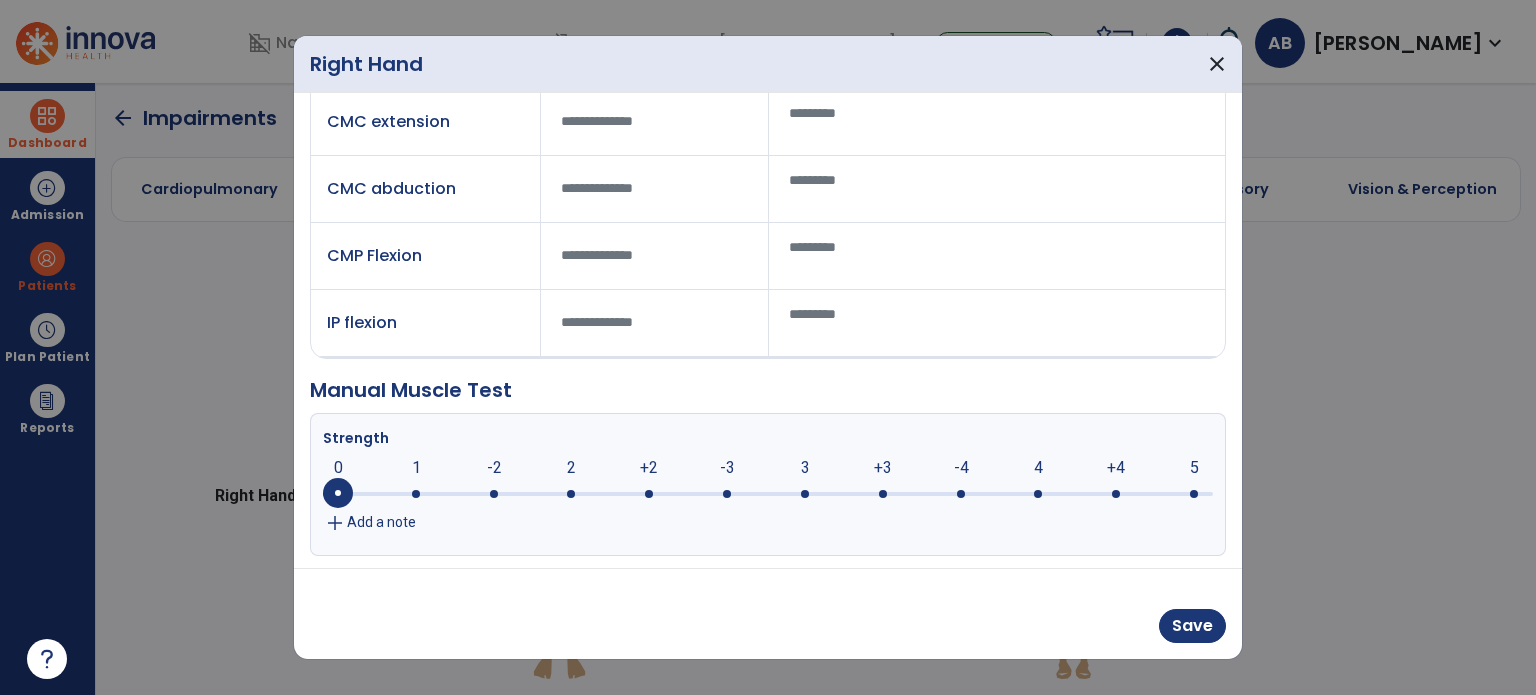 click at bounding box center (768, 492) 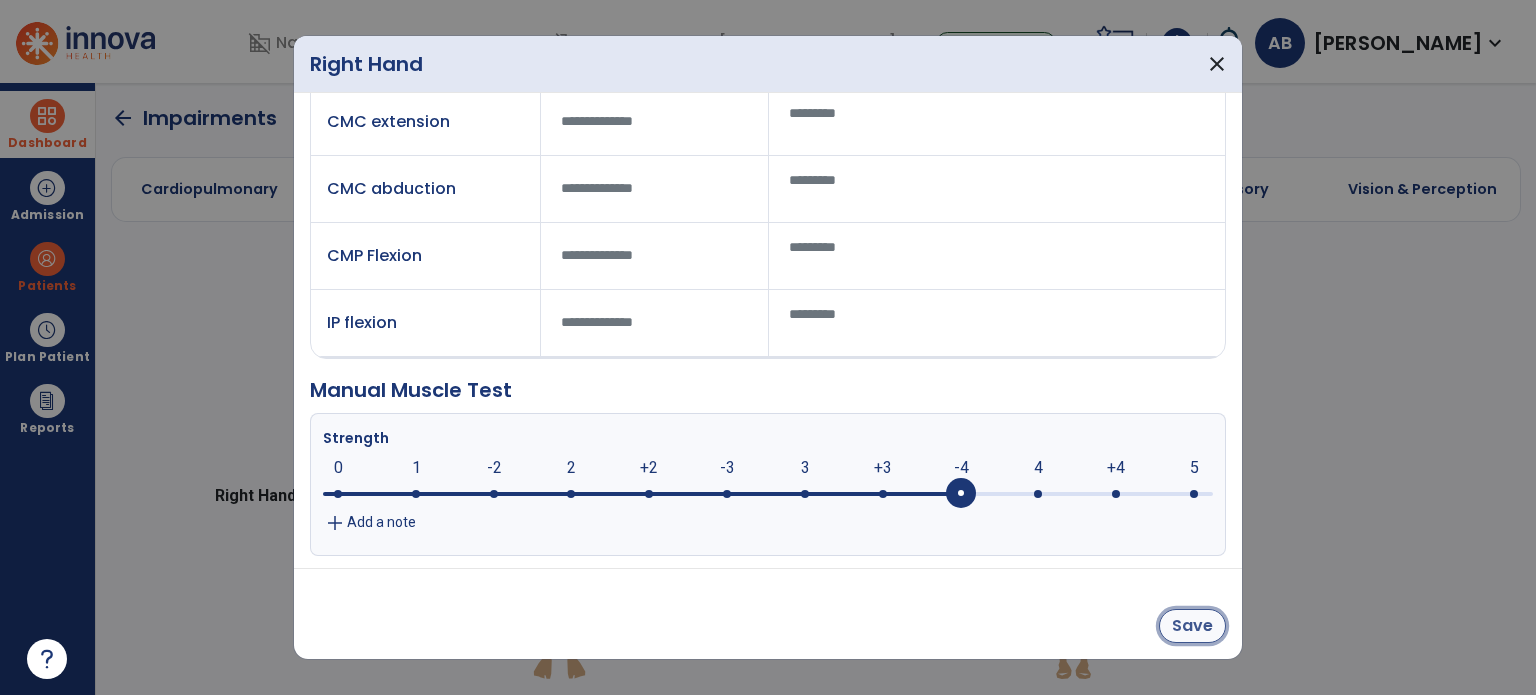 click on "Save" at bounding box center [1192, 626] 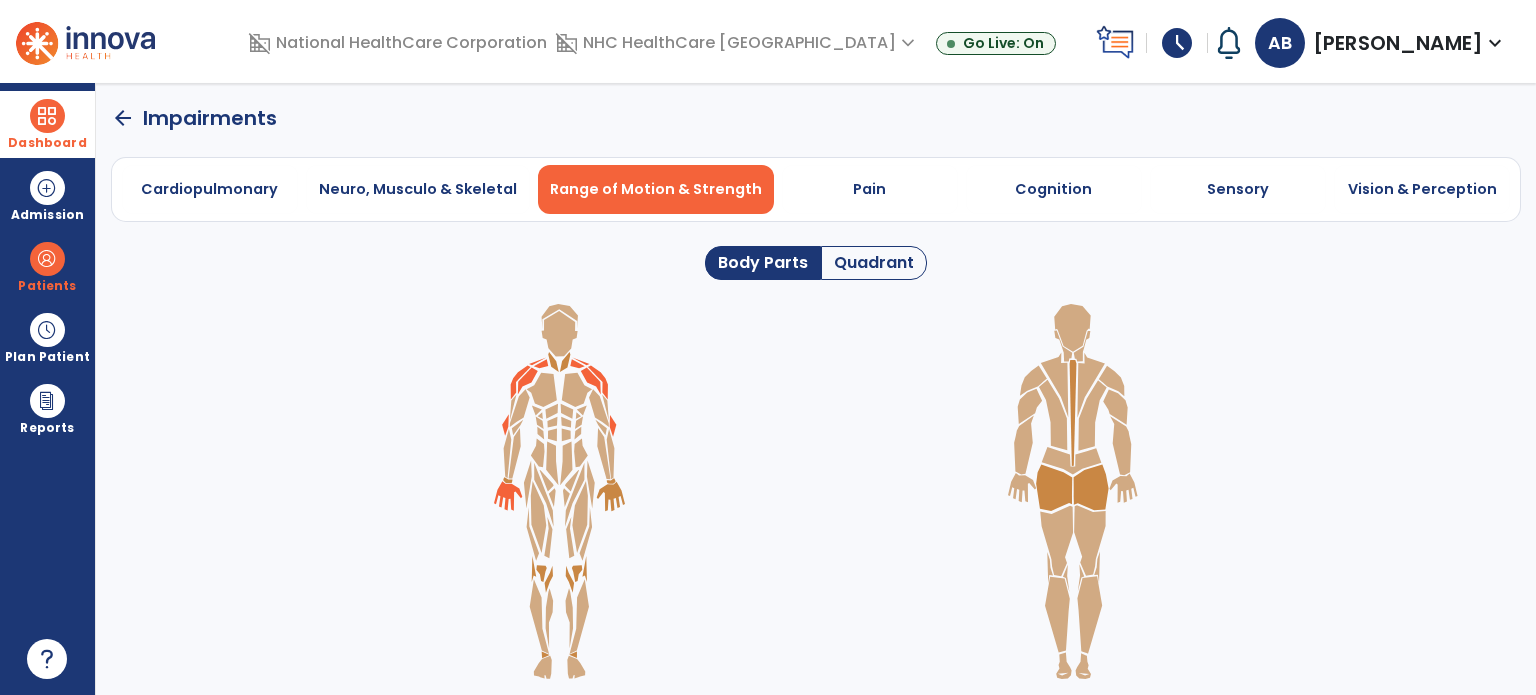 click 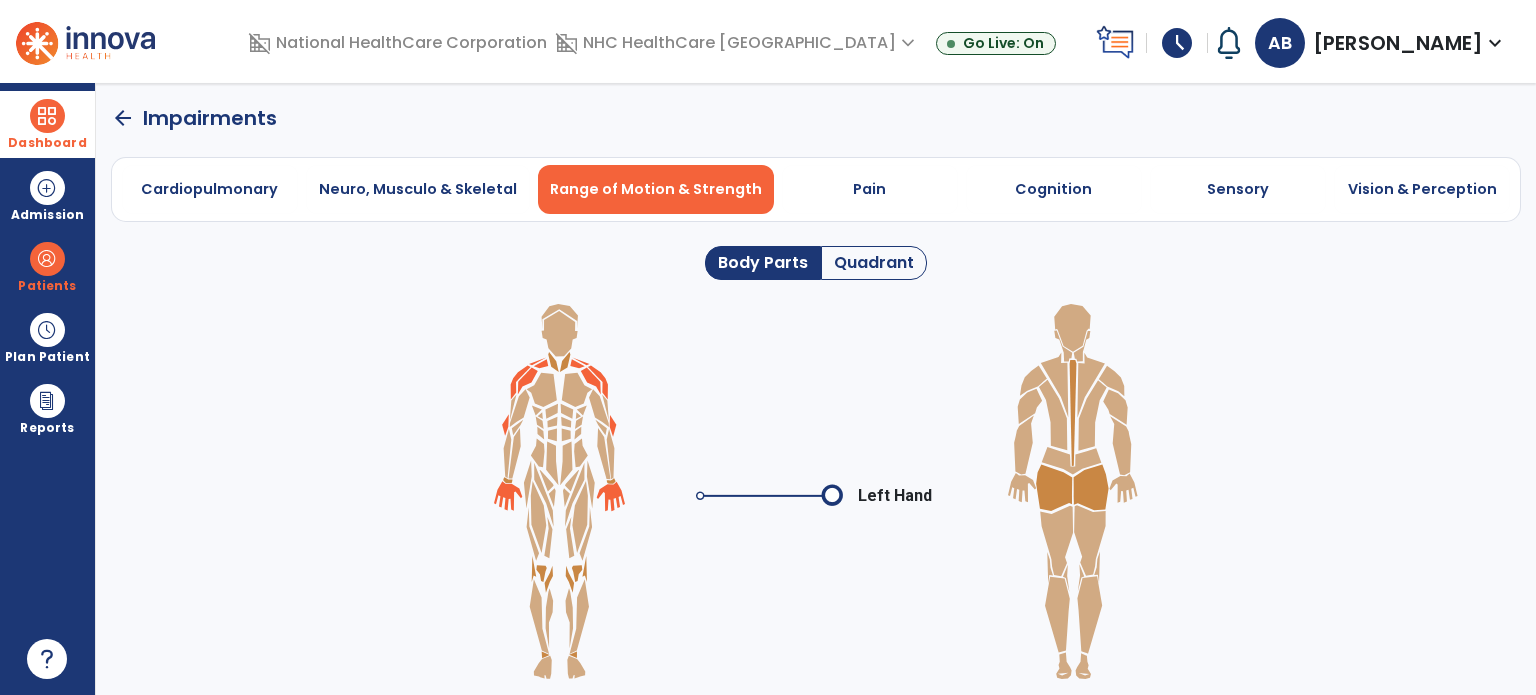 click 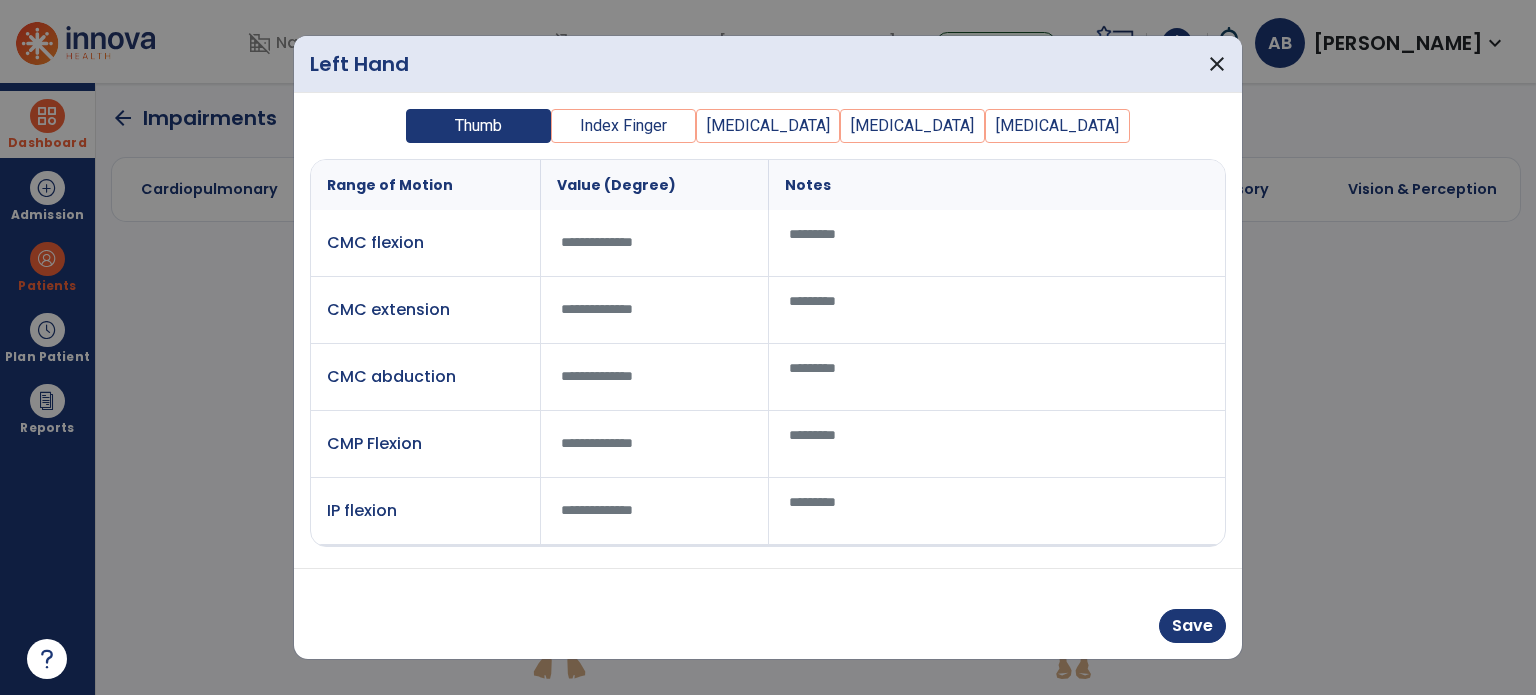 scroll, scrollTop: 188, scrollLeft: 0, axis: vertical 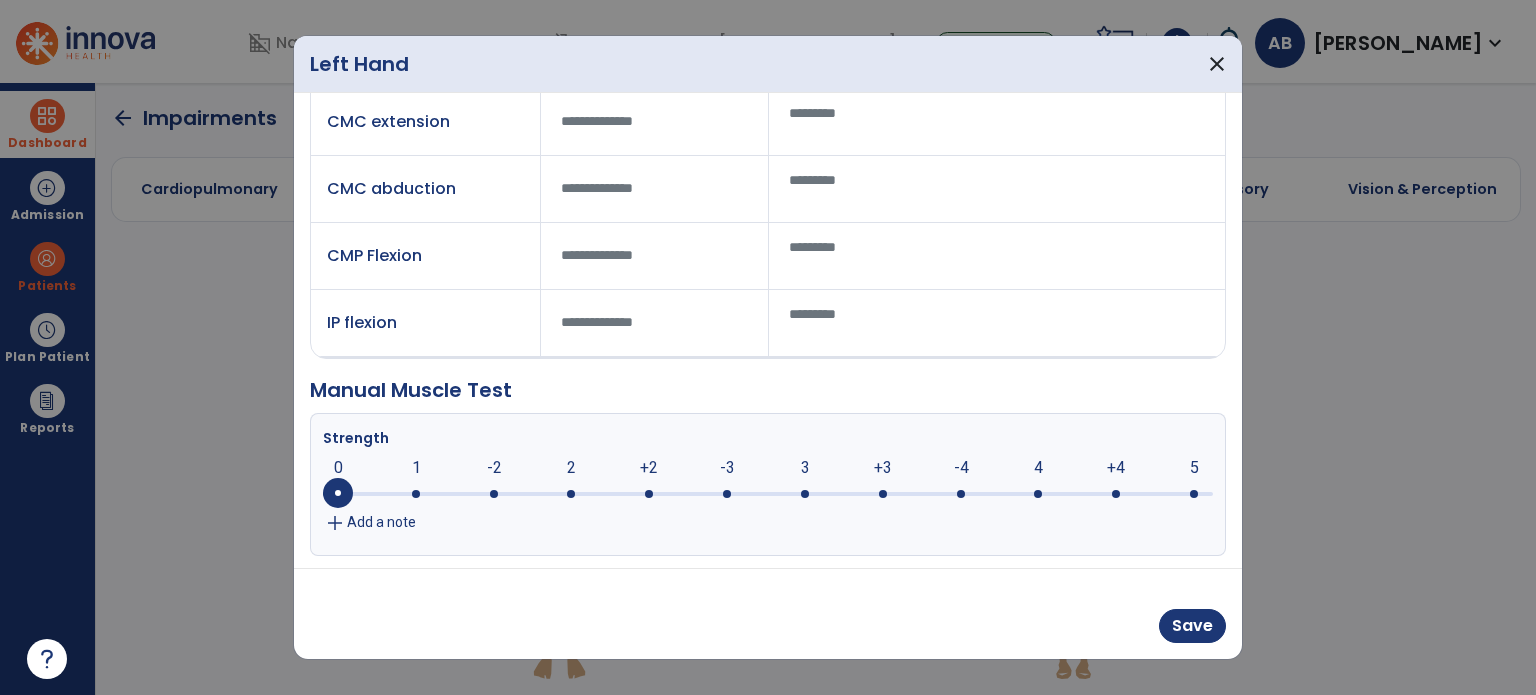 click at bounding box center [961, 494] 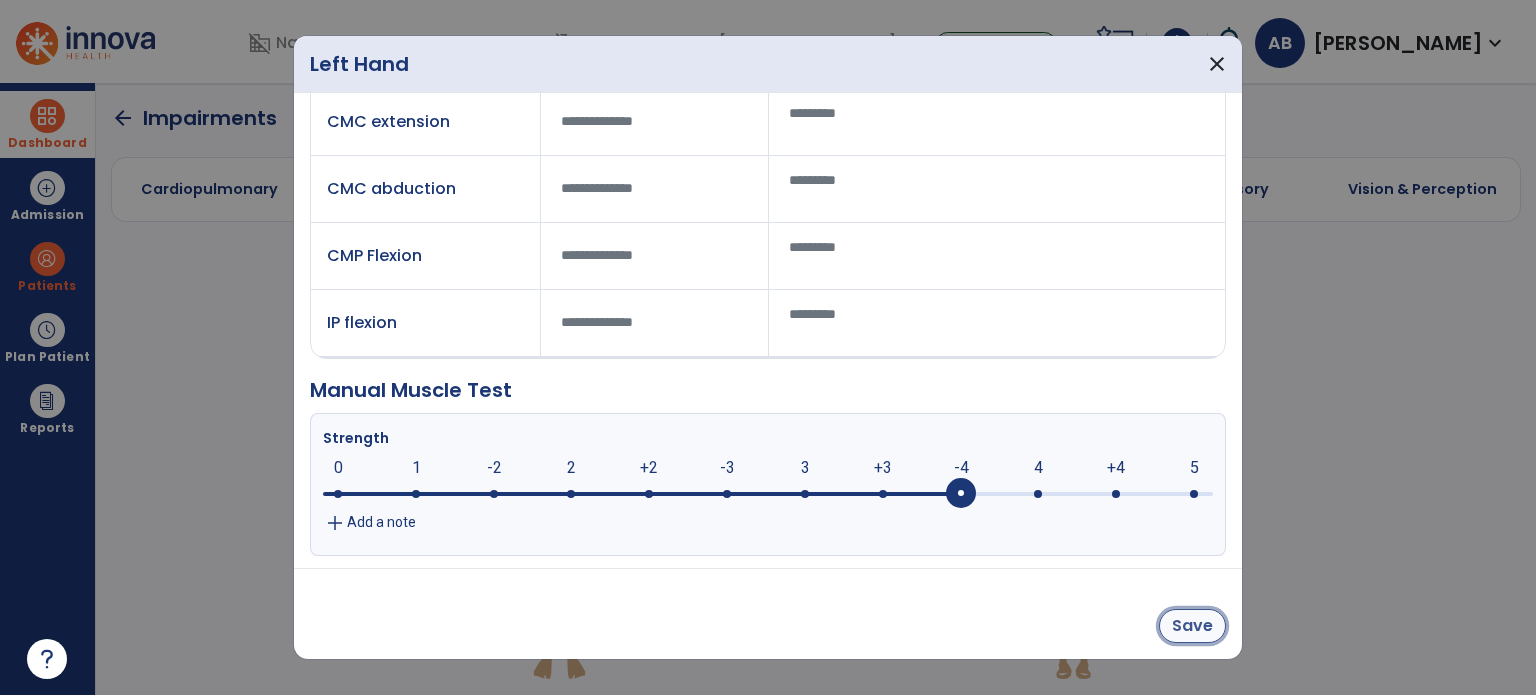 click on "Save" at bounding box center [1192, 626] 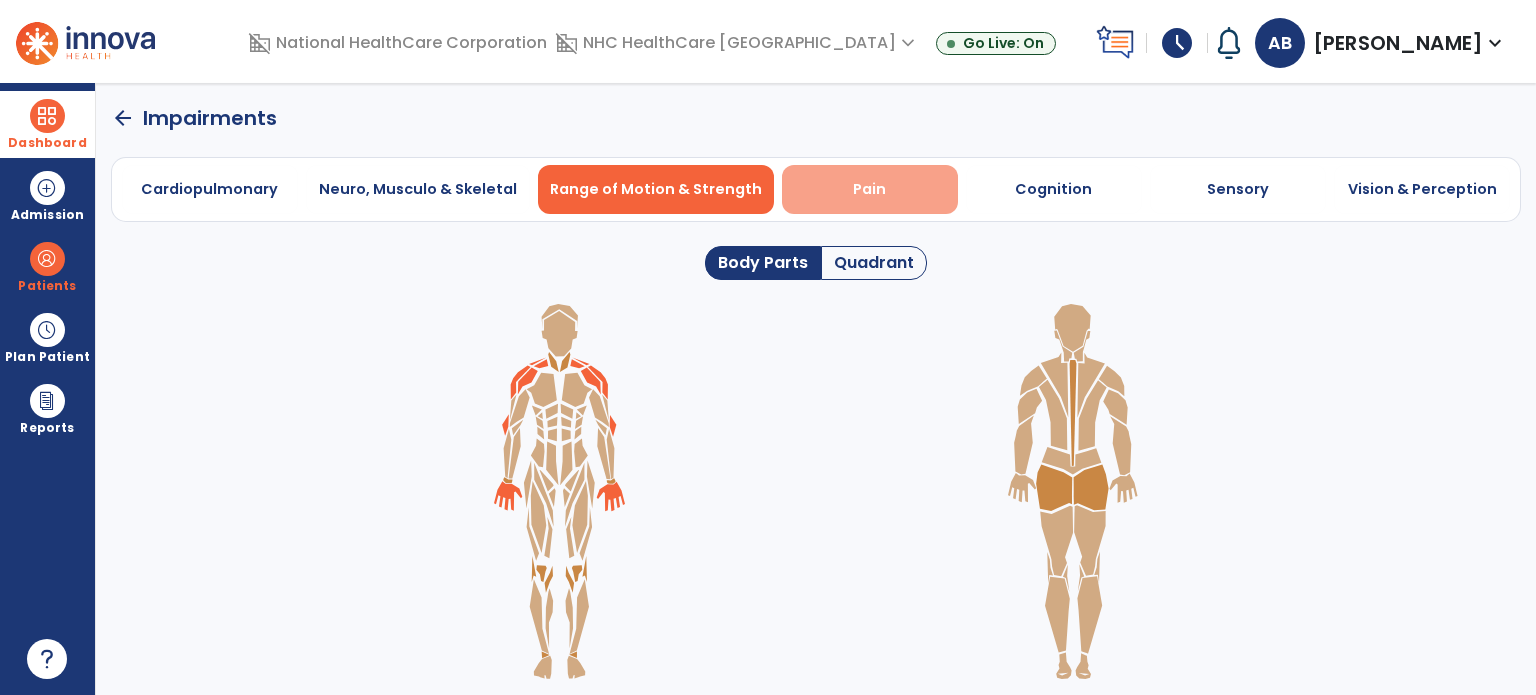 click on "Pain" at bounding box center (870, 189) 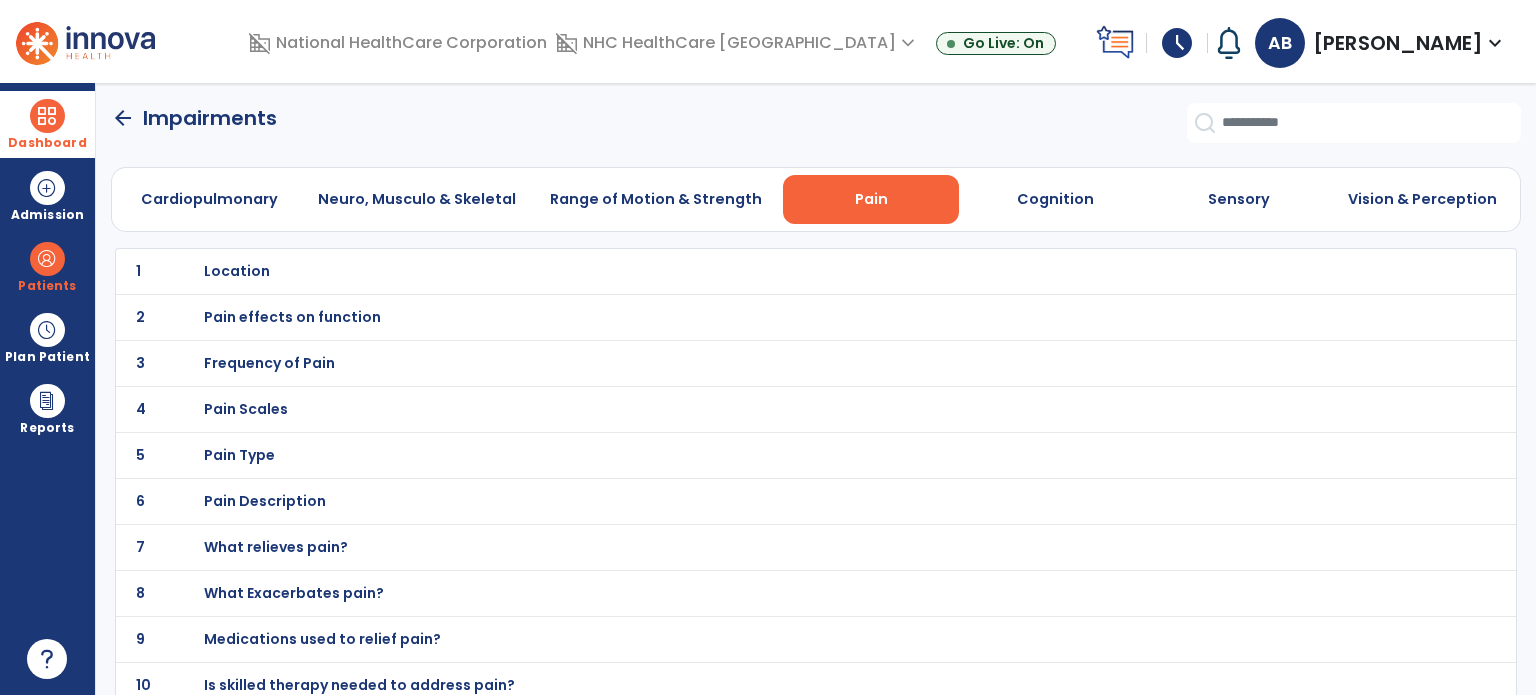 click on "Location" at bounding box center (237, 271) 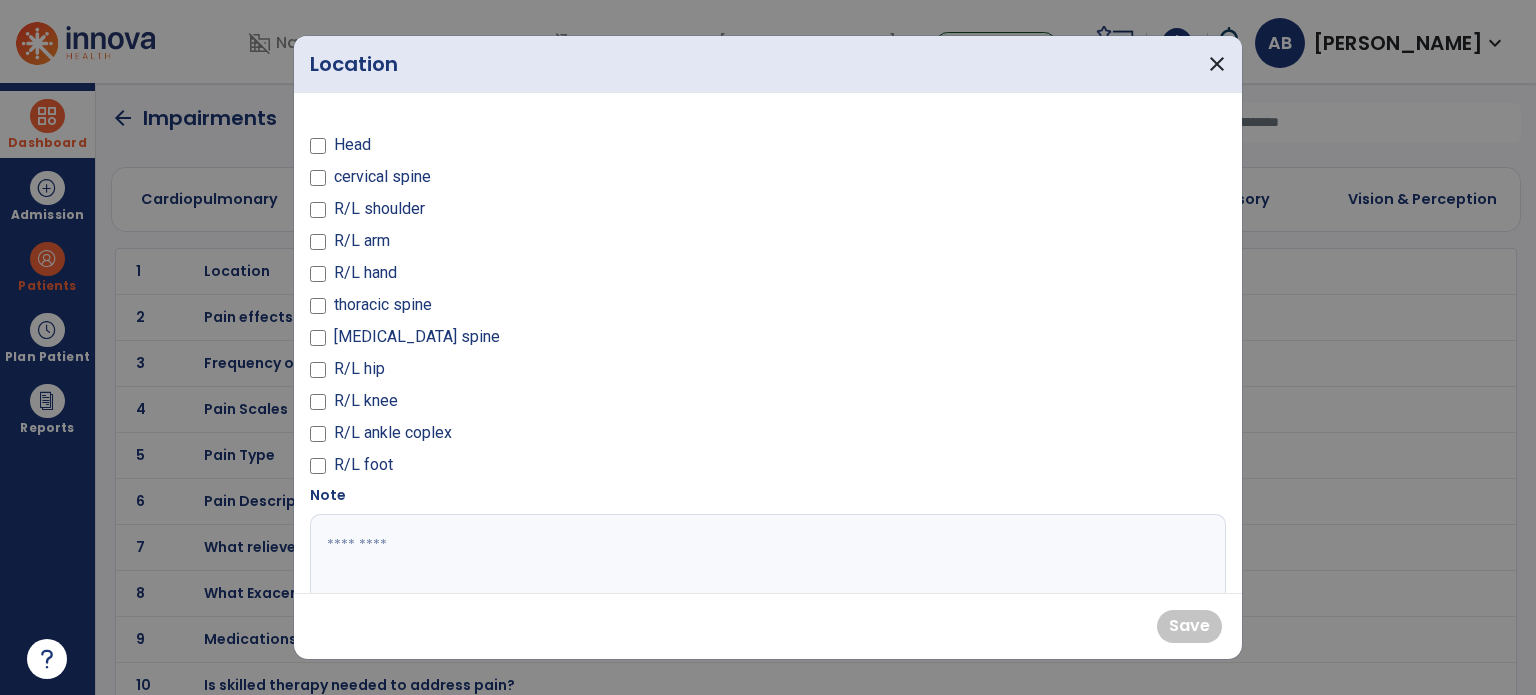 click on "R/L shoulder" at bounding box center (379, 209) 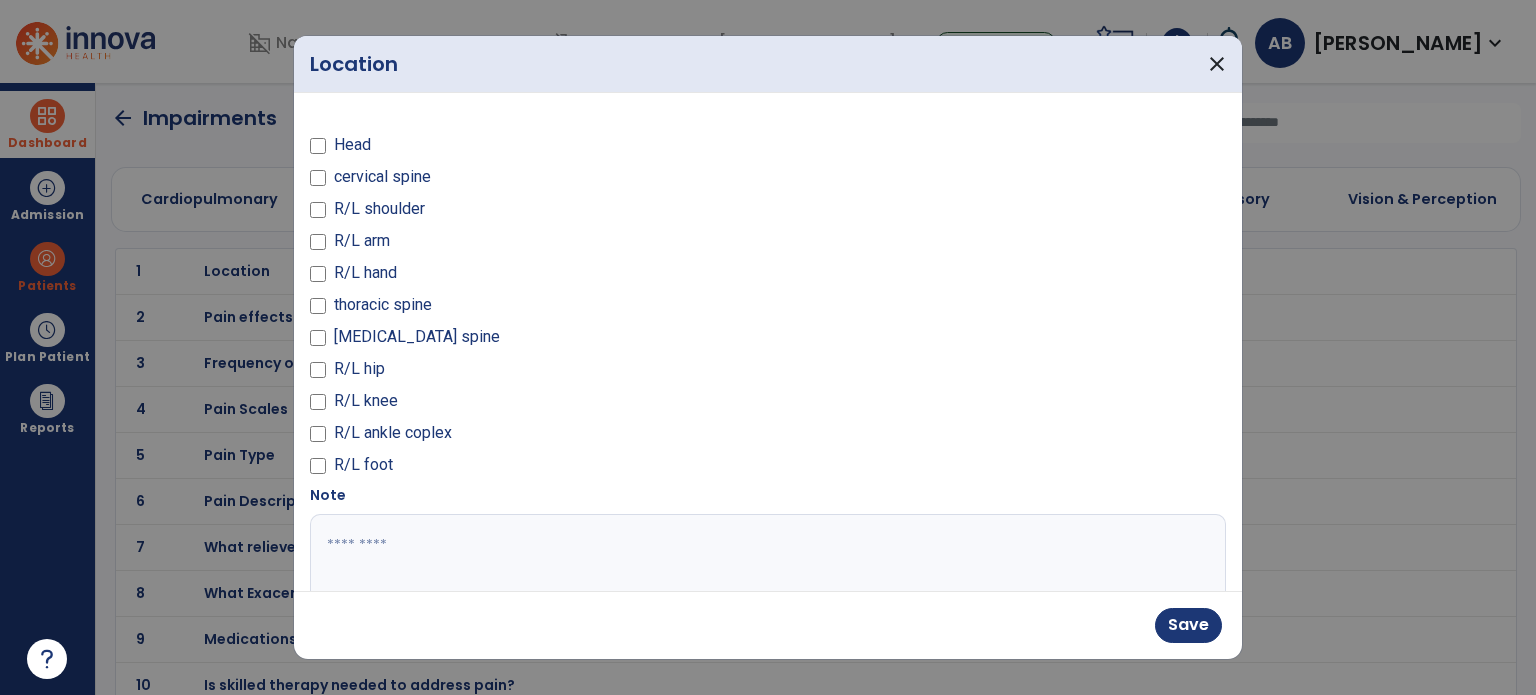 click at bounding box center (766, 589) 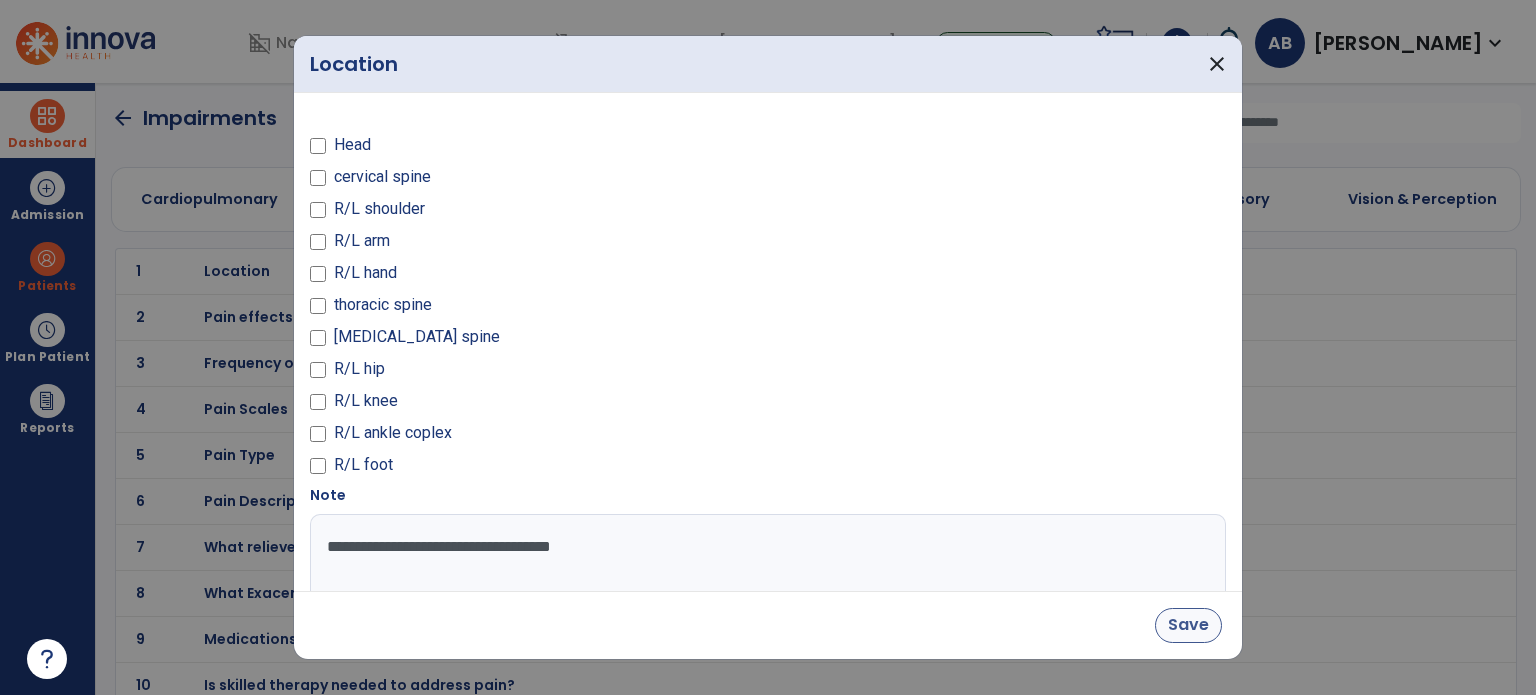 type on "**********" 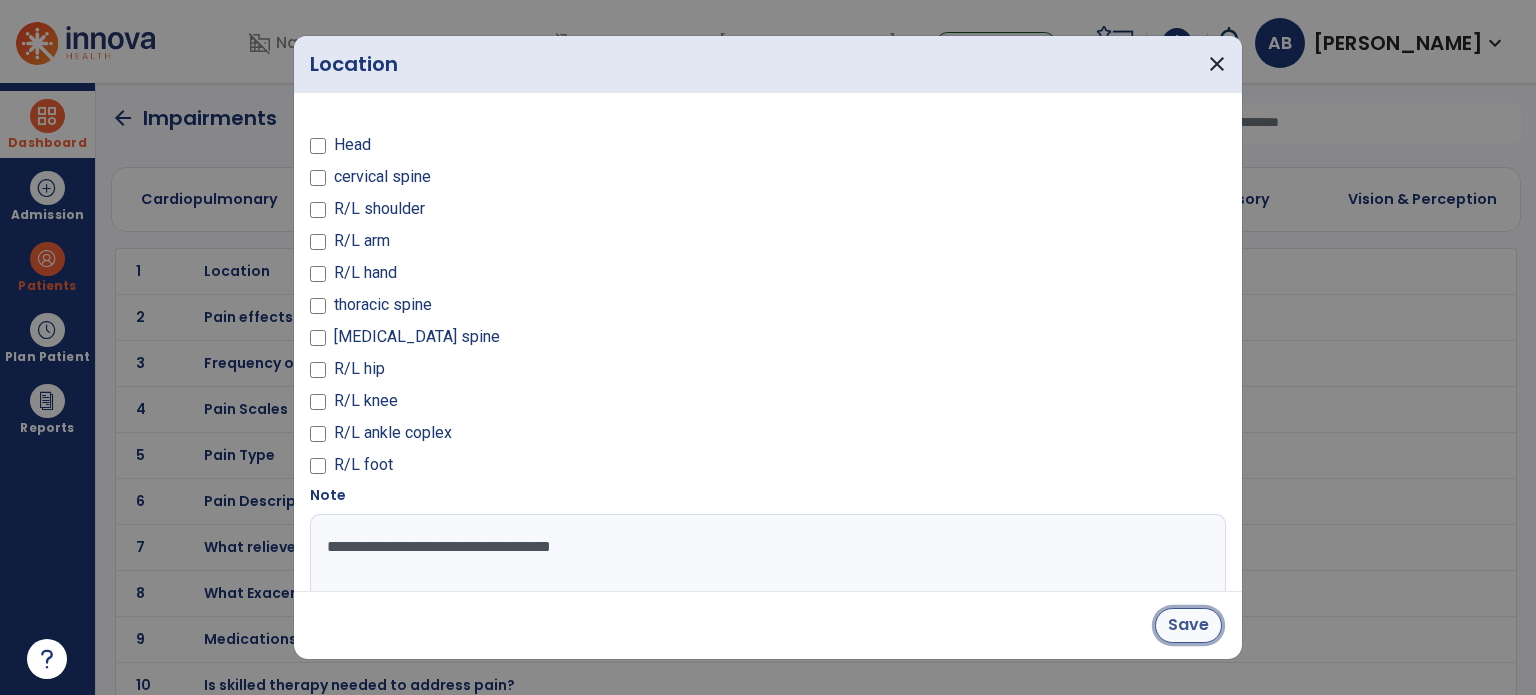 click on "Save" at bounding box center [1188, 625] 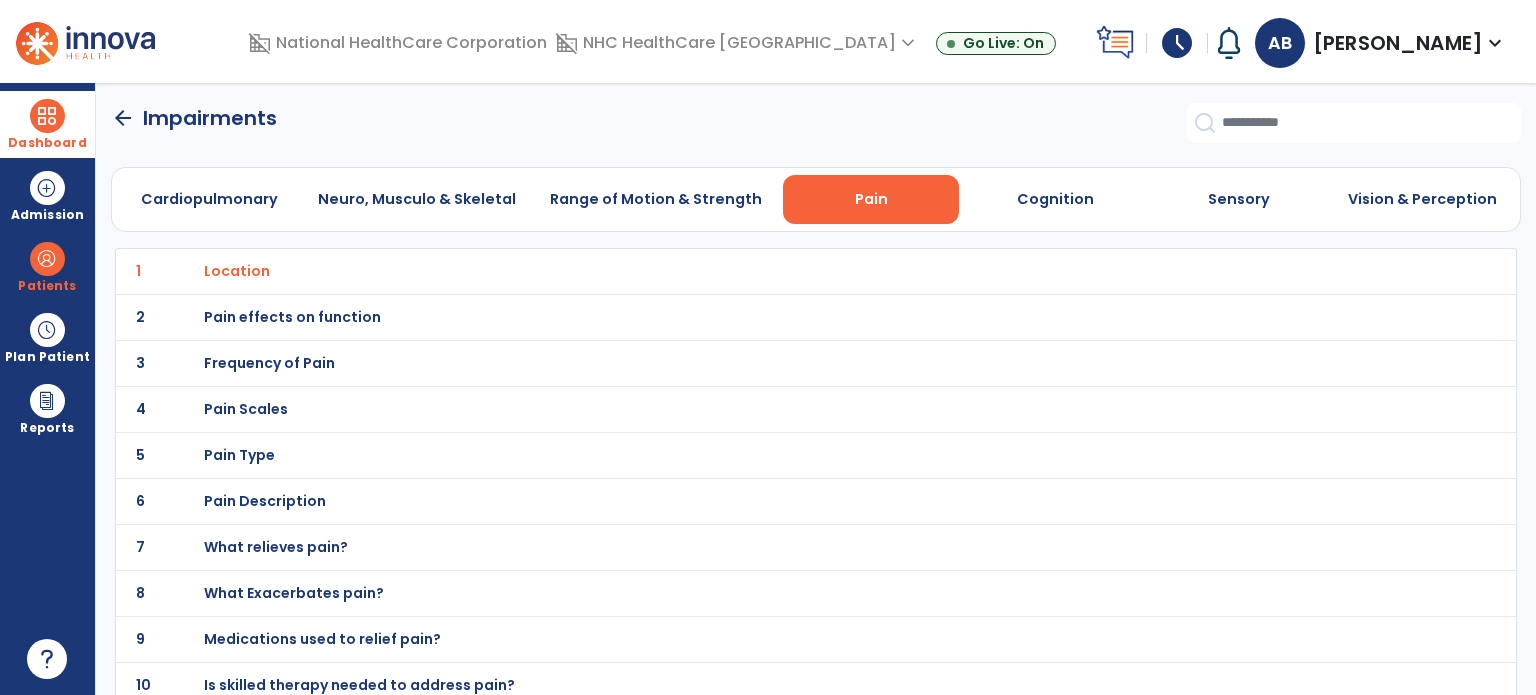 click on "Frequency of Pain" at bounding box center [237, 271] 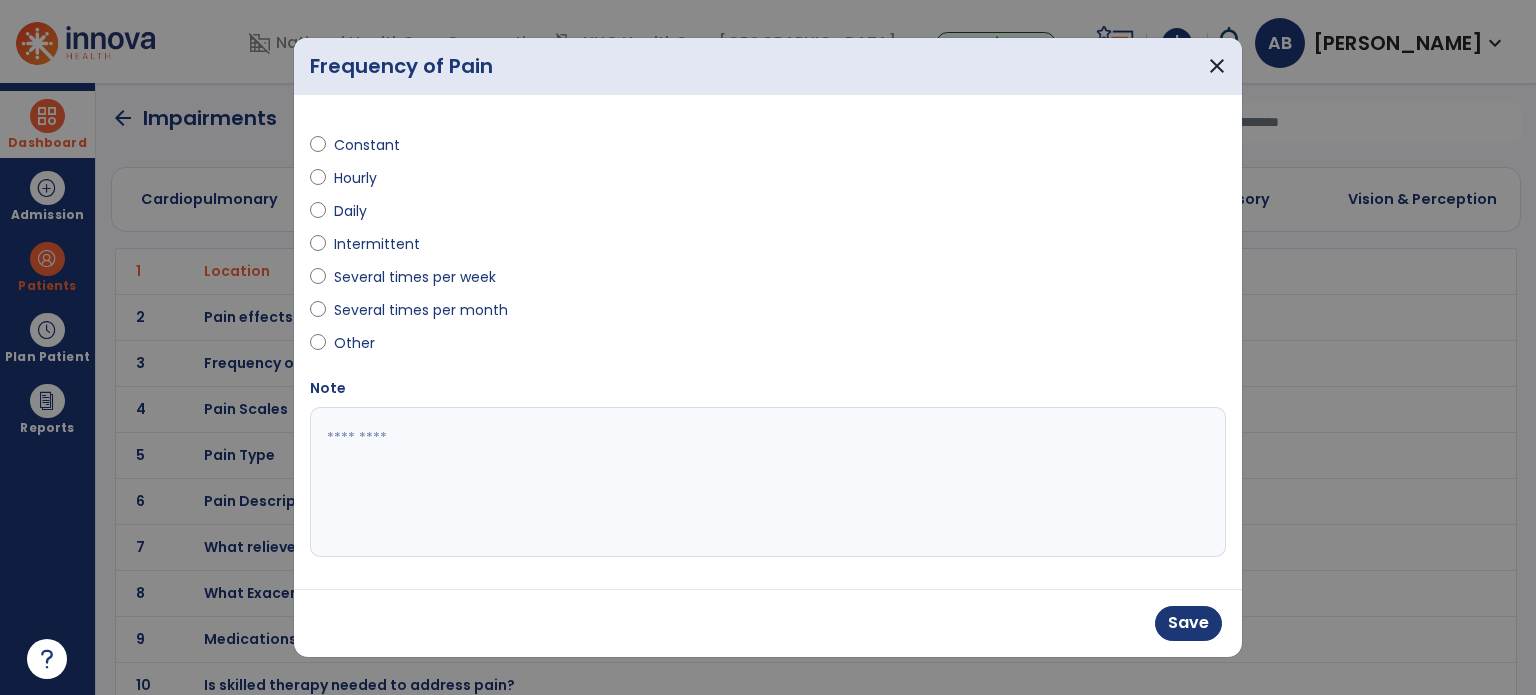 click at bounding box center [768, 482] 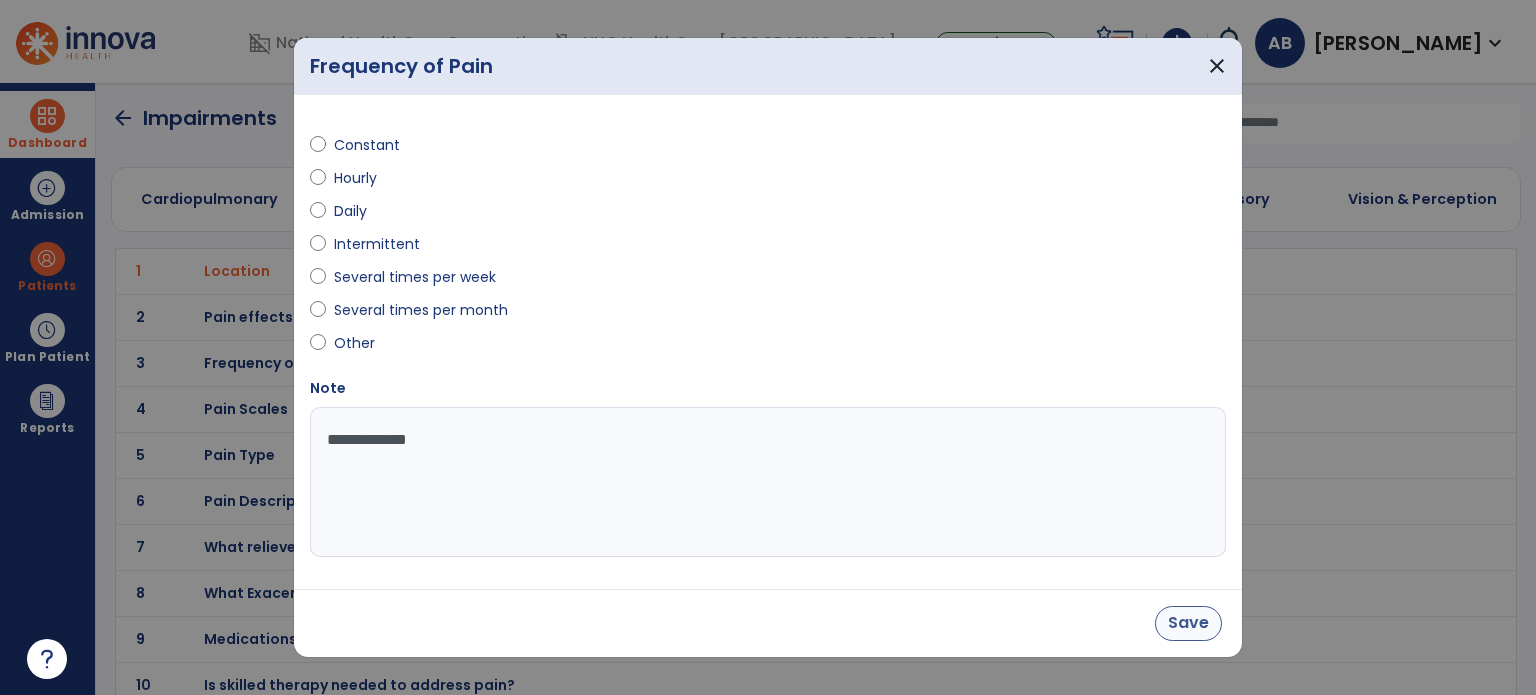 type on "**********" 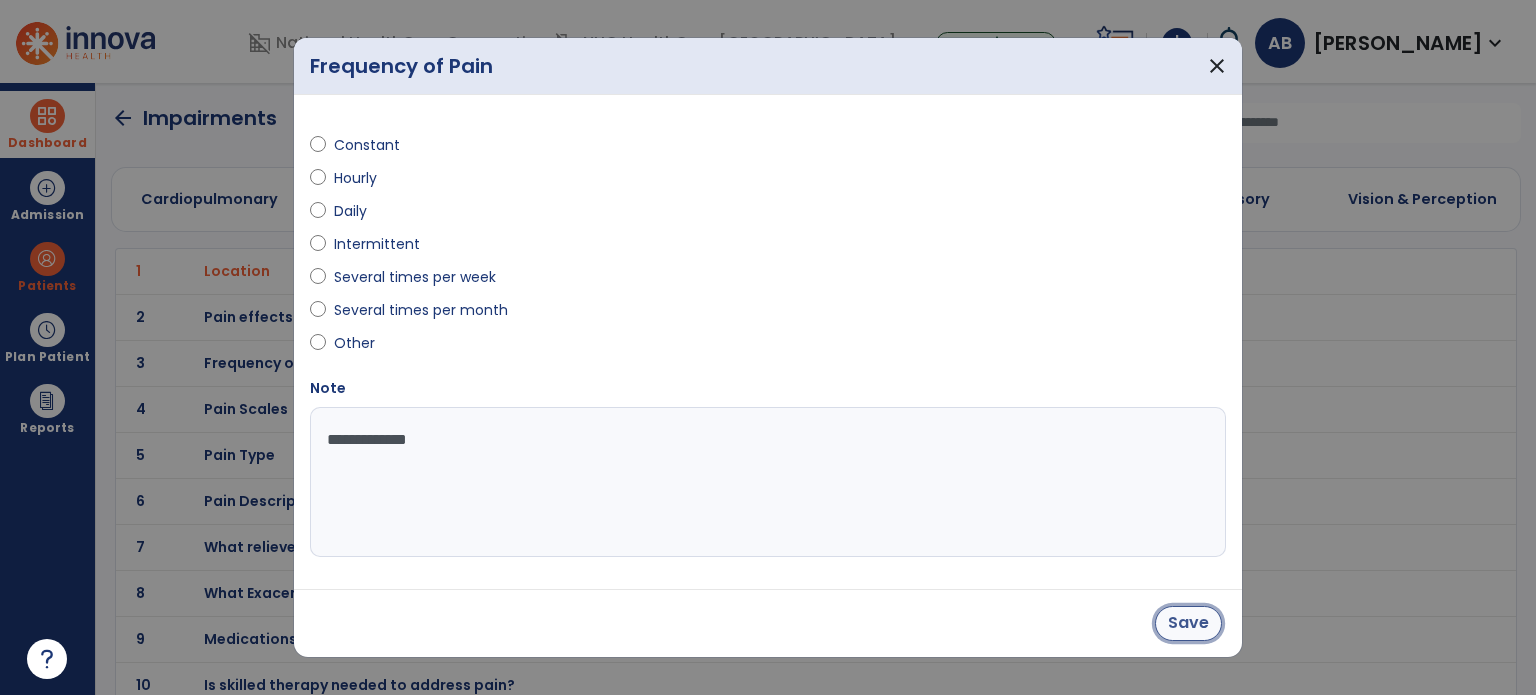 click on "Save" at bounding box center [1188, 623] 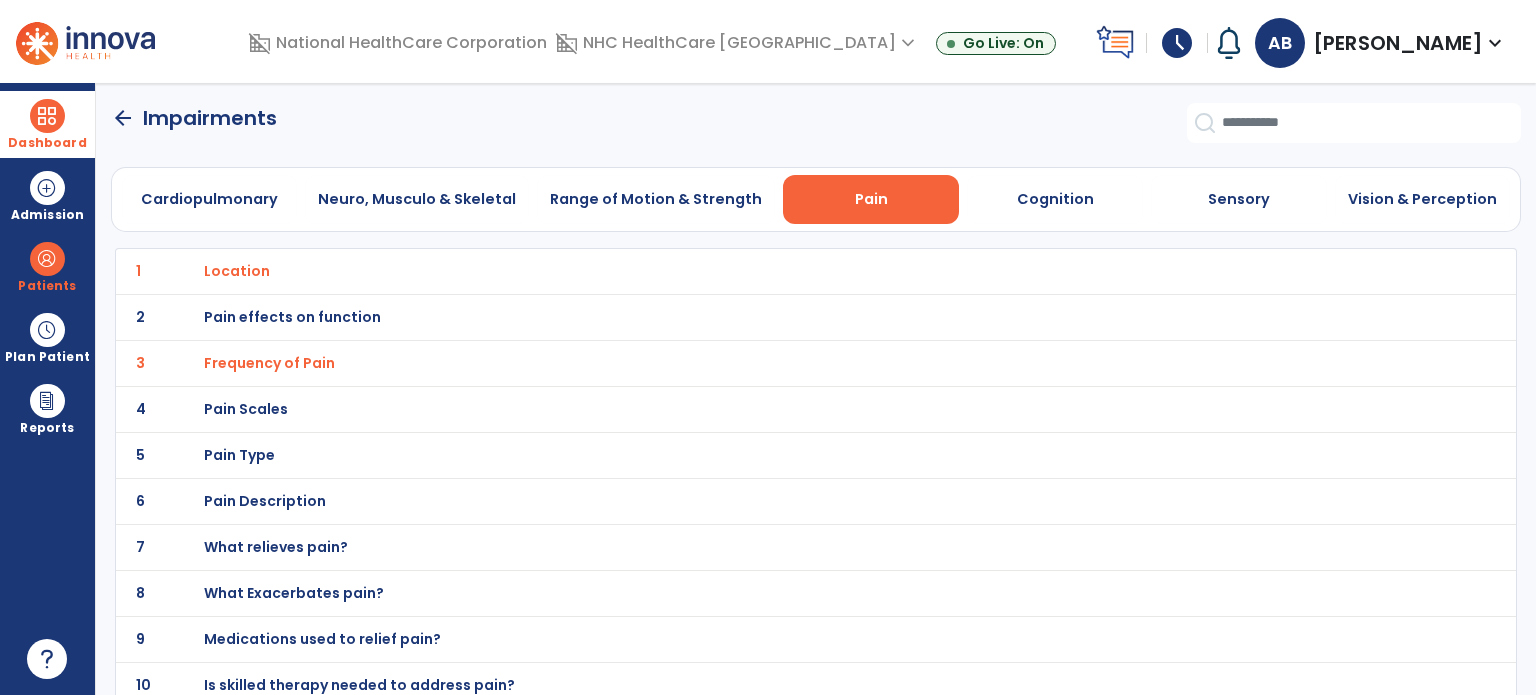 click on "Pain Scales" at bounding box center [772, 271] 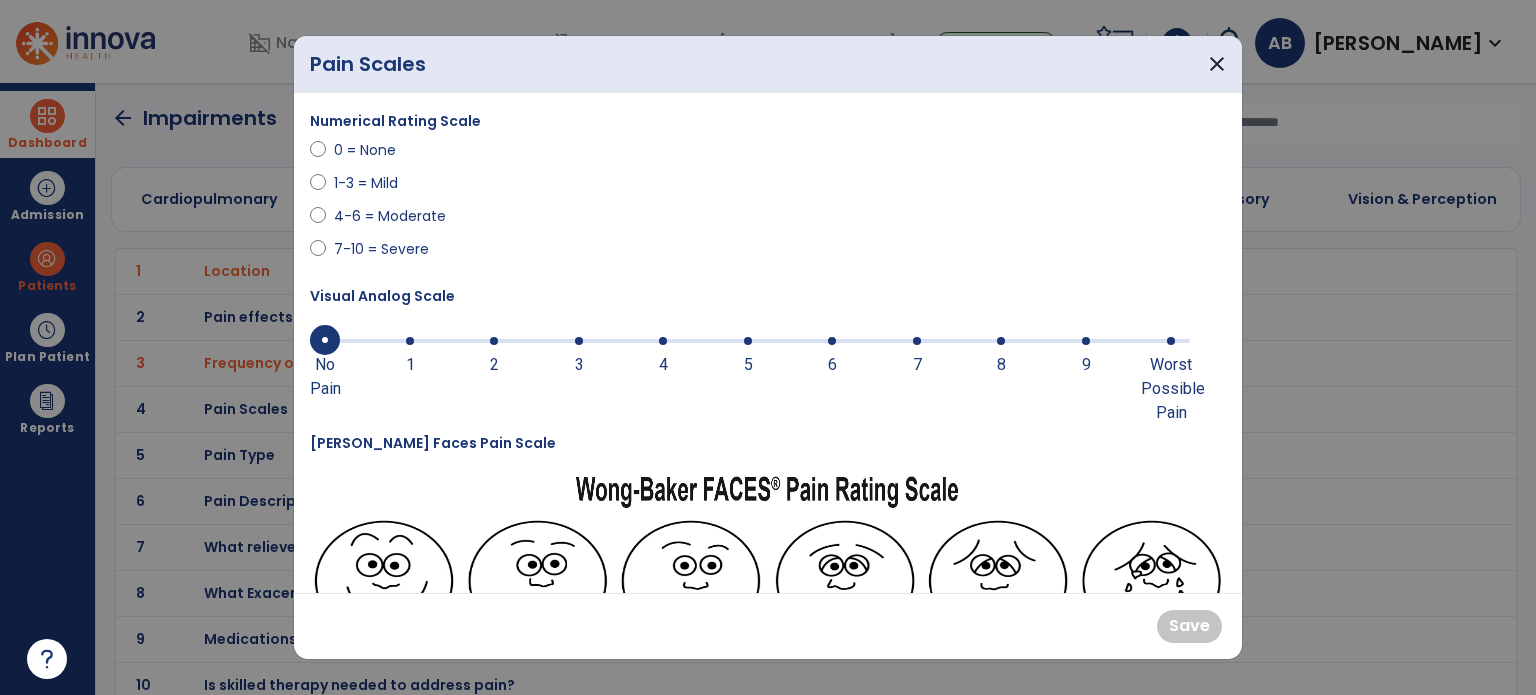 click at bounding box center (579, 341) 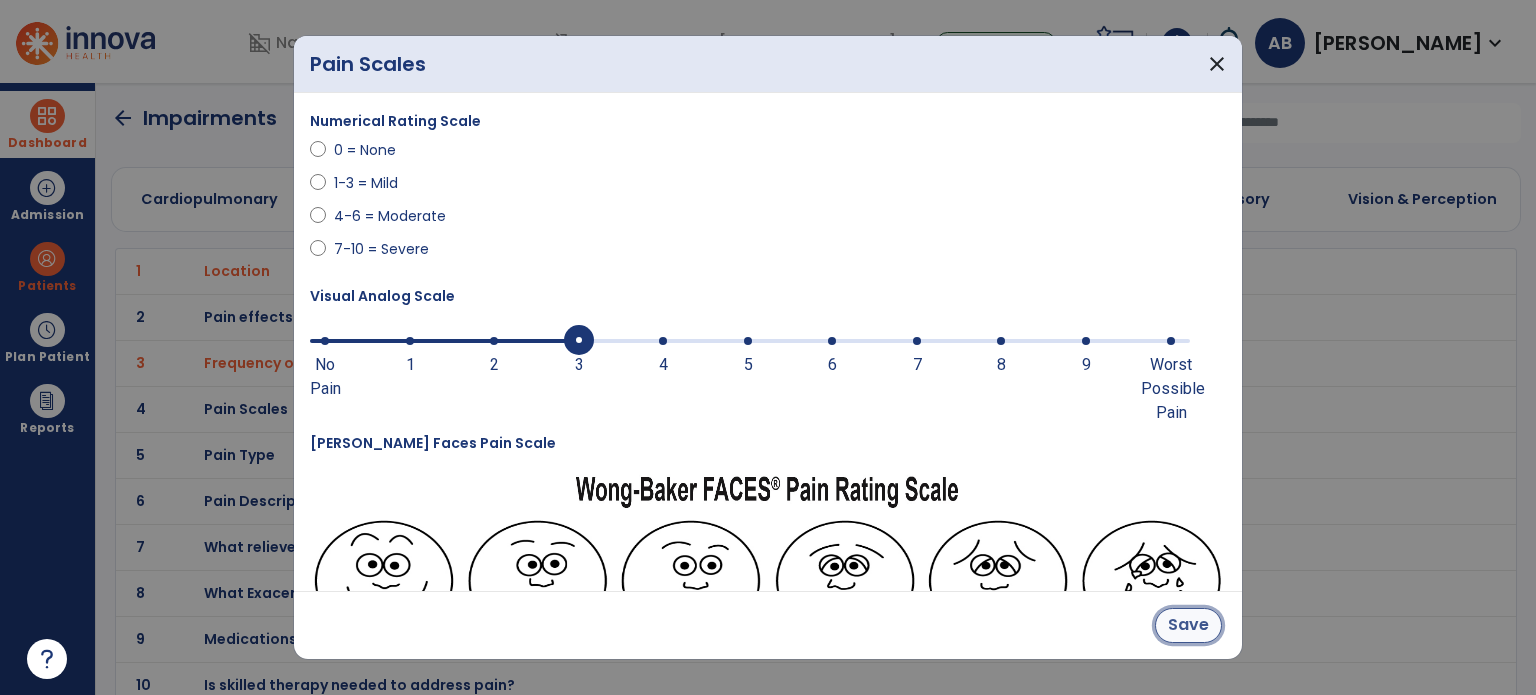 click on "Save" at bounding box center [1188, 625] 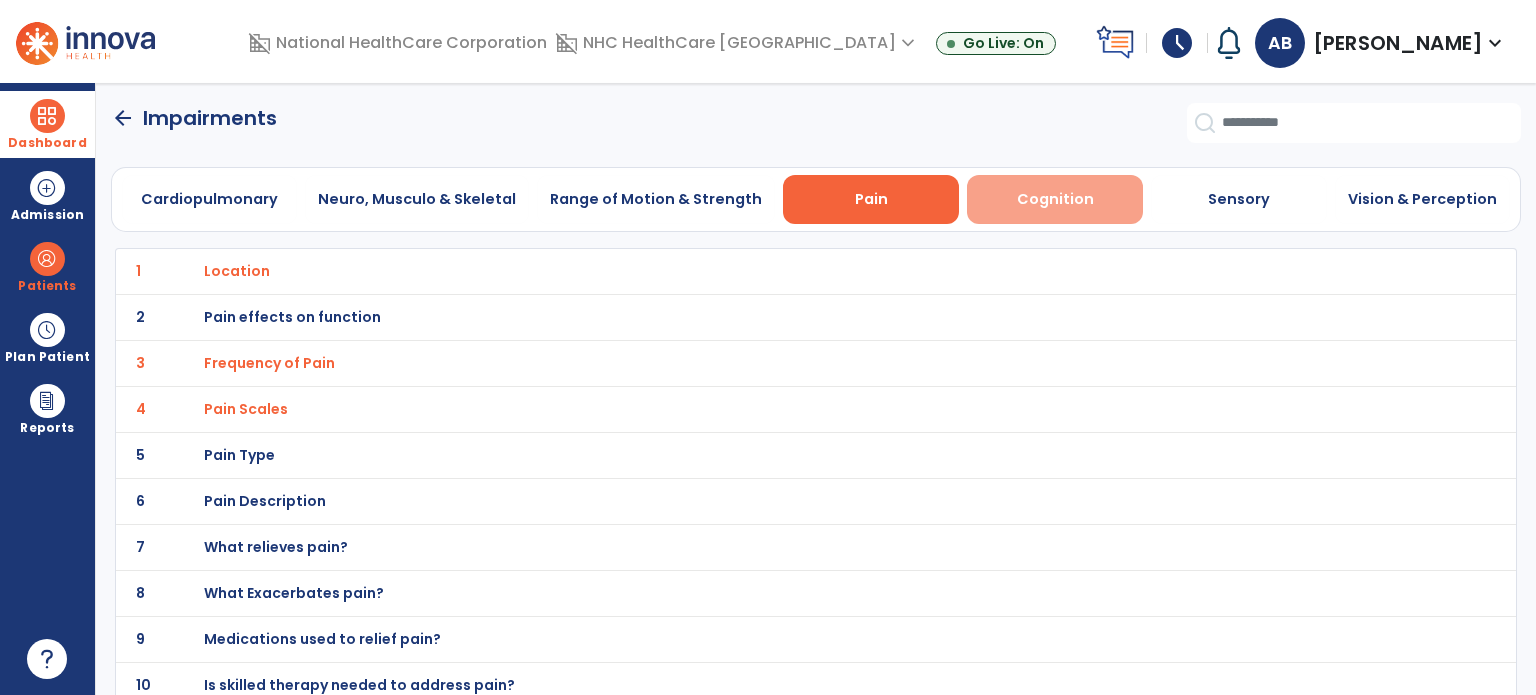 click on "Cognition" at bounding box center [1055, 199] 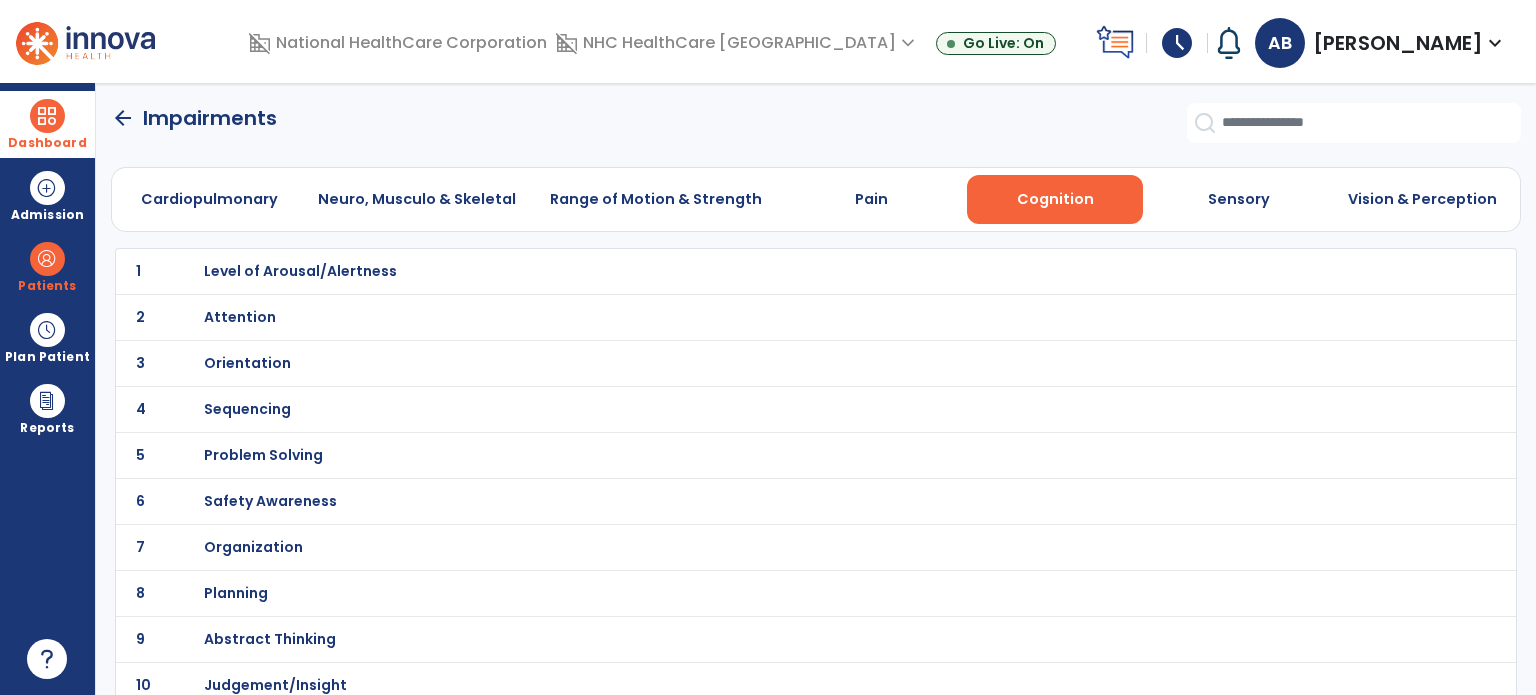 click on "Level of Arousal/Alertness" at bounding box center (300, 271) 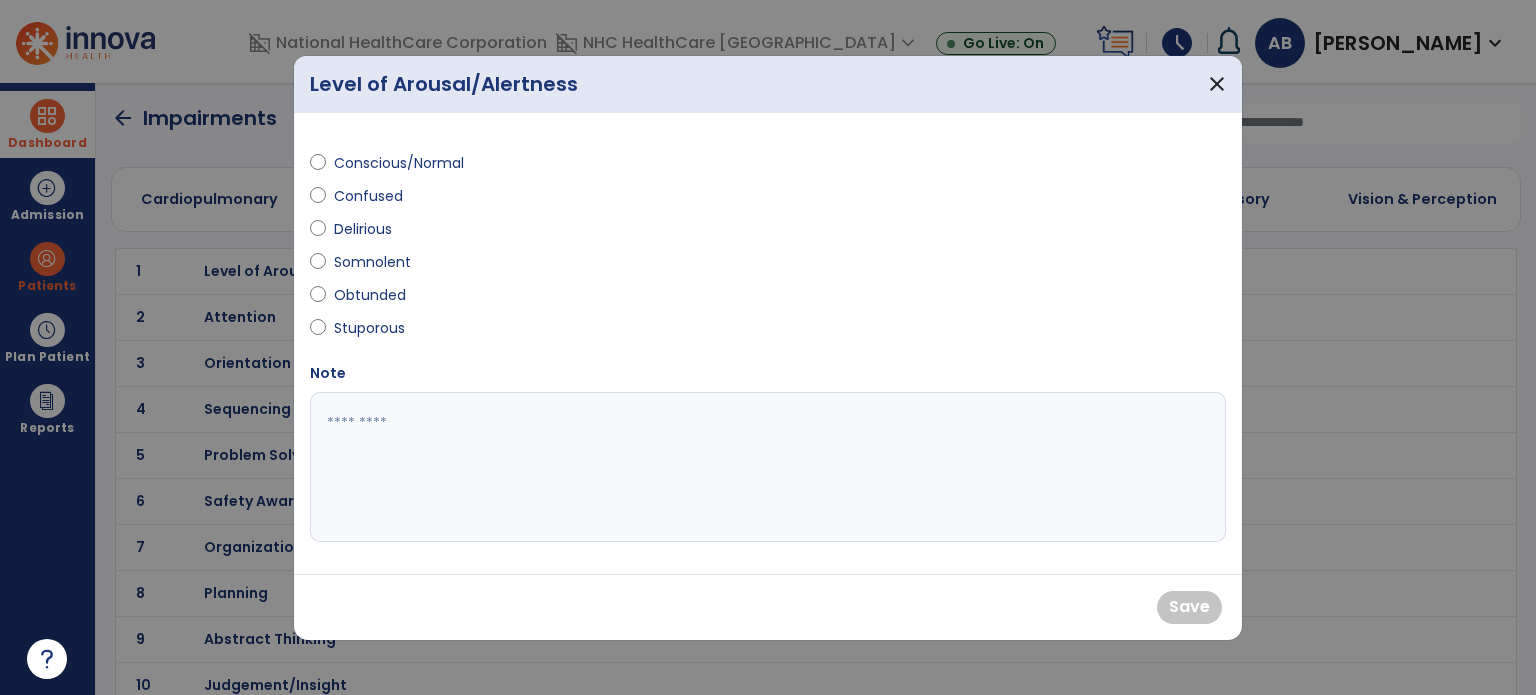 click on "Conscious/Normal" at bounding box center [399, 163] 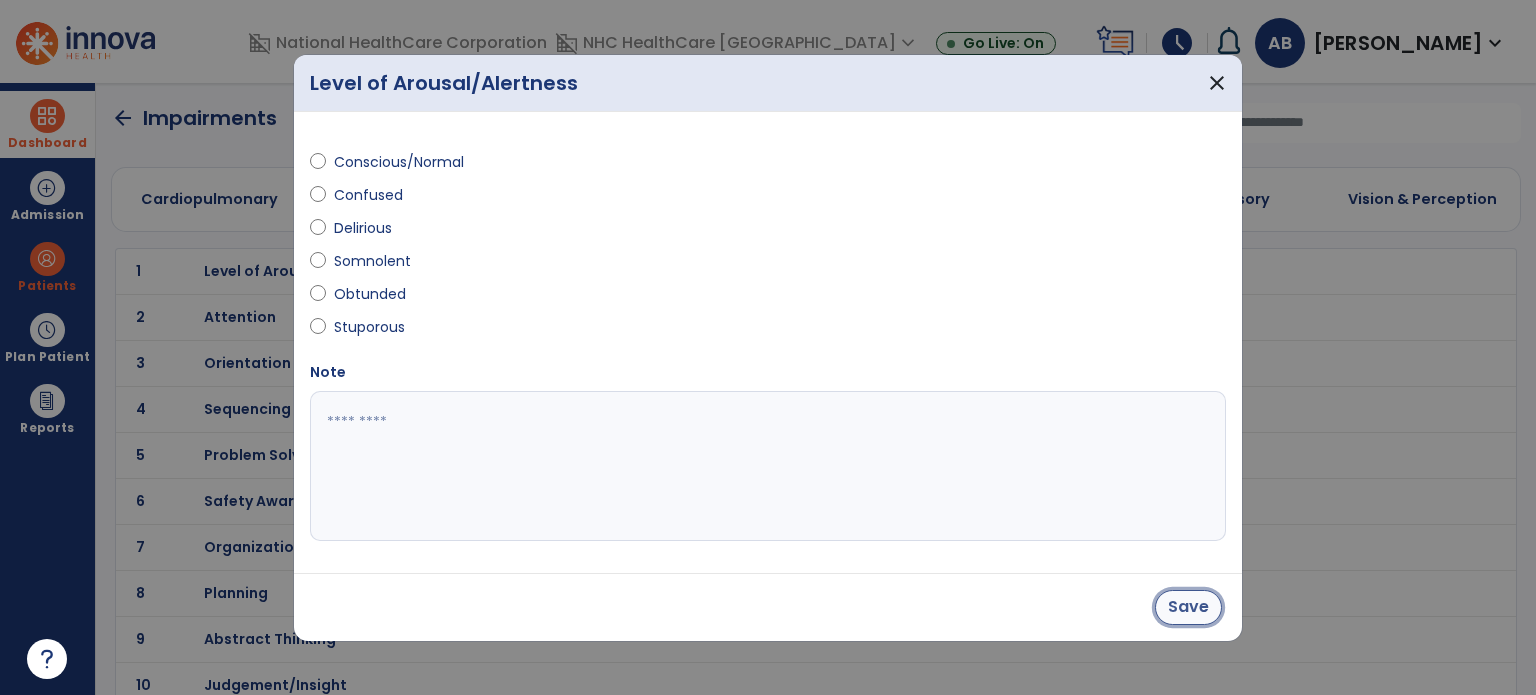 click on "Save" at bounding box center (1188, 607) 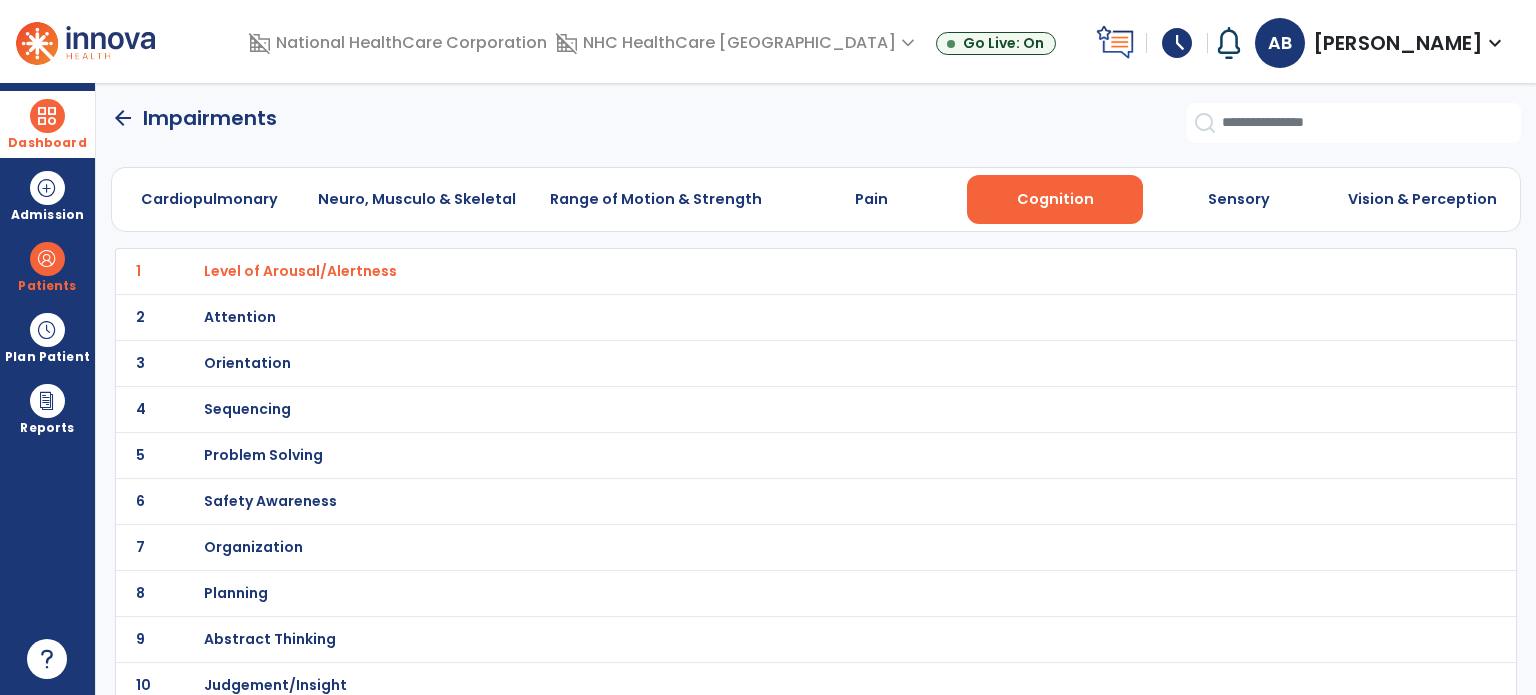 click on "Orientation" at bounding box center [772, 271] 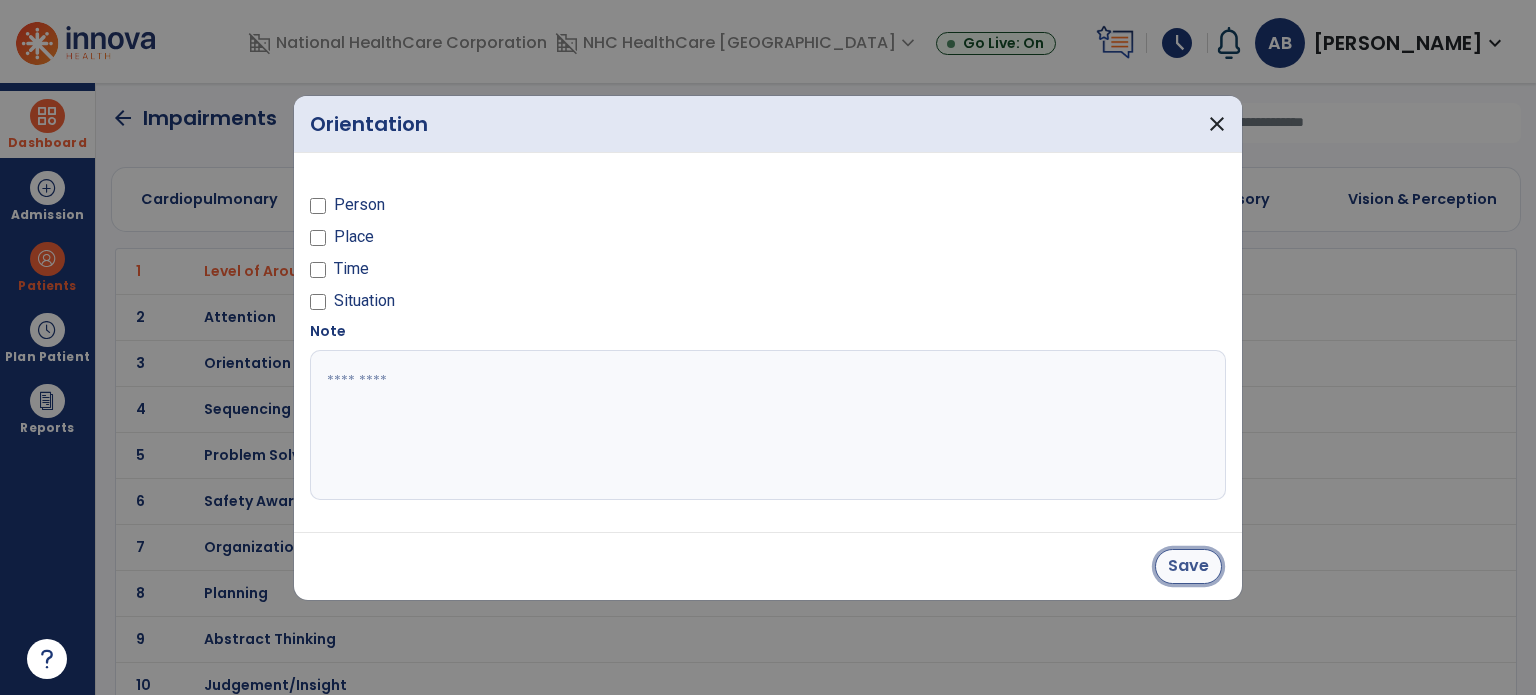 click on "Save" at bounding box center [1188, 566] 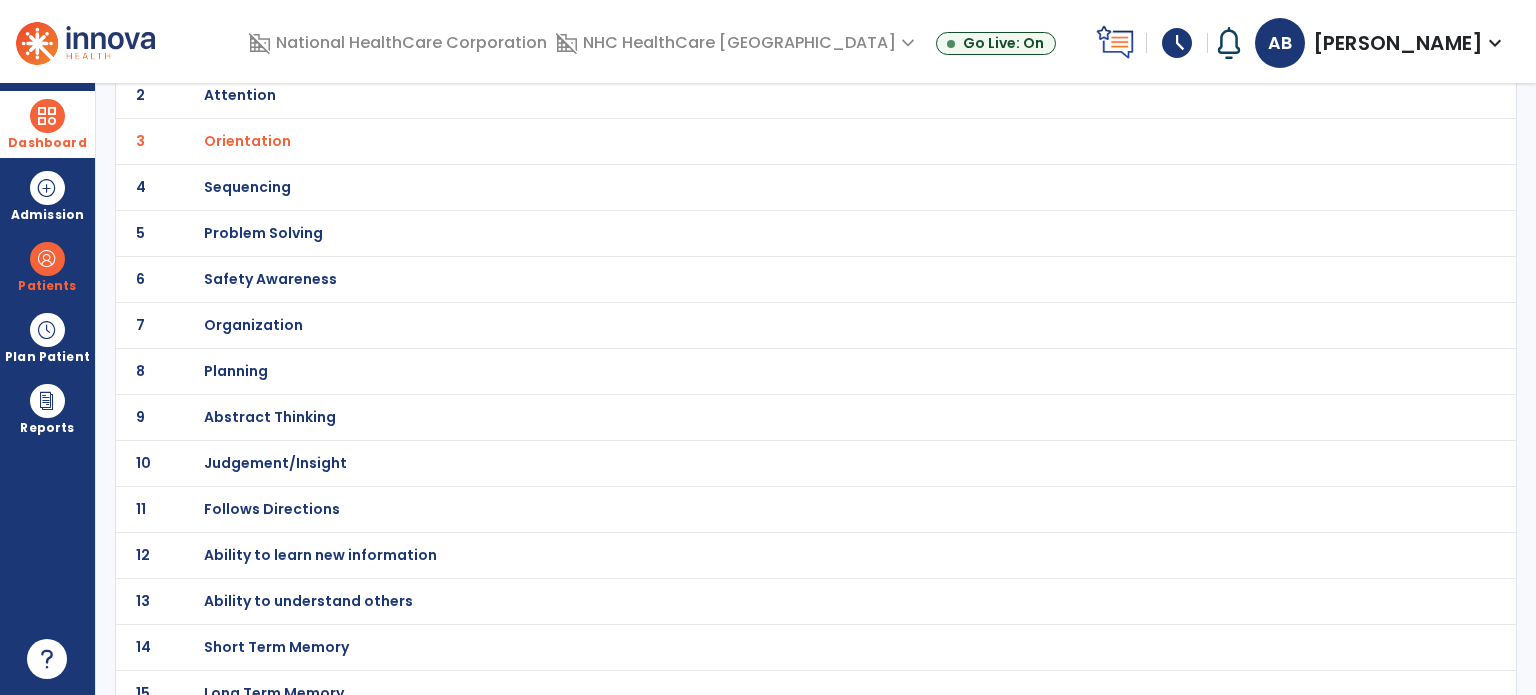 scroll, scrollTop: 240, scrollLeft: 0, axis: vertical 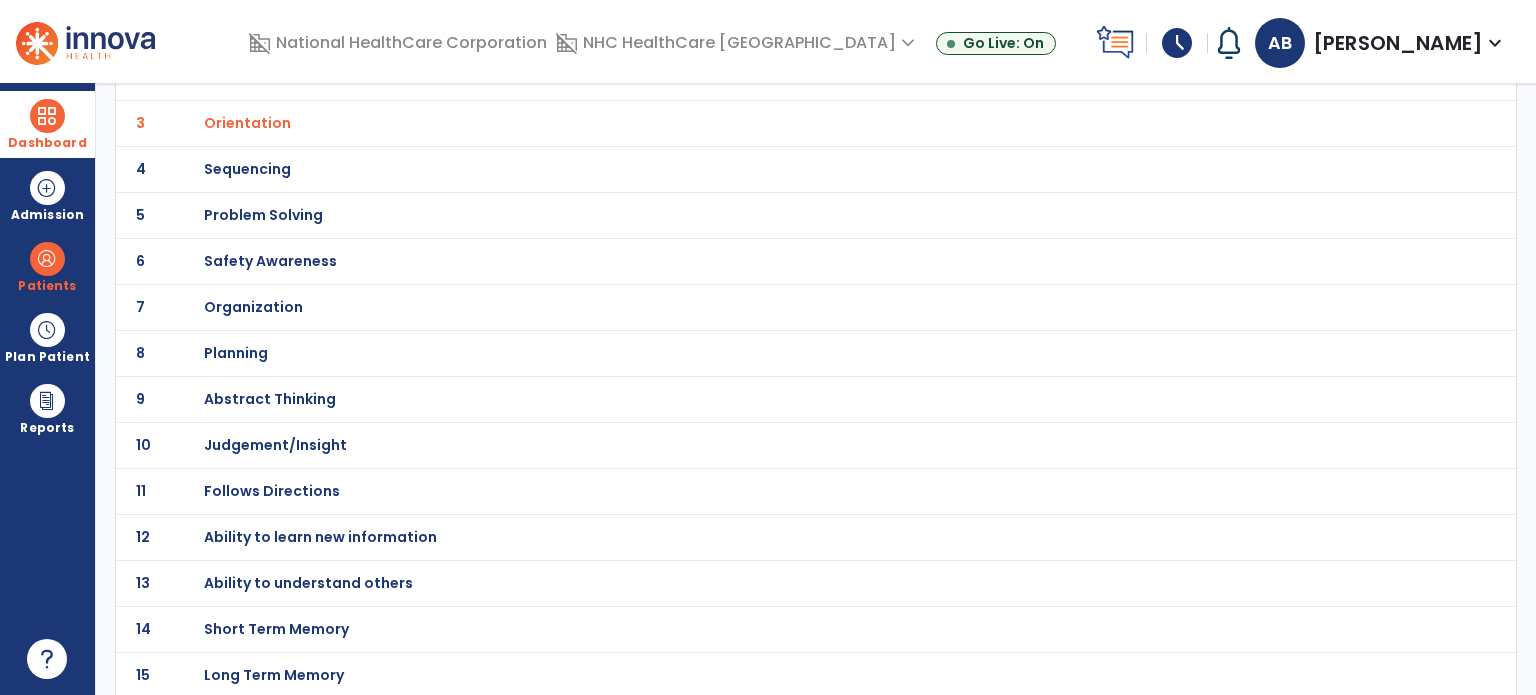 click on "11 Follows Directions" 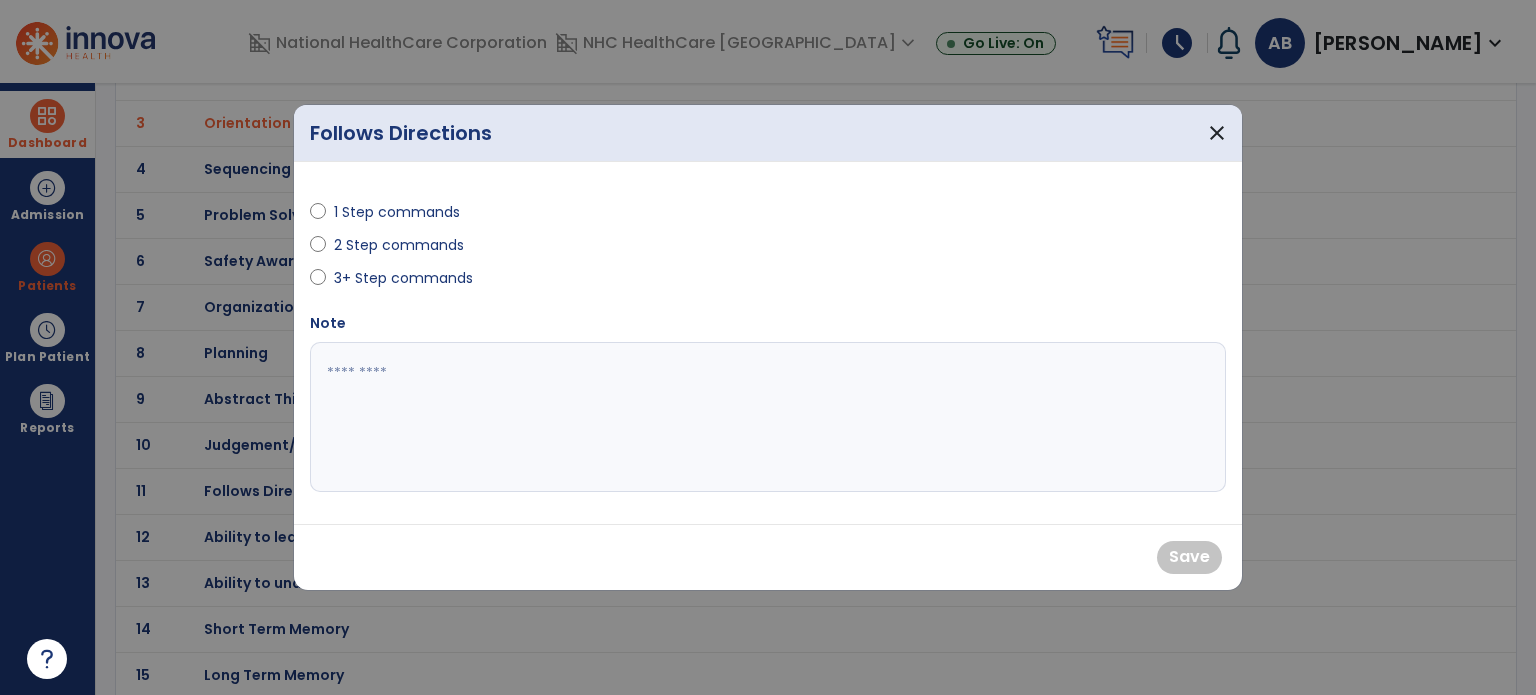 click on "2 Step commands" at bounding box center (399, 245) 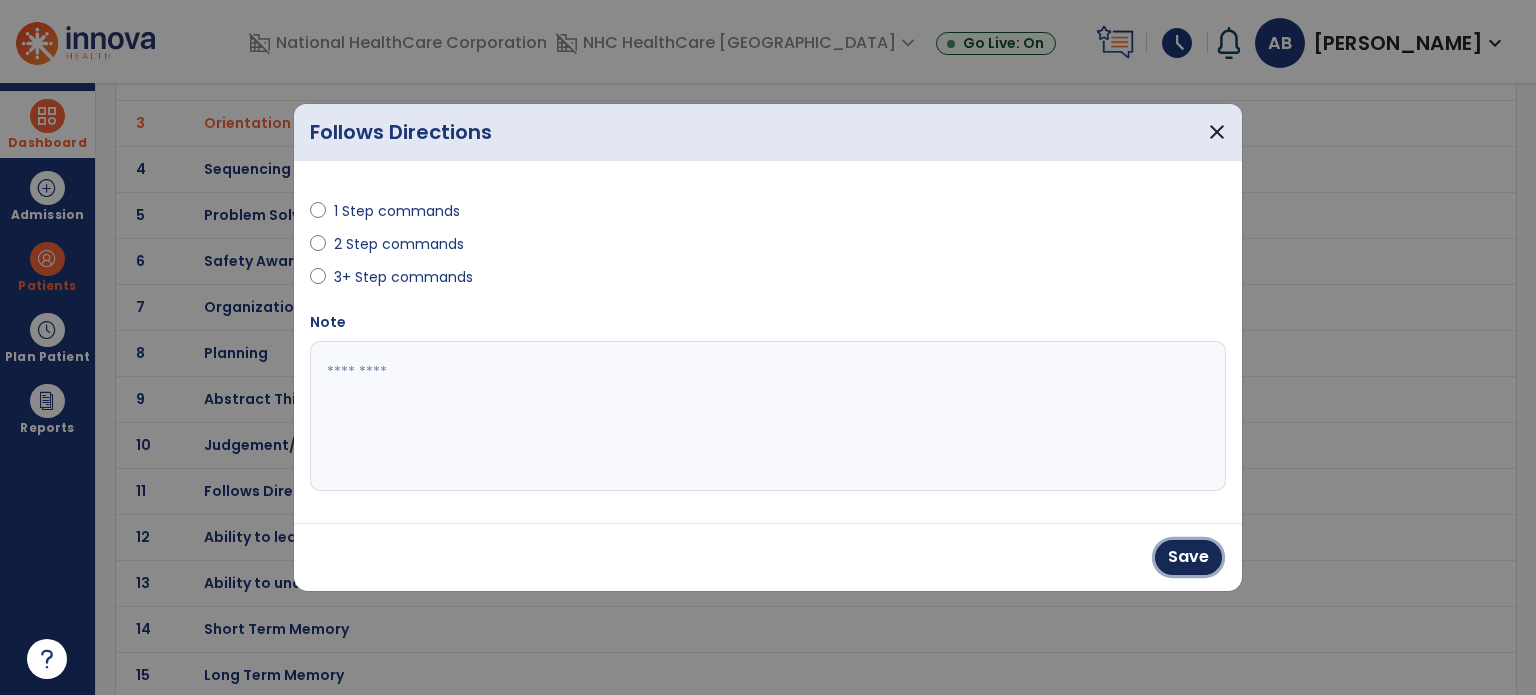 drag, startPoint x: 1185, startPoint y: 565, endPoint x: 1186, endPoint y: 554, distance: 11.045361 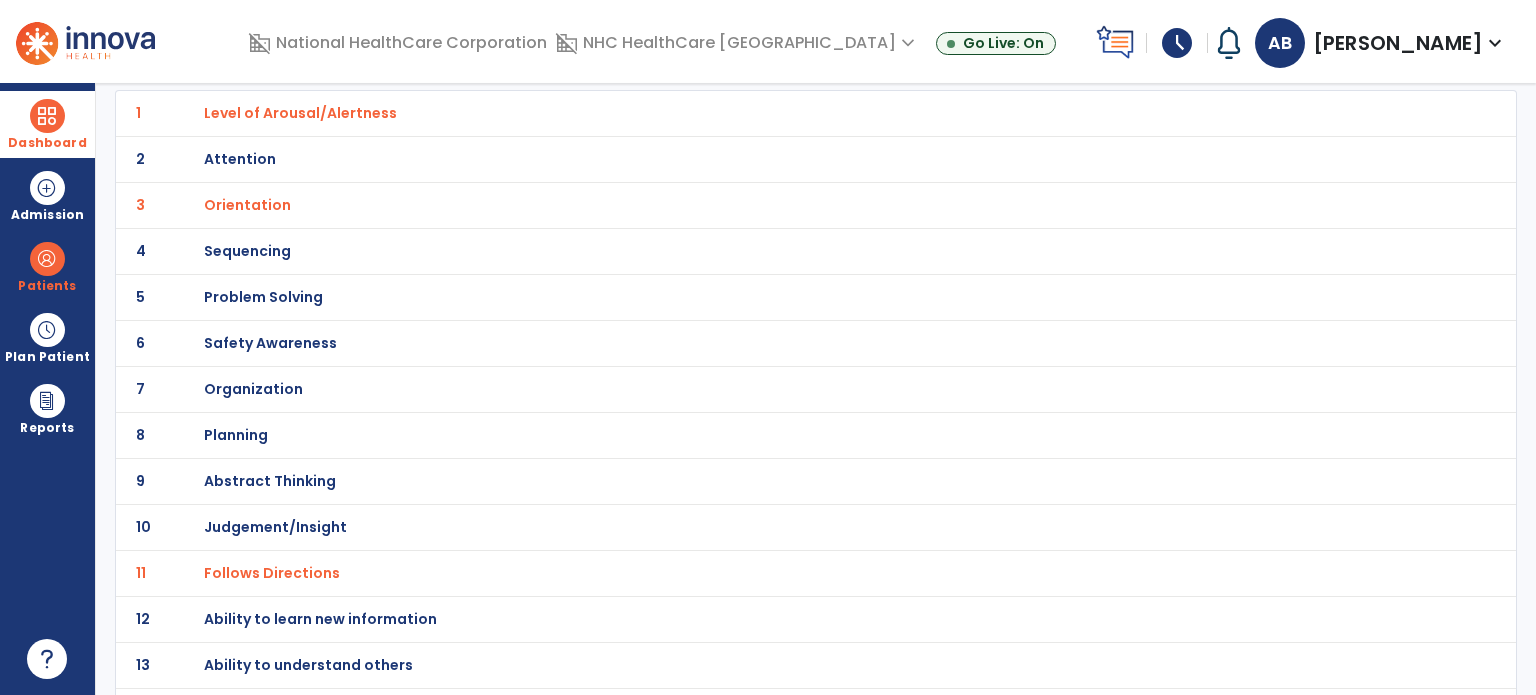 scroll, scrollTop: 0, scrollLeft: 0, axis: both 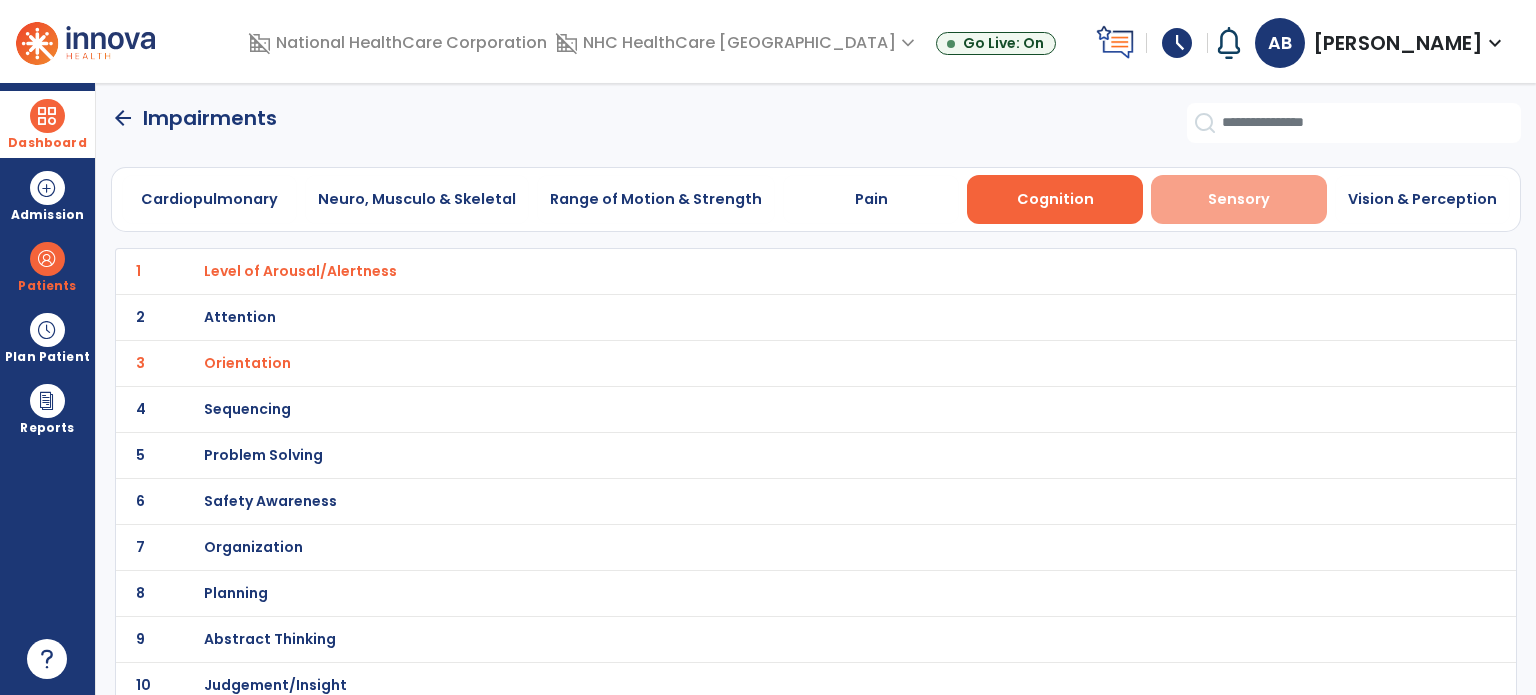 click on "Sensory" at bounding box center [1239, 199] 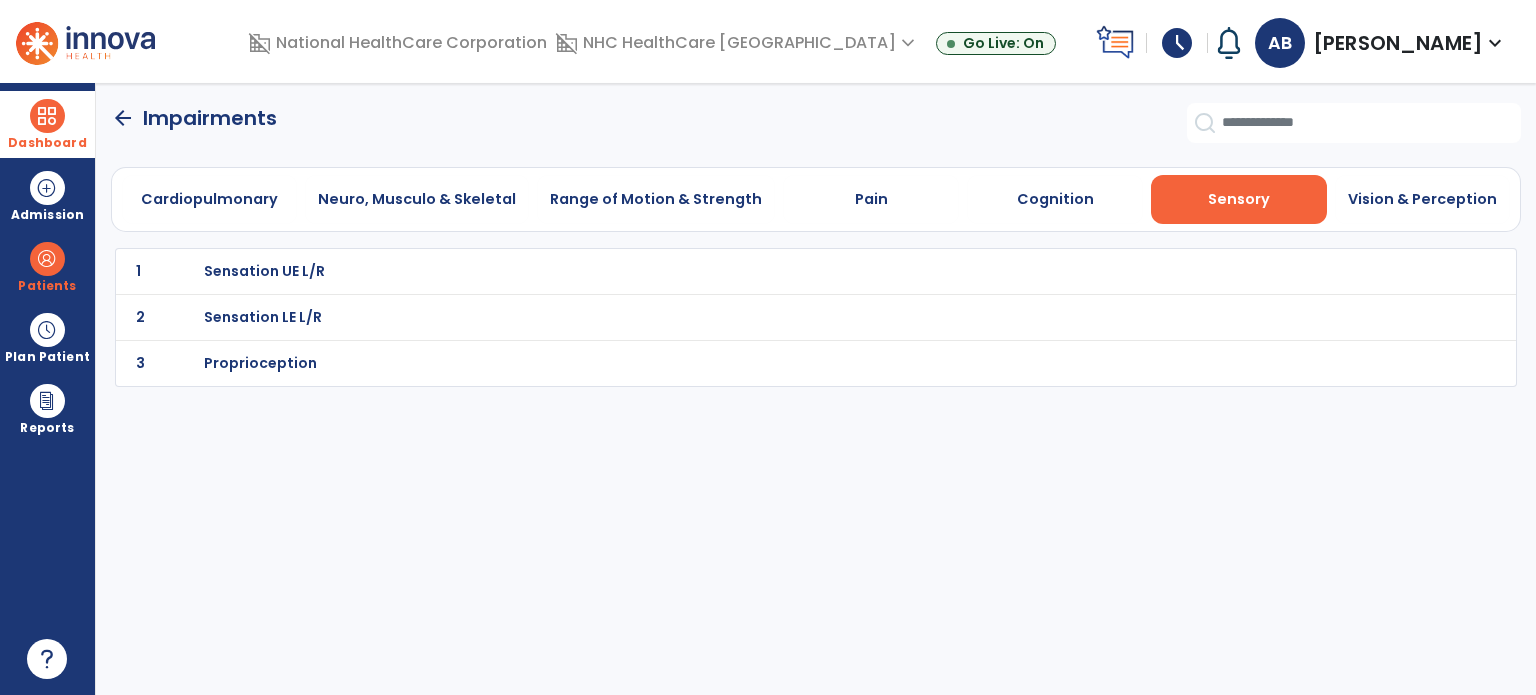 click on "Sensation UE L/R" at bounding box center (264, 271) 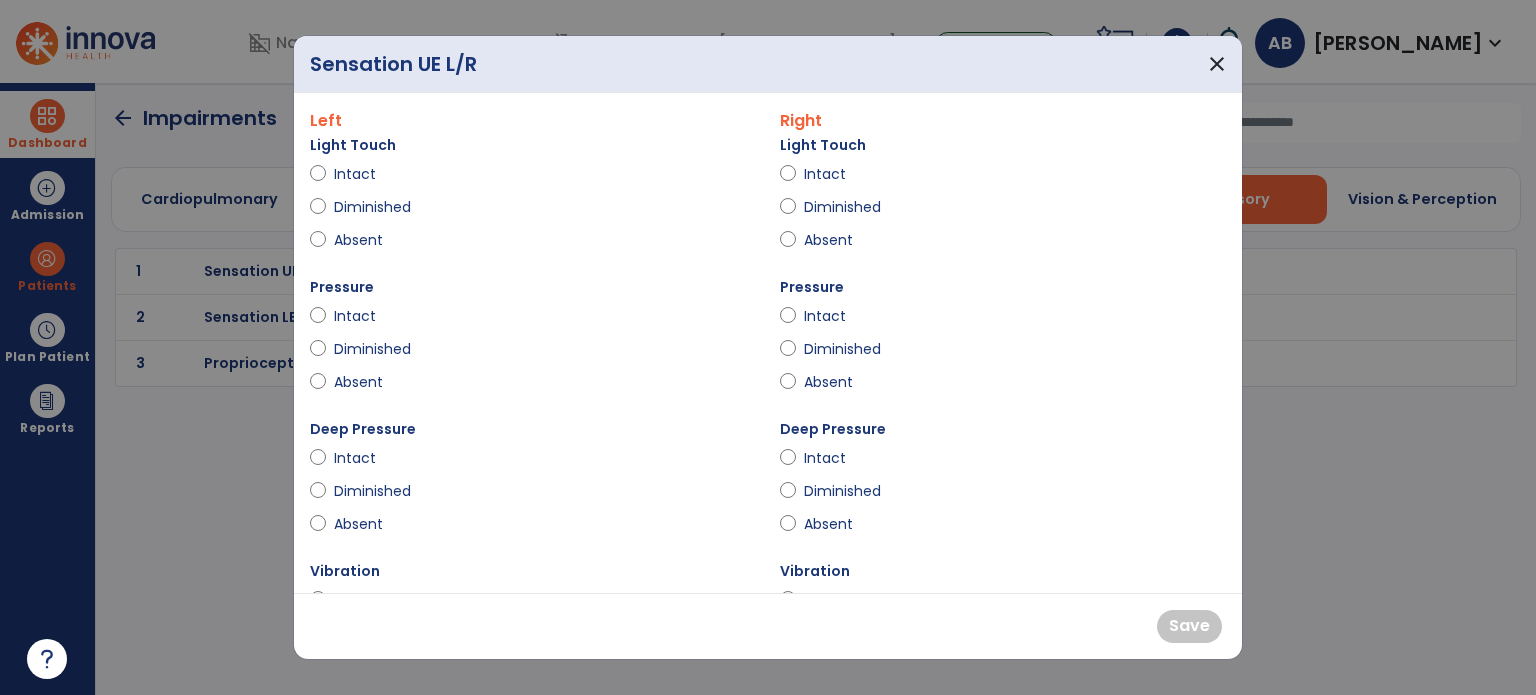 click on "Diminished" at bounding box center [533, 211] 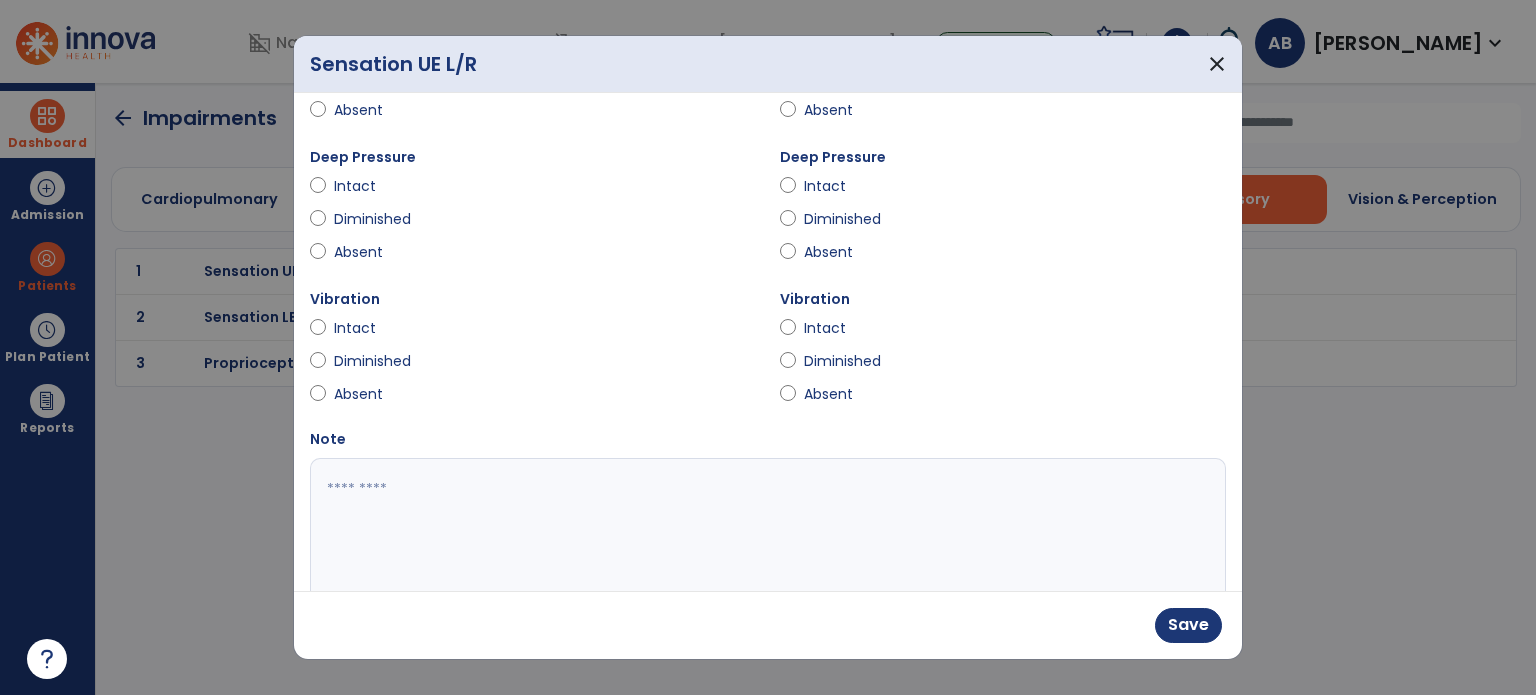 scroll, scrollTop: 323, scrollLeft: 0, axis: vertical 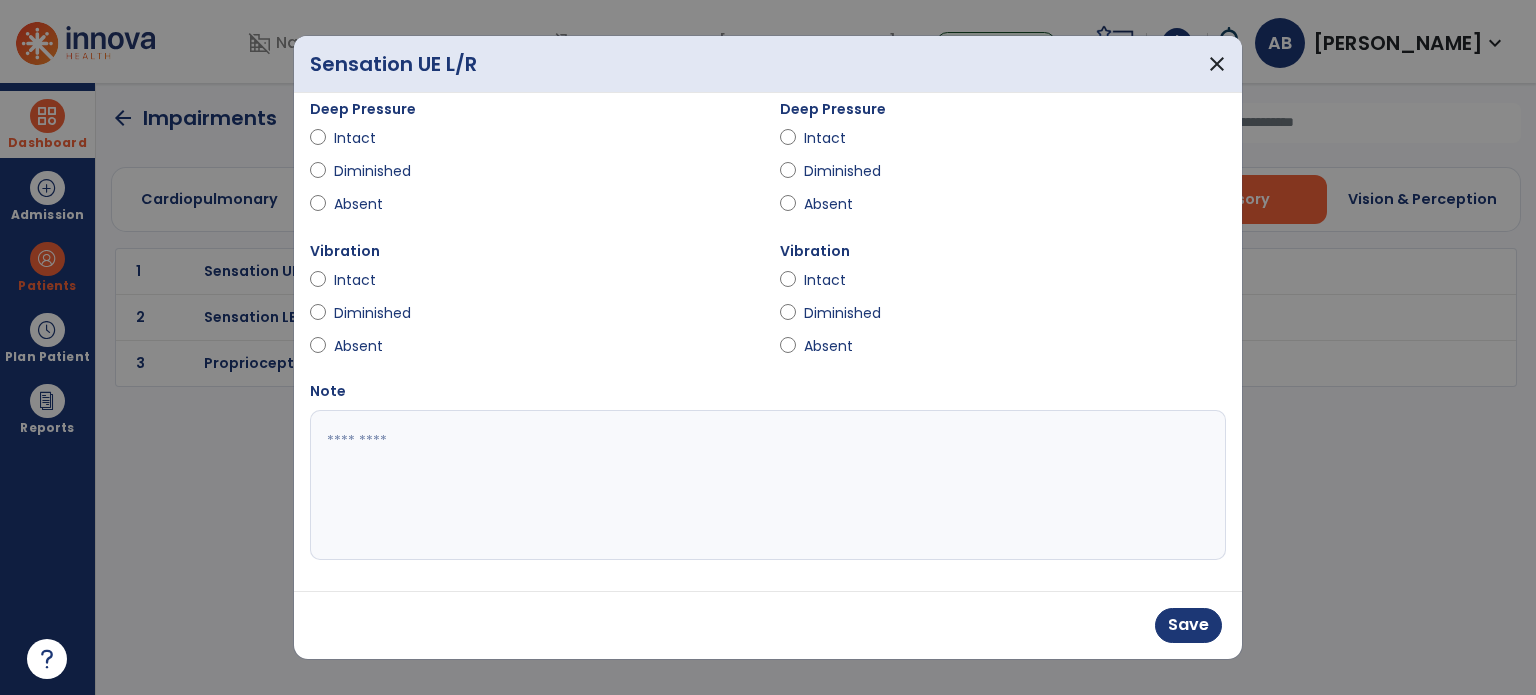click at bounding box center [766, 485] 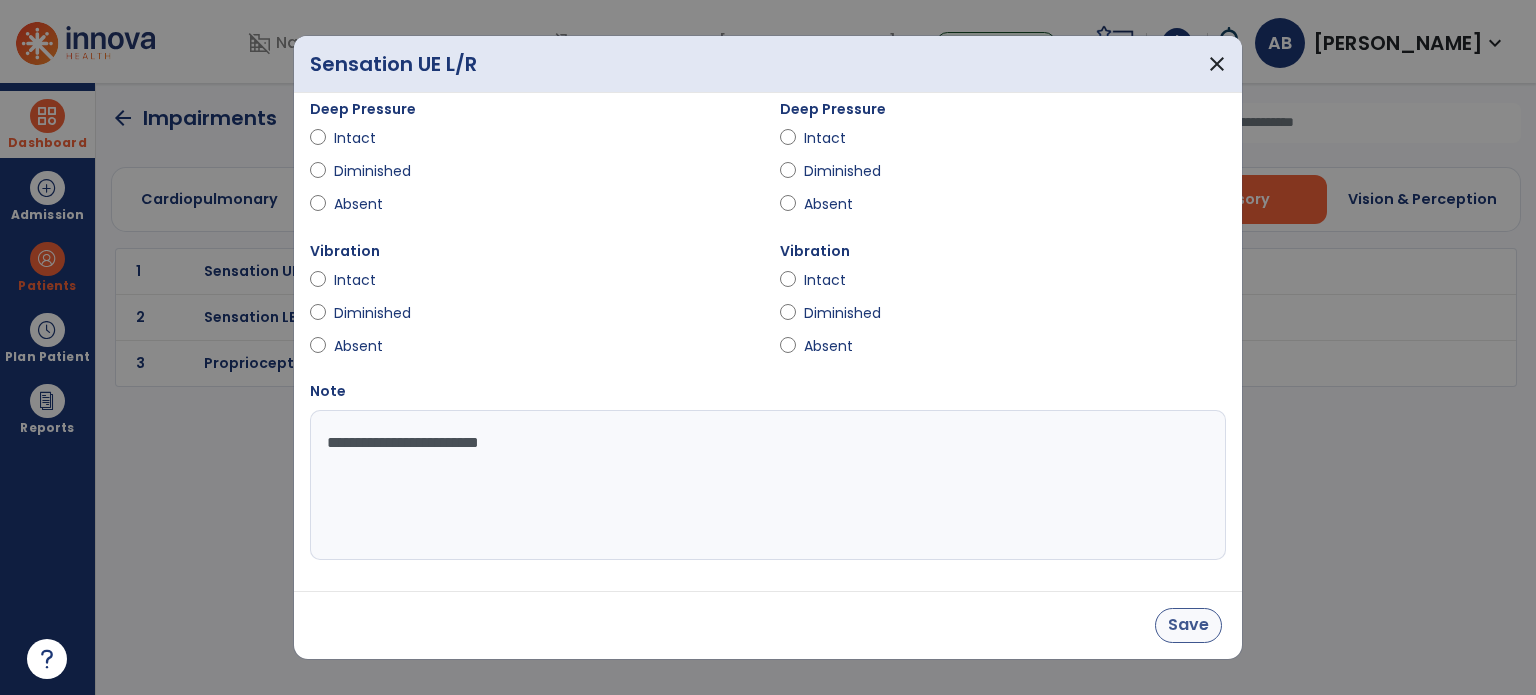 type on "**********" 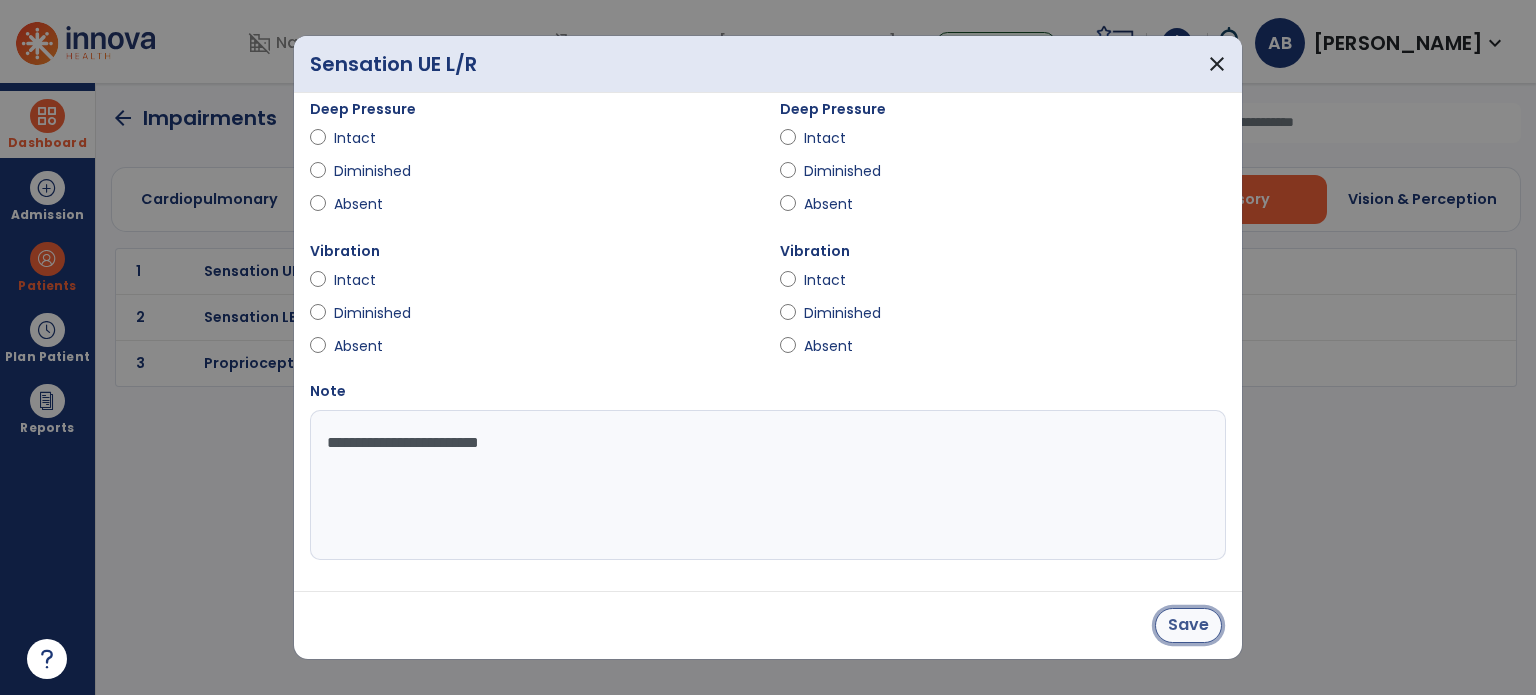 click on "Save" at bounding box center [1188, 625] 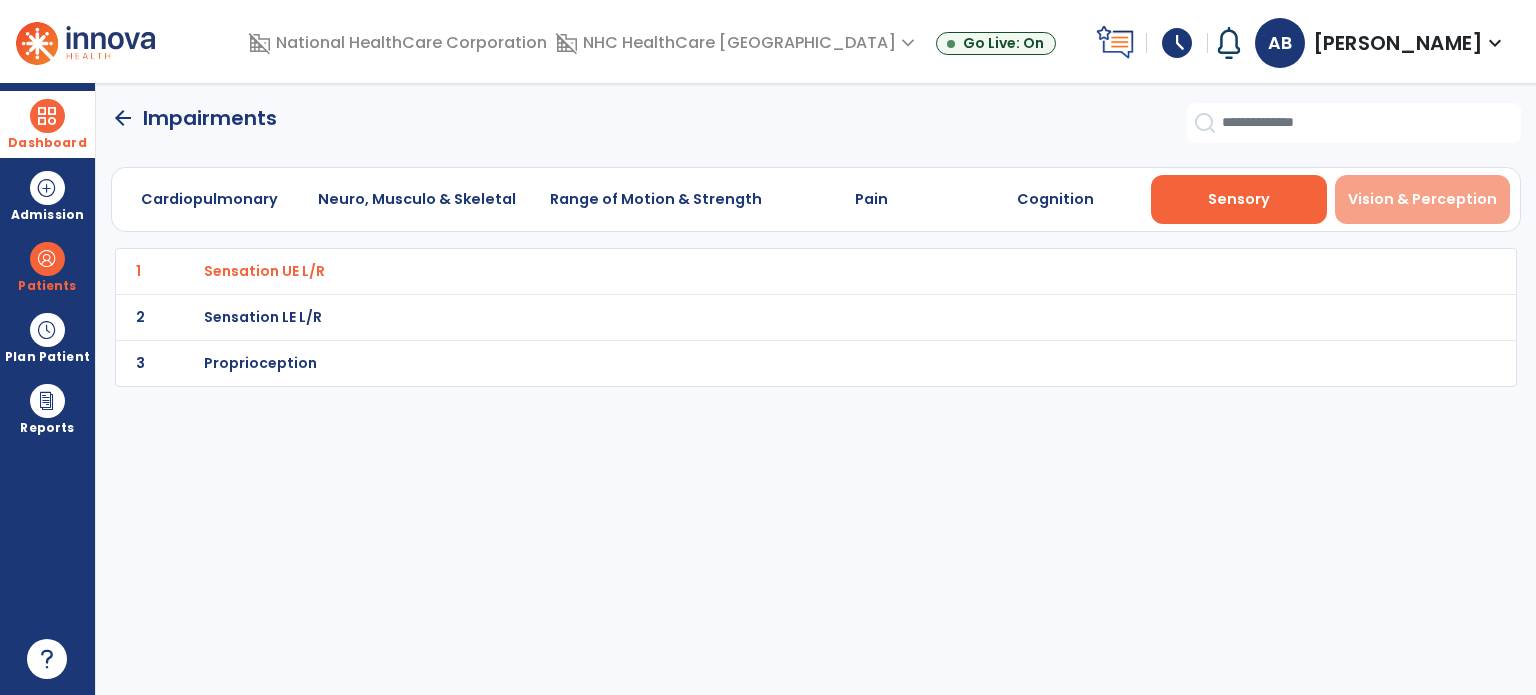 click on "Vision & Perception" at bounding box center (1423, 199) 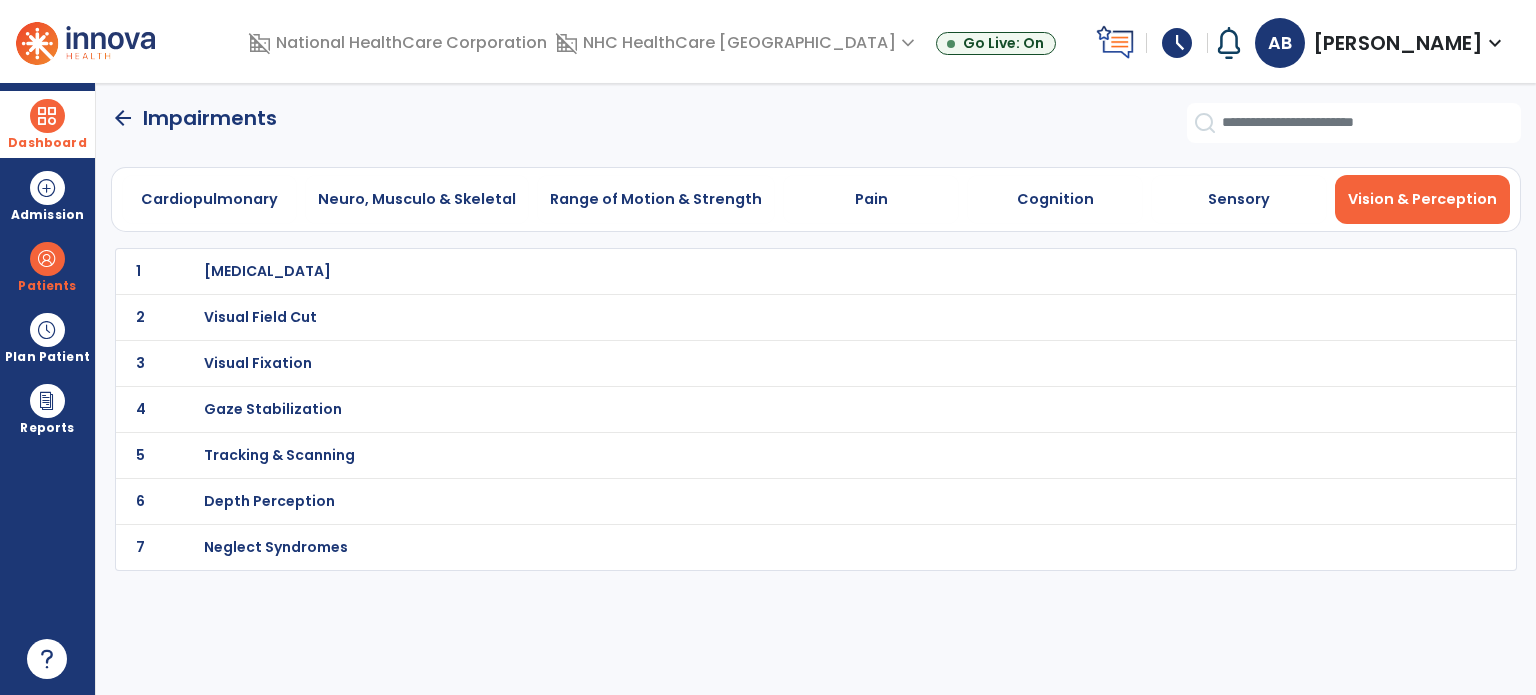 click on "[MEDICAL_DATA]" at bounding box center (267, 271) 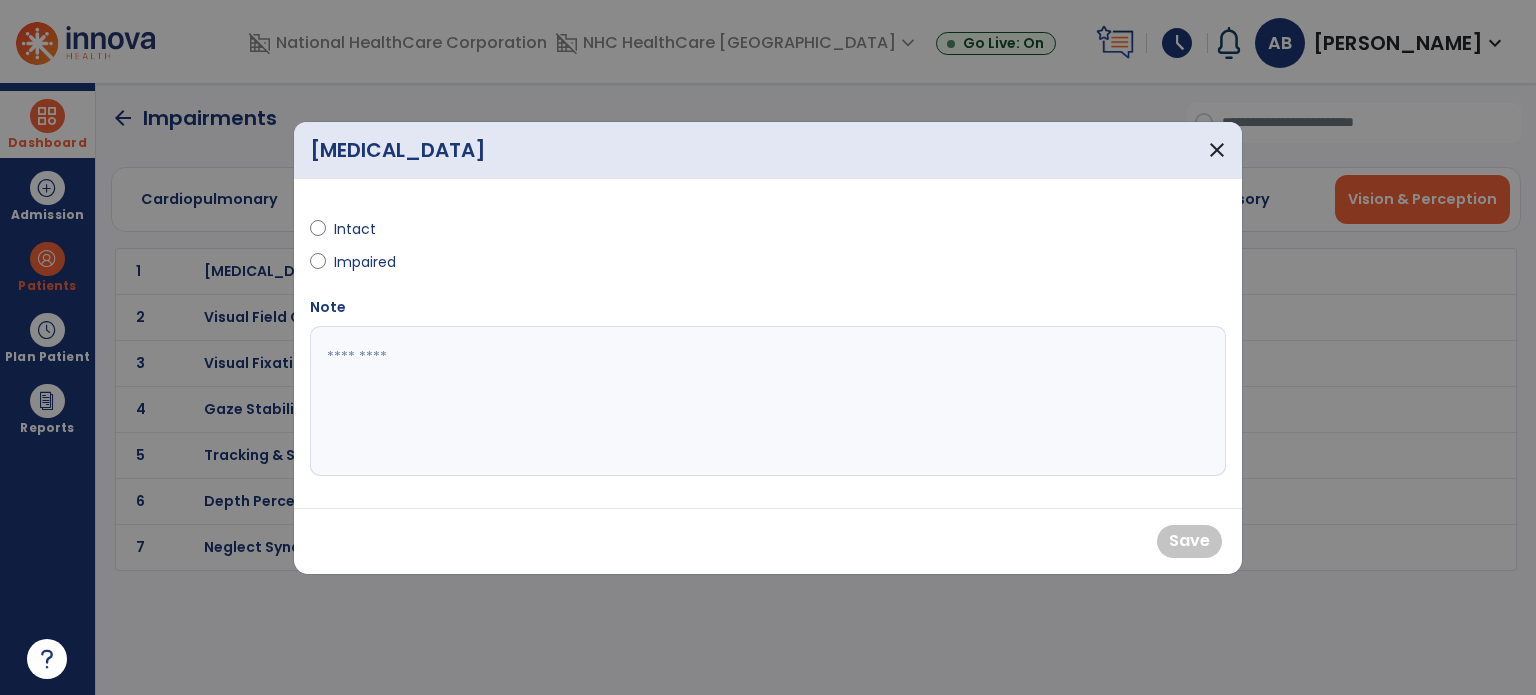 click on "Impaired" at bounding box center (369, 262) 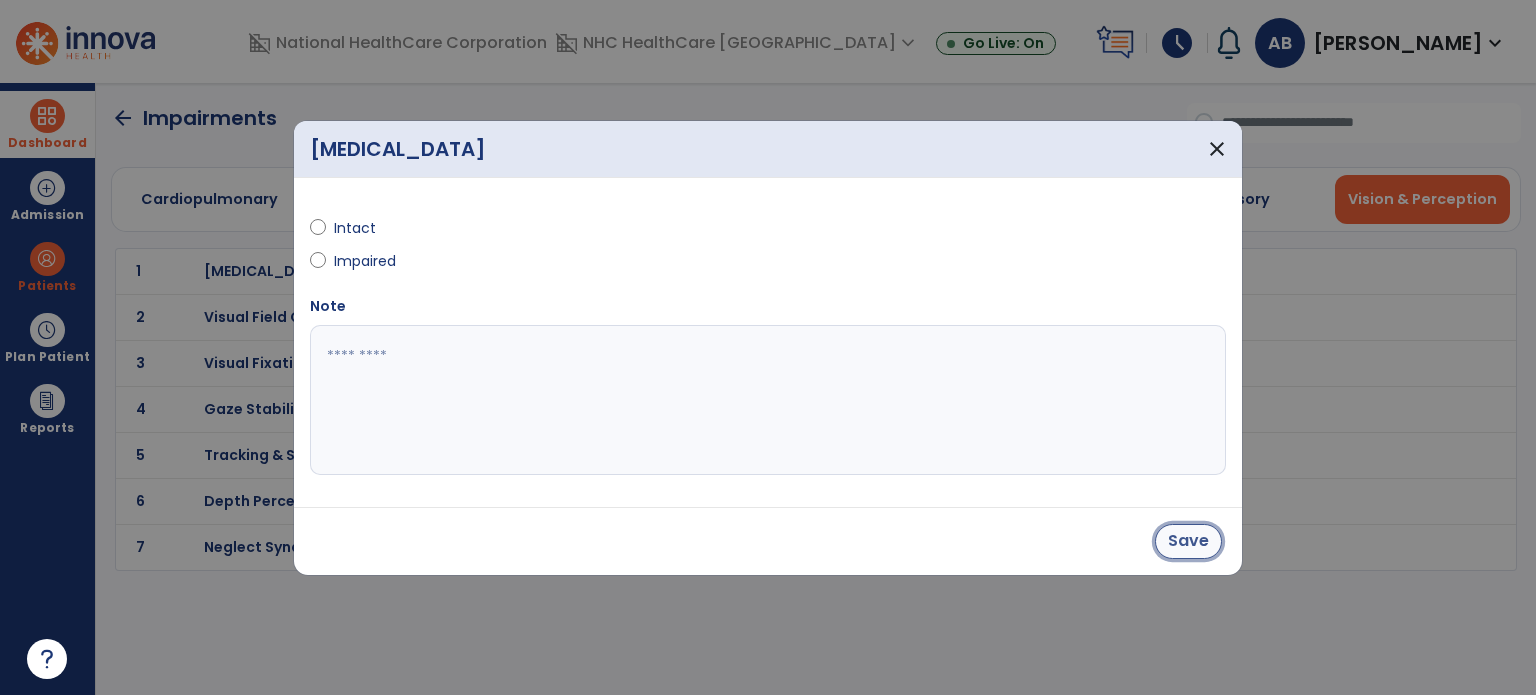 click on "Save" at bounding box center [1188, 541] 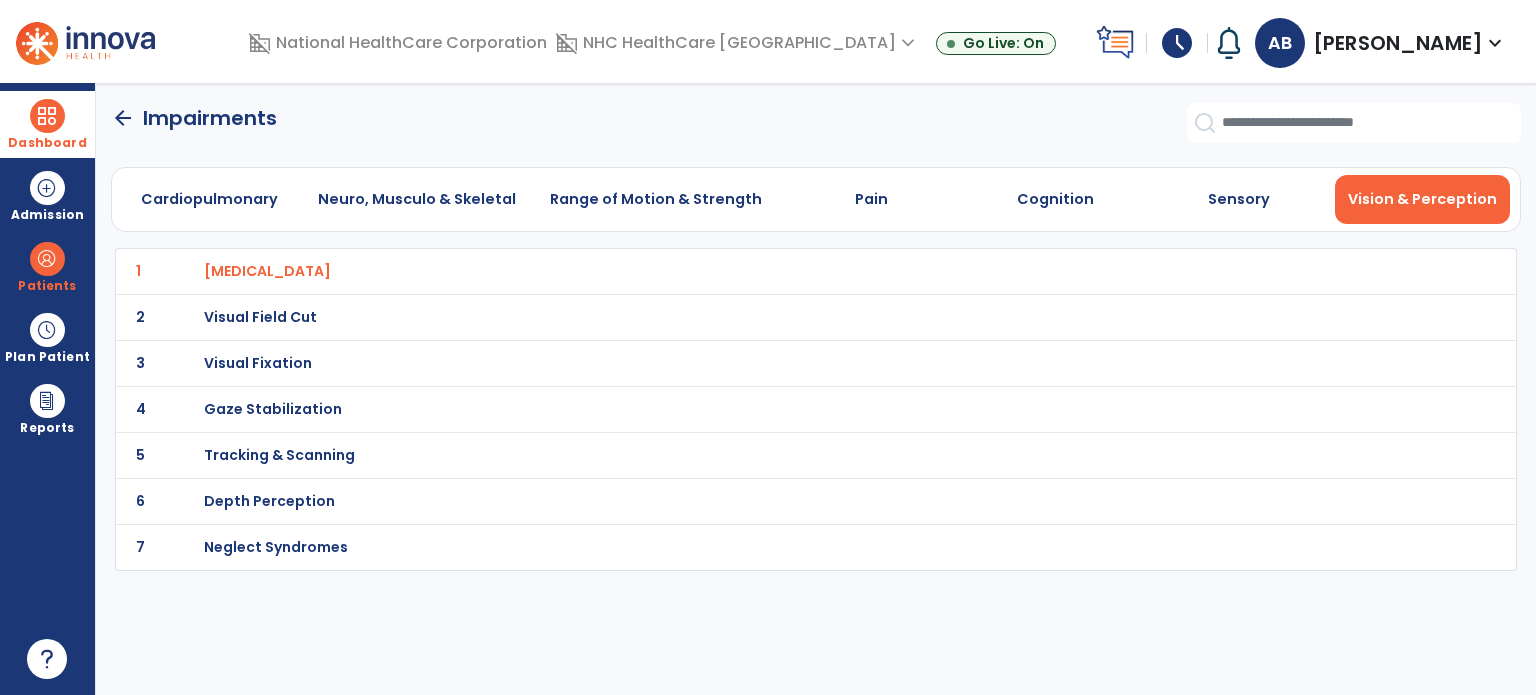 click on "arrow_back" 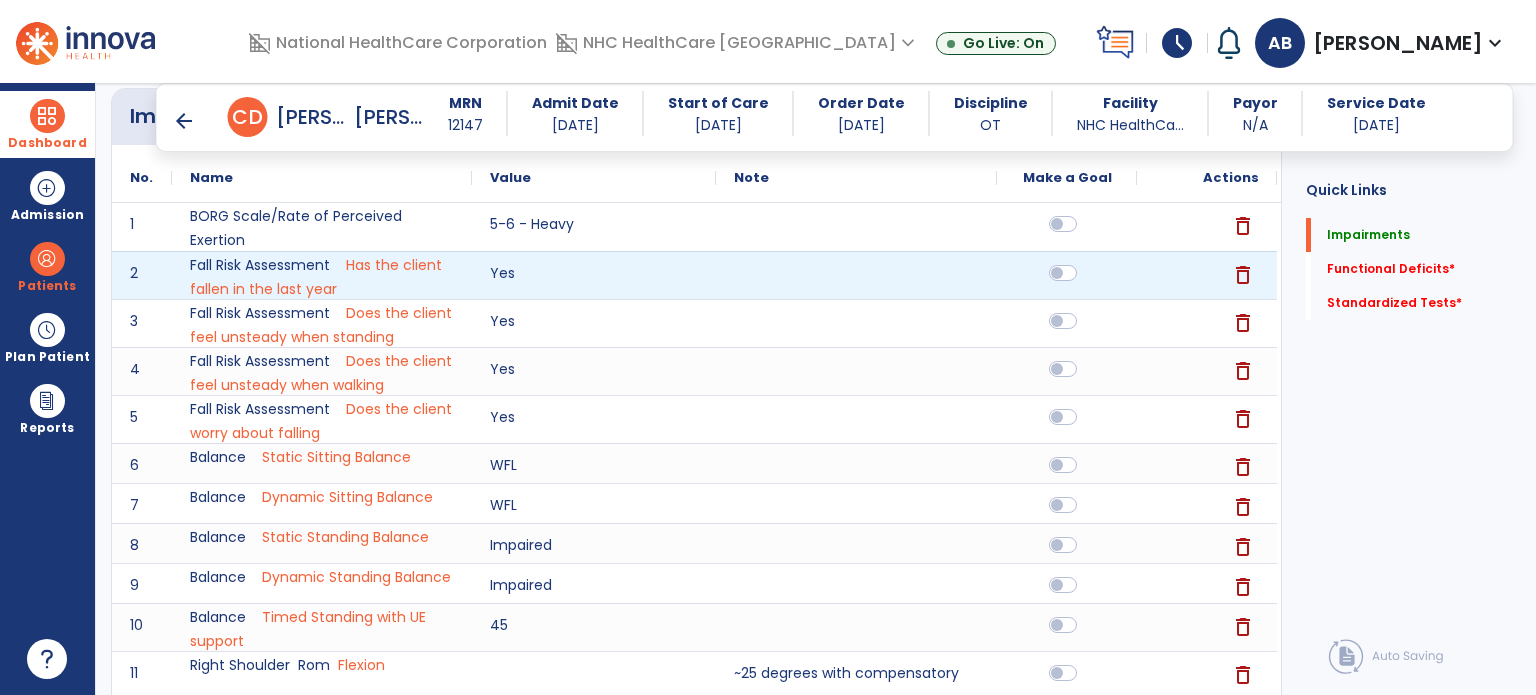 scroll, scrollTop: 200, scrollLeft: 0, axis: vertical 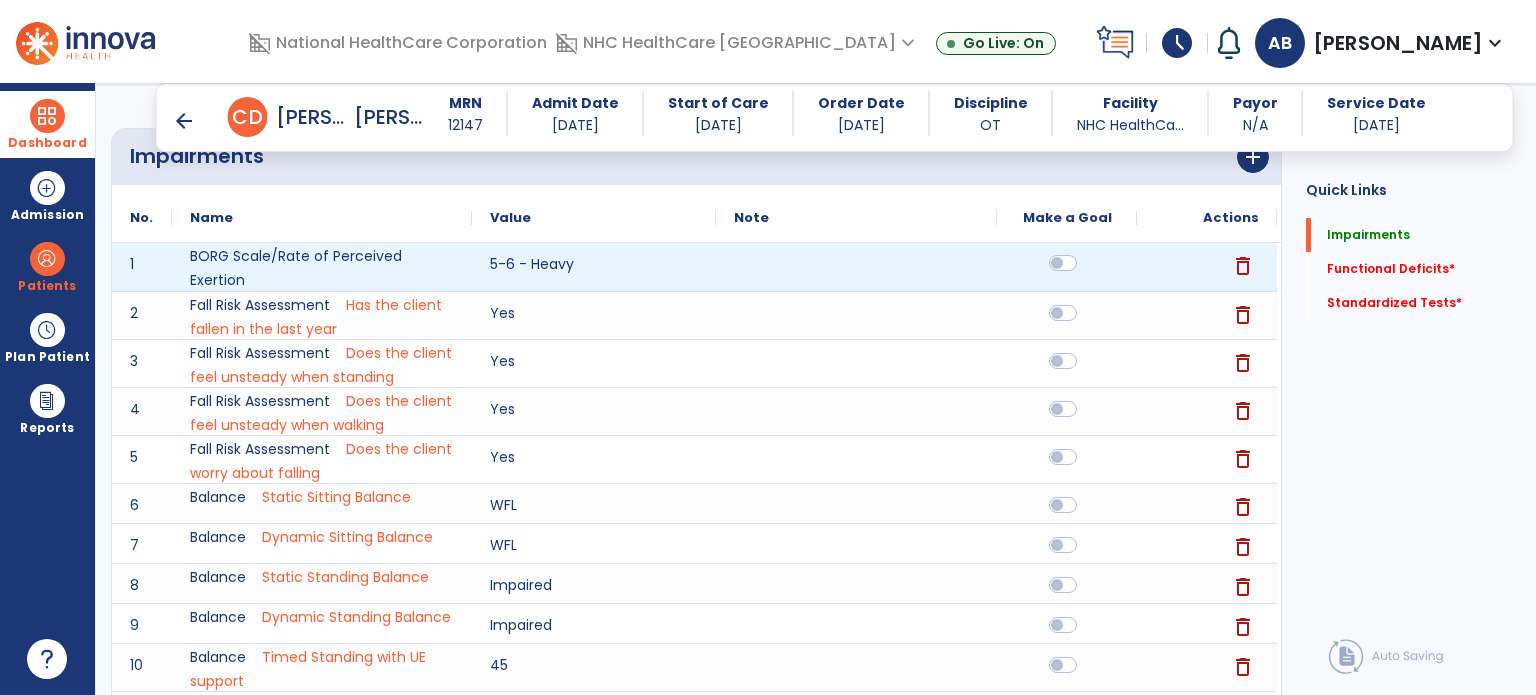 click 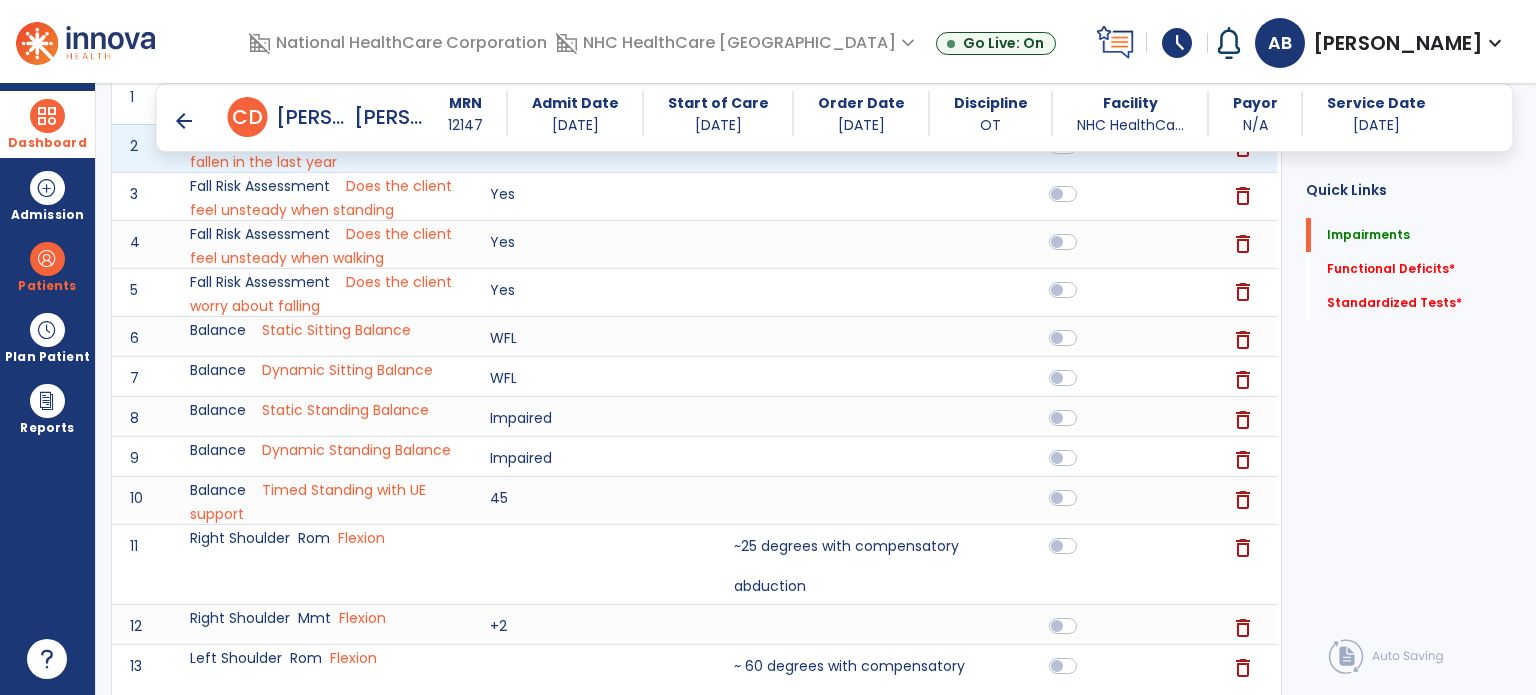 scroll, scrollTop: 400, scrollLeft: 0, axis: vertical 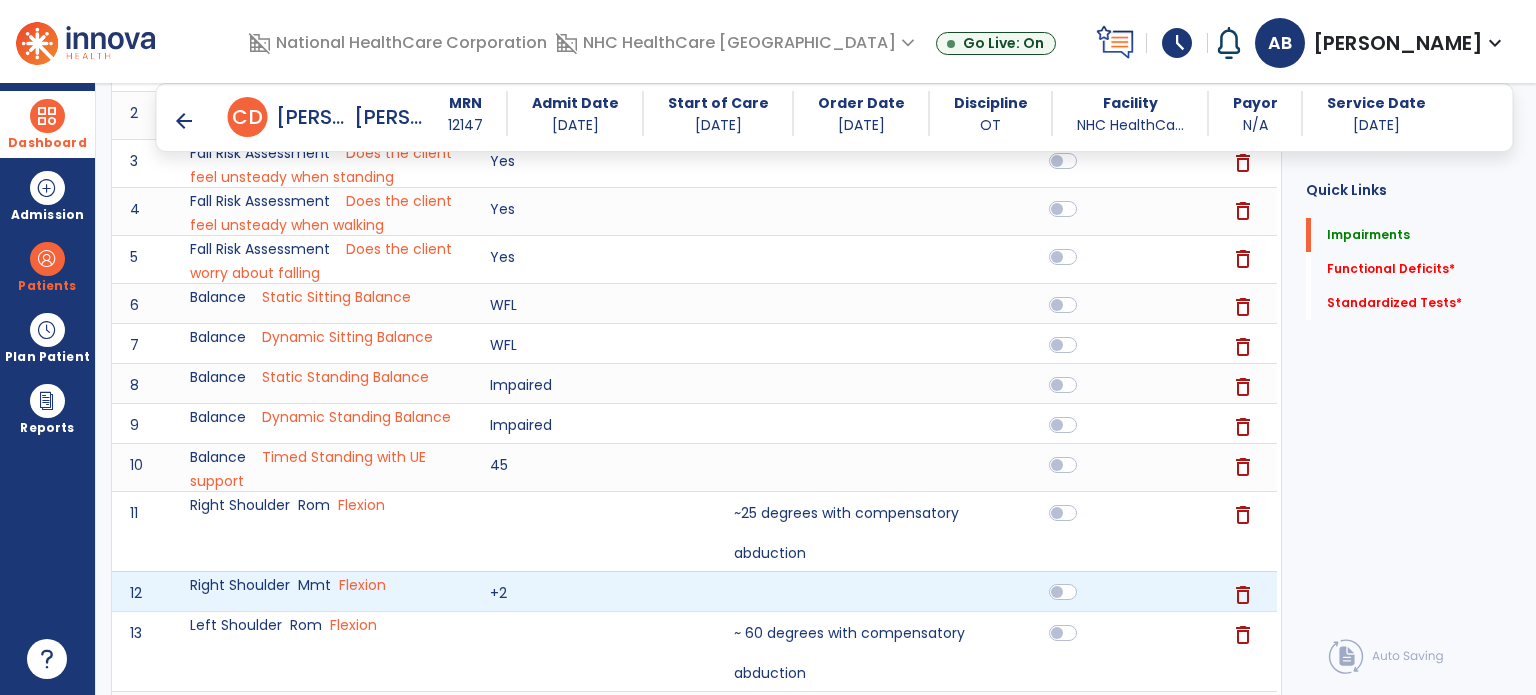 click 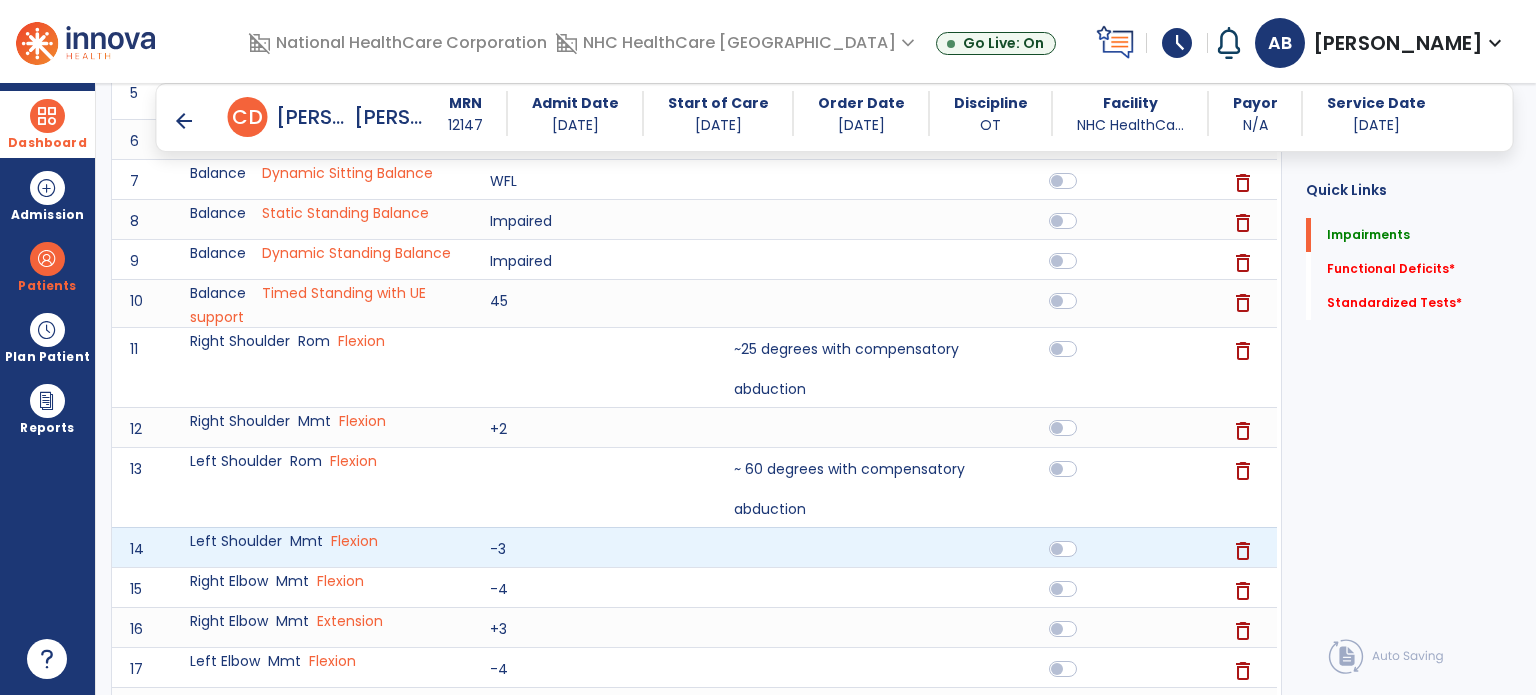 scroll, scrollTop: 600, scrollLeft: 0, axis: vertical 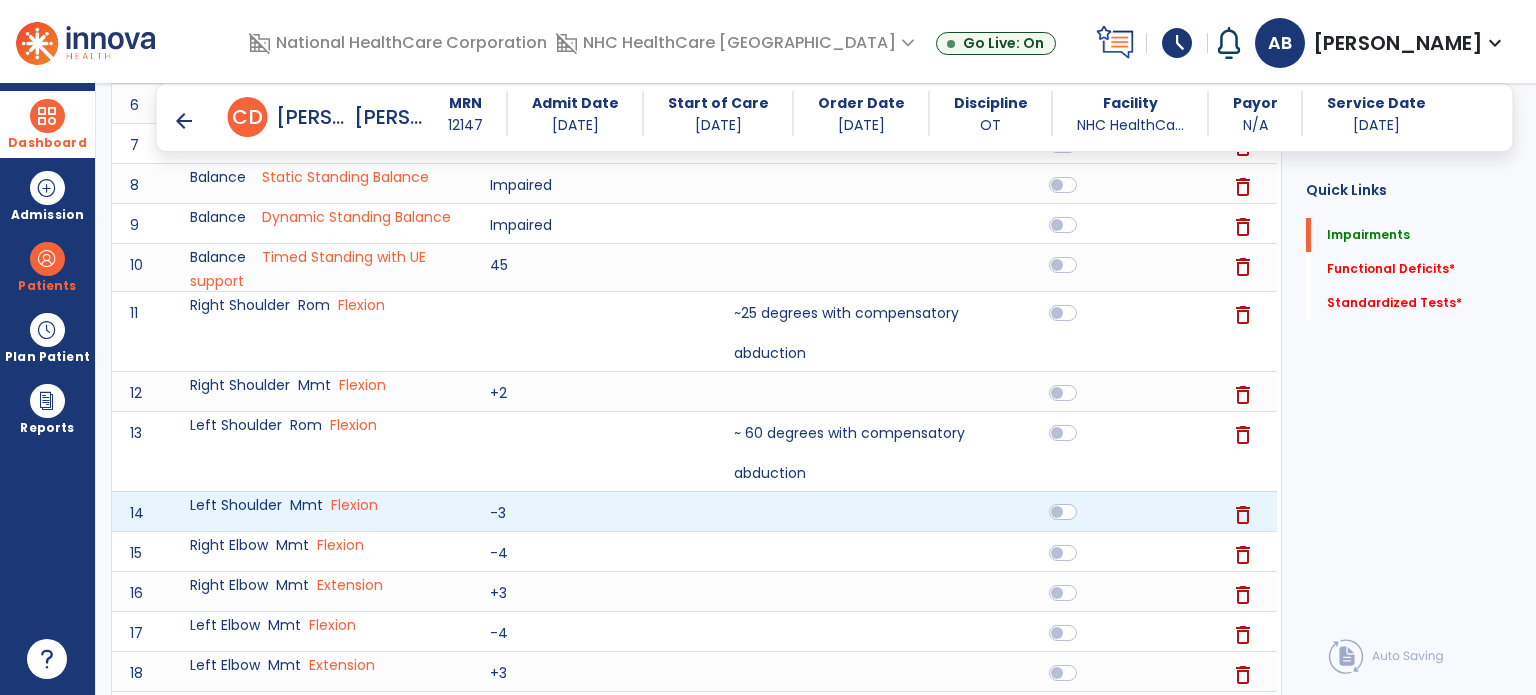 click 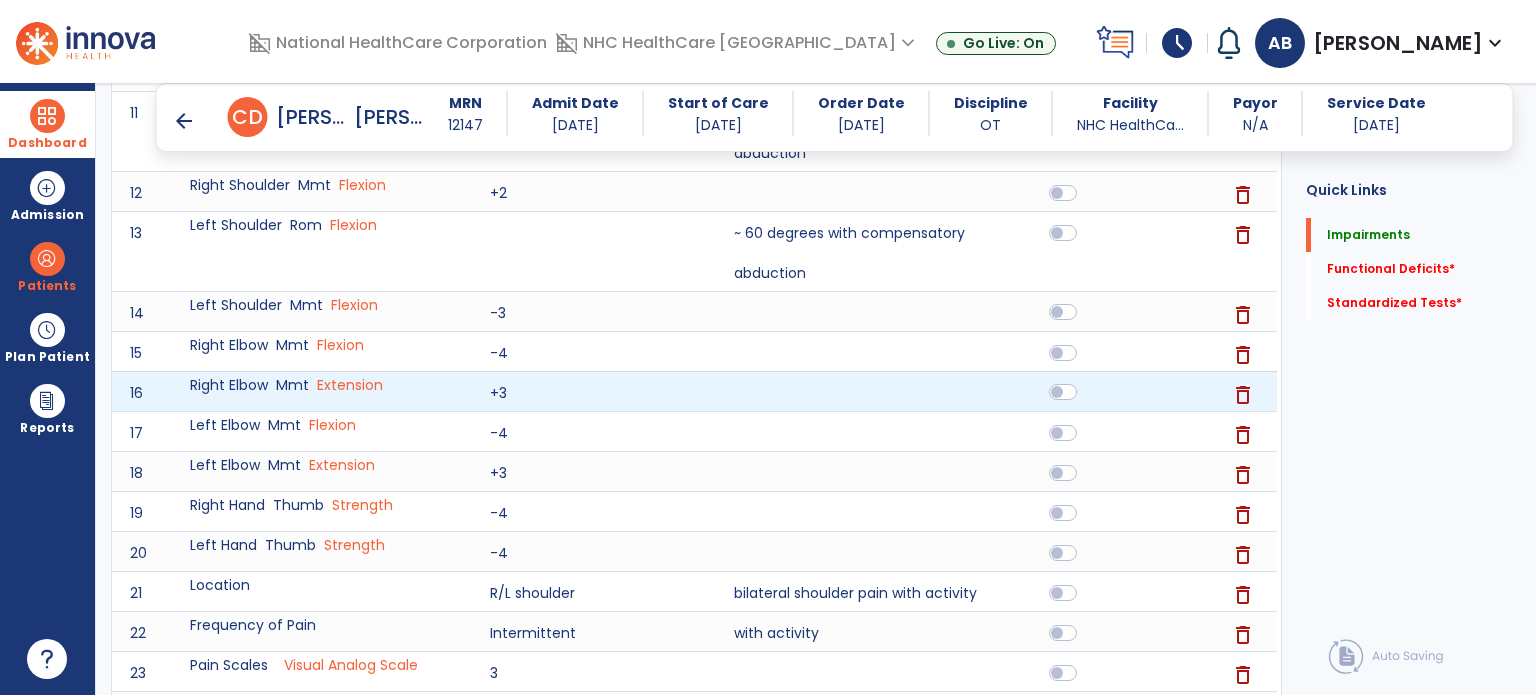 click 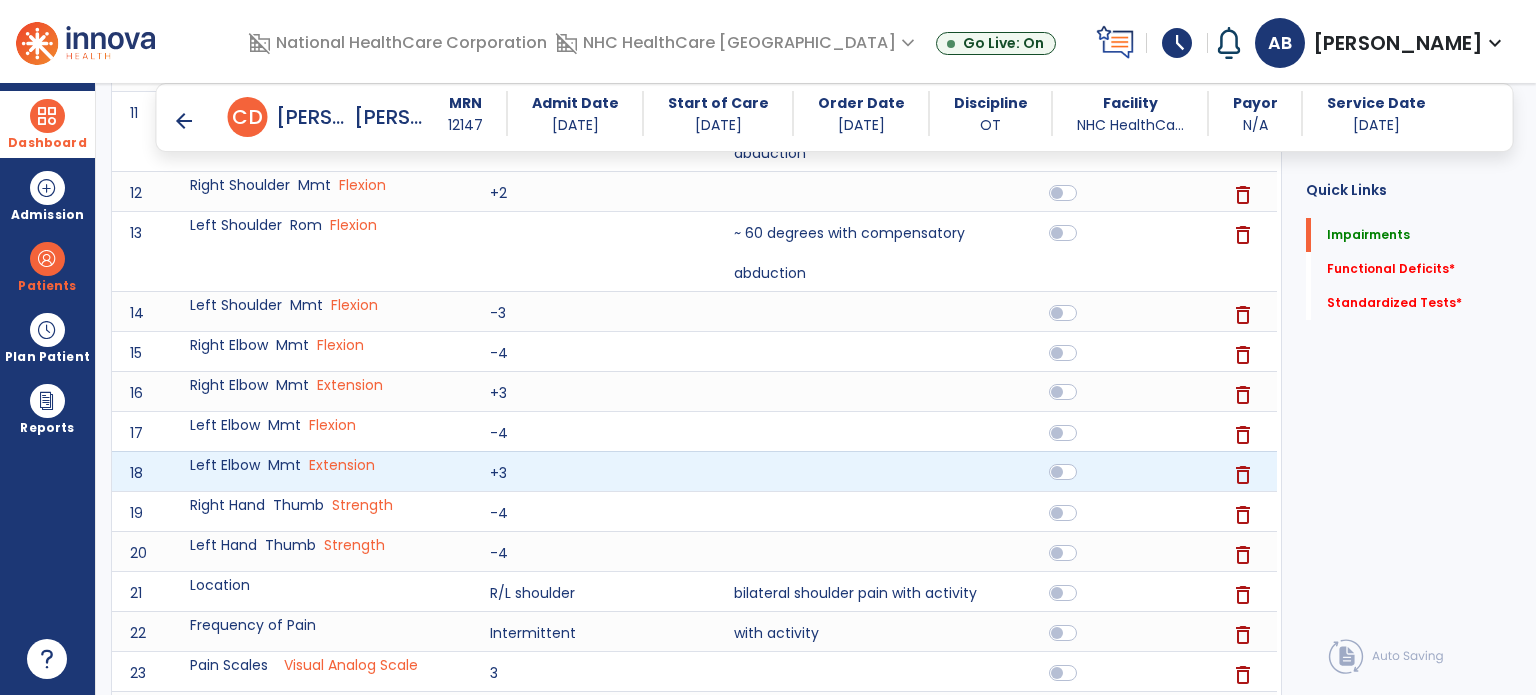click 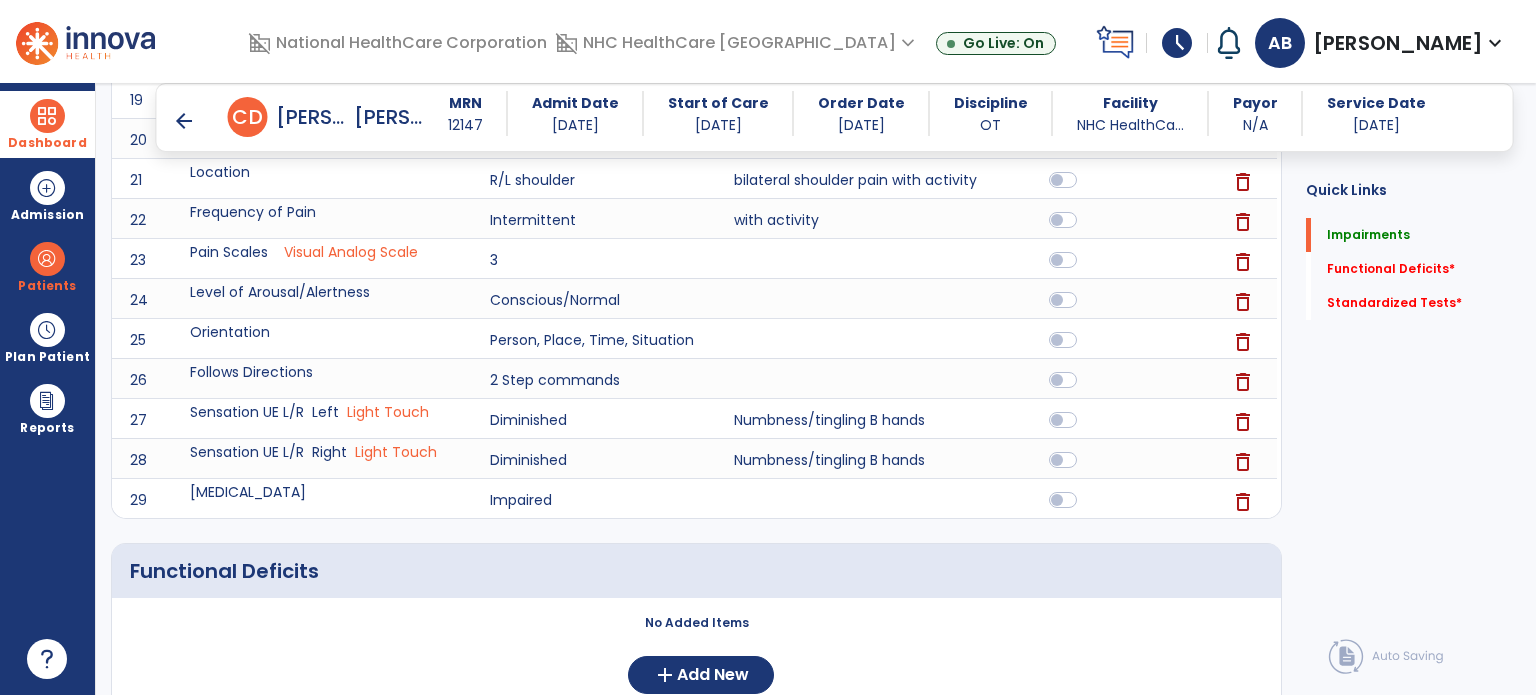 scroll, scrollTop: 1488, scrollLeft: 0, axis: vertical 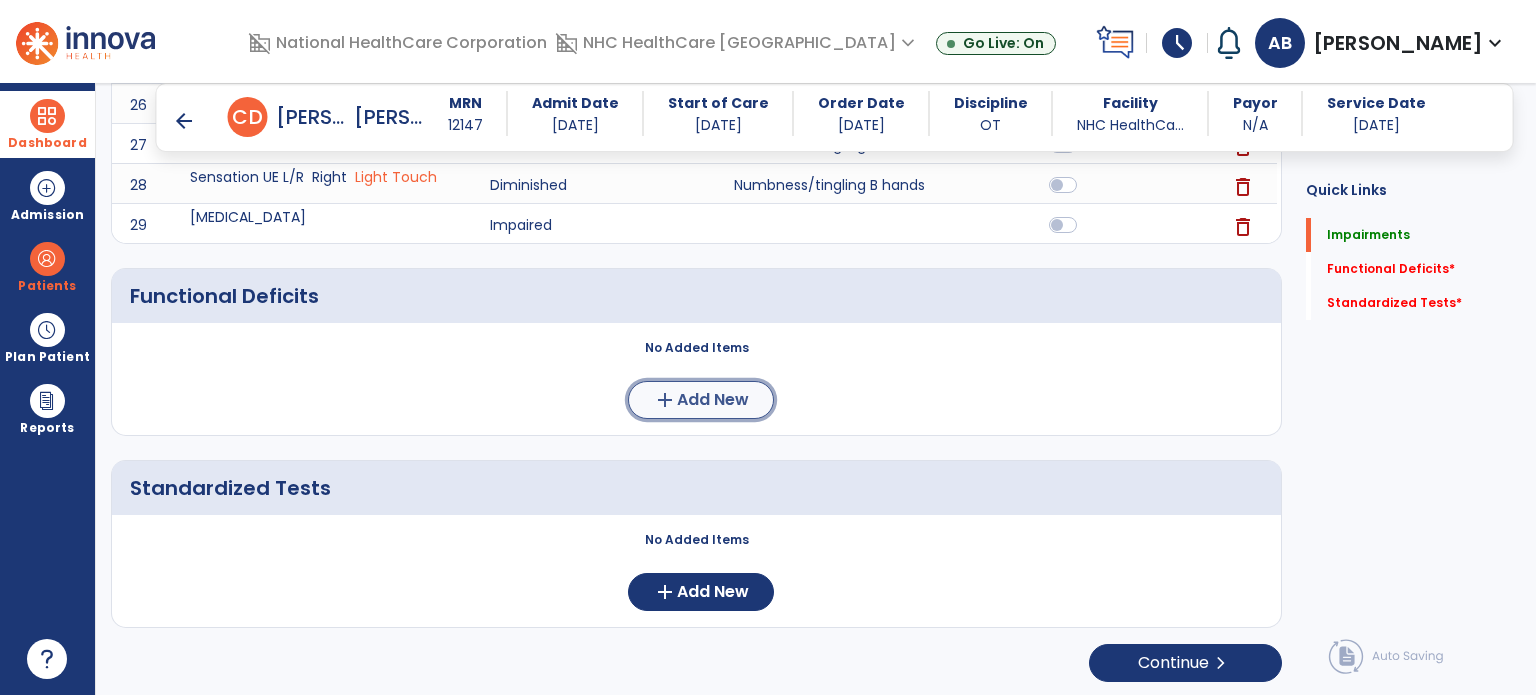 click on "add  Add New" 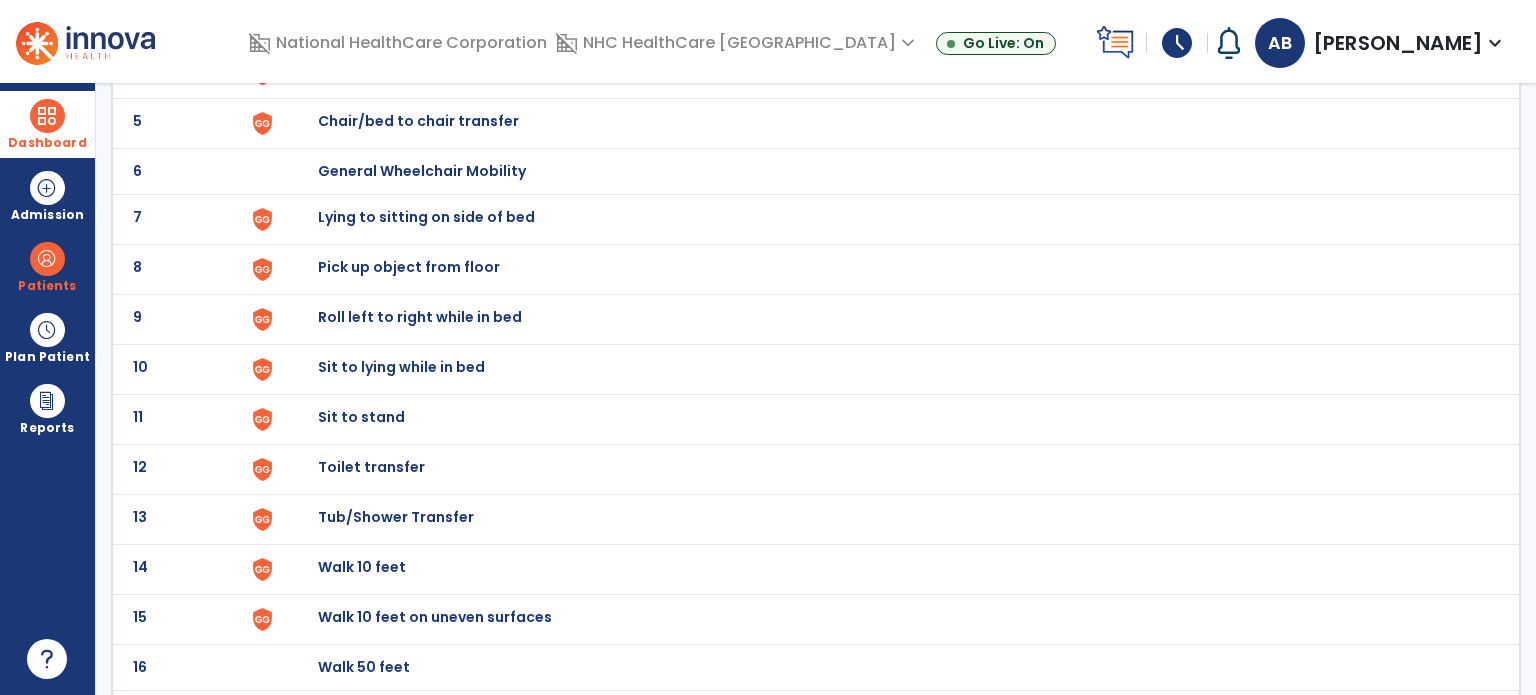 scroll, scrollTop: 347, scrollLeft: 0, axis: vertical 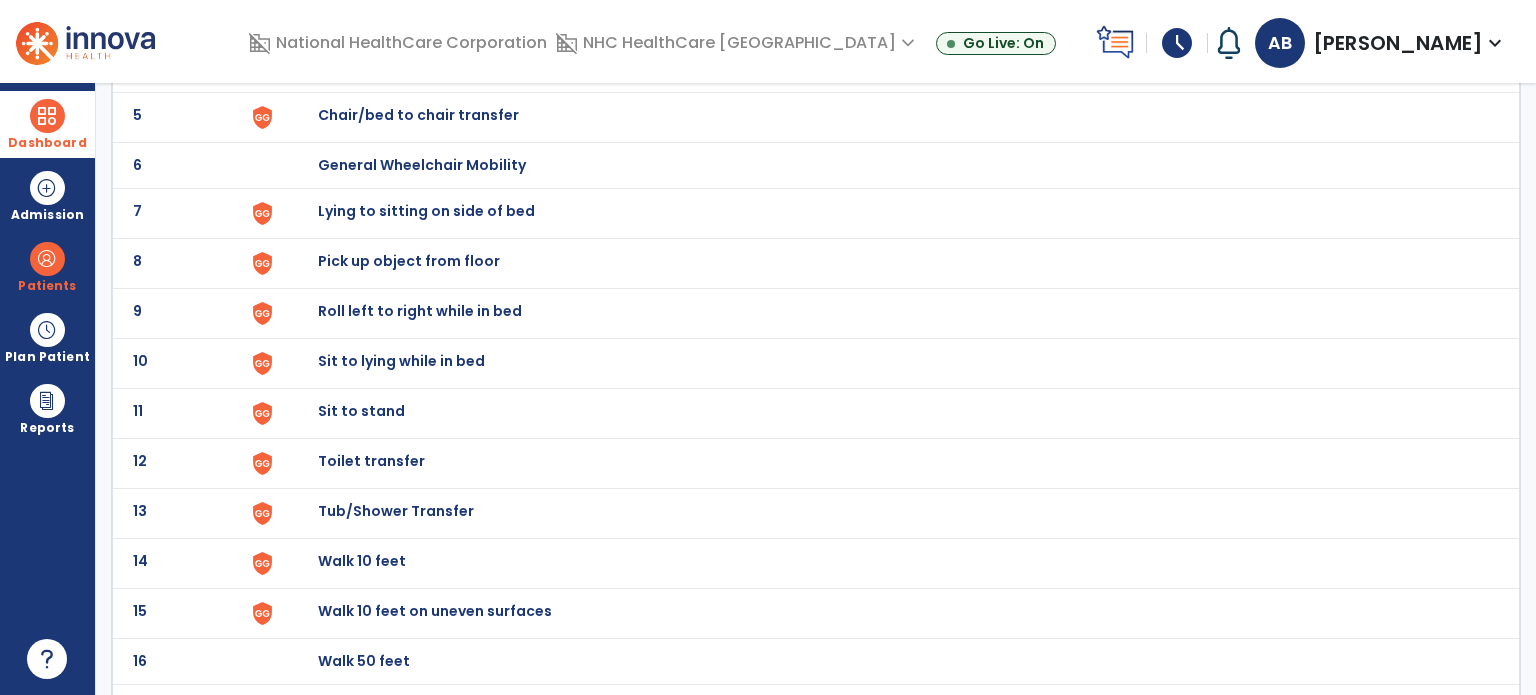 click on "Sit to stand" at bounding box center (364, -85) 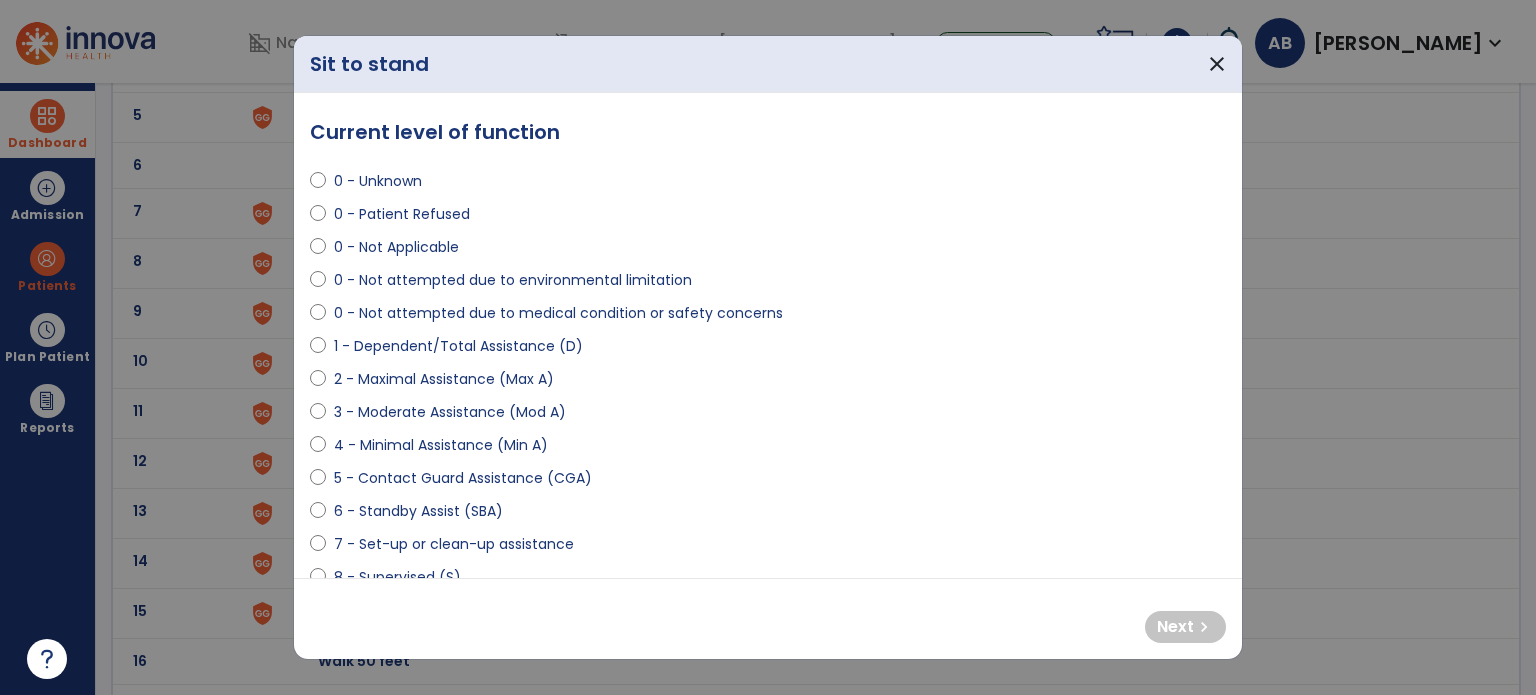 click on "3 - Moderate Assistance (Mod A)" at bounding box center [450, 412] 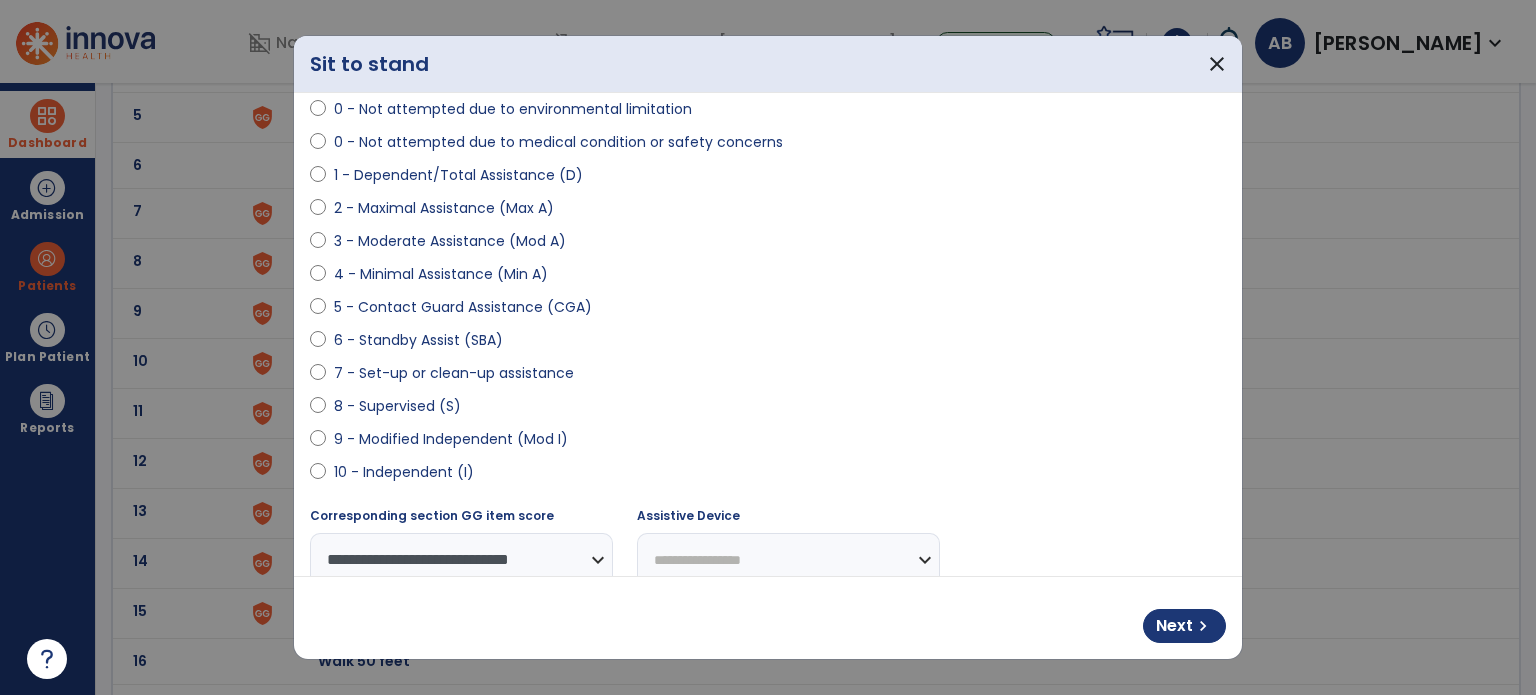 click on "**********" at bounding box center (788, 560) 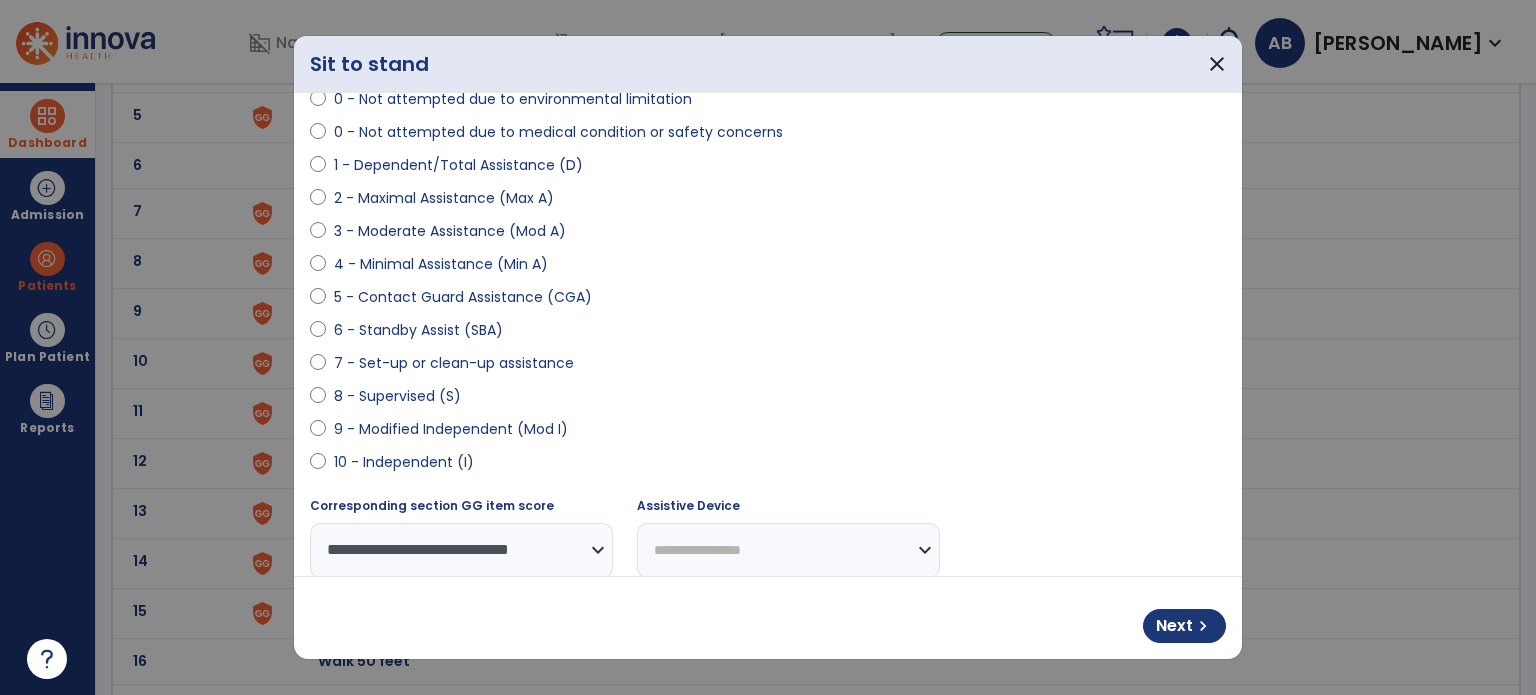 select on "**********" 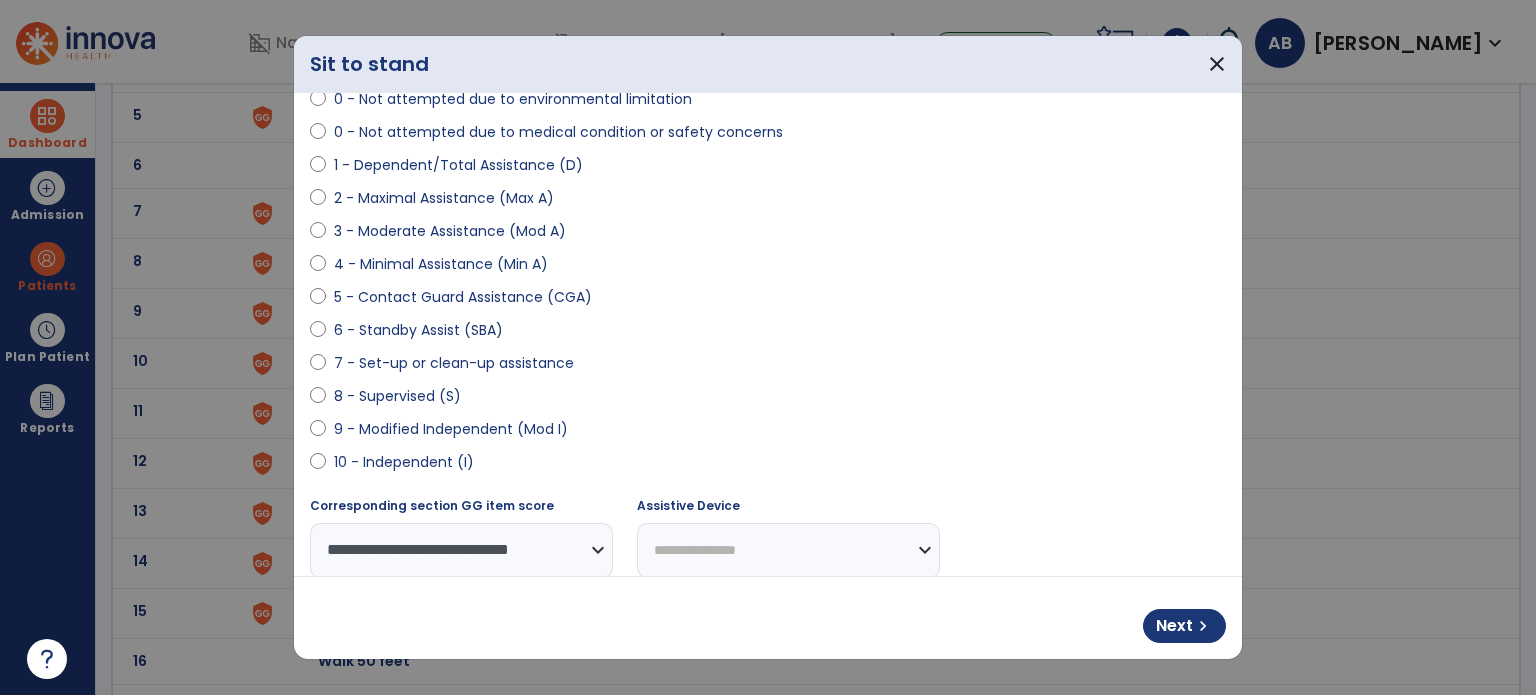 click on "**********" at bounding box center (788, 550) 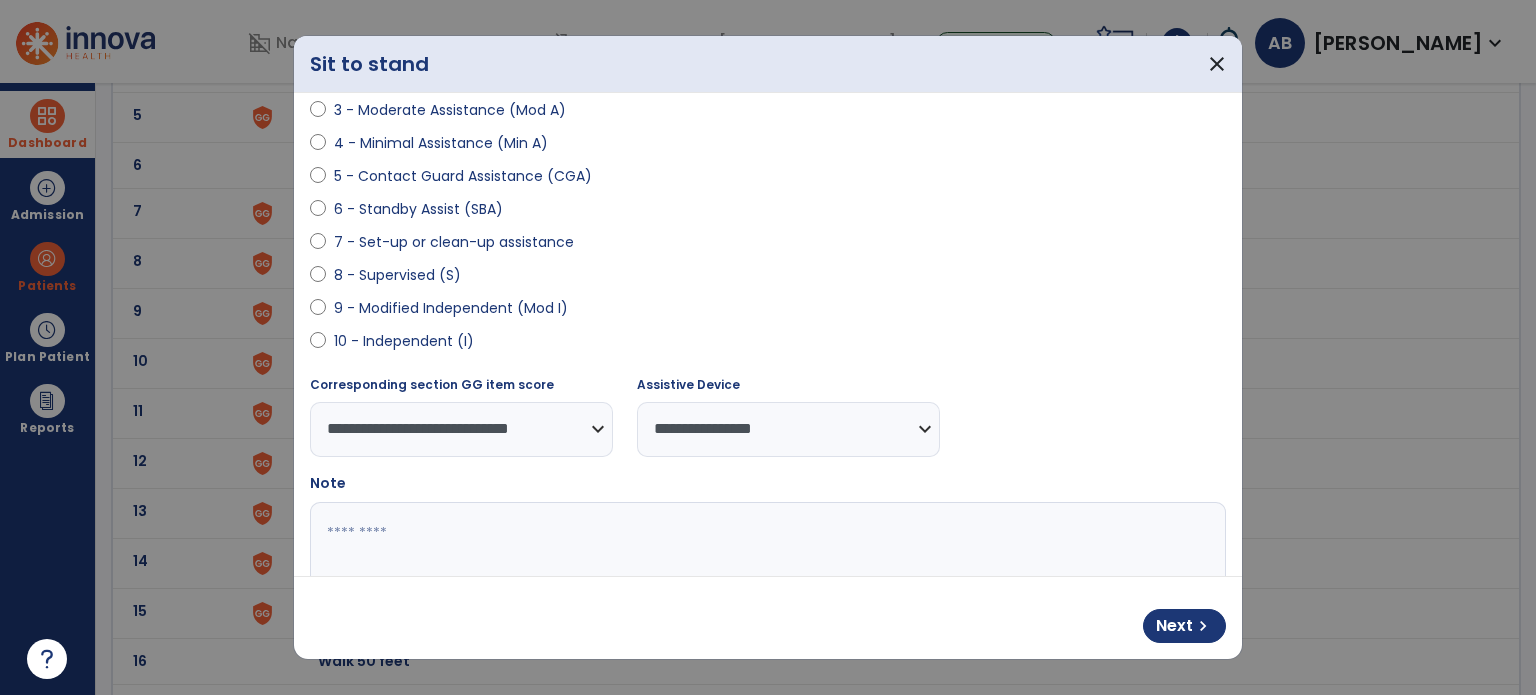 scroll, scrollTop: 308, scrollLeft: 0, axis: vertical 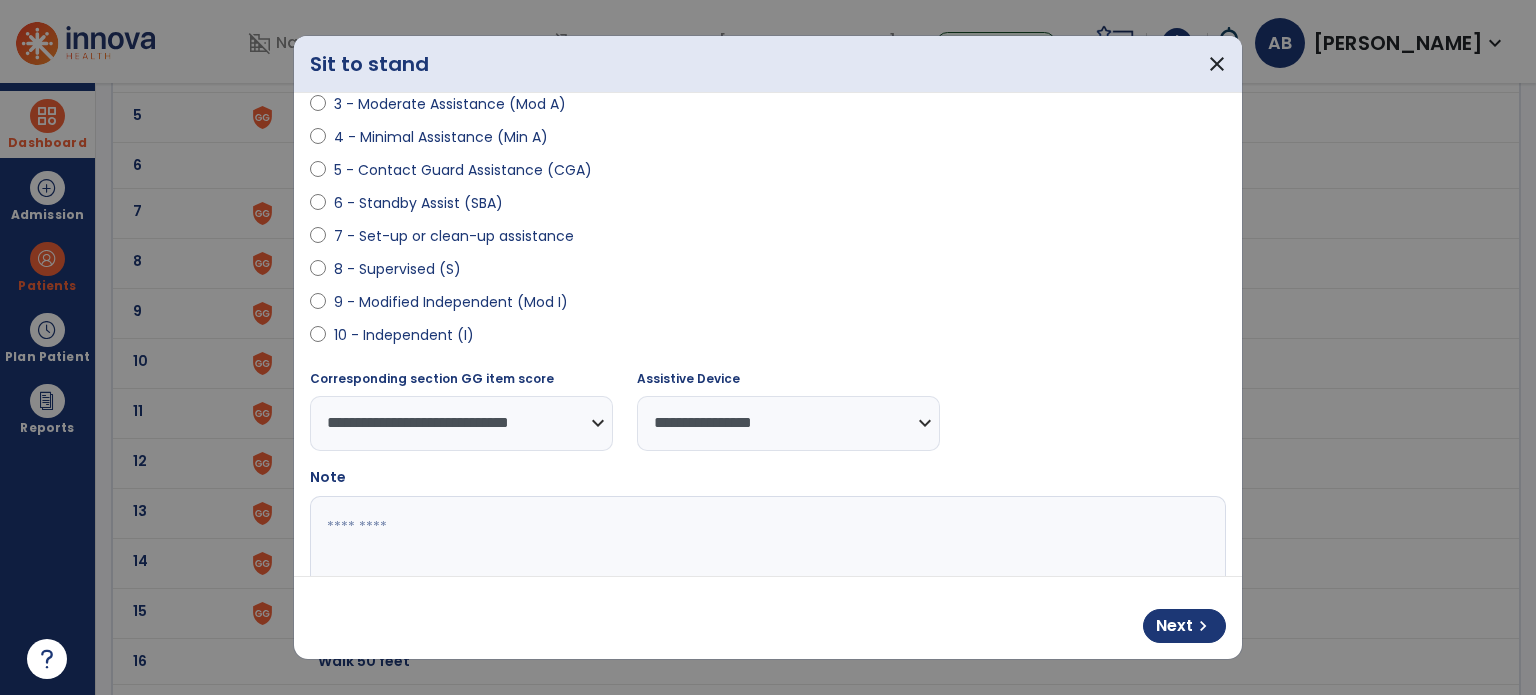 click at bounding box center [766, 571] 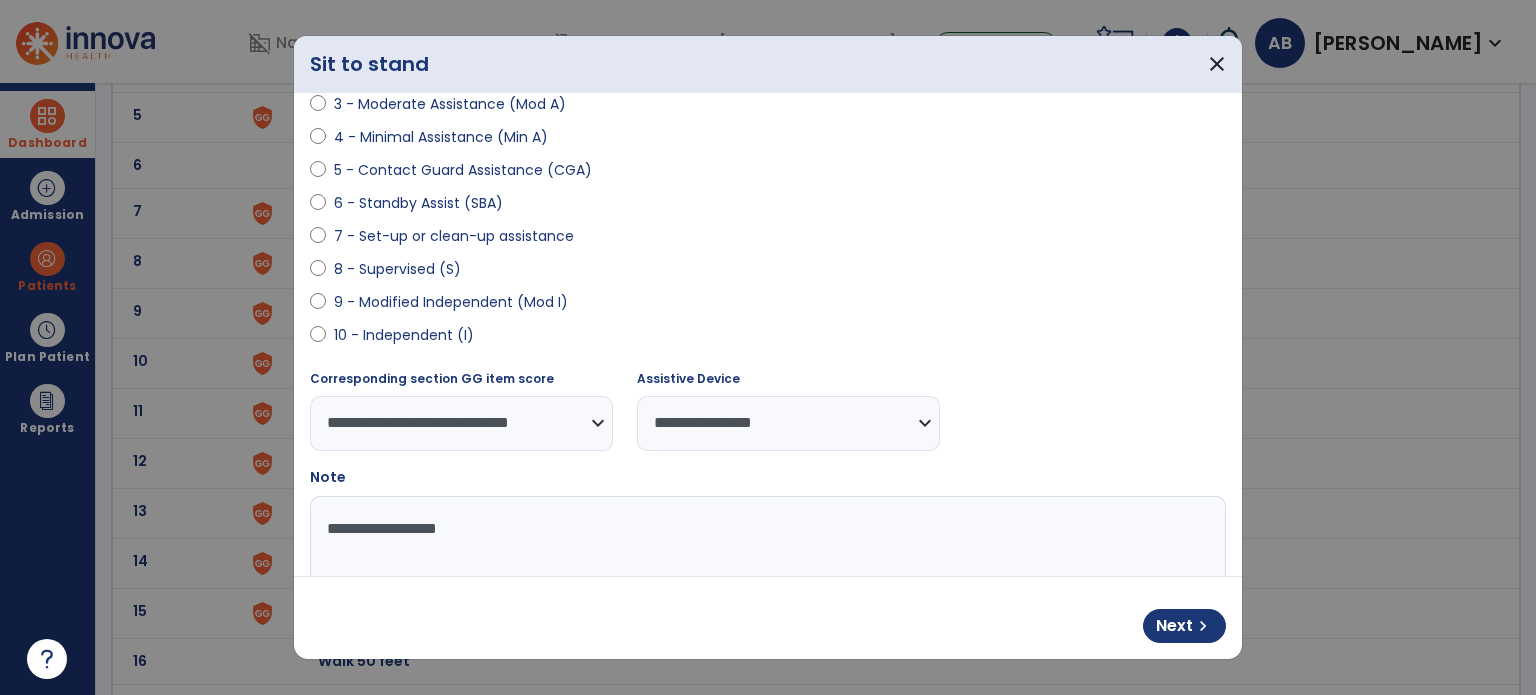 type on "**********" 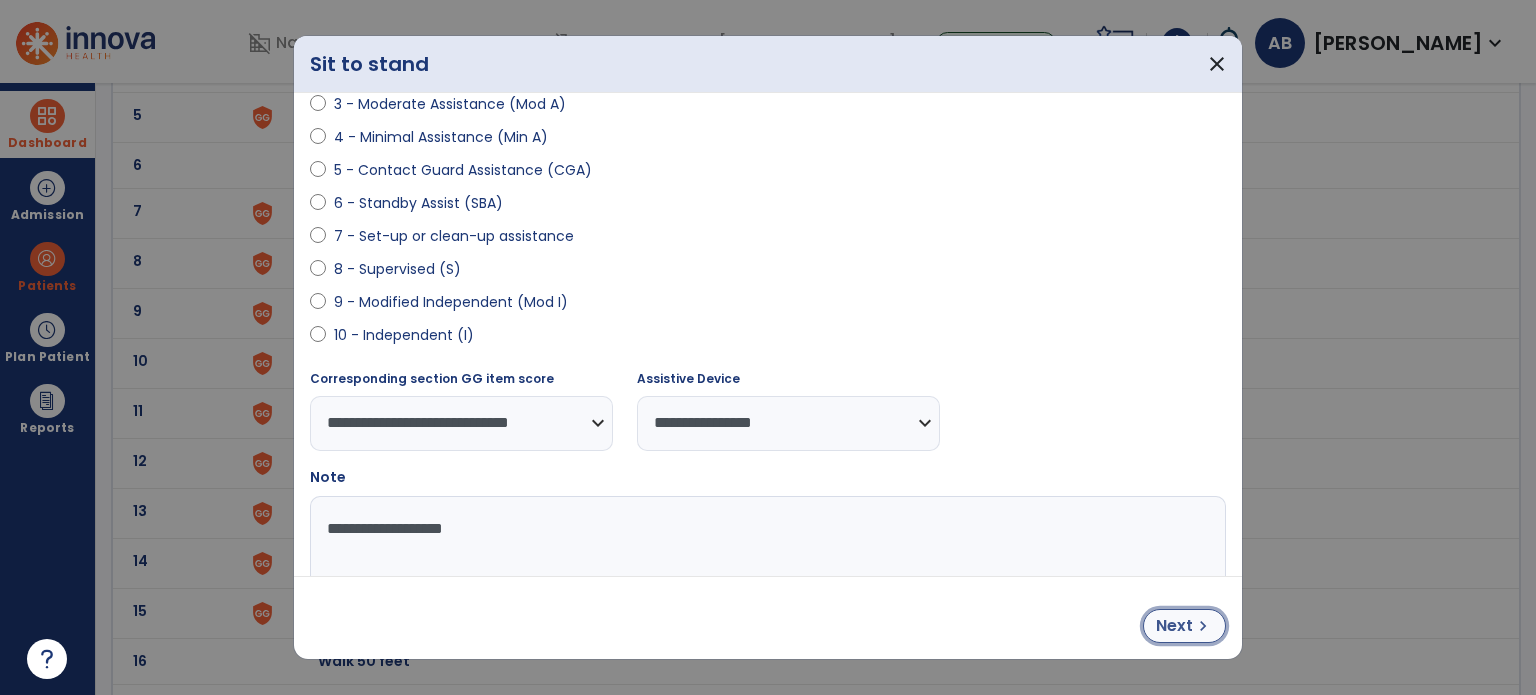 click on "Next" at bounding box center (1174, 626) 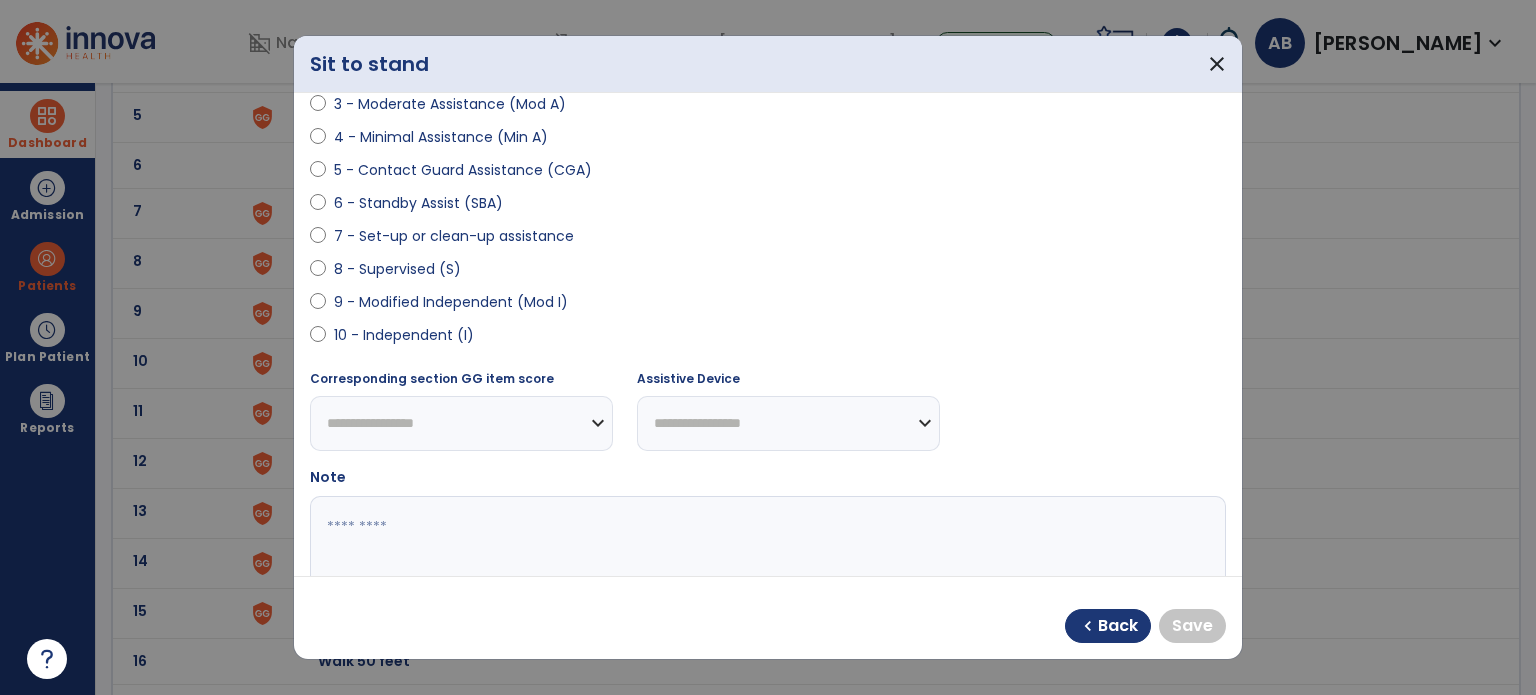 click on "9 - Modified Independent (Mod I)" at bounding box center [451, 302] 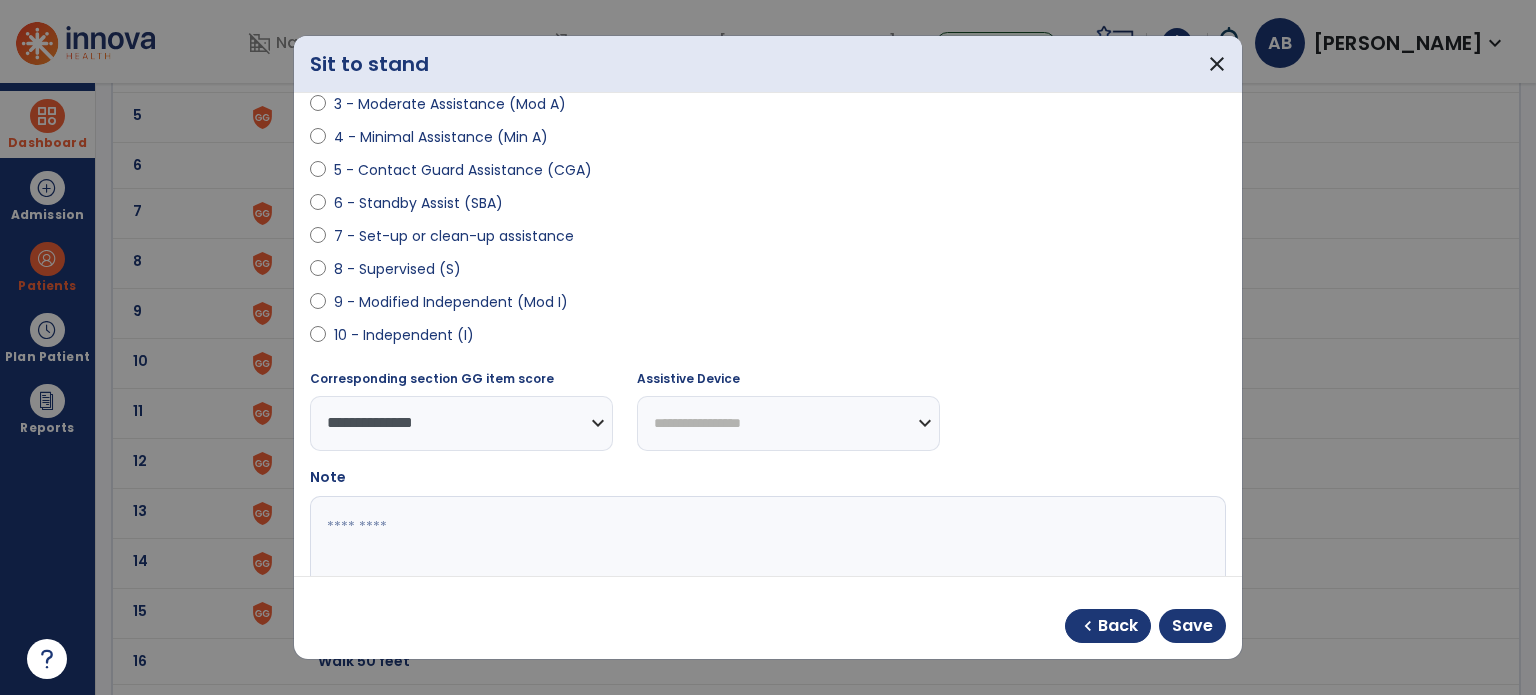 click on "**********" at bounding box center (788, 423) 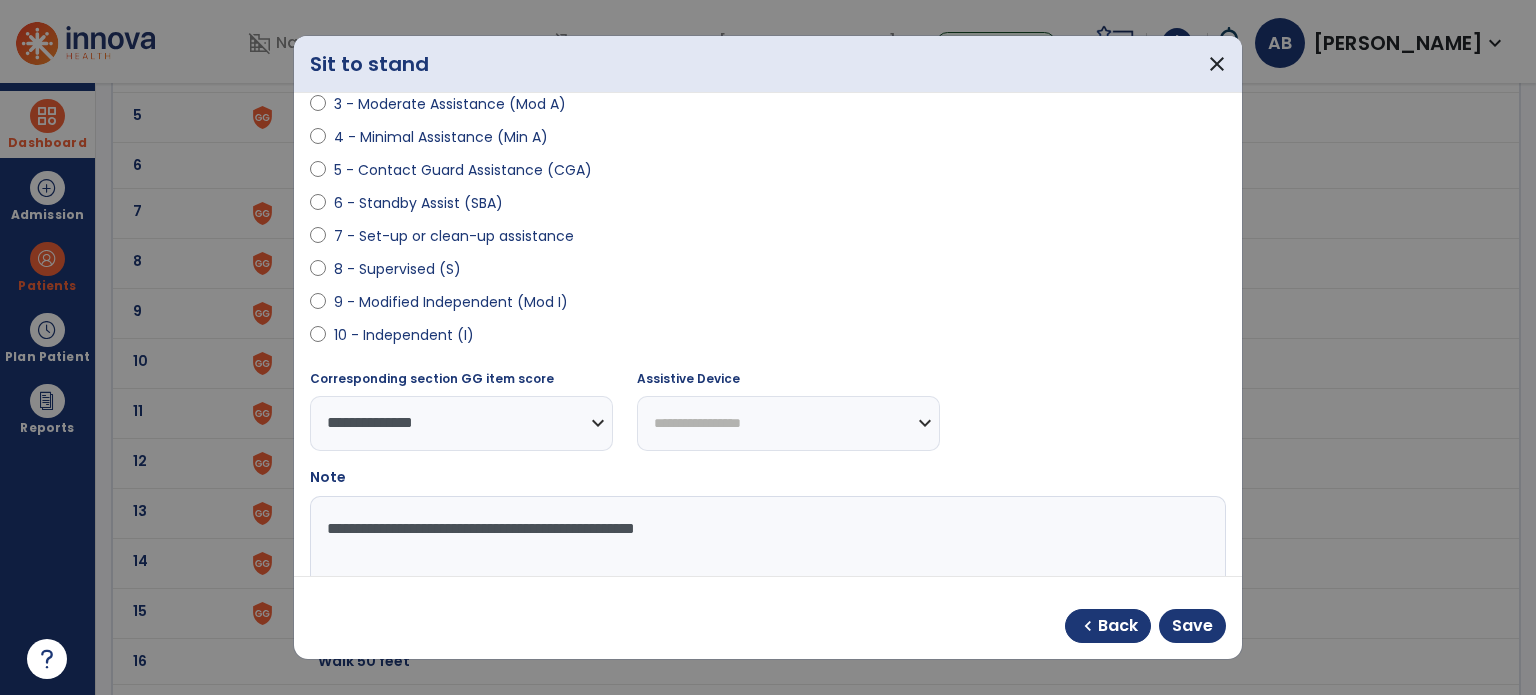 type on "**********" 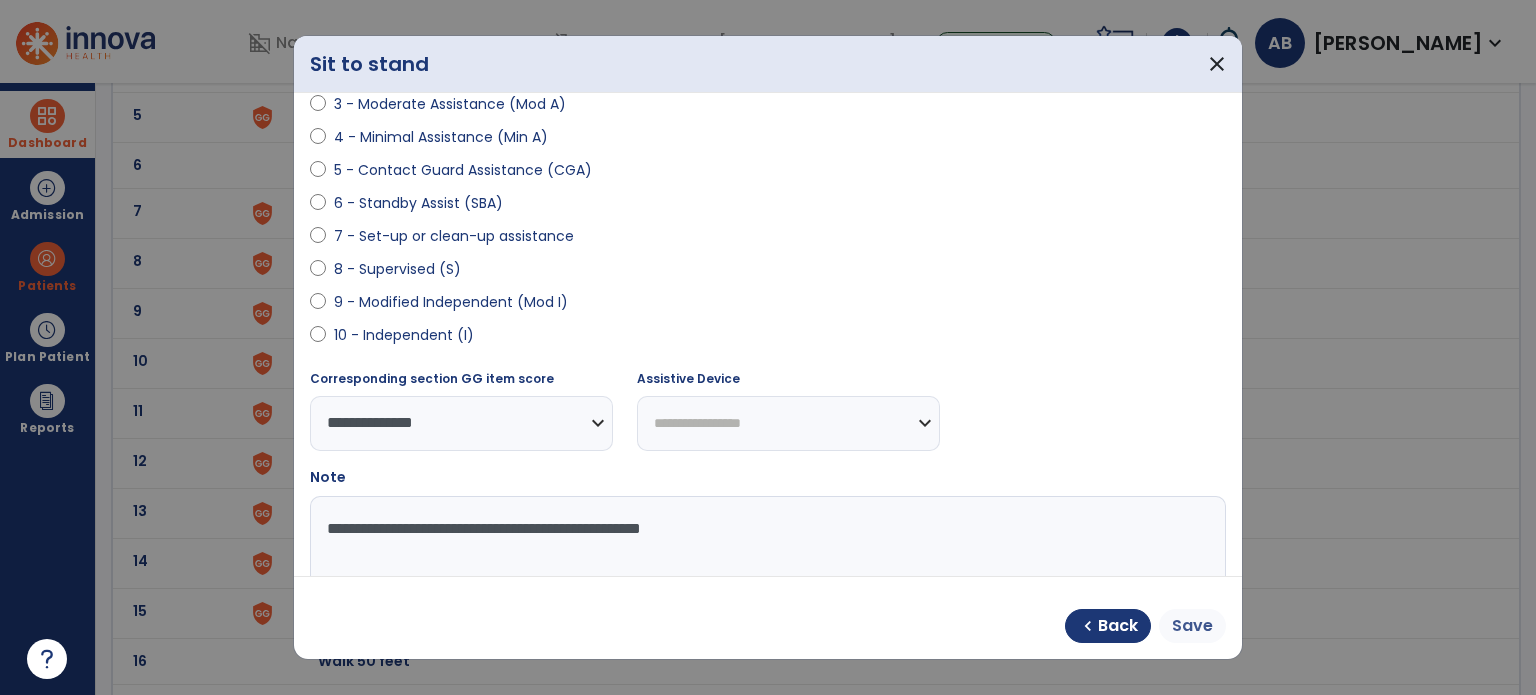 click on "Save" at bounding box center [1192, 626] 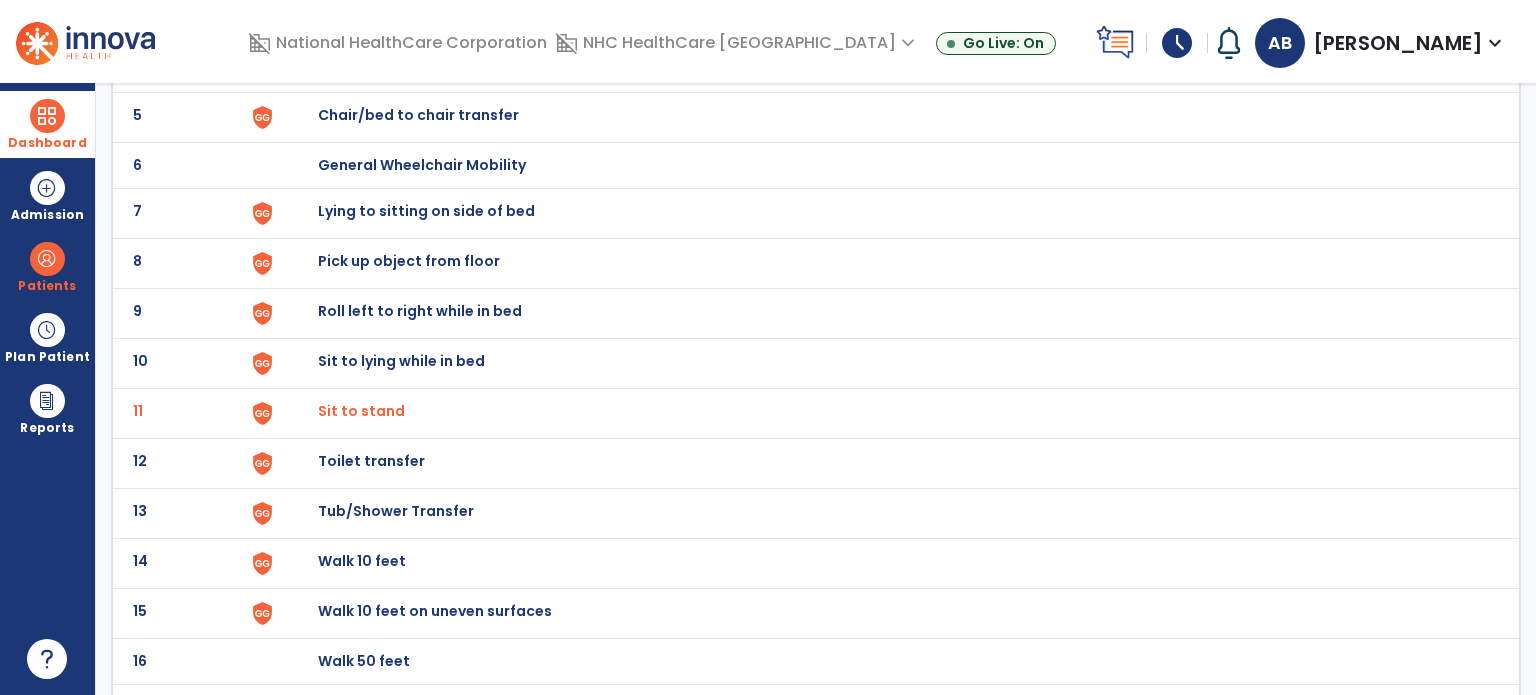 click on "Toilet transfer" at bounding box center (364, -85) 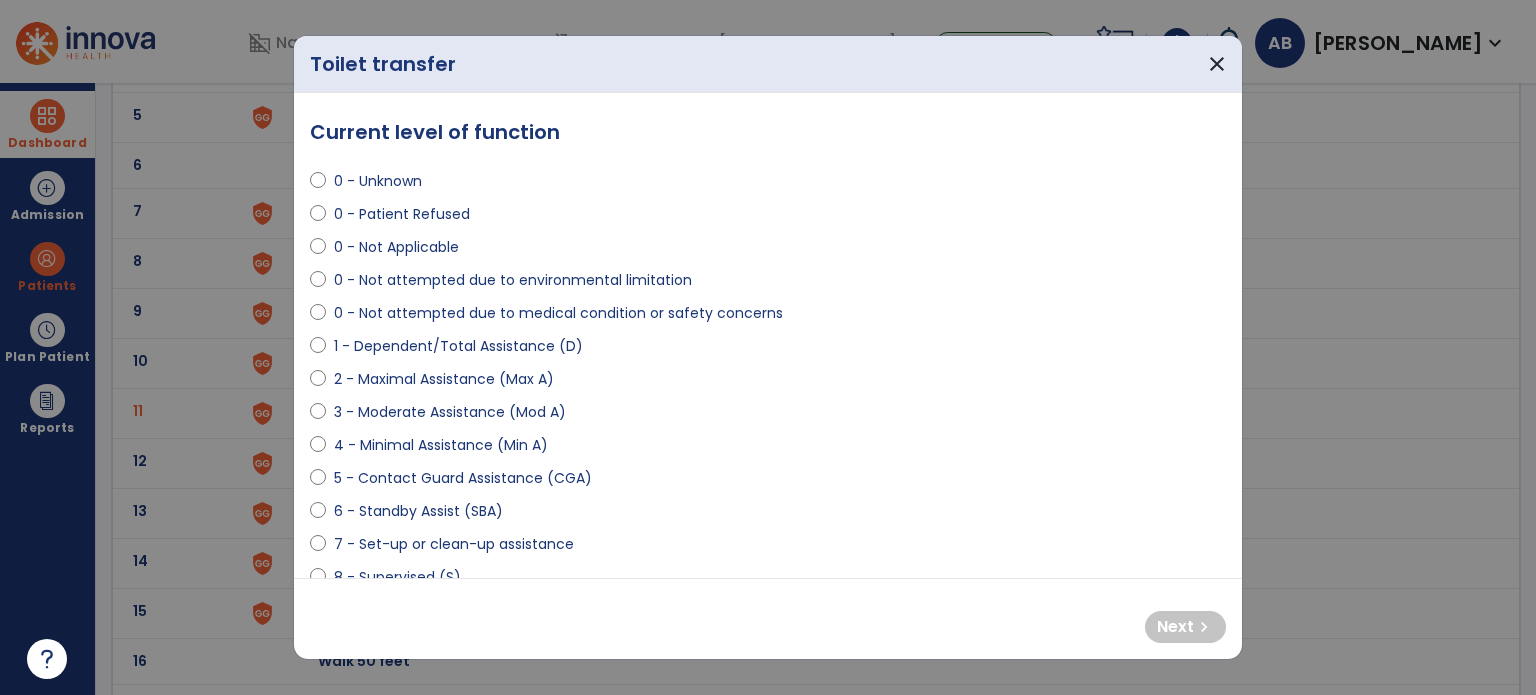 click on "3 - Moderate Assistance (Mod A)" at bounding box center (450, 412) 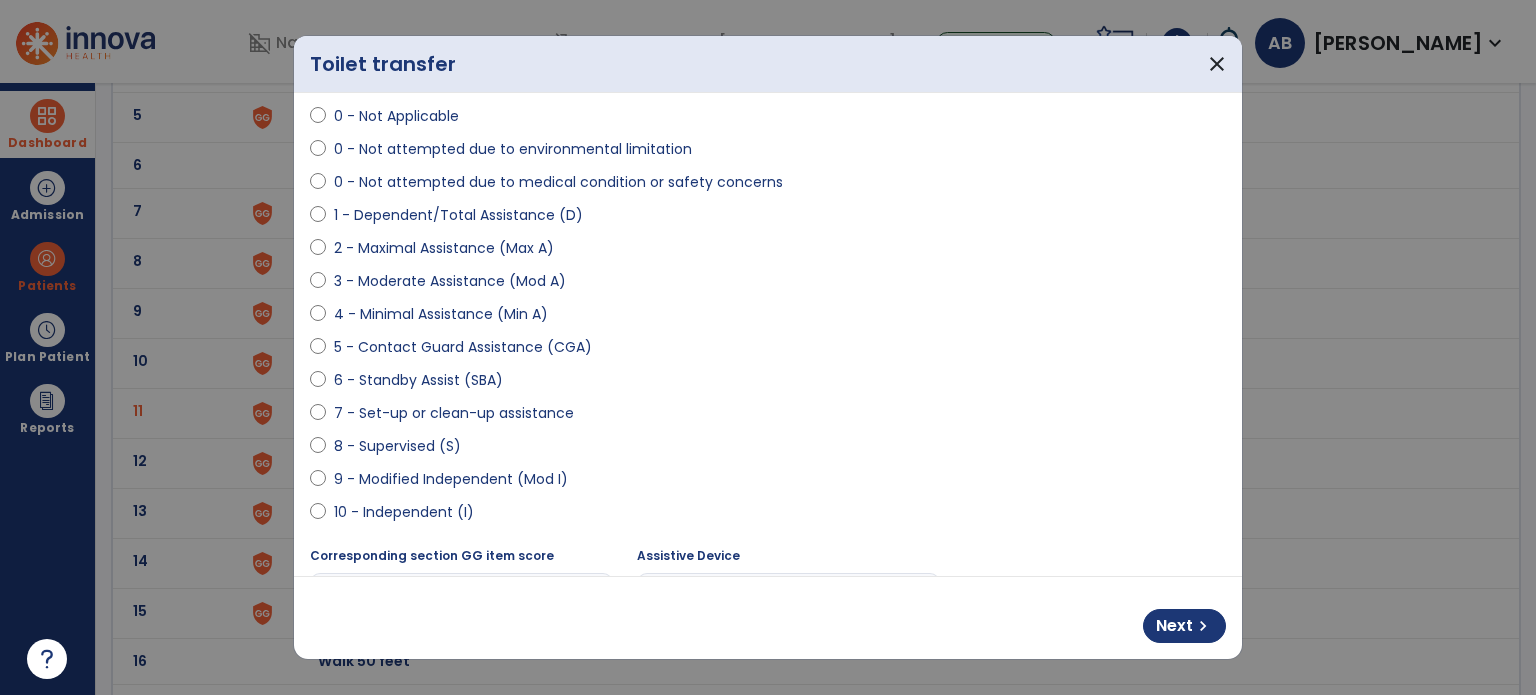 scroll, scrollTop: 182, scrollLeft: 0, axis: vertical 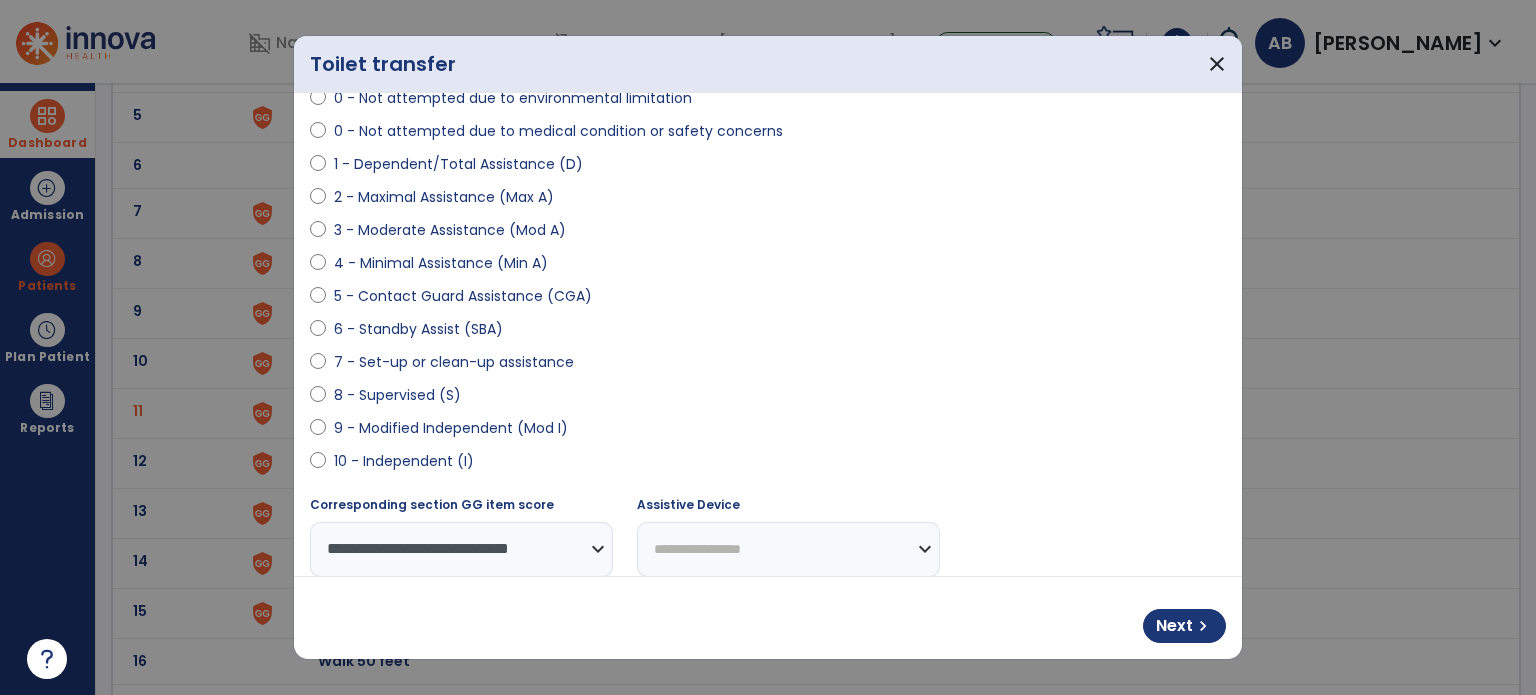 click on "**********" at bounding box center (788, 549) 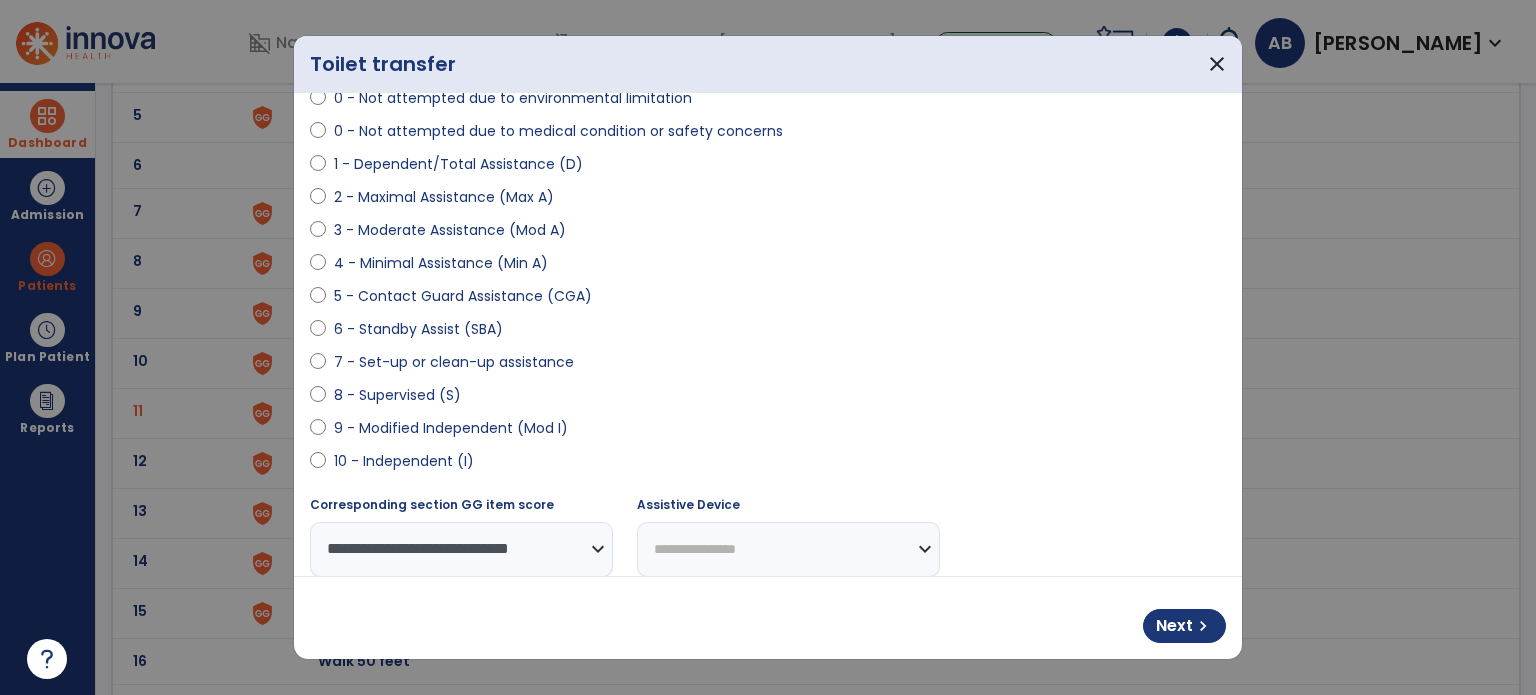 click on "**********" at bounding box center [788, 549] 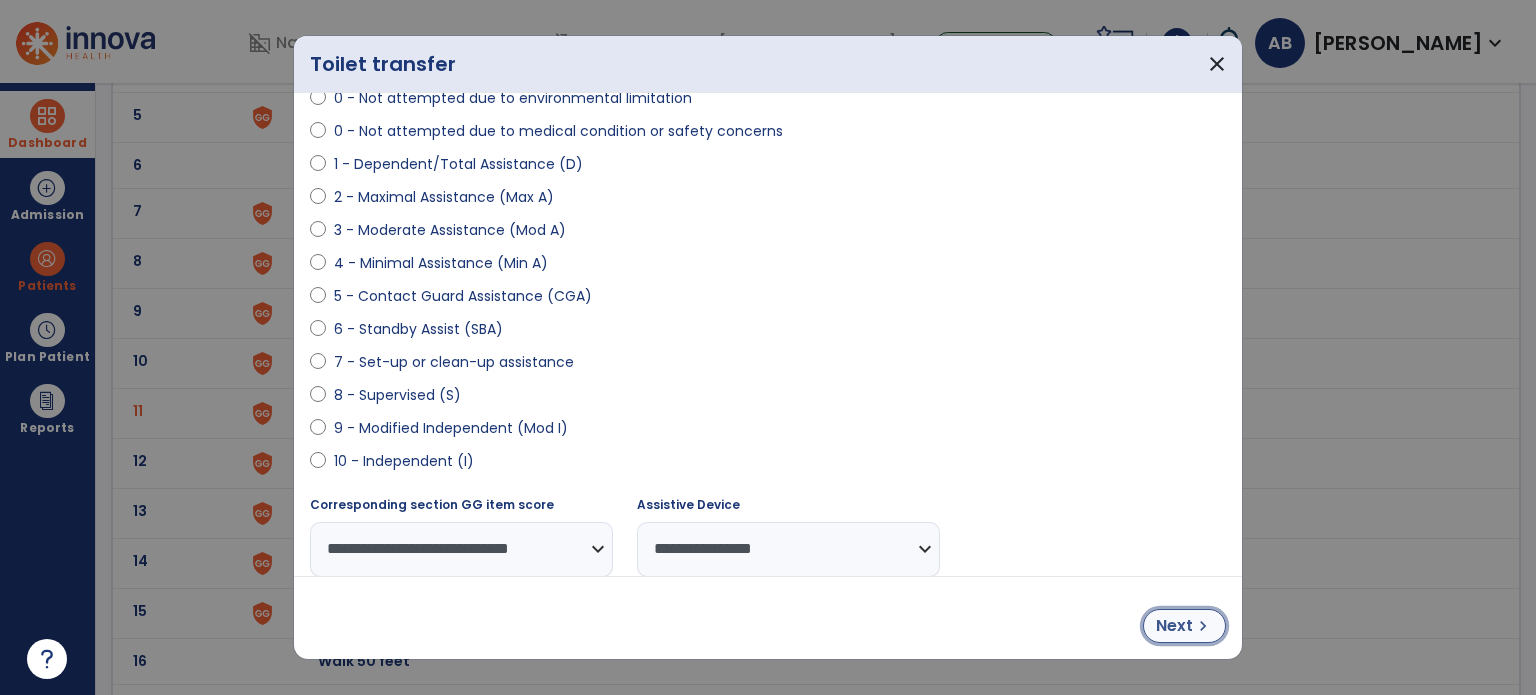 click on "Next  chevron_right" at bounding box center (1184, 626) 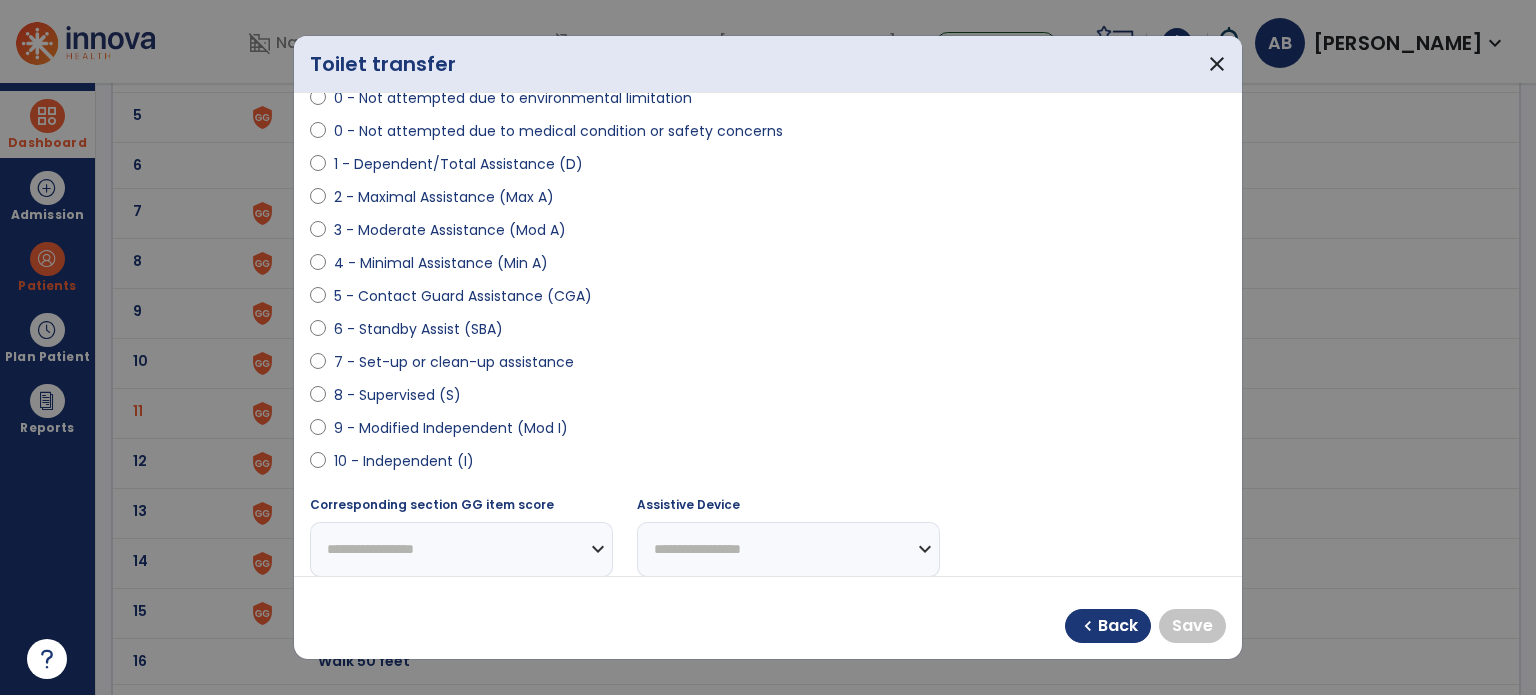 click on "9 - Modified Independent (Mod I)" at bounding box center (451, 428) 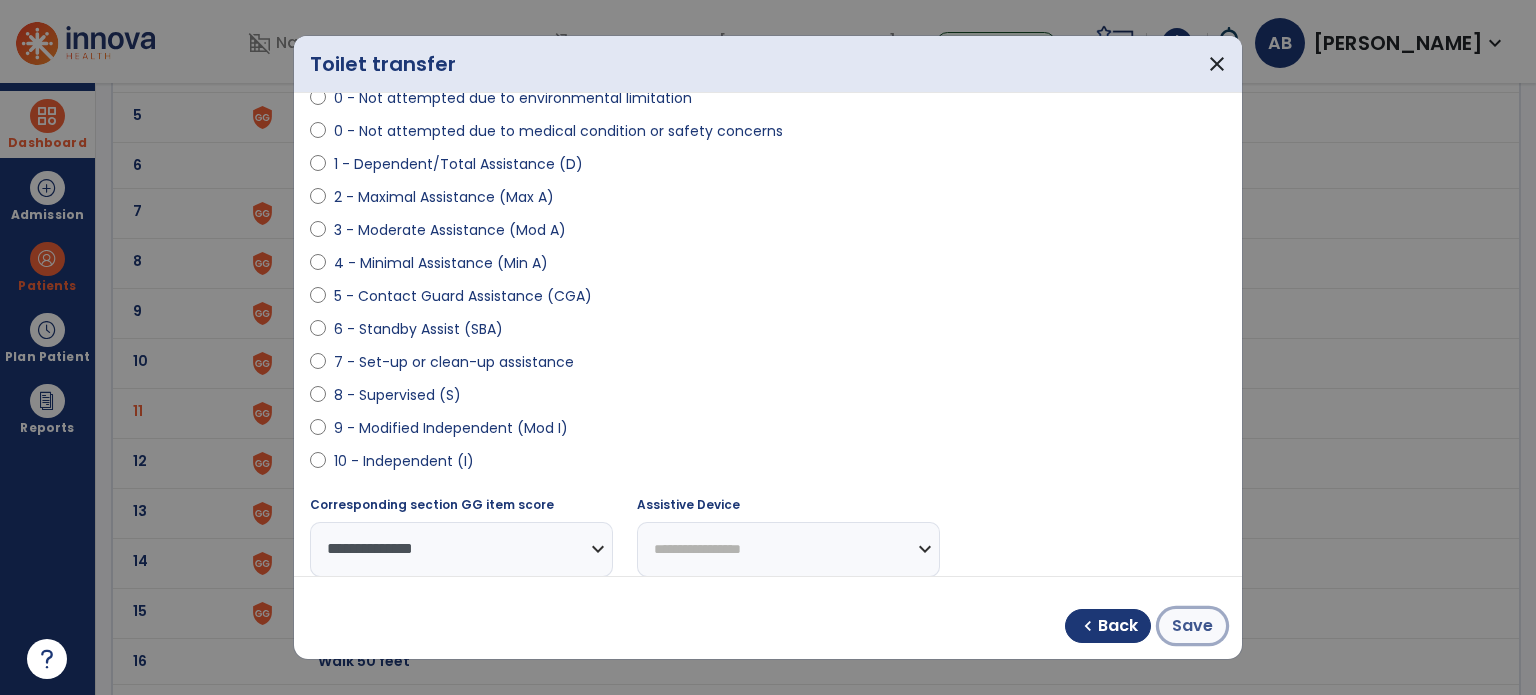click on "Save" at bounding box center (1192, 626) 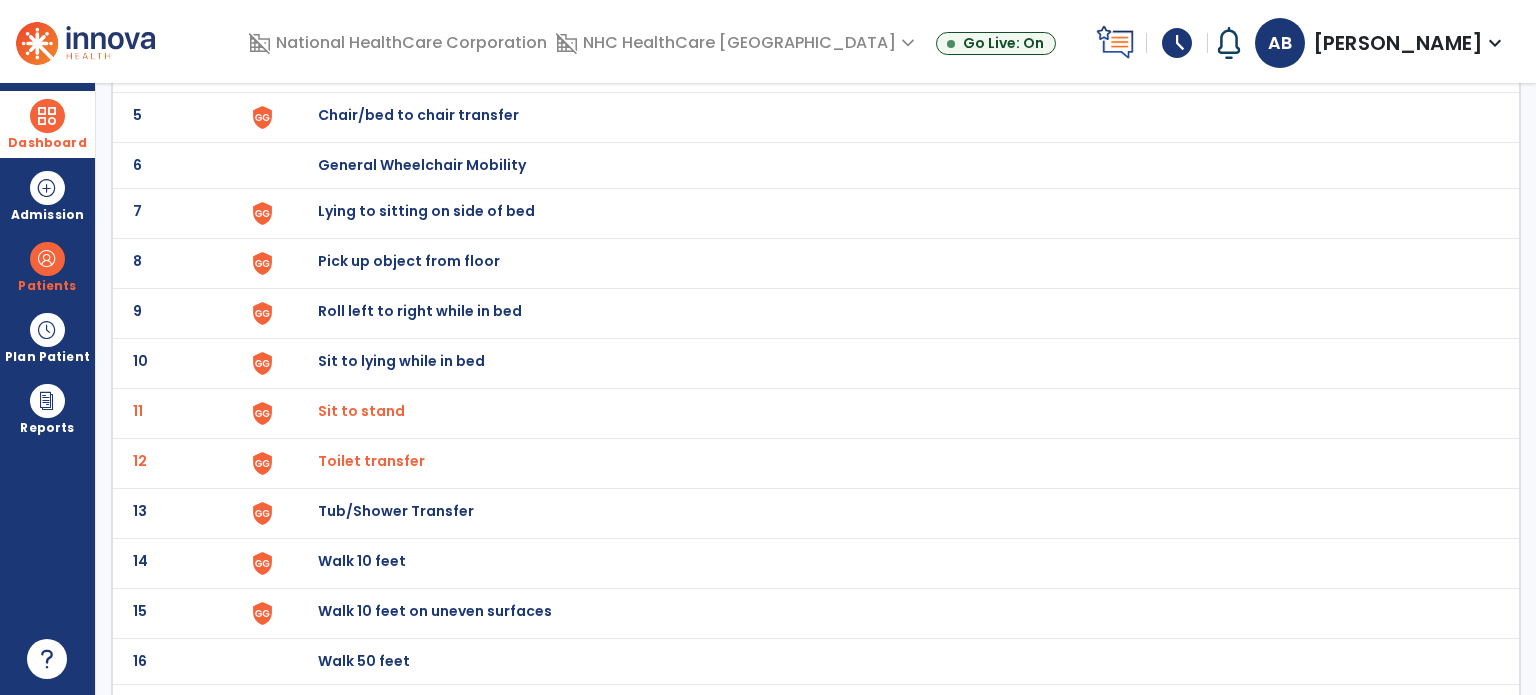 click on "Tub/Shower Transfer" at bounding box center (364, -85) 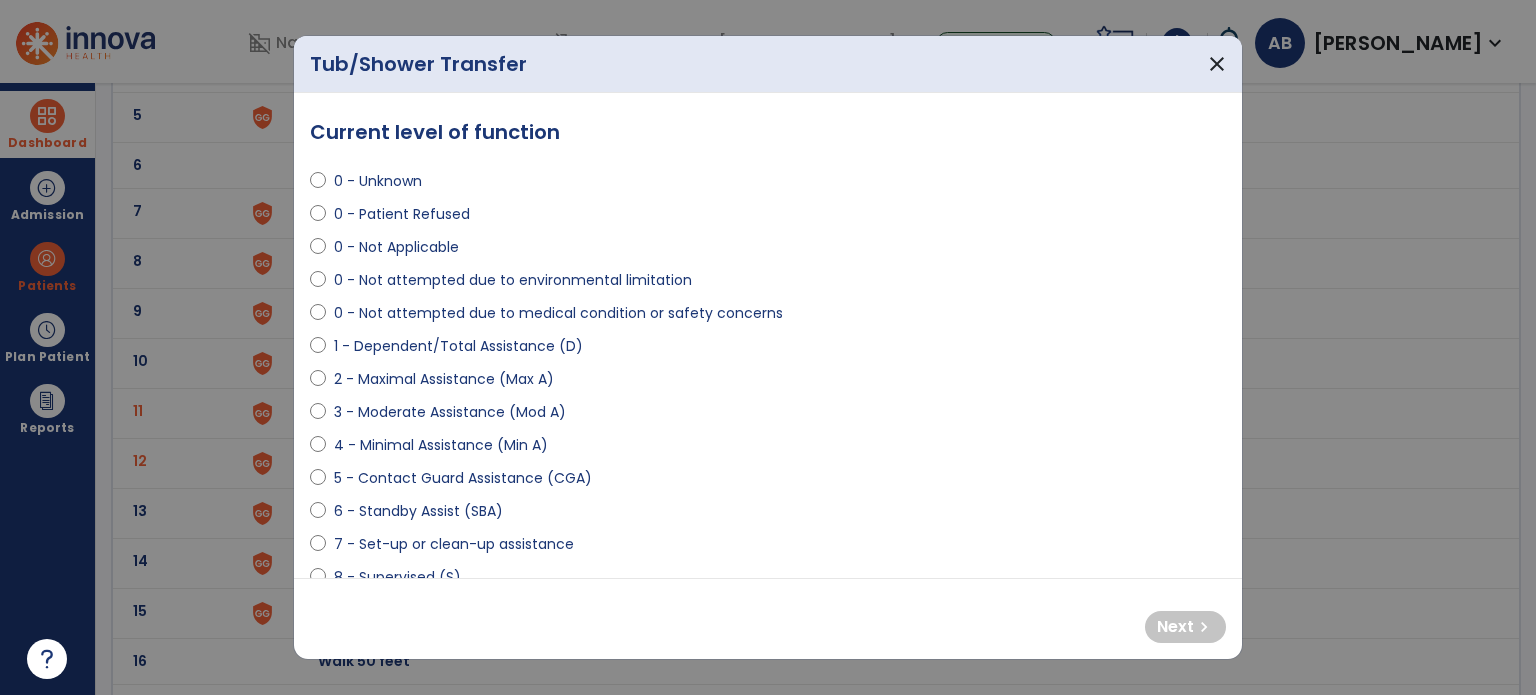 click on "0 - Not attempted due to medical condition or safety concerns" at bounding box center (558, 313) 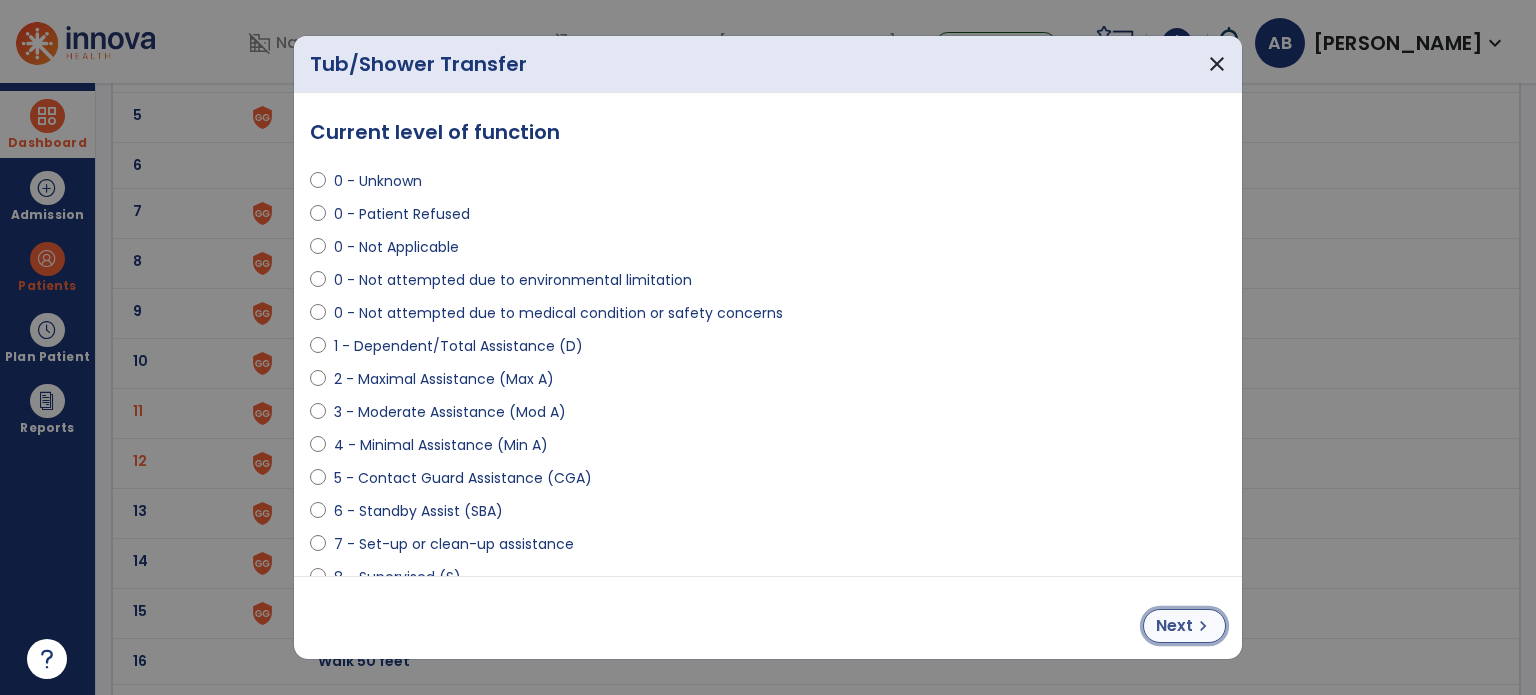 click on "Next" at bounding box center [1174, 626] 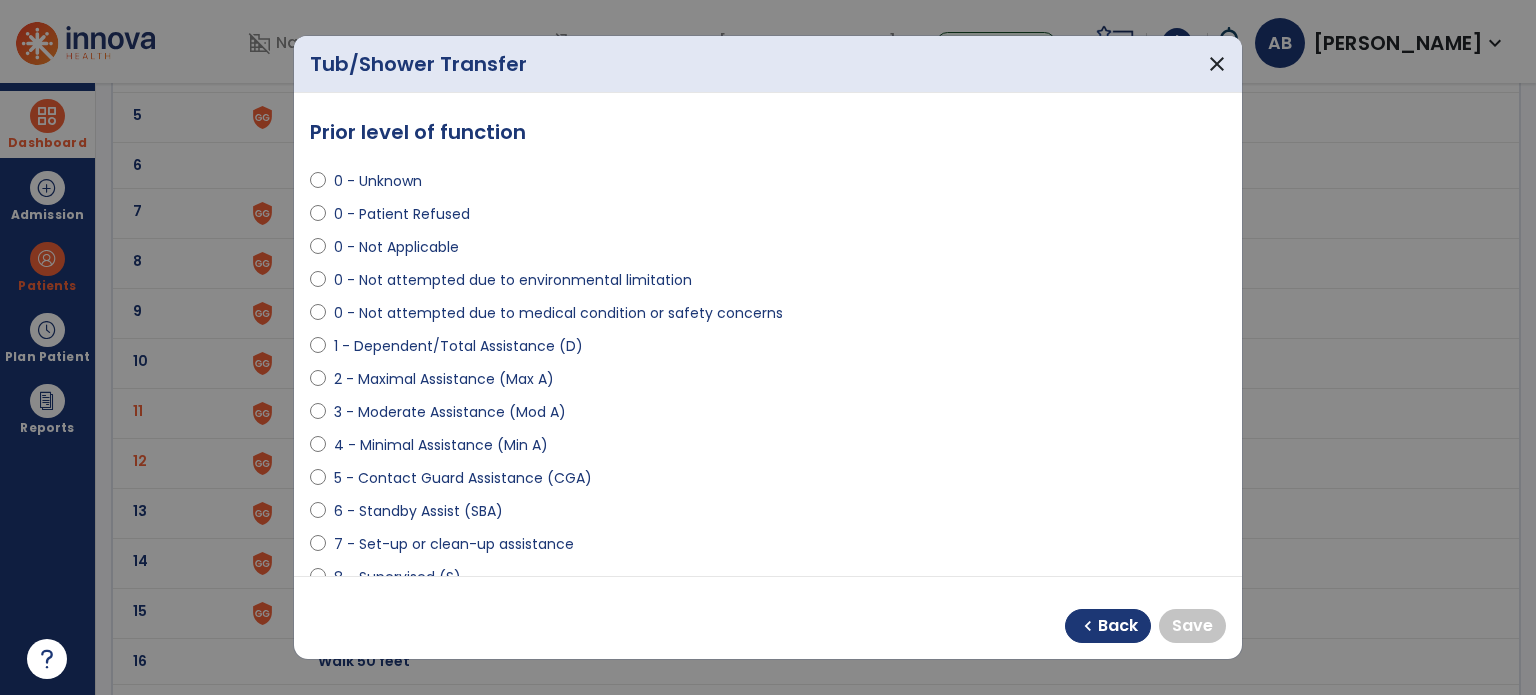 click on "0 - Not Applicable" at bounding box center (396, 247) 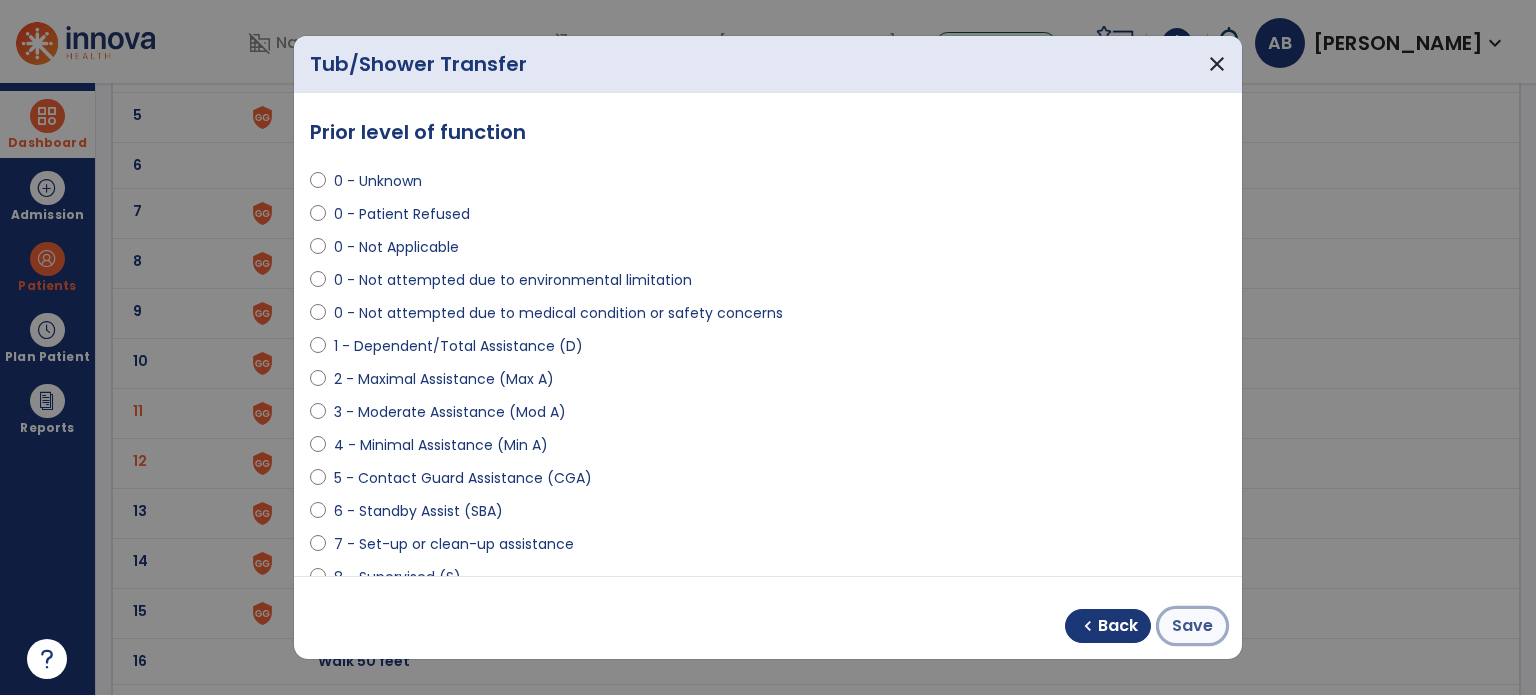 click on "Save" at bounding box center [1192, 626] 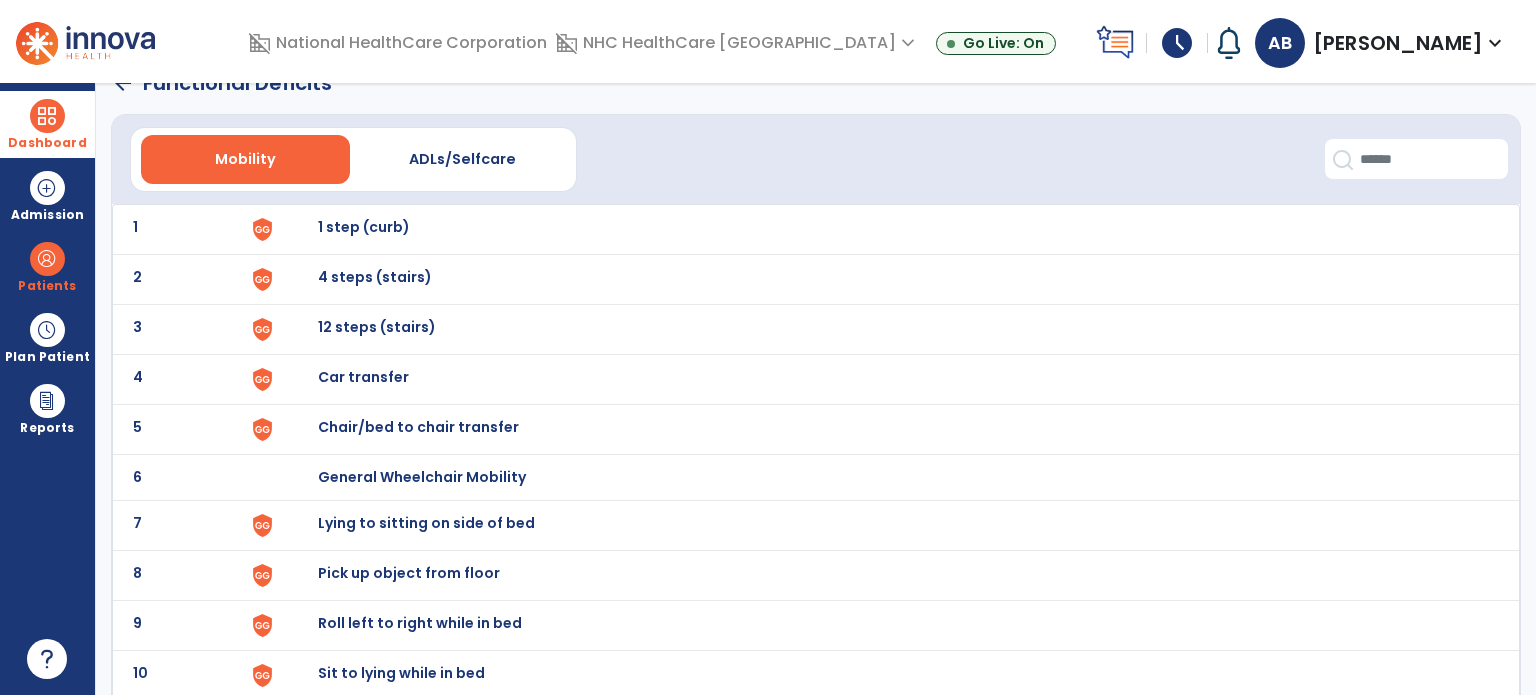 scroll, scrollTop: 0, scrollLeft: 0, axis: both 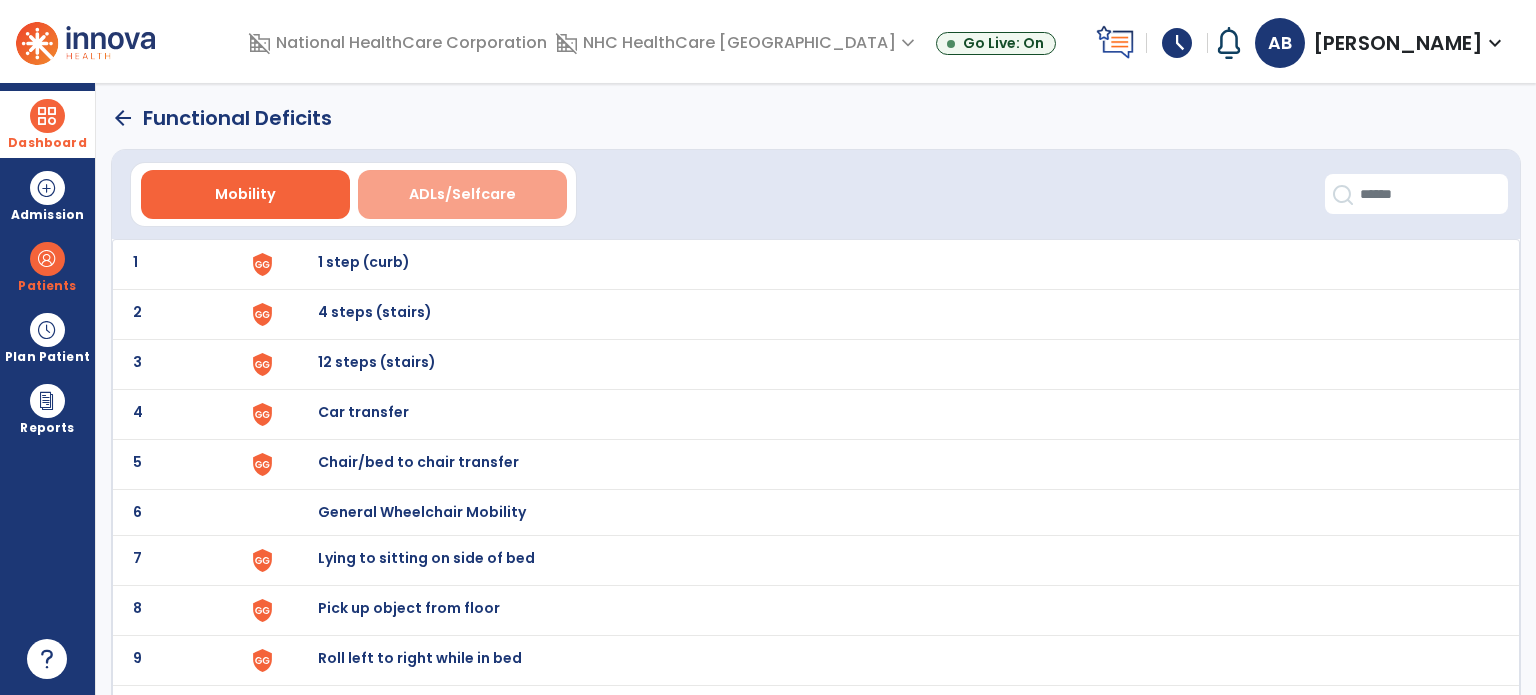 click on "ADLs/Selfcare" at bounding box center [462, 194] 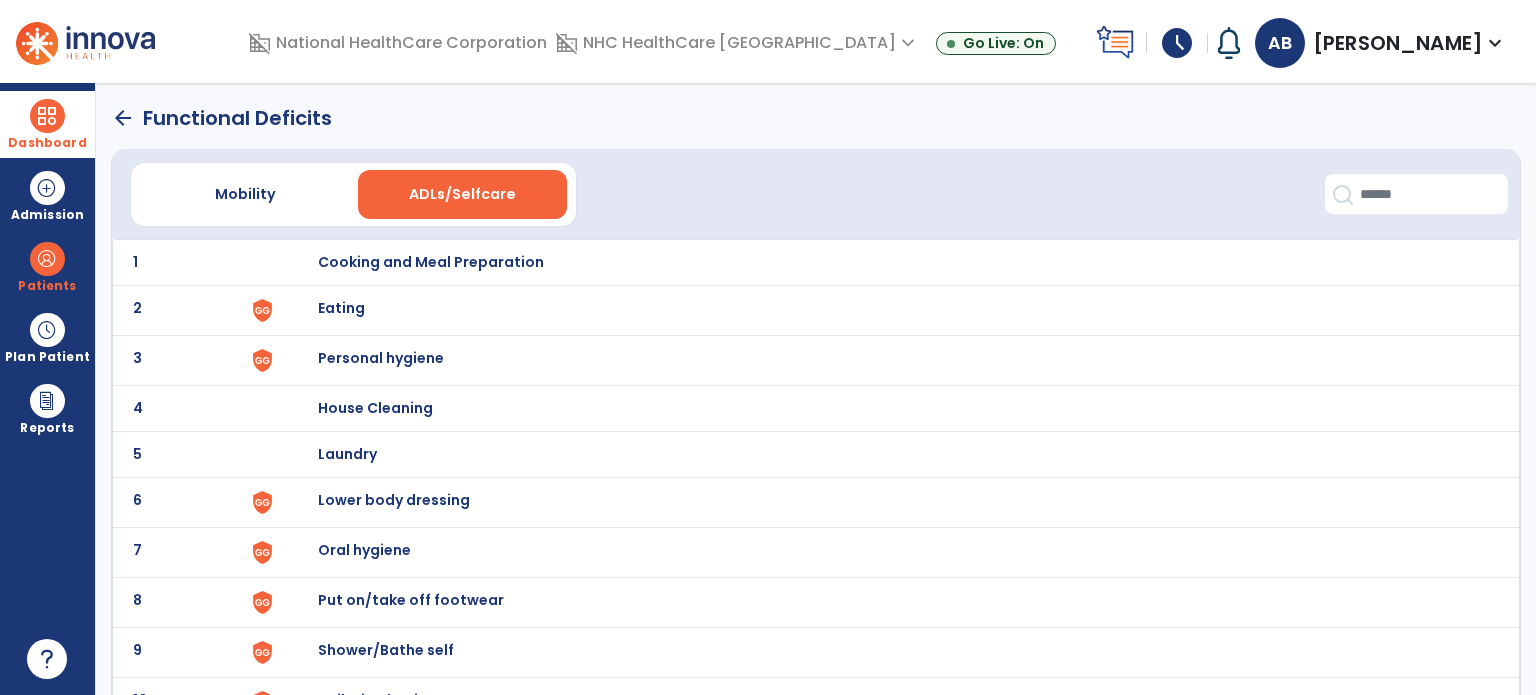 click on "2 Eating" 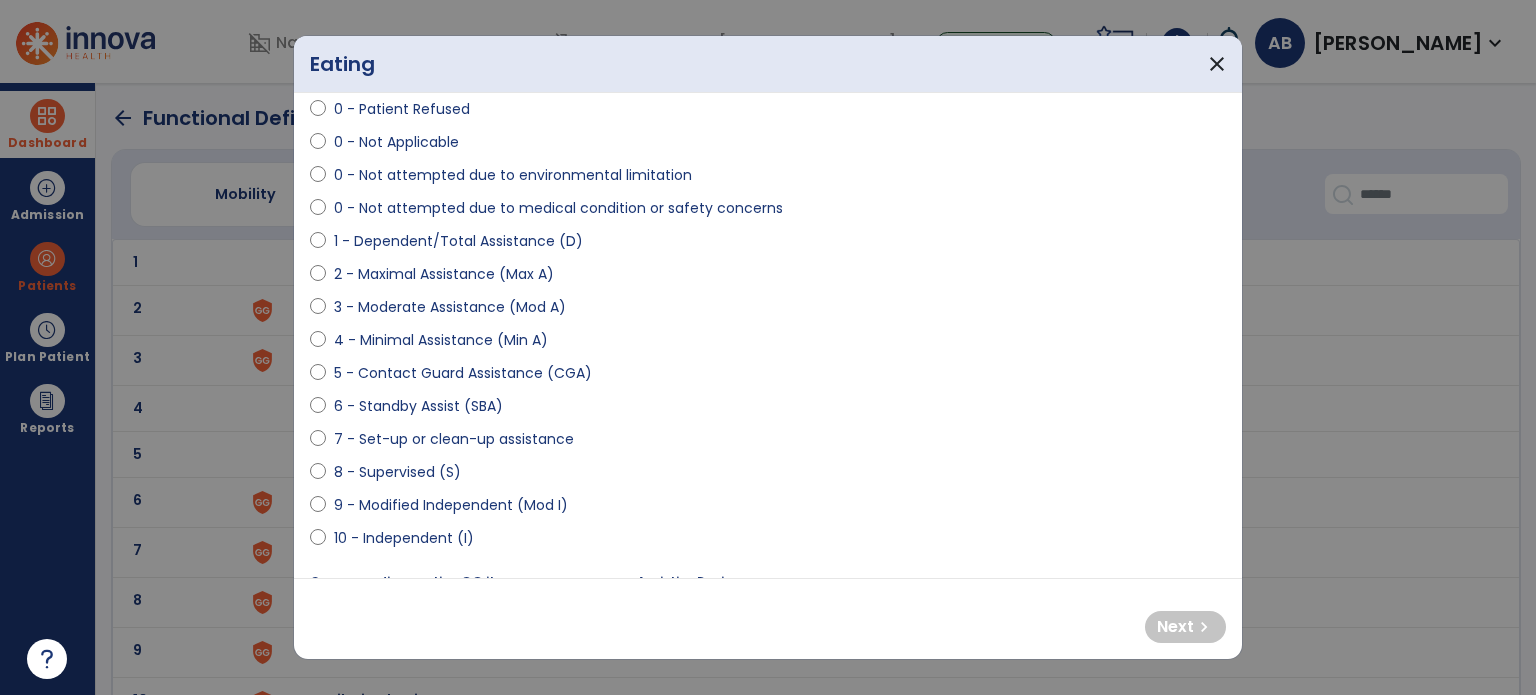 scroll, scrollTop: 166, scrollLeft: 0, axis: vertical 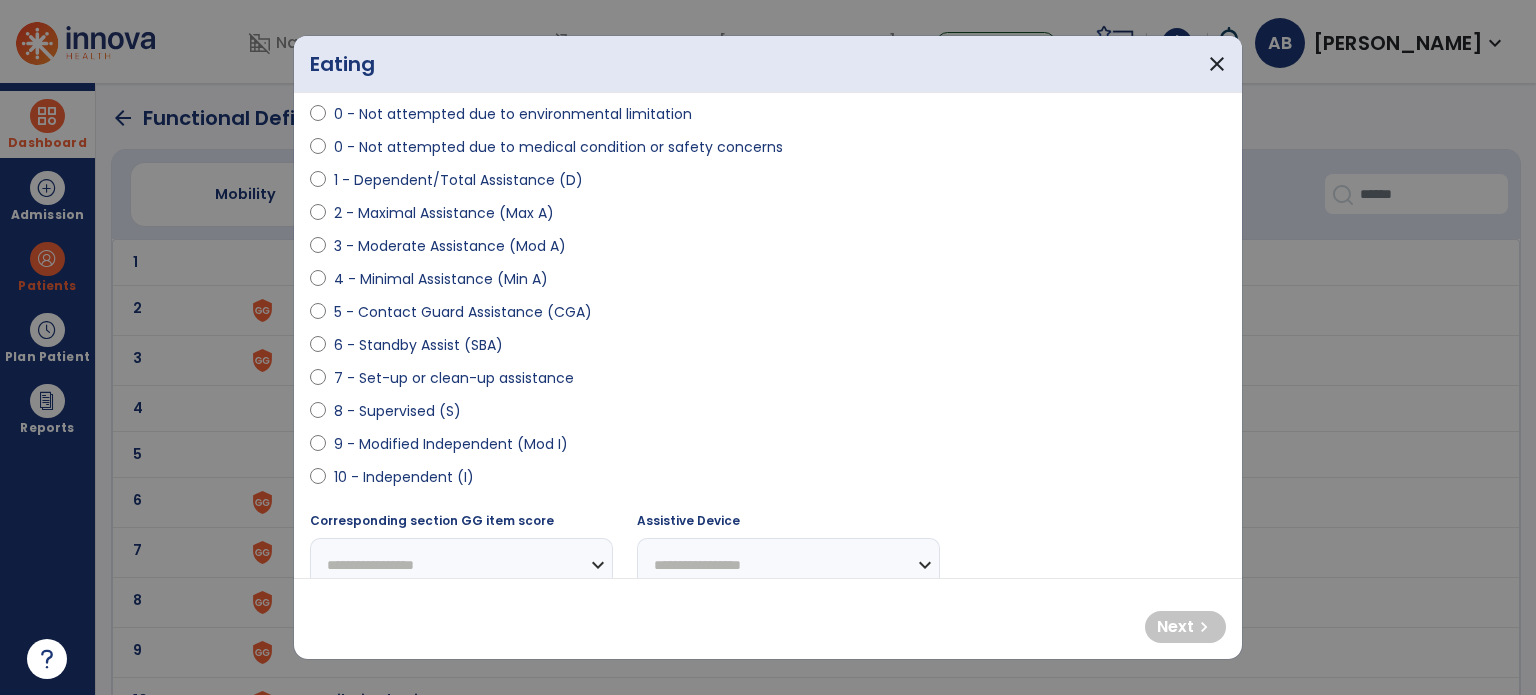 click on "8 - Supervised (S)" at bounding box center (397, 411) 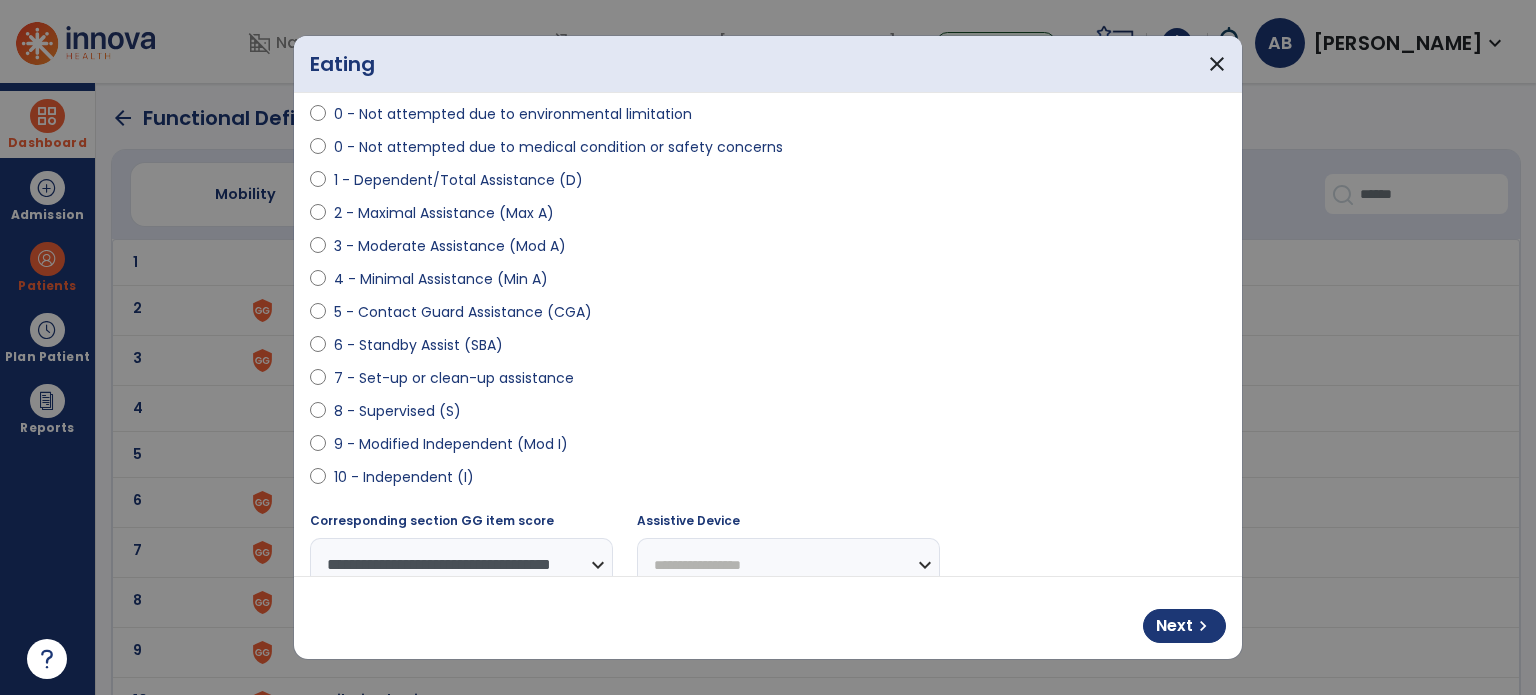 click on "7 - Set-up or clean-up assistance" at bounding box center (454, 378) 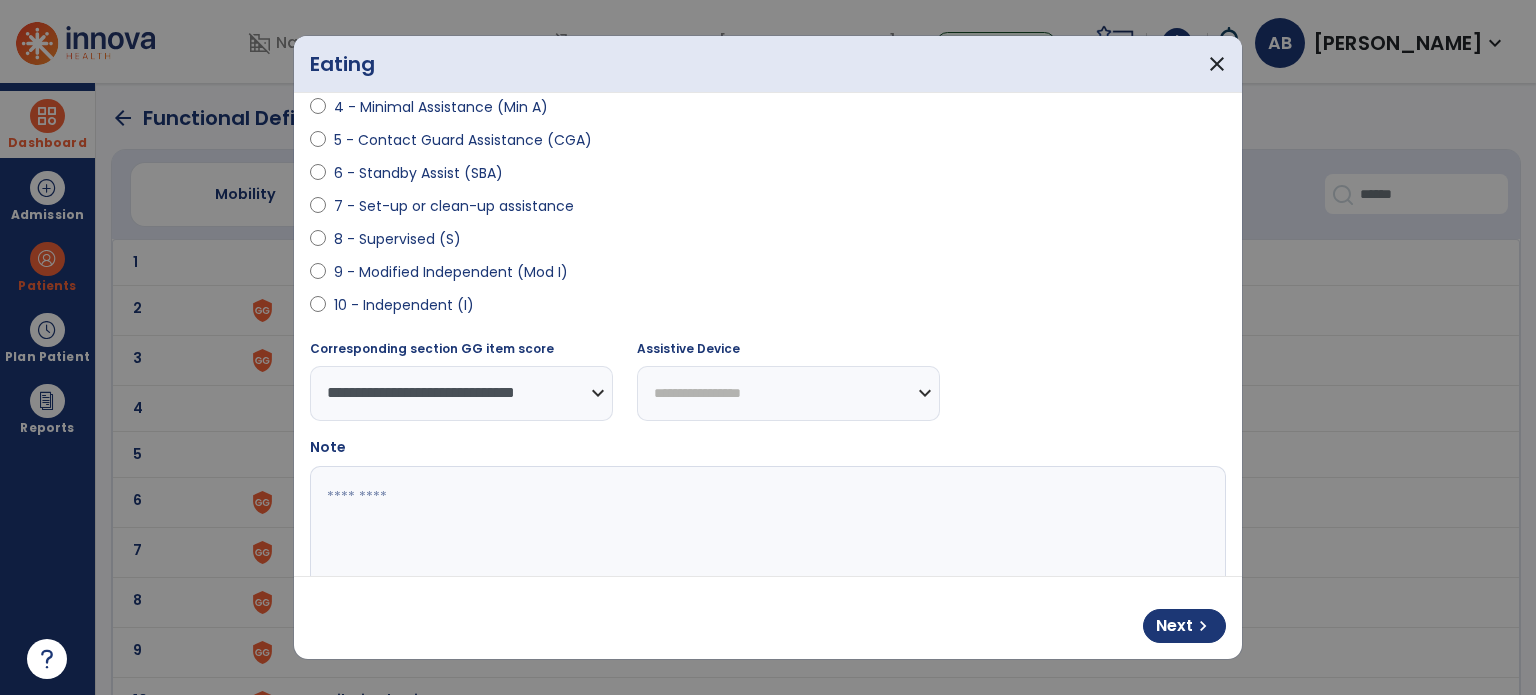 scroll, scrollTop: 341, scrollLeft: 0, axis: vertical 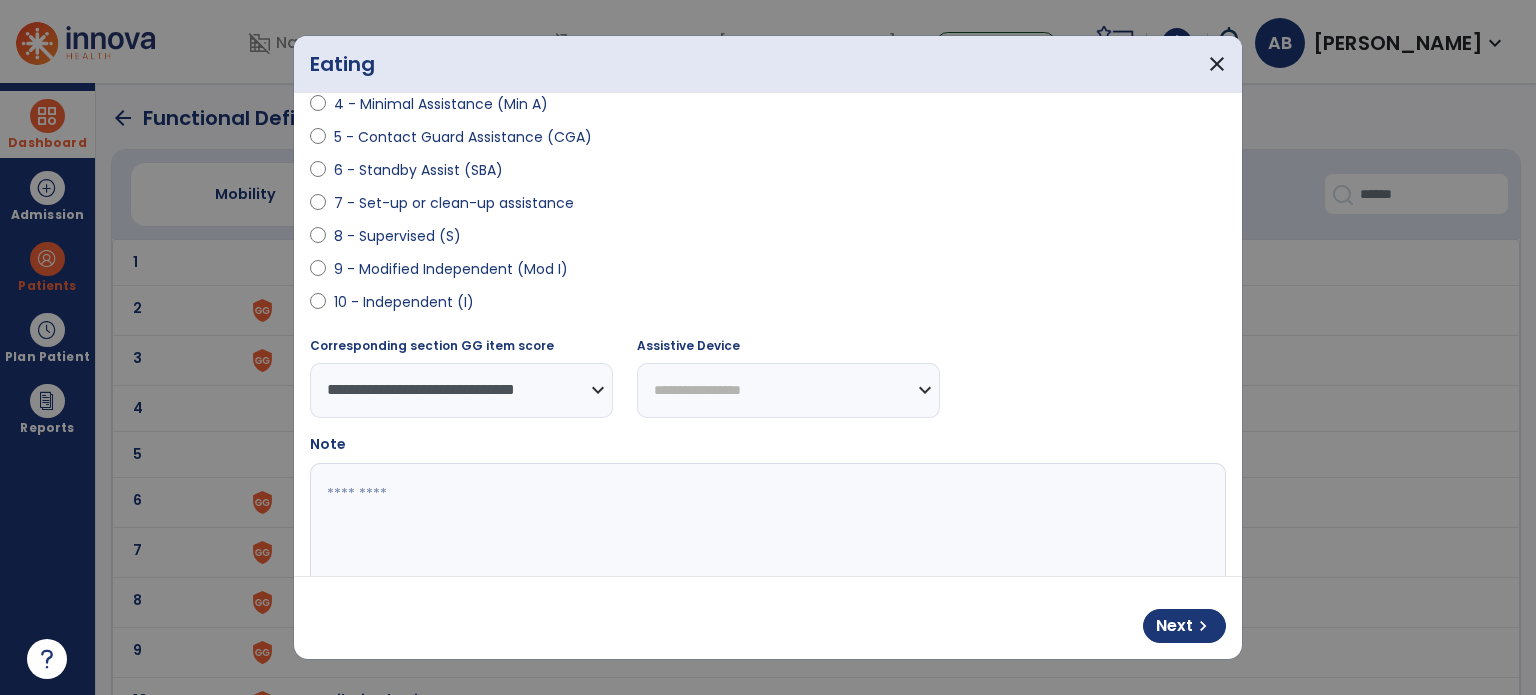 click at bounding box center (766, 538) 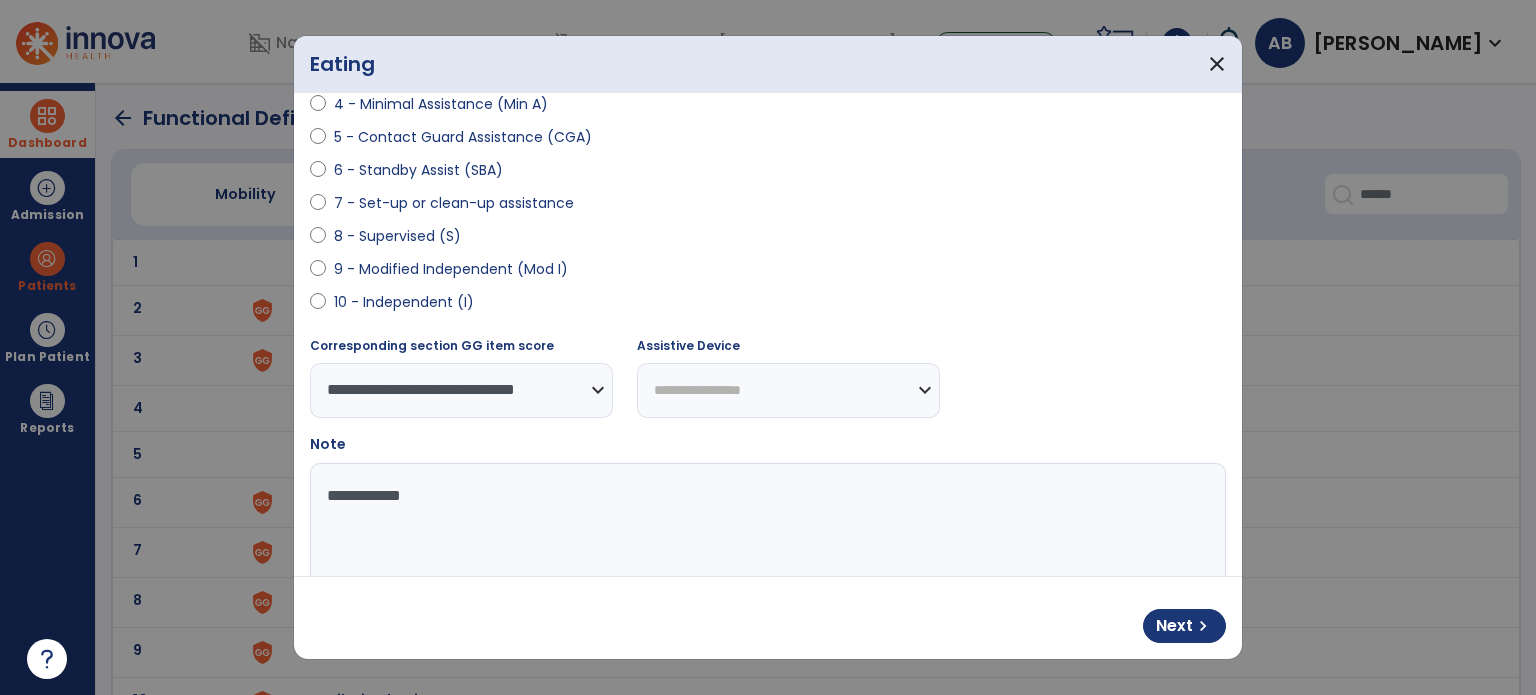 type on "**********" 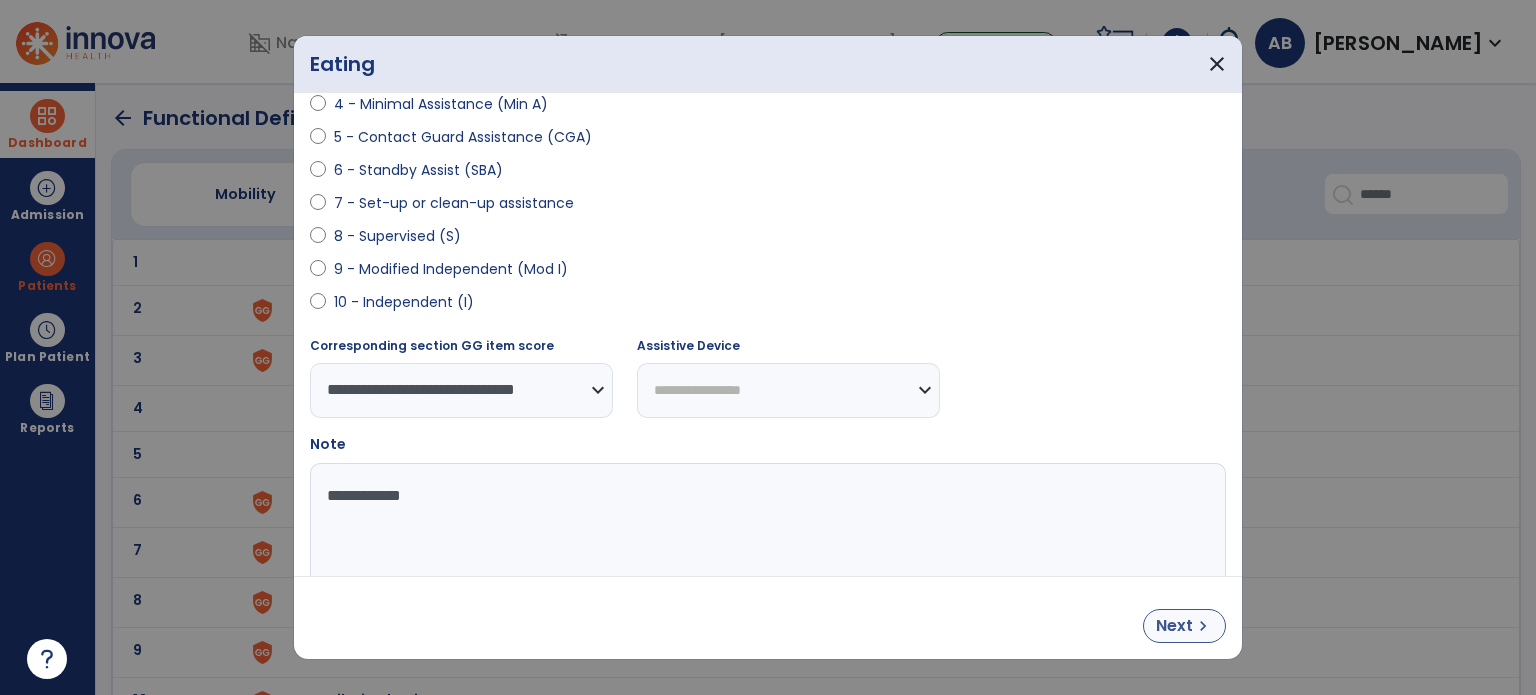 click on "Next" at bounding box center [1174, 626] 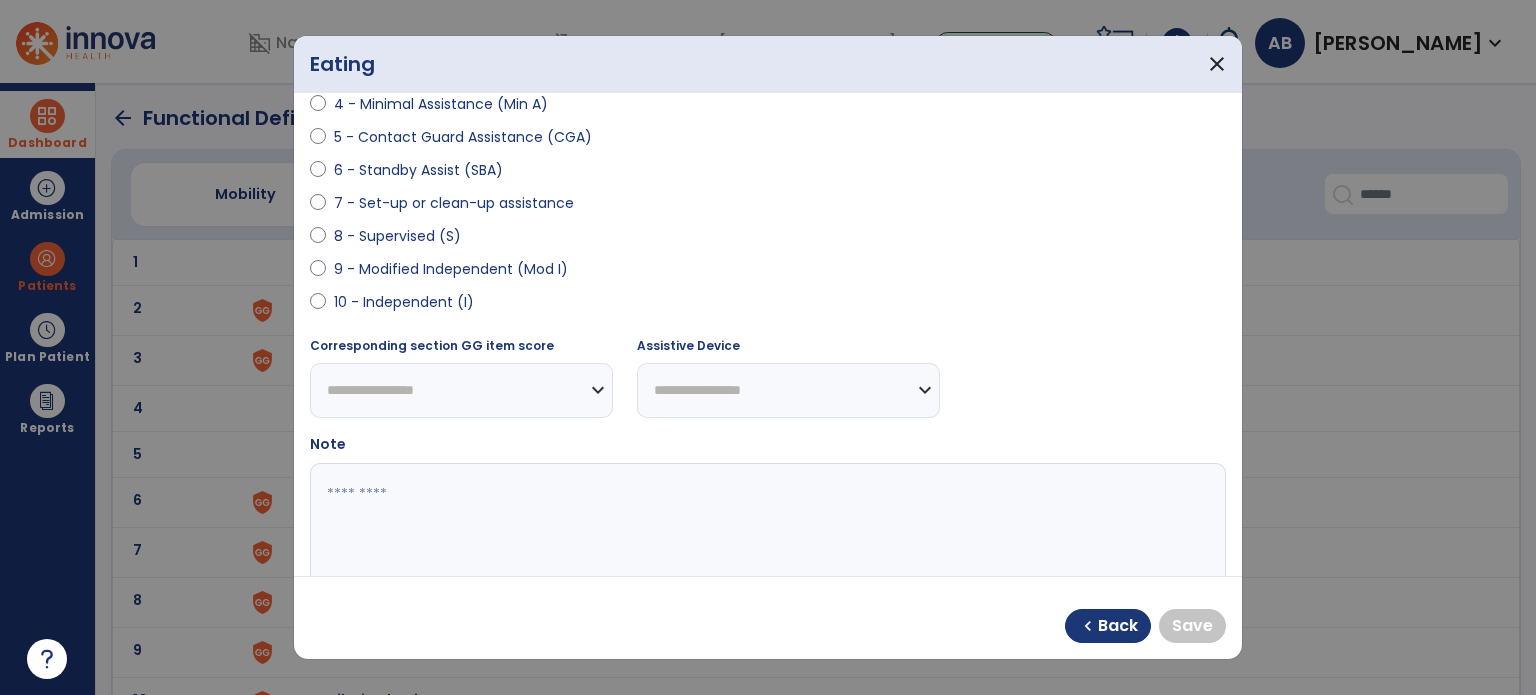 click on "10 - Independent (I)" at bounding box center [404, 302] 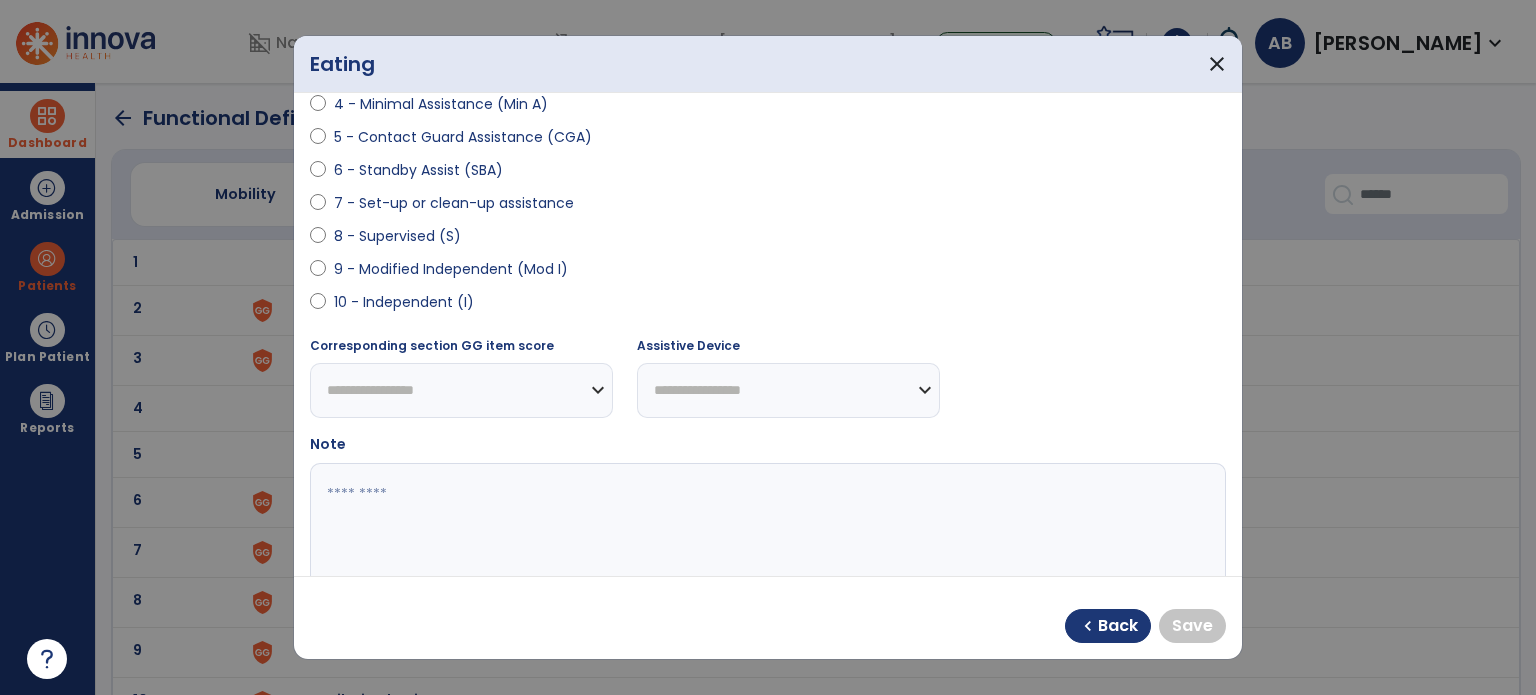 select on "**********" 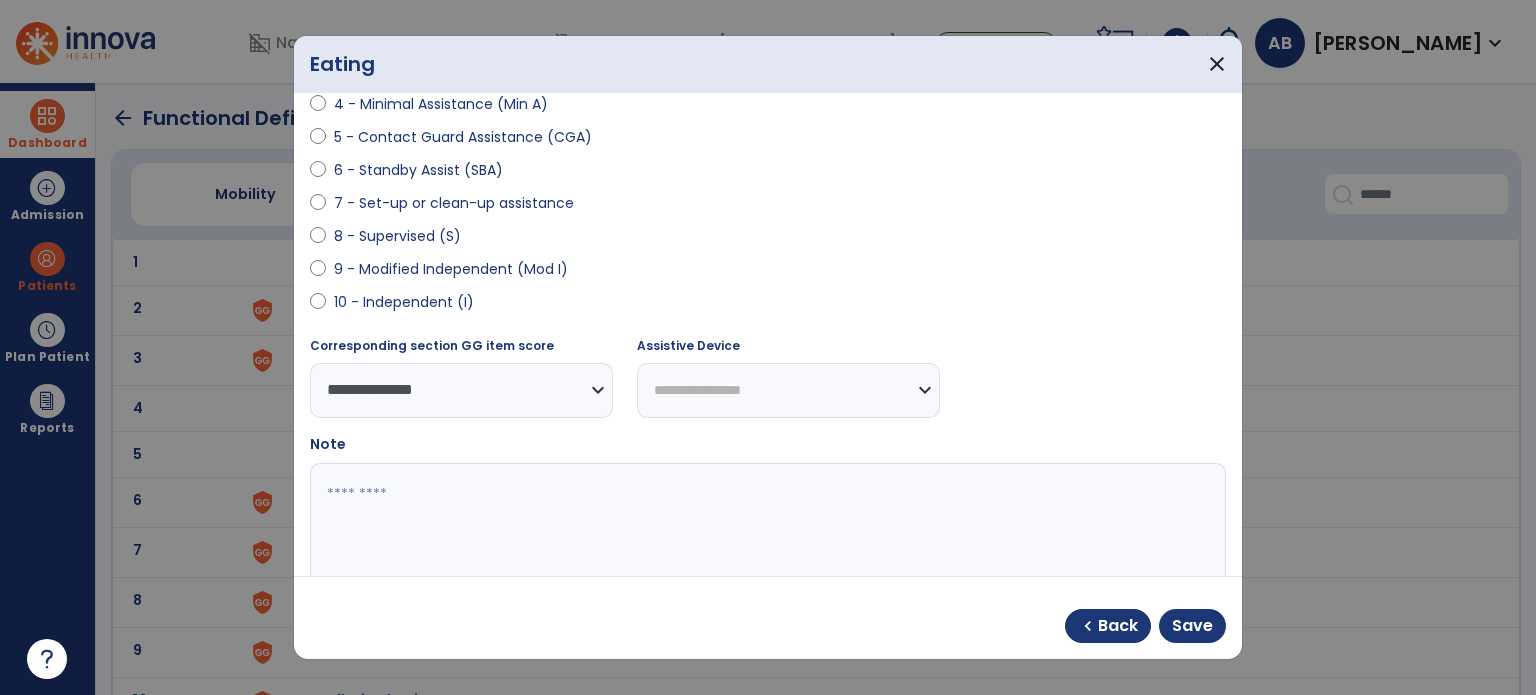 click on "9 - Modified Independent (Mod I)" at bounding box center [451, 269] 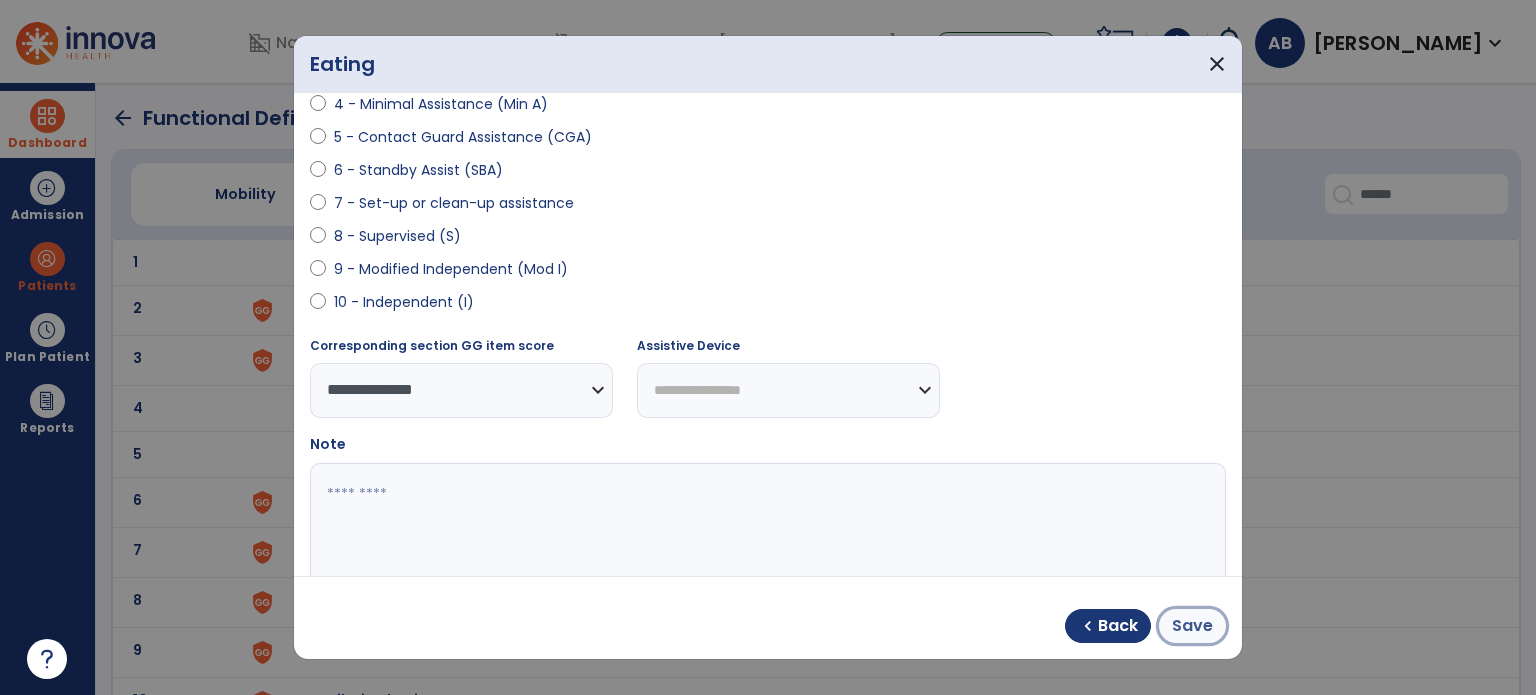 click on "Save" at bounding box center [1192, 626] 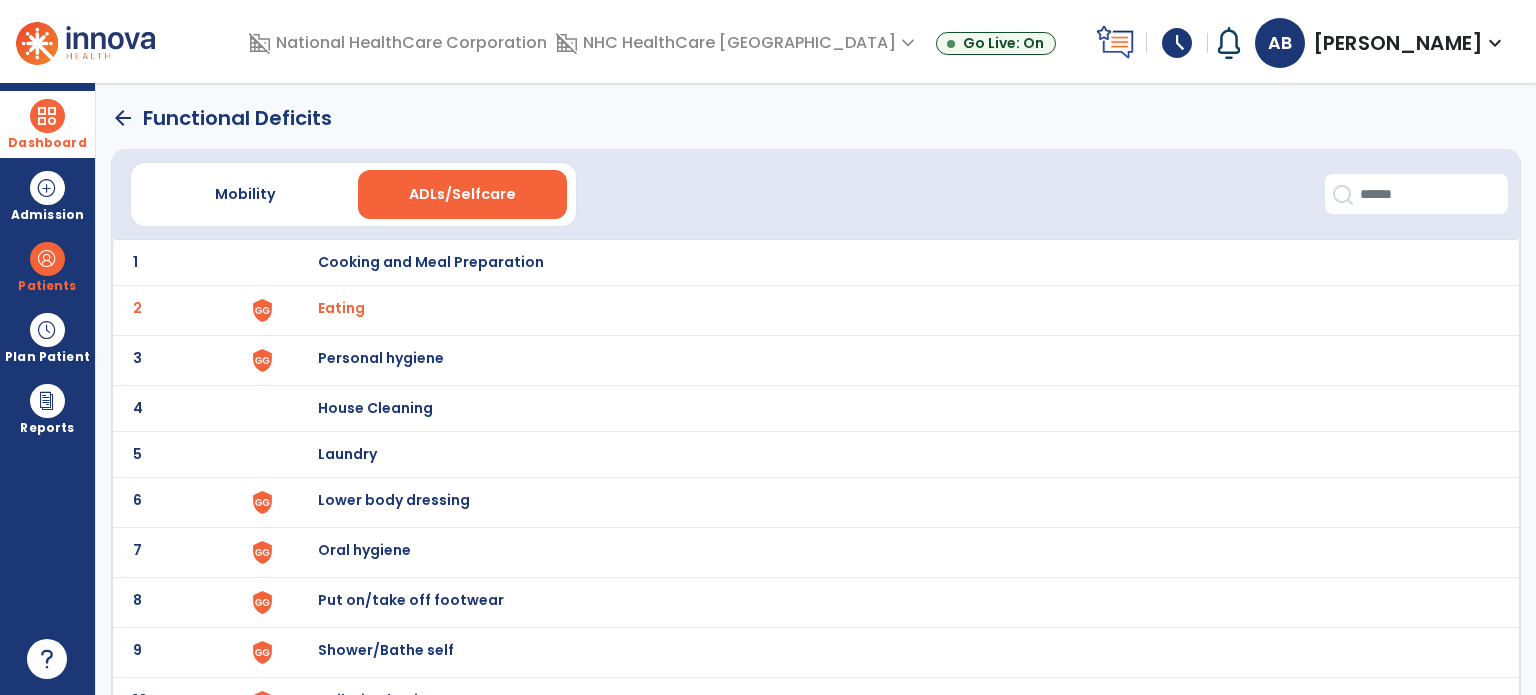 click on "Personal hygiene" at bounding box center [888, 262] 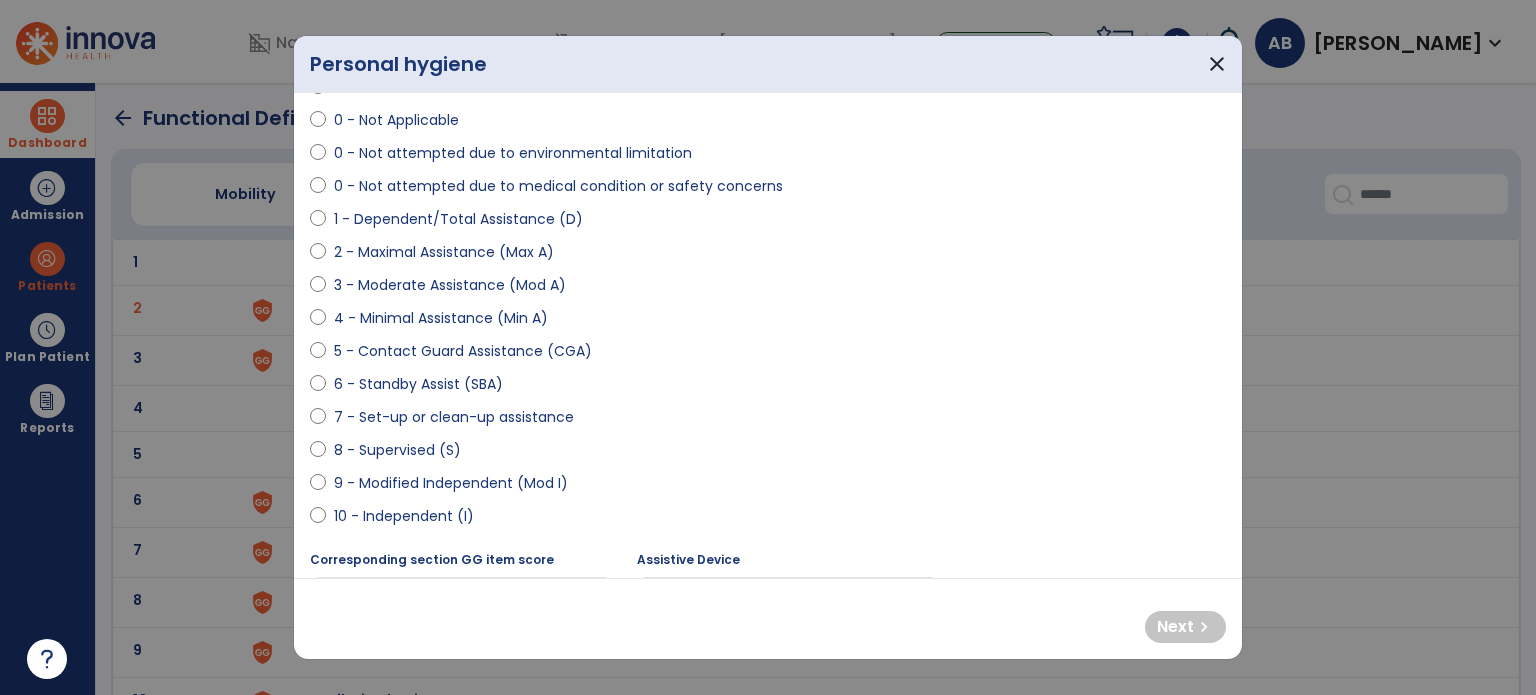 scroll, scrollTop: 128, scrollLeft: 0, axis: vertical 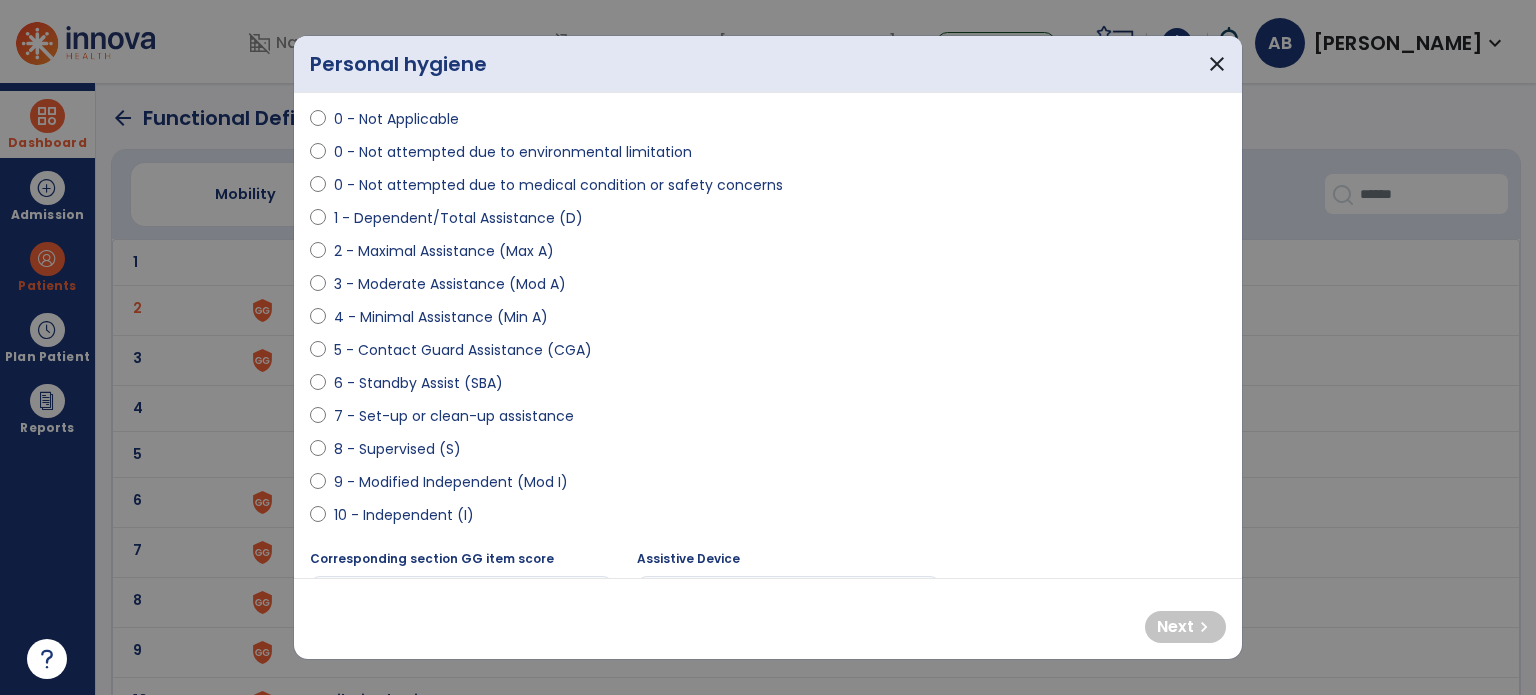 click on "7 - Set-up or clean-up assistance" at bounding box center (454, 416) 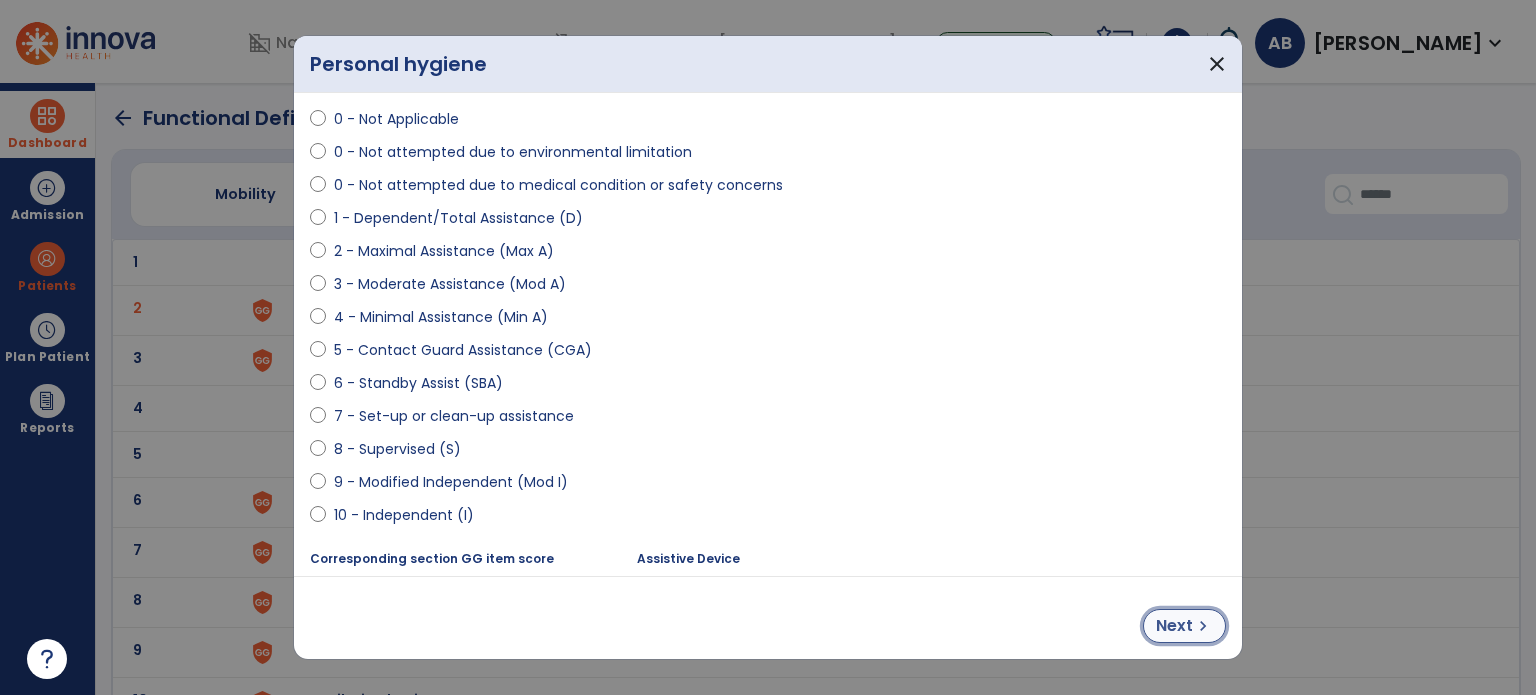 click on "Next  chevron_right" at bounding box center (1184, 626) 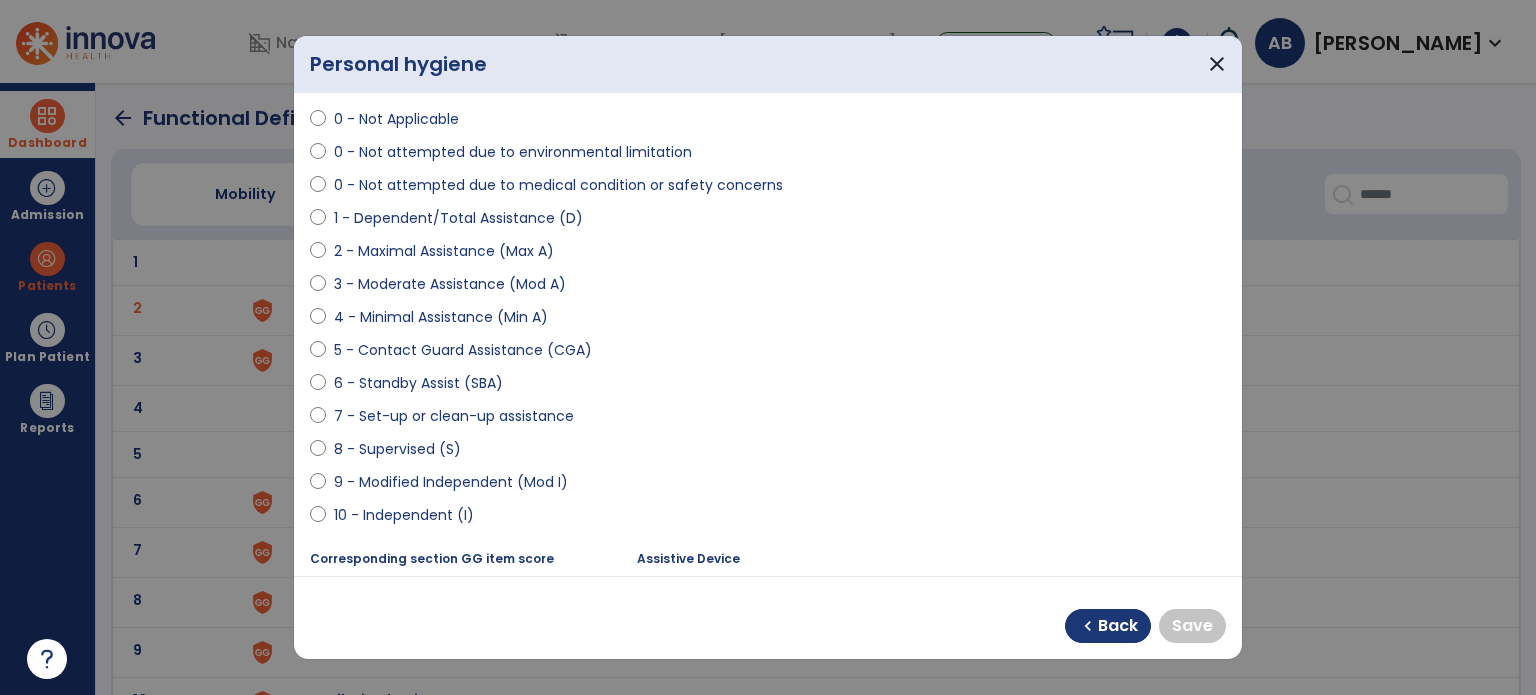 click on "10 - Independent (I)" at bounding box center (404, 515) 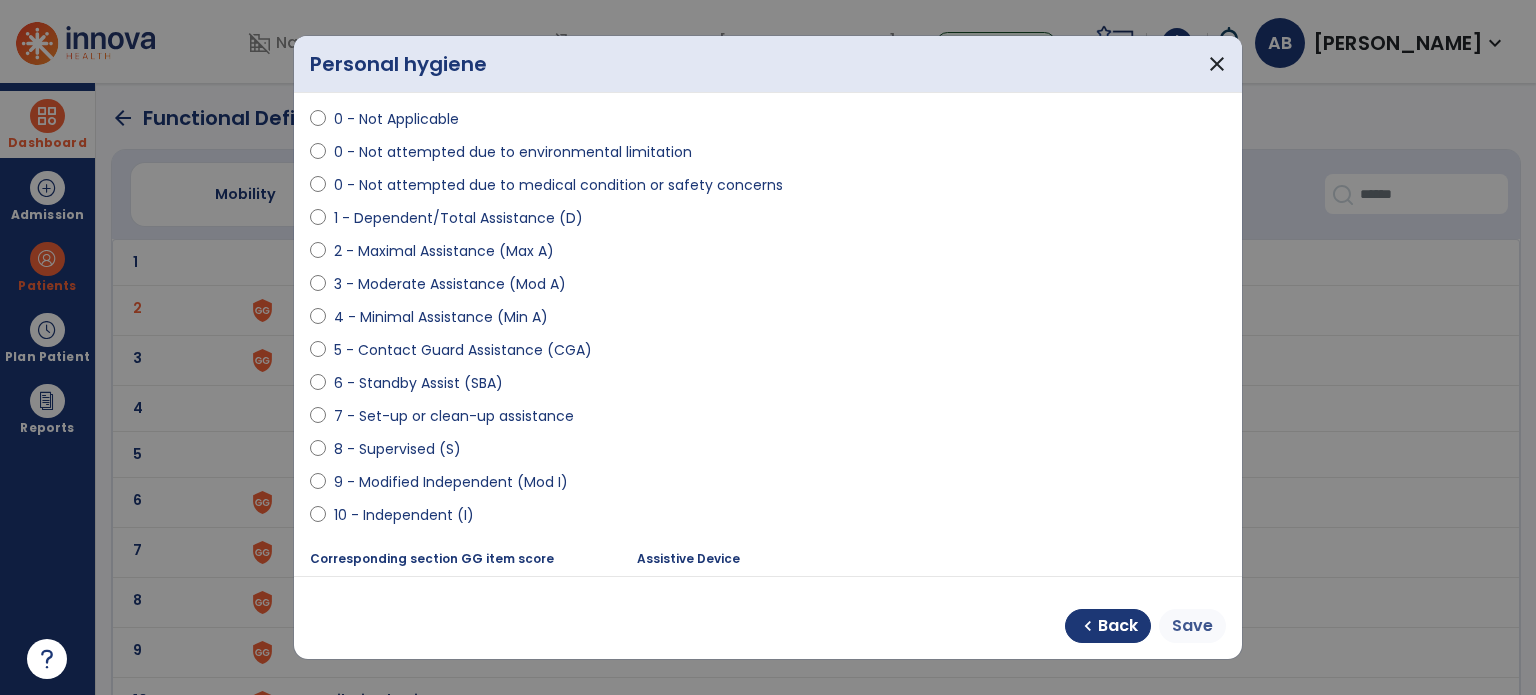 click on "Save" at bounding box center (1192, 626) 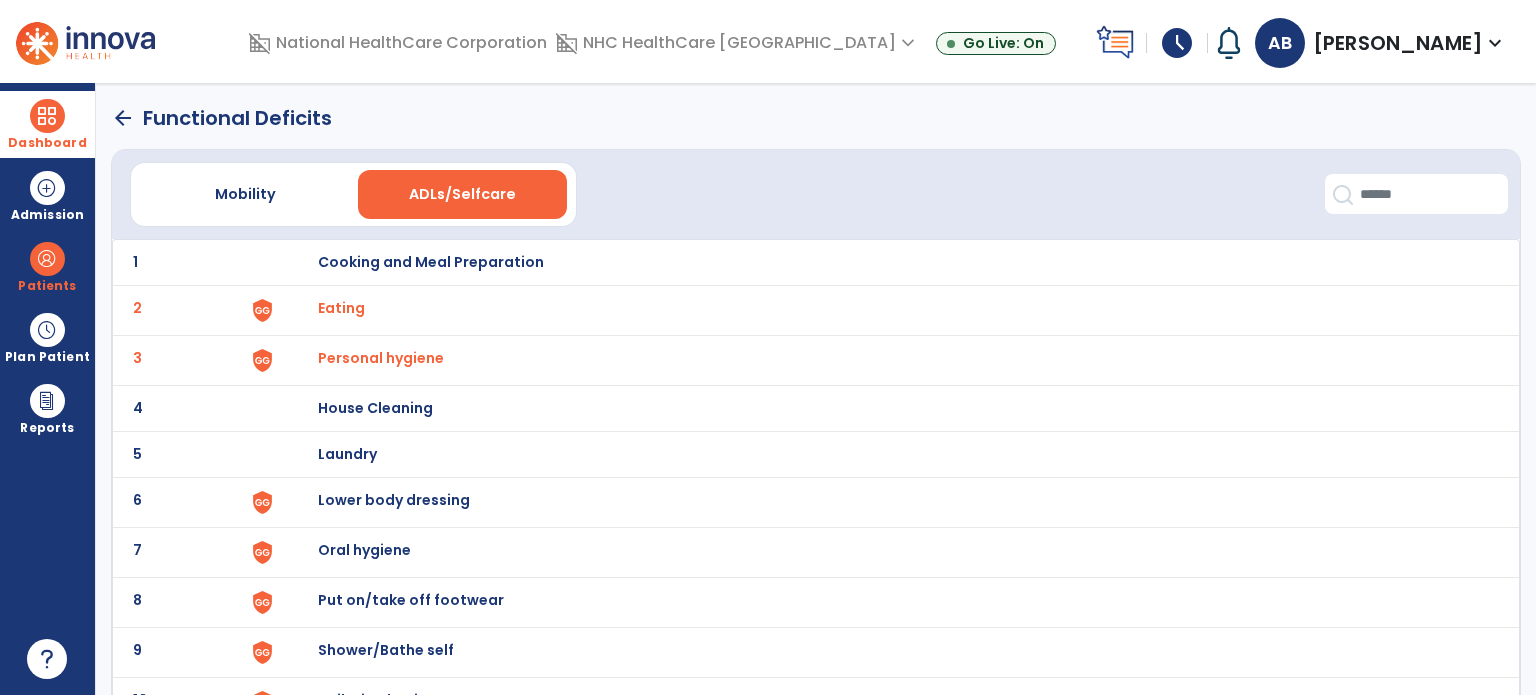 click on "Lower body dressing" at bounding box center [888, 262] 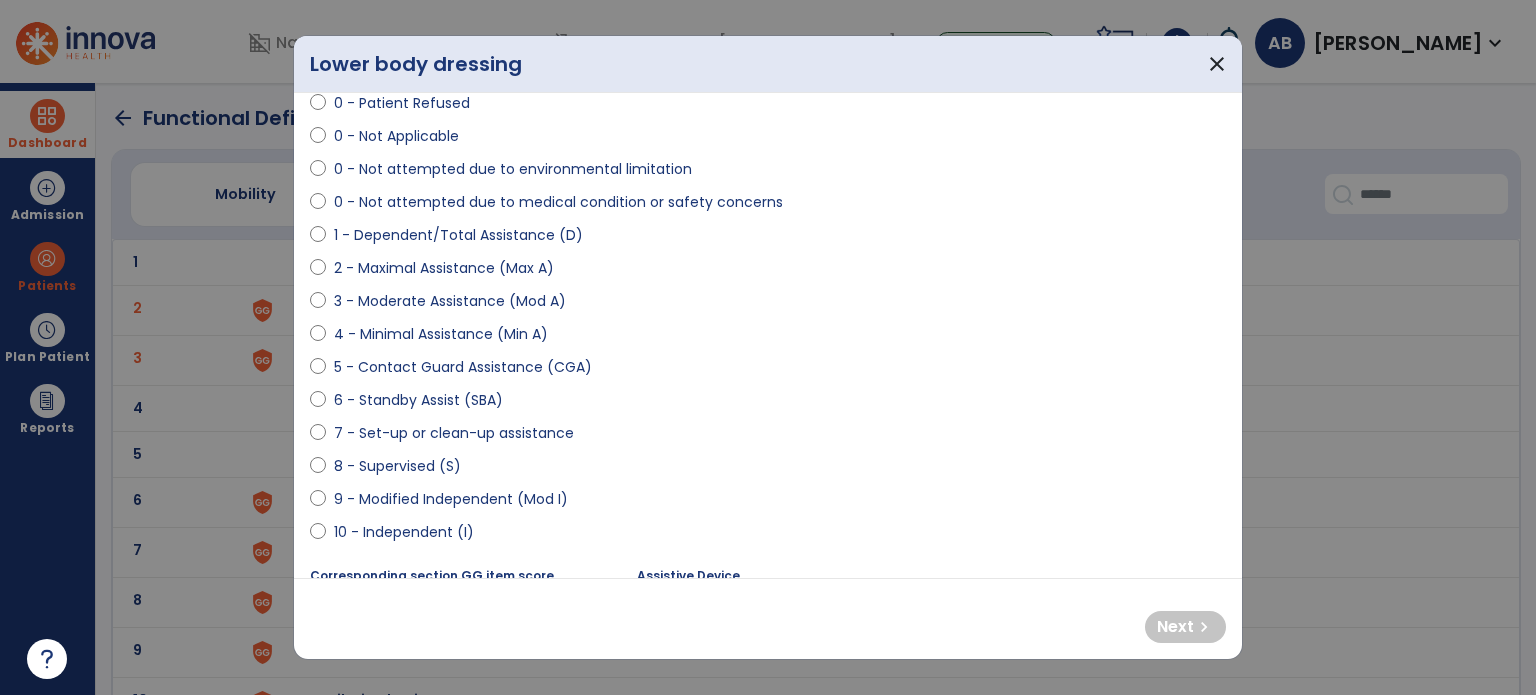 scroll, scrollTop: 152, scrollLeft: 0, axis: vertical 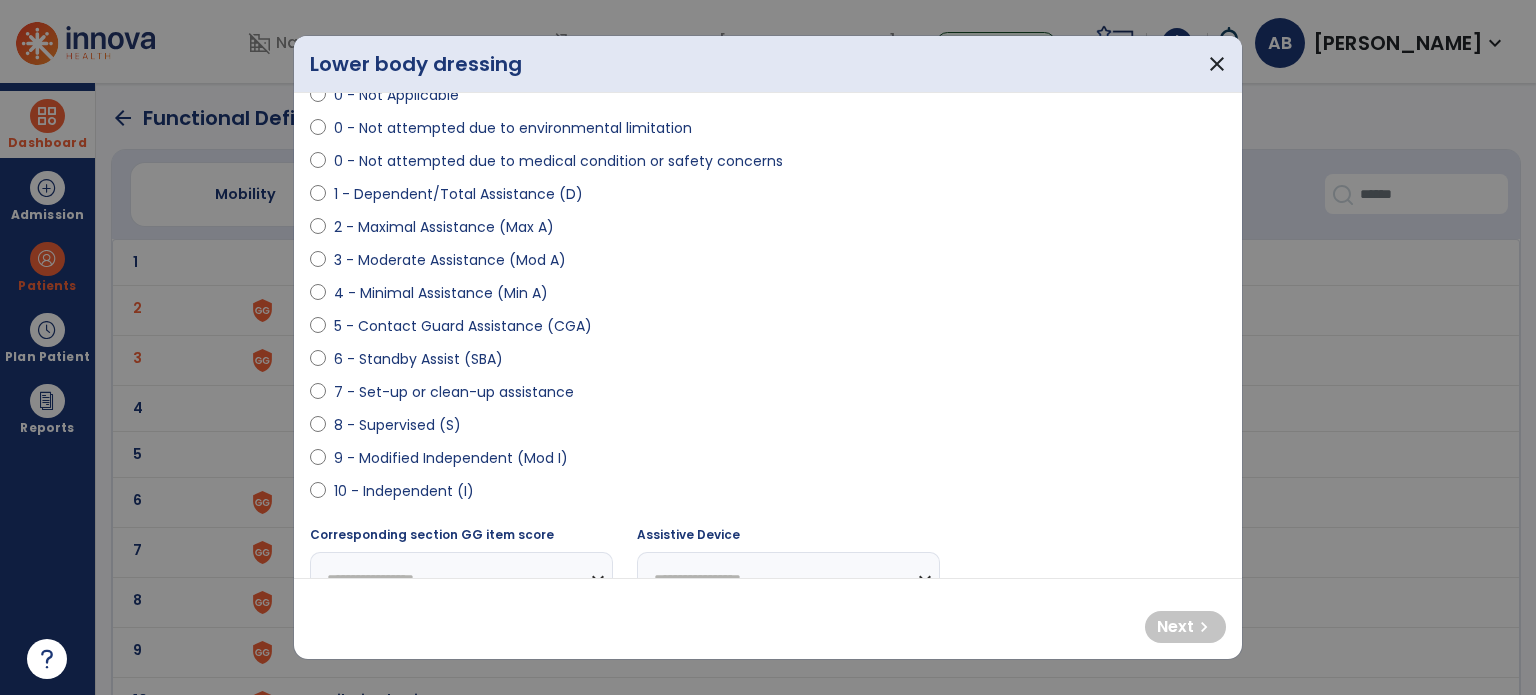 click on "2 - Maximal Assistance (Max A)" at bounding box center (444, 227) 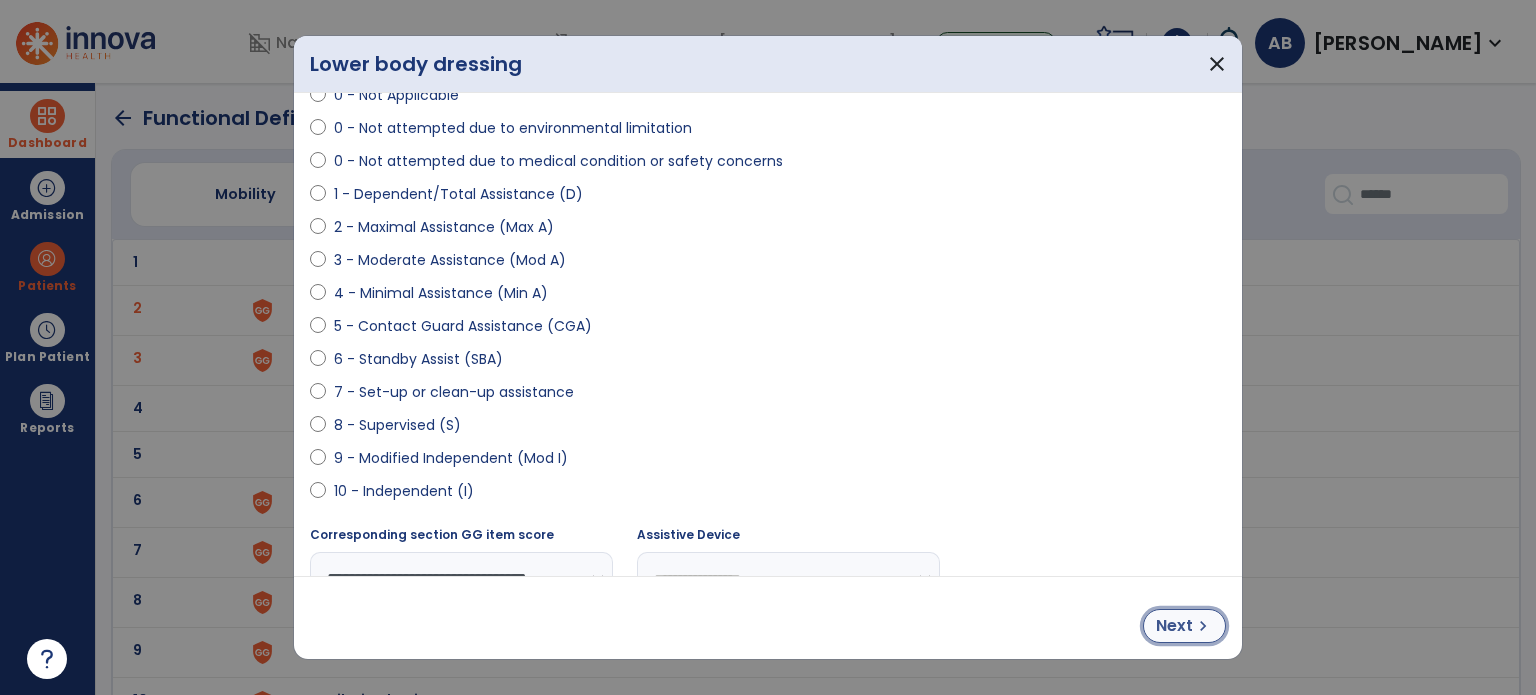 click on "Next  chevron_right" at bounding box center [1184, 626] 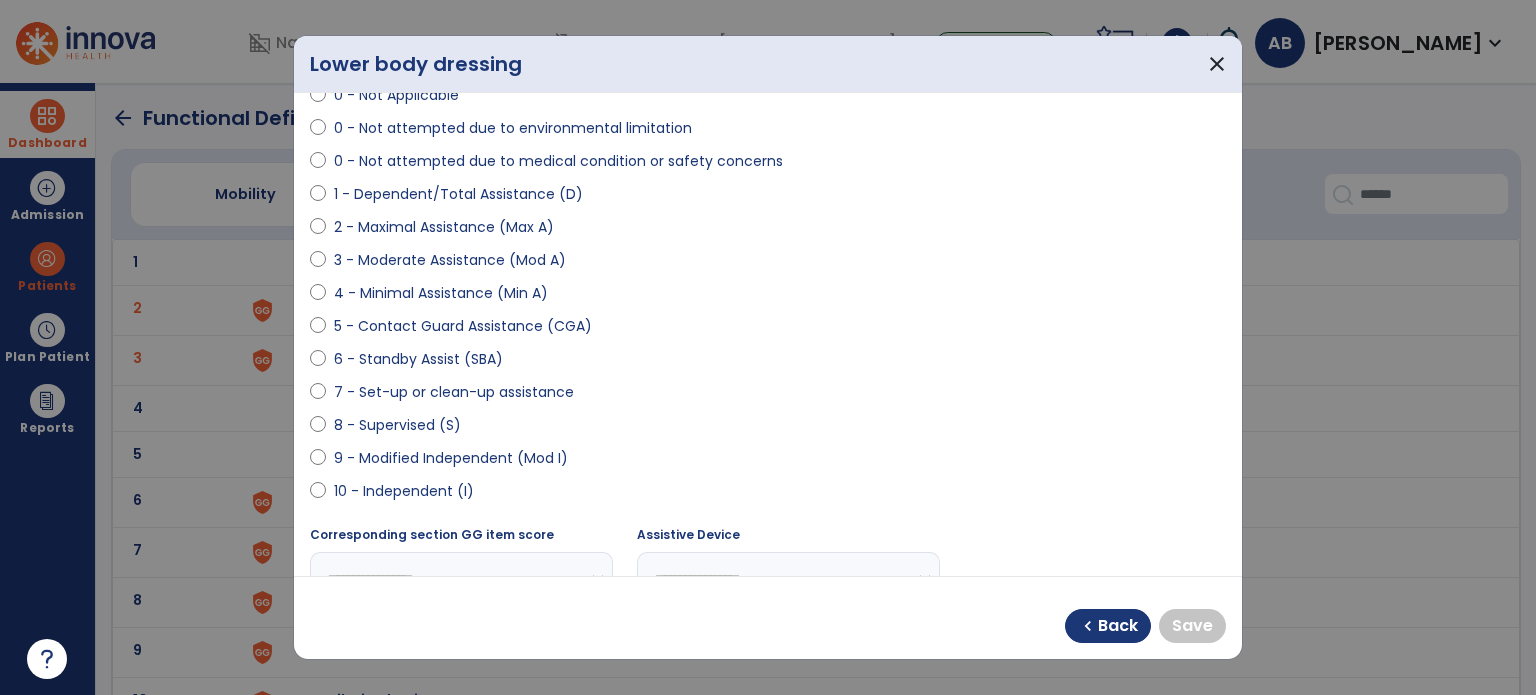 click on "4 - Minimal Assistance (Min A)" at bounding box center (441, 293) 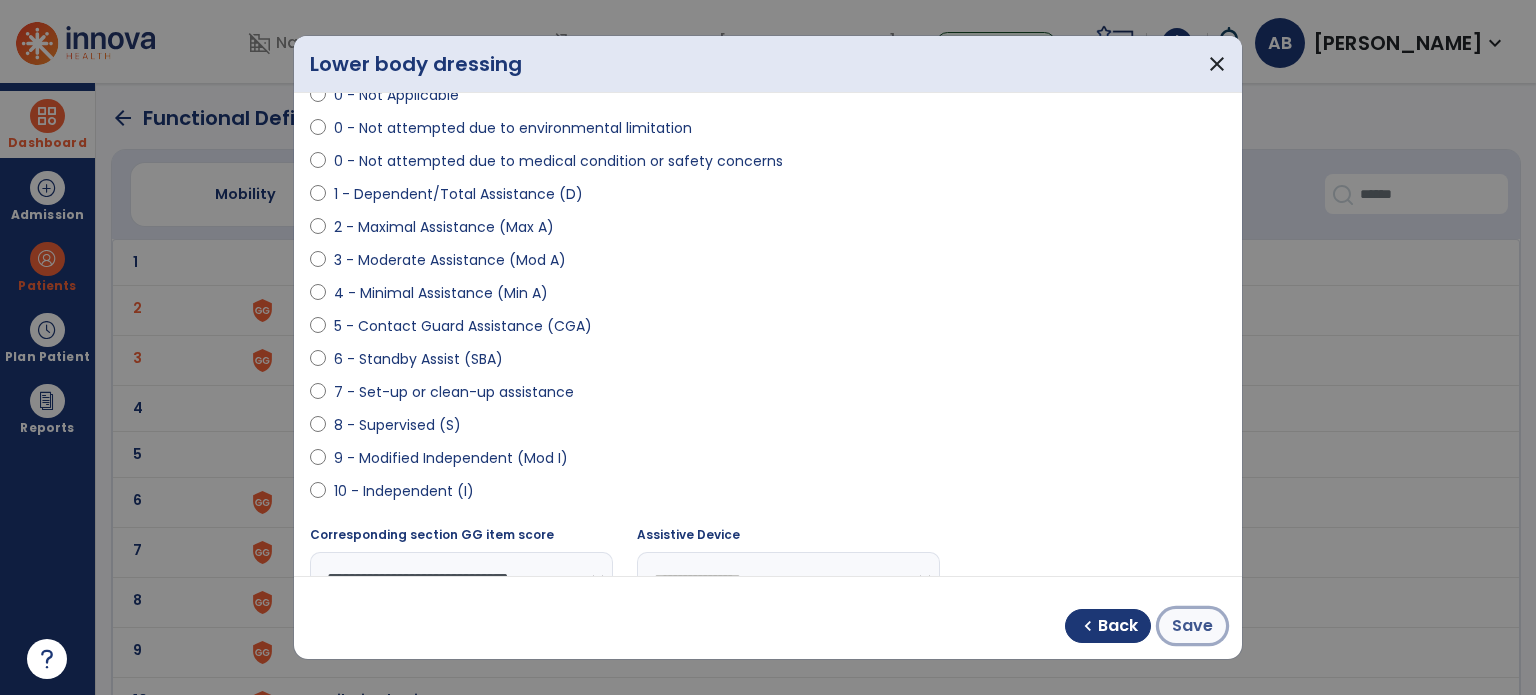 click on "Save" at bounding box center (1192, 626) 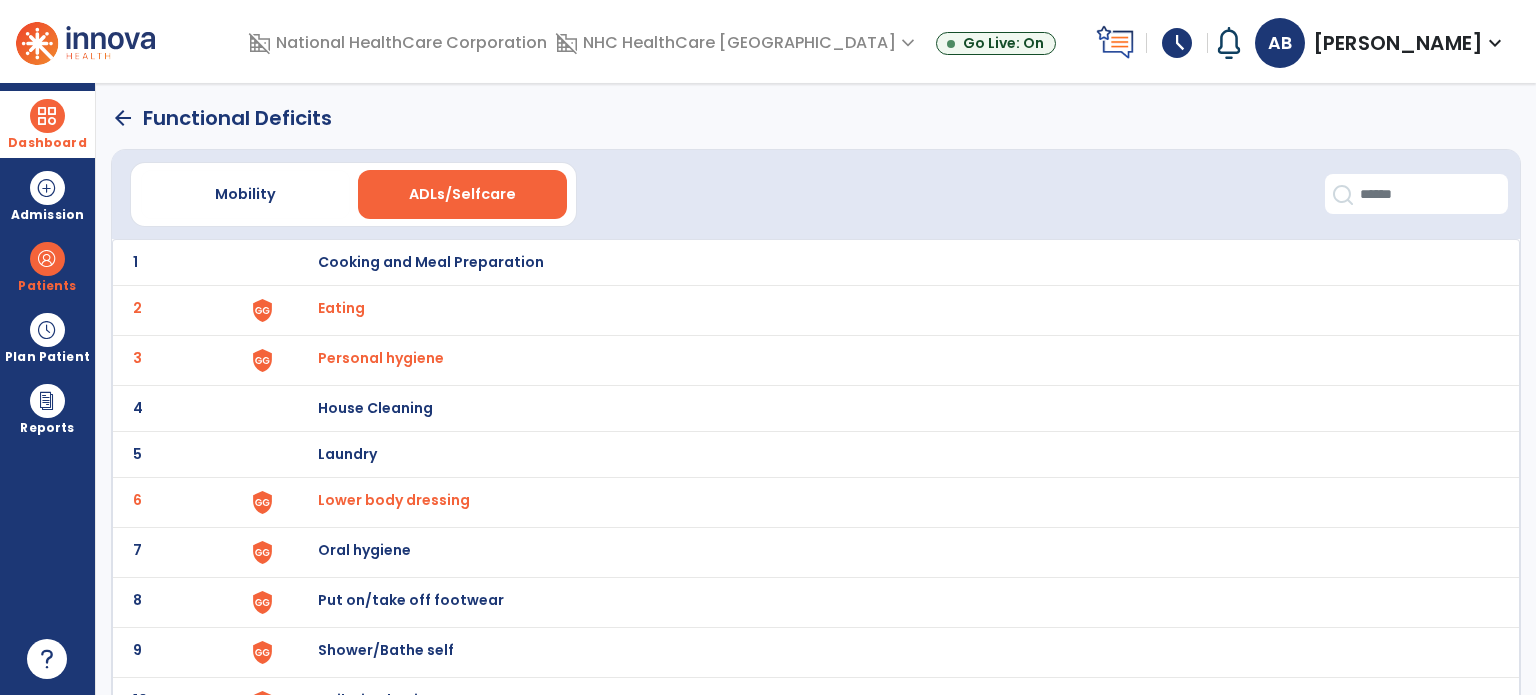 click on "Oral hygiene" at bounding box center (431, 262) 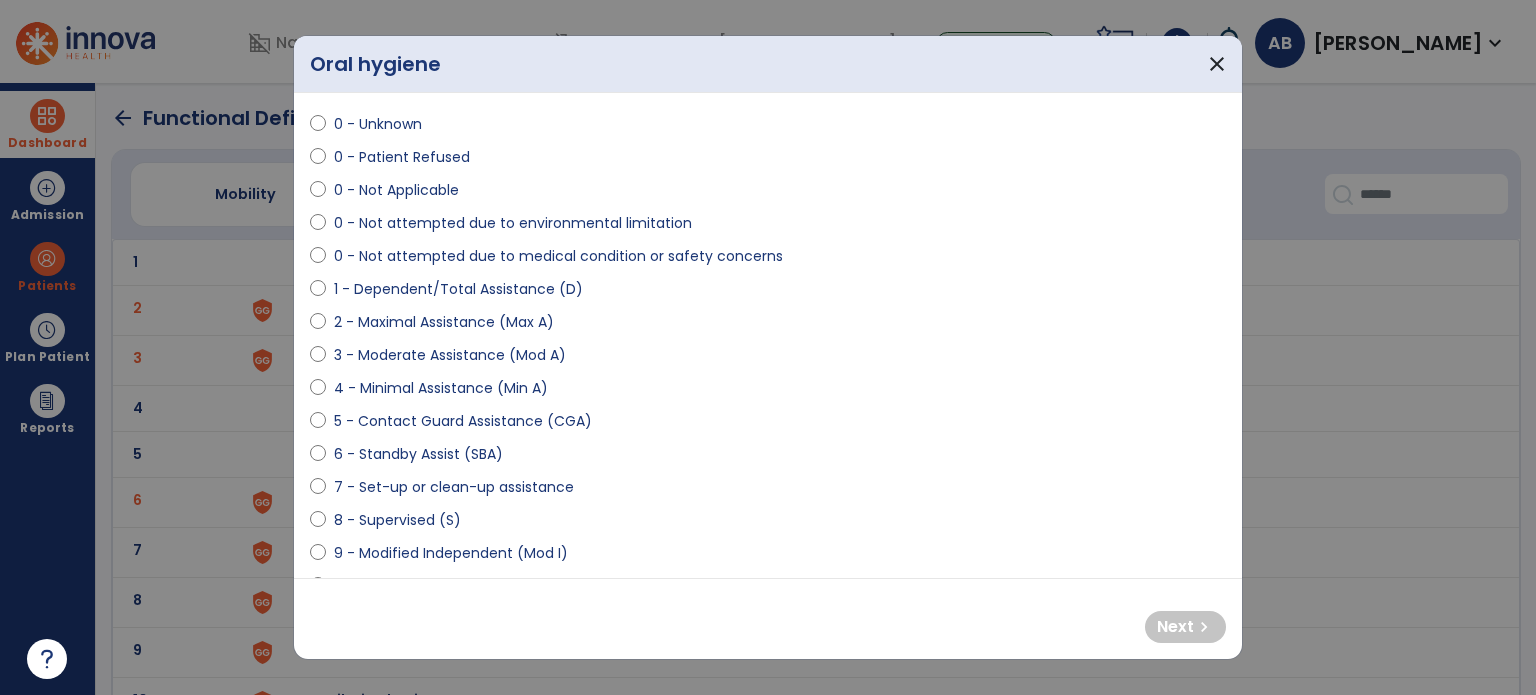 scroll, scrollTop: 64, scrollLeft: 0, axis: vertical 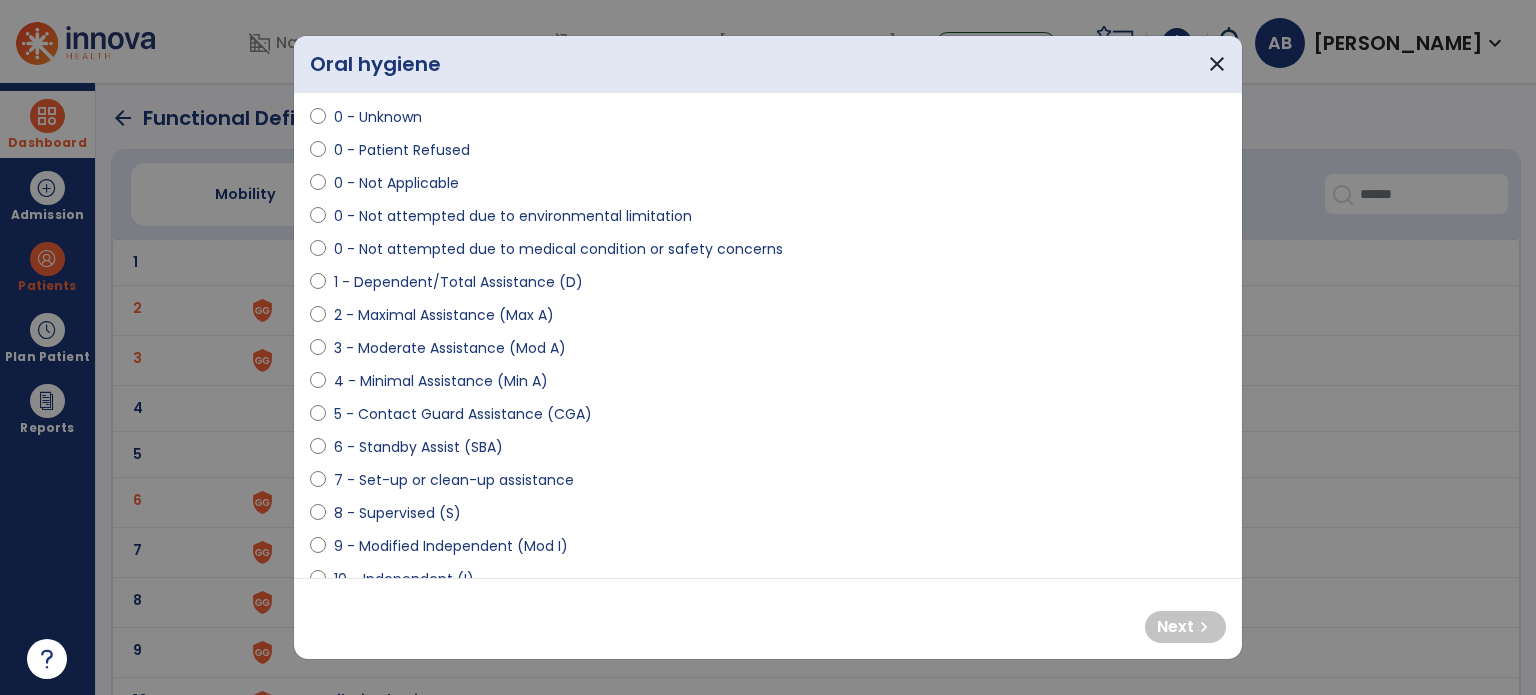 click on "7 - Set-up or clean-up assistance" at bounding box center (454, 480) 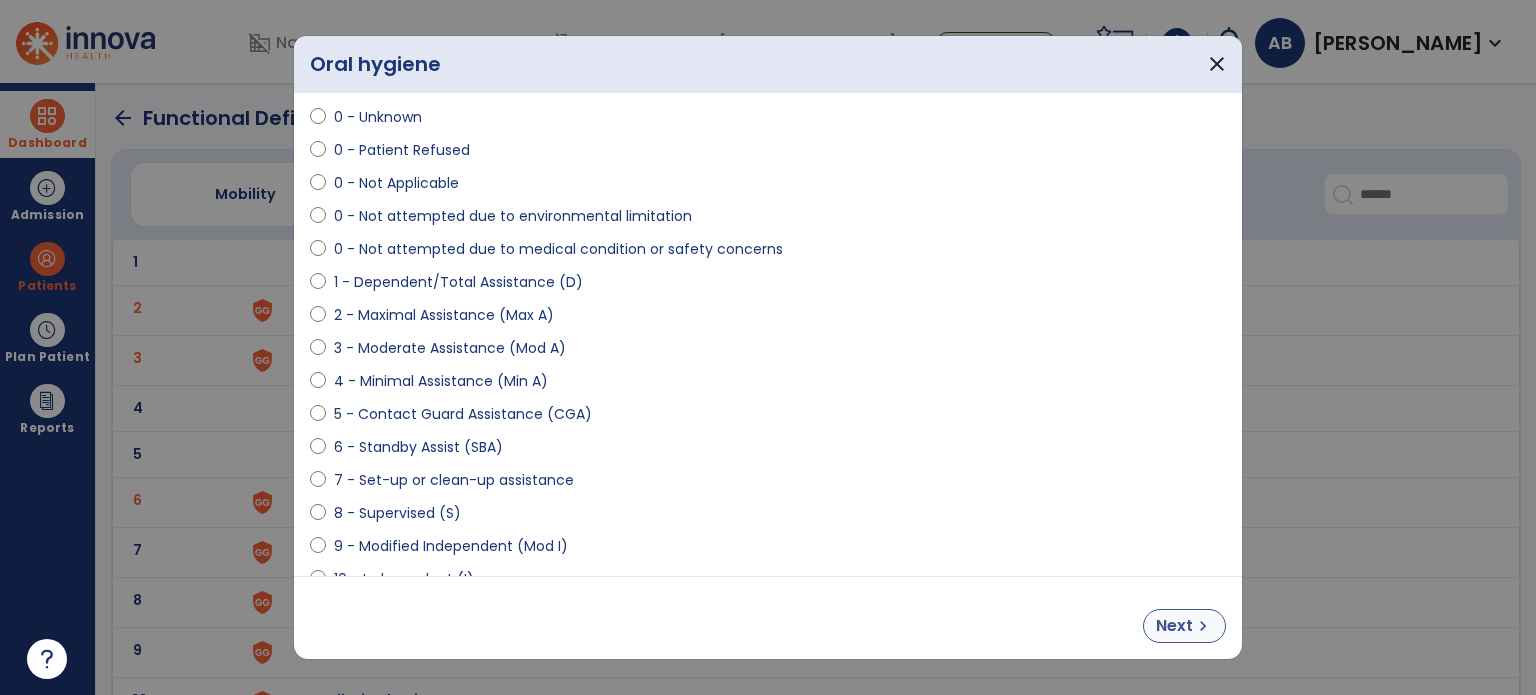 click on "Next" at bounding box center (1174, 626) 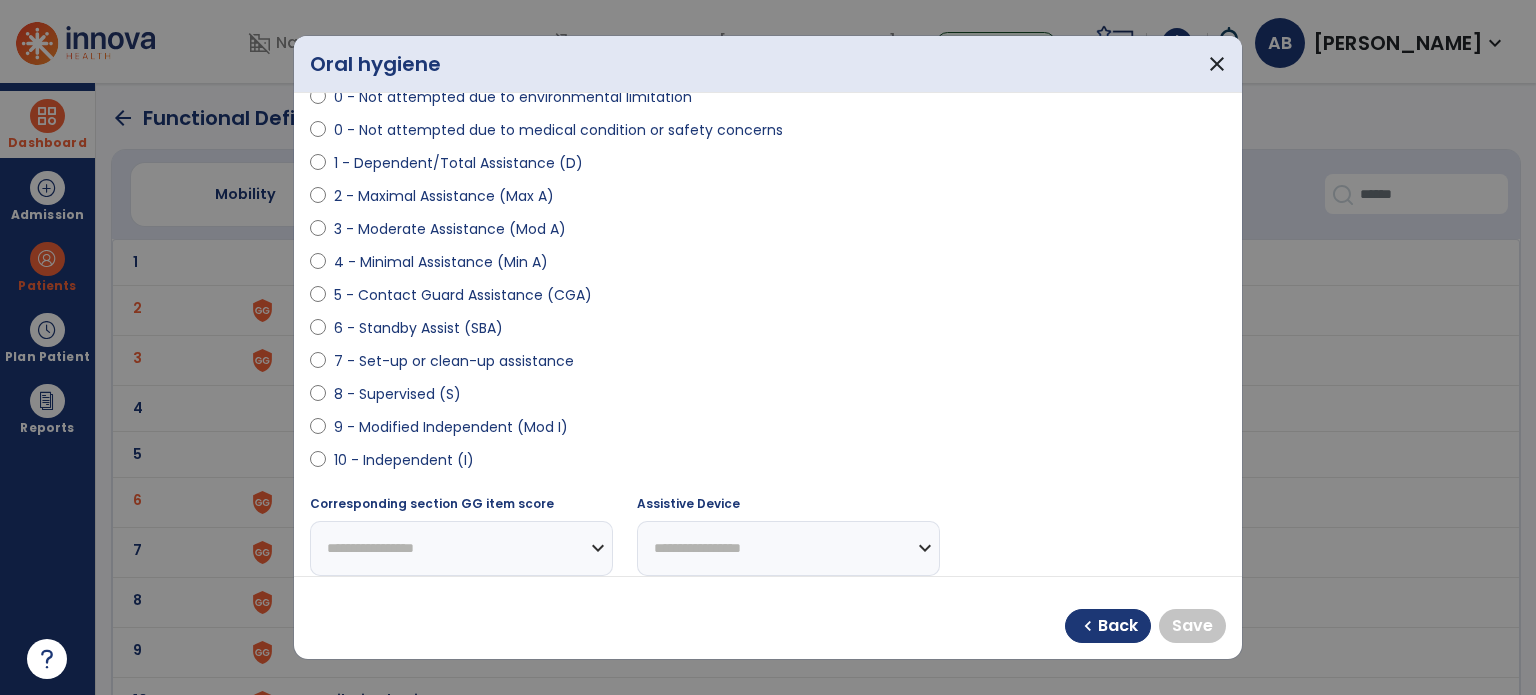 scroll, scrollTop: 184, scrollLeft: 0, axis: vertical 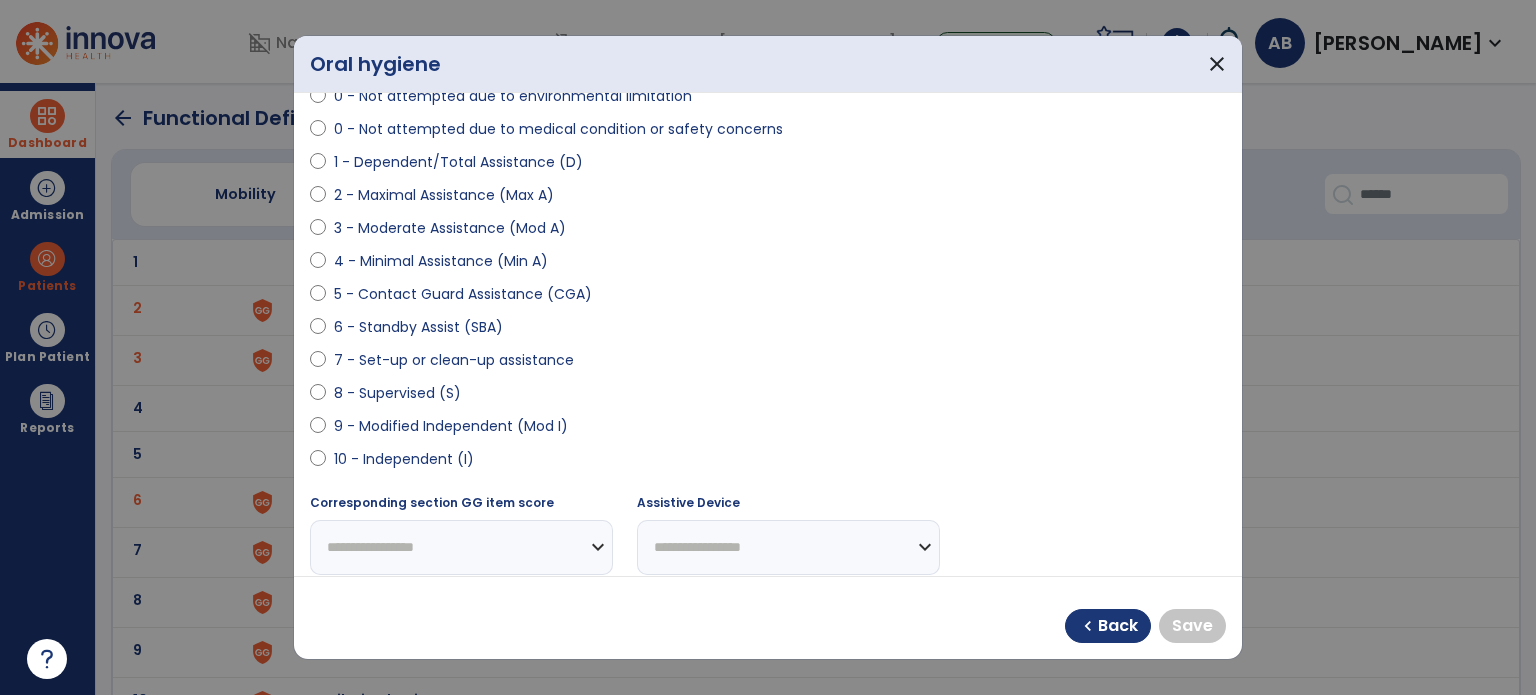 click on "10 - Independent (I)" at bounding box center [404, 459] 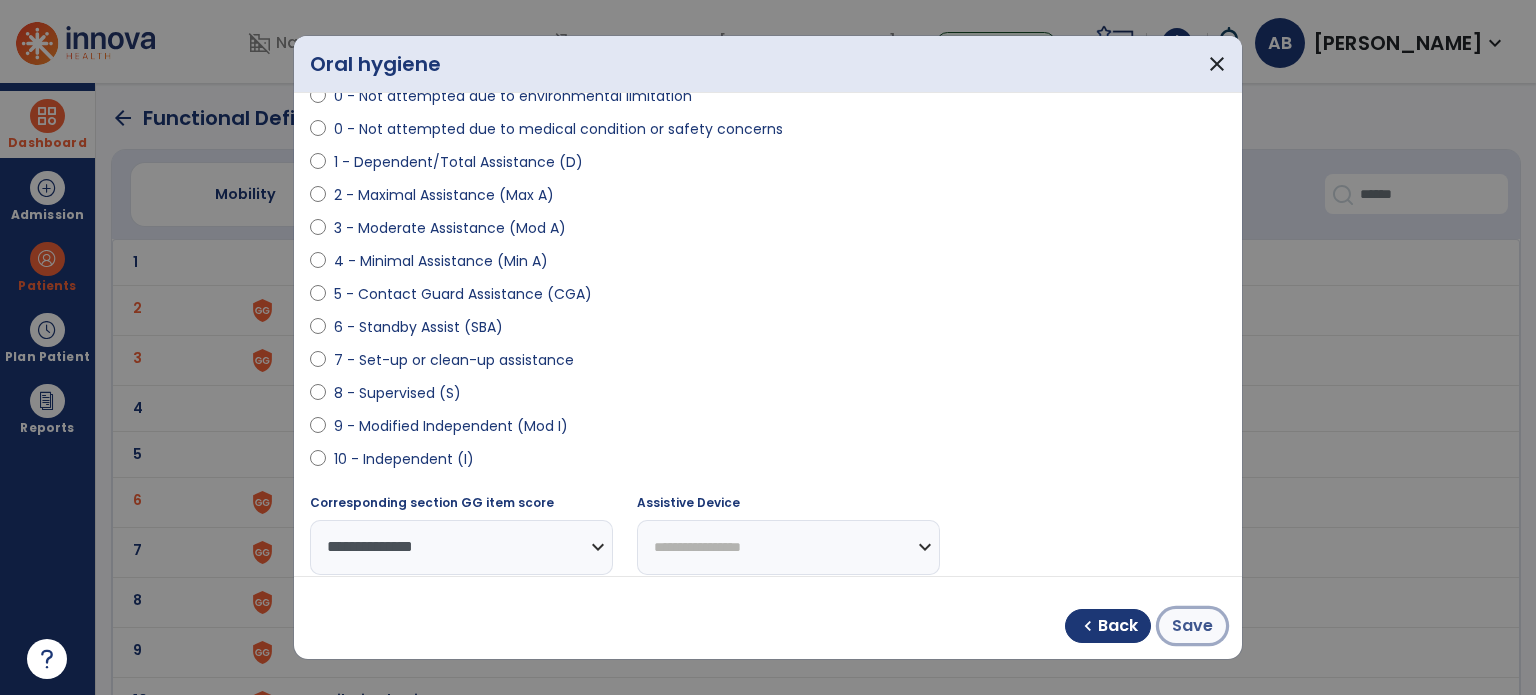 click on "Save" at bounding box center [1192, 626] 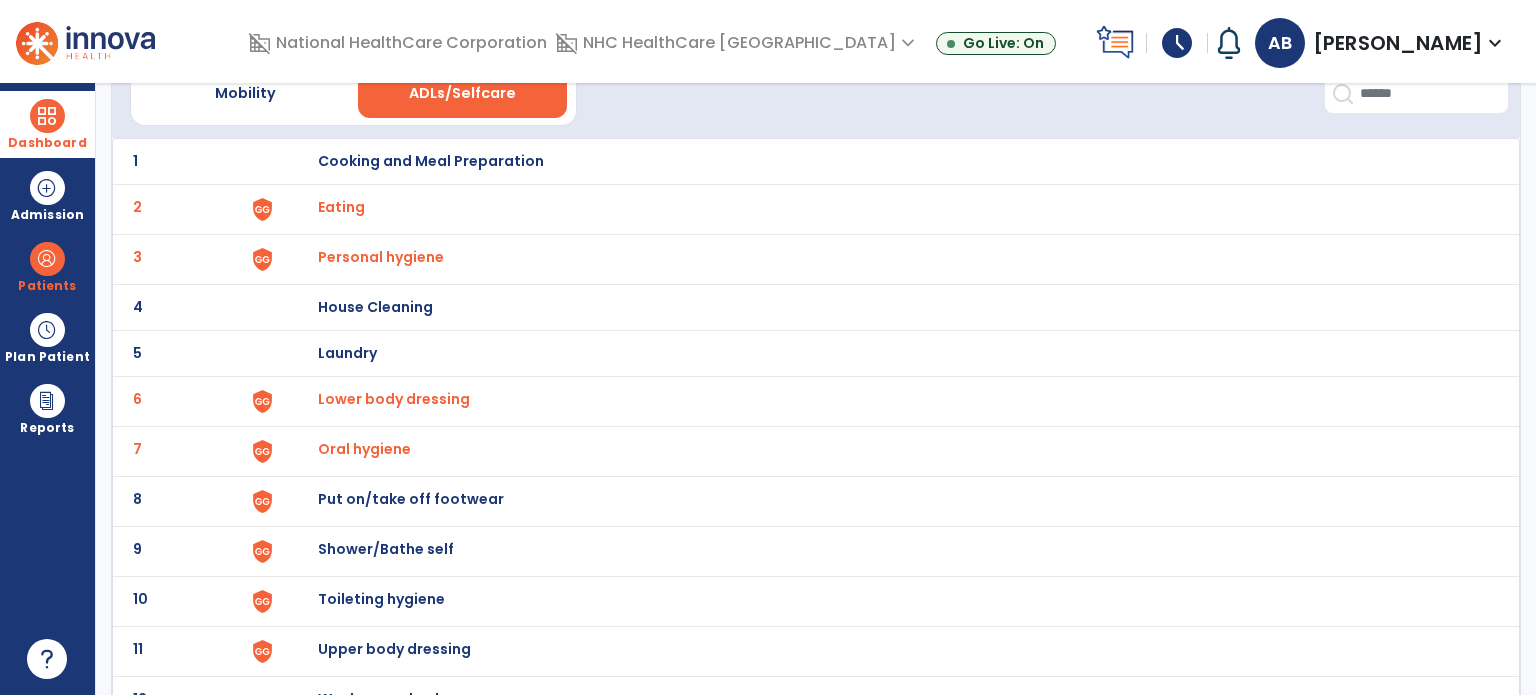 scroll, scrollTop: 108, scrollLeft: 0, axis: vertical 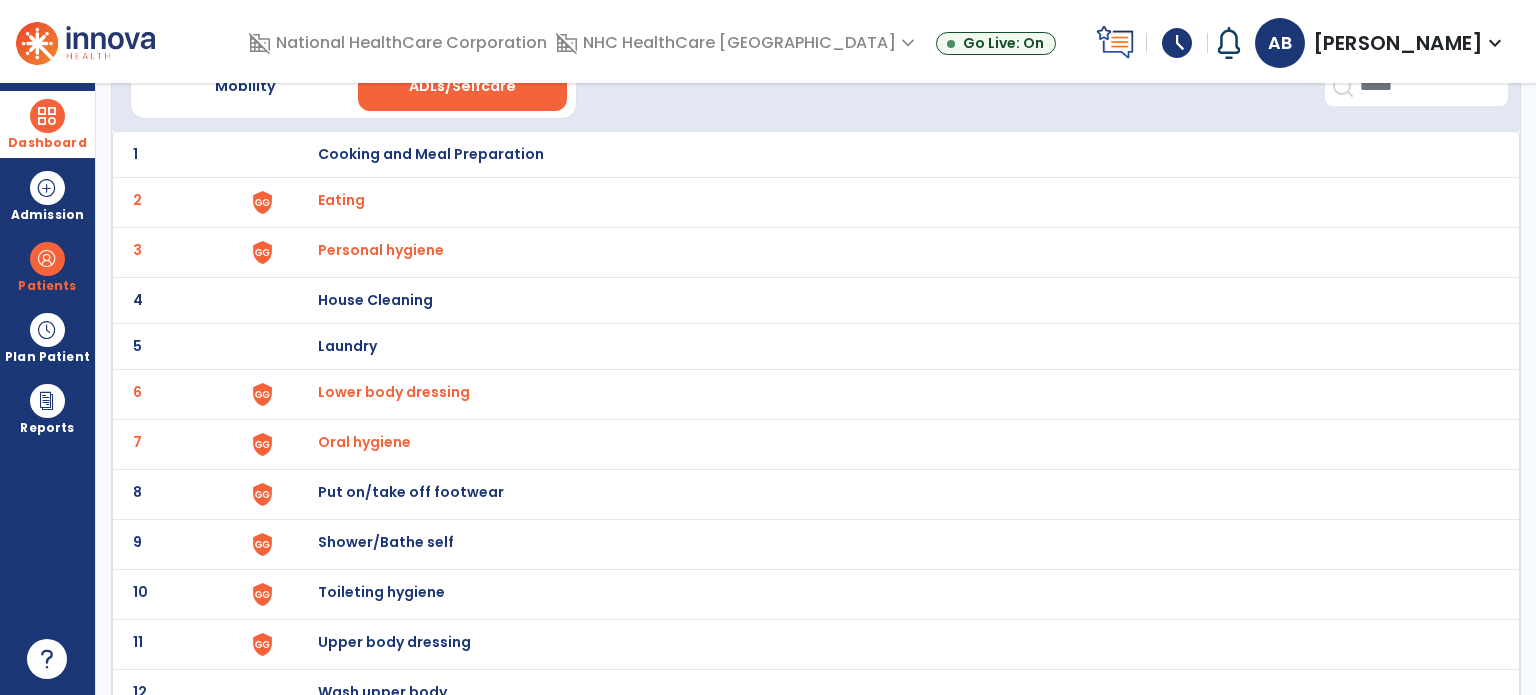 click on "Put on/take off footwear" at bounding box center (888, 154) 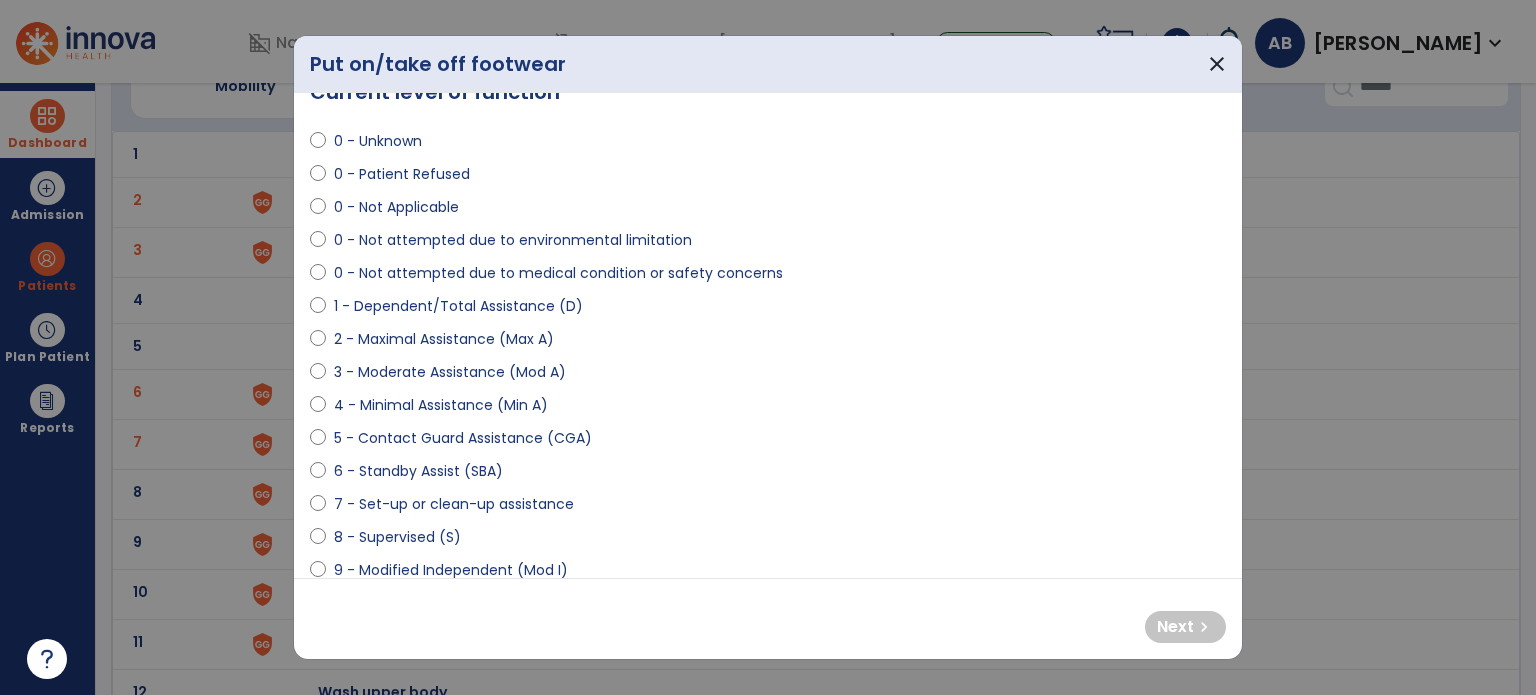 scroll, scrollTop: 41, scrollLeft: 0, axis: vertical 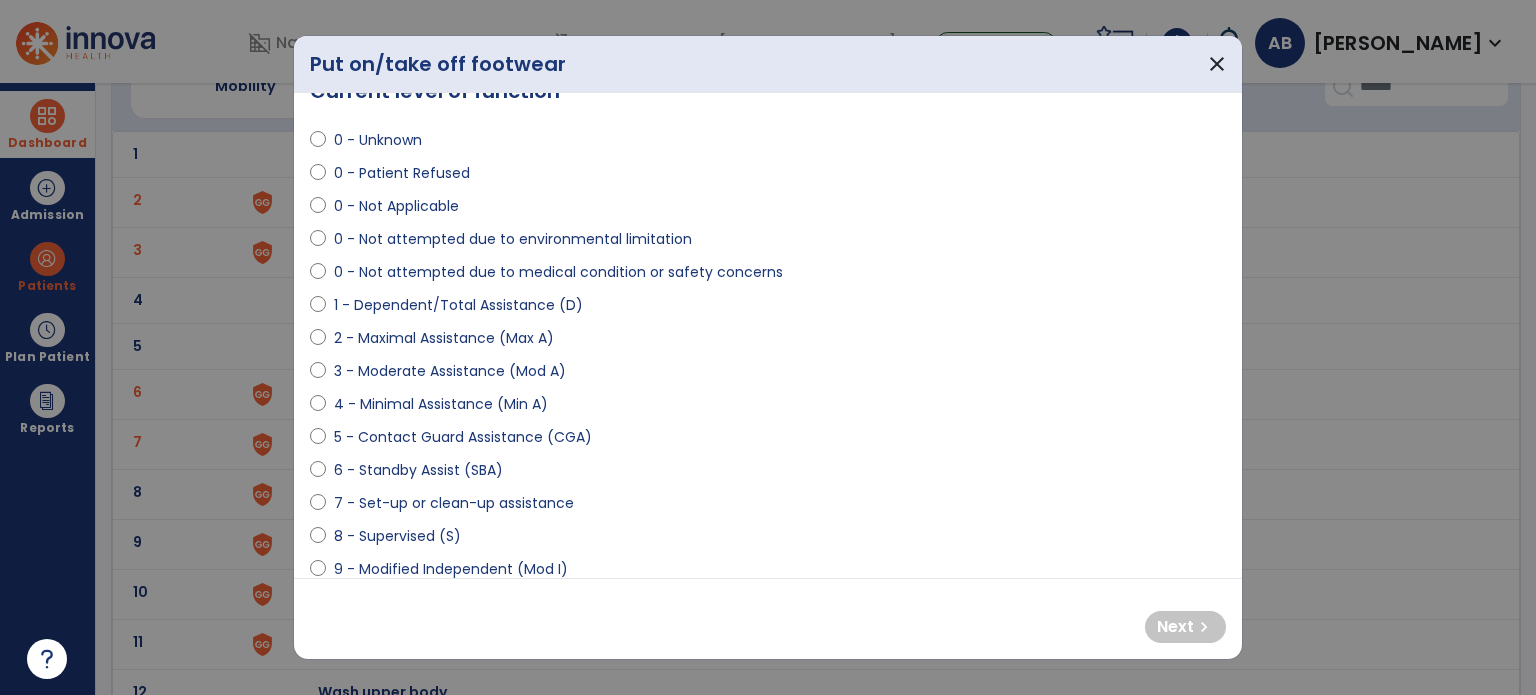 click on "2 - Maximal Assistance (Max A)" at bounding box center [444, 338] 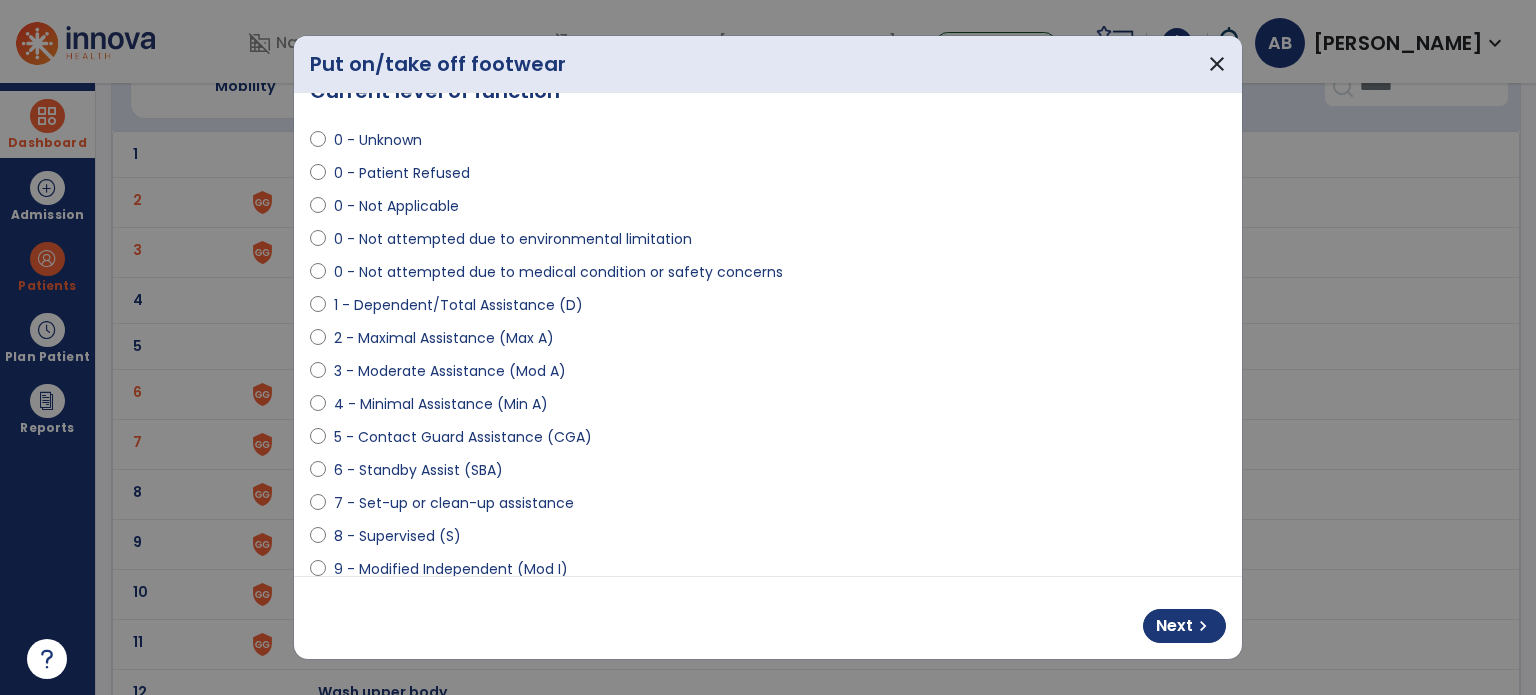 click on "Next  chevron_right" at bounding box center [768, 618] 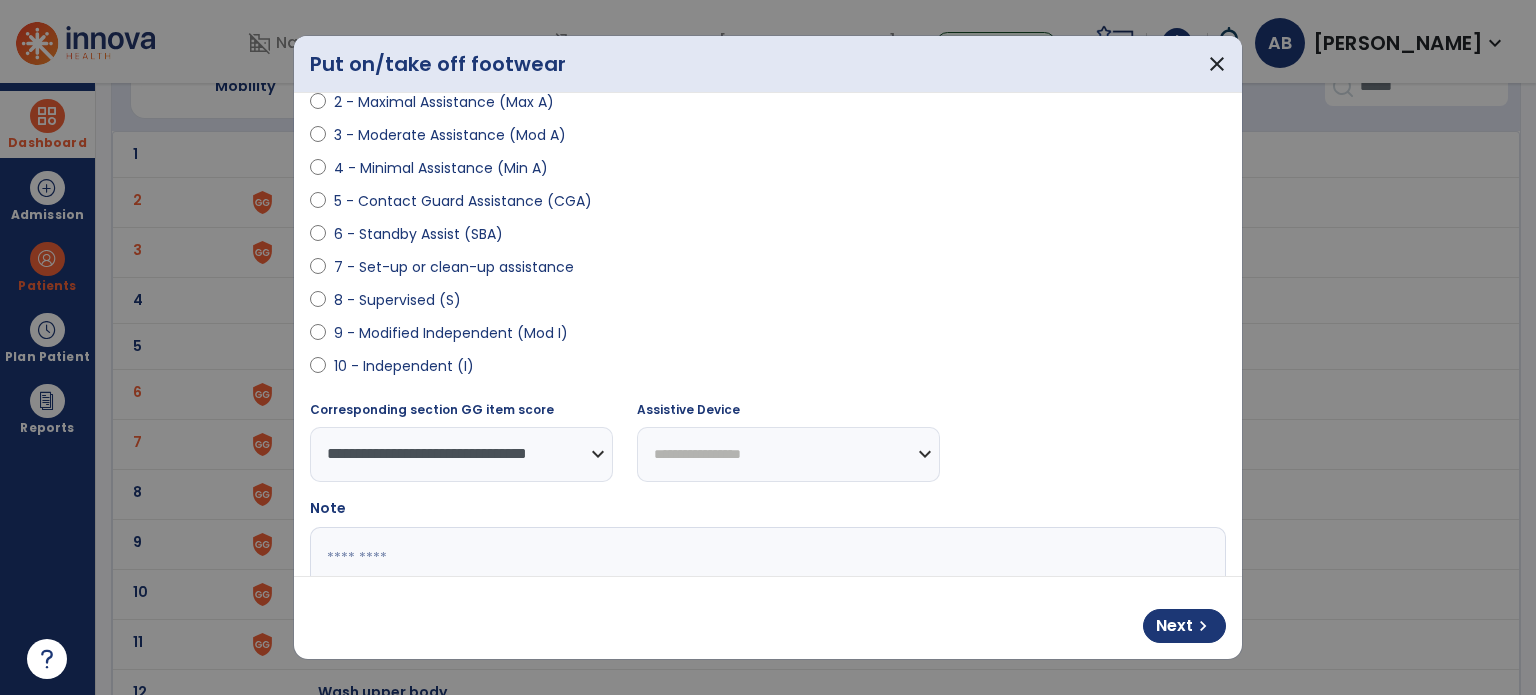 scroll, scrollTop: 292, scrollLeft: 0, axis: vertical 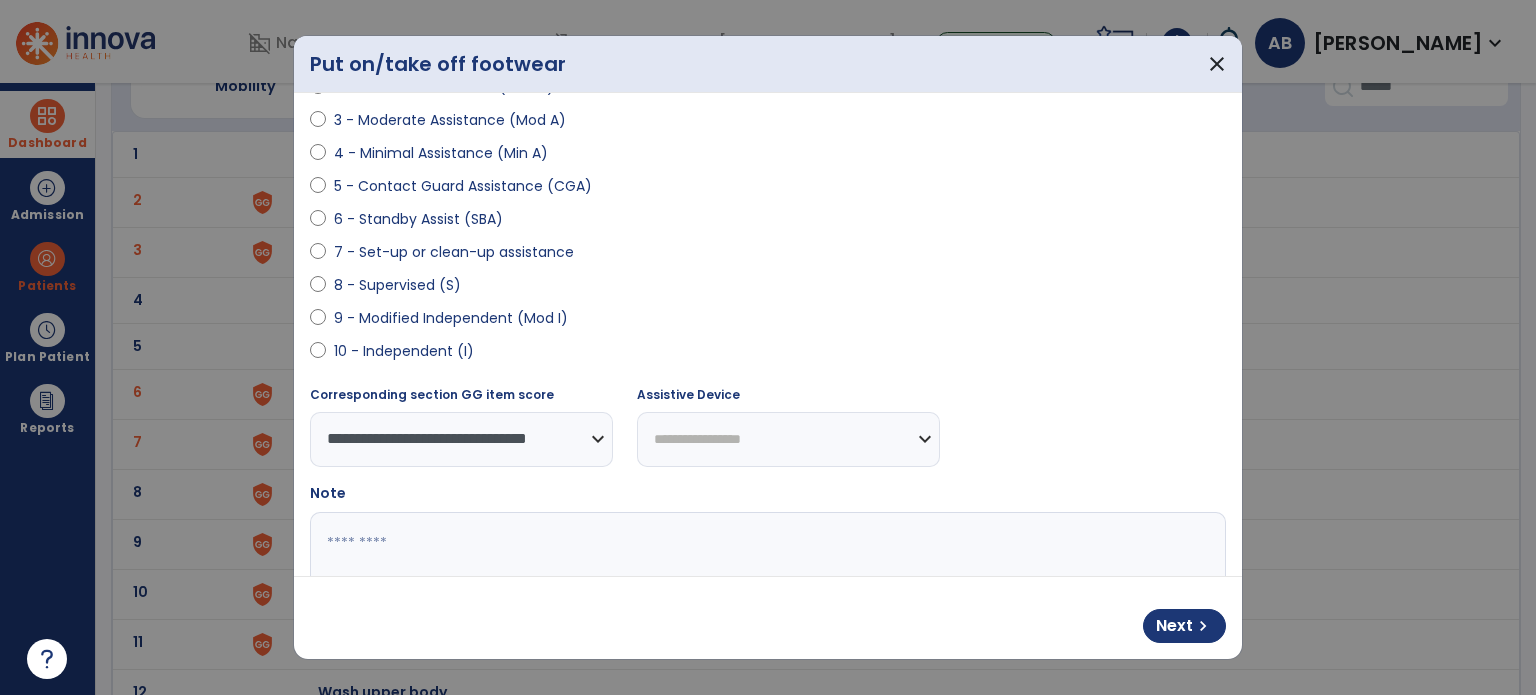 click on "Next  chevron_right" at bounding box center [768, 618] 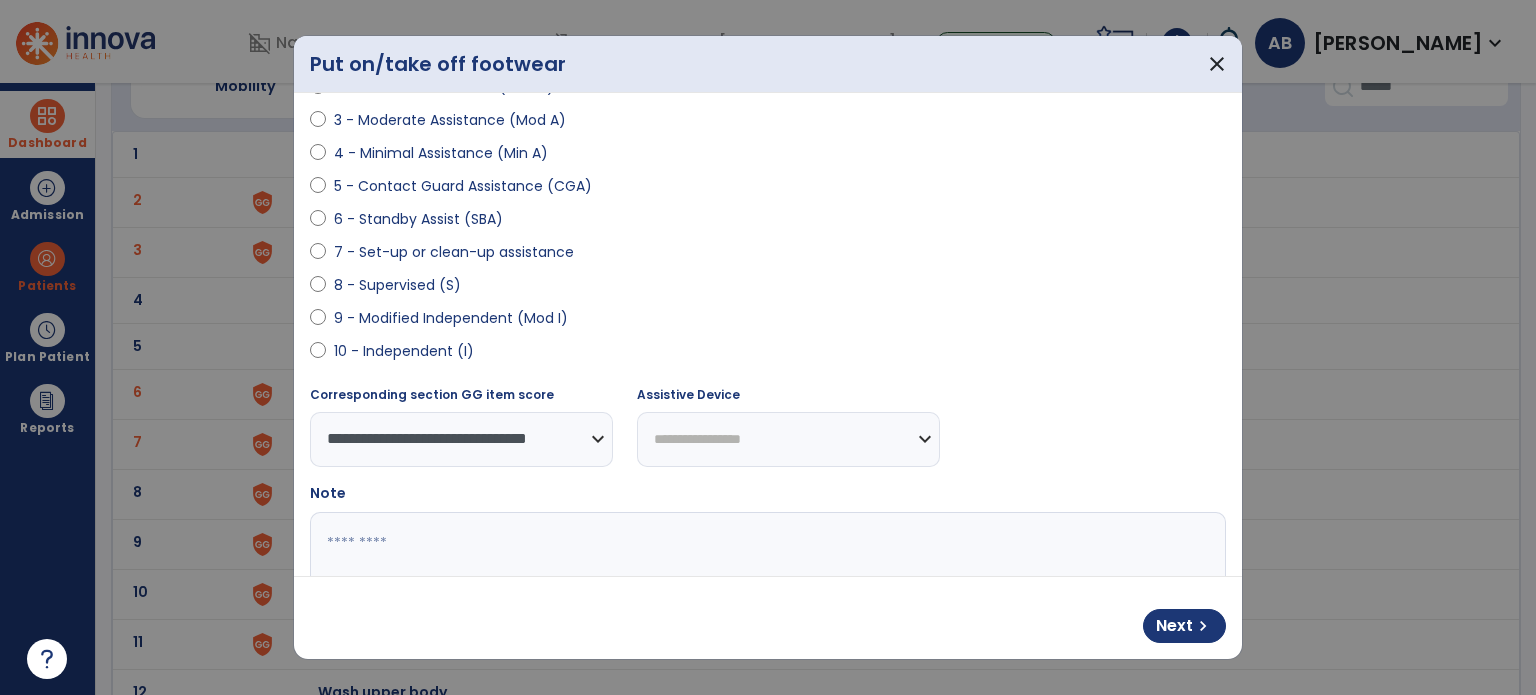select on "**********" 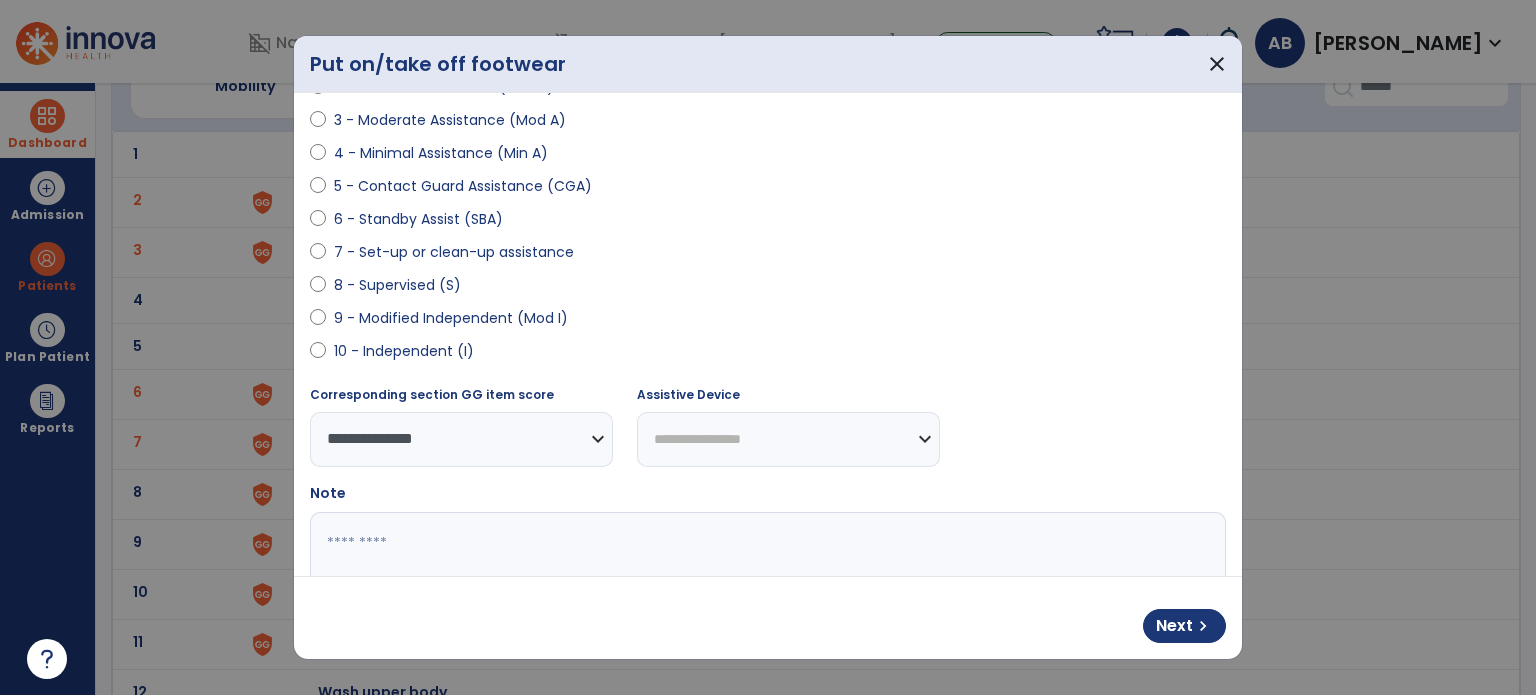 click at bounding box center (766, 587) 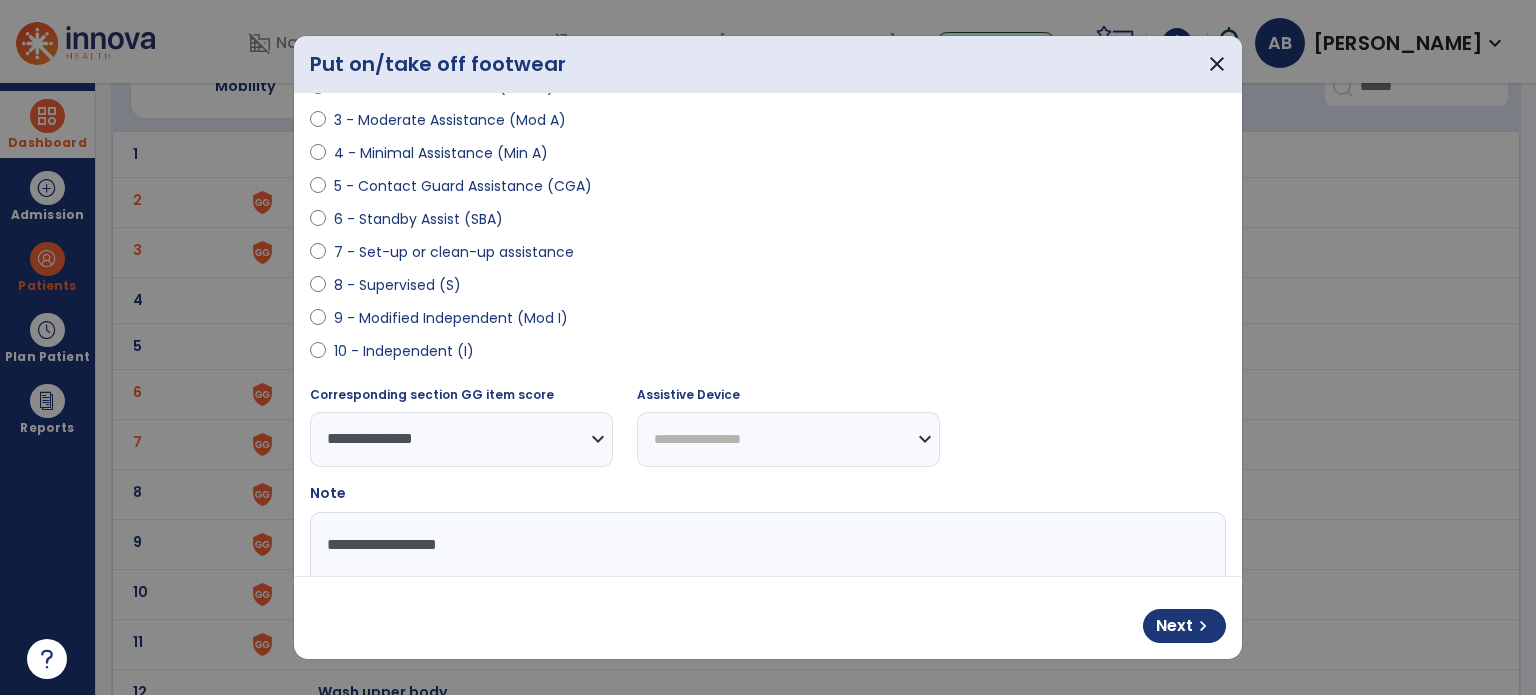 type on "**********" 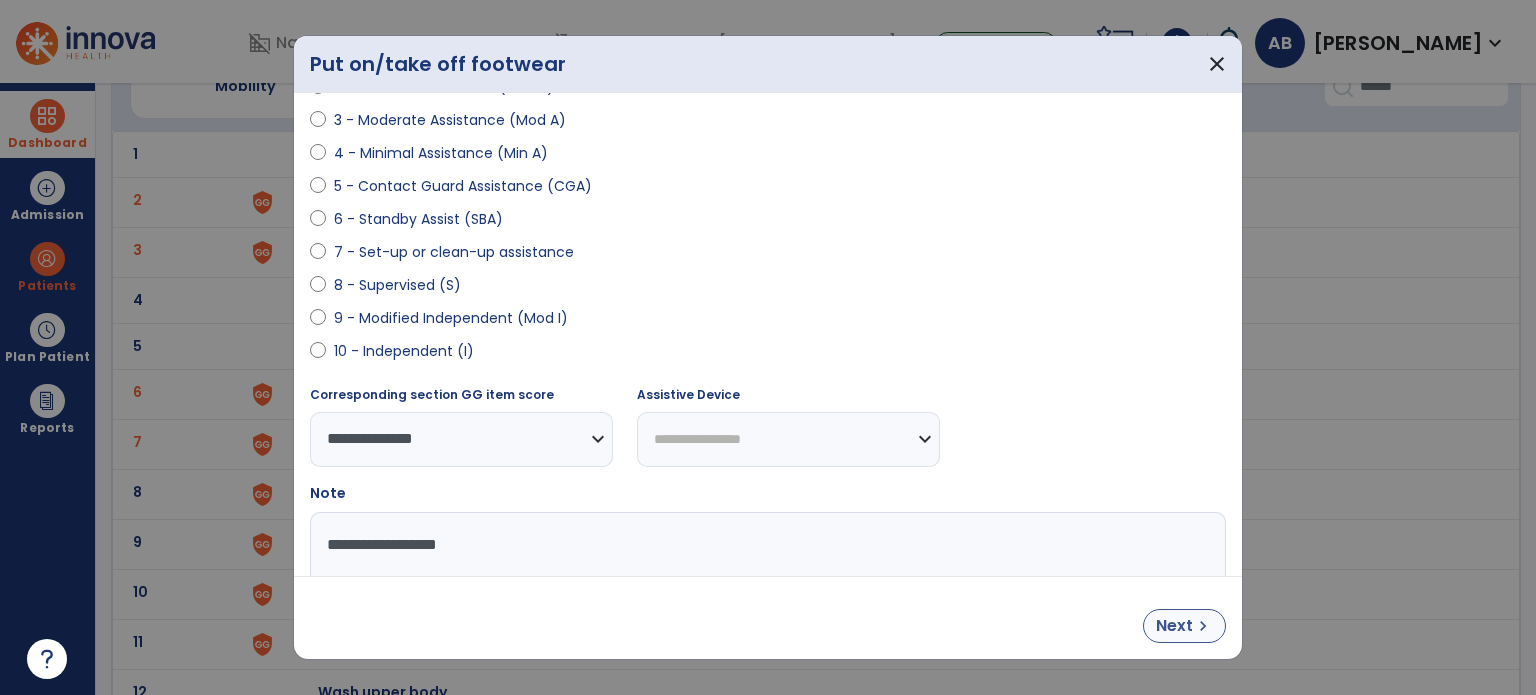 click on "Next" at bounding box center (1174, 626) 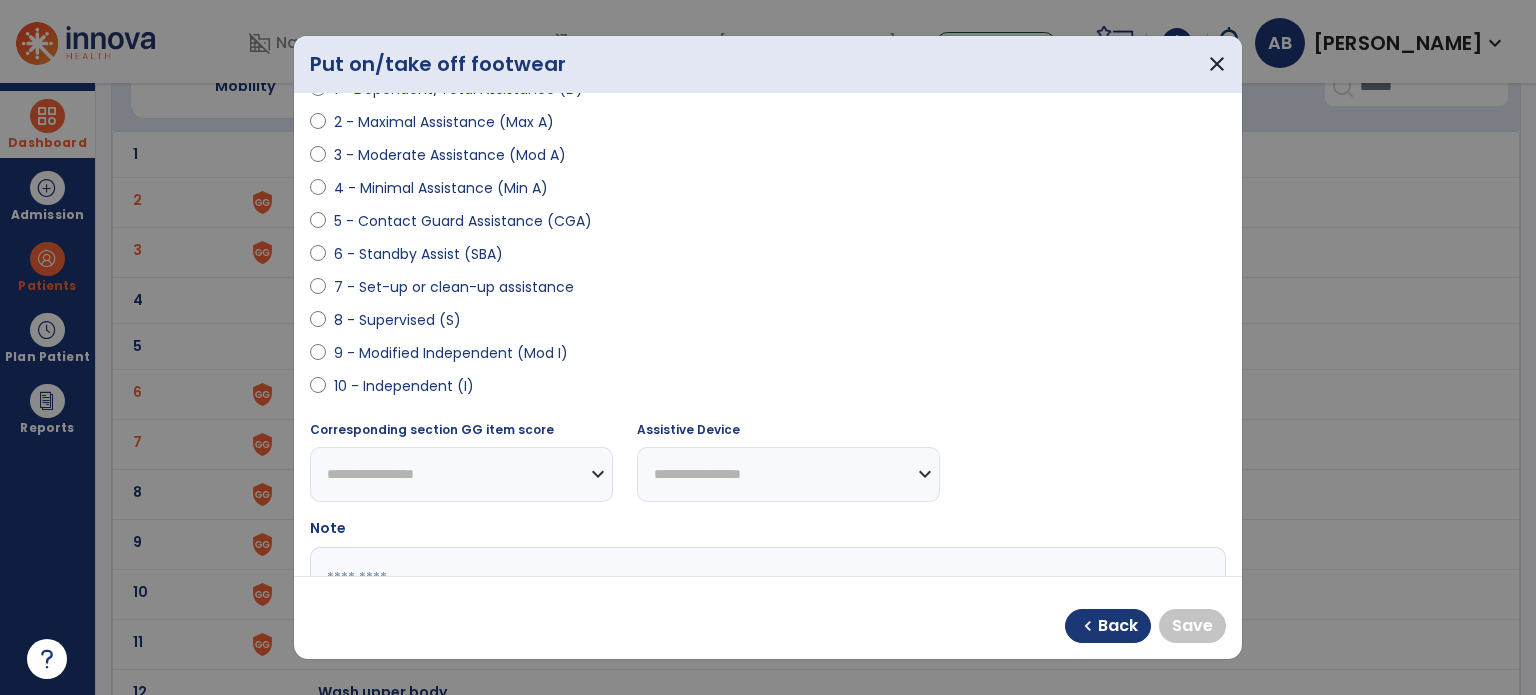 scroll, scrollTop: 265, scrollLeft: 0, axis: vertical 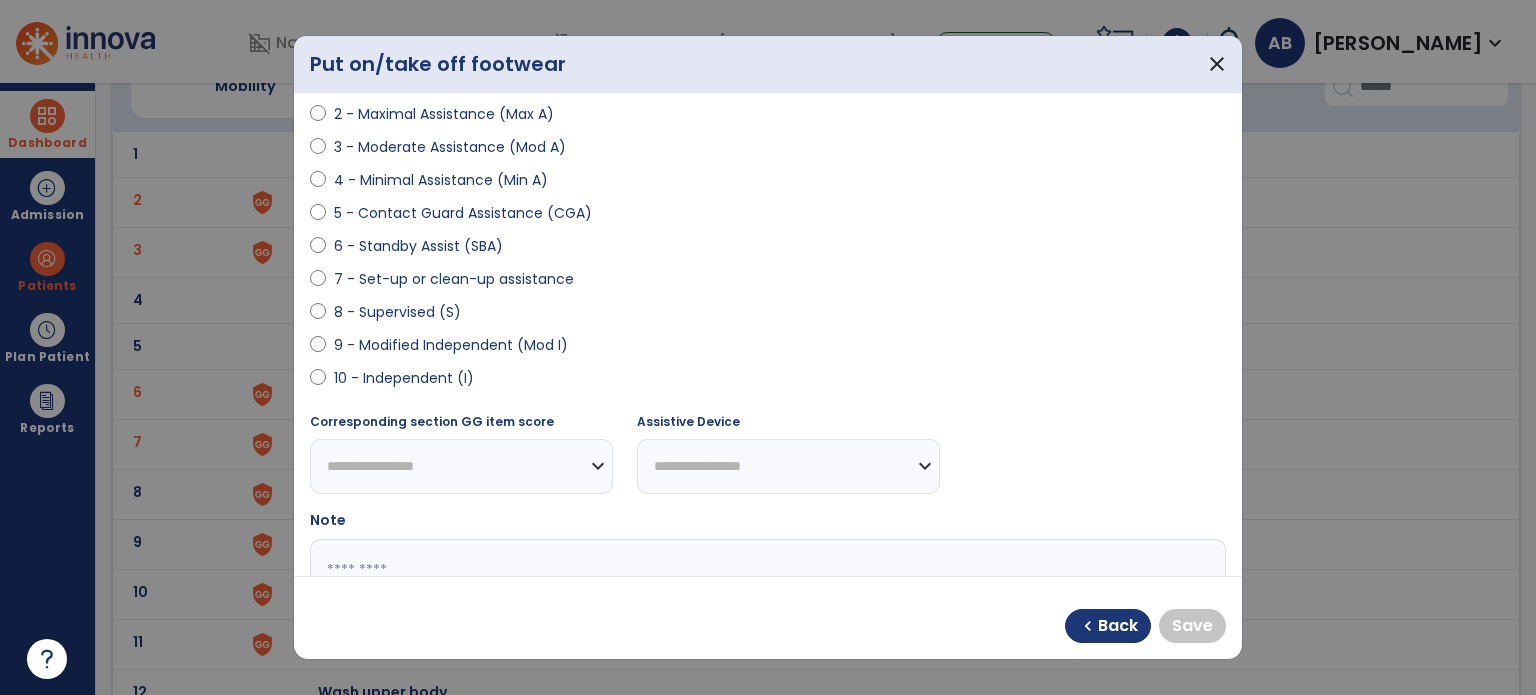 click on "9 - Modified Independent (Mod I)" at bounding box center (451, 345) 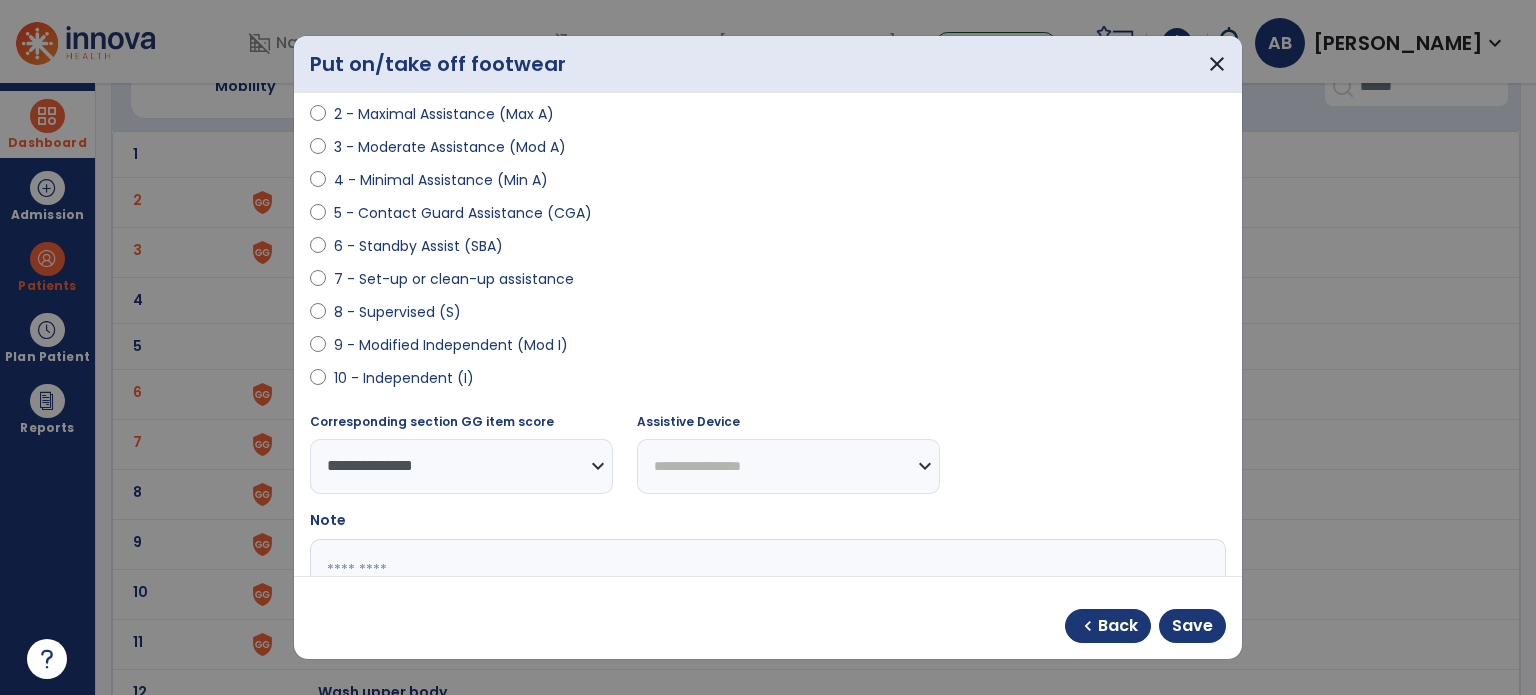 click at bounding box center (766, 614) 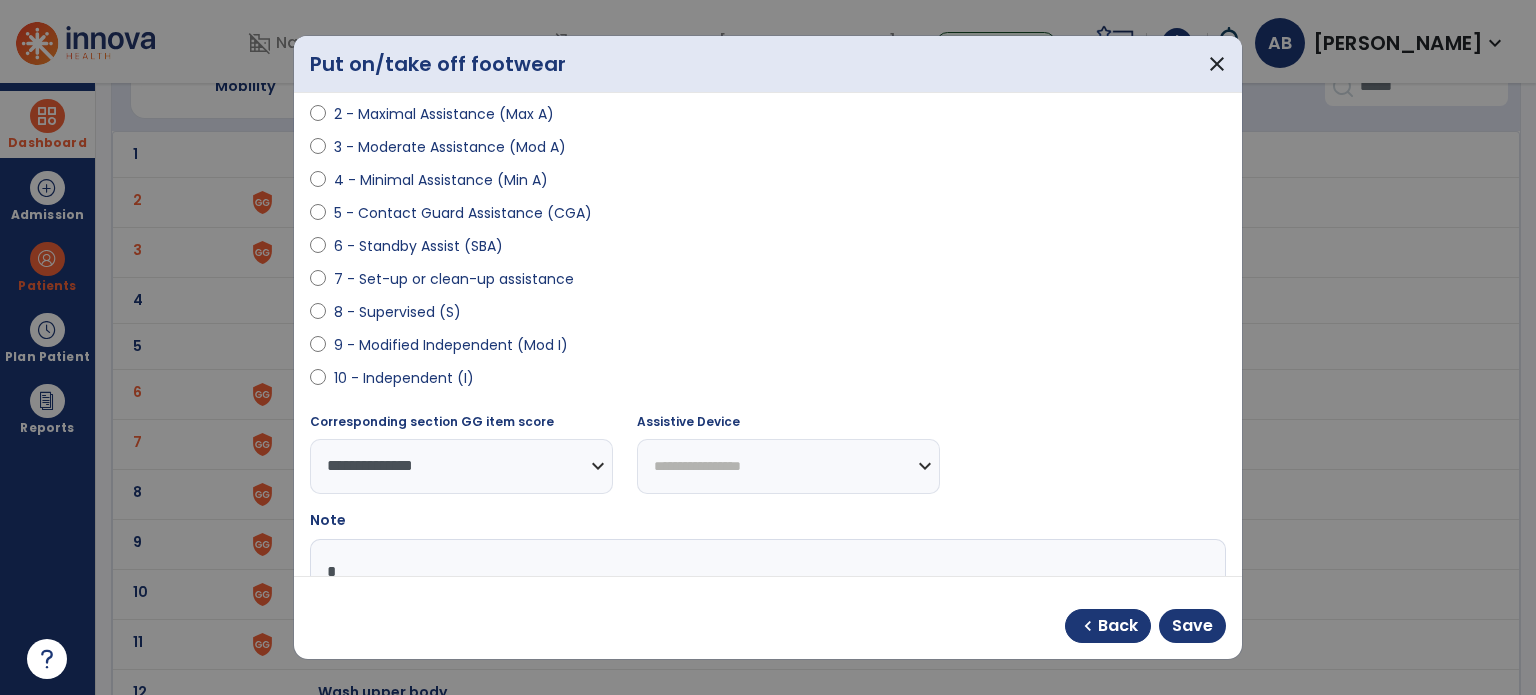 scroll, scrollTop: 271, scrollLeft: 0, axis: vertical 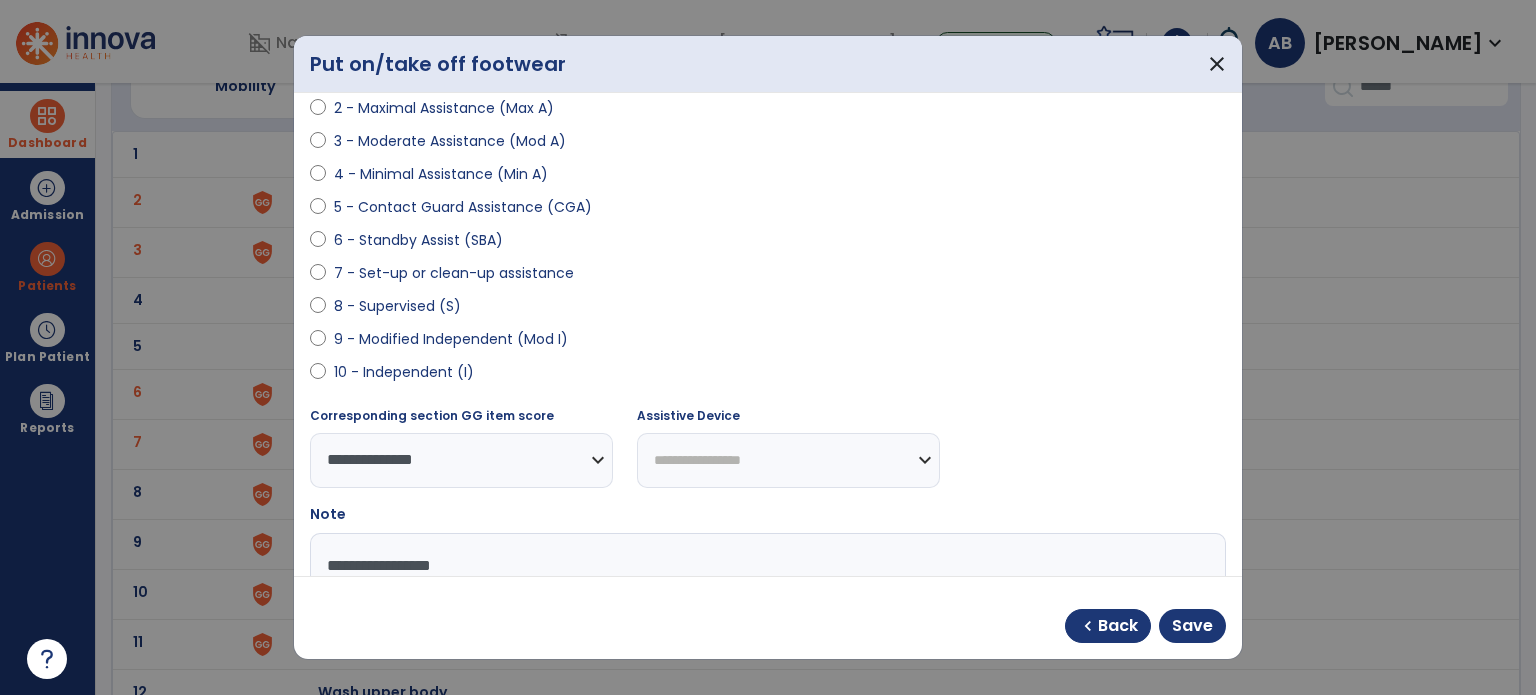 type on "**********" 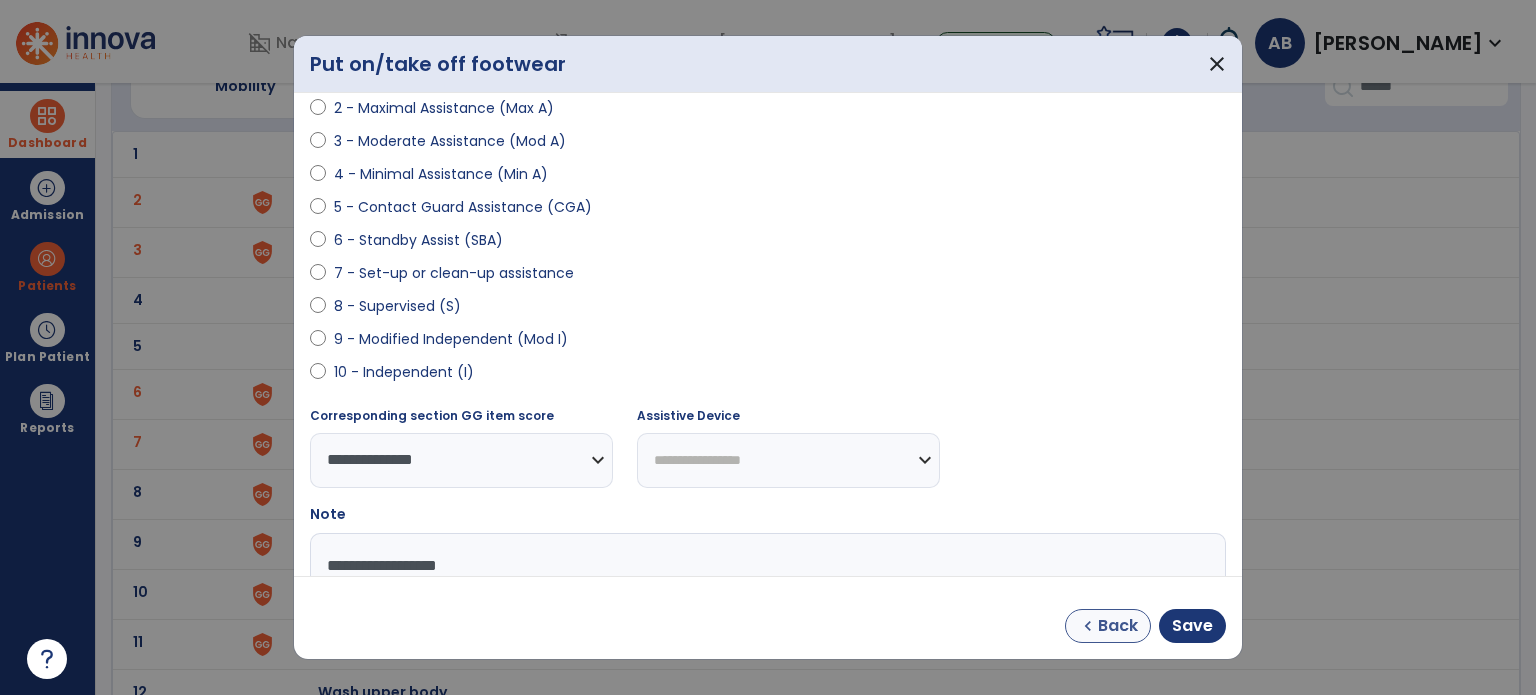 click on "Back" at bounding box center [1118, 626] 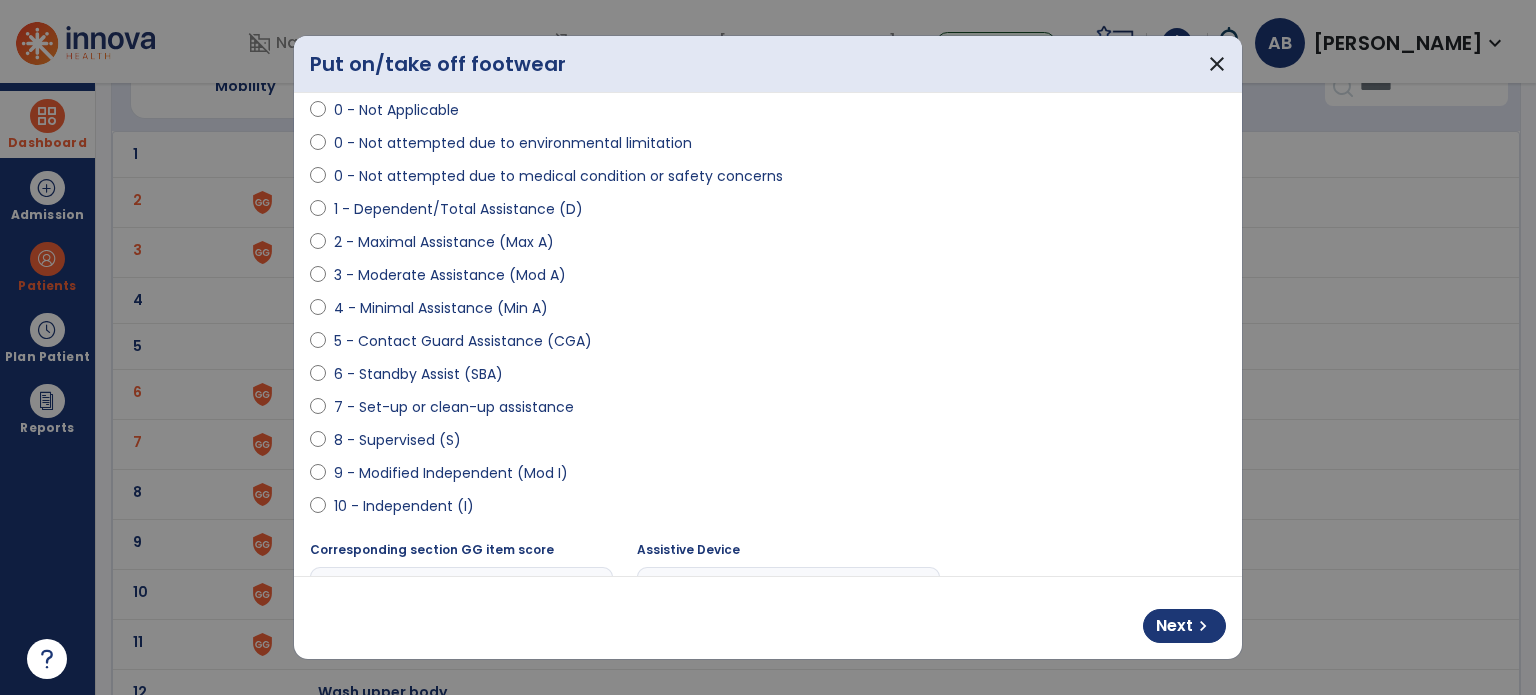 scroll, scrollTop: 208, scrollLeft: 0, axis: vertical 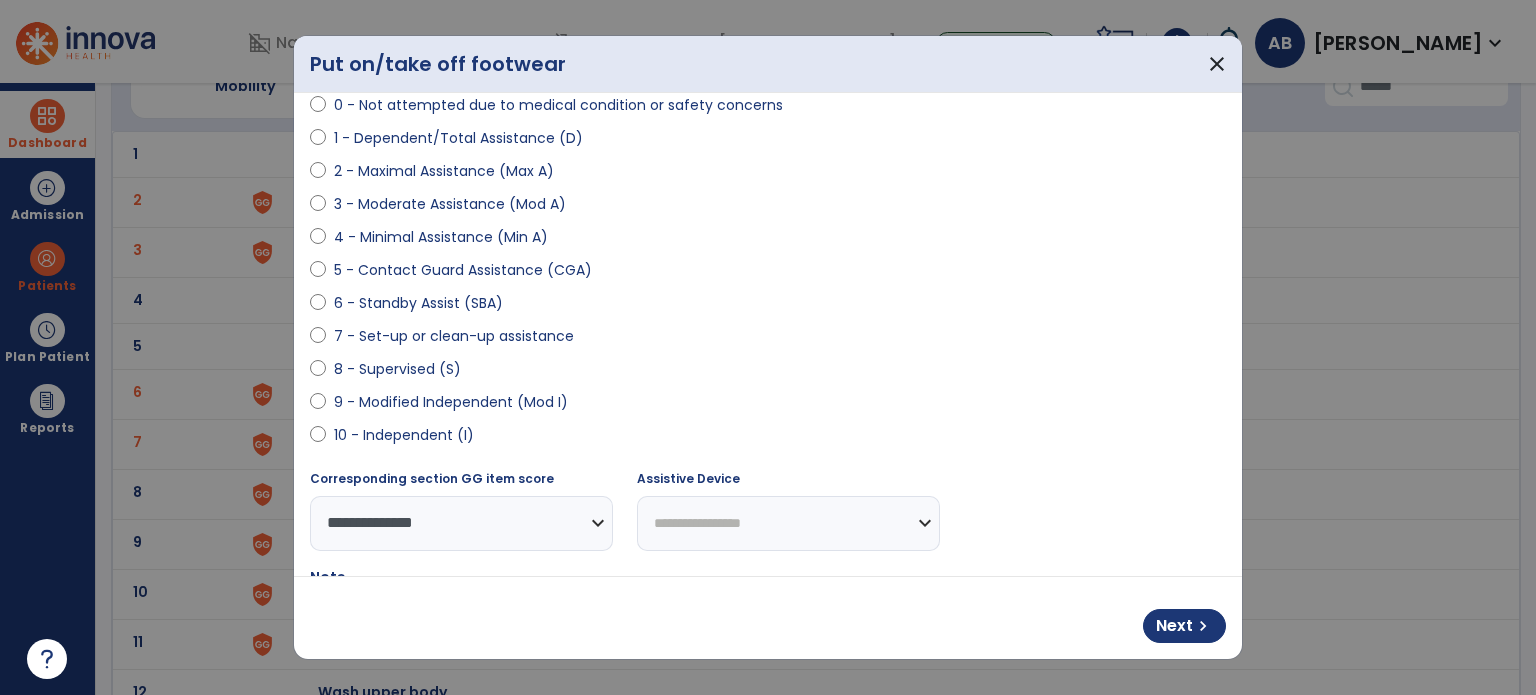 click on "2 - Maximal Assistance (Max A)" at bounding box center (444, 171) 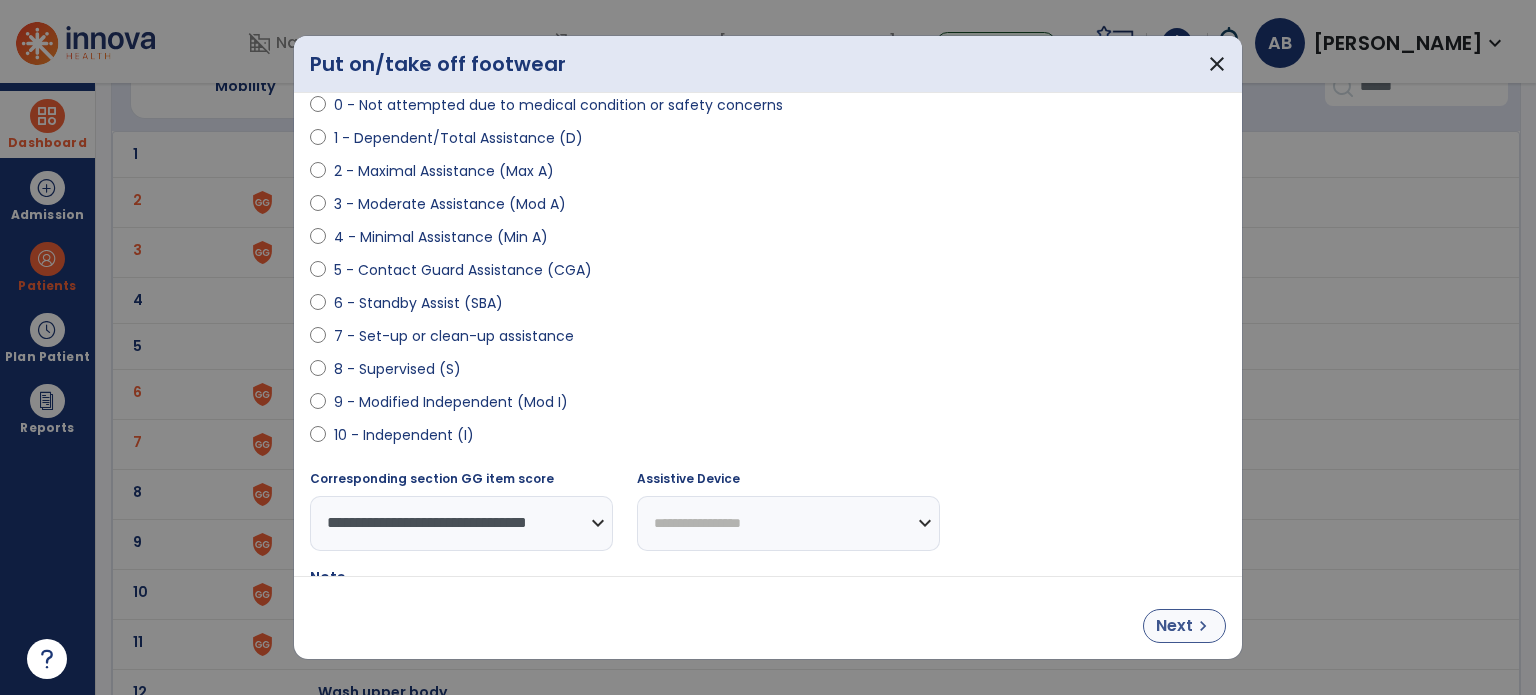 click on "Next" at bounding box center [1174, 626] 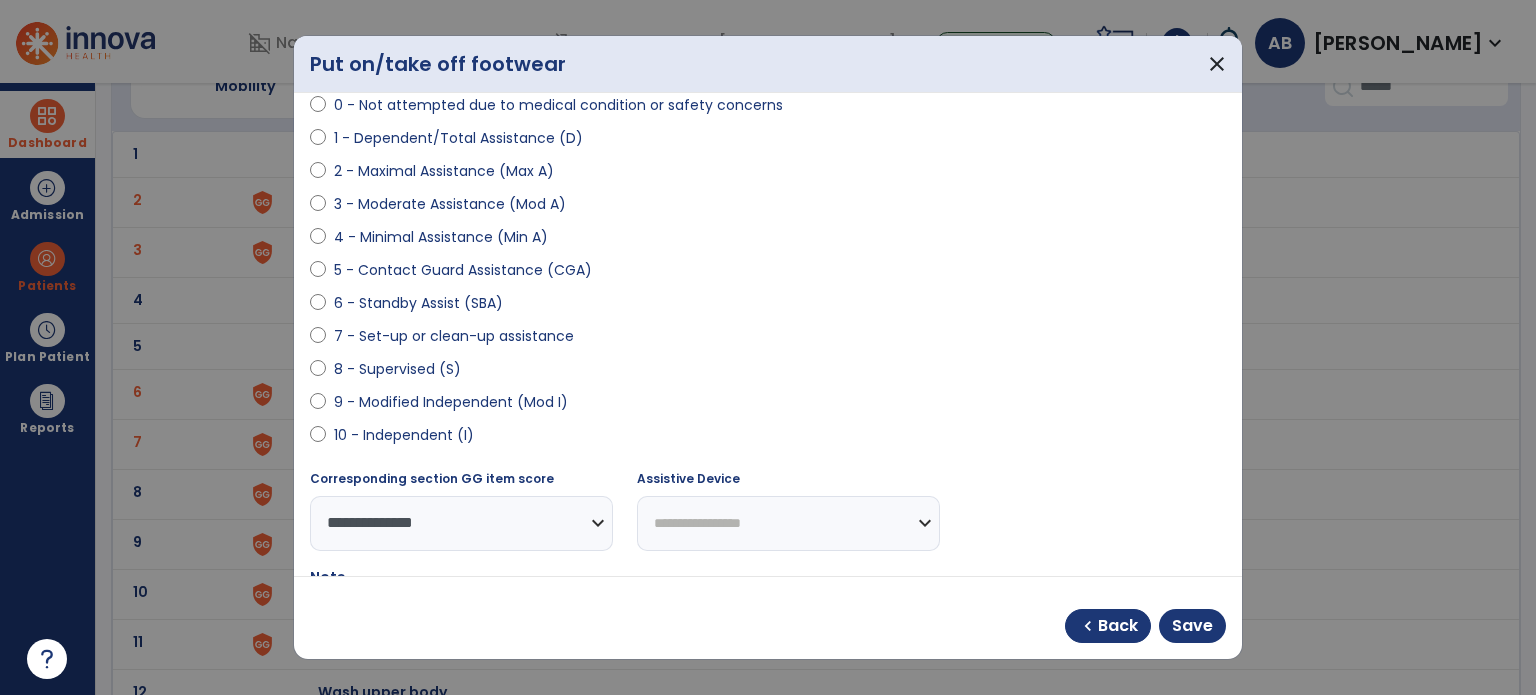 click on "chevron_left  Back Save" at bounding box center (768, 618) 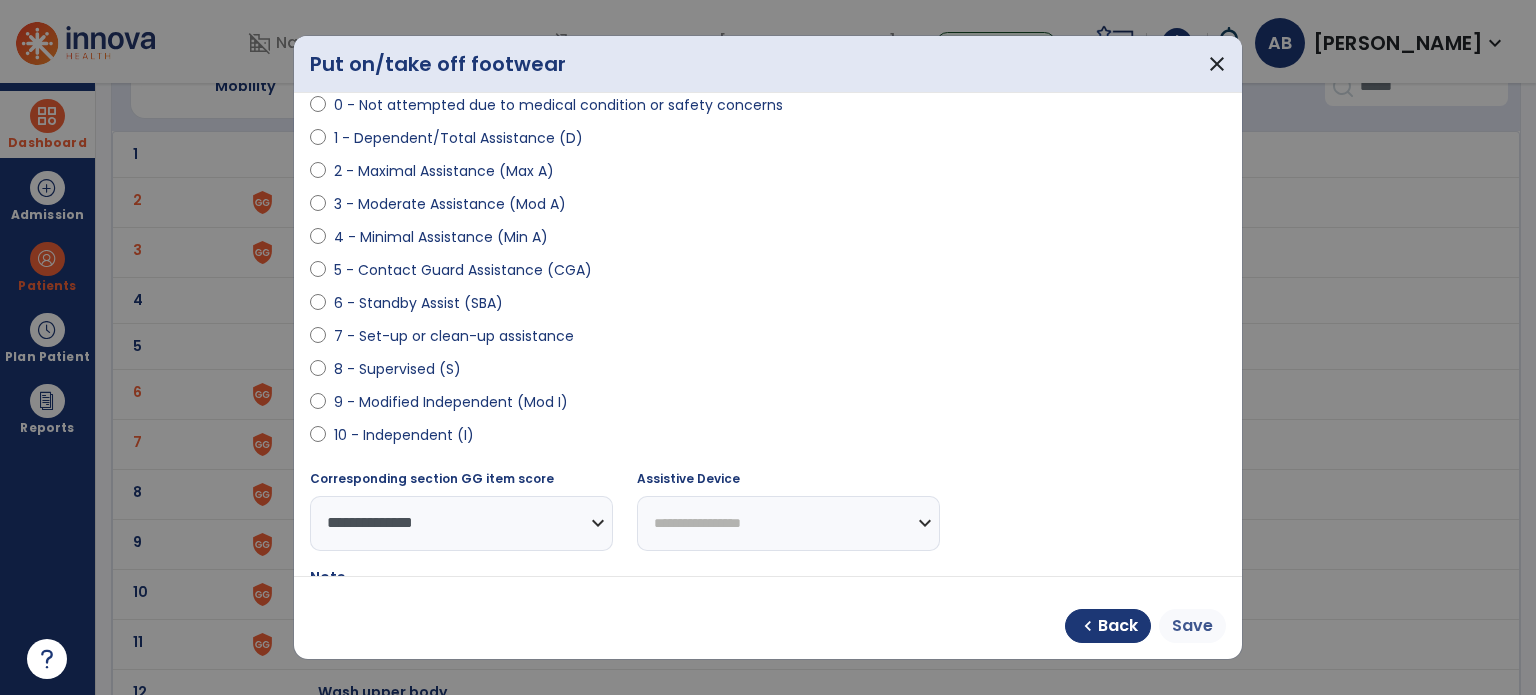 click on "Save" at bounding box center (1192, 626) 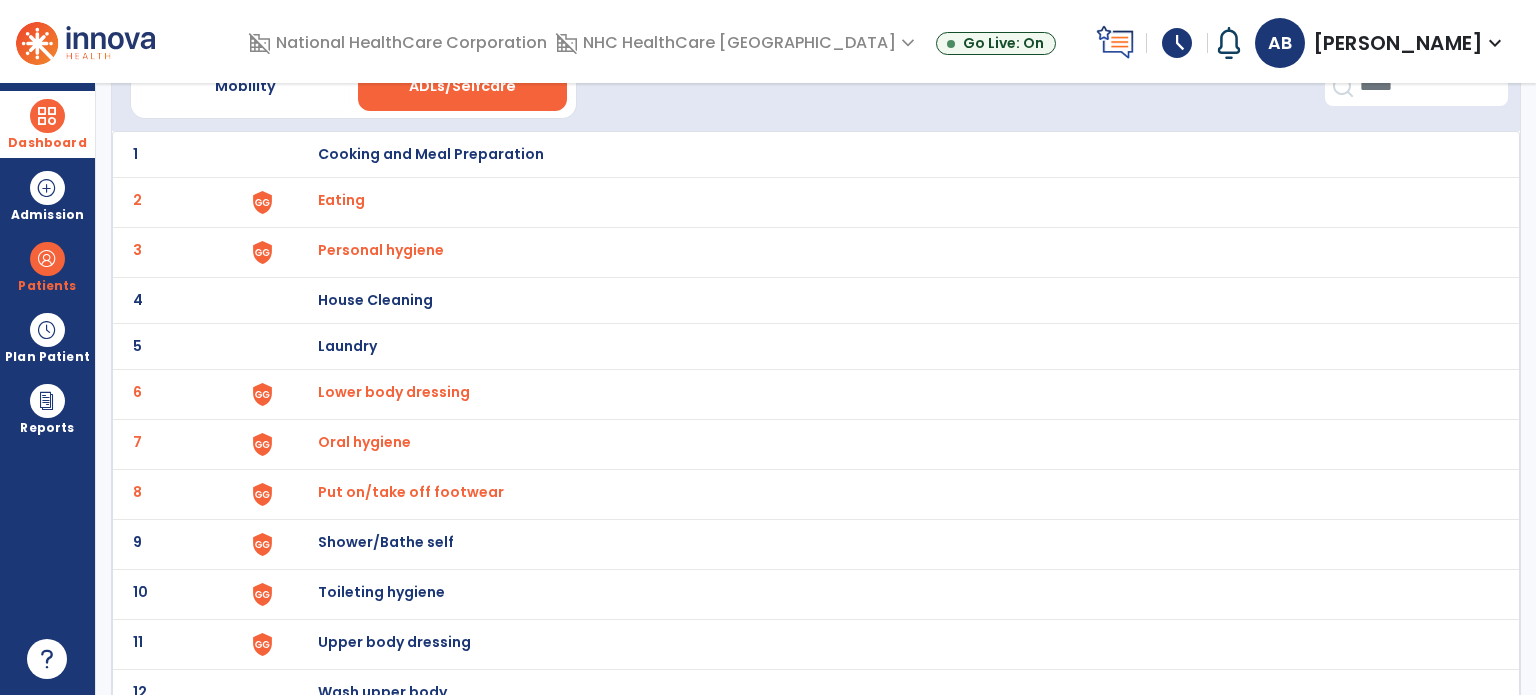 click on "Oral hygiene" at bounding box center (341, 200) 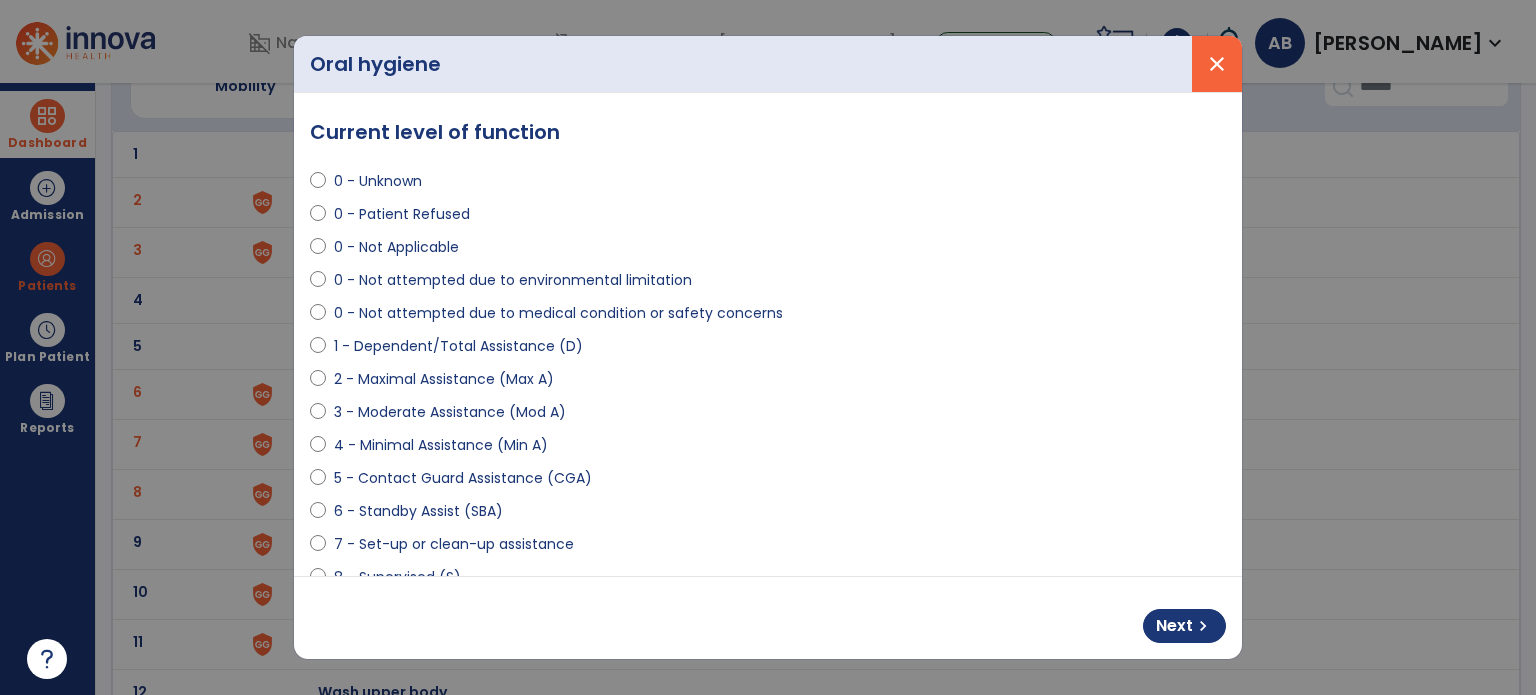 click on "close" at bounding box center [1217, 64] 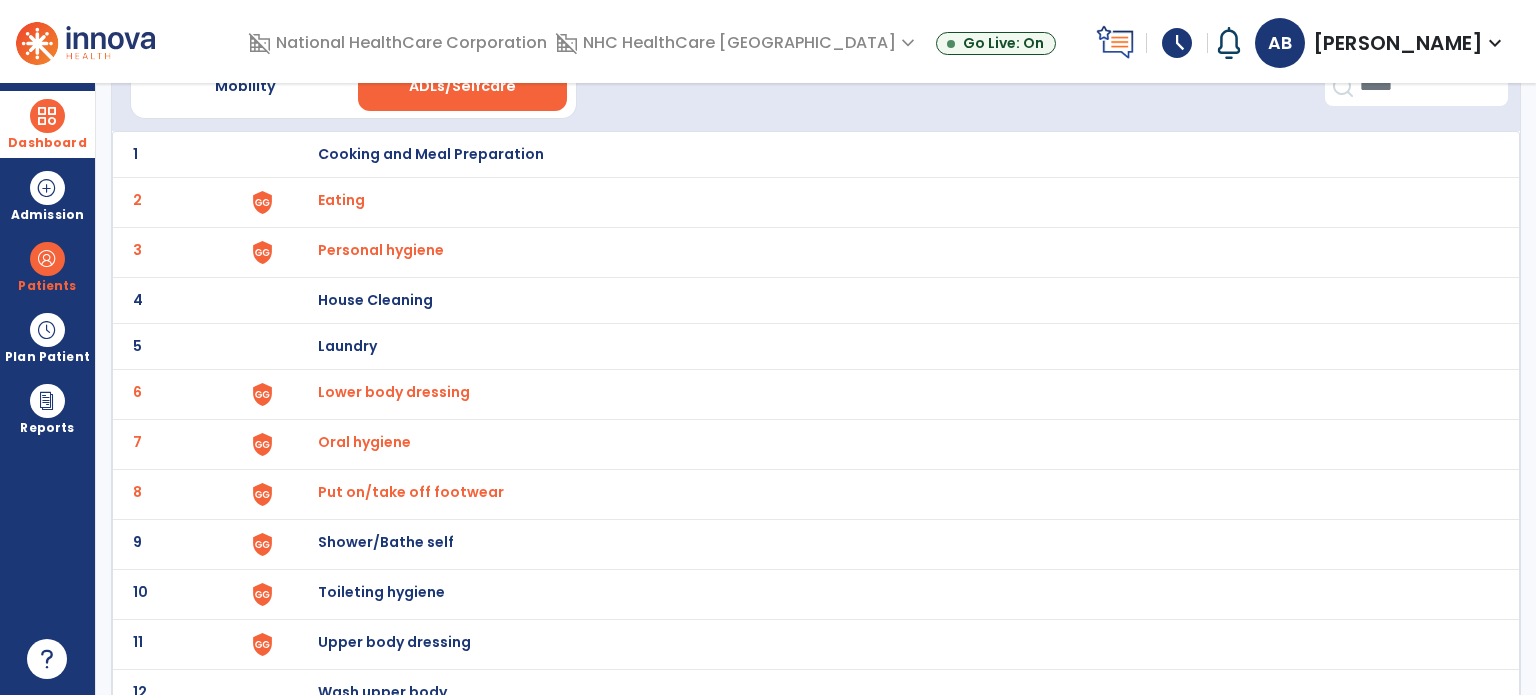 click on "Lower body dressing" at bounding box center [888, 154] 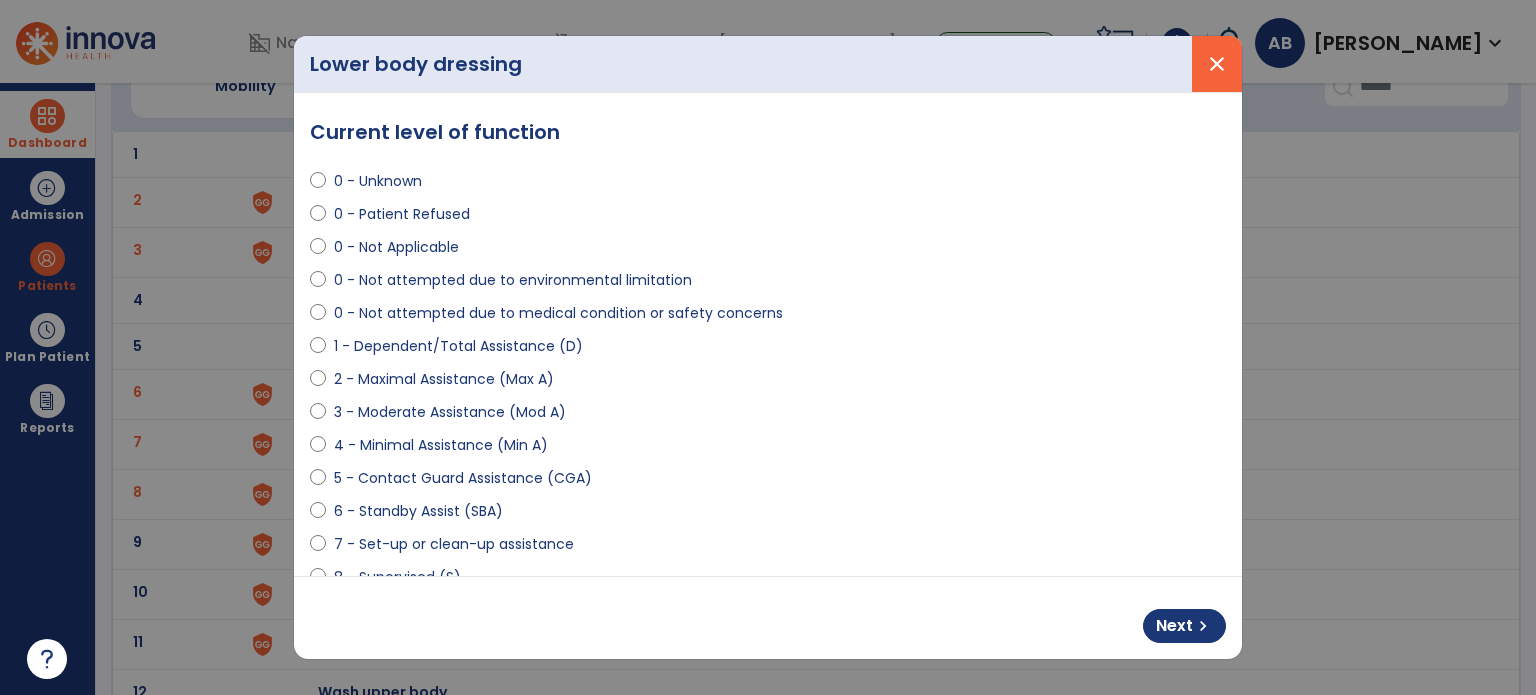 click on "close" at bounding box center [1217, 64] 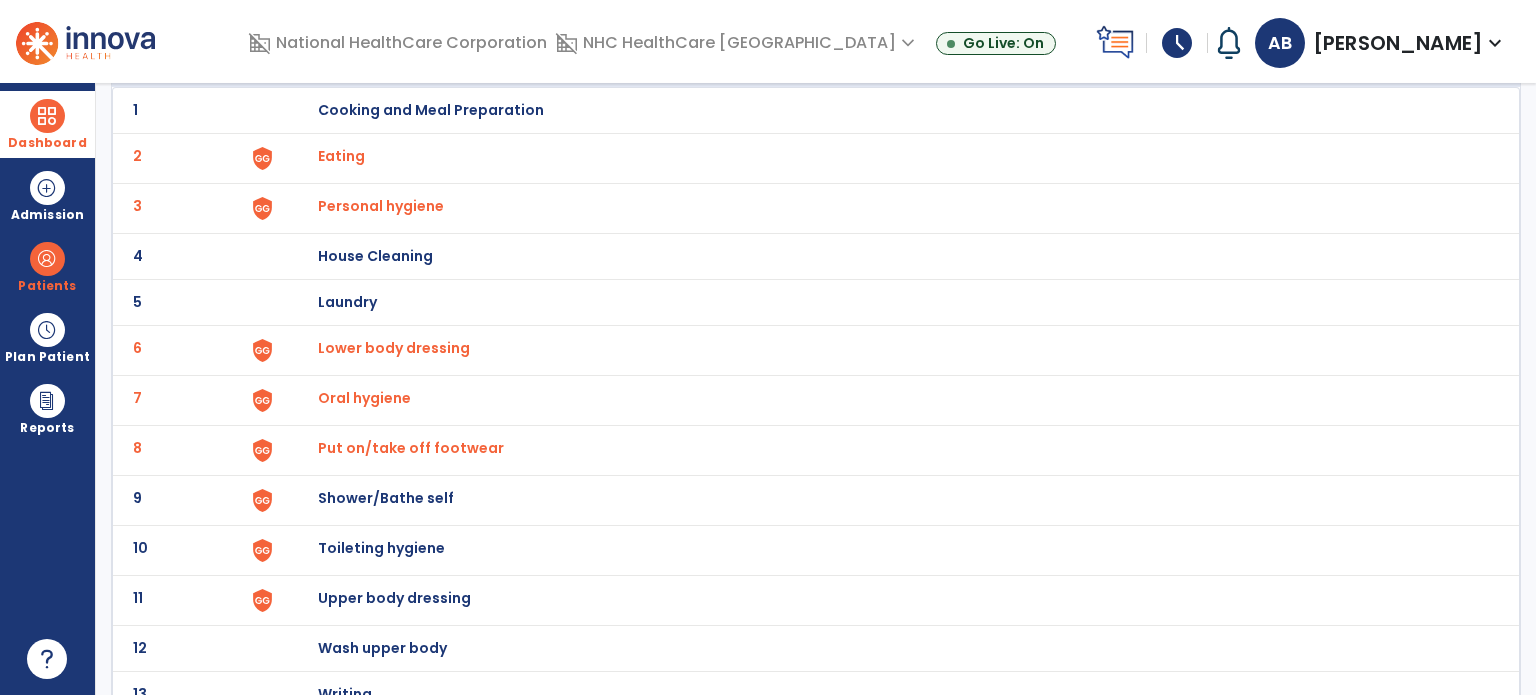scroll, scrollTop: 172, scrollLeft: 0, axis: vertical 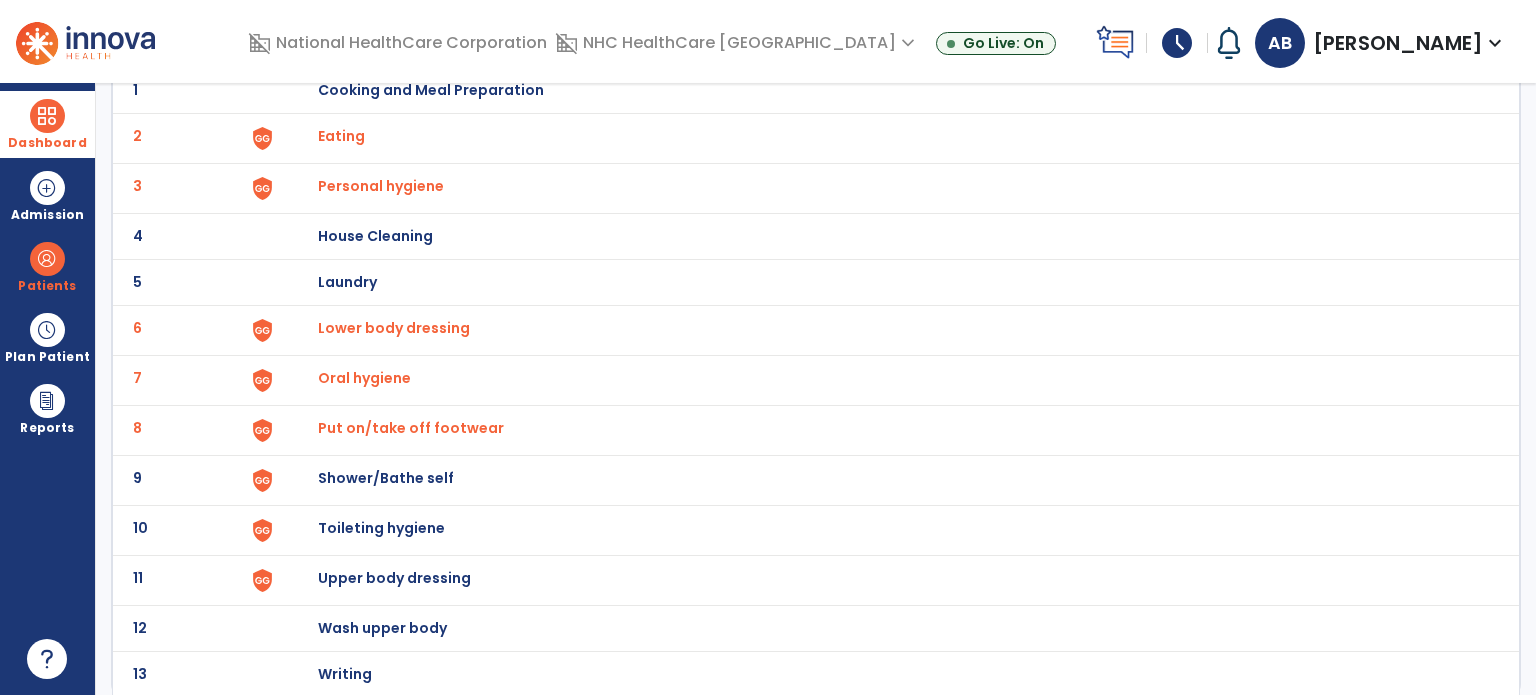 click on "Shower/Bathe self" at bounding box center [431, 90] 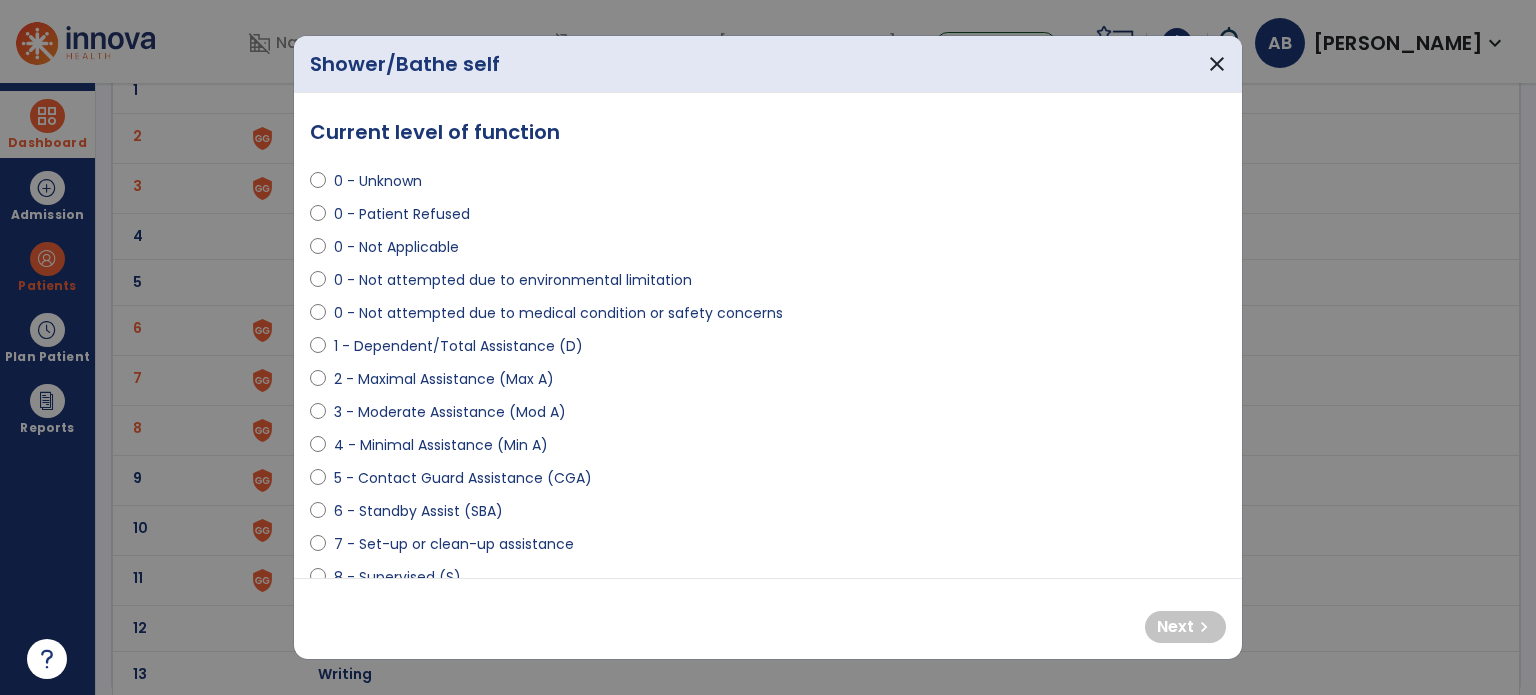 click on "0 - Not attempted due to medical condition or safety concerns" at bounding box center [558, 313] 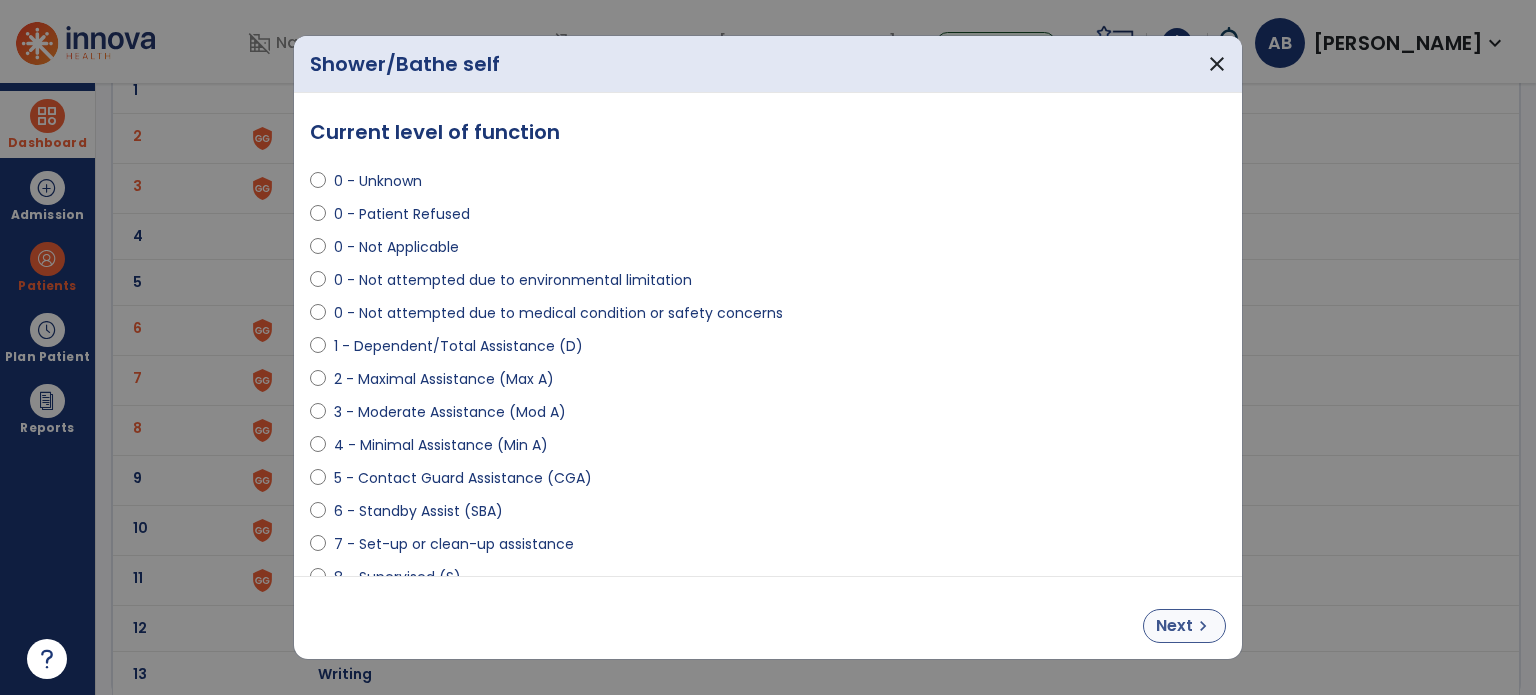 click on "chevron_right" at bounding box center [1203, 626] 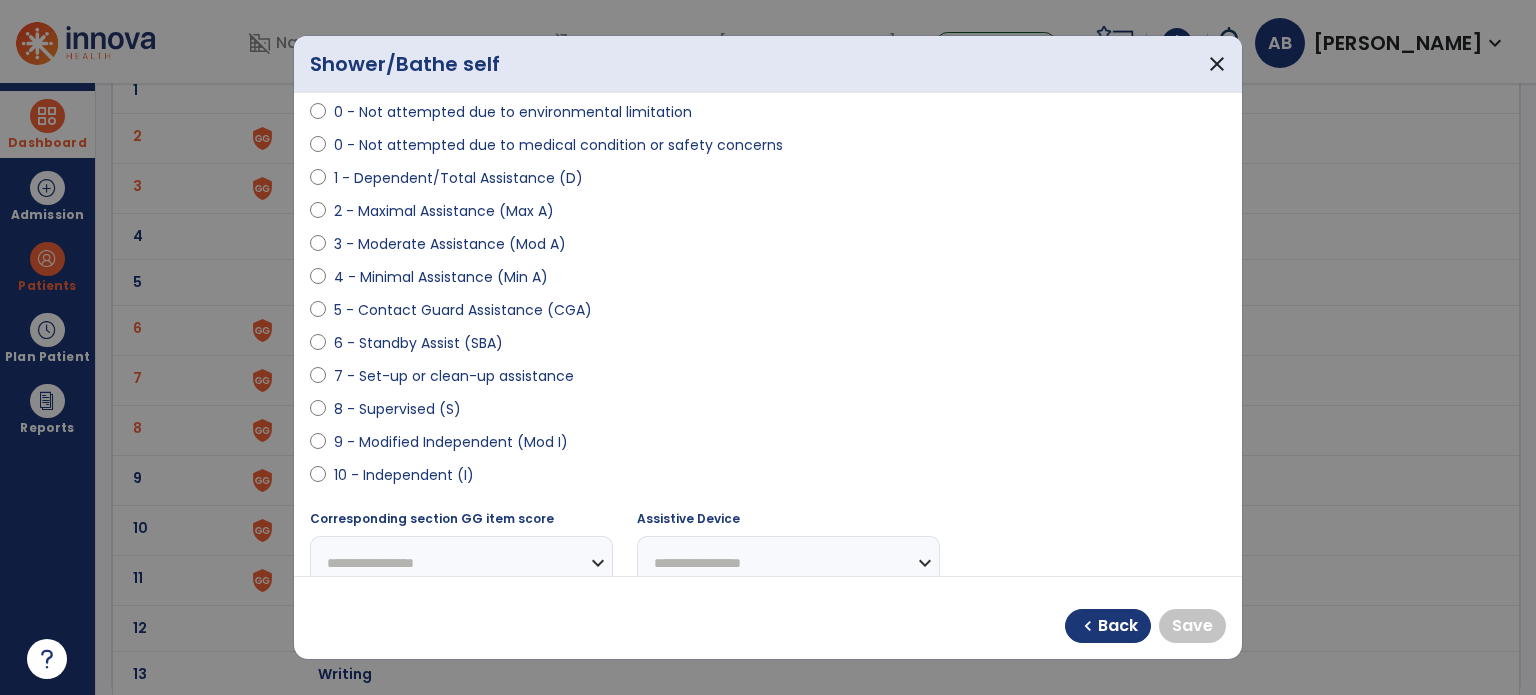 scroll, scrollTop: 178, scrollLeft: 0, axis: vertical 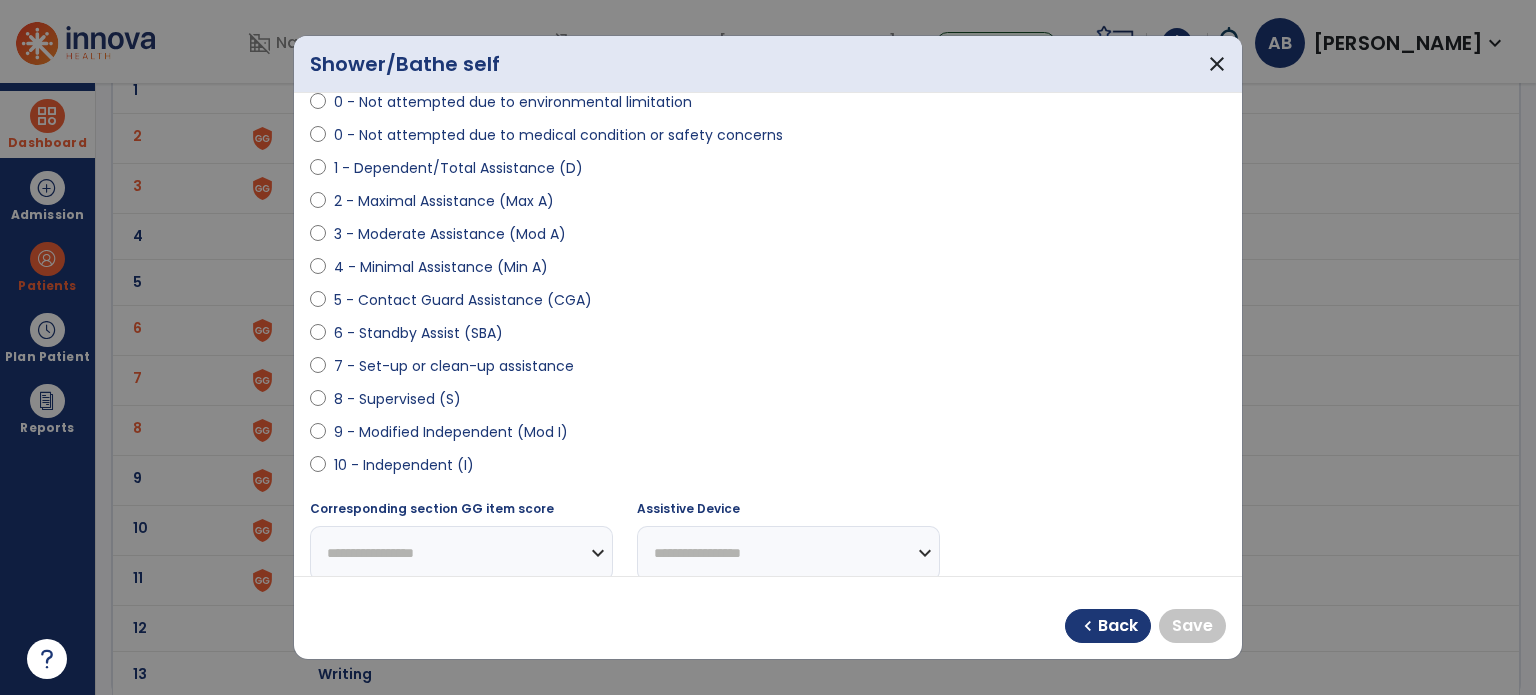 click on "9 - Modified Independent (Mod I)" at bounding box center [451, 432] 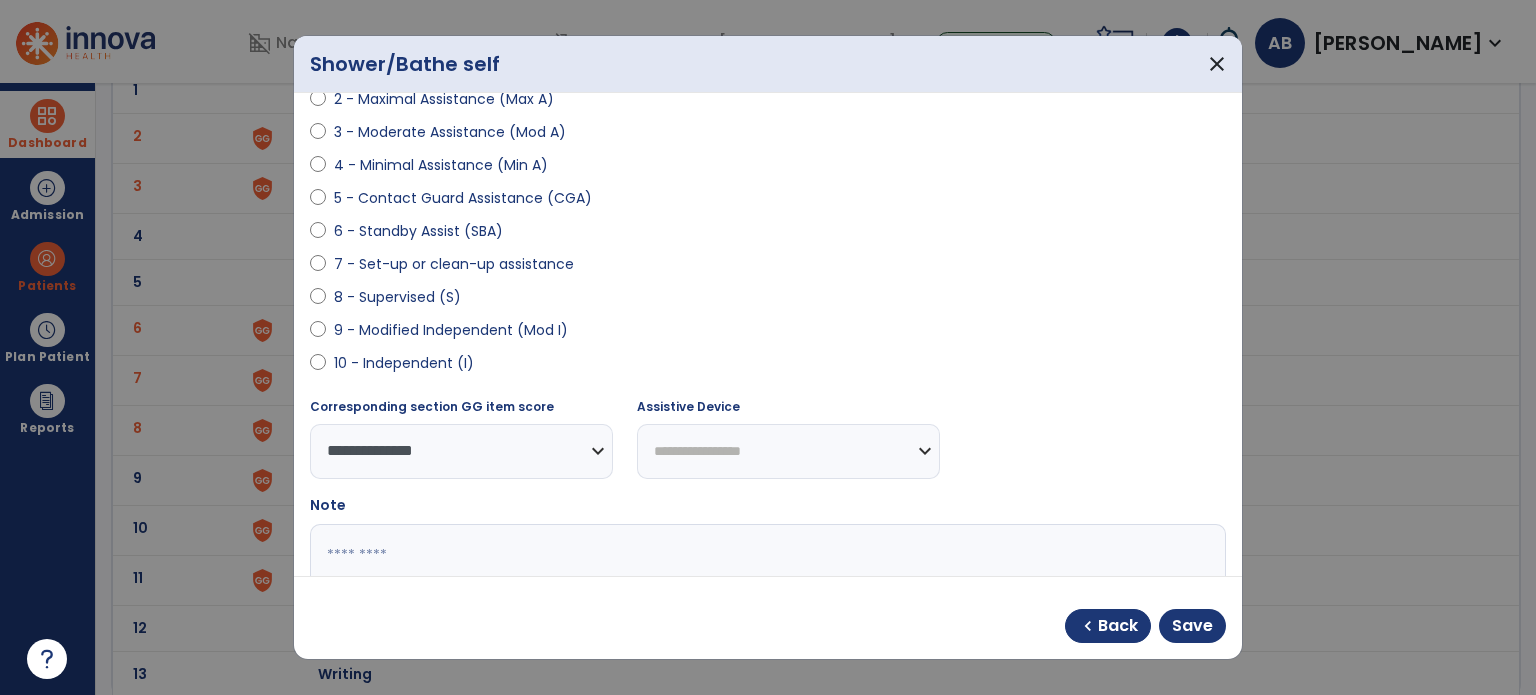 scroll, scrollTop: 305, scrollLeft: 0, axis: vertical 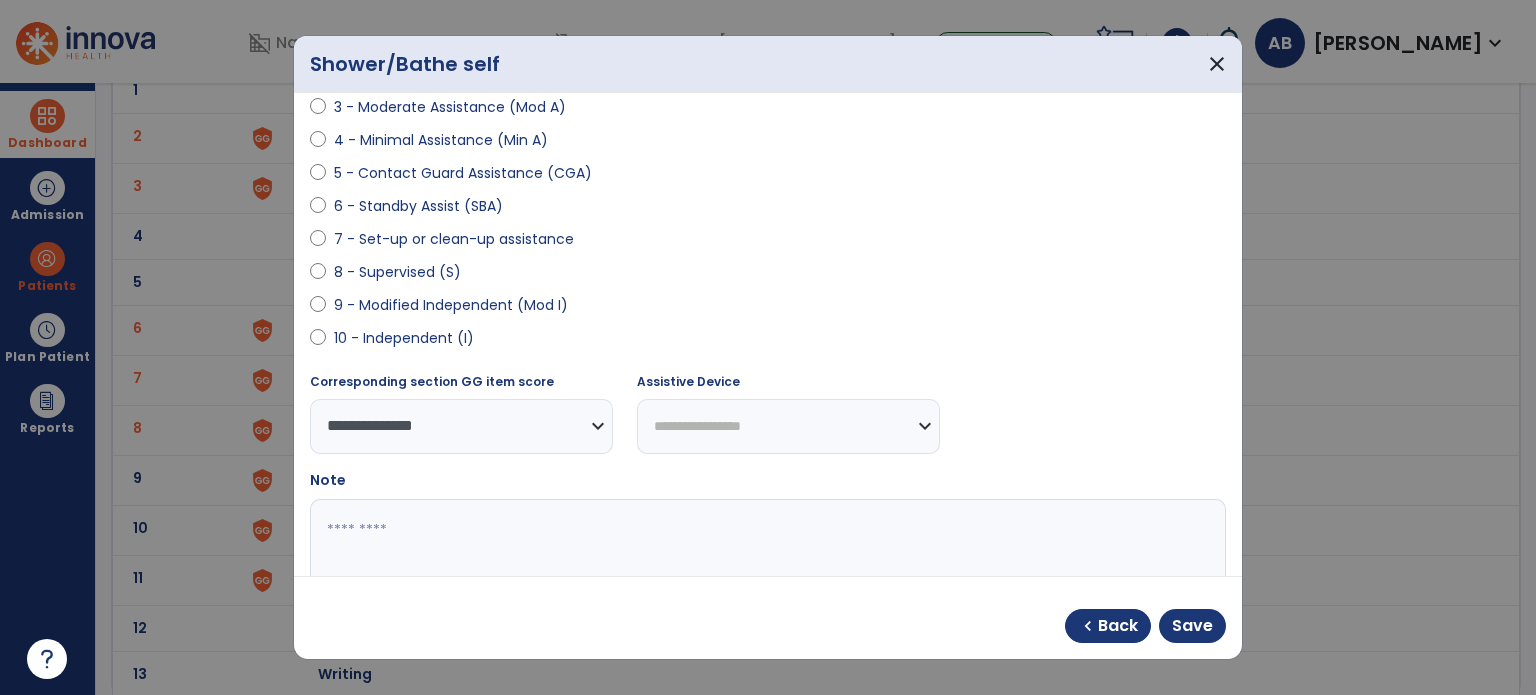 click at bounding box center [766, 574] 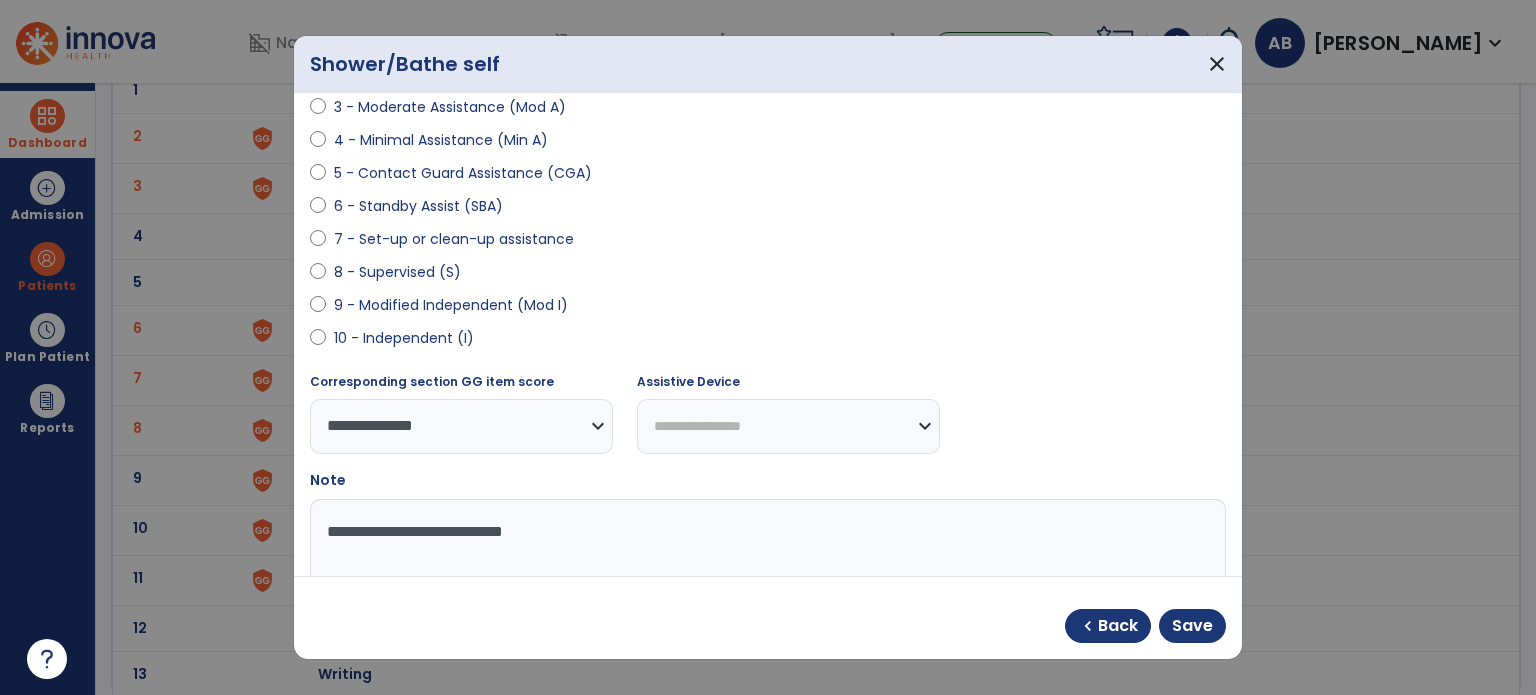 type on "**********" 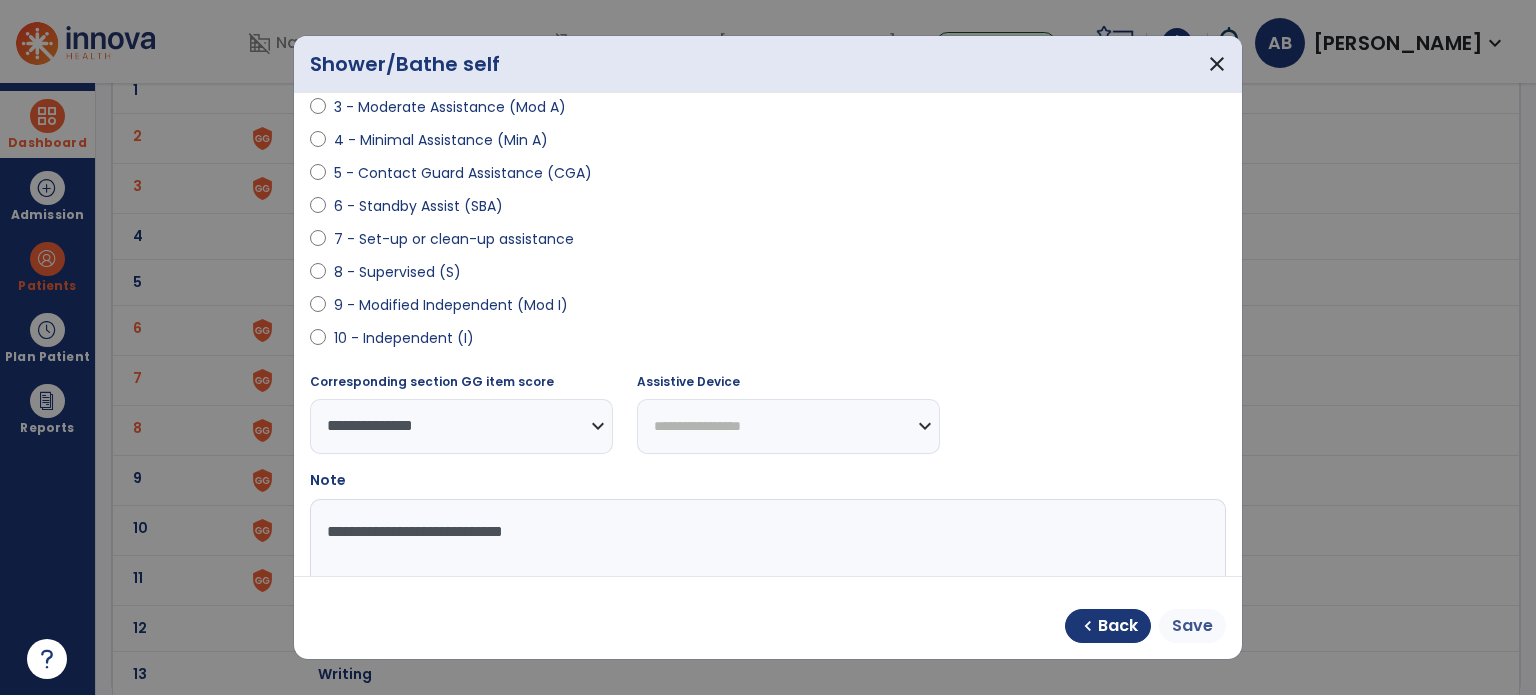 click on "Save" at bounding box center [1192, 626] 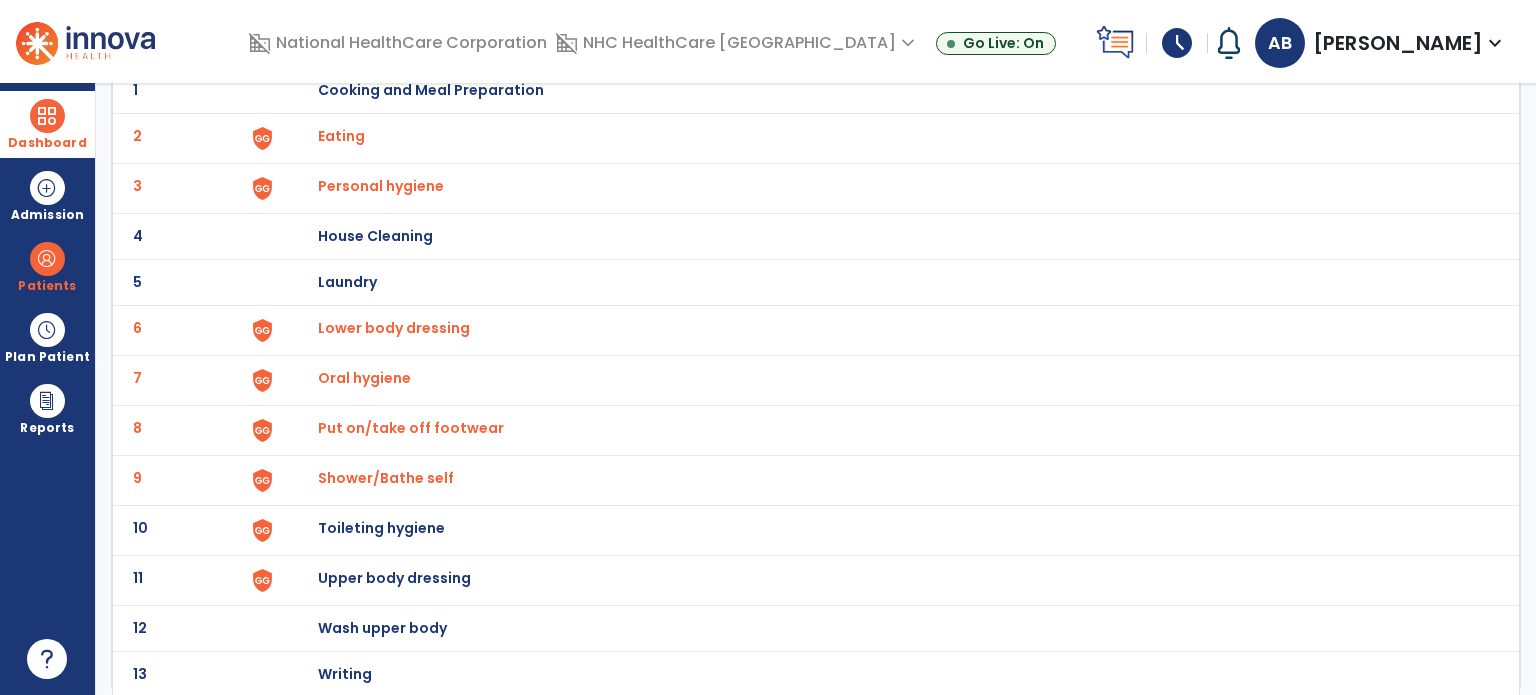 click on "Toileting hygiene" at bounding box center (431, 90) 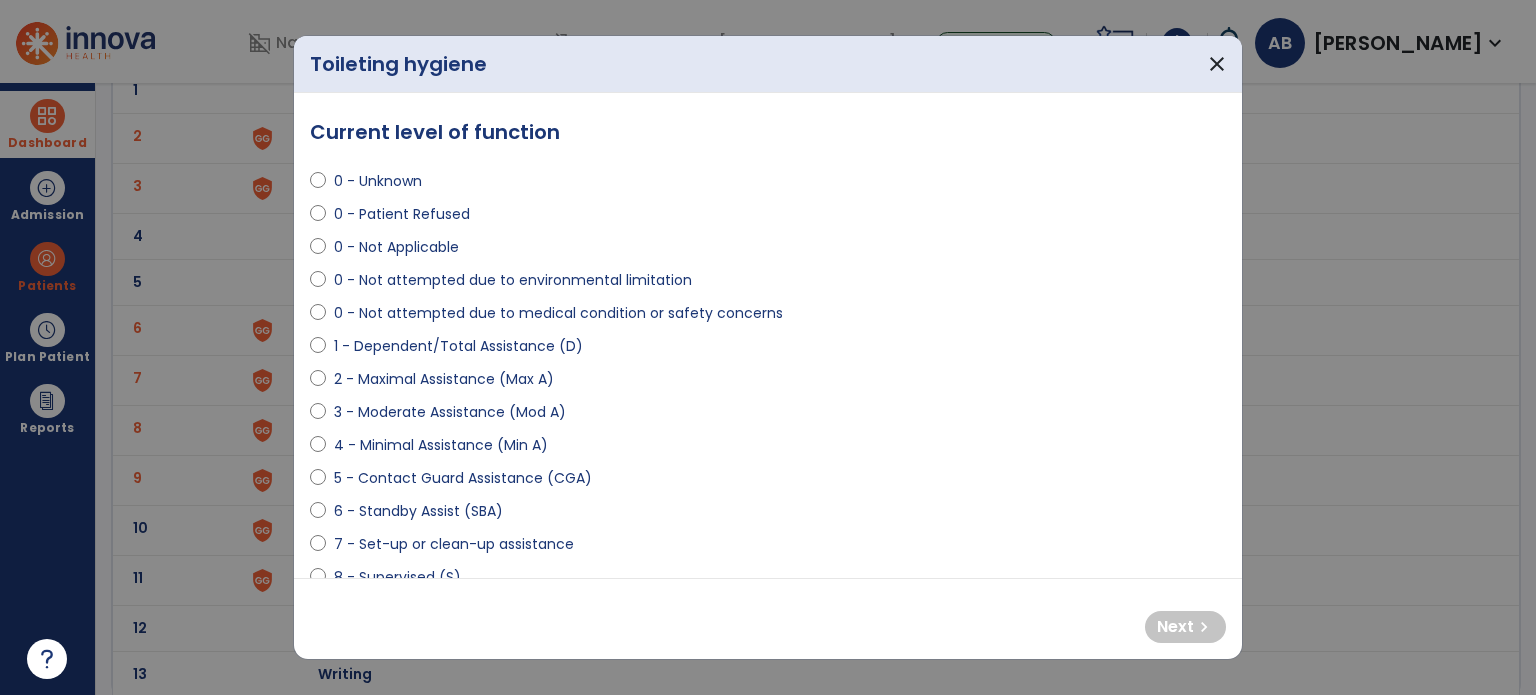 click on "2 - Maximal Assistance (Max A)" at bounding box center [444, 379] 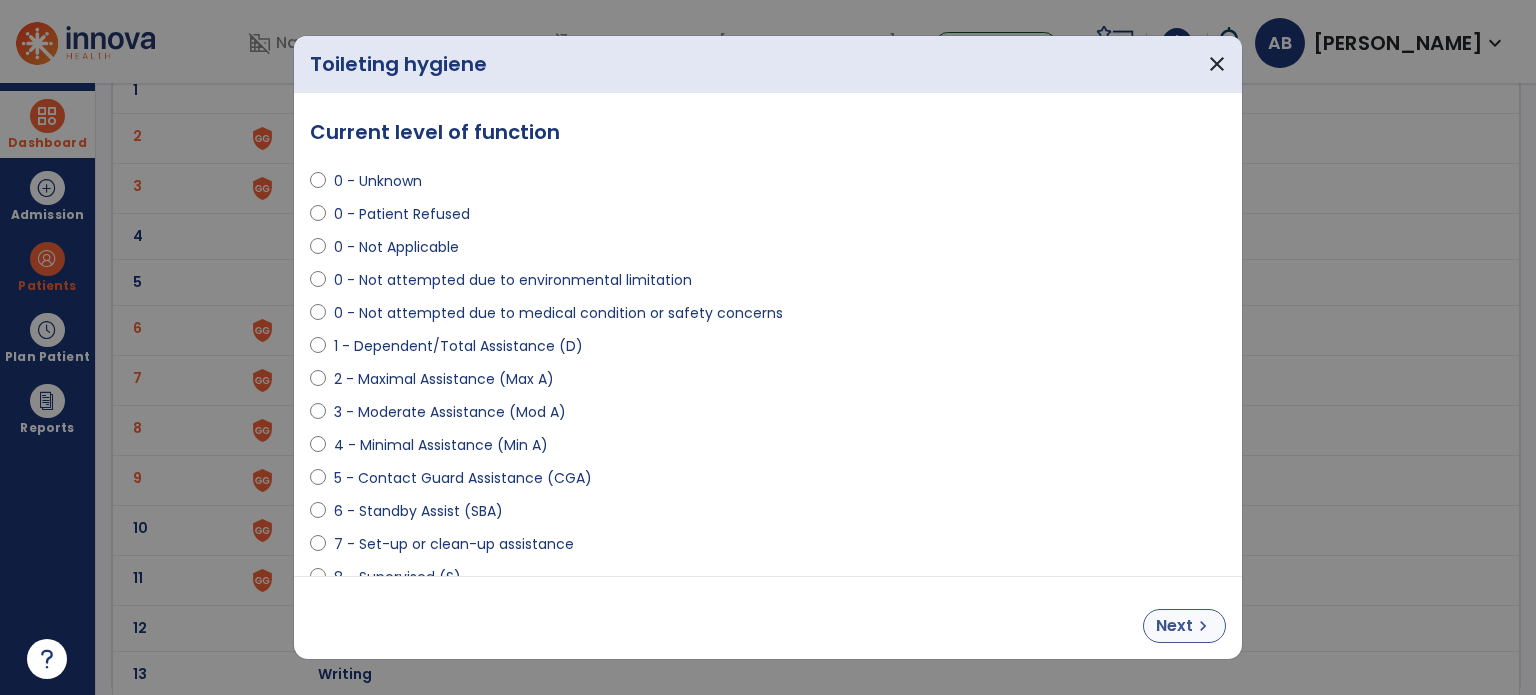 click on "Next  chevron_right" at bounding box center (1184, 626) 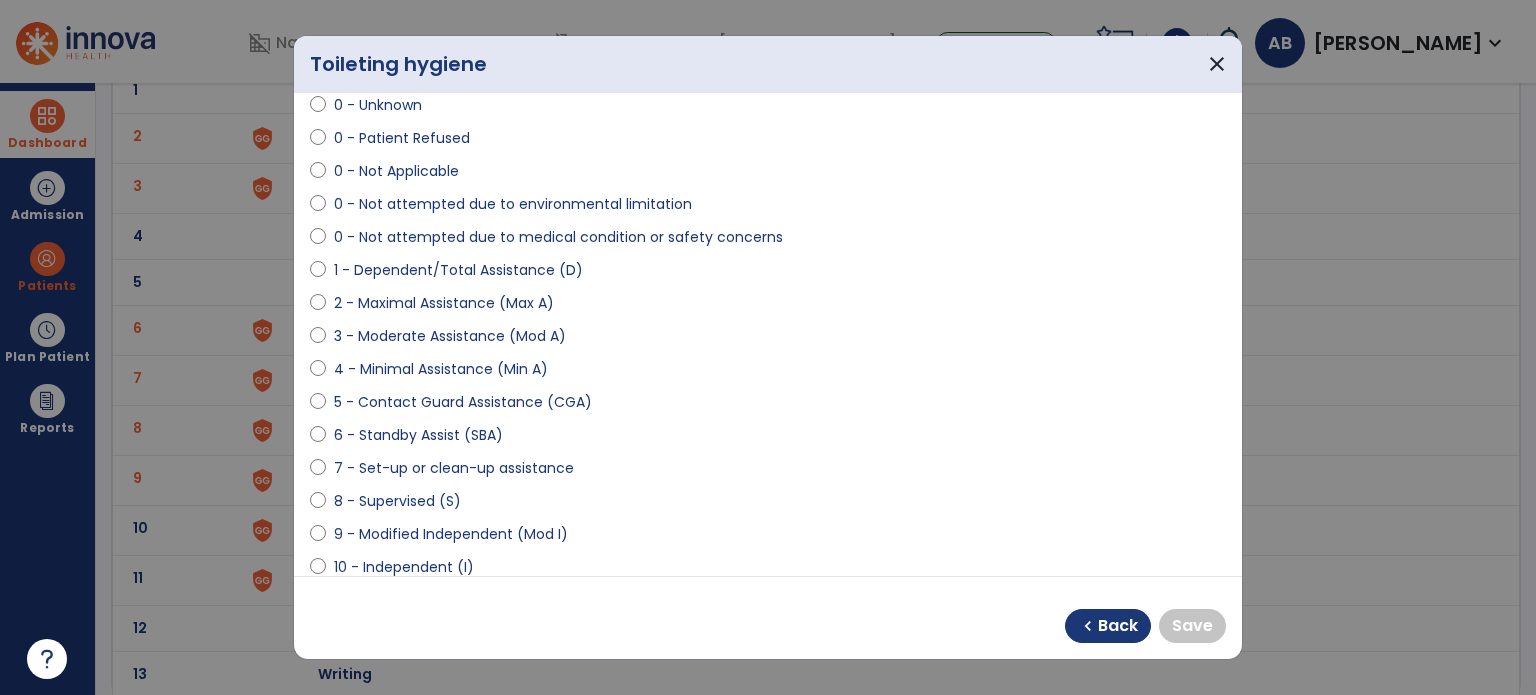 scroll, scrollTop: 164, scrollLeft: 0, axis: vertical 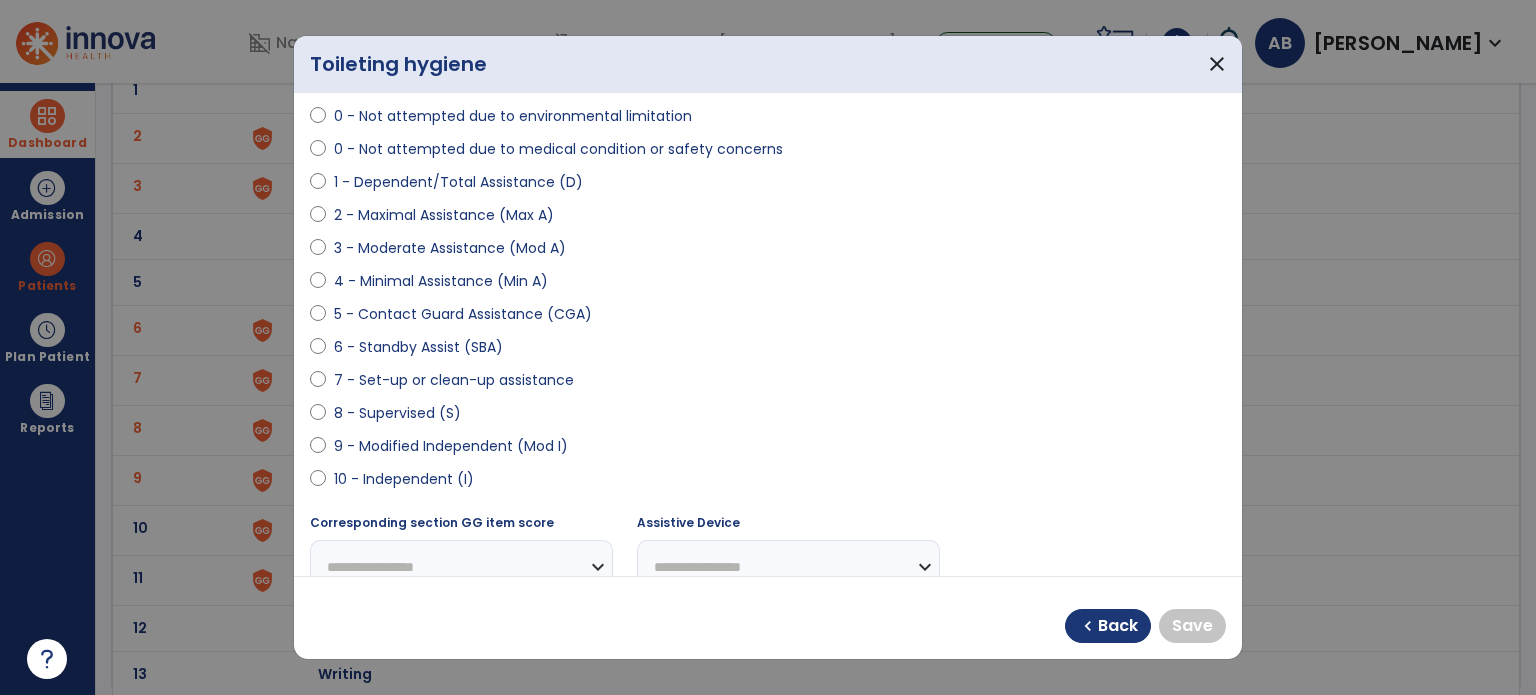 click on "9 - Modified Independent (Mod I)" at bounding box center [451, 446] 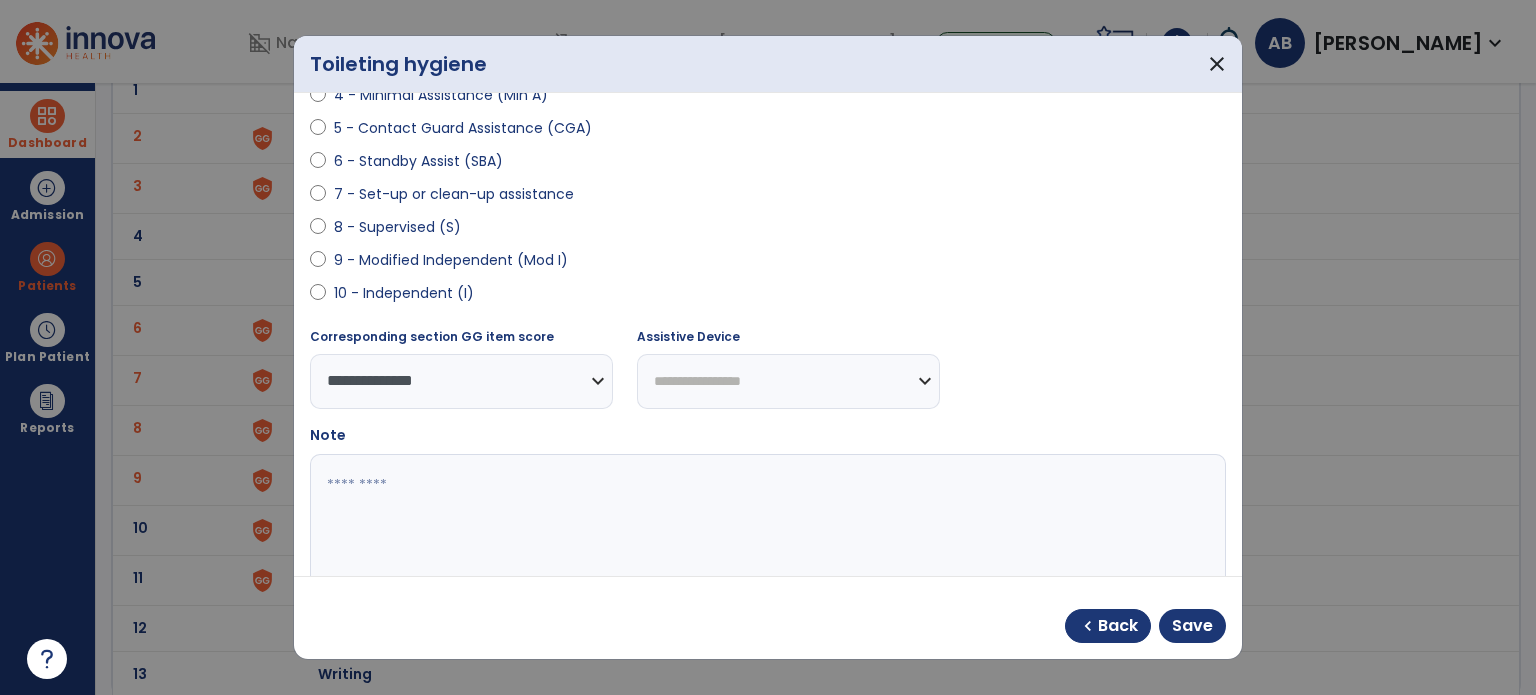 scroll, scrollTop: 361, scrollLeft: 0, axis: vertical 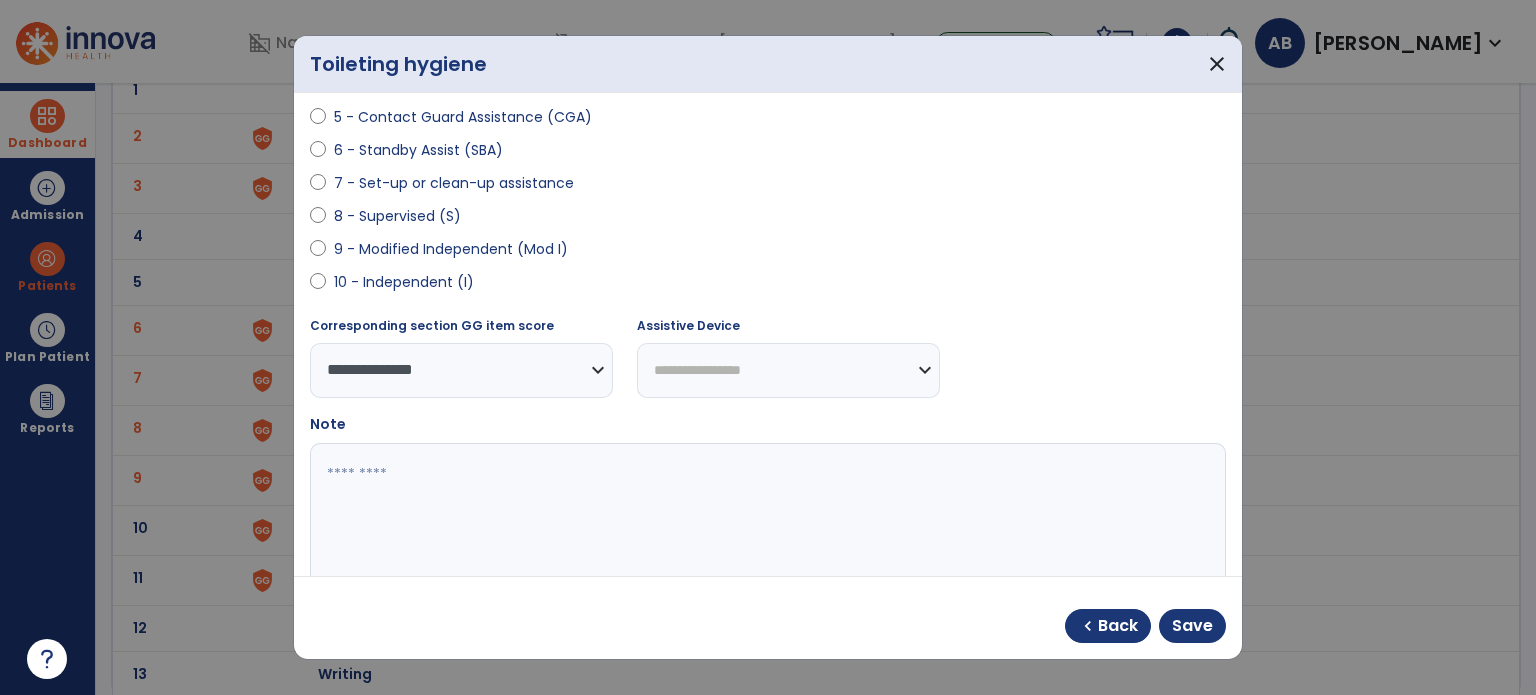 click at bounding box center [766, 518] 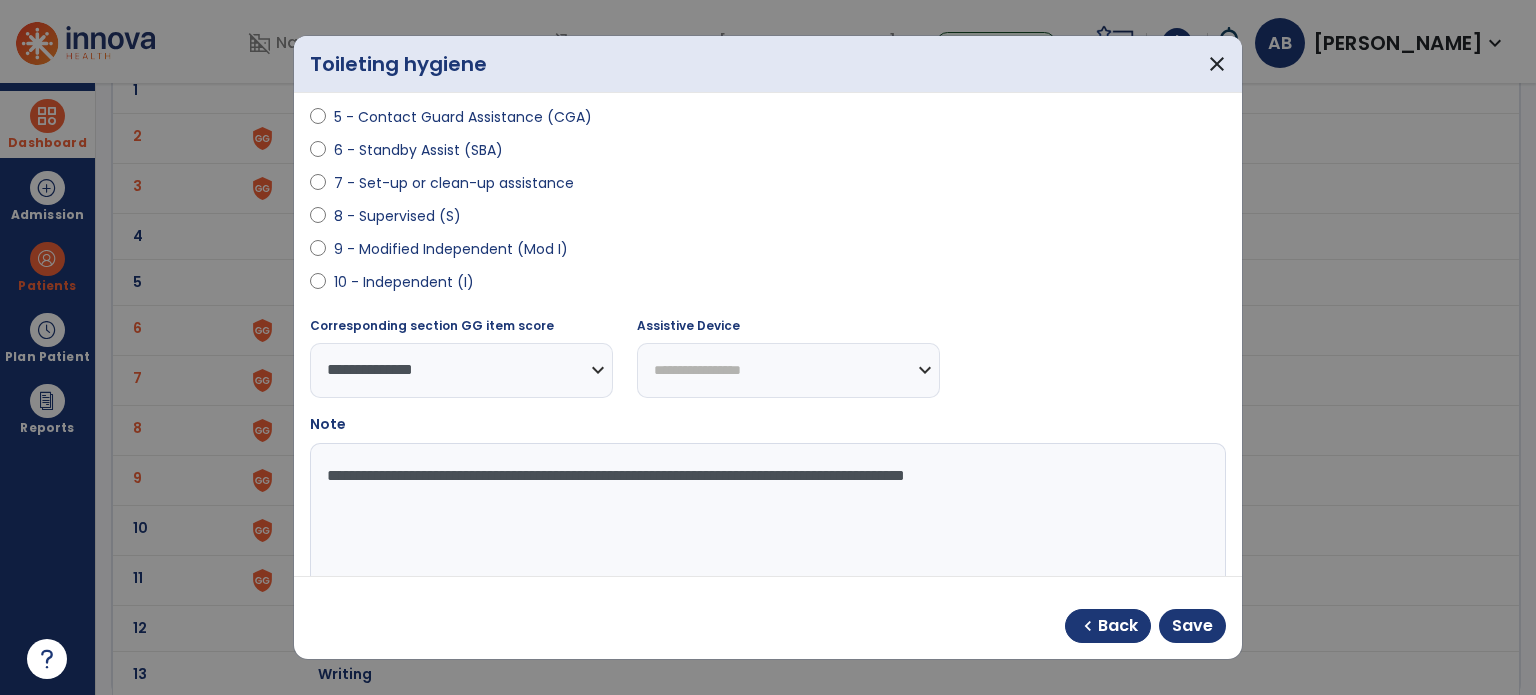 type on "**********" 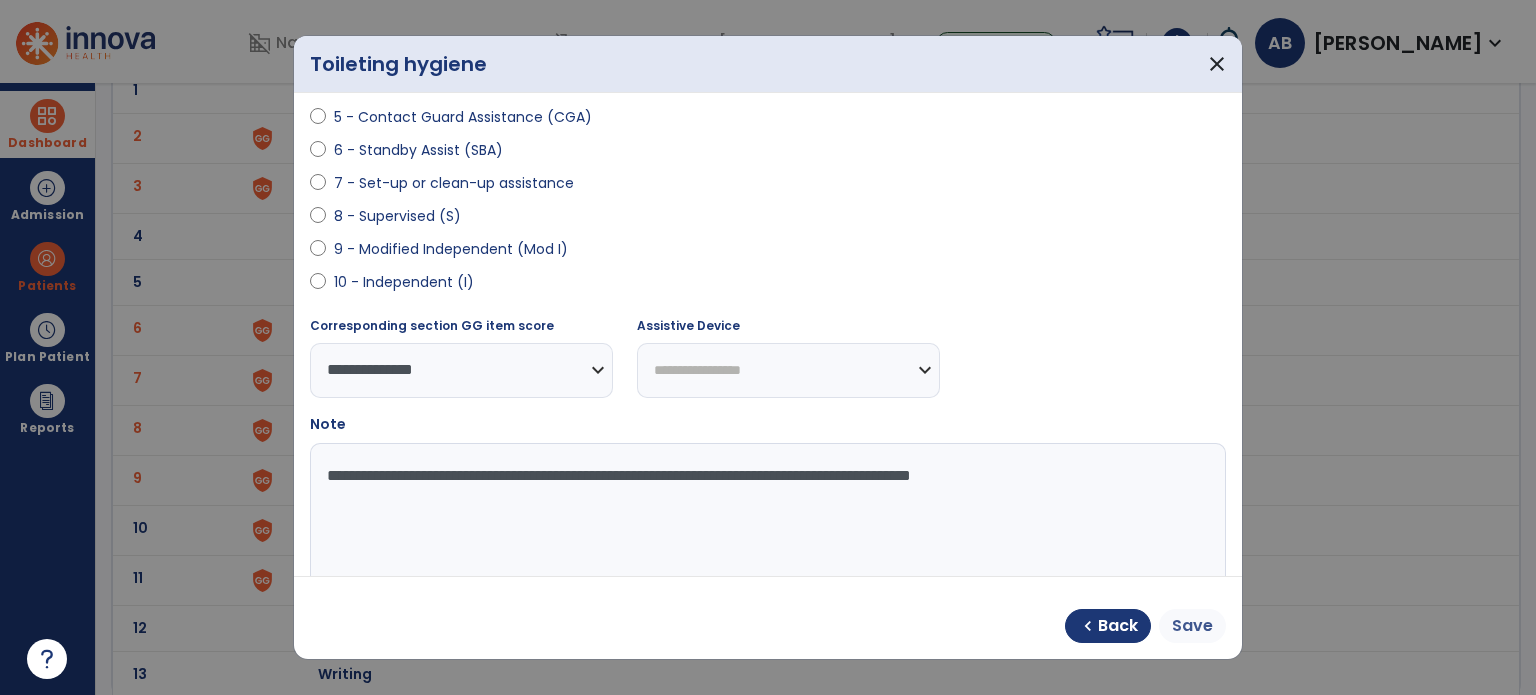 click on "Save" at bounding box center [1192, 626] 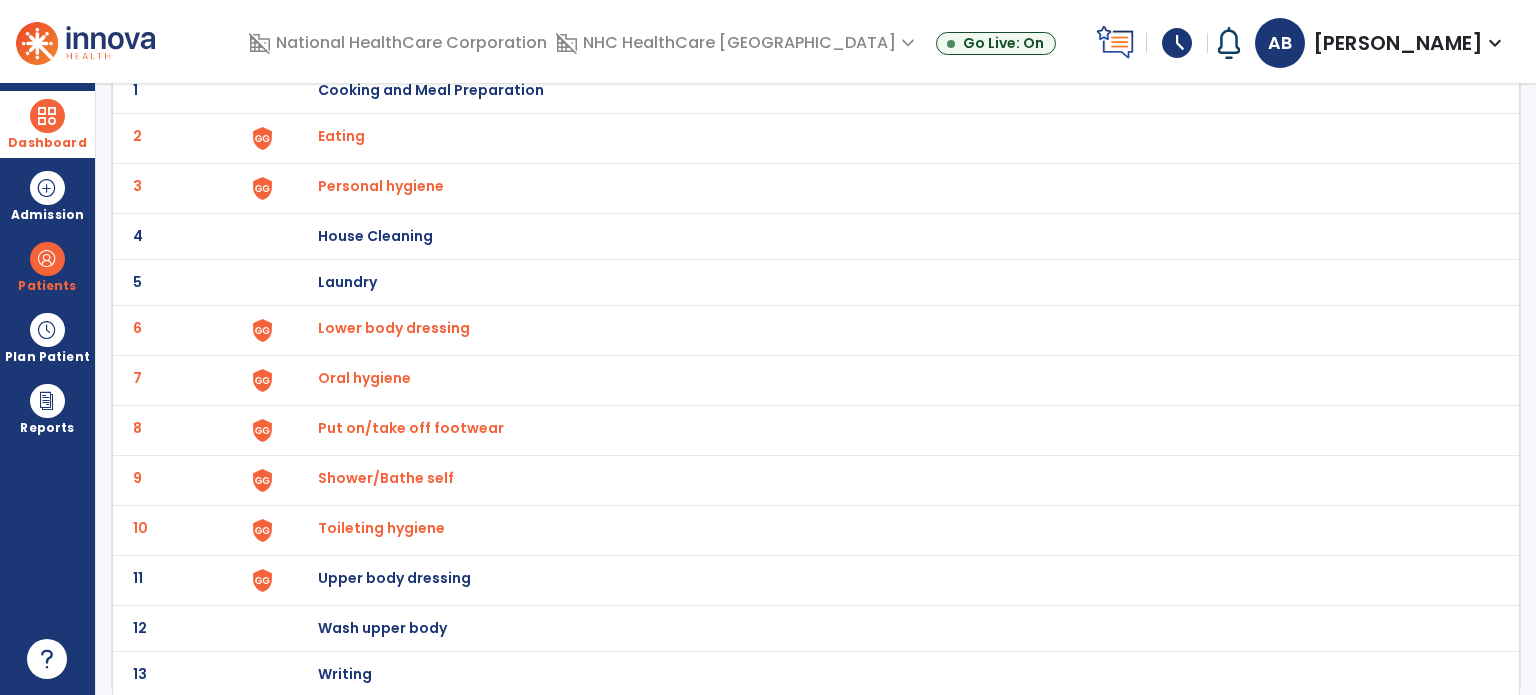 click on "Upper body dressing" at bounding box center (888, 90) 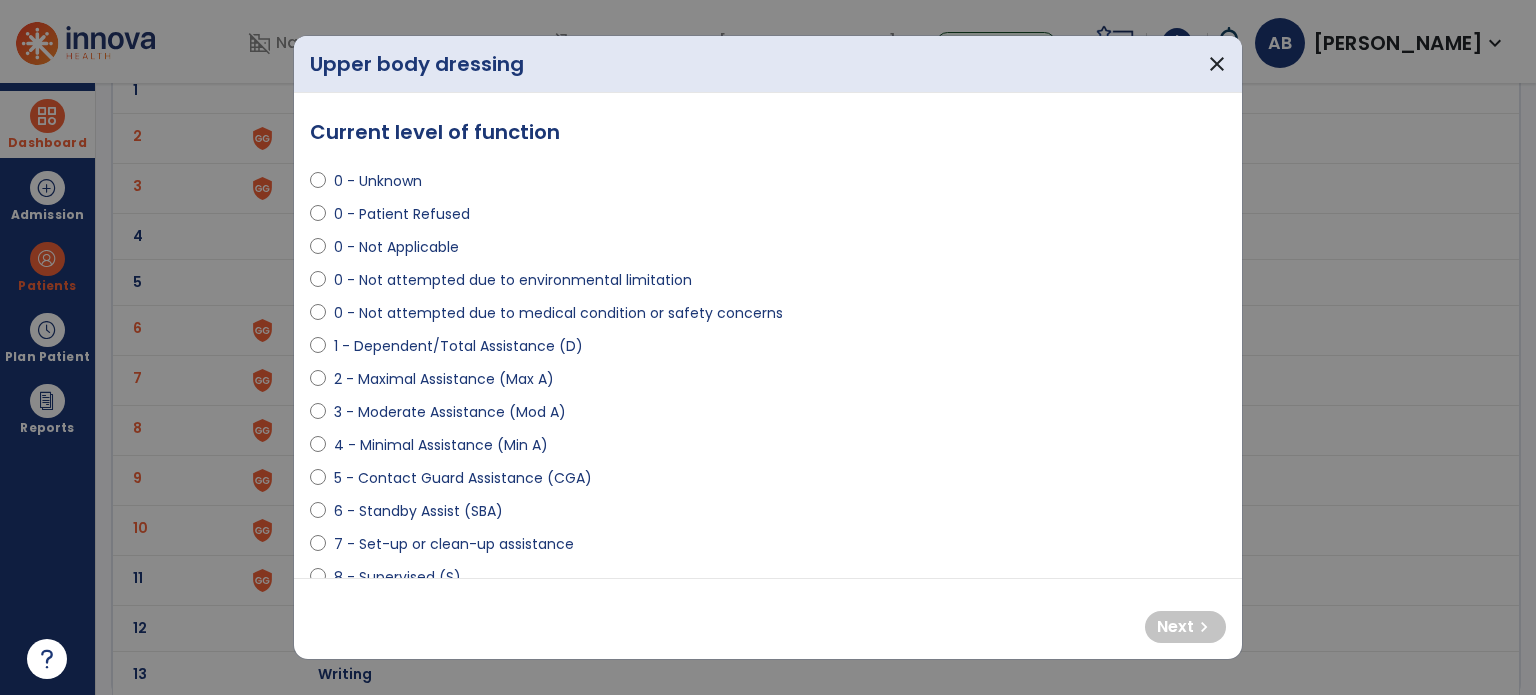 click on "7 - Set-up or clean-up assistance" at bounding box center [454, 544] 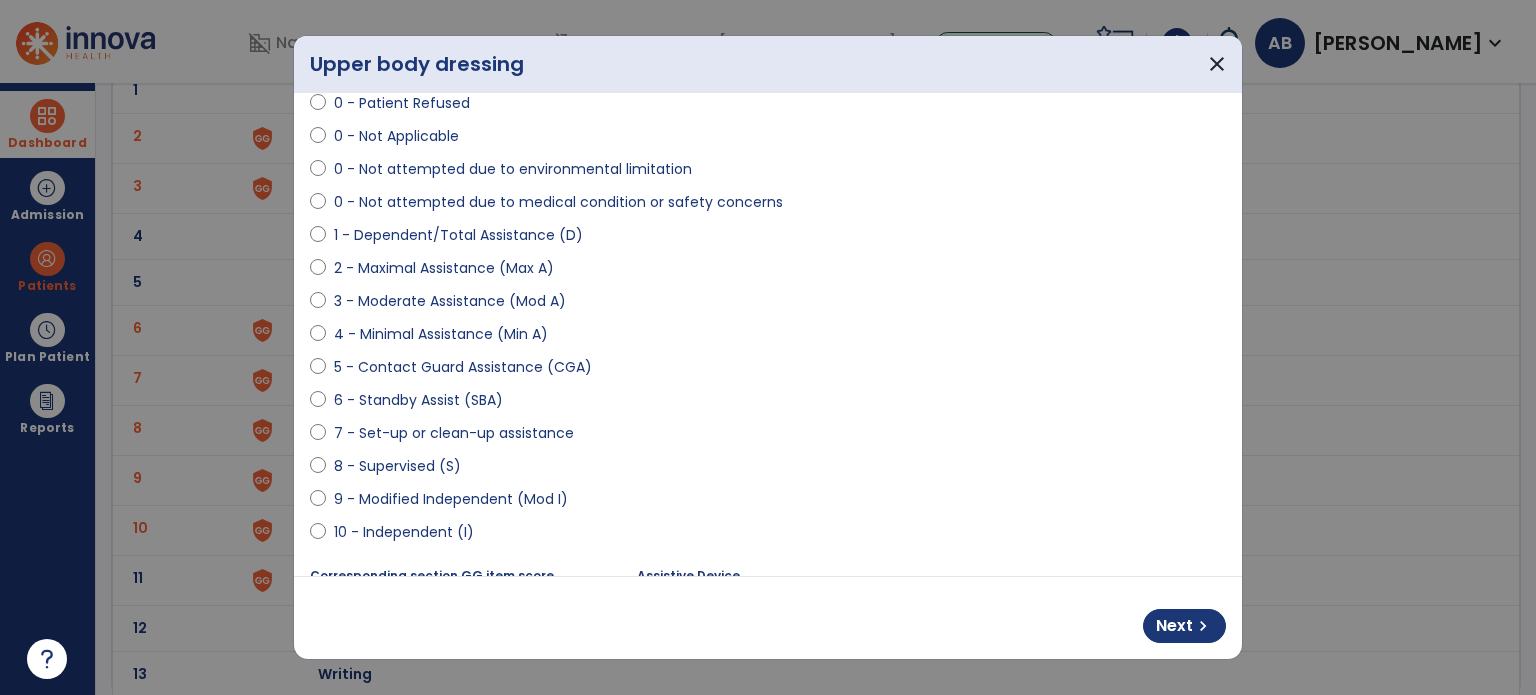 scroll, scrollTop: 116, scrollLeft: 0, axis: vertical 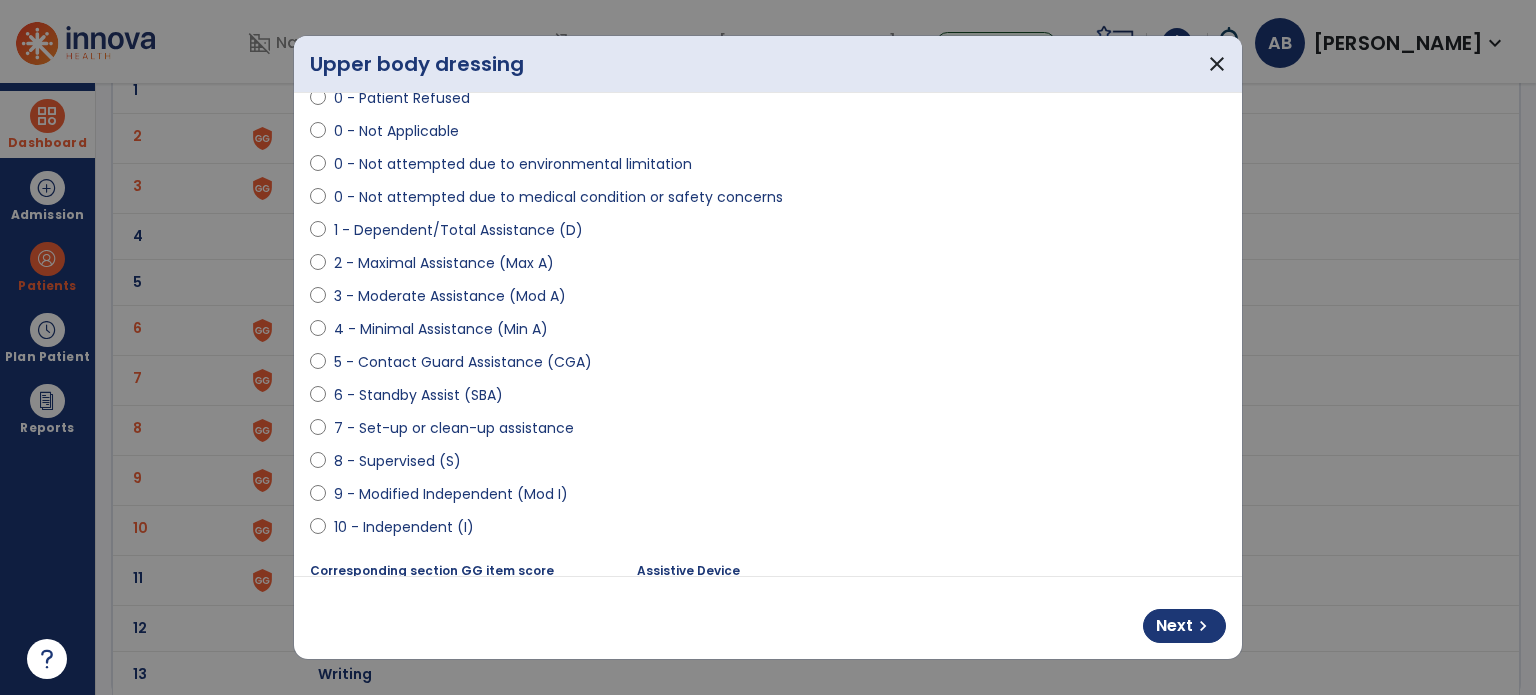 click on "9 - Modified Independent (Mod I)" at bounding box center [451, 494] 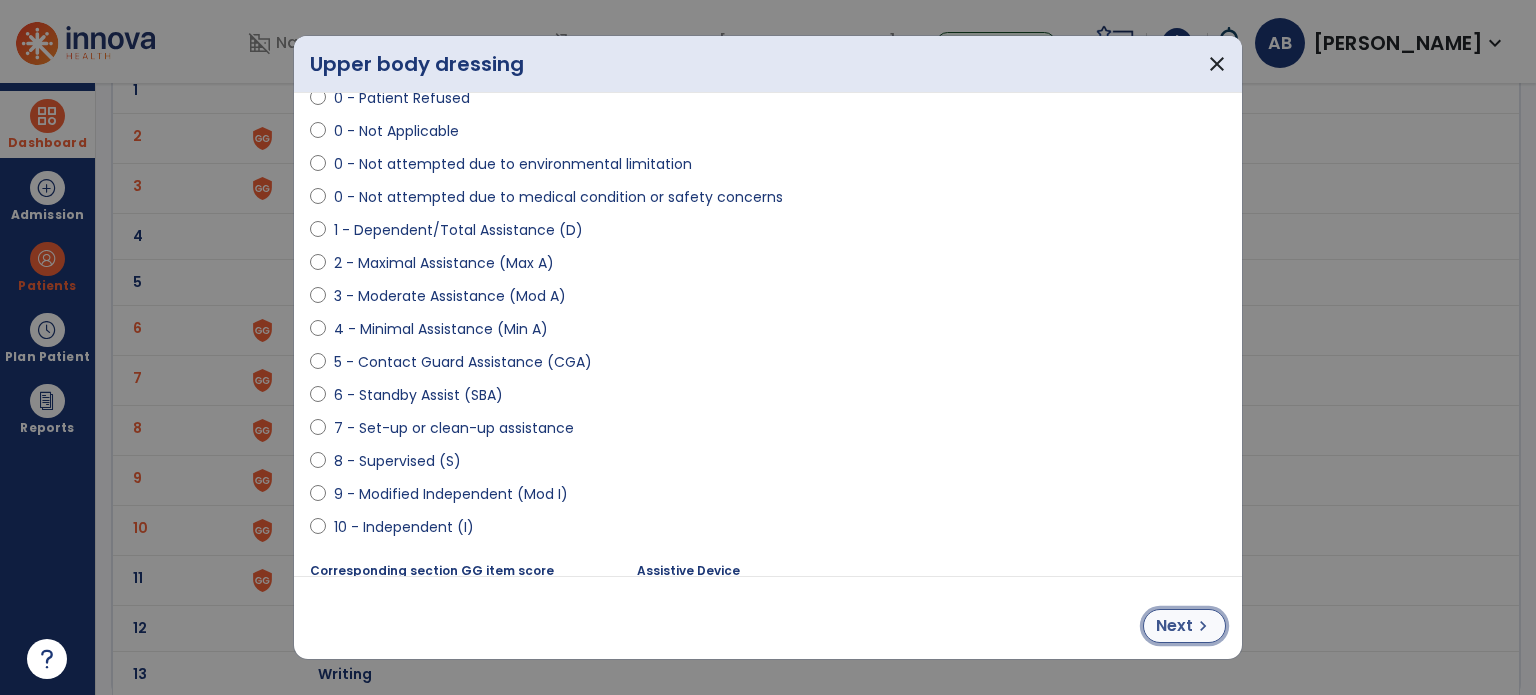 click on "Next" at bounding box center (1174, 626) 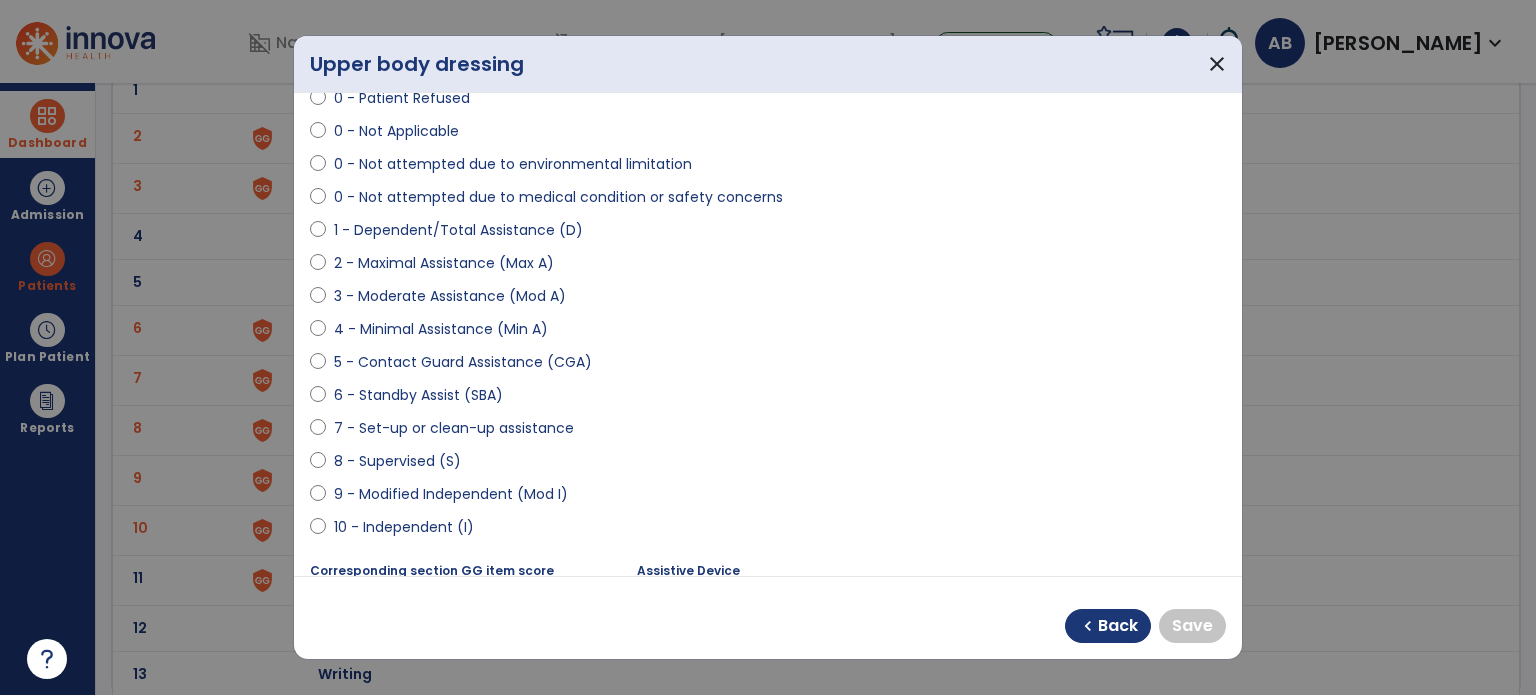 click on "4 - Minimal Assistance (Min A)" at bounding box center (441, 329) 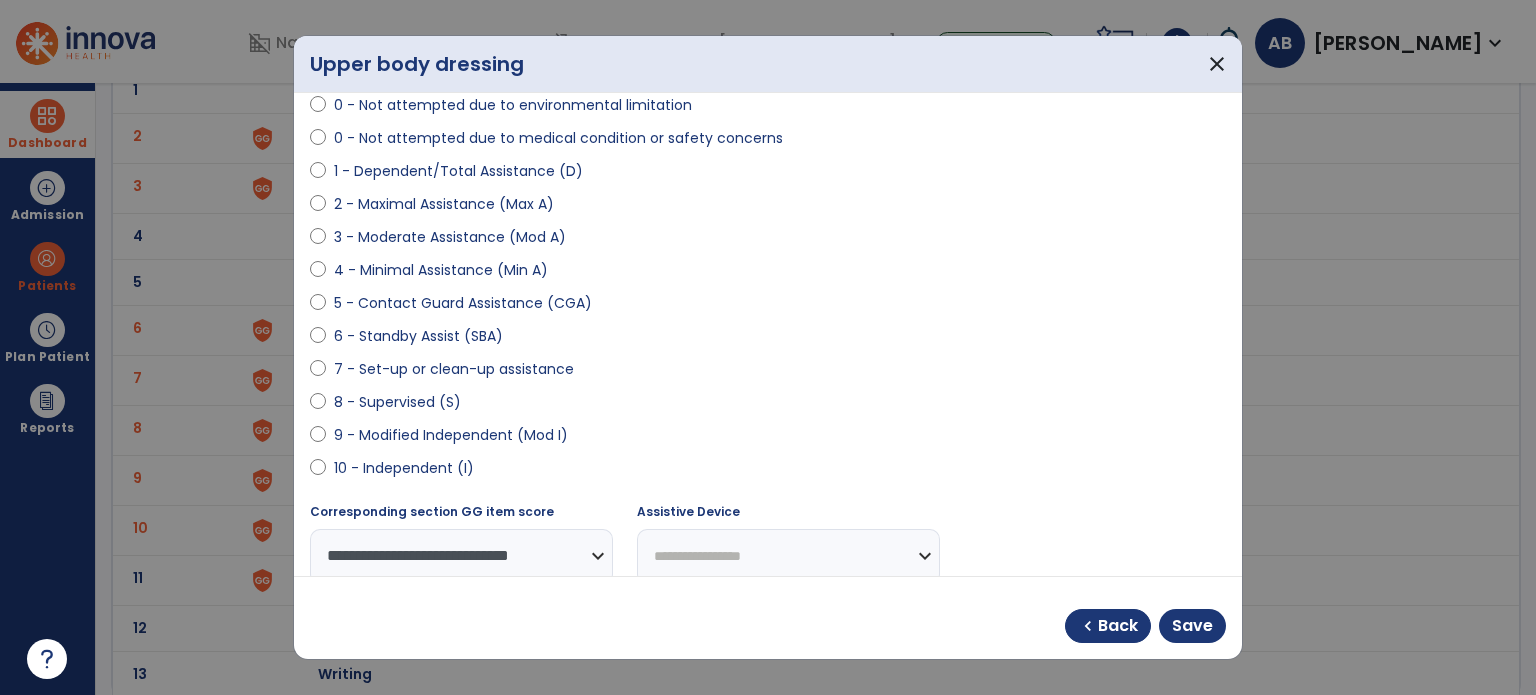 scroll, scrollTop: 176, scrollLeft: 0, axis: vertical 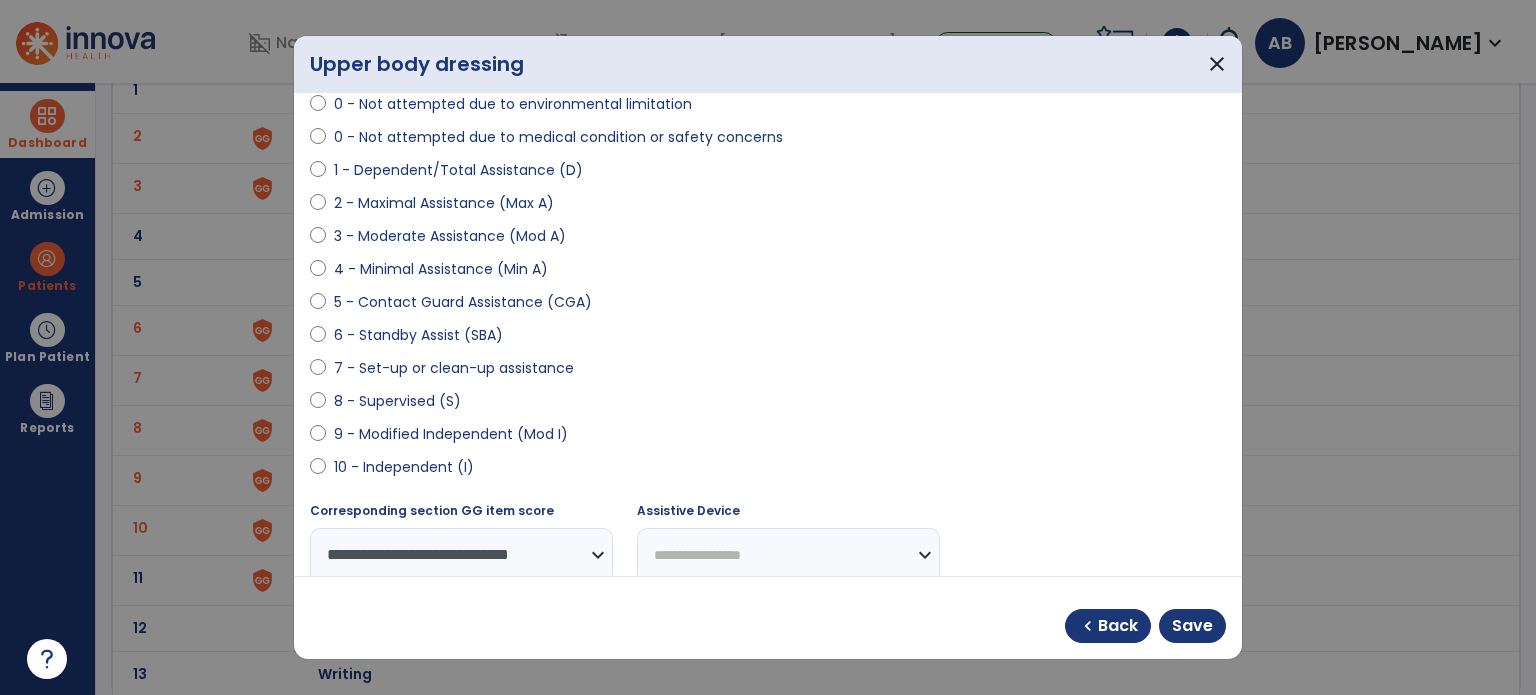 click on "9 - Modified Independent (Mod I)" at bounding box center [451, 434] 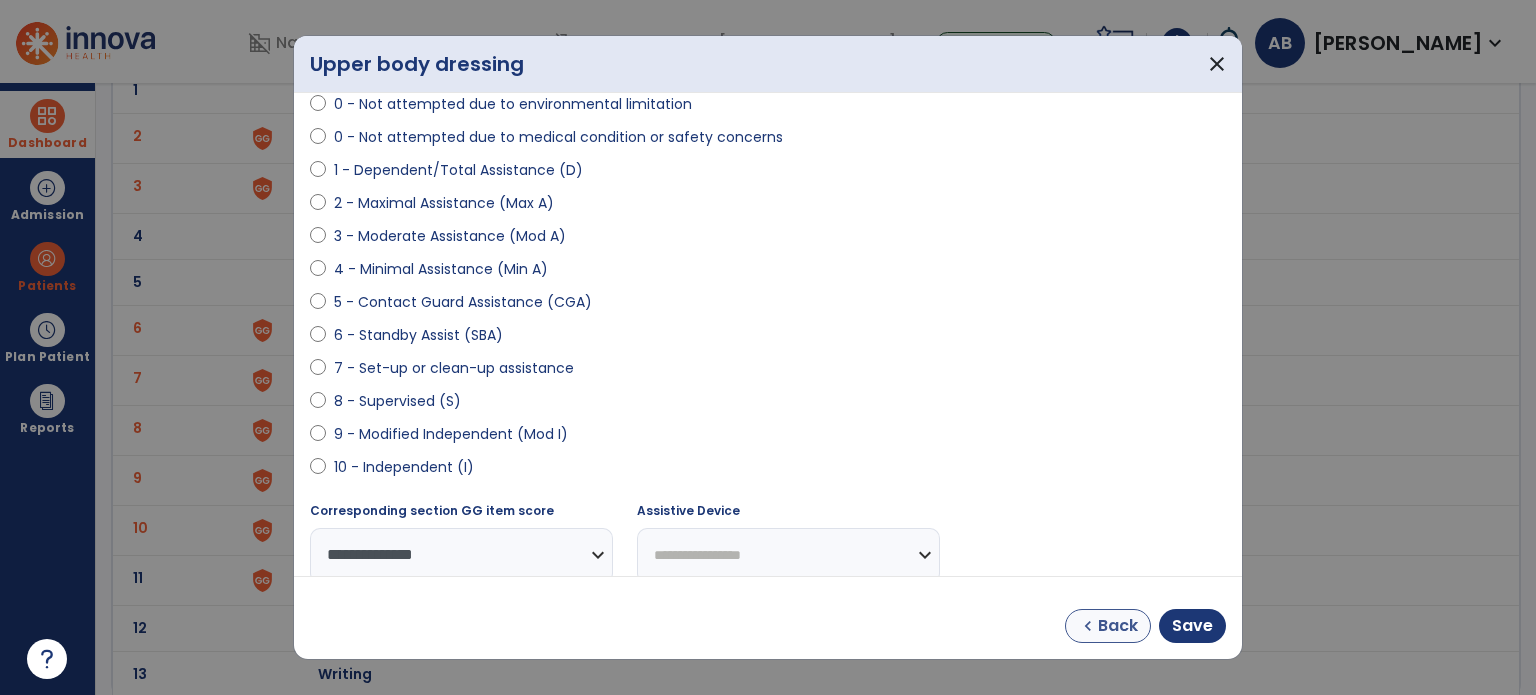 click on "chevron_left  Back" at bounding box center [1108, 626] 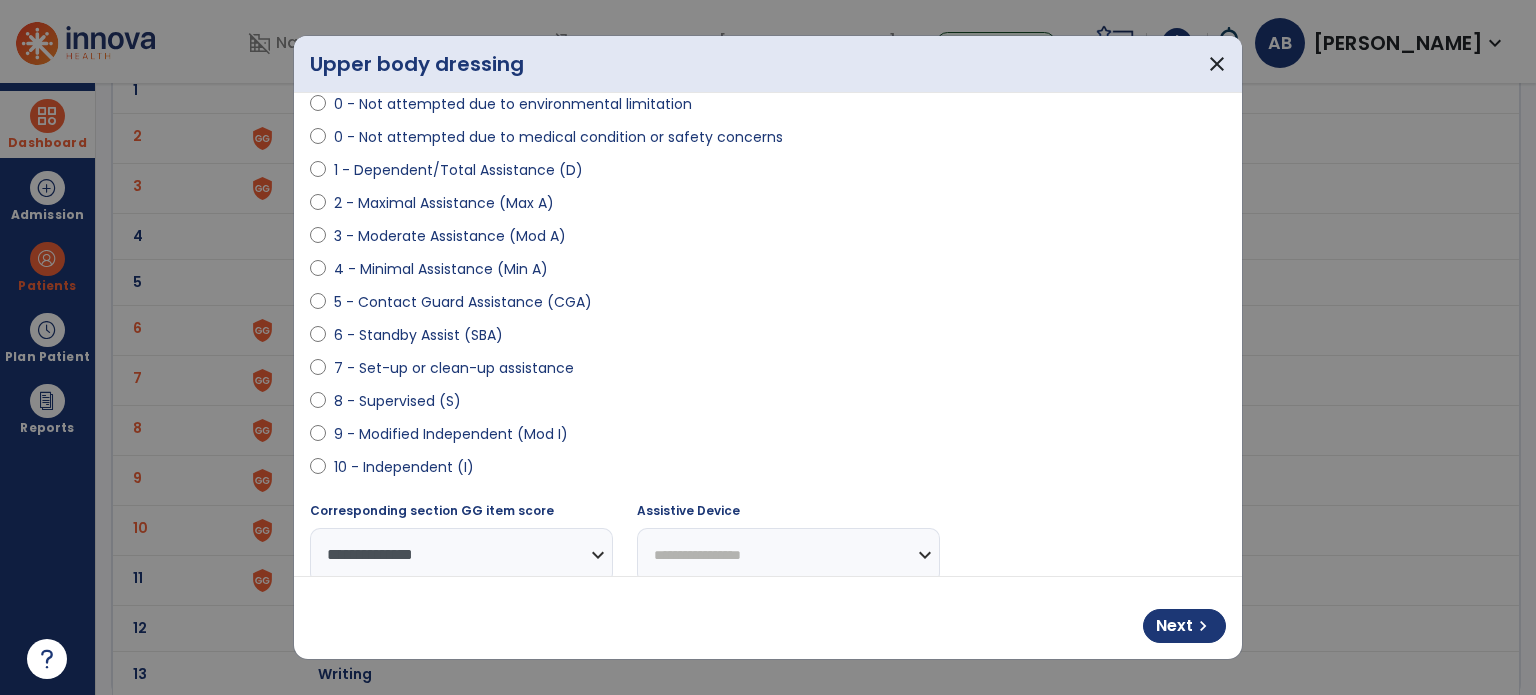 click on "4 - Minimal Assistance (Min A)" at bounding box center [441, 269] 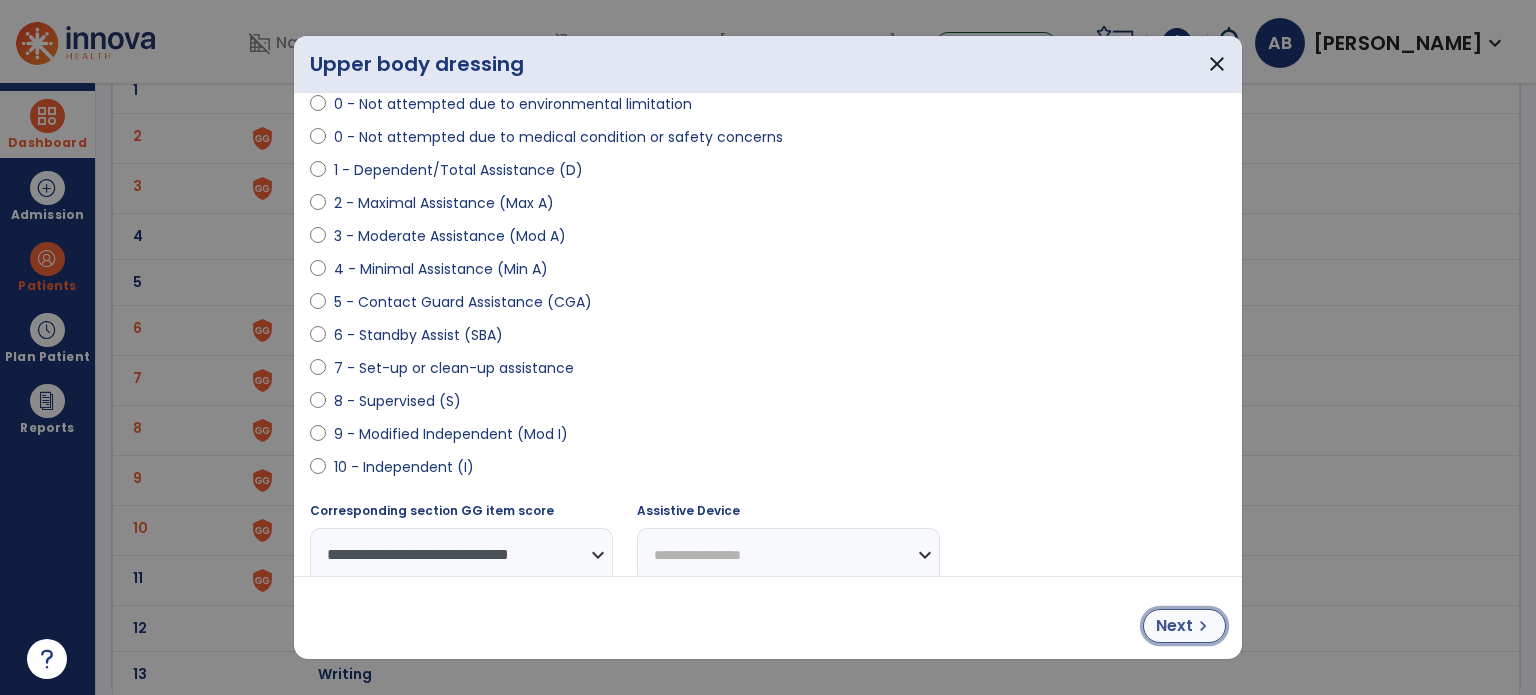 click on "Next" at bounding box center [1174, 626] 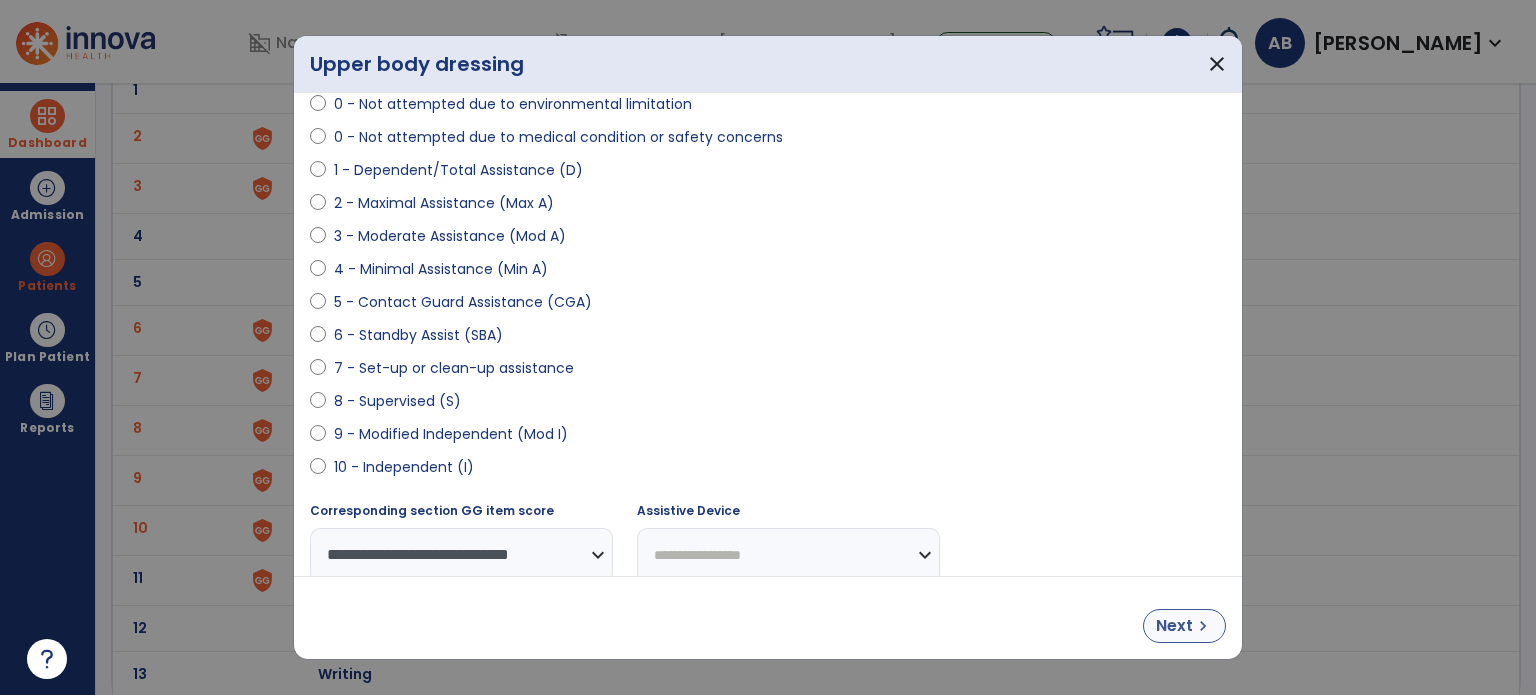 select on "**********" 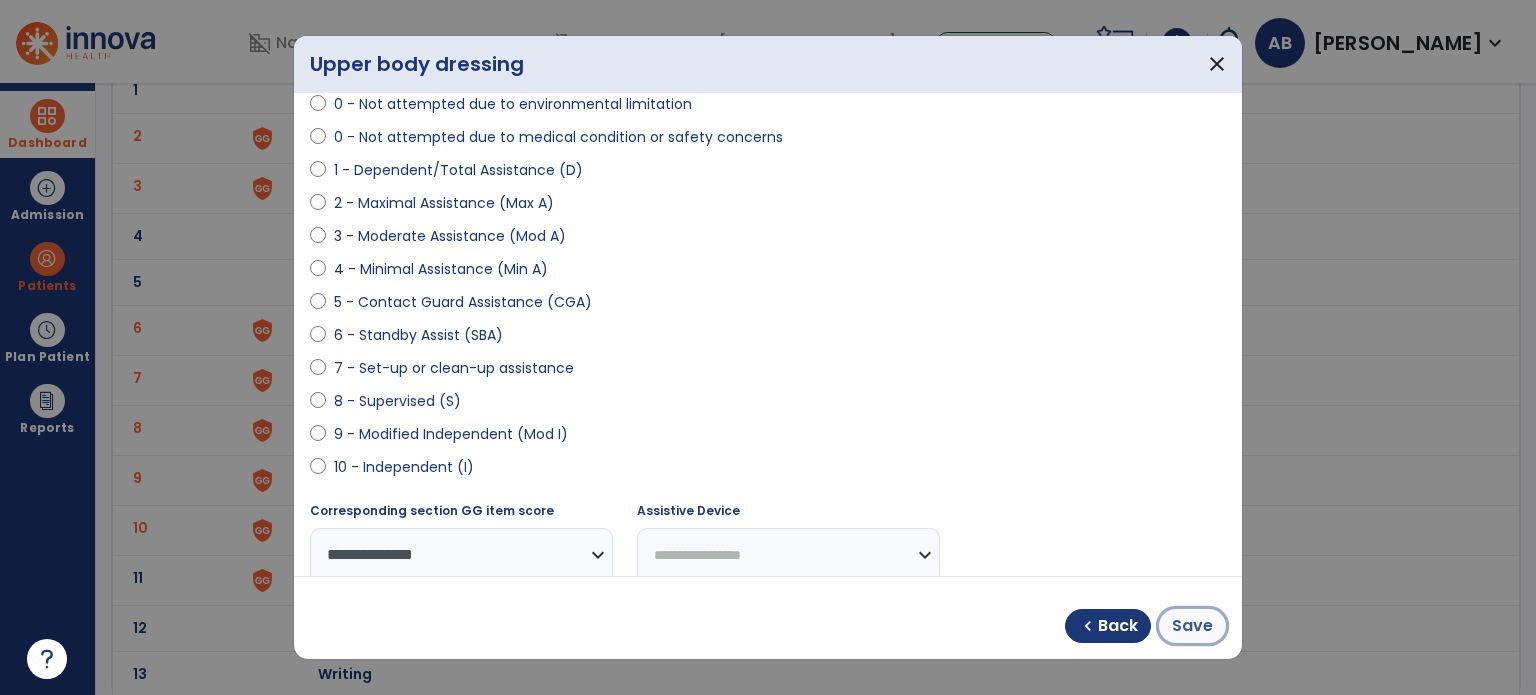 click on "Save" at bounding box center [1192, 626] 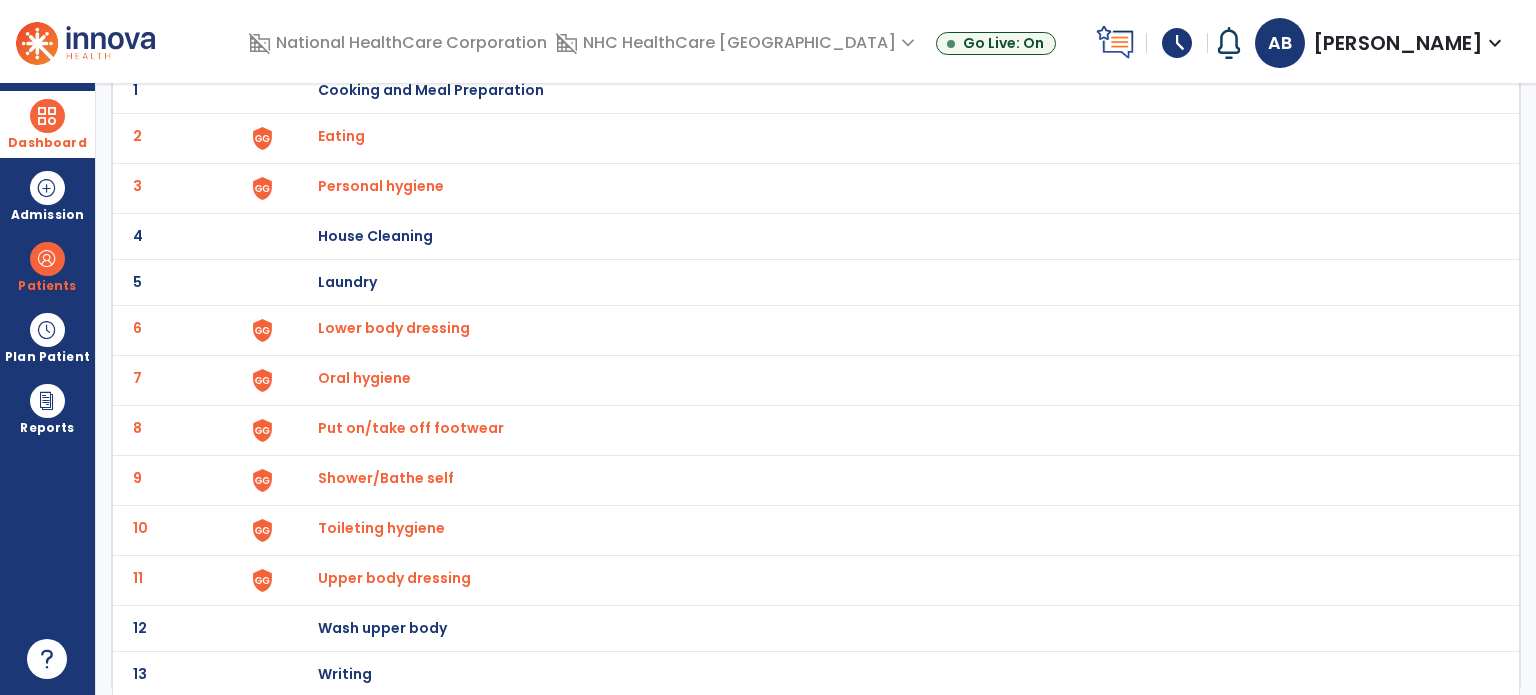 scroll, scrollTop: 0, scrollLeft: 0, axis: both 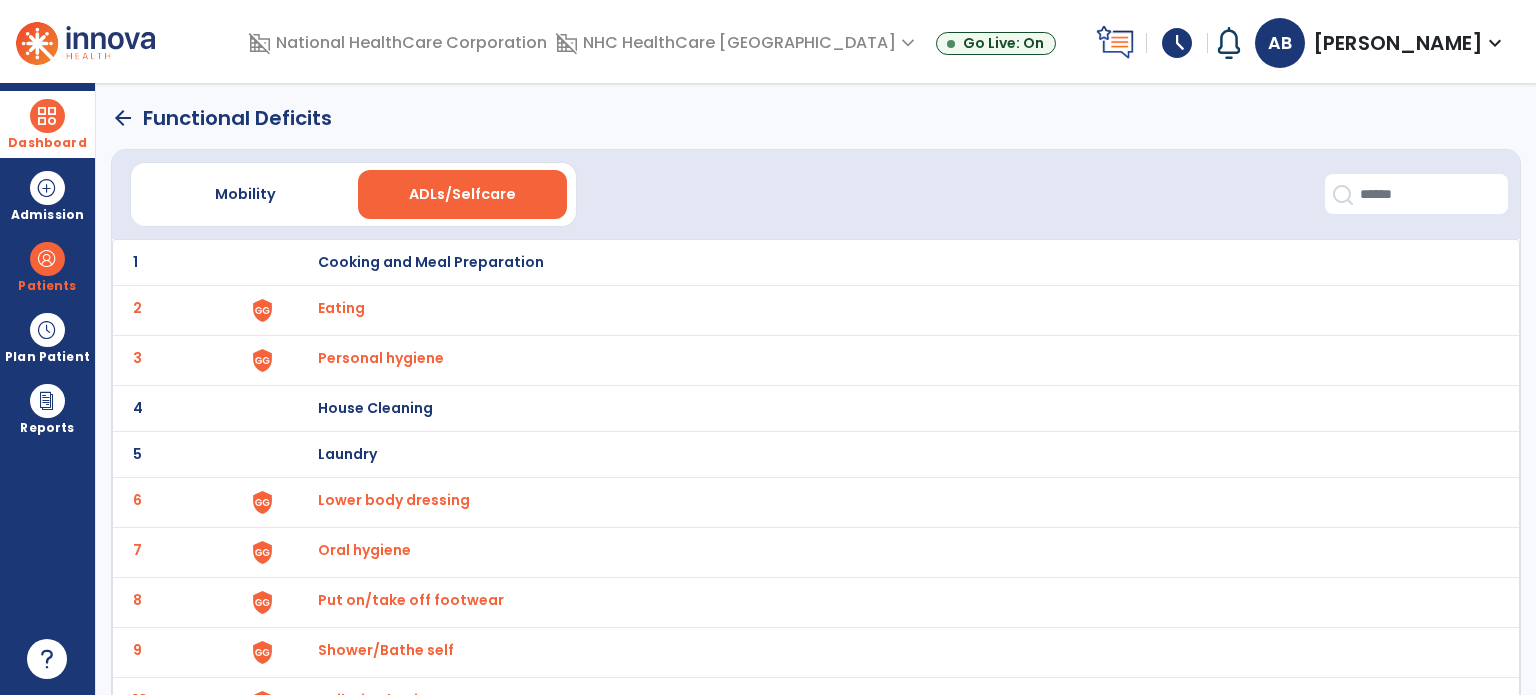 click on "arrow_back" 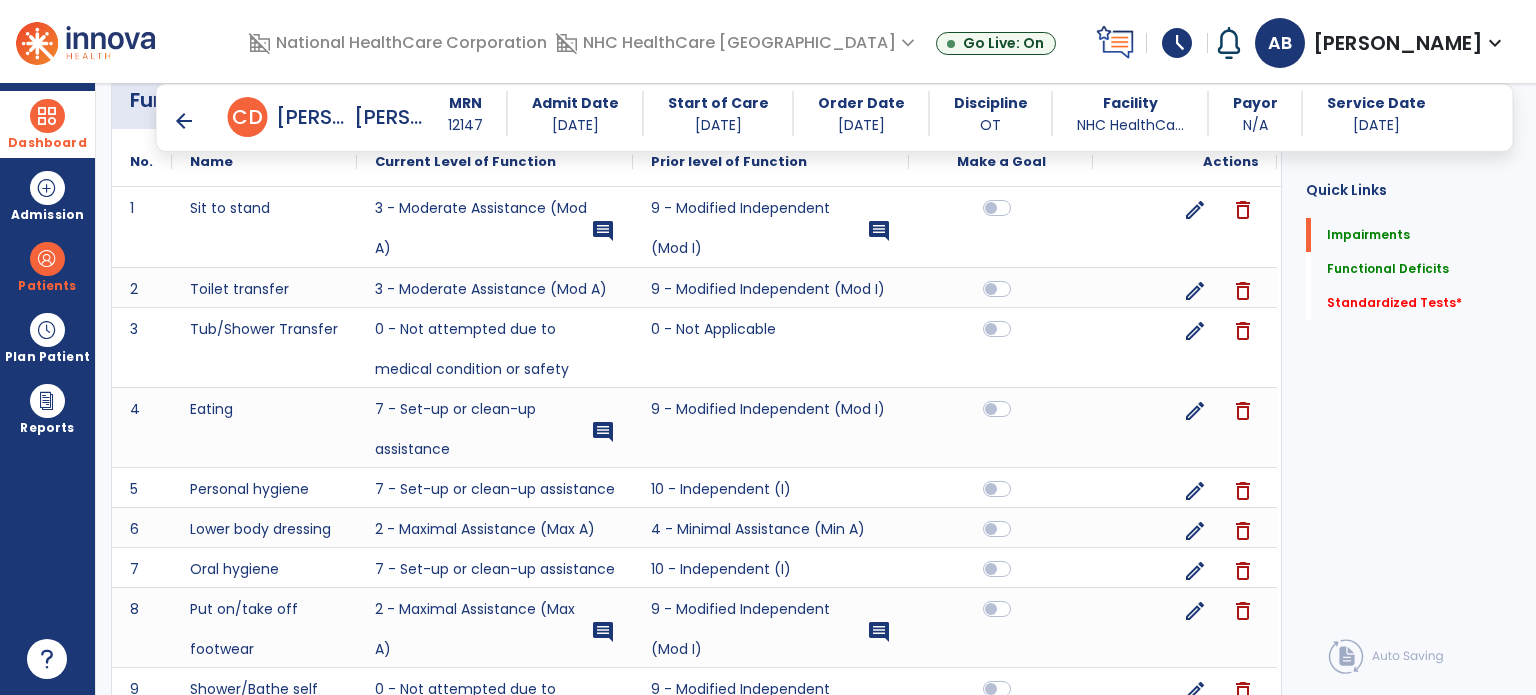 scroll, scrollTop: 1689, scrollLeft: 0, axis: vertical 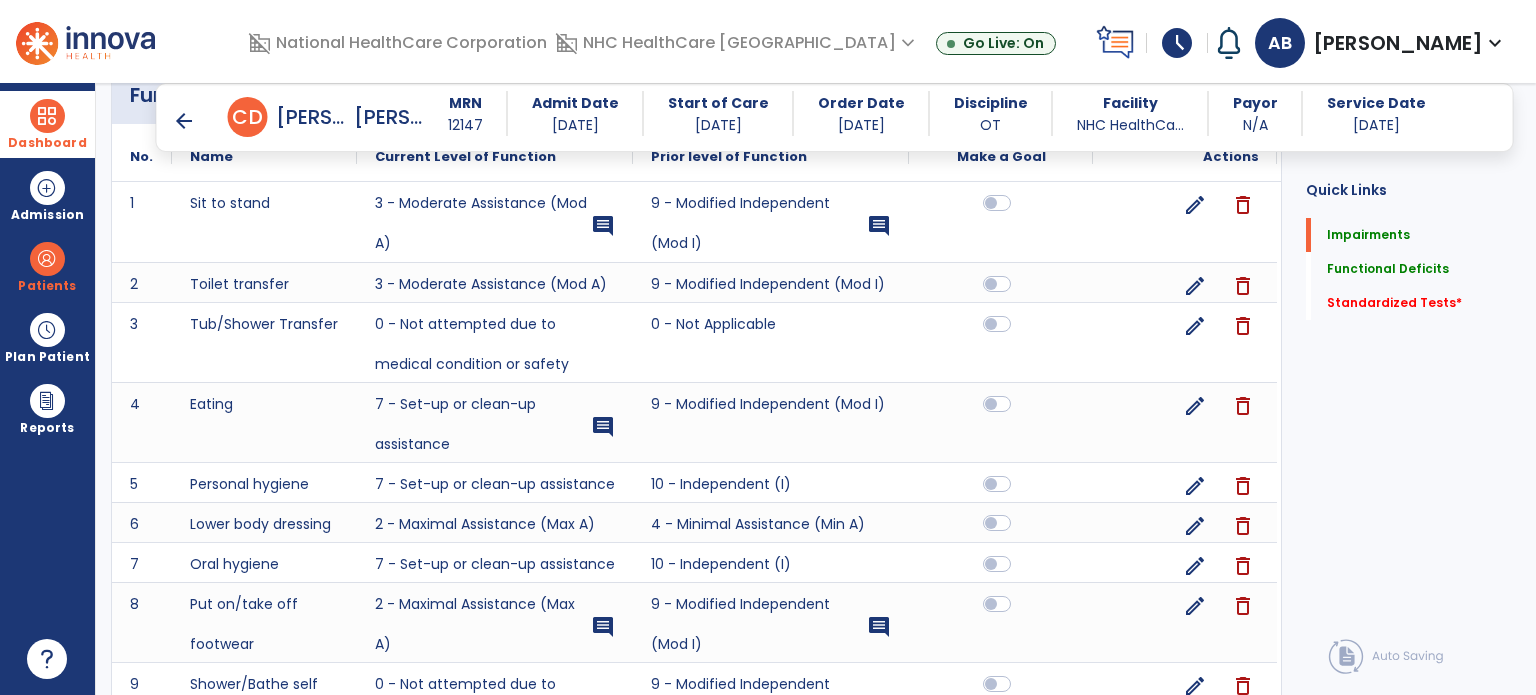 click 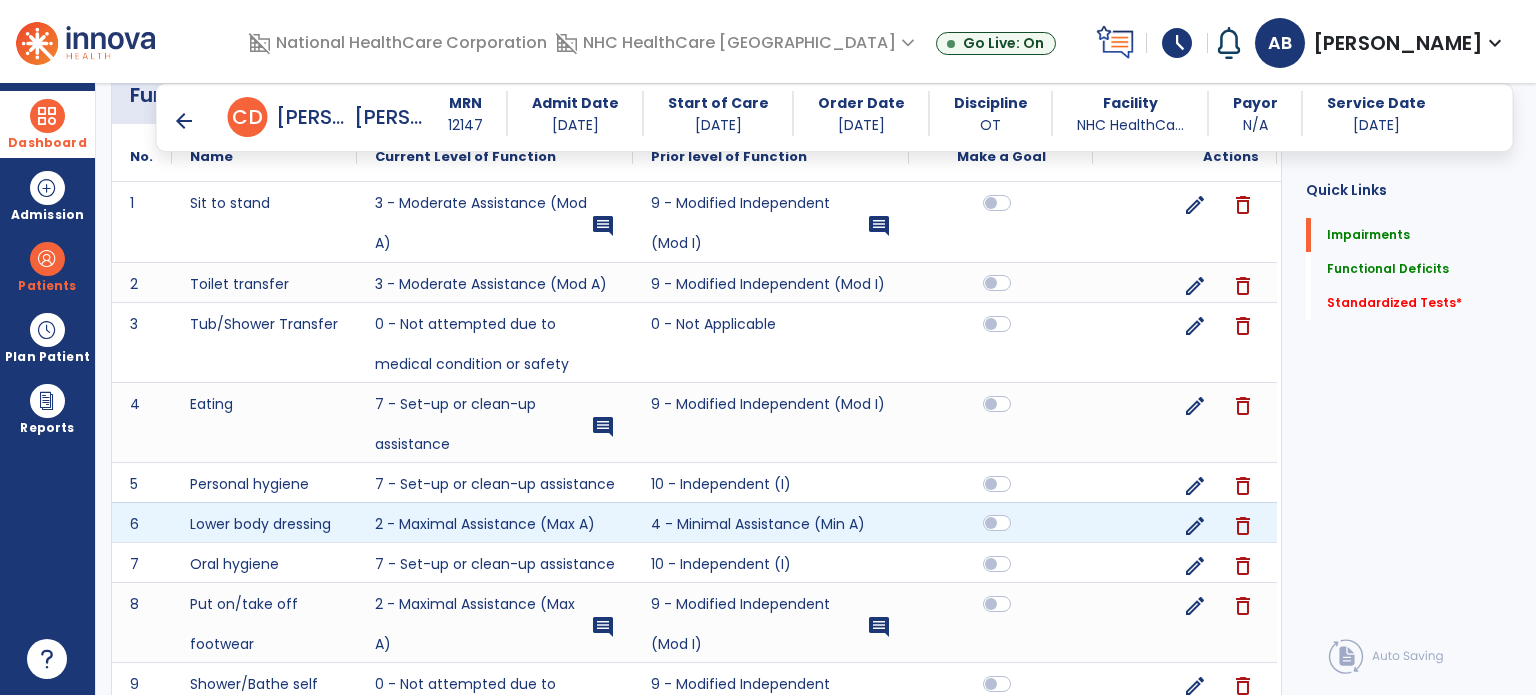 click 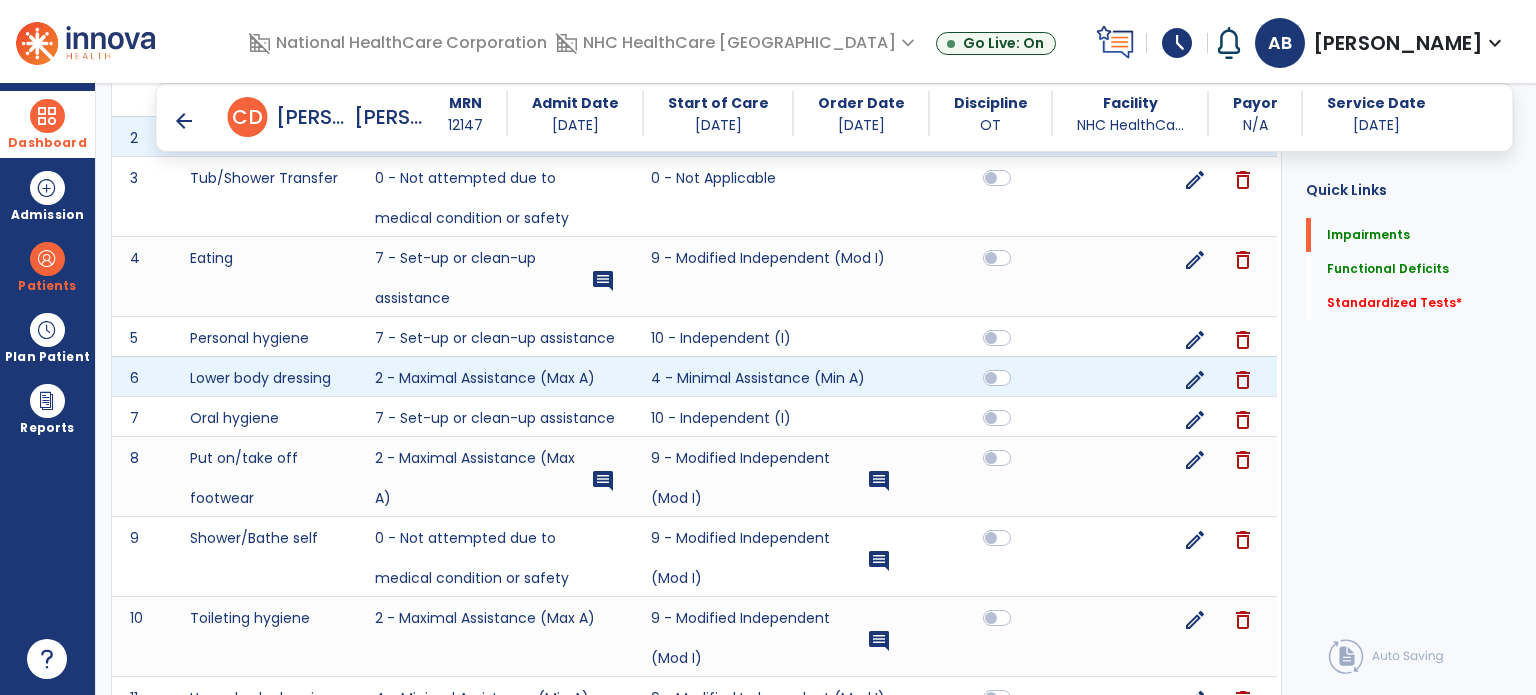 scroll, scrollTop: 1839, scrollLeft: 0, axis: vertical 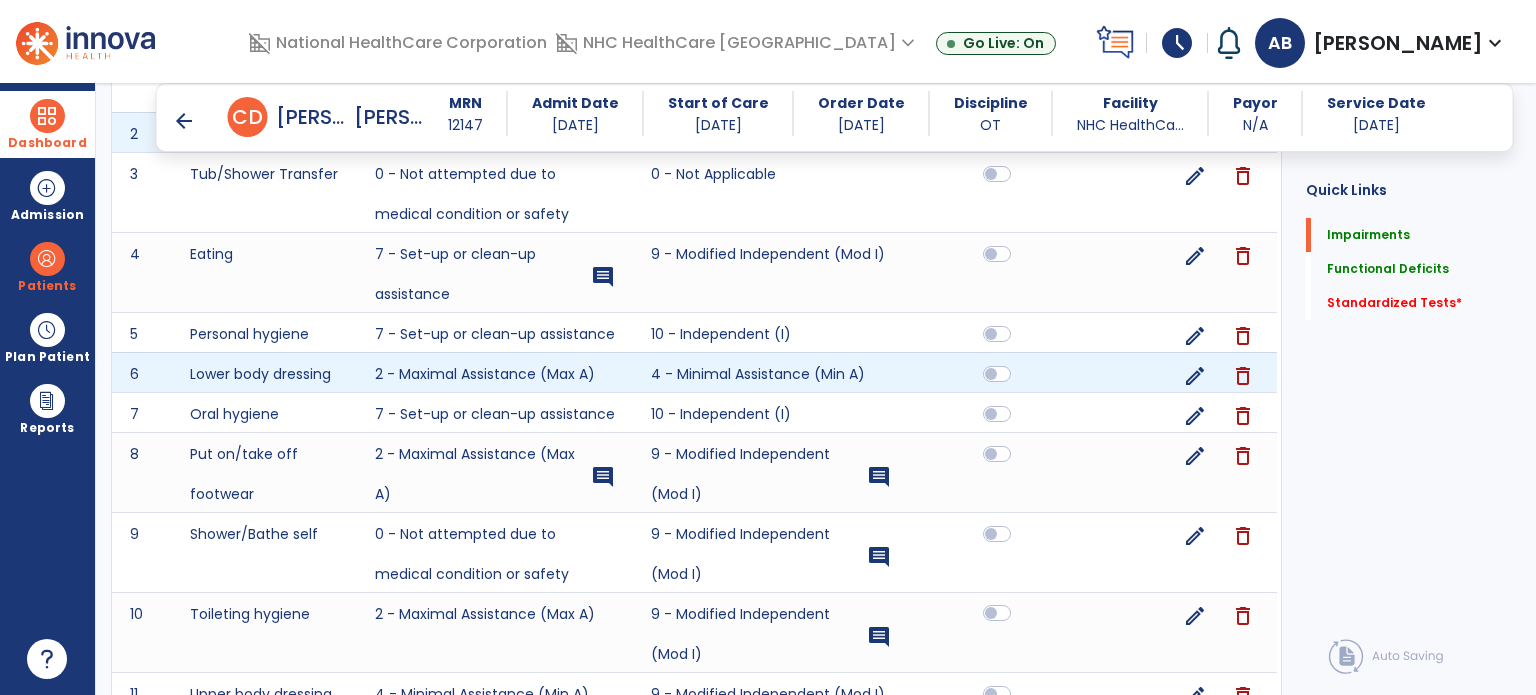 click 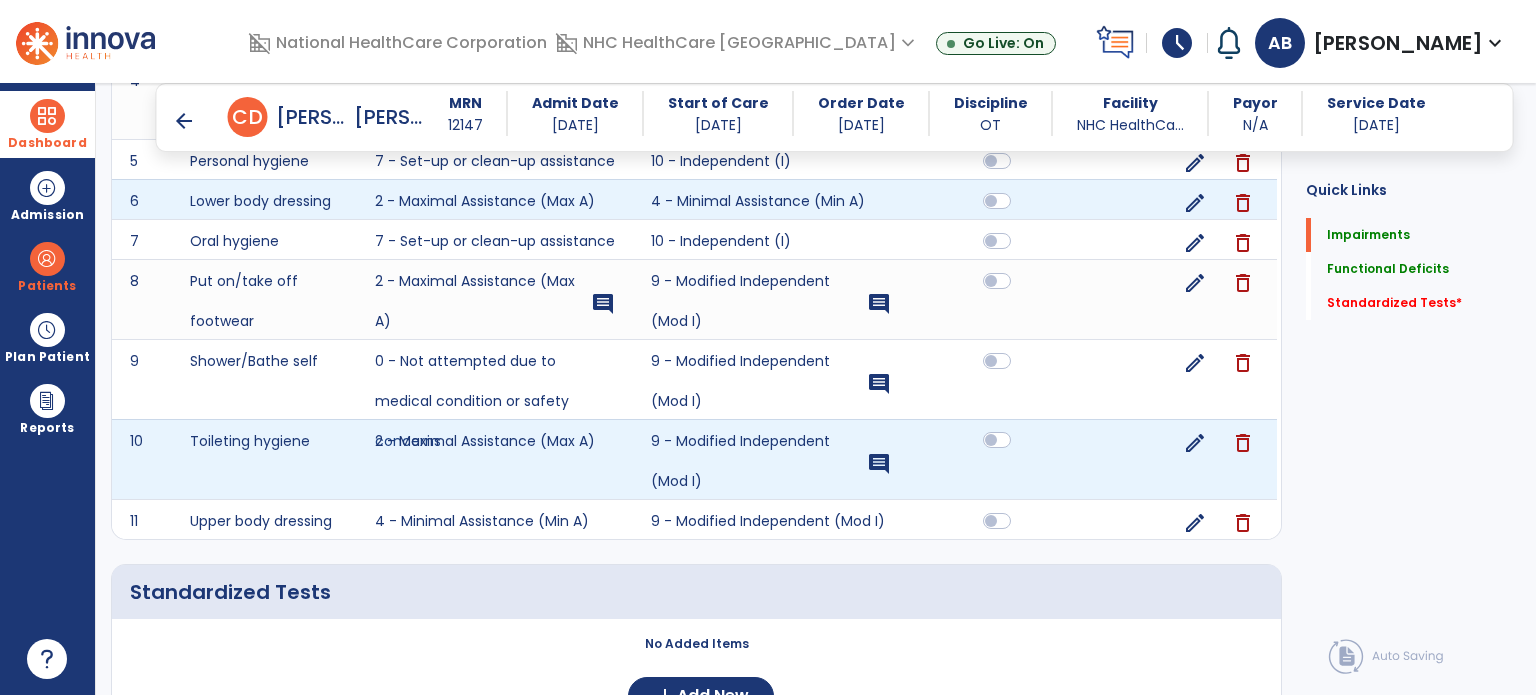 scroll, scrollTop: 2043, scrollLeft: 0, axis: vertical 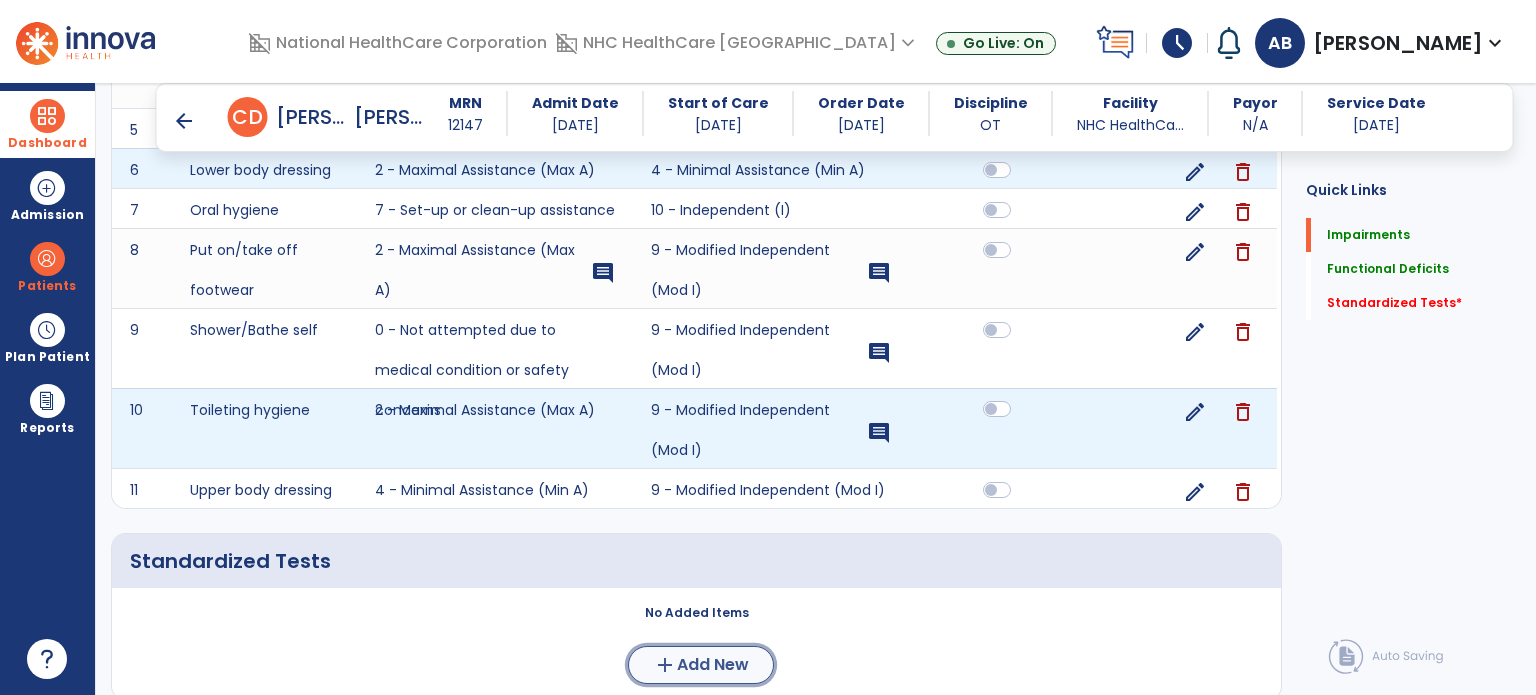 click on "Add New" 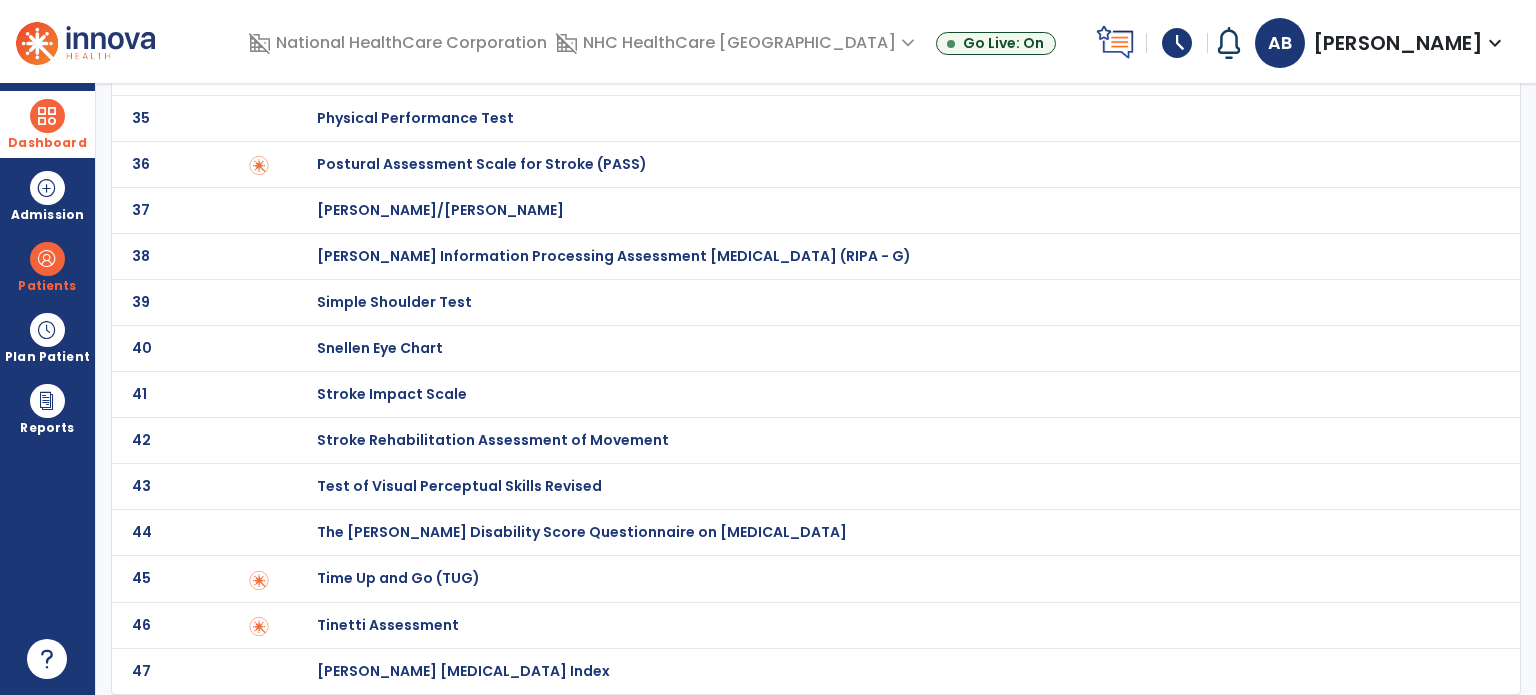 scroll, scrollTop: 0, scrollLeft: 0, axis: both 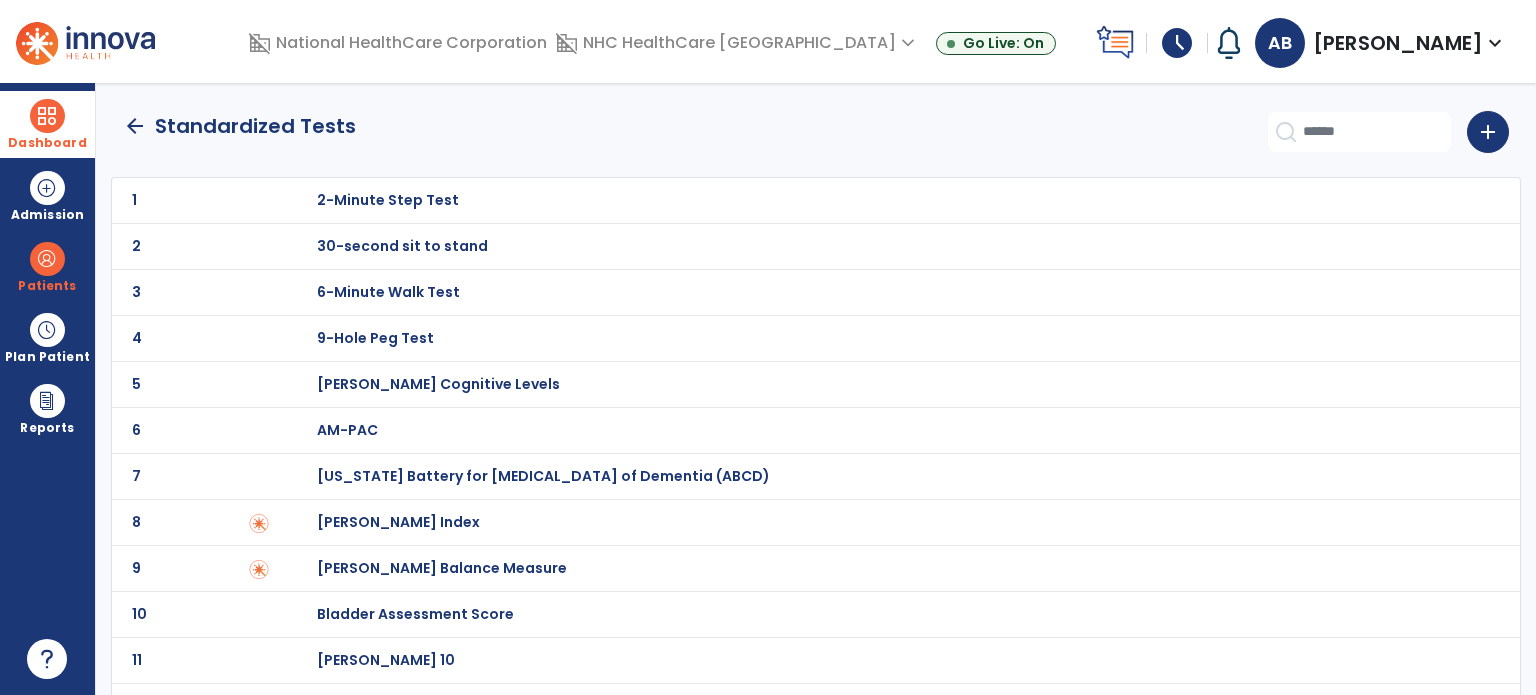 click on "[PERSON_NAME] Index" at bounding box center (888, 200) 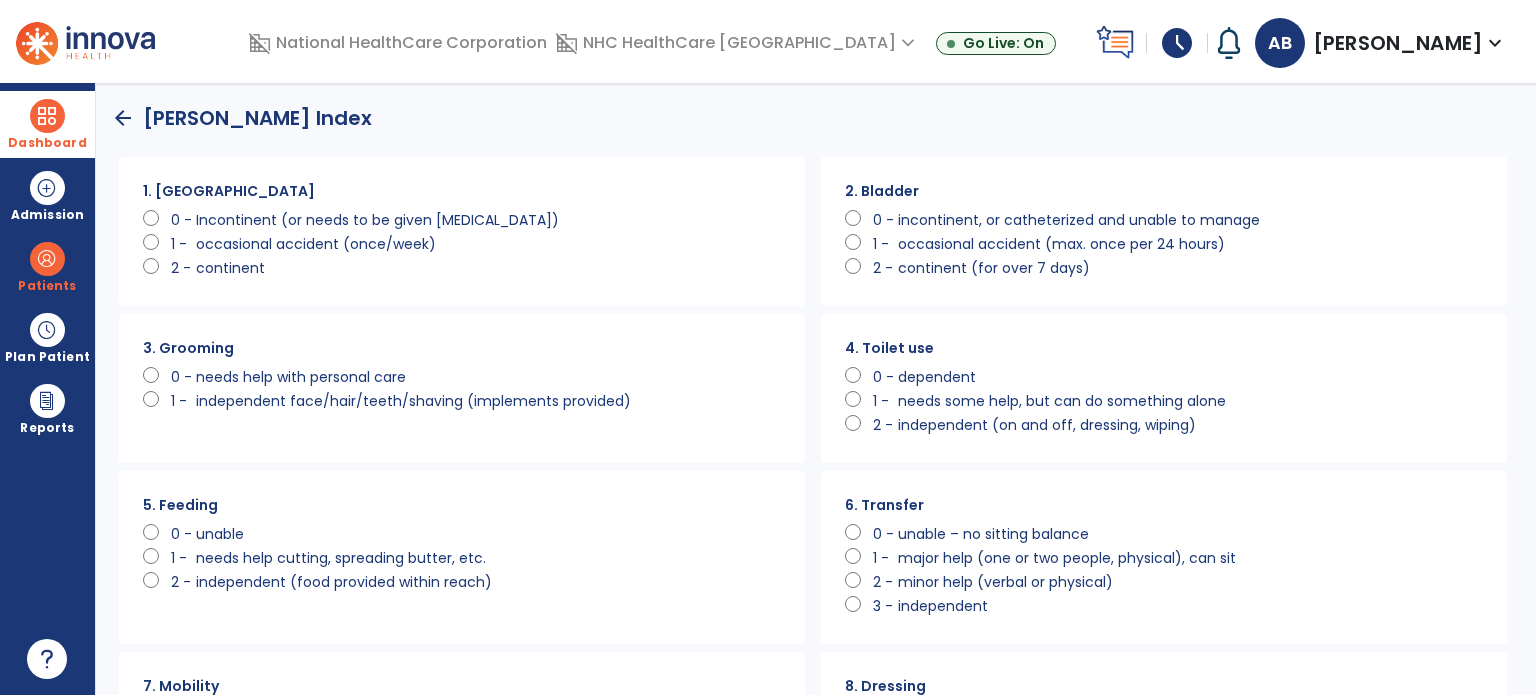 scroll, scrollTop: 0, scrollLeft: 0, axis: both 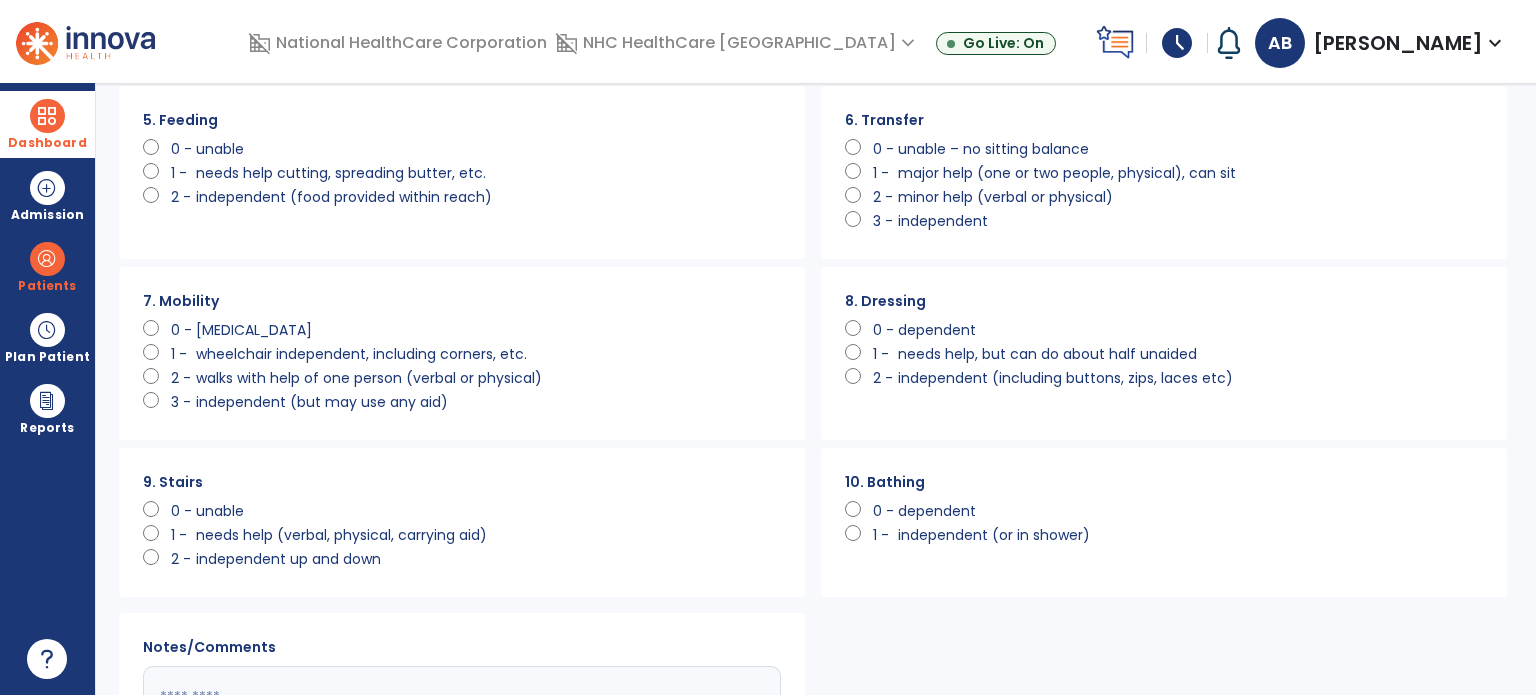 click on "[MEDICAL_DATA]" 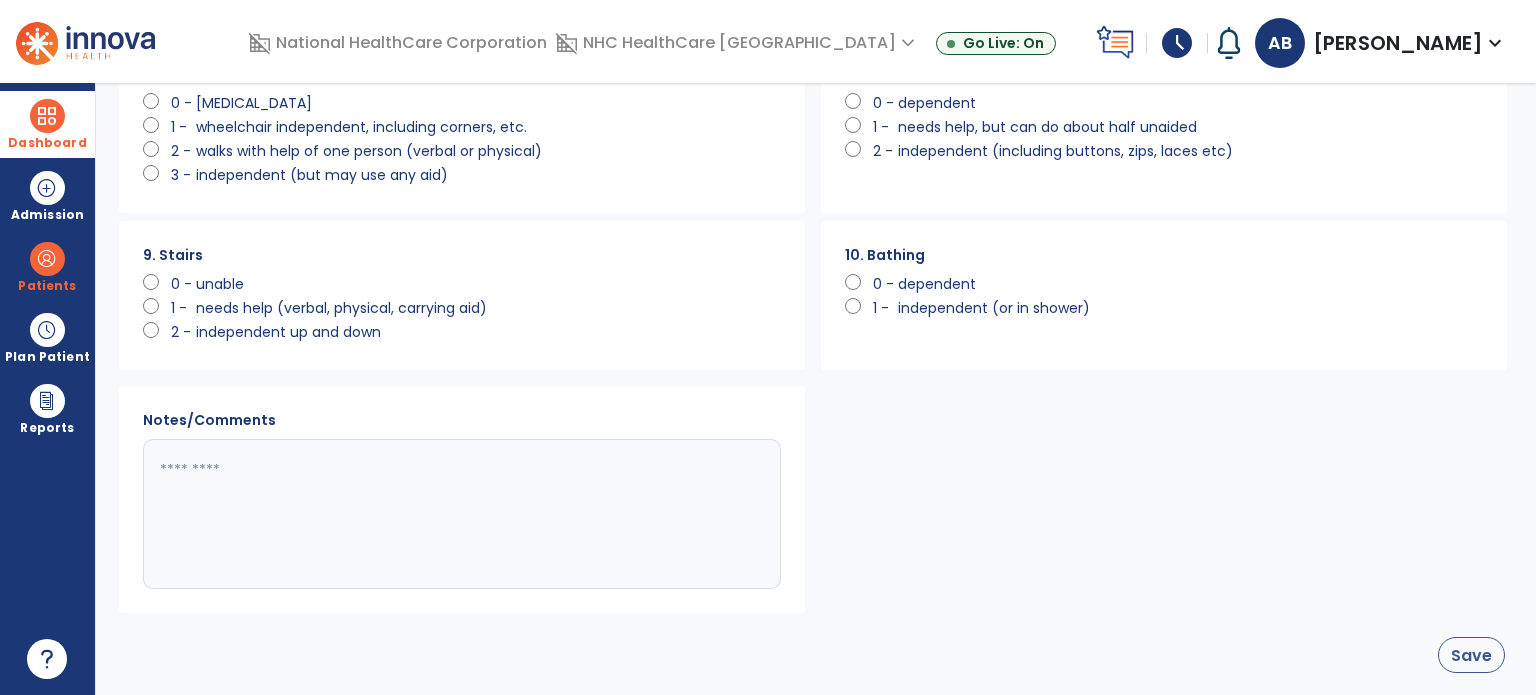 click on "Save" 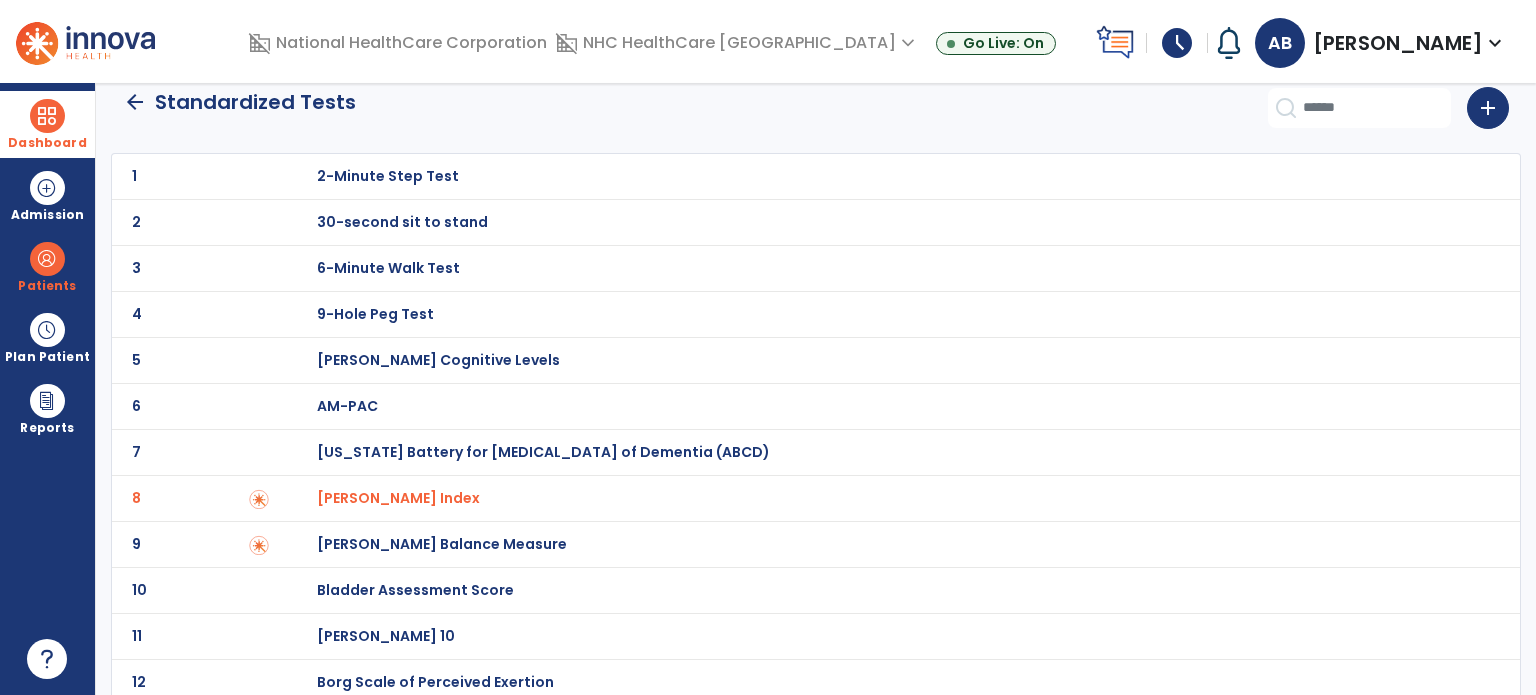 scroll, scrollTop: 0, scrollLeft: 0, axis: both 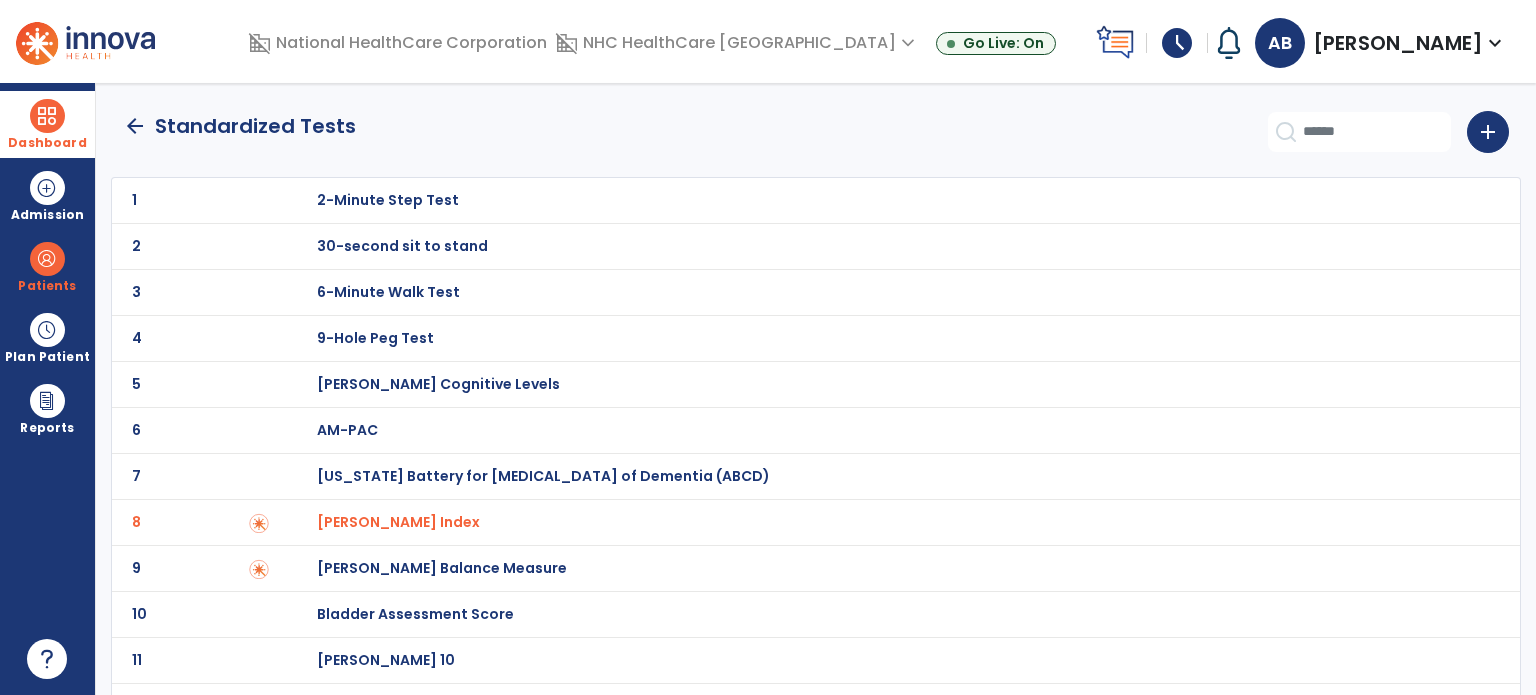 click on "arrow_back" 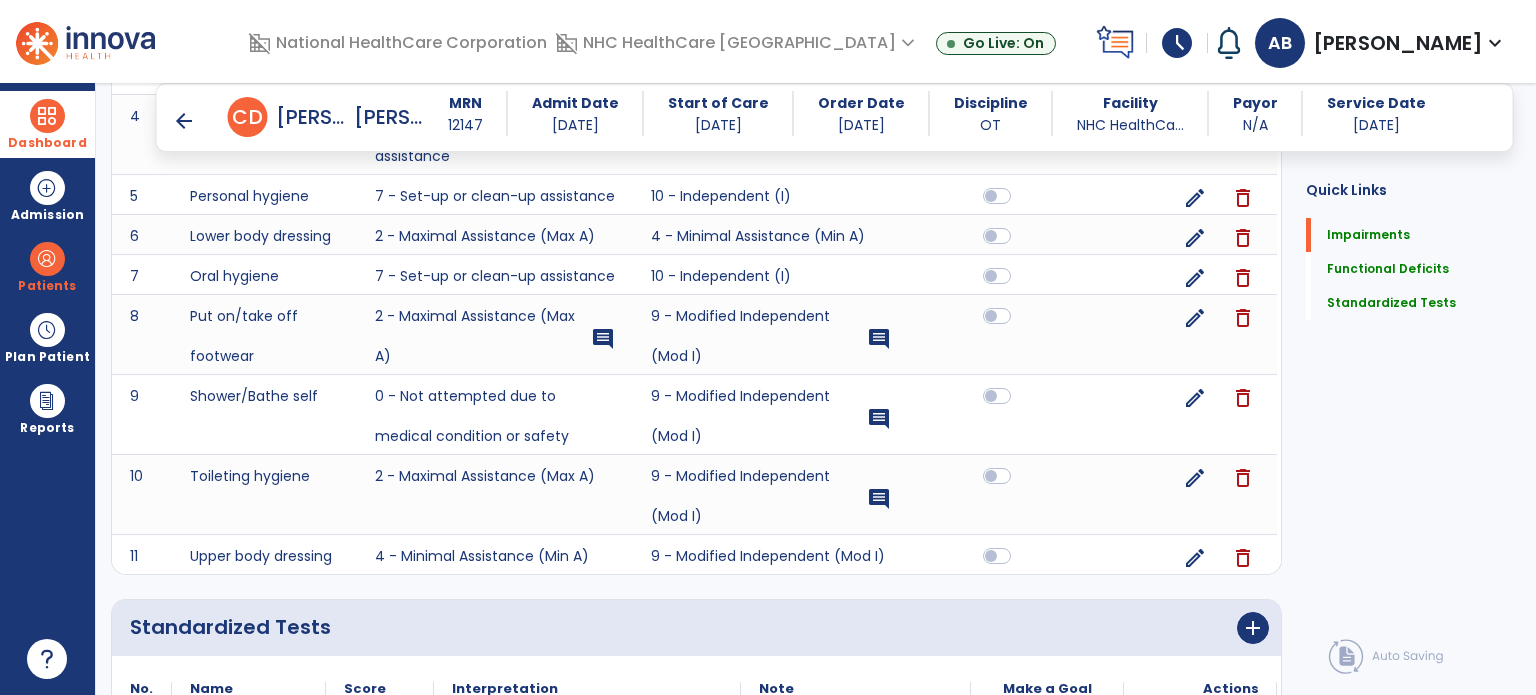 scroll, scrollTop: 2105, scrollLeft: 0, axis: vertical 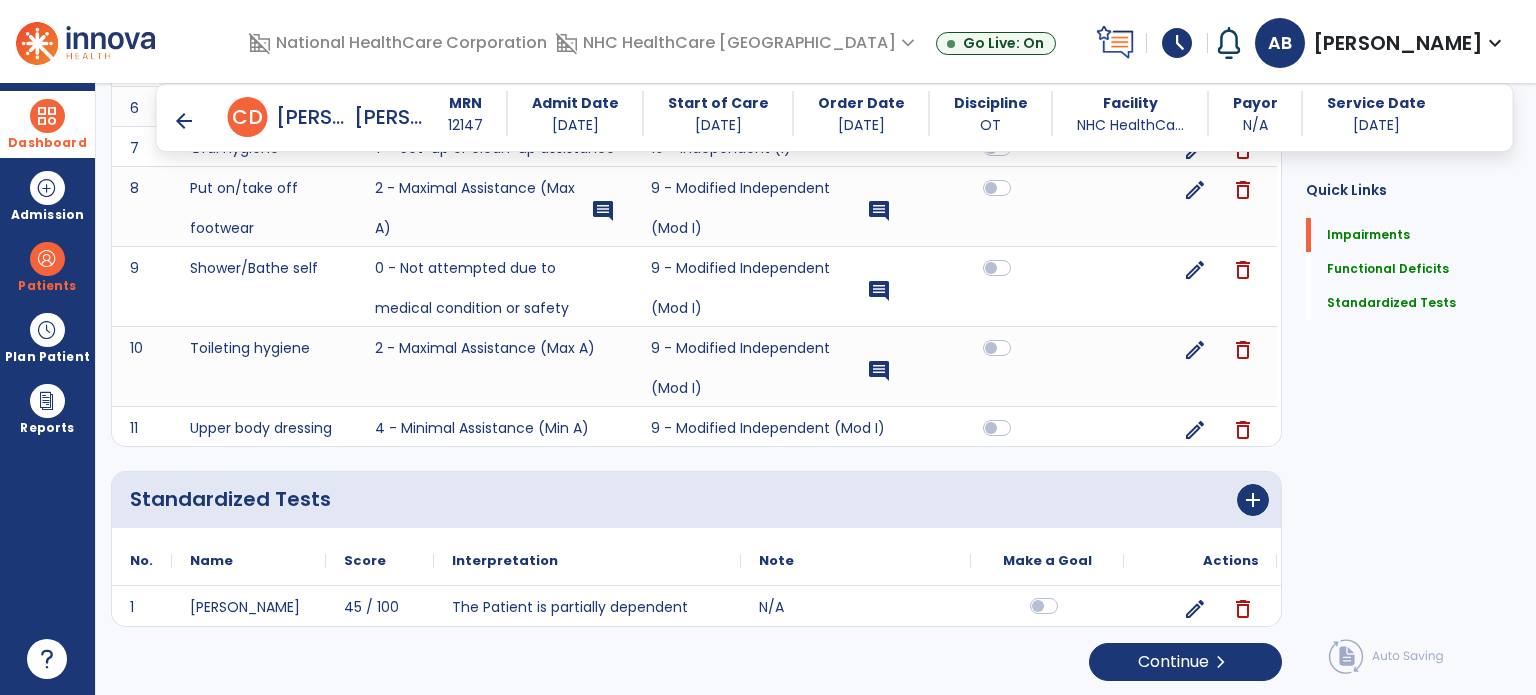 click 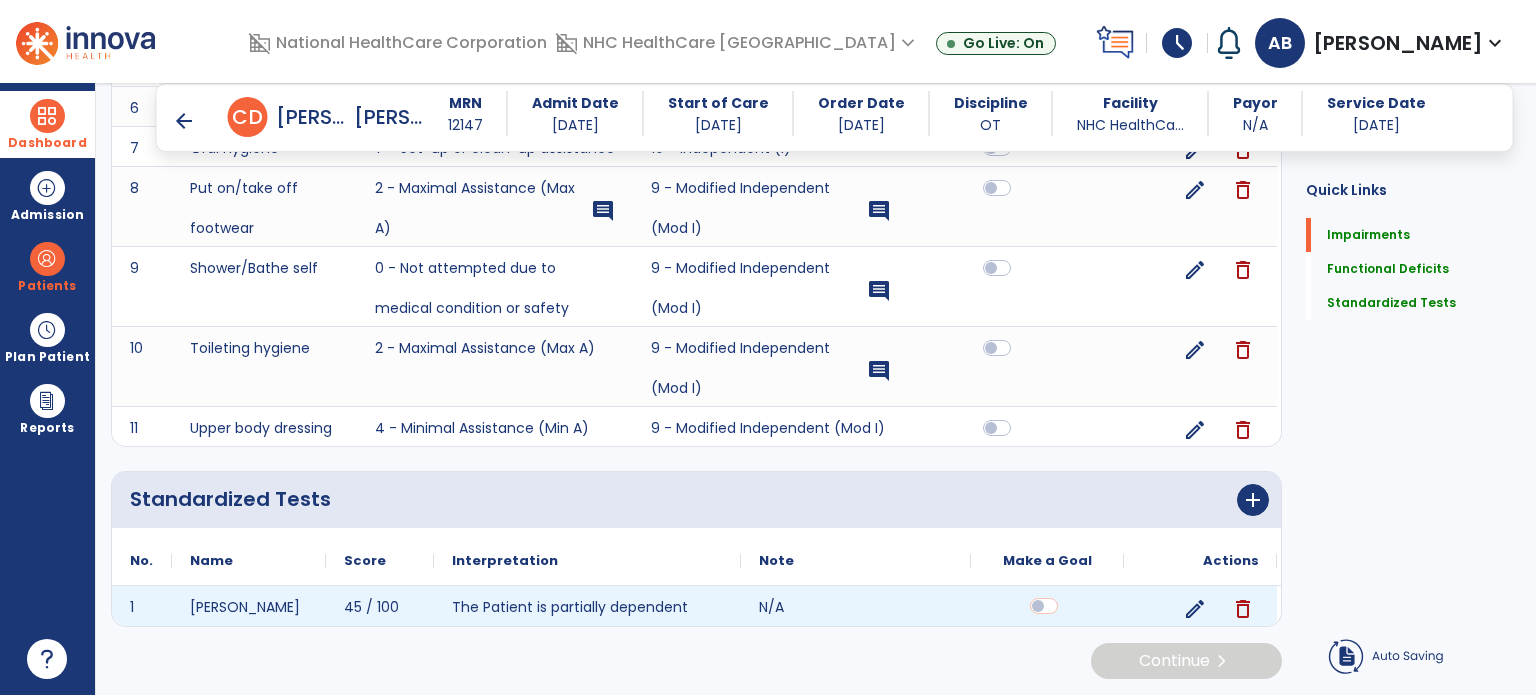 scroll, scrollTop: 2104, scrollLeft: 0, axis: vertical 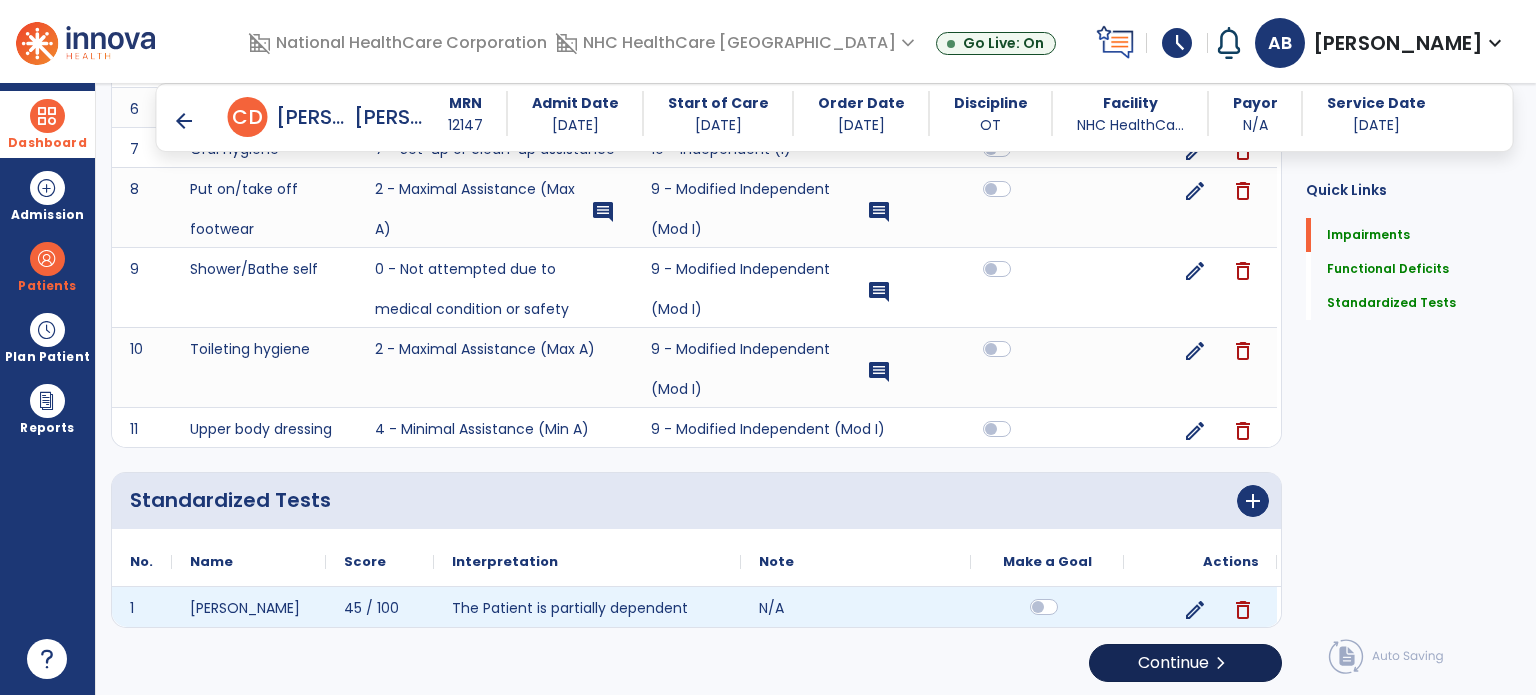click on "Continue  chevron_right" 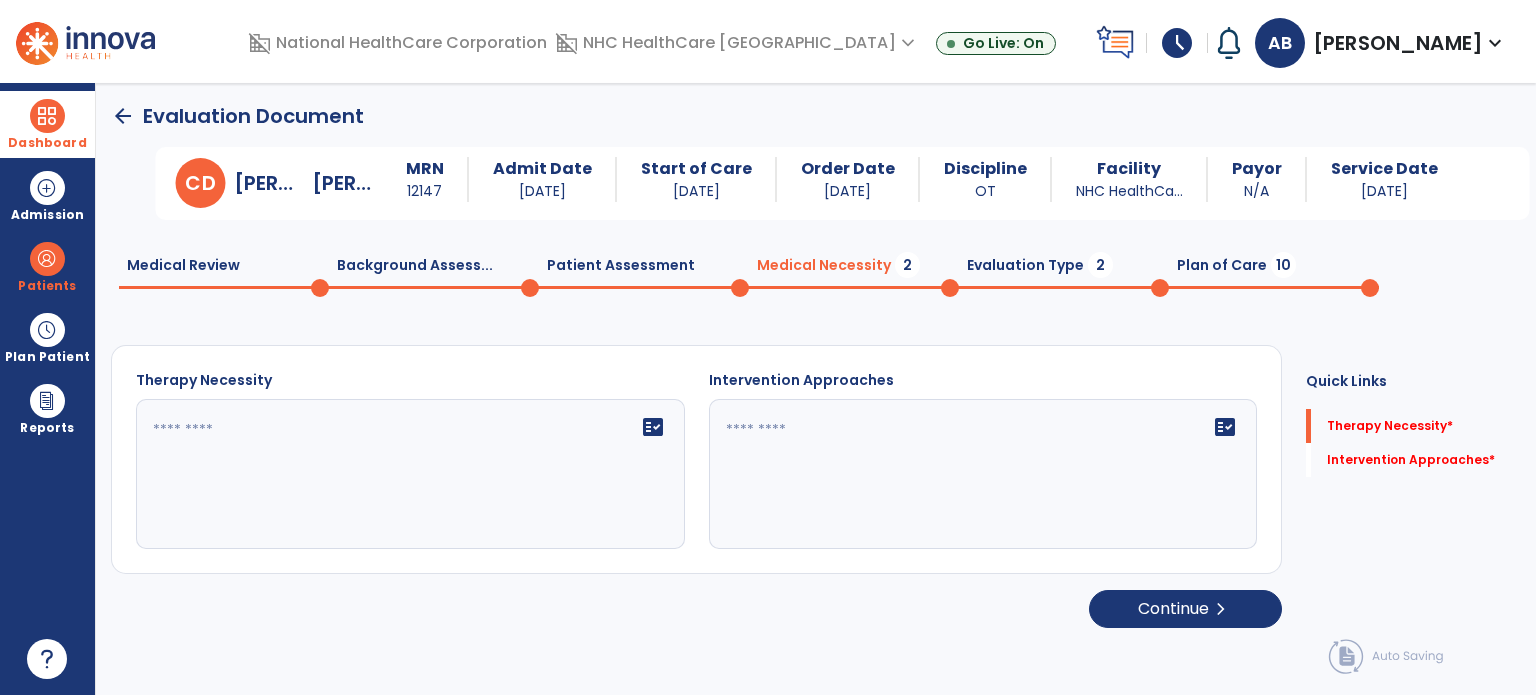 scroll, scrollTop: 0, scrollLeft: 0, axis: both 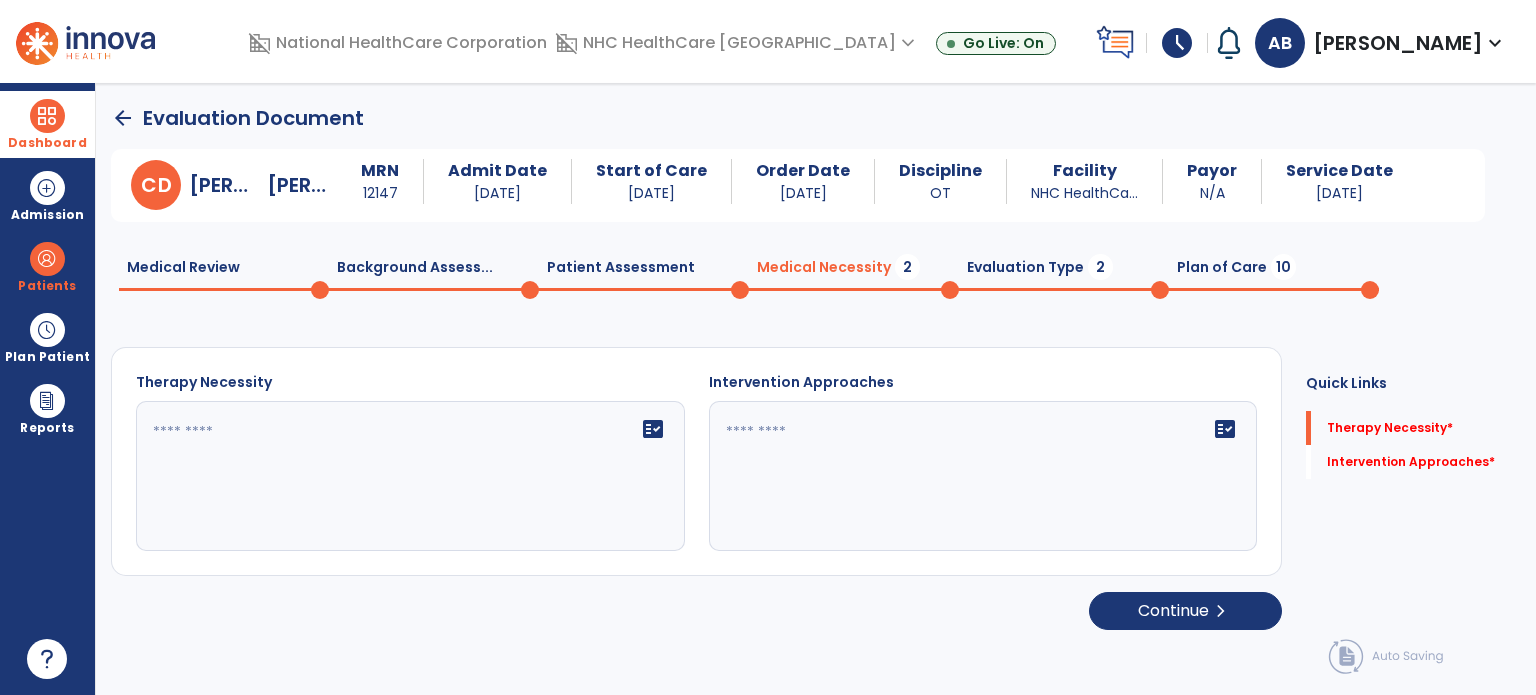 click 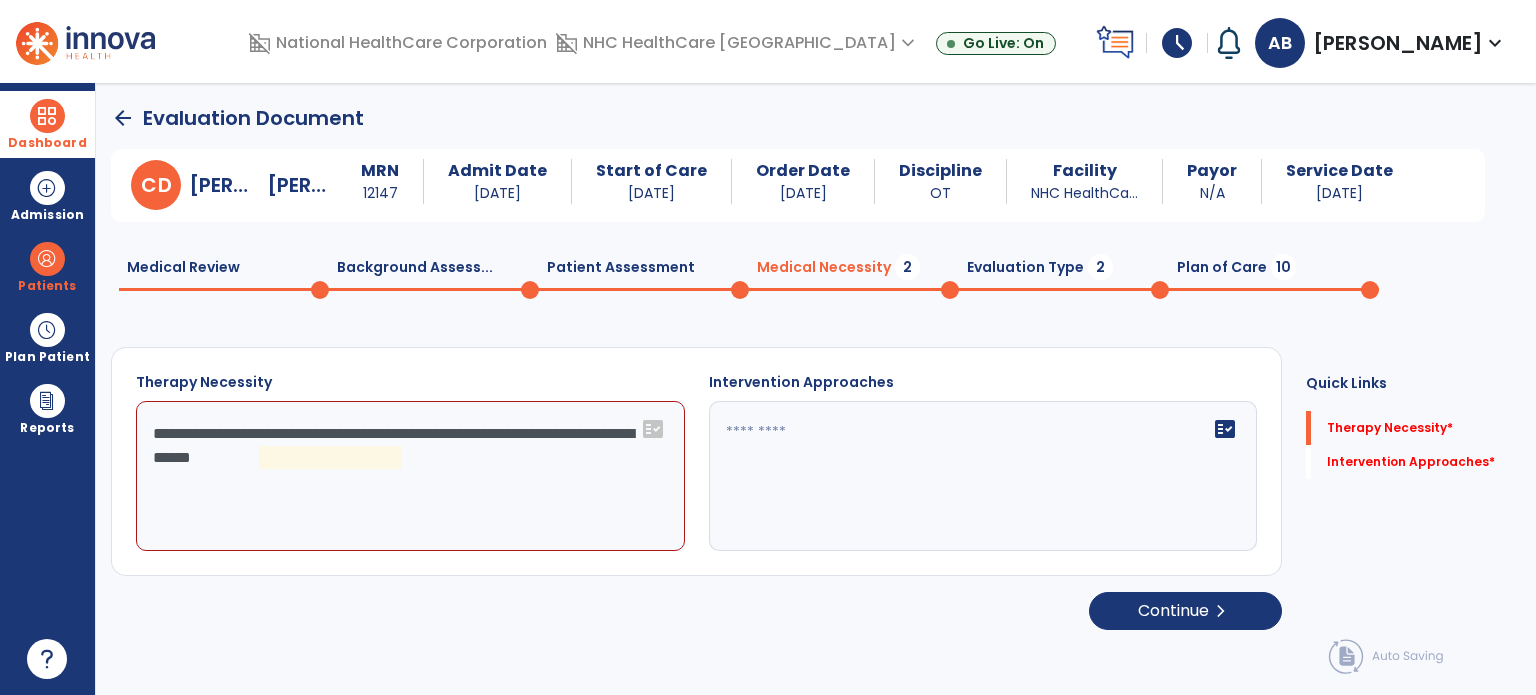 click on "**********" 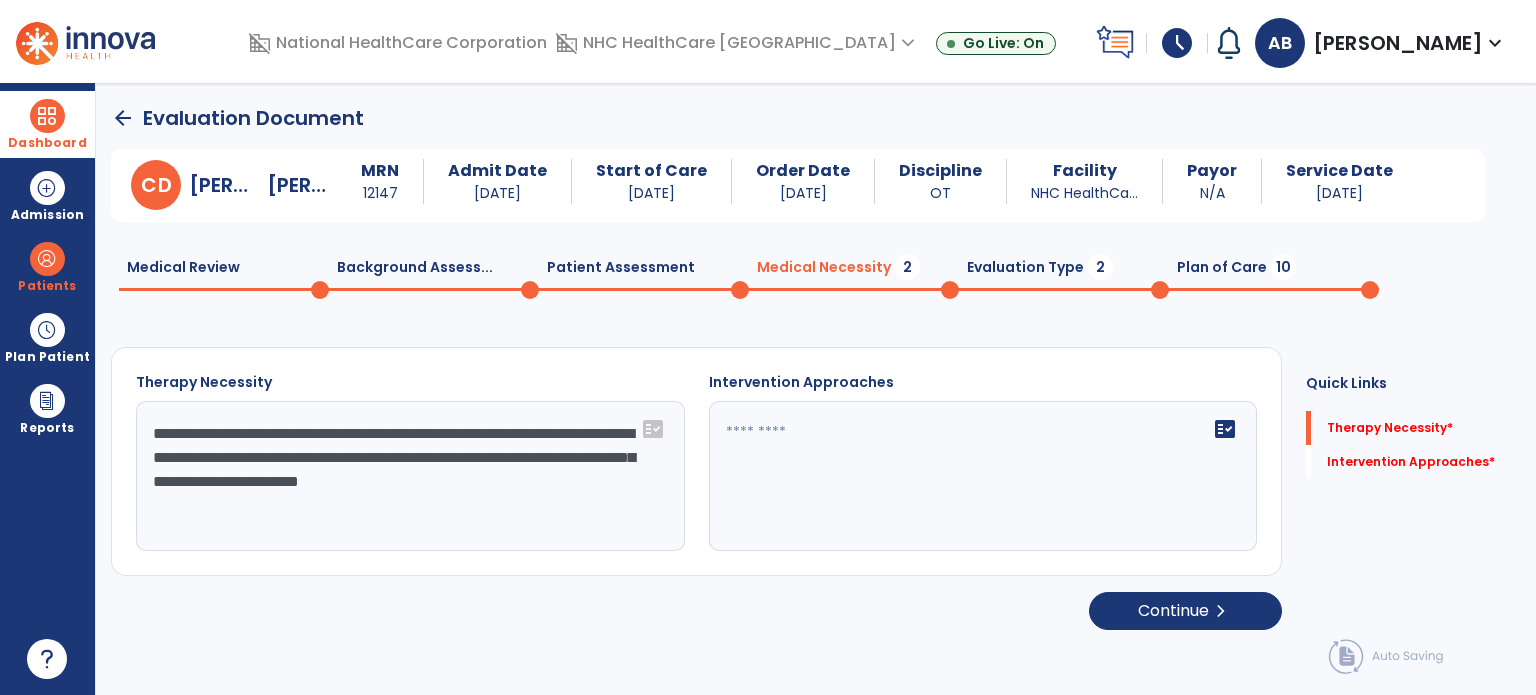 type on "**********" 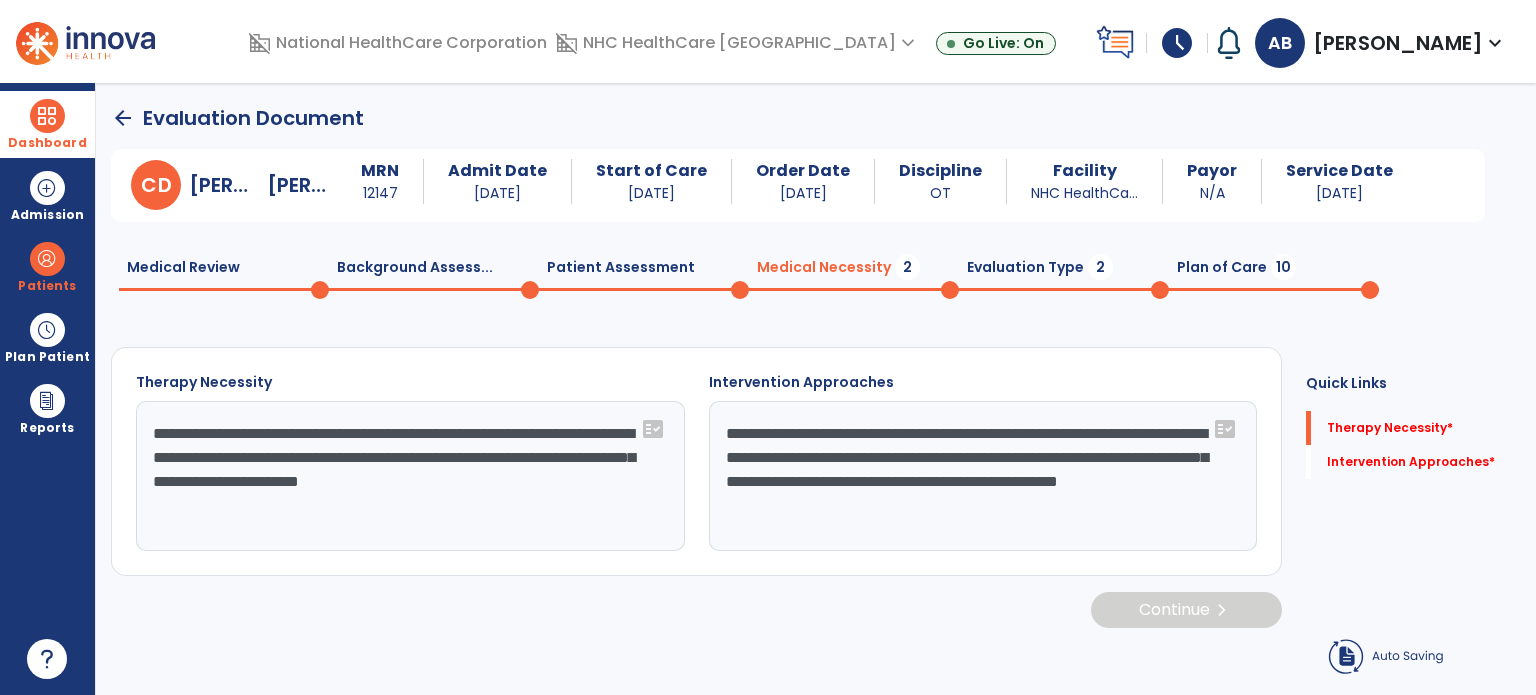 type on "**********" 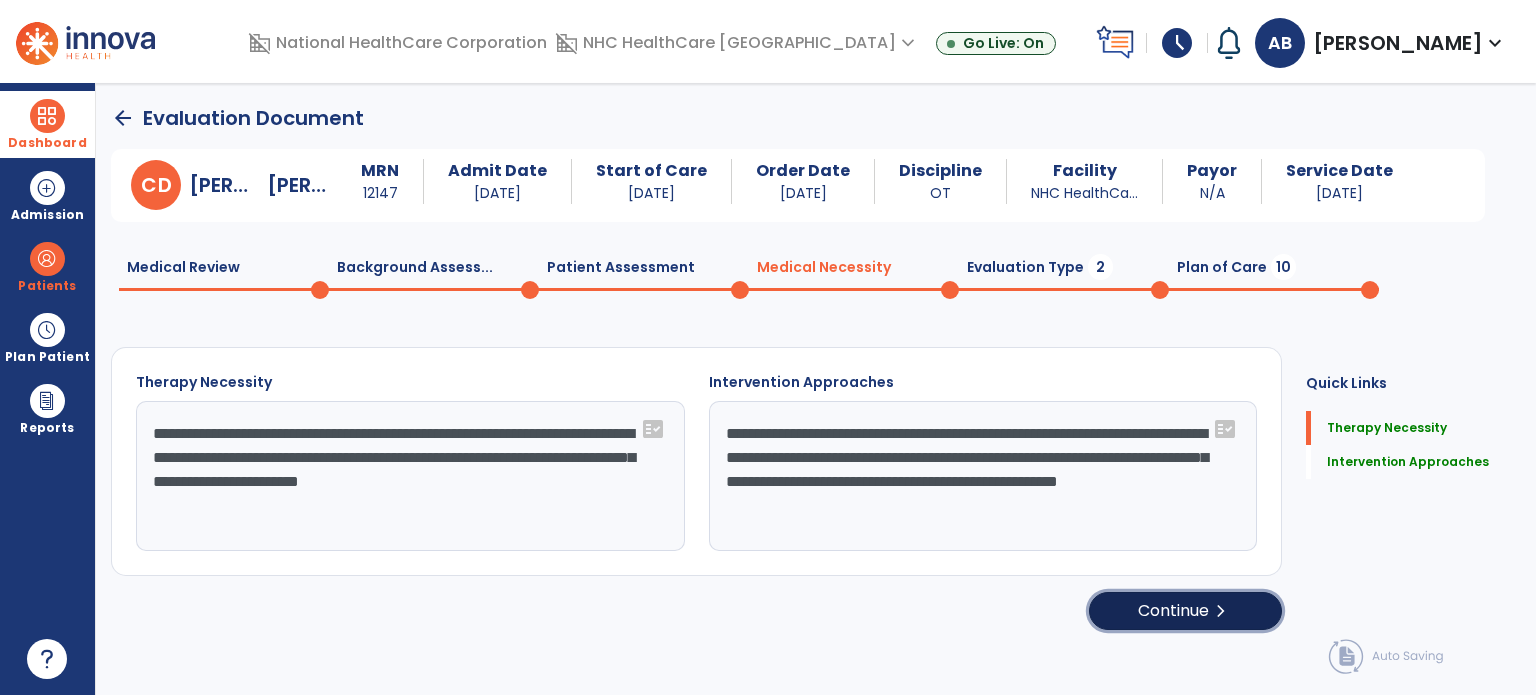 click on "Continue  chevron_right" 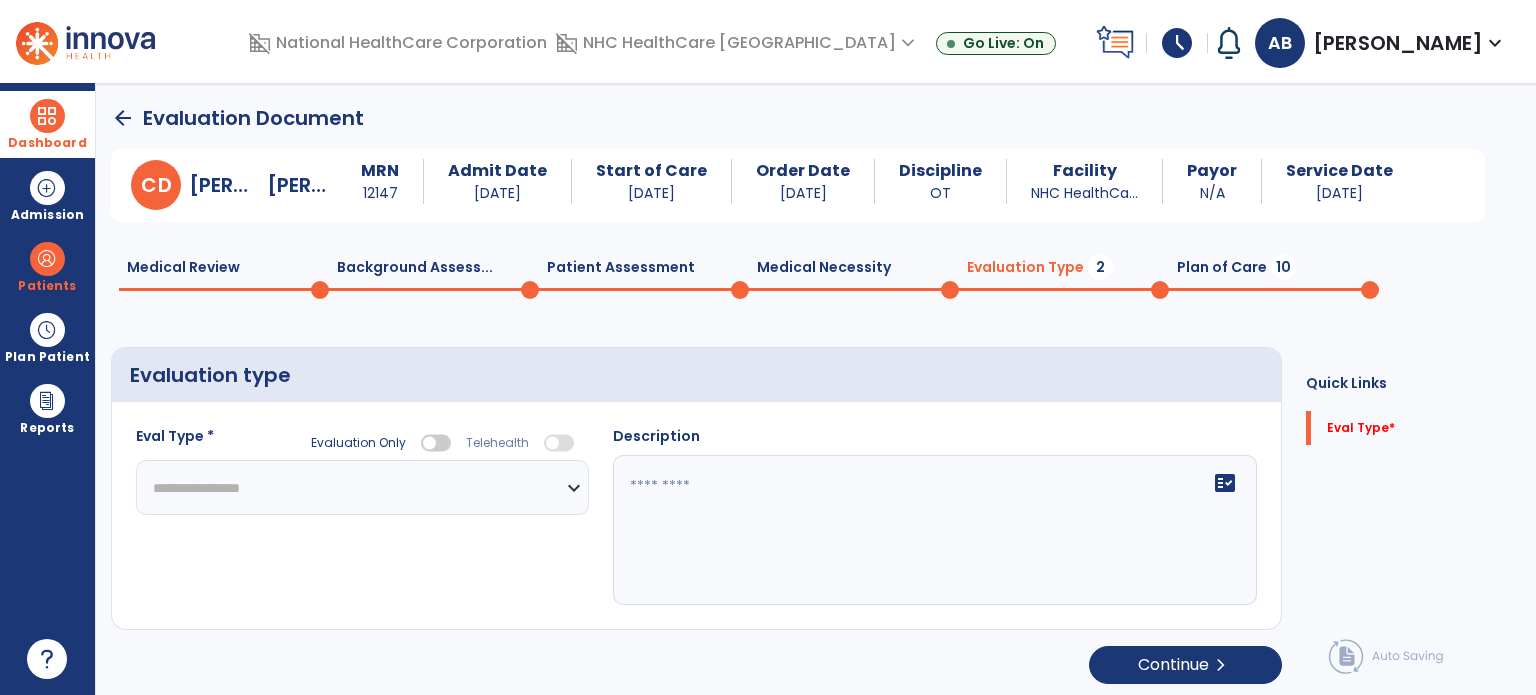 click on "**********" 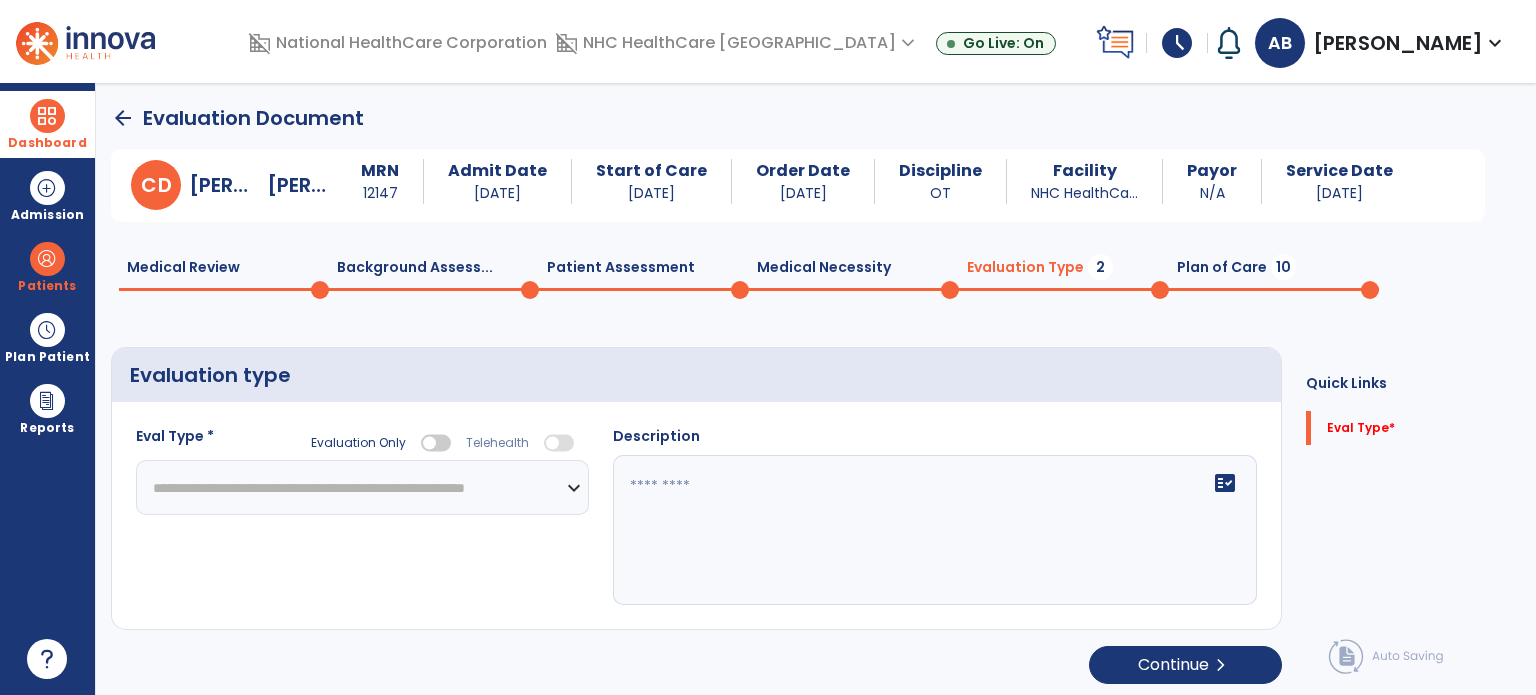click on "**********" 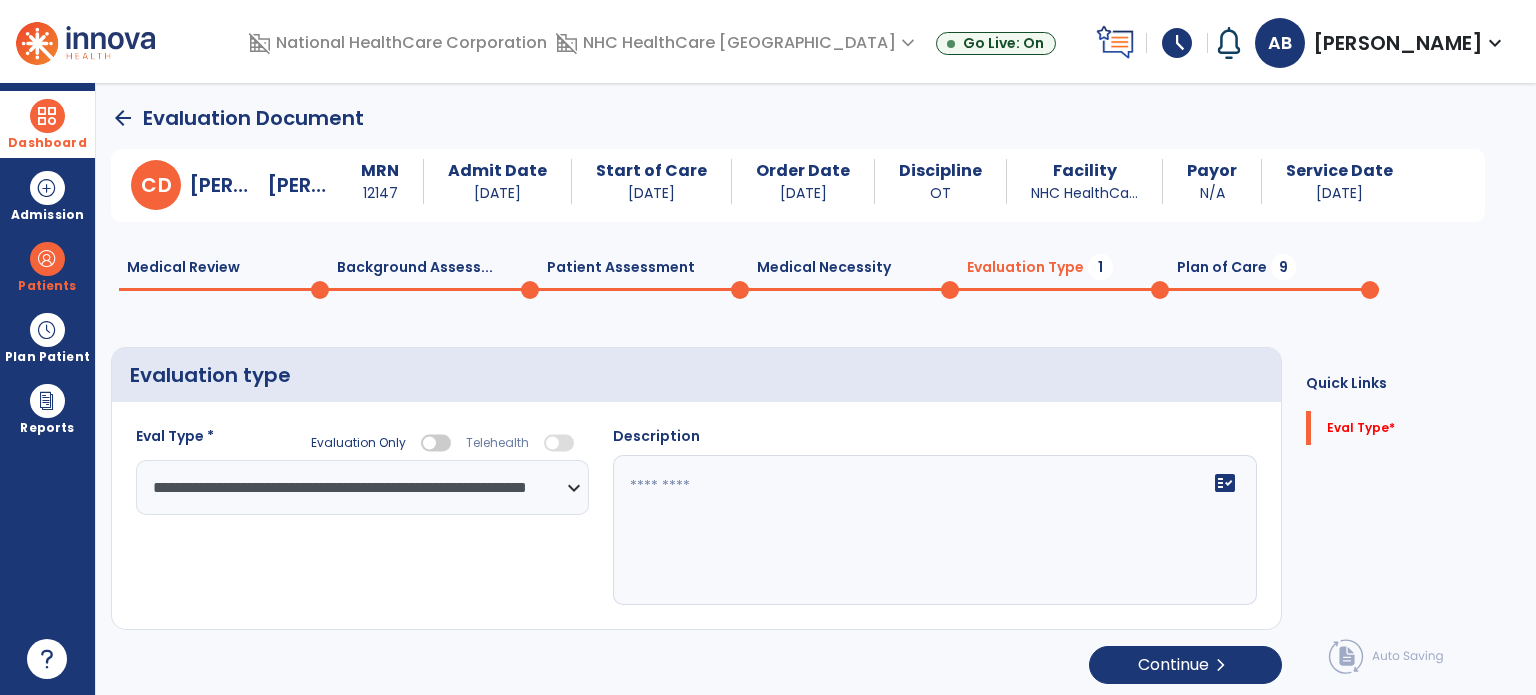 click 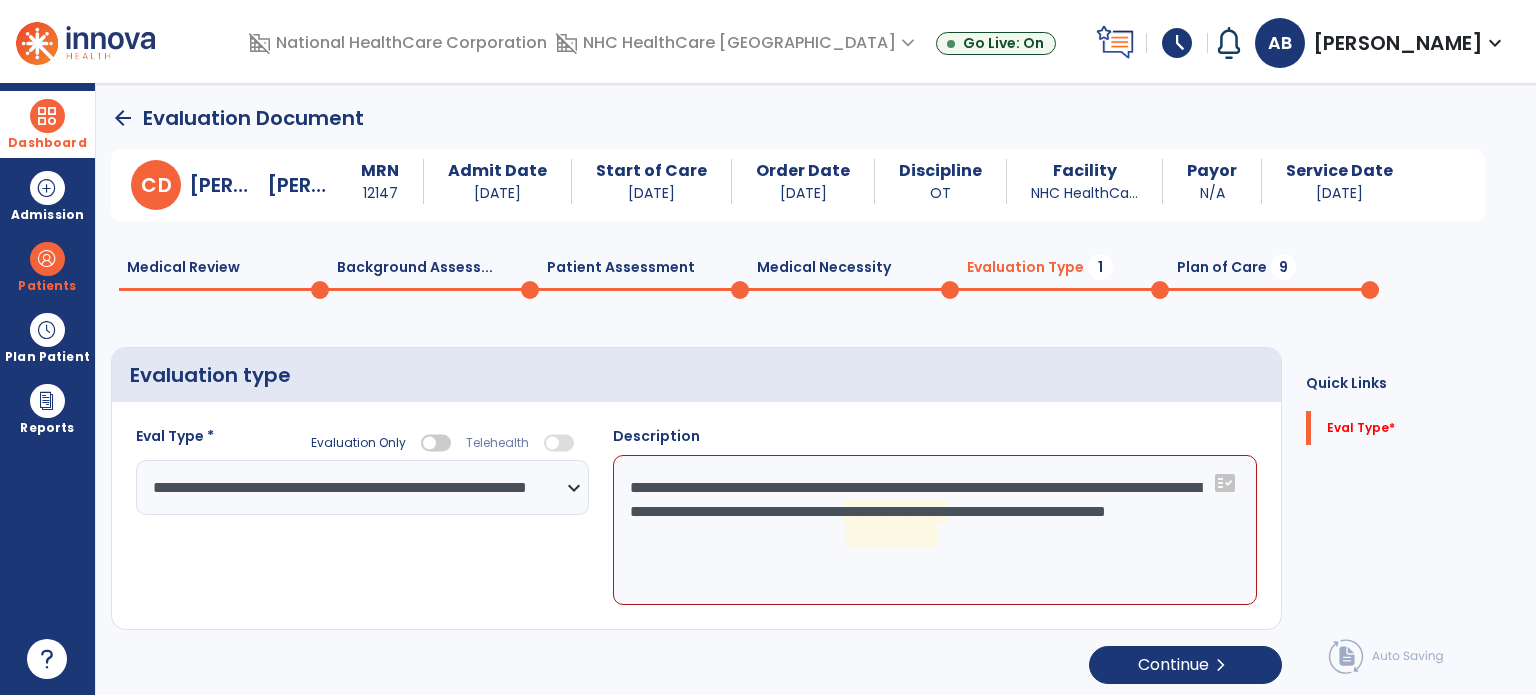 click on "**********" 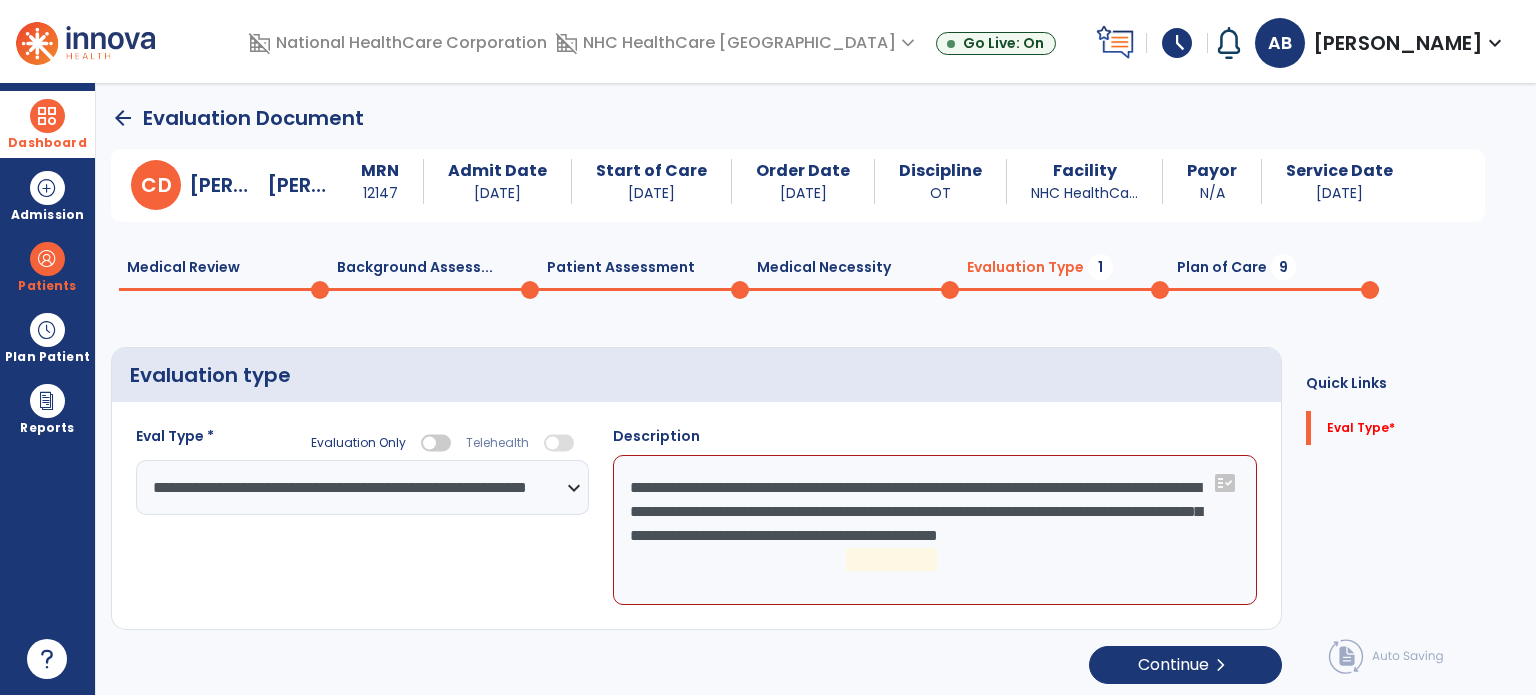 click on "**********" 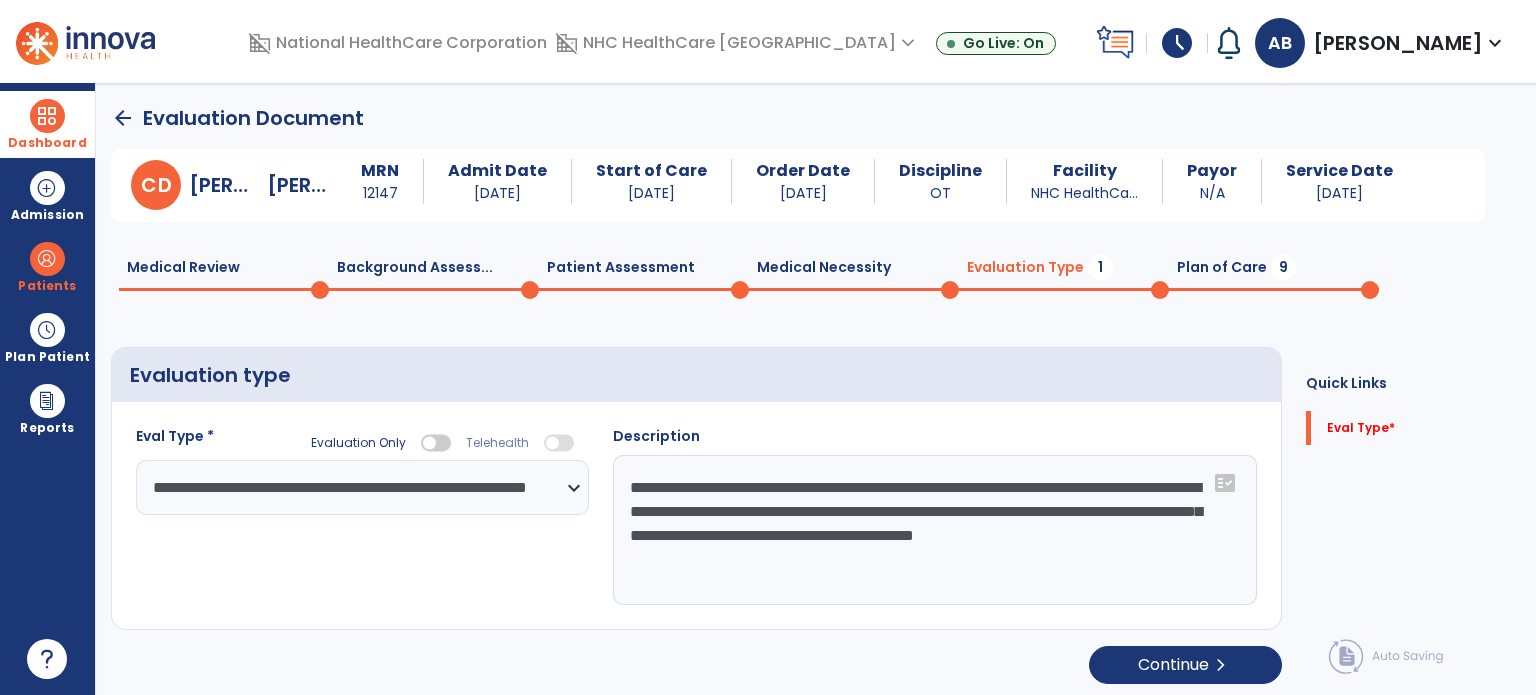 type on "**********" 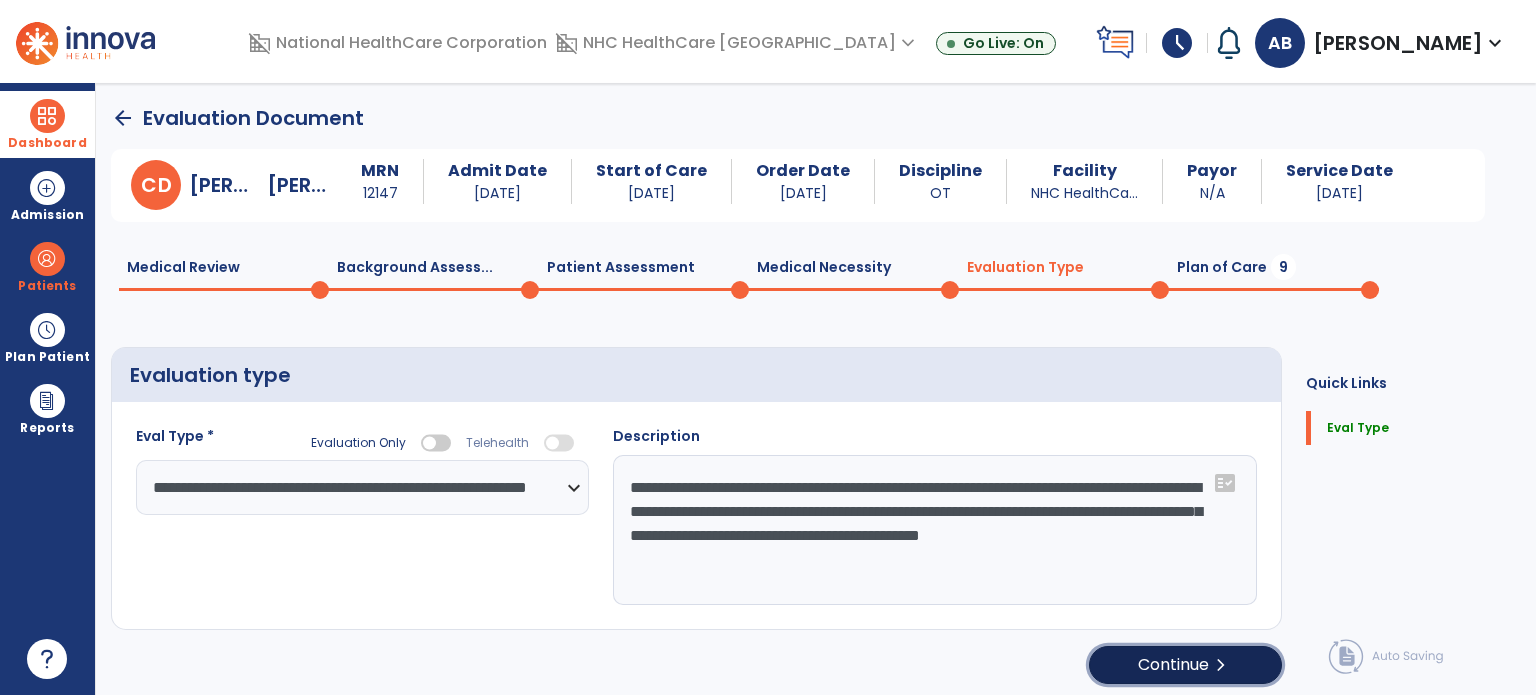 click on "chevron_right" 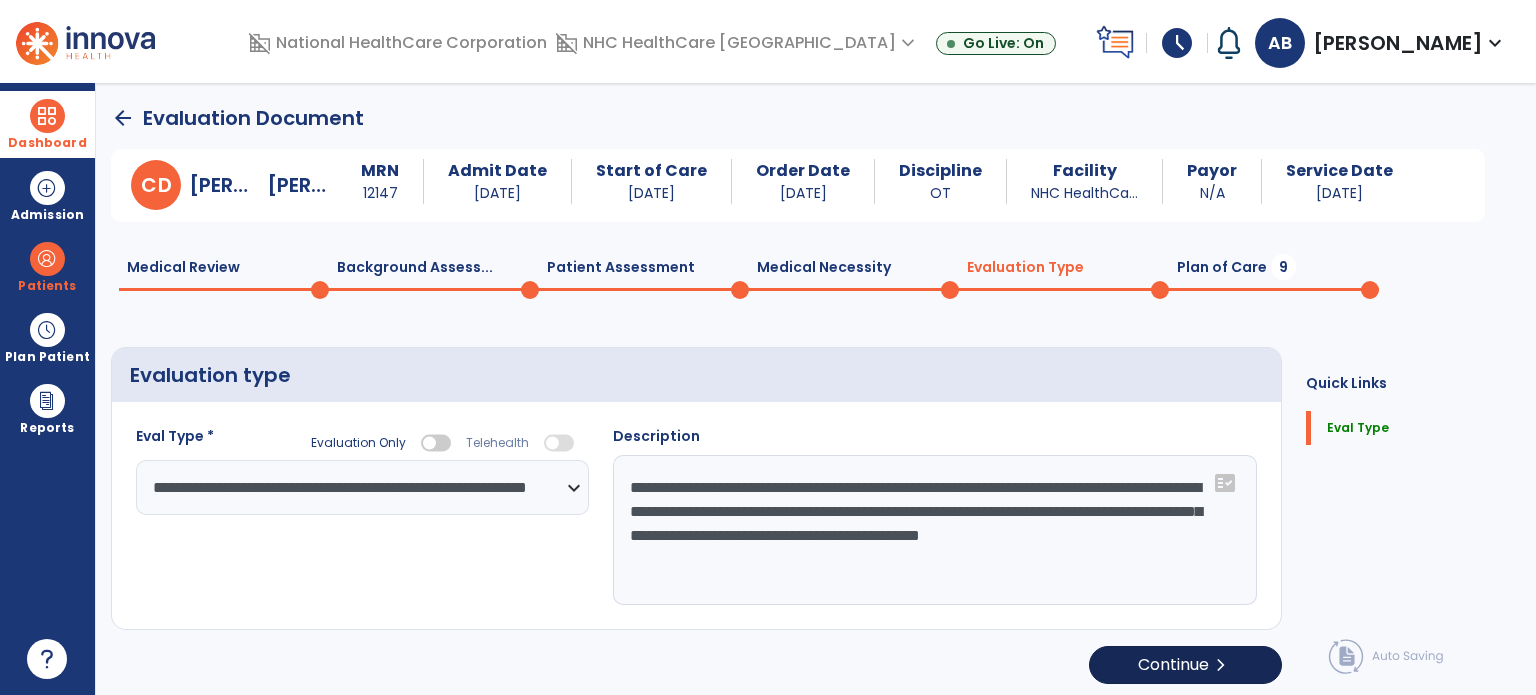 select on "*****" 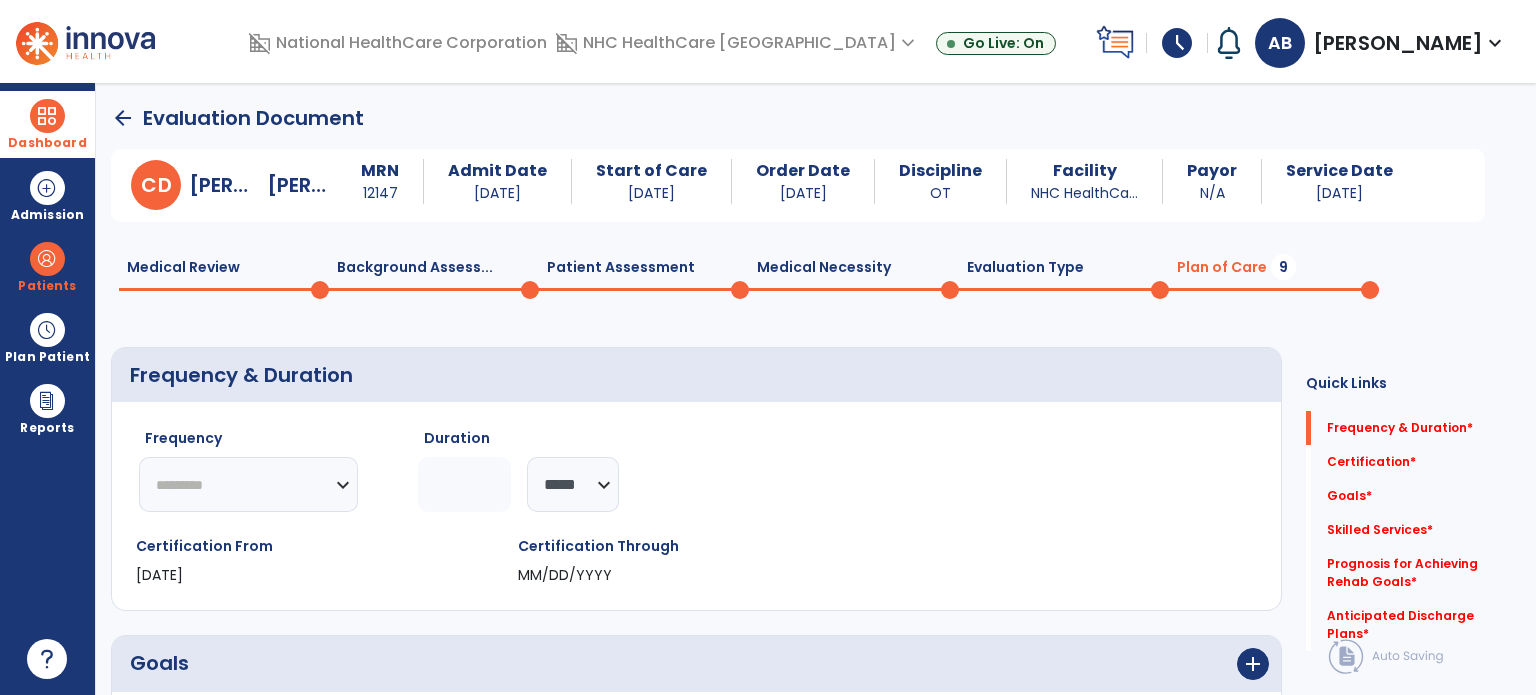 click on "********* ** ** ** ** ** ** **" 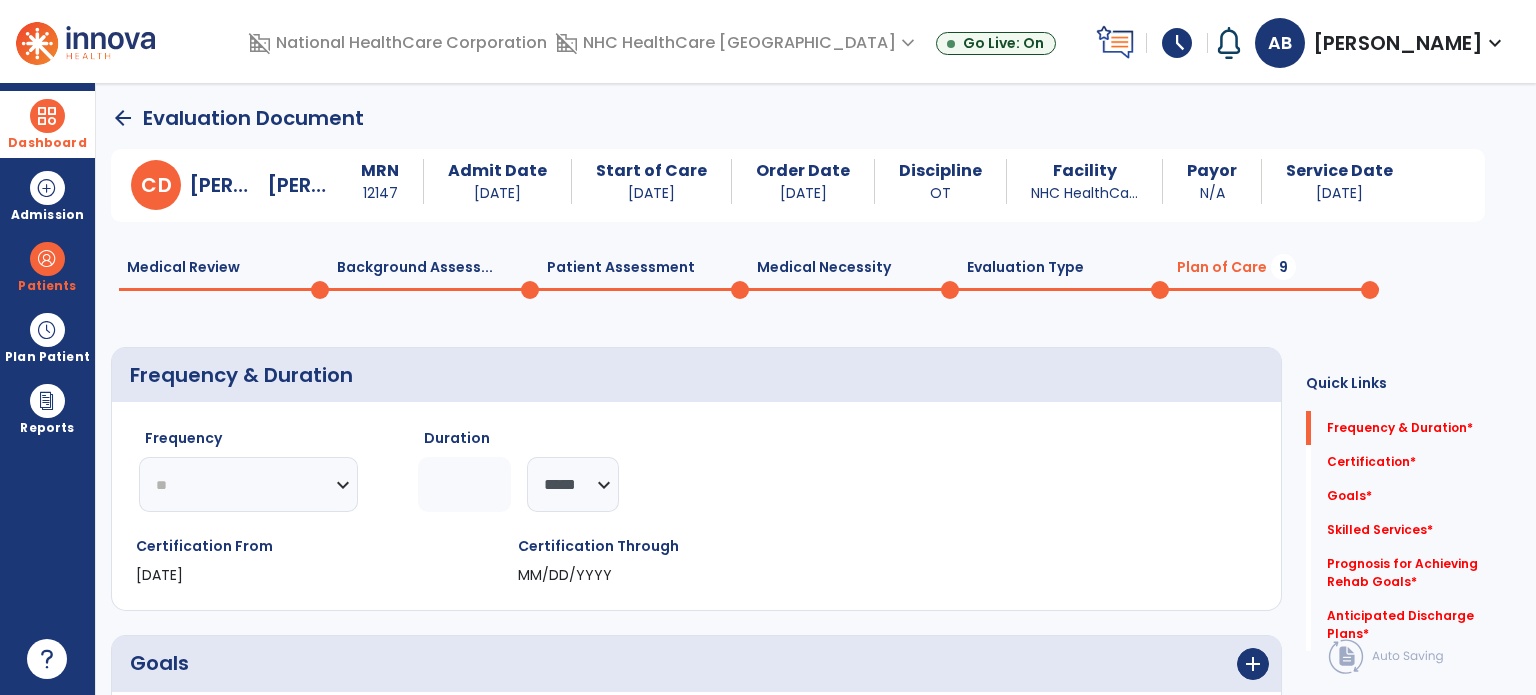 click on "********* ** ** ** ** ** ** **" 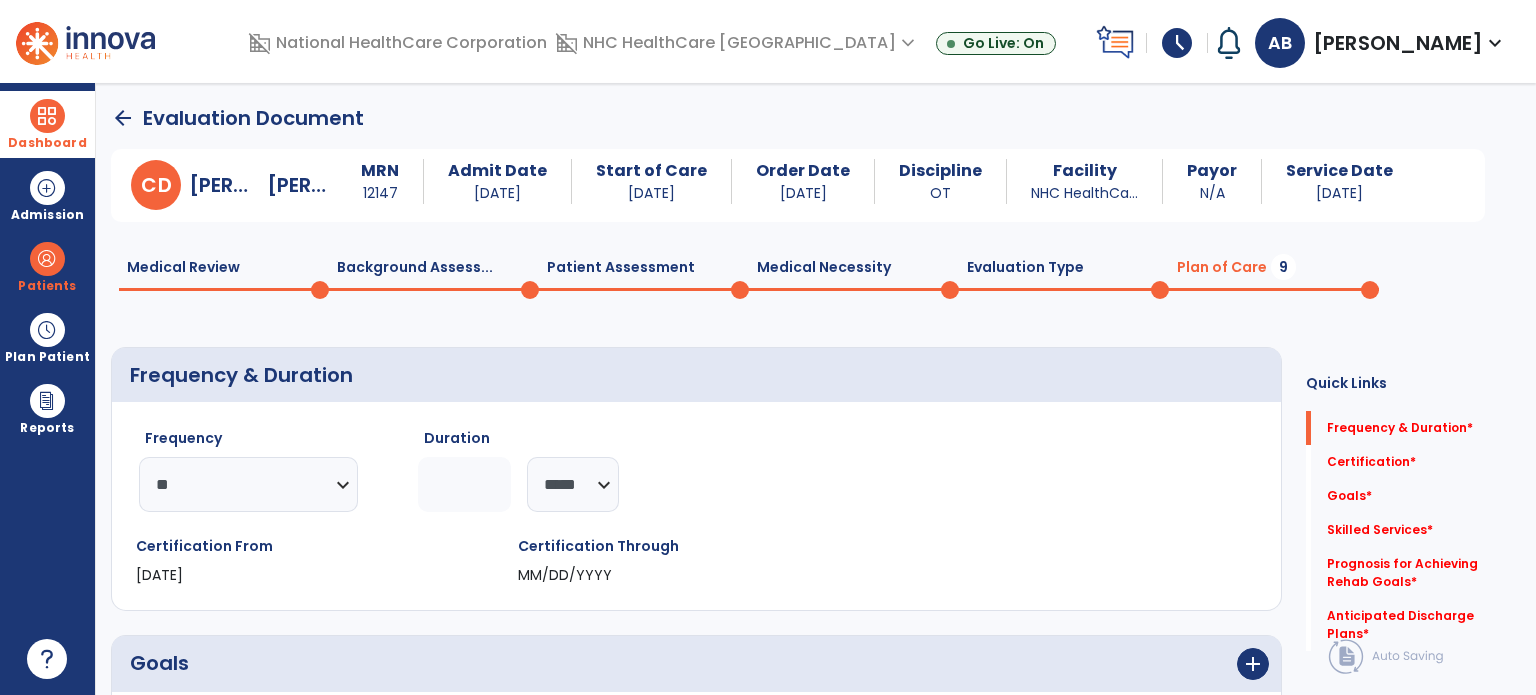 click 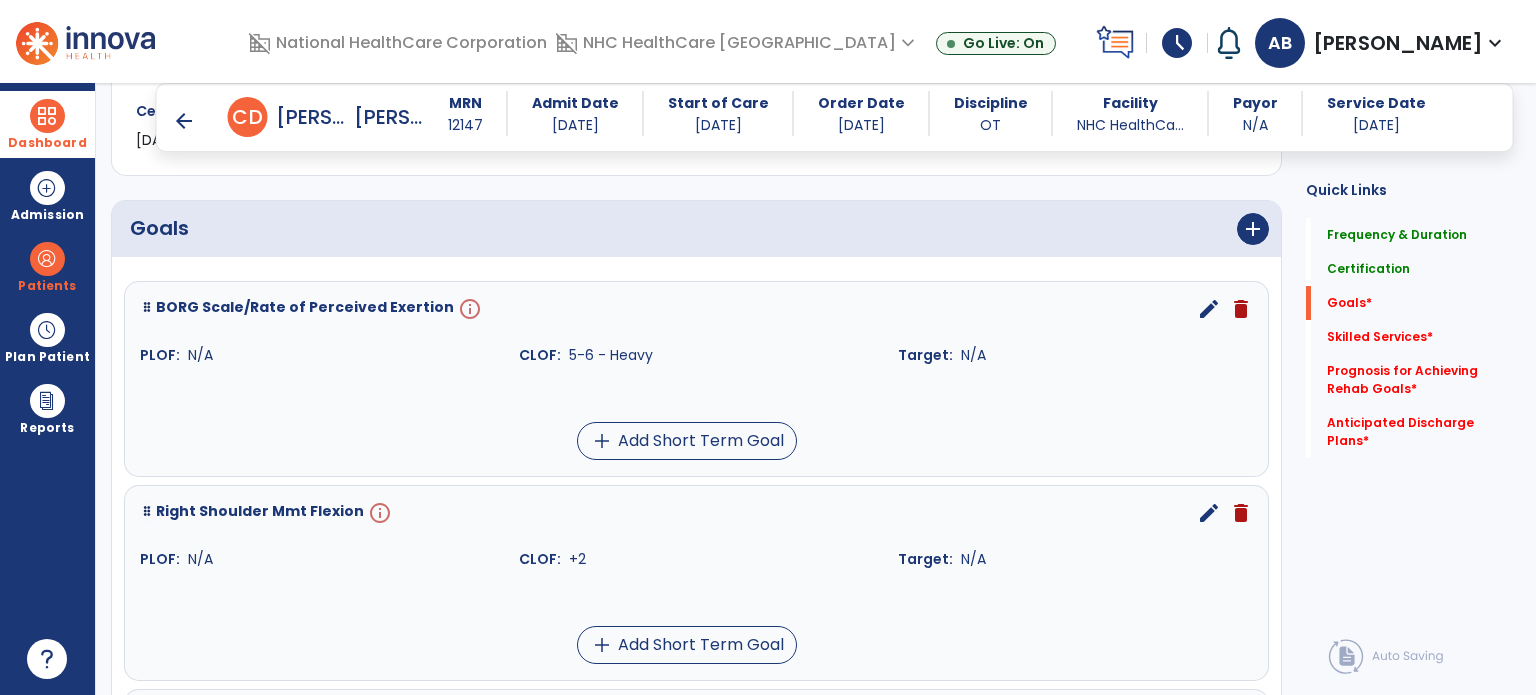 type on "*" 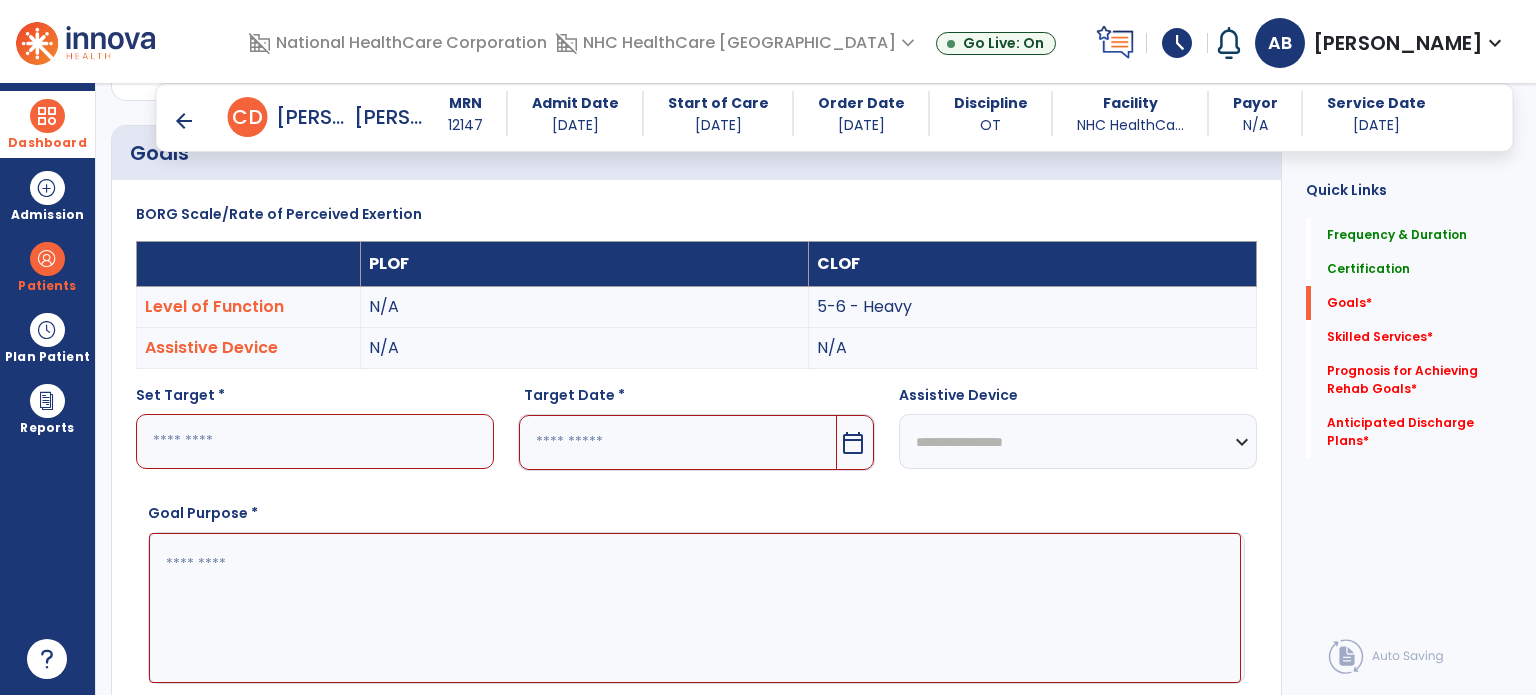 scroll, scrollTop: 534, scrollLeft: 0, axis: vertical 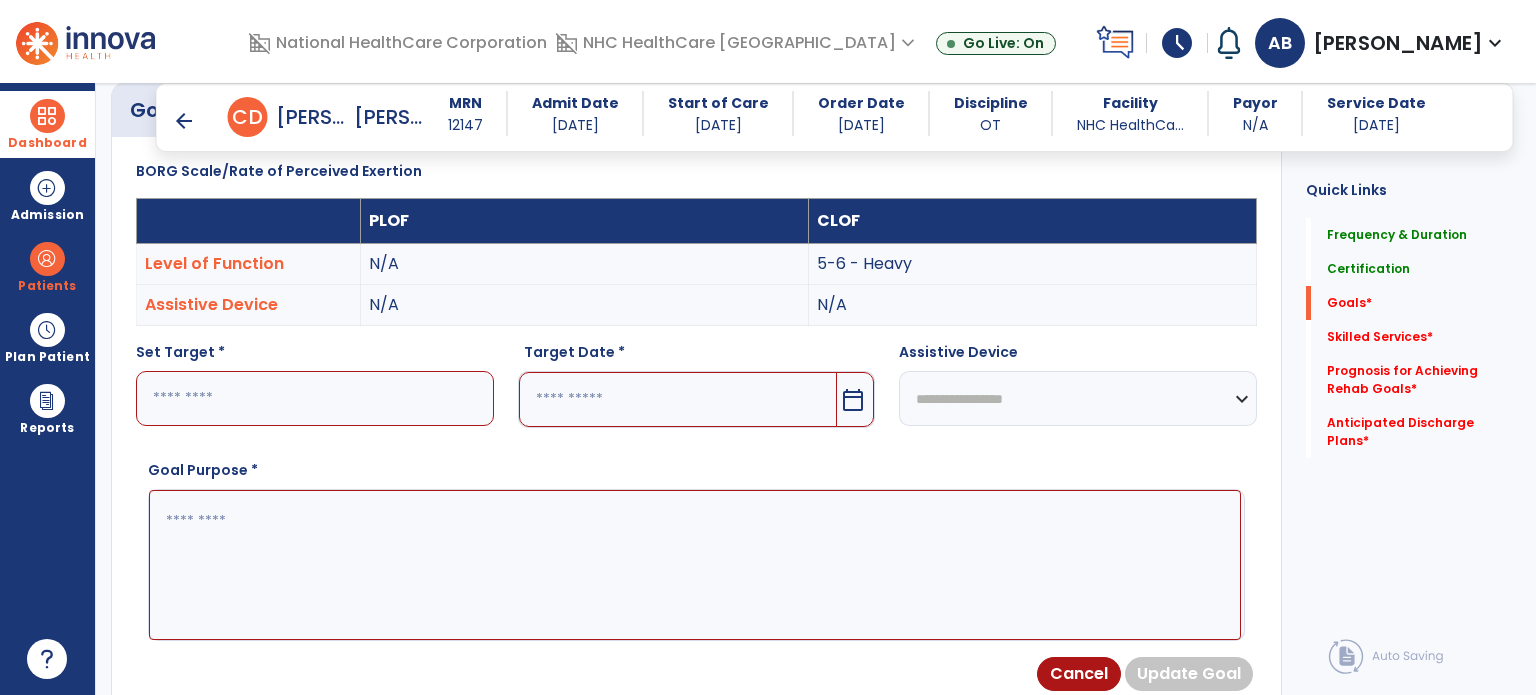 click at bounding box center (315, 398) 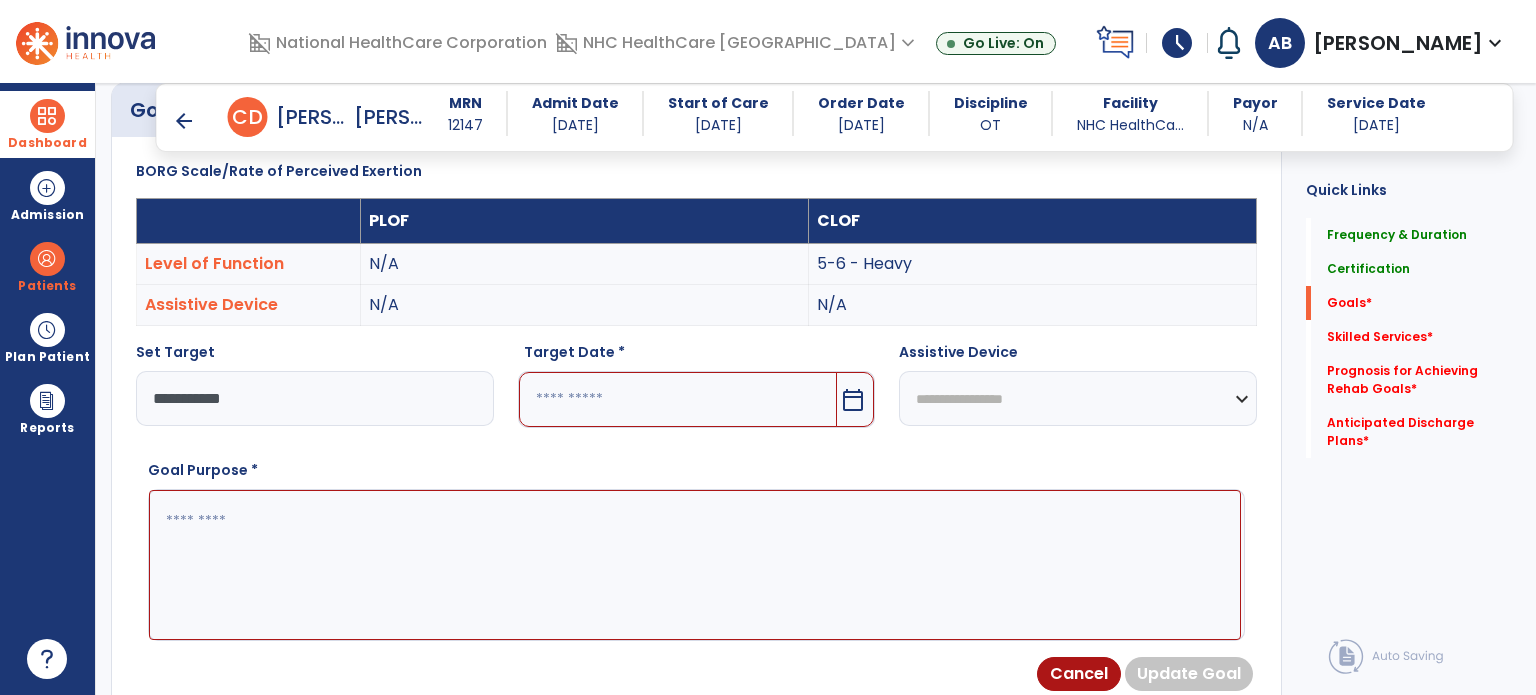 type on "**********" 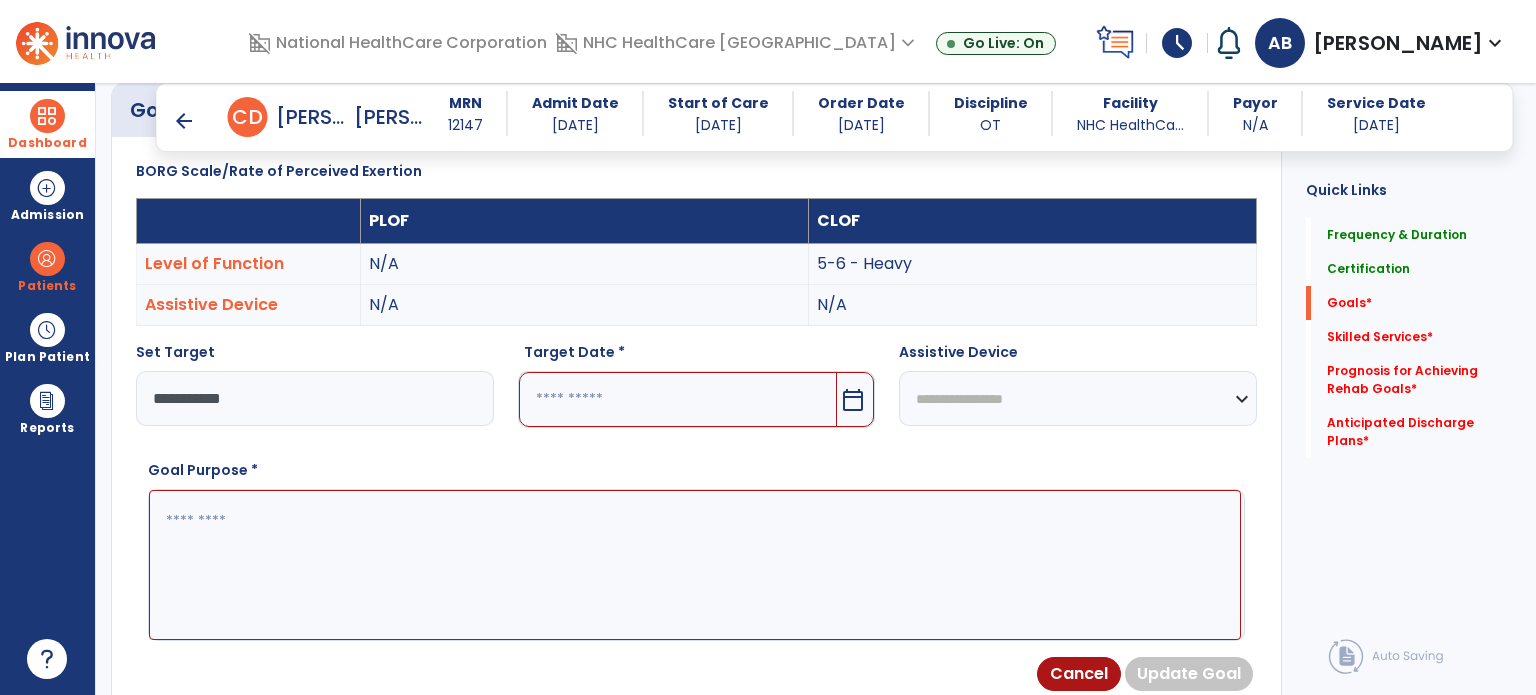 click at bounding box center [678, 399] 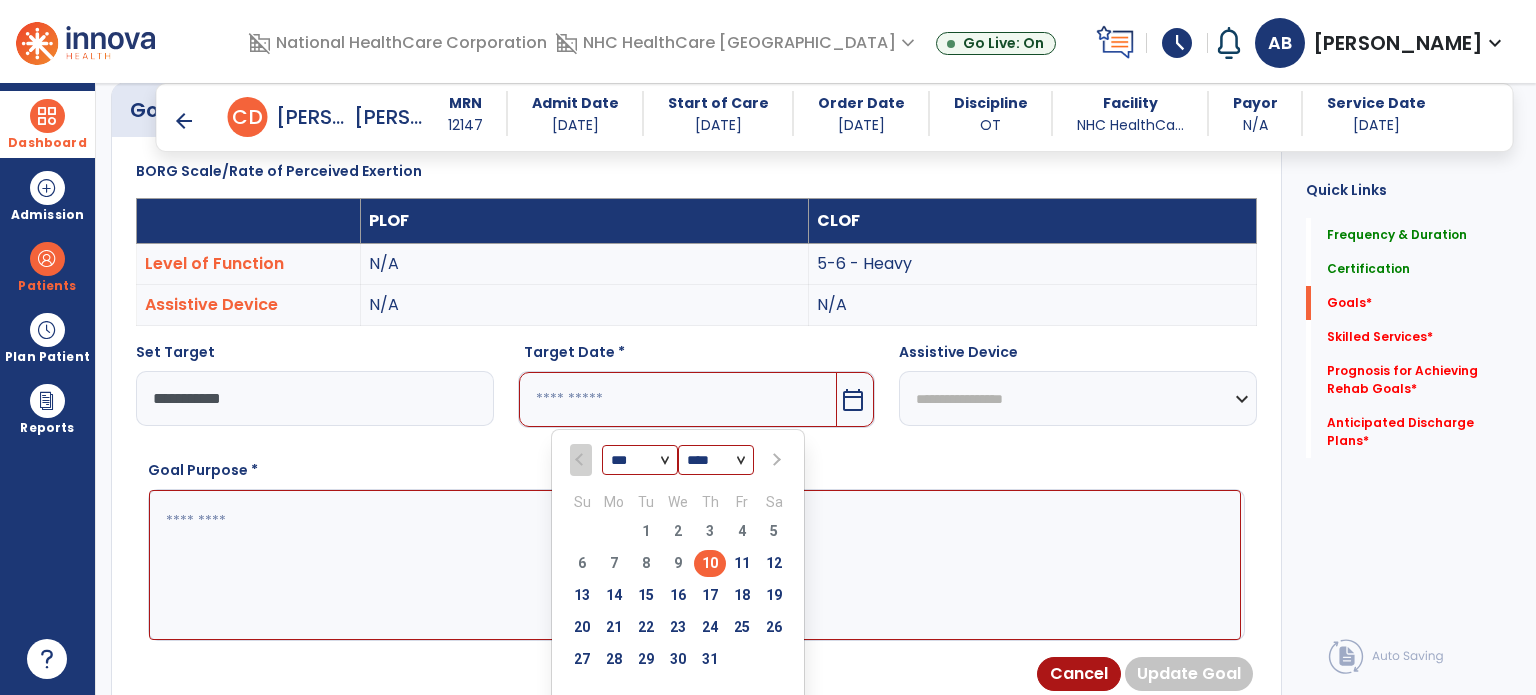 click at bounding box center (774, 460) 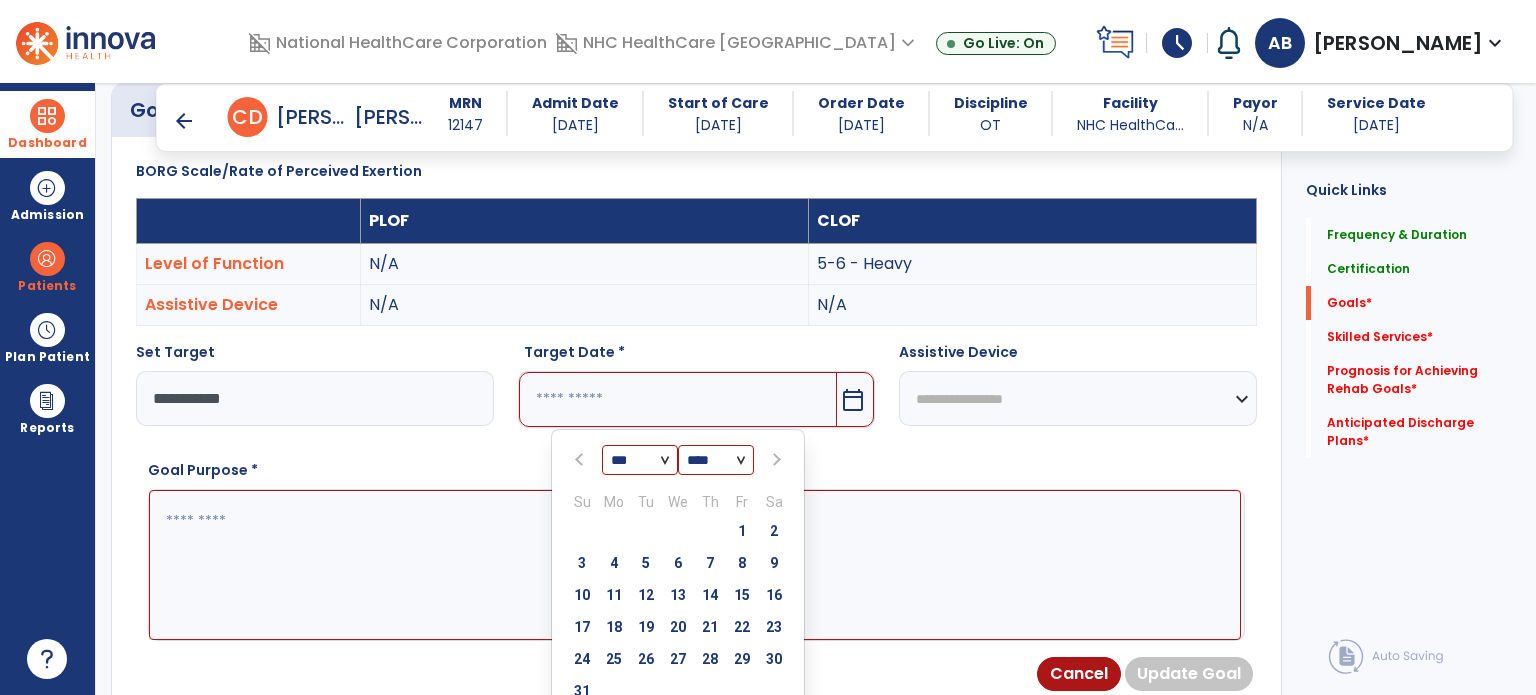 click at bounding box center [774, 460] 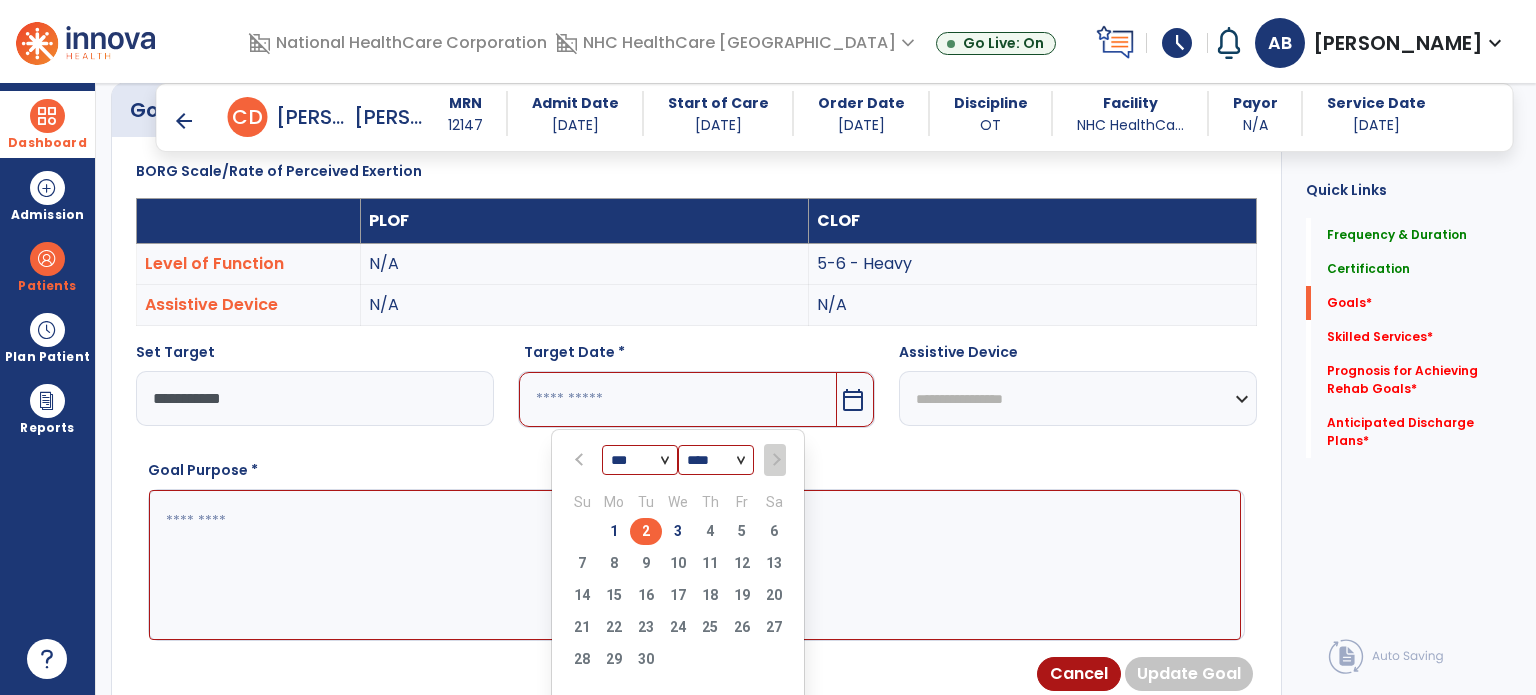 click on "2" at bounding box center (646, 531) 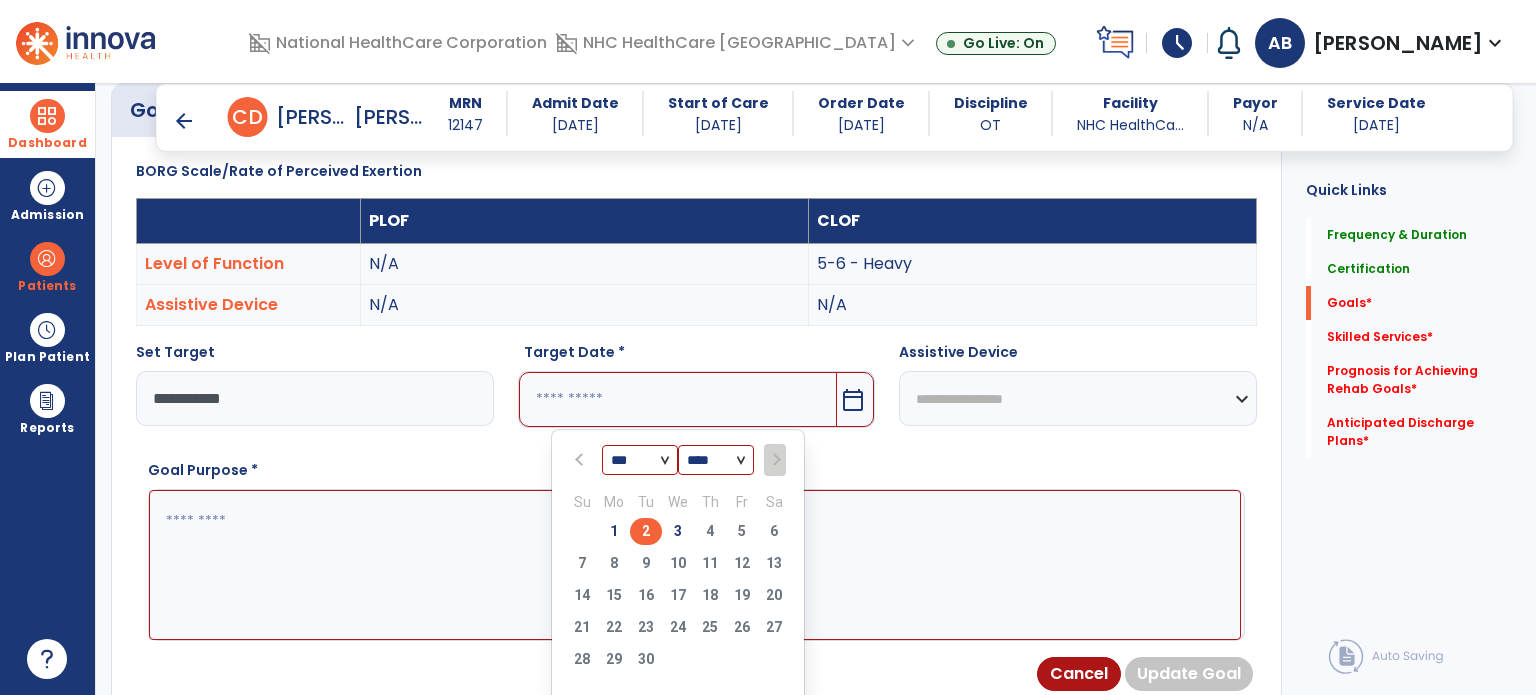 type on "********" 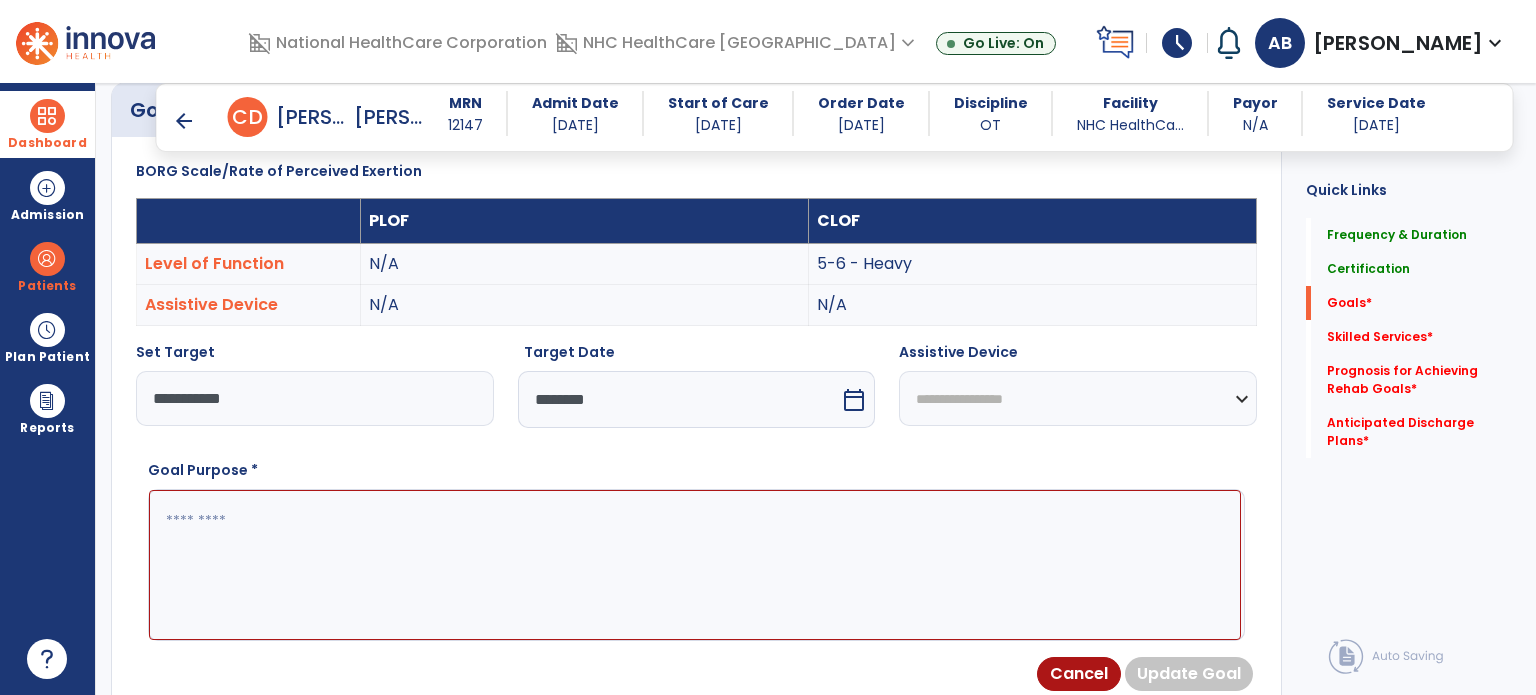 click at bounding box center (695, 565) 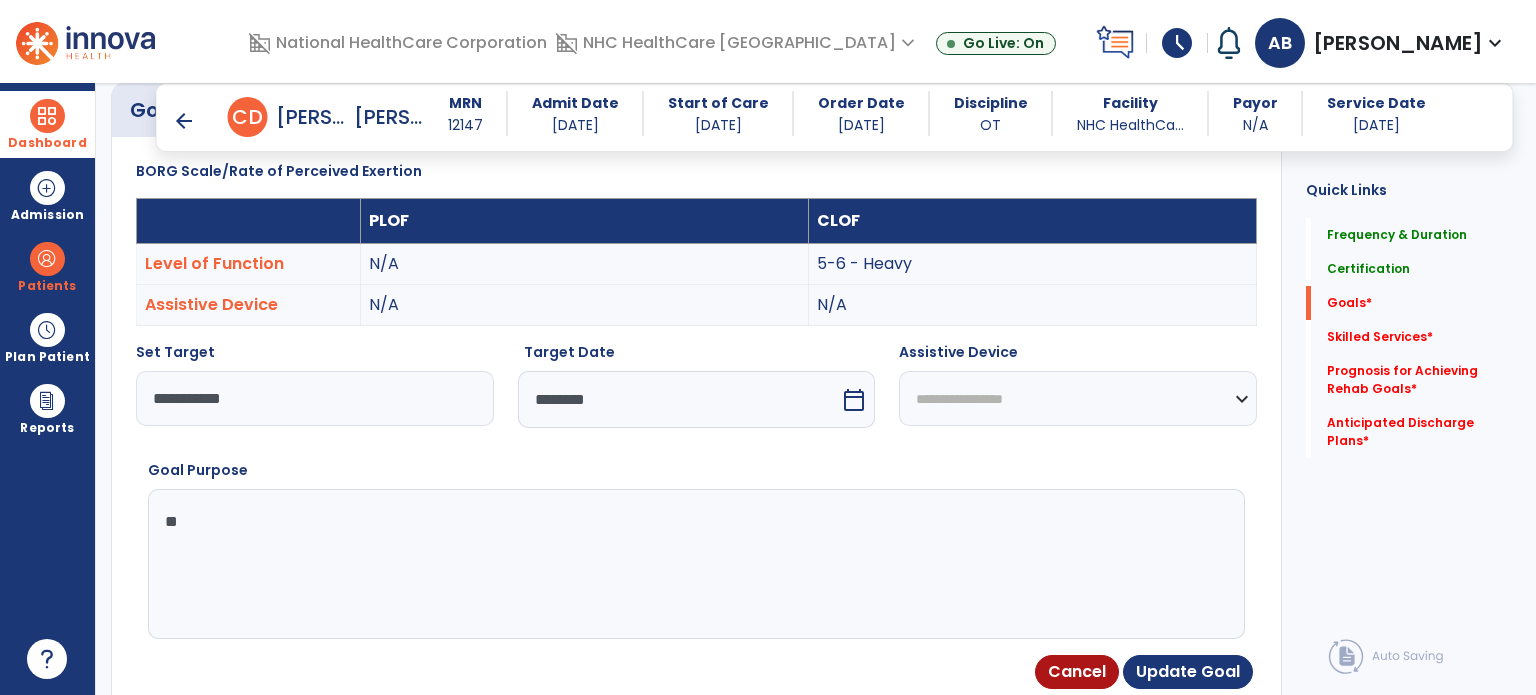 type on "*" 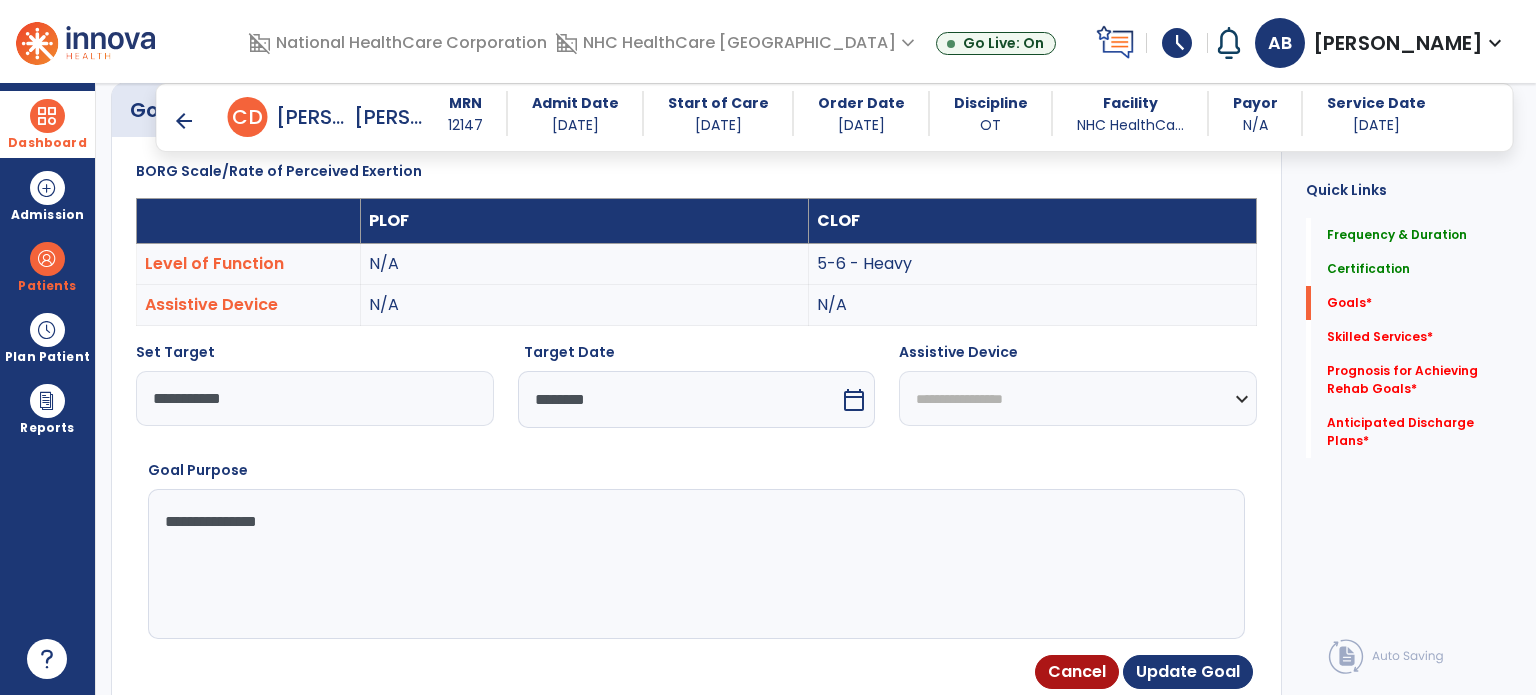 type on "**********" 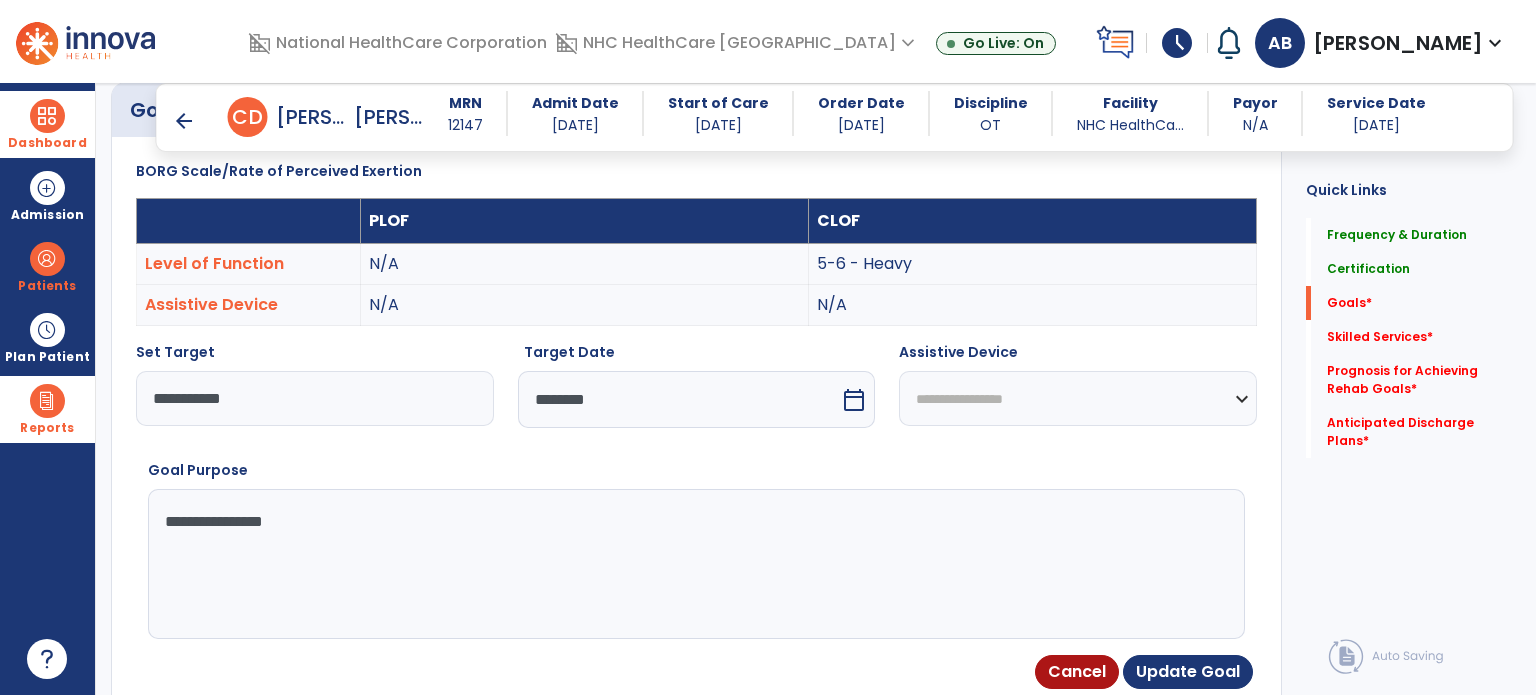 drag, startPoint x: 349, startPoint y: 535, endPoint x: 0, endPoint y: 395, distance: 376.03323 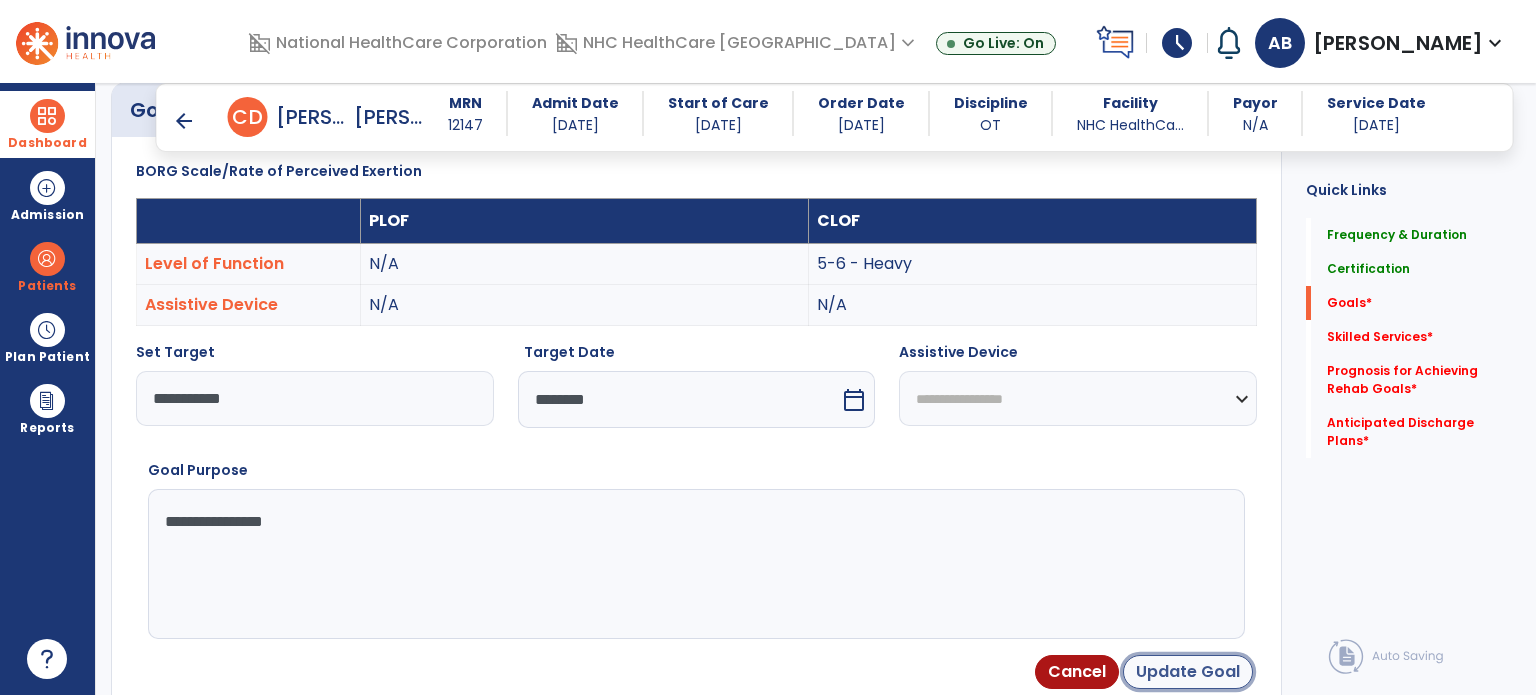 click on "Update Goal" at bounding box center [1188, 672] 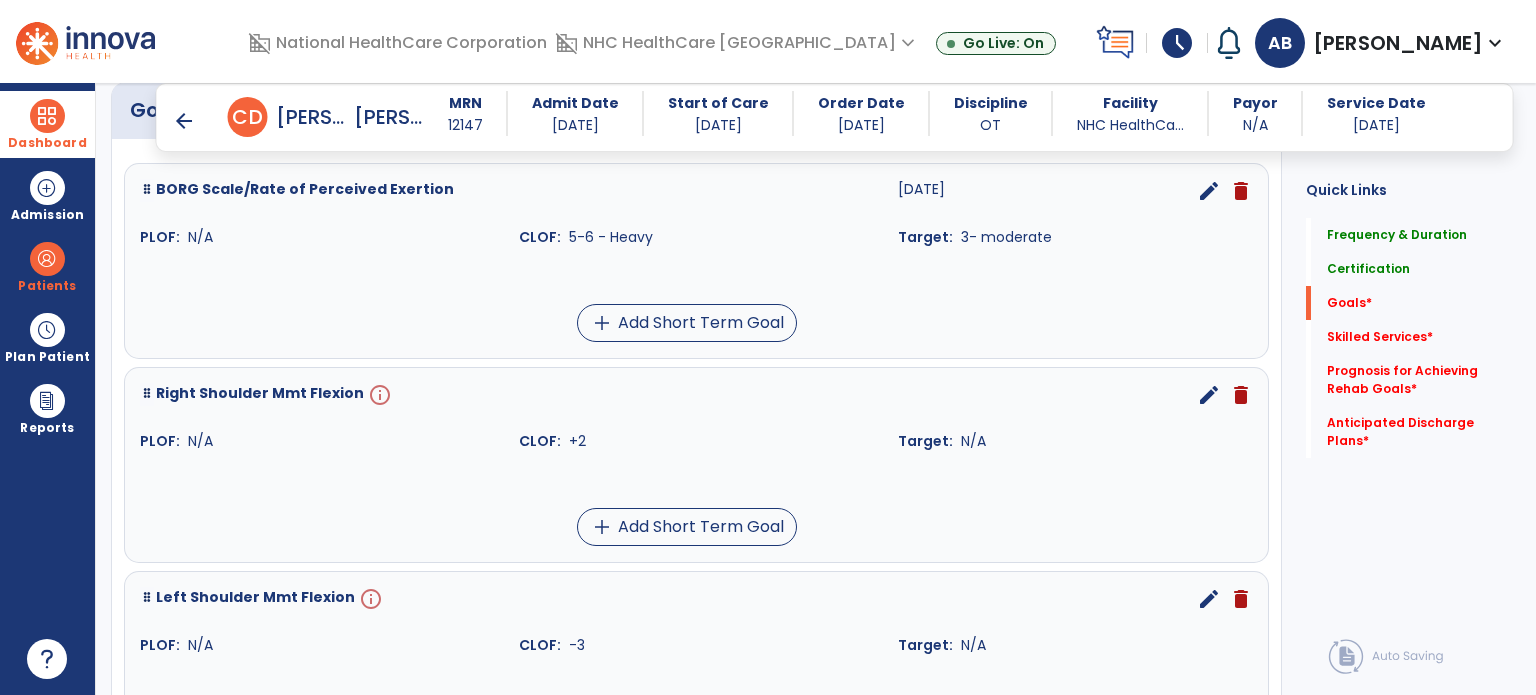 click on "edit" at bounding box center [1209, 395] 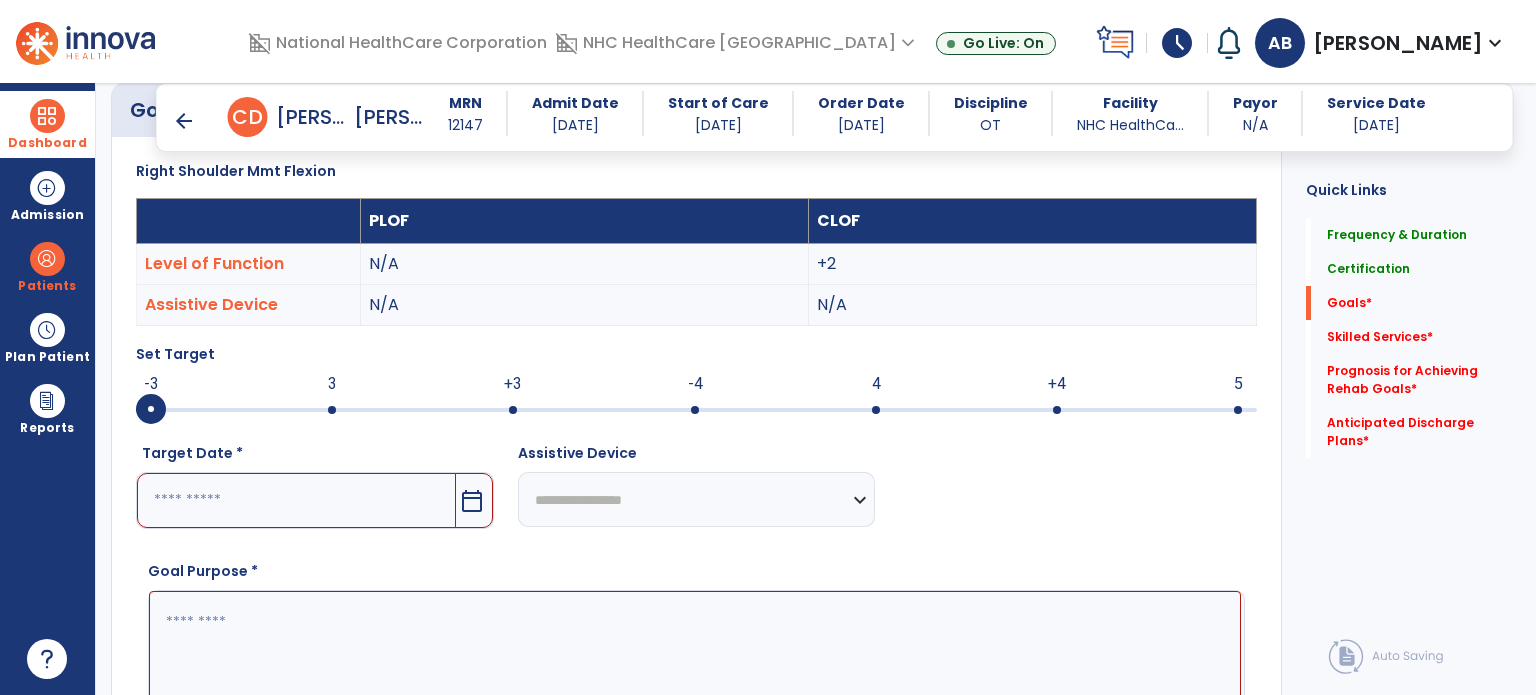 click at bounding box center [151, 410] 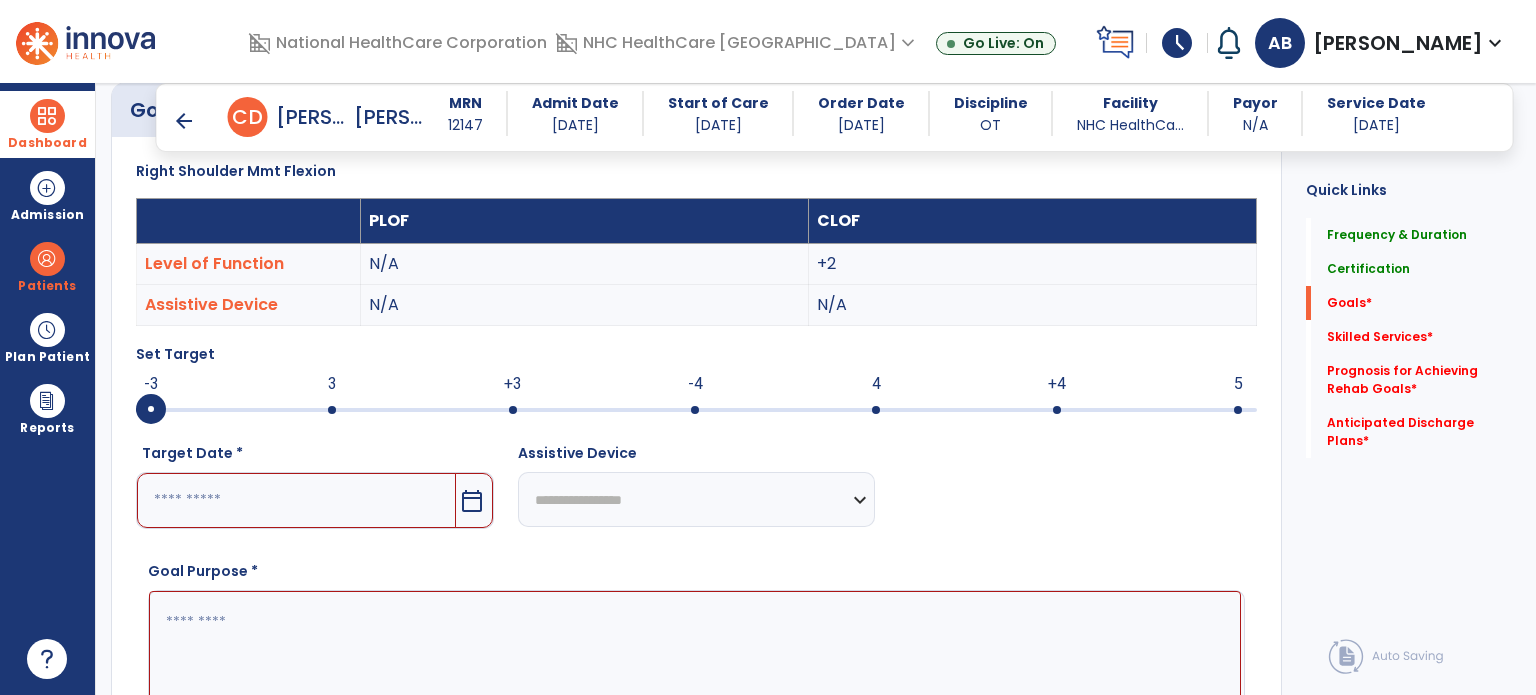 click at bounding box center [296, 500] 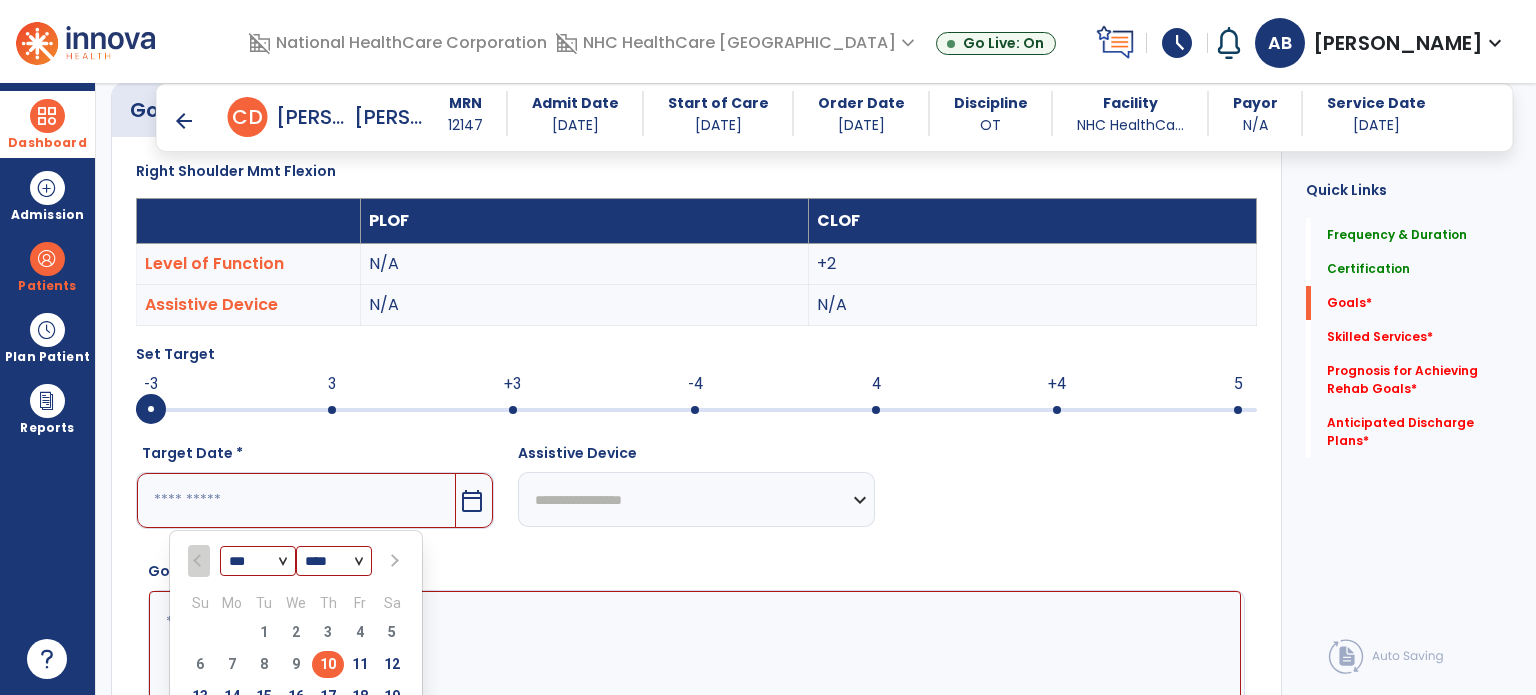 click at bounding box center (392, 561) 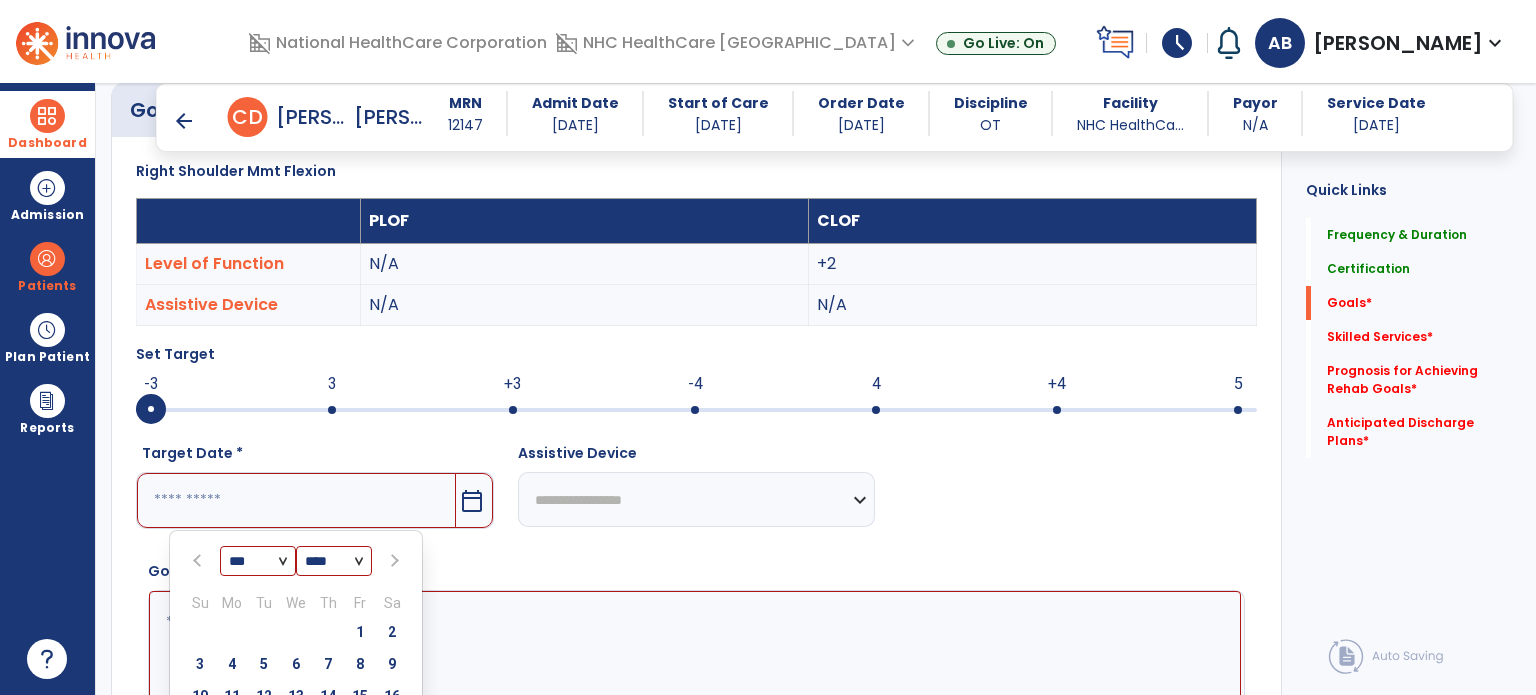 click at bounding box center (392, 561) 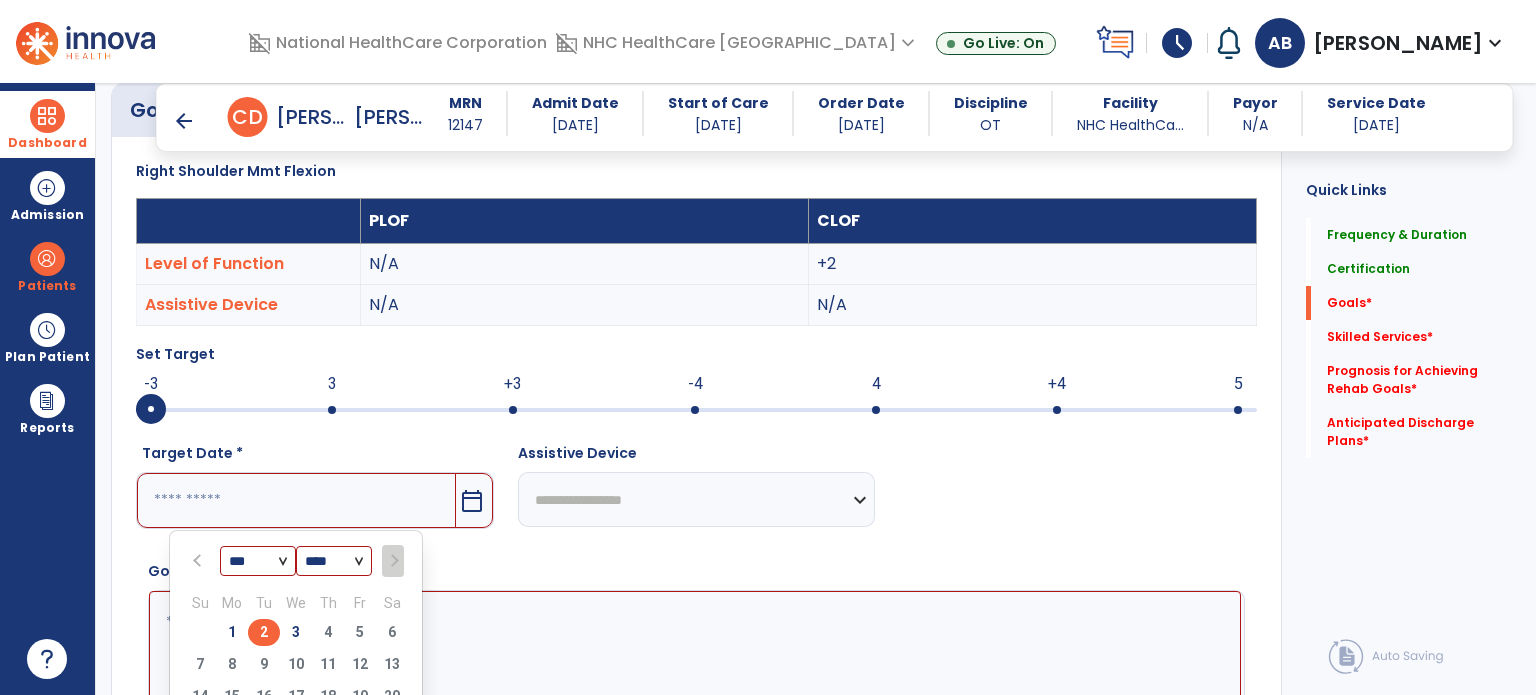 click on "2" at bounding box center [264, 632] 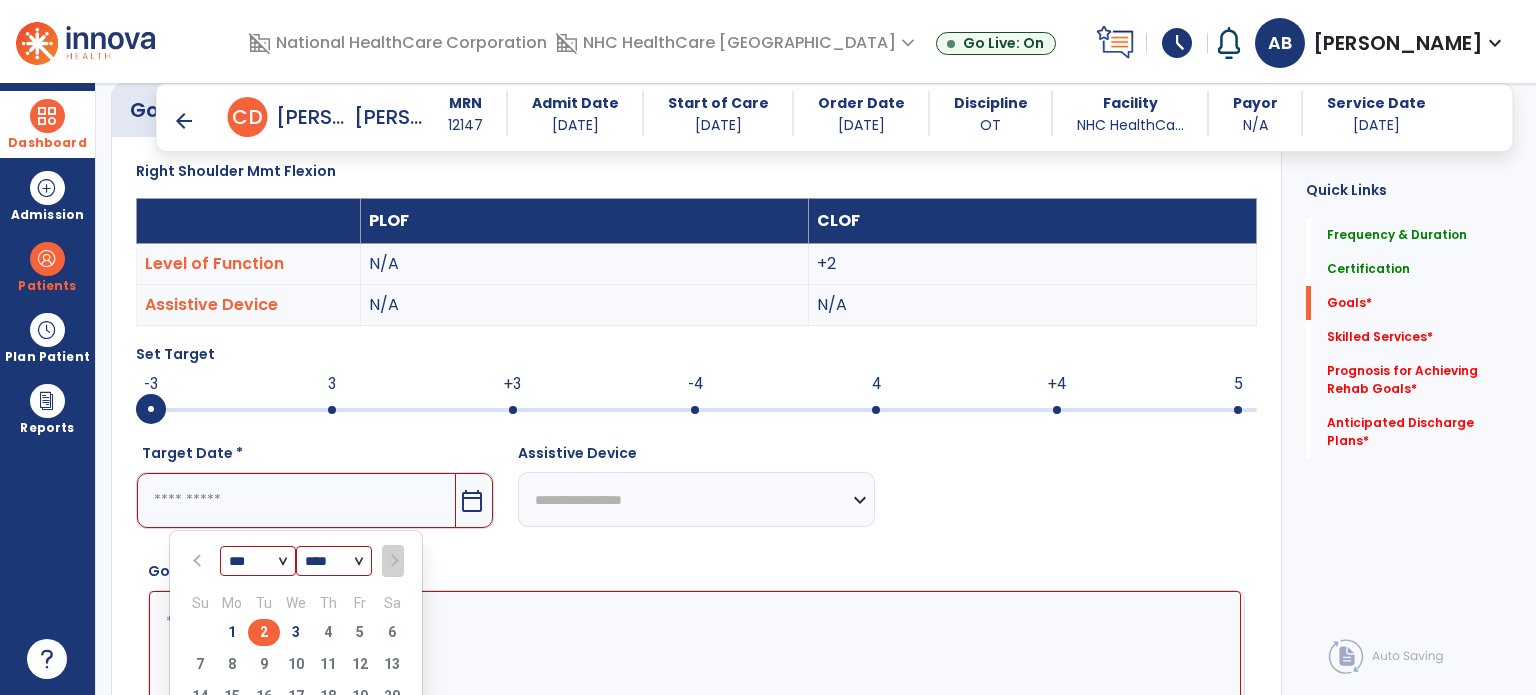 type on "********" 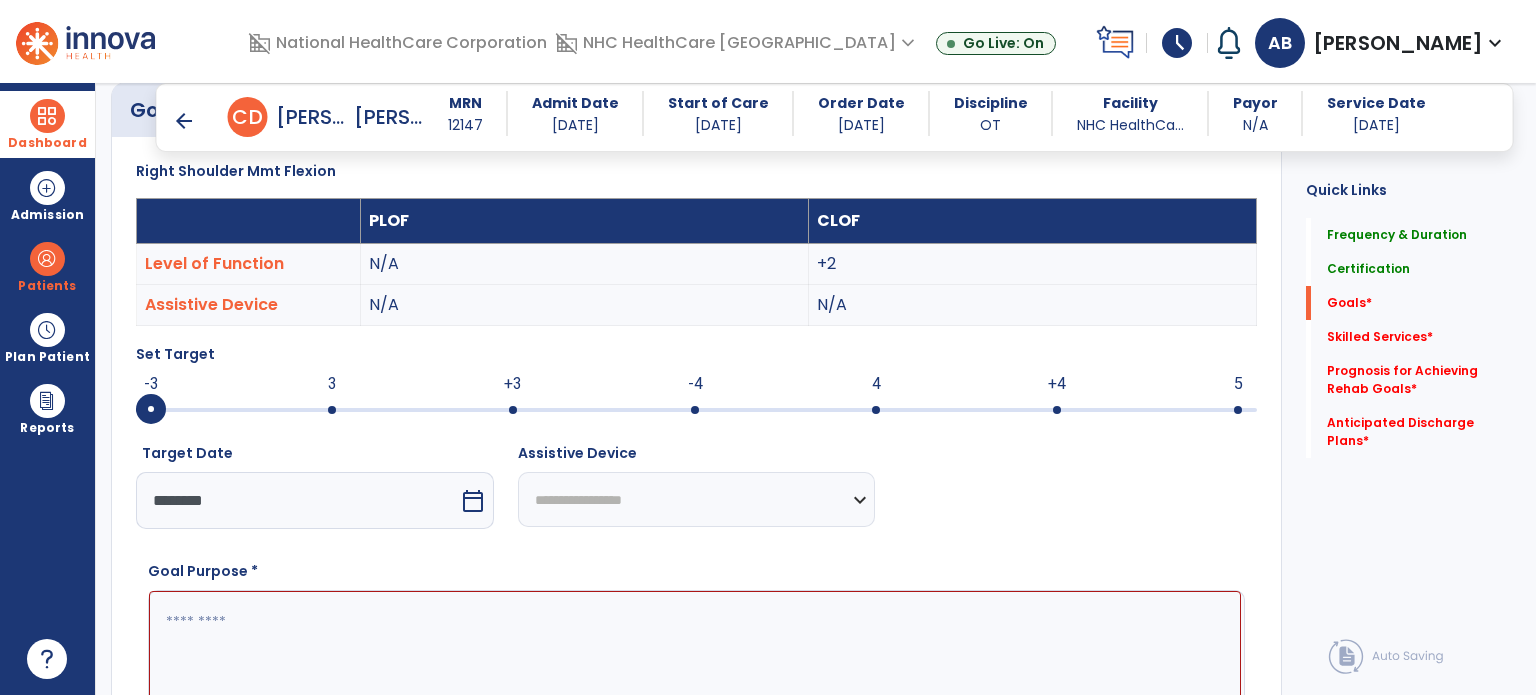 click at bounding box center (695, 666) 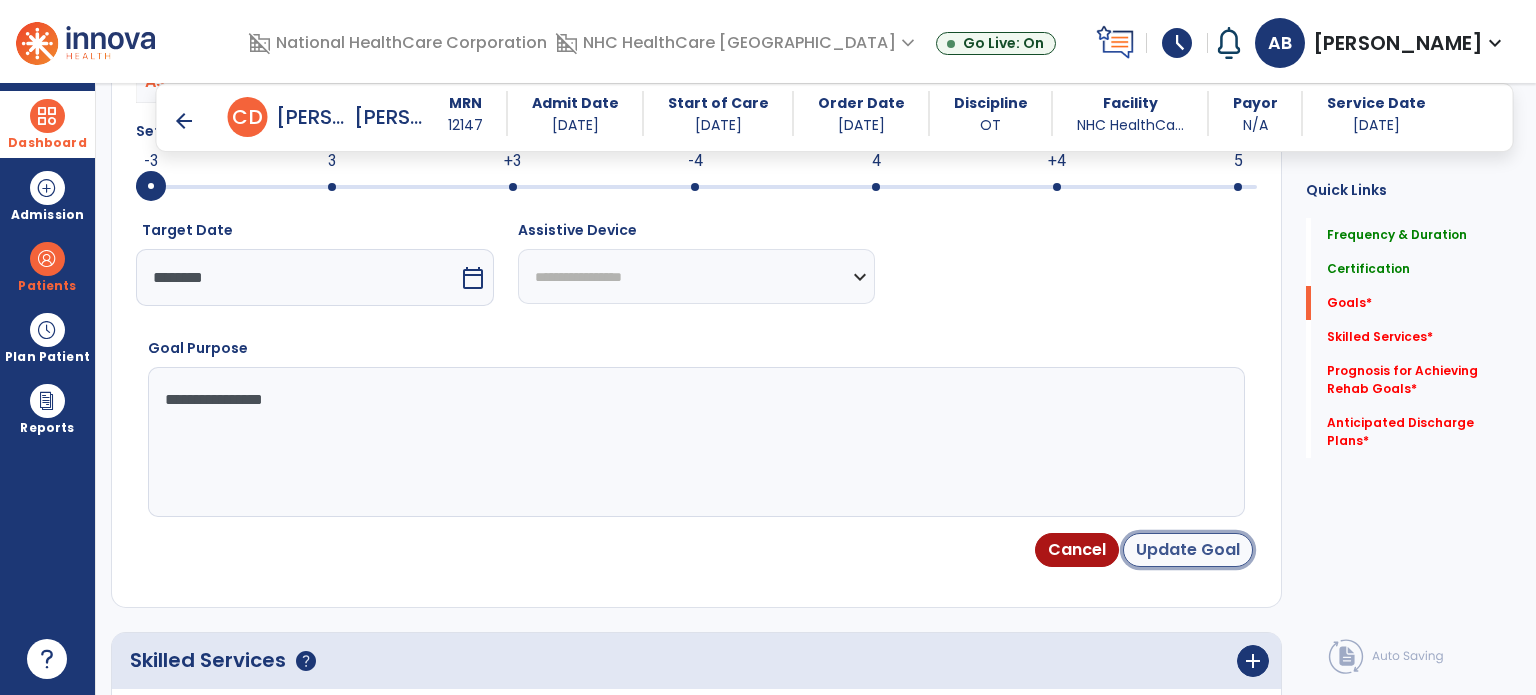 click on "Update Goal" at bounding box center [1188, 550] 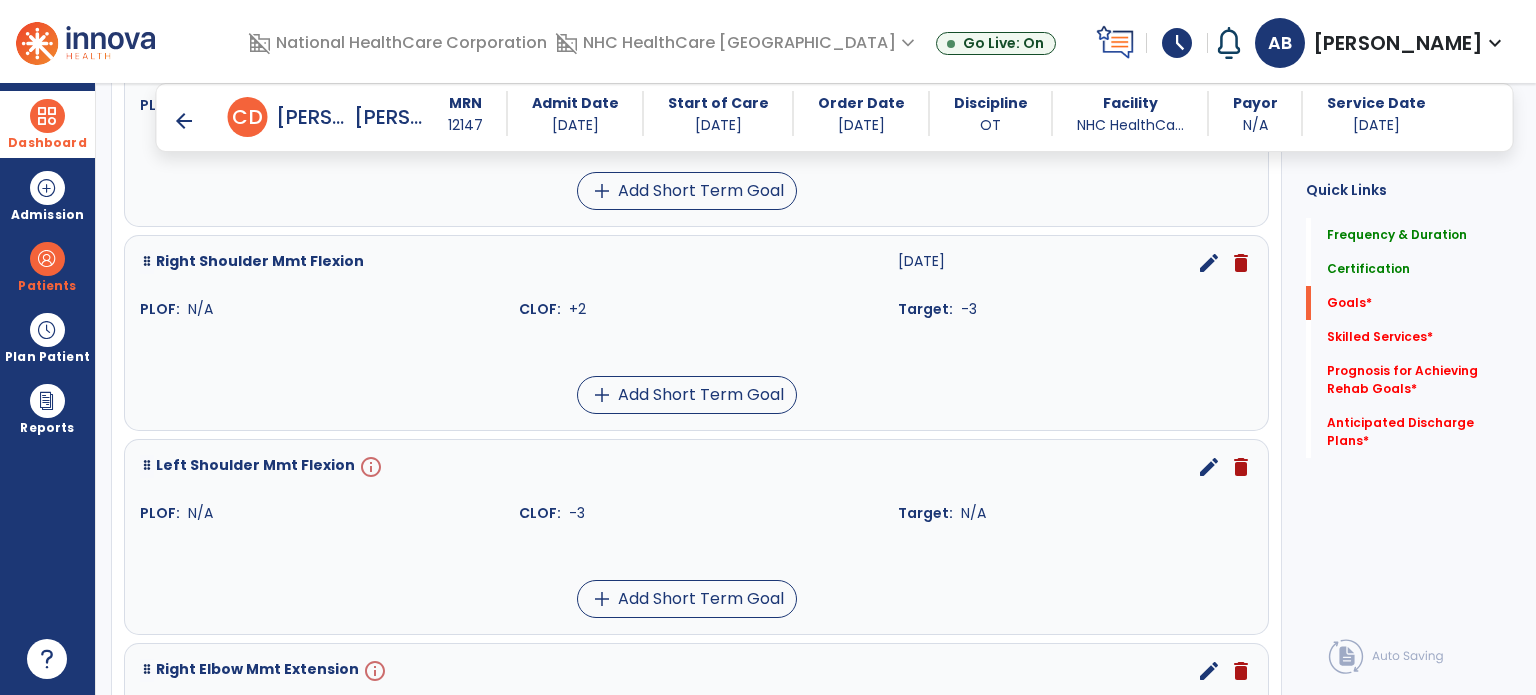 click on "edit" at bounding box center [1209, 467] 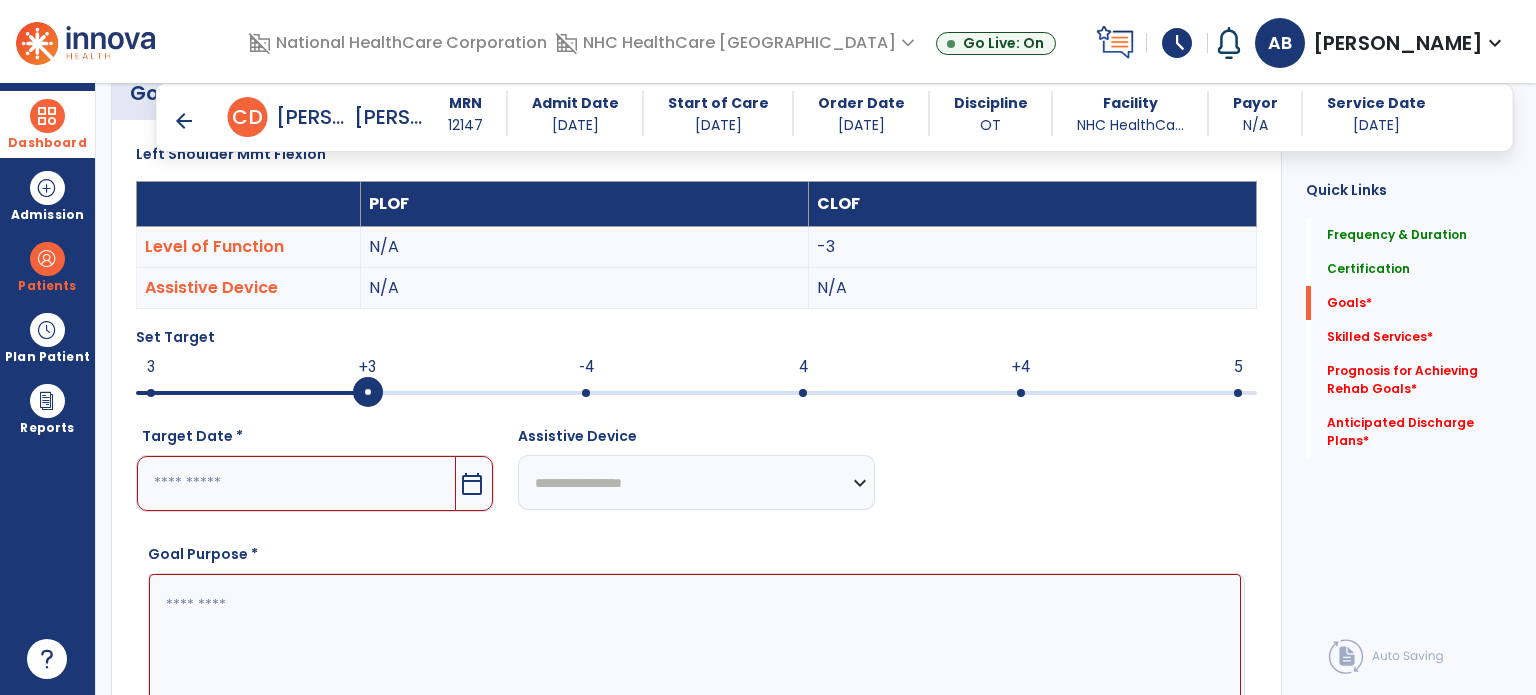 scroll, scrollTop: 534, scrollLeft: 0, axis: vertical 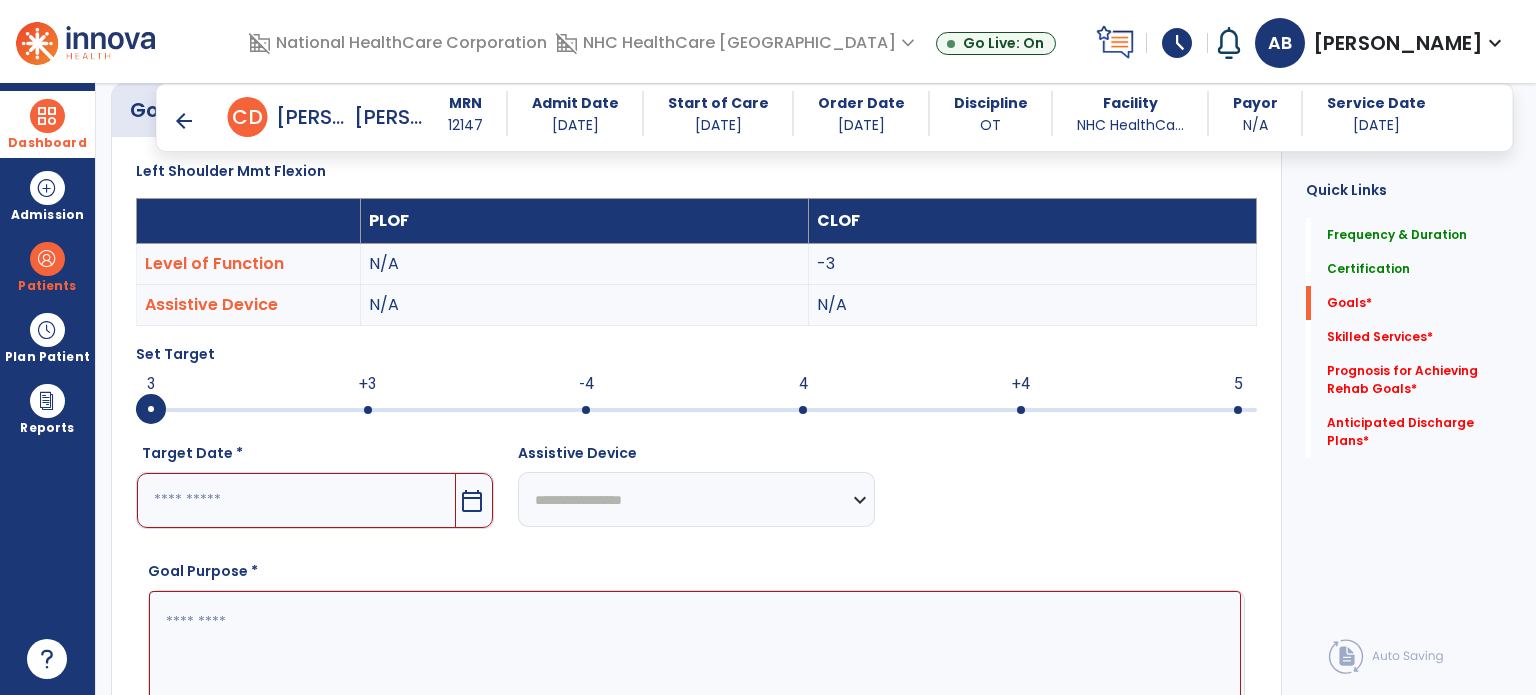 click at bounding box center (368, 410) 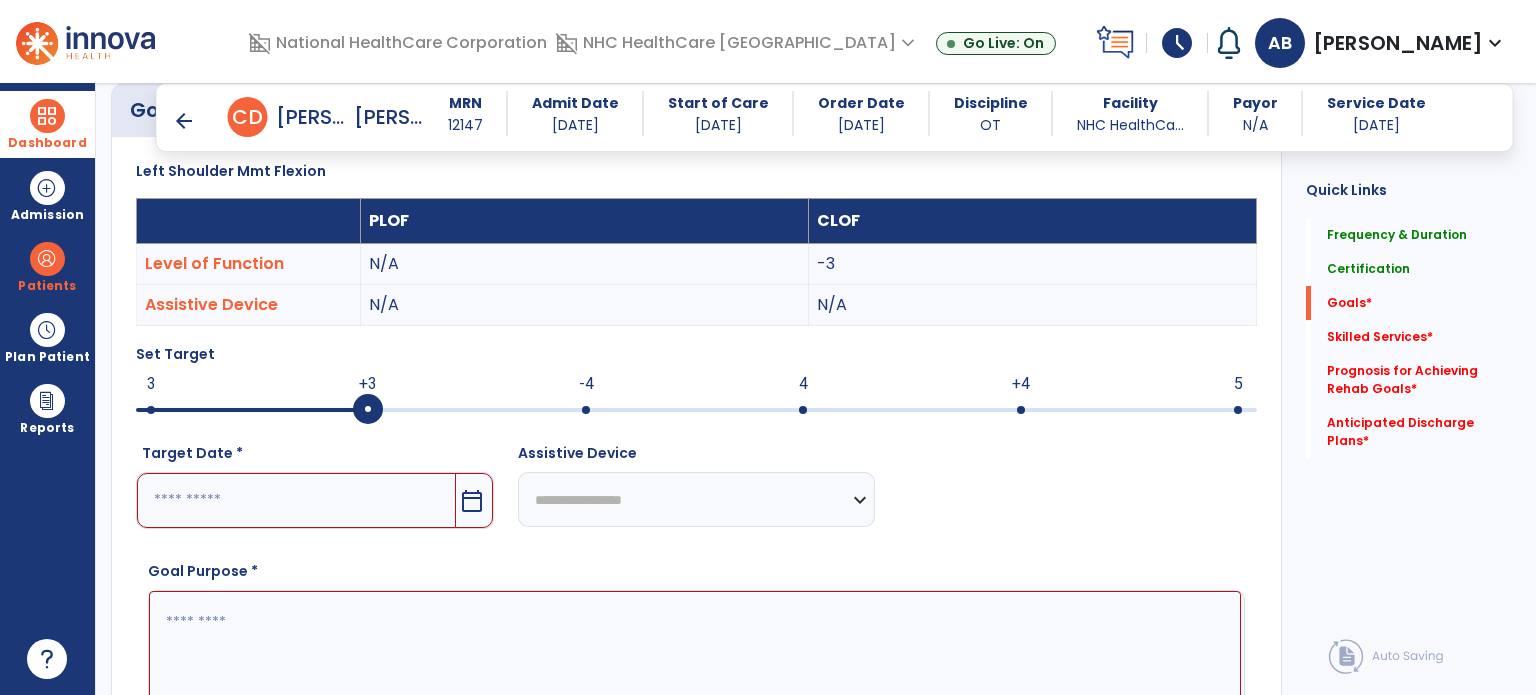 click at bounding box center (296, 500) 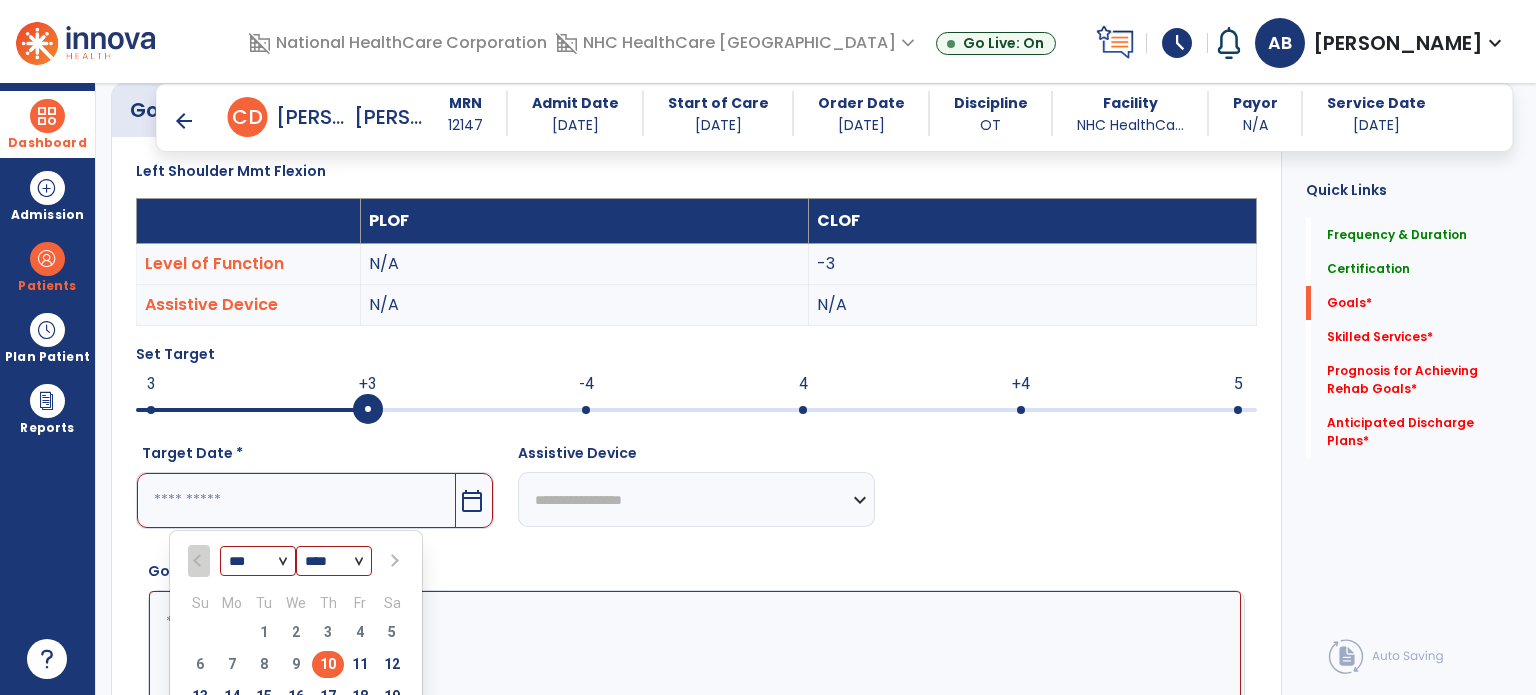 click at bounding box center [393, 561] 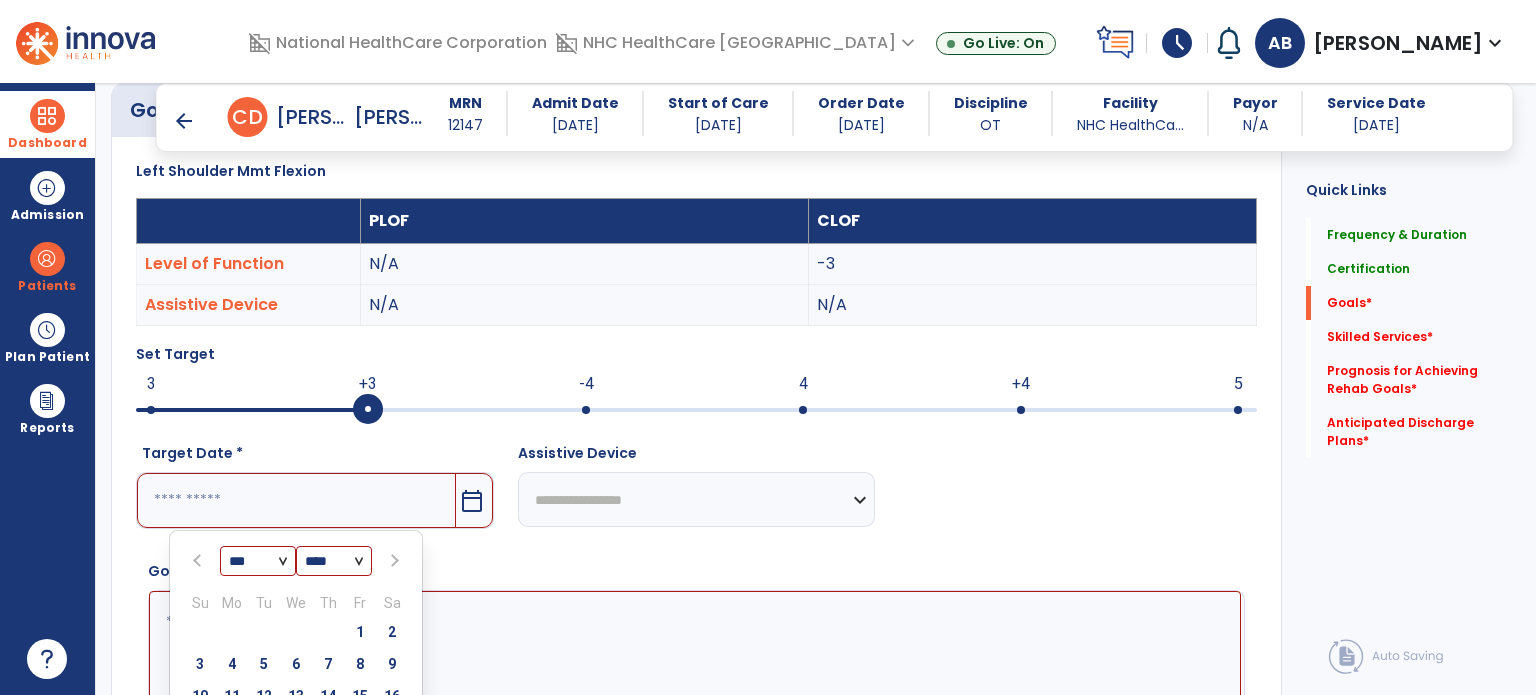 click at bounding box center (392, 561) 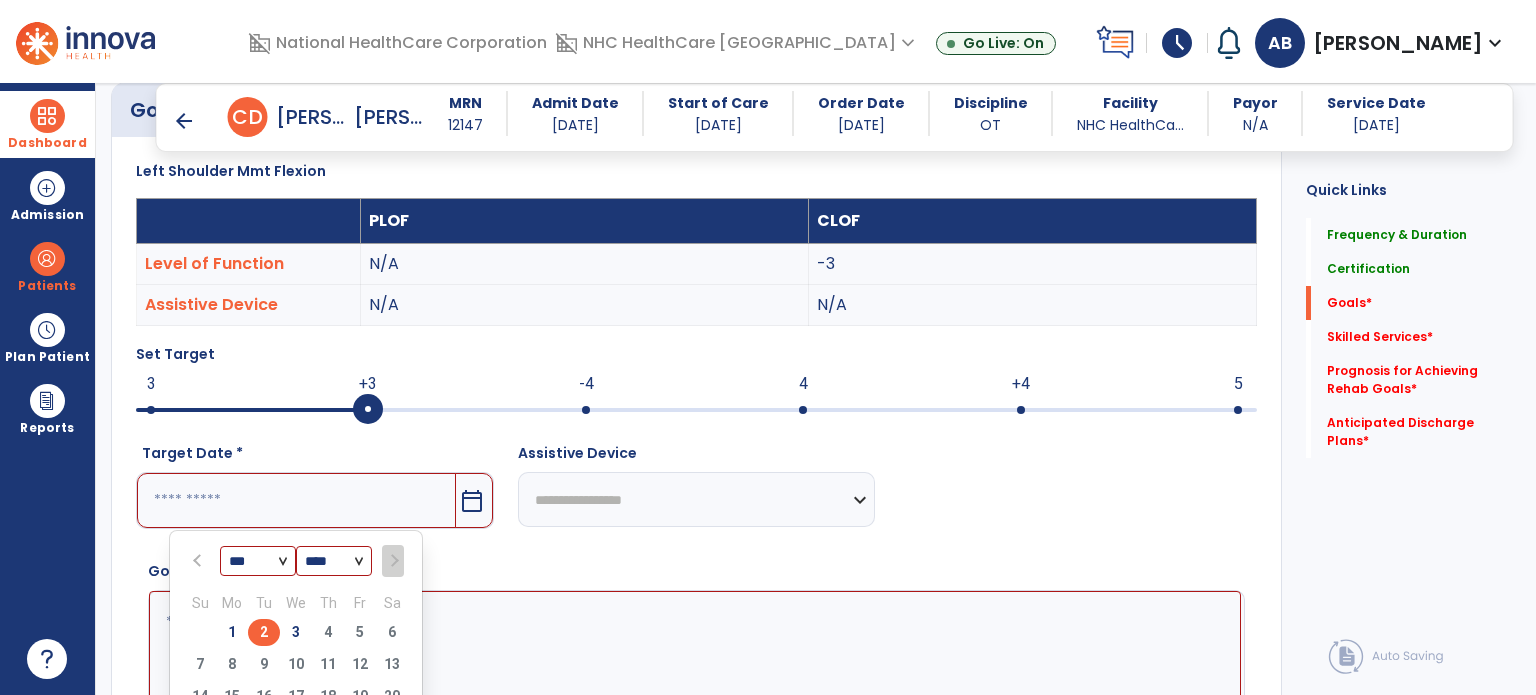 click on "2" at bounding box center [264, 632] 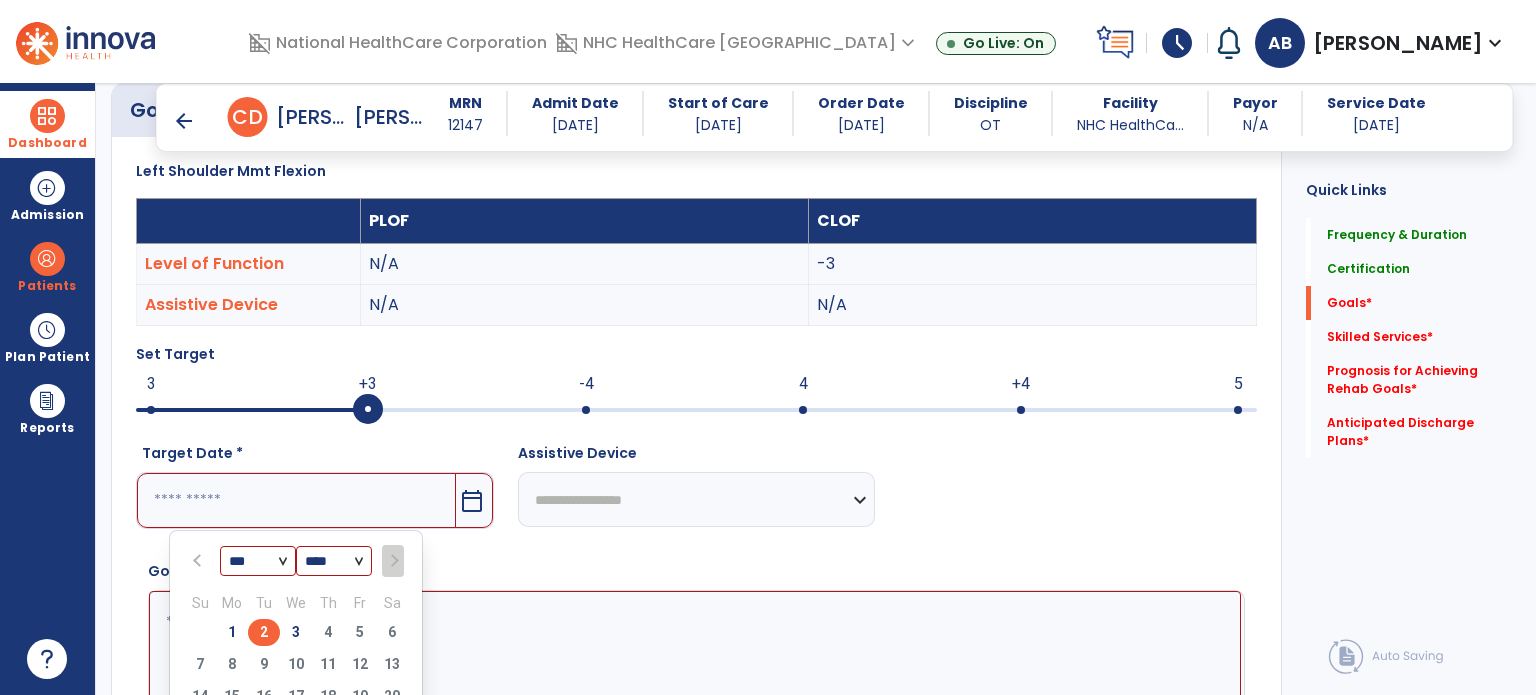 type on "********" 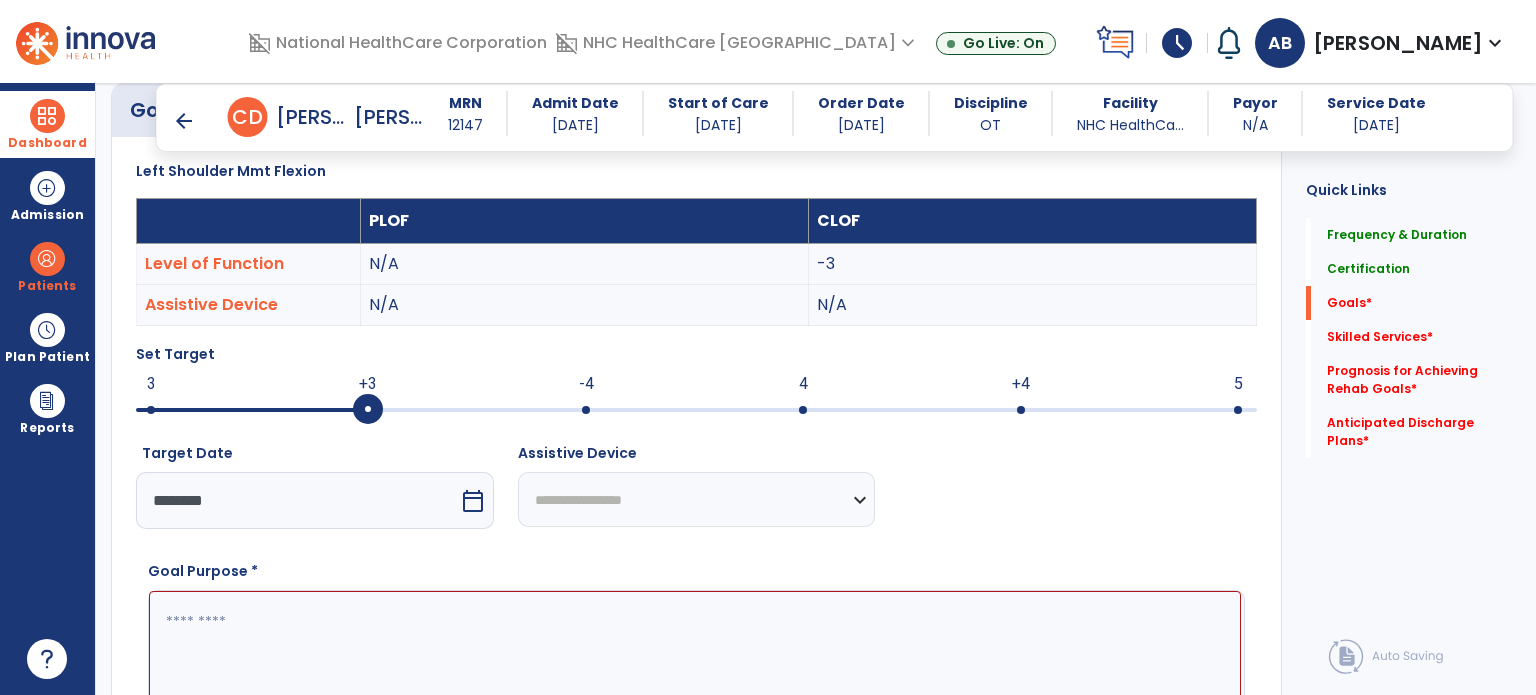 click at bounding box center [695, 666] 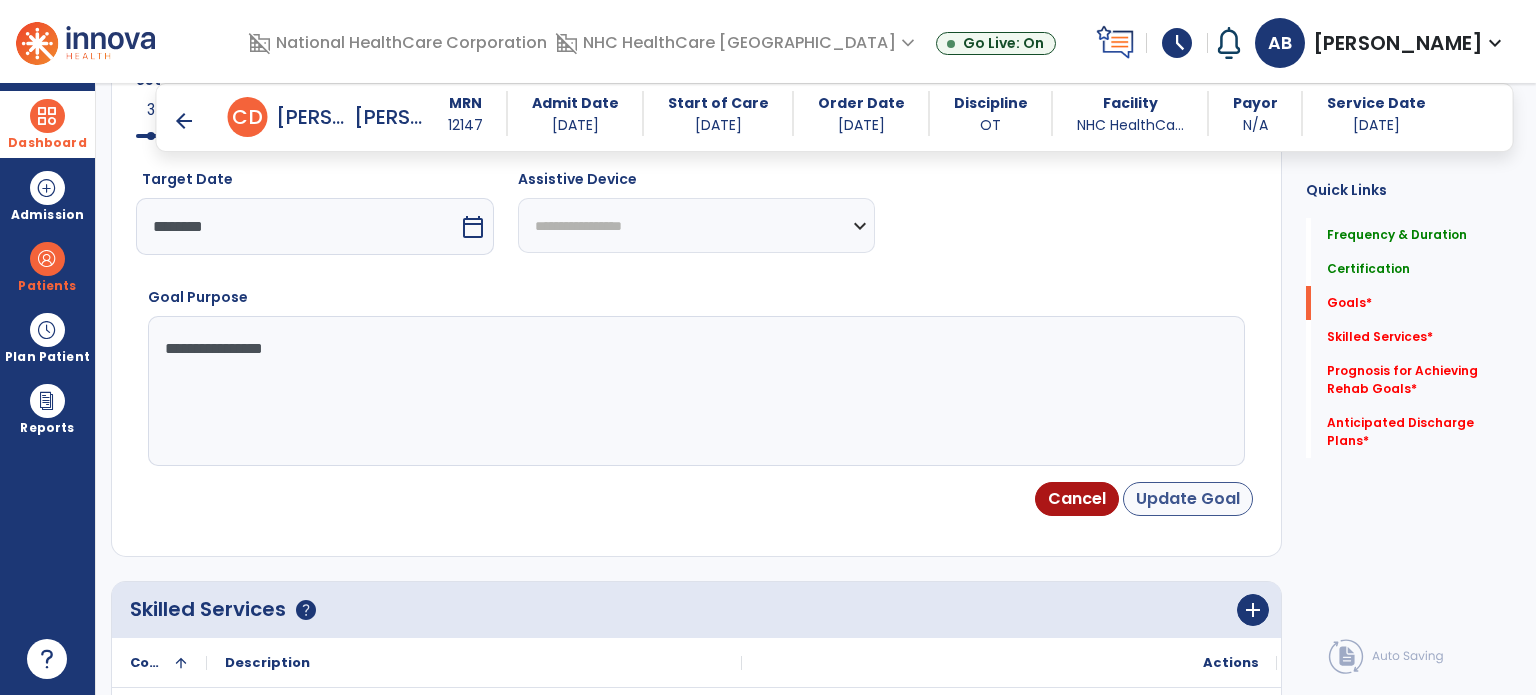 click on "Update Goal" at bounding box center [1188, 499] 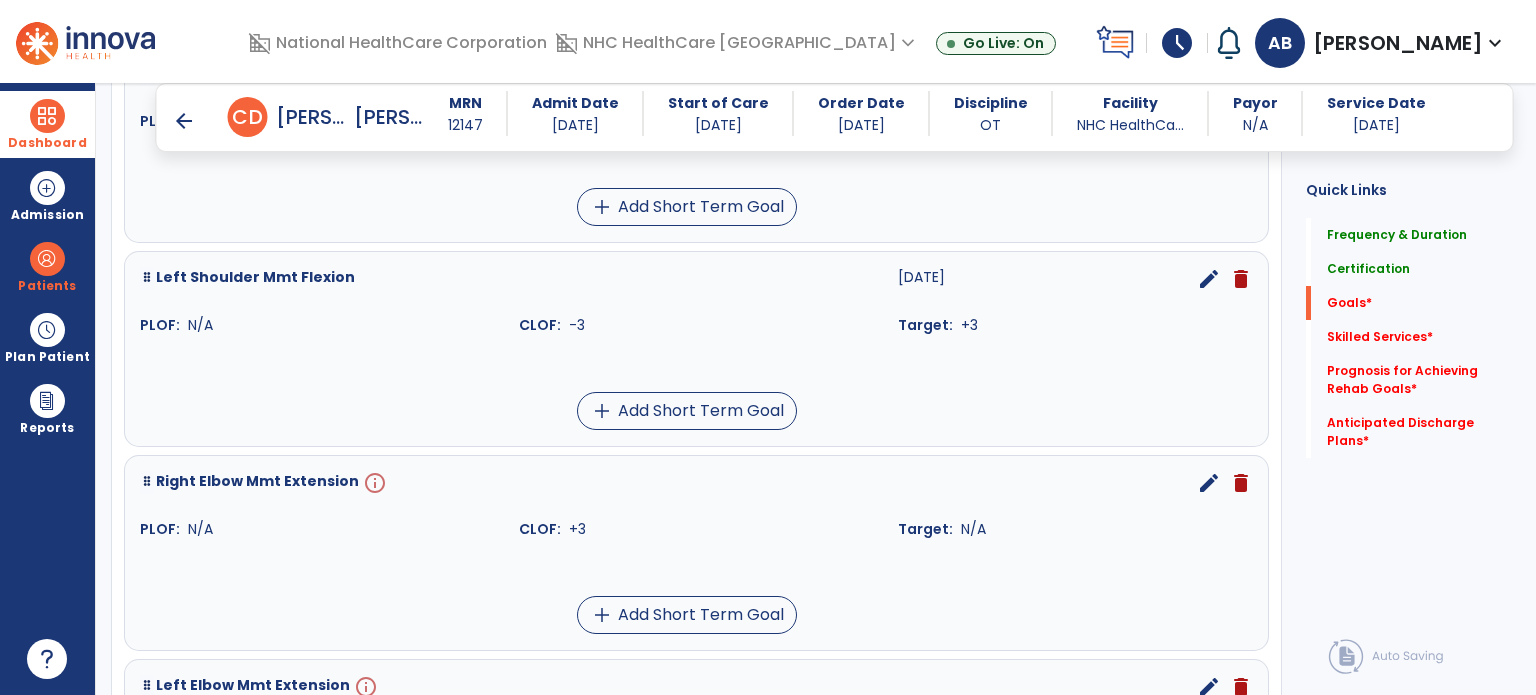 scroll, scrollTop: 855, scrollLeft: 0, axis: vertical 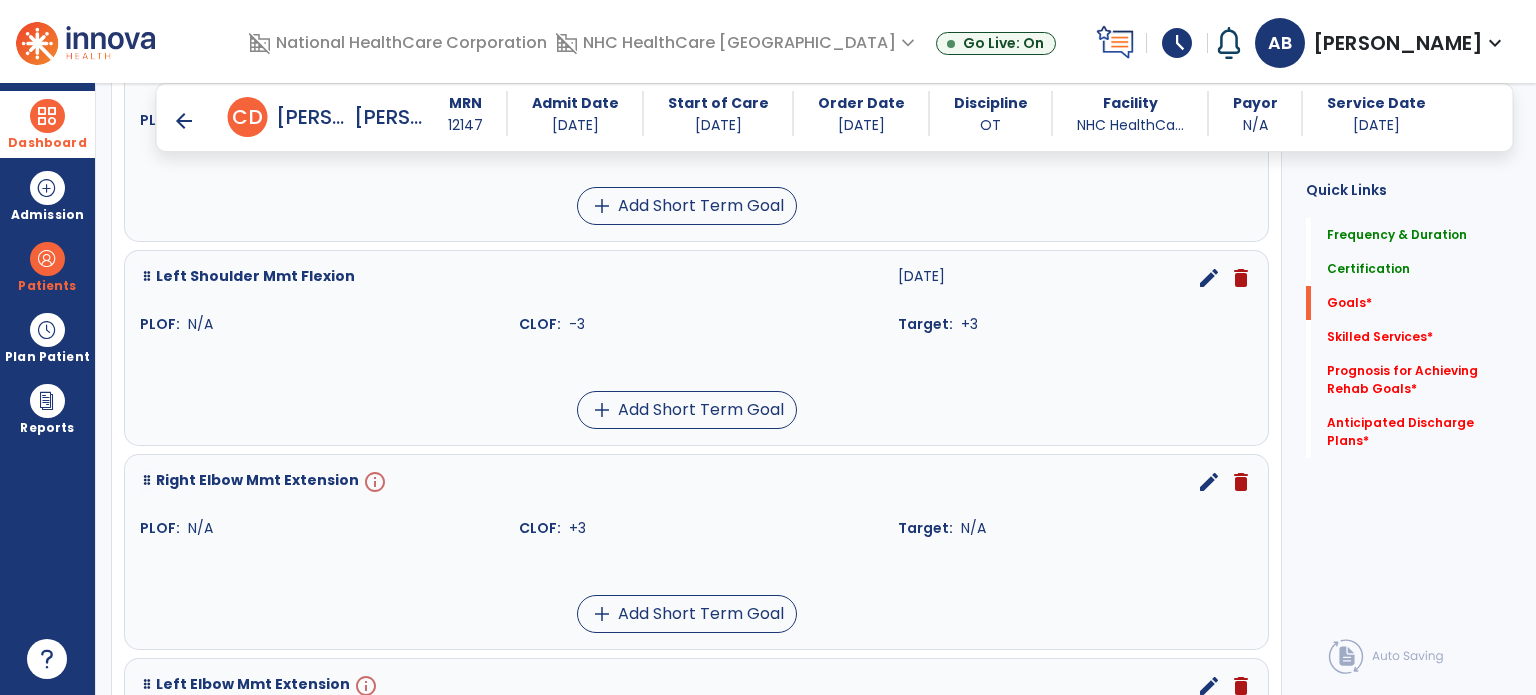 click on "edit" at bounding box center [1209, 482] 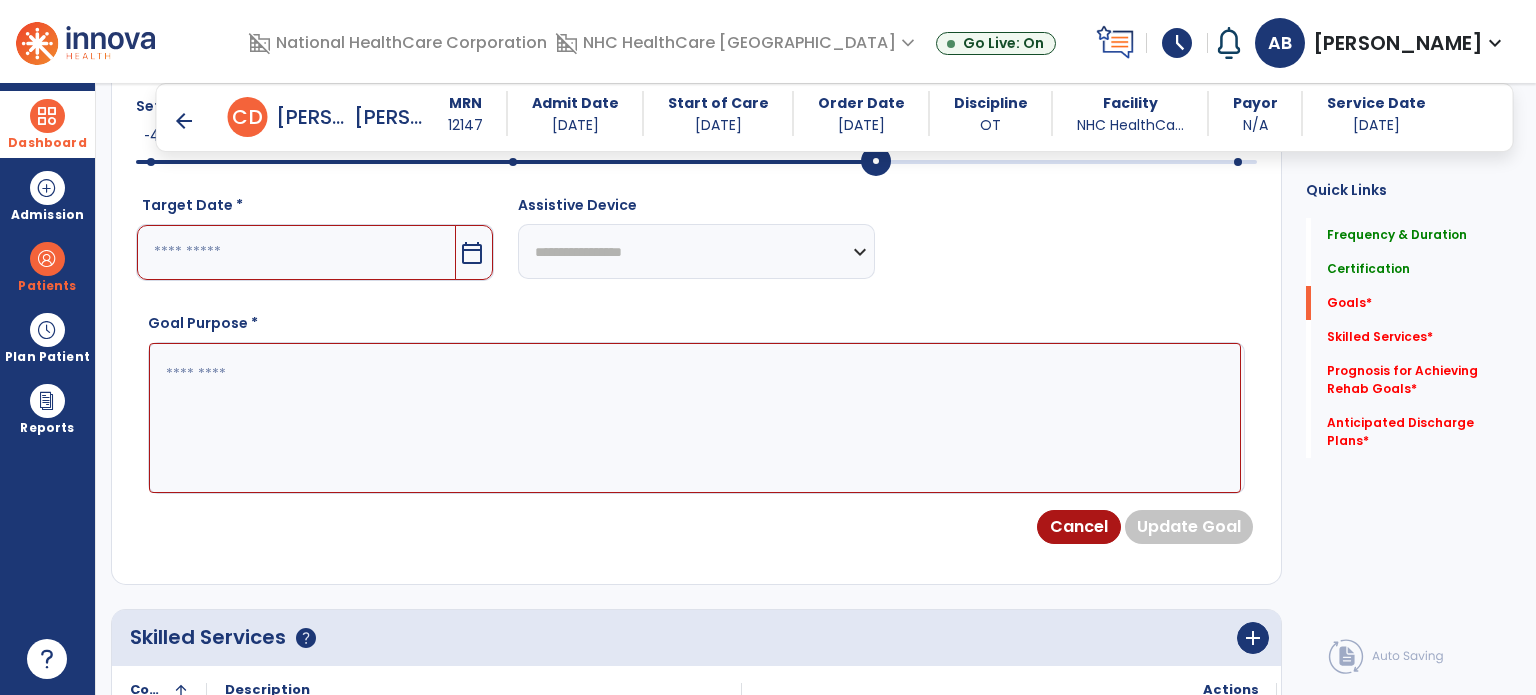 scroll, scrollTop: 534, scrollLeft: 0, axis: vertical 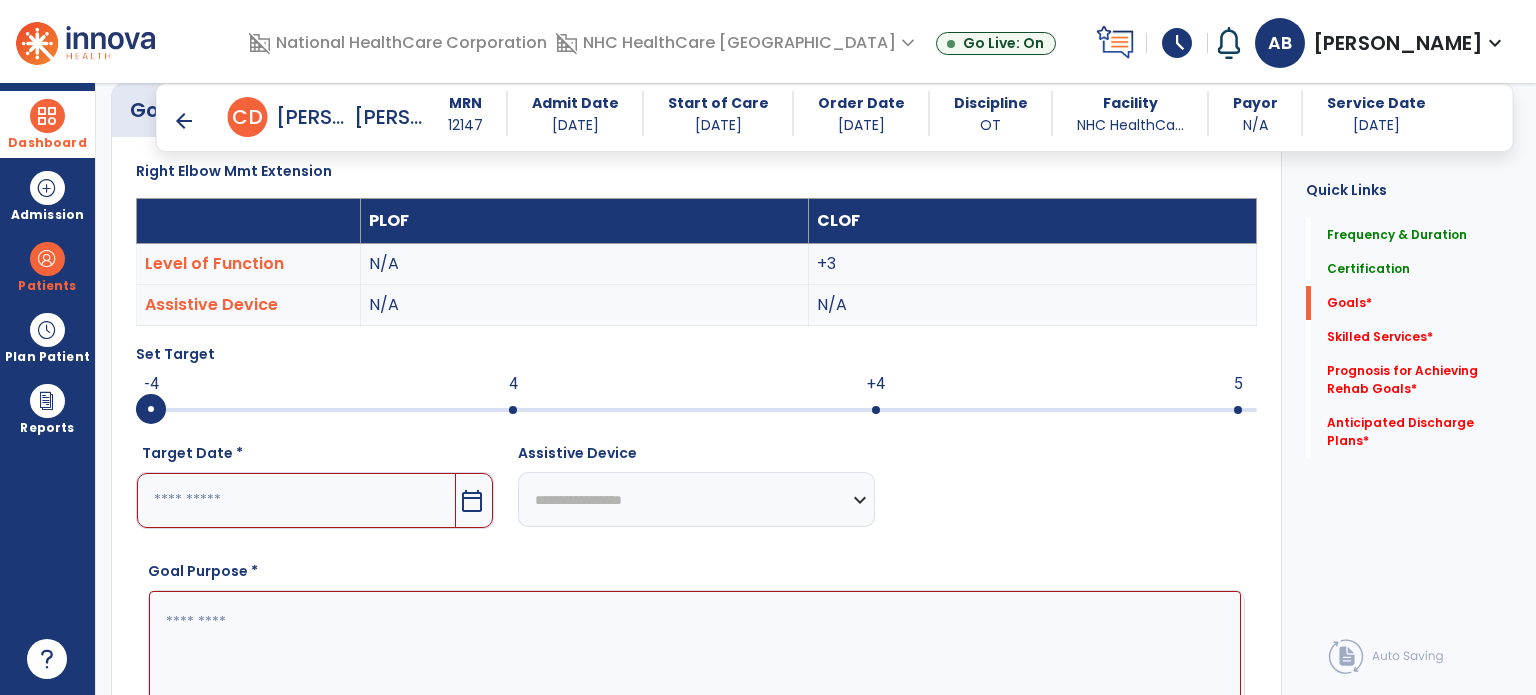click at bounding box center (143, 410) 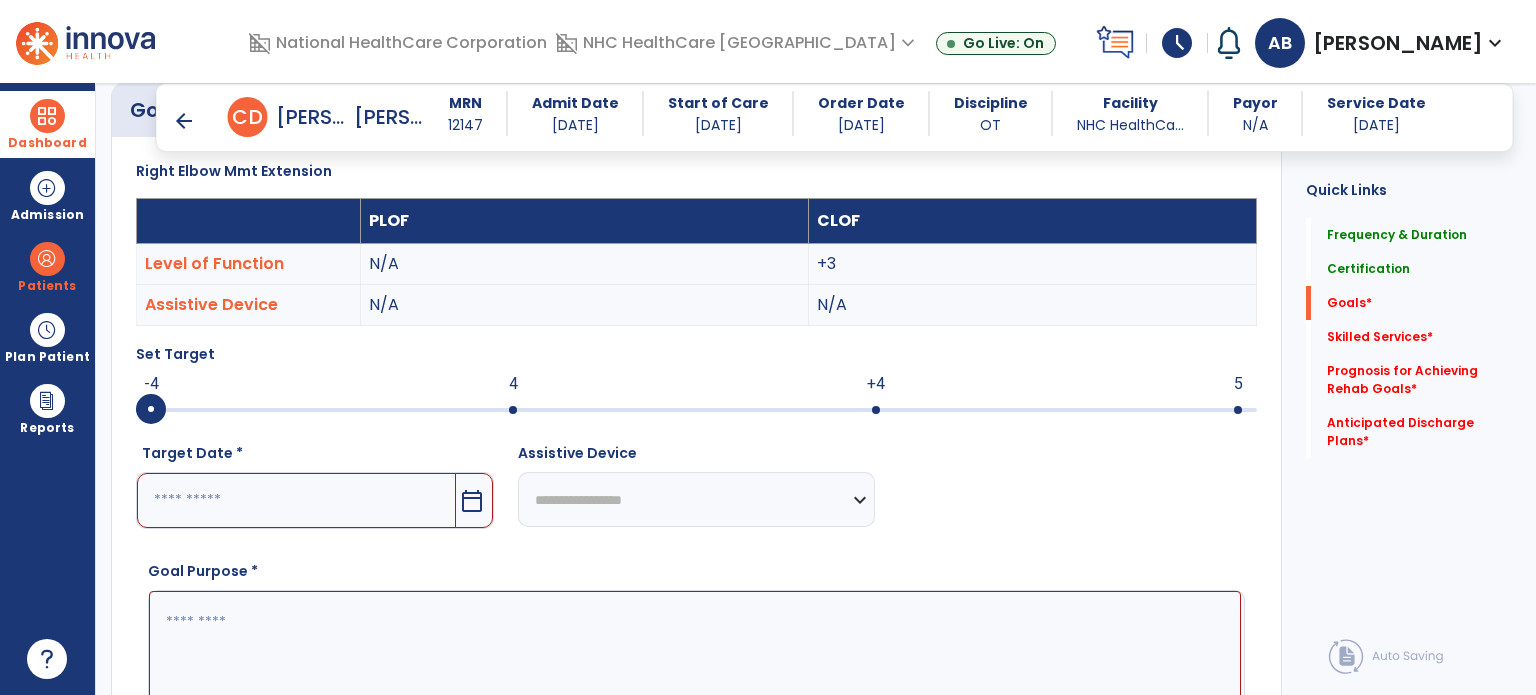 click at bounding box center (296, 500) 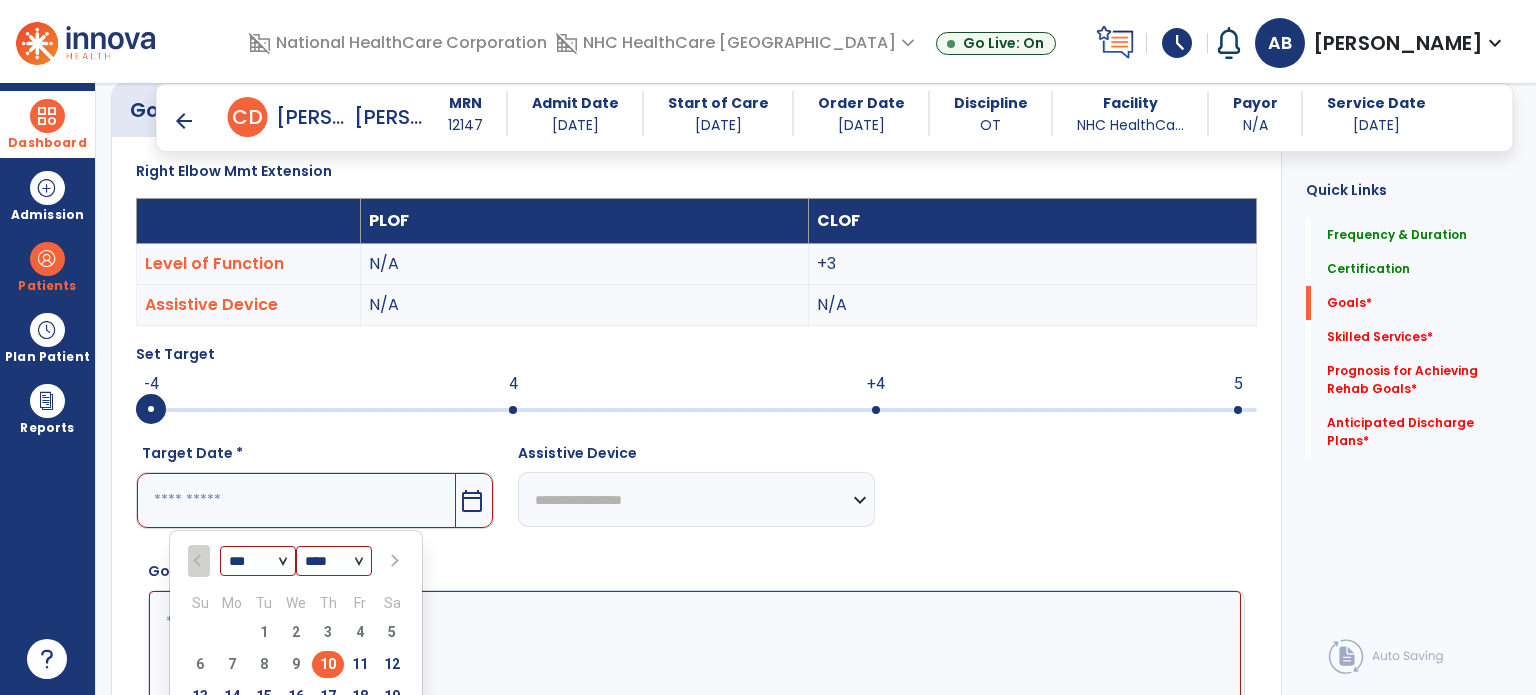 click at bounding box center (392, 561) 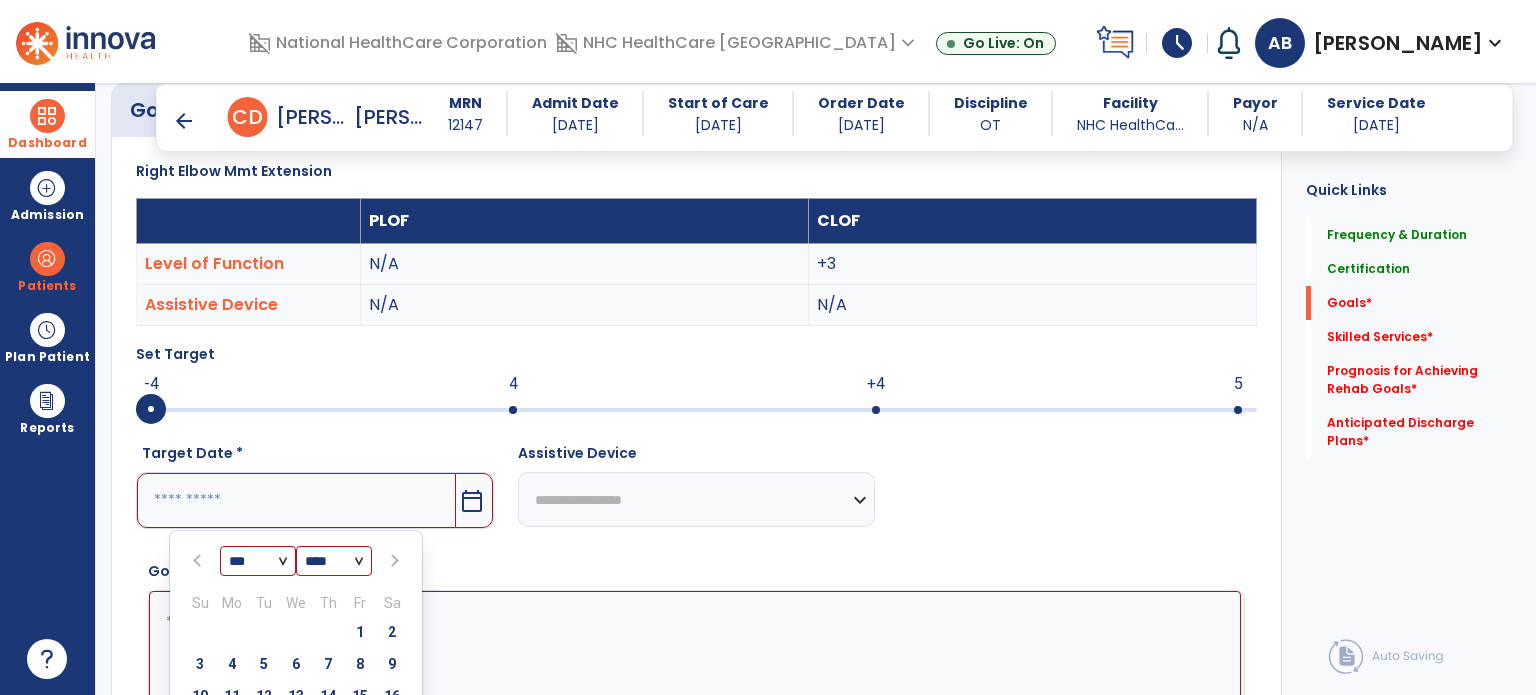 click at bounding box center (392, 561) 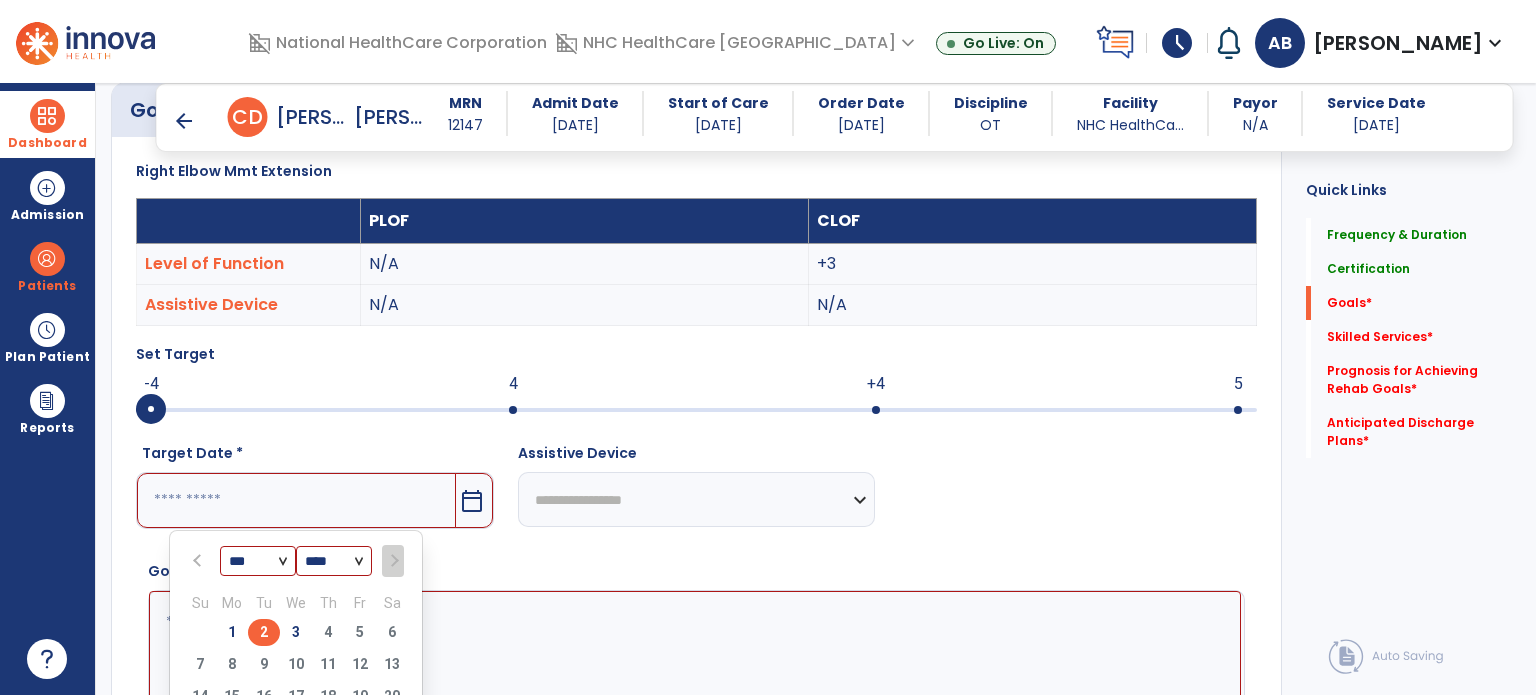 click on "2" at bounding box center [264, 632] 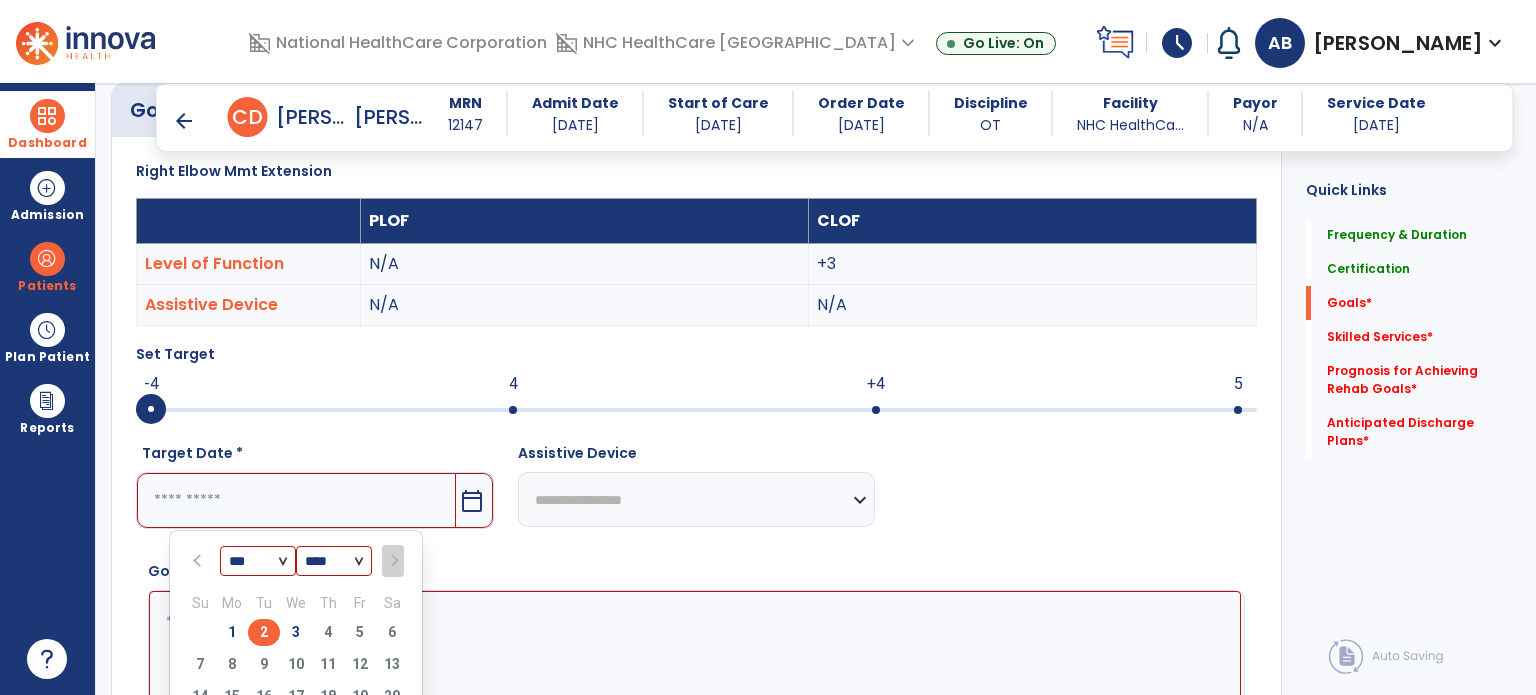 type on "********" 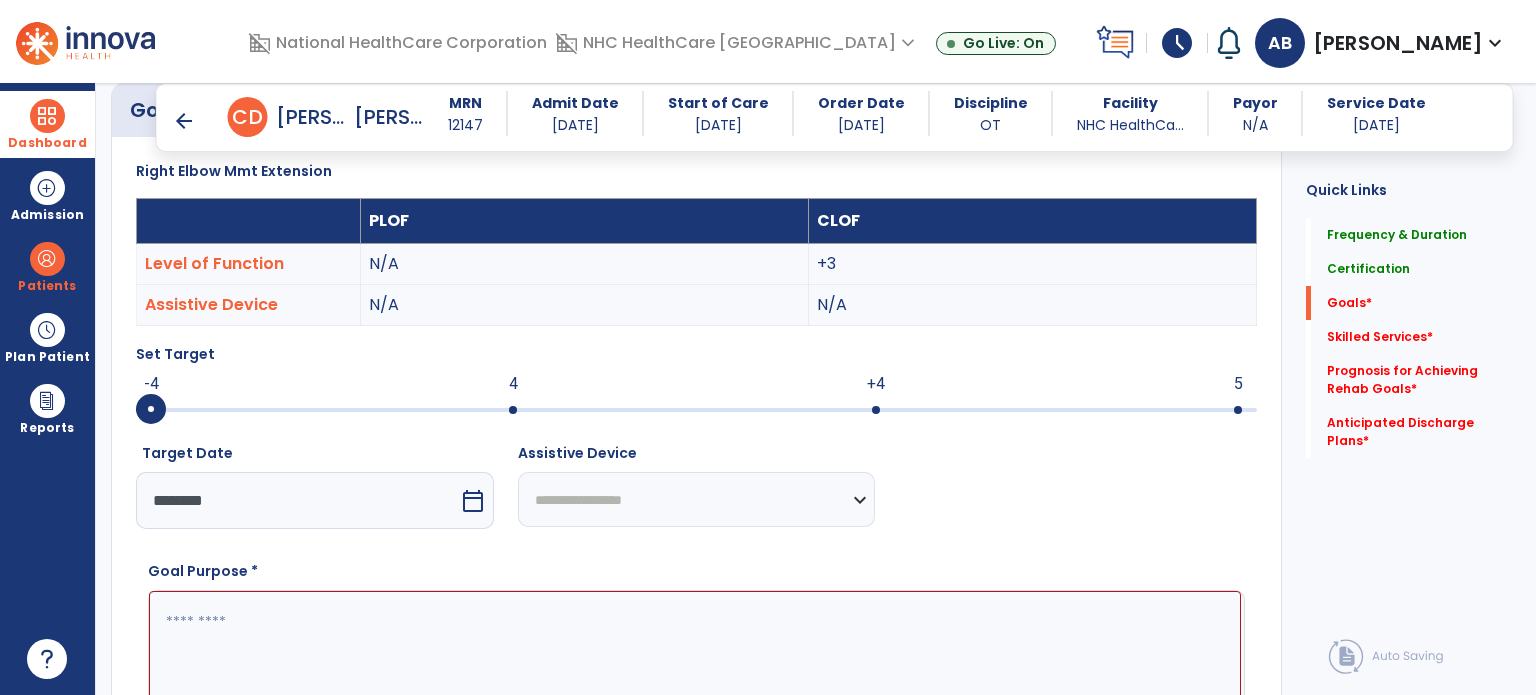 click at bounding box center [695, 666] 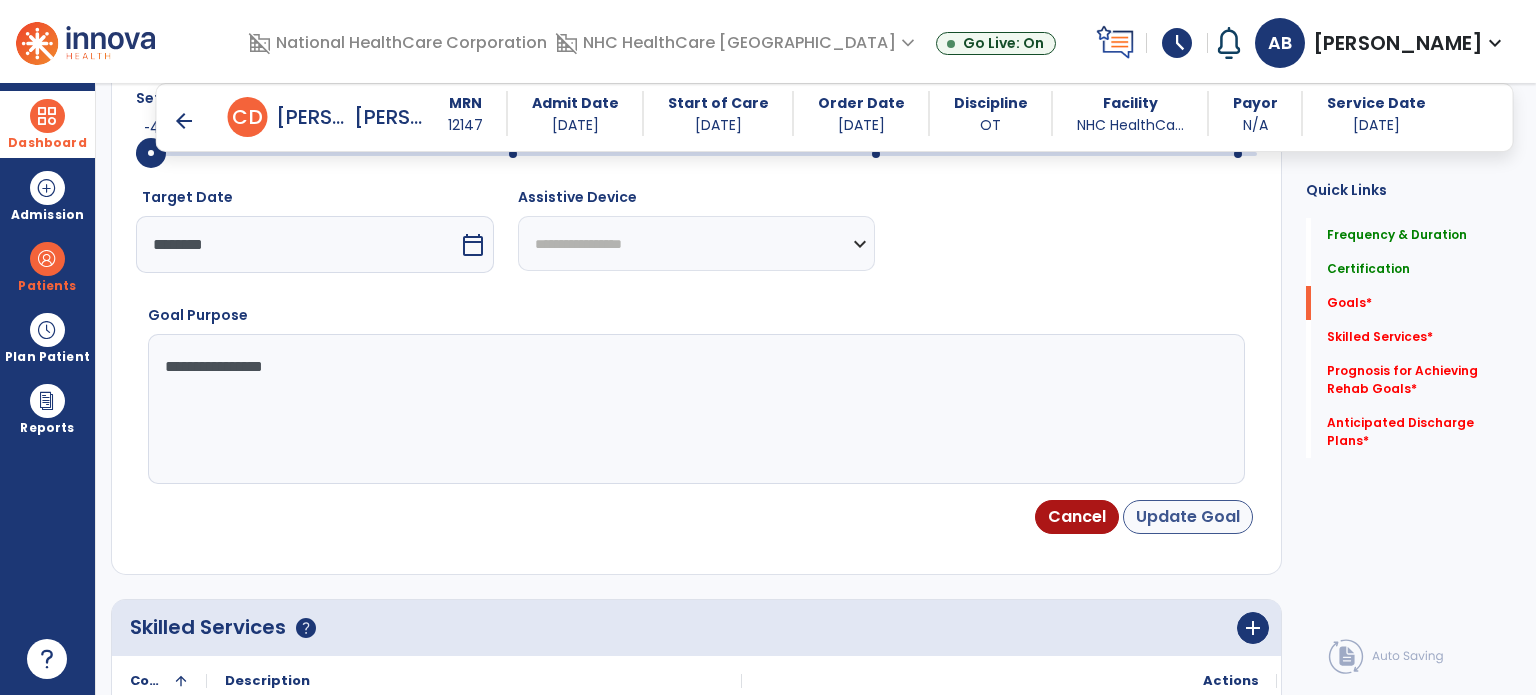 click on "Update Goal" at bounding box center [1188, 517] 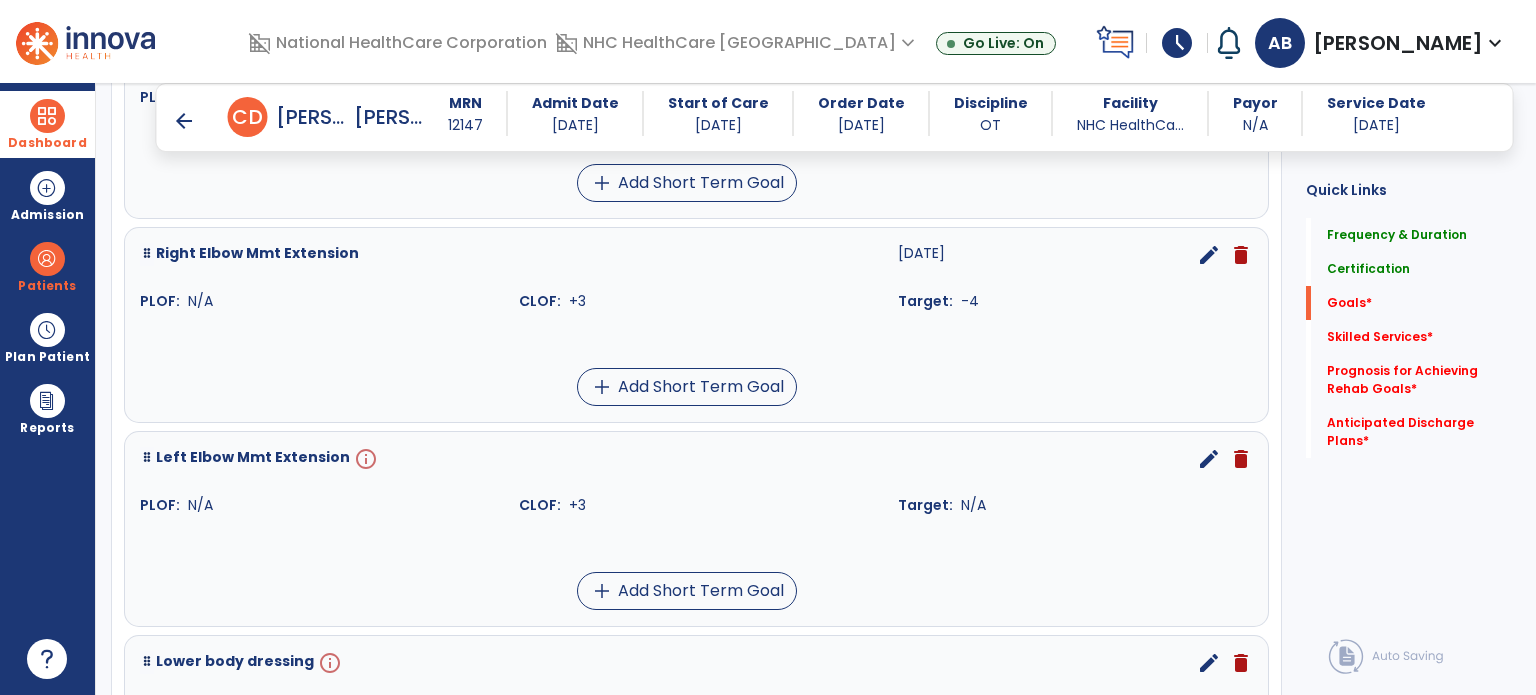 click on "edit" at bounding box center [1209, 459] 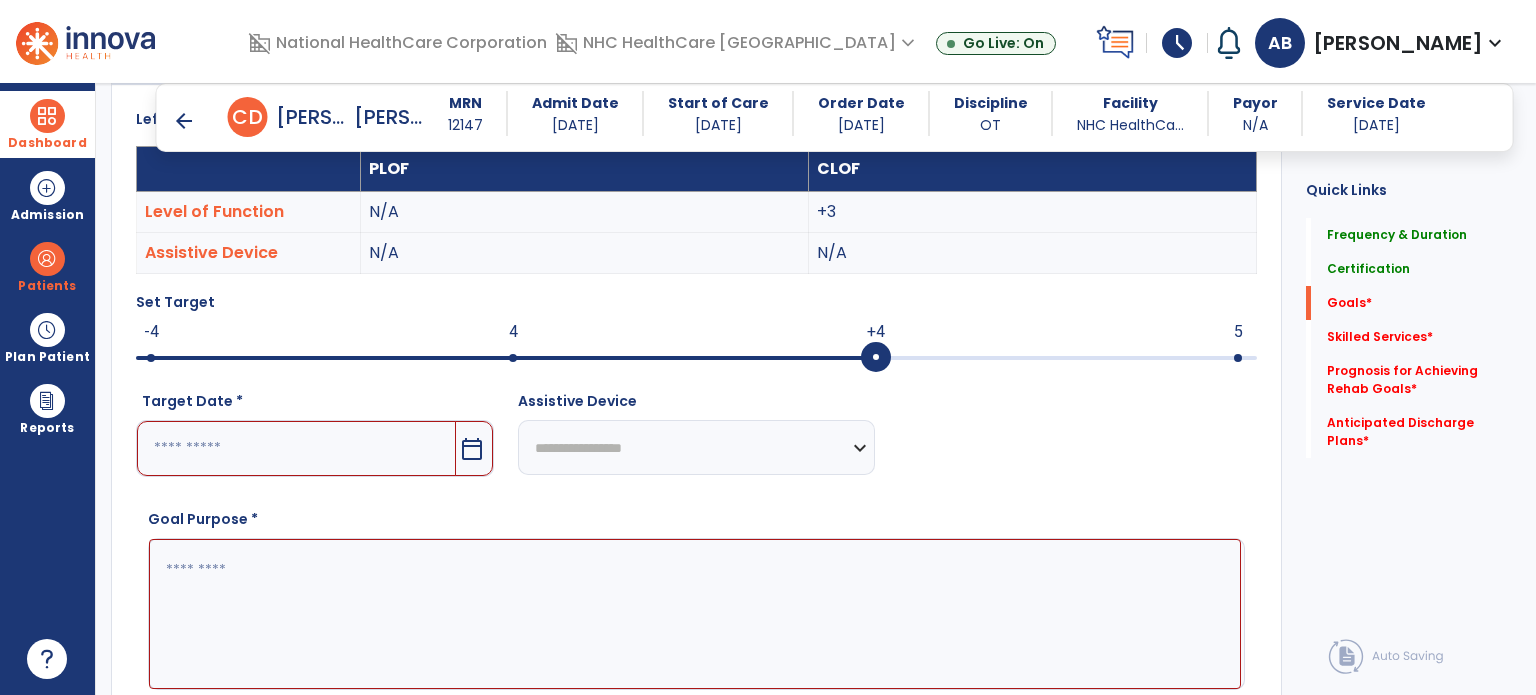 scroll, scrollTop: 534, scrollLeft: 0, axis: vertical 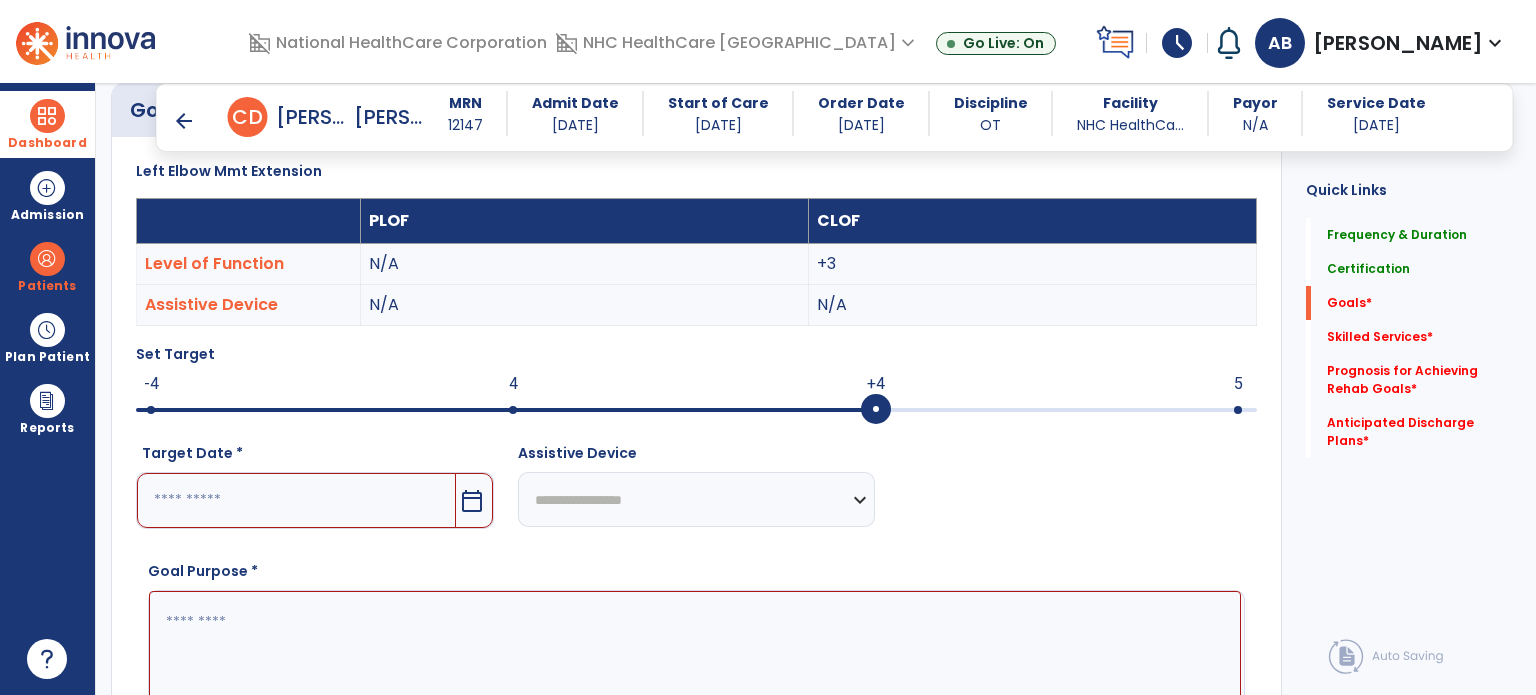 click at bounding box center [296, 500] 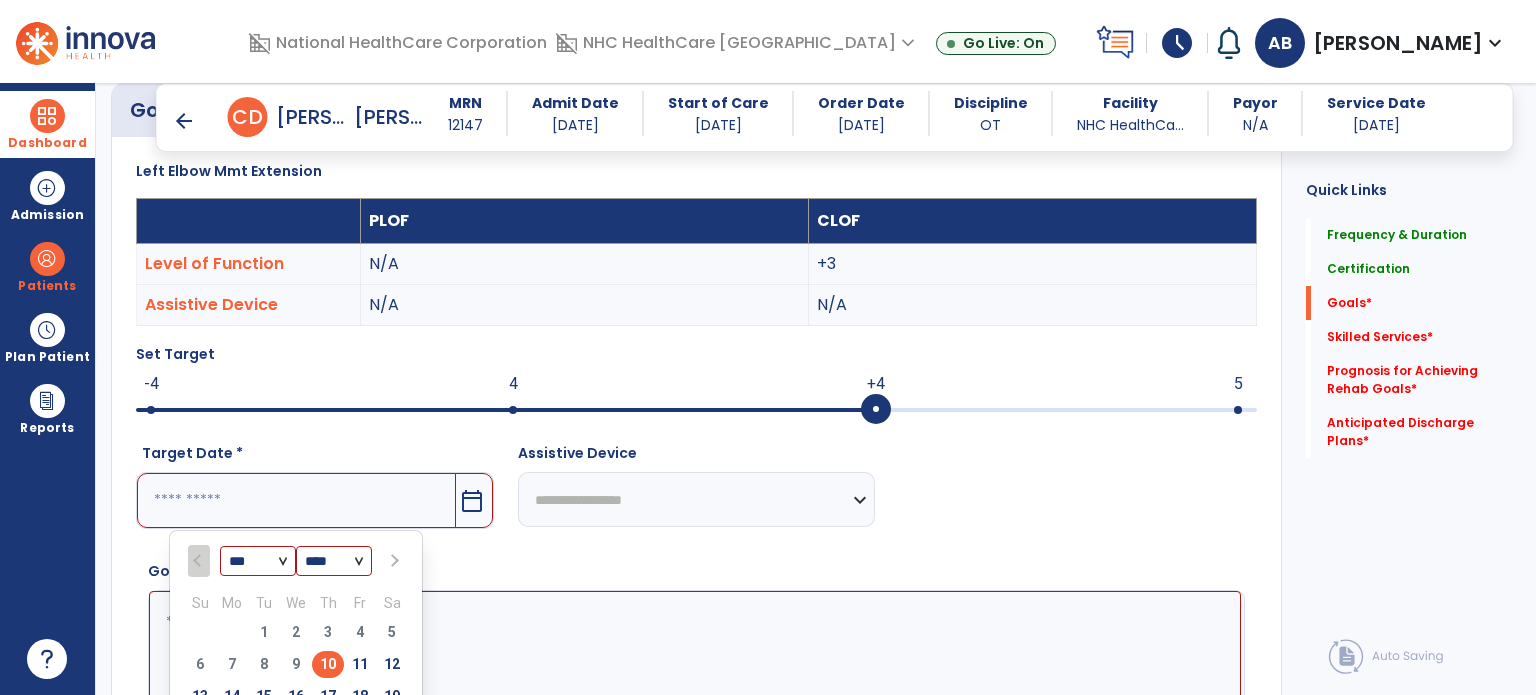 click at bounding box center (392, 561) 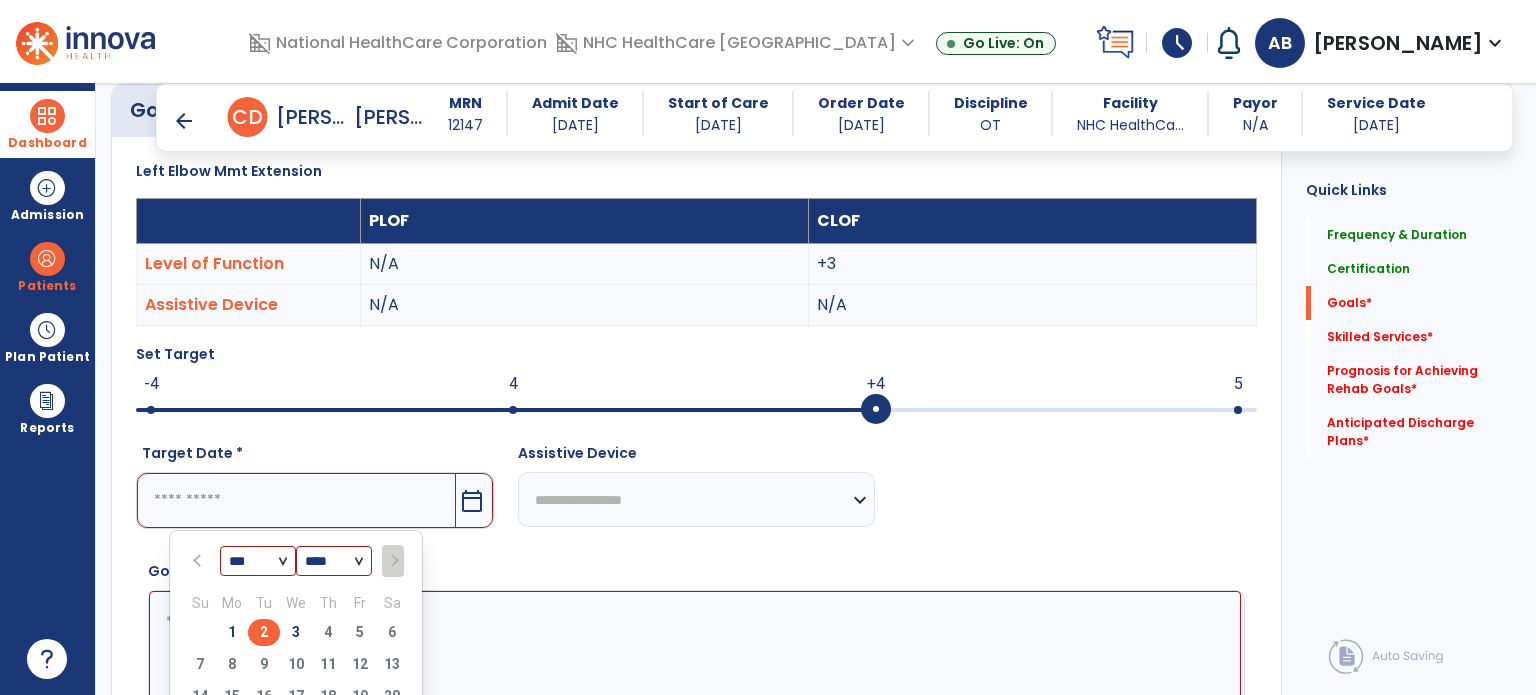 click on "2" at bounding box center [264, 632] 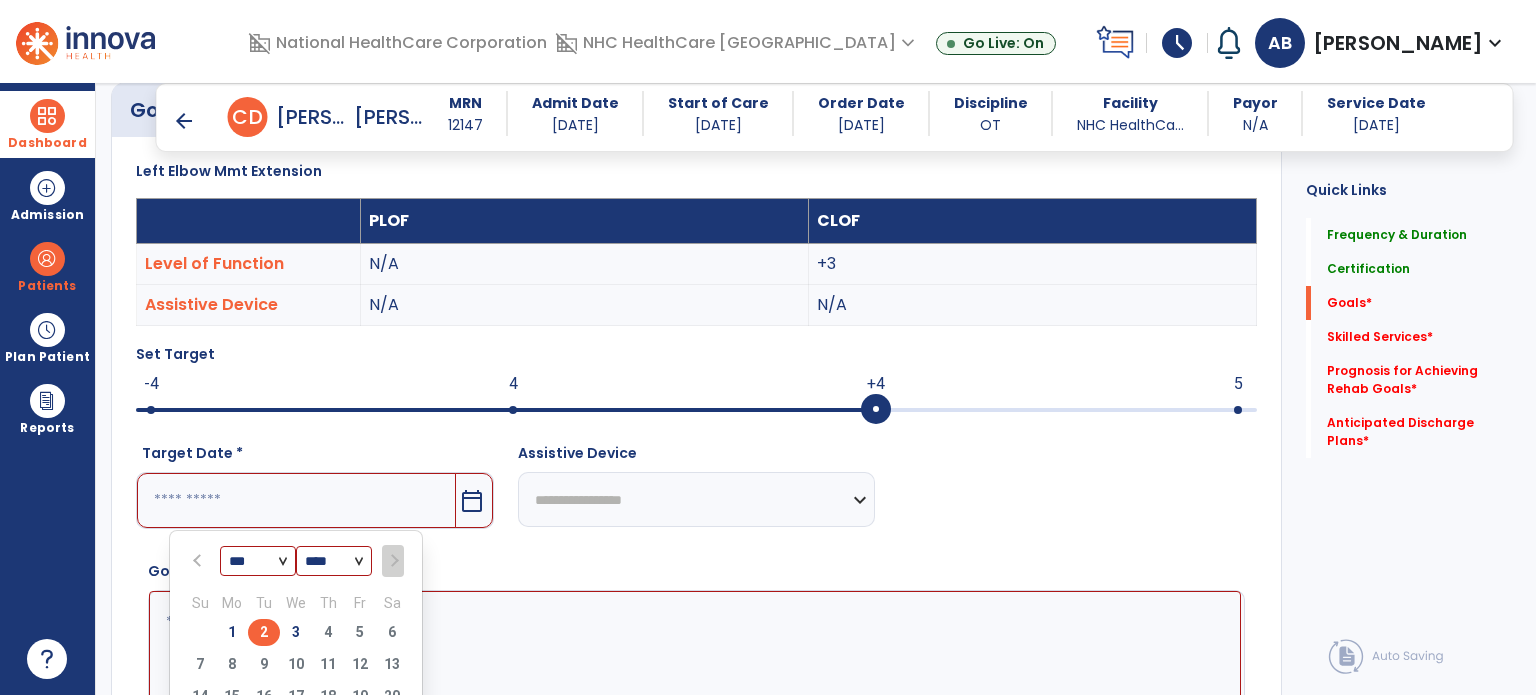 type on "********" 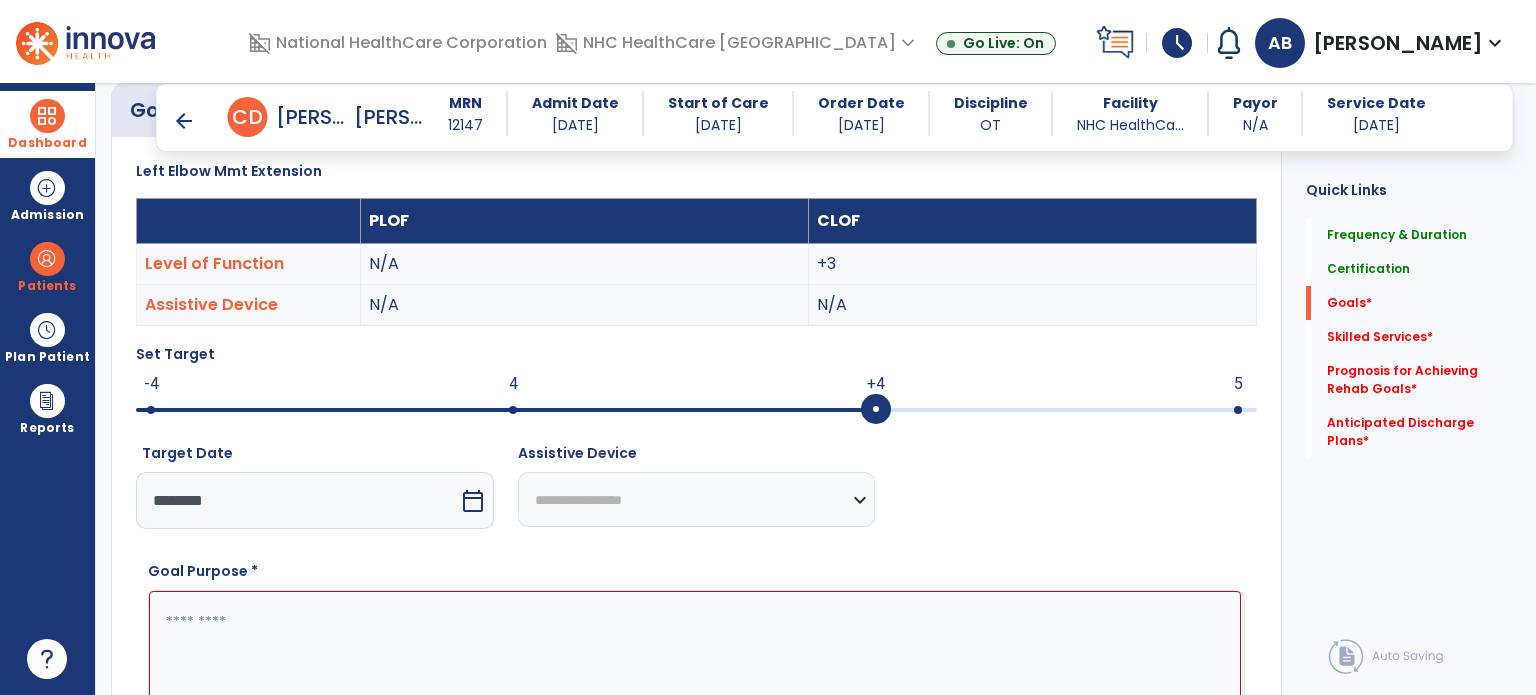 click at bounding box center [506, 410] 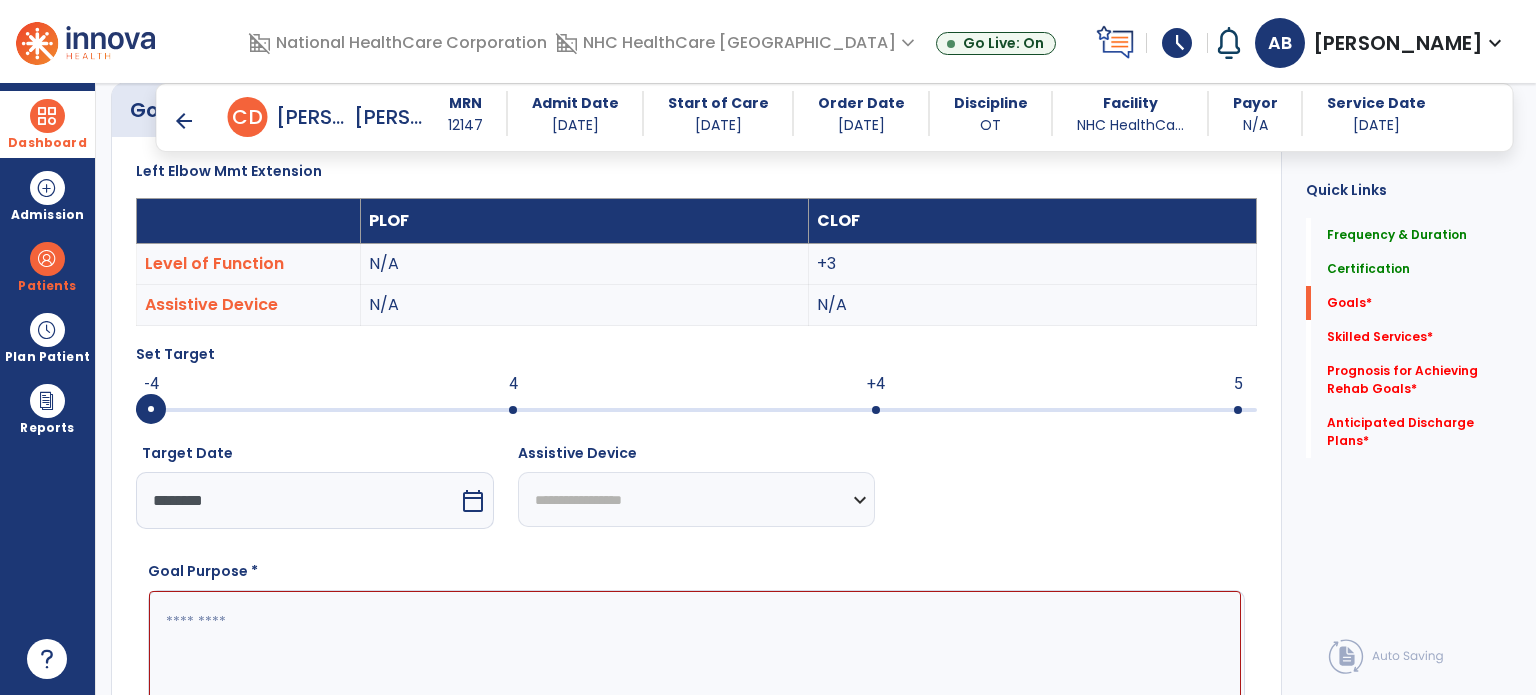 click at bounding box center [695, 666] 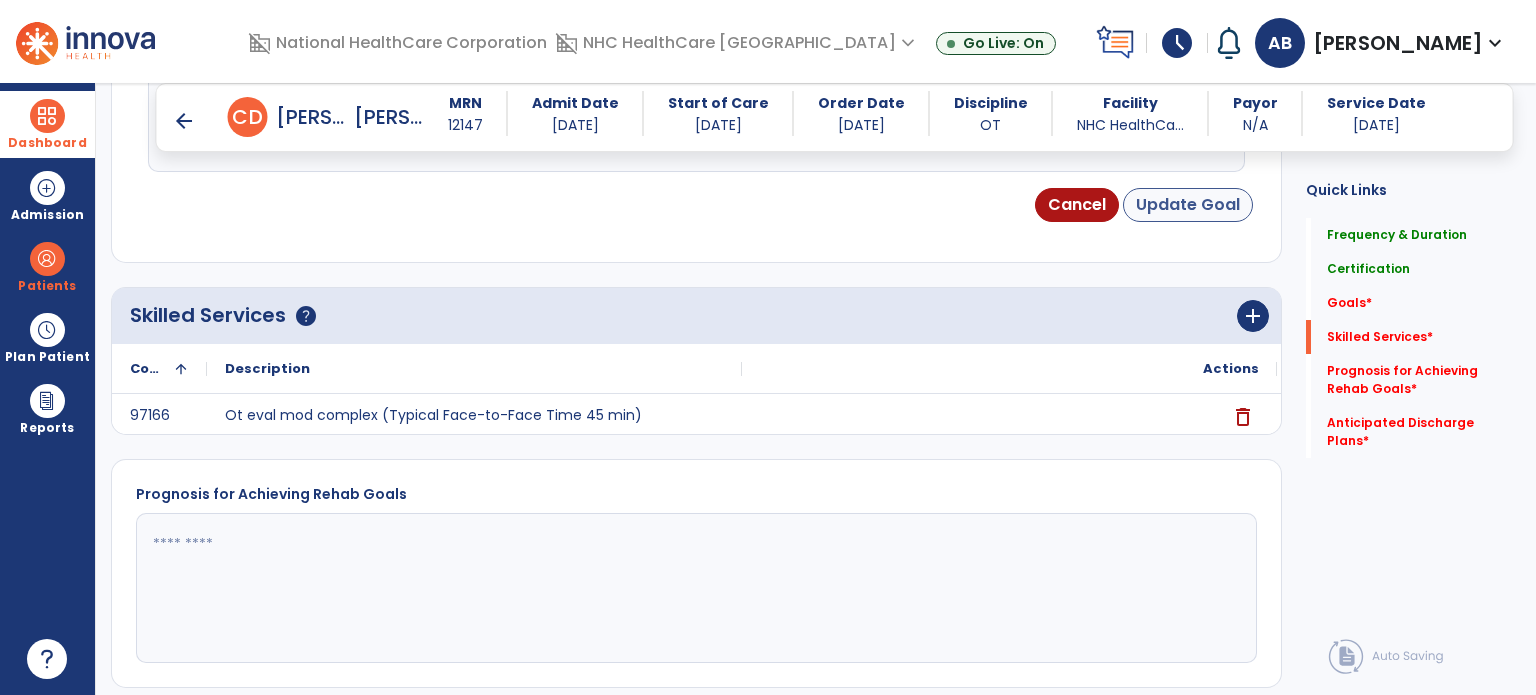 click on "Update Goal" at bounding box center (1188, 205) 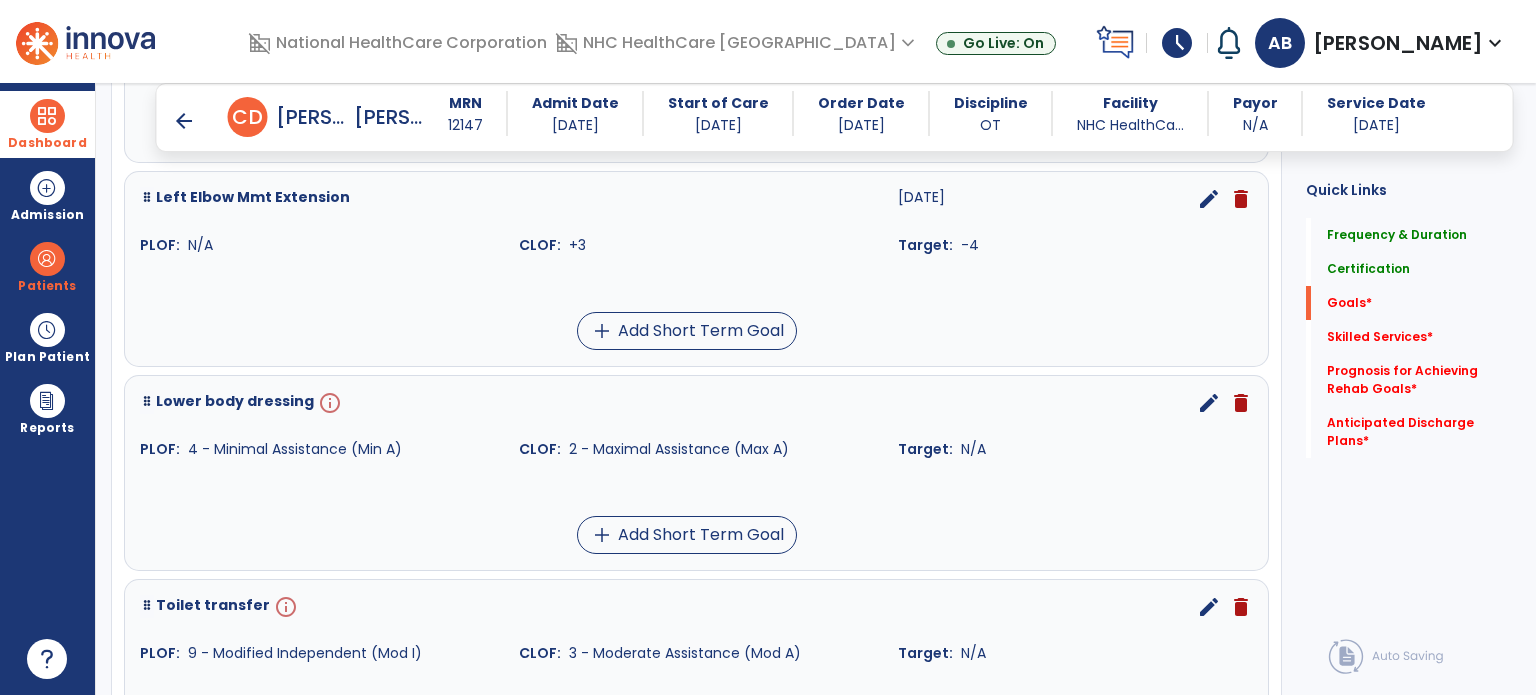 scroll, scrollTop: 1445, scrollLeft: 0, axis: vertical 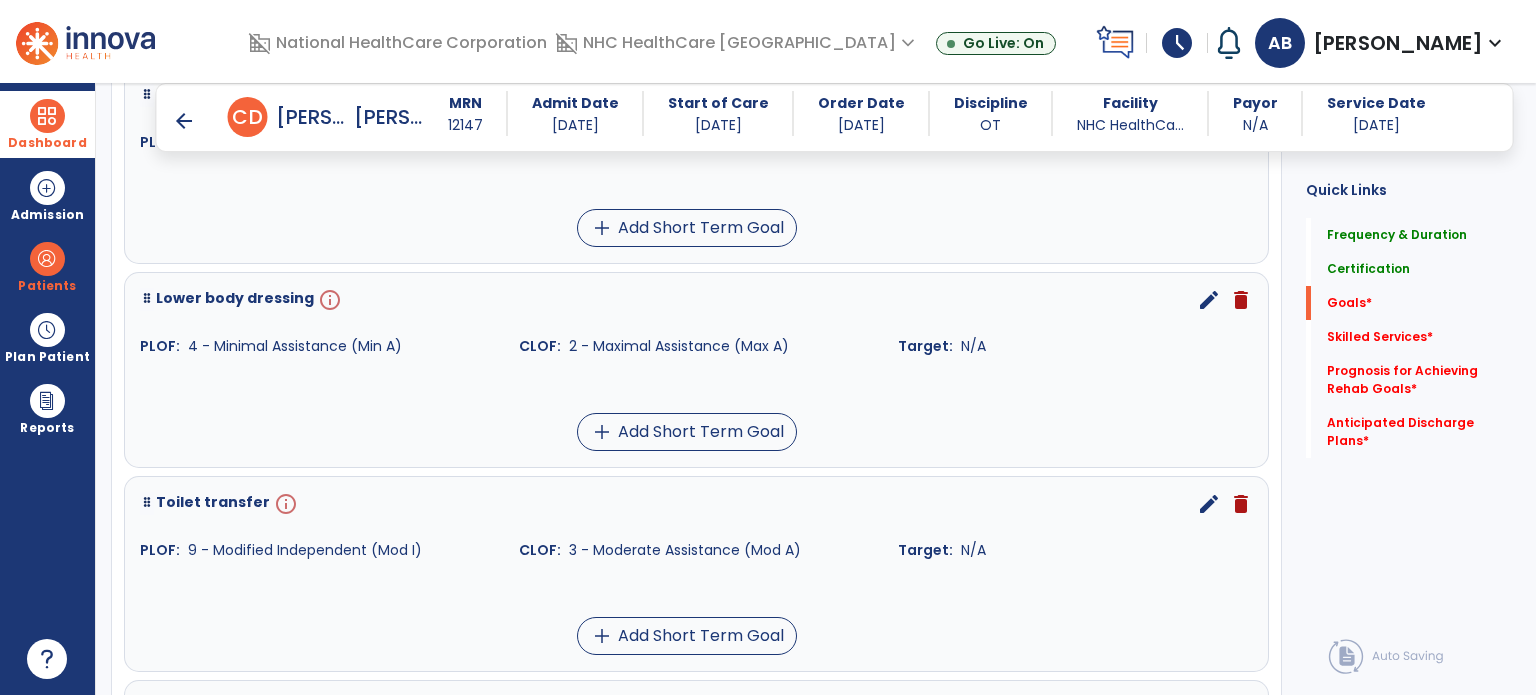 click on "edit" at bounding box center [1209, 300] 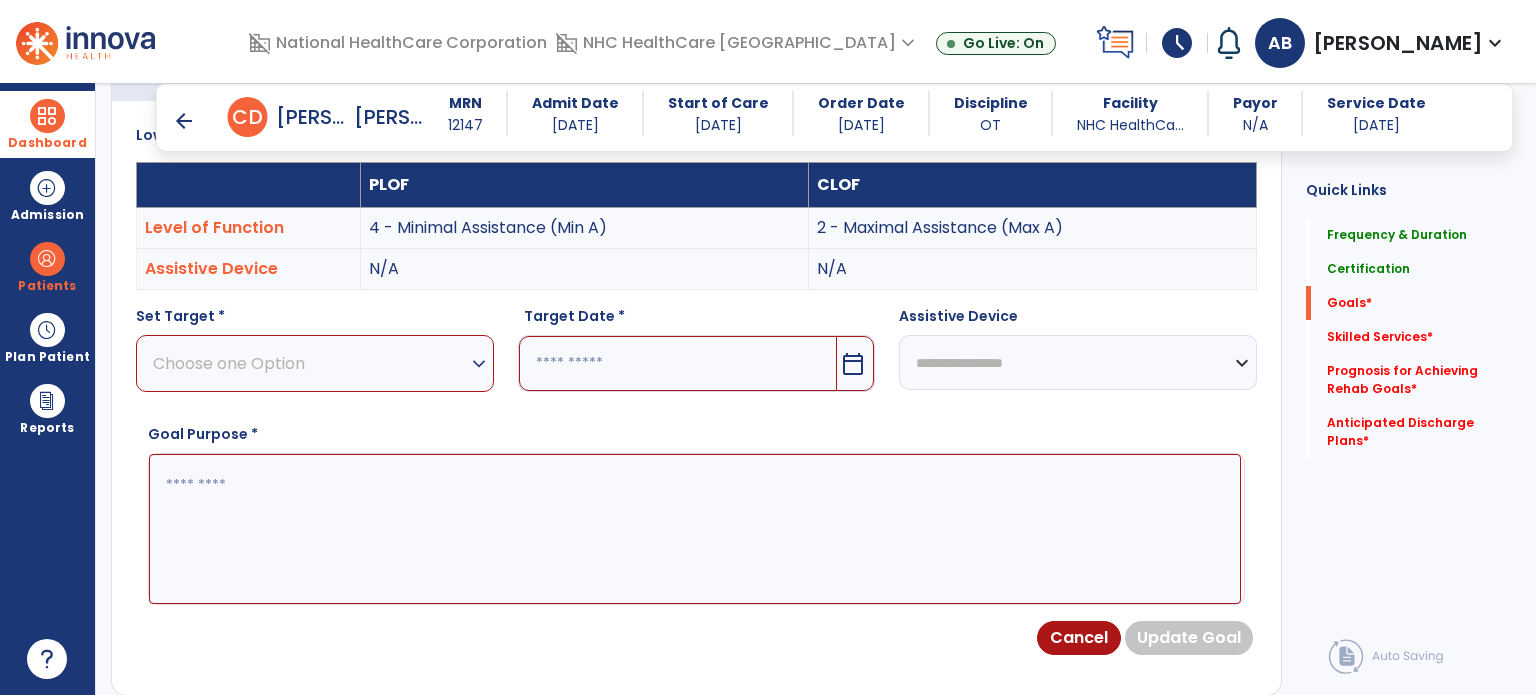 scroll, scrollTop: 534, scrollLeft: 0, axis: vertical 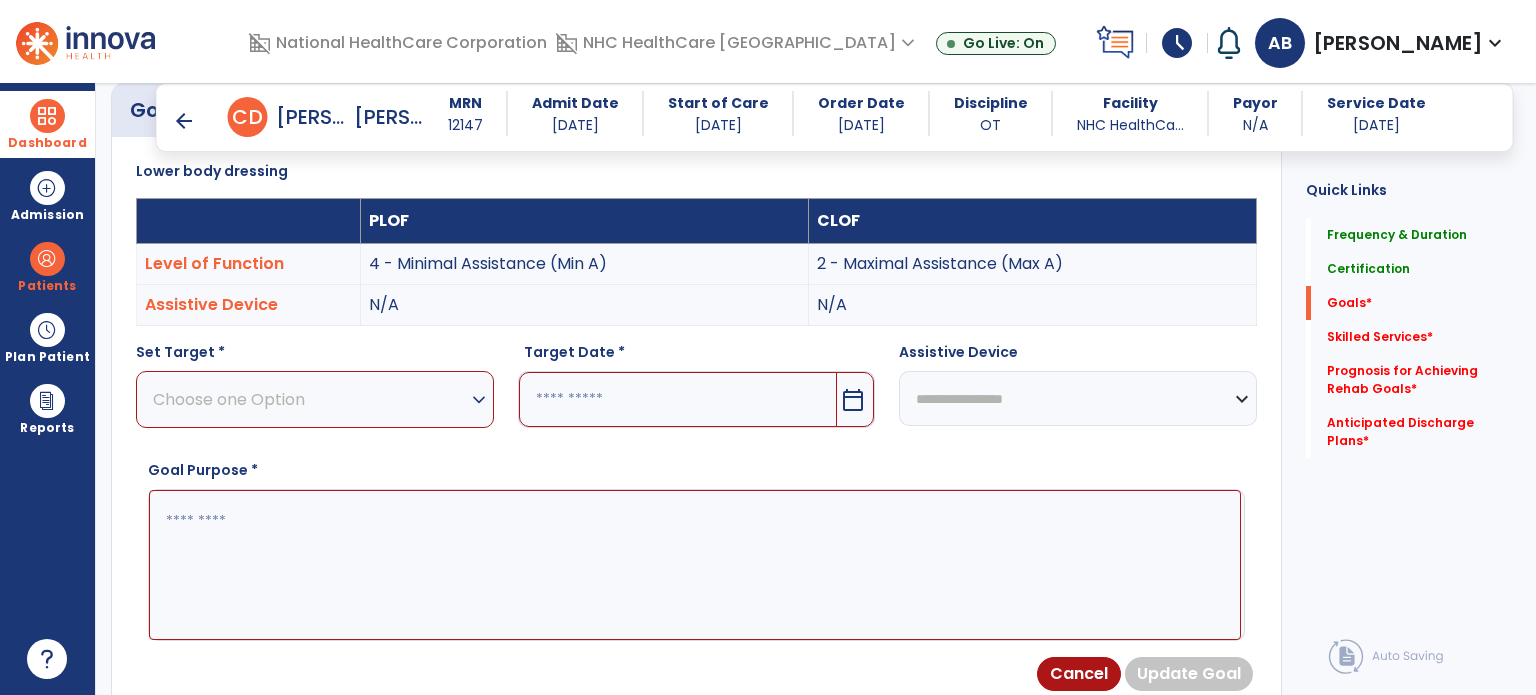 click on "Choose one Option" at bounding box center (310, 399) 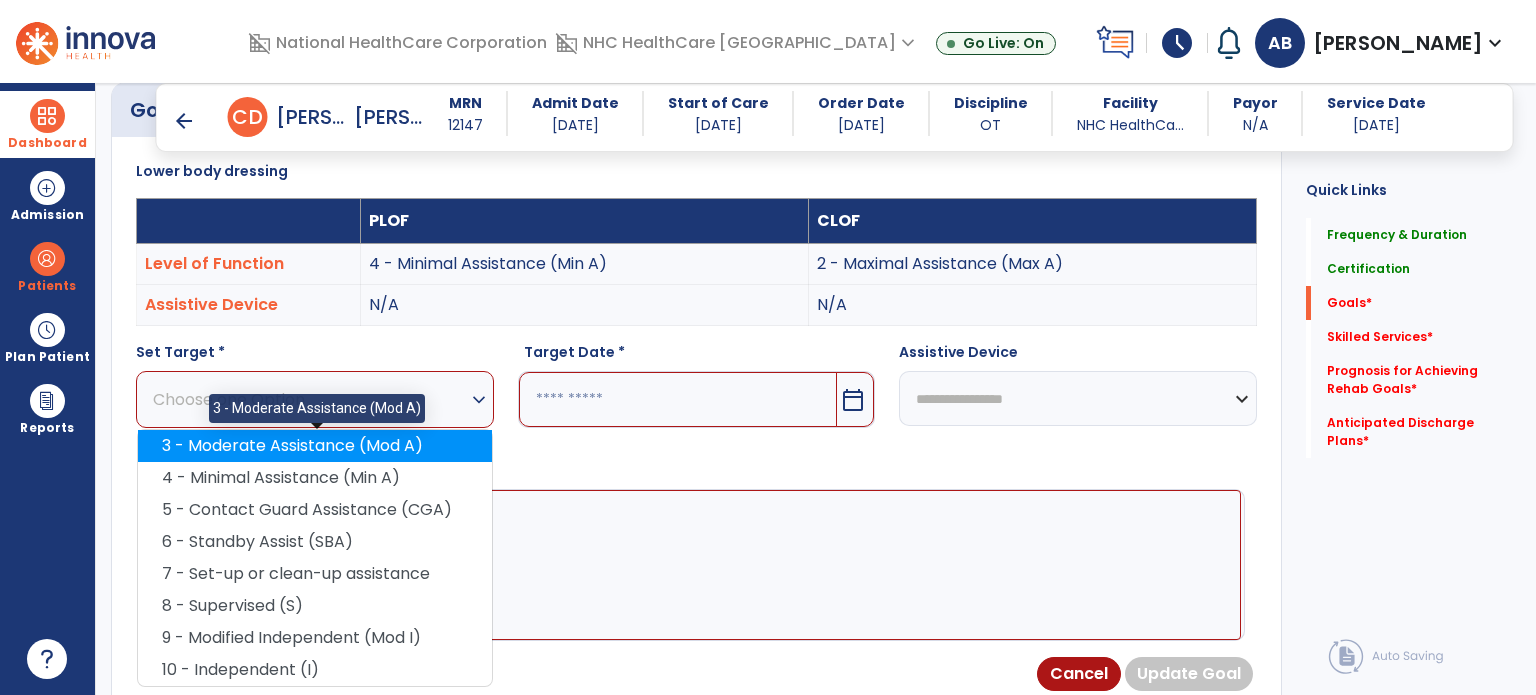 click on "3 - Moderate Assistance (Mod A)" at bounding box center [315, 446] 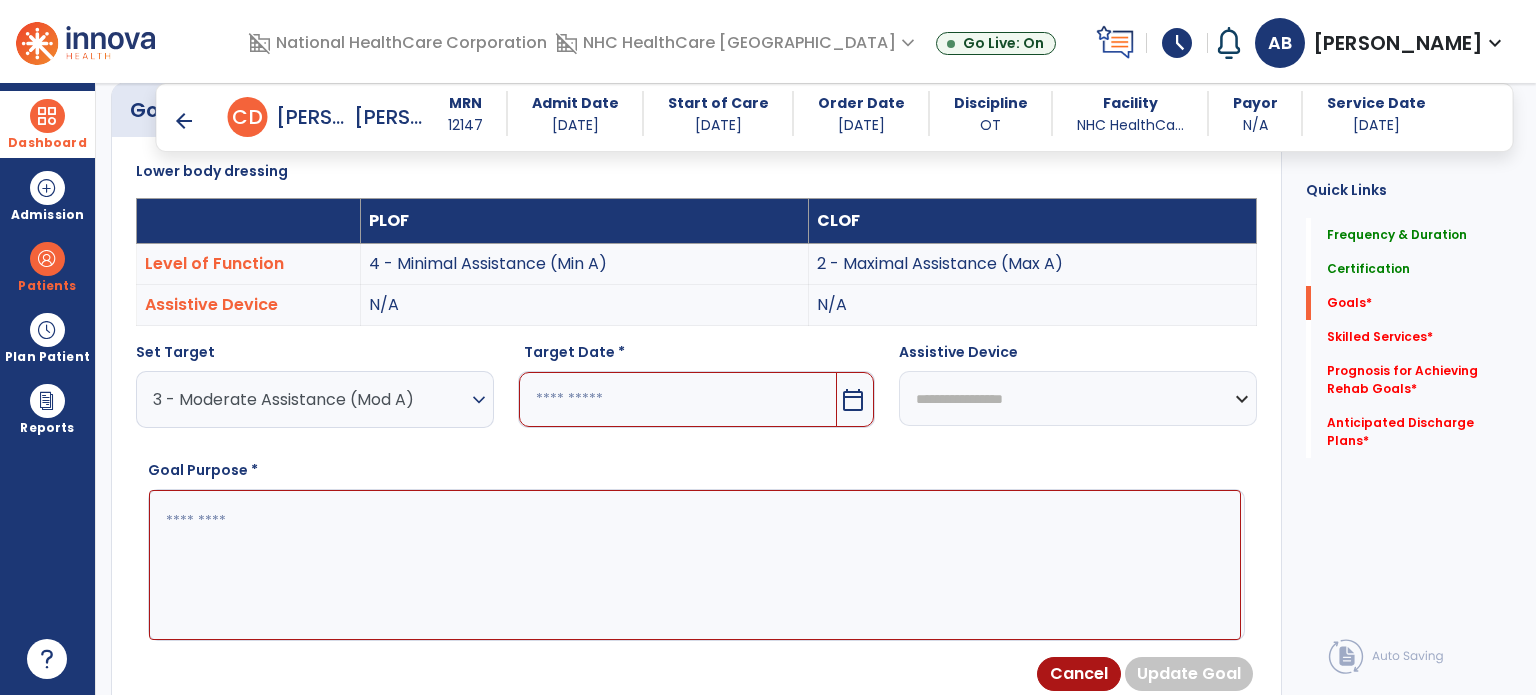 click on "3 - Moderate Assistance (Mod A)" at bounding box center (310, 399) 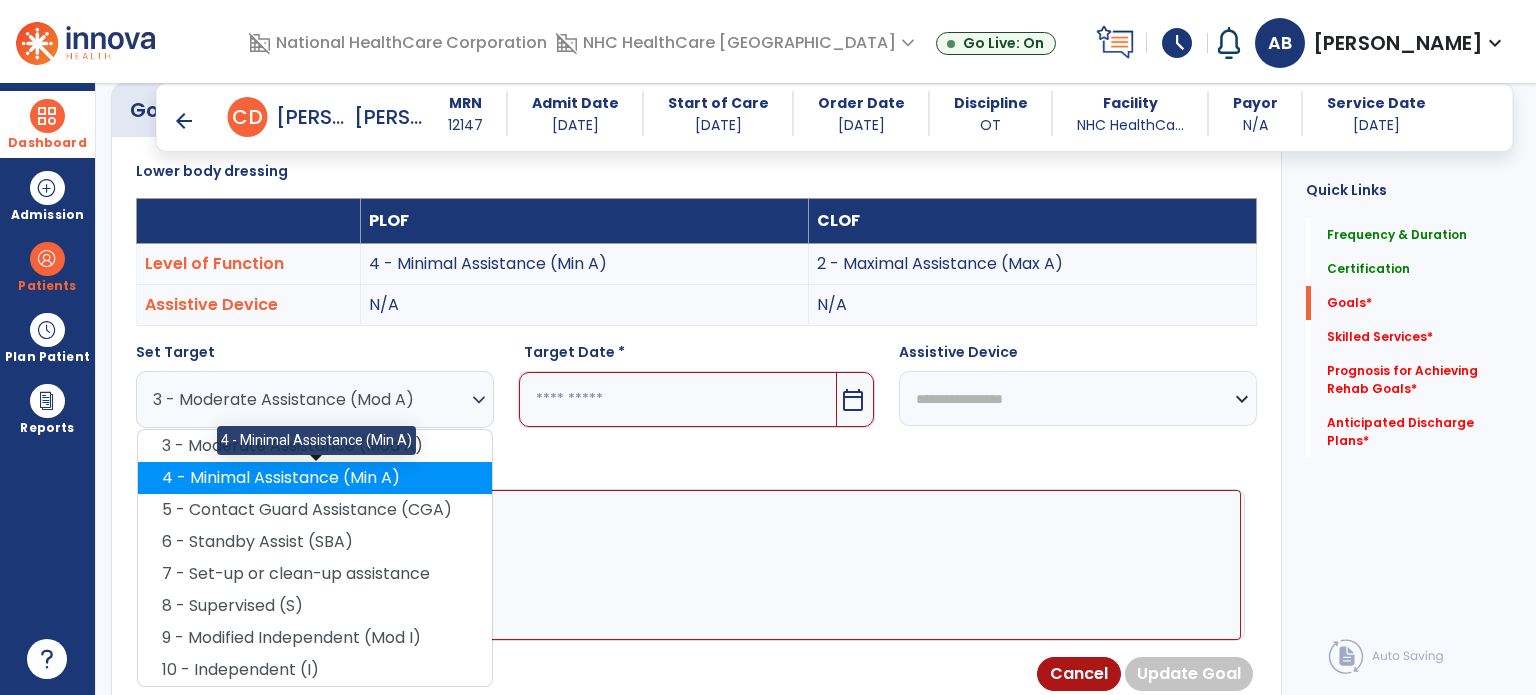 click on "4 - Minimal Assistance (Min A)" at bounding box center (315, 478) 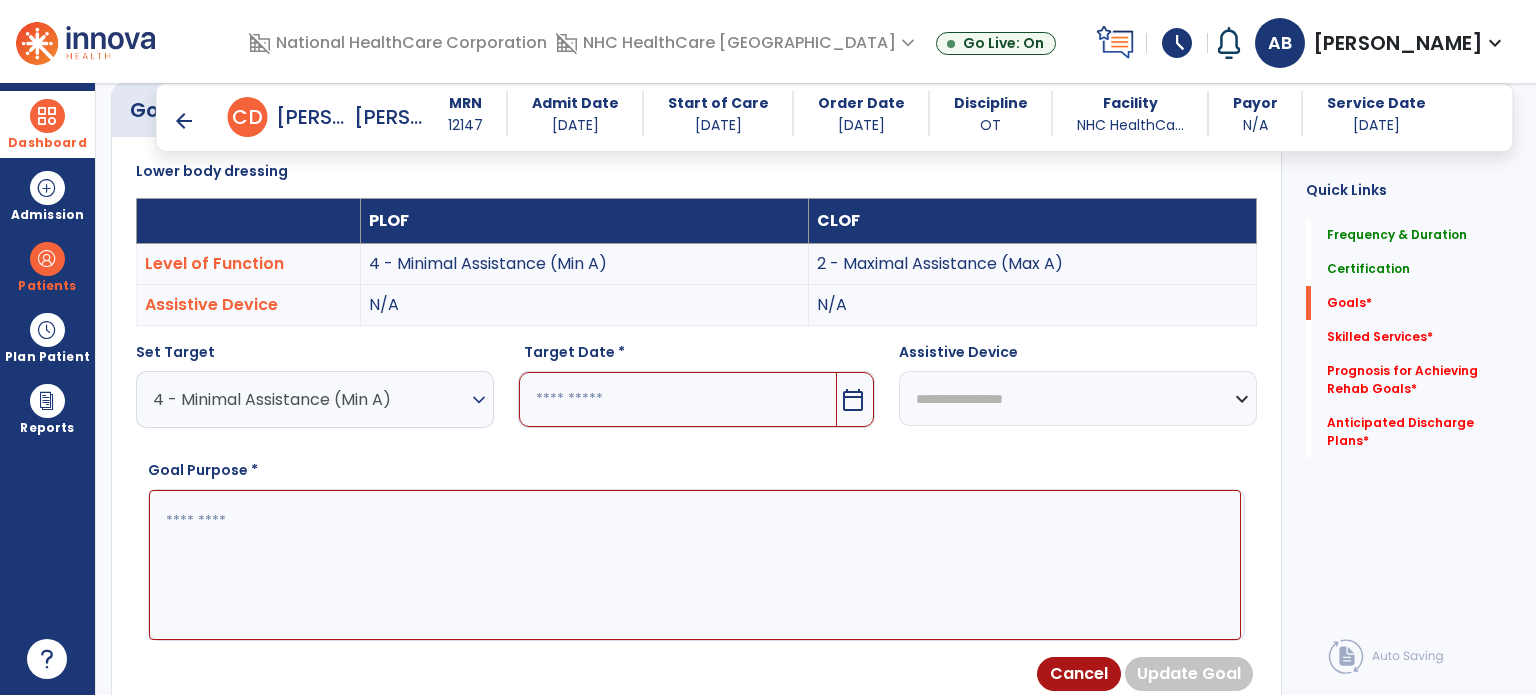 click at bounding box center [678, 399] 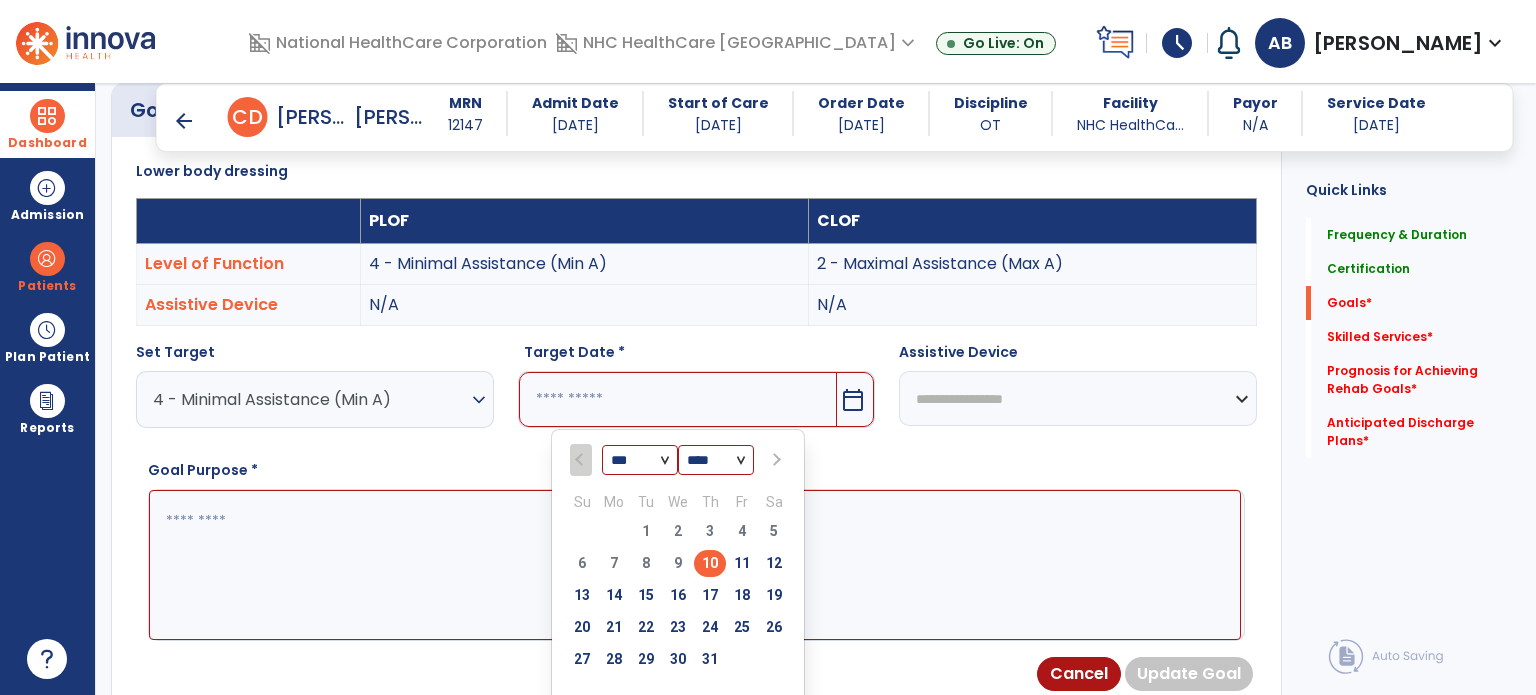 click at bounding box center (775, 460) 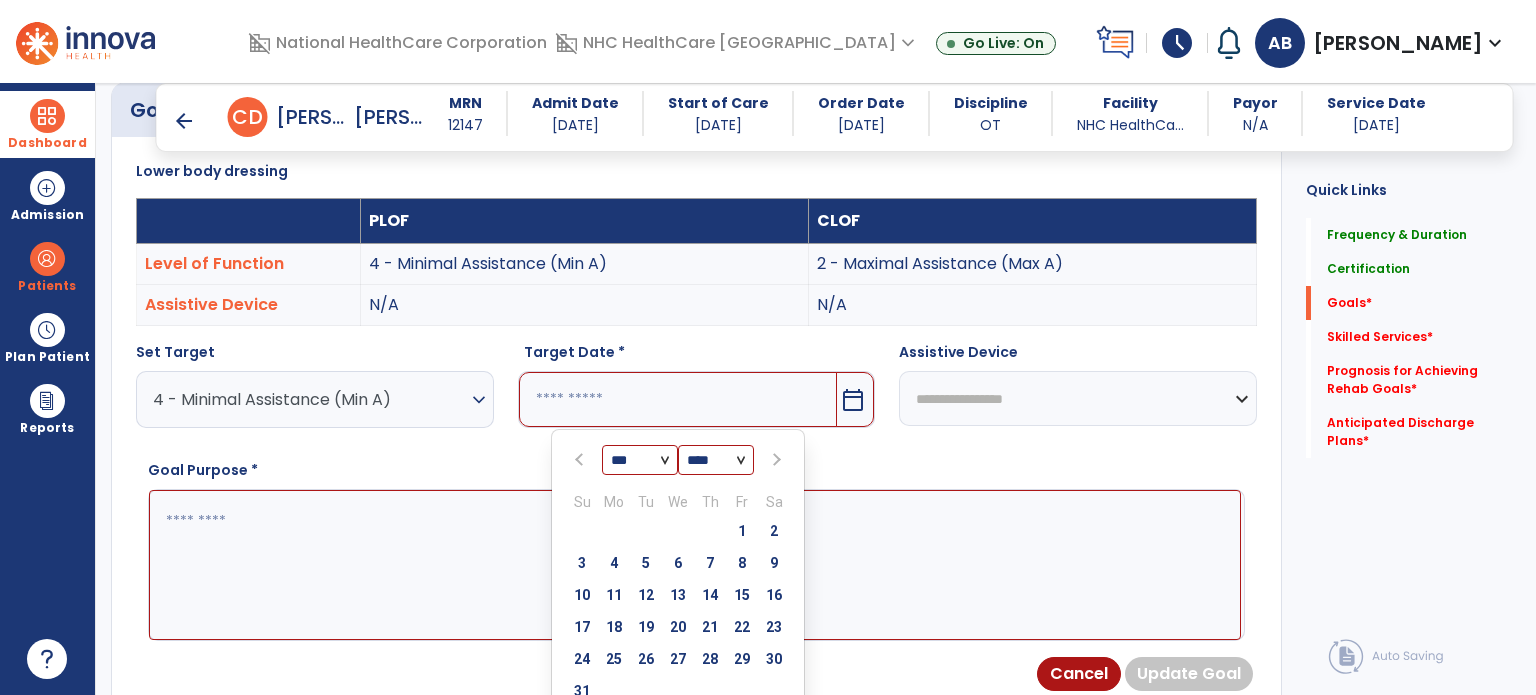 click at bounding box center (775, 460) 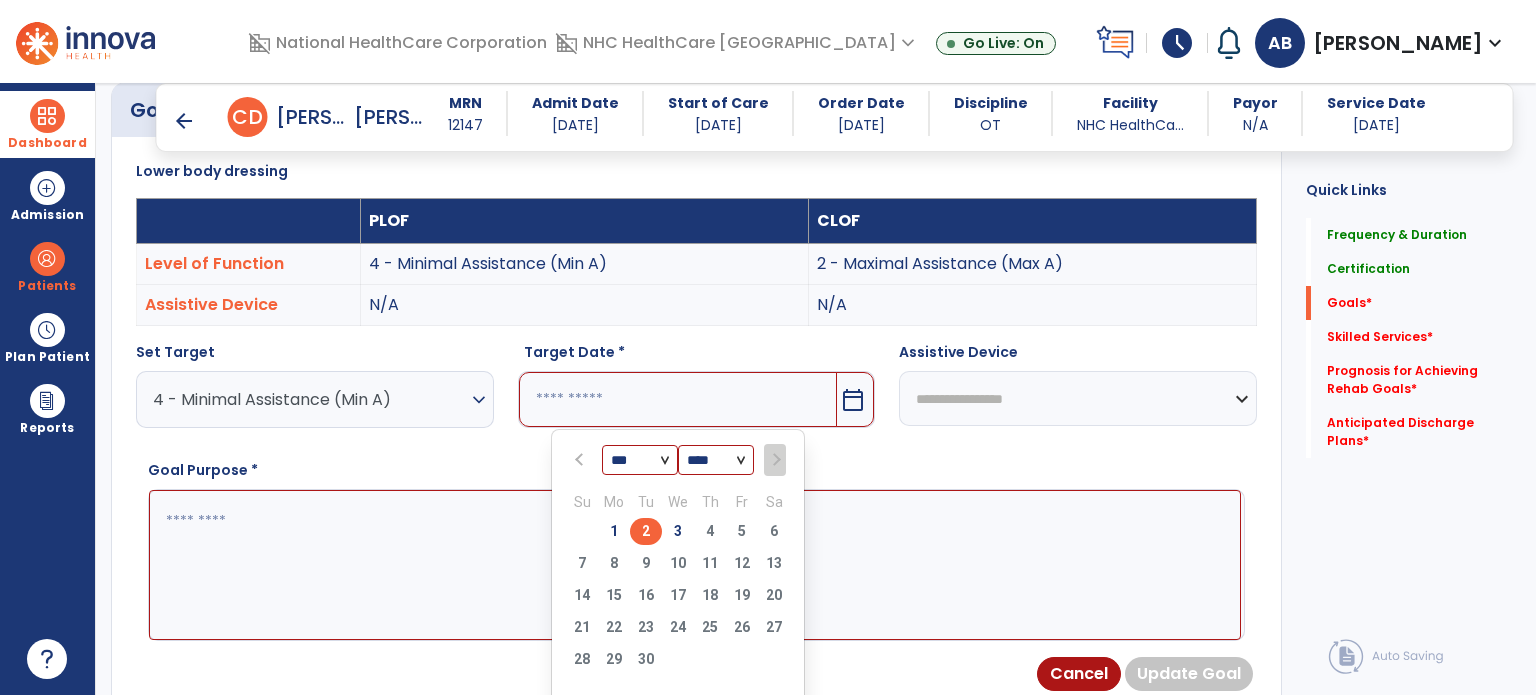 click on "2" at bounding box center (646, 531) 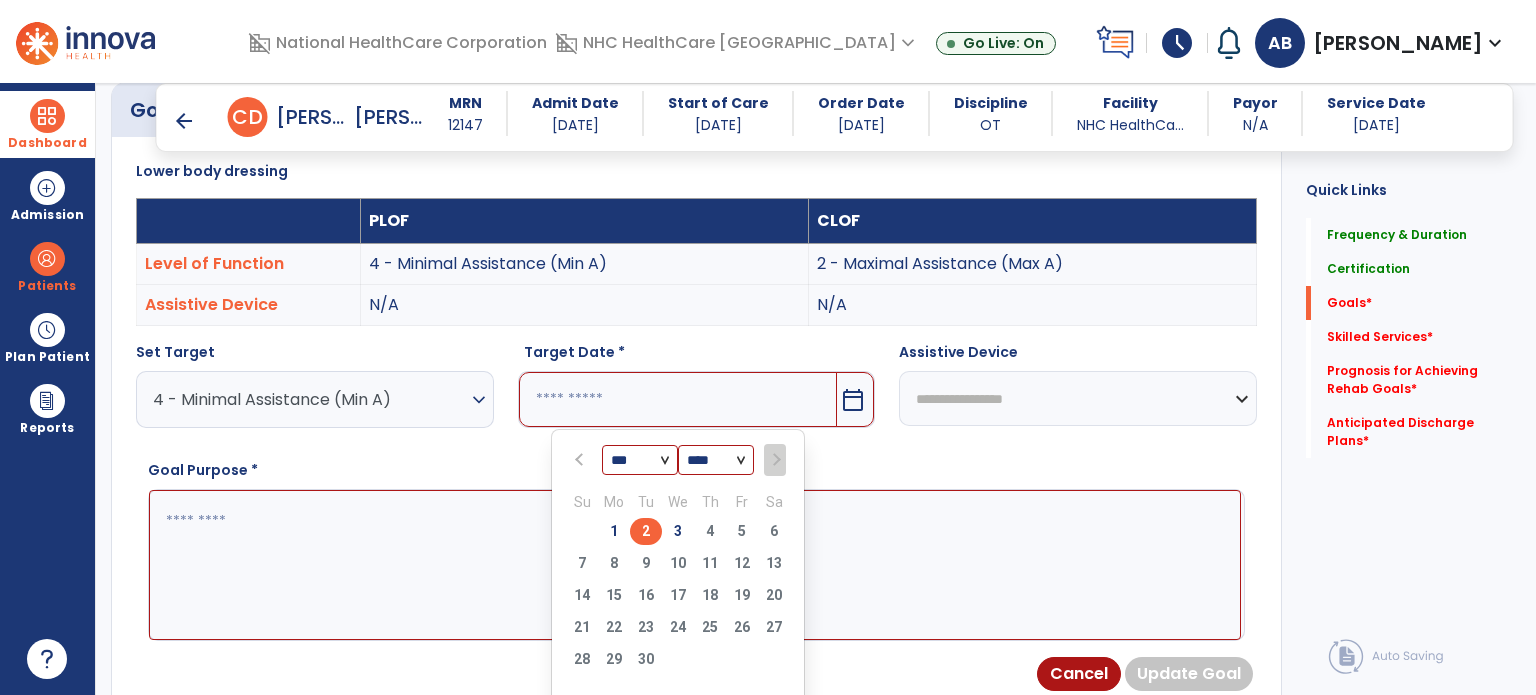 type on "********" 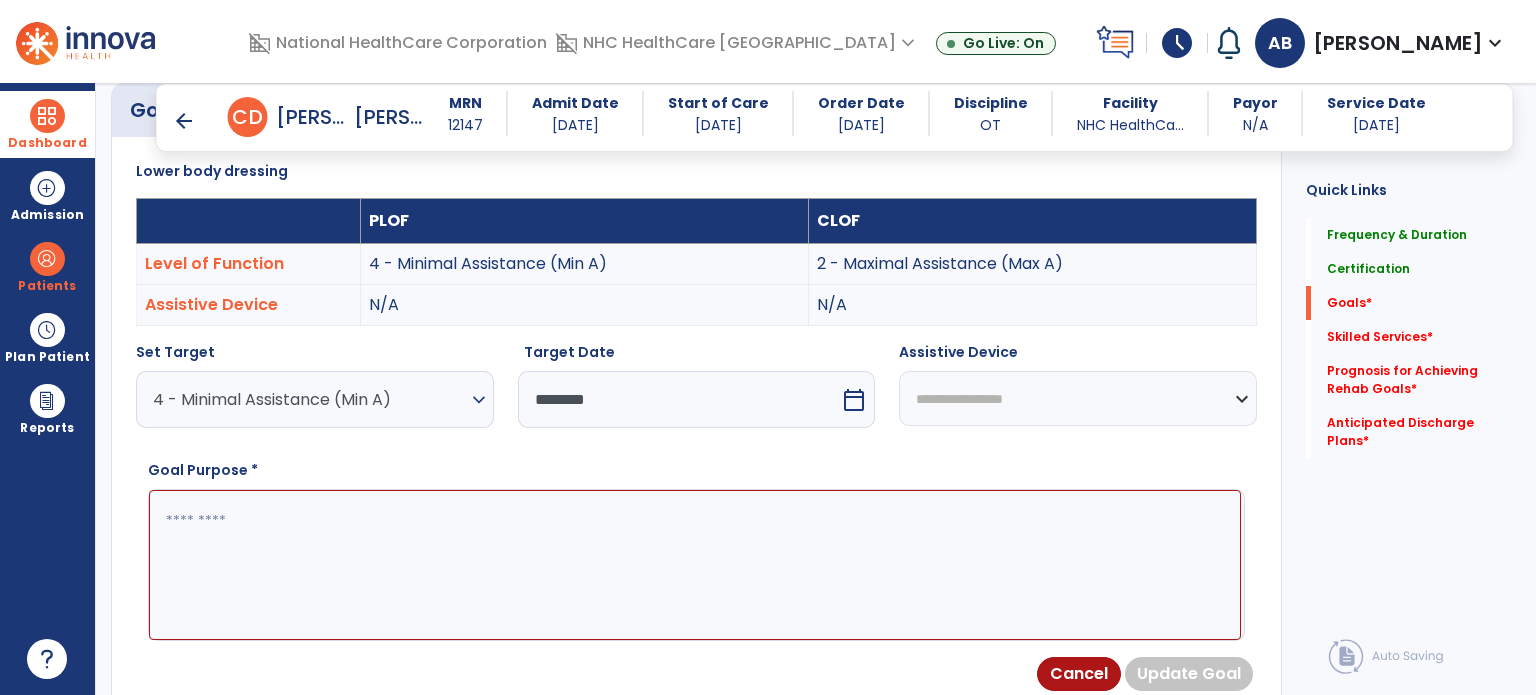 click on "**********" at bounding box center (1078, 398) 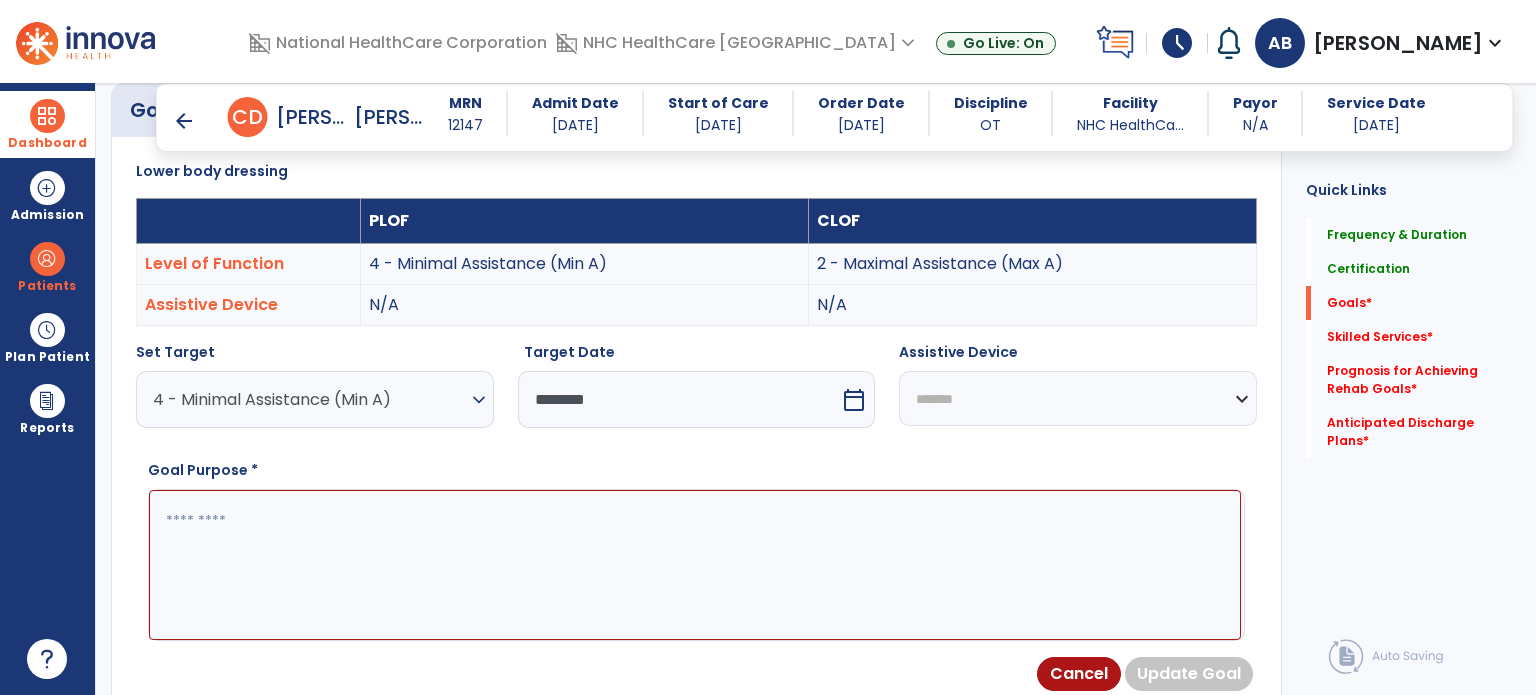 click on "**********" at bounding box center [1078, 398] 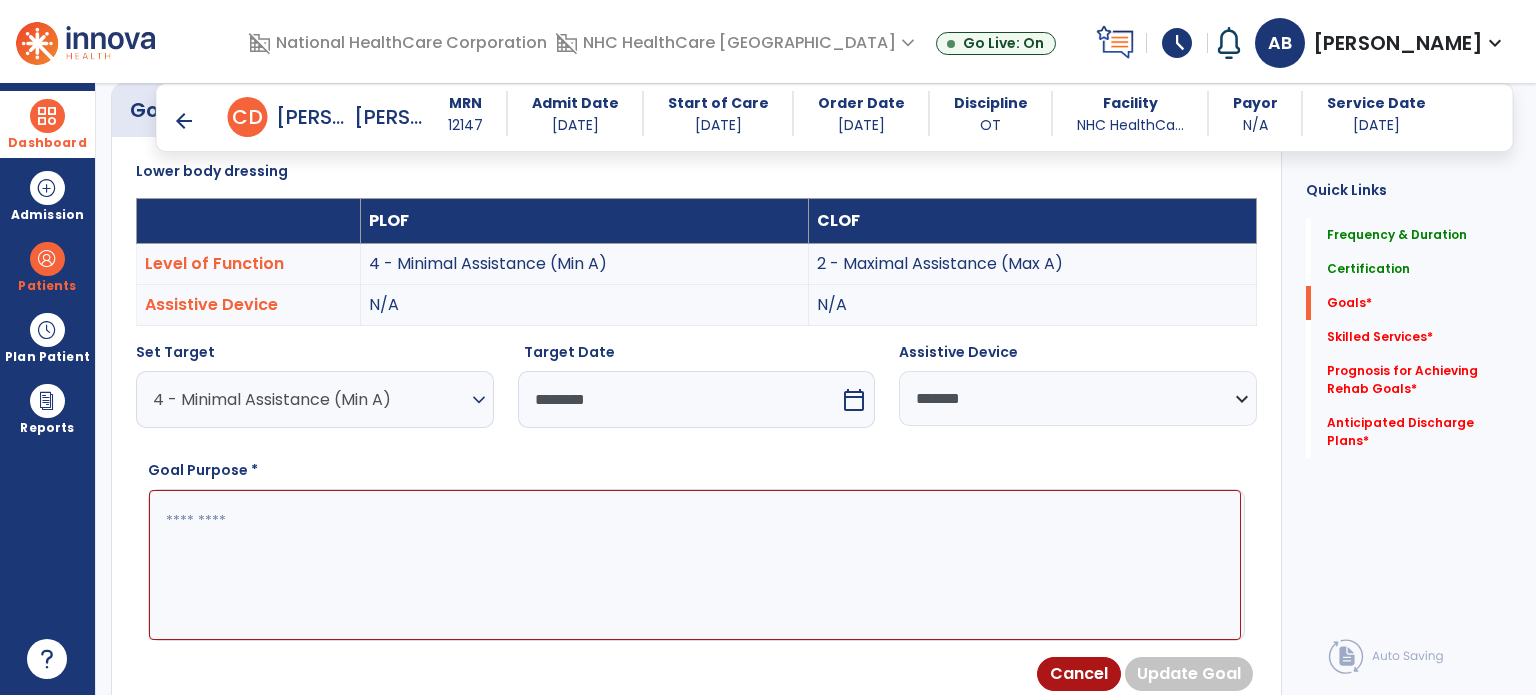click at bounding box center [695, 565] 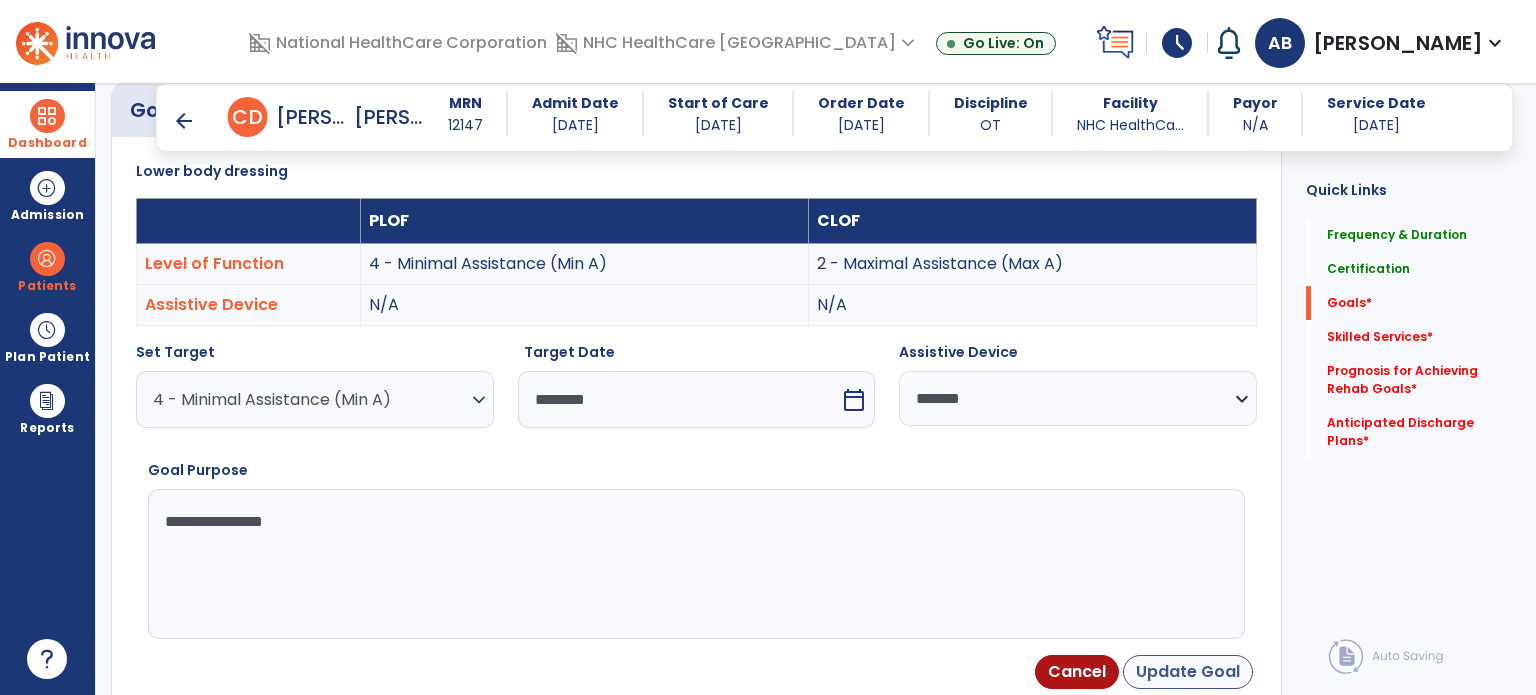 type on "**********" 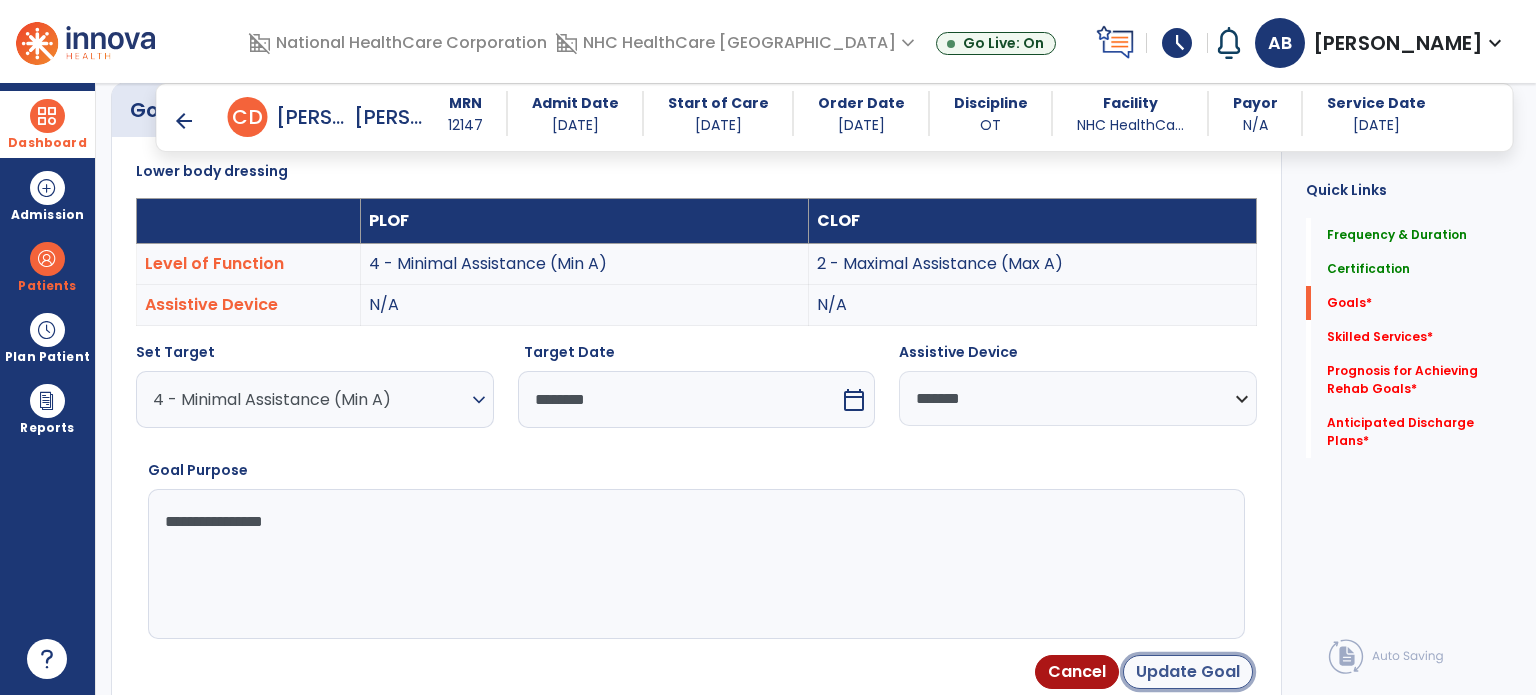 click on "Update Goal" at bounding box center [1188, 672] 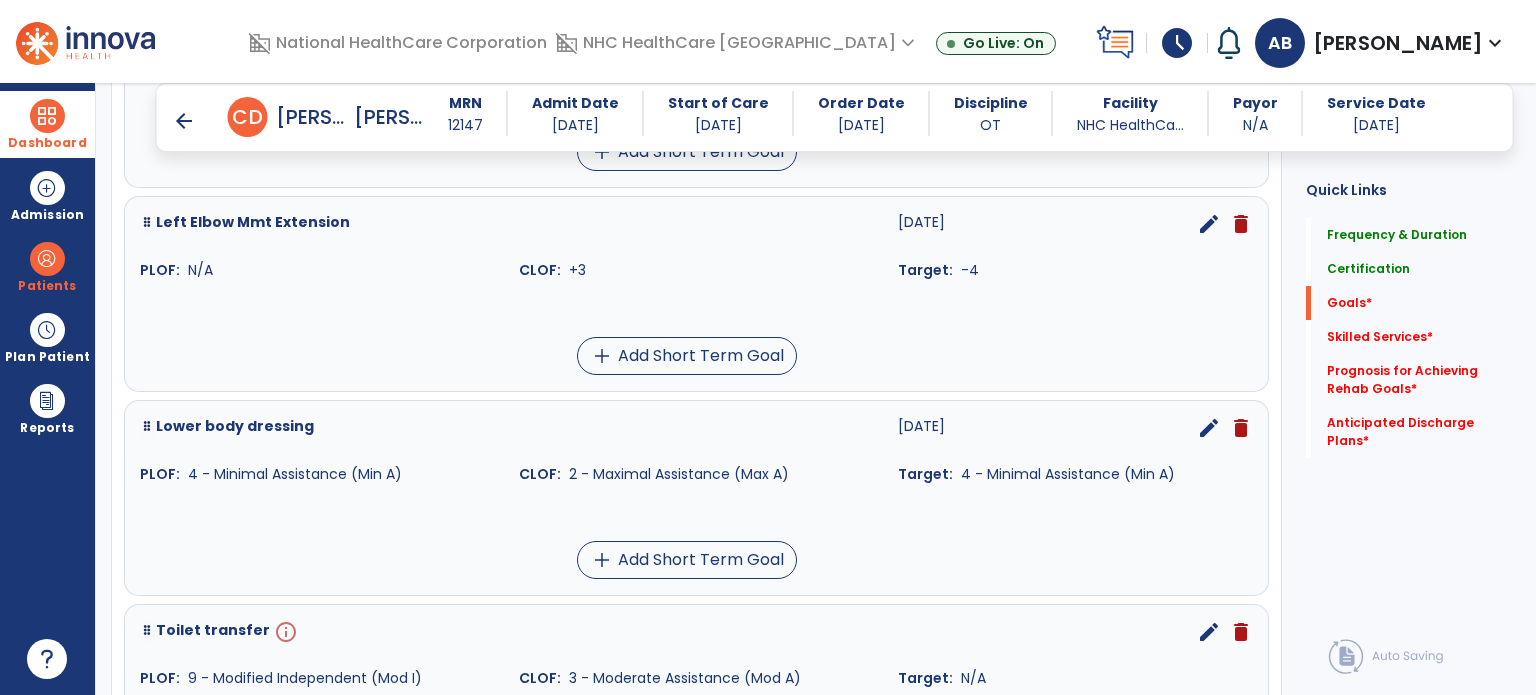 scroll, scrollTop: 1434, scrollLeft: 0, axis: vertical 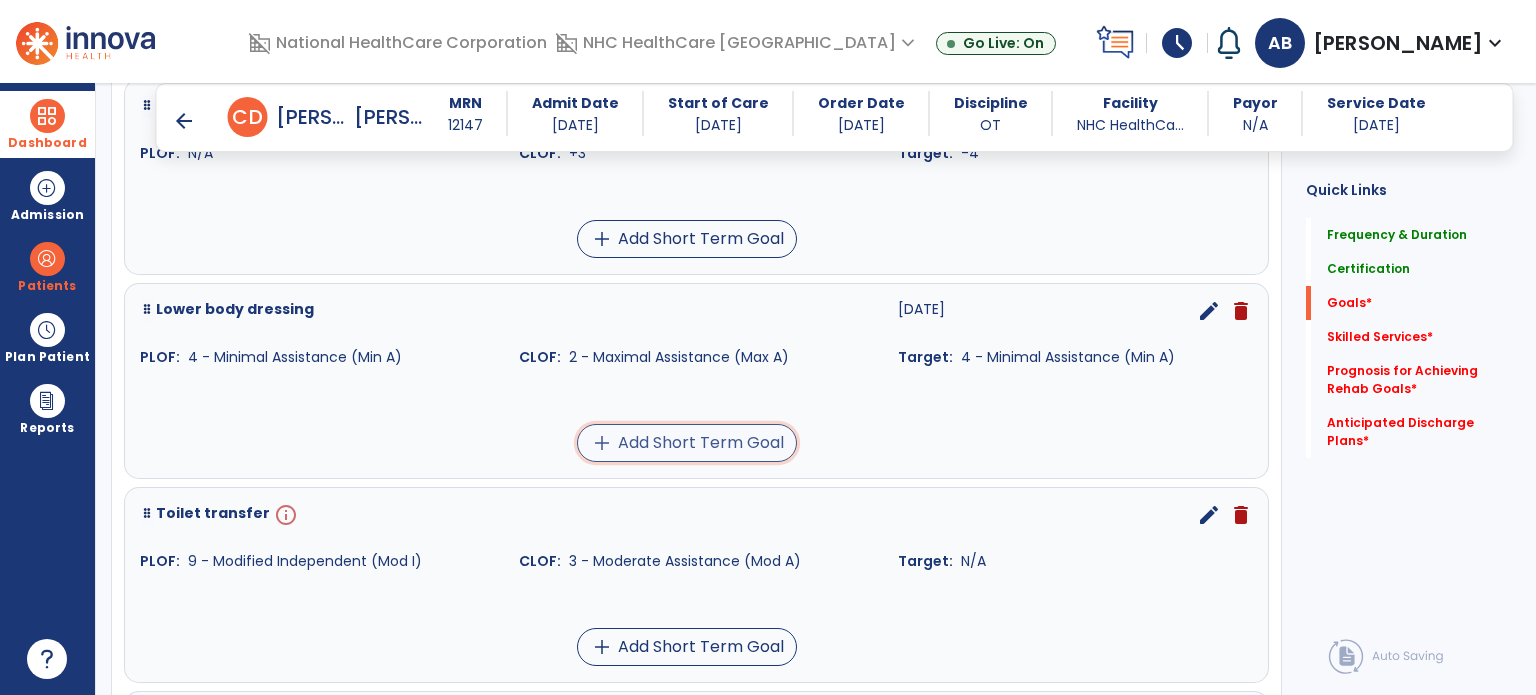 click on "add  Add Short Term Goal" at bounding box center [687, 443] 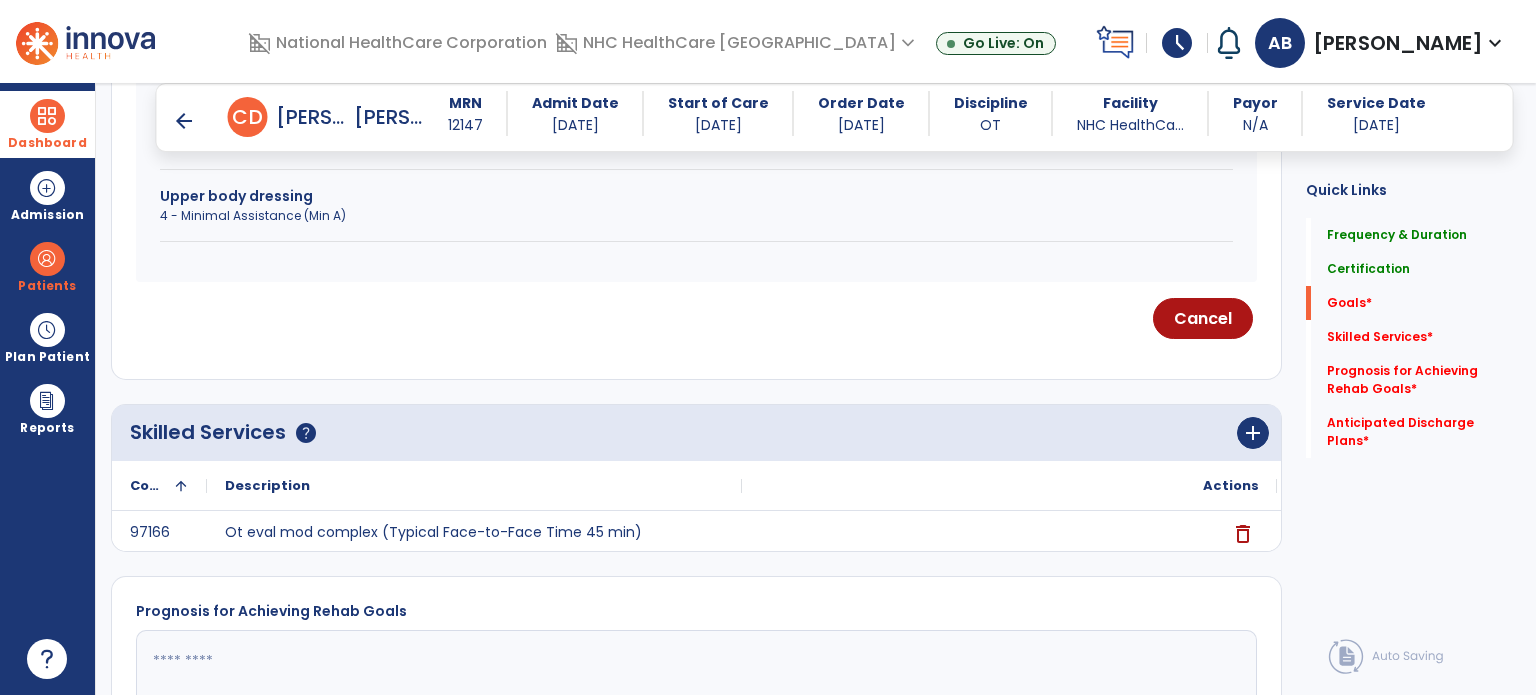 scroll, scrollTop: 1026, scrollLeft: 0, axis: vertical 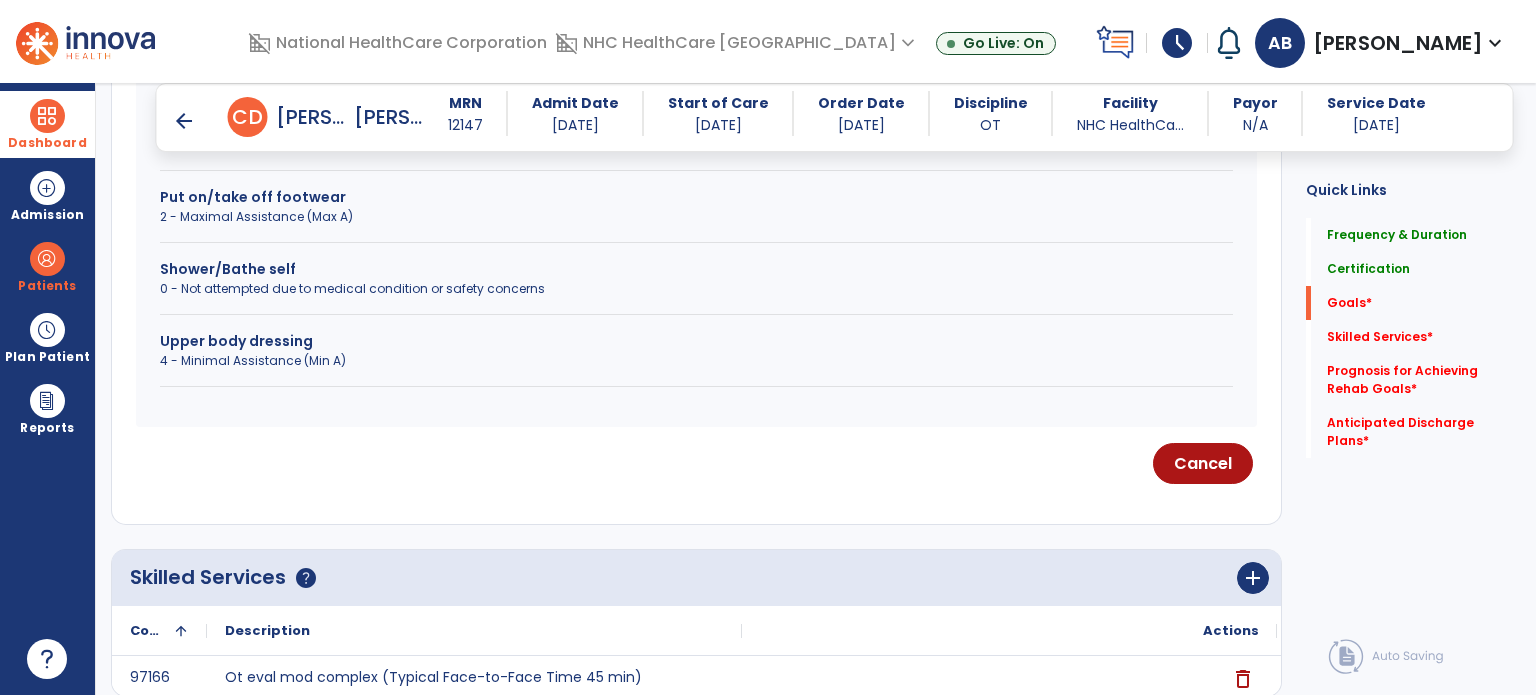 click on "4 - Minimal Assistance (Min A)" at bounding box center (696, 361) 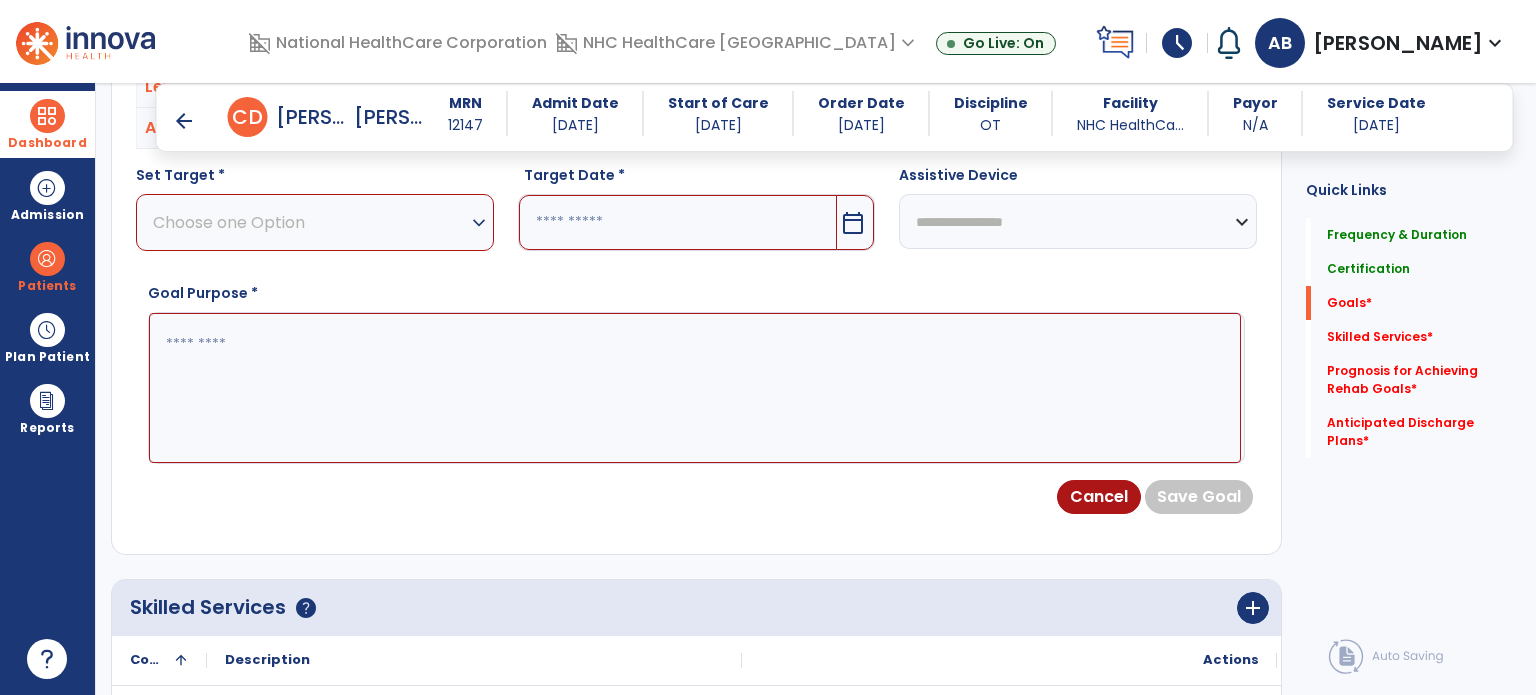 scroll, scrollTop: 626, scrollLeft: 0, axis: vertical 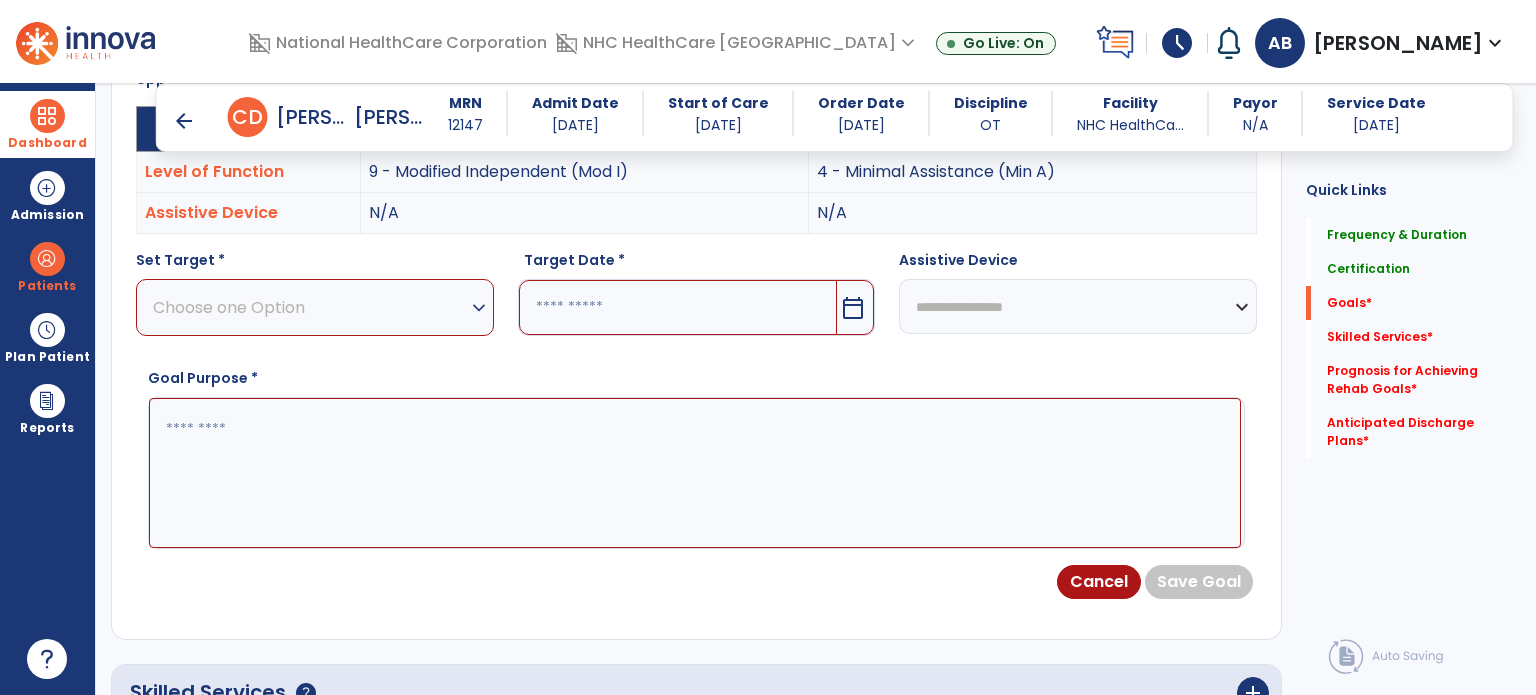 click on "Choose one Option" at bounding box center [310, 307] 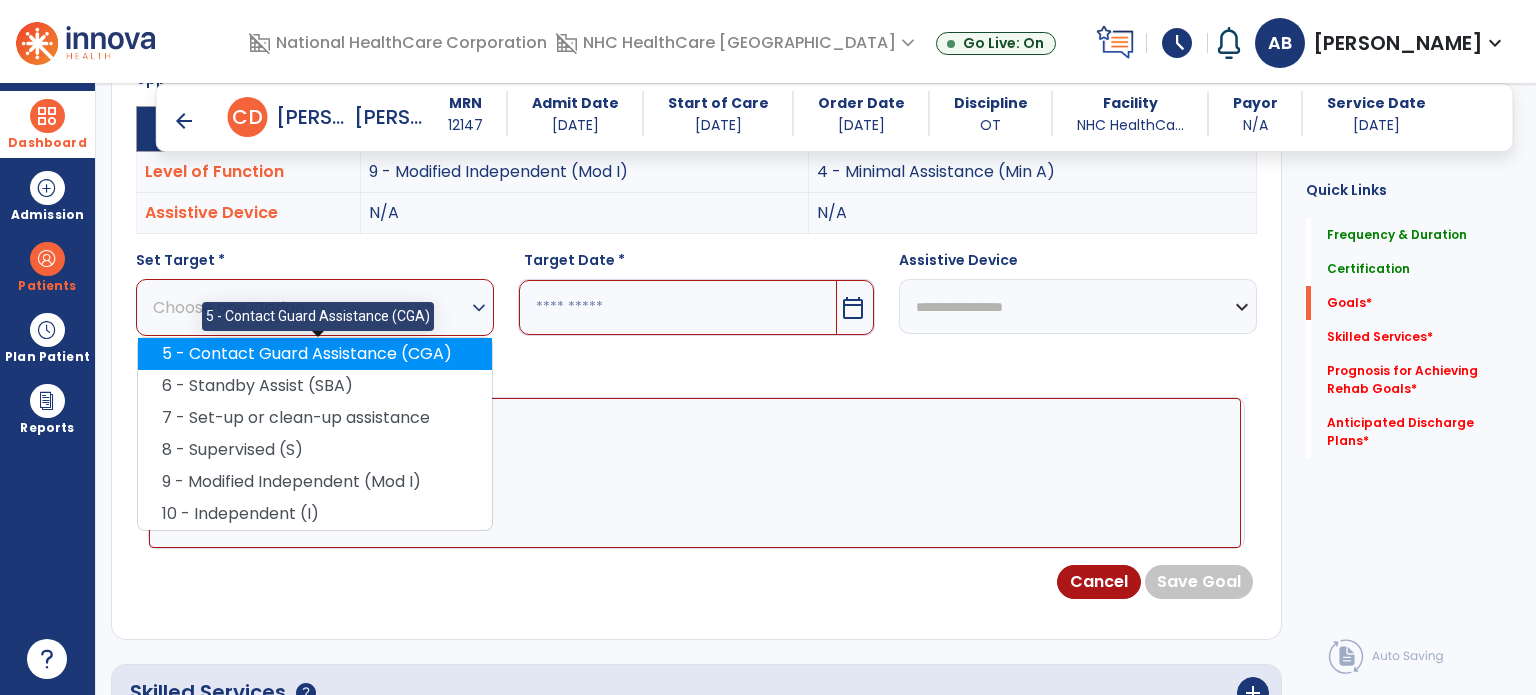 click on "5 - Contact Guard Assistance (CGA)" at bounding box center [315, 354] 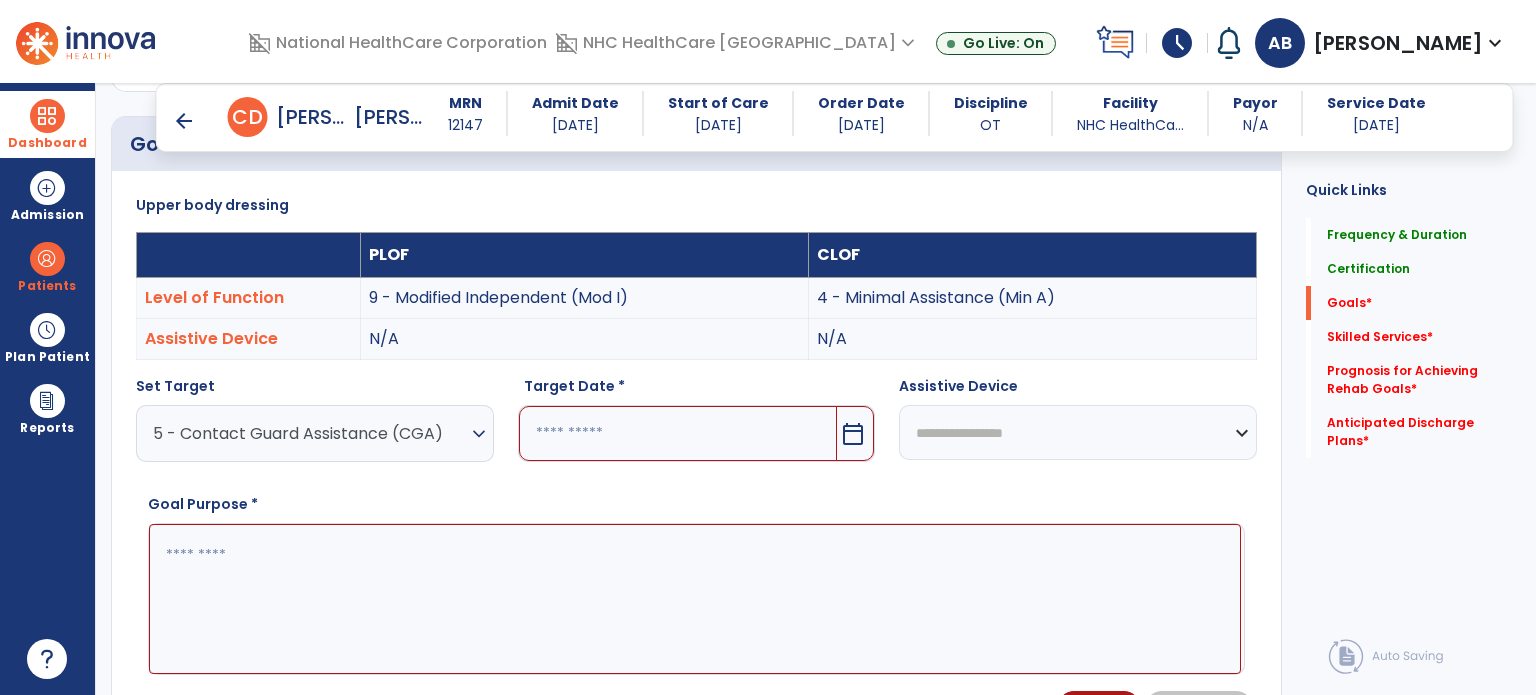 scroll, scrollTop: 426, scrollLeft: 0, axis: vertical 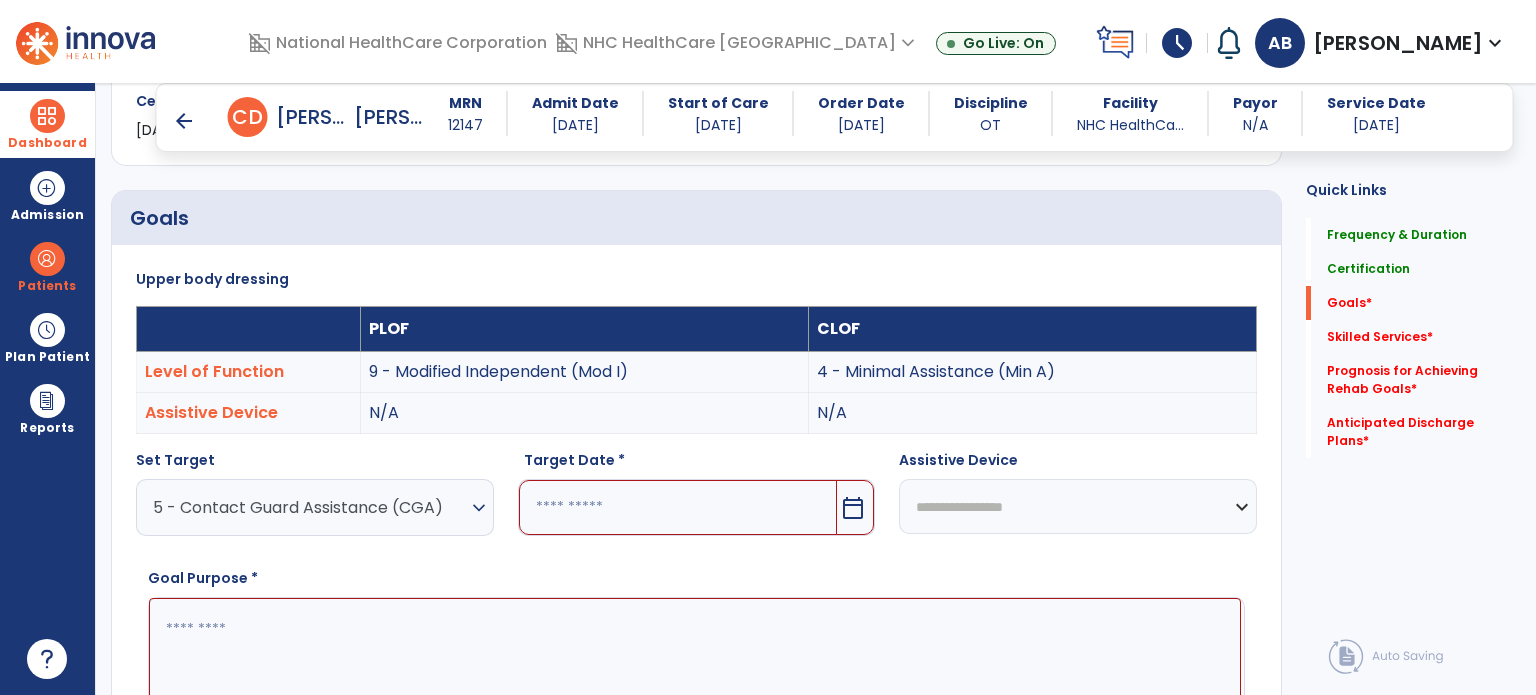 click at bounding box center [678, 507] 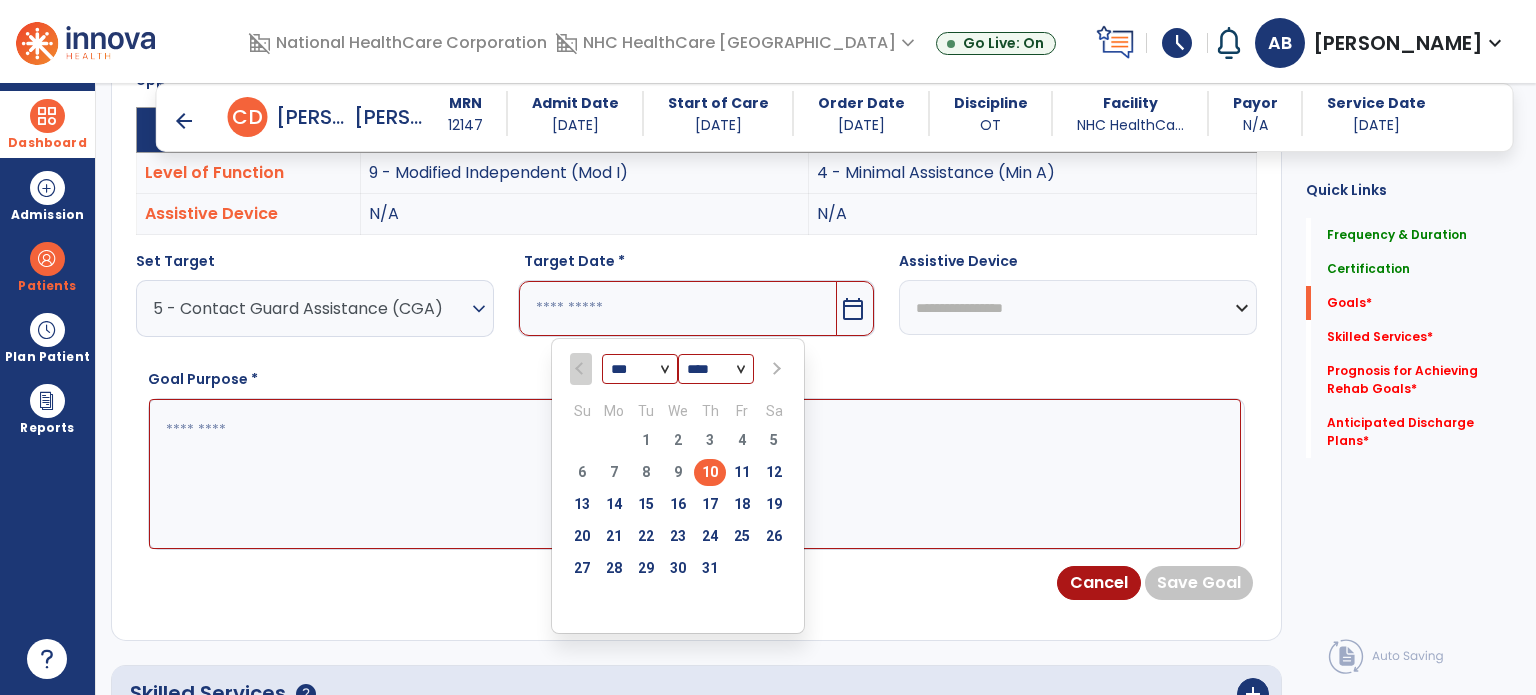 scroll, scrollTop: 626, scrollLeft: 0, axis: vertical 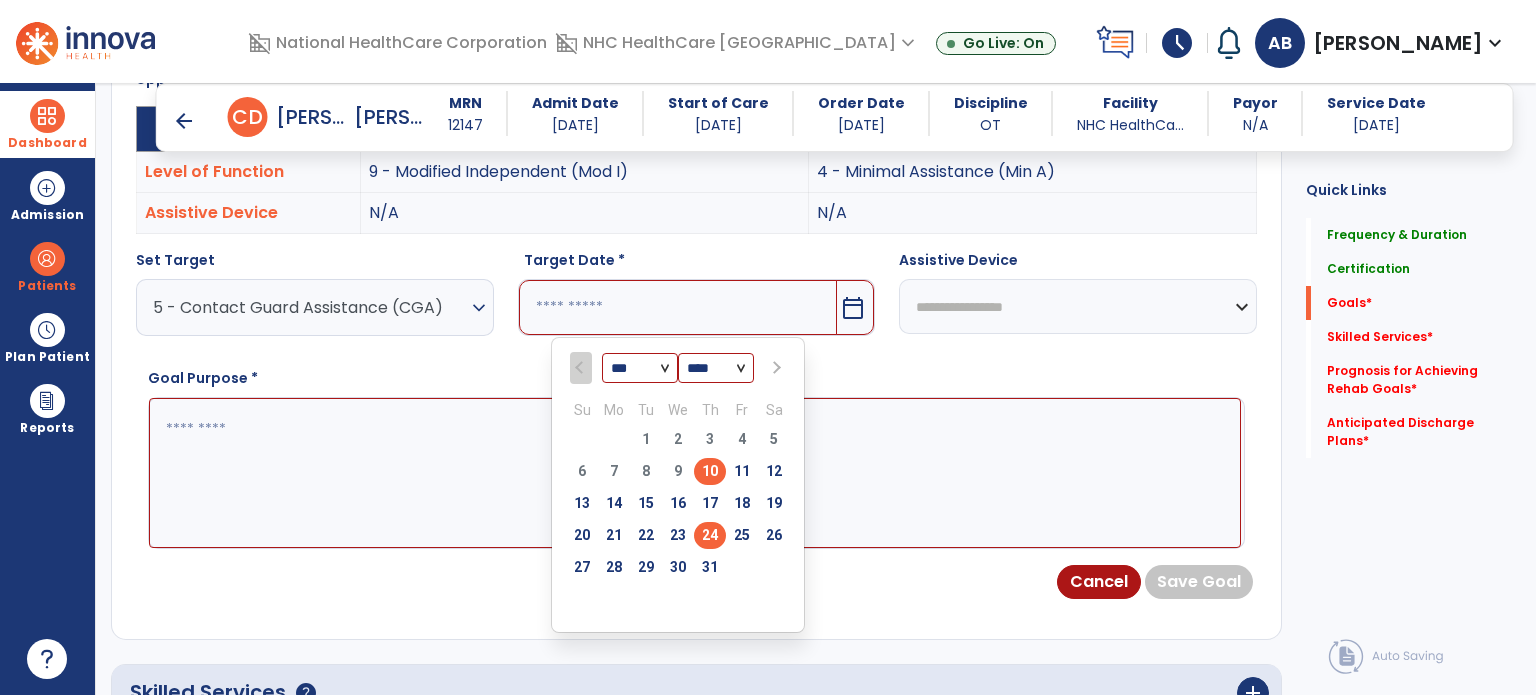 click on "24" at bounding box center [710, 535] 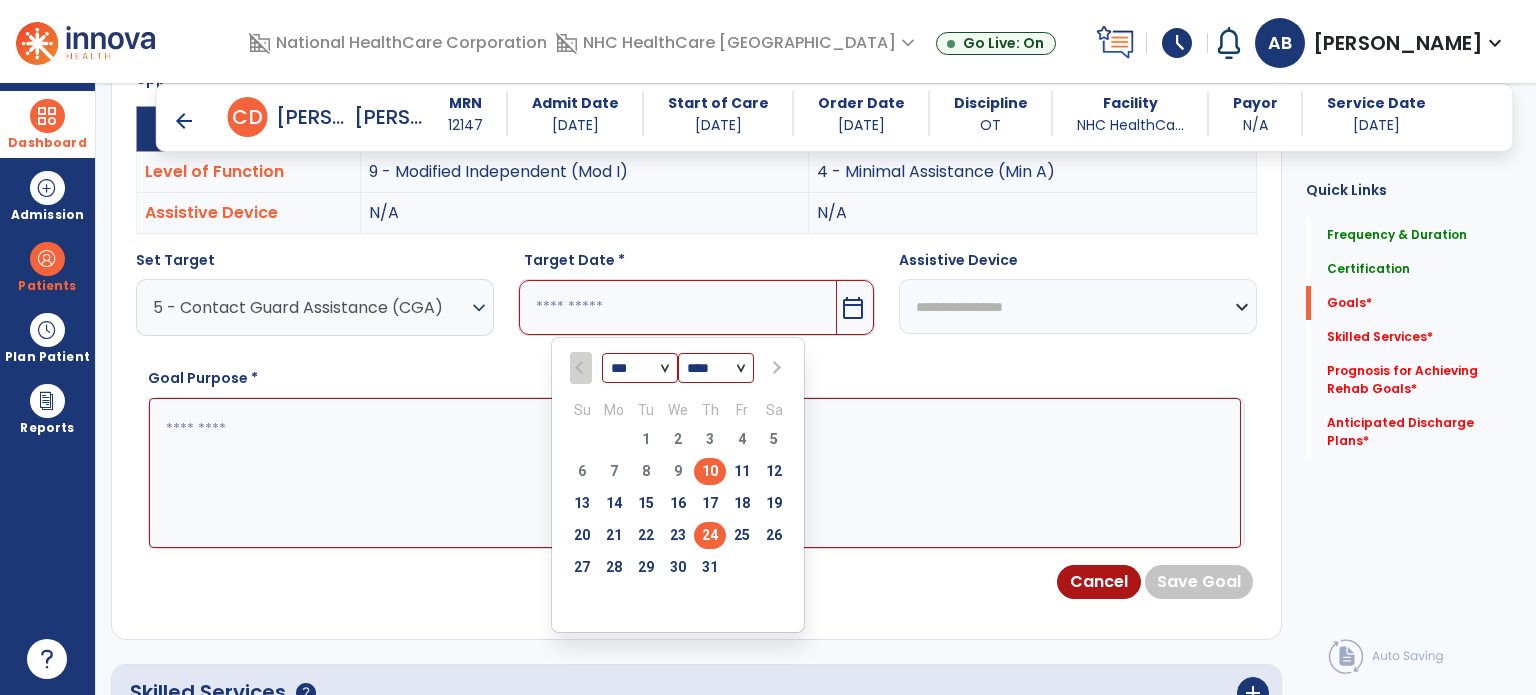 type on "*********" 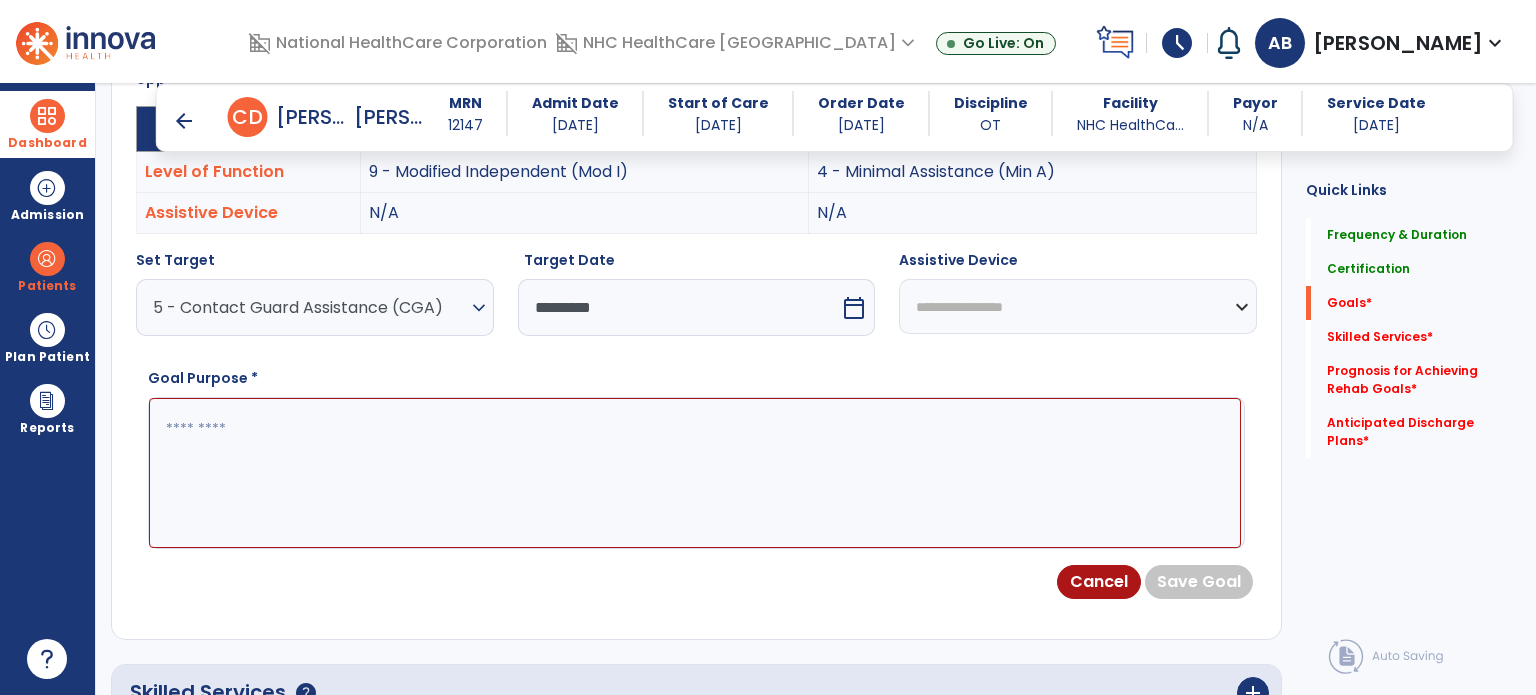 click at bounding box center [695, 473] 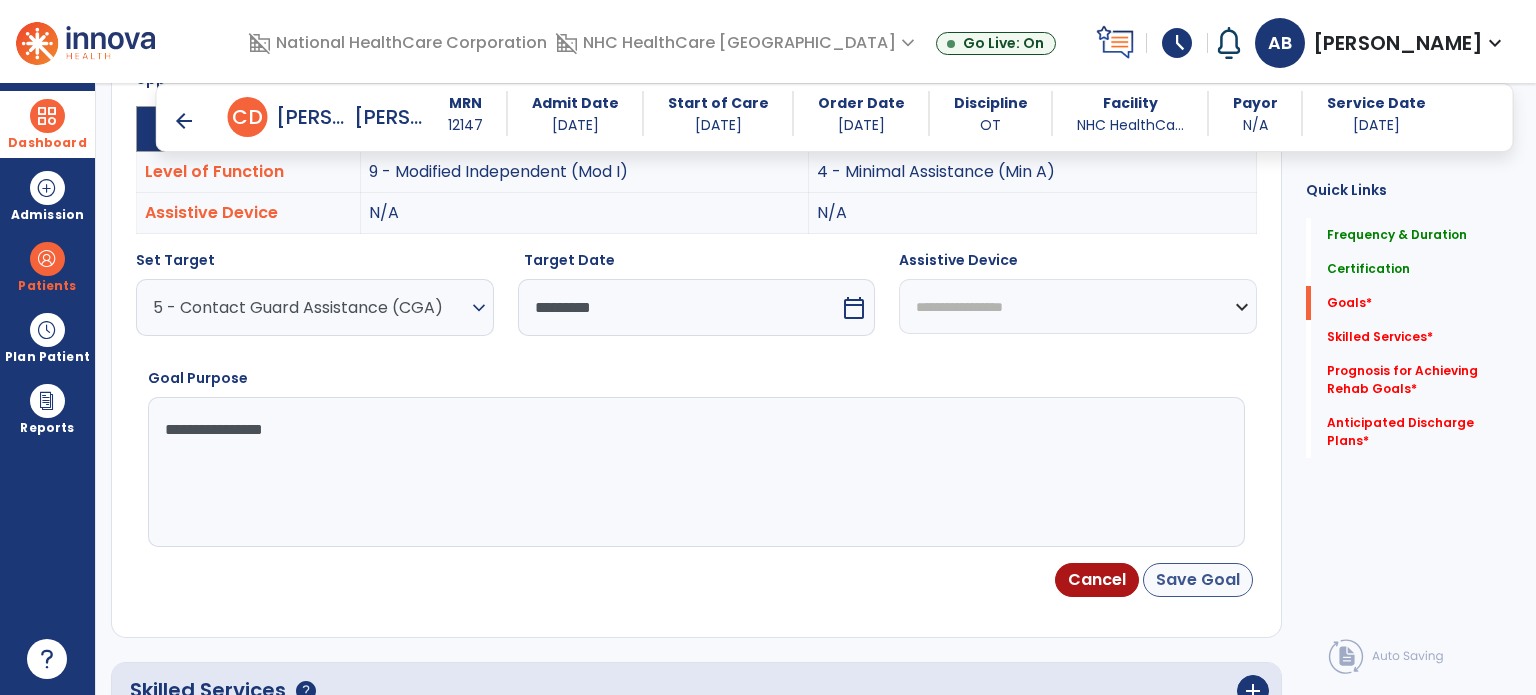 type on "**********" 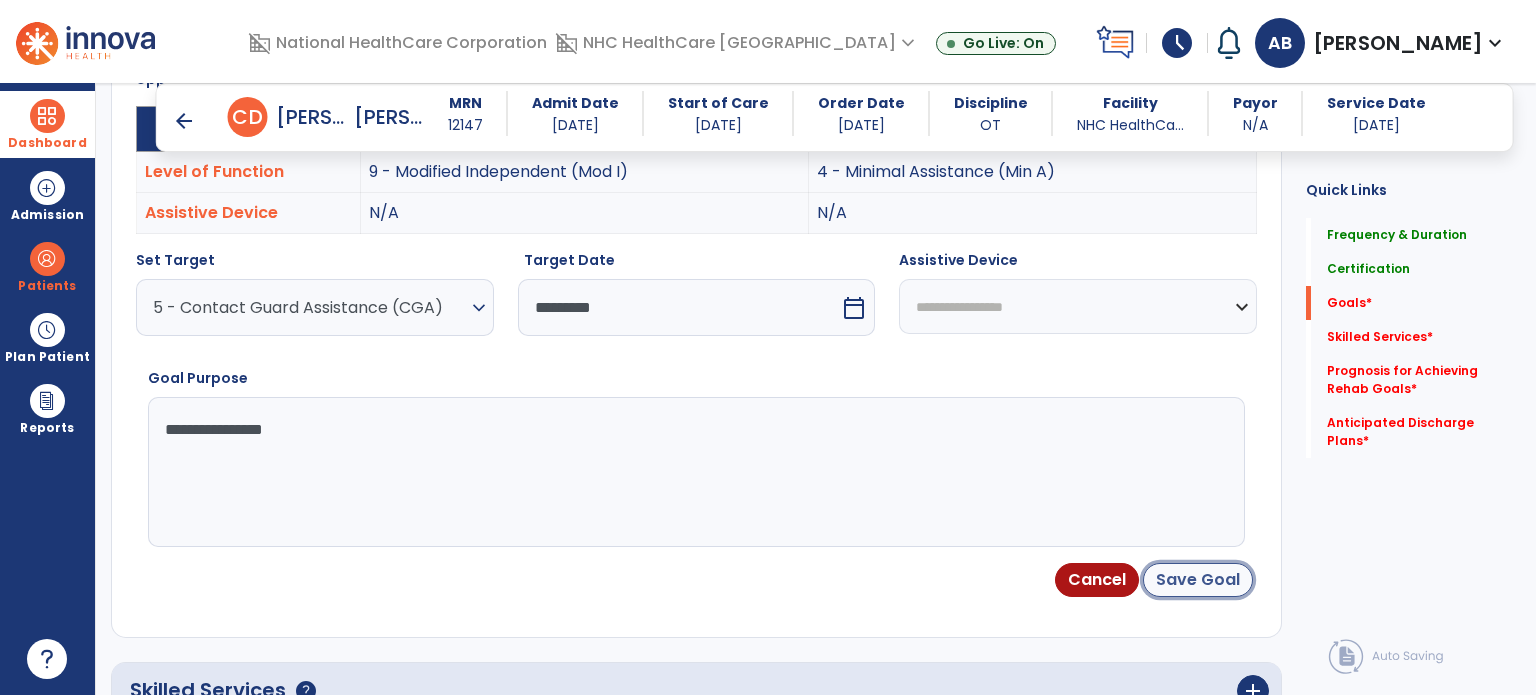 click on "Save Goal" at bounding box center [1198, 580] 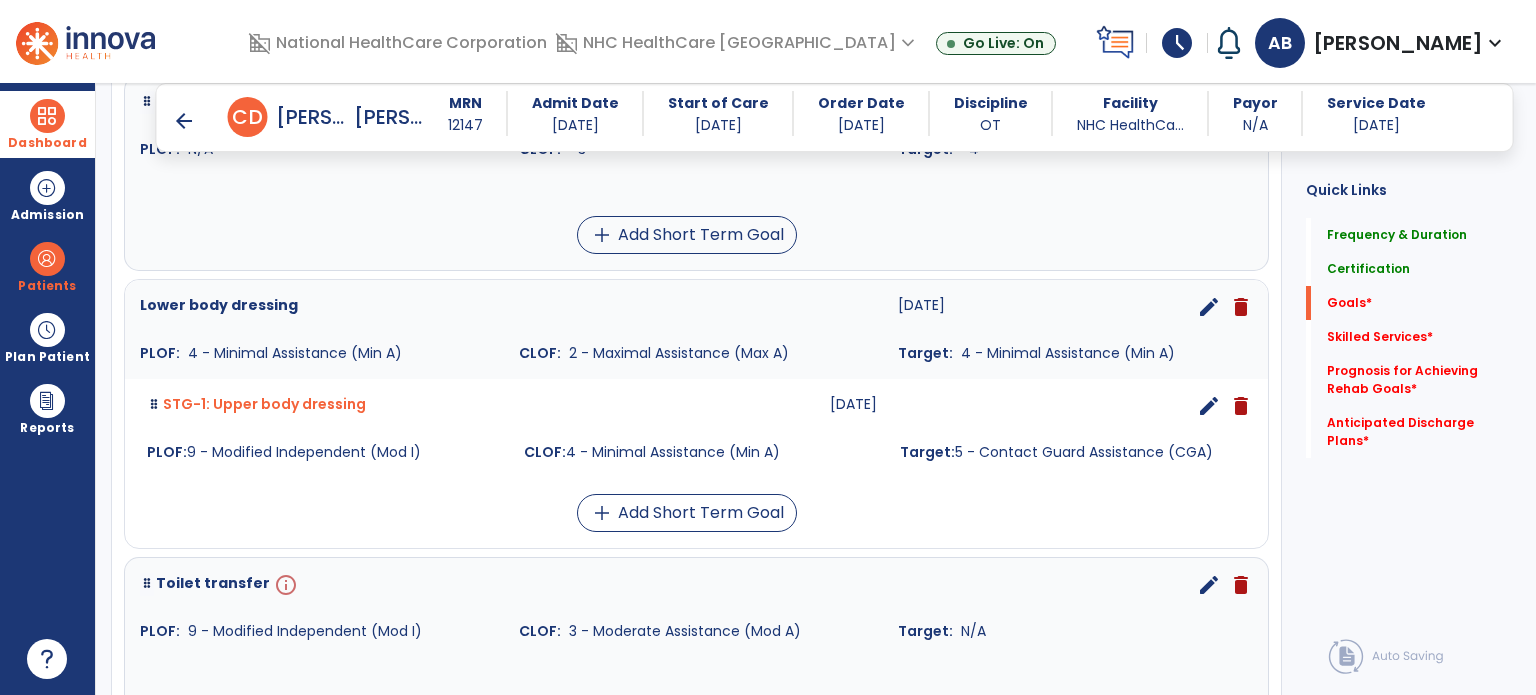 scroll, scrollTop: 1638, scrollLeft: 0, axis: vertical 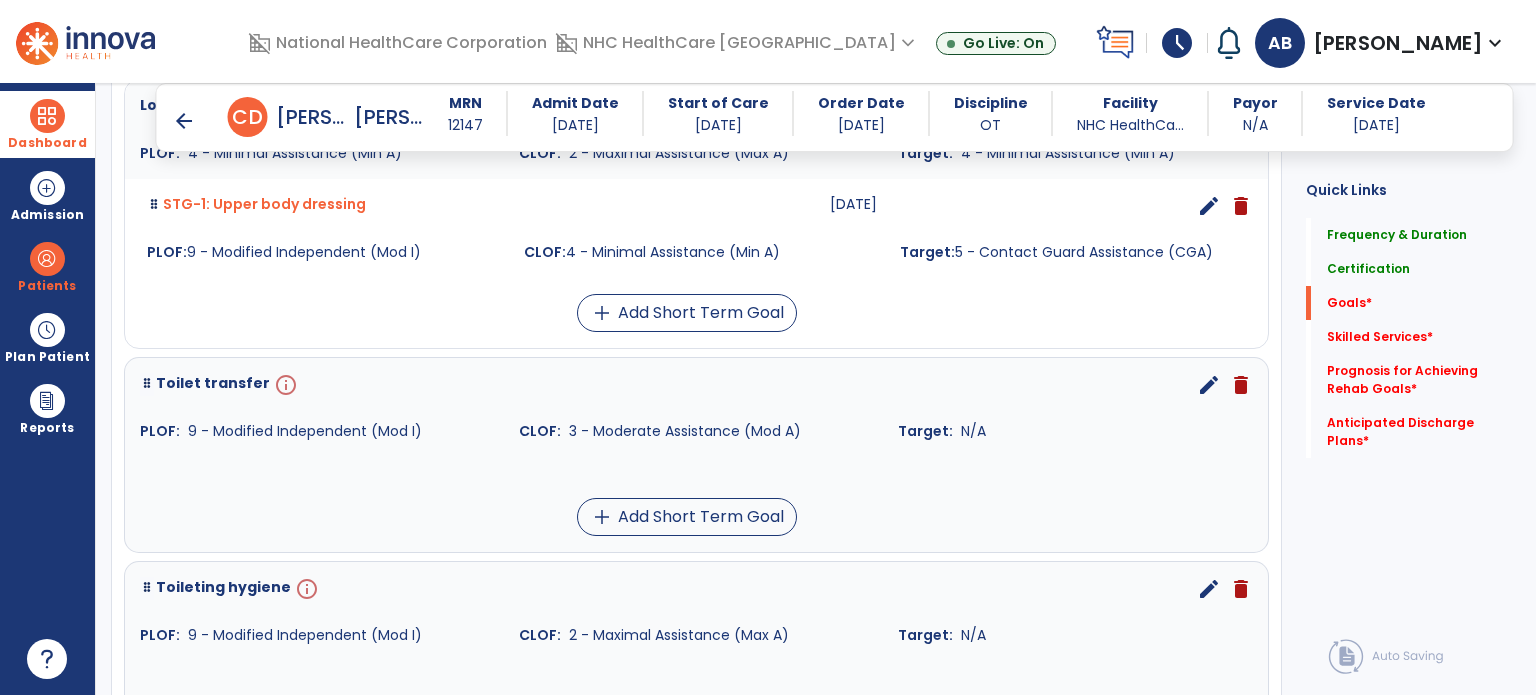 click on "edit" at bounding box center [1209, 385] 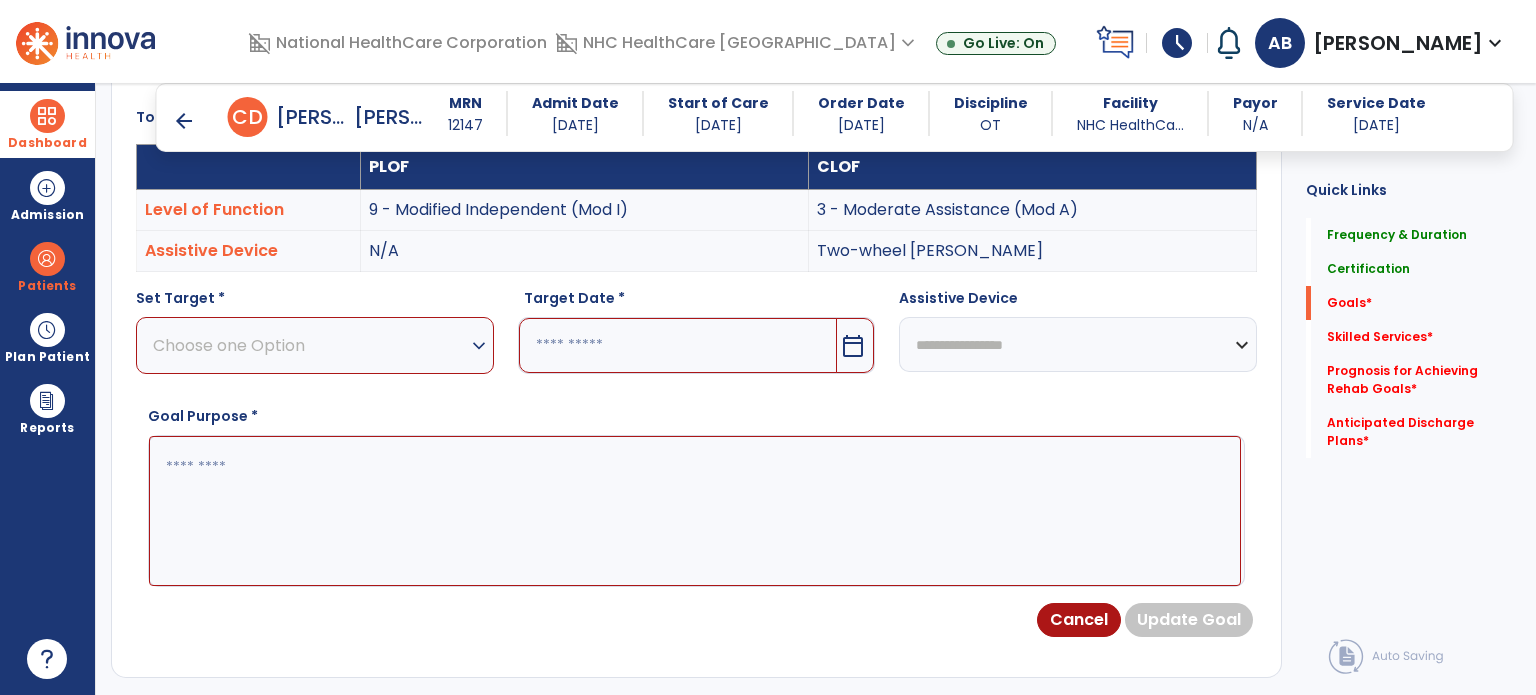 scroll, scrollTop: 534, scrollLeft: 0, axis: vertical 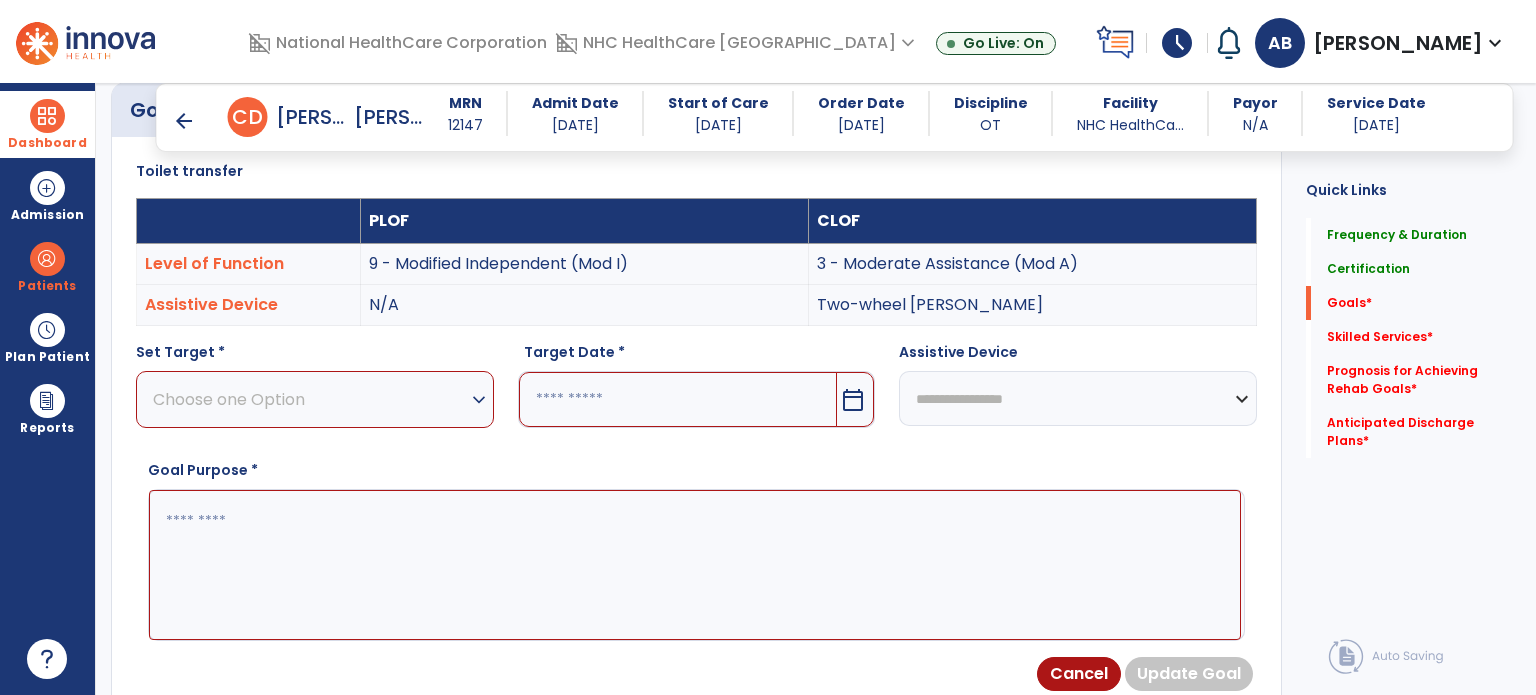click on "Choose one Option" at bounding box center (310, 399) 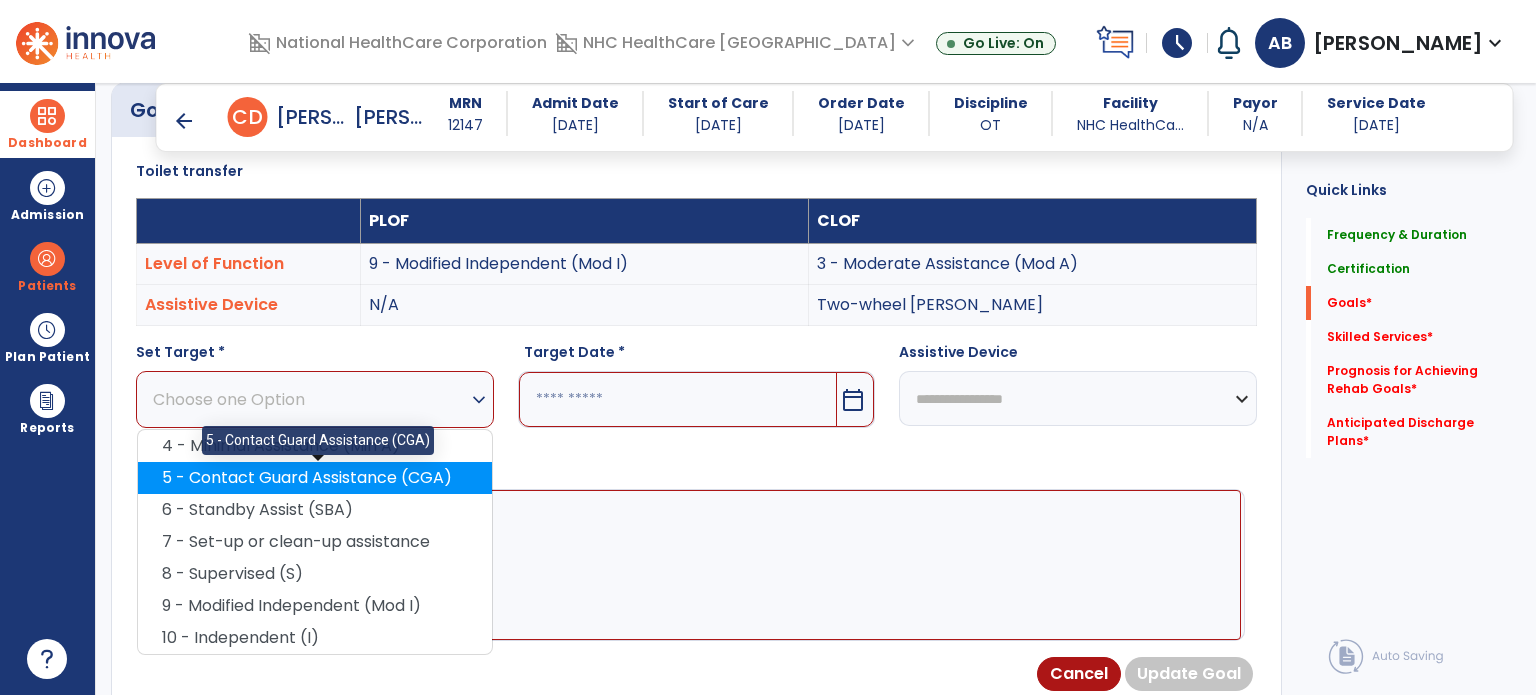 click on "5 - Contact Guard Assistance (CGA)" at bounding box center (315, 478) 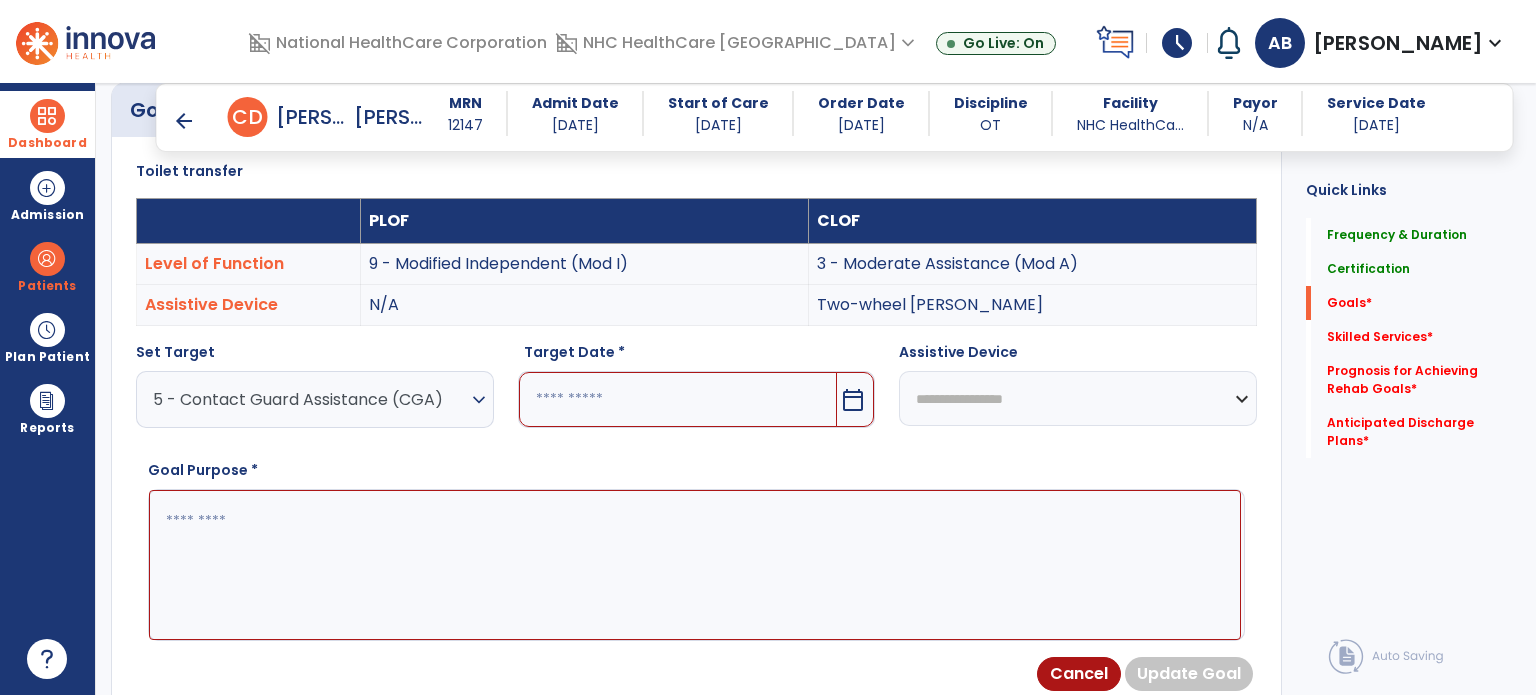 click at bounding box center (678, 399) 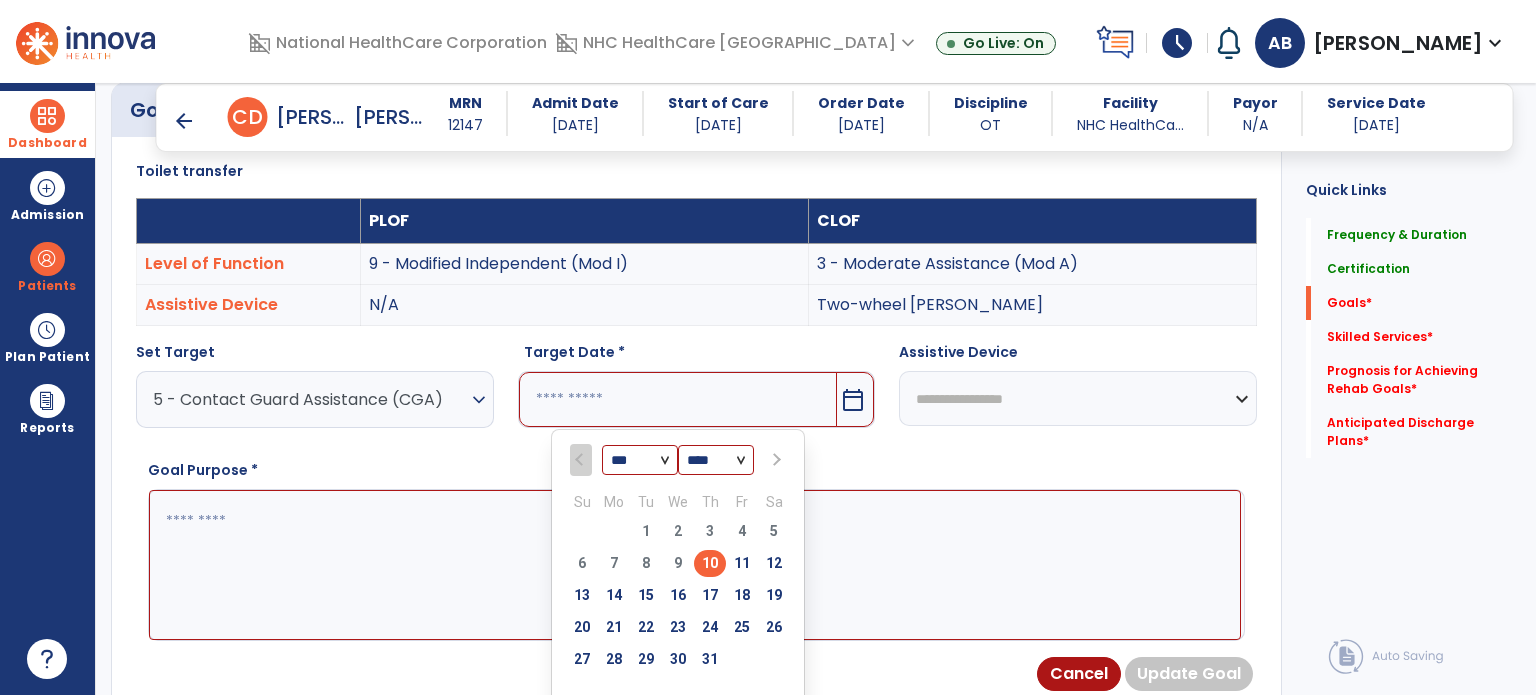 click at bounding box center (774, 460) 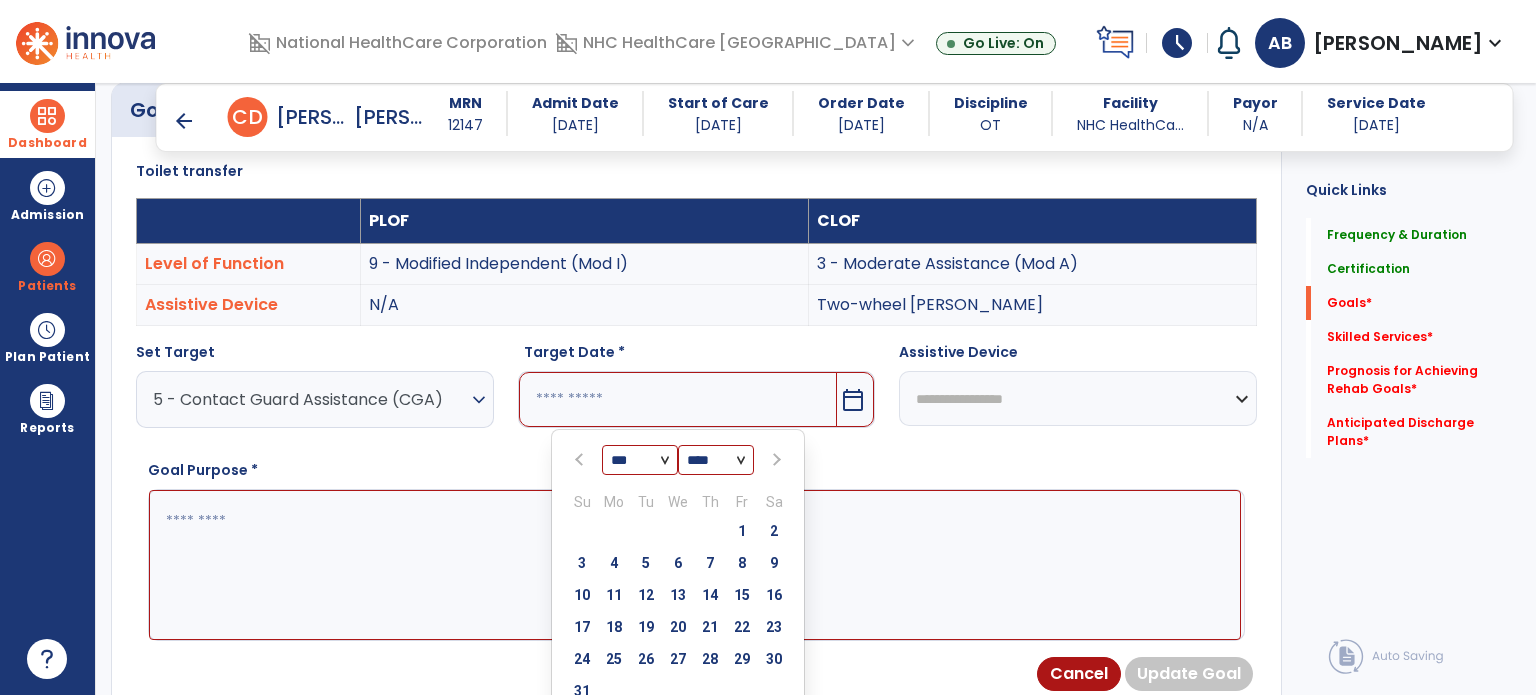 click at bounding box center (774, 460) 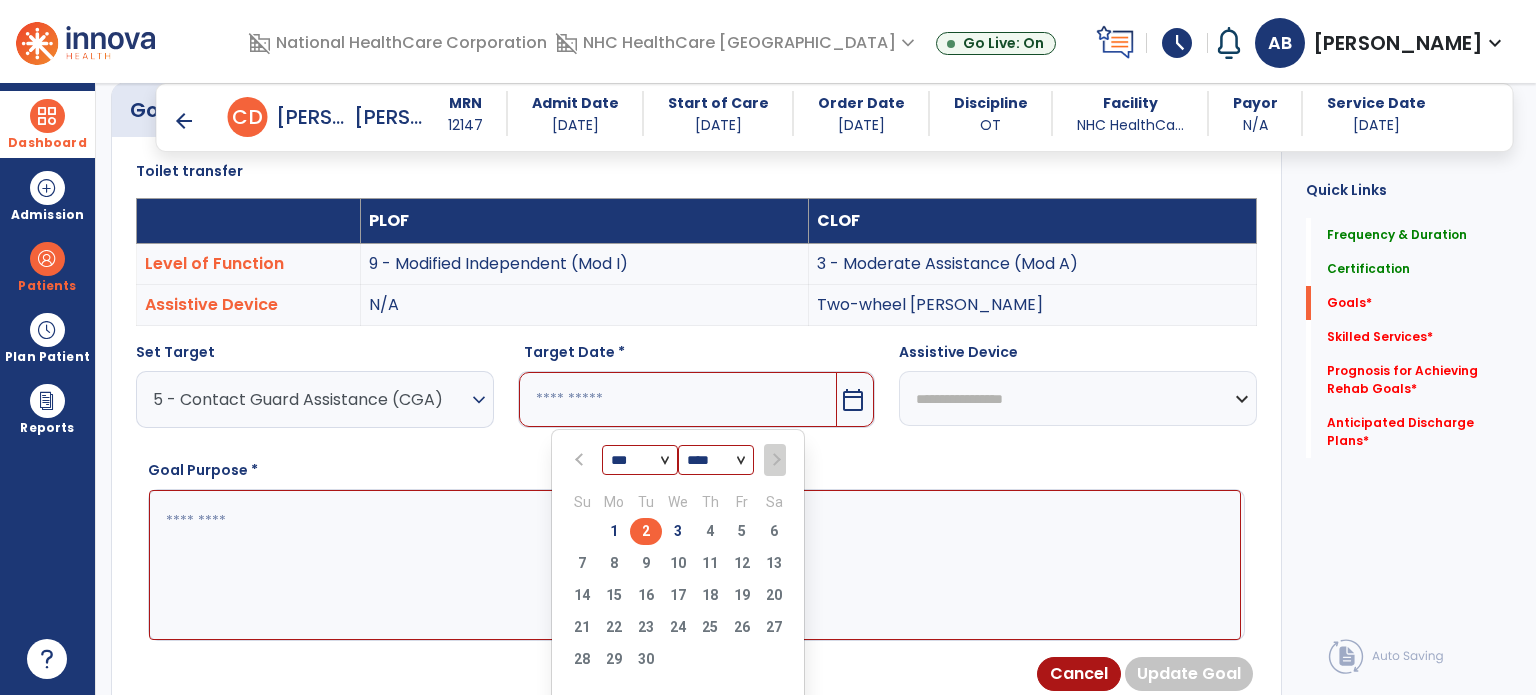 click on "2" at bounding box center [646, 531] 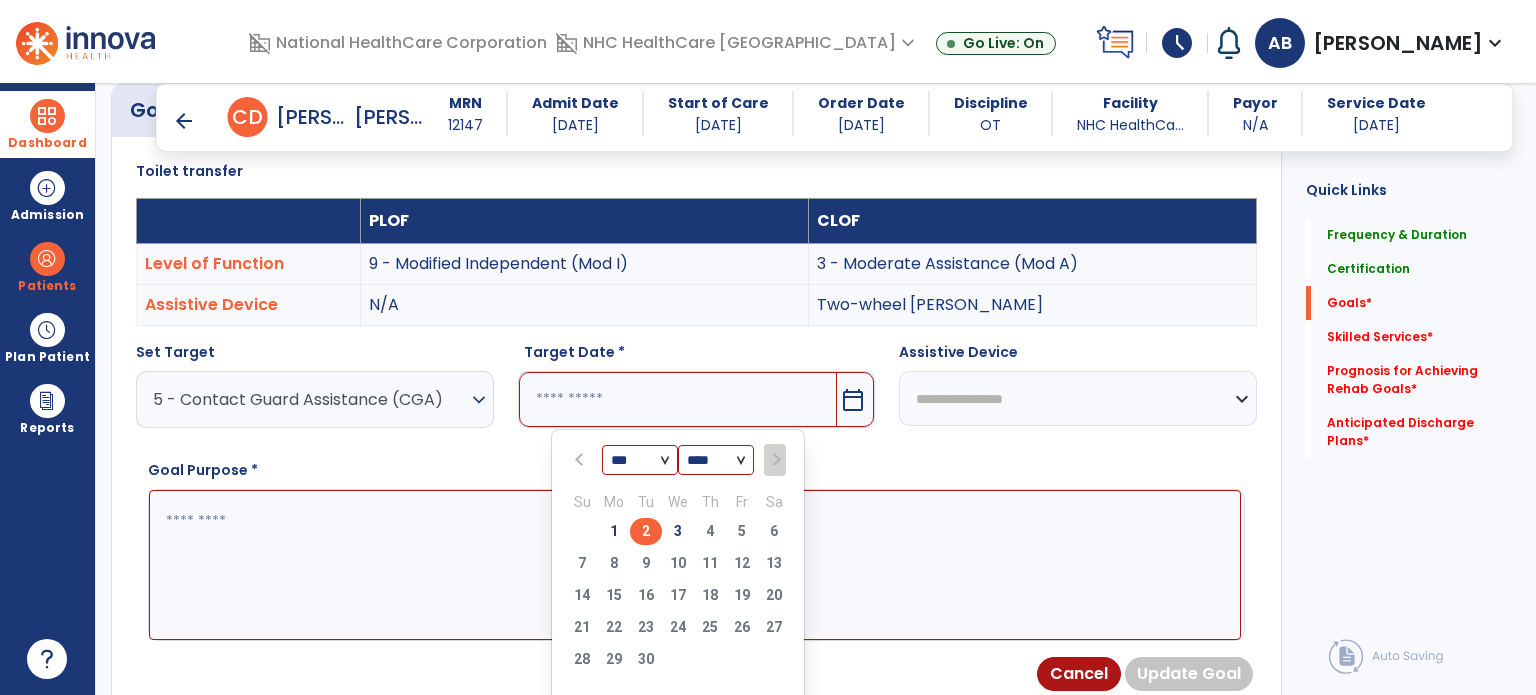 type 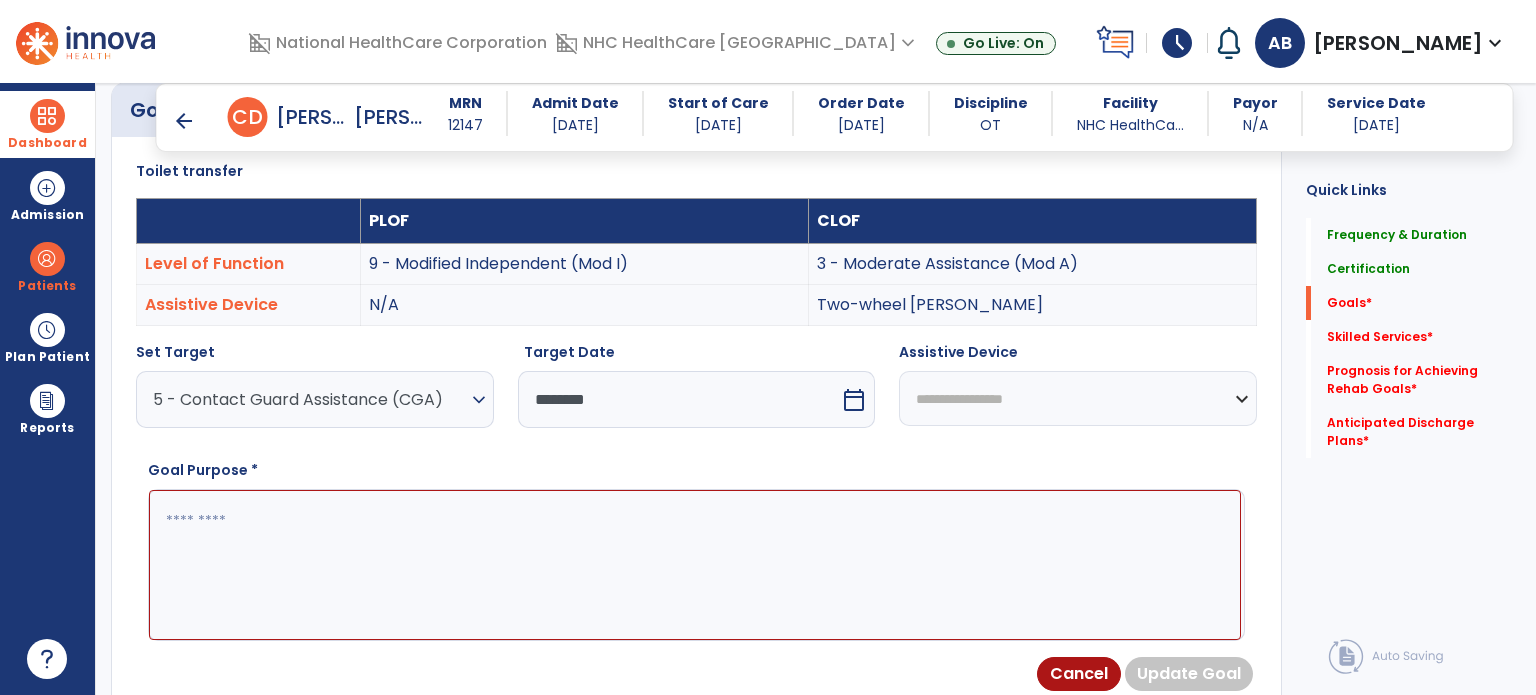 click at bounding box center [695, 565] 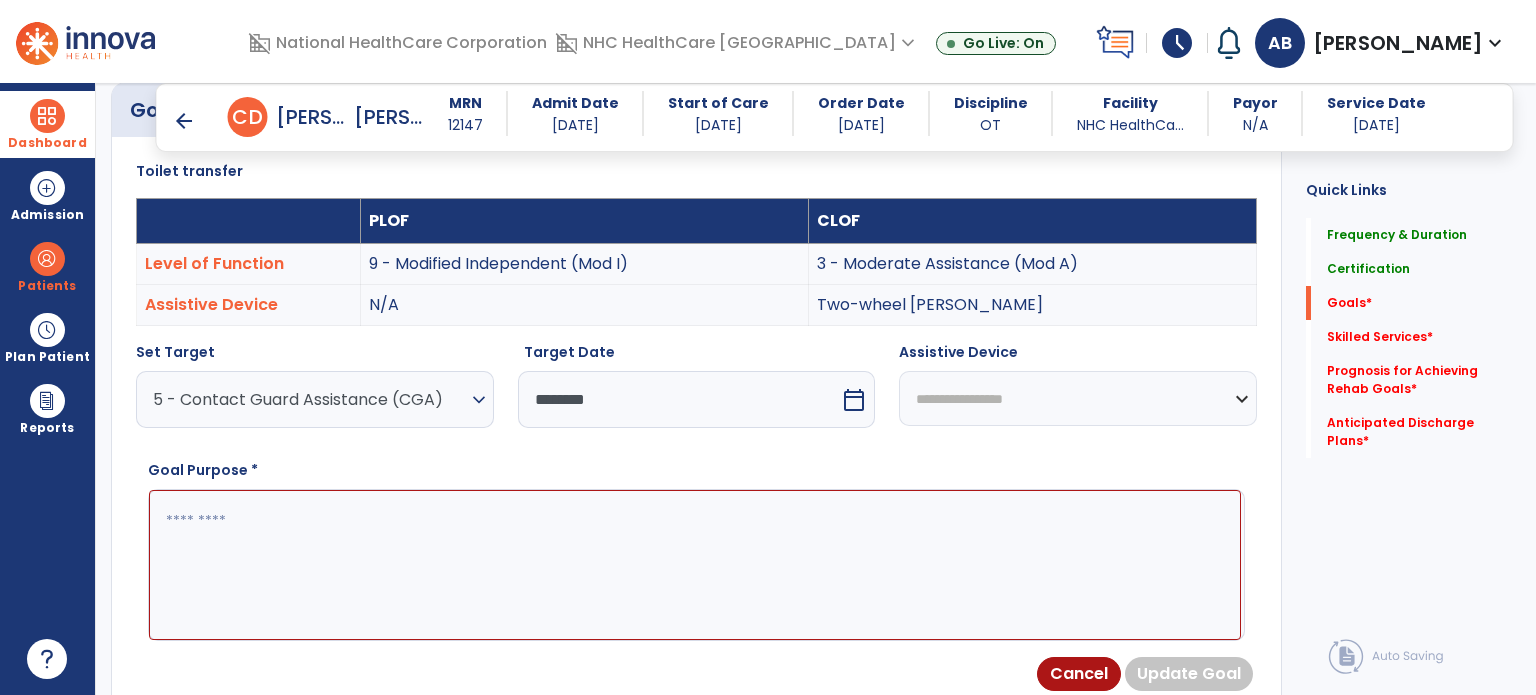 click on "**********" at bounding box center (1078, 398) 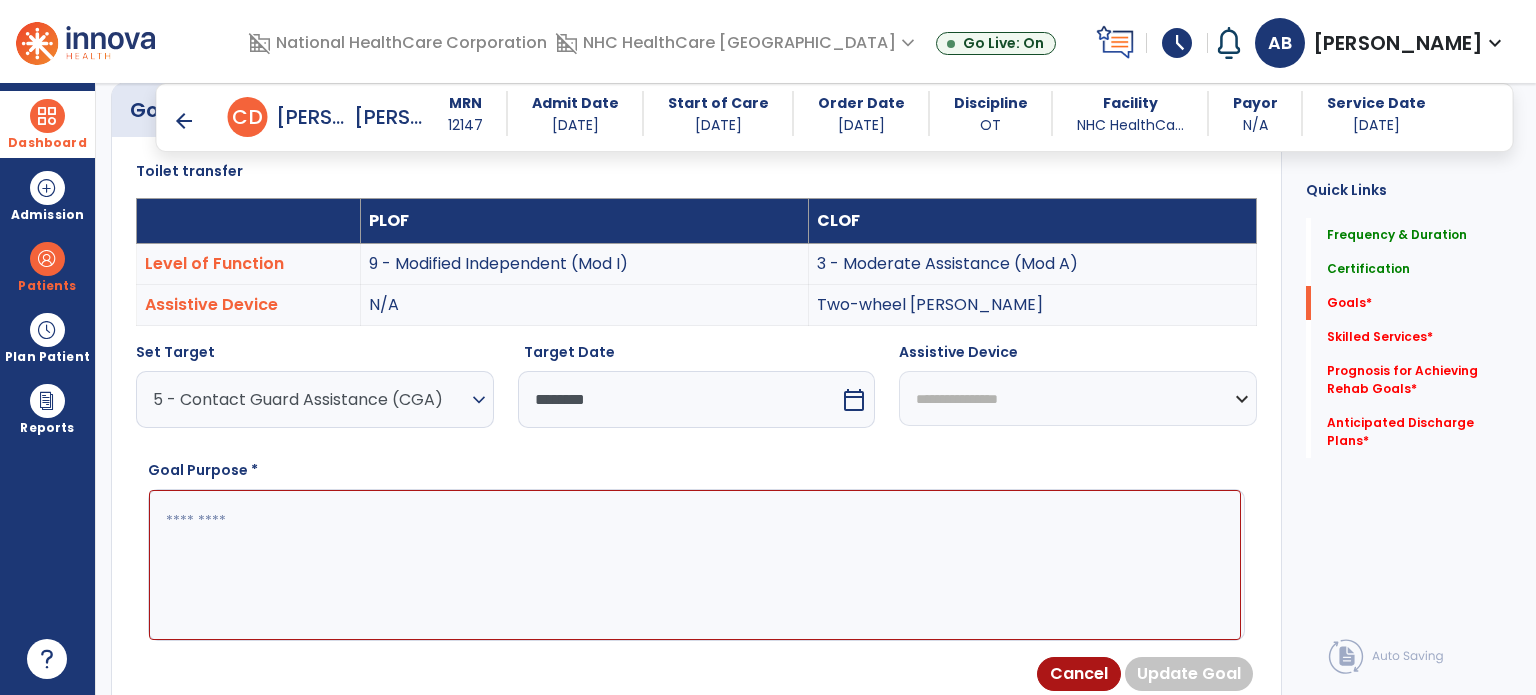 click on "**********" at bounding box center (1078, 398) 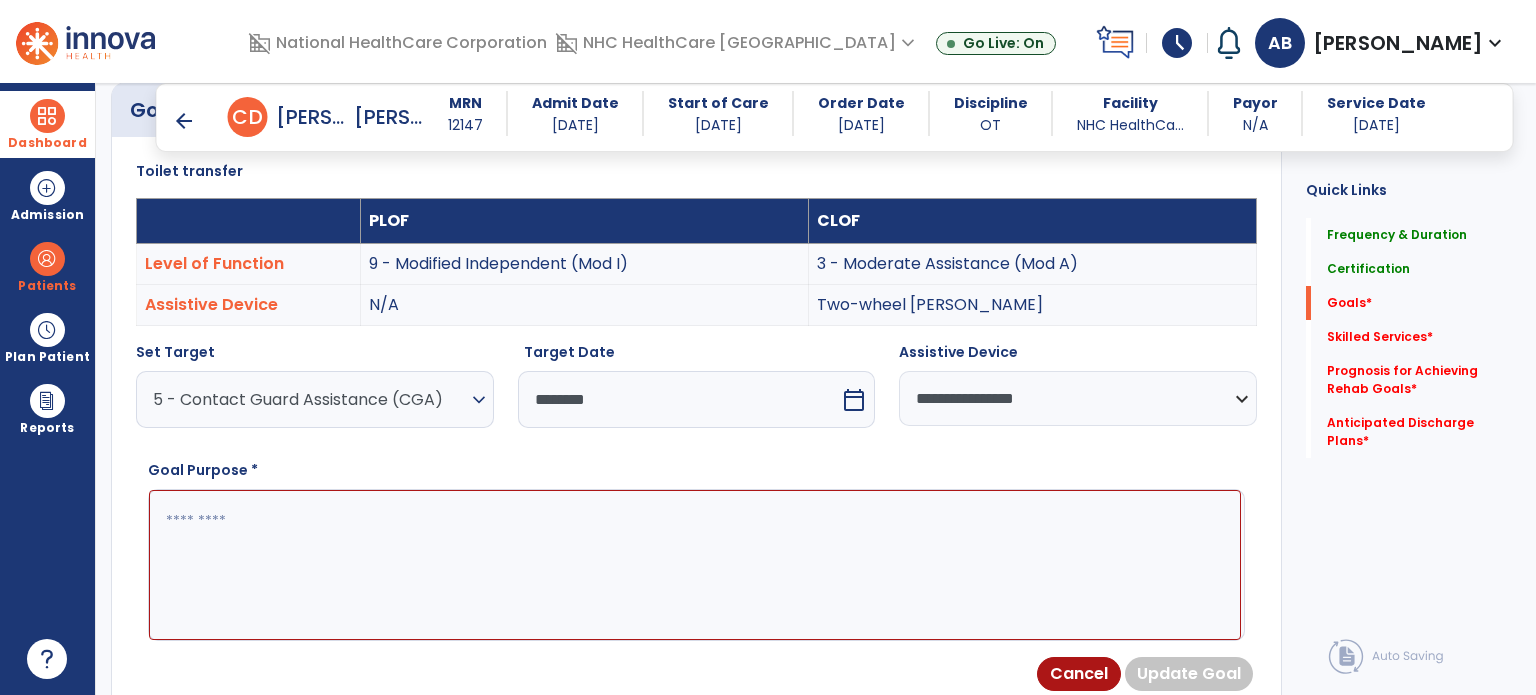 drag, startPoint x: 357, startPoint y: 598, endPoint x: 310, endPoint y: 533, distance: 80.21222 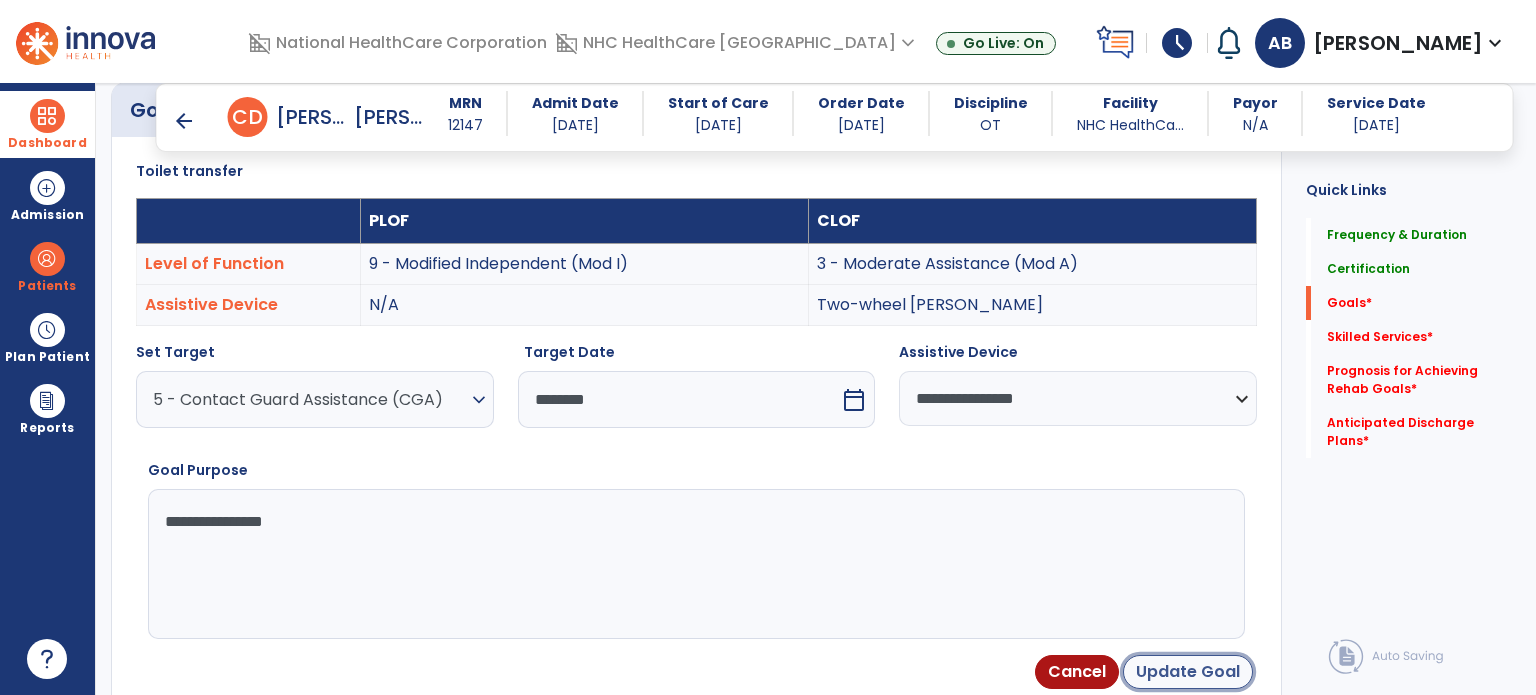 click on "Update Goal" at bounding box center [1188, 672] 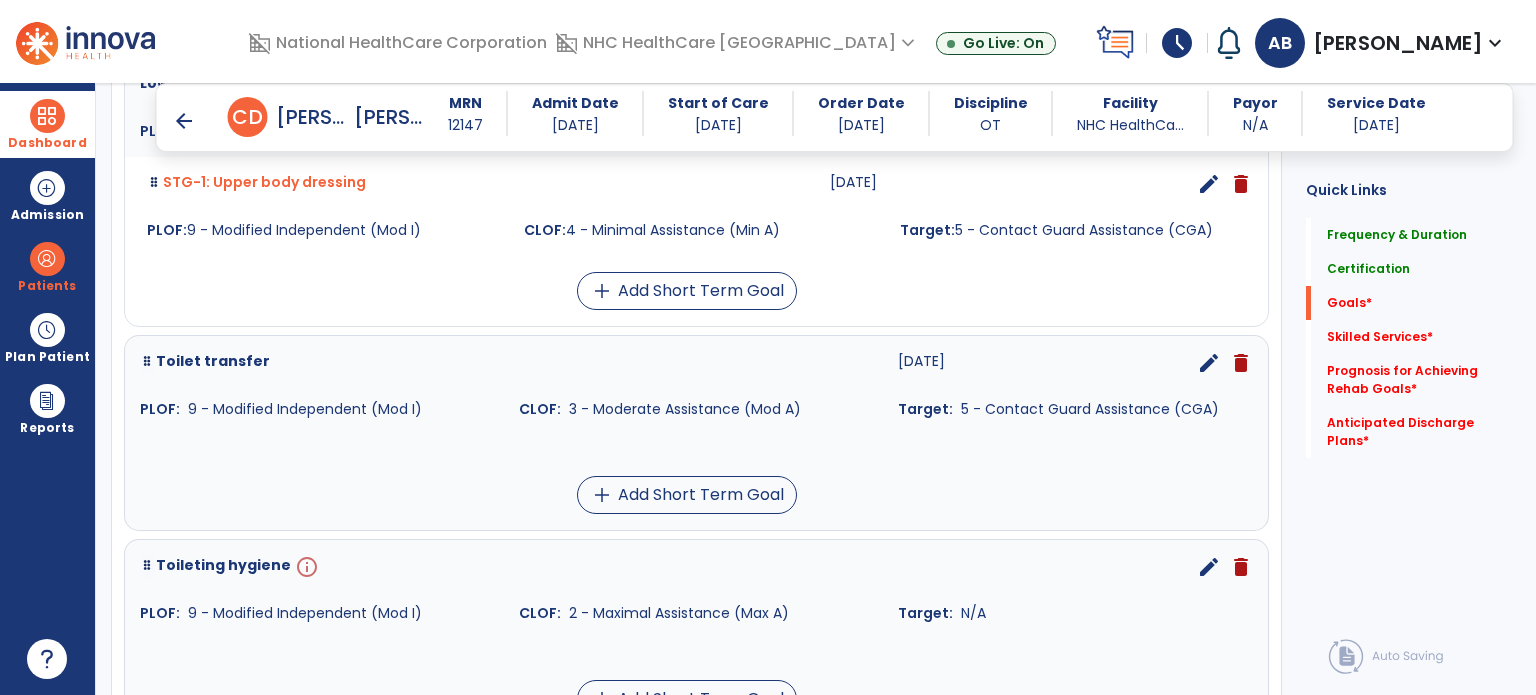 scroll, scrollTop: 1834, scrollLeft: 0, axis: vertical 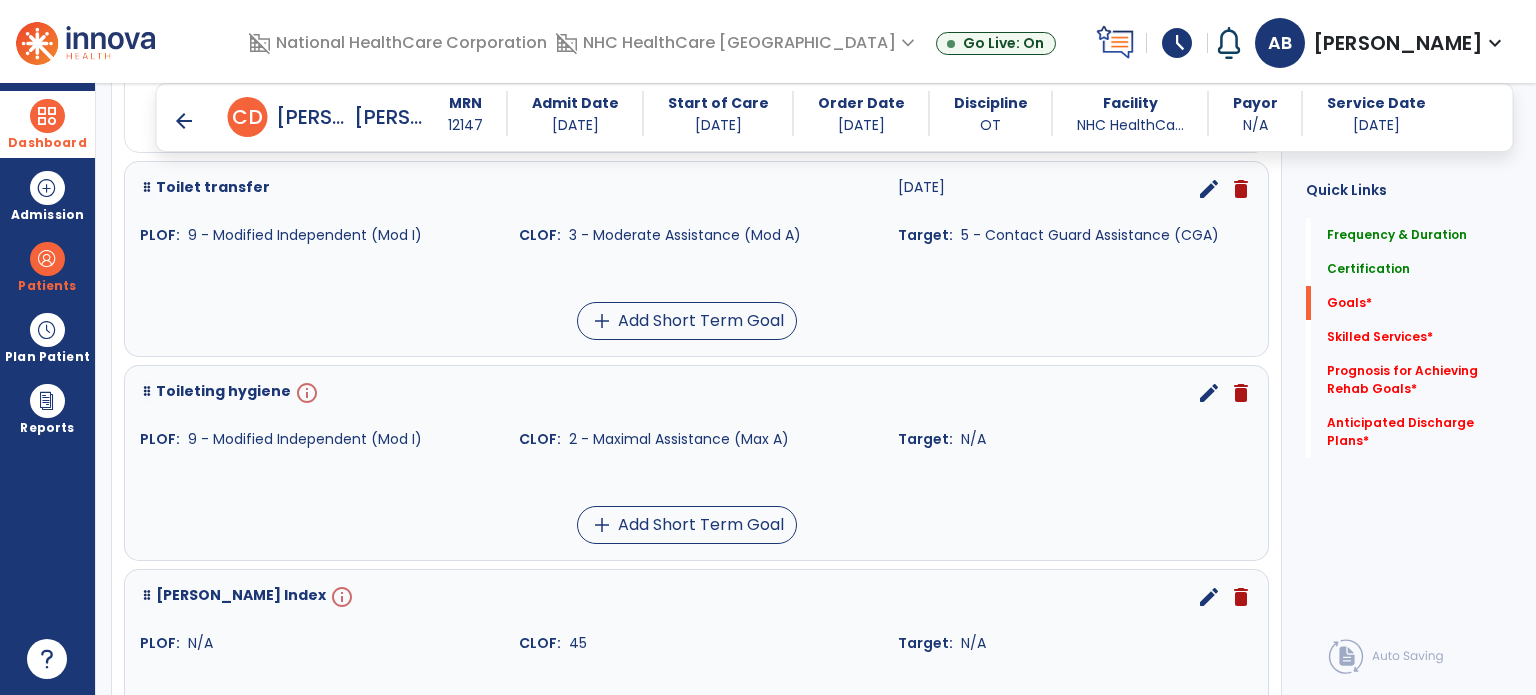 click on "edit" at bounding box center (1209, 393) 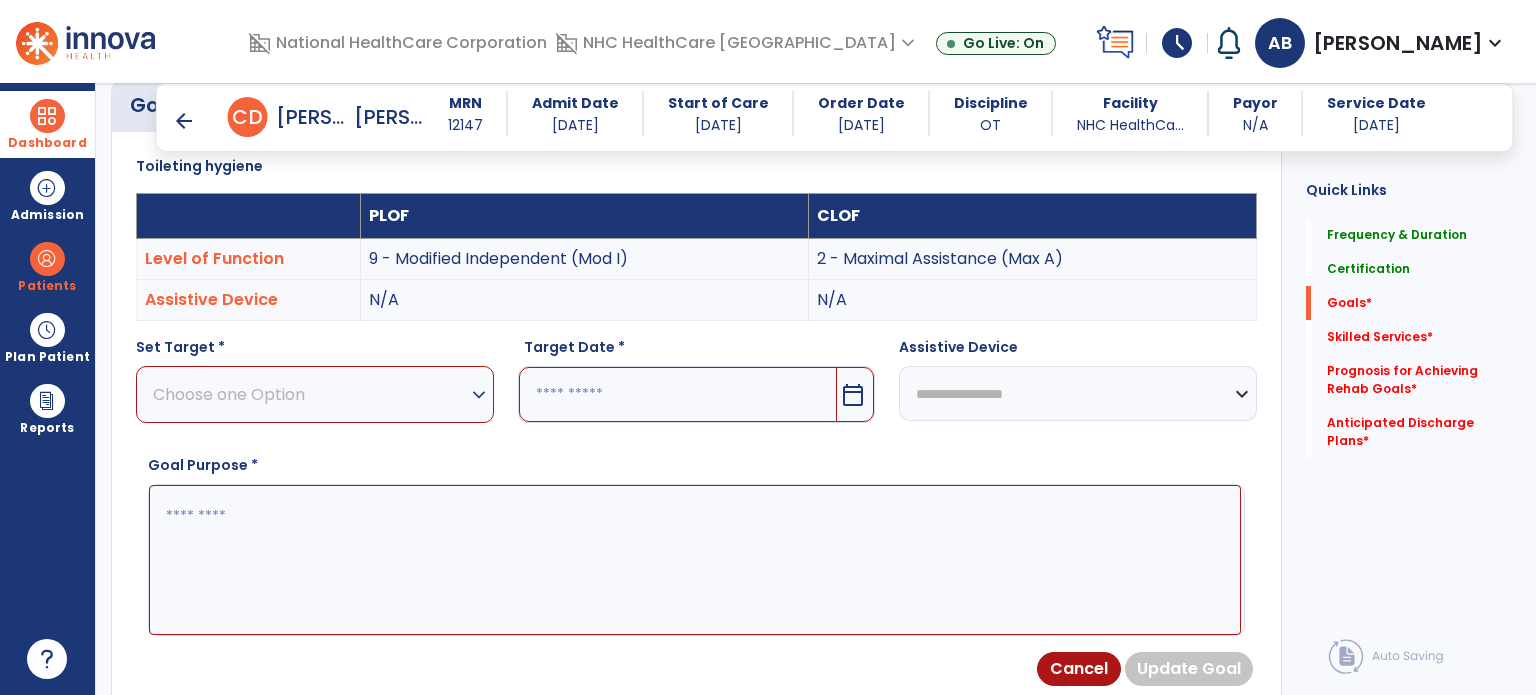 scroll, scrollTop: 534, scrollLeft: 0, axis: vertical 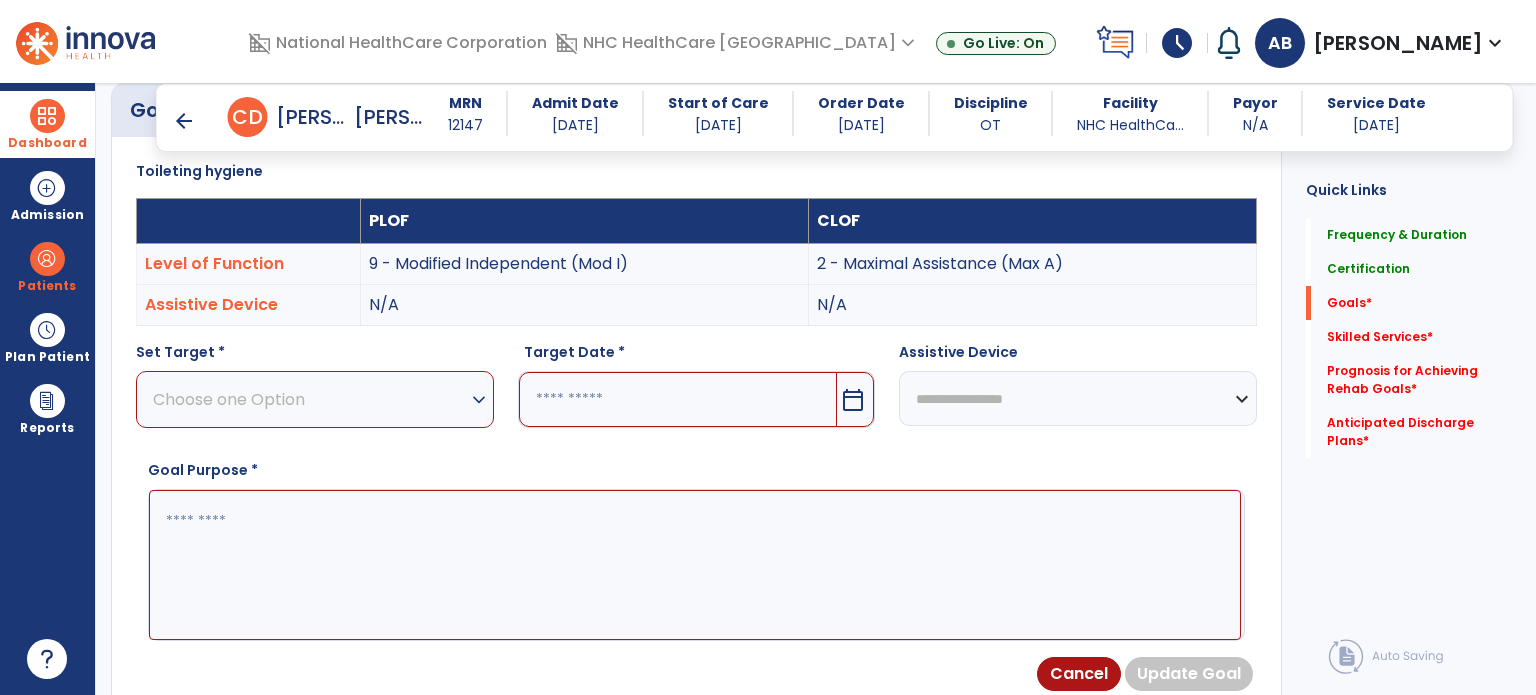 click on "Choose one Option" at bounding box center [310, 399] 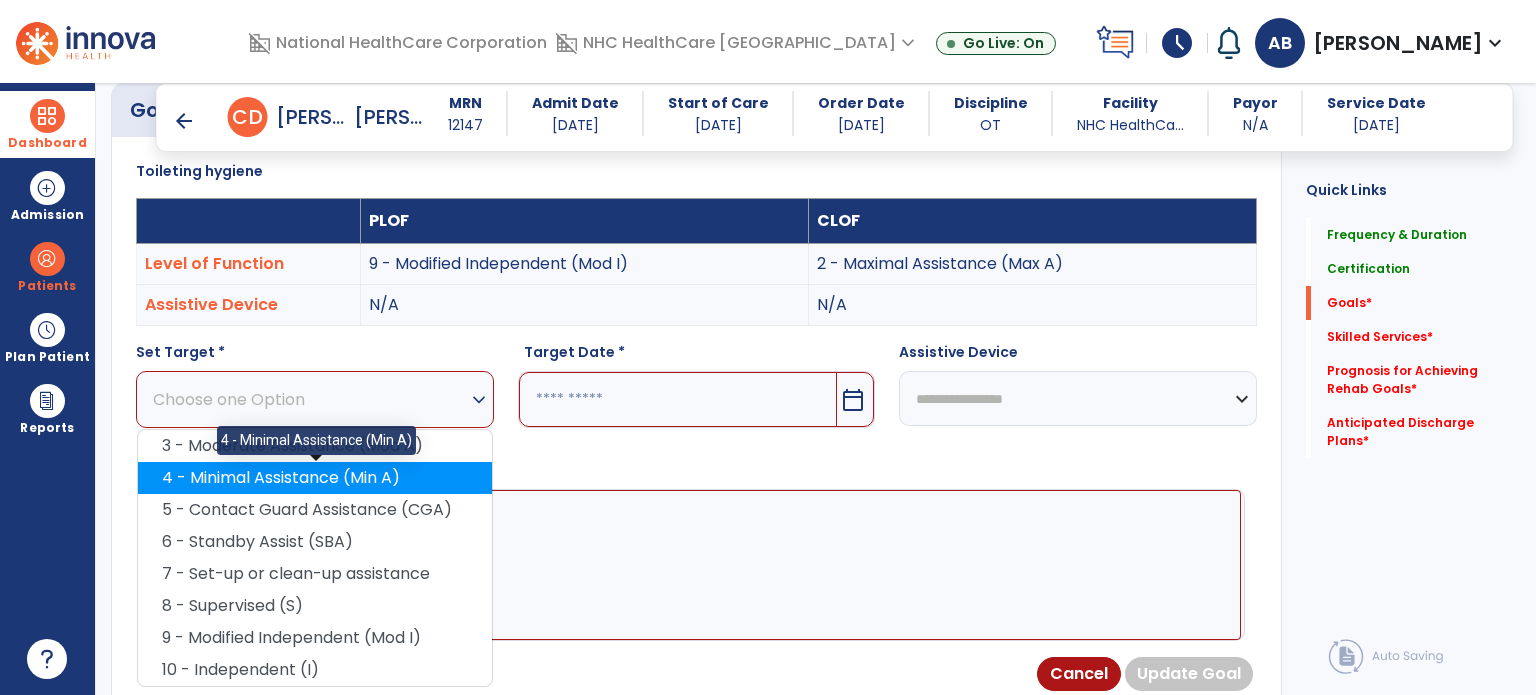 click on "4 - Minimal Assistance (Min A)" at bounding box center (315, 478) 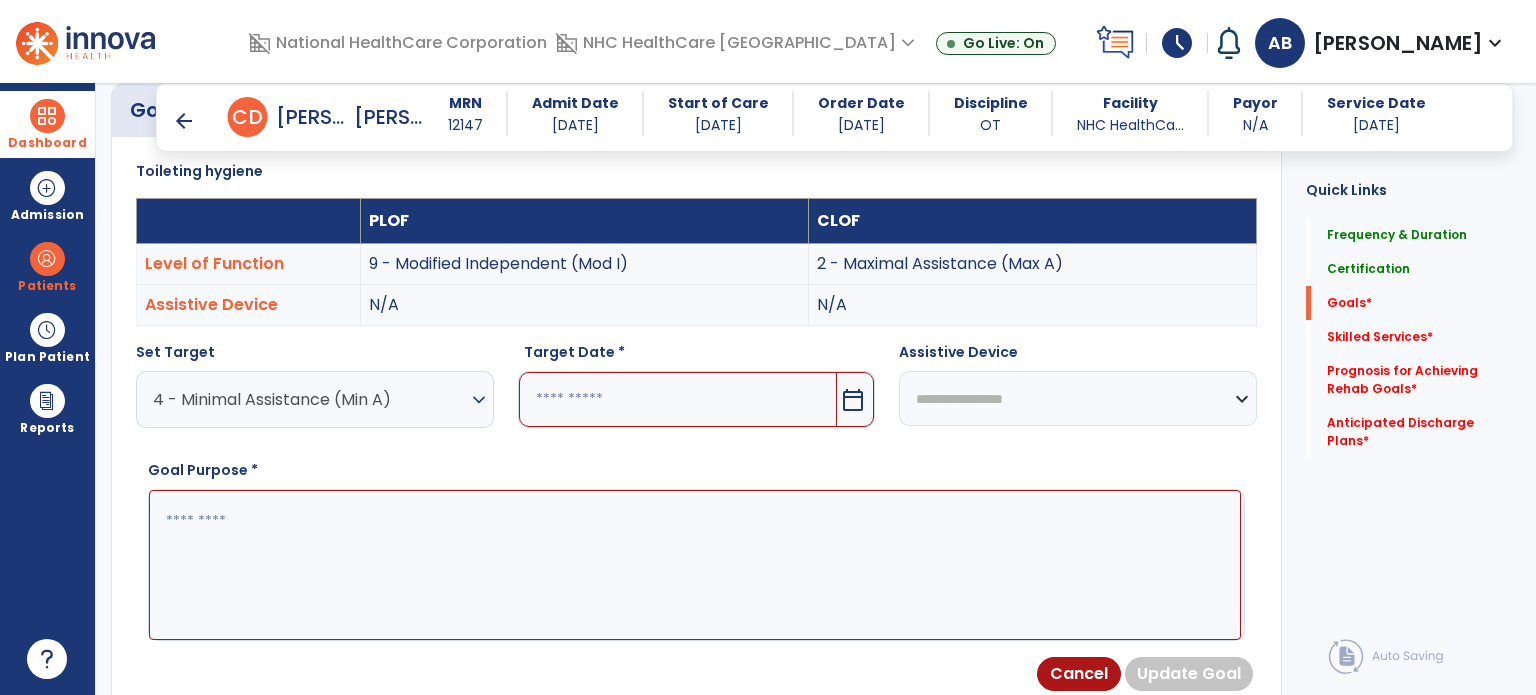 click on "**********" at bounding box center (1078, 398) 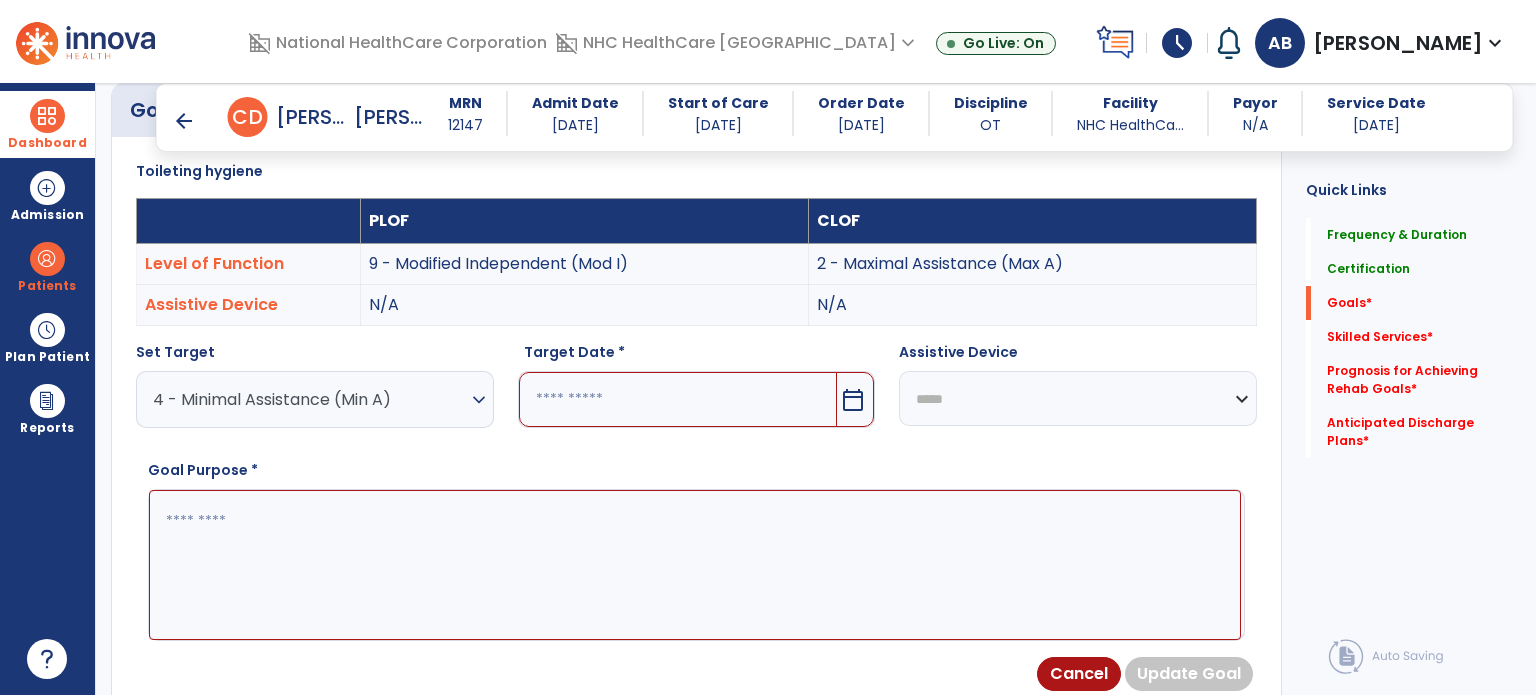 click on "**********" at bounding box center (1078, 398) 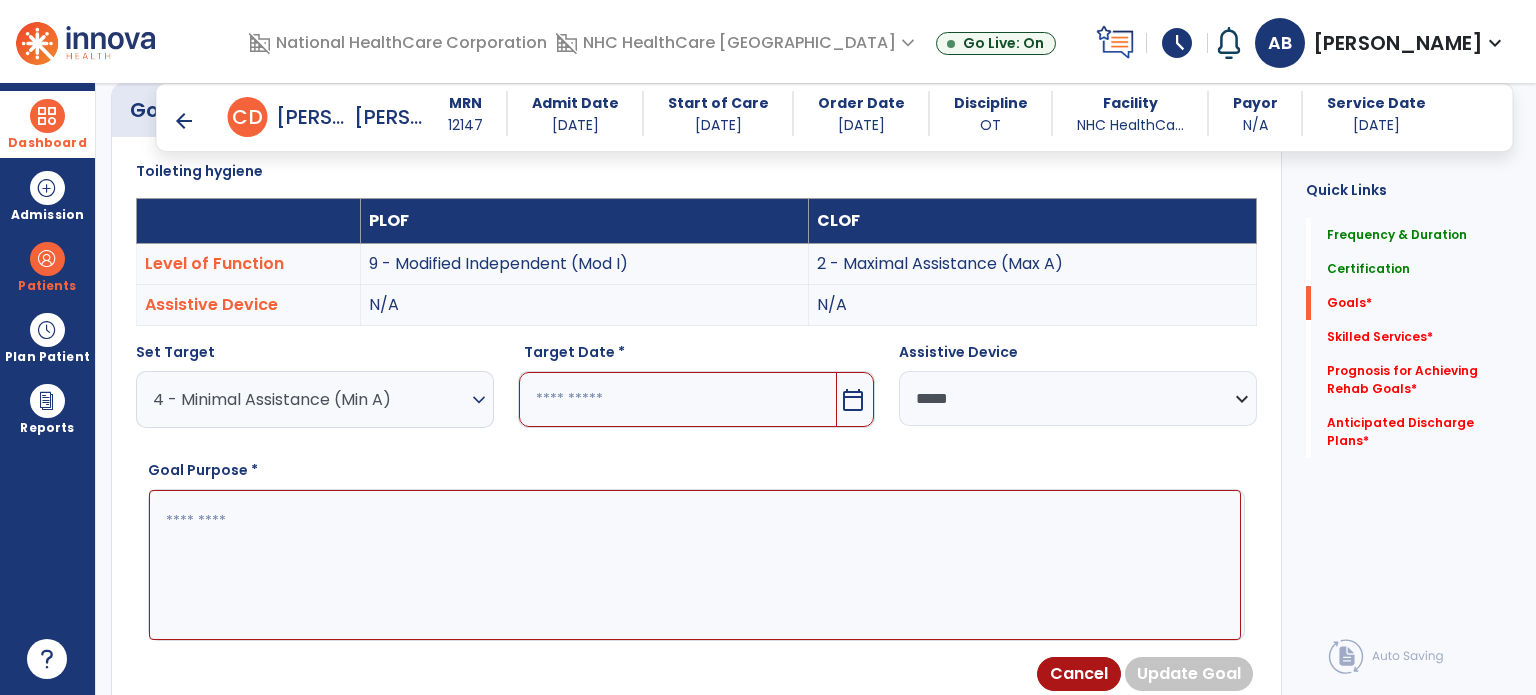 click at bounding box center (678, 399) 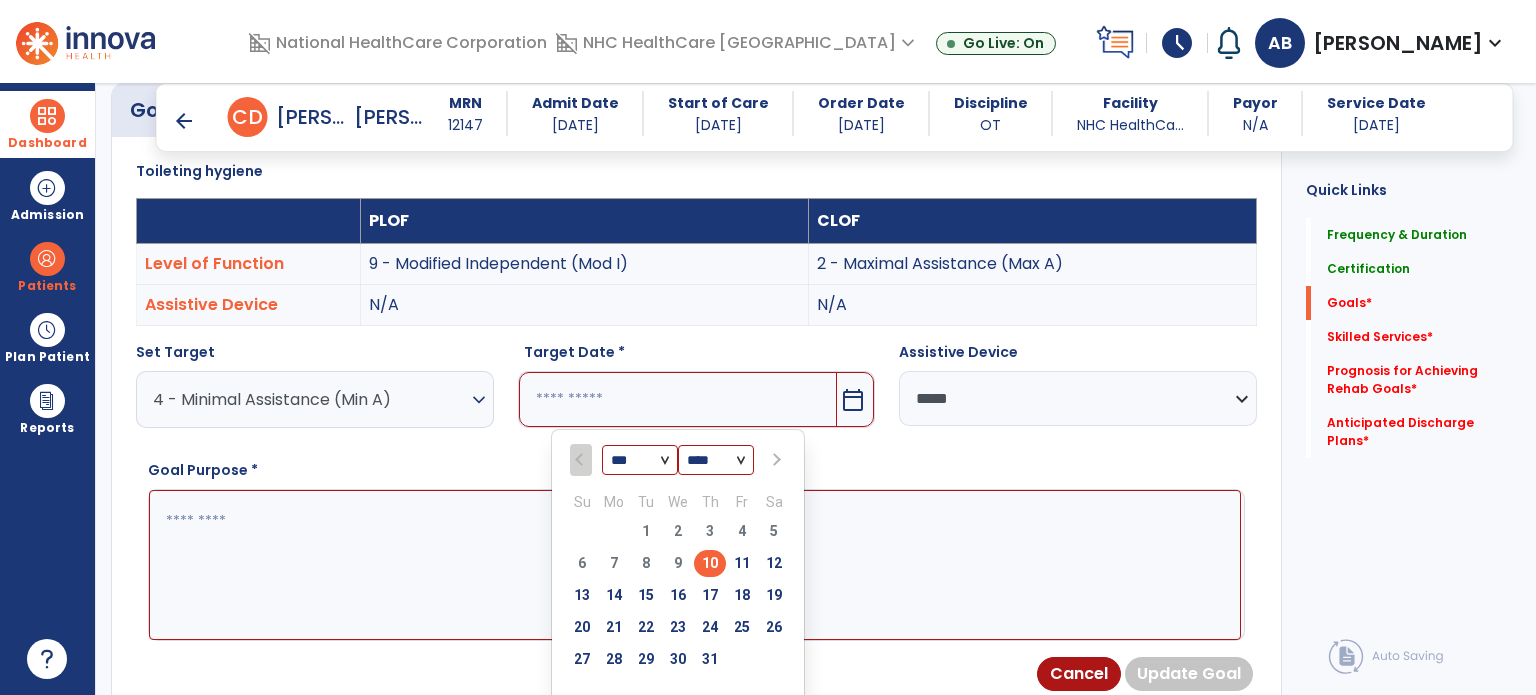 click at bounding box center [774, 460] 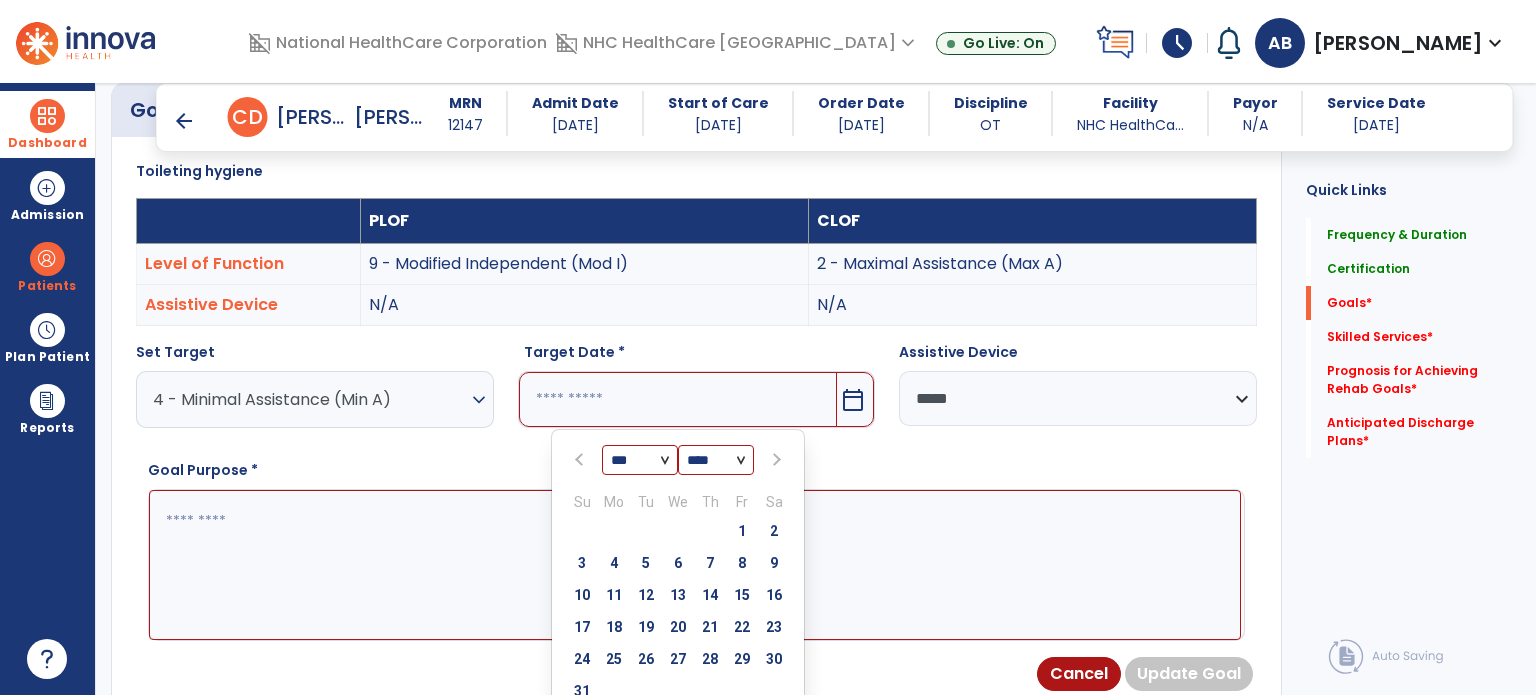 click at bounding box center (774, 460) 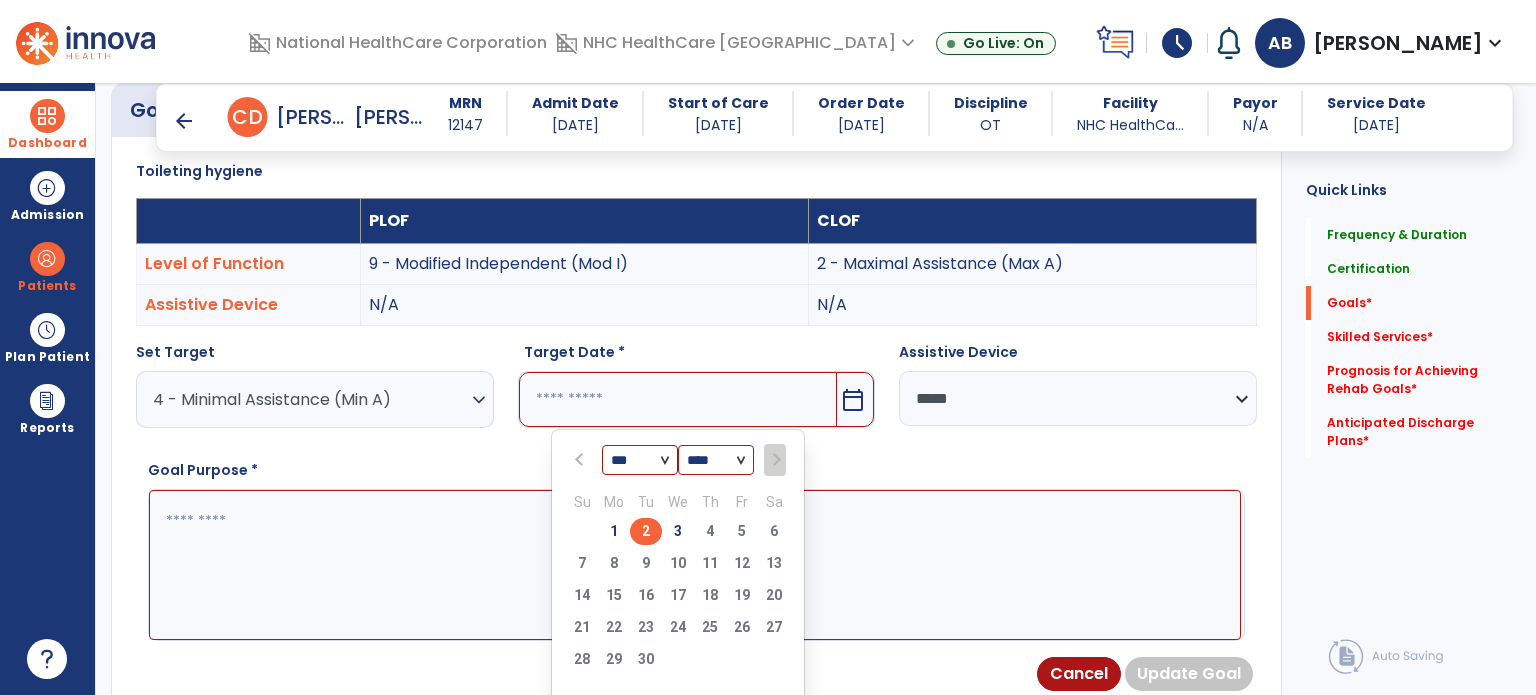 click on "2" at bounding box center (646, 531) 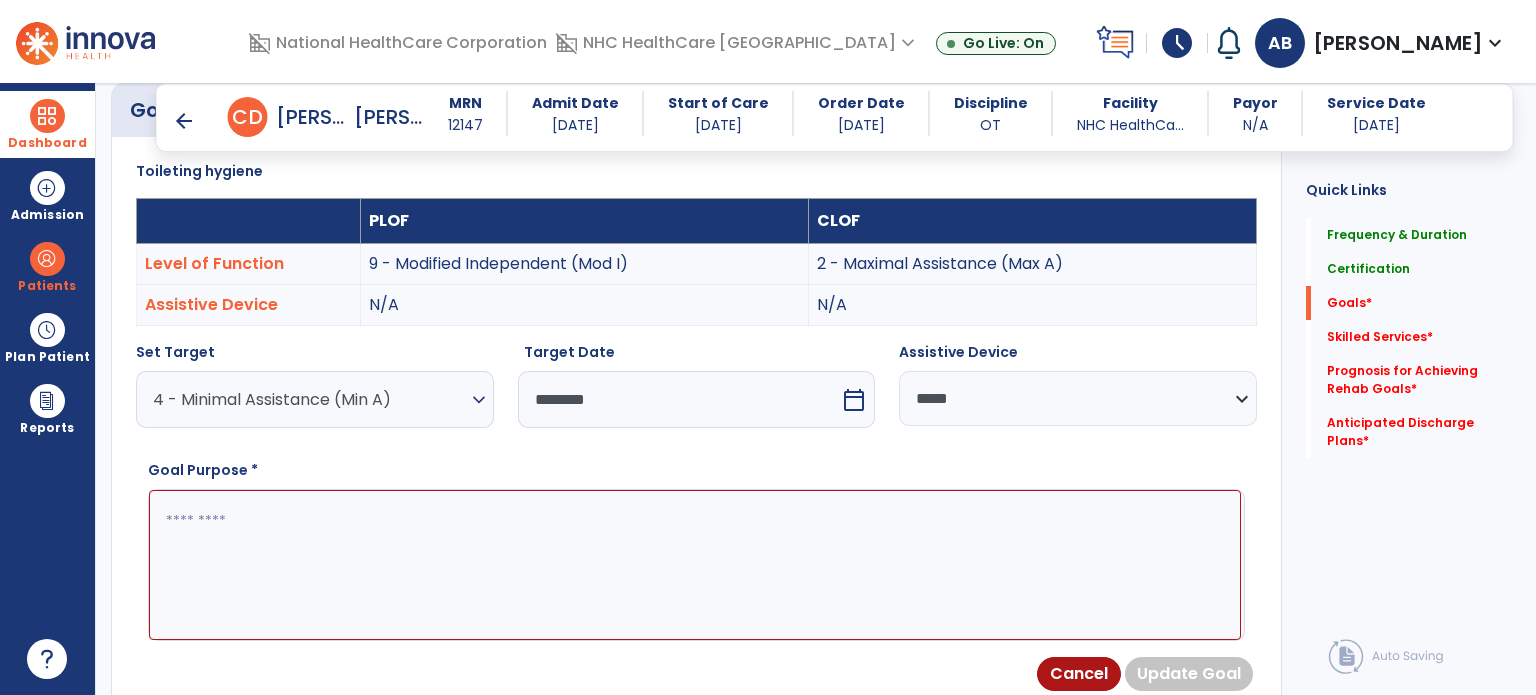 click at bounding box center (695, 565) 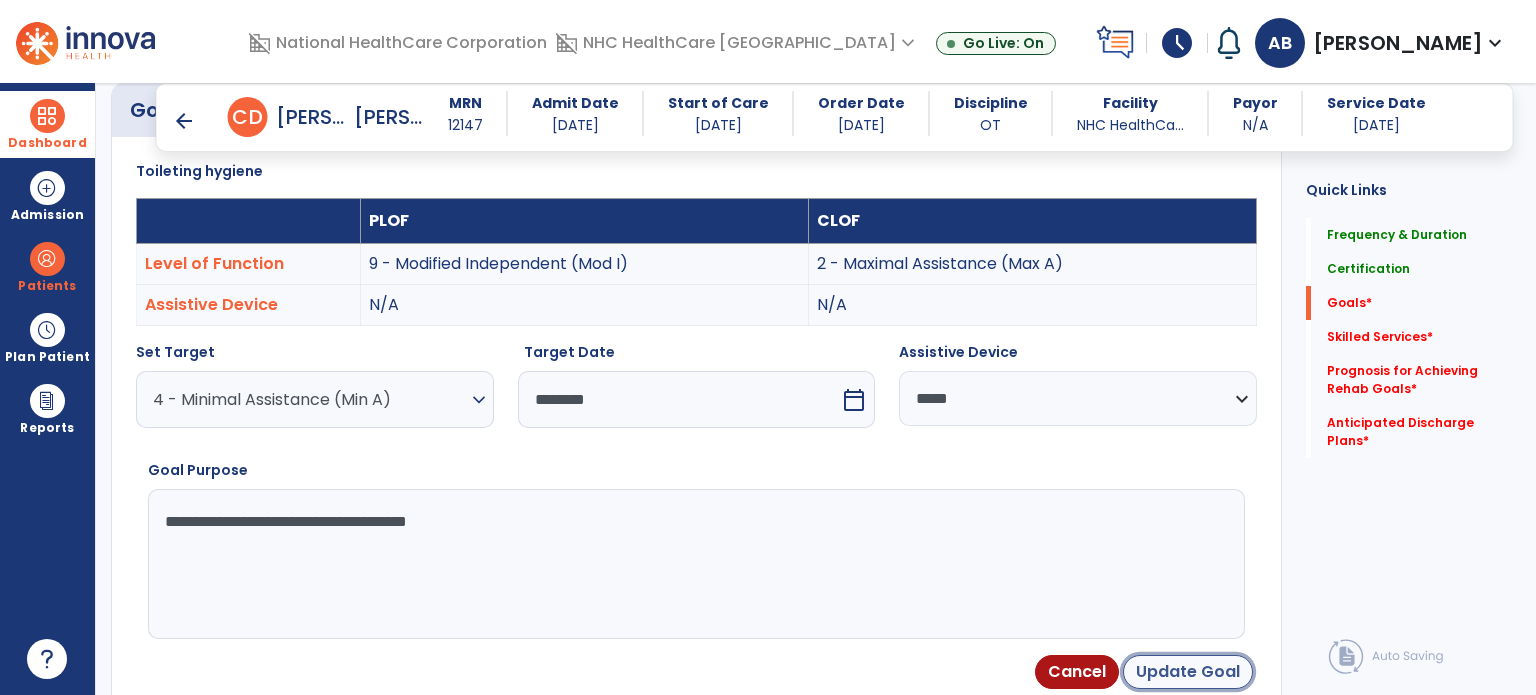 click on "Update Goal" at bounding box center [1188, 672] 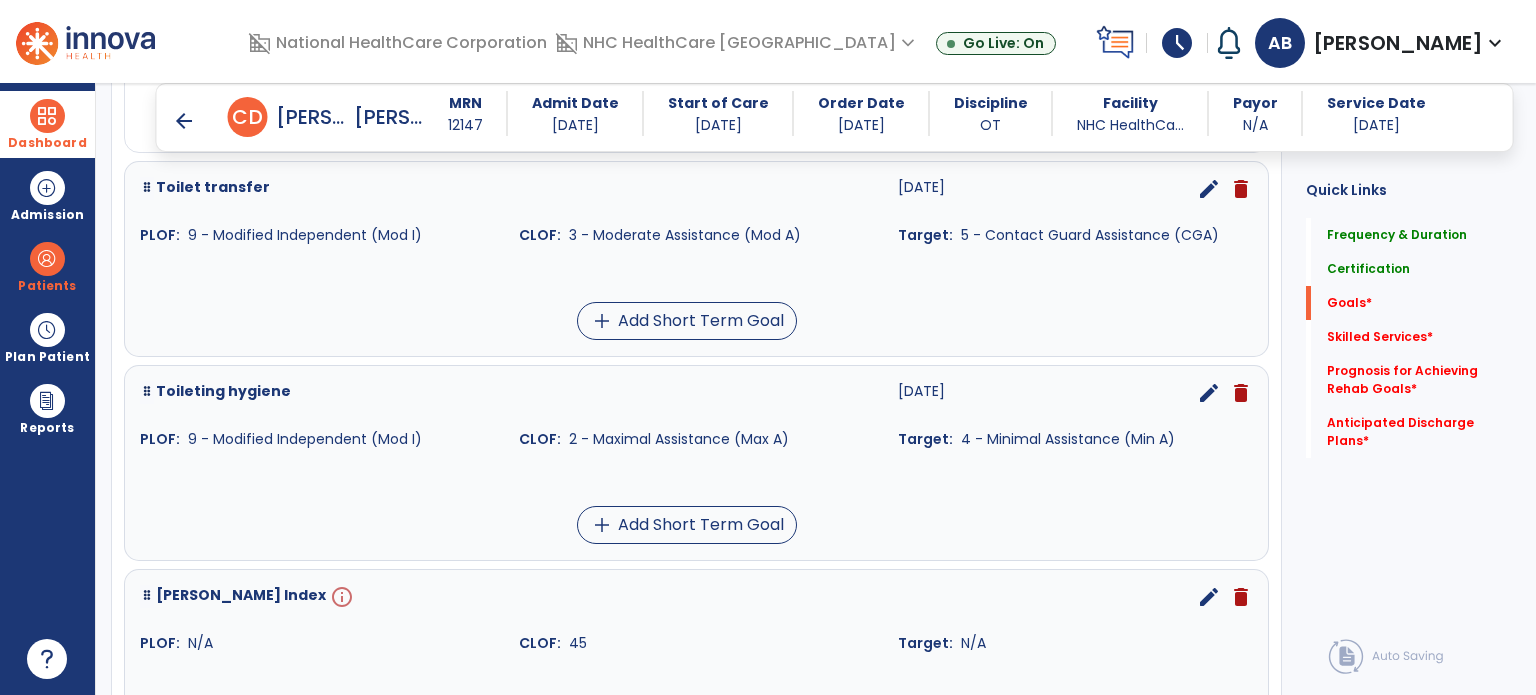 scroll, scrollTop: 2134, scrollLeft: 0, axis: vertical 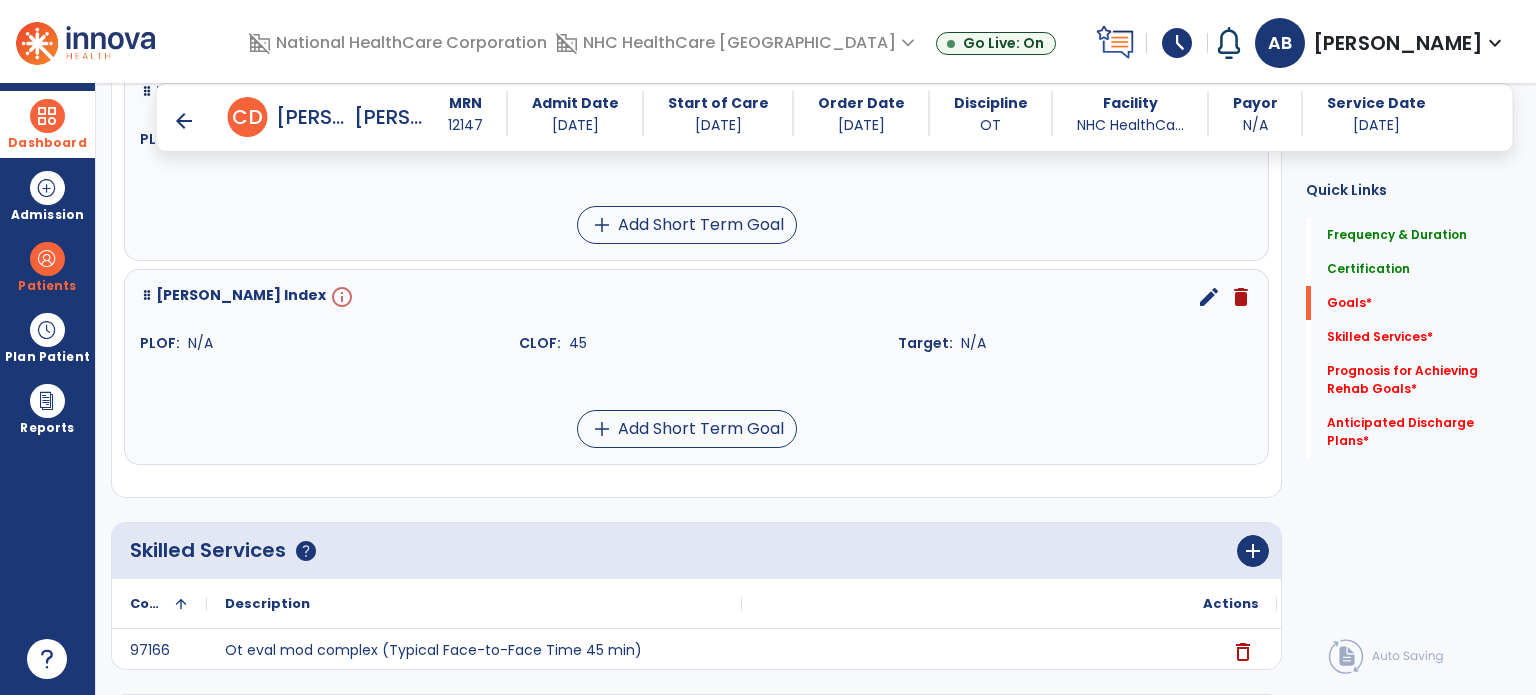 click on "edit" at bounding box center [1209, 297] 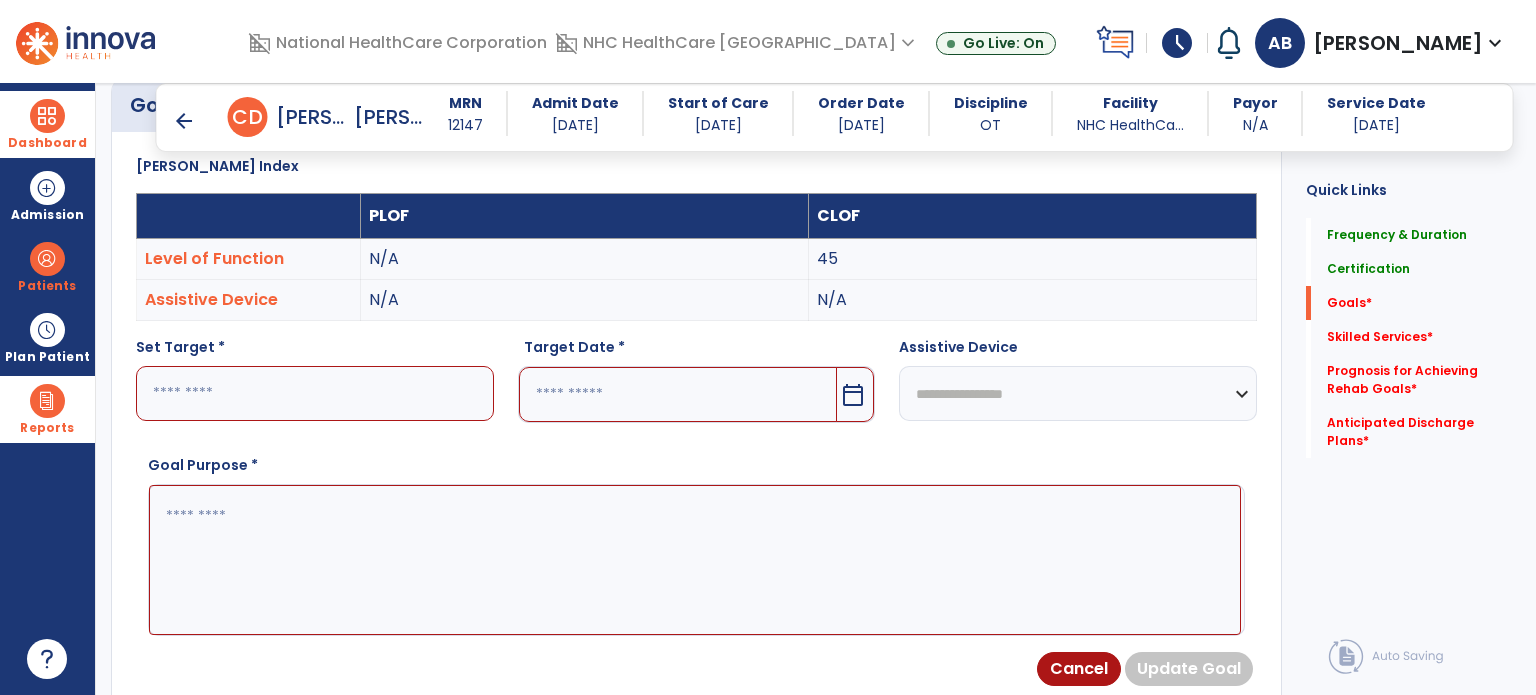 scroll, scrollTop: 534, scrollLeft: 0, axis: vertical 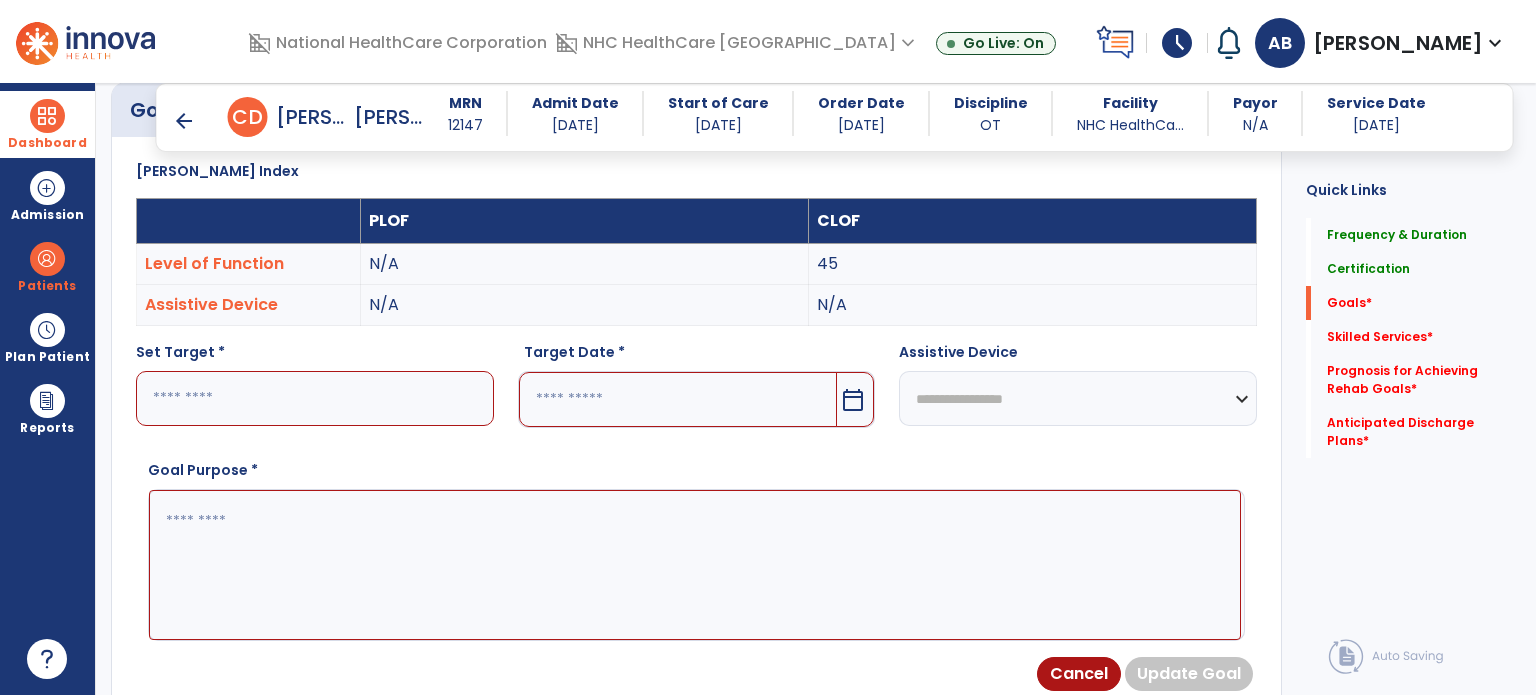 click at bounding box center (315, 398) 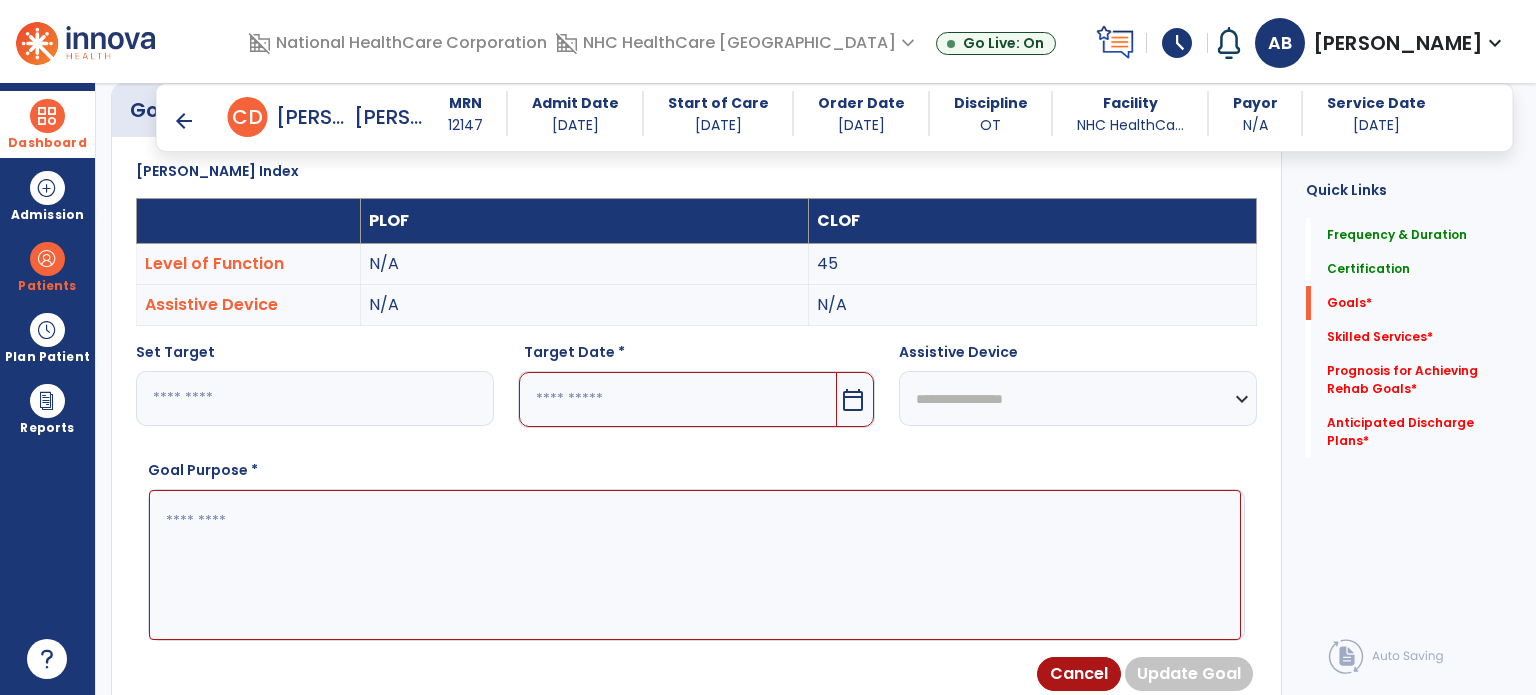 click at bounding box center (678, 399) 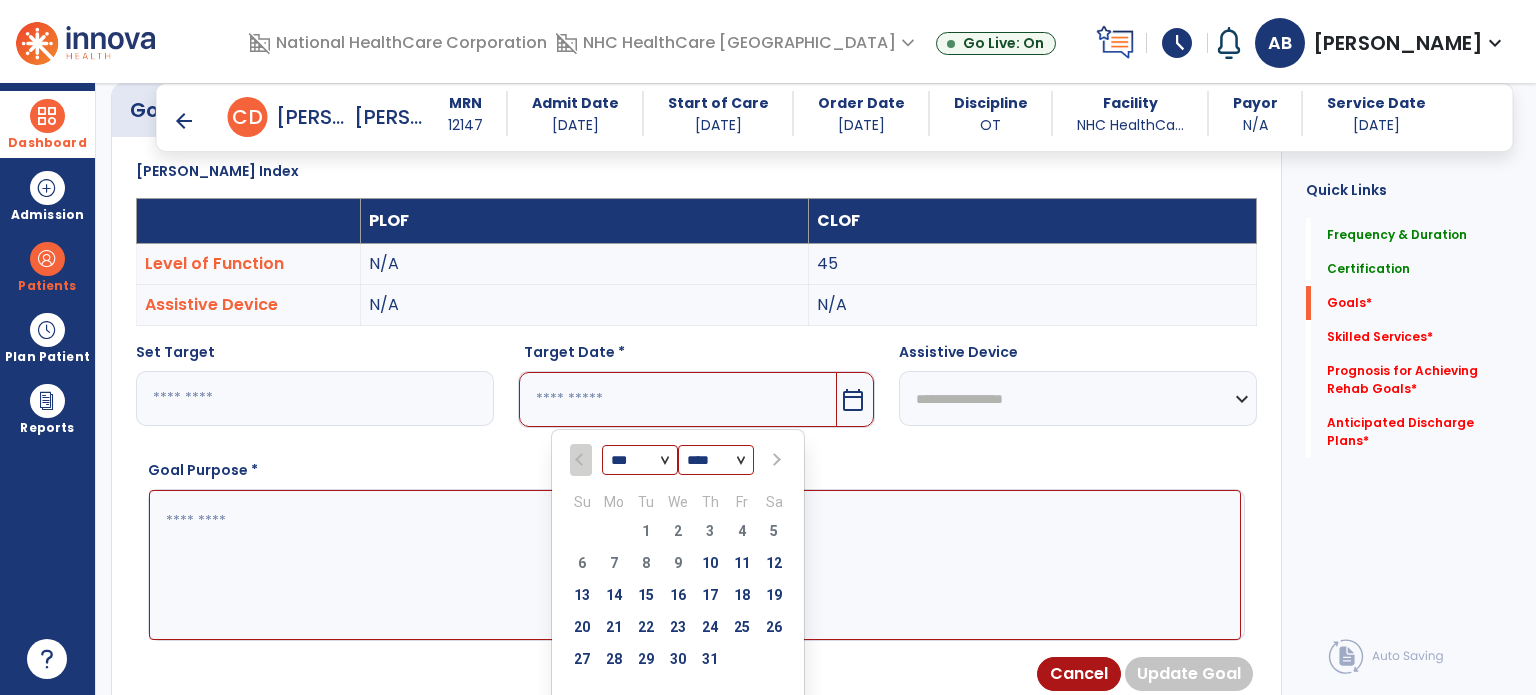 click at bounding box center (775, 460) 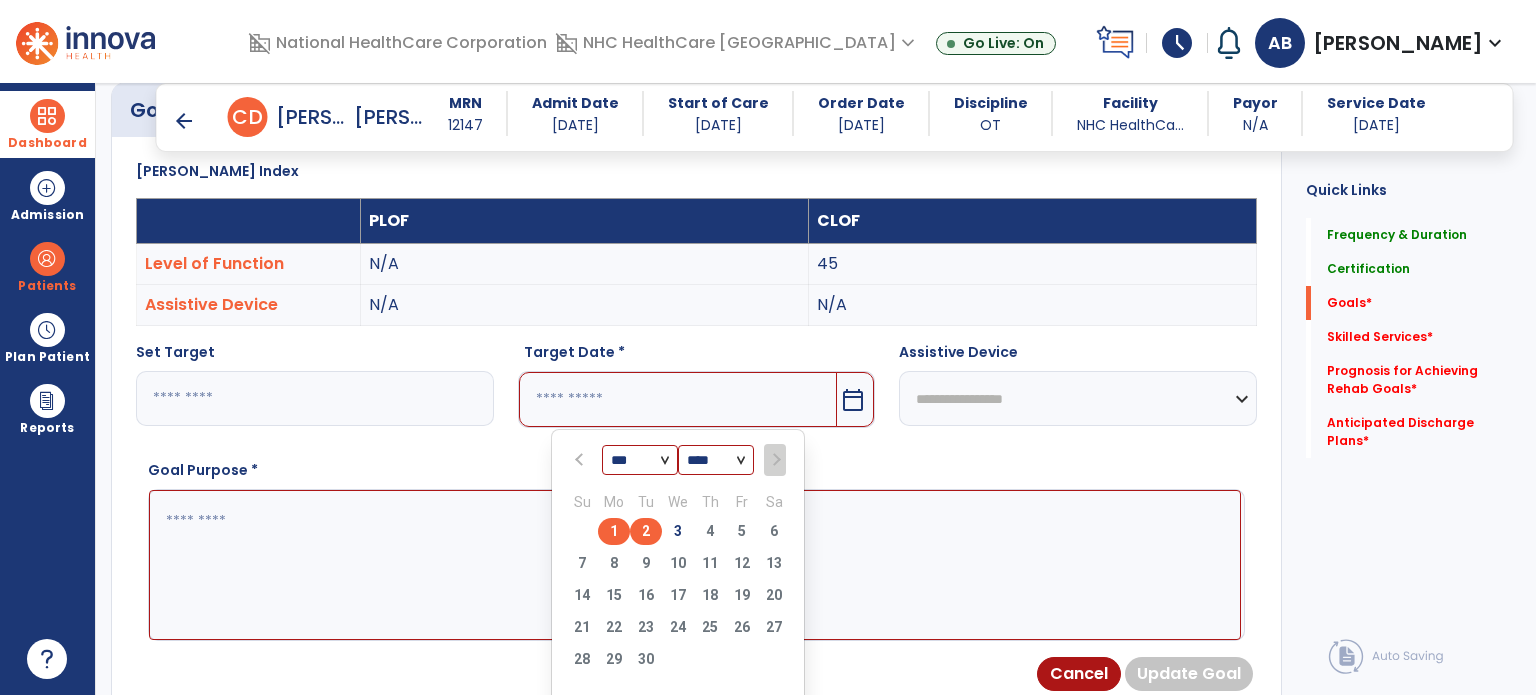 click on "2" at bounding box center (646, 531) 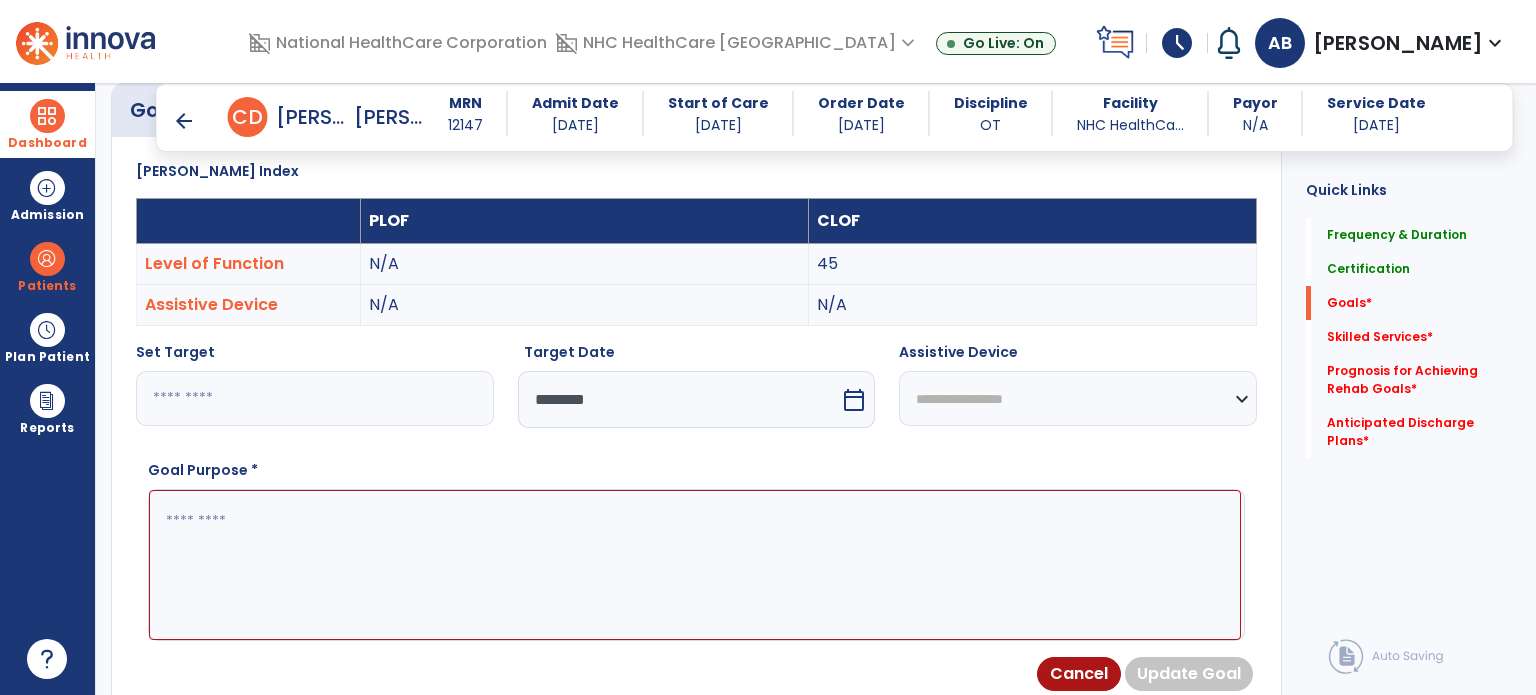 drag, startPoint x: 744, startPoint y: 547, endPoint x: 752, endPoint y: 530, distance: 18.788294 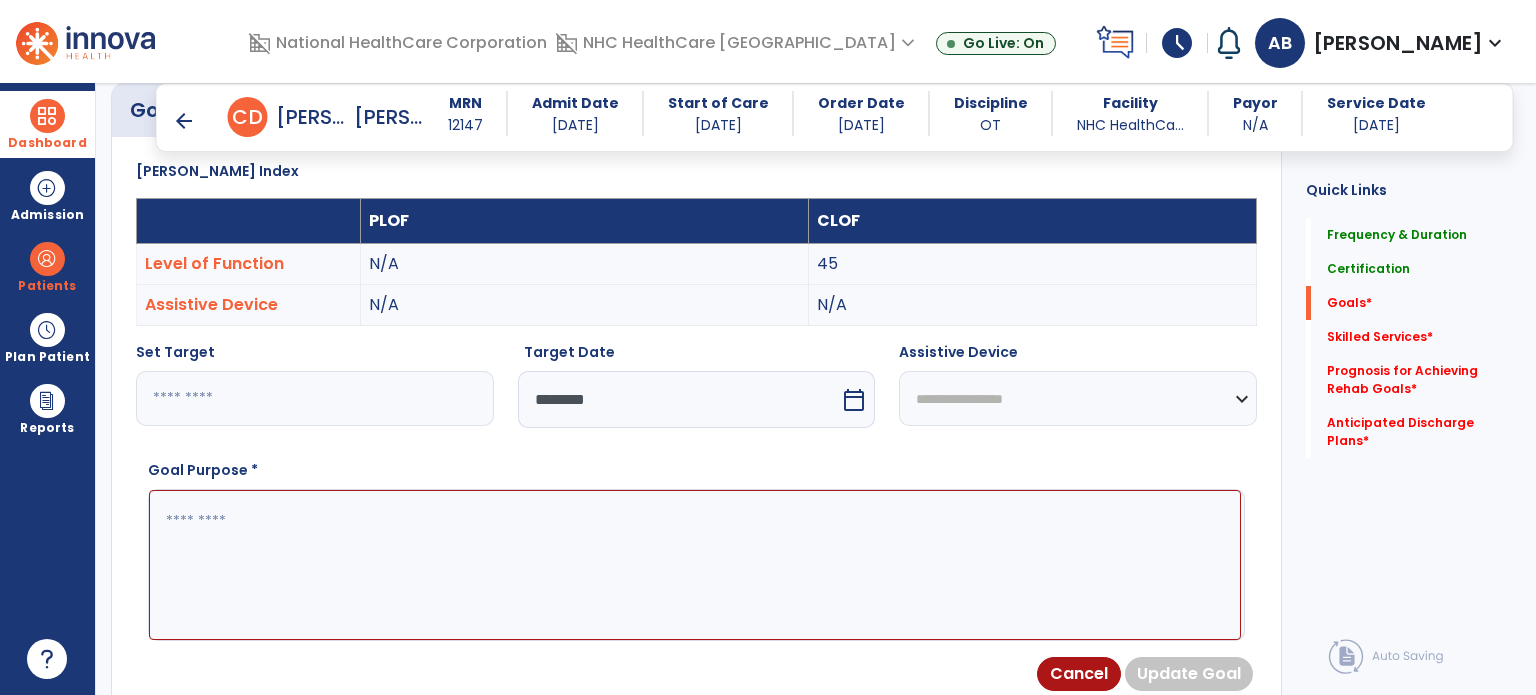 paste on "**********" 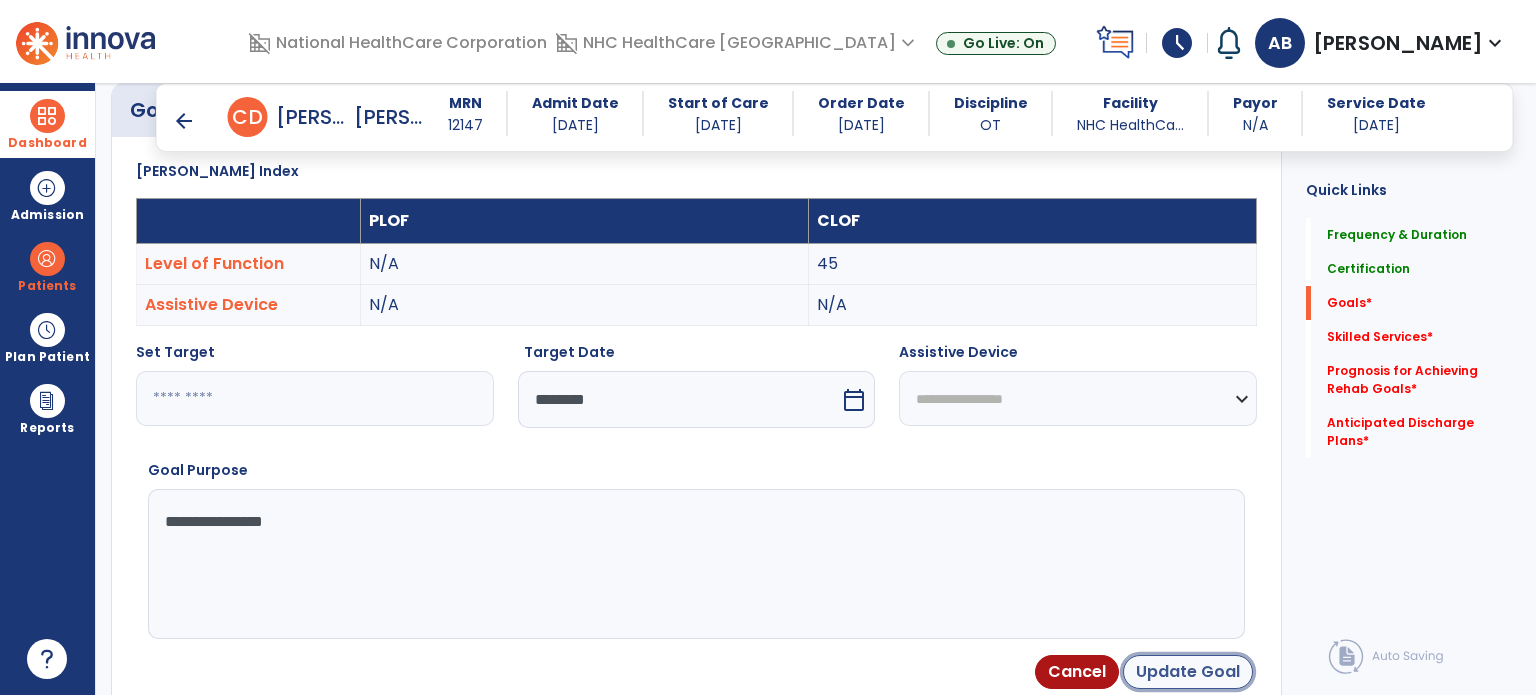 click on "Update Goal" at bounding box center (1188, 672) 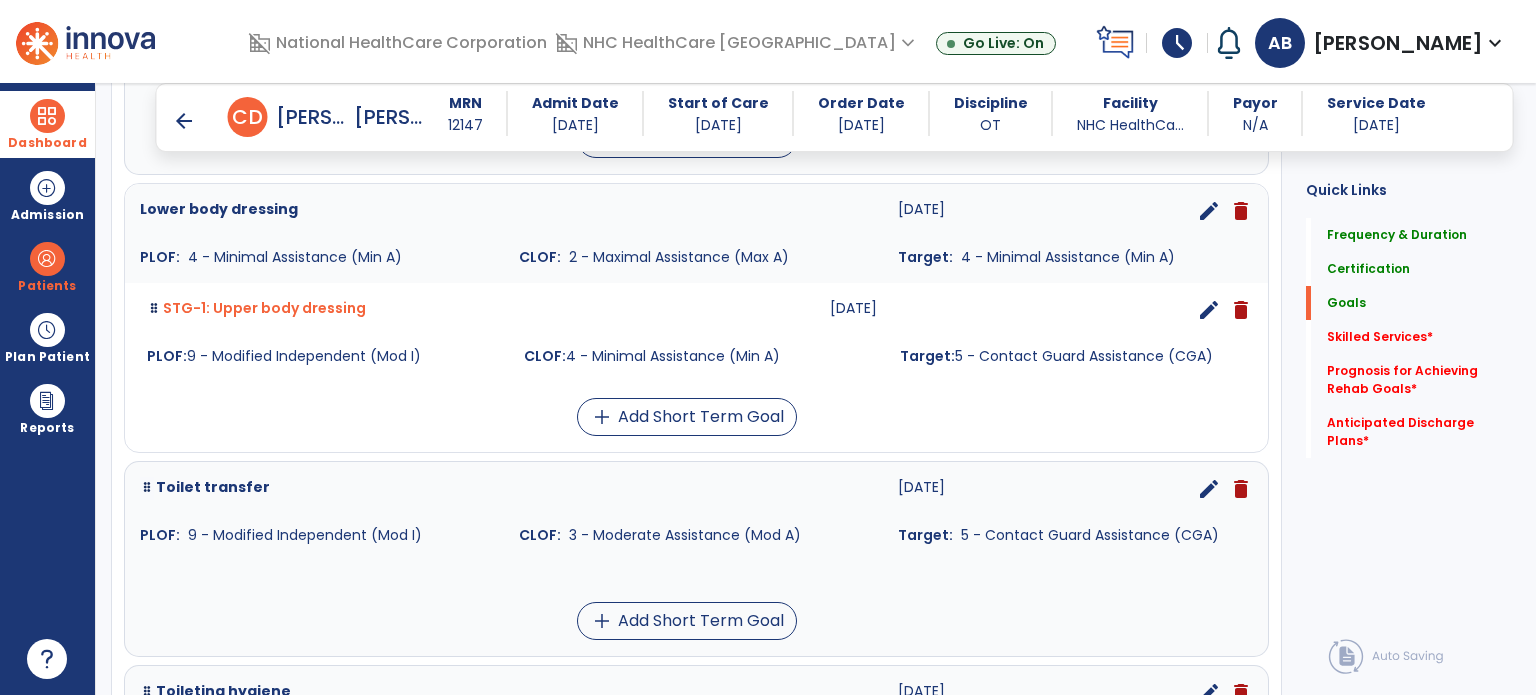 scroll, scrollTop: 1834, scrollLeft: 0, axis: vertical 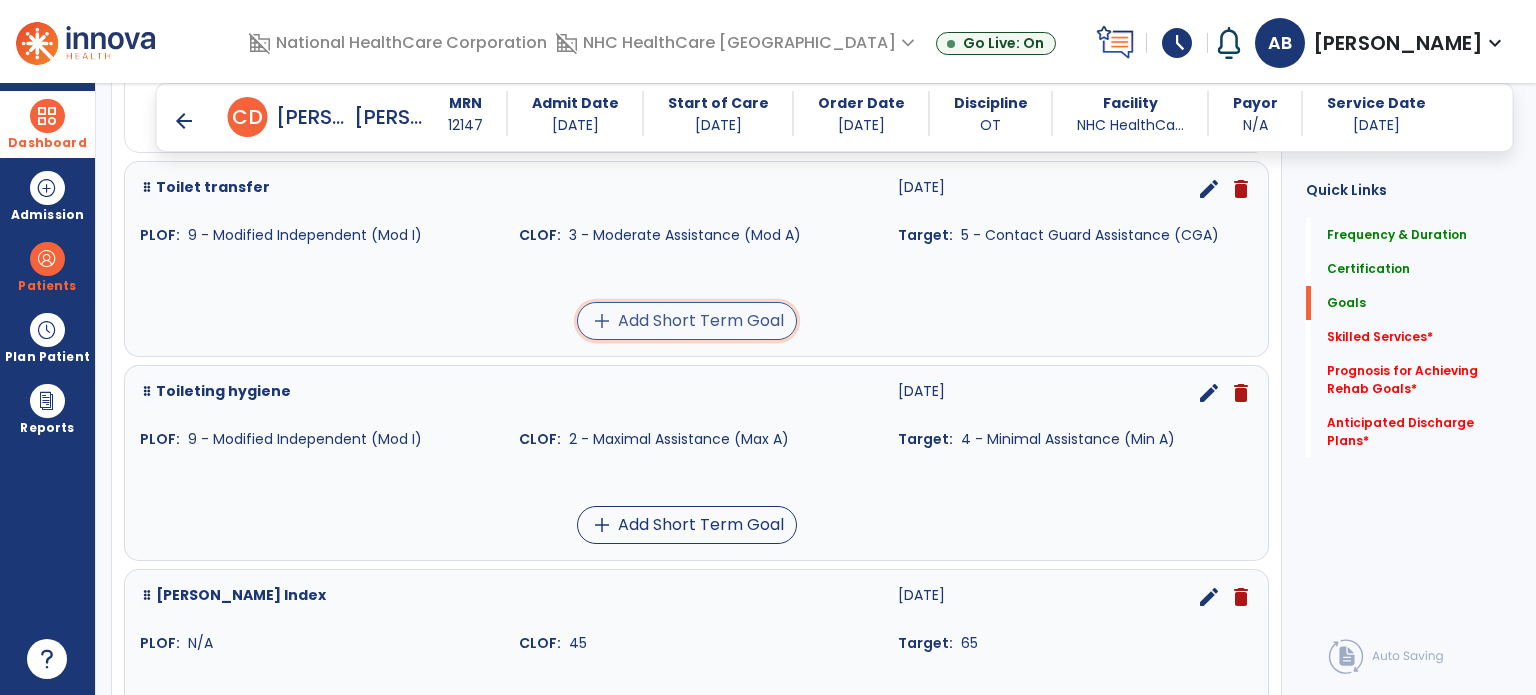 click on "add  Add Short Term Goal" at bounding box center [687, 321] 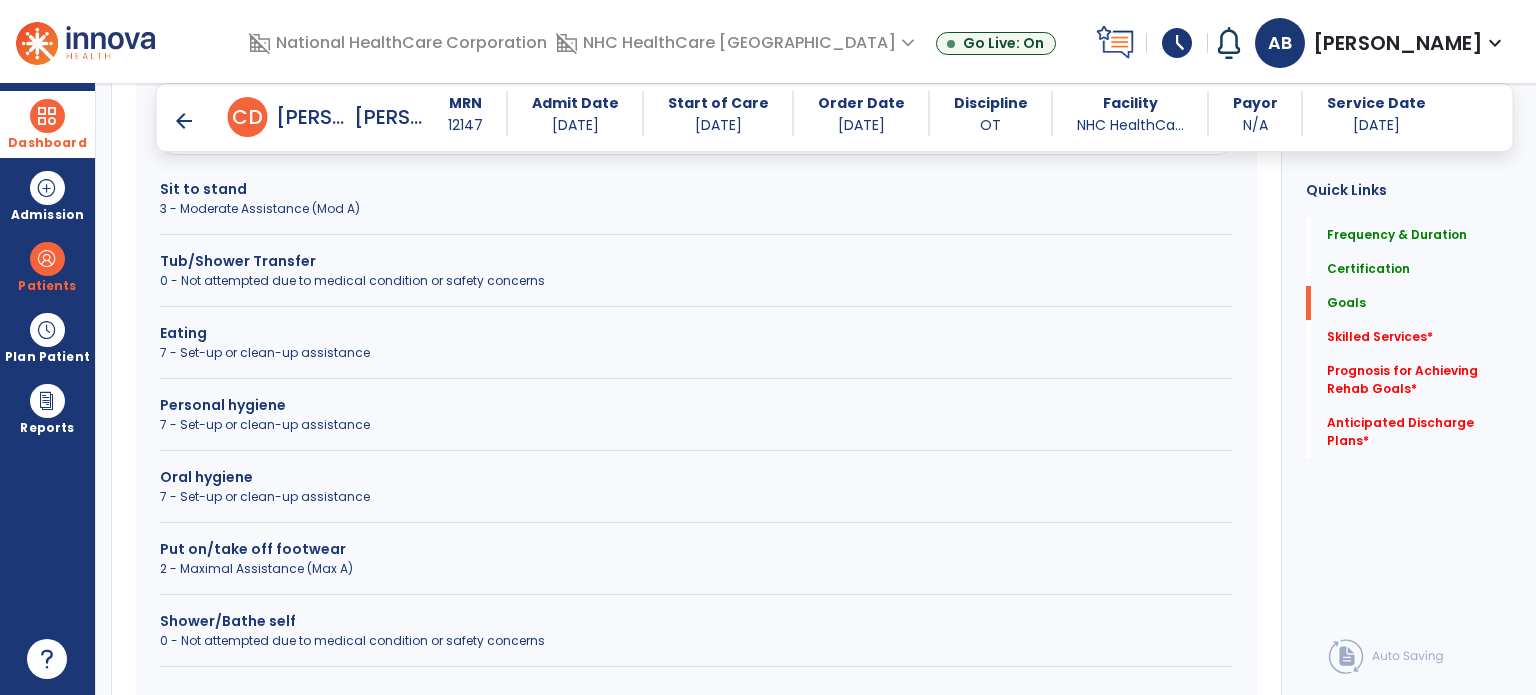 scroll, scrollTop: 455, scrollLeft: 0, axis: vertical 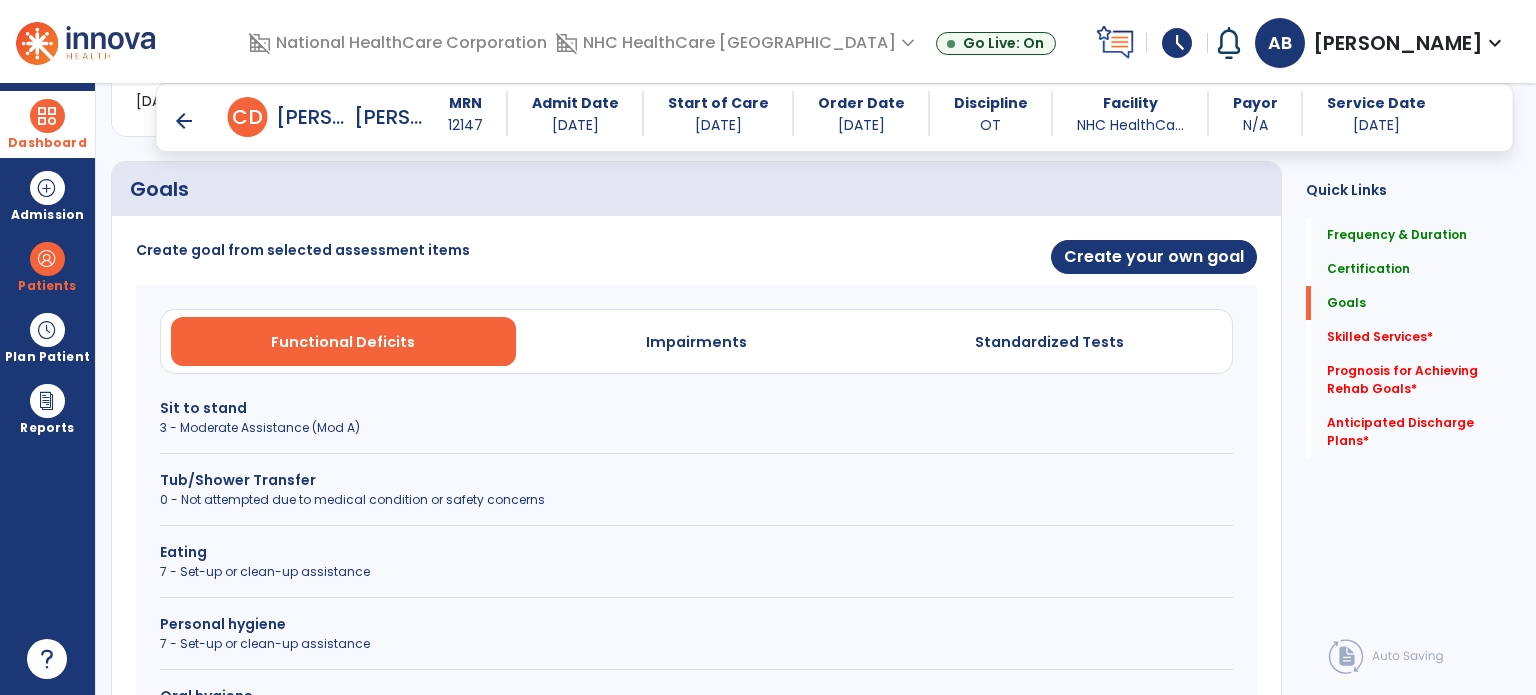 click on "Sit to stand" at bounding box center [696, 408] 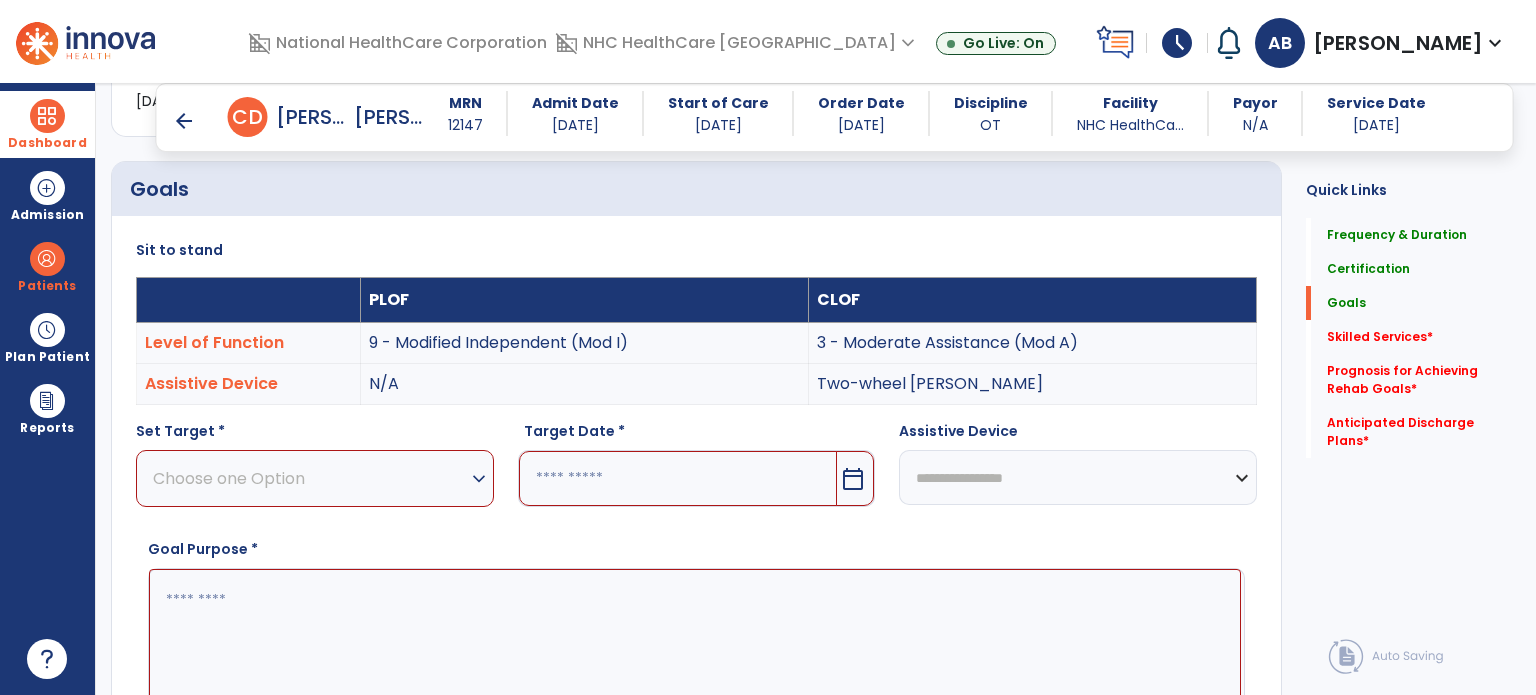 click on "Choose one Option" at bounding box center [310, 478] 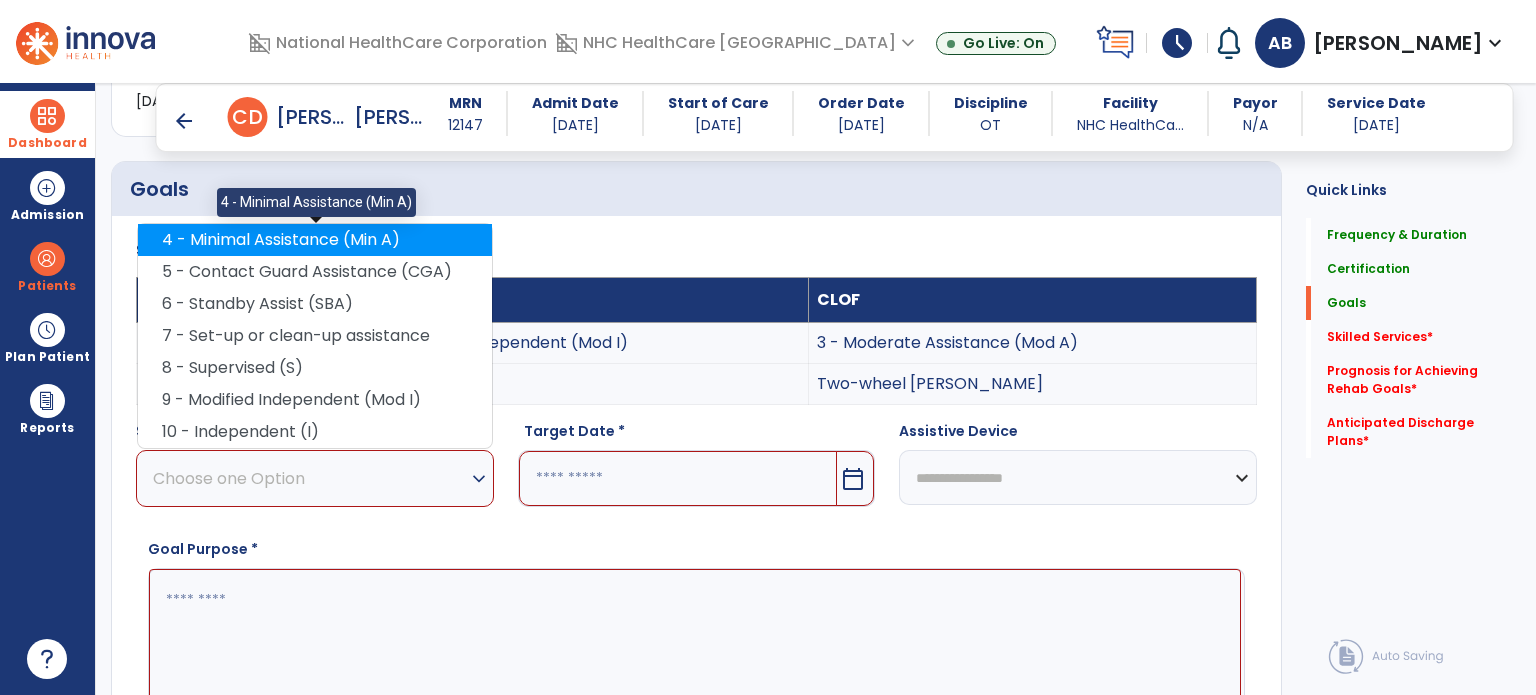 click on "4 - Minimal Assistance (Min A)" at bounding box center [315, 240] 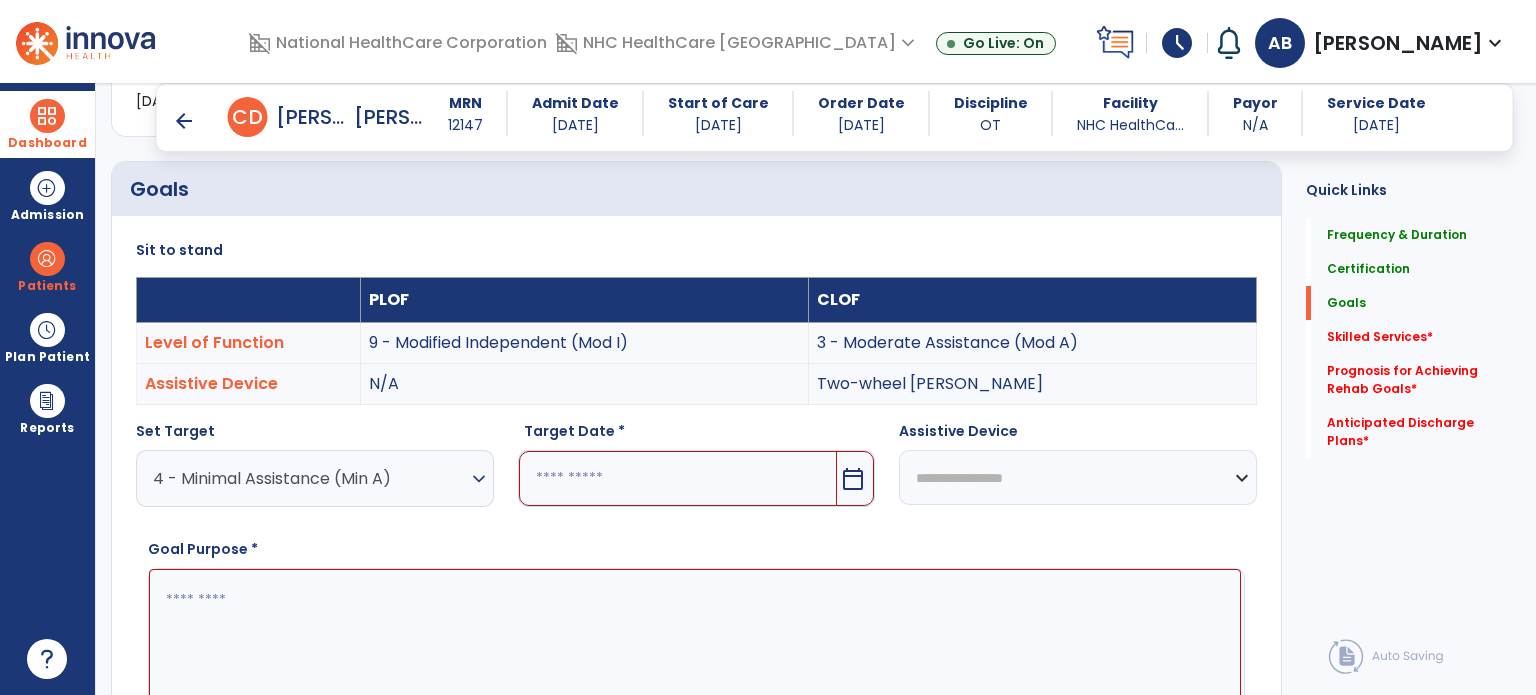 click at bounding box center (678, 478) 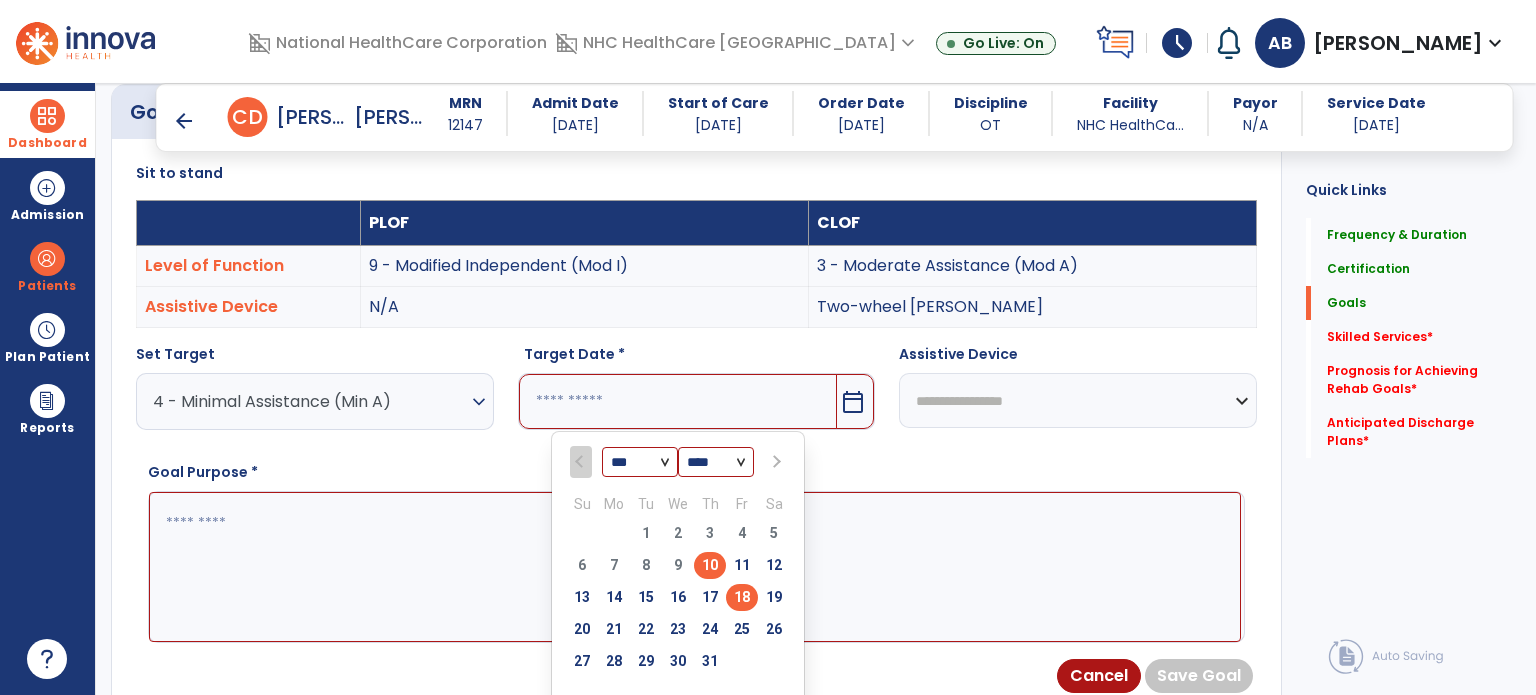 scroll, scrollTop: 555, scrollLeft: 0, axis: vertical 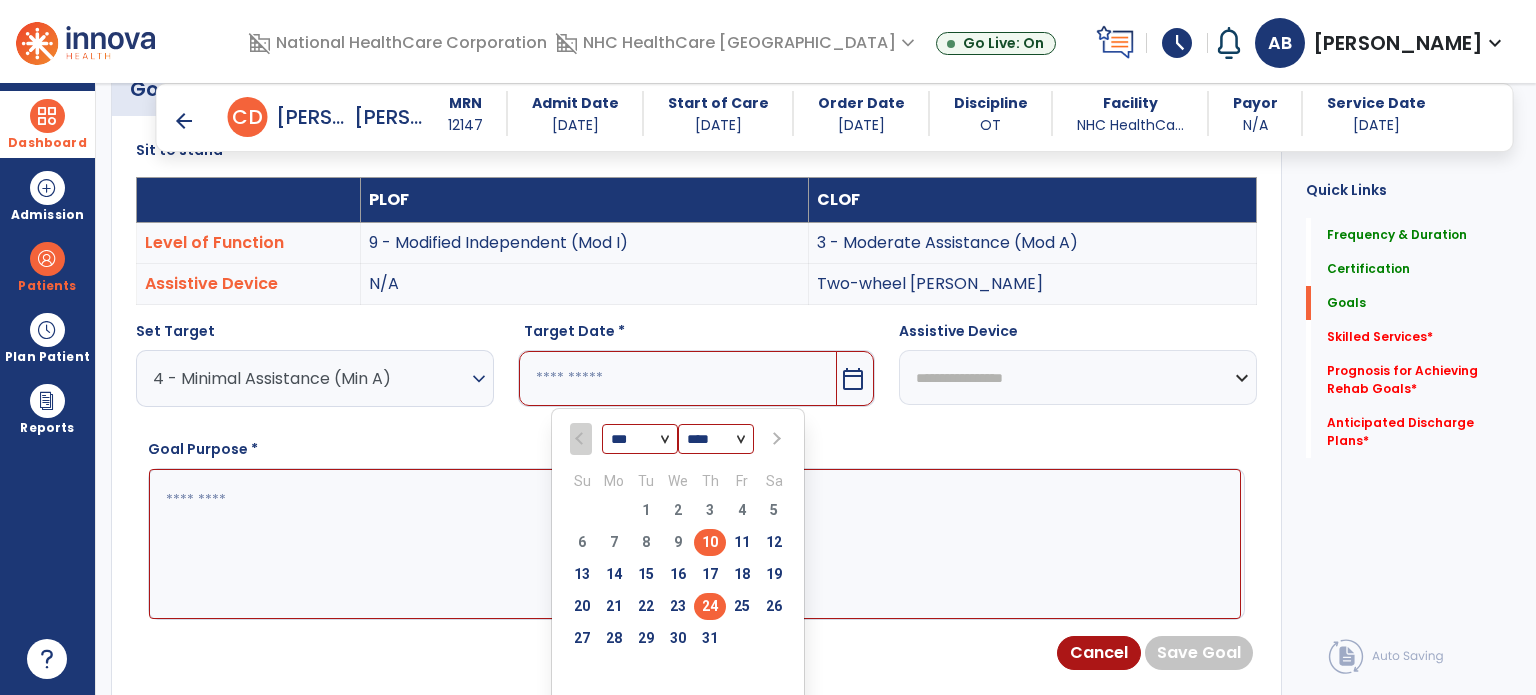 click on "24" at bounding box center [710, 606] 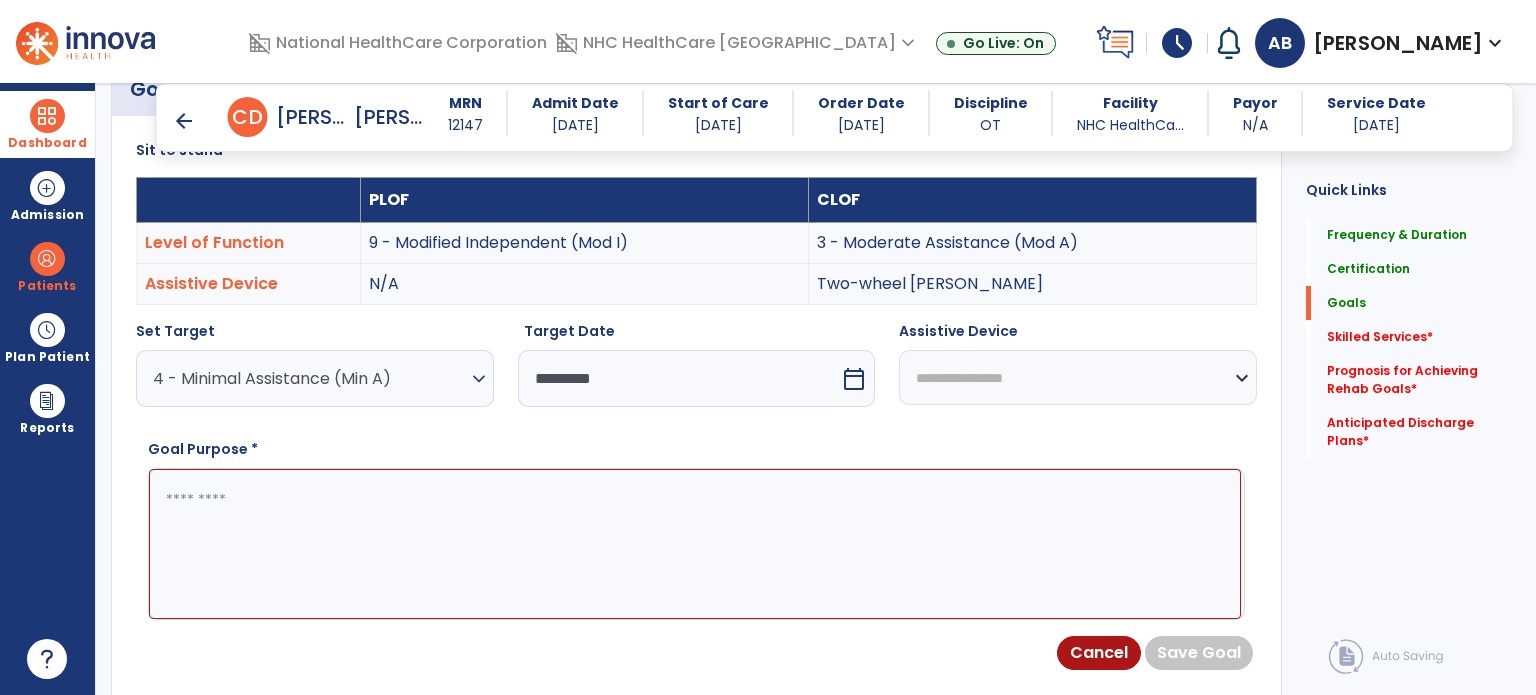 click at bounding box center [695, 544] 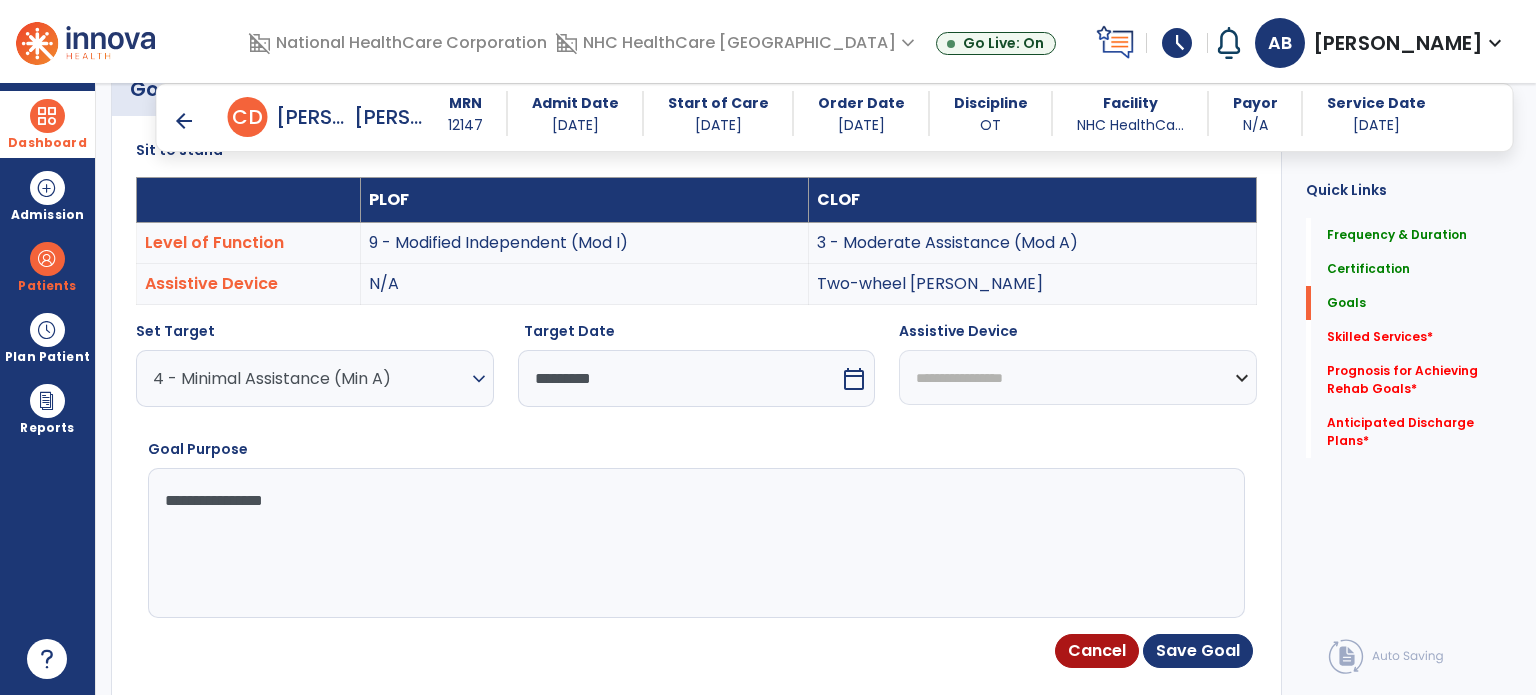 click on "**********" at bounding box center (1078, 377) 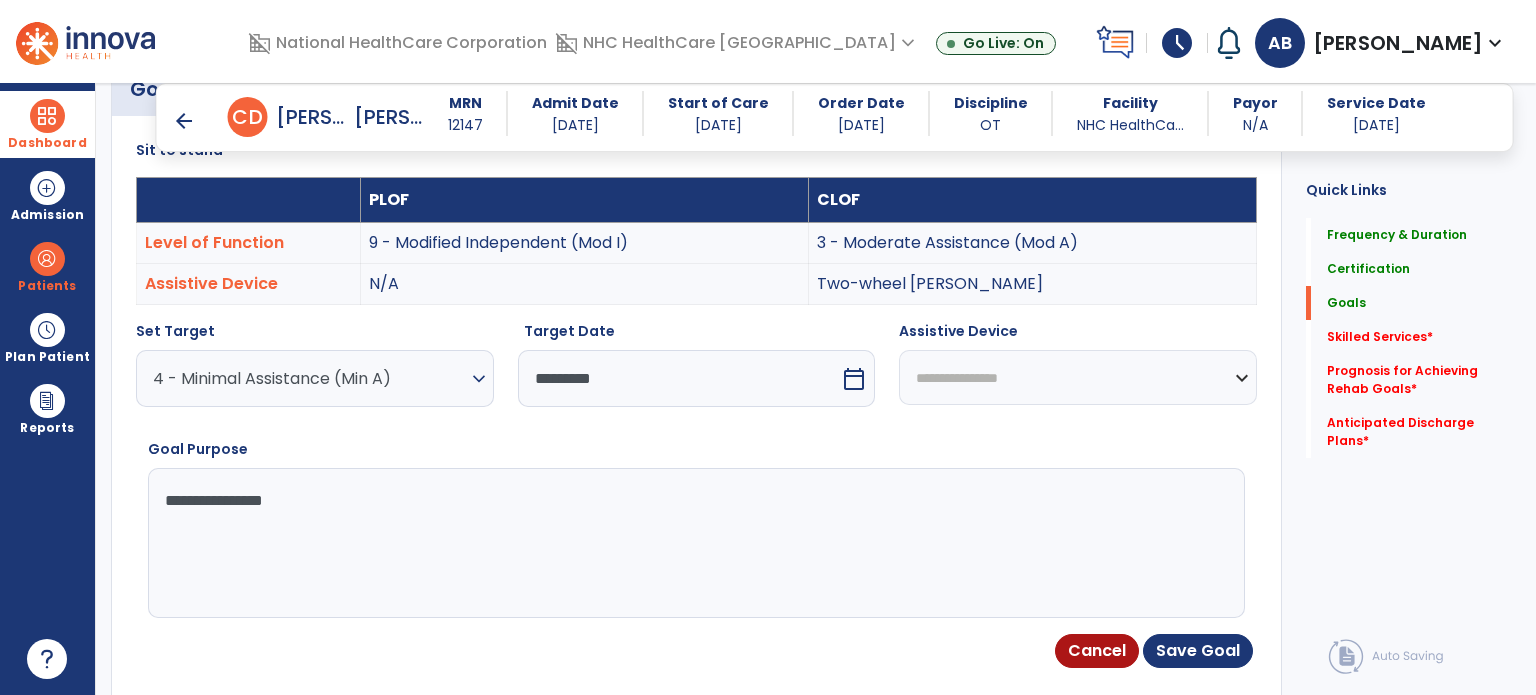 click on "**********" at bounding box center [1078, 377] 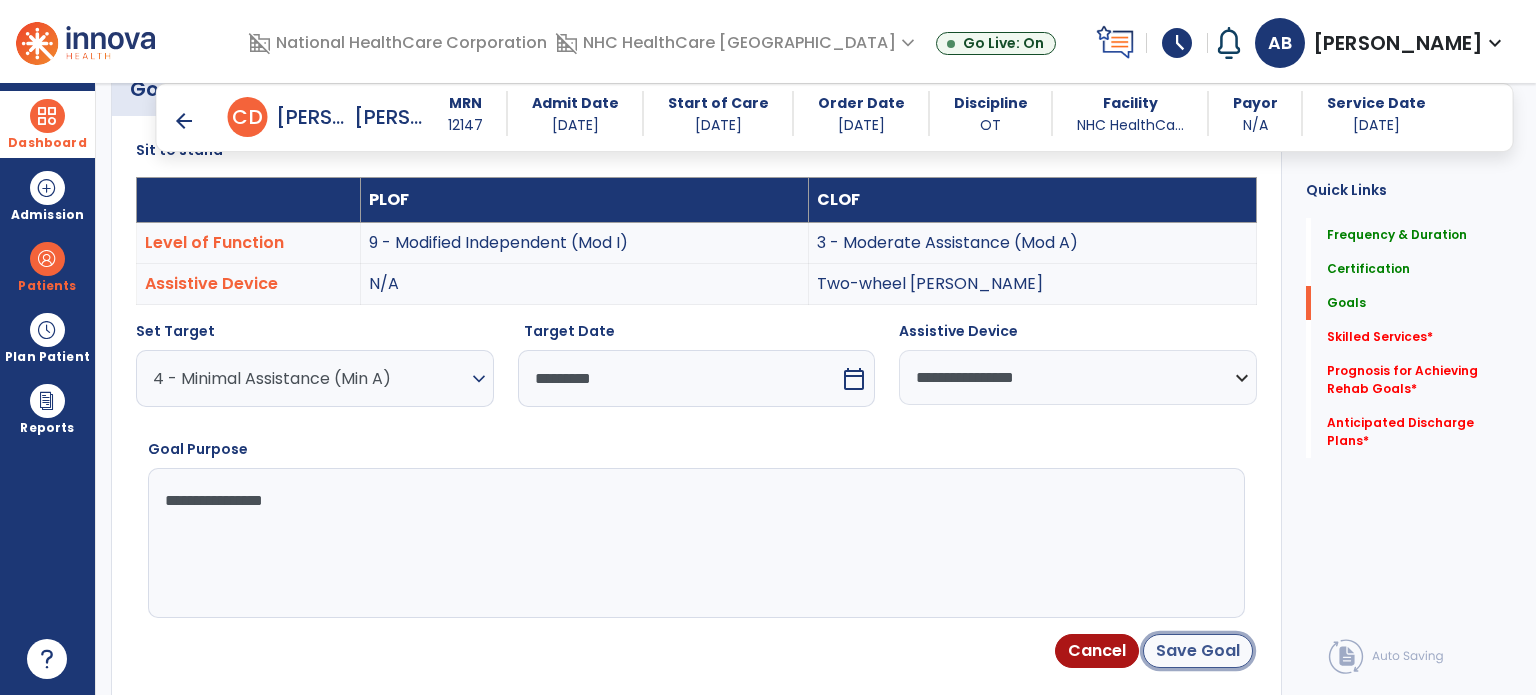click on "Save Goal" at bounding box center (1198, 651) 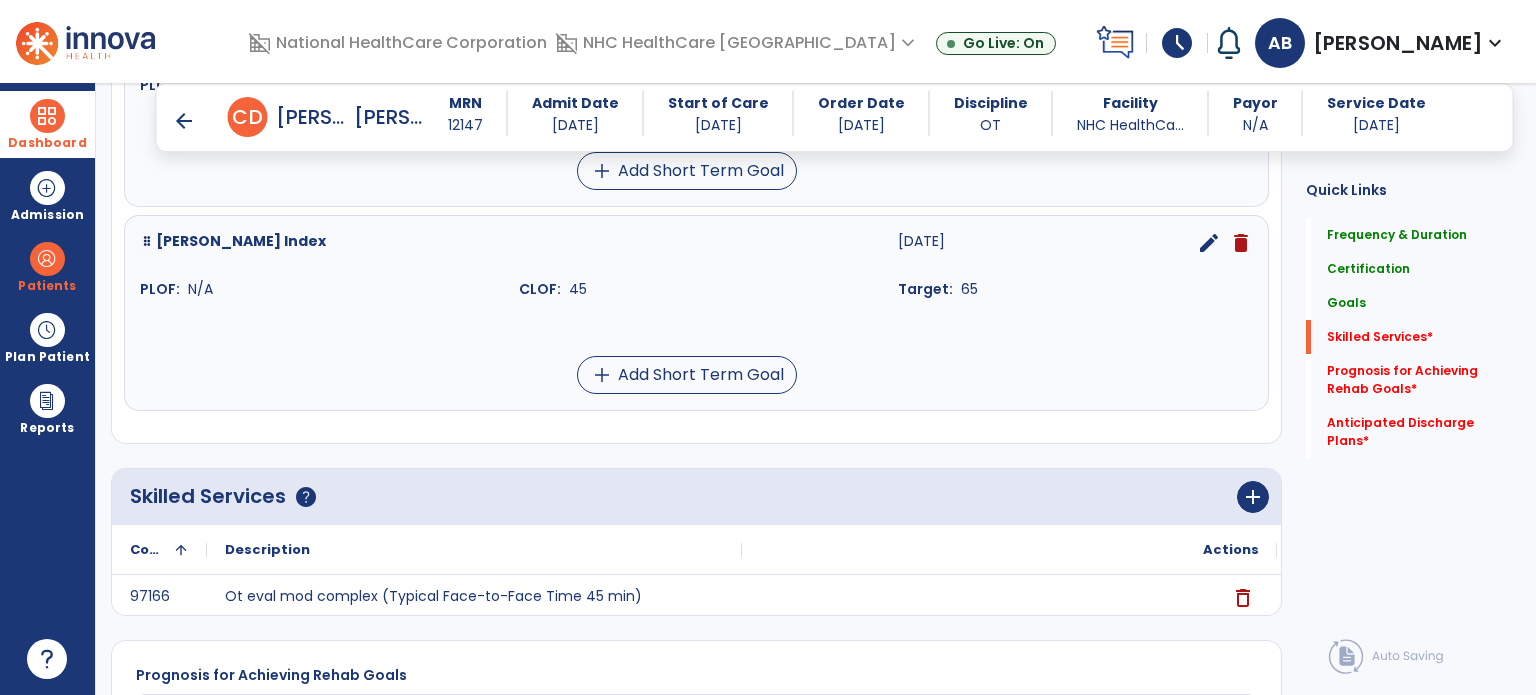scroll, scrollTop: 2455, scrollLeft: 0, axis: vertical 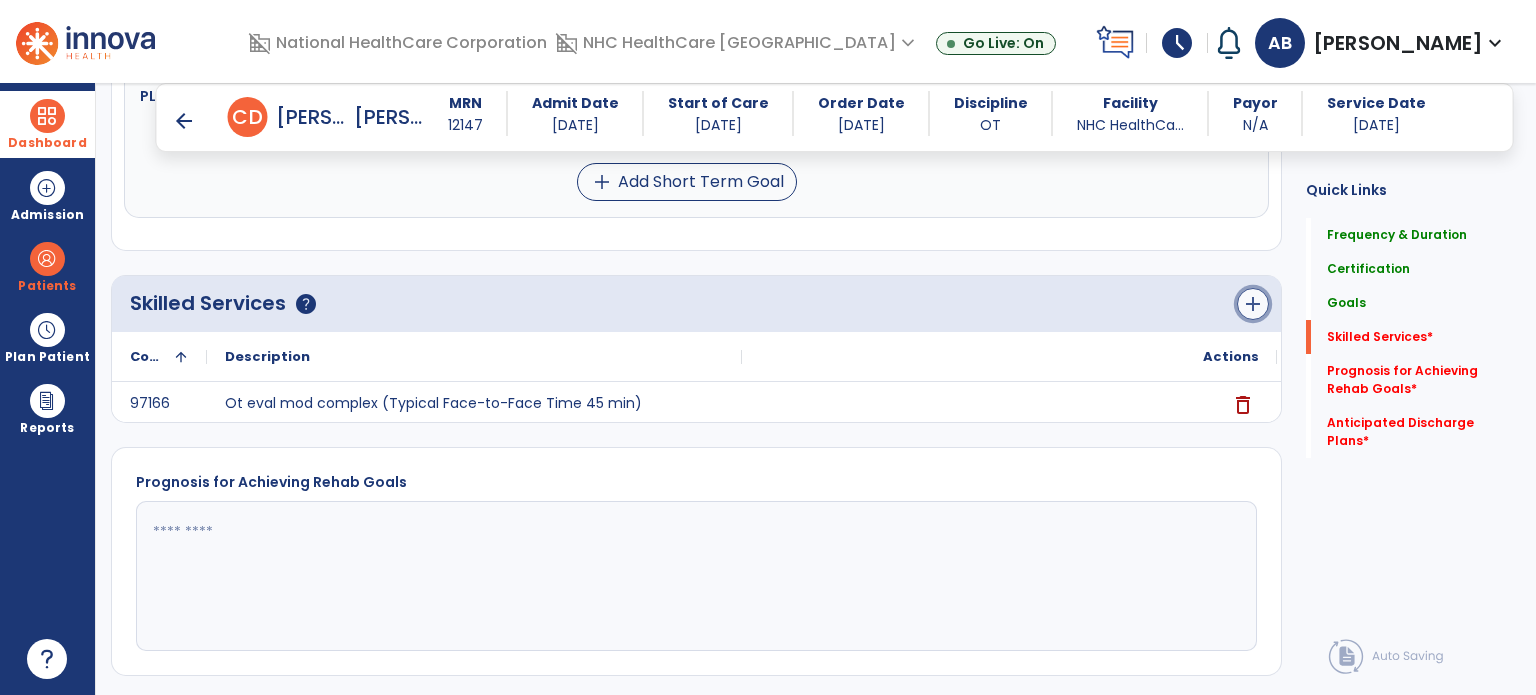 click on "add" 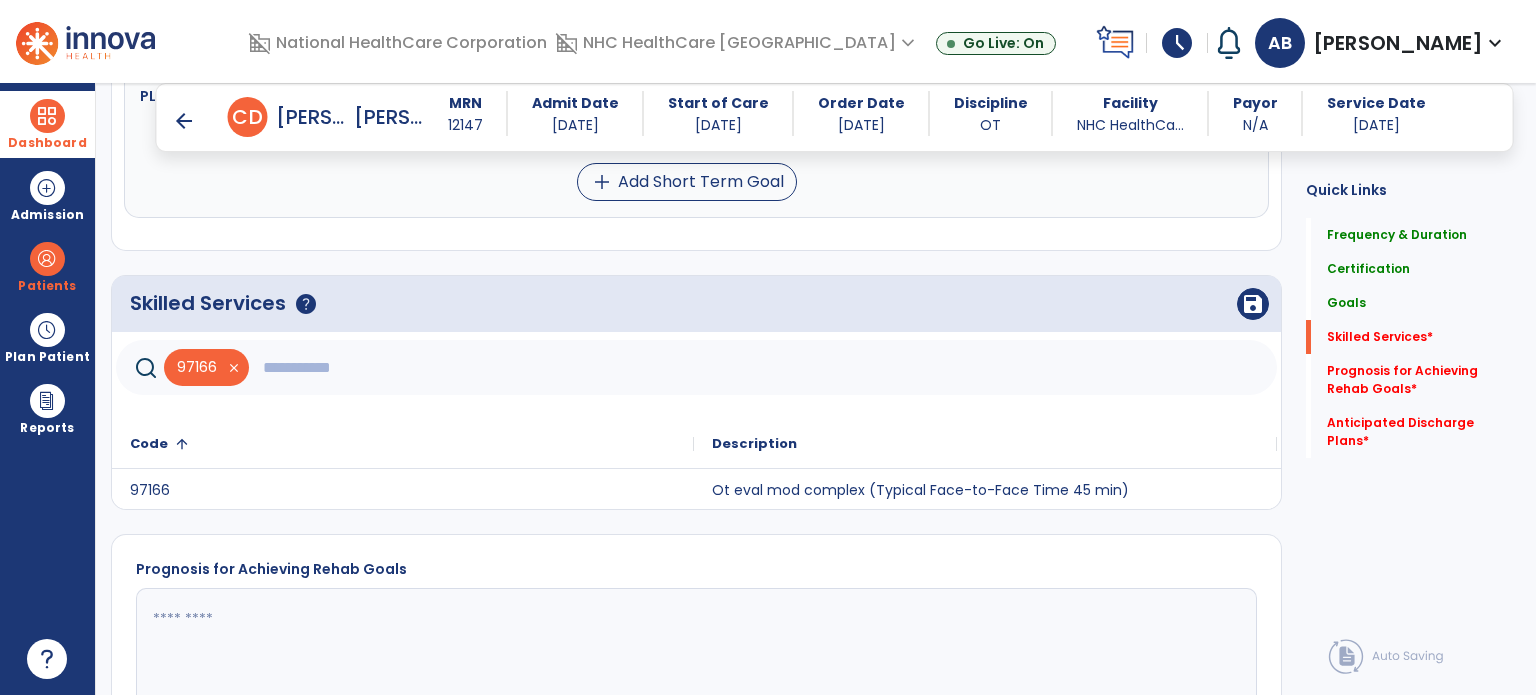 click 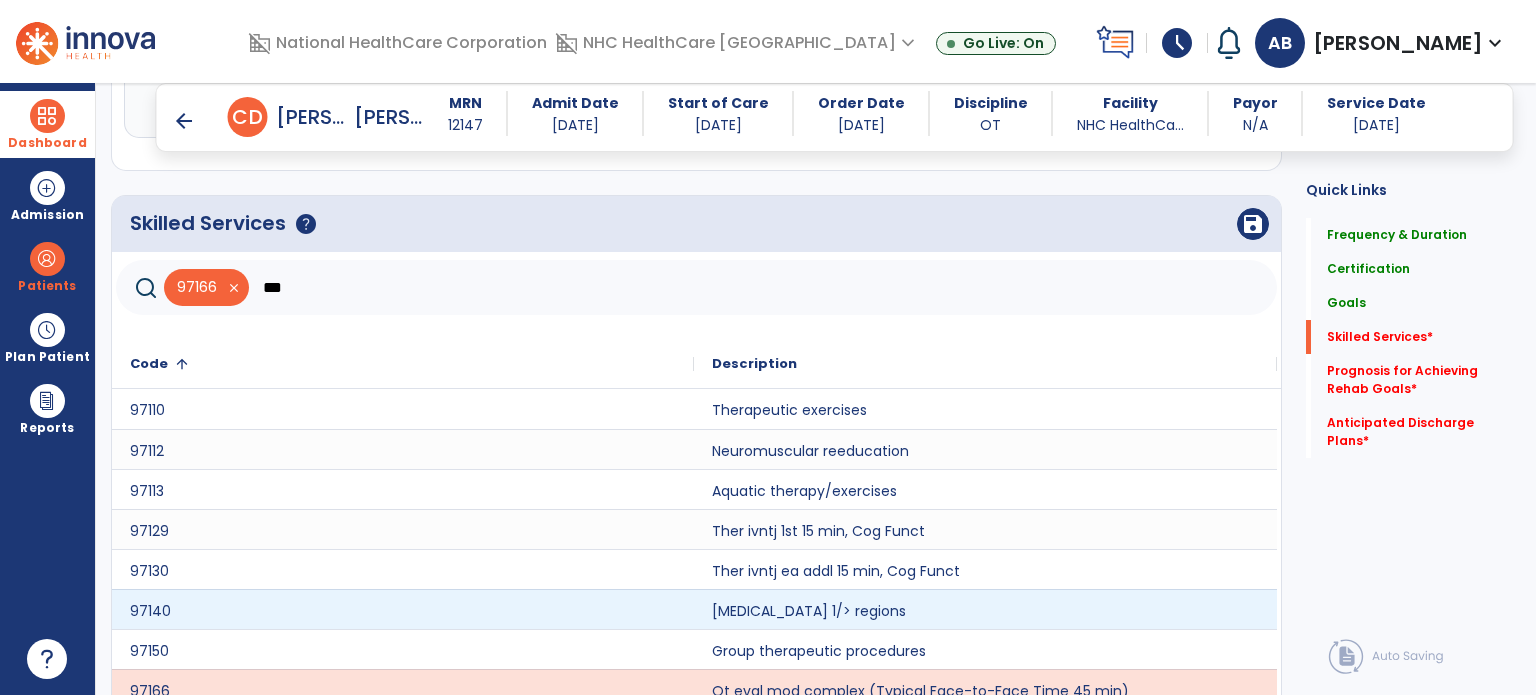 scroll, scrollTop: 2668, scrollLeft: 0, axis: vertical 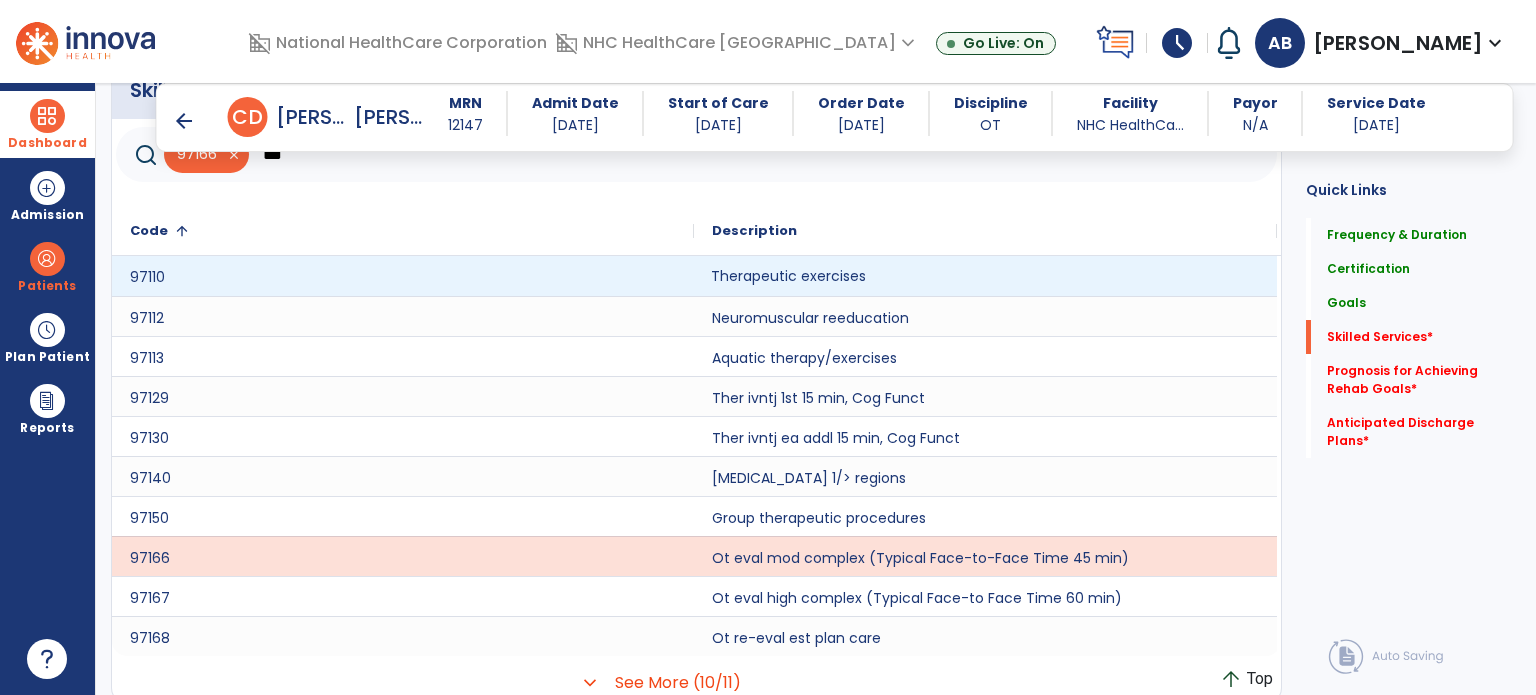 click on "Therapeutic exercises" 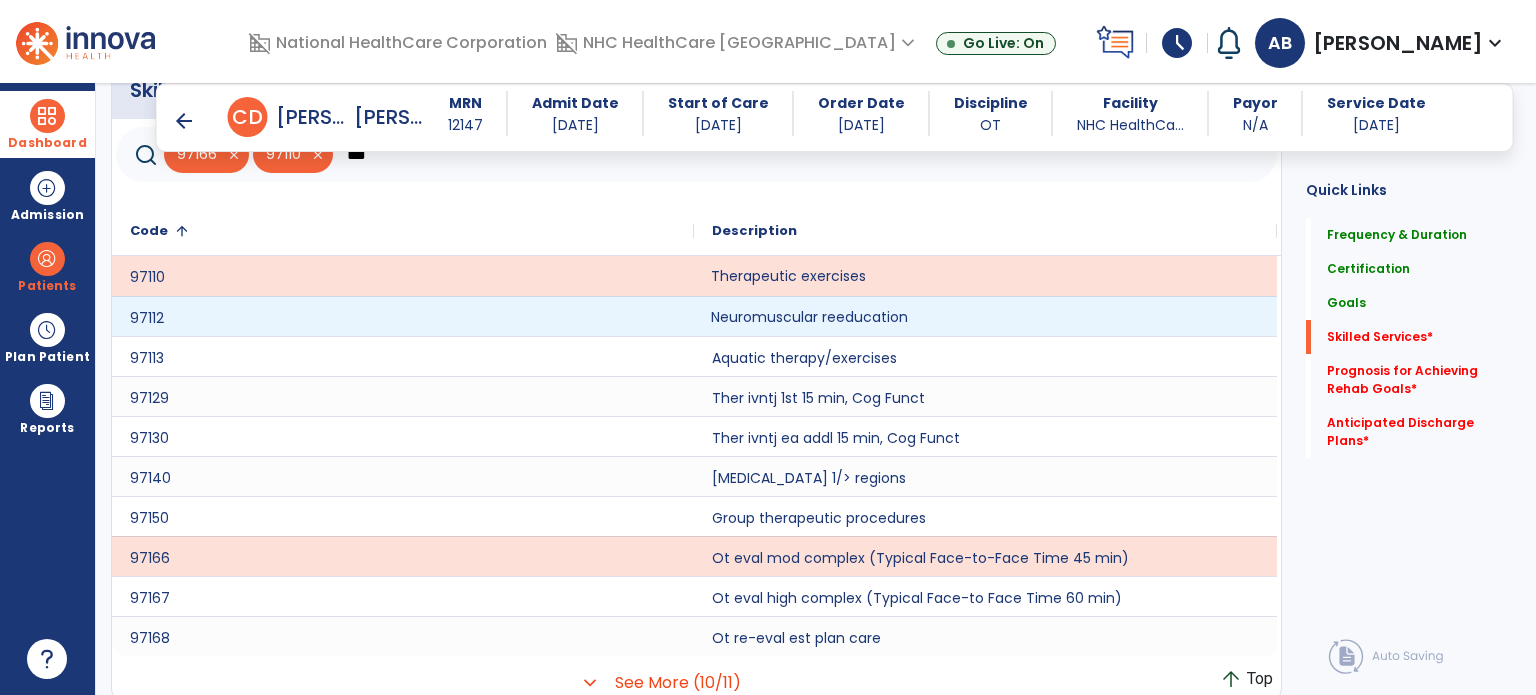 click on "Neuromuscular reeducation" 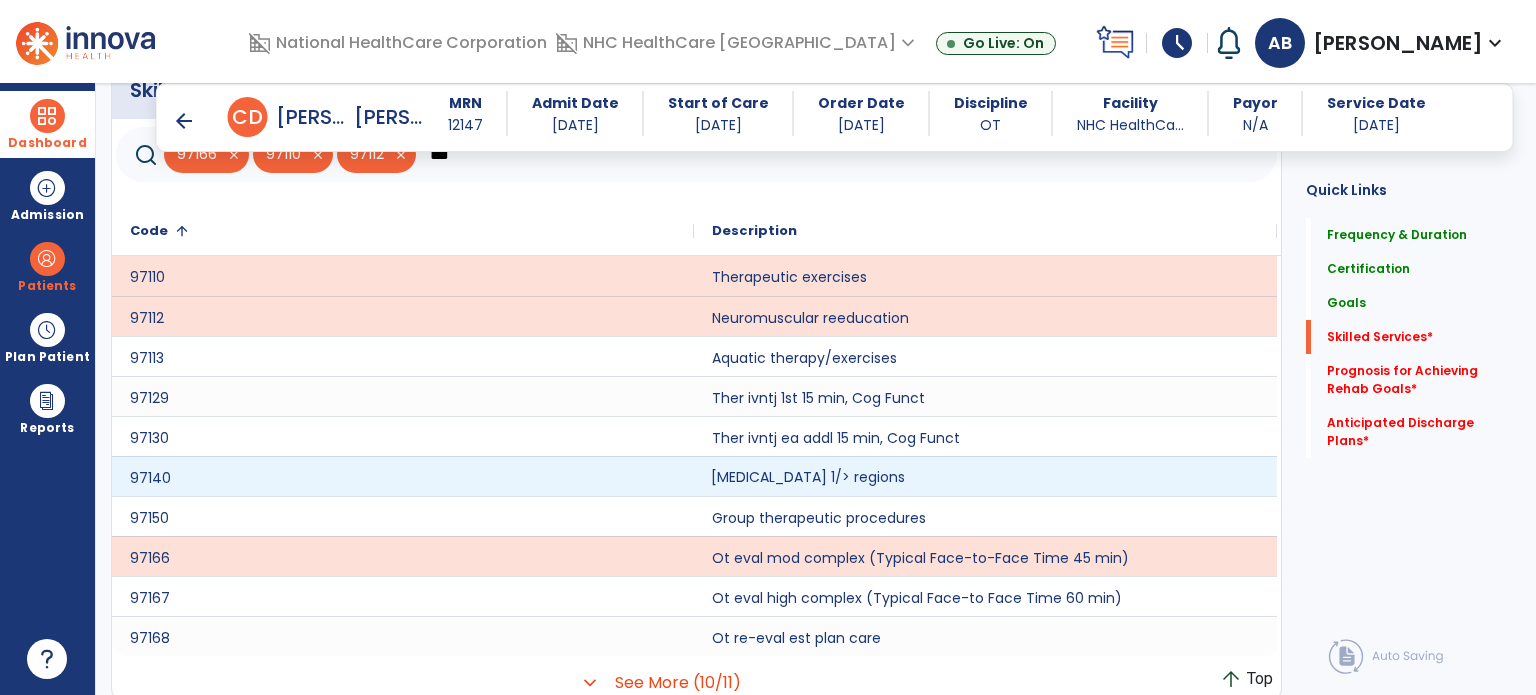 click on "[MEDICAL_DATA] 1/> regions" 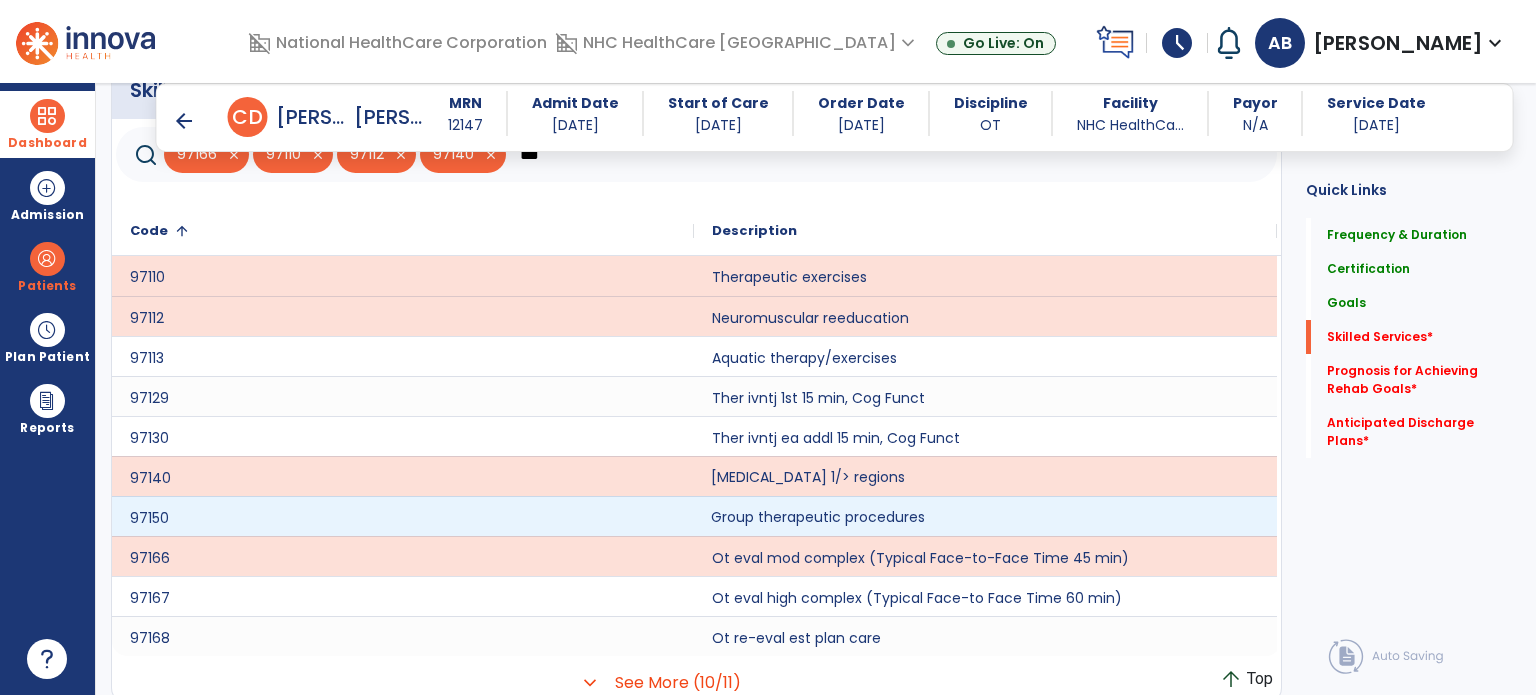 click on "Group therapeutic procedures" 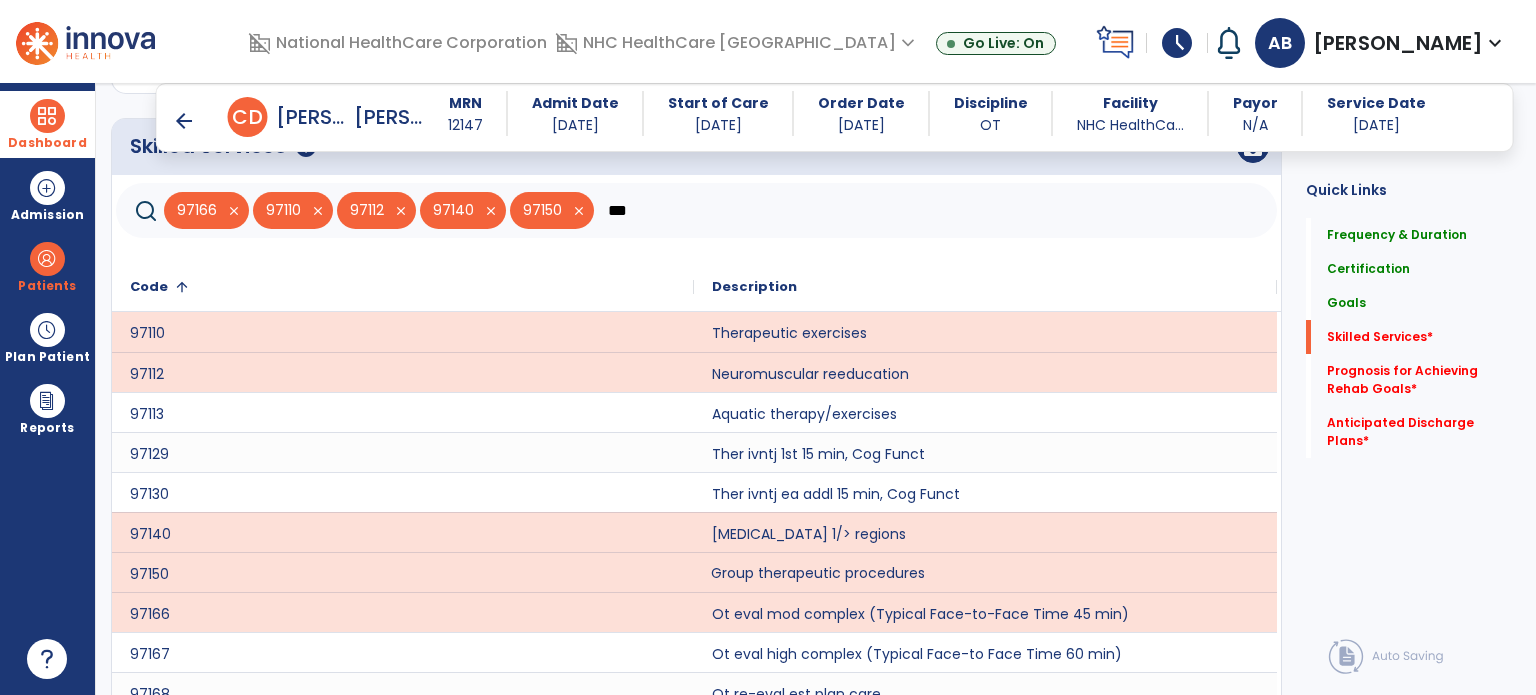scroll, scrollTop: 2568, scrollLeft: 0, axis: vertical 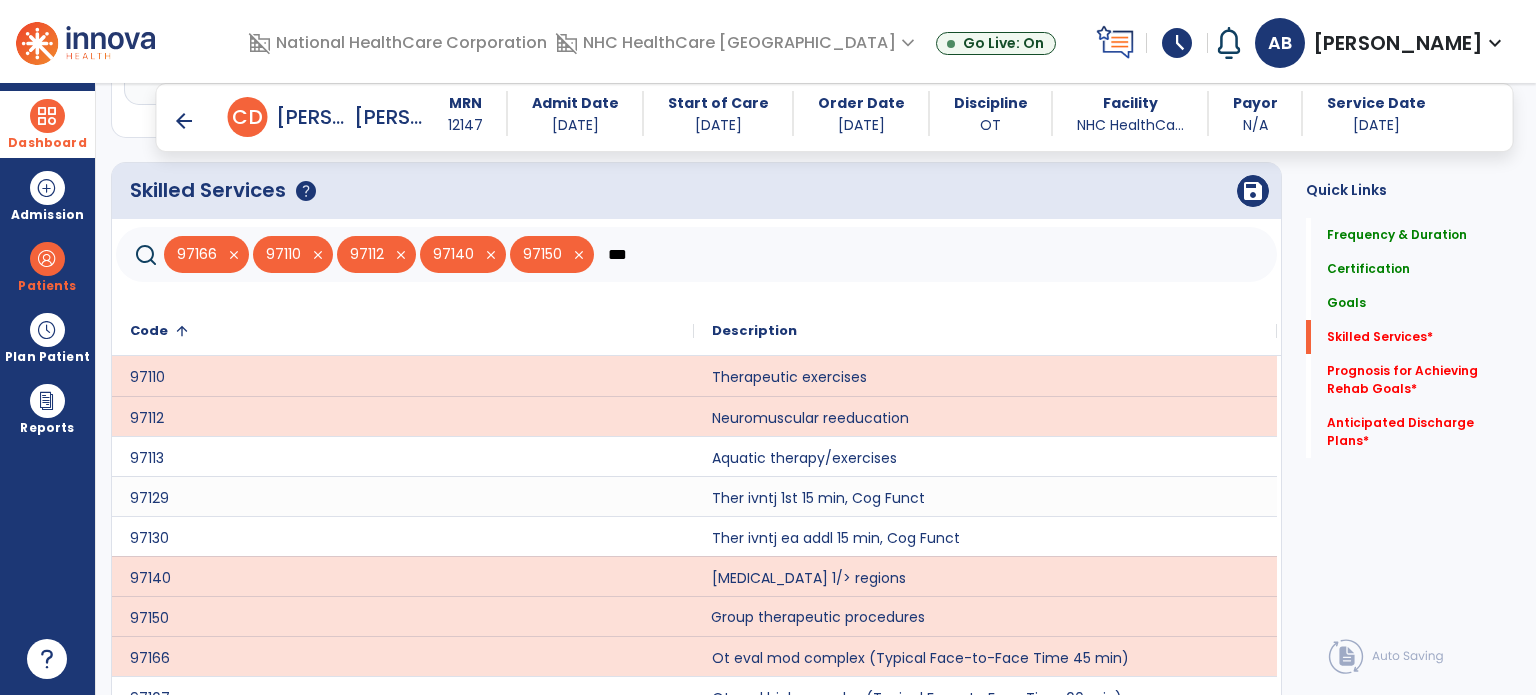 click on "***" 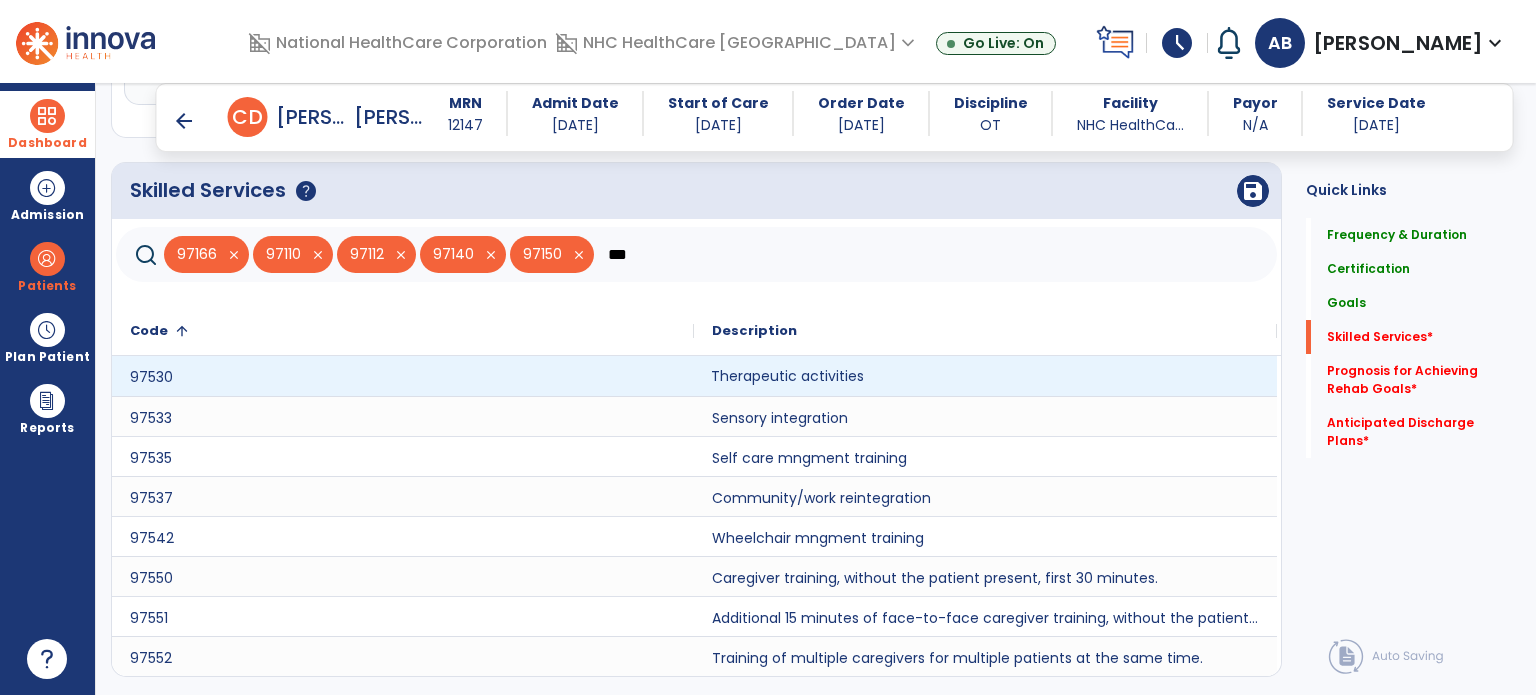 click on "Therapeutic activities" 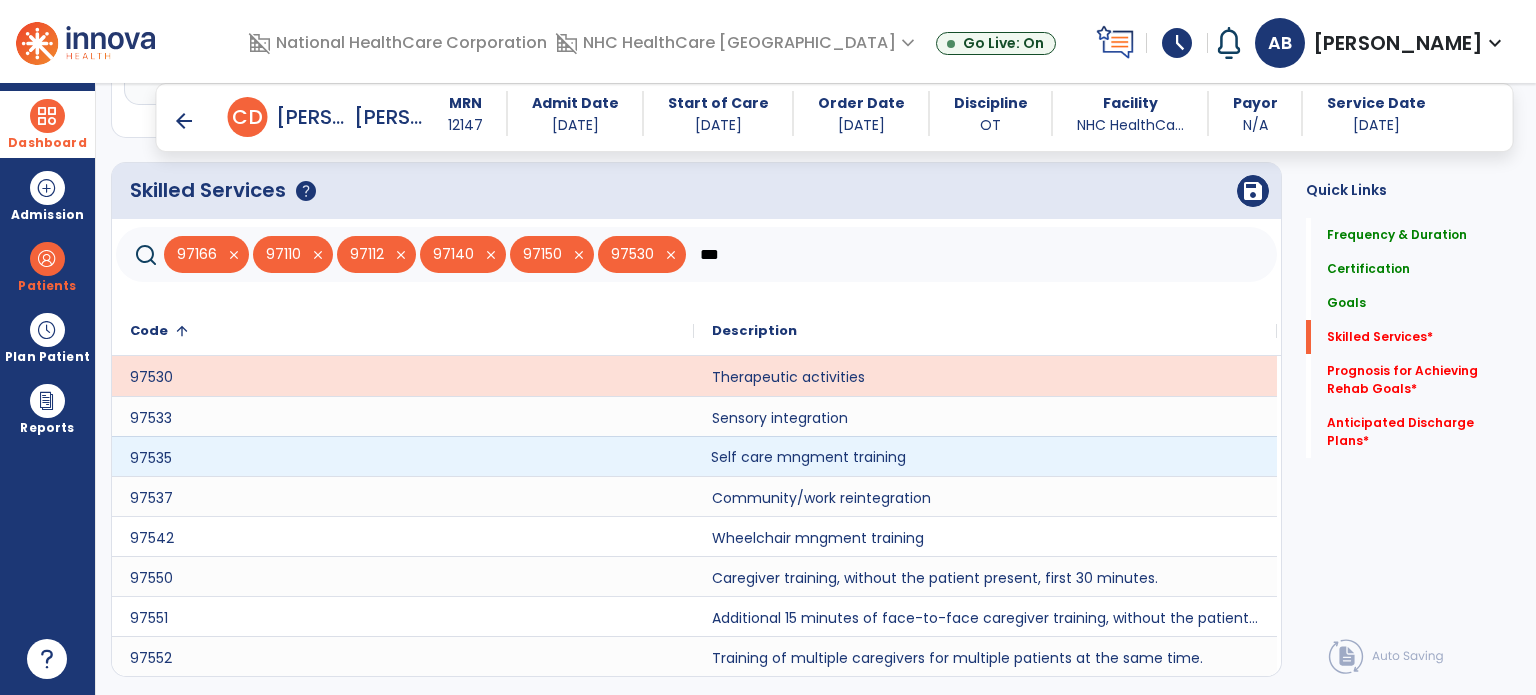 click on "Self care mngment training" 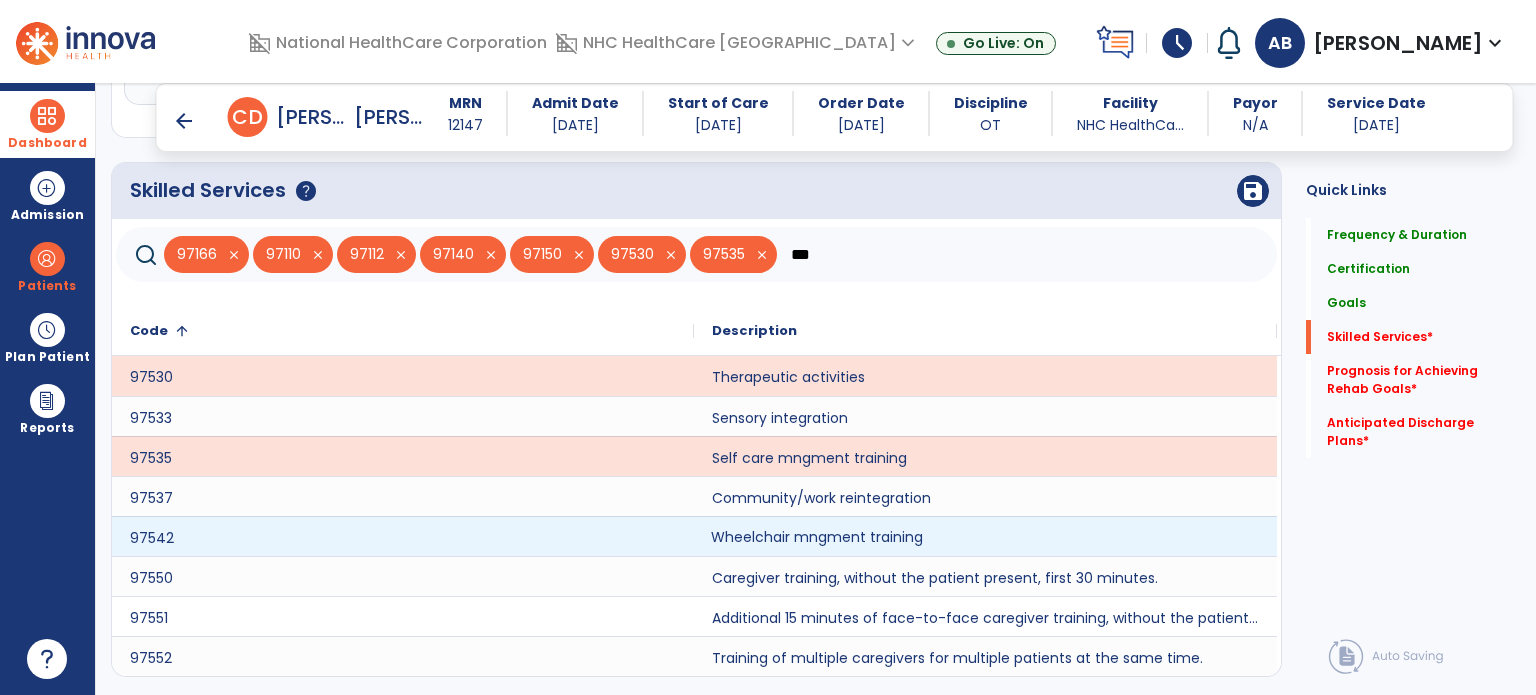 click on "Wheelchair mngment training" 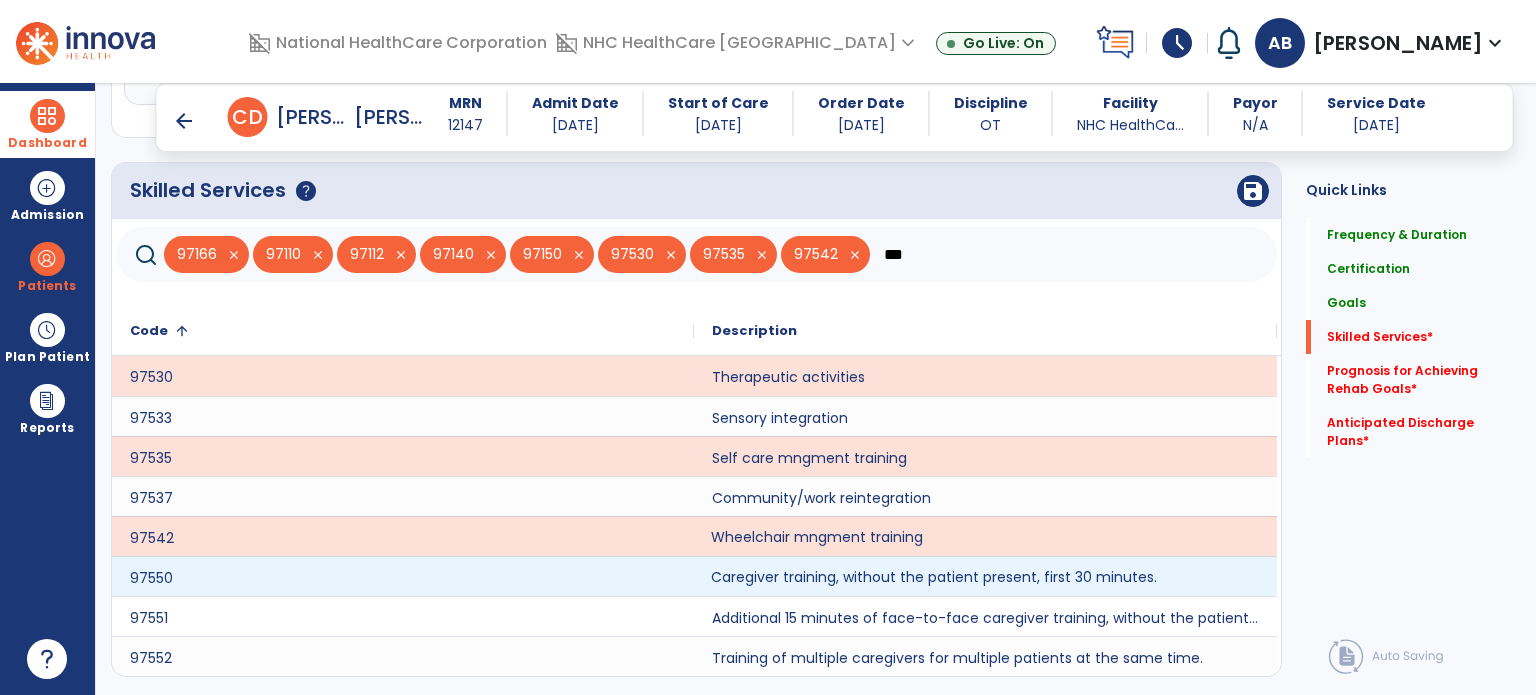 click on "Caregiver training, without the patient present, first 30 minutes." 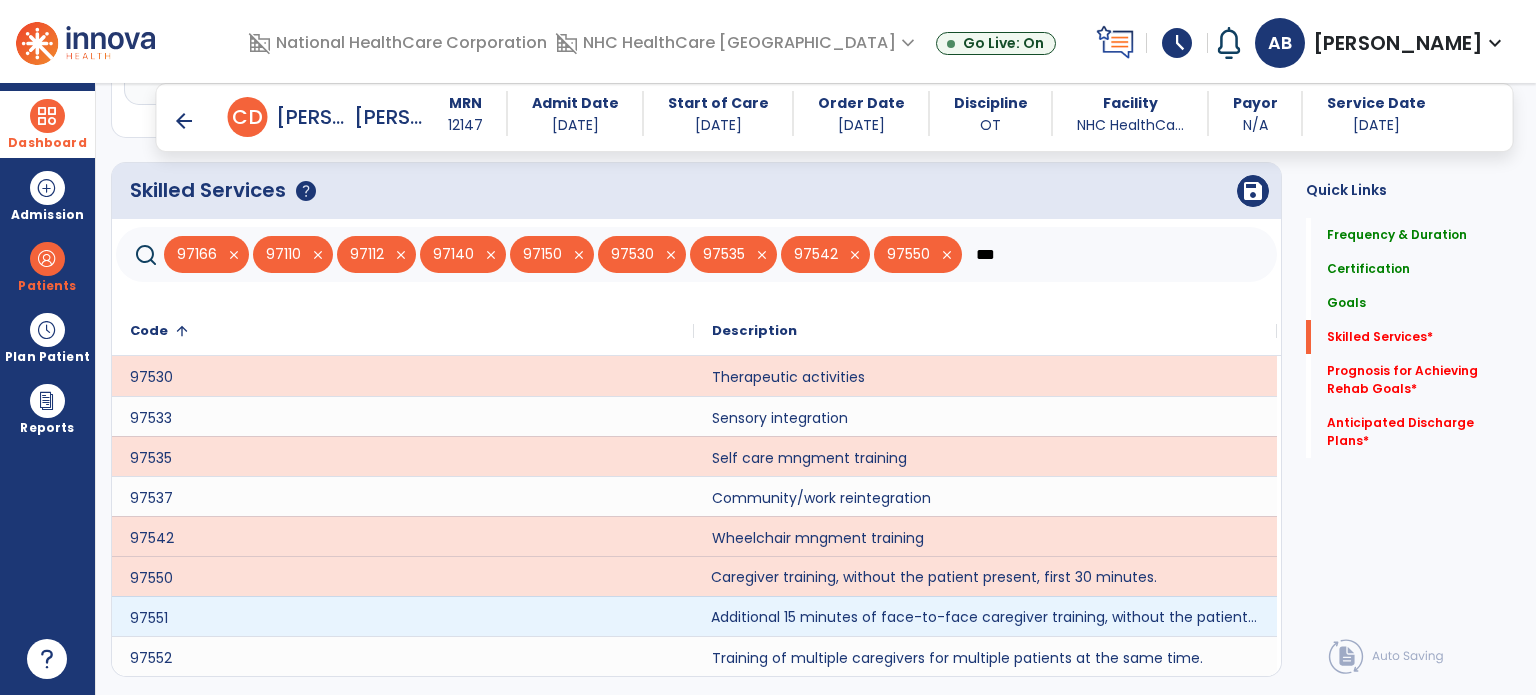 click on "Additional 15 minutes of face-to-face caregiver training, without the patient present, after 97550 is billed." 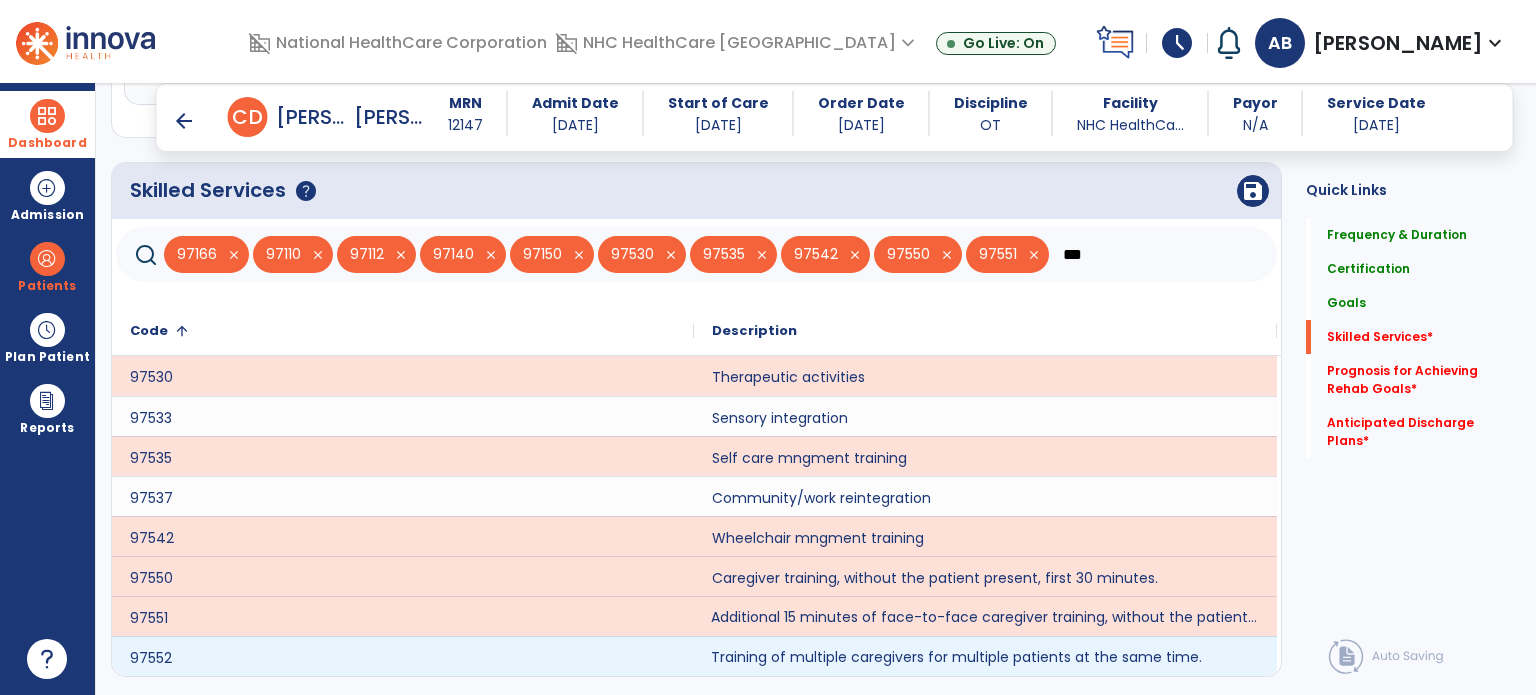 click on "Training of multiple caregivers for multiple patients at the same time." 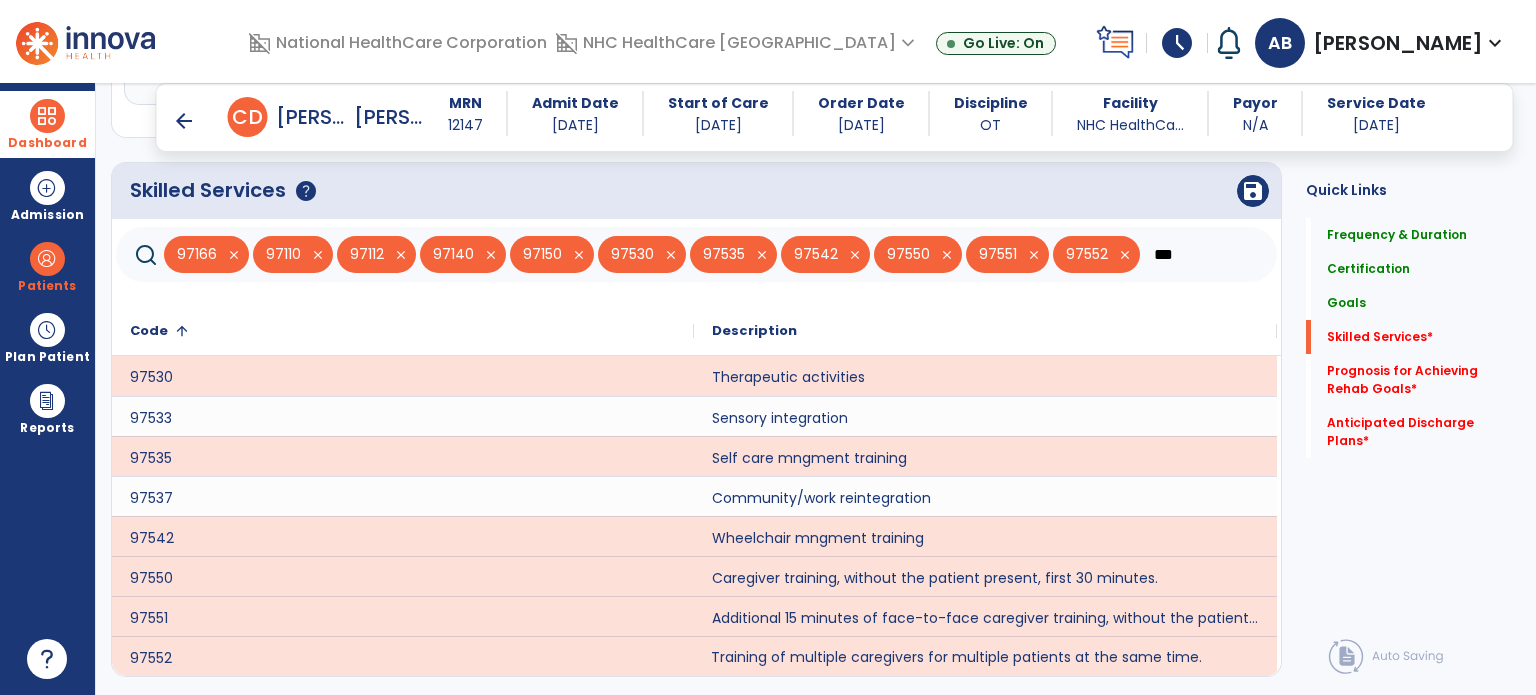 click on "save" 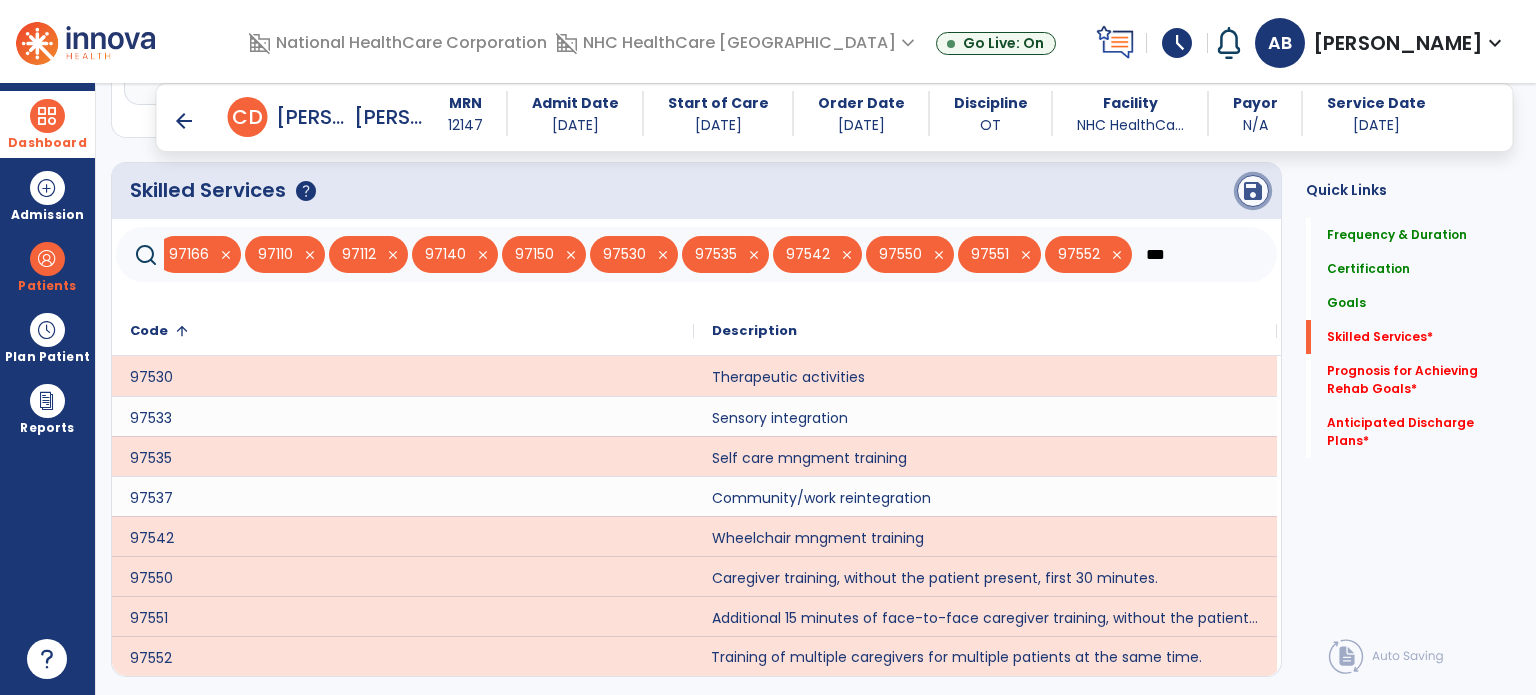 click on "save" 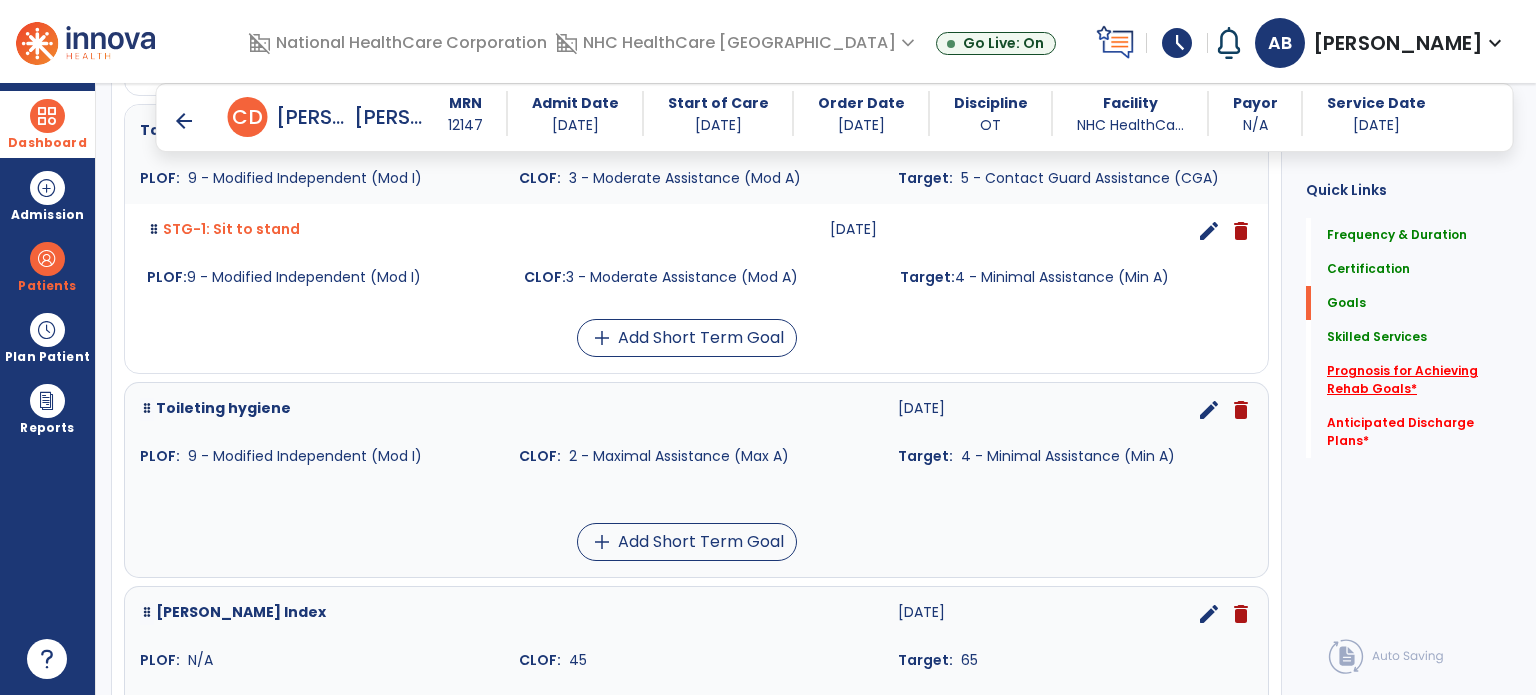 click on "Prognosis for Achieving Rehab Goals   *" 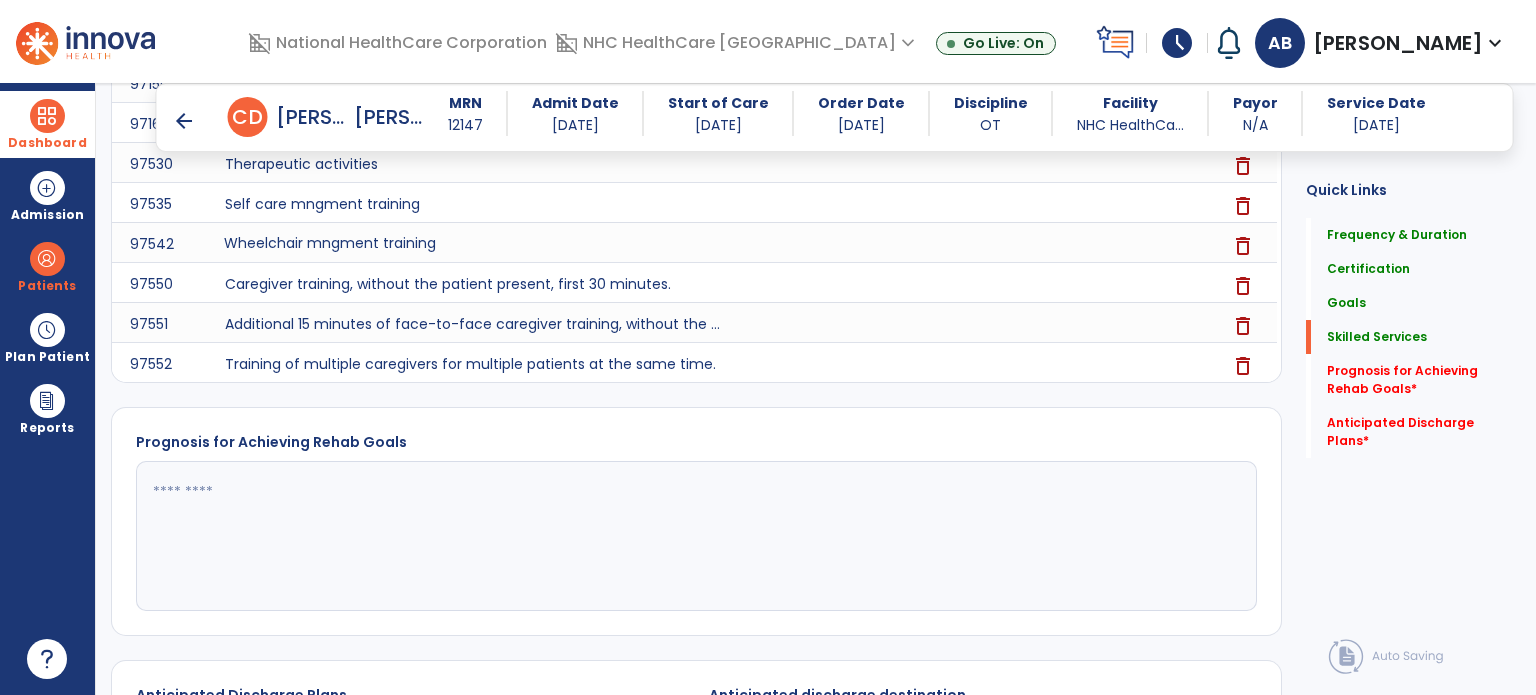 scroll, scrollTop: 2906, scrollLeft: 0, axis: vertical 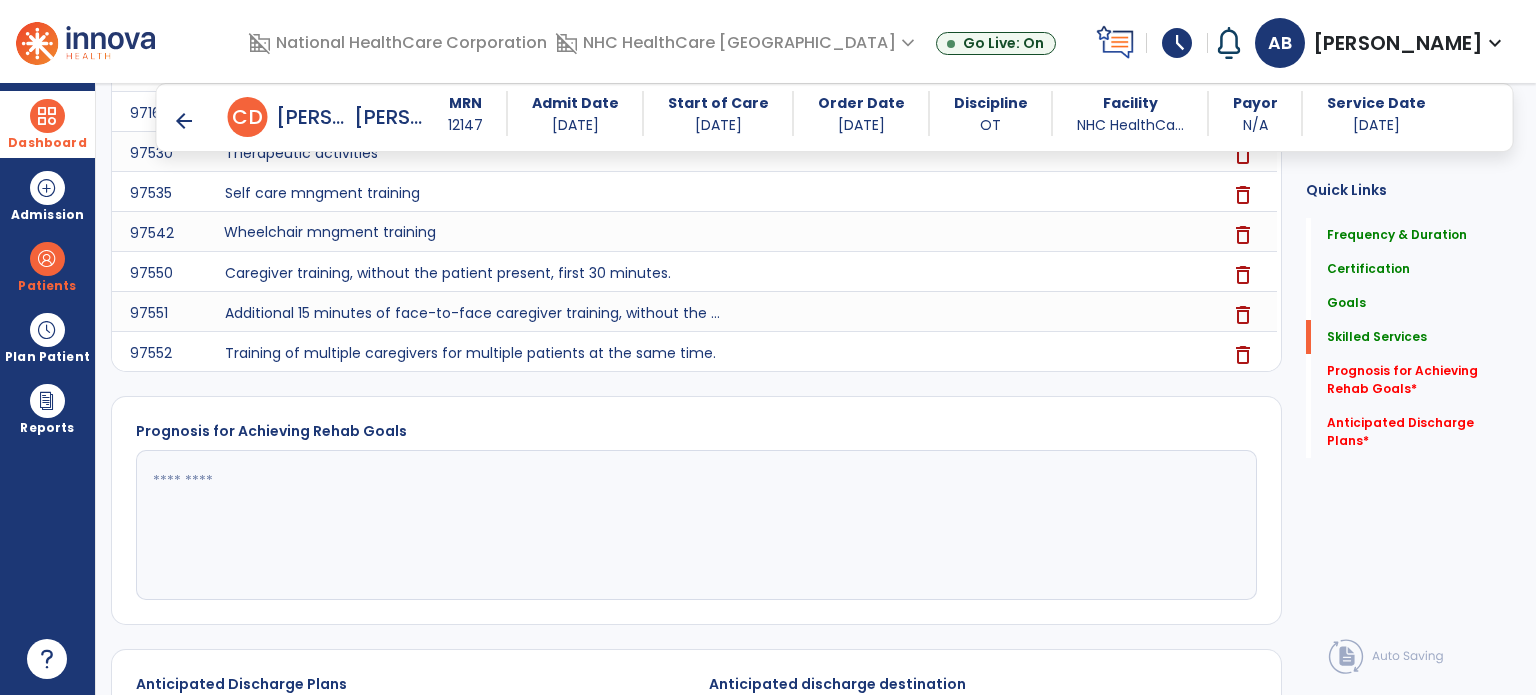 click 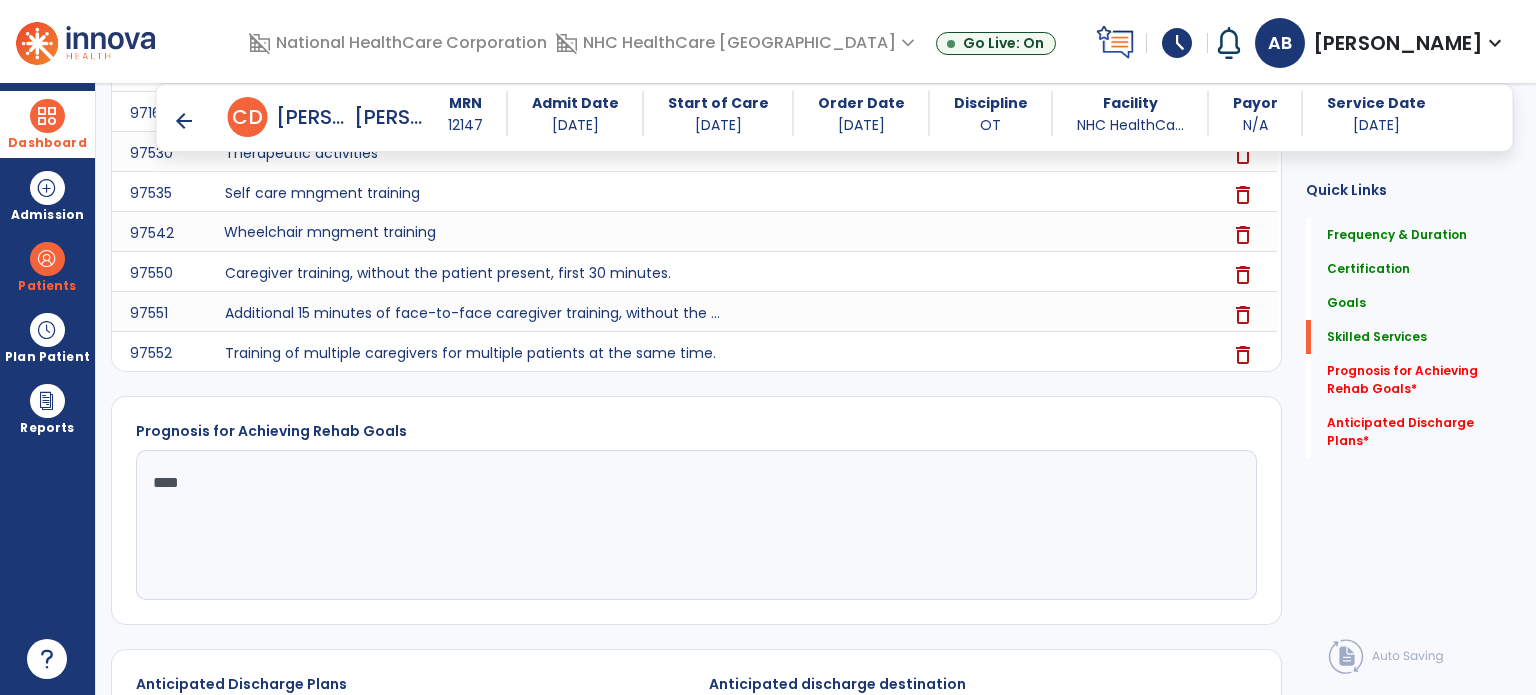 scroll, scrollTop: 3176, scrollLeft: 0, axis: vertical 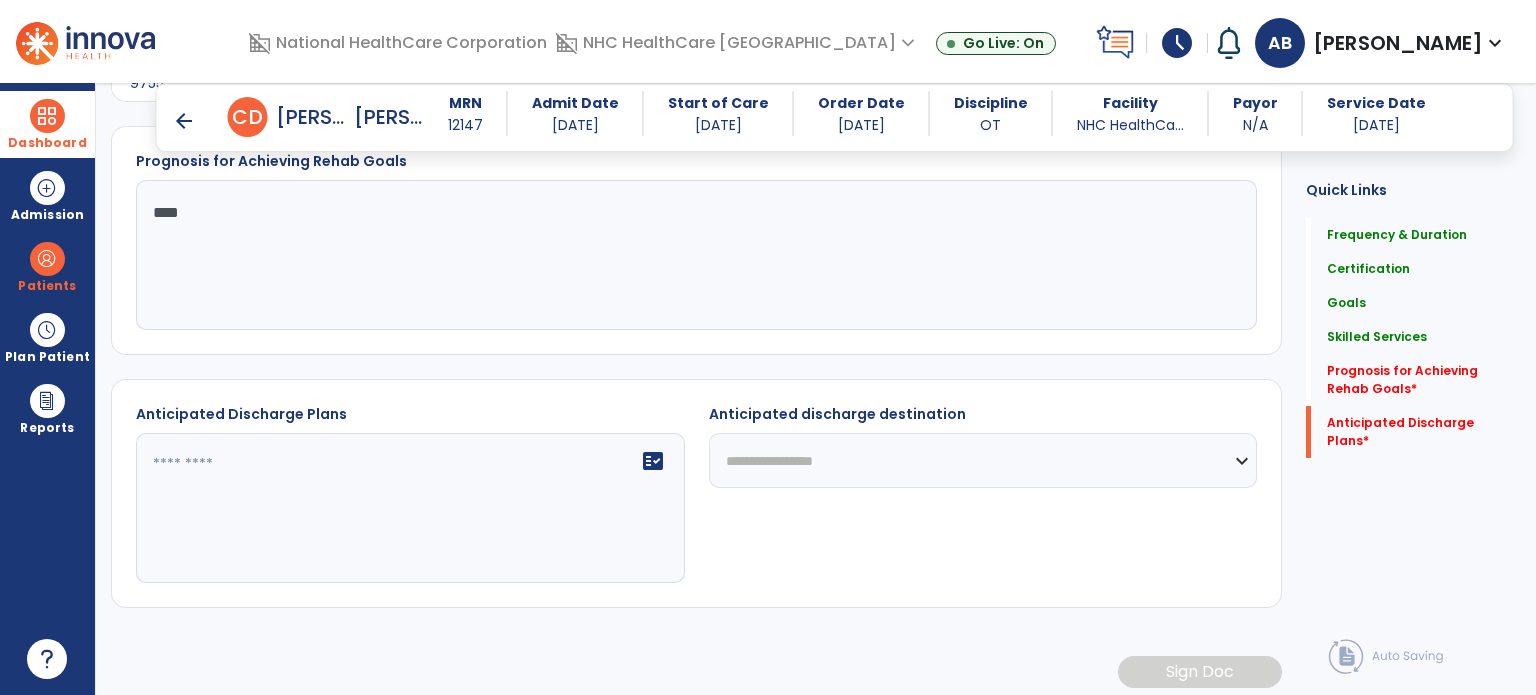 click 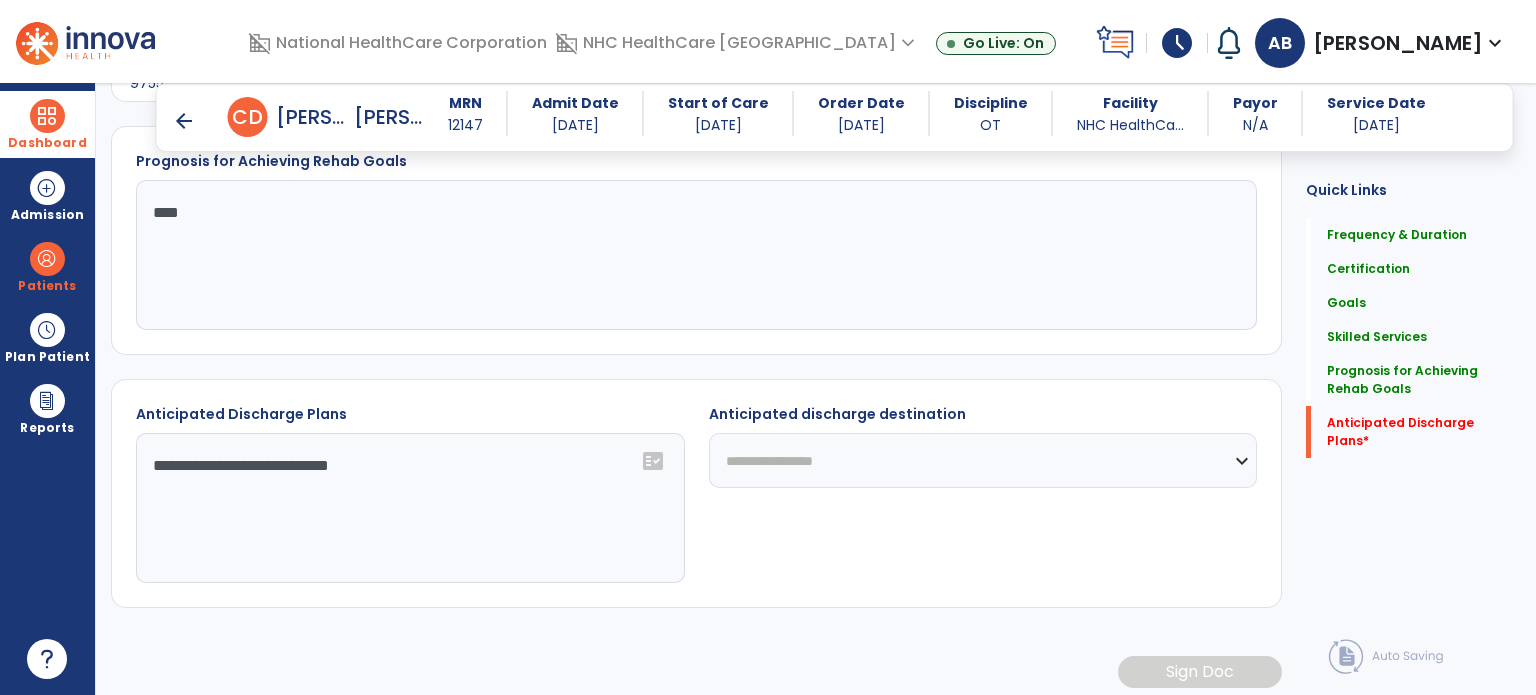 click on "**********" 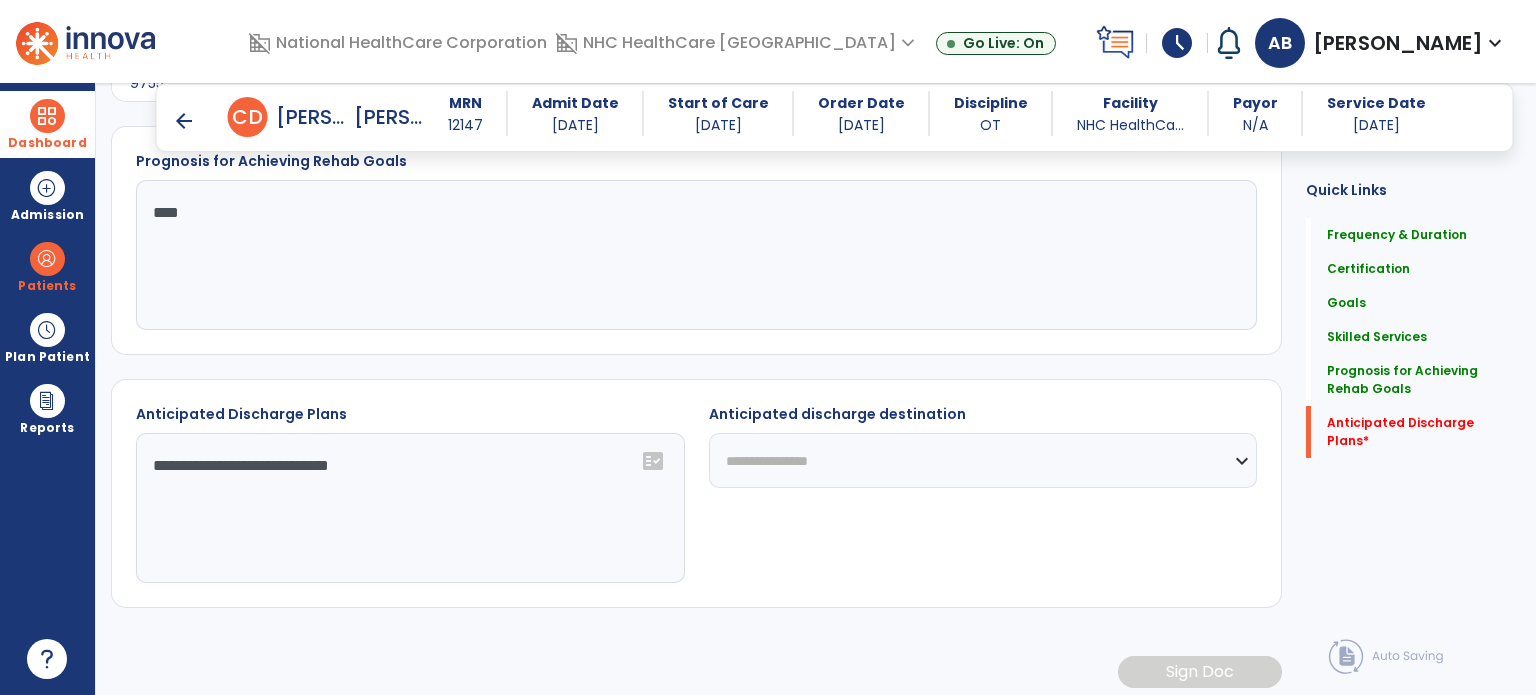 click on "**********" 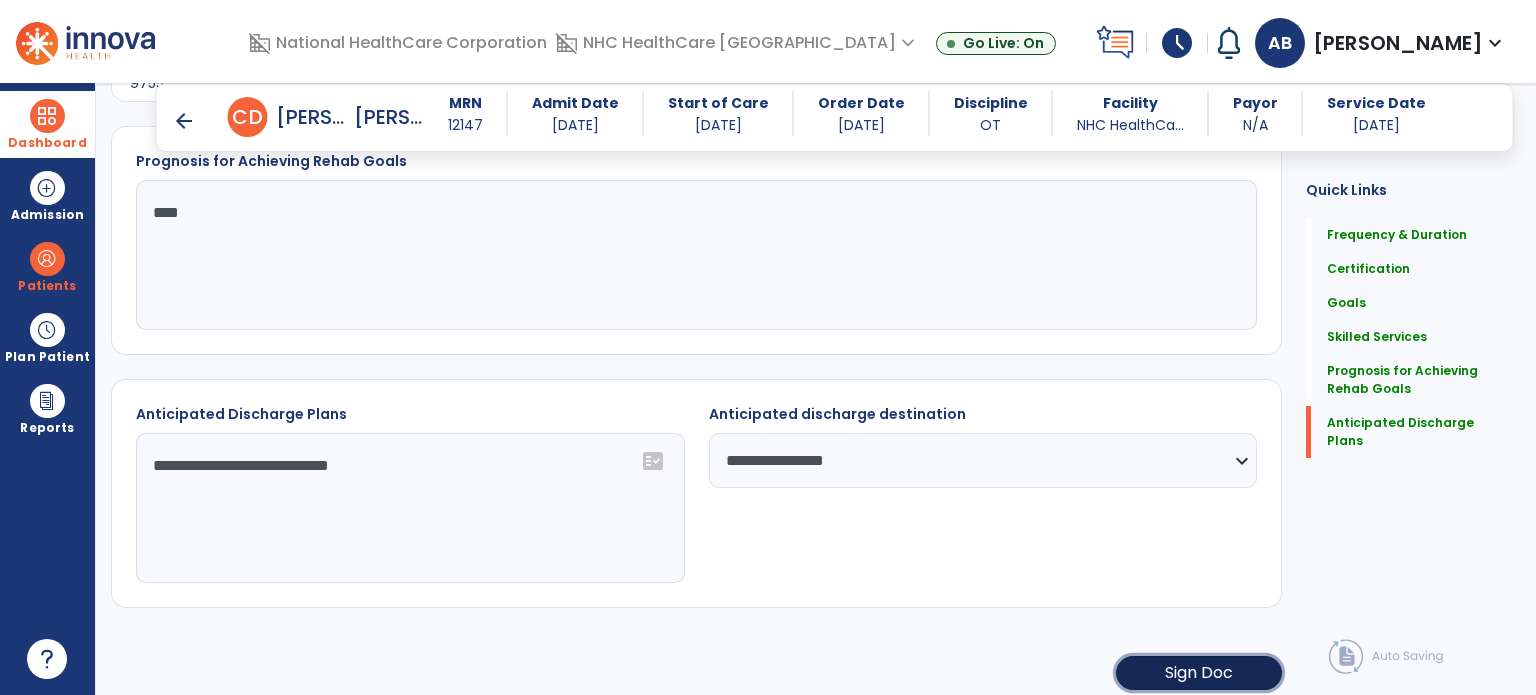 click on "Sign Doc" 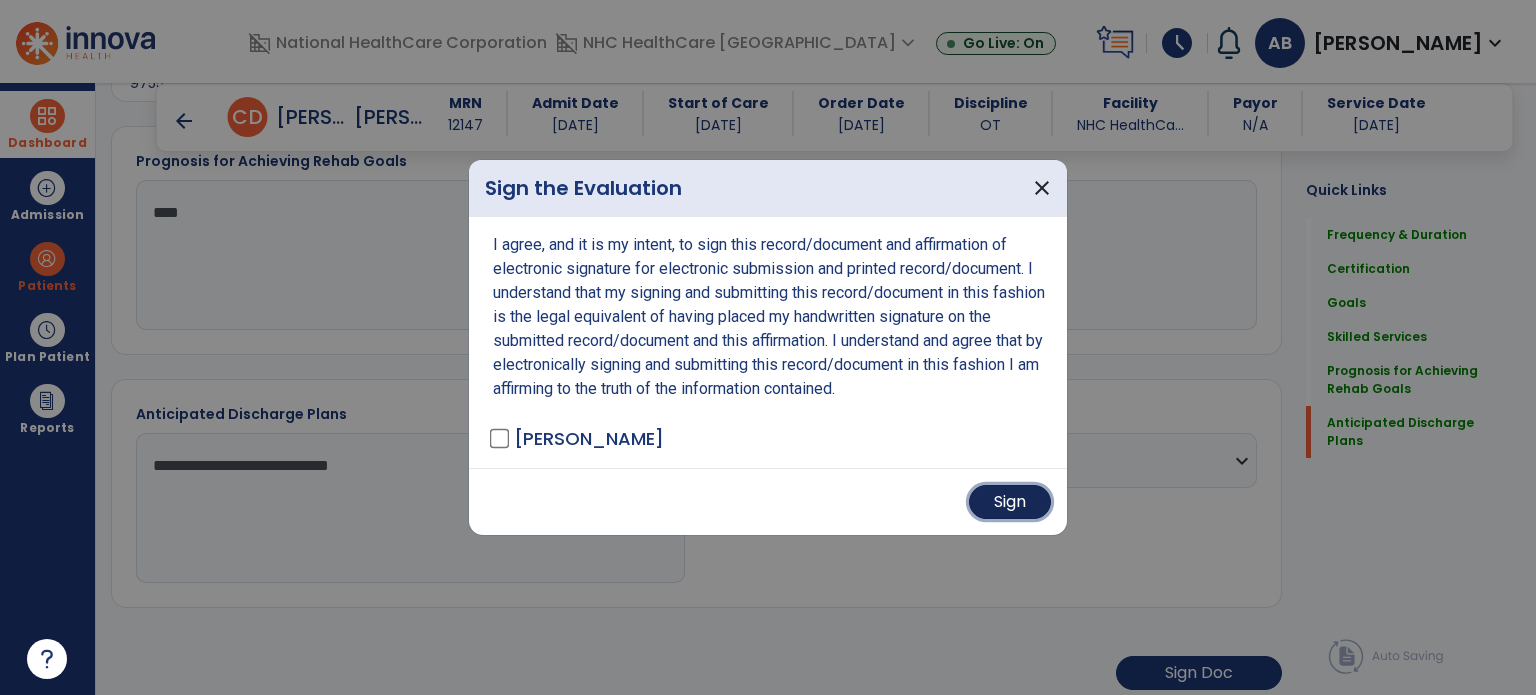 click on "Sign" at bounding box center (1010, 502) 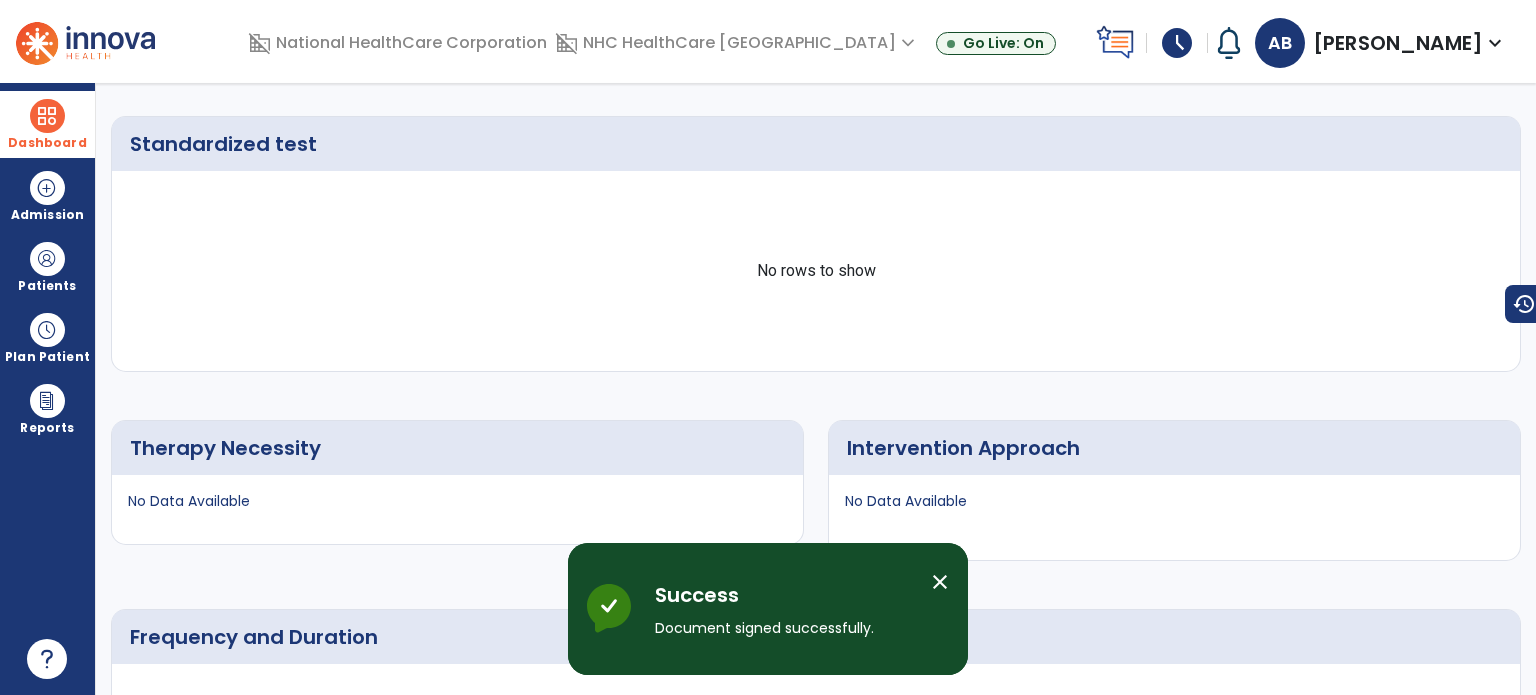 scroll, scrollTop: 14, scrollLeft: 0, axis: vertical 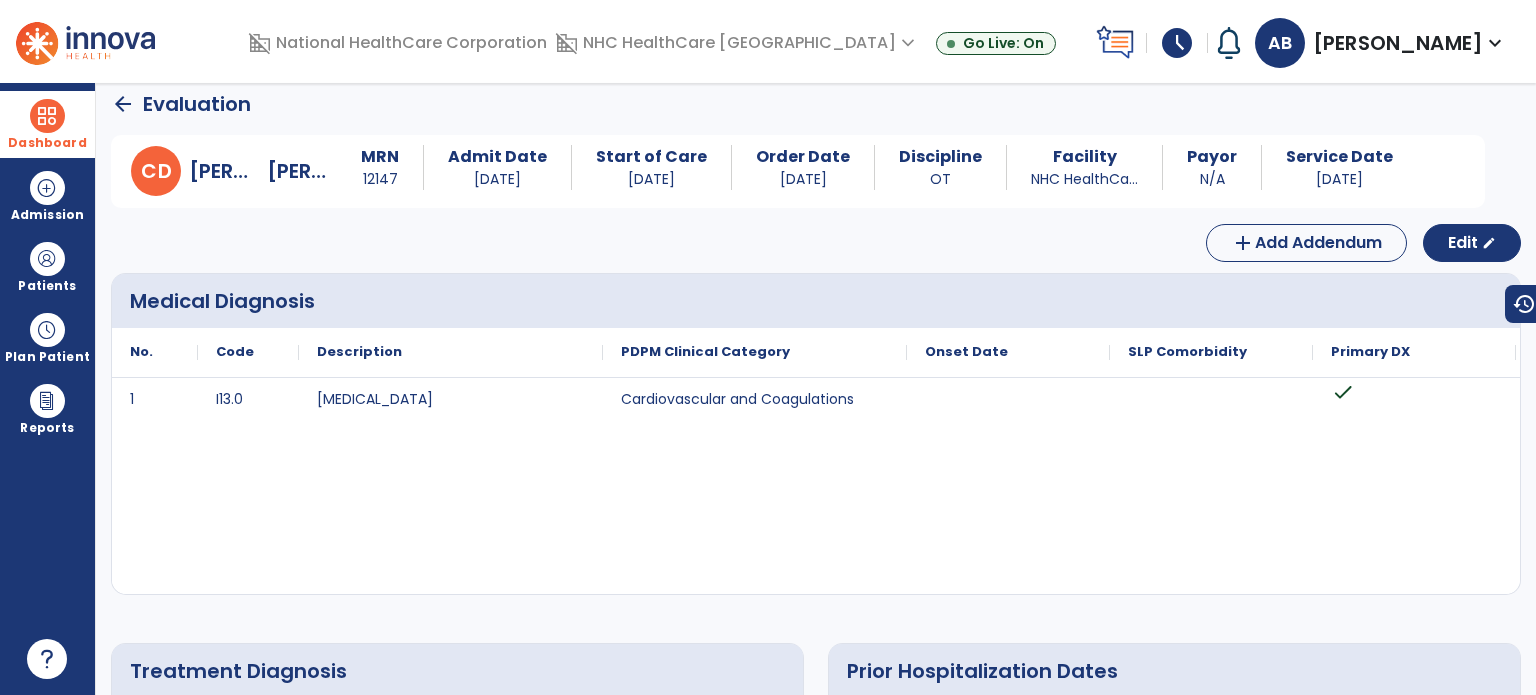 click at bounding box center [47, 116] 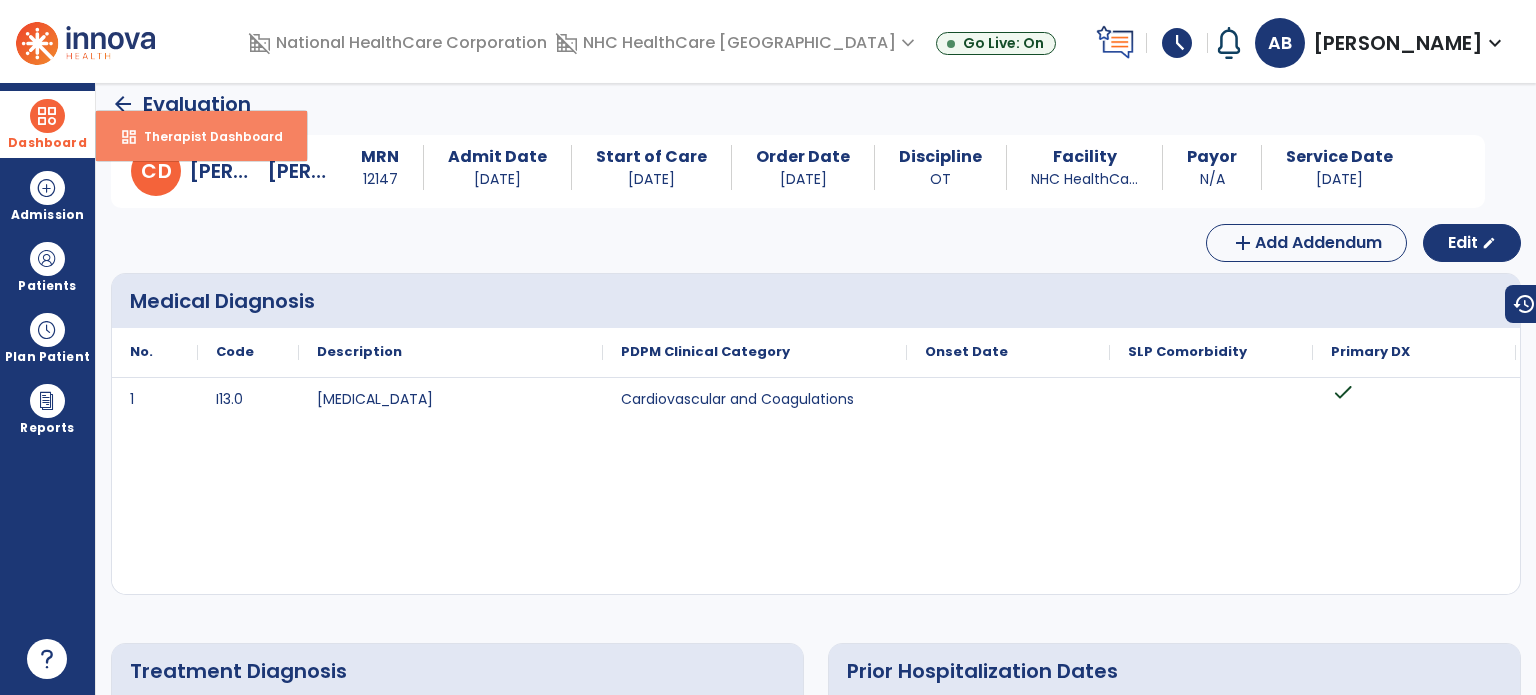 click on "Therapist Dashboard" at bounding box center [205, 136] 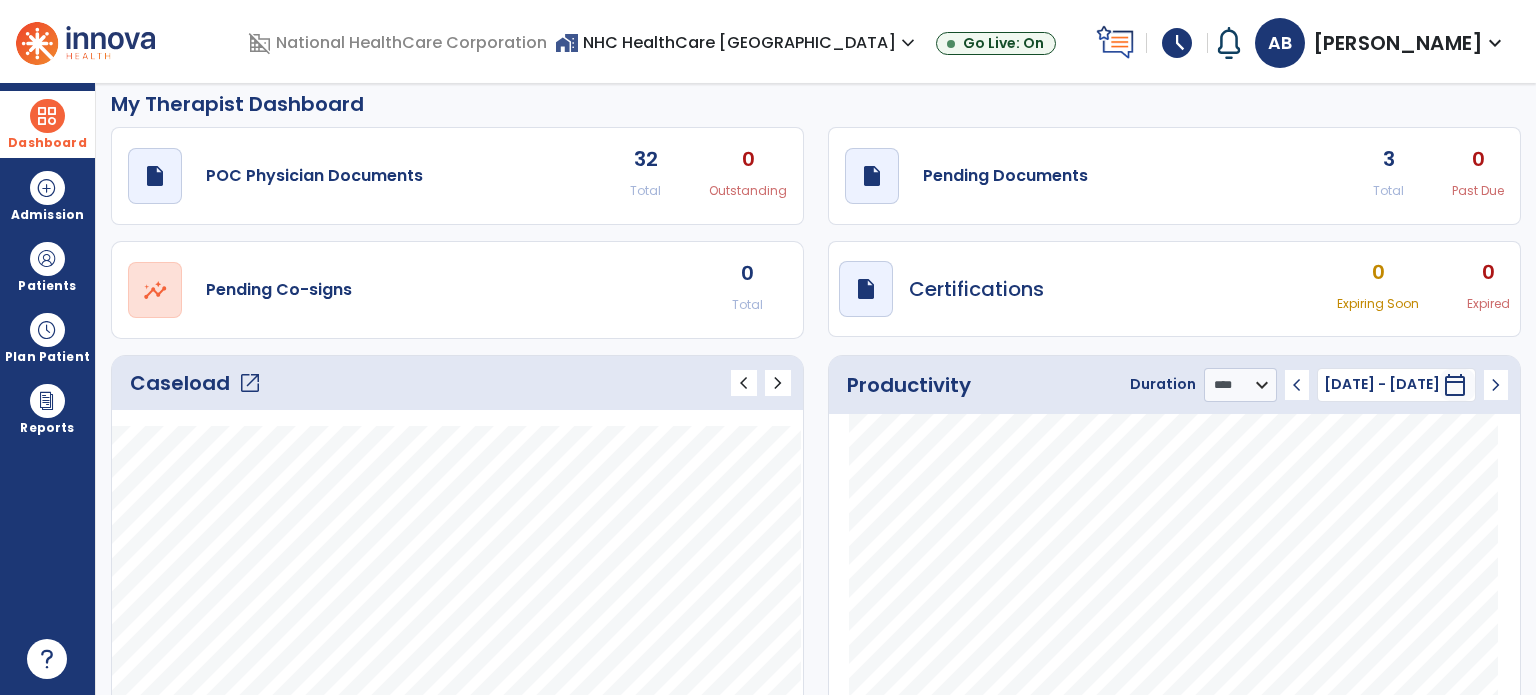 click on "draft   open_in_new  Pending Documents 3 Total 0 Past Due" 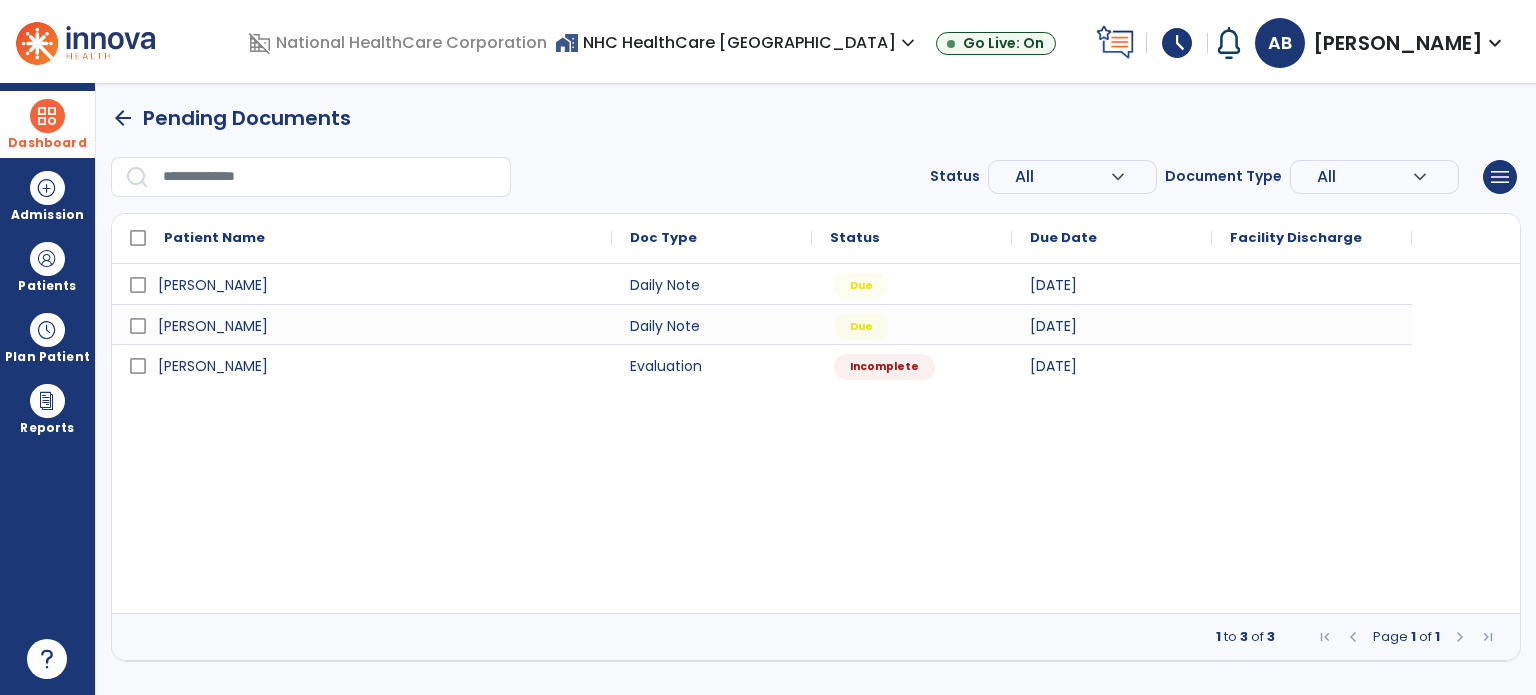 scroll, scrollTop: 0, scrollLeft: 0, axis: both 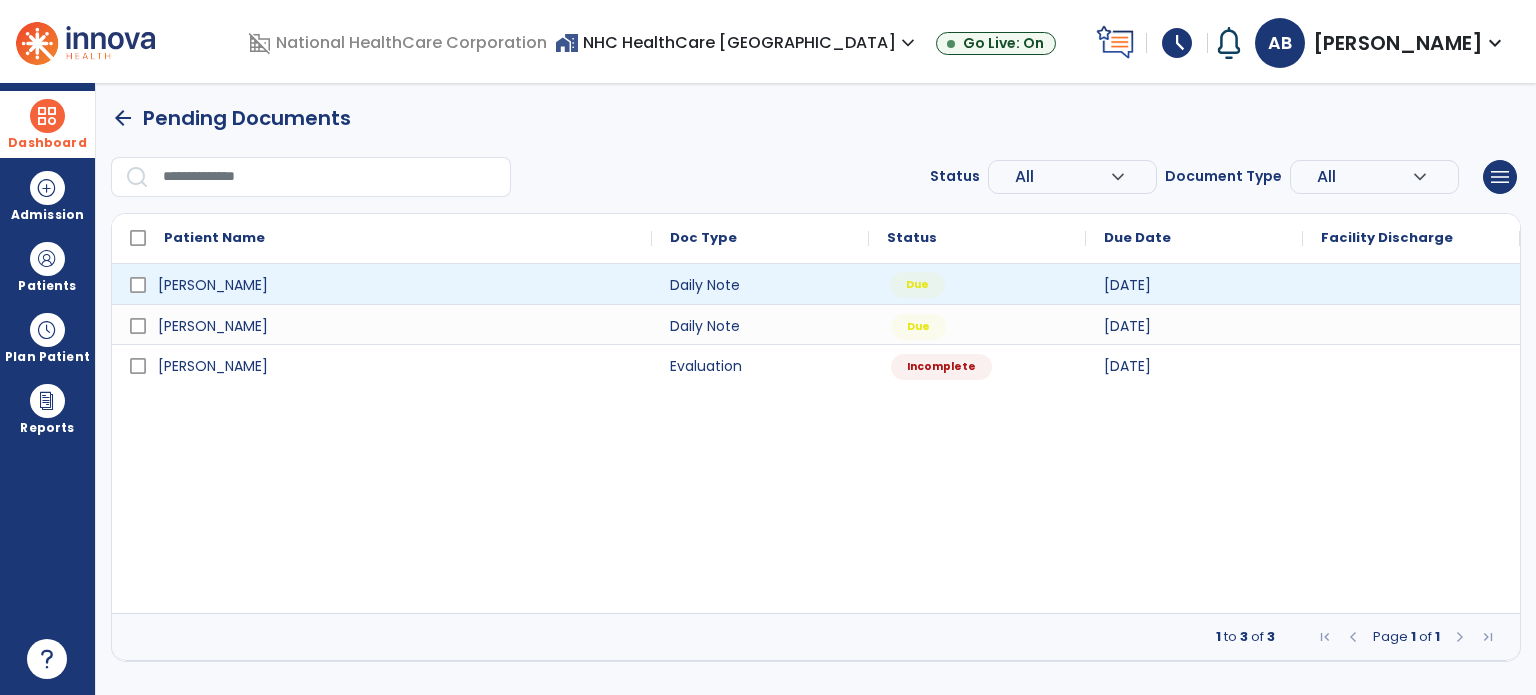 click on "Due" at bounding box center (917, 285) 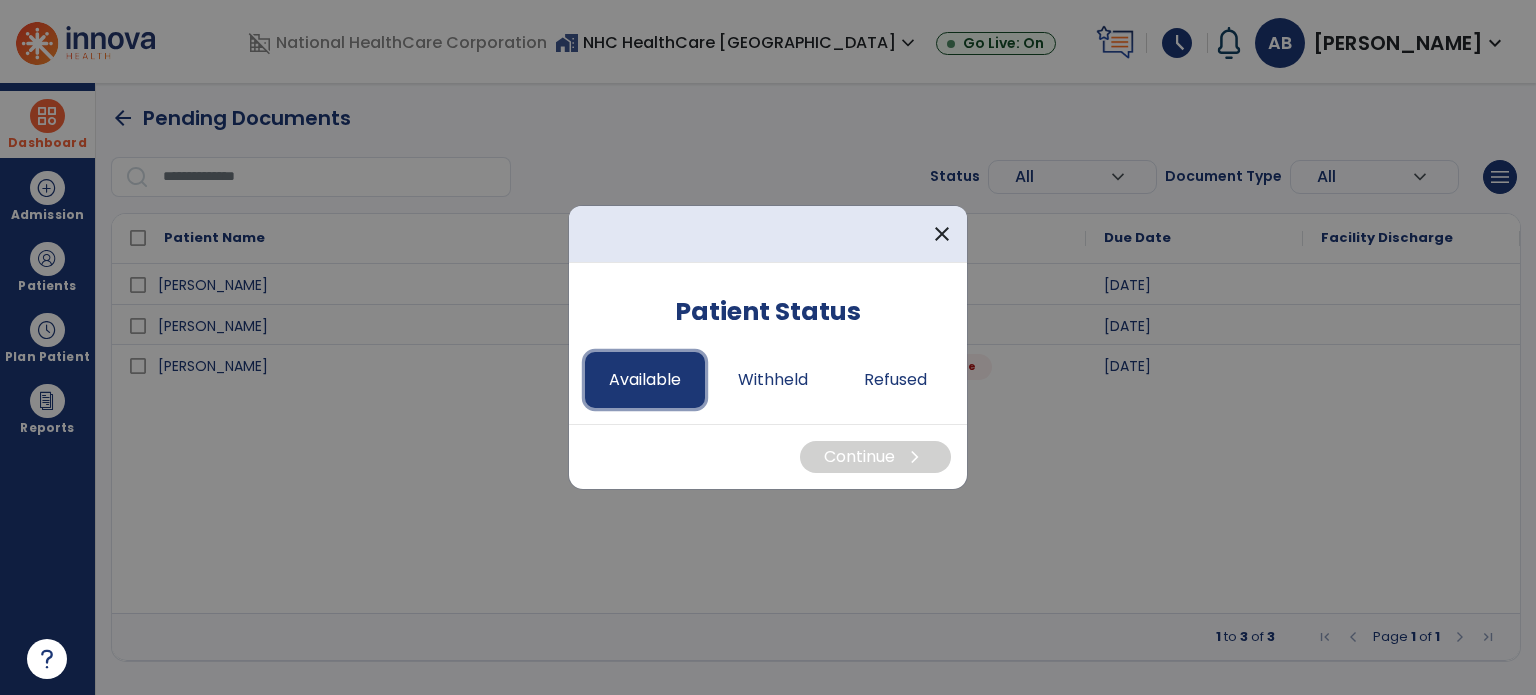 click on "Available" at bounding box center [645, 380] 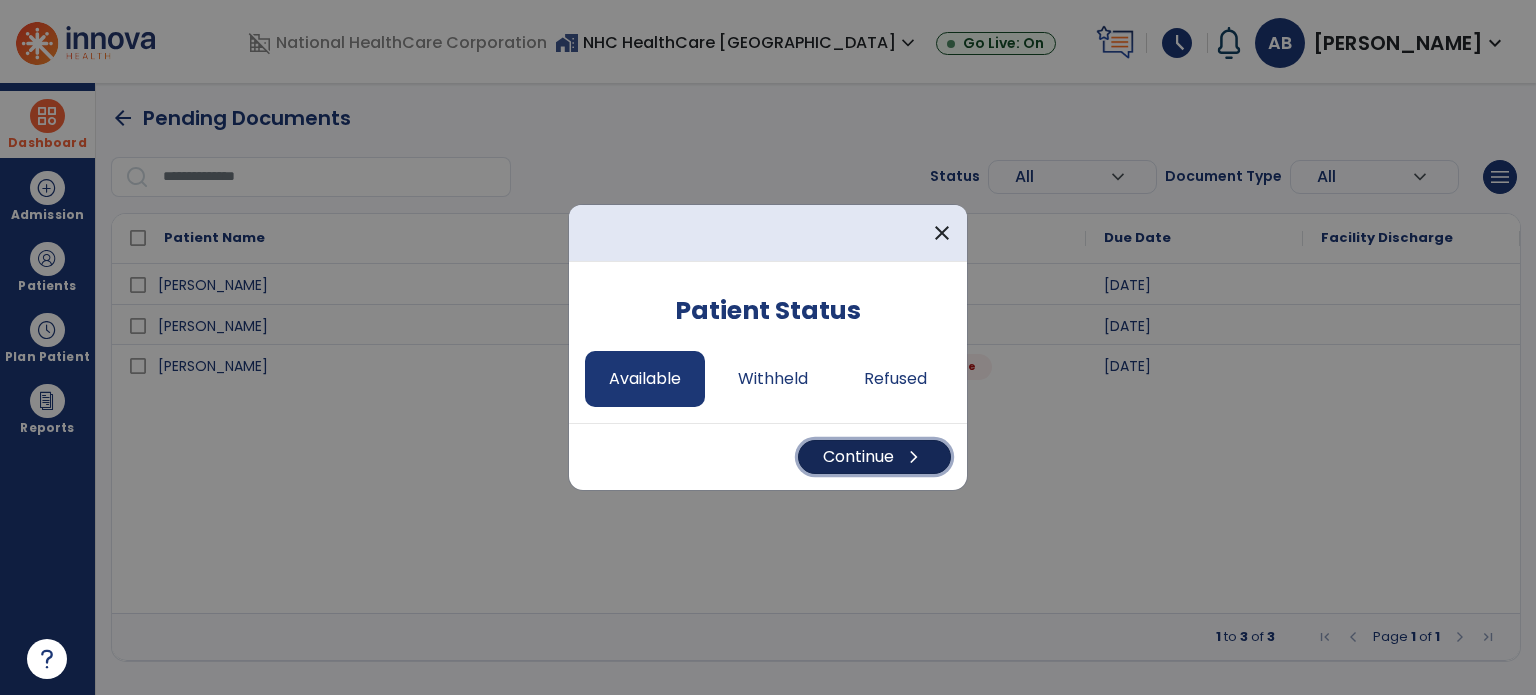 click on "Continue   chevron_right" at bounding box center (874, 457) 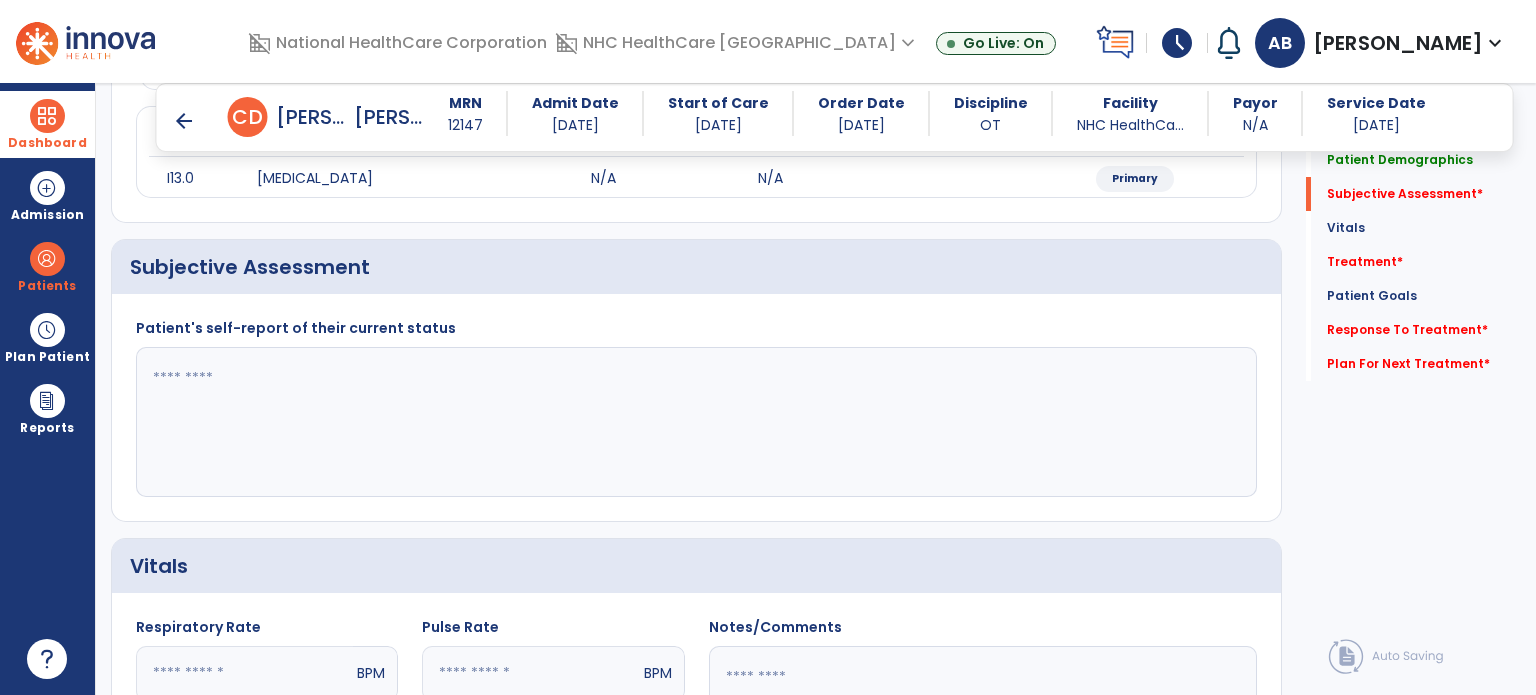 scroll, scrollTop: 400, scrollLeft: 0, axis: vertical 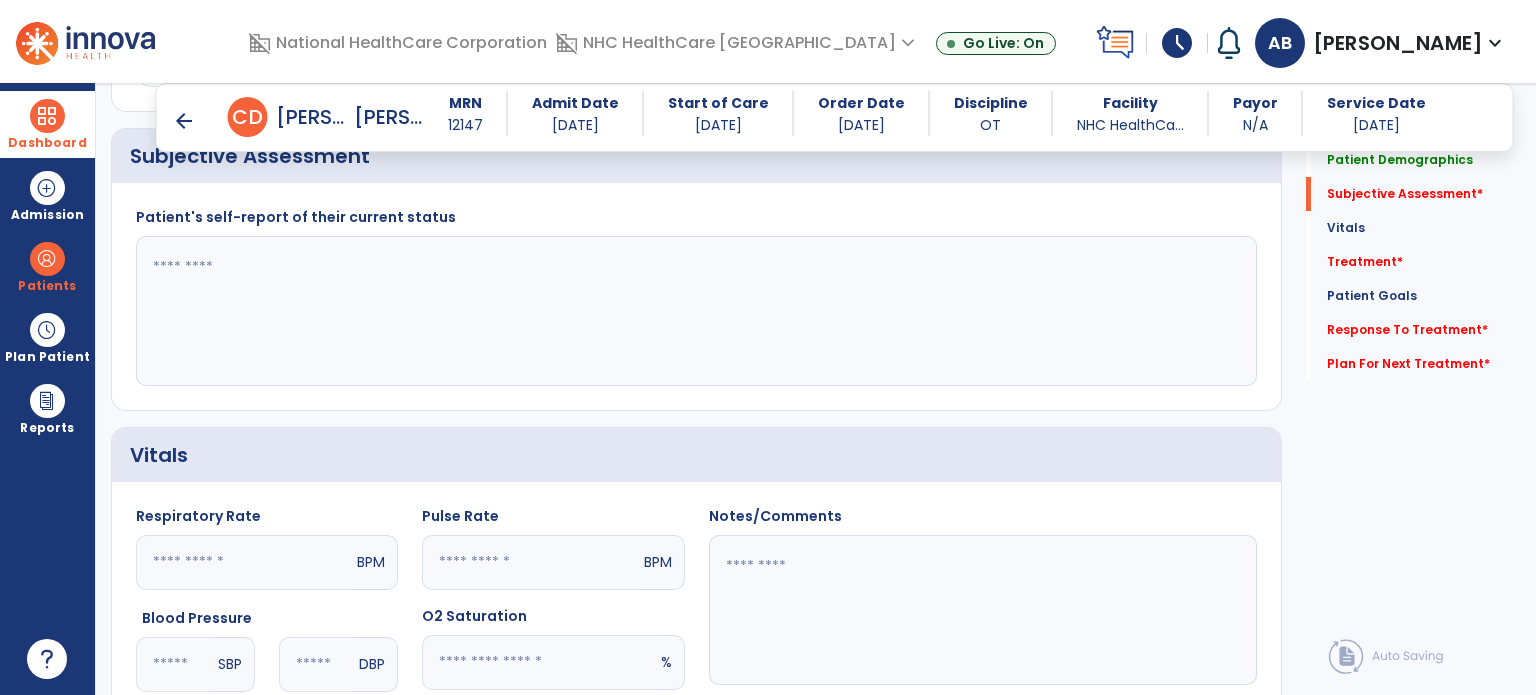 drag, startPoint x: 280, startPoint y: 207, endPoint x: 292, endPoint y: 265, distance: 59.22837 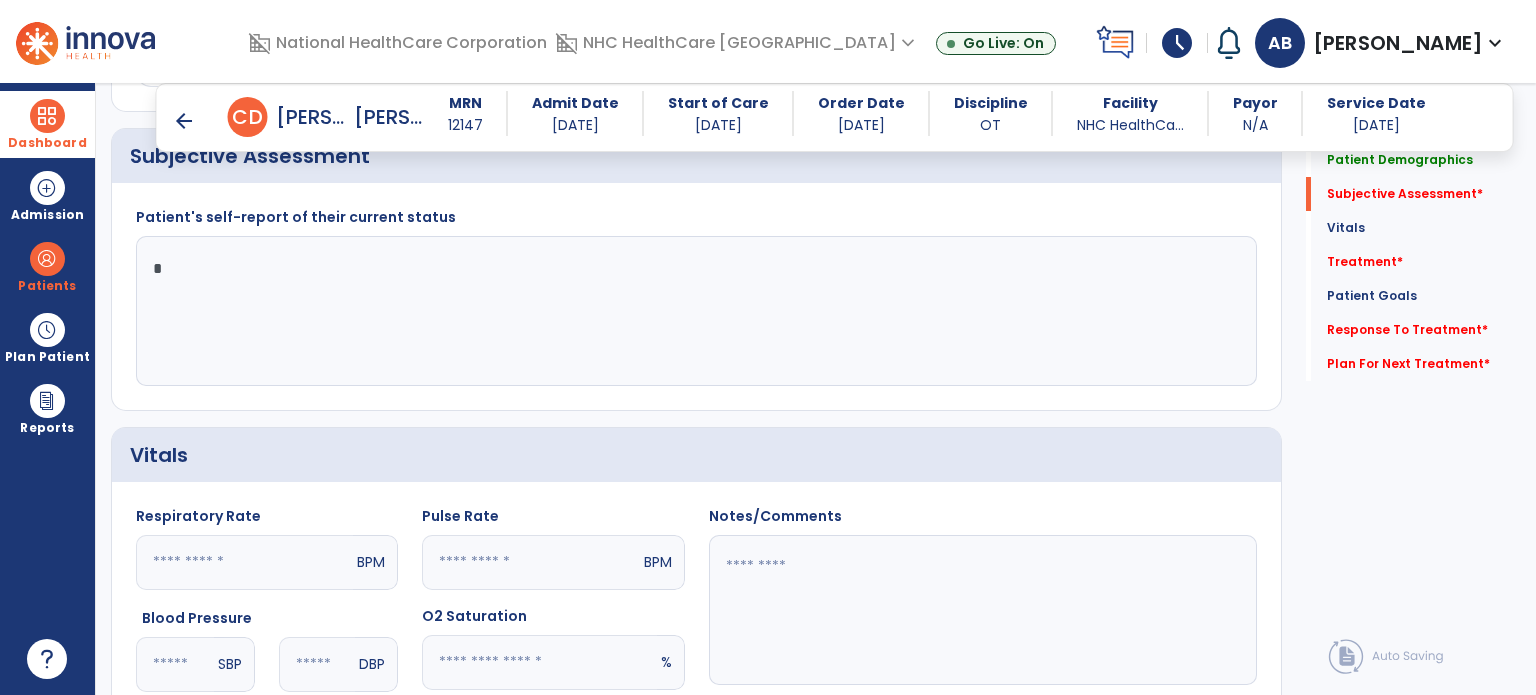 click on "*" 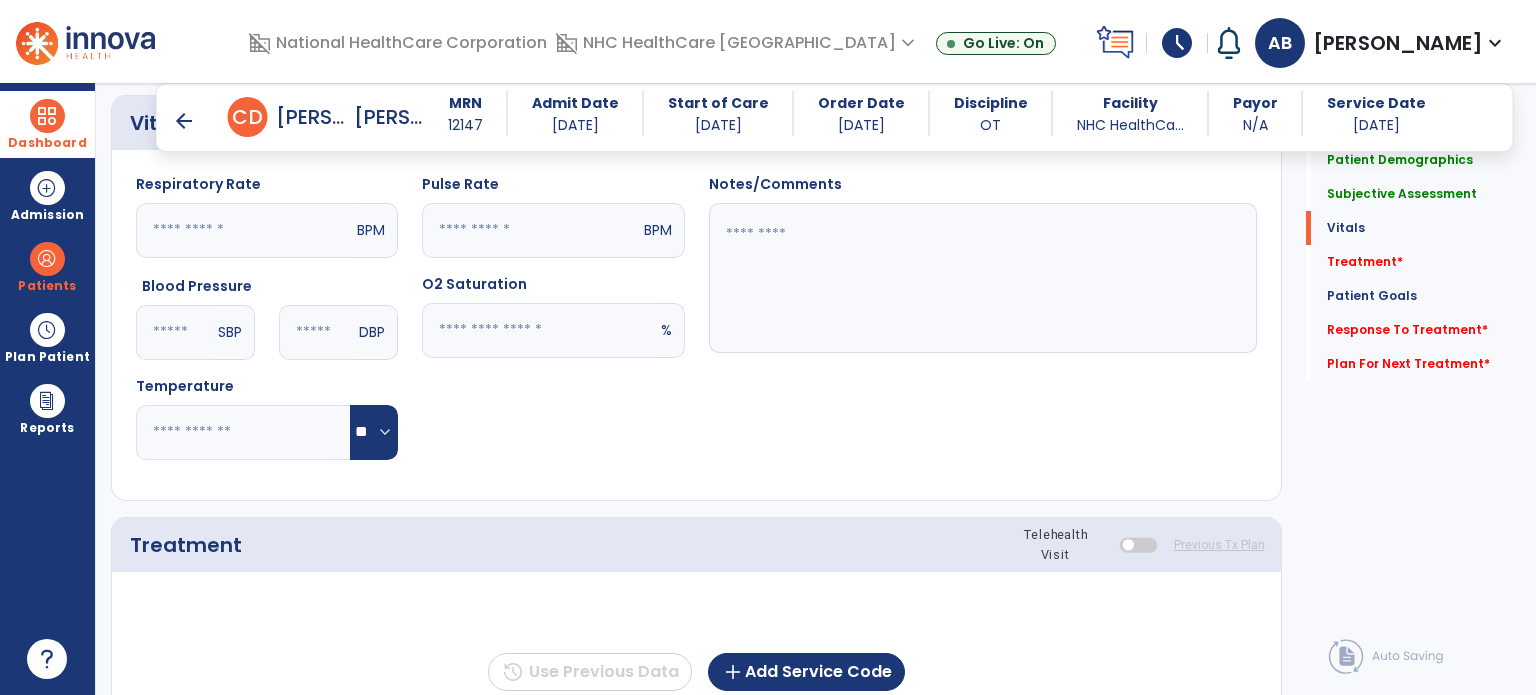 scroll, scrollTop: 900, scrollLeft: 0, axis: vertical 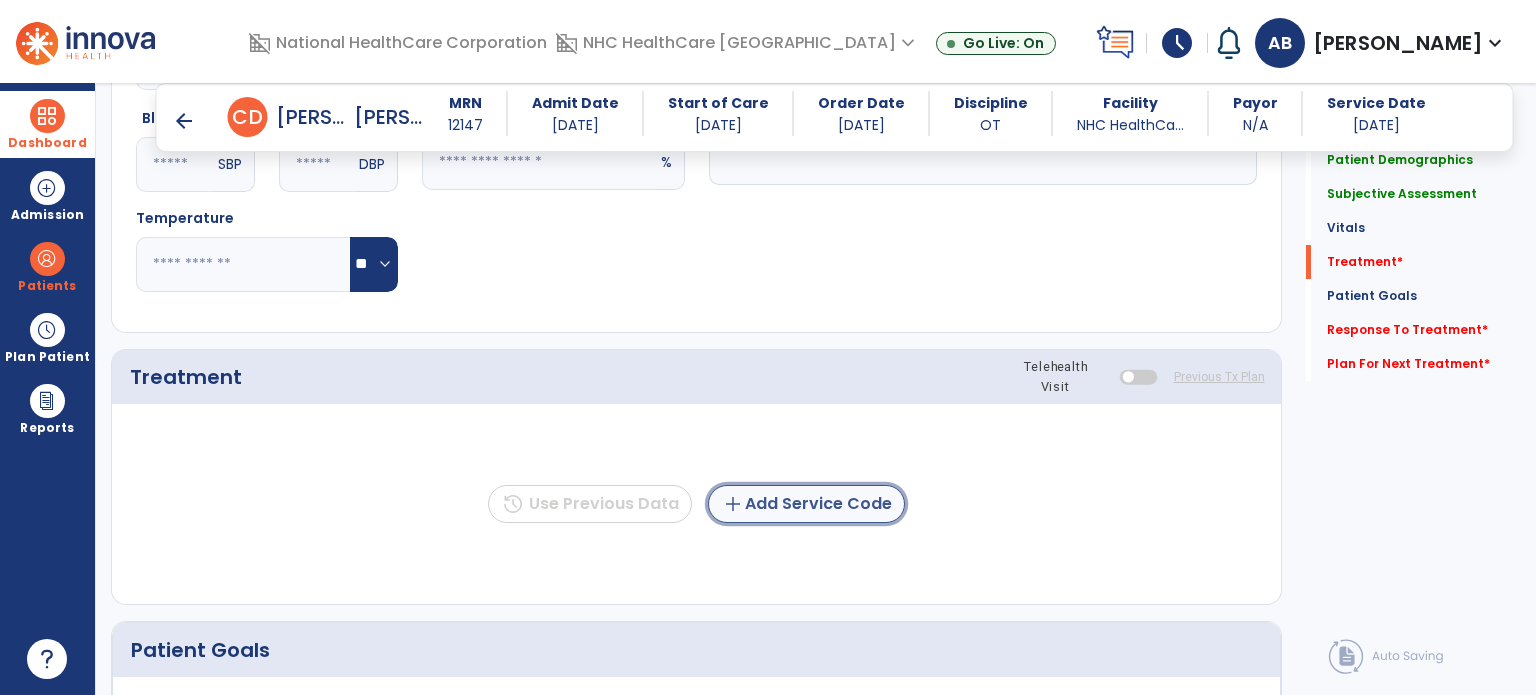 click on "add  Add Service Code" 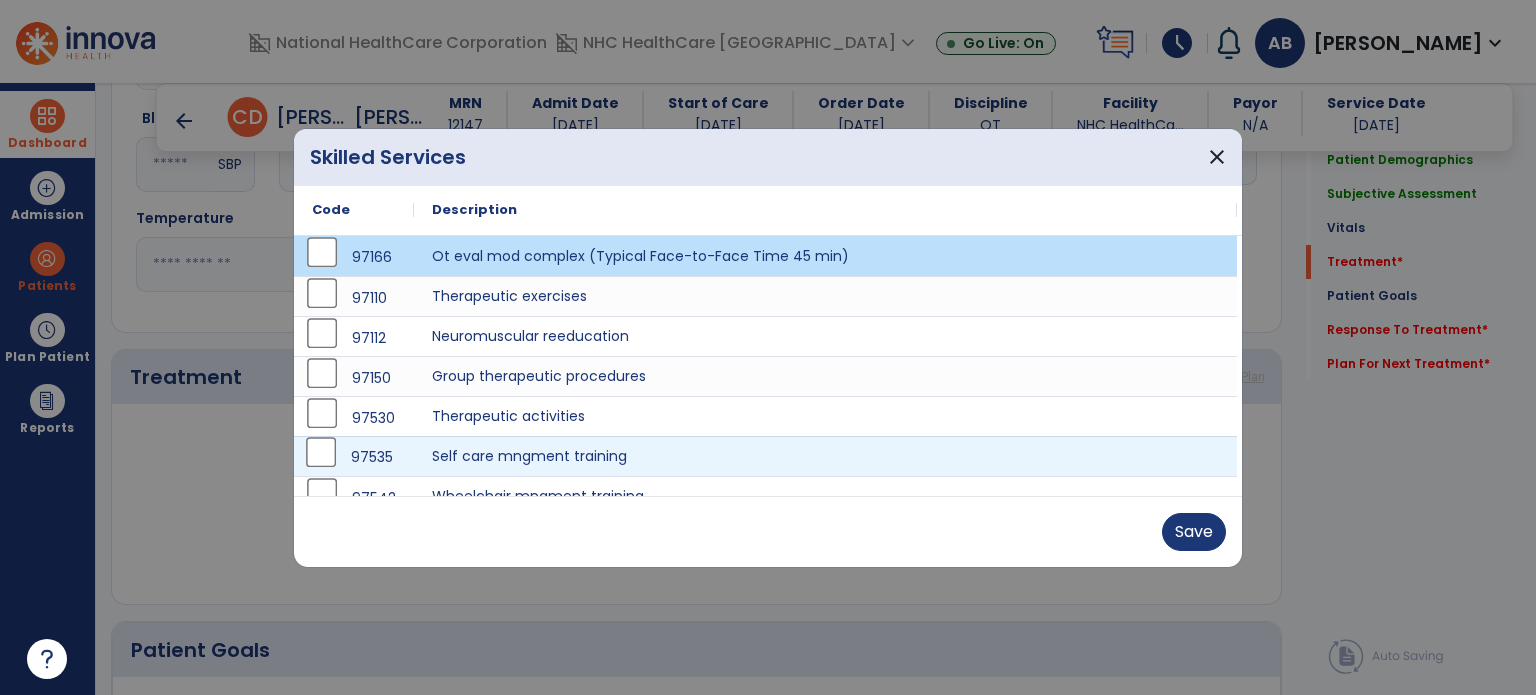 click on "97535" at bounding box center (354, 457) 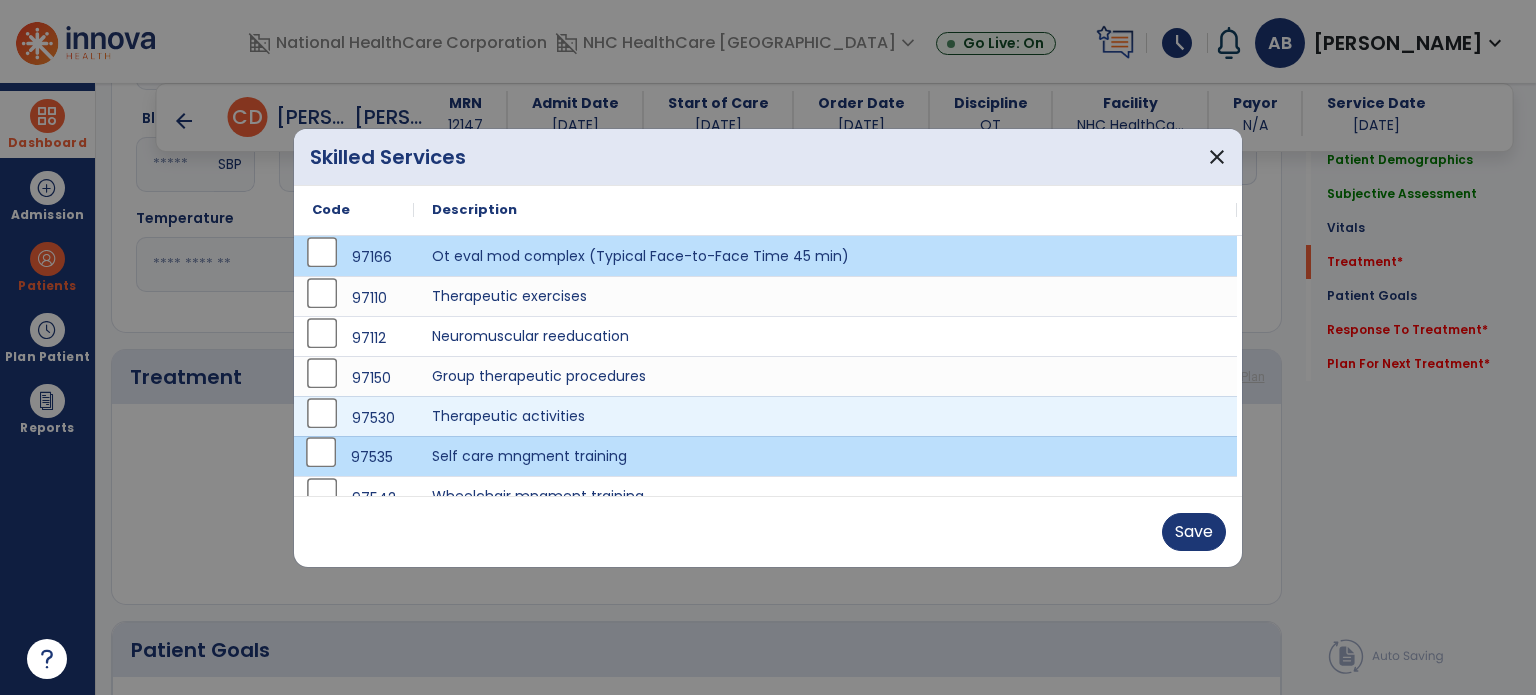 click on "97530" at bounding box center (354, 418) 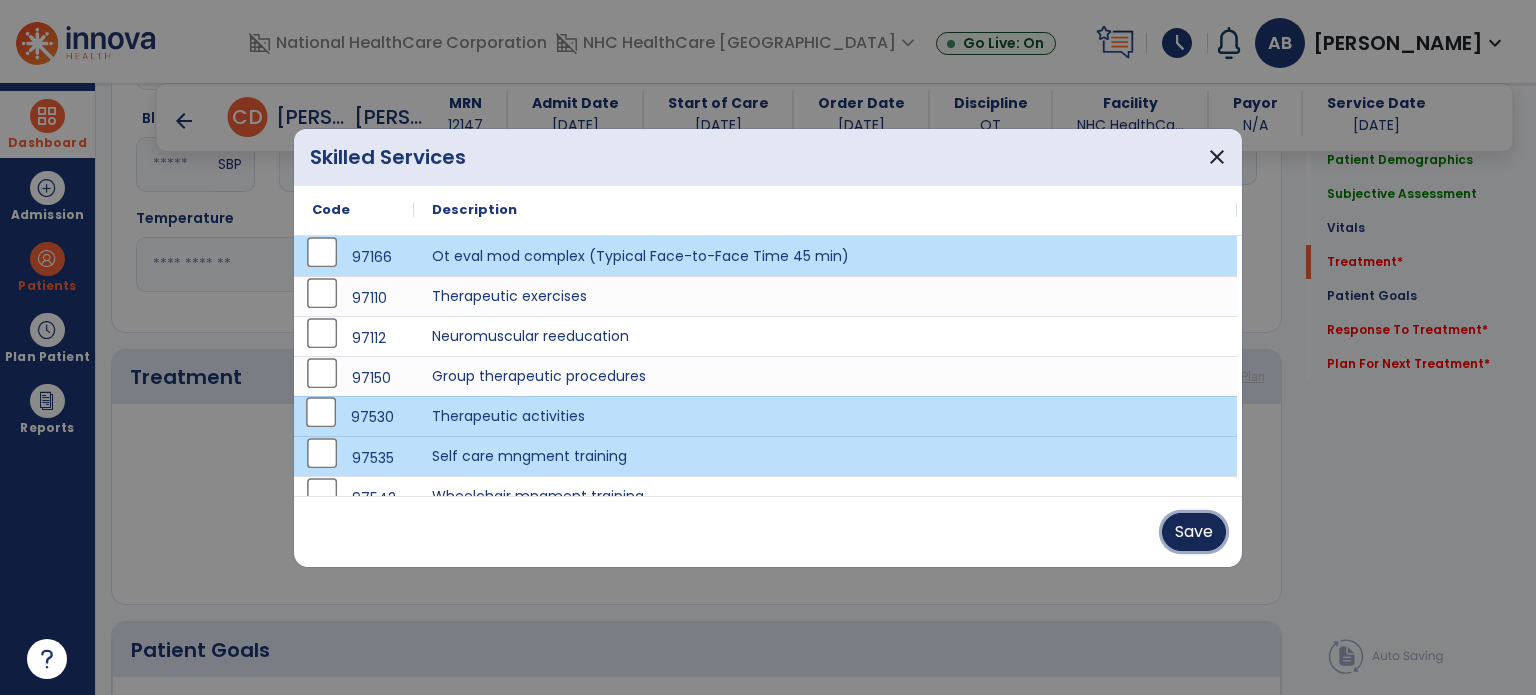 click on "Save" at bounding box center (1194, 532) 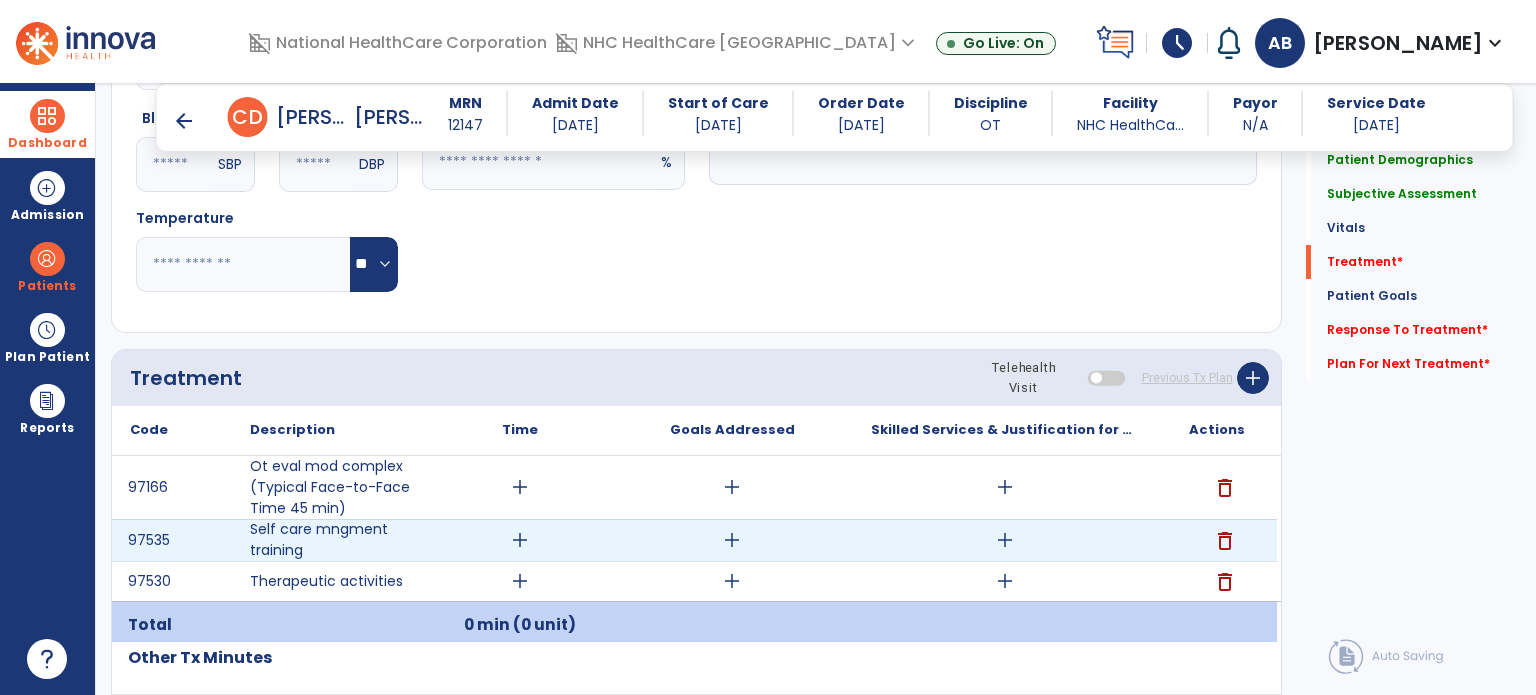 click on "delete" at bounding box center [1225, 541] 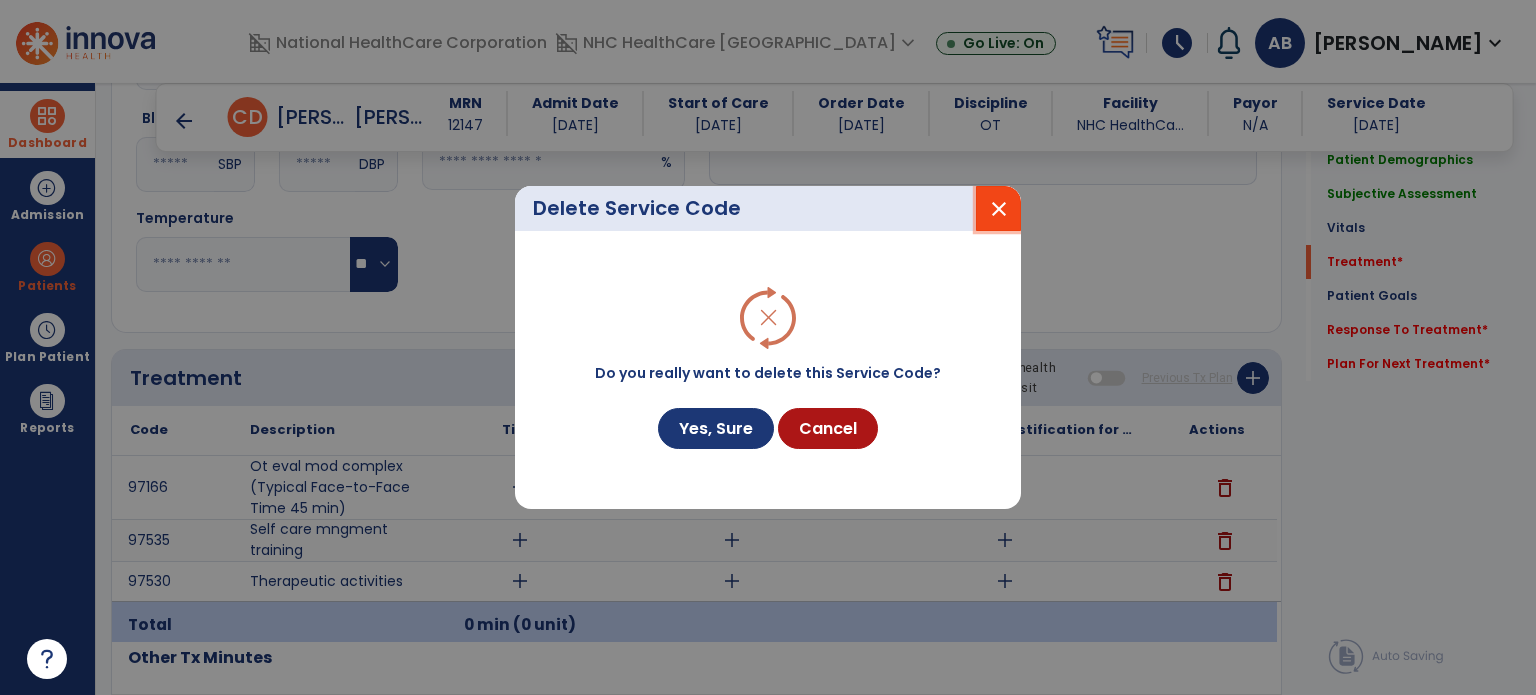 click on "close" at bounding box center (999, 209) 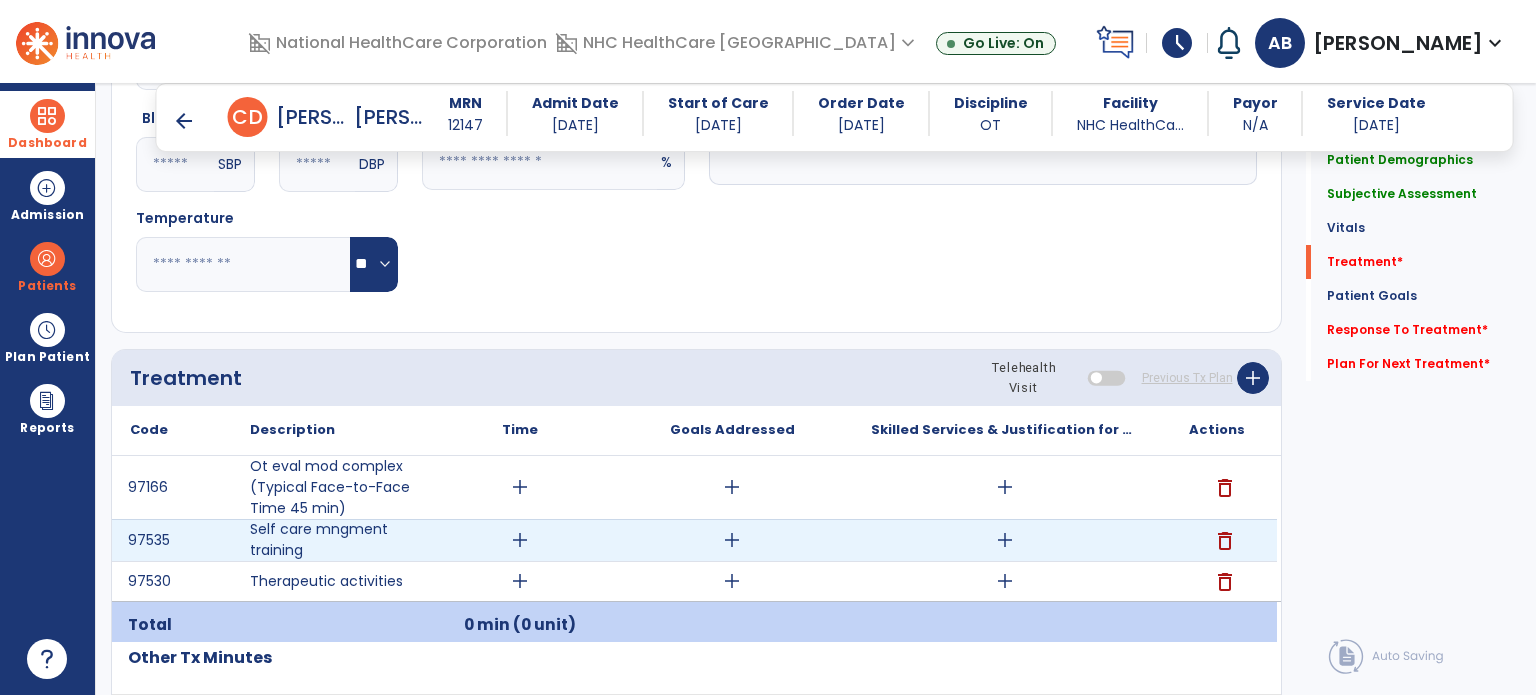 click on "add" at bounding box center (520, 540) 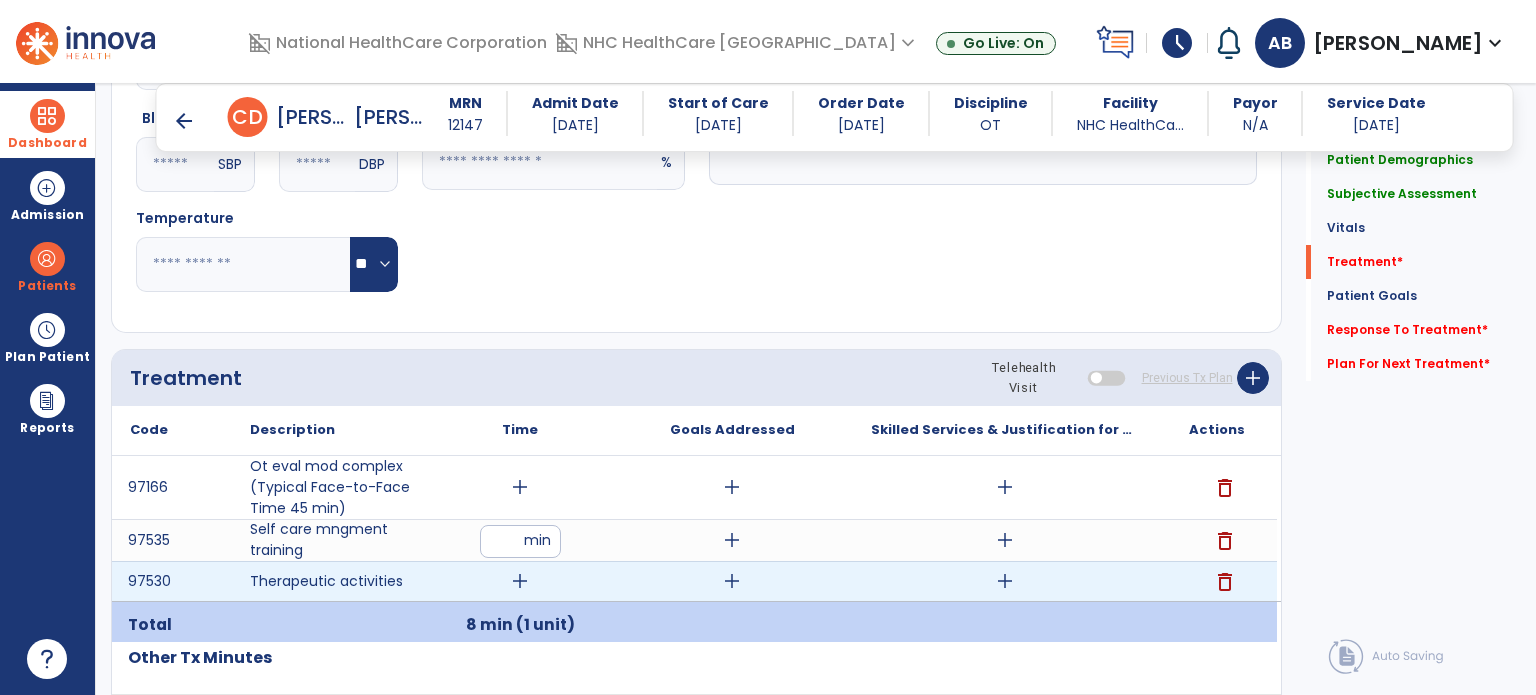 click on "add" at bounding box center [520, 581] 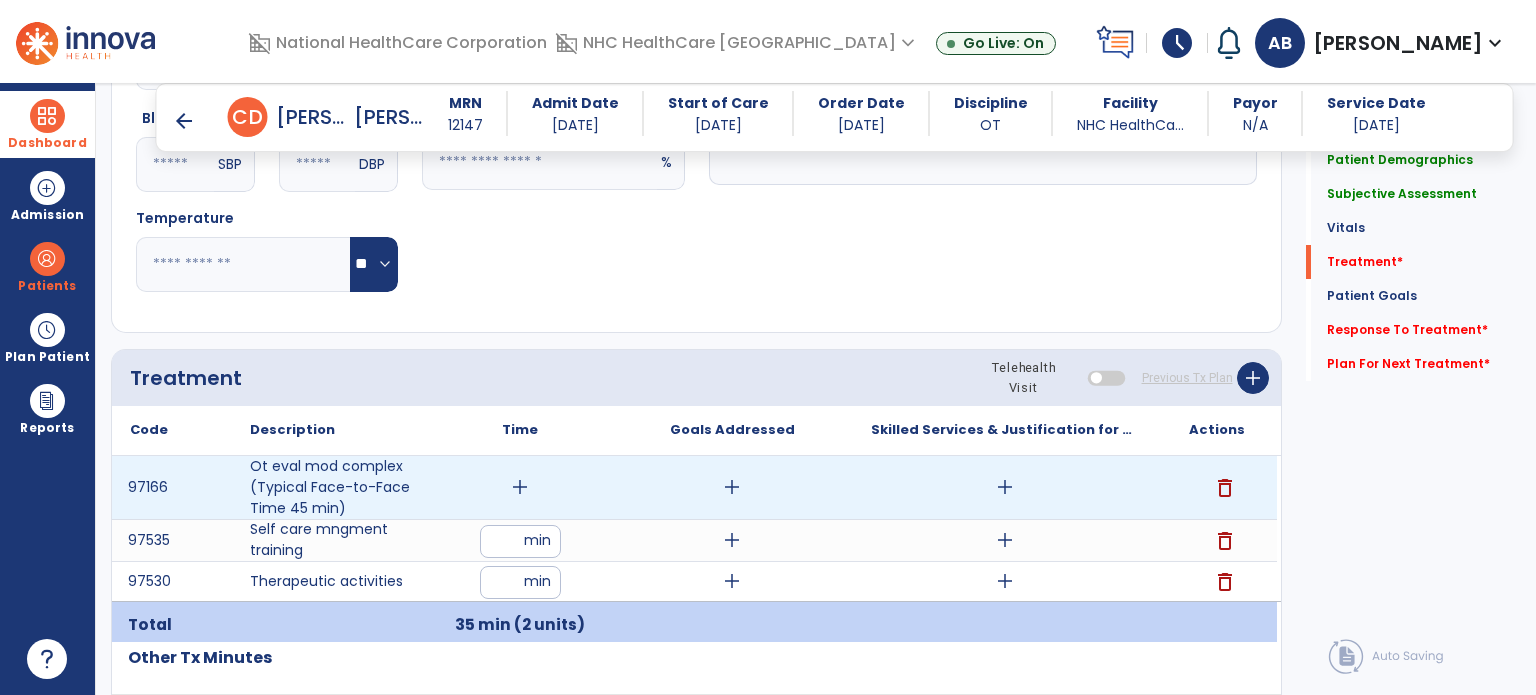 click on "add" at bounding box center [520, 487] 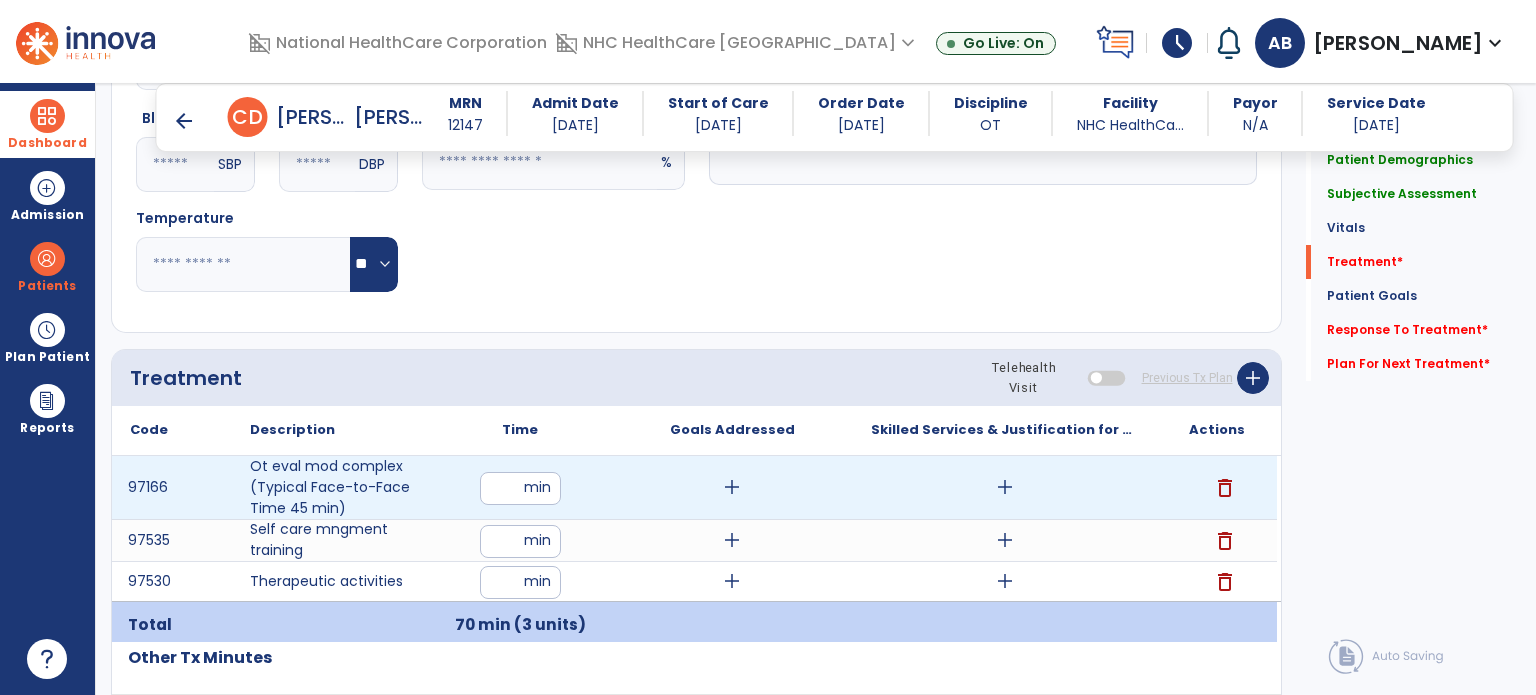 click on "add" at bounding box center (732, 487) 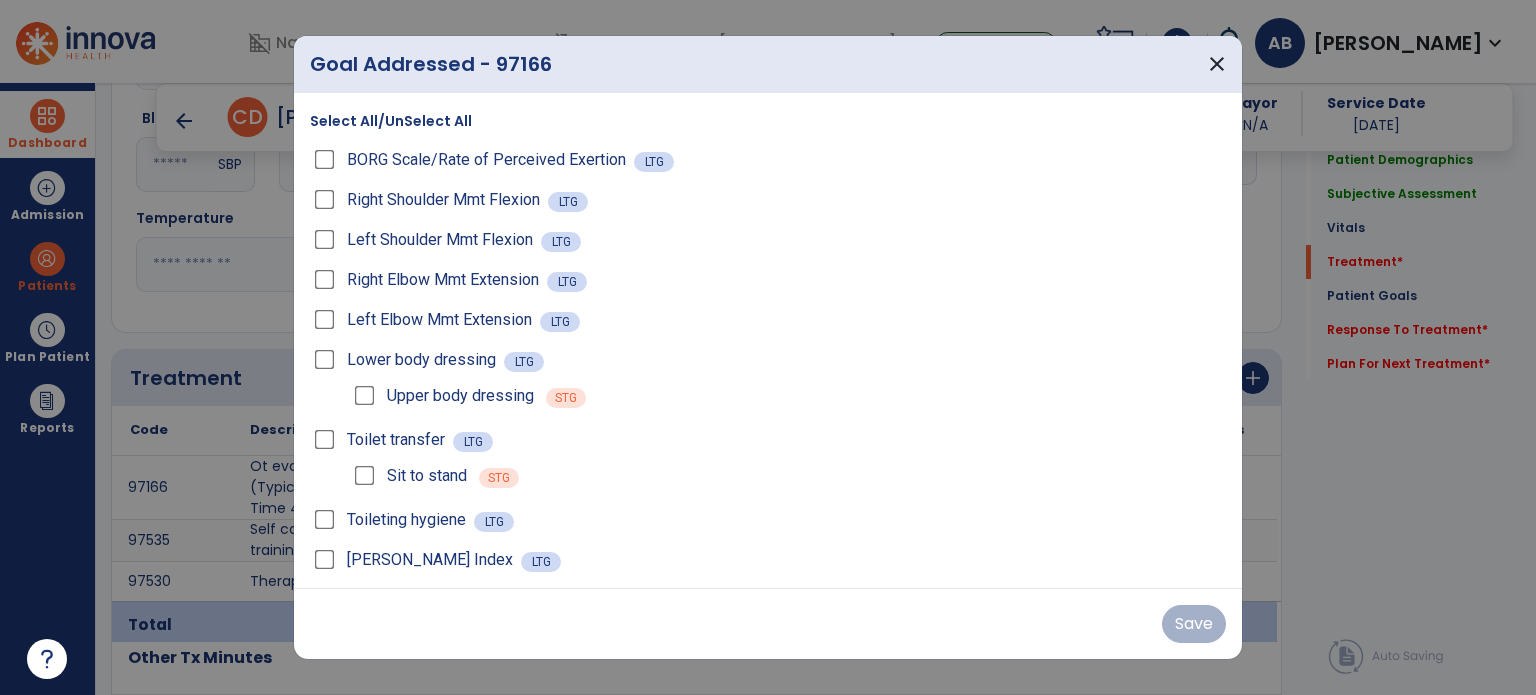 click on "Select All/UnSelect All" at bounding box center [391, 121] 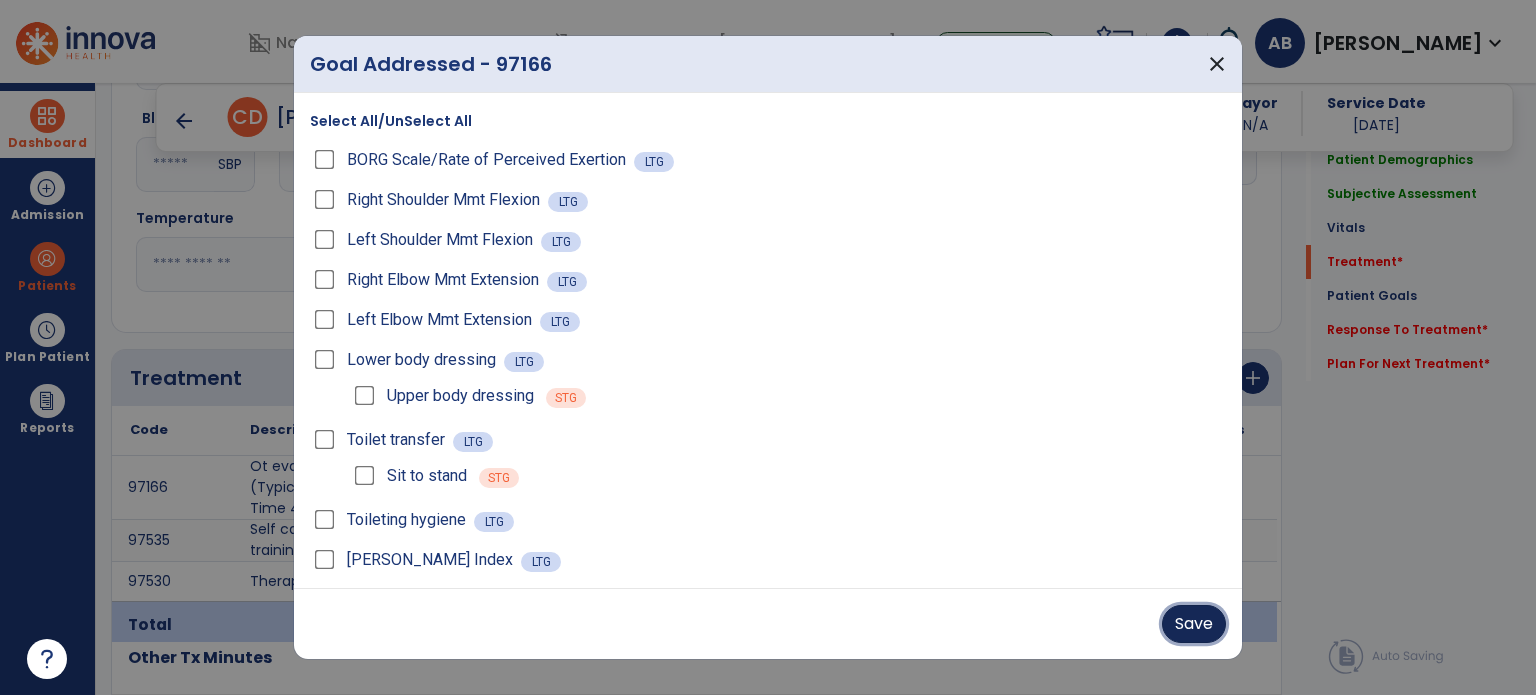 click on "Save" at bounding box center [1194, 624] 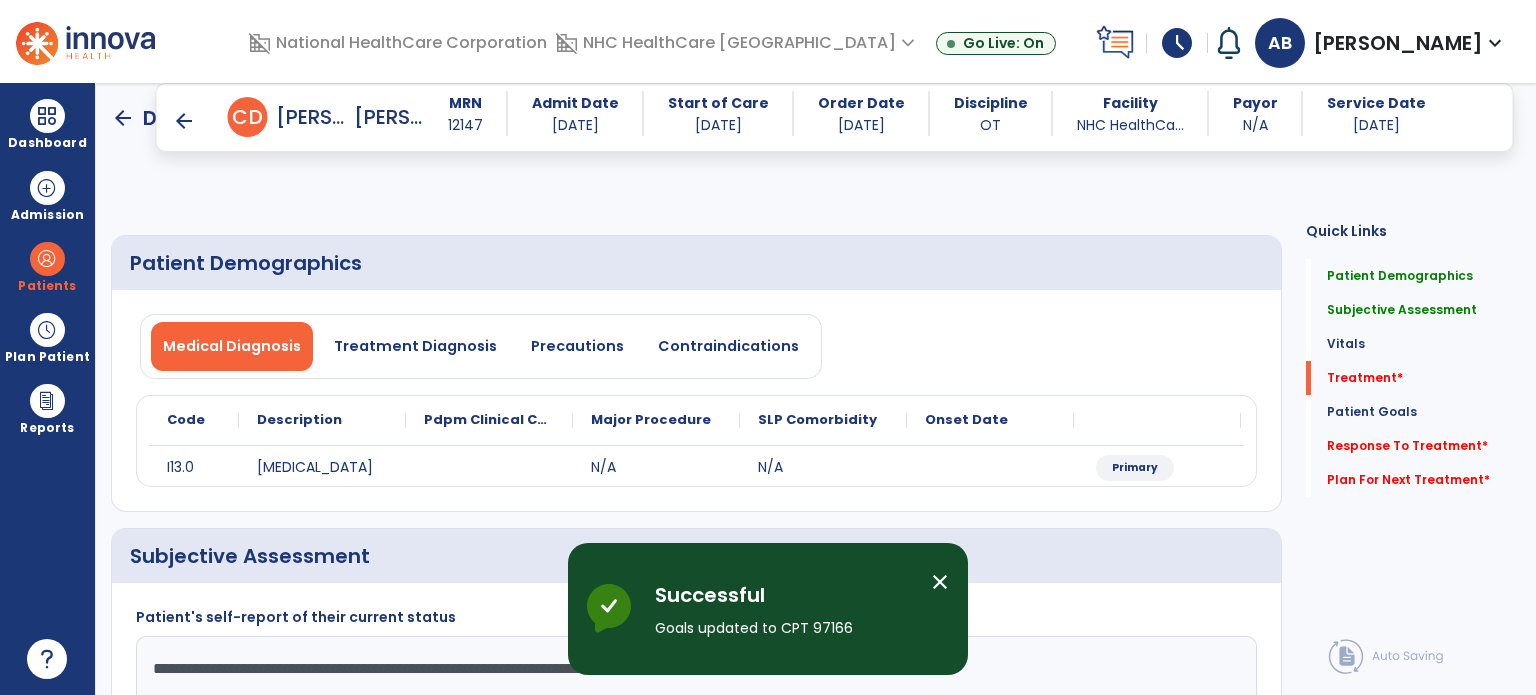 select on "*" 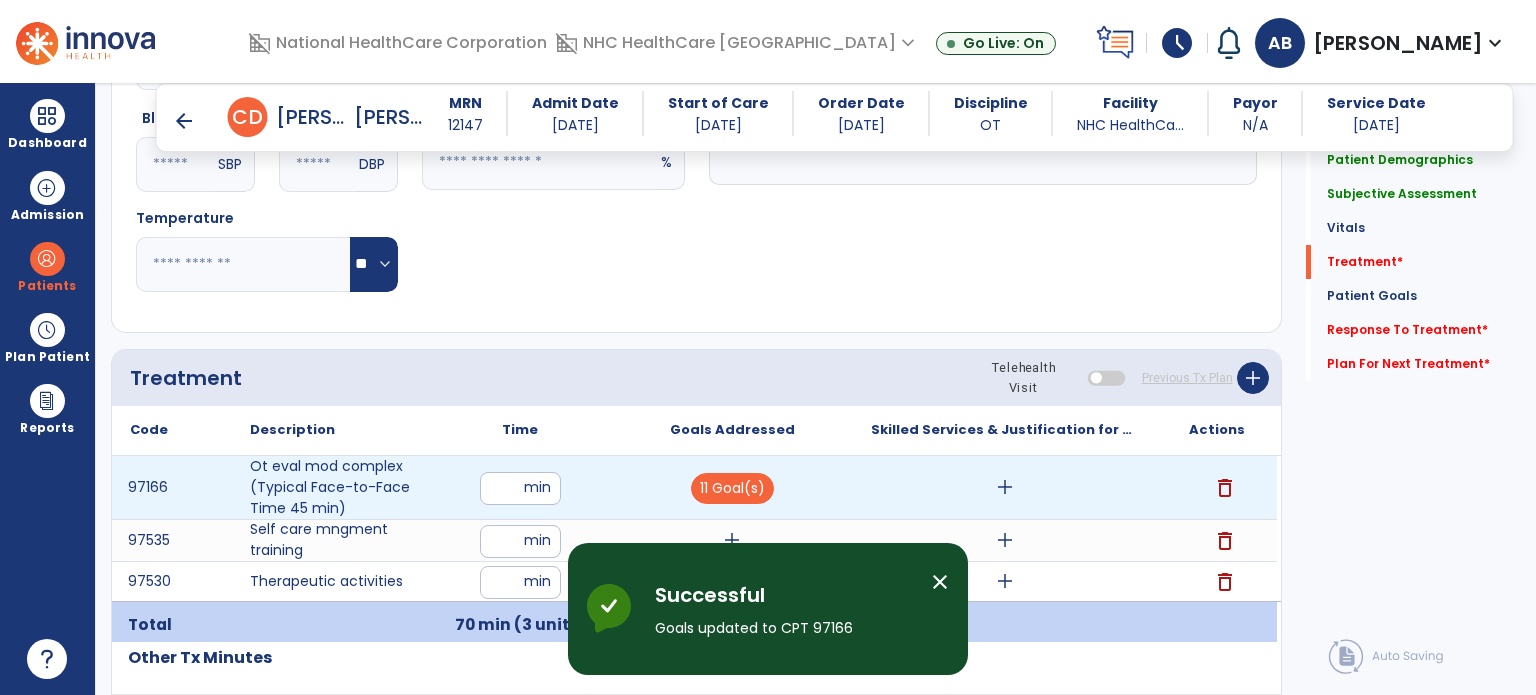 click on "add" at bounding box center (1005, 487) 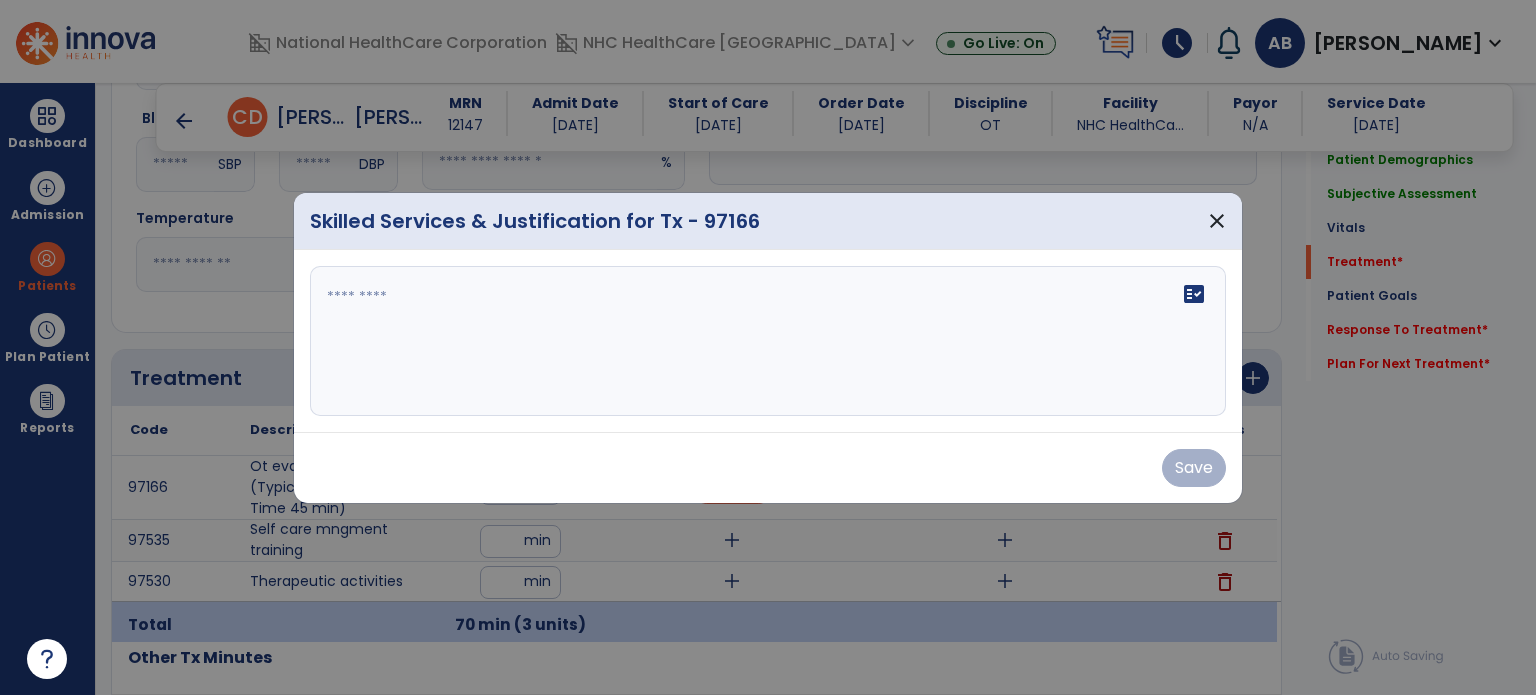 click on "fact_check" at bounding box center (768, 341) 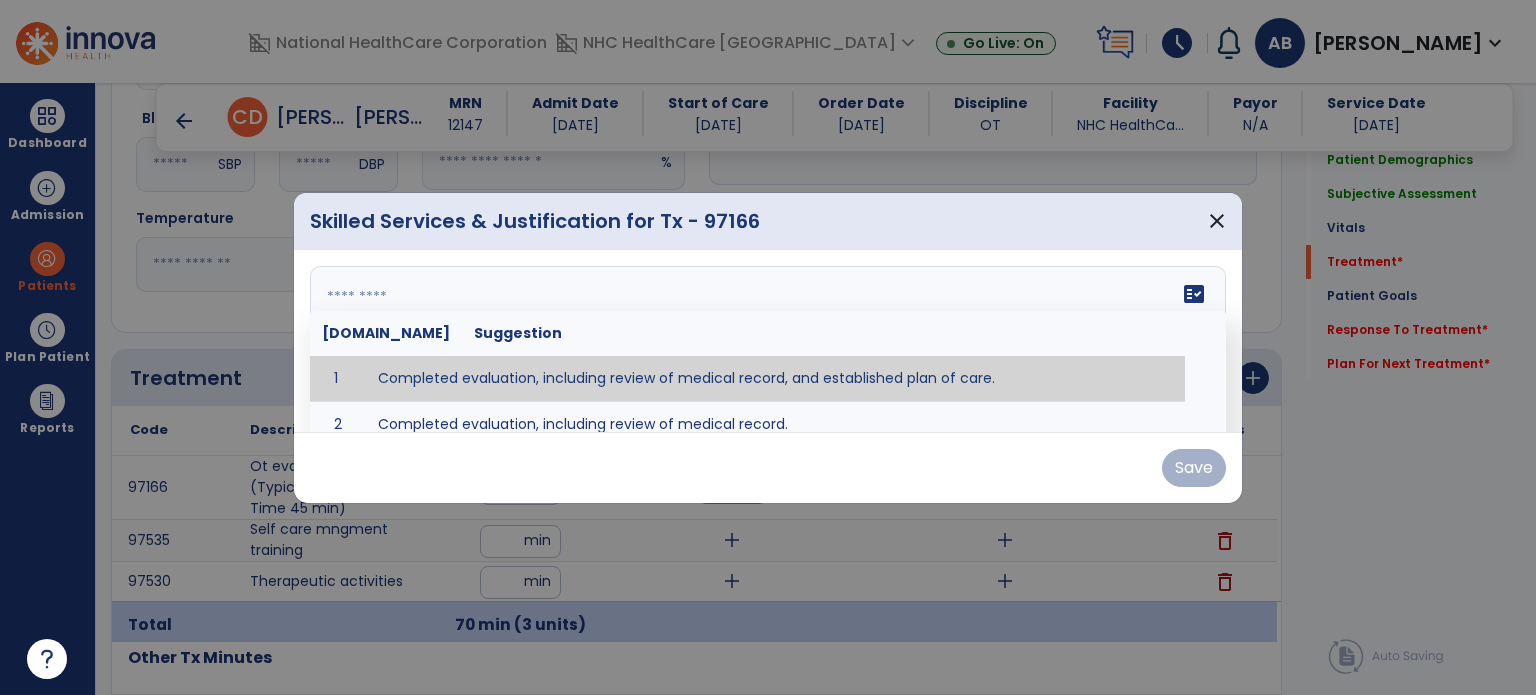 type on "**********" 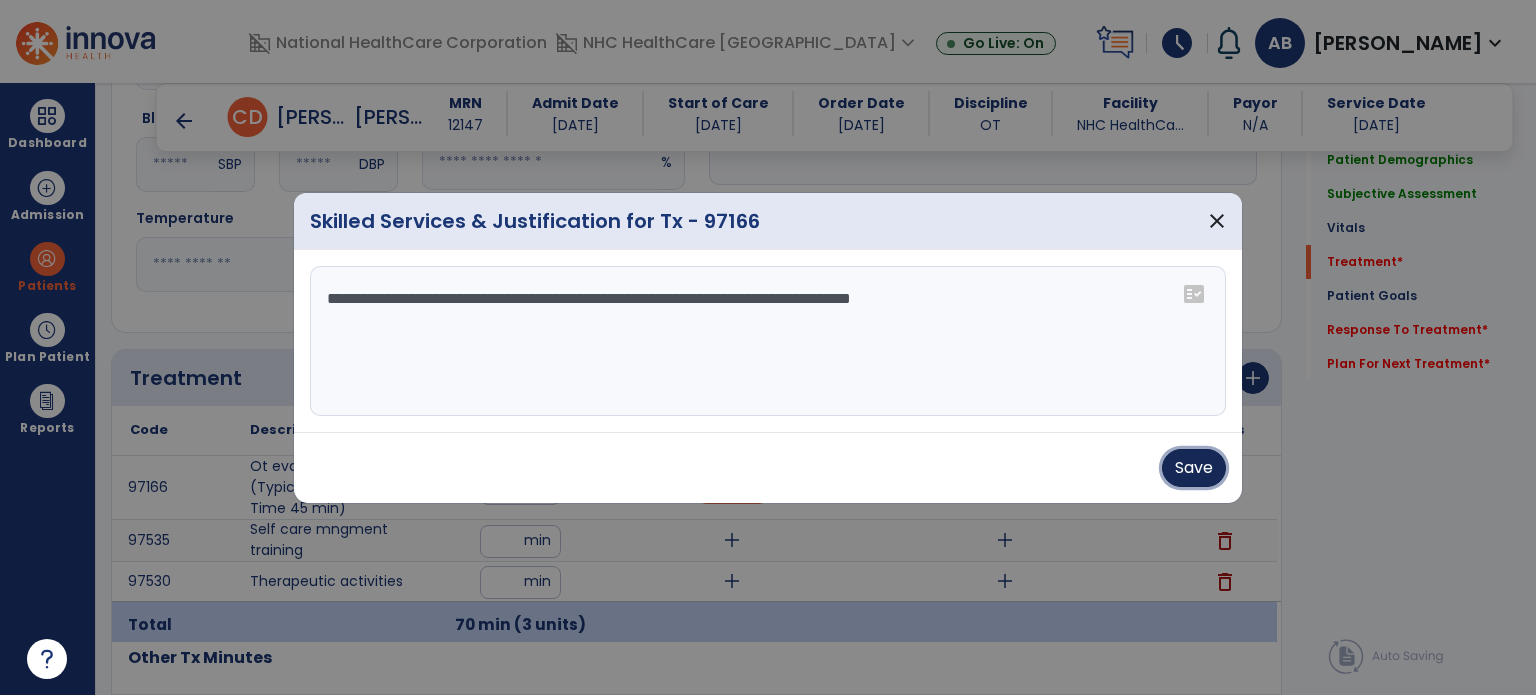 click on "Save" at bounding box center [1194, 468] 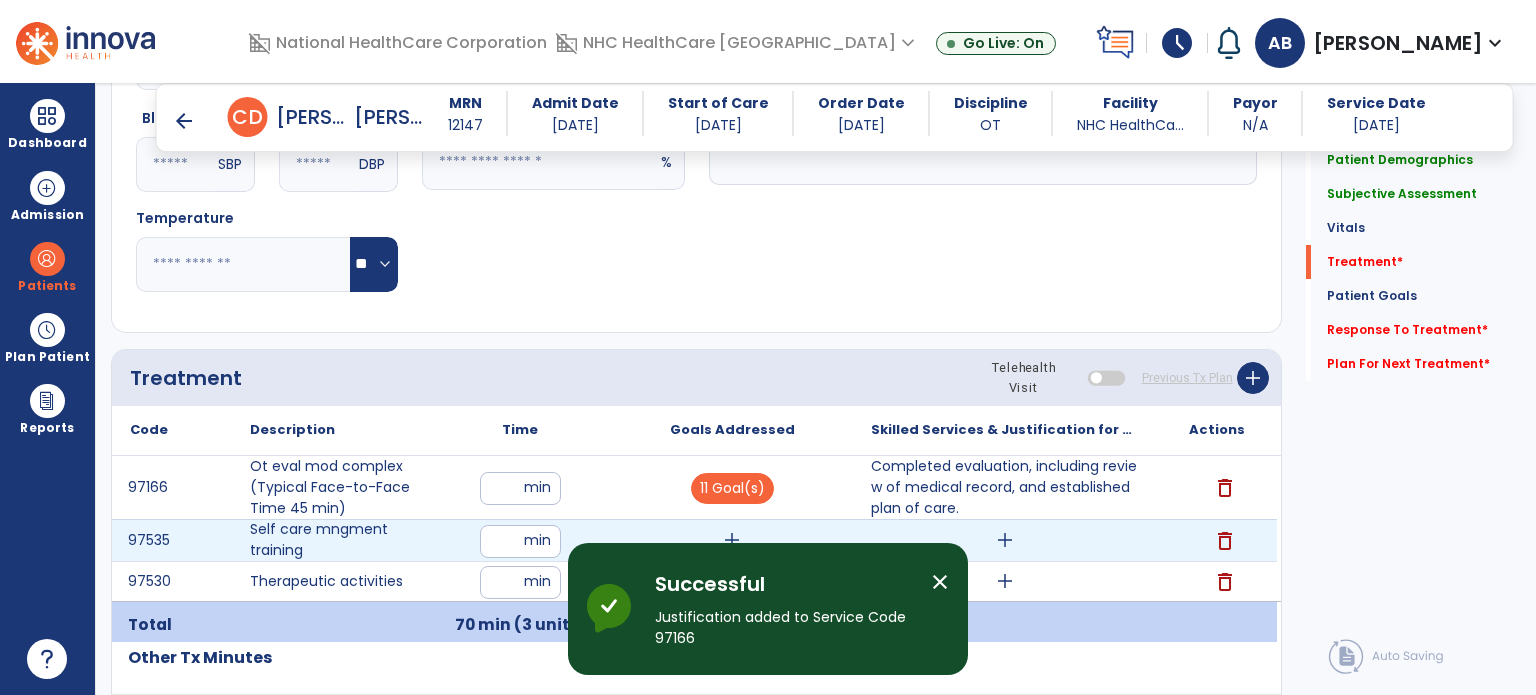 click on "add" at bounding box center (732, 540) 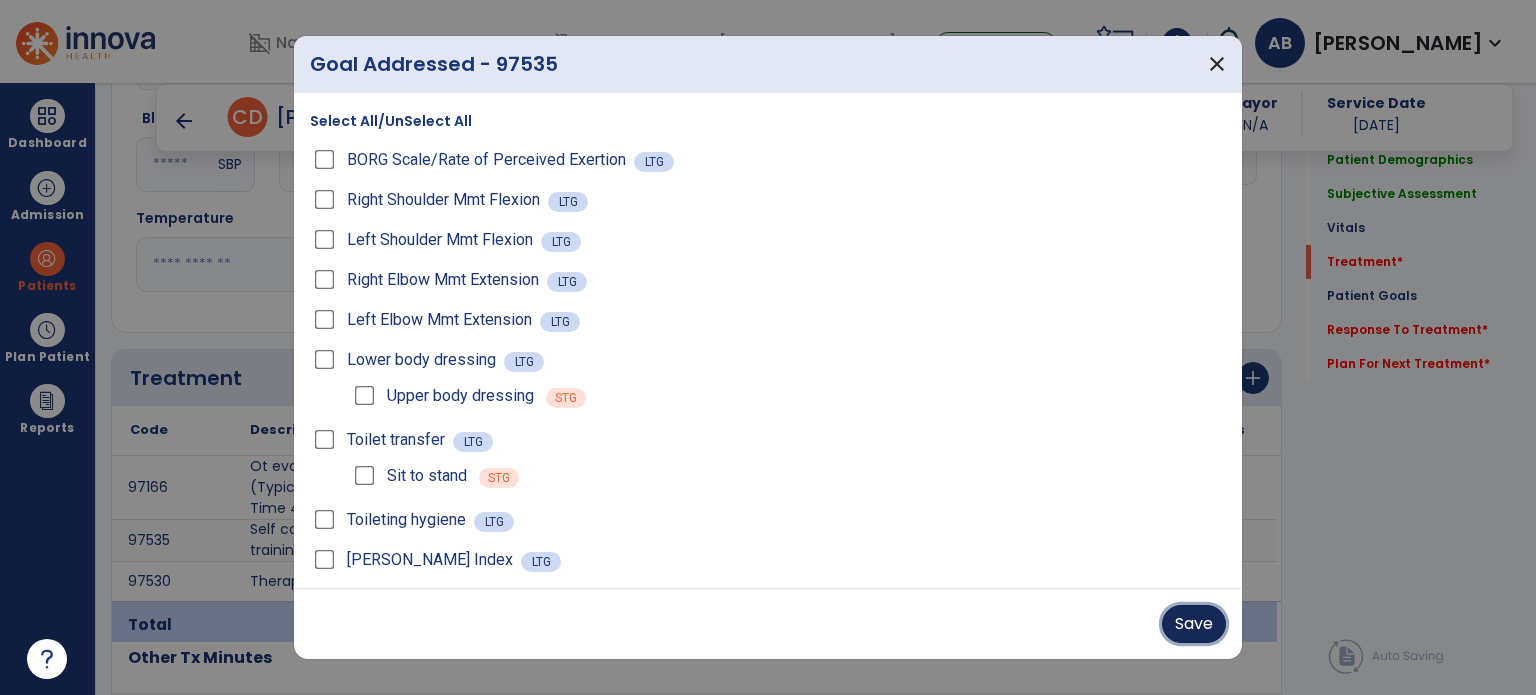 click on "Save" at bounding box center [1194, 624] 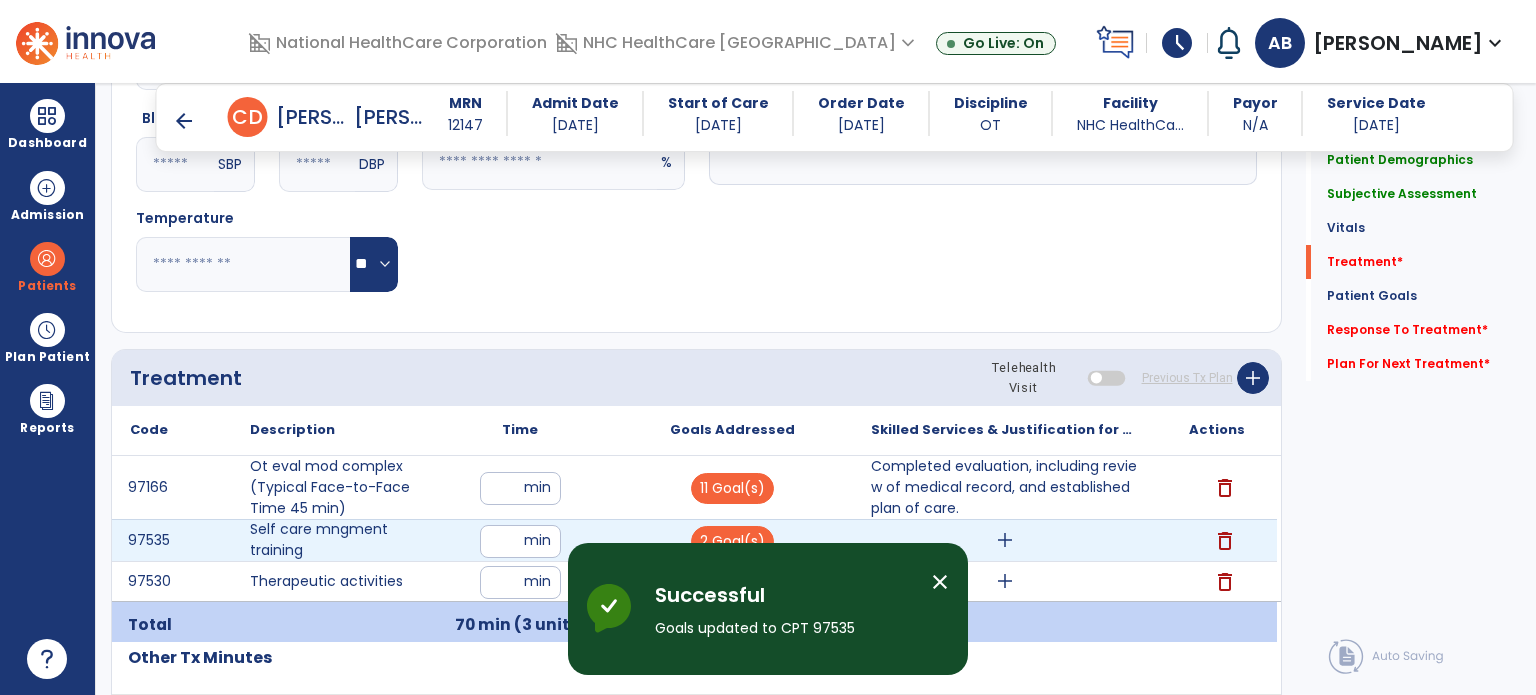 click on "add" at bounding box center (1005, 540) 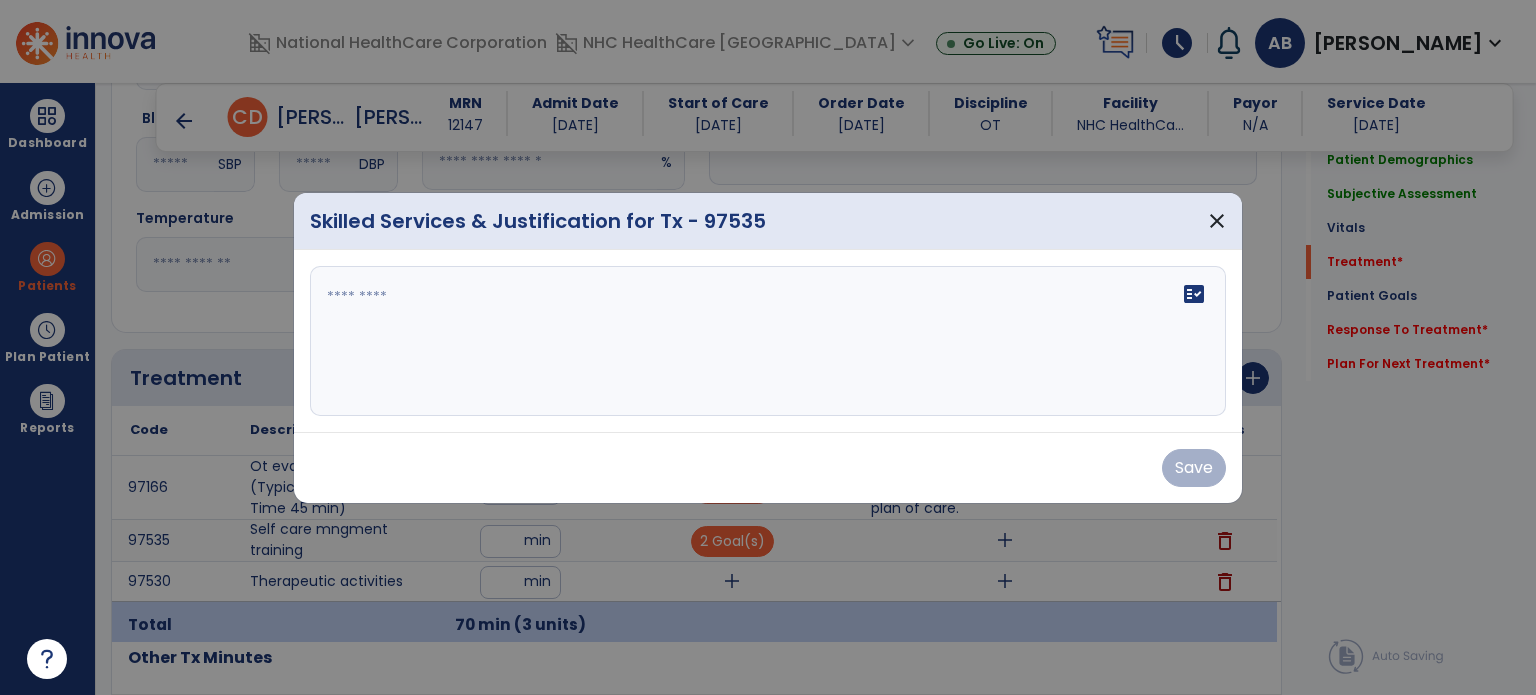 click on "fact_check" at bounding box center (768, 341) 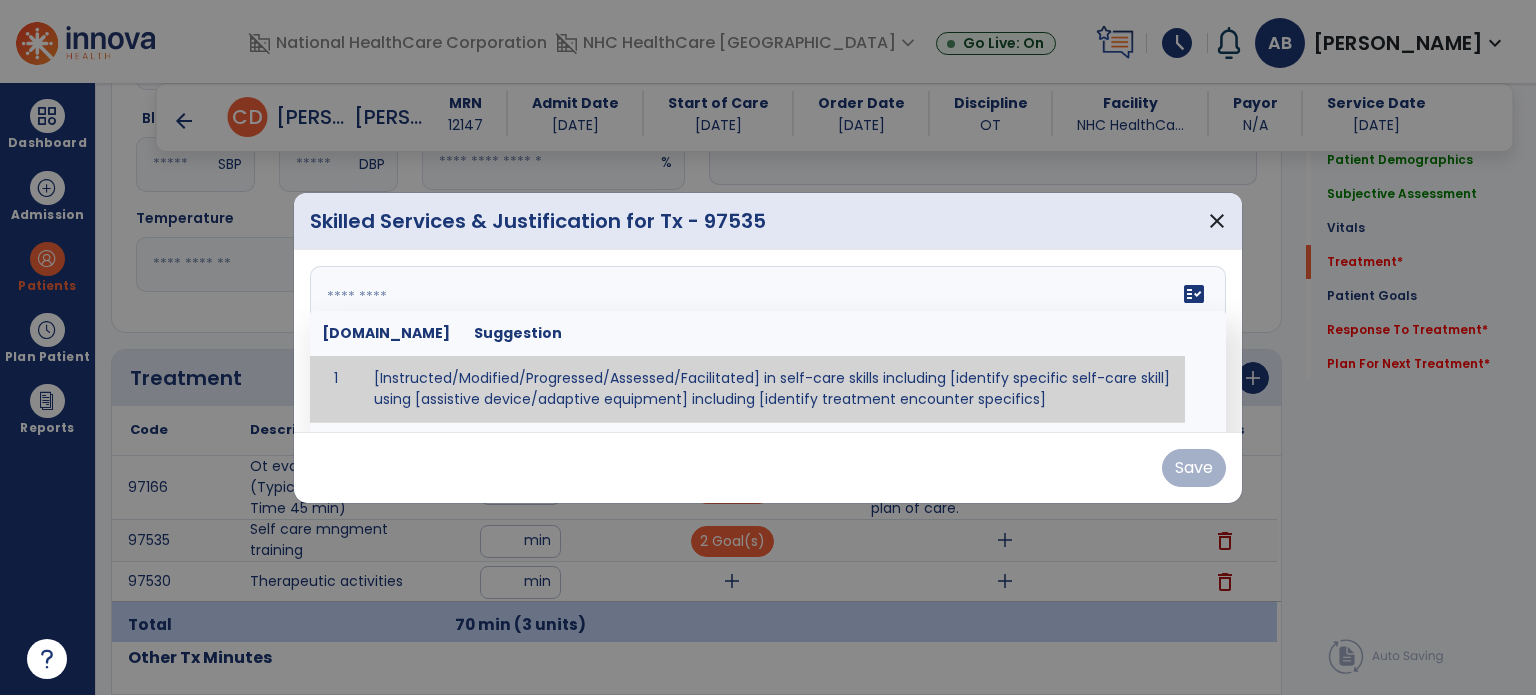 drag, startPoint x: 770, startPoint y: 338, endPoint x: 783, endPoint y: 340, distance: 13.152946 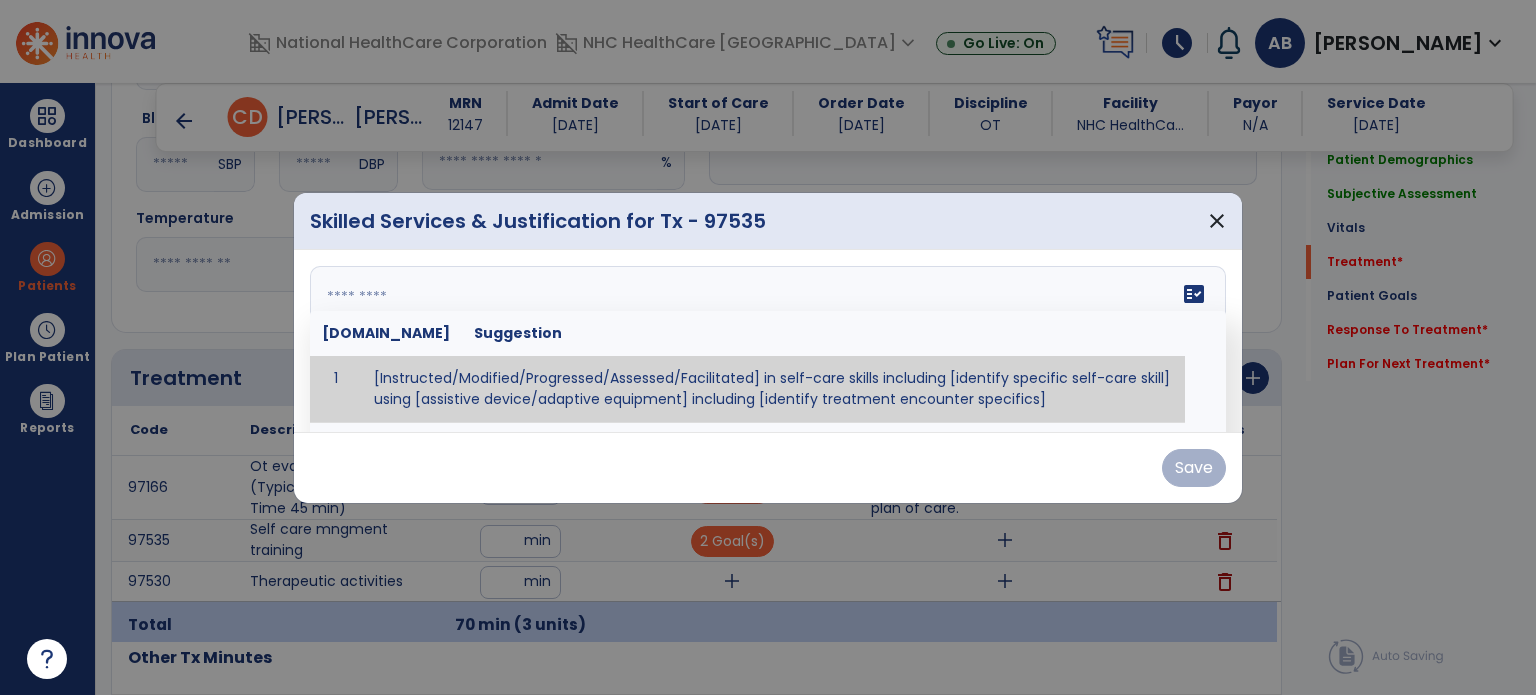 click on "fact_check  [DOMAIN_NAME] Suggestion 1 [Instructed/Modified/Progressed/Assessed/Facilitated] in self-care skills including [identify specific self-care skill] using [assistive device/adaptive equipment] including [identify treatment encounter specifics]" at bounding box center [768, 341] 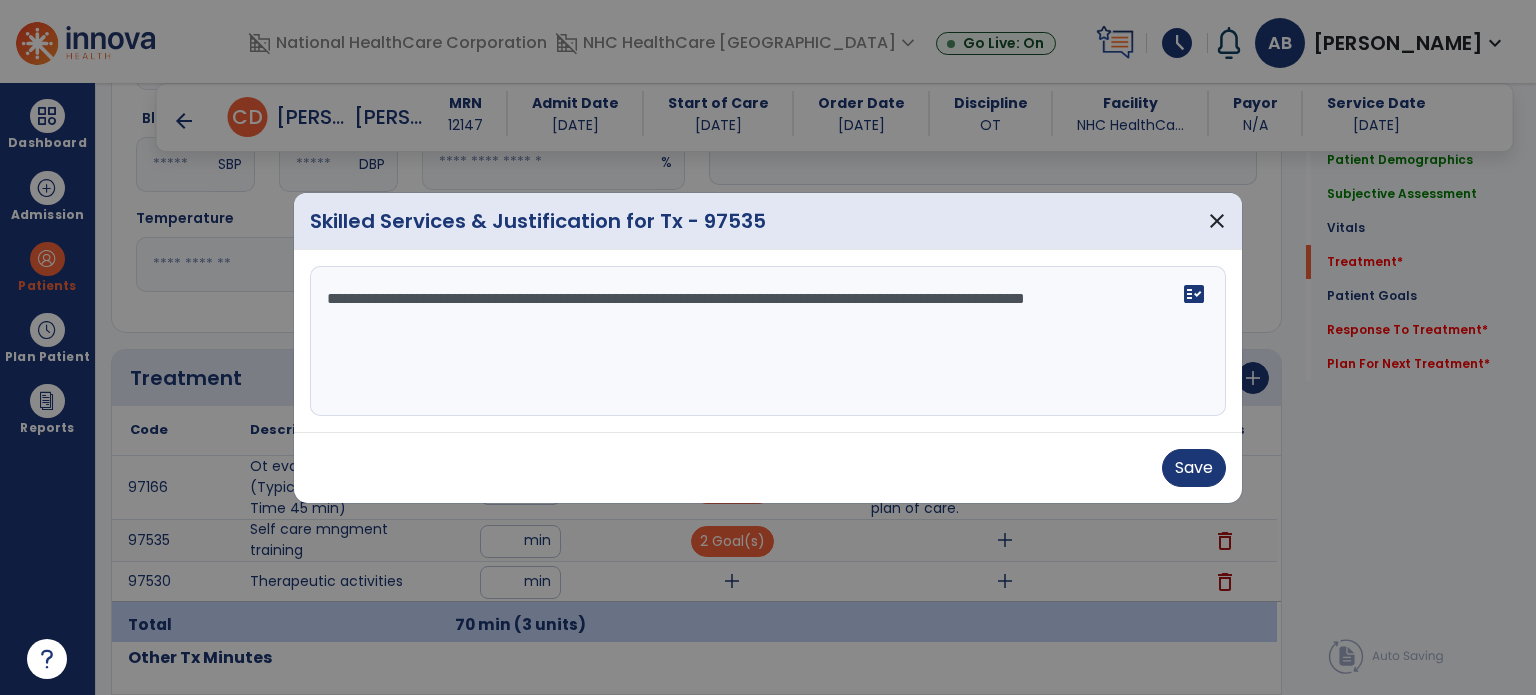 drag, startPoint x: 981, startPoint y: 299, endPoint x: 1276, endPoint y: 334, distance: 297.06903 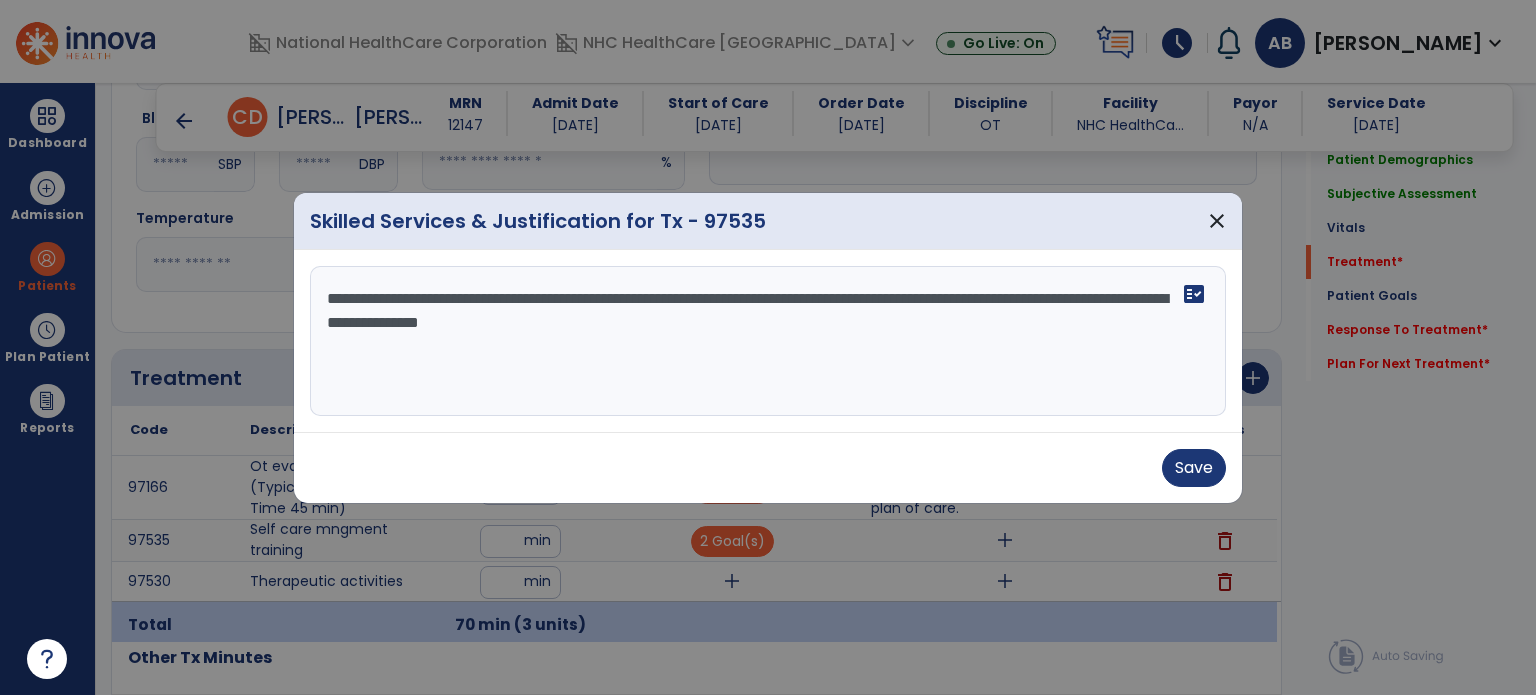 click on "**********" at bounding box center (768, 341) 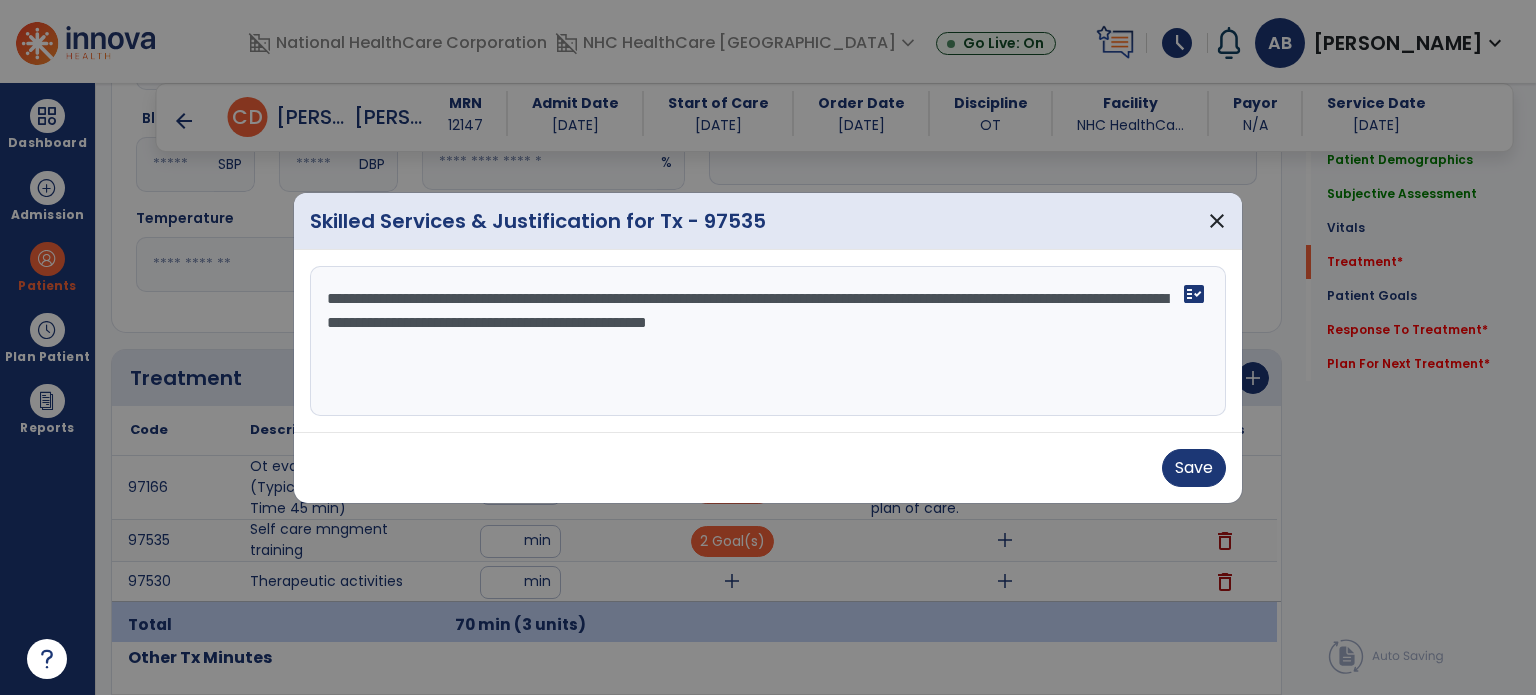 click on "**********" at bounding box center [768, 341] 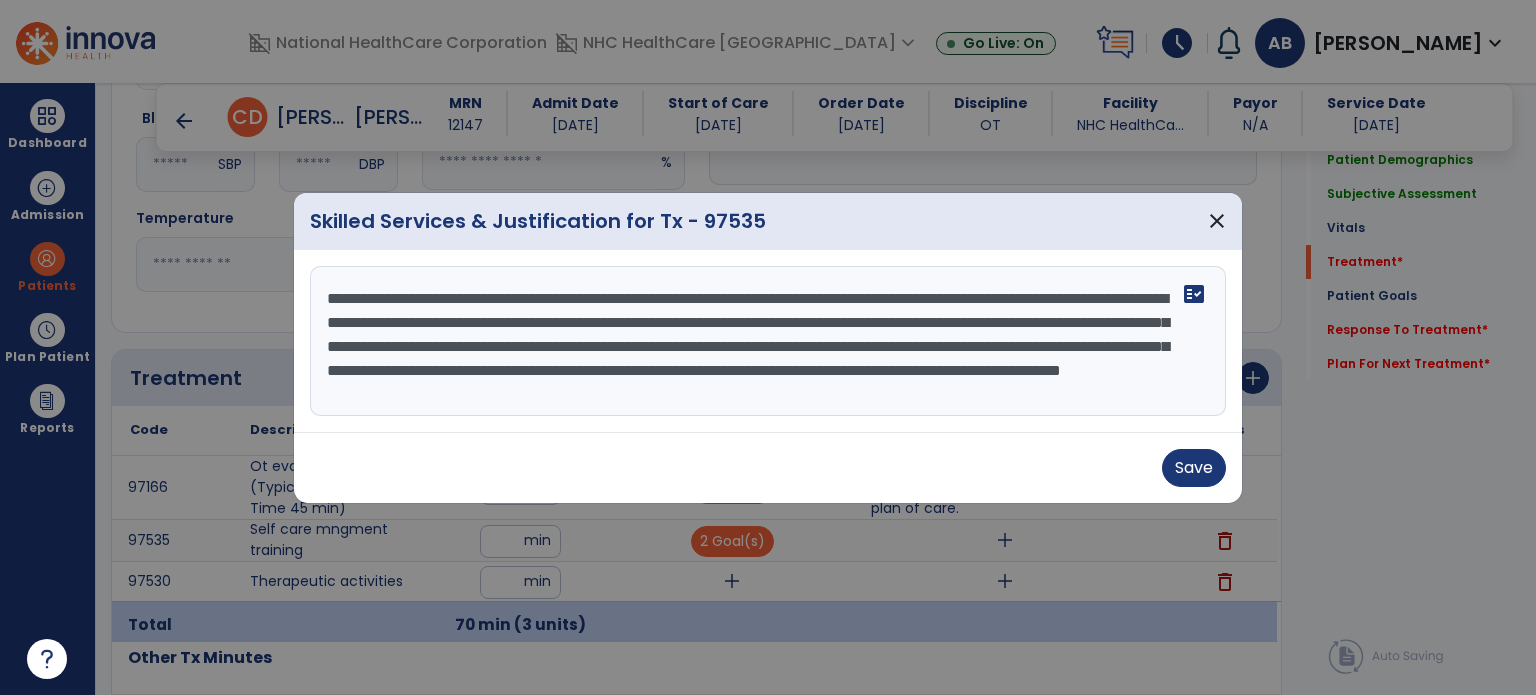 scroll, scrollTop: 15, scrollLeft: 0, axis: vertical 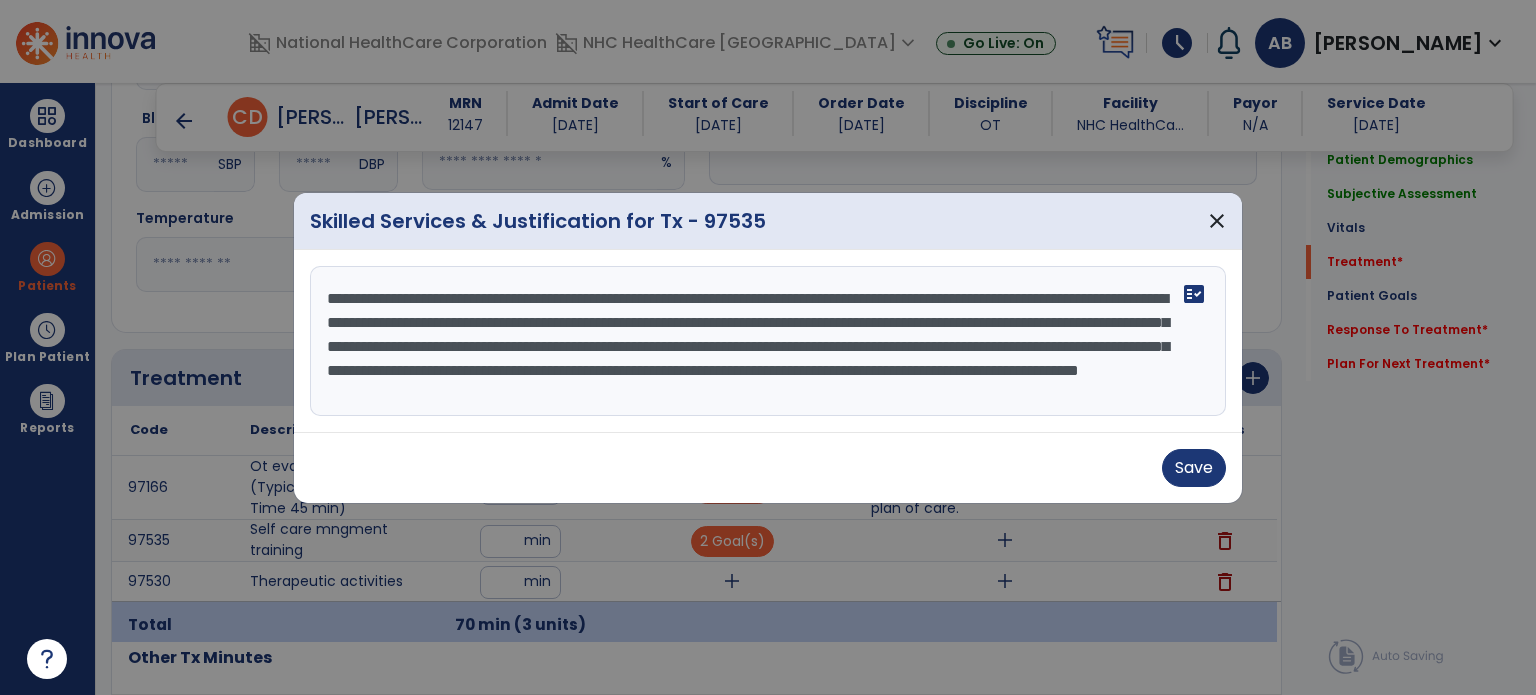type on "**********" 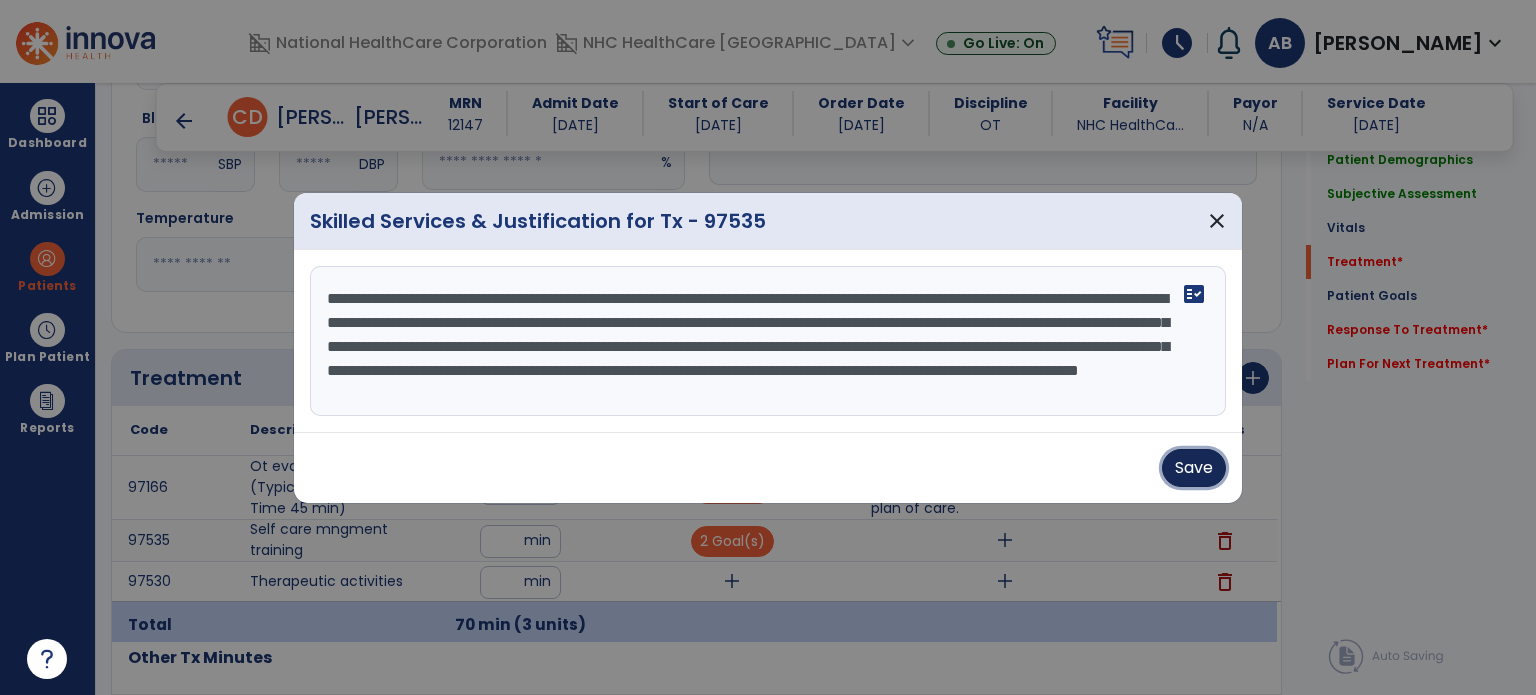 click on "Save" at bounding box center (1194, 468) 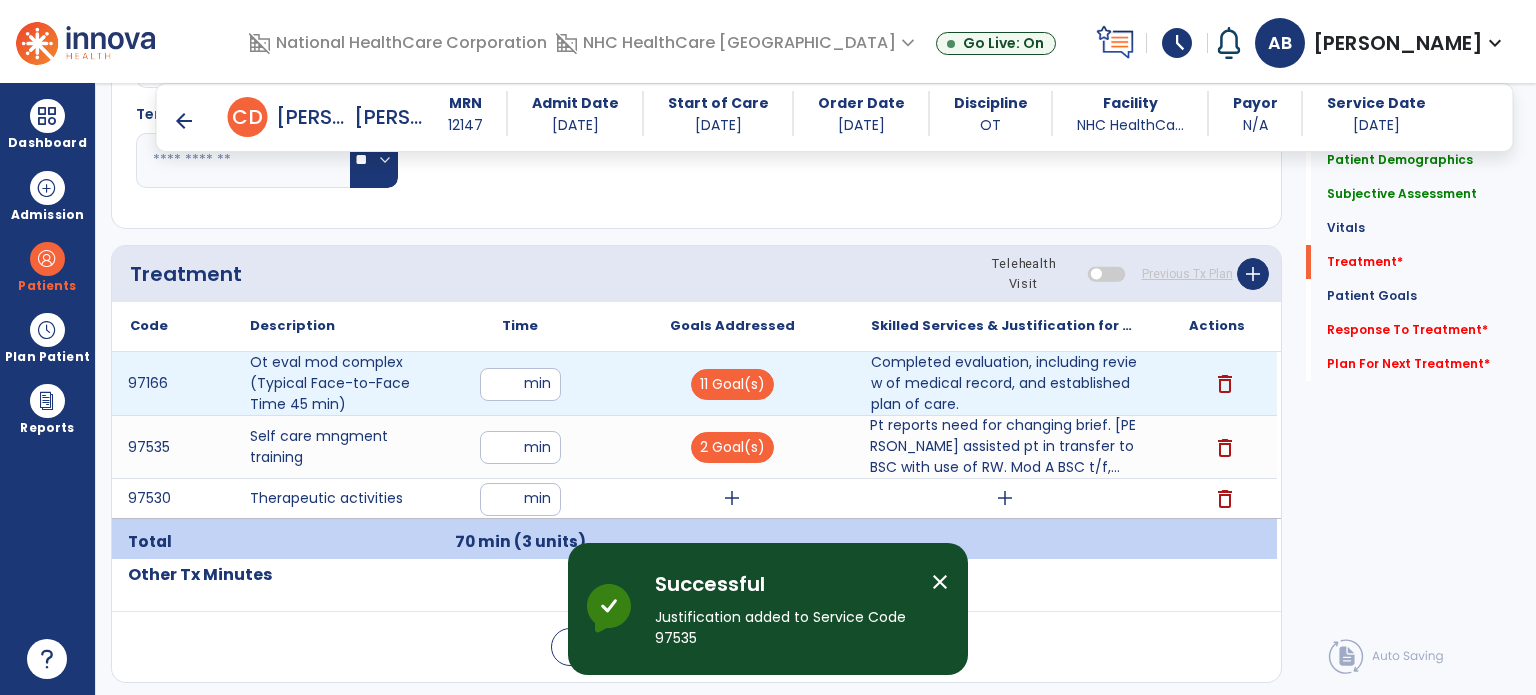 scroll, scrollTop: 1100, scrollLeft: 0, axis: vertical 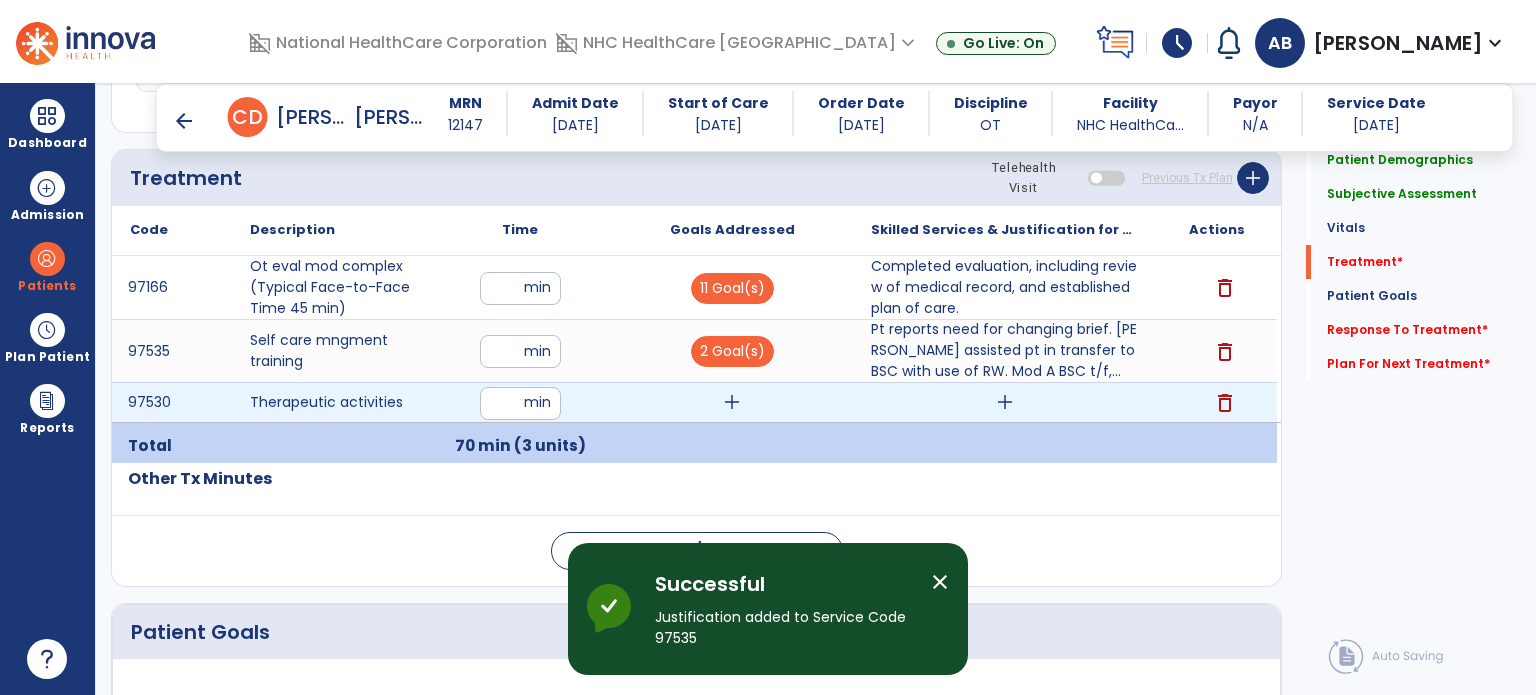 click on "add" at bounding box center (732, 402) 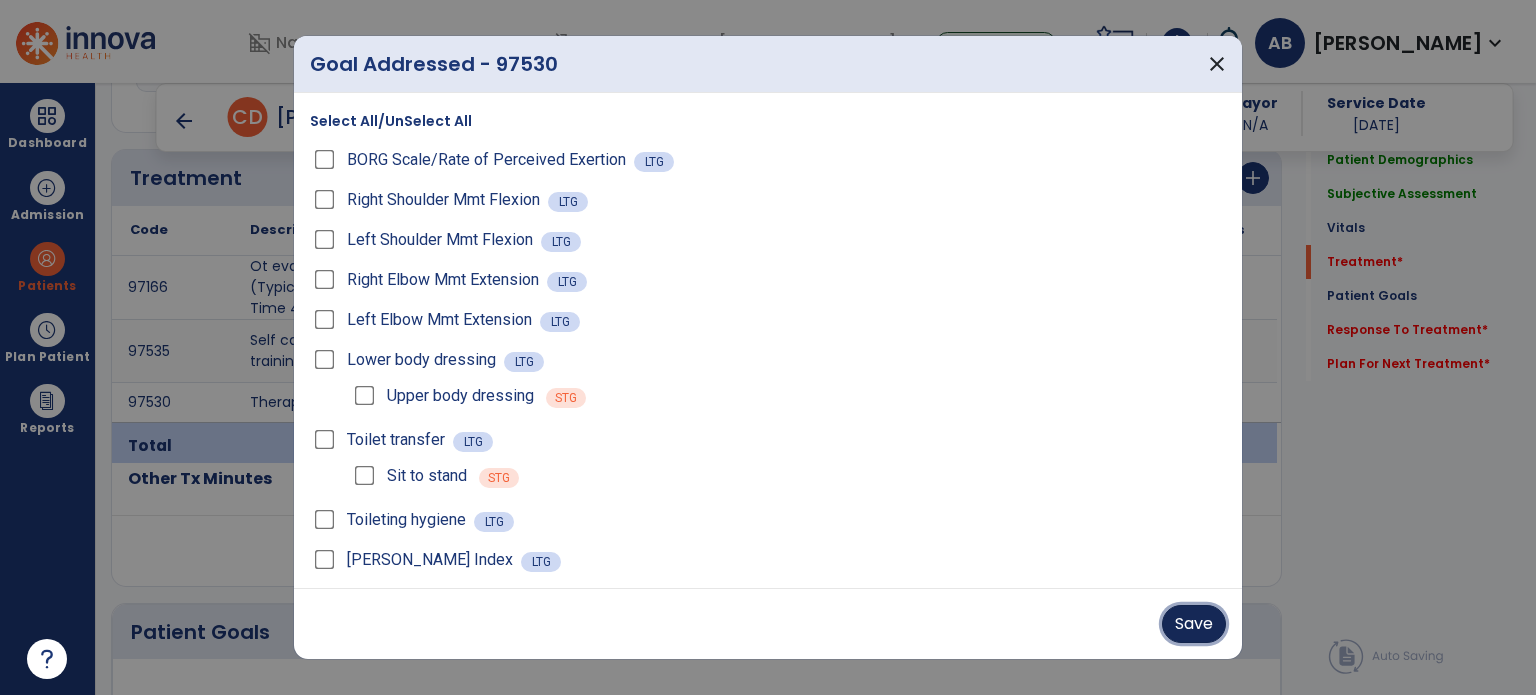 click on "Save" at bounding box center [1194, 624] 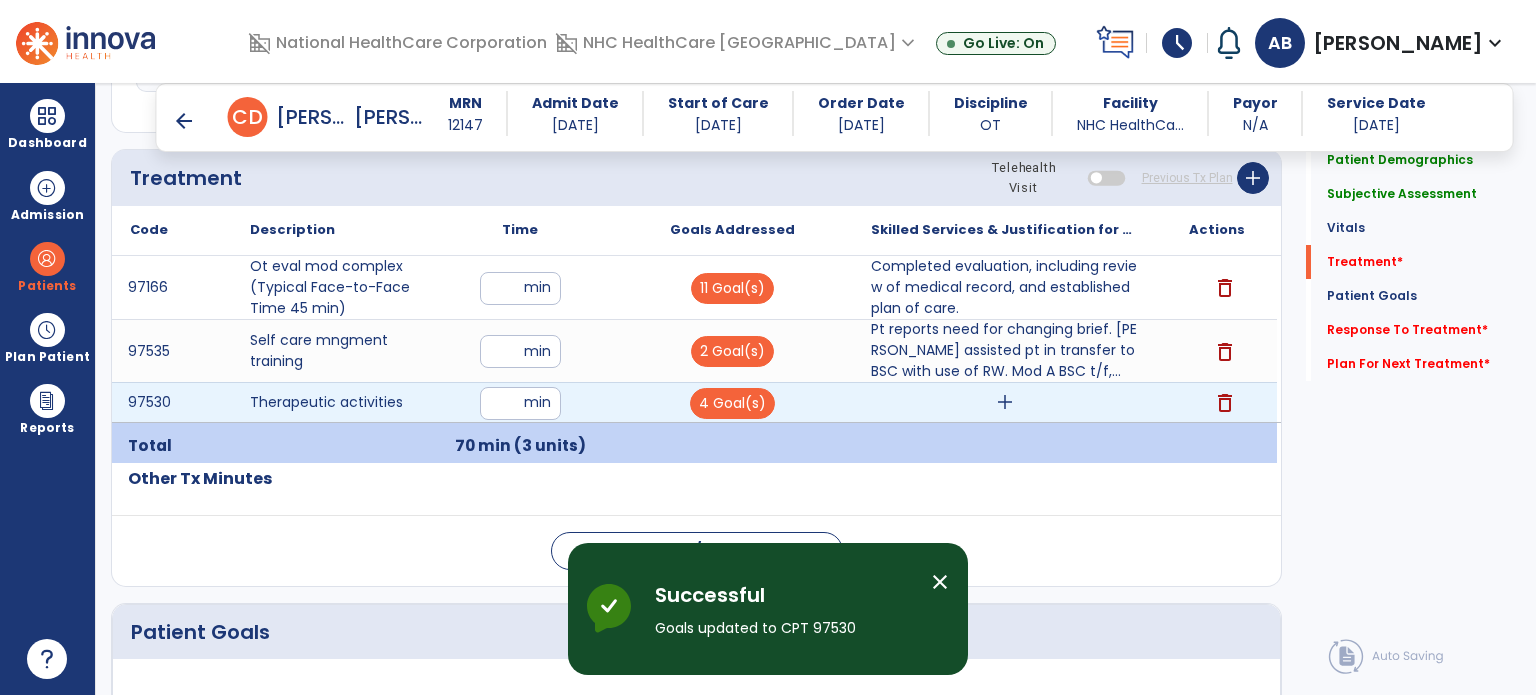 click on "add" at bounding box center [1005, 402] 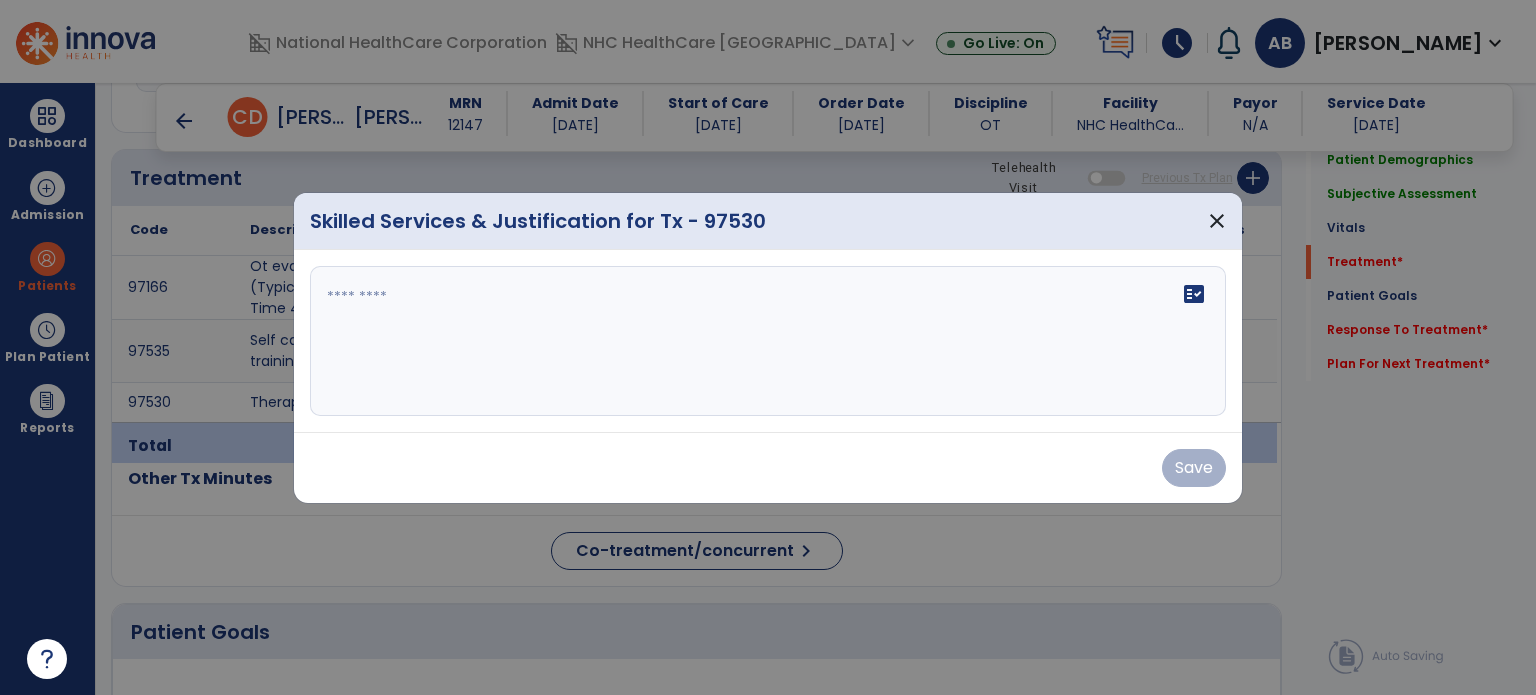 click on "fact_check" at bounding box center (768, 341) 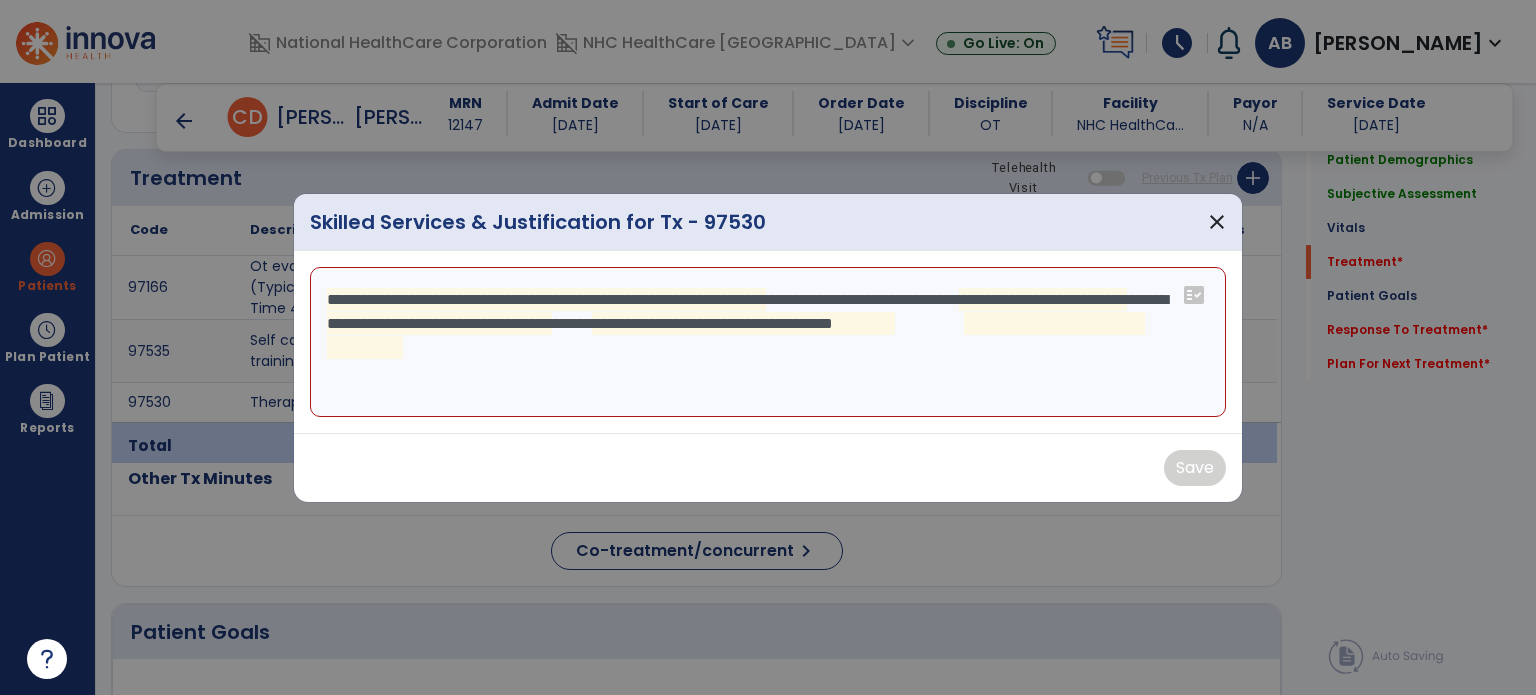drag, startPoint x: 776, startPoint y: 387, endPoint x: 271, endPoint y: 289, distance: 514.421 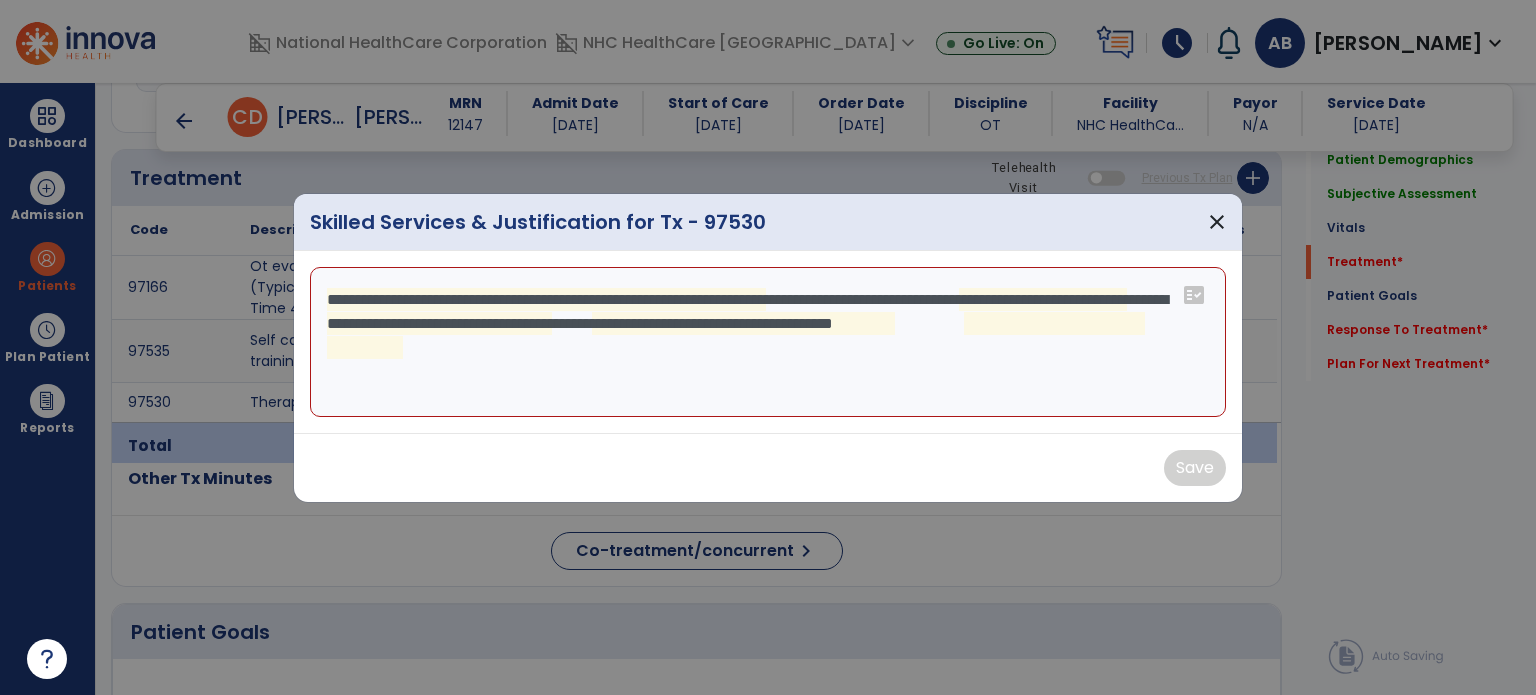 drag, startPoint x: 604, startPoint y: 385, endPoint x: 286, endPoint y: 231, distance: 353.32706 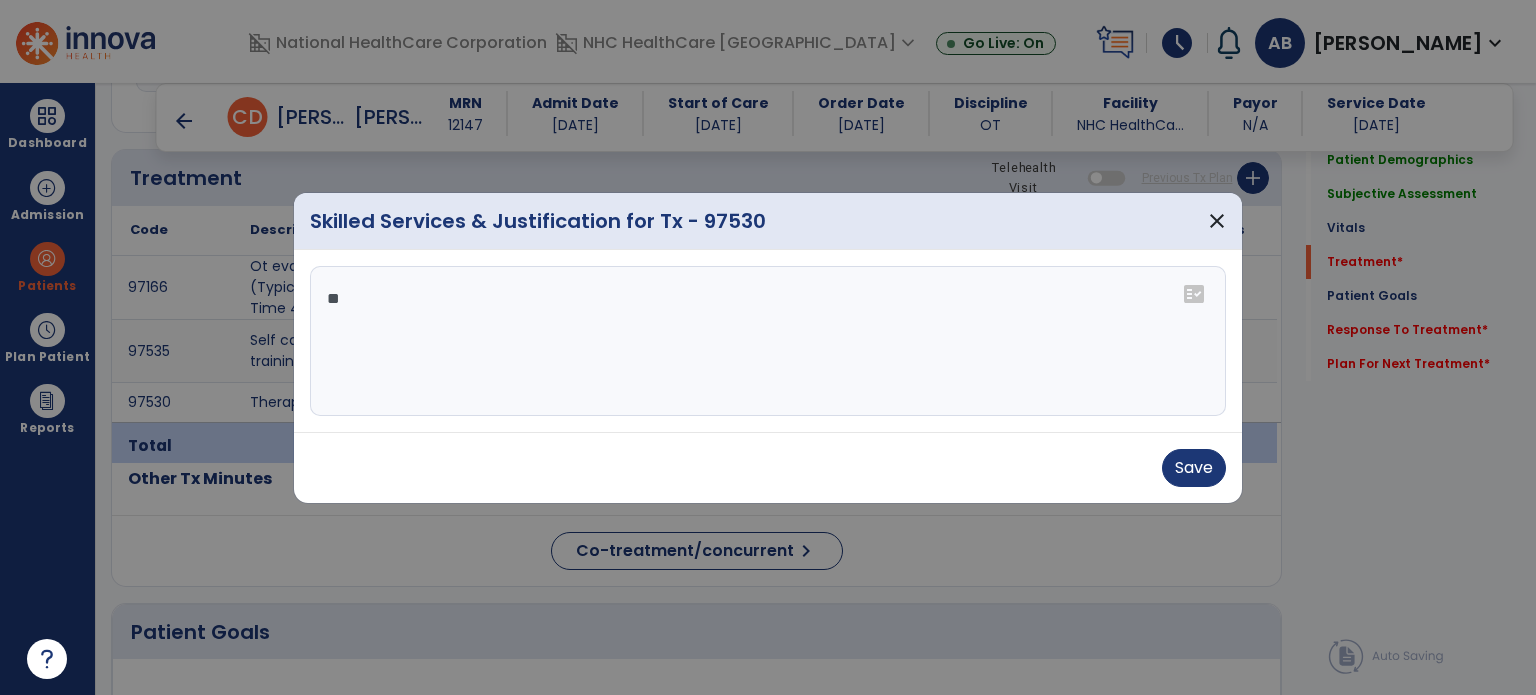 type on "*" 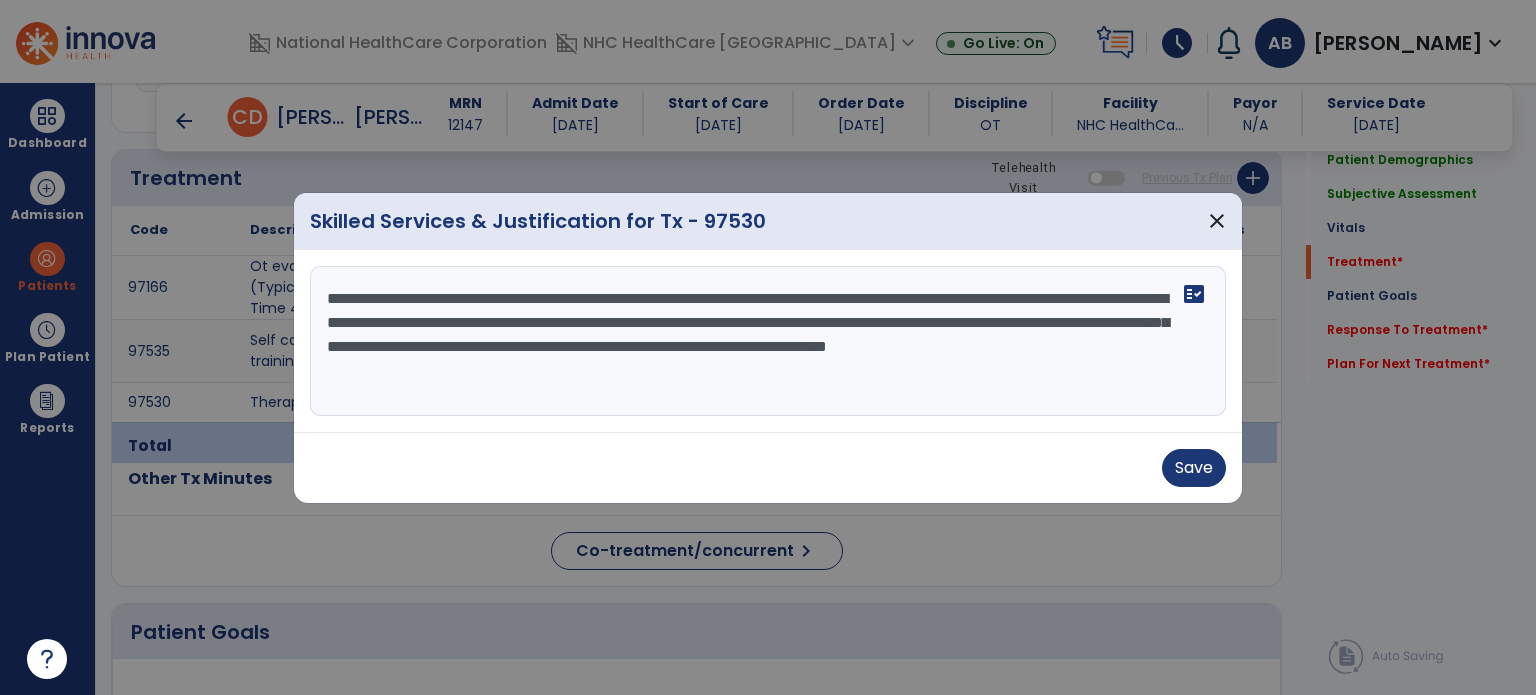 click on "**********" at bounding box center [768, 341] 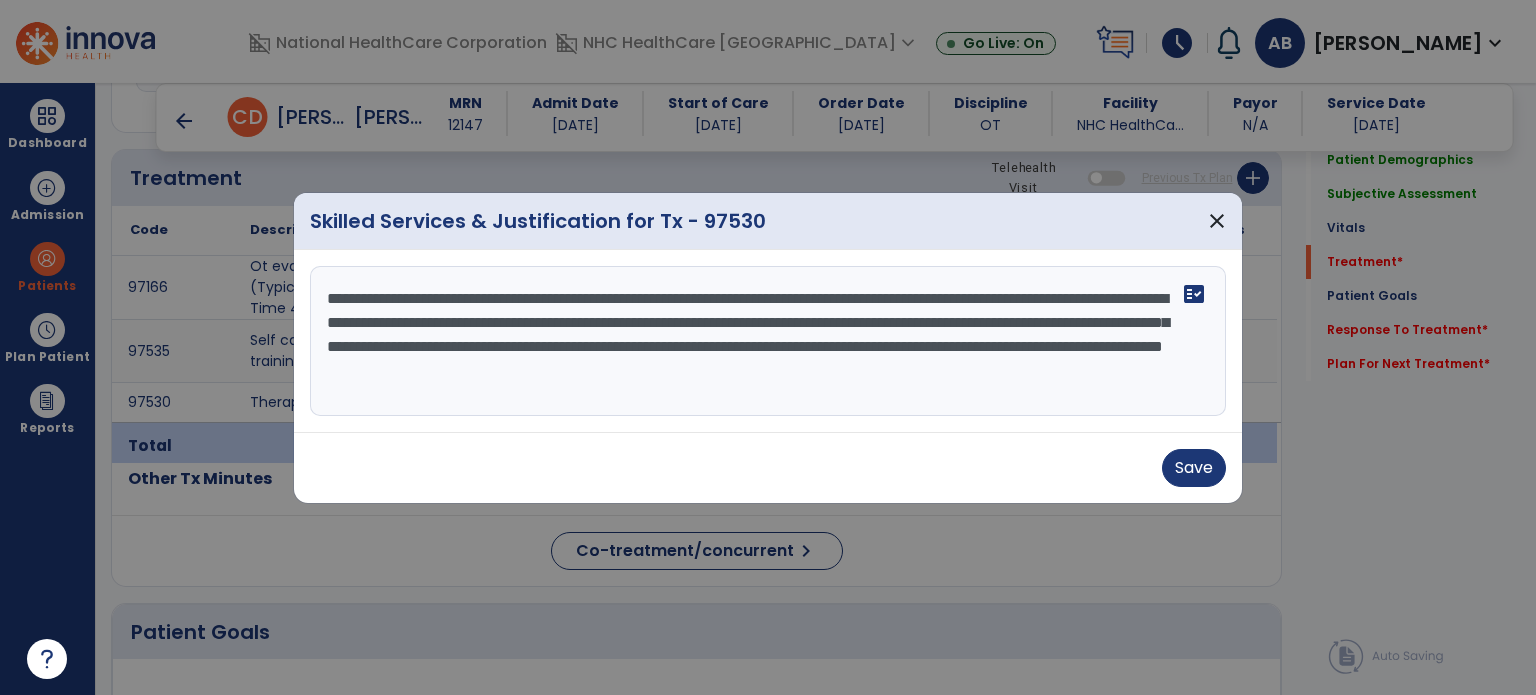 click on "**********" at bounding box center [768, 341] 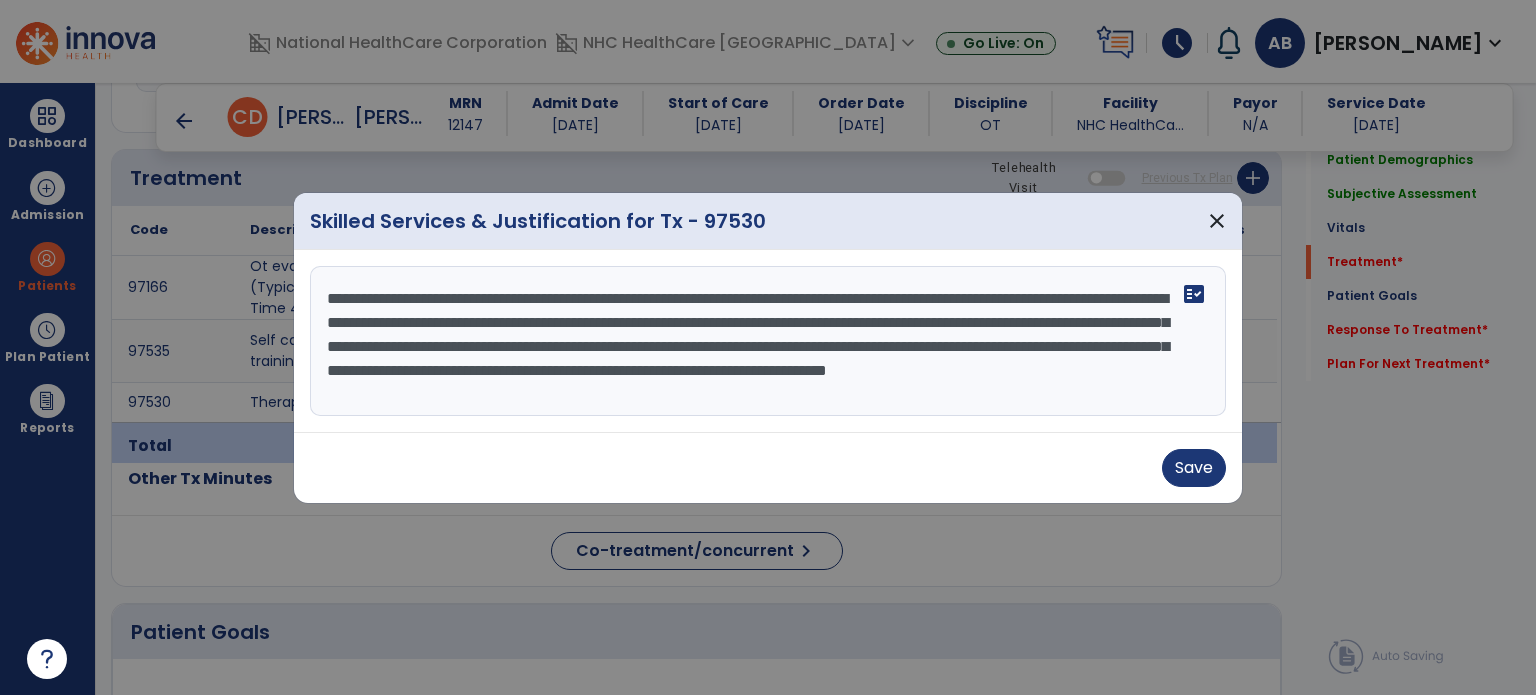 type on "**********" 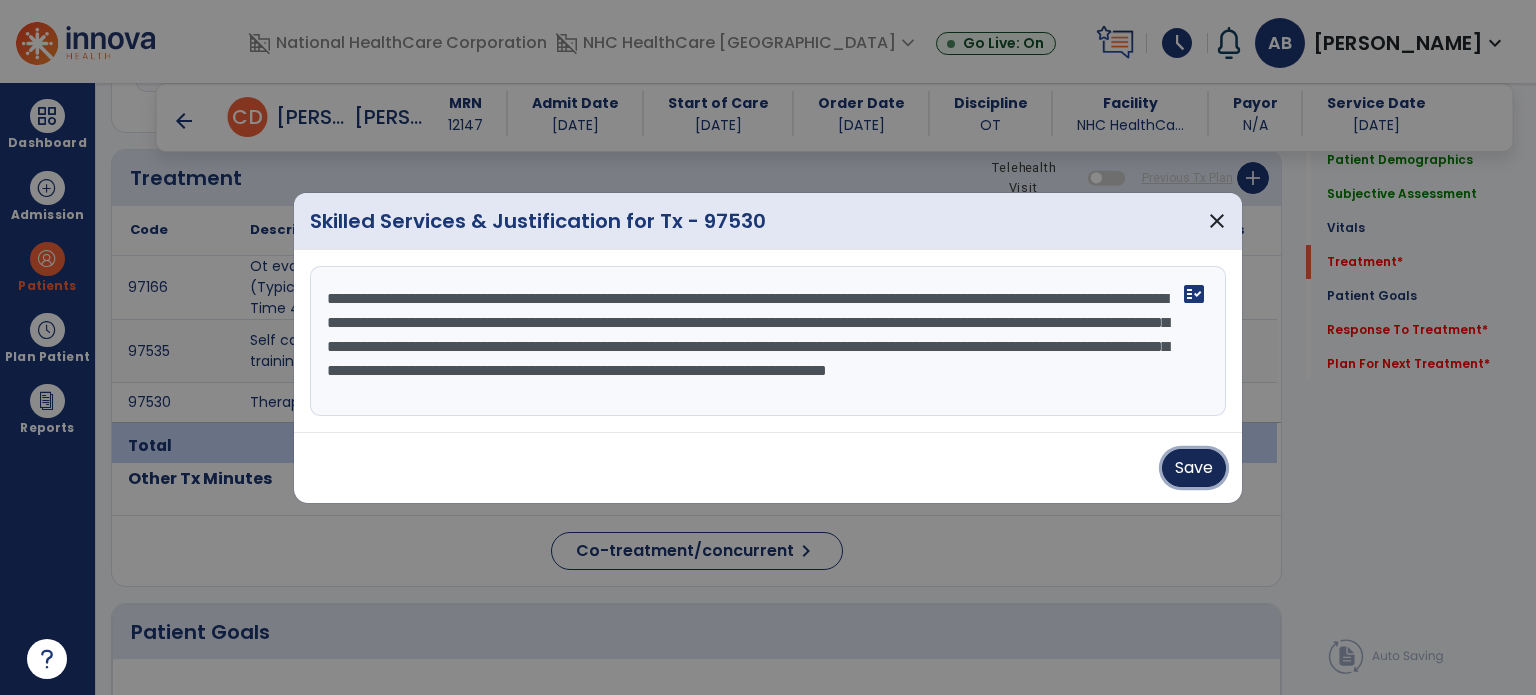 click on "Save" at bounding box center [1194, 468] 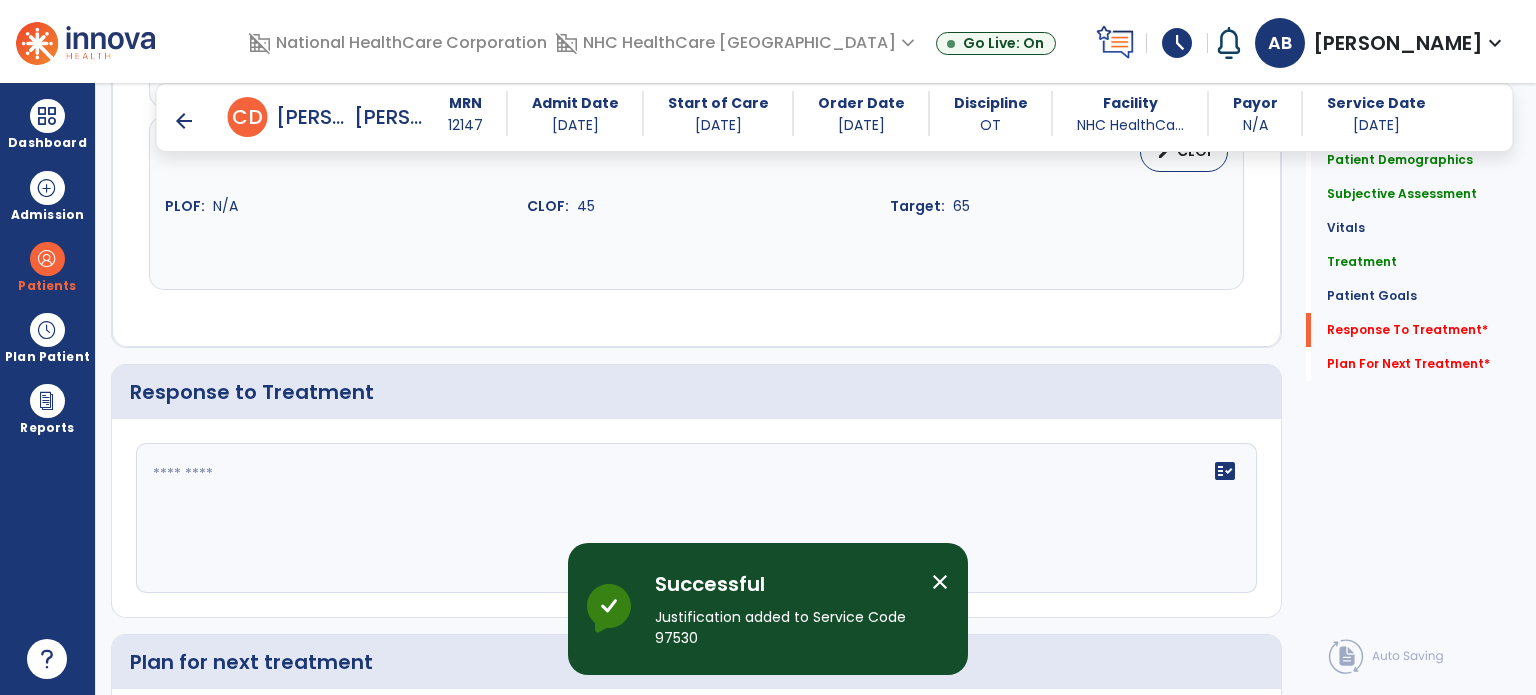 scroll, scrollTop: 3500, scrollLeft: 0, axis: vertical 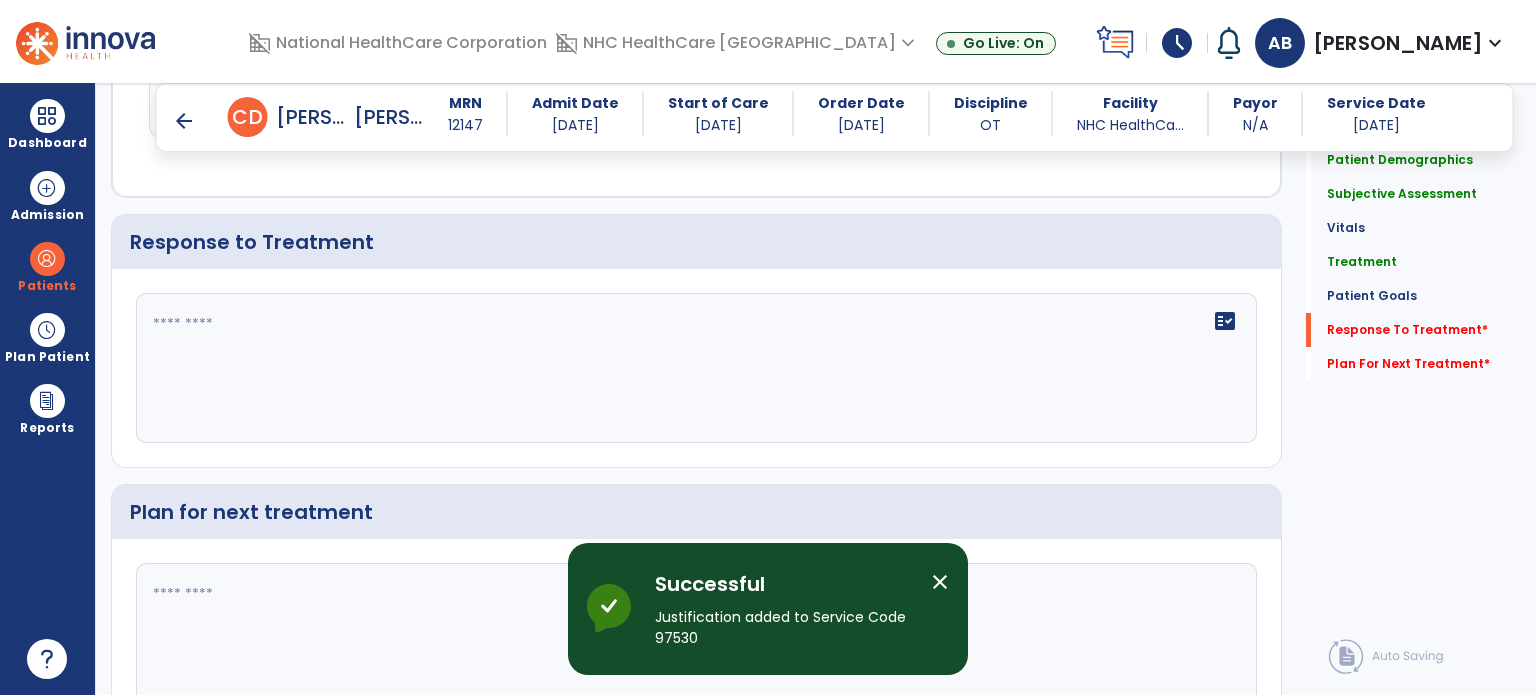 click on "fact_check" 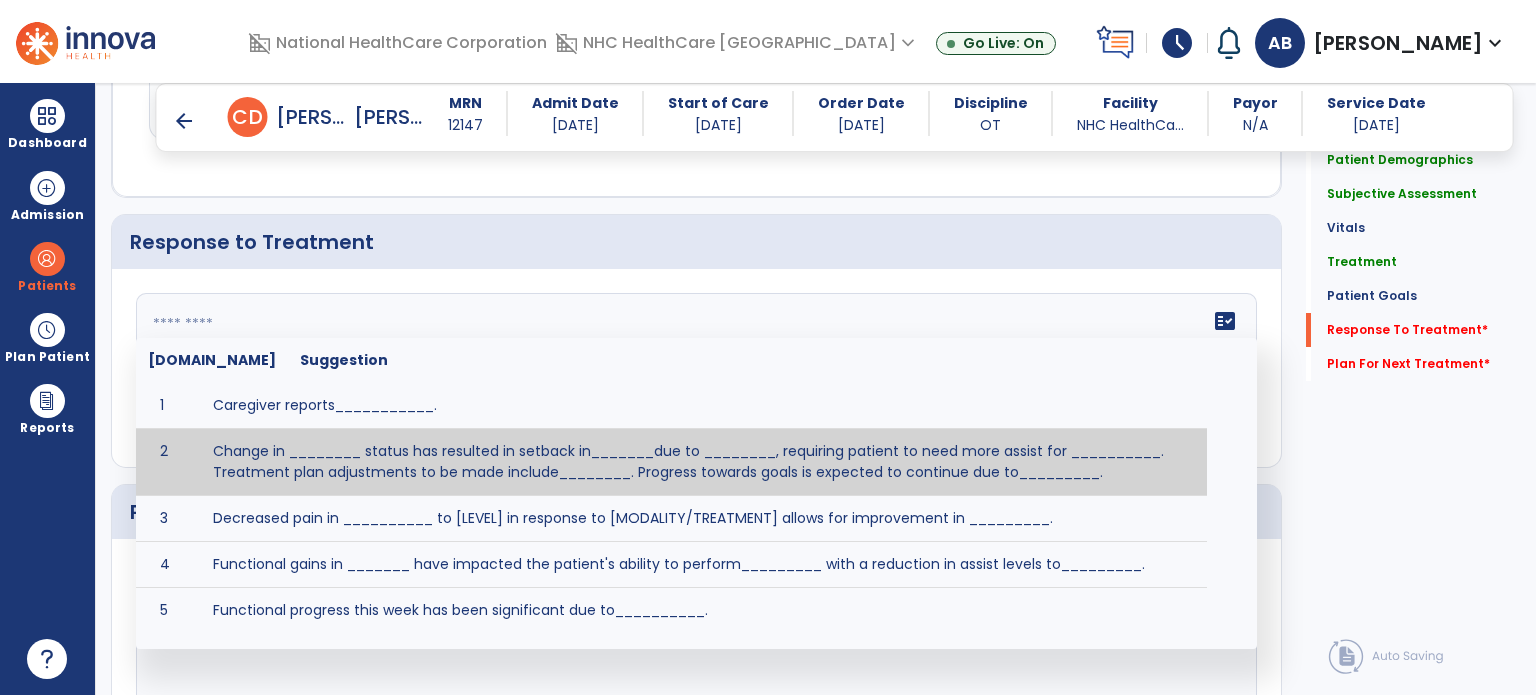 drag, startPoint x: 348, startPoint y: 368, endPoint x: 374, endPoint y: 488, distance: 122.78436 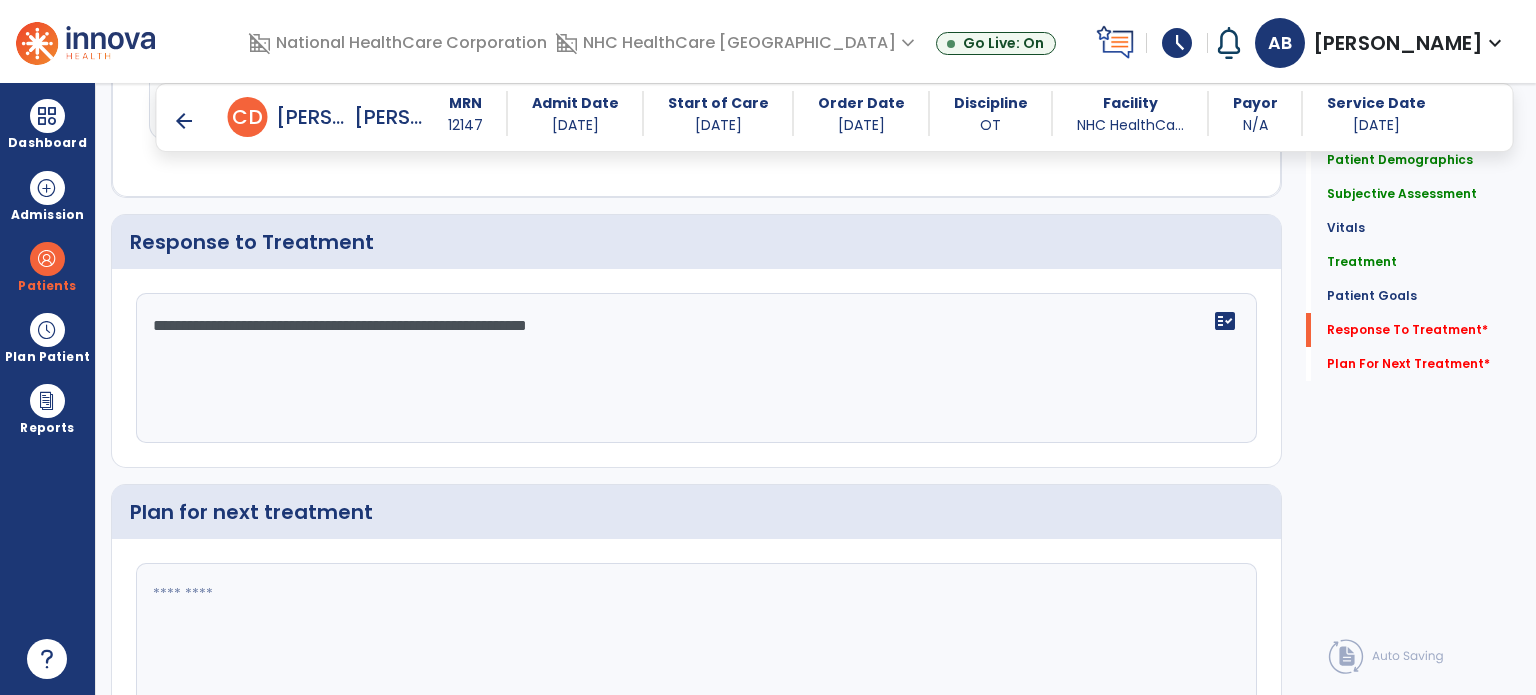 type on "**********" 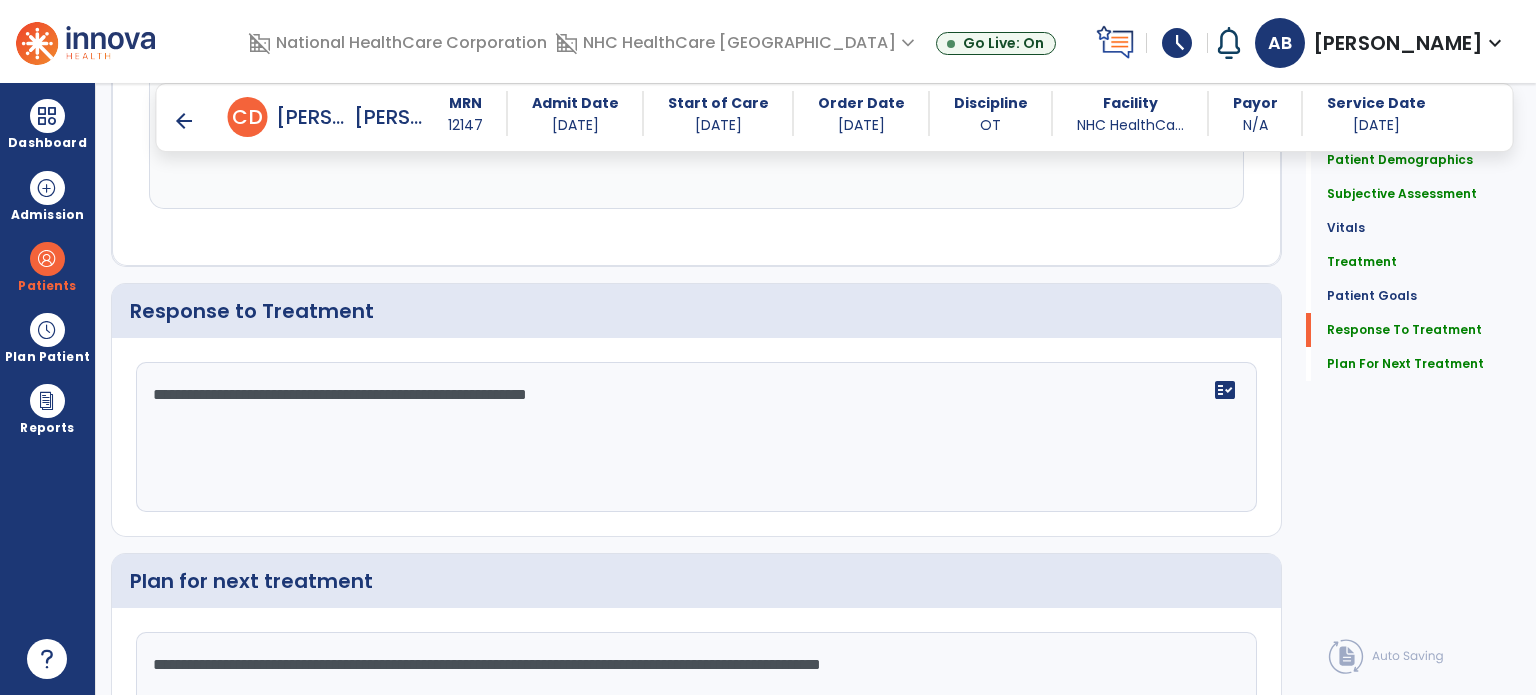 scroll, scrollTop: 3500, scrollLeft: 0, axis: vertical 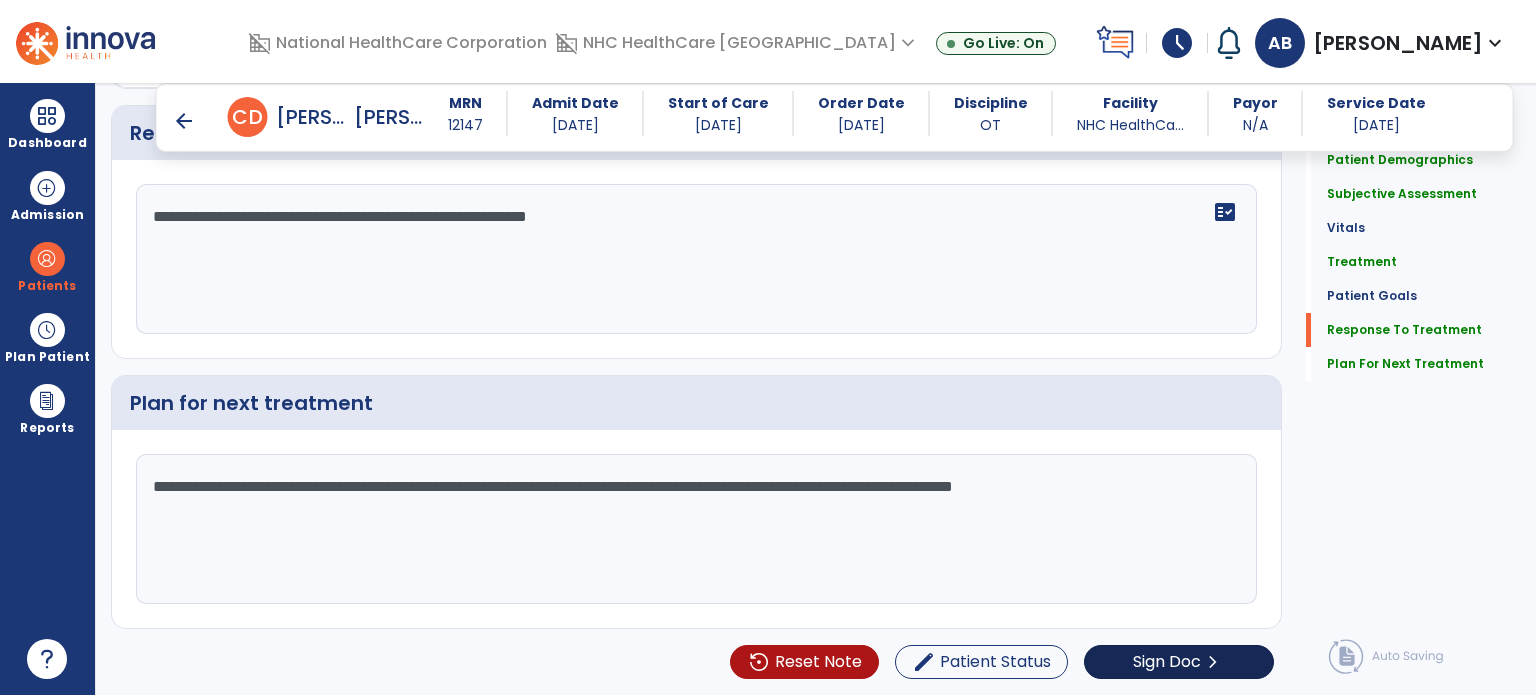 type on "**********" 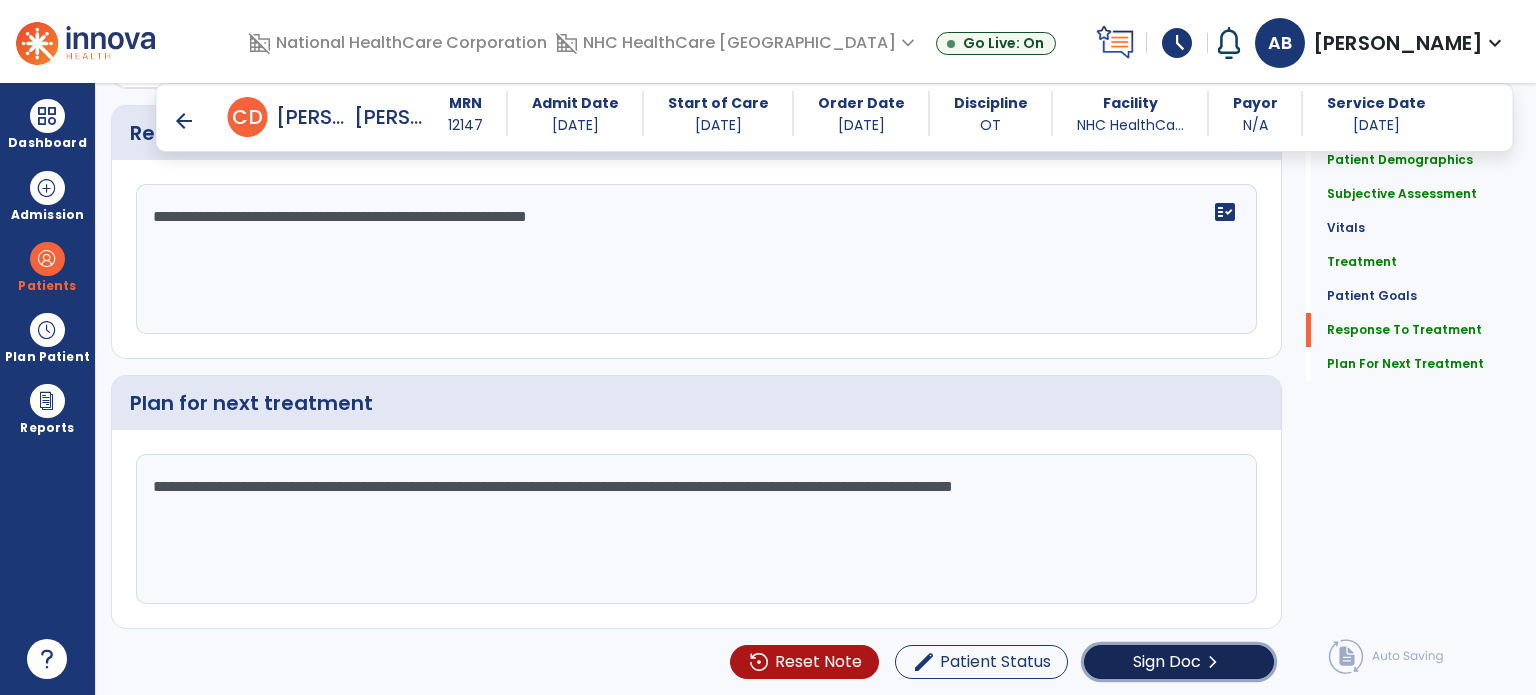 scroll, scrollTop: 3600, scrollLeft: 0, axis: vertical 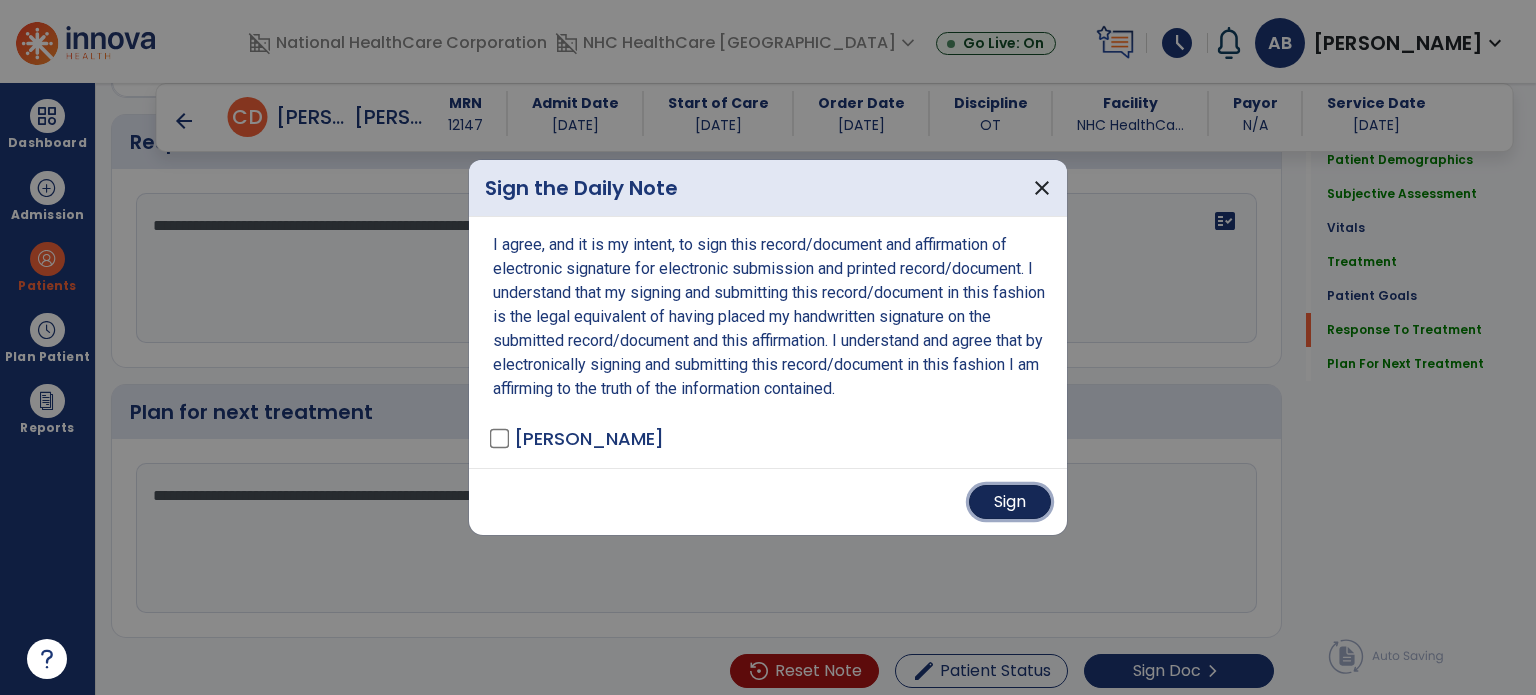 click on "Sign" at bounding box center (1010, 502) 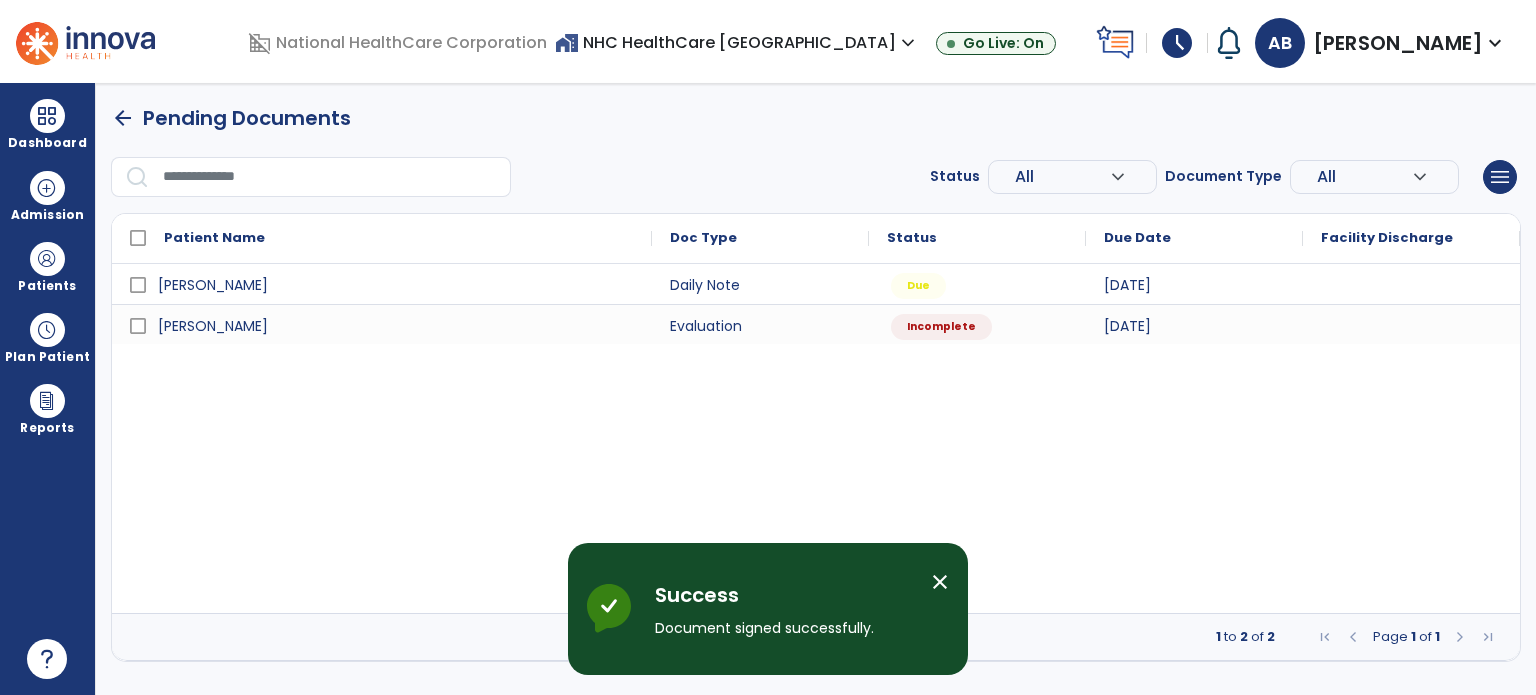 scroll, scrollTop: 0, scrollLeft: 0, axis: both 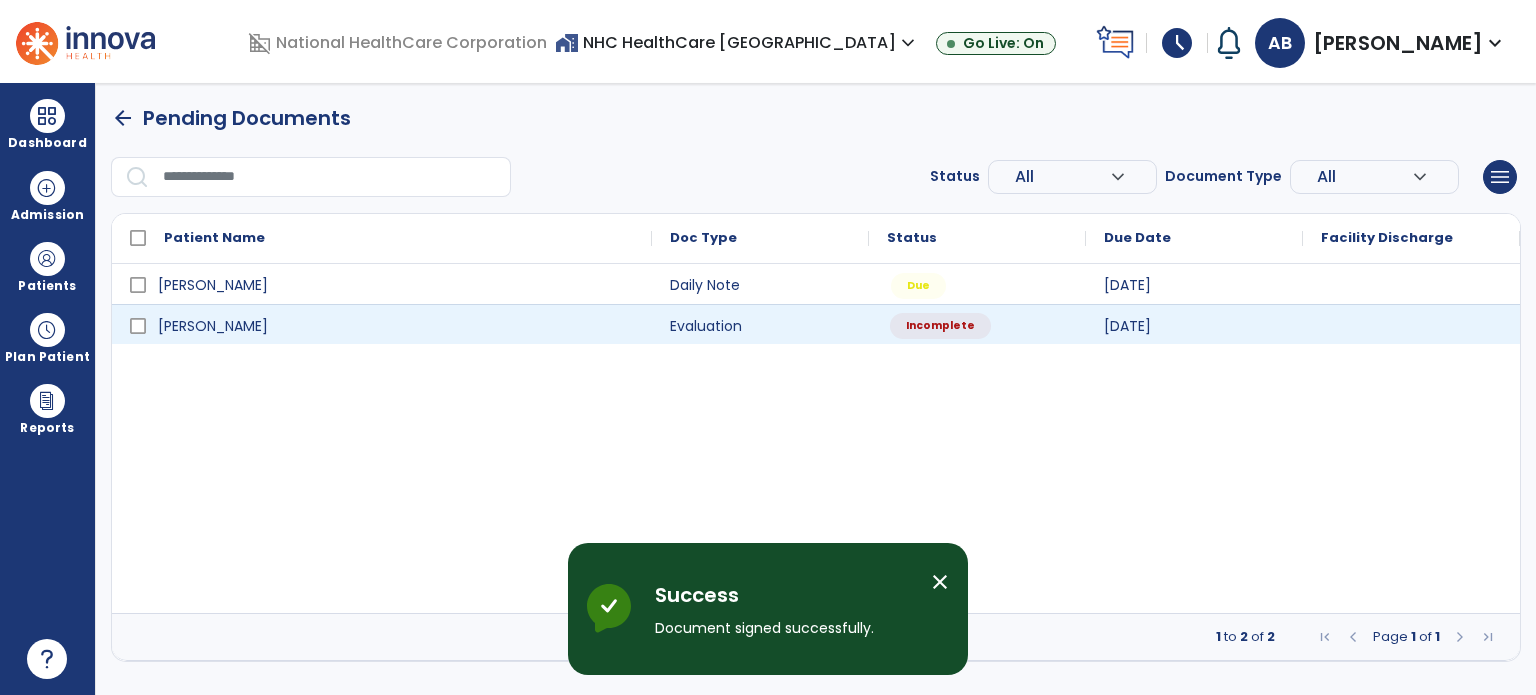 click on "Incomplete" at bounding box center [940, 326] 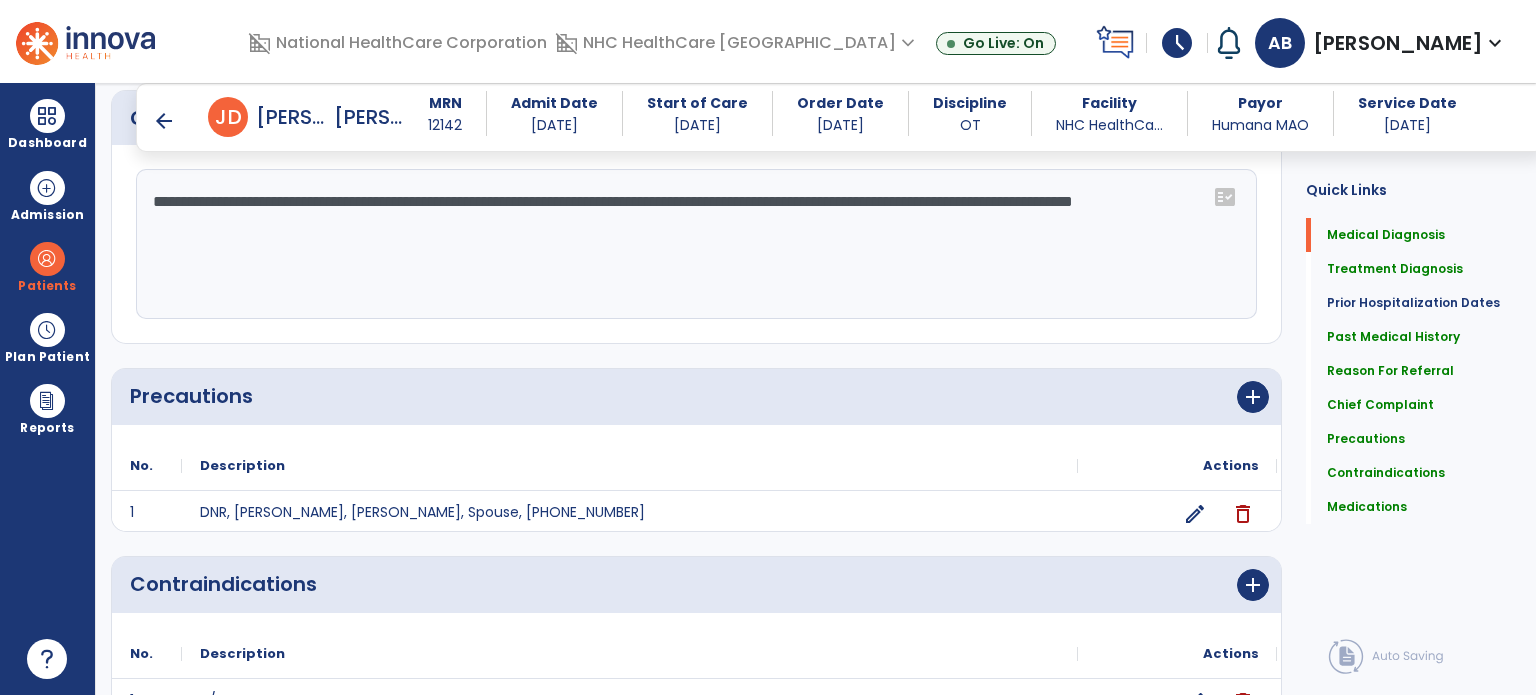scroll, scrollTop: 1677, scrollLeft: 0, axis: vertical 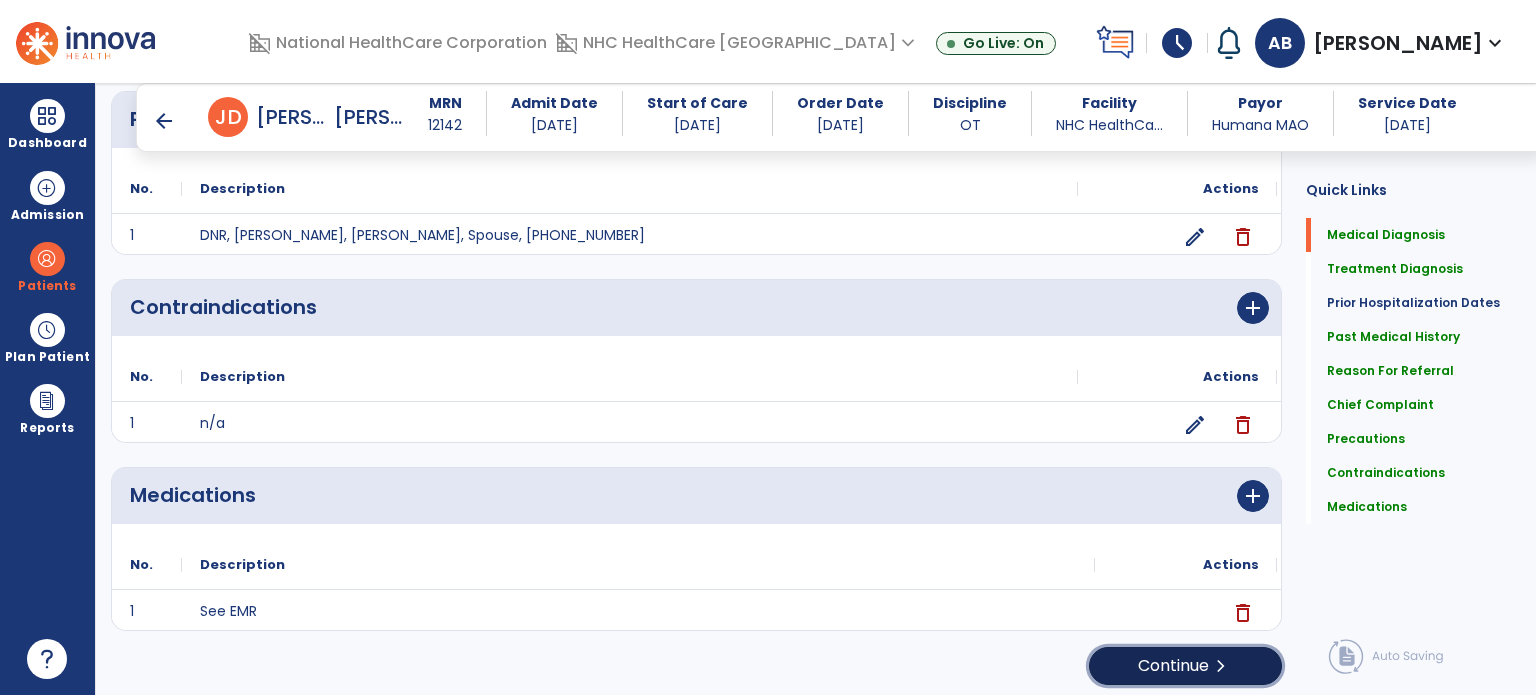 click on "Continue  chevron_right" 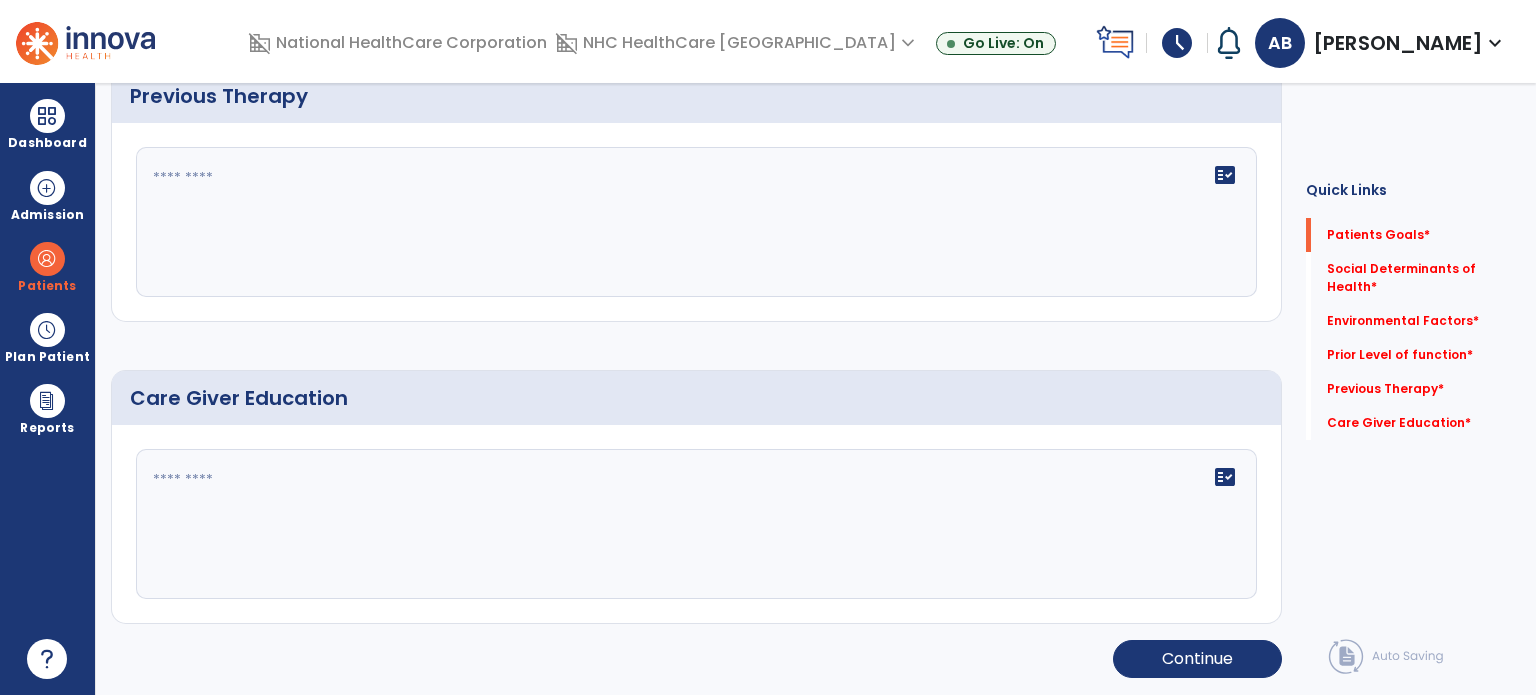 scroll, scrollTop: 0, scrollLeft: 0, axis: both 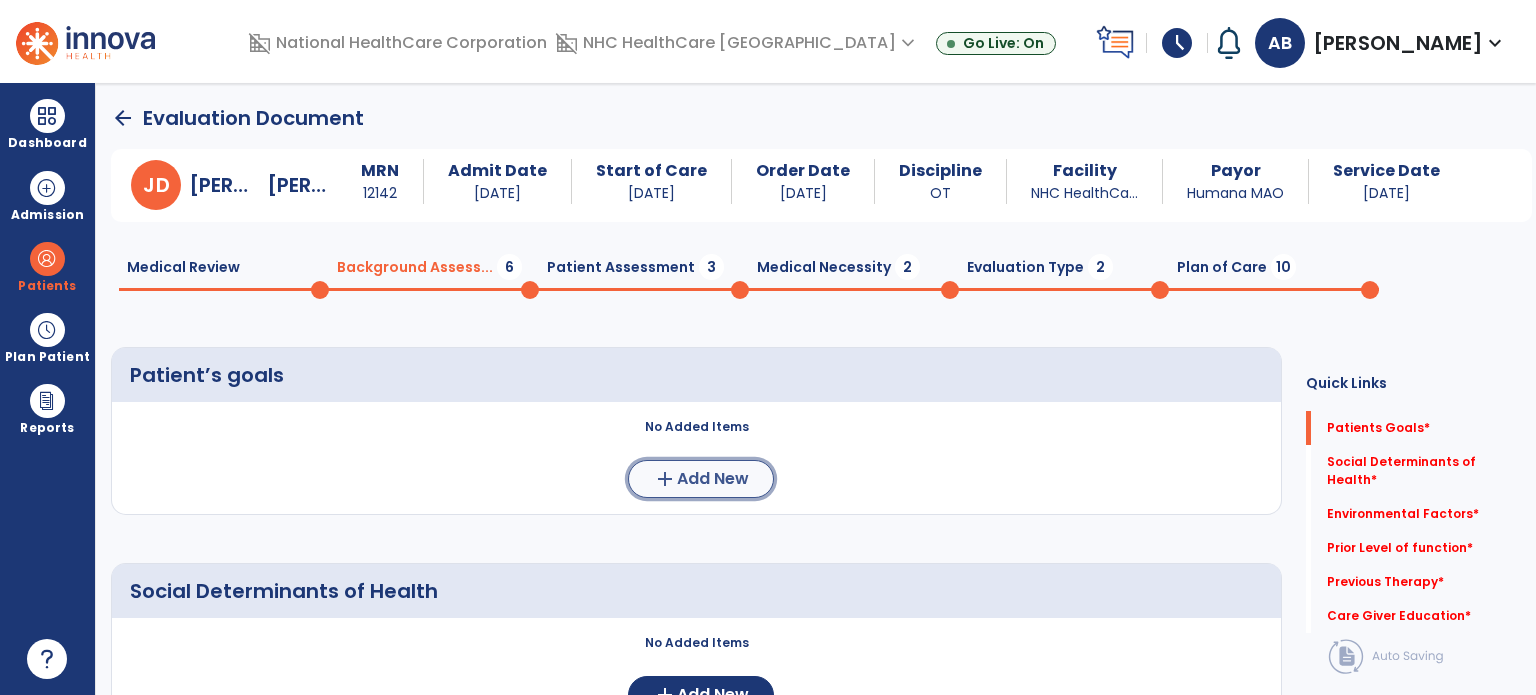 click on "Add New" 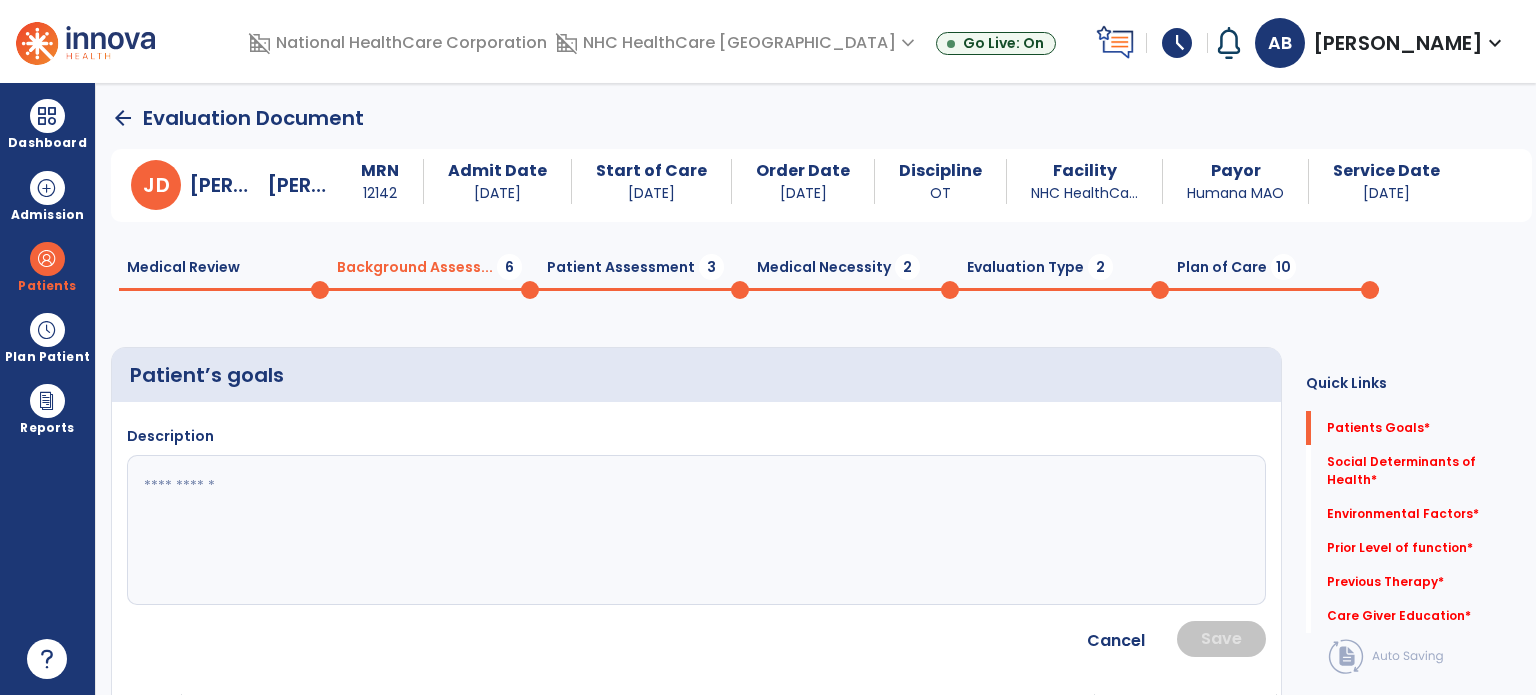 click 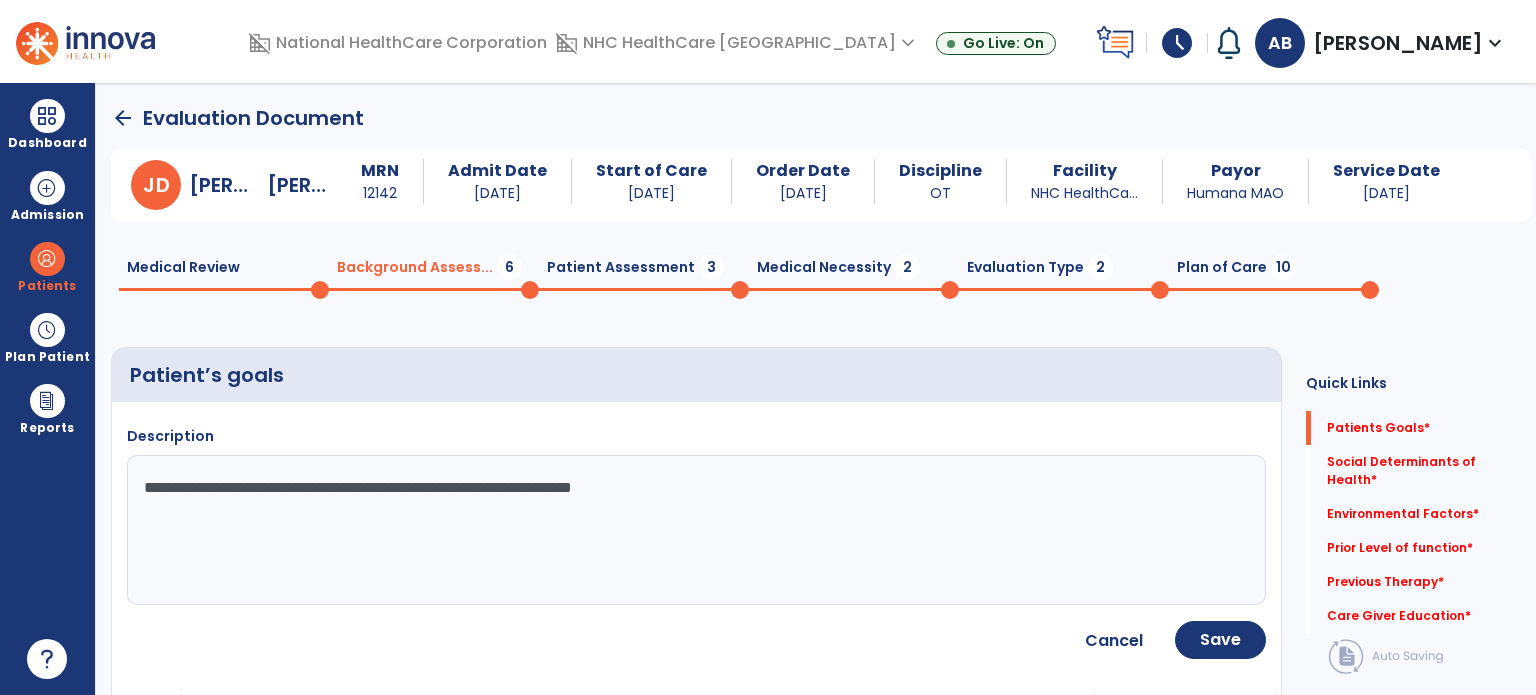 type on "**********" 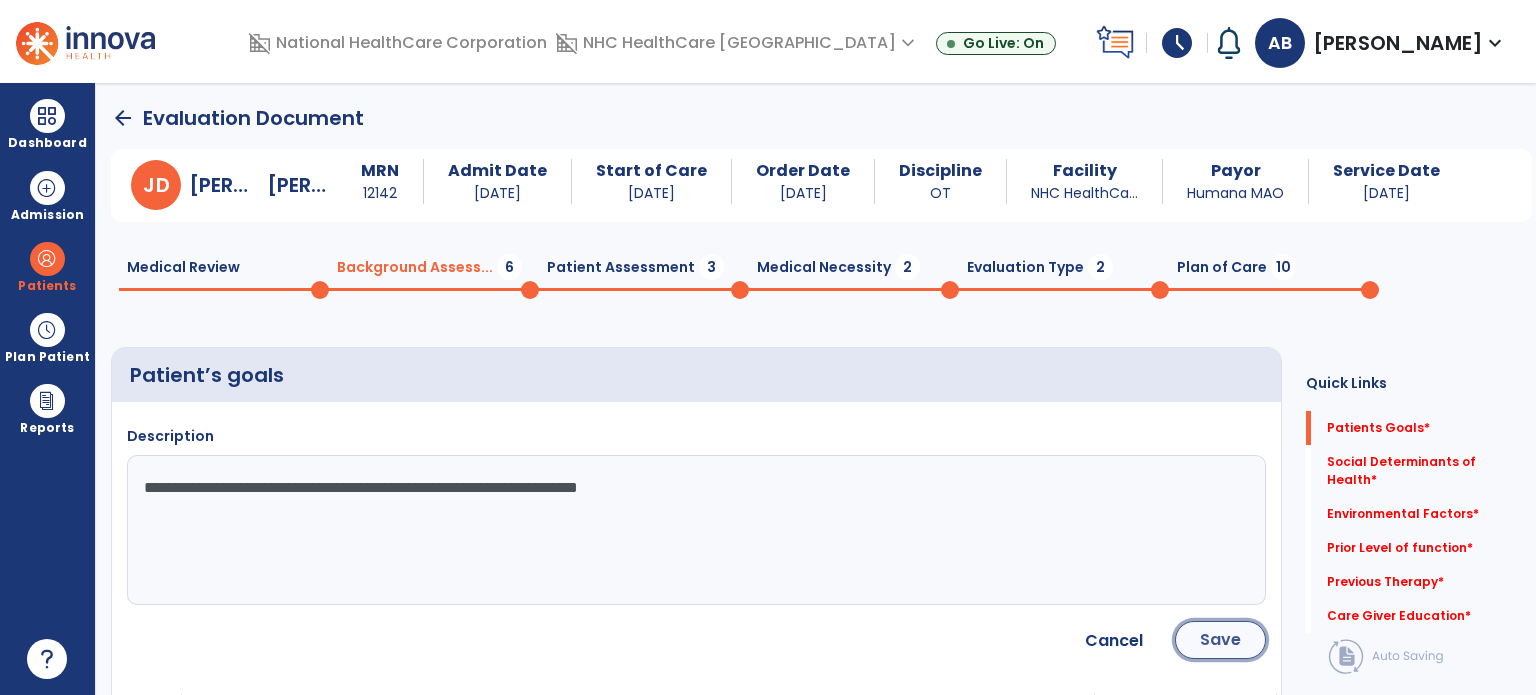 click on "Save" 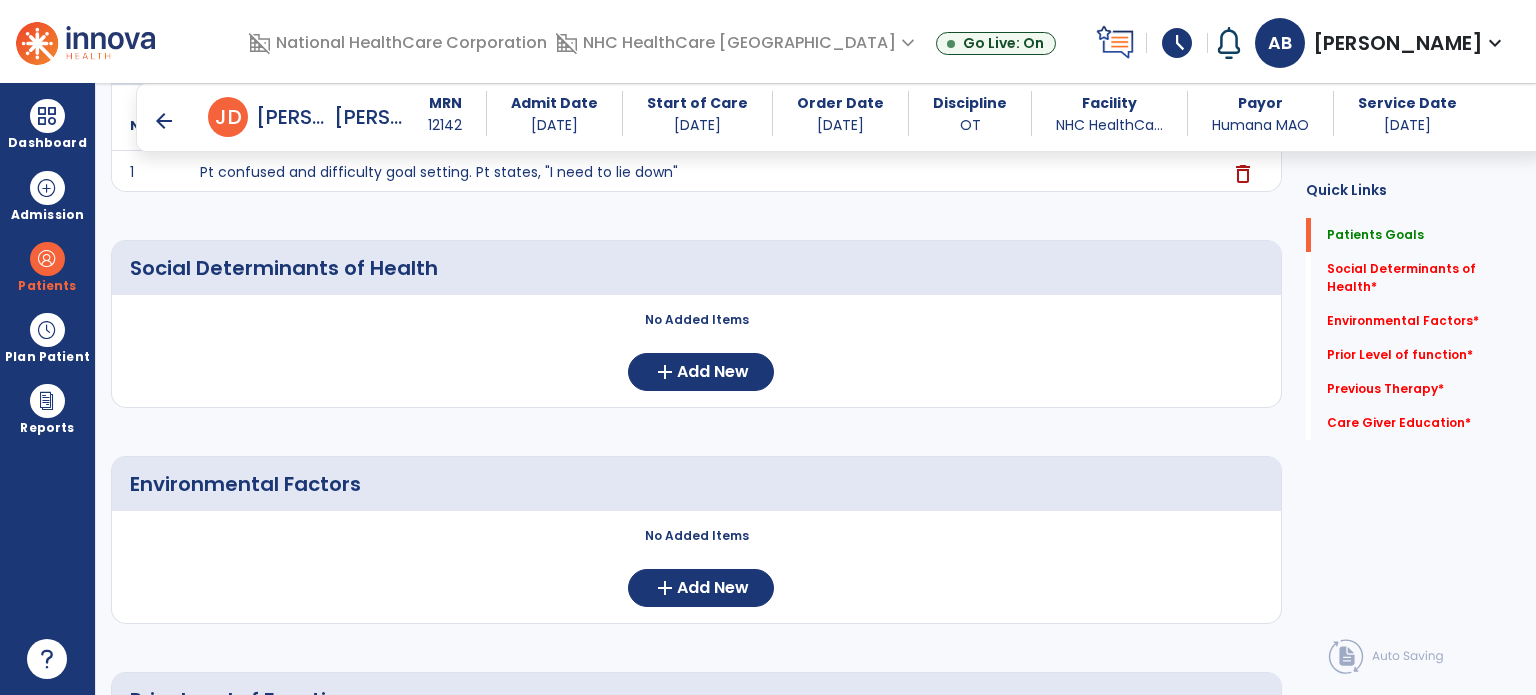 scroll, scrollTop: 309, scrollLeft: 0, axis: vertical 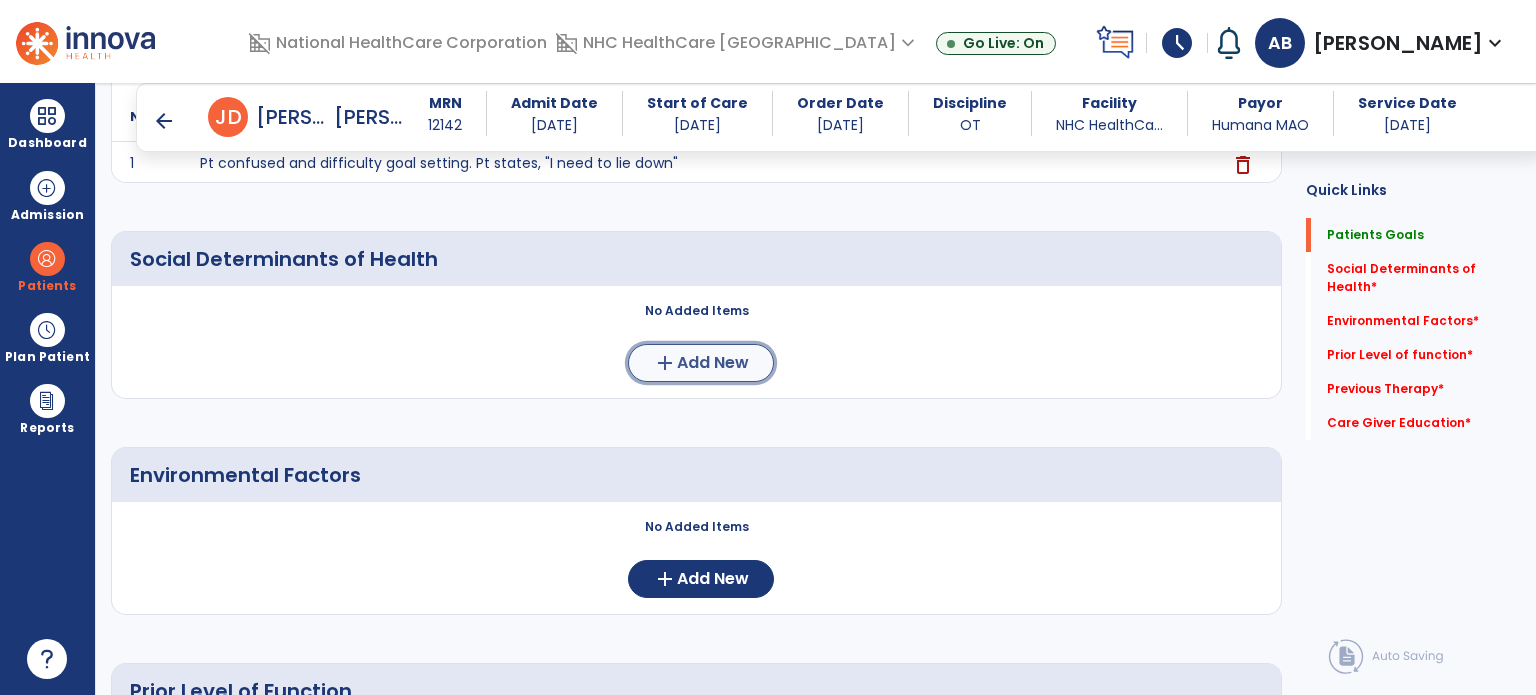 click on "Add New" 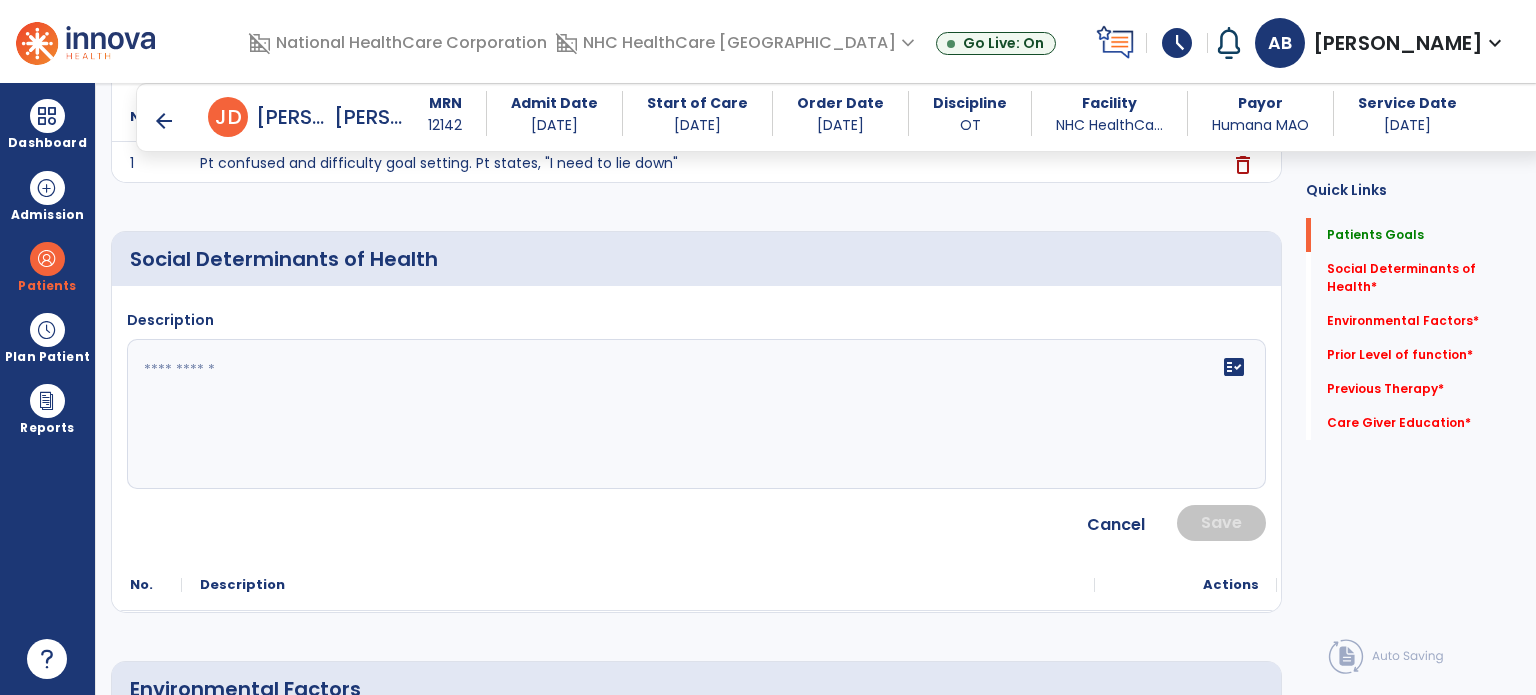 click on "Description   fact_check" 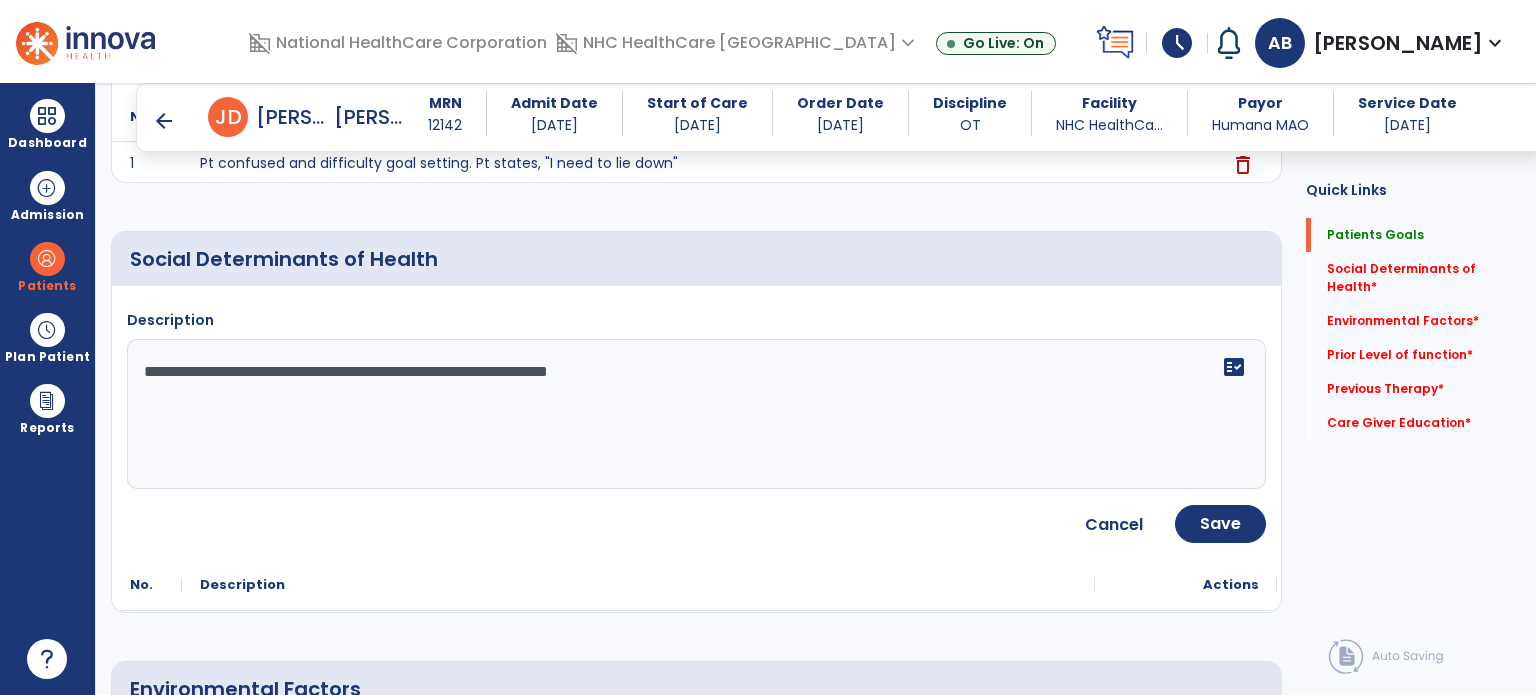 type on "**********" 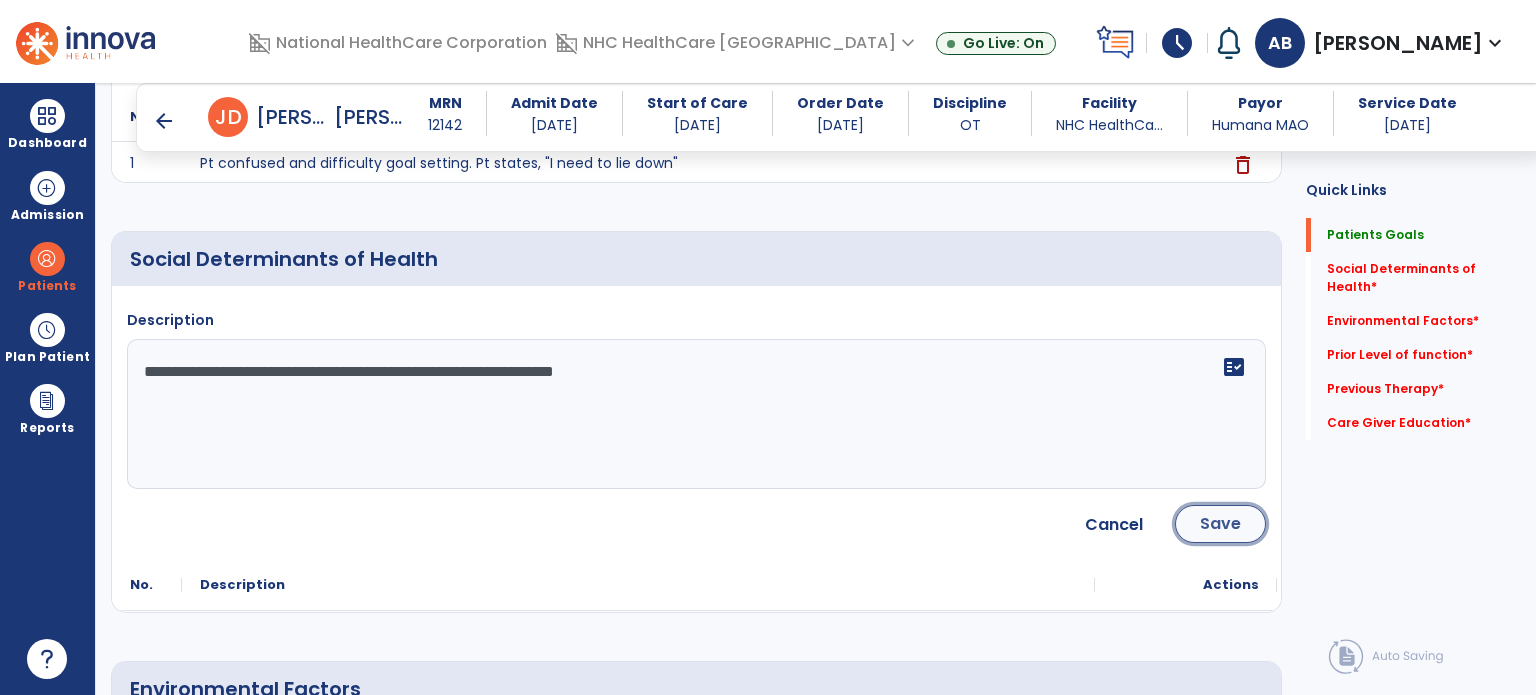 click on "Save" 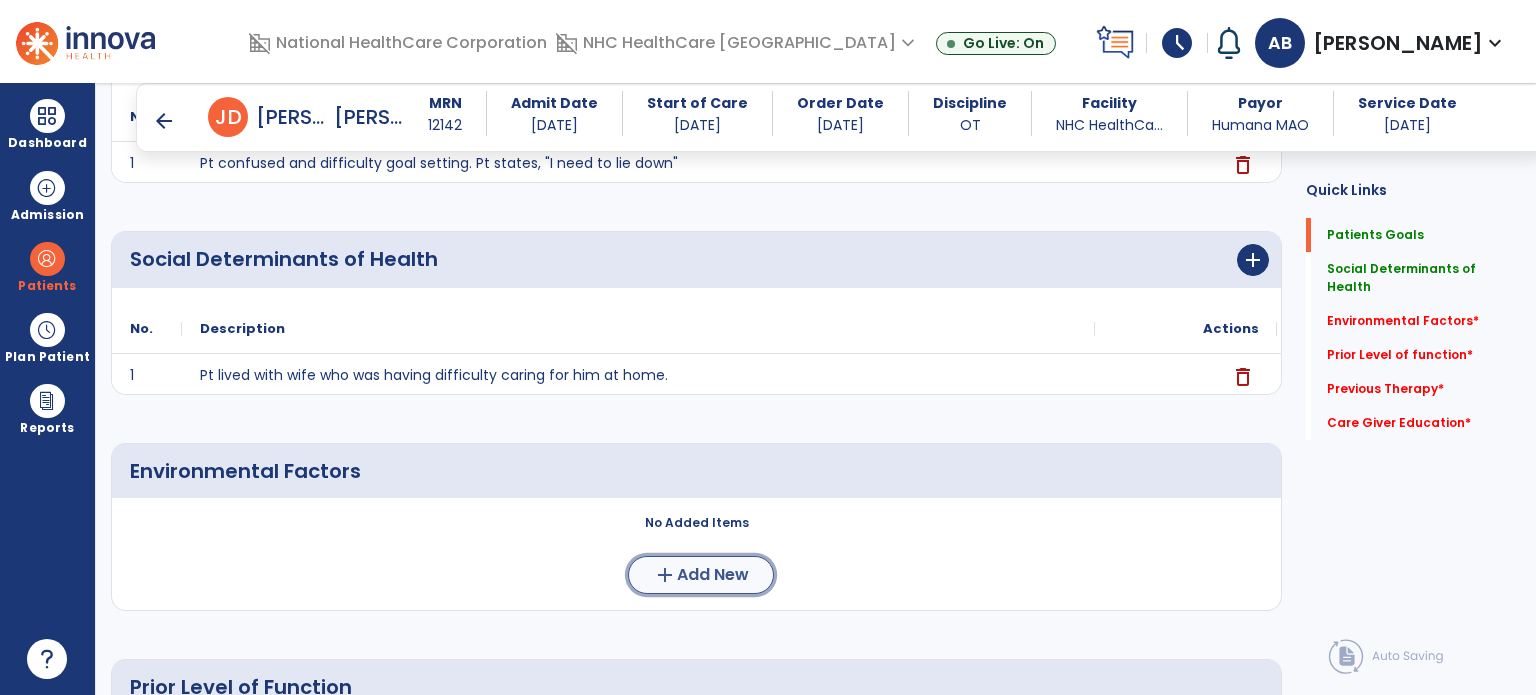 click on "Add New" 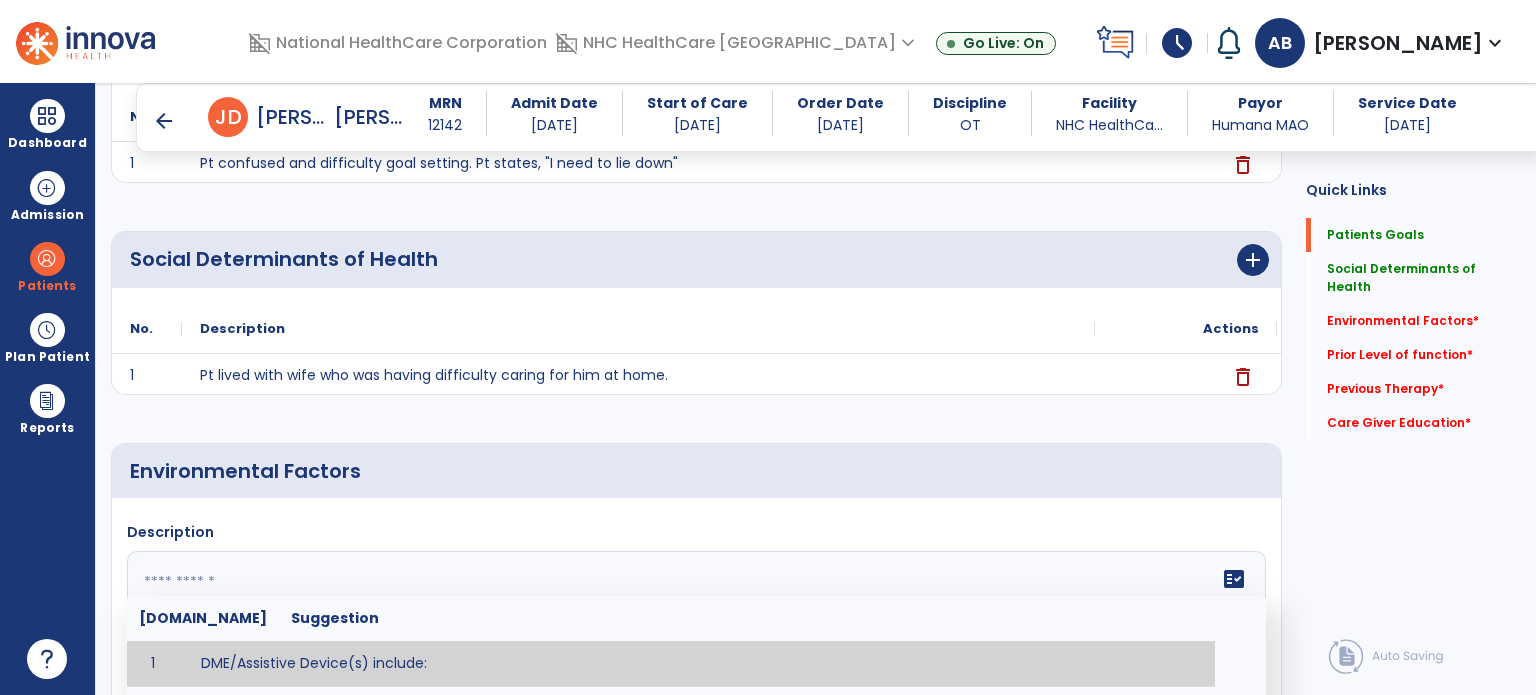 click 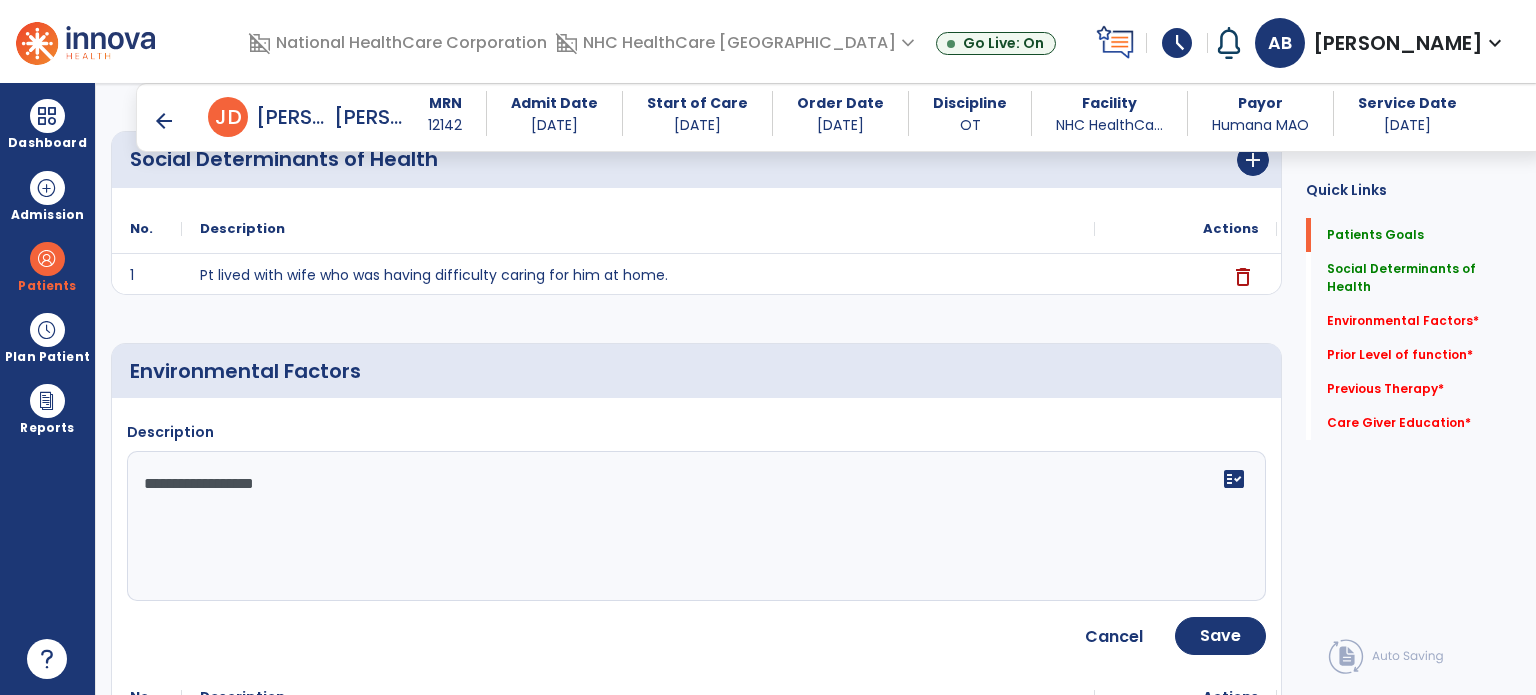 click on "**********" 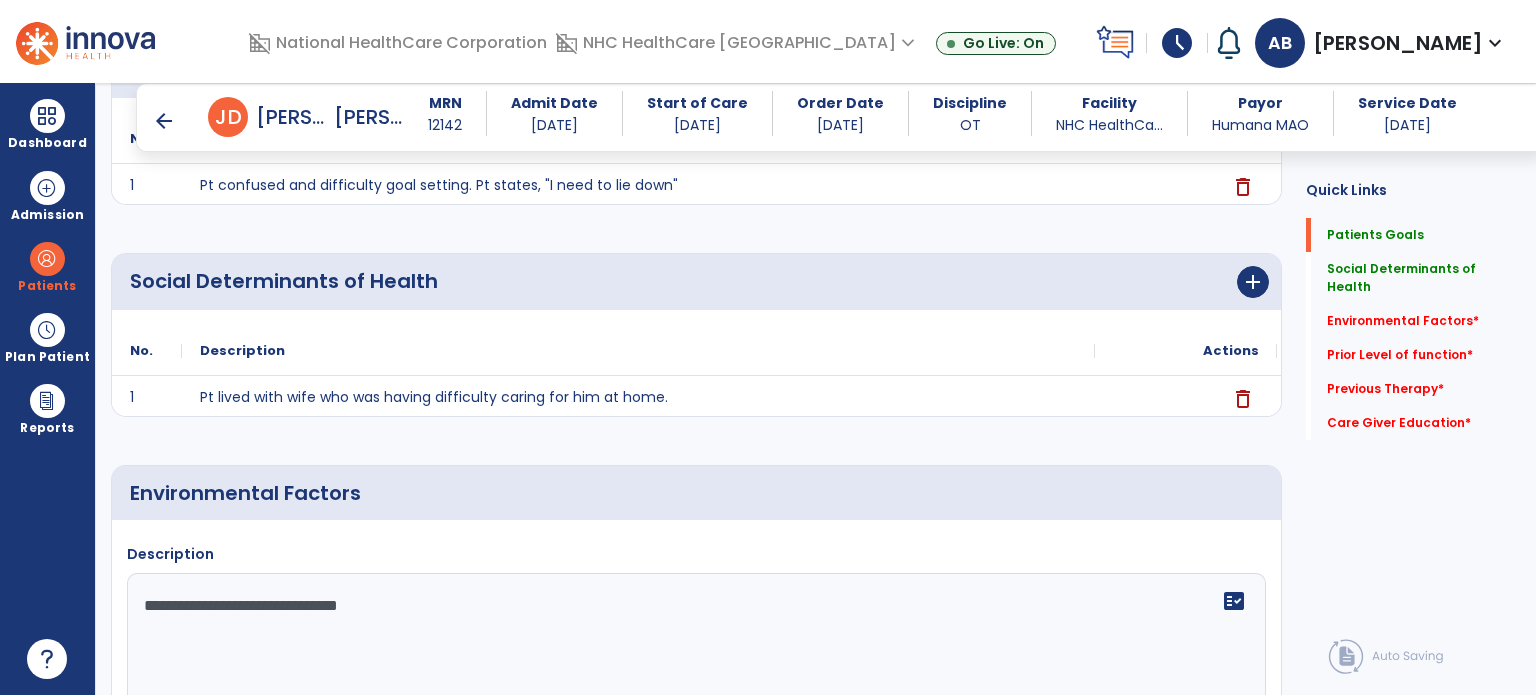 scroll, scrollTop: 109, scrollLeft: 0, axis: vertical 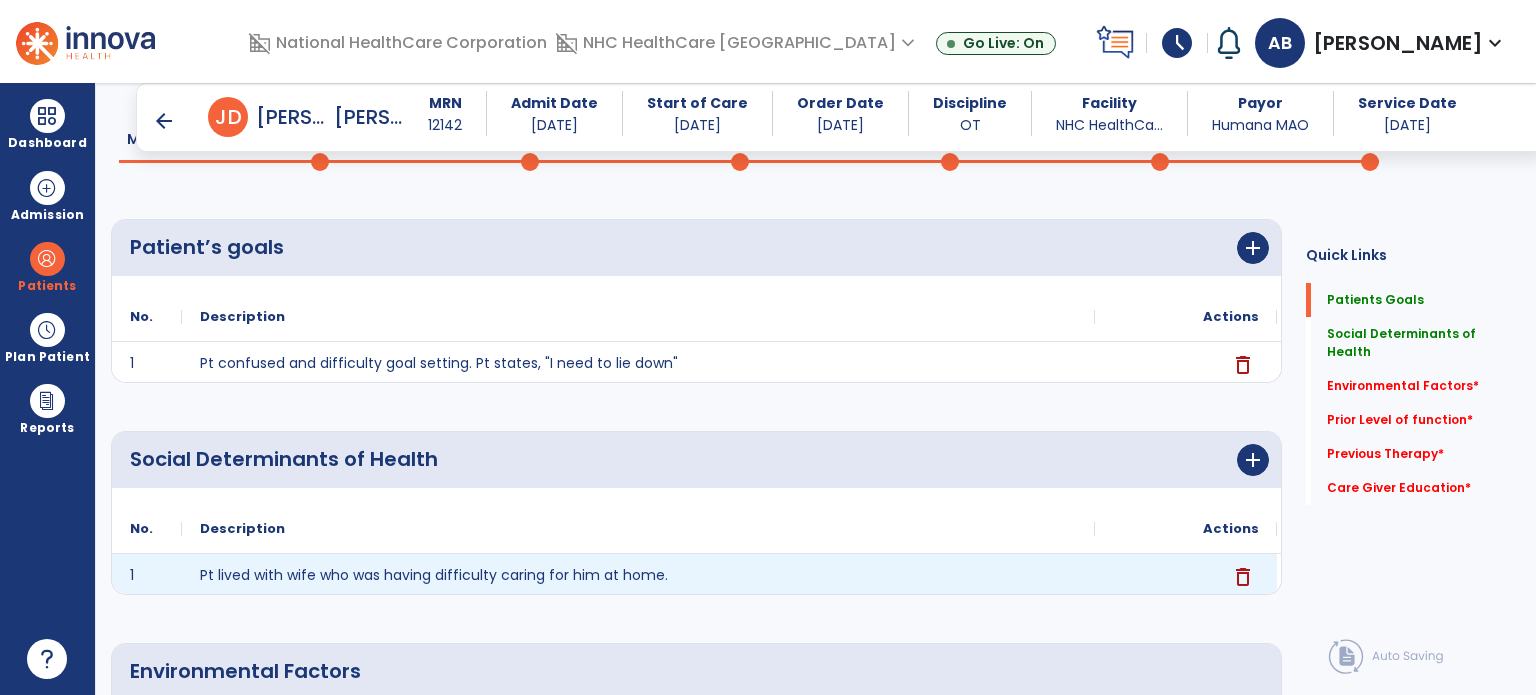 type on "**********" 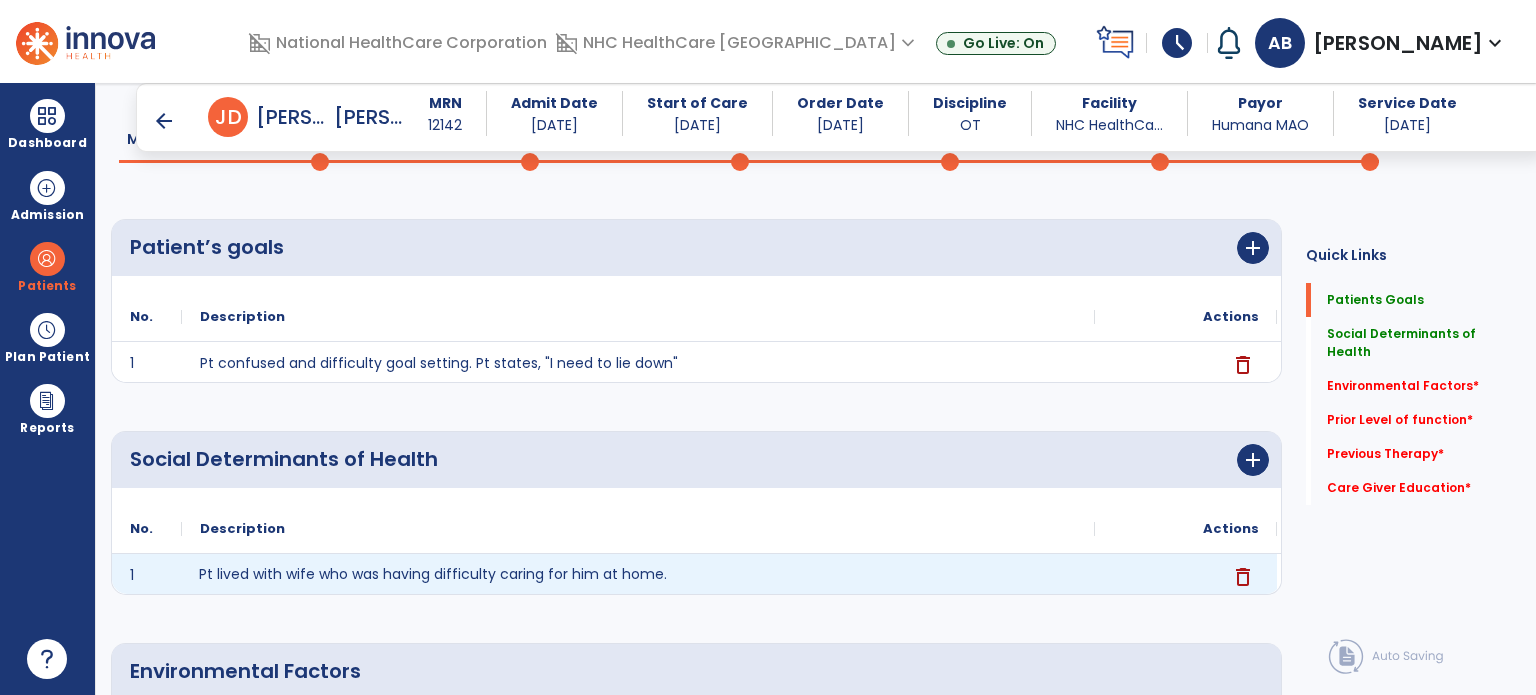 click on "Pt lived with wife who was having difficulty caring for him at home." 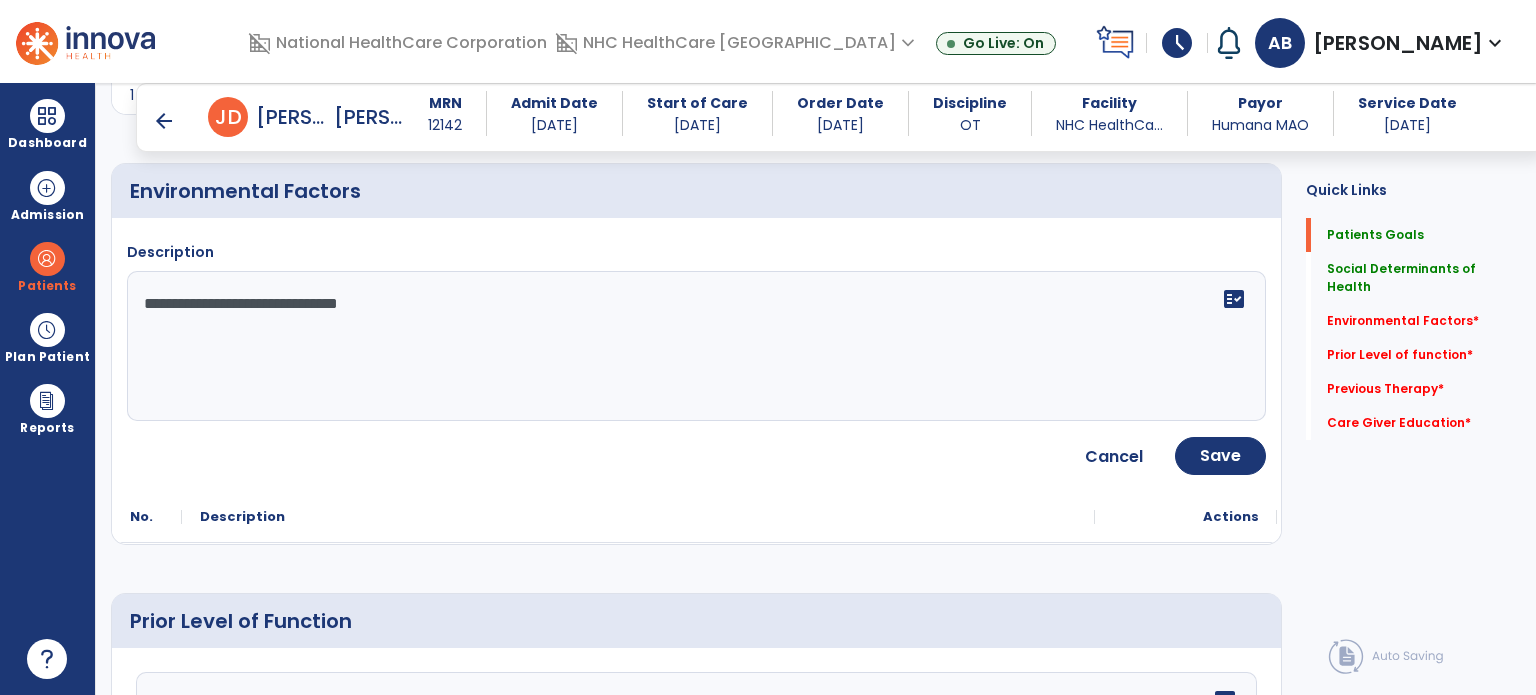 scroll, scrollTop: 709, scrollLeft: 0, axis: vertical 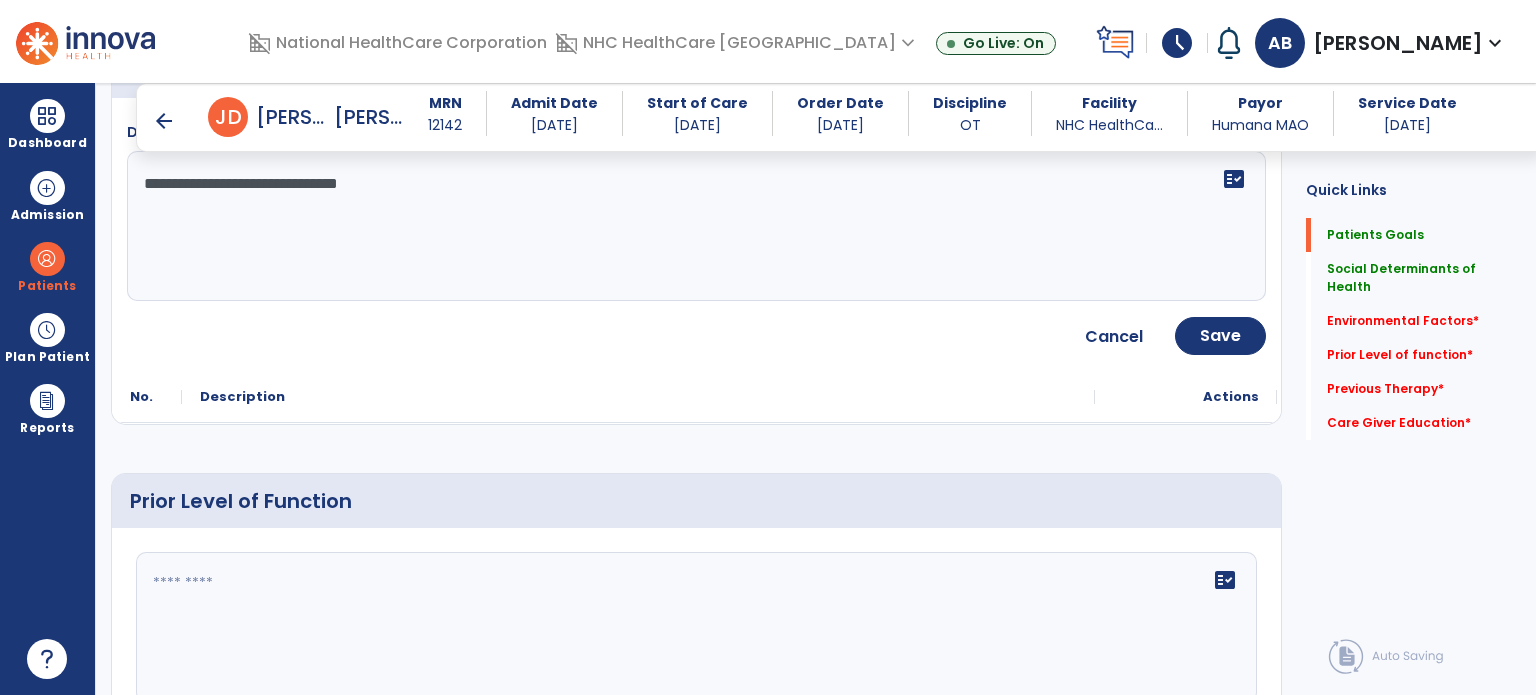 click 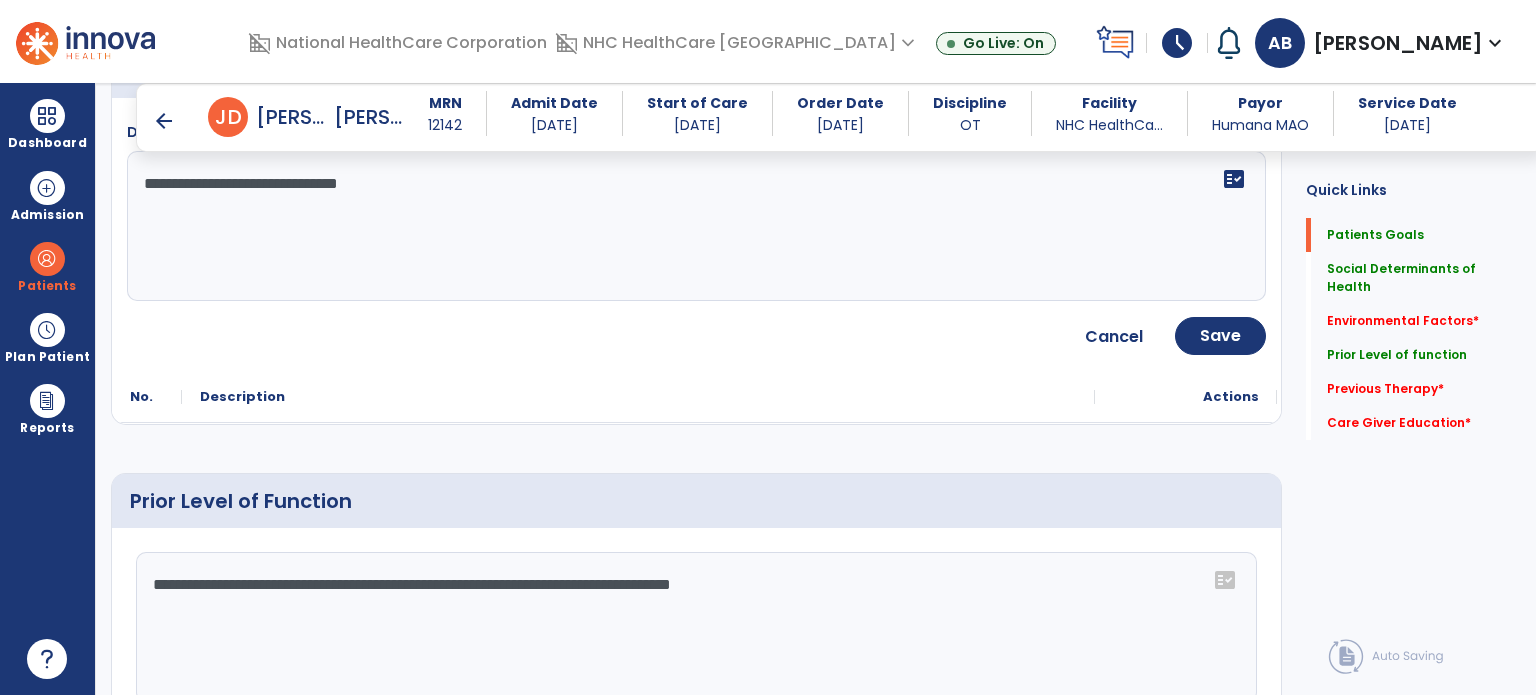 click on "**********" 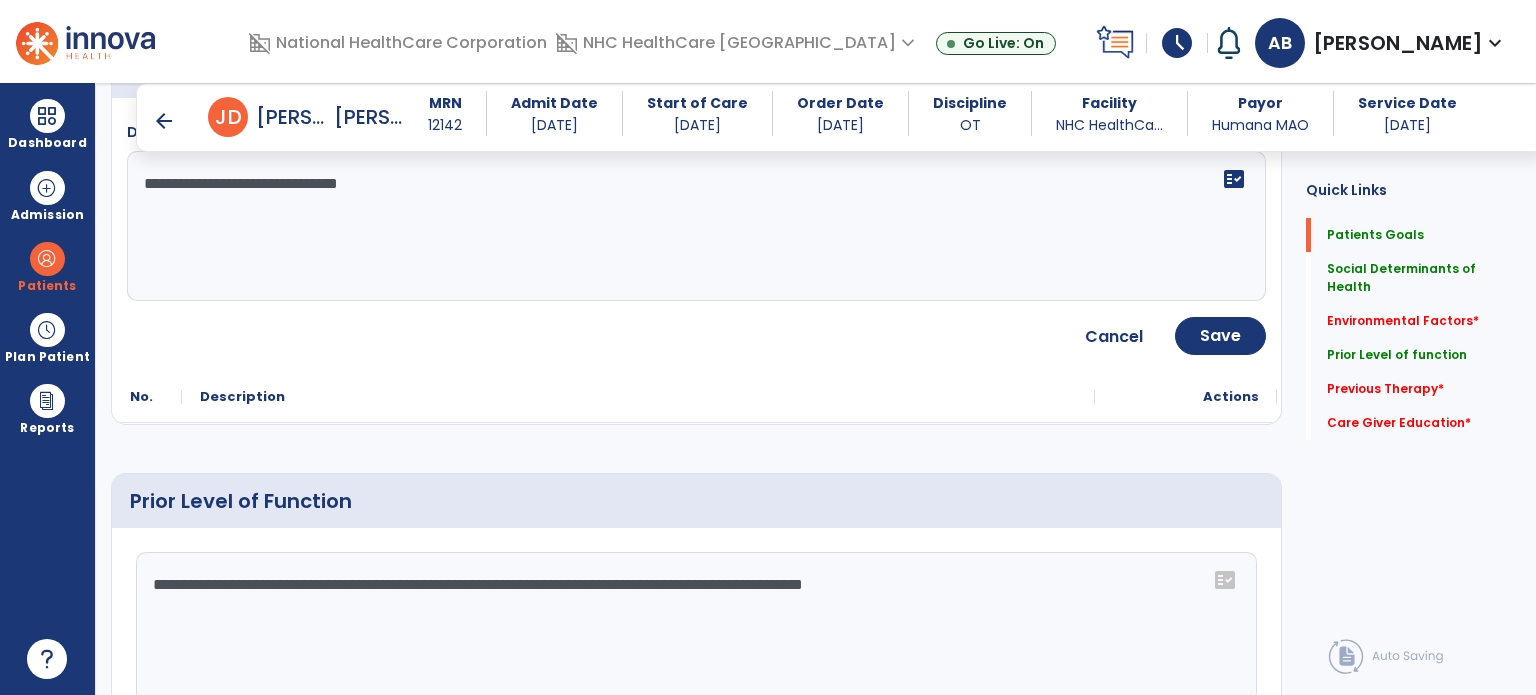 click on "**********" 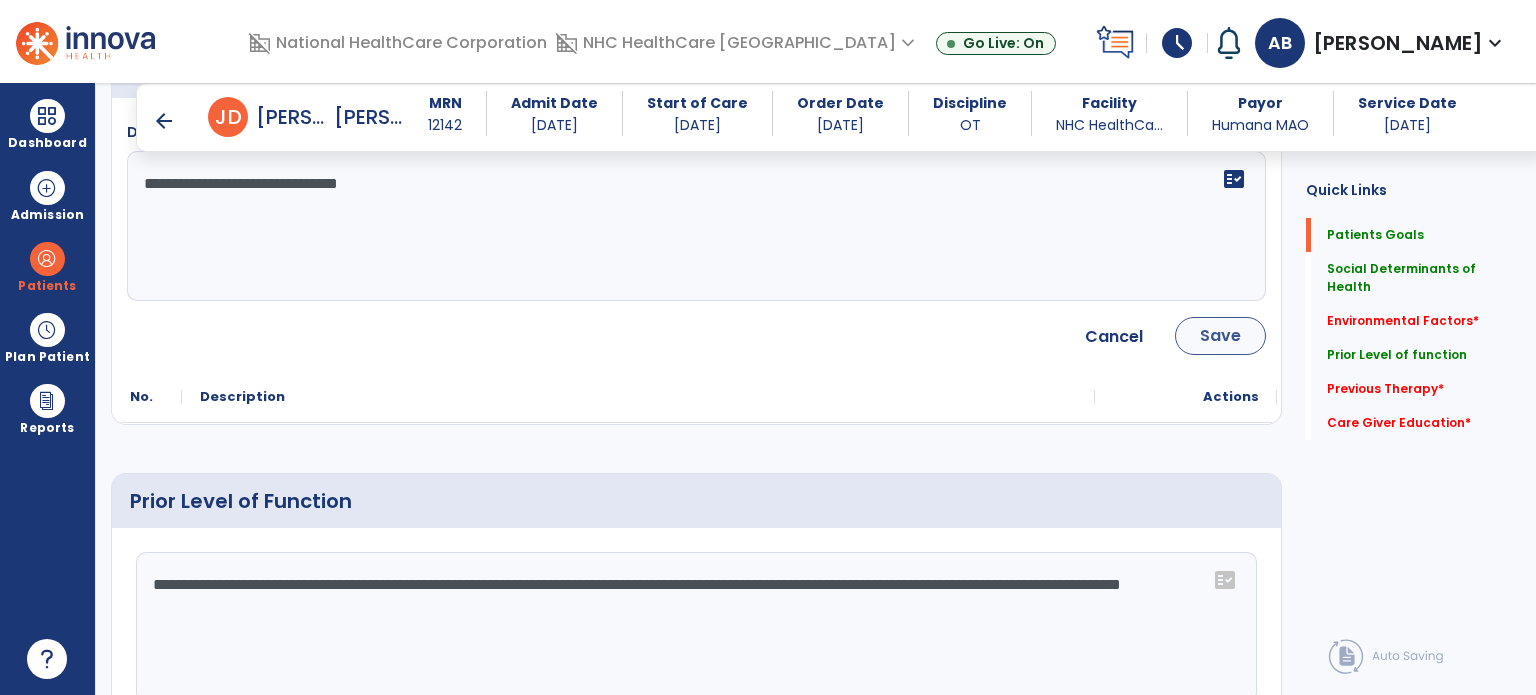 type on "**********" 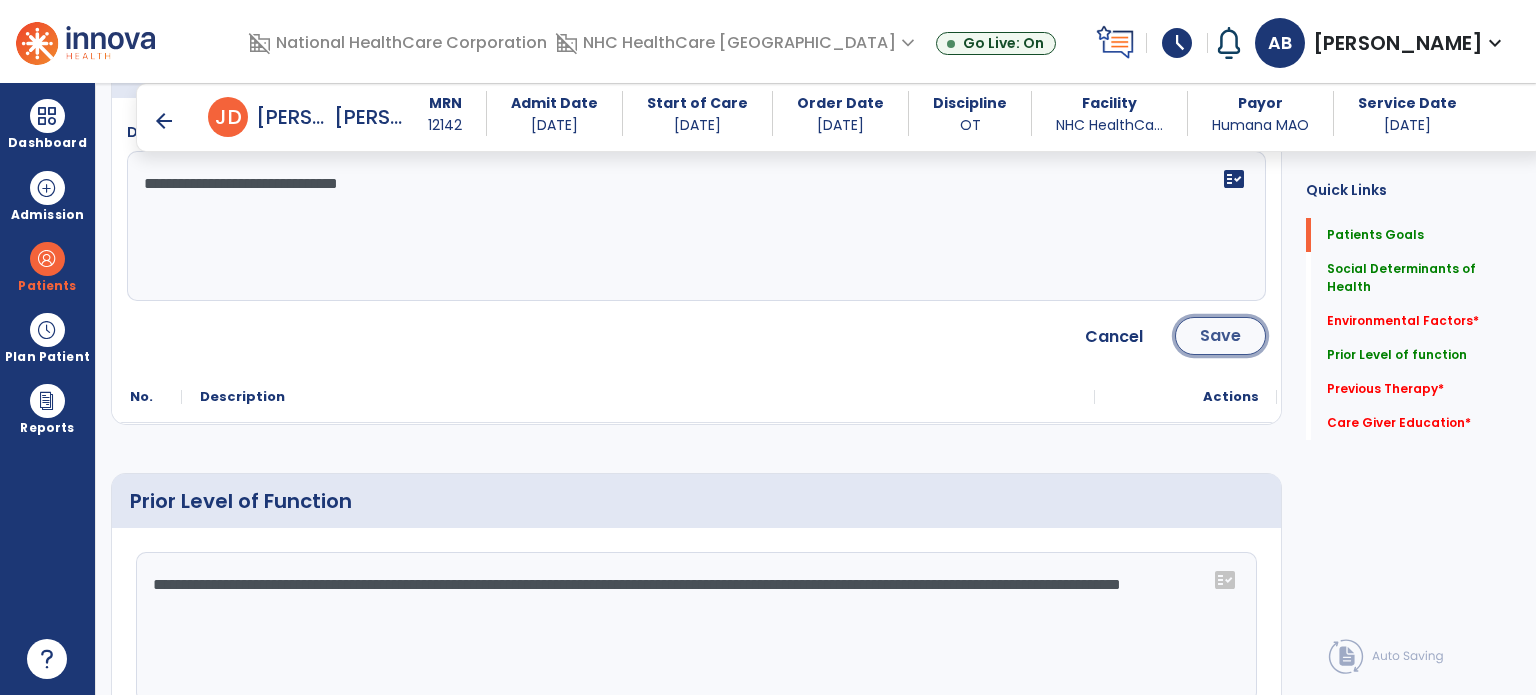 click on "Save" 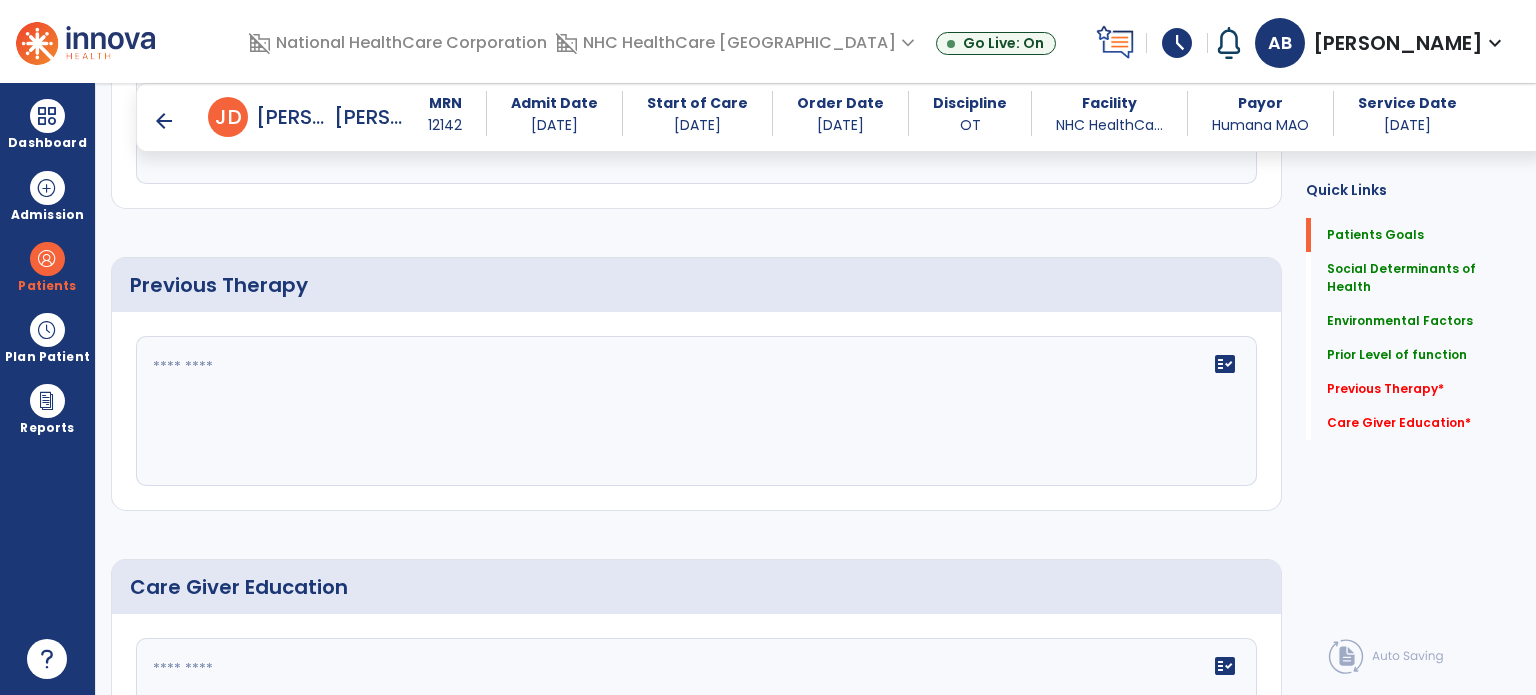 scroll, scrollTop: 1109, scrollLeft: 0, axis: vertical 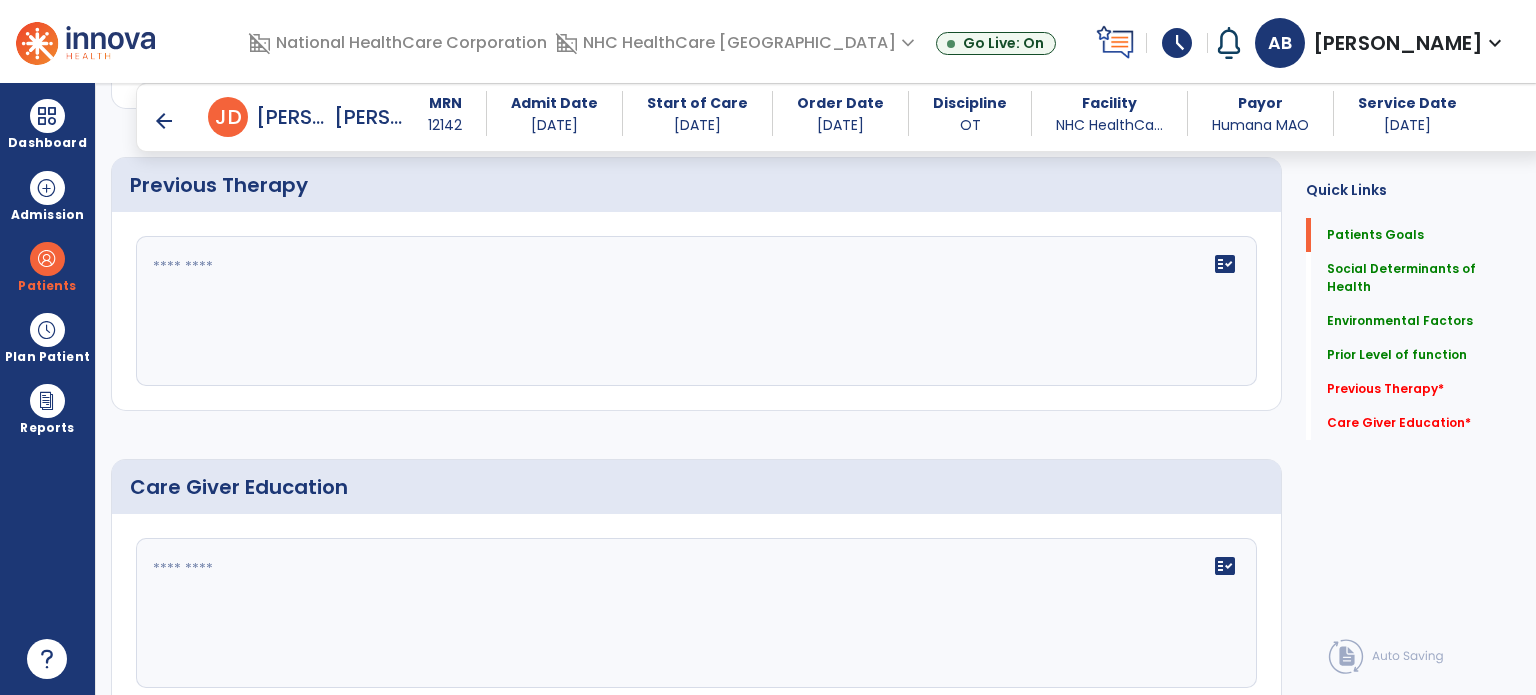 click on "fact_check" 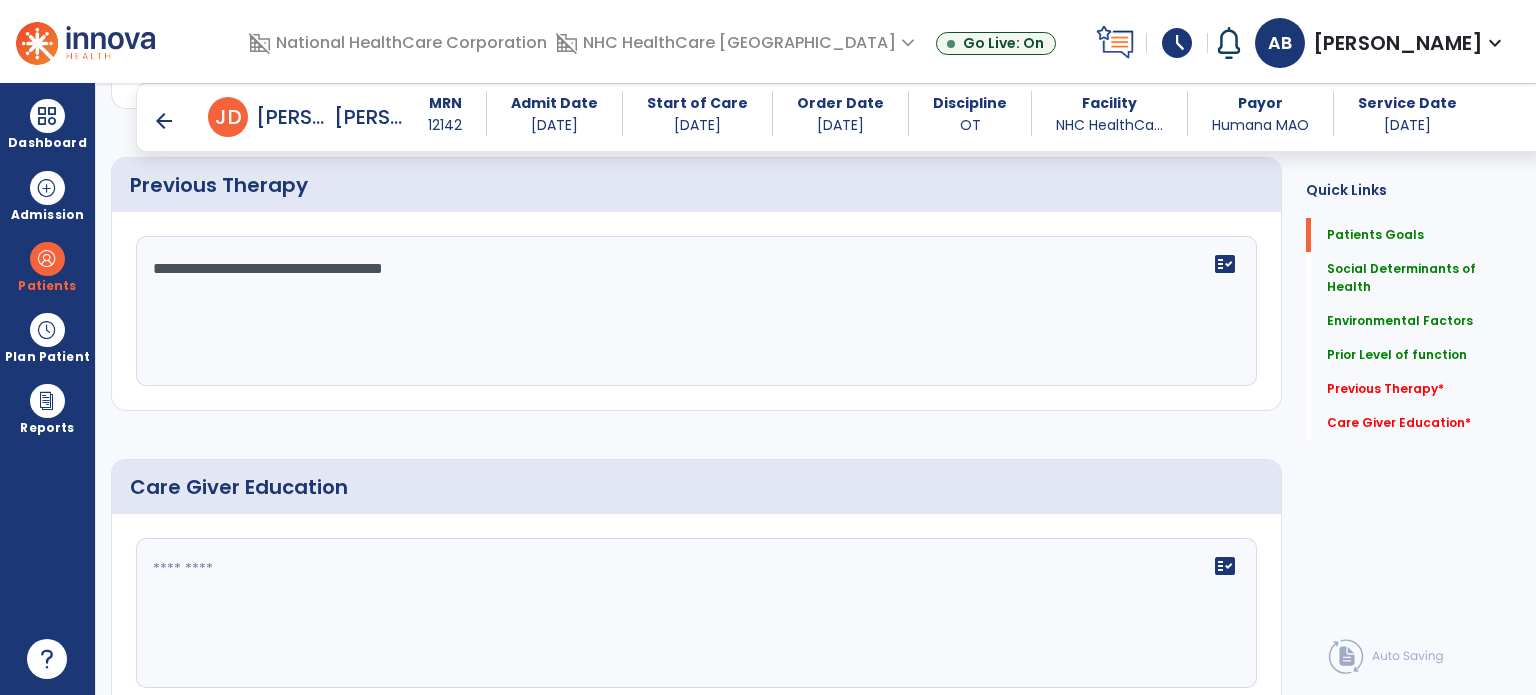 type on "**********" 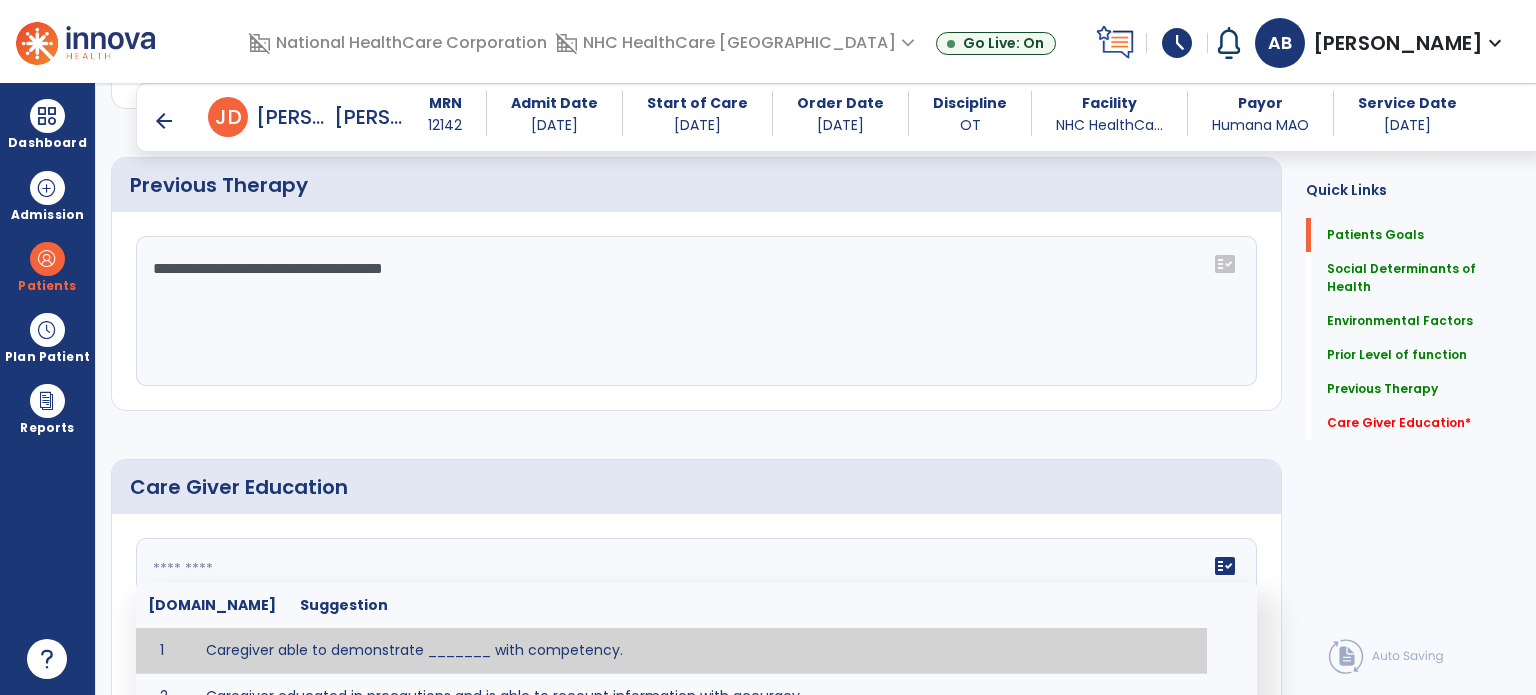 scroll, scrollTop: 1284, scrollLeft: 0, axis: vertical 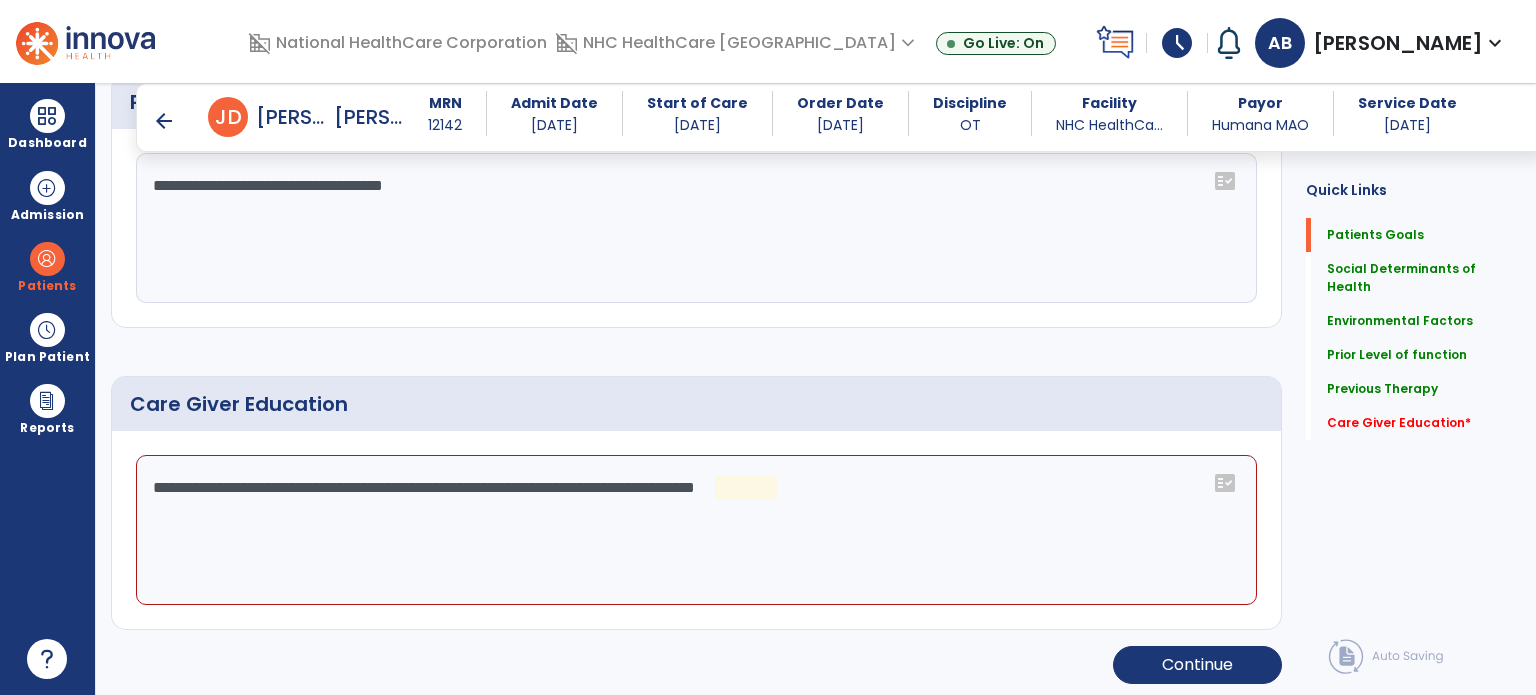 click on "**********" 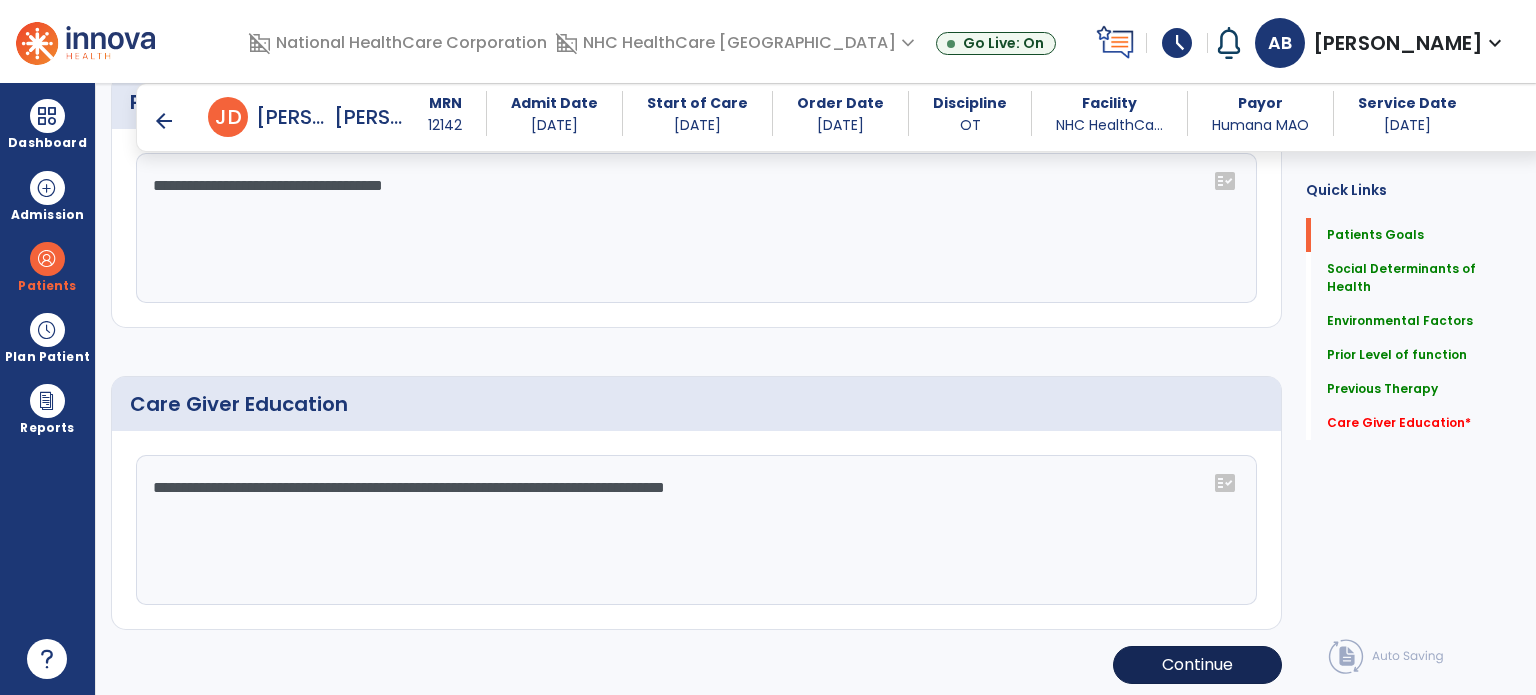 type on "**********" 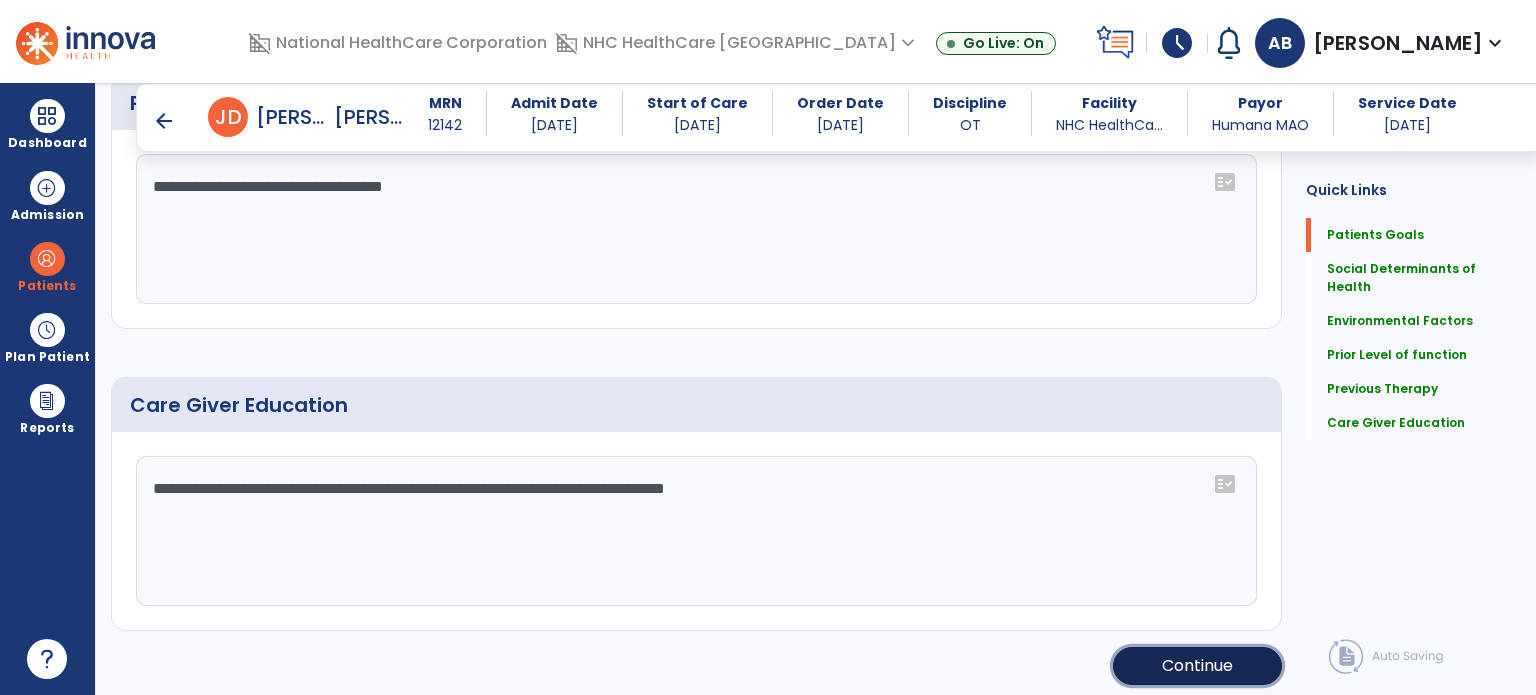click on "Continue" 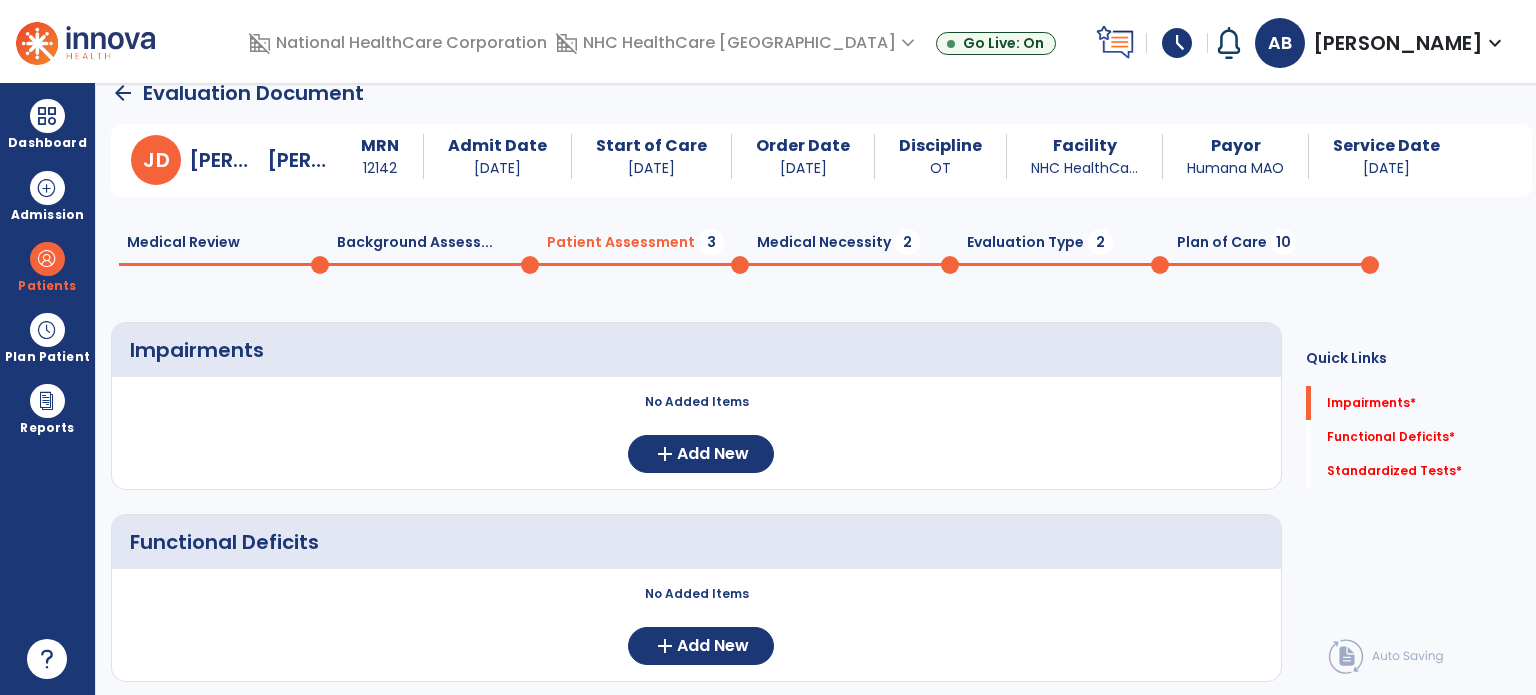 scroll, scrollTop: 0, scrollLeft: 0, axis: both 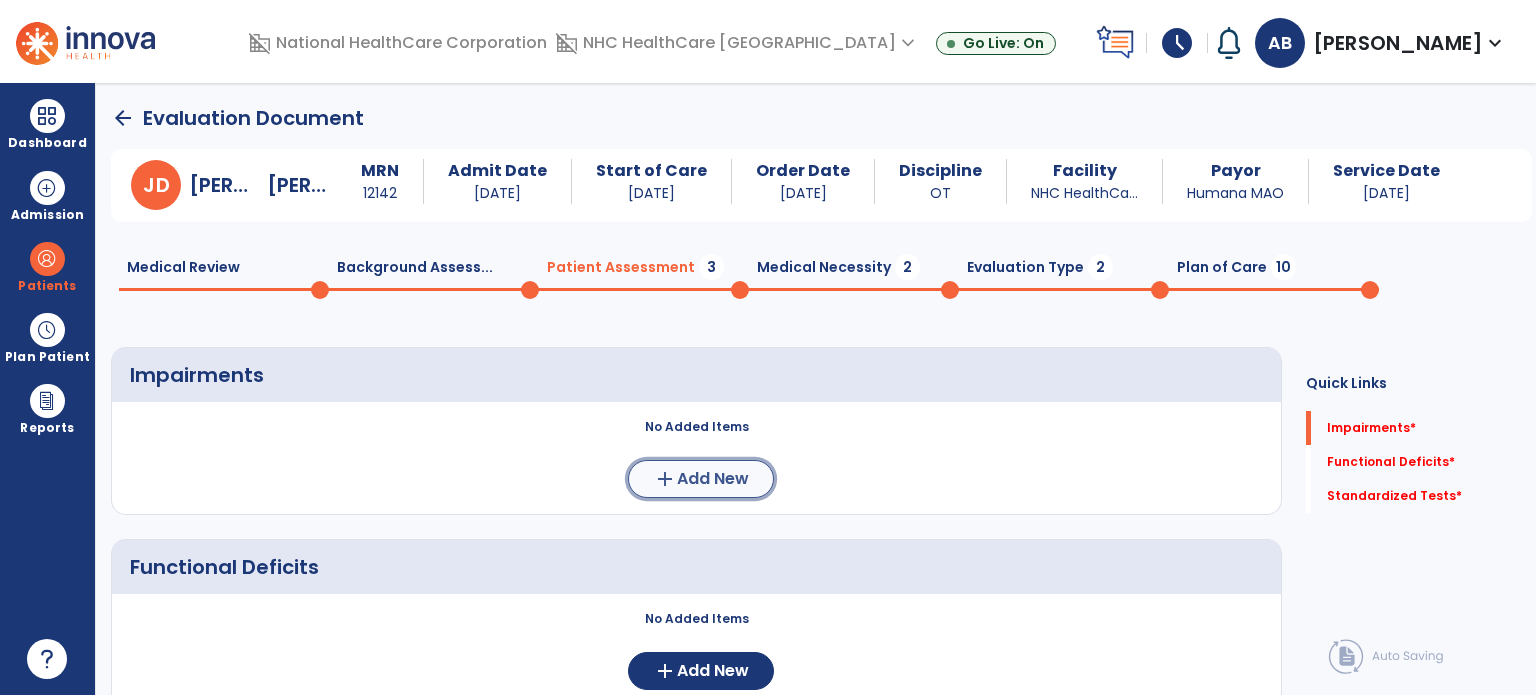 click on "Add New" 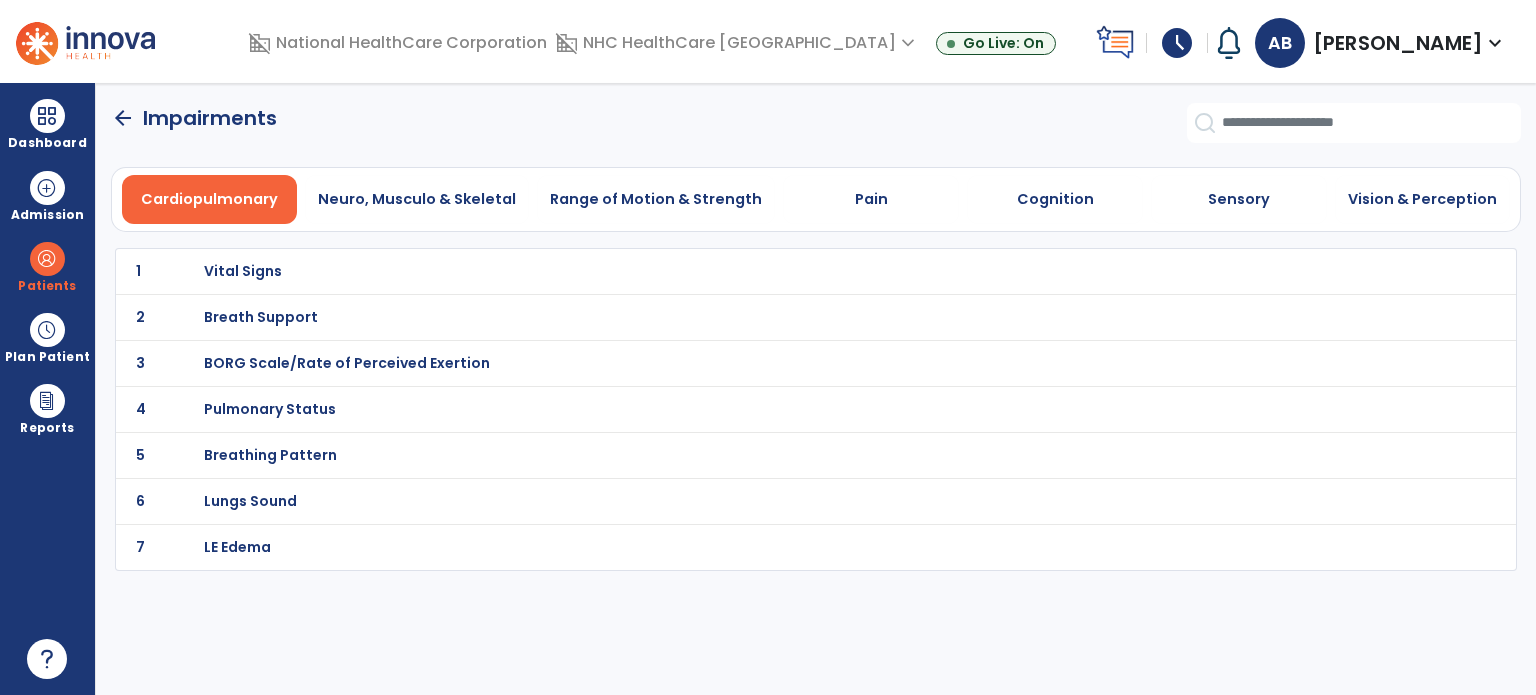 click on "Vital Signs" at bounding box center (243, 271) 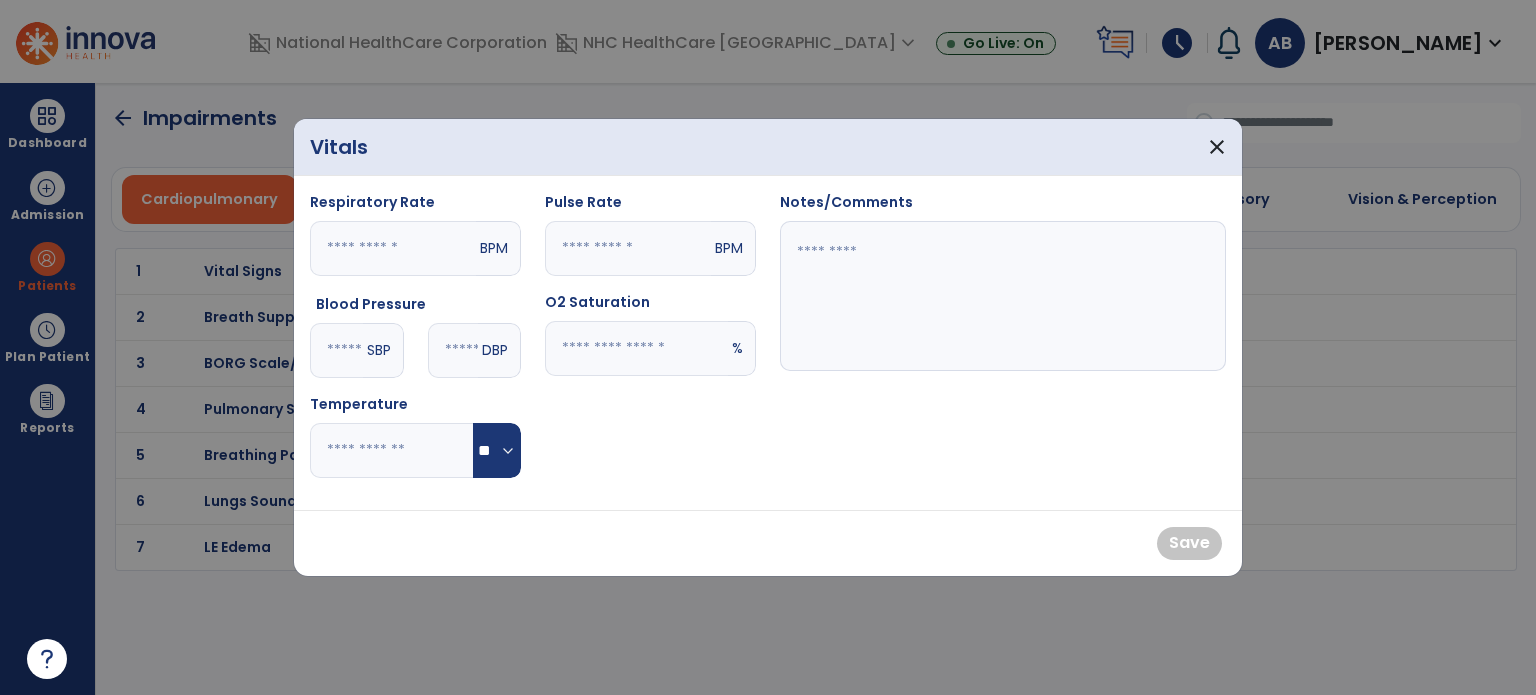 click at bounding box center [336, 350] 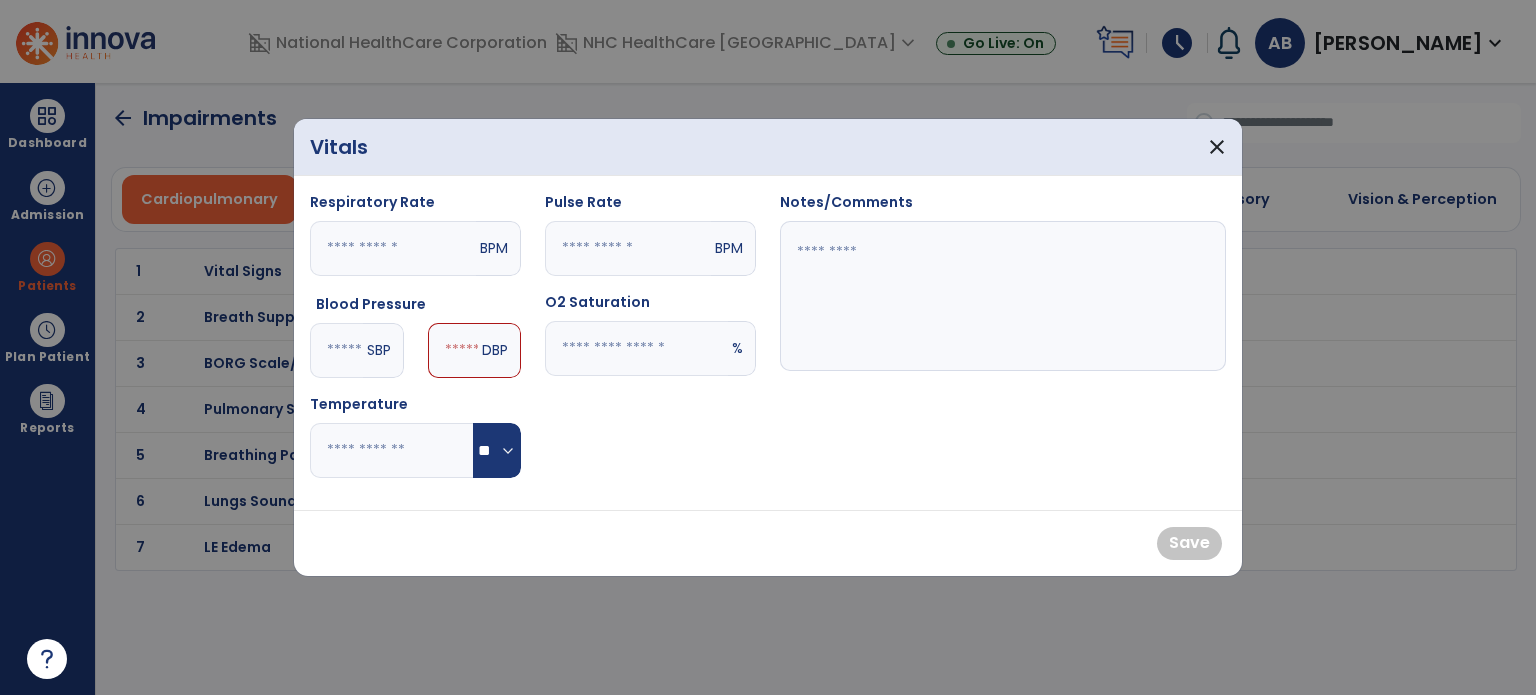 type on "**" 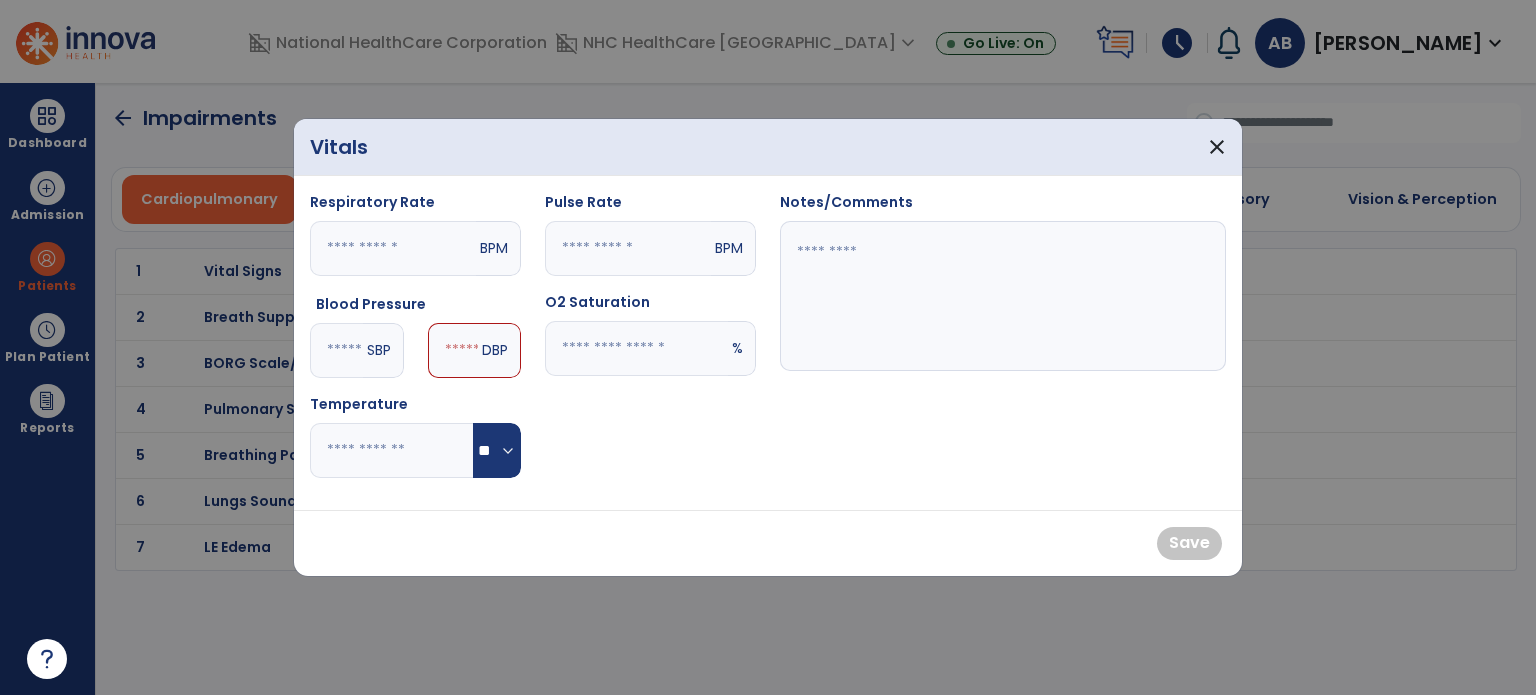 click at bounding box center [453, 350] 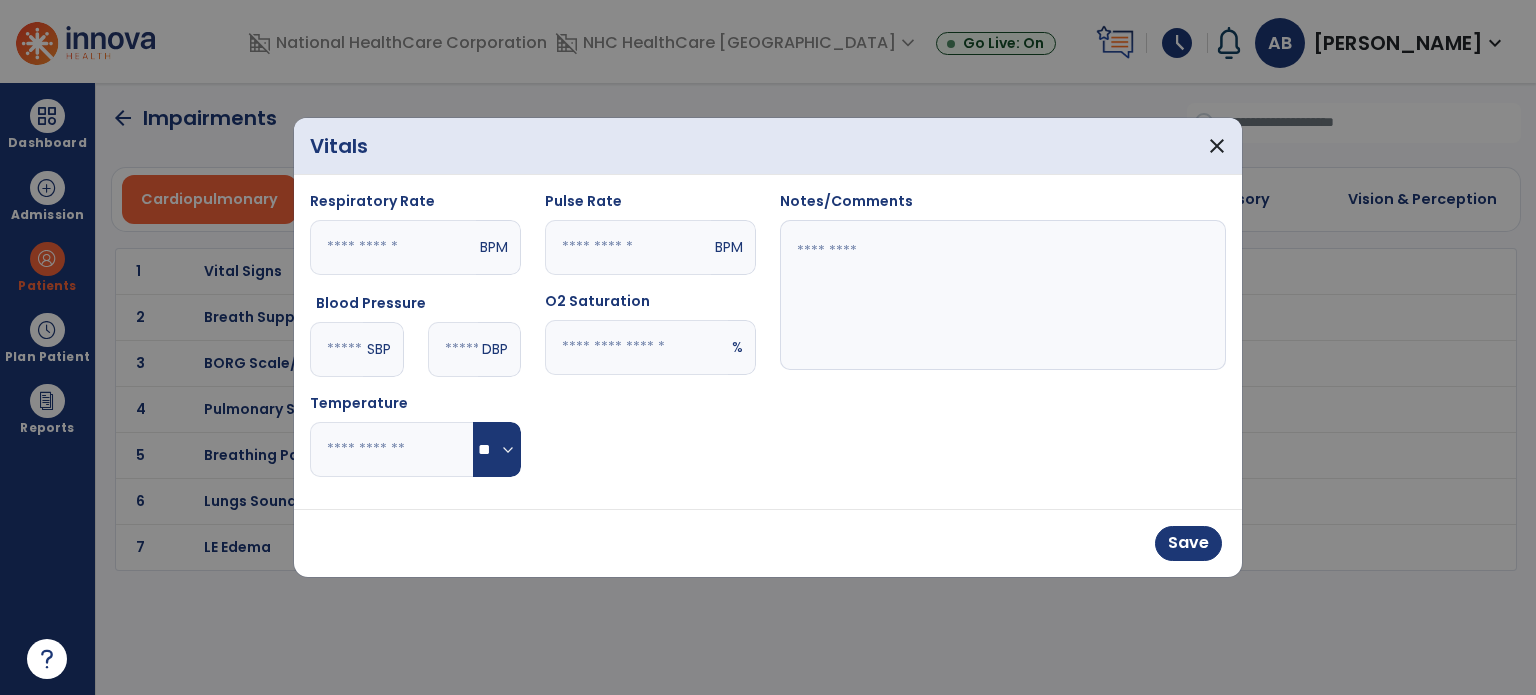 type on "**" 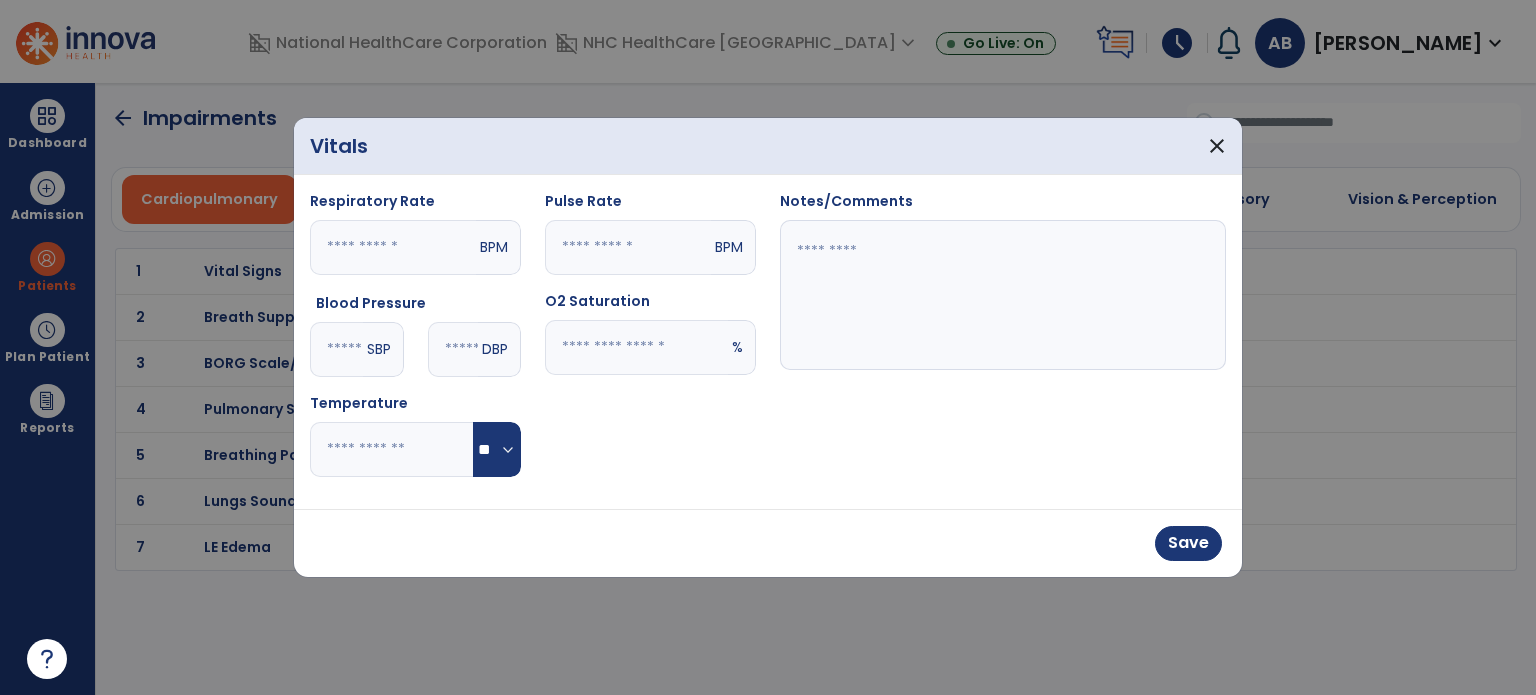 click at bounding box center [1003, 295] 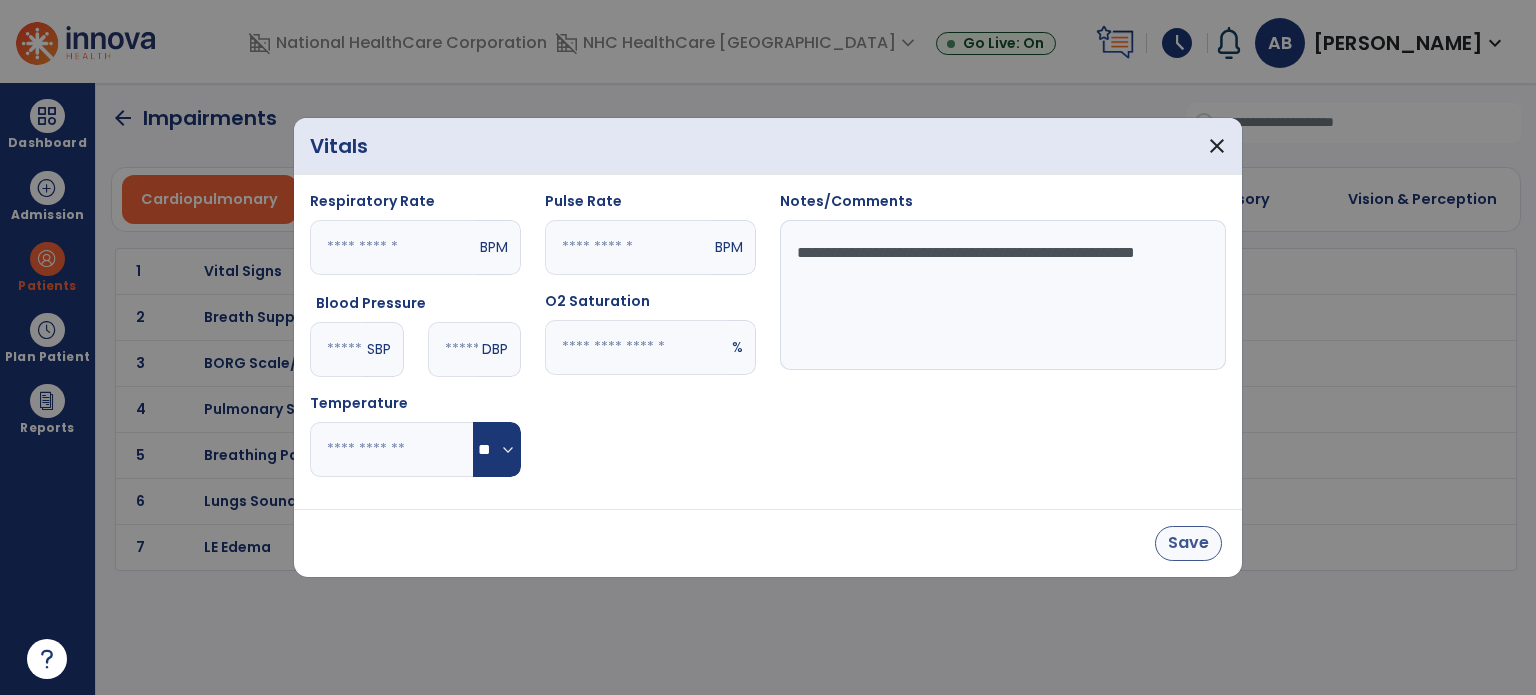 type on "**********" 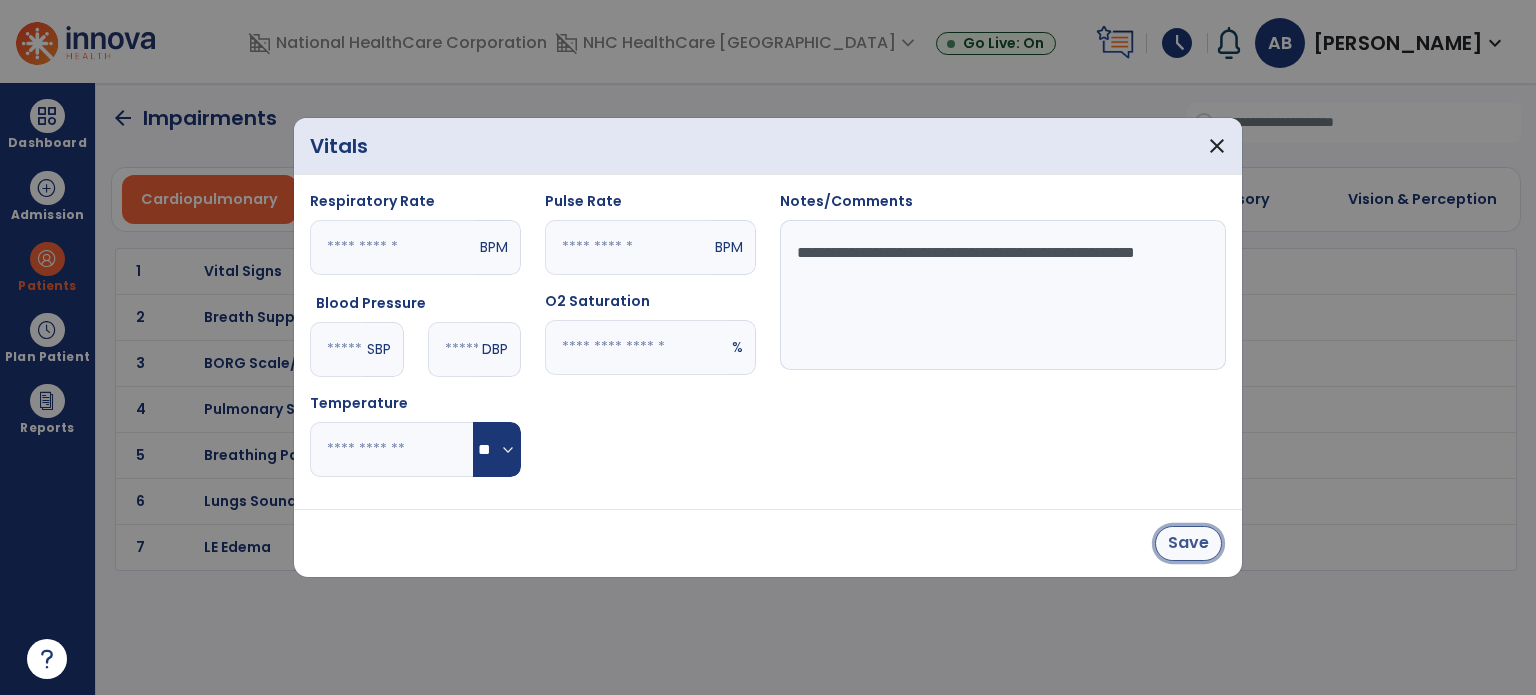 click on "Save" at bounding box center (1188, 543) 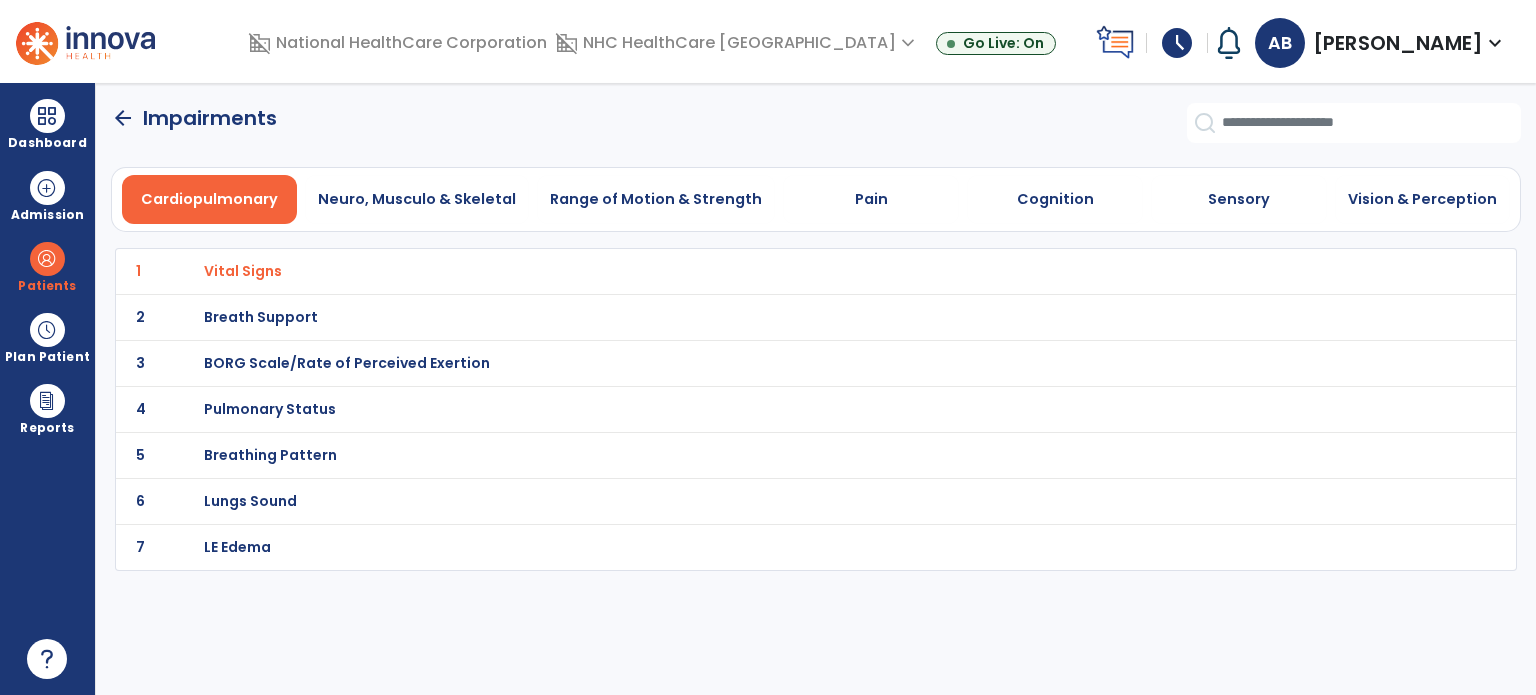 click on "BORG Scale/Rate of Perceived Exertion" at bounding box center (243, 271) 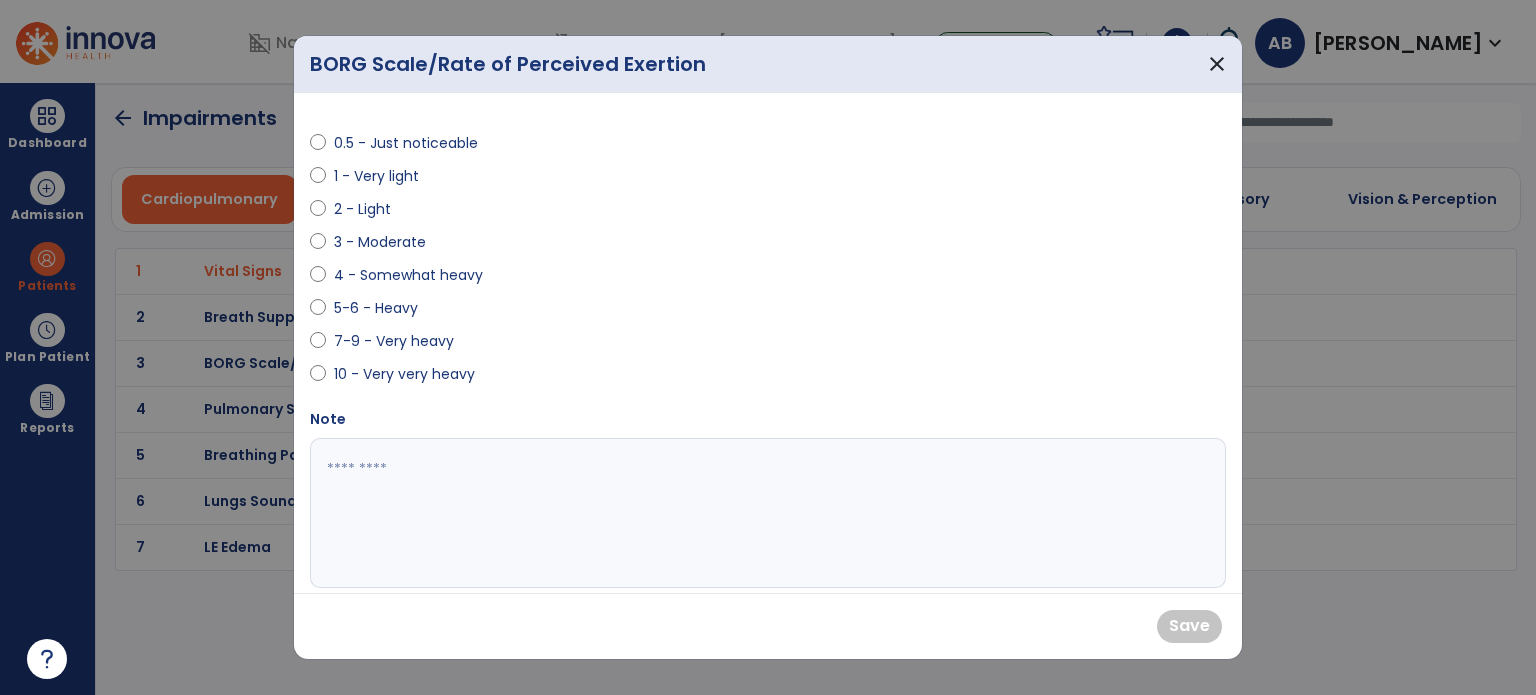 click on "7-9 - Very heavy" at bounding box center [394, 341] 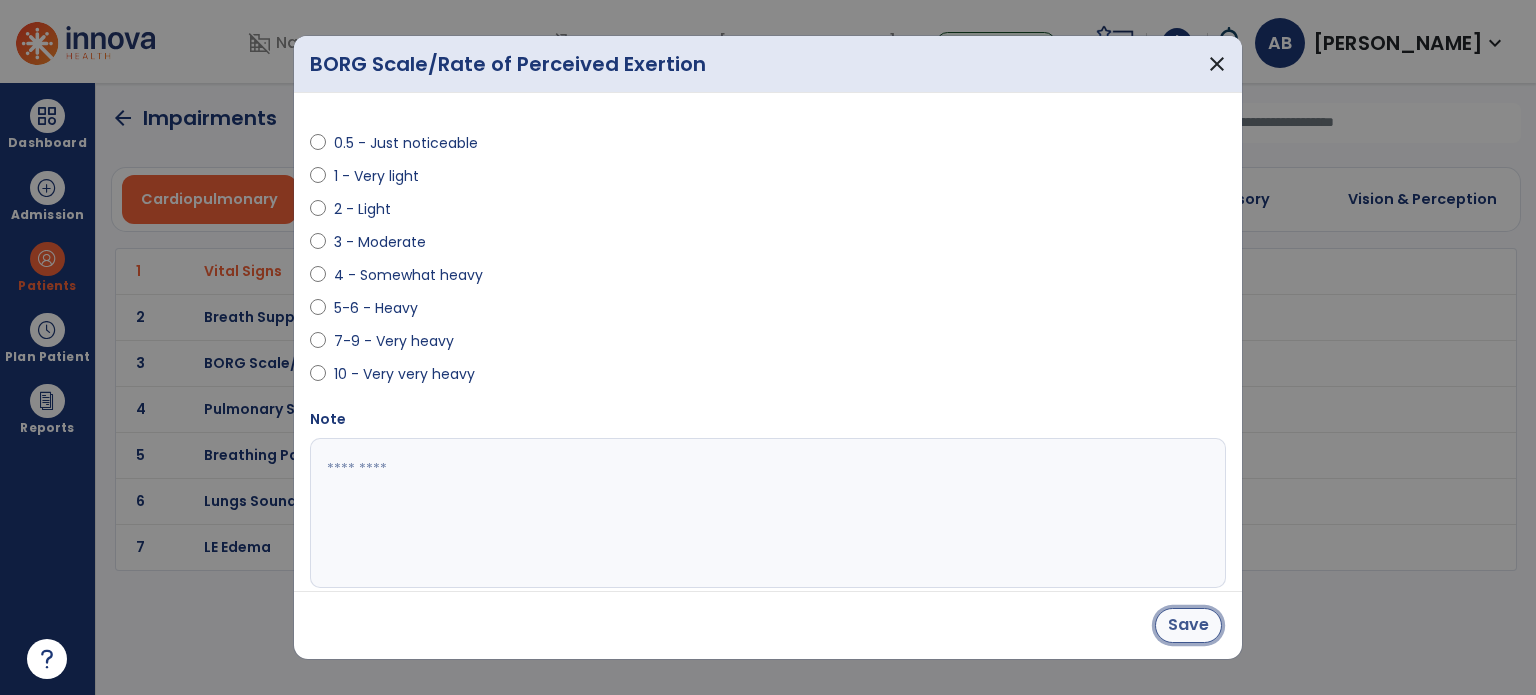click on "Save" at bounding box center (1188, 625) 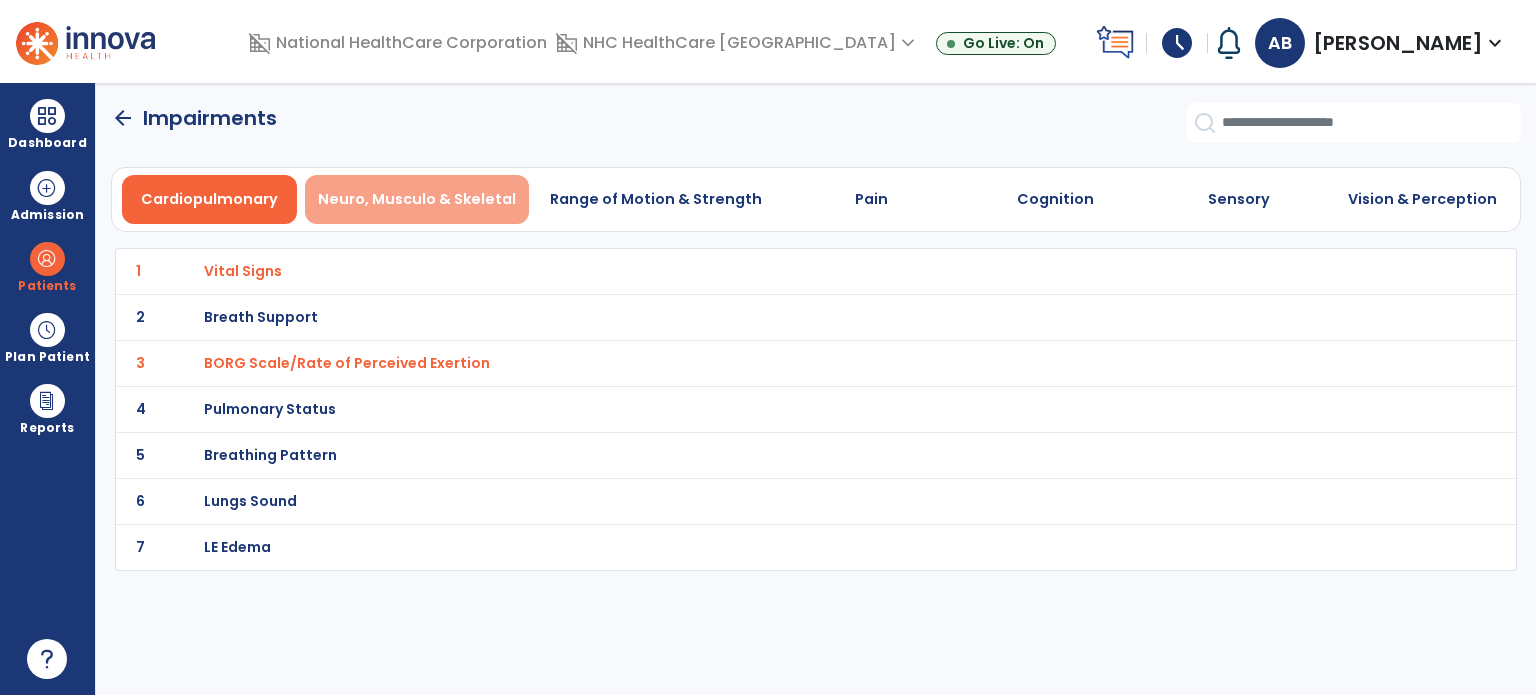 click on "Neuro, Musculo & Skeletal" at bounding box center [417, 199] 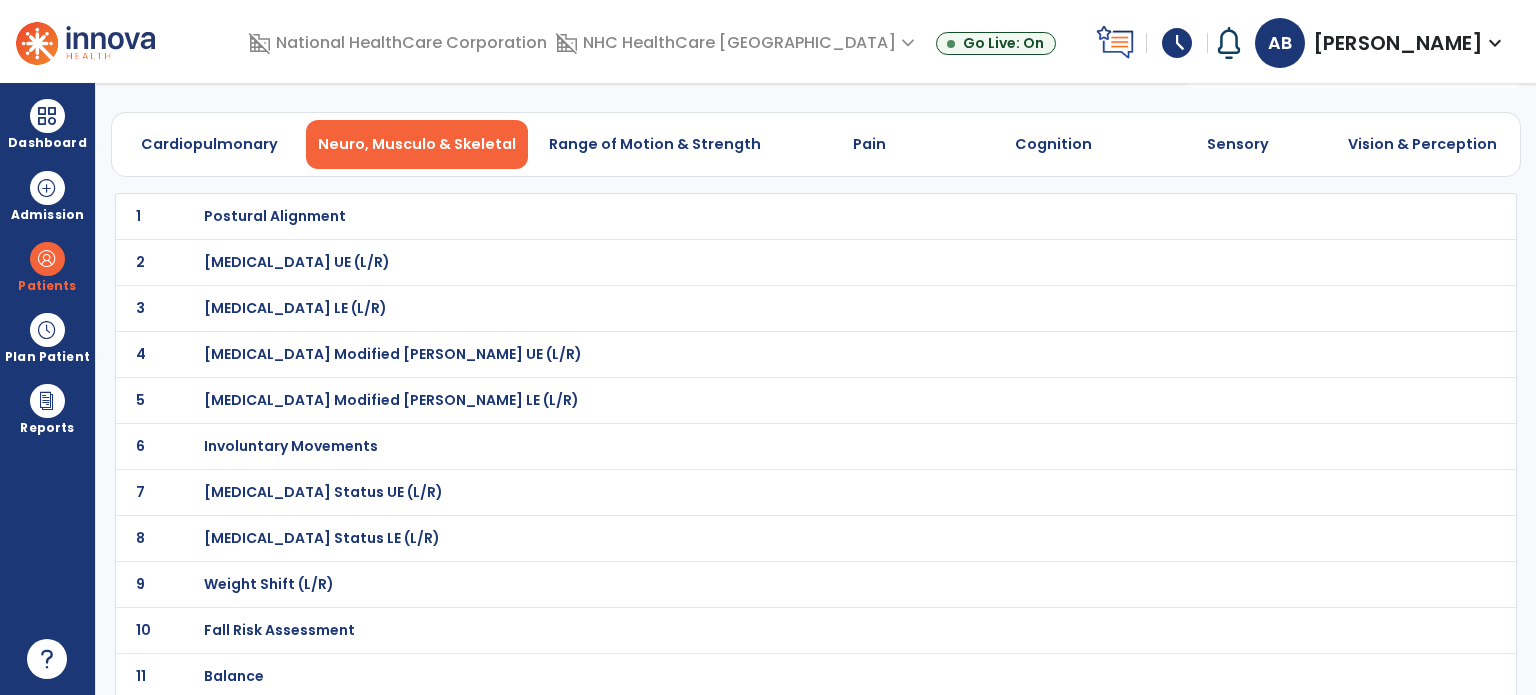 scroll, scrollTop: 100, scrollLeft: 0, axis: vertical 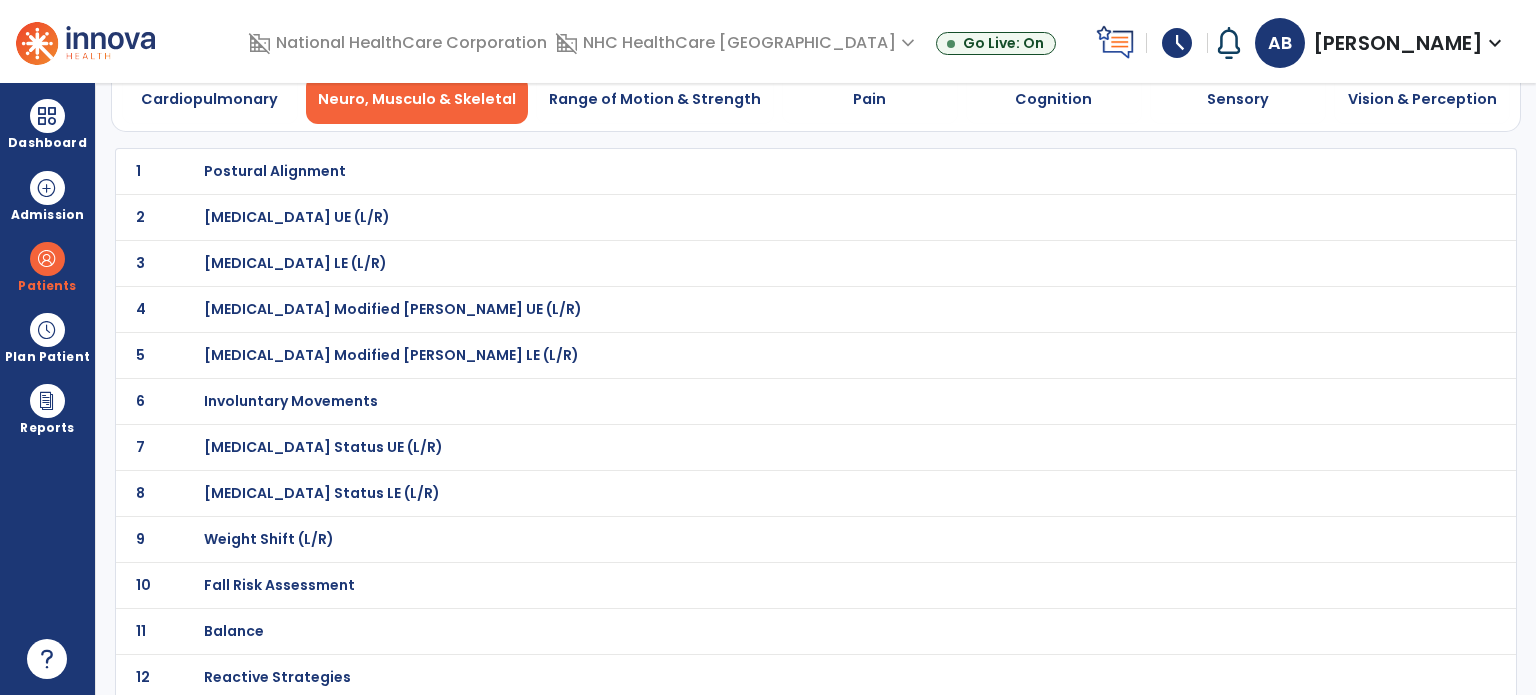 click on "10 Fall Risk Assessment" 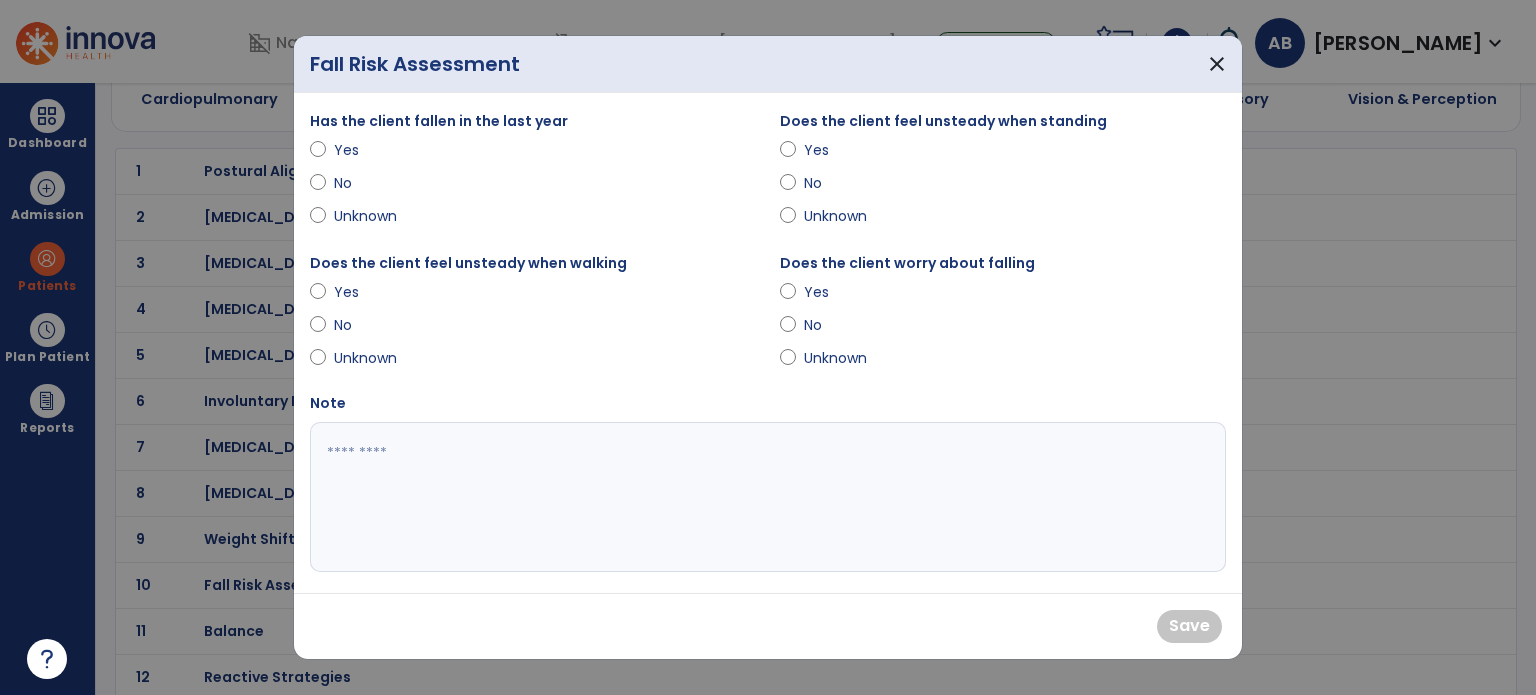 click on "Yes" at bounding box center [533, 154] 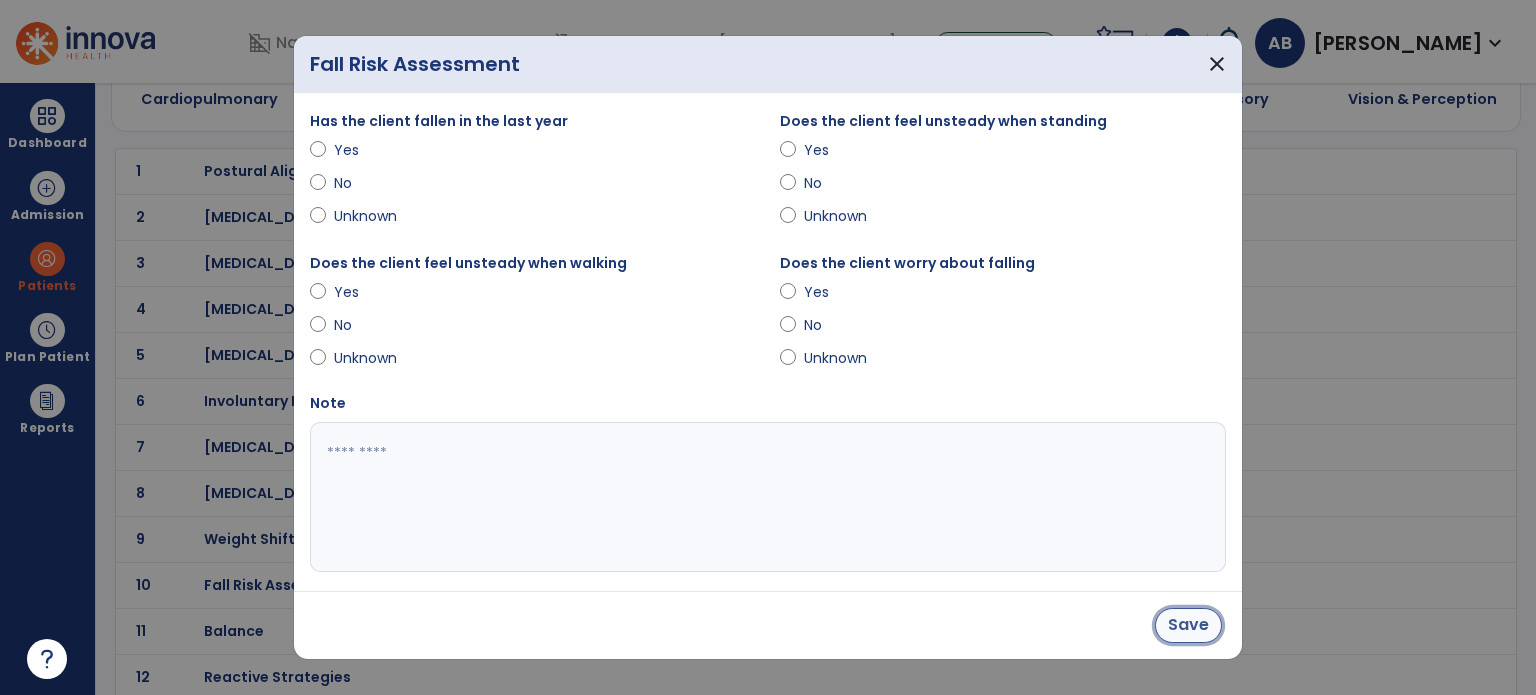 click on "Save" at bounding box center [1188, 625] 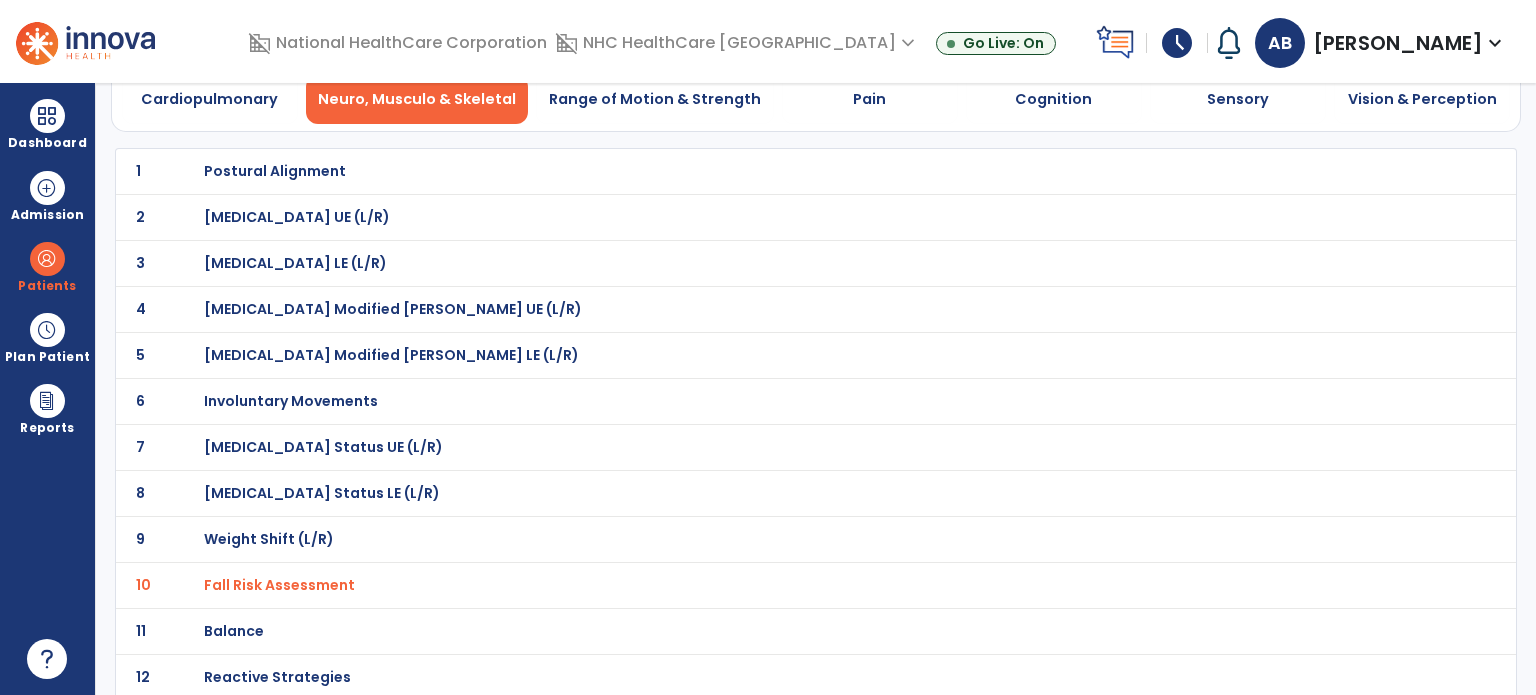 click on "Balance" at bounding box center (772, 171) 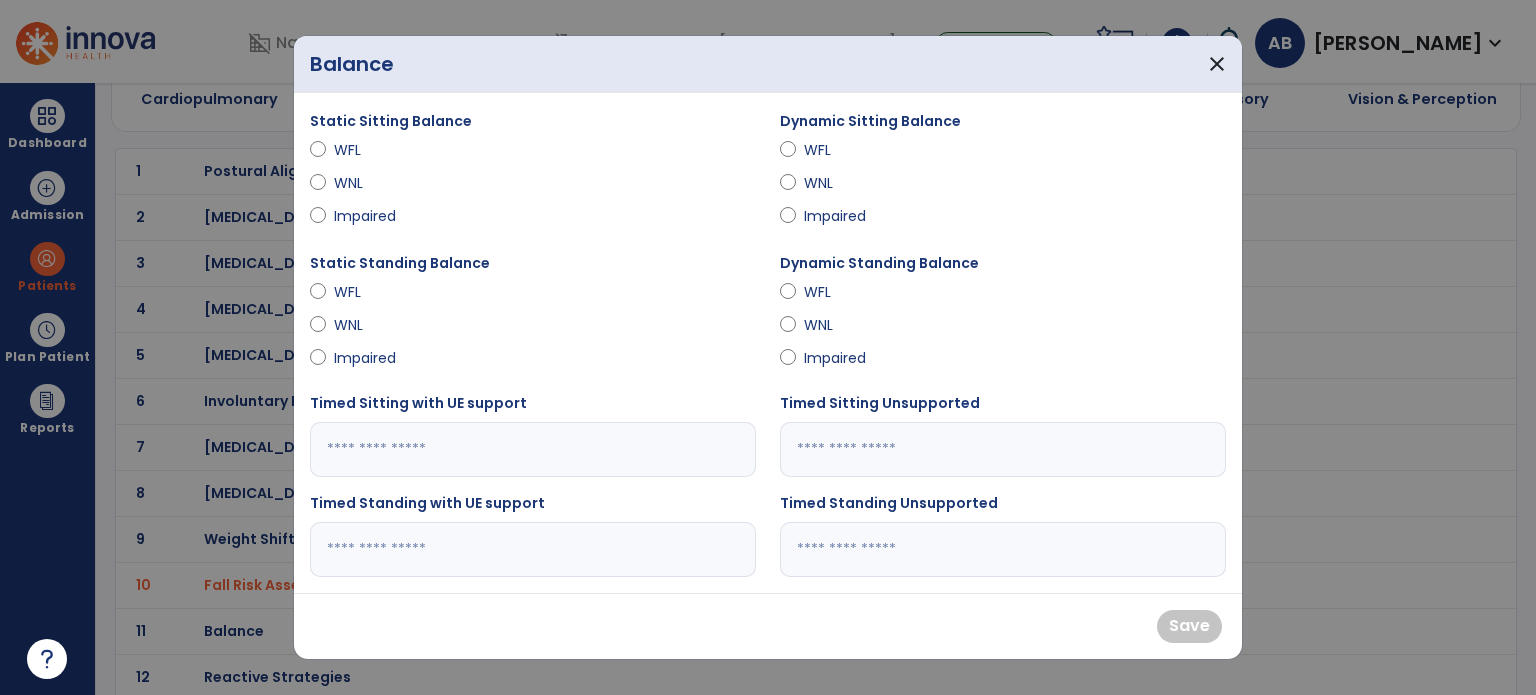click on "Impaired" at bounding box center [369, 216] 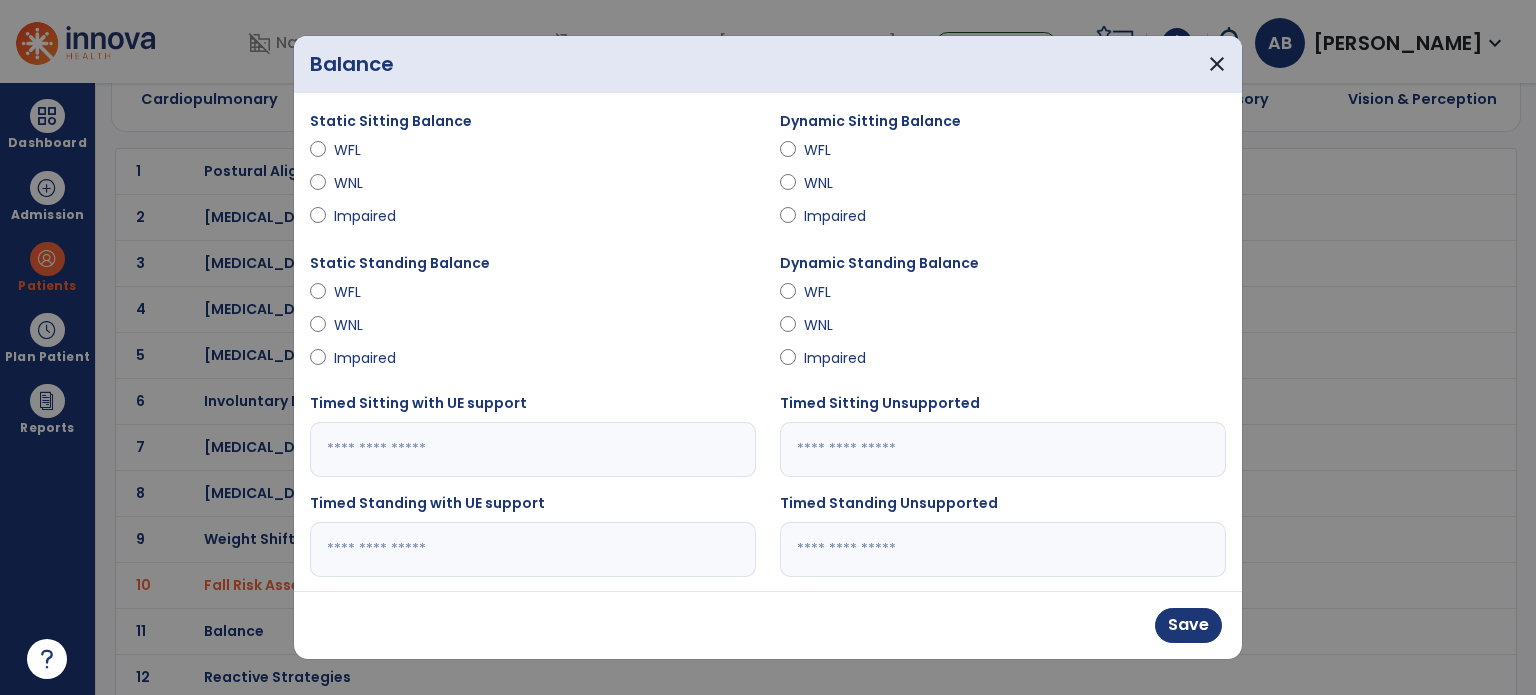 click on "Impaired" at bounding box center [839, 216] 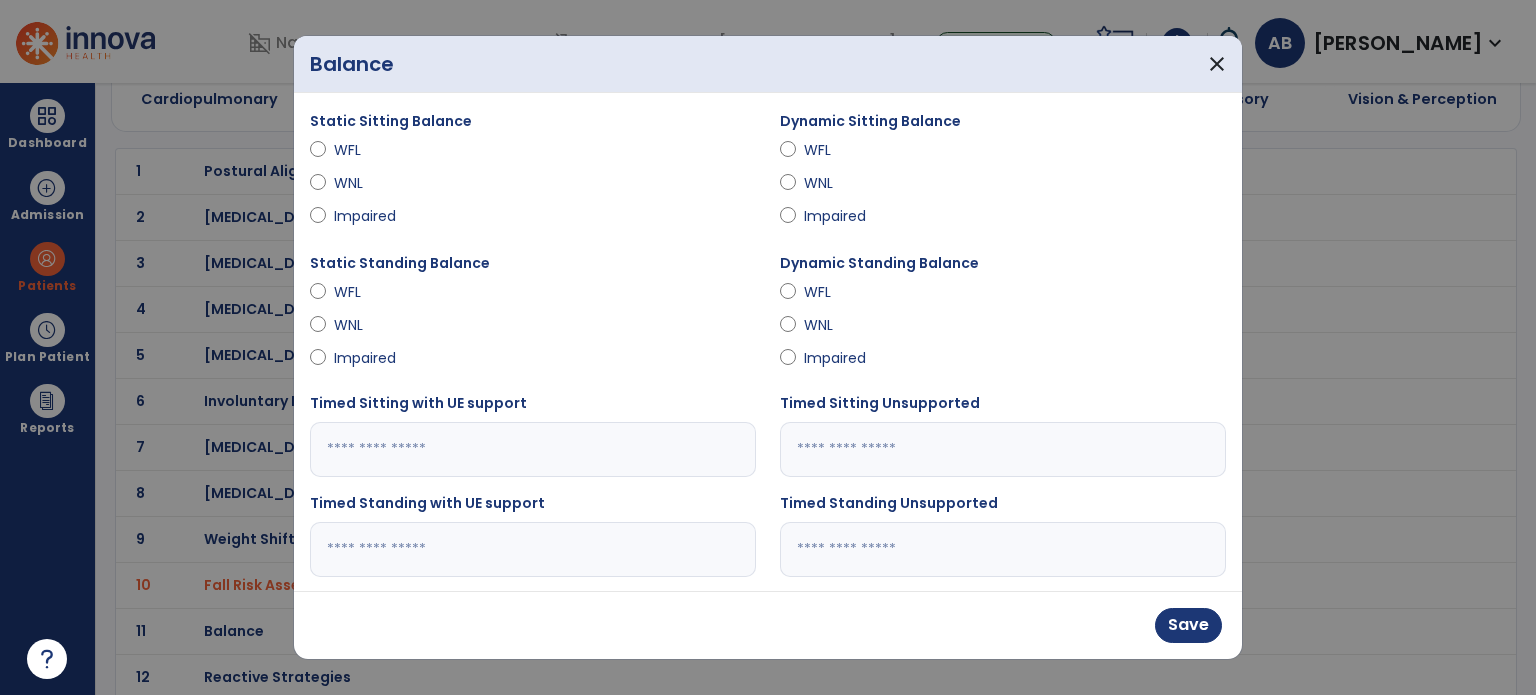 click at bounding box center [1003, 449] 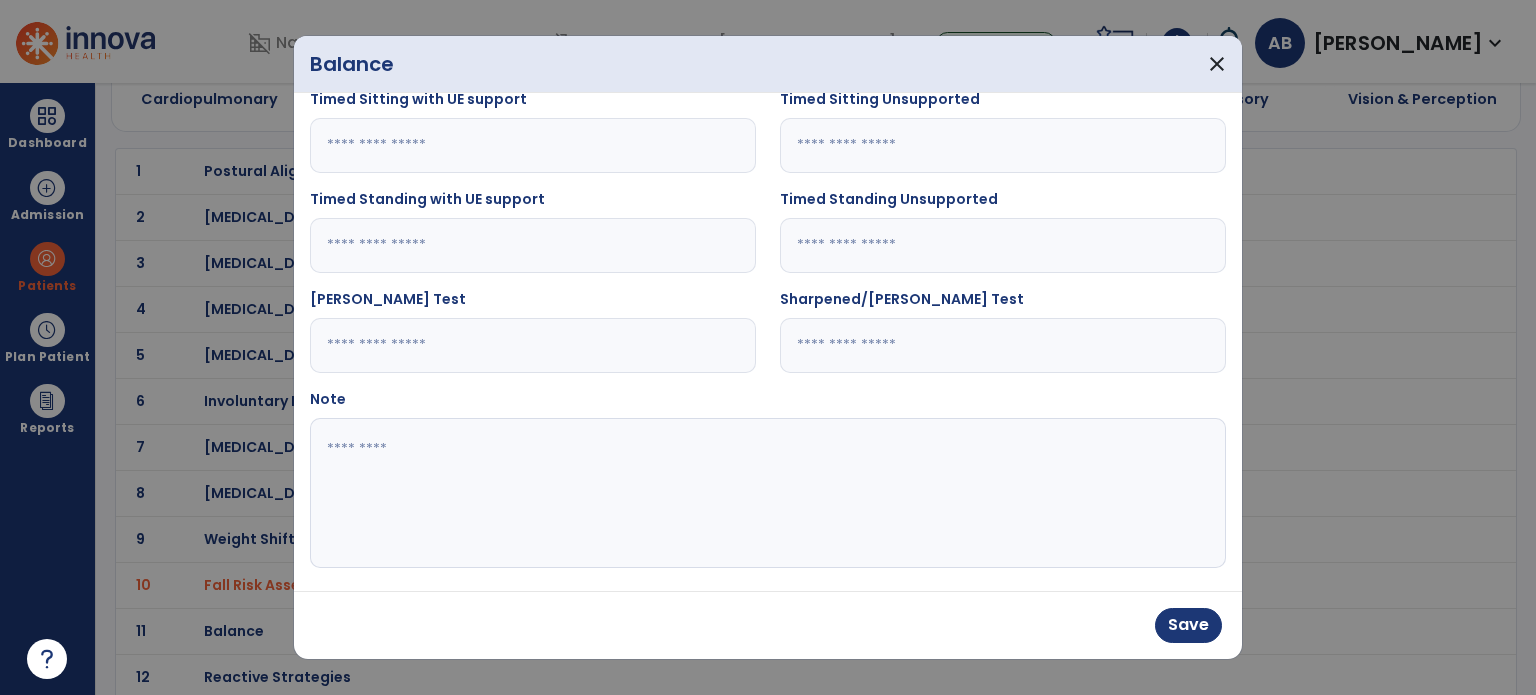 scroll, scrollTop: 312, scrollLeft: 0, axis: vertical 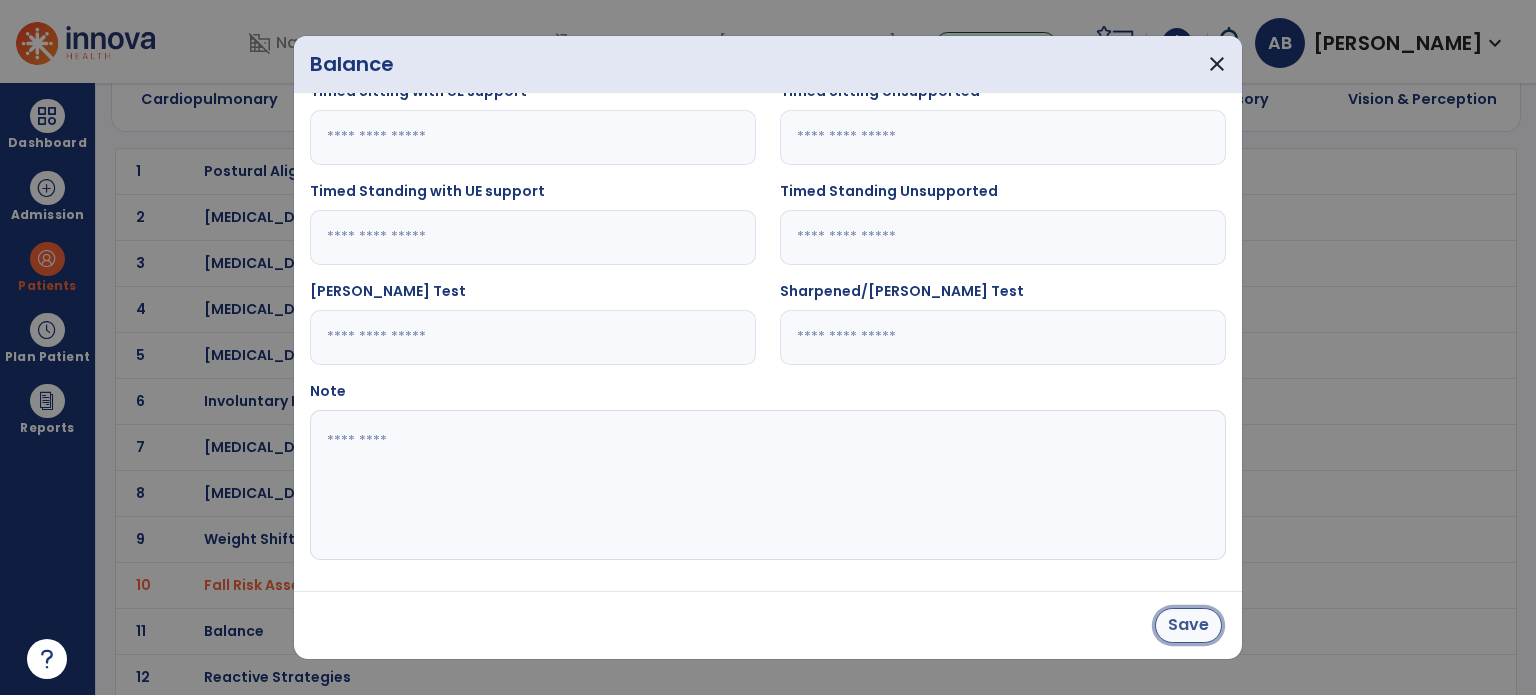 click on "Save" at bounding box center (1188, 625) 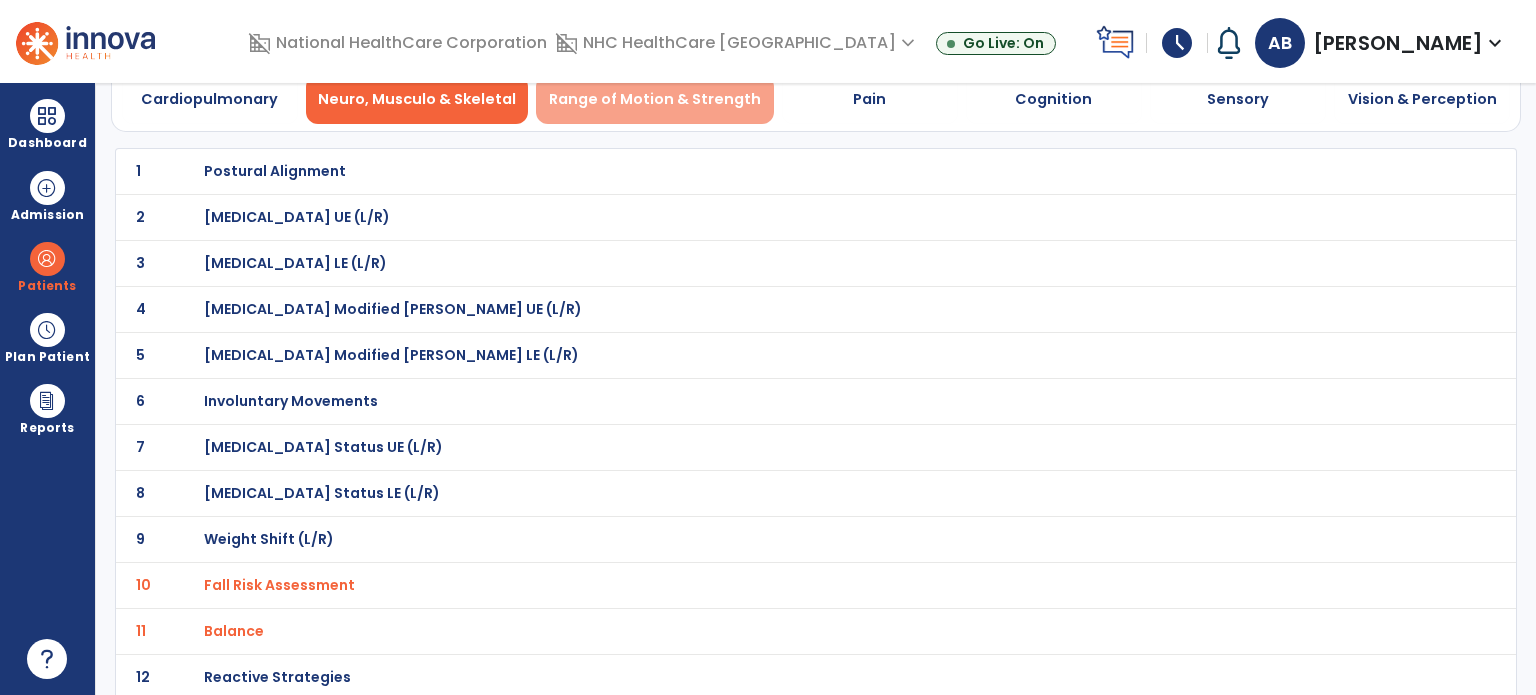click on "Range of Motion & Strength" at bounding box center (655, 99) 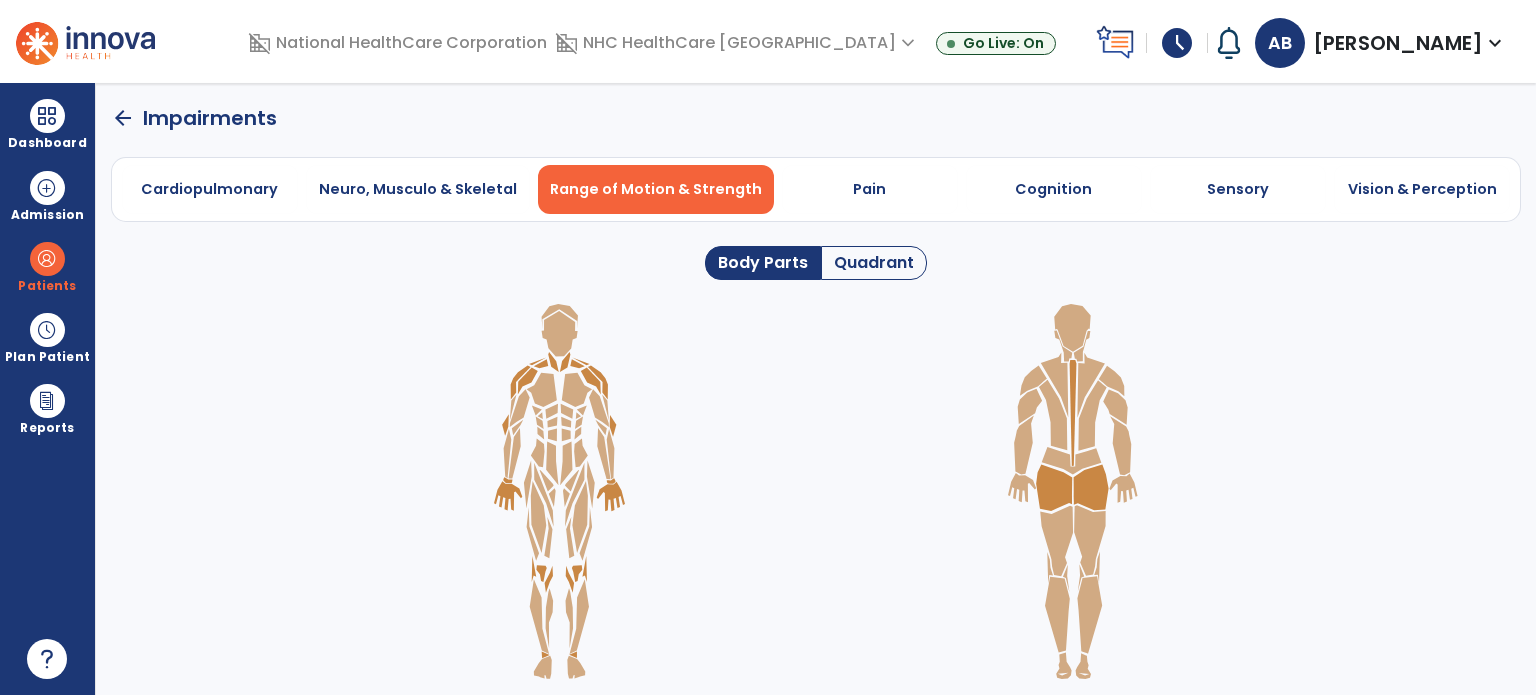 scroll, scrollTop: 0, scrollLeft: 0, axis: both 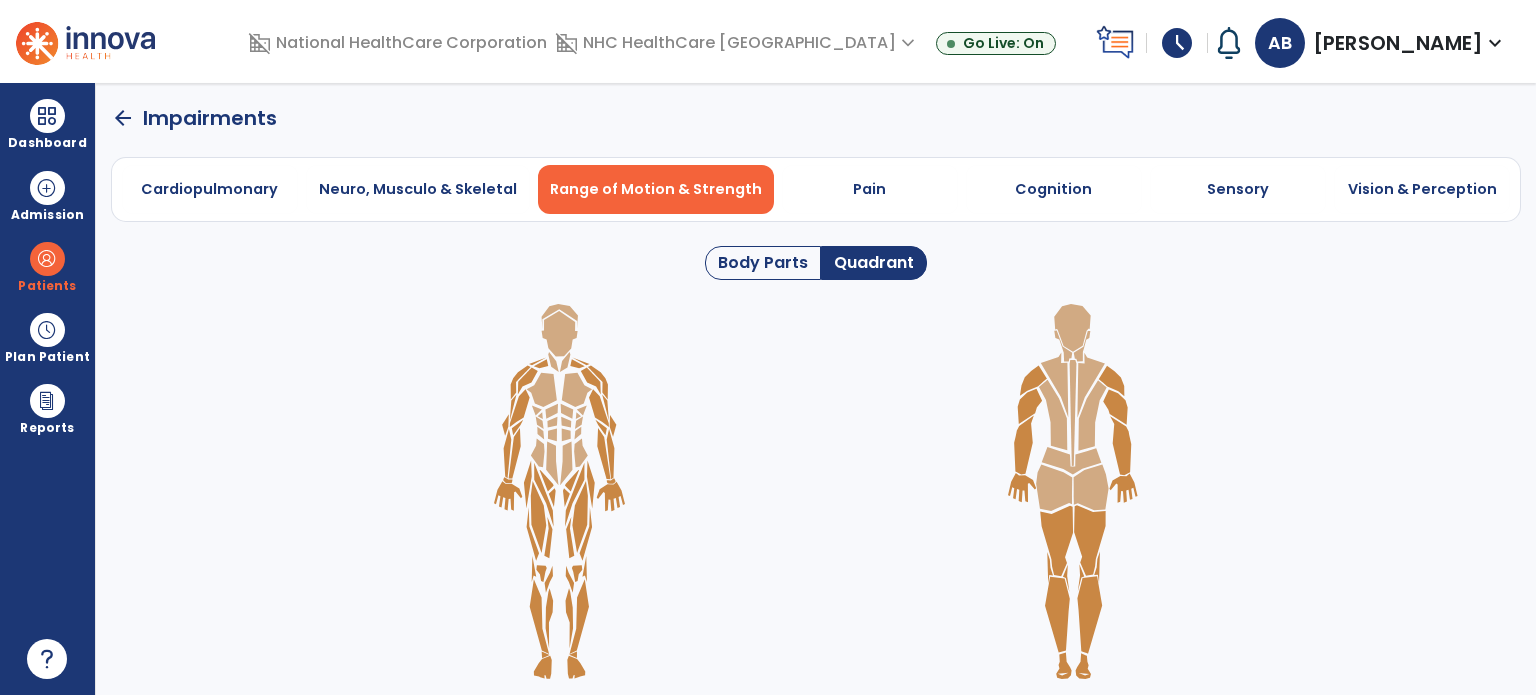 click 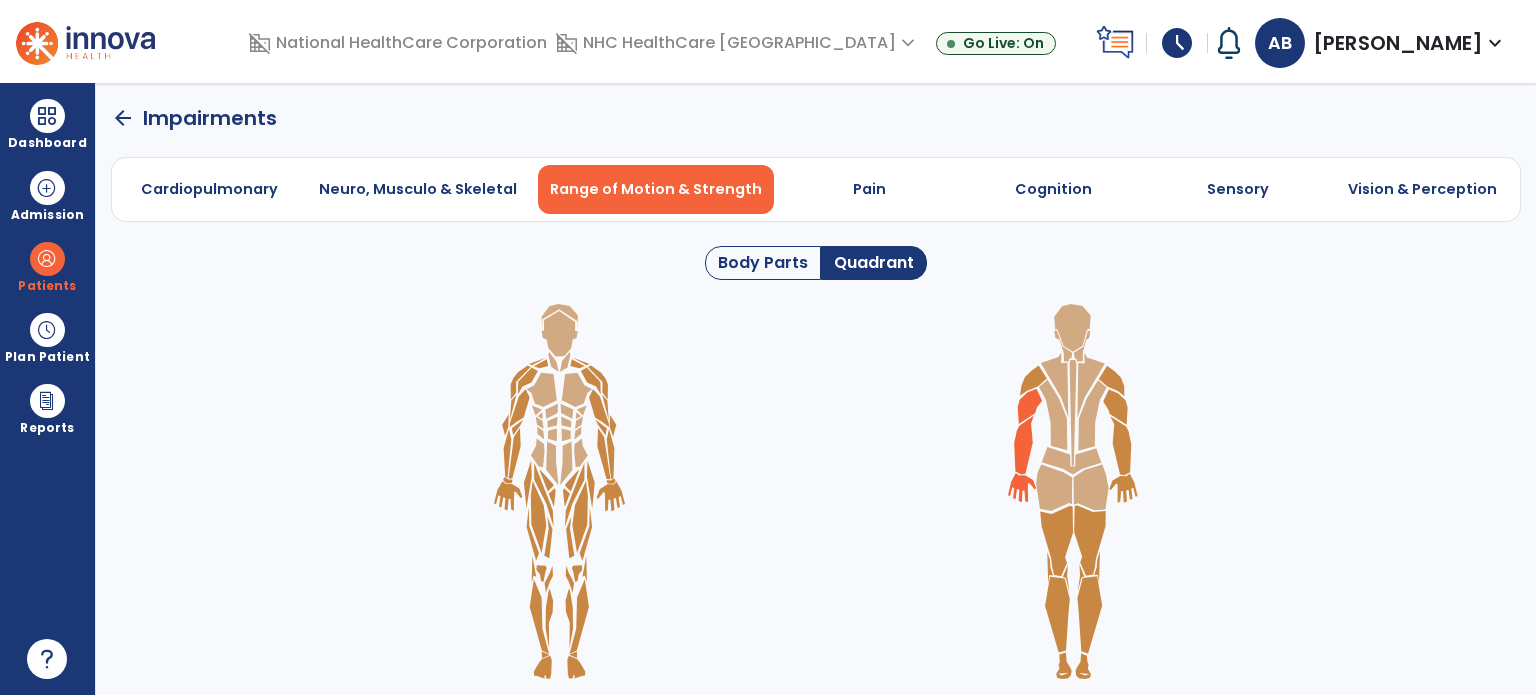 drag, startPoint x: 1017, startPoint y: 407, endPoint x: 1031, endPoint y: 411, distance: 14.56022 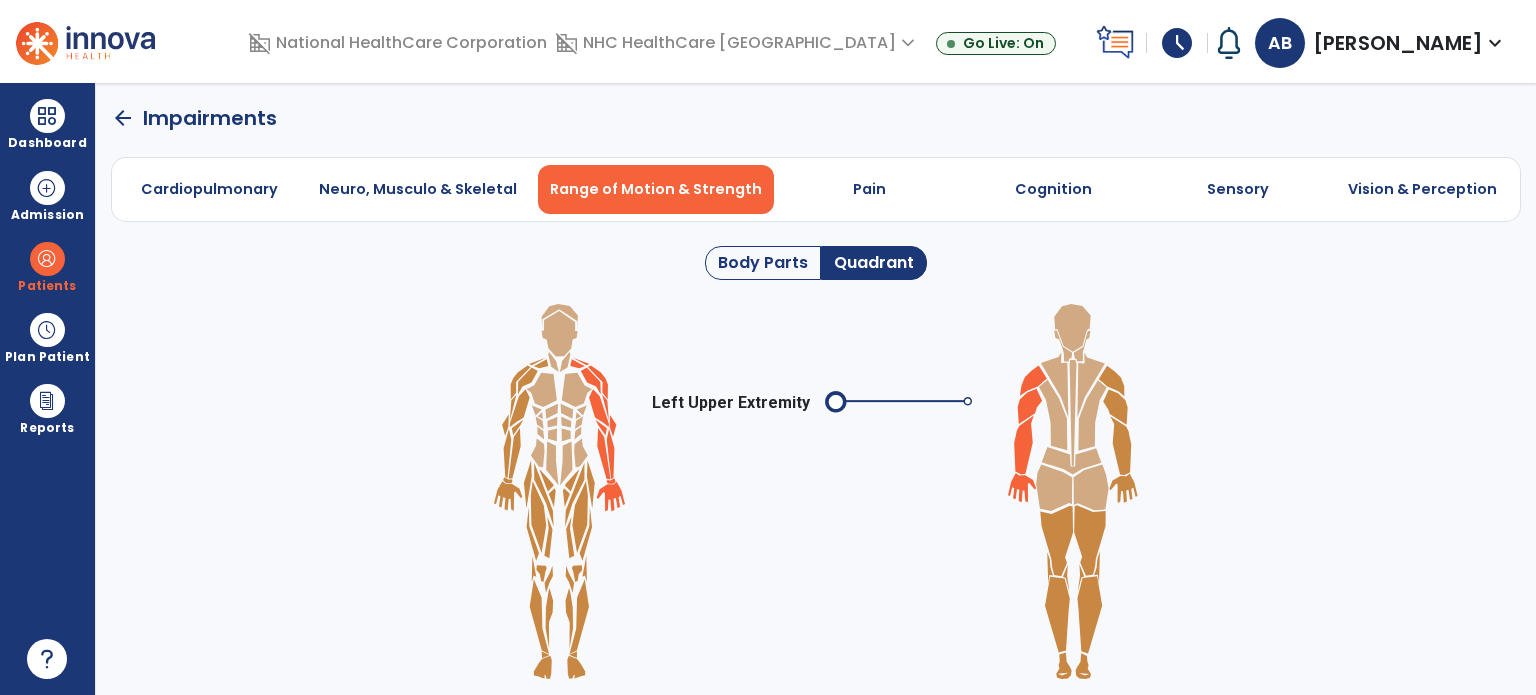 click 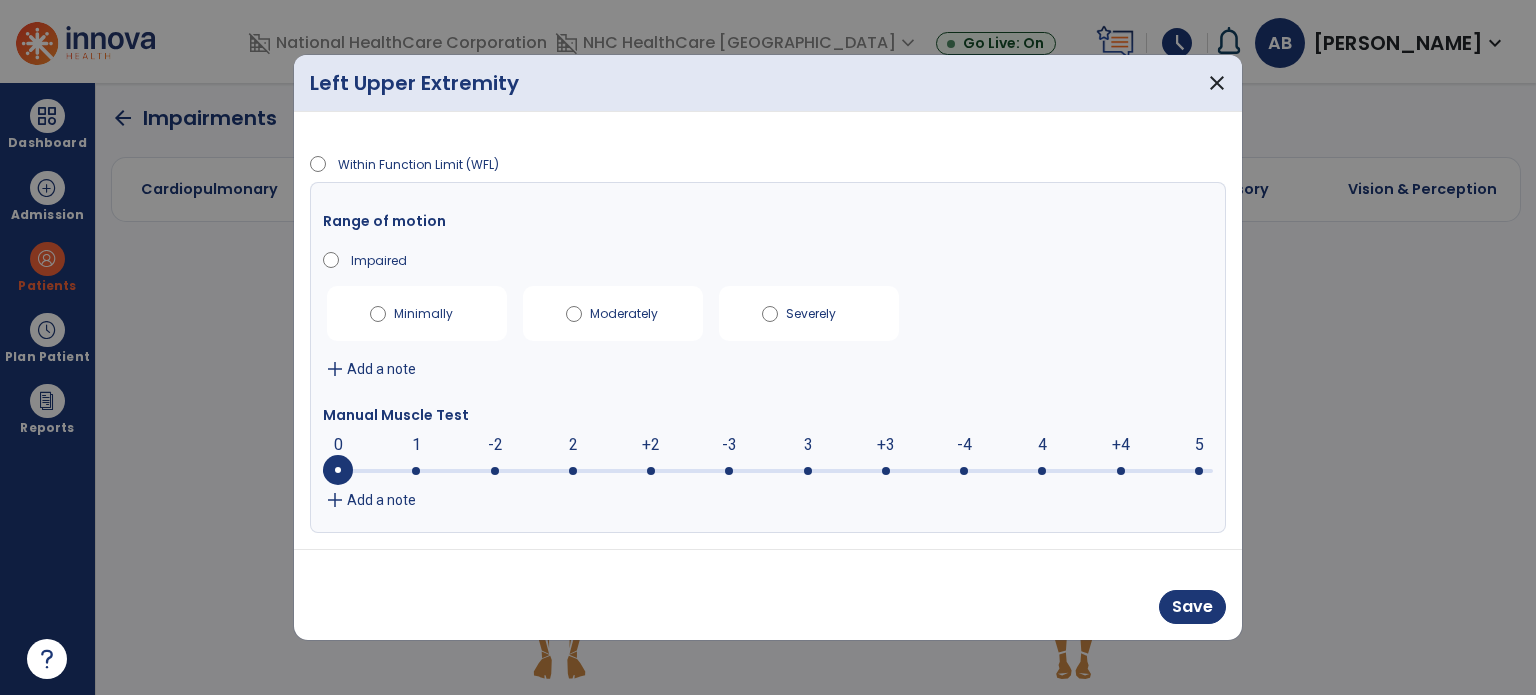 click at bounding box center [768, 471] 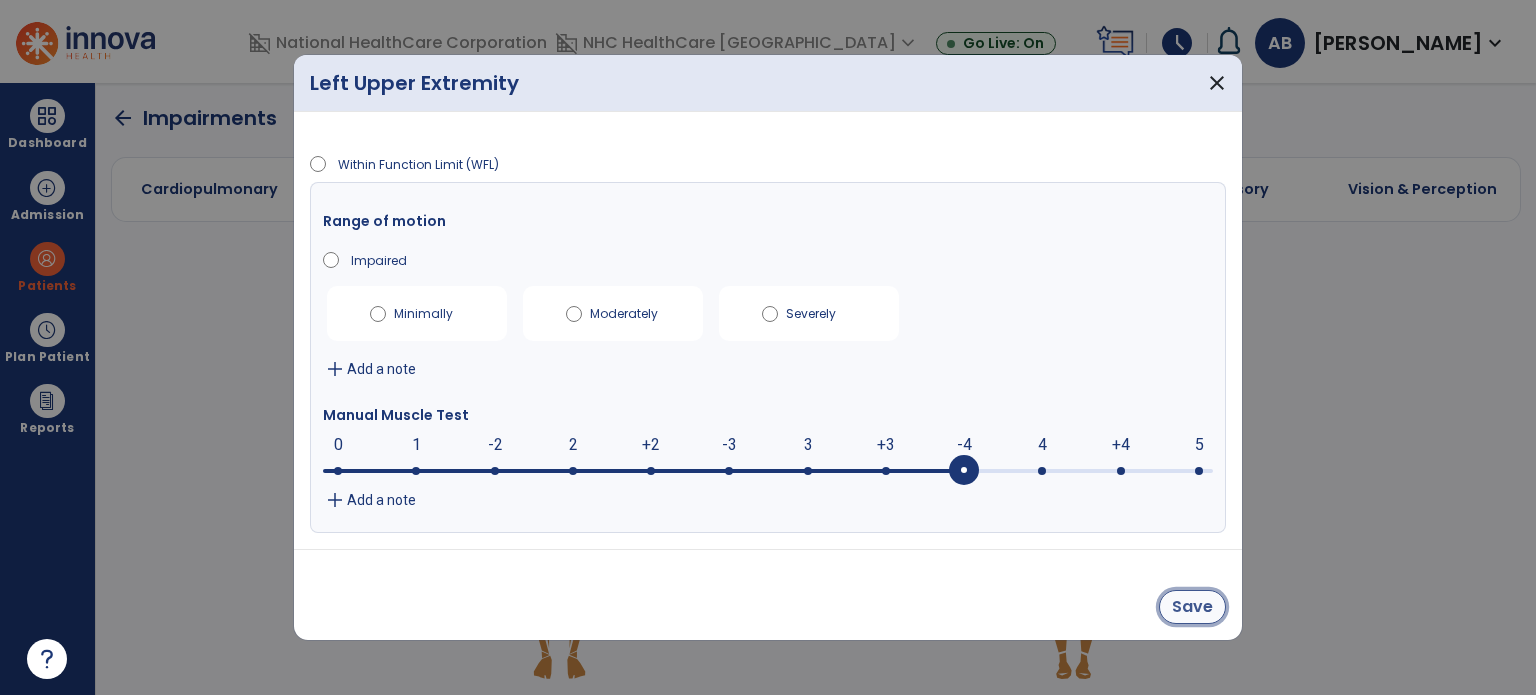 click on "Save" at bounding box center [1192, 607] 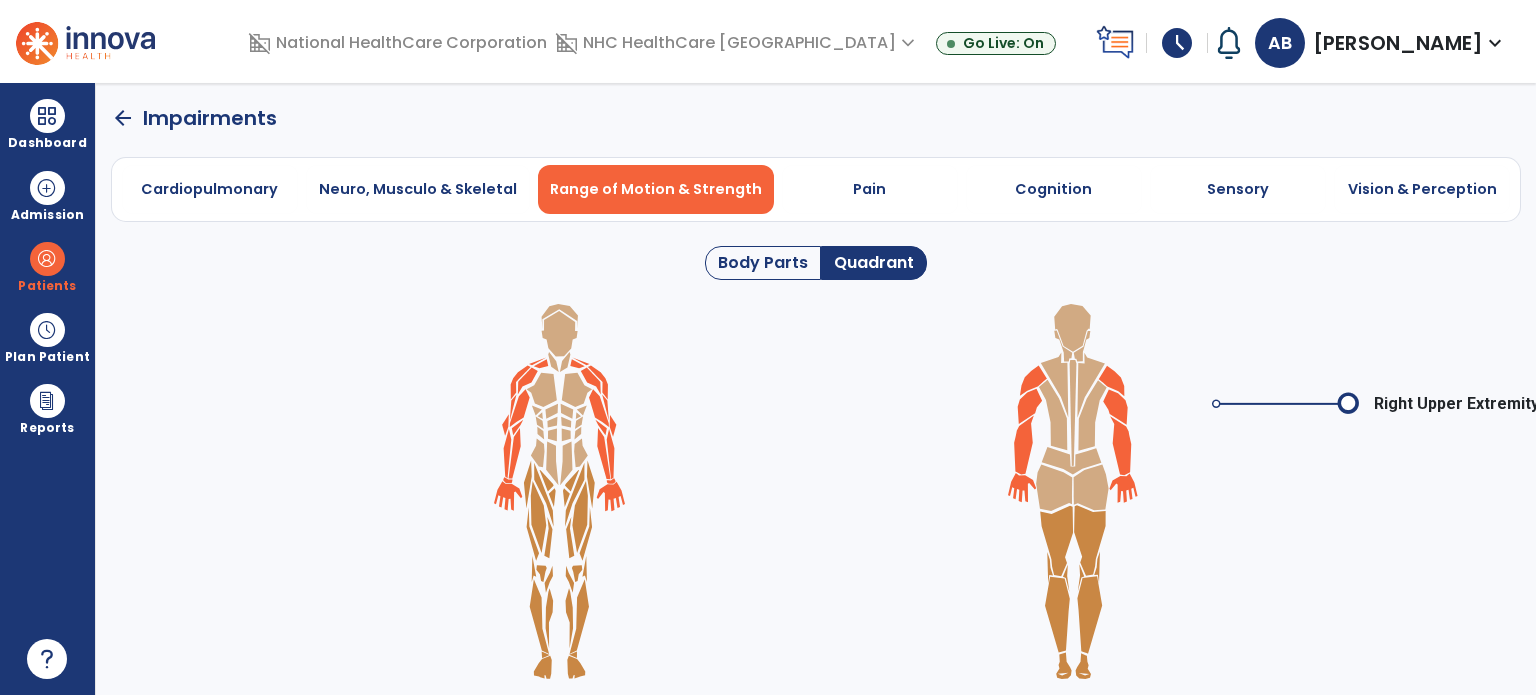 click 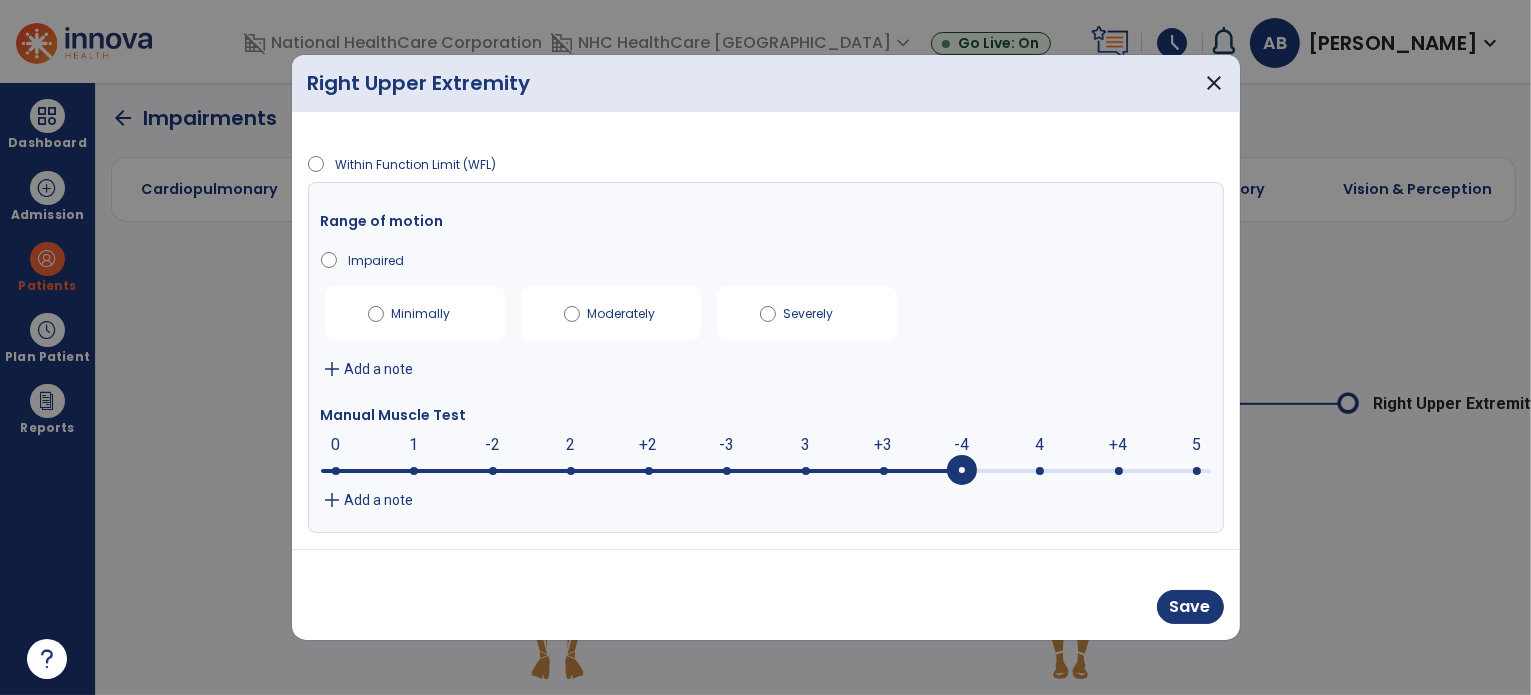 click at bounding box center [766, 469] 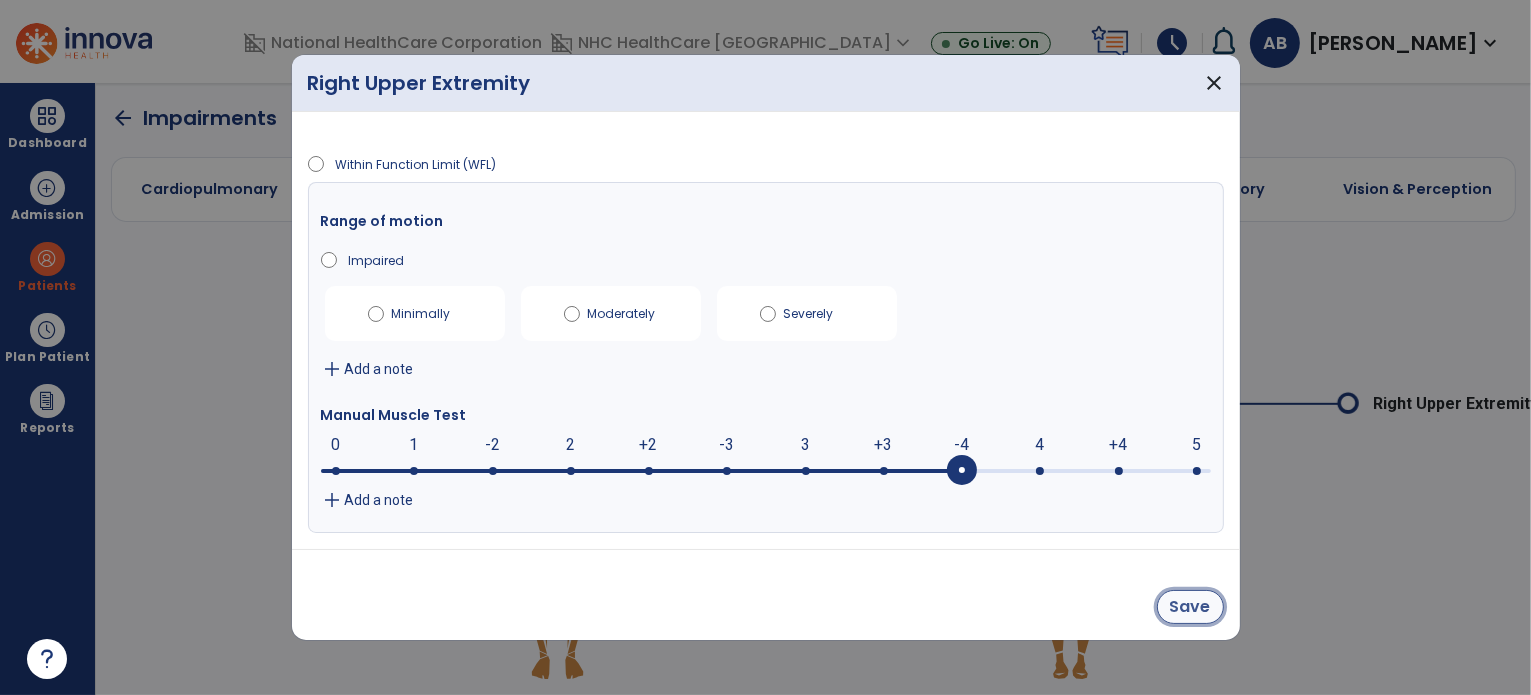 click on "Save" at bounding box center (1190, 607) 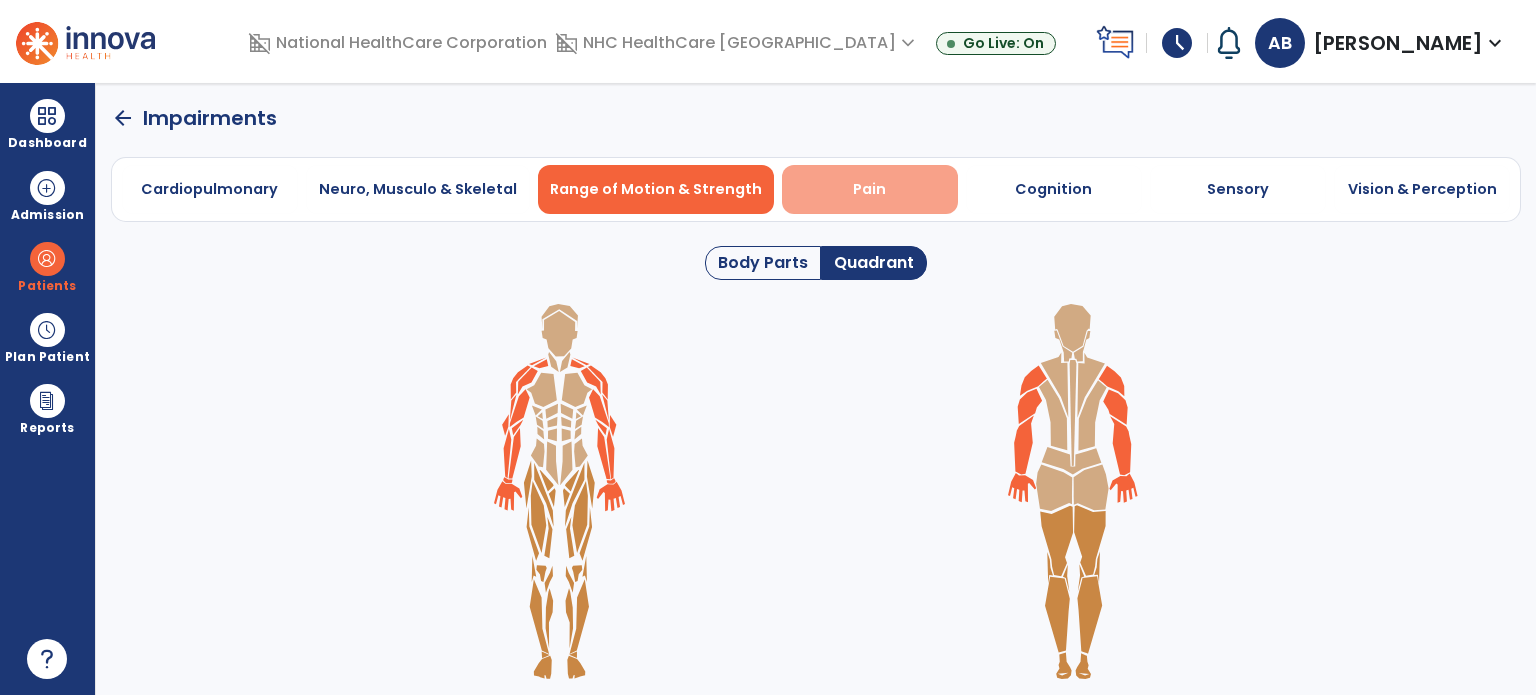 click on "Pain" at bounding box center (869, 189) 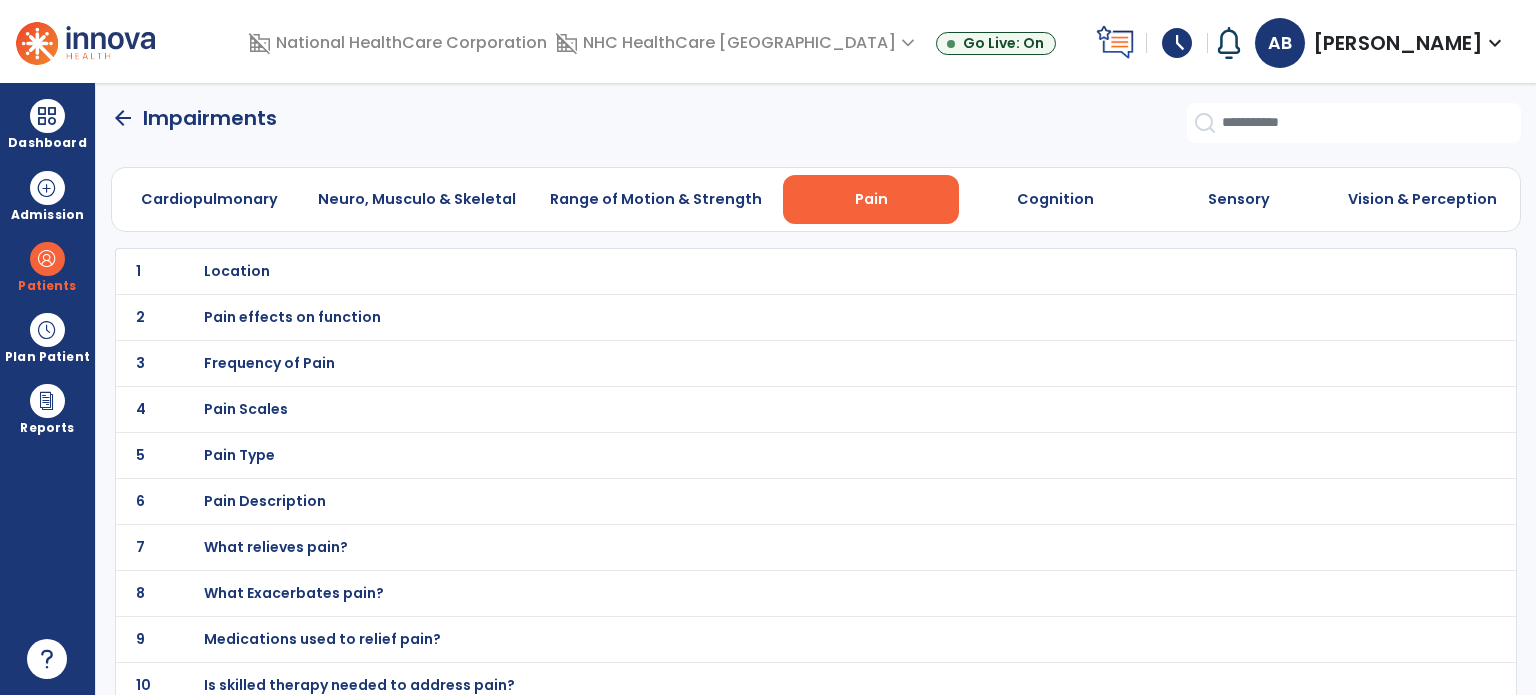 click on "Location" at bounding box center (237, 271) 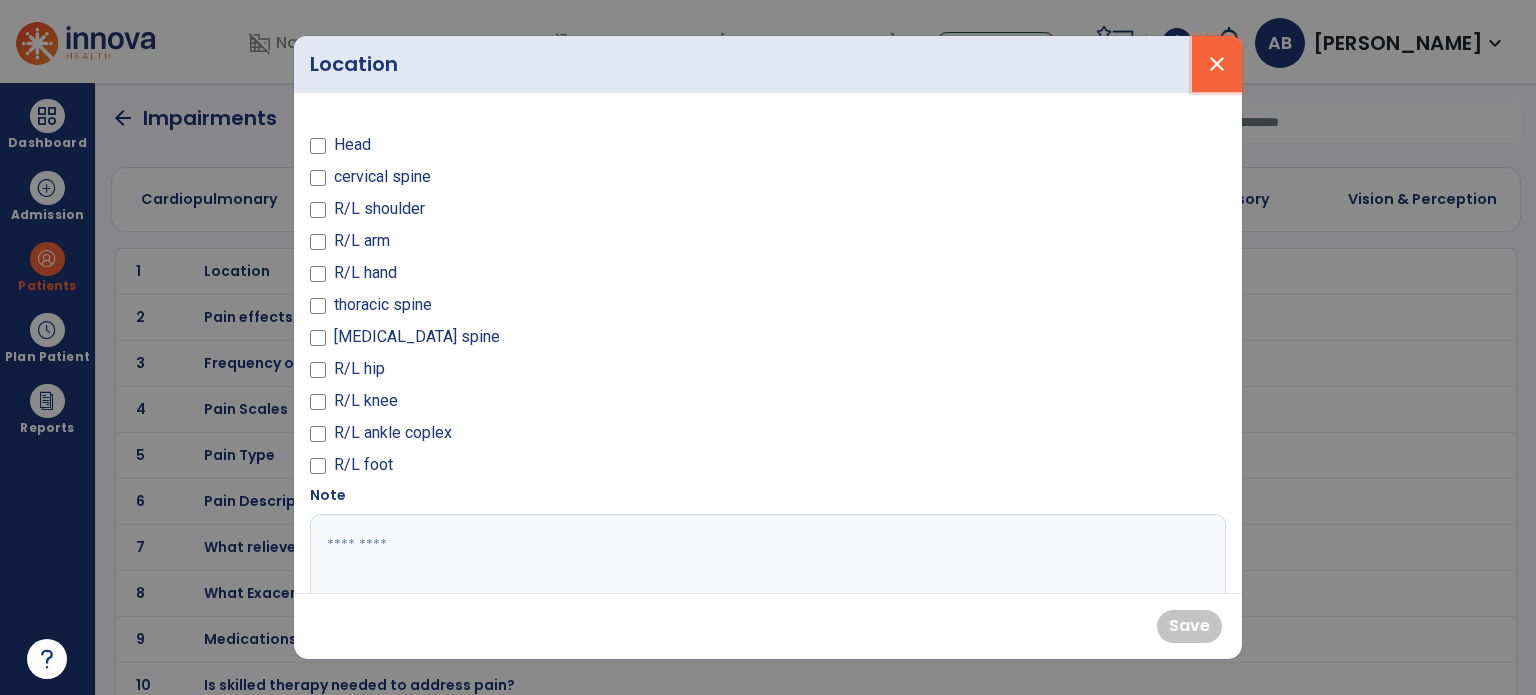 click on "close" at bounding box center (1217, 64) 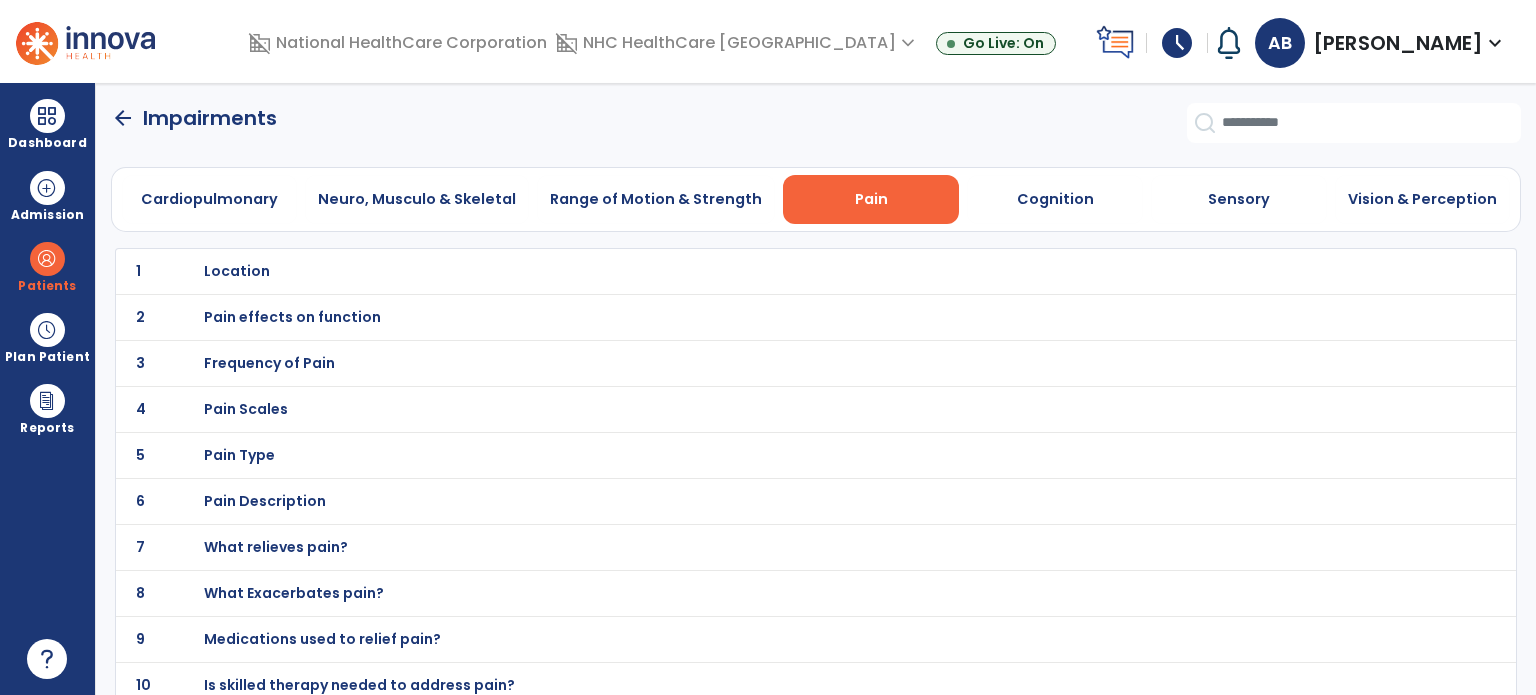 click on "Pain Scales" at bounding box center [237, 271] 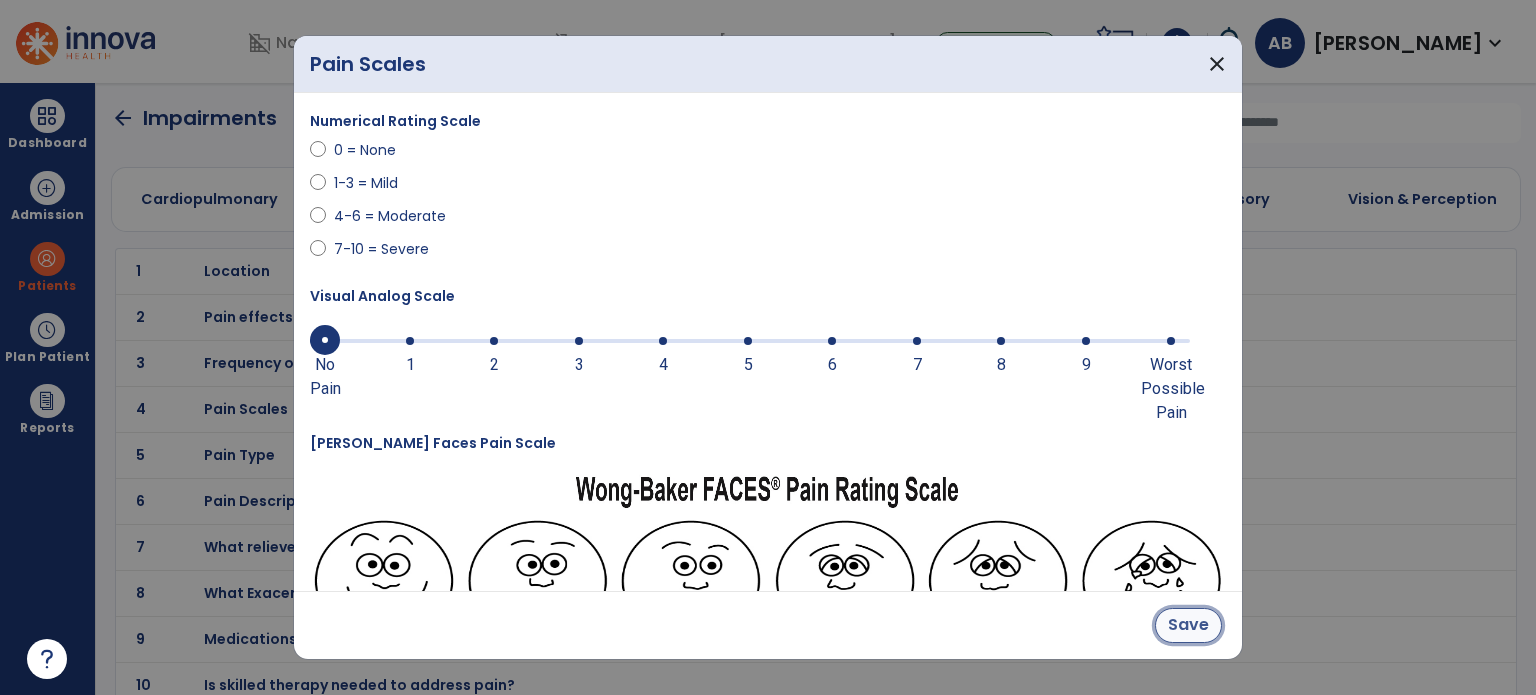click on "Save" at bounding box center [1188, 625] 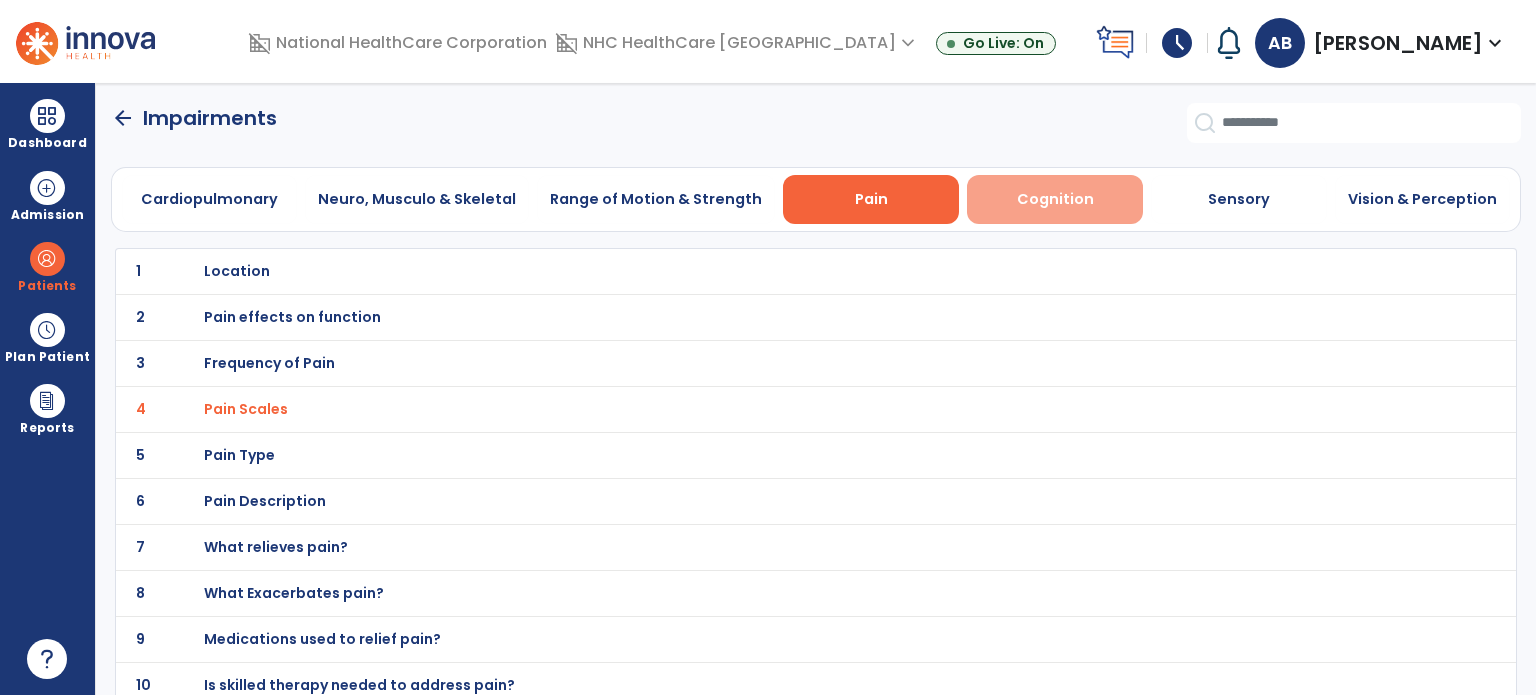 click on "Cognition" at bounding box center (1055, 199) 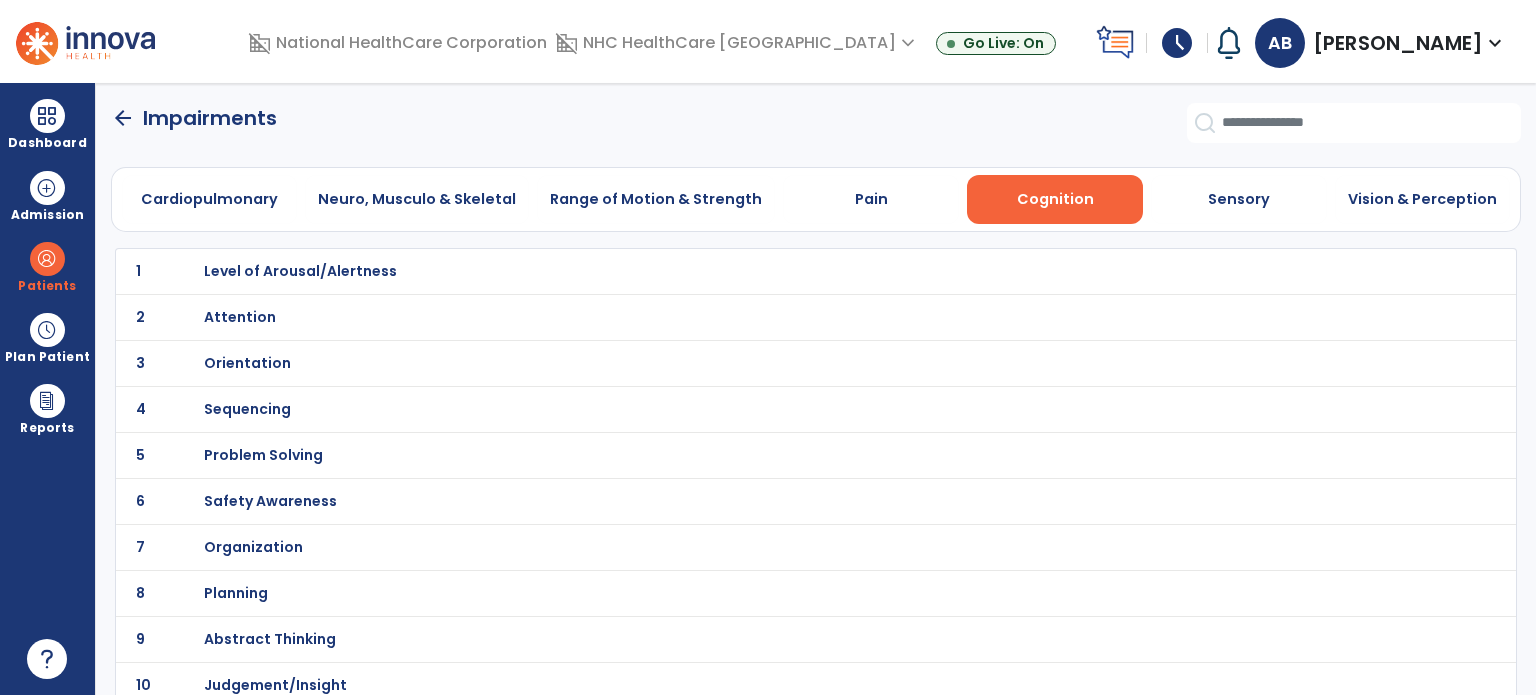 click on "Level of Arousal/Alertness" at bounding box center (772, 271) 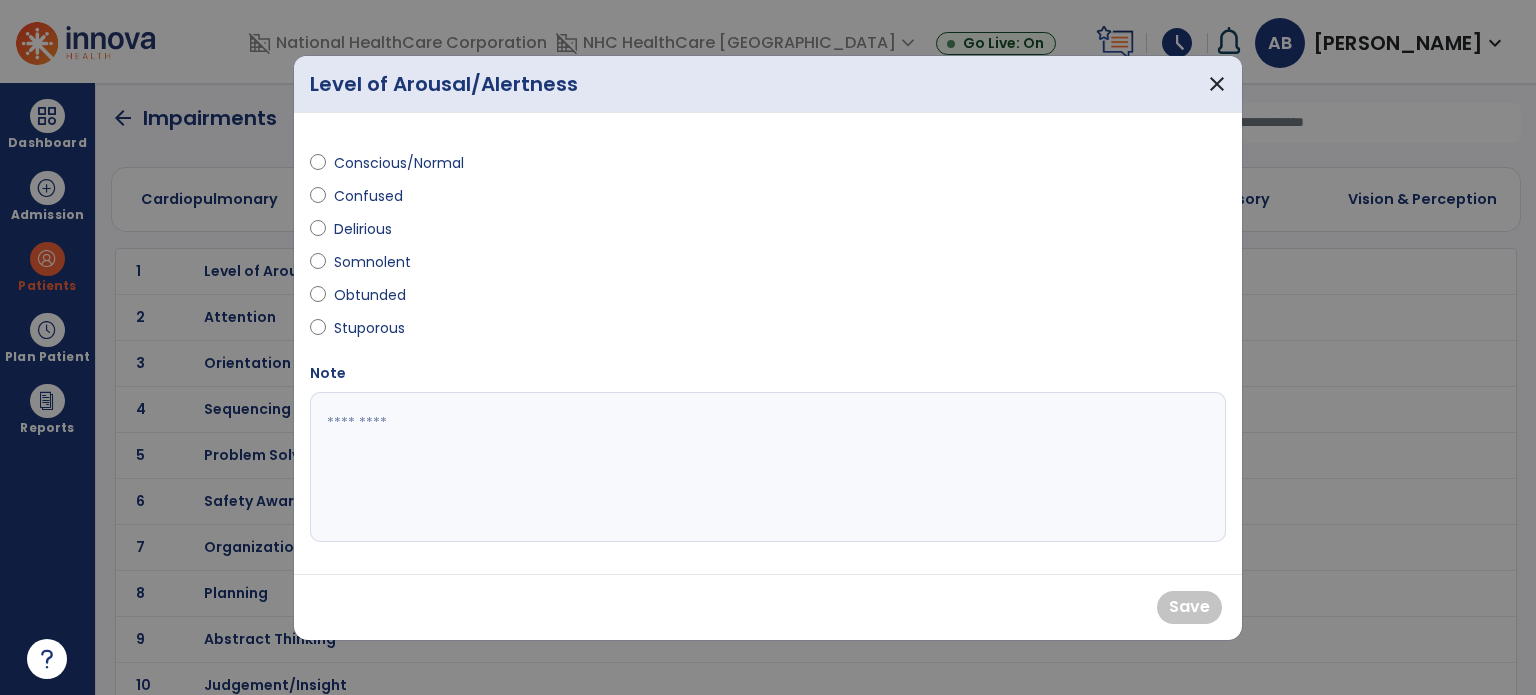 click on "Confused" at bounding box center (369, 196) 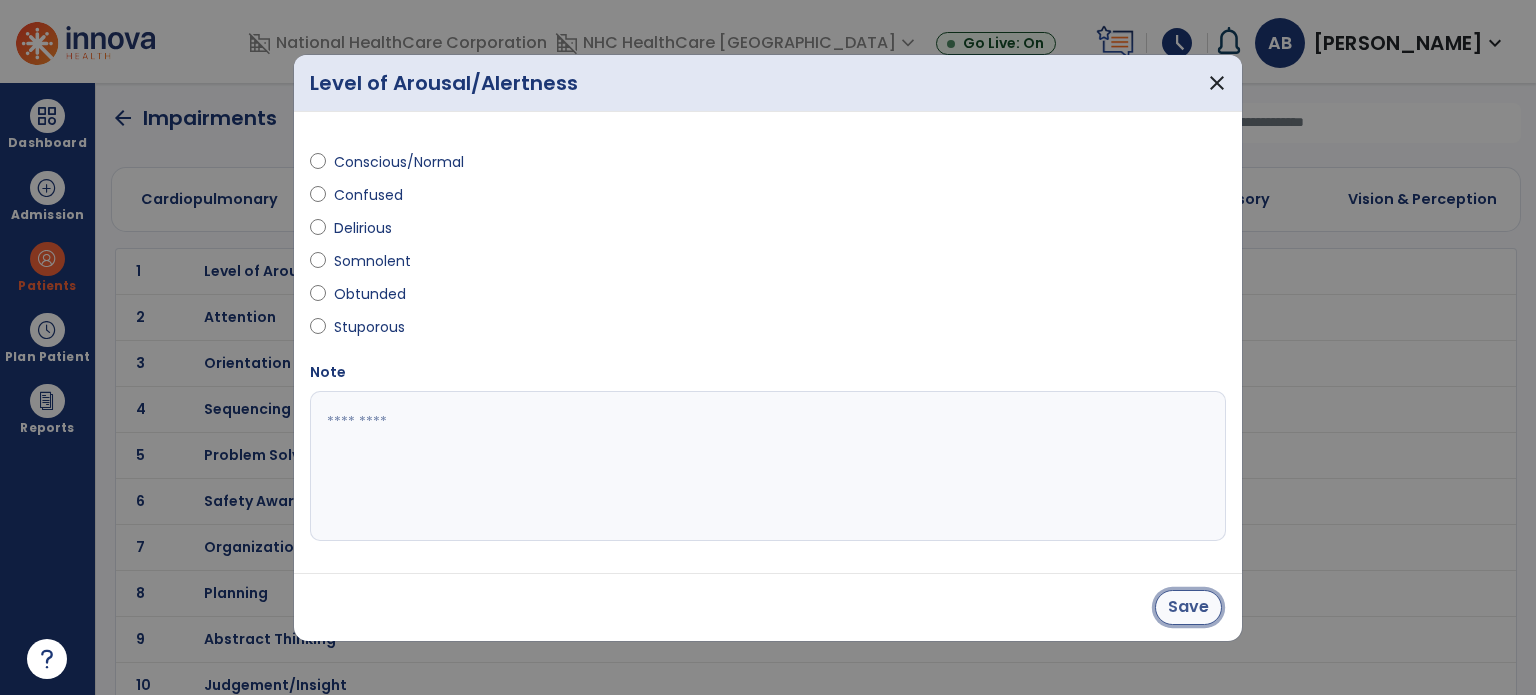 click on "Save" at bounding box center (1188, 607) 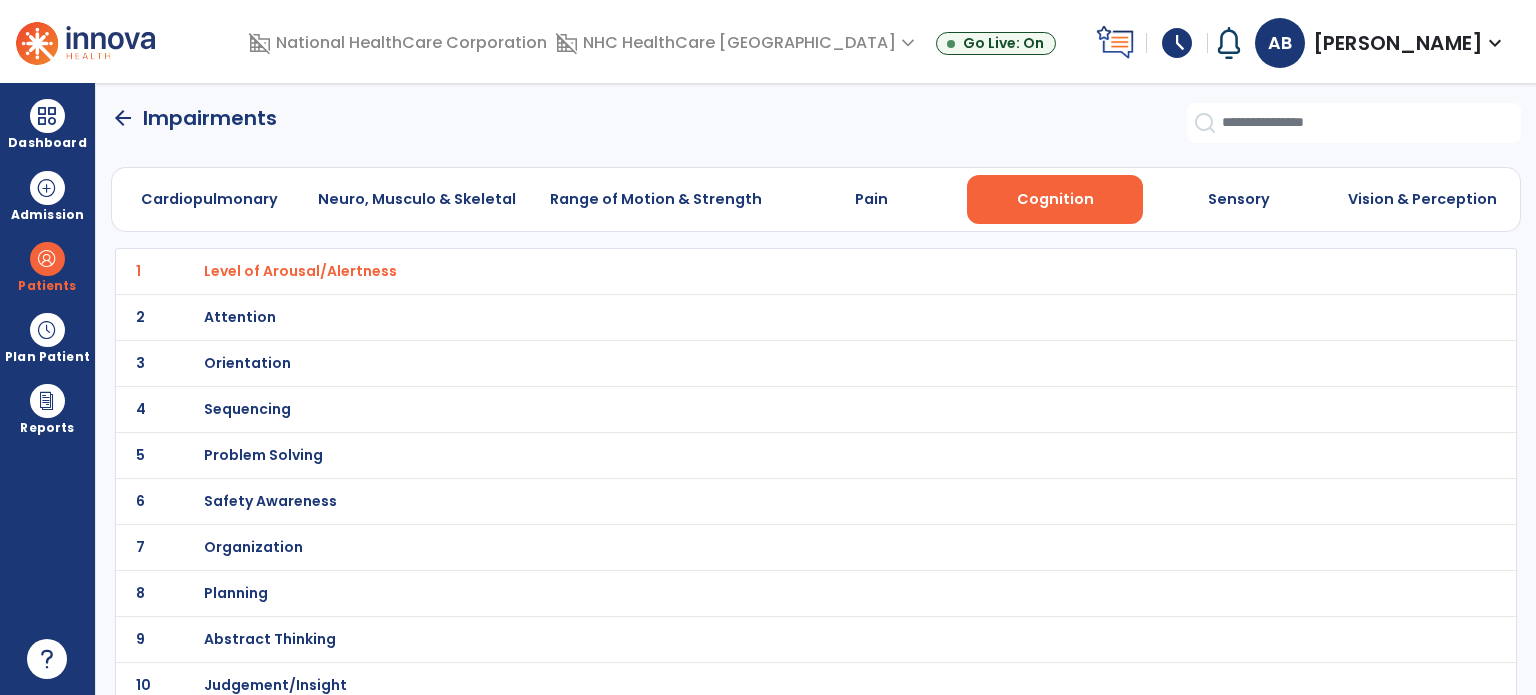 click on "Orientation" at bounding box center (772, 271) 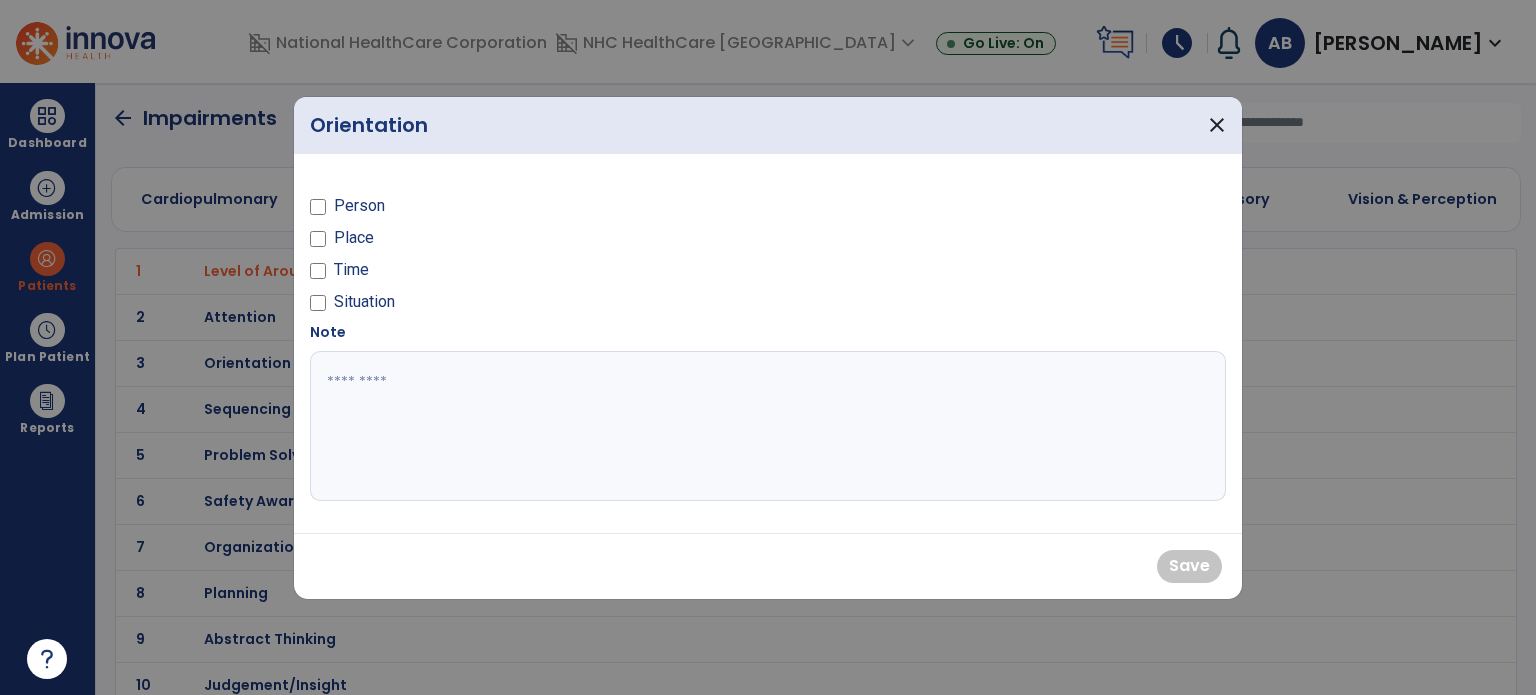 click on "Person" at bounding box center [359, 206] 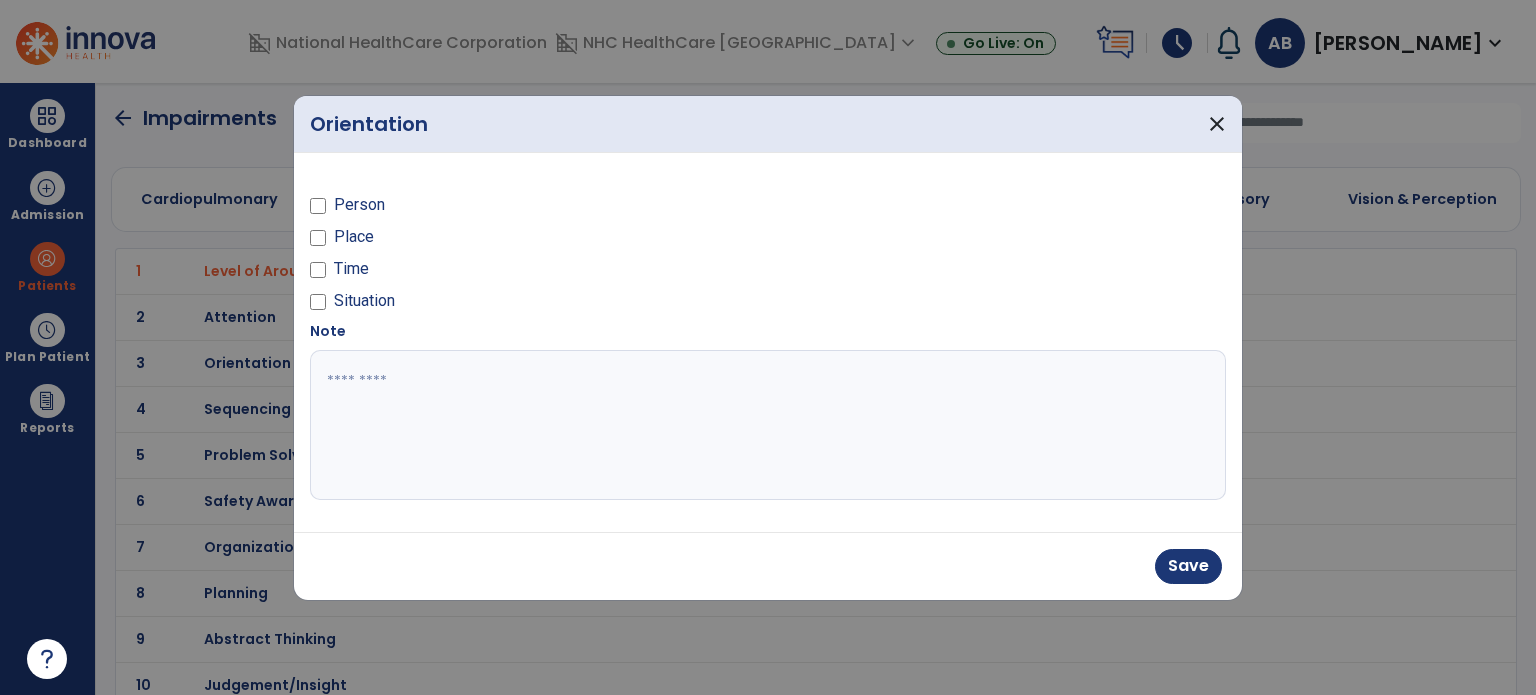 click on "Situation" at bounding box center [533, 305] 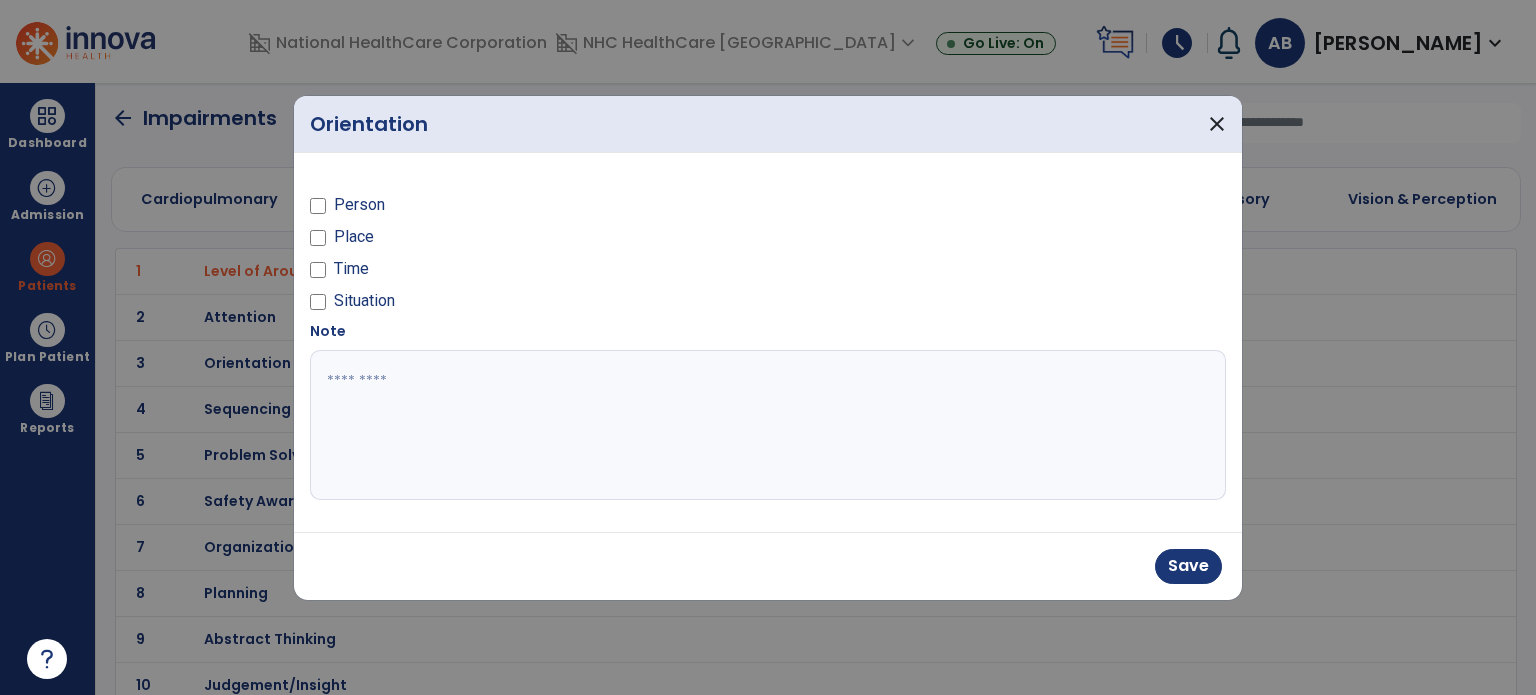 click on "Situation" at bounding box center (364, 301) 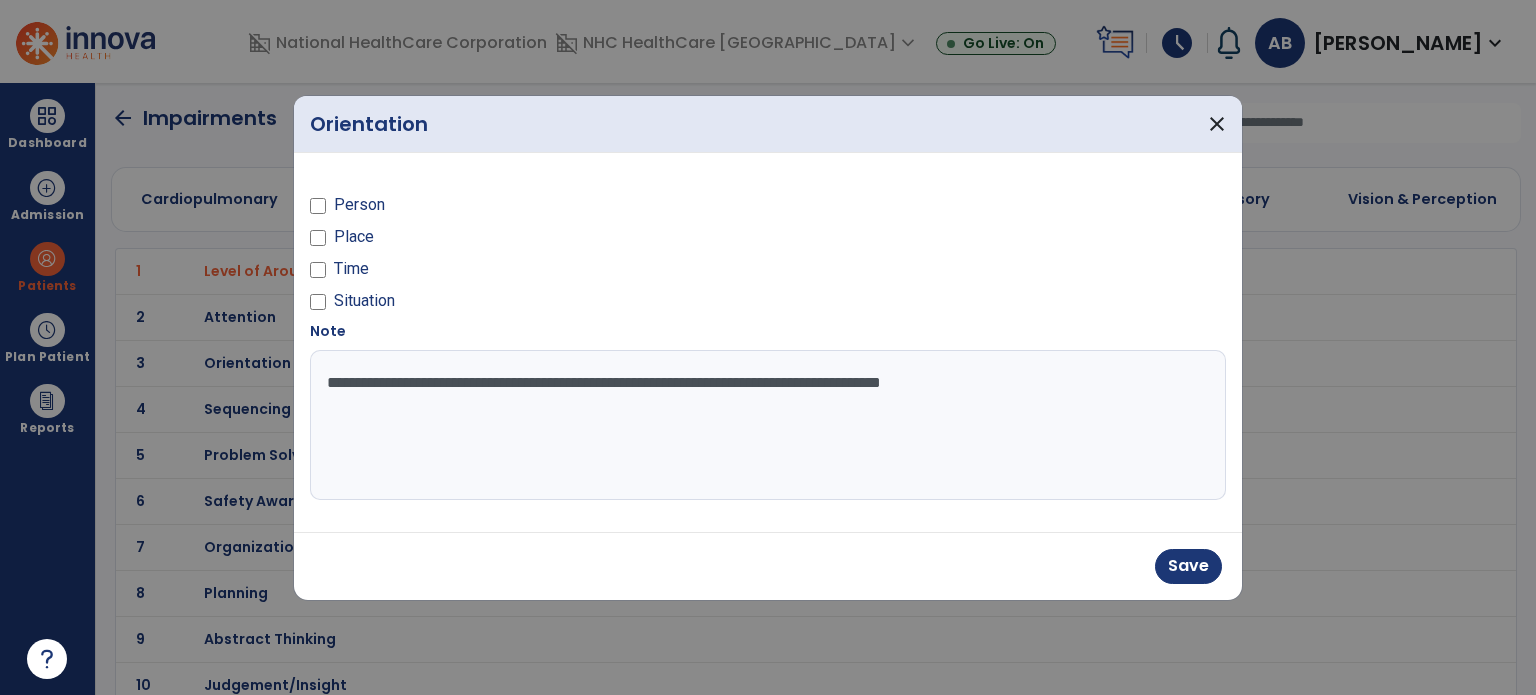 type on "**********" 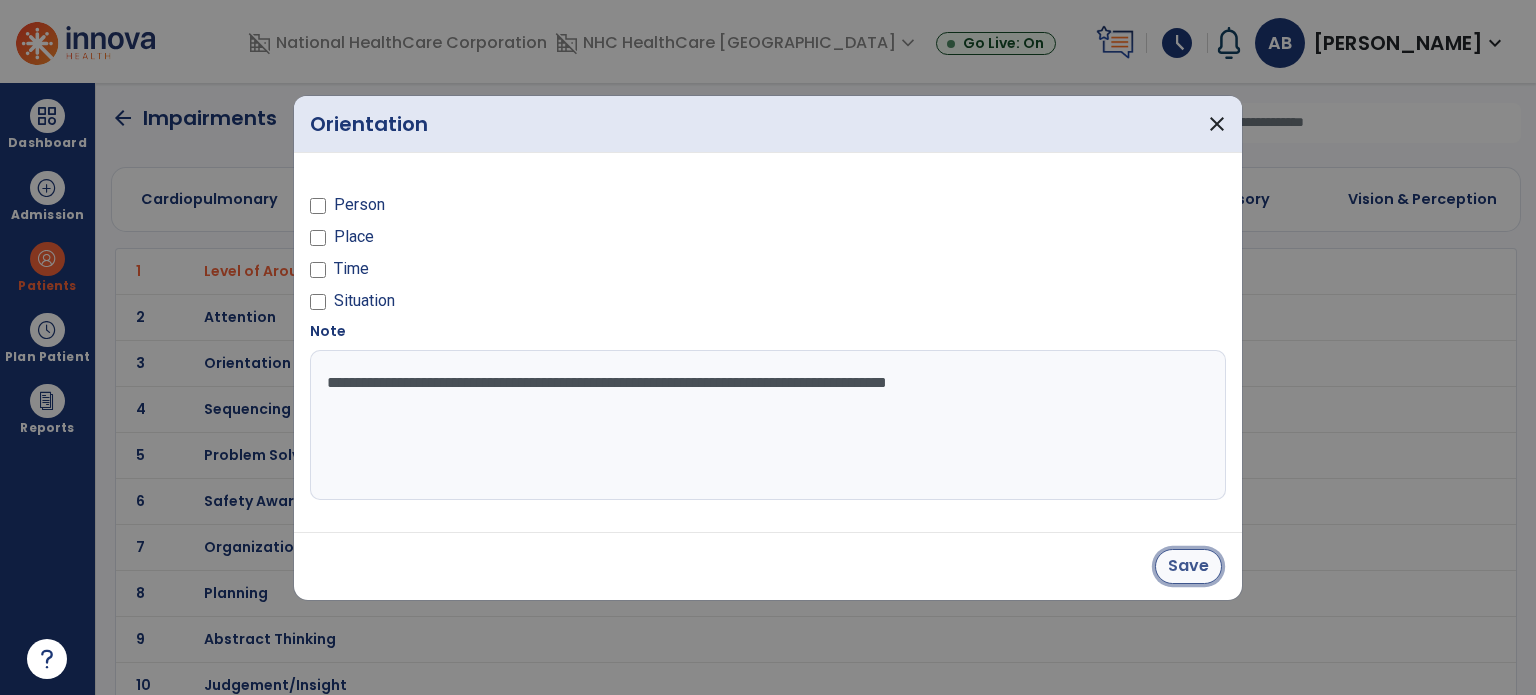 click on "Save" at bounding box center (1188, 566) 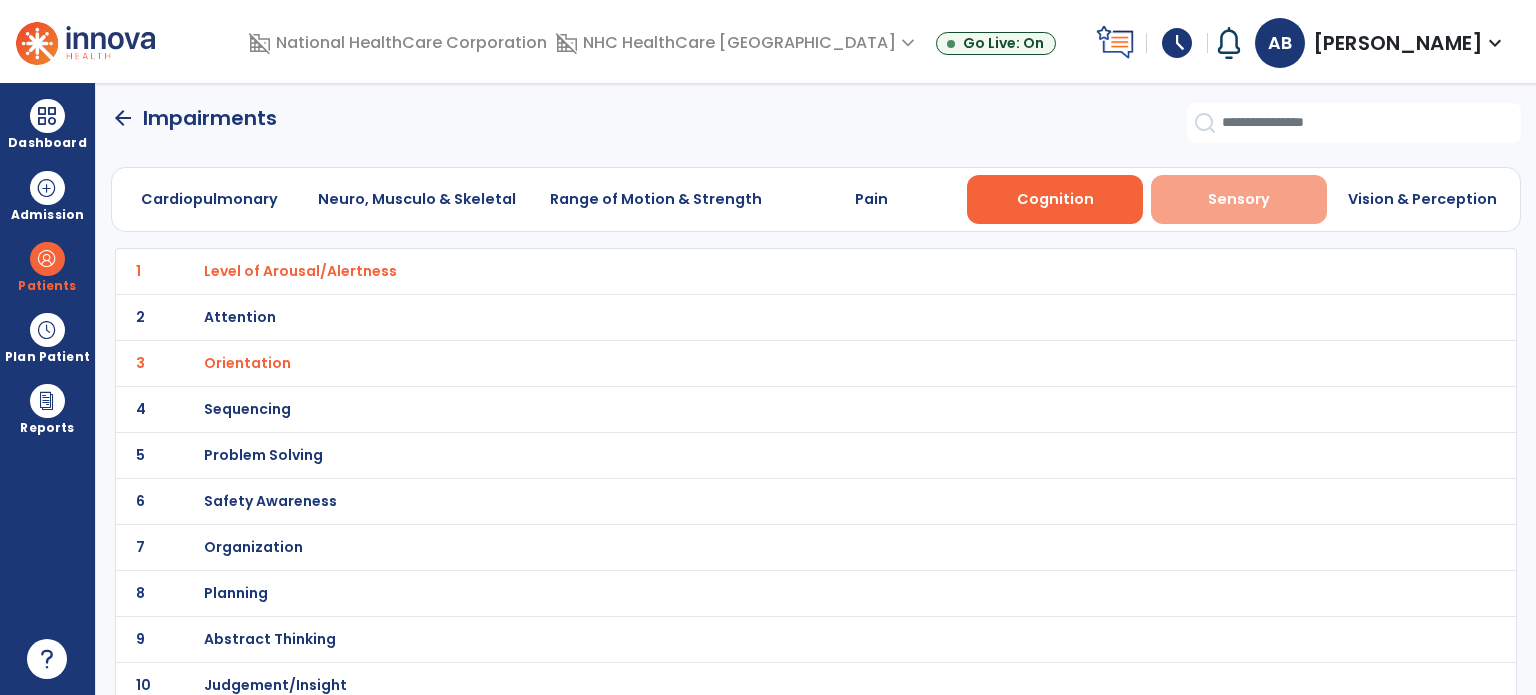 click on "Sensory" at bounding box center (1239, 199) 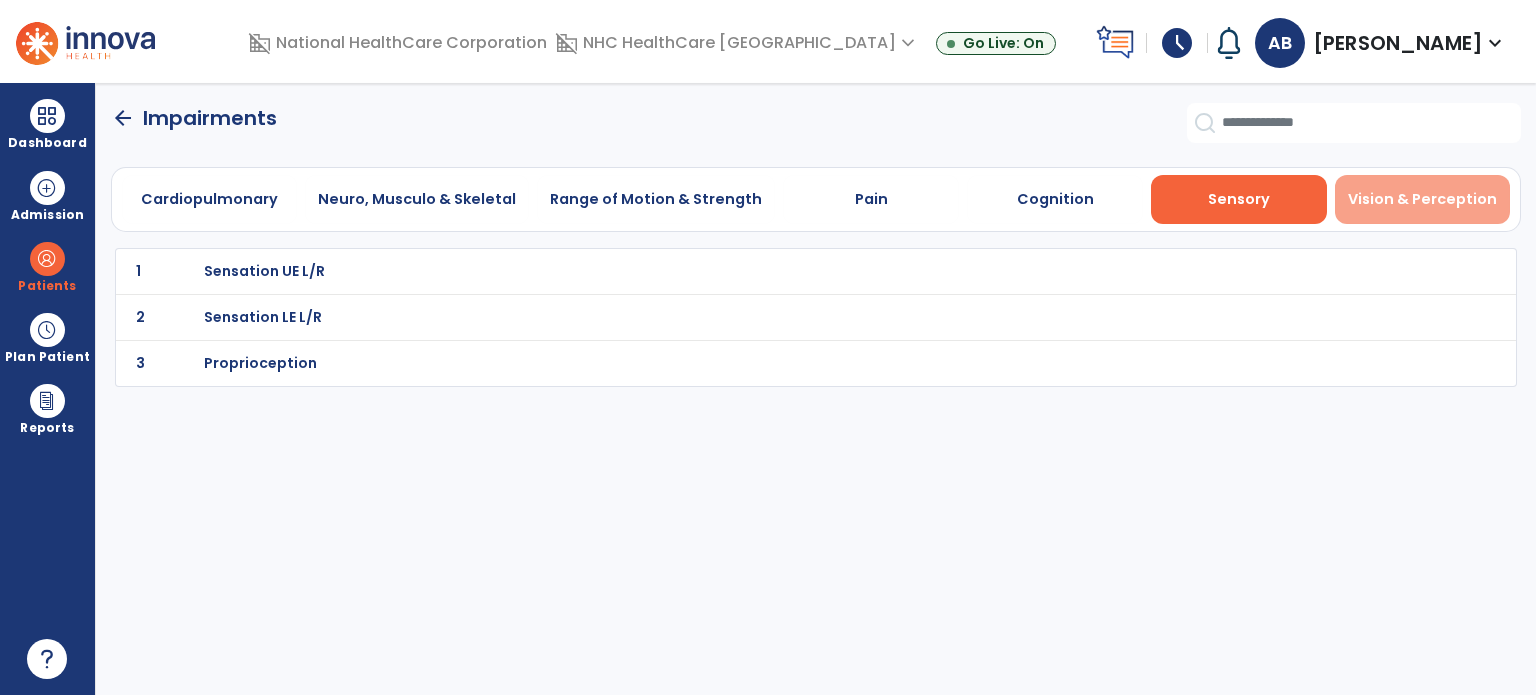 click on "Vision & Perception" at bounding box center [1423, 199] 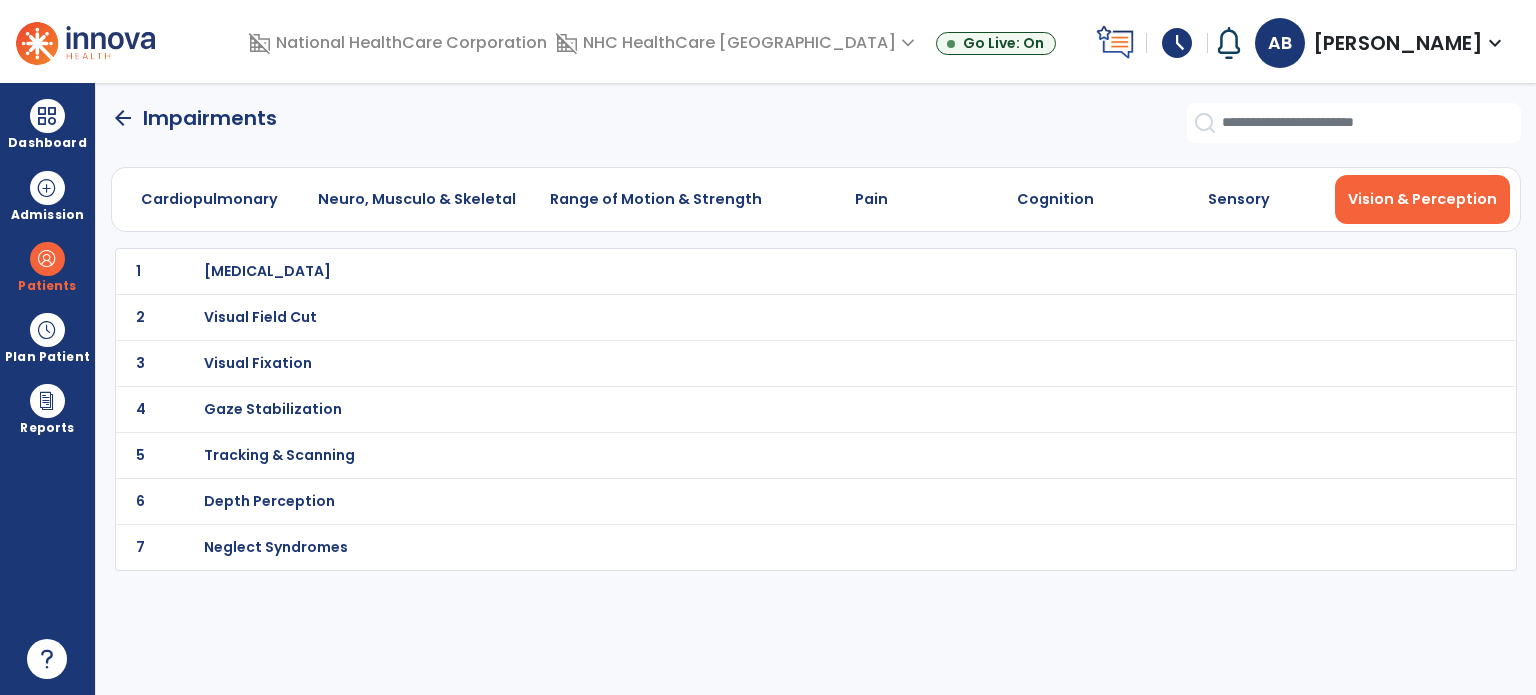 click on "[MEDICAL_DATA]" at bounding box center (772, 271) 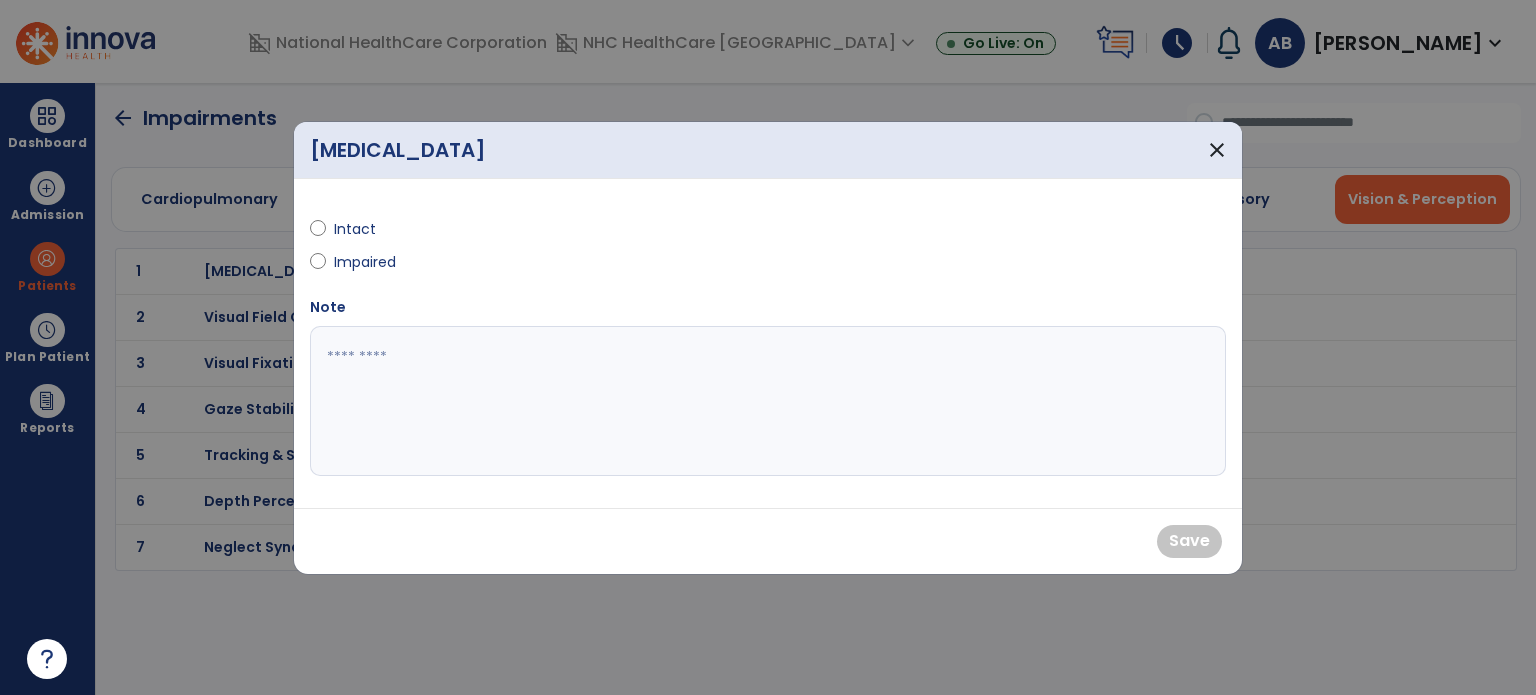 click on "Impaired" at bounding box center (369, 262) 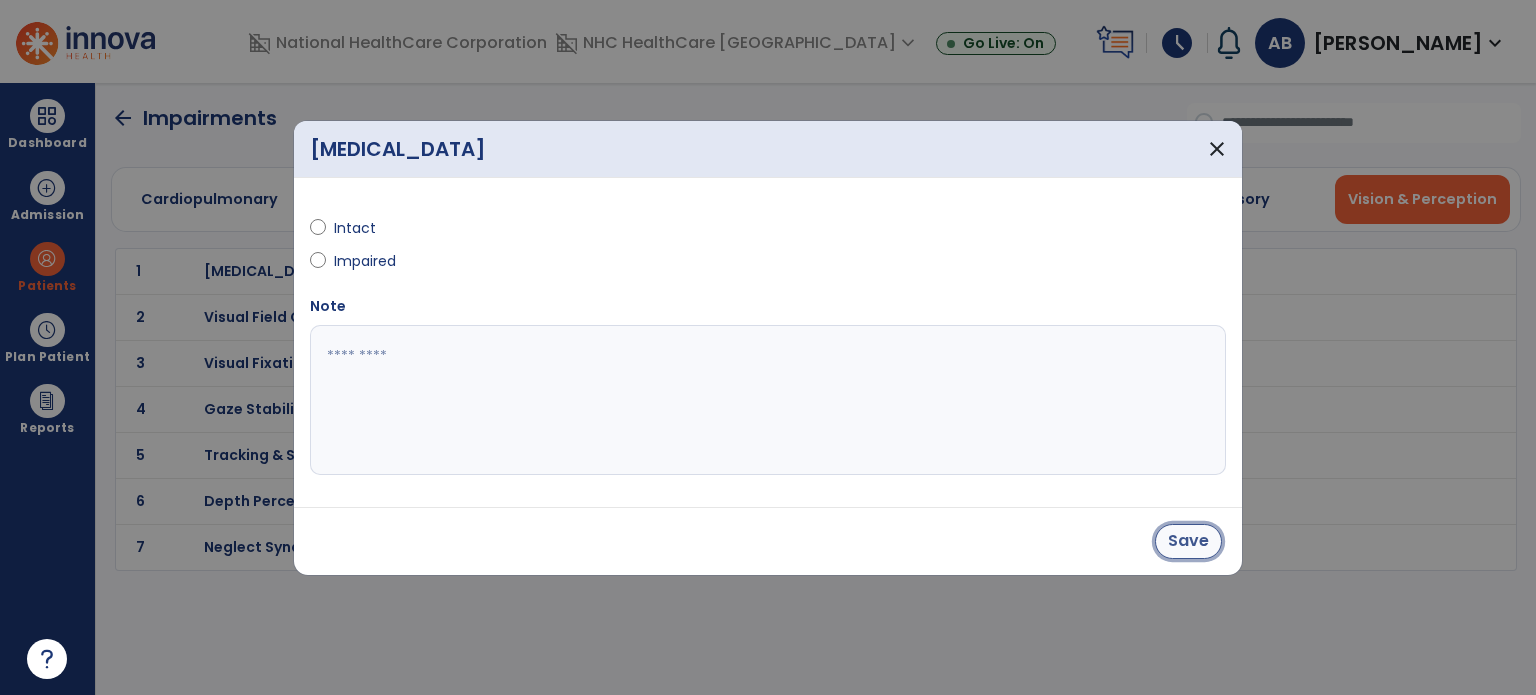 click on "Save" at bounding box center (1188, 541) 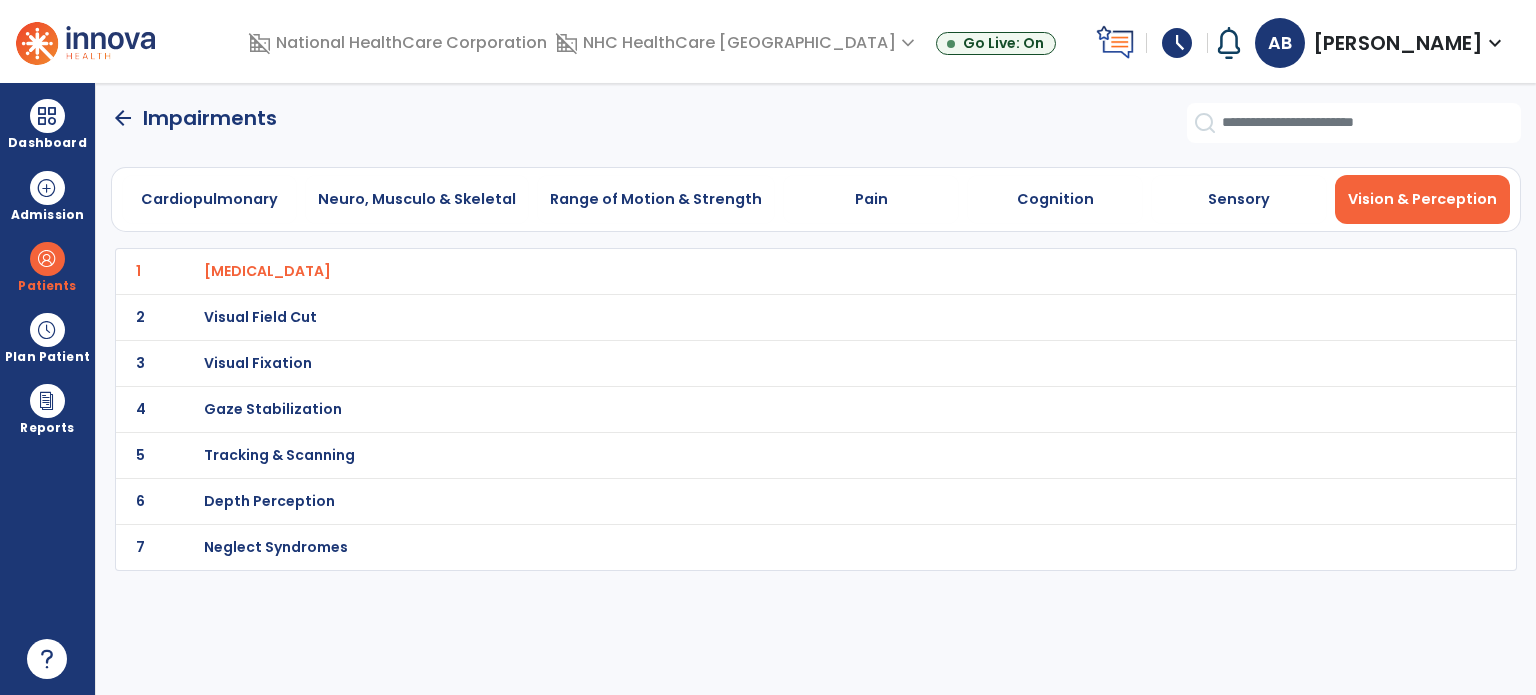 click on "arrow_back" 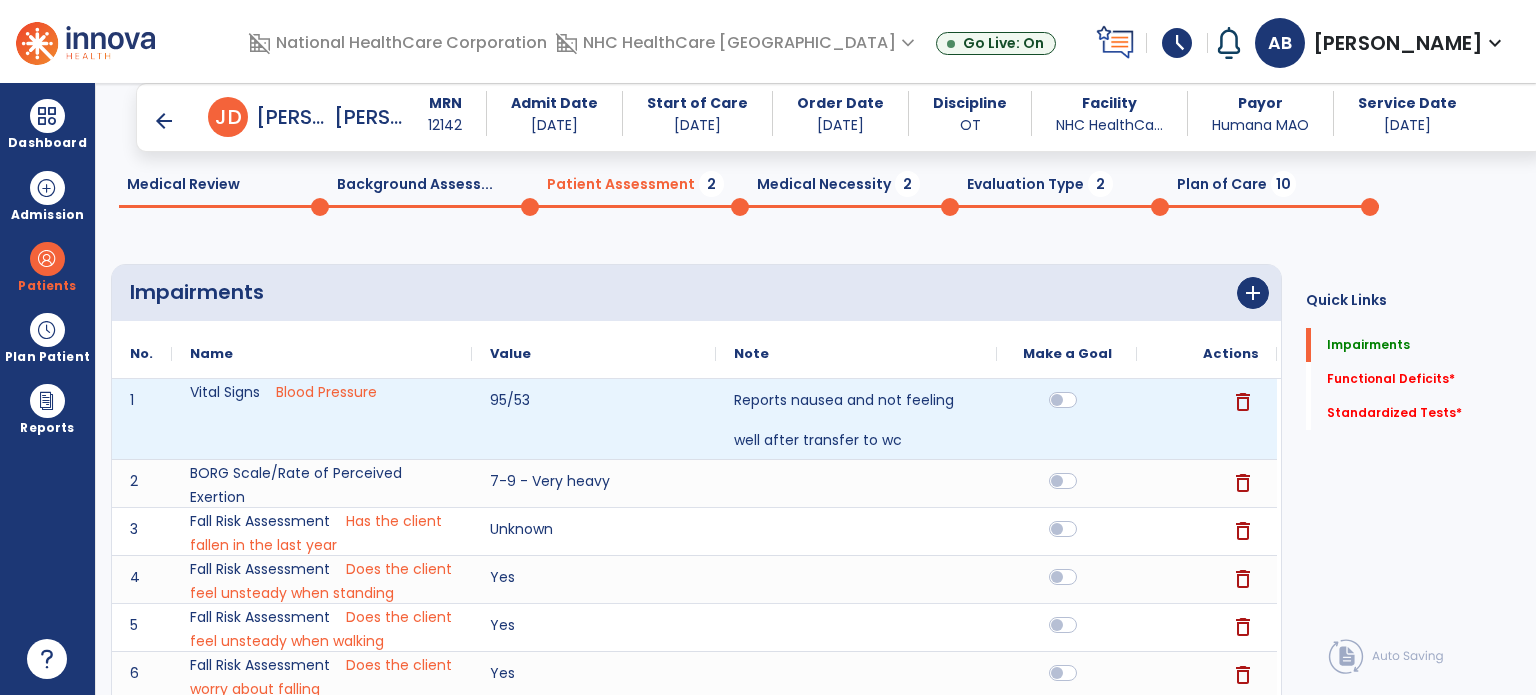 scroll, scrollTop: 100, scrollLeft: 0, axis: vertical 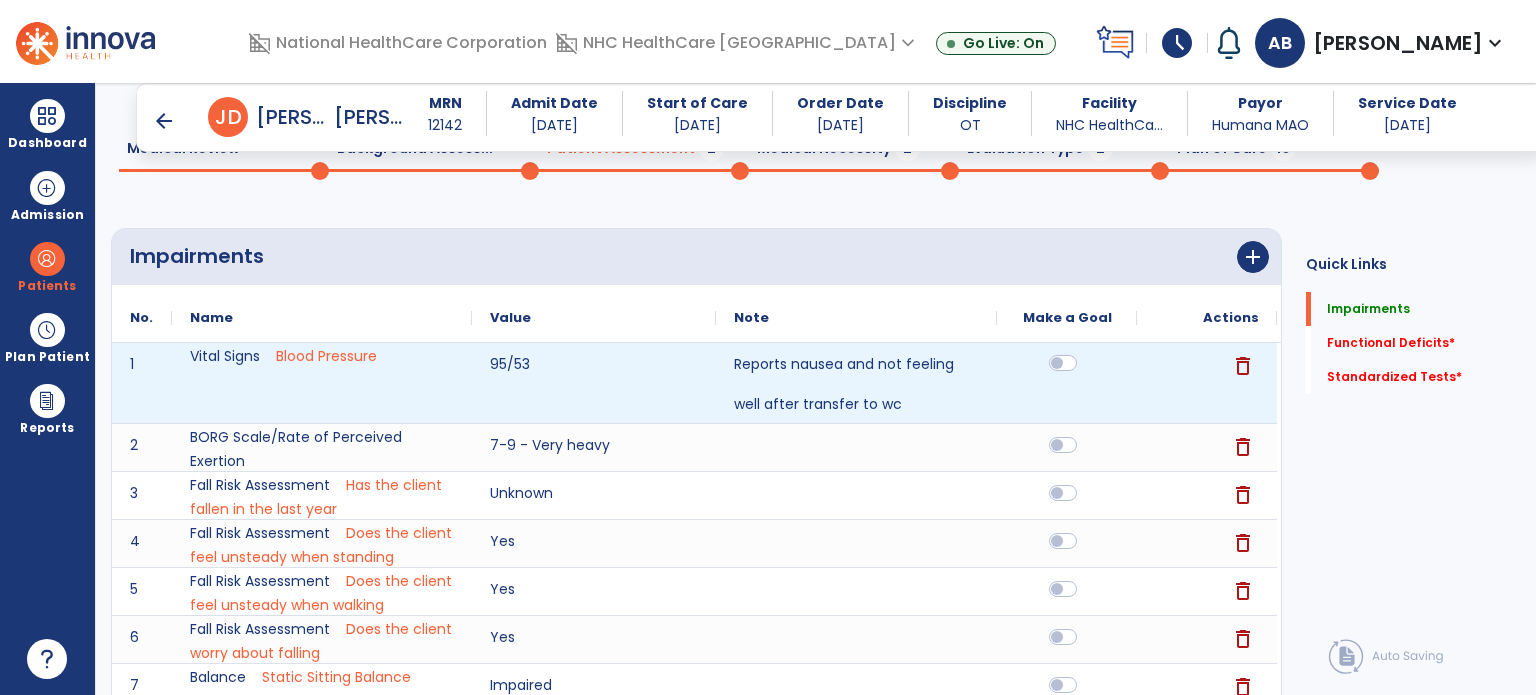 click 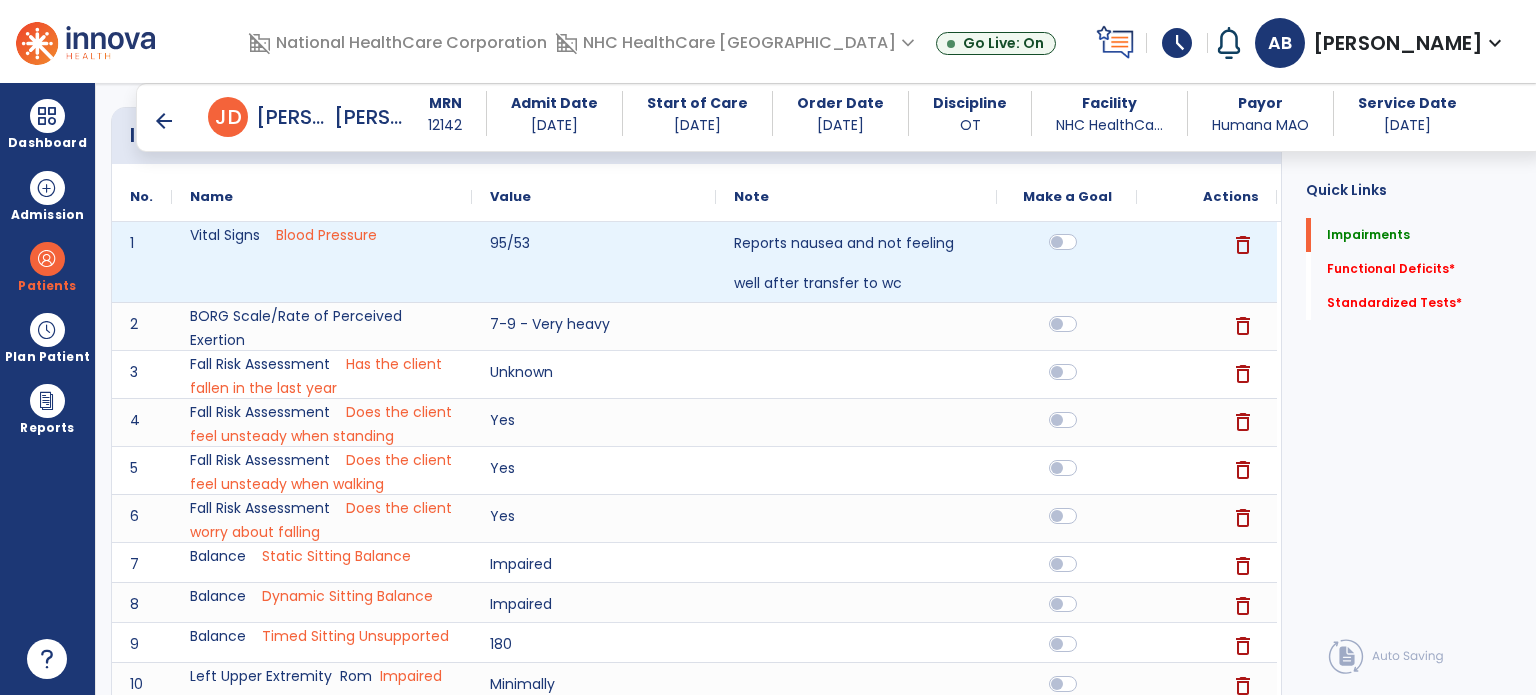 scroll, scrollTop: 300, scrollLeft: 0, axis: vertical 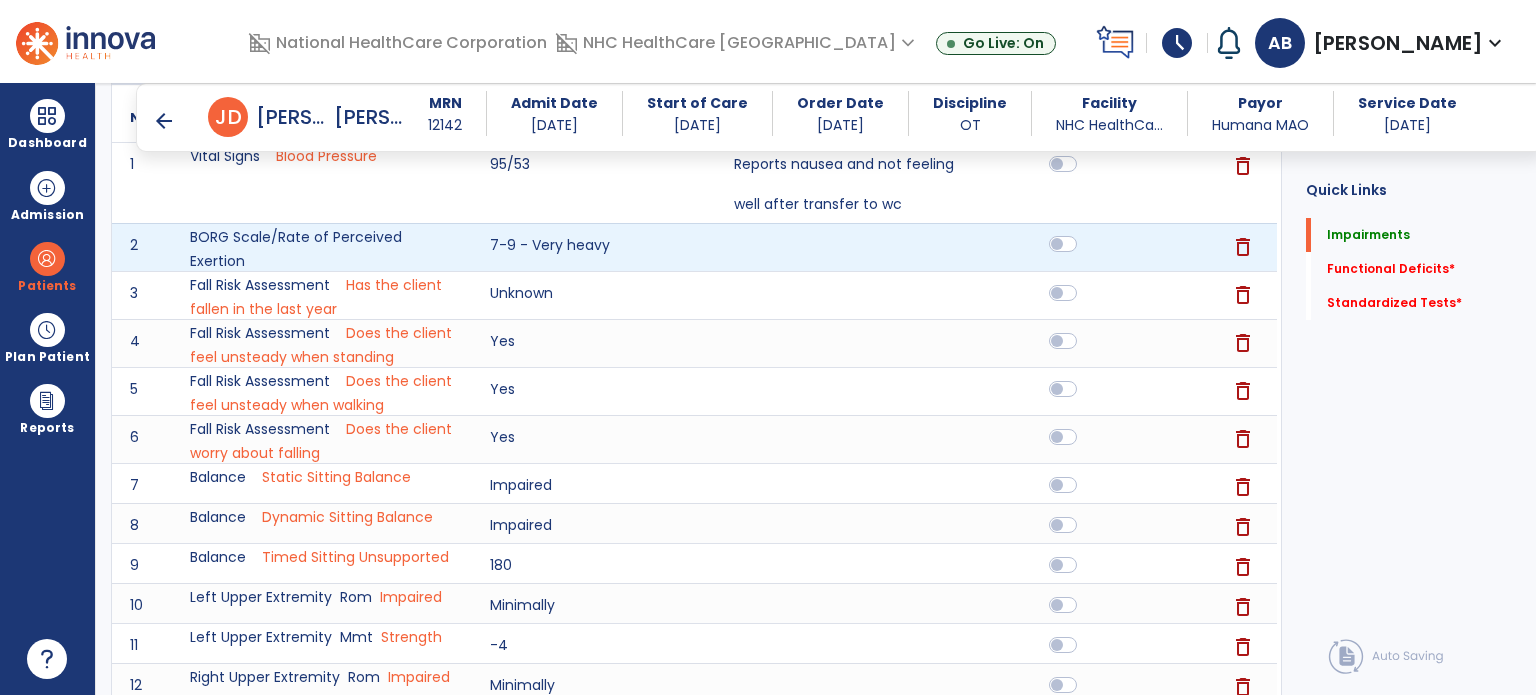 click 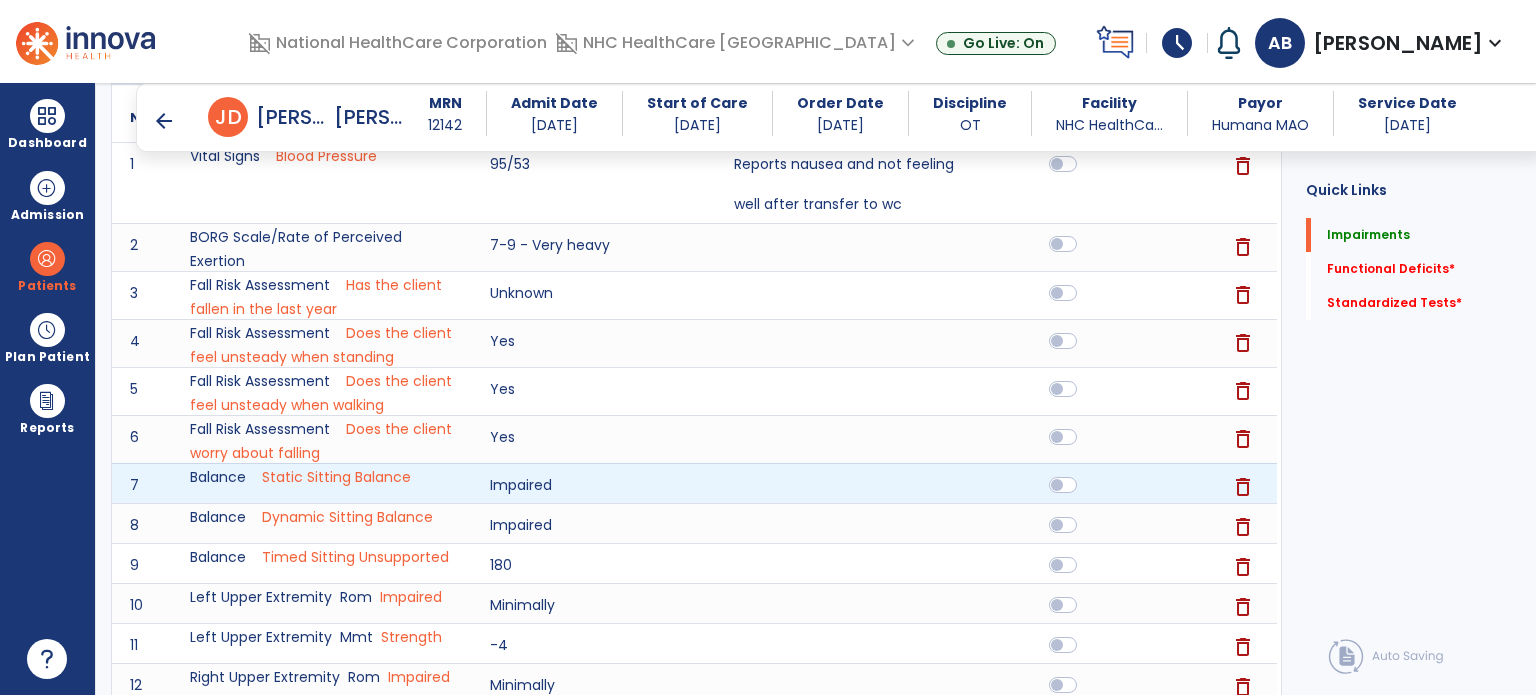 scroll, scrollTop: 600, scrollLeft: 0, axis: vertical 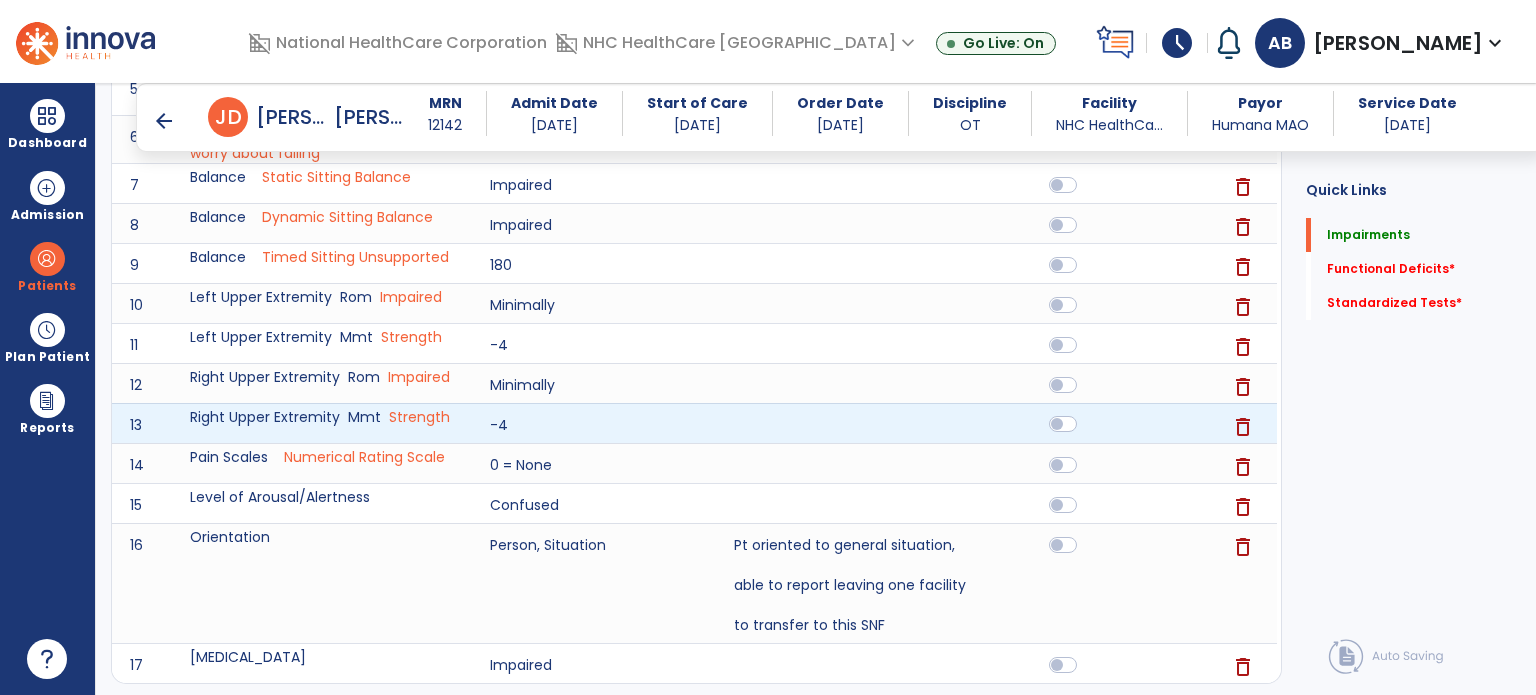 click 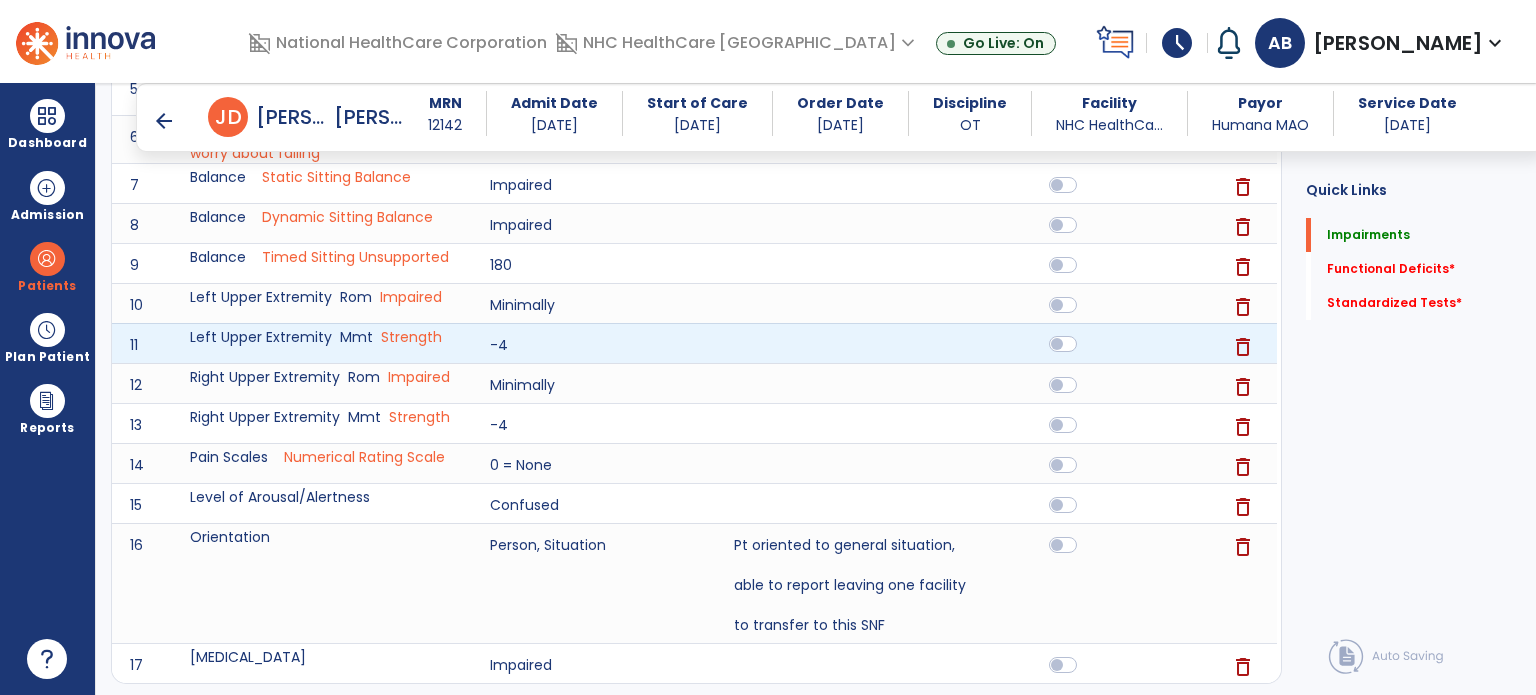click 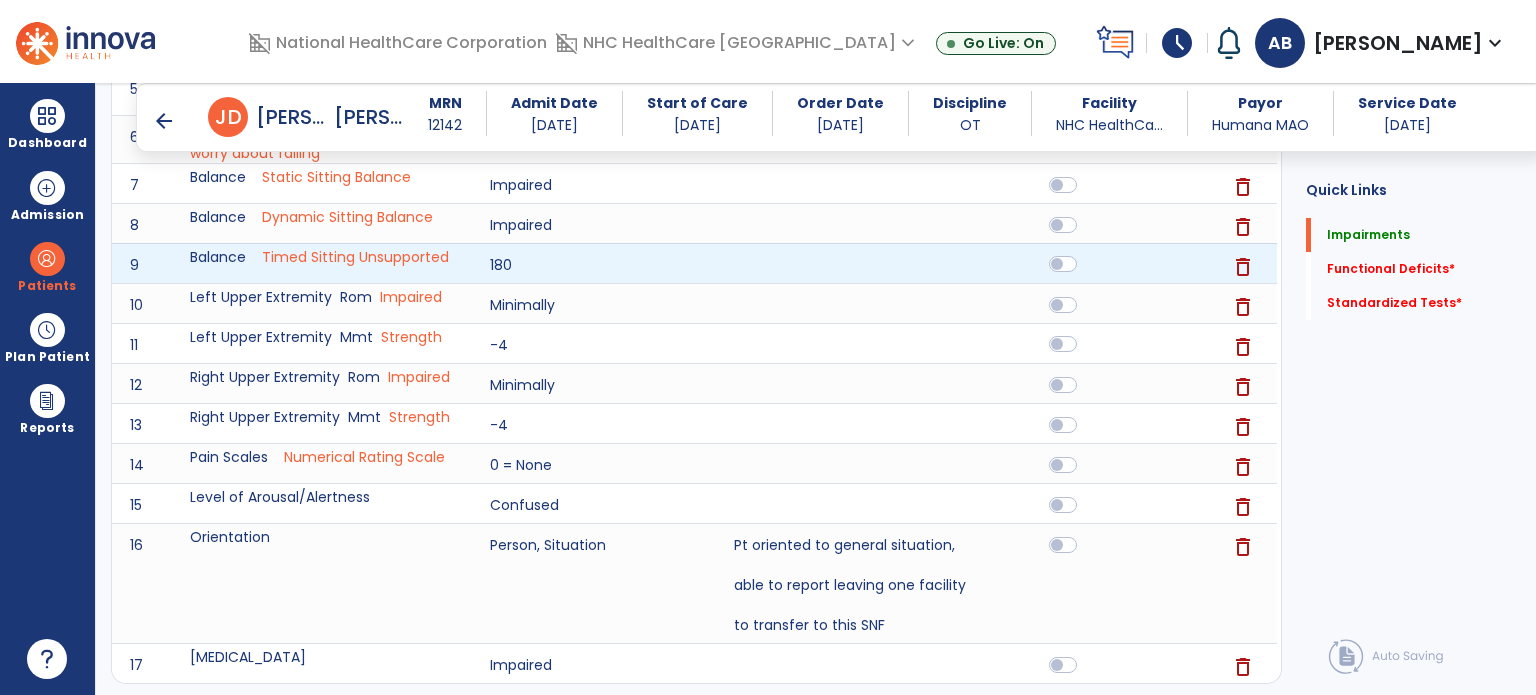 click 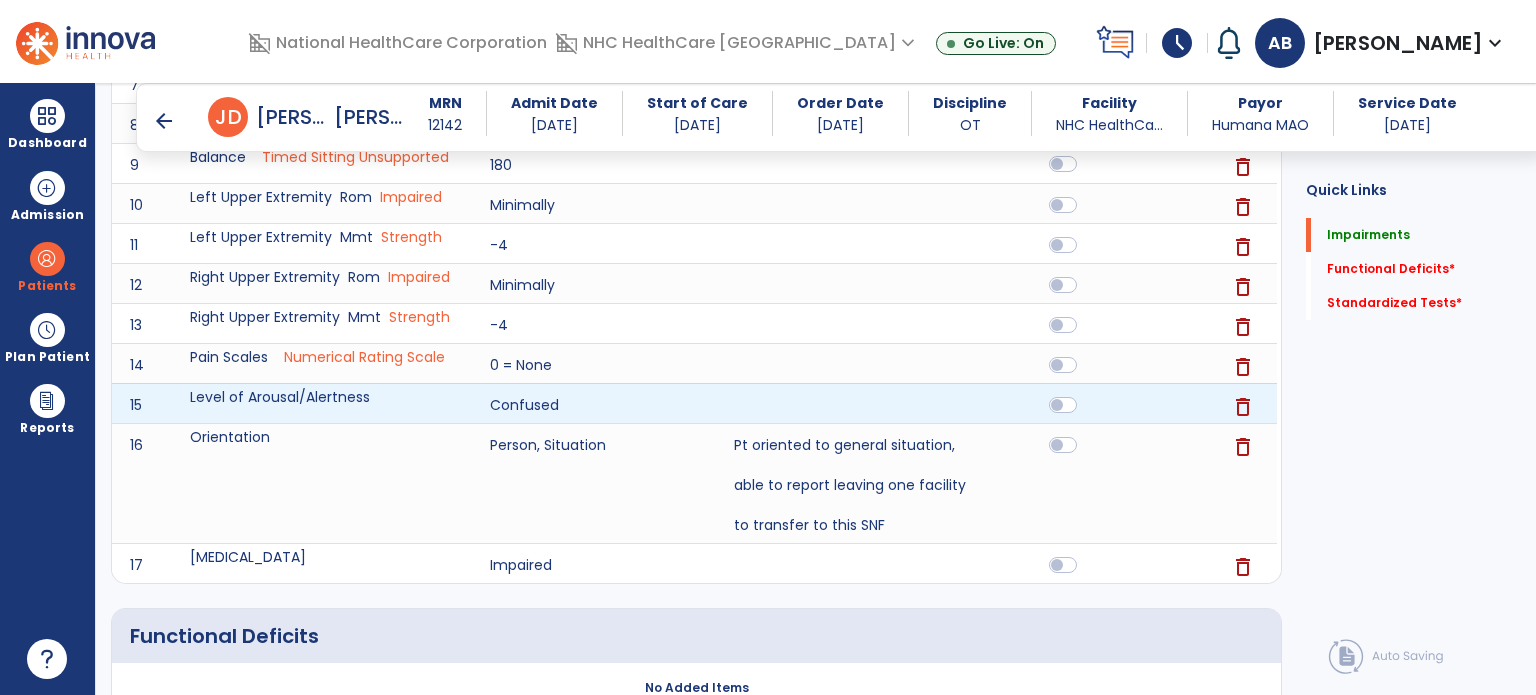scroll, scrollTop: 1000, scrollLeft: 0, axis: vertical 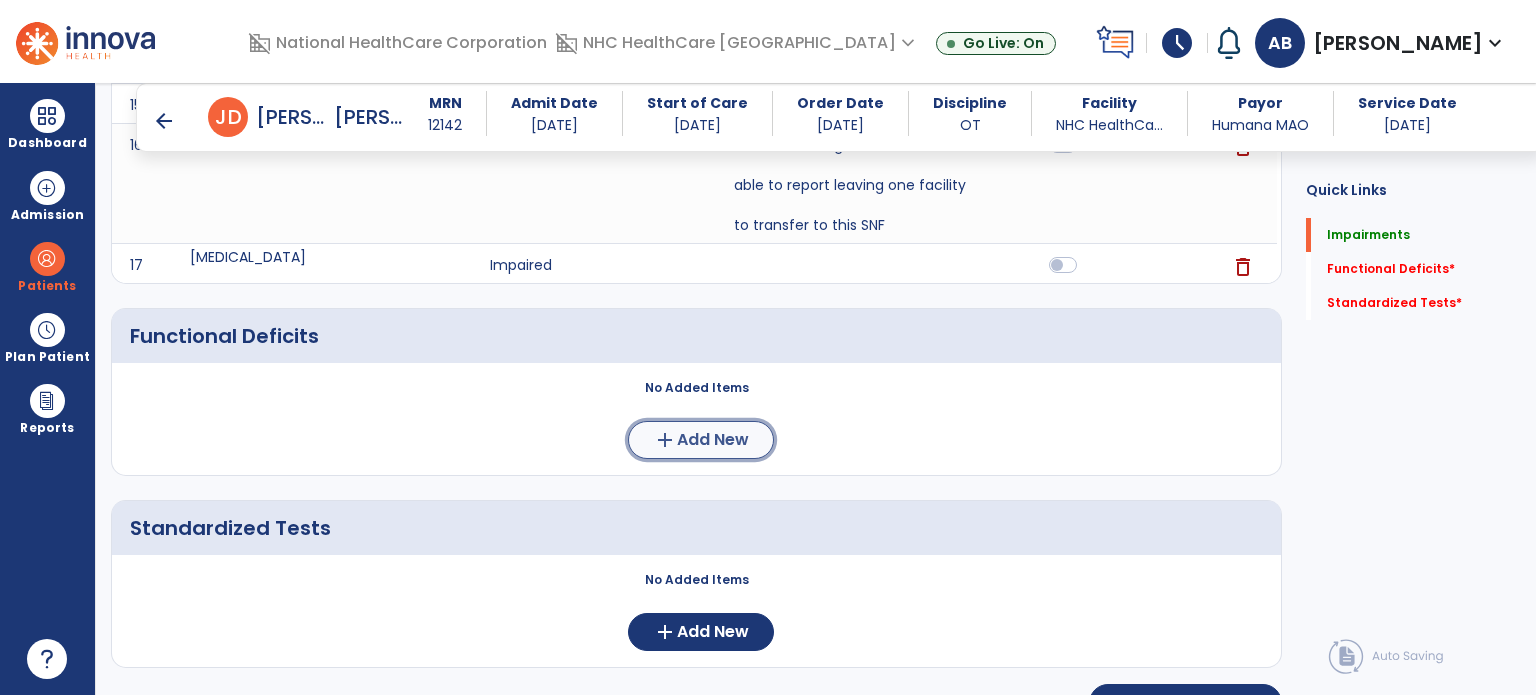 click on "Add New" 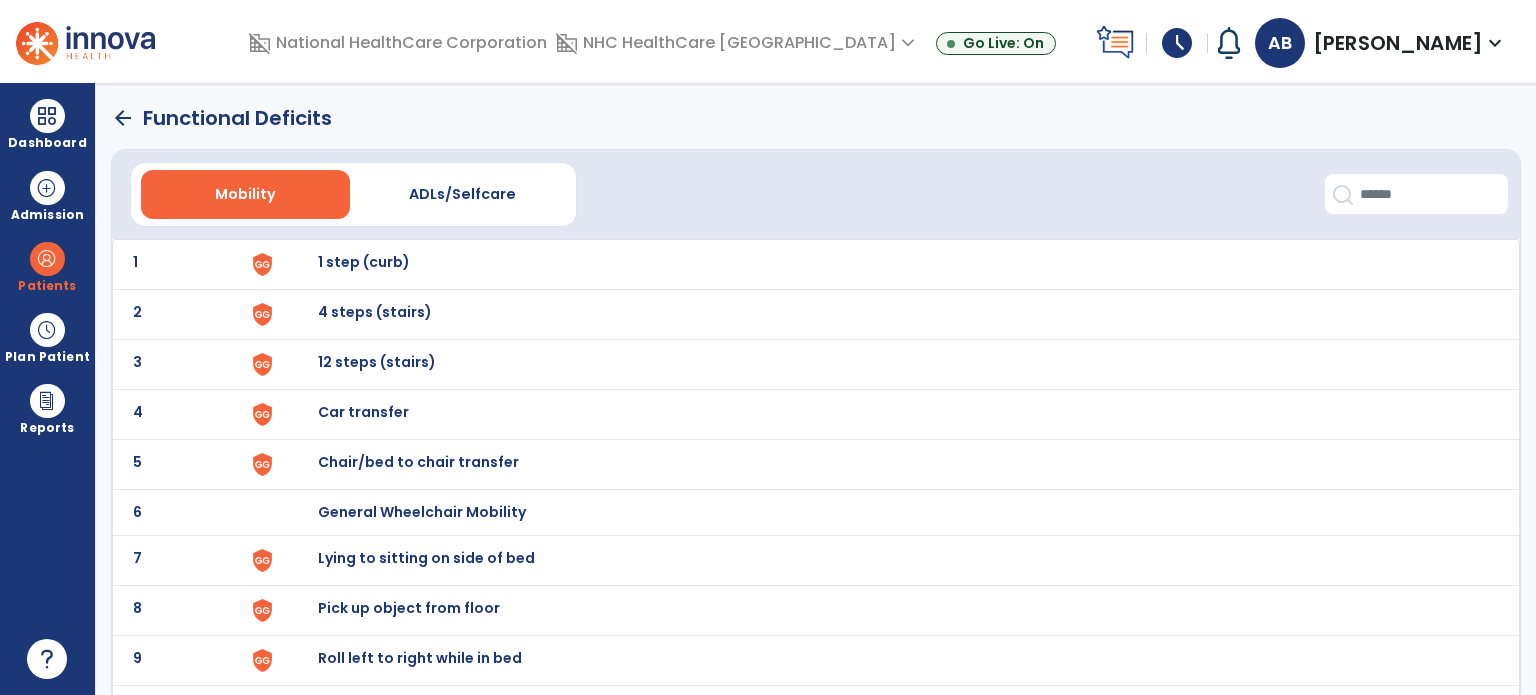 scroll, scrollTop: 200, scrollLeft: 0, axis: vertical 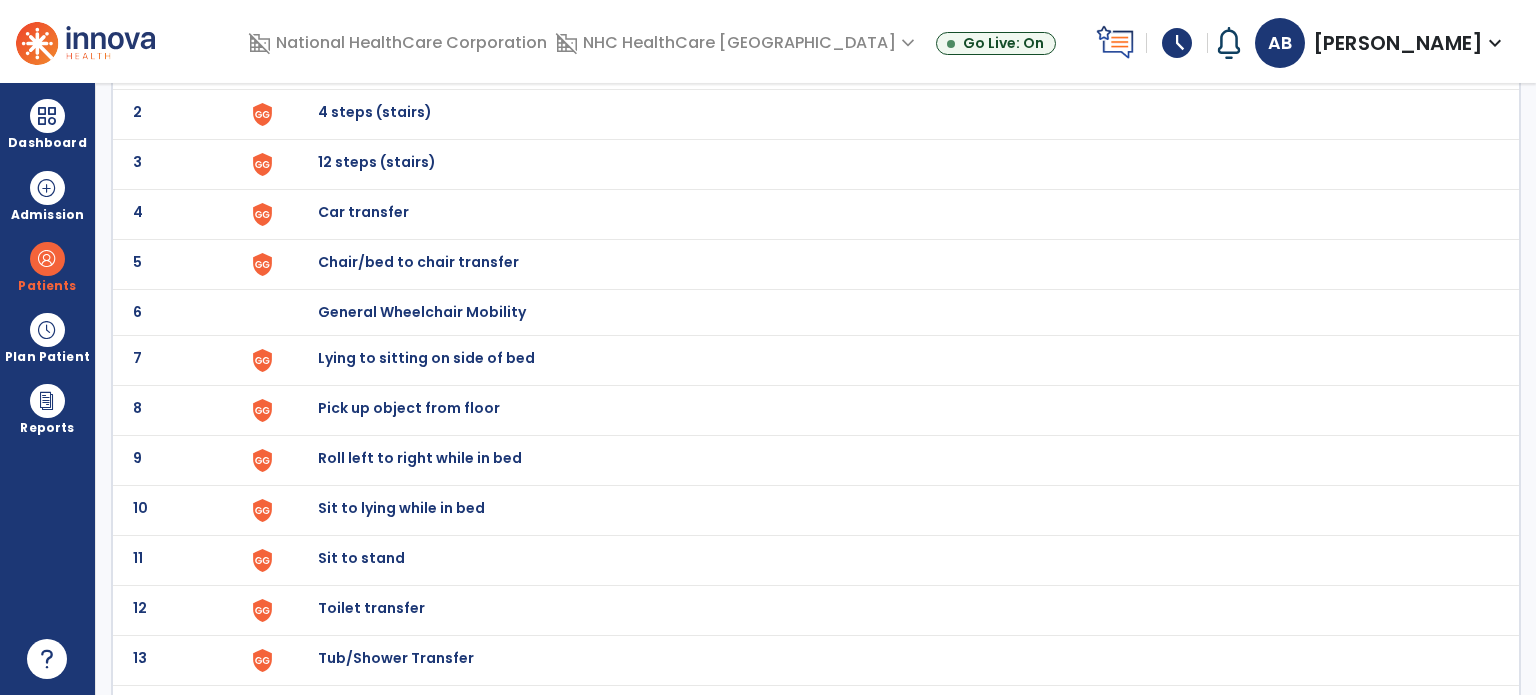 click on "Toilet transfer" at bounding box center (364, 62) 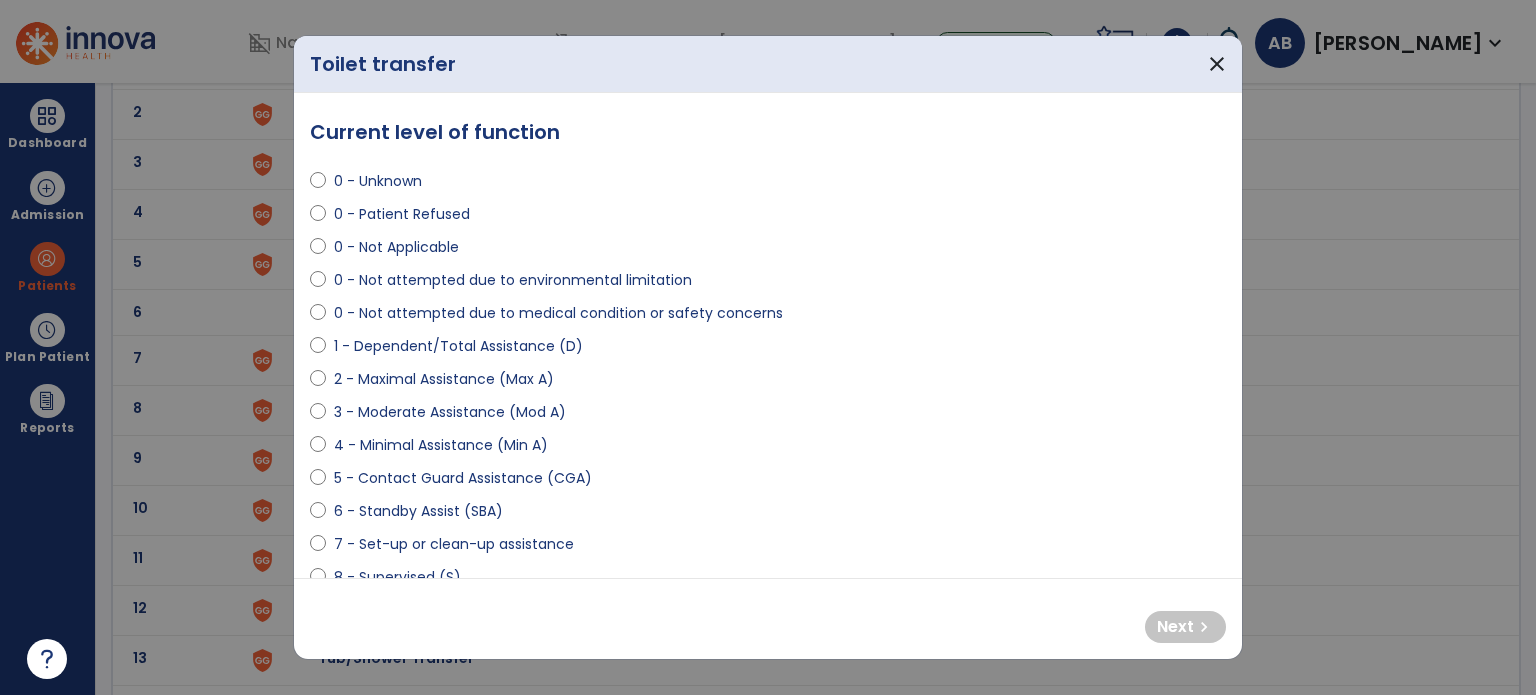 select on "**********" 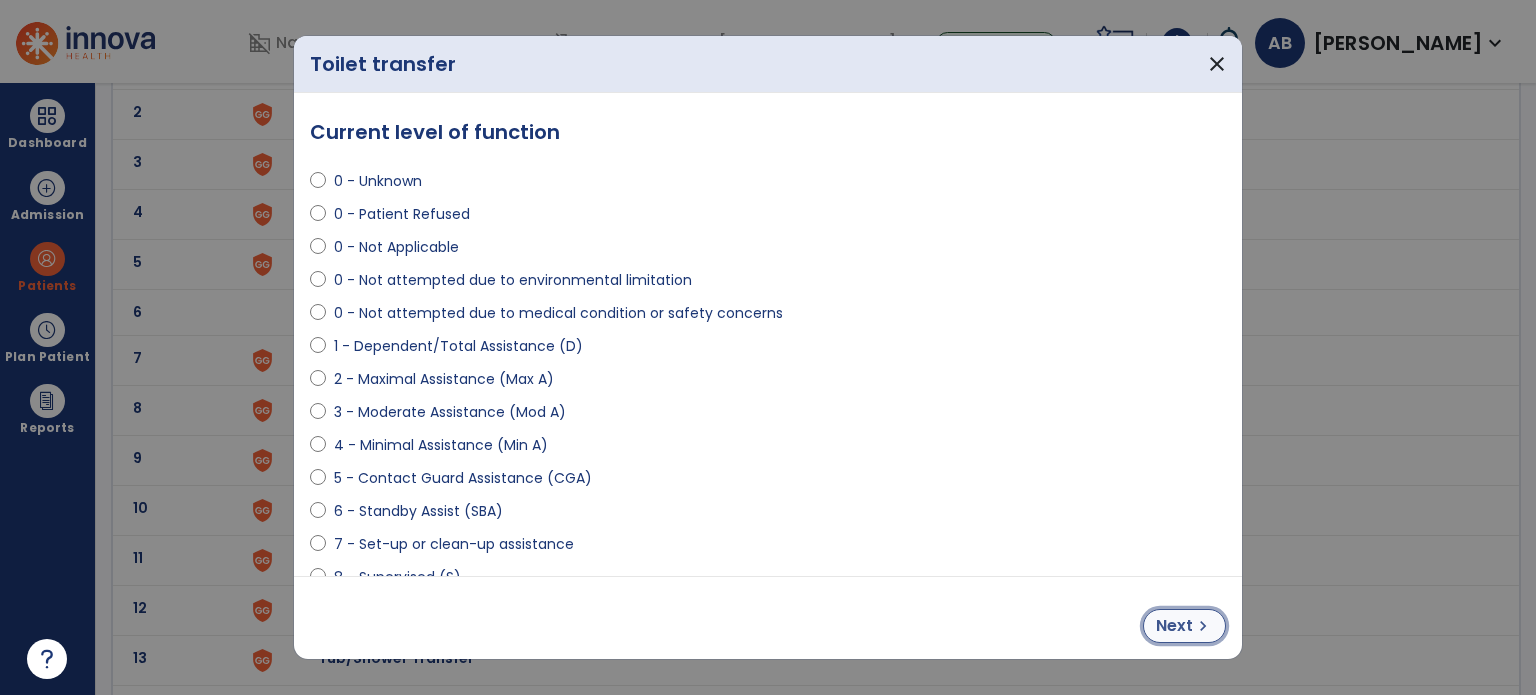 click on "Next" at bounding box center (1174, 626) 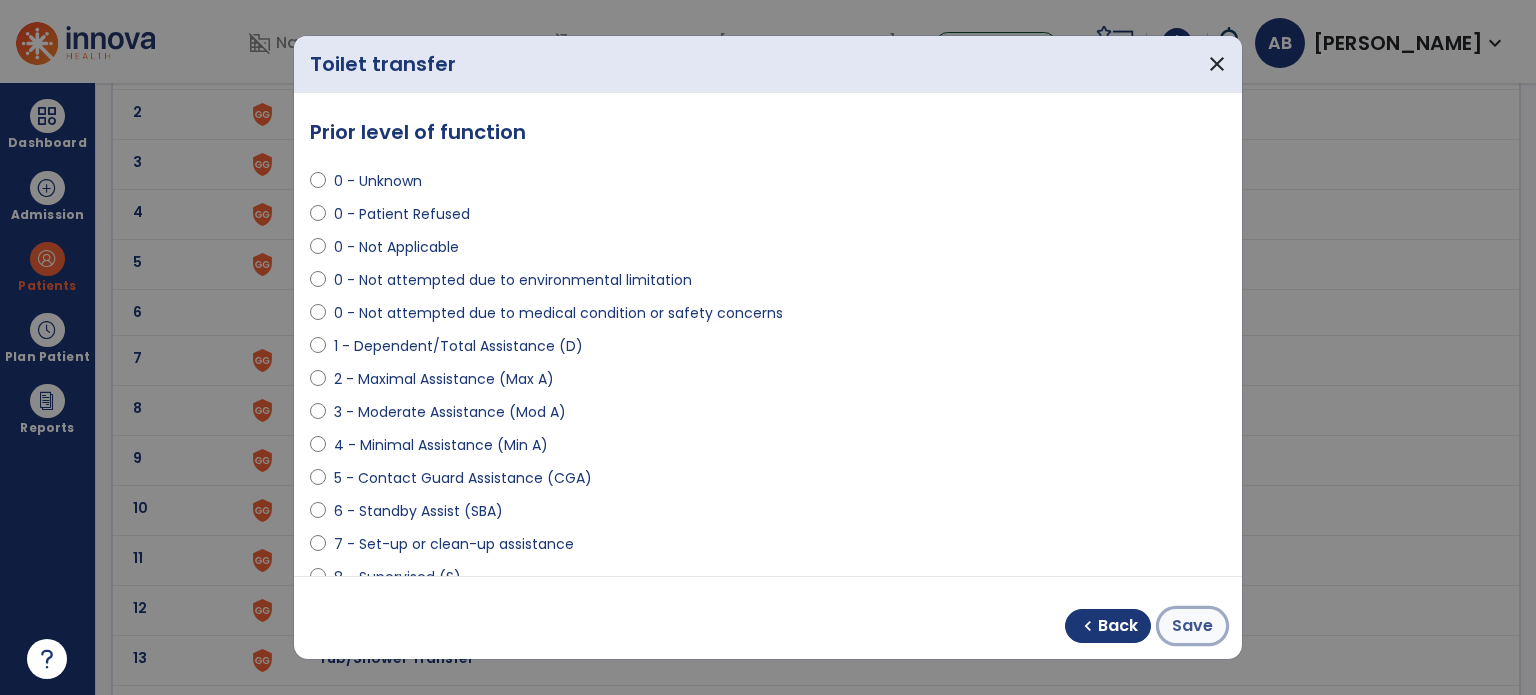 click on "Save" at bounding box center [1192, 626] 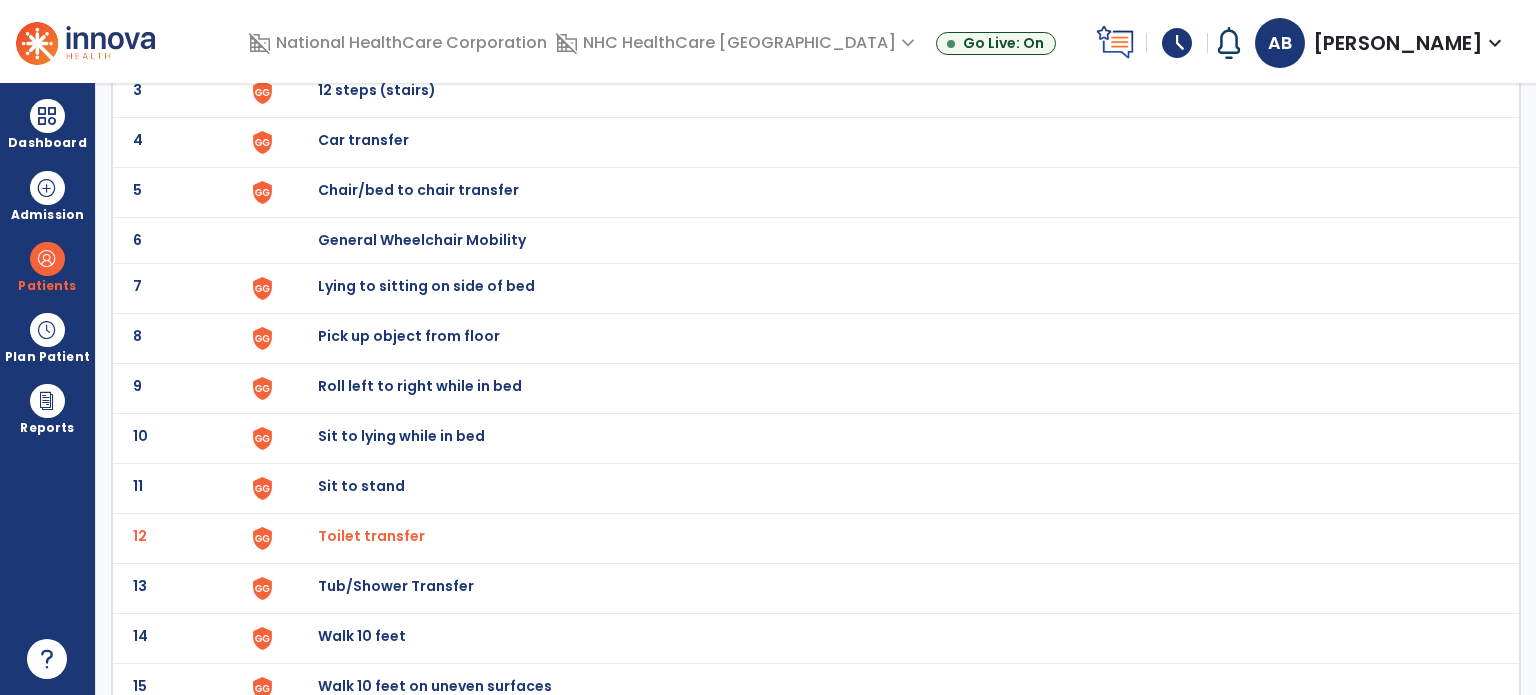 scroll, scrollTop: 400, scrollLeft: 0, axis: vertical 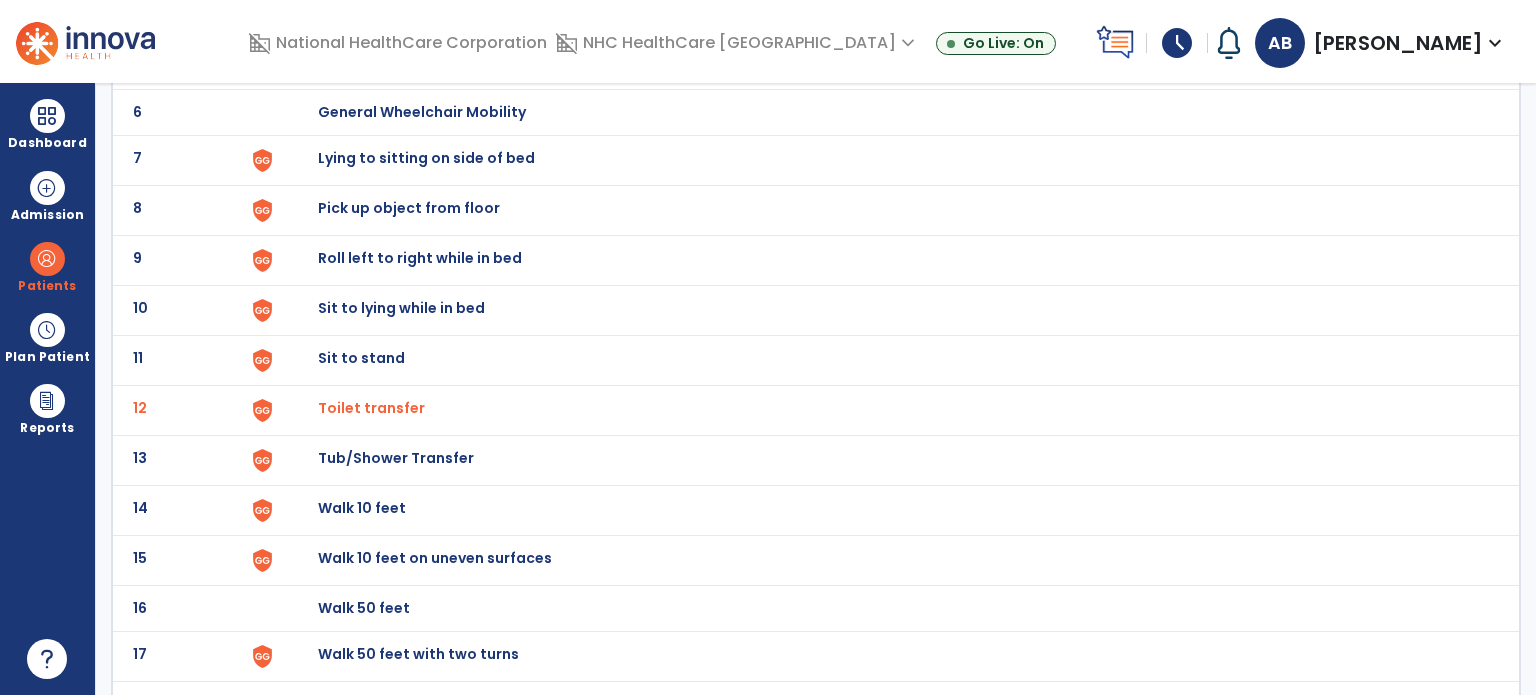 click on "Tub/Shower Transfer" at bounding box center (364, -138) 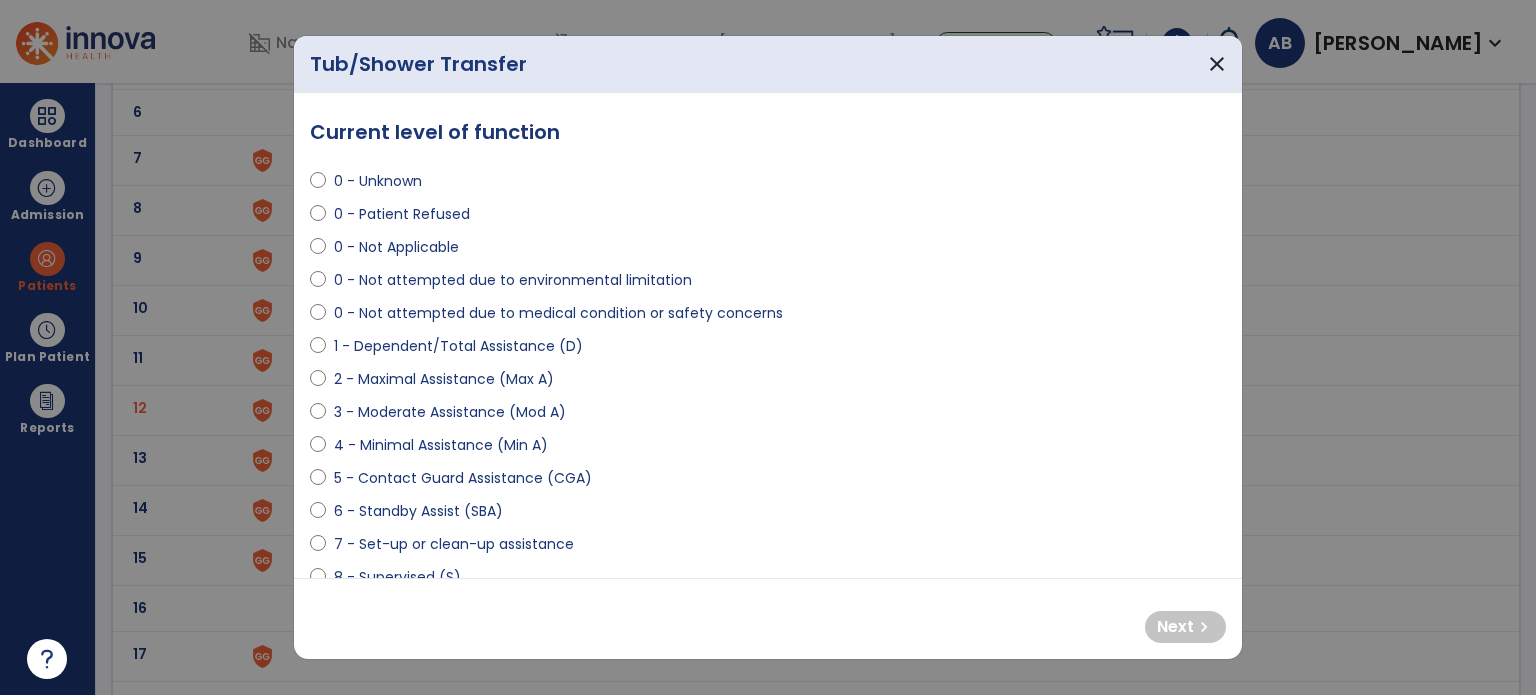 click on "0 - Not attempted due to medical condition or safety concerns" at bounding box center (558, 313) 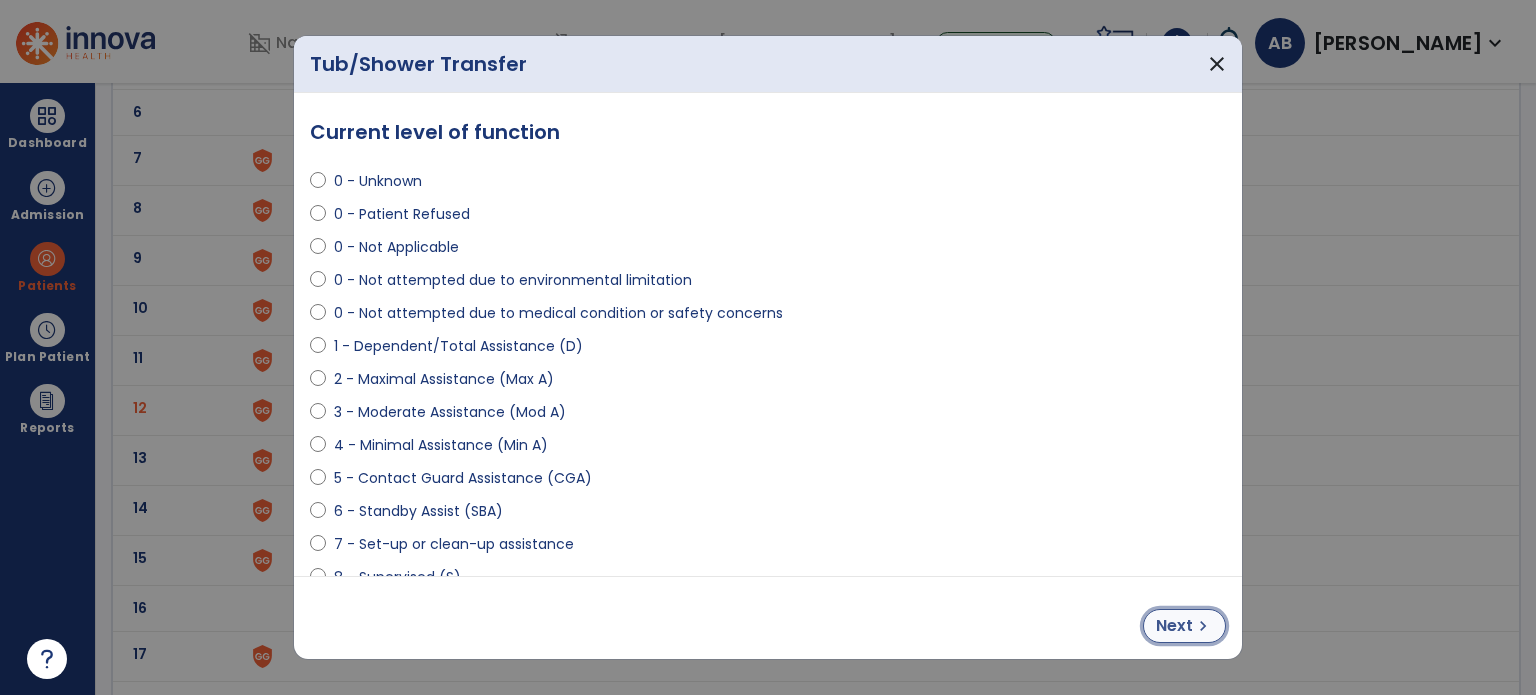 click on "Next" at bounding box center (1174, 626) 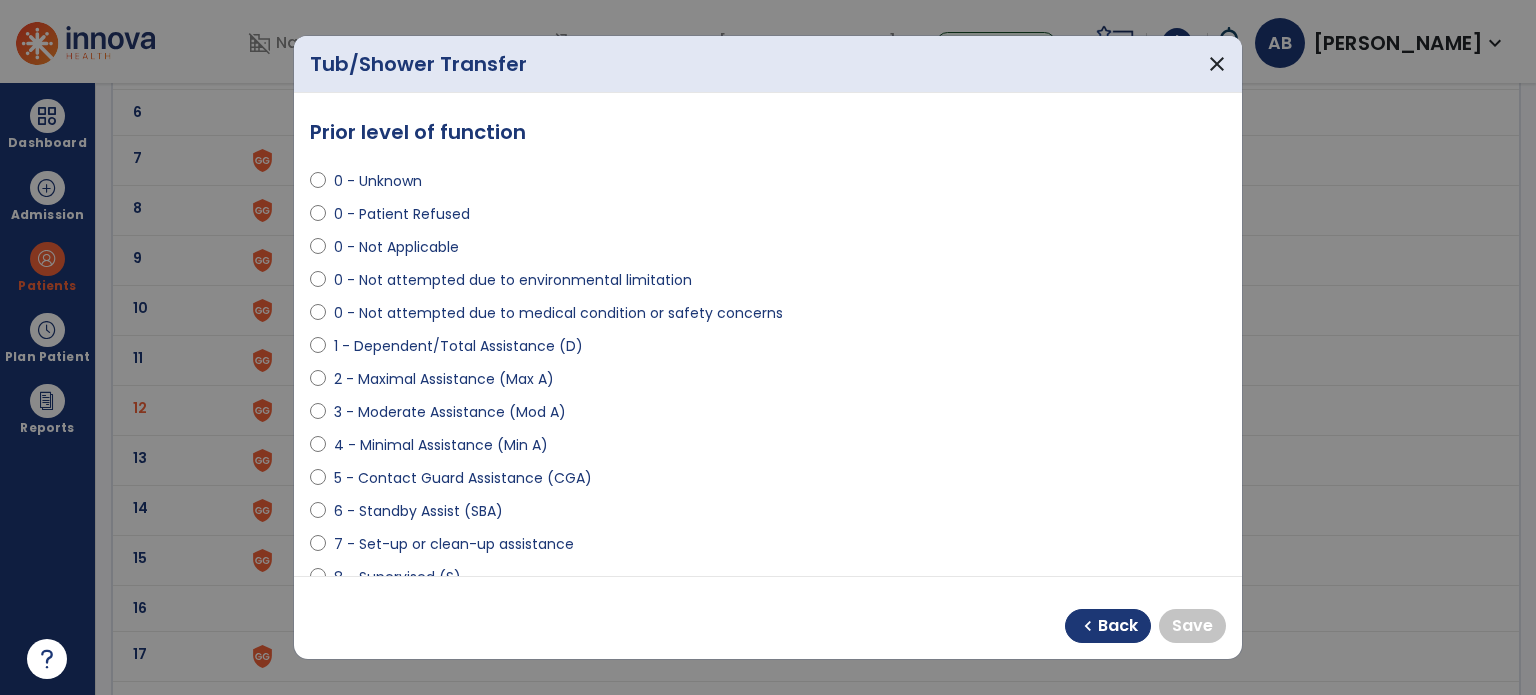 click on "0 - Not Applicable" at bounding box center (396, 247) 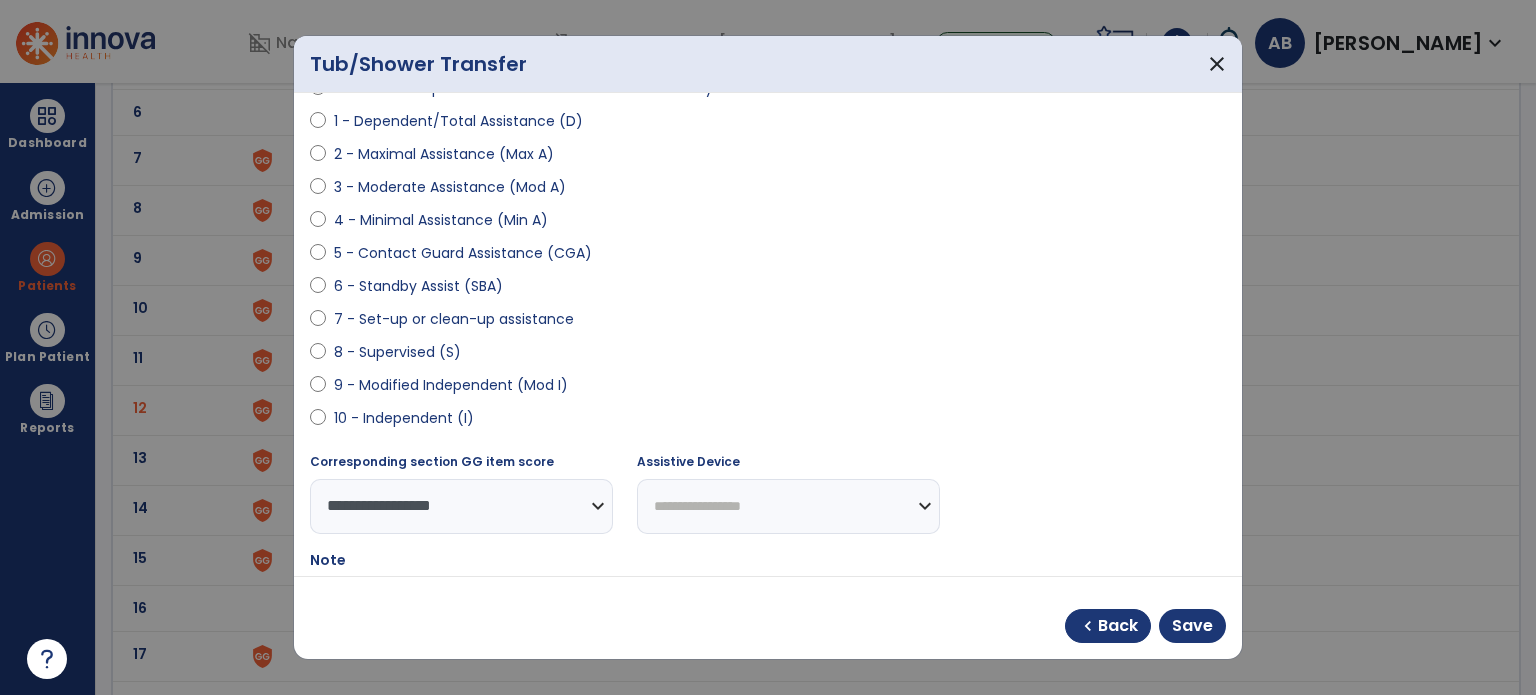 scroll, scrollTop: 300, scrollLeft: 0, axis: vertical 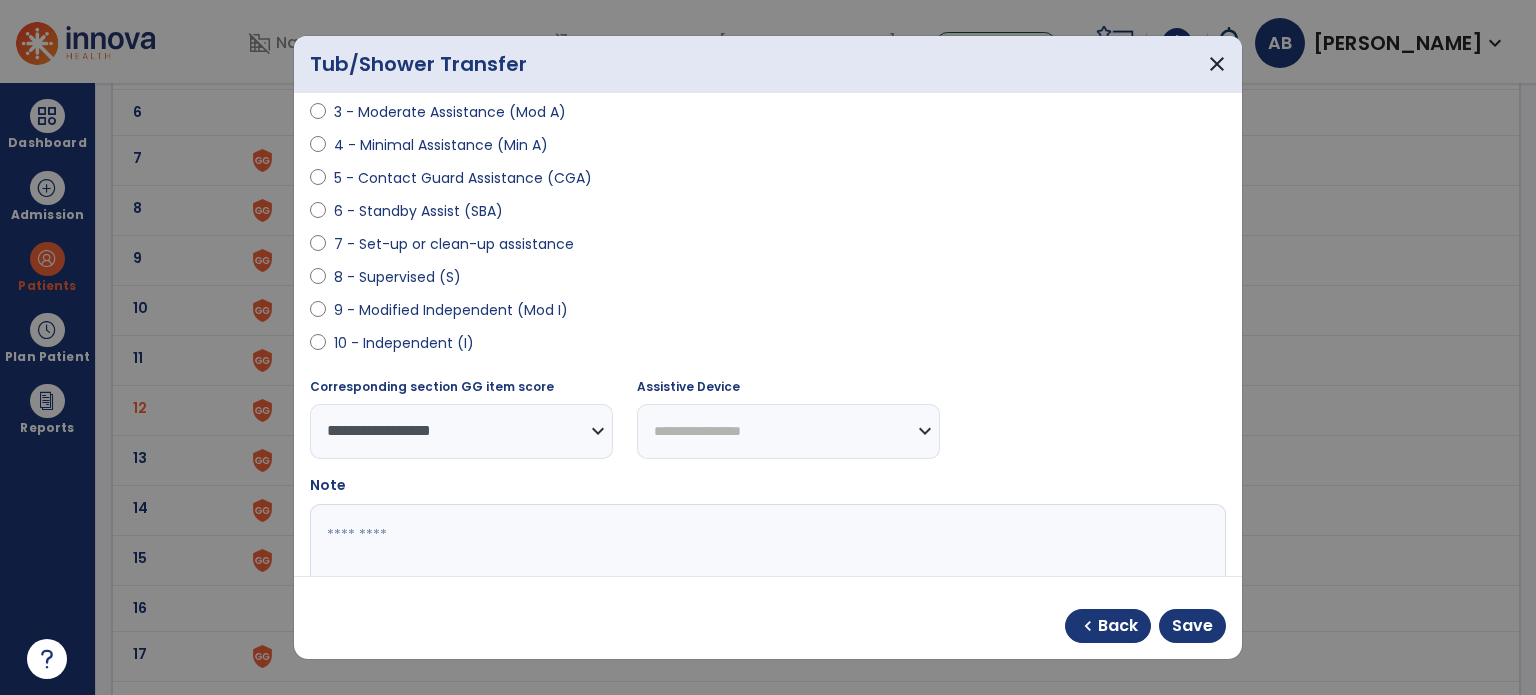 click at bounding box center [766, 579] 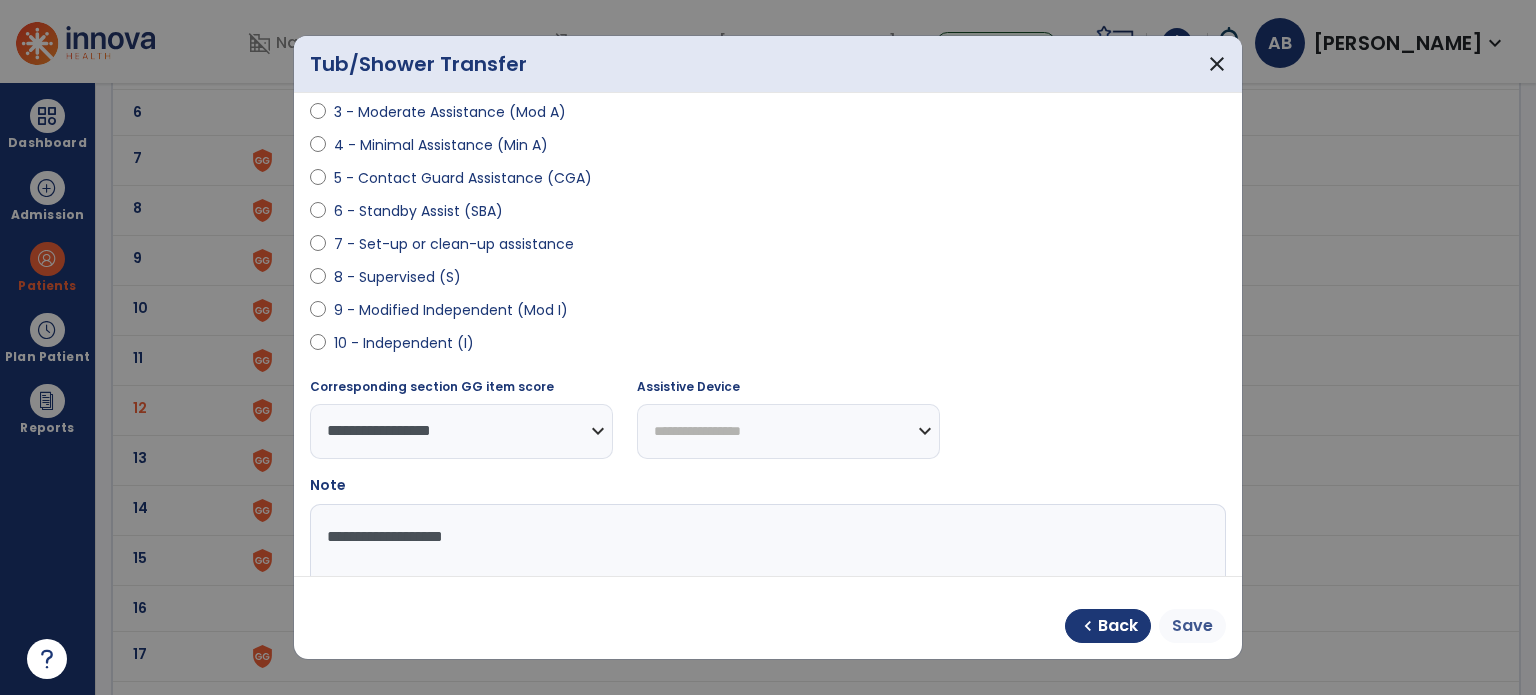 type on "**********" 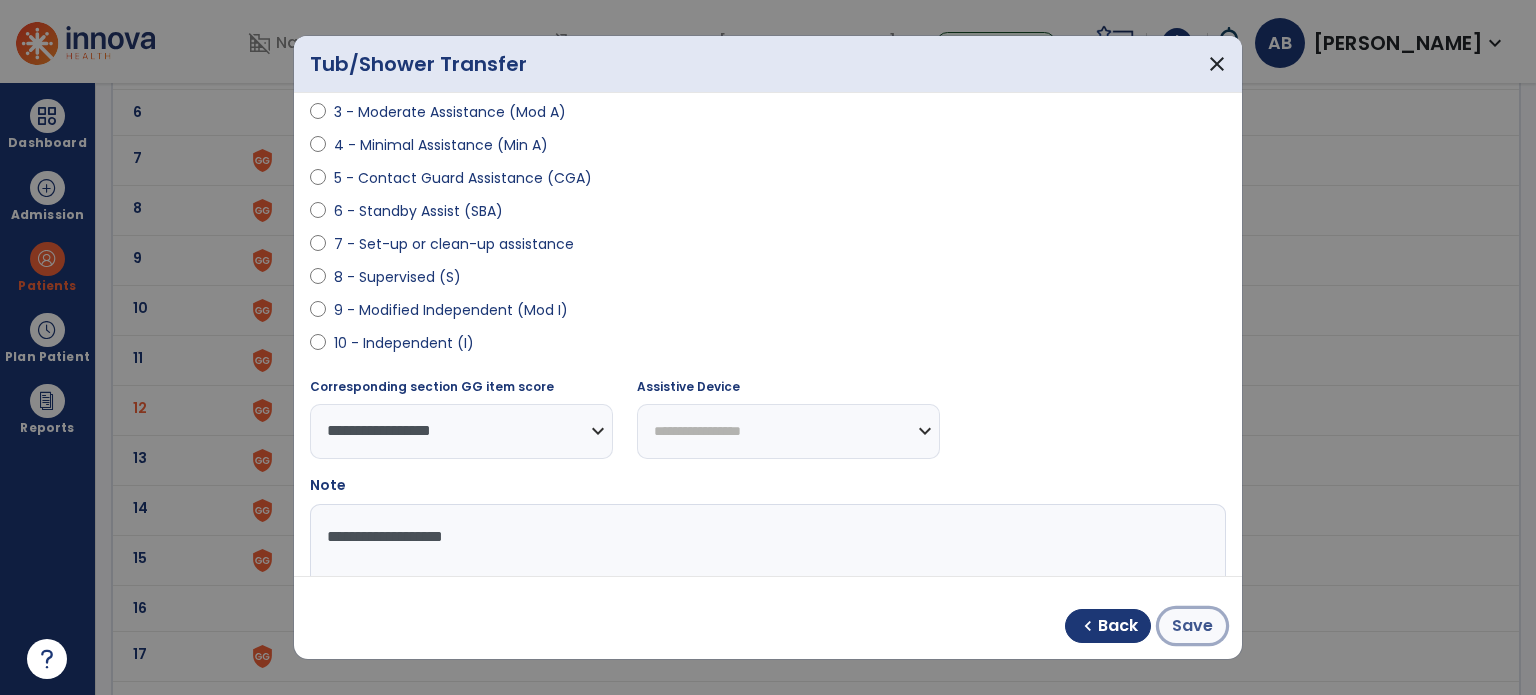 click on "Save" at bounding box center [1192, 626] 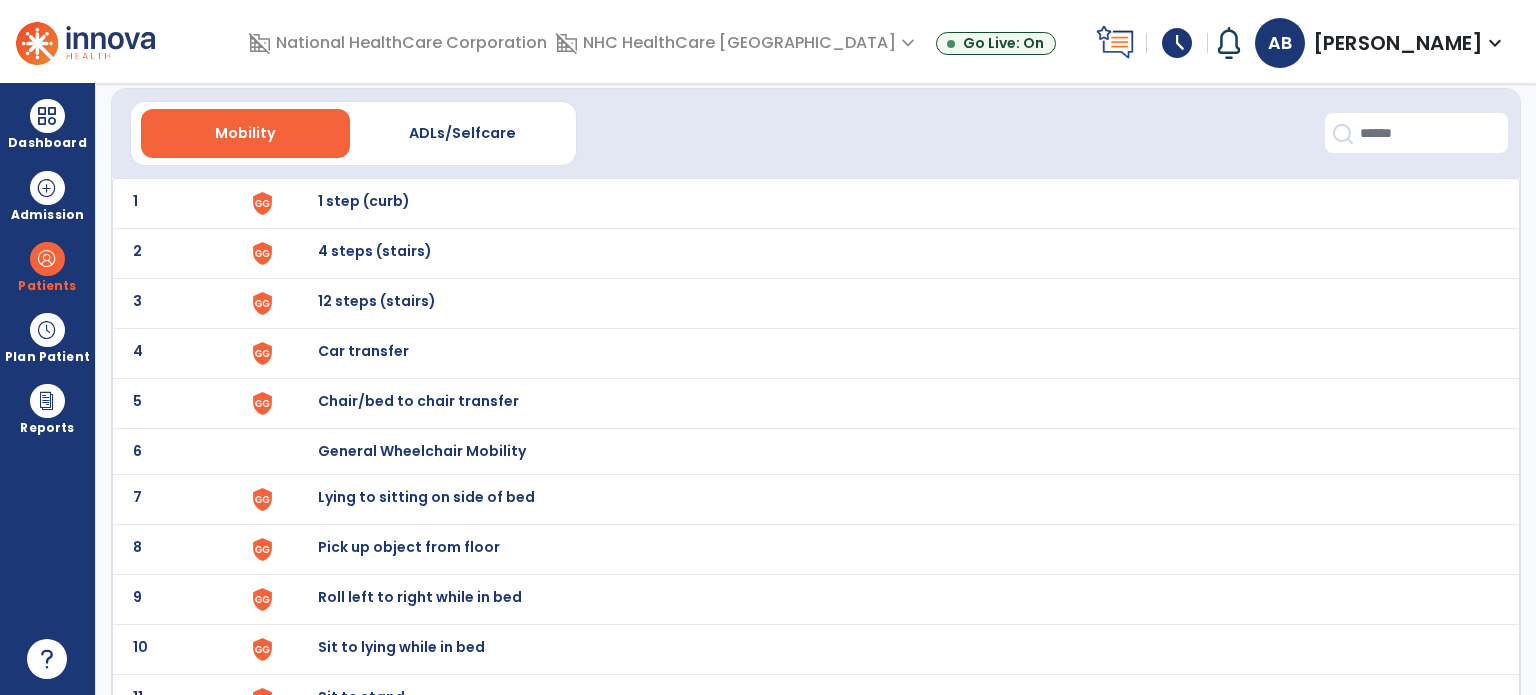scroll, scrollTop: 0, scrollLeft: 0, axis: both 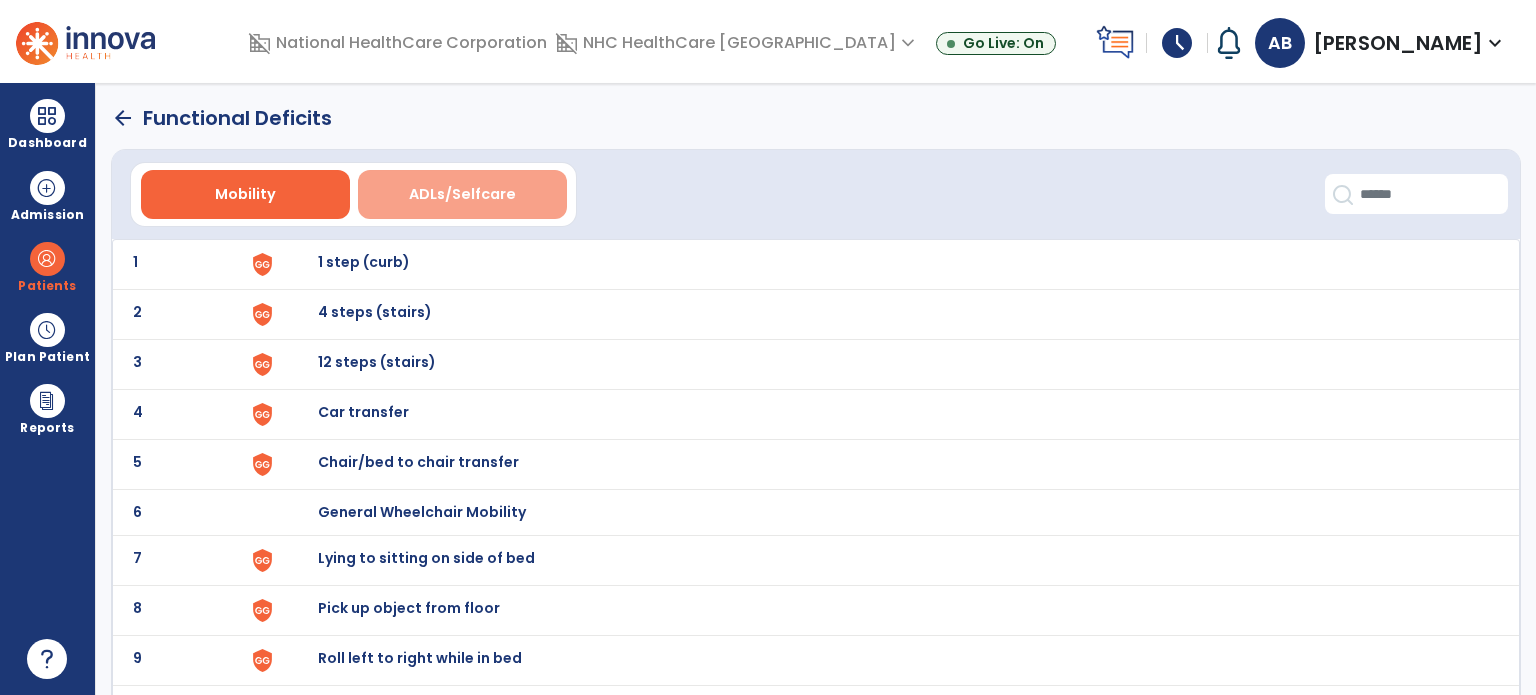 click on "ADLs/Selfcare" at bounding box center [462, 194] 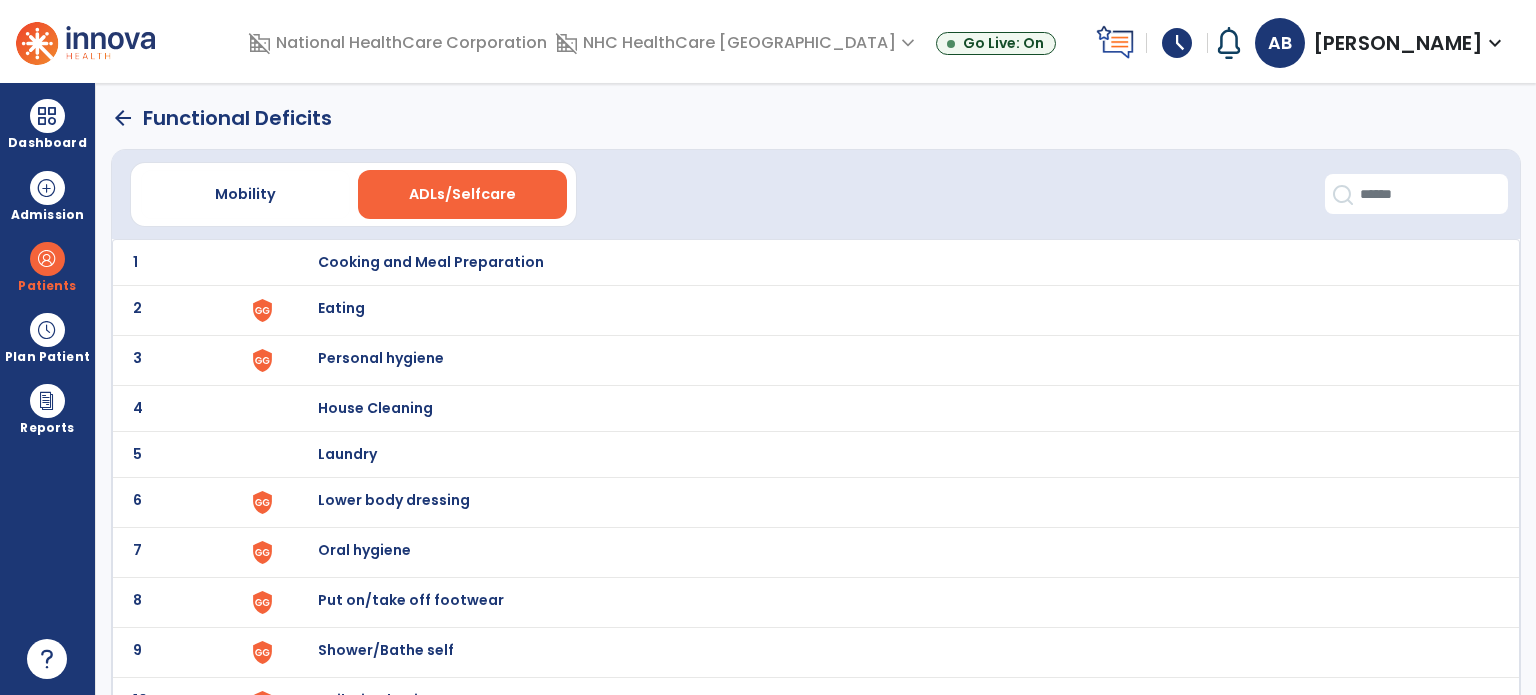 click on "Eating" at bounding box center [431, 262] 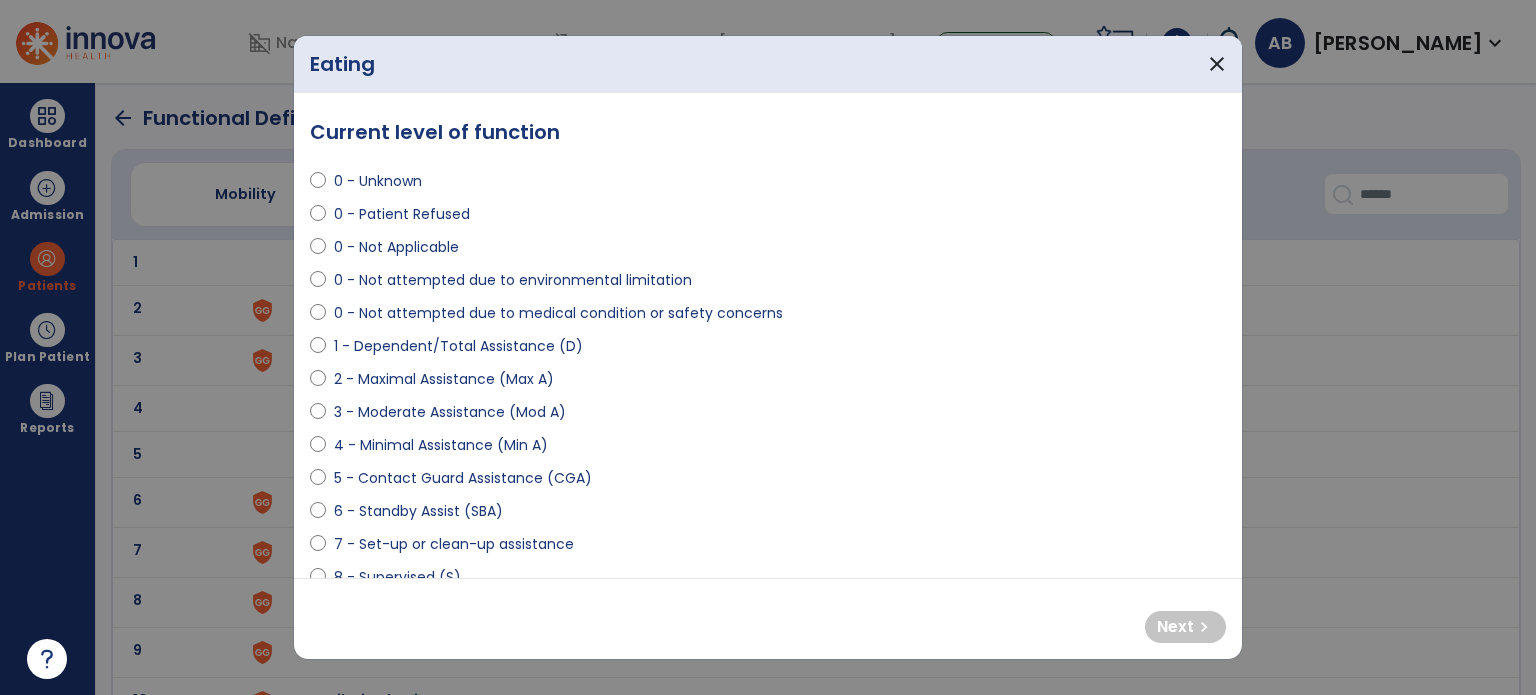 select on "**********" 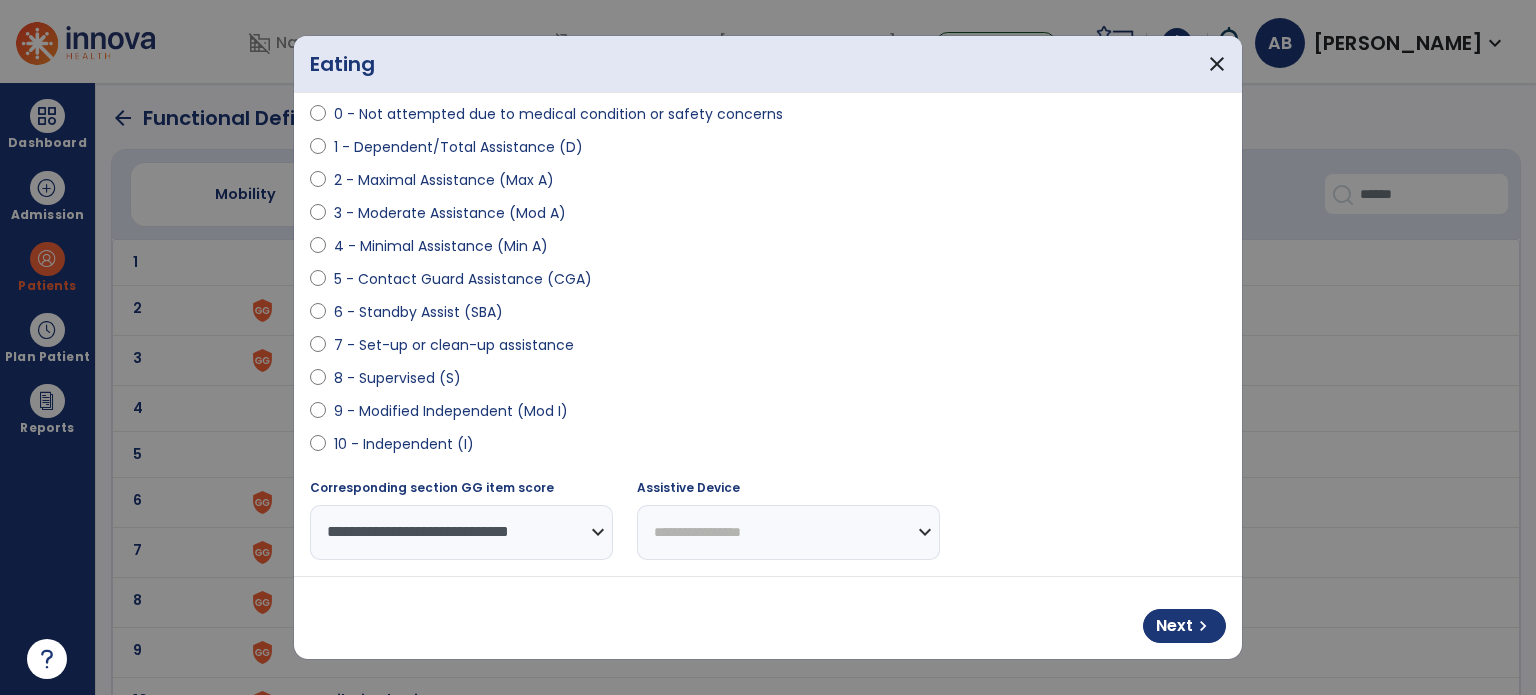 scroll, scrollTop: 300, scrollLeft: 0, axis: vertical 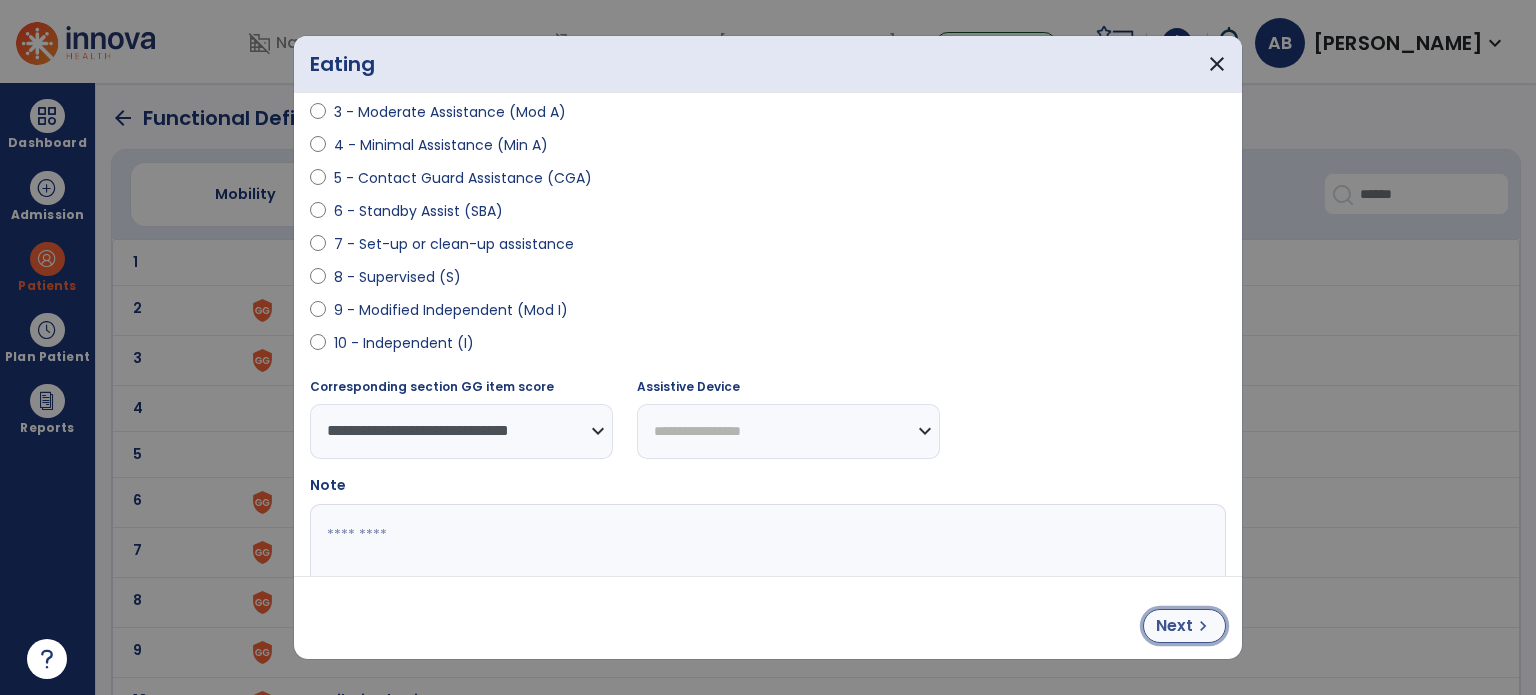 click on "Next" at bounding box center (1174, 626) 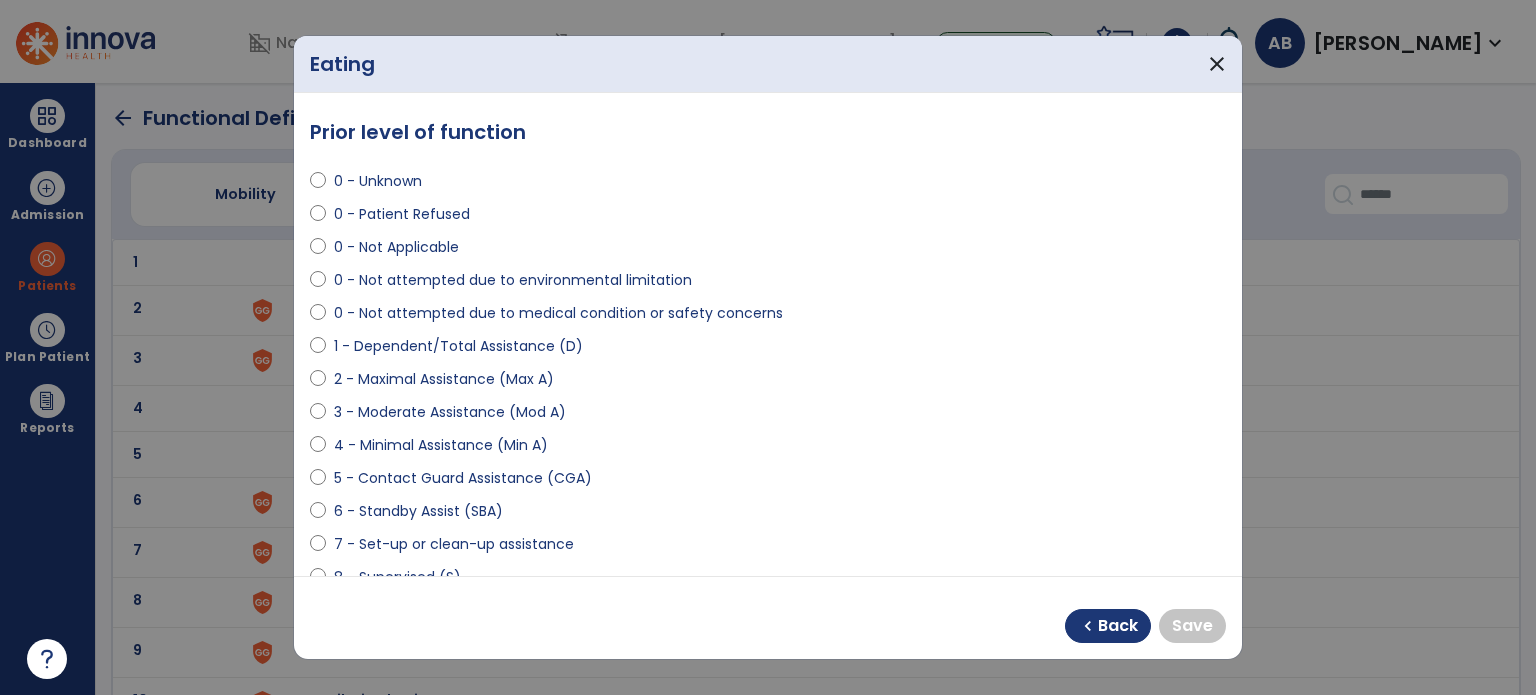 scroll, scrollTop: 200, scrollLeft: 0, axis: vertical 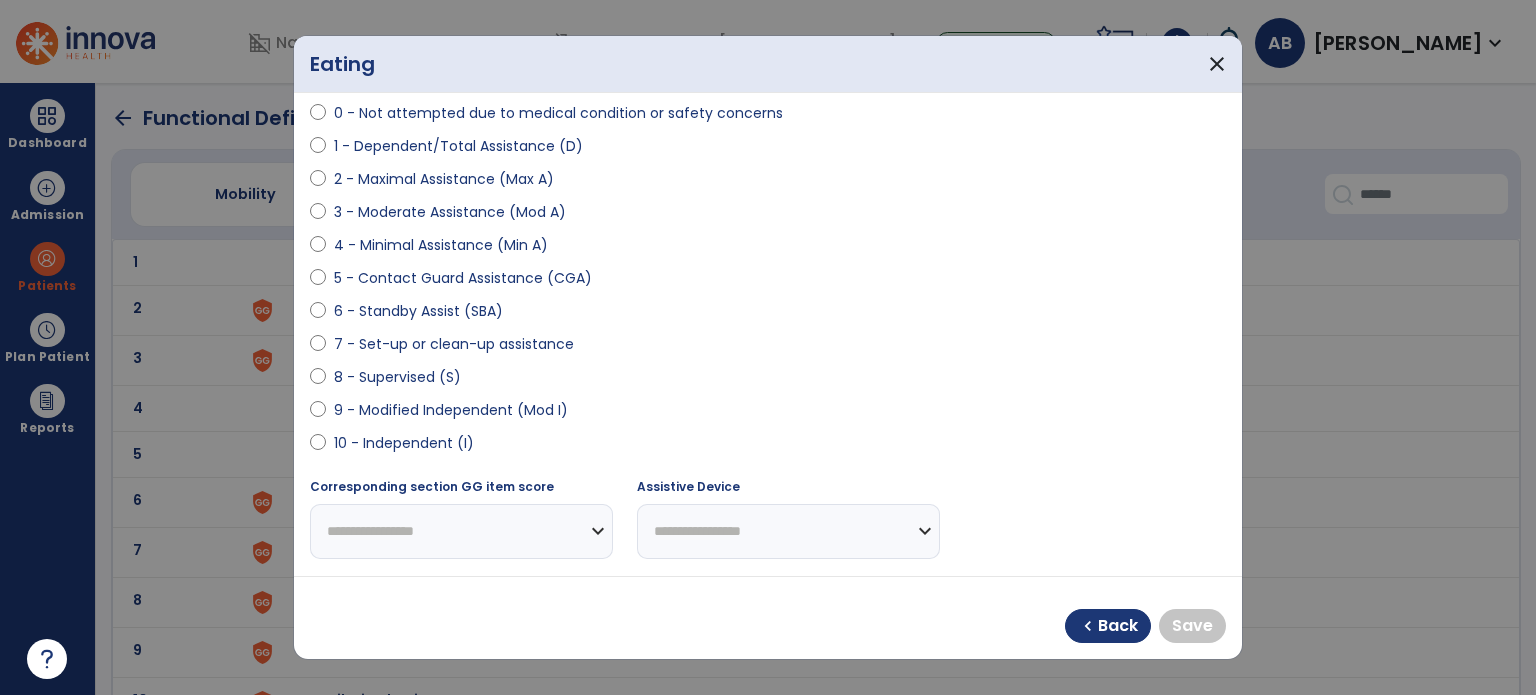 click on "8 - Supervised (S)" at bounding box center [397, 377] 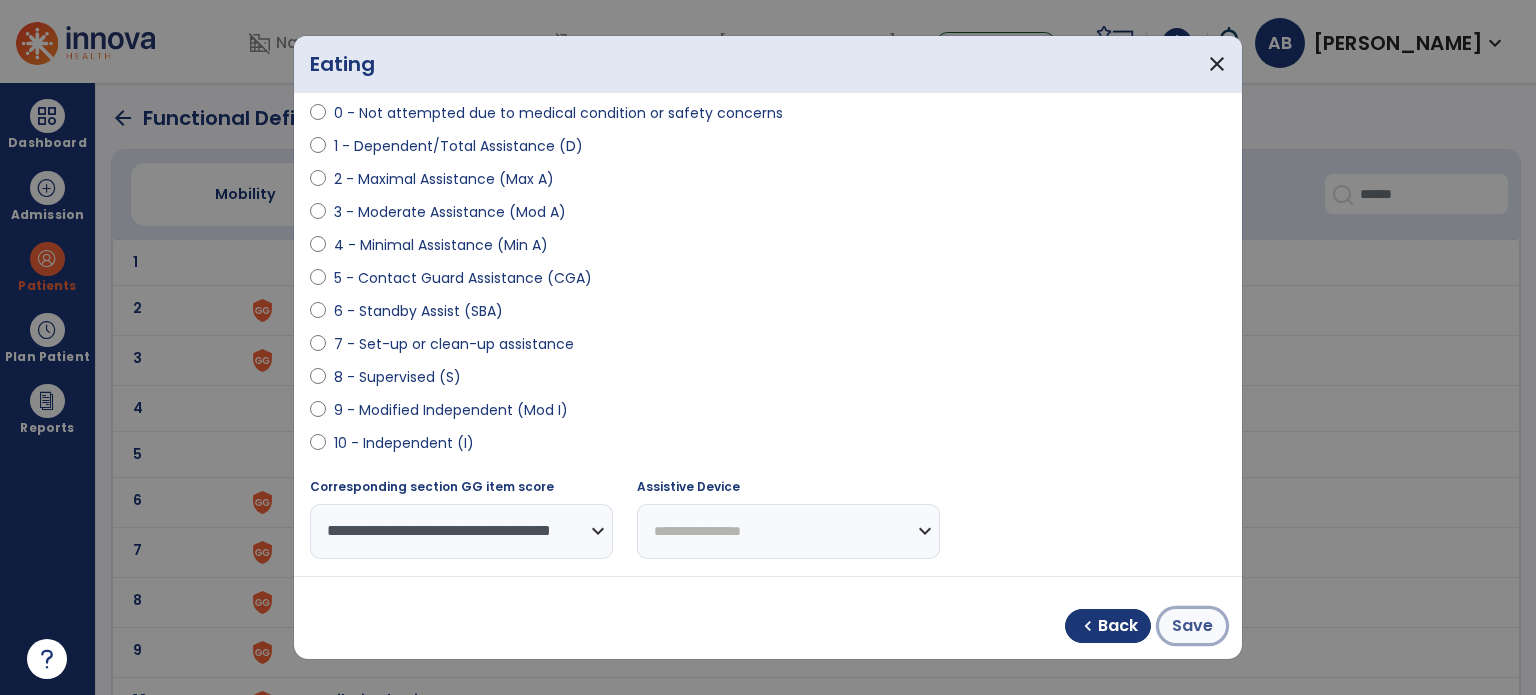 click on "Save" at bounding box center [1192, 626] 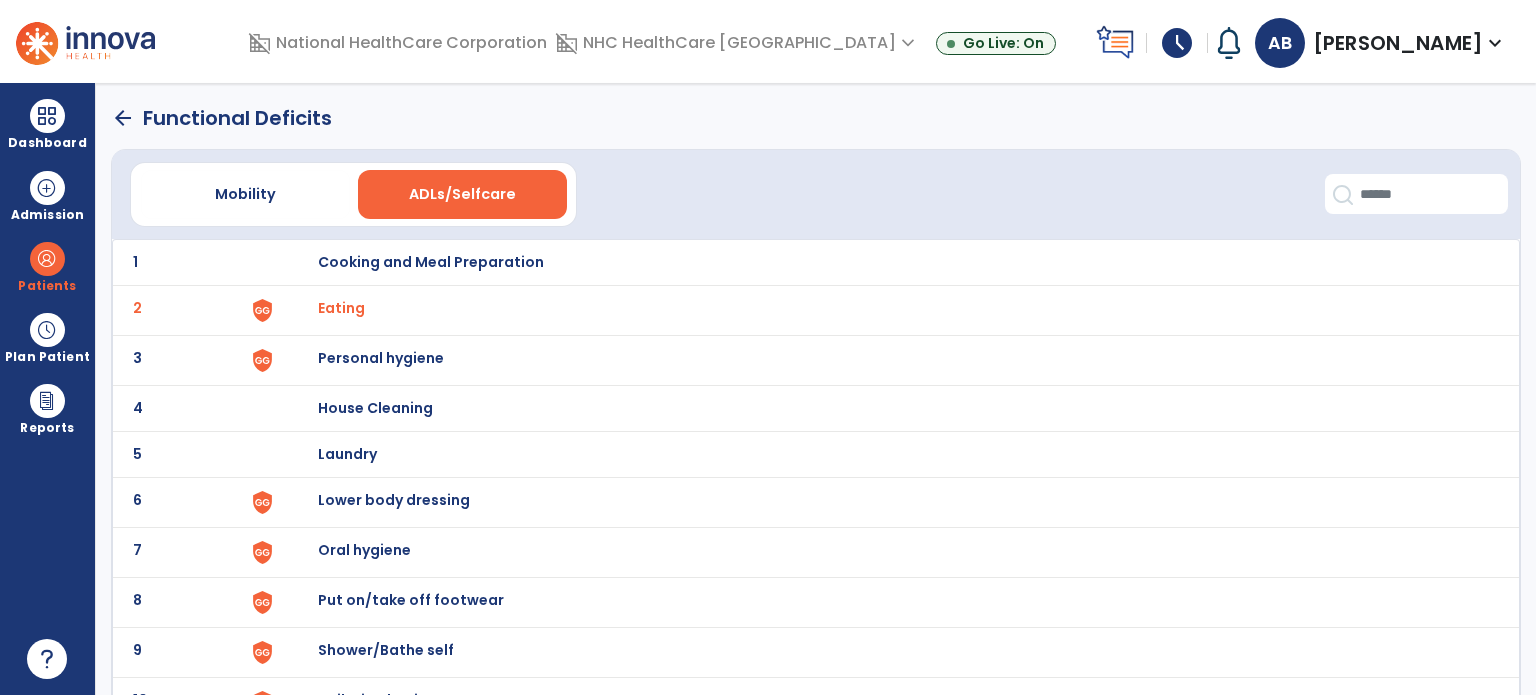 click on "Personal hygiene" at bounding box center (431, 262) 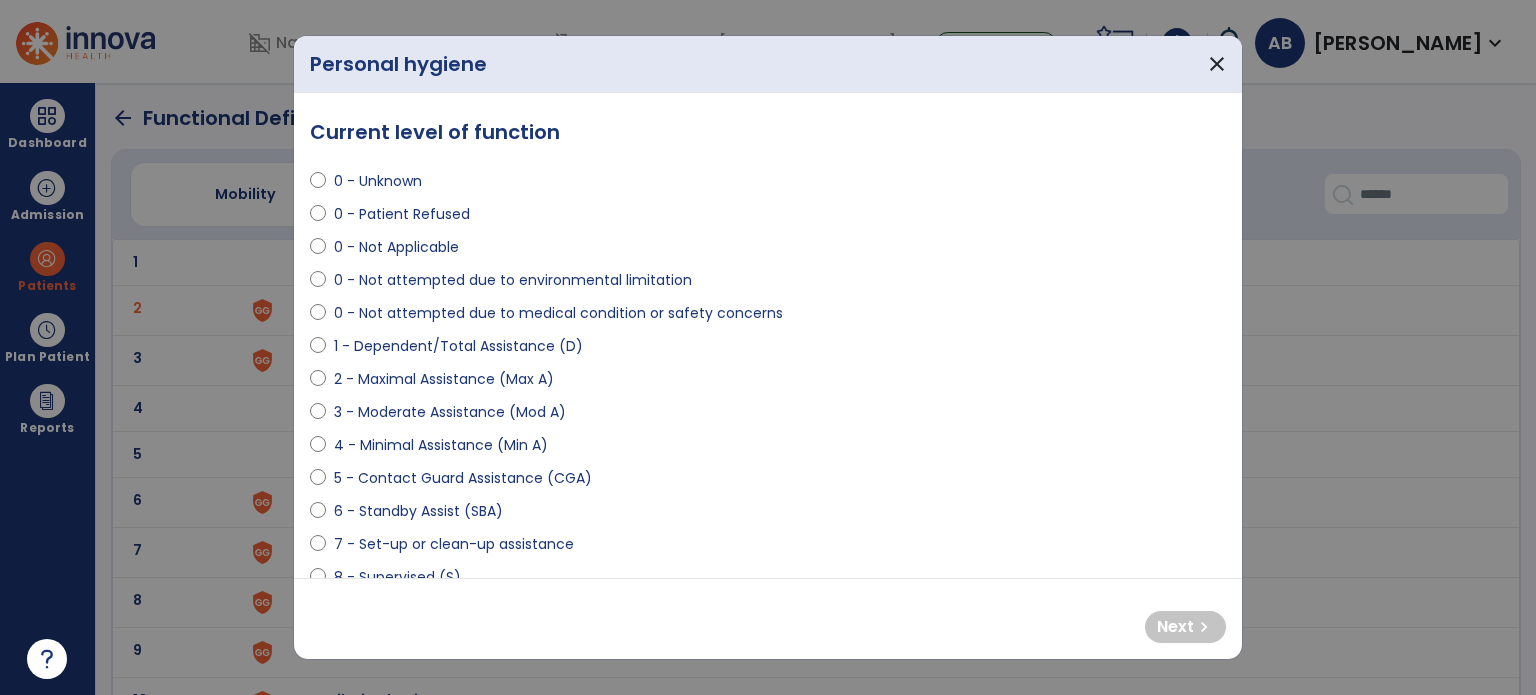 click on "4 - Minimal Assistance (Min A)" at bounding box center [441, 445] 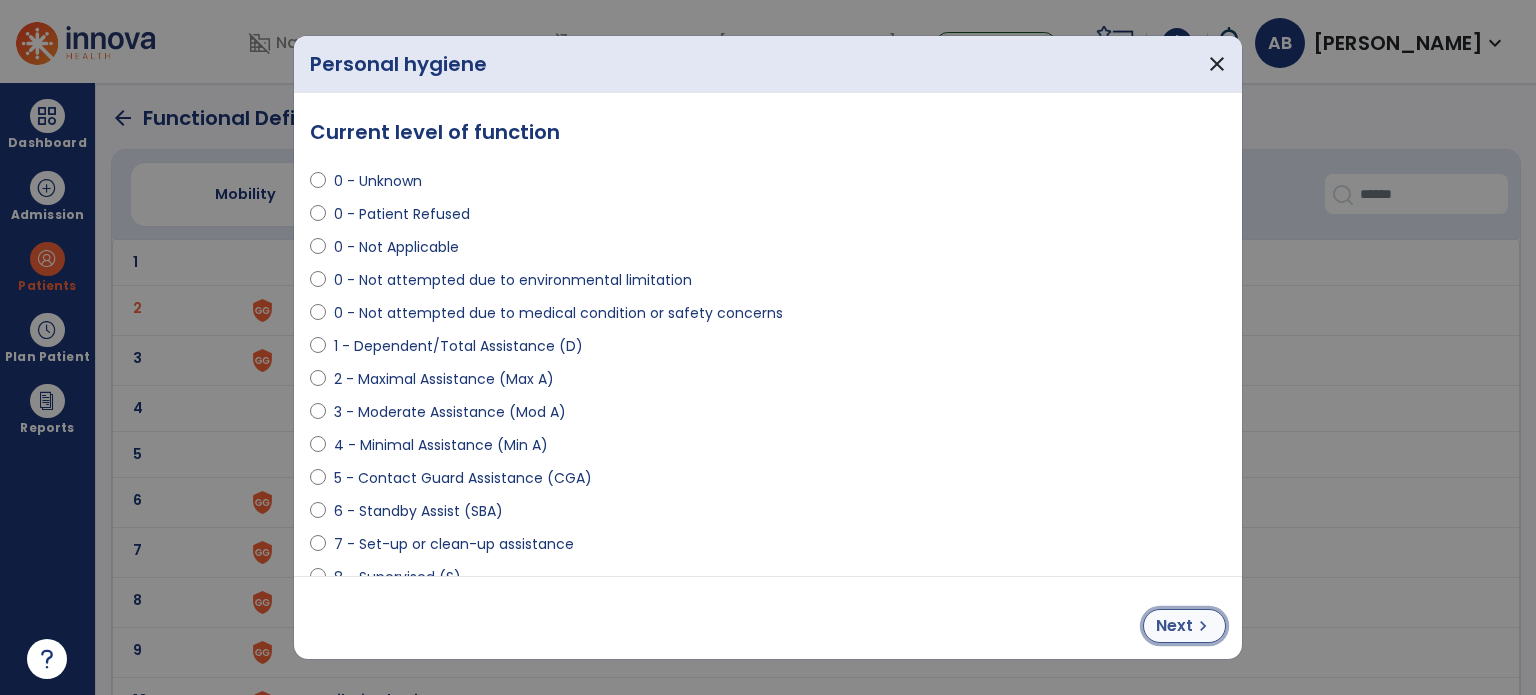 click on "chevron_right" at bounding box center (1203, 626) 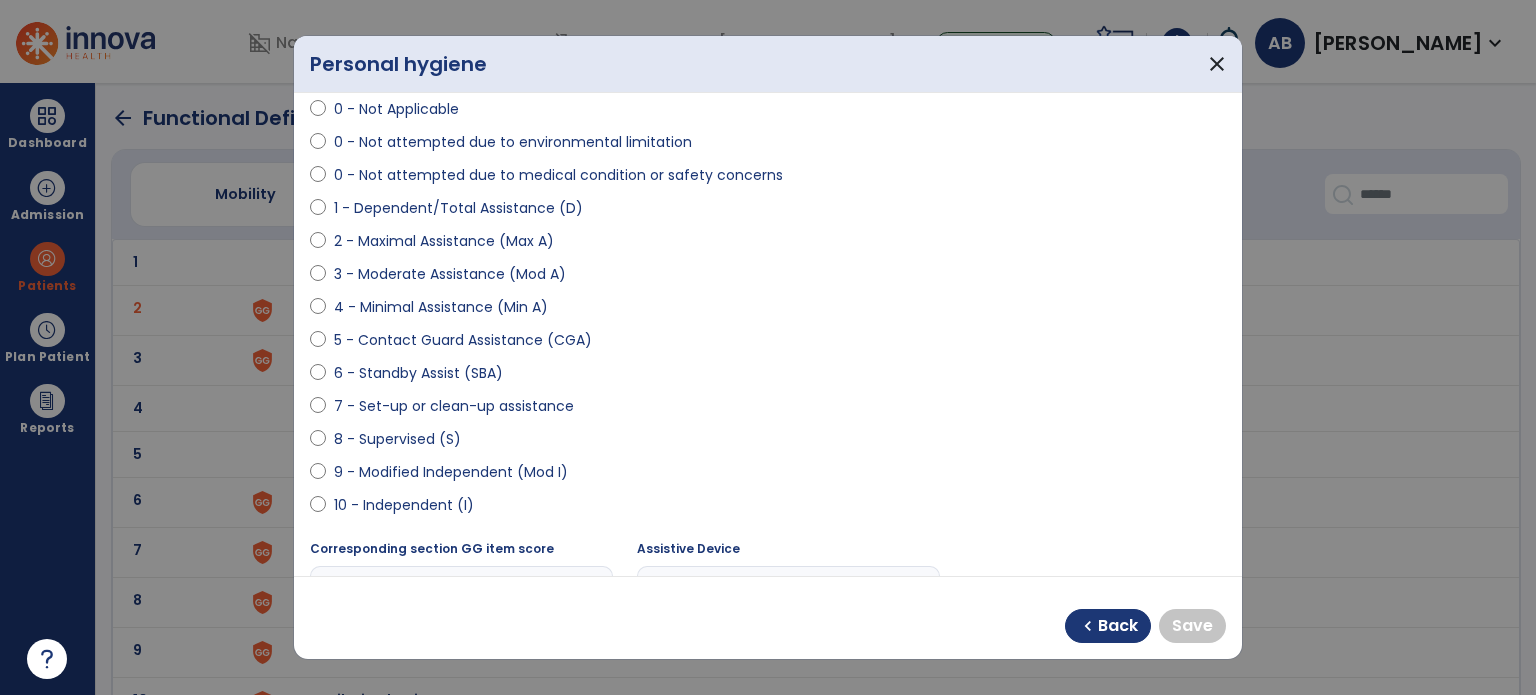 scroll, scrollTop: 300, scrollLeft: 0, axis: vertical 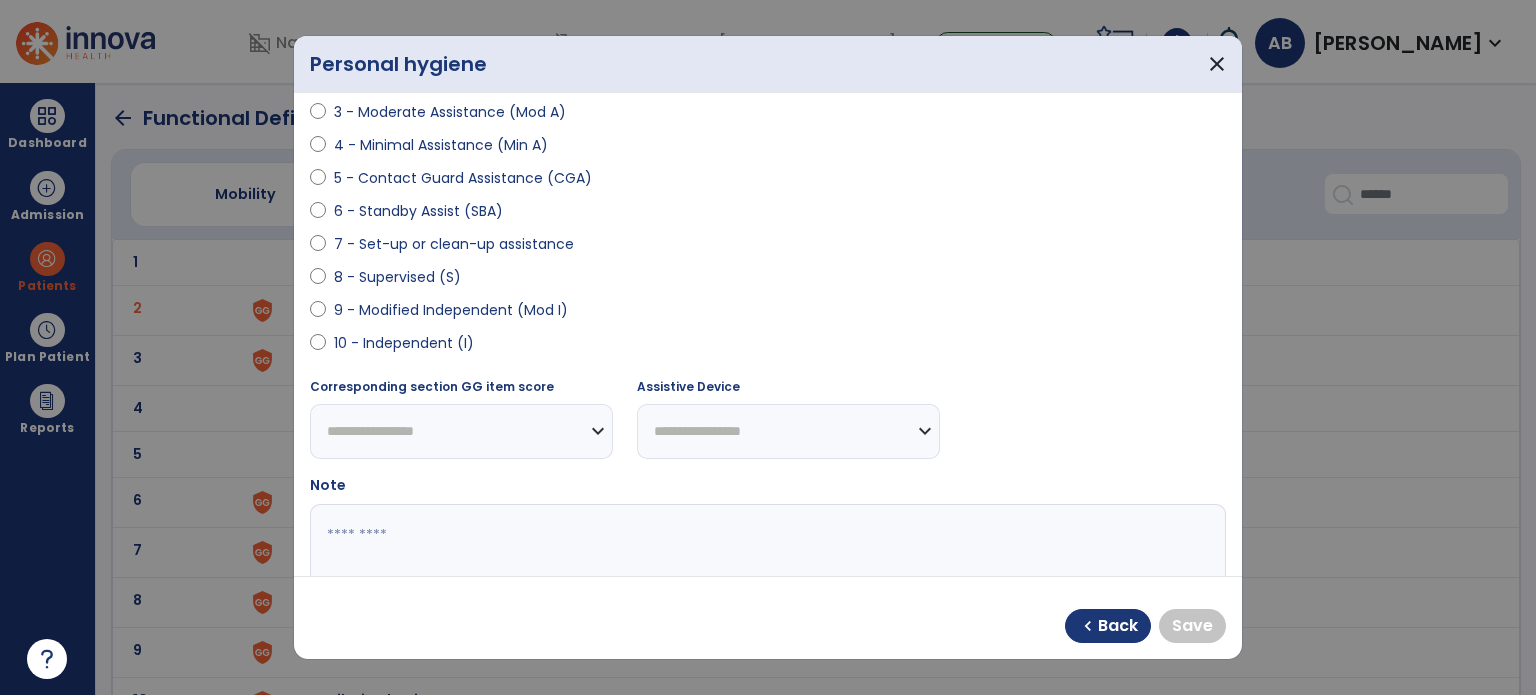 click on "8 - Supervised (S)" at bounding box center (397, 277) 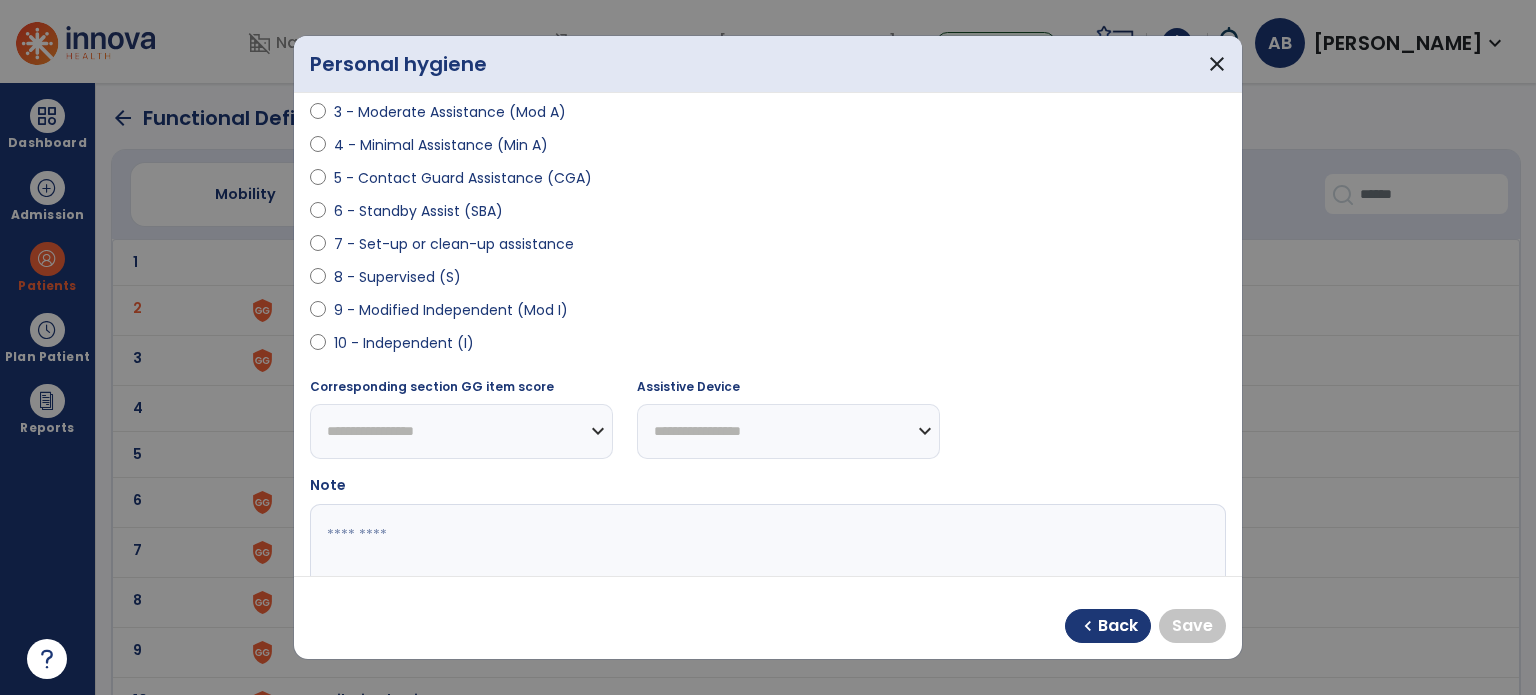 select on "**********" 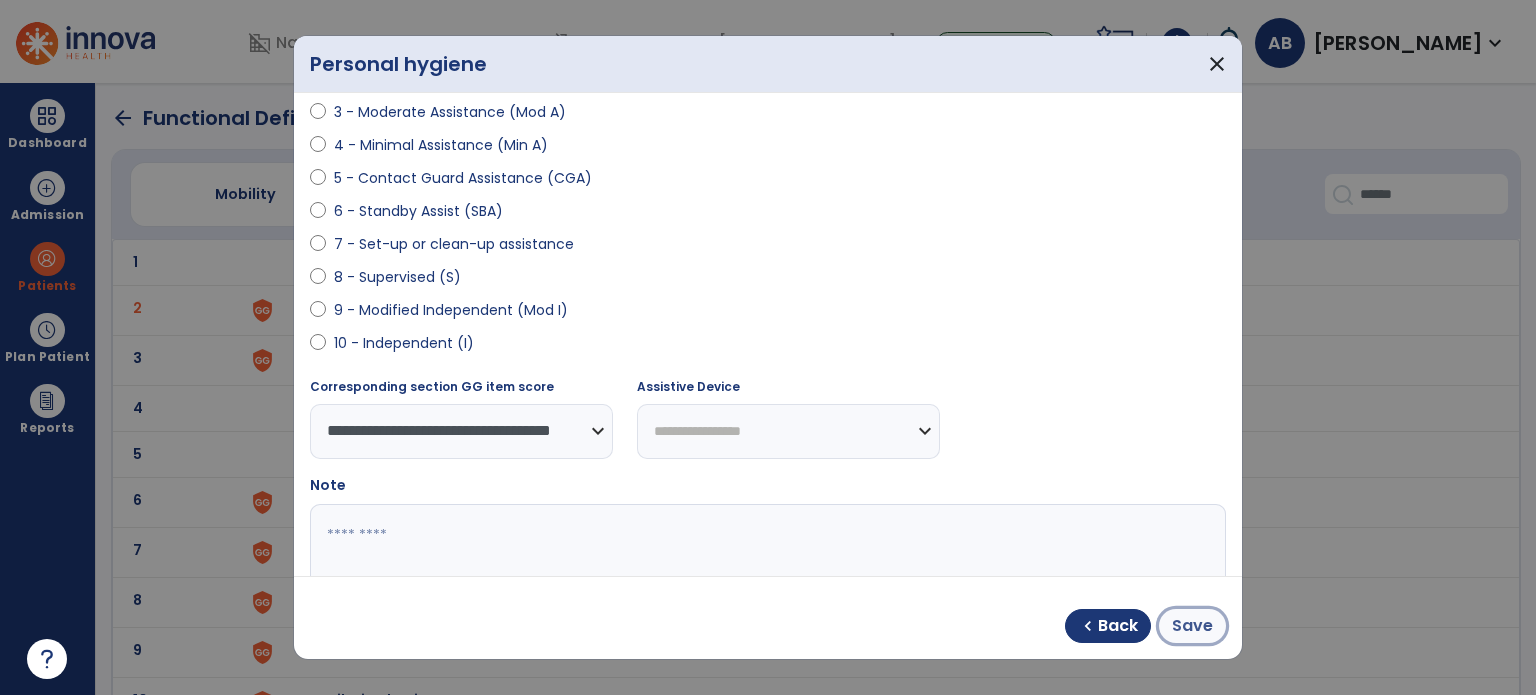 click on "Save" at bounding box center [1192, 626] 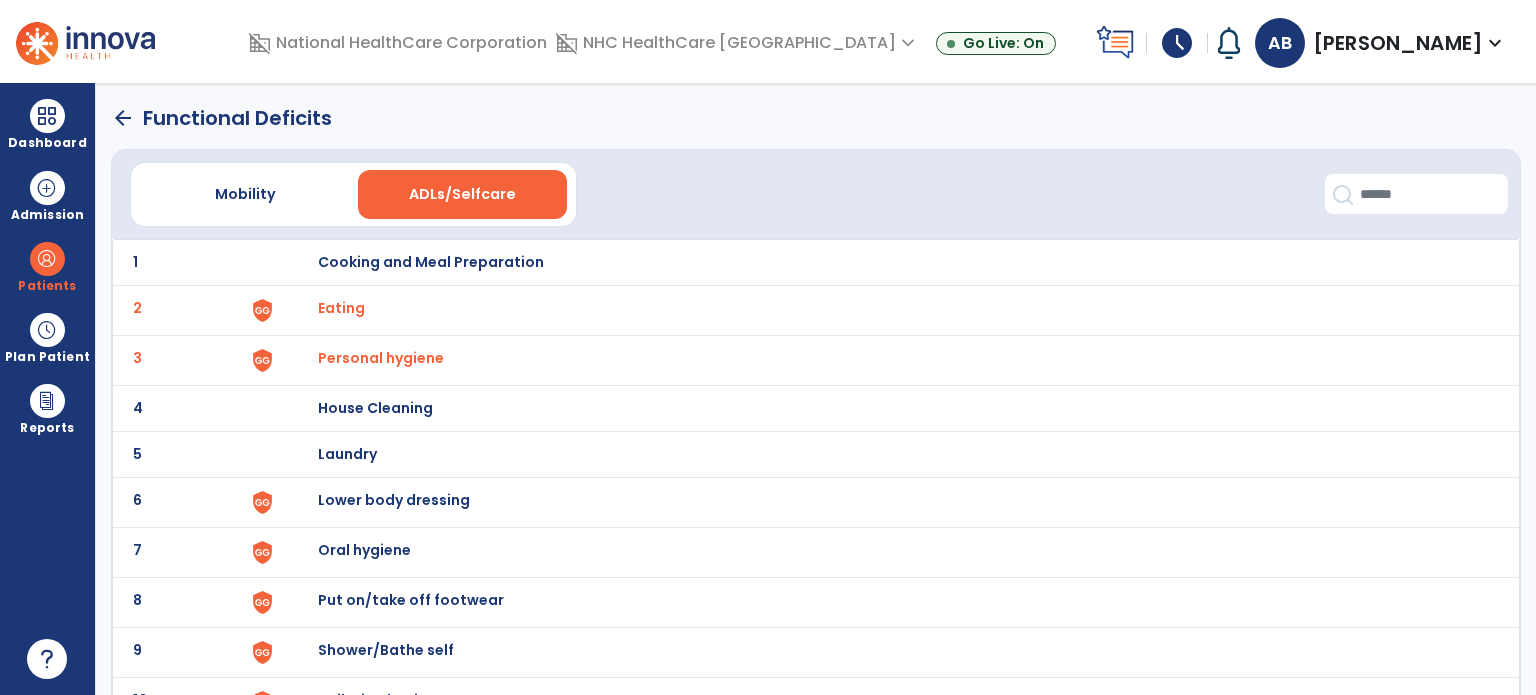 click on "Eating" at bounding box center [888, 262] 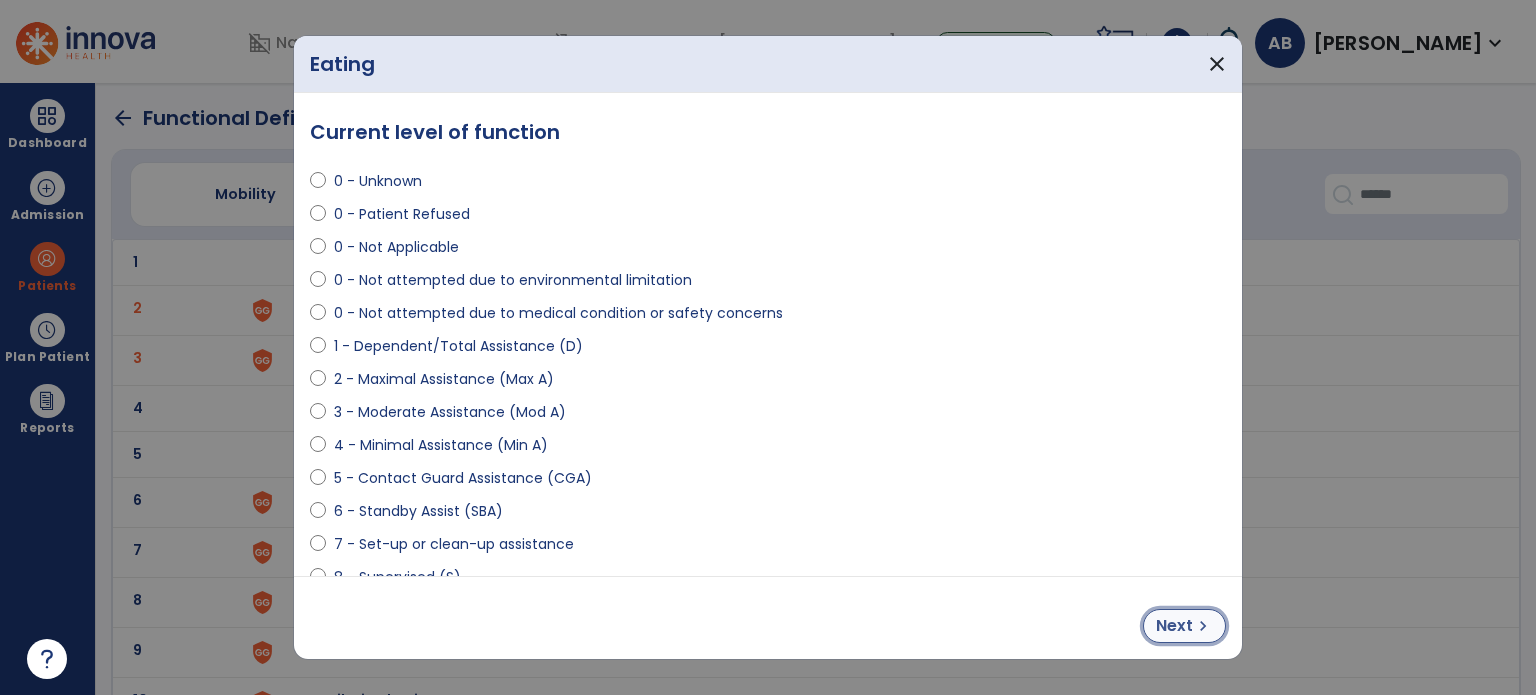 click on "Next  chevron_right" at bounding box center (1184, 626) 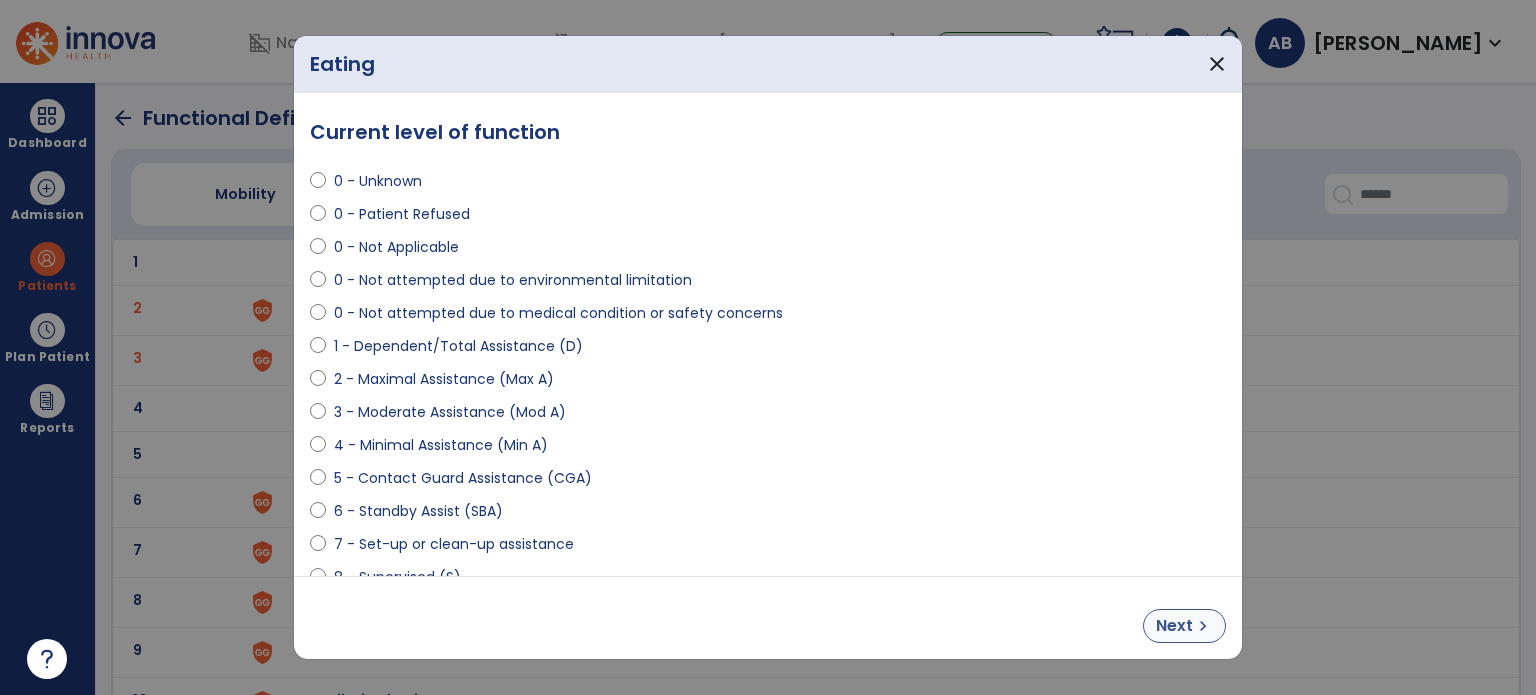 select on "**********" 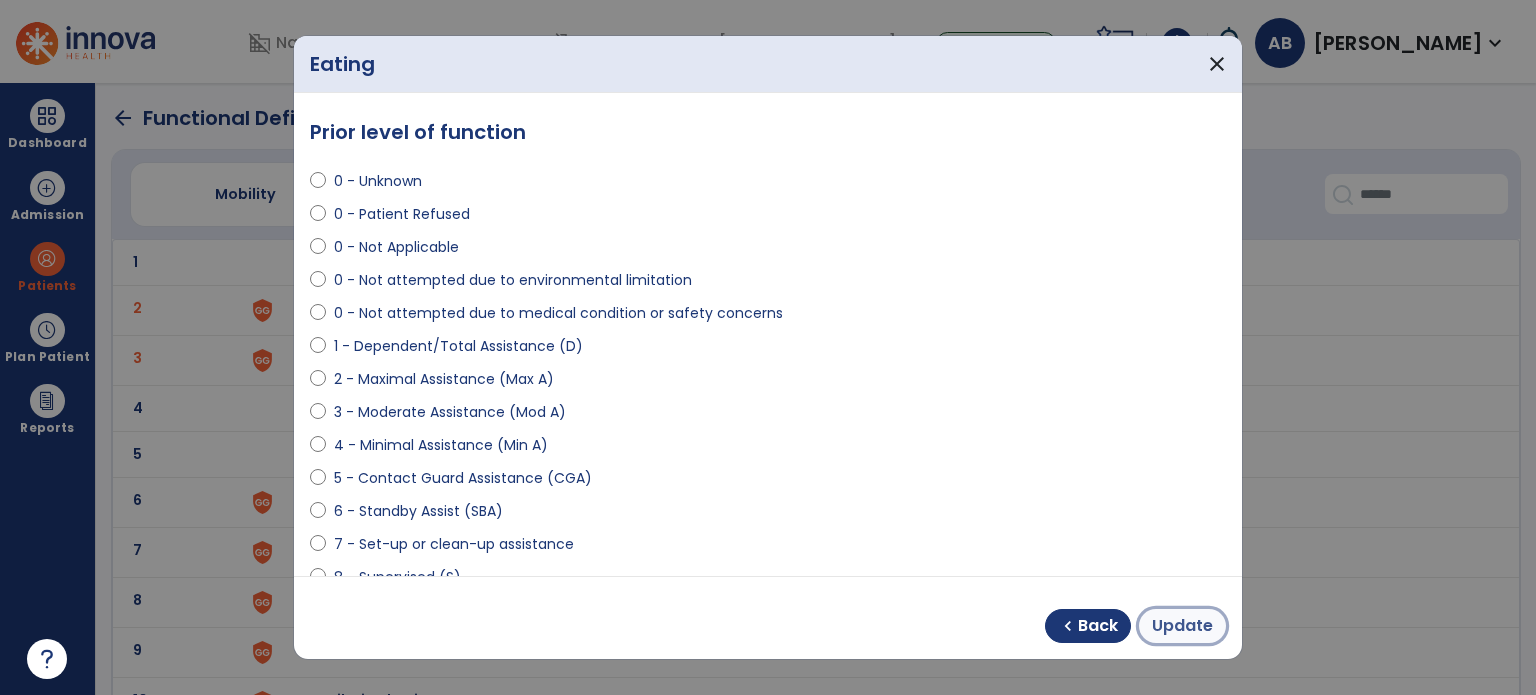 click on "Update" at bounding box center (1182, 626) 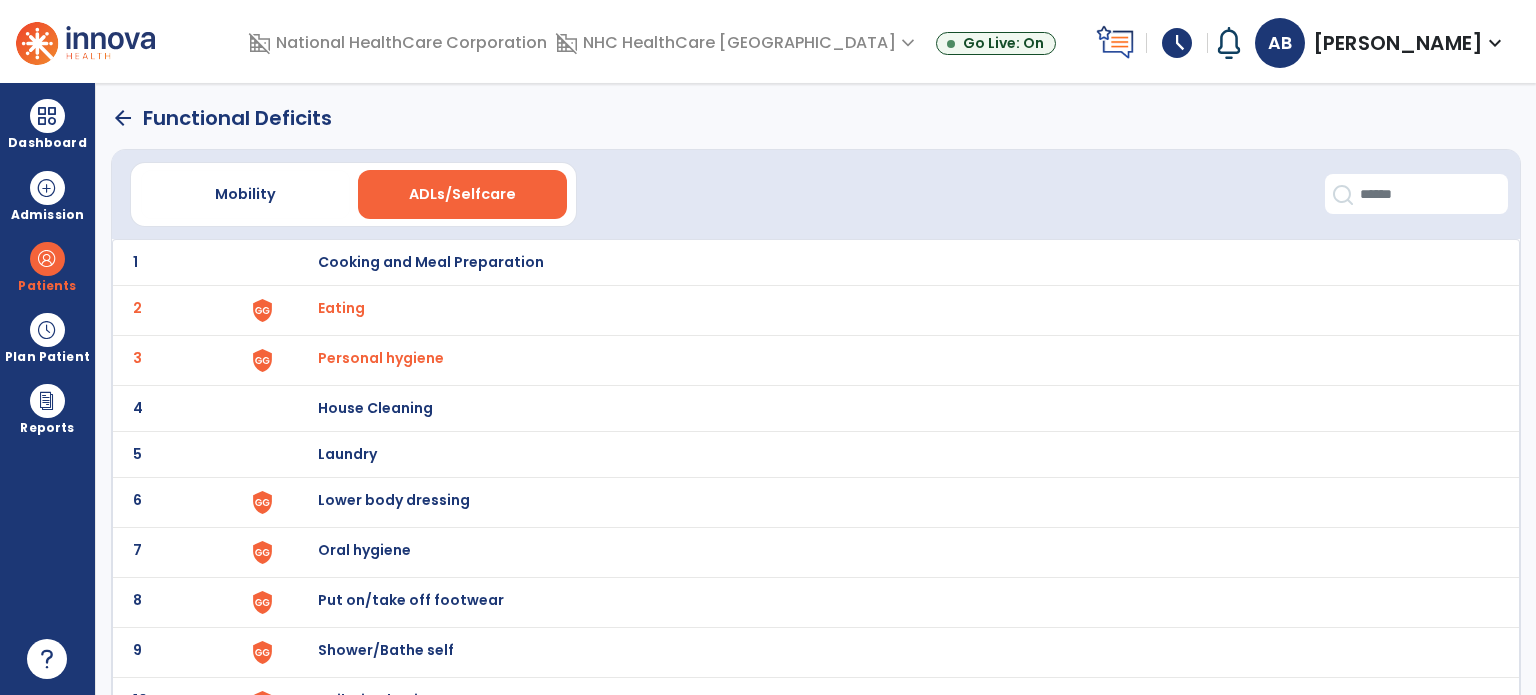 scroll, scrollTop: 100, scrollLeft: 0, axis: vertical 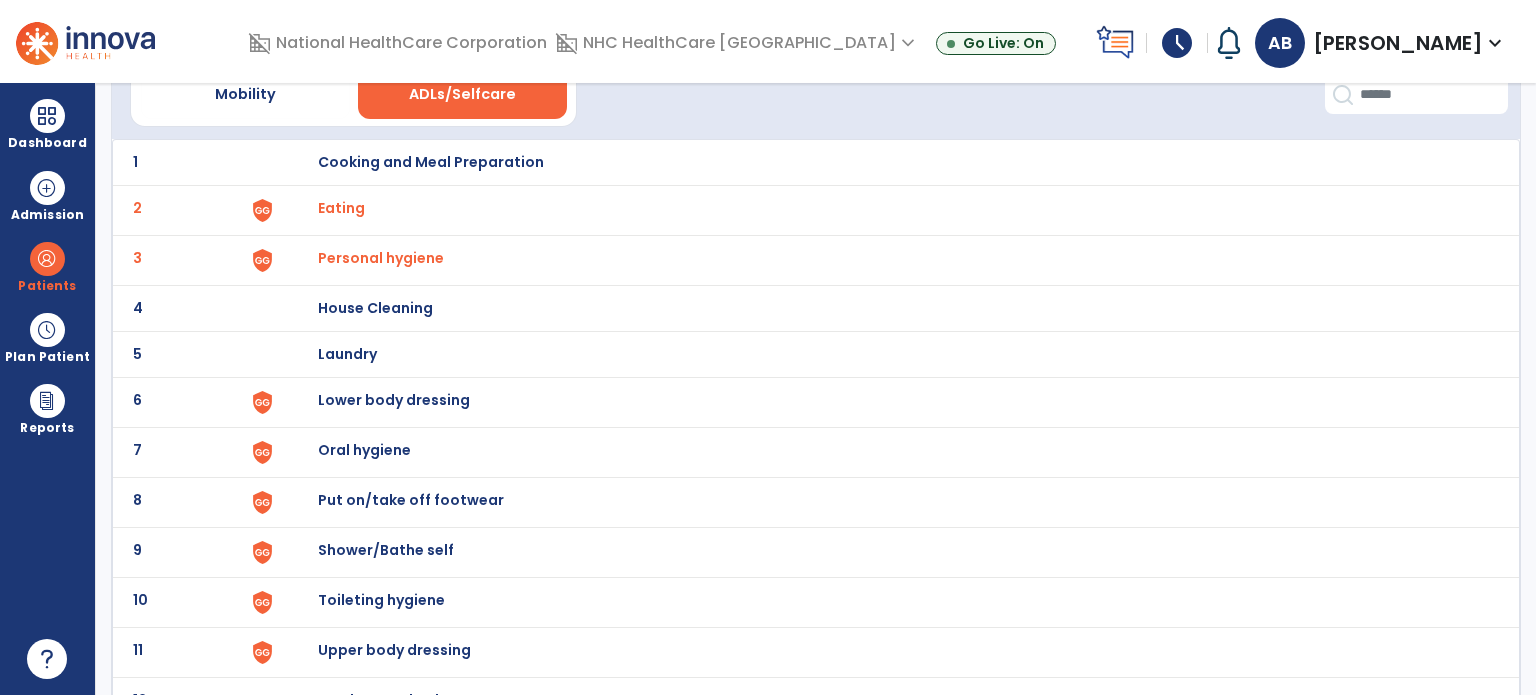 click on "6 Lower body dressing" 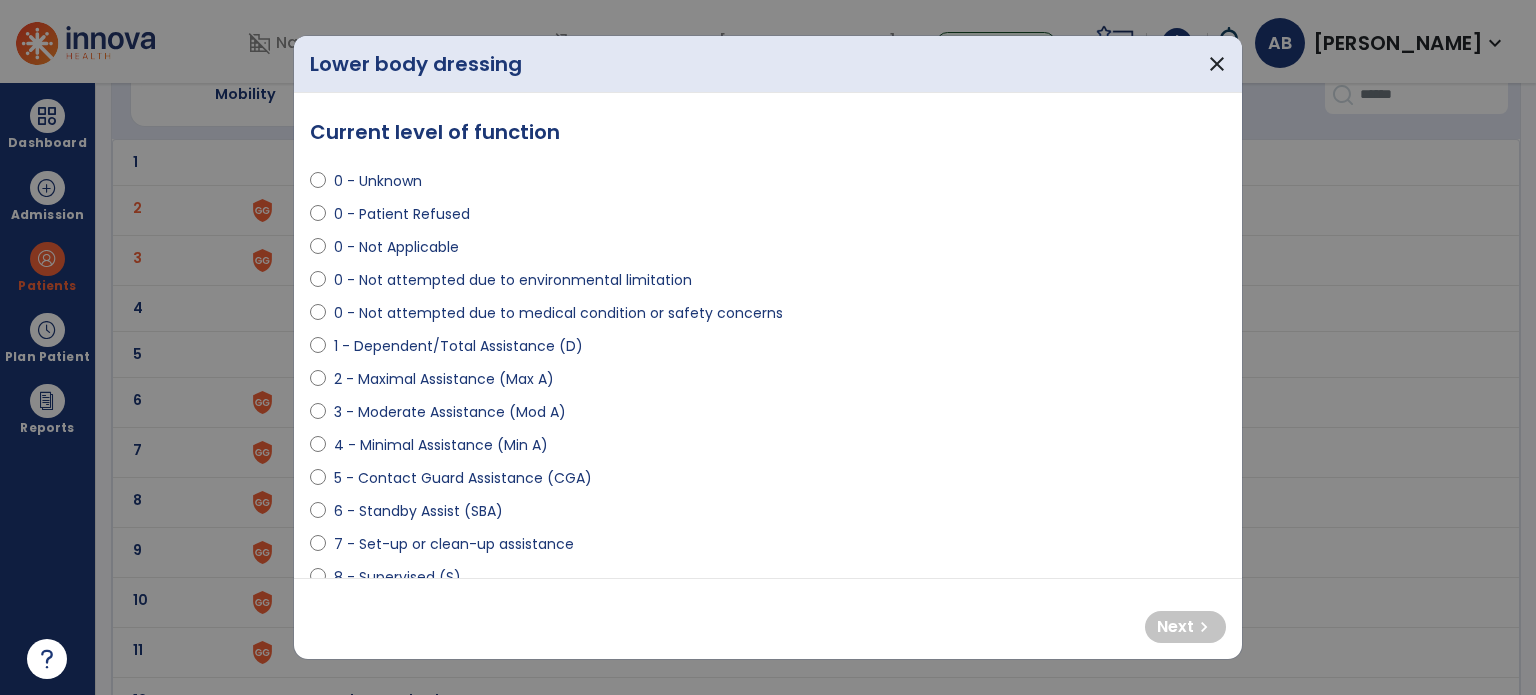 click on "1 - Dependent/Total Assistance (D)" at bounding box center (458, 346) 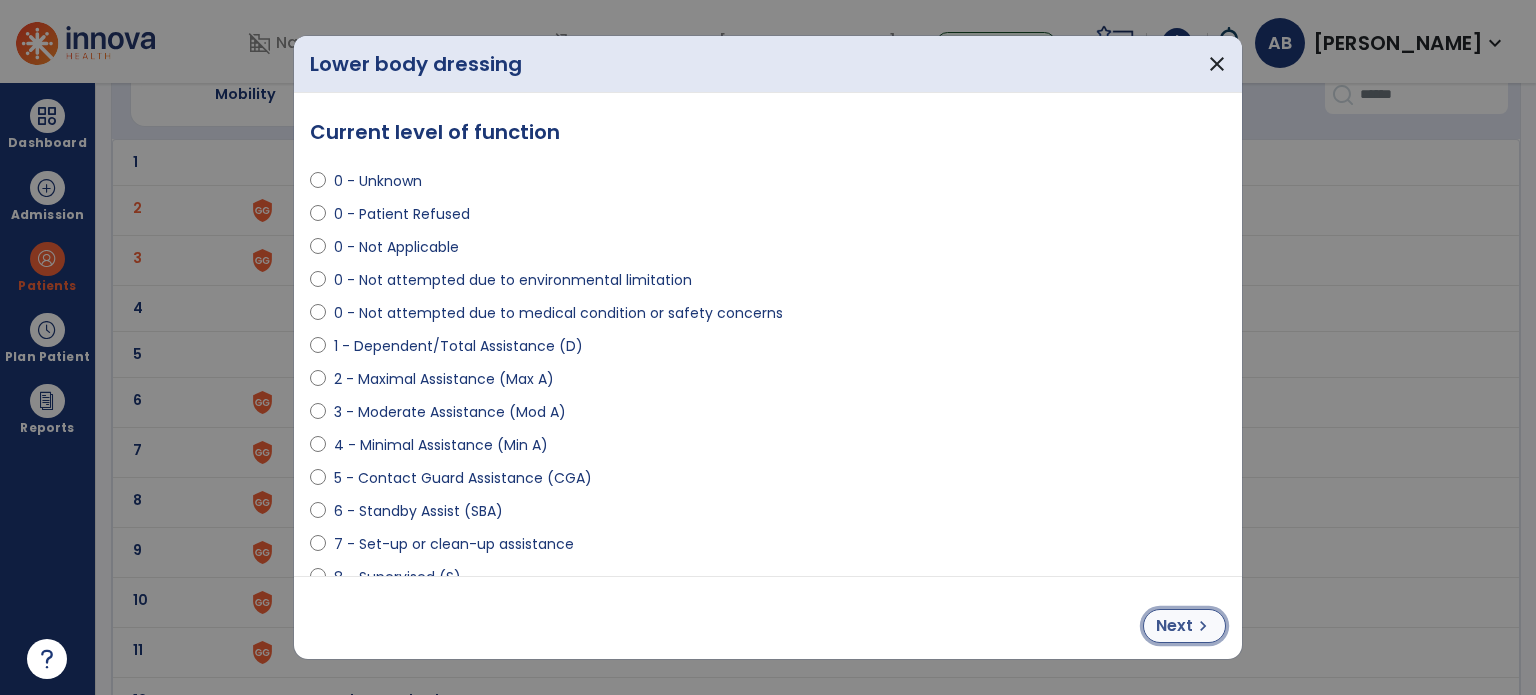 click on "Next" at bounding box center [1174, 626] 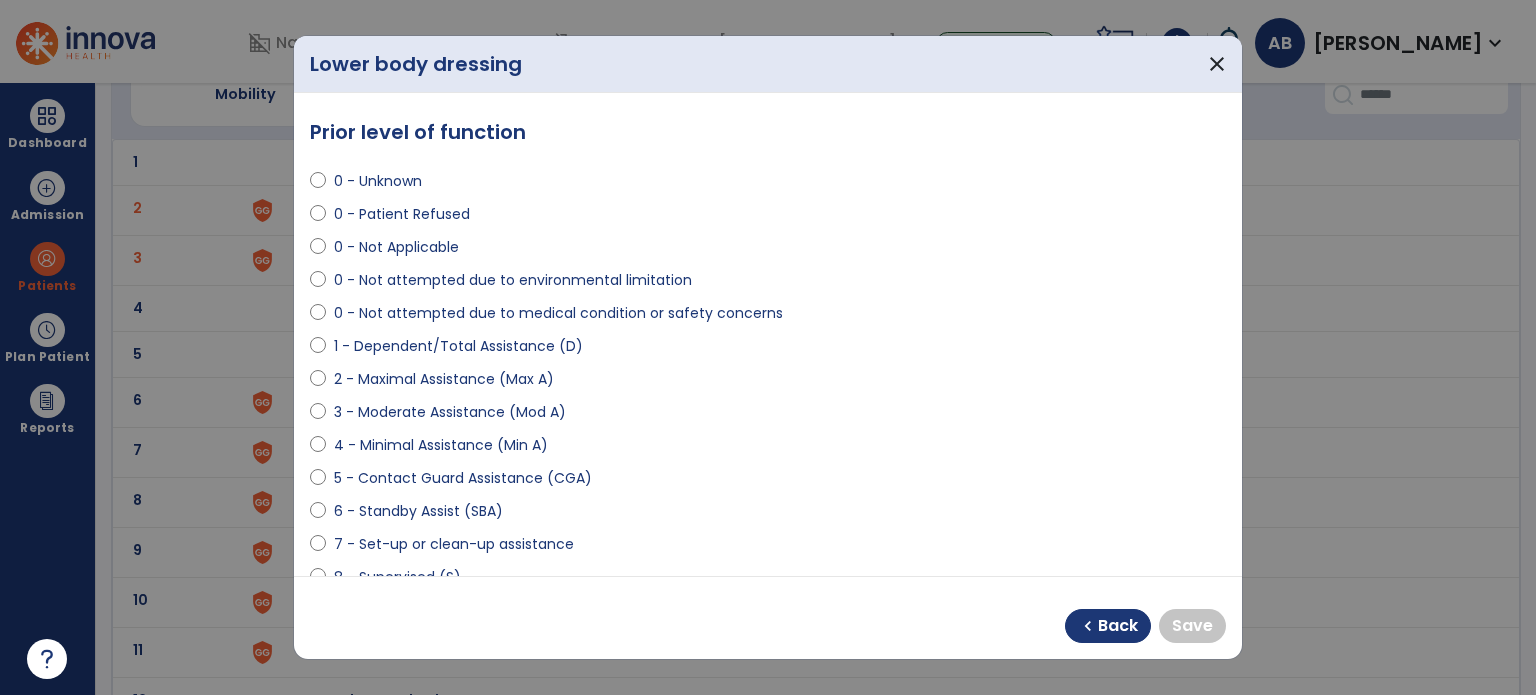 click on "0 - Unknown" at bounding box center [378, 181] 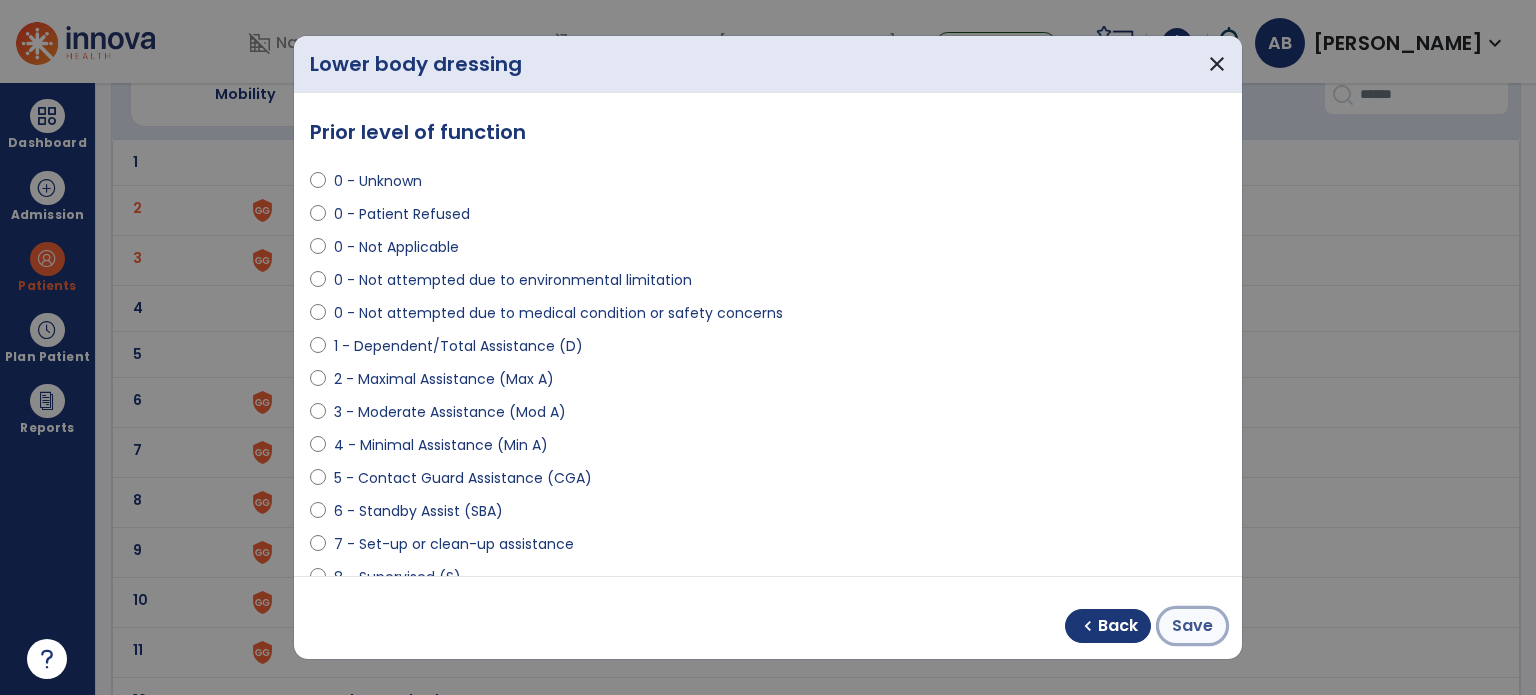 click on "Save" at bounding box center [1192, 626] 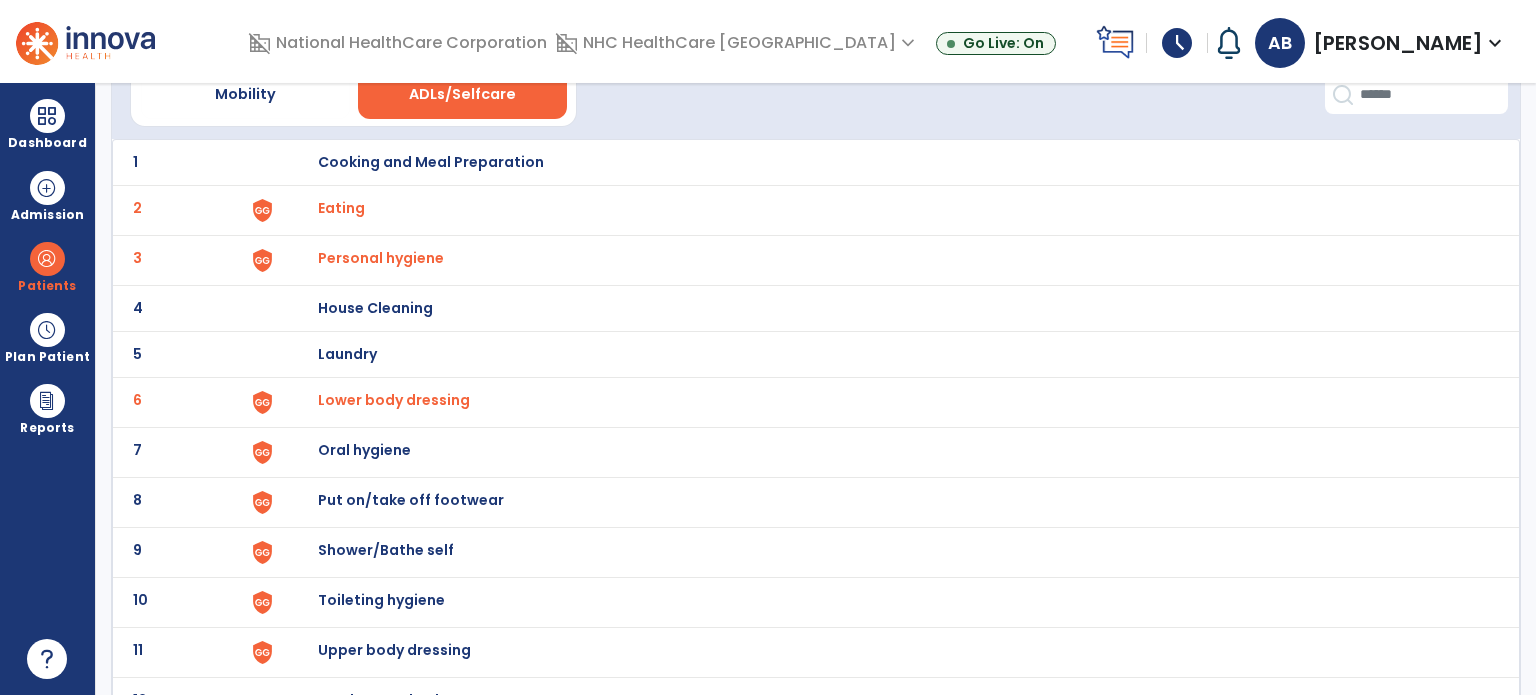 click on "Oral hygiene" at bounding box center (431, 162) 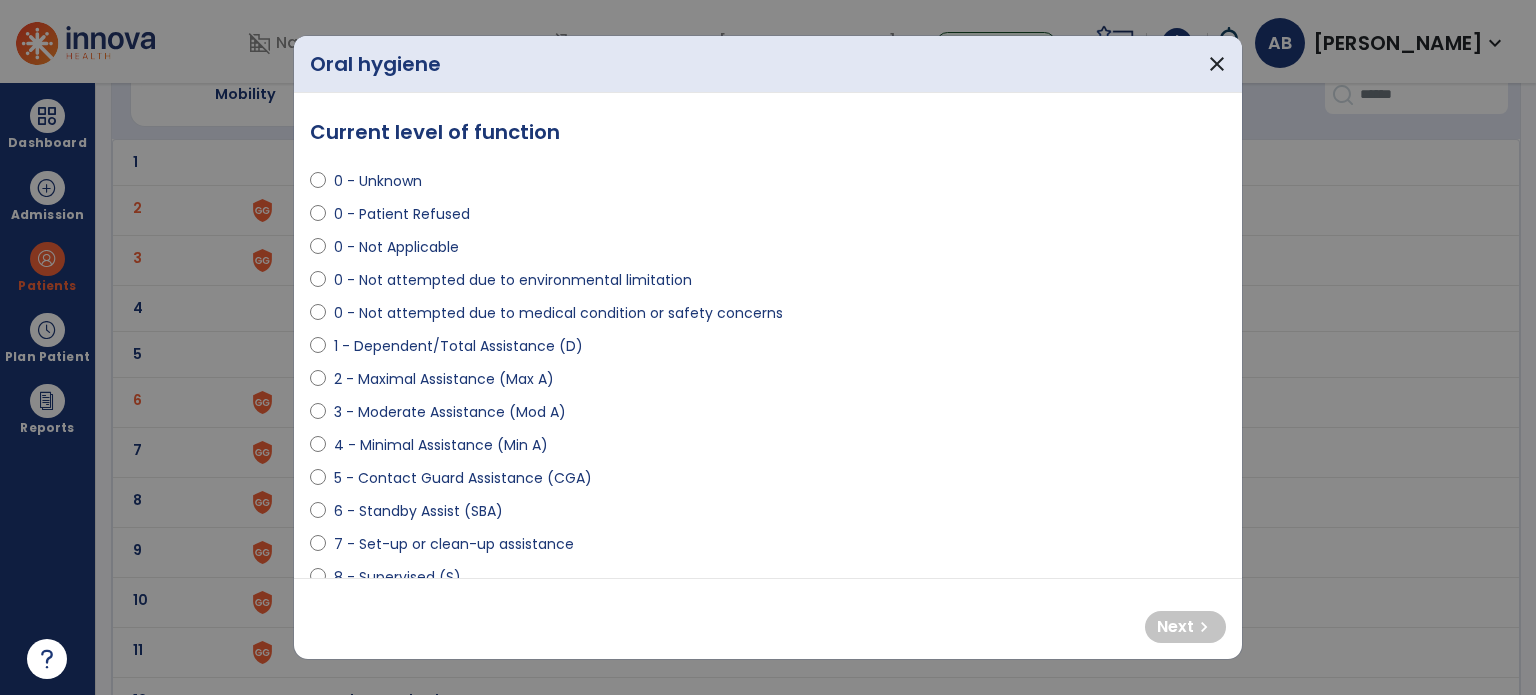click on "0 - Unknown 0 - Patient Refused 0 - Not Applicable 0 - Not attempted due to environmental limitation 0 - Not attempted due to medical condition or safety concerns 1 - Dependent/Total Assistance (D) 2 - Maximal Assistance (Max A) 3 - Moderate Assistance (Mod A) 4 - Minimal Assistance (Min A) 5 - Contact Guard Assistance (CGA) 6 - Standby Assist (SBA) 7 - Set-up or clean-up assistance 8 - Supervised (S) 9 - Modified Independent (Mod I) 10 - Independent (I)" at bounding box center (768, 404) 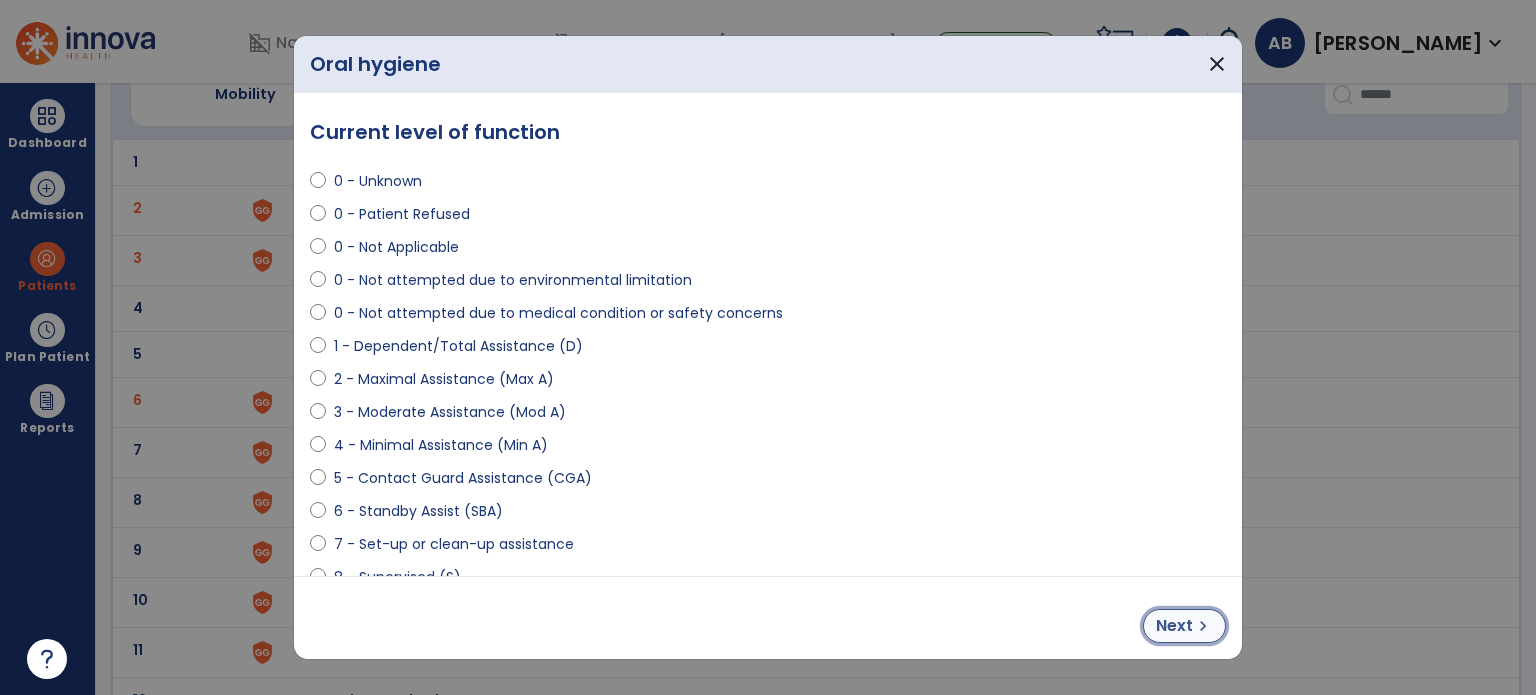 click on "Next" at bounding box center [1174, 626] 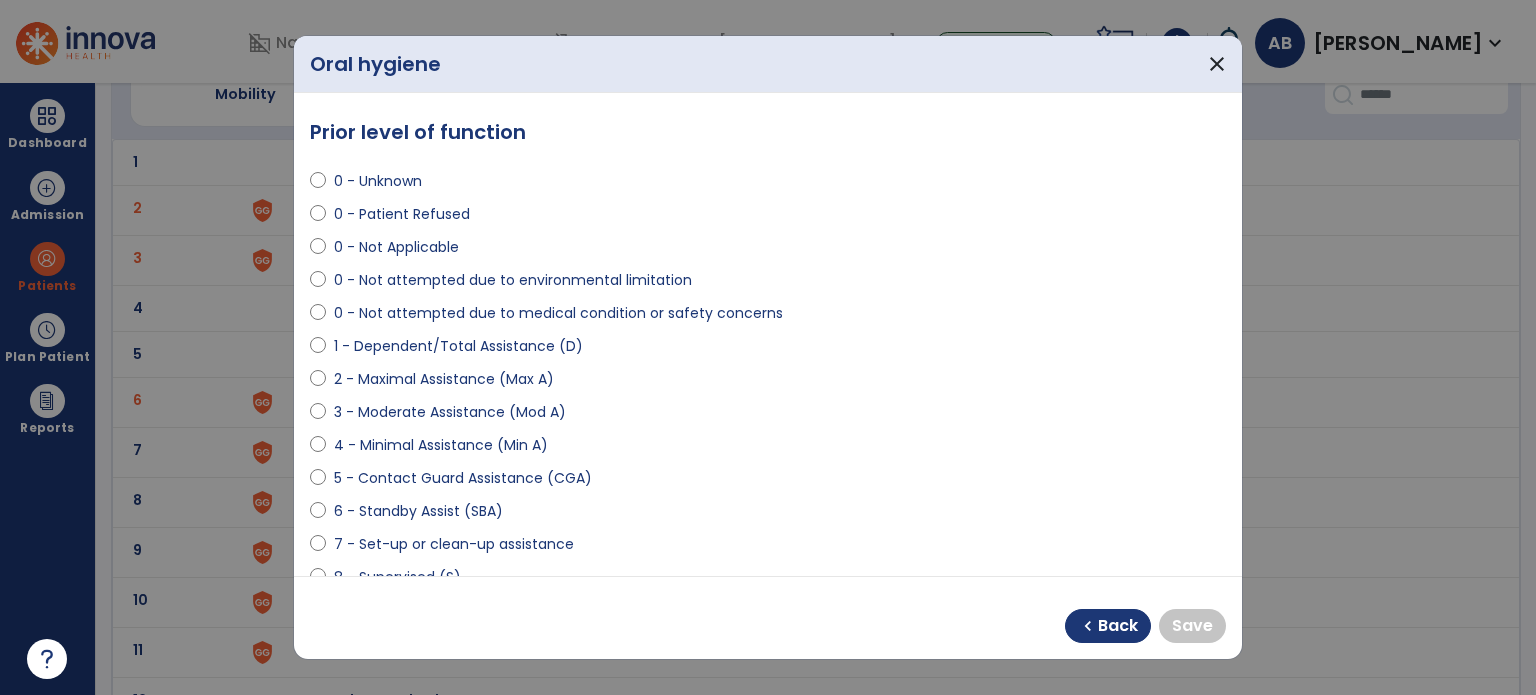 scroll, scrollTop: 200, scrollLeft: 0, axis: vertical 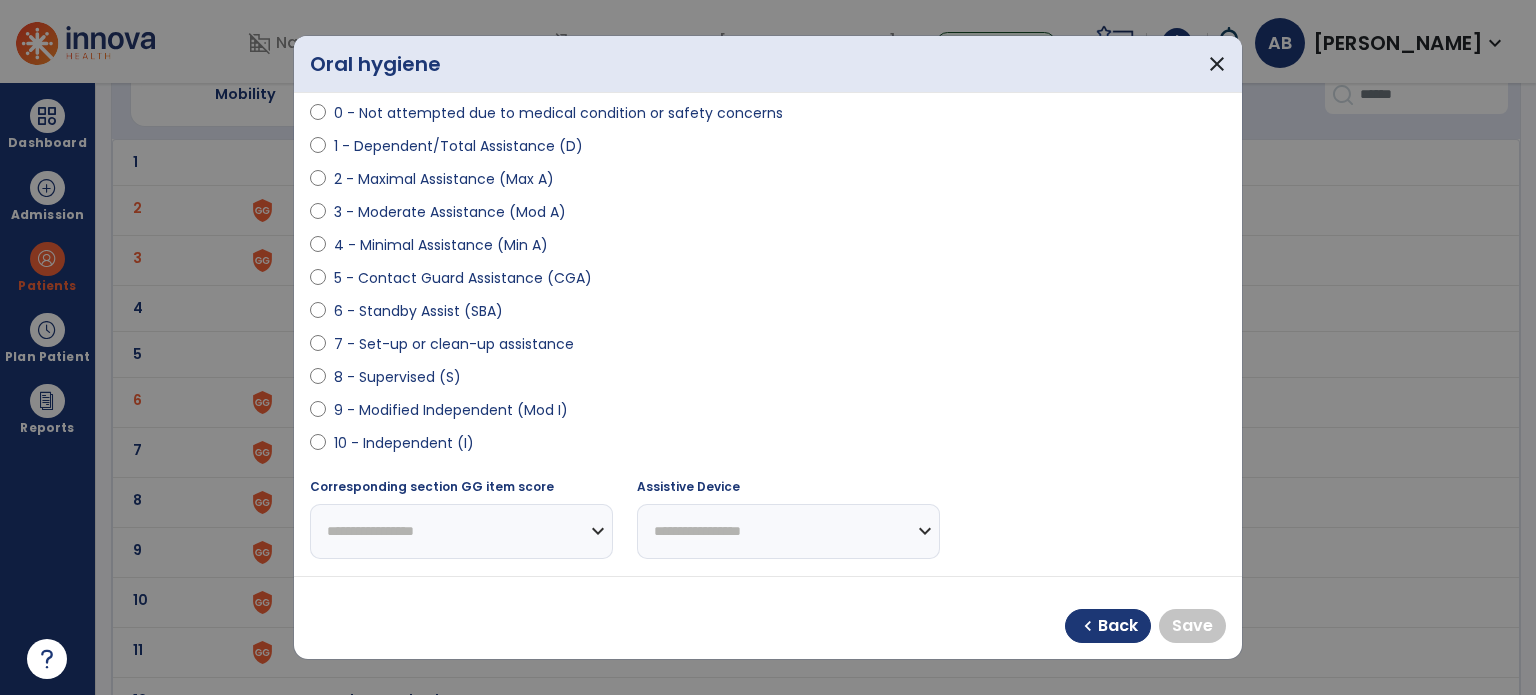 click on "8 - Supervised (S)" at bounding box center [397, 377] 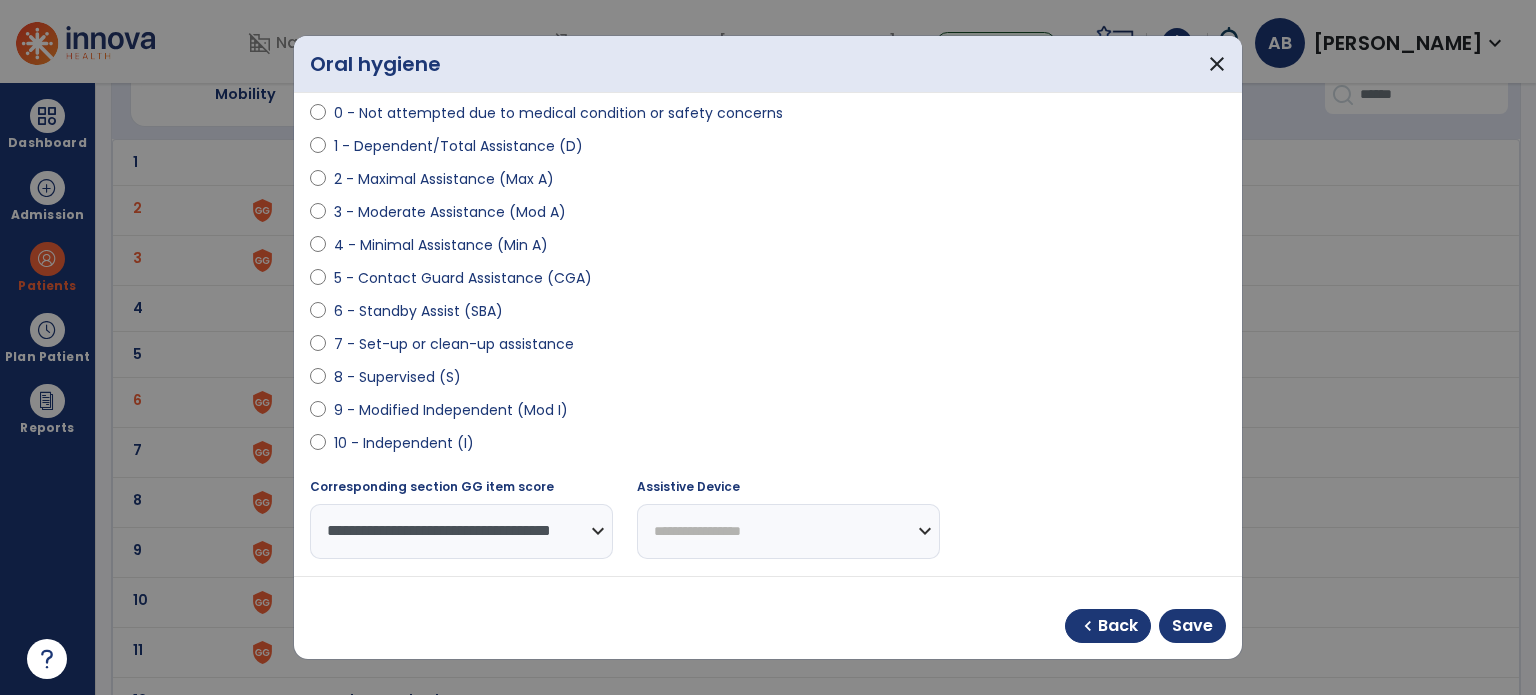 click on "4 - Minimal Assistance (Min A)" at bounding box center [441, 245] 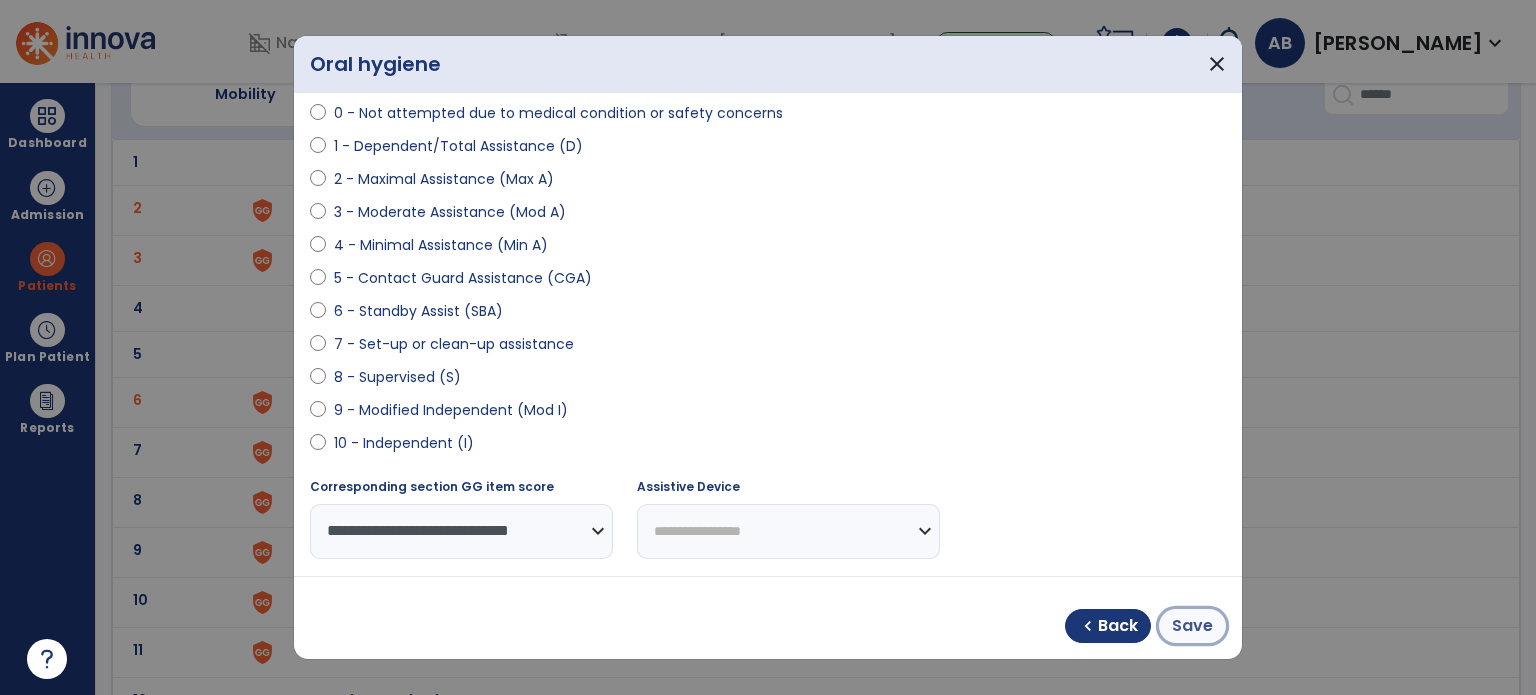 click on "Save" at bounding box center (1192, 626) 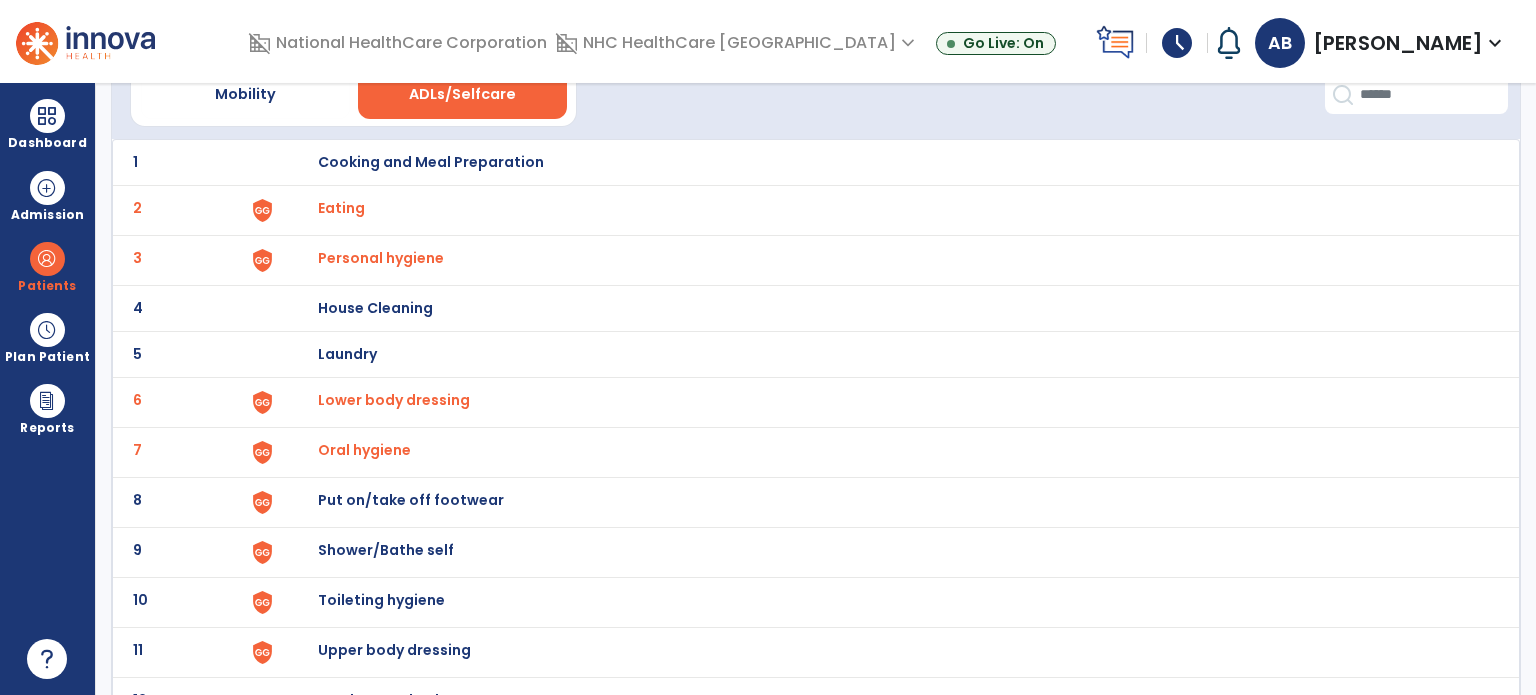 click on "Put on/take off footwear" at bounding box center (431, 162) 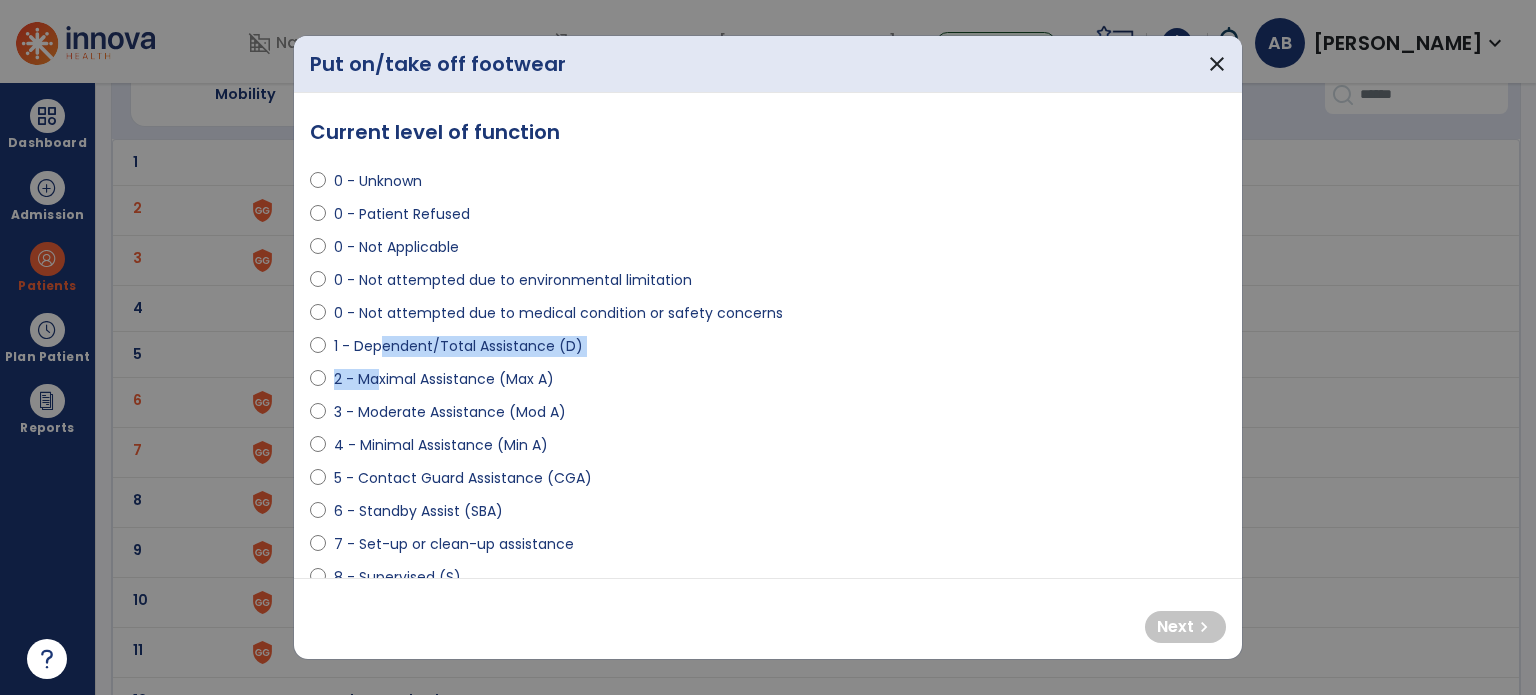 drag, startPoint x: 378, startPoint y: 350, endPoint x: 374, endPoint y: 388, distance: 38.209946 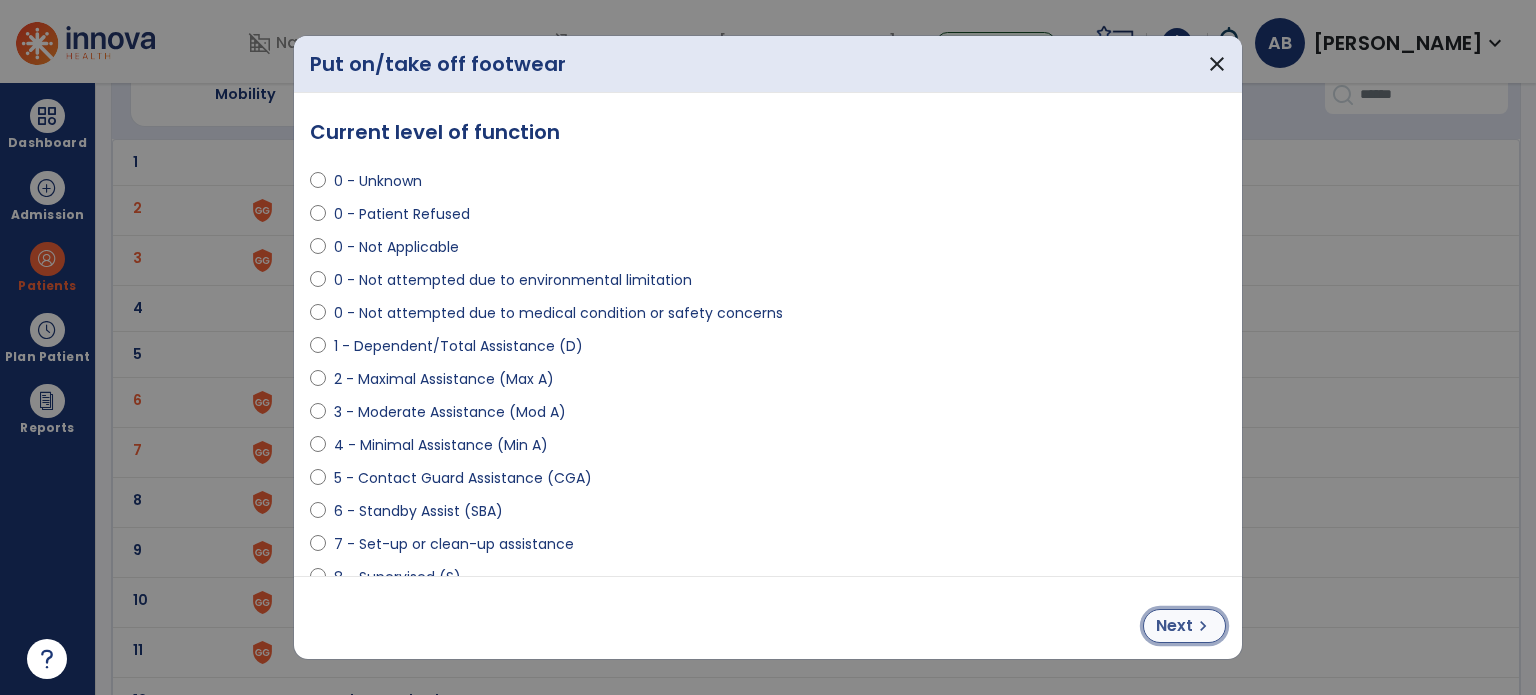 click on "Next" at bounding box center (1174, 626) 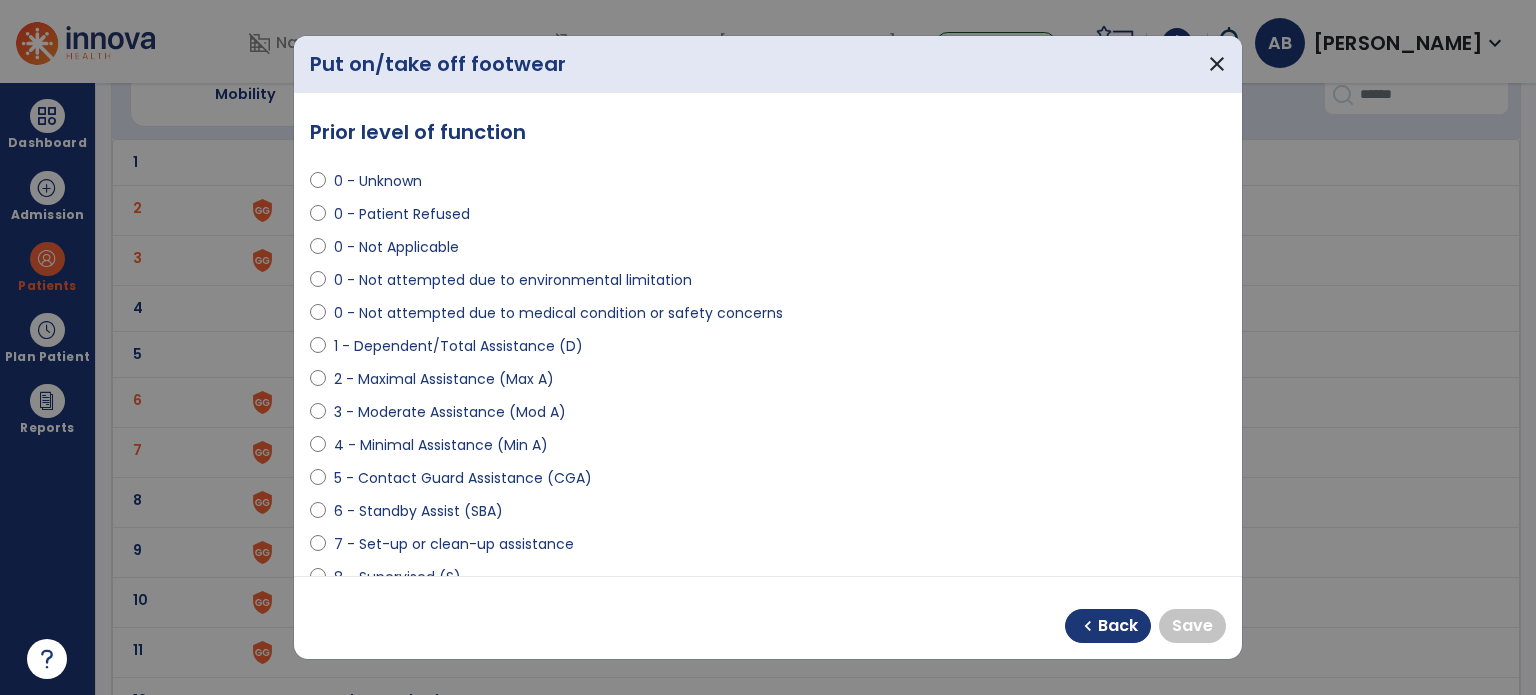 click on "3 - Moderate Assistance (Mod A)" at bounding box center [450, 412] 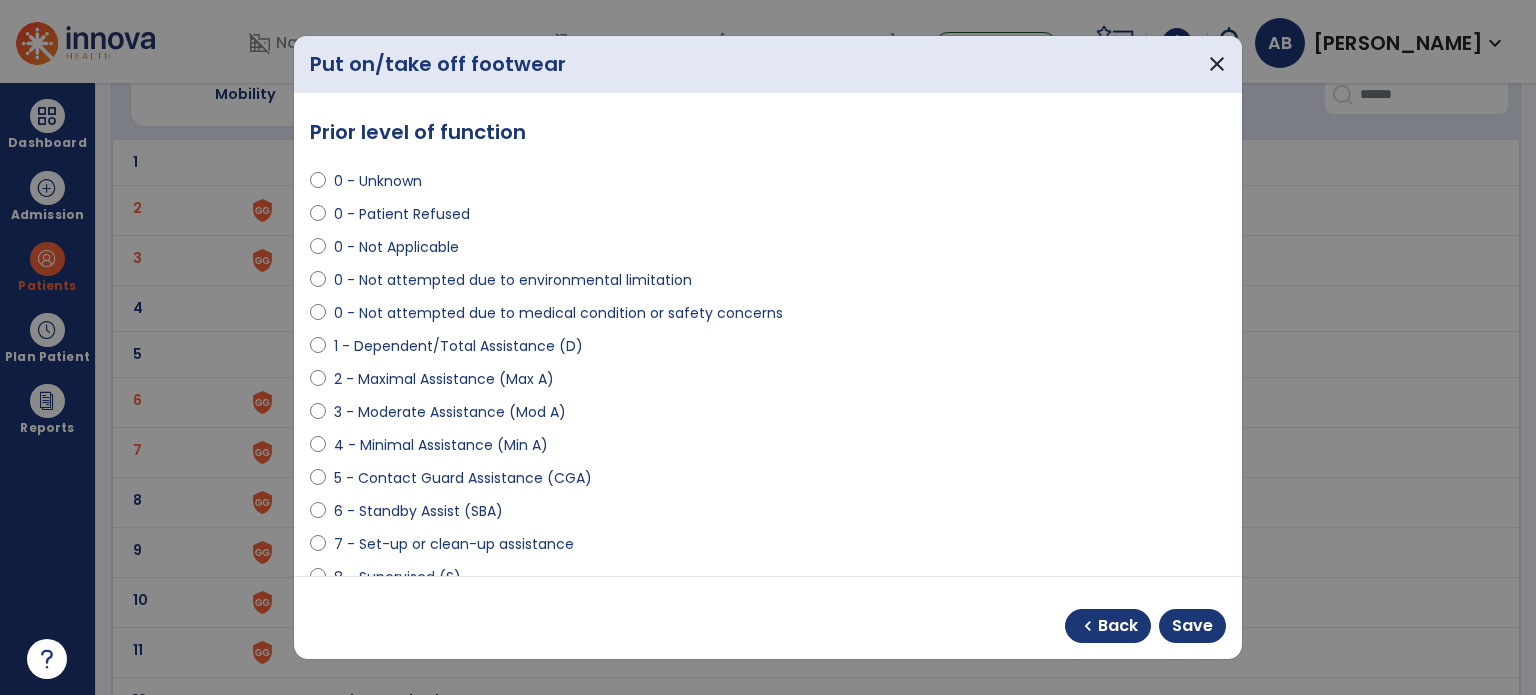 click on "chevron_left  Back Save" at bounding box center (768, 618) 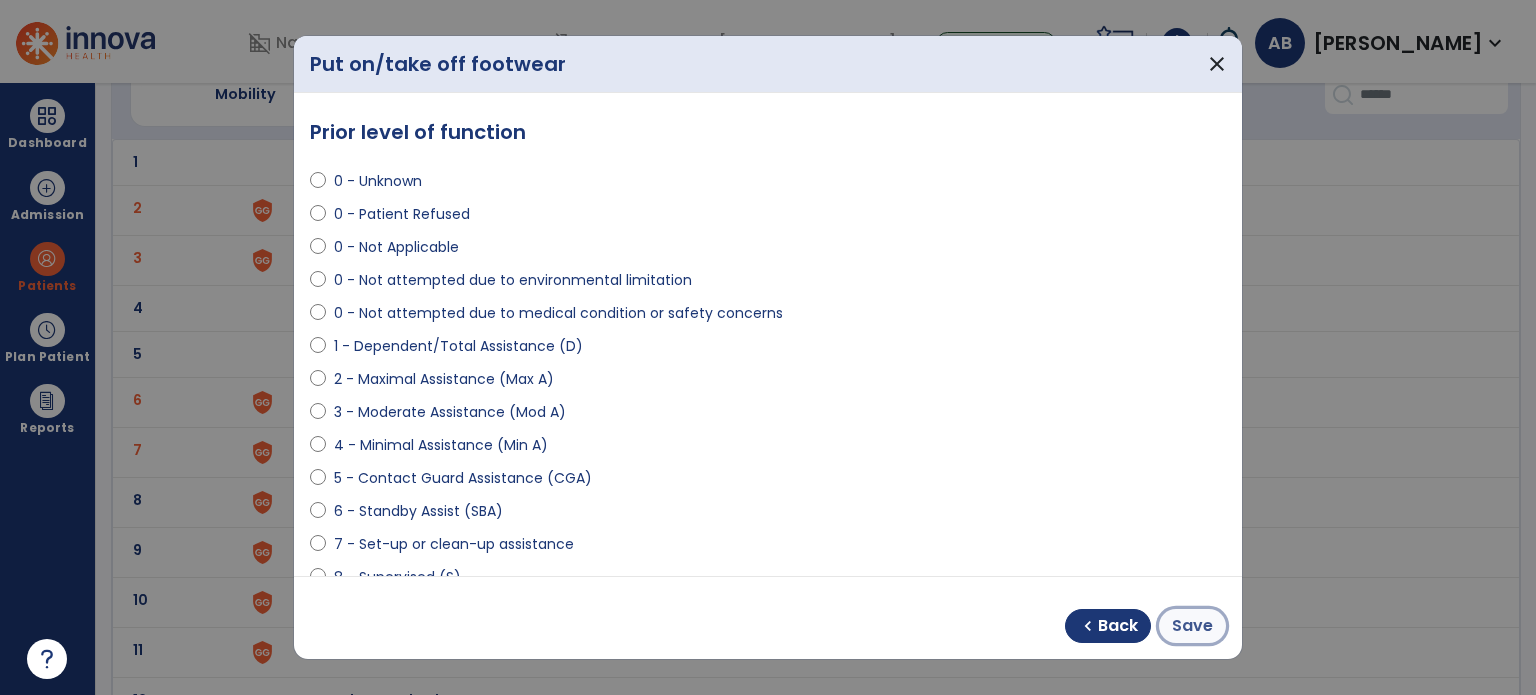 click on "Save" at bounding box center (1192, 626) 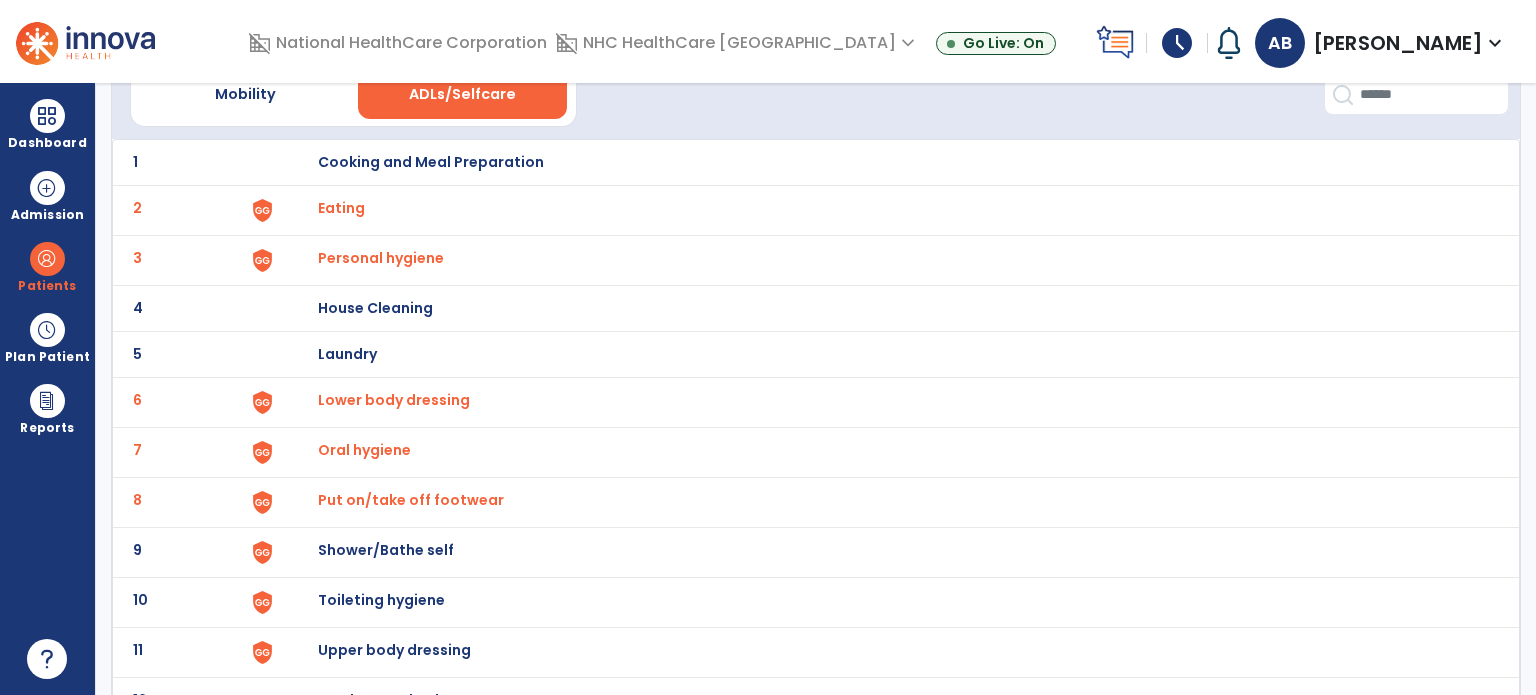 click on "Shower/Bathe self" at bounding box center [431, 162] 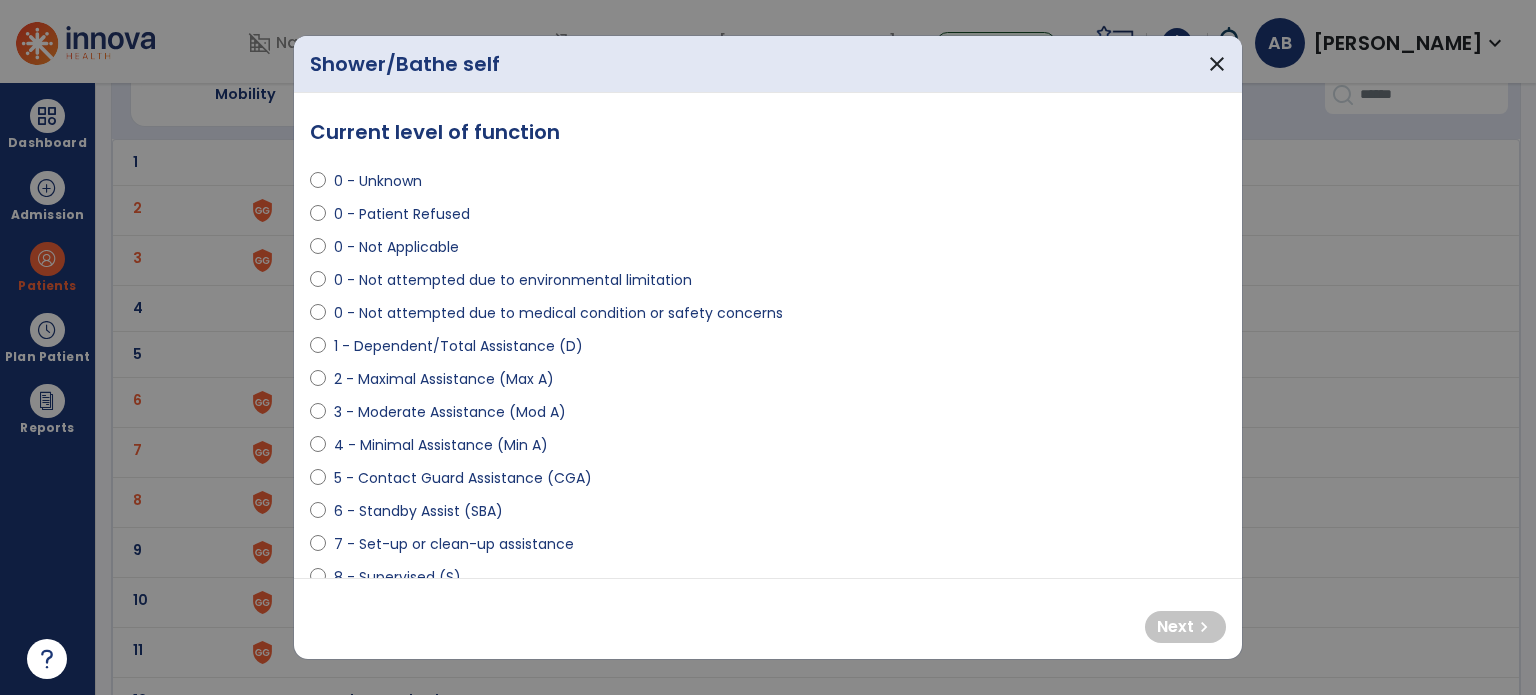click on "0 - Not attempted due to medical condition or safety concerns" at bounding box center [558, 313] 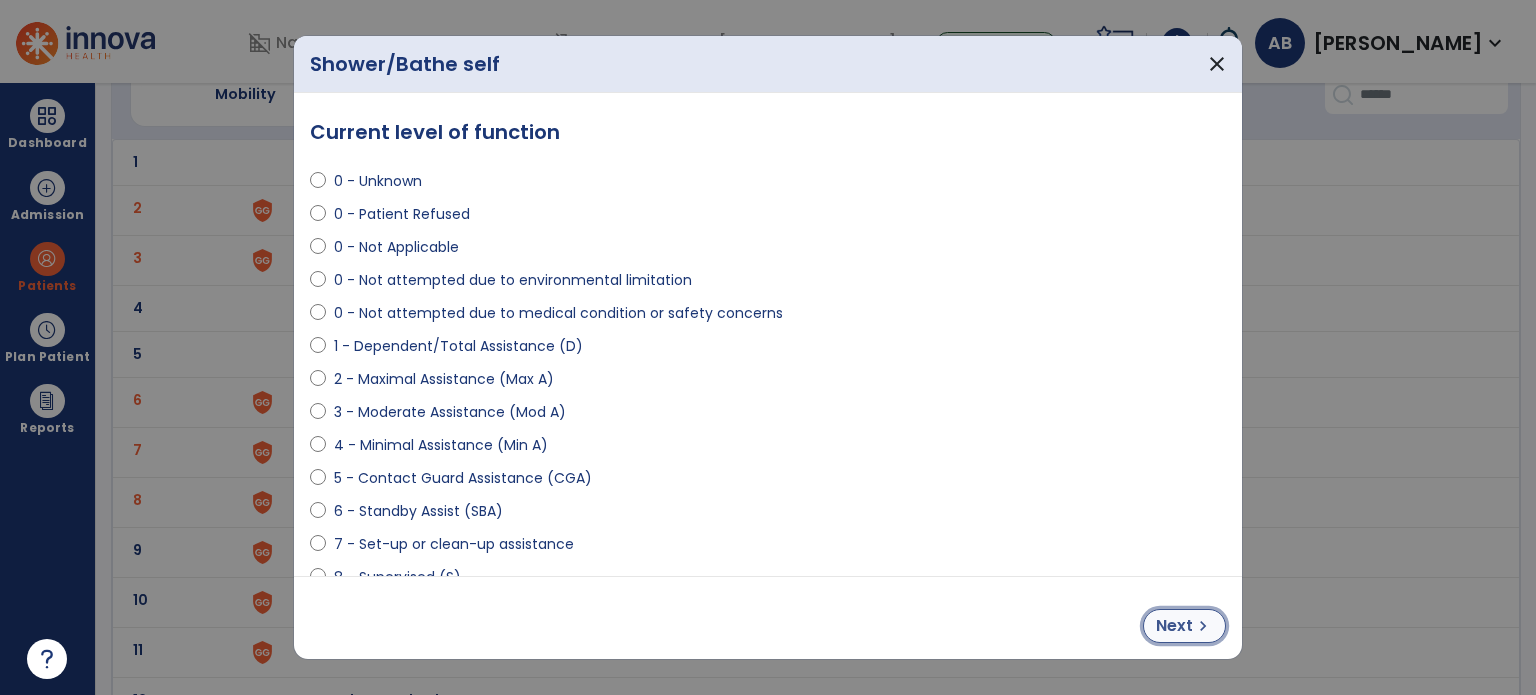 click on "Next" at bounding box center (1174, 626) 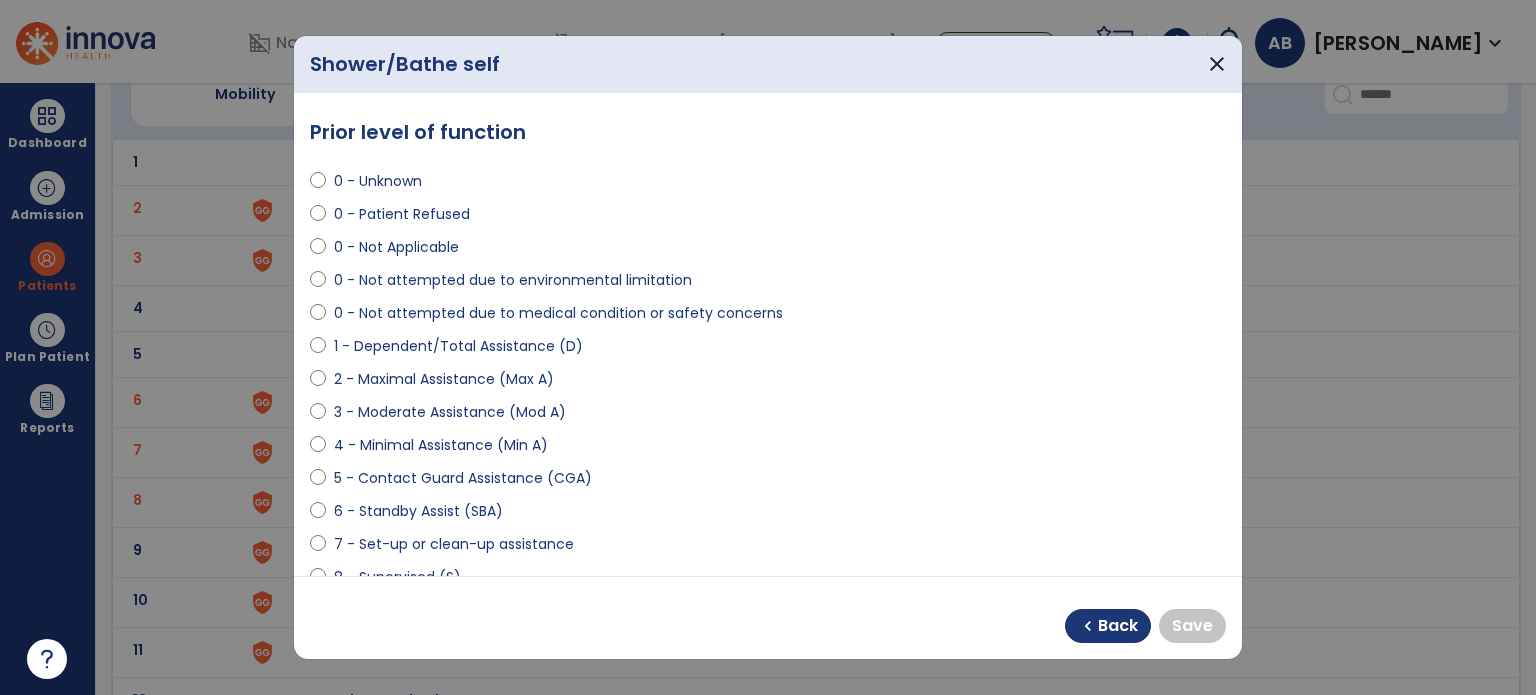 click on "3 - Moderate Assistance (Mod A)" at bounding box center [450, 412] 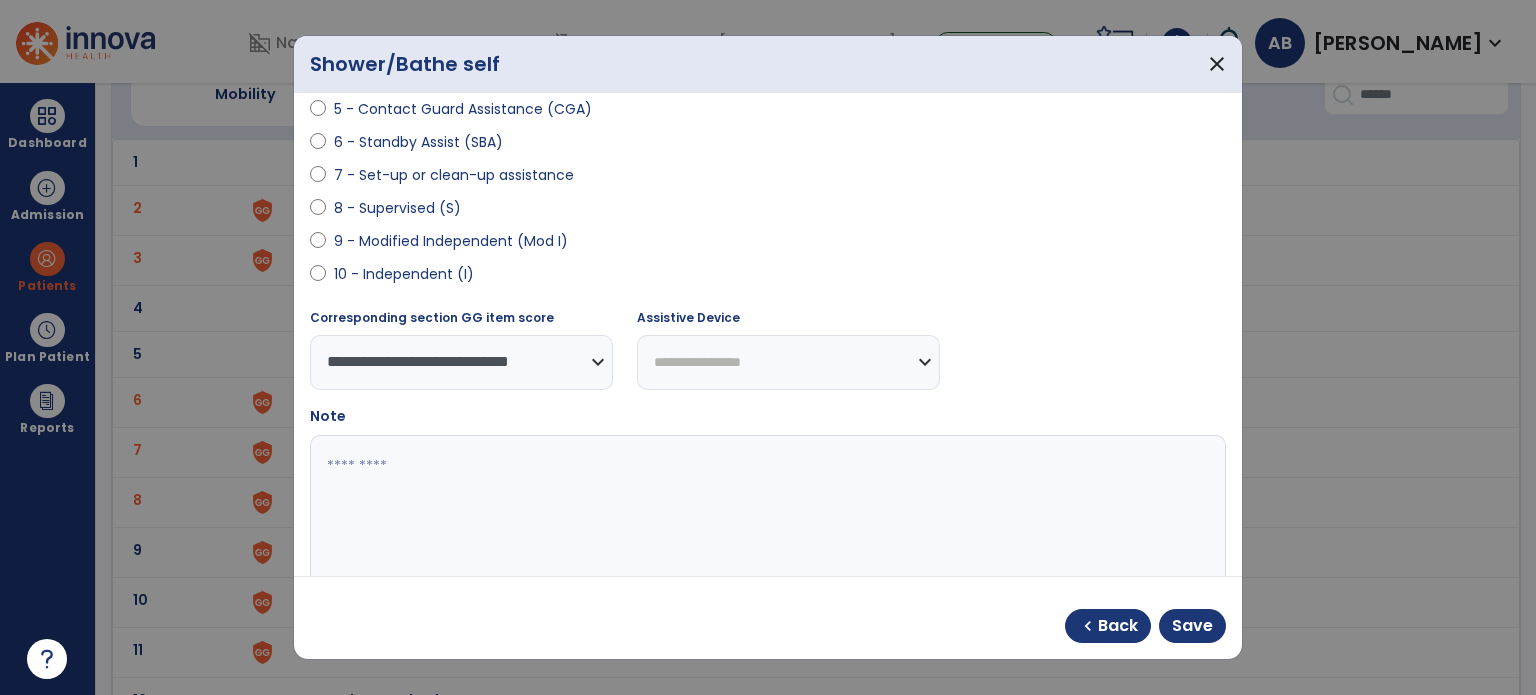 scroll, scrollTop: 400, scrollLeft: 0, axis: vertical 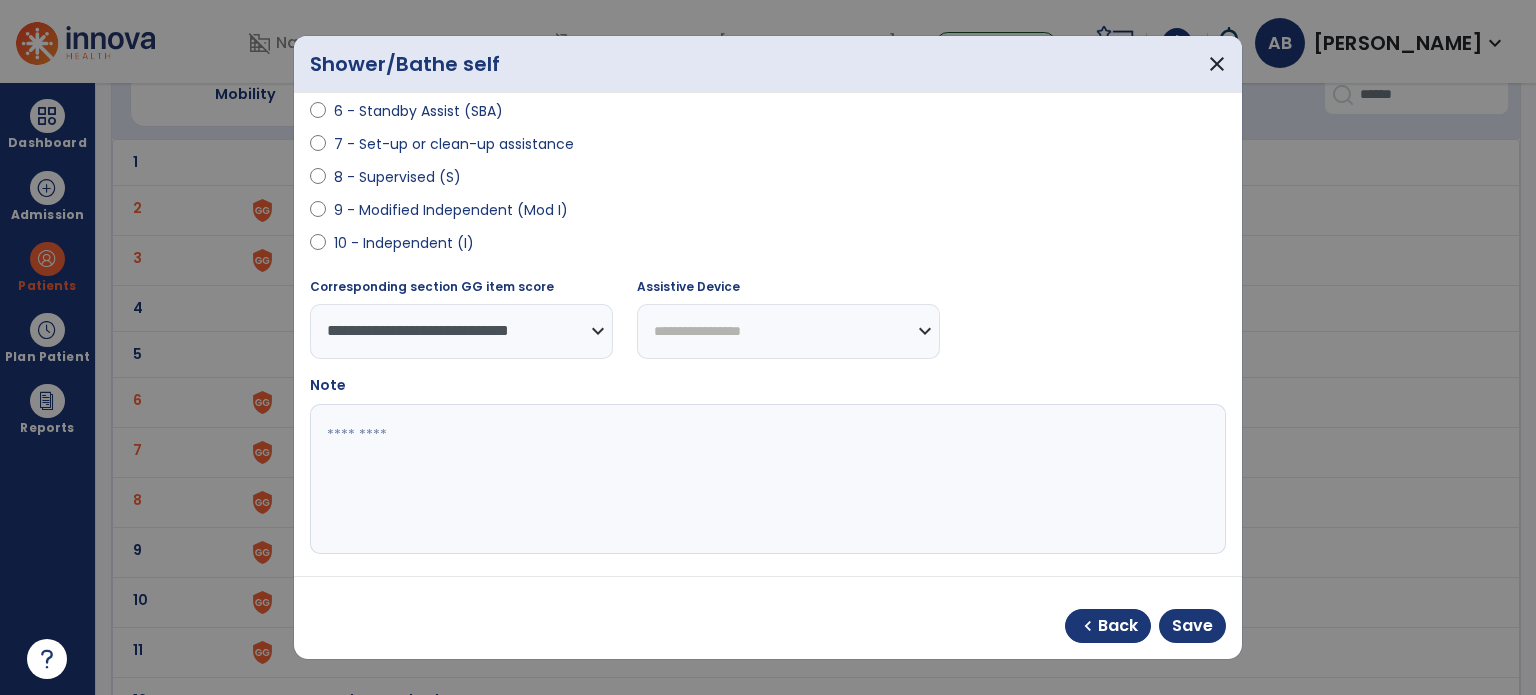 click at bounding box center (766, 479) 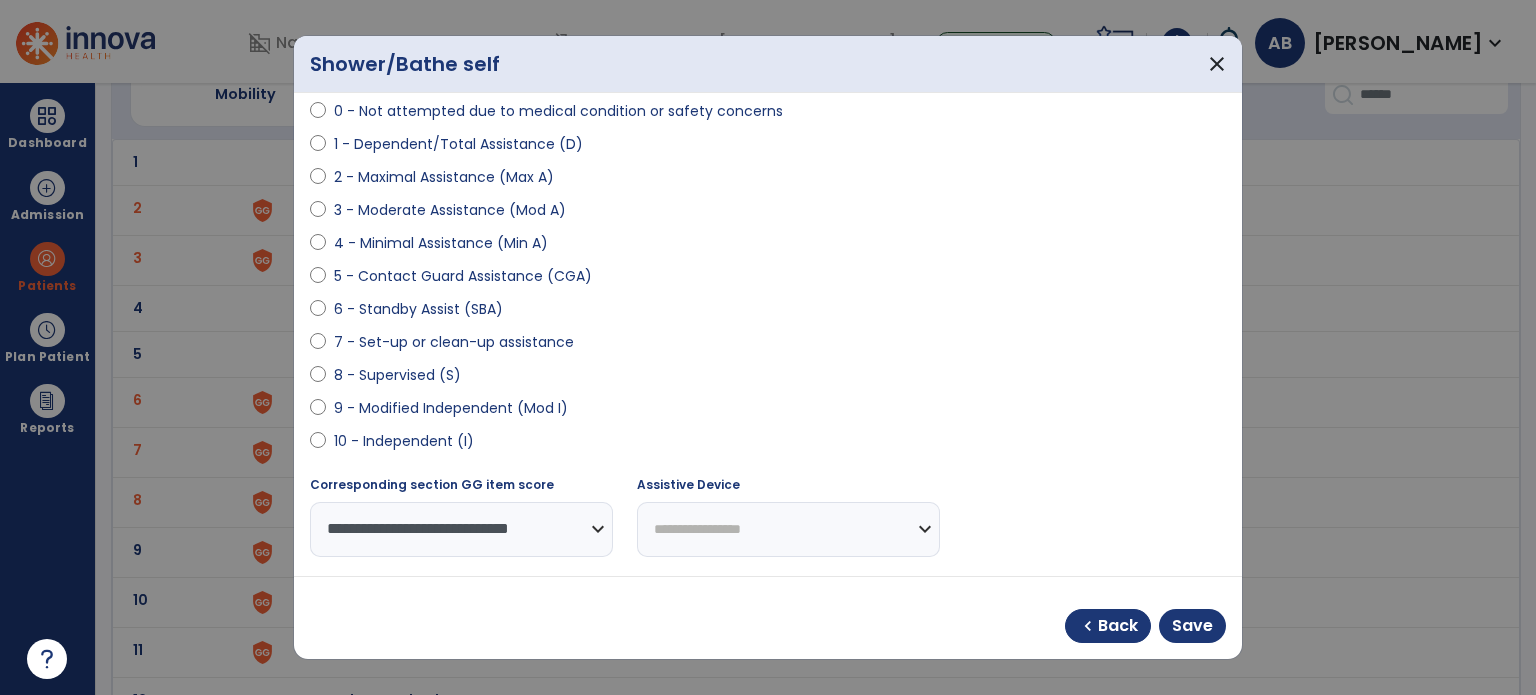 scroll, scrollTop: 200, scrollLeft: 0, axis: vertical 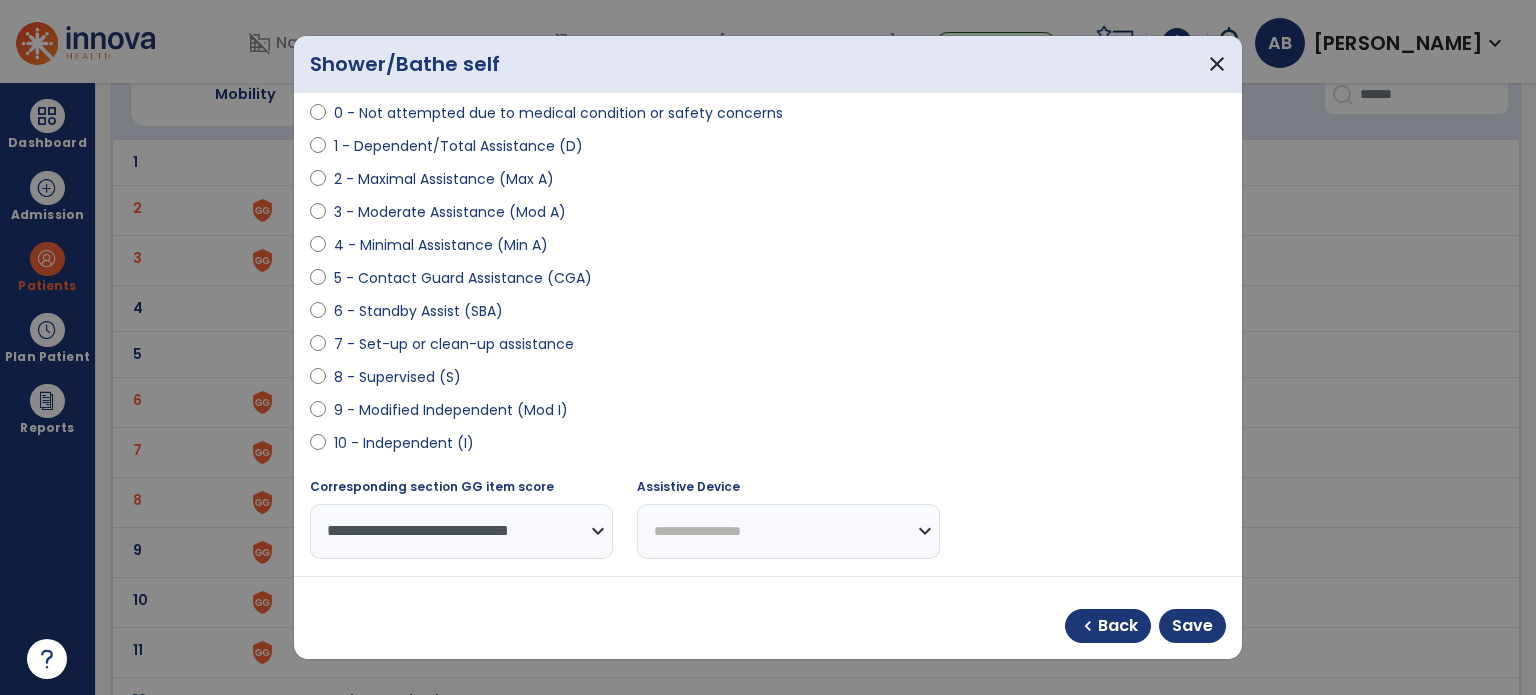 type on "**********" 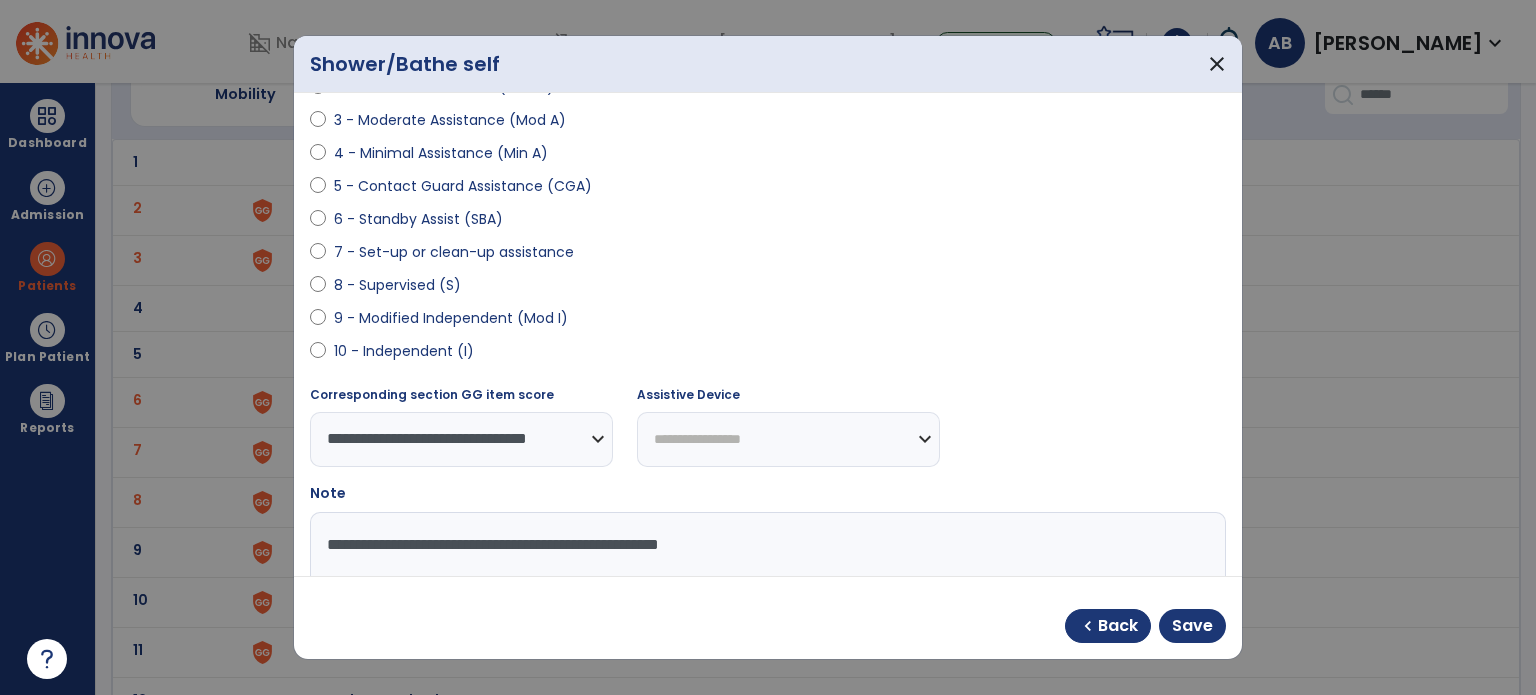 scroll, scrollTop: 400, scrollLeft: 0, axis: vertical 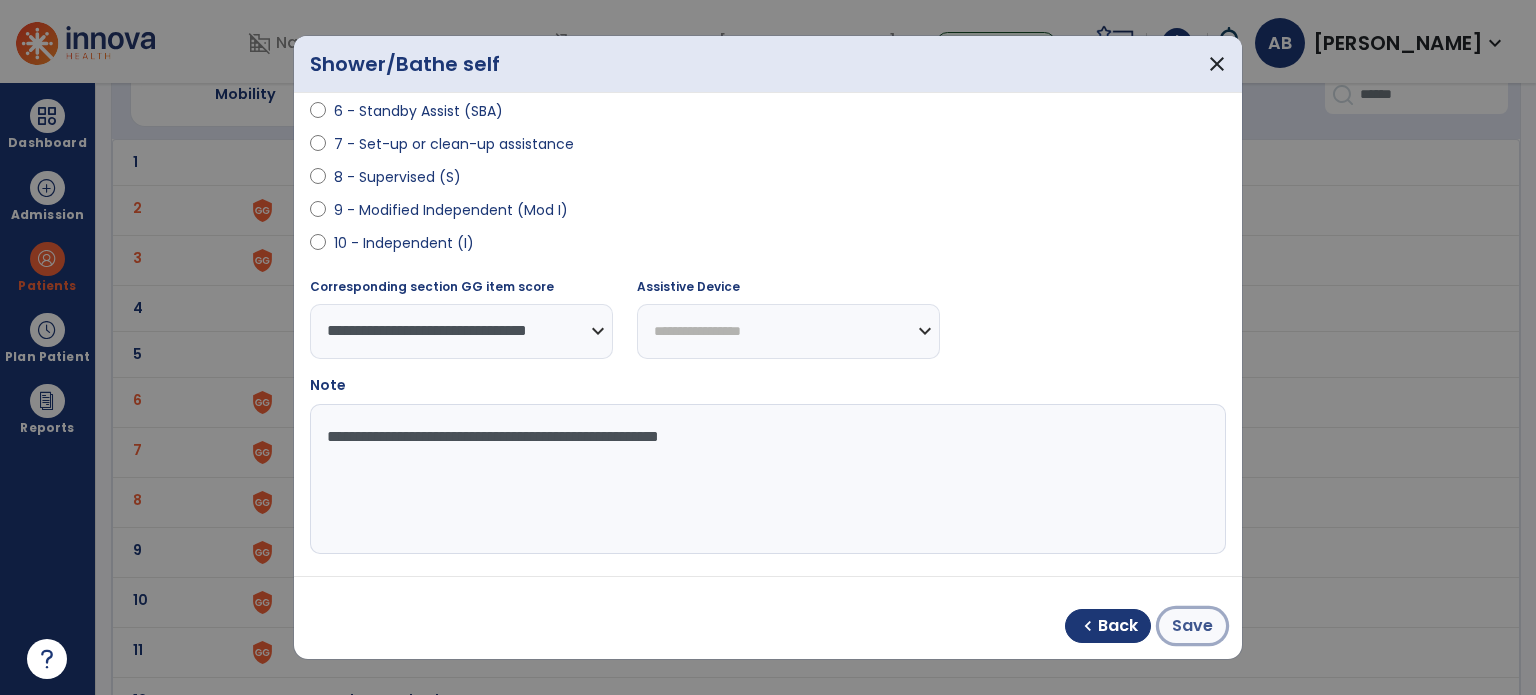 click on "Save" at bounding box center [1192, 626] 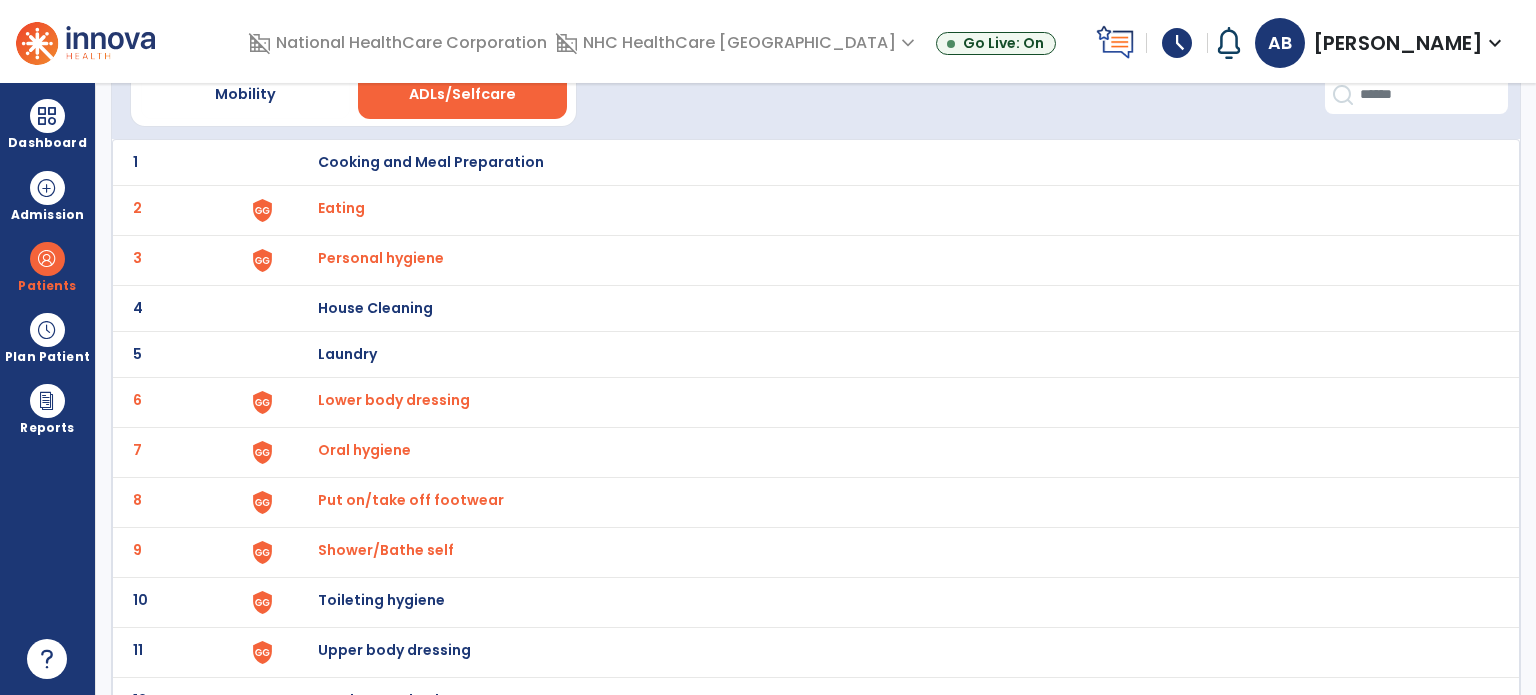click on "Toileting hygiene" at bounding box center [431, 162] 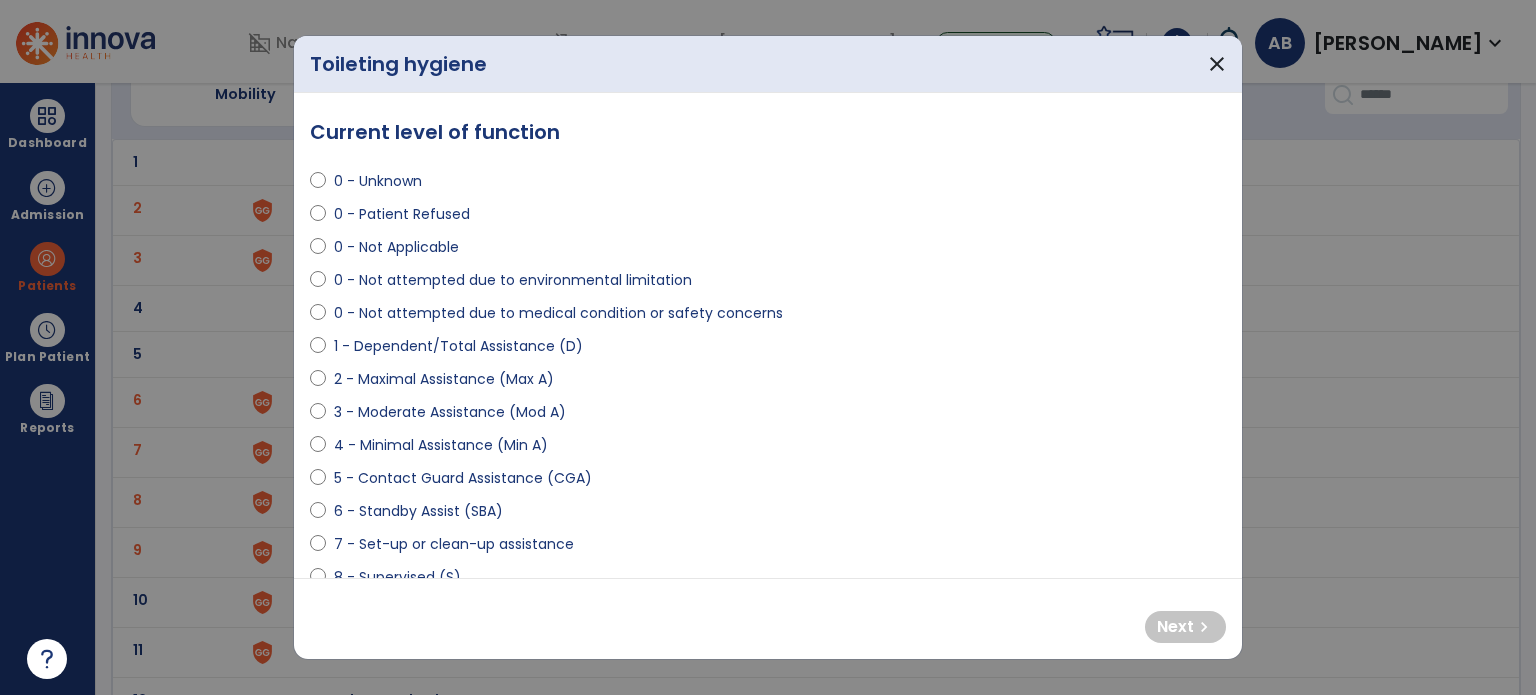 click on "1 - Dependent/Total Assistance (D)" at bounding box center [458, 346] 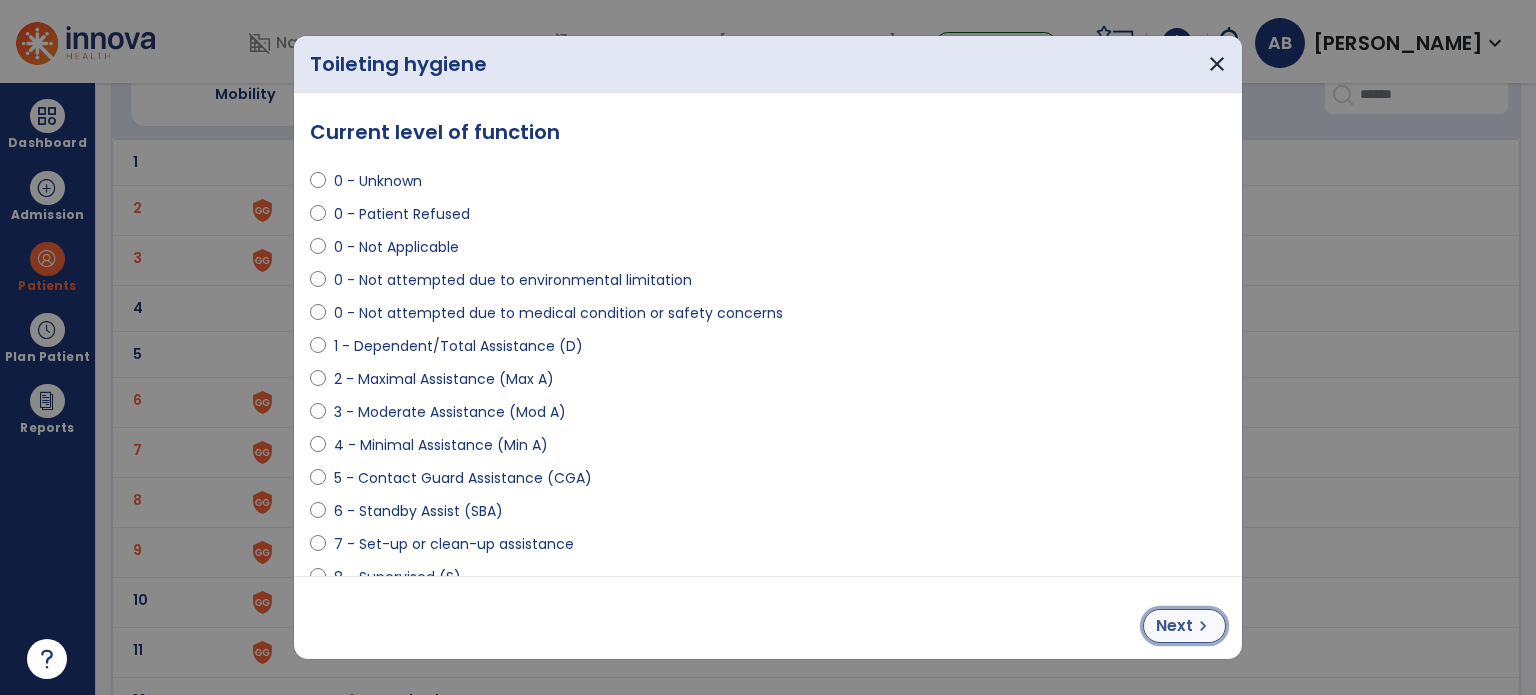 click on "chevron_right" at bounding box center [1203, 626] 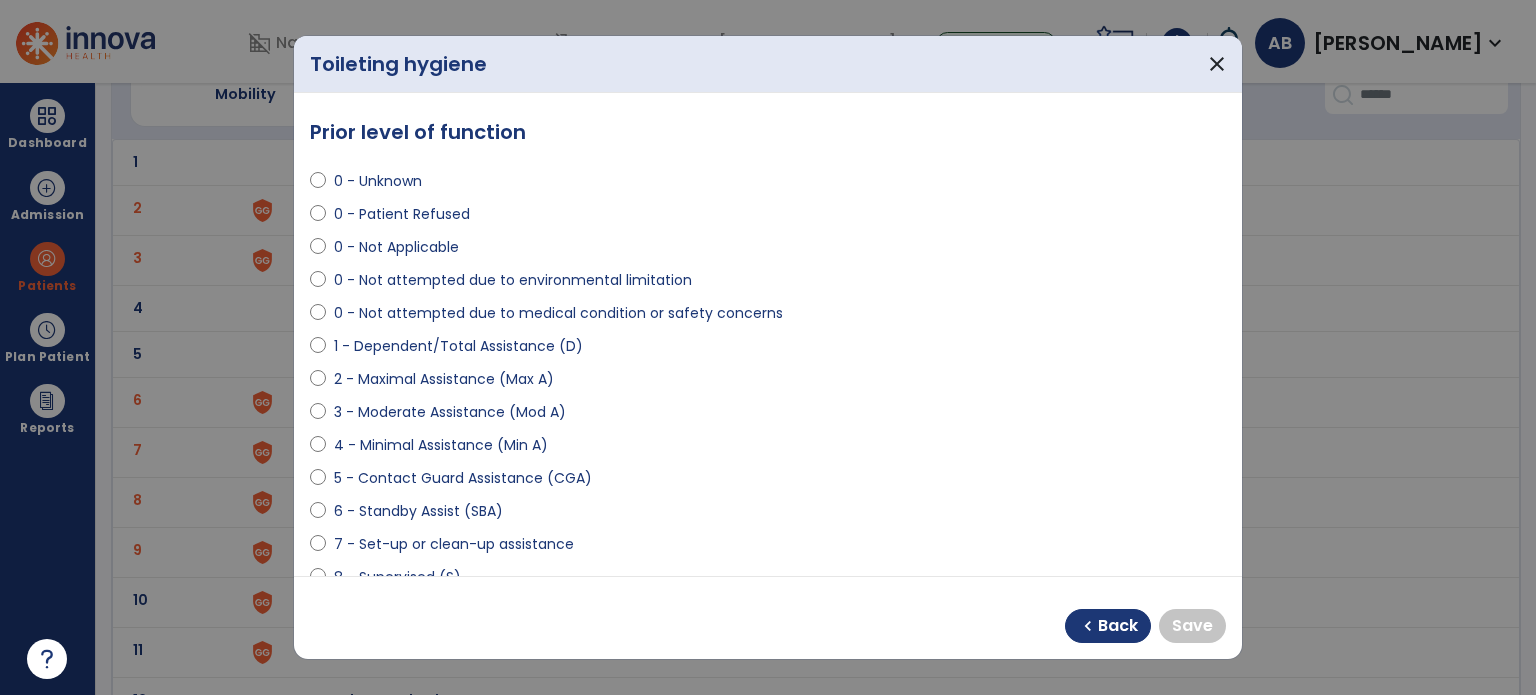 click on "2 - Maximal Assistance (Max A)" at bounding box center (444, 379) 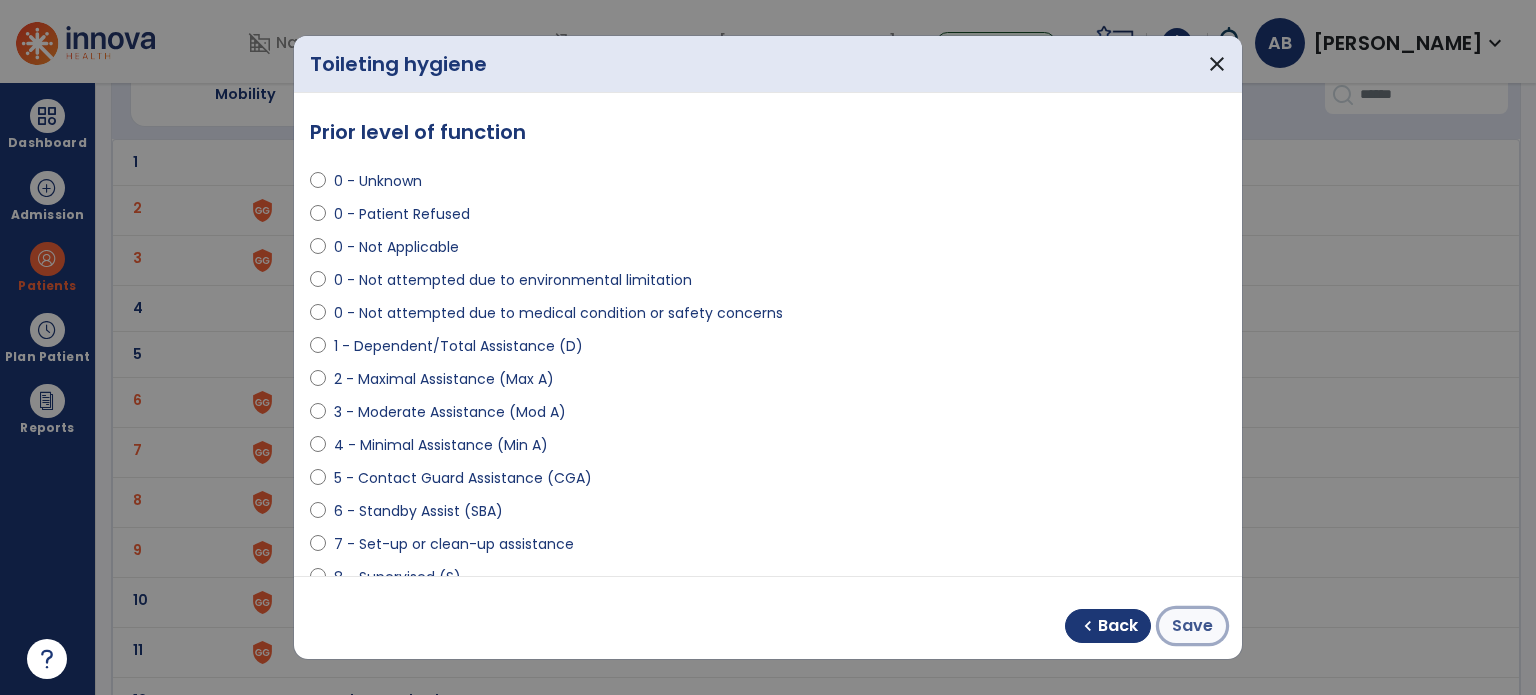 click on "Save" at bounding box center (1192, 626) 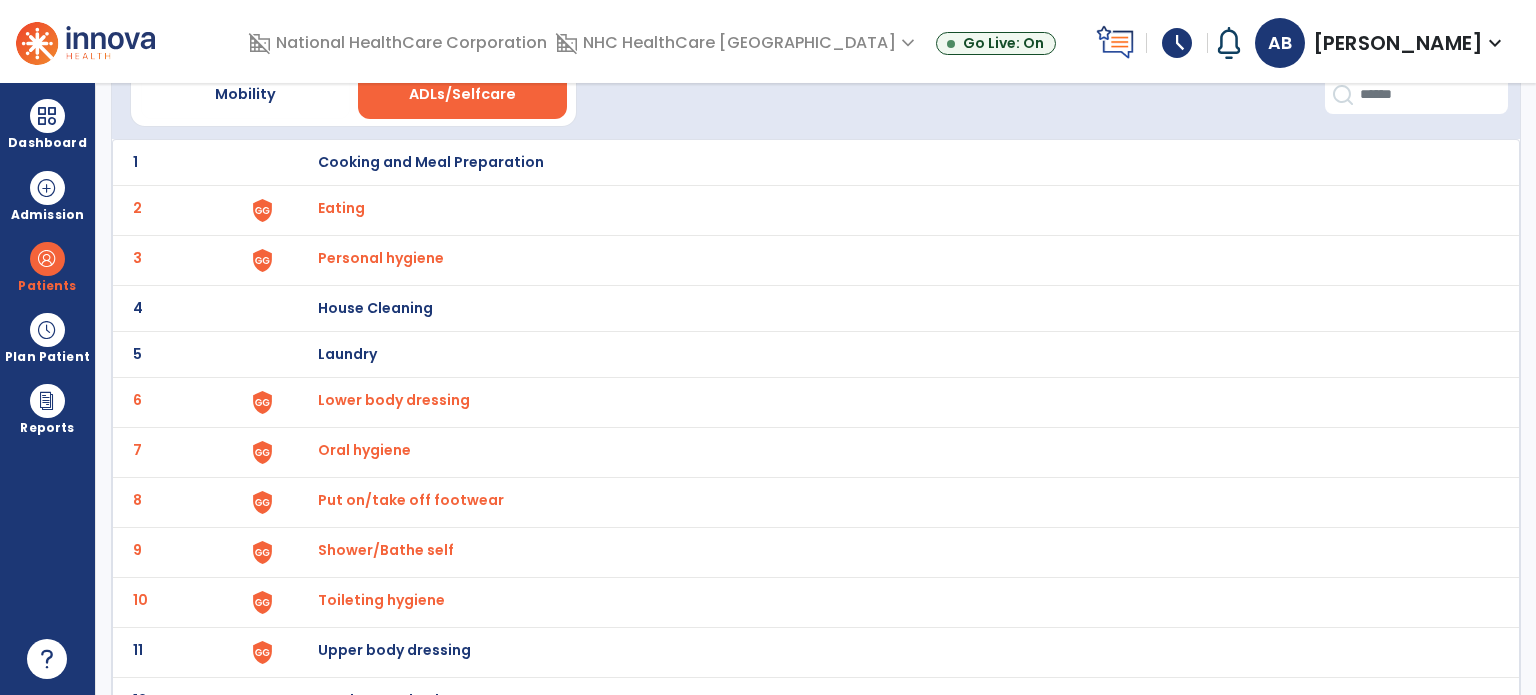 scroll, scrollTop: 172, scrollLeft: 0, axis: vertical 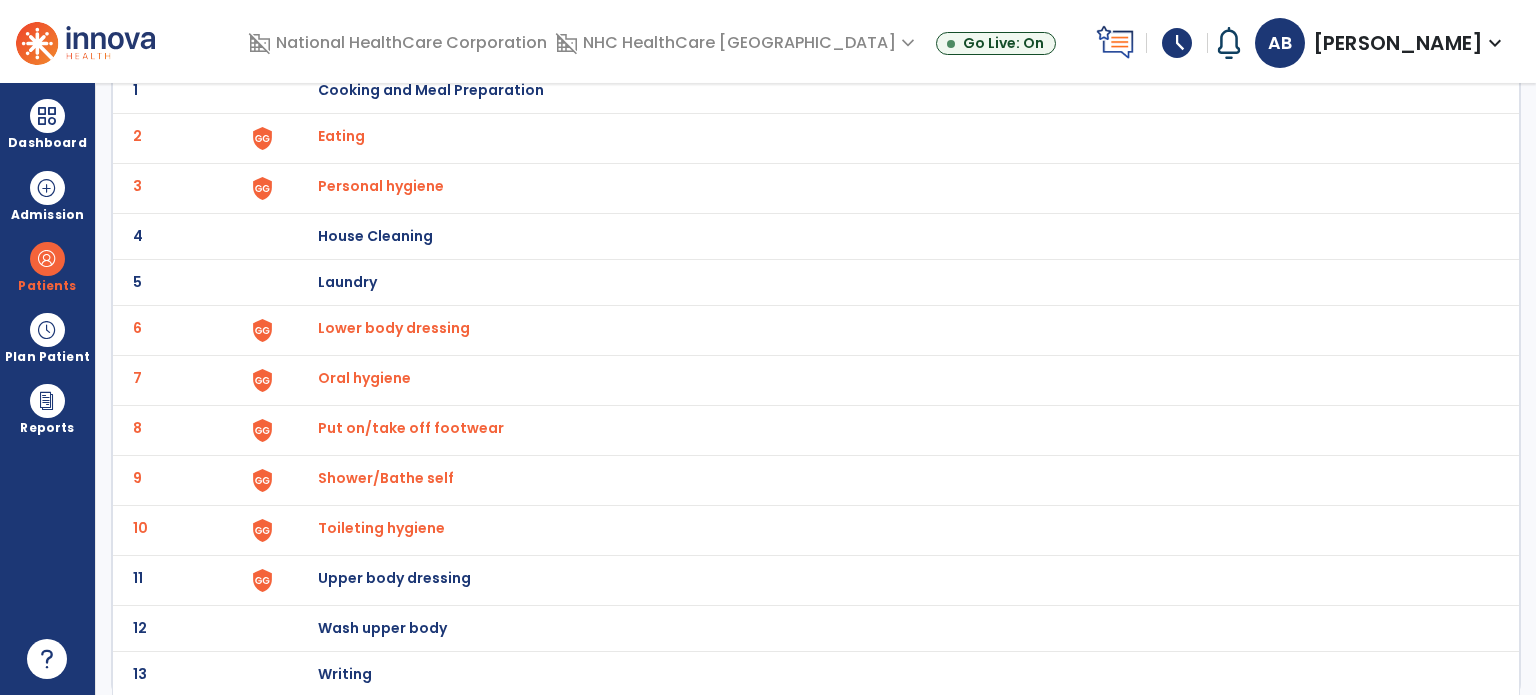 click on "Upper body dressing" at bounding box center [431, 90] 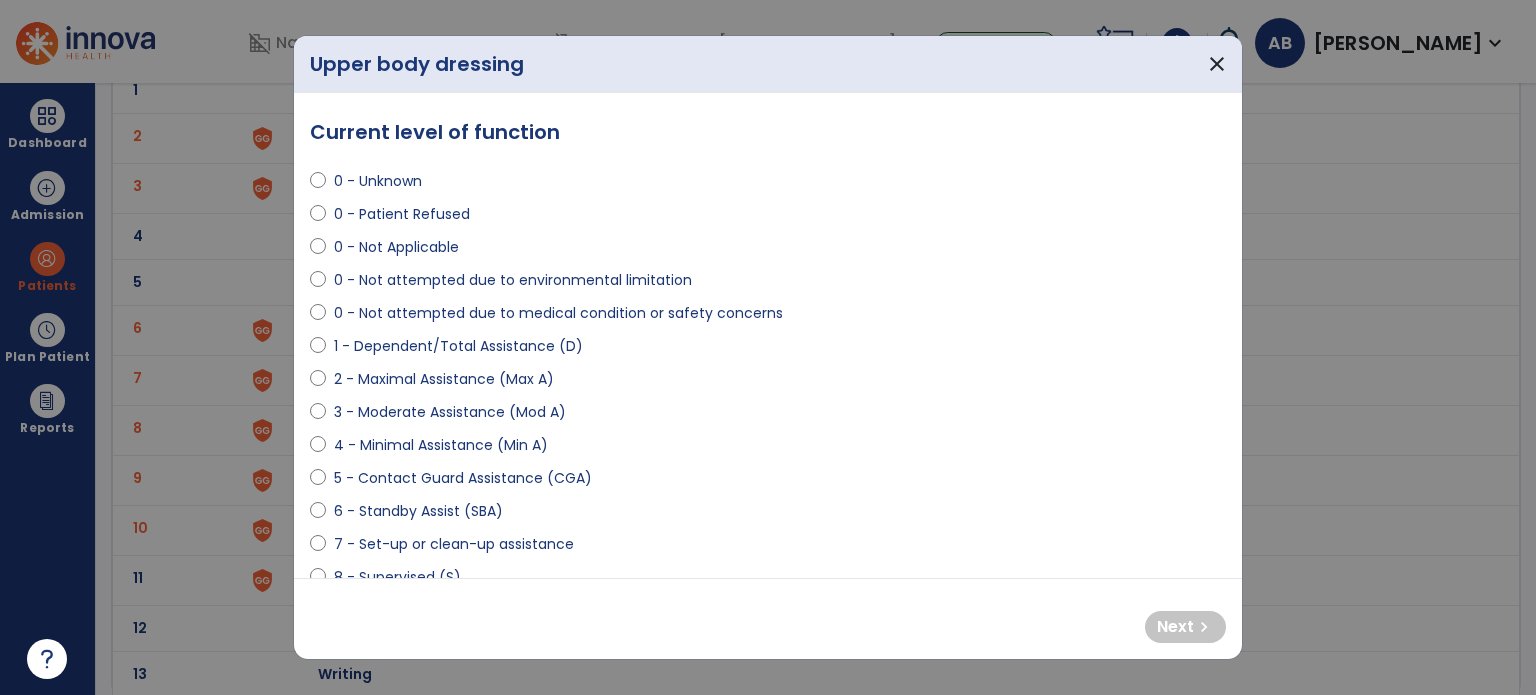 click on "4 - Minimal Assistance (Min A)" at bounding box center (441, 445) 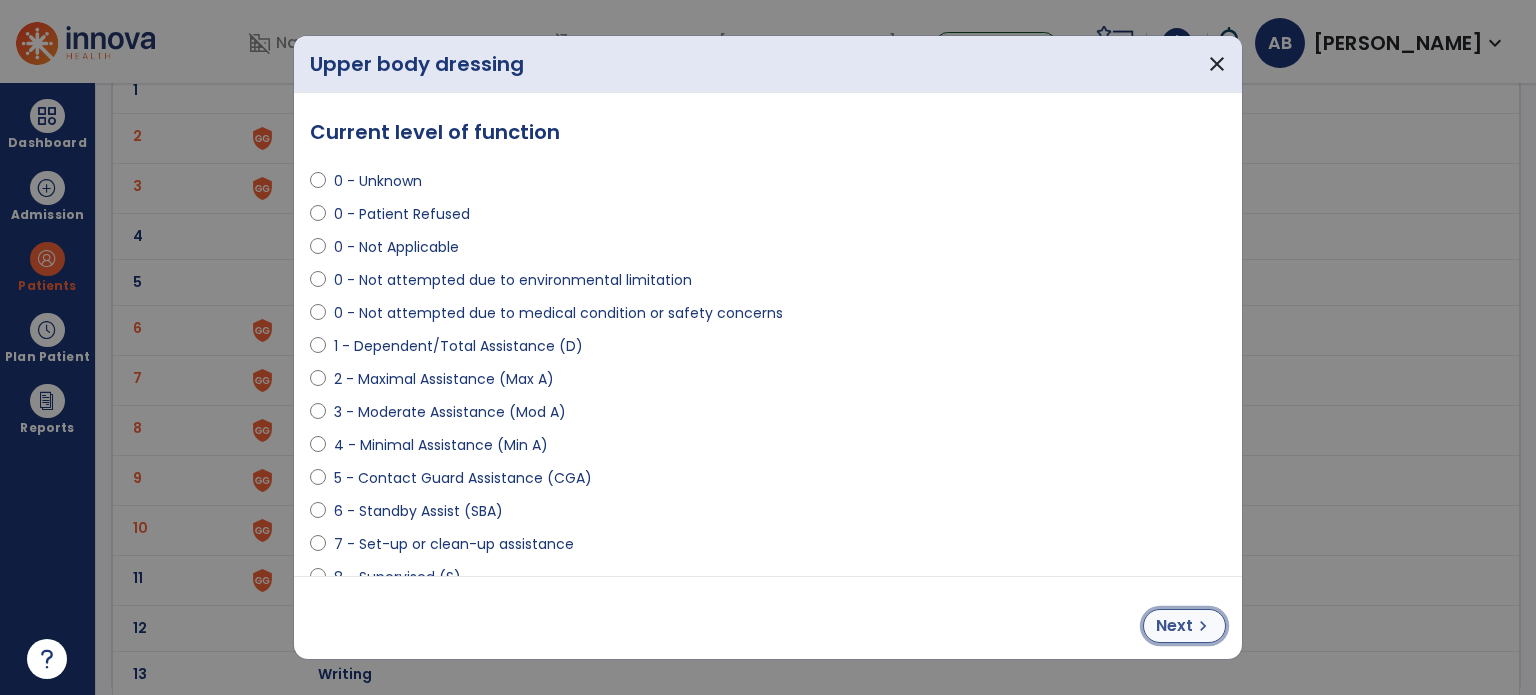 click on "Next" at bounding box center (1174, 626) 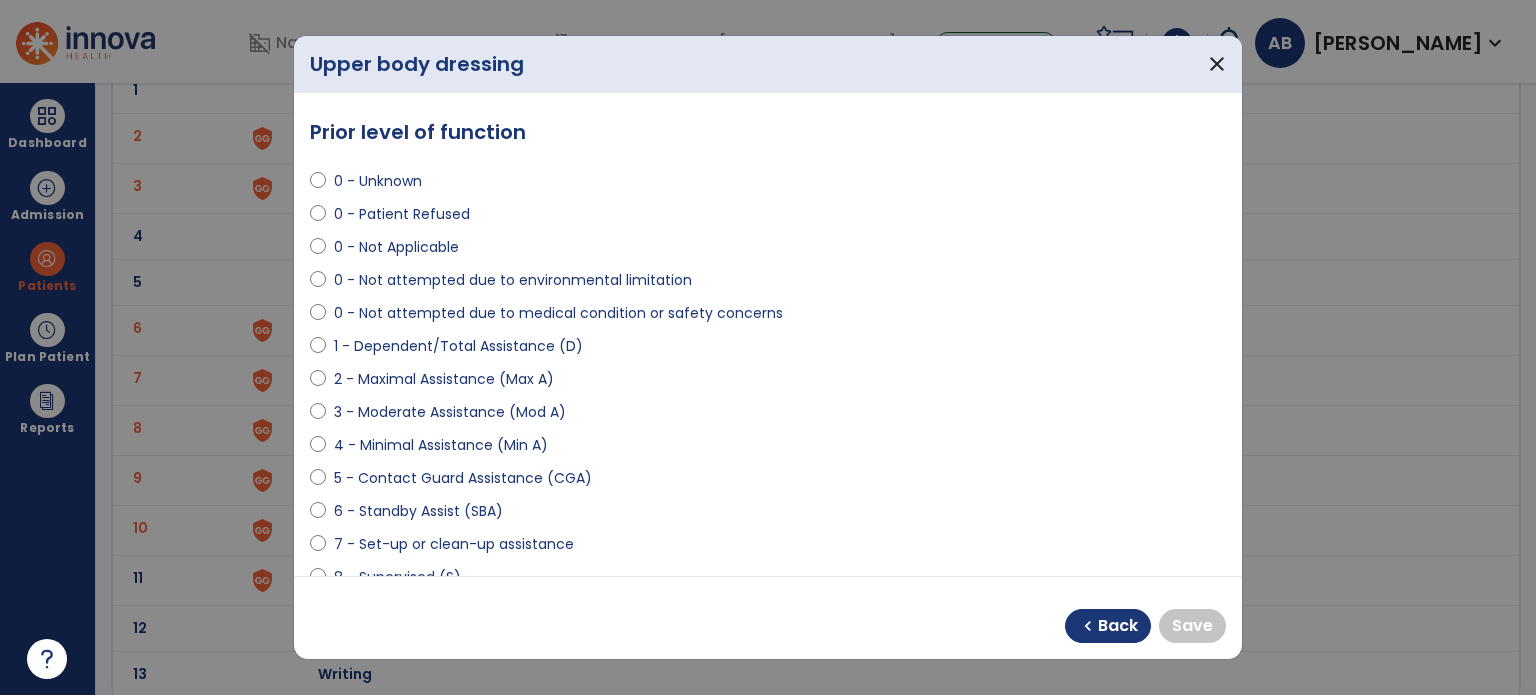 click on "4 - Minimal Assistance (Min A)" at bounding box center [441, 445] 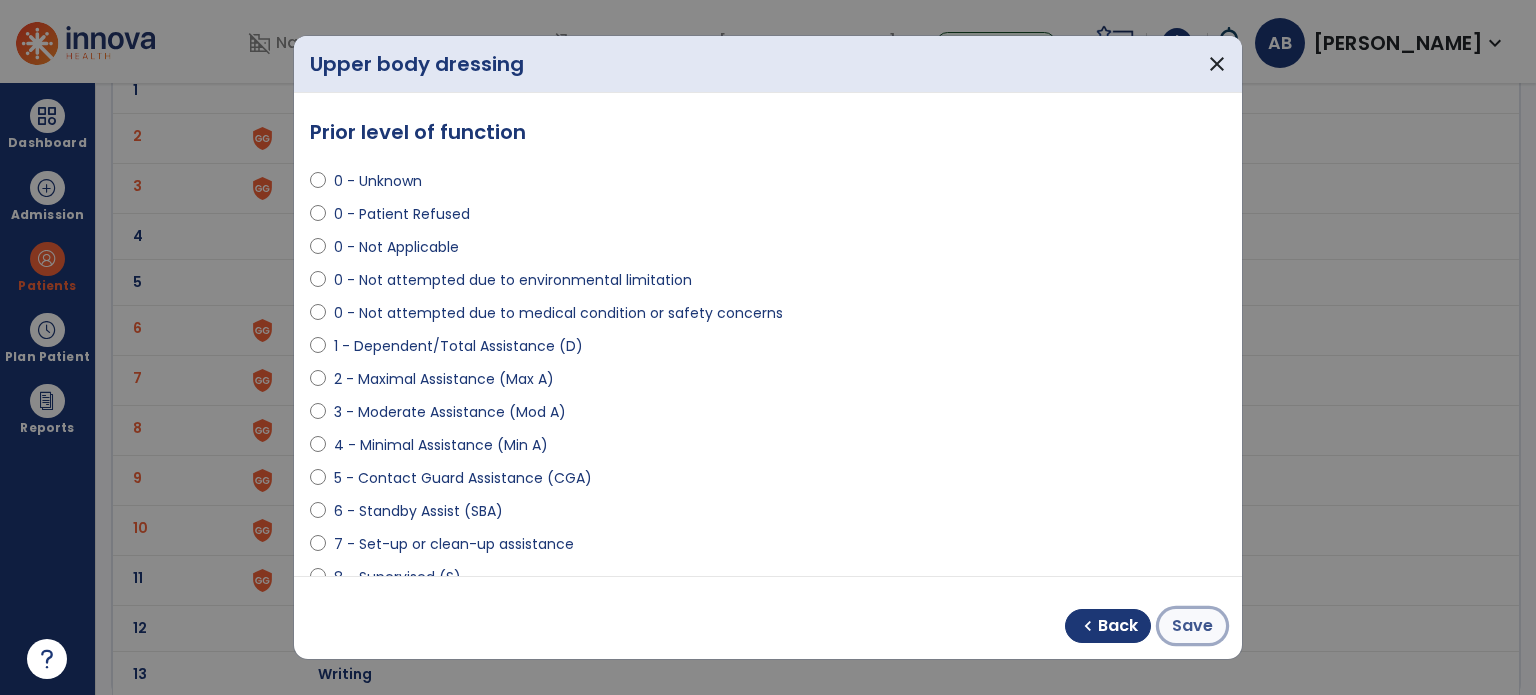 click on "Save" at bounding box center (1192, 626) 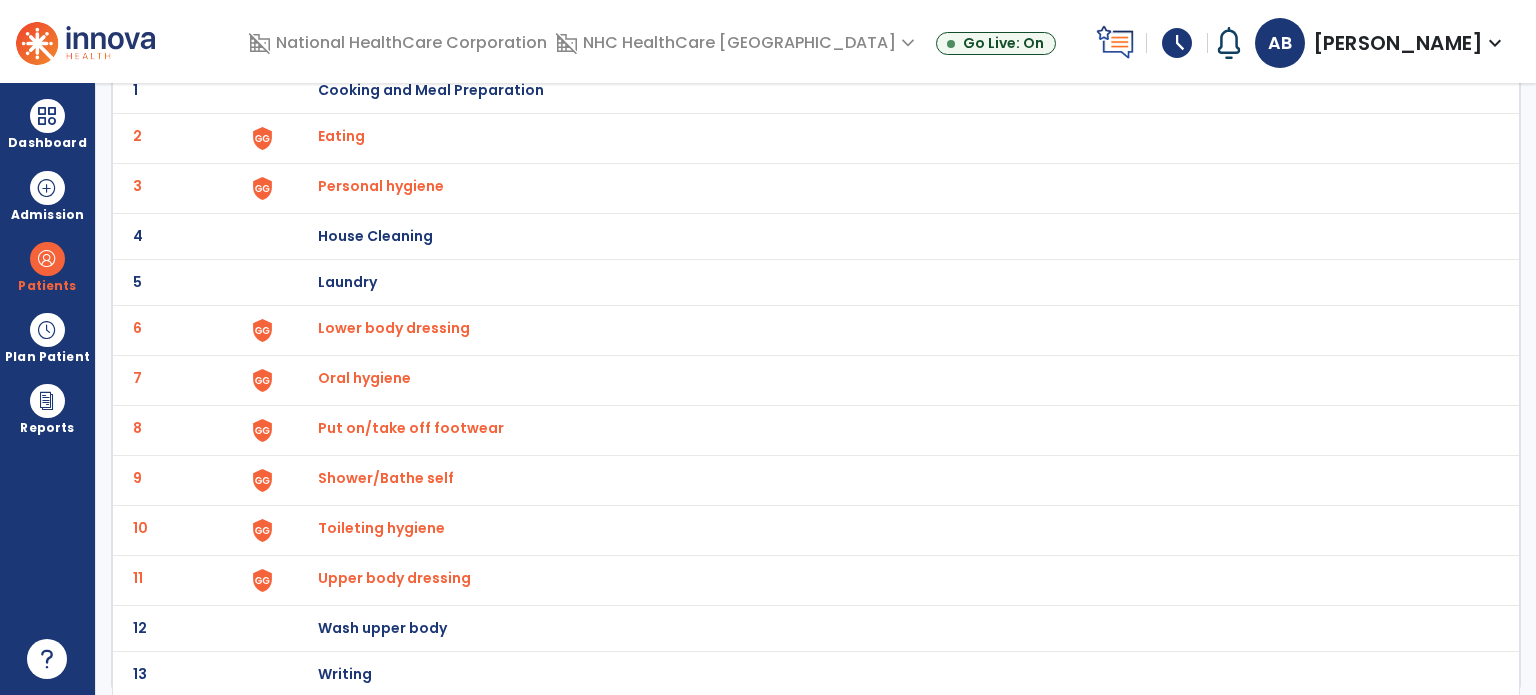 click on "Lower body dressing" at bounding box center [341, 136] 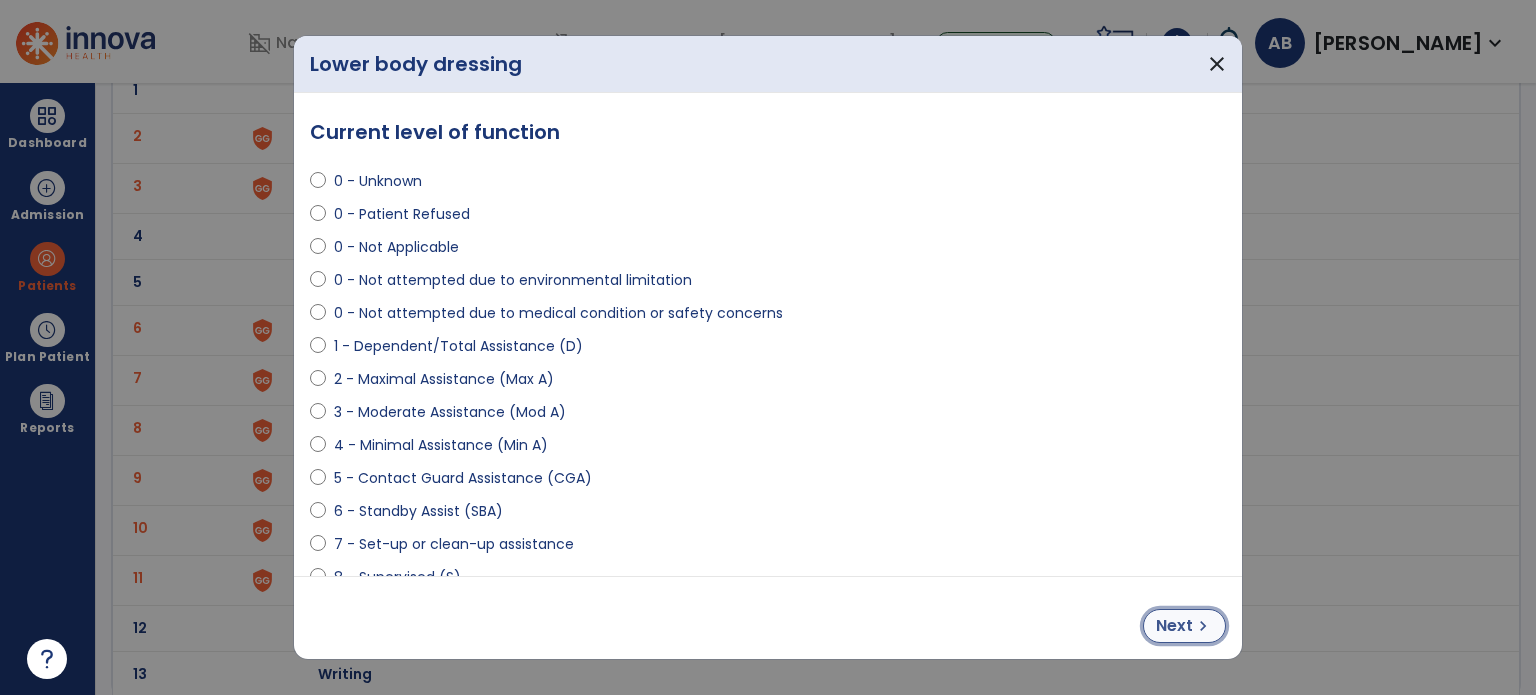 click on "chevron_right" at bounding box center (1203, 626) 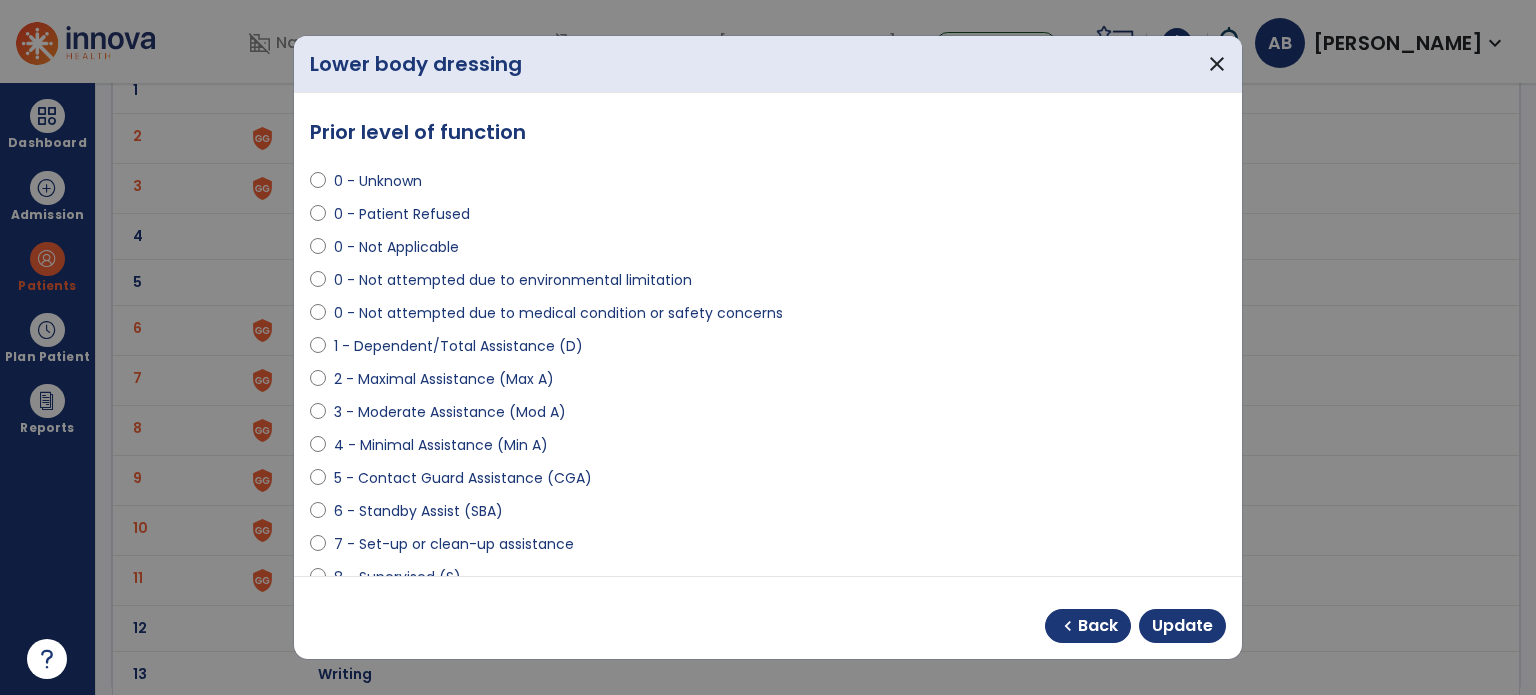 click on "2 - Maximal Assistance (Max A)" at bounding box center (444, 379) 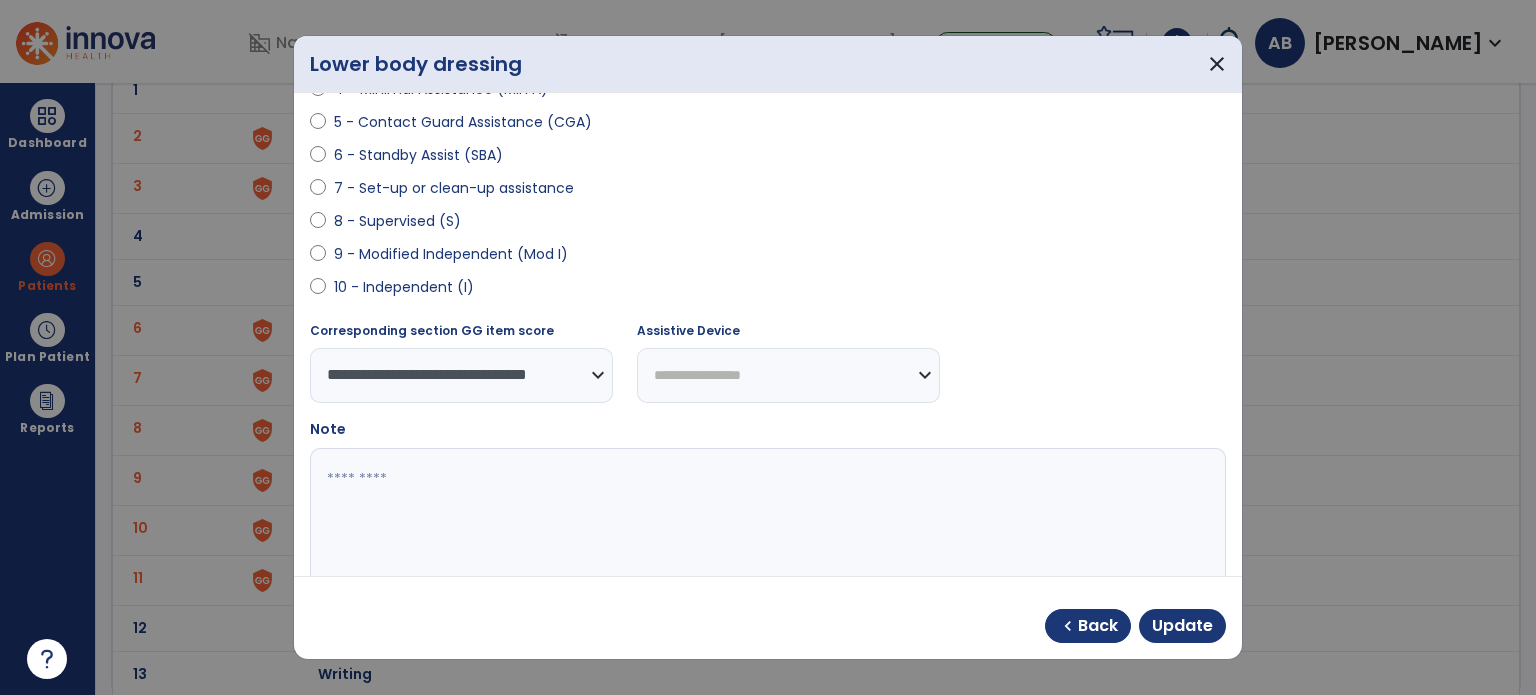 scroll, scrollTop: 400, scrollLeft: 0, axis: vertical 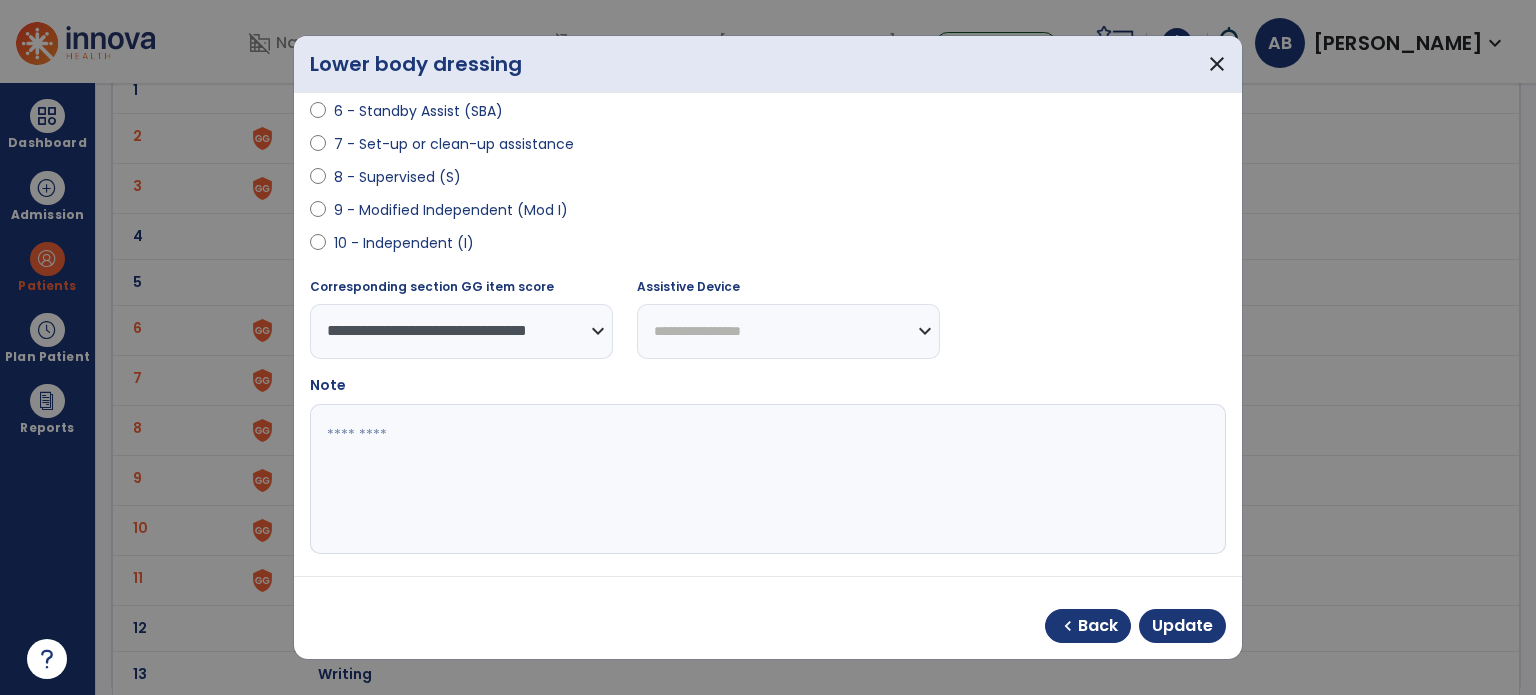 click at bounding box center [766, 479] 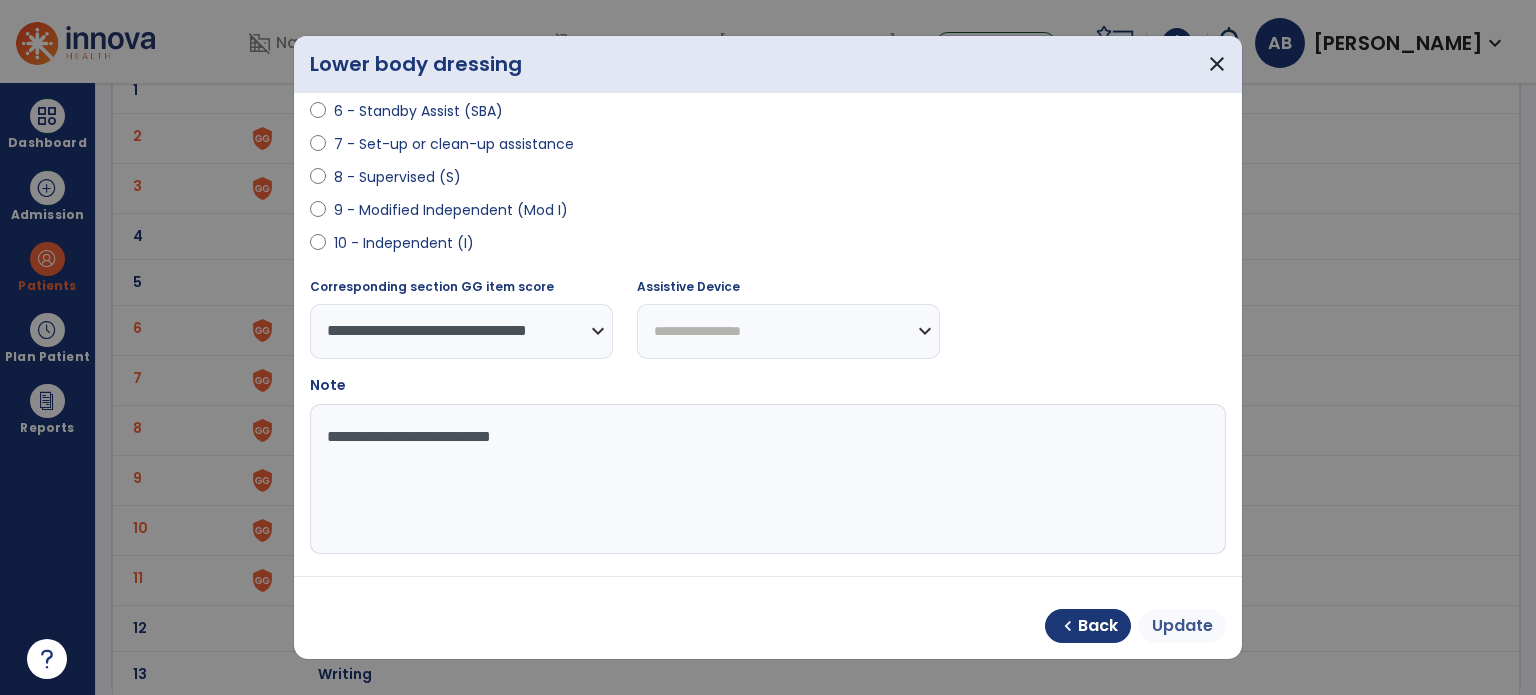 type on "**********" 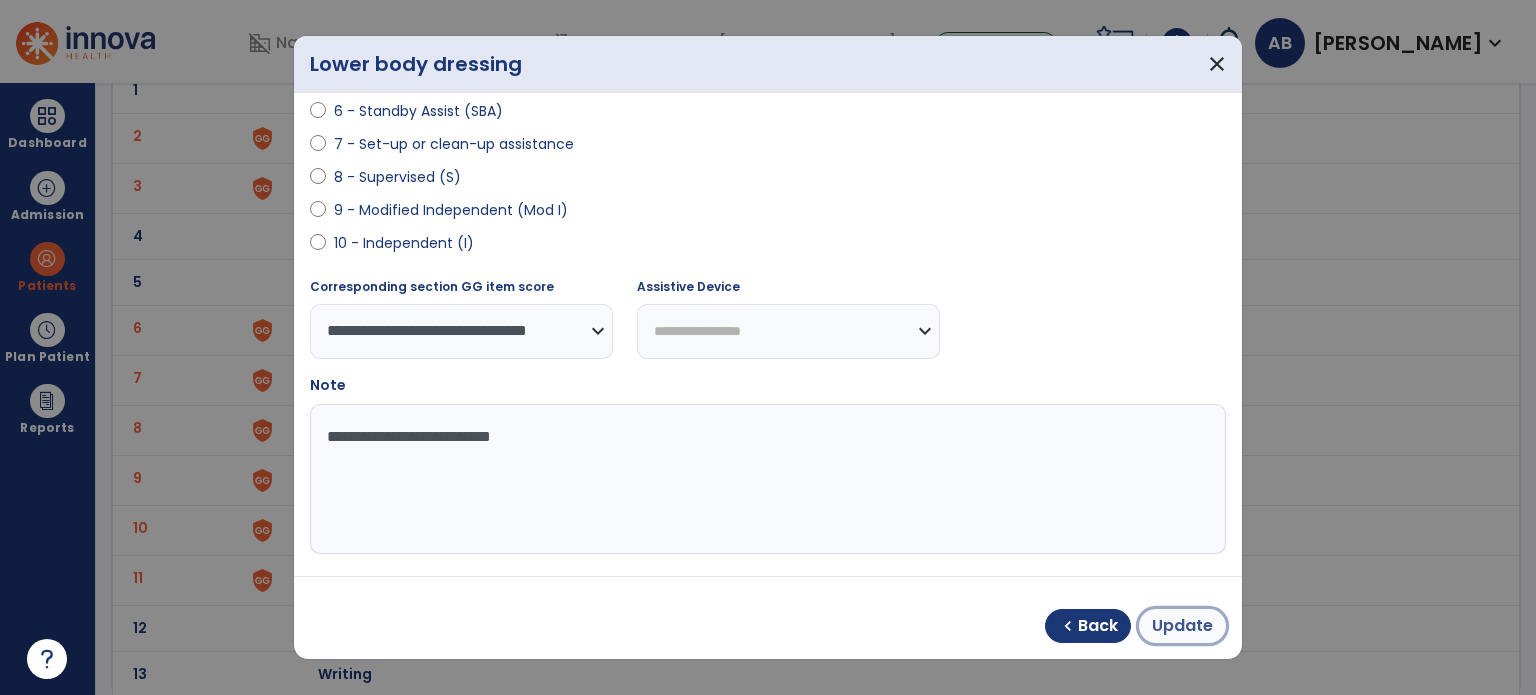 click on "Update" at bounding box center (1182, 626) 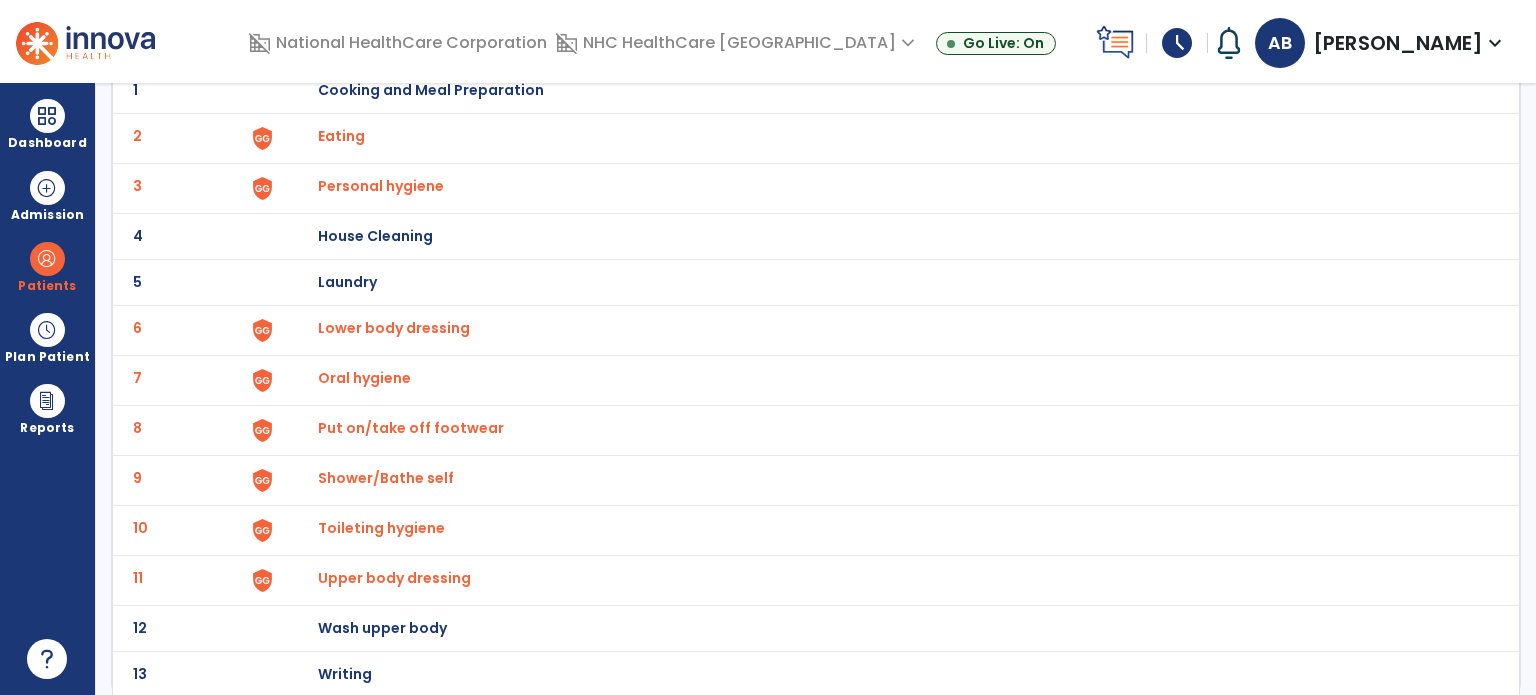scroll, scrollTop: 0, scrollLeft: 0, axis: both 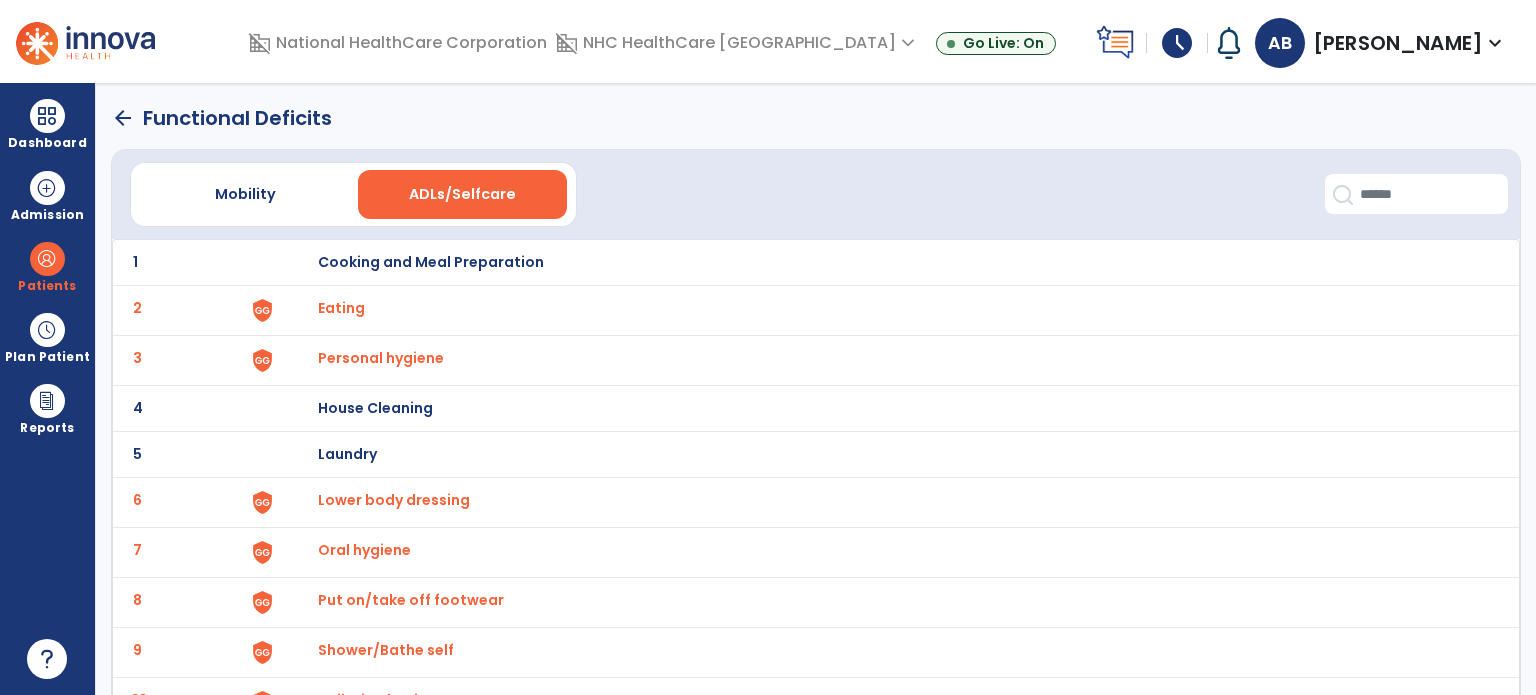 click on "arrow_back" 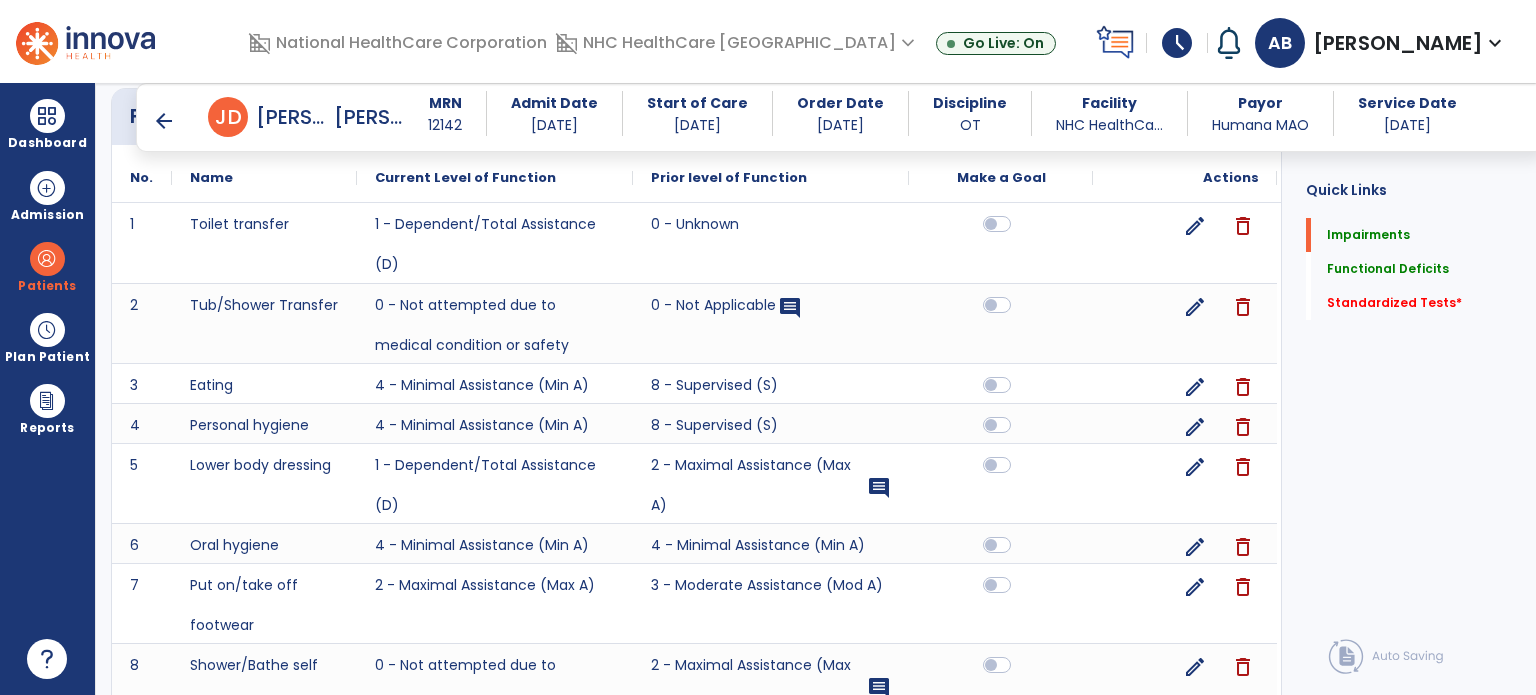 scroll, scrollTop: 1320, scrollLeft: 0, axis: vertical 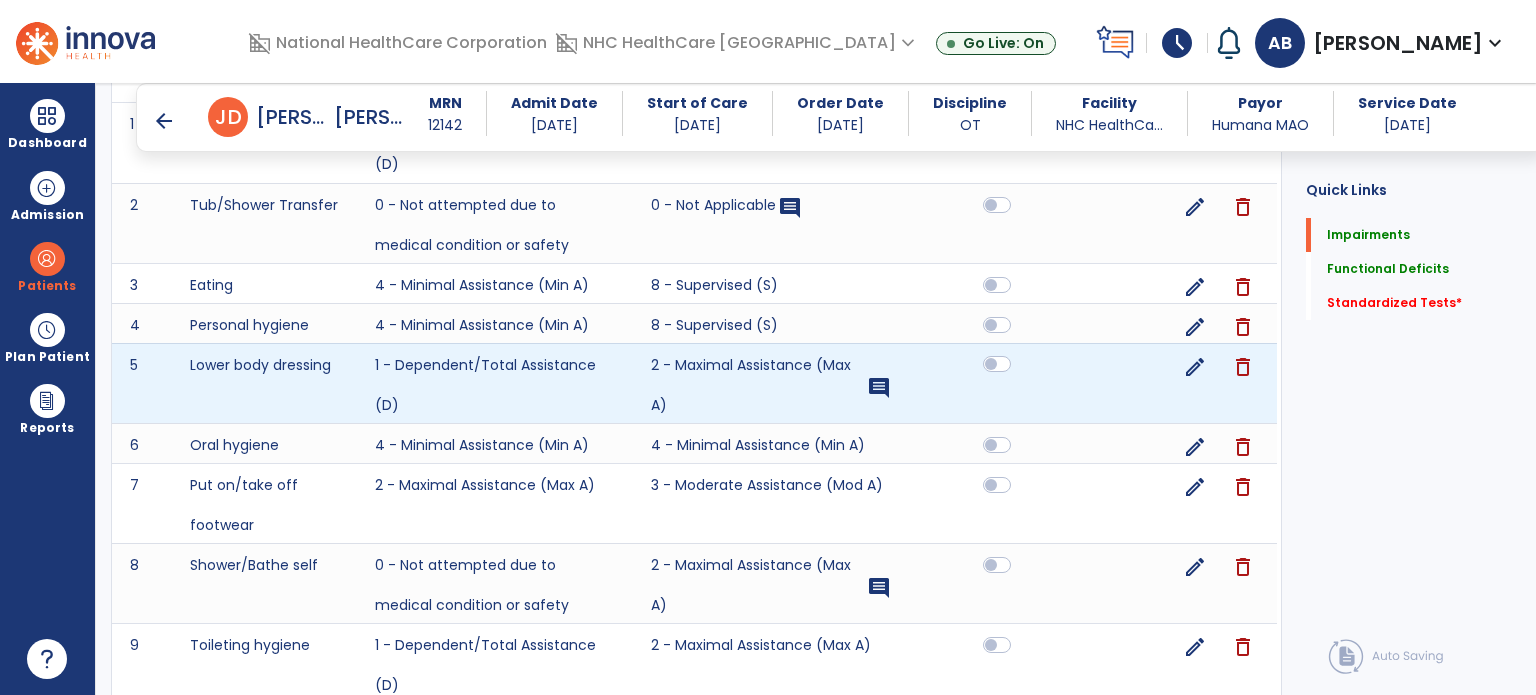 click 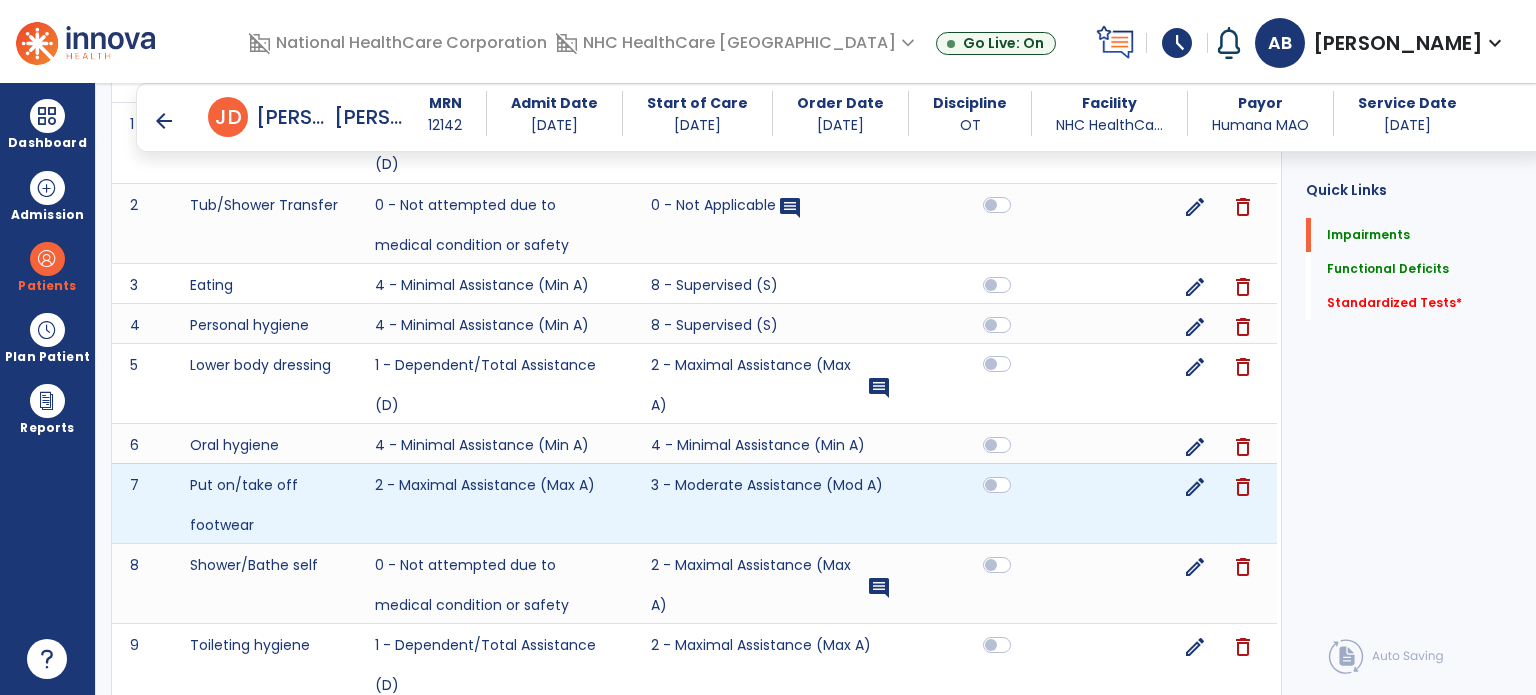 scroll, scrollTop: 1520, scrollLeft: 0, axis: vertical 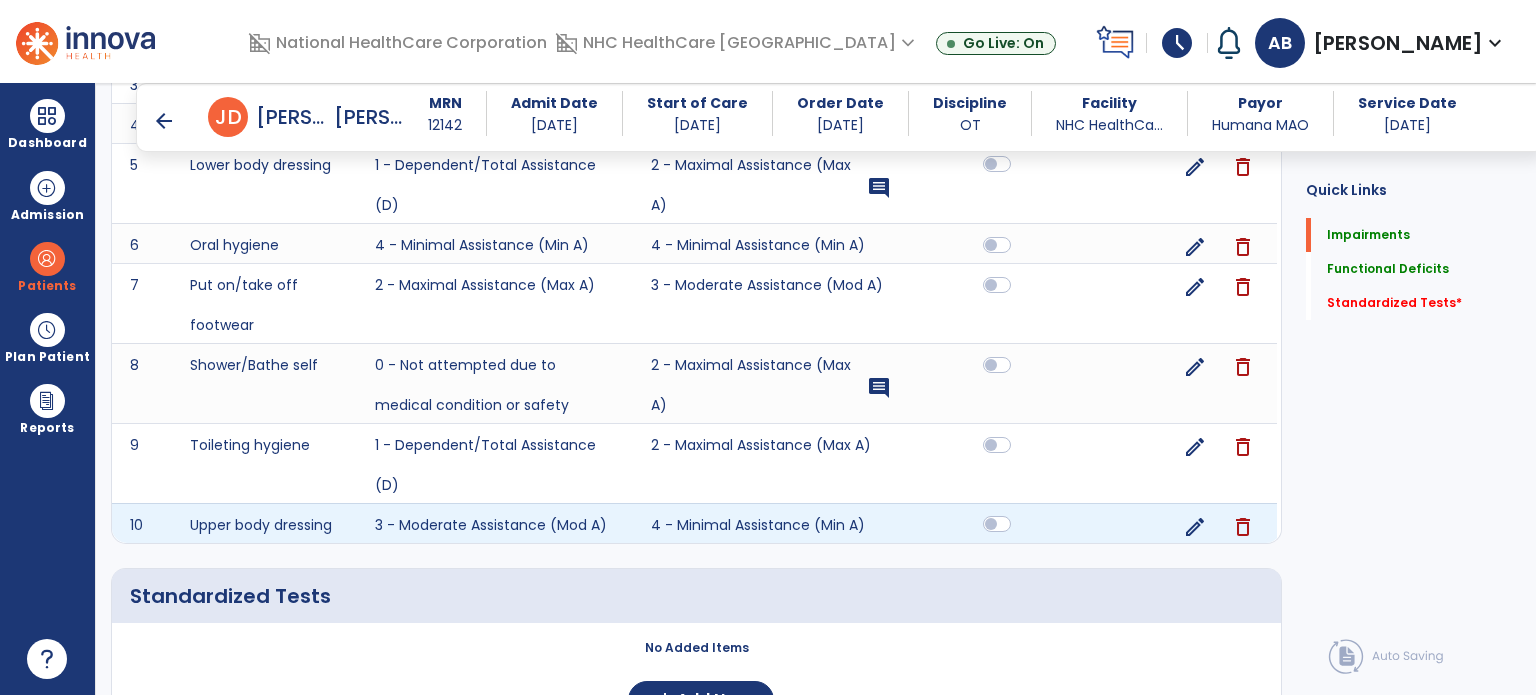 click 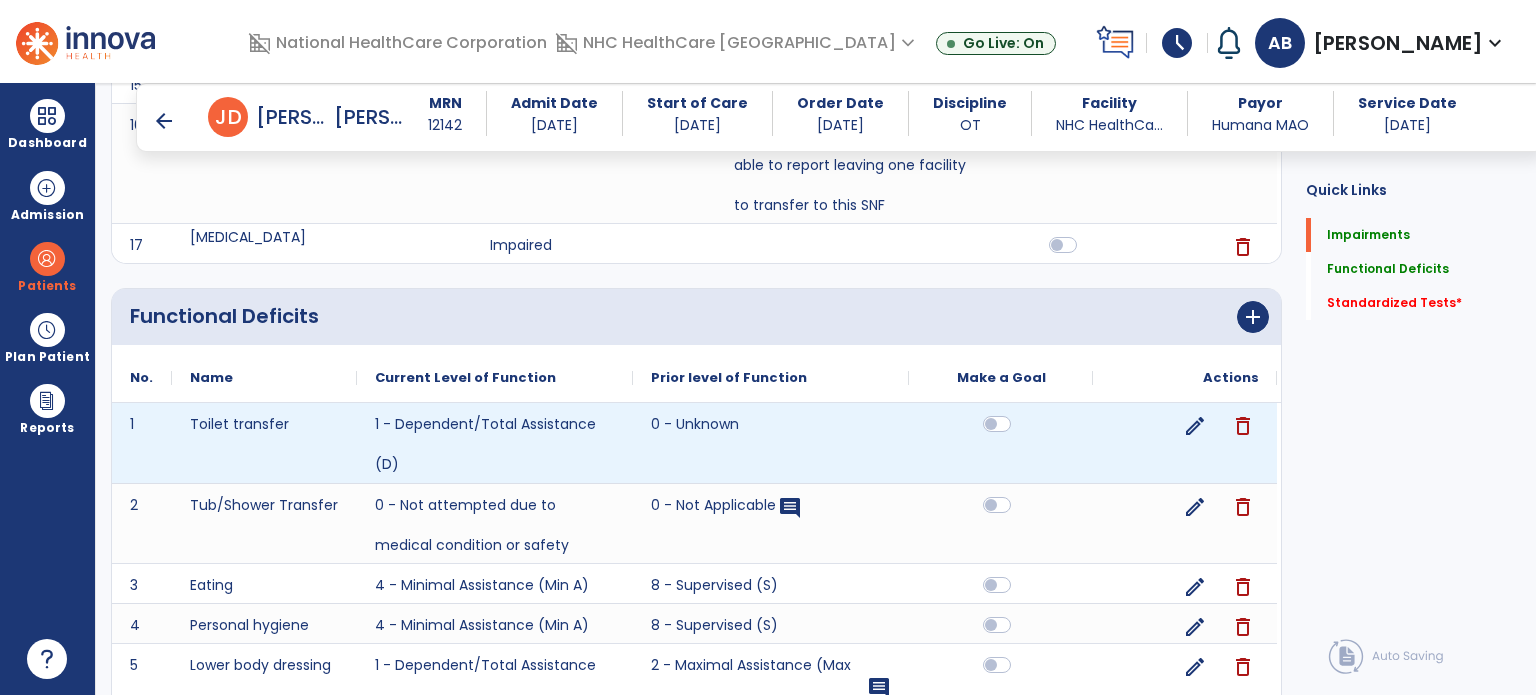 scroll, scrollTop: 1120, scrollLeft: 0, axis: vertical 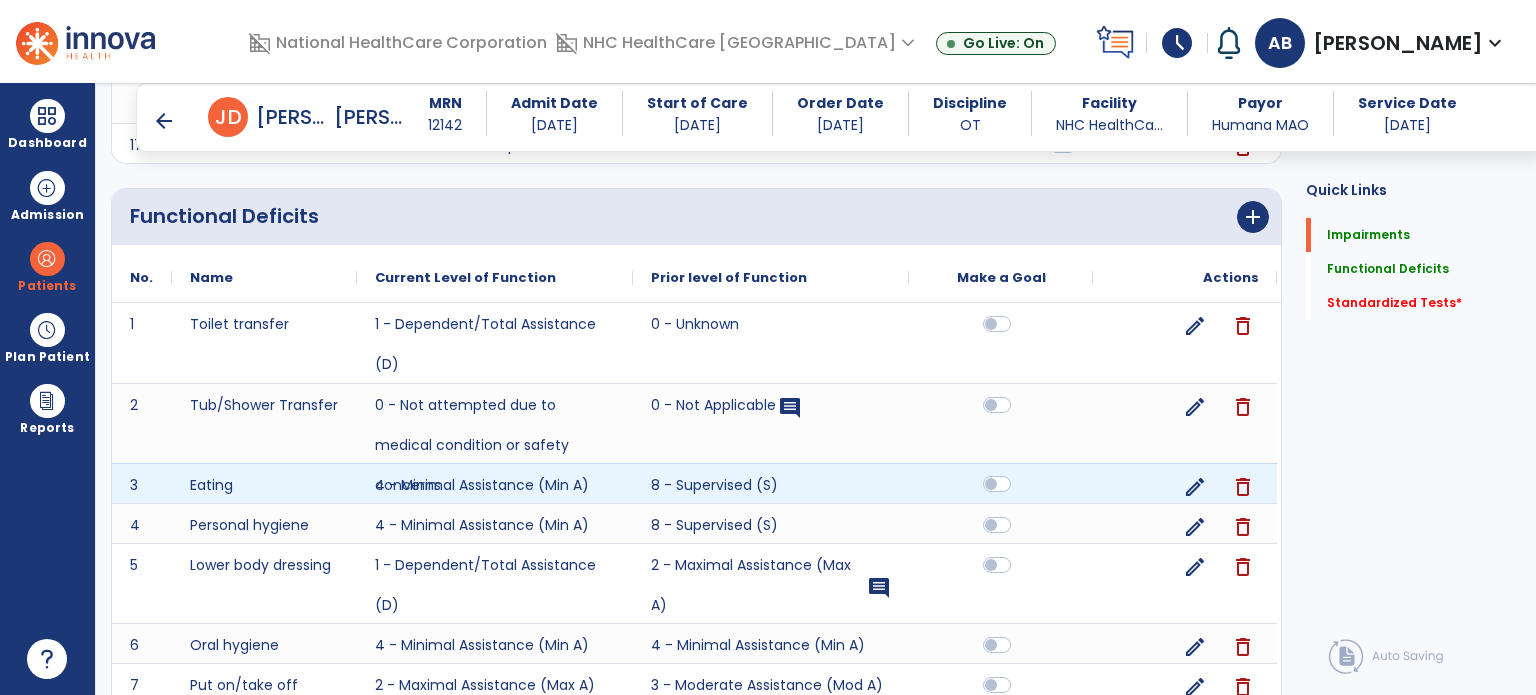 click 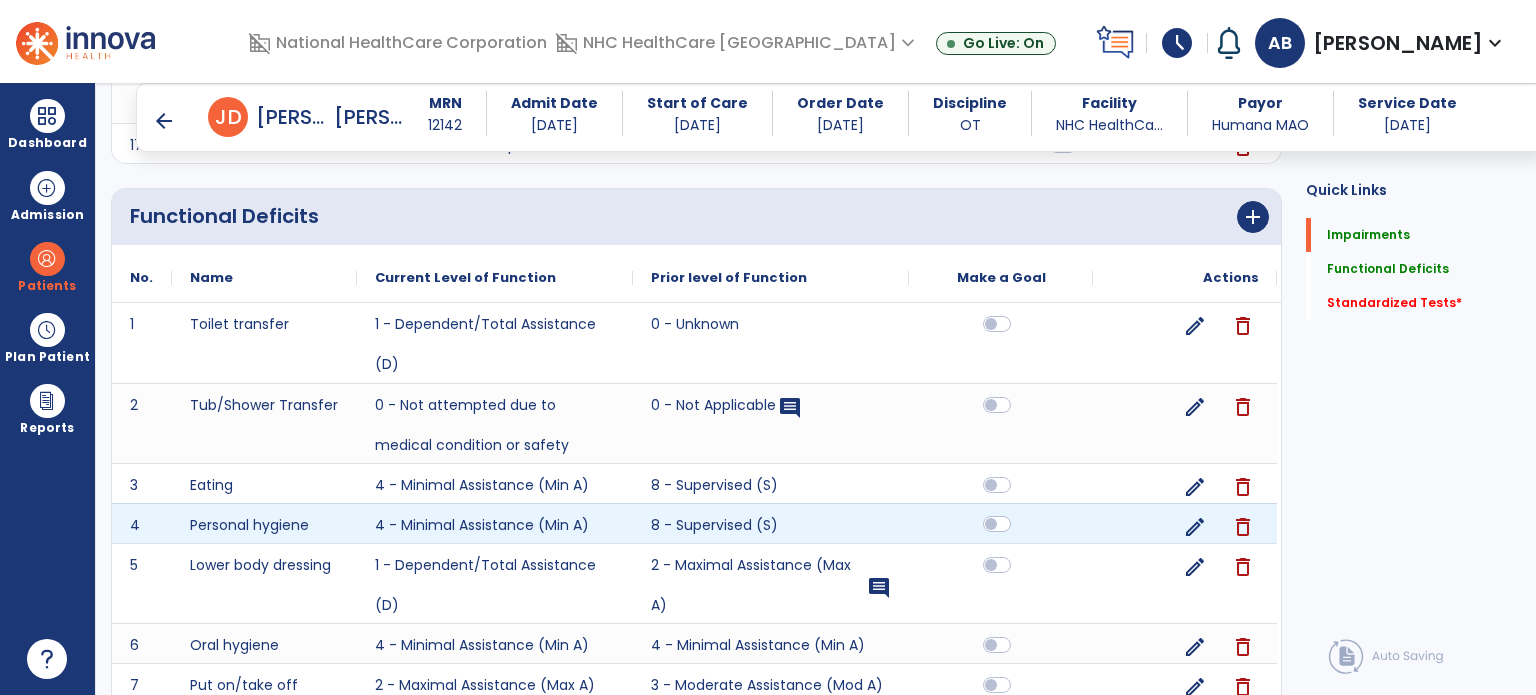click 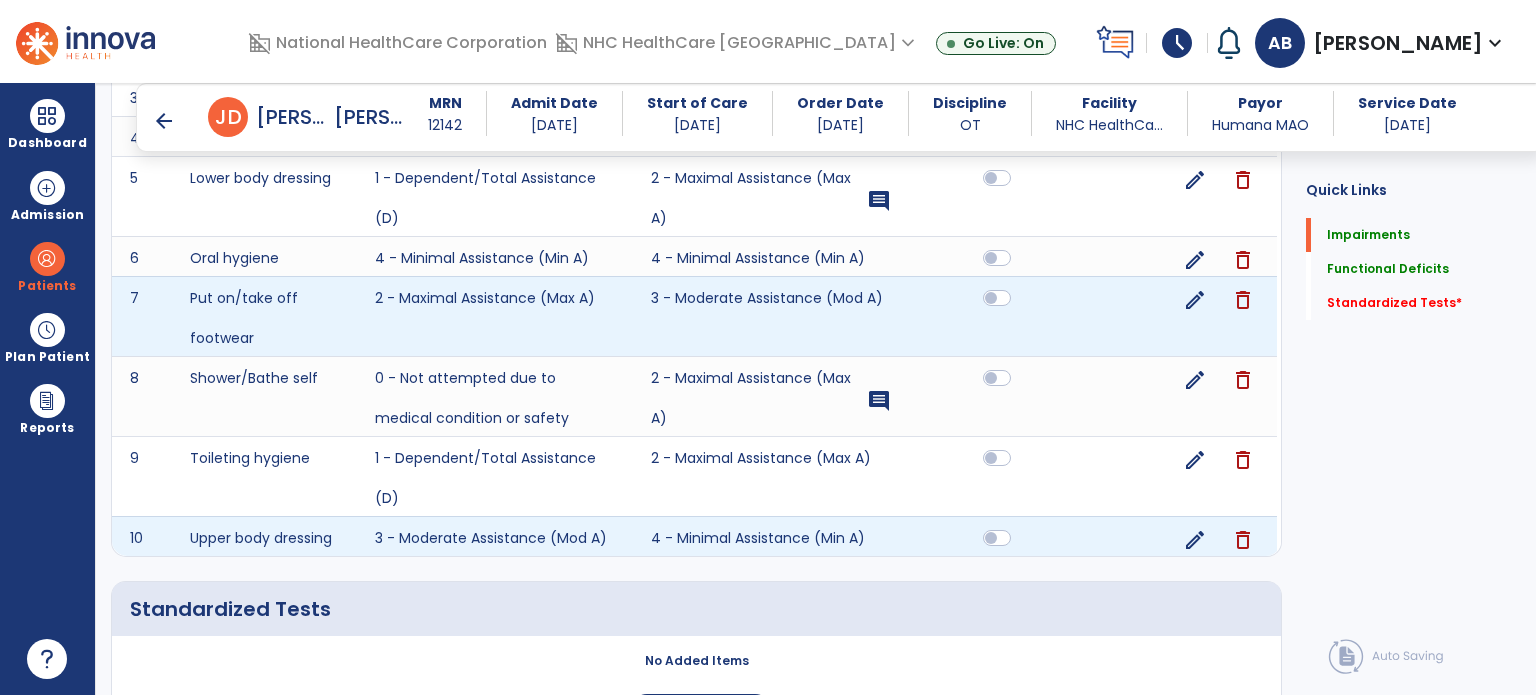 scroll, scrollTop: 1520, scrollLeft: 0, axis: vertical 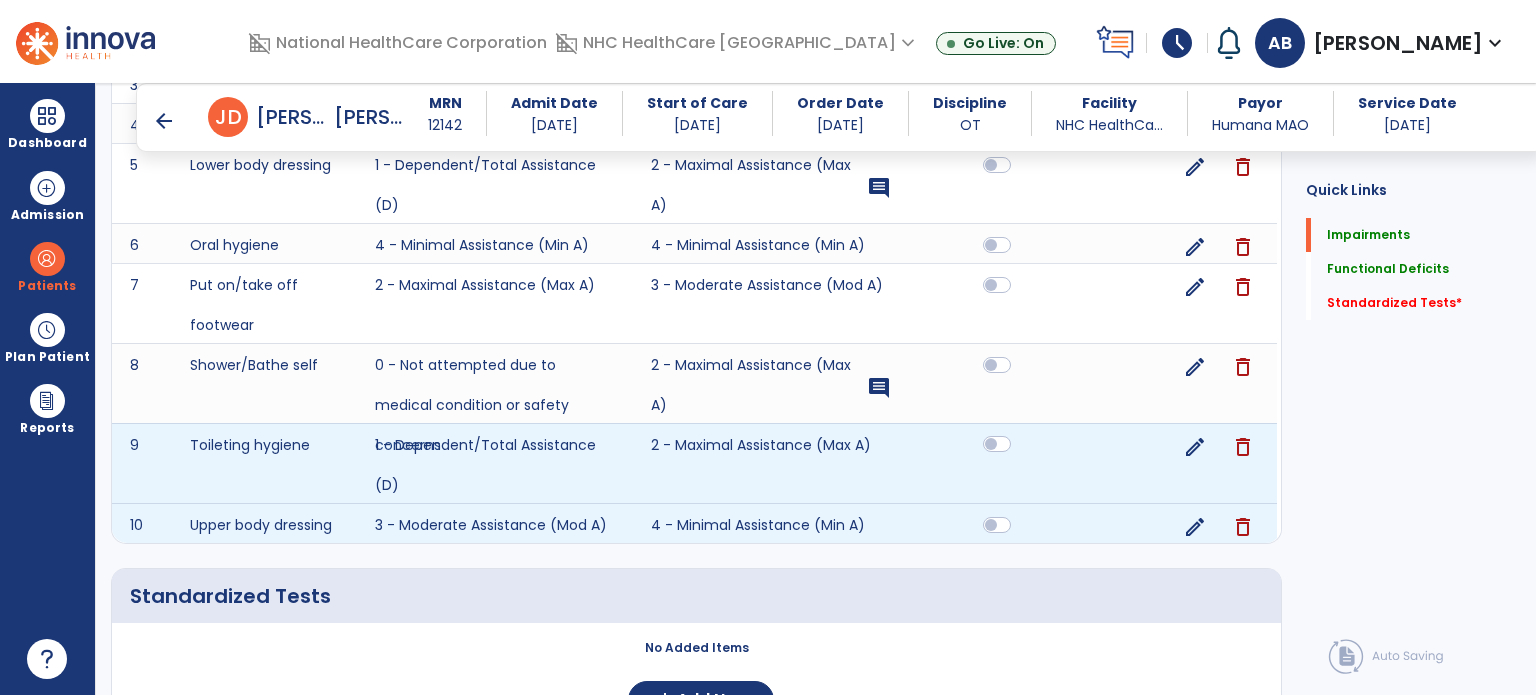 click 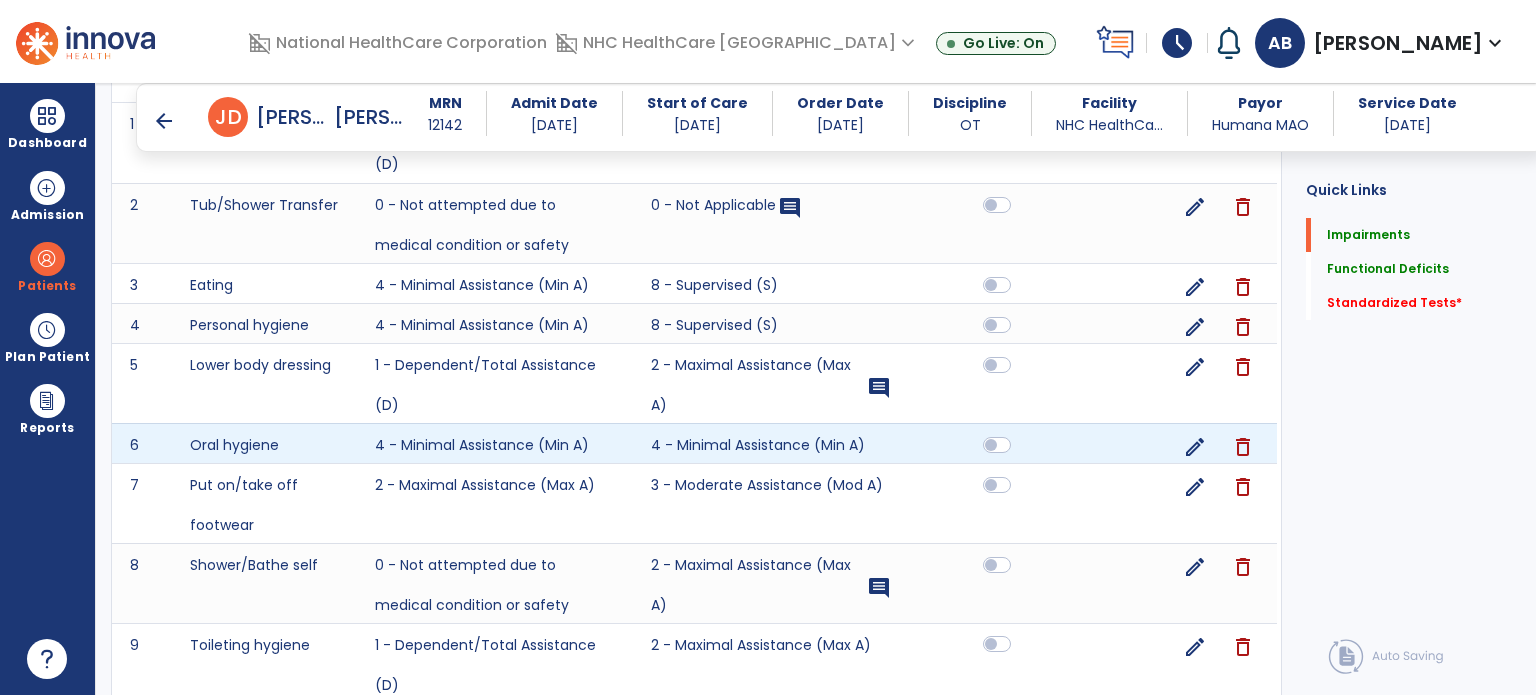 scroll, scrollTop: 1420, scrollLeft: 0, axis: vertical 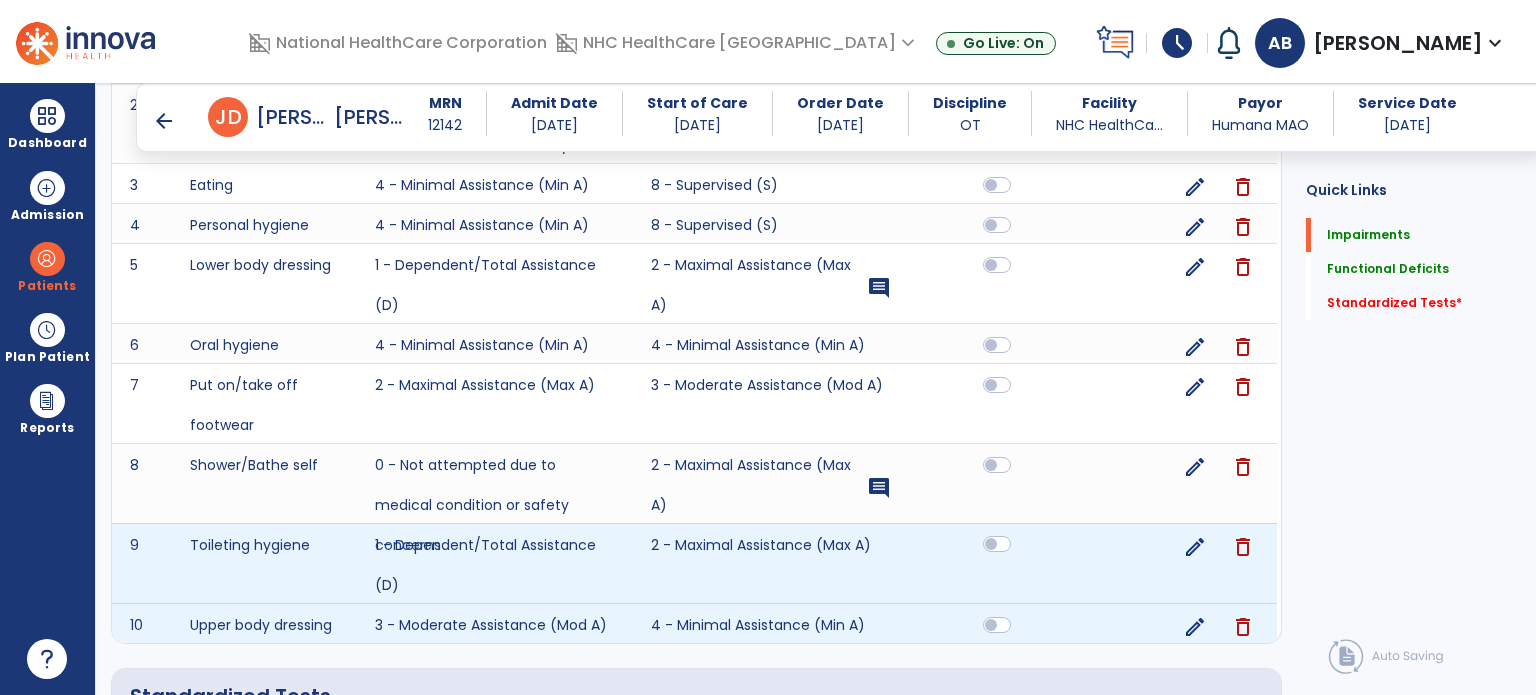 click 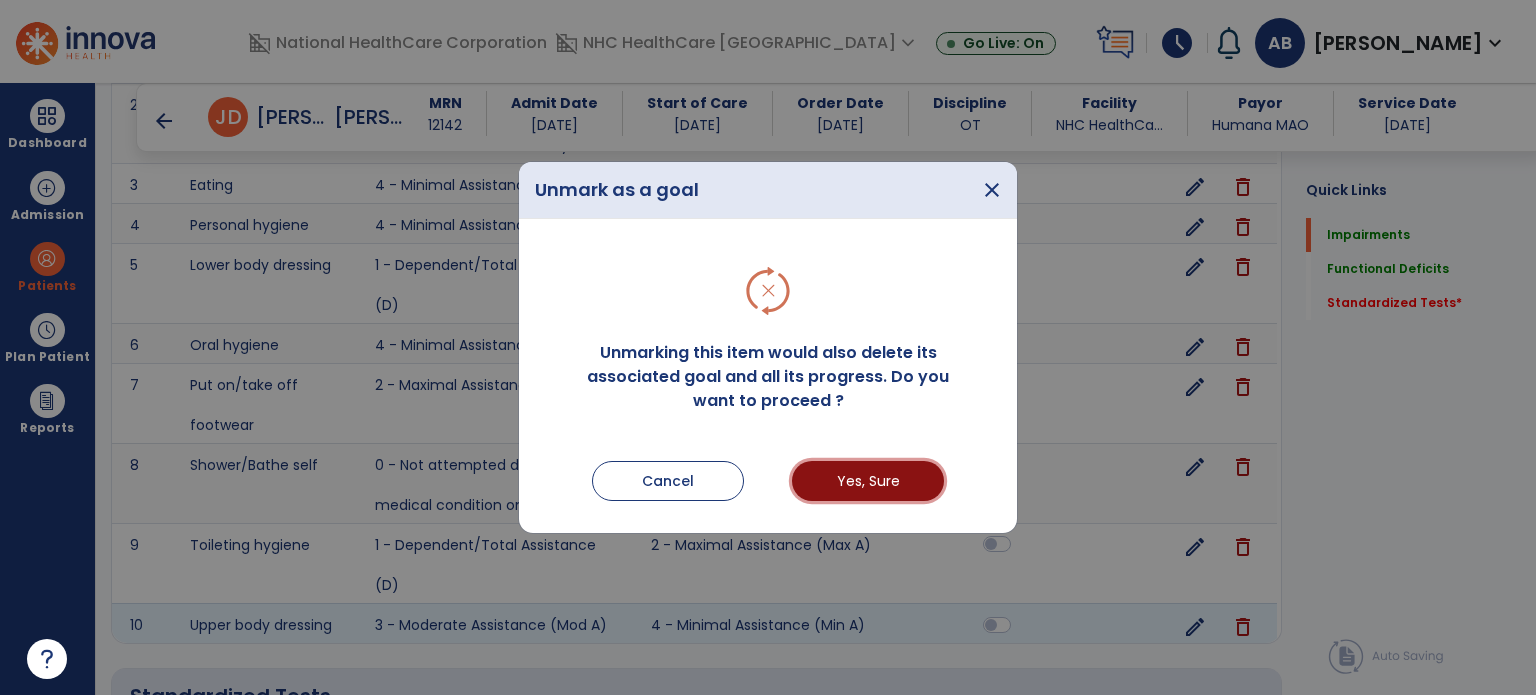 click on "Yes, Sure" at bounding box center [868, 481] 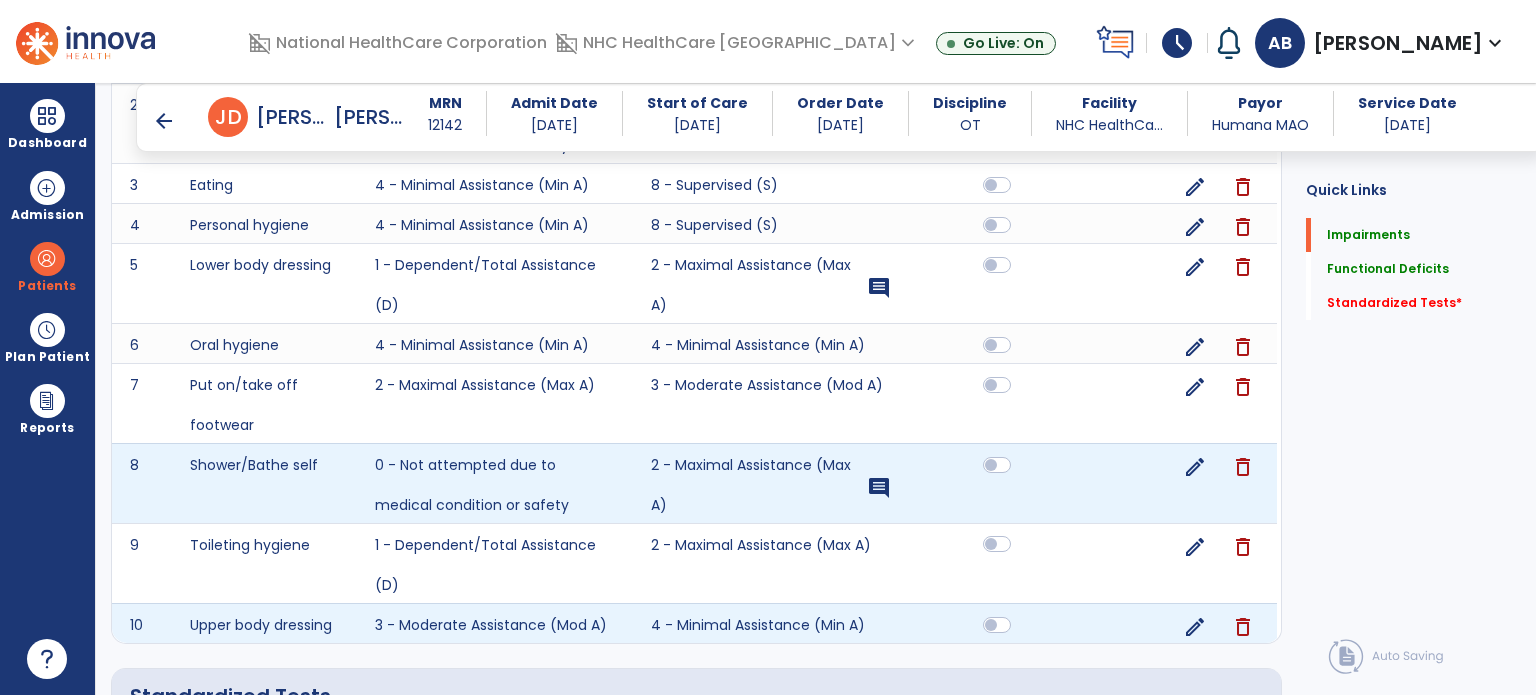 scroll, scrollTop: 1120, scrollLeft: 0, axis: vertical 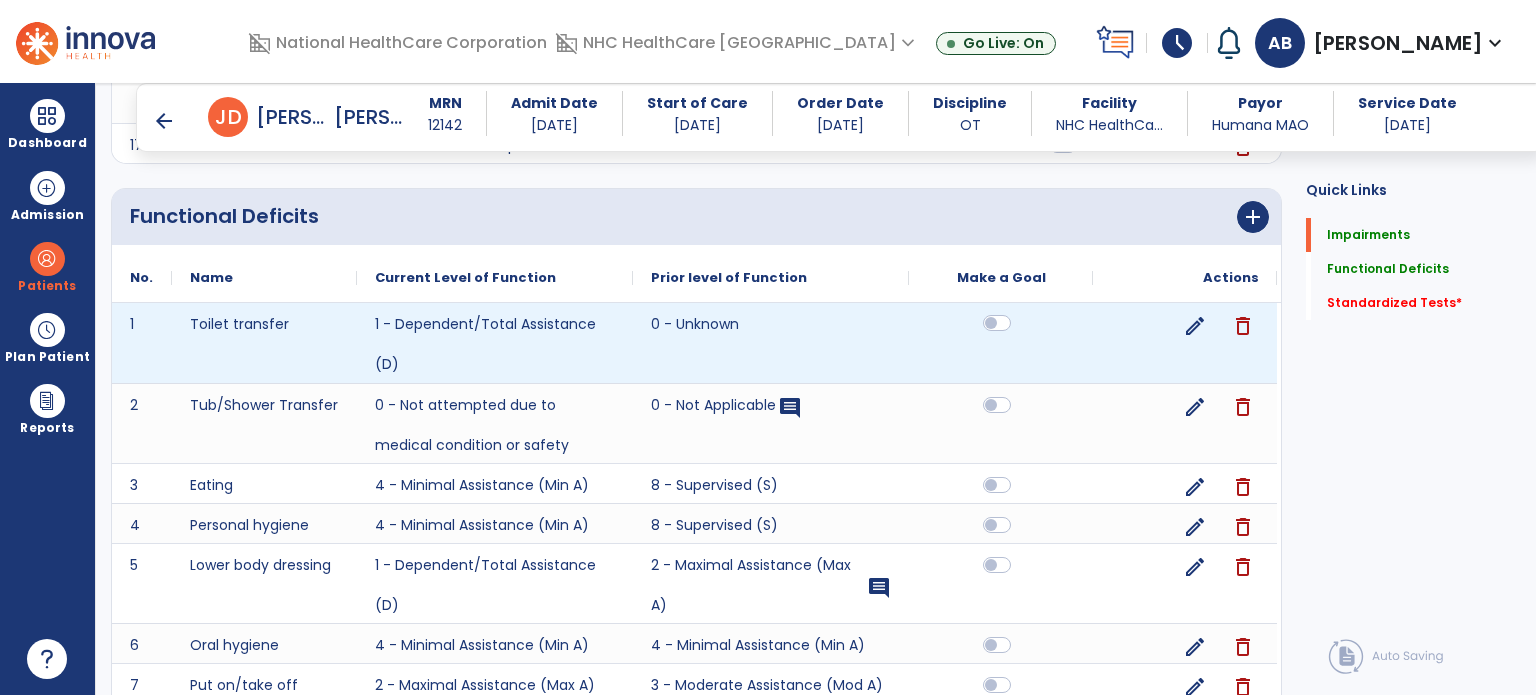 click 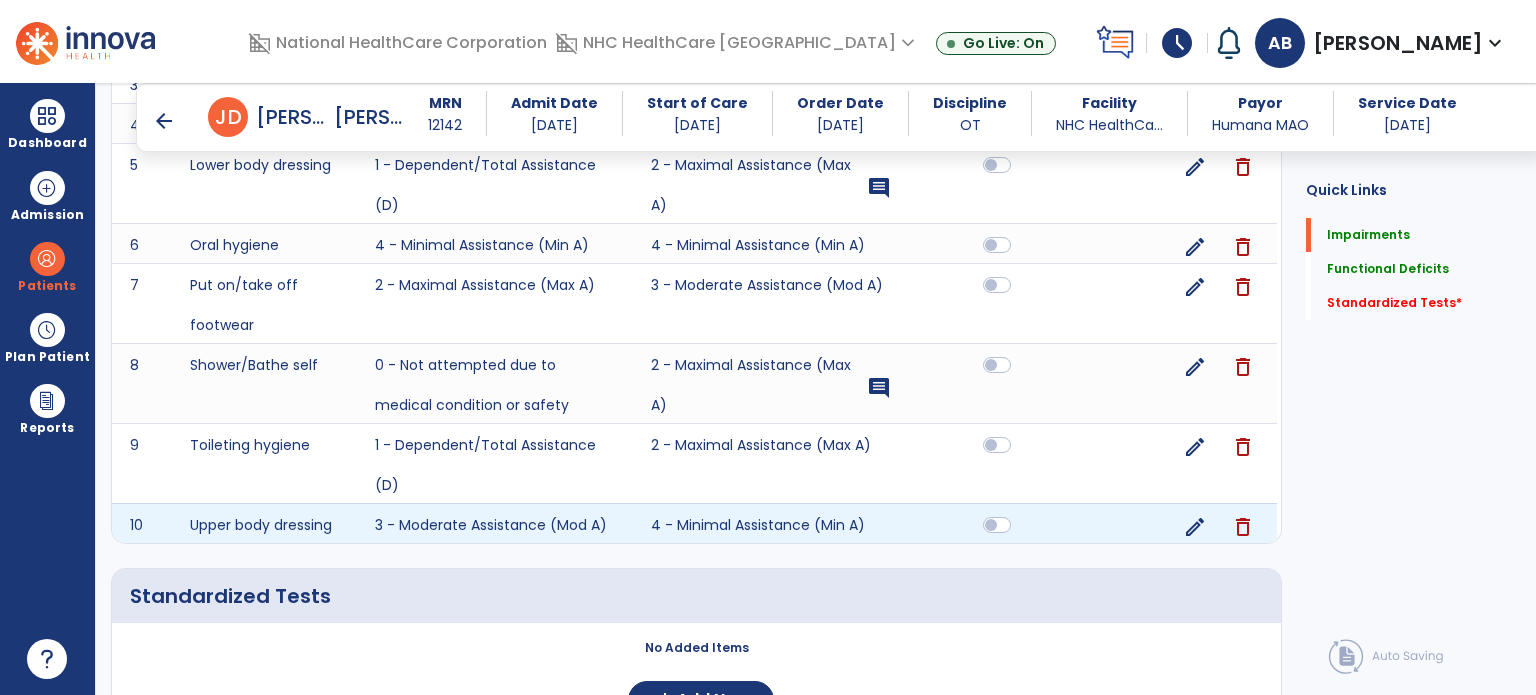 scroll, scrollTop: 1628, scrollLeft: 0, axis: vertical 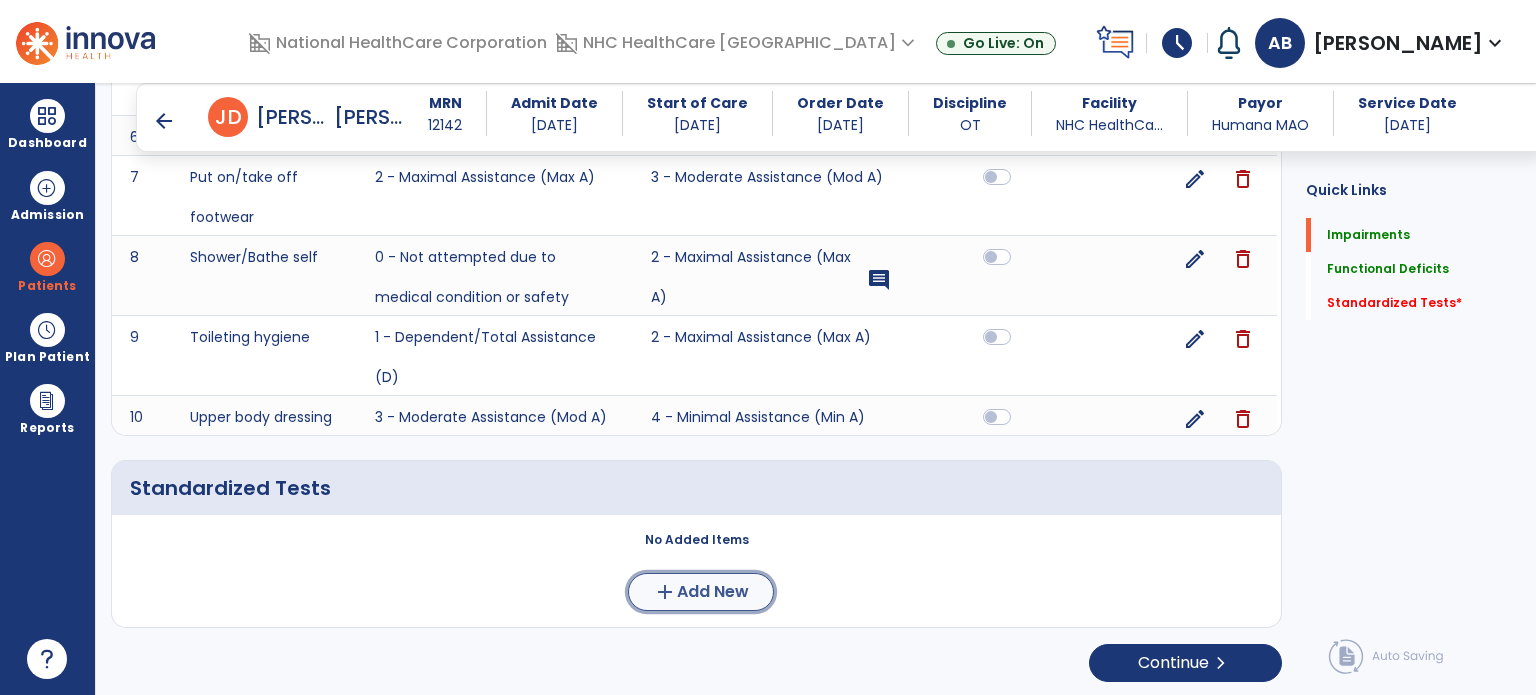 click on "Add New" 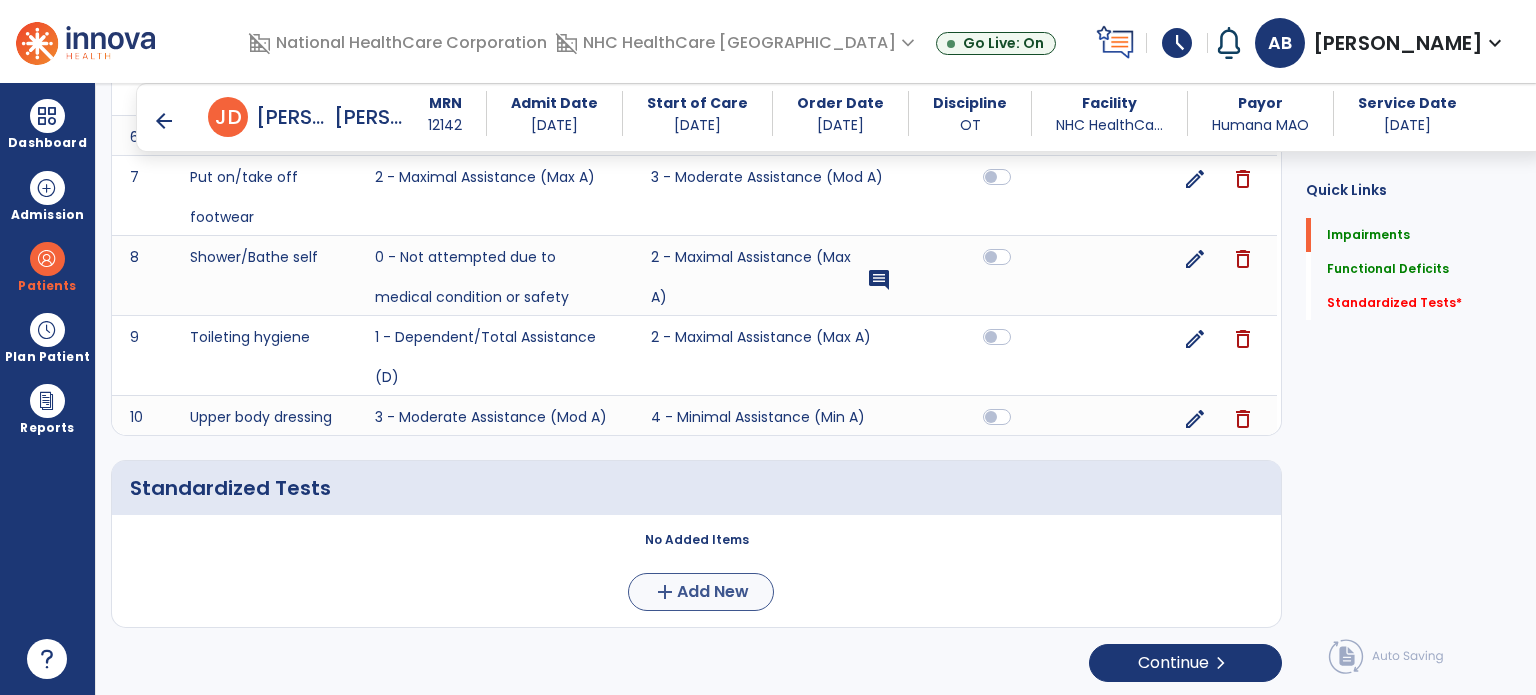 scroll, scrollTop: 0, scrollLeft: 0, axis: both 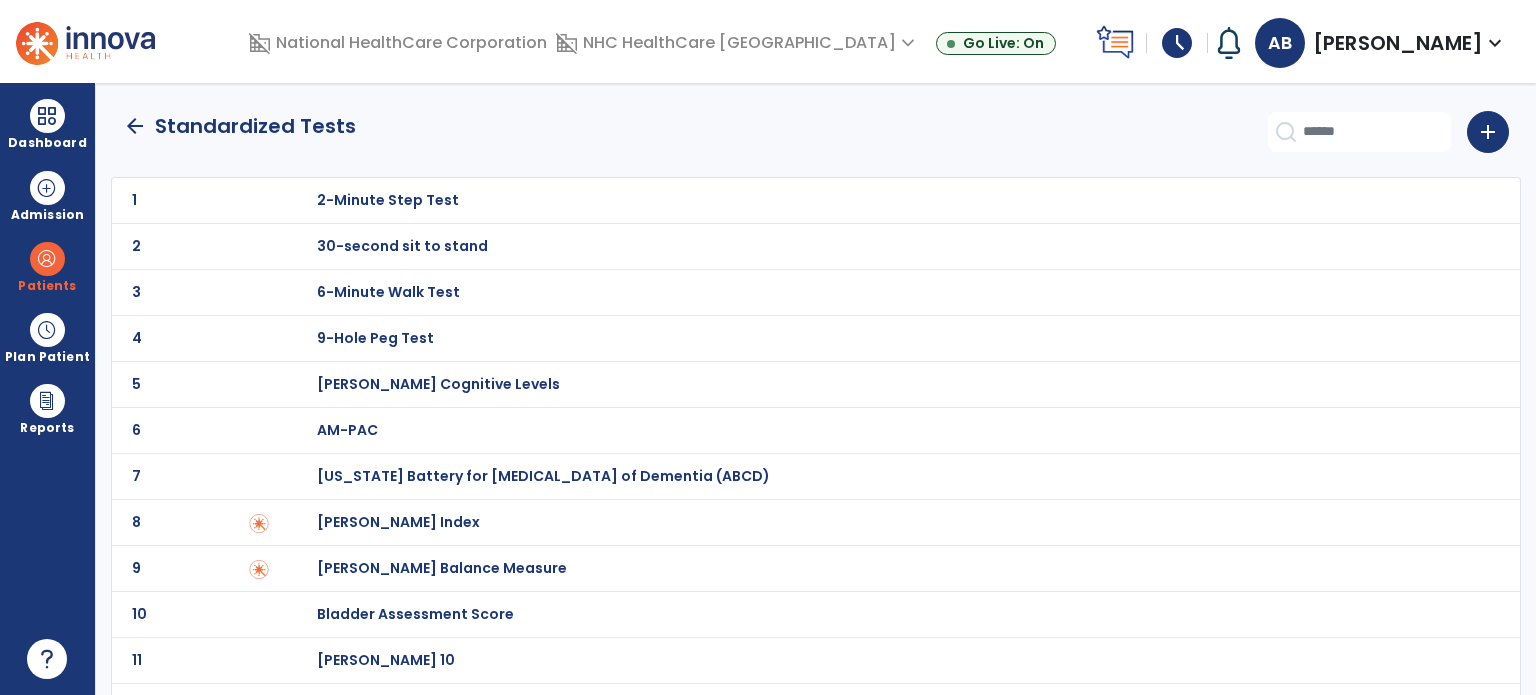 click on "8 [PERSON_NAME] Index" 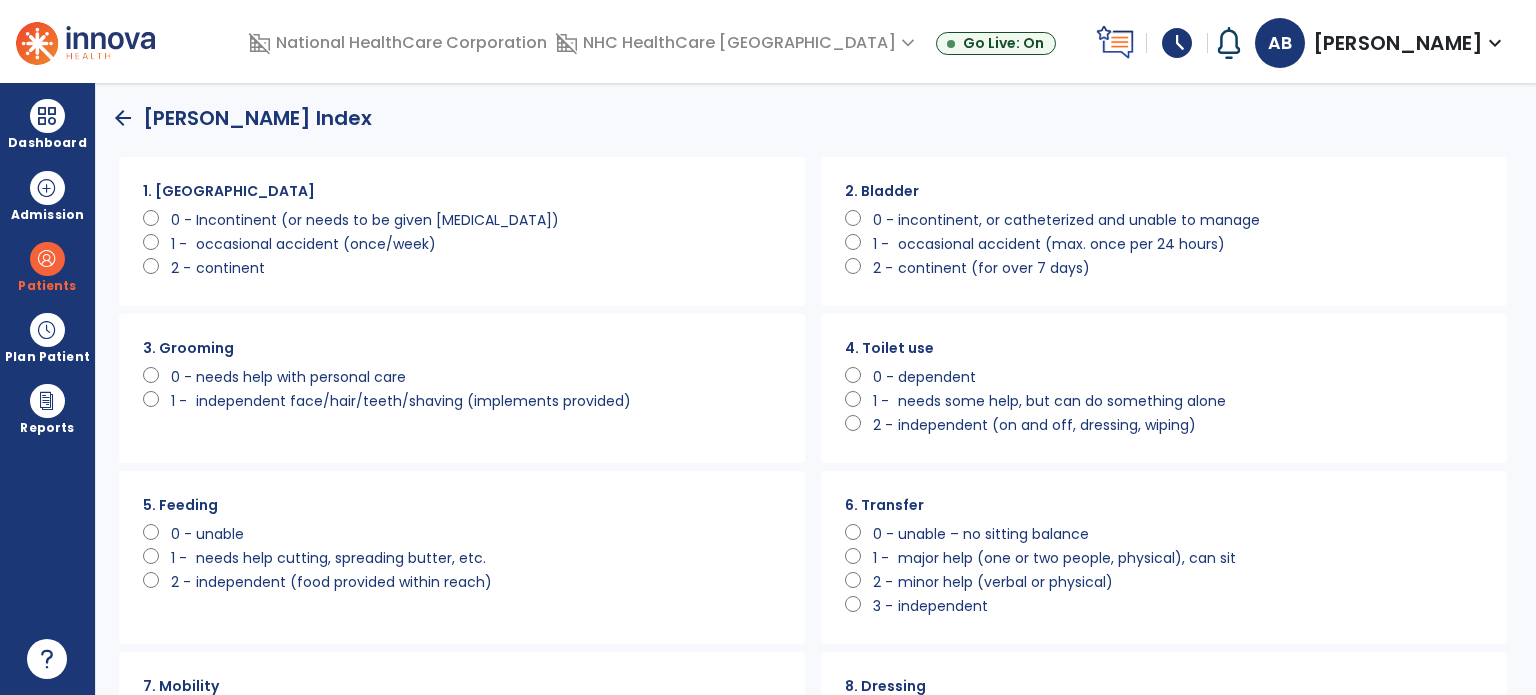 click on "0 -   Incontinent (or needs to be given [MEDICAL_DATA])" 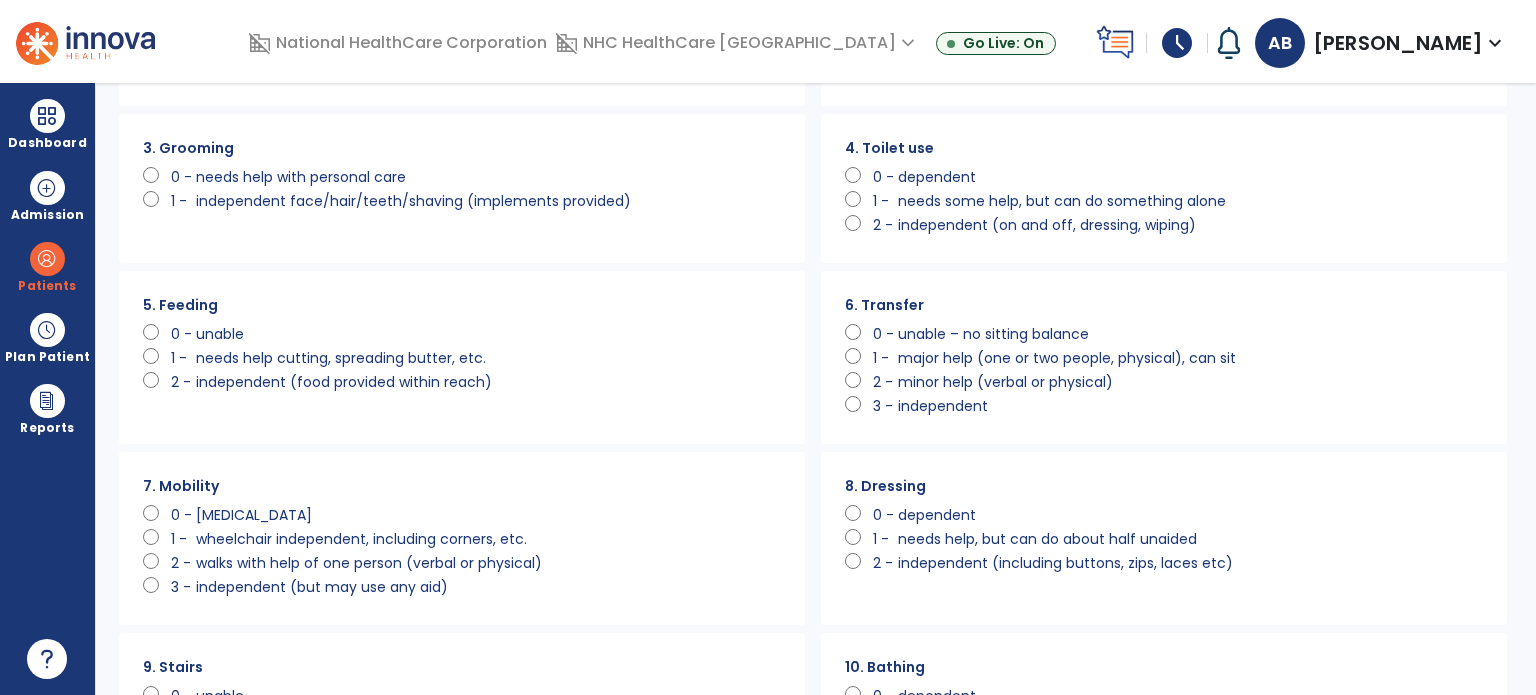 scroll, scrollTop: 400, scrollLeft: 0, axis: vertical 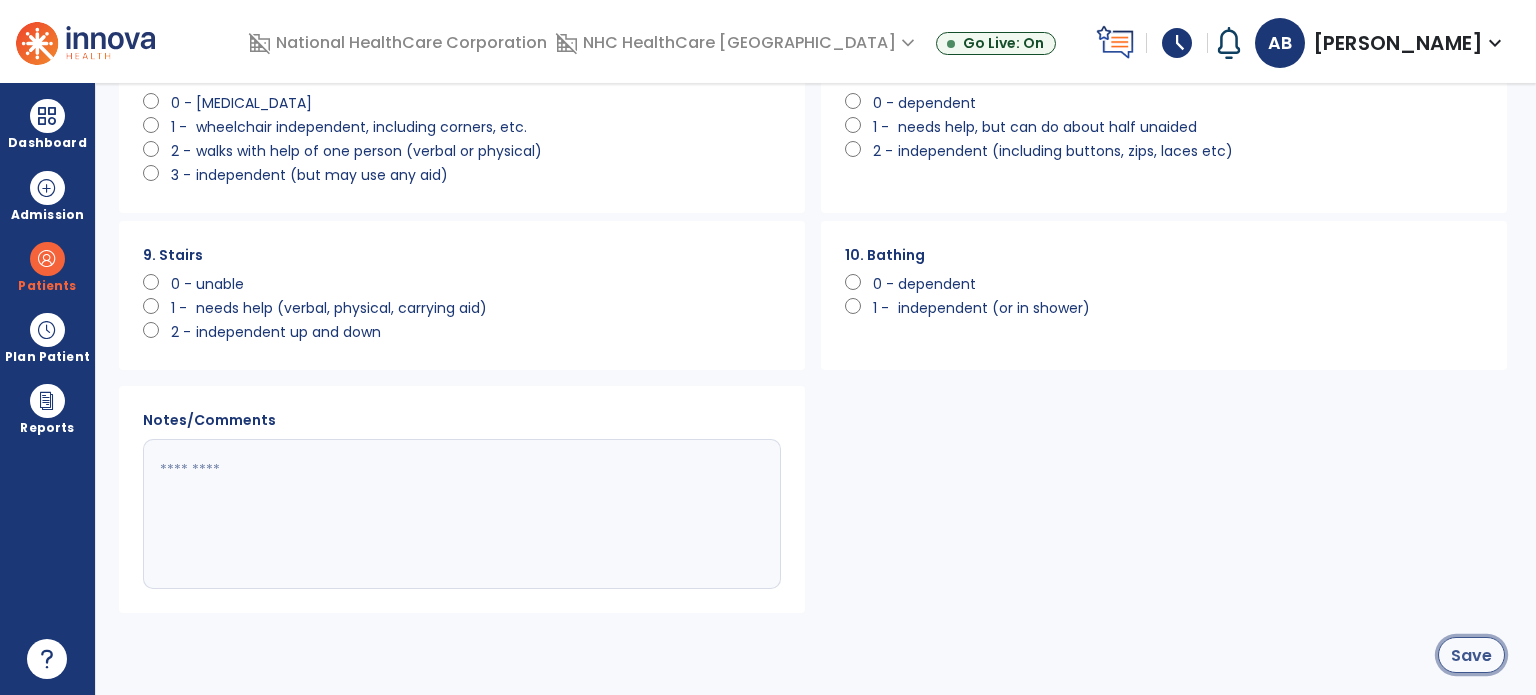 click on "Save" 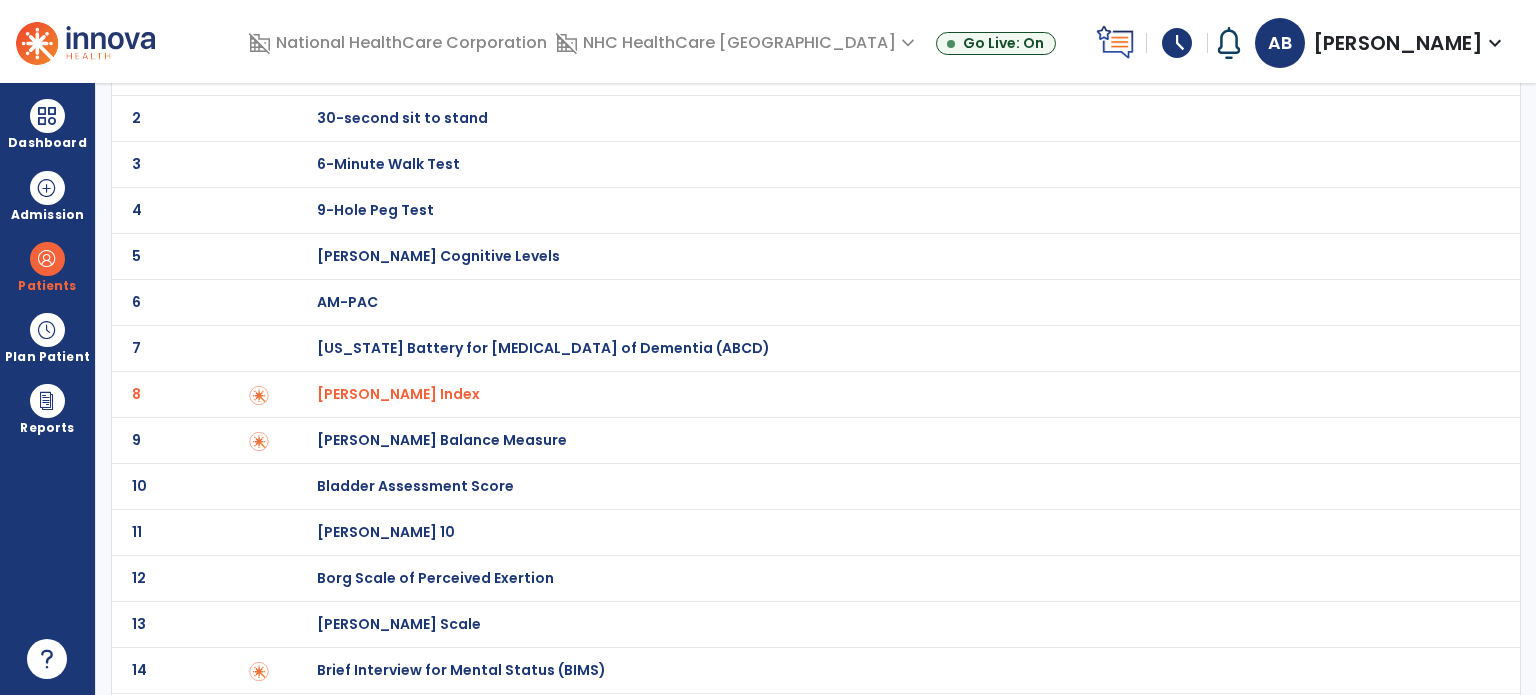 scroll, scrollTop: 0, scrollLeft: 0, axis: both 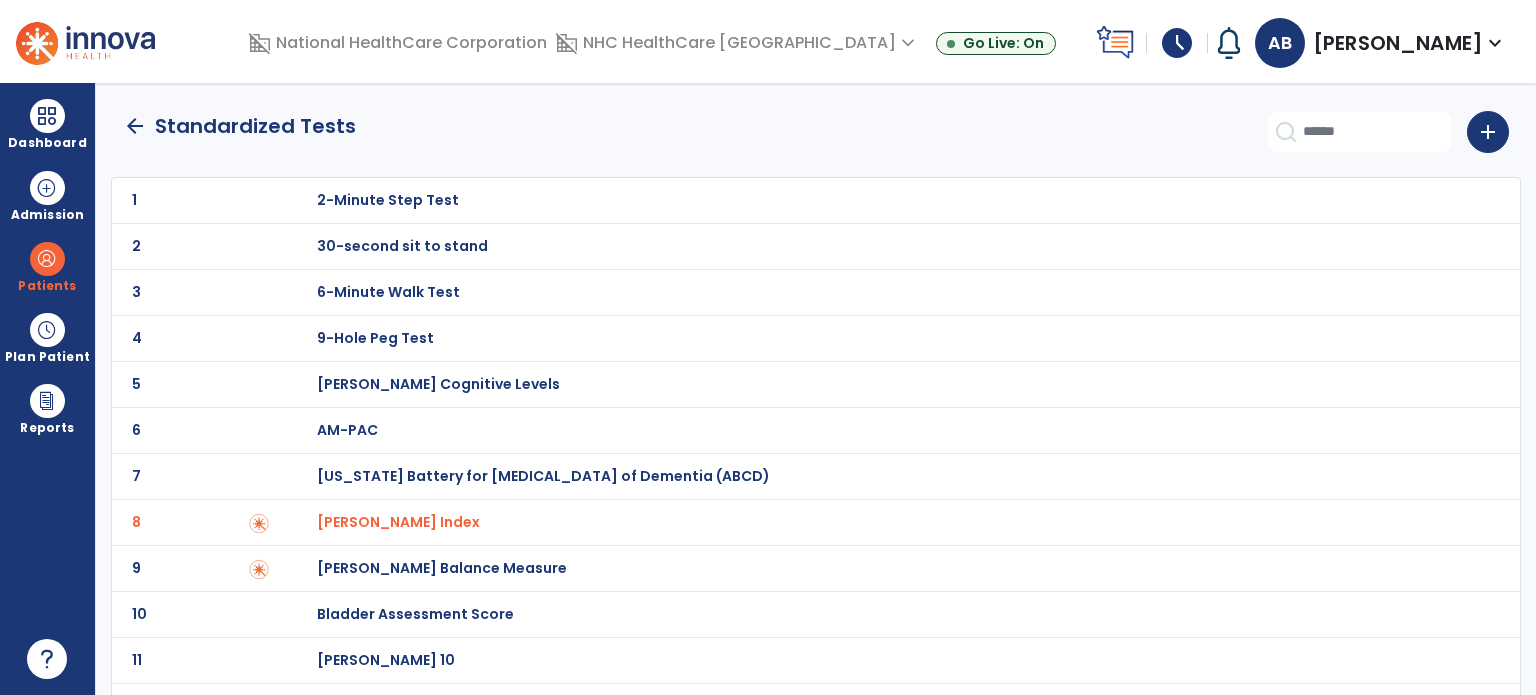 click on "arrow_back" 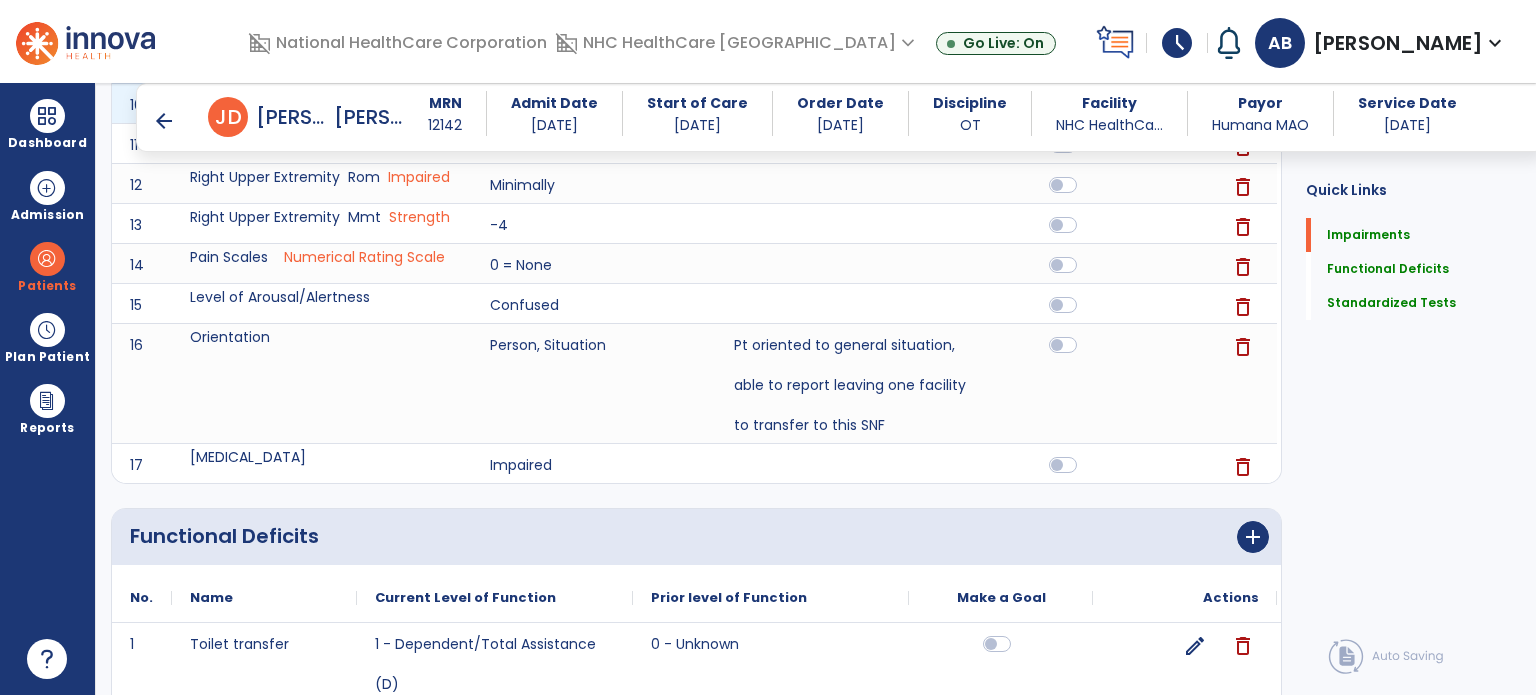 scroll, scrollTop: 900, scrollLeft: 0, axis: vertical 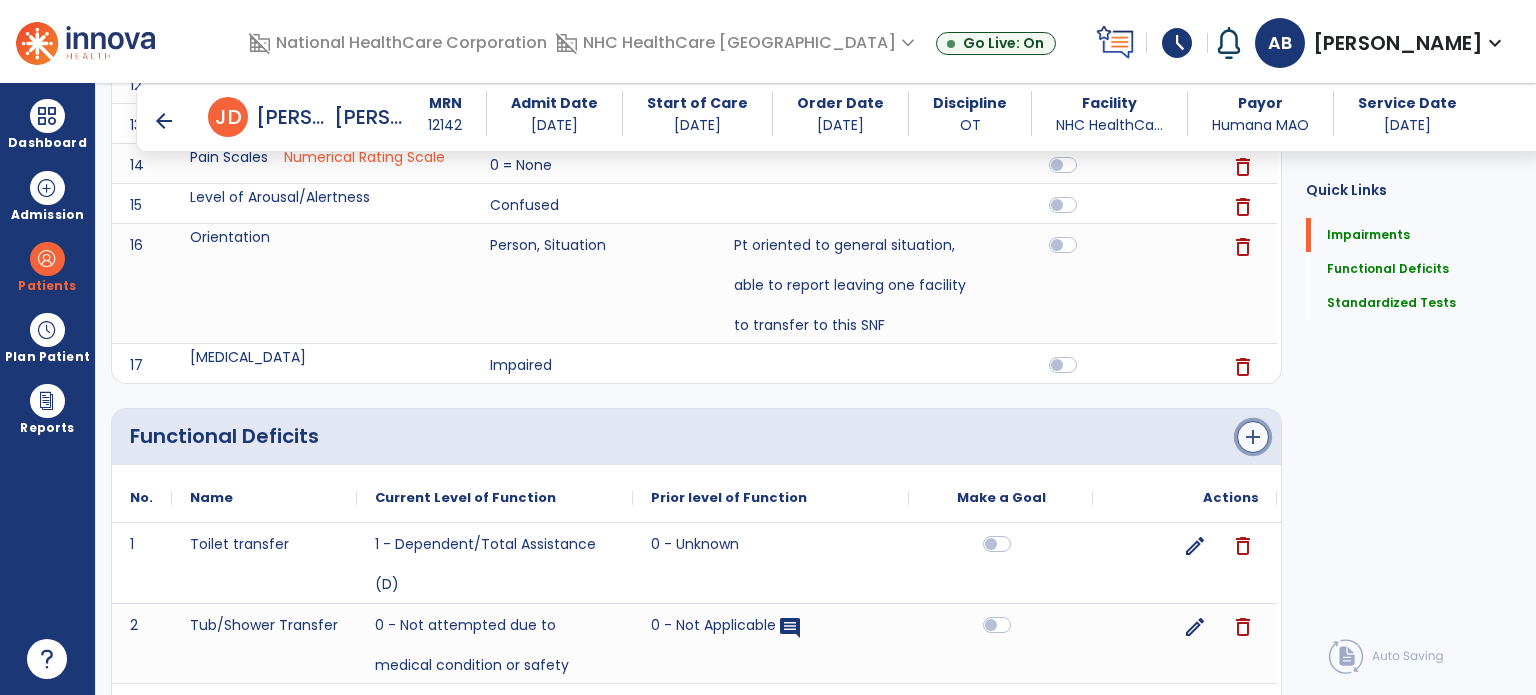 click on "add" 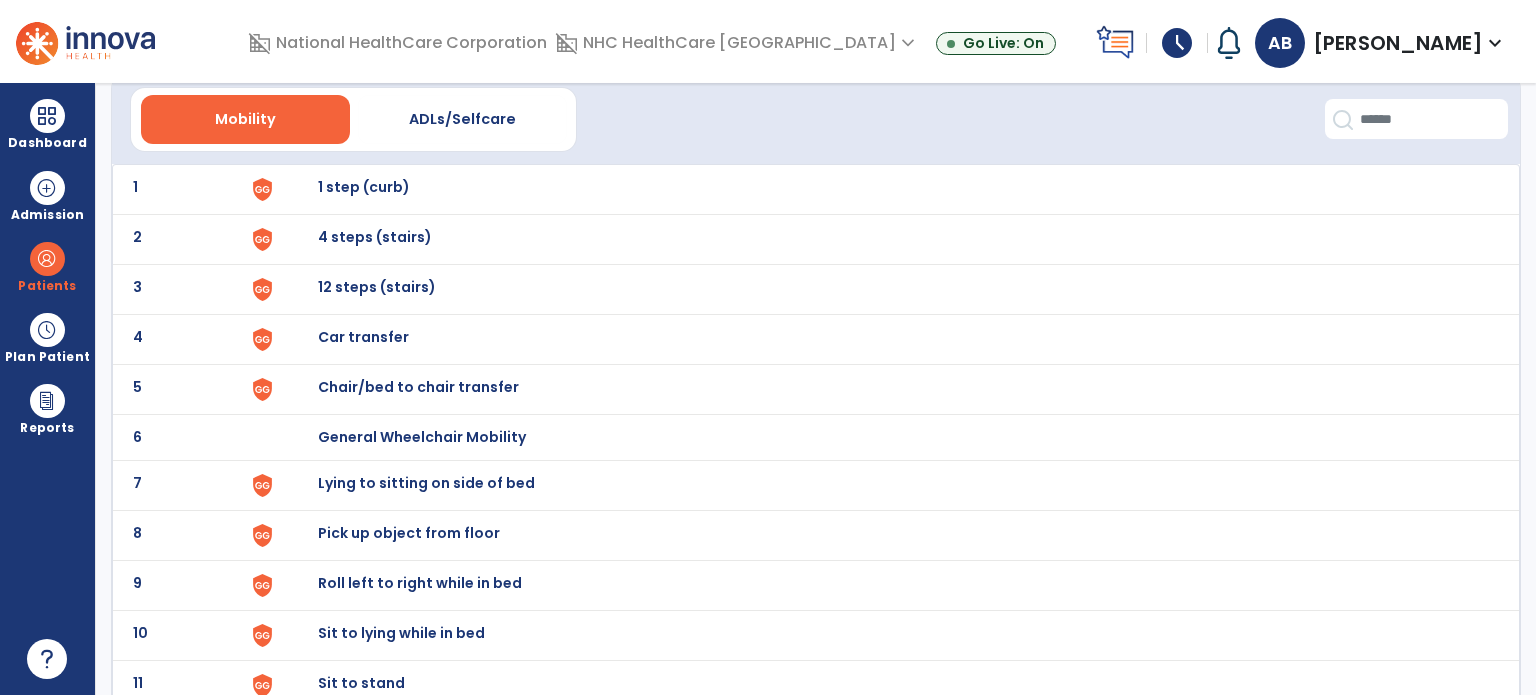 scroll, scrollTop: 300, scrollLeft: 0, axis: vertical 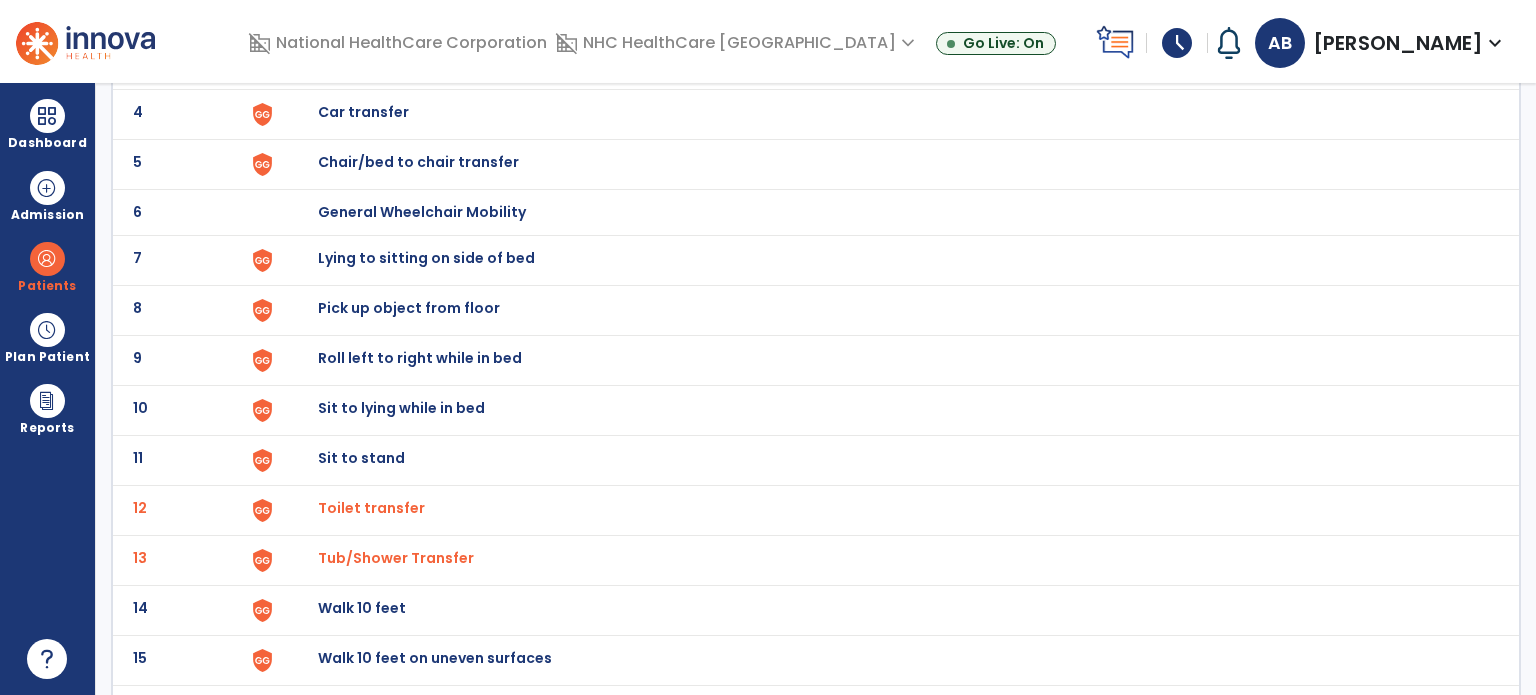 click on "Roll left to right while in bed" at bounding box center (364, -38) 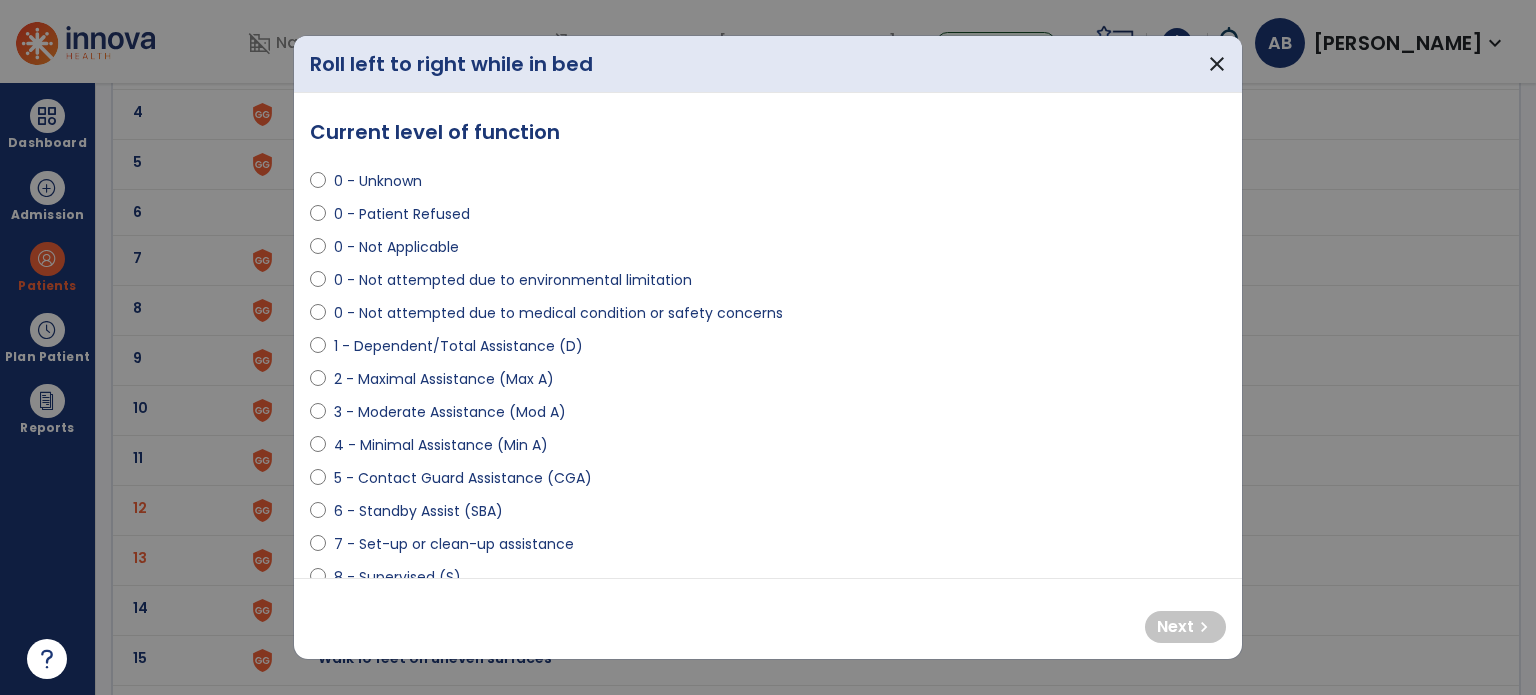click on "4 - Minimal Assistance (Min A)" at bounding box center (768, 449) 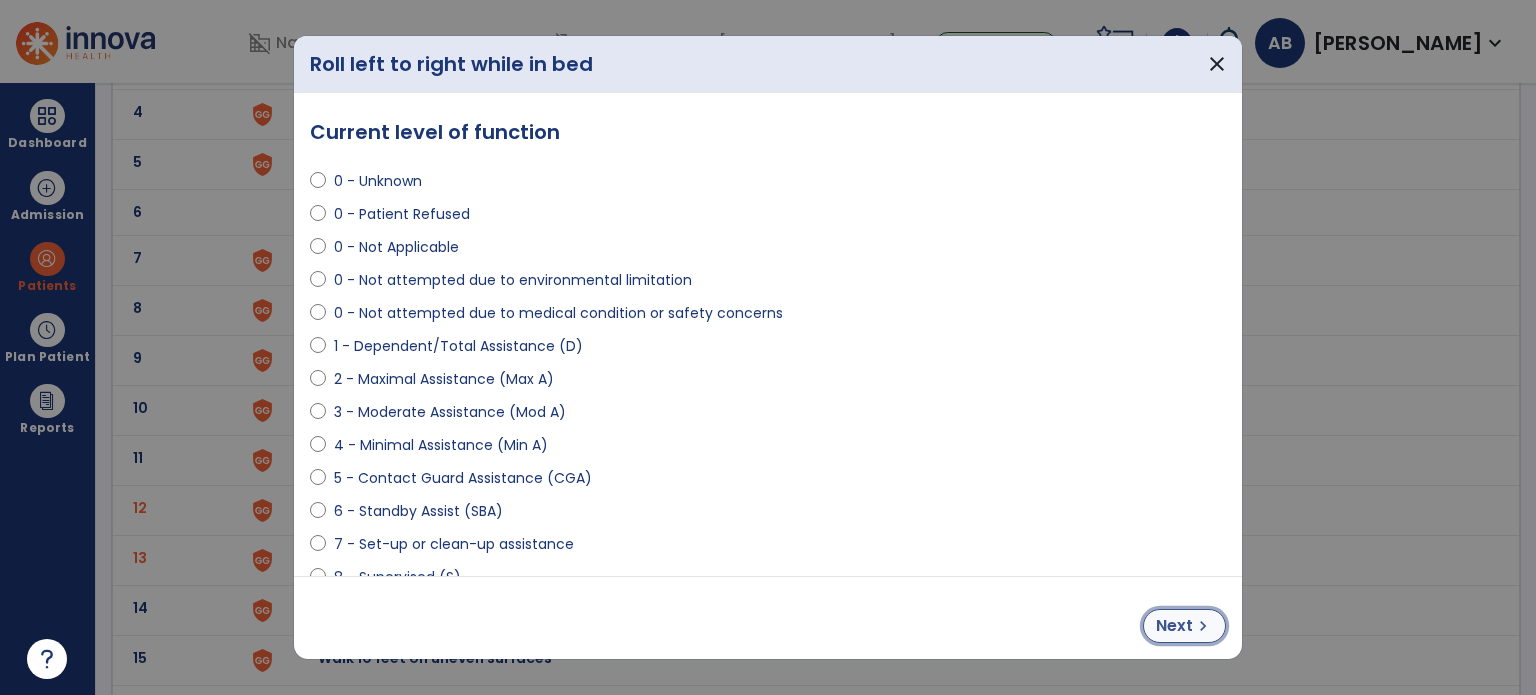 click on "Next" at bounding box center (1174, 626) 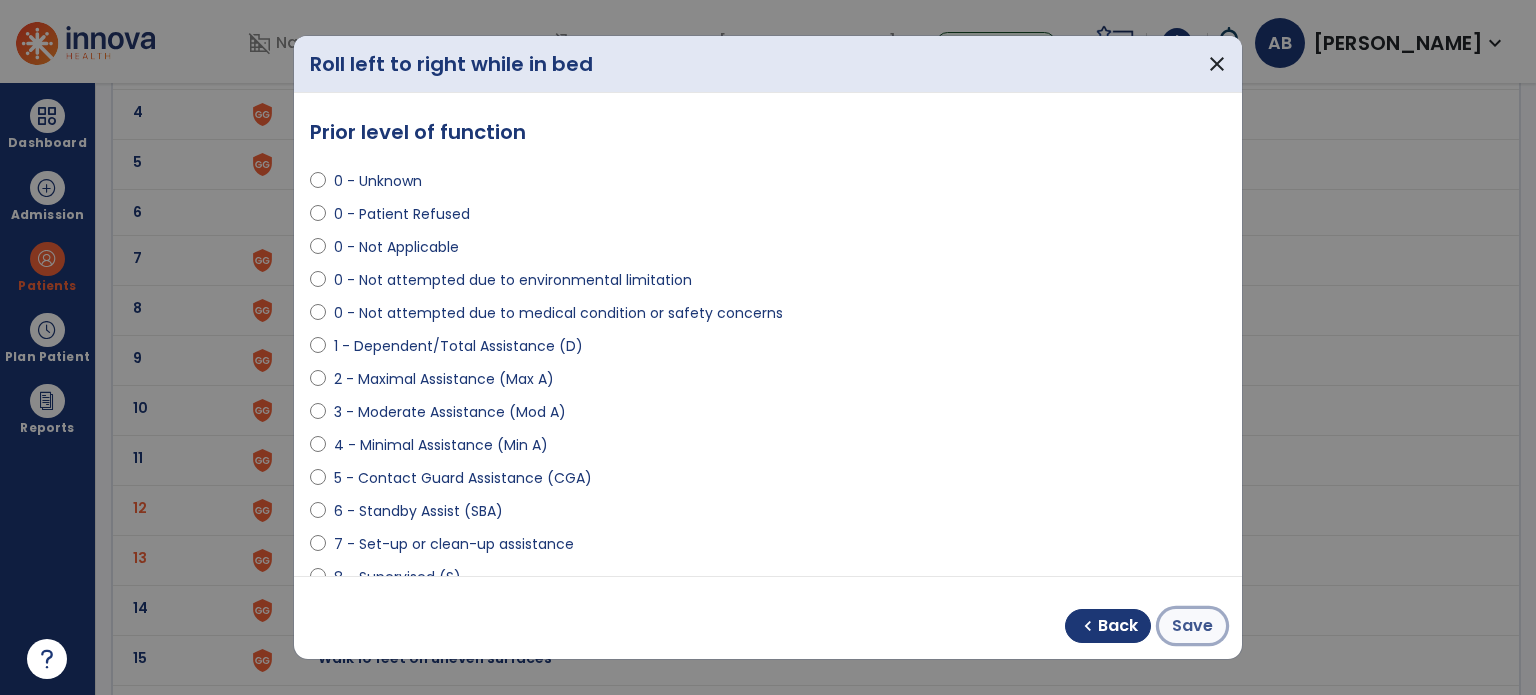 click on "Save" at bounding box center (1192, 626) 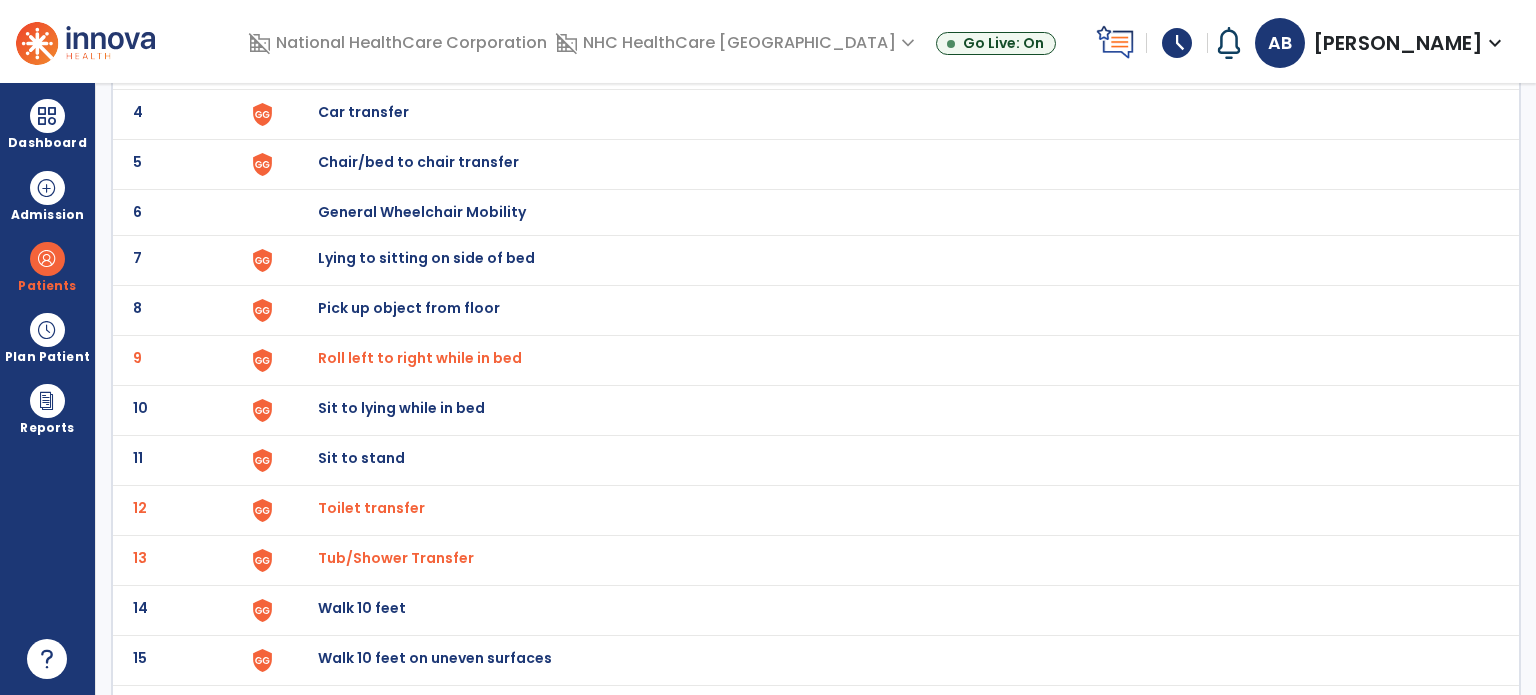 click on "Sit to lying while in bed" at bounding box center [364, -38] 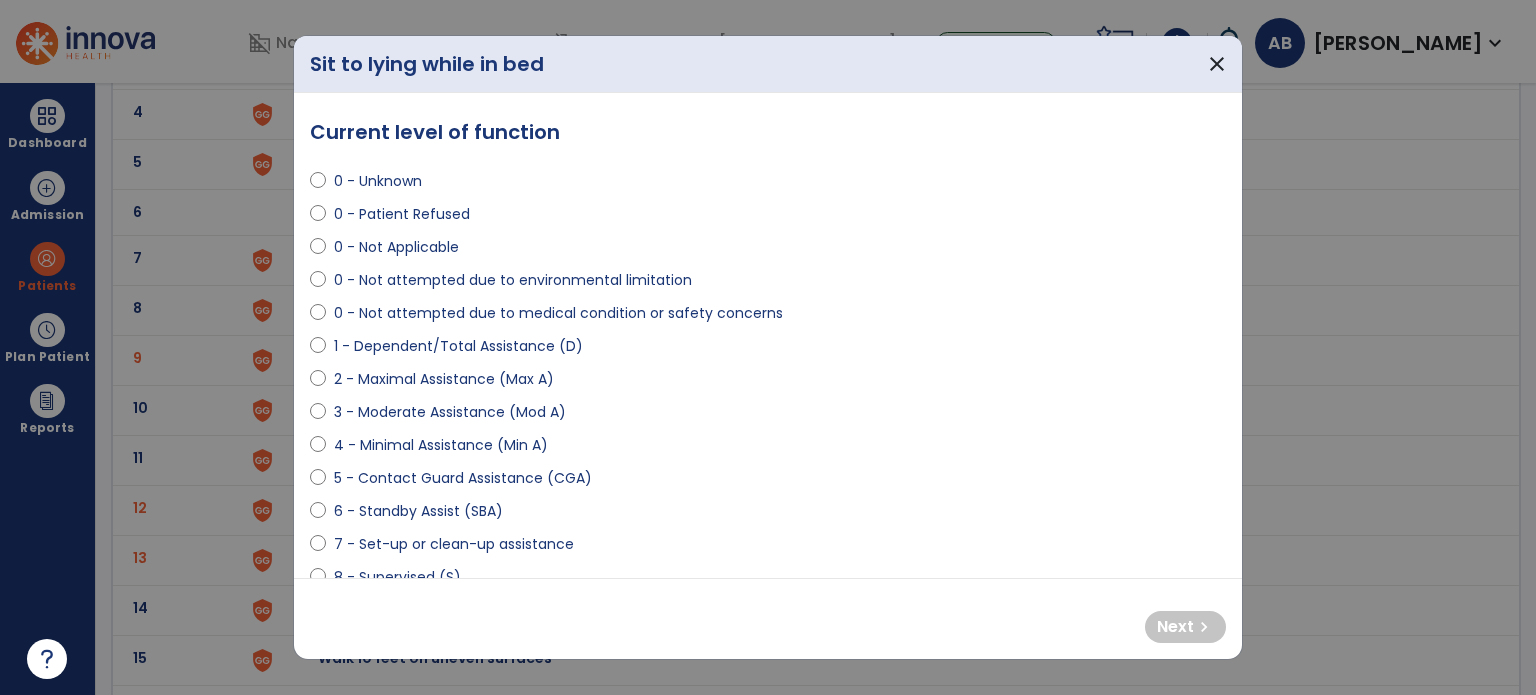 select on "**********" 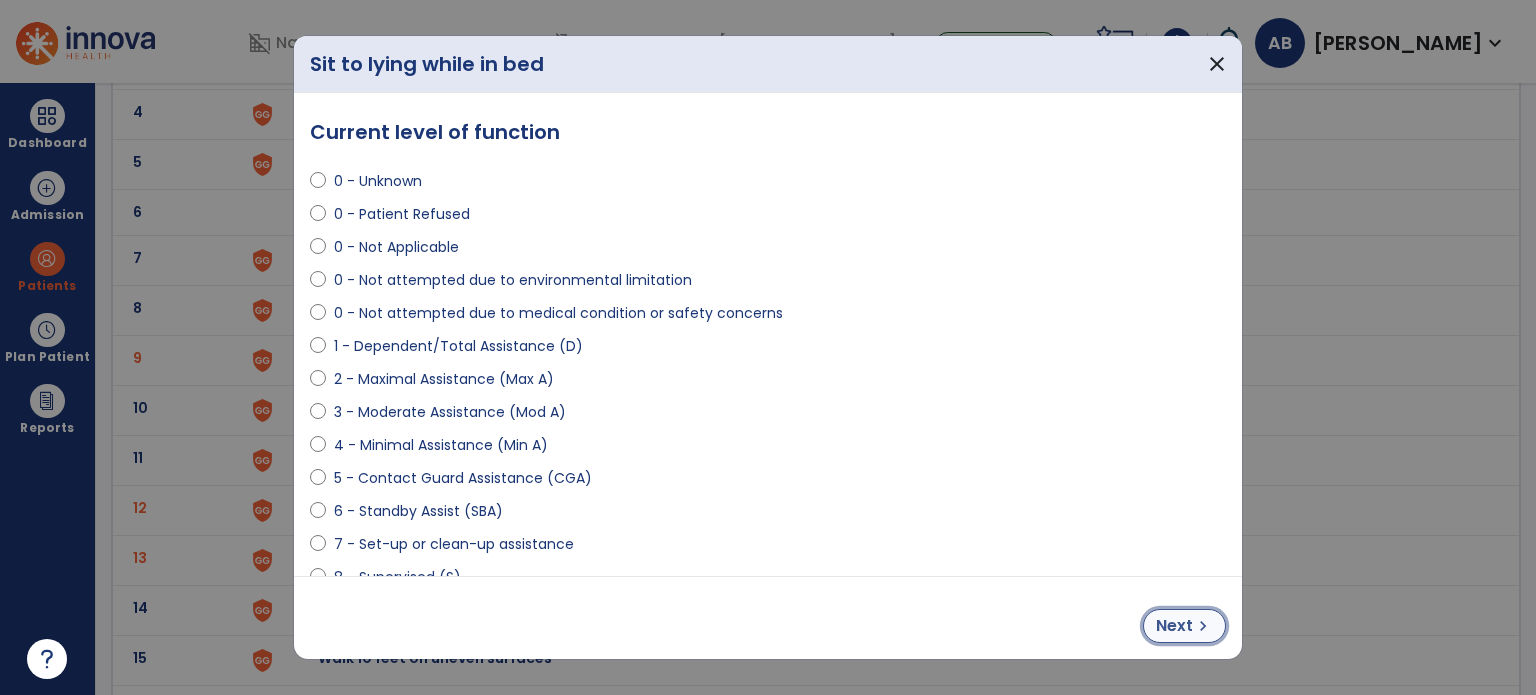 click on "chevron_right" at bounding box center [1203, 626] 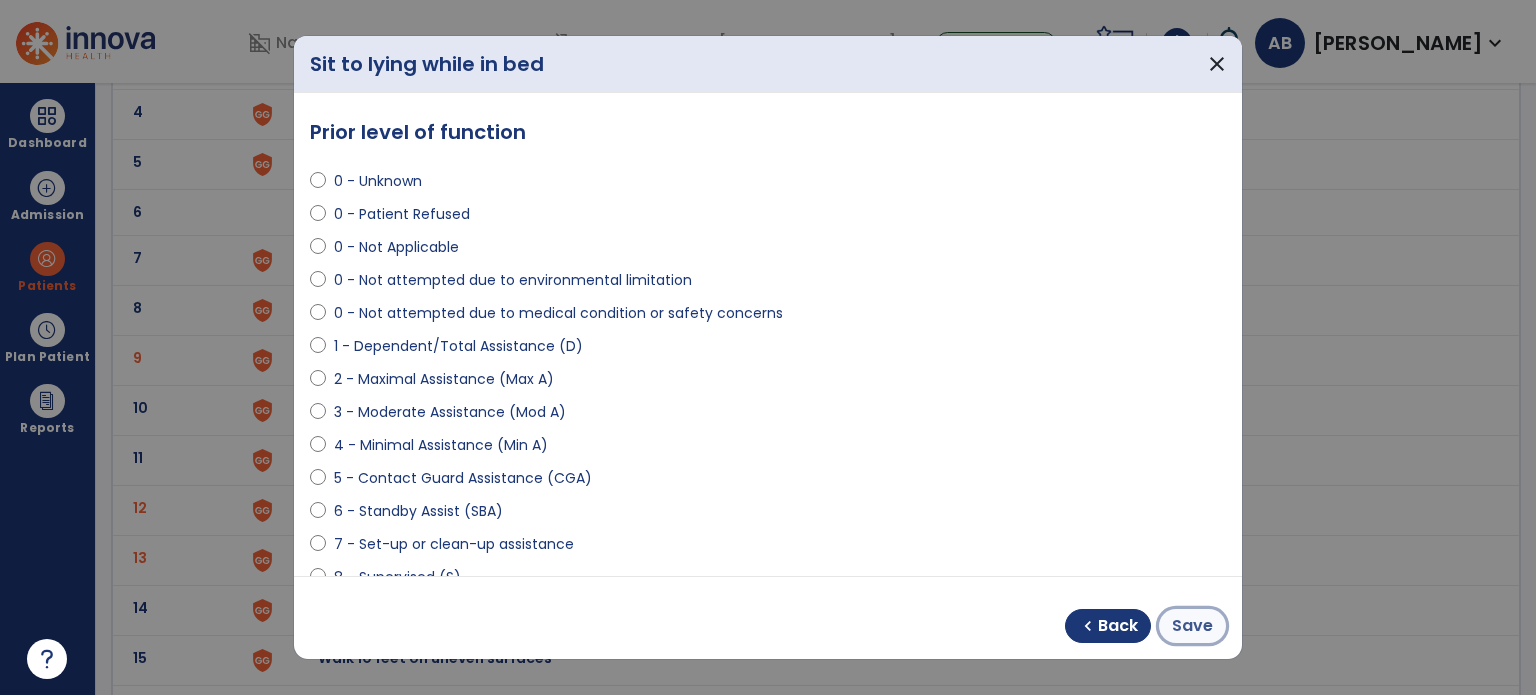 click on "Save" at bounding box center (1192, 626) 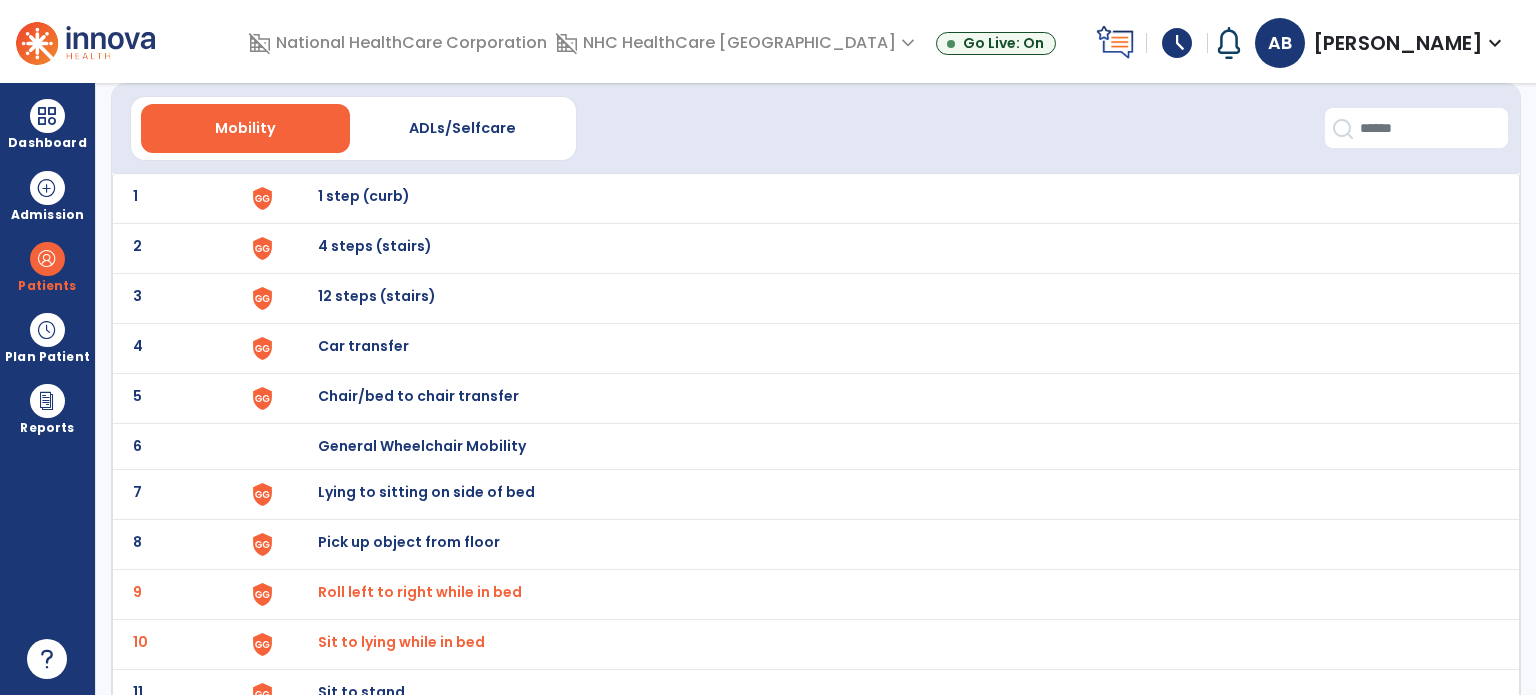 scroll, scrollTop: 0, scrollLeft: 0, axis: both 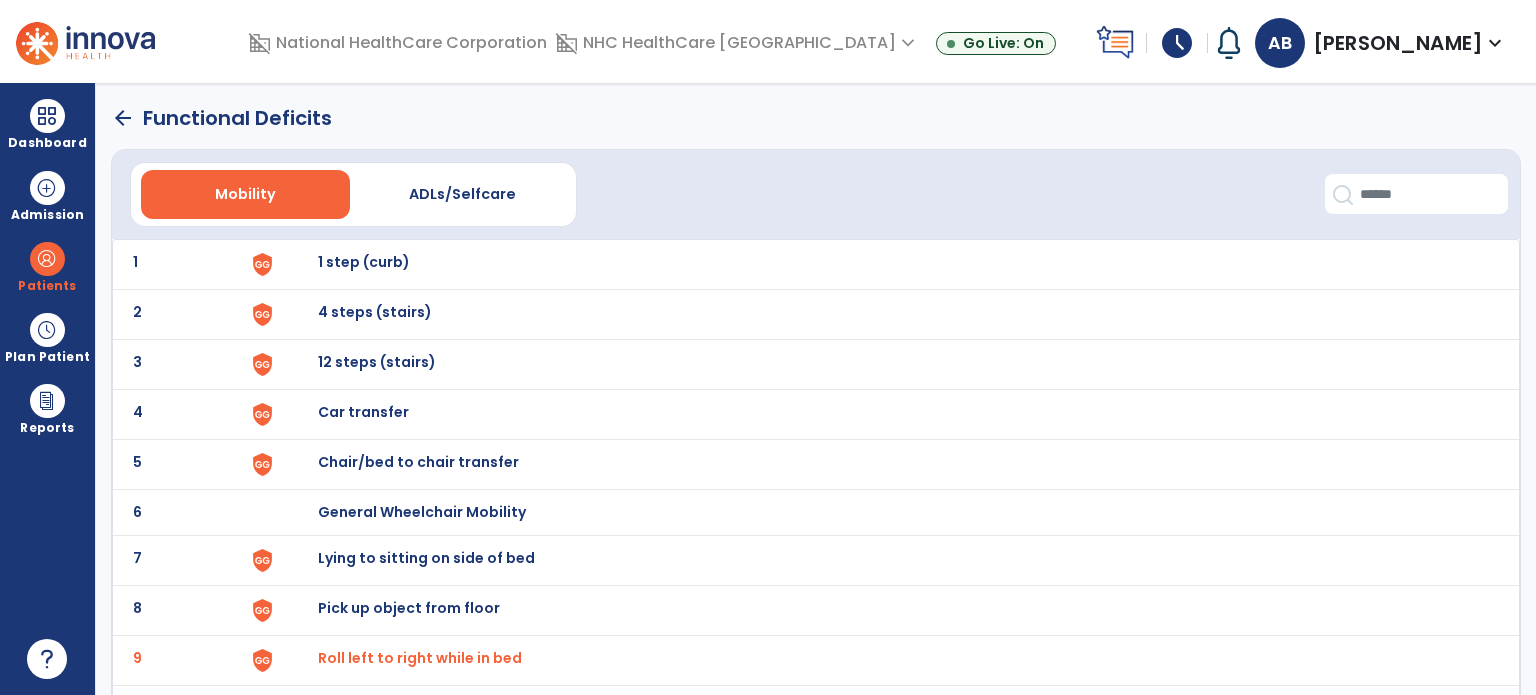 click on "arrow_back   Functional Deficits" 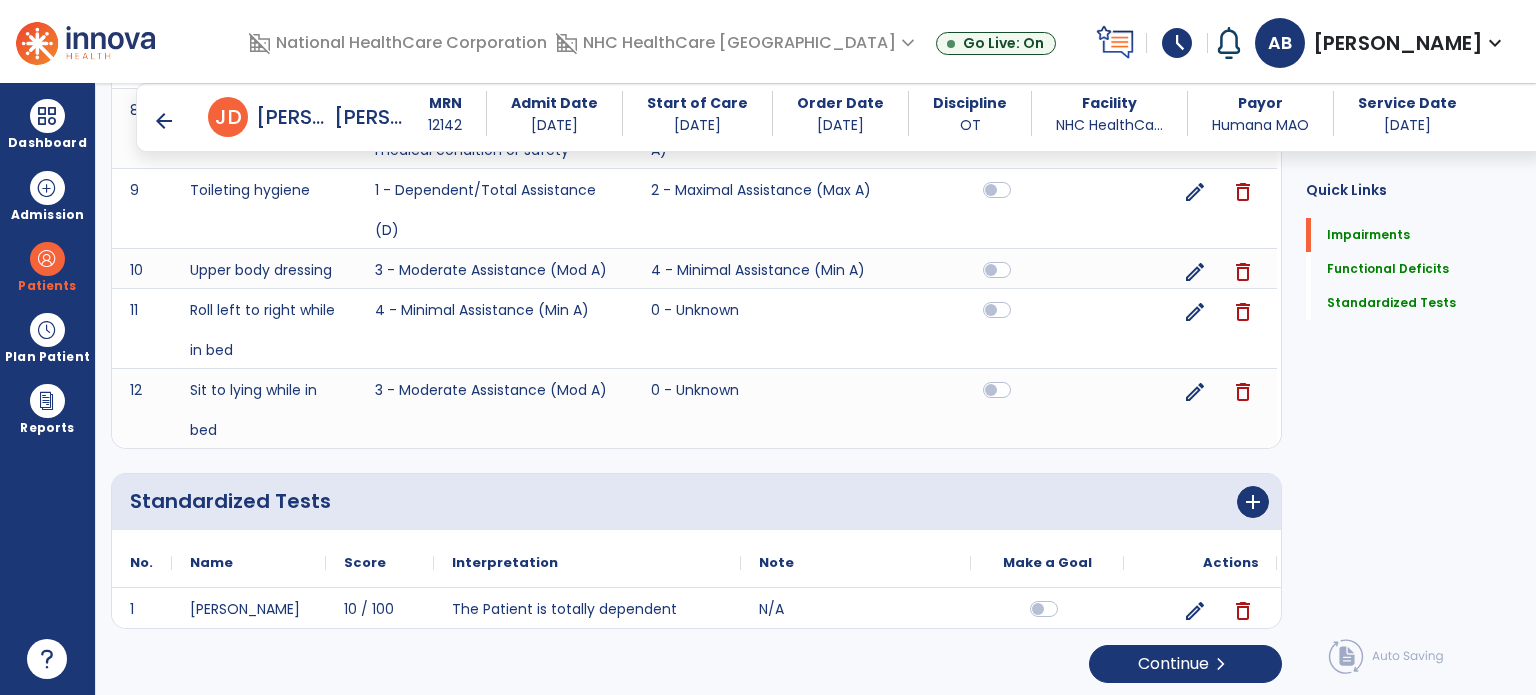 scroll, scrollTop: 1777, scrollLeft: 0, axis: vertical 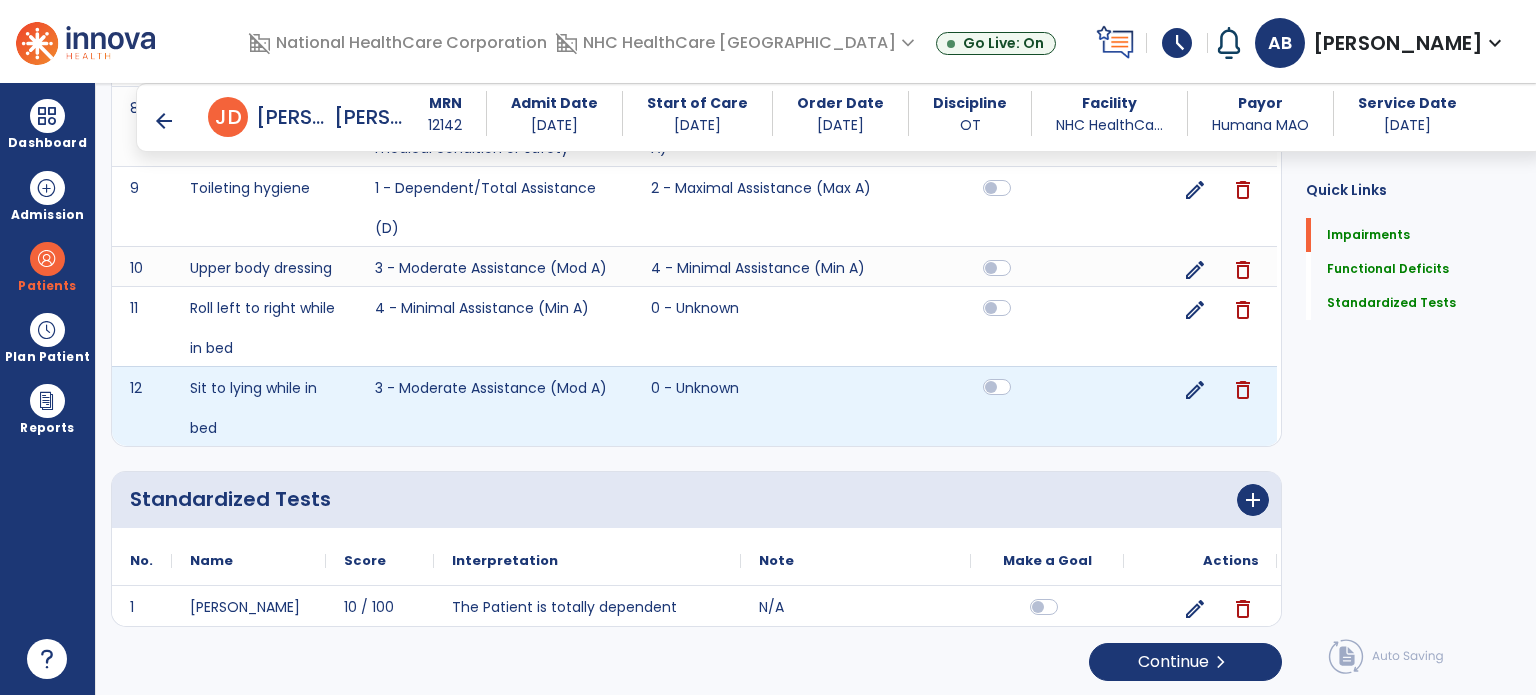 click 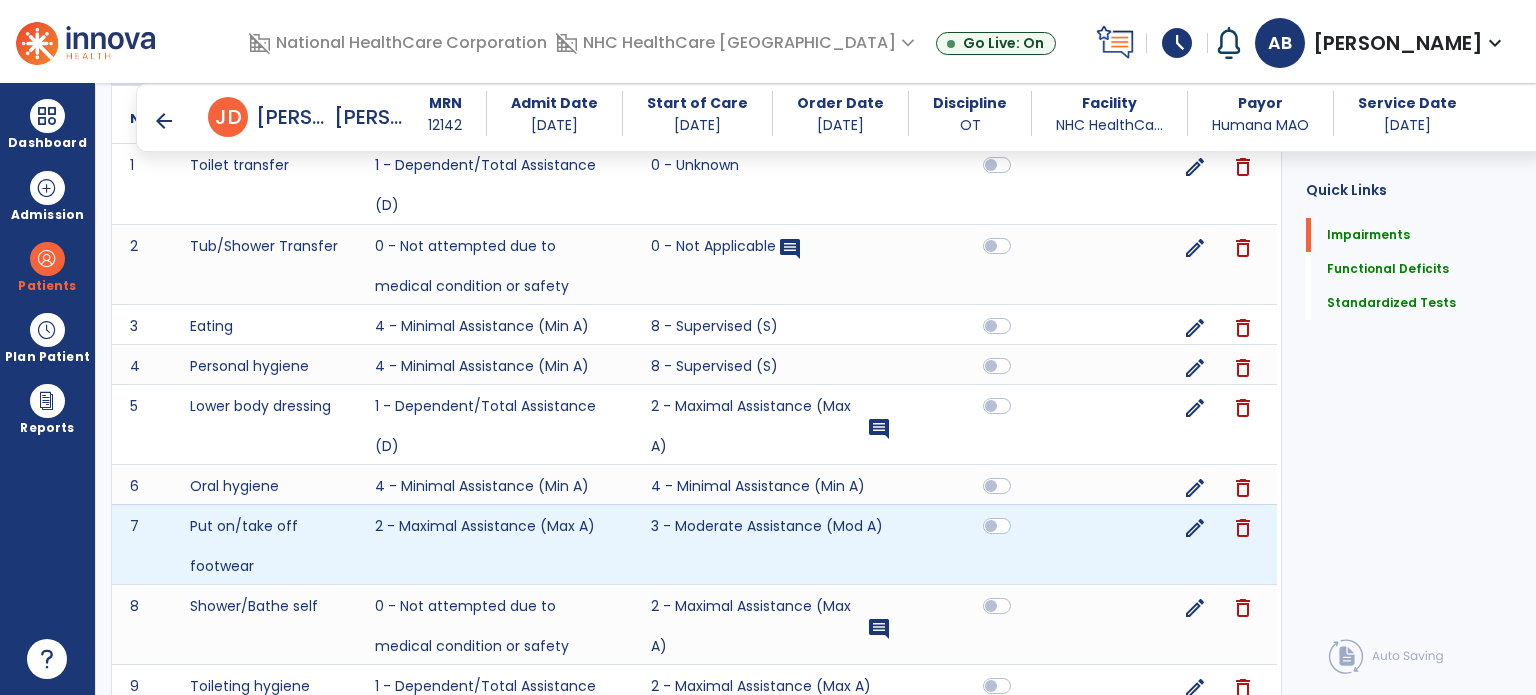 scroll, scrollTop: 1276, scrollLeft: 0, axis: vertical 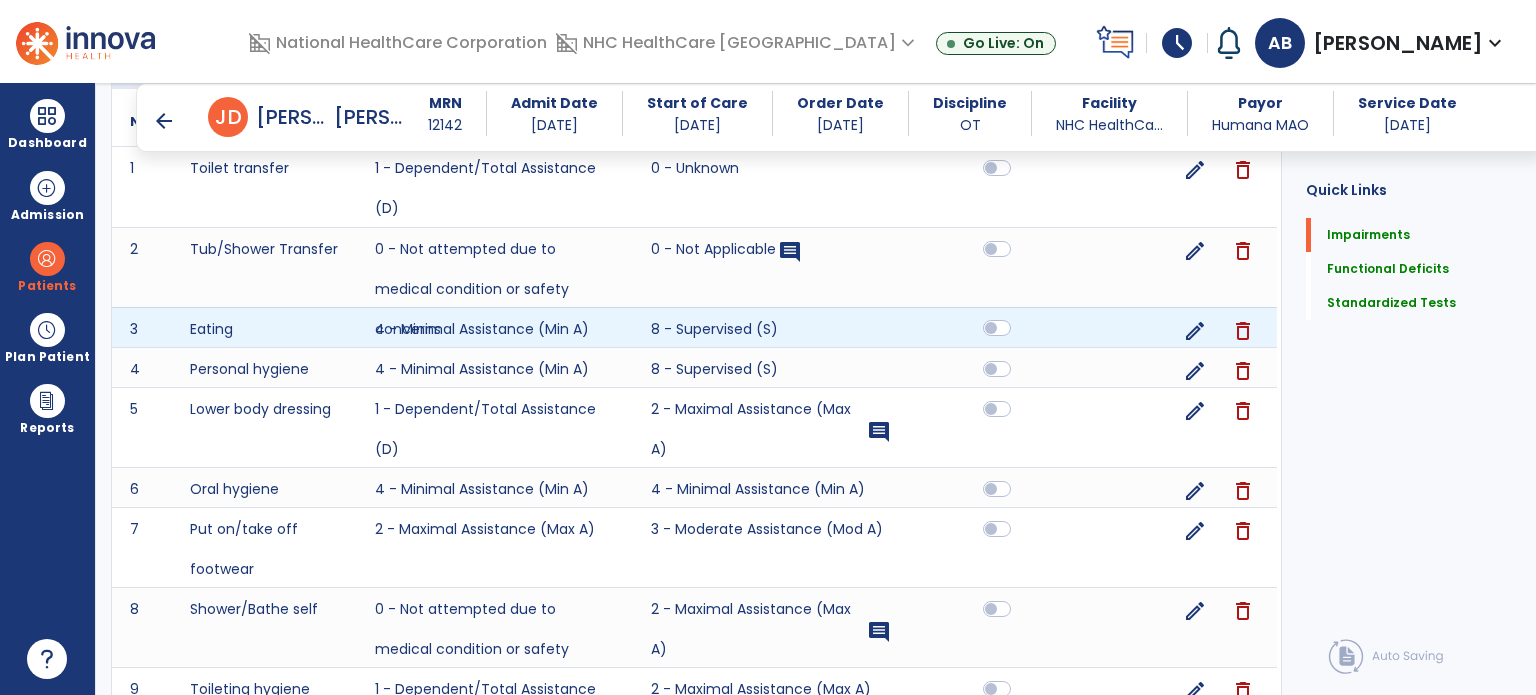 click 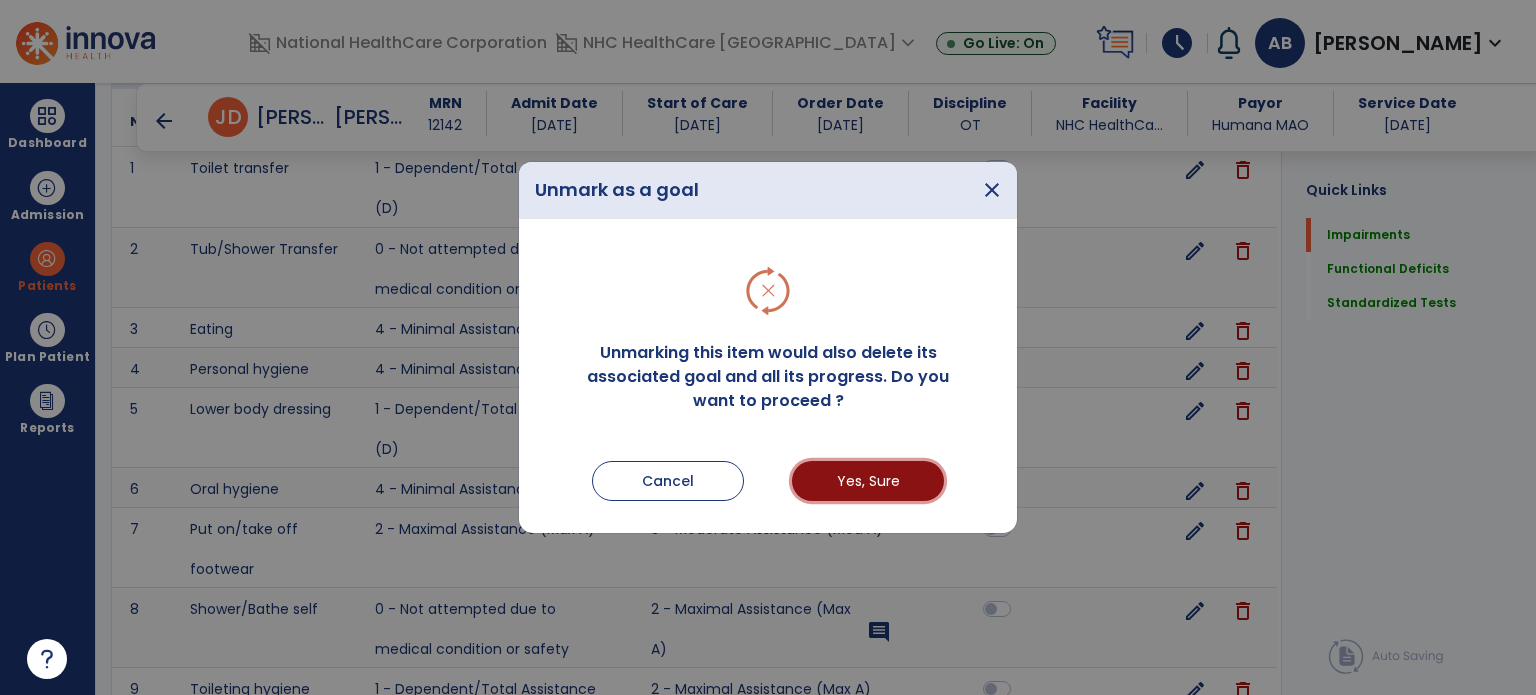 click on "Yes, Sure" at bounding box center (868, 481) 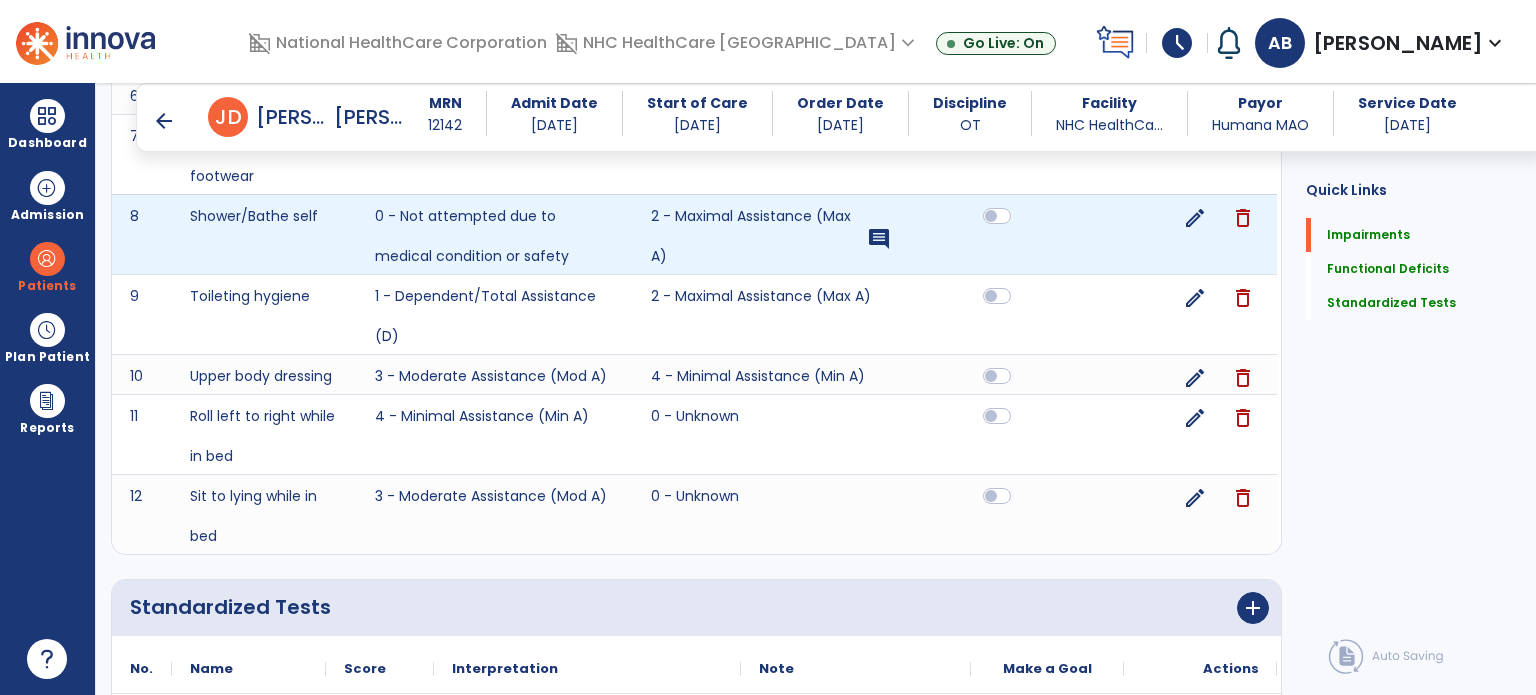 scroll, scrollTop: 1676, scrollLeft: 0, axis: vertical 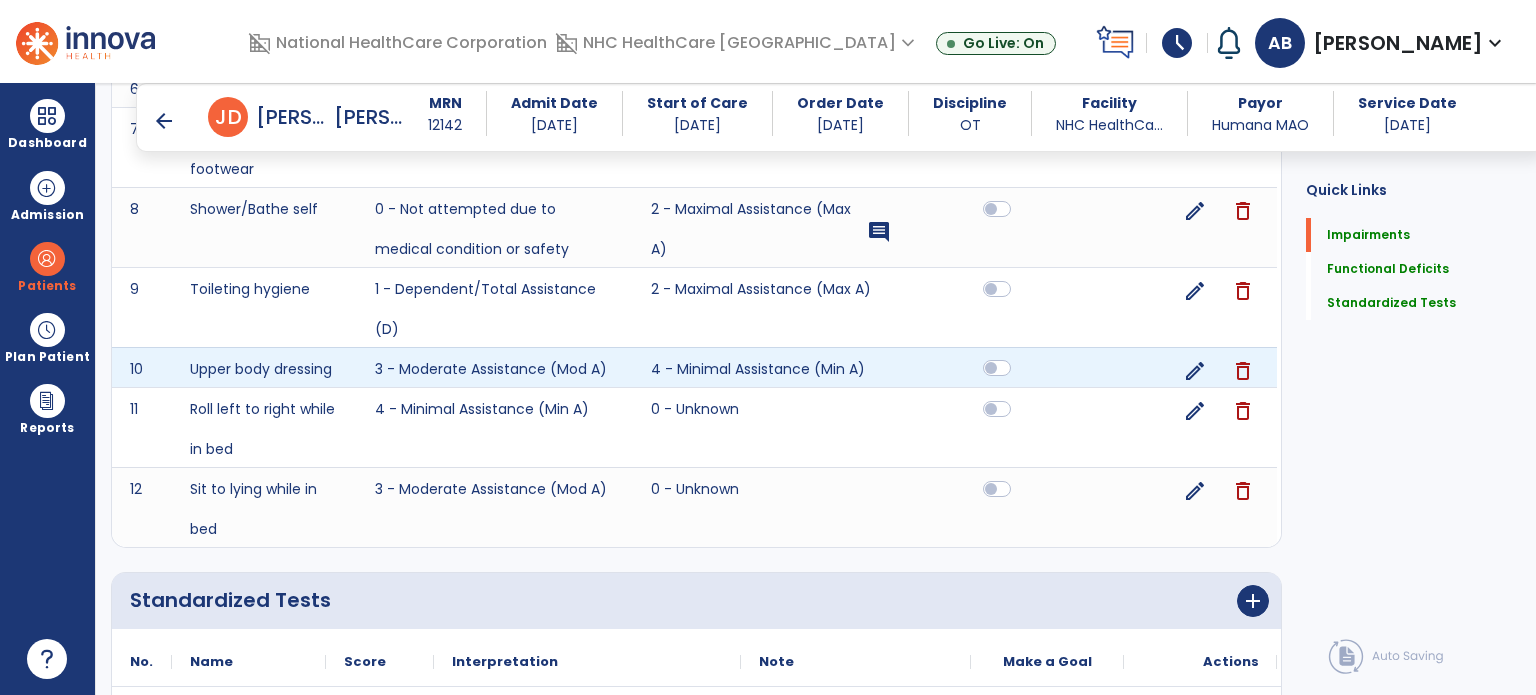 click 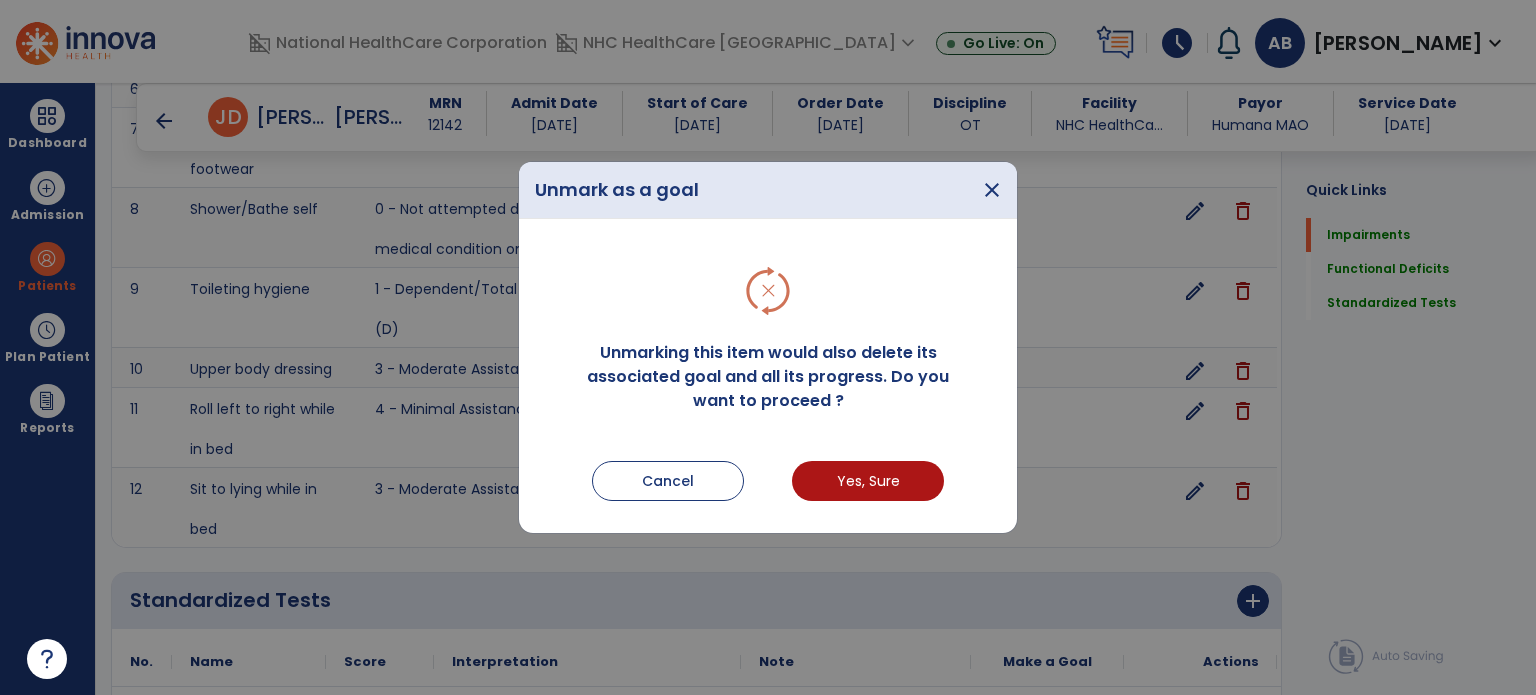click on "Unmarking this item would also delete its associated goal and all its progress. Do you want to proceed ?     Cancel   Yes, Sure" at bounding box center [768, 384] 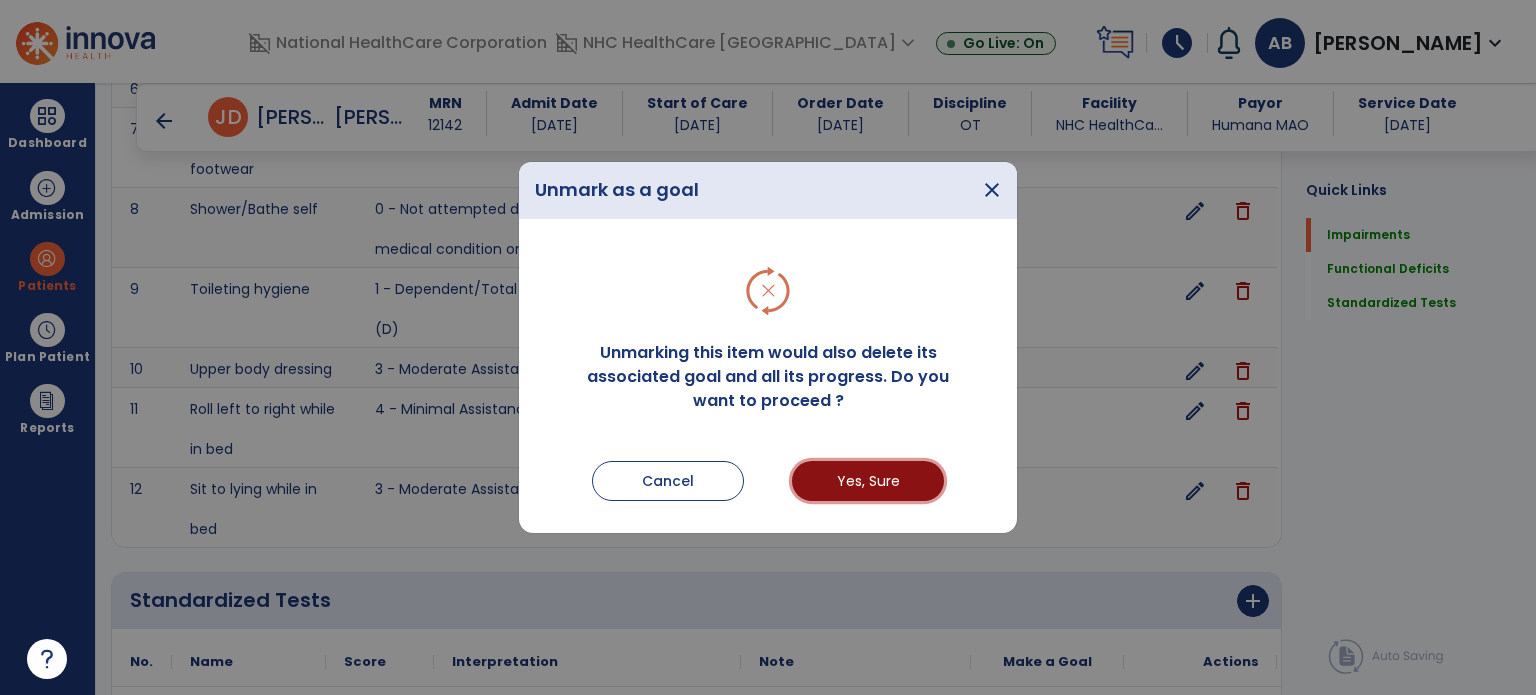 click on "Yes, Sure" at bounding box center [868, 481] 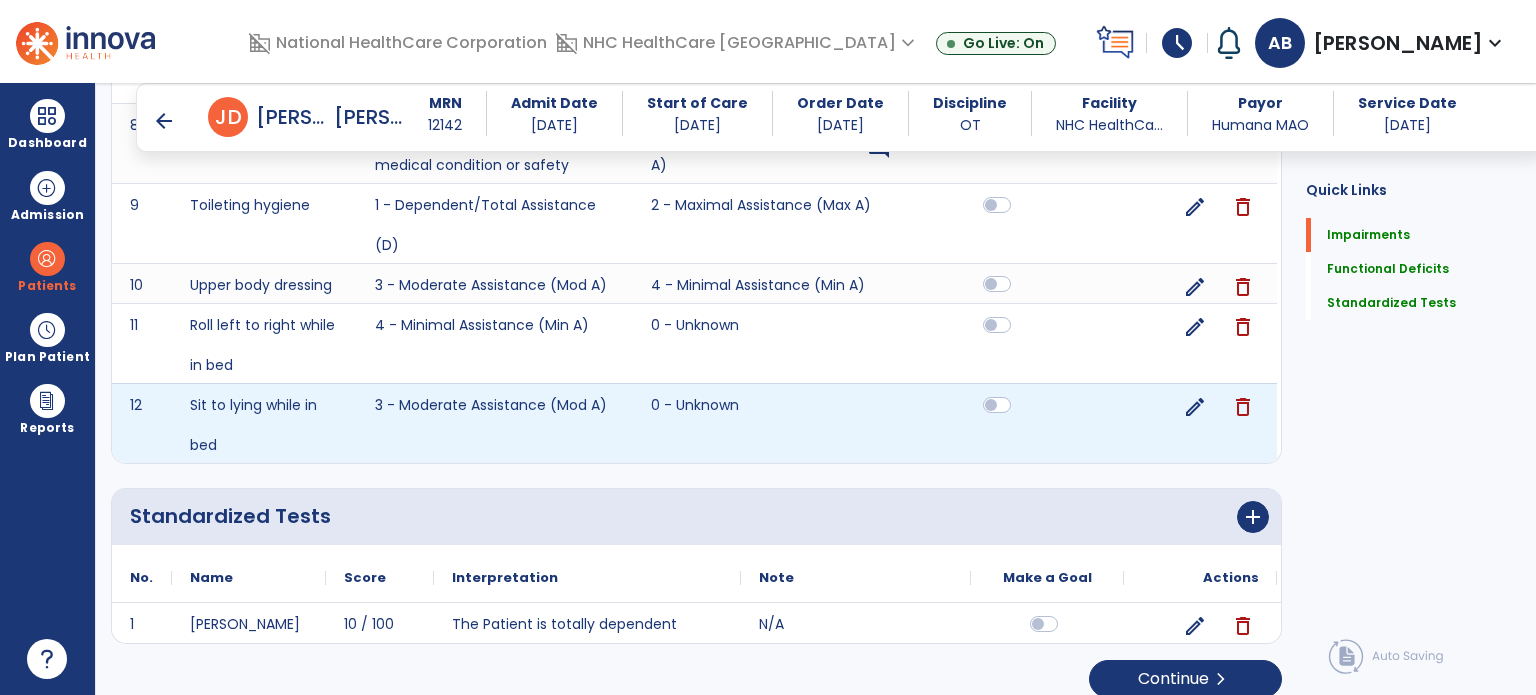 scroll, scrollTop: 1777, scrollLeft: 0, axis: vertical 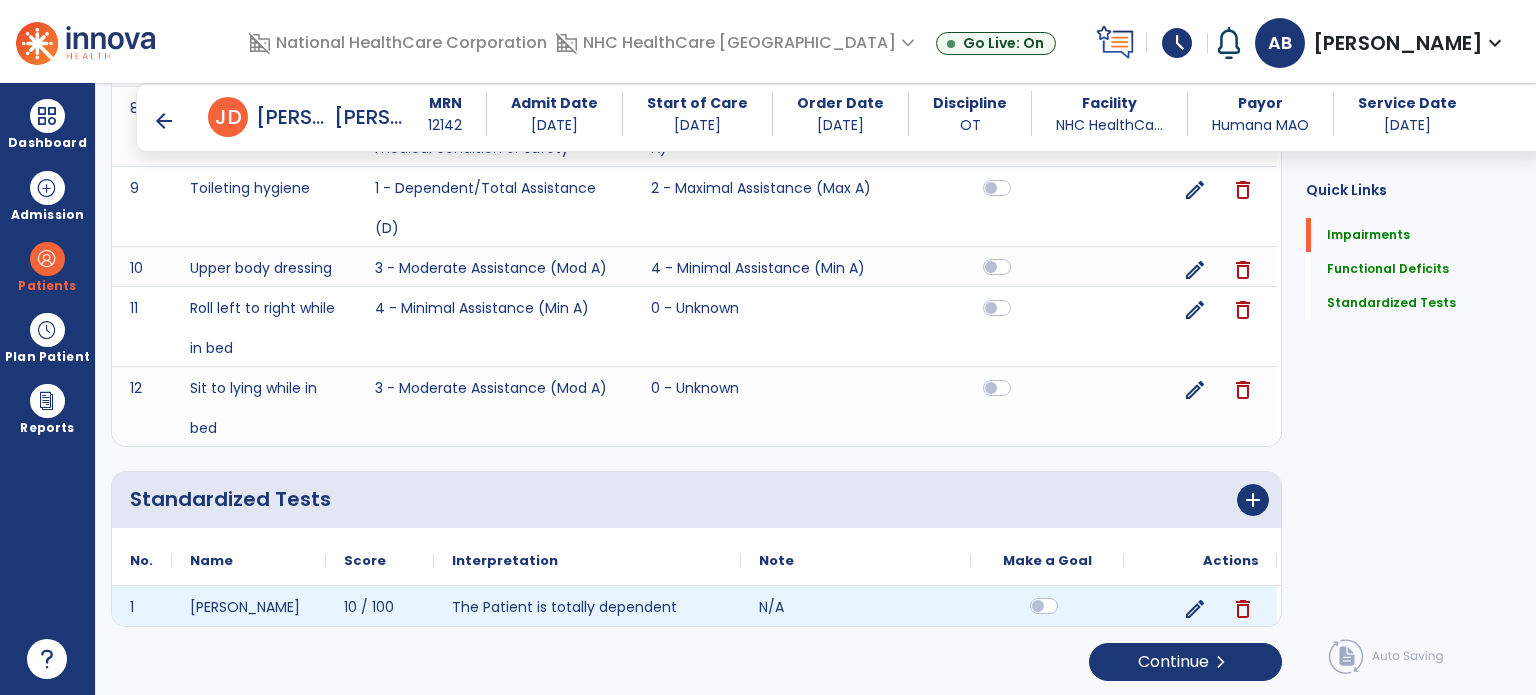 click 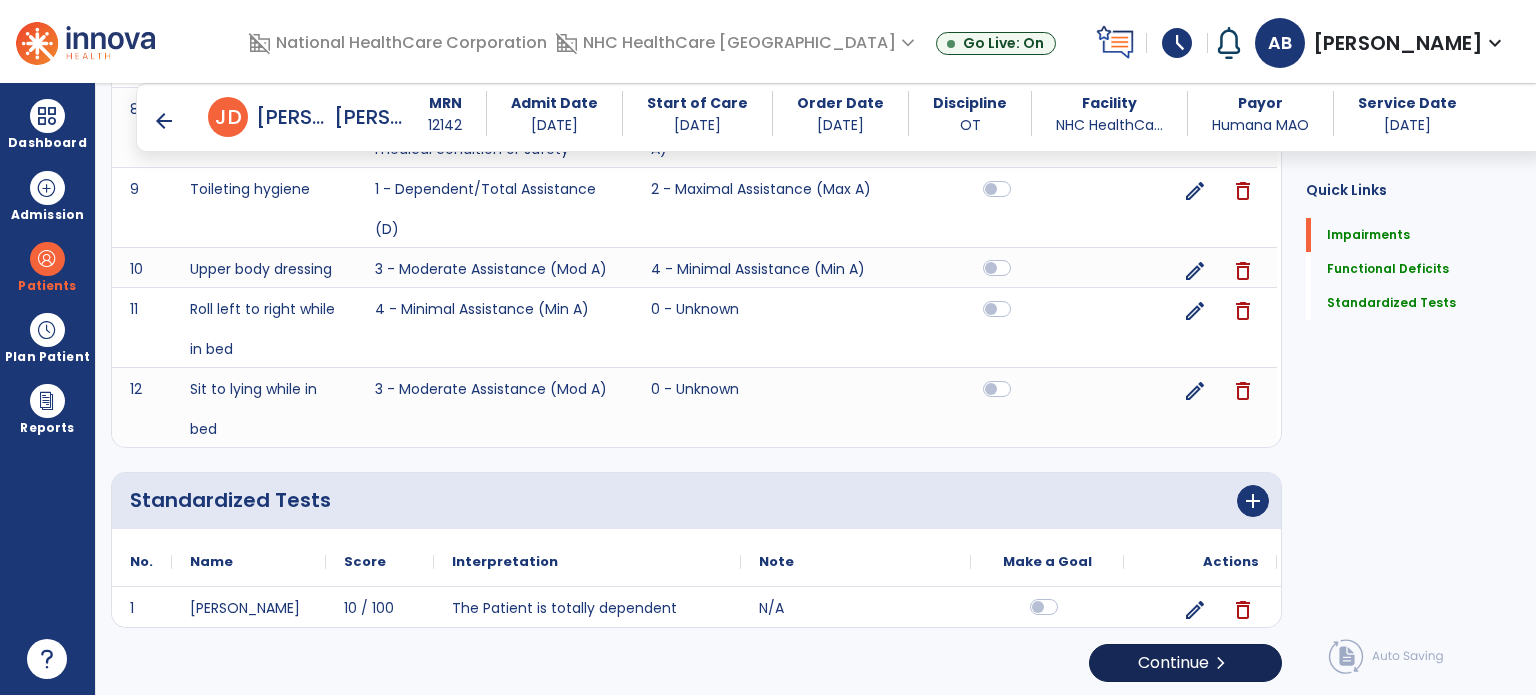 scroll, scrollTop: 1777, scrollLeft: 0, axis: vertical 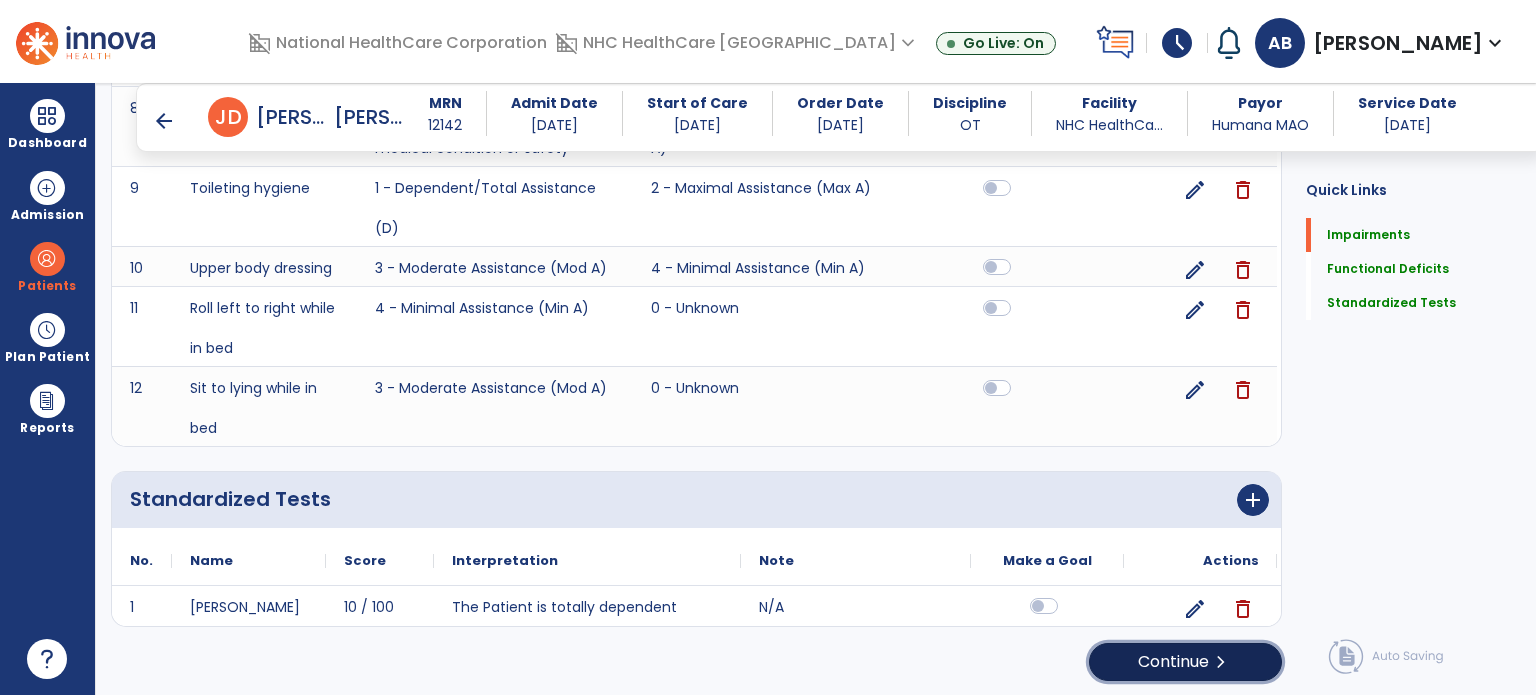 click on "Continue  chevron_right" 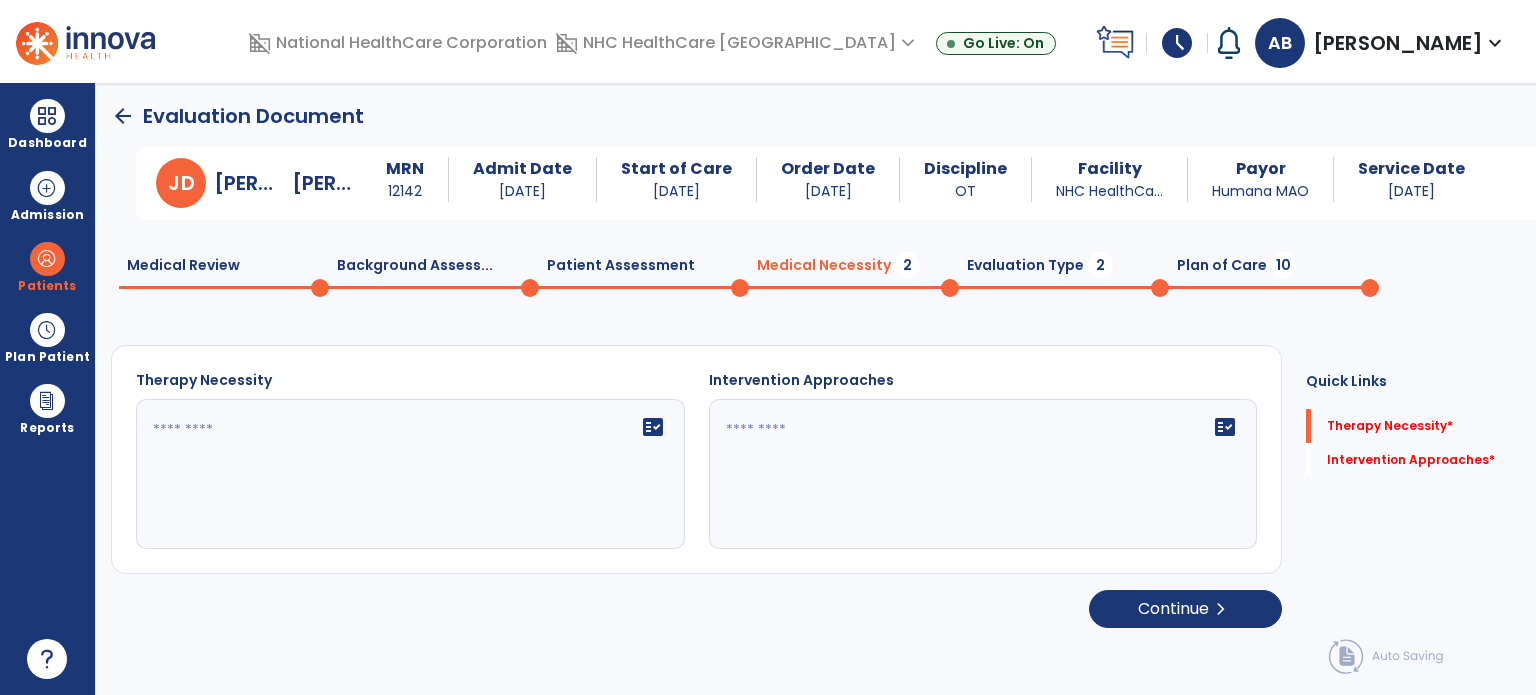 scroll, scrollTop: 0, scrollLeft: 0, axis: both 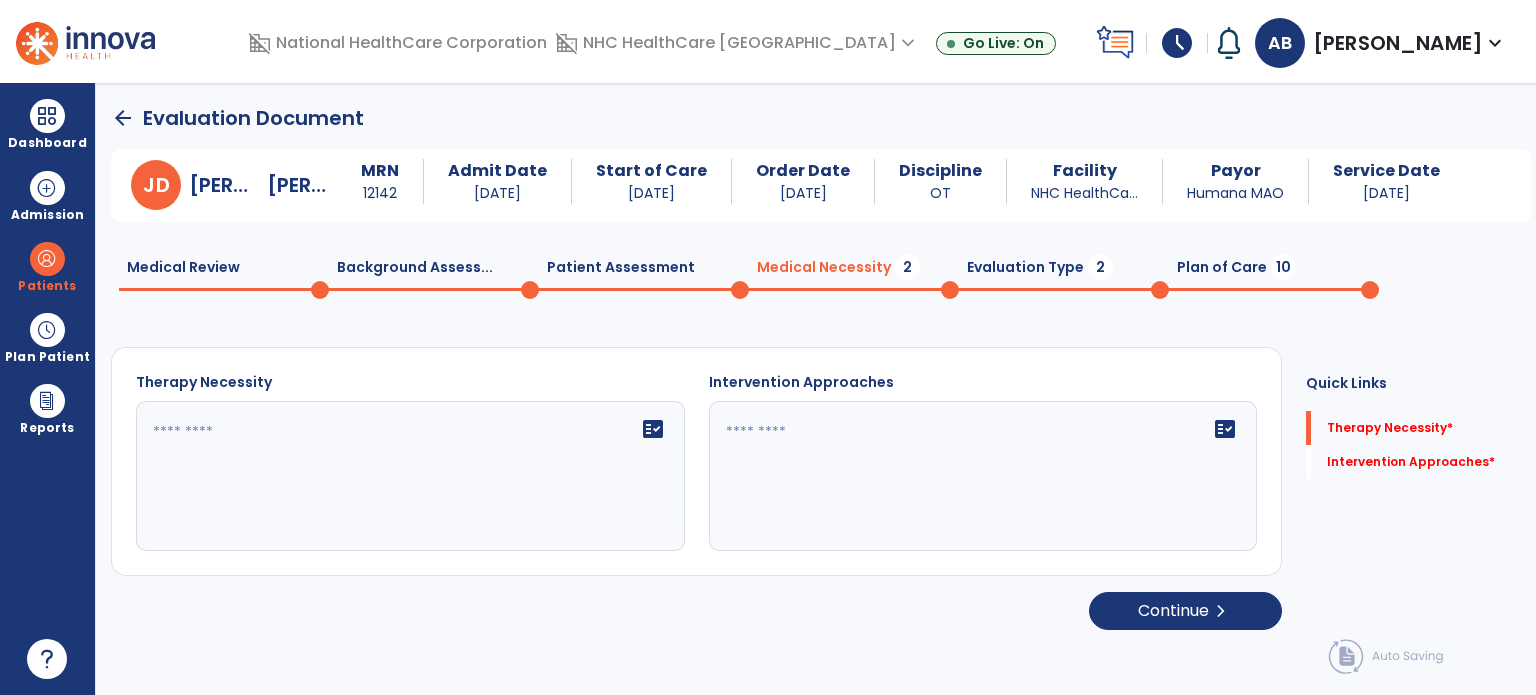 click on "fact_check" 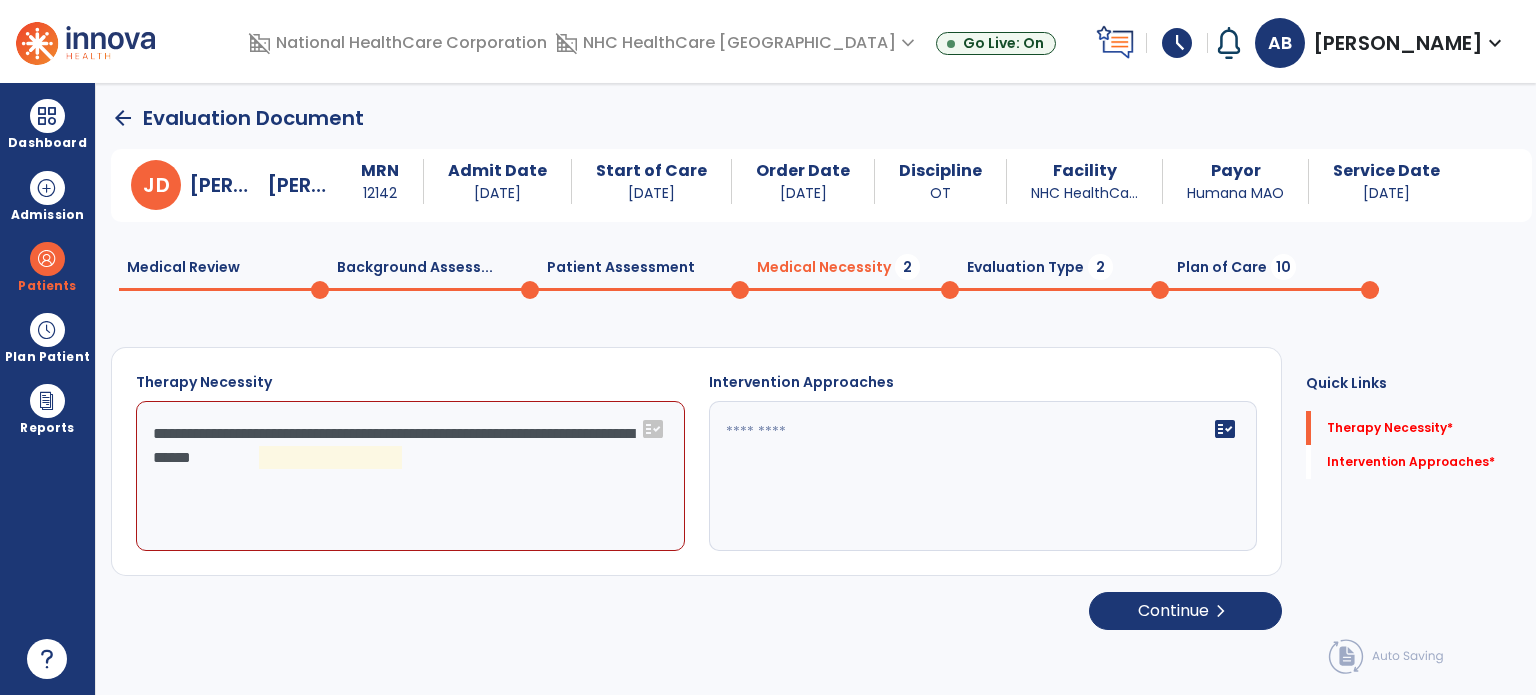 click on "**********" 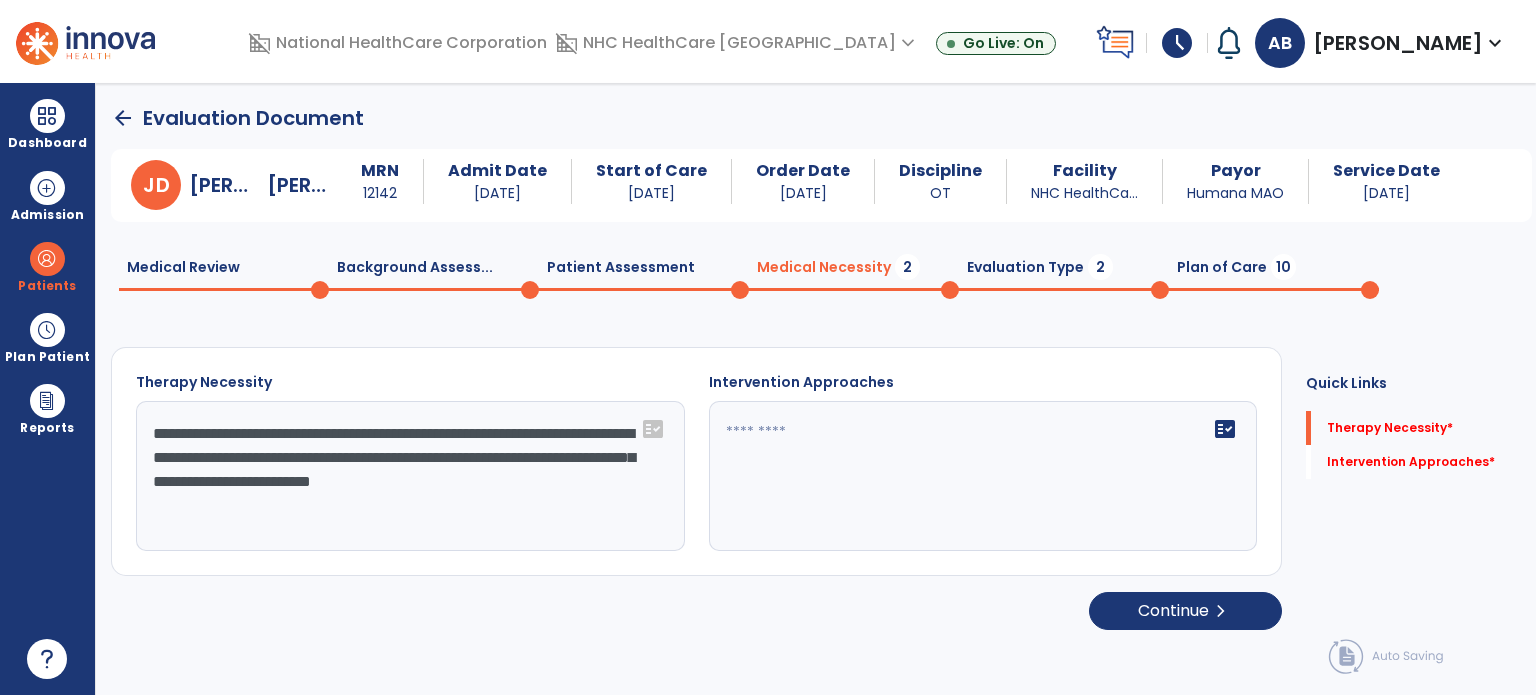 type on "**********" 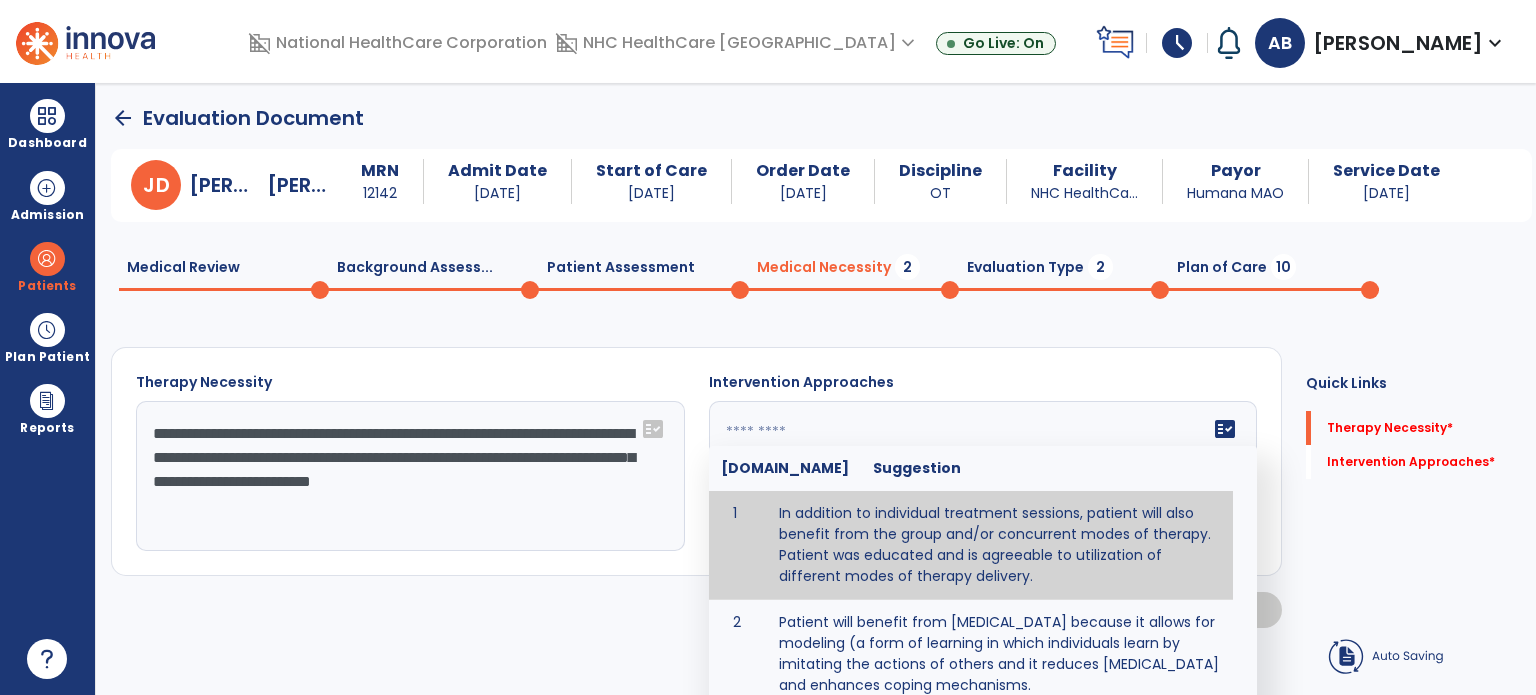 type on "**********" 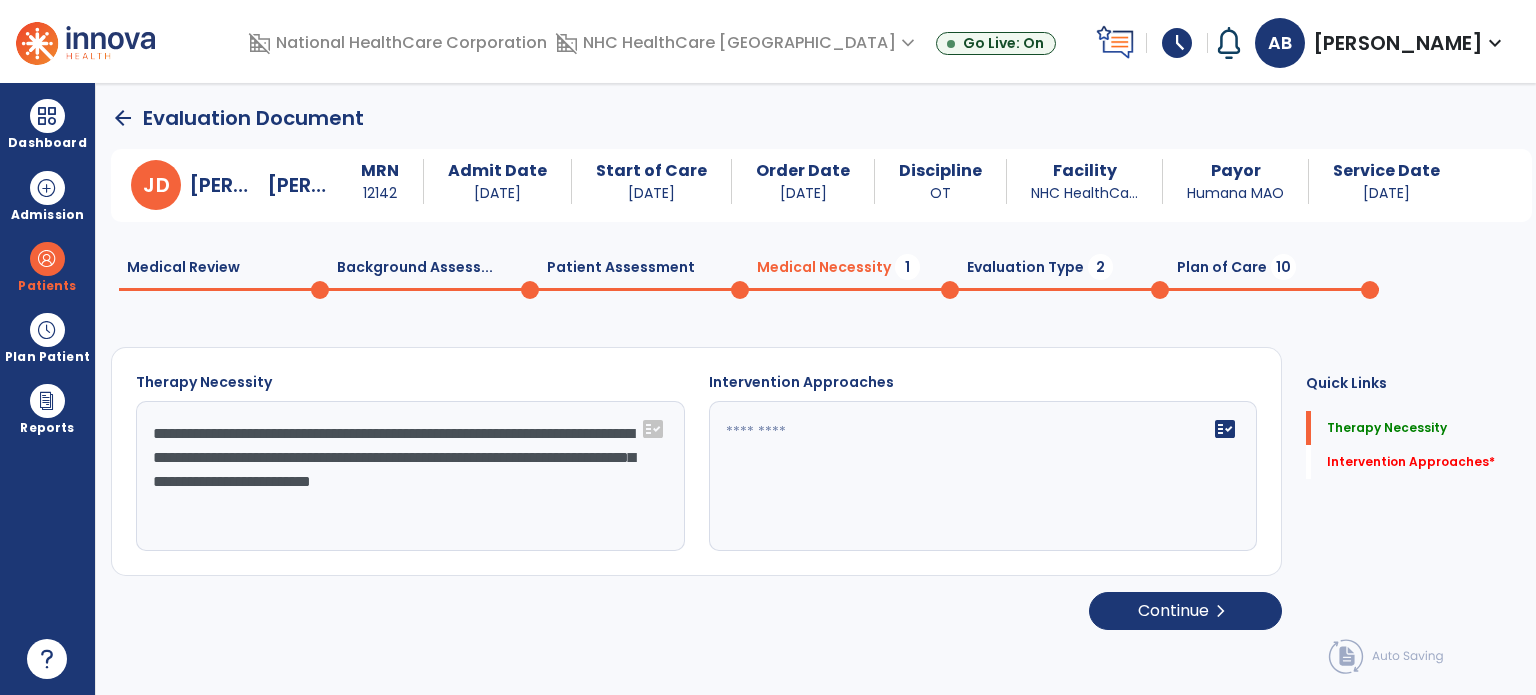type on "**********" 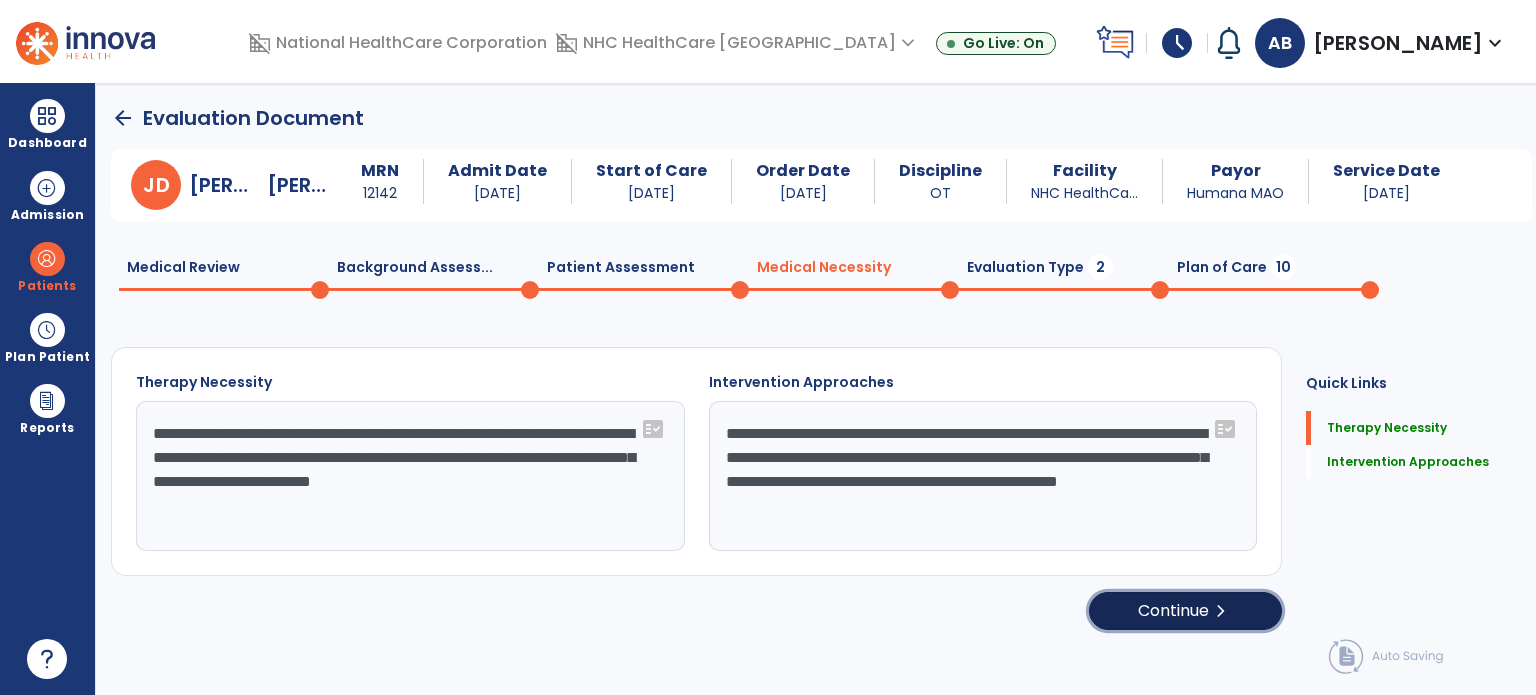 click on "chevron_right" 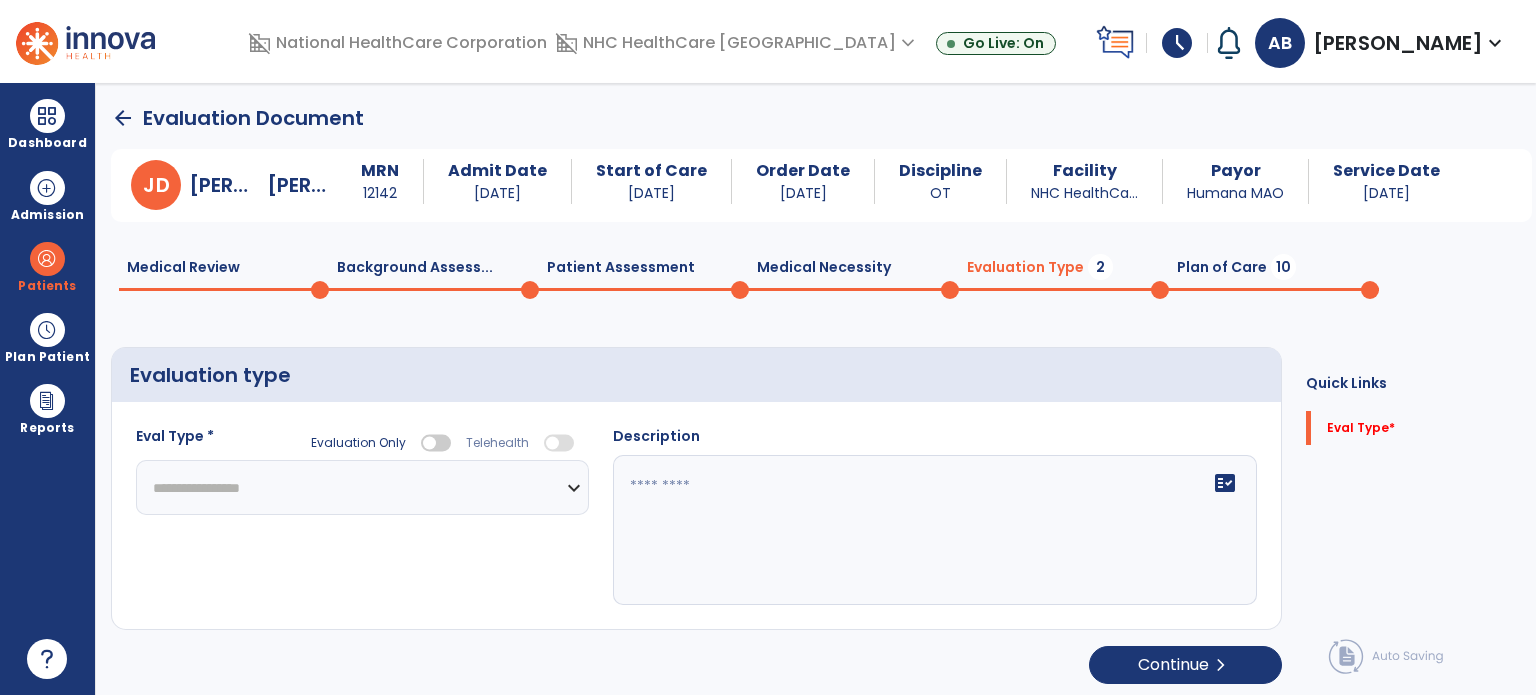 click on "**********" 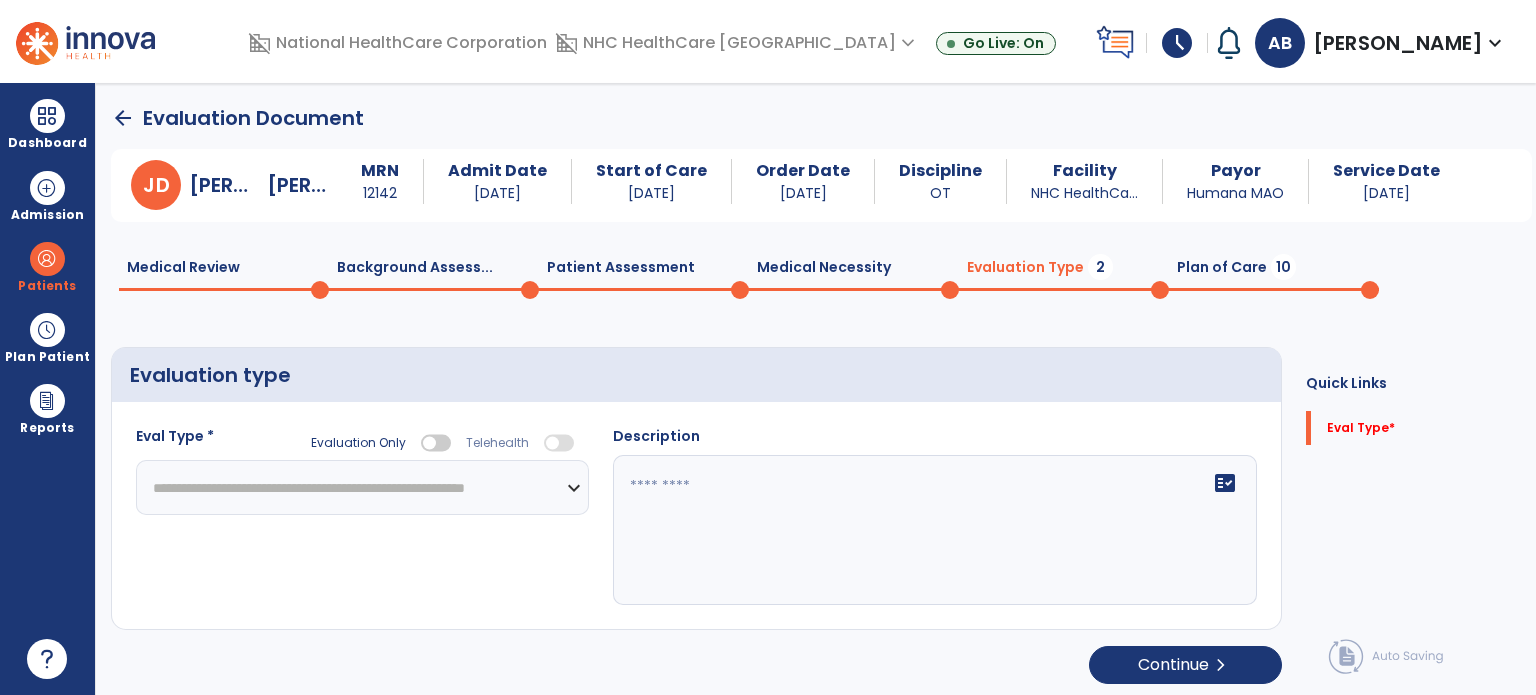click on "**********" 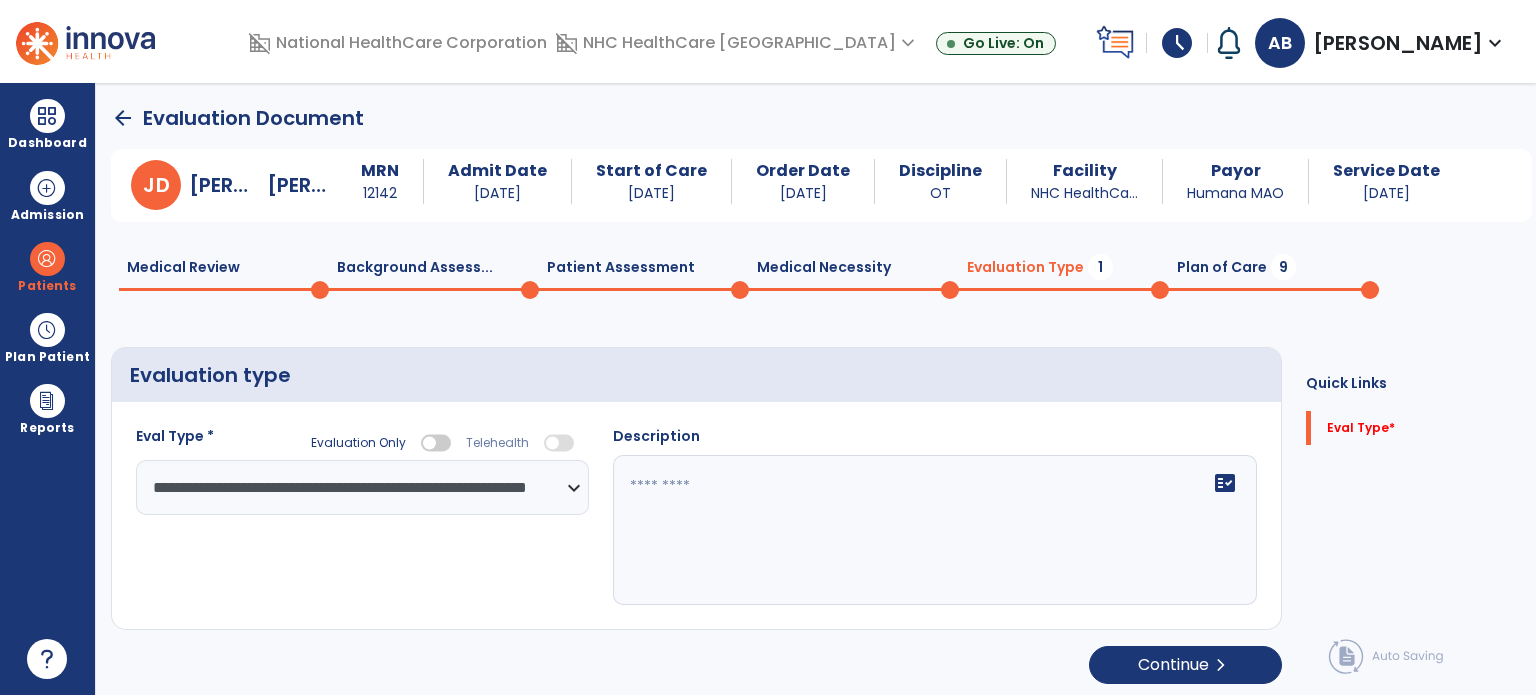 click on "fact_check" 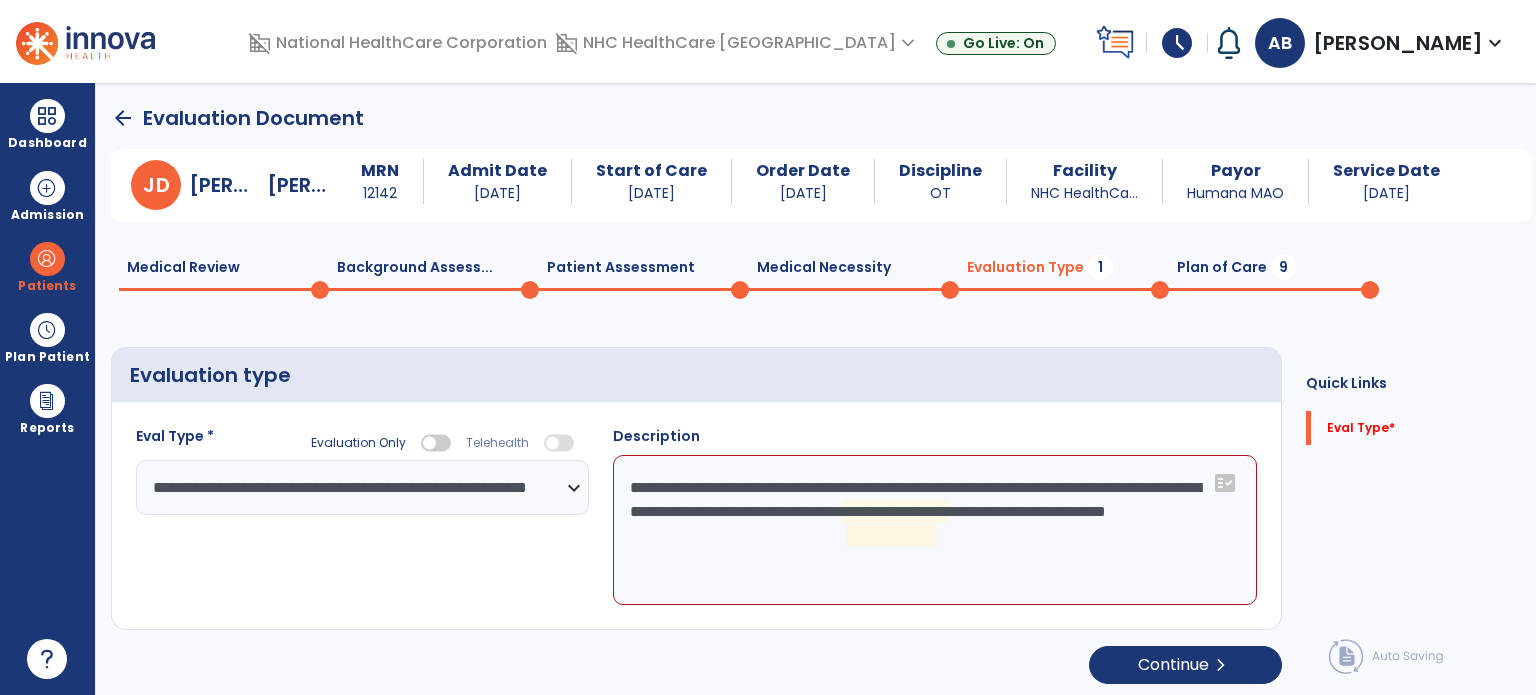 click on "**********" 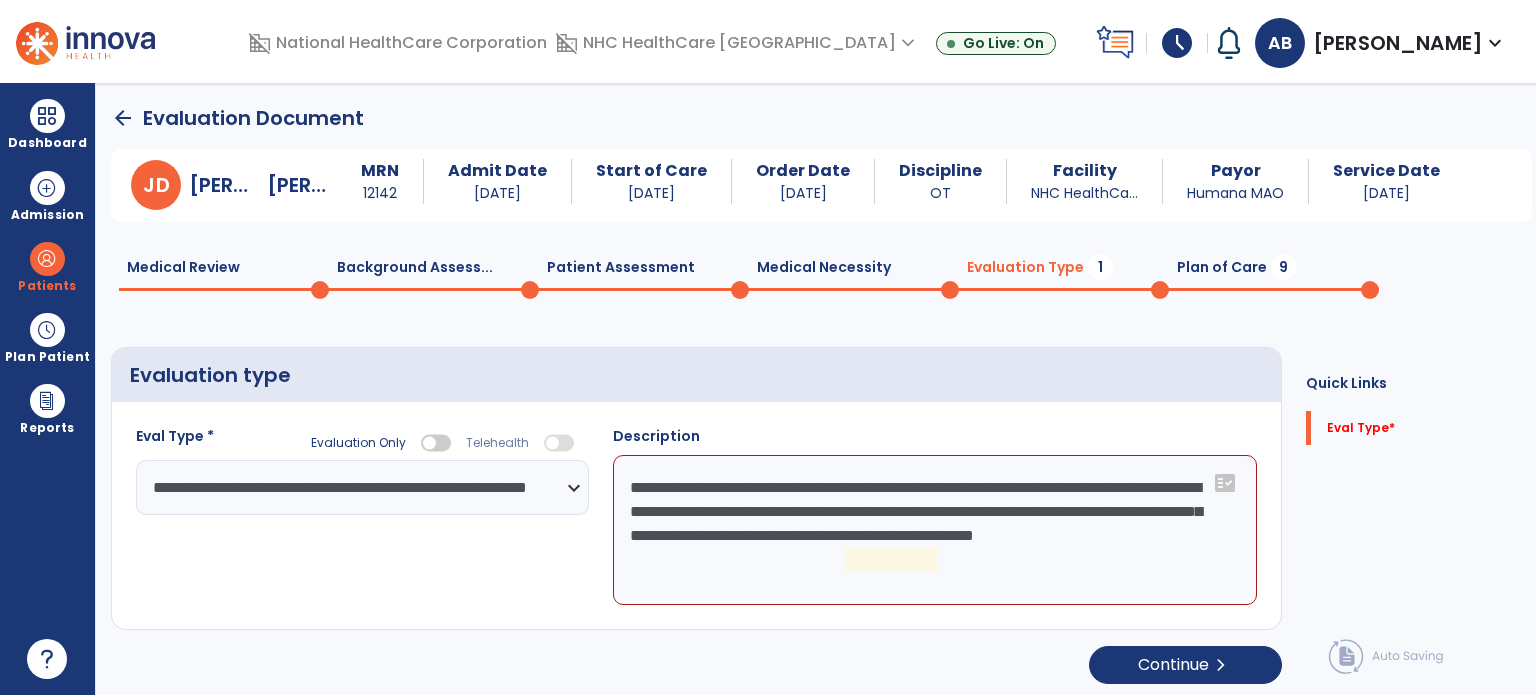 click on "**********" 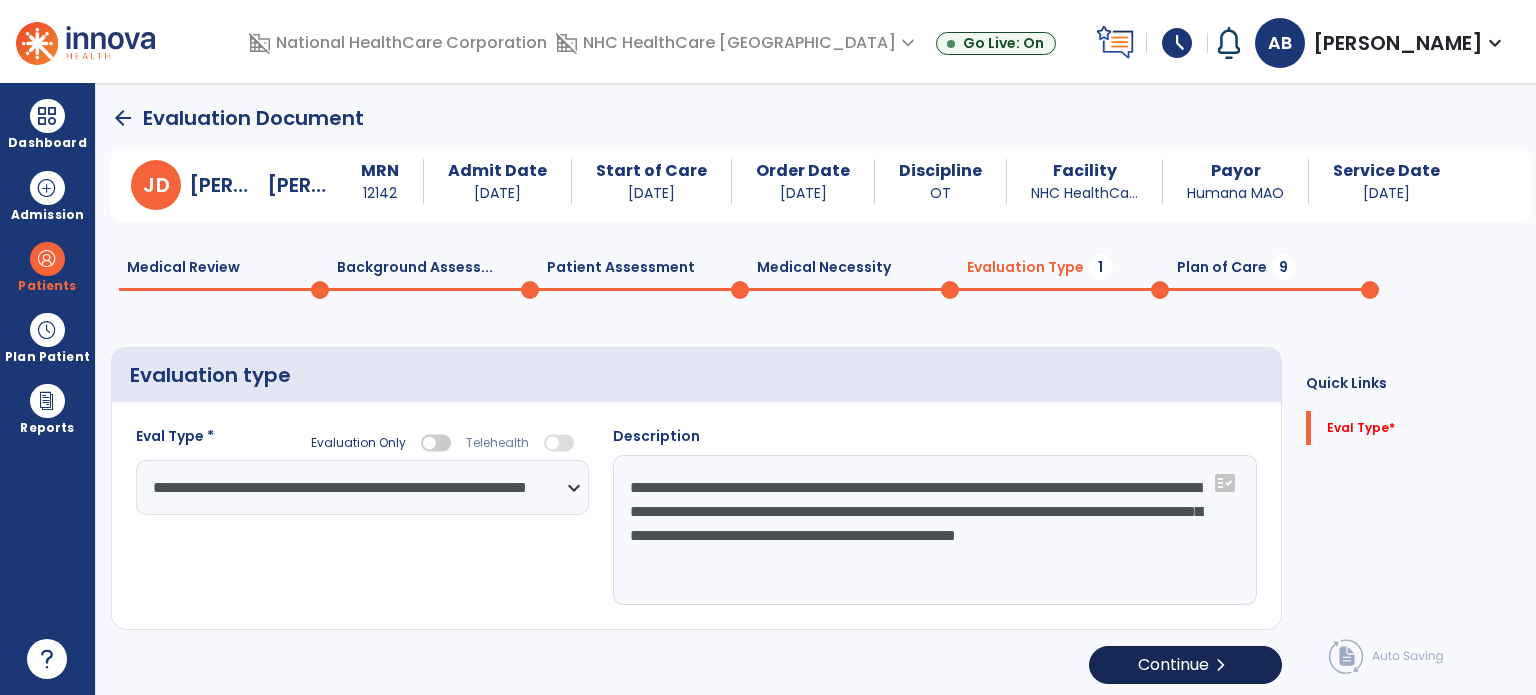 type on "**********" 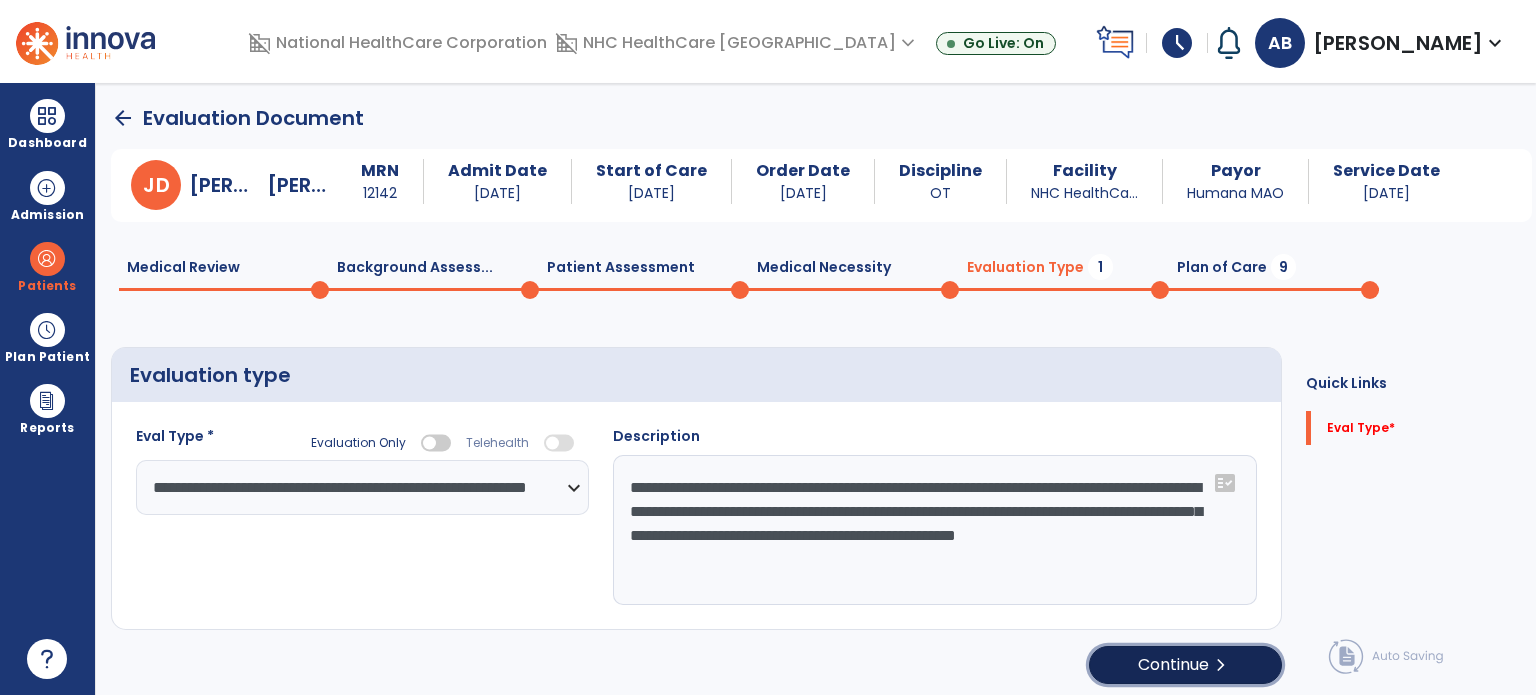 click on "Continue  chevron_right" 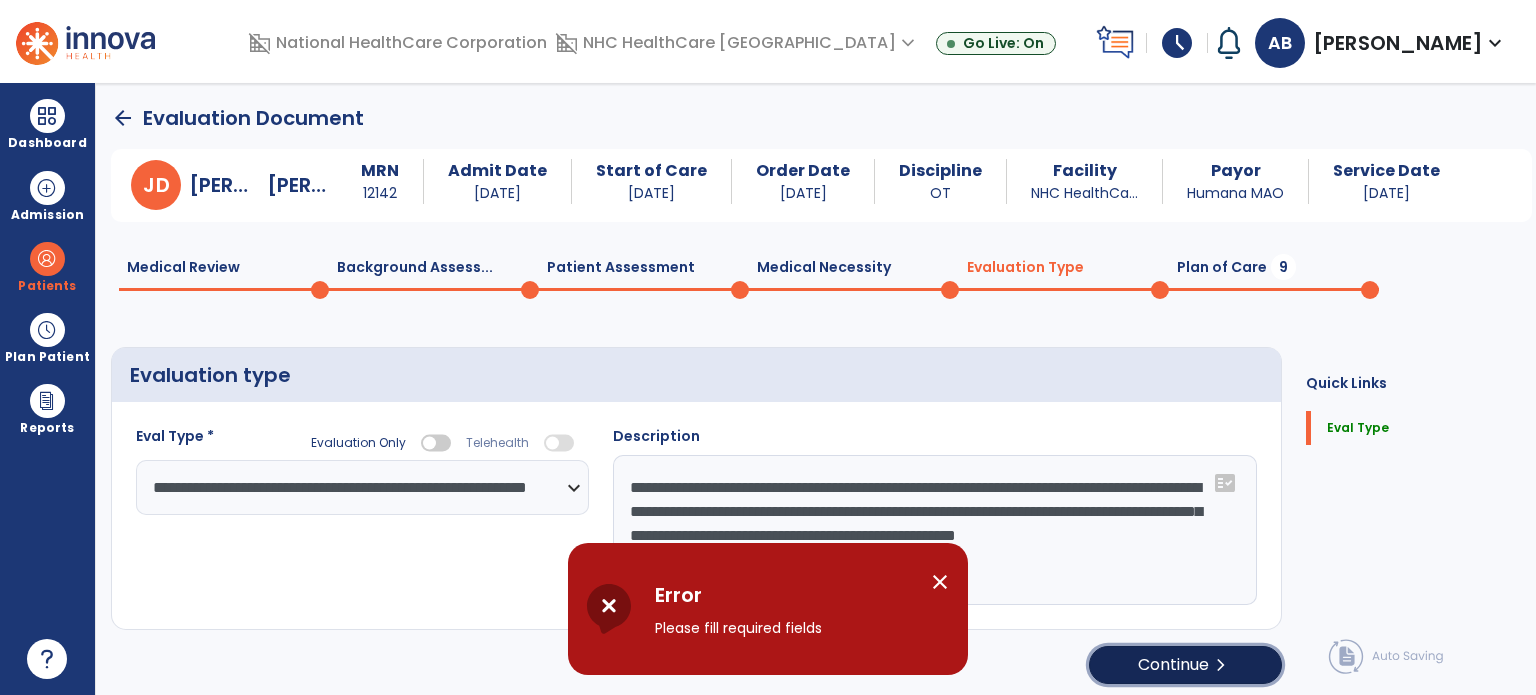 click on "Continue  chevron_right" 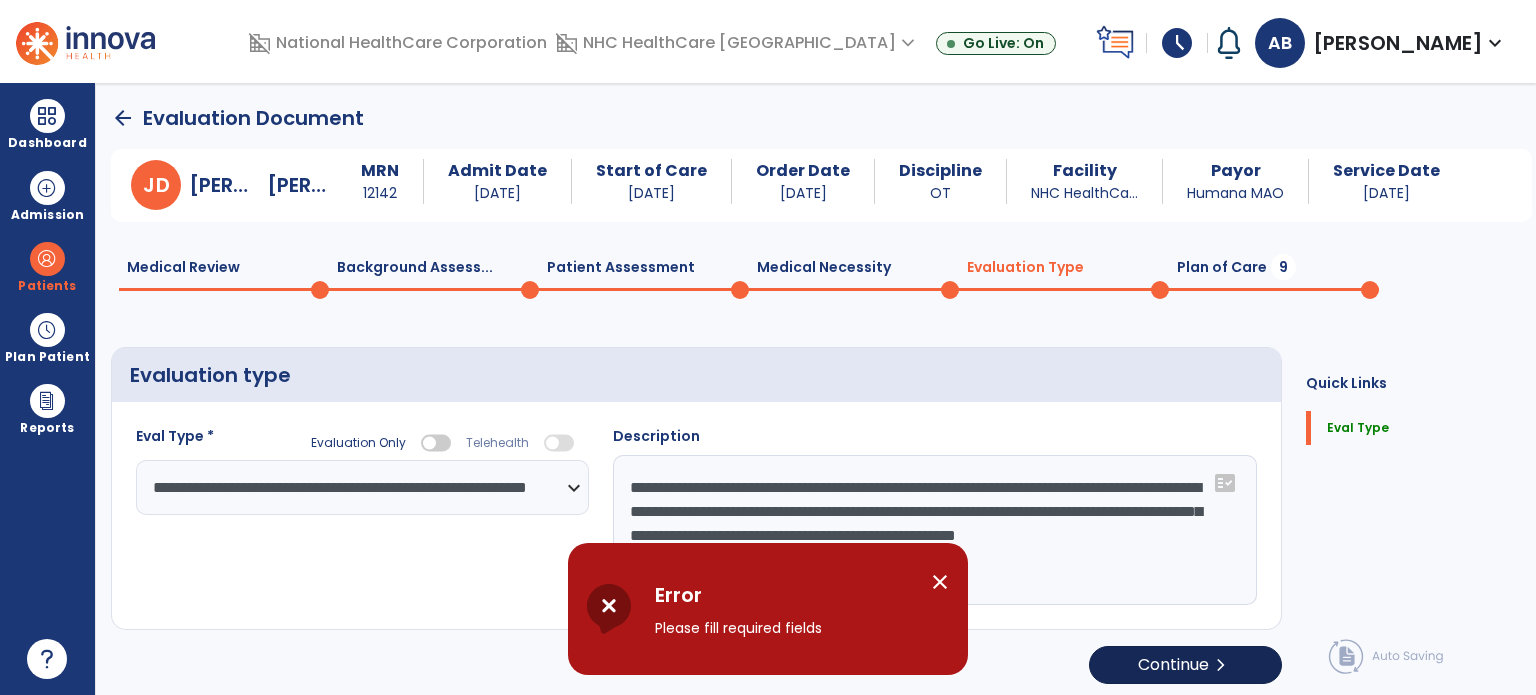 select on "*****" 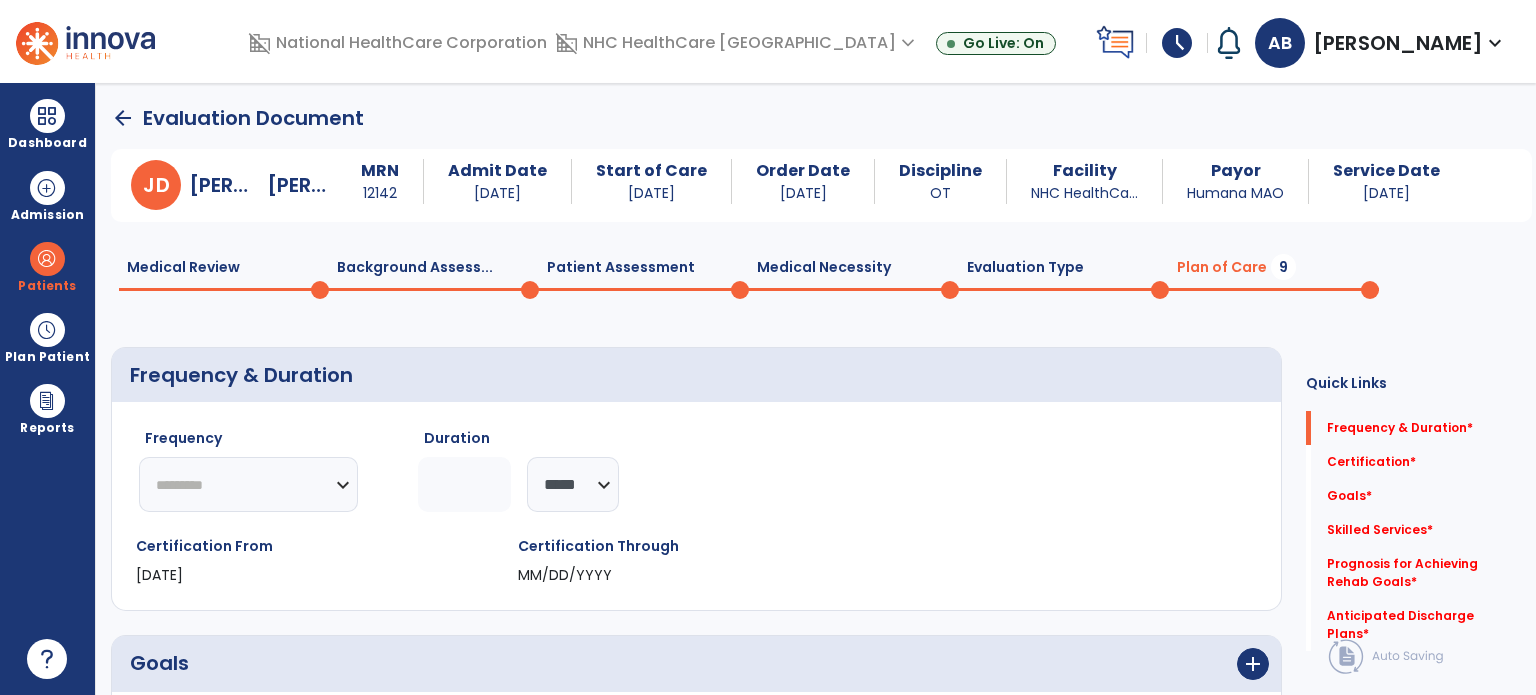 click on "********* ** ** ** ** ** ** **" 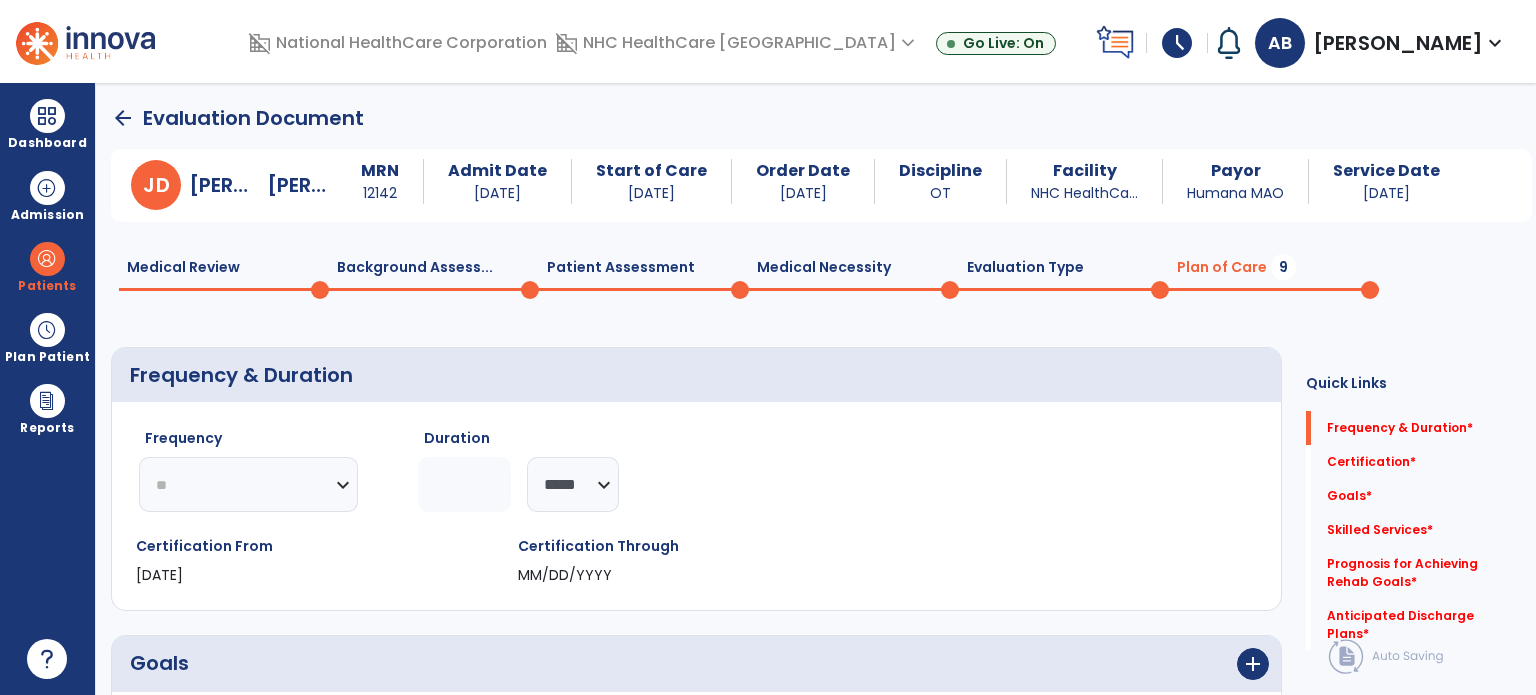 click on "********* ** ** ** ** ** ** **" 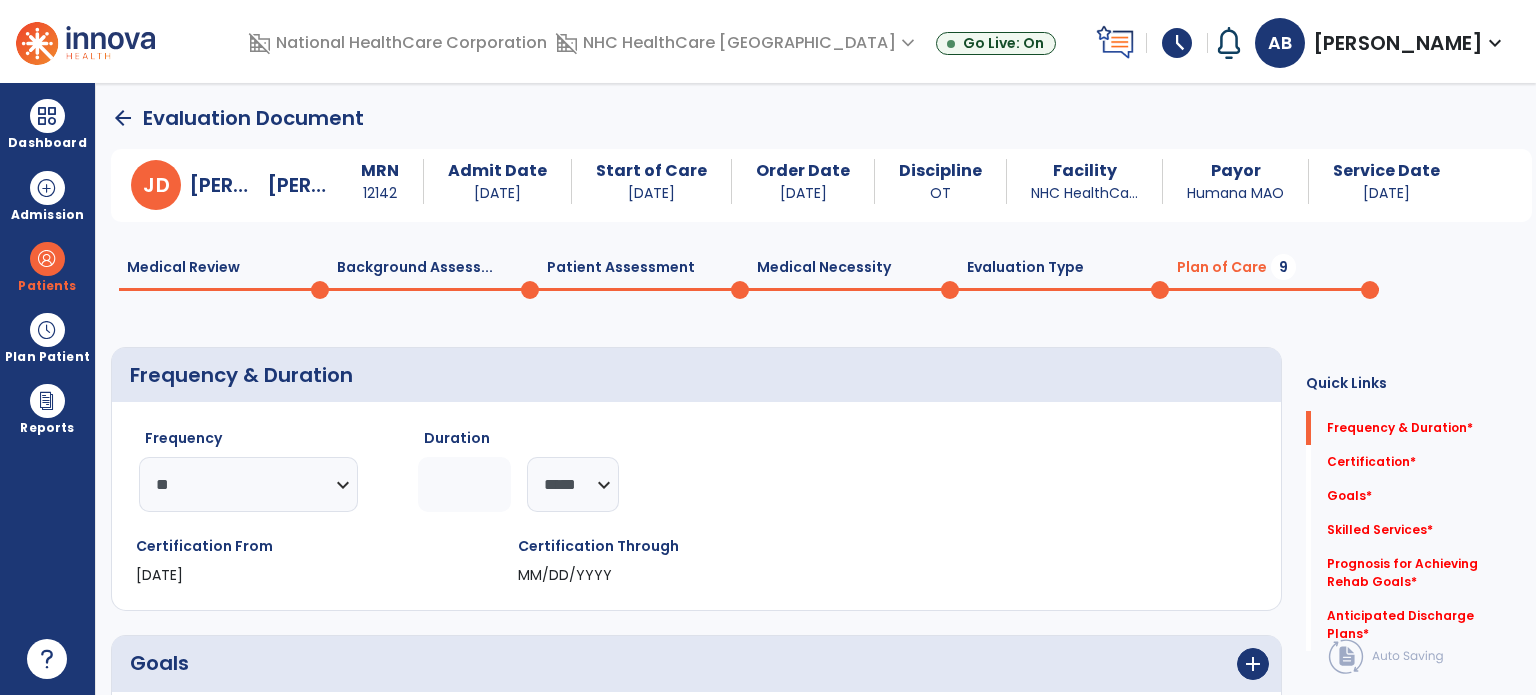 click on "Frequency  ********* ** ** ** ** ** ** **  Duration  ******** *****" 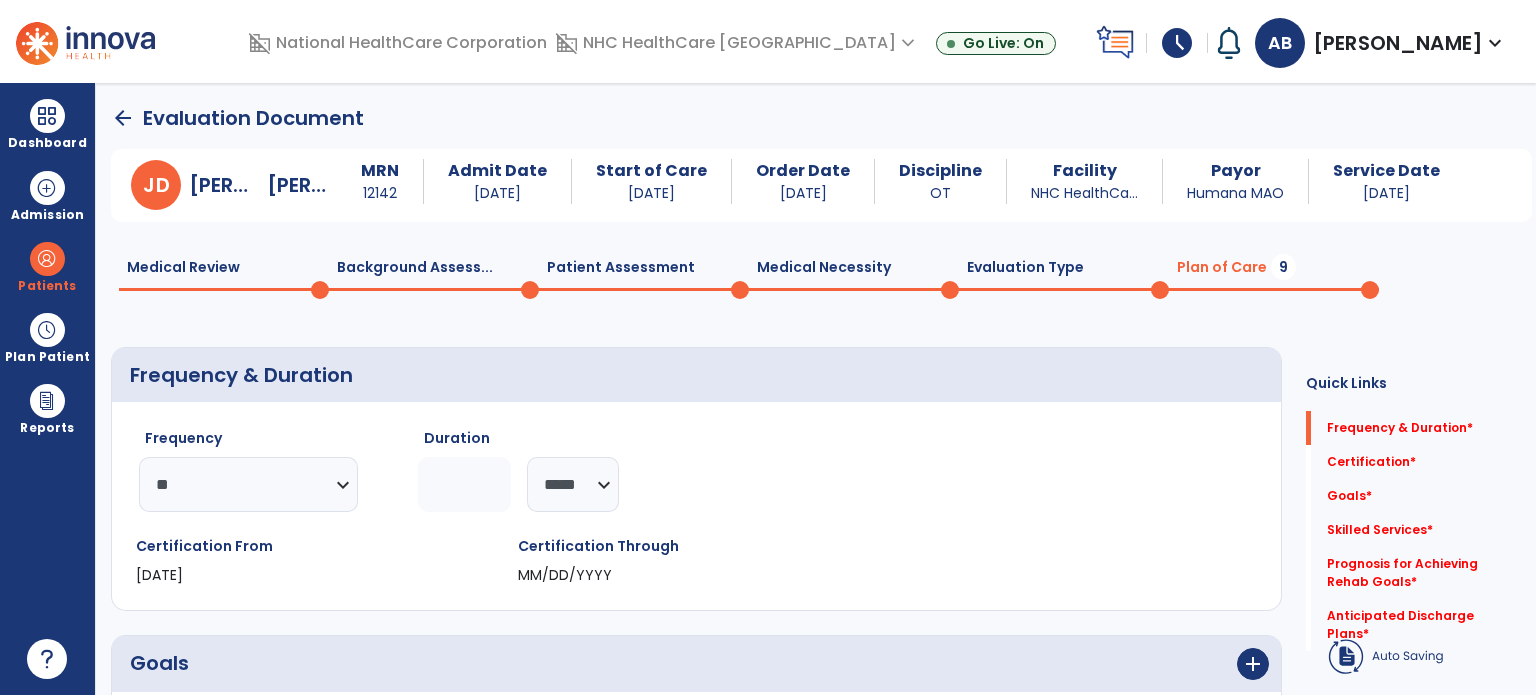 click 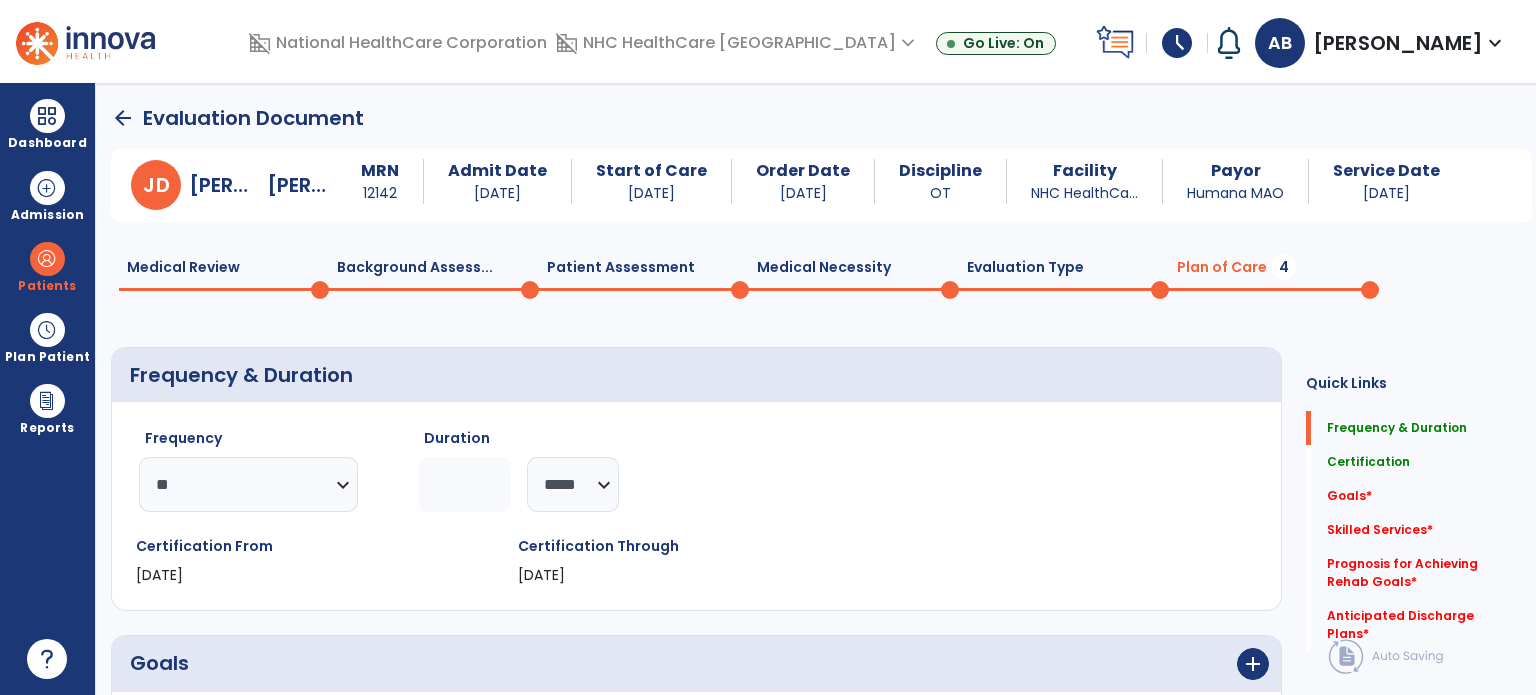 scroll, scrollTop: 300, scrollLeft: 0, axis: vertical 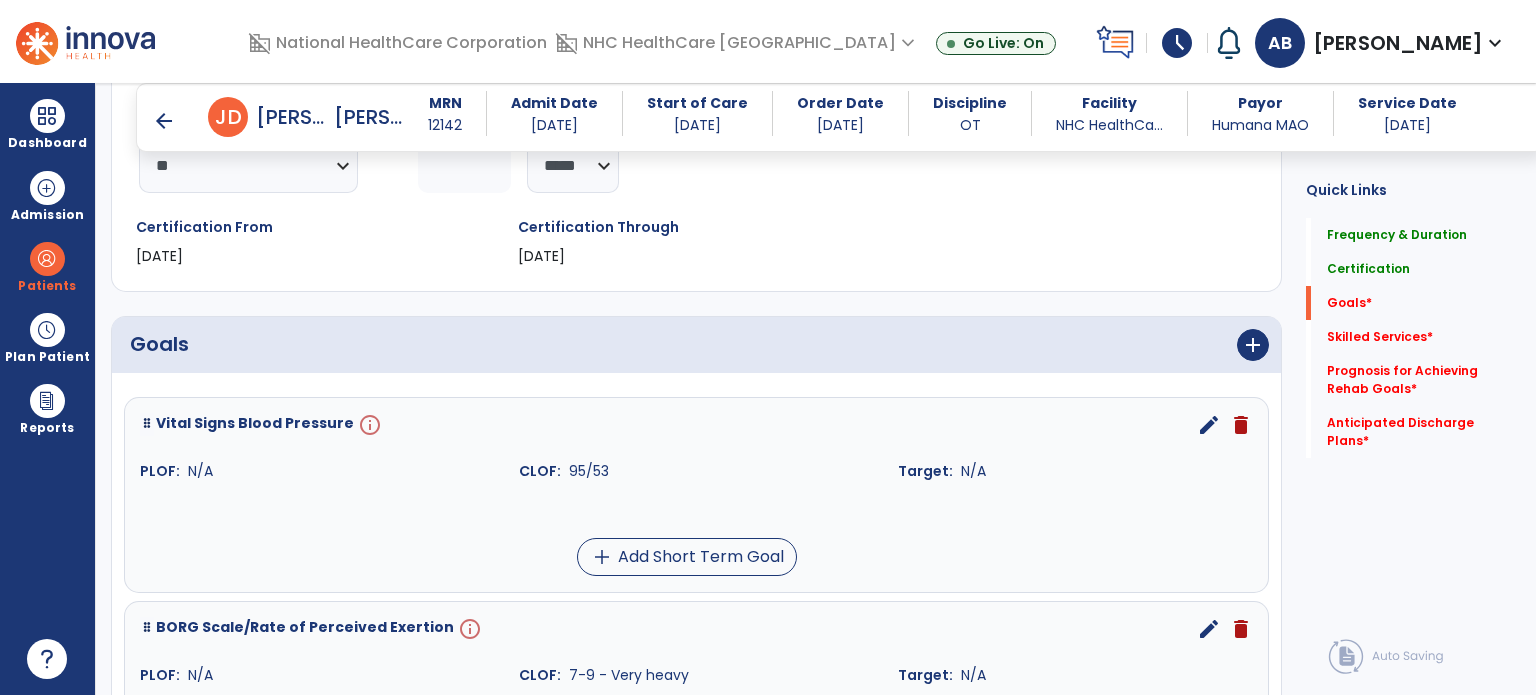 type on "*" 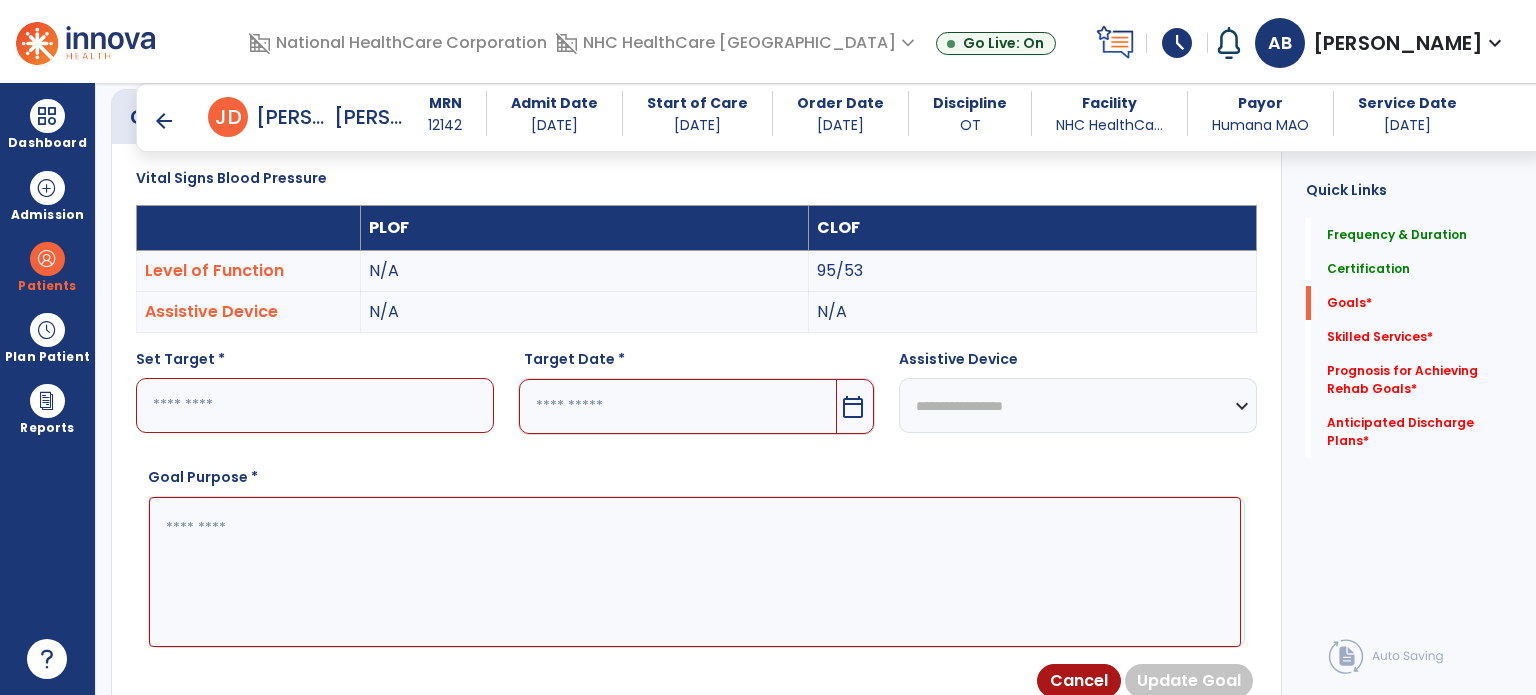 scroll, scrollTop: 534, scrollLeft: 0, axis: vertical 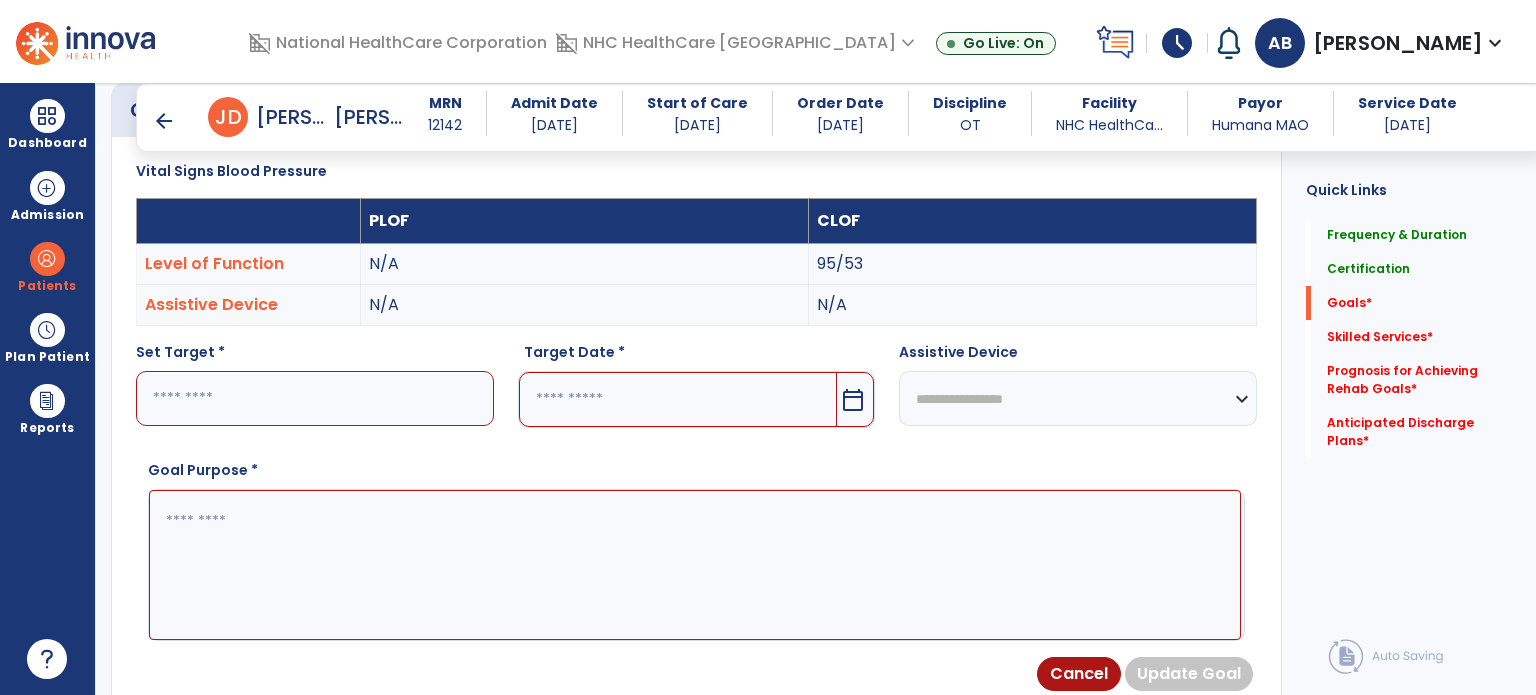 click at bounding box center [315, 398] 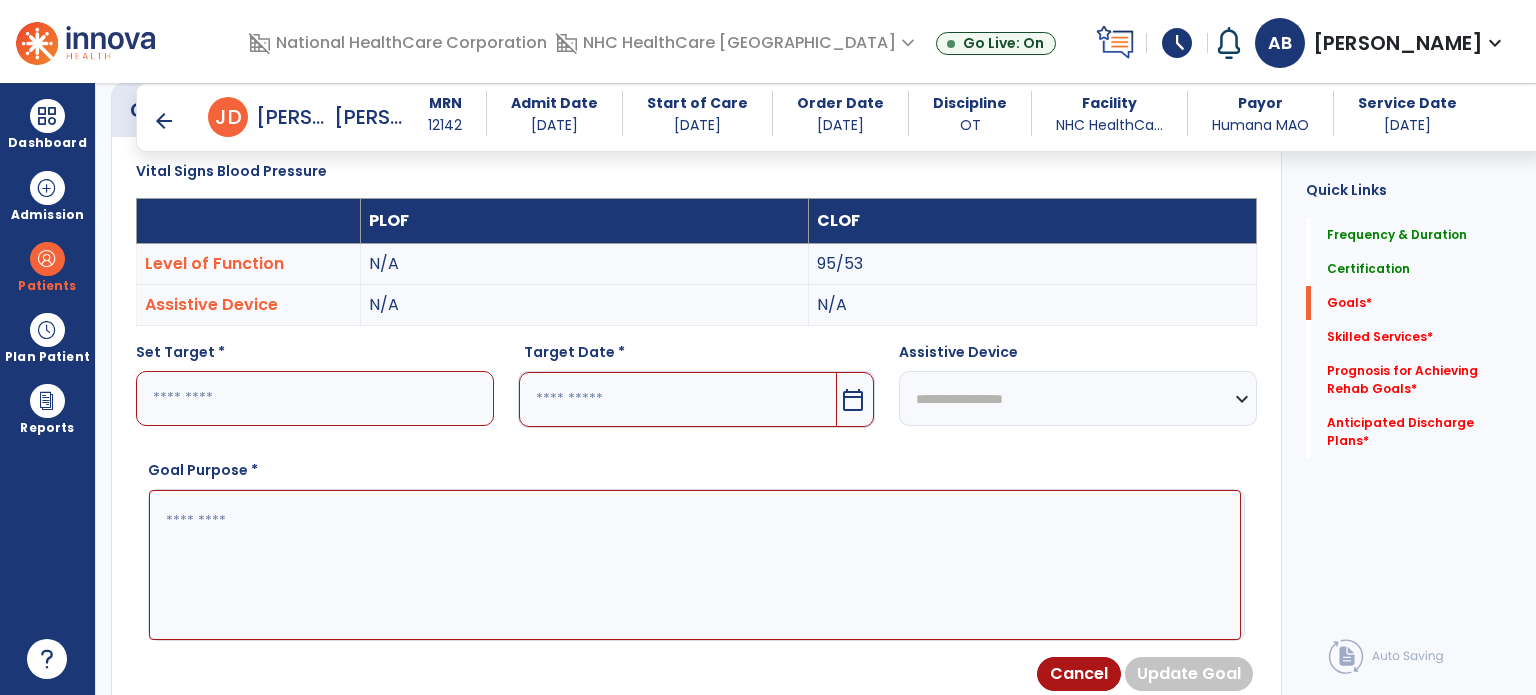 click at bounding box center (315, 398) 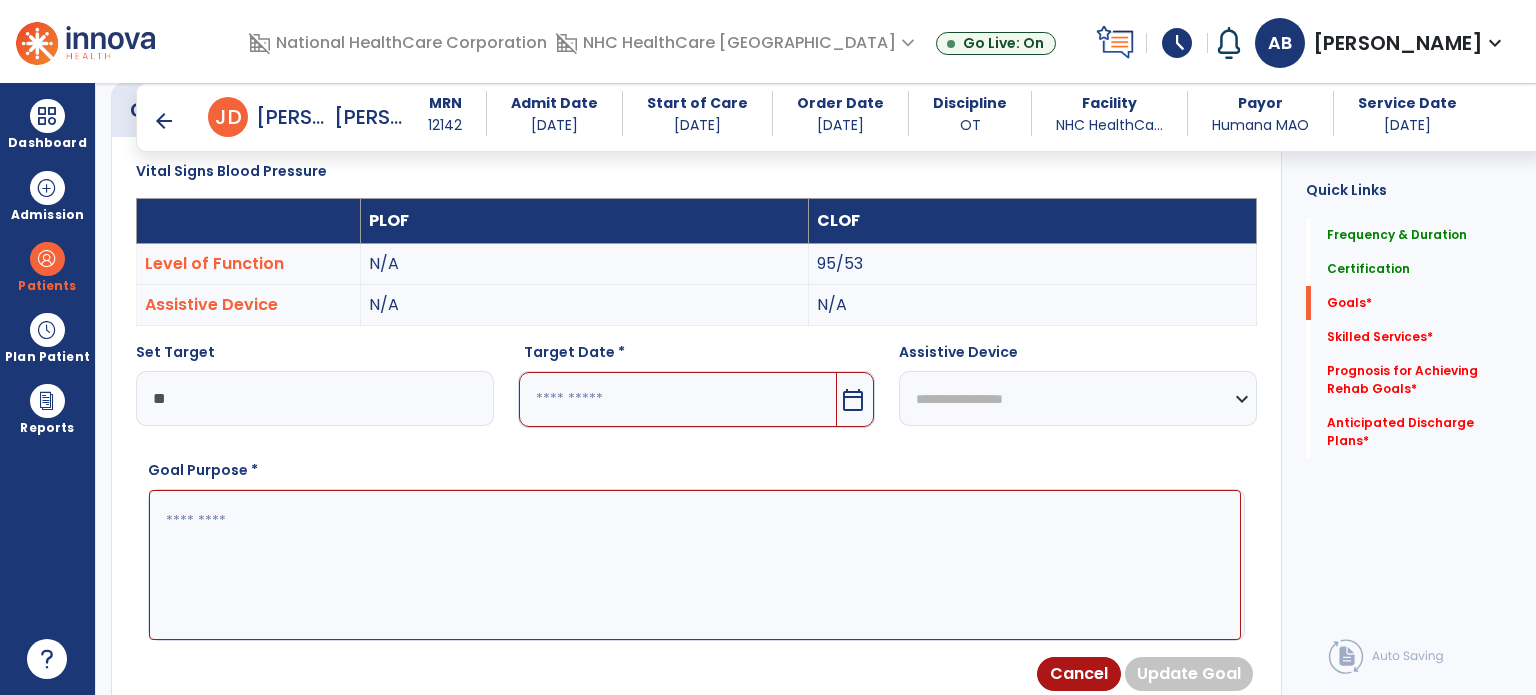 type on "*" 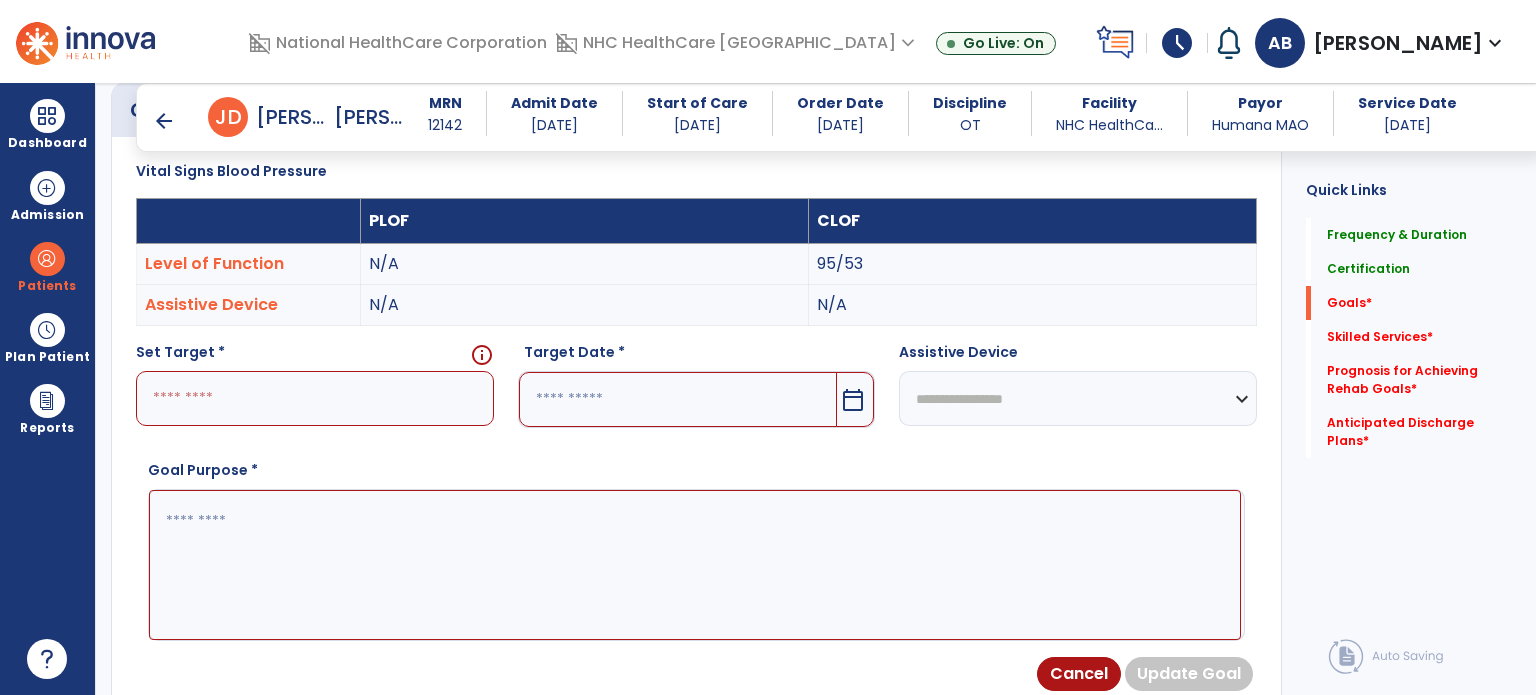 click at bounding box center [315, 398] 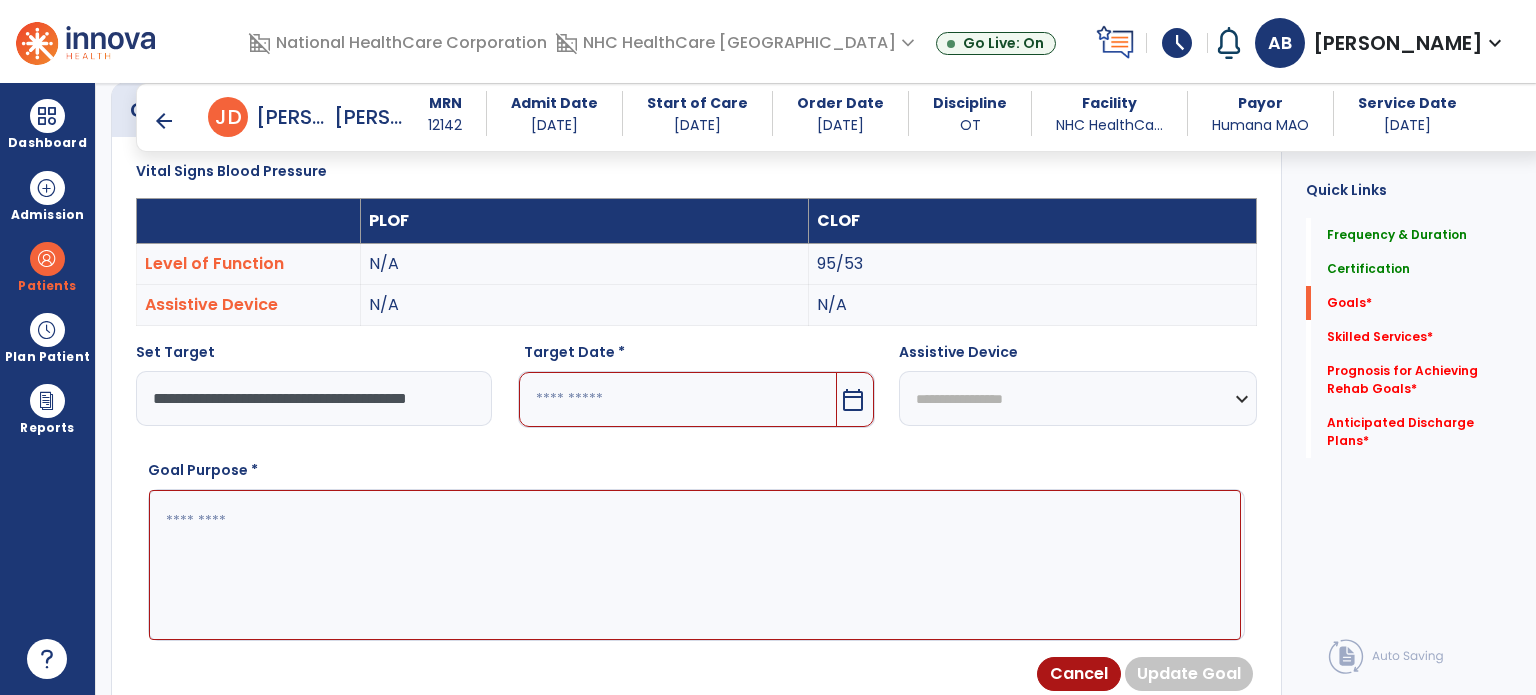 scroll, scrollTop: 0, scrollLeft: 16, axis: horizontal 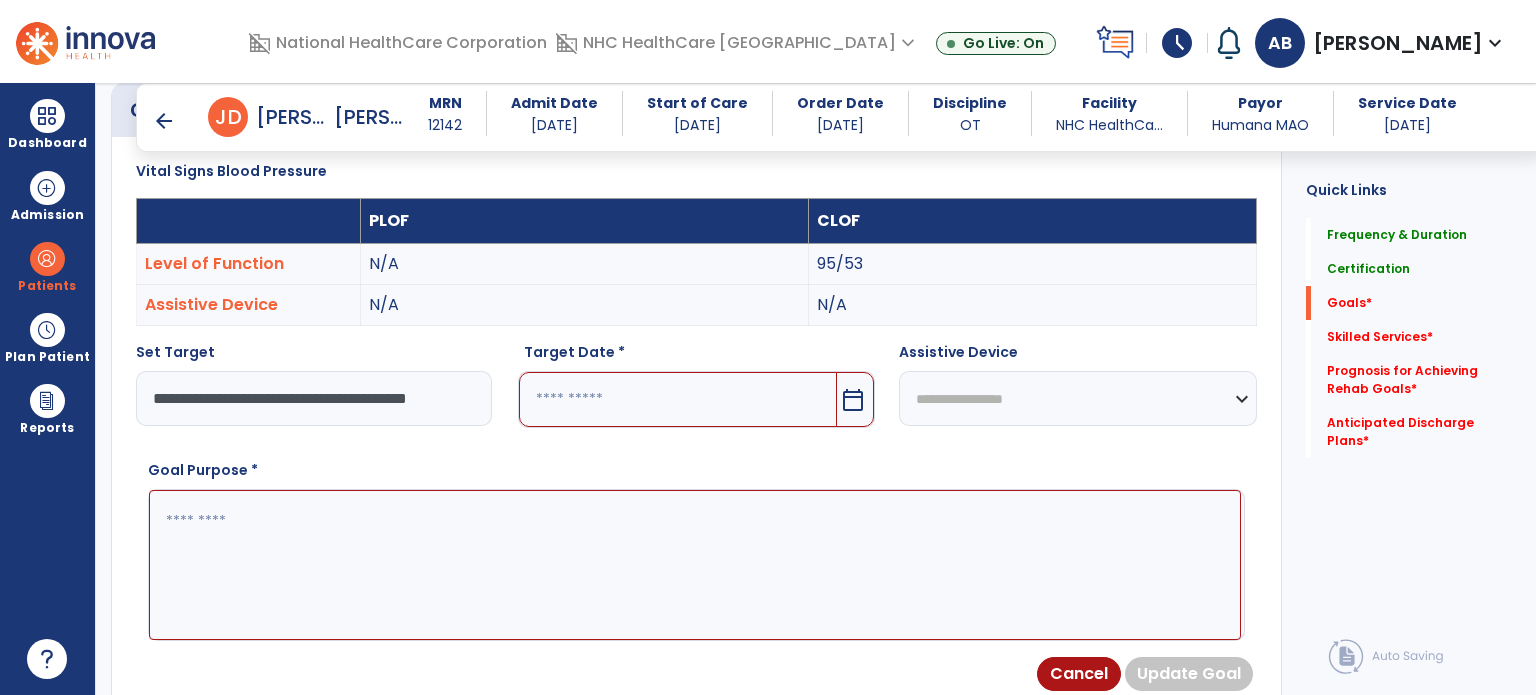 type on "**********" 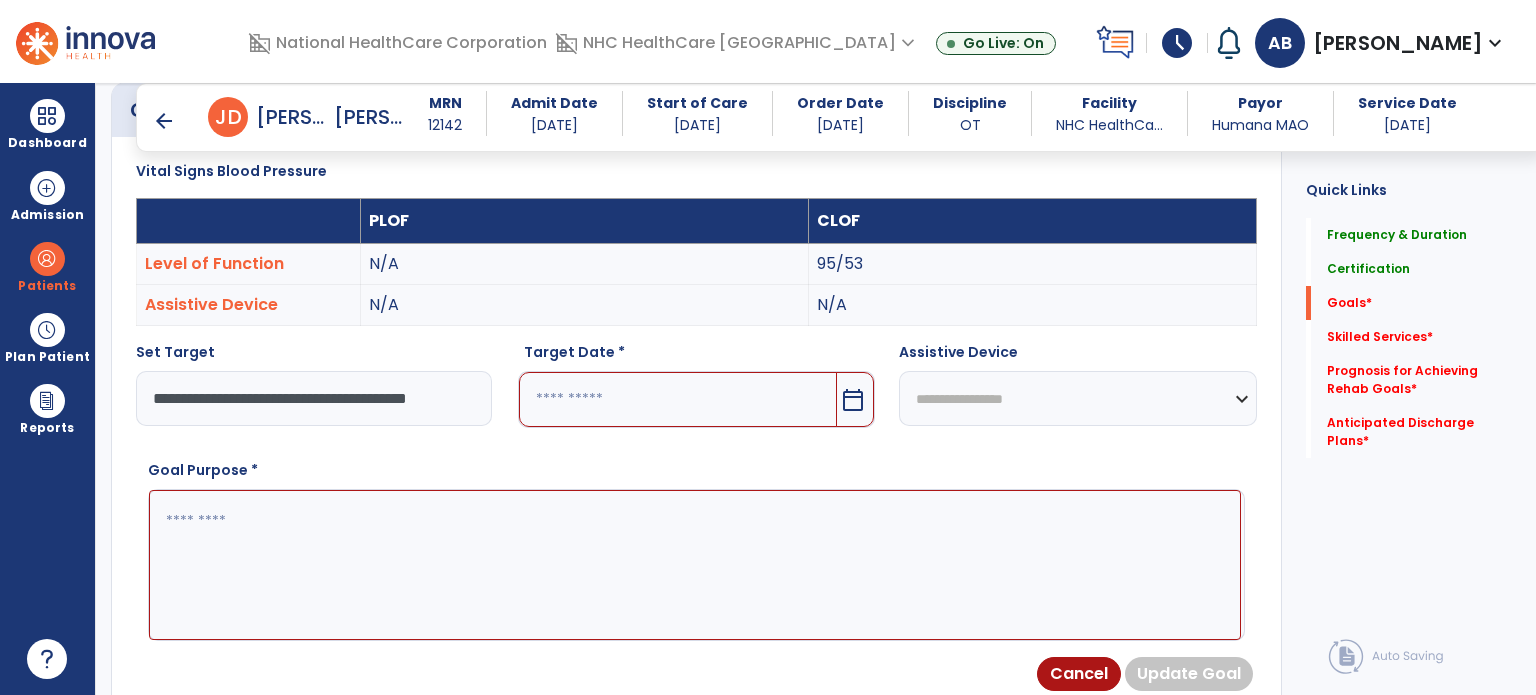 click at bounding box center (678, 399) 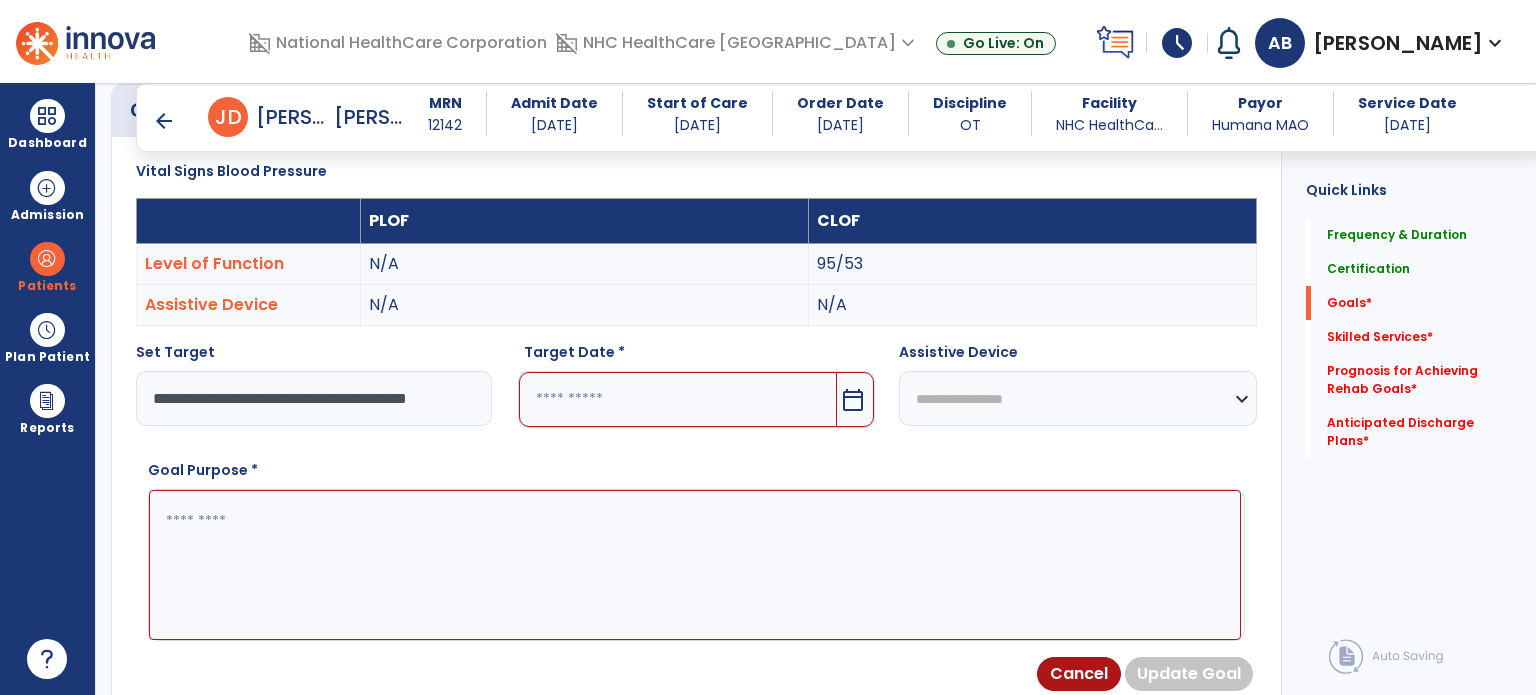 scroll, scrollTop: 0, scrollLeft: 0, axis: both 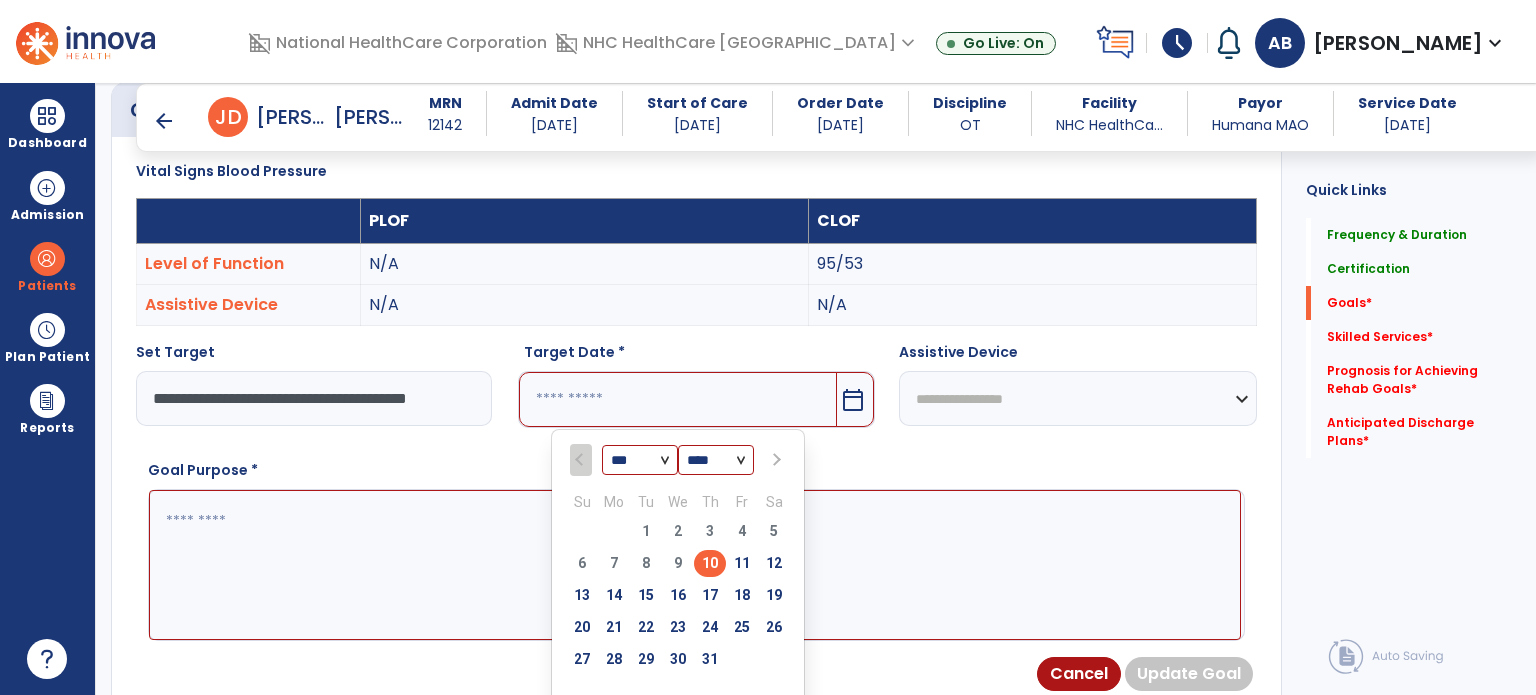 click at bounding box center (775, 460) 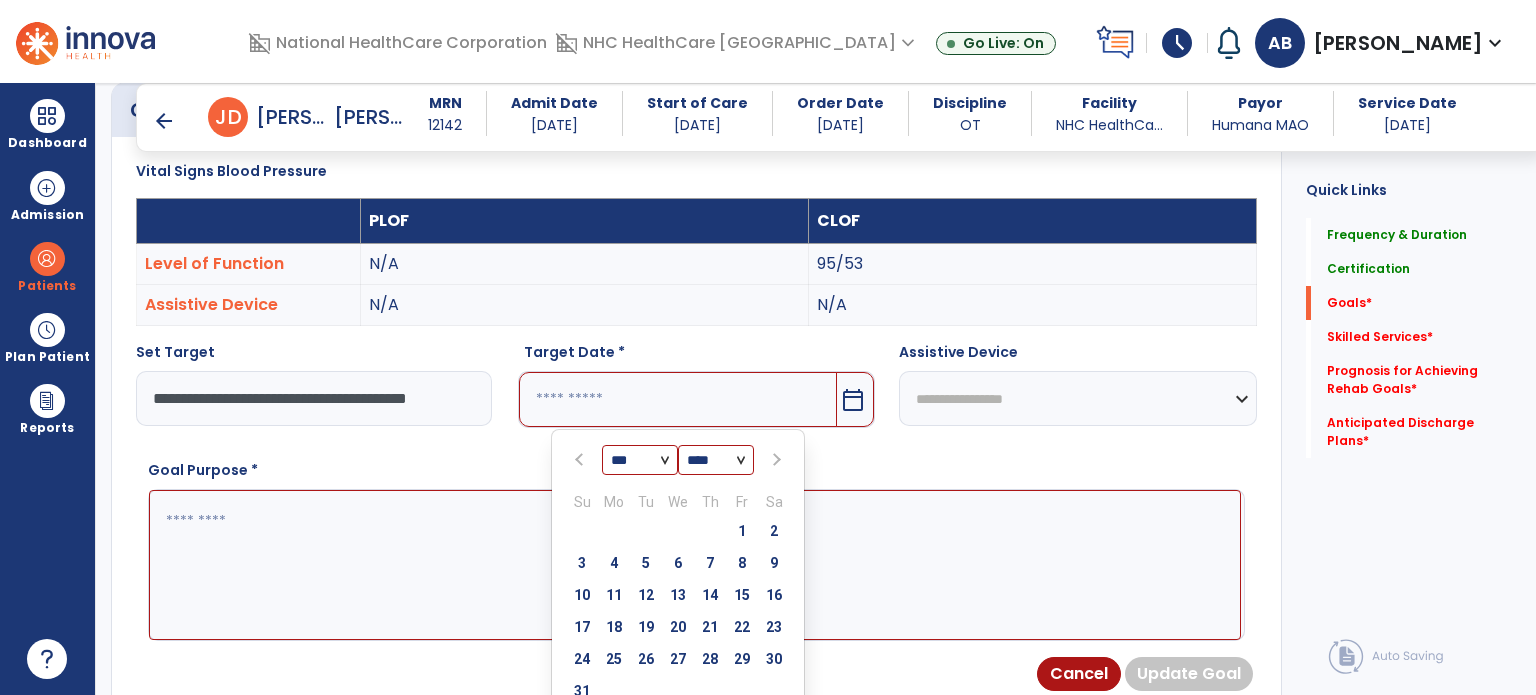 click at bounding box center (775, 460) 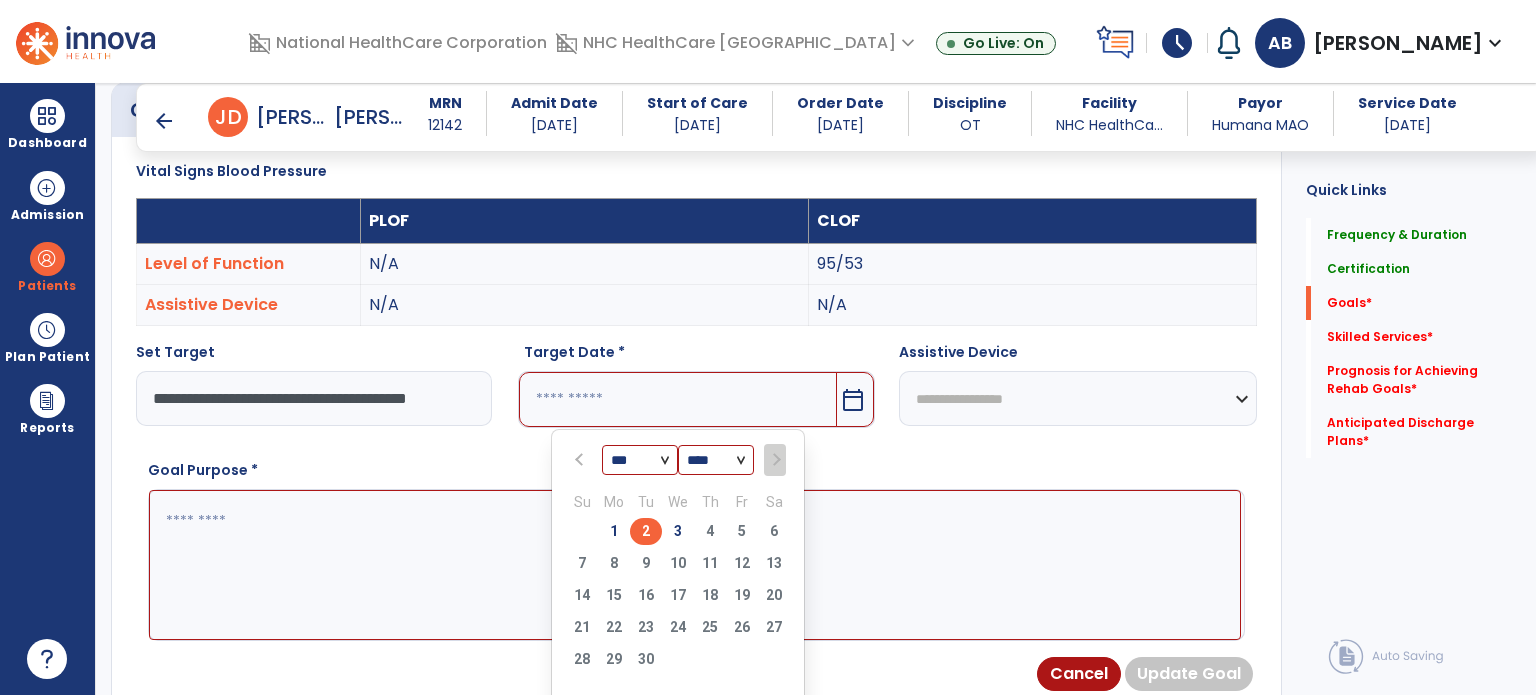 click on "2" at bounding box center (646, 531) 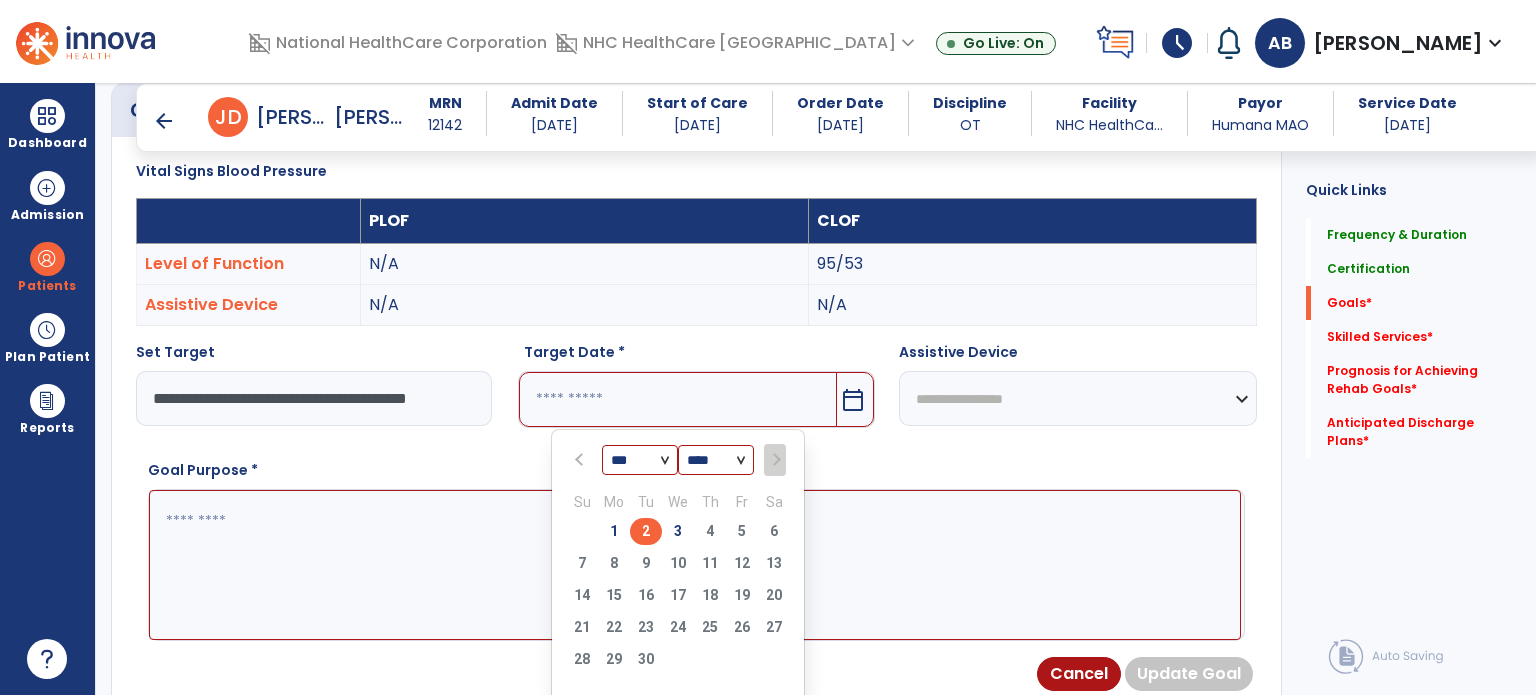 type on "********" 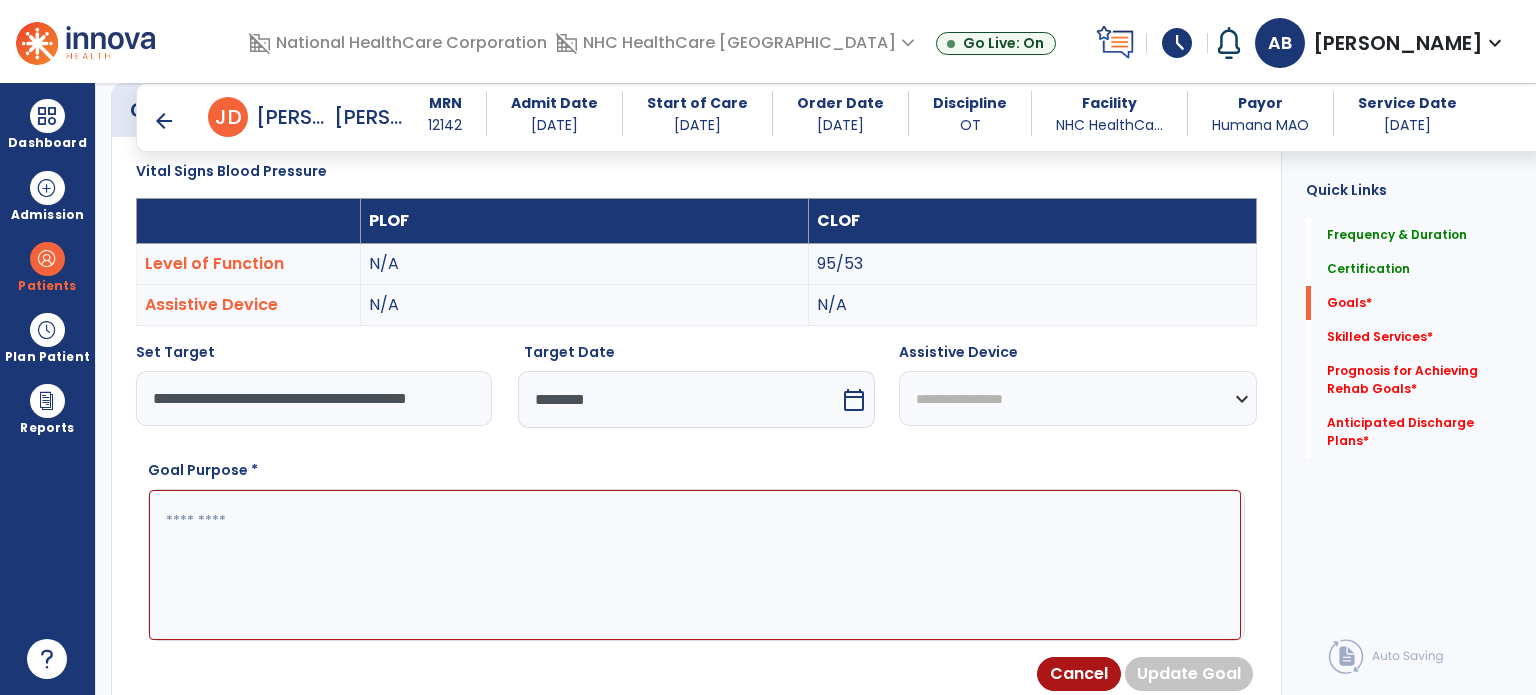 click at bounding box center (695, 565) 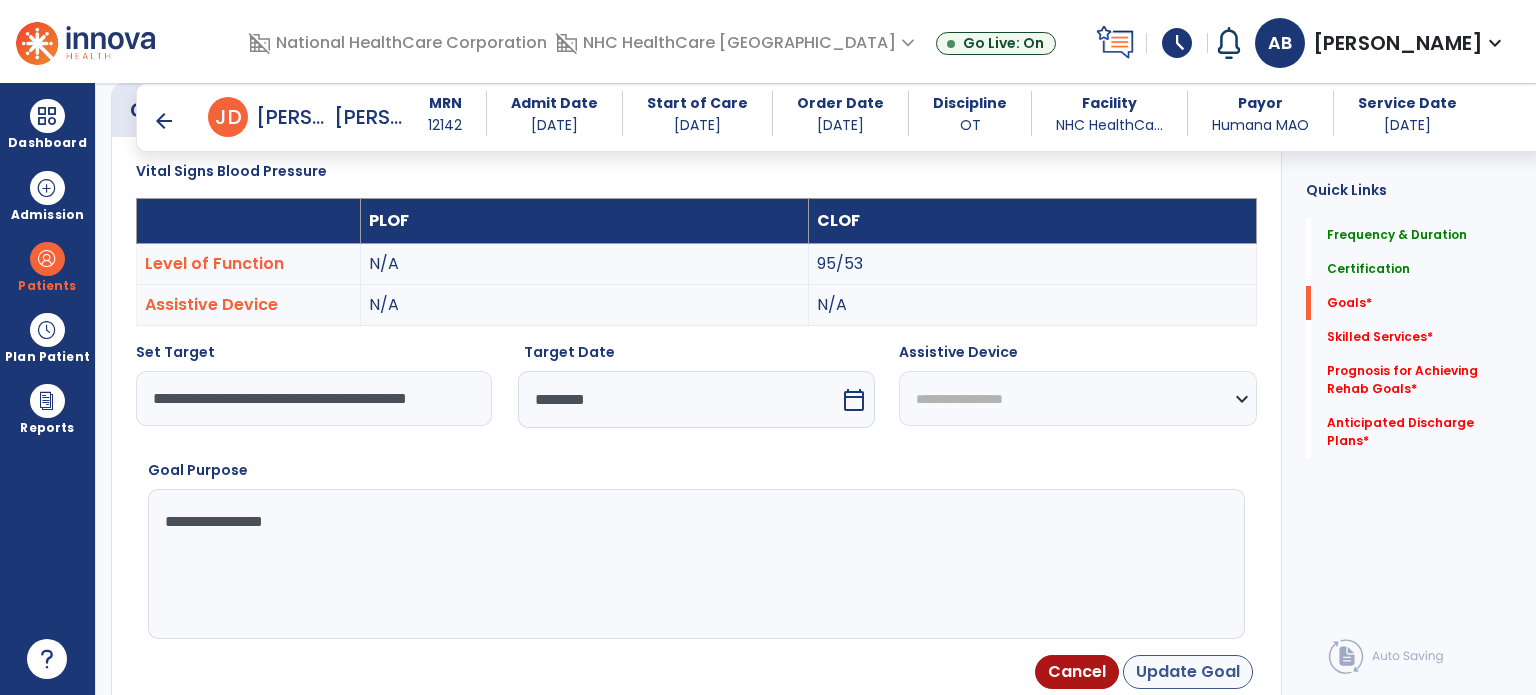 type on "**********" 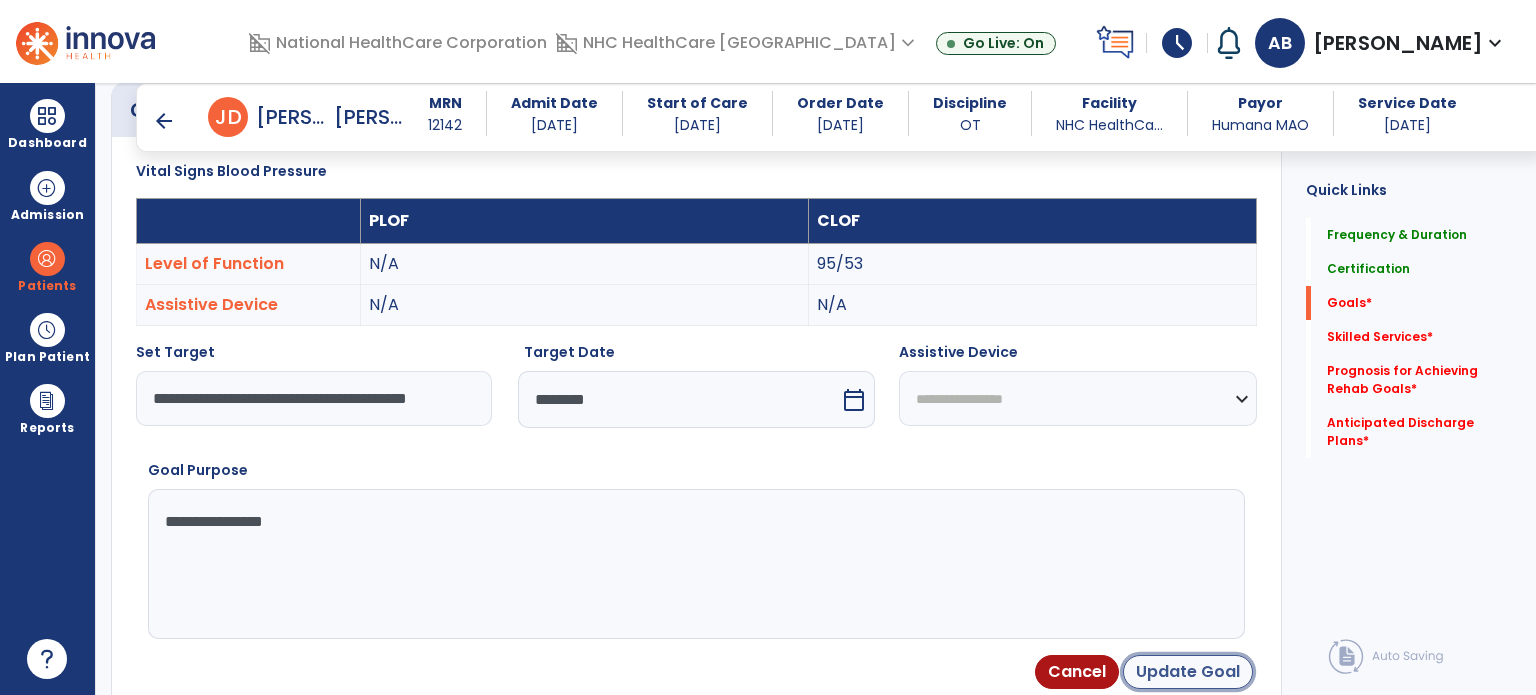 click on "Update Goal" at bounding box center (1188, 672) 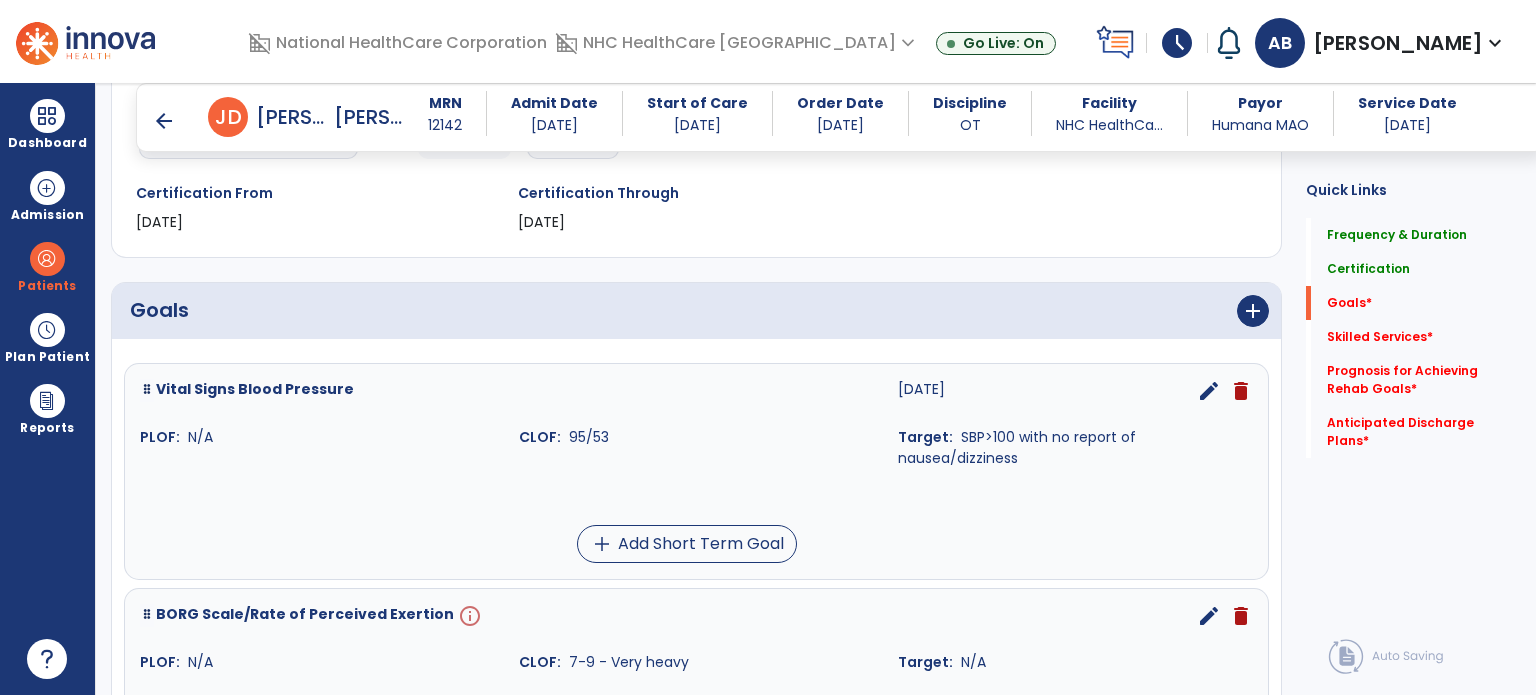 scroll, scrollTop: 534, scrollLeft: 0, axis: vertical 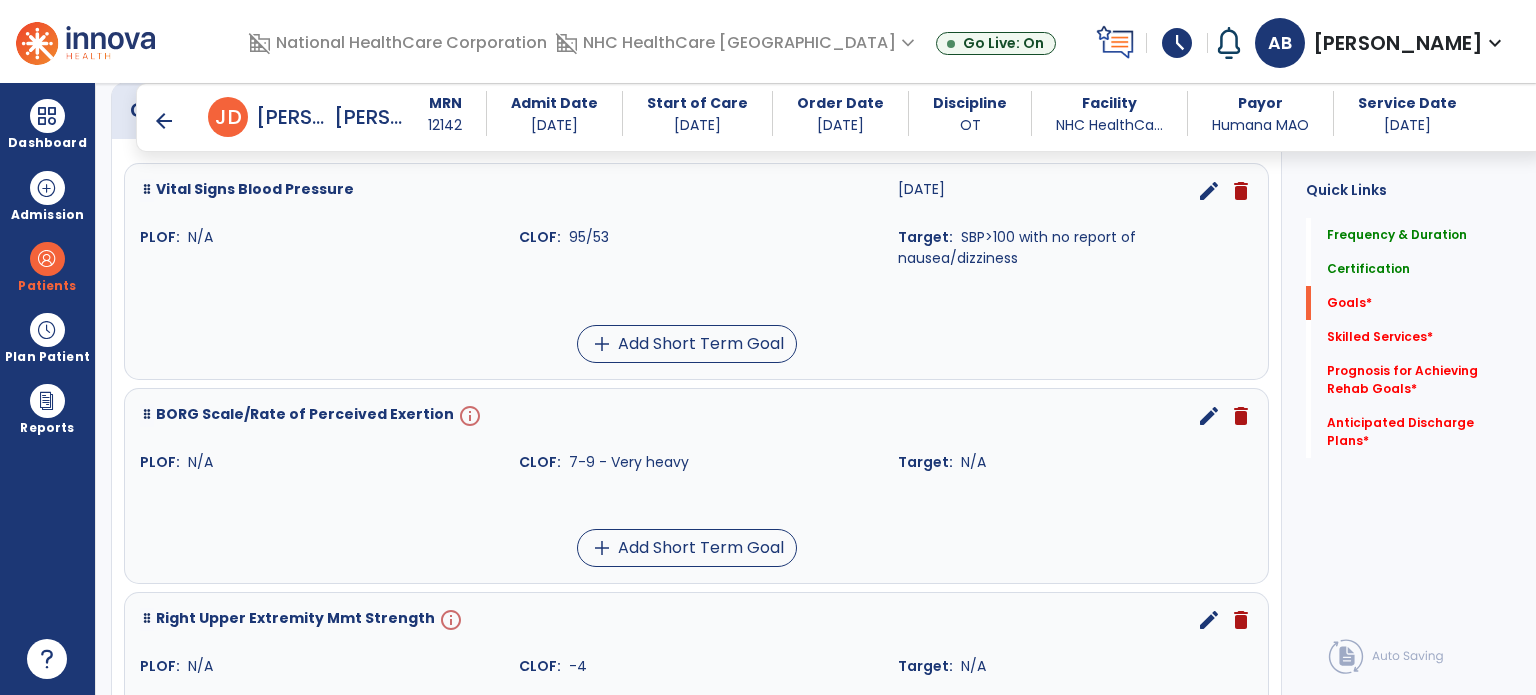 click on "edit" at bounding box center (1209, 416) 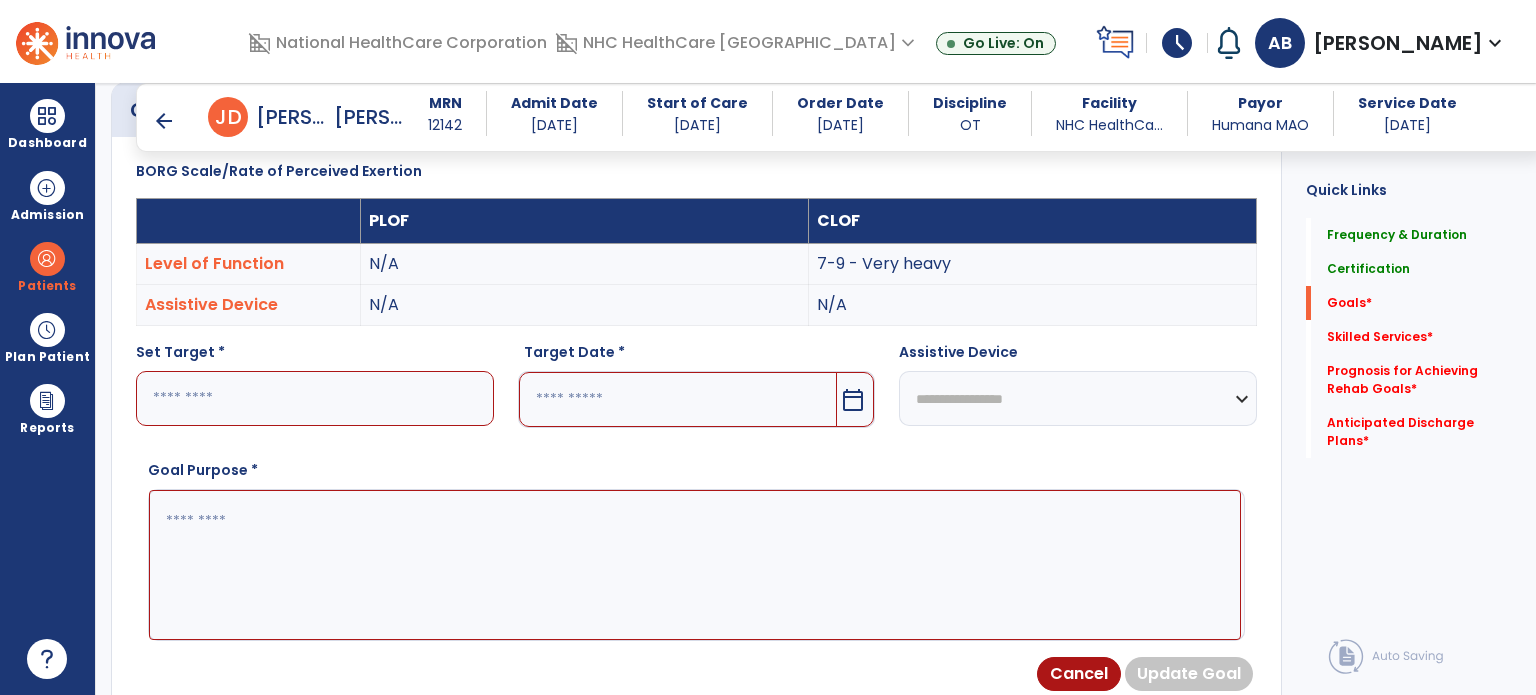 click at bounding box center [315, 398] 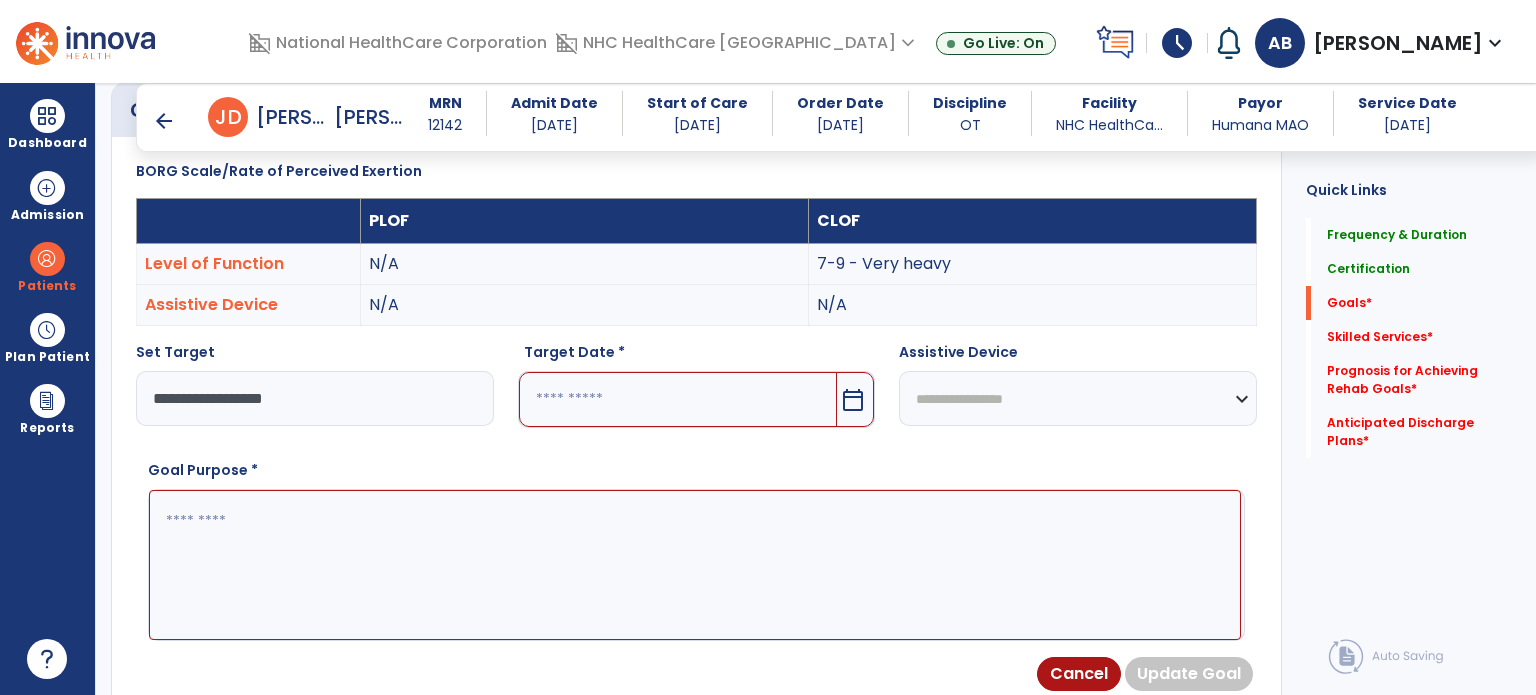 type on "**********" 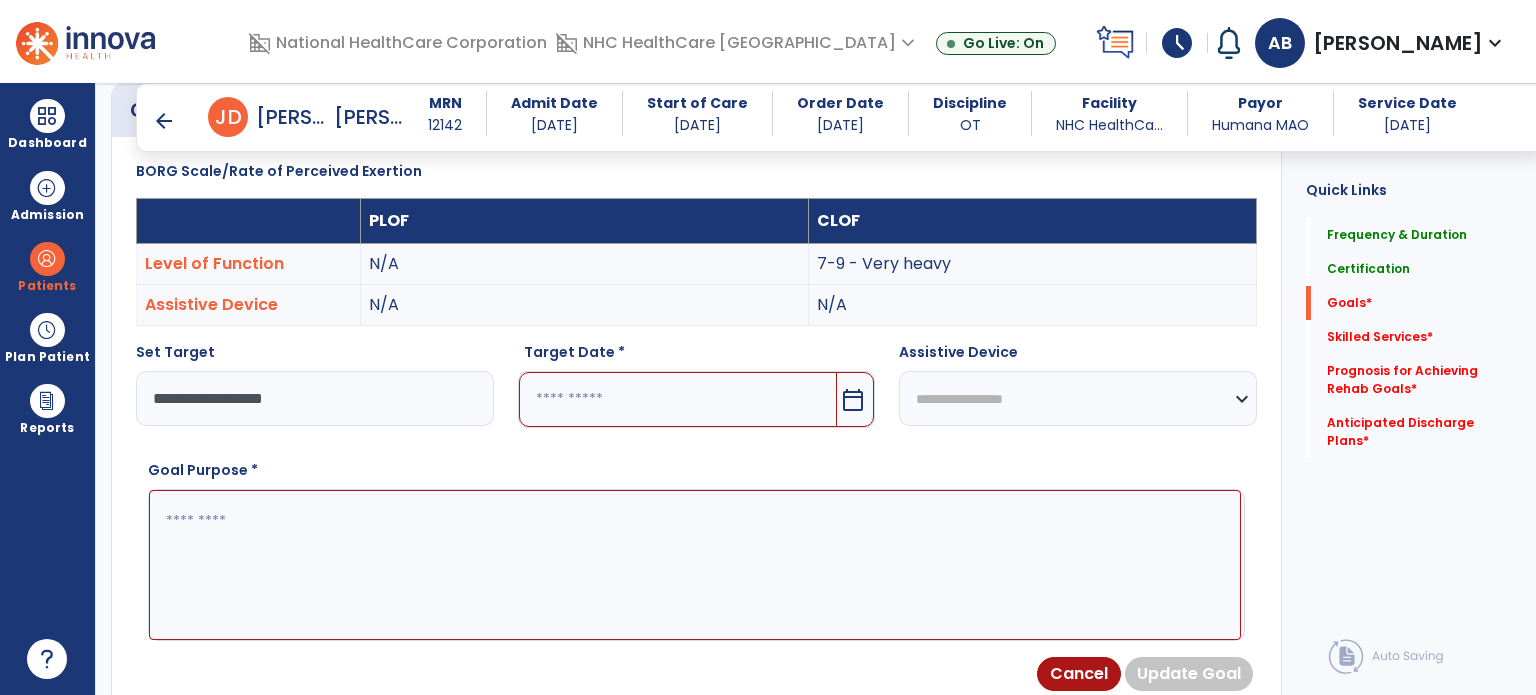 click at bounding box center (678, 399) 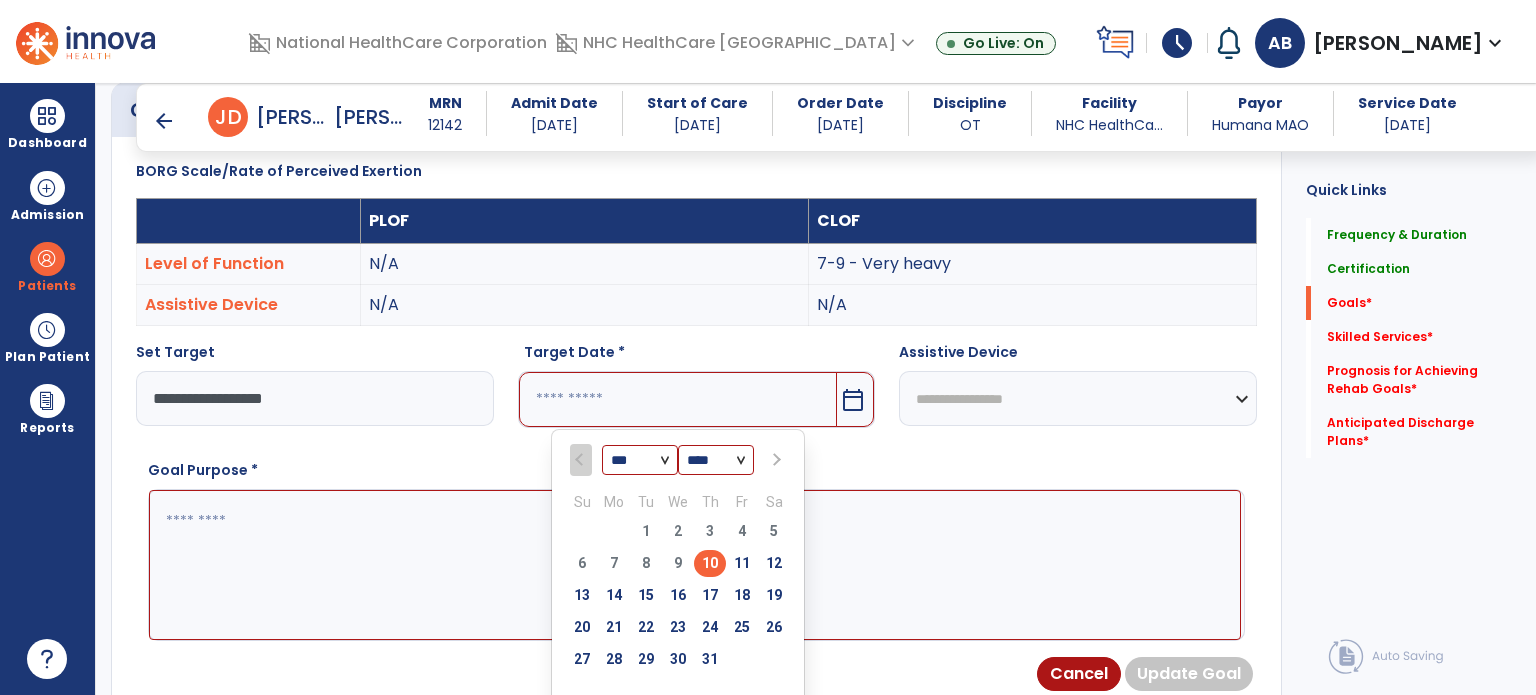 click at bounding box center [774, 460] 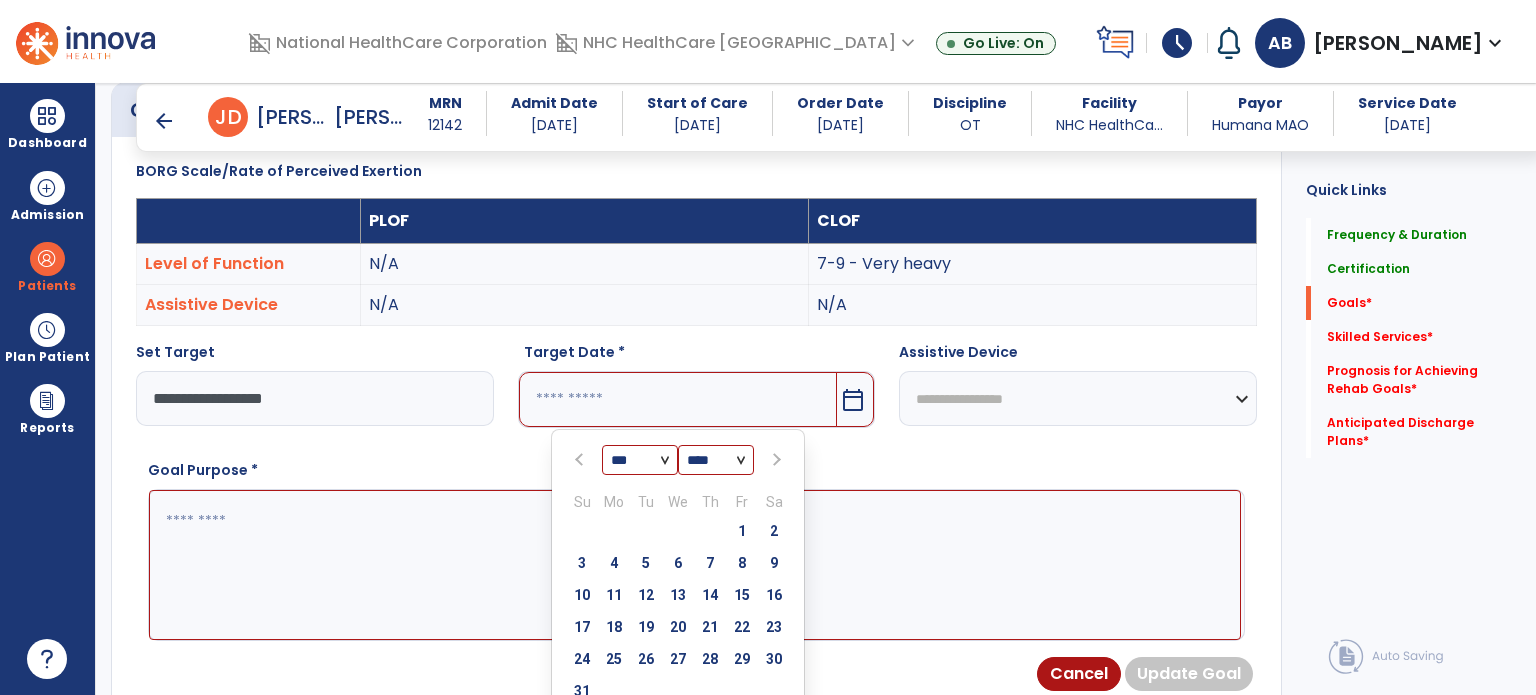 click at bounding box center [775, 460] 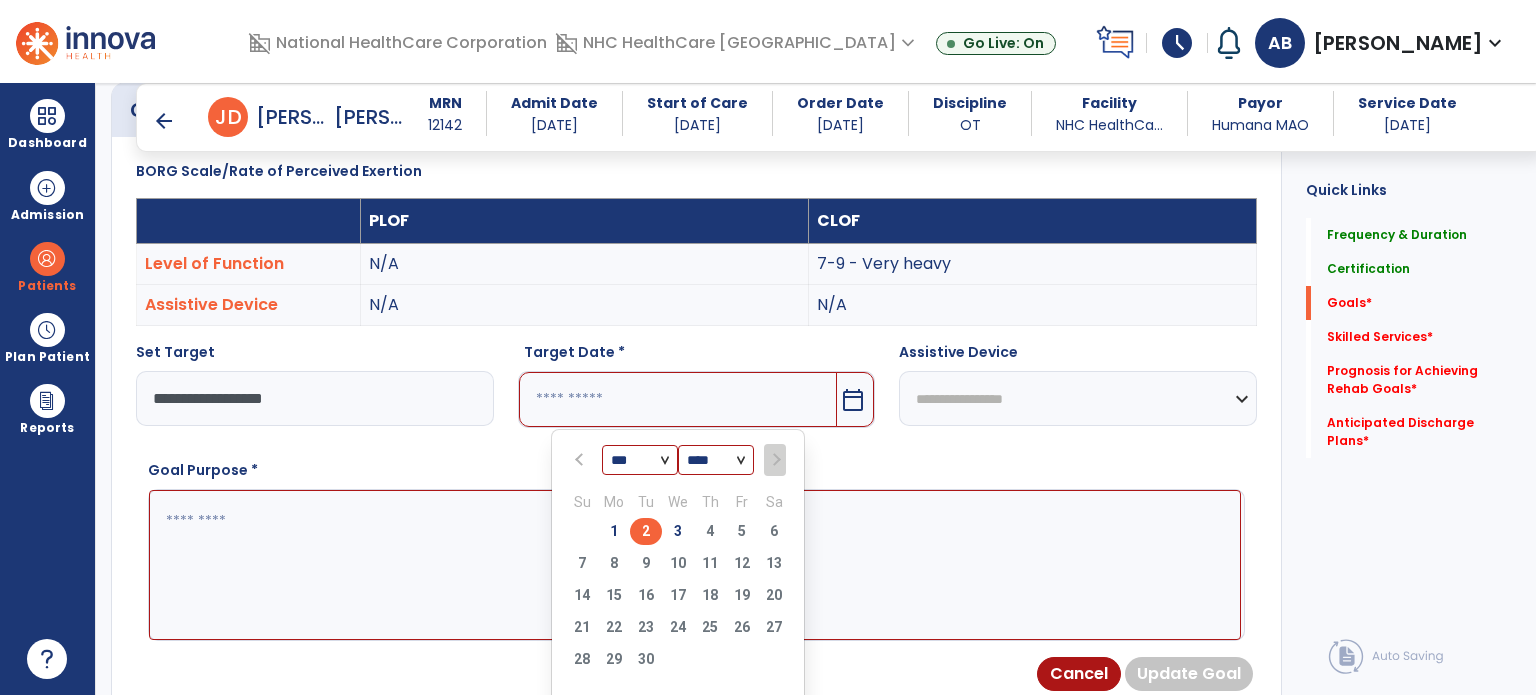 click on "2" at bounding box center (646, 531) 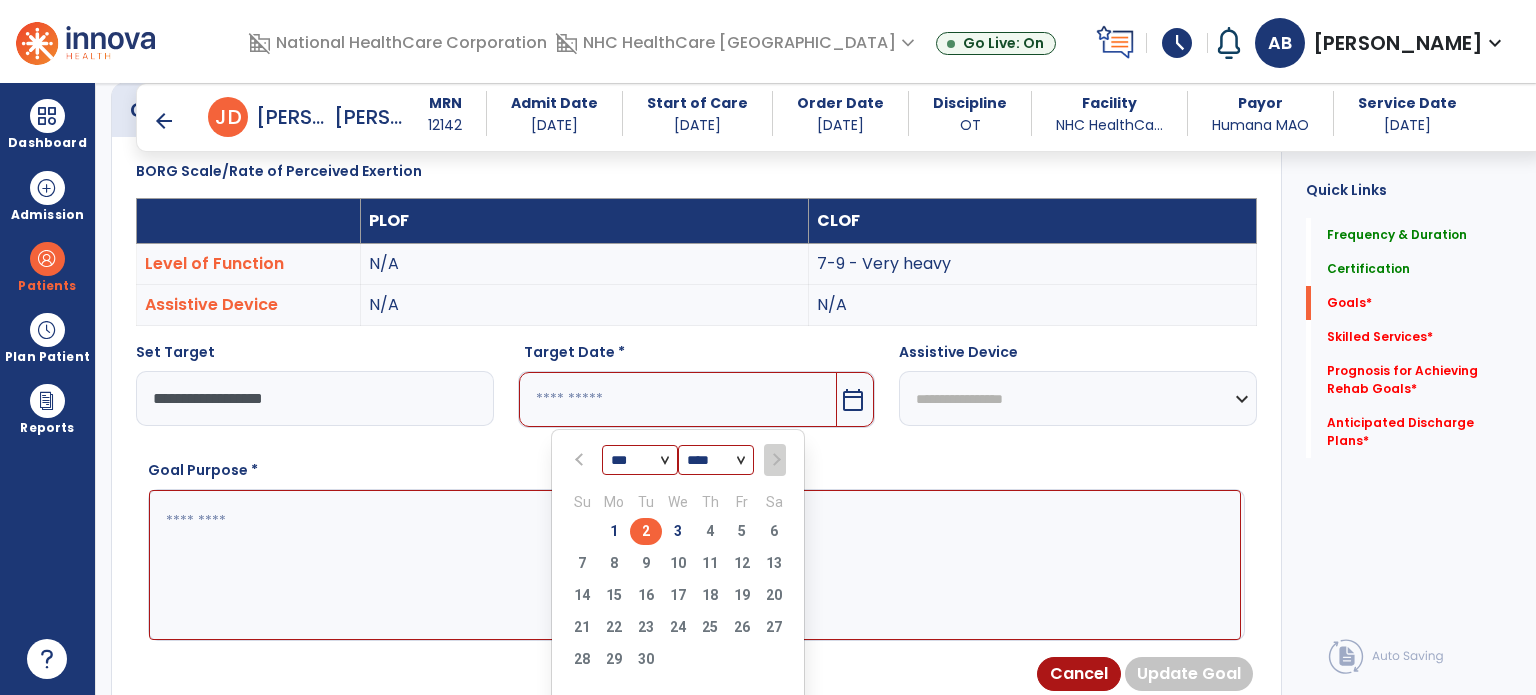 type on "********" 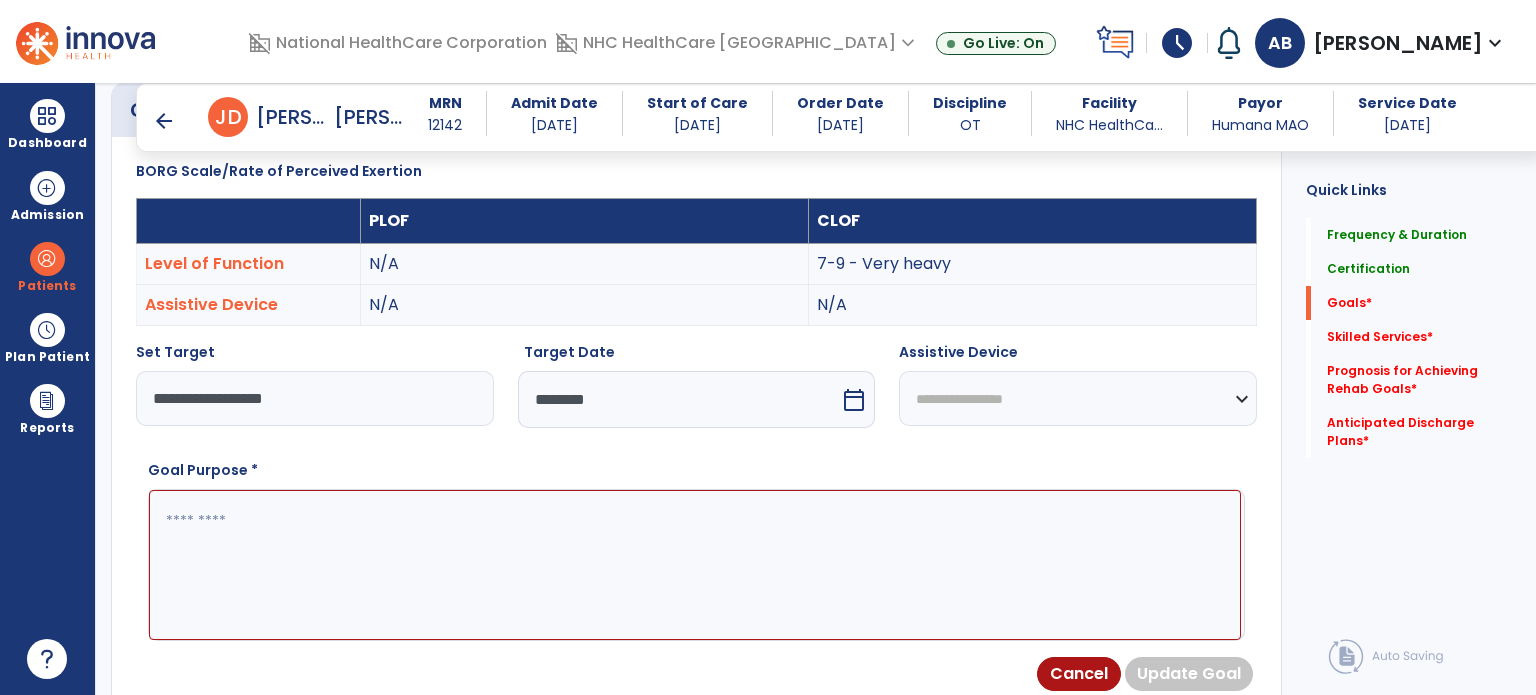 drag, startPoint x: 510, startPoint y: 574, endPoint x: 510, endPoint y: 550, distance: 24 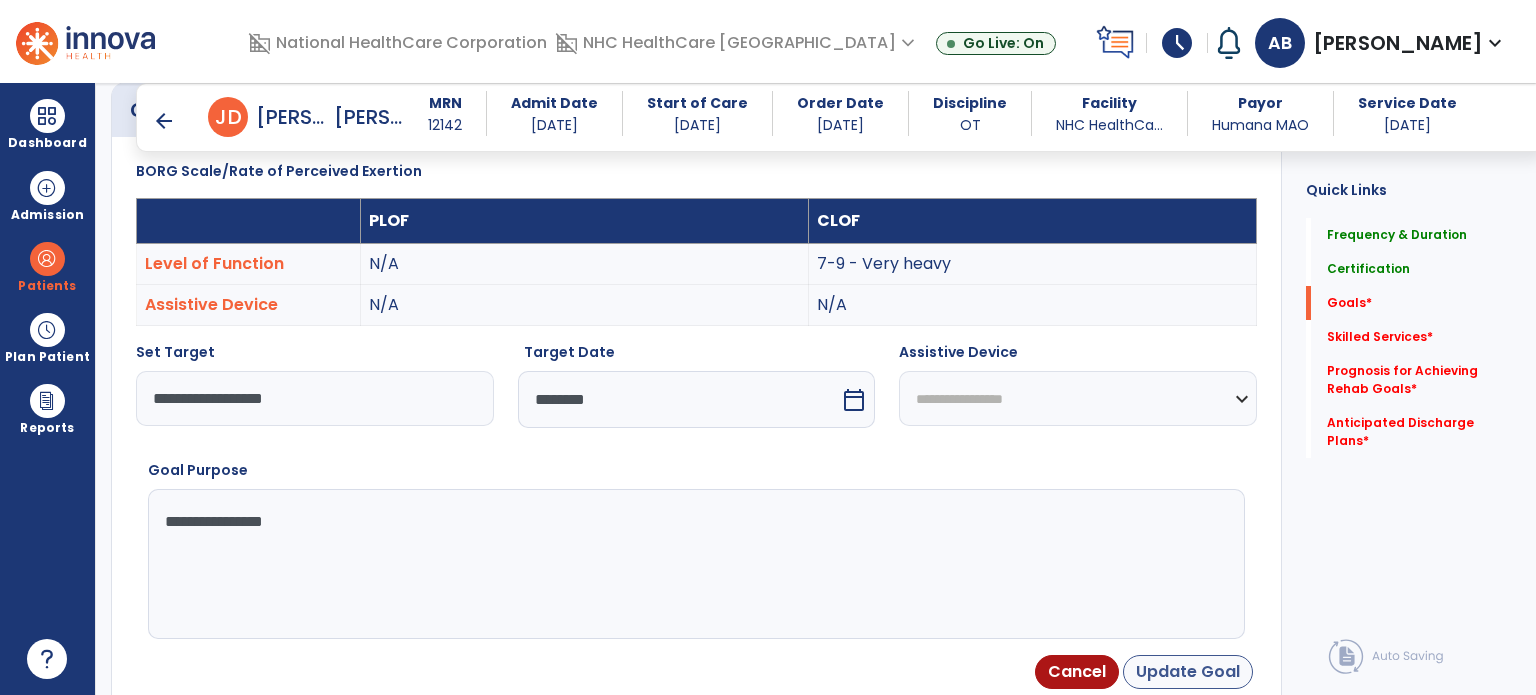 type on "**********" 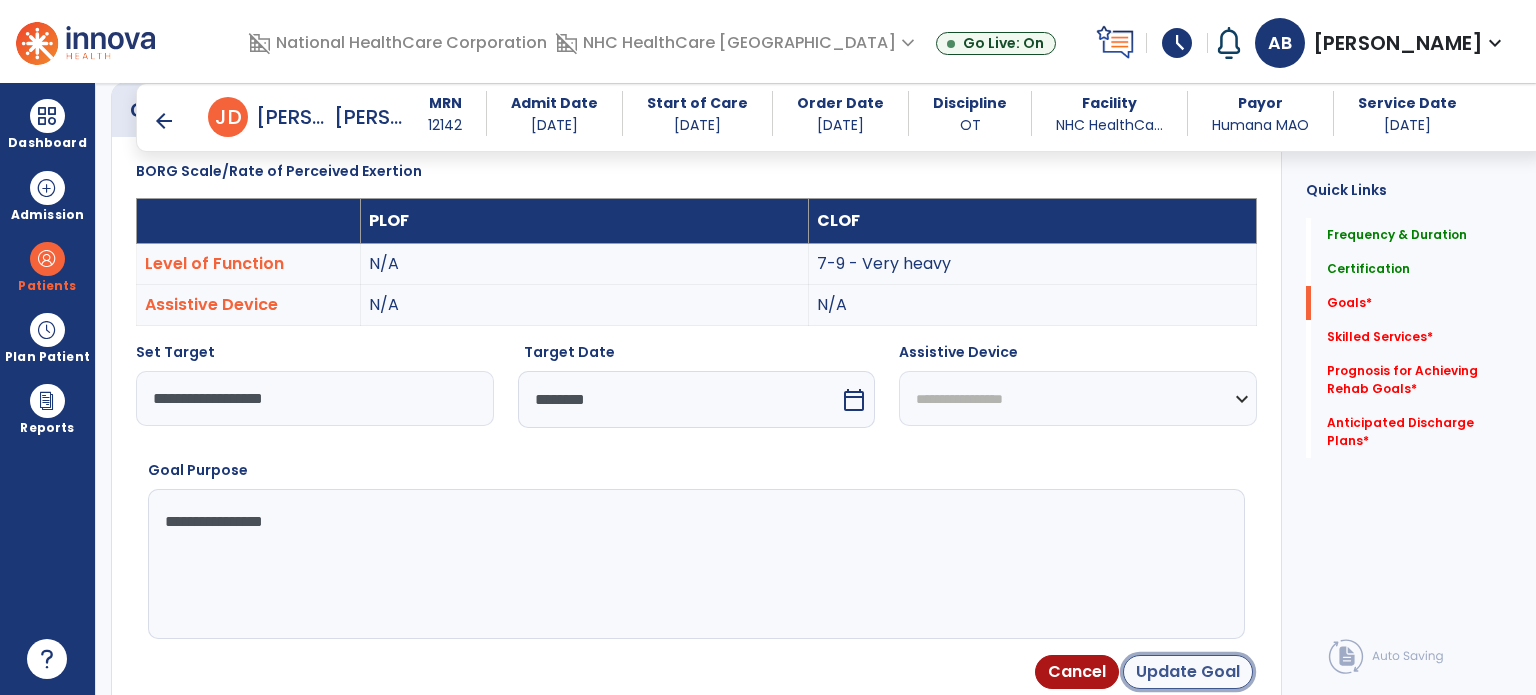click on "Update Goal" at bounding box center [1188, 672] 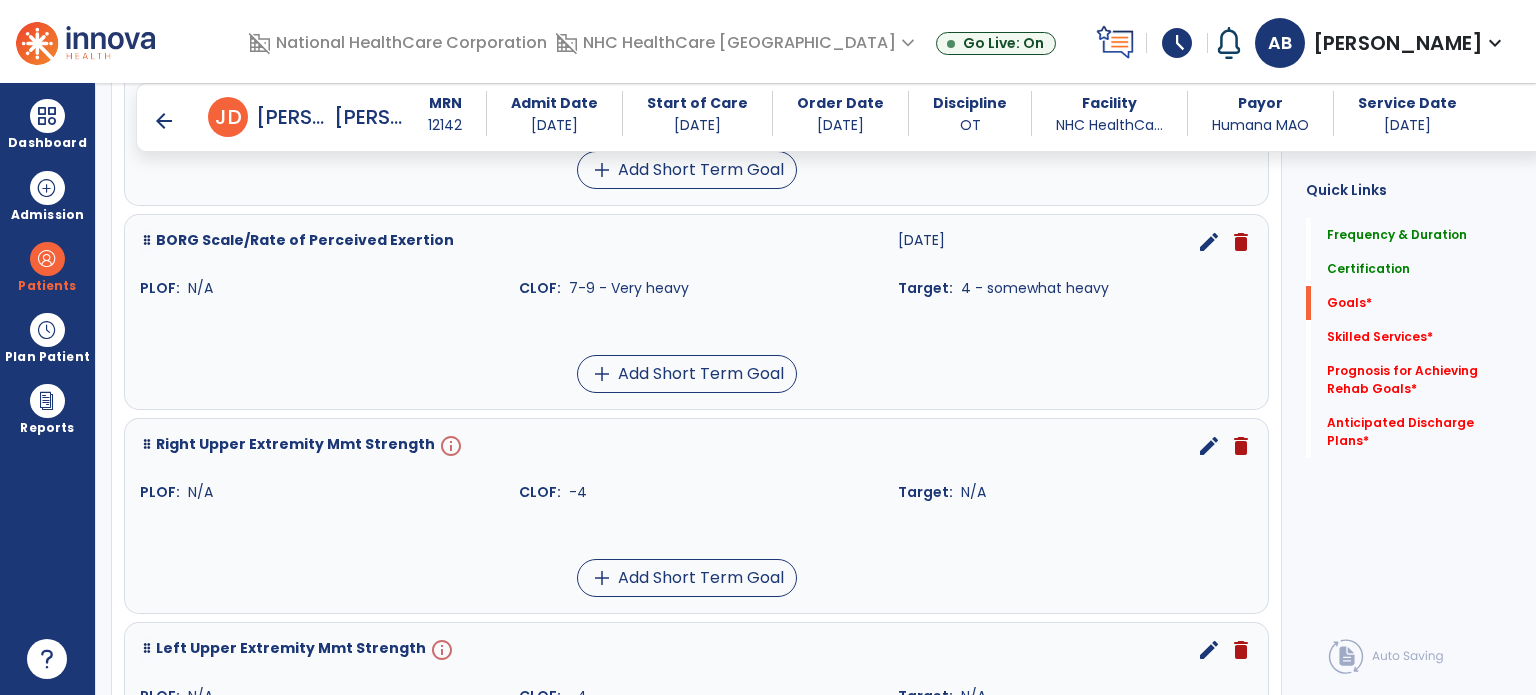 scroll, scrollTop: 834, scrollLeft: 0, axis: vertical 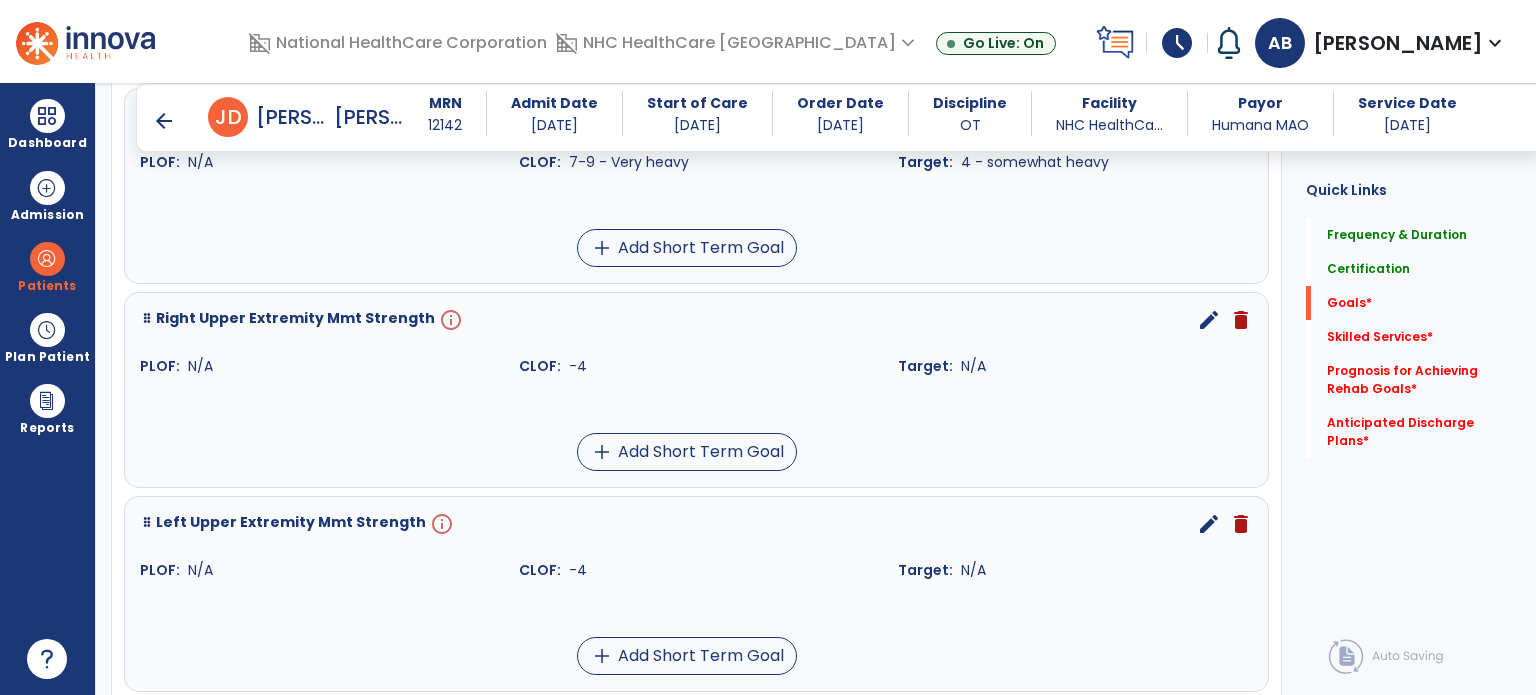 click on "edit" at bounding box center [1209, 320] 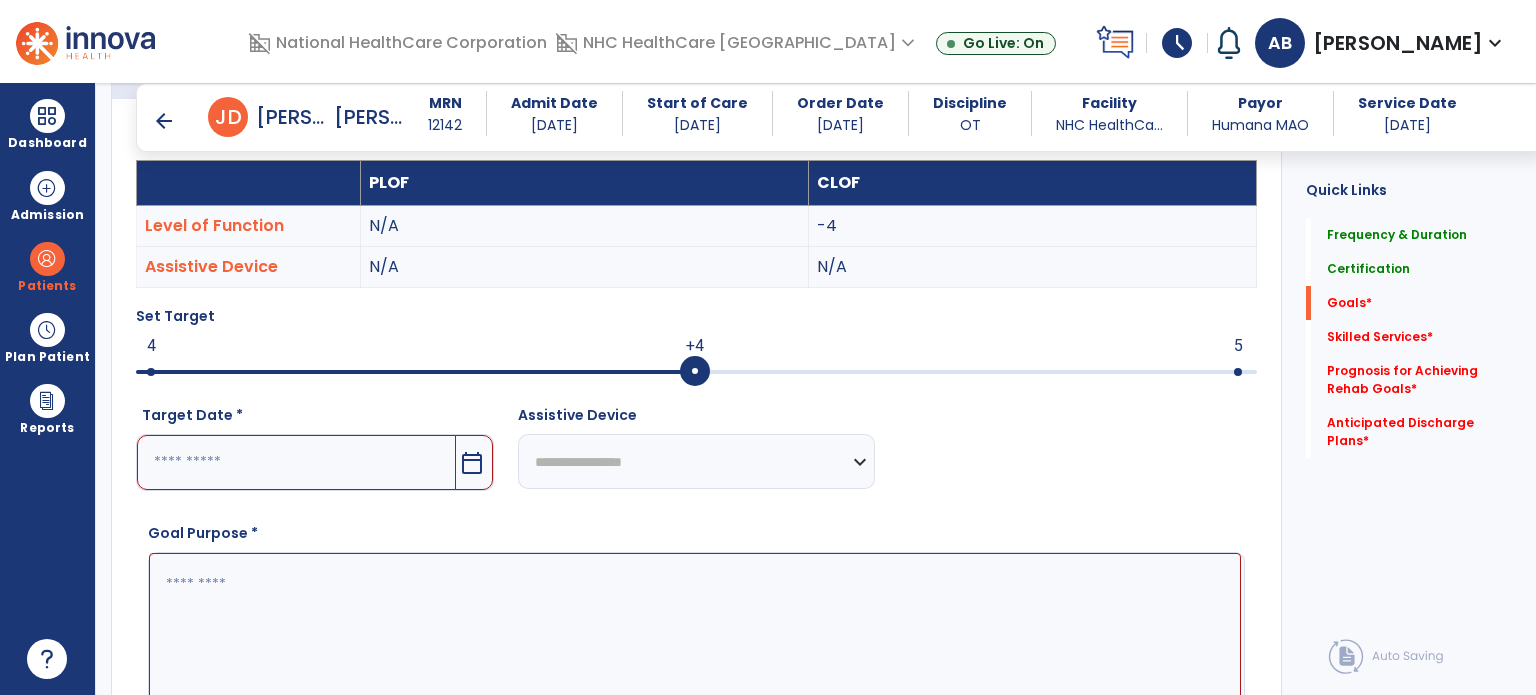 scroll, scrollTop: 534, scrollLeft: 0, axis: vertical 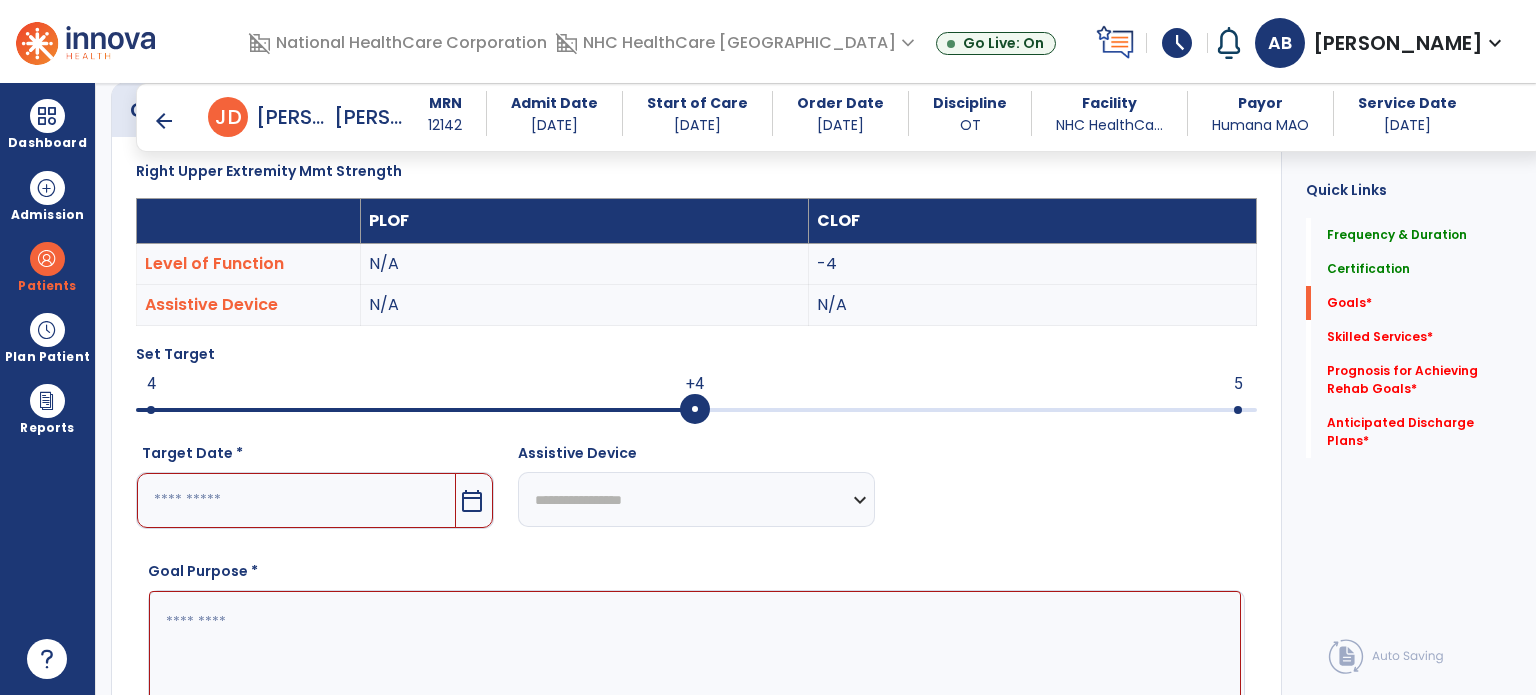 drag, startPoint x: 185, startPoint y: 407, endPoint x: 154, endPoint y: 403, distance: 31.257 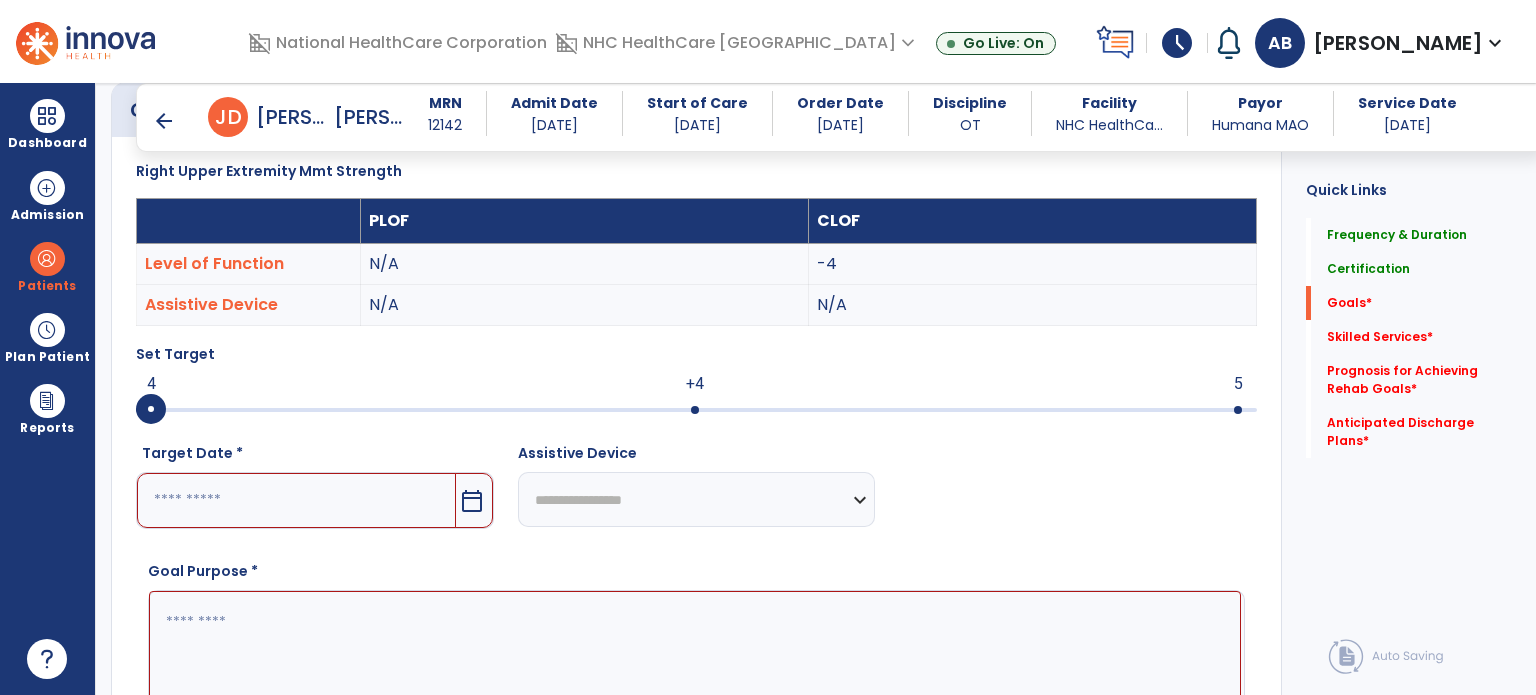 drag, startPoint x: 252, startPoint y: 496, endPoint x: 384, endPoint y: 479, distance: 133.0902 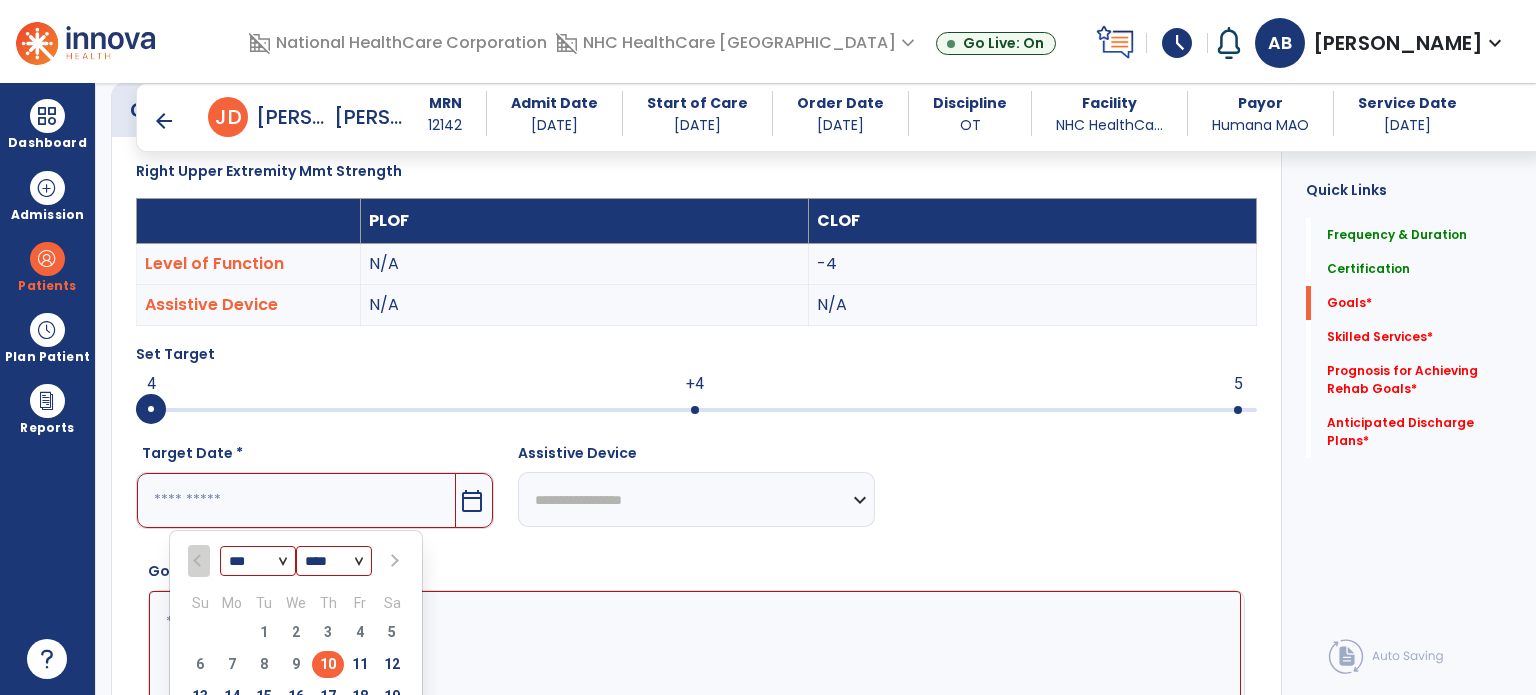 click at bounding box center (393, 561) 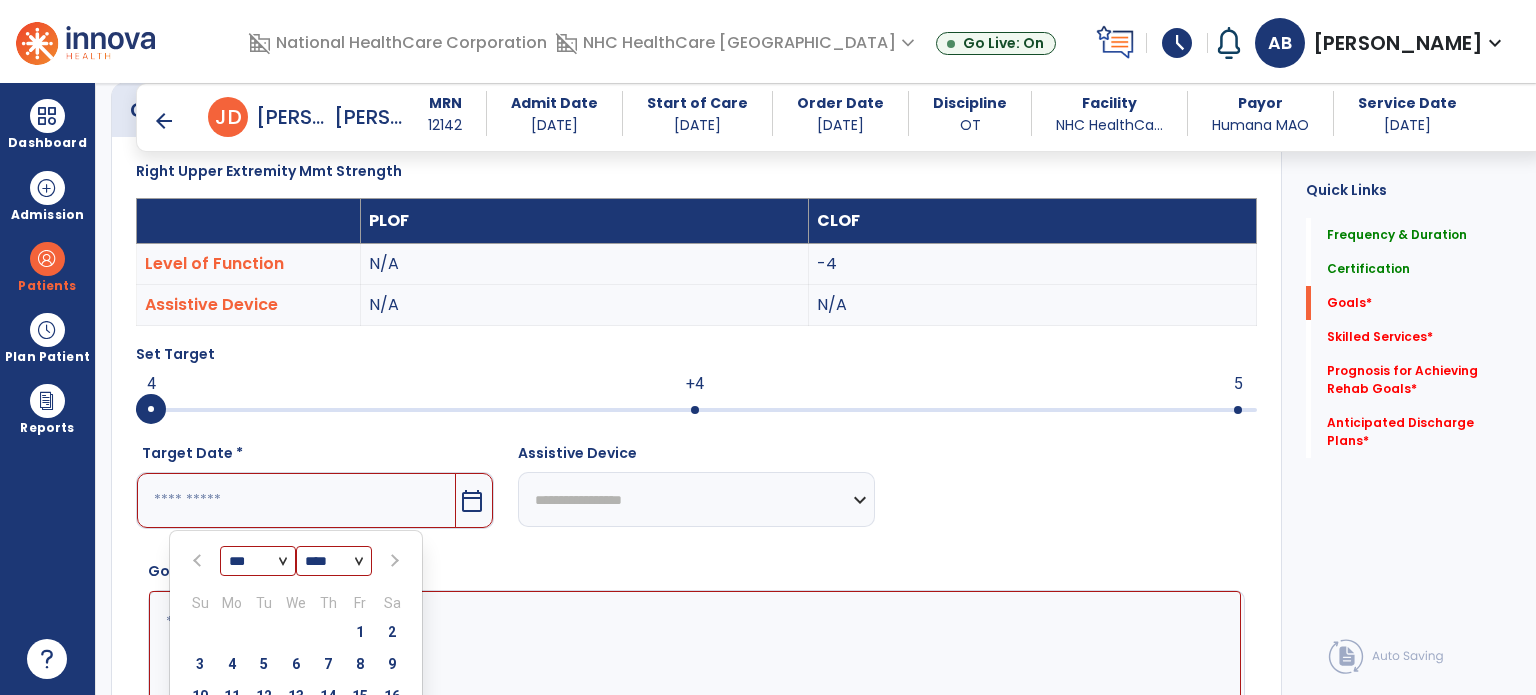 click at bounding box center (393, 561) 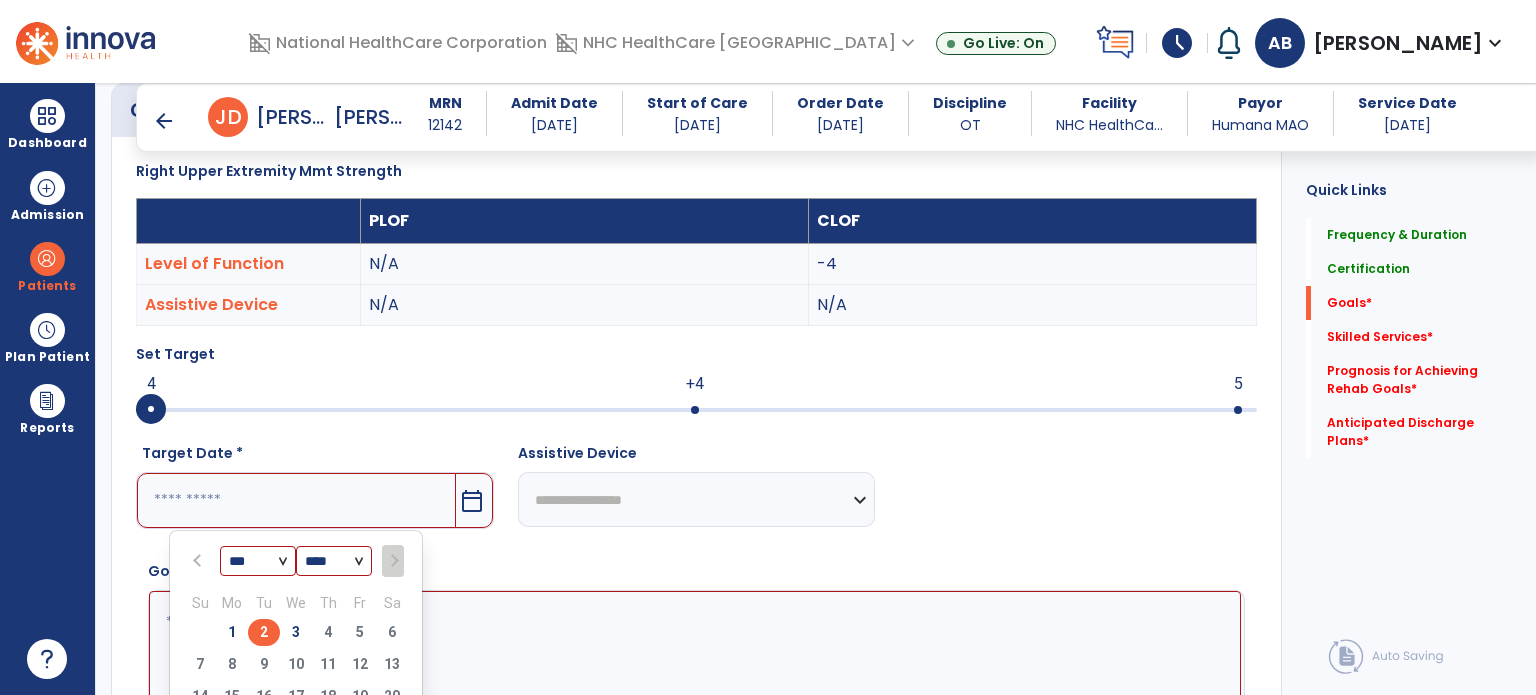 click on "2" at bounding box center [264, 632] 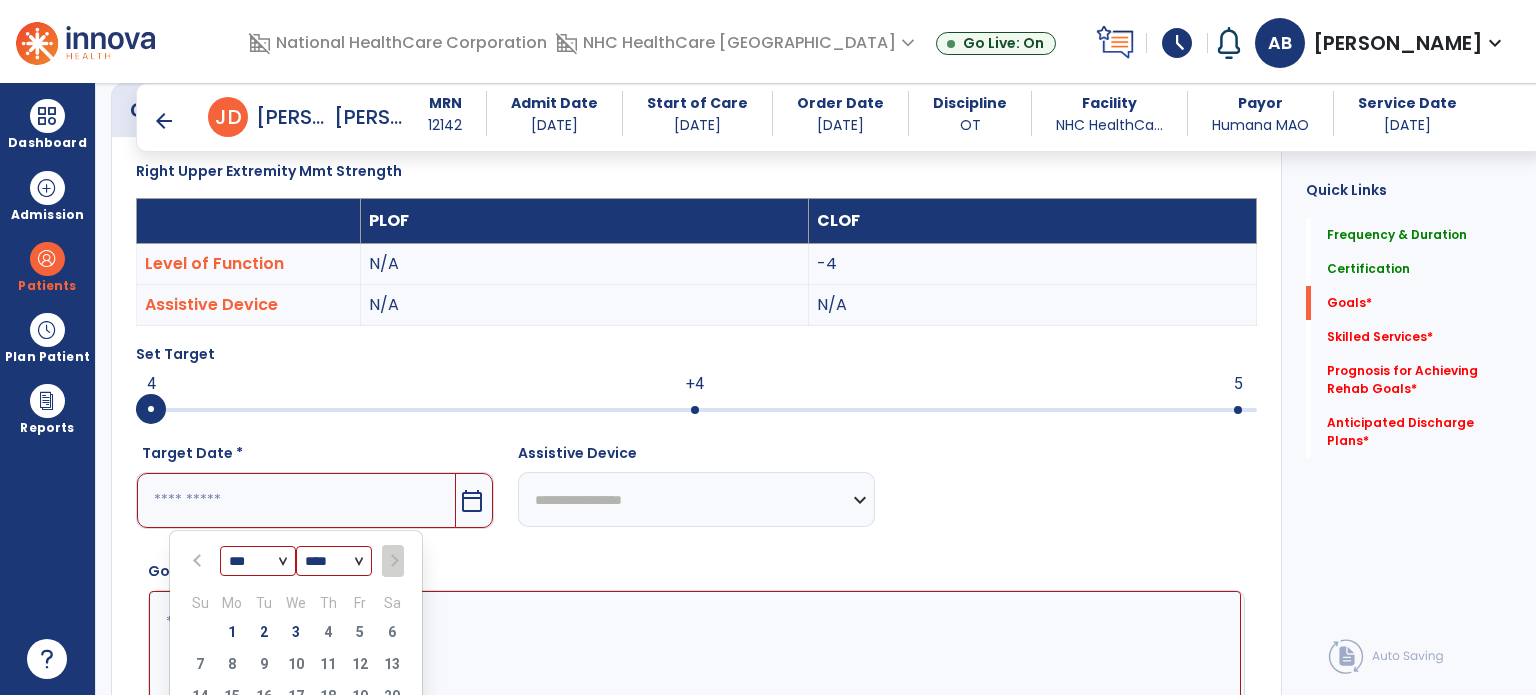 type on "********" 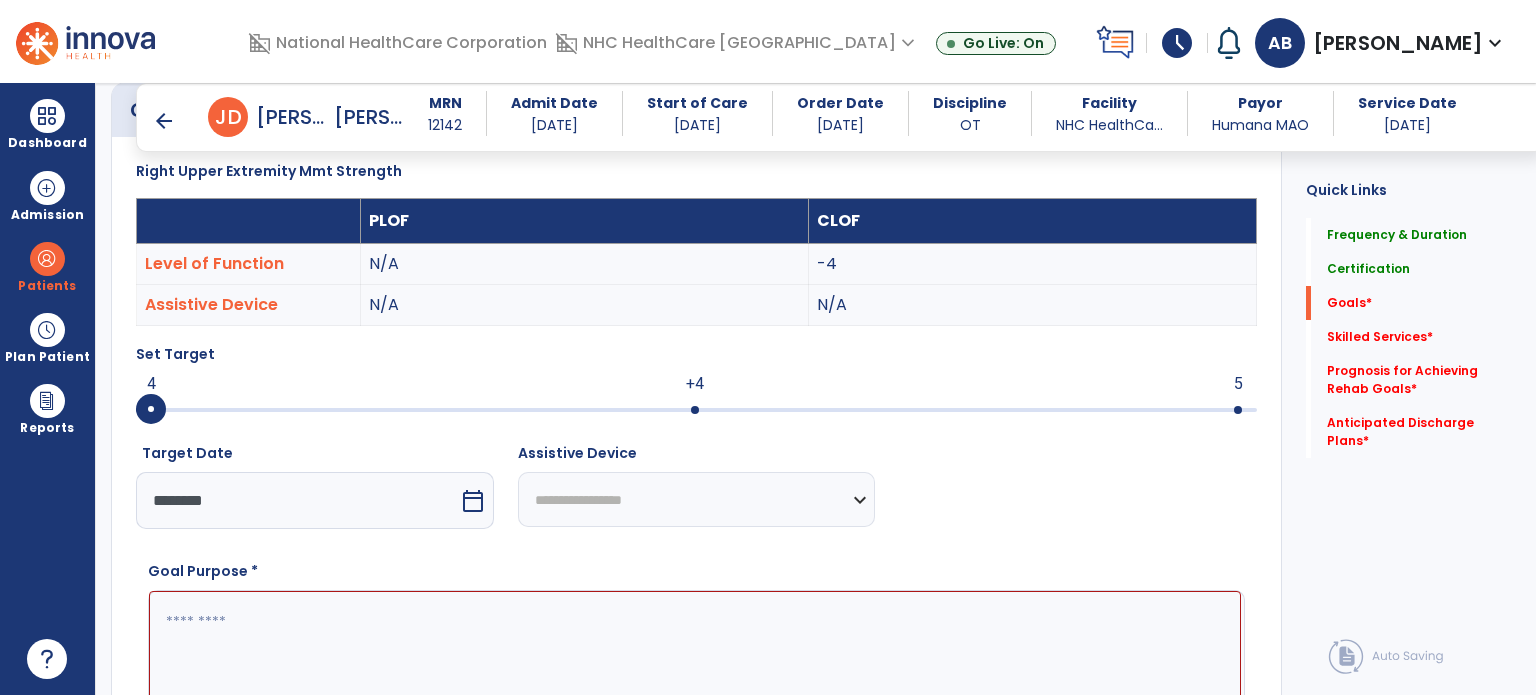 drag, startPoint x: 306, startPoint y: 642, endPoint x: 337, endPoint y: 657, distance: 34.43835 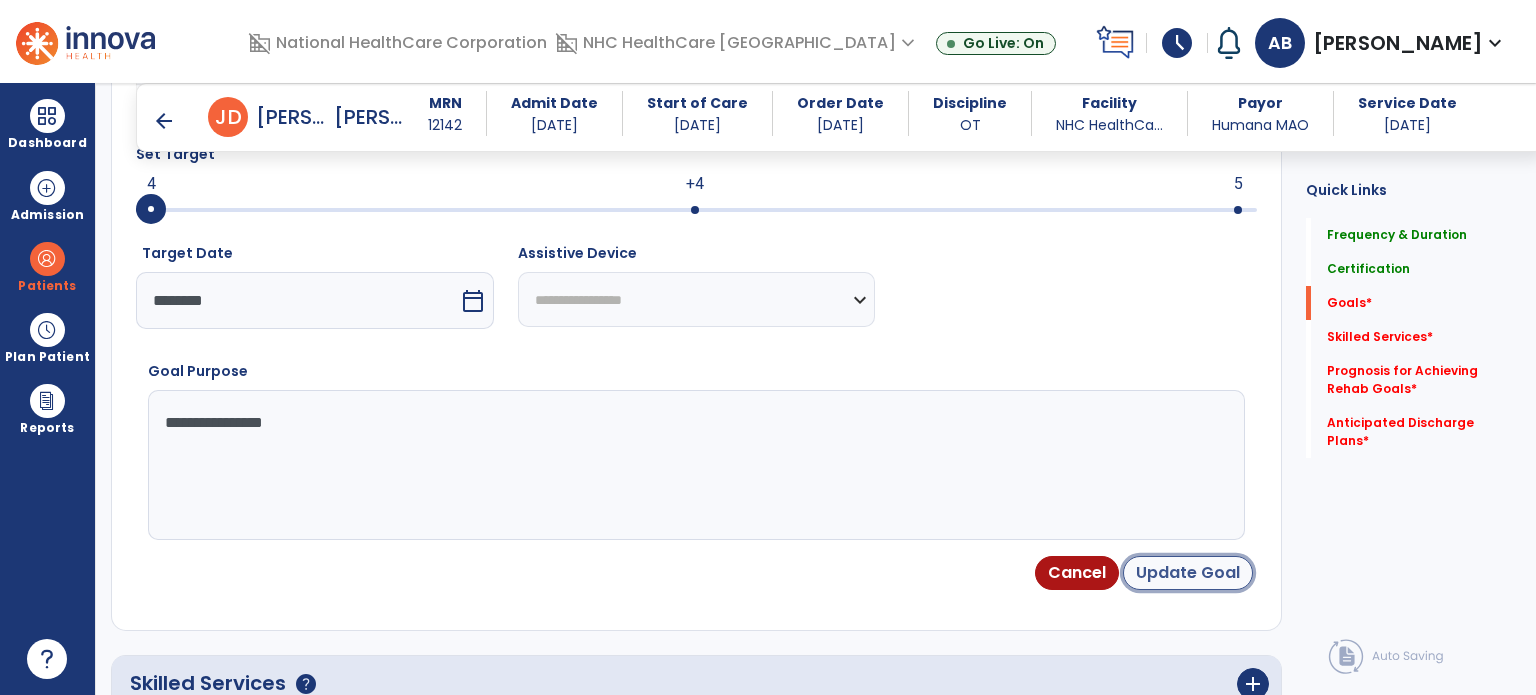 click on "Update Goal" at bounding box center (1188, 573) 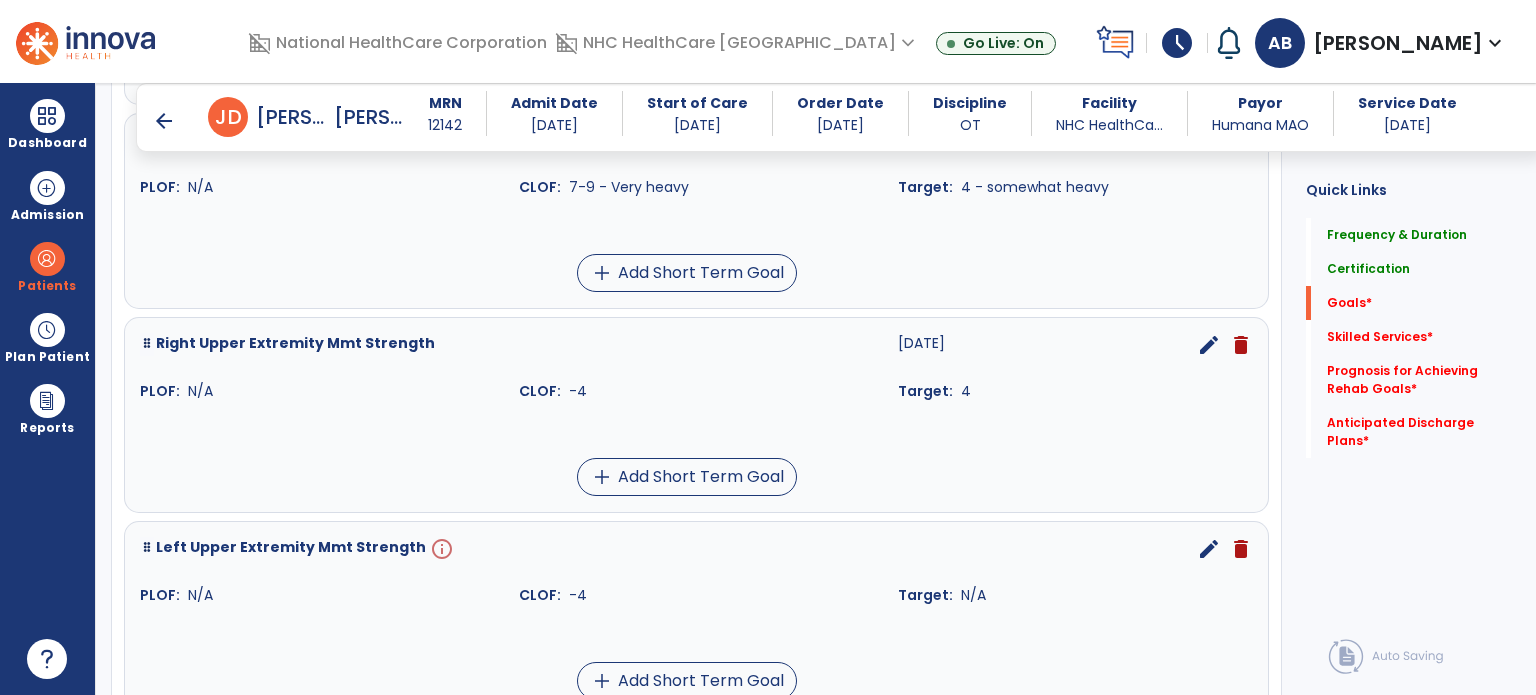 click on "edit" at bounding box center [1209, 549] 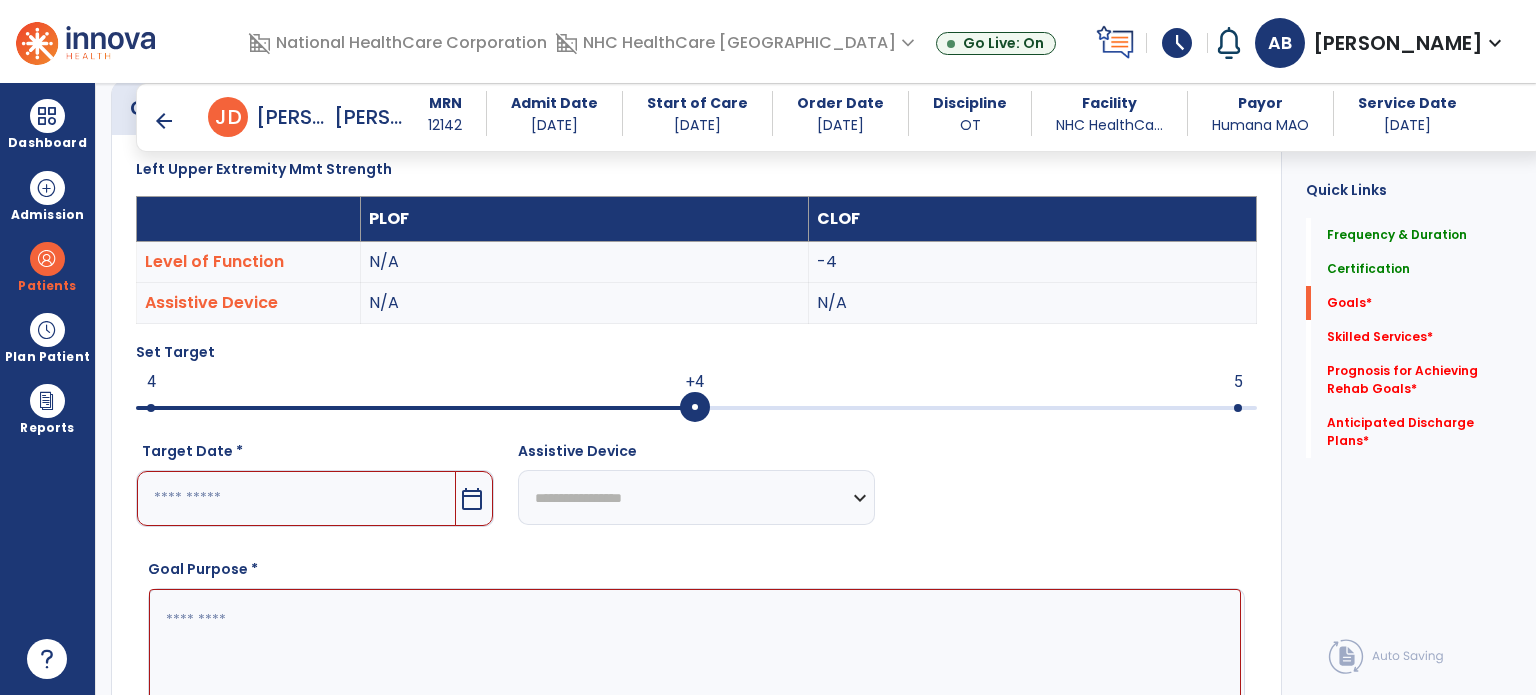 scroll, scrollTop: 534, scrollLeft: 0, axis: vertical 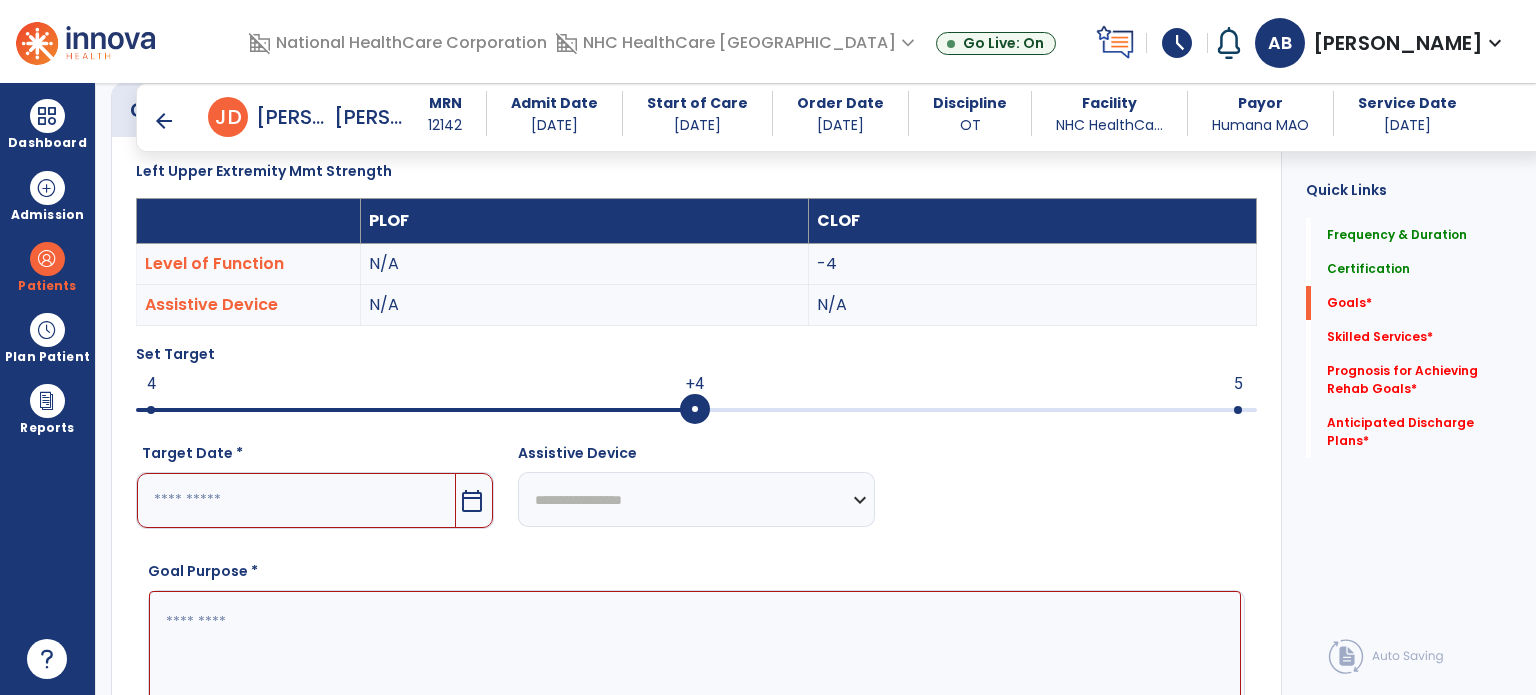 click at bounding box center [151, 410] 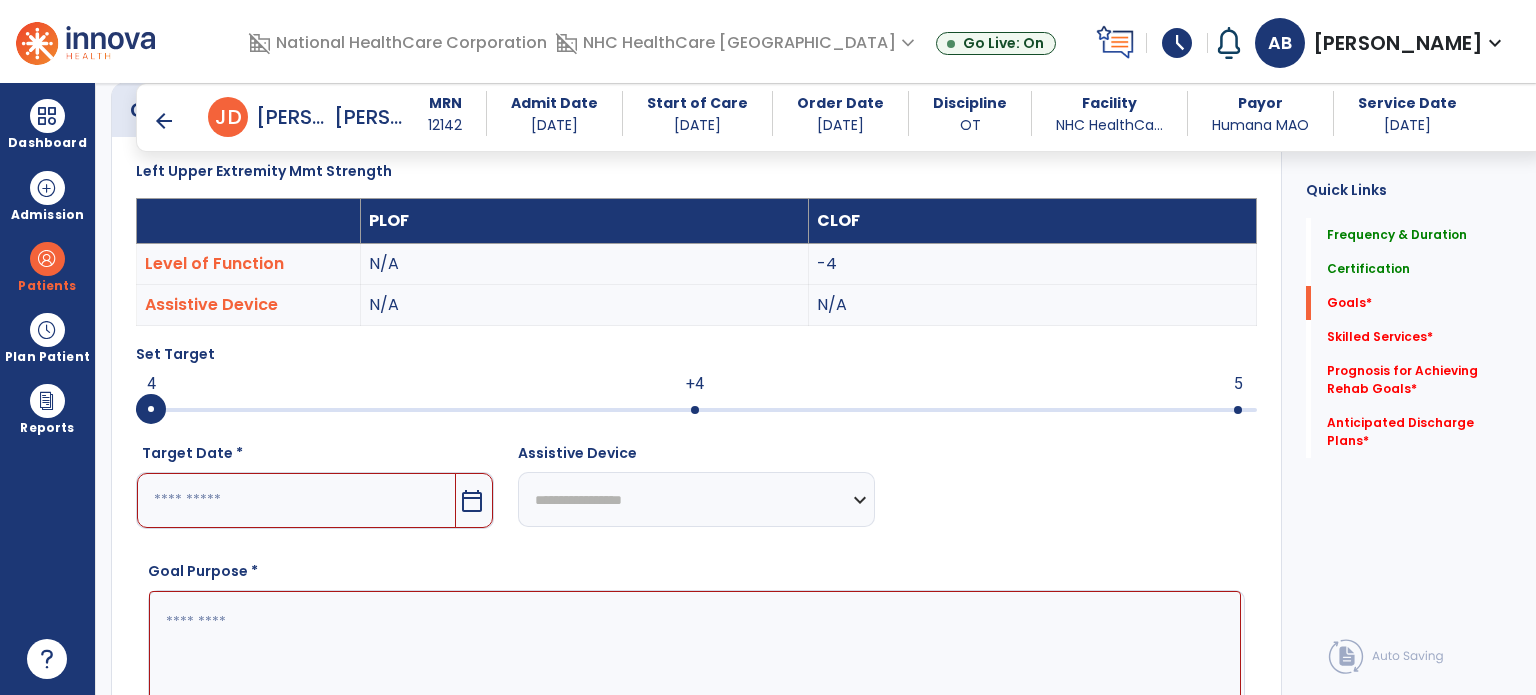 click at bounding box center [296, 500] 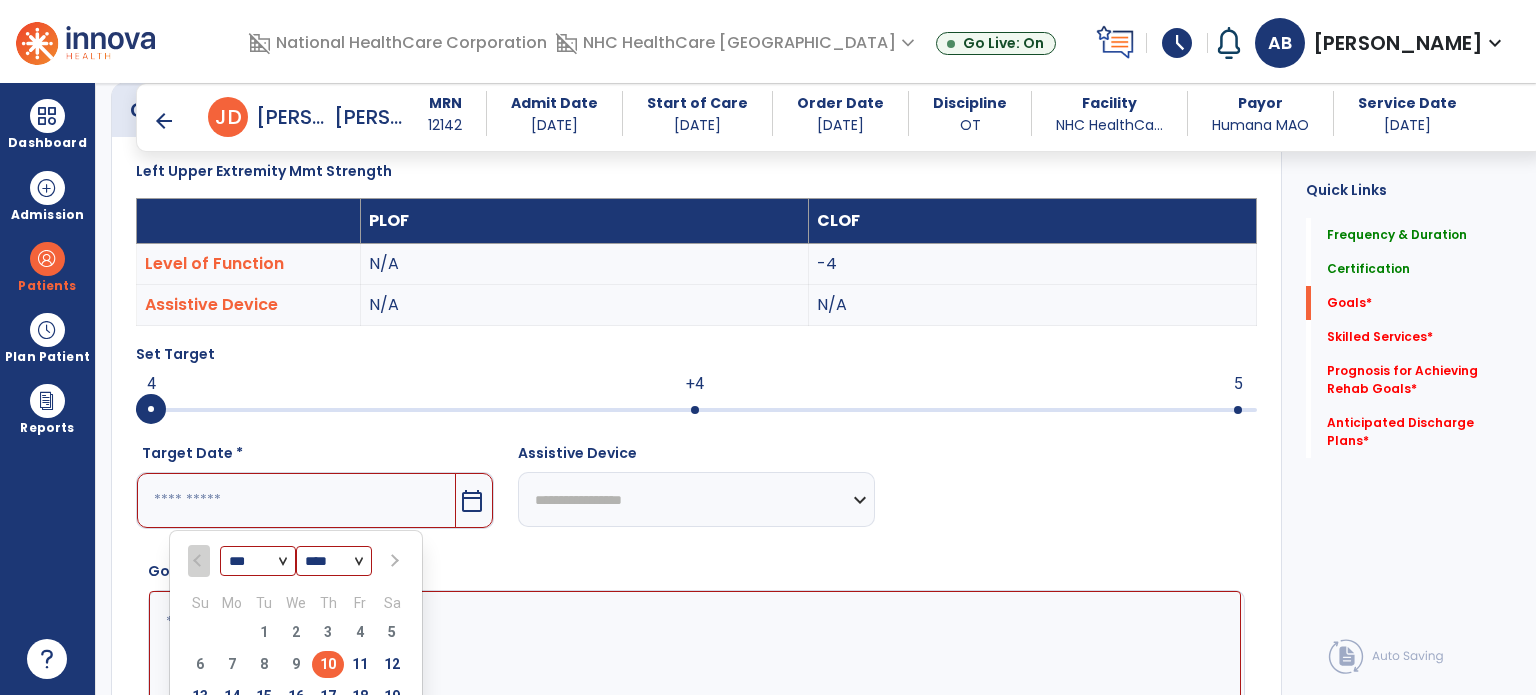 click at bounding box center [393, 561] 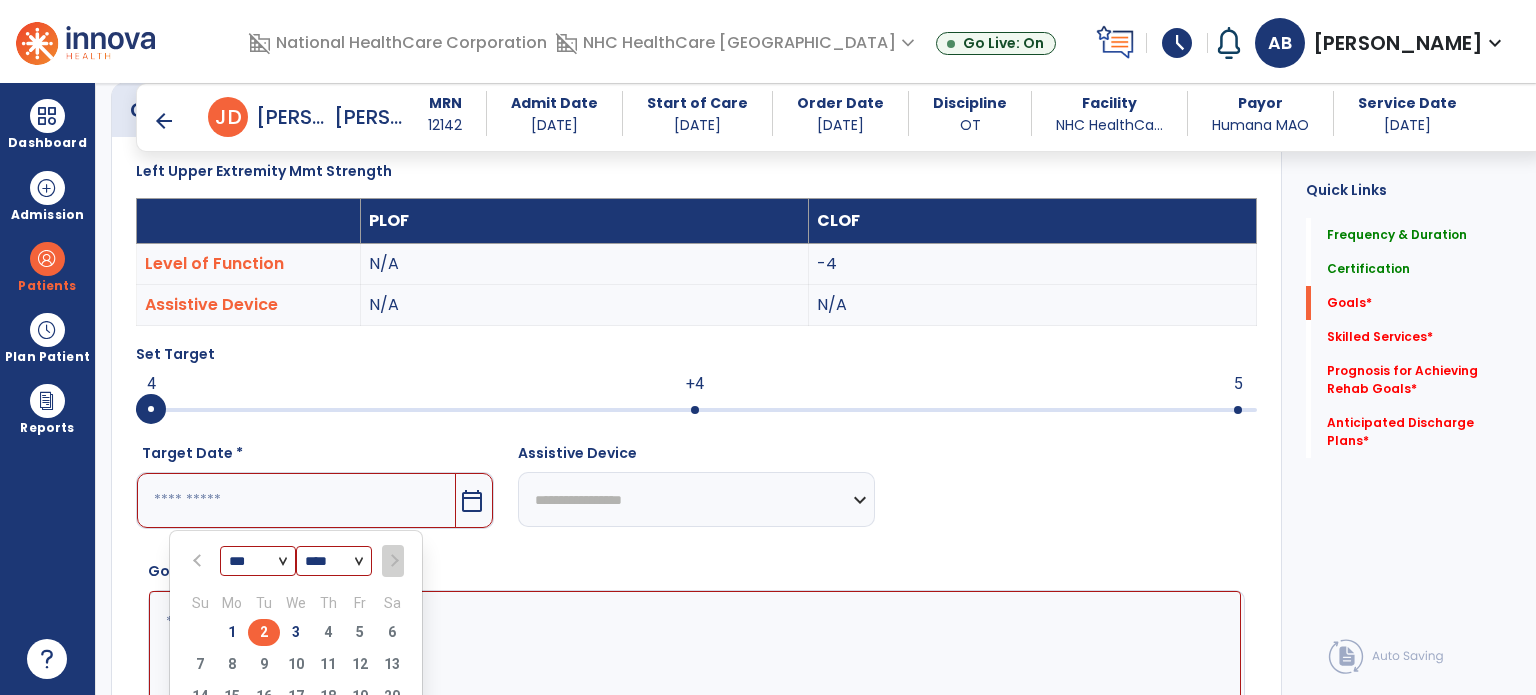 click on "2" at bounding box center (264, 632) 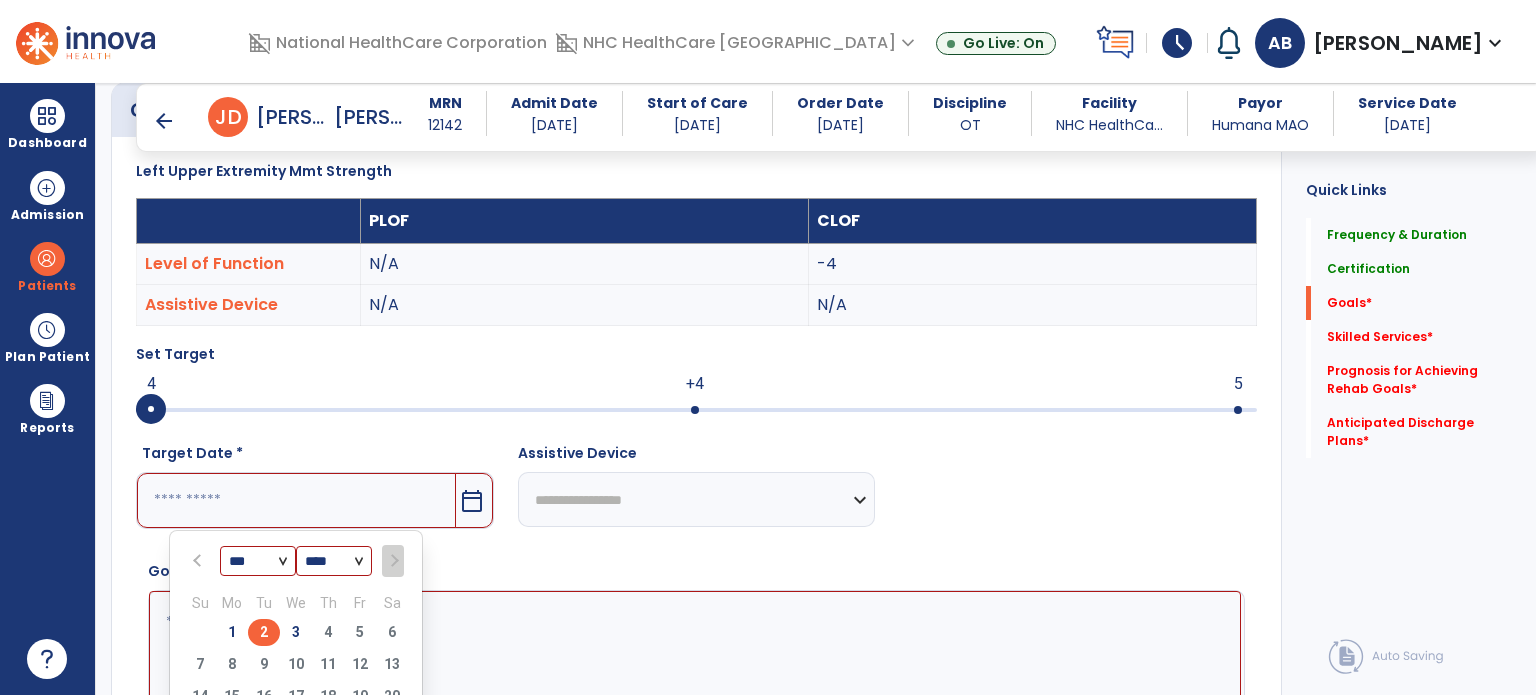type on "********" 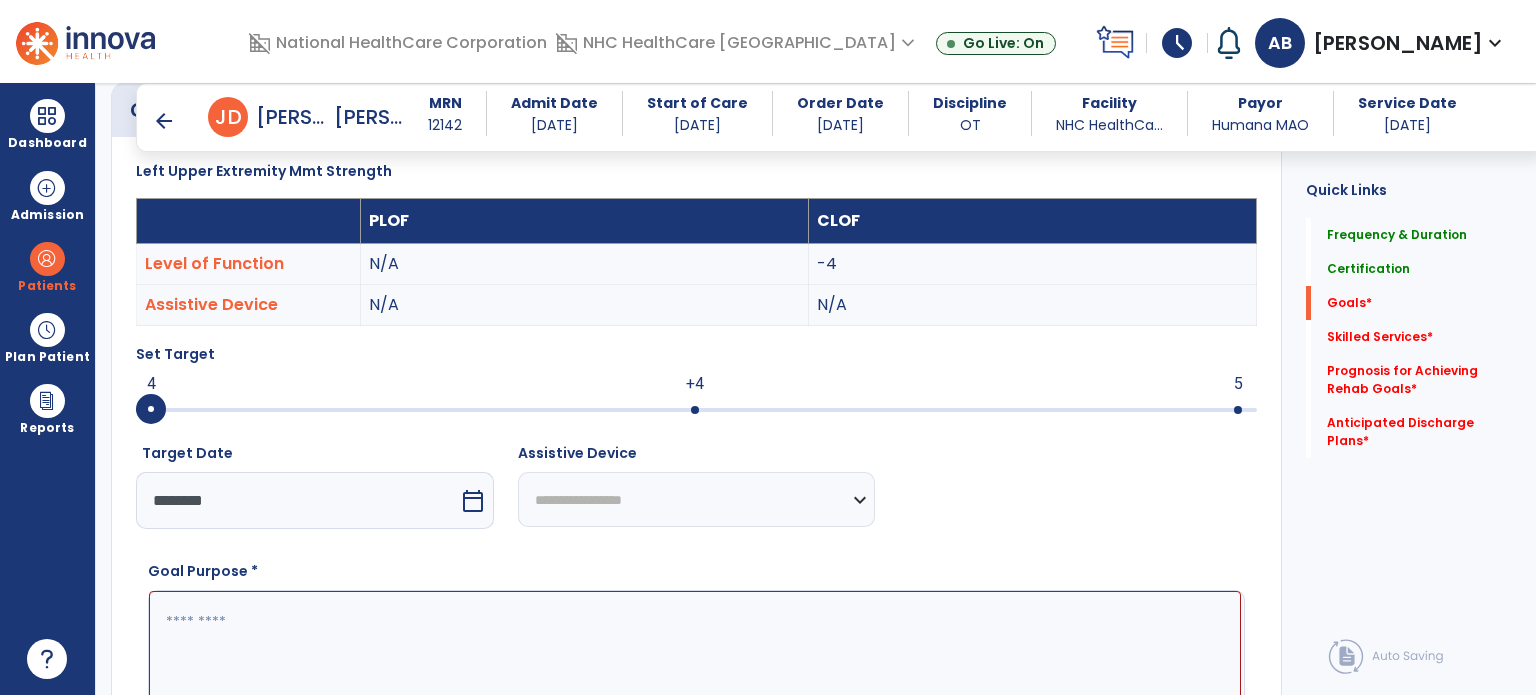 click at bounding box center [695, 666] 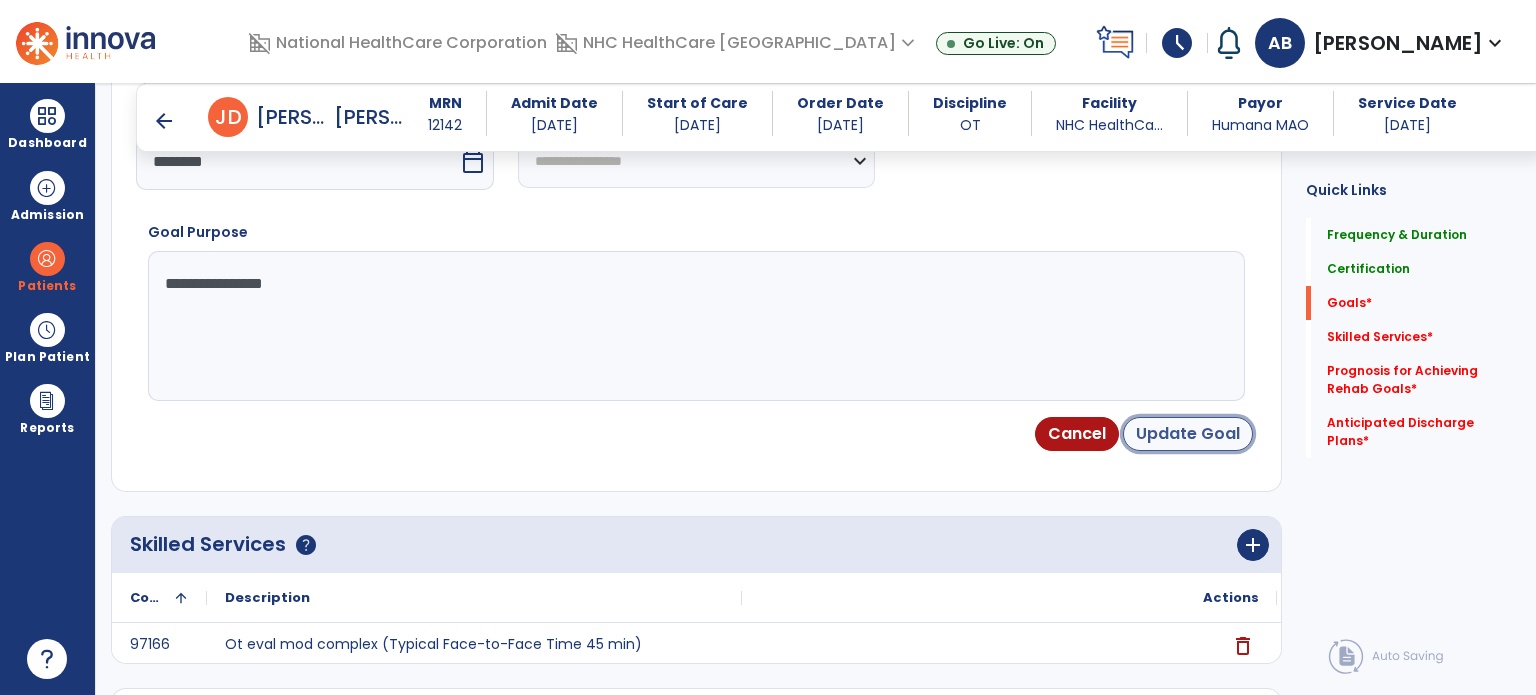 click on "Update Goal" at bounding box center (1188, 434) 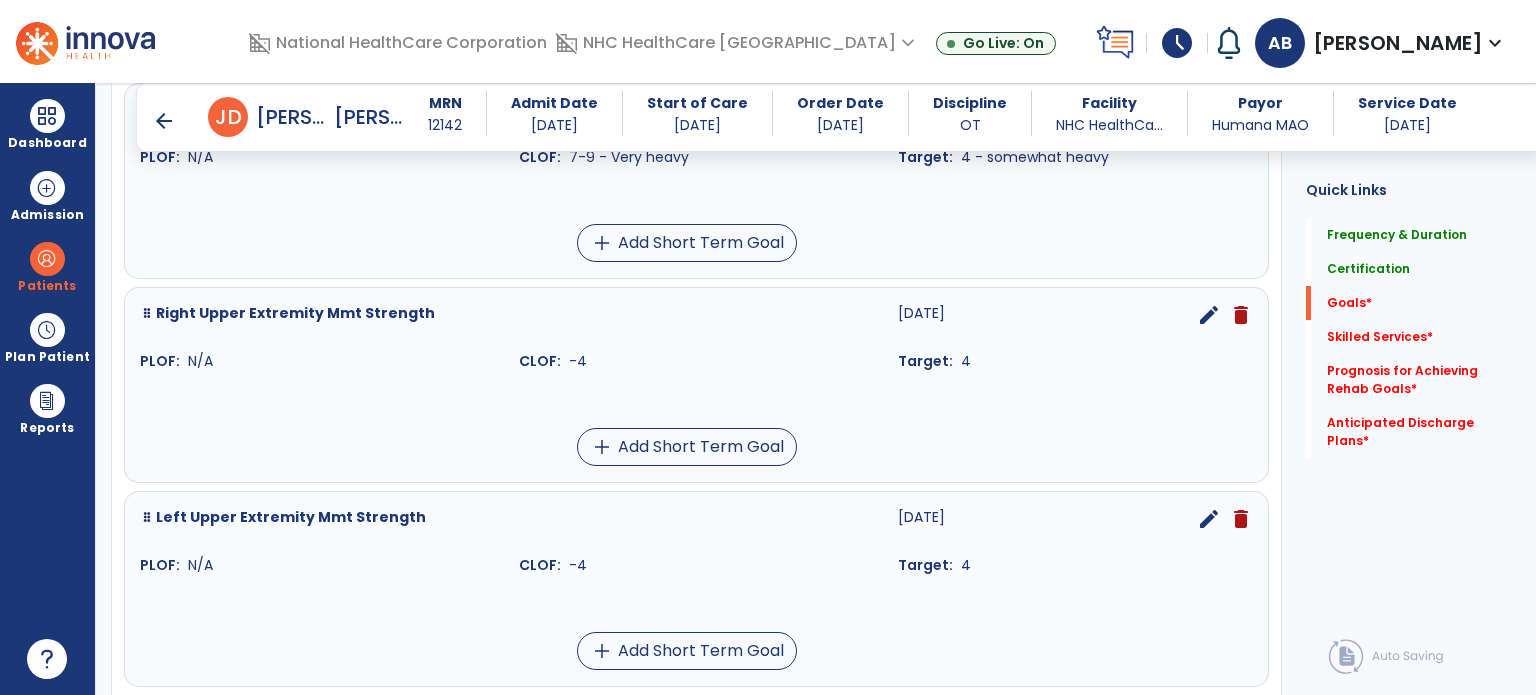 scroll, scrollTop: 1083, scrollLeft: 0, axis: vertical 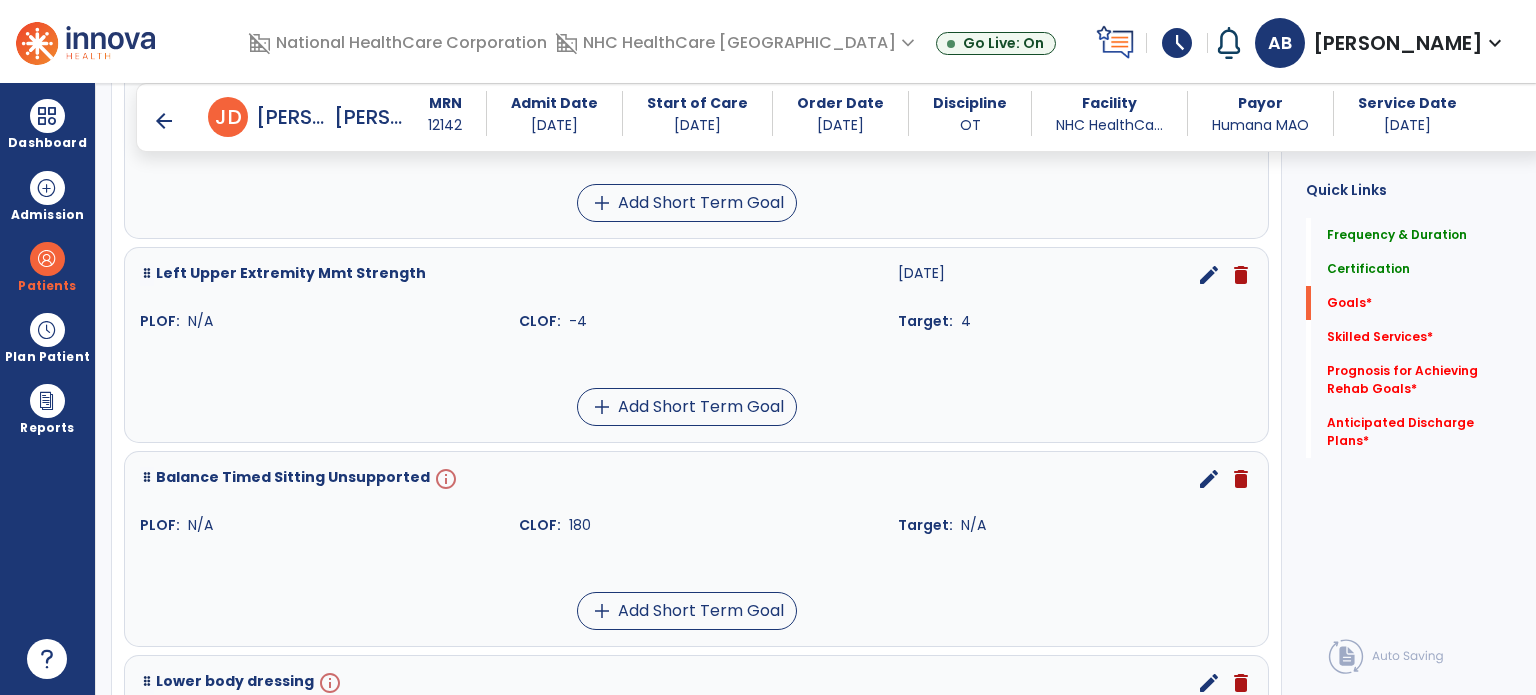 click on "edit" at bounding box center [1209, 479] 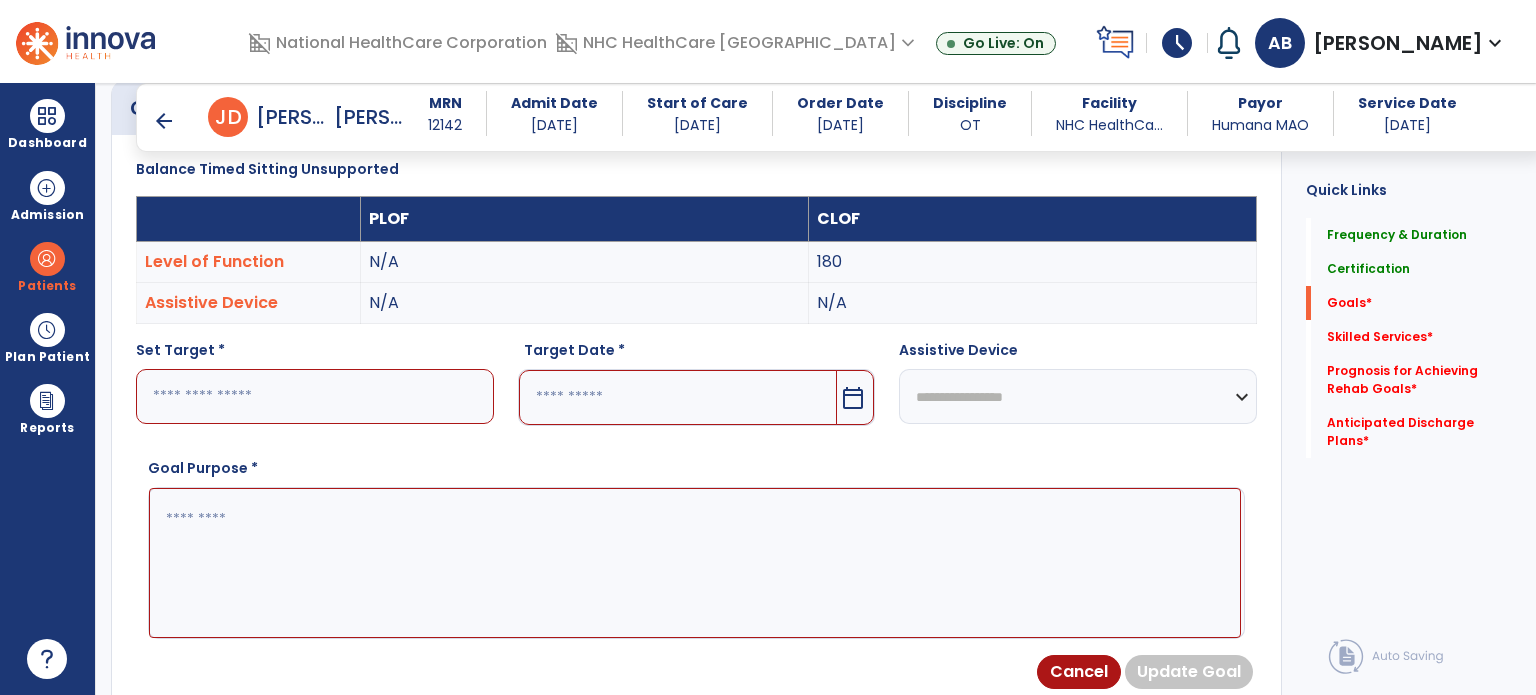 scroll, scrollTop: 534, scrollLeft: 0, axis: vertical 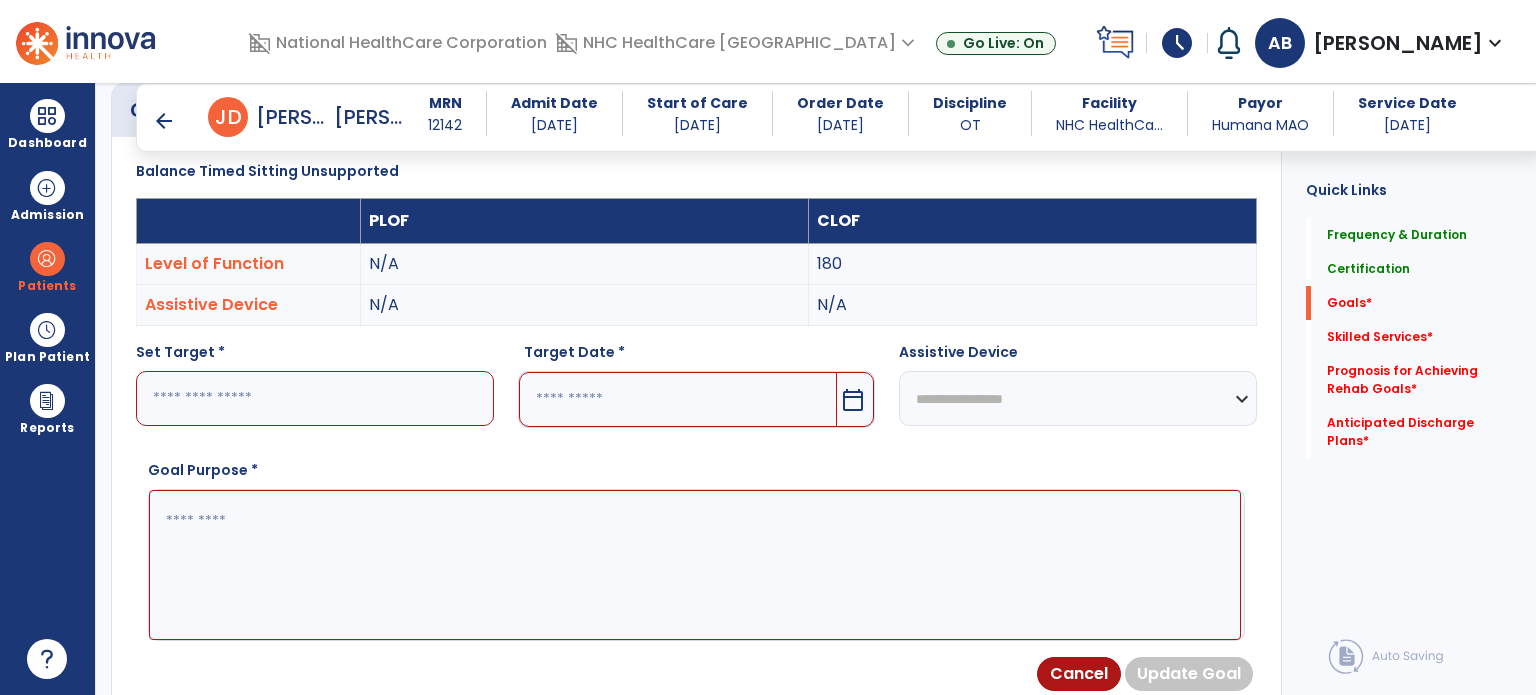 click at bounding box center [315, 398] 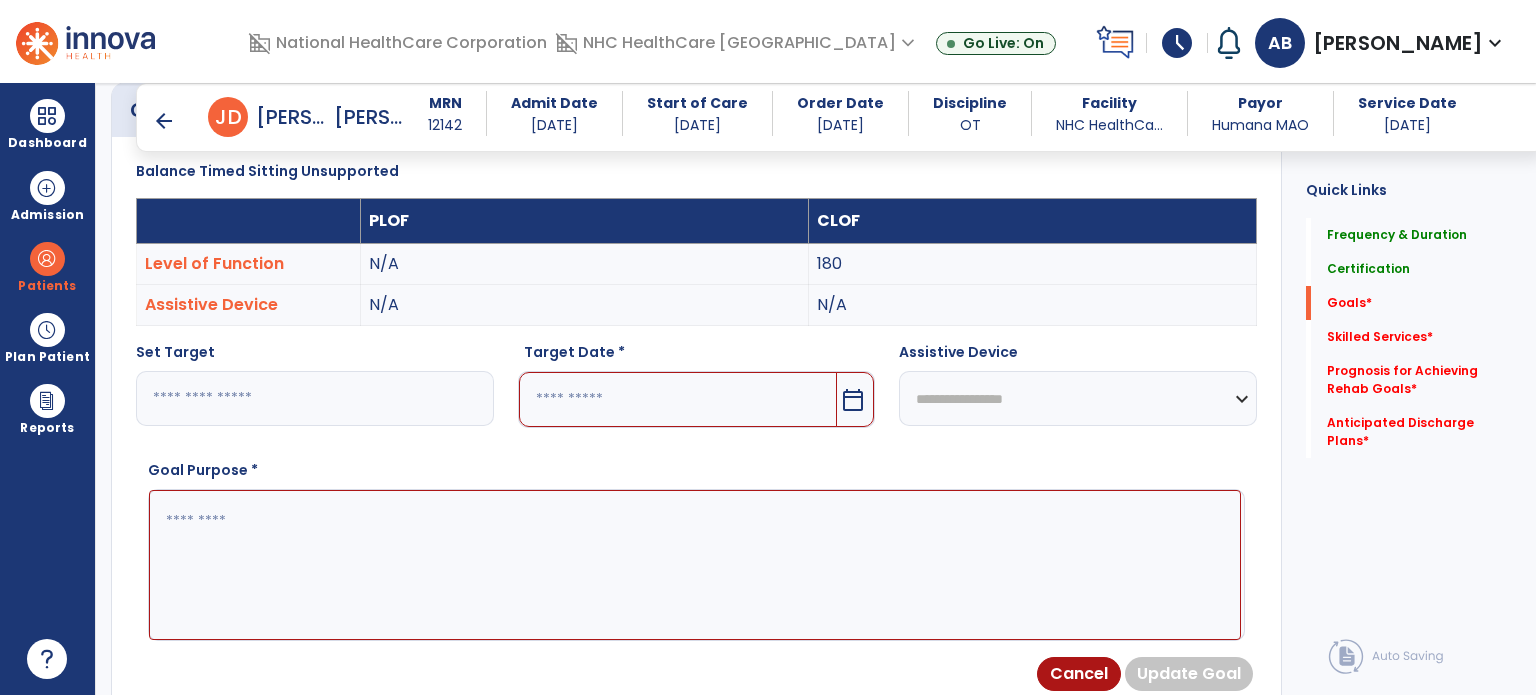 type on "***" 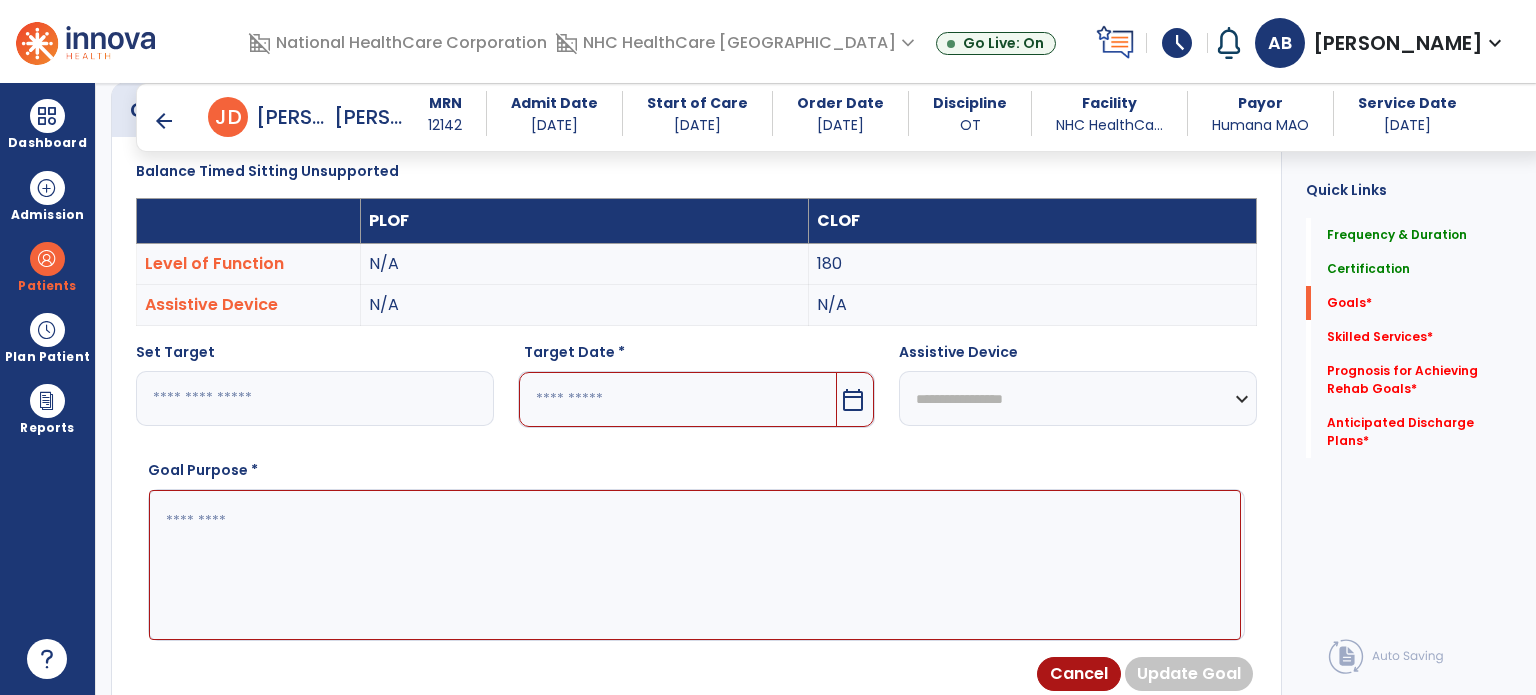 click at bounding box center (678, 399) 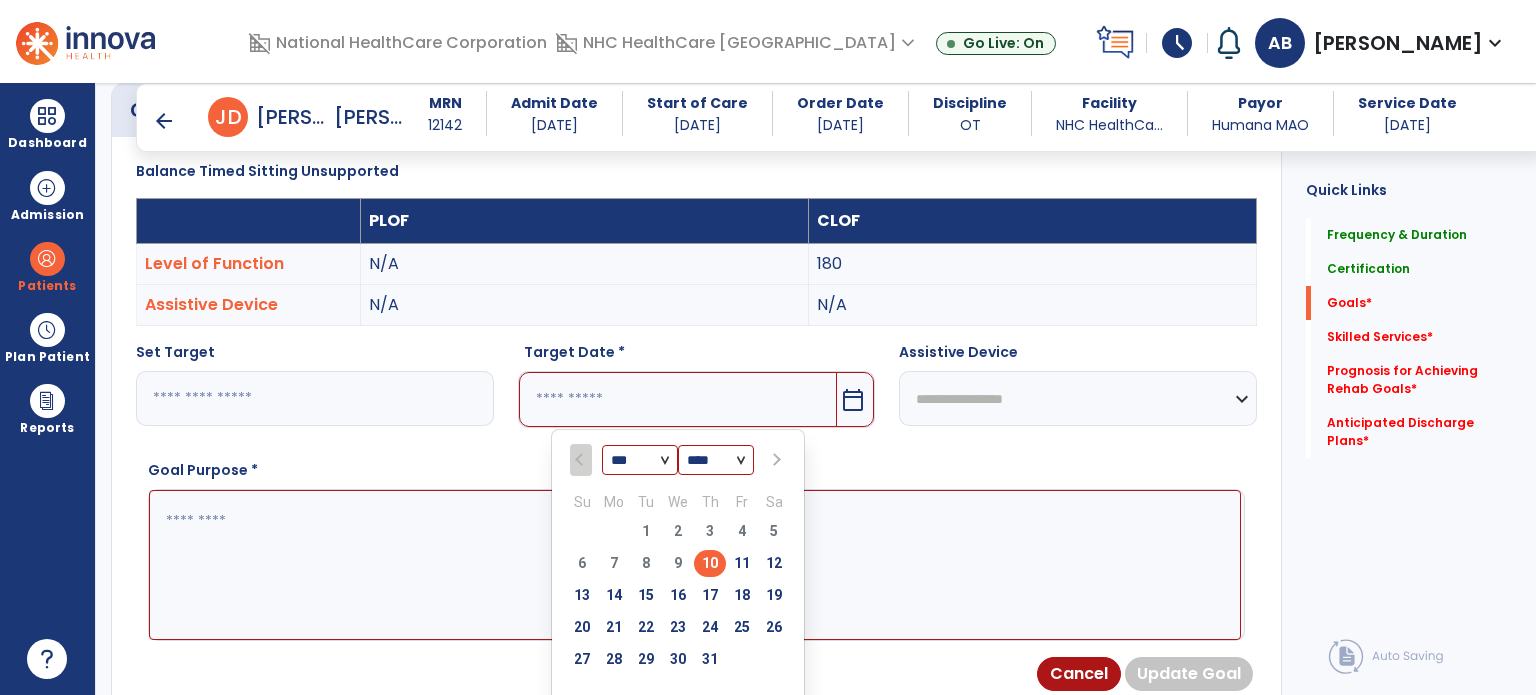 click at bounding box center [775, 460] 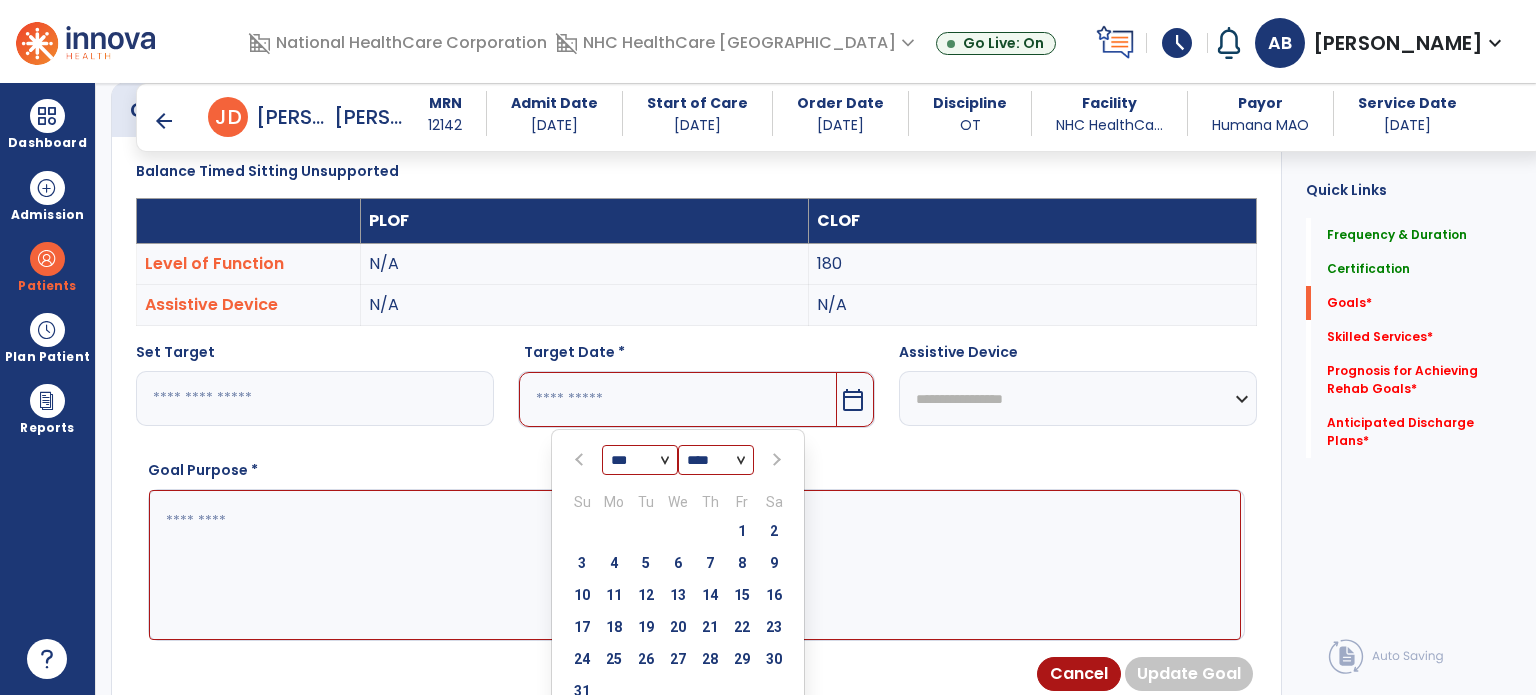 click at bounding box center [775, 460] 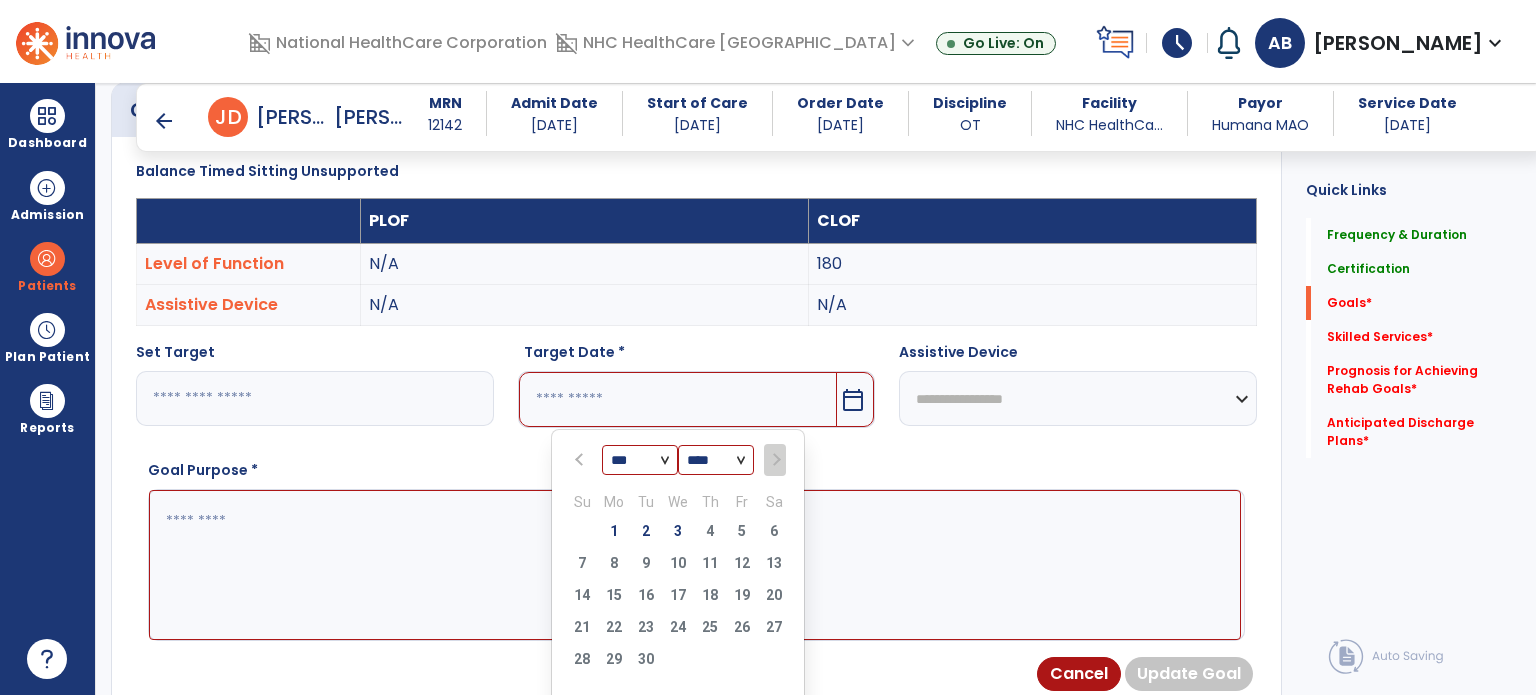 click on "2" at bounding box center [646, 531] 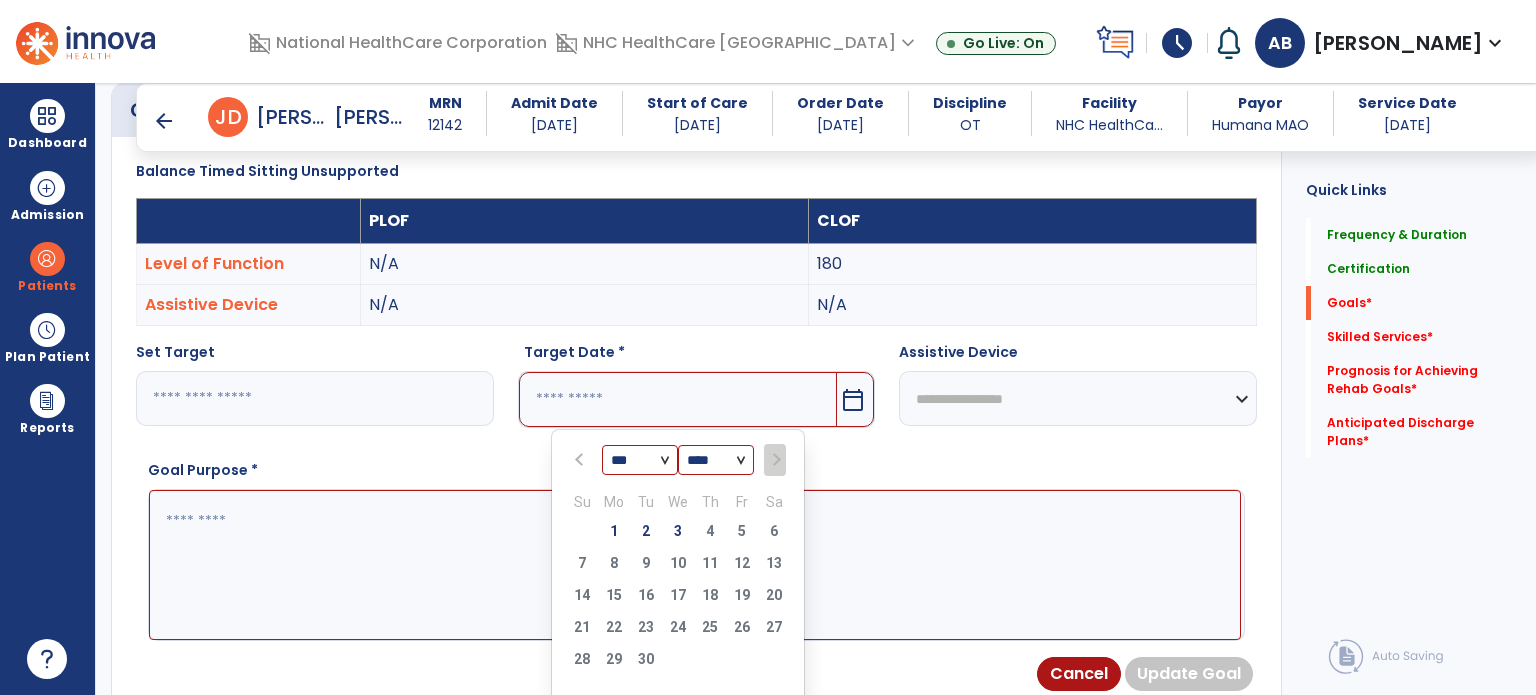 type on "********" 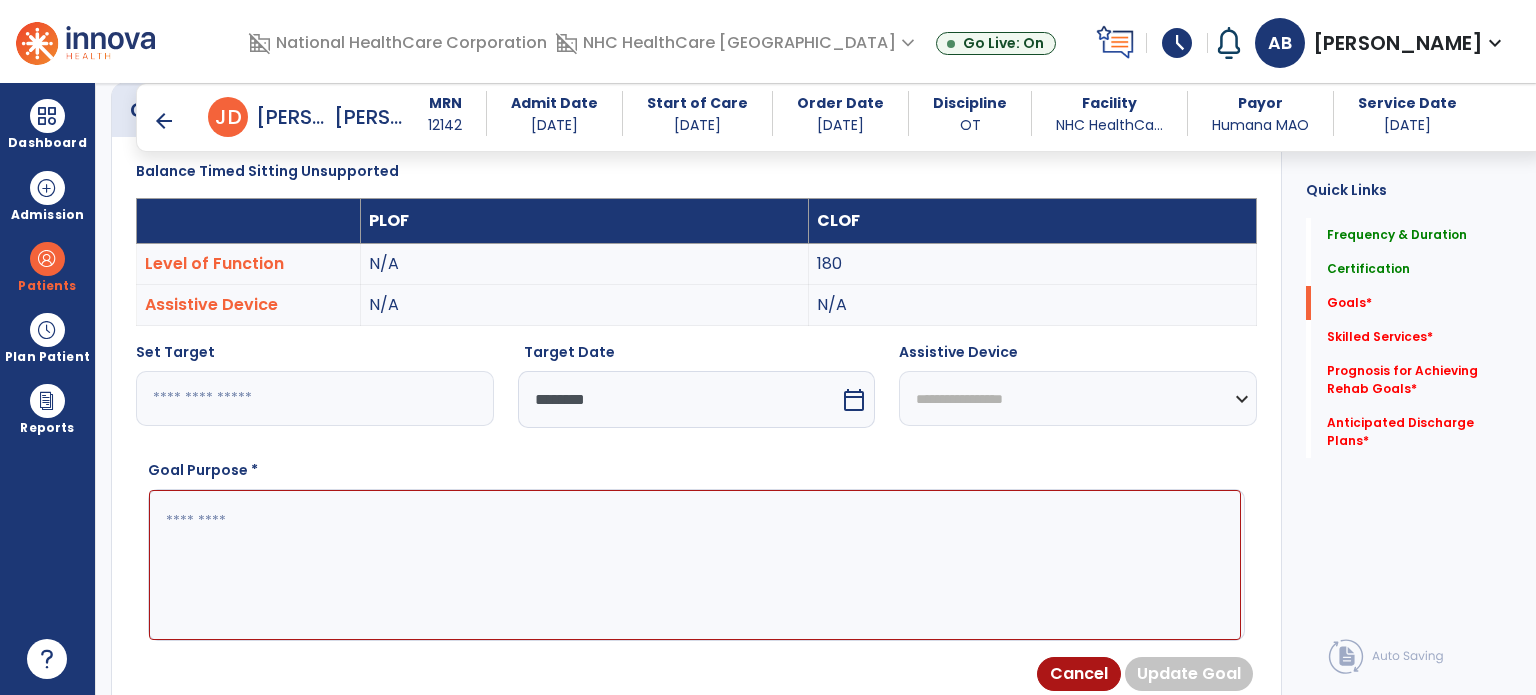 click at bounding box center (695, 565) 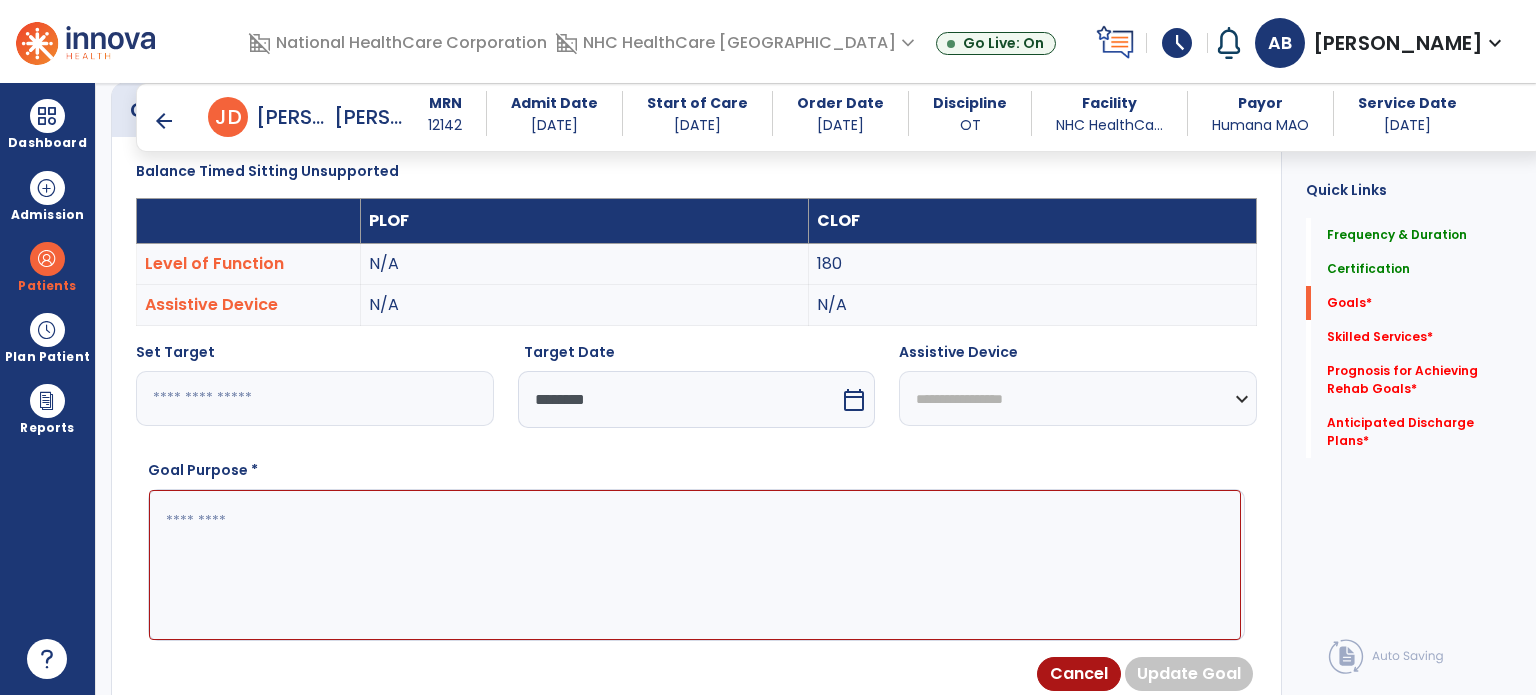 paste on "**********" 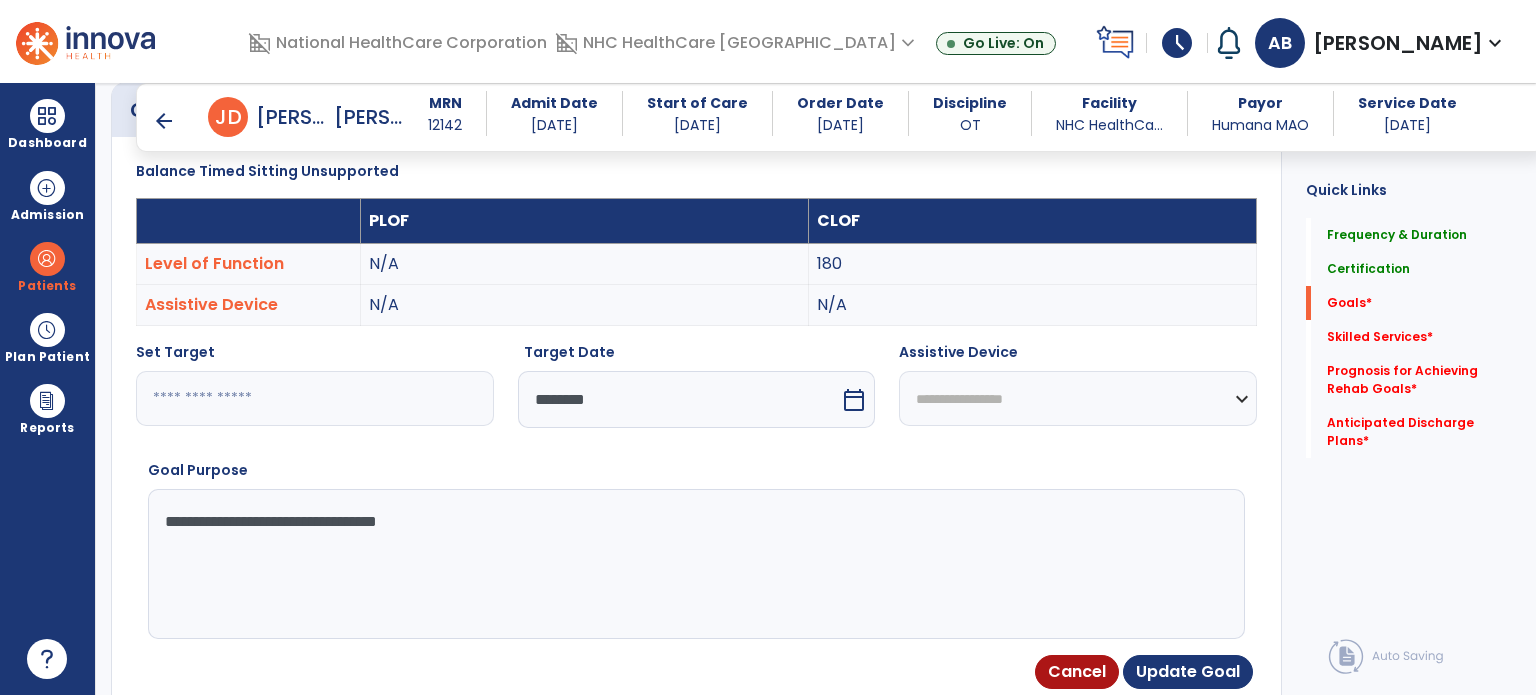 click on "**********" at bounding box center [695, 564] 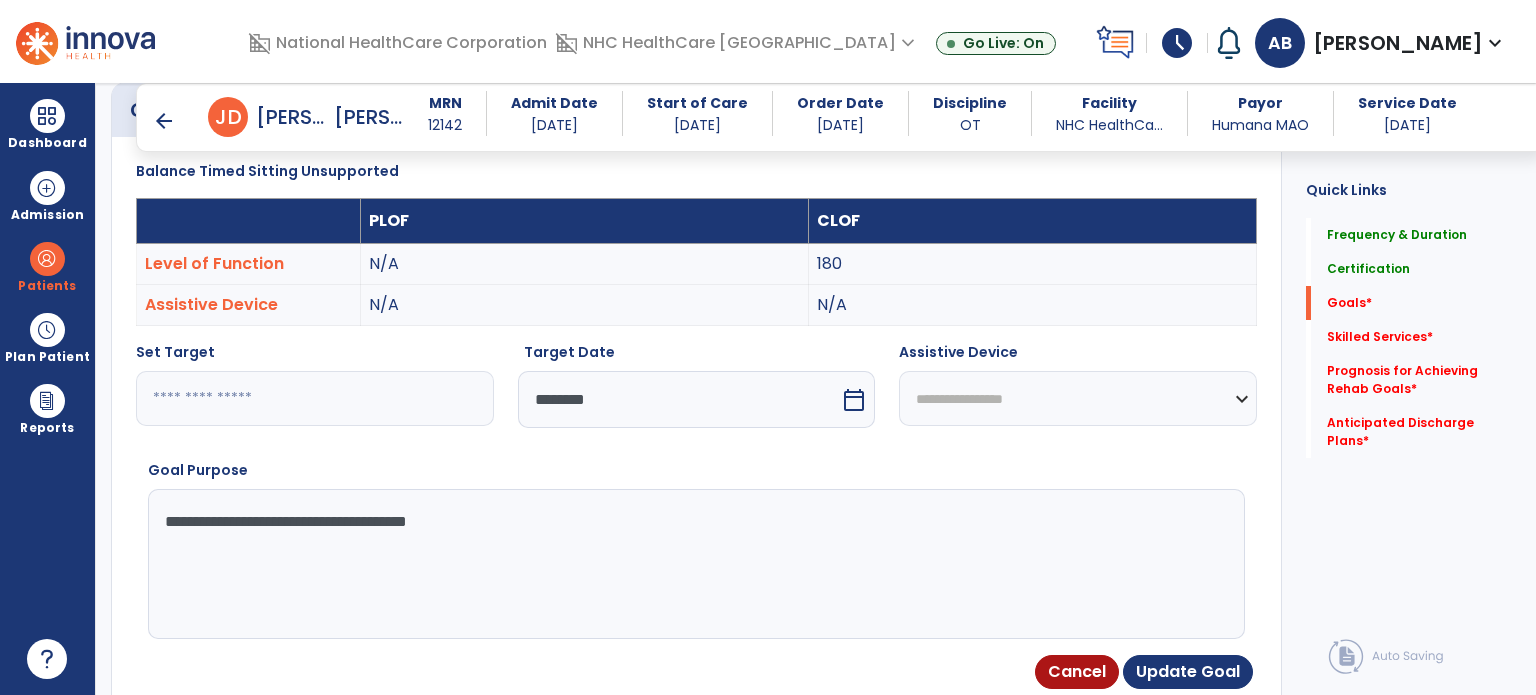 paste on "**********" 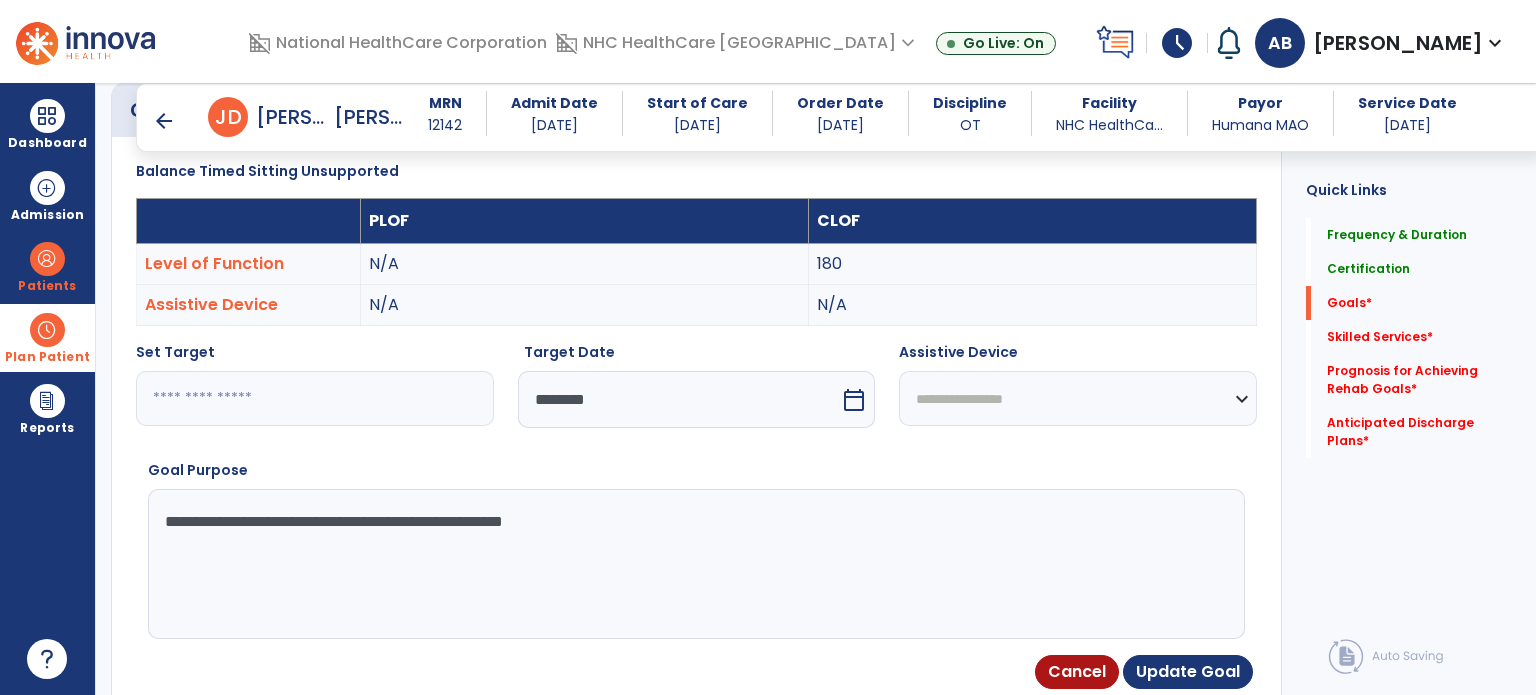 drag, startPoint x: 288, startPoint y: 519, endPoint x: 0, endPoint y: 371, distance: 323.8024 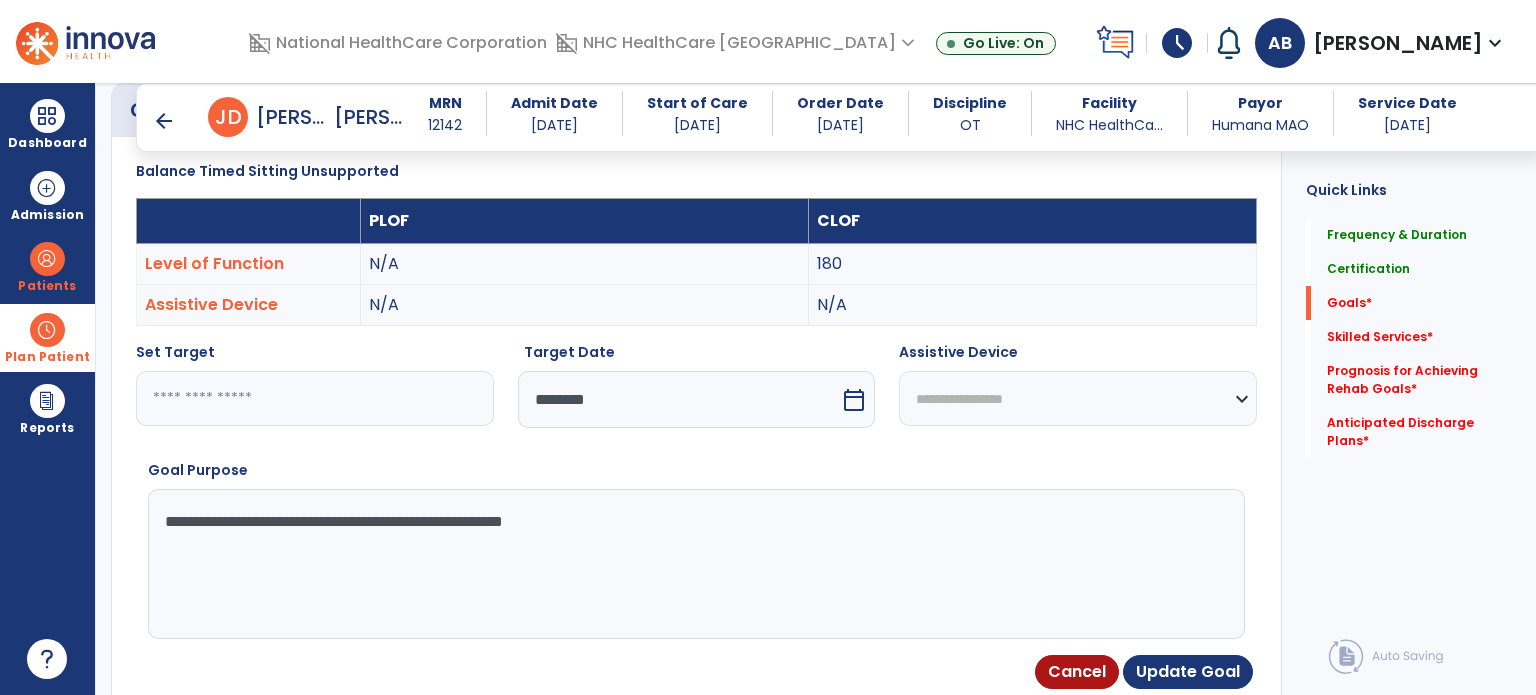 click on "Dashboard  dashboard  Therapist Dashboard Admission Patients  format_list_bulleted  Patient List  space_dashboard  Patient Board  insert_chart  PDPM Board Plan Patient  event_note  Planner  content_paste_go  Scheduler  content_paste_go  Whiteboard Reports  export_notes  Billing Exports  note_alt  EOM Report  event_note  Minutes By Payor  inbox_customize  Service Log  playlist_add_check  Triple Check Report  arrow_back   Evaluation Document   arrow_back      [PERSON_NAME],   [PERSON_NAME]  MRN [MEDICAL_RECORD_NUMBER] Admit Date [DATE] Start of Care [DATE] Order Date [DATE] Discipline OT Facility NHC HealthCa... Payor Humana MAO Service Date [DATE]  Medical Review  0  Background Assess...  0  Patient Assessment  0  Medical Necessity  0  Evaluation Type  0  Plan of Care  4 Frequency & Duration  Frequency  ********* ** ** ** ** ** ** **  Duration  * ******** ***** Certification From [DATE] Certification Through [DATE] Goals     Balance  Timed Sitting Unsupported PLOF CLOF Level of Function  N/A   180   N/A   N/A" at bounding box center (768, 347) 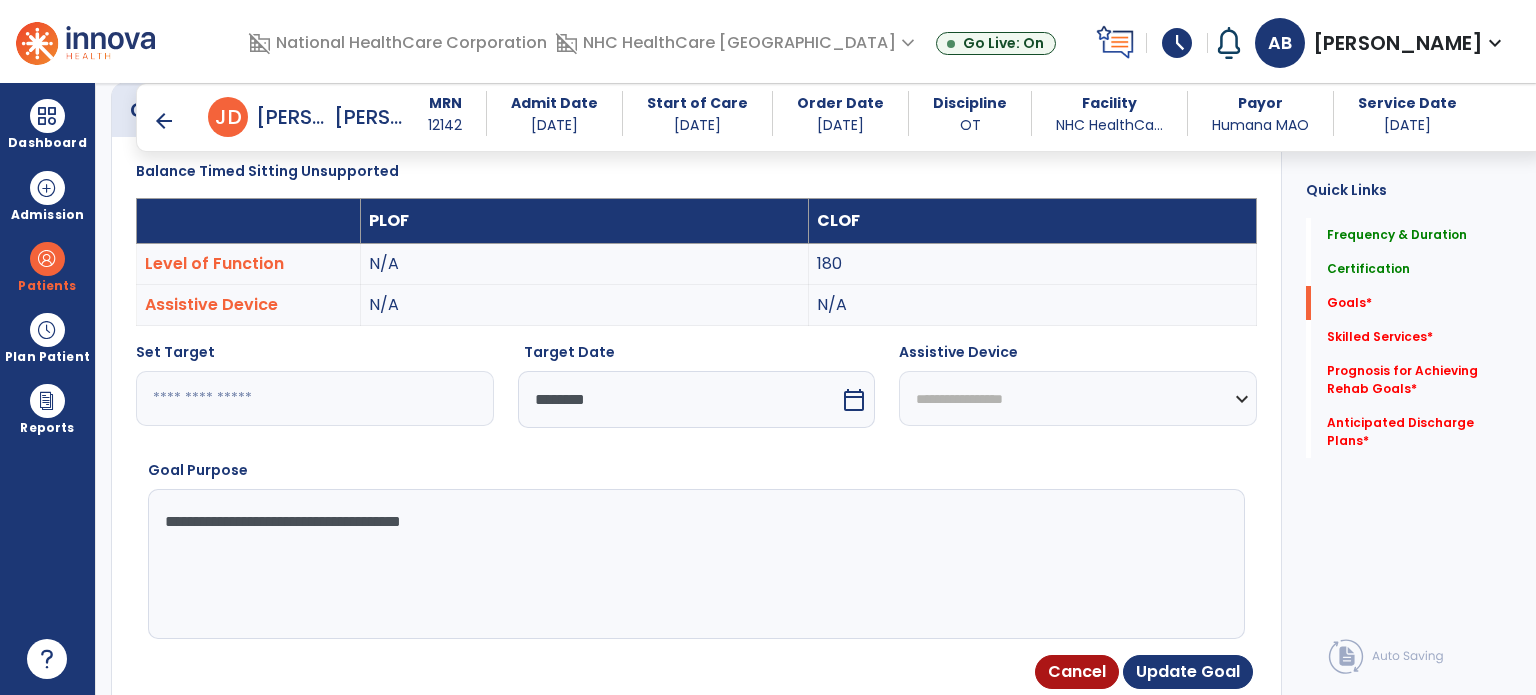 type on "**********" 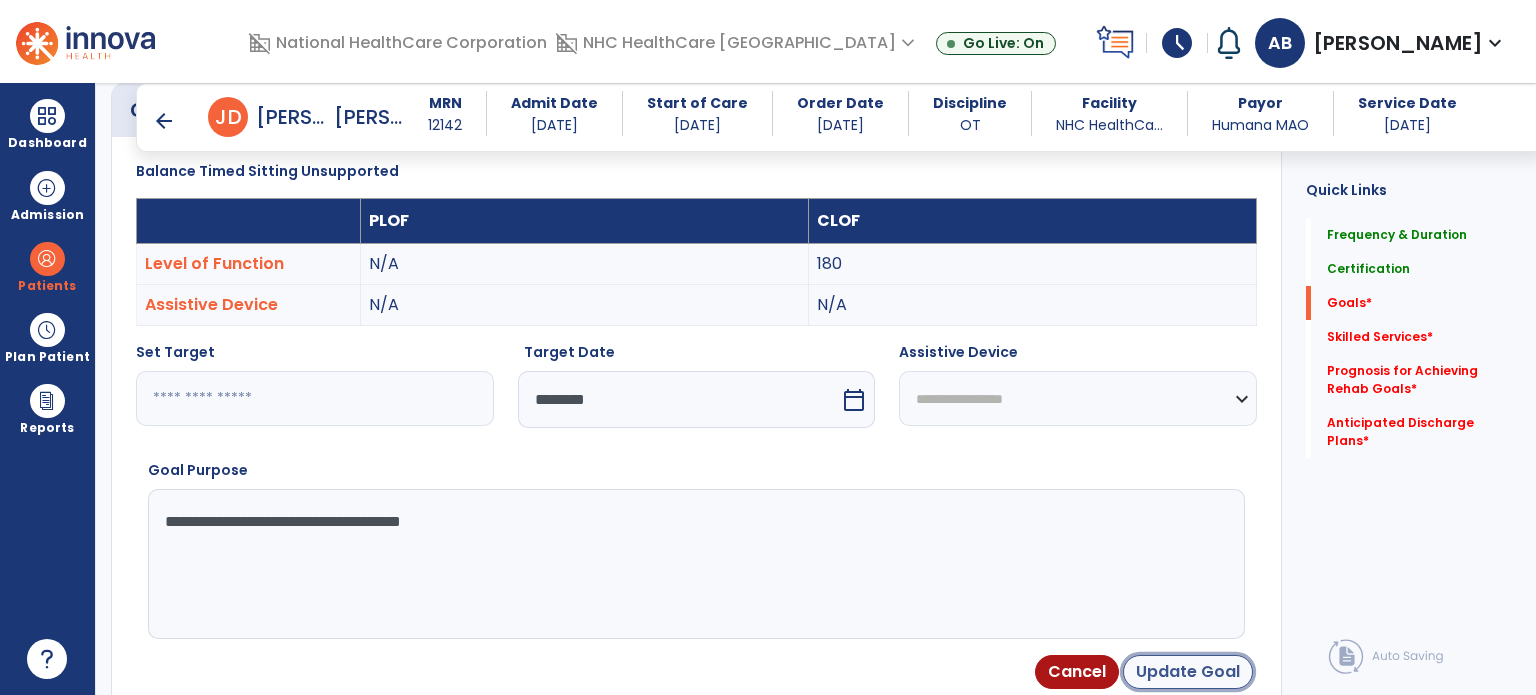 click on "Update Goal" at bounding box center [1188, 672] 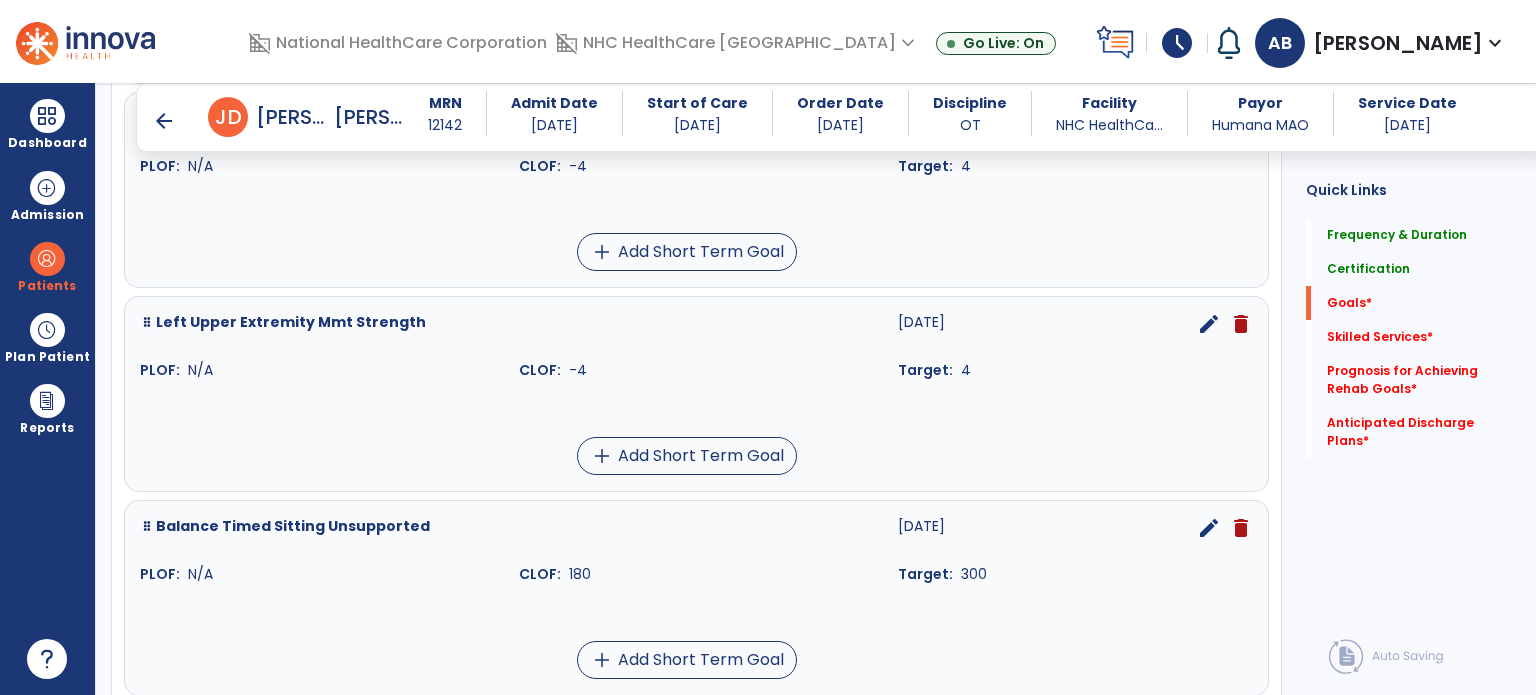 scroll, scrollTop: 1334, scrollLeft: 0, axis: vertical 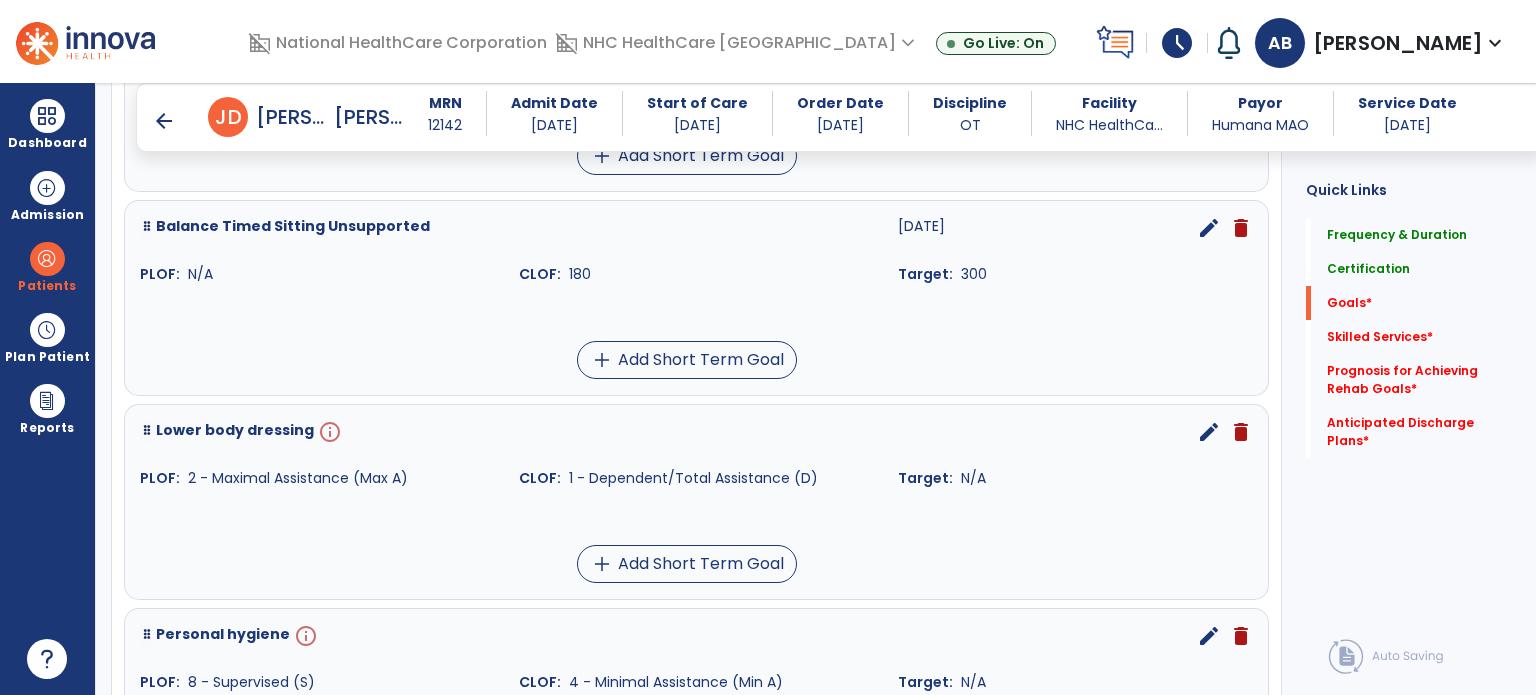 click on "edit" at bounding box center (1209, 432) 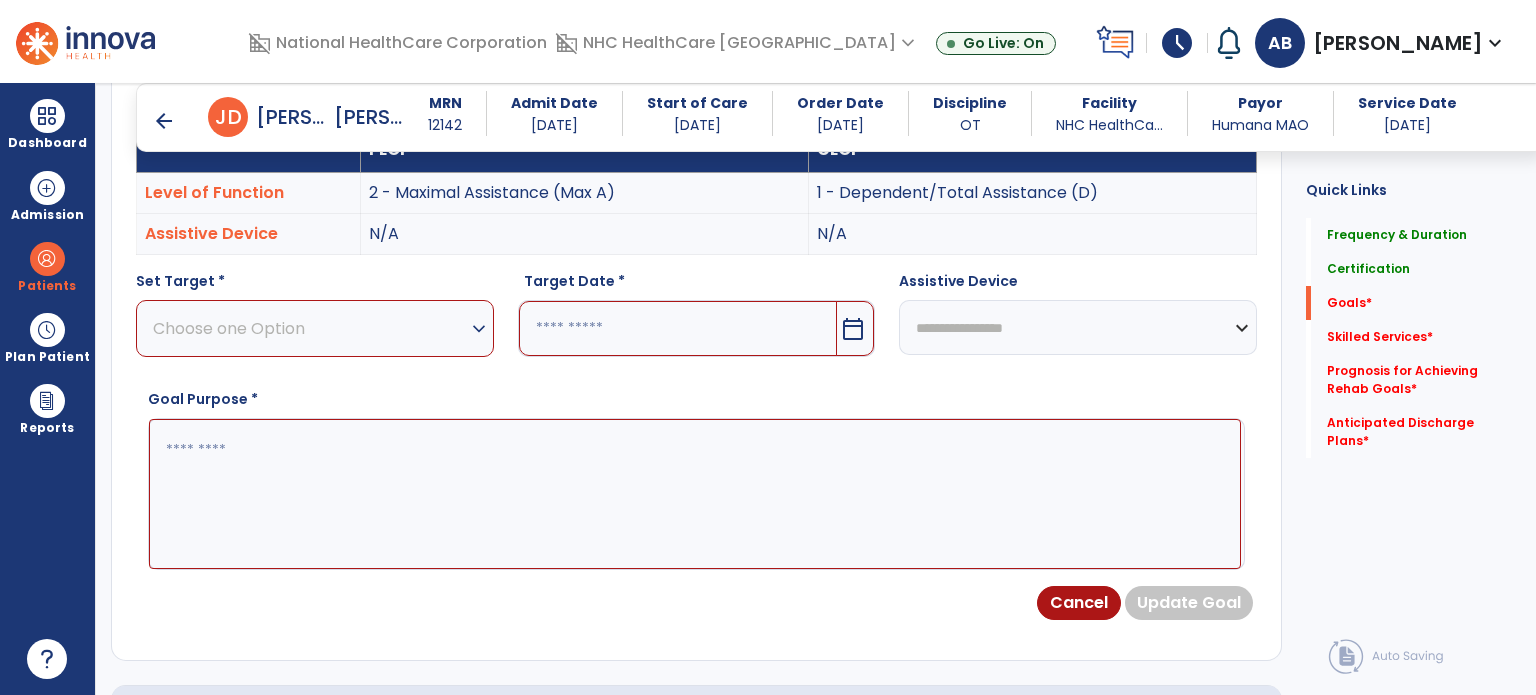 scroll, scrollTop: 534, scrollLeft: 0, axis: vertical 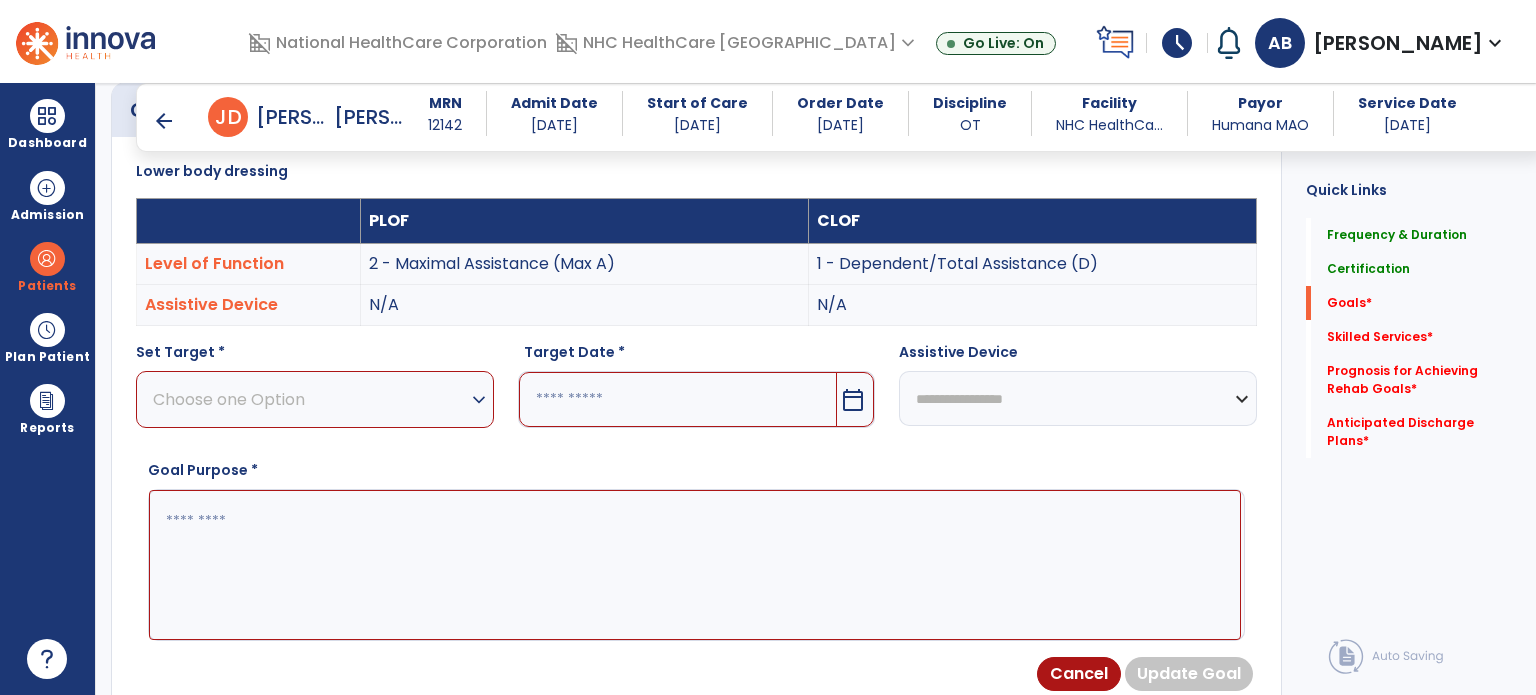 click on "Choose one Option" at bounding box center [310, 399] 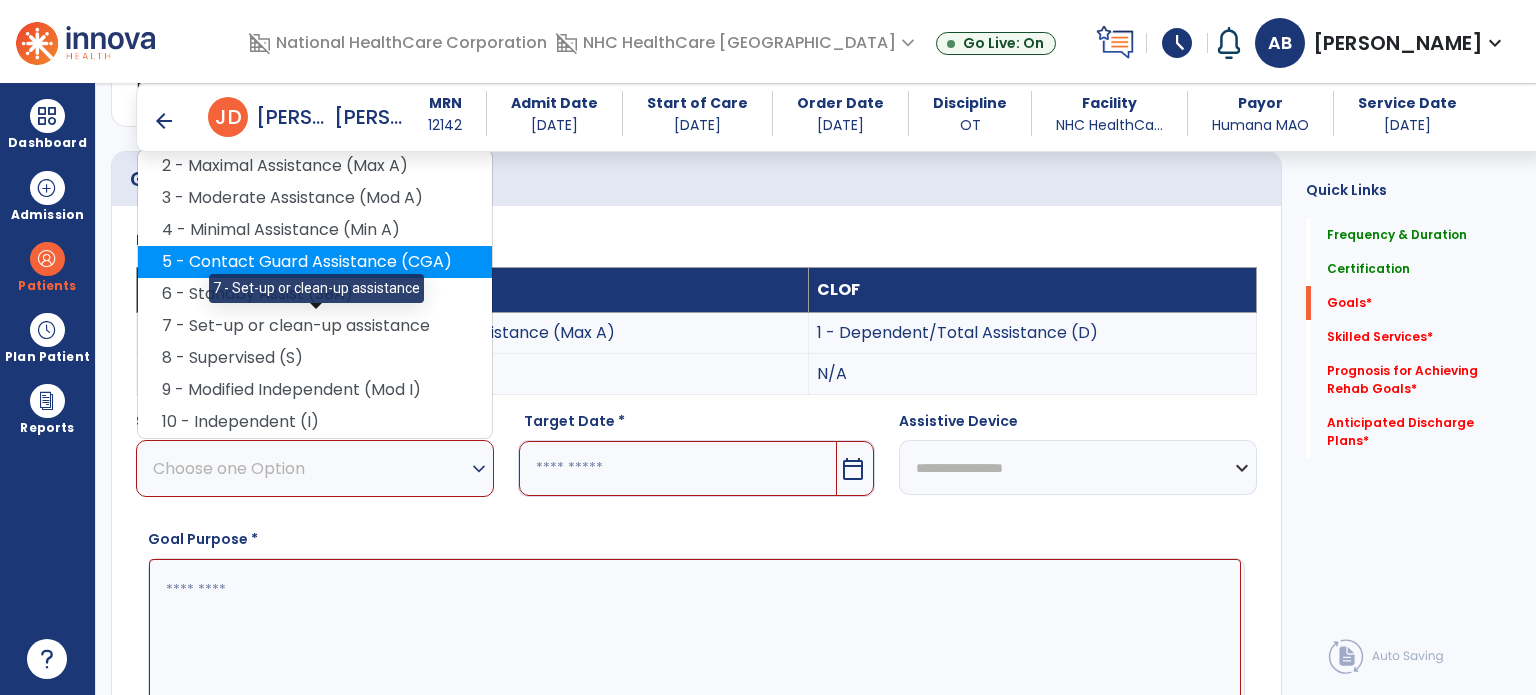 scroll, scrollTop: 434, scrollLeft: 0, axis: vertical 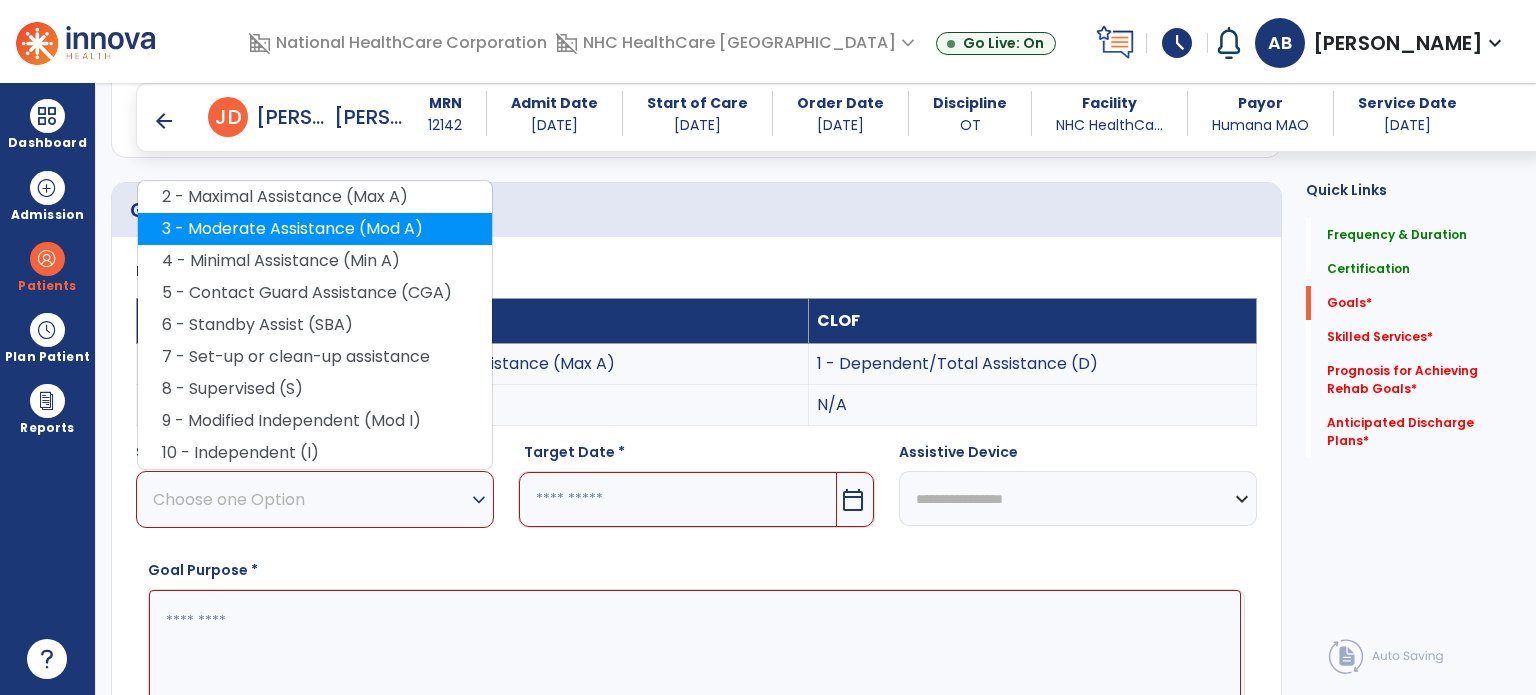 click on "3 - Moderate Assistance (Mod A)" at bounding box center (315, 229) 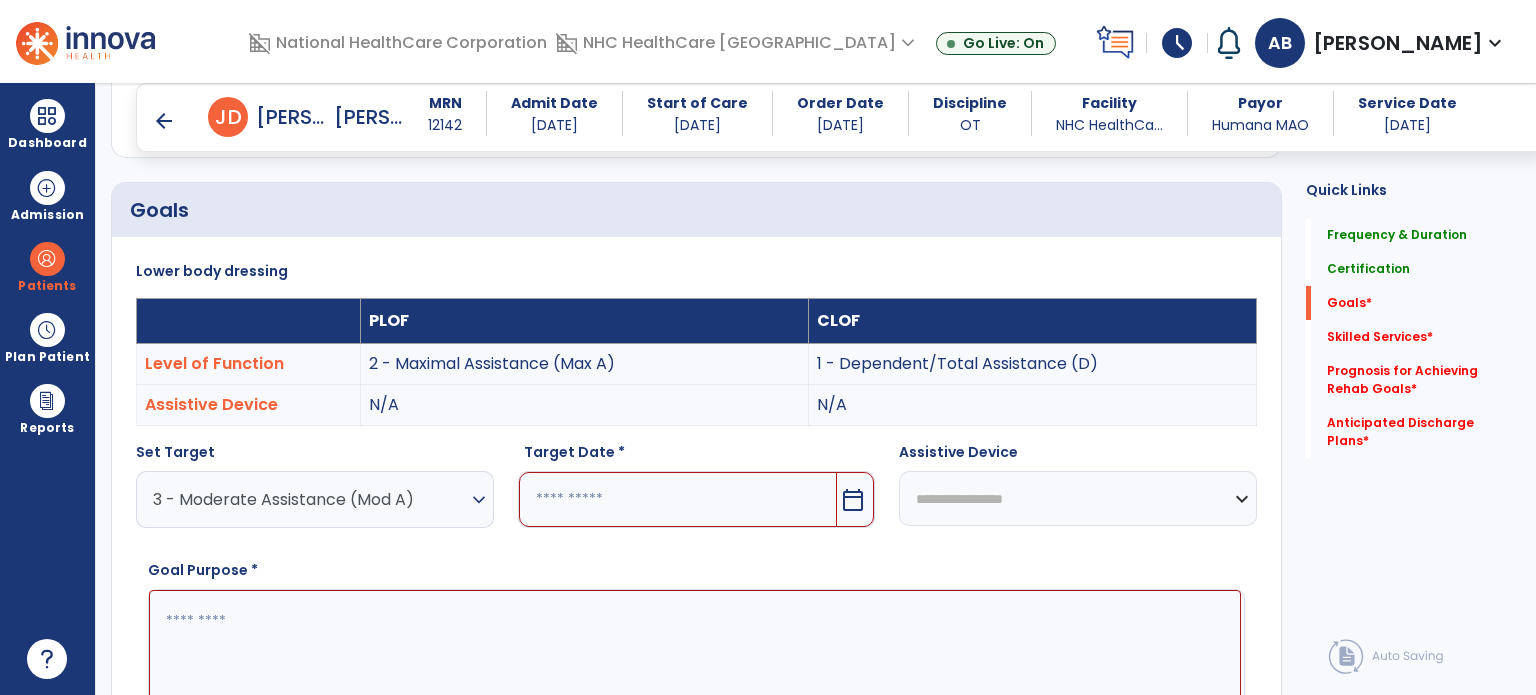 click at bounding box center (678, 499) 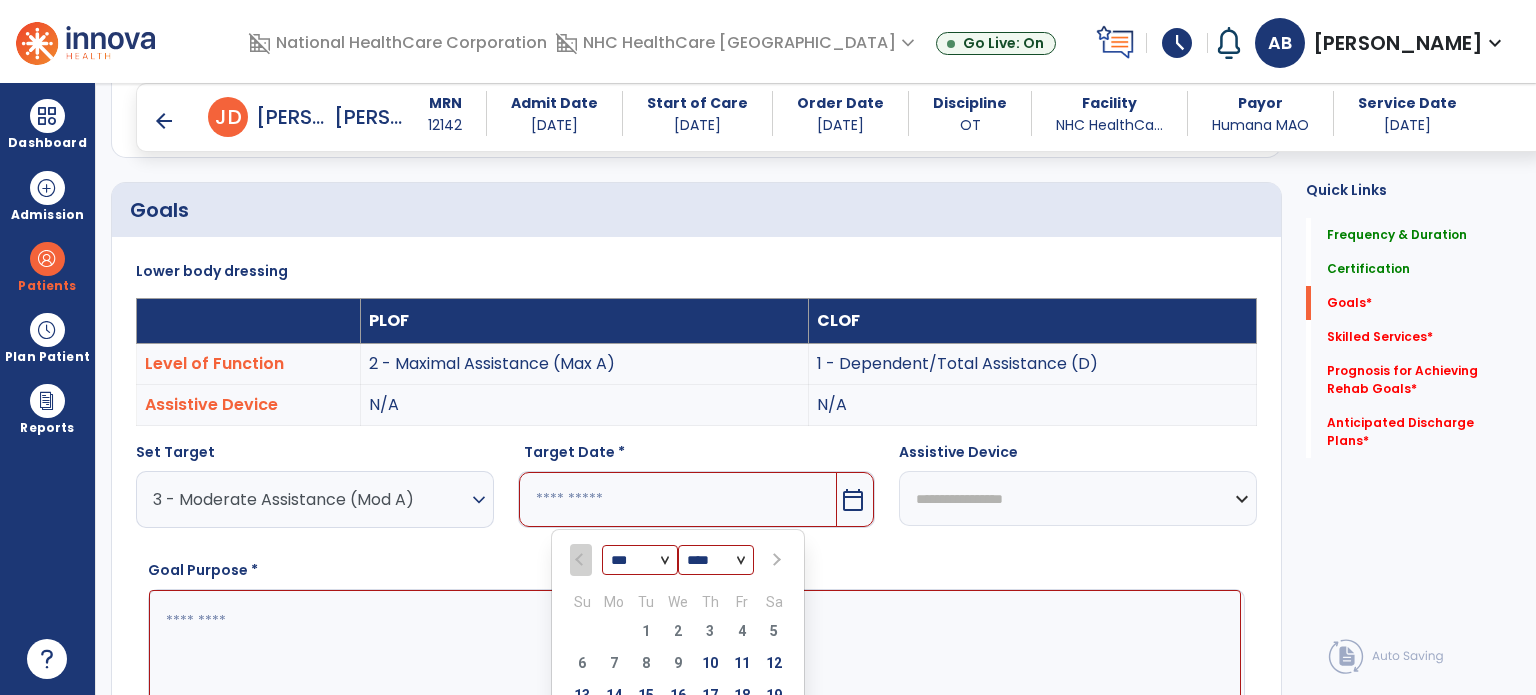 click at bounding box center (775, 560) 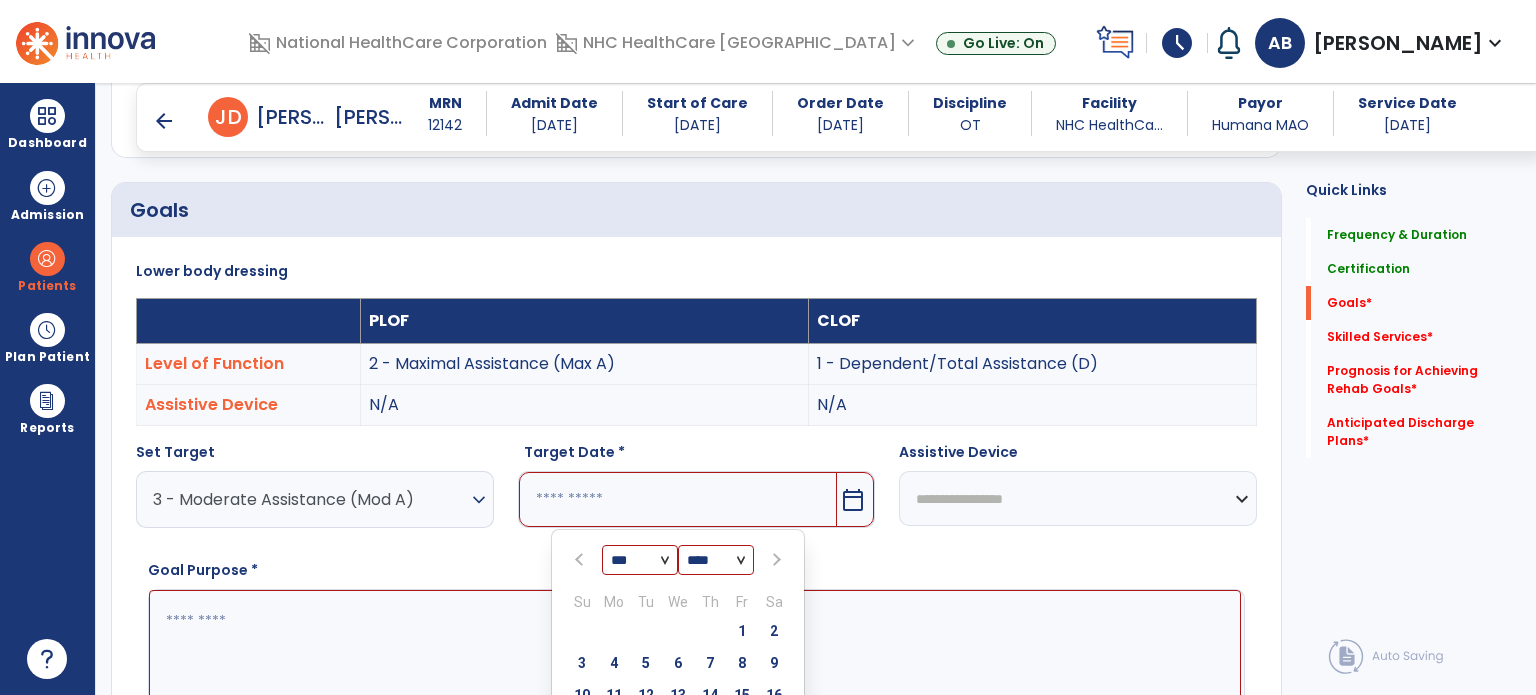 click at bounding box center [774, 560] 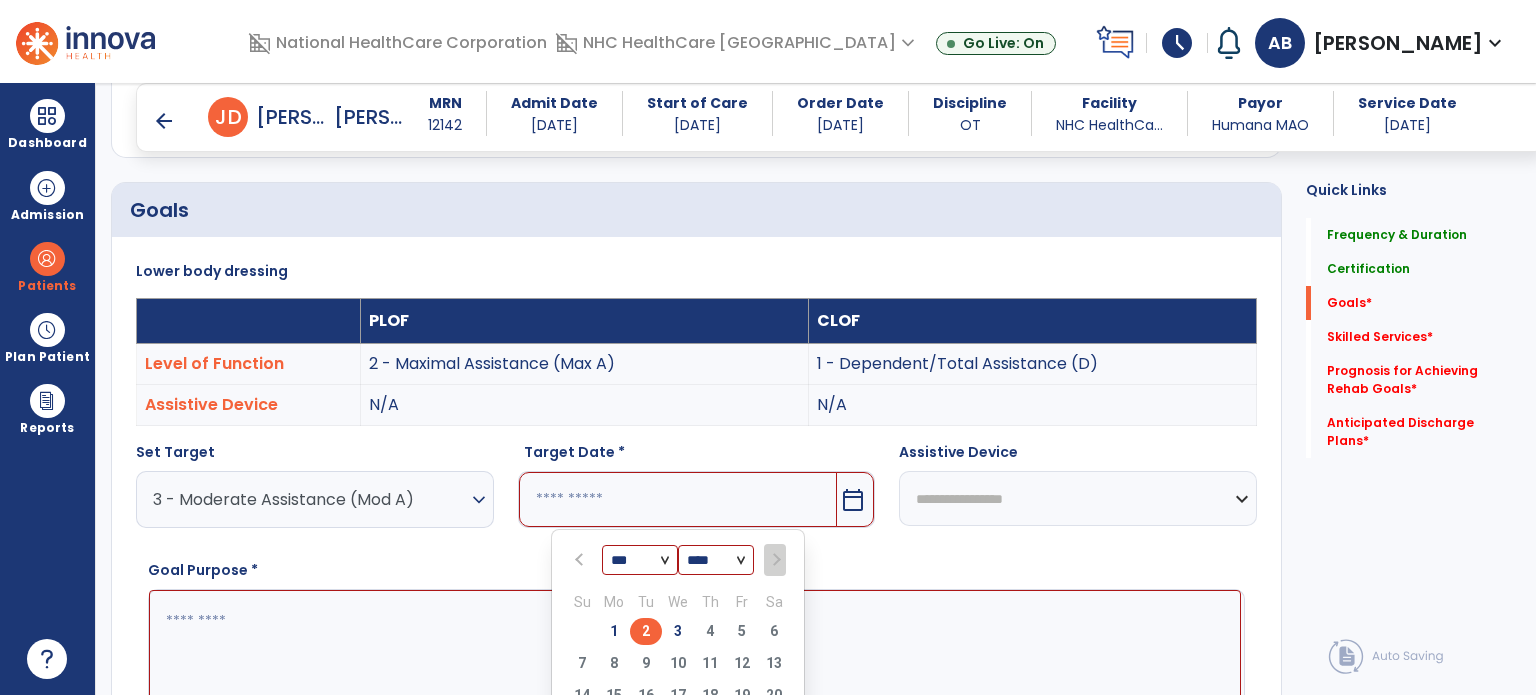 click on "2" at bounding box center [646, 631] 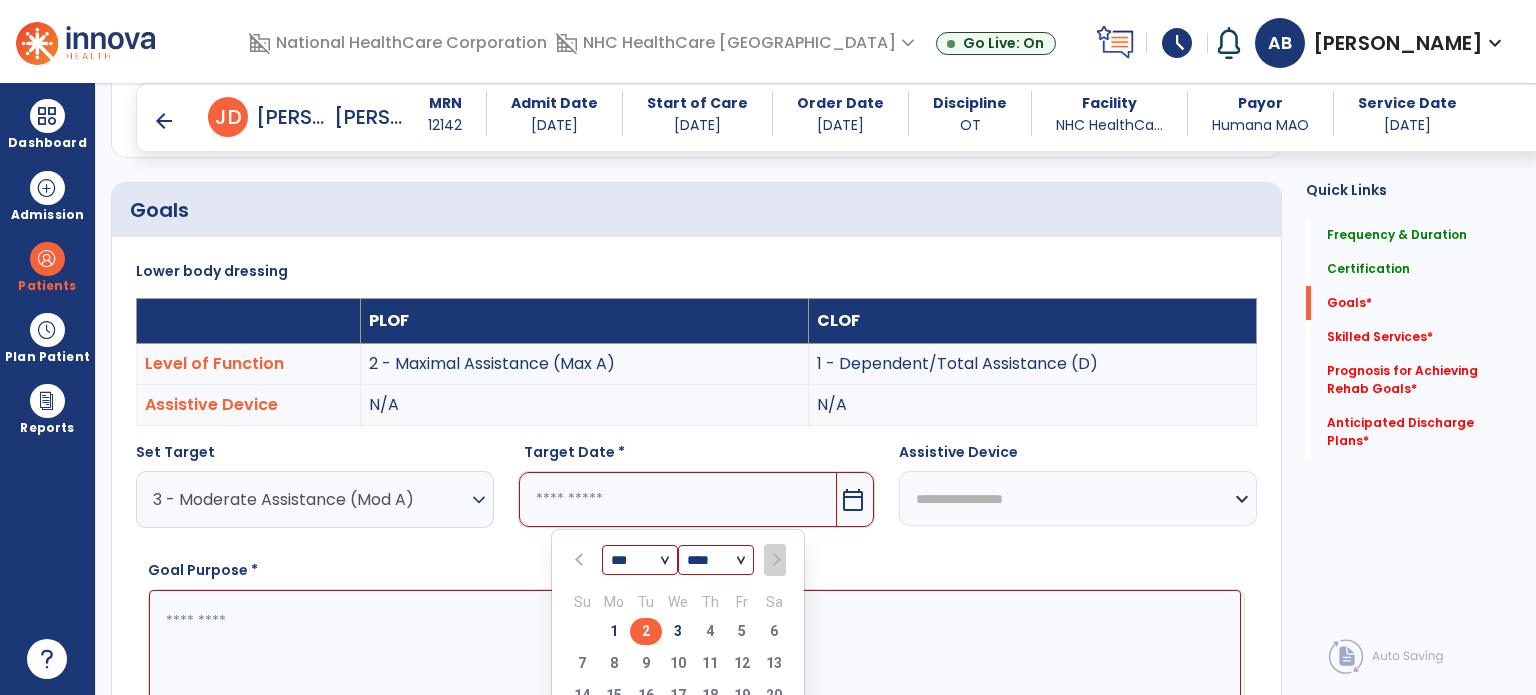 type on "********" 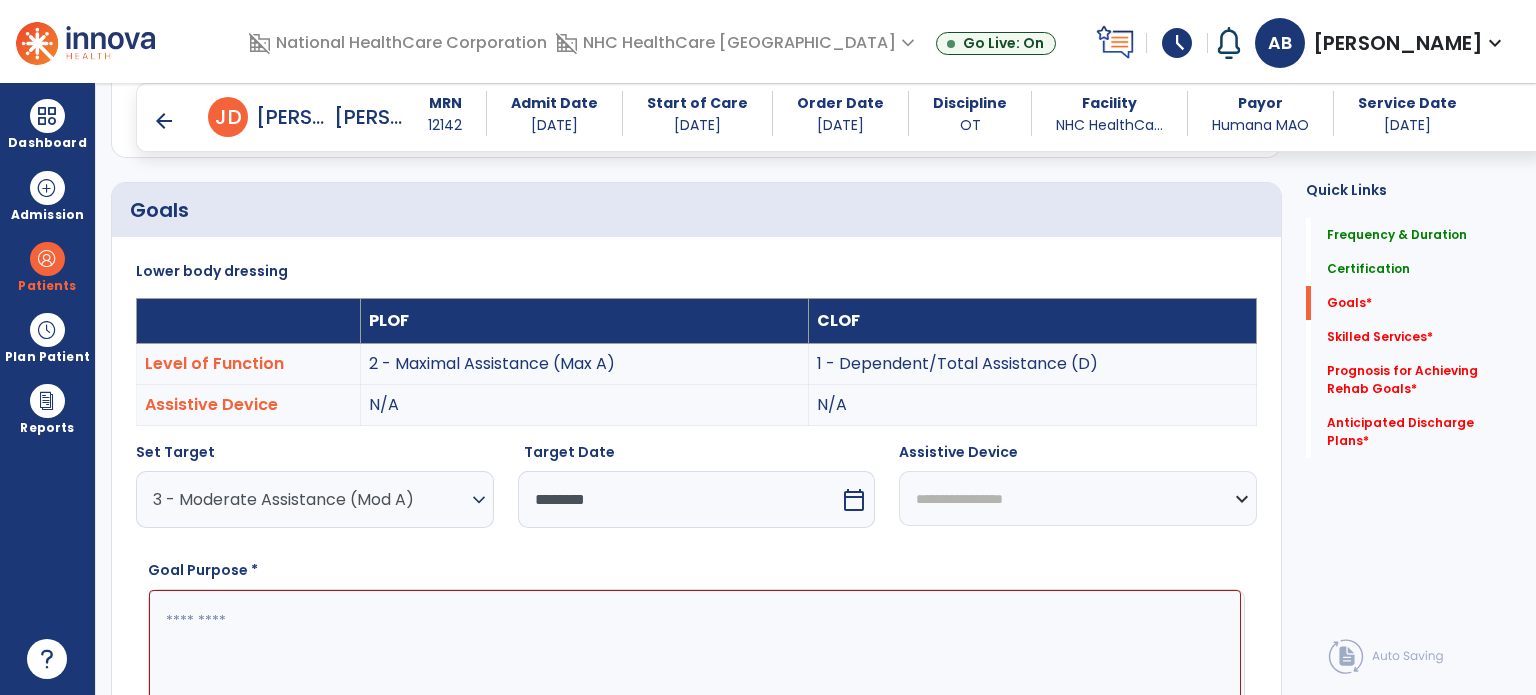 drag, startPoint x: 582, startPoint y: 628, endPoint x: 553, endPoint y: 561, distance: 73.00685 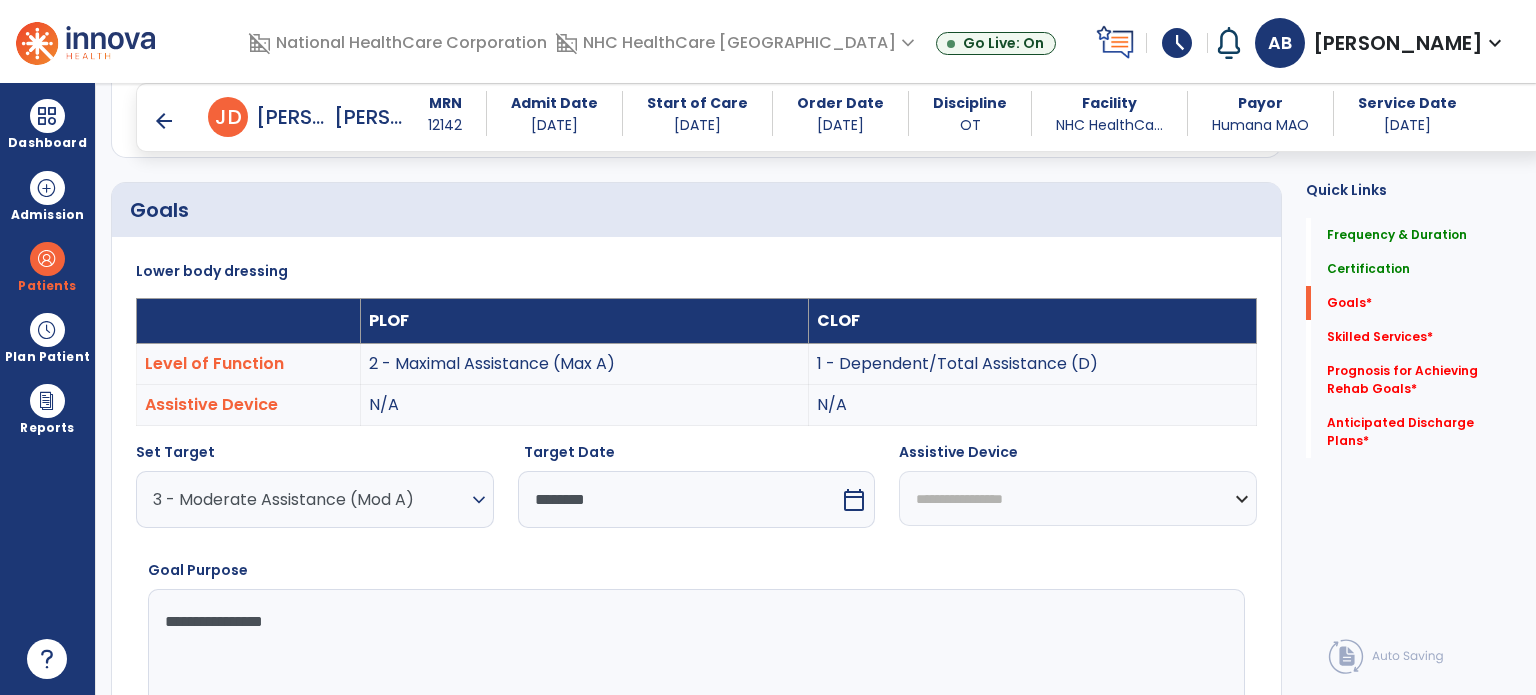 click on "**********" at bounding box center (695, 664) 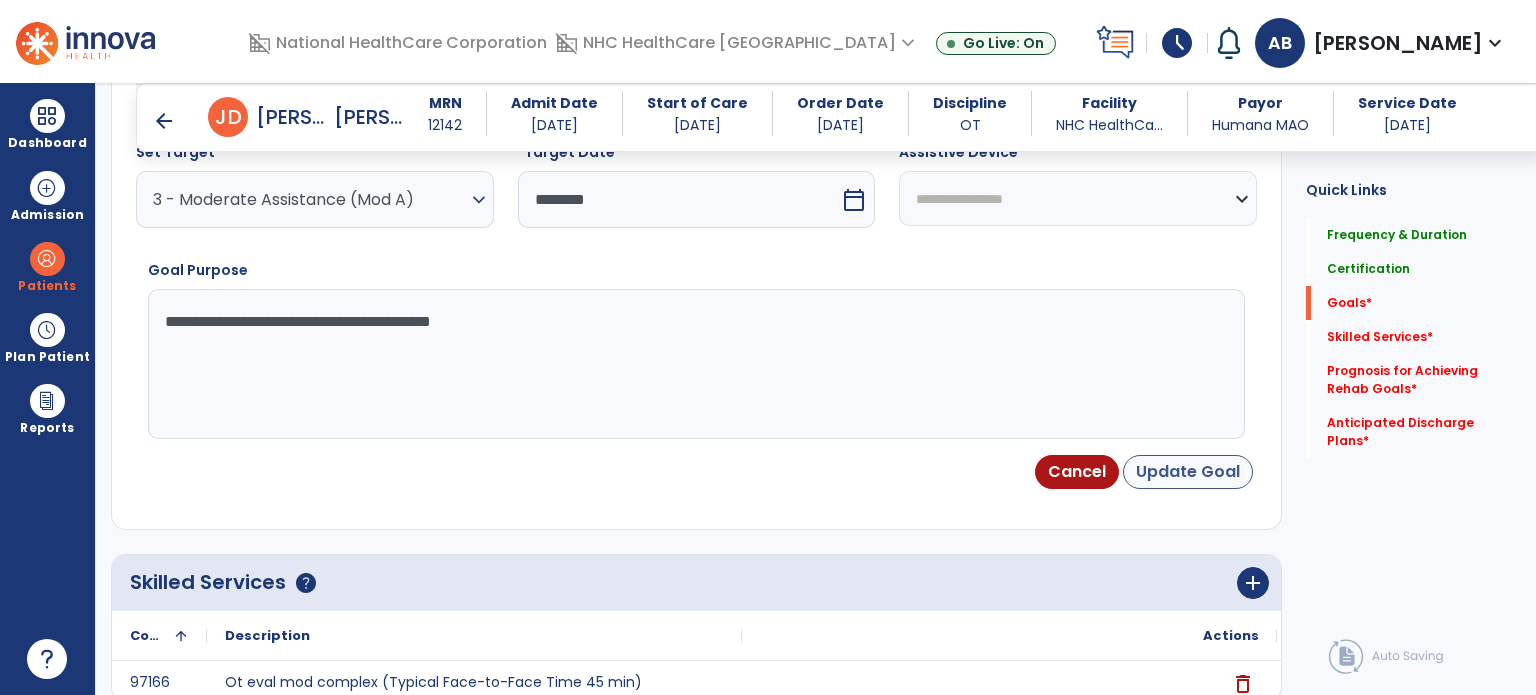 type on "**********" 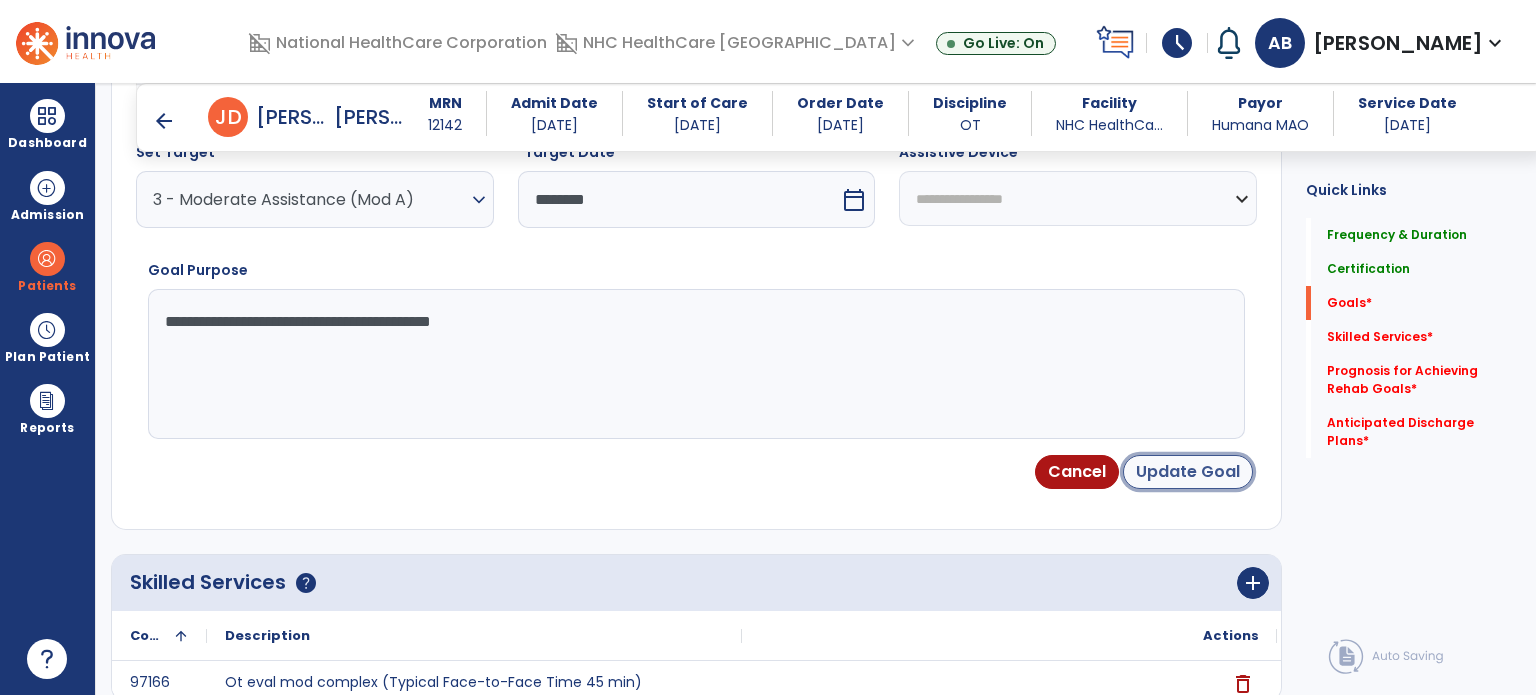 click on "Update Goal" at bounding box center [1188, 472] 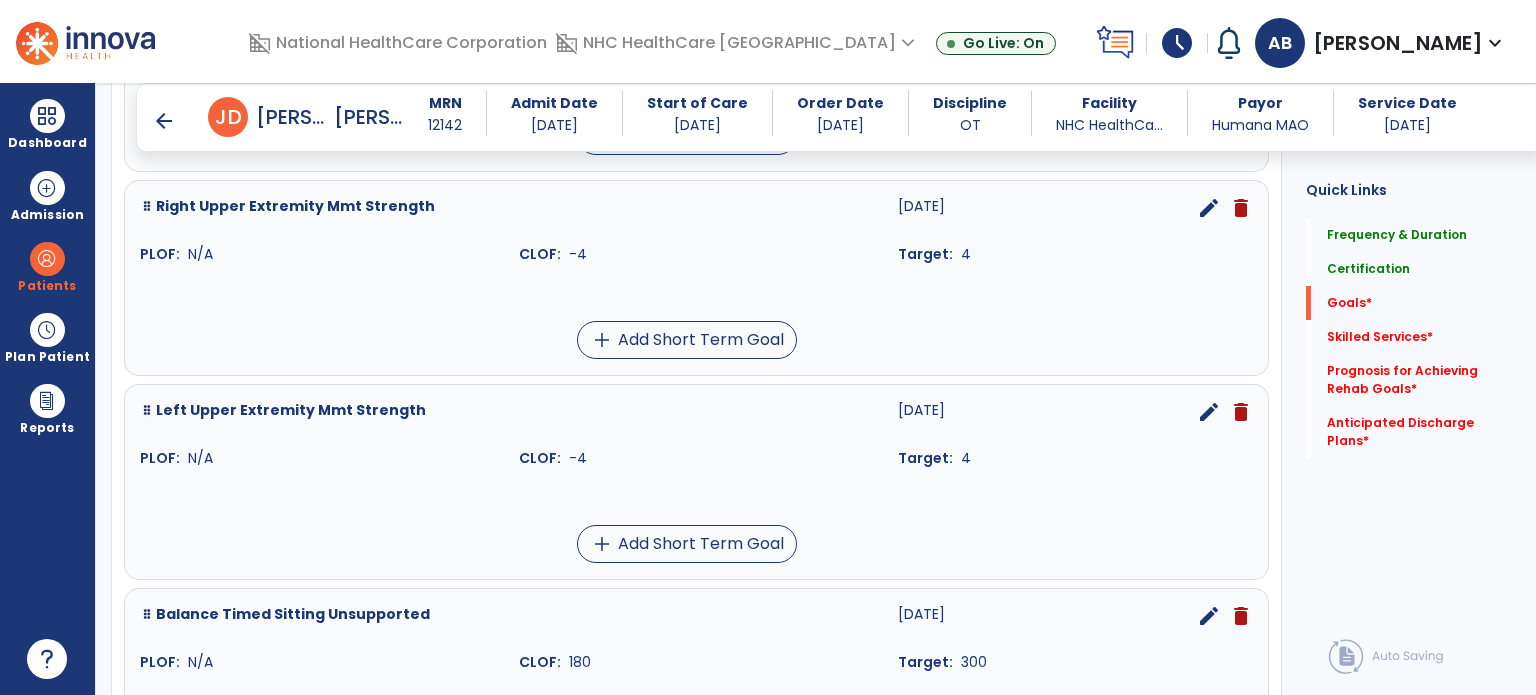 scroll, scrollTop: 1246, scrollLeft: 0, axis: vertical 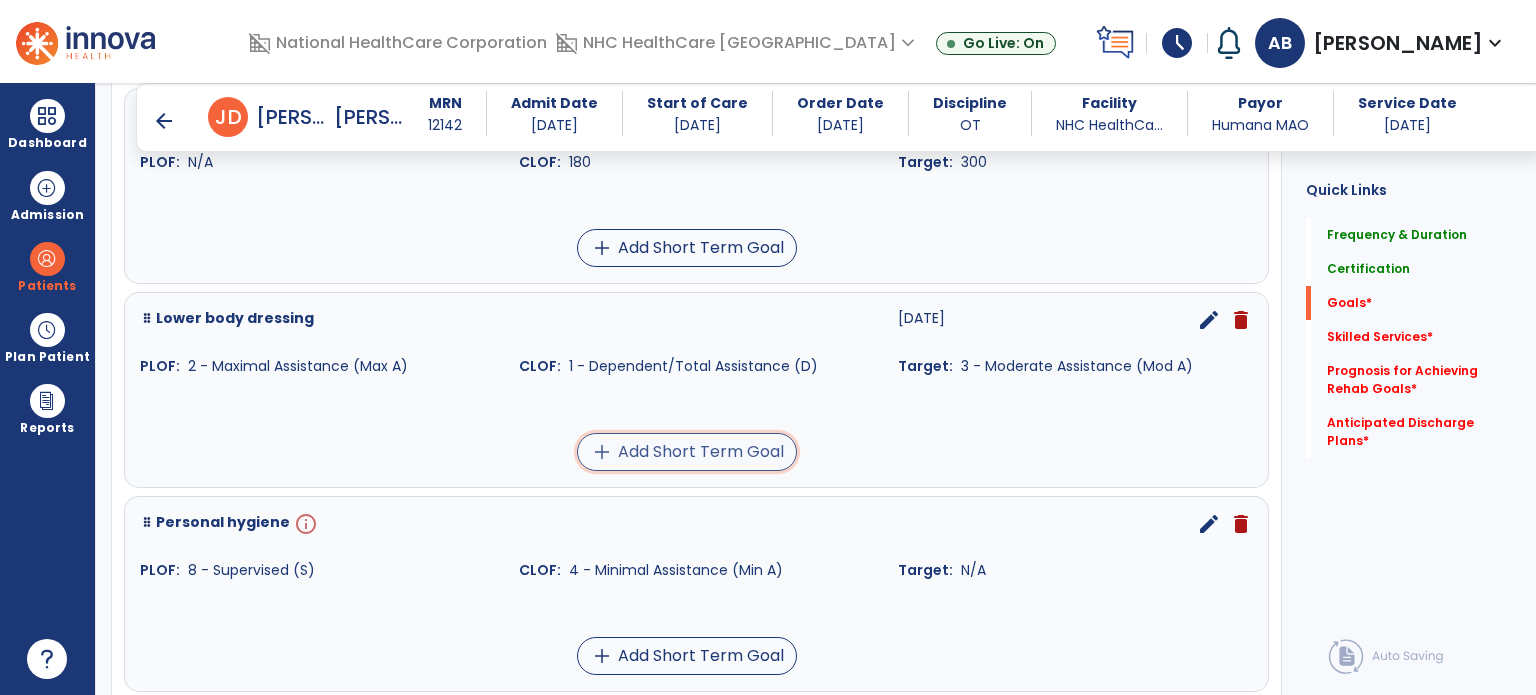 click on "add  Add Short Term Goal" at bounding box center [687, 452] 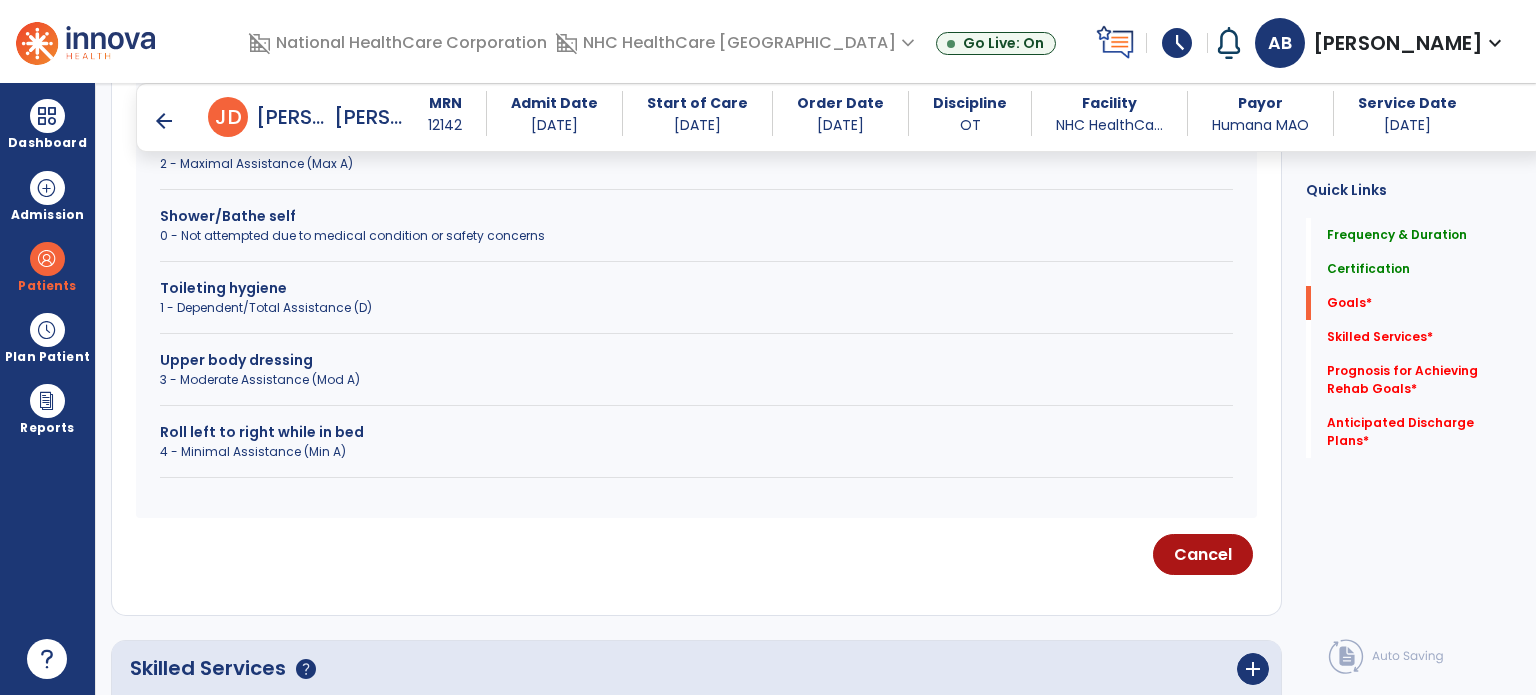 scroll, scrollTop: 926, scrollLeft: 0, axis: vertical 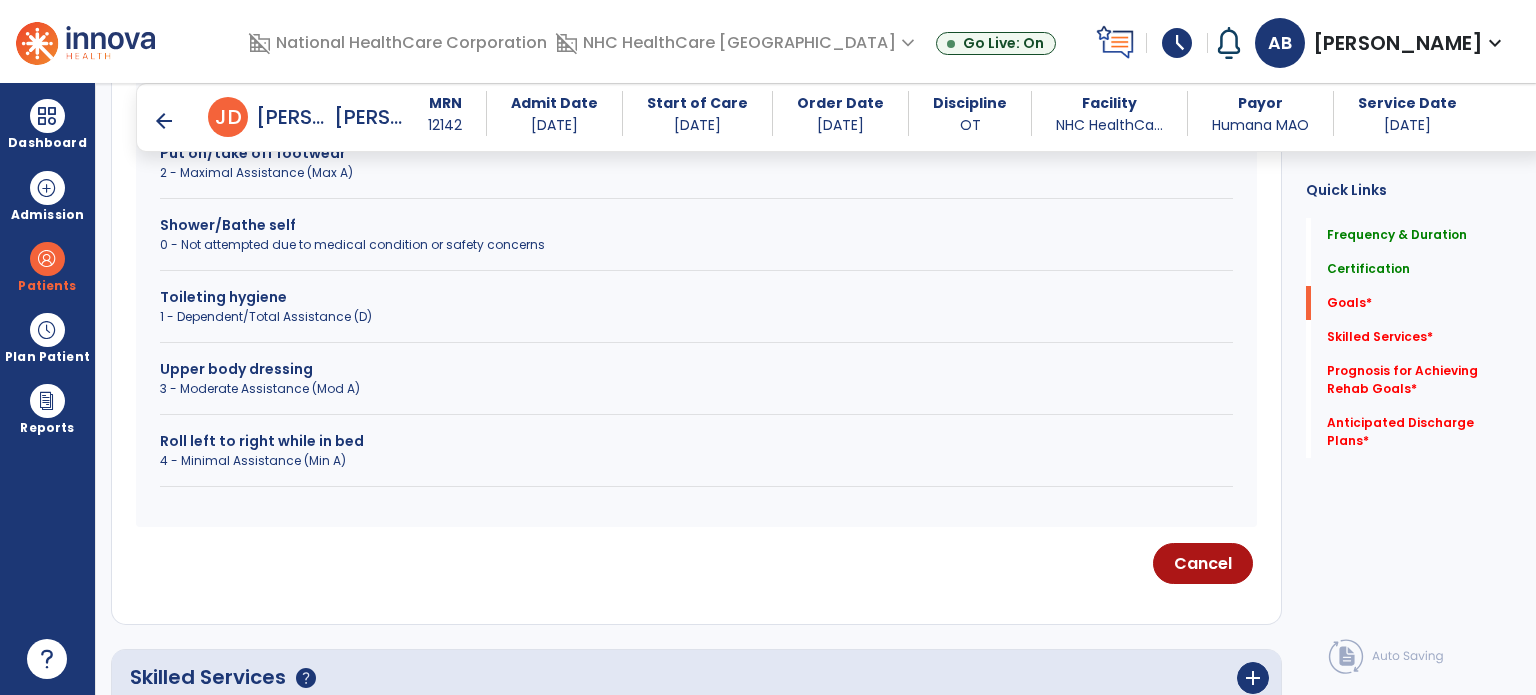 click on "Upper body dressing" at bounding box center [696, 369] 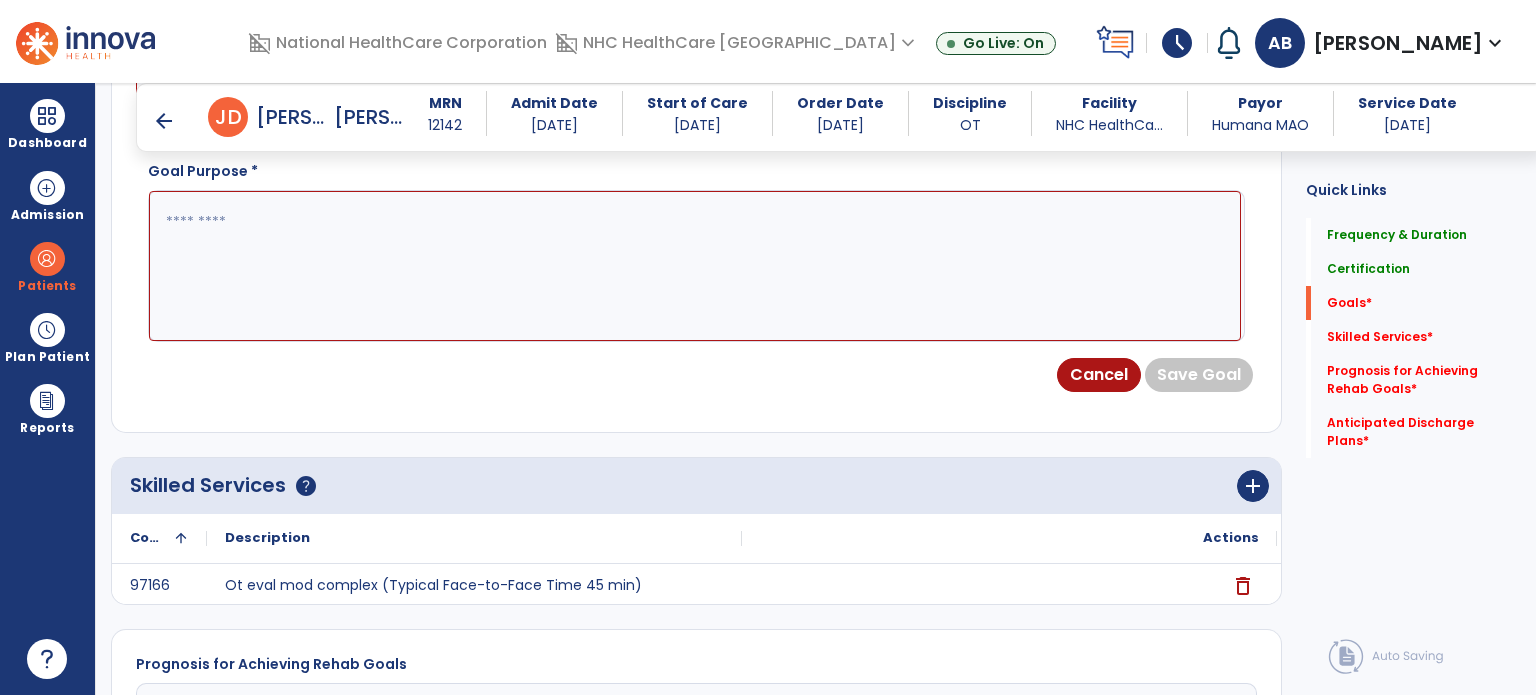 scroll, scrollTop: 626, scrollLeft: 0, axis: vertical 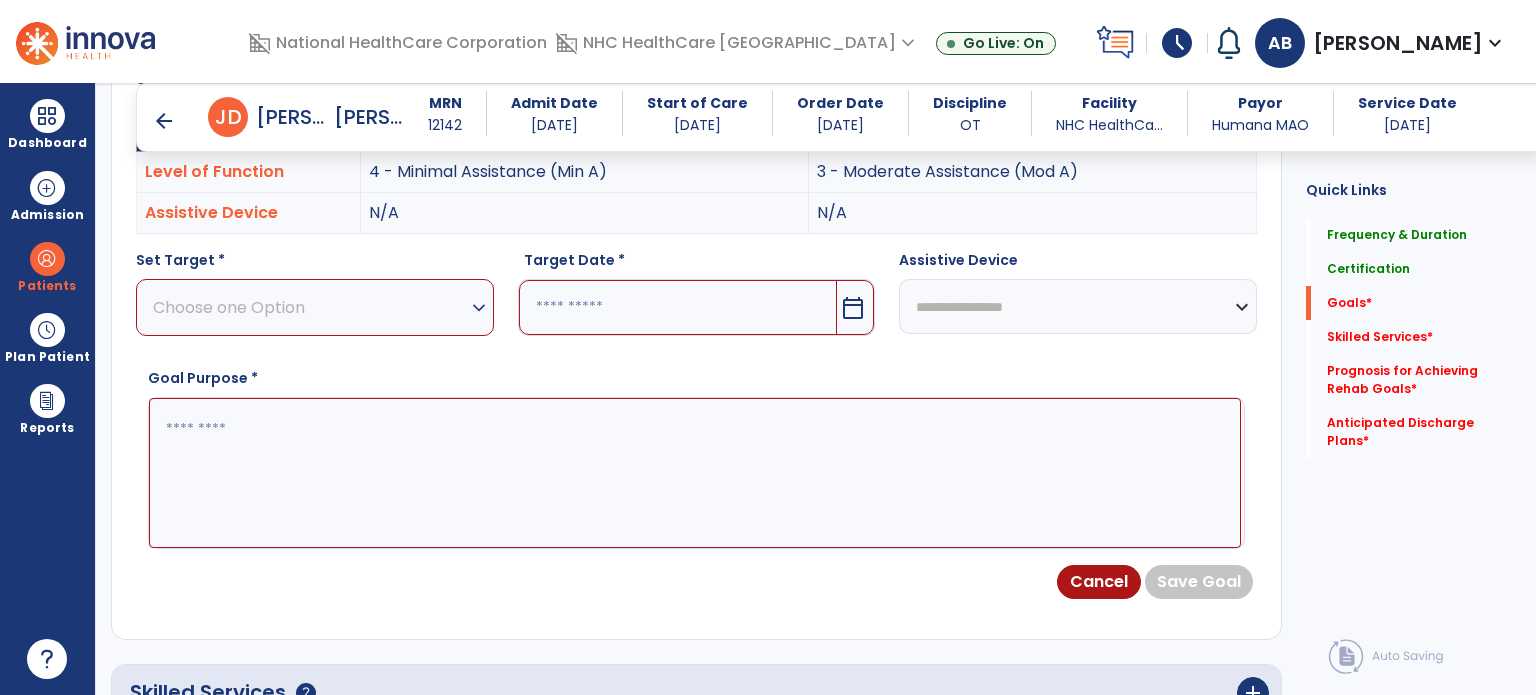 click on "Choose one Option" at bounding box center (310, 307) 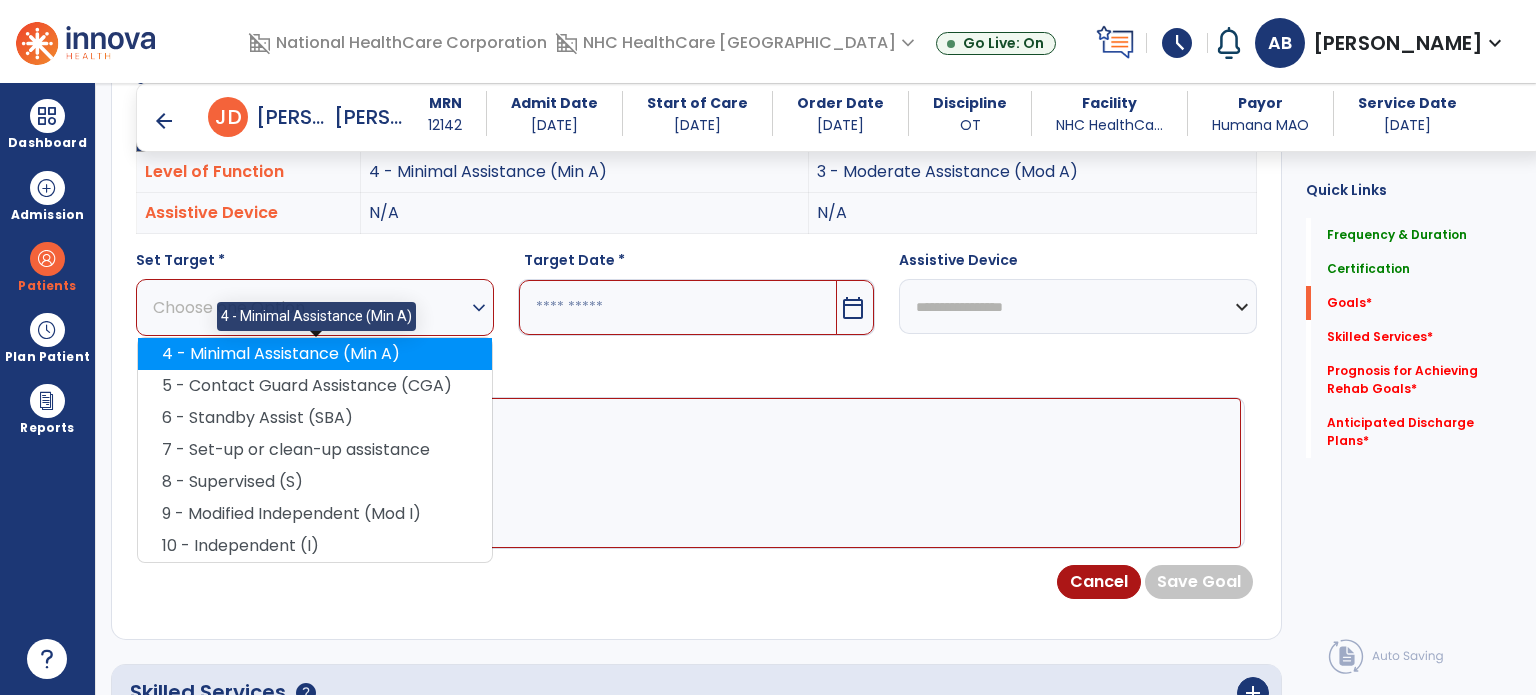 click on "4 - Minimal Assistance (Min A)" at bounding box center (315, 354) 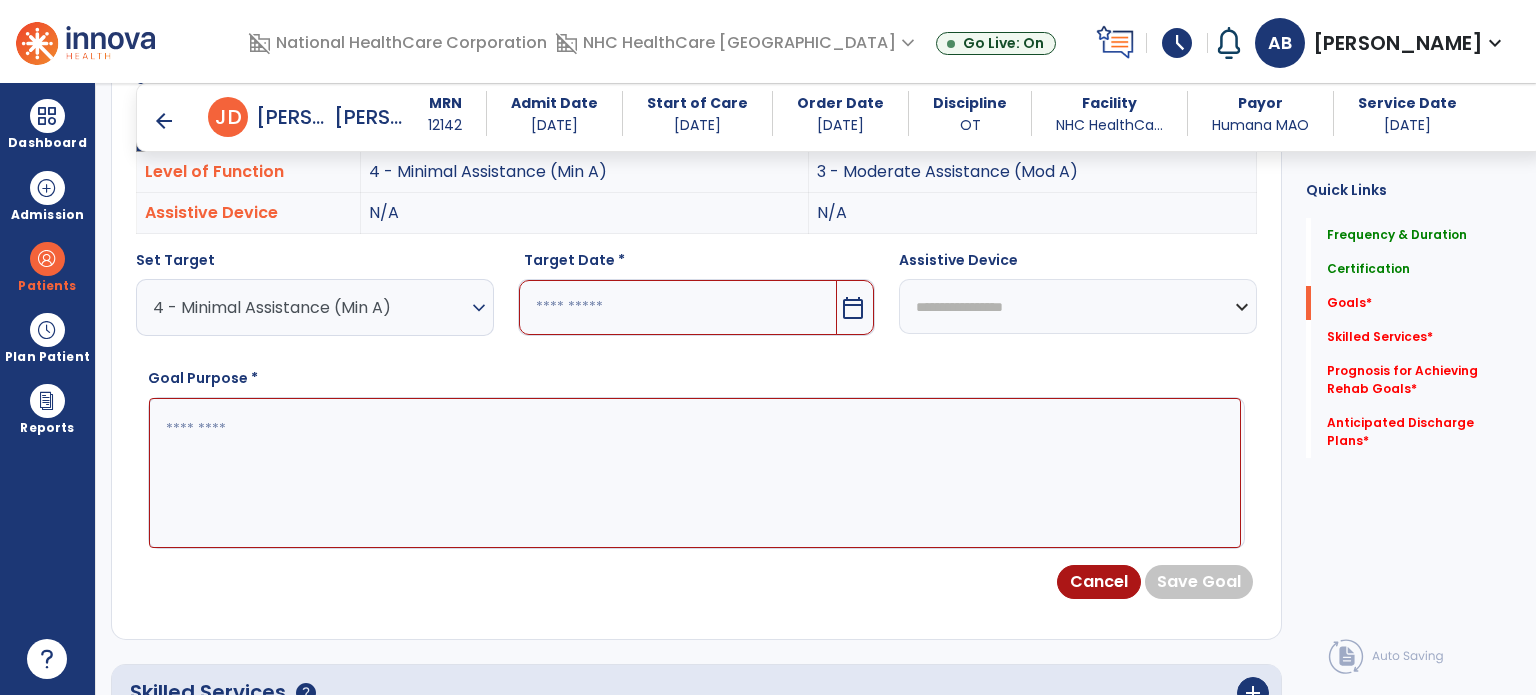 click at bounding box center (678, 307) 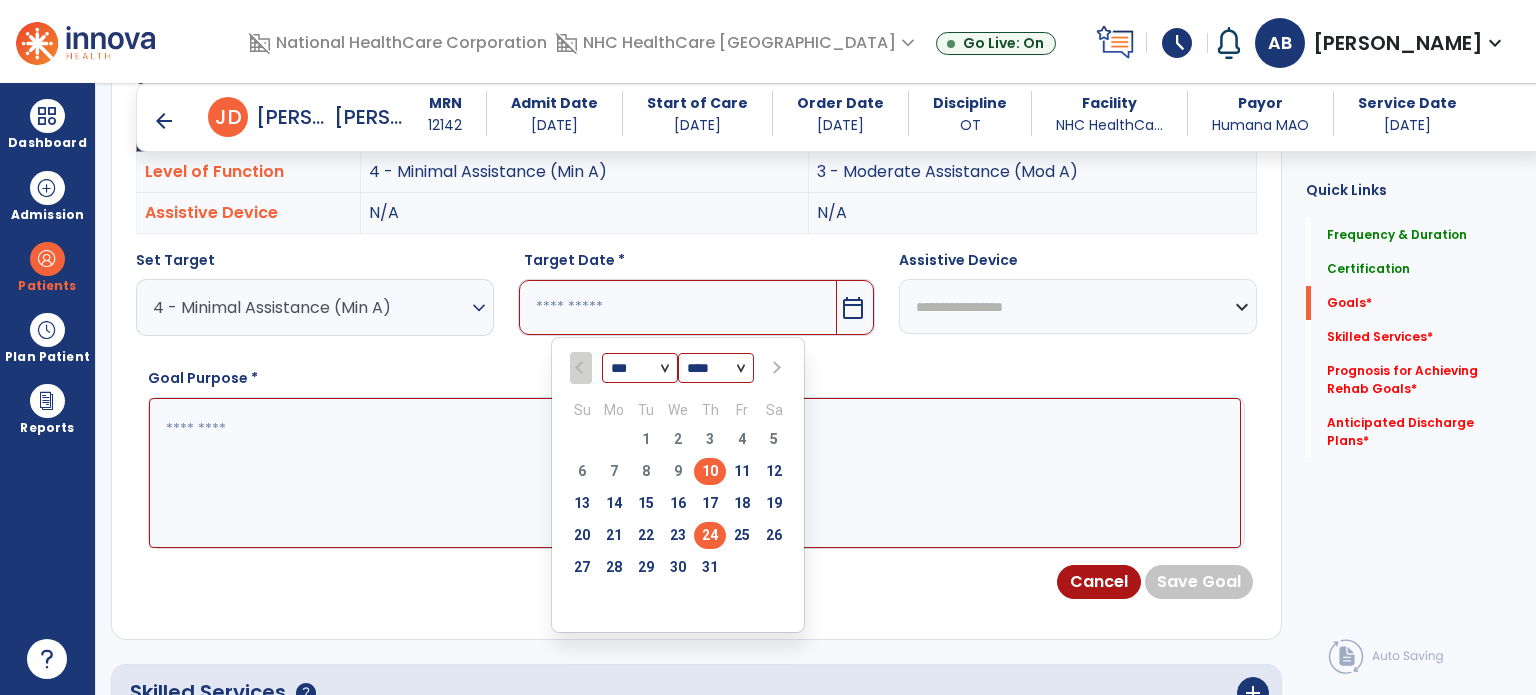 click on "24" at bounding box center (710, 535) 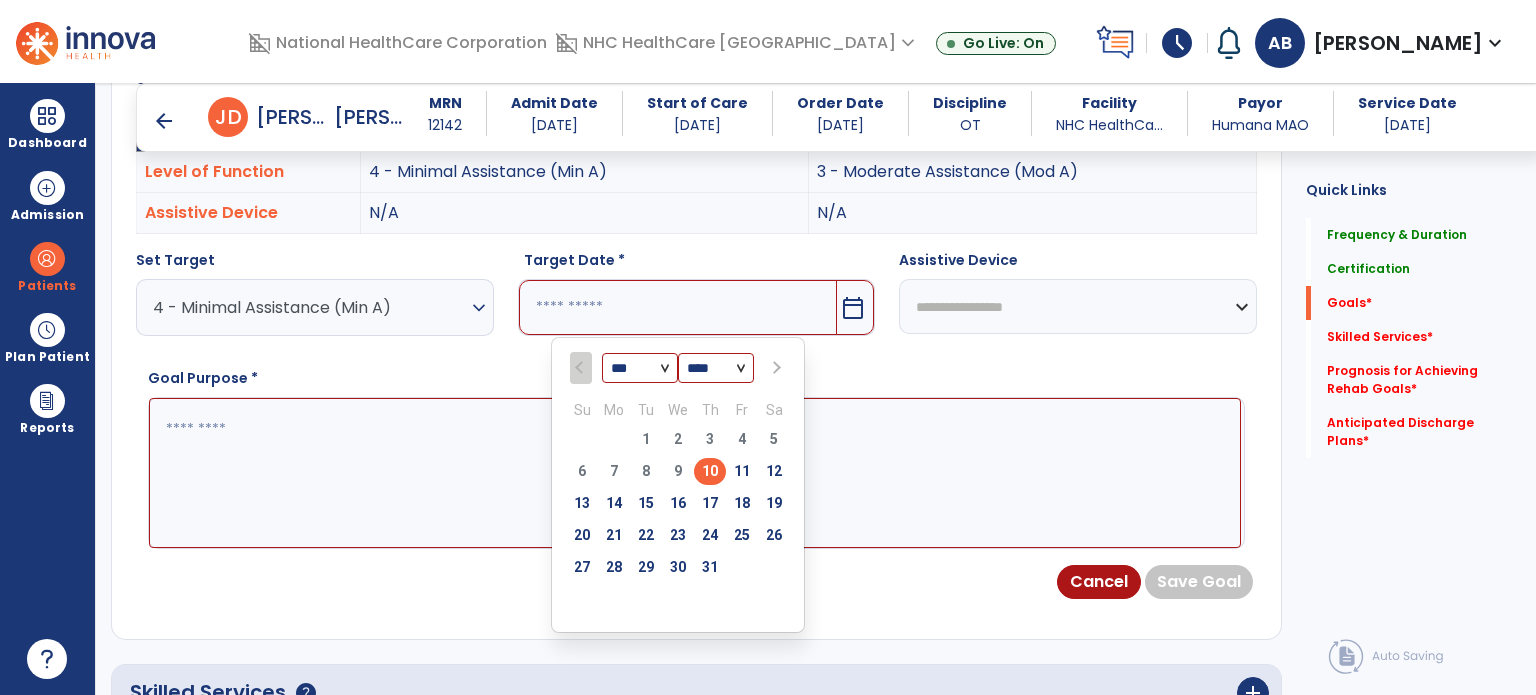 type on "*********" 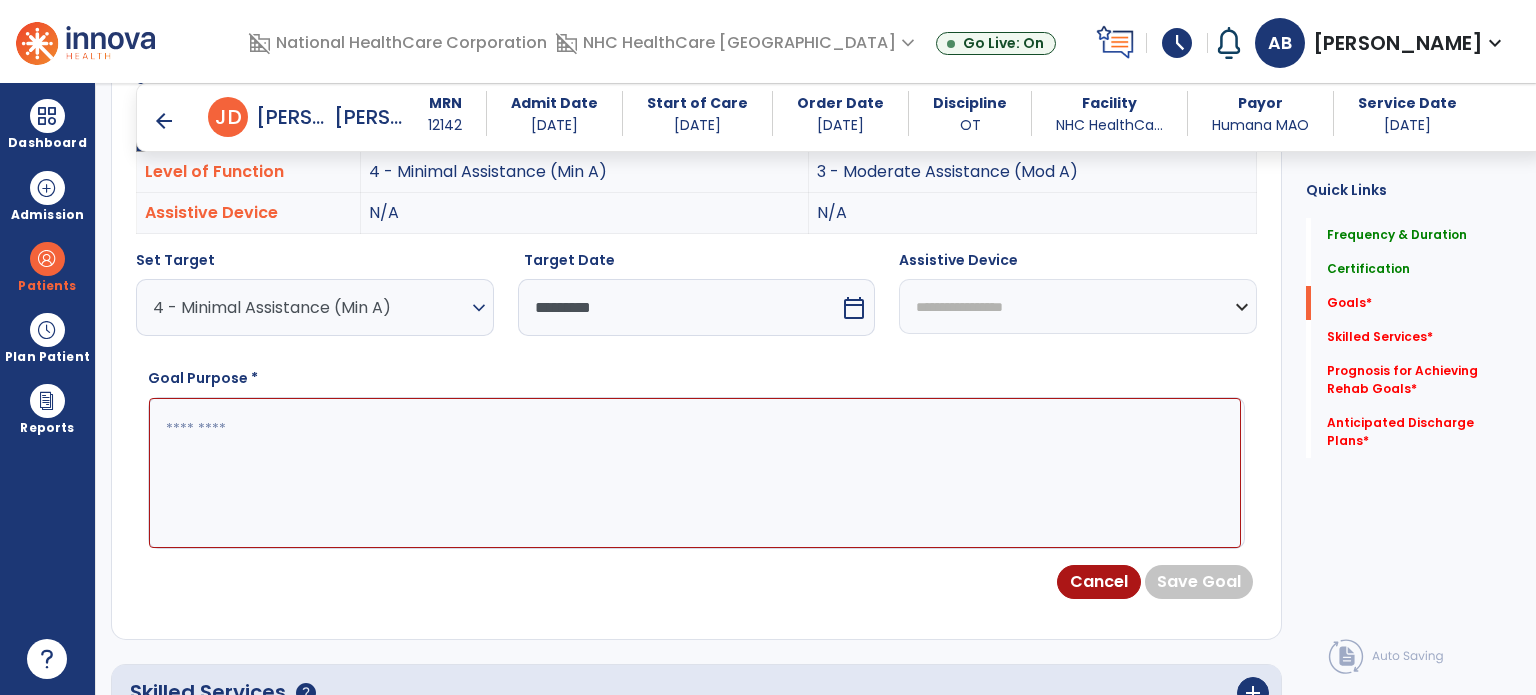click at bounding box center (695, 473) 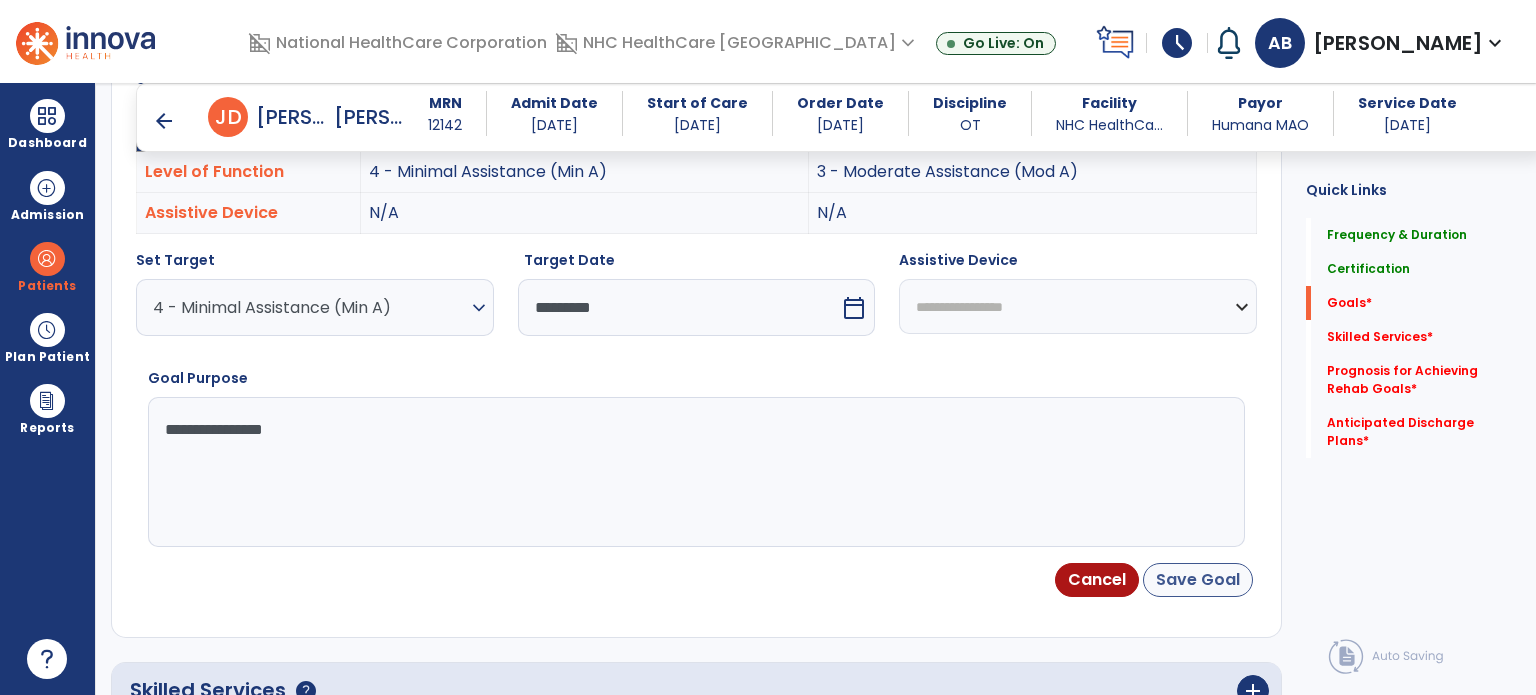 type on "**********" 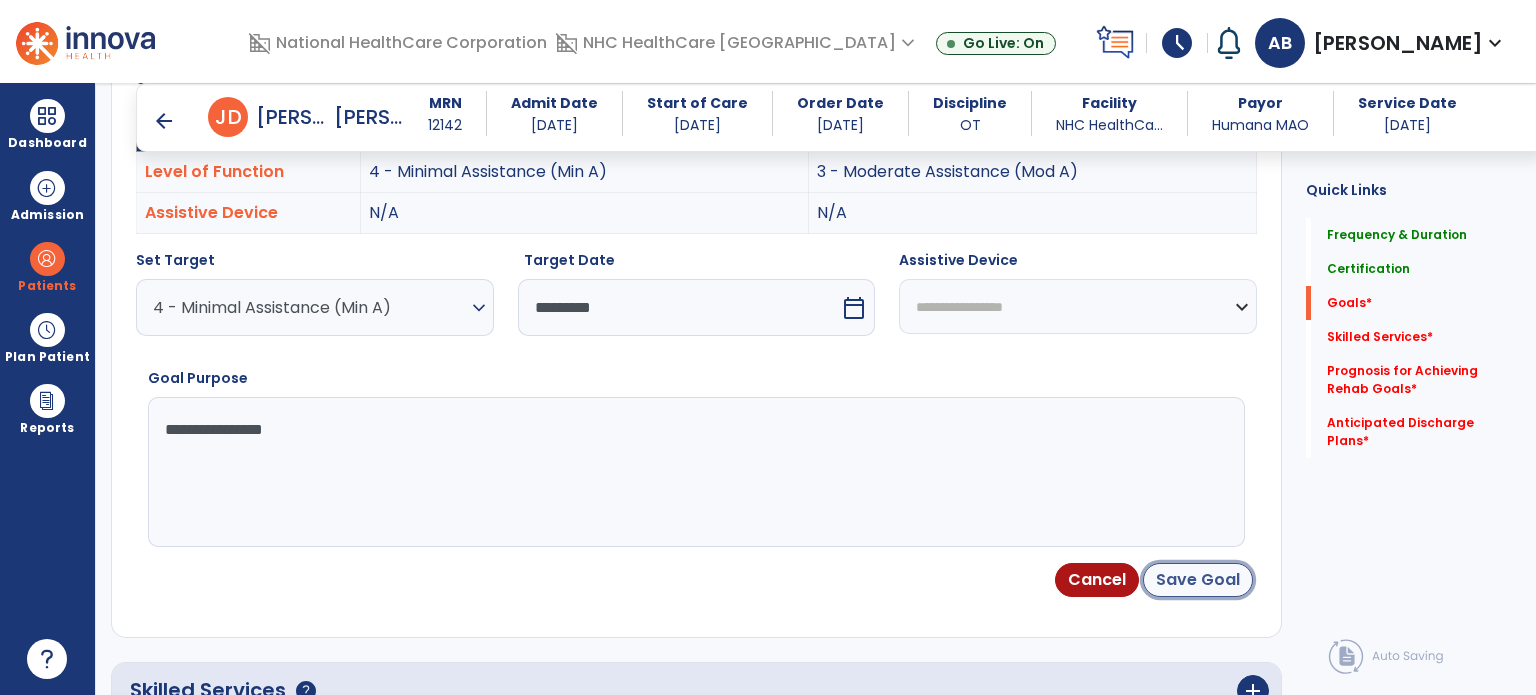 click on "Save Goal" at bounding box center (1198, 580) 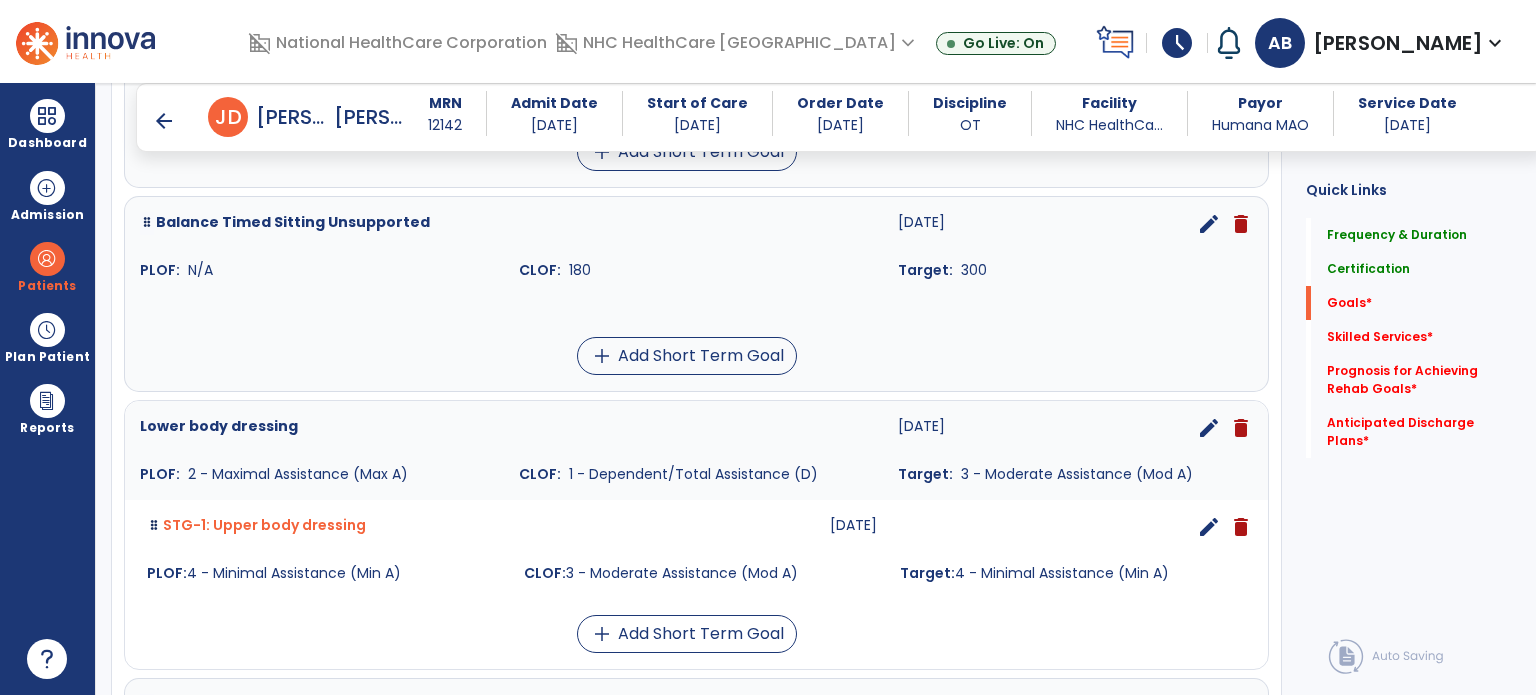 scroll, scrollTop: 1538, scrollLeft: 0, axis: vertical 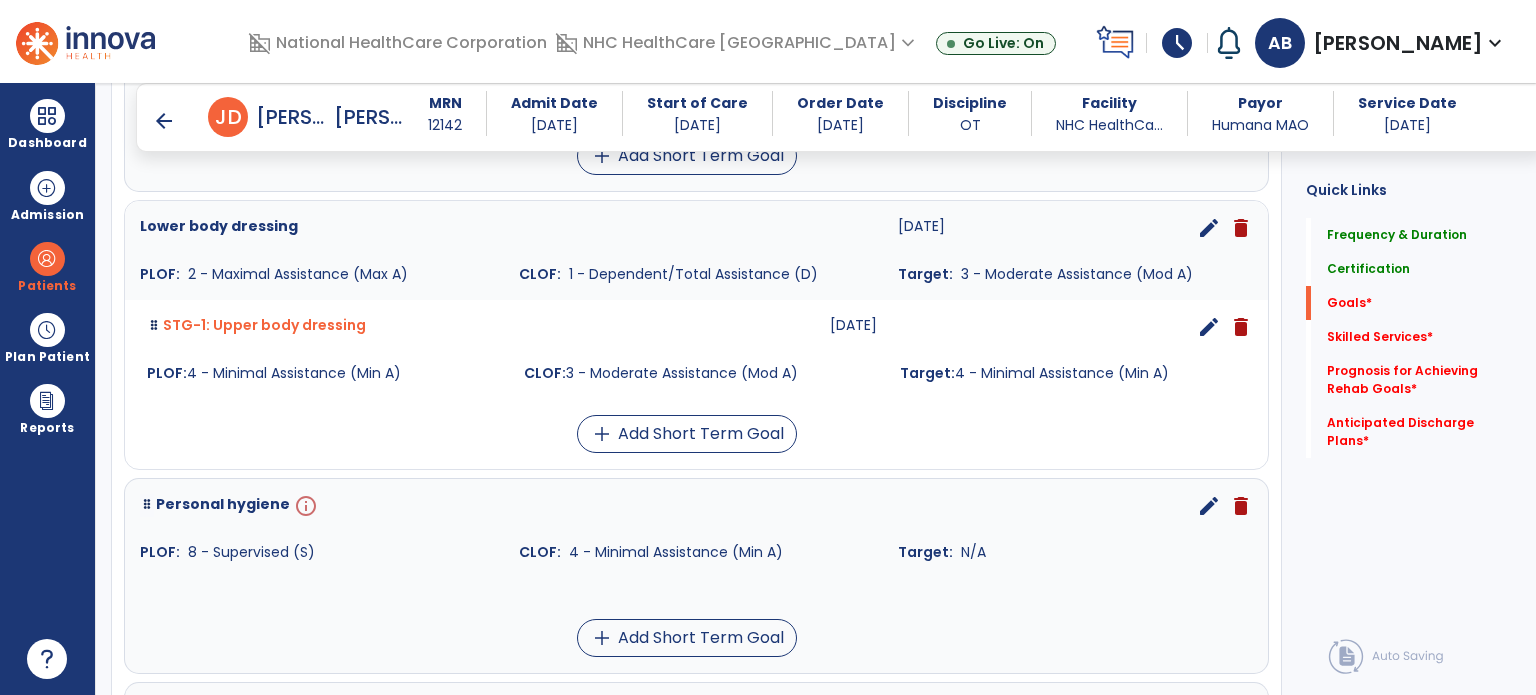 click on "edit" at bounding box center (1209, 506) 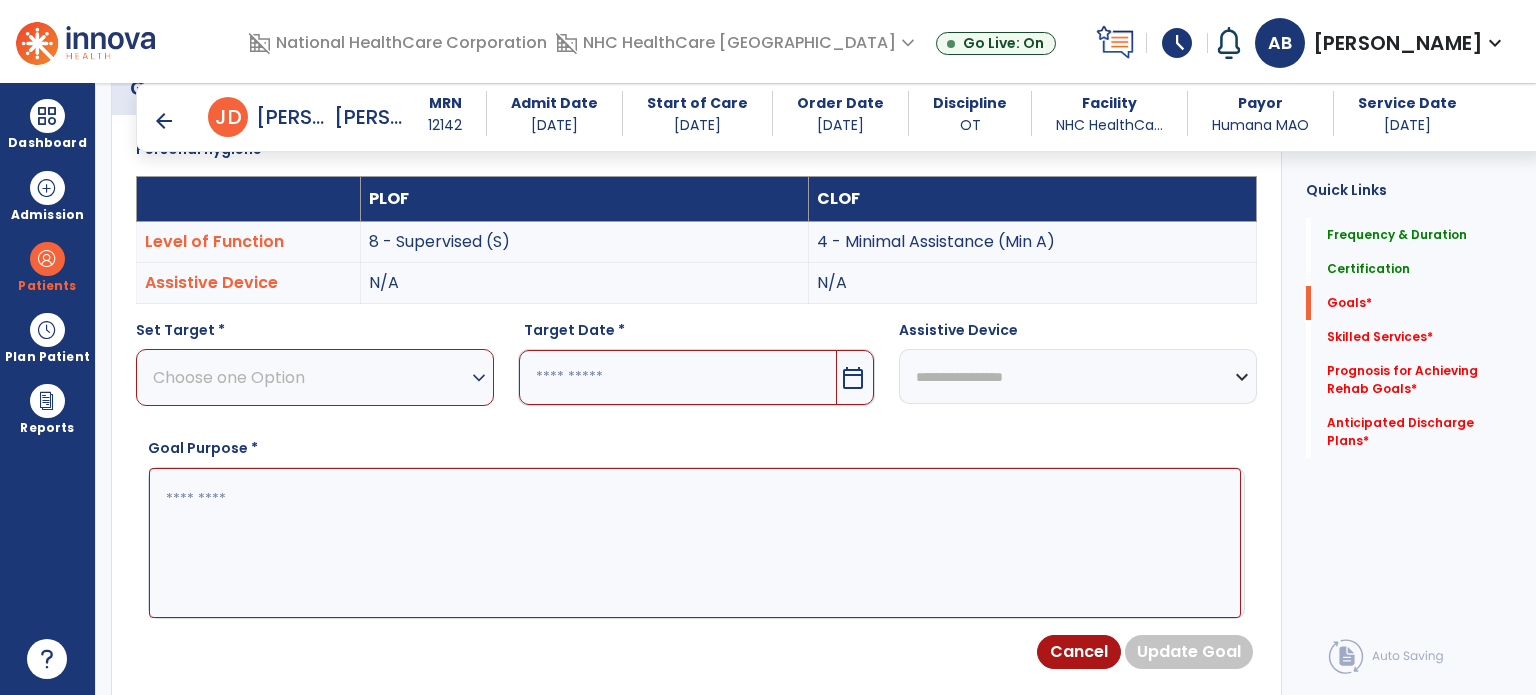 scroll, scrollTop: 534, scrollLeft: 0, axis: vertical 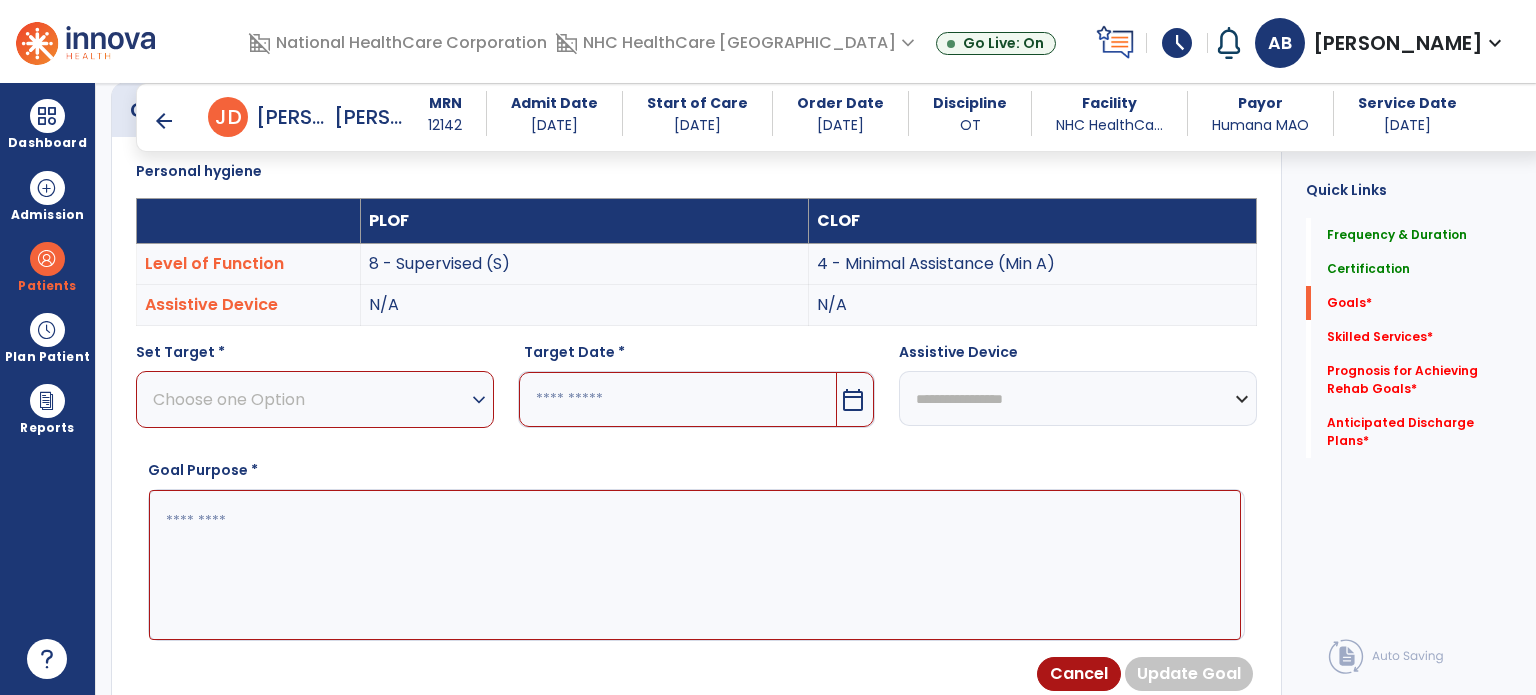 click on "Choose one Option" at bounding box center (310, 399) 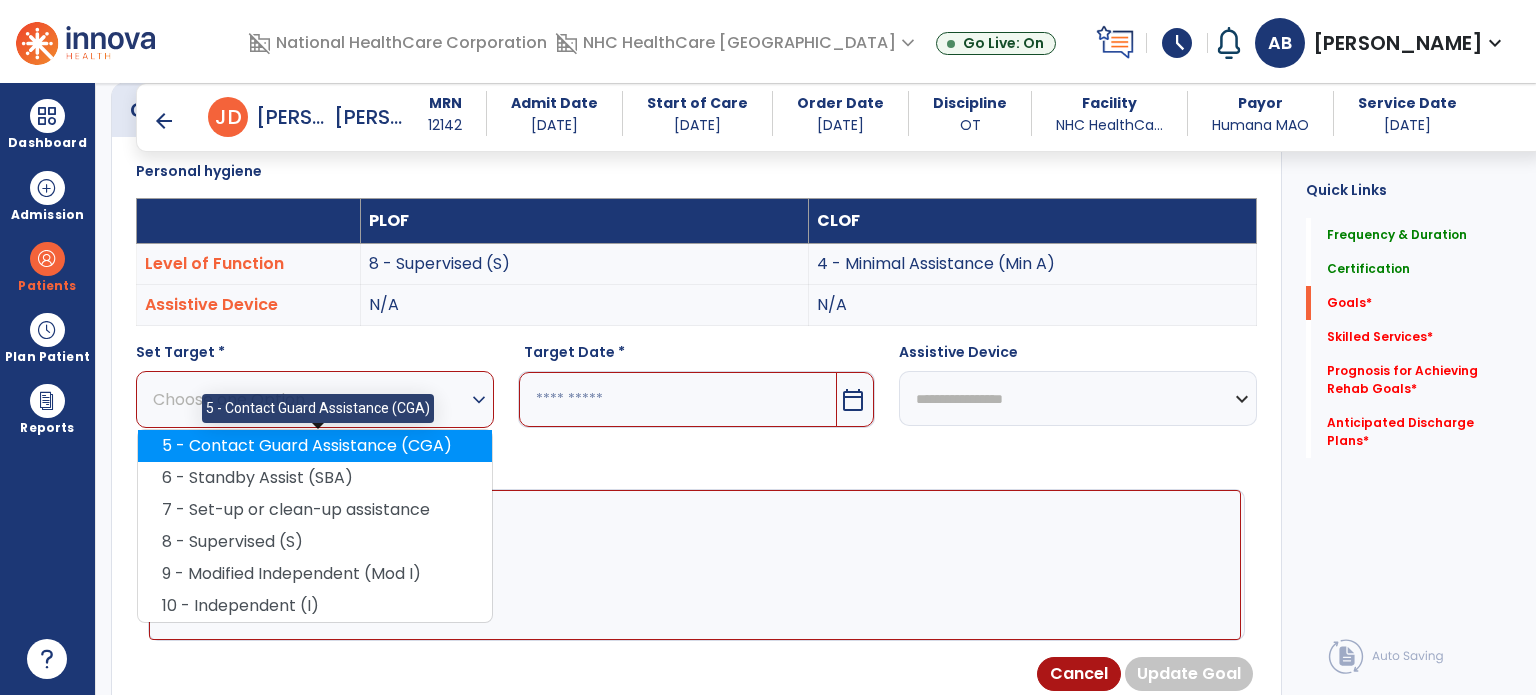 scroll, scrollTop: 334, scrollLeft: 0, axis: vertical 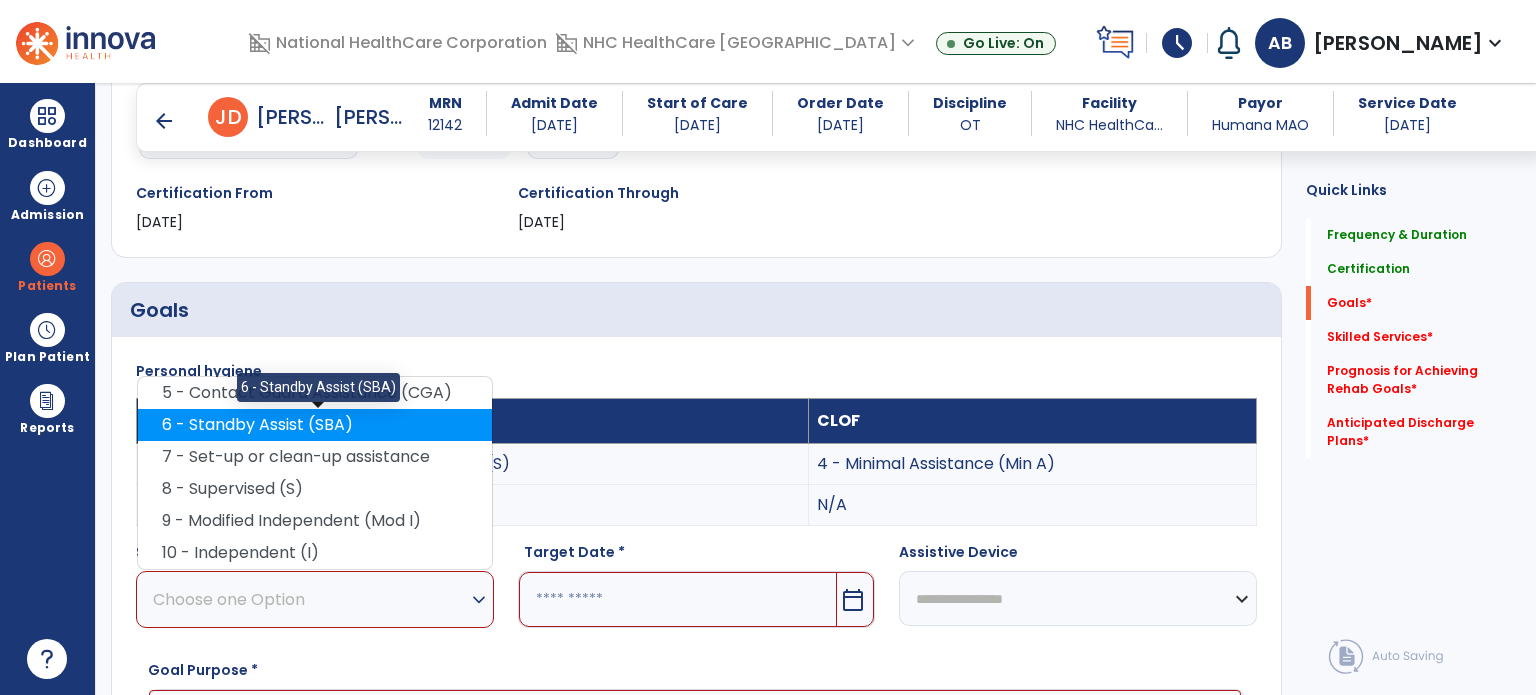 click on "6 - Standby Assist (SBA)" at bounding box center [315, 425] 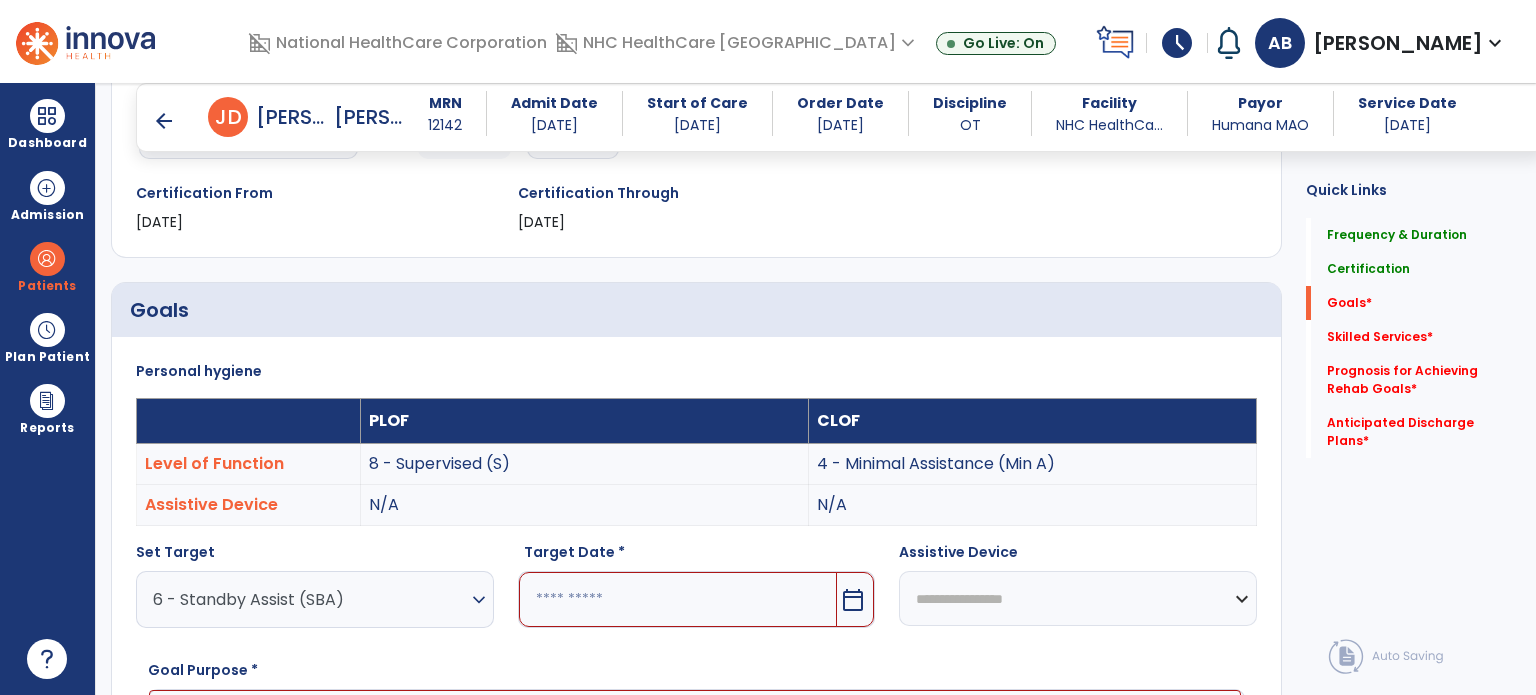 click at bounding box center [678, 599] 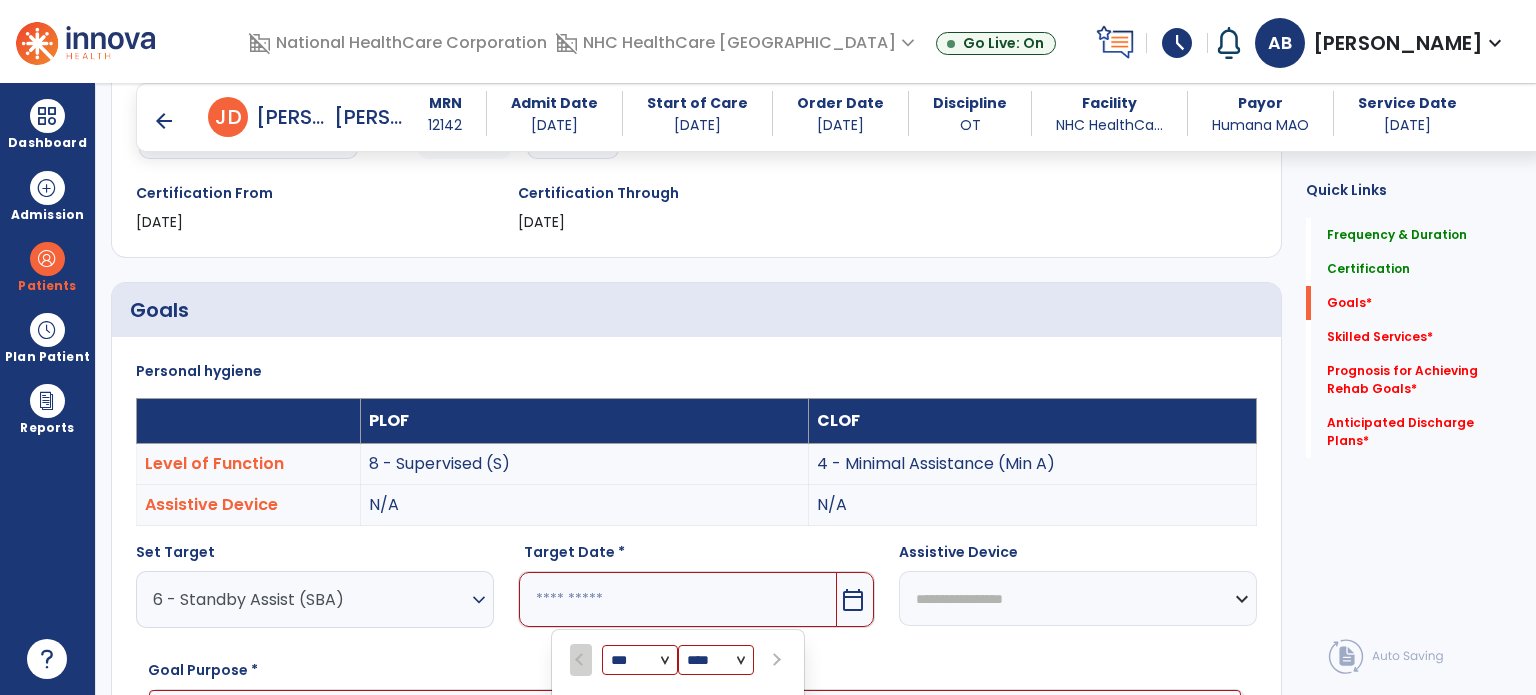 scroll, scrollTop: 711, scrollLeft: 0, axis: vertical 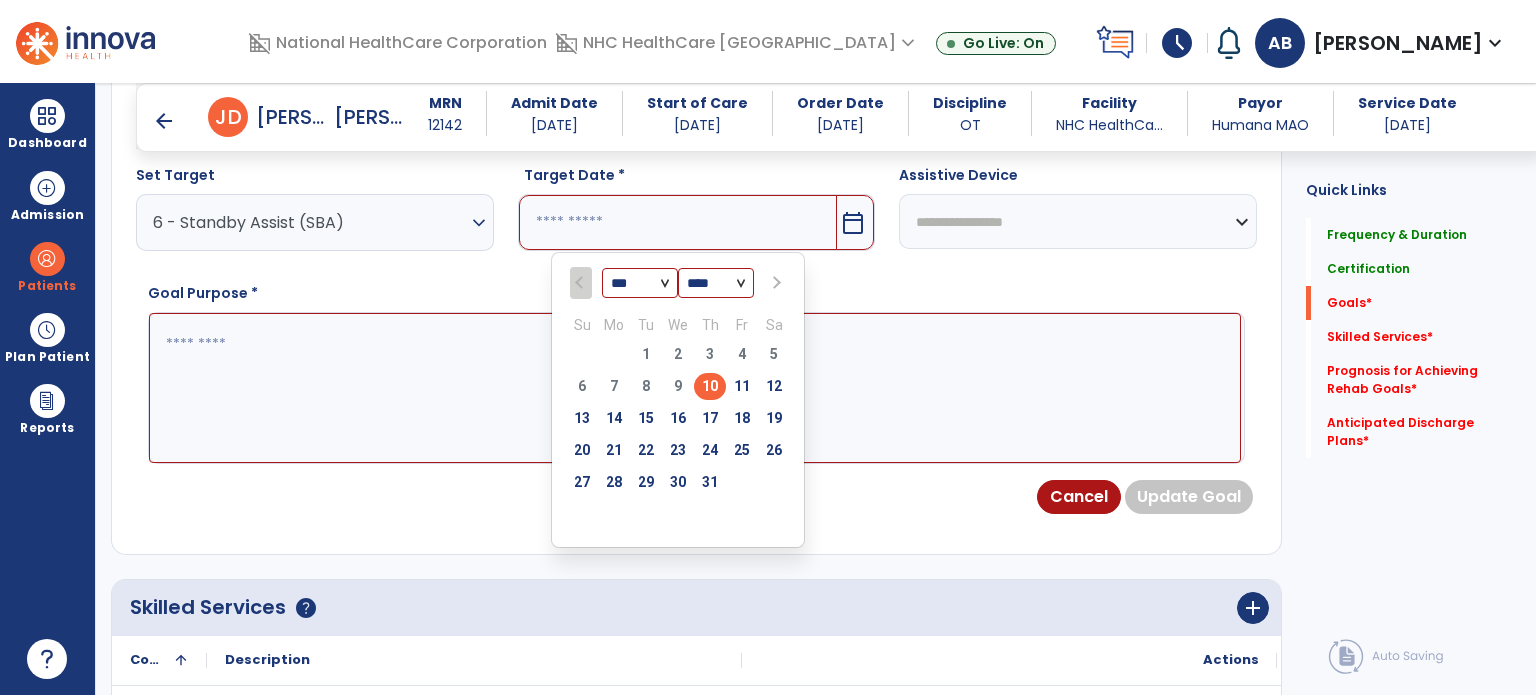 click at bounding box center [775, 283] 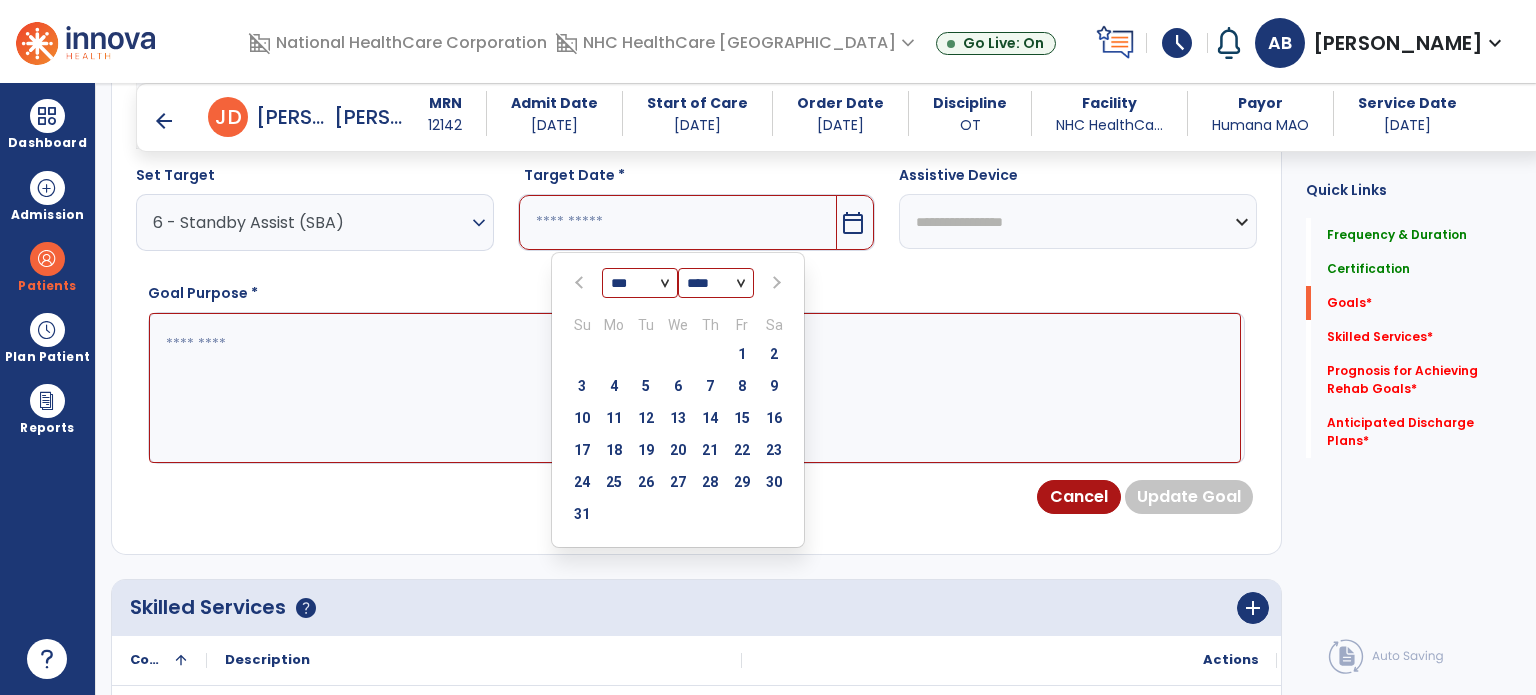 click at bounding box center (775, 283) 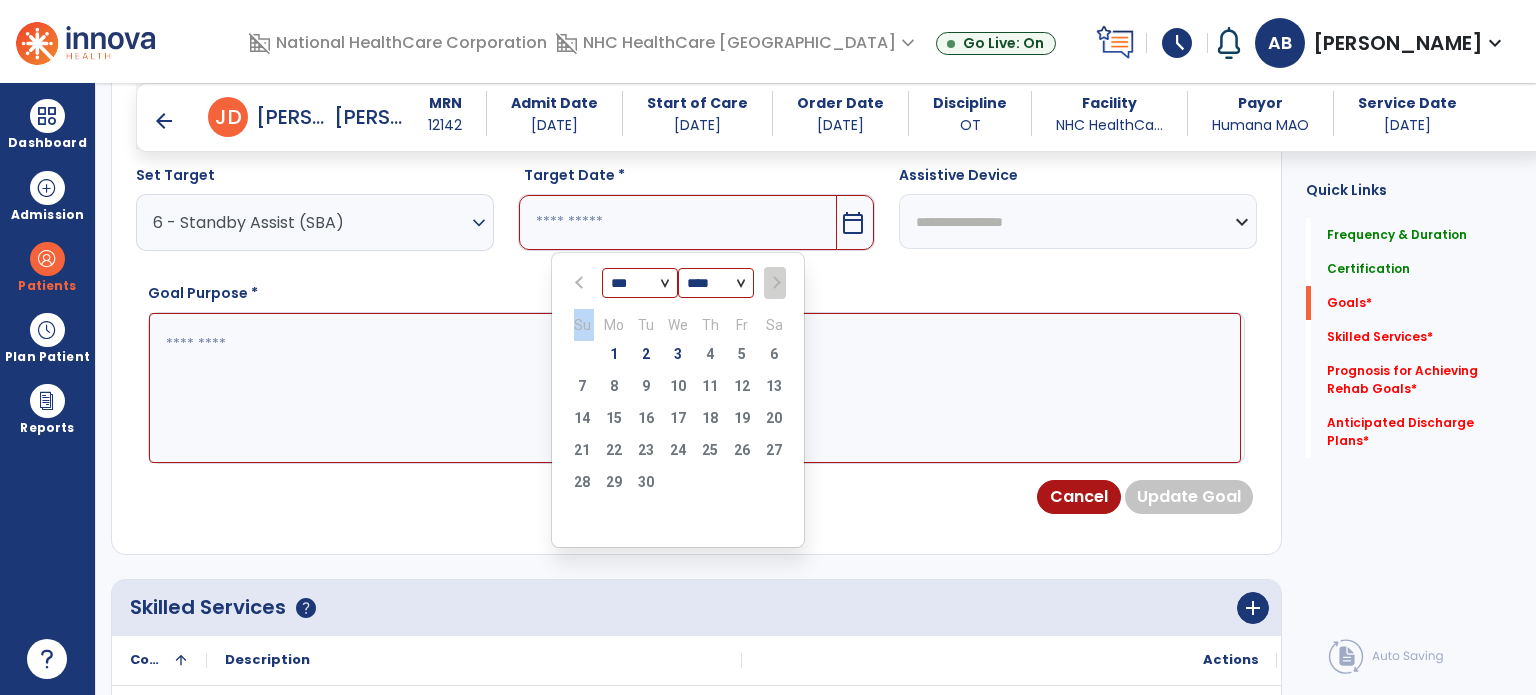 click at bounding box center (774, 283) 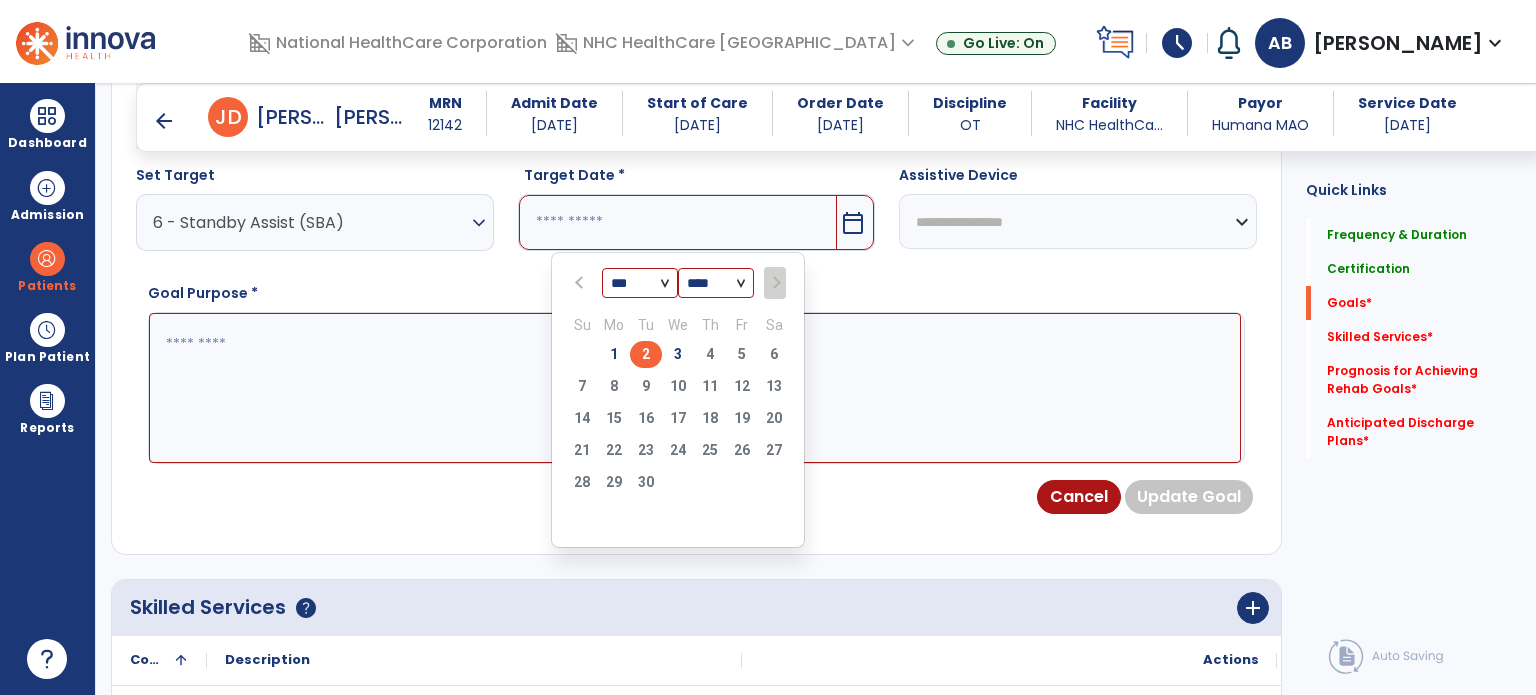 click on "2" at bounding box center (646, 354) 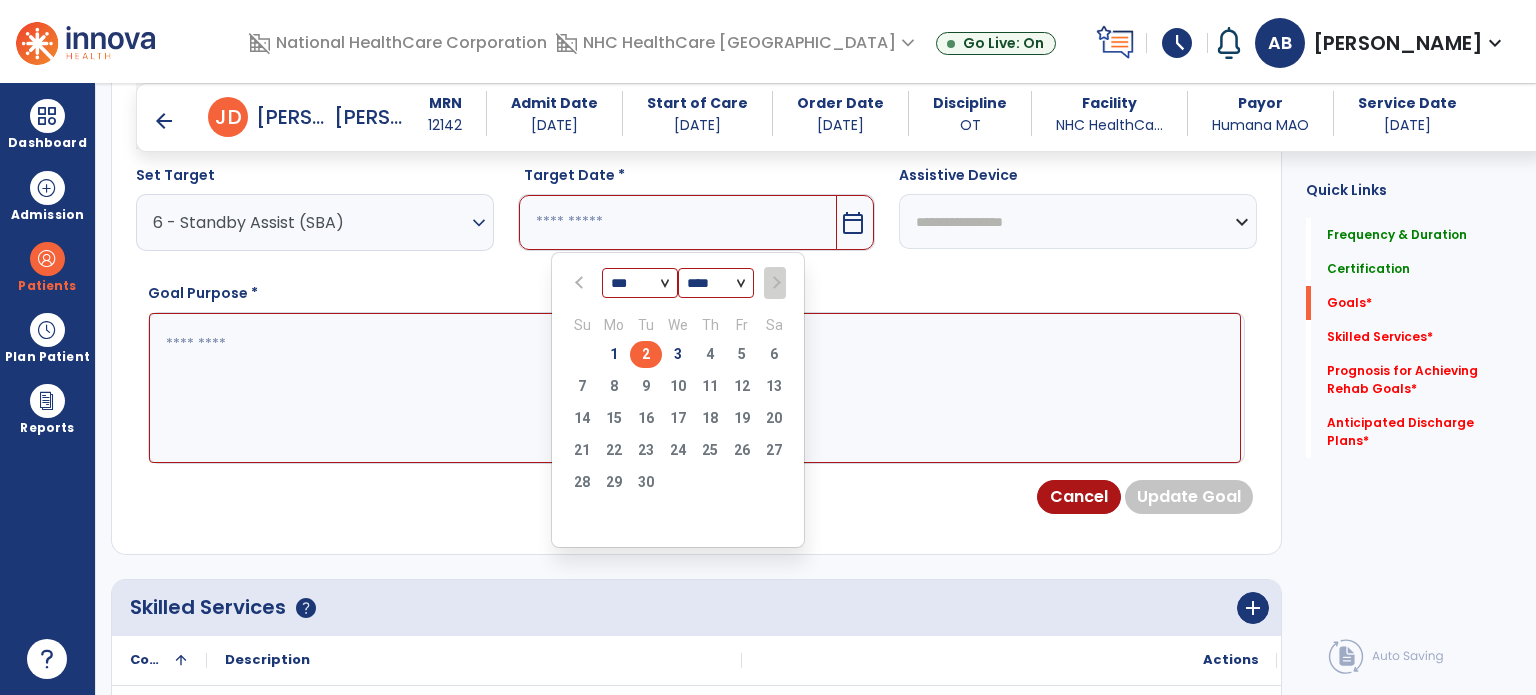 type on "********" 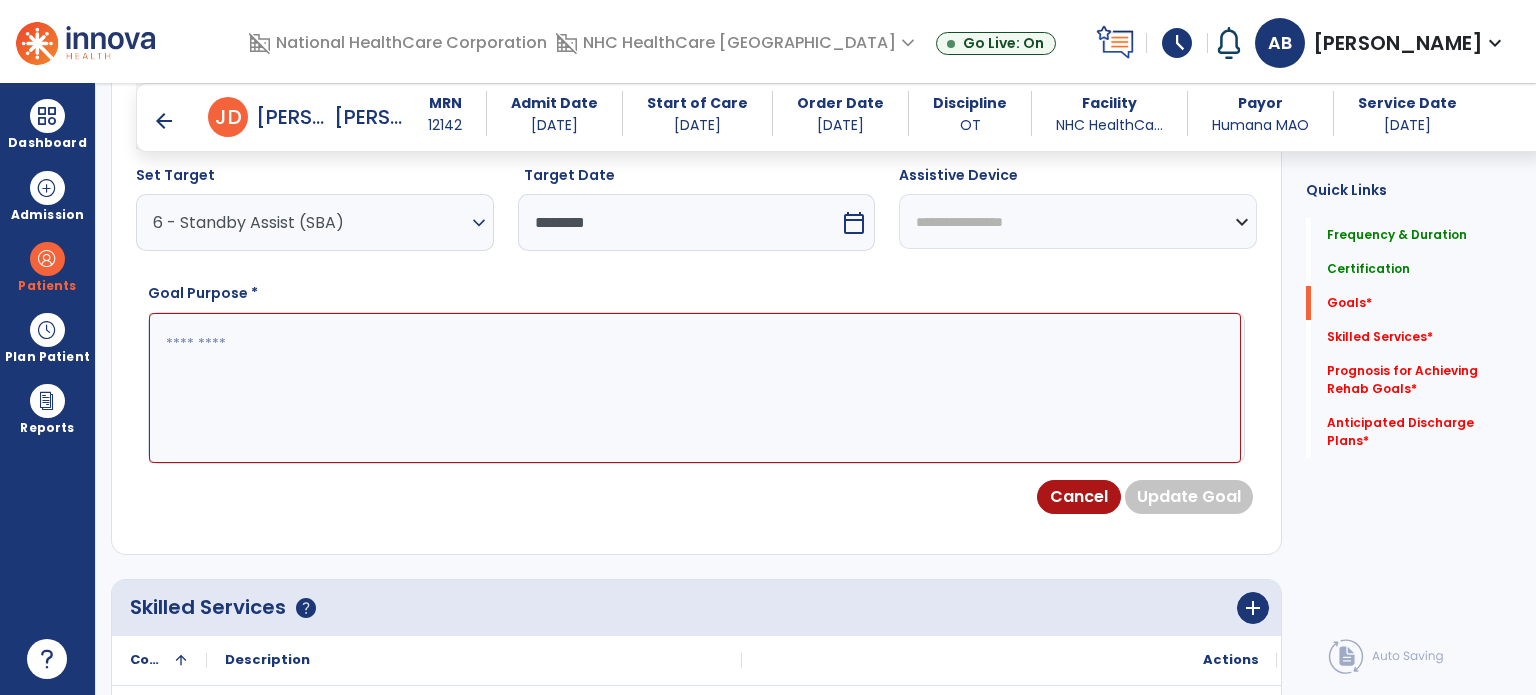 click at bounding box center [695, 388] 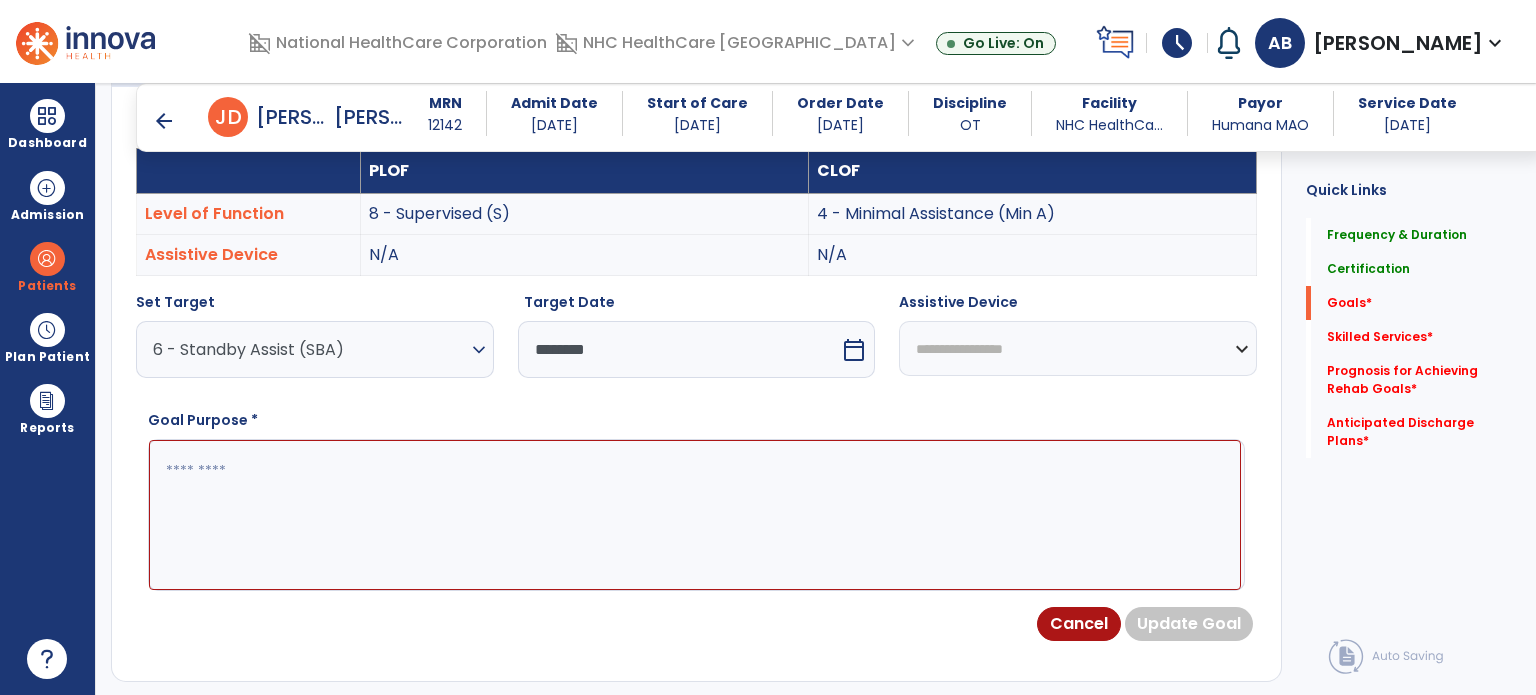 scroll, scrollTop: 511, scrollLeft: 0, axis: vertical 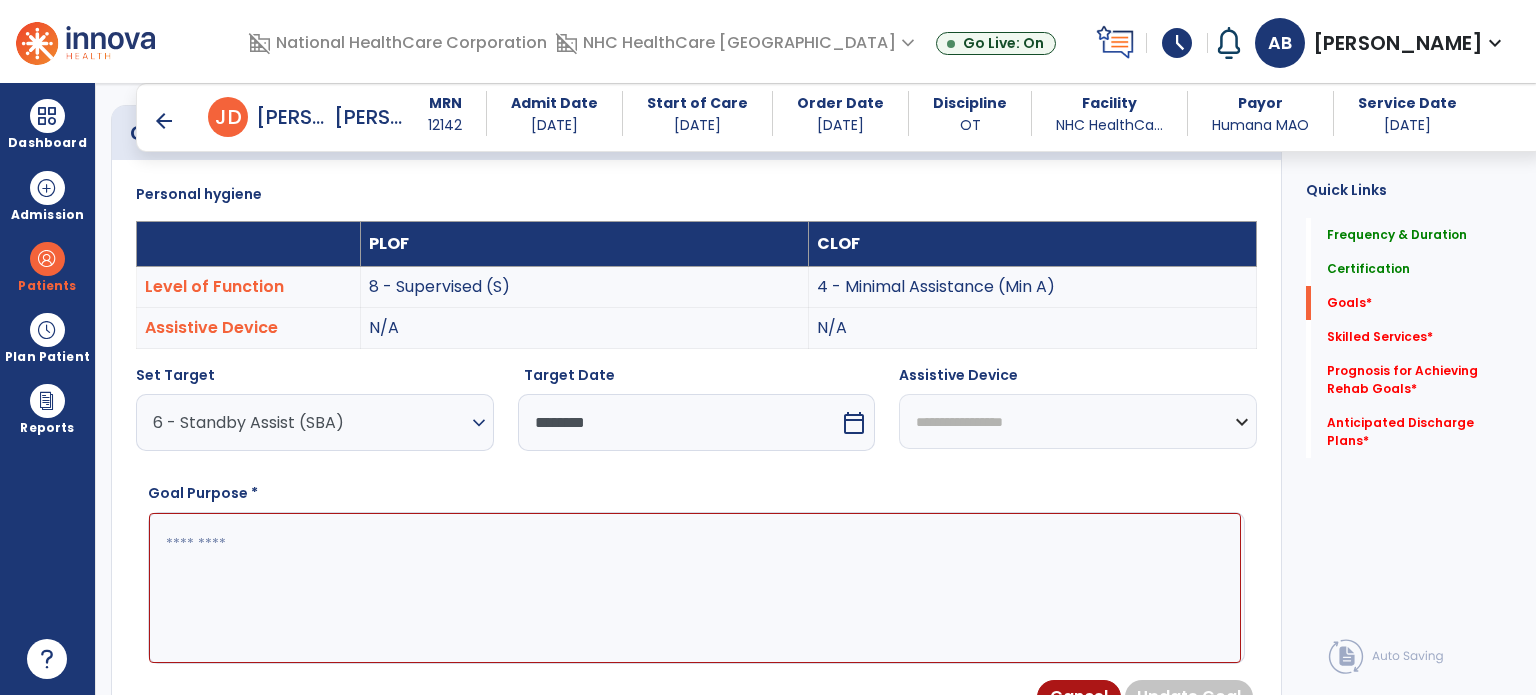 paste on "**********" 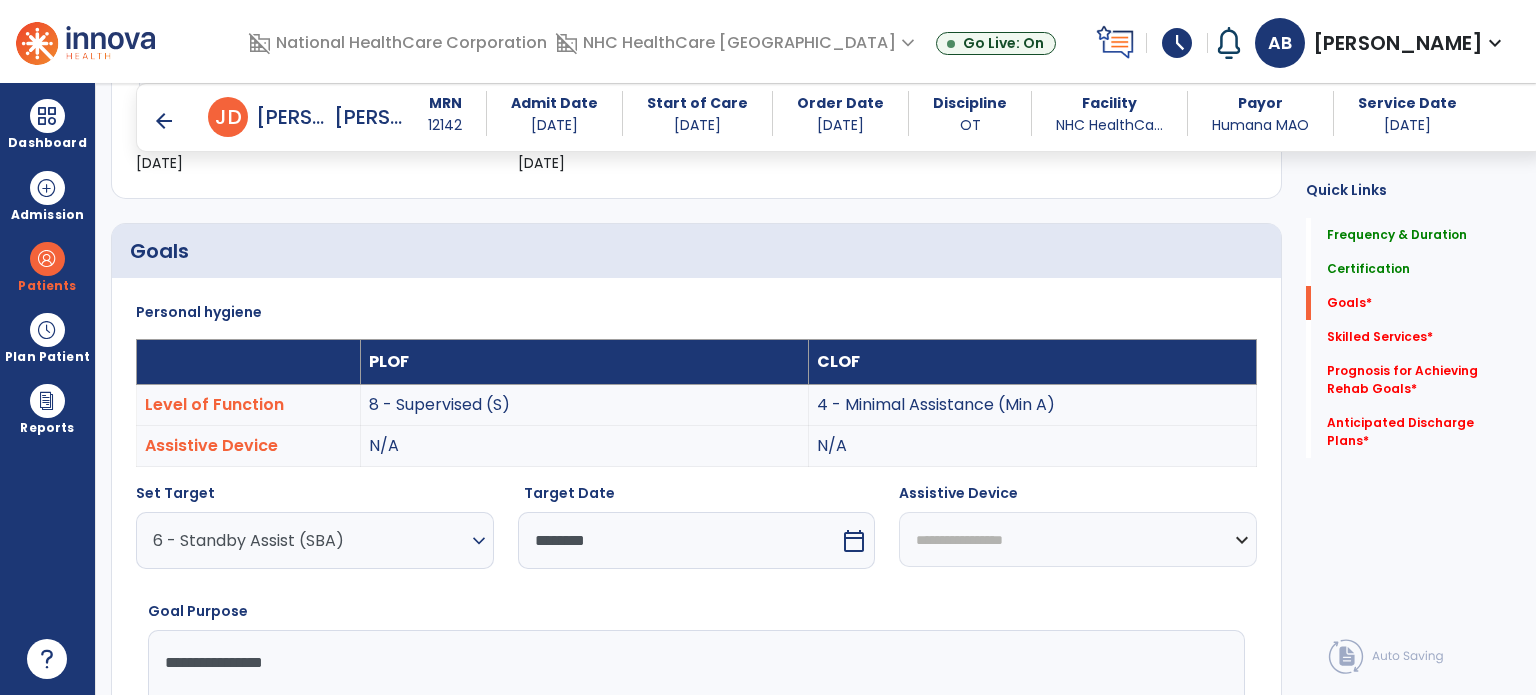scroll, scrollTop: 511, scrollLeft: 0, axis: vertical 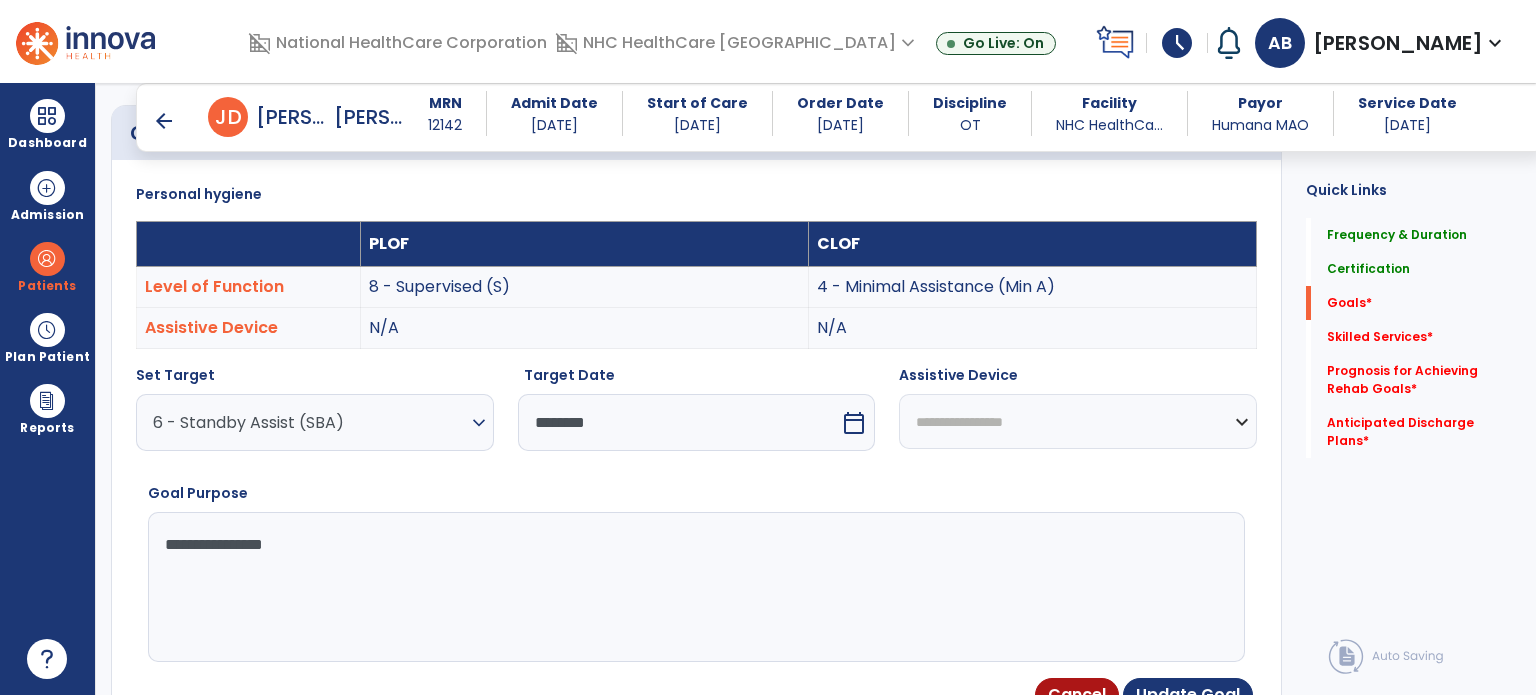 type on "**********" 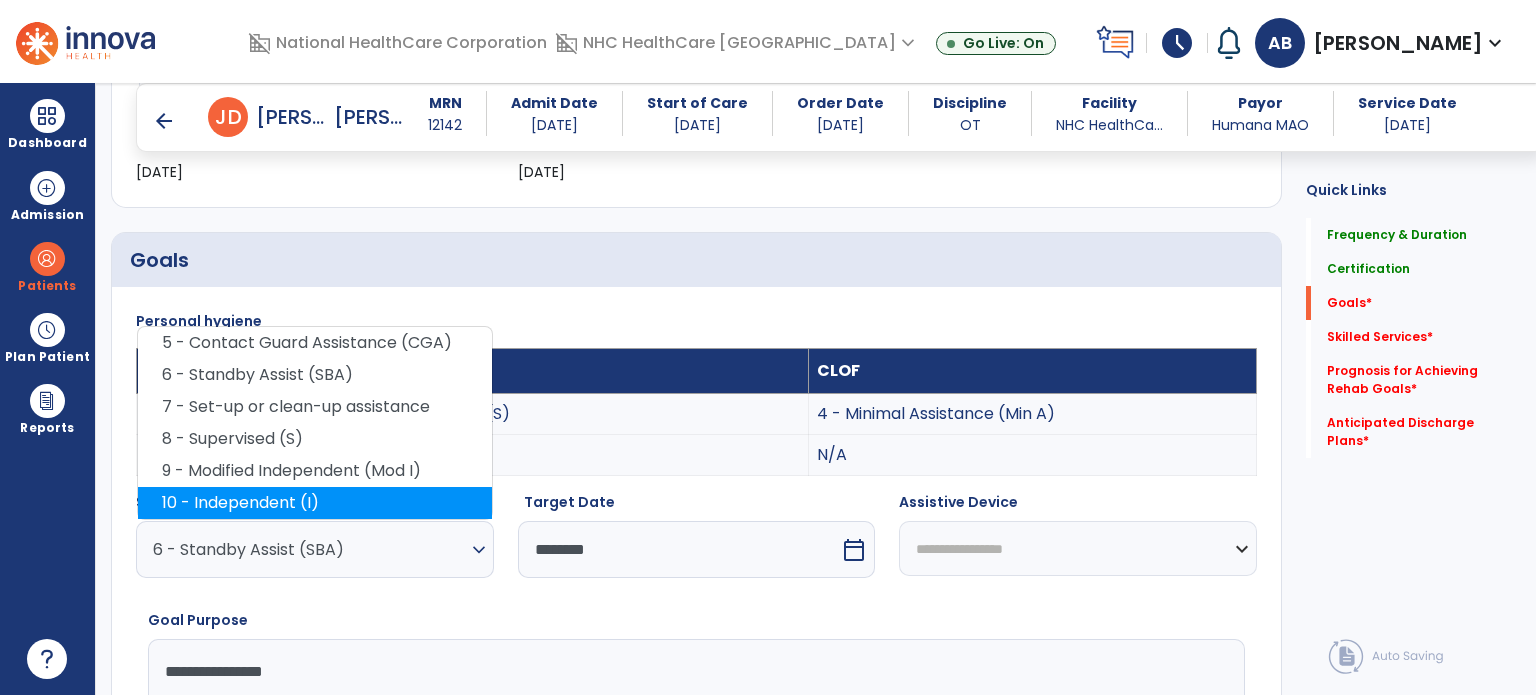 scroll, scrollTop: 411, scrollLeft: 0, axis: vertical 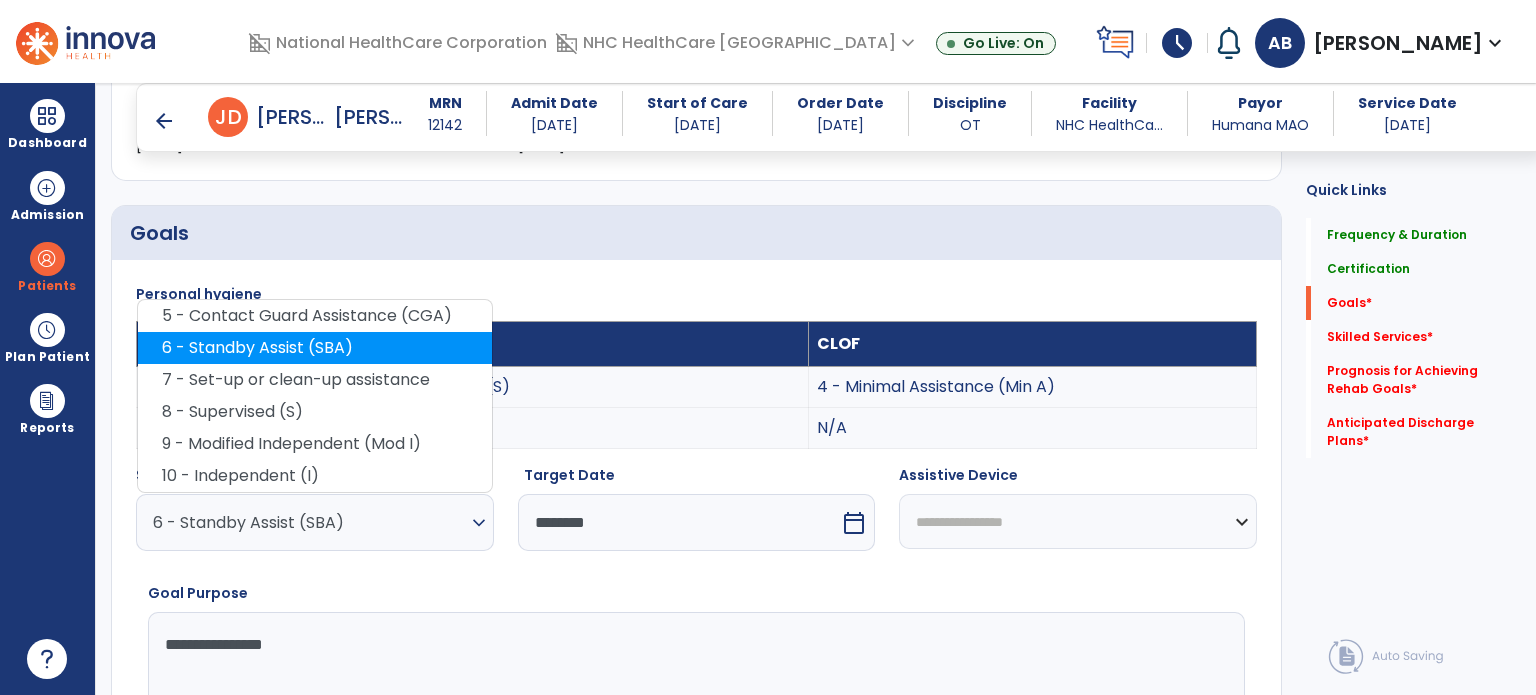 click on "6 - Standby Assist (SBA)" at bounding box center (315, 348) 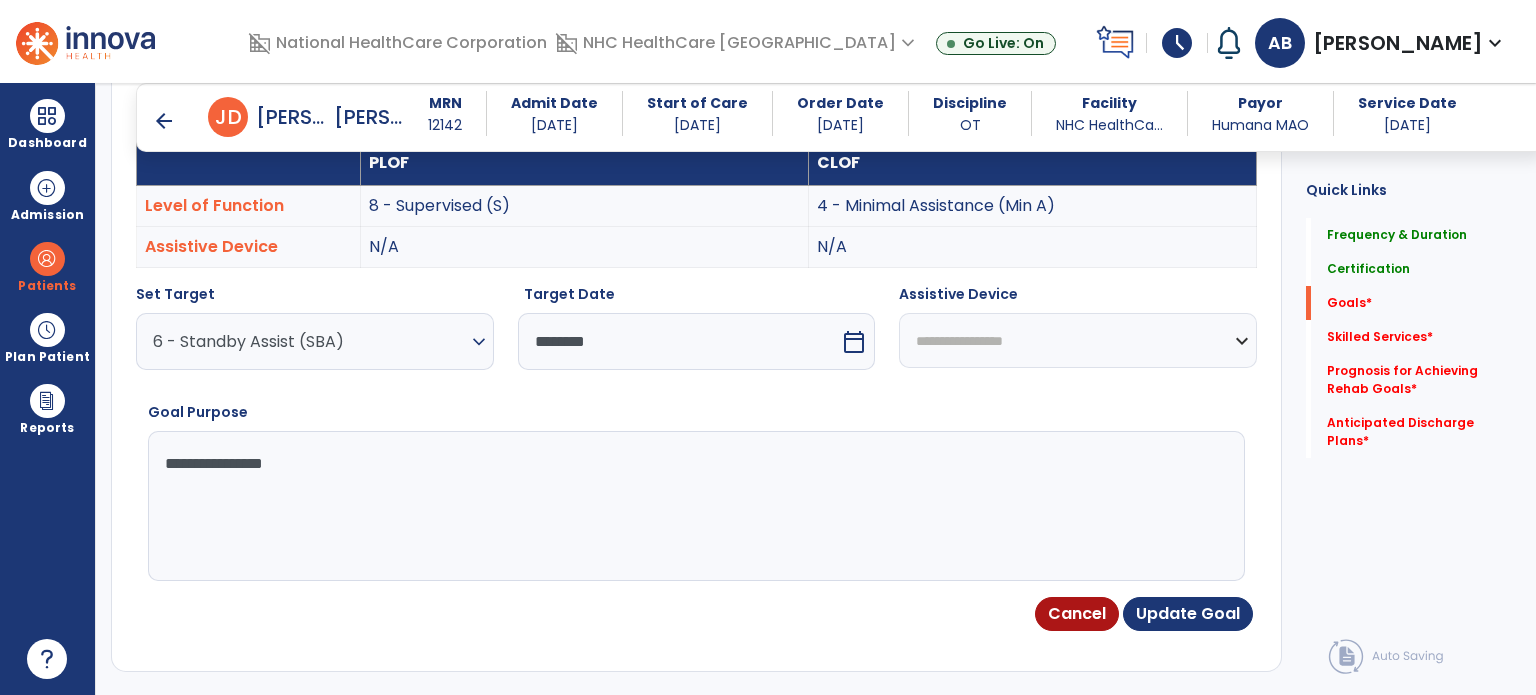scroll, scrollTop: 711, scrollLeft: 0, axis: vertical 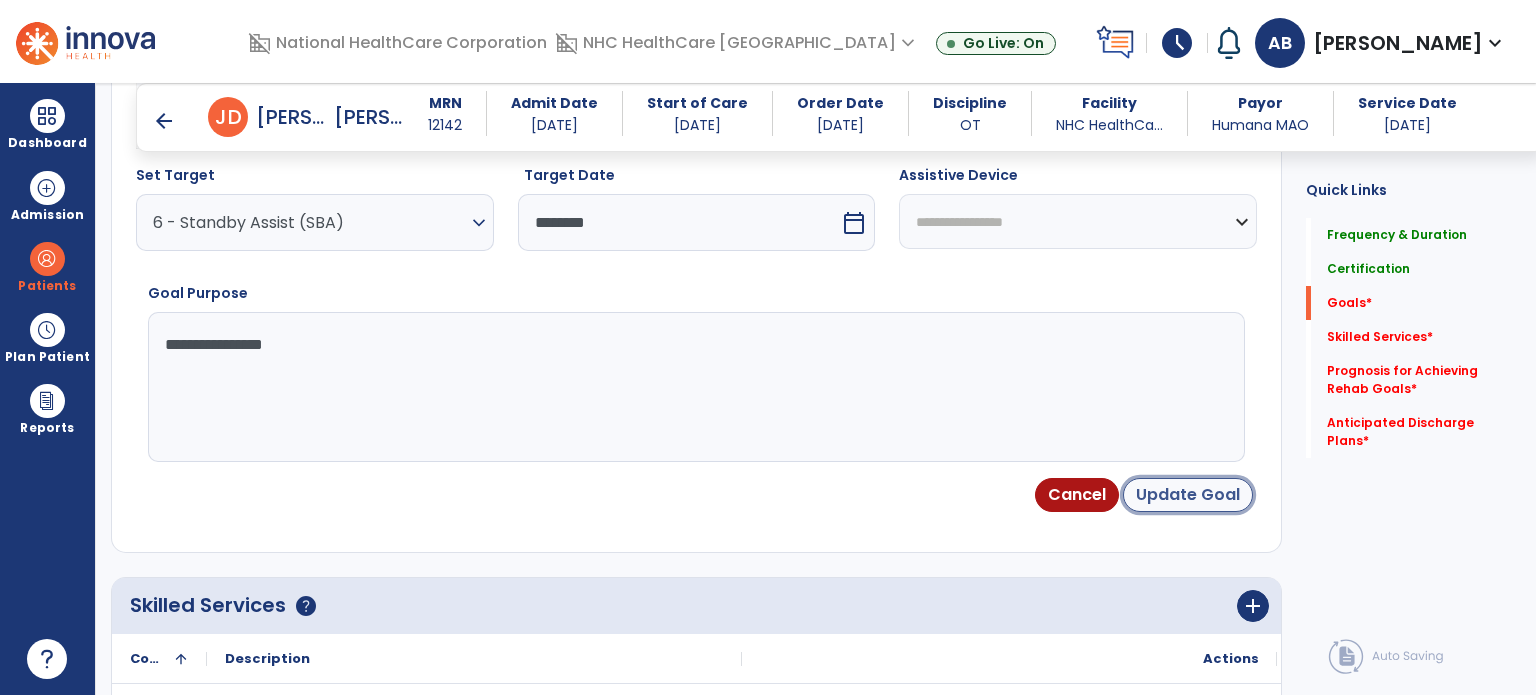 click on "Update Goal" at bounding box center (1188, 495) 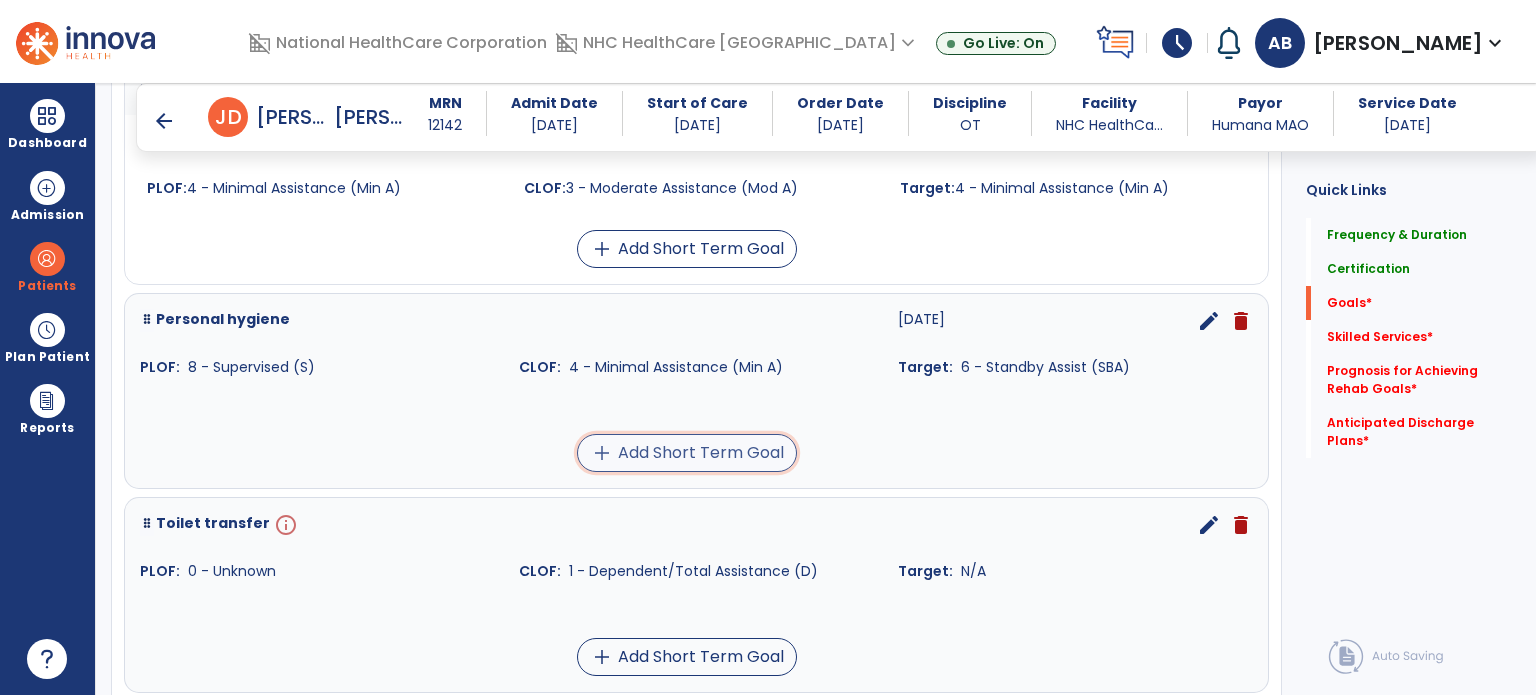 click on "add  Add Short Term Goal" at bounding box center (687, 453) 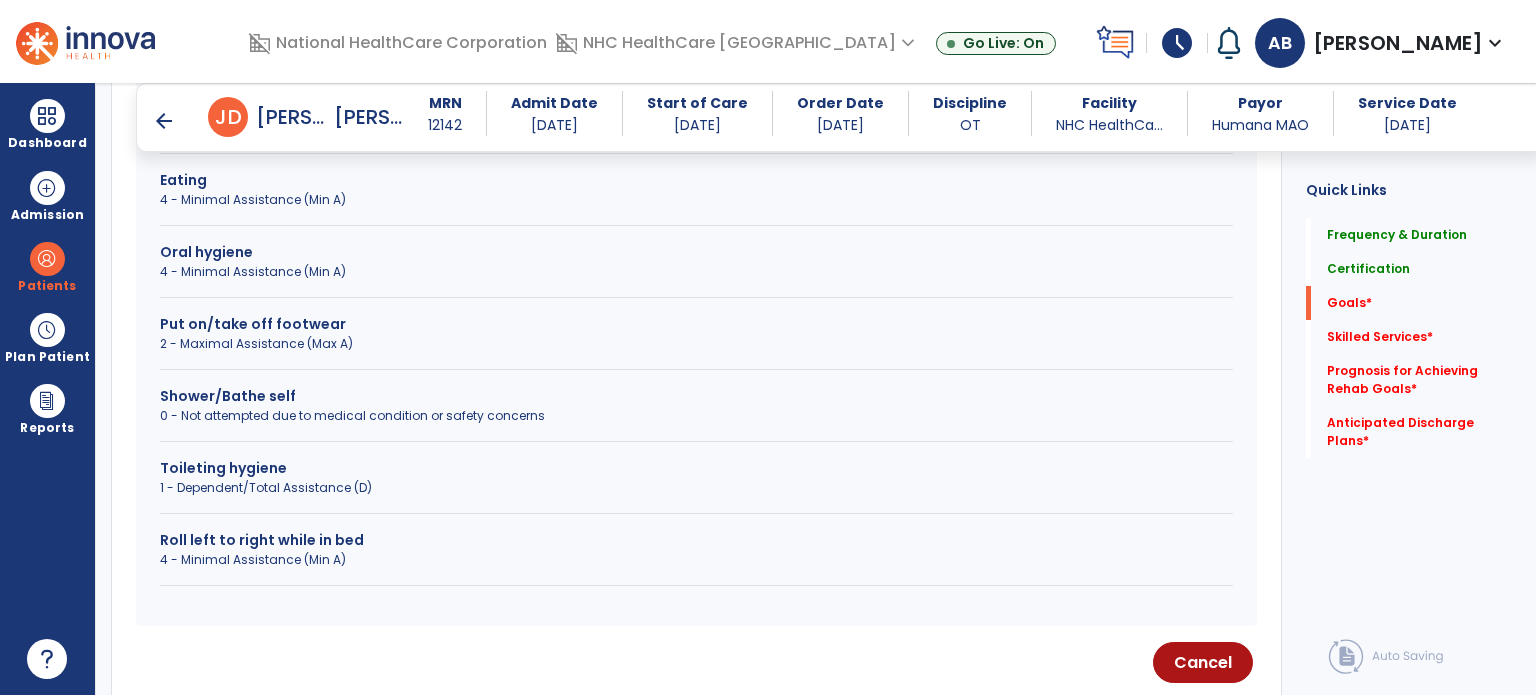 scroll, scrollTop: 555, scrollLeft: 0, axis: vertical 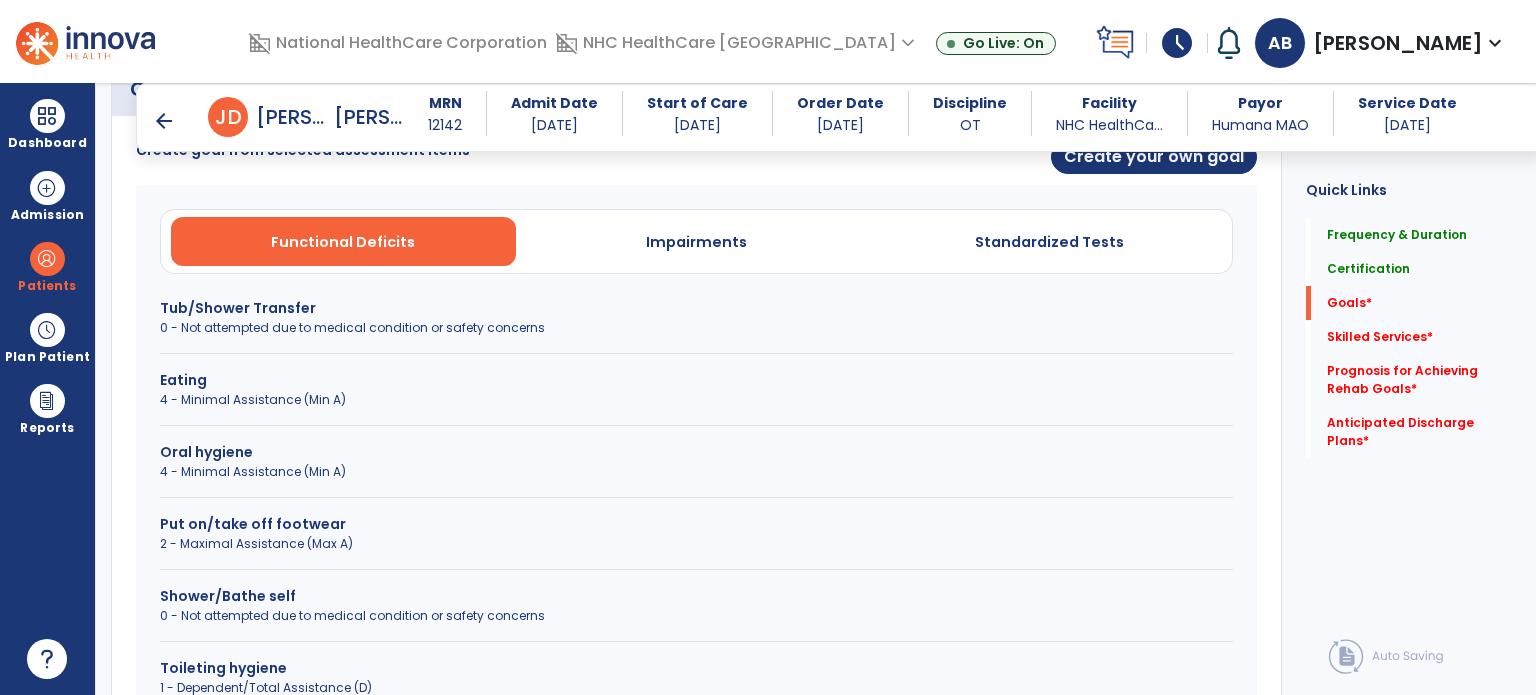 click on "Eating" at bounding box center (696, 380) 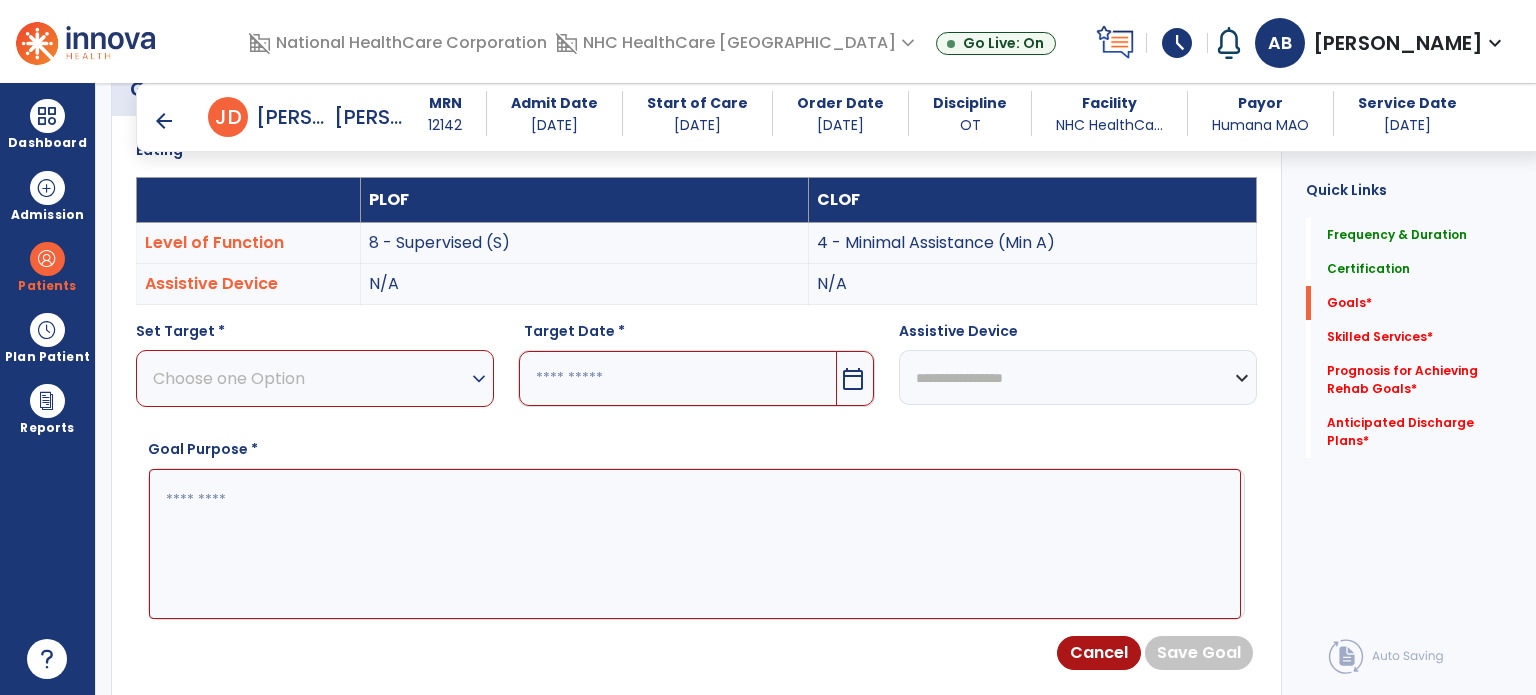 click on "Choose one Option" at bounding box center (310, 378) 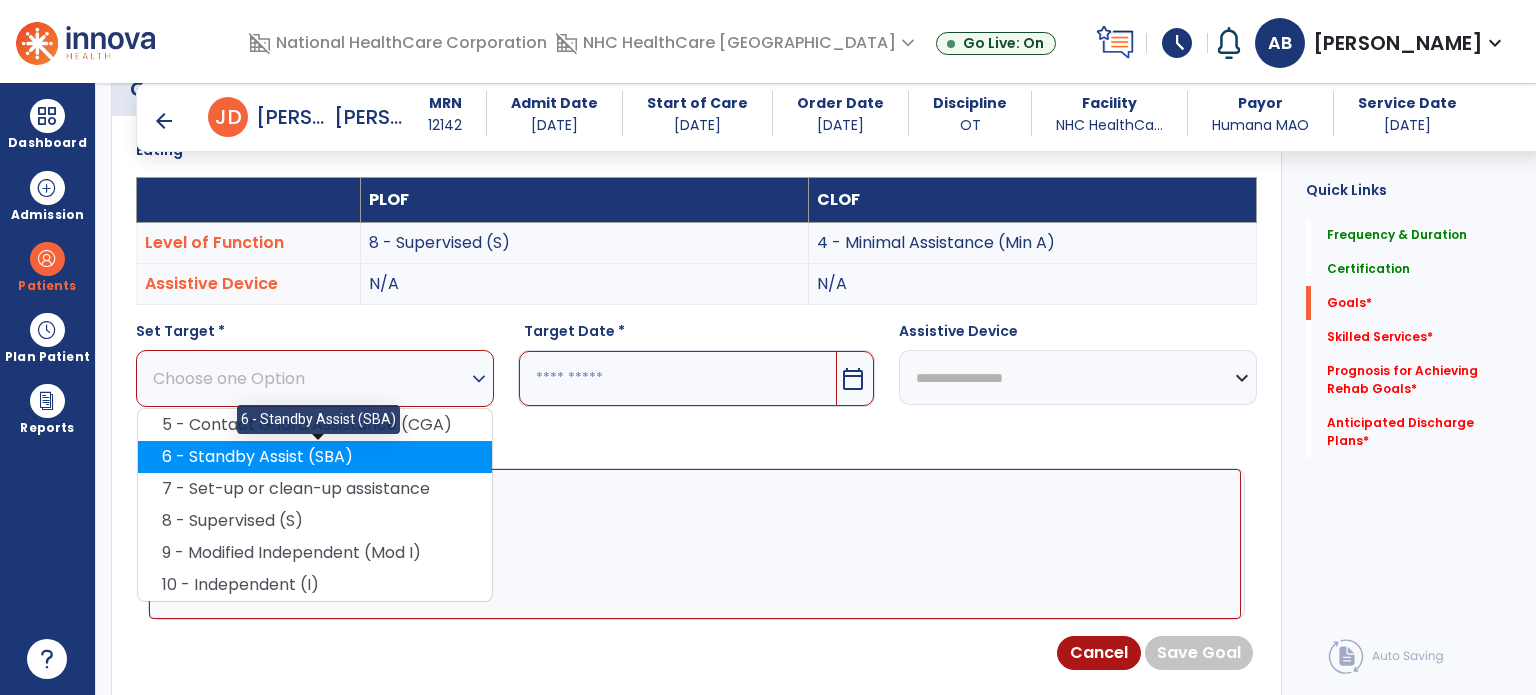 click on "6 - Standby Assist (SBA)" at bounding box center [315, 457] 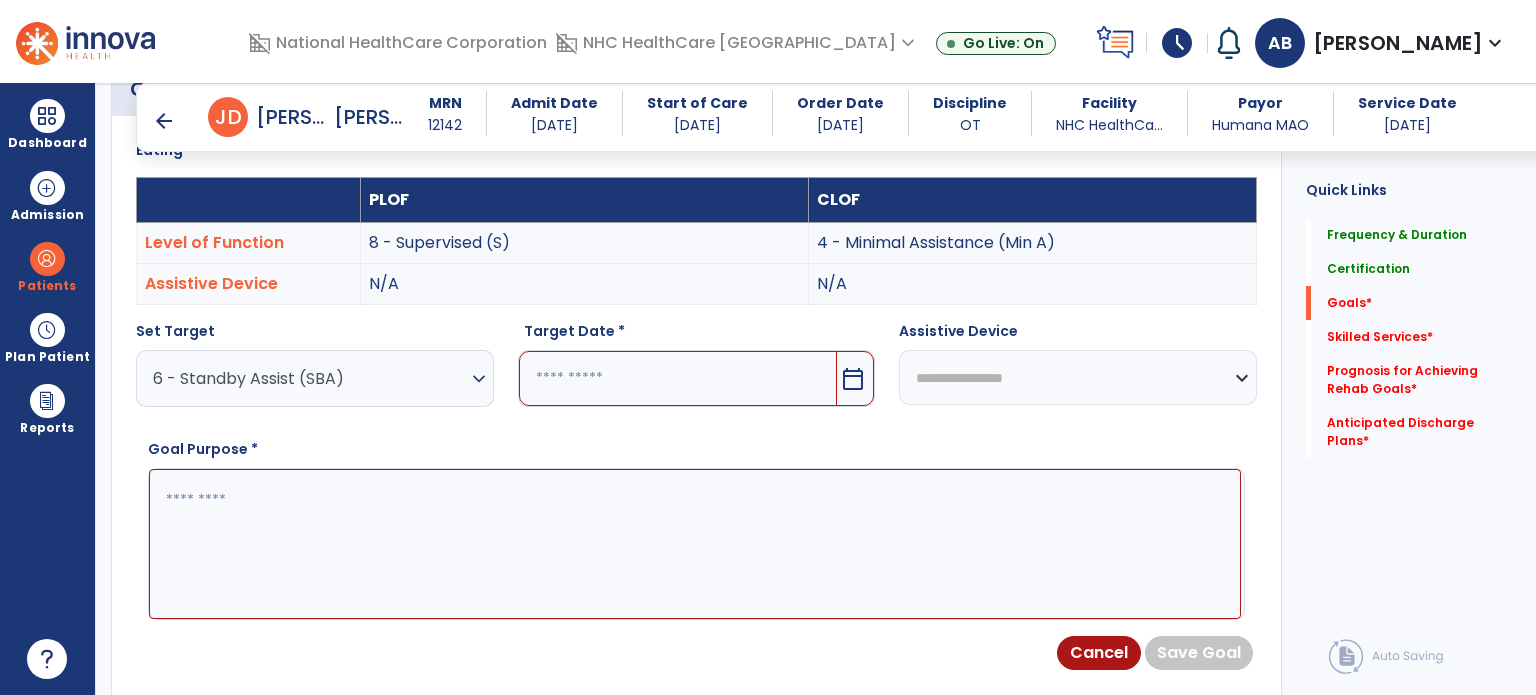 click at bounding box center [678, 378] 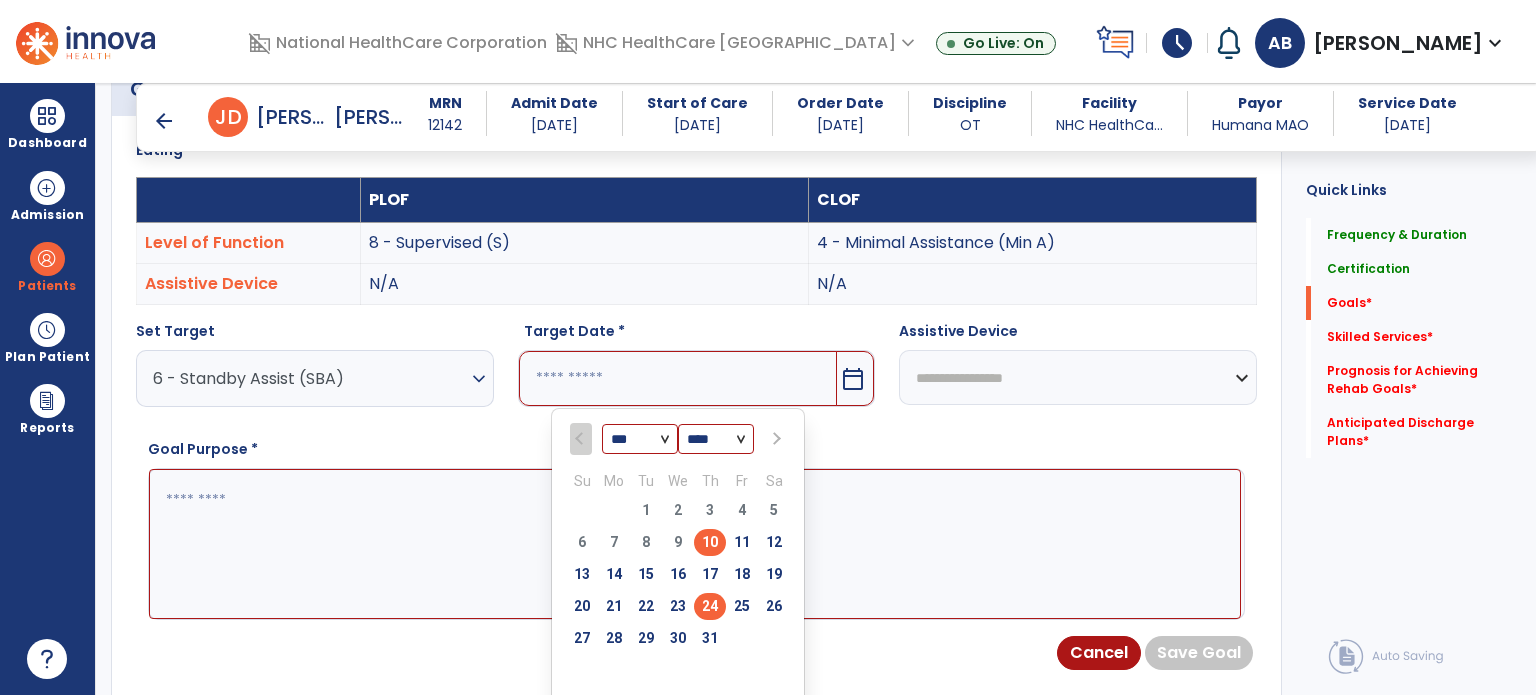 click on "24" at bounding box center (710, 606) 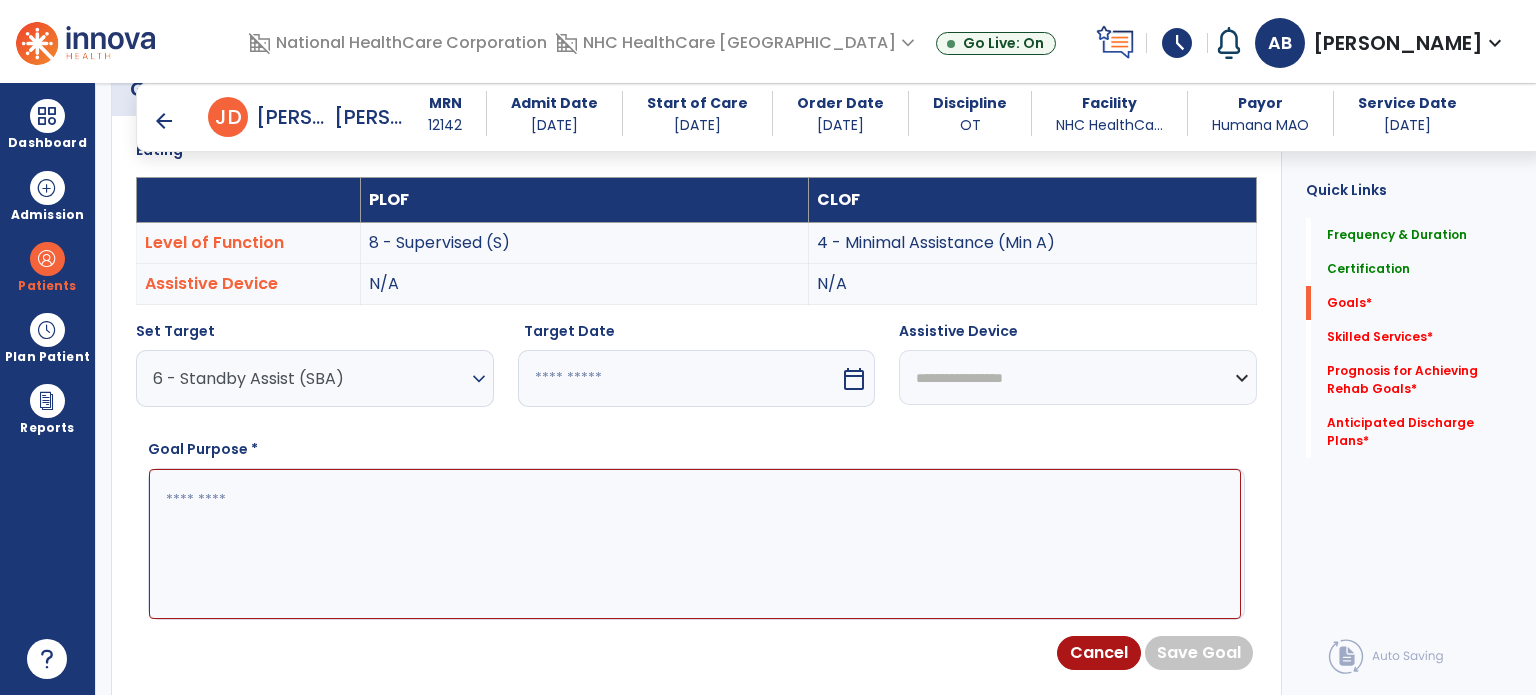type on "*********" 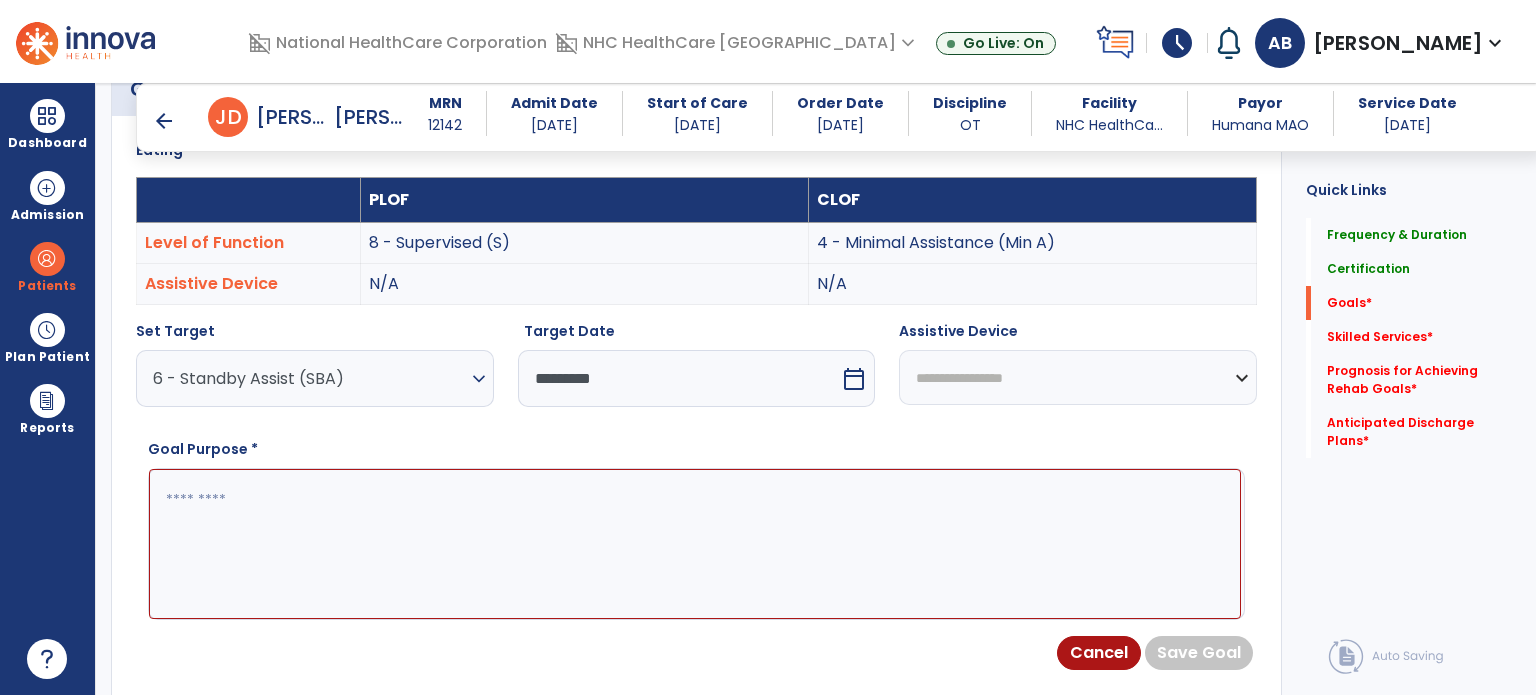 click on "6 - Standby Assist (SBA)" at bounding box center (310, 378) 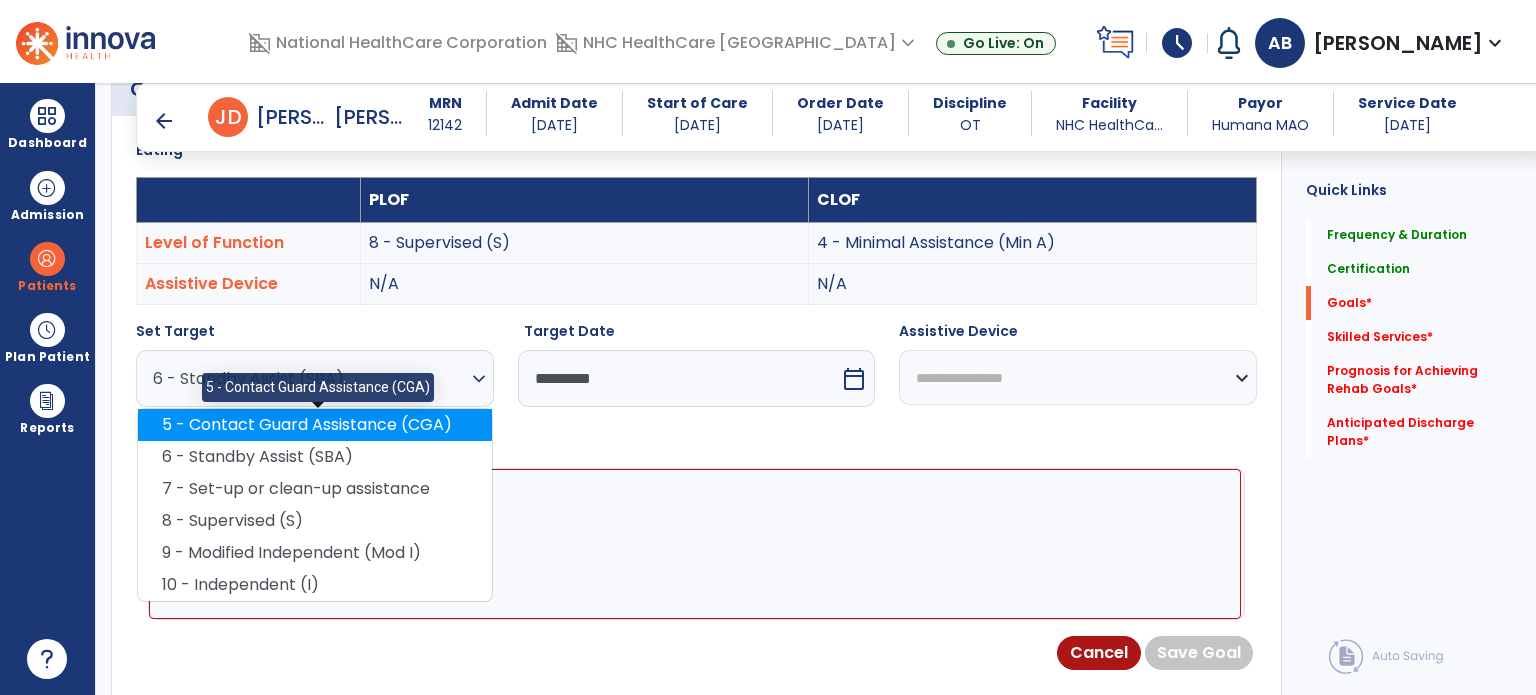 click on "5 - Contact Guard Assistance (CGA)" at bounding box center [315, 425] 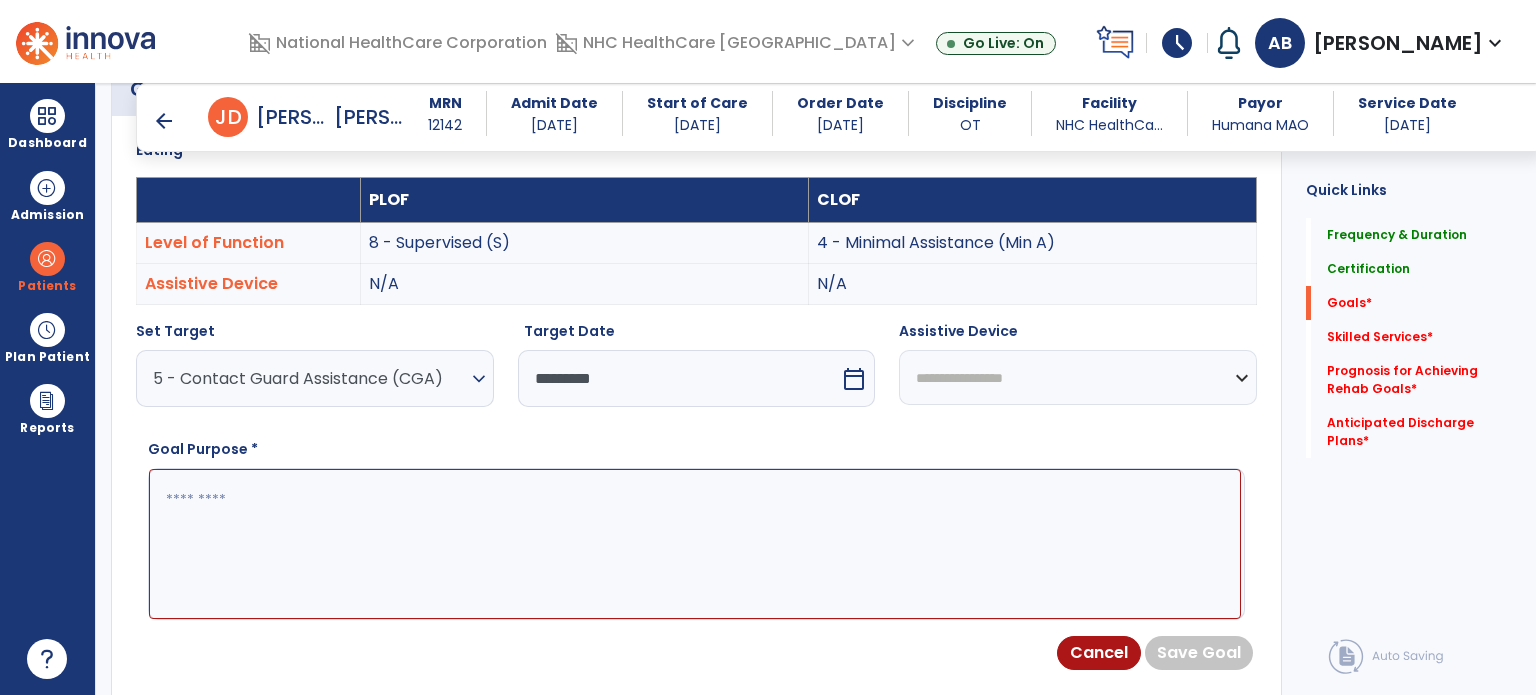 drag, startPoint x: 355, startPoint y: 529, endPoint x: 404, endPoint y: 525, distance: 49.162994 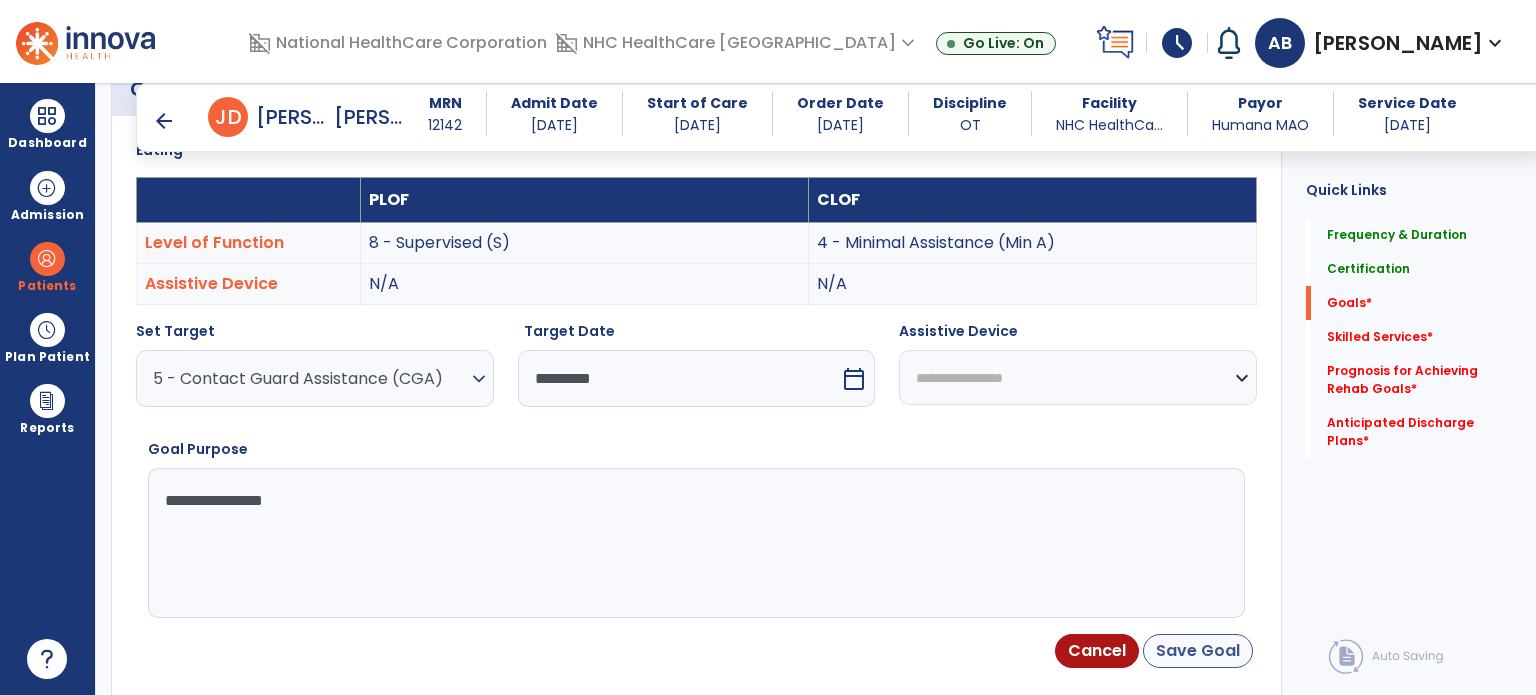 type on "**********" 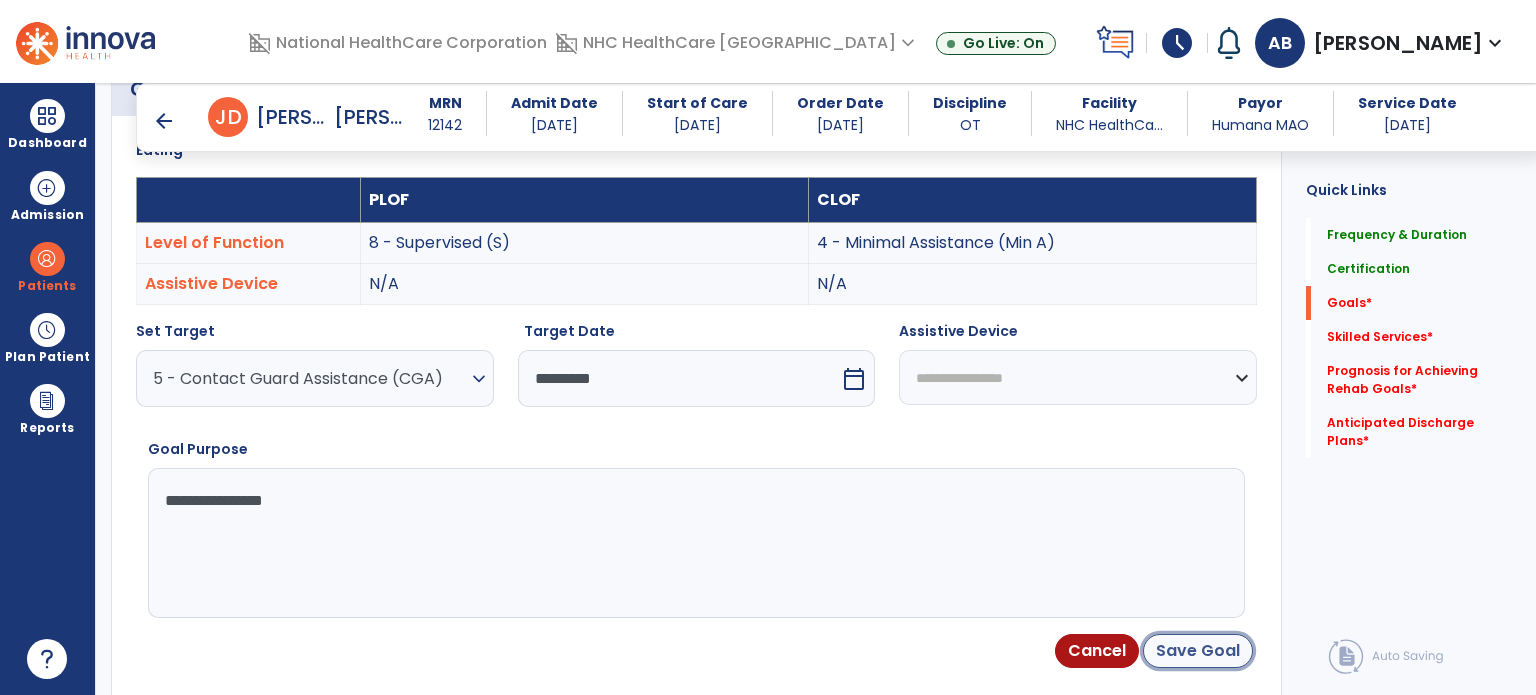 click on "Save Goal" at bounding box center (1198, 651) 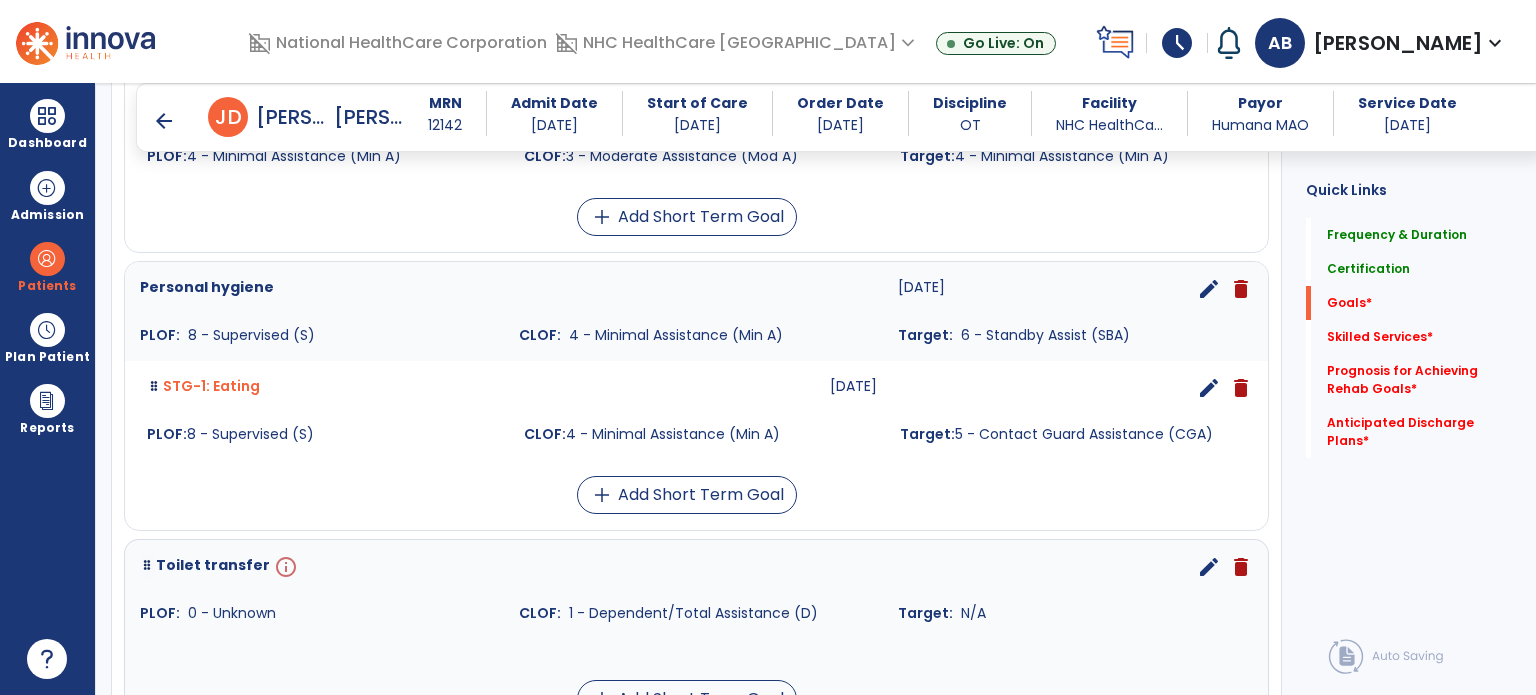 scroll, scrollTop: 1955, scrollLeft: 0, axis: vertical 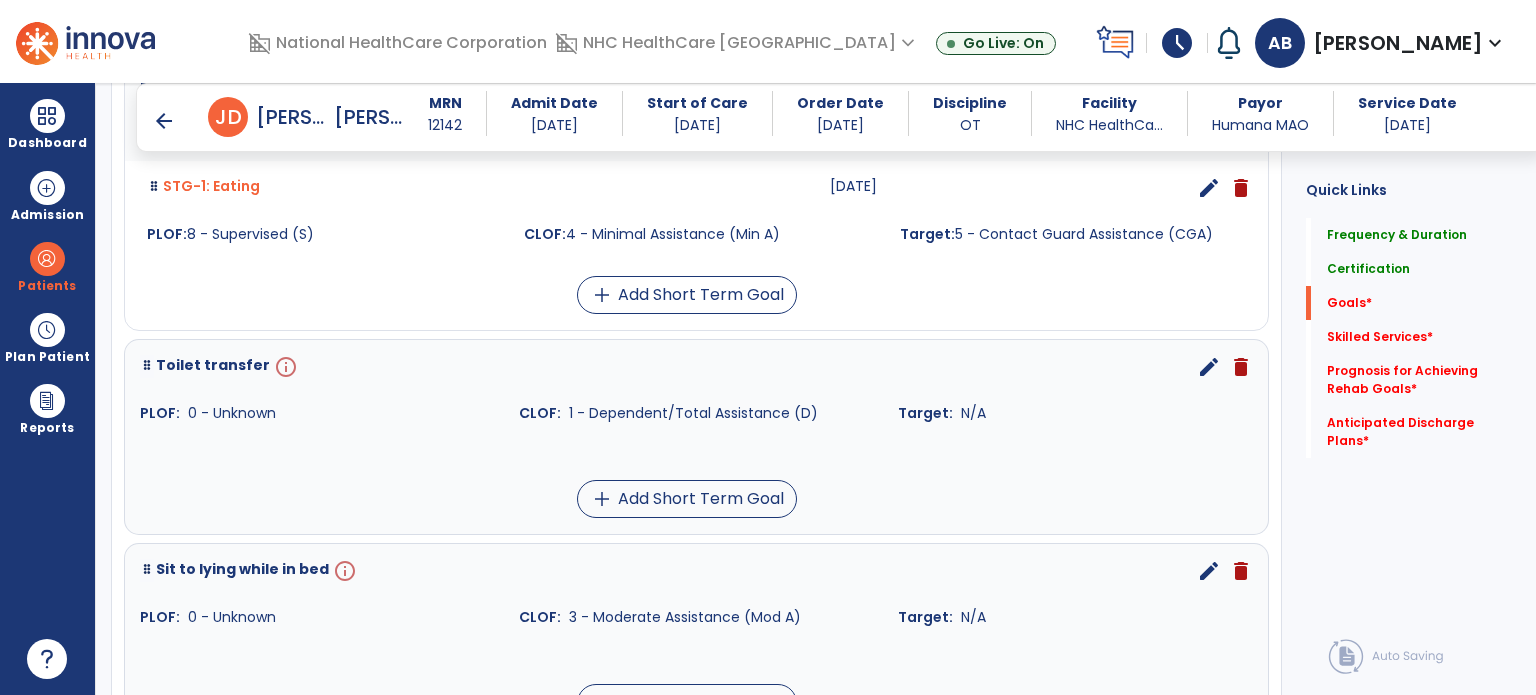 click on "edit" at bounding box center [1209, 367] 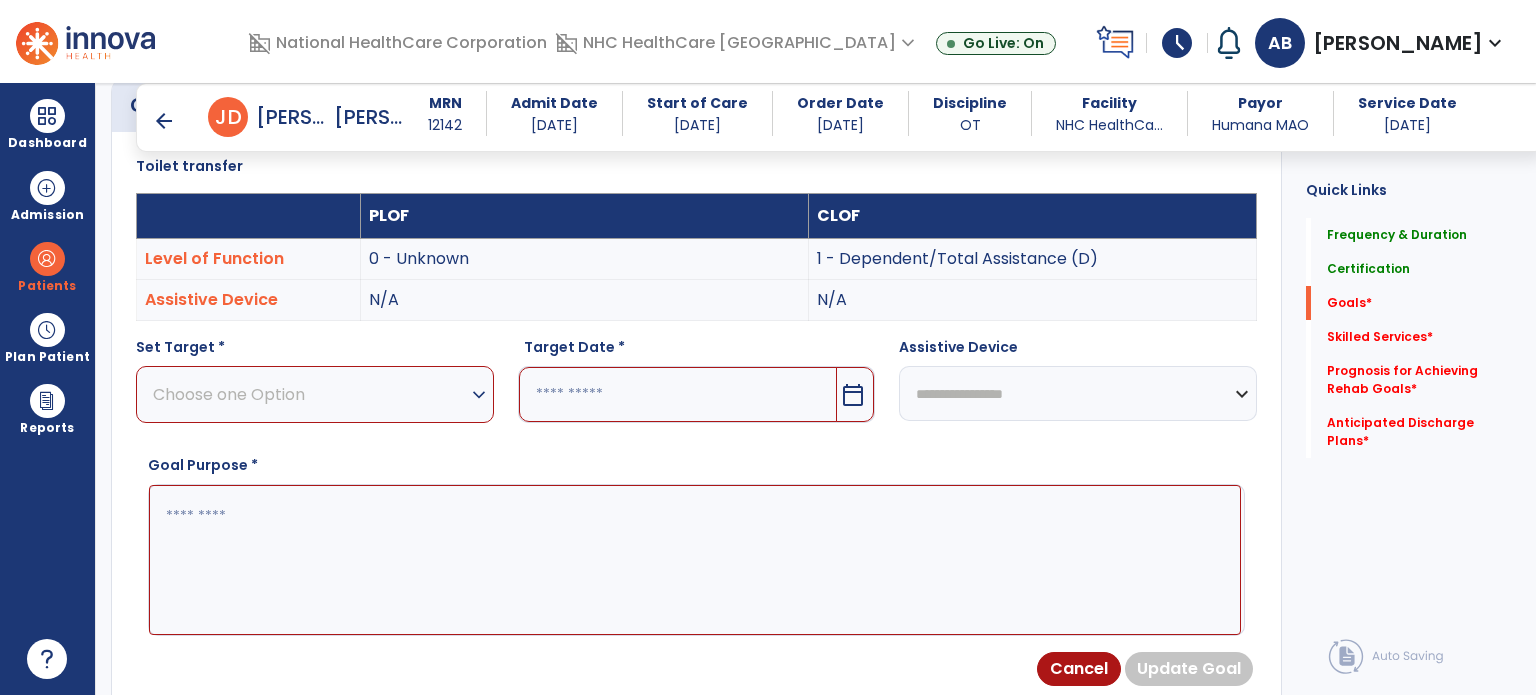 scroll, scrollTop: 534, scrollLeft: 0, axis: vertical 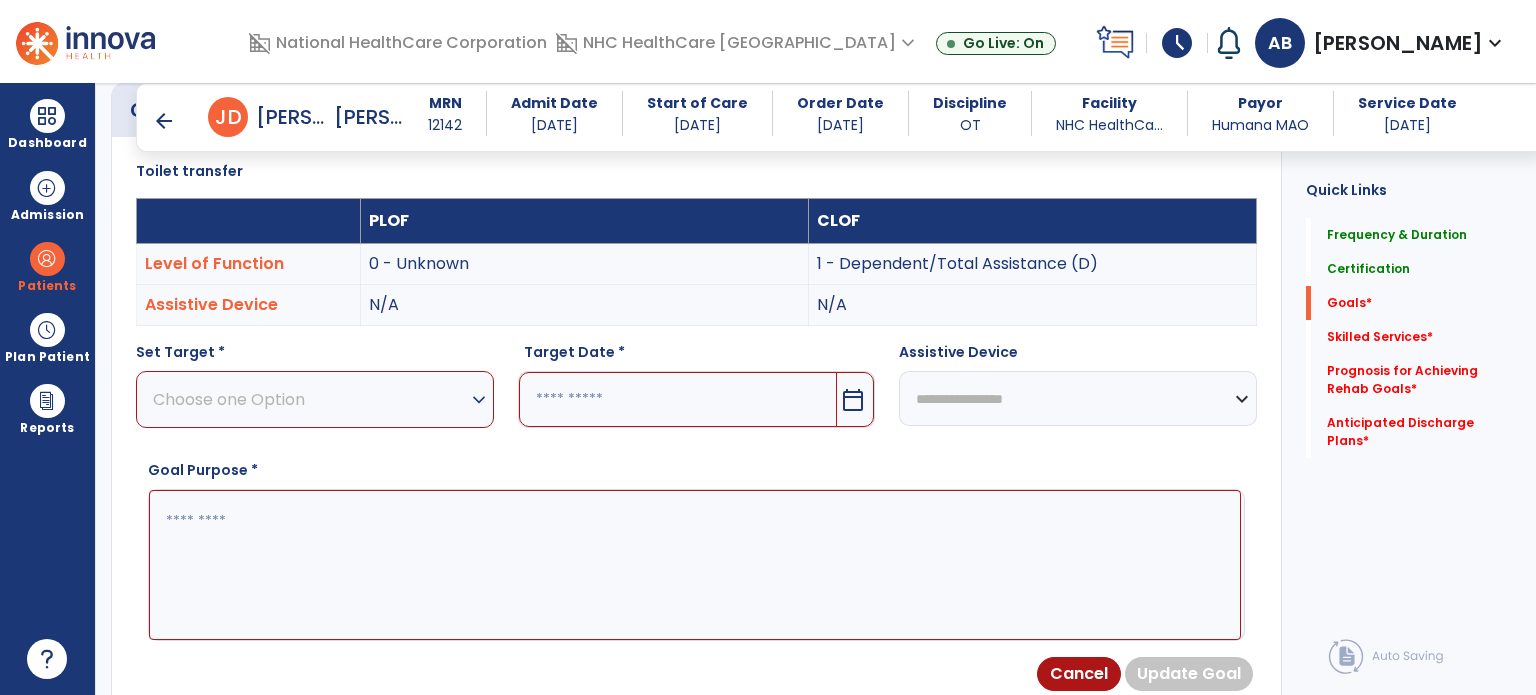 click on "Choose one Option" at bounding box center (310, 399) 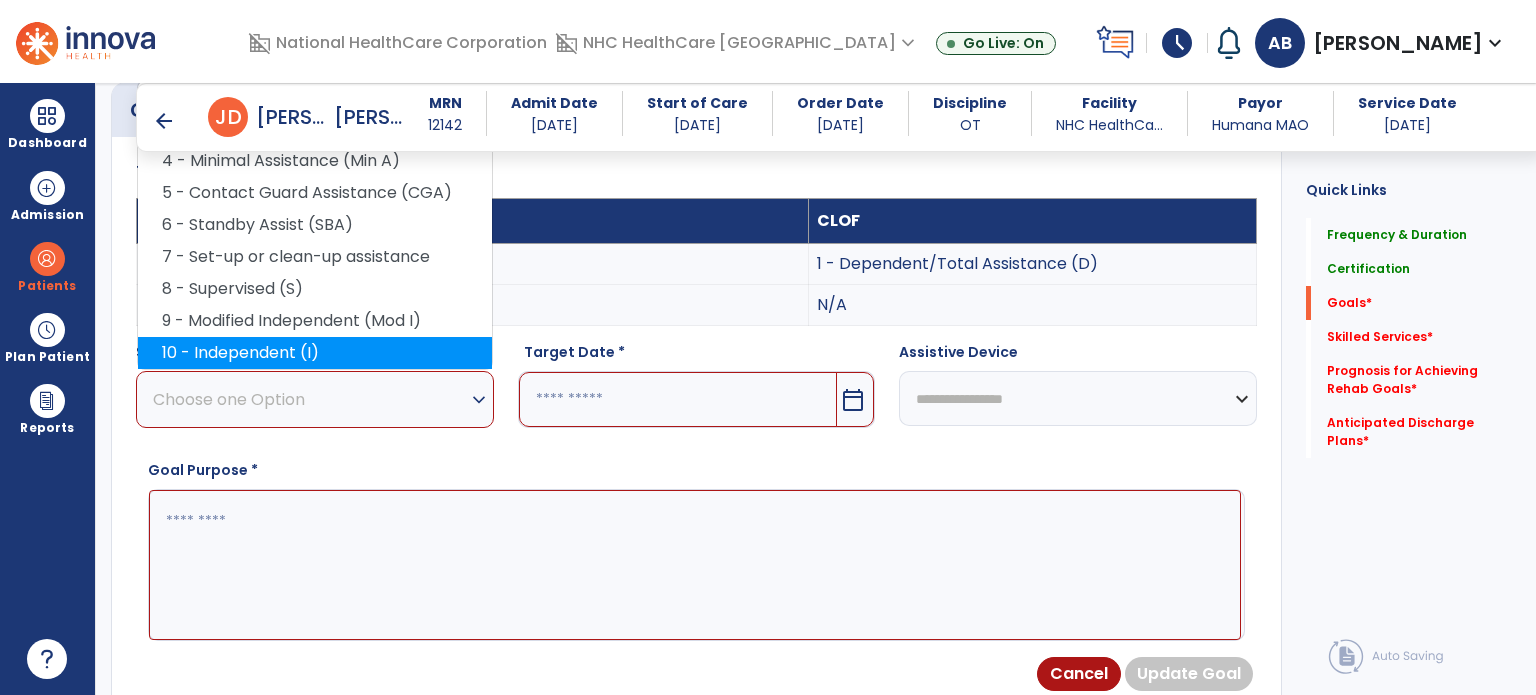 scroll, scrollTop: 434, scrollLeft: 0, axis: vertical 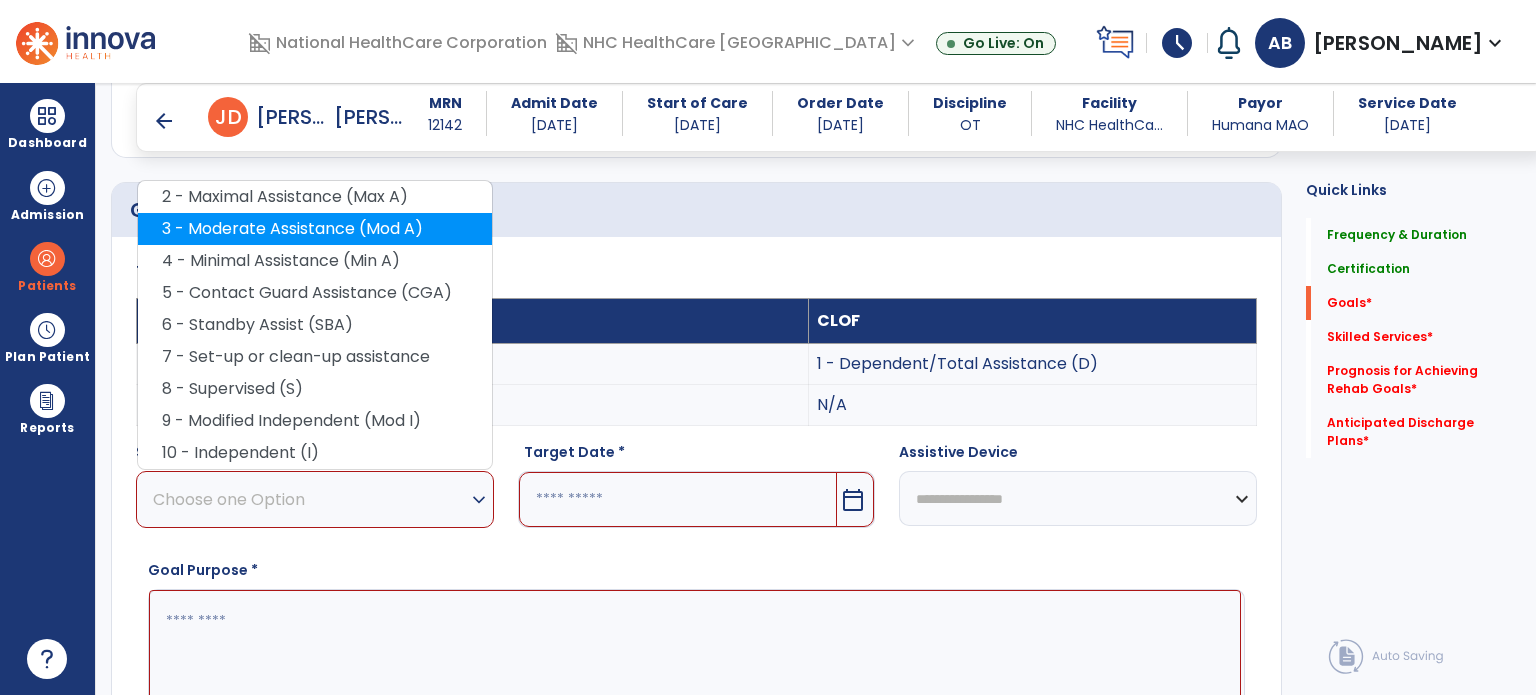 click on "3 - Moderate Assistance (Mod A)" at bounding box center (315, 229) 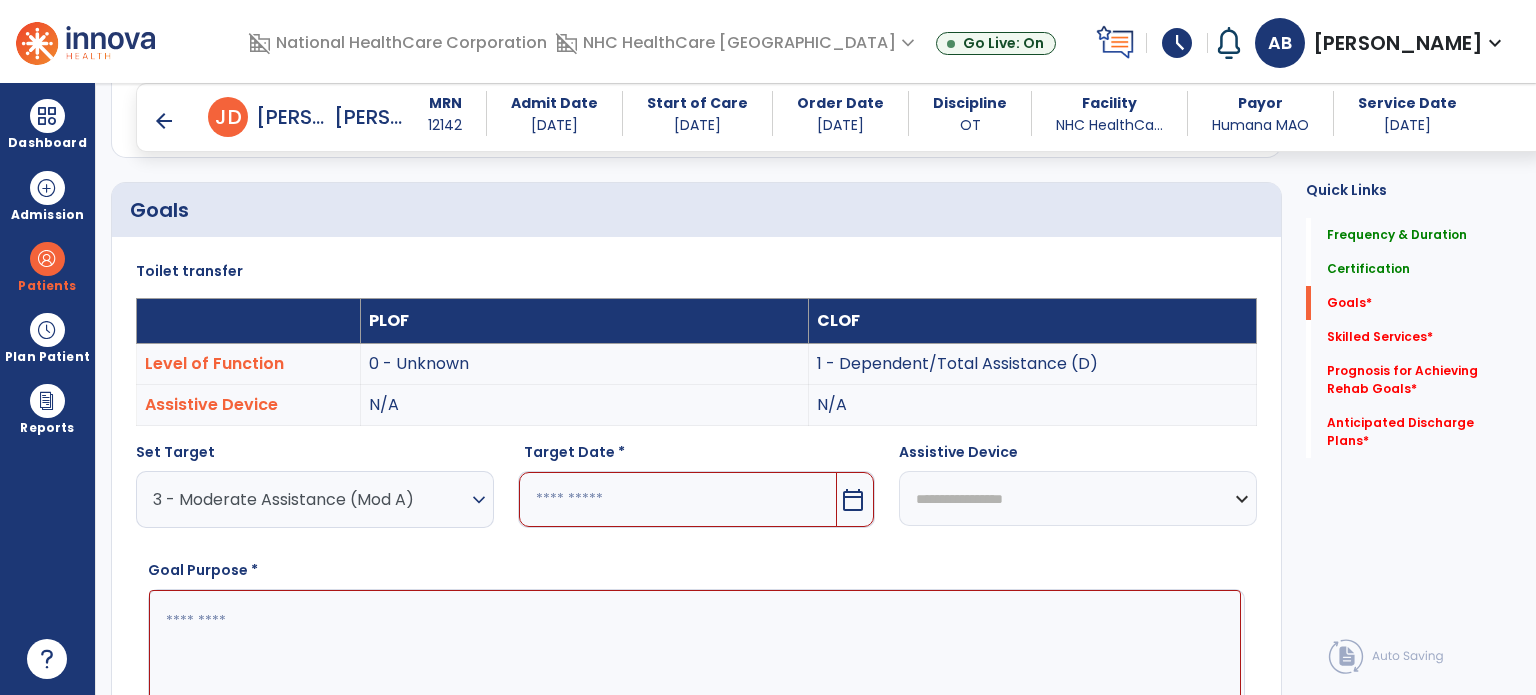 click at bounding box center (678, 499) 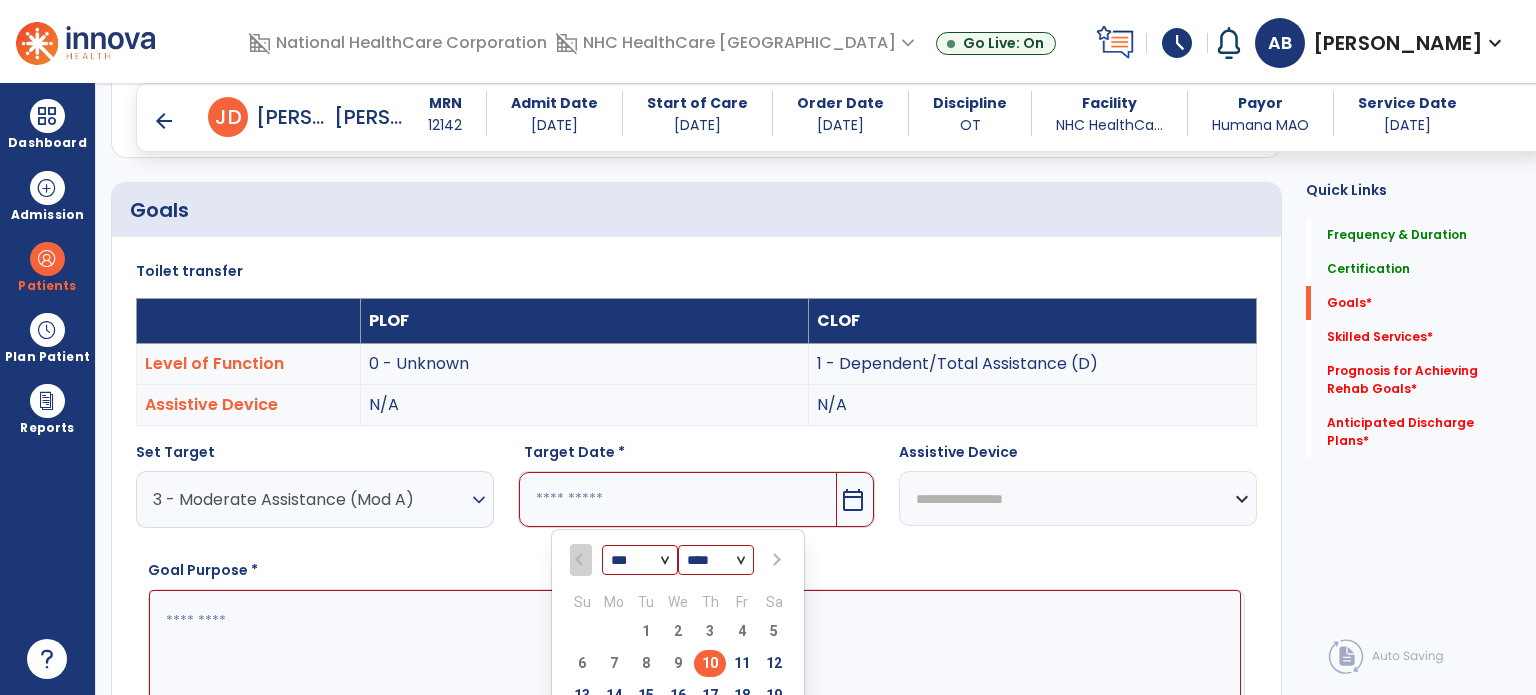click at bounding box center (774, 560) 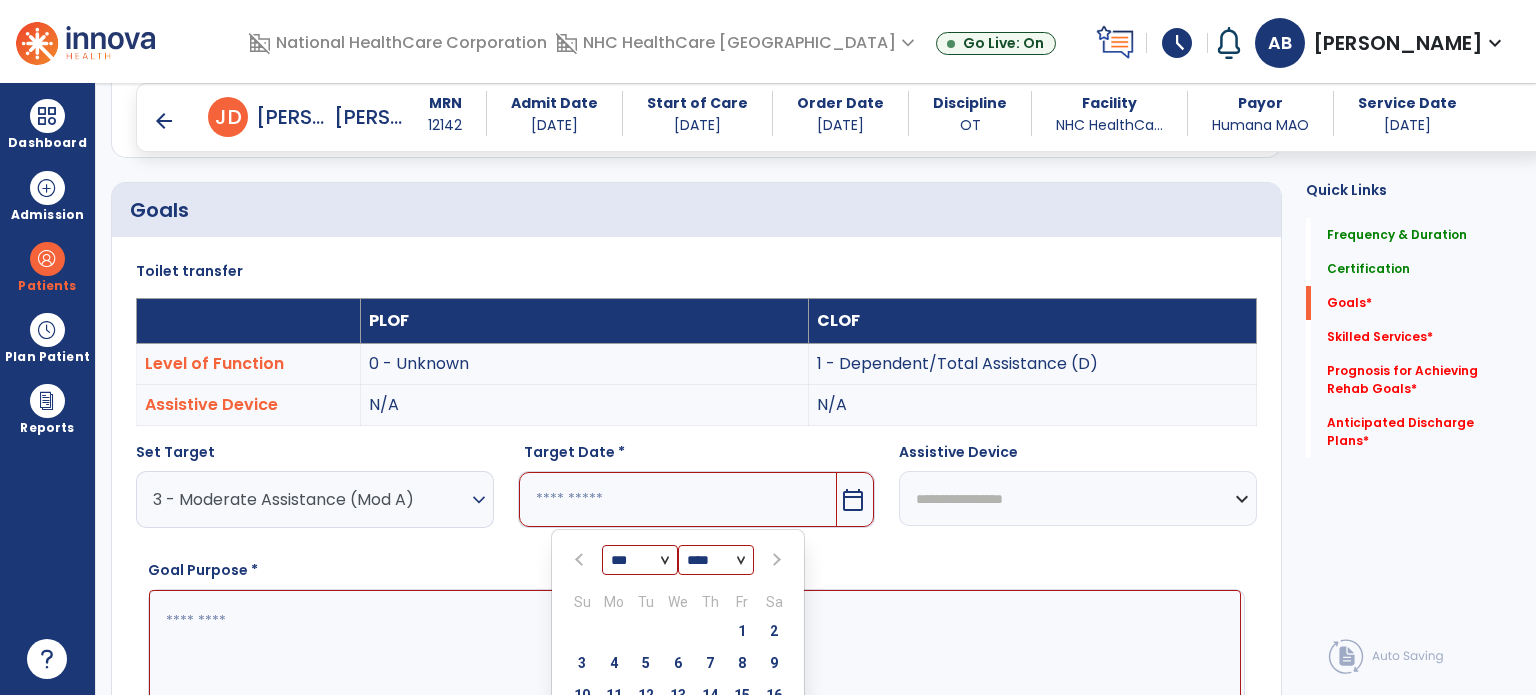 click at bounding box center [774, 560] 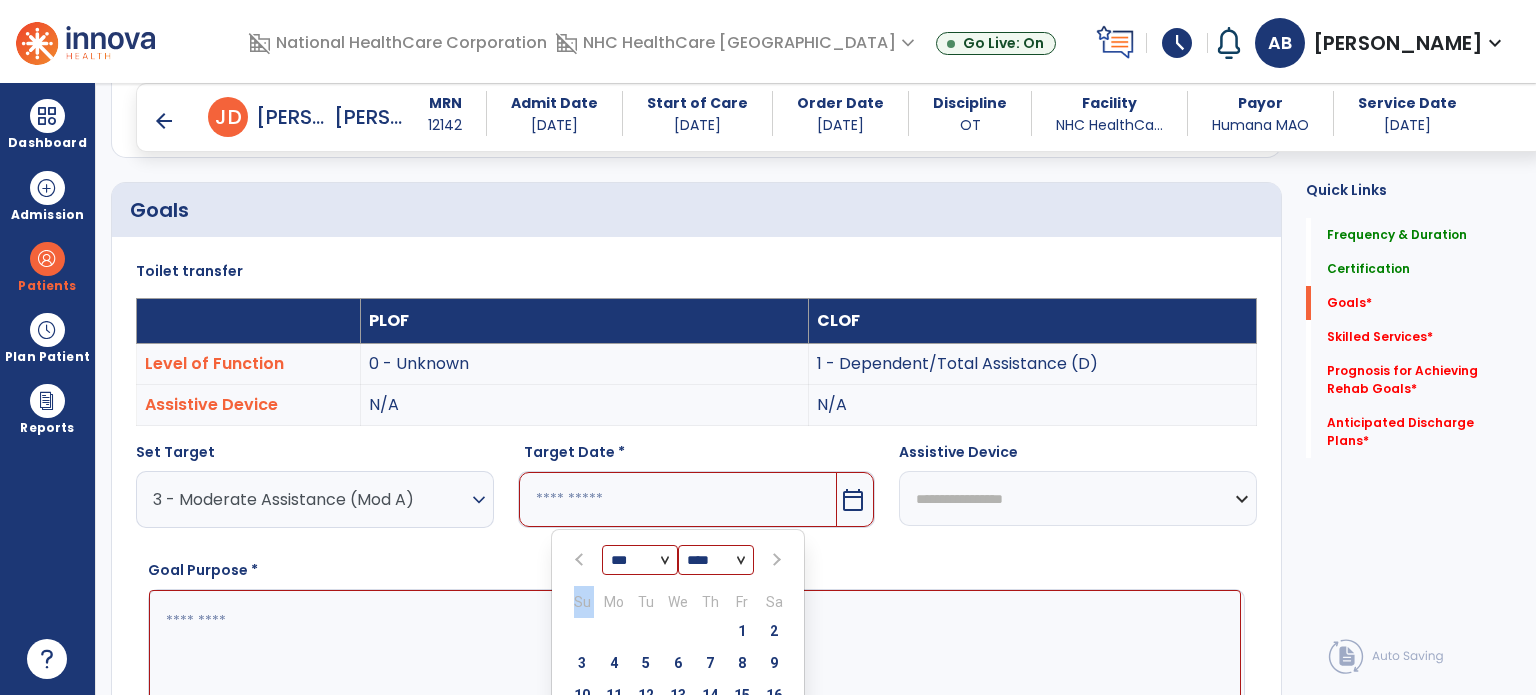 click at bounding box center (774, 560) 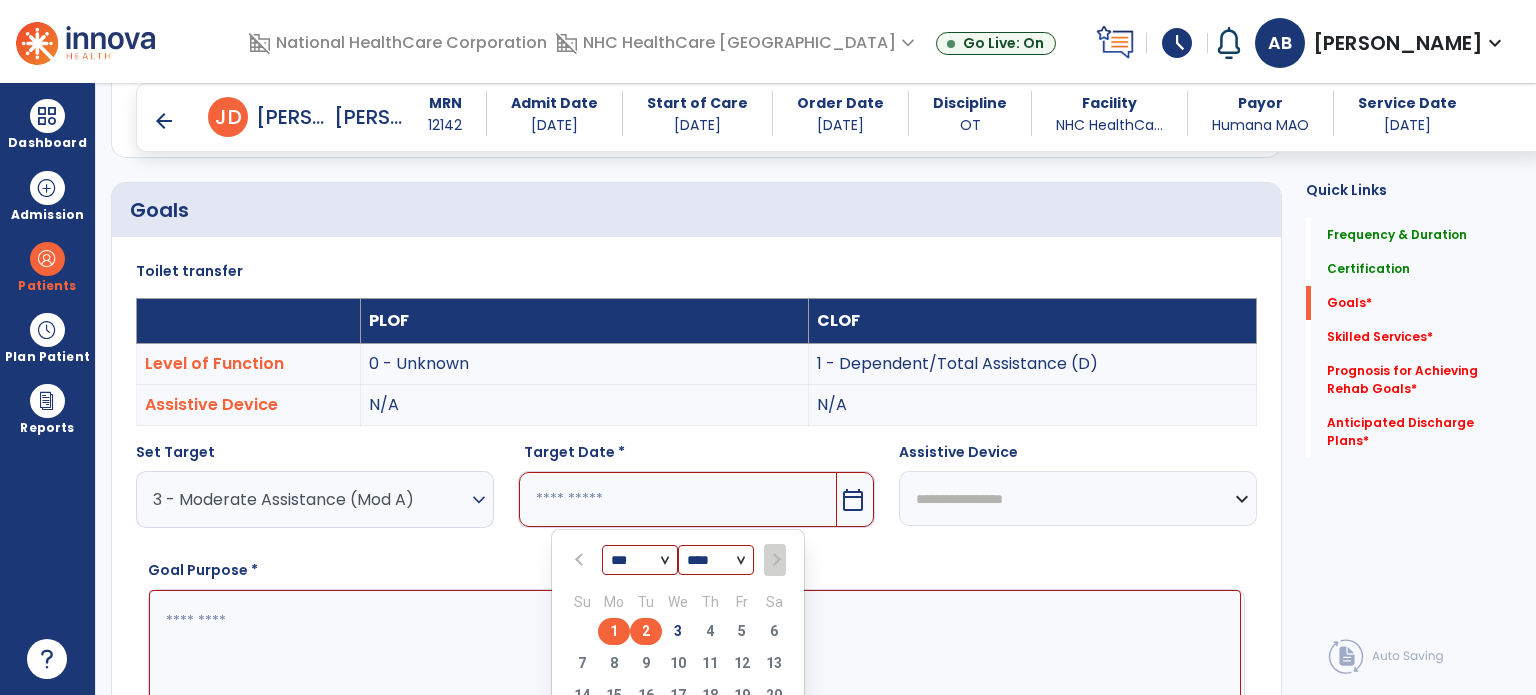 click on "2" at bounding box center (646, 631) 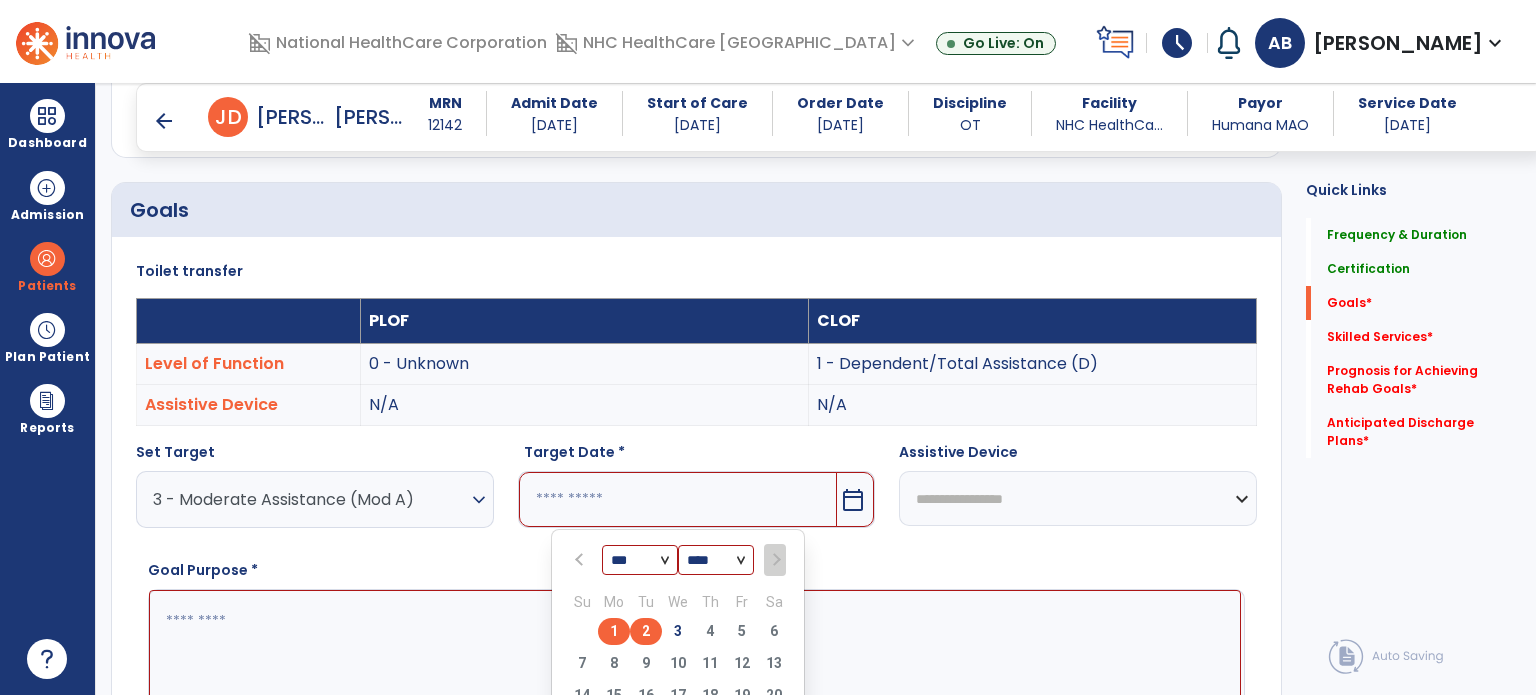 type on "********" 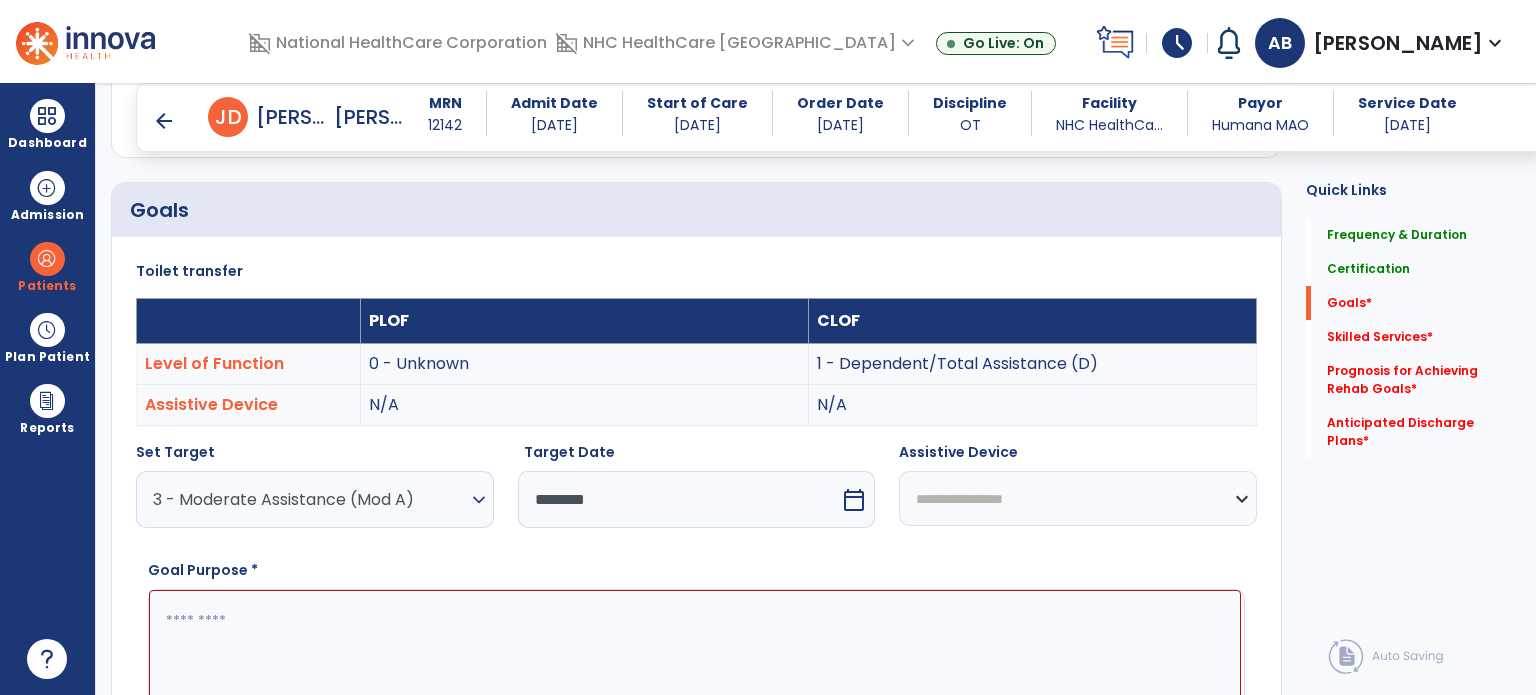 click at bounding box center [695, 665] 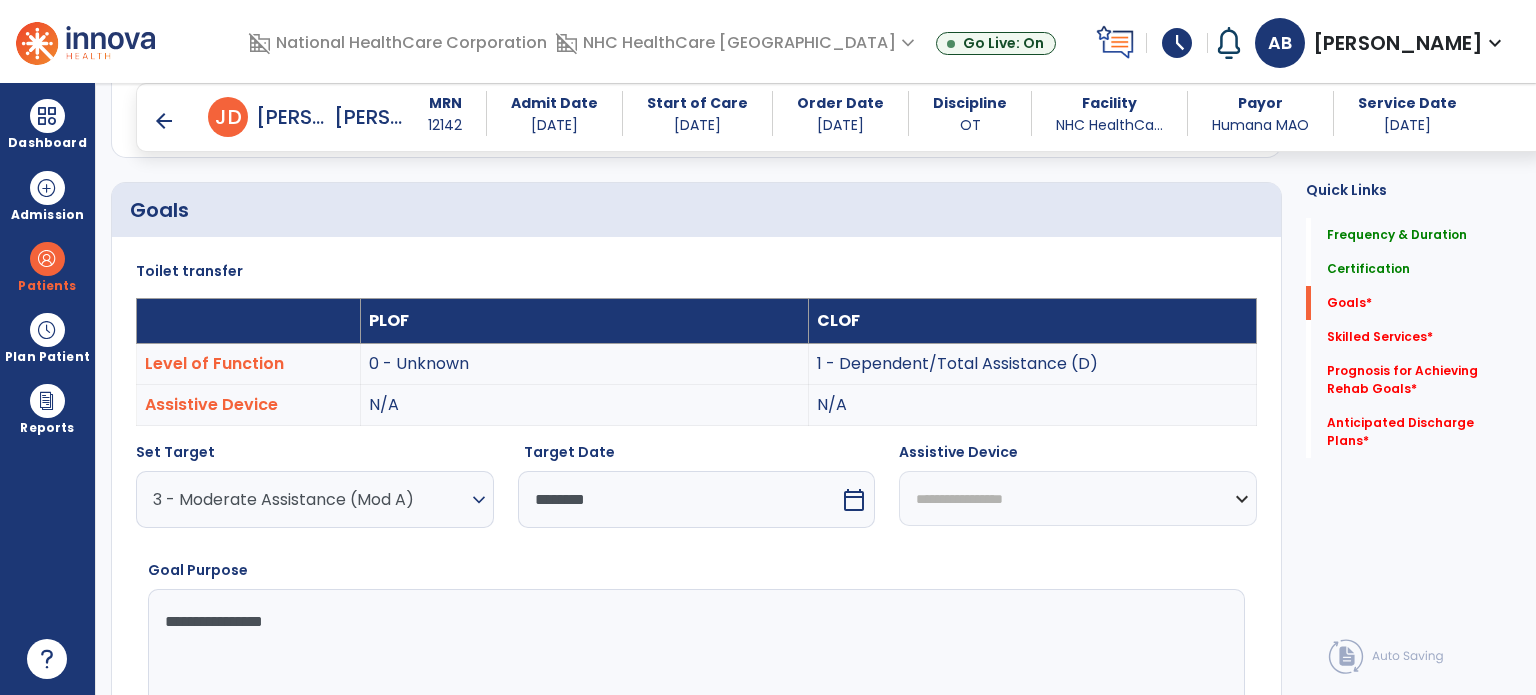 scroll, scrollTop: 634, scrollLeft: 0, axis: vertical 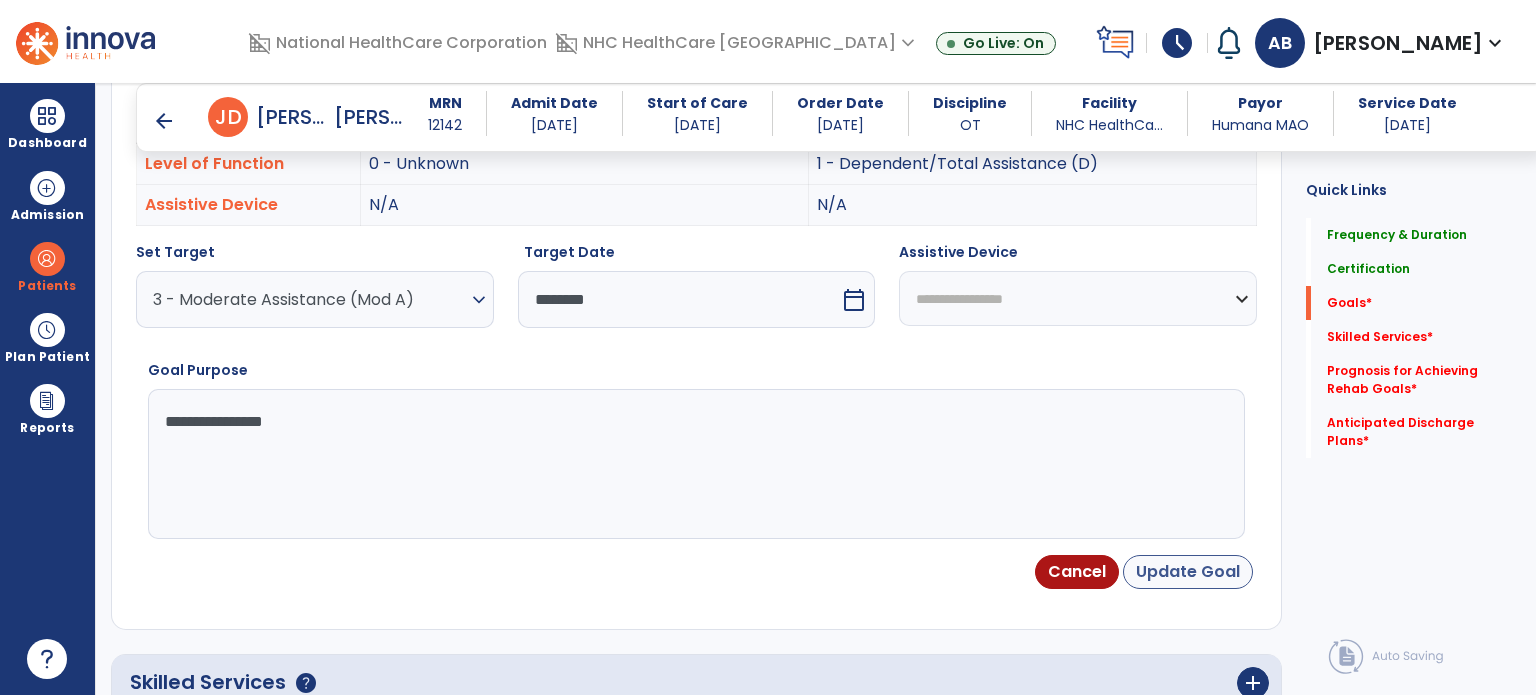 type on "**********" 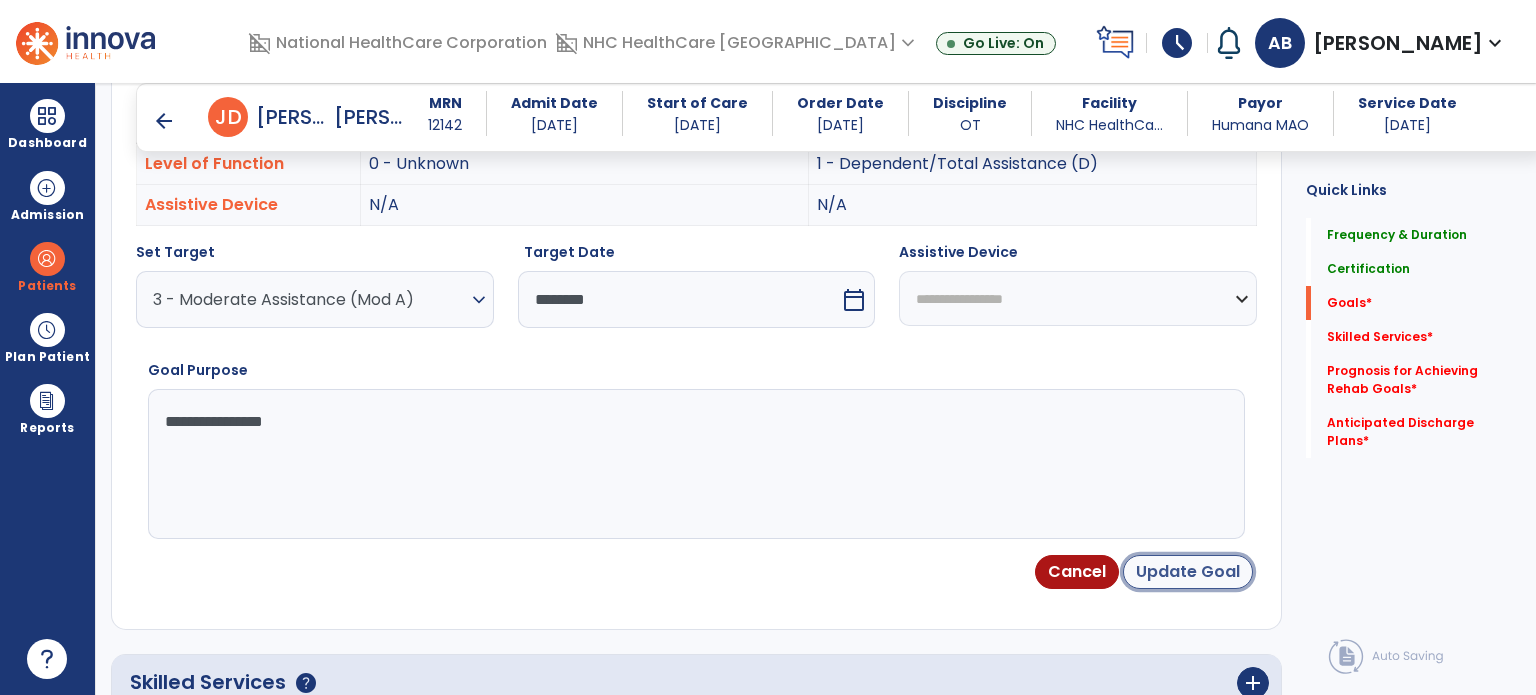 click on "Update Goal" at bounding box center [1188, 572] 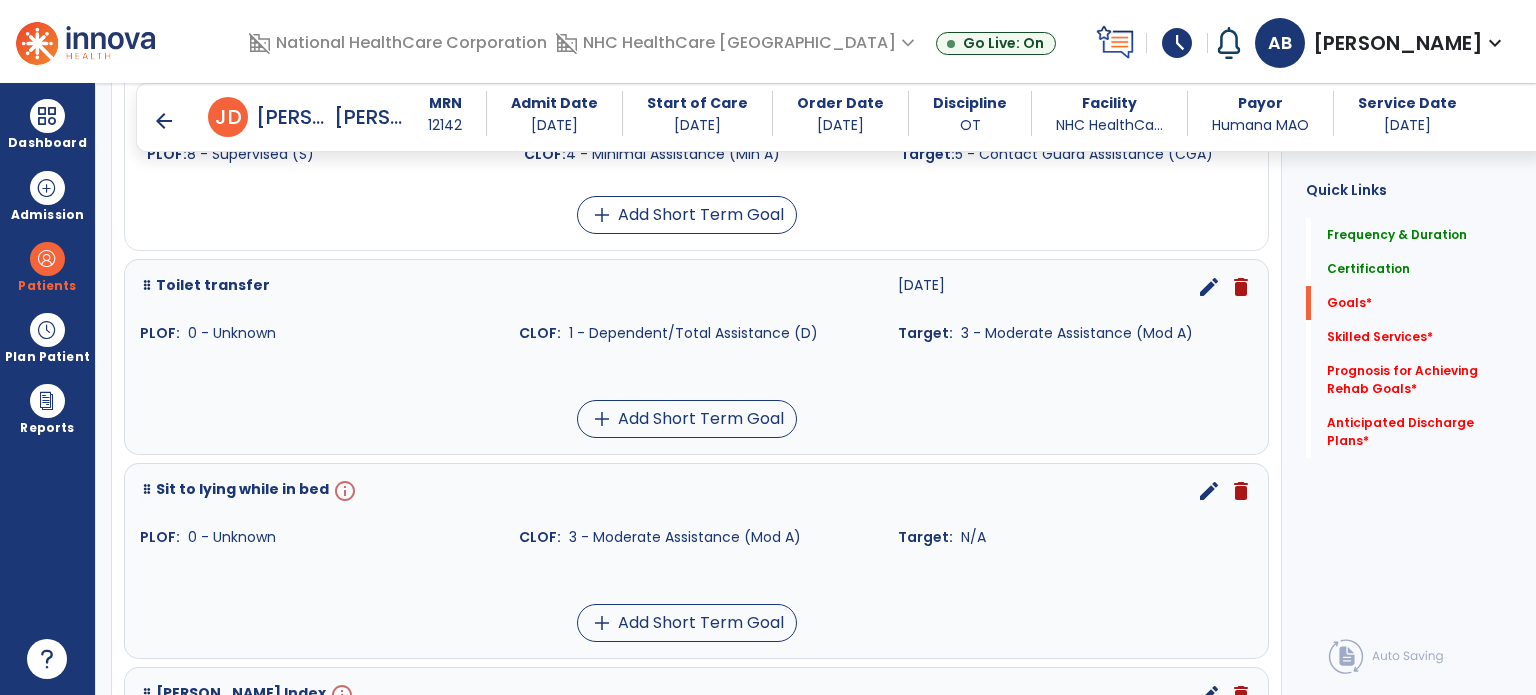 scroll, scrollTop: 2144, scrollLeft: 0, axis: vertical 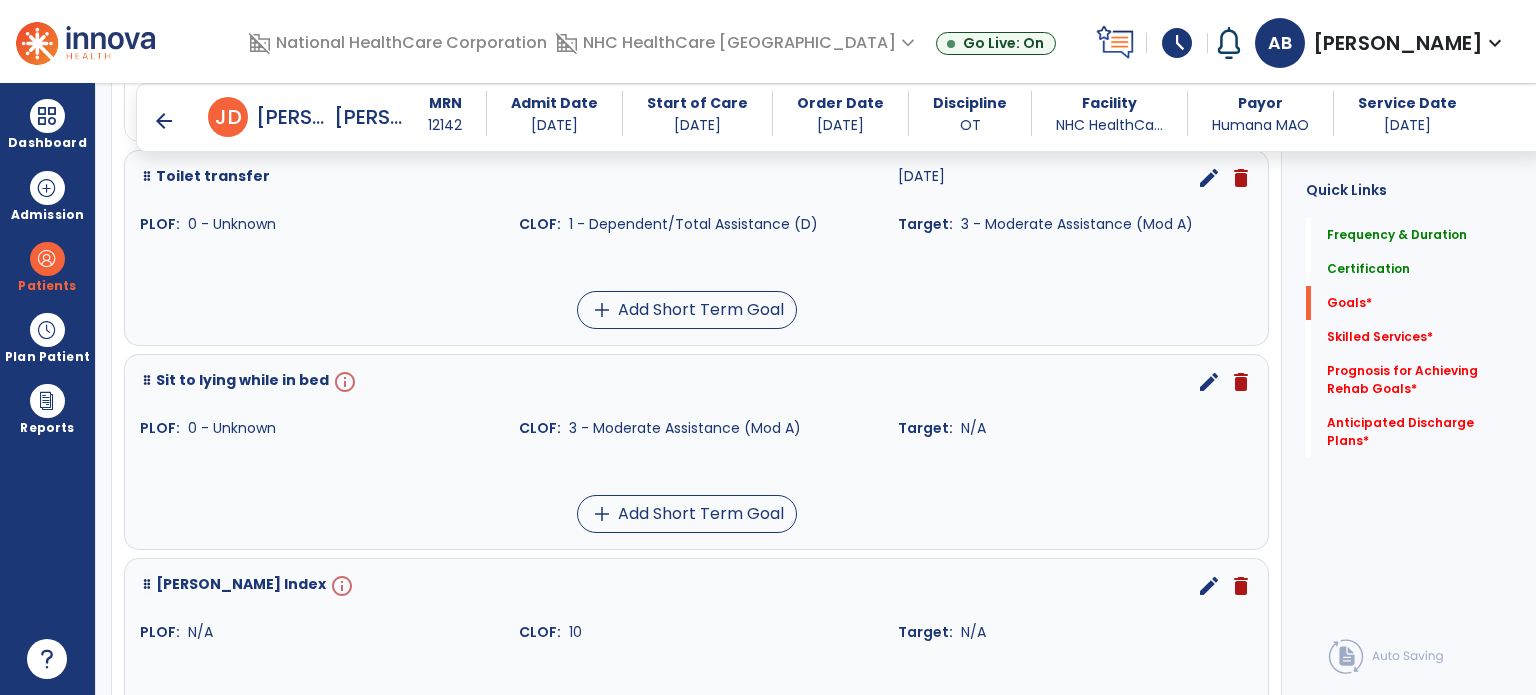 click on "edit" at bounding box center [1209, 382] 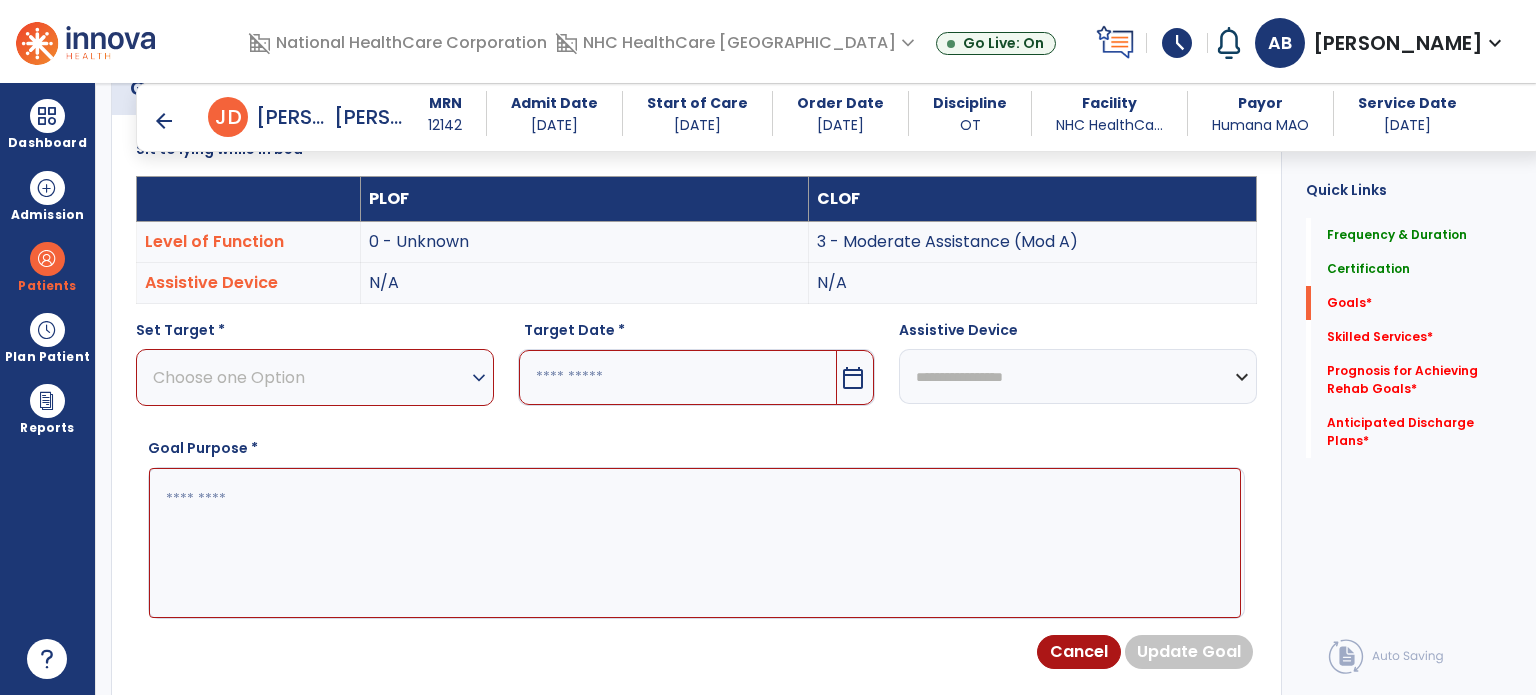 scroll, scrollTop: 534, scrollLeft: 0, axis: vertical 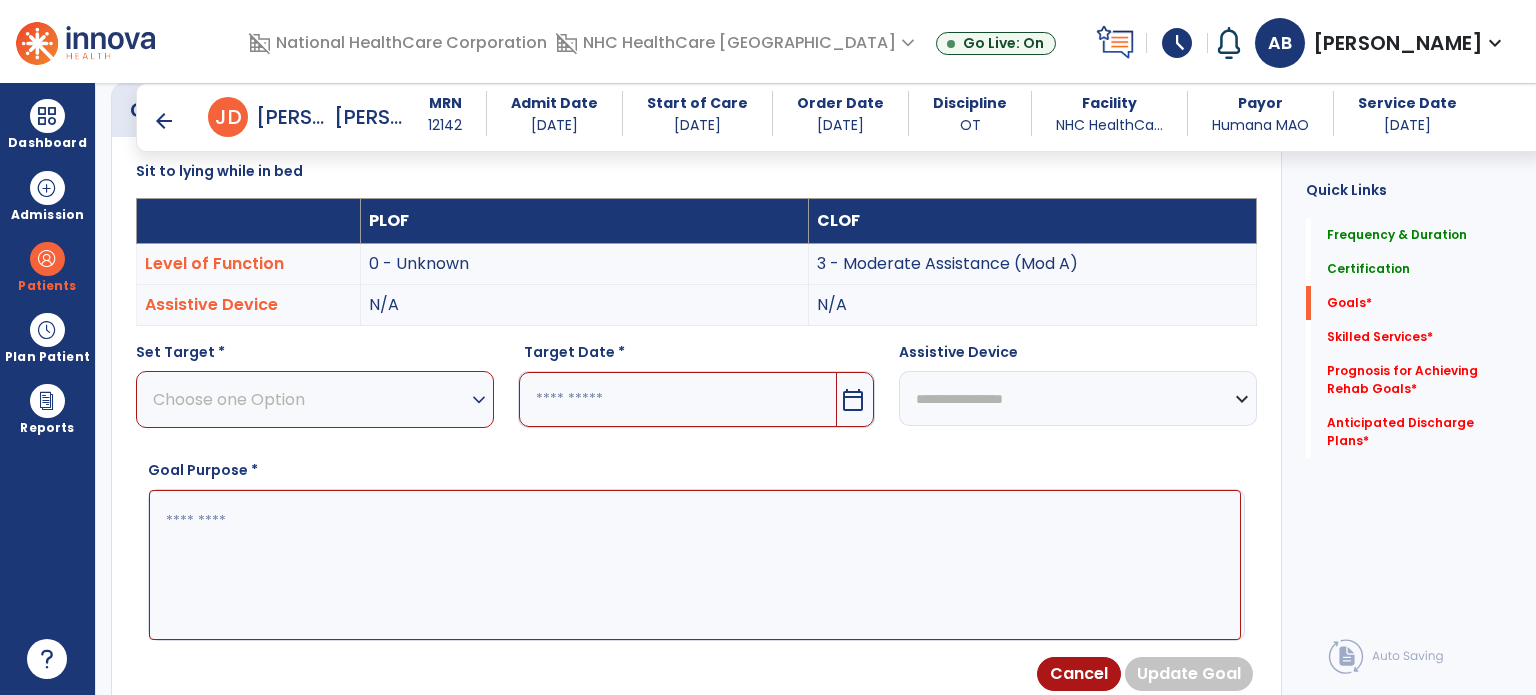 click on "Choose one Option" at bounding box center (310, 399) 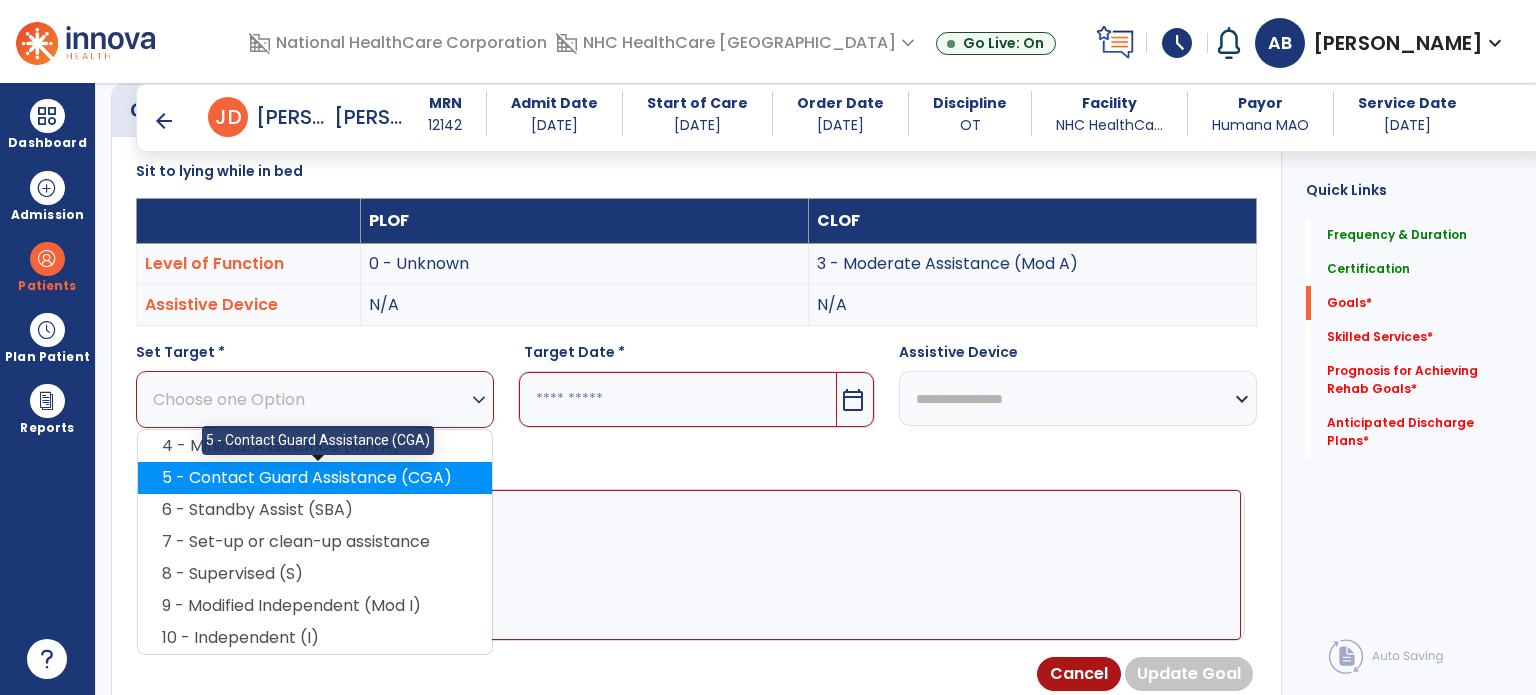click on "5 - Contact Guard Assistance (CGA)" at bounding box center [315, 478] 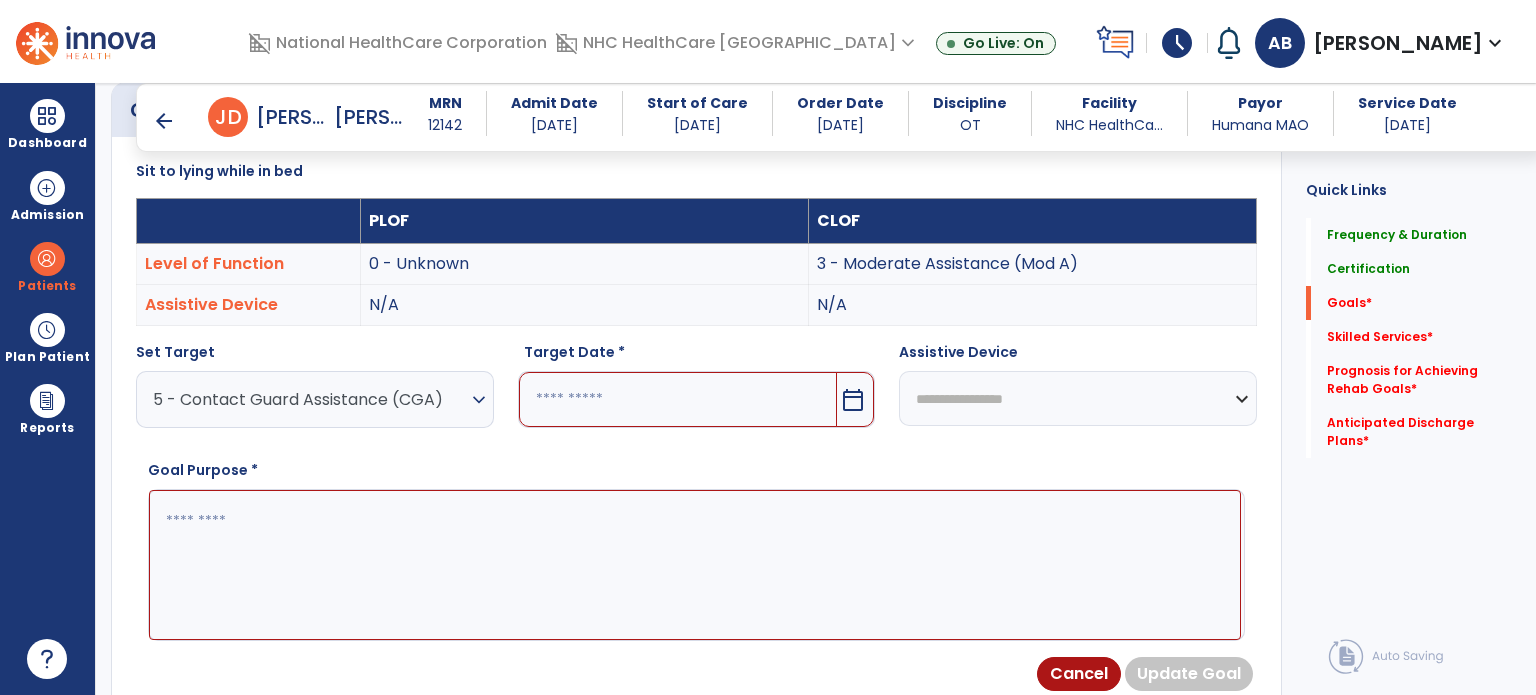 click at bounding box center [678, 399] 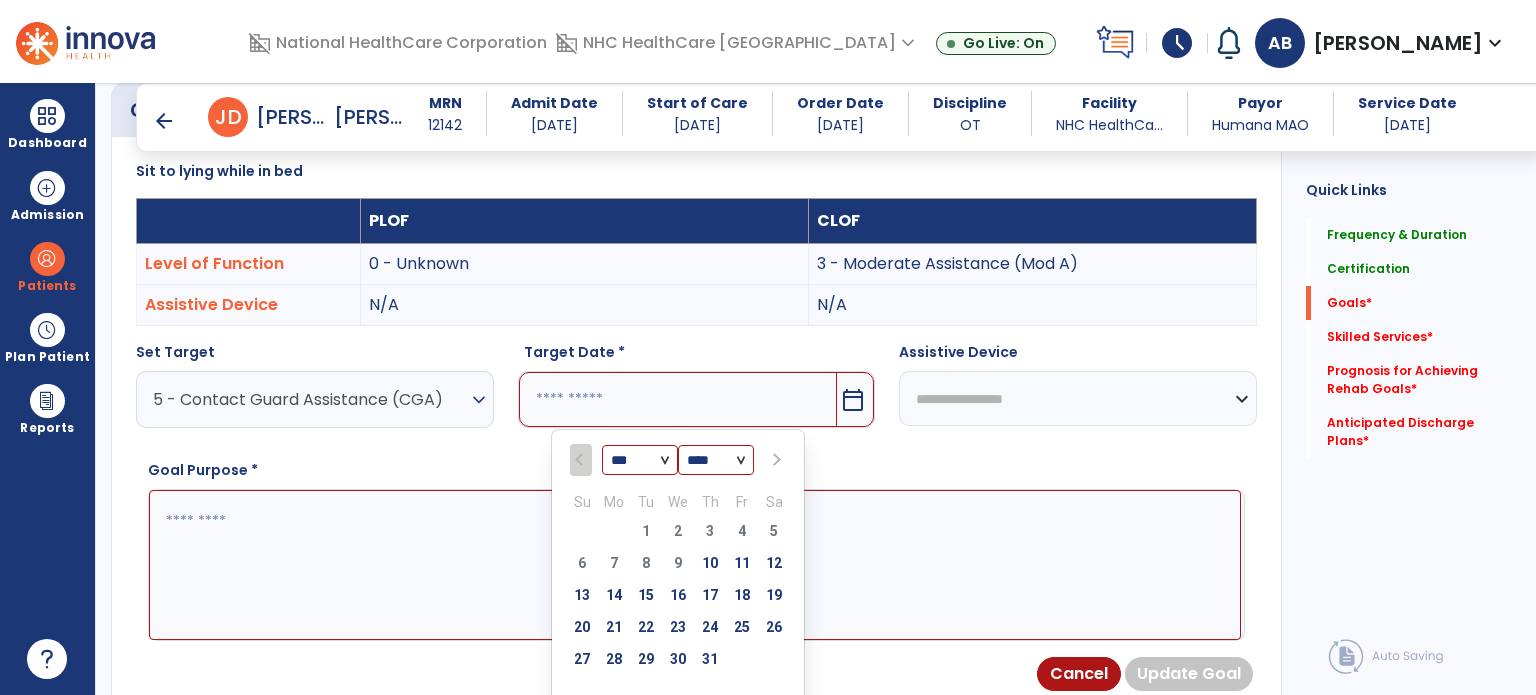 click at bounding box center (775, 460) 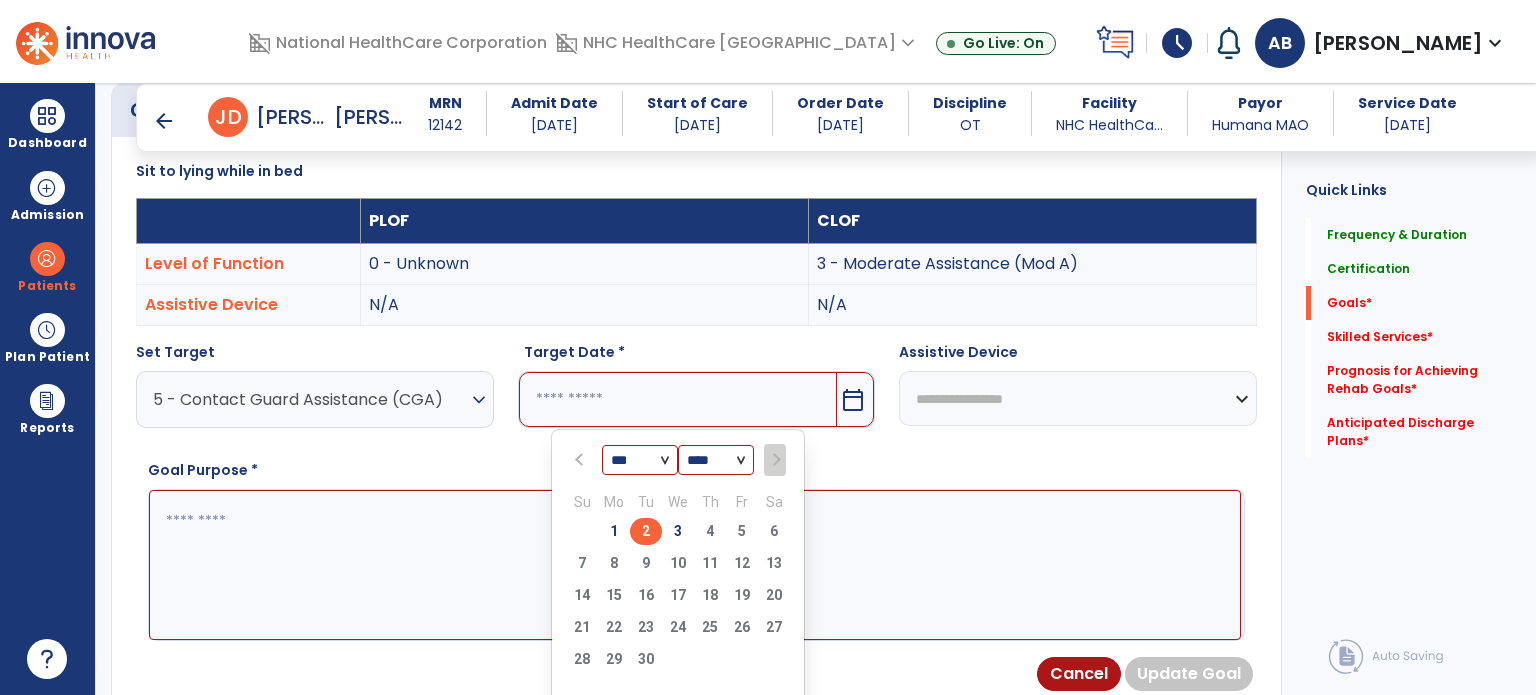 click on "2" at bounding box center (646, 531) 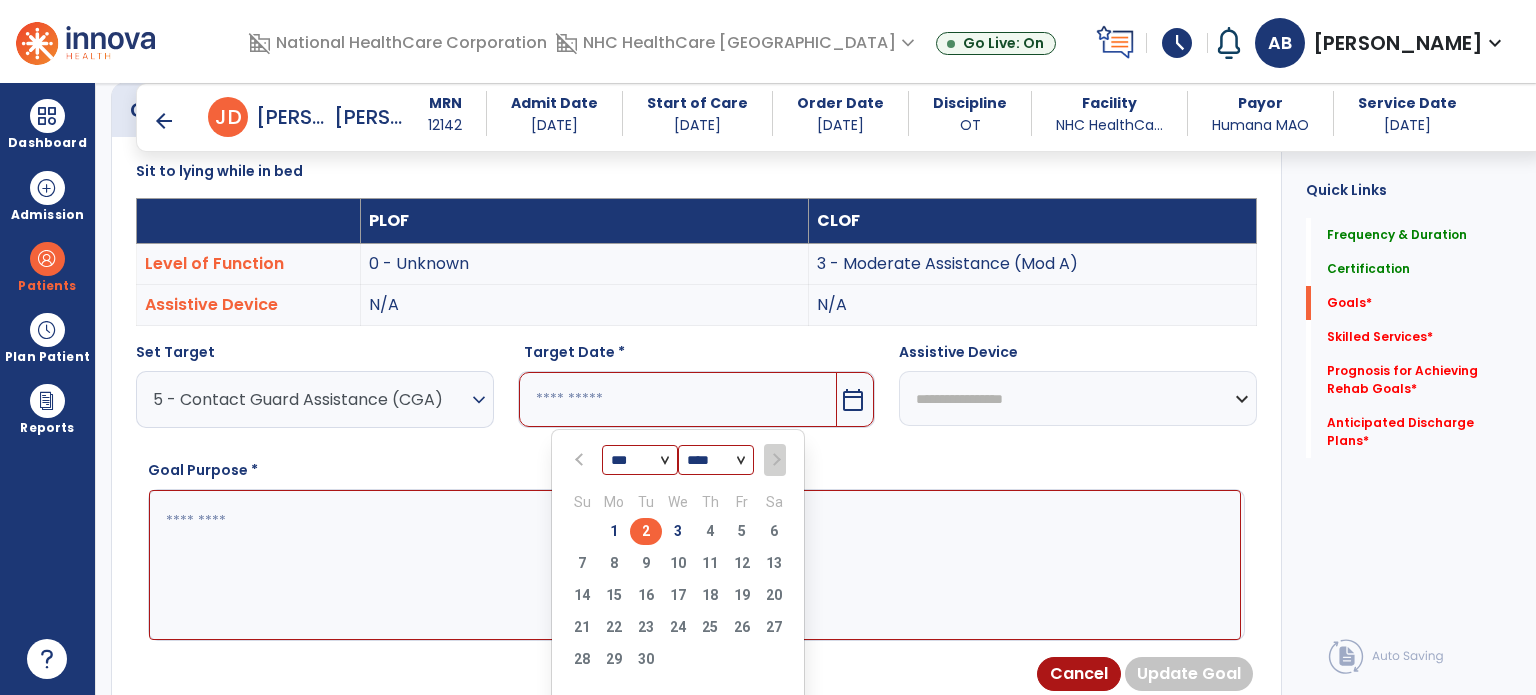 type on "********" 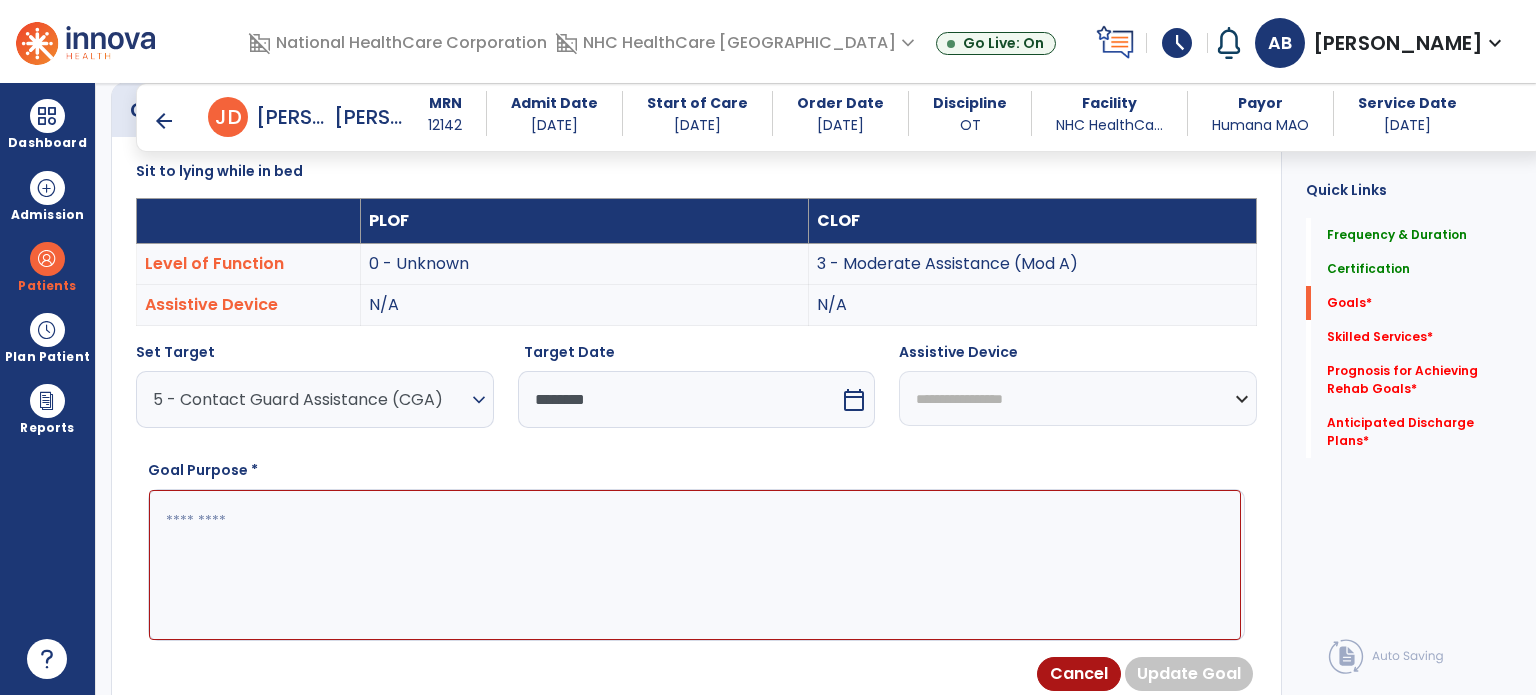 drag, startPoint x: 529, startPoint y: 555, endPoint x: 512, endPoint y: 528, distance: 31.906113 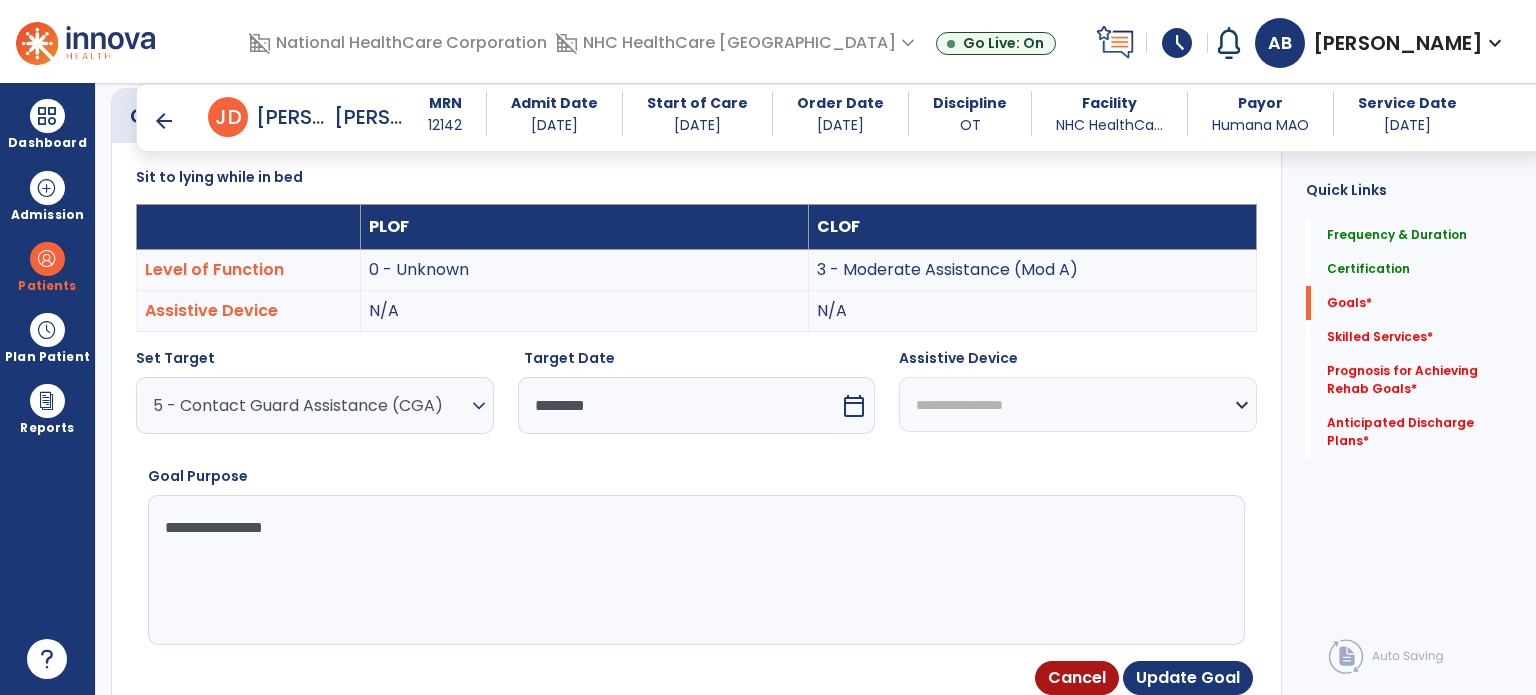 scroll, scrollTop: 634, scrollLeft: 0, axis: vertical 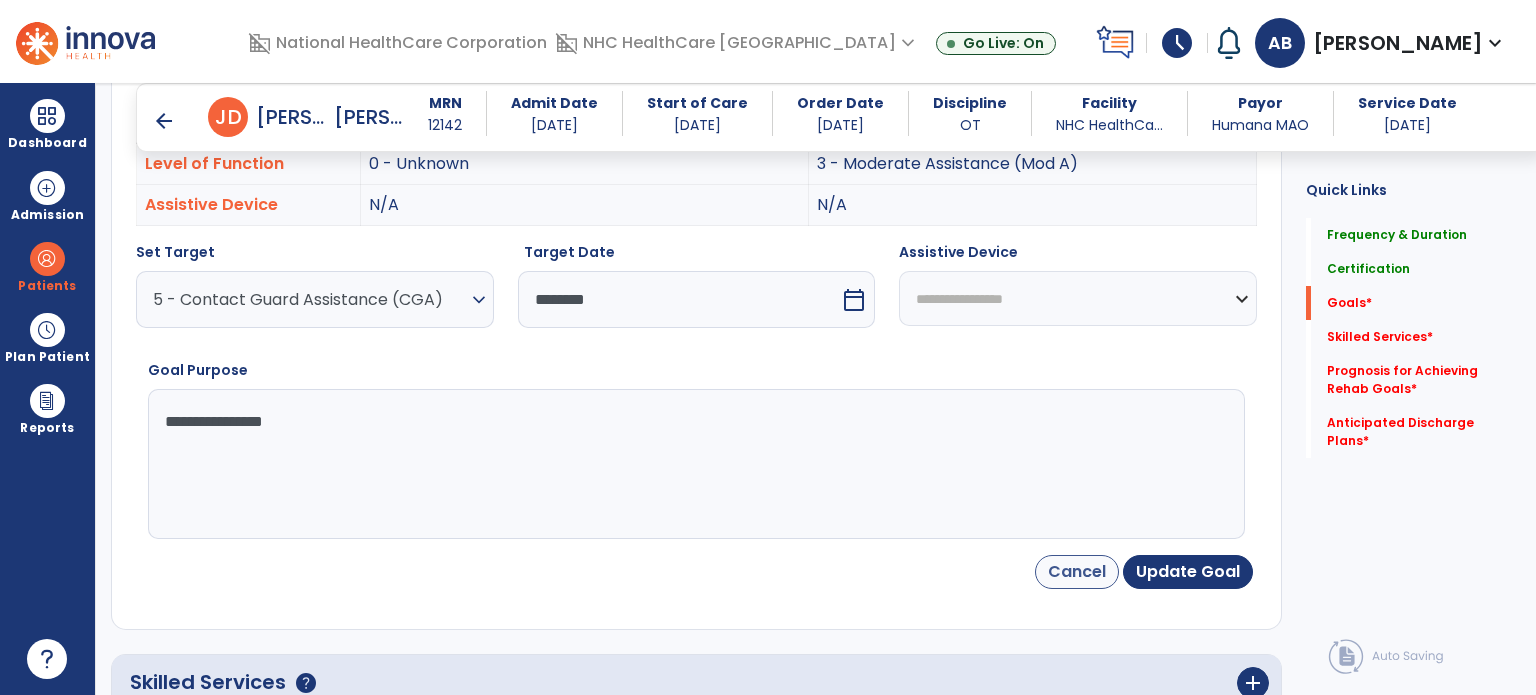type on "**********" 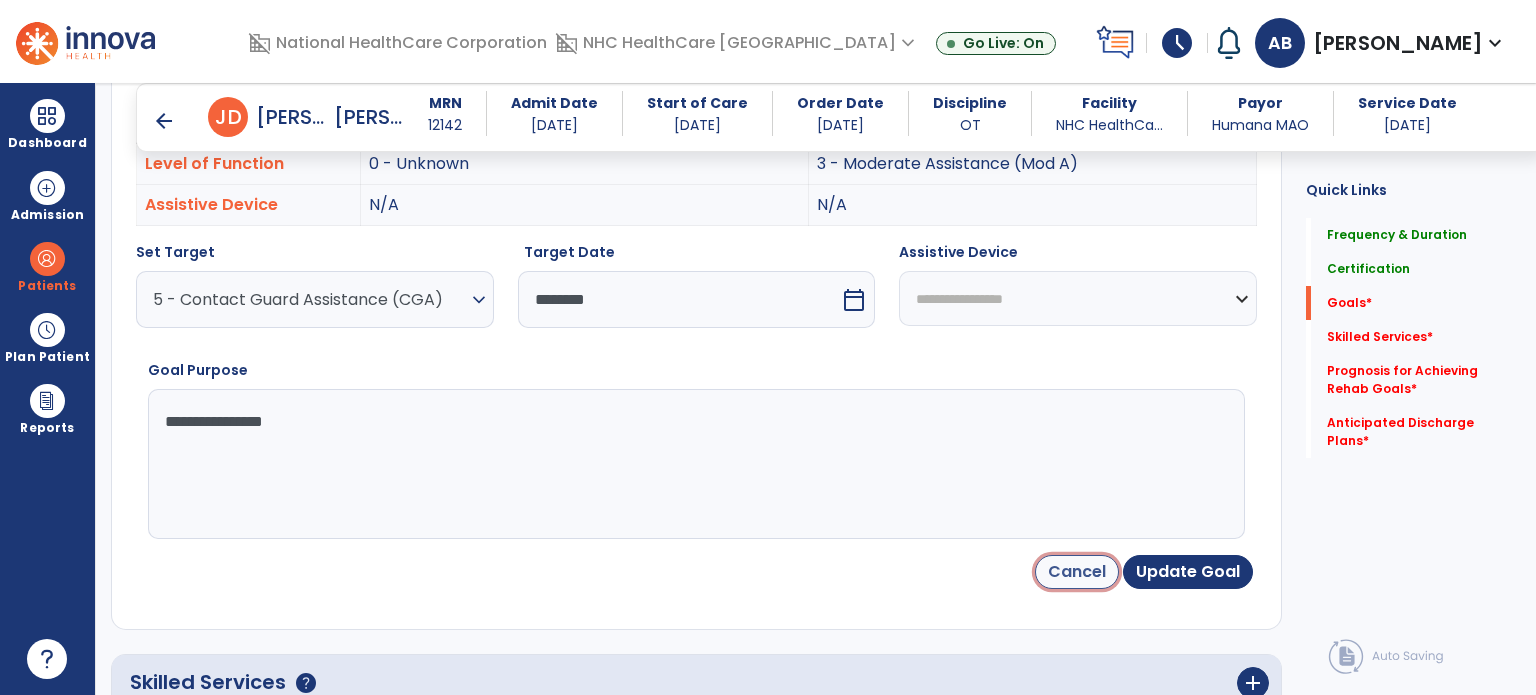 click on "Cancel" at bounding box center [1077, 572] 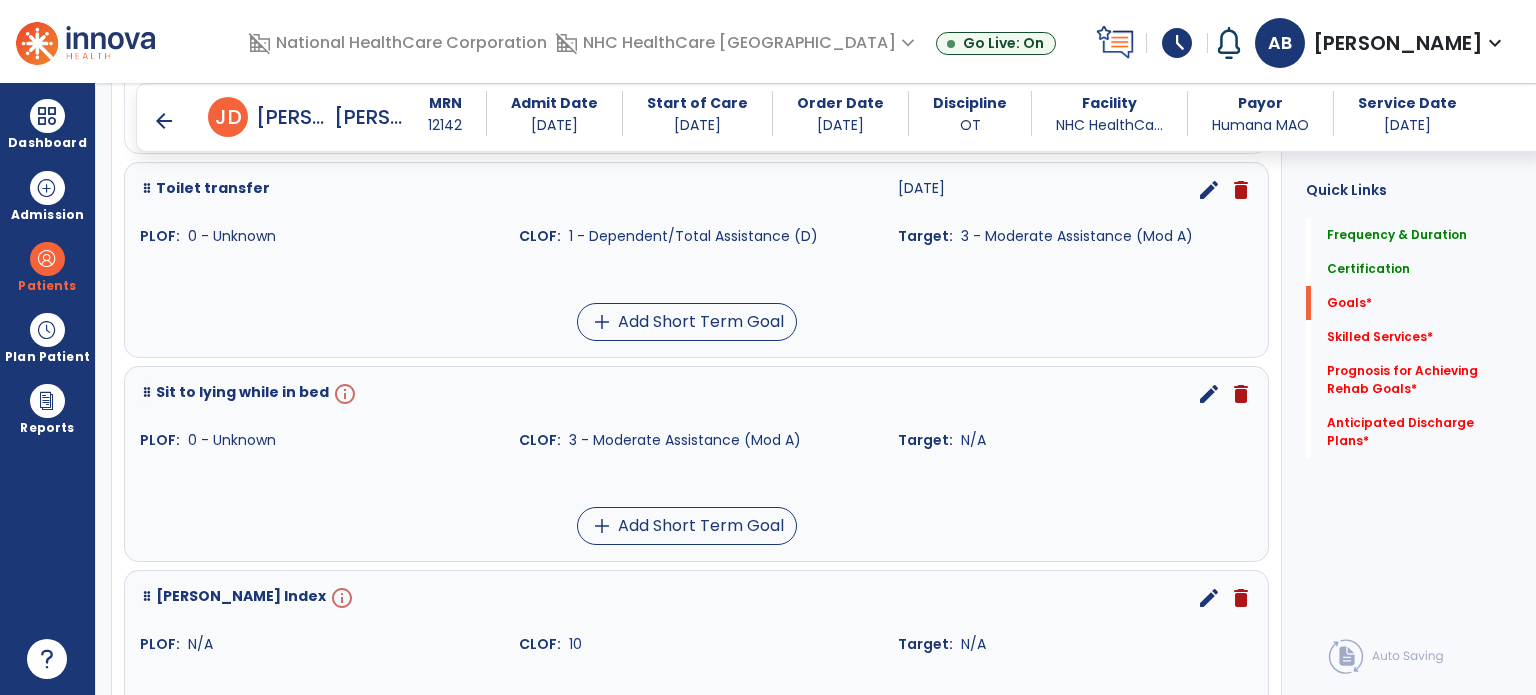 scroll, scrollTop: 2146, scrollLeft: 0, axis: vertical 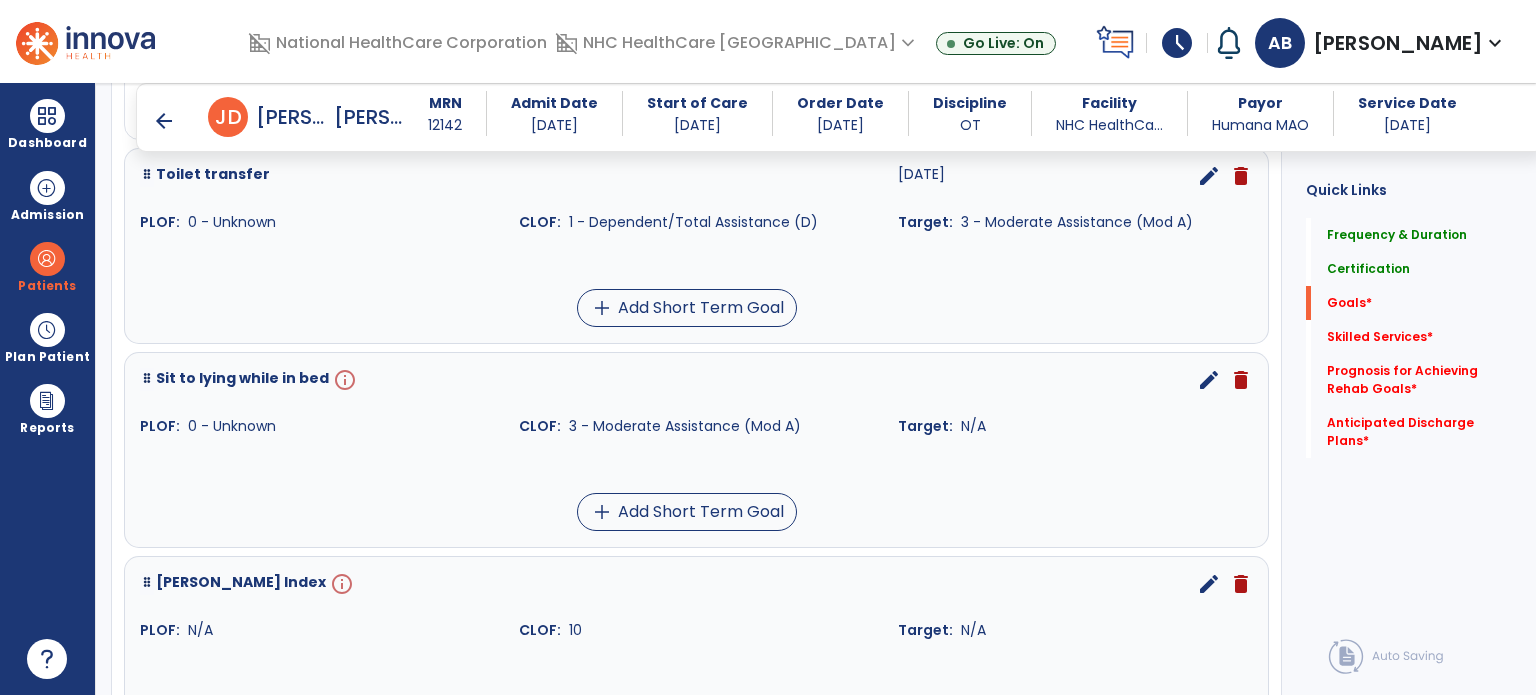 click on "delete" at bounding box center (1241, 380) 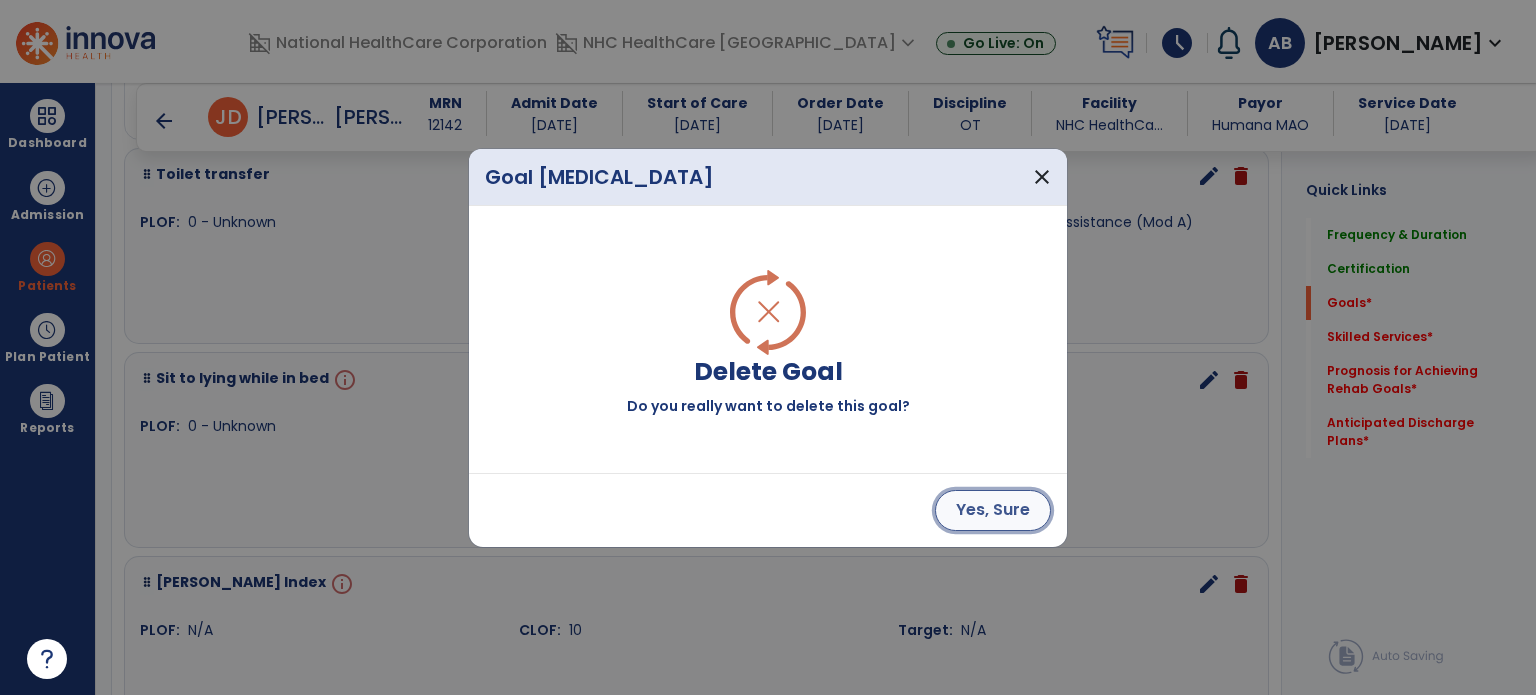 click on "Yes, Sure" at bounding box center [993, 510] 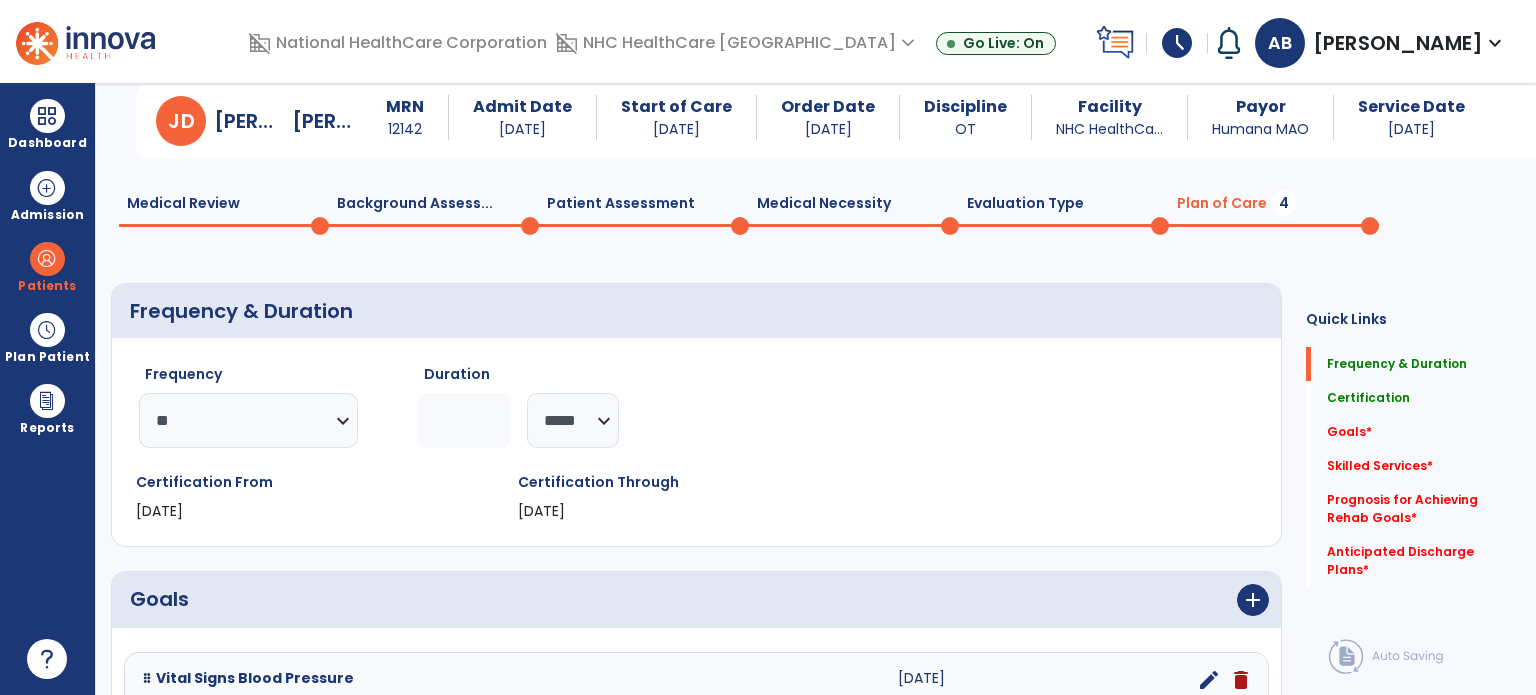 scroll, scrollTop: 0, scrollLeft: 0, axis: both 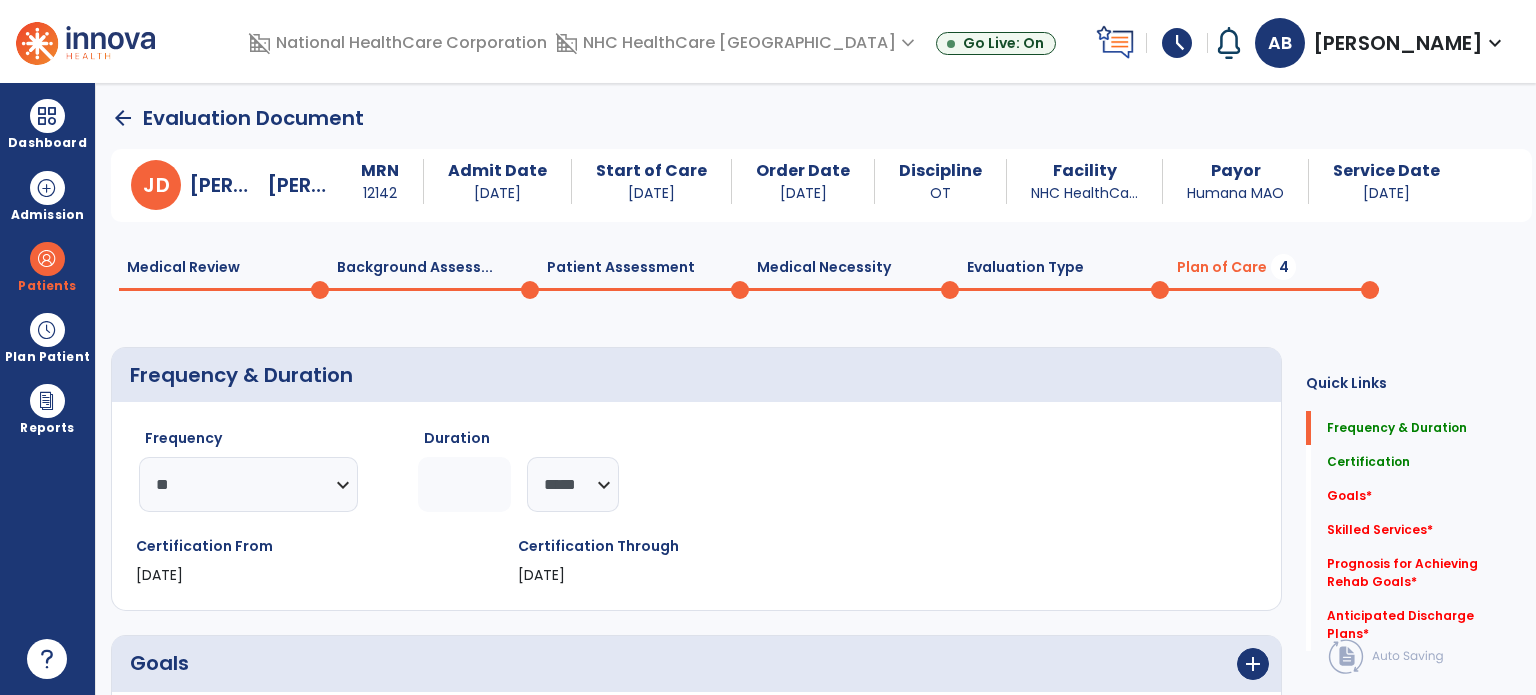 click on "Patient Assessment  0" 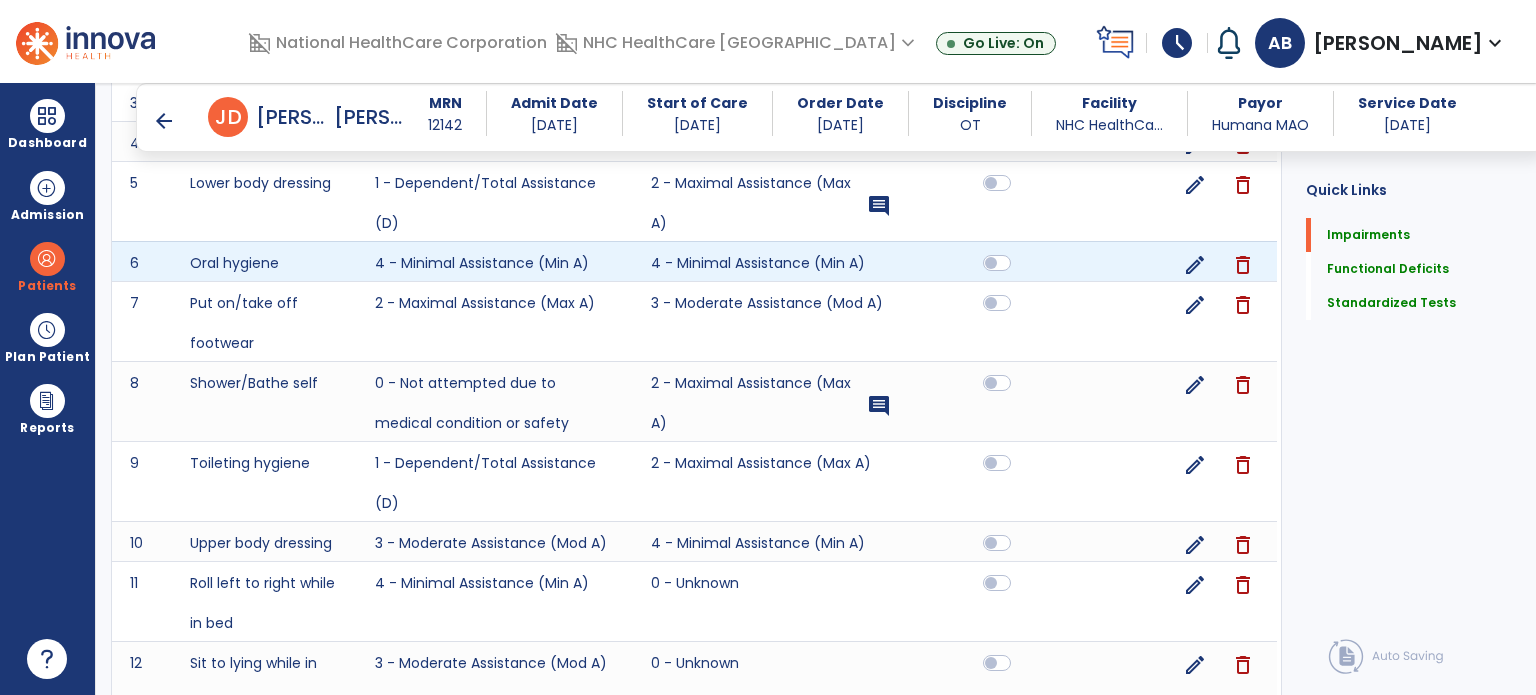 scroll, scrollTop: 1600, scrollLeft: 0, axis: vertical 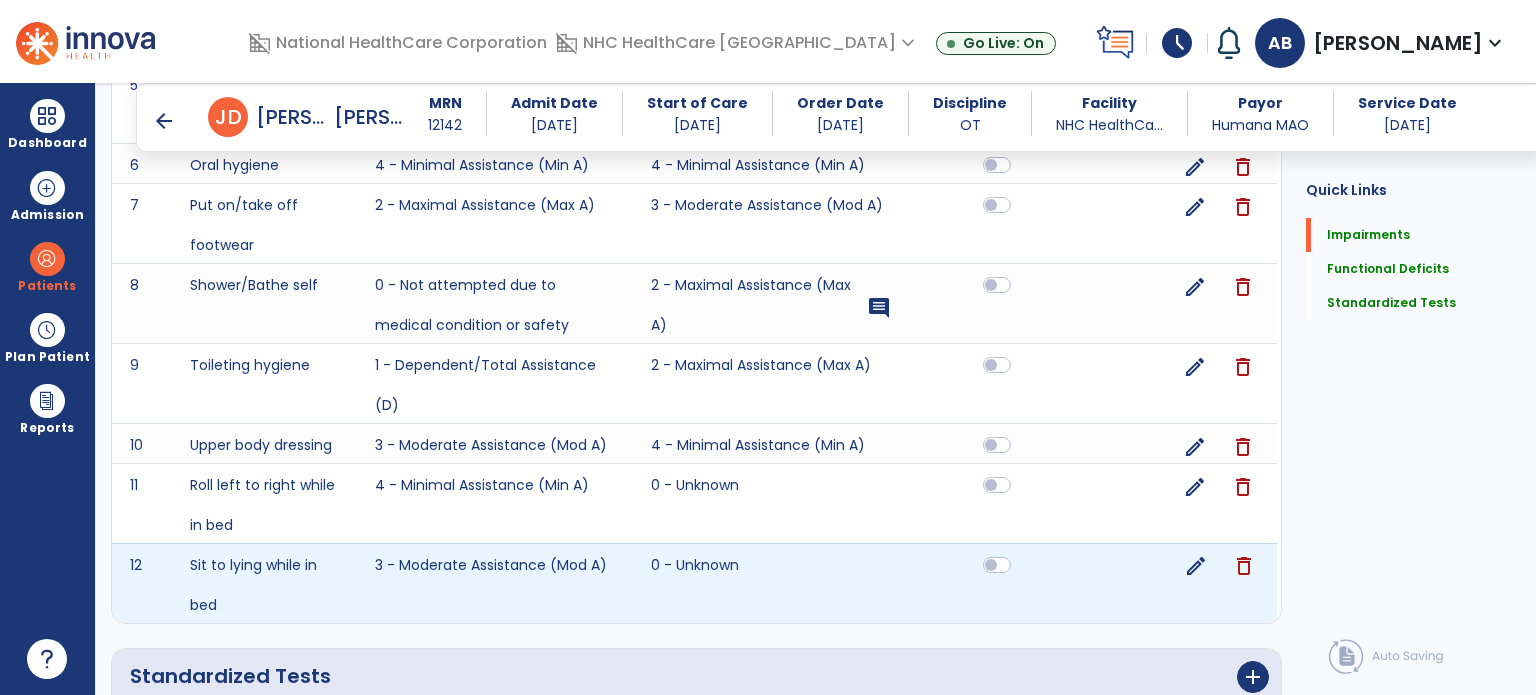 click on "delete" 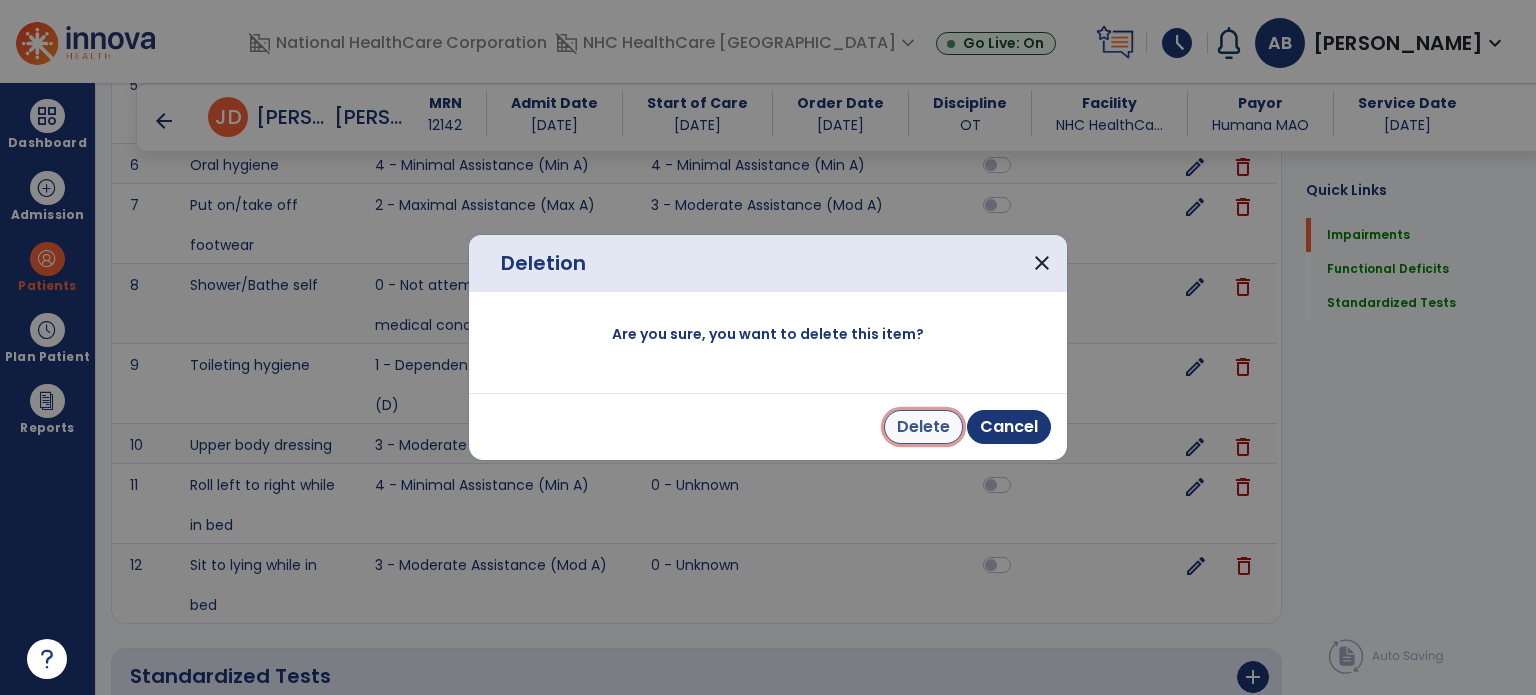 click on "Delete" at bounding box center (923, 427) 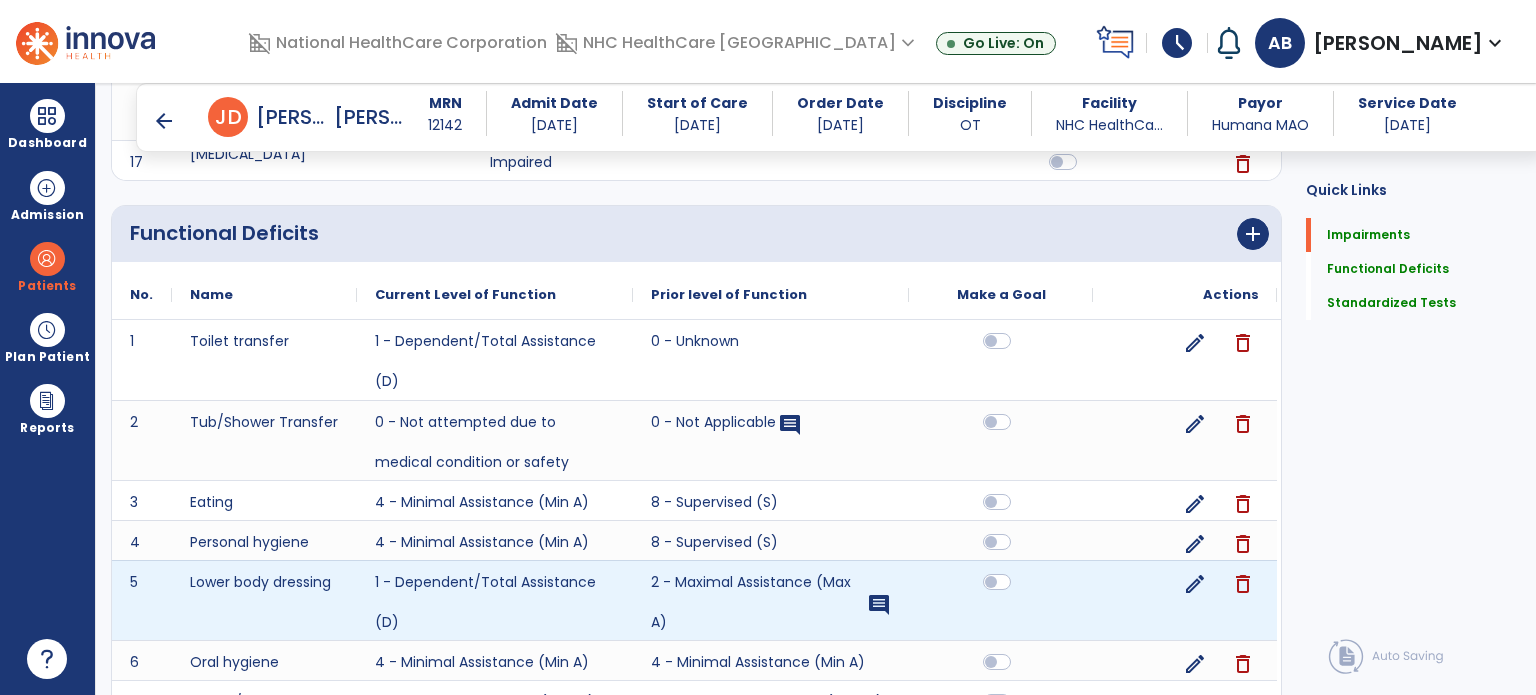 scroll, scrollTop: 1000, scrollLeft: 0, axis: vertical 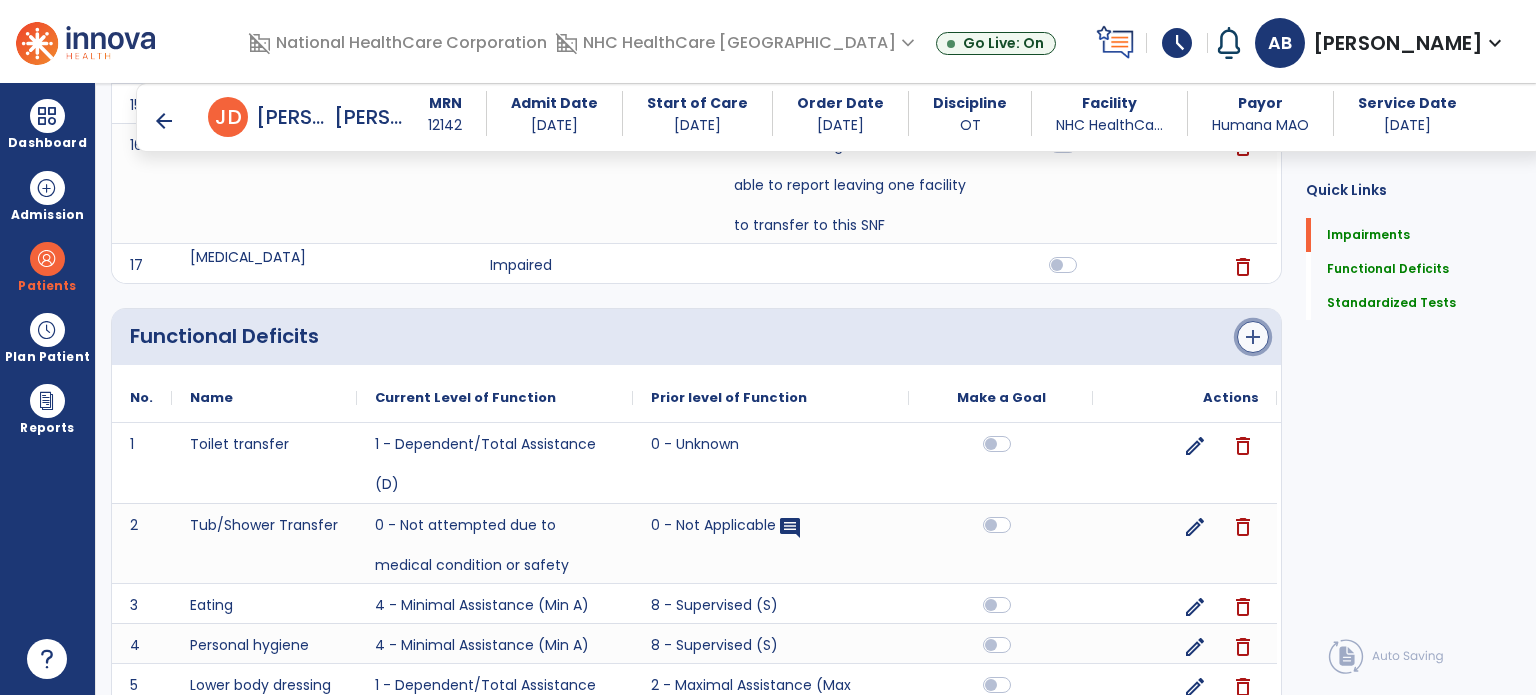 click on "add" 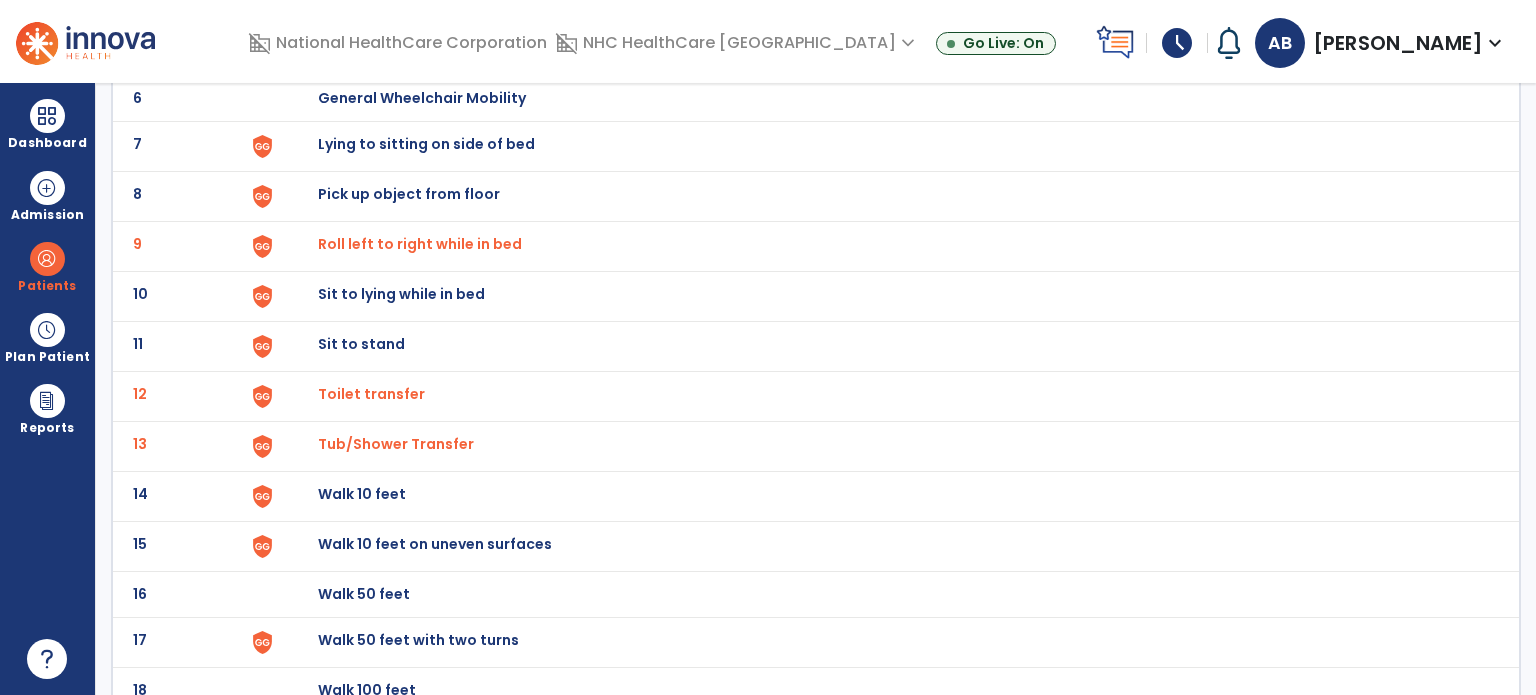 scroll, scrollTop: 370, scrollLeft: 0, axis: vertical 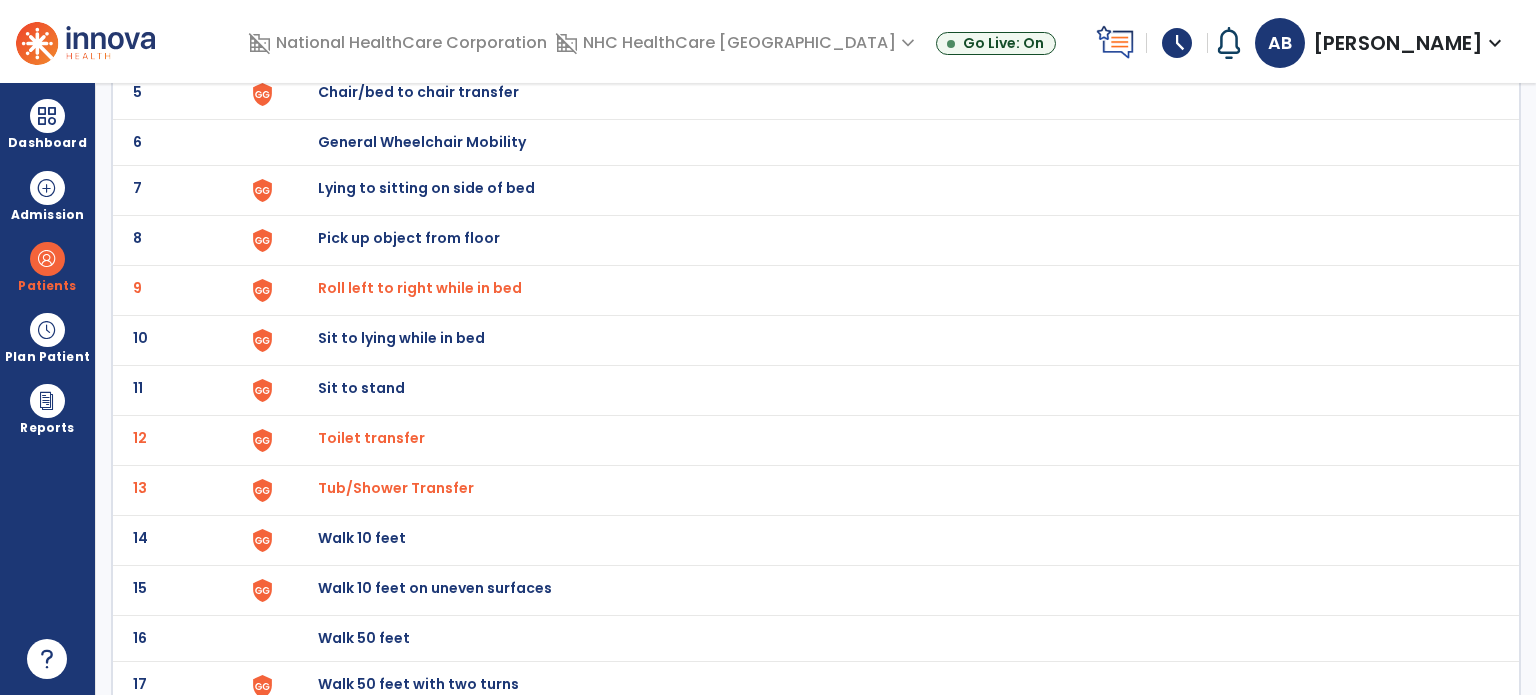 click on "Lying to sitting on side of bed" at bounding box center [364, -108] 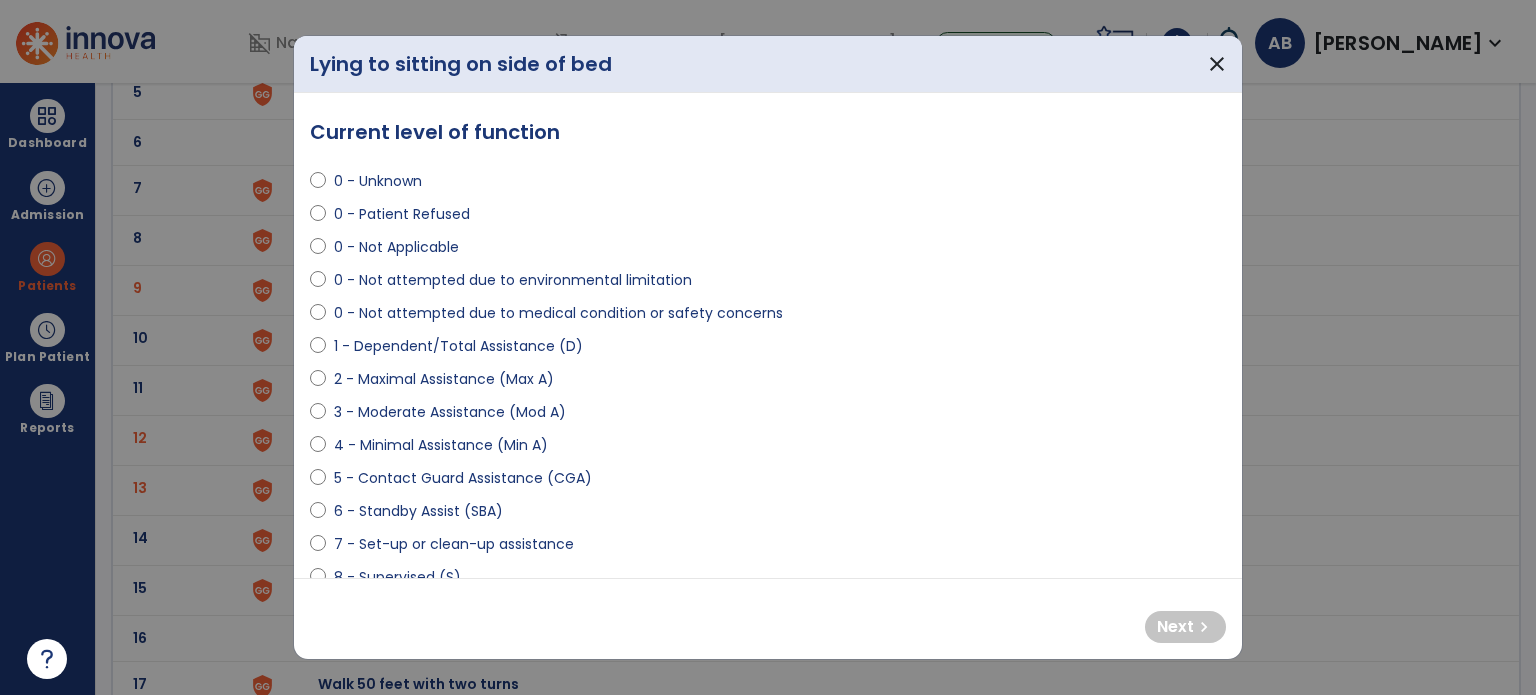 click on "3 - Moderate Assistance (Mod A)" at bounding box center (450, 412) 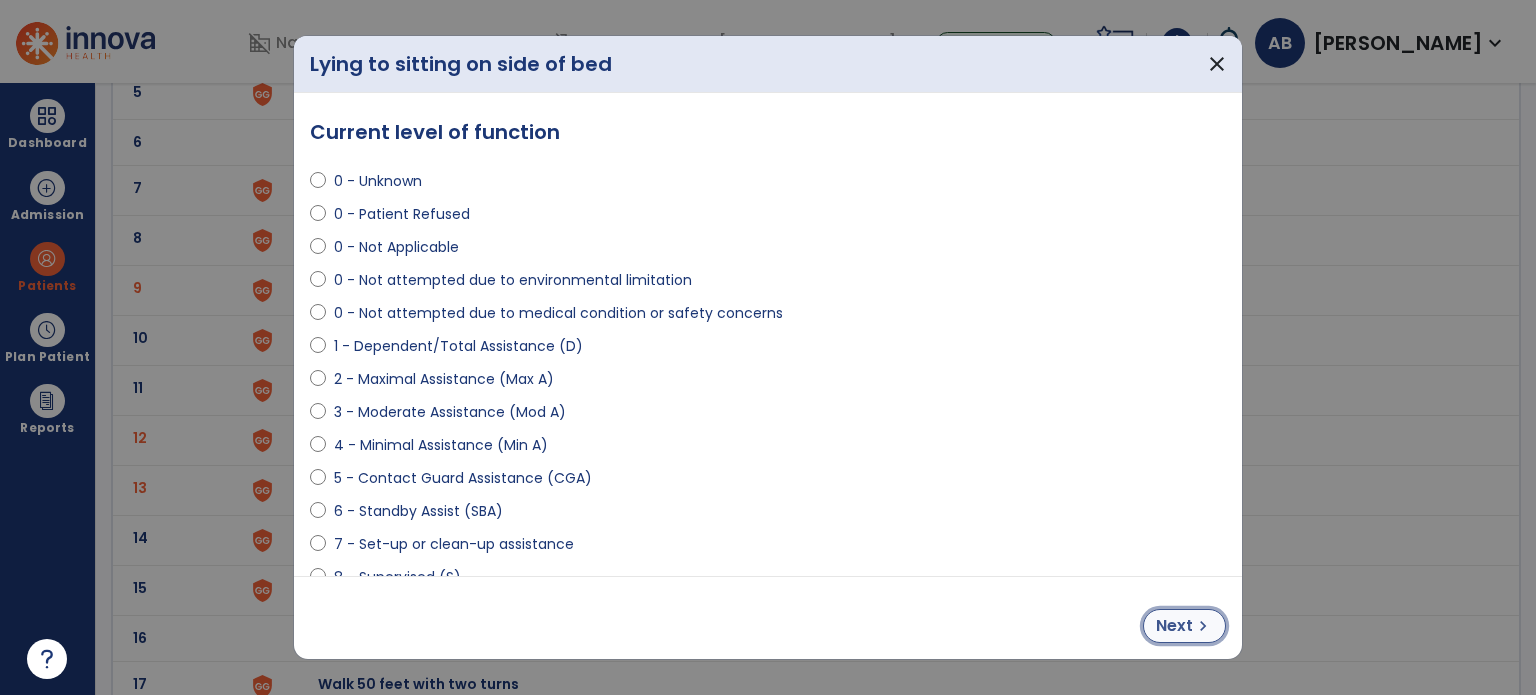 click on "Next" at bounding box center [1174, 626] 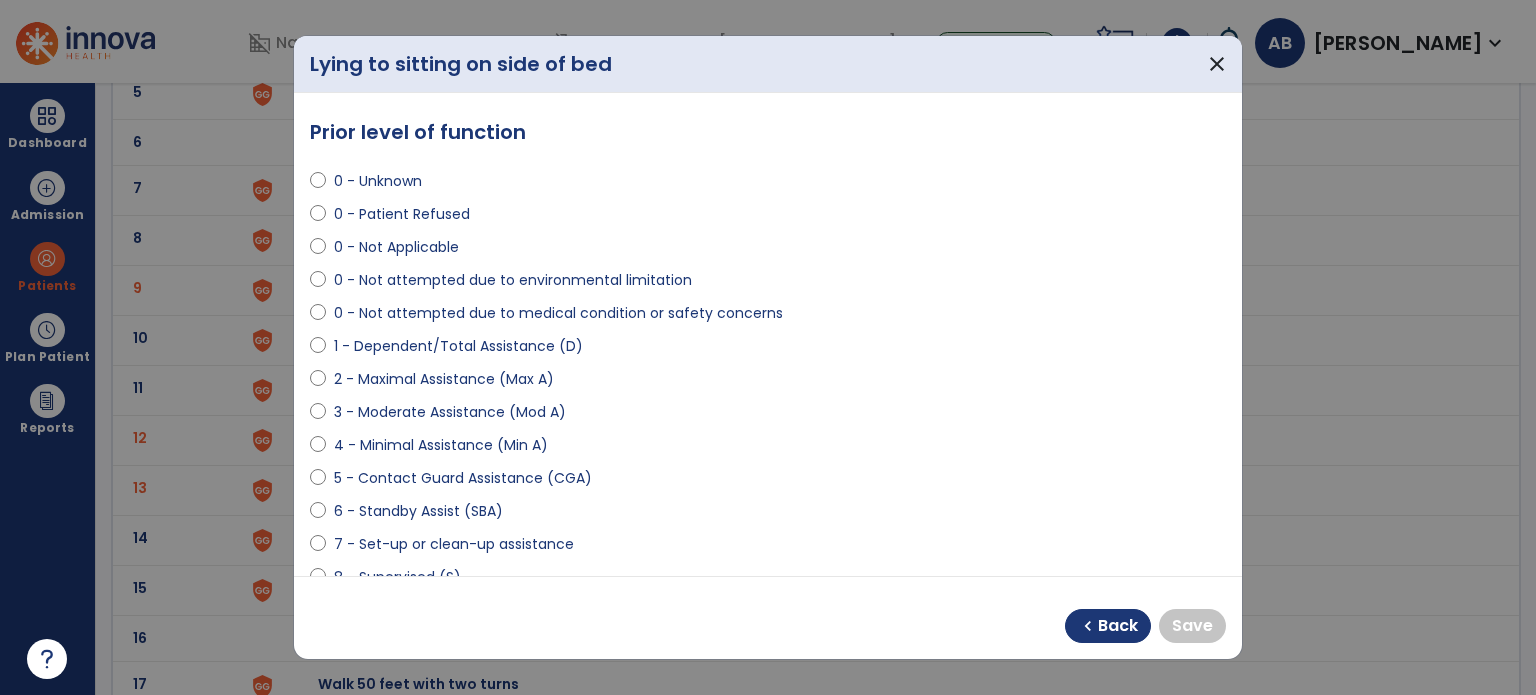 click on "0 - Unknown" at bounding box center (378, 181) 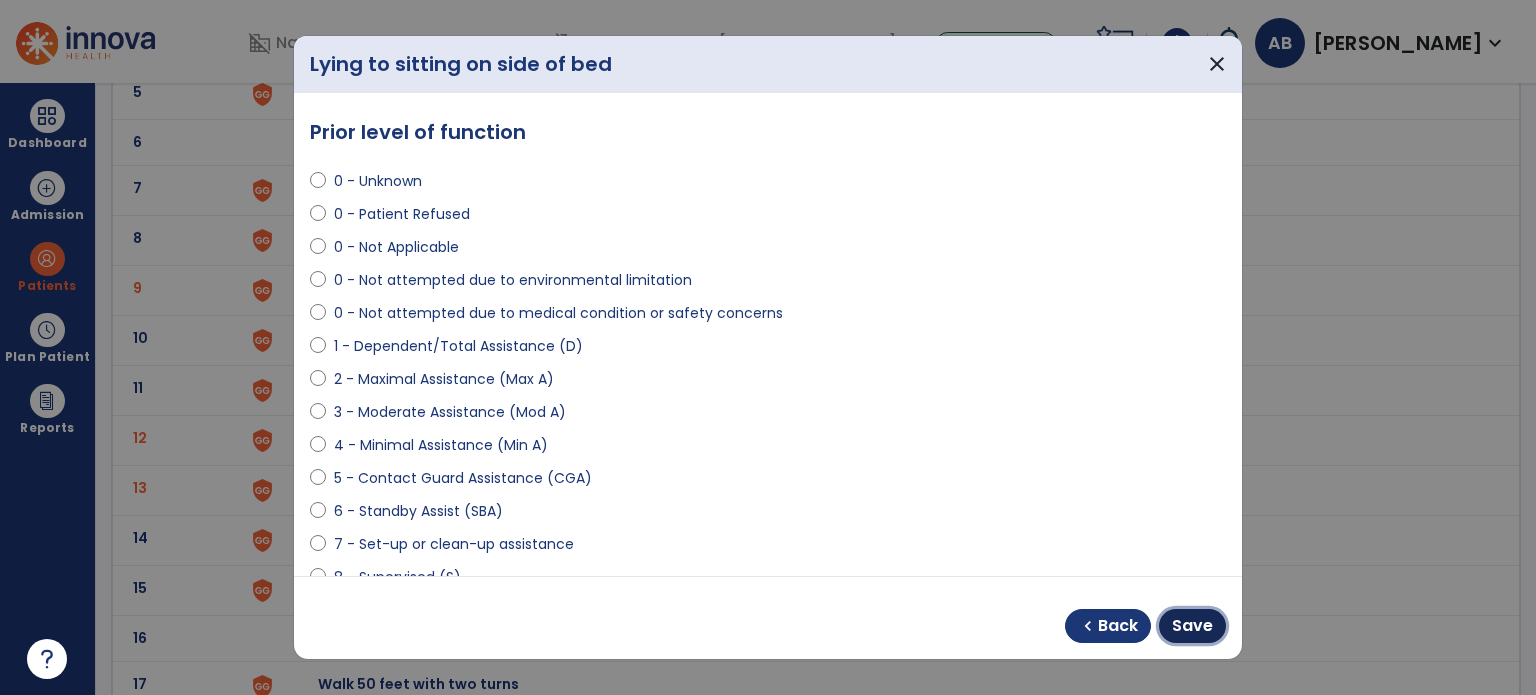 drag, startPoint x: 1224, startPoint y: 626, endPoint x: 1215, endPoint y: 620, distance: 10.816654 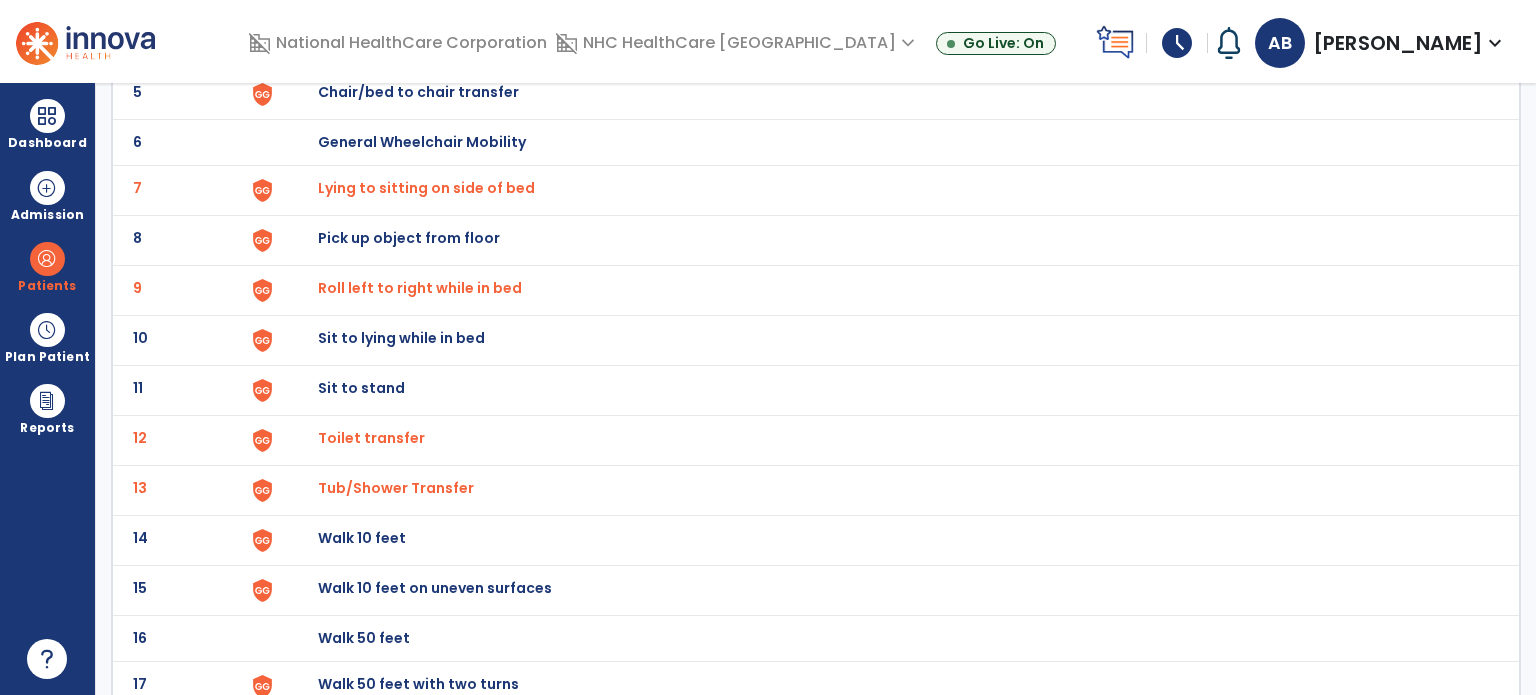 scroll, scrollTop: 0, scrollLeft: 0, axis: both 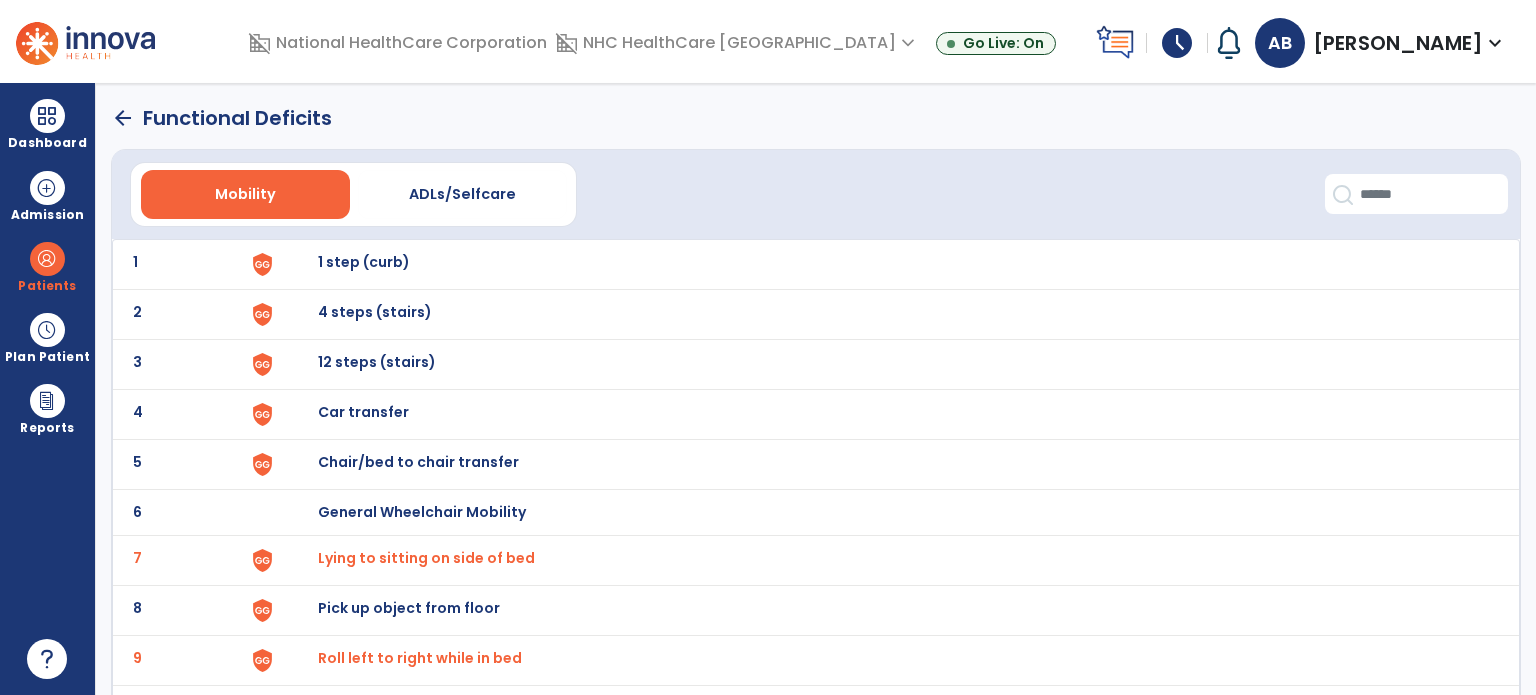click on "arrow_back" 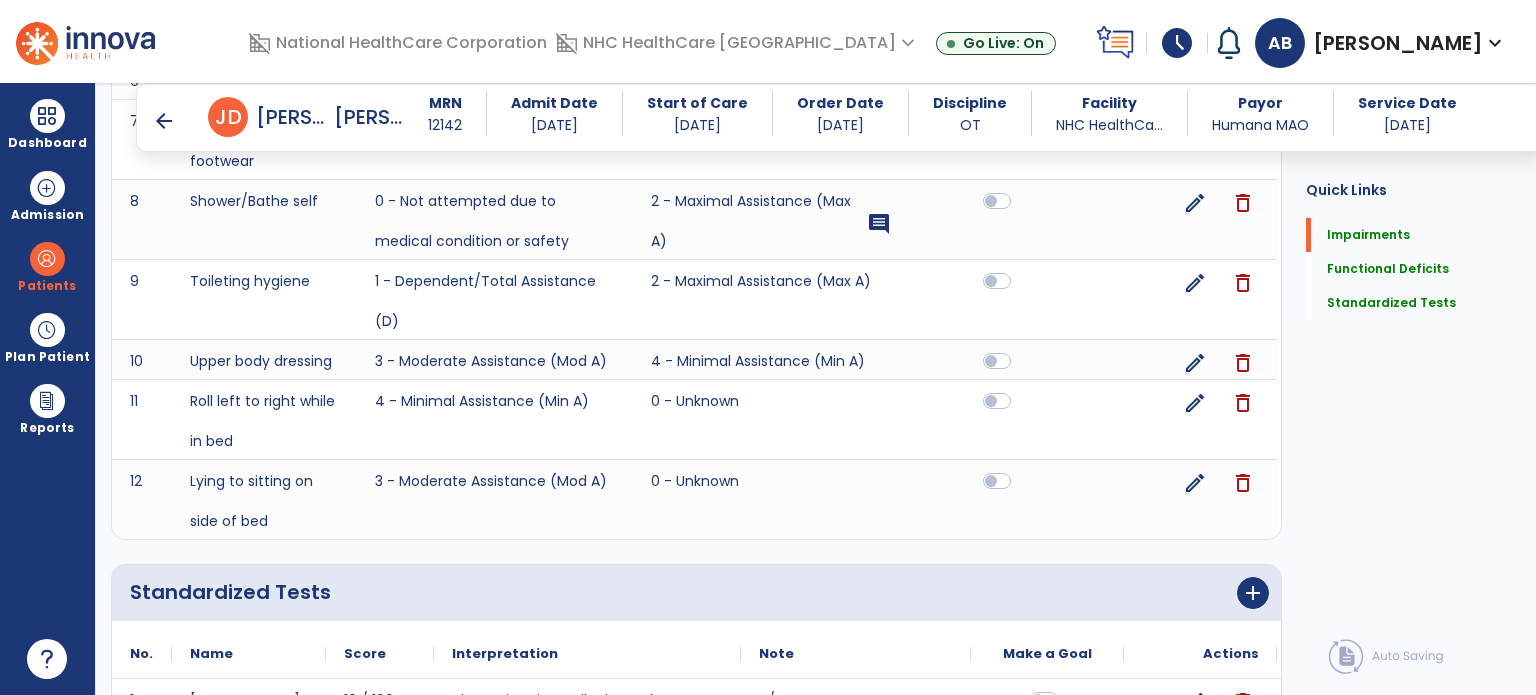 scroll, scrollTop: 1777, scrollLeft: 0, axis: vertical 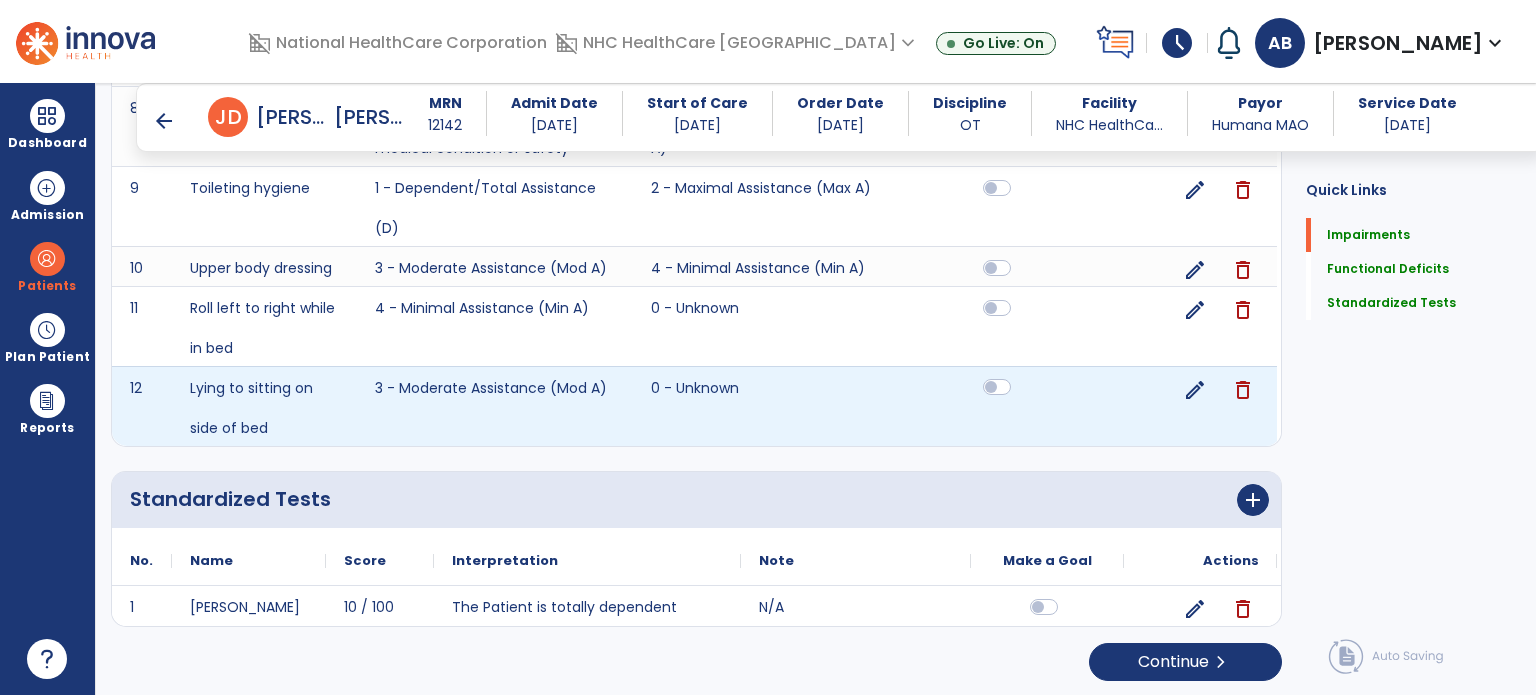 click 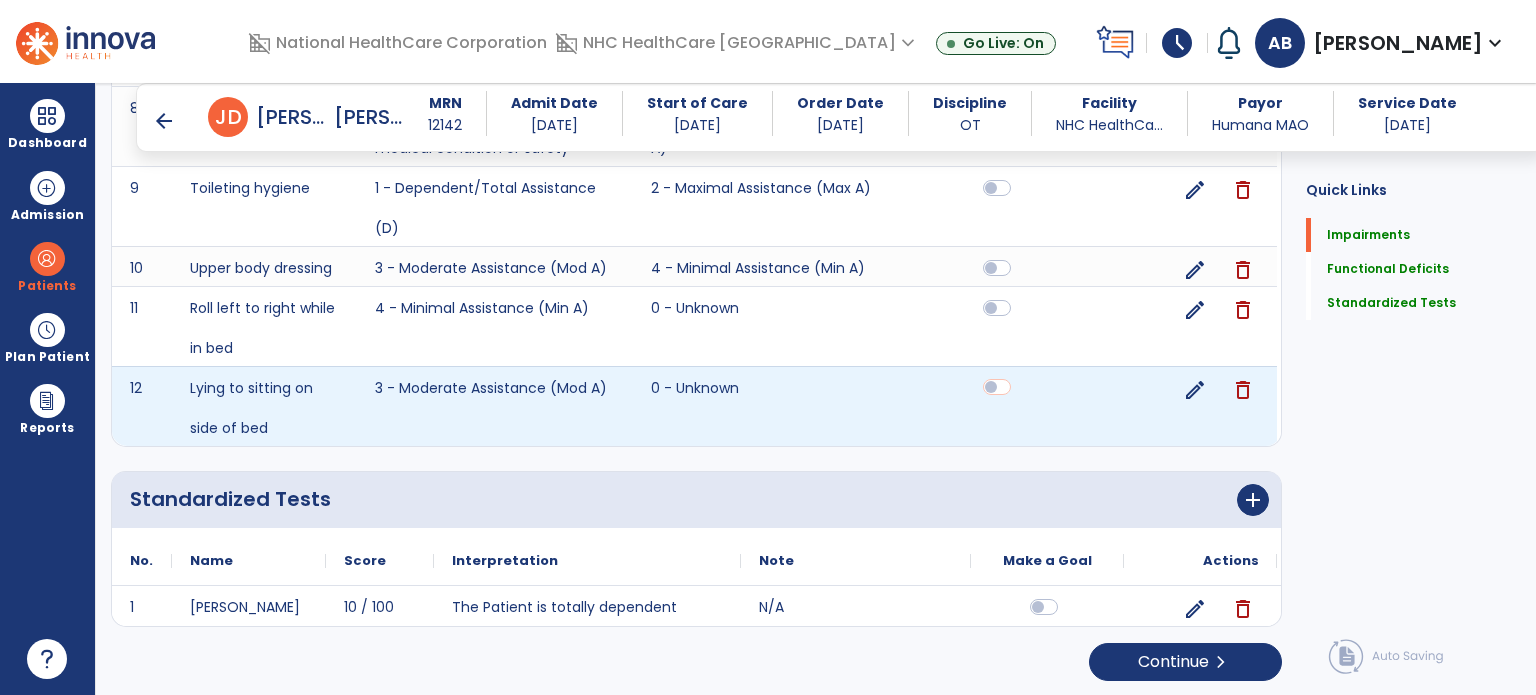 scroll, scrollTop: 1776, scrollLeft: 0, axis: vertical 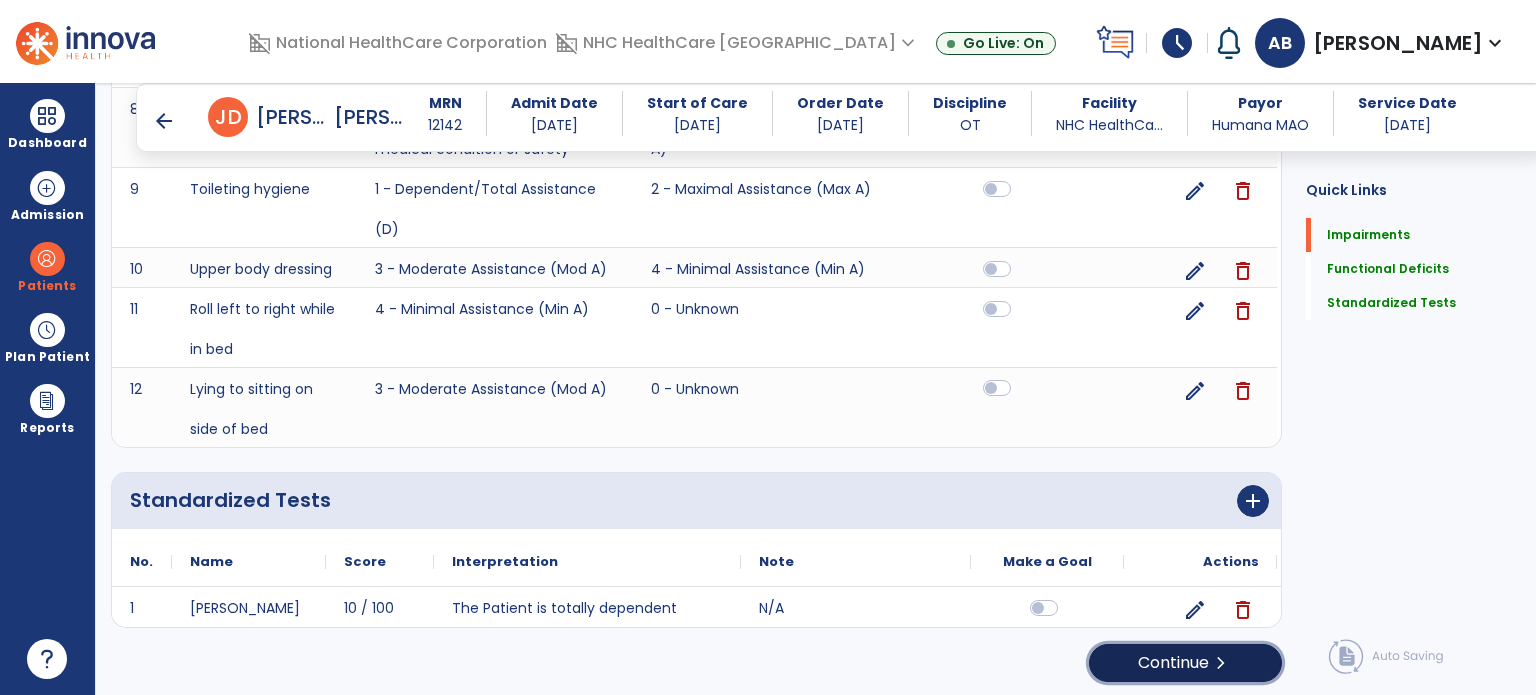 click on "chevron_right" 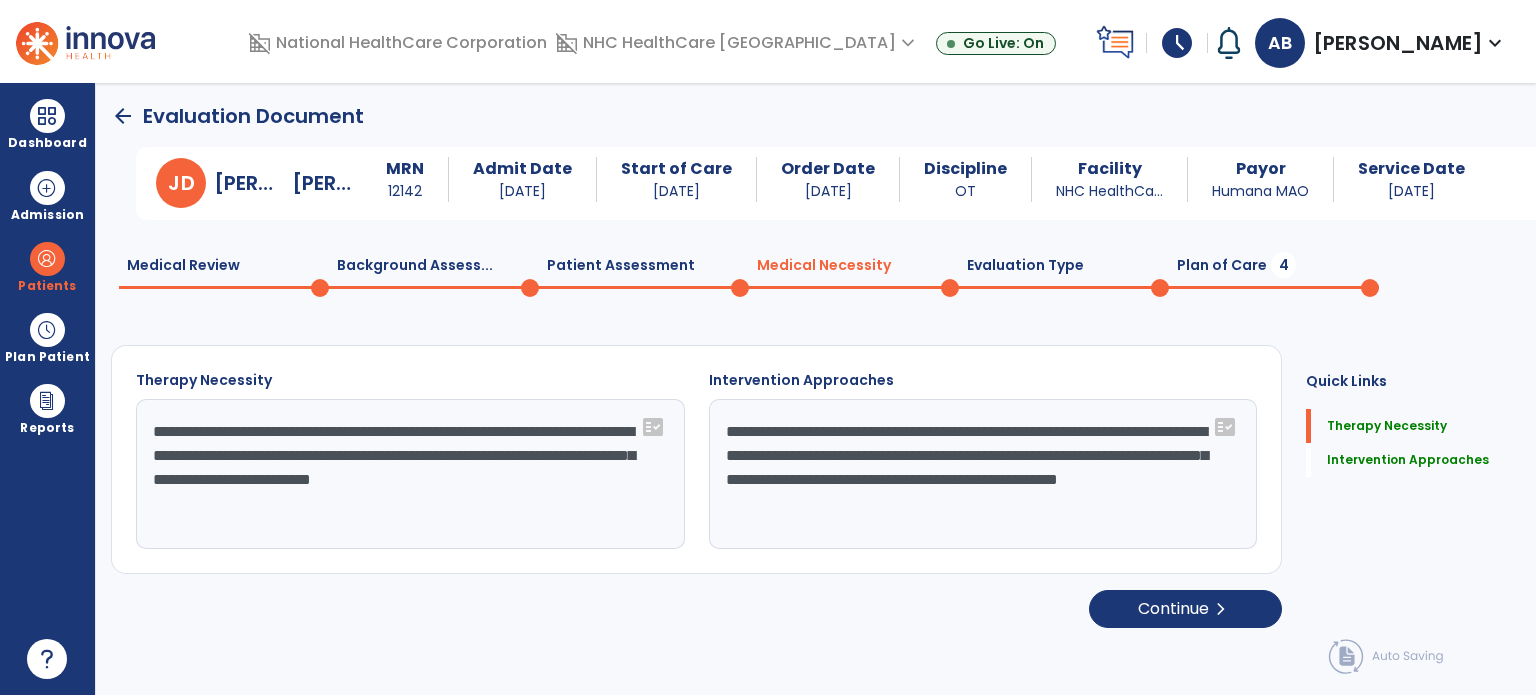 scroll, scrollTop: 0, scrollLeft: 0, axis: both 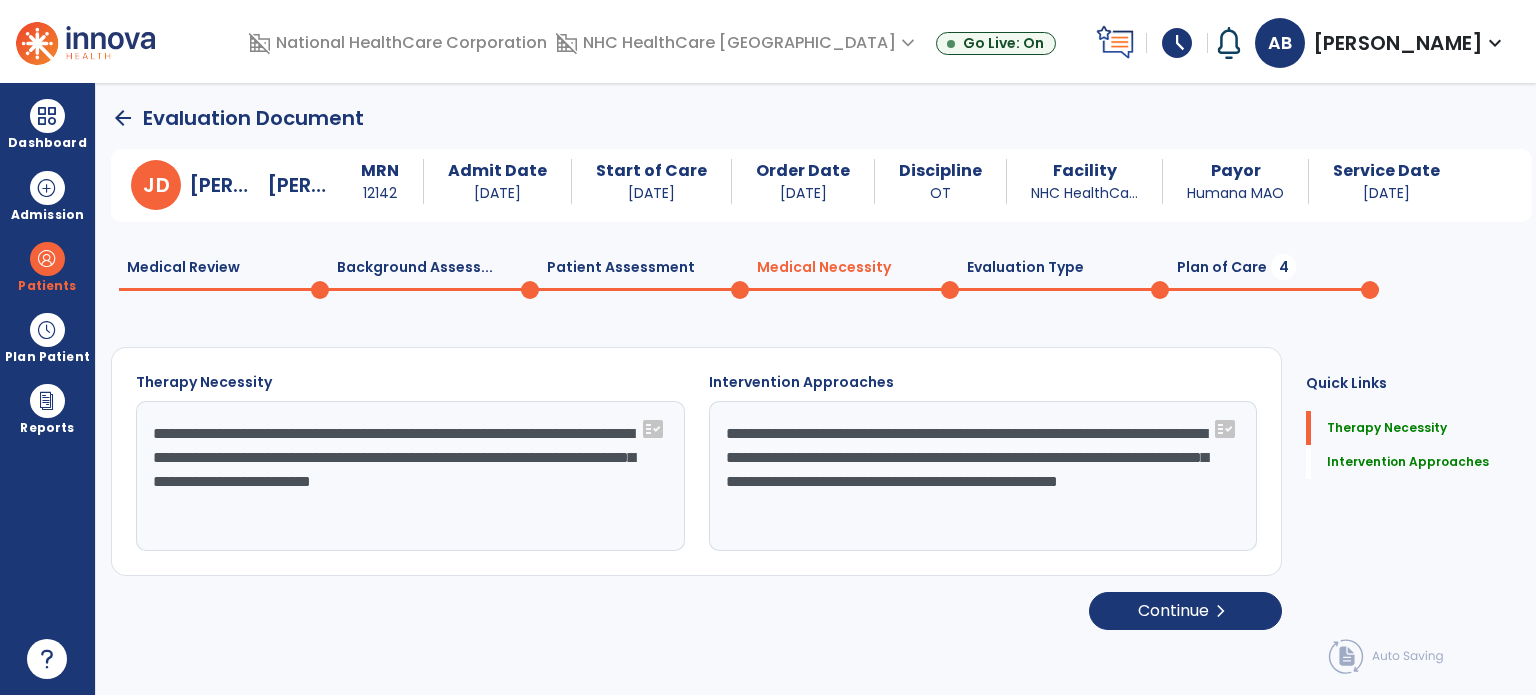 click on "Plan of Care  4" 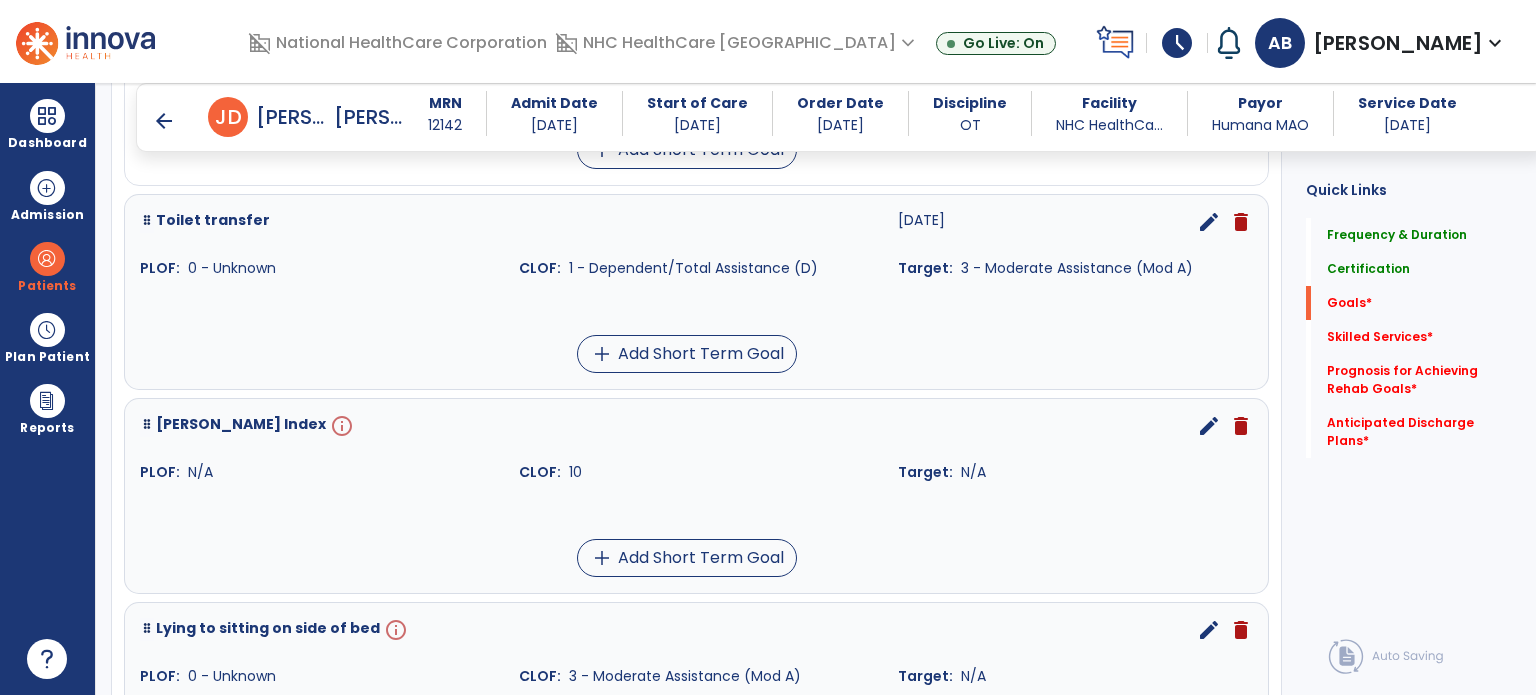 scroll, scrollTop: 2500, scrollLeft: 0, axis: vertical 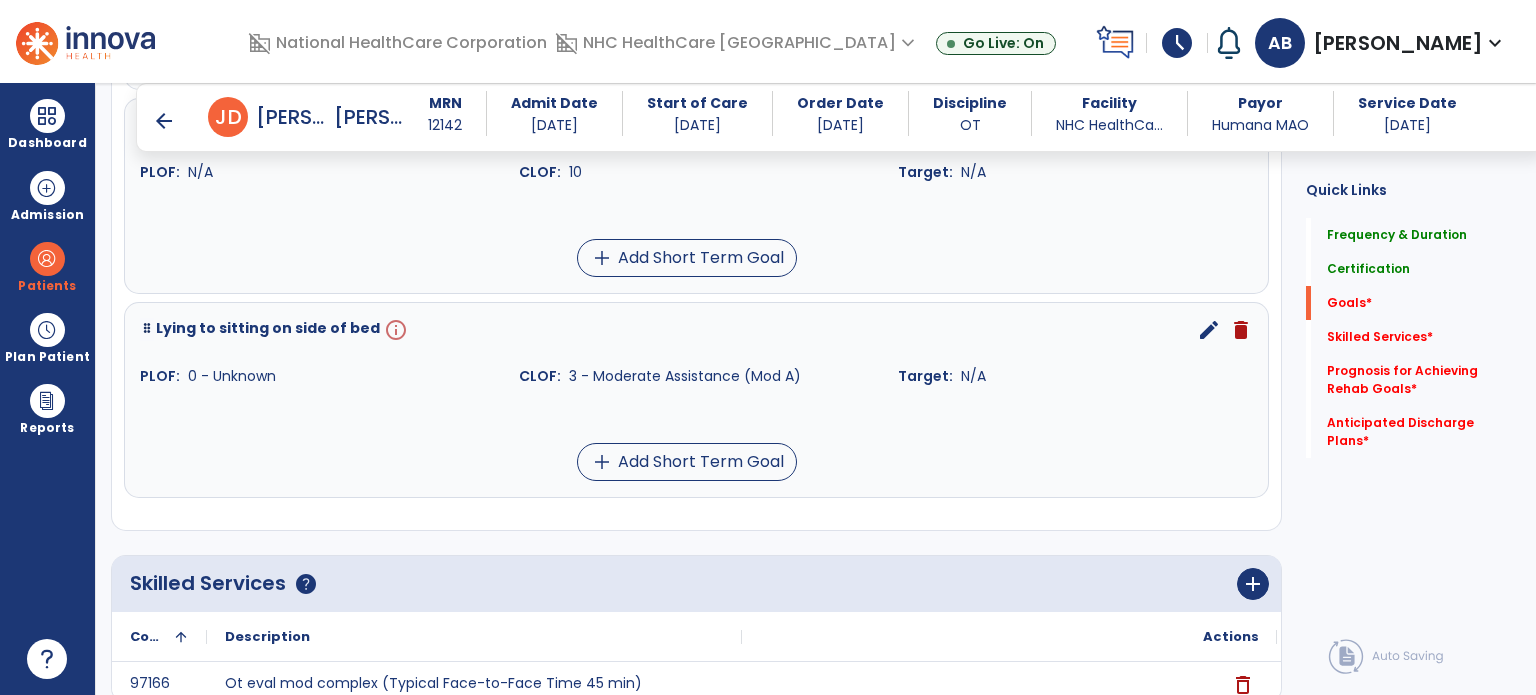 click on "edit" at bounding box center [1209, 330] 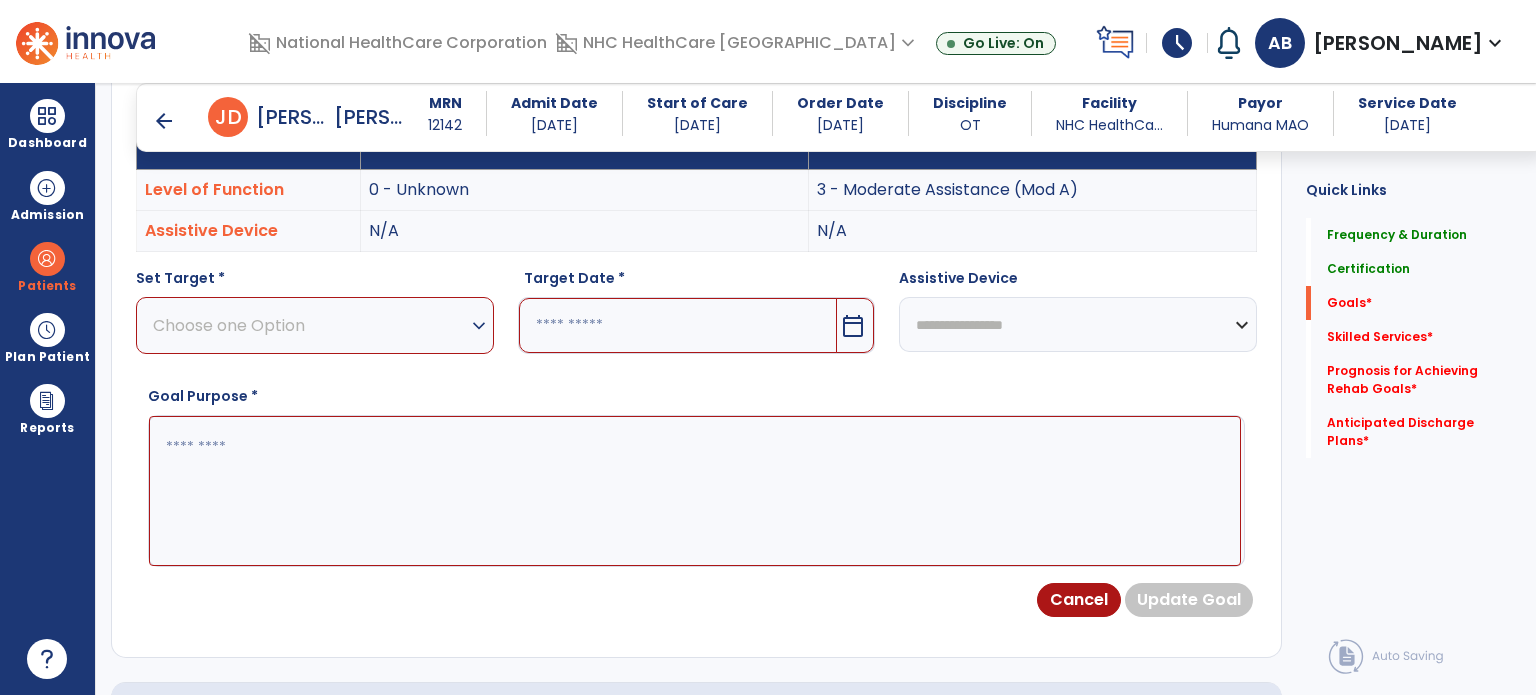 scroll, scrollTop: 534, scrollLeft: 0, axis: vertical 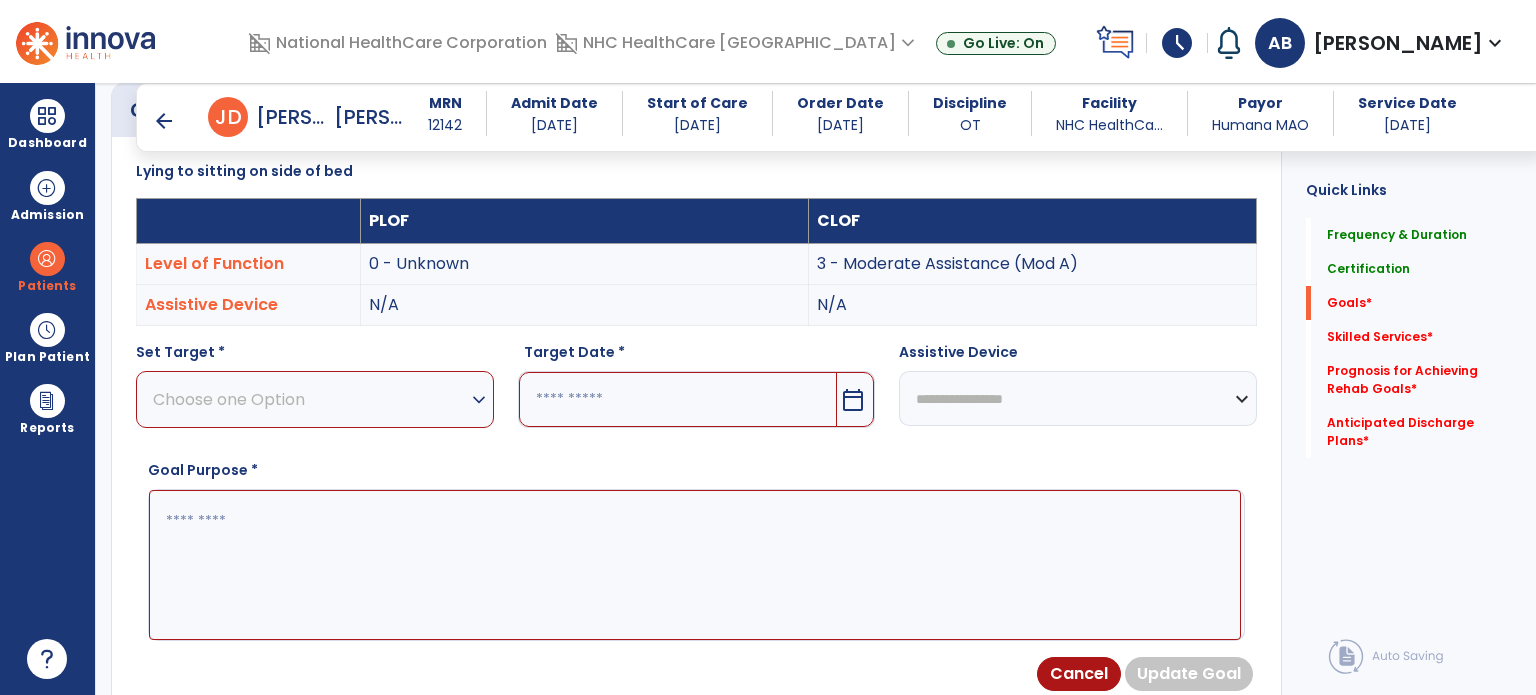 click on "Choose one Option" at bounding box center [310, 399] 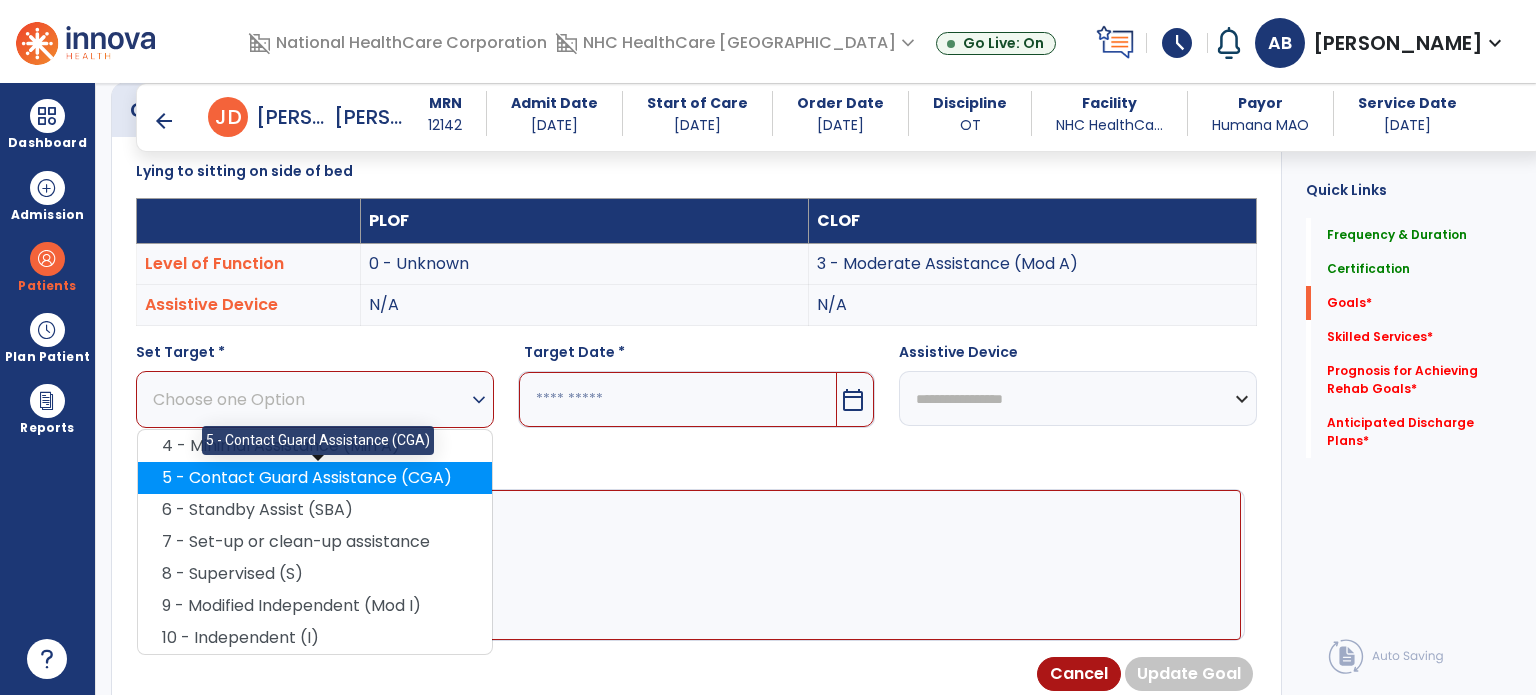 click on "5 - Contact Guard Assistance (CGA)" at bounding box center (315, 478) 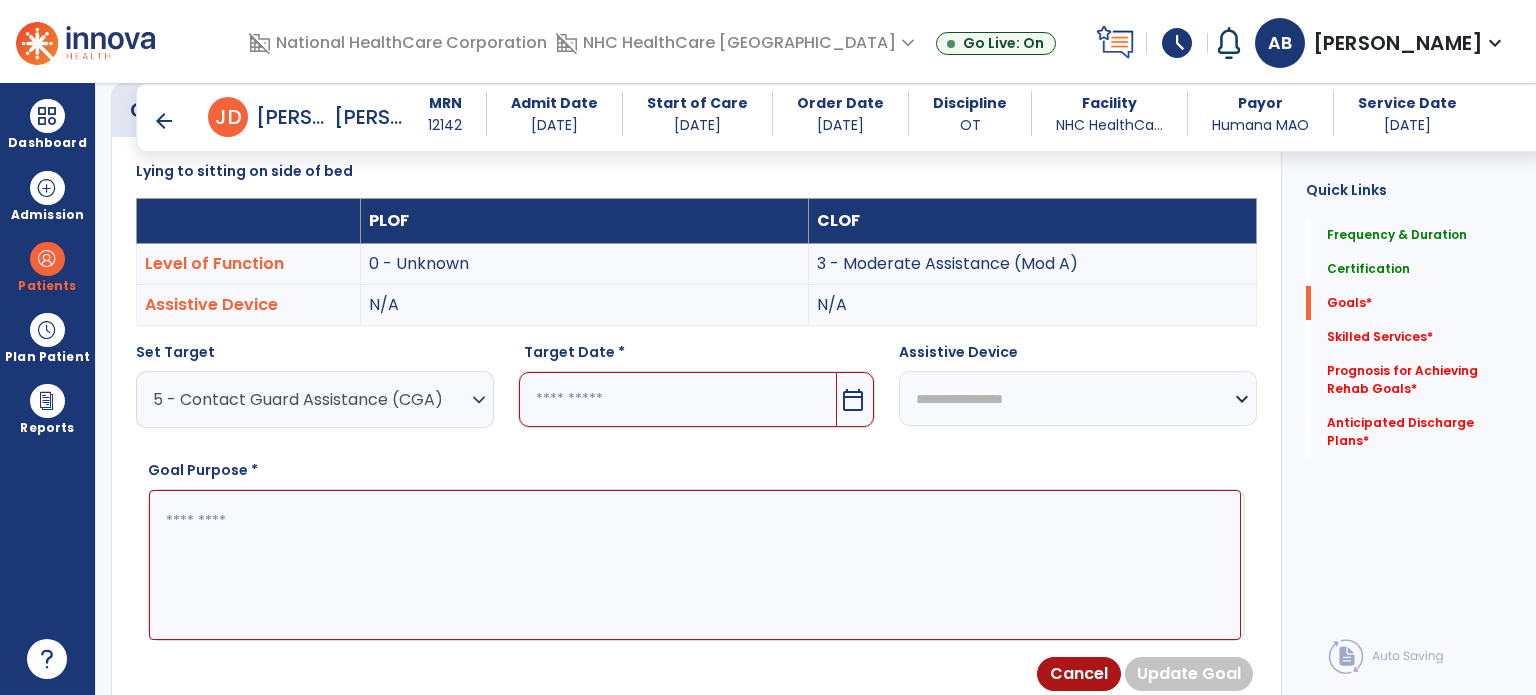 click at bounding box center [678, 399] 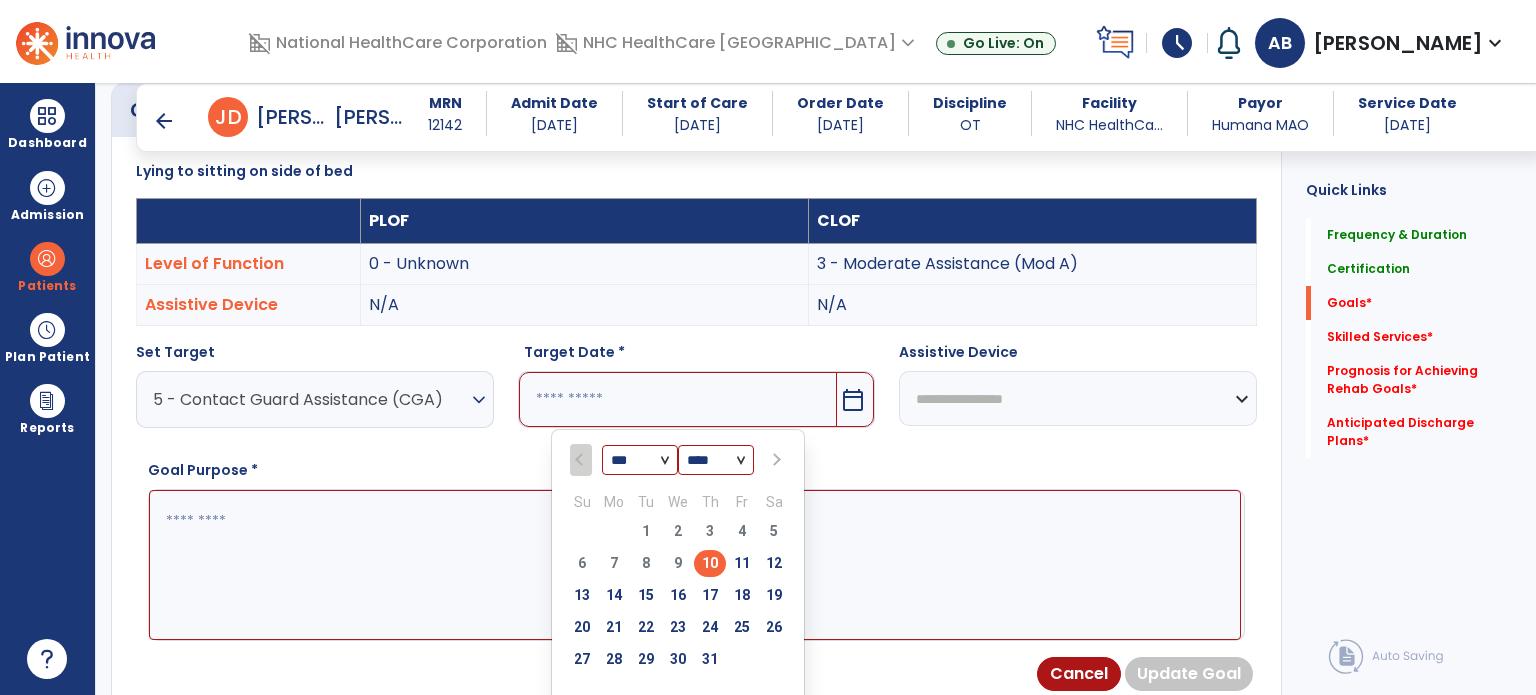 click at bounding box center (775, 460) 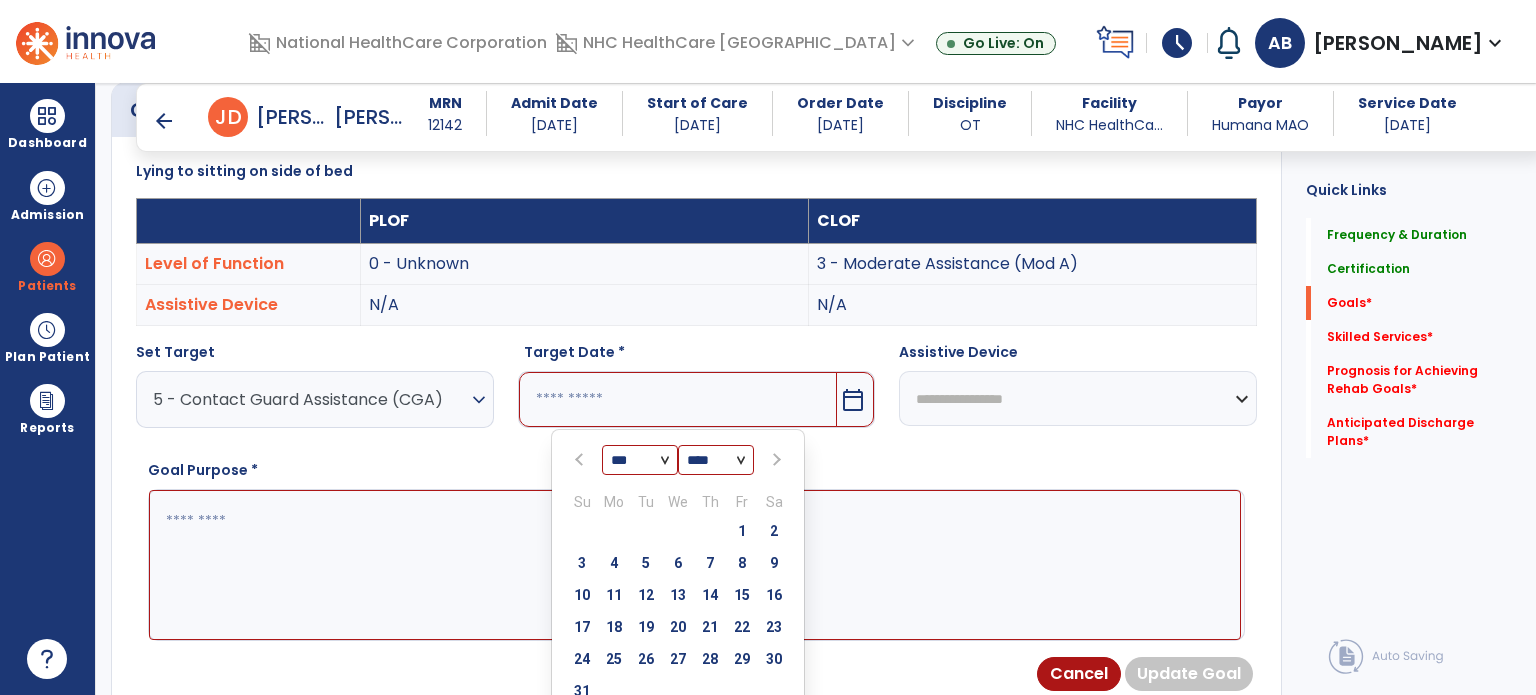 click at bounding box center [774, 460] 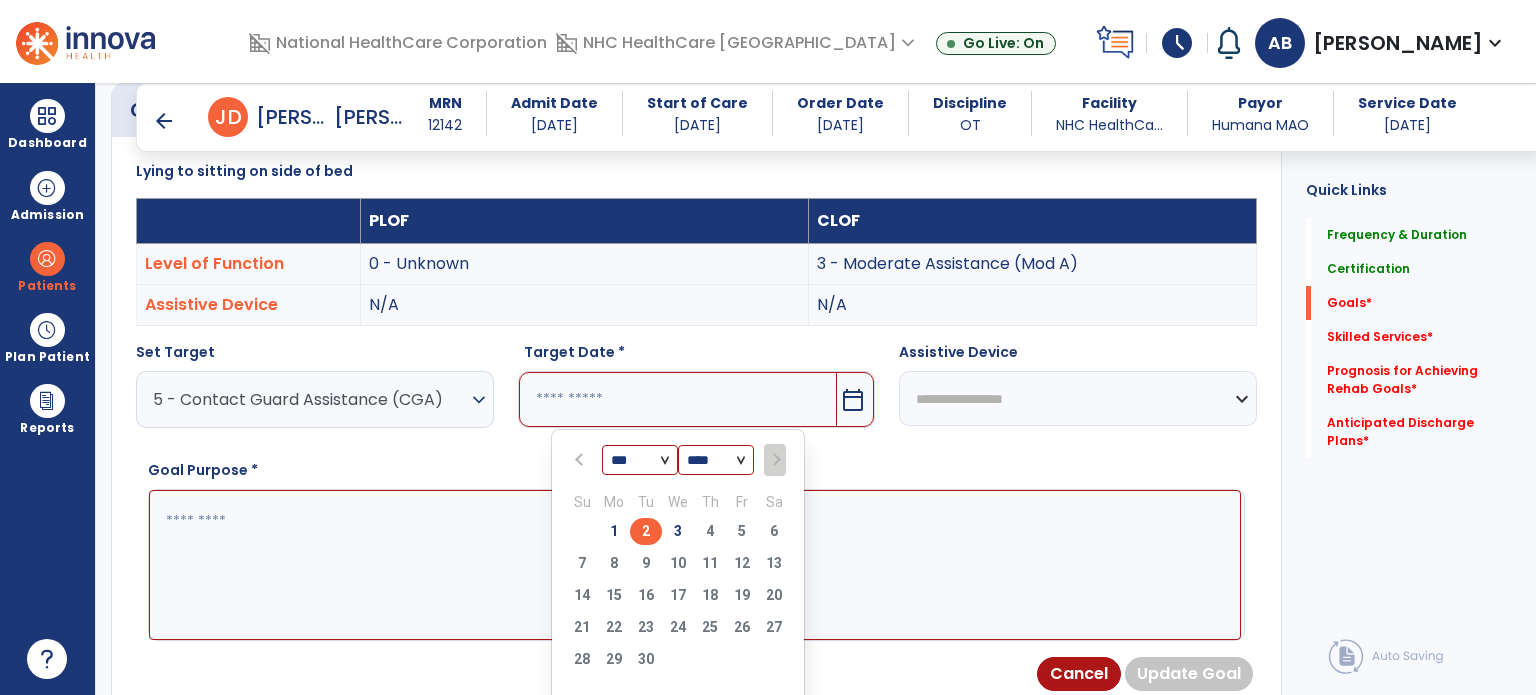 click on "2" at bounding box center [646, 531] 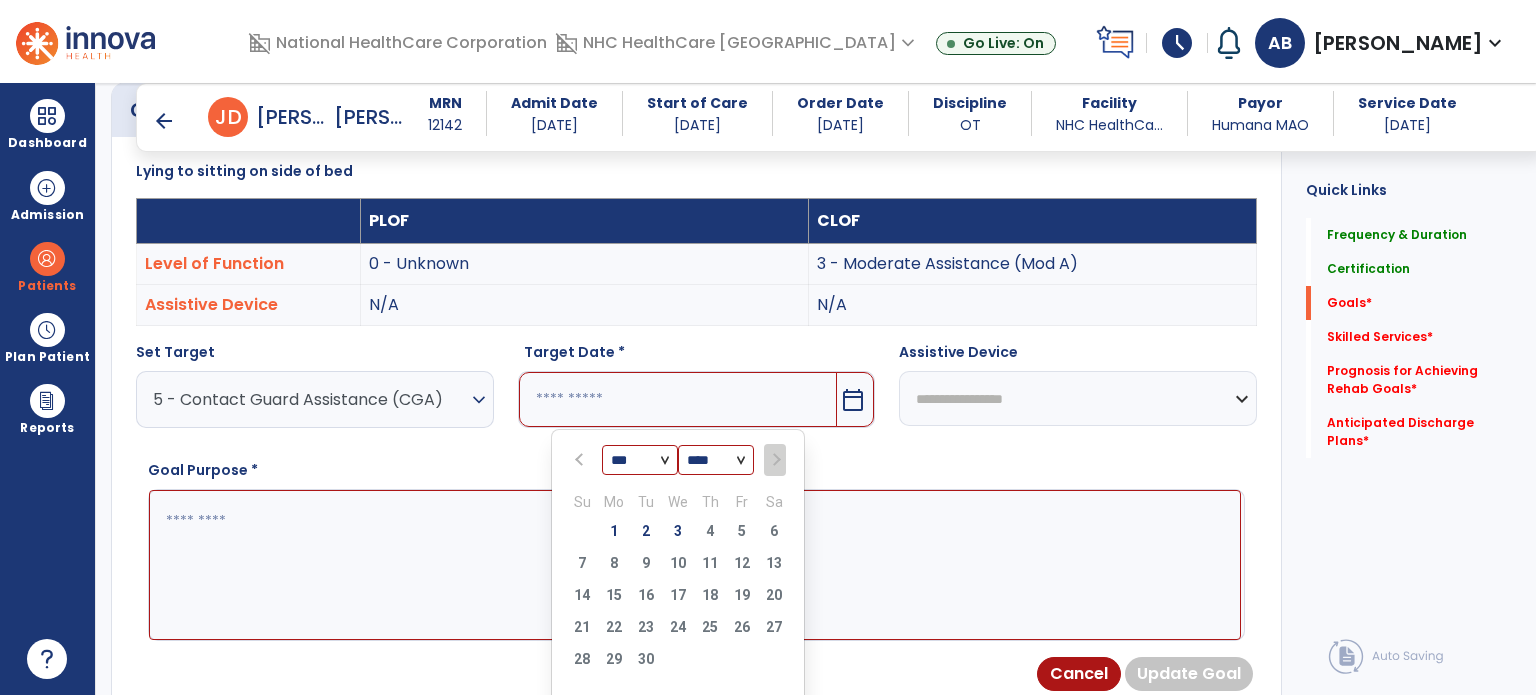 type on "********" 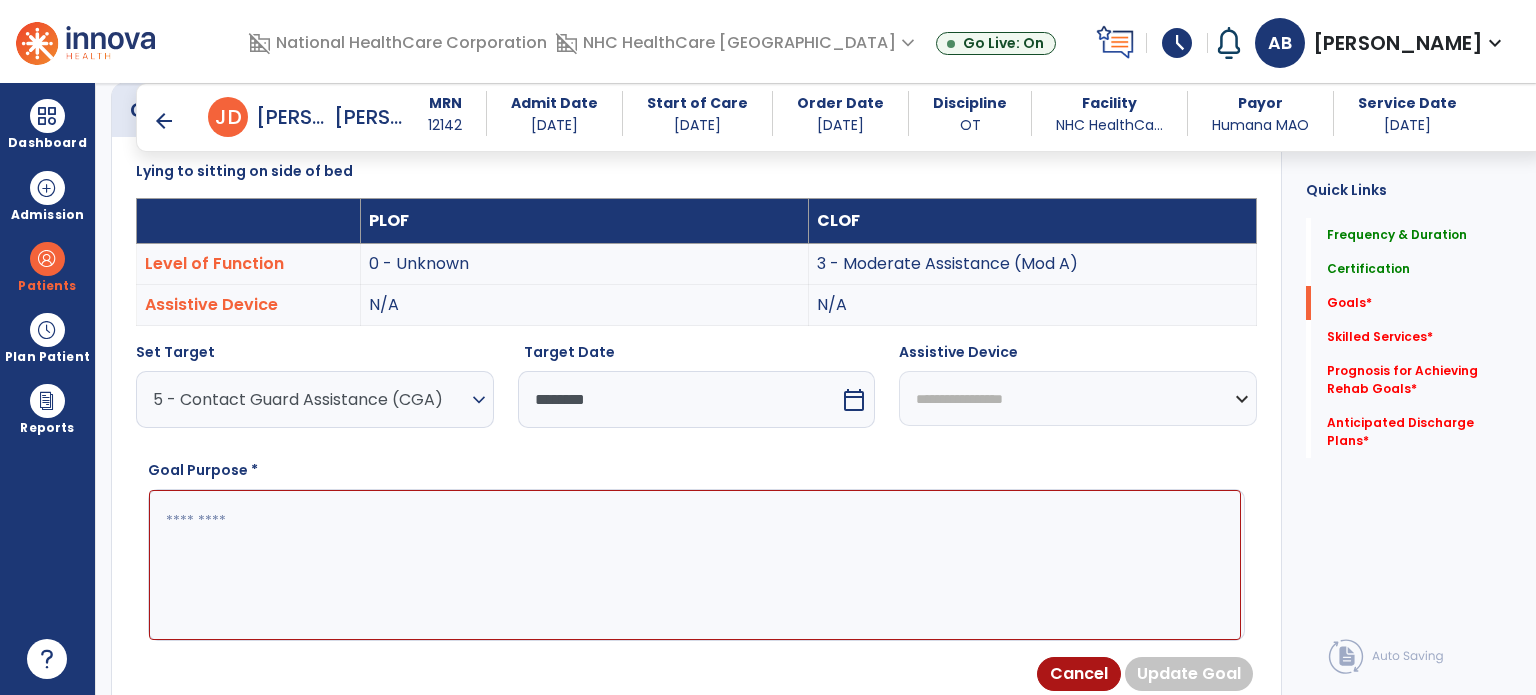 click on "**********" at bounding box center [696, 434] 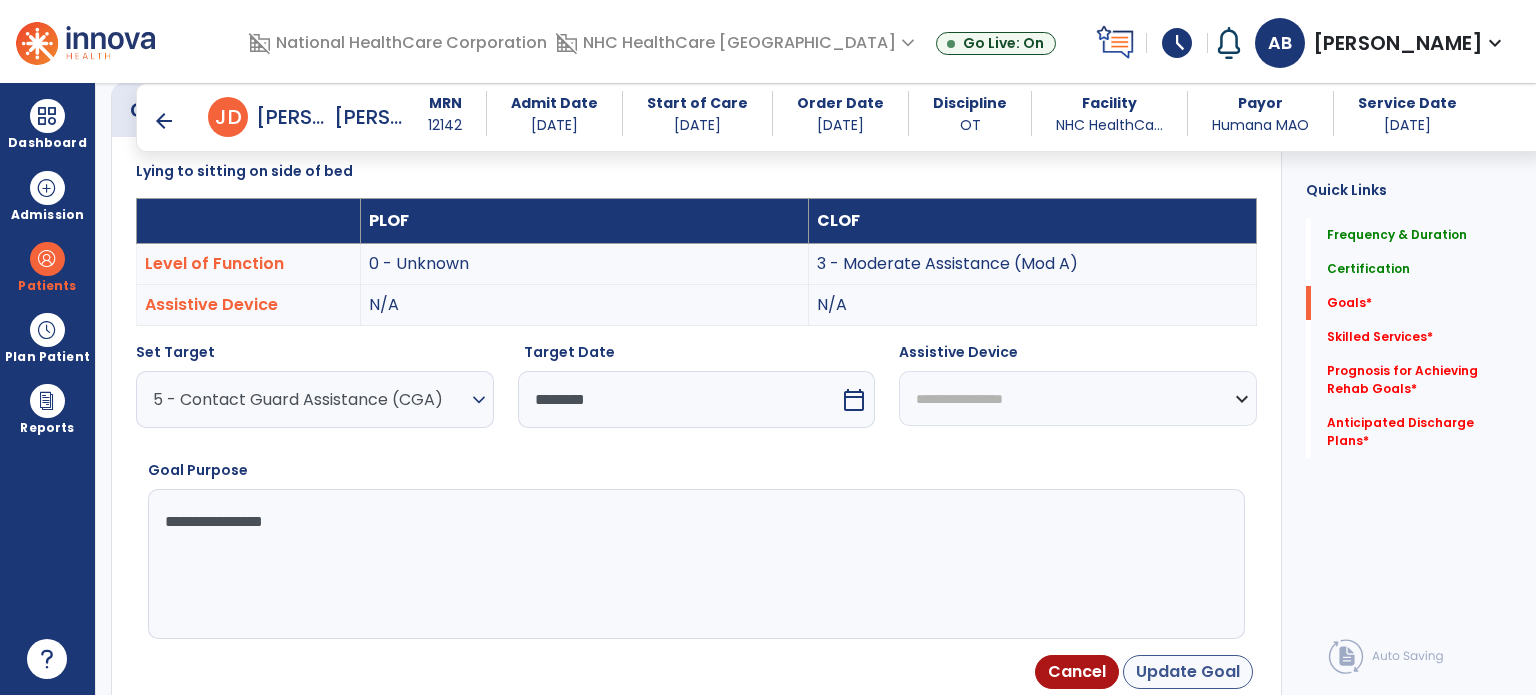 type on "**********" 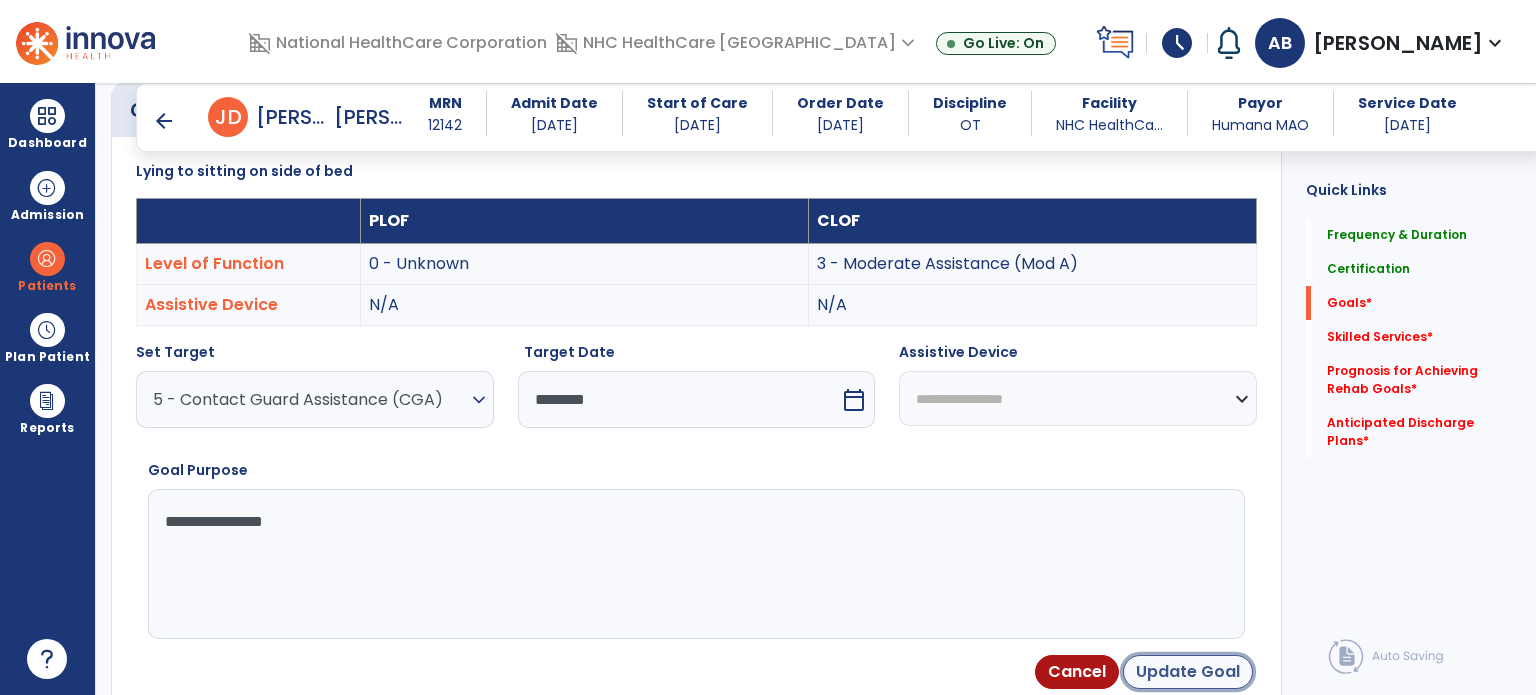 click on "Update Goal" at bounding box center (1188, 672) 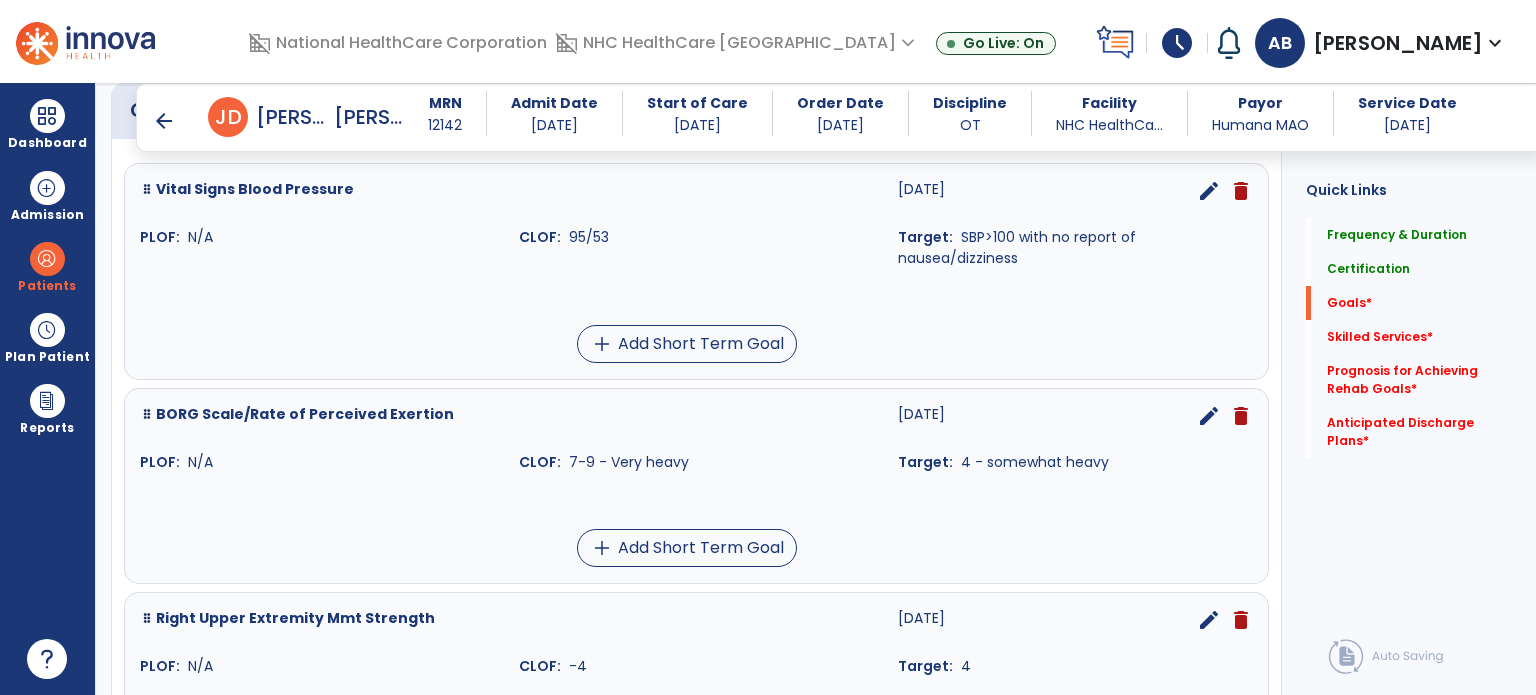click on "edit" at bounding box center (1209, 416) 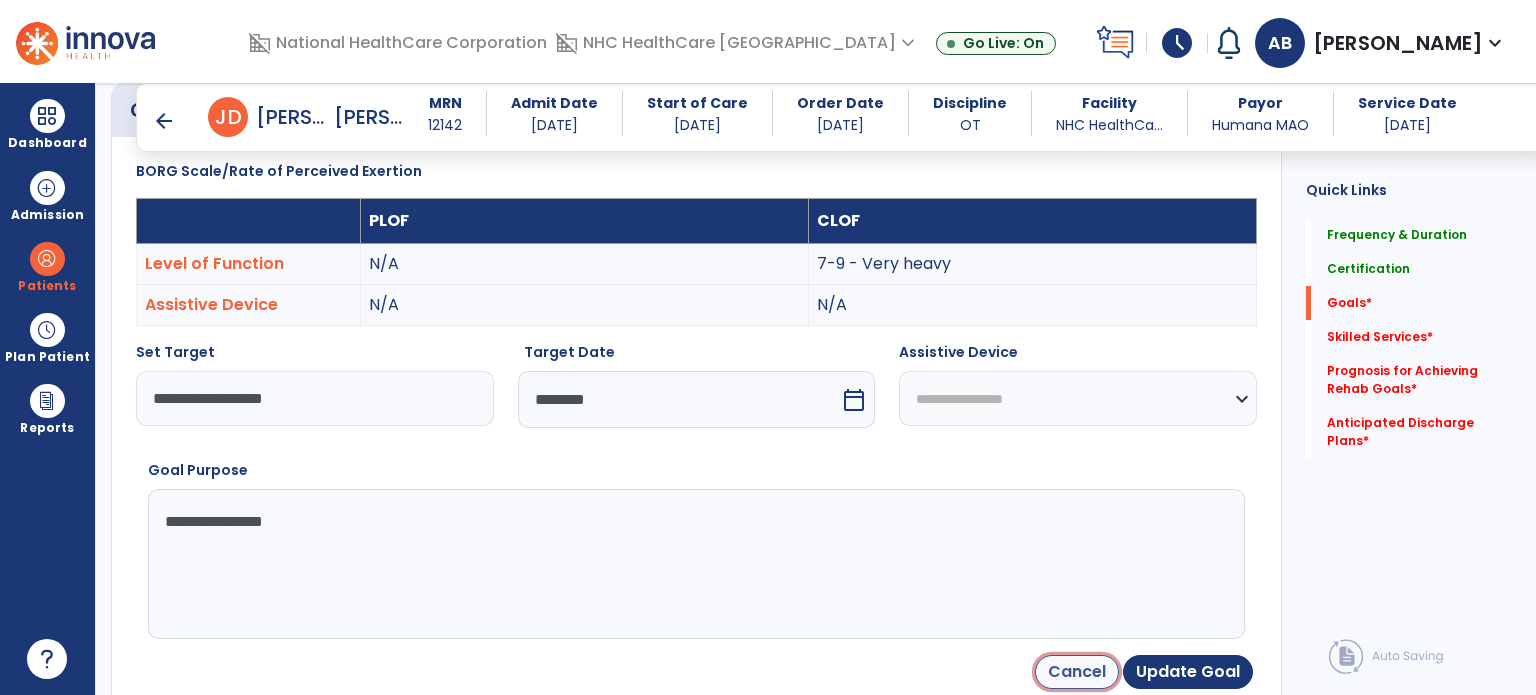 click on "Cancel" at bounding box center [1077, 672] 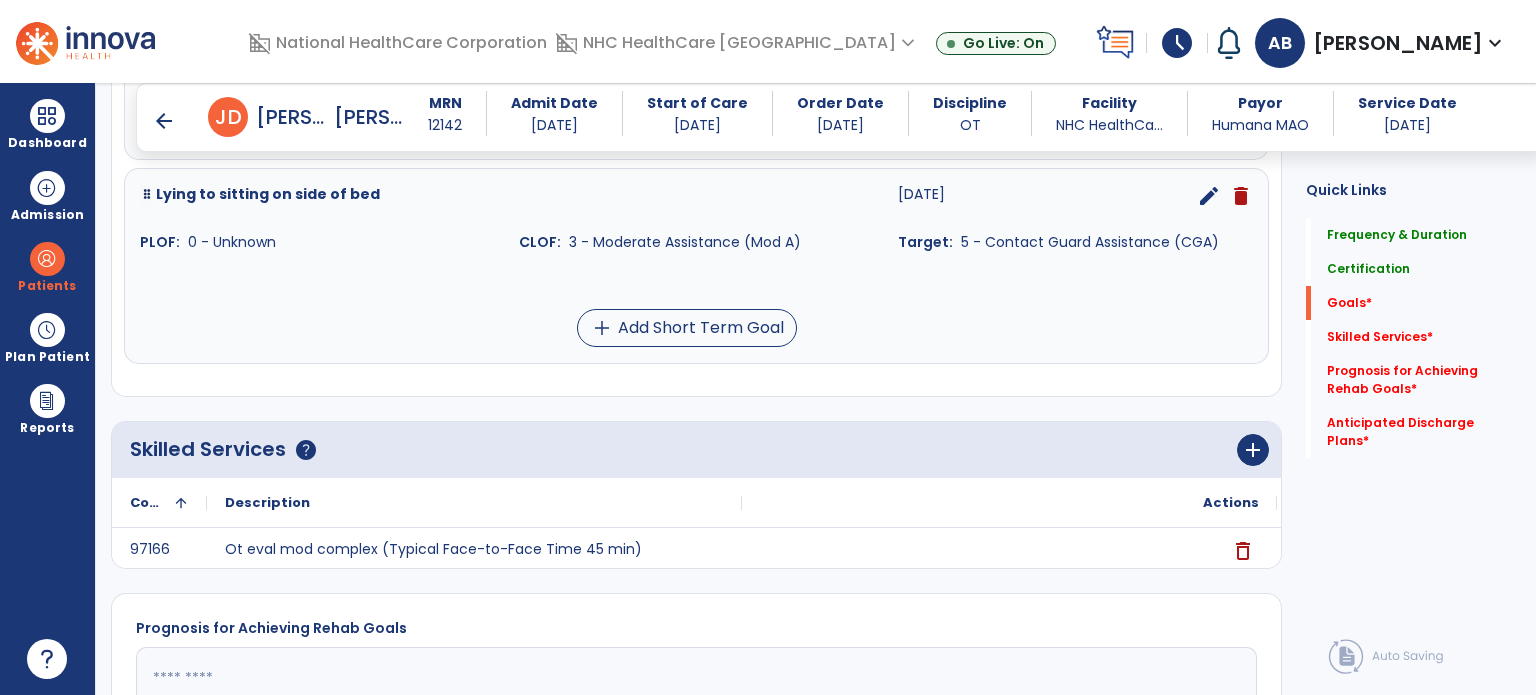 scroll, scrollTop: 2234, scrollLeft: 0, axis: vertical 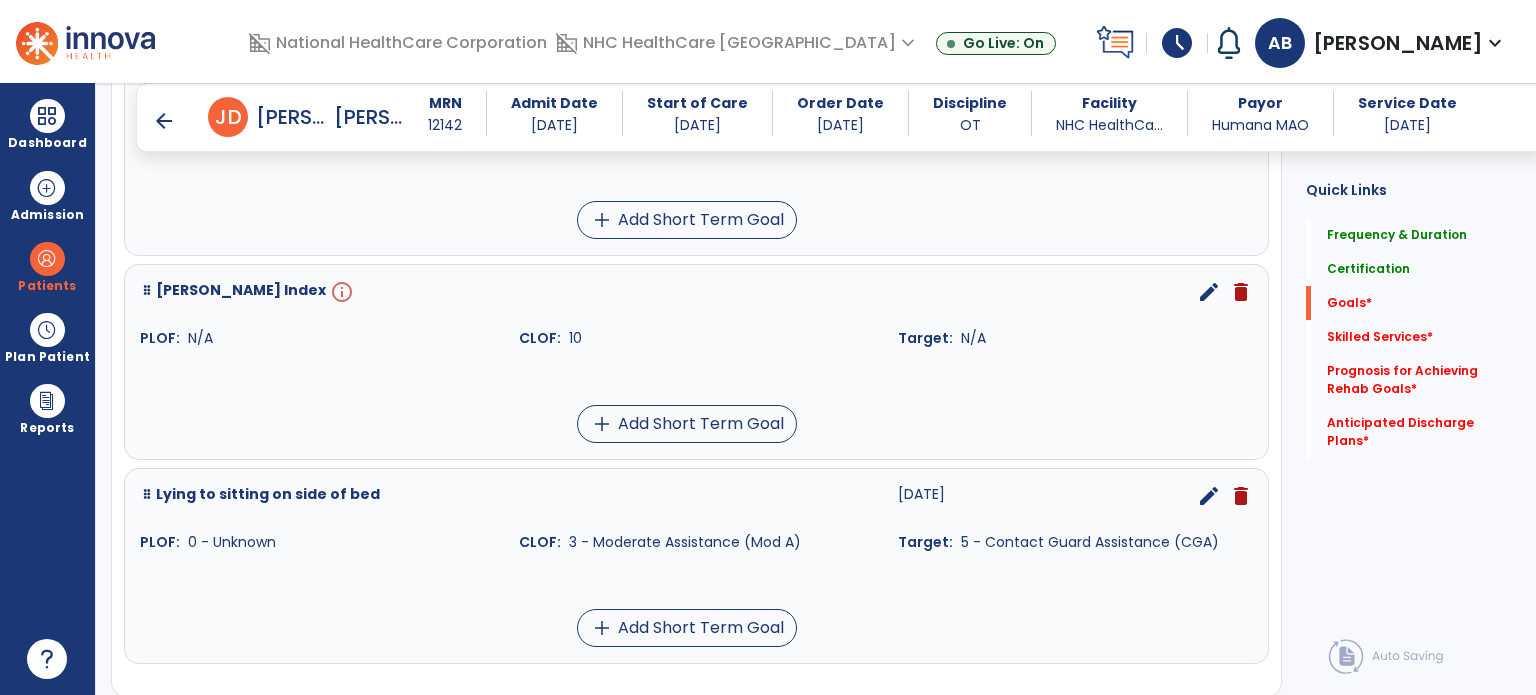 click on "edit" at bounding box center (1209, 292) 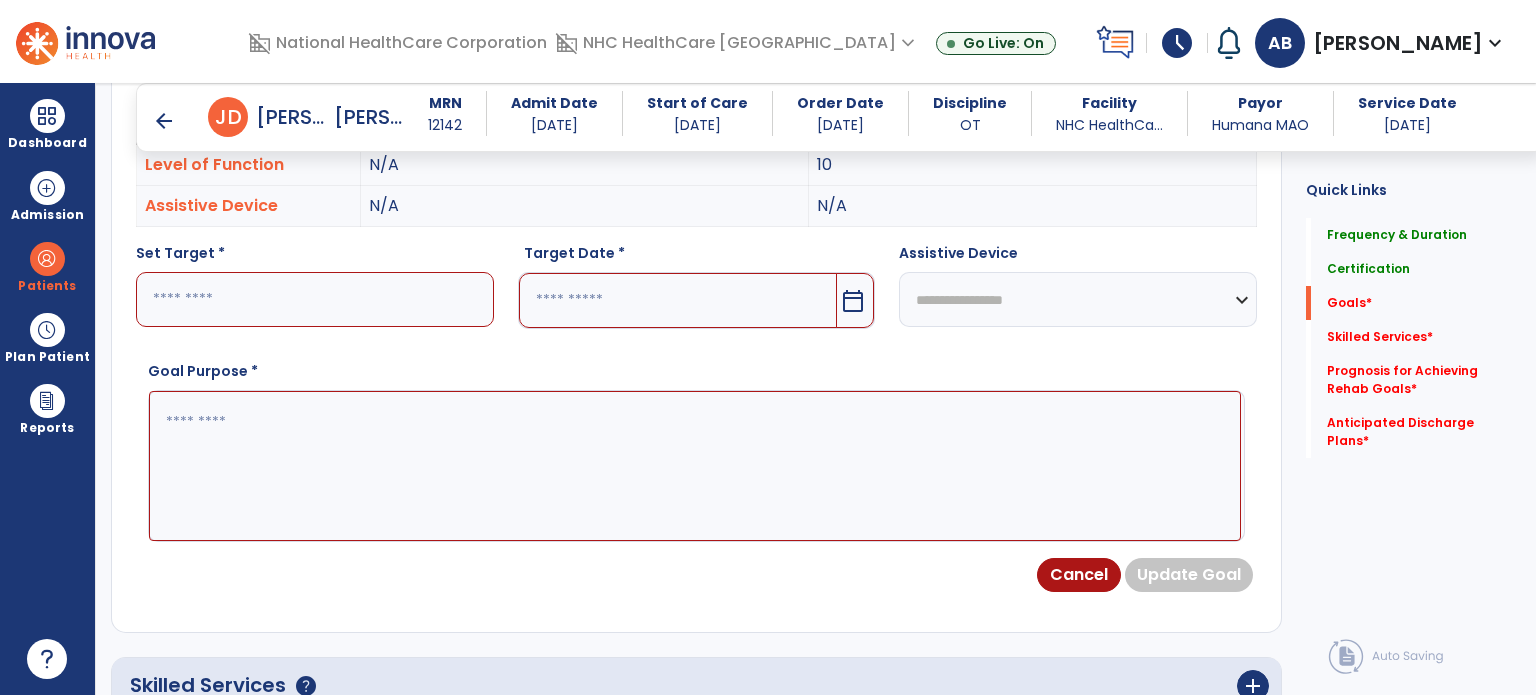 scroll, scrollTop: 534, scrollLeft: 0, axis: vertical 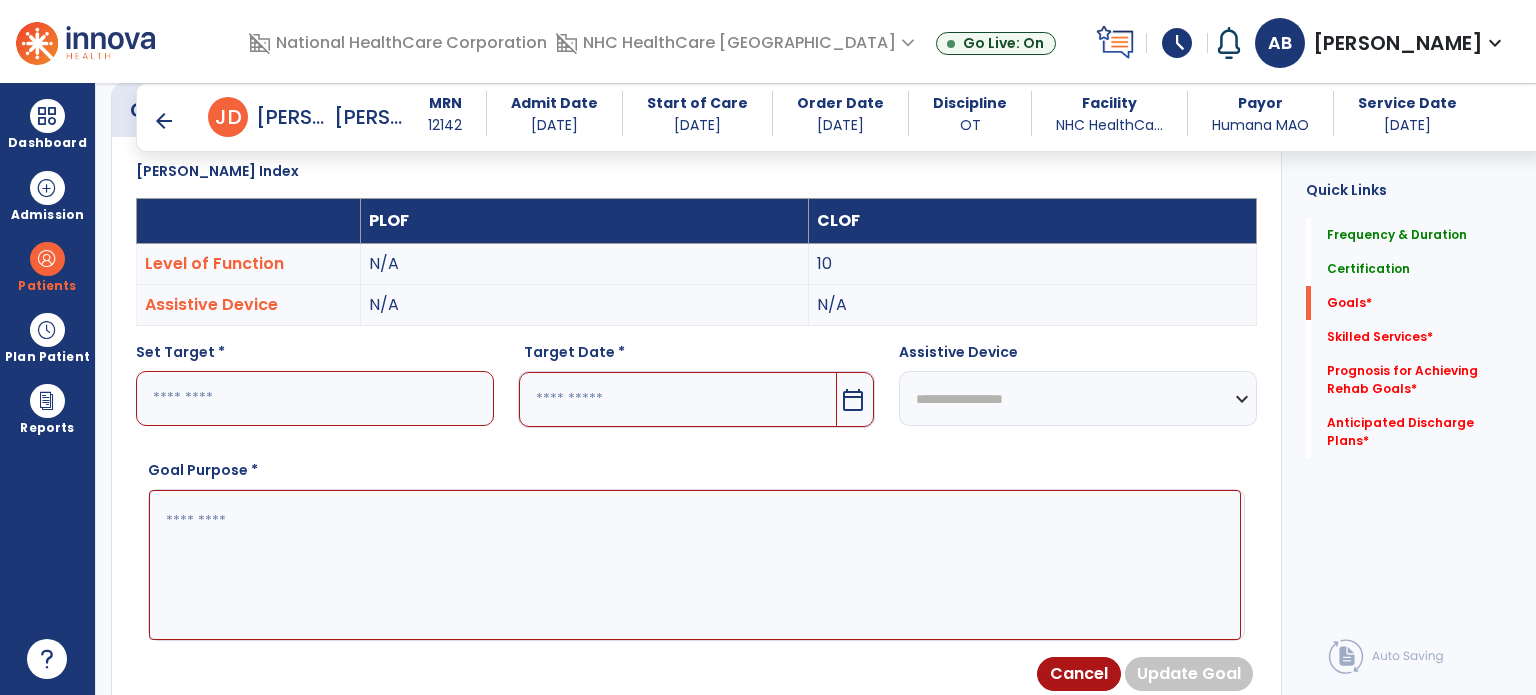 click at bounding box center [315, 398] 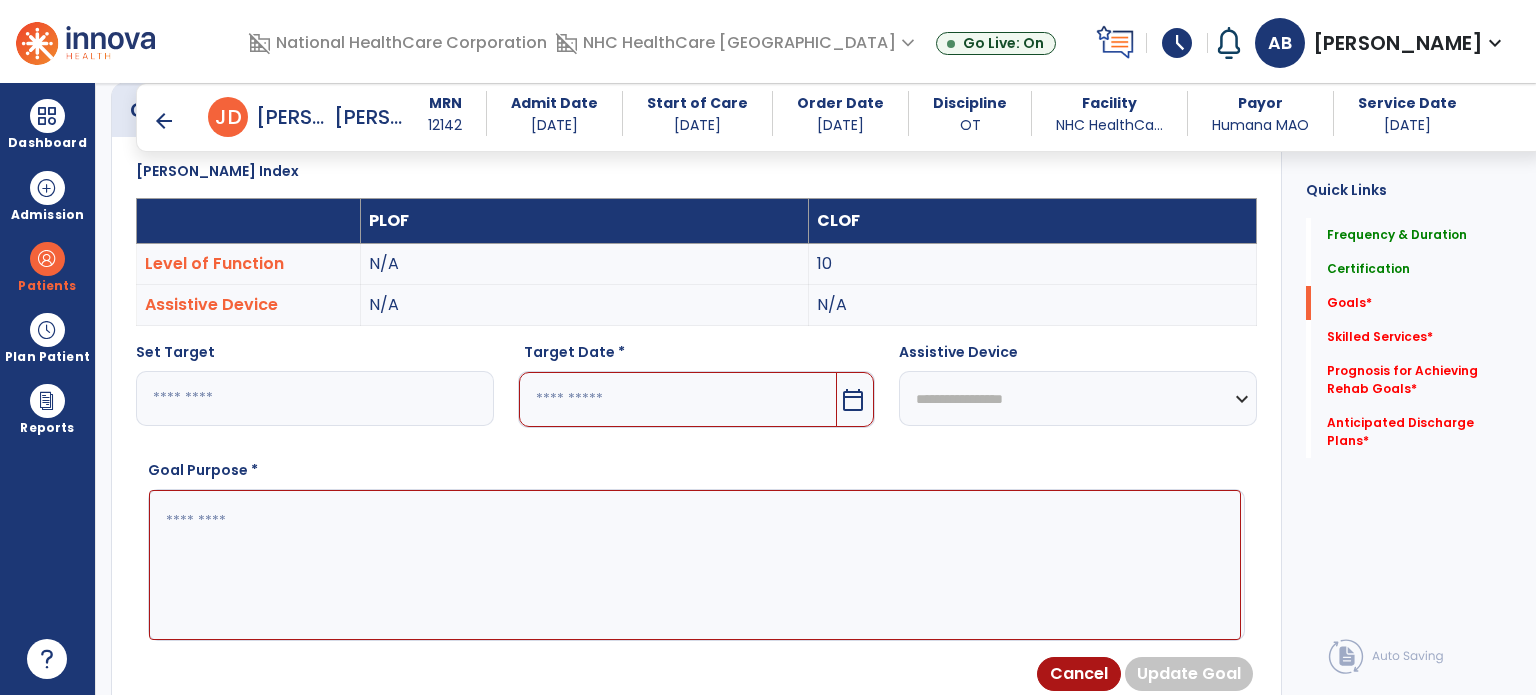 type on "**" 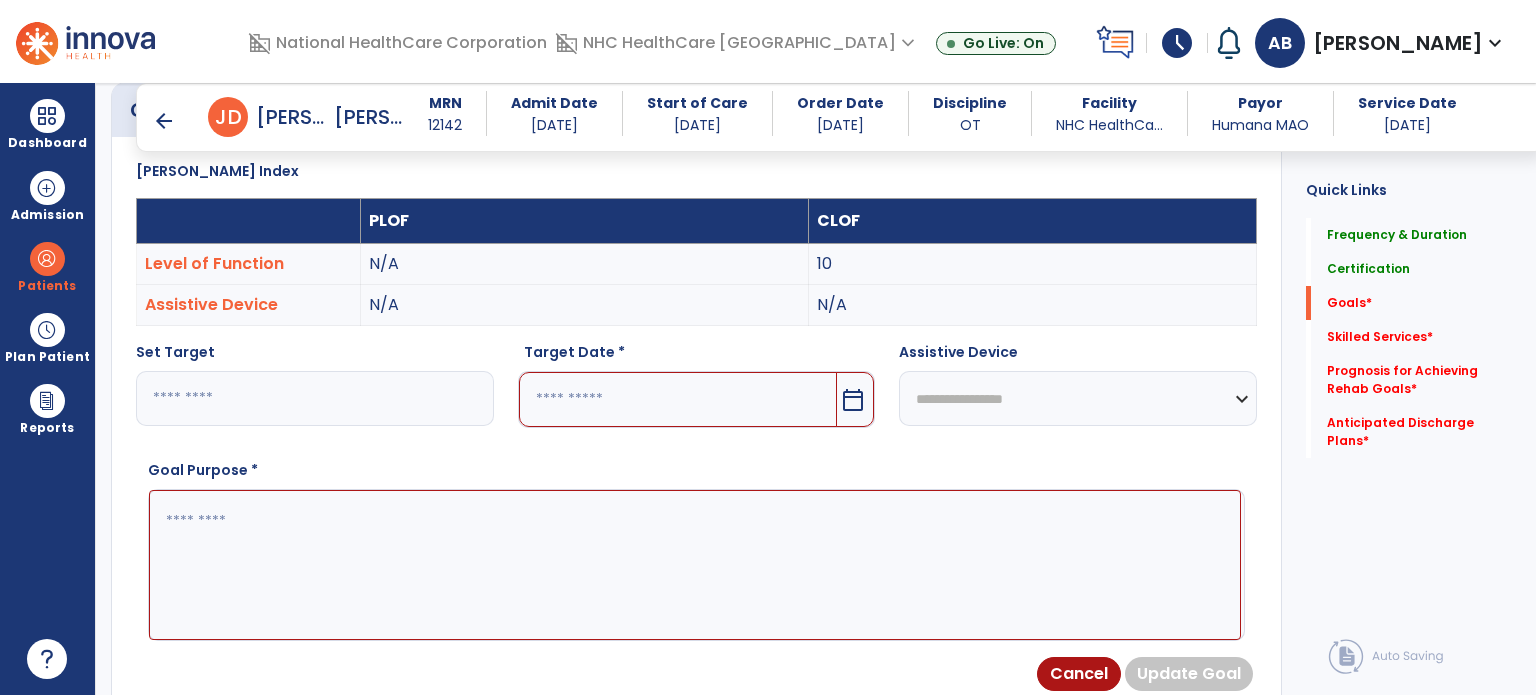 click at bounding box center [678, 399] 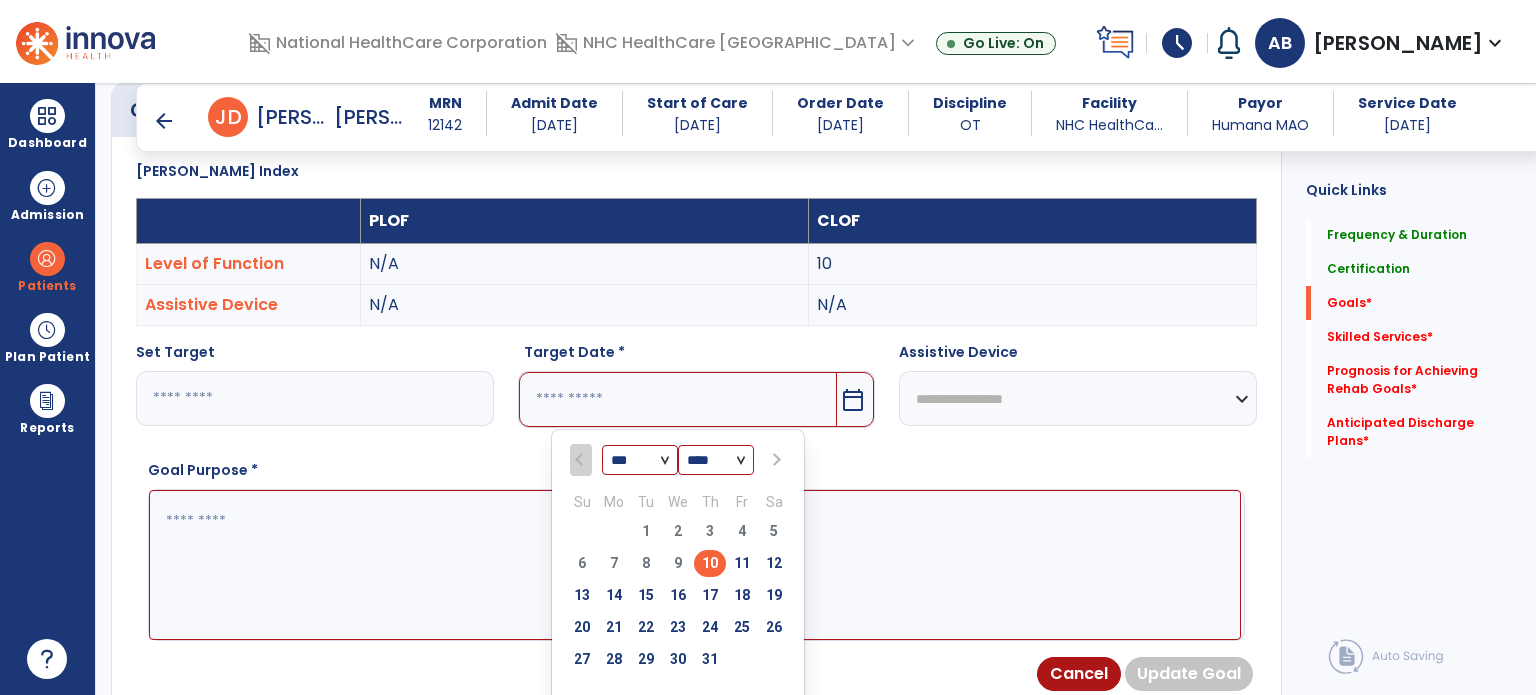 click at bounding box center [775, 460] 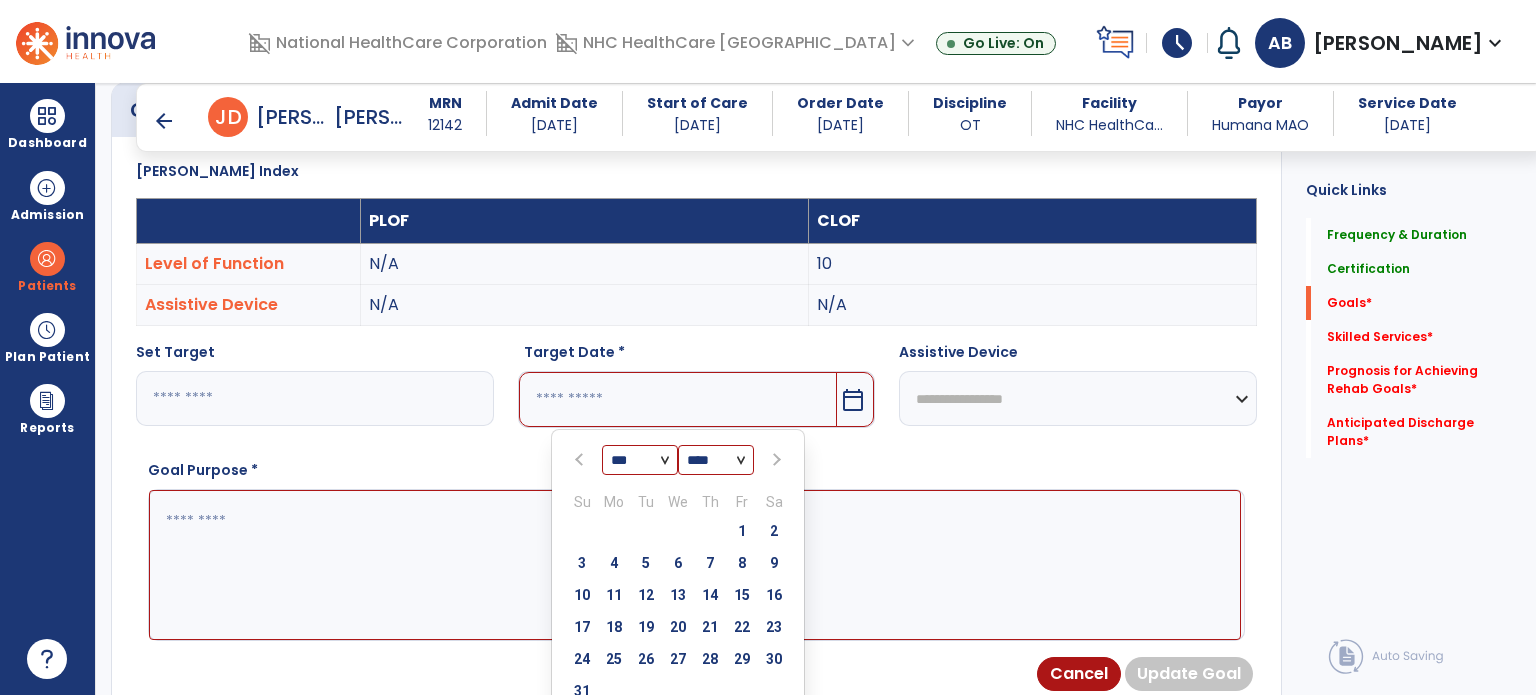 click at bounding box center (775, 460) 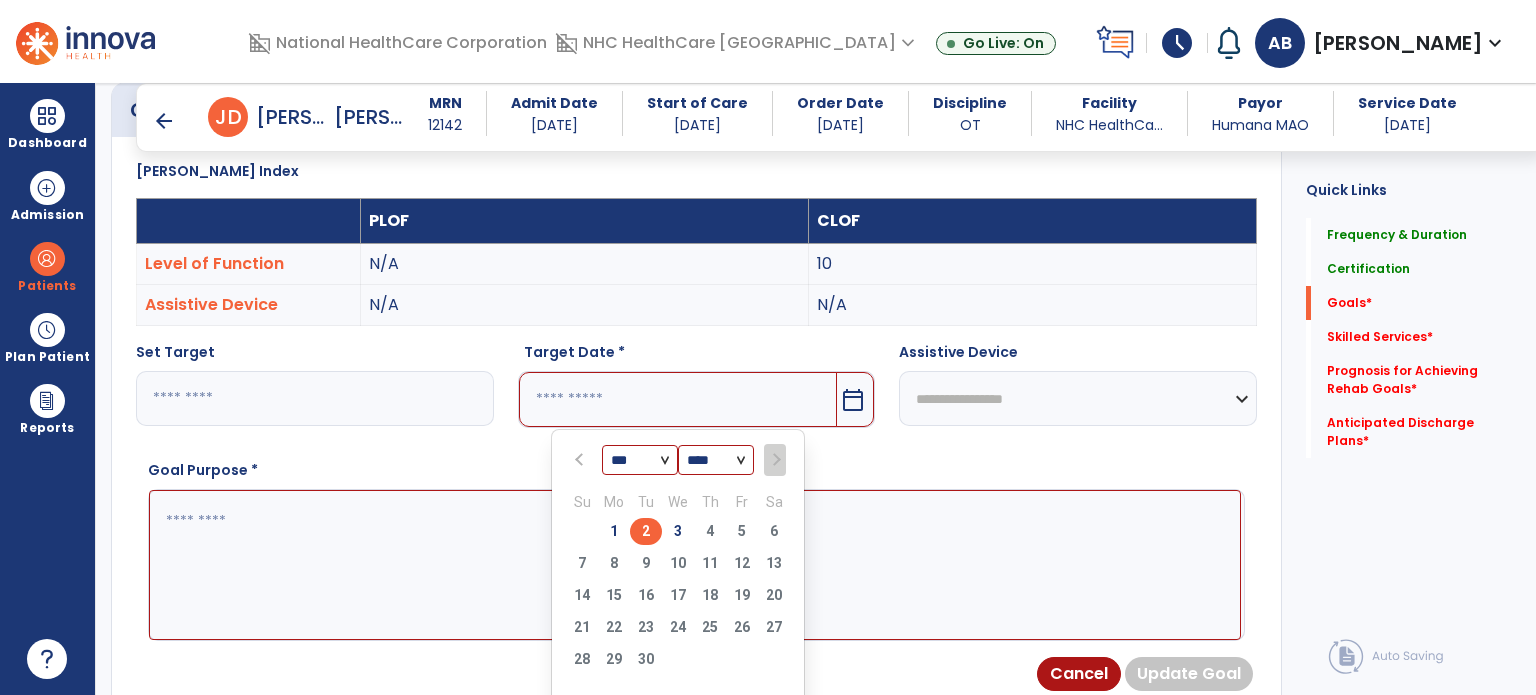 click on "2" at bounding box center [646, 531] 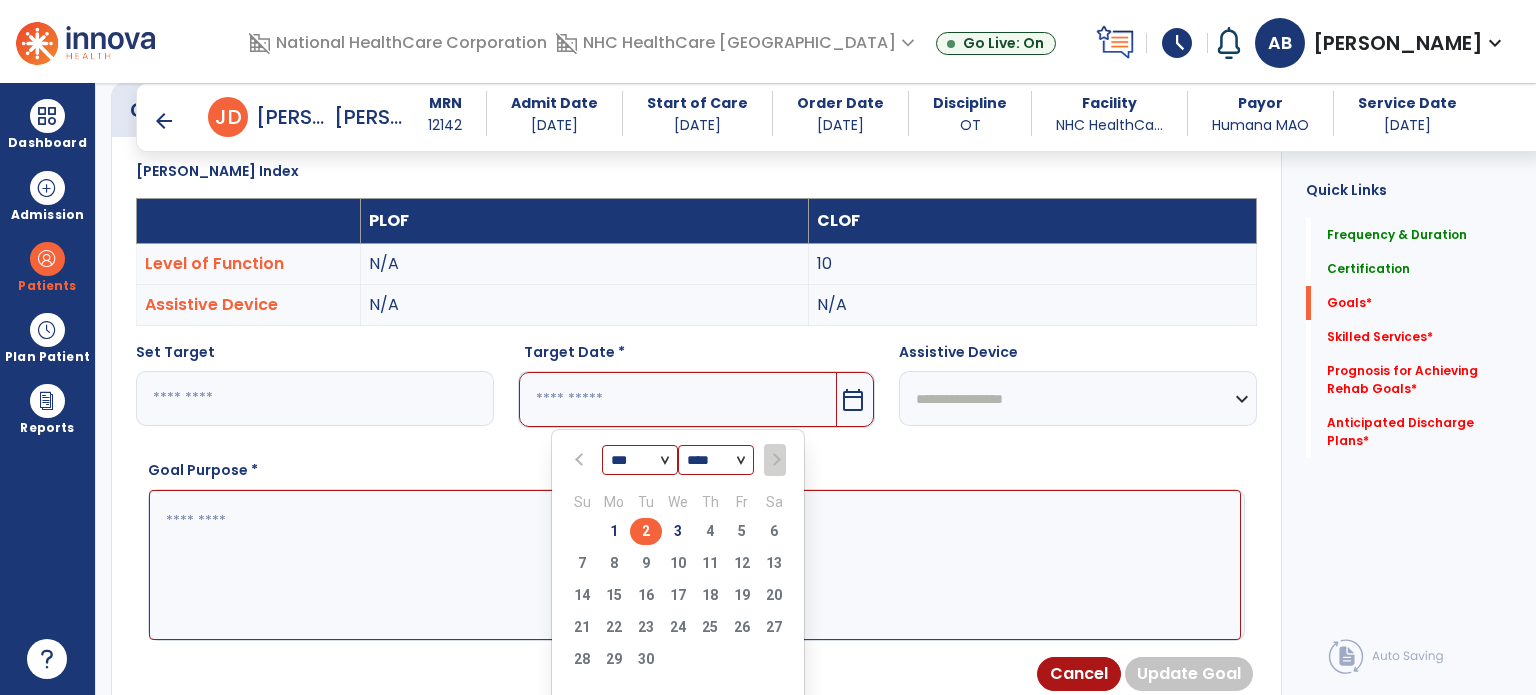 type on "********" 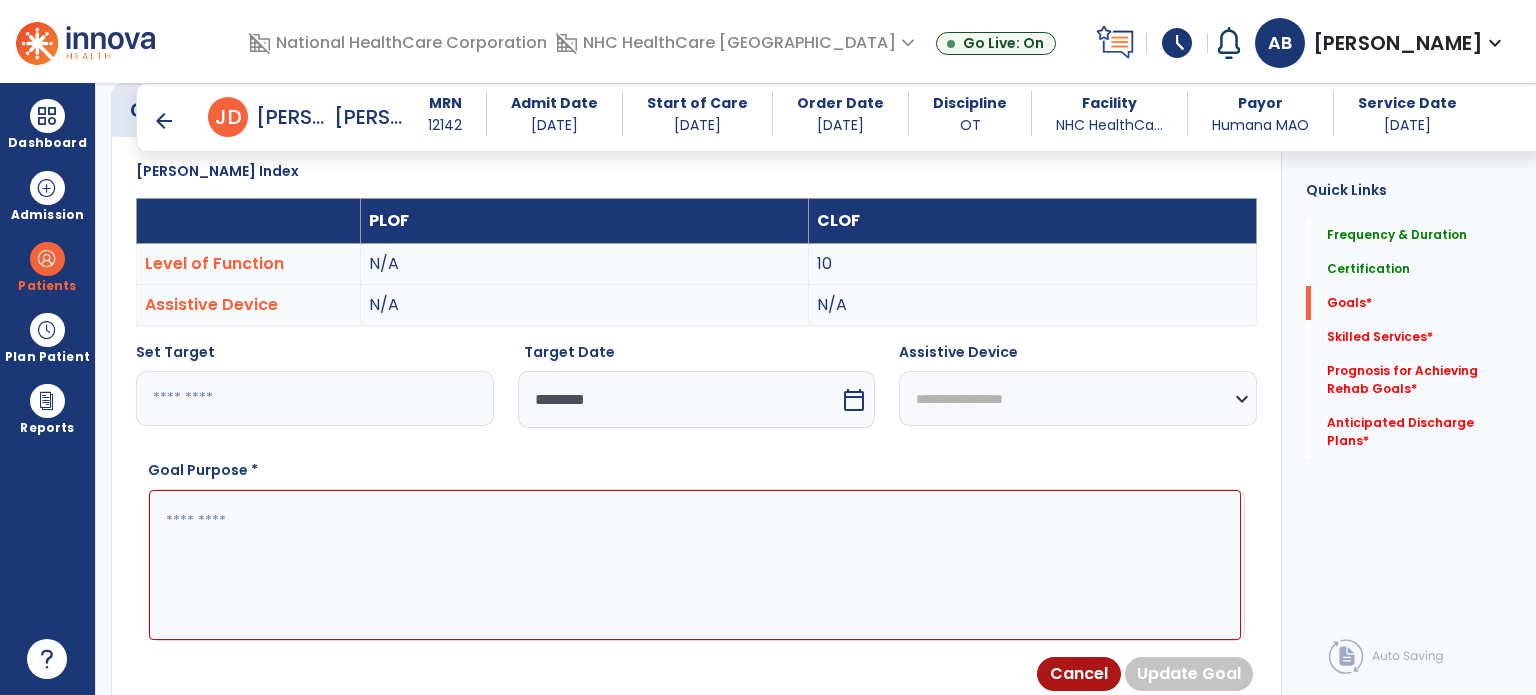 click at bounding box center (695, 565) 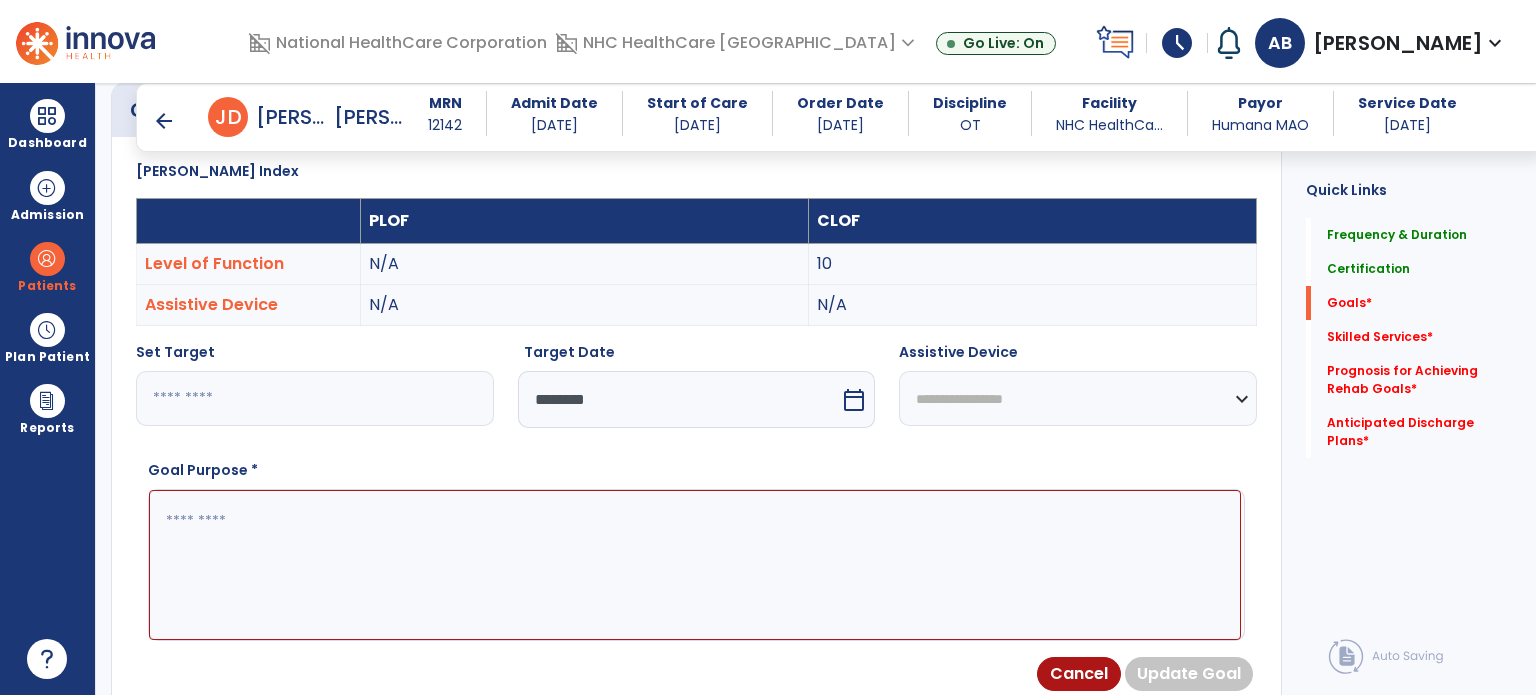 paste on "**********" 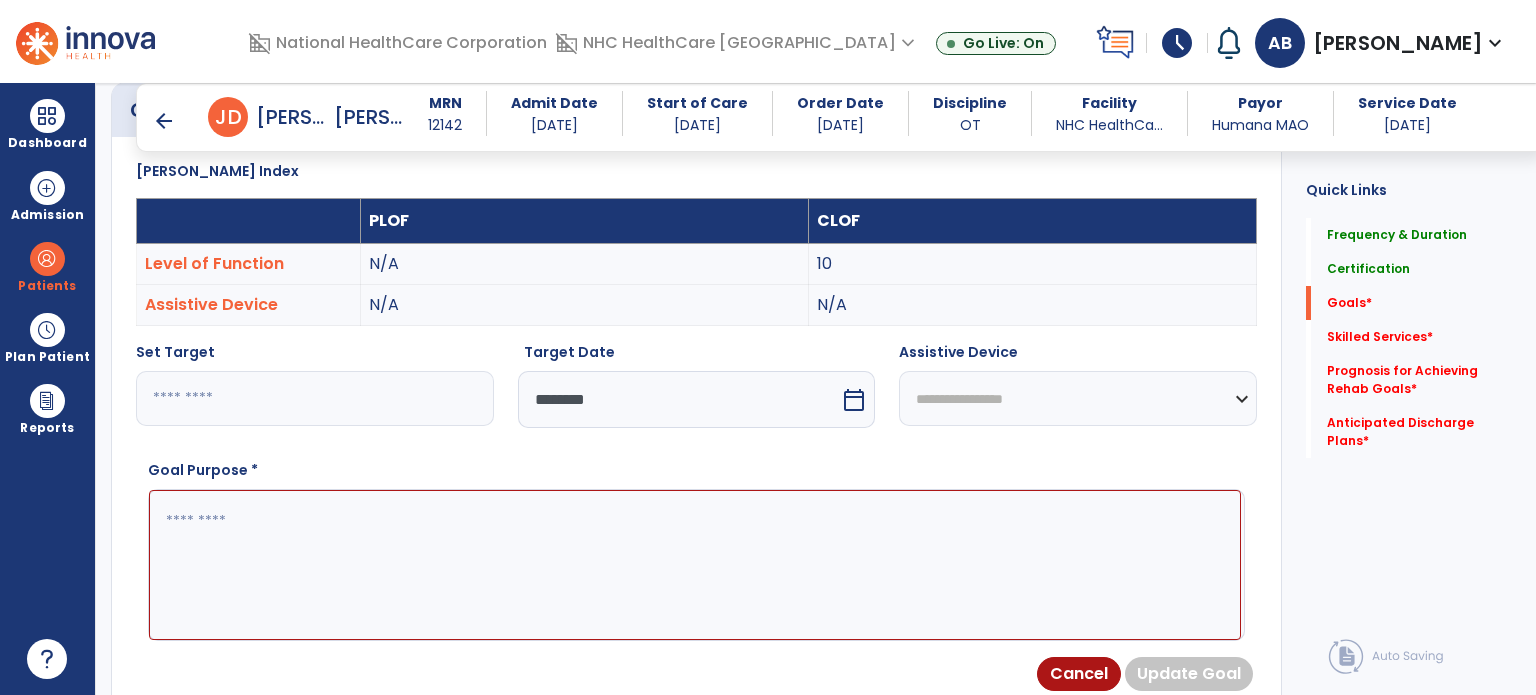 type on "**********" 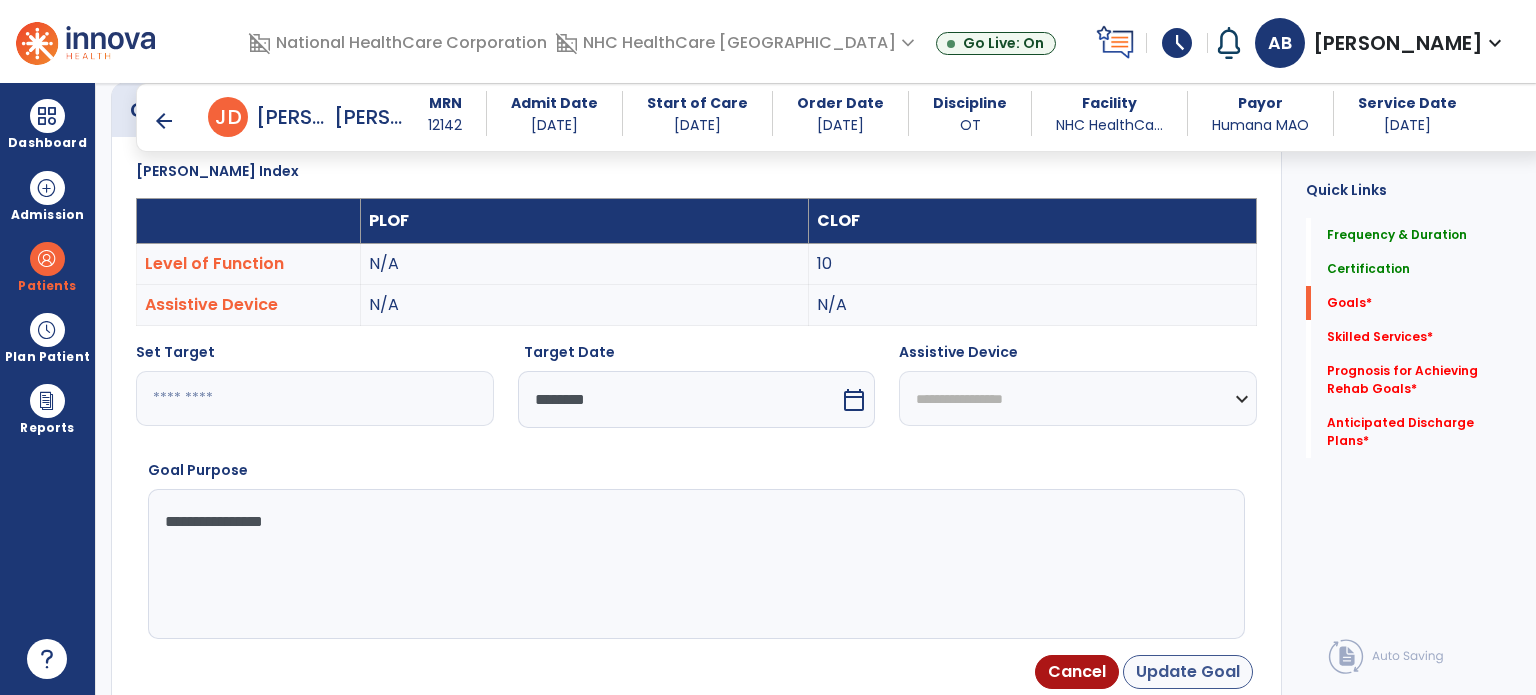 click on "Update Goal" at bounding box center [1188, 672] 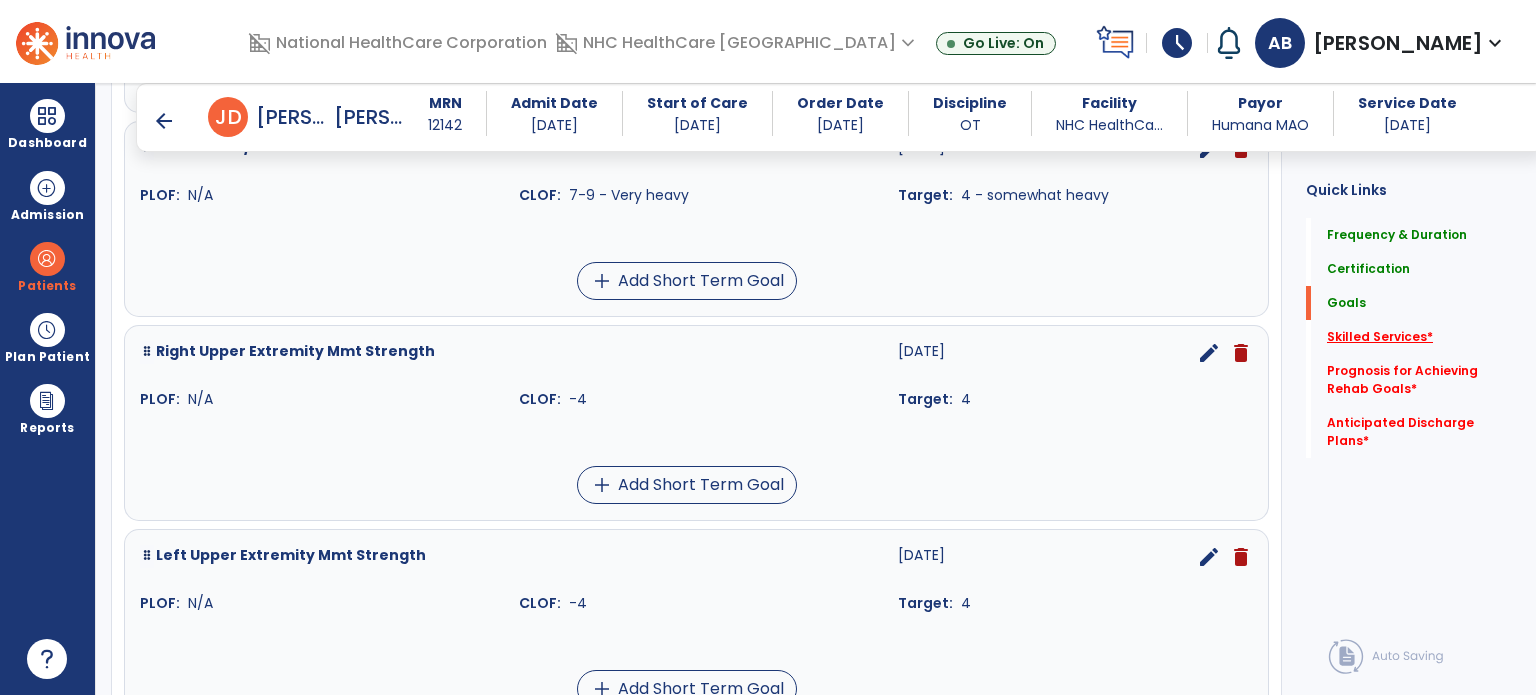 click on "Skilled Services   *" 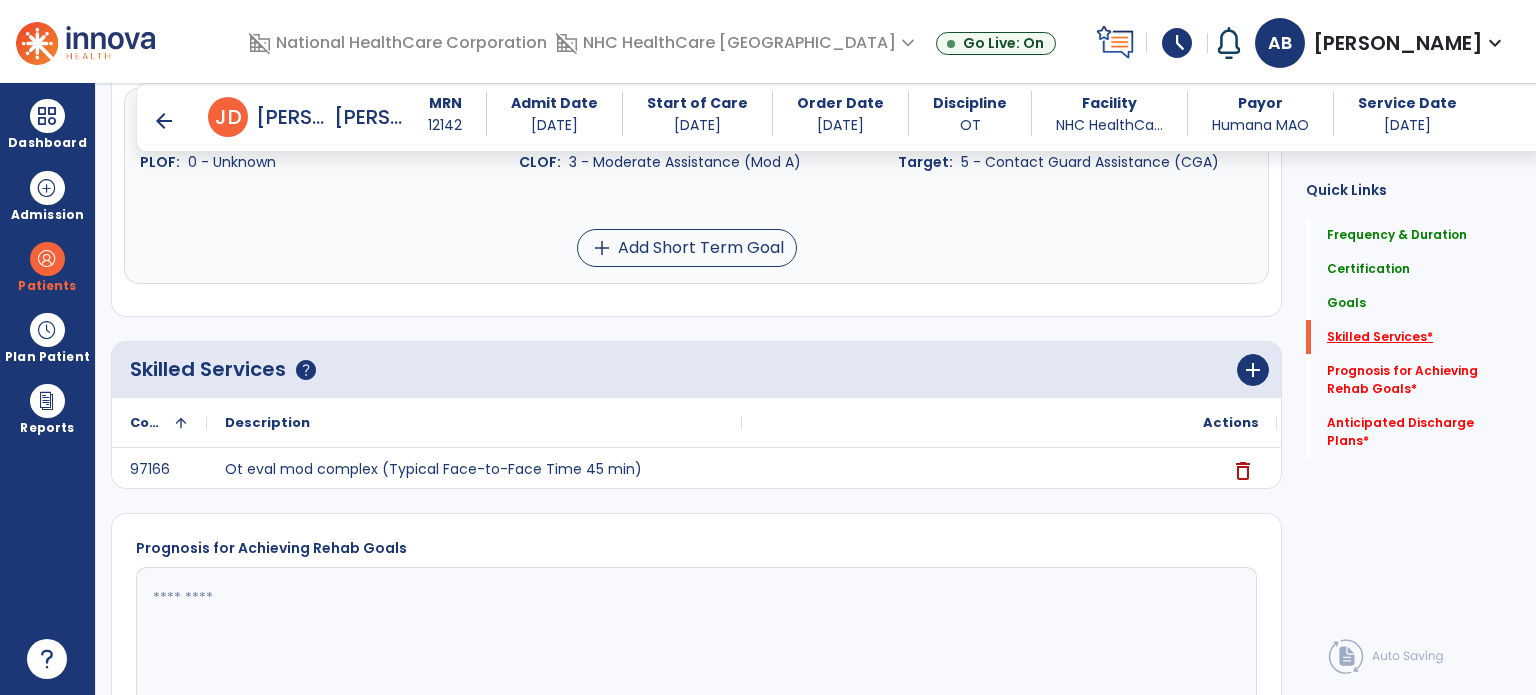 scroll, scrollTop: 2632, scrollLeft: 0, axis: vertical 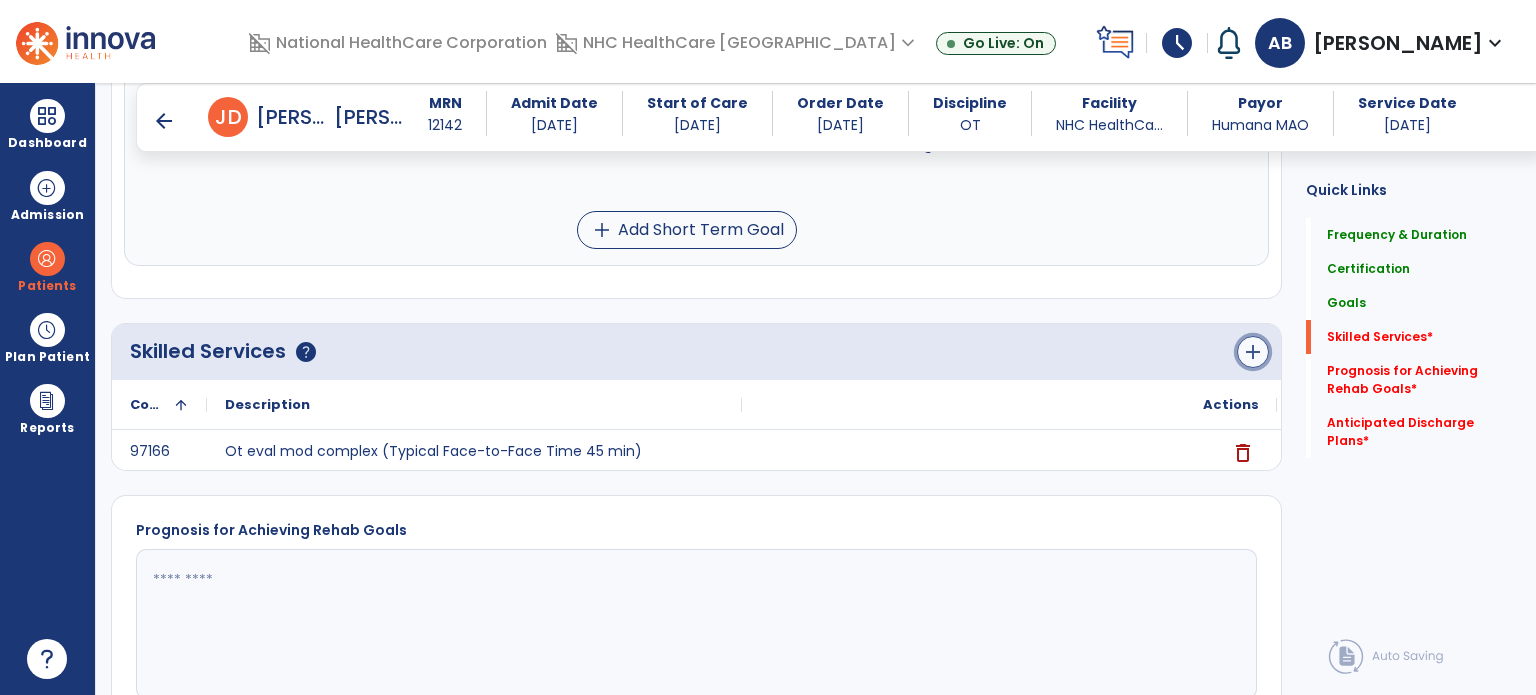 click on "add" 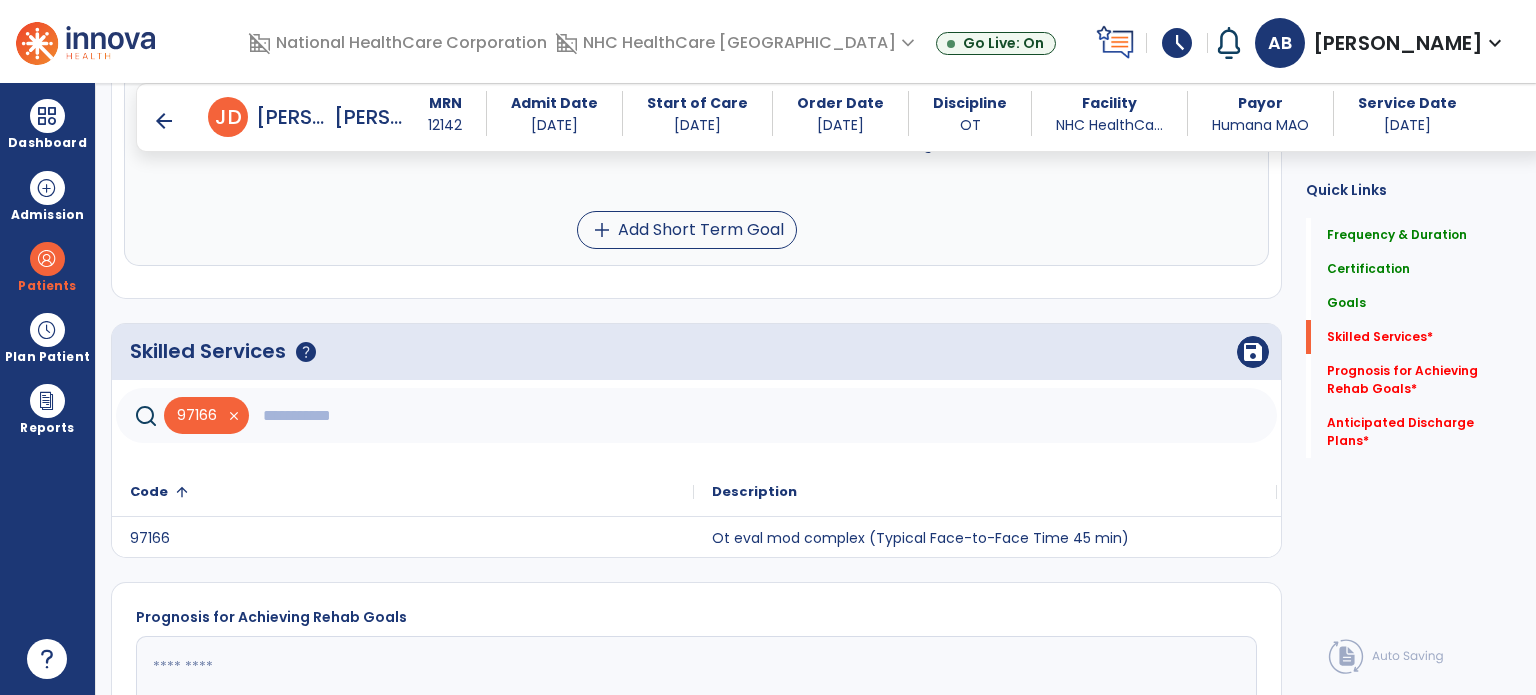 click 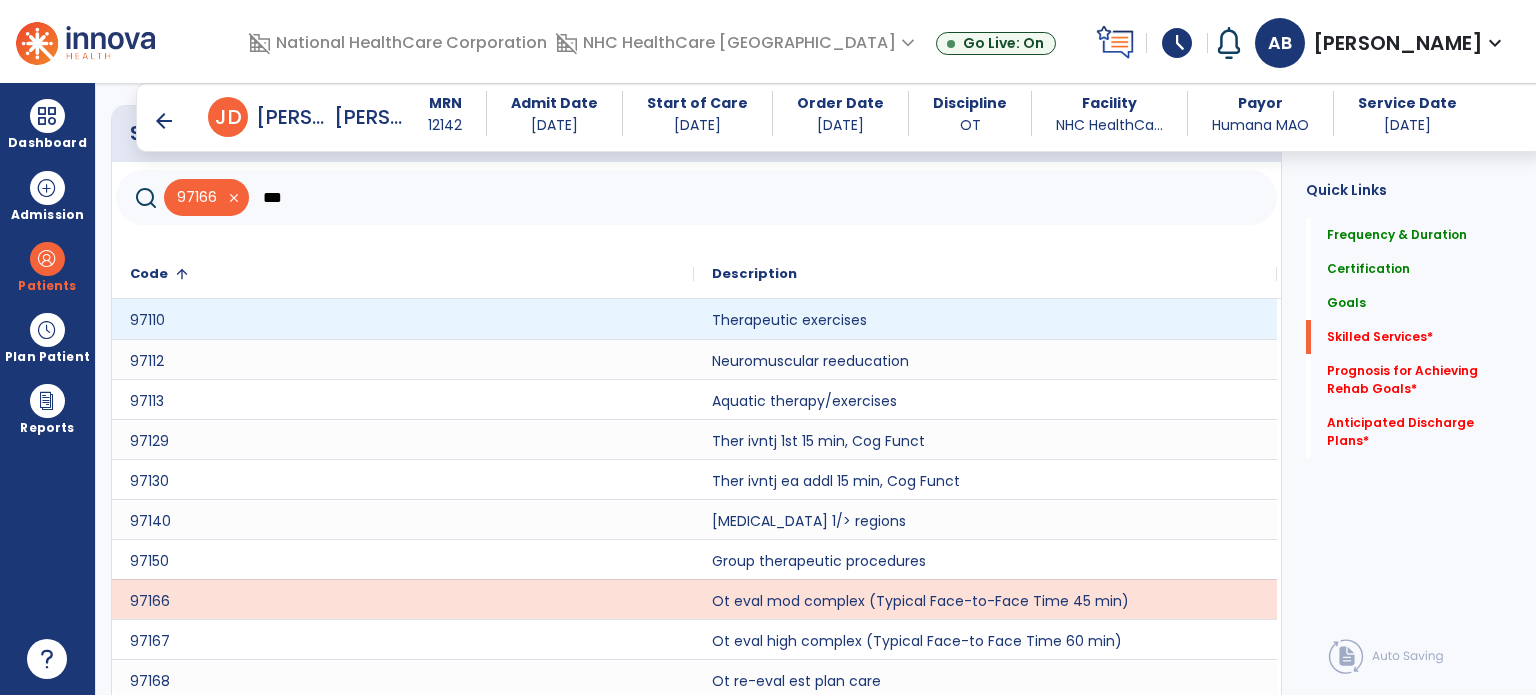 scroll, scrollTop: 2892, scrollLeft: 0, axis: vertical 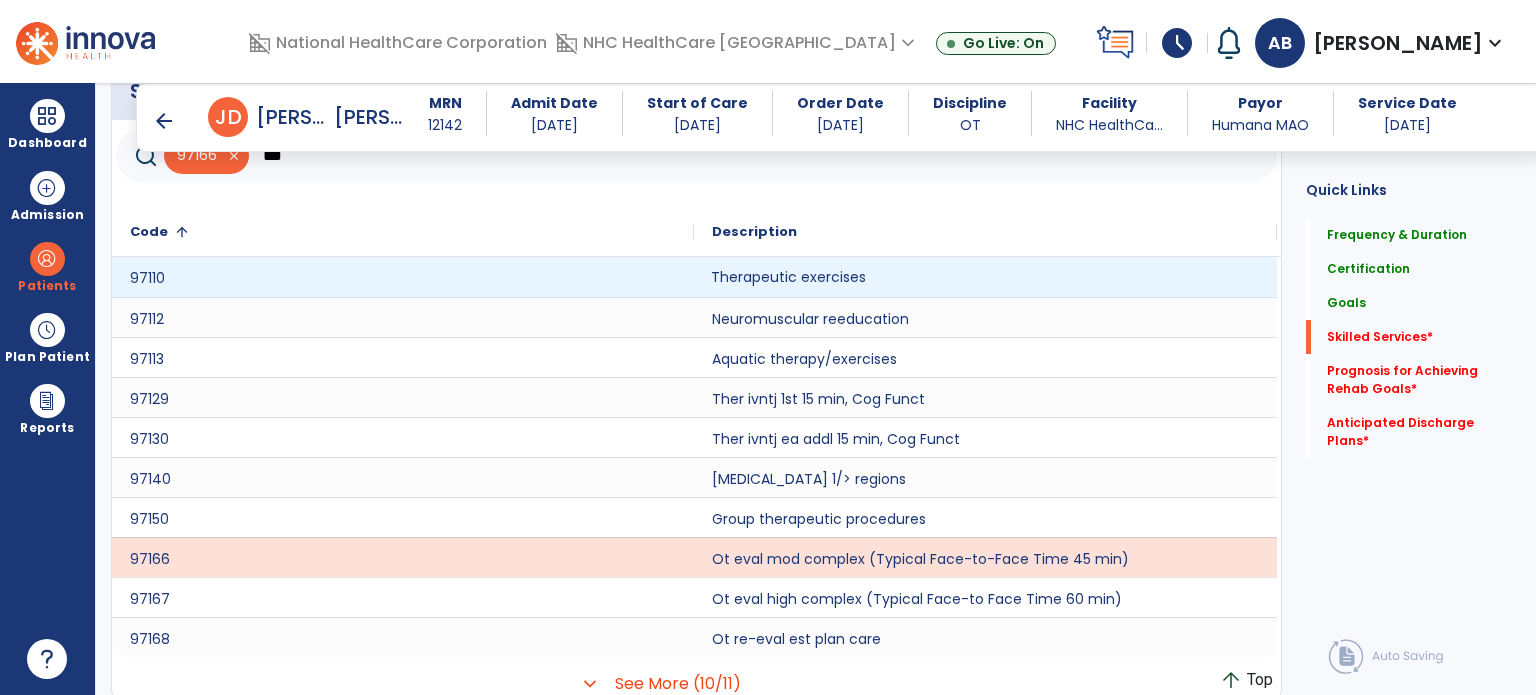 click on "Therapeutic exercises" 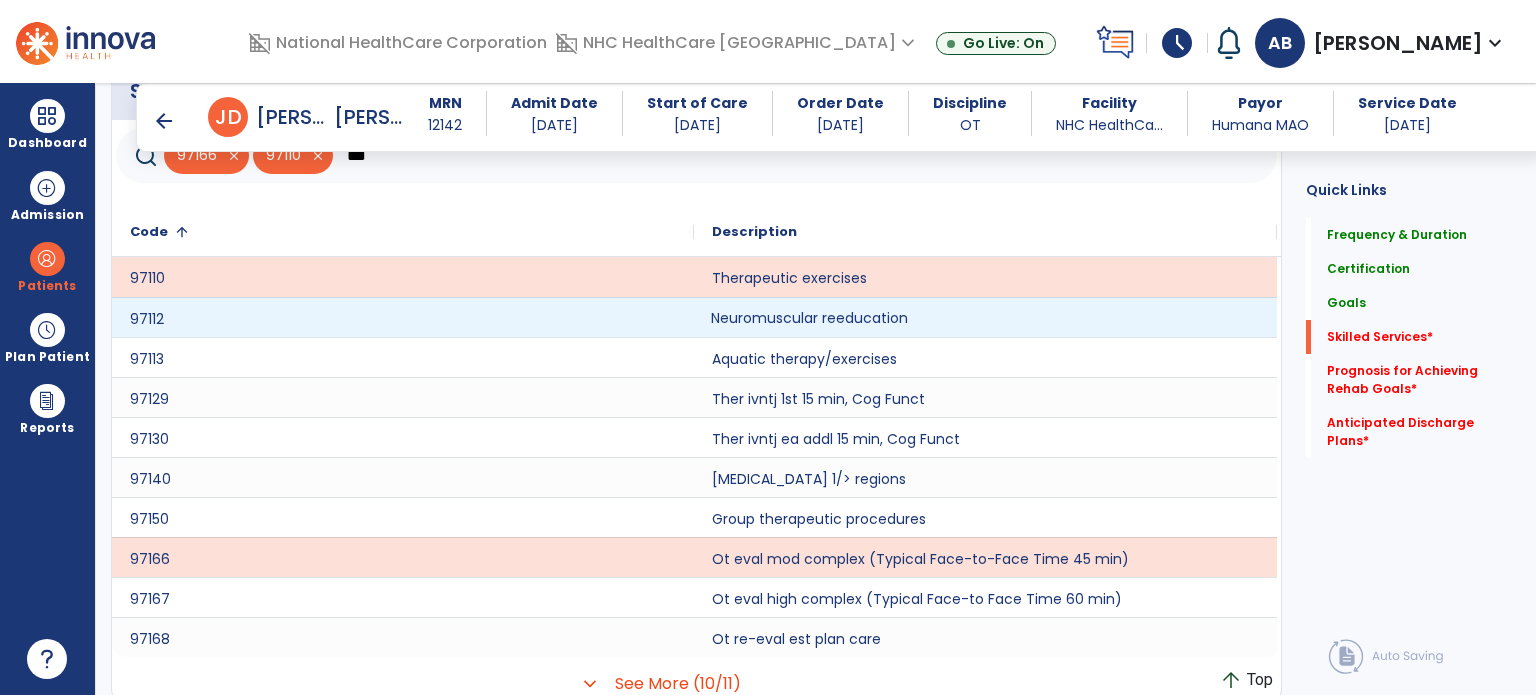 click on "Neuromuscular reeducation" 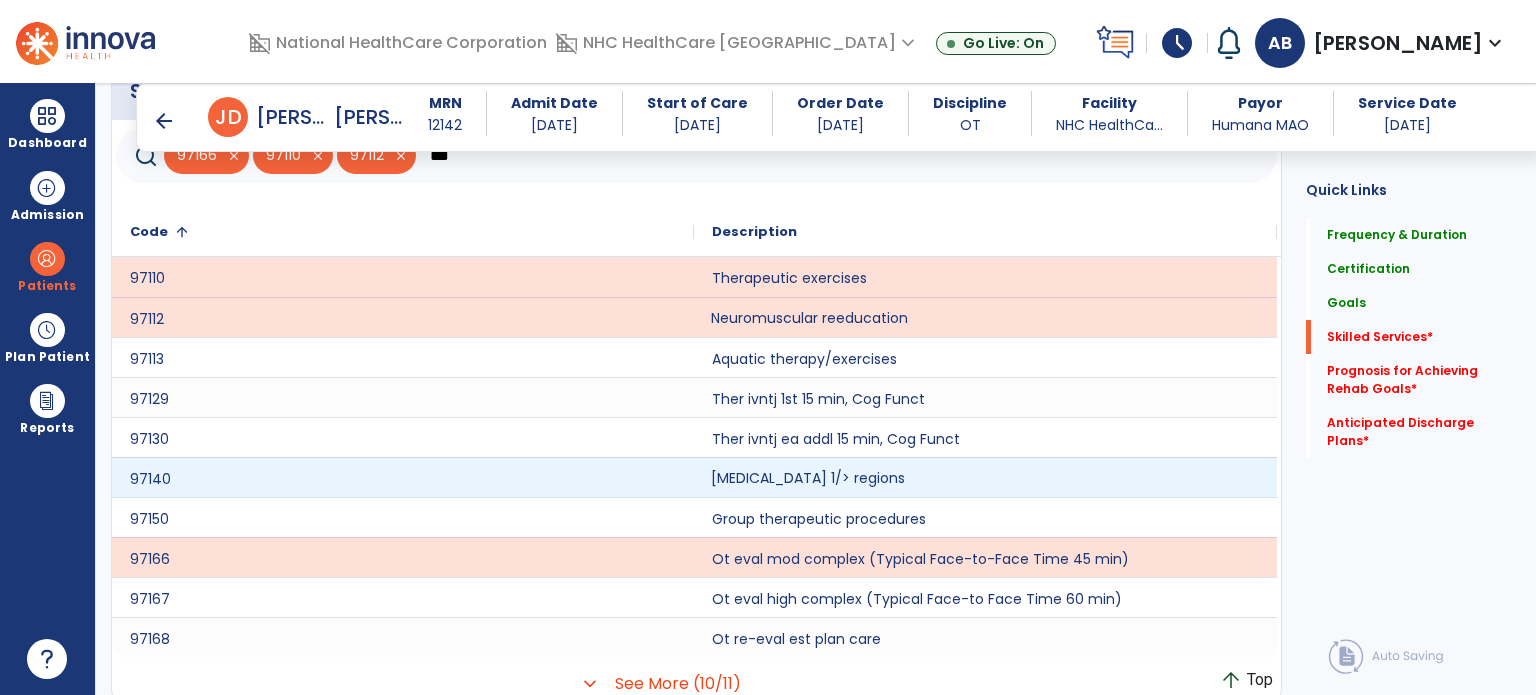 click on "[MEDICAL_DATA] 1/> regions" 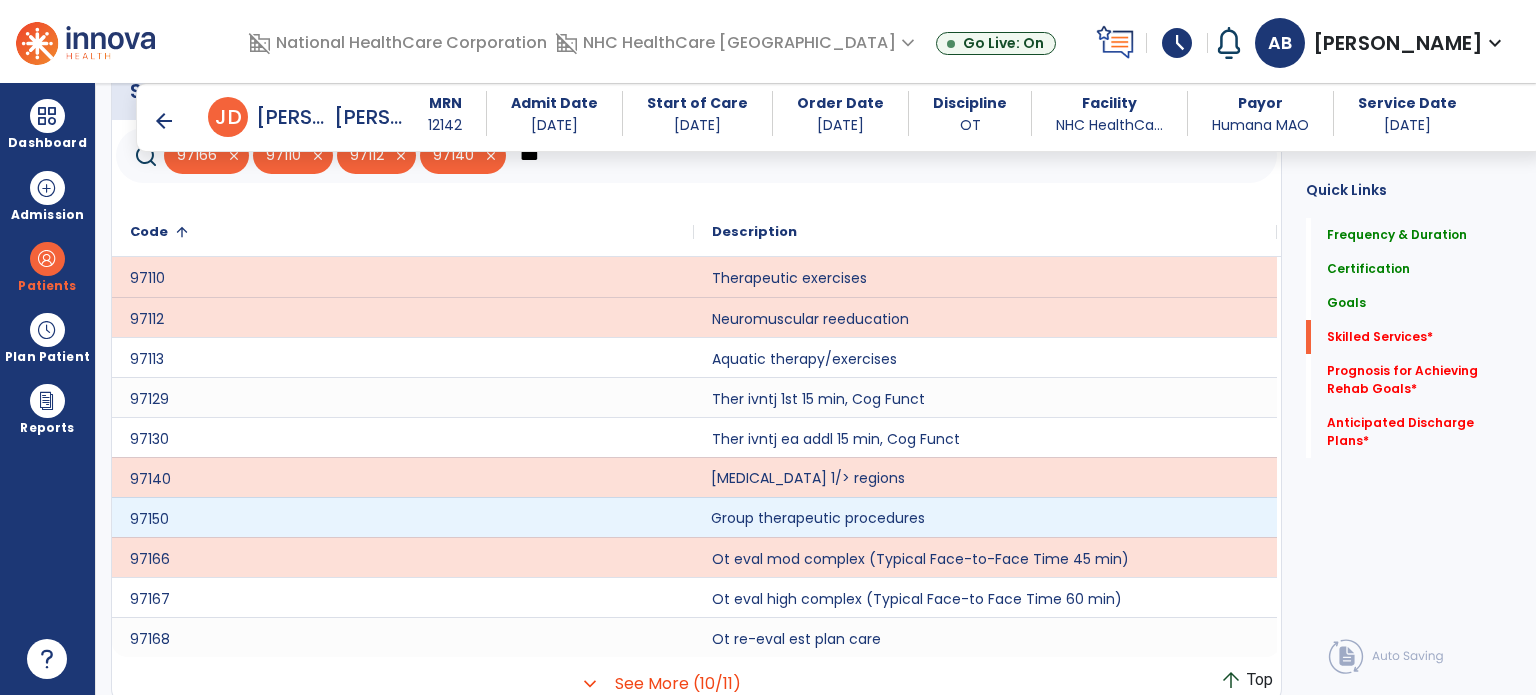 click on "Group therapeutic procedures" 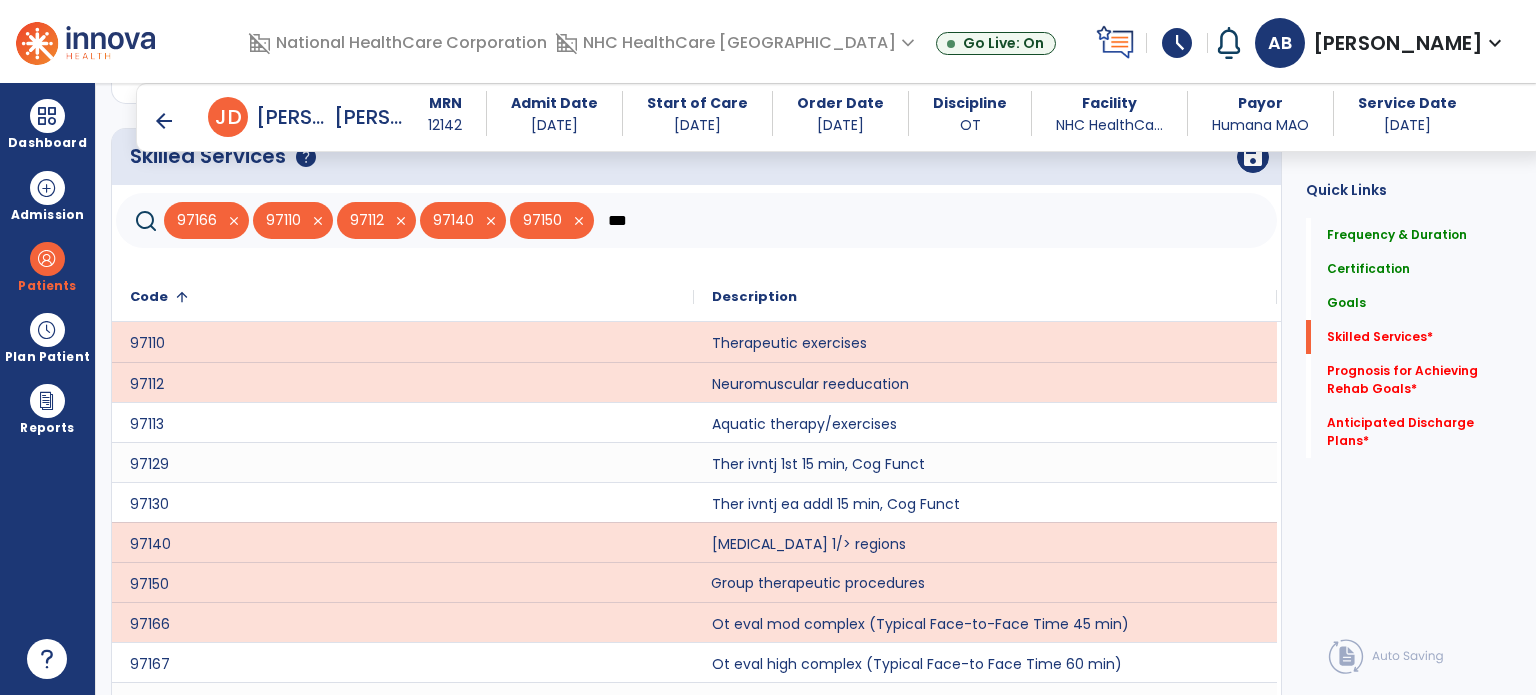 scroll, scrollTop: 2792, scrollLeft: 0, axis: vertical 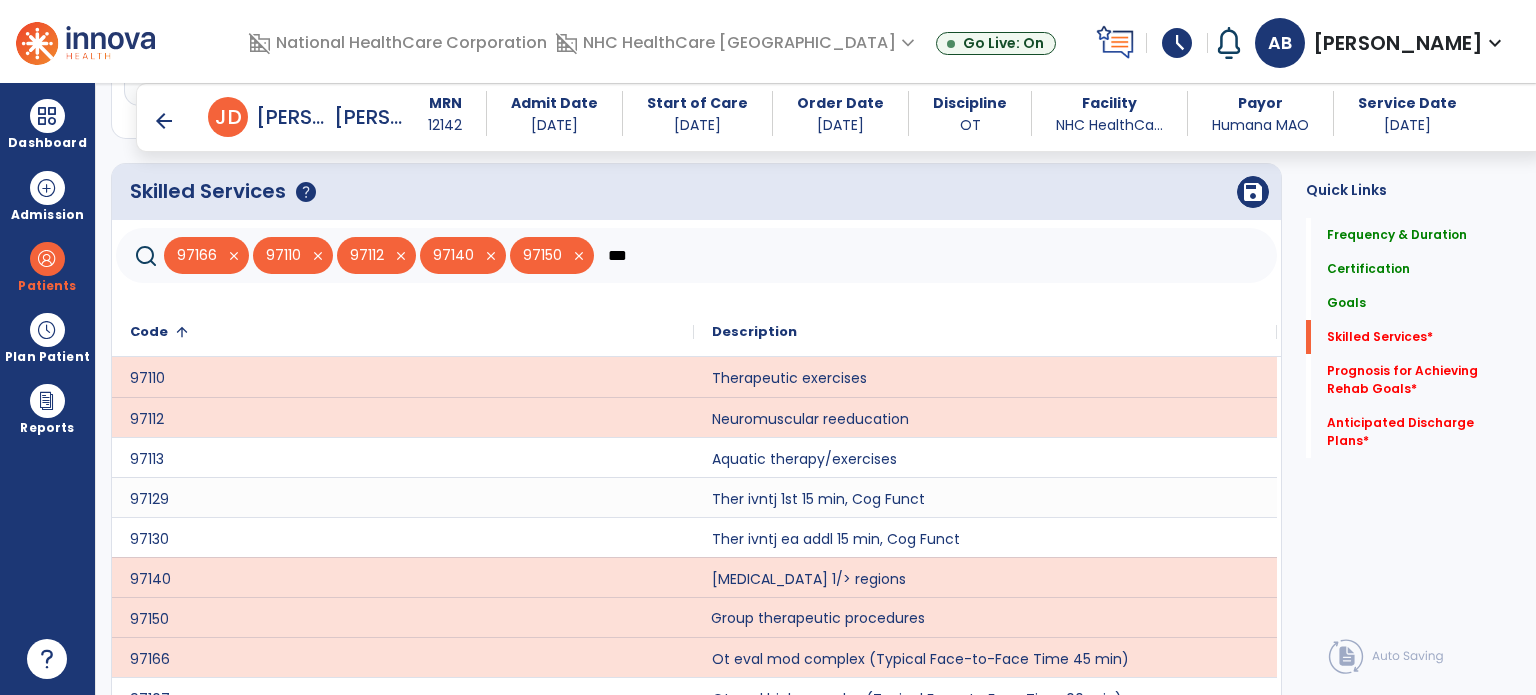 click on "***" 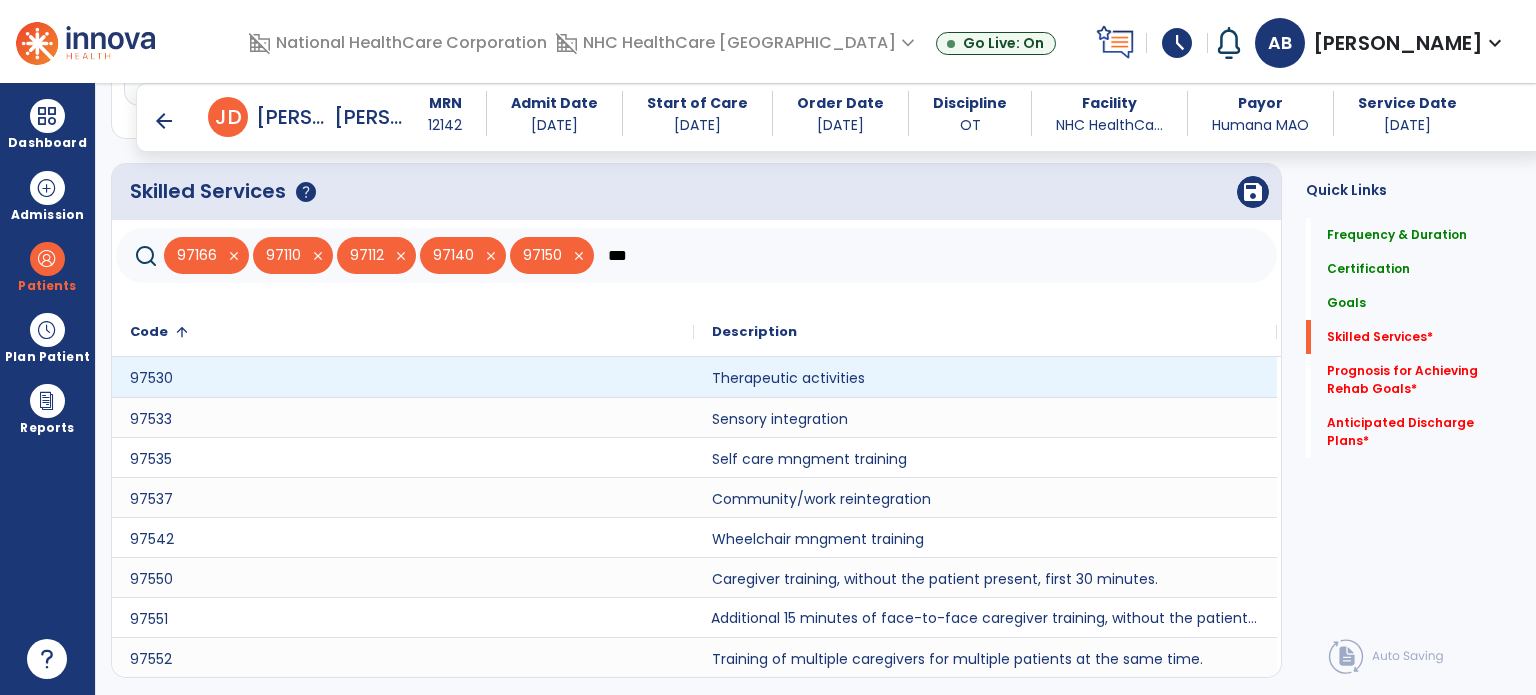 type on "***" 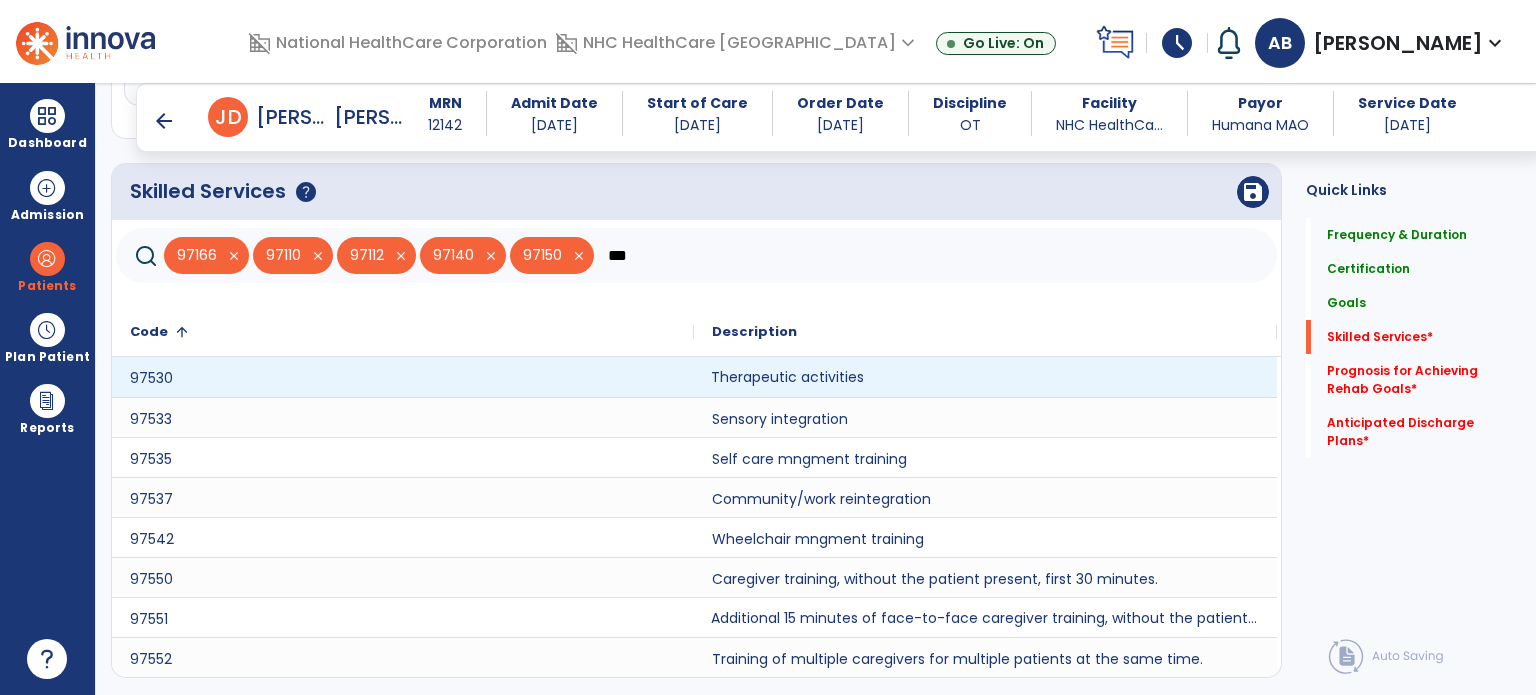 click on "Therapeutic activities" 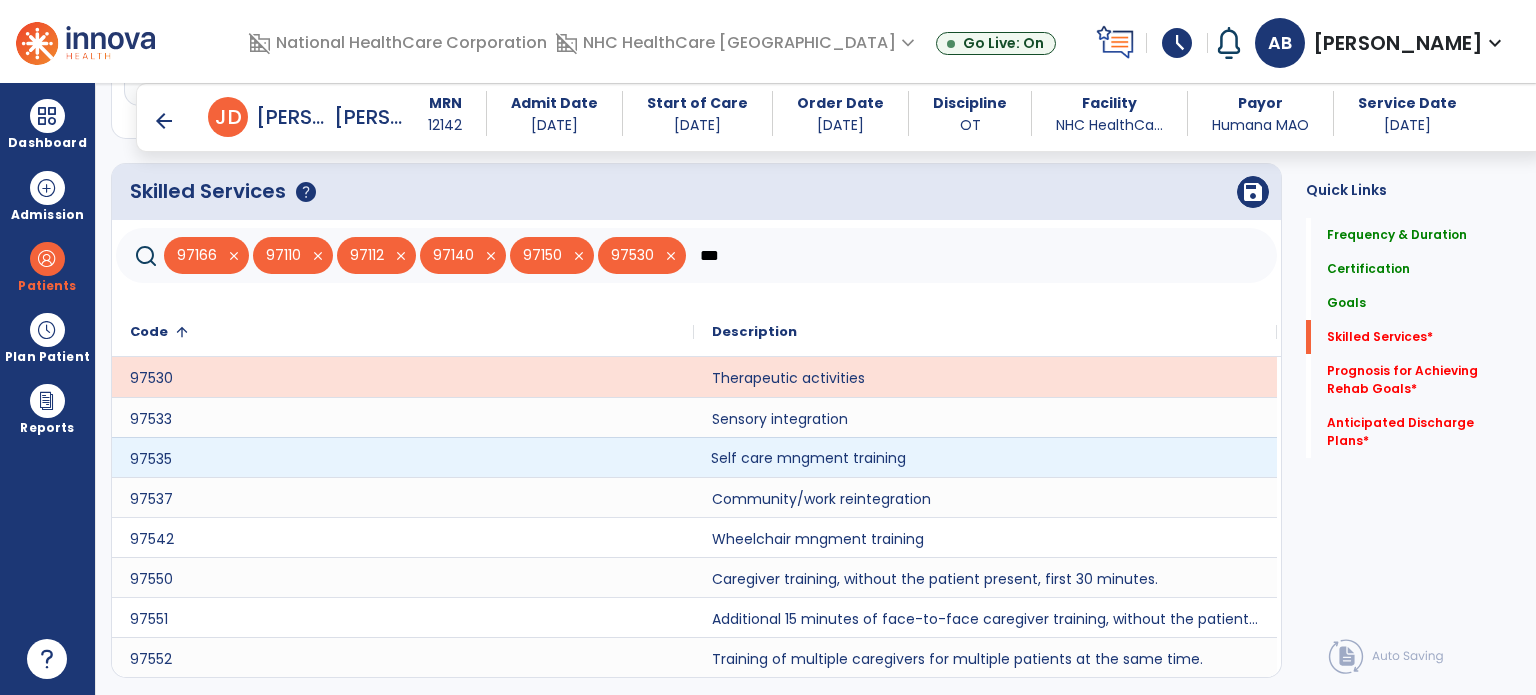 click on "Self care mngment training" 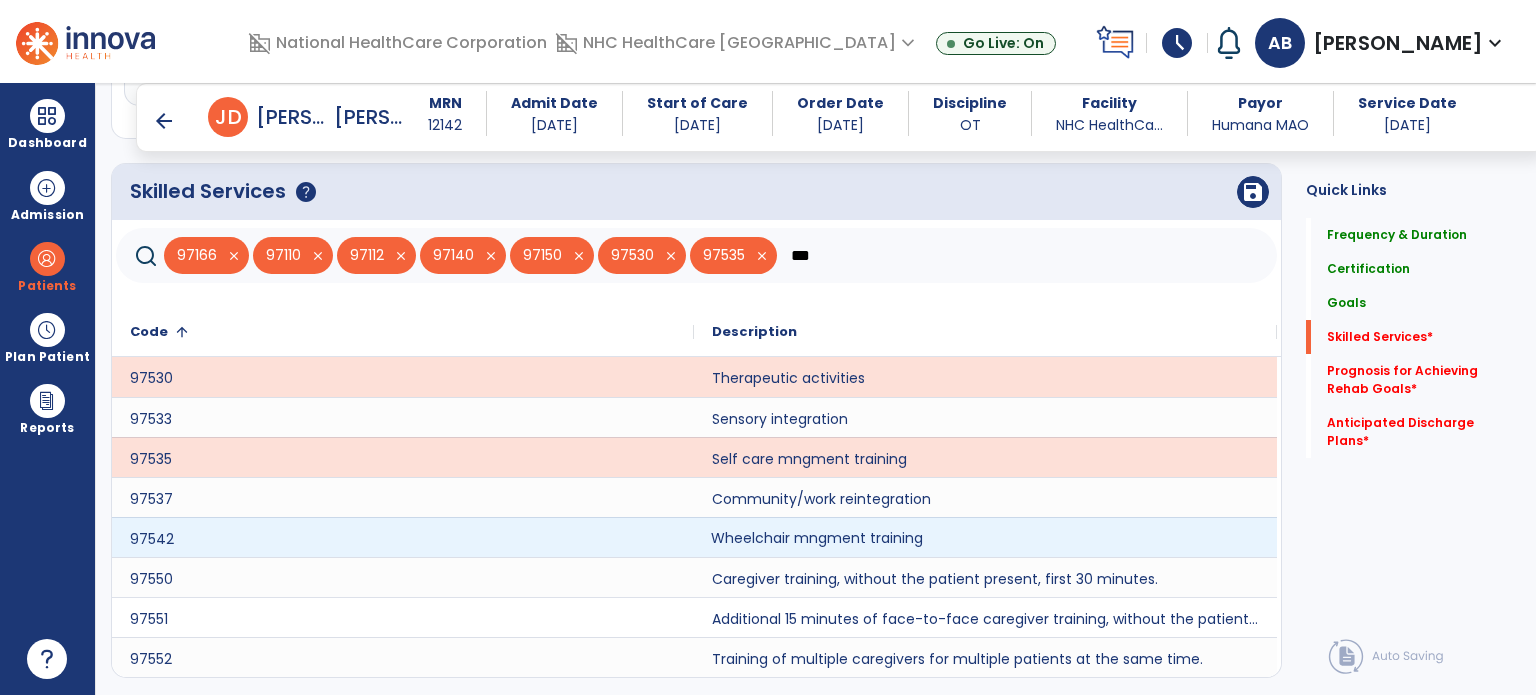 click on "Wheelchair mngment training" 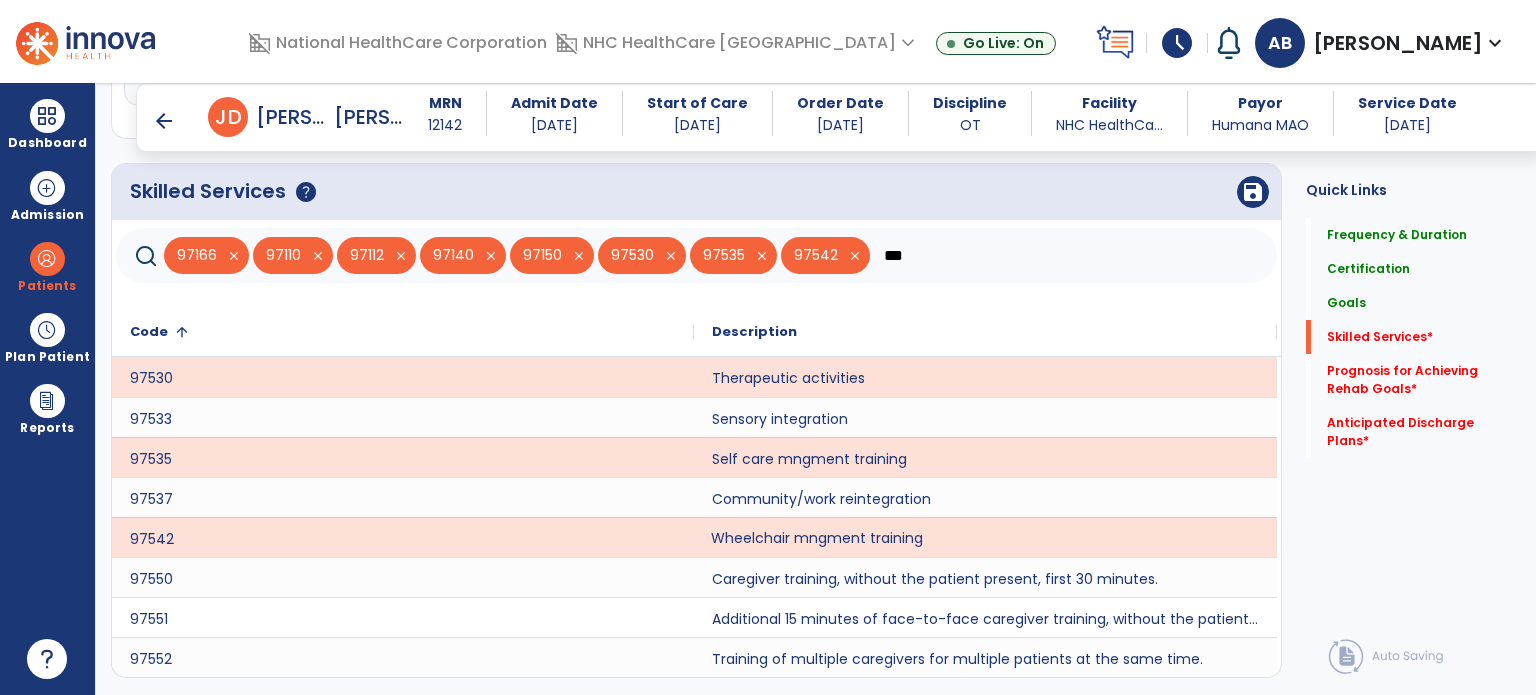 scroll, scrollTop: 2992, scrollLeft: 0, axis: vertical 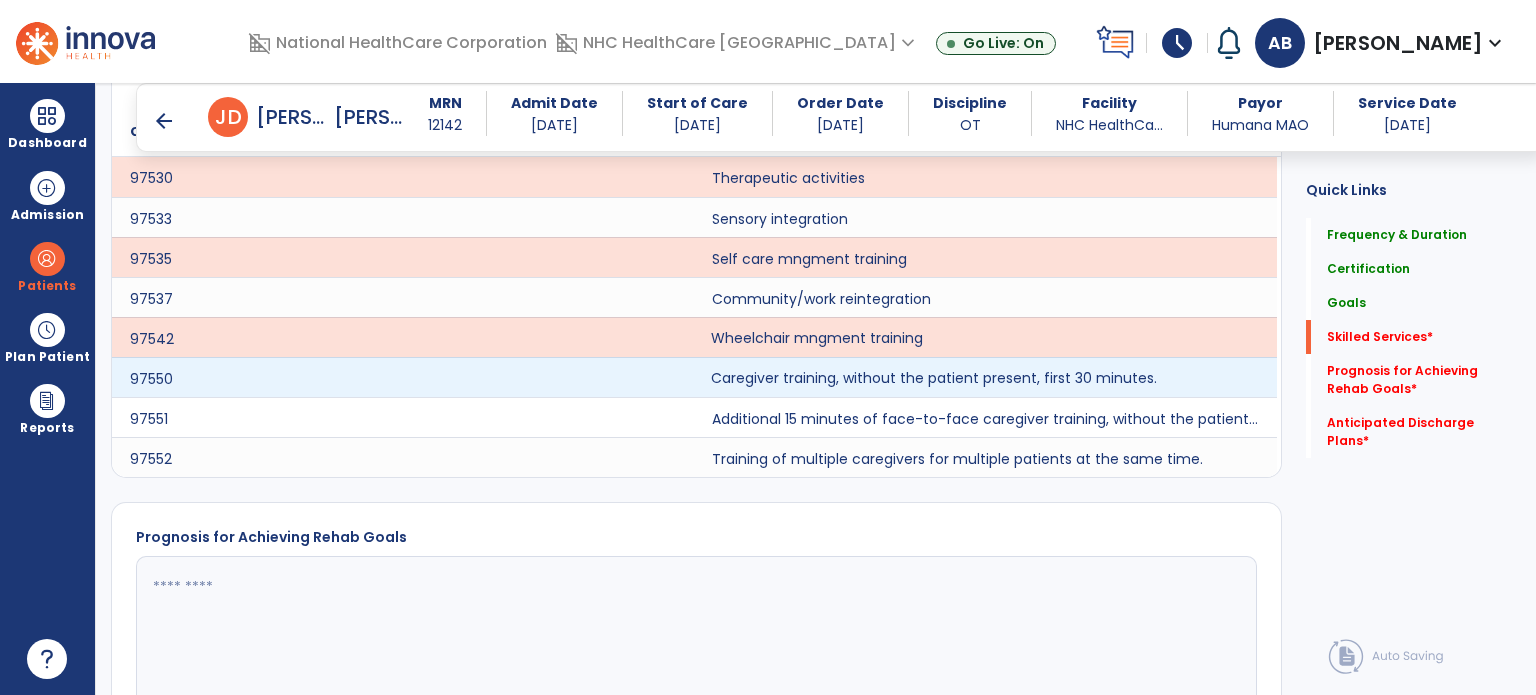 click on "Caregiver training, without the patient present, first 30 minutes." 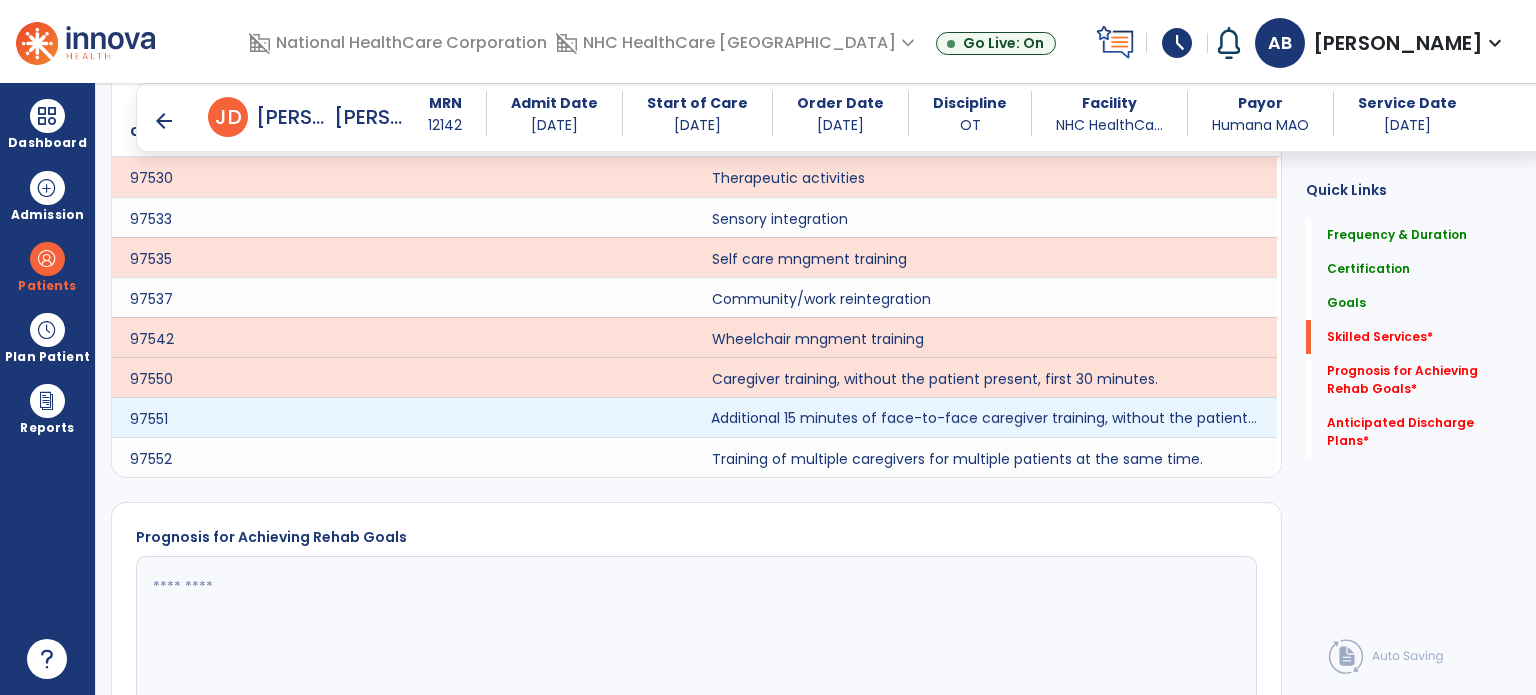 click on "Additional 15 minutes of face-to-face caregiver training, without the patient present, after 97550 is billed." 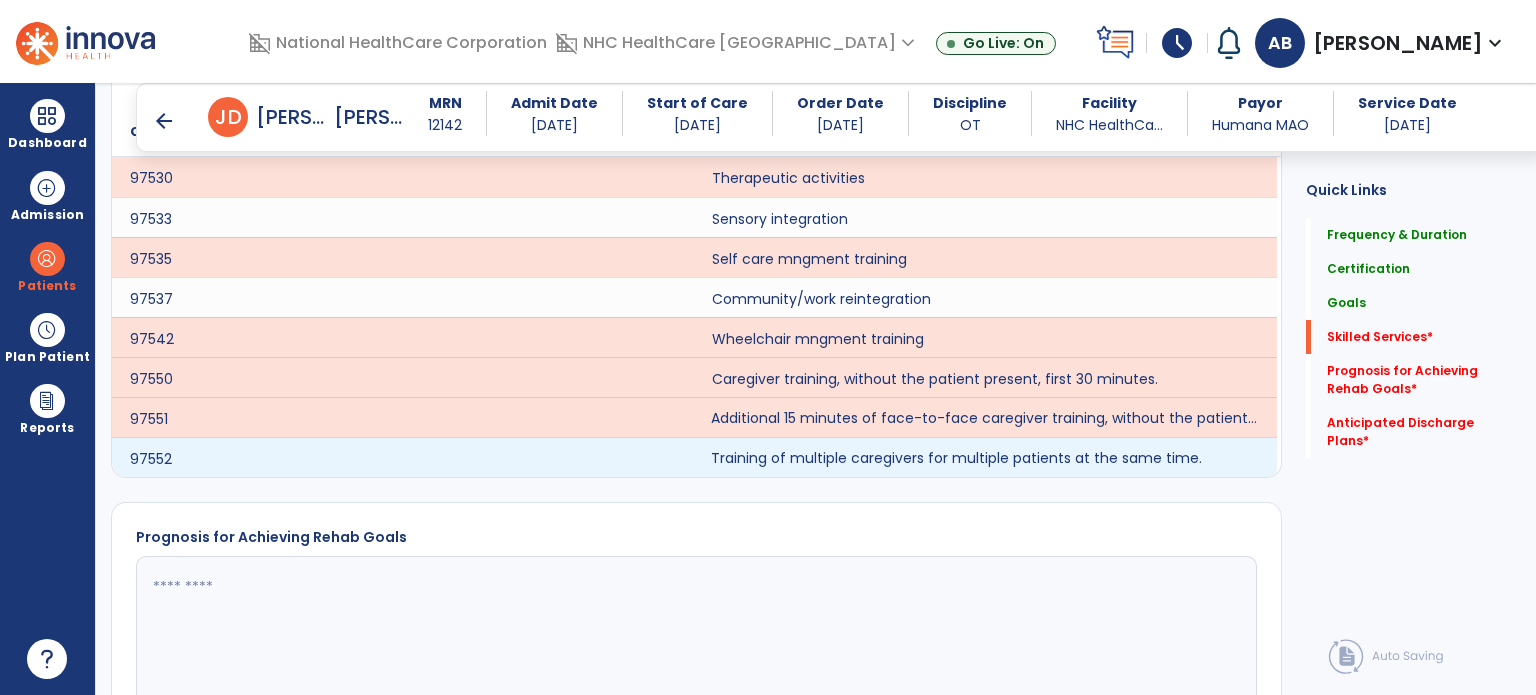 click on "Training of multiple caregivers for multiple patients at the same time." 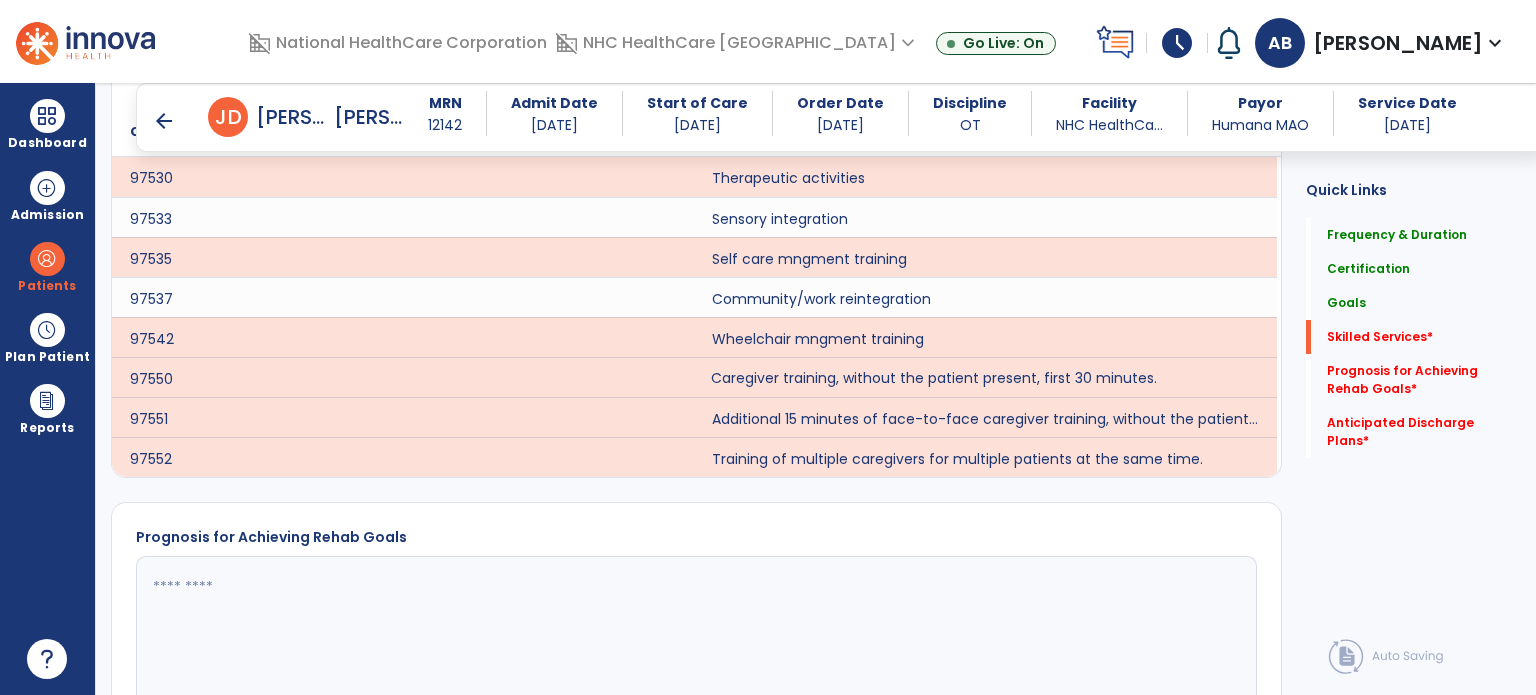 click on "Caregiver training, without the patient present, first 30 minutes." 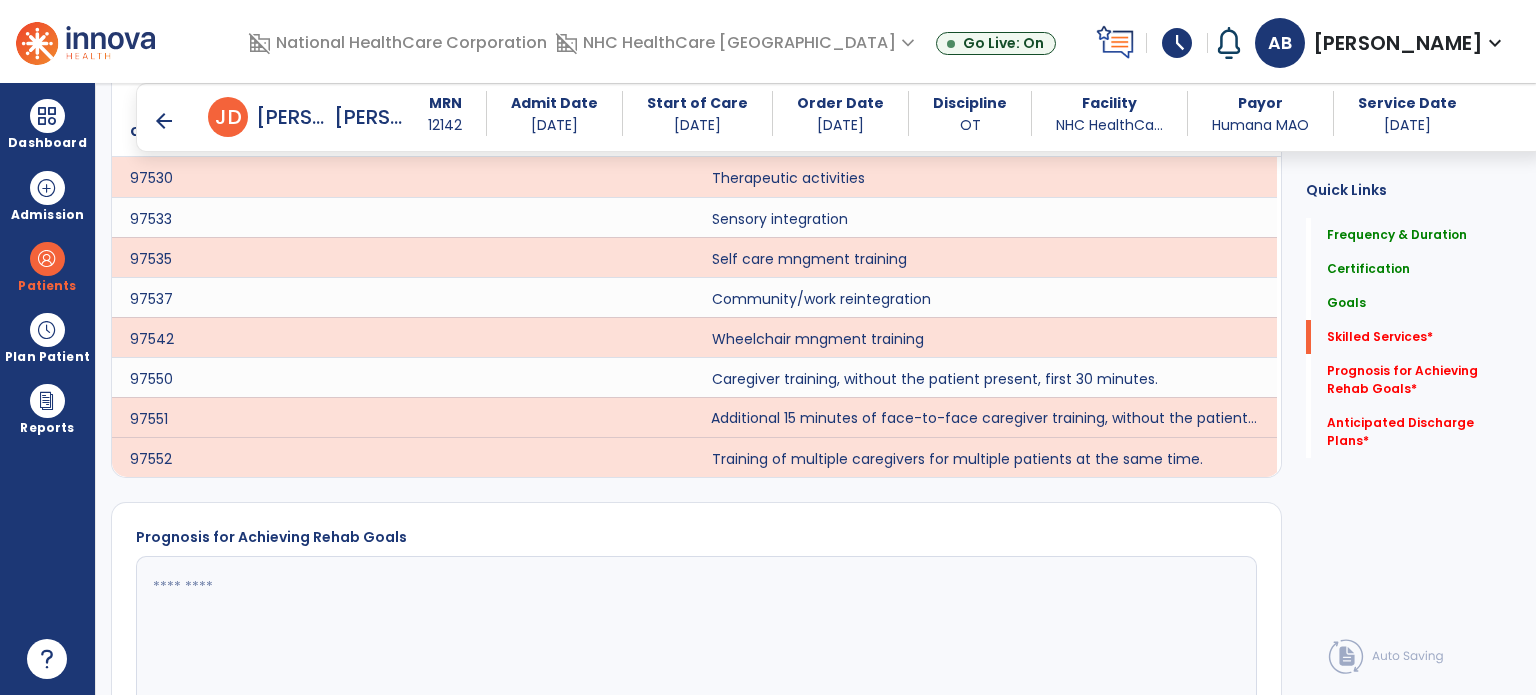 click on "Additional 15 minutes of face-to-face caregiver training, without the patient present, after 97550 is billed." 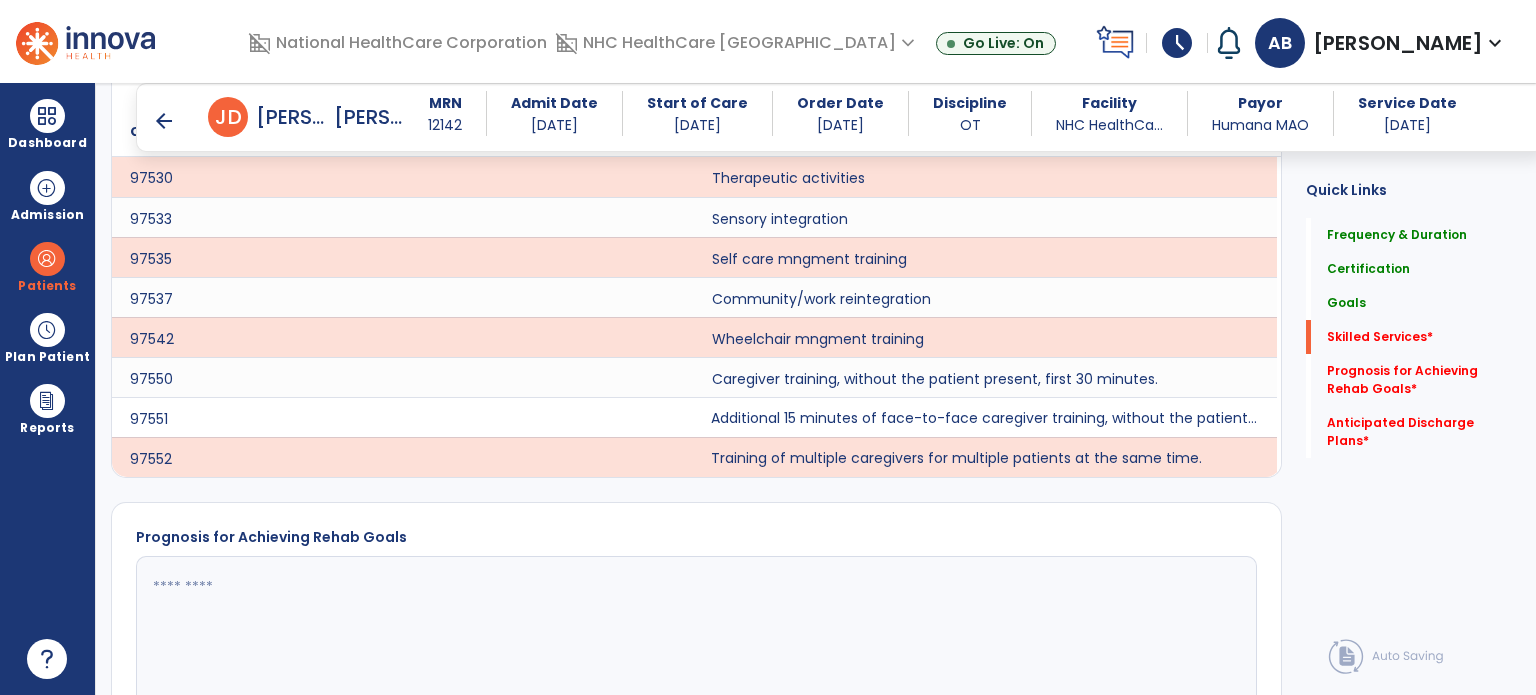 click on "Training of multiple caregivers for multiple patients at the same time." 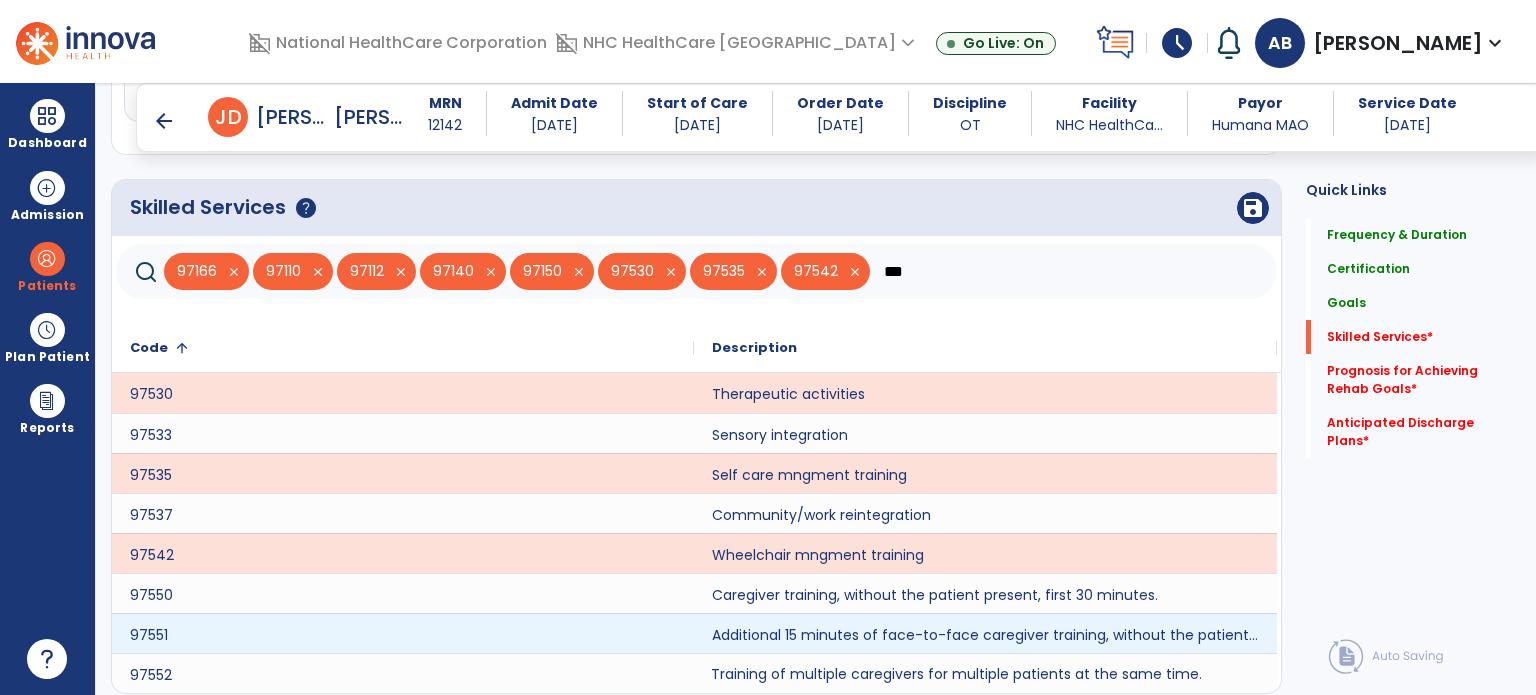 scroll, scrollTop: 2692, scrollLeft: 0, axis: vertical 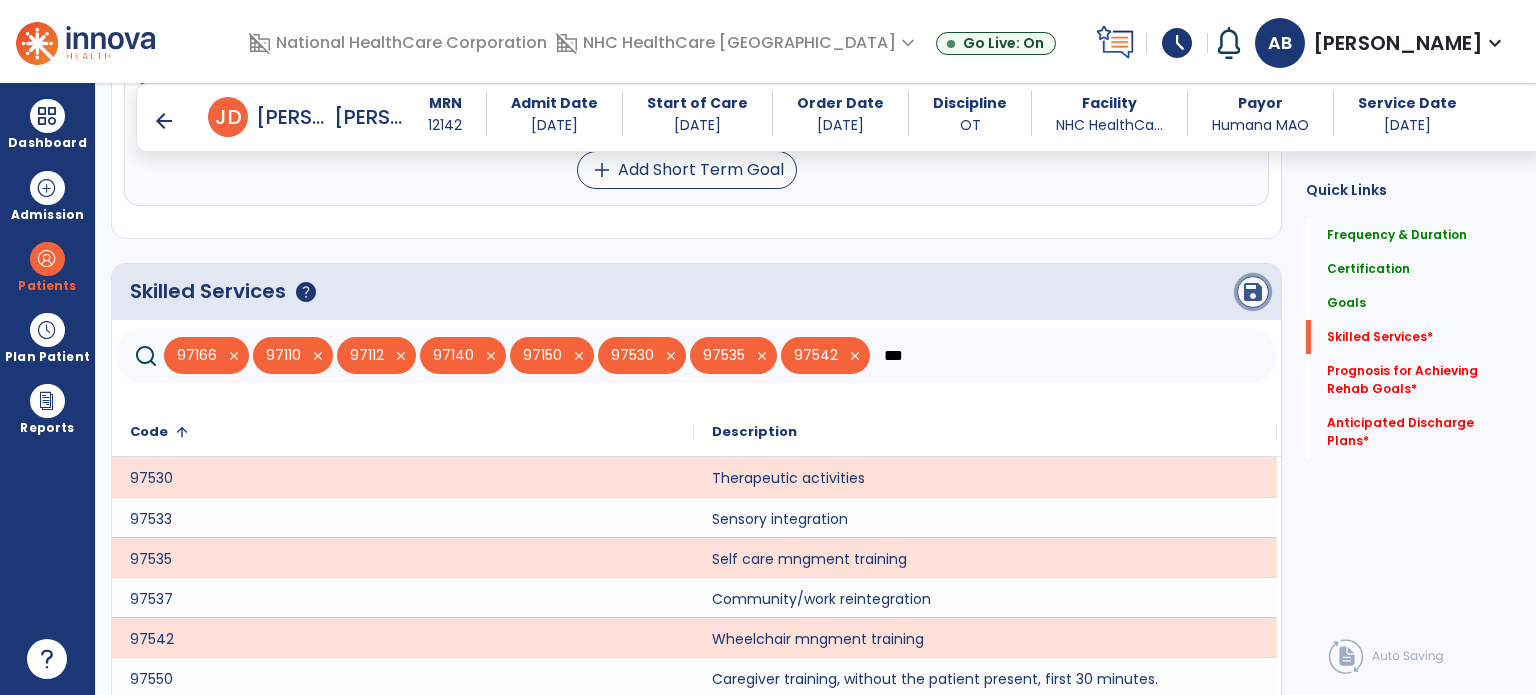 click on "save" 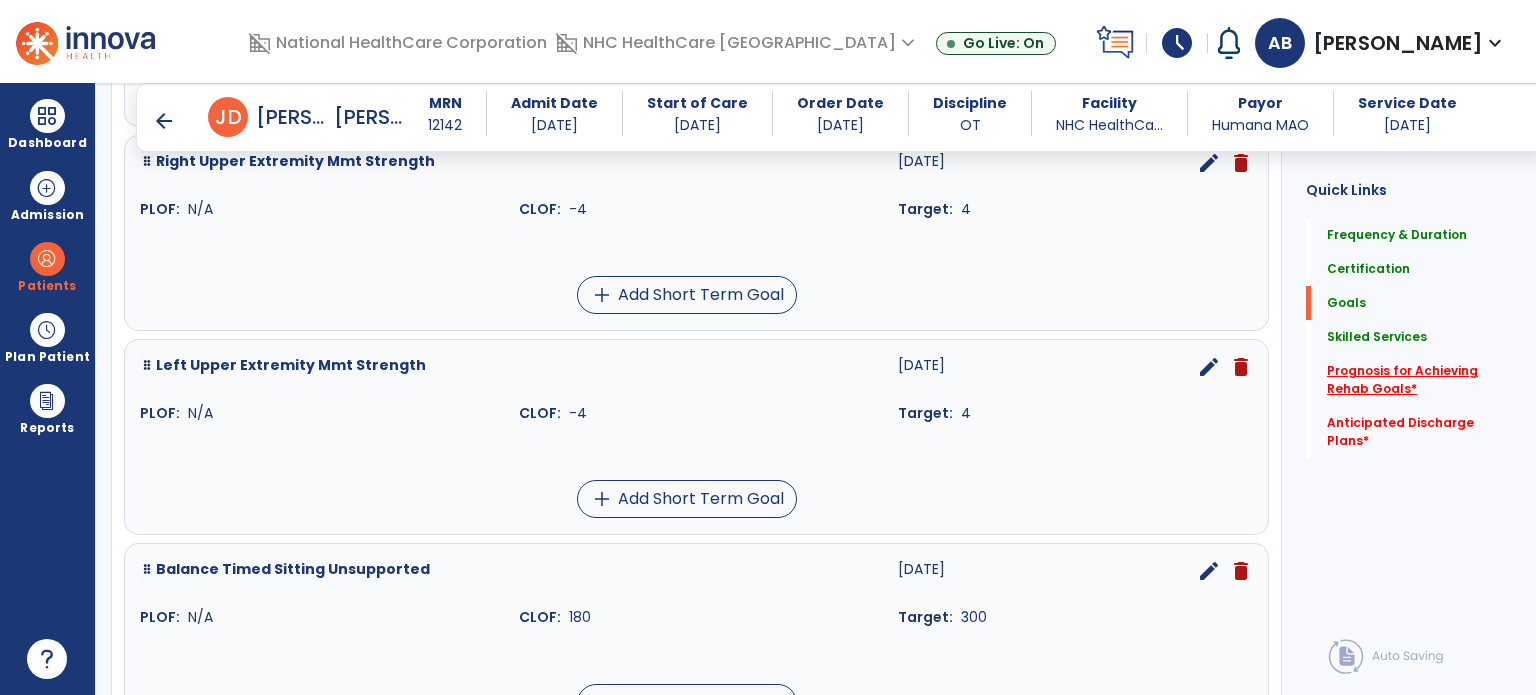 click on "Prognosis for Achieving Rehab Goals   *" 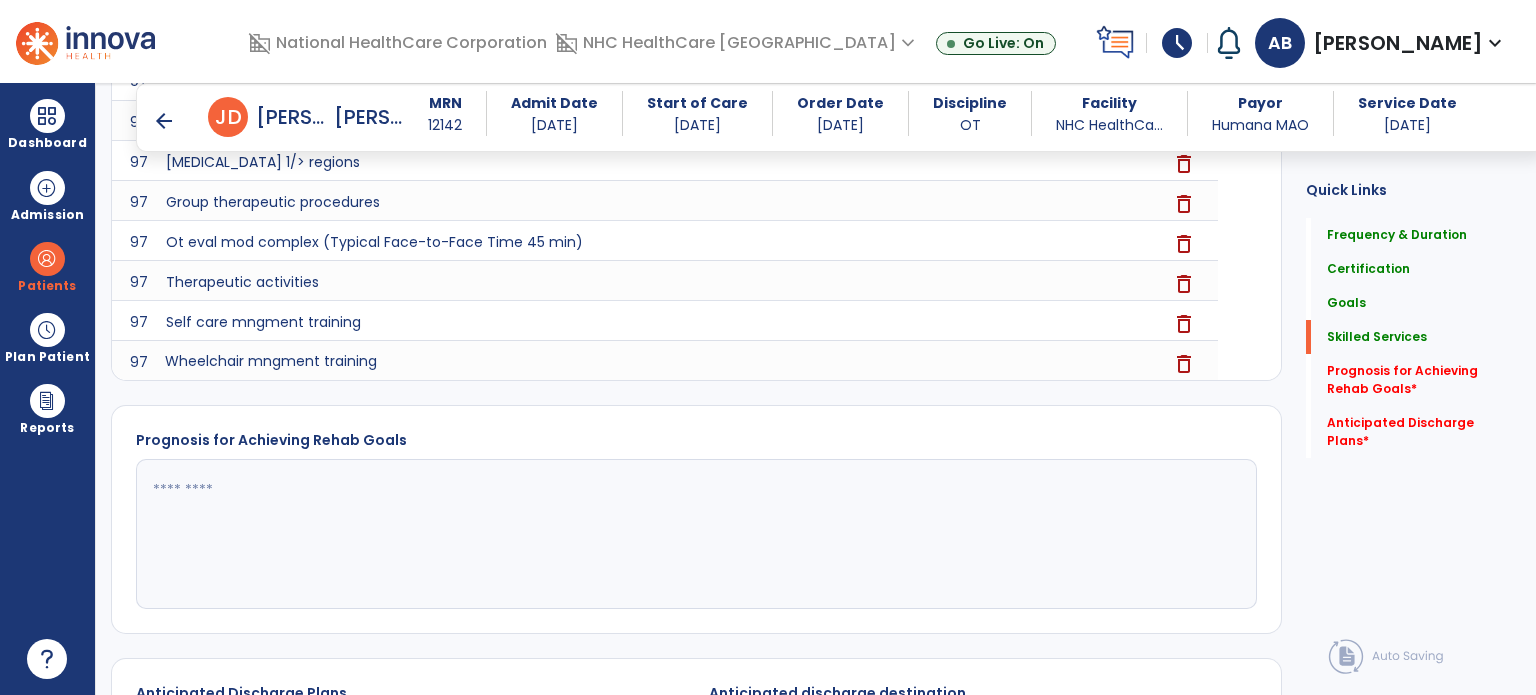 scroll, scrollTop: 3011, scrollLeft: 0, axis: vertical 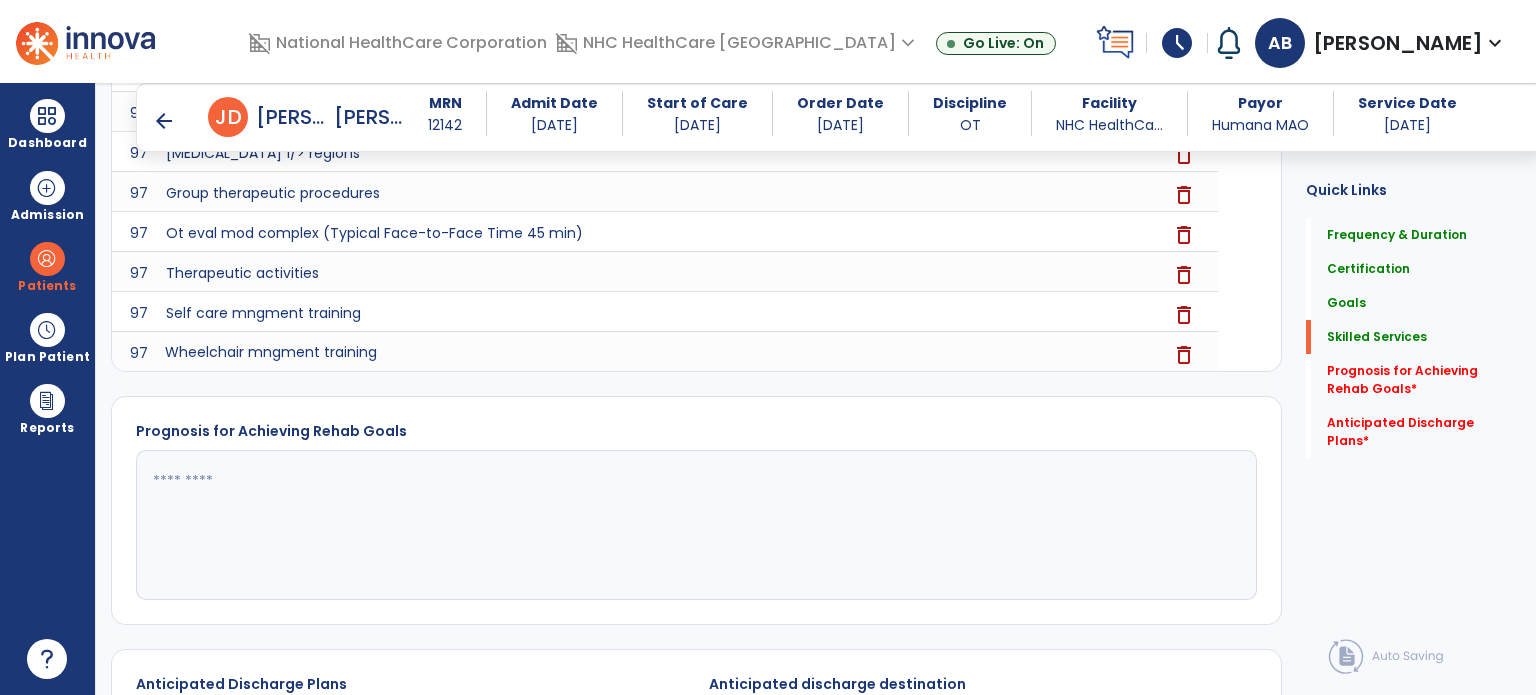 drag, startPoint x: 769, startPoint y: 527, endPoint x: 787, endPoint y: 511, distance: 24.083189 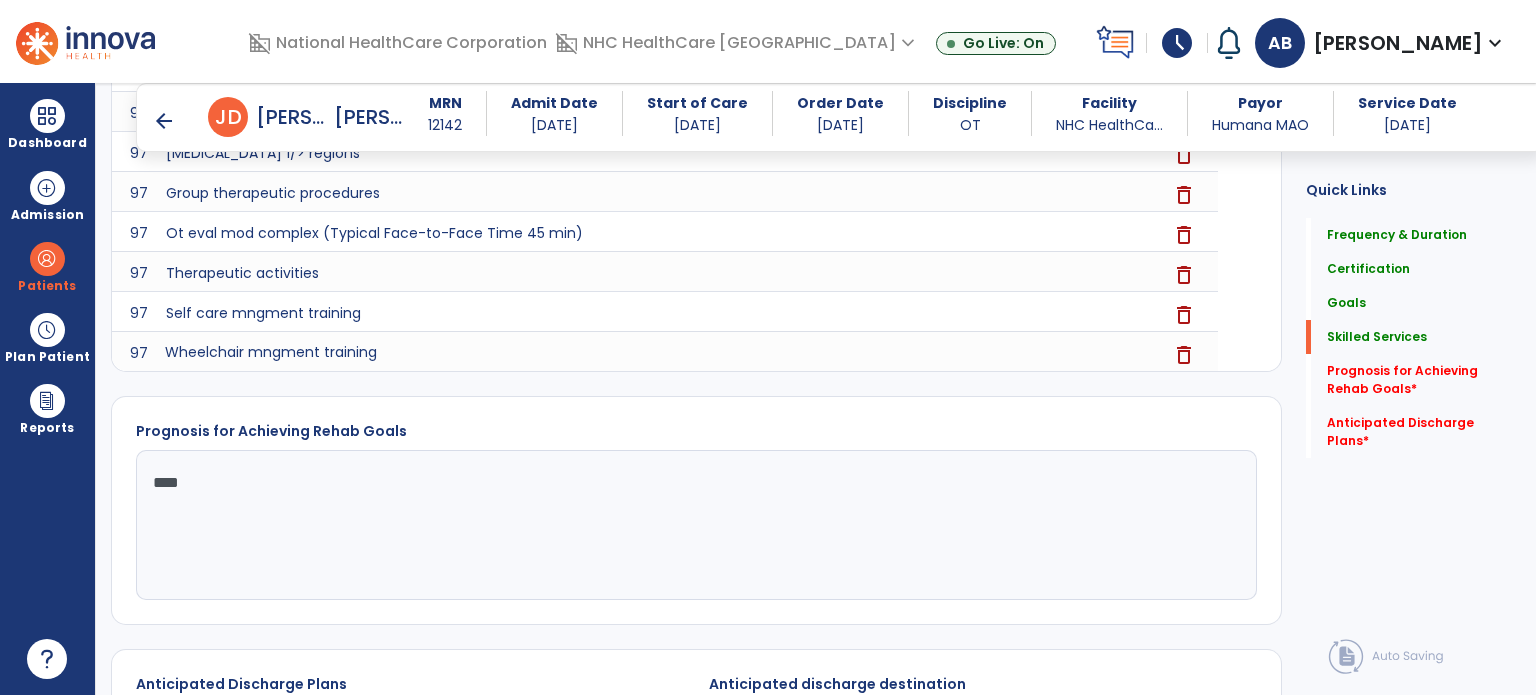 scroll, scrollTop: 3280, scrollLeft: 0, axis: vertical 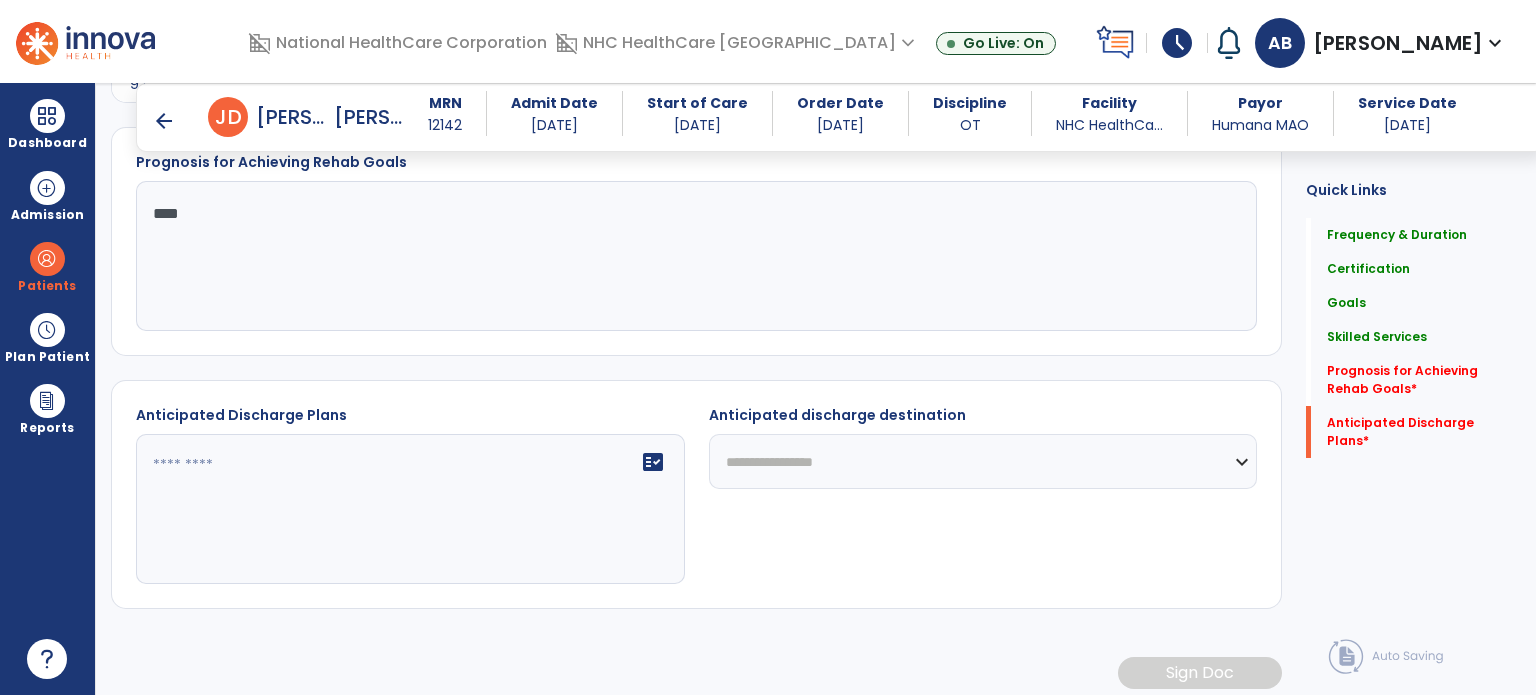 type on "****" 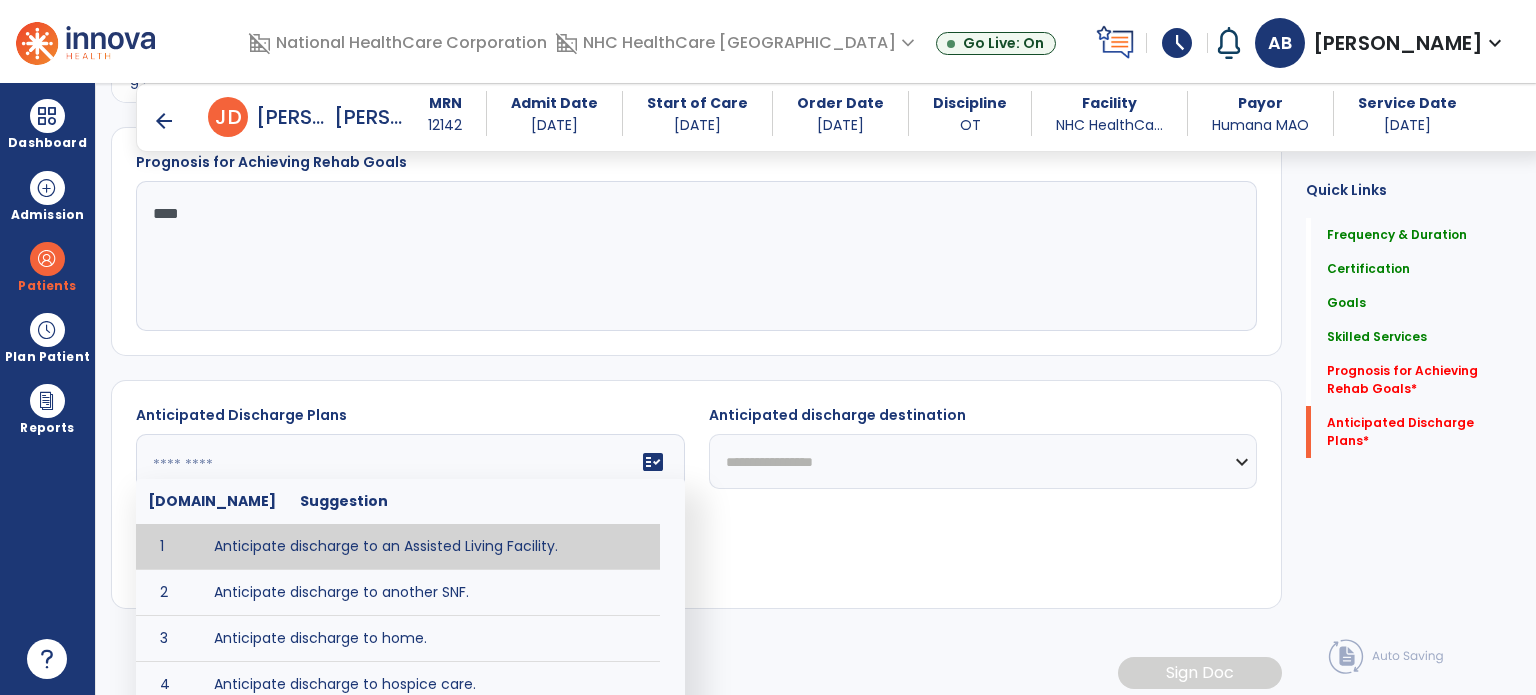 drag, startPoint x: 341, startPoint y: 503, endPoint x: 352, endPoint y: 492, distance: 15.556349 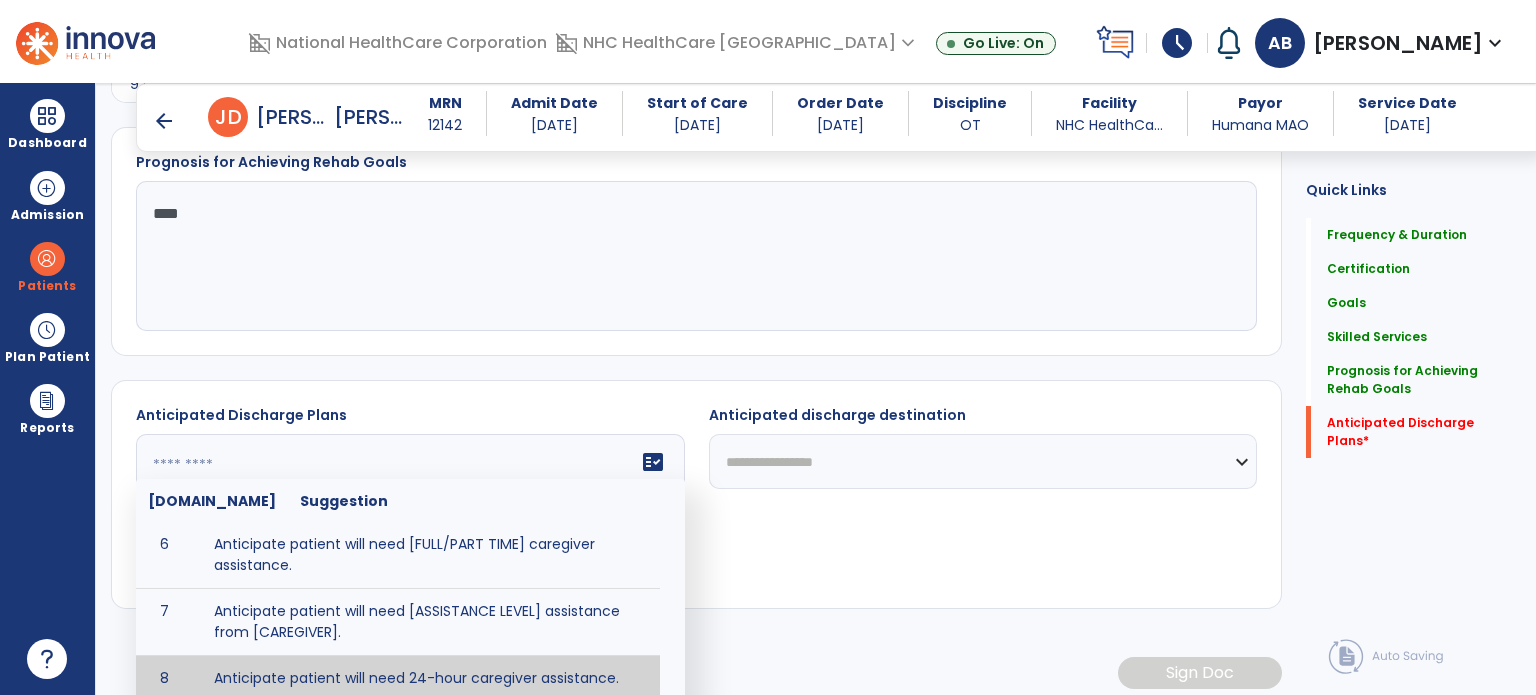 scroll, scrollTop: 100, scrollLeft: 0, axis: vertical 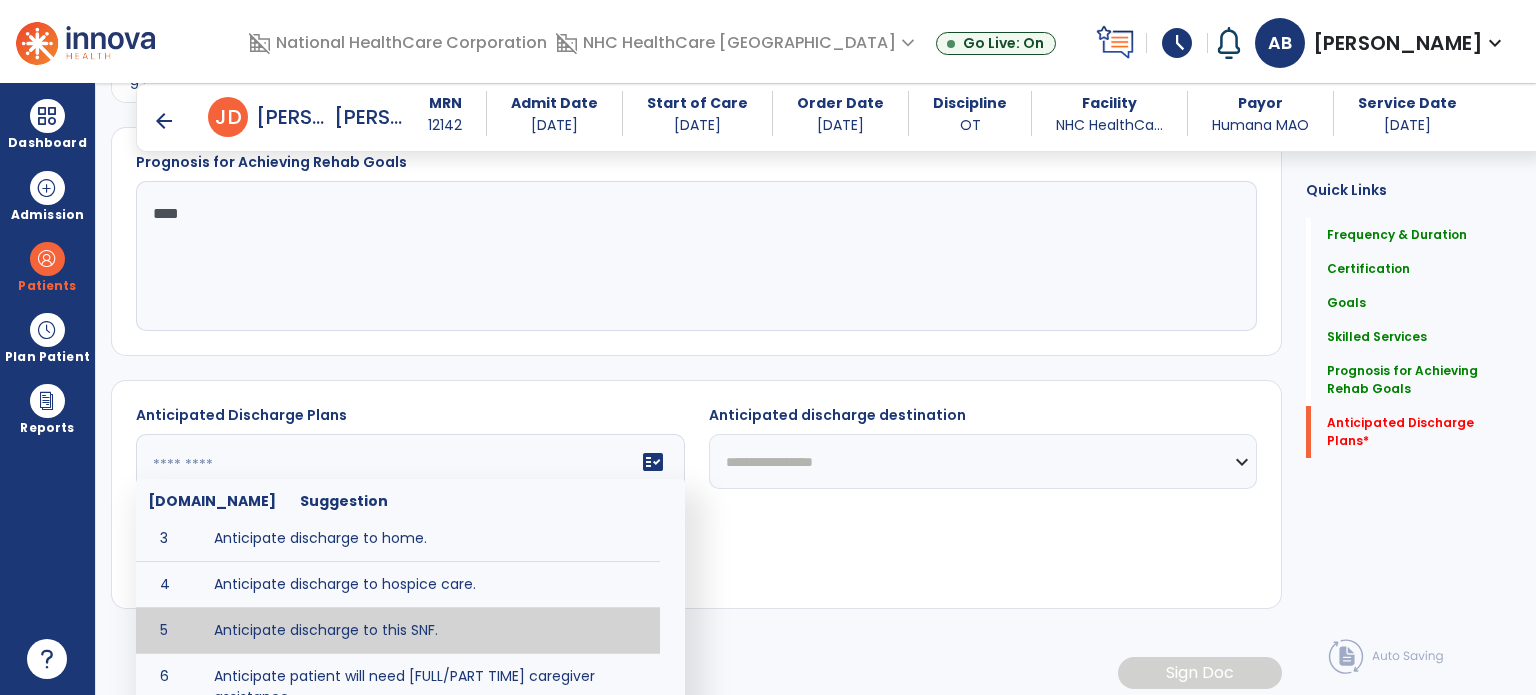 type on "**********" 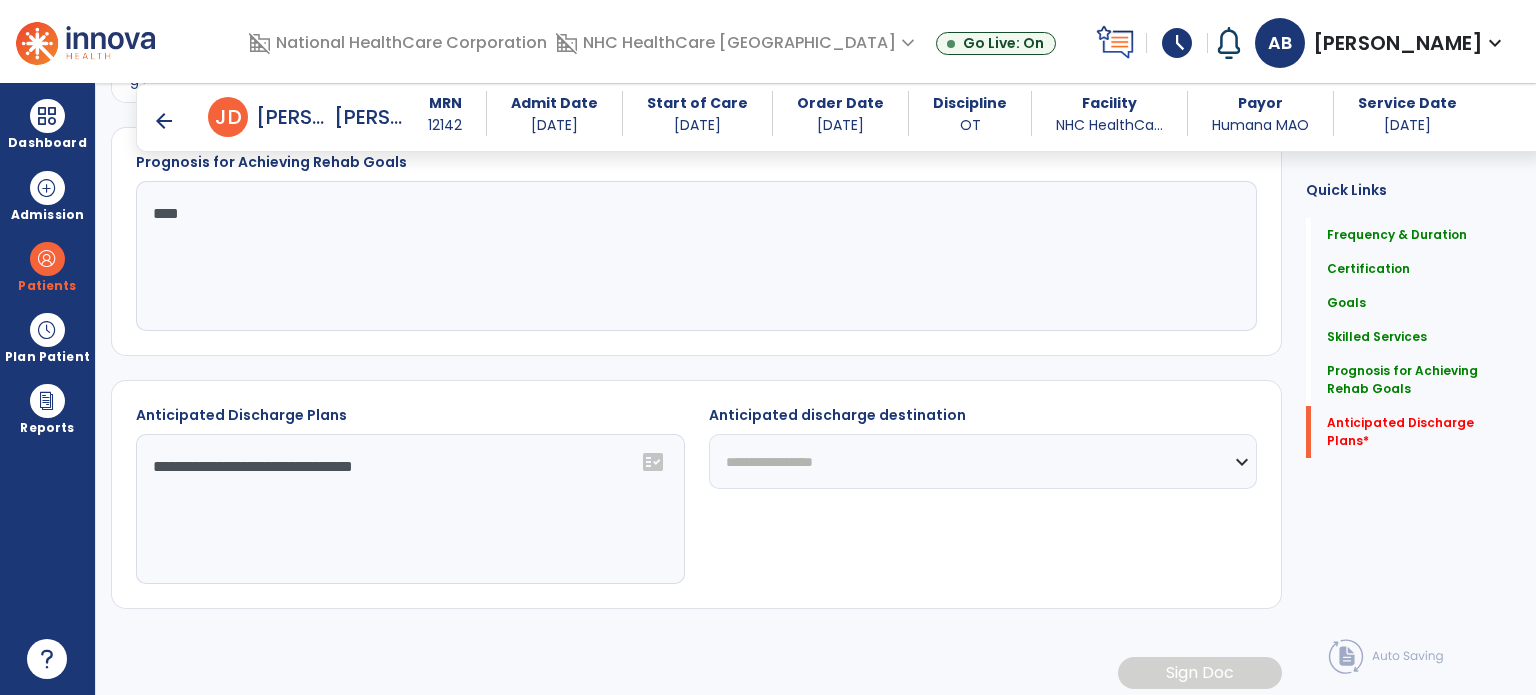click on "**********" 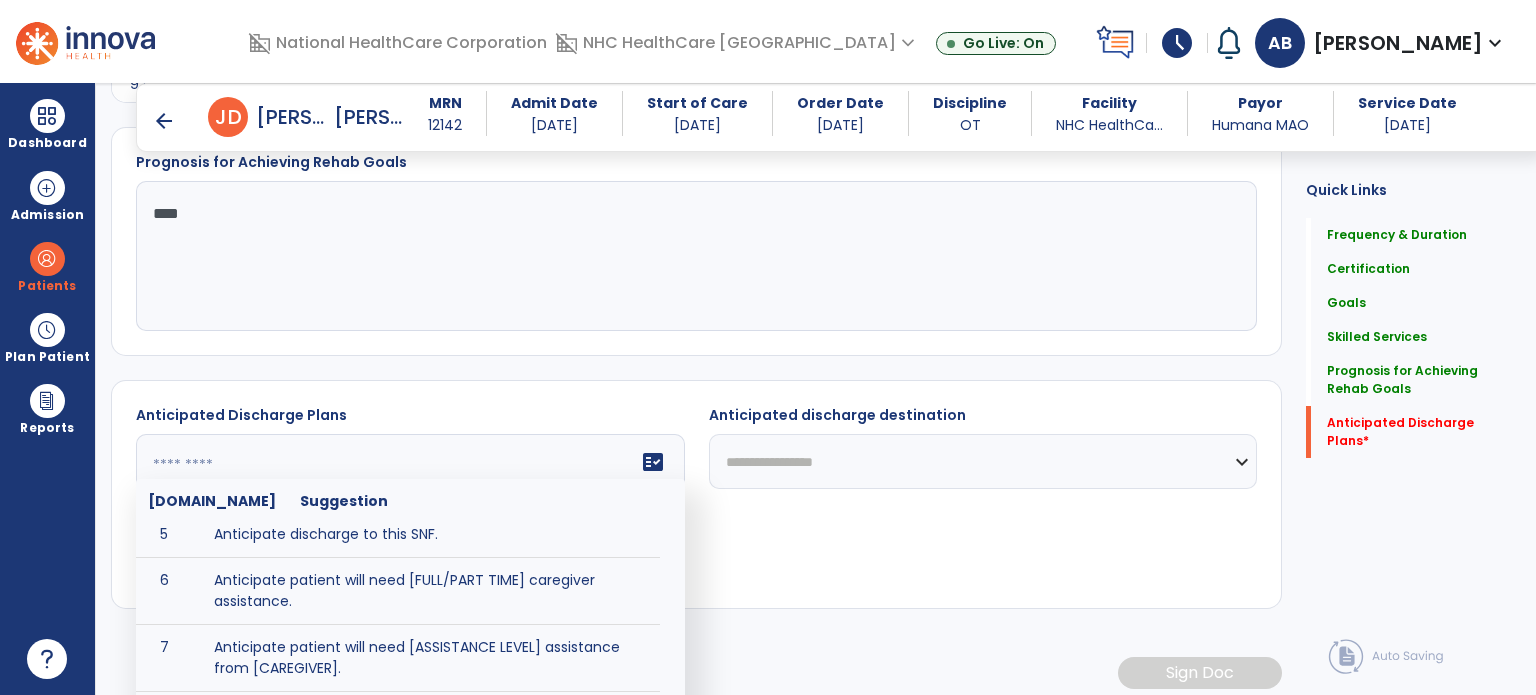 scroll, scrollTop: 200, scrollLeft: 0, axis: vertical 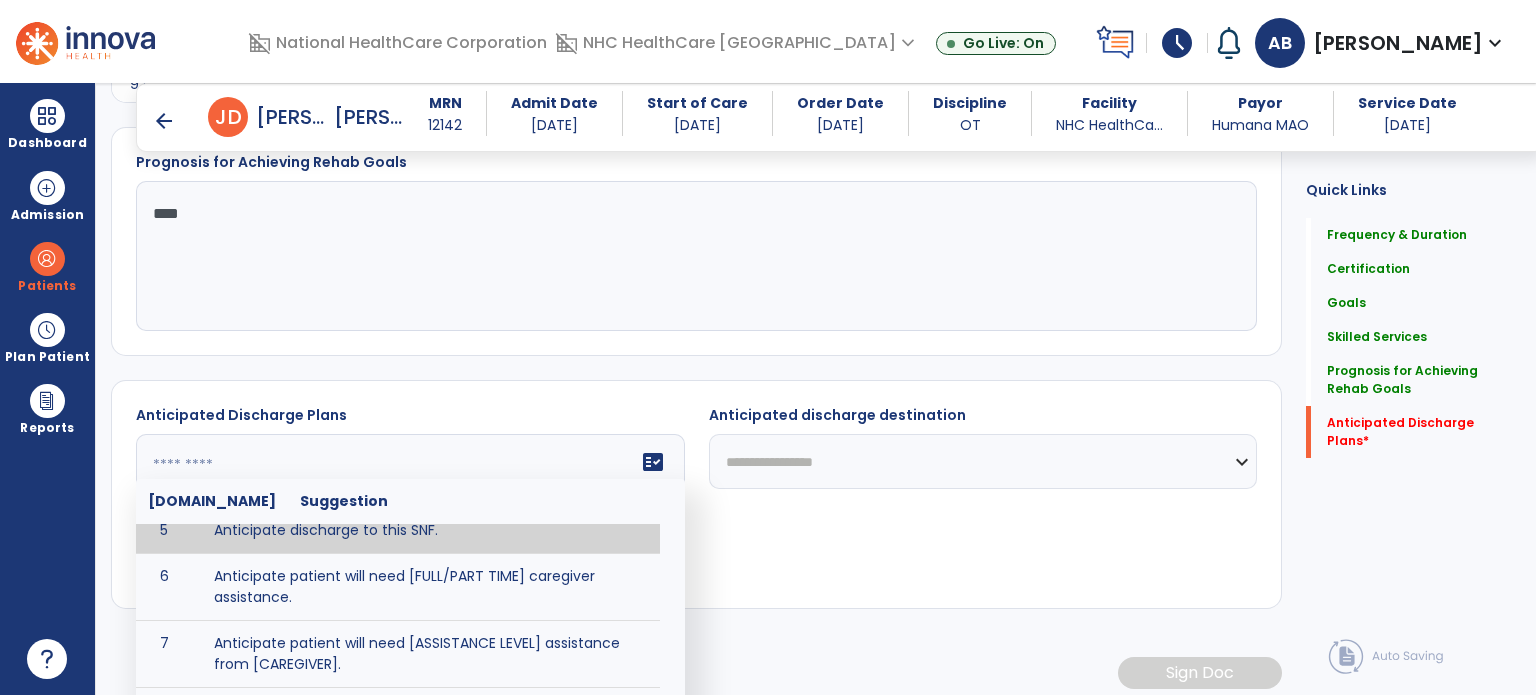 type on "**********" 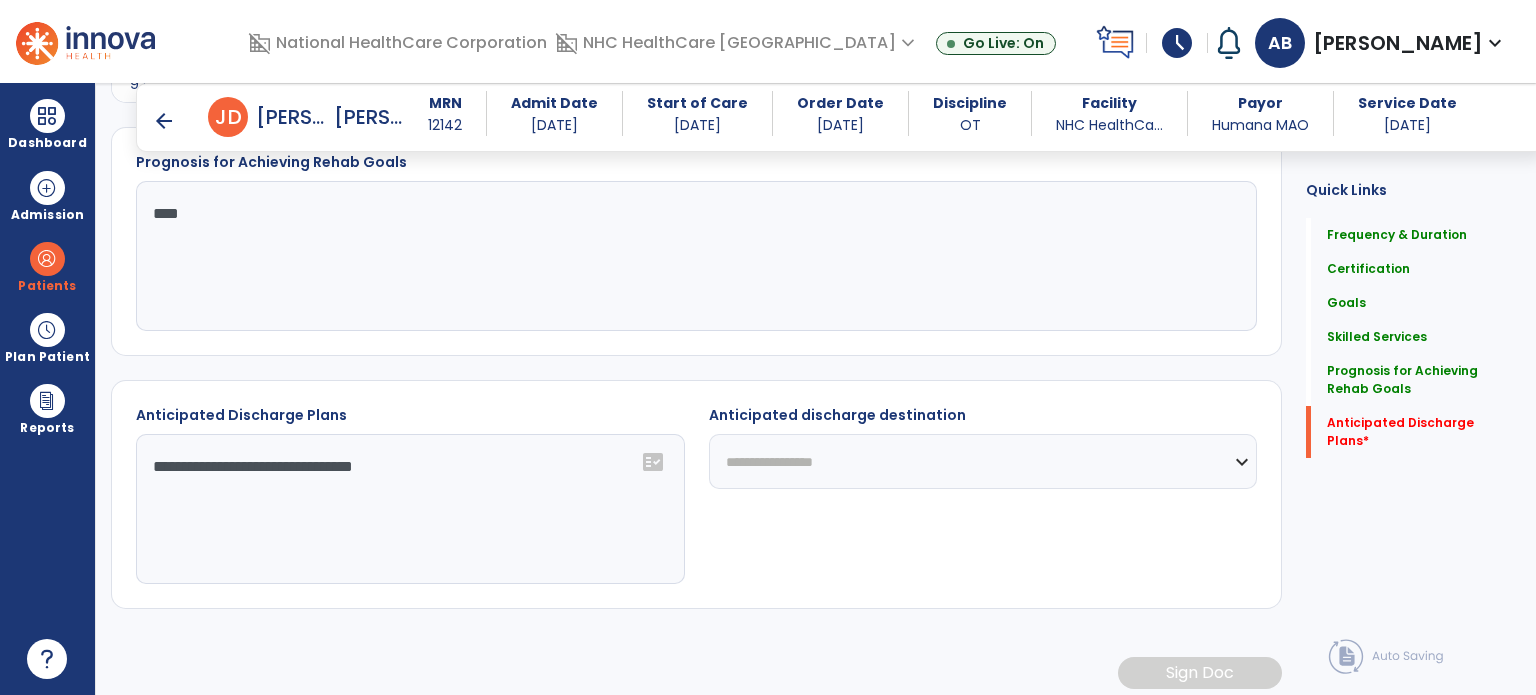 click on "**********" 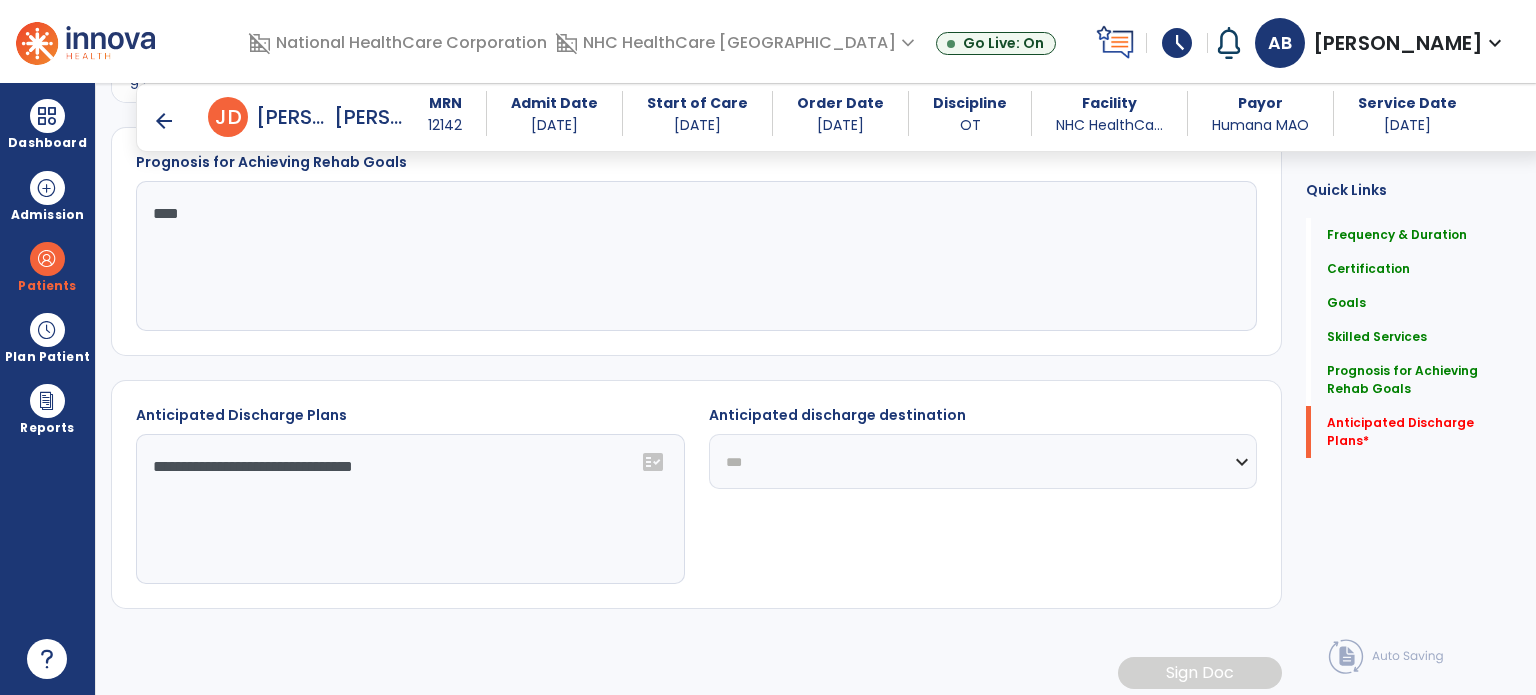 click on "**********" 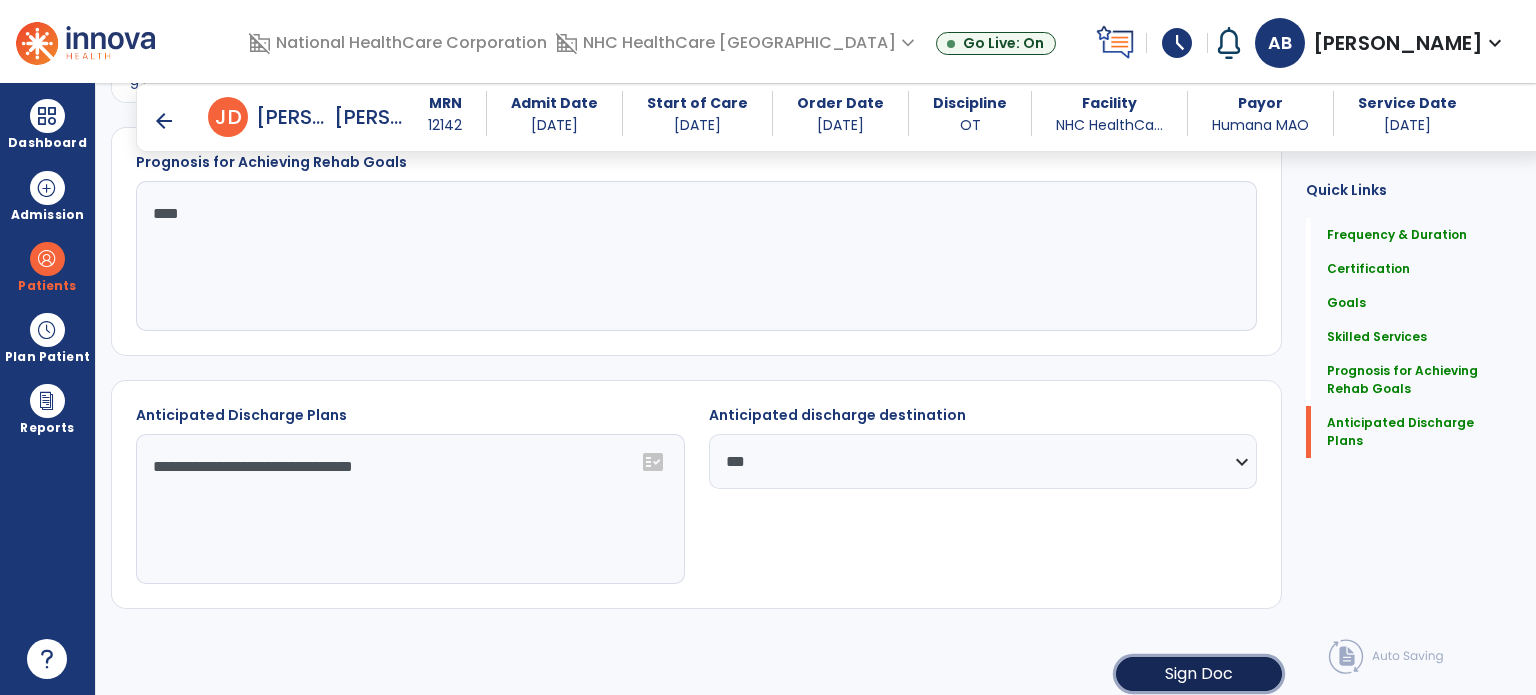 click on "Sign Doc" 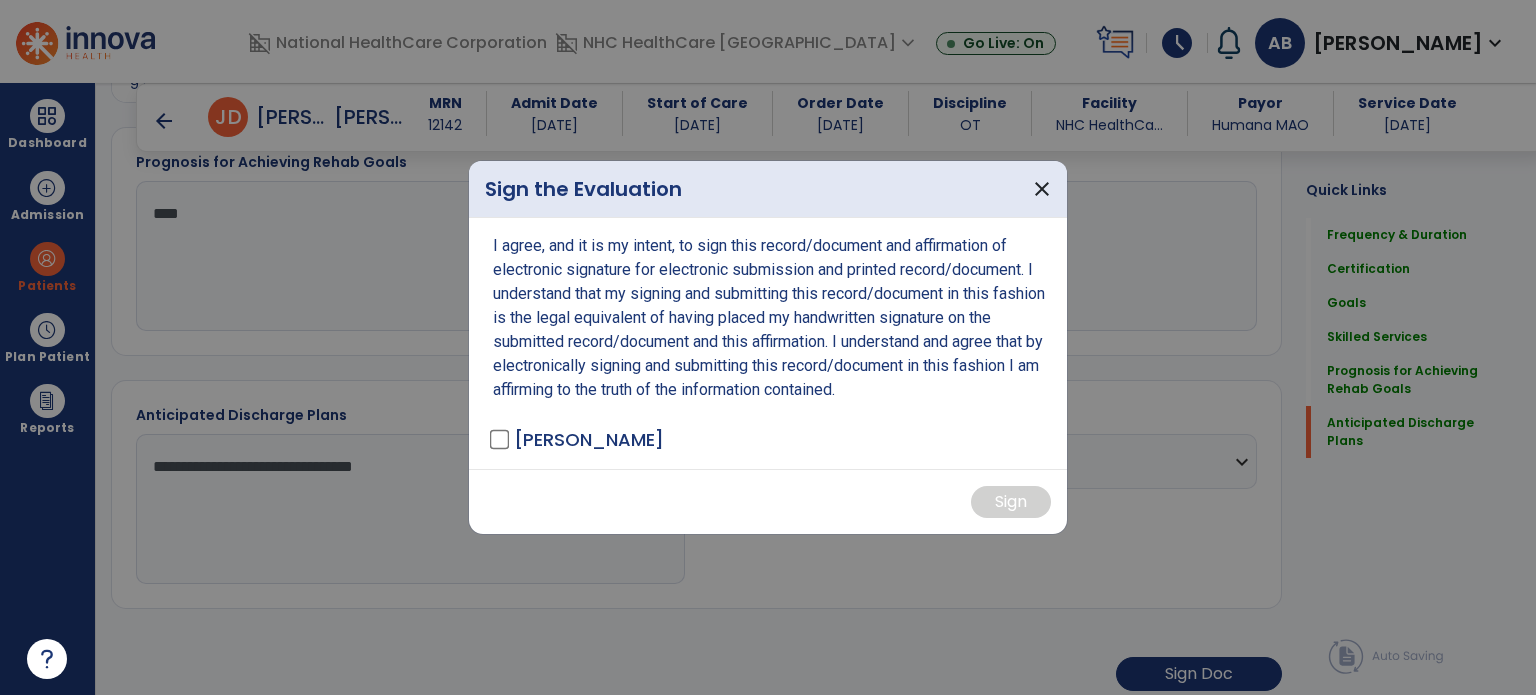 click on "[PERSON_NAME]" at bounding box center (589, 439) 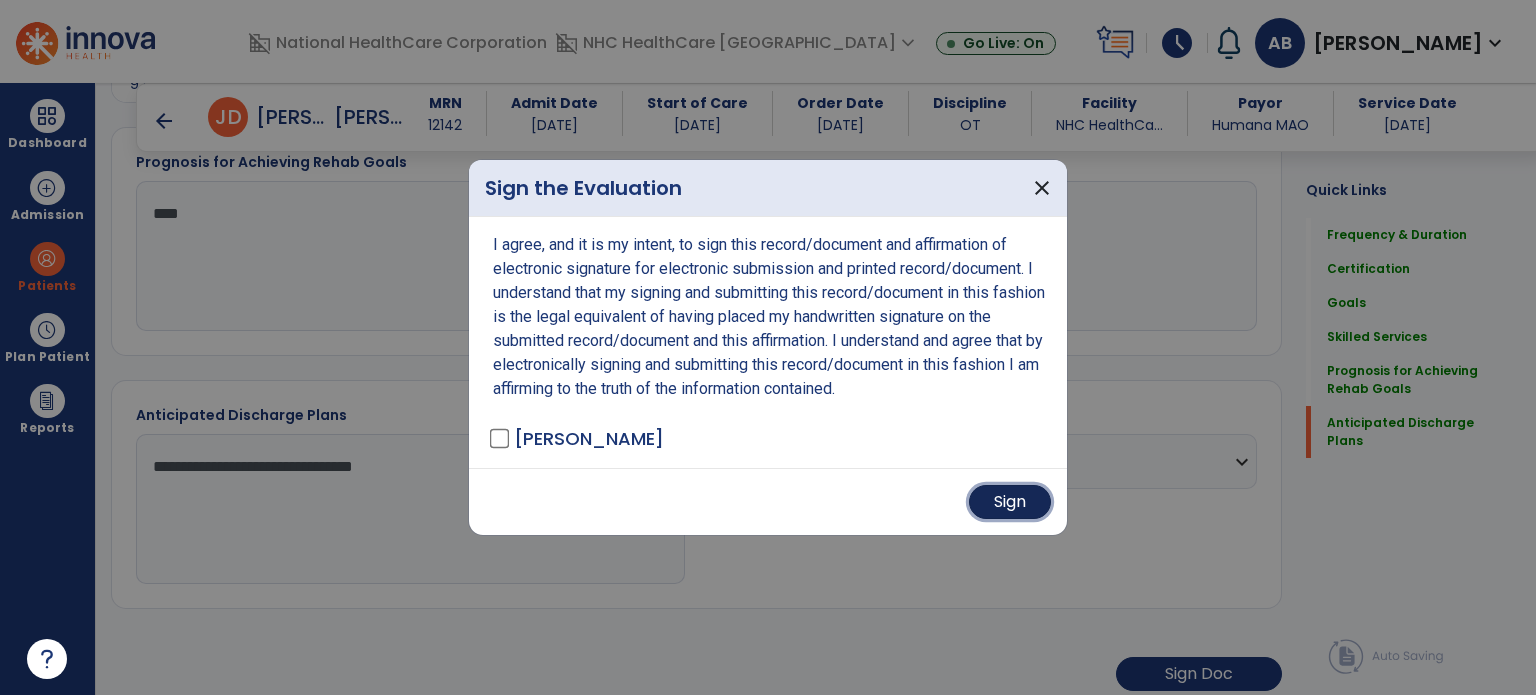 click on "Sign" at bounding box center (1010, 502) 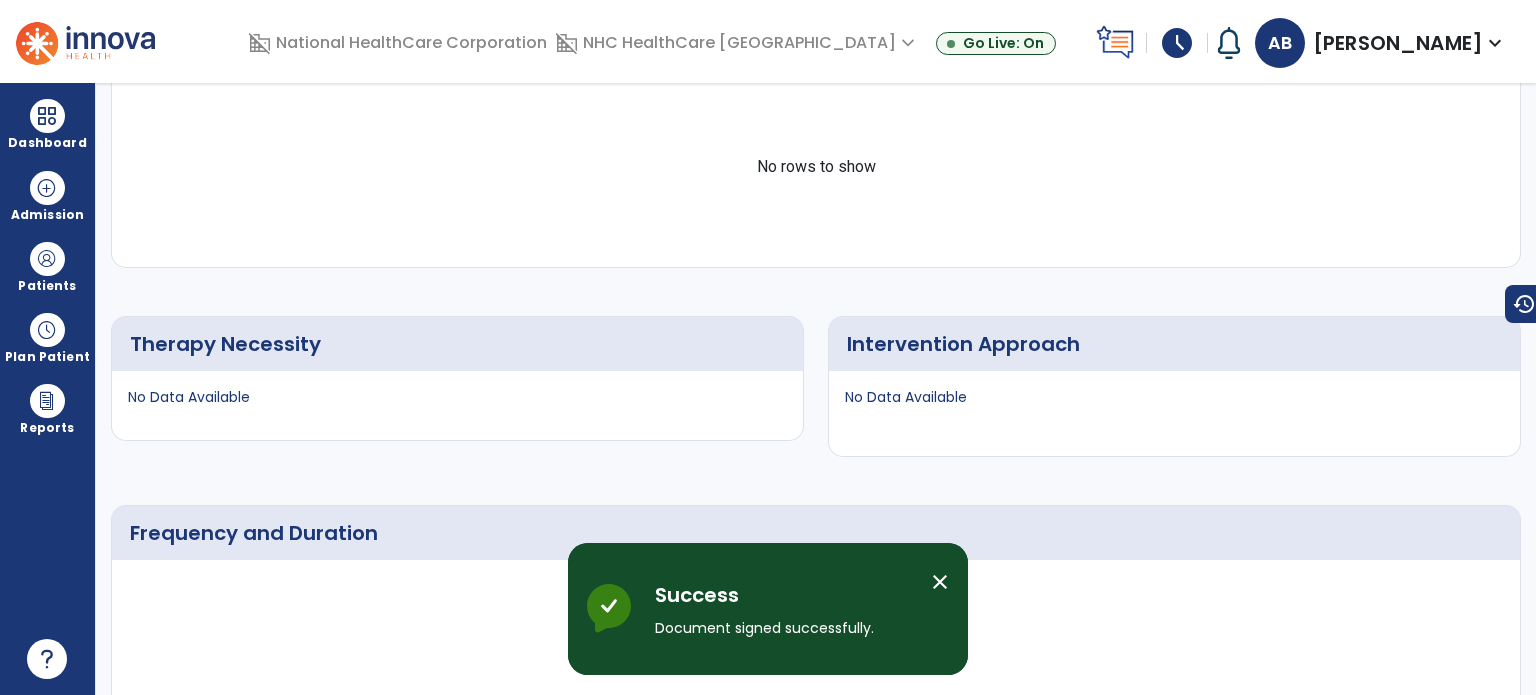scroll, scrollTop: 0, scrollLeft: 0, axis: both 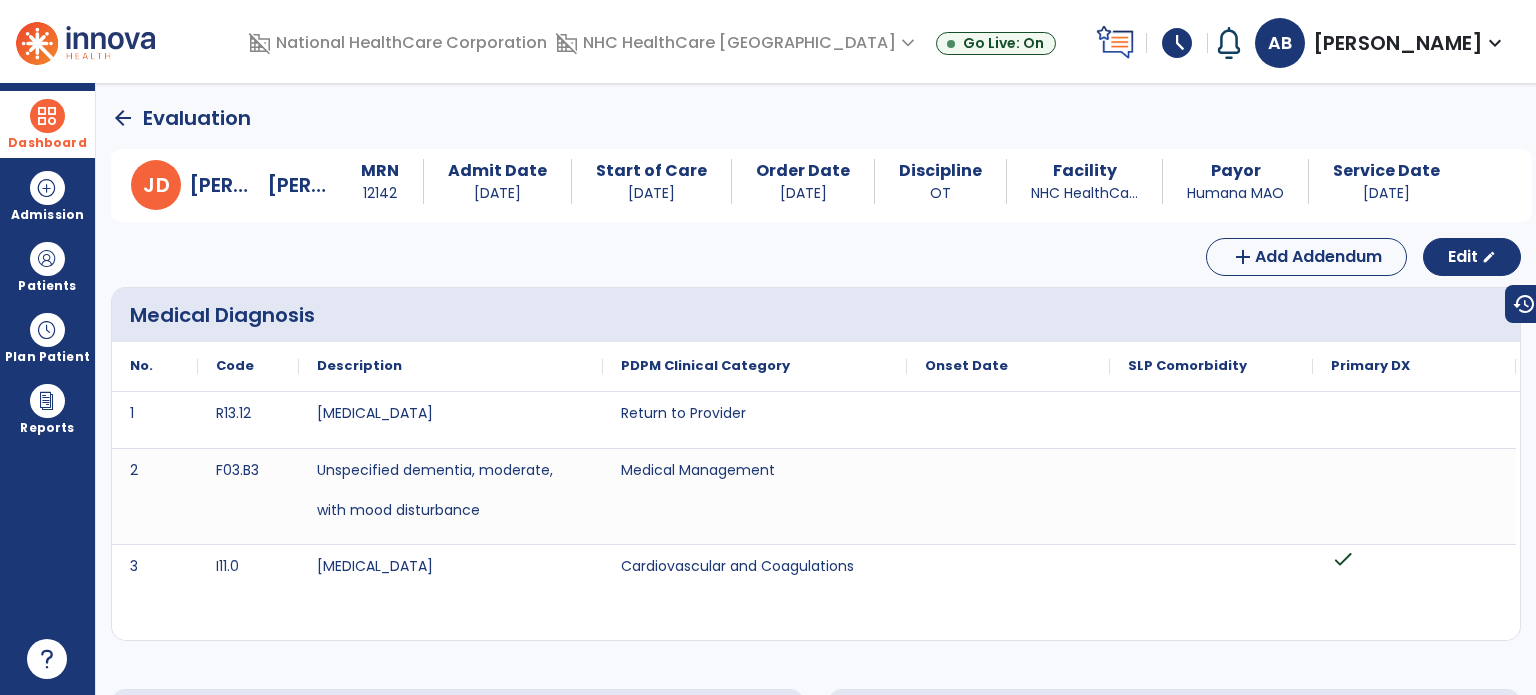 click at bounding box center (47, 116) 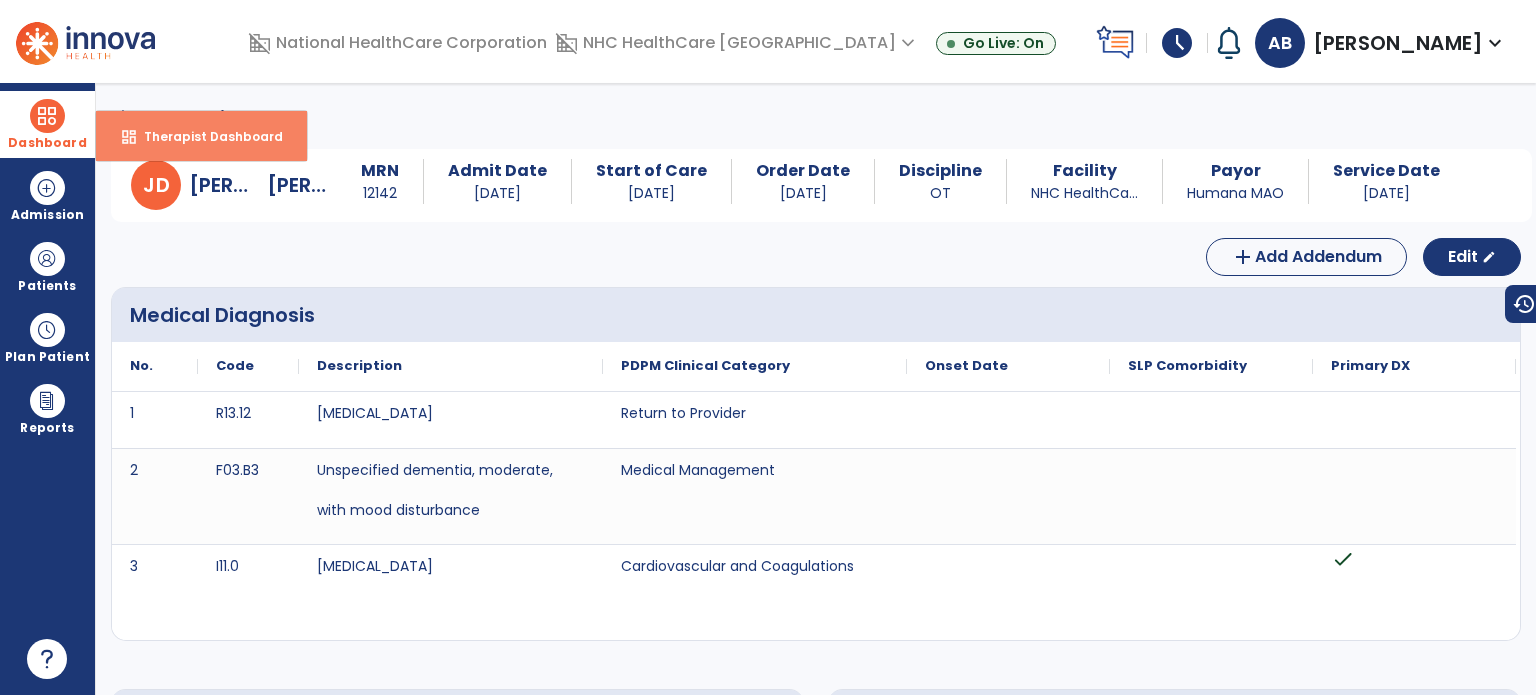click on "Therapist Dashboard" at bounding box center [205, 136] 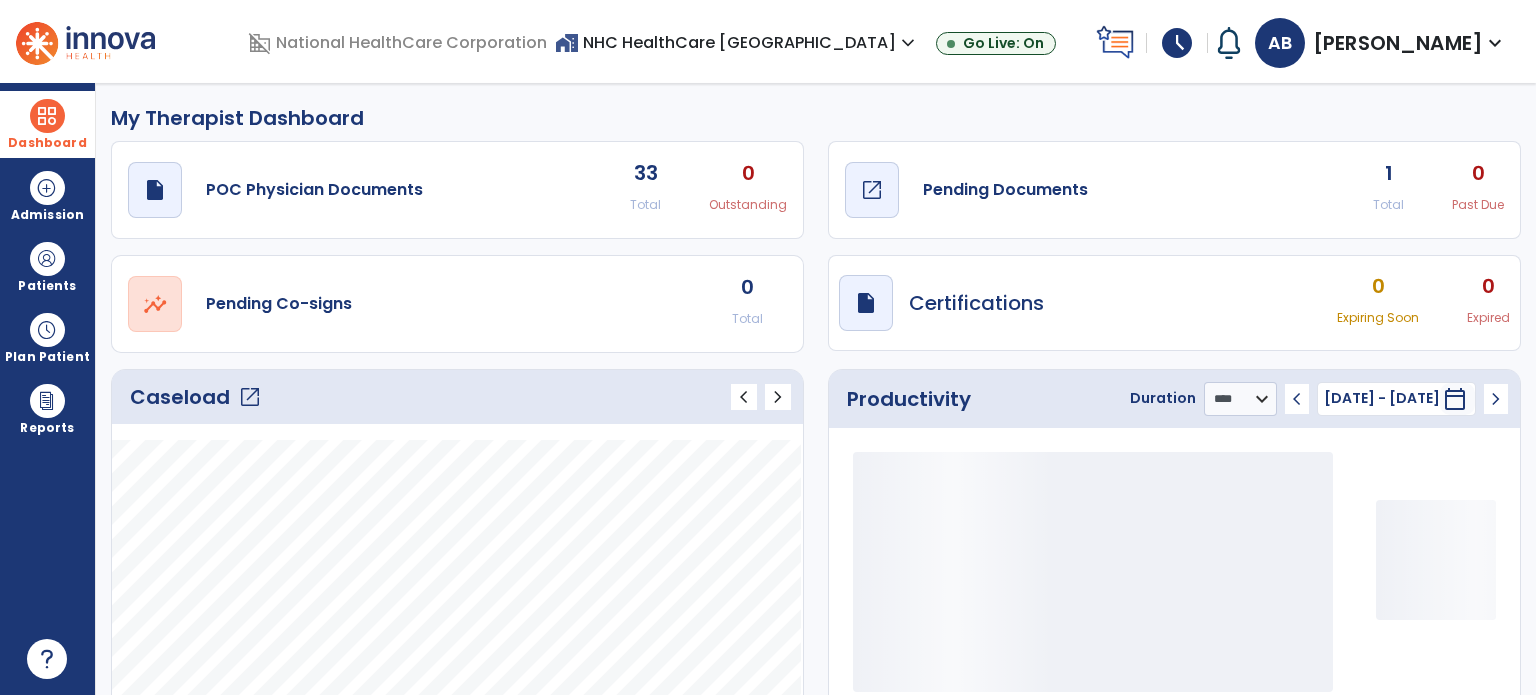 click on "draft   open_in_new  Pending Documents" 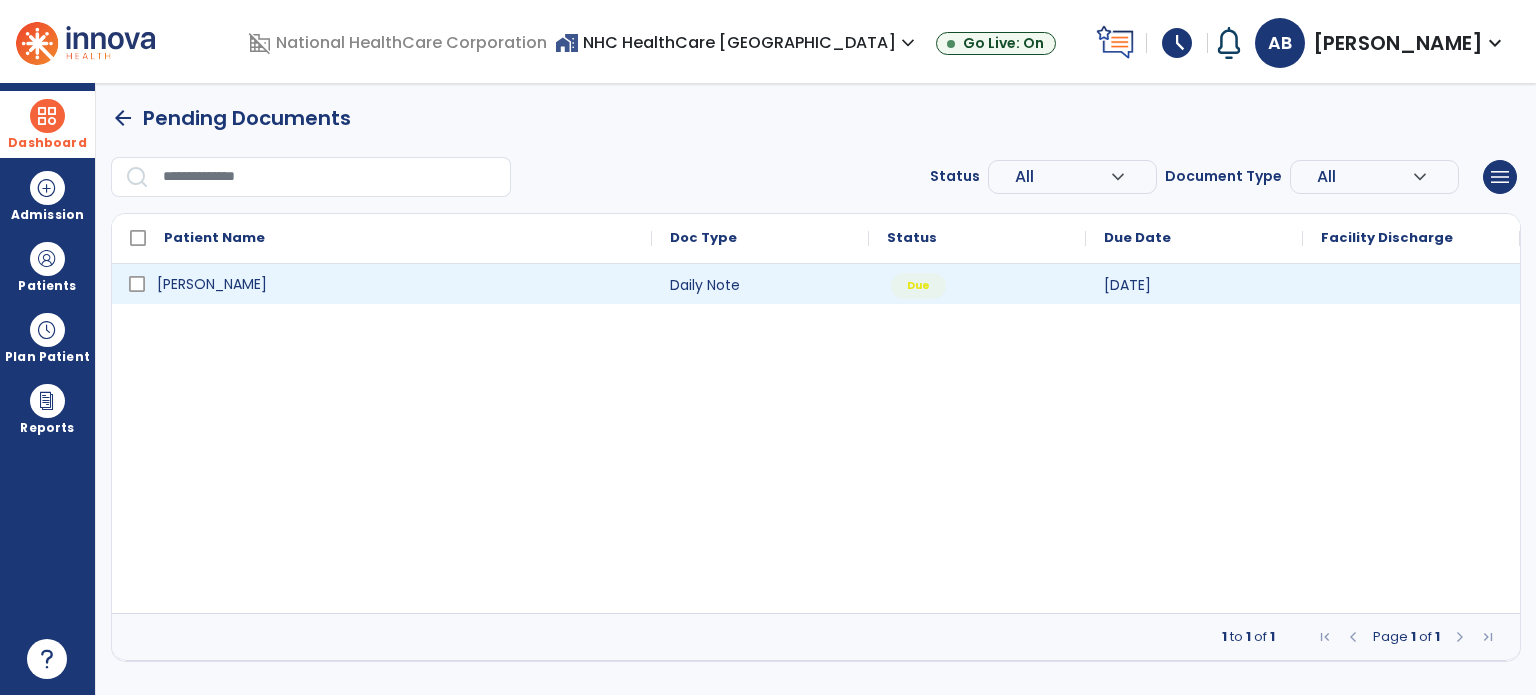 click on "[PERSON_NAME]" at bounding box center (212, 284) 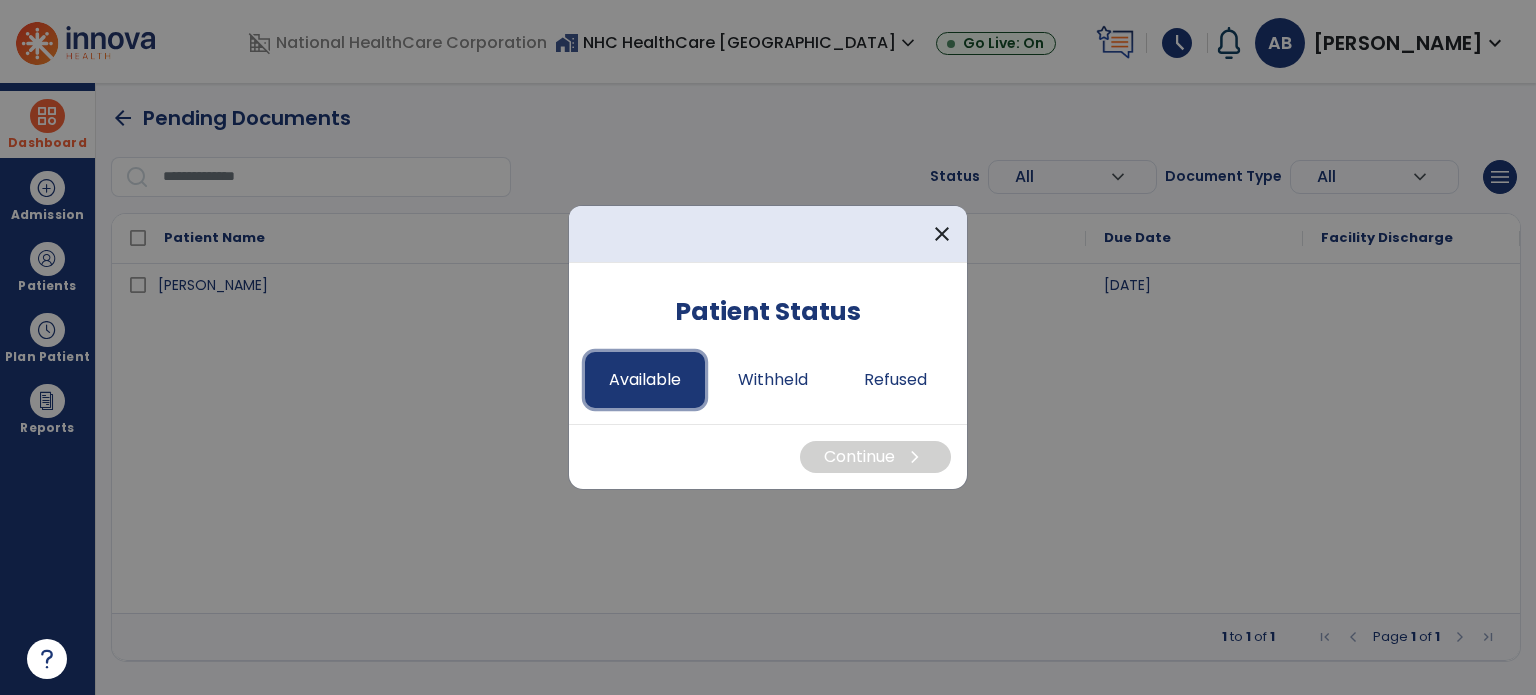 click on "Available" at bounding box center (645, 380) 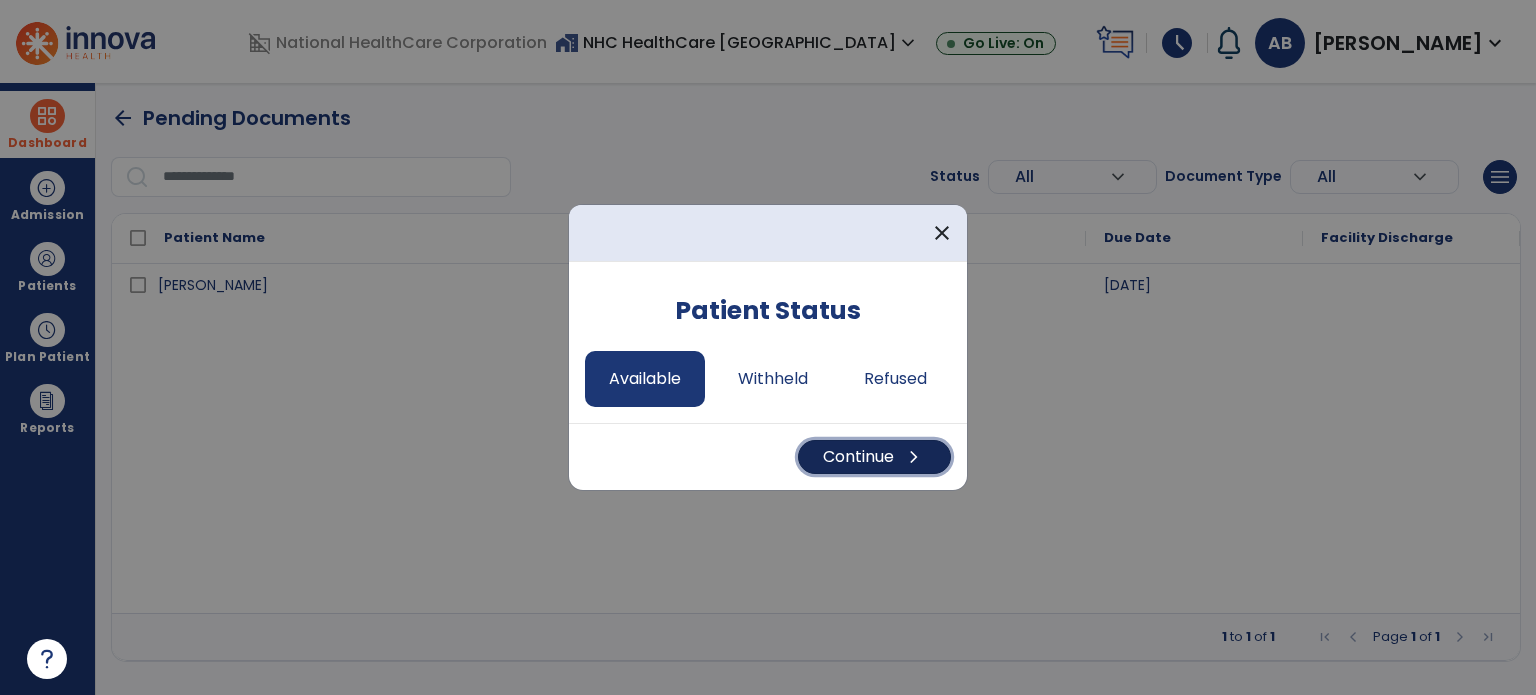 click on "Continue   chevron_right" at bounding box center (874, 457) 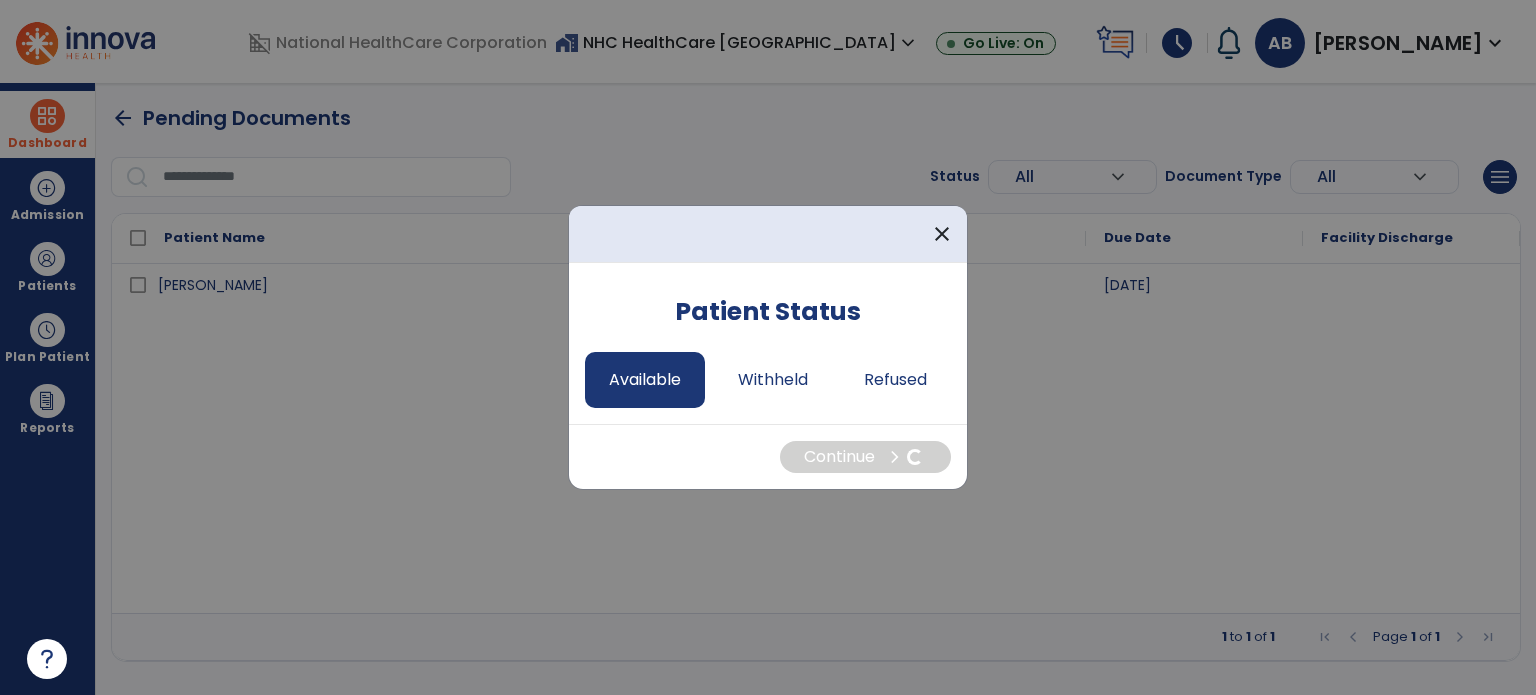 select on "*" 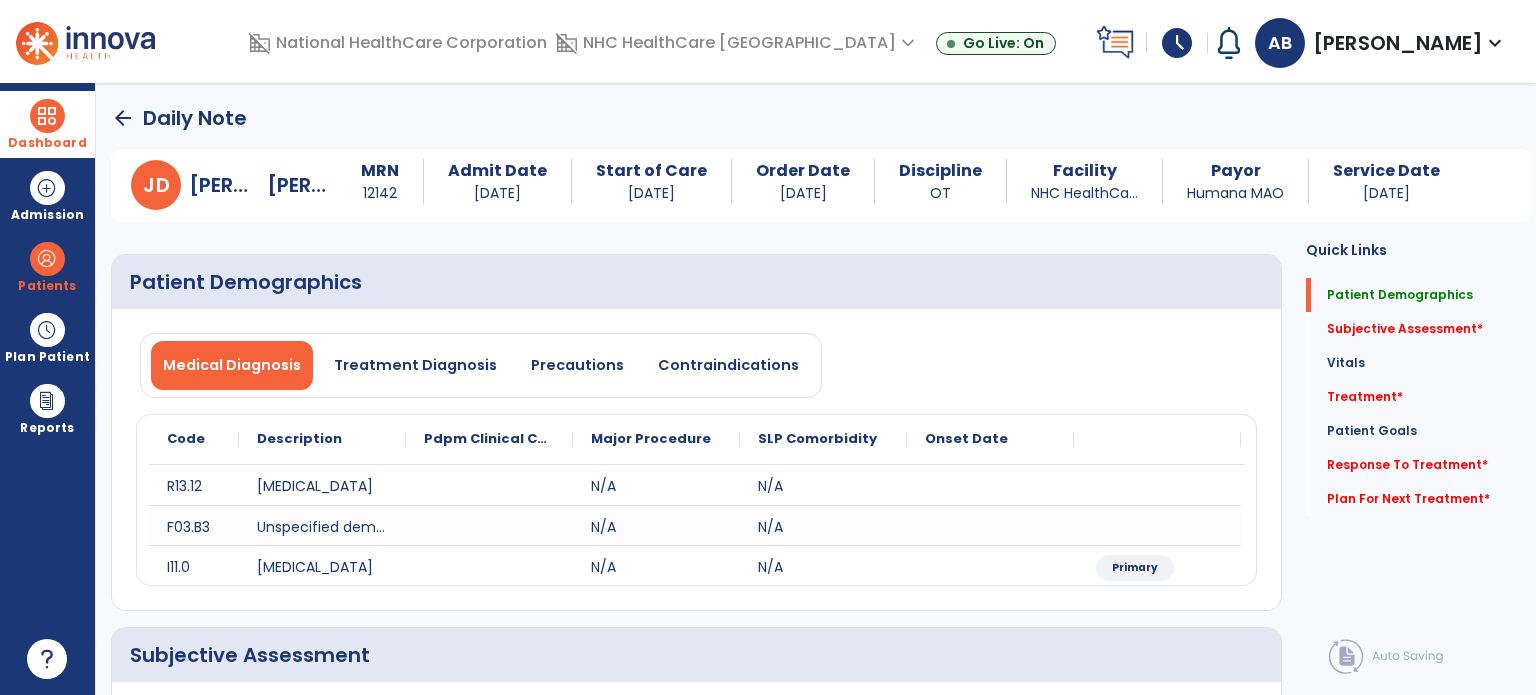 scroll, scrollTop: 300, scrollLeft: 0, axis: vertical 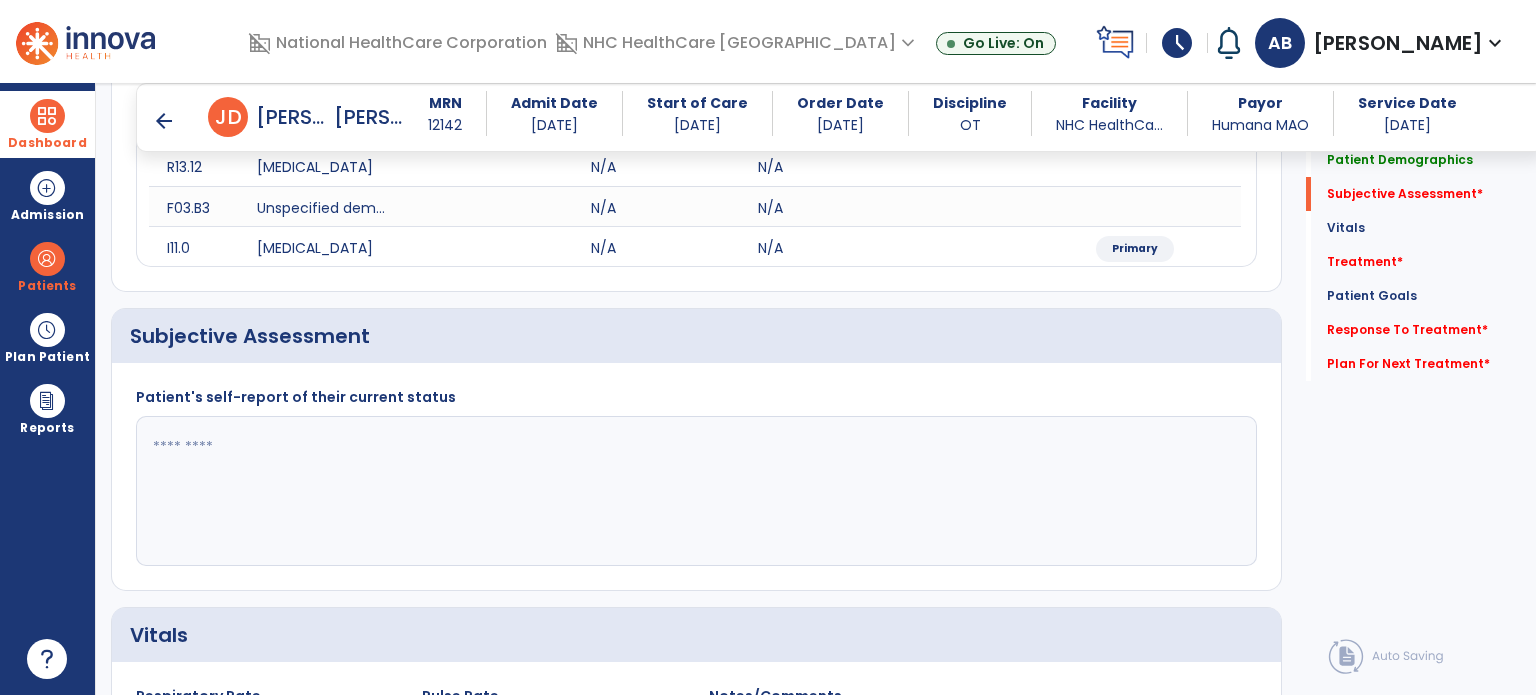 click 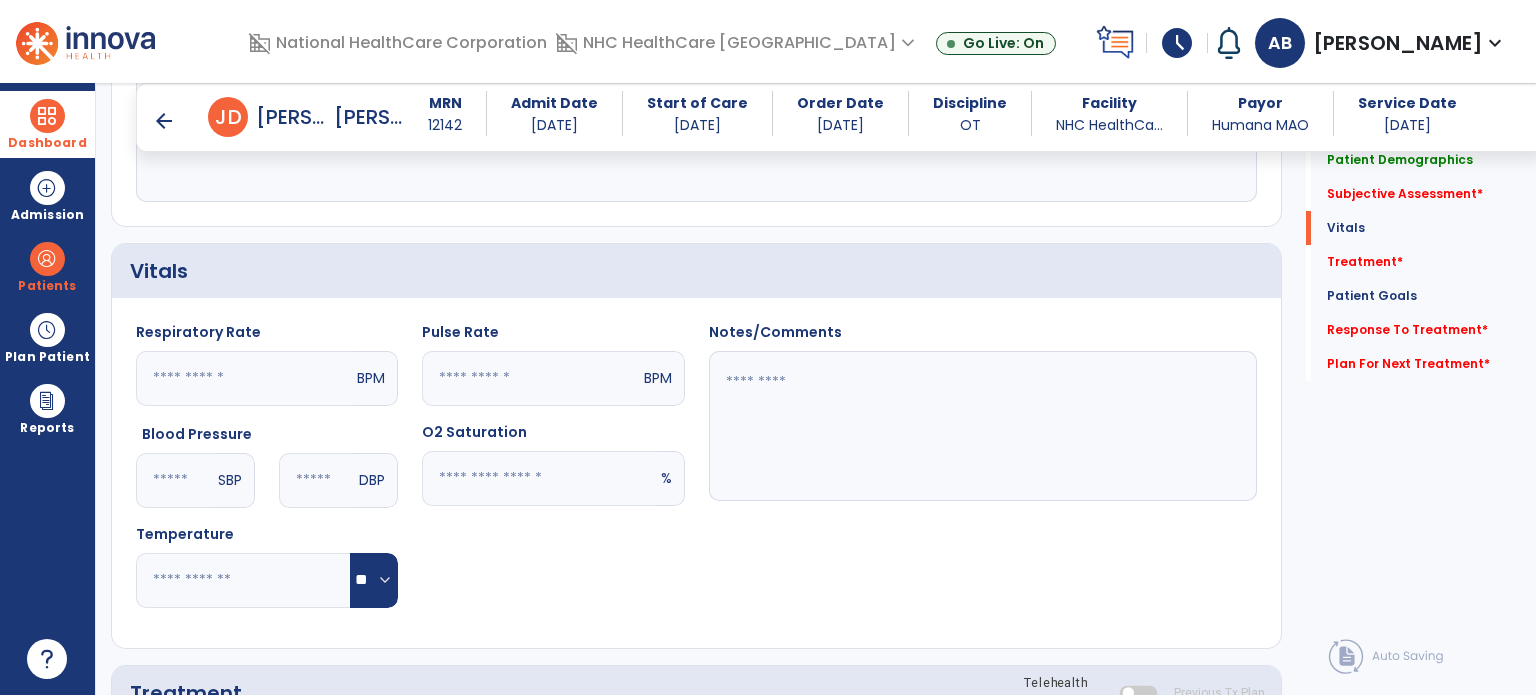 scroll, scrollTop: 700, scrollLeft: 0, axis: vertical 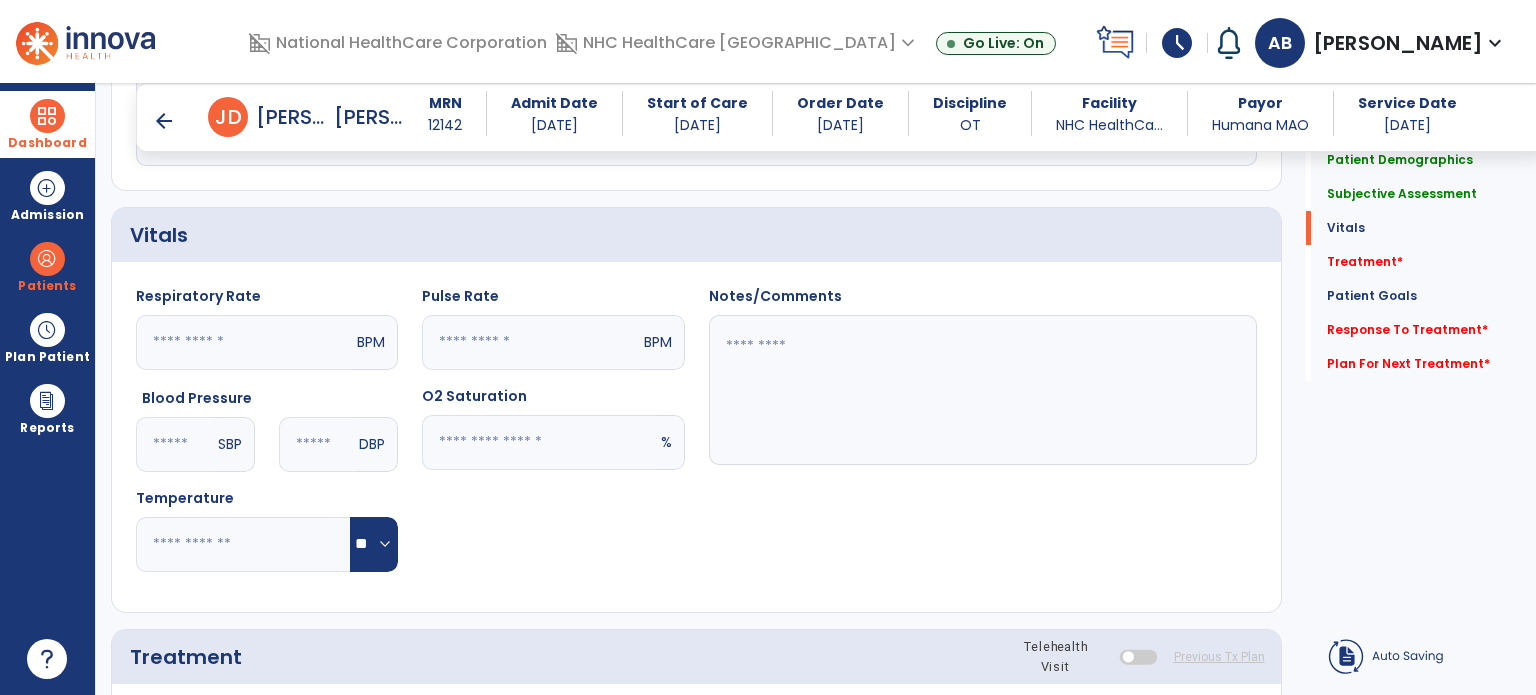 type on "**********" 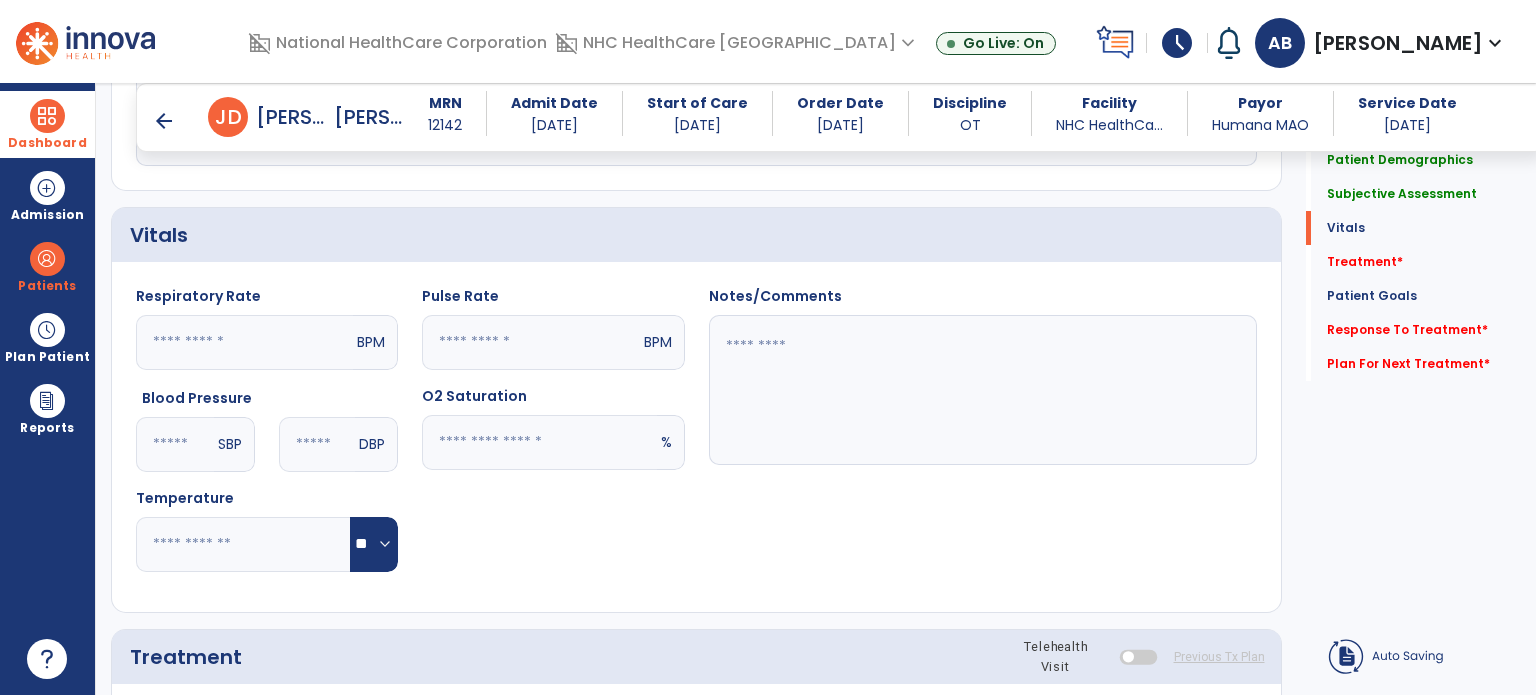 click 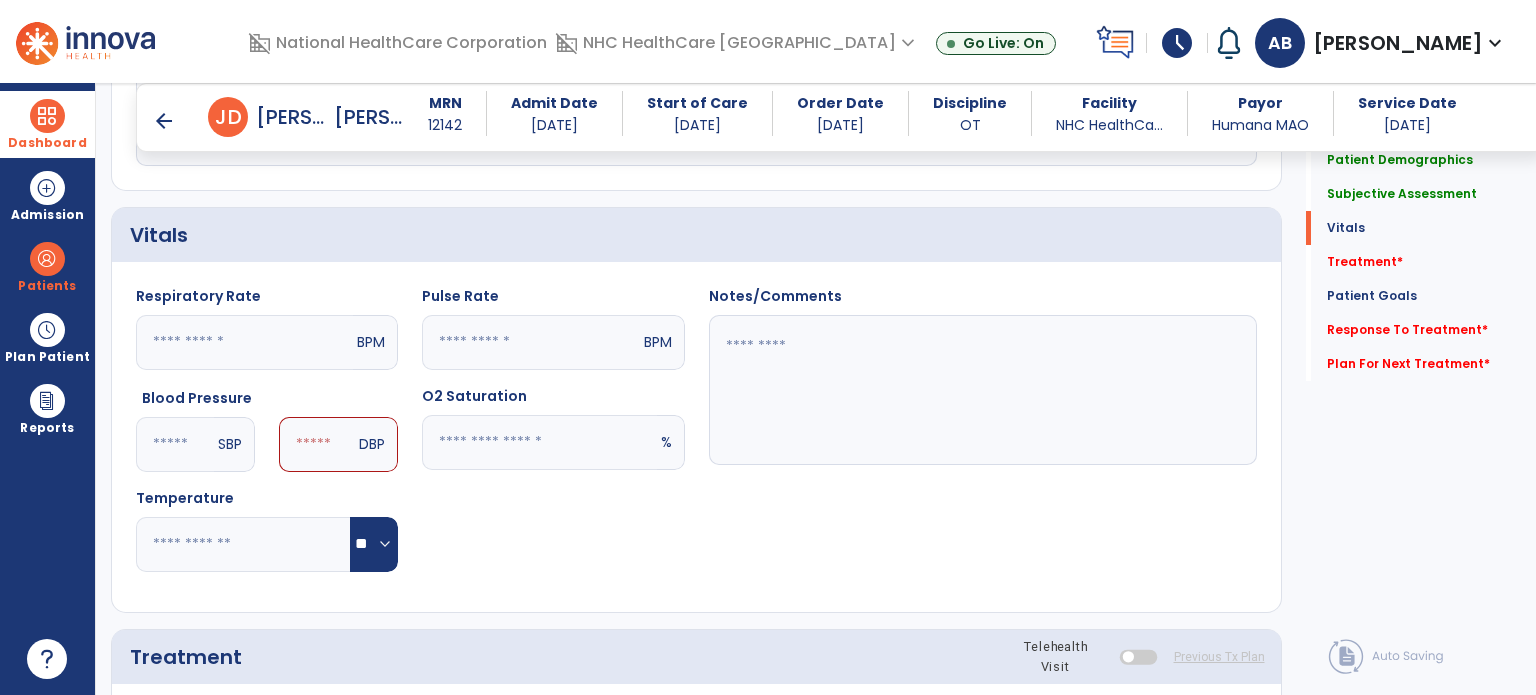 type on "**" 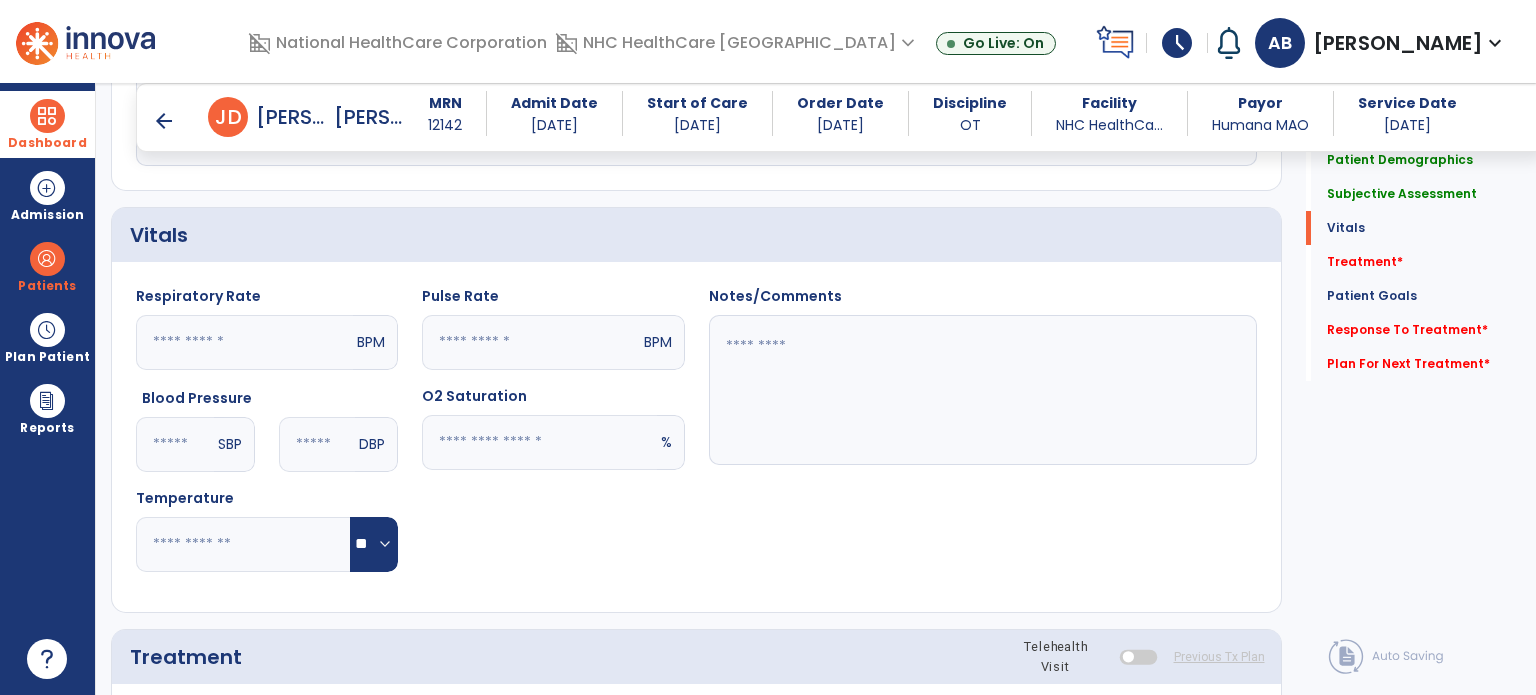 type on "**" 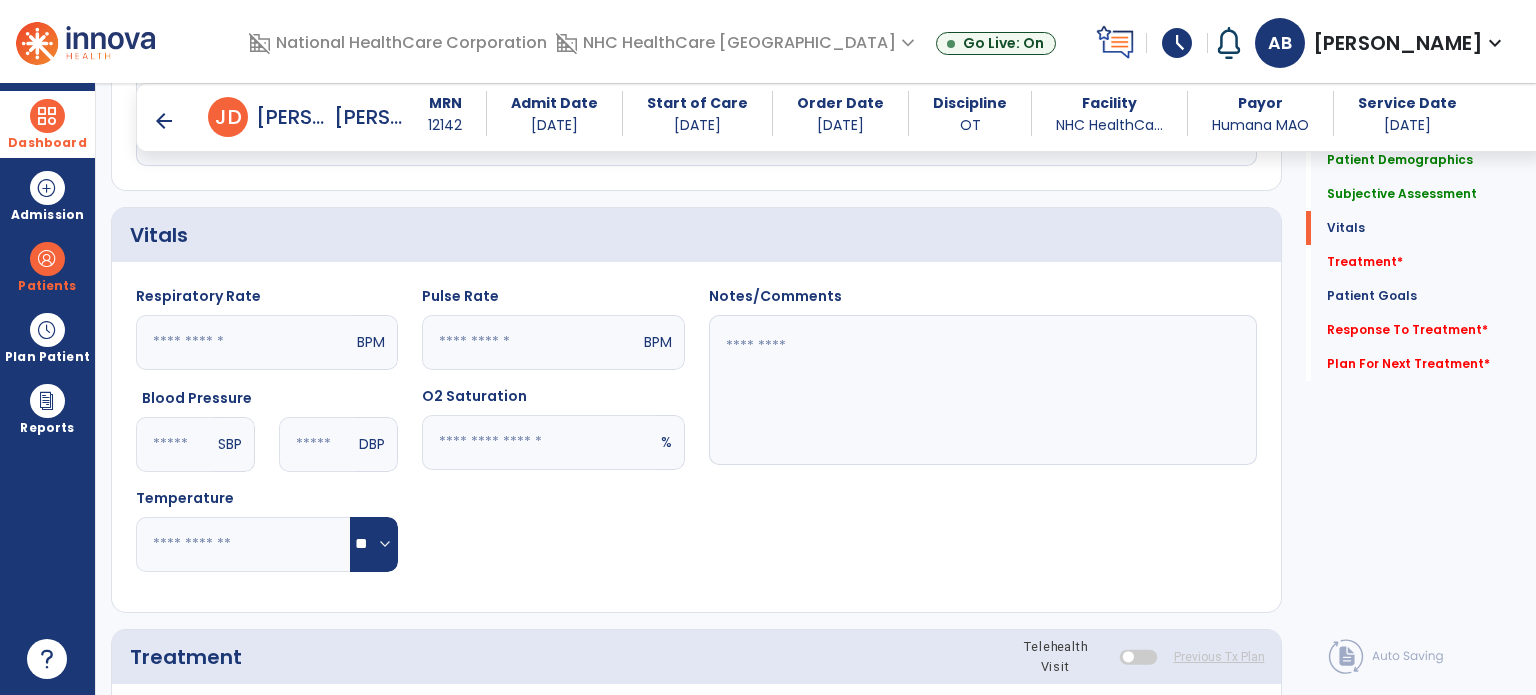 click 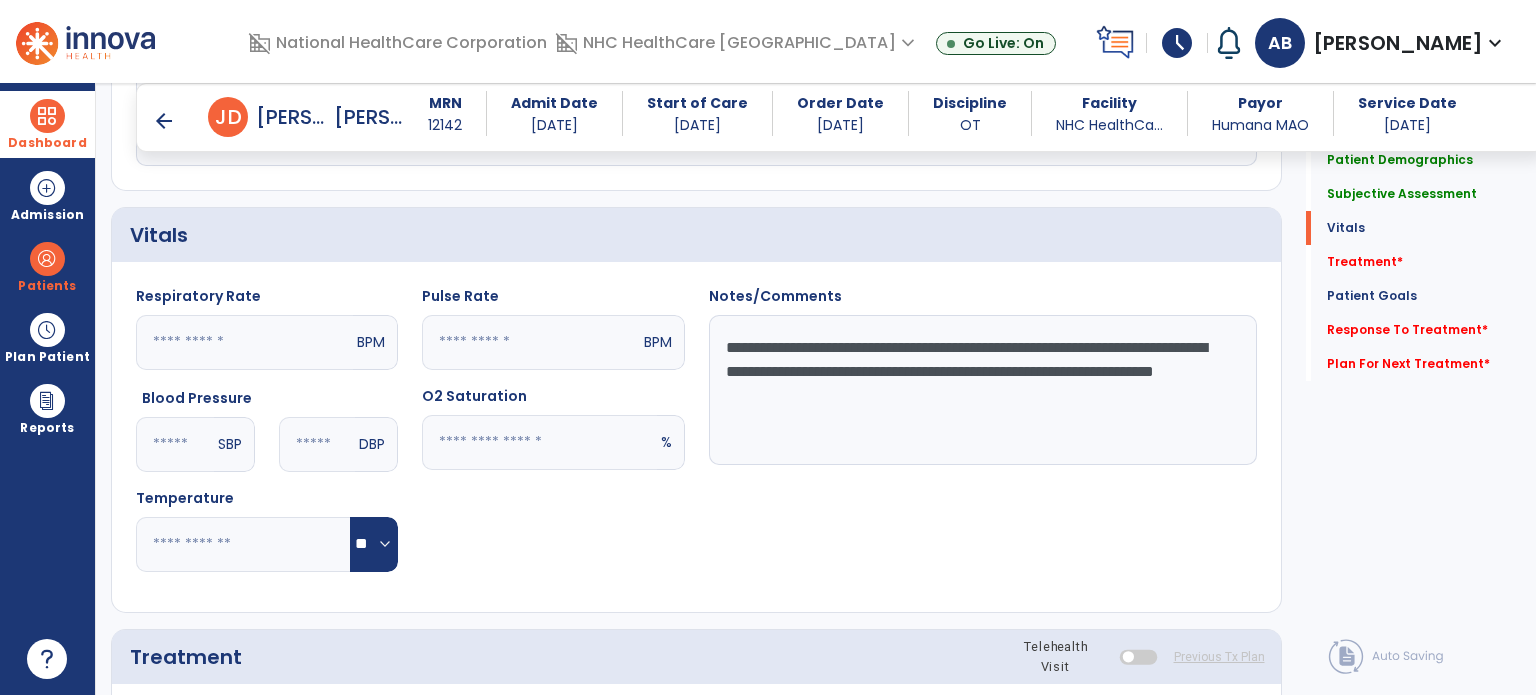 scroll, scrollTop: 1100, scrollLeft: 0, axis: vertical 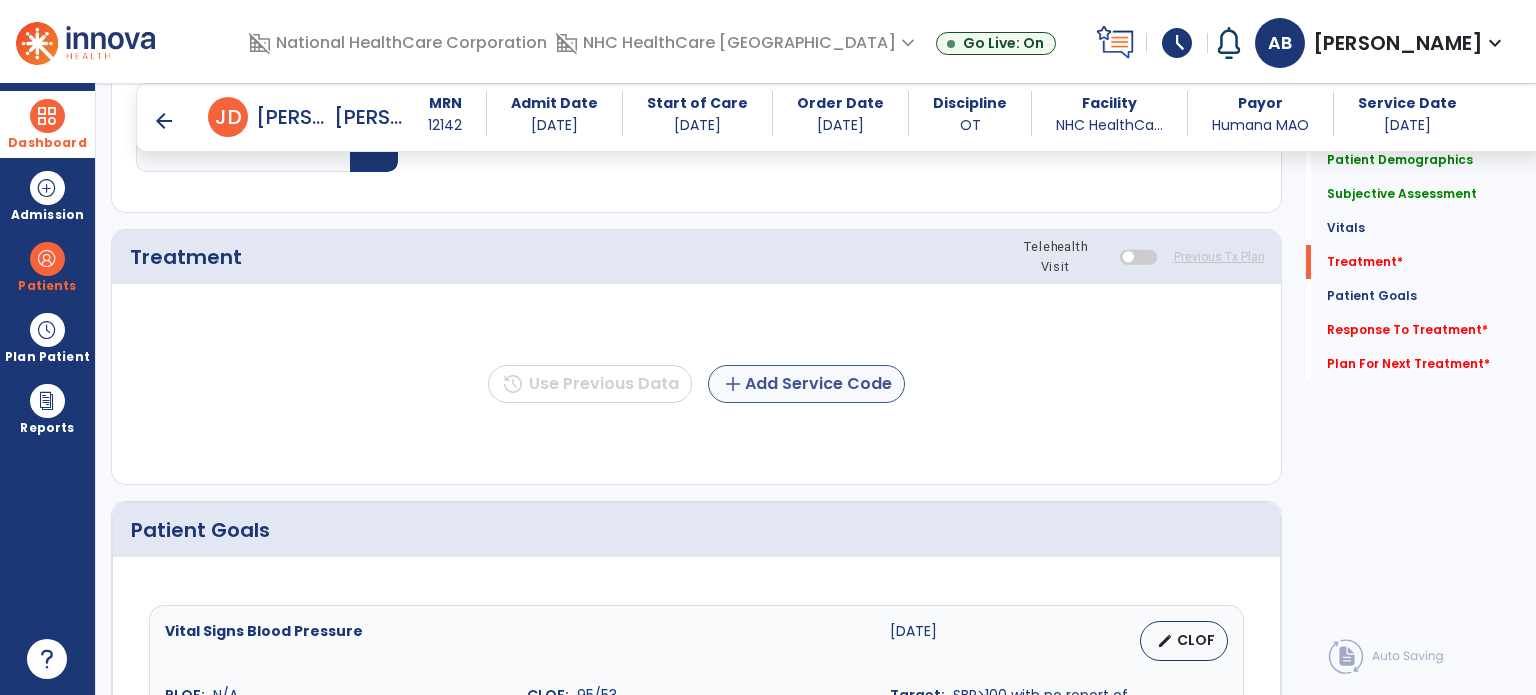 type on "**********" 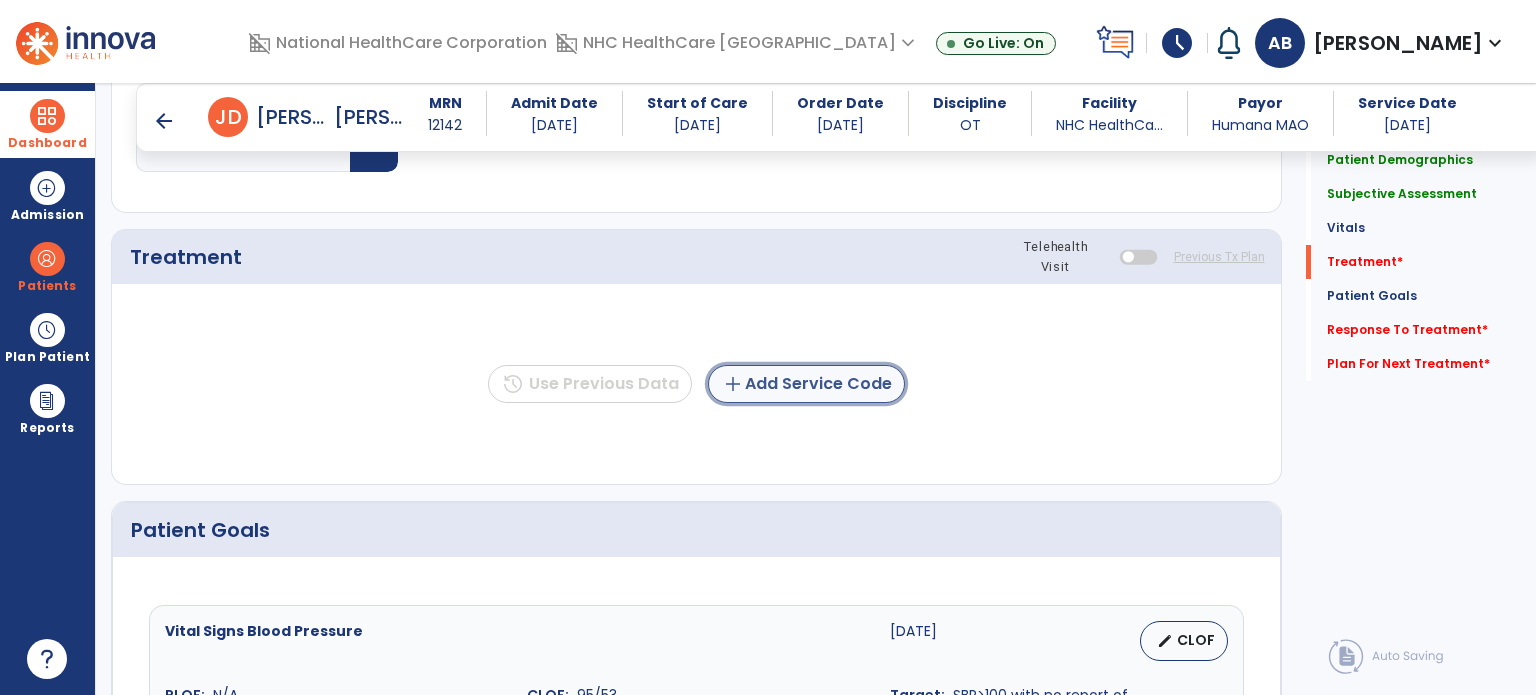 click on "add  Add Service Code" 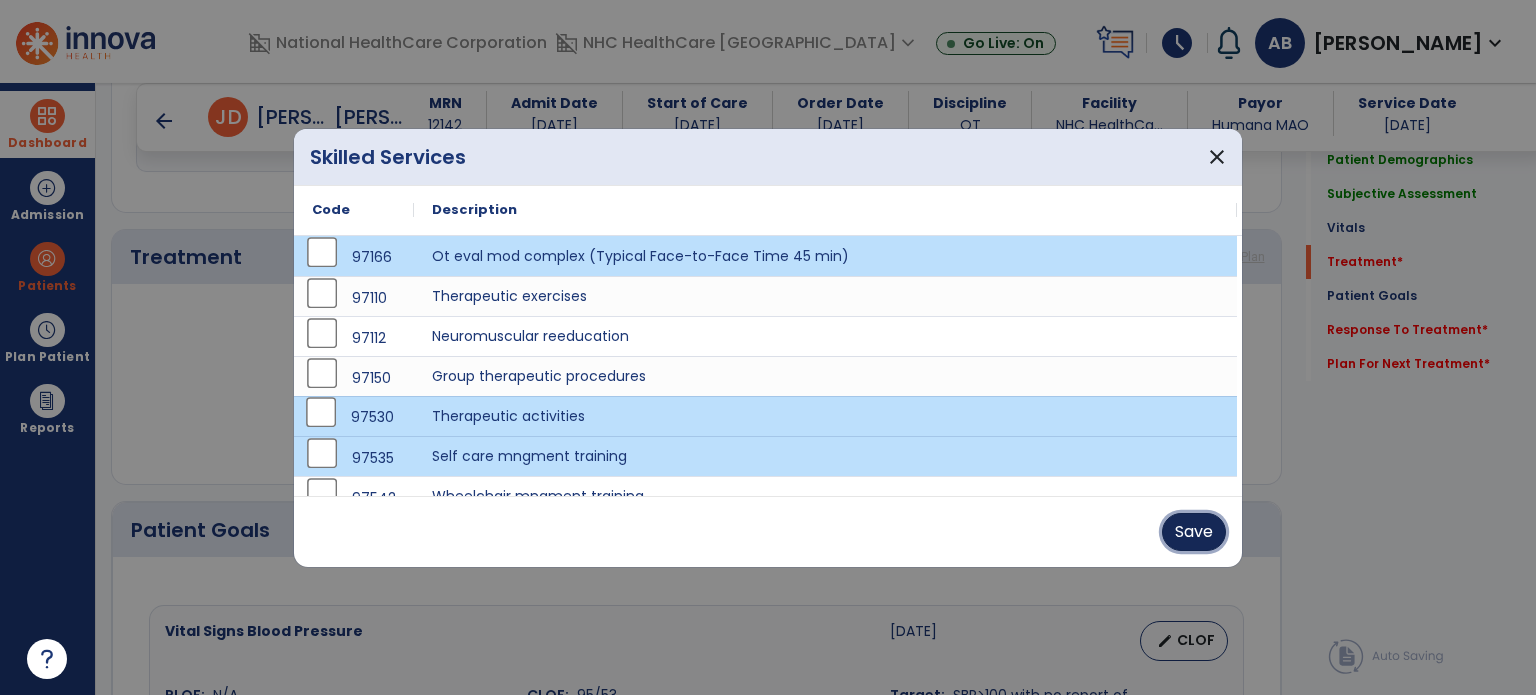 click on "Save" at bounding box center [1194, 532] 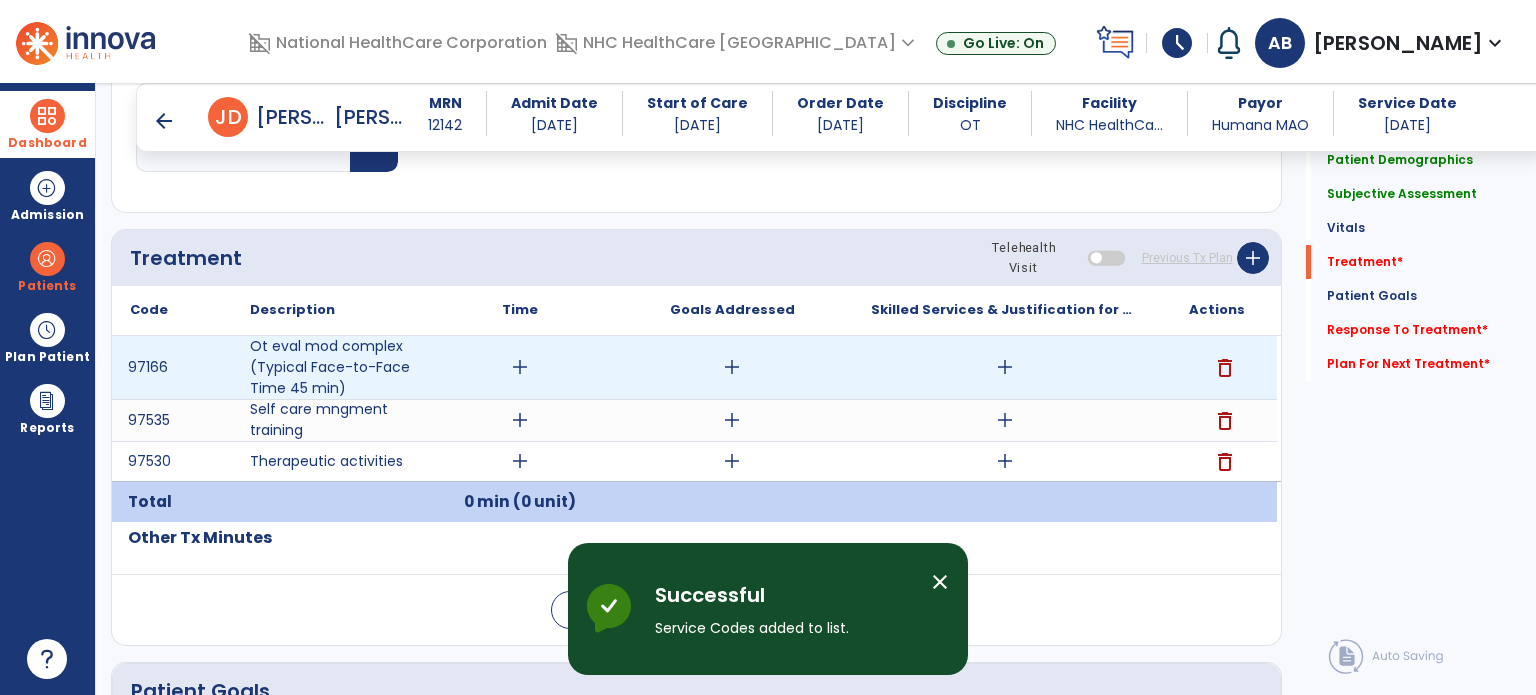 click on "add" at bounding box center (520, 367) 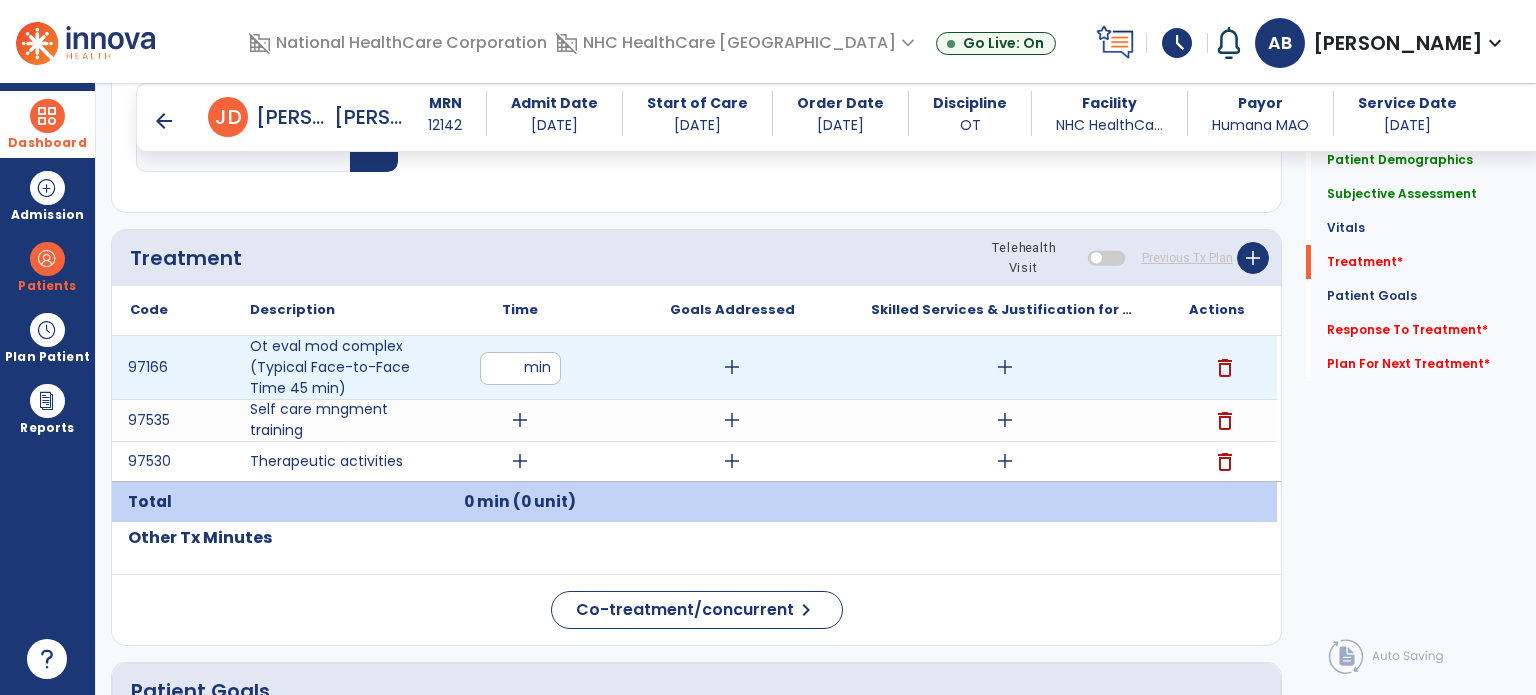 type on "**" 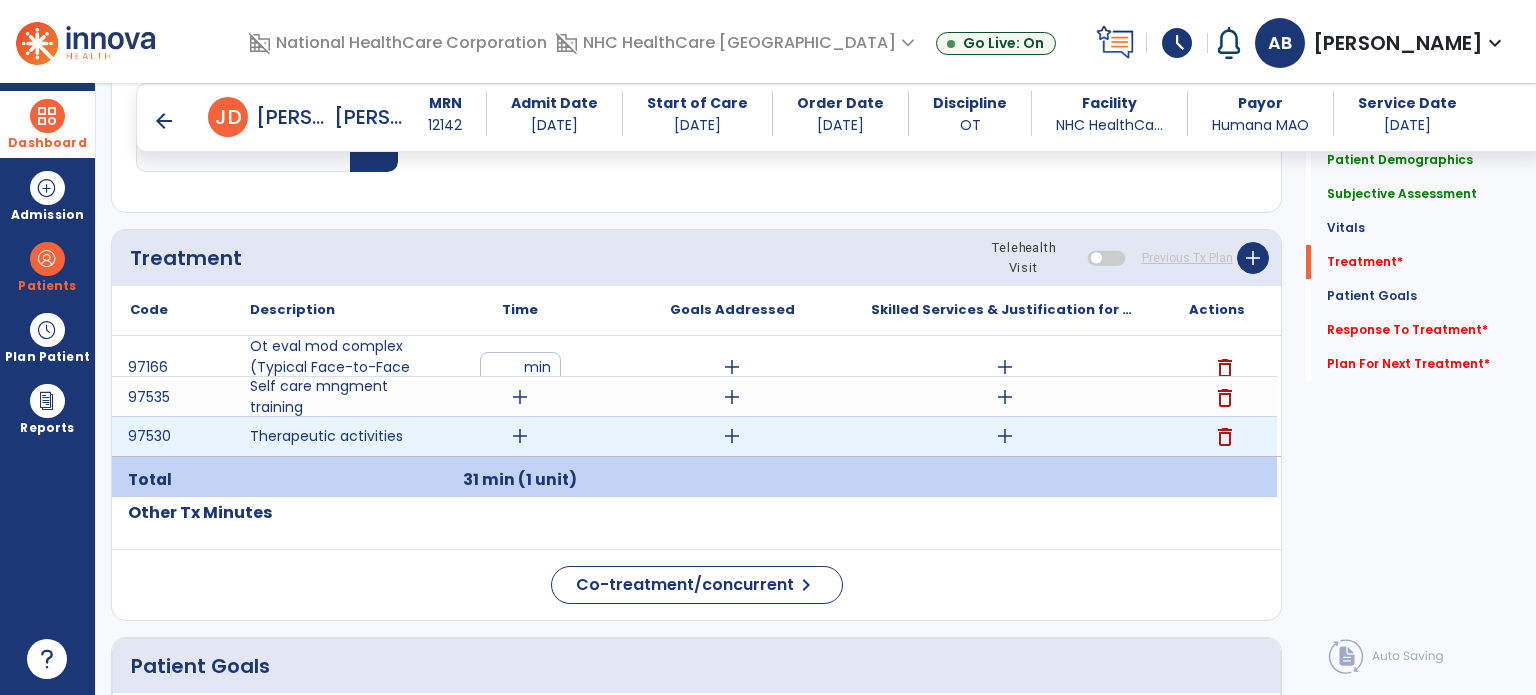 click on "add" at bounding box center [520, 436] 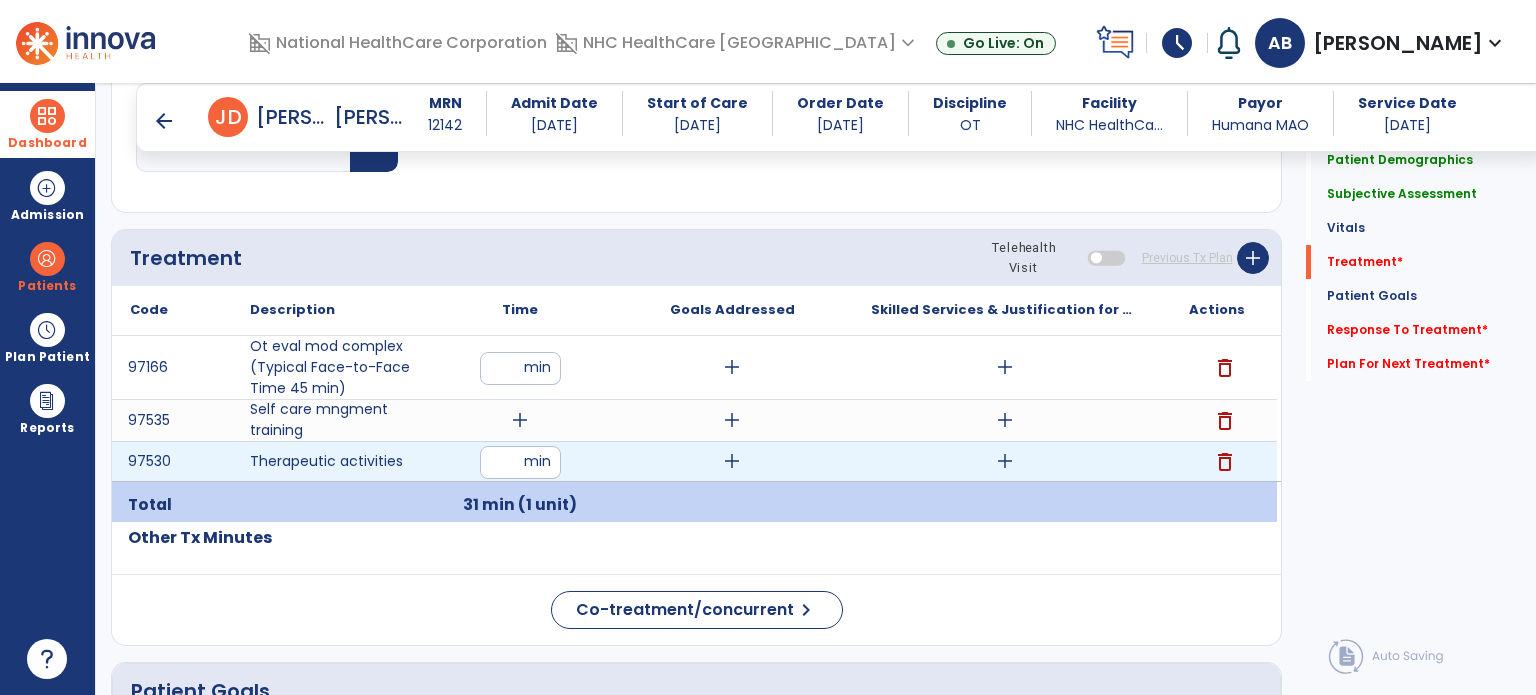type on "**" 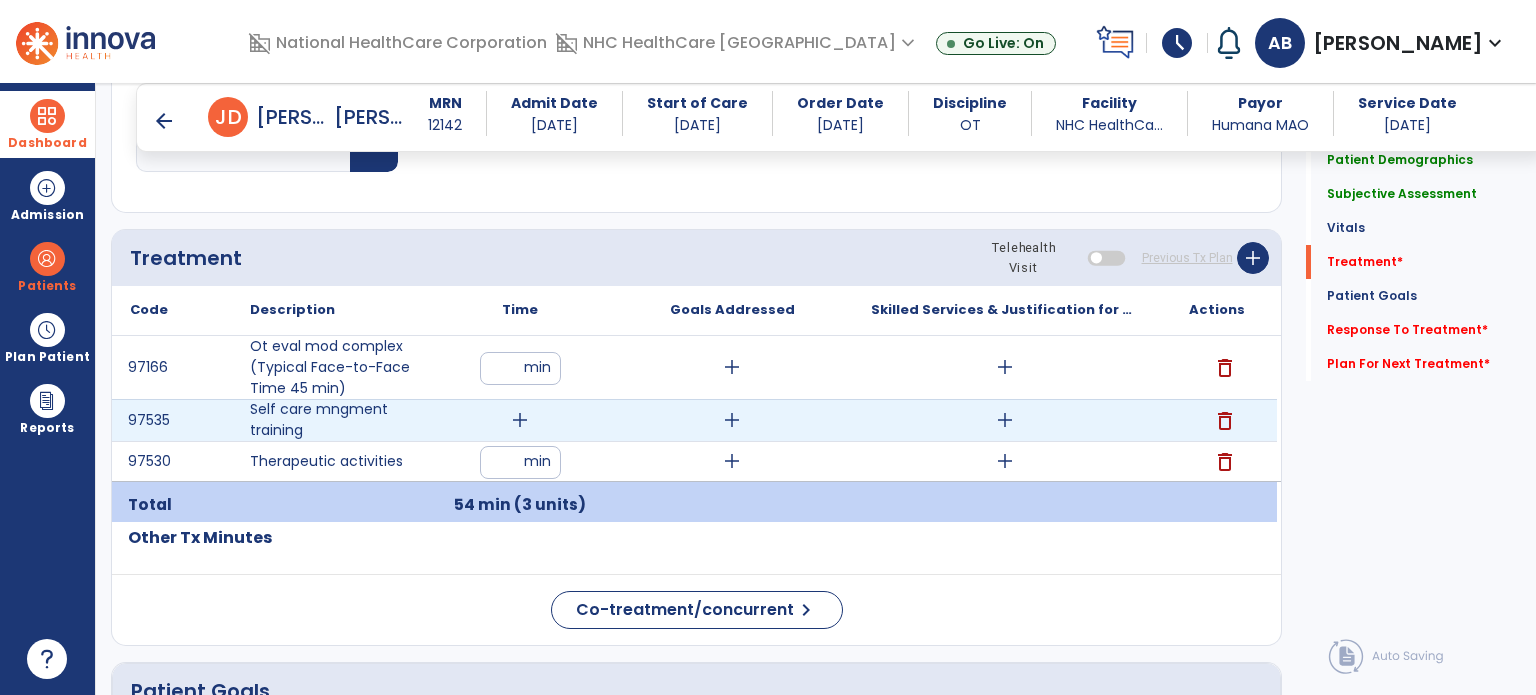 click on "add" at bounding box center [520, 420] 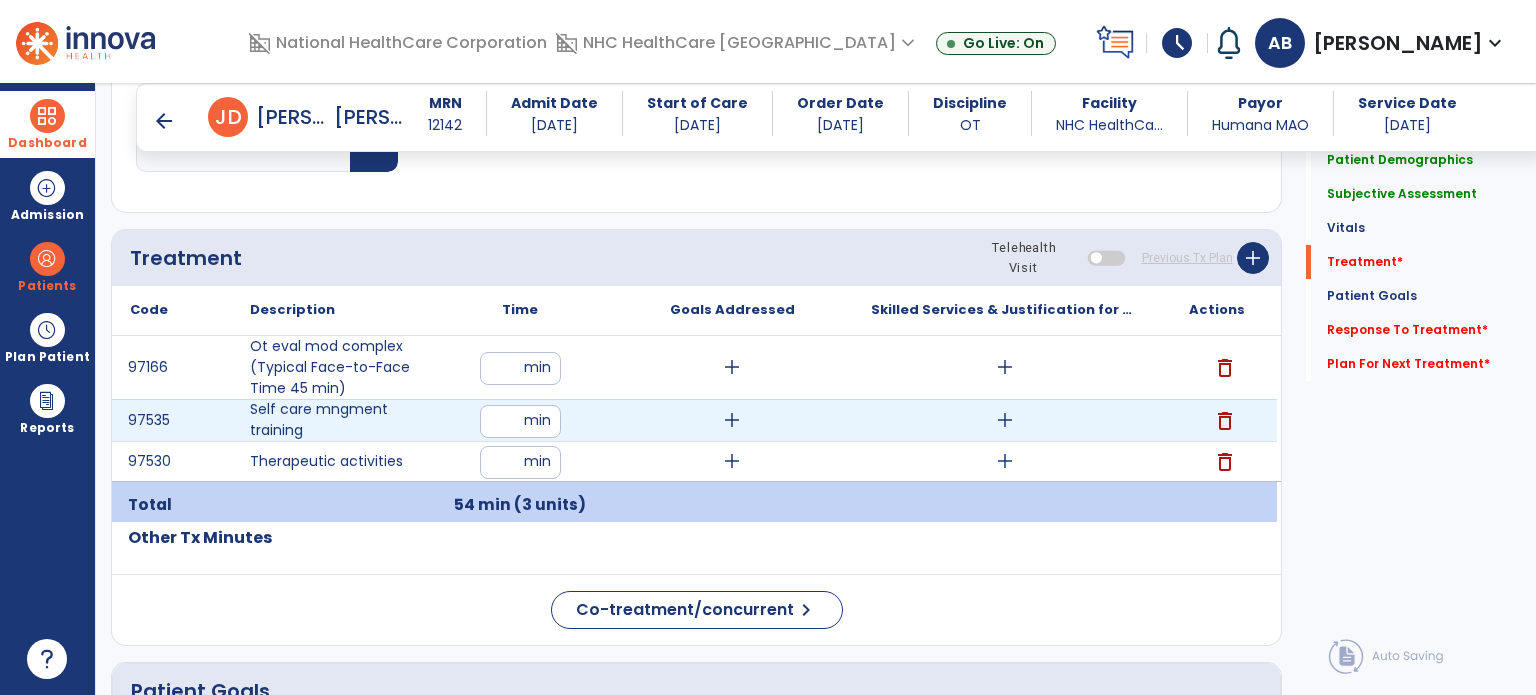 type on "**" 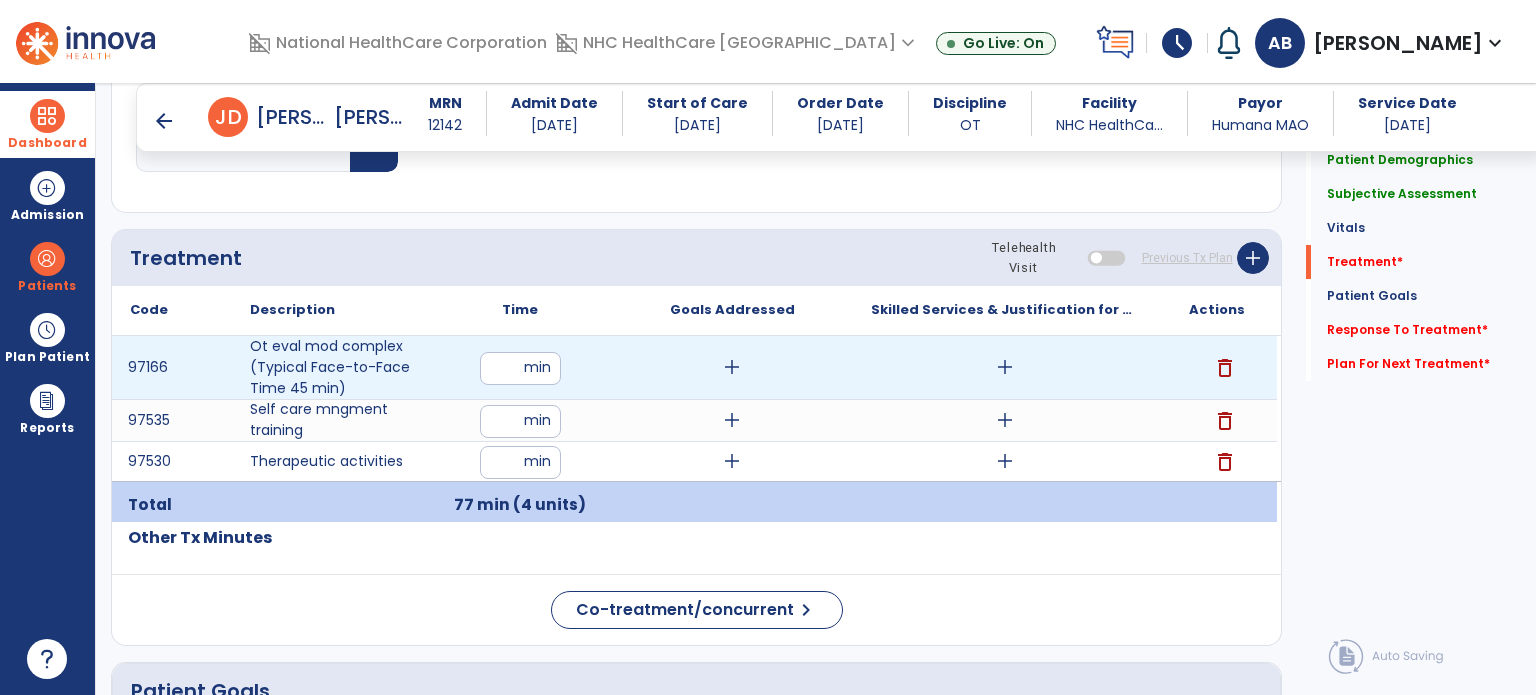 click on "add" at bounding box center [732, 367] 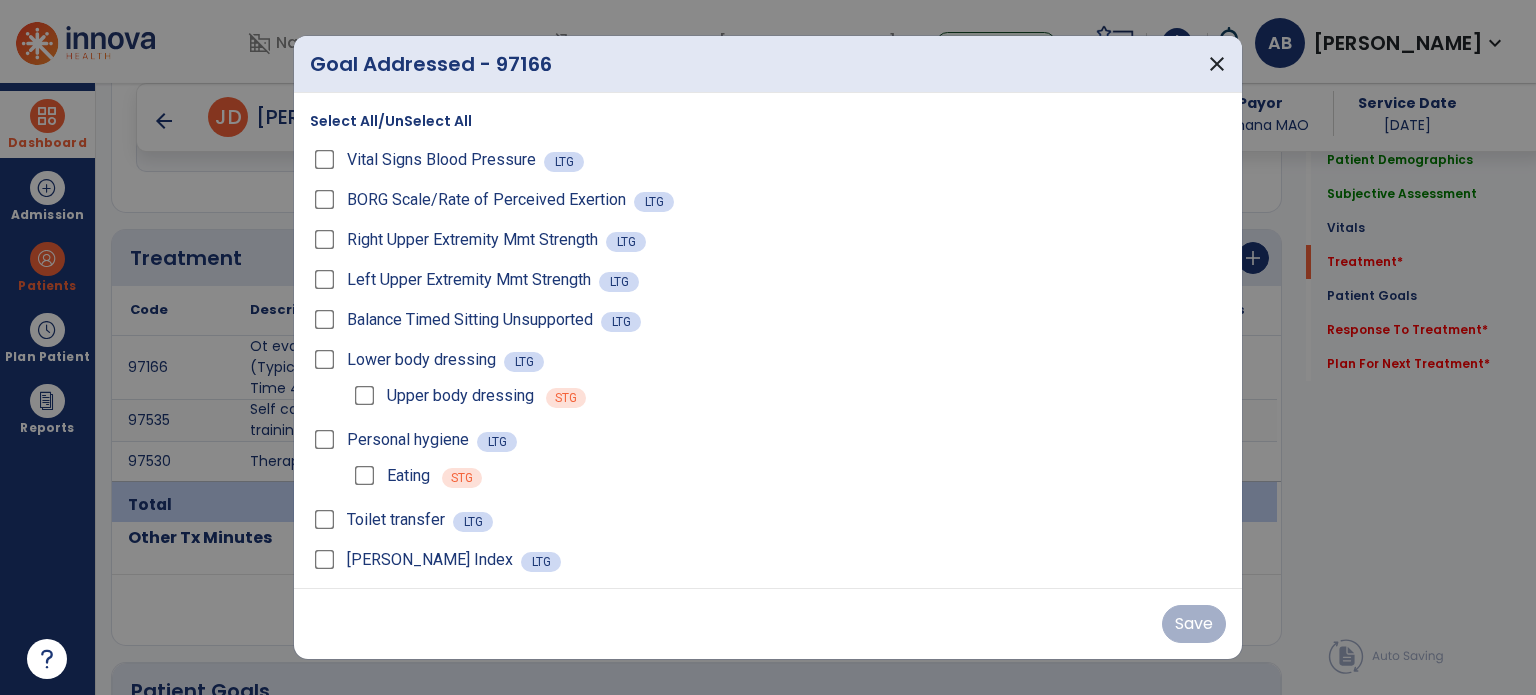 click on "Select All/UnSelect All" at bounding box center (391, 121) 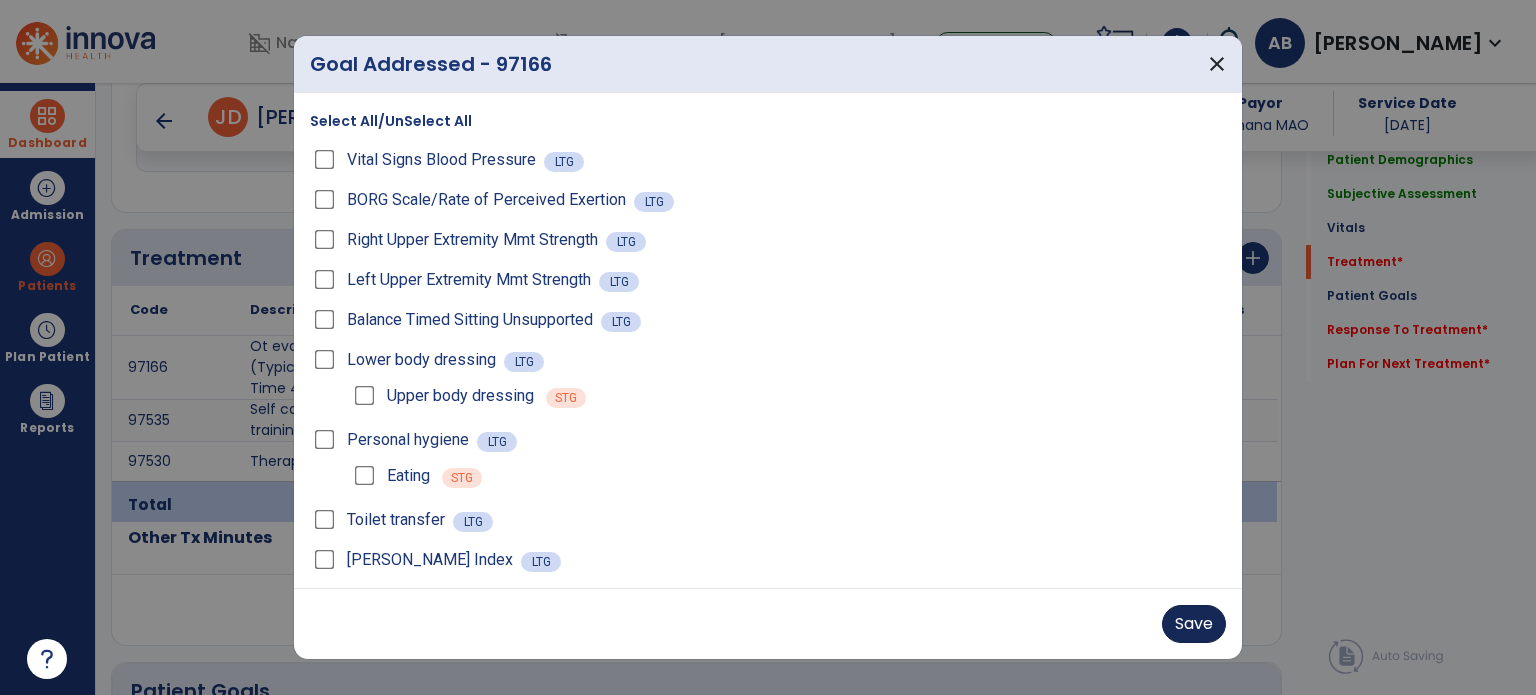 click on "Save" at bounding box center (768, 624) 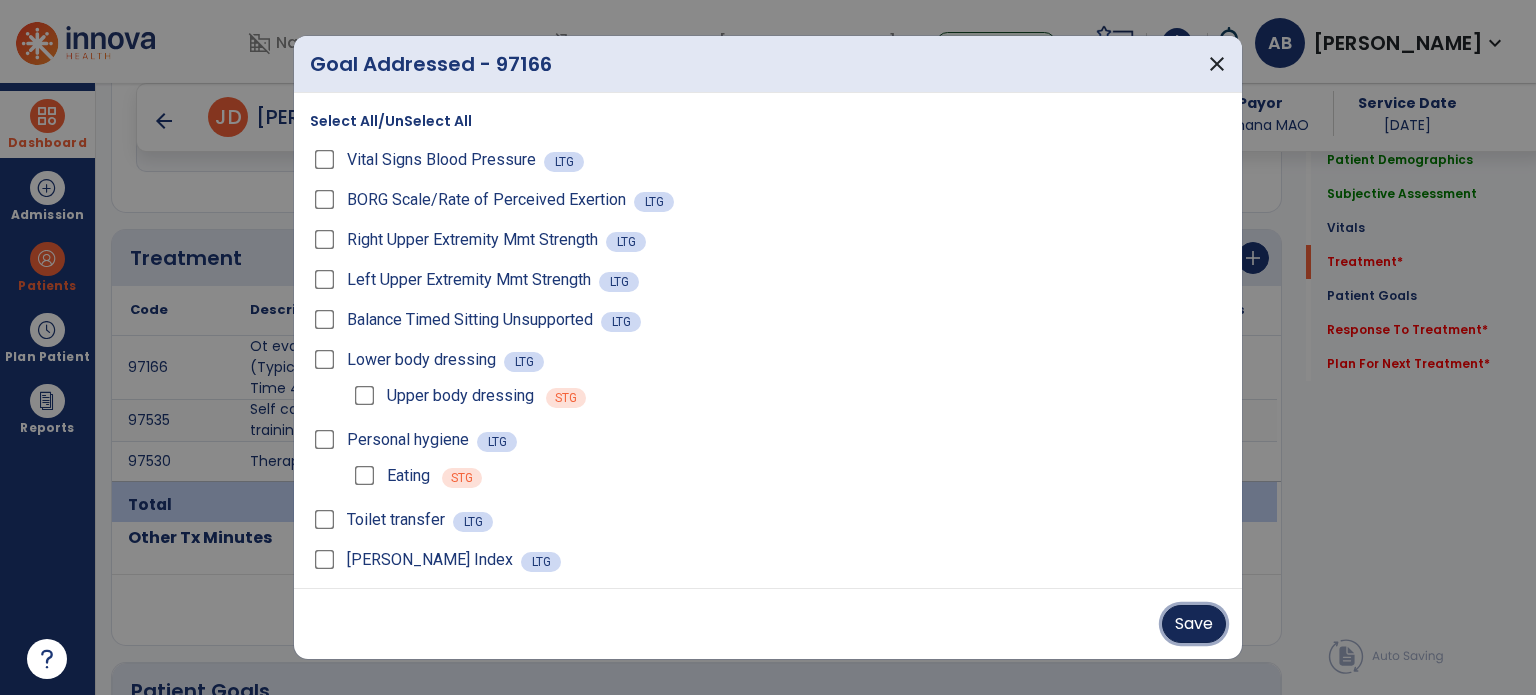 click on "Save" at bounding box center [1194, 624] 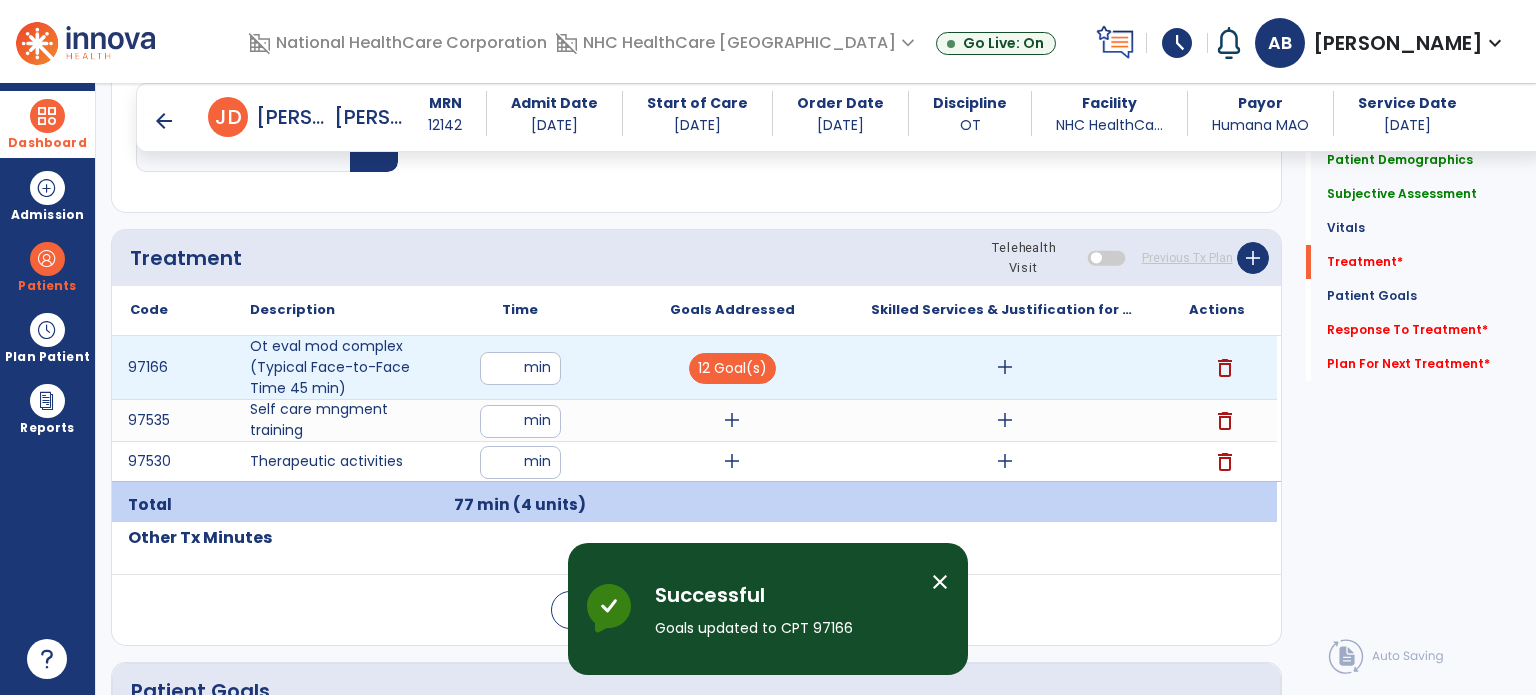 click on "add" at bounding box center [1004, 367] 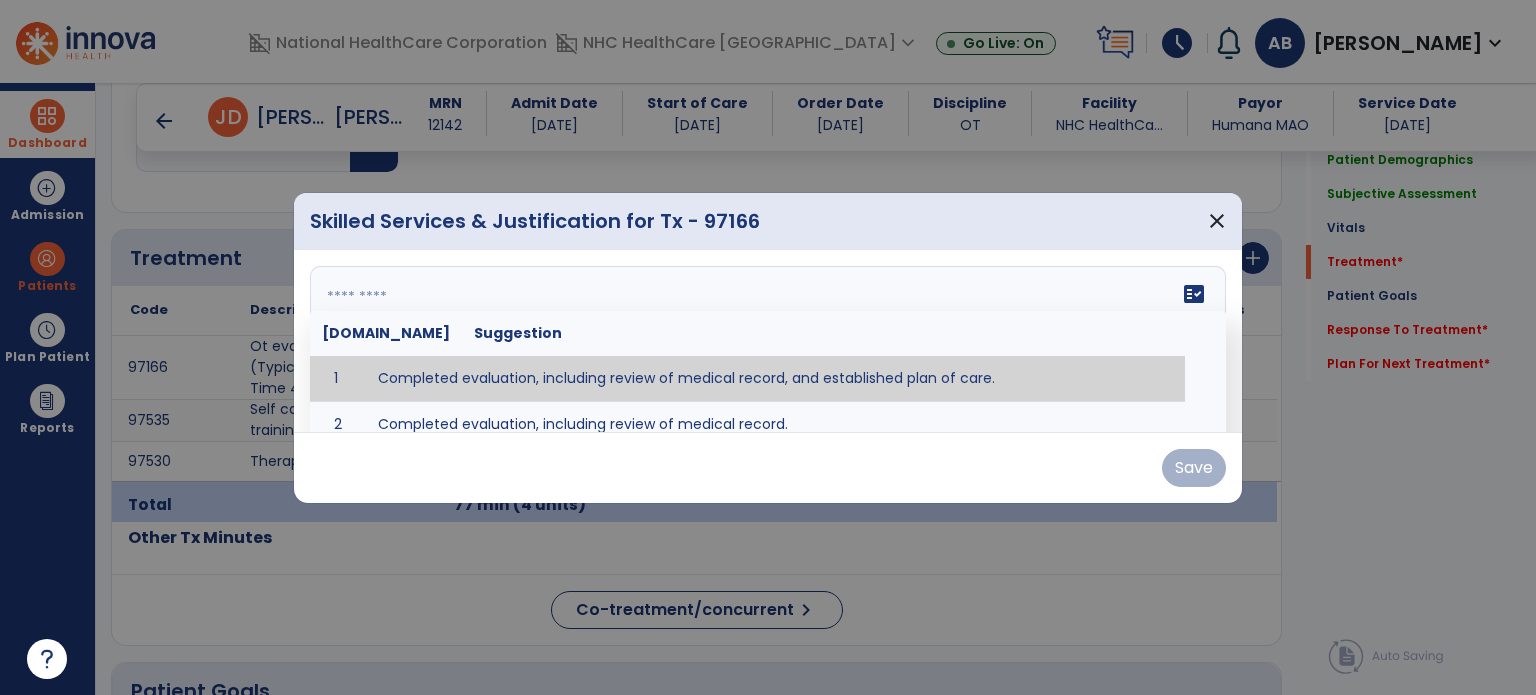 click at bounding box center [768, 341] 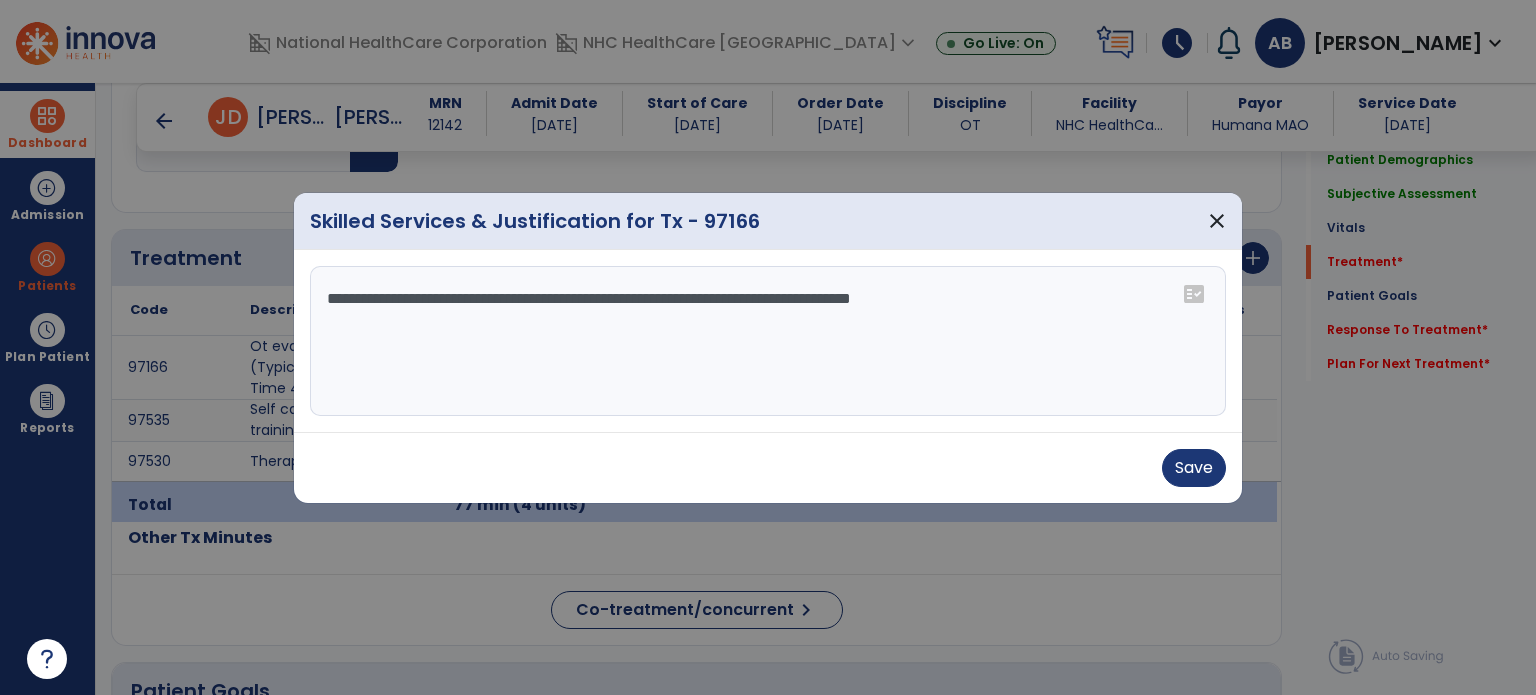 type on "**********" 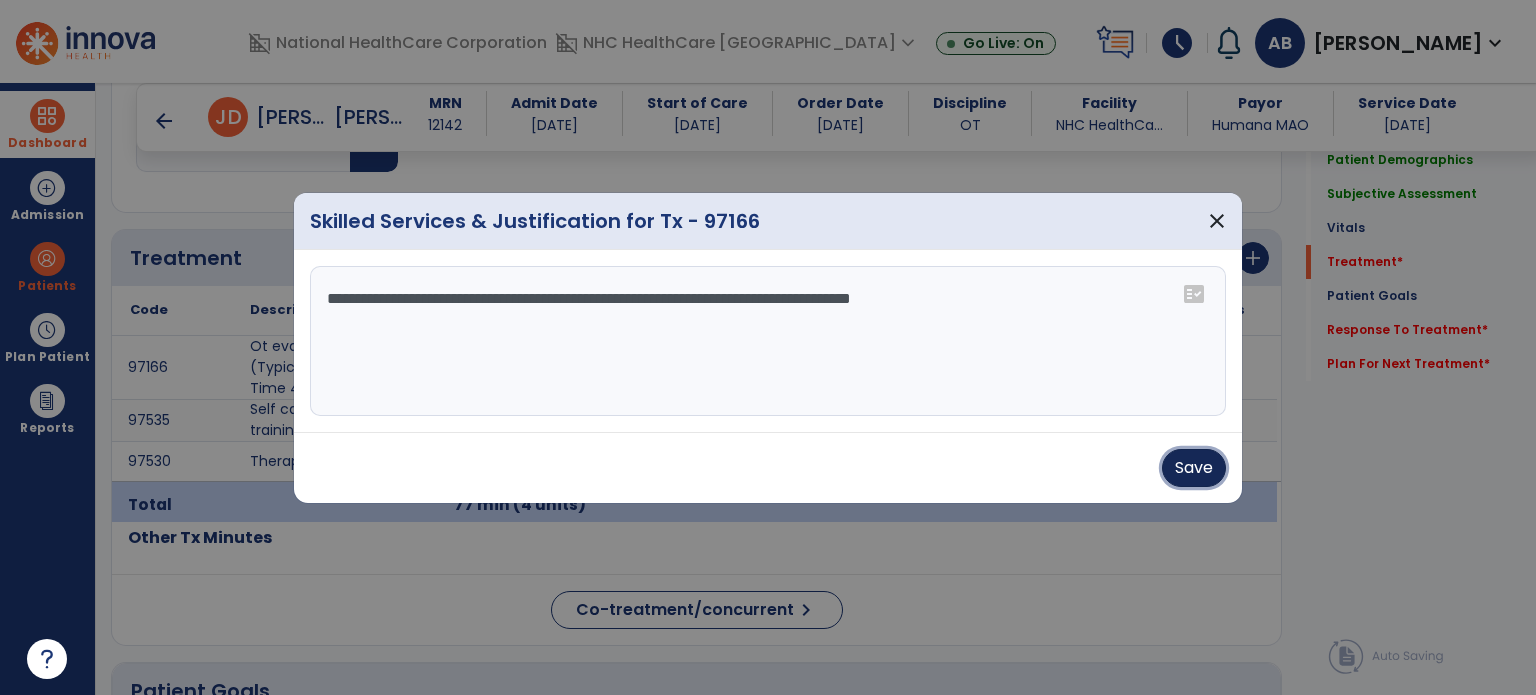 click on "Save" at bounding box center [1194, 468] 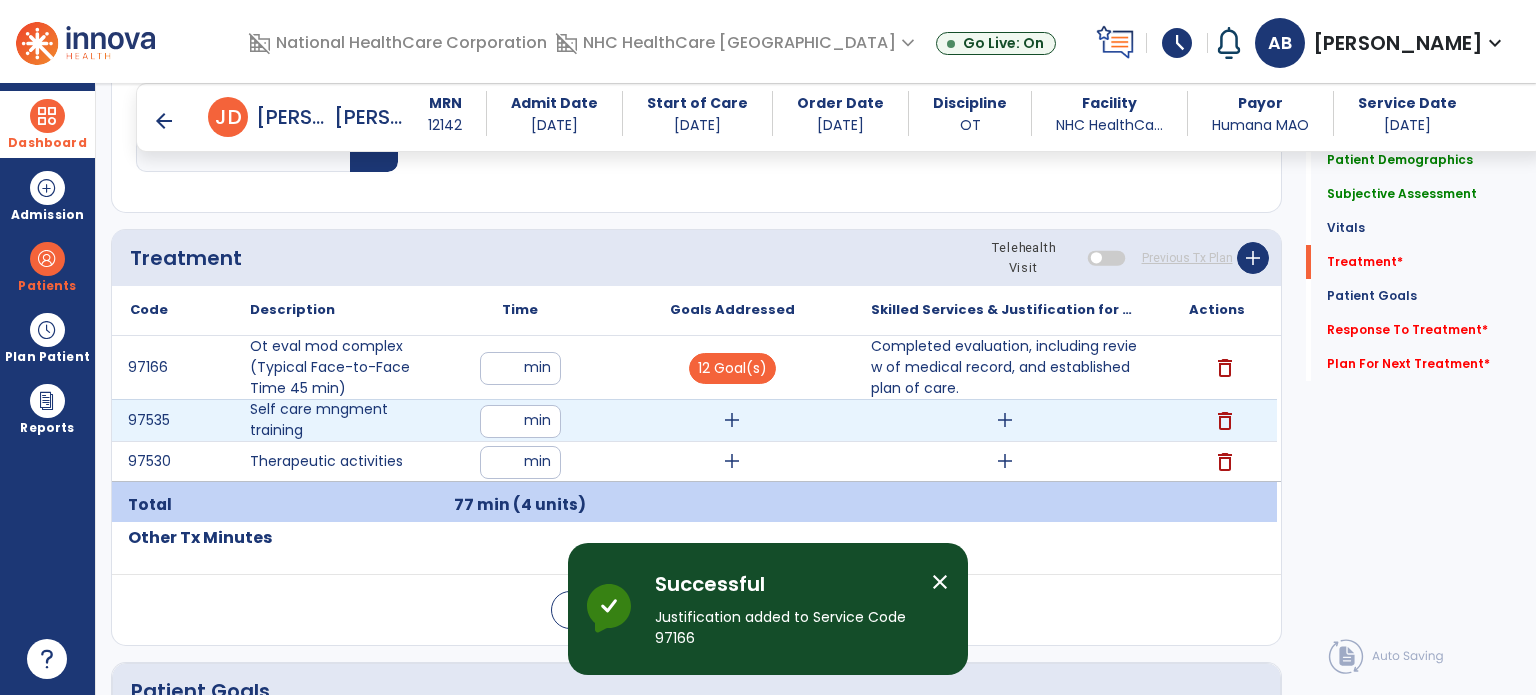 click on "add" at bounding box center (732, 420) 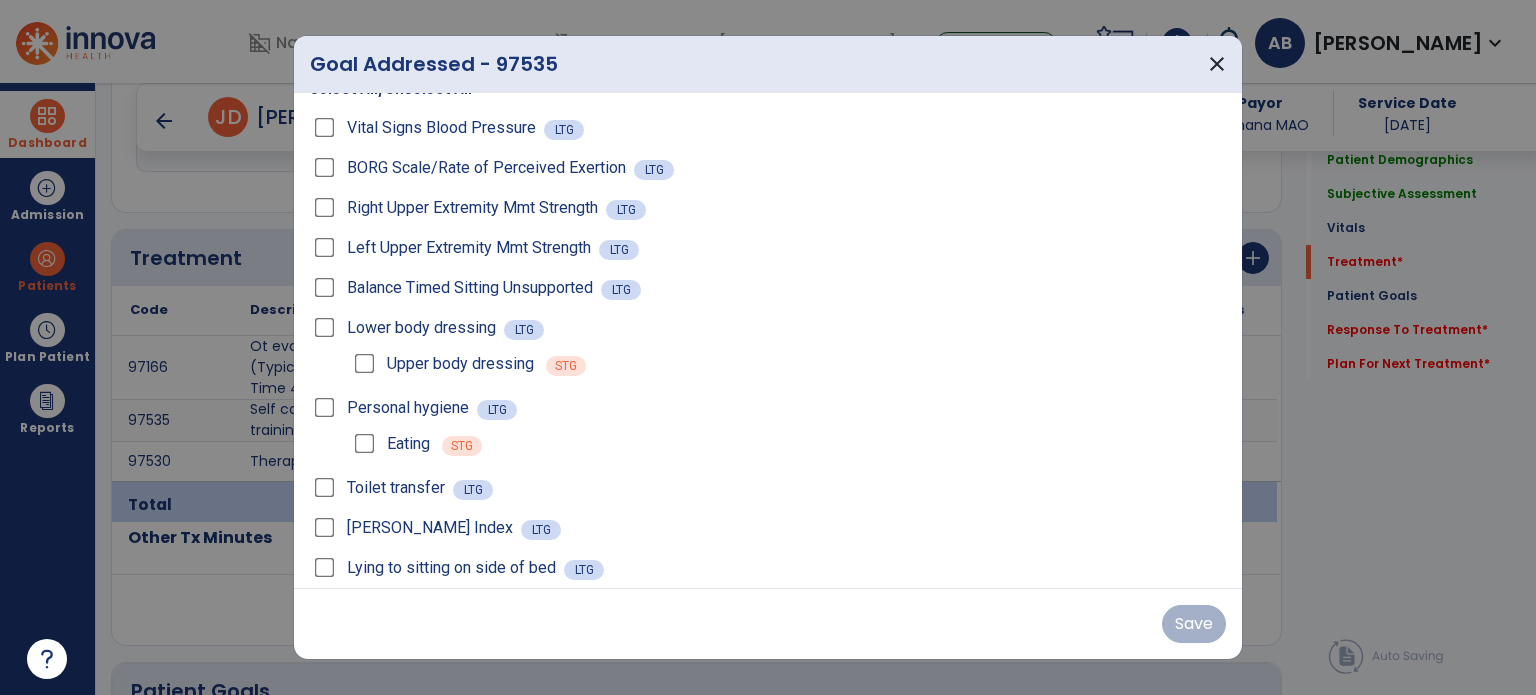 scroll, scrollTop: 47, scrollLeft: 0, axis: vertical 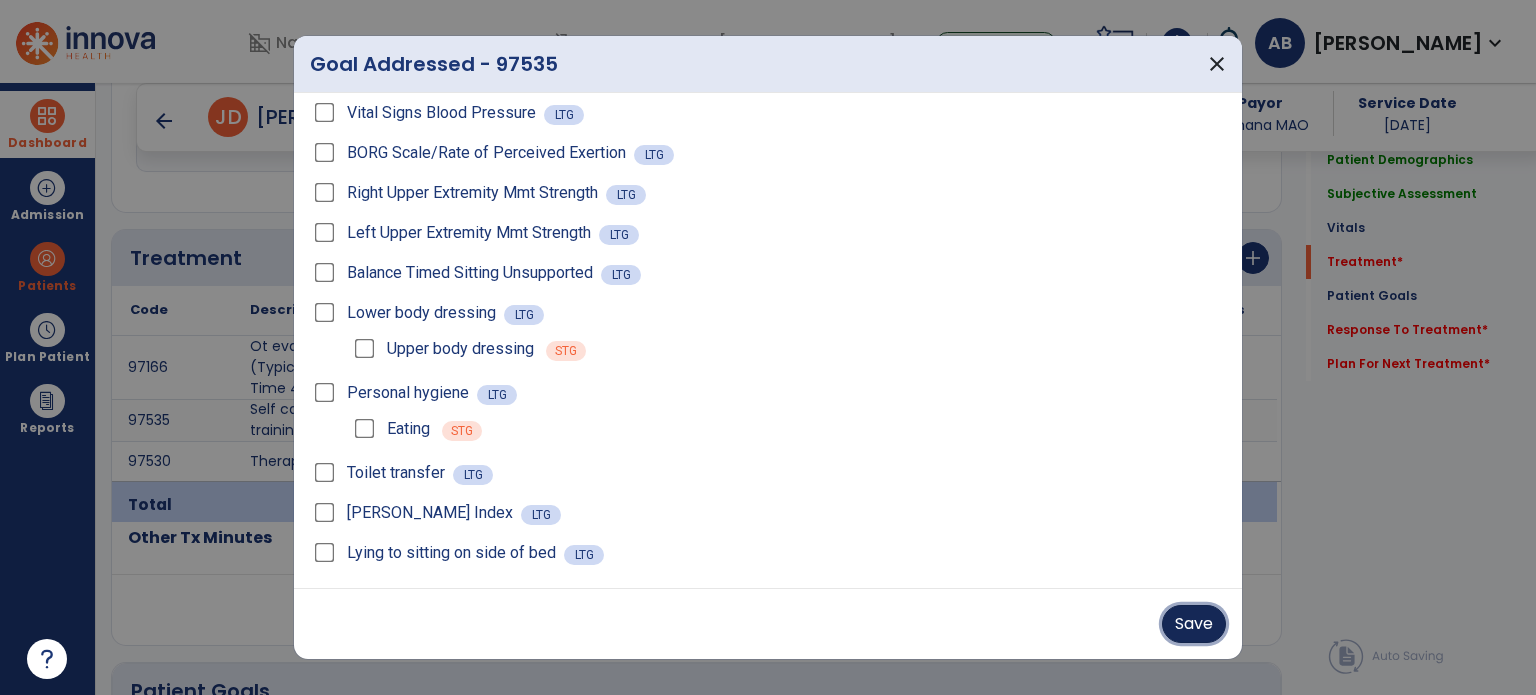 click on "Save" at bounding box center (1194, 624) 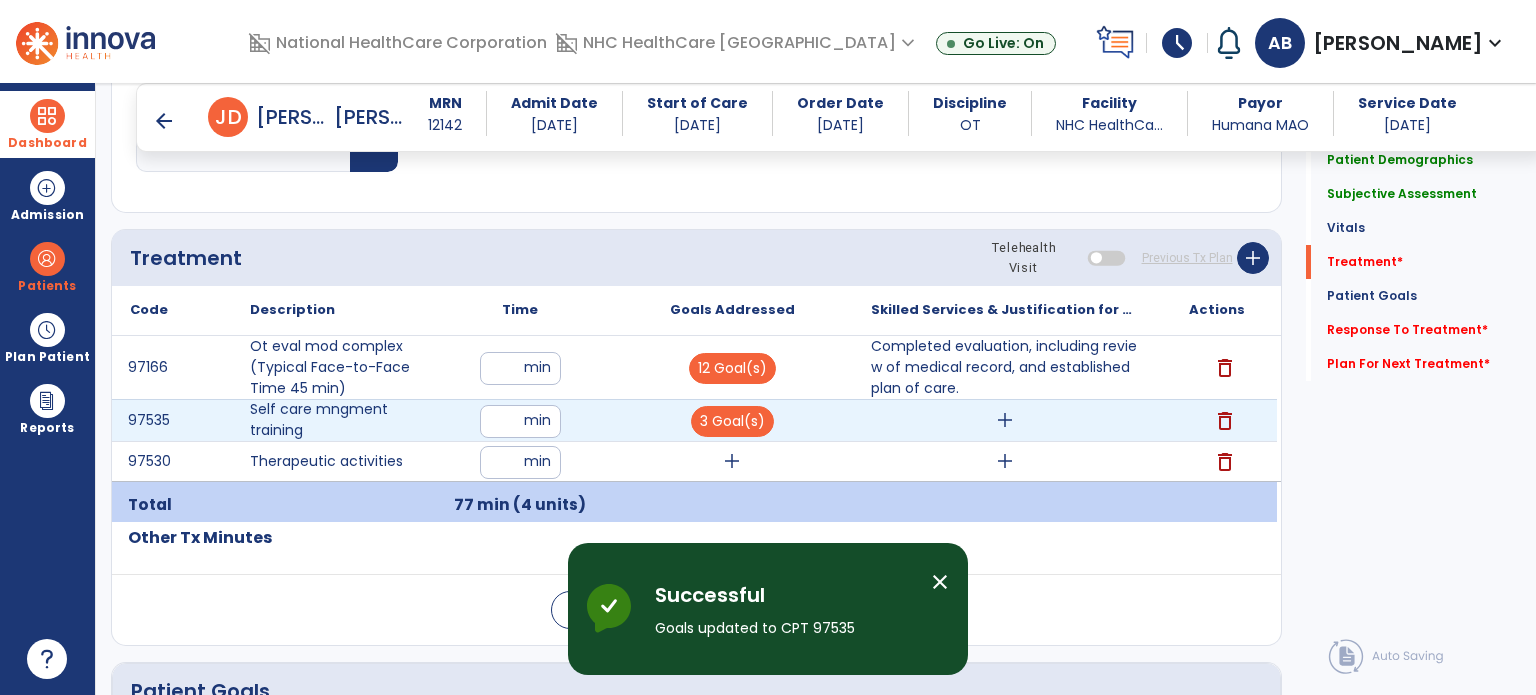 click on "add" at bounding box center (1005, 420) 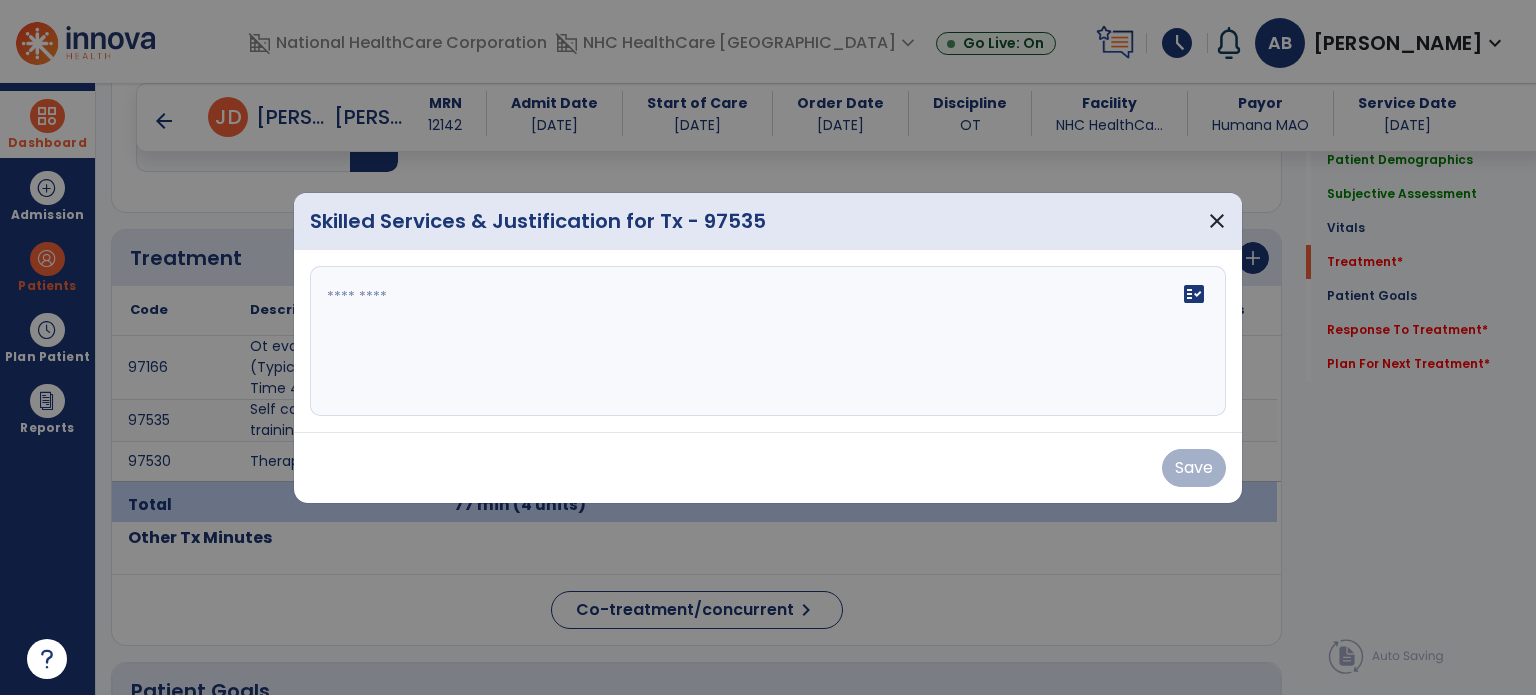 click on "fact_check" at bounding box center [768, 341] 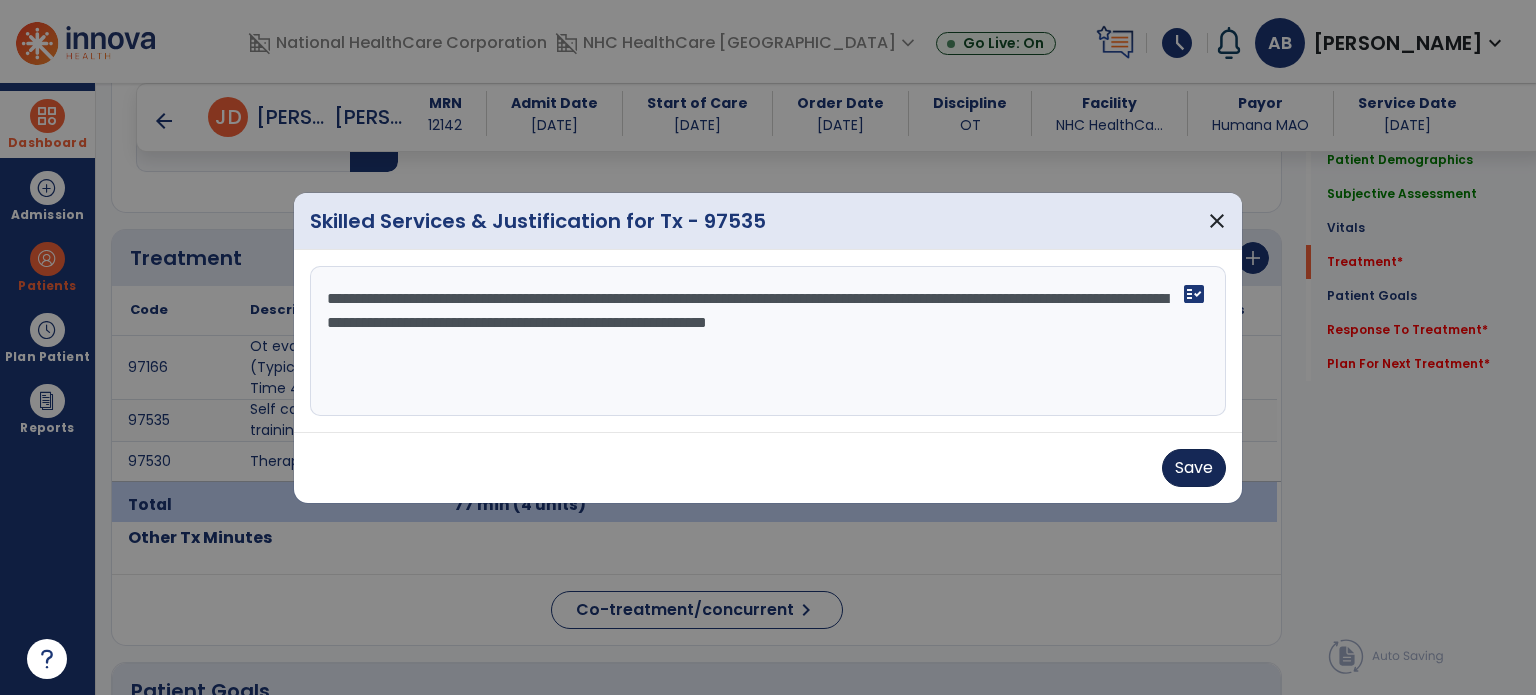type on "**********" 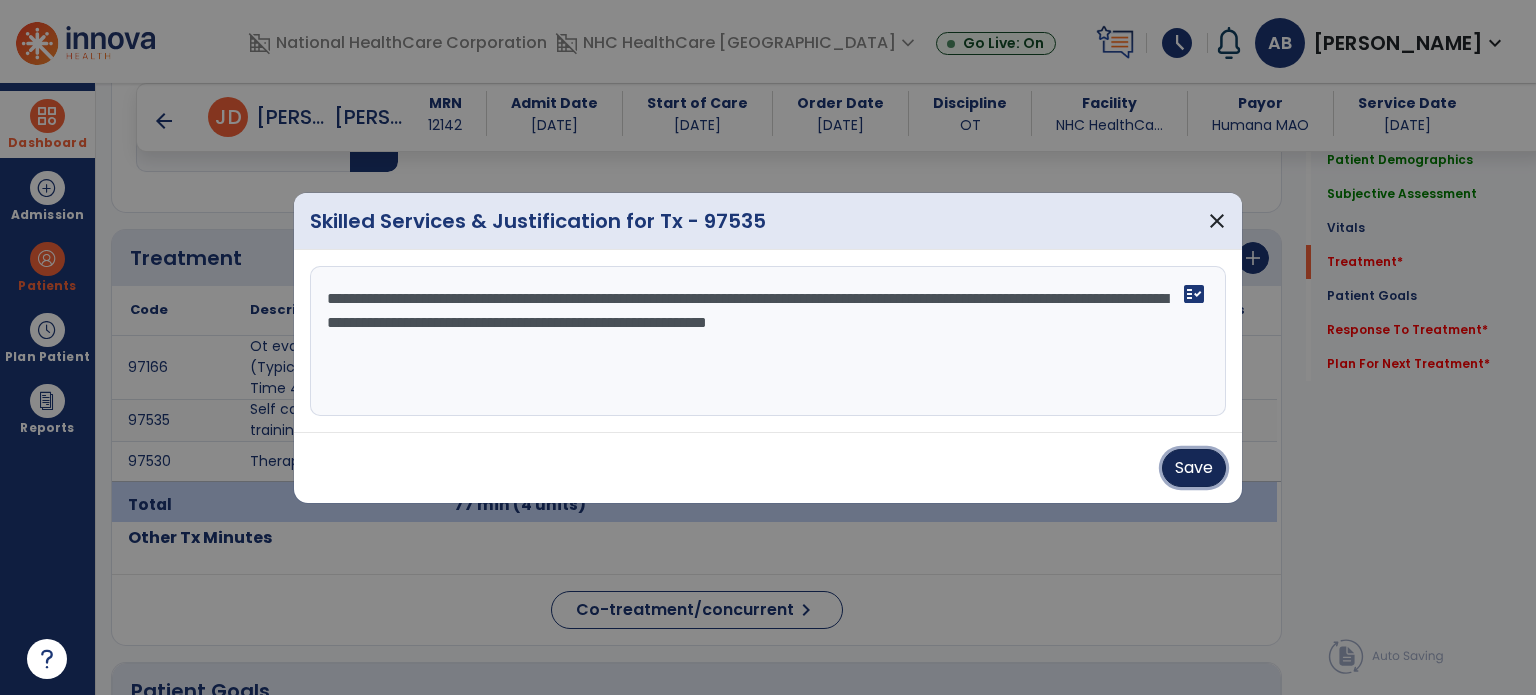 click on "Save" at bounding box center (1194, 468) 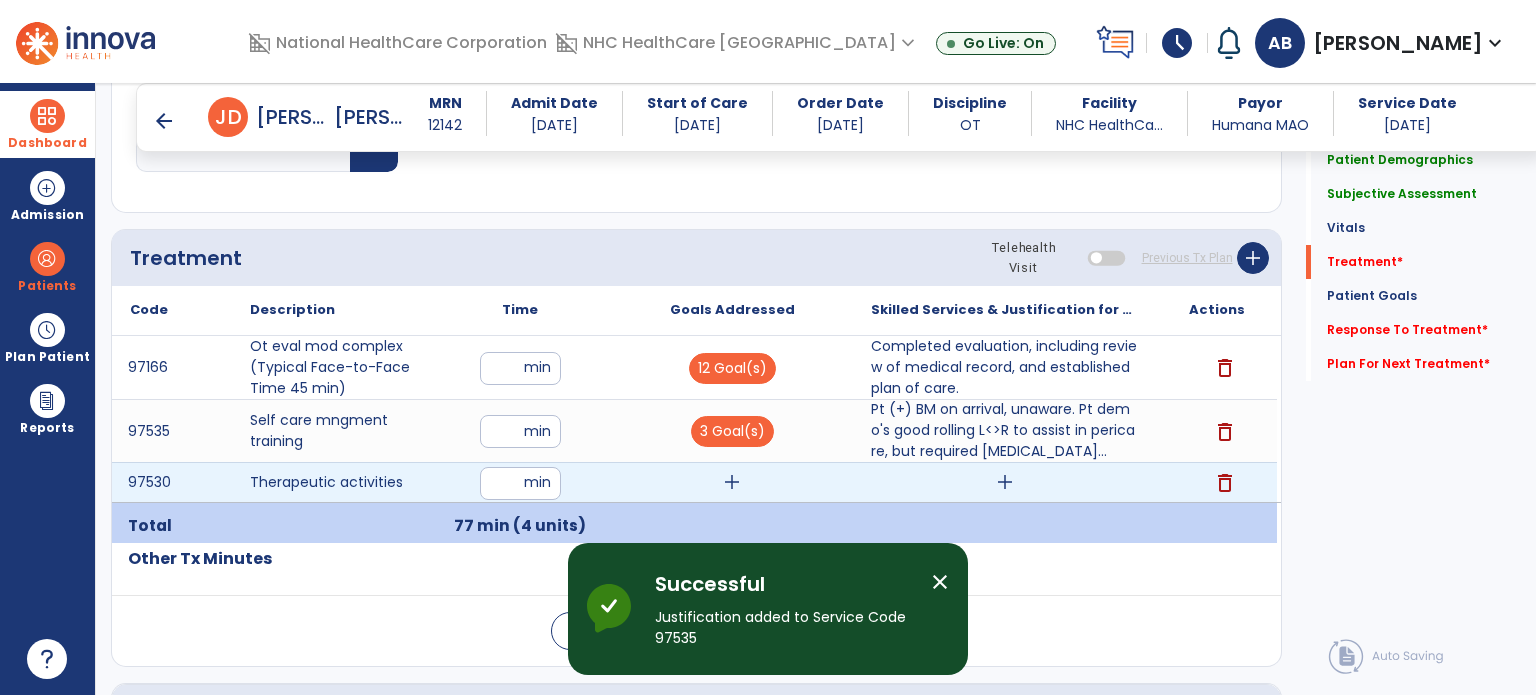 click on "add" at bounding box center (732, 482) 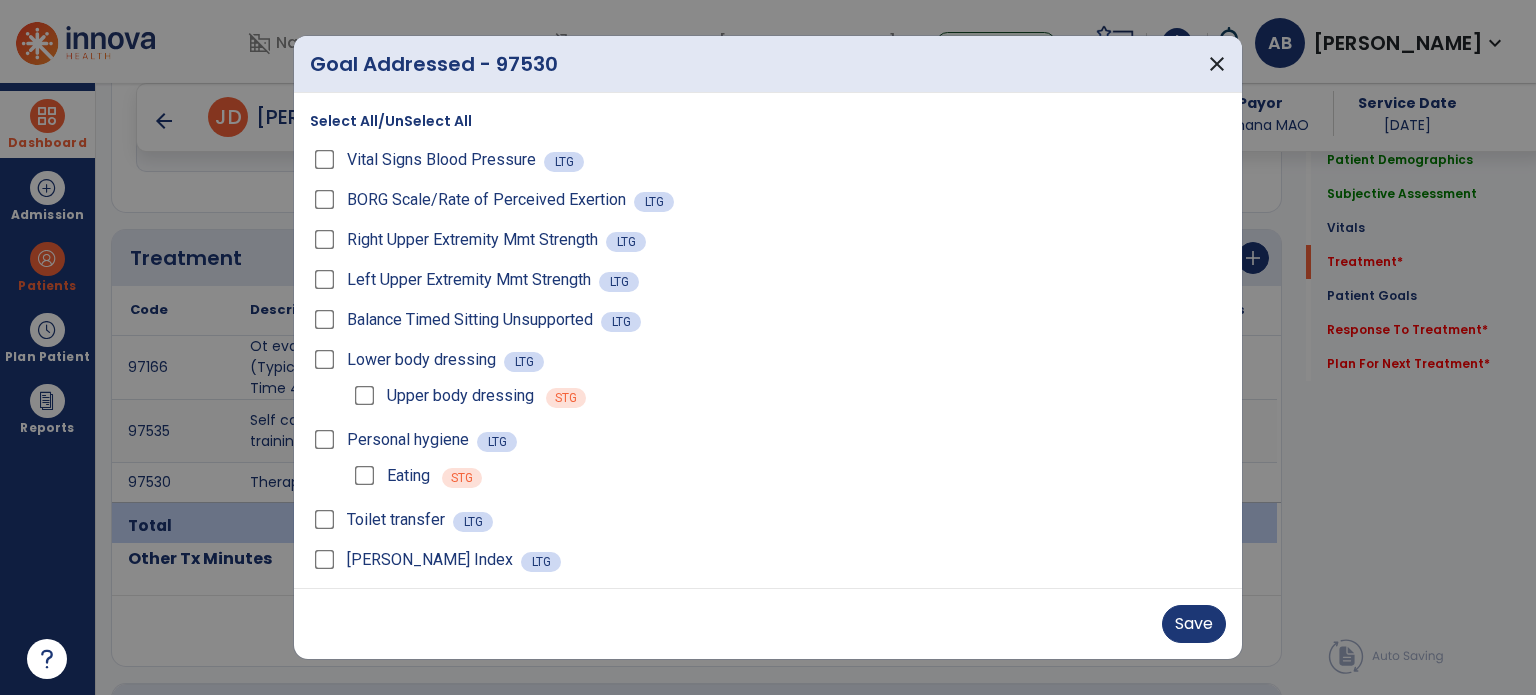 scroll, scrollTop: 47, scrollLeft: 0, axis: vertical 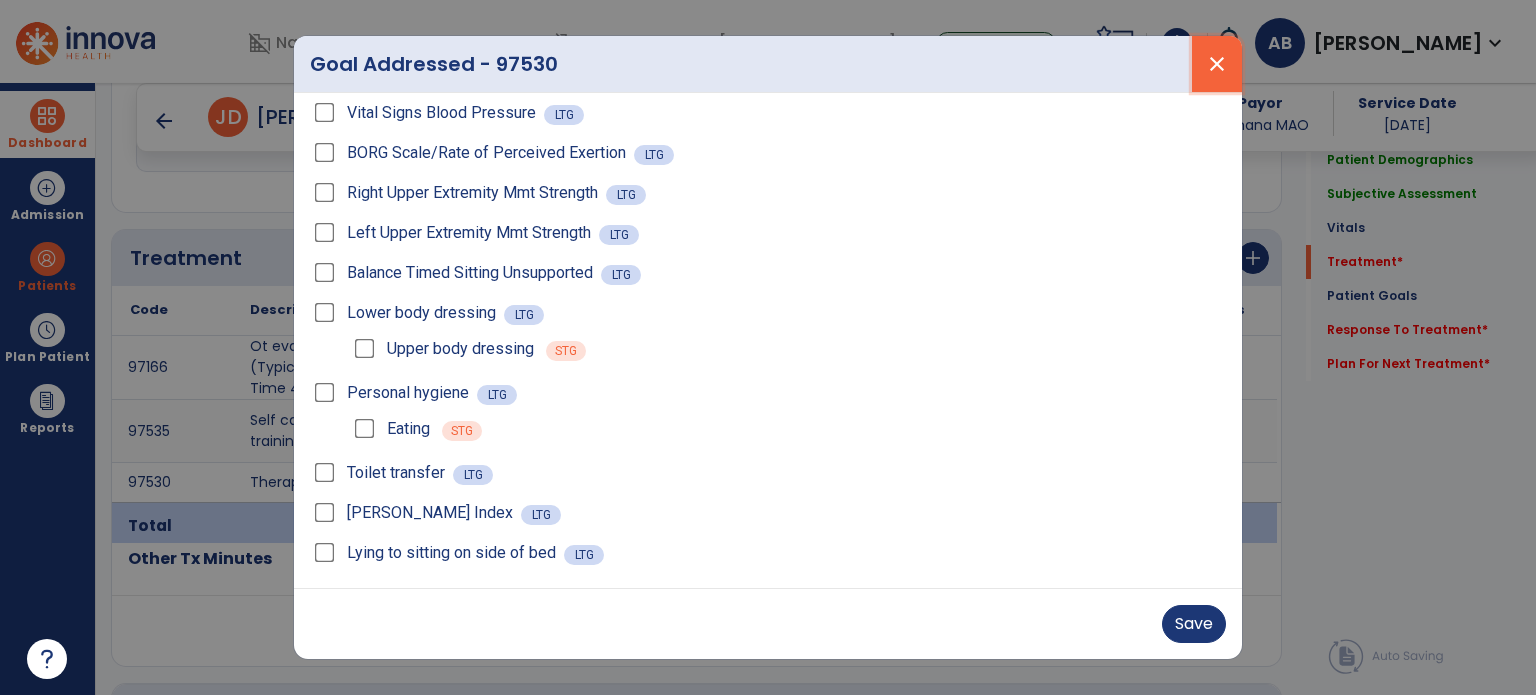 click on "close" at bounding box center [1217, 64] 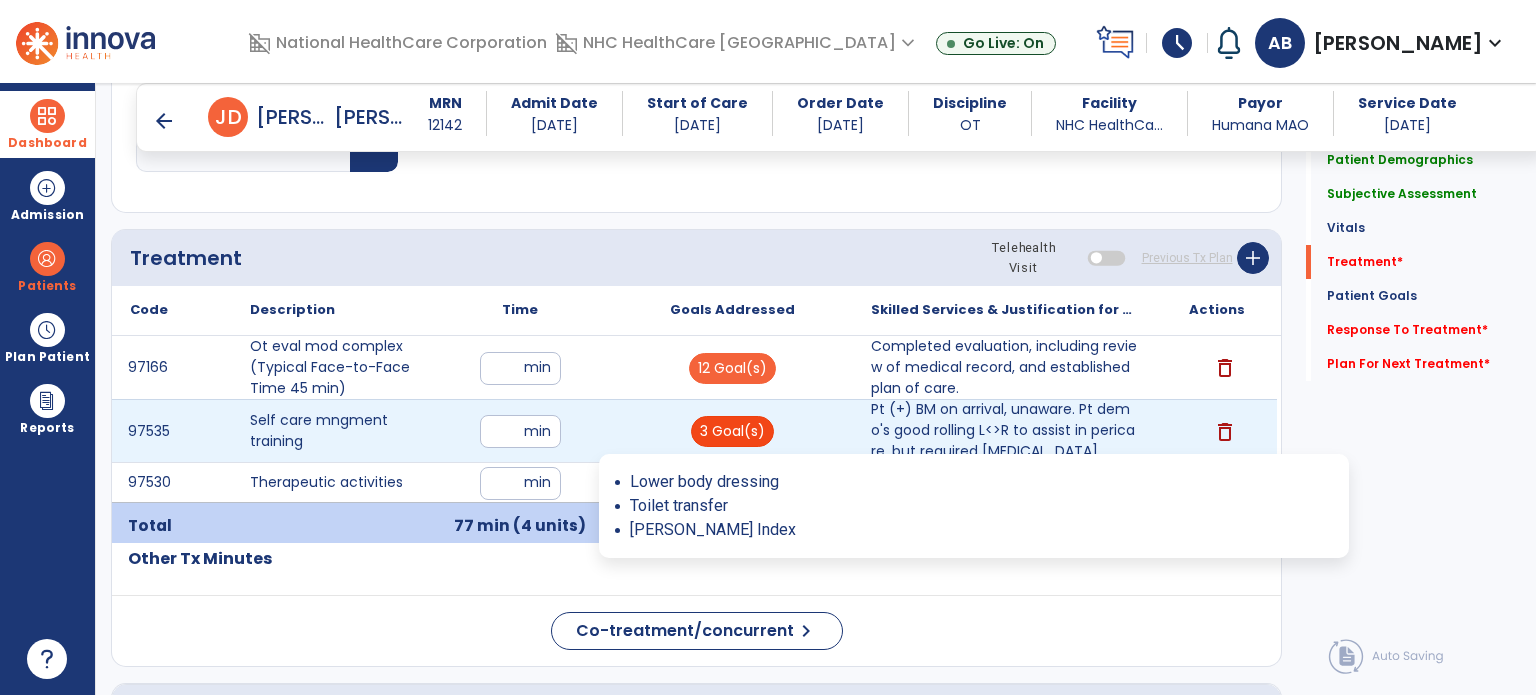 click on "3 Goal(s)" at bounding box center [732, 431] 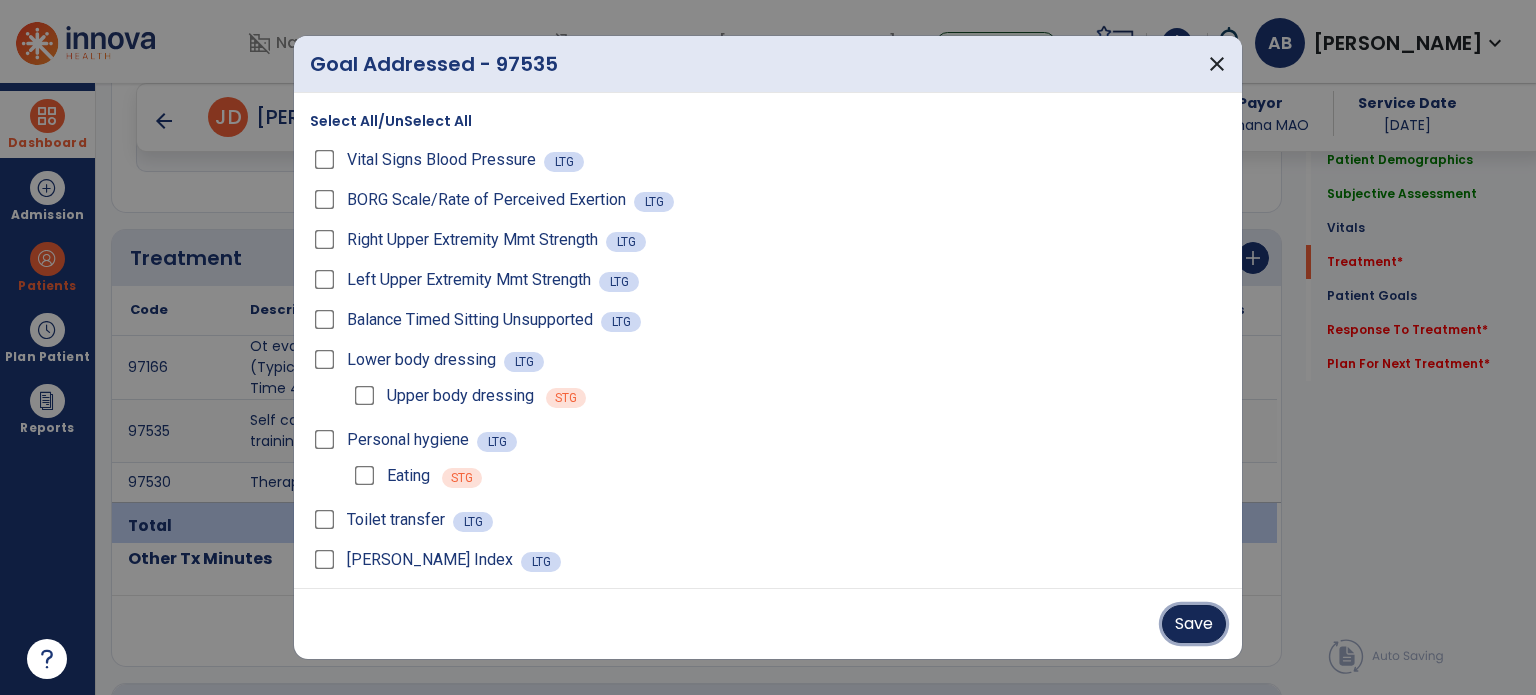click on "Save" at bounding box center [1194, 624] 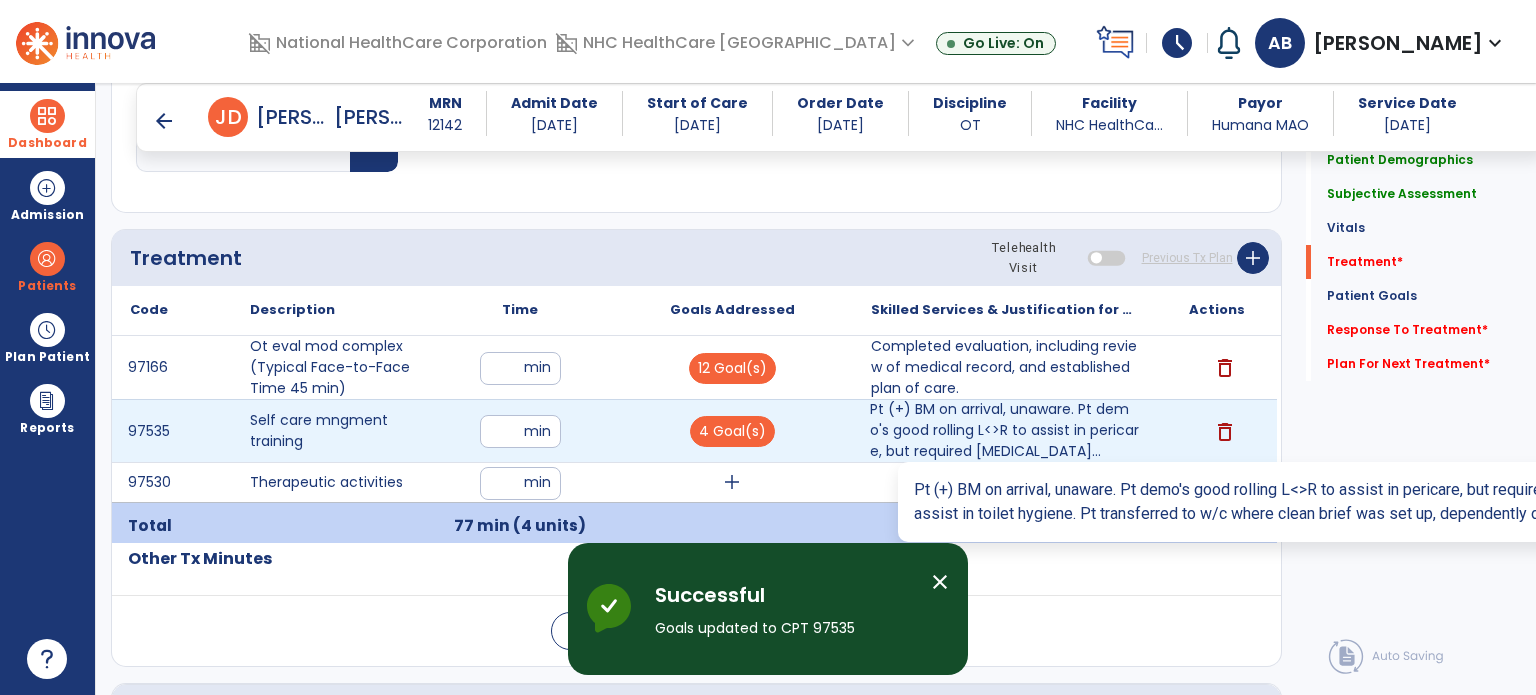 click on "Pt (+) BM on arrival, unaware. Pt demo's good rolling L<>R to assist in pericare, but required [MEDICAL_DATA]..." at bounding box center [1004, 430] 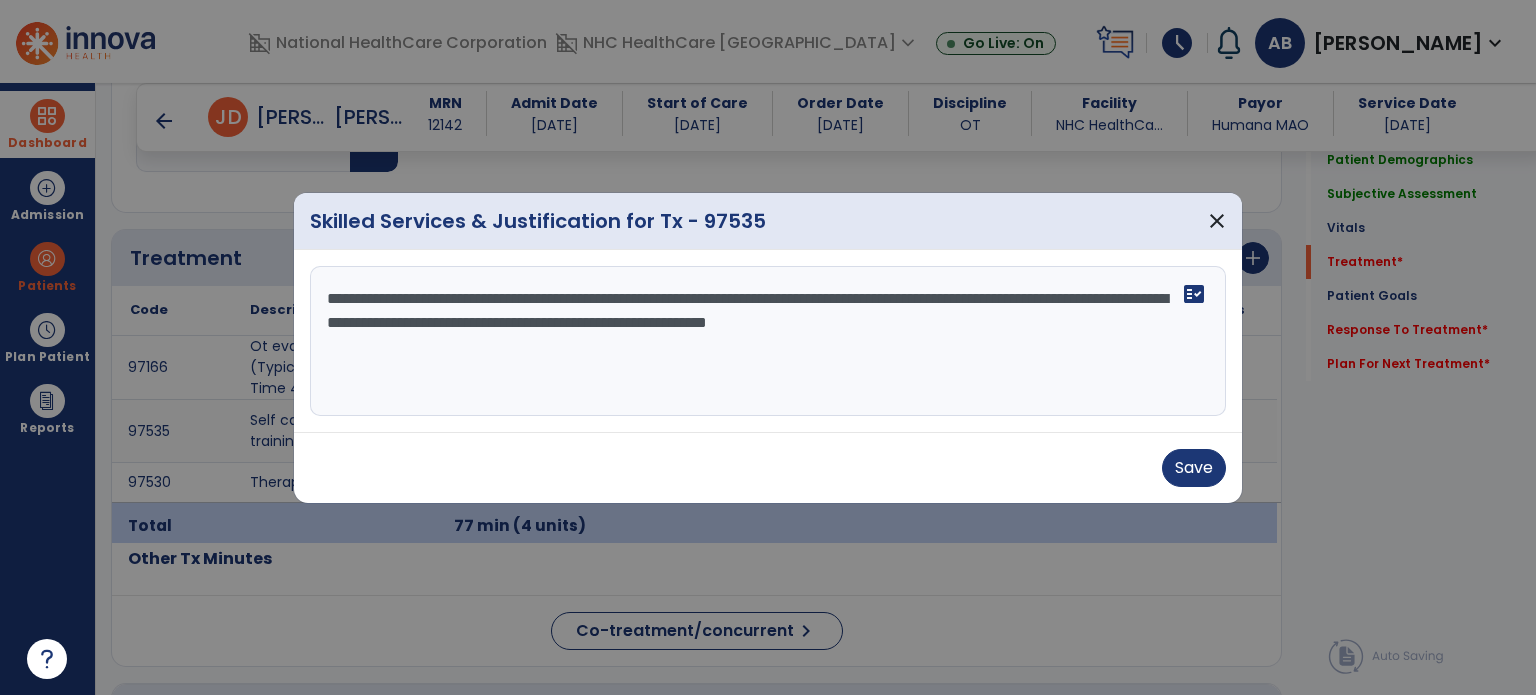 click on "**********" at bounding box center [768, 341] 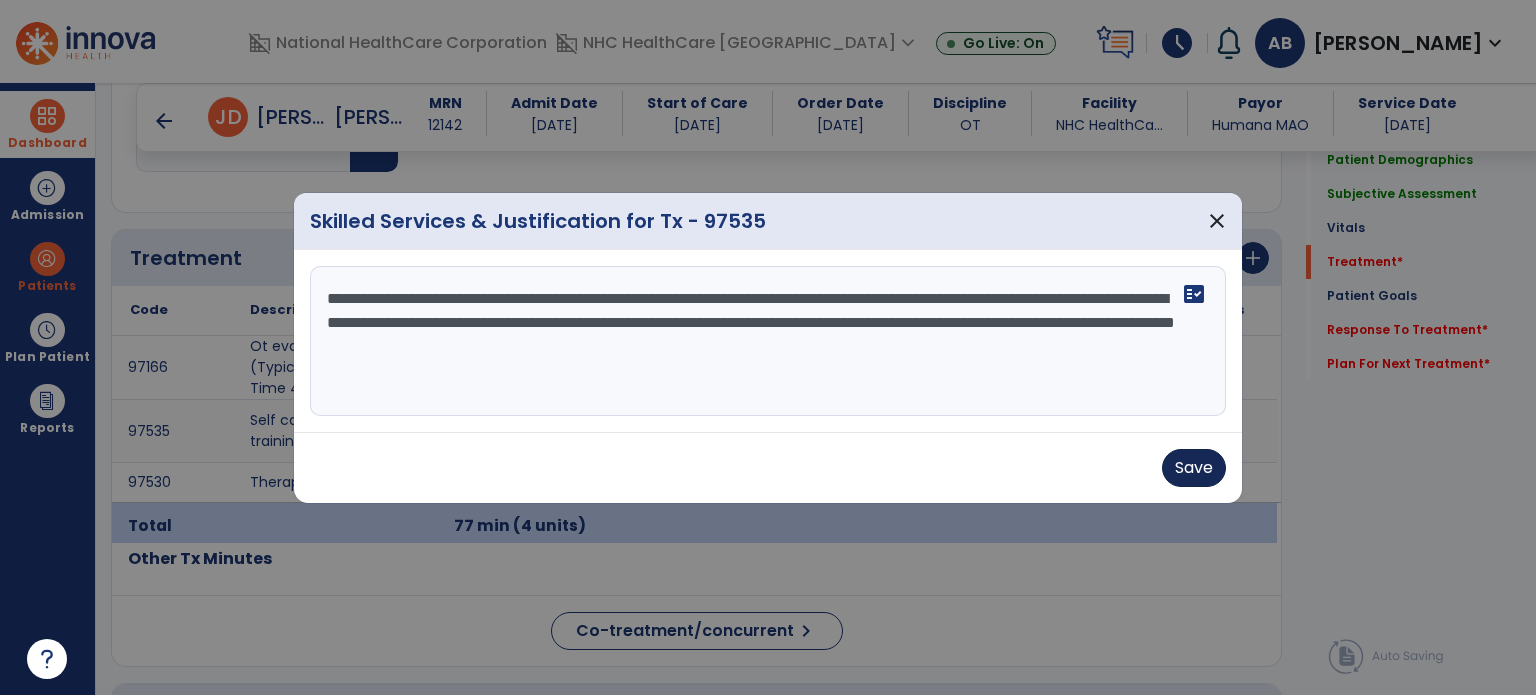 type on "**********" 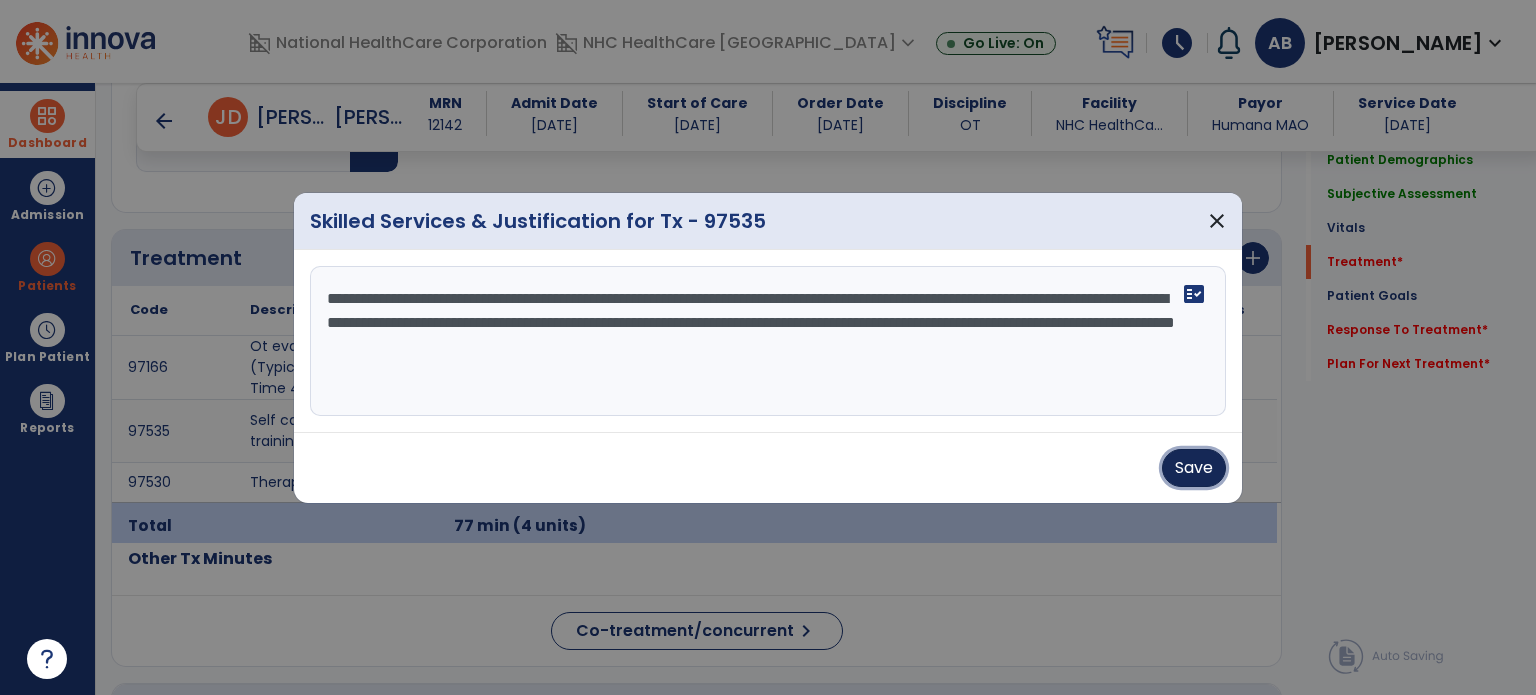 click on "Save" at bounding box center (1194, 468) 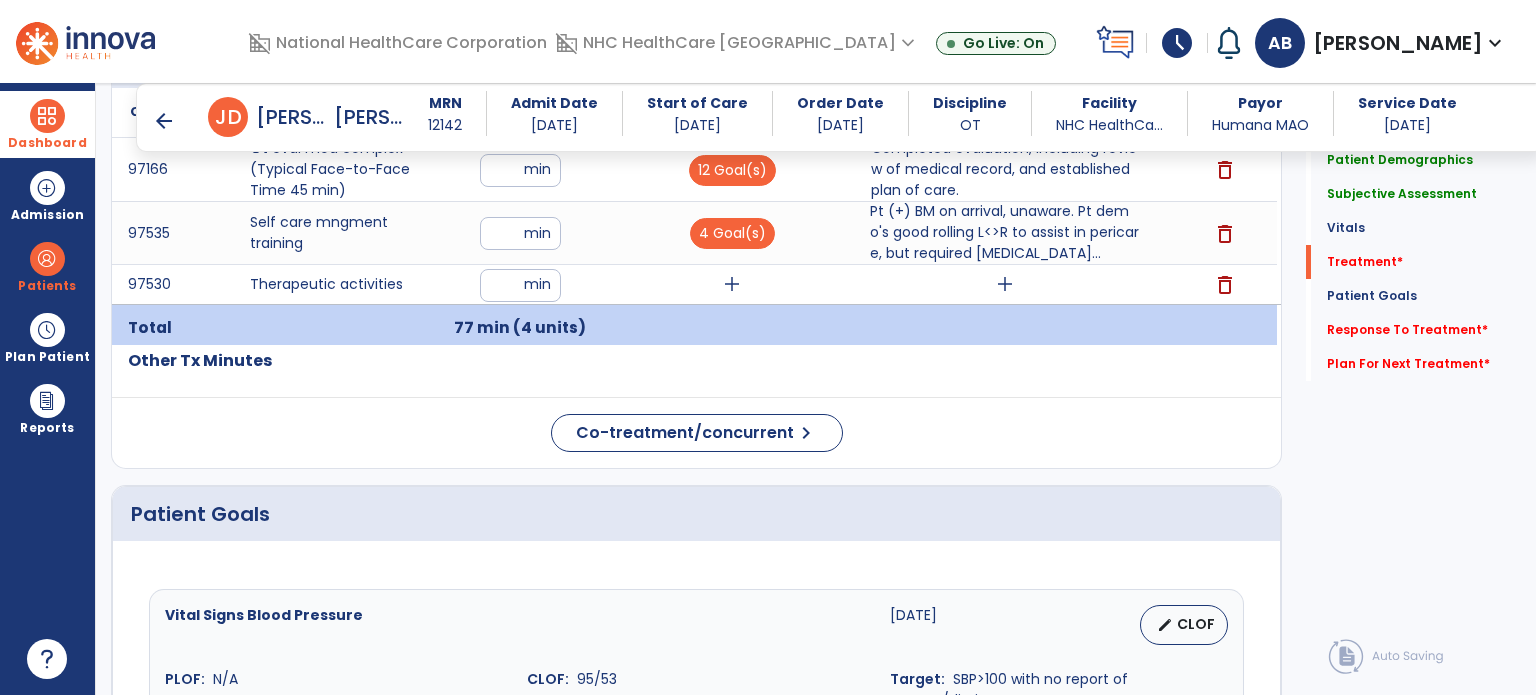 scroll, scrollTop: 1200, scrollLeft: 0, axis: vertical 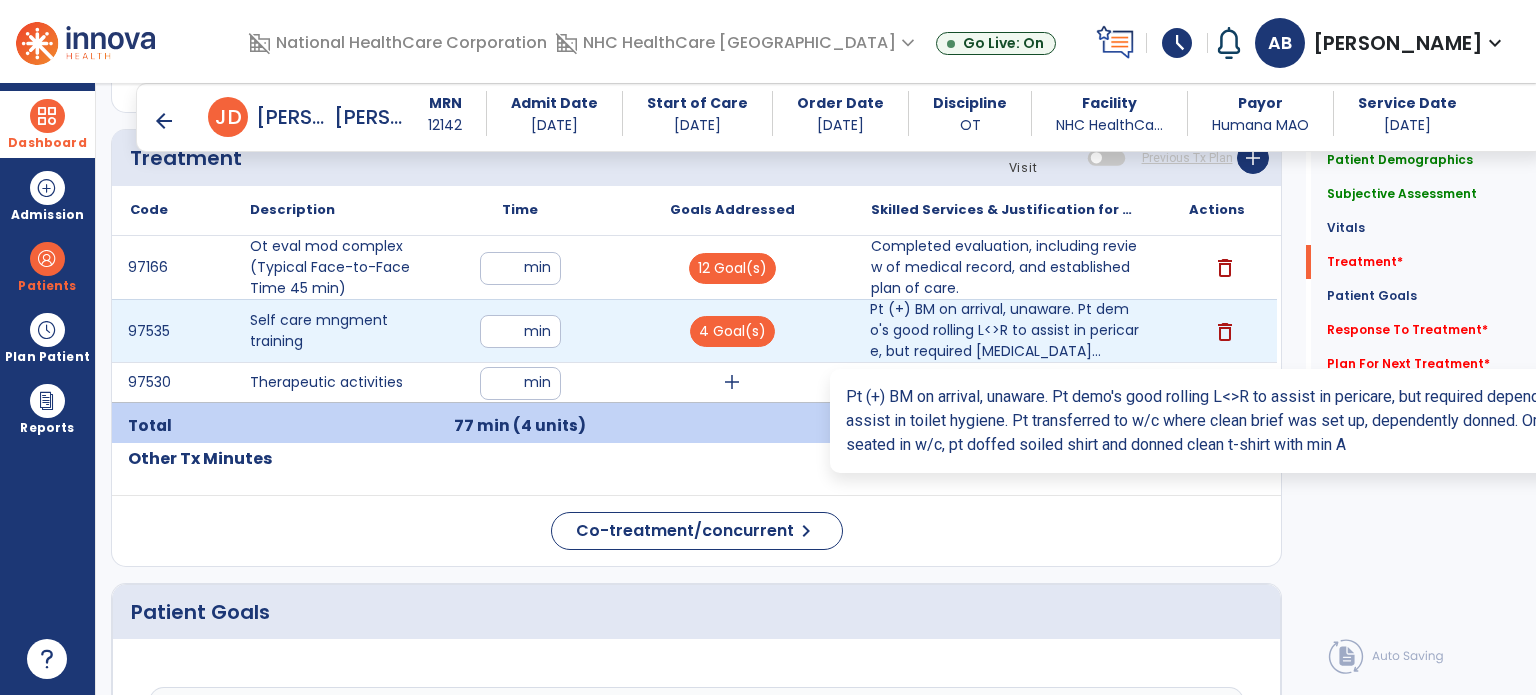 click on "Pt (+) BM on arrival, unaware. Pt demo's good rolling L<>R to assist in pericare, but required [MEDICAL_DATA]..." at bounding box center [1004, 330] 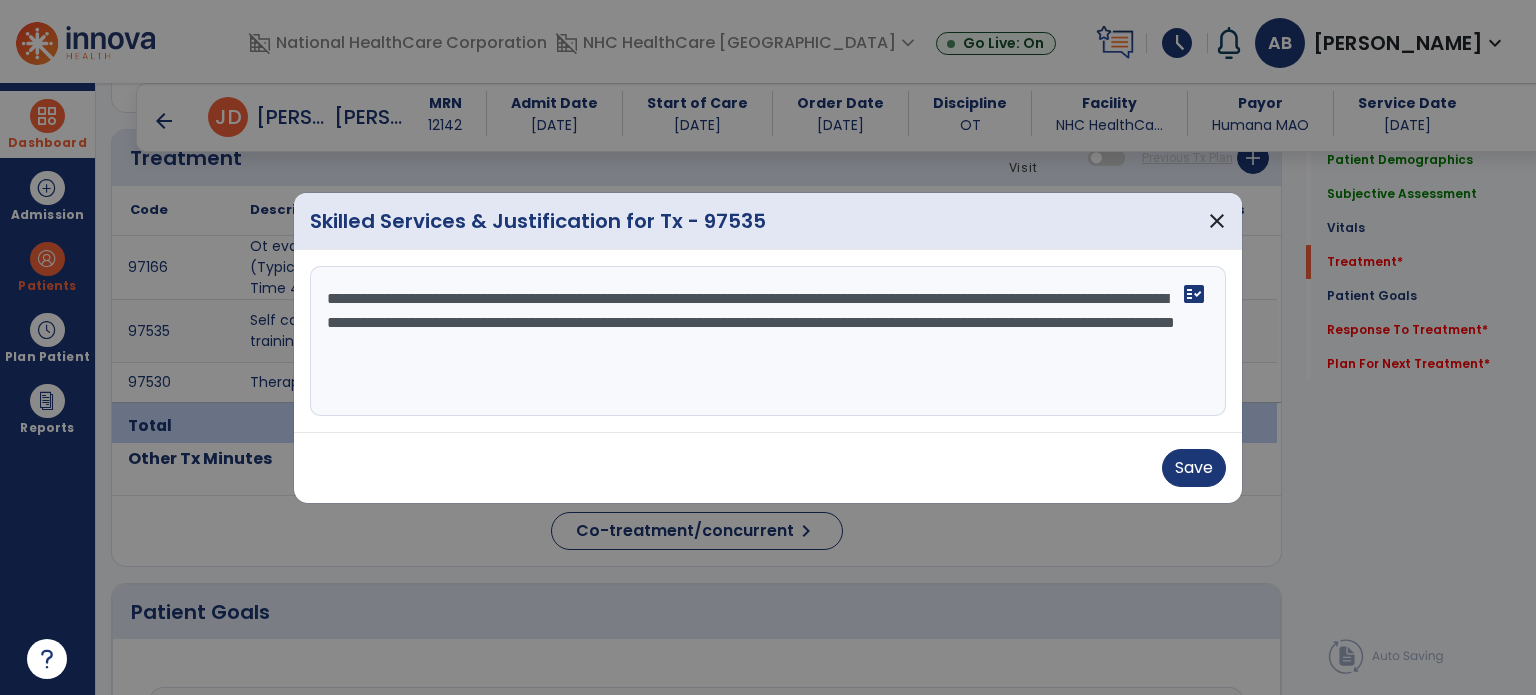 click on "**********" at bounding box center [768, 341] 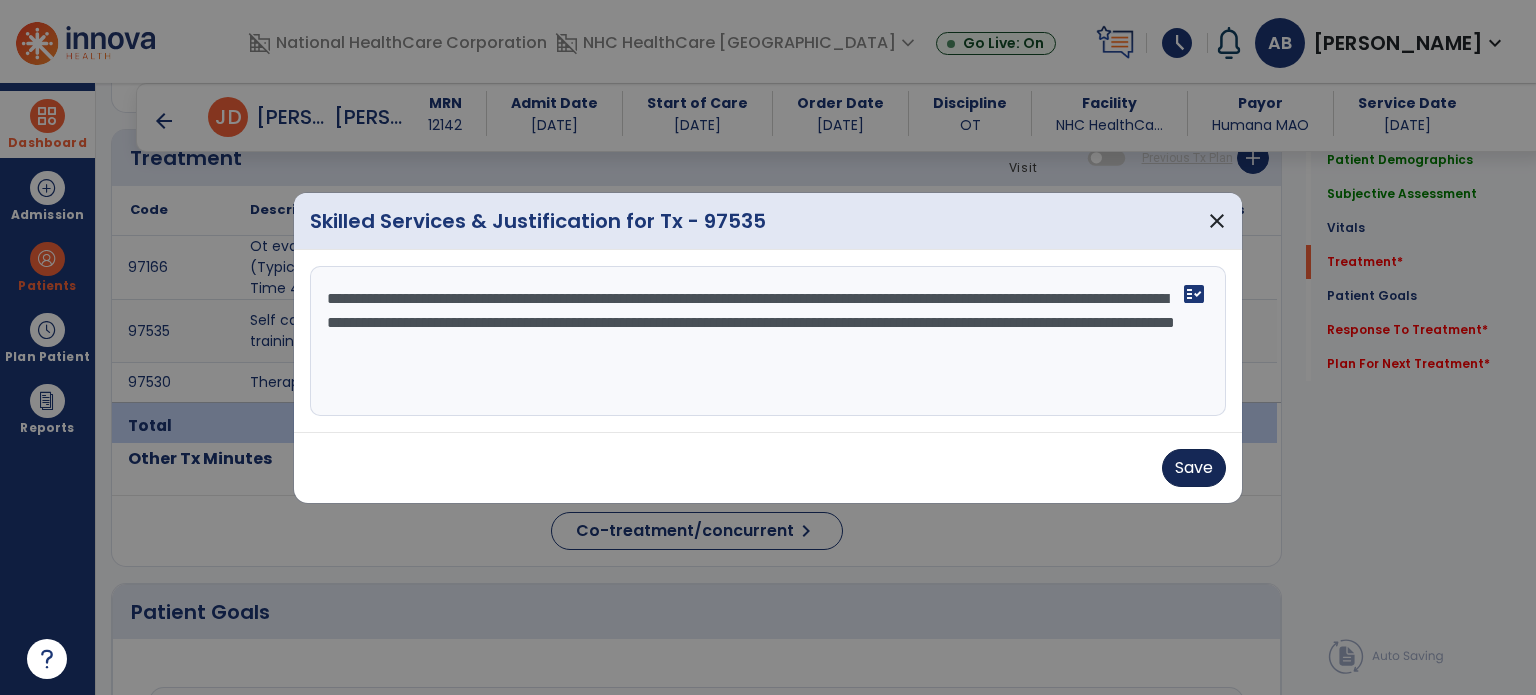 type on "**********" 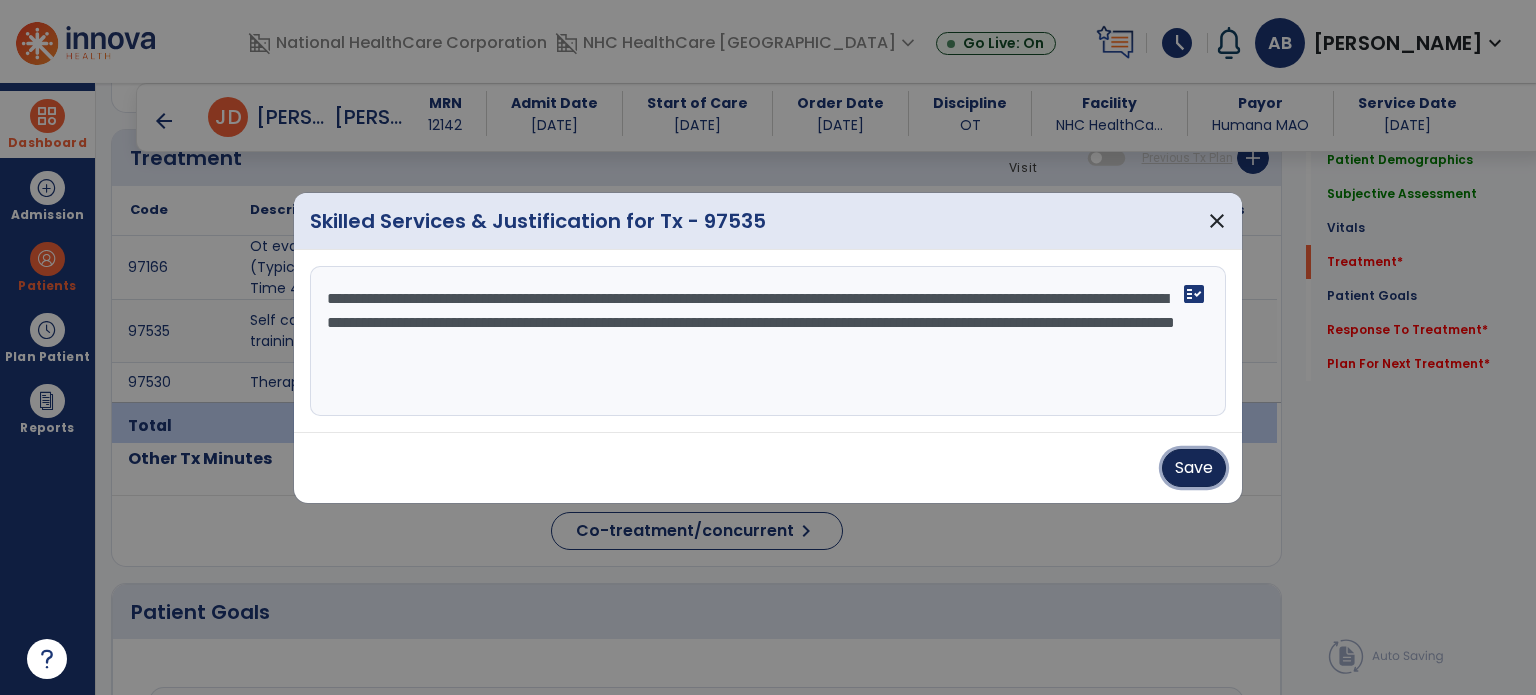 click on "Save" at bounding box center (1194, 468) 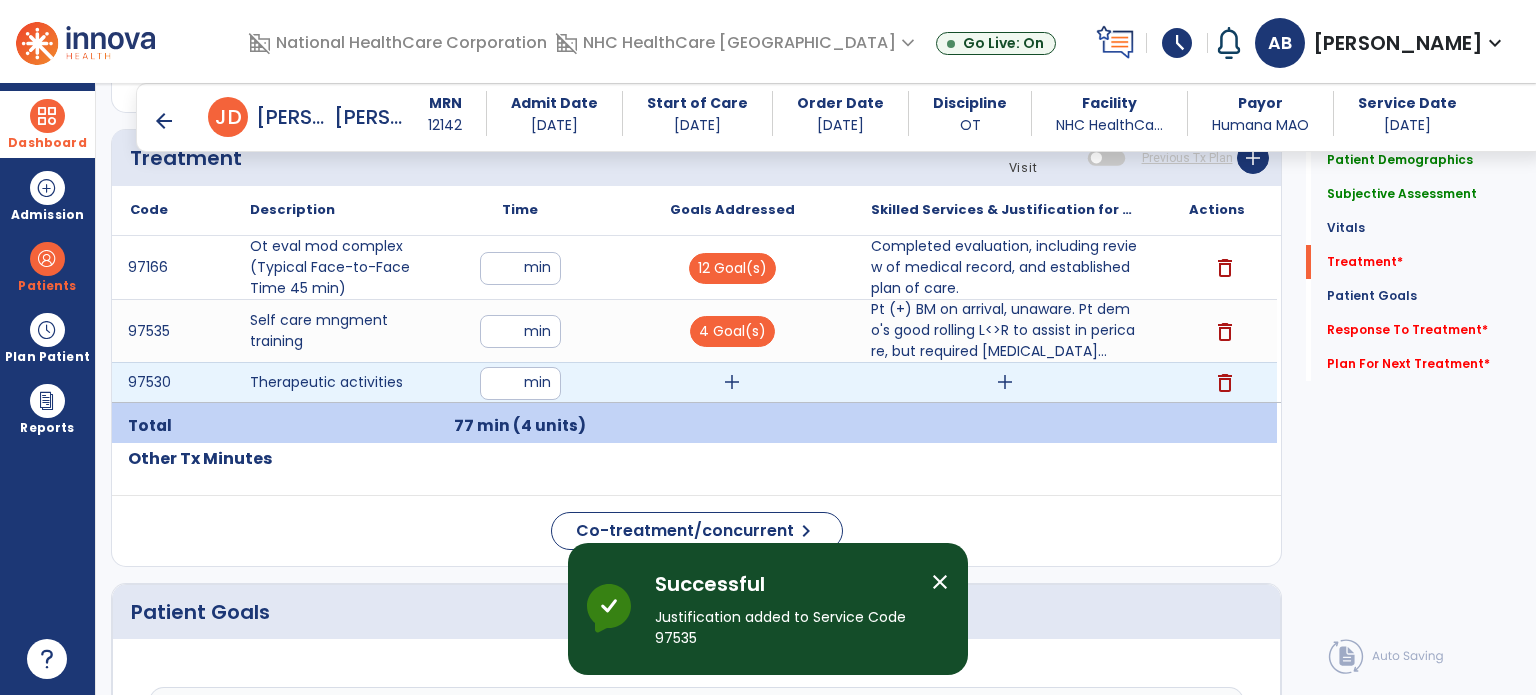 click on "add" at bounding box center [732, 382] 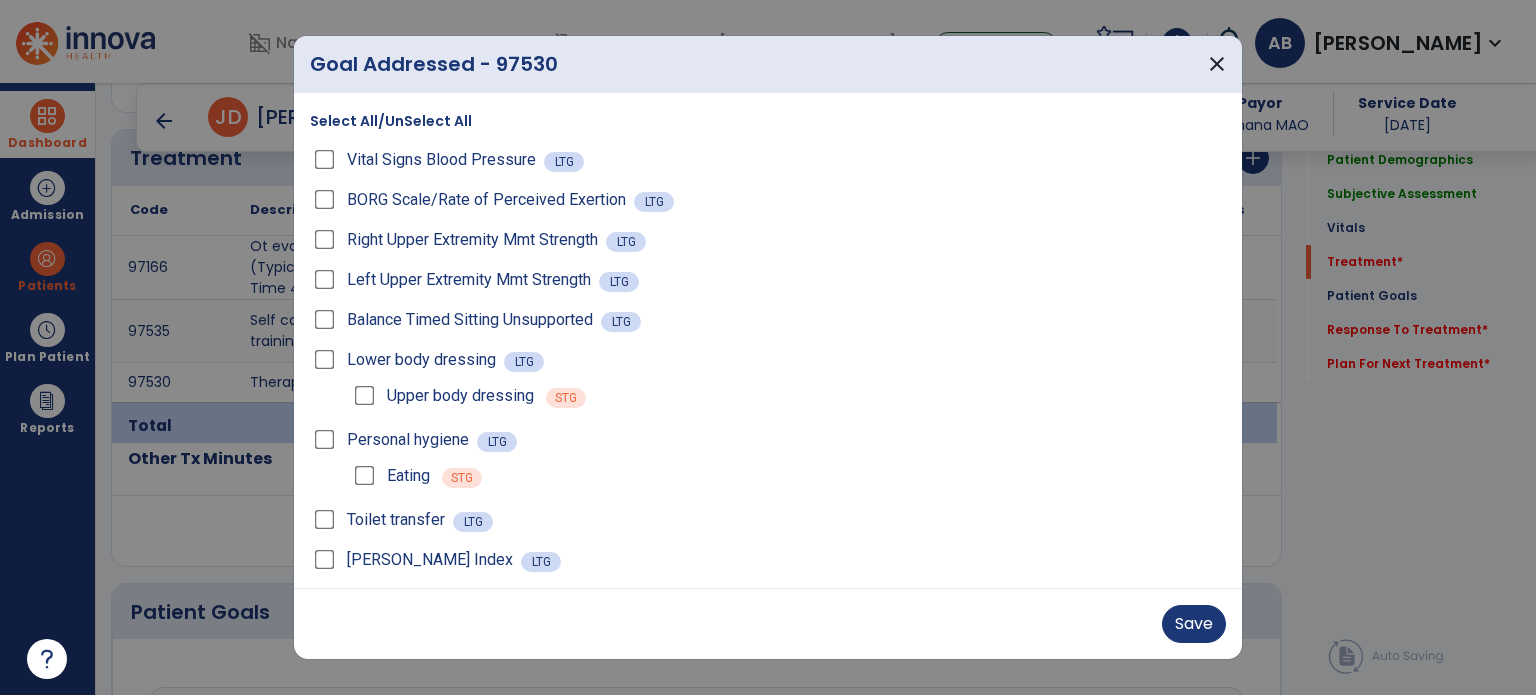 scroll, scrollTop: 47, scrollLeft: 0, axis: vertical 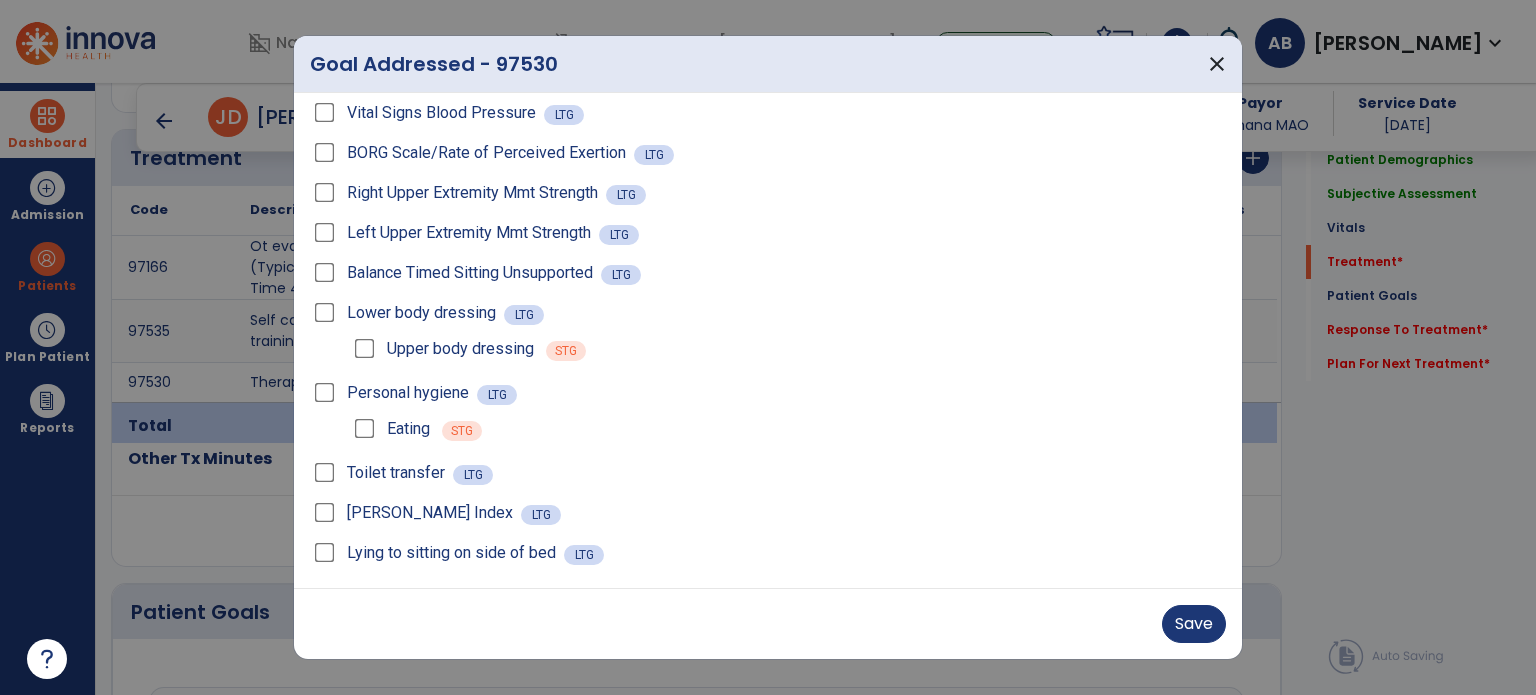 click on "Lying to sitting on side of bed  LTG" at bounding box center [768, 553] 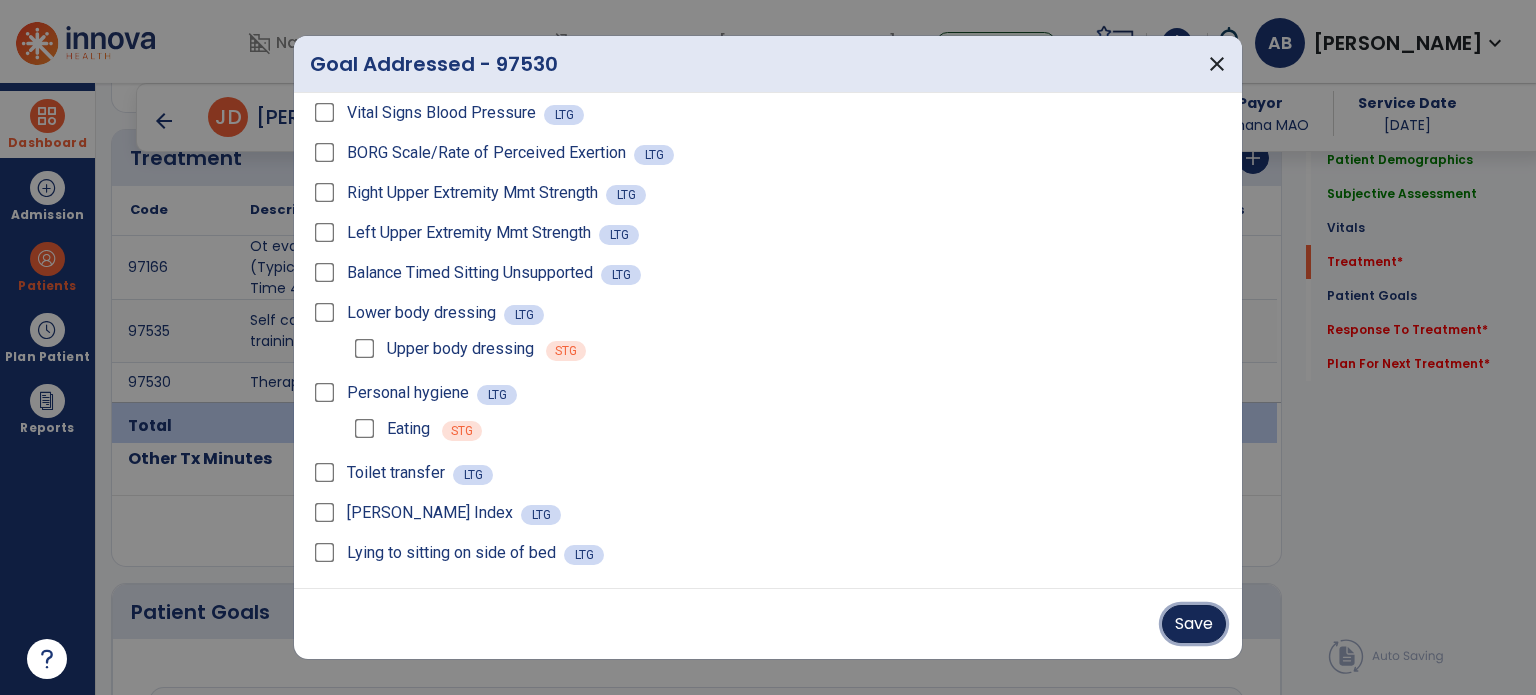 click on "Save" at bounding box center (1194, 624) 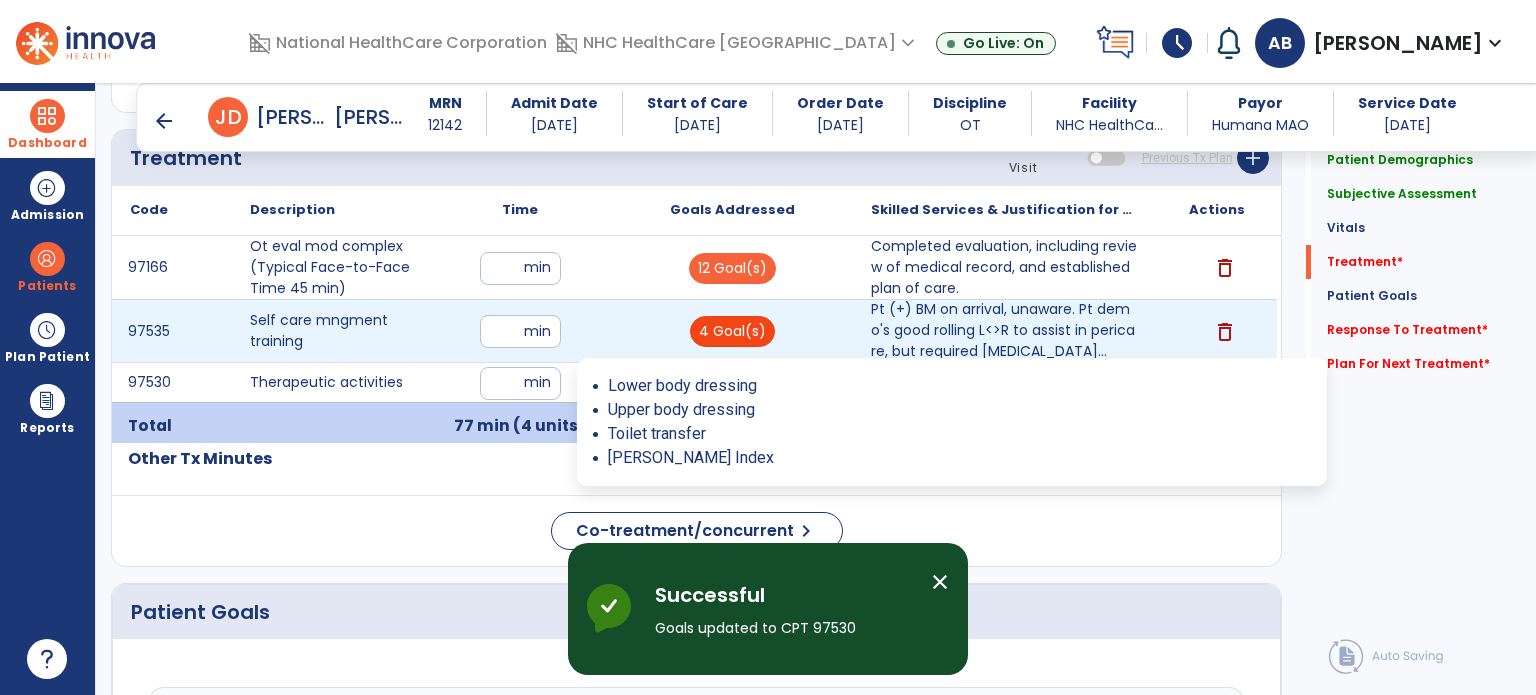 click on "4 Goal(s)" at bounding box center [732, 331] 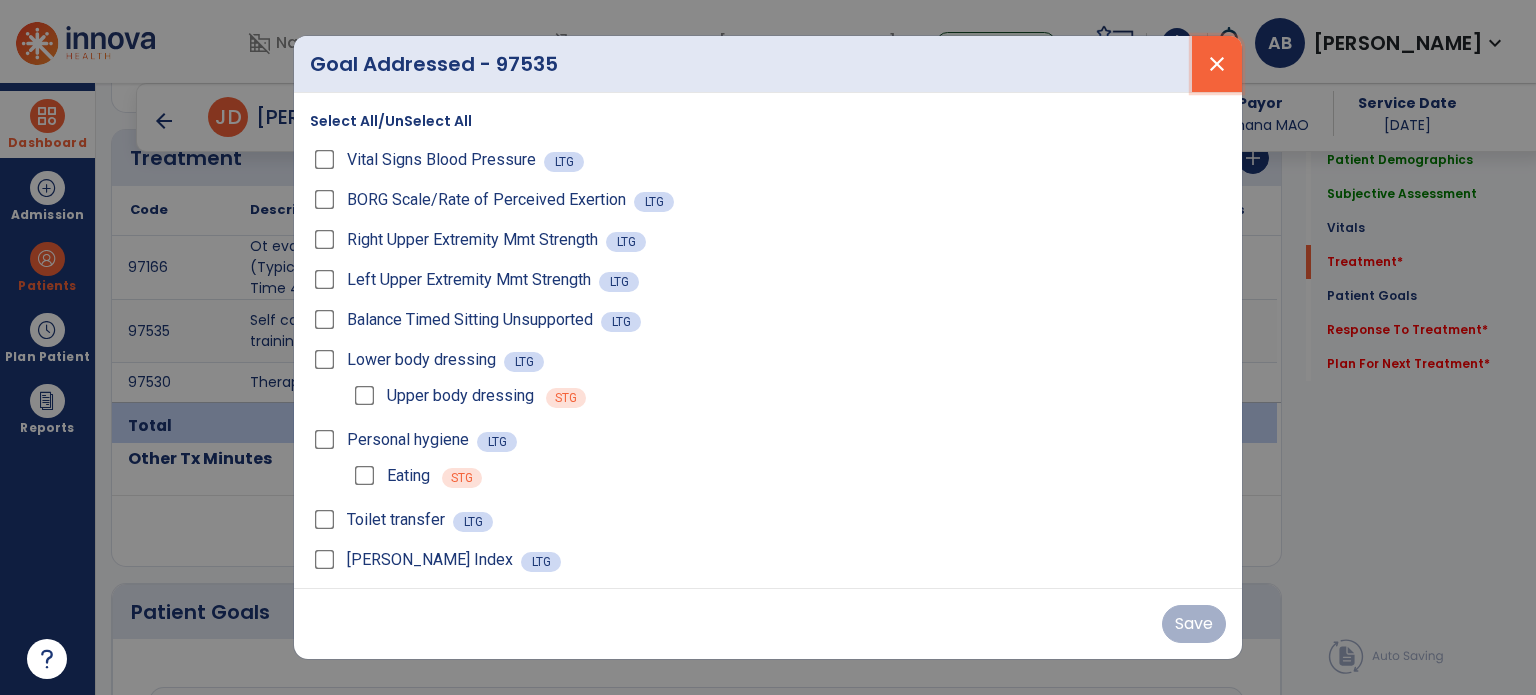 click on "close" at bounding box center (1217, 64) 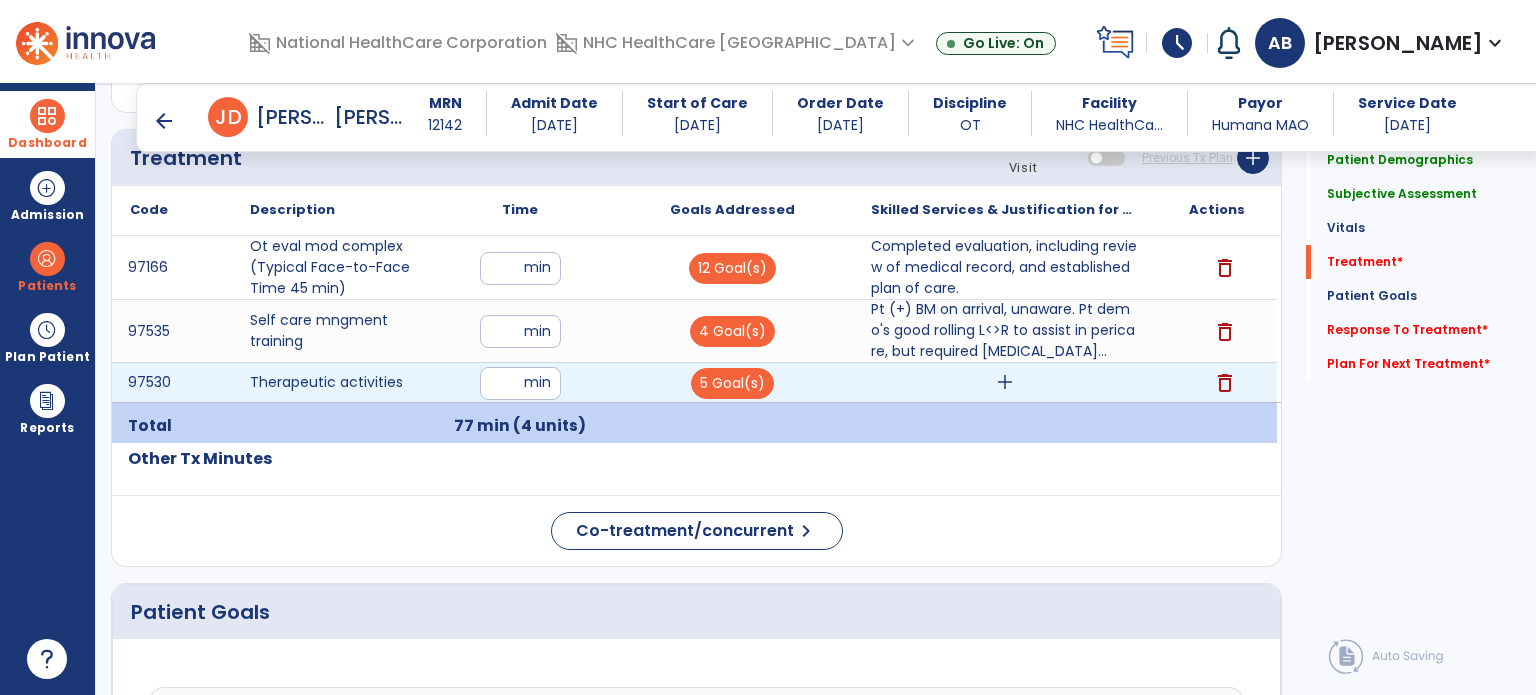 click on "add" at bounding box center [1005, 382] 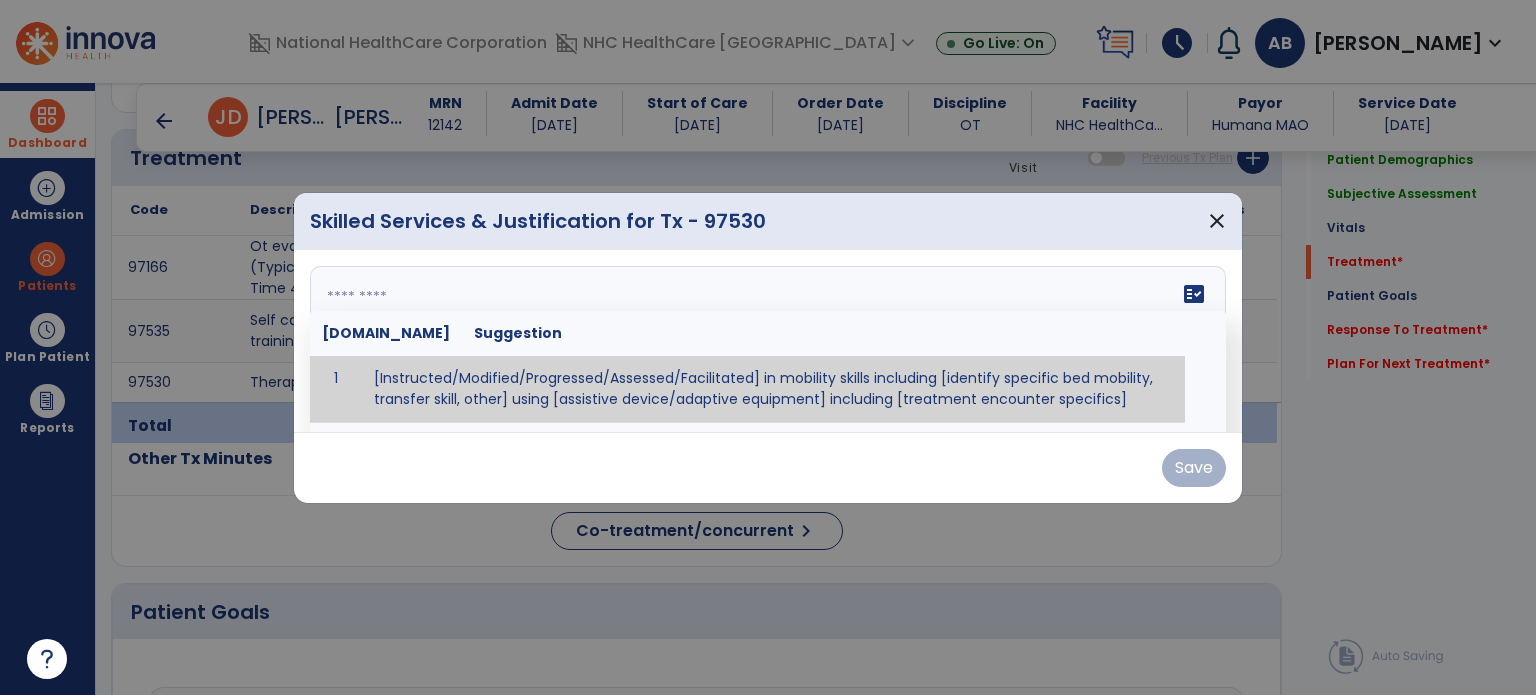 click at bounding box center [766, 341] 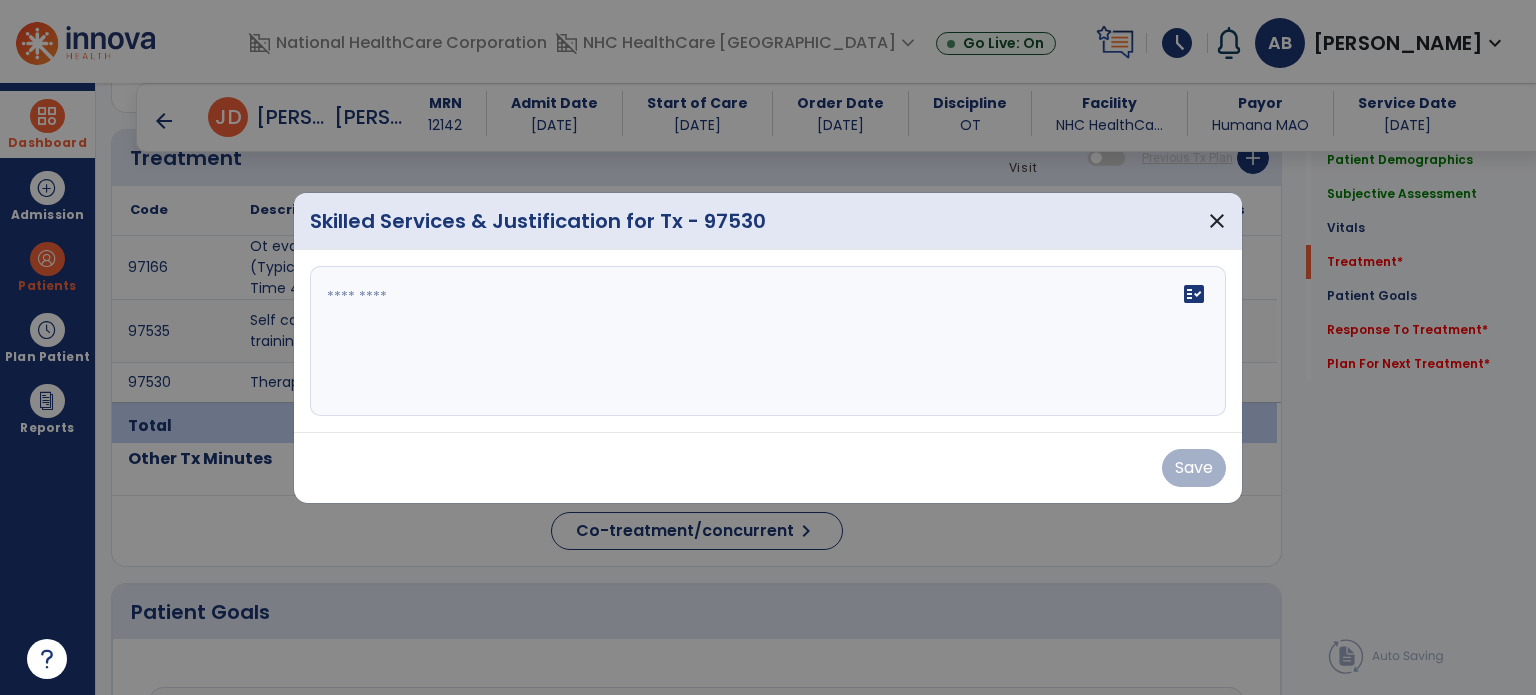 click on "fact_check" at bounding box center (768, 341) 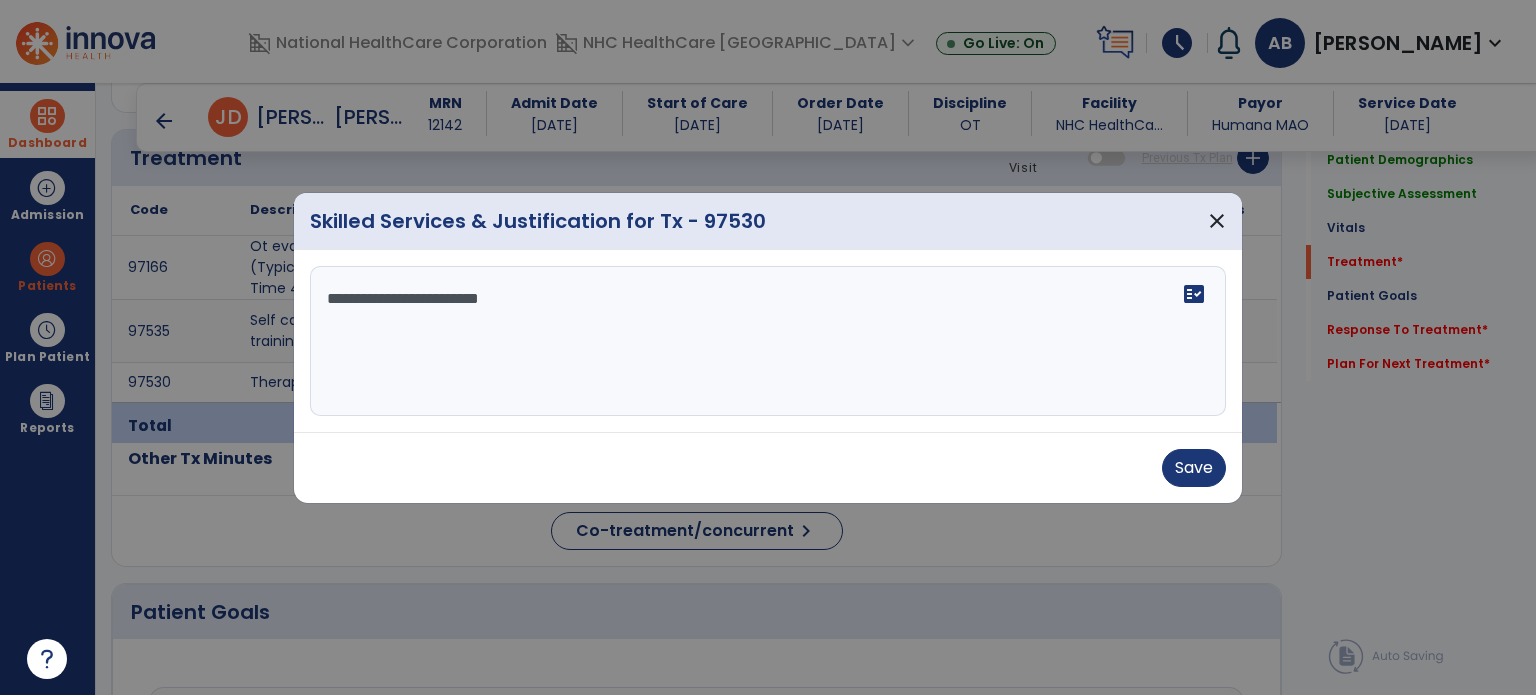 drag, startPoint x: 320, startPoint y: 294, endPoint x: 320, endPoint y: 283, distance: 11 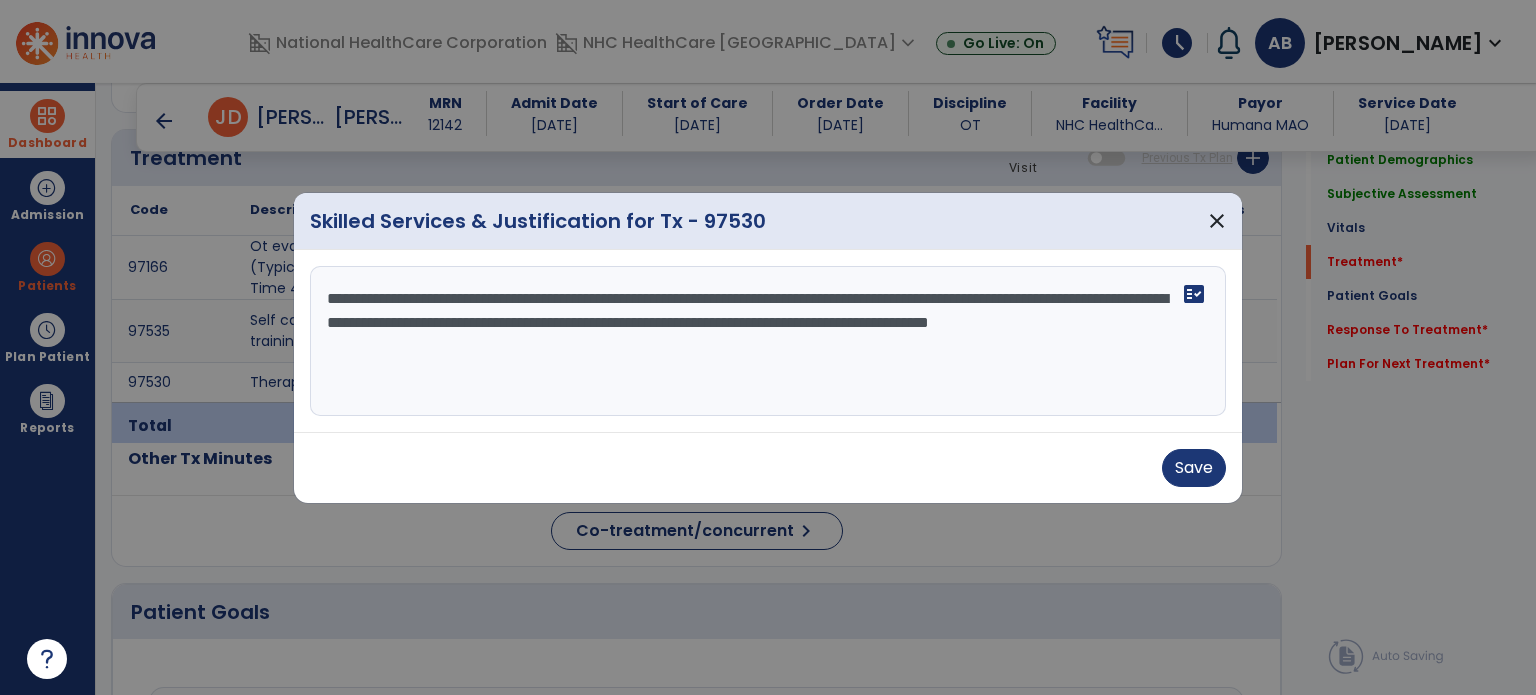 click on "**********" at bounding box center (768, 341) 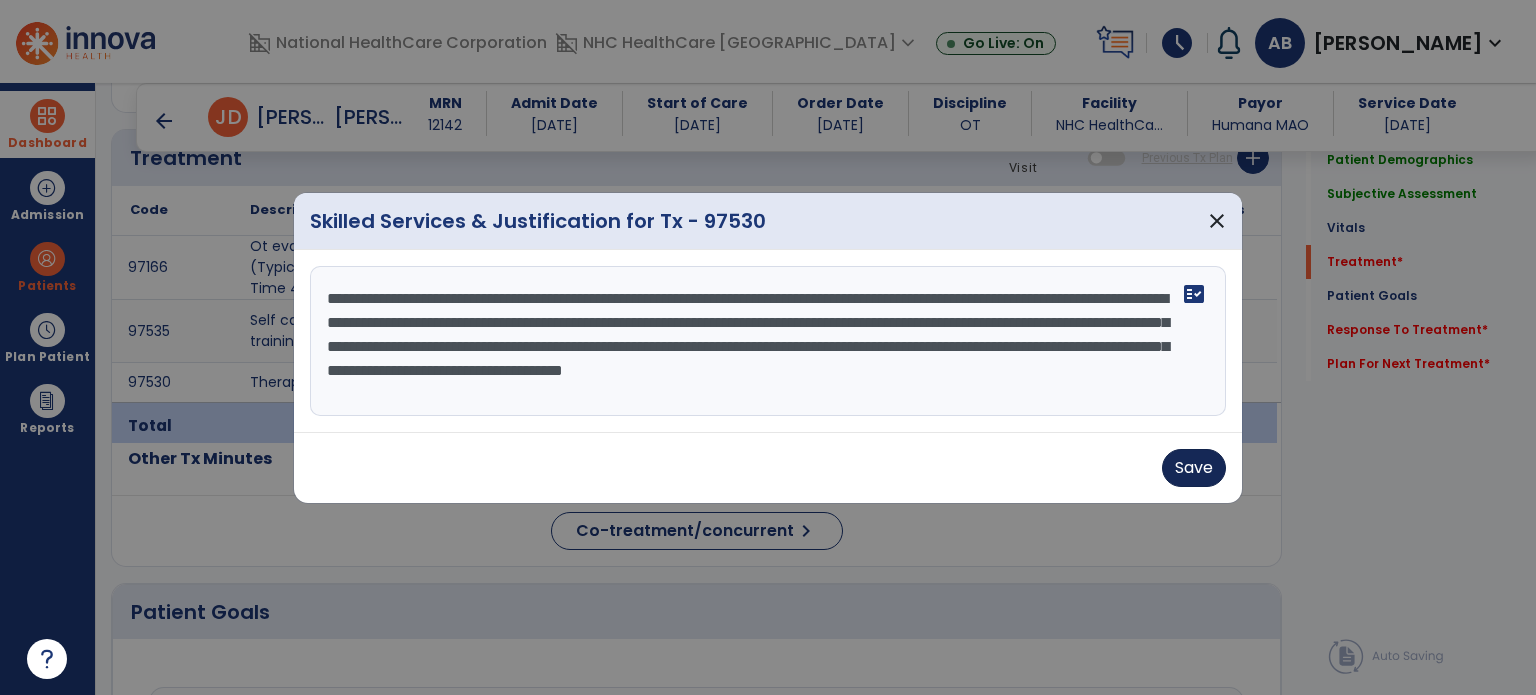 type on "**********" 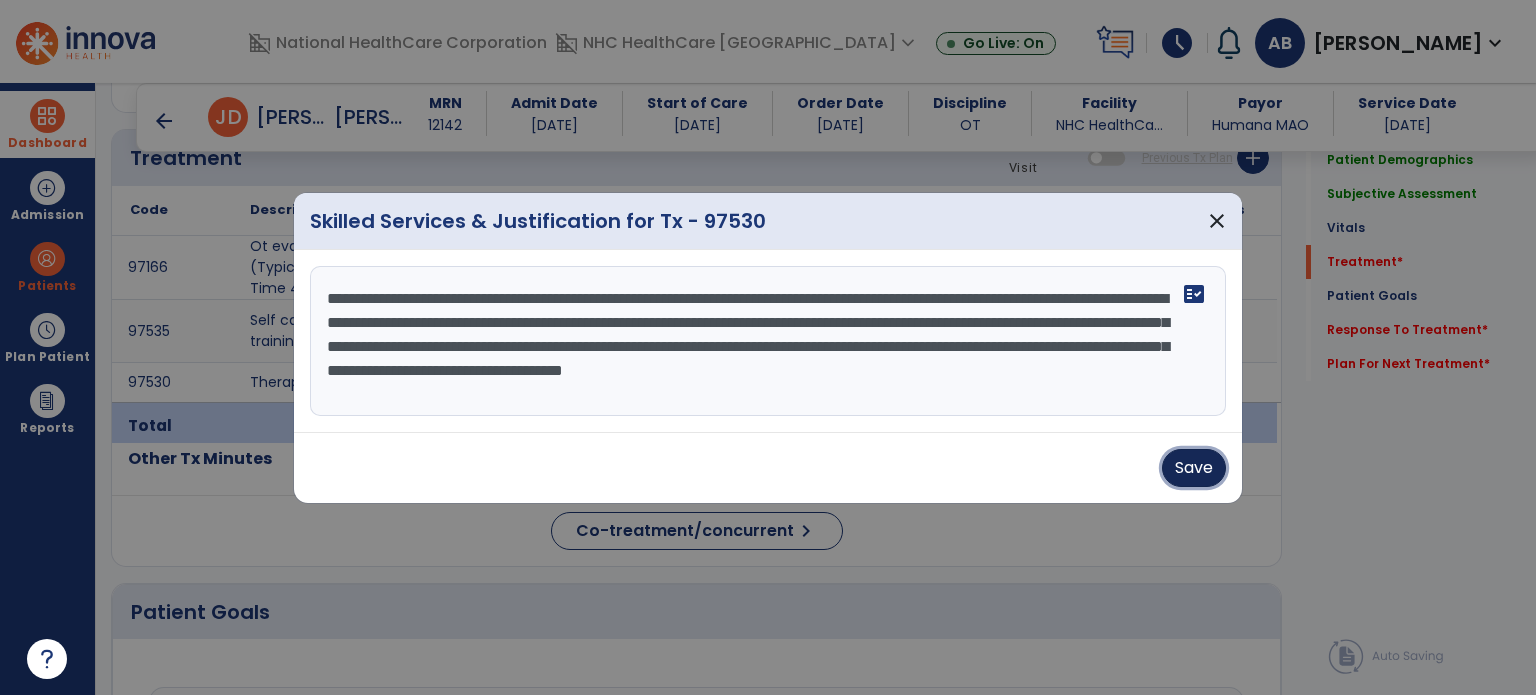 click on "Save" at bounding box center [1194, 468] 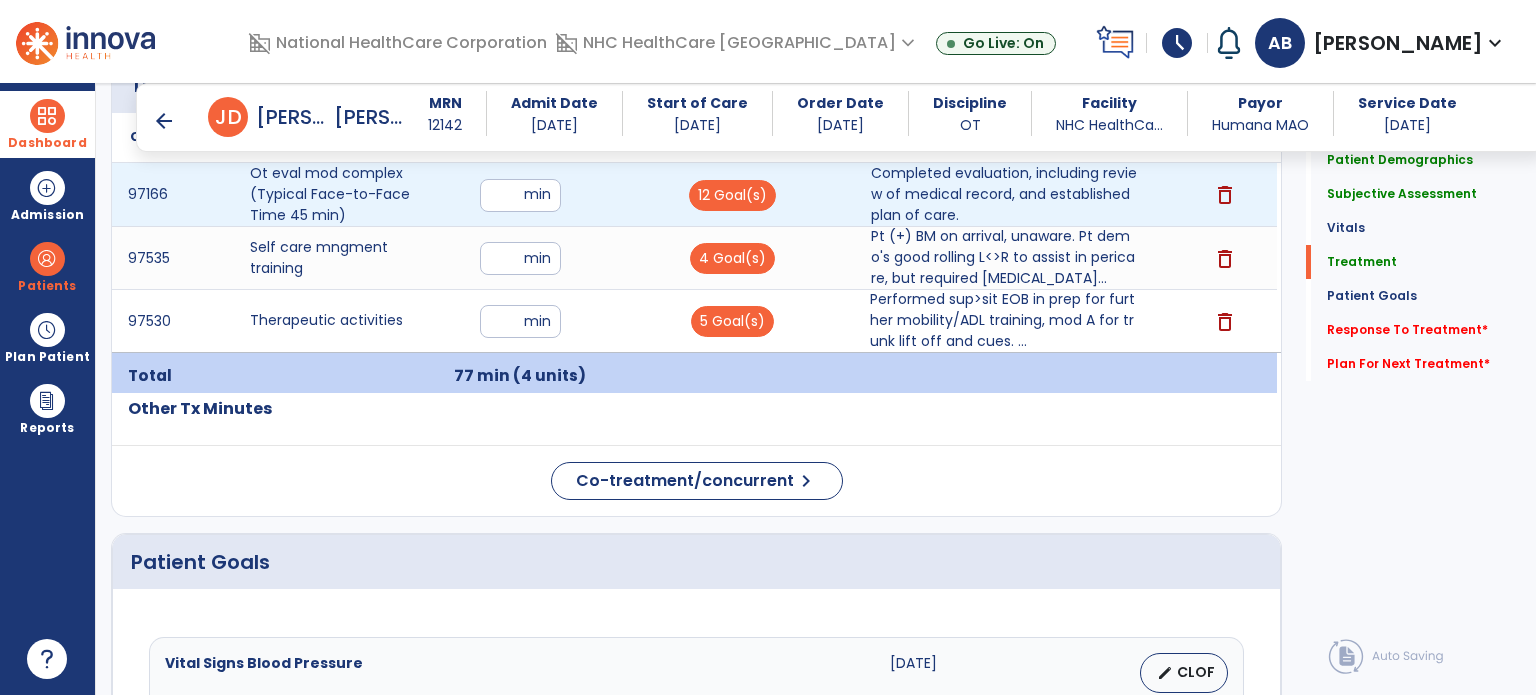 scroll, scrollTop: 1100, scrollLeft: 0, axis: vertical 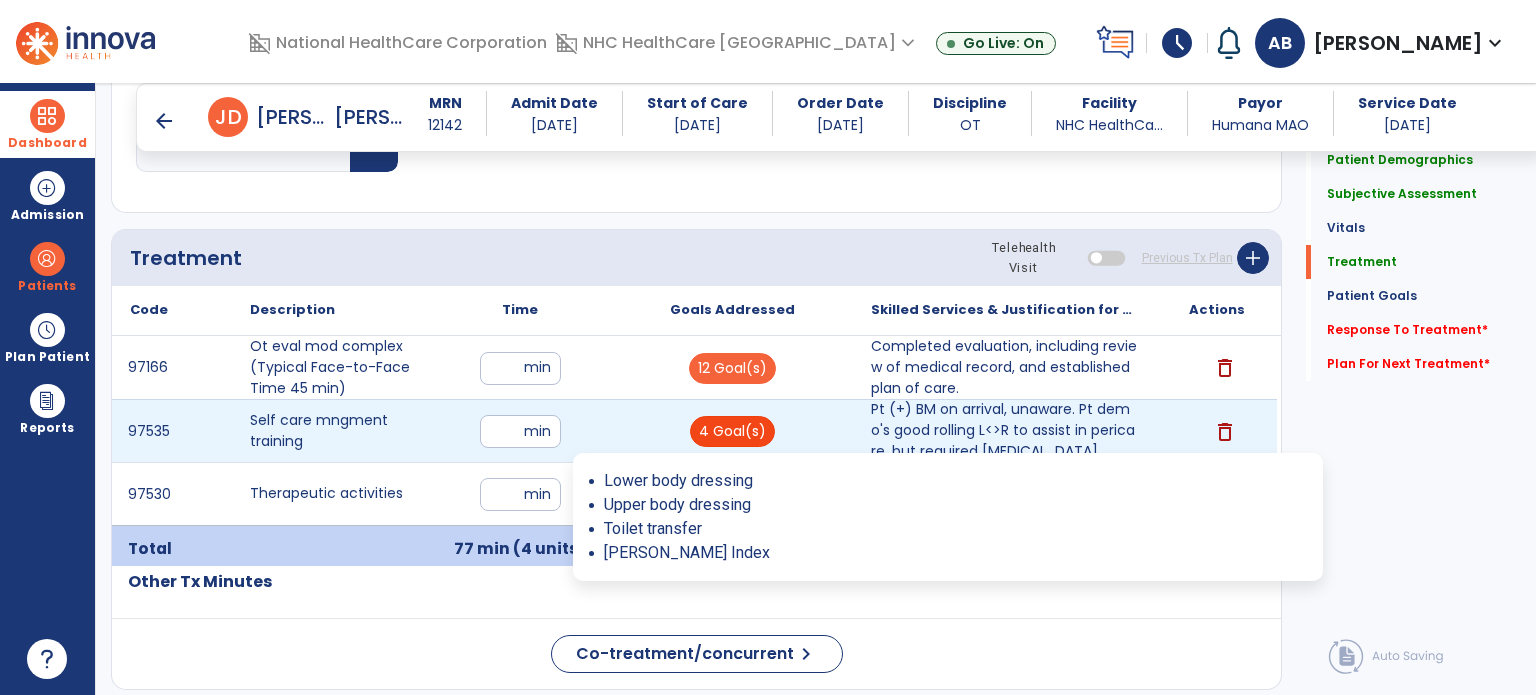 click on "4 Goal(s)" at bounding box center [732, 431] 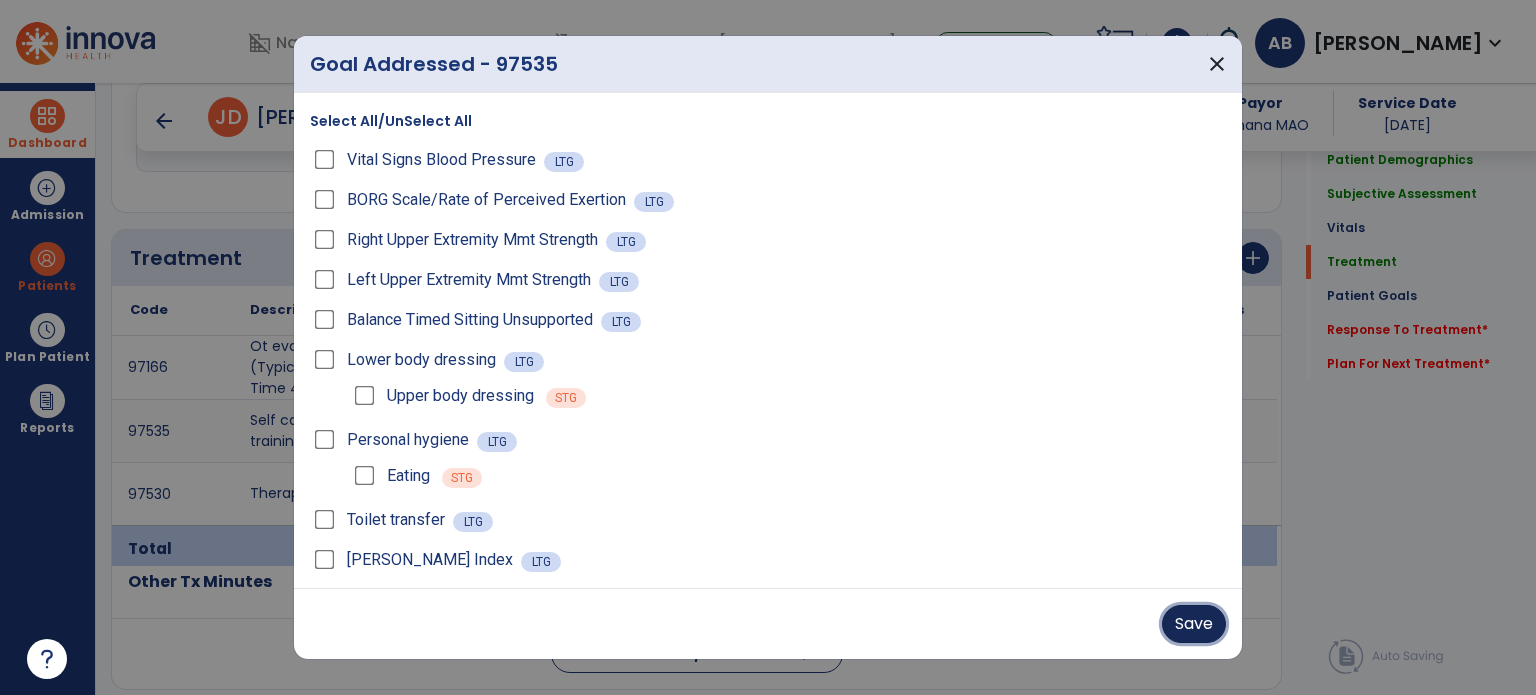 click on "Save" at bounding box center (1194, 624) 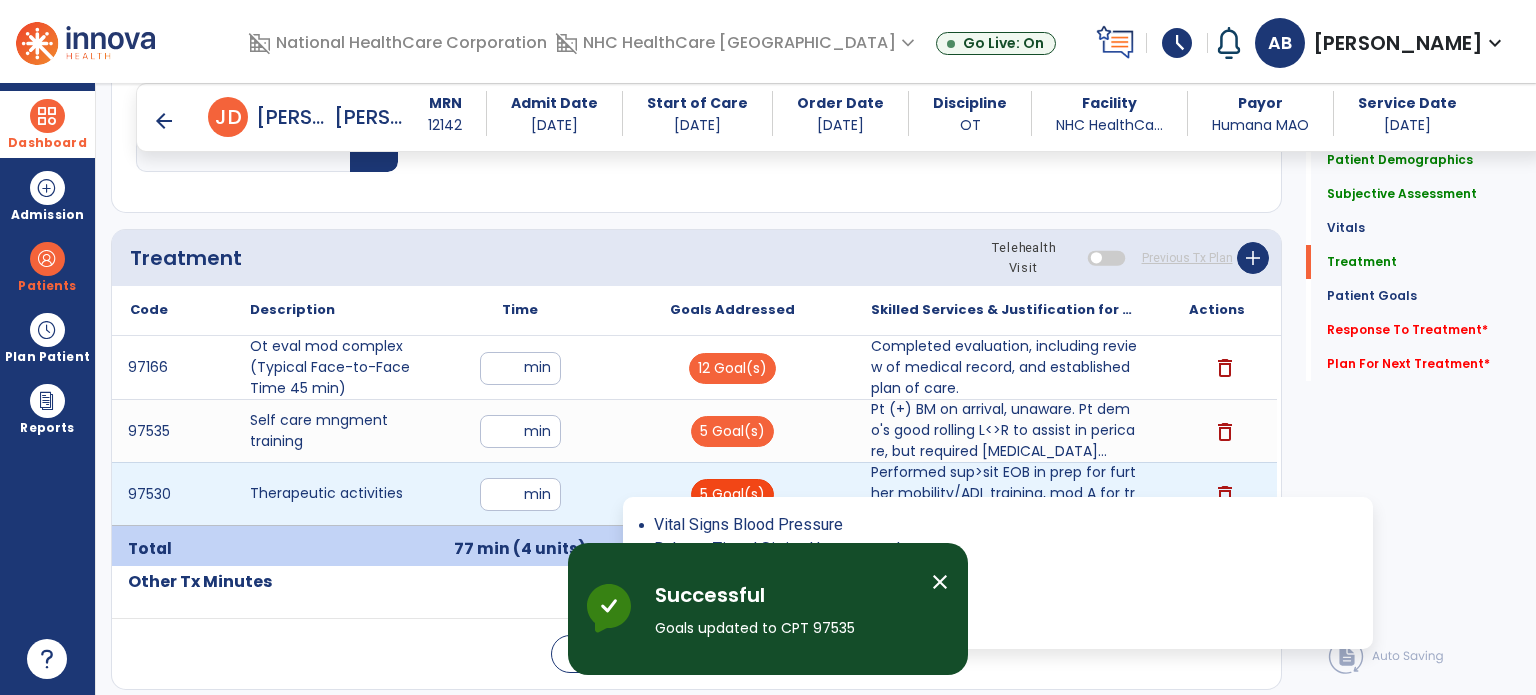 click on "5 Goal(s)" at bounding box center [732, 494] 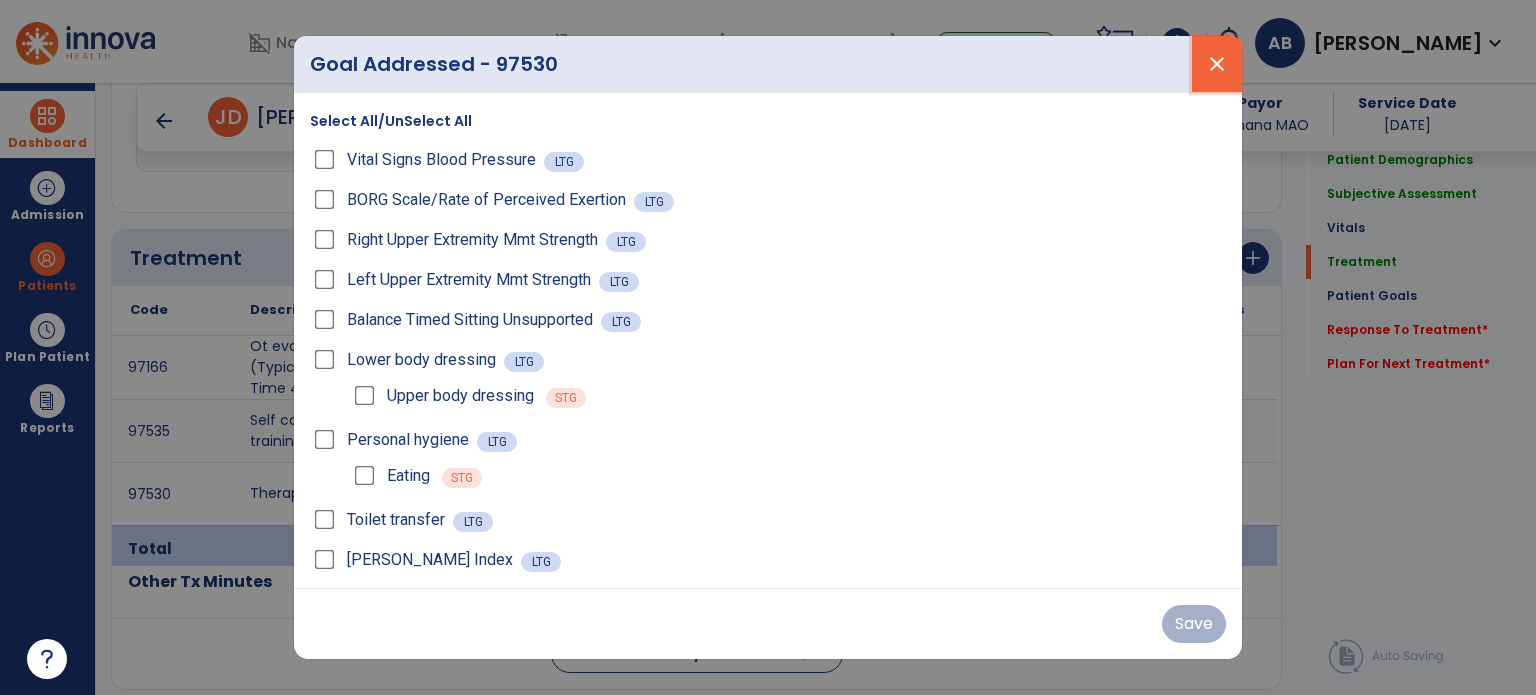 click on "close" at bounding box center (1217, 64) 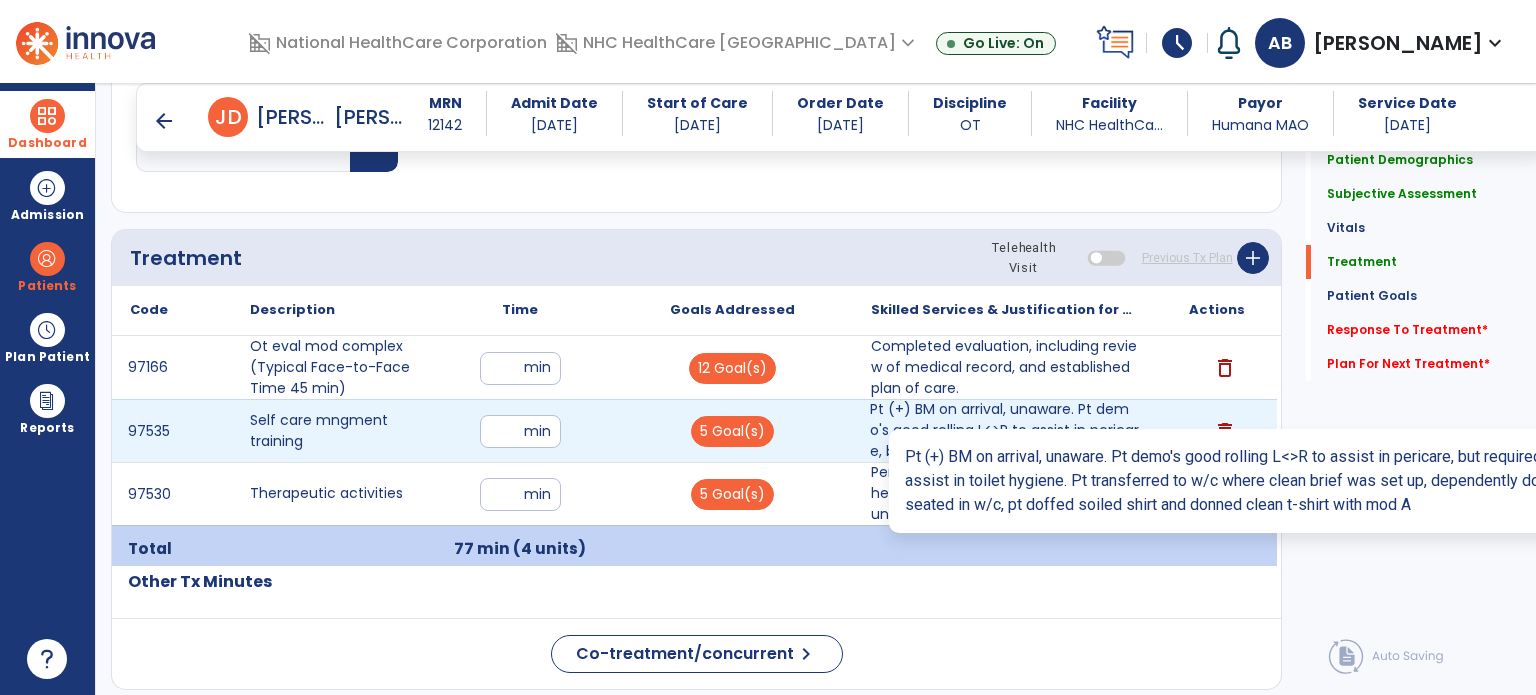 click on "Pt (+) BM on arrival, unaware. Pt demo's good rolling L<>R to assist in pericare, but required [MEDICAL_DATA]..." at bounding box center (1004, 430) 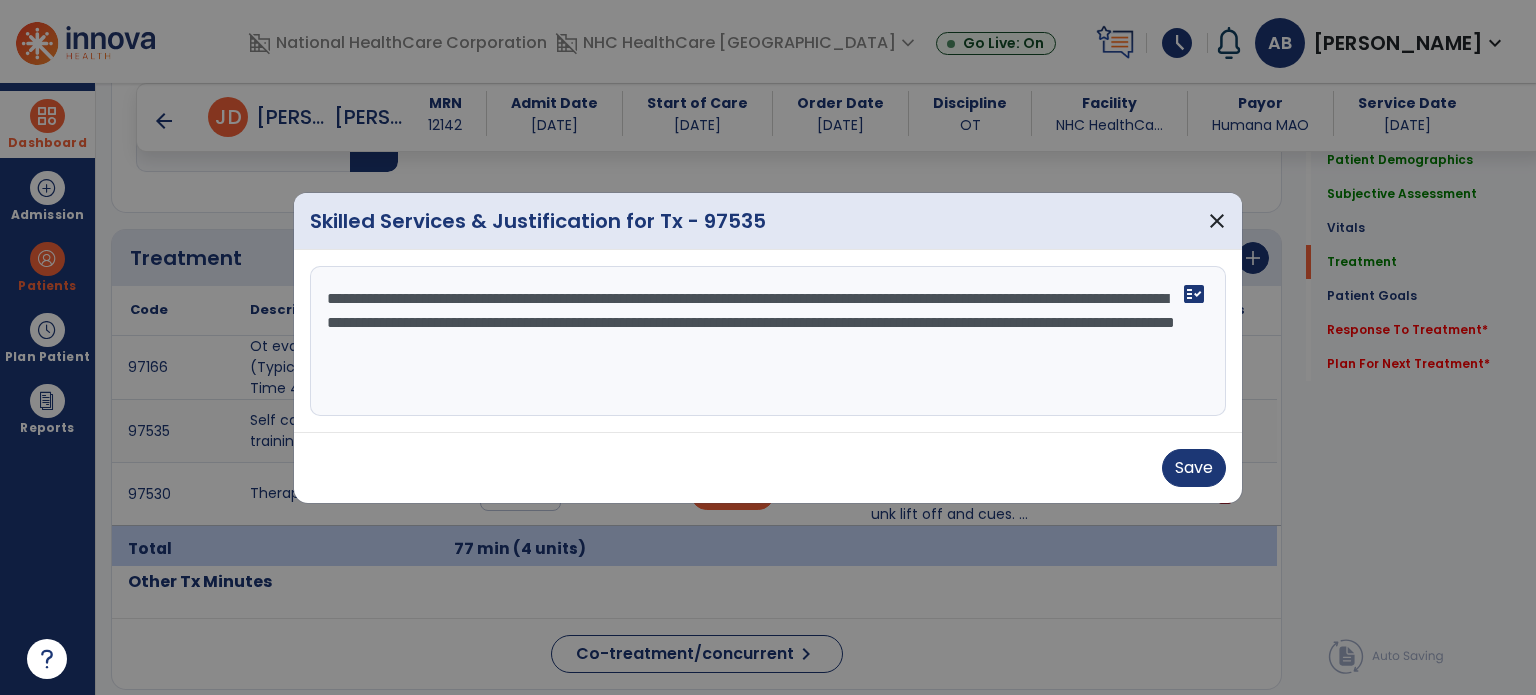 click on "**********" at bounding box center [768, 341] 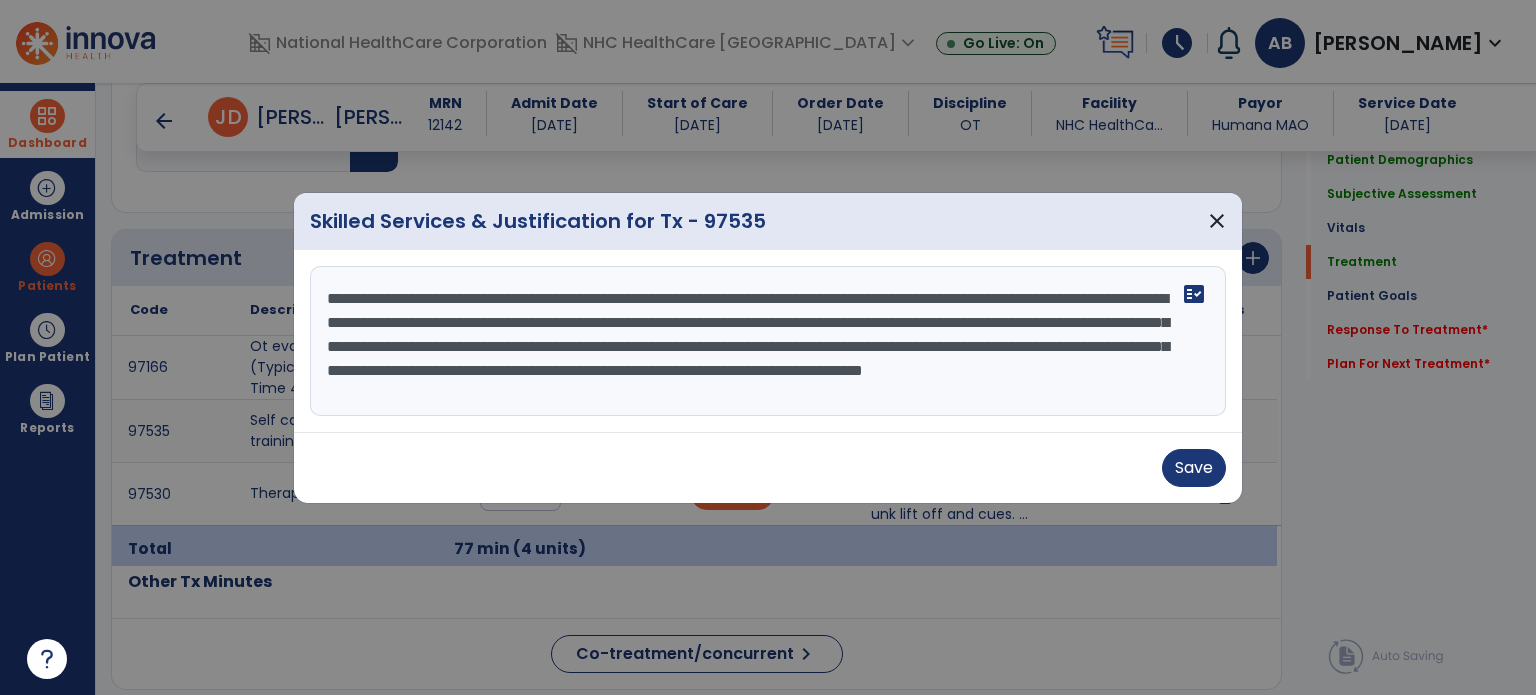 click on "**********" at bounding box center (768, 341) 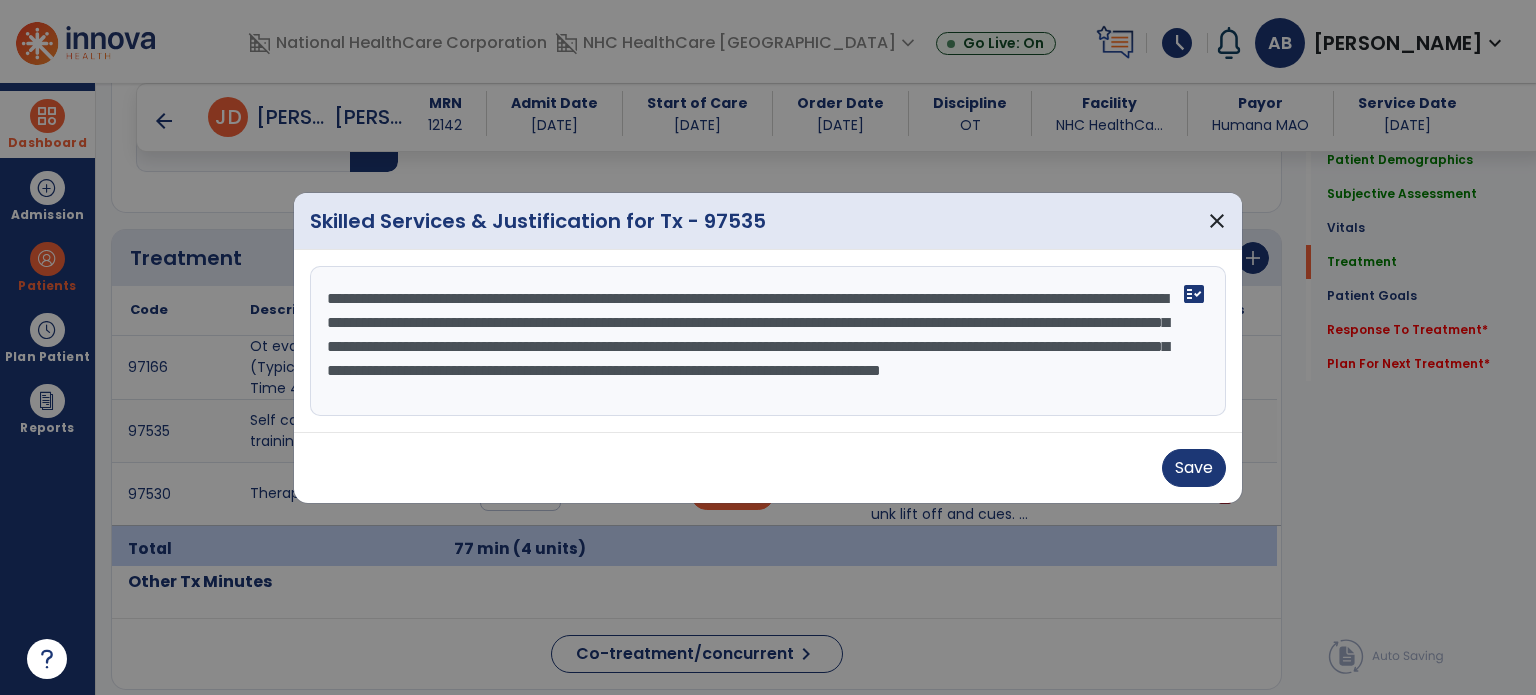 click on "**********" at bounding box center [768, 341] 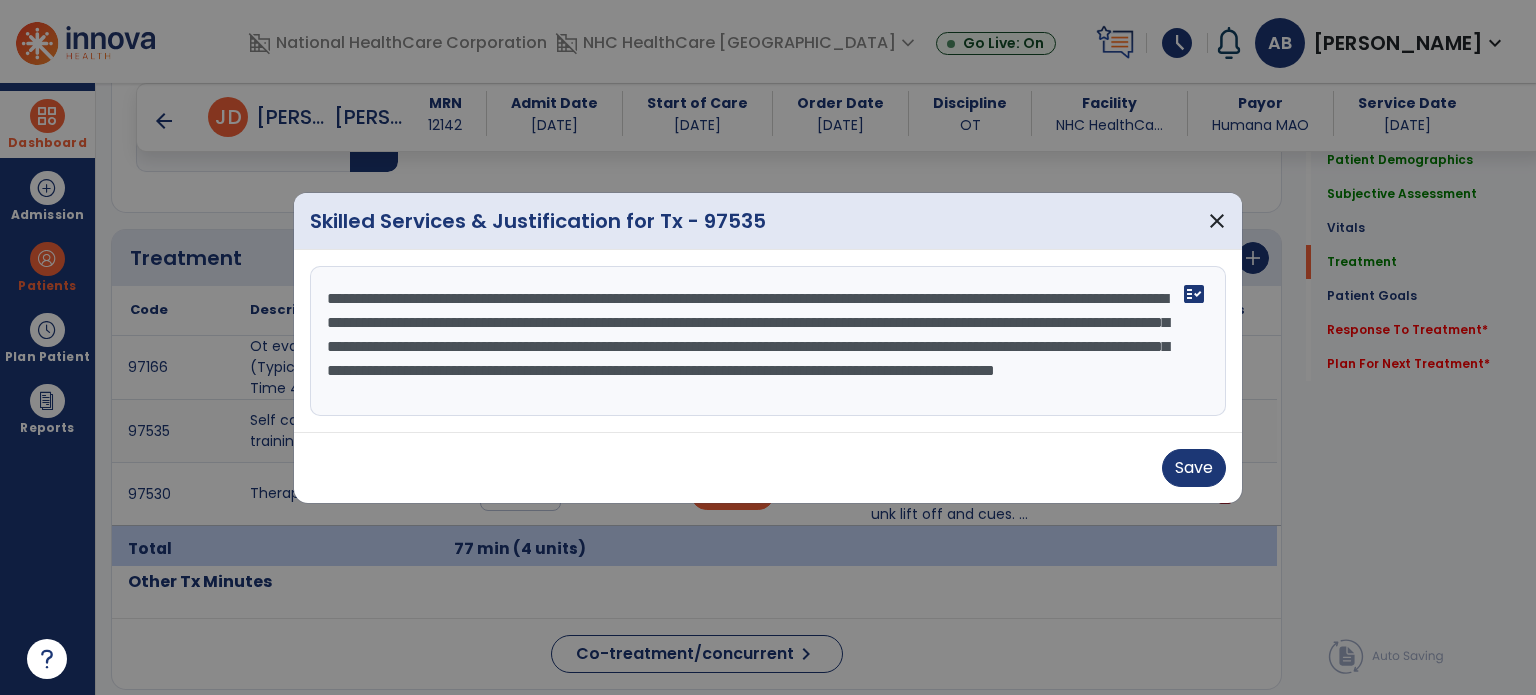 scroll, scrollTop: 15, scrollLeft: 0, axis: vertical 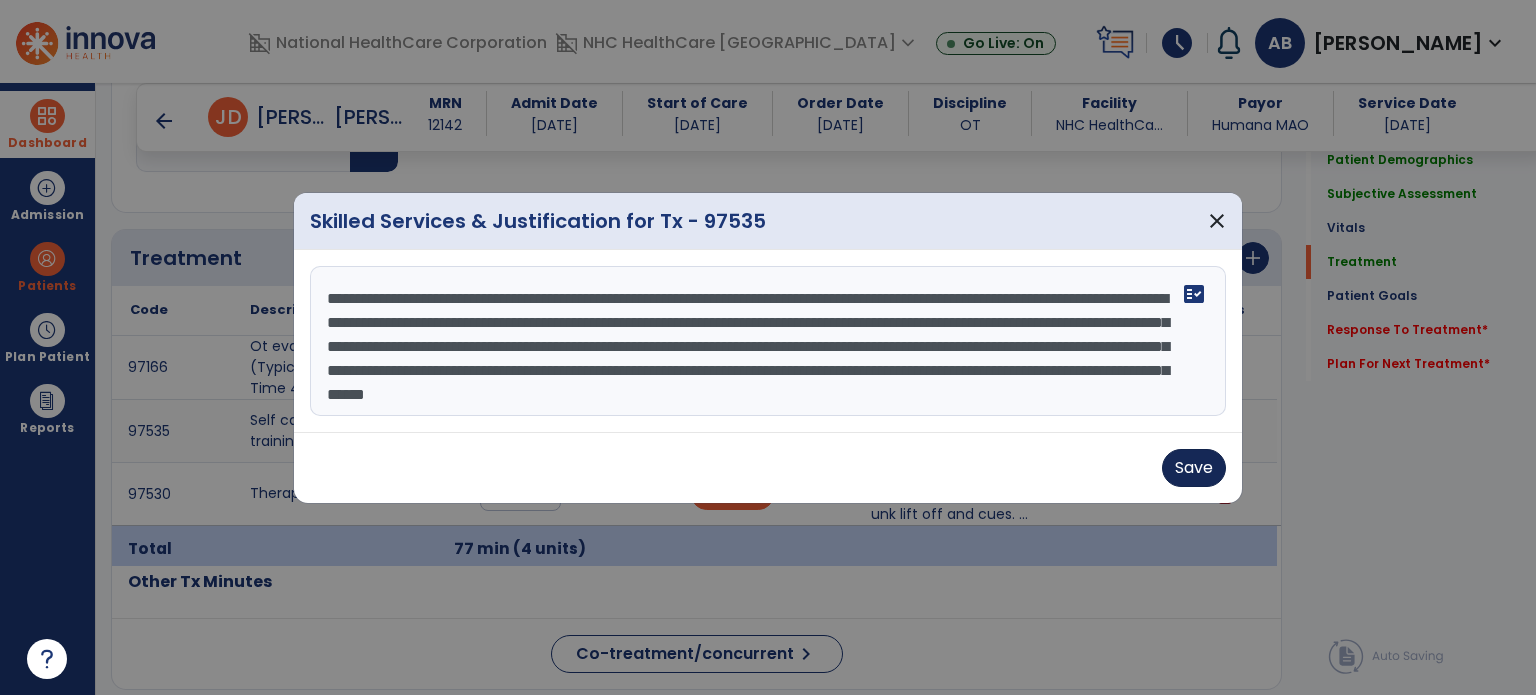 type on "**********" 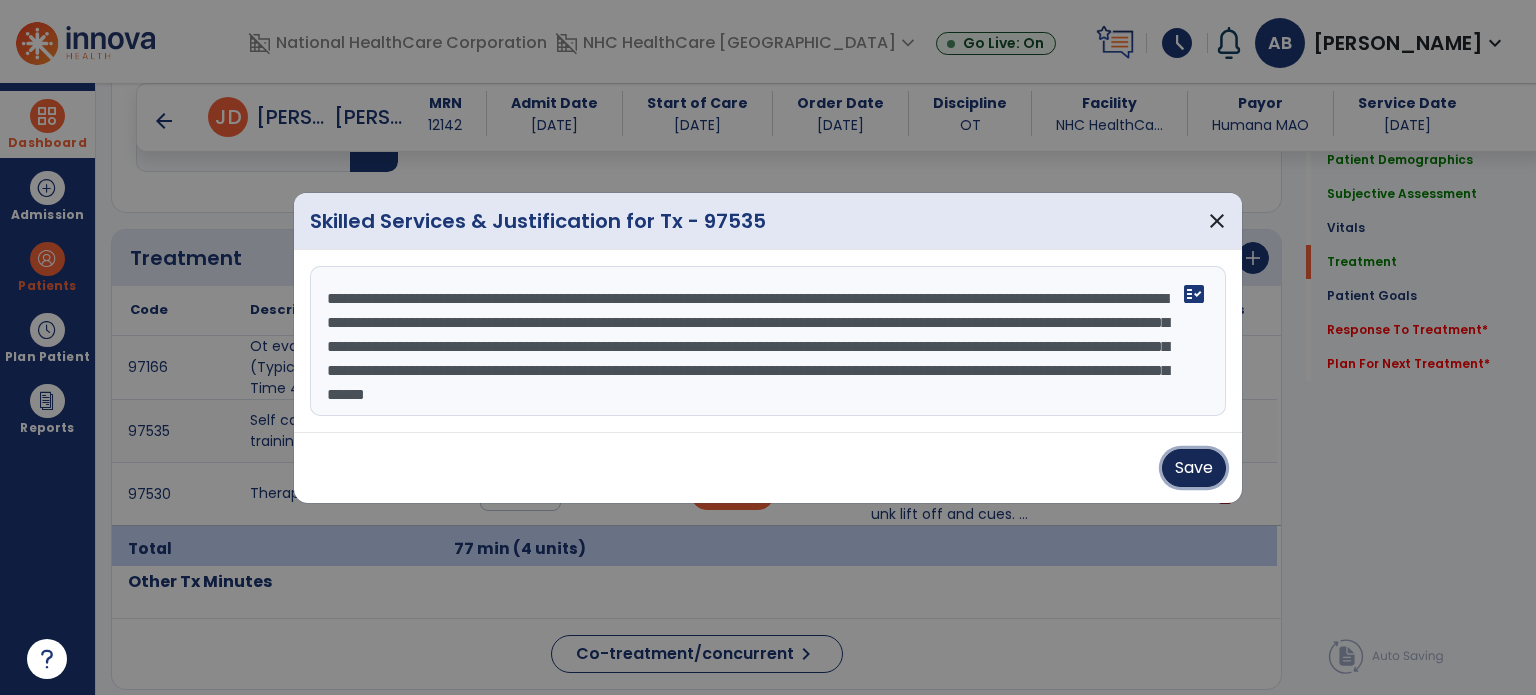 drag, startPoint x: 1210, startPoint y: 471, endPoint x: 1256, endPoint y: 467, distance: 46.173584 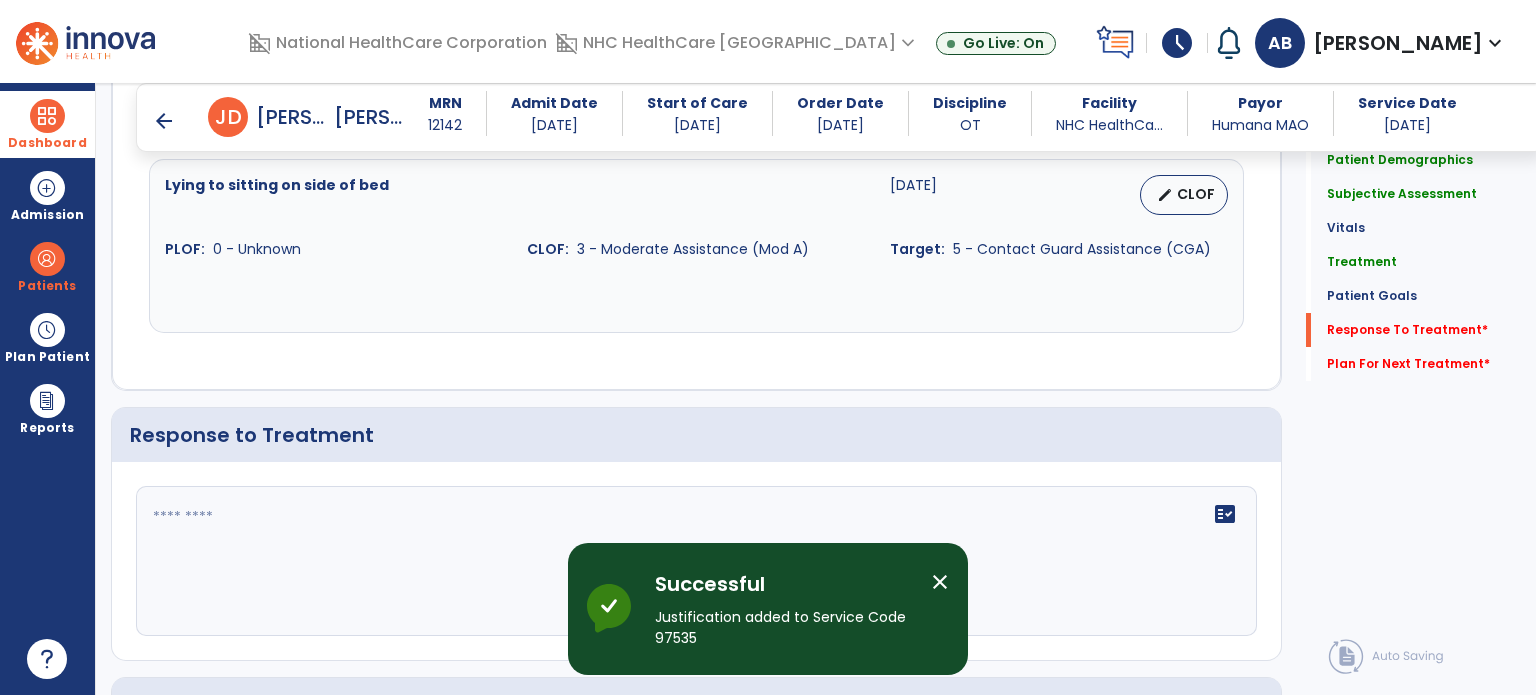 scroll, scrollTop: 3882, scrollLeft: 0, axis: vertical 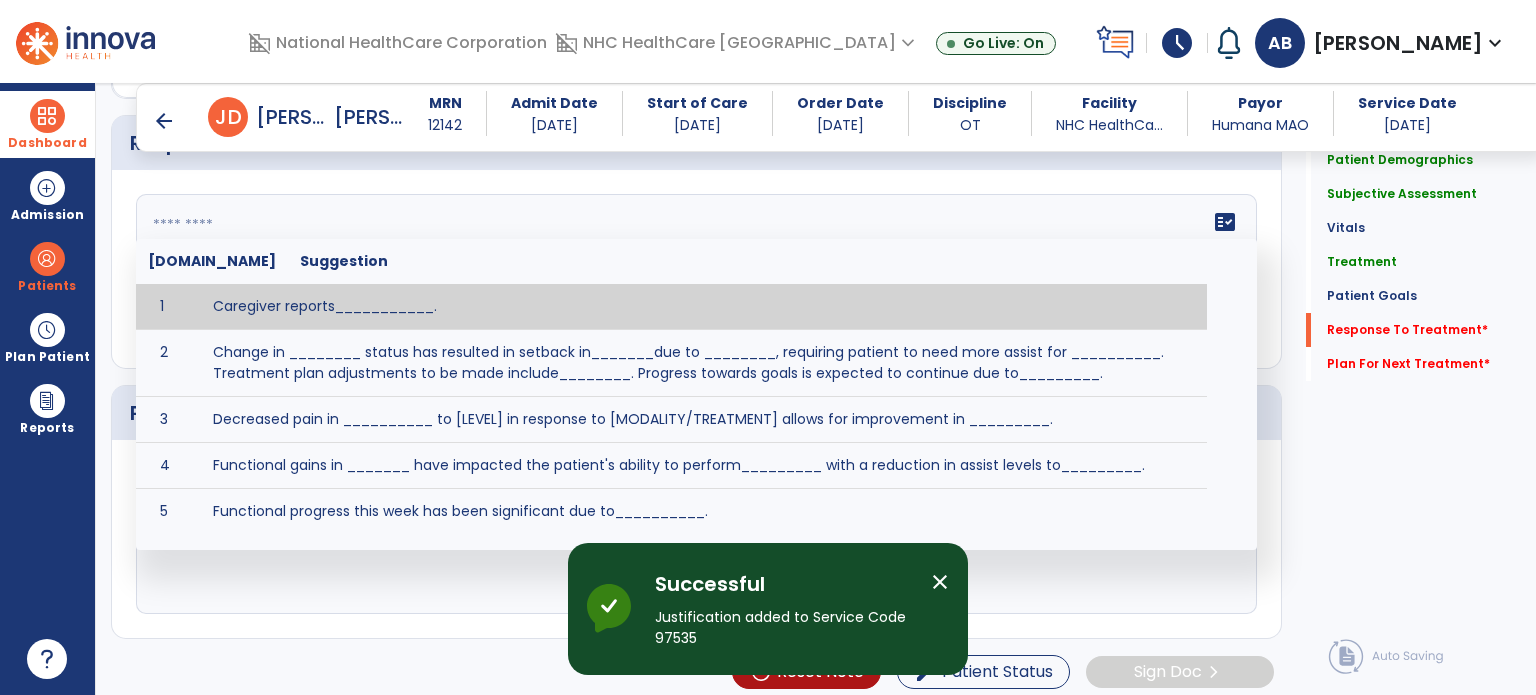click on "fact_check  [DOMAIN_NAME] Suggestion 1 Caregiver reports___________. 2 Change in ________ status has resulted in setback in_______due to ________, requiring patient to need more assist for __________.   Treatment plan adjustments to be made include________.  Progress towards goals is expected to continue due to_________. 3 Decreased pain in __________ to [LEVEL] in response to [MODALITY/TREATMENT] allows for improvement in _________. 4 Functional gains in _______ have impacted the patient's ability to perform_________ with a reduction in assist levels to_________. 5 Functional progress this week has been significant due to__________. 6 Gains in ________ have improved the patient's ability to perform ______with decreased levels of assist to___________. 7 Improvement in ________allows patient to tolerate higher levels of challenges in_________. 8 Pain in [AREA] has decreased to [LEVEL] in response to [TREATMENT/MODALITY], allowing fore ease in completing__________. 9 10 11 12 13 14 15 16 17 18 19 20 21" 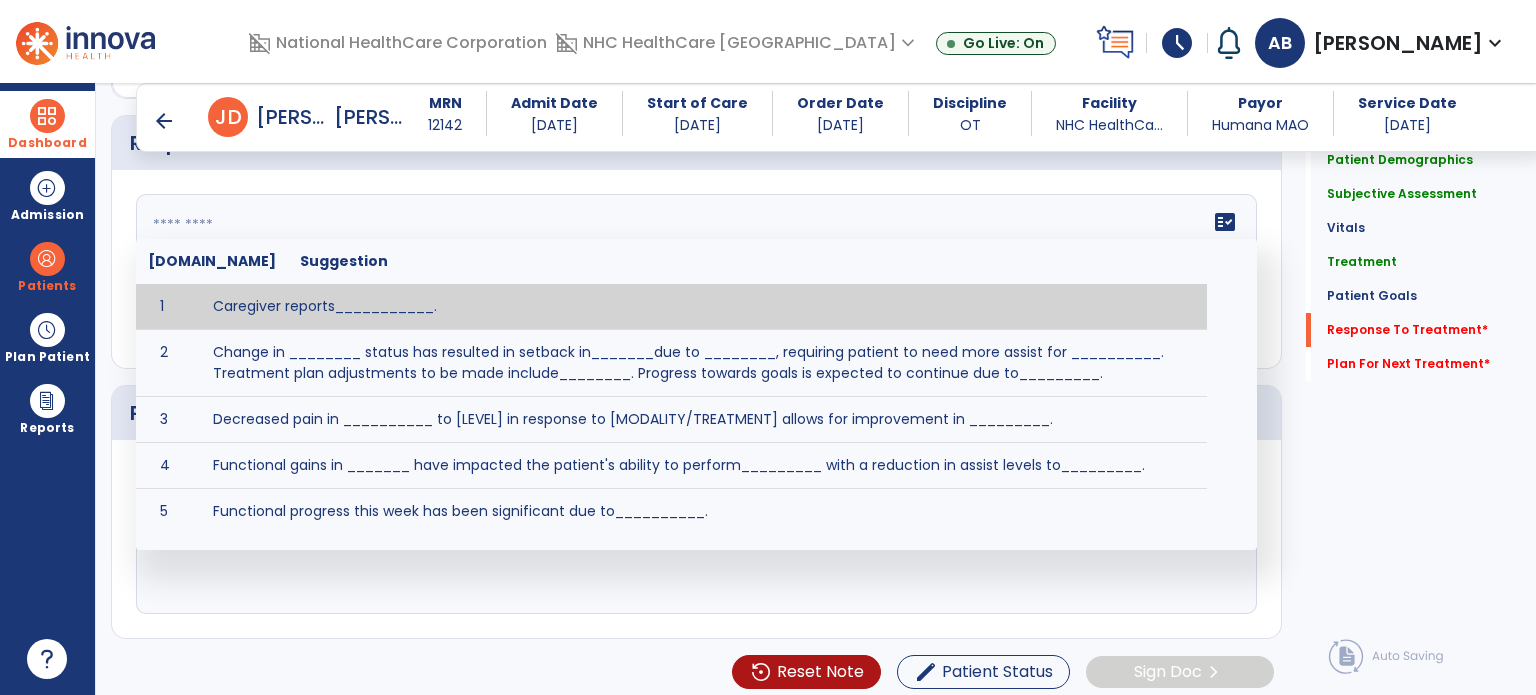 scroll, scrollTop: 3782, scrollLeft: 0, axis: vertical 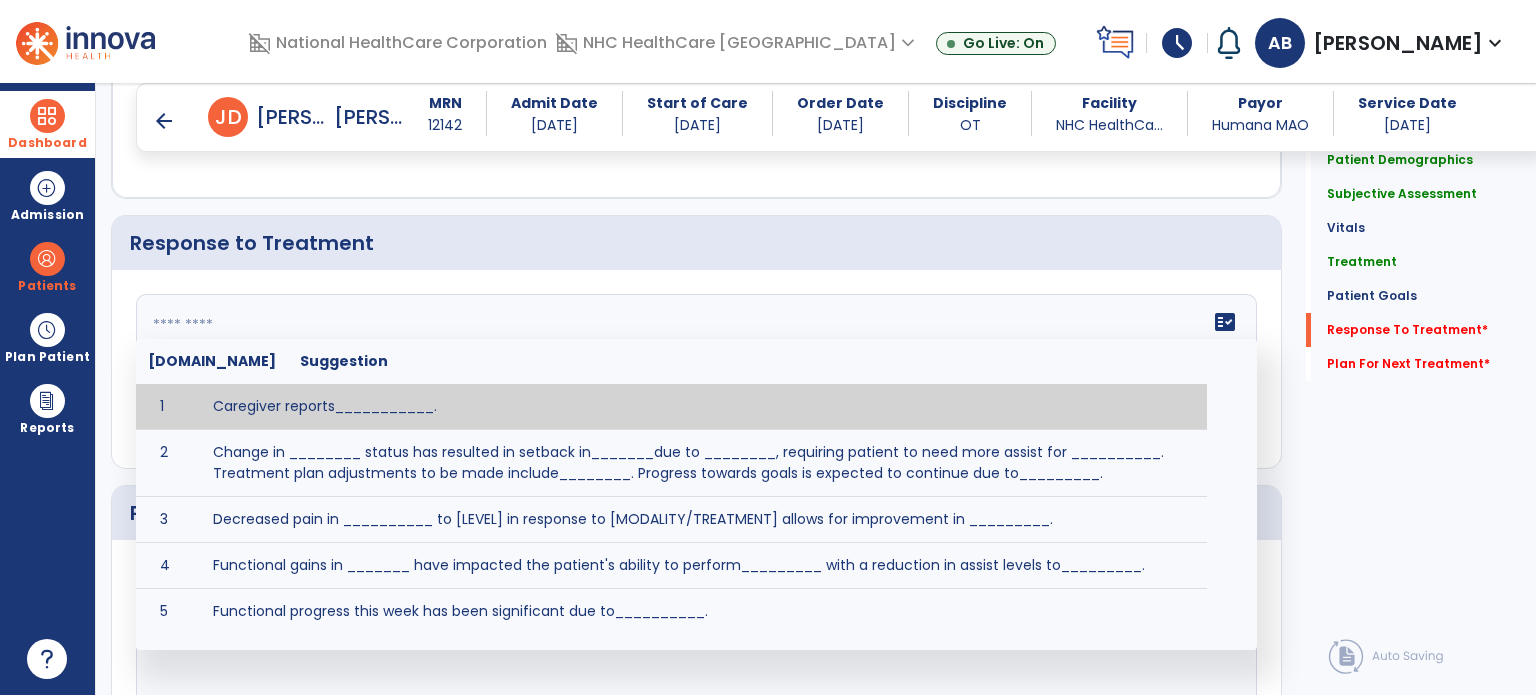 click 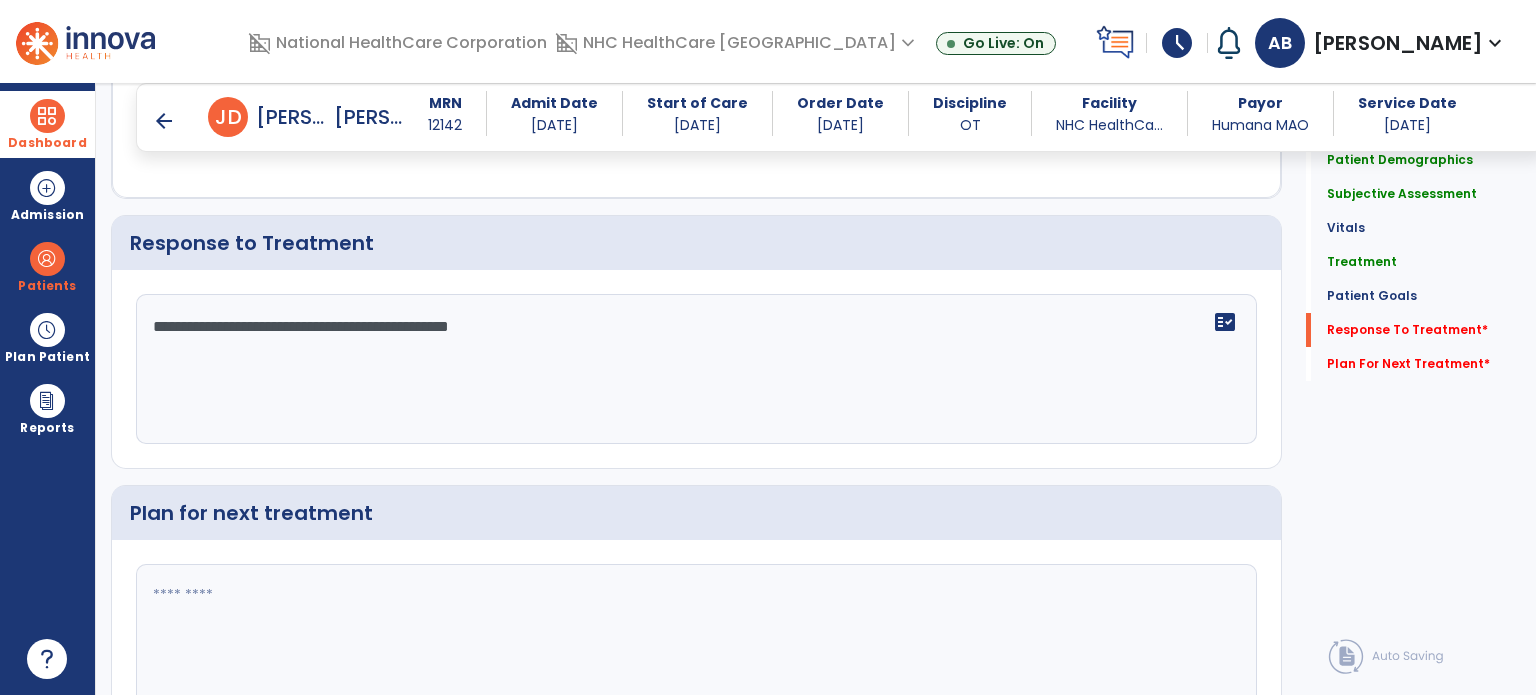 type on "**********" 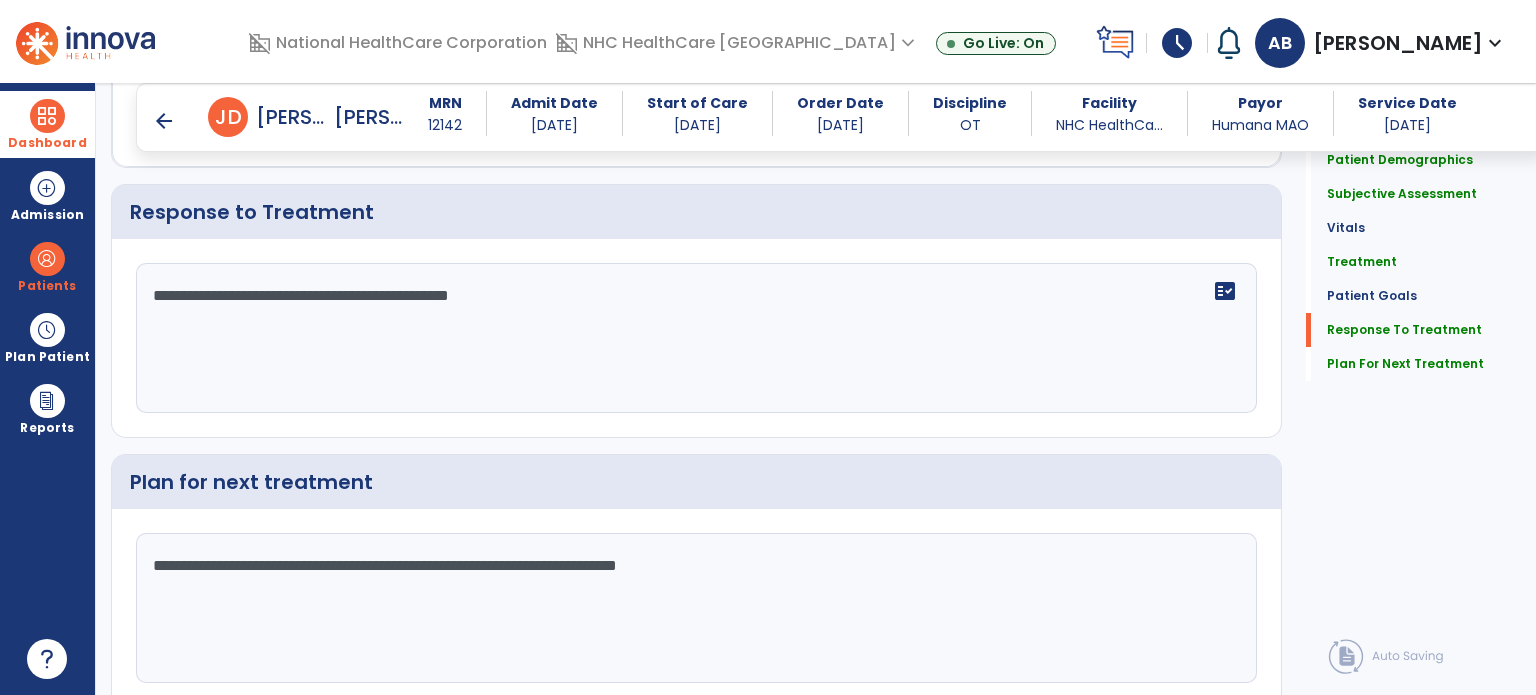 scroll, scrollTop: 3882, scrollLeft: 0, axis: vertical 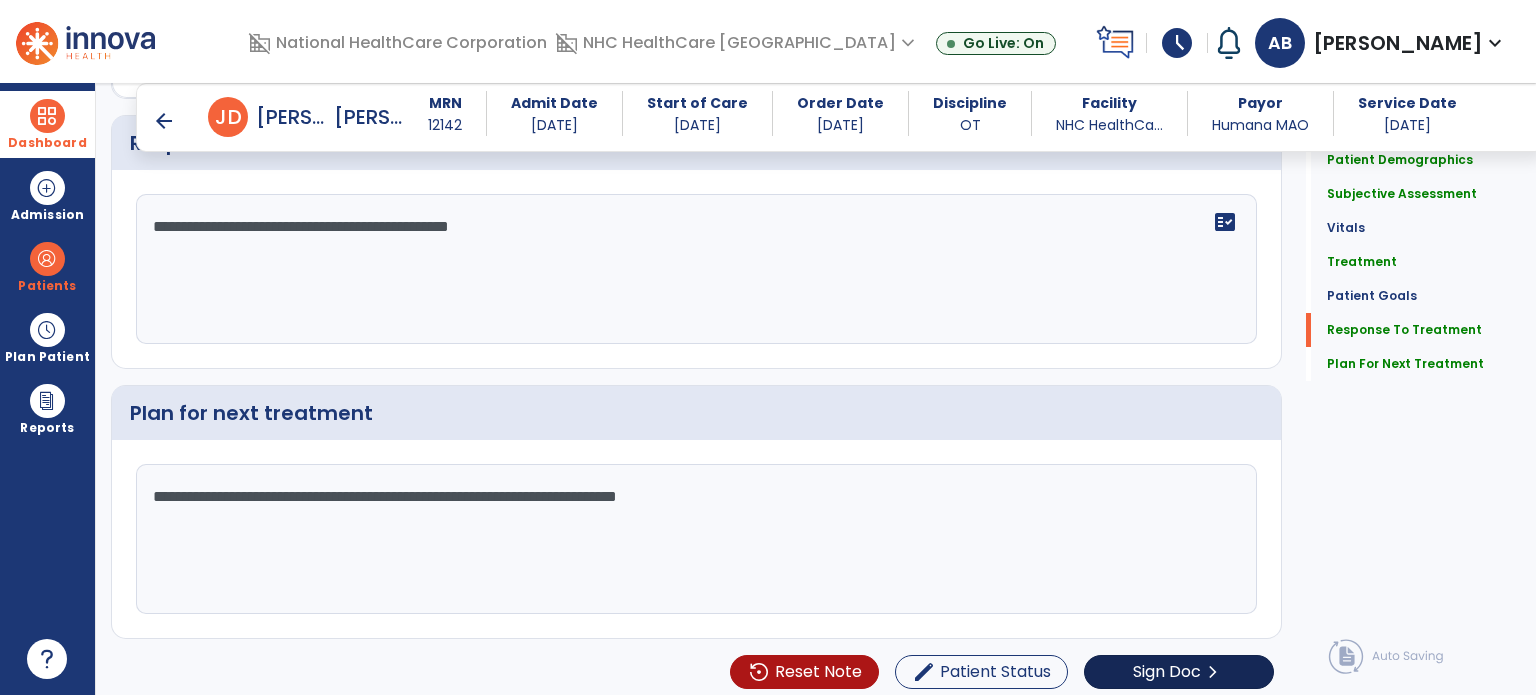 type on "**********" 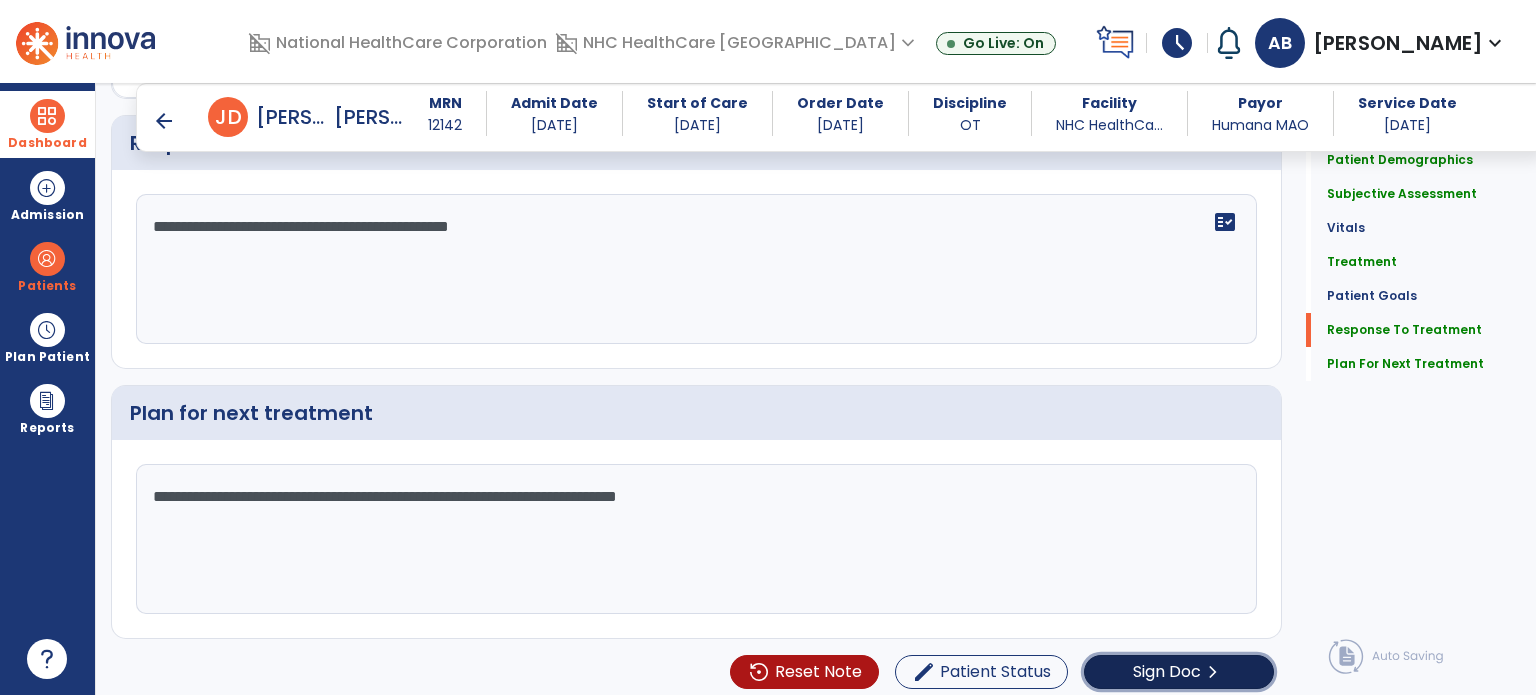 click on "Sign Doc" 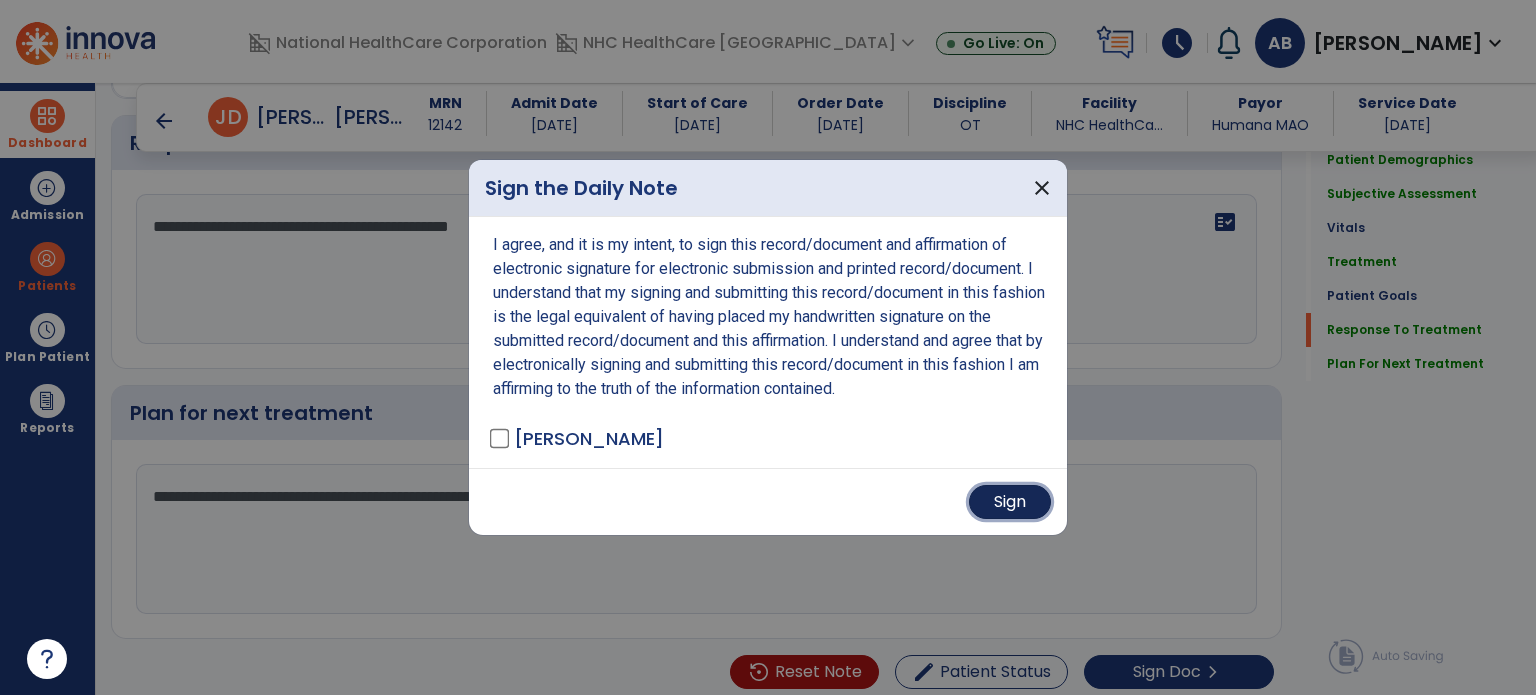click on "Sign" at bounding box center [1010, 502] 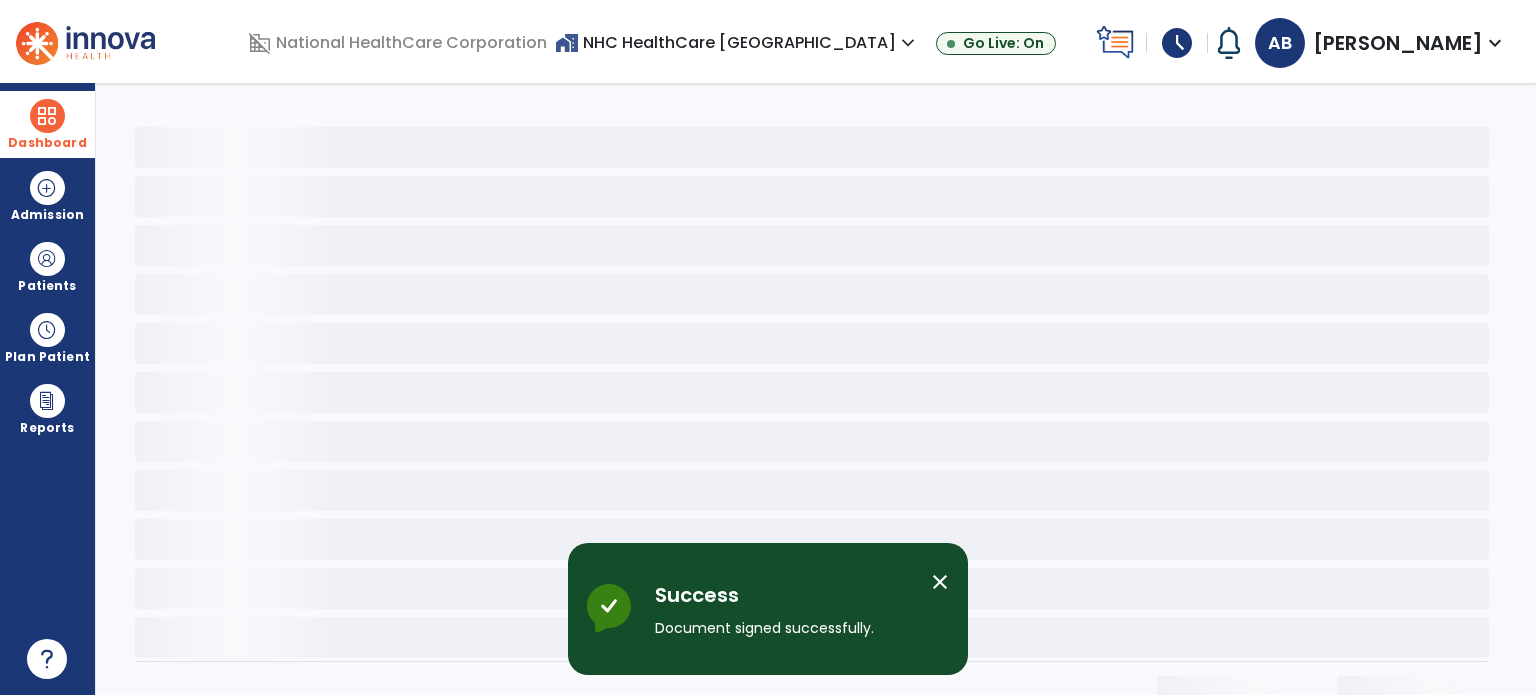 scroll, scrollTop: 0, scrollLeft: 0, axis: both 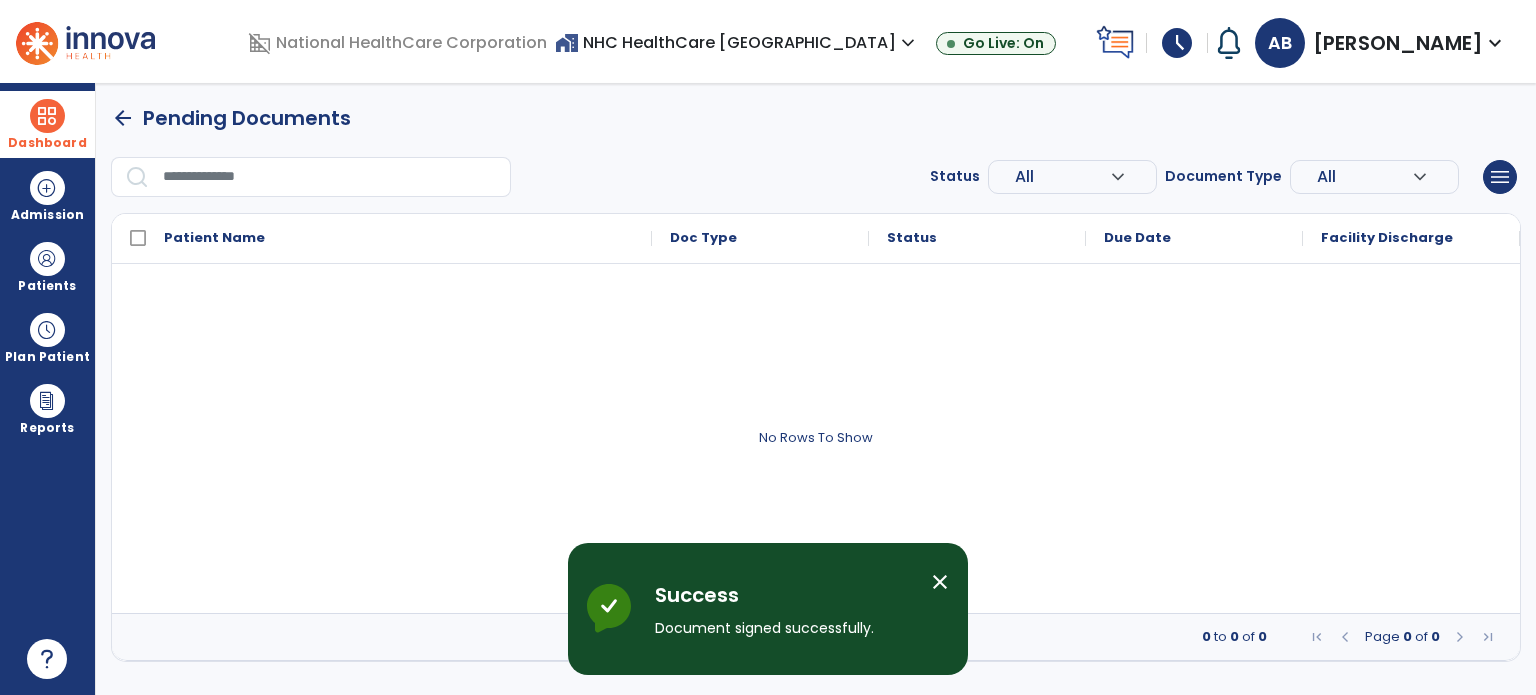 click at bounding box center [47, 116] 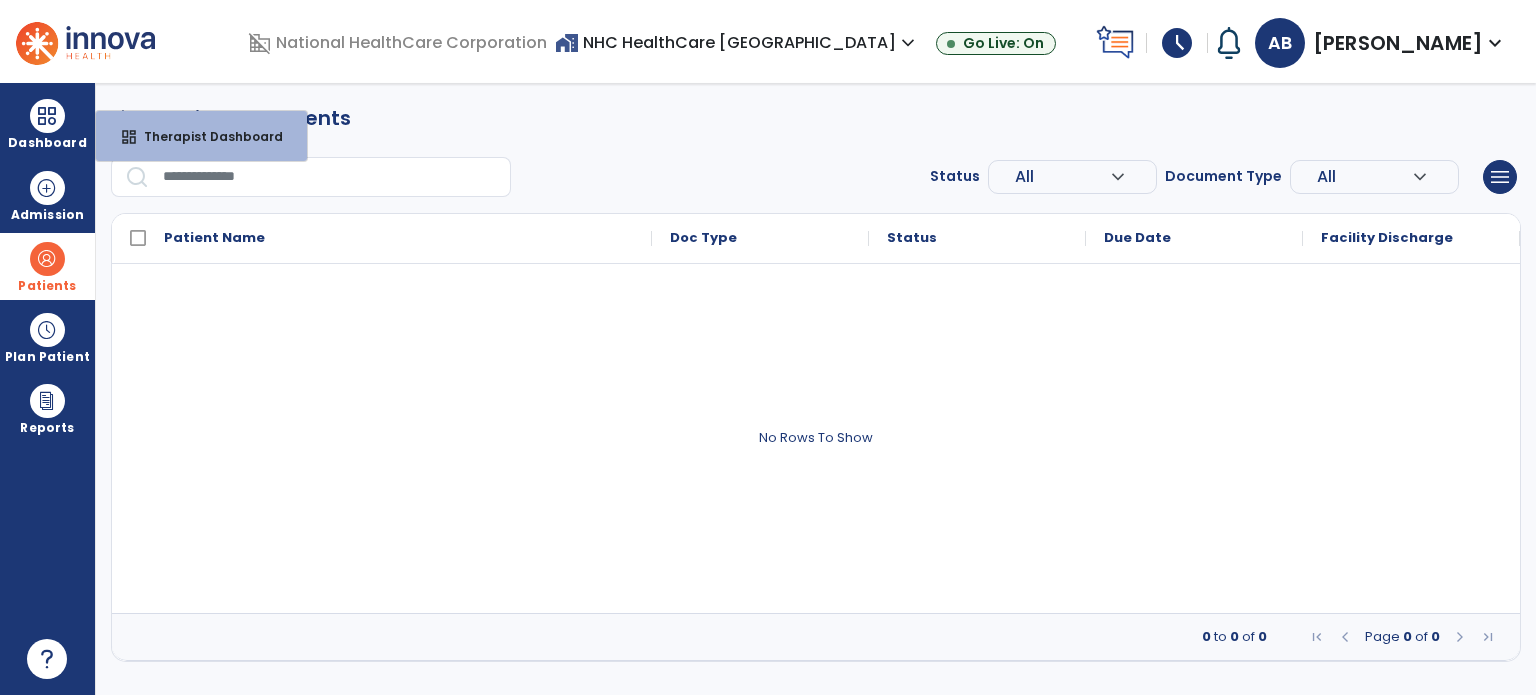 click at bounding box center [47, 259] 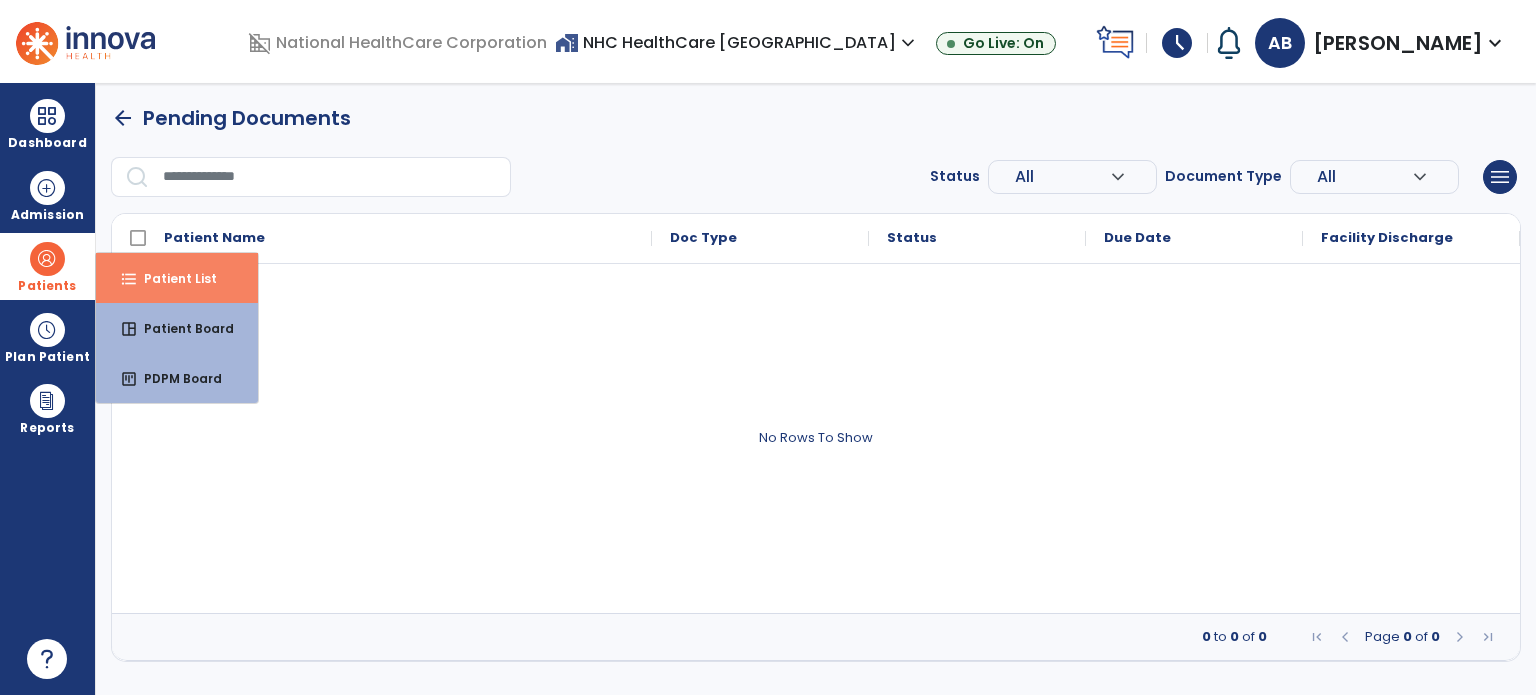 click on "Patient List" at bounding box center [172, 278] 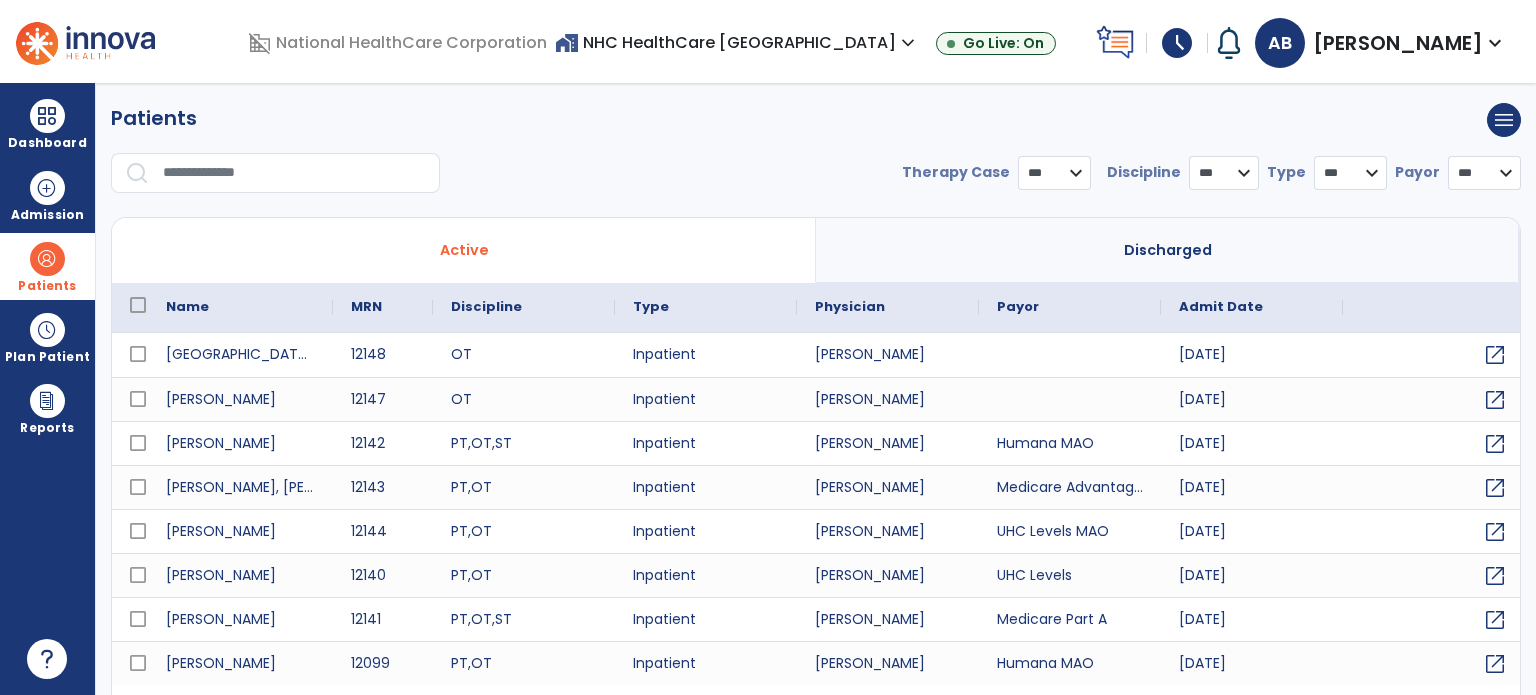 select on "***" 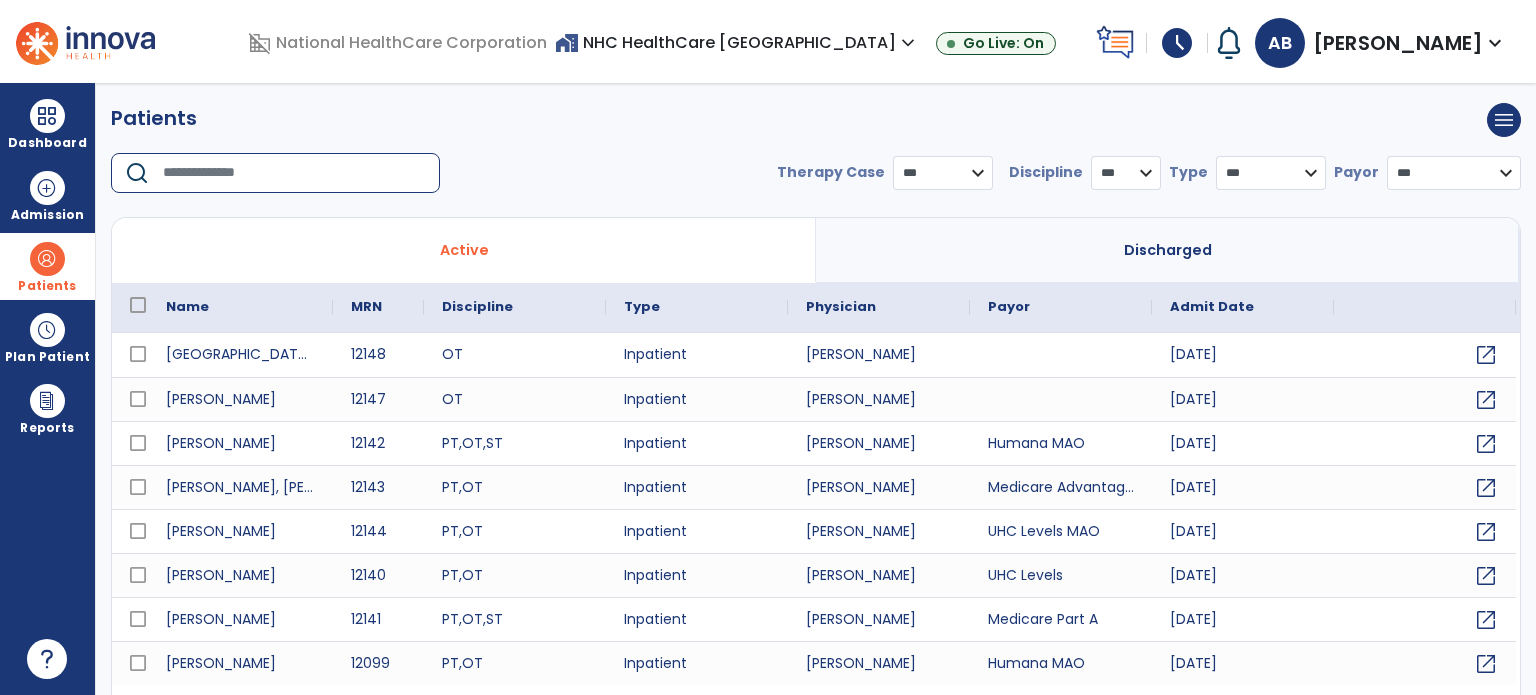 click at bounding box center [294, 173] 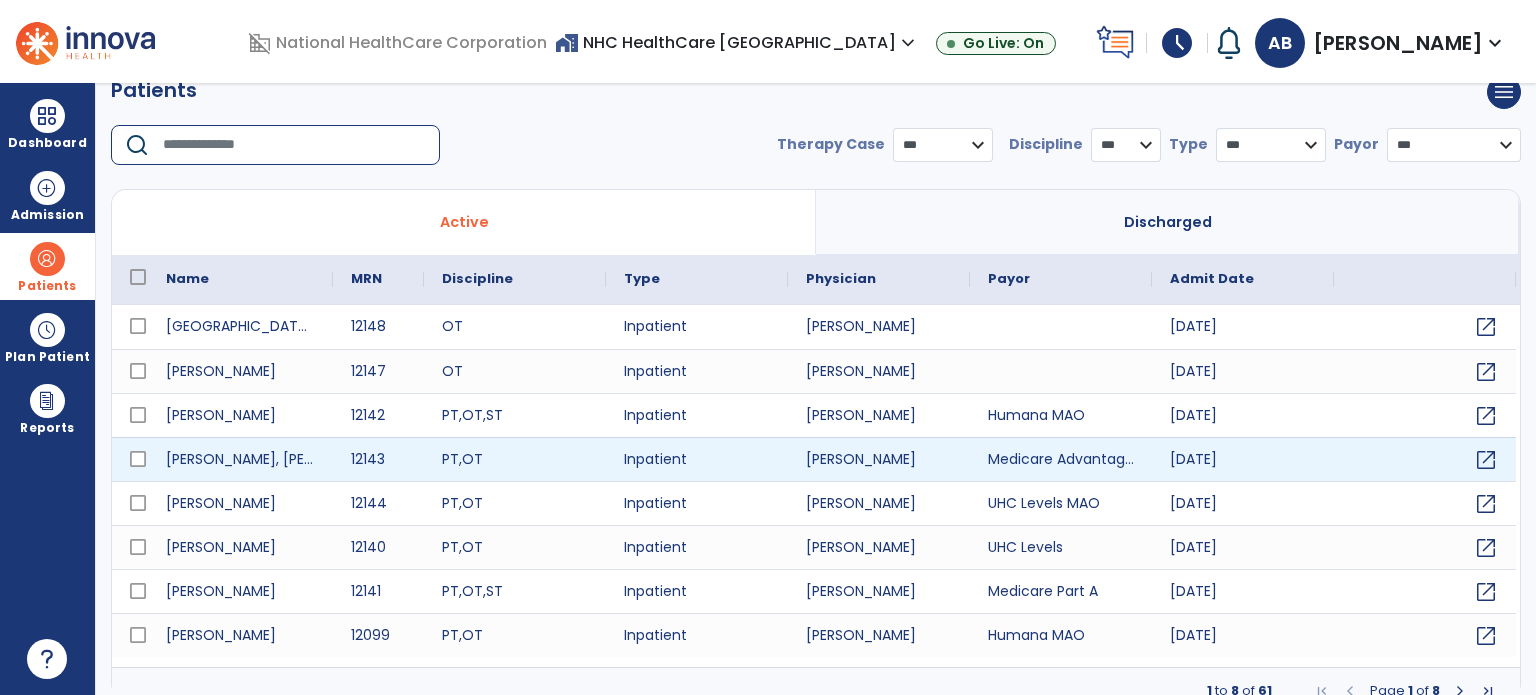 scroll, scrollTop: 46, scrollLeft: 0, axis: vertical 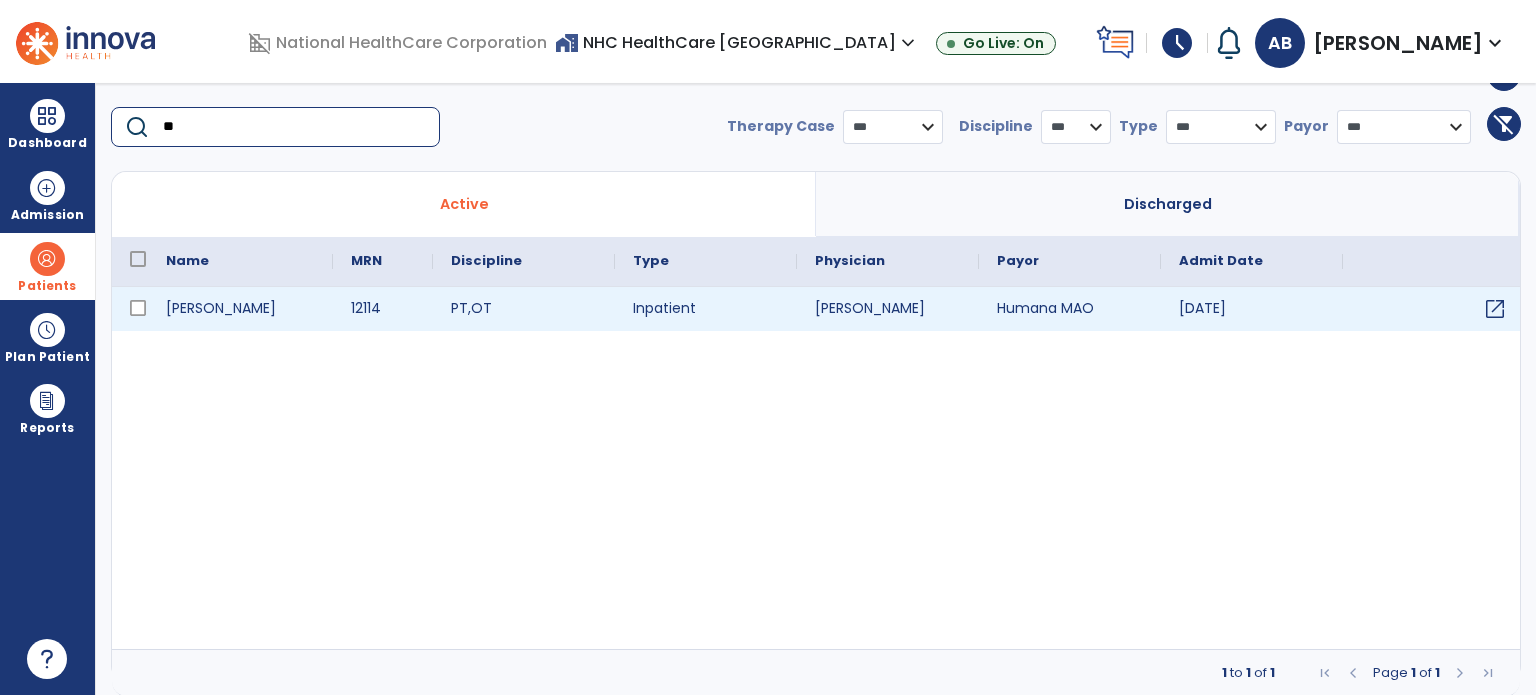 type on "**" 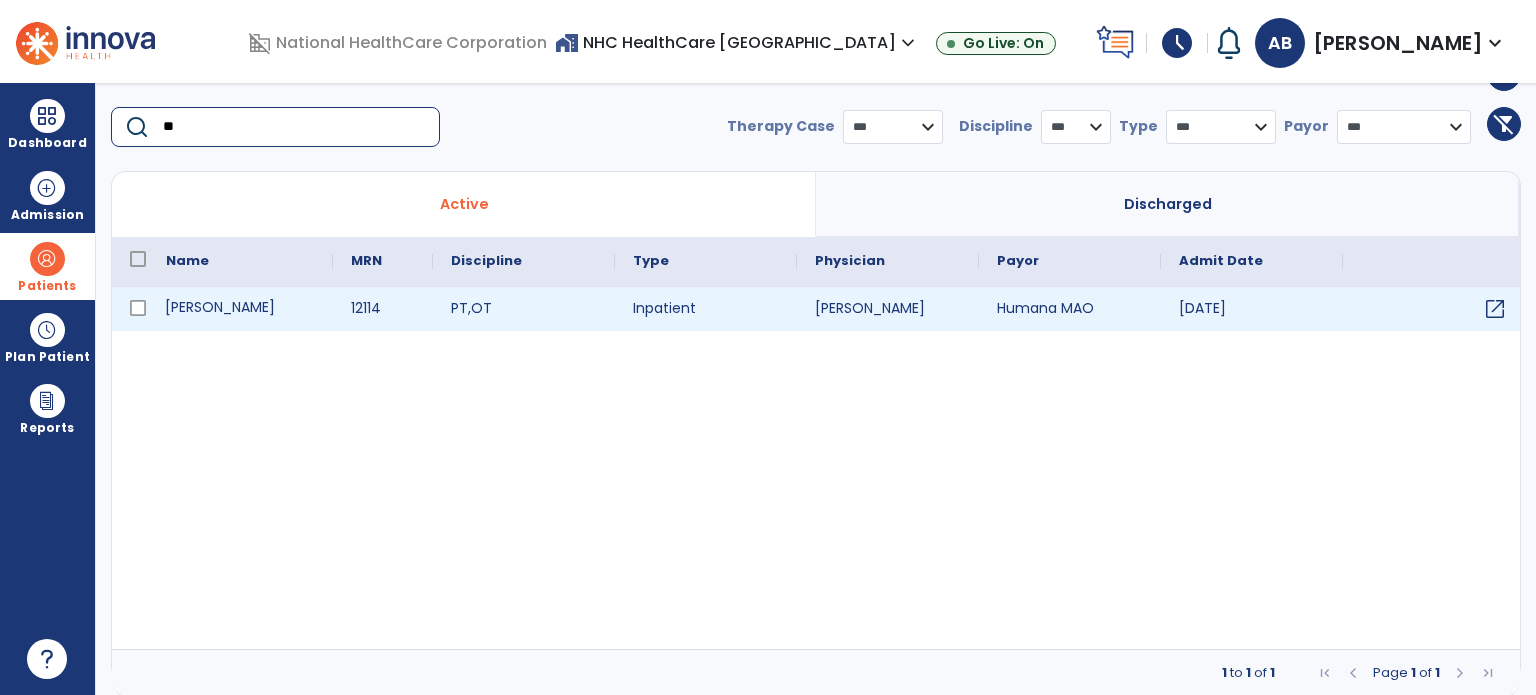 click on "[PERSON_NAME]" at bounding box center (240, 309) 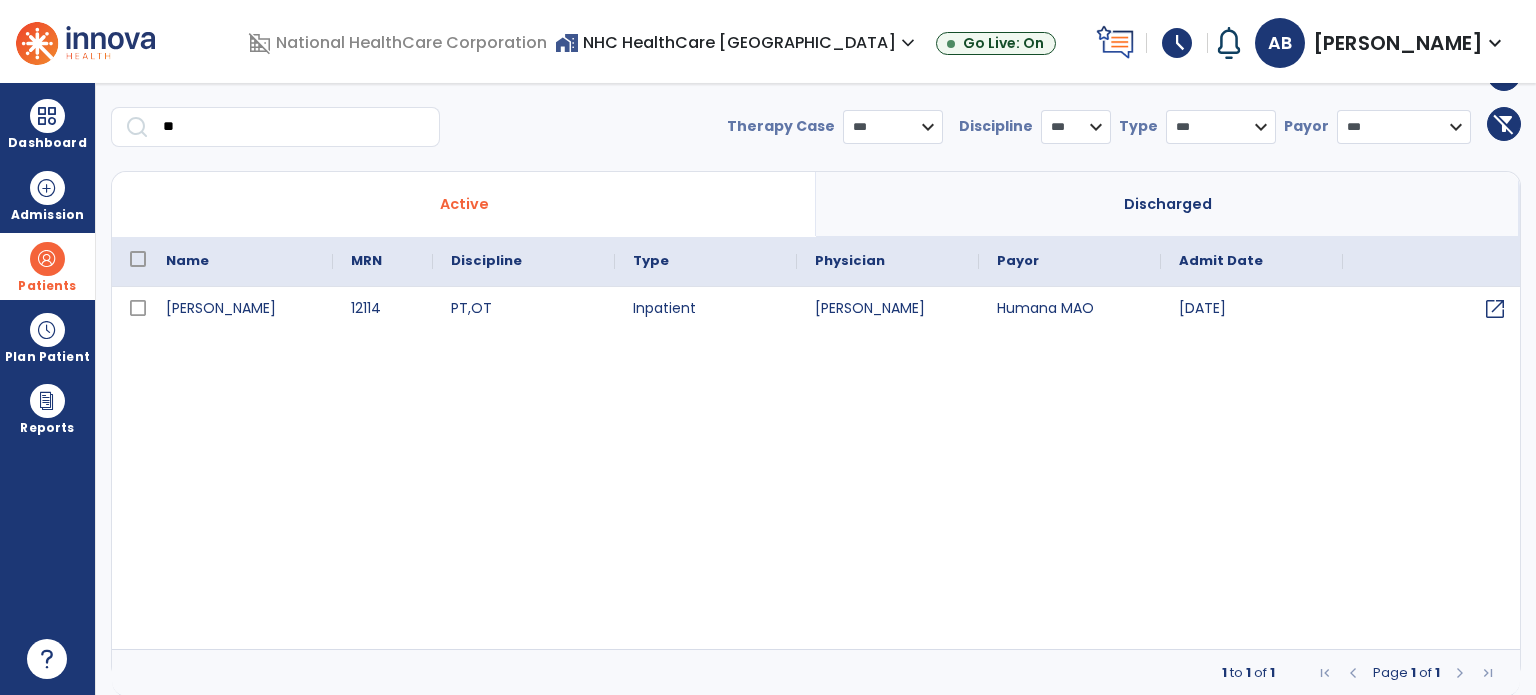 scroll, scrollTop: 0, scrollLeft: 0, axis: both 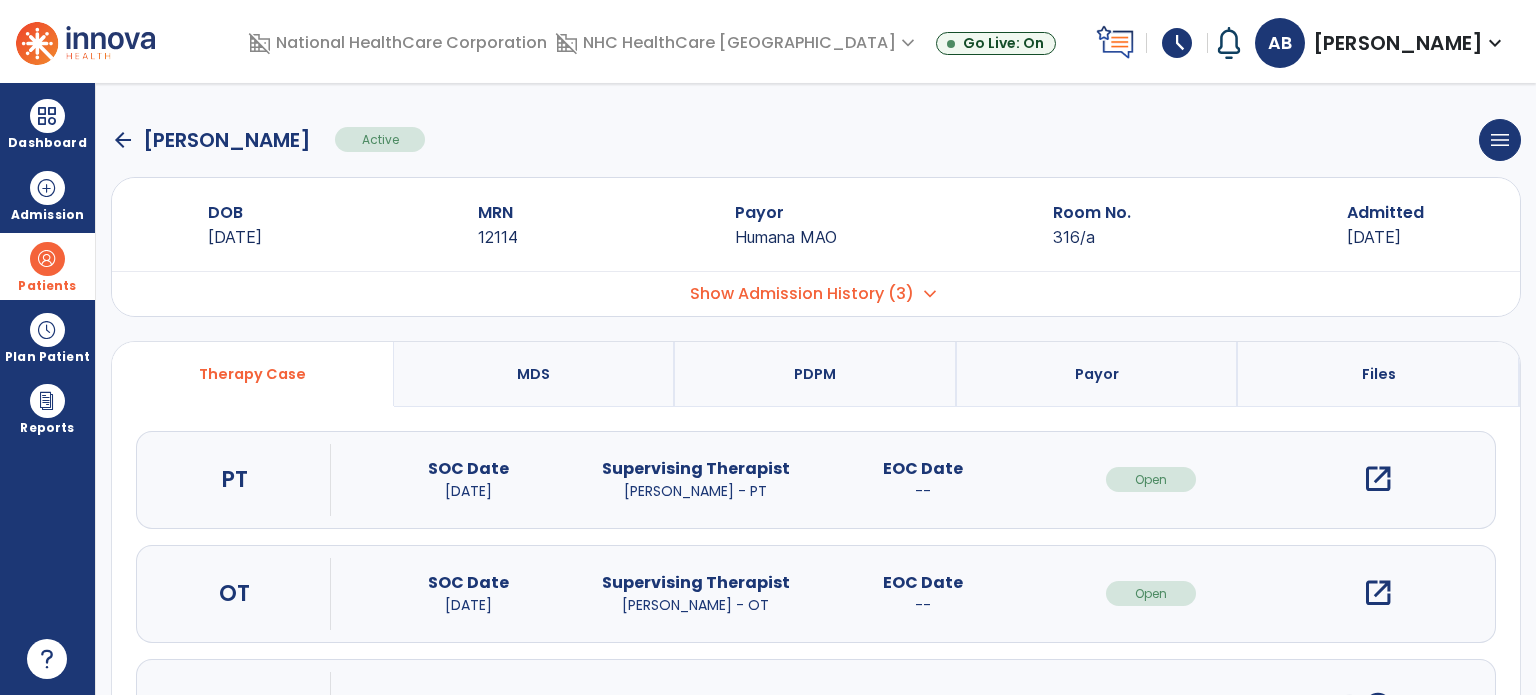 click on "open_in_new" at bounding box center [1378, 593] 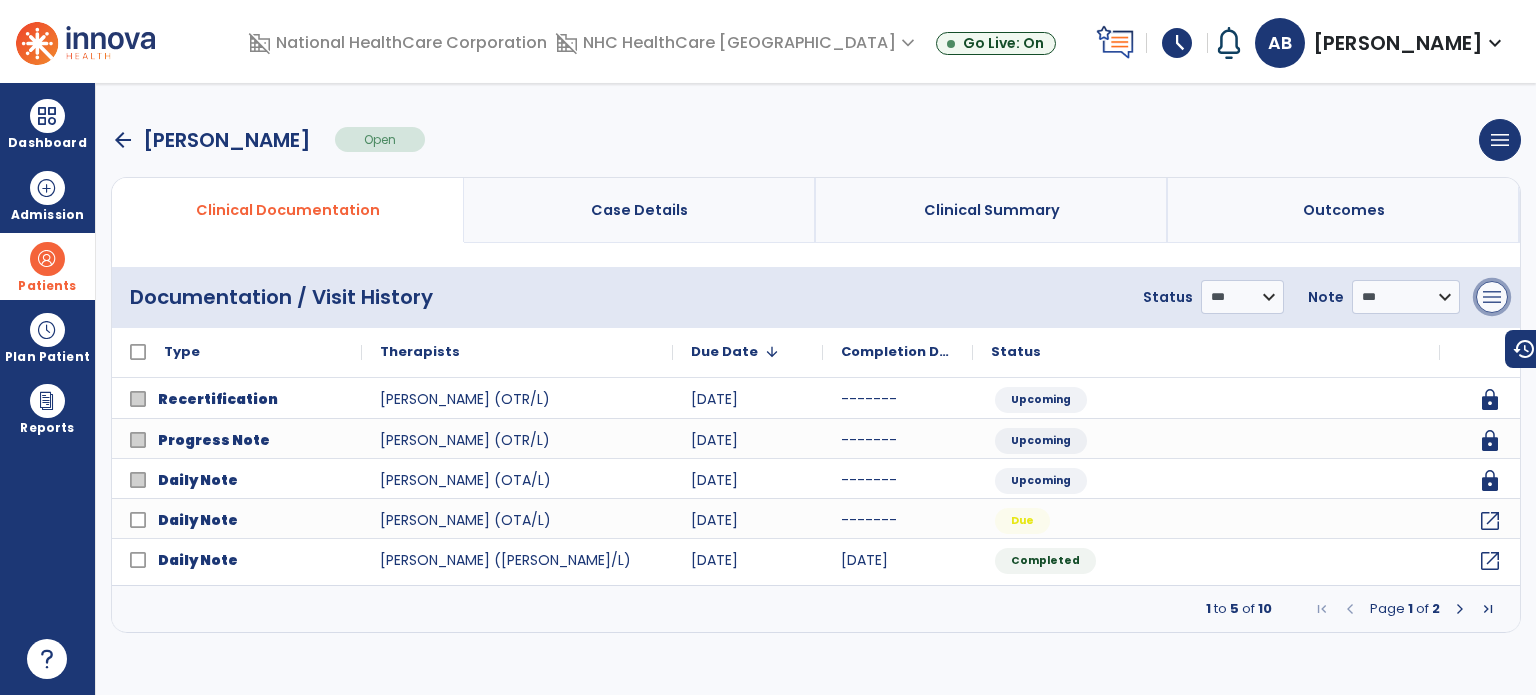 click on "menu" at bounding box center [1492, 297] 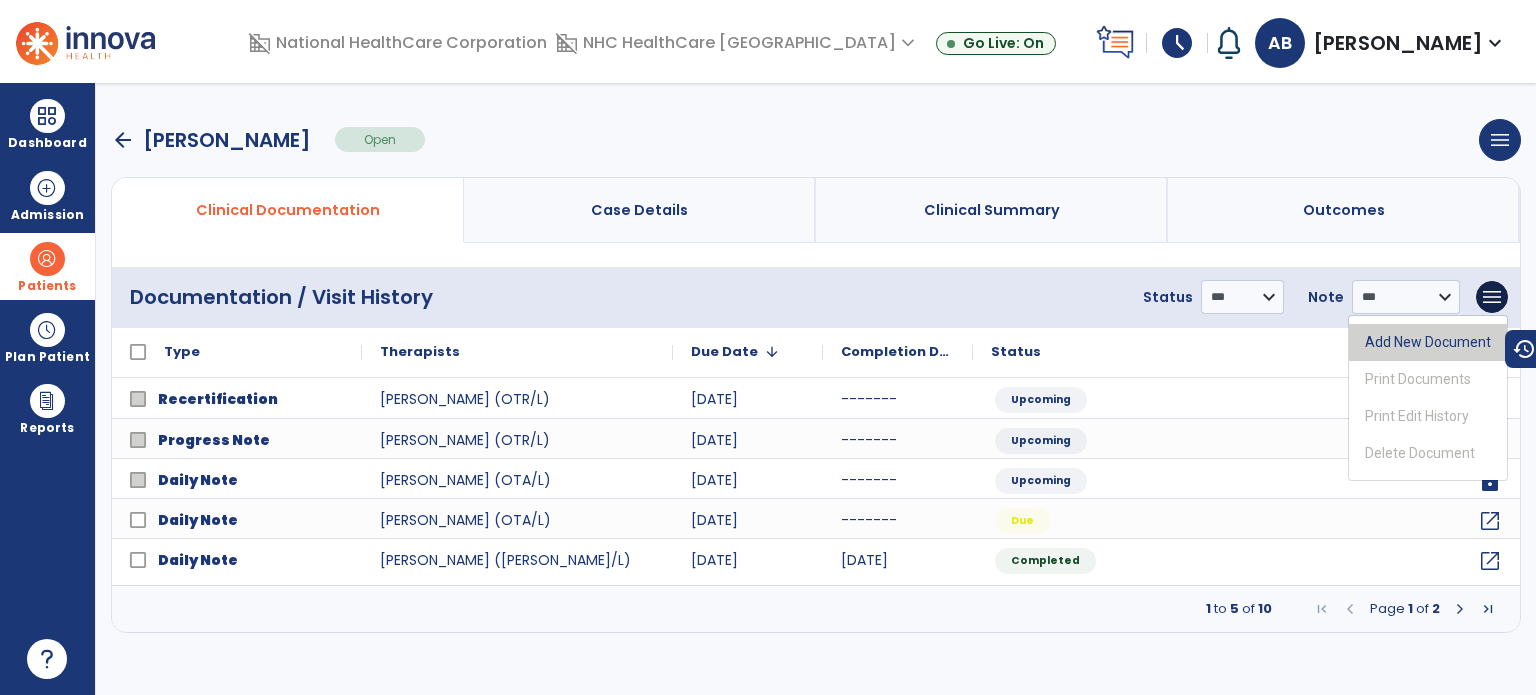 click on "Add New Document" at bounding box center [1428, 342] 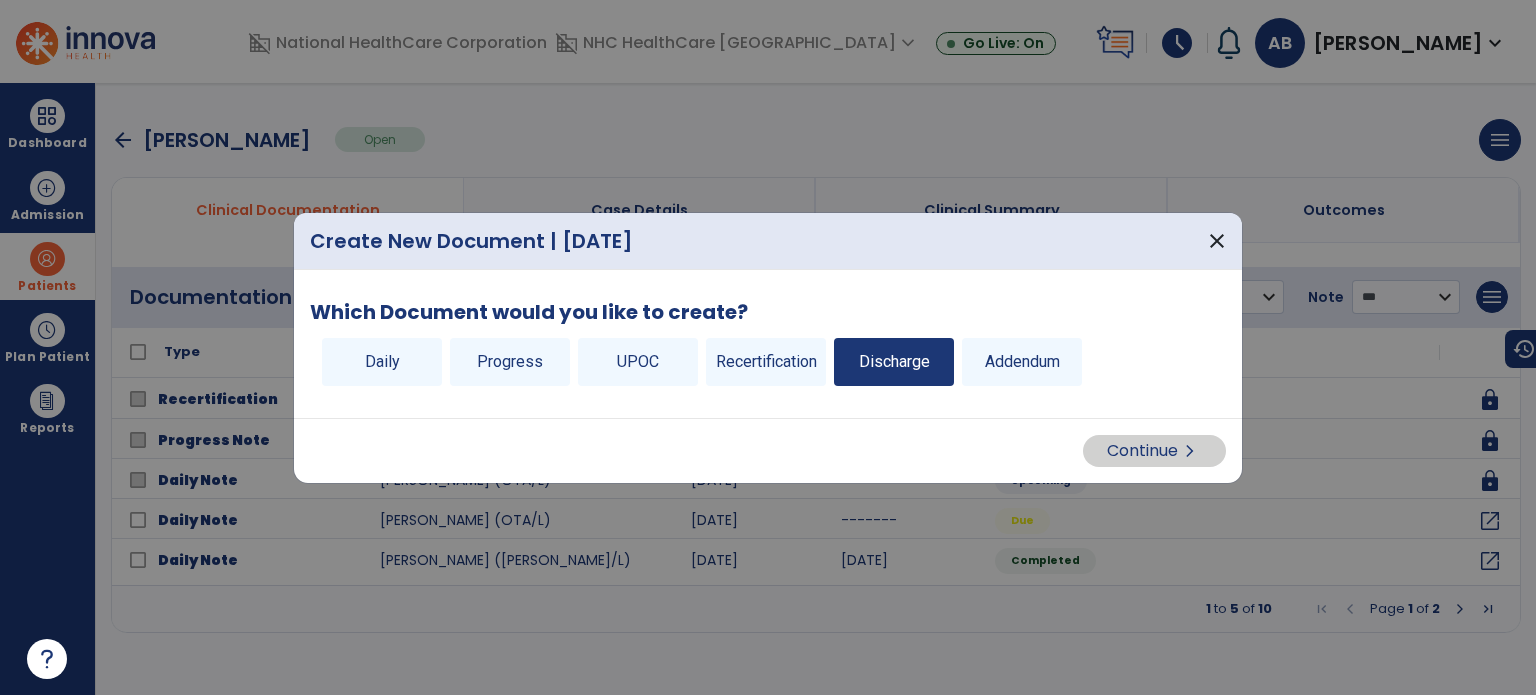 click on "Discharge" at bounding box center [894, 362] 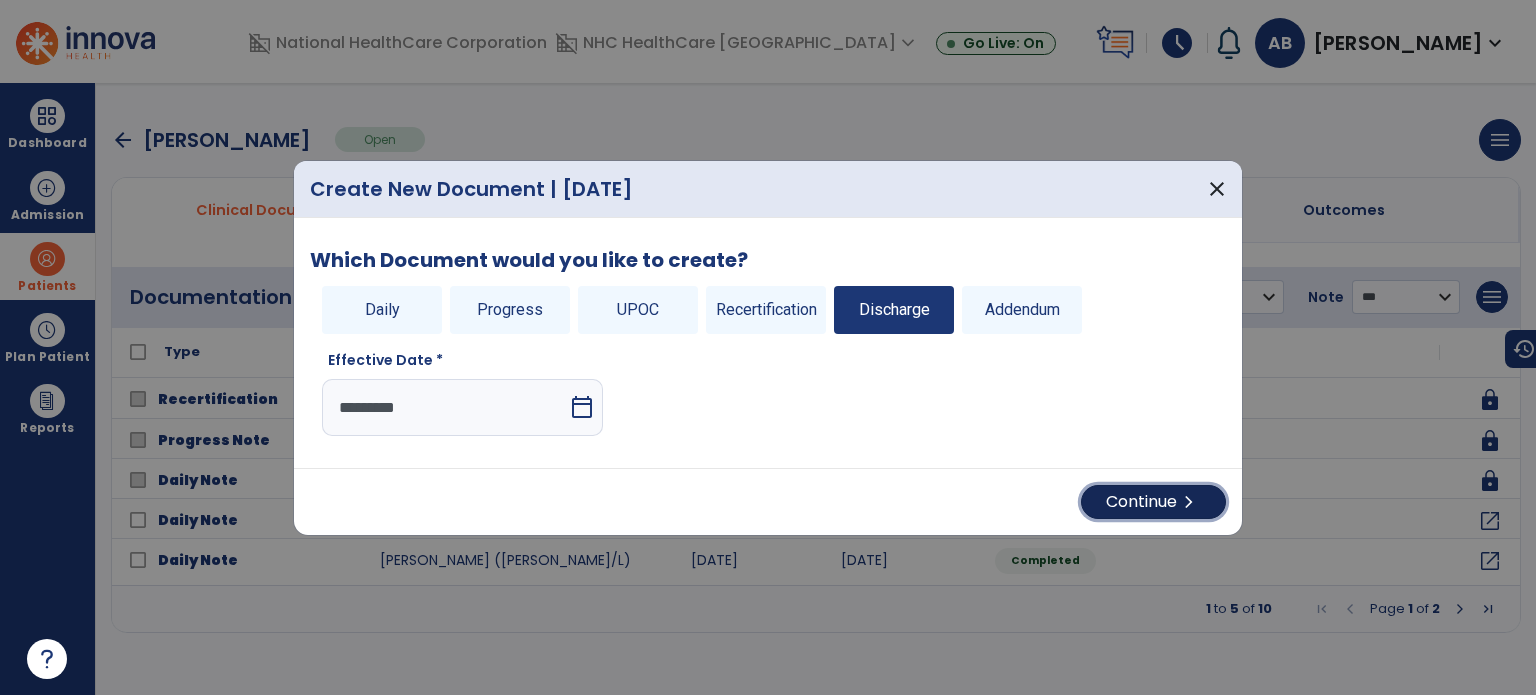 click on "Continue   chevron_right" at bounding box center (1153, 502) 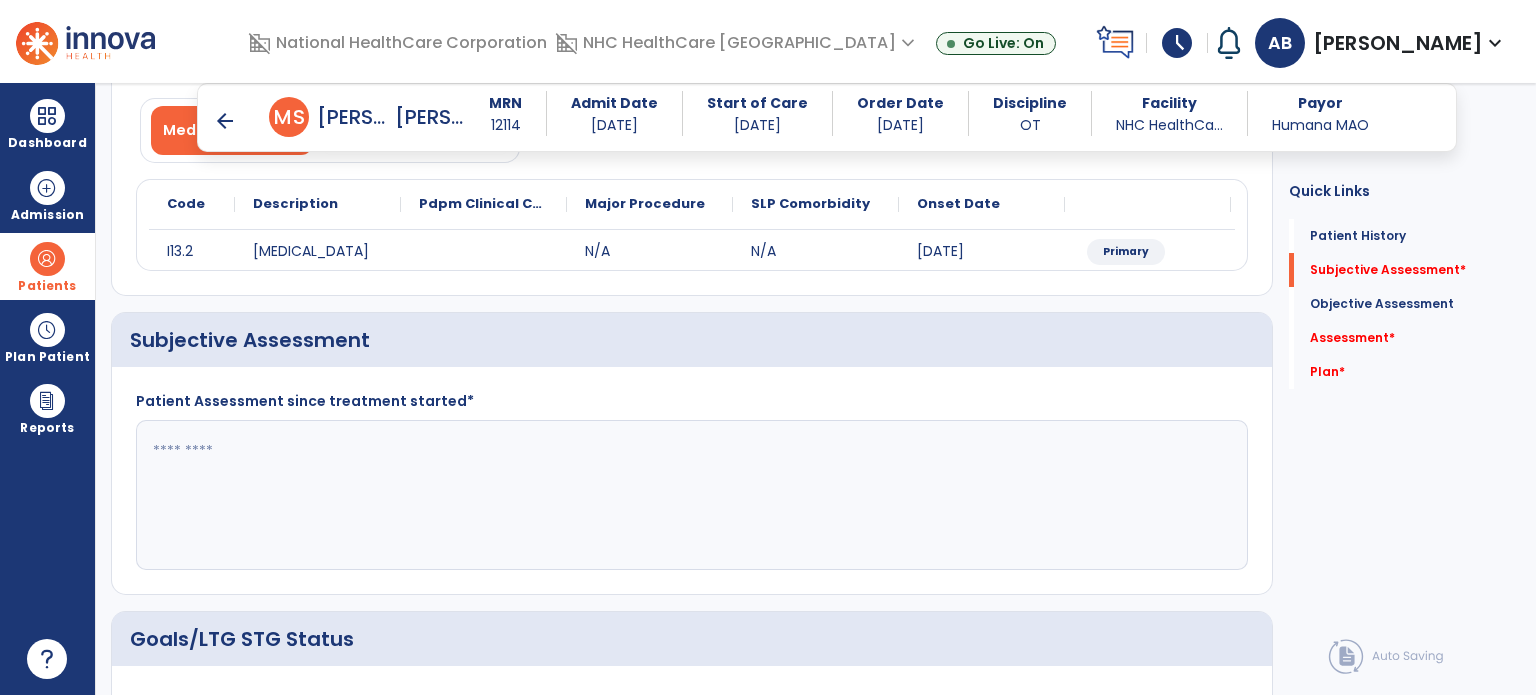 scroll, scrollTop: 200, scrollLeft: 0, axis: vertical 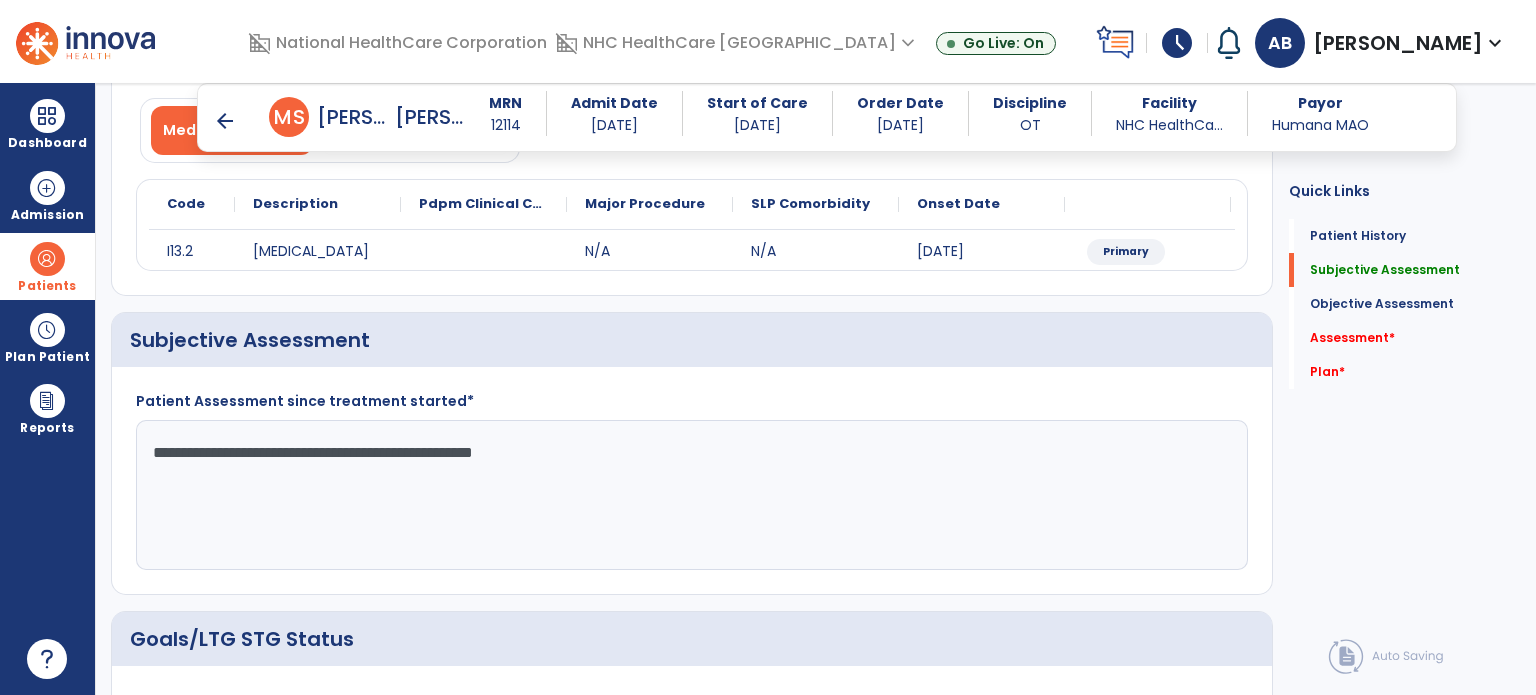 click on "**********" 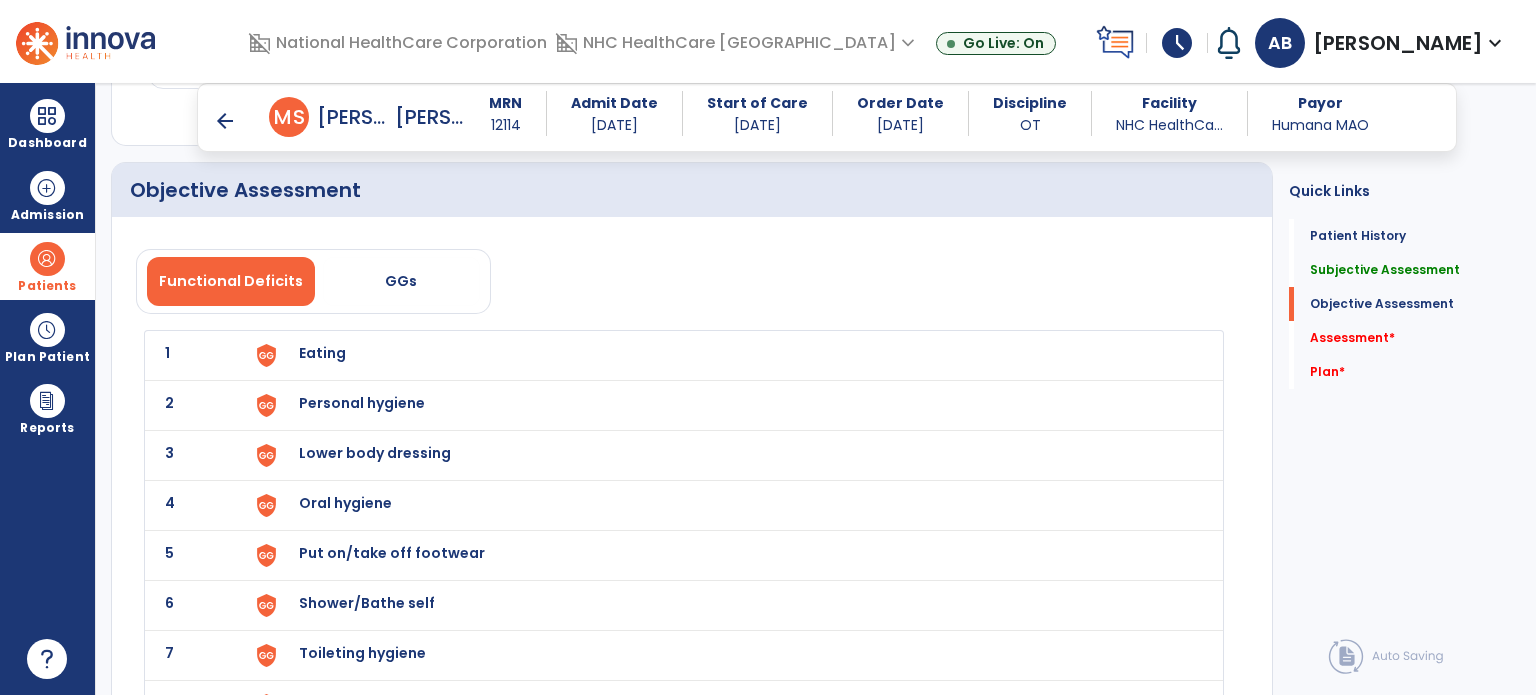 scroll, scrollTop: 1900, scrollLeft: 0, axis: vertical 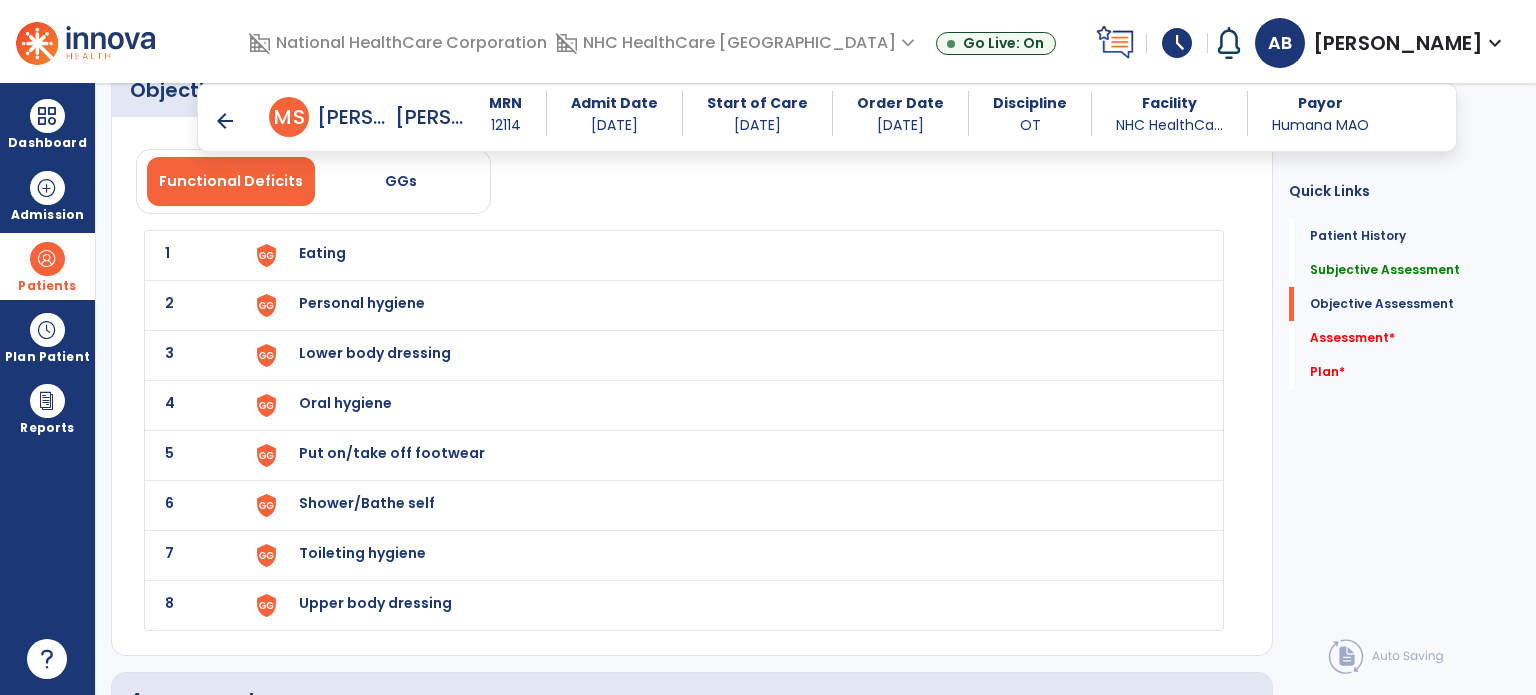 type on "**********" 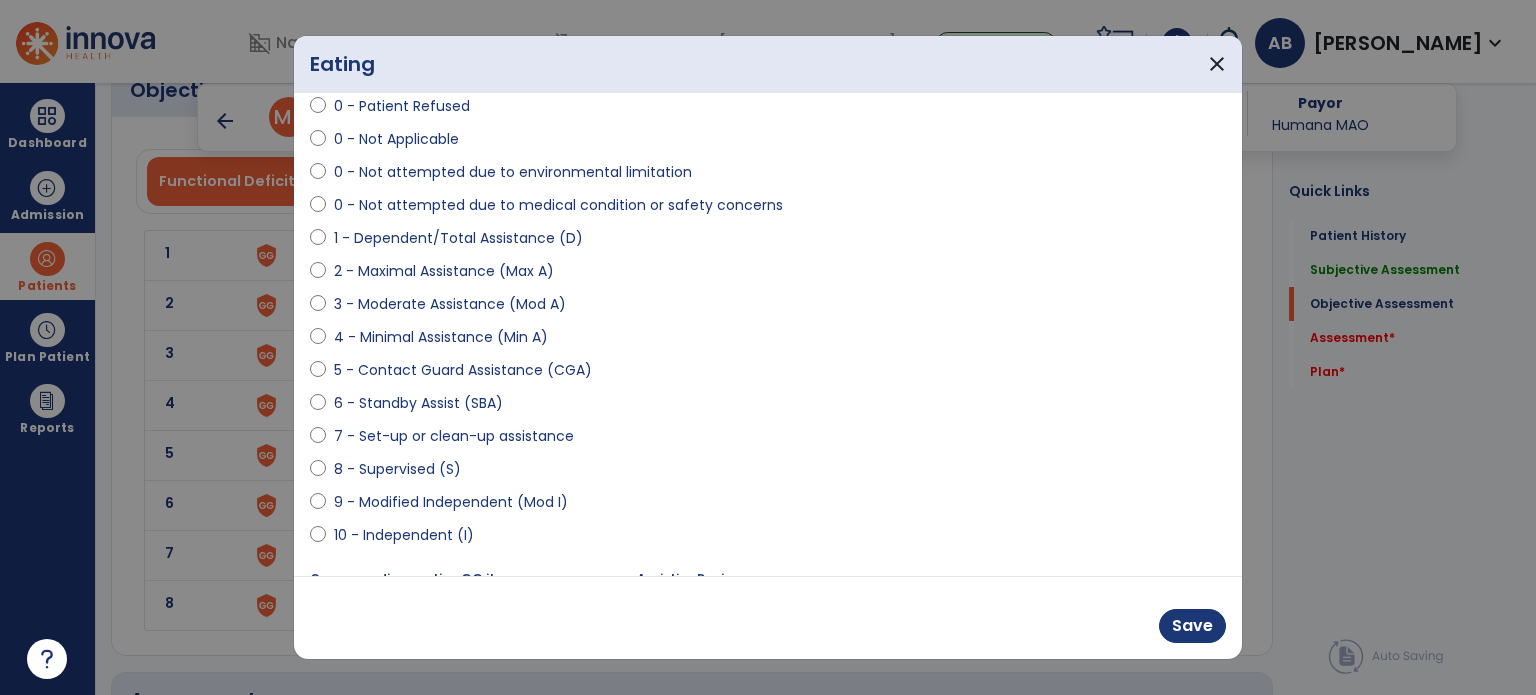 scroll, scrollTop: 204, scrollLeft: 0, axis: vertical 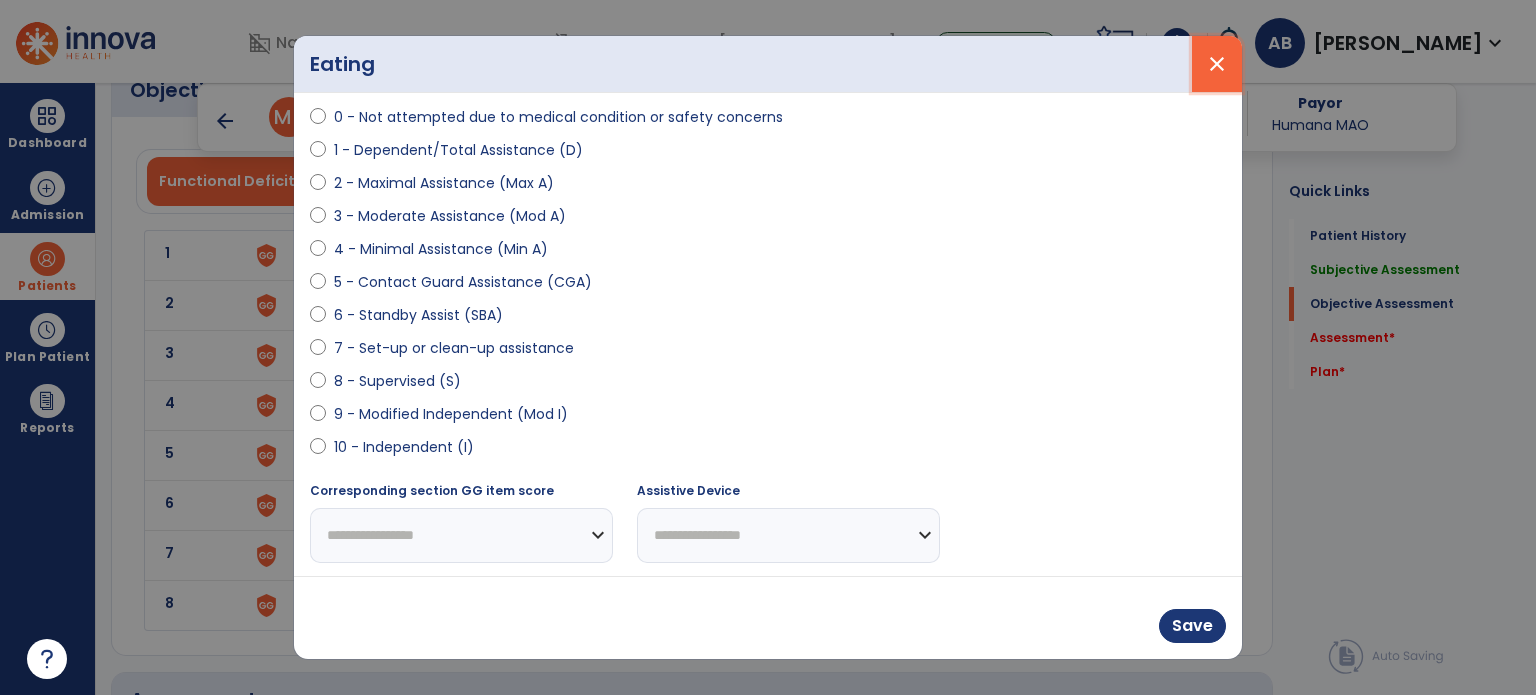 click on "close" at bounding box center [1217, 64] 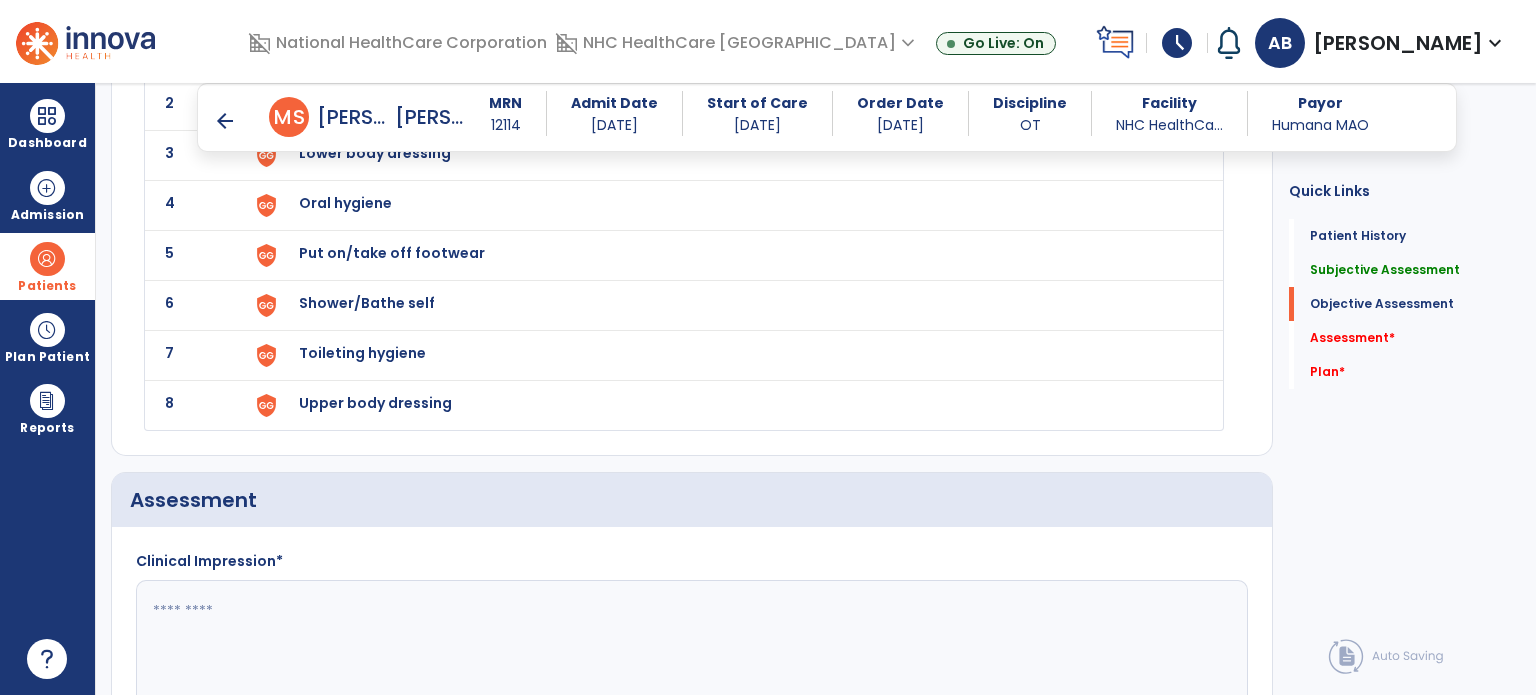 scroll, scrollTop: 2000, scrollLeft: 0, axis: vertical 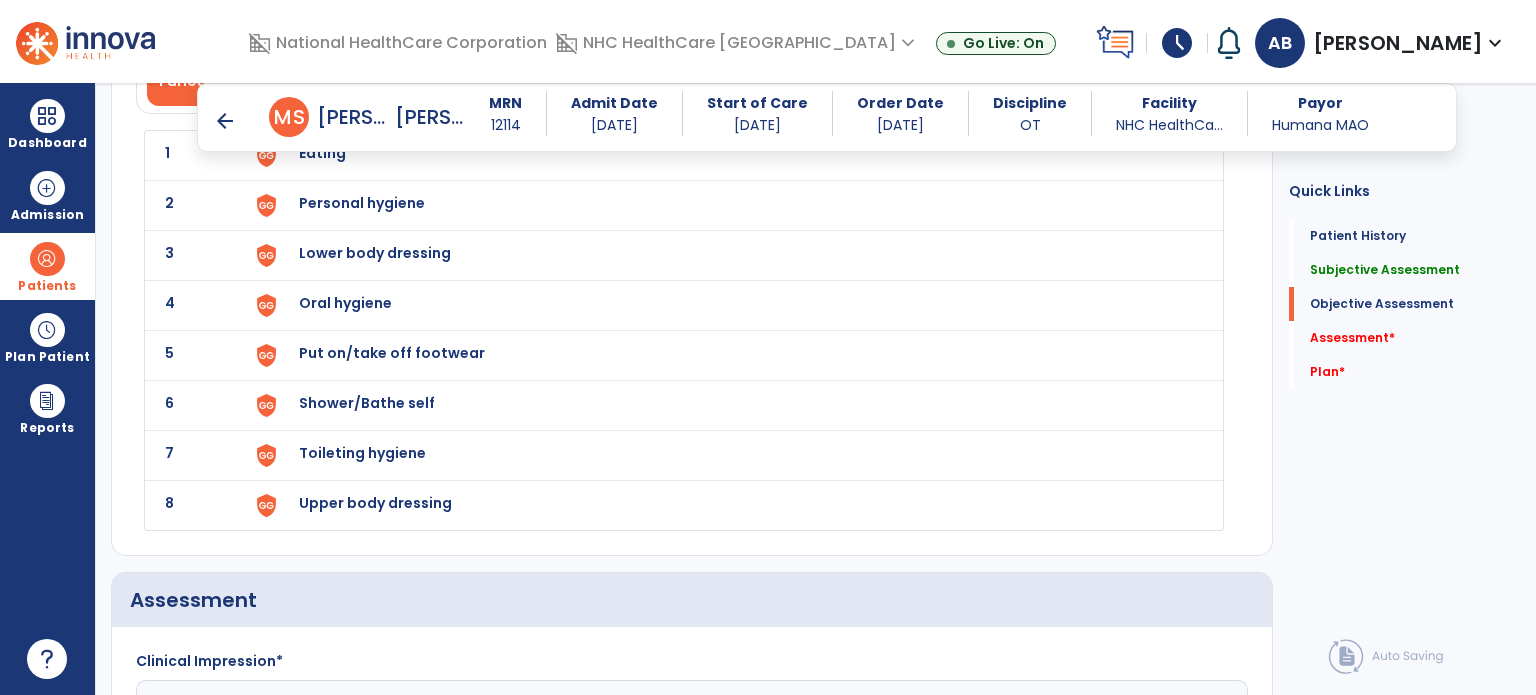 click on "Shower/Bathe self" at bounding box center [322, 153] 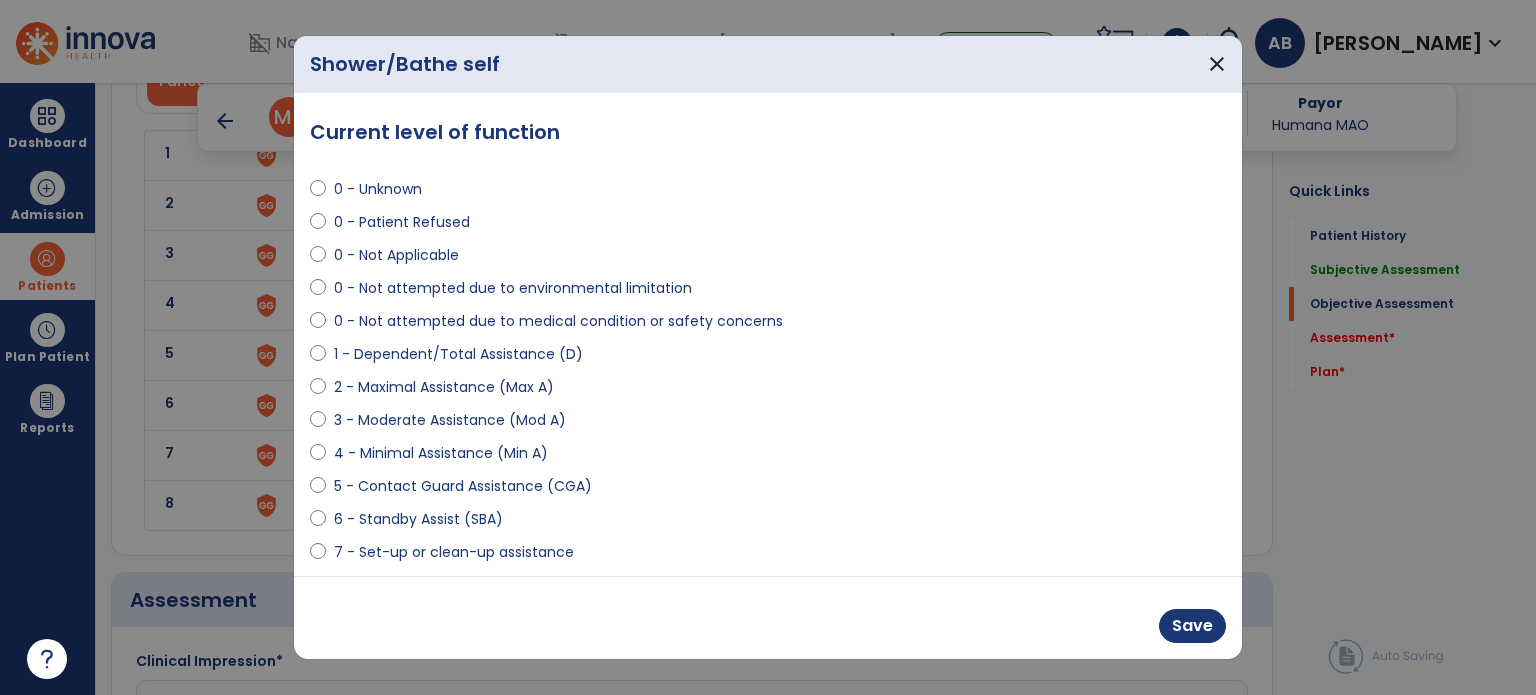 select on "**********" 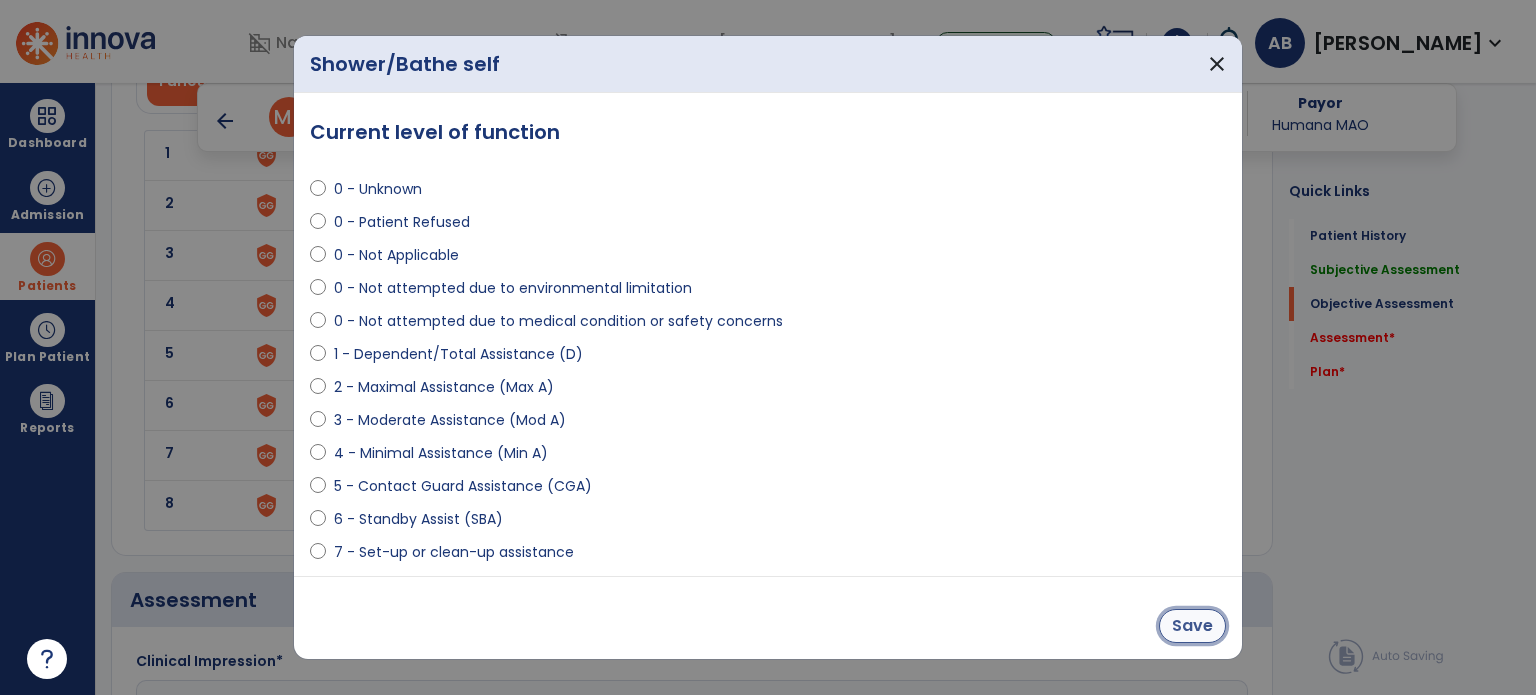 click on "Save" at bounding box center (1192, 626) 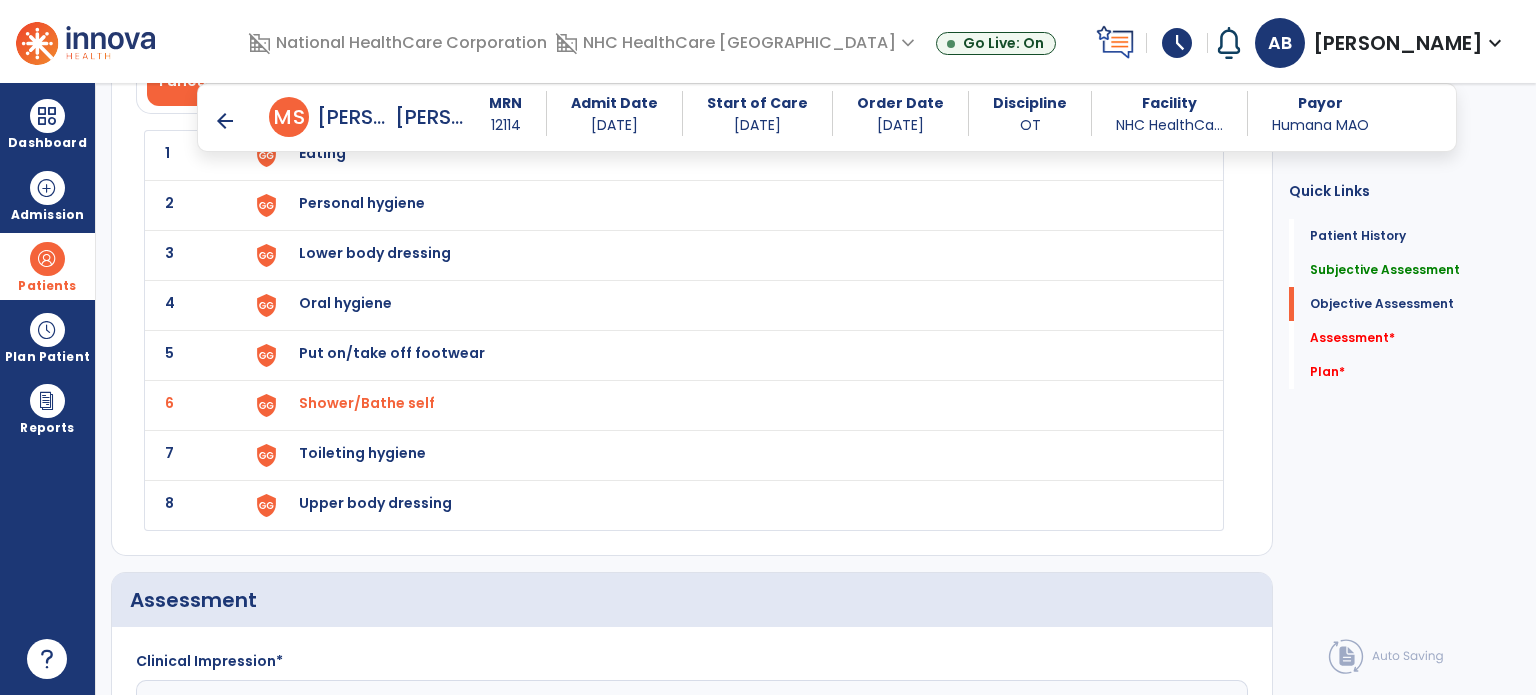 click on "Lower body dressing" at bounding box center (322, 153) 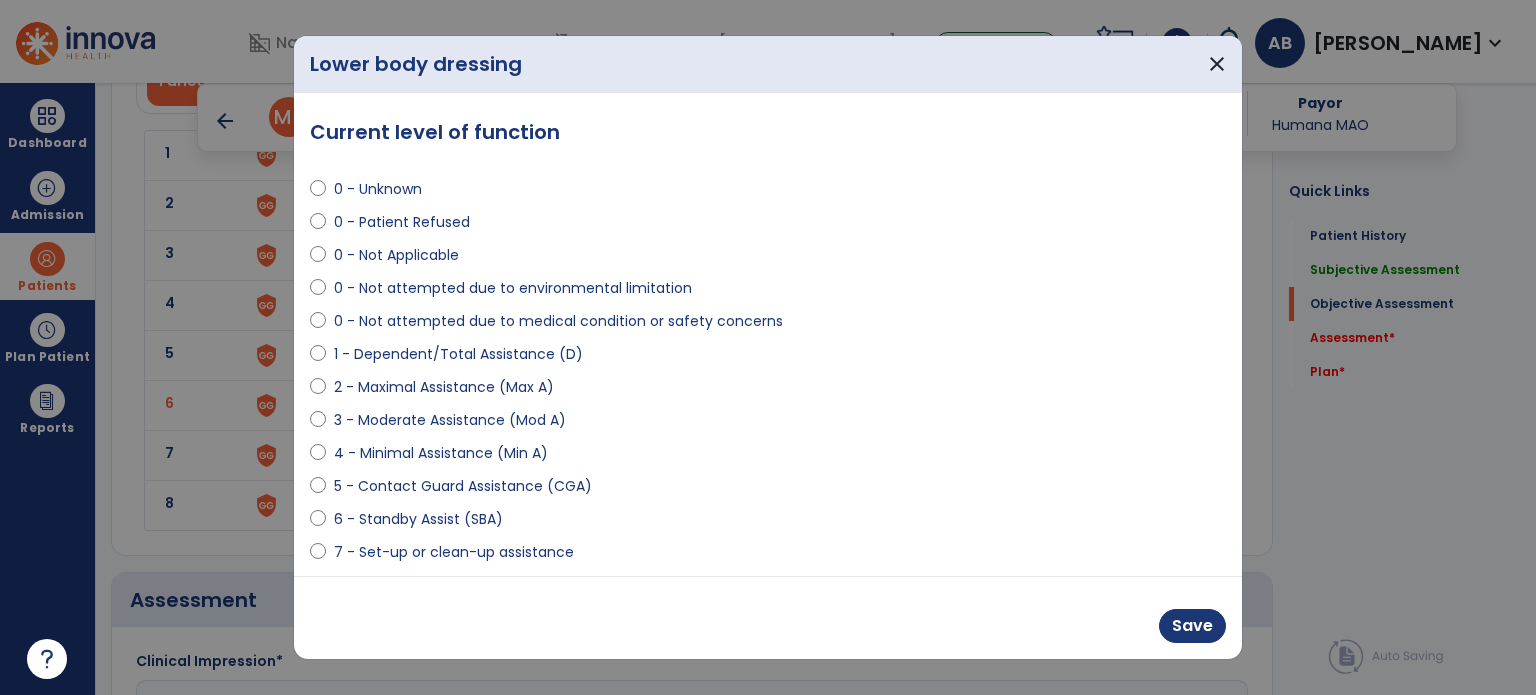 click on "1 - Dependent/Total Assistance (D)" at bounding box center (768, 358) 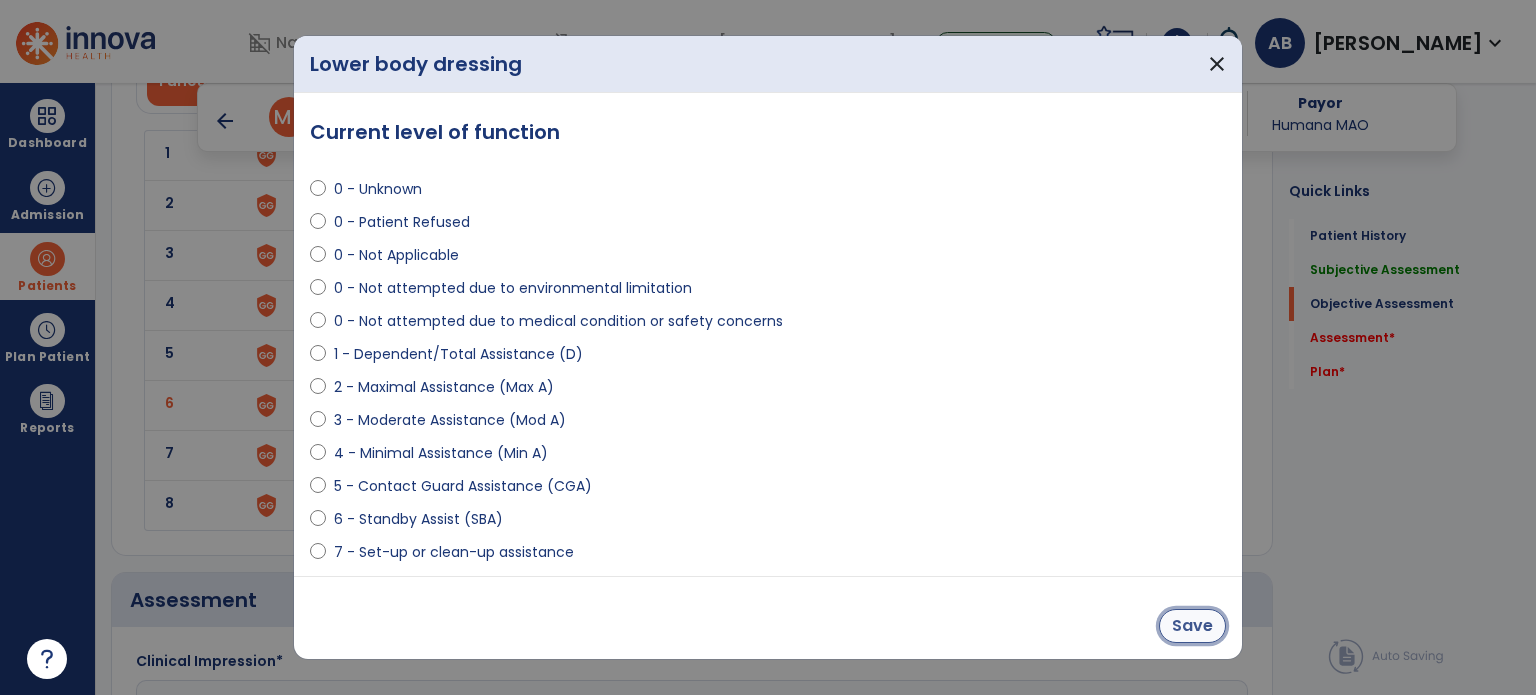 click on "Save" at bounding box center (1192, 626) 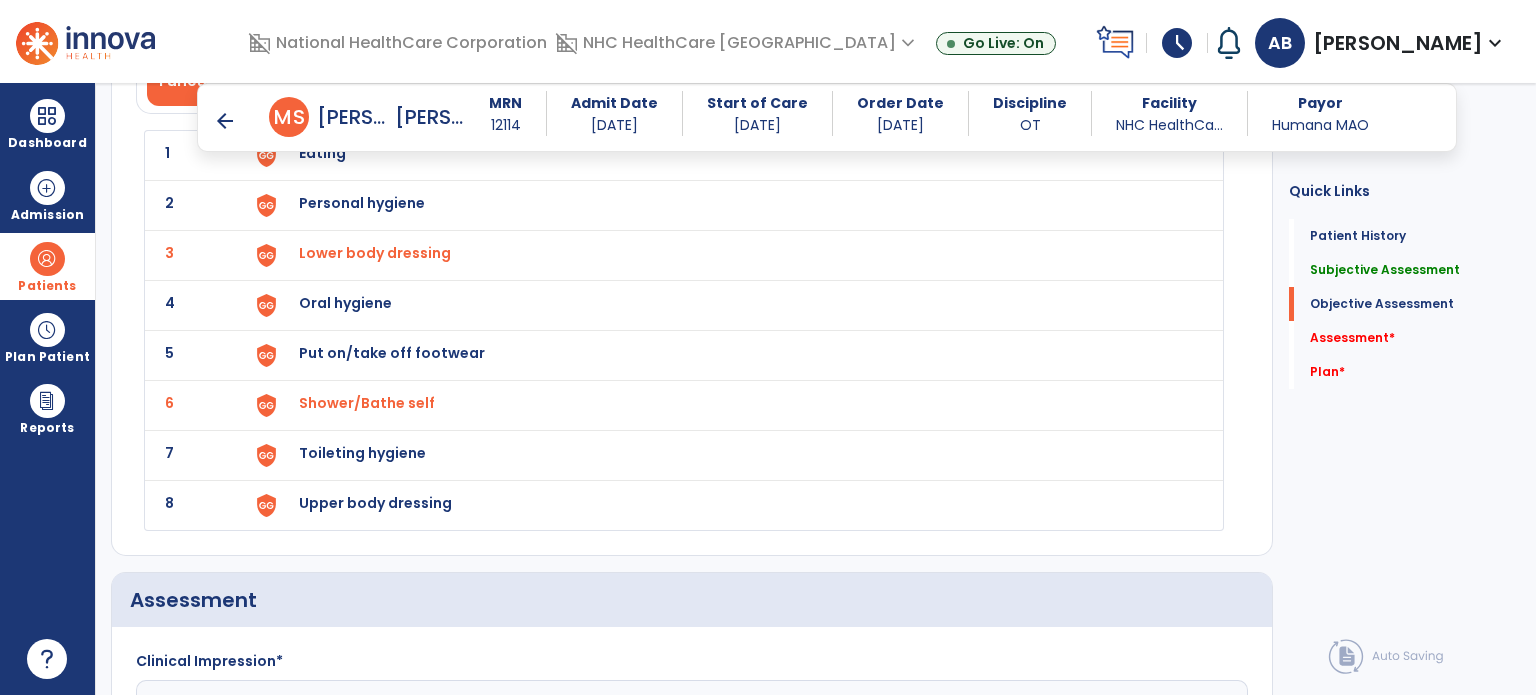 click on "Put on/take off footwear" at bounding box center [322, 153] 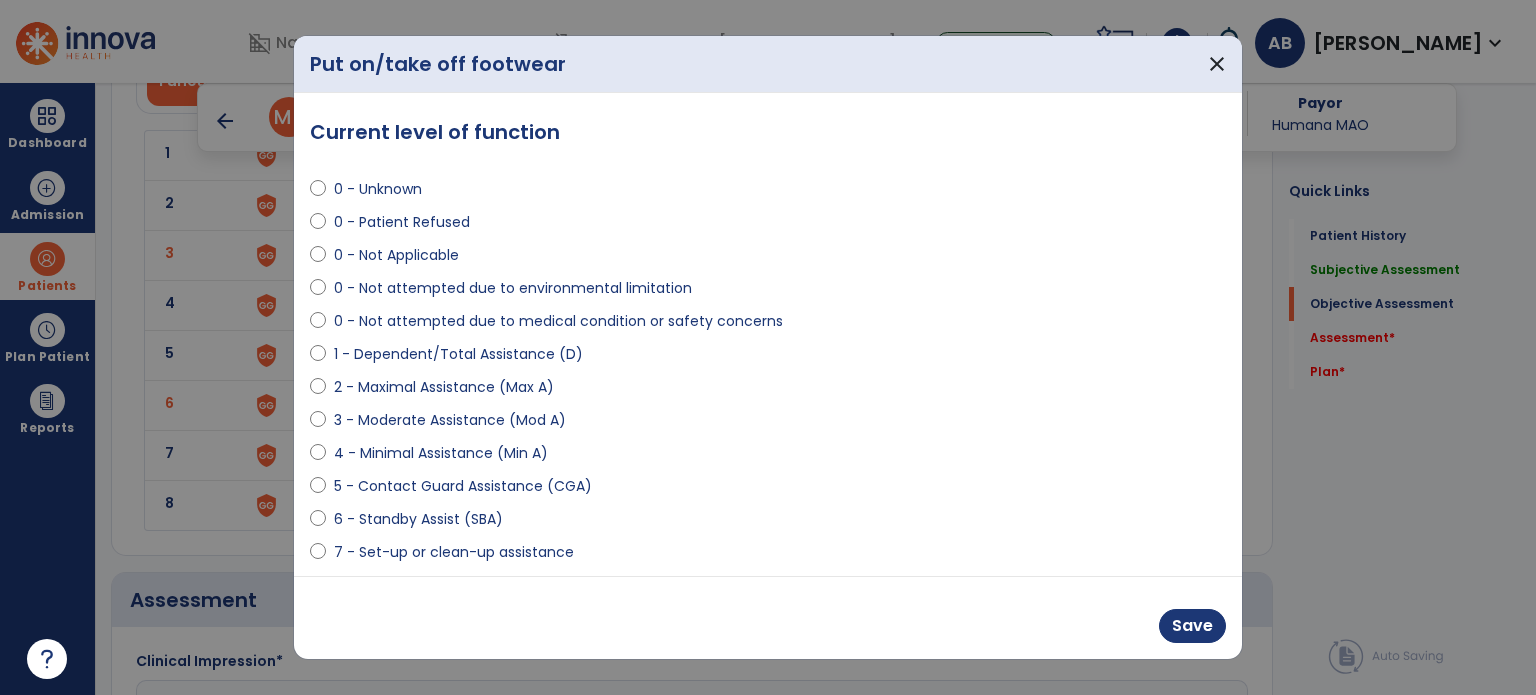 click on "1 - Dependent/Total Assistance (D)" at bounding box center (768, 358) 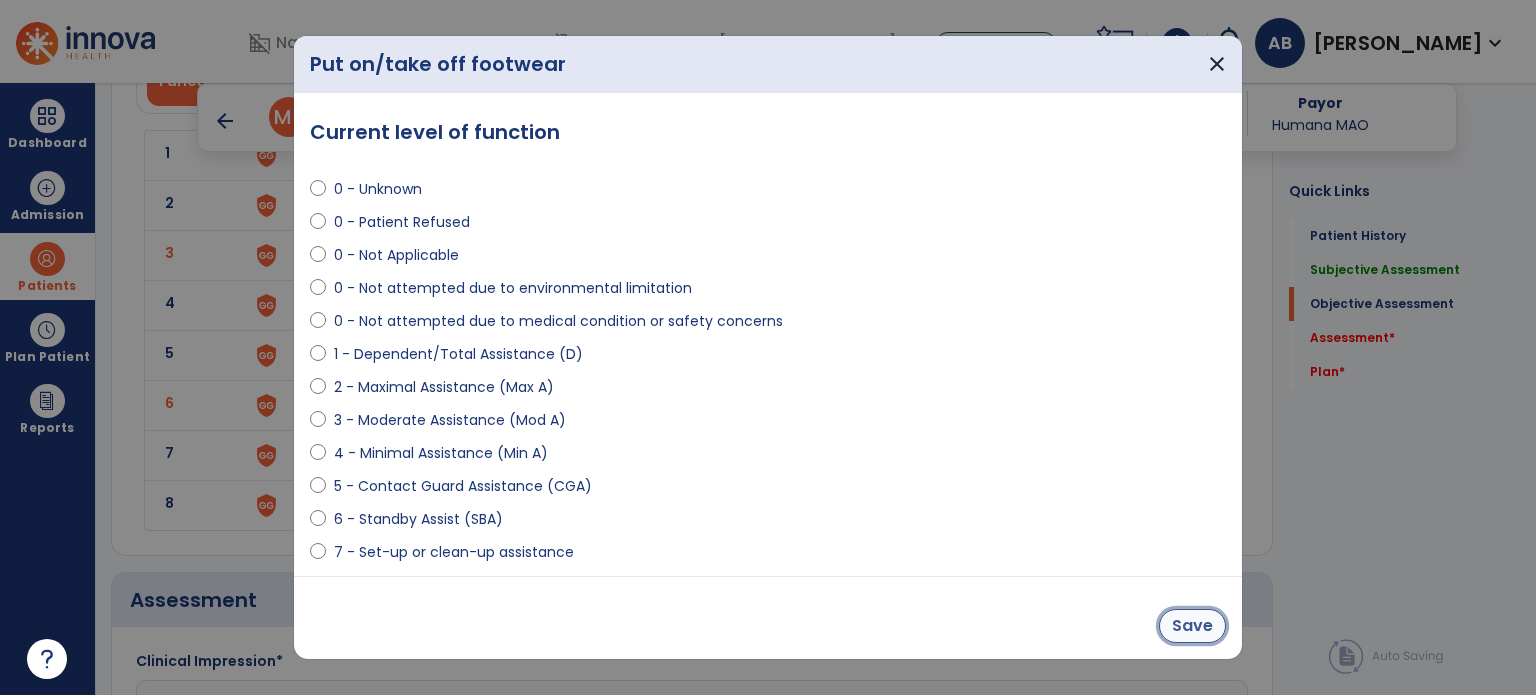 click on "Save" at bounding box center [1192, 626] 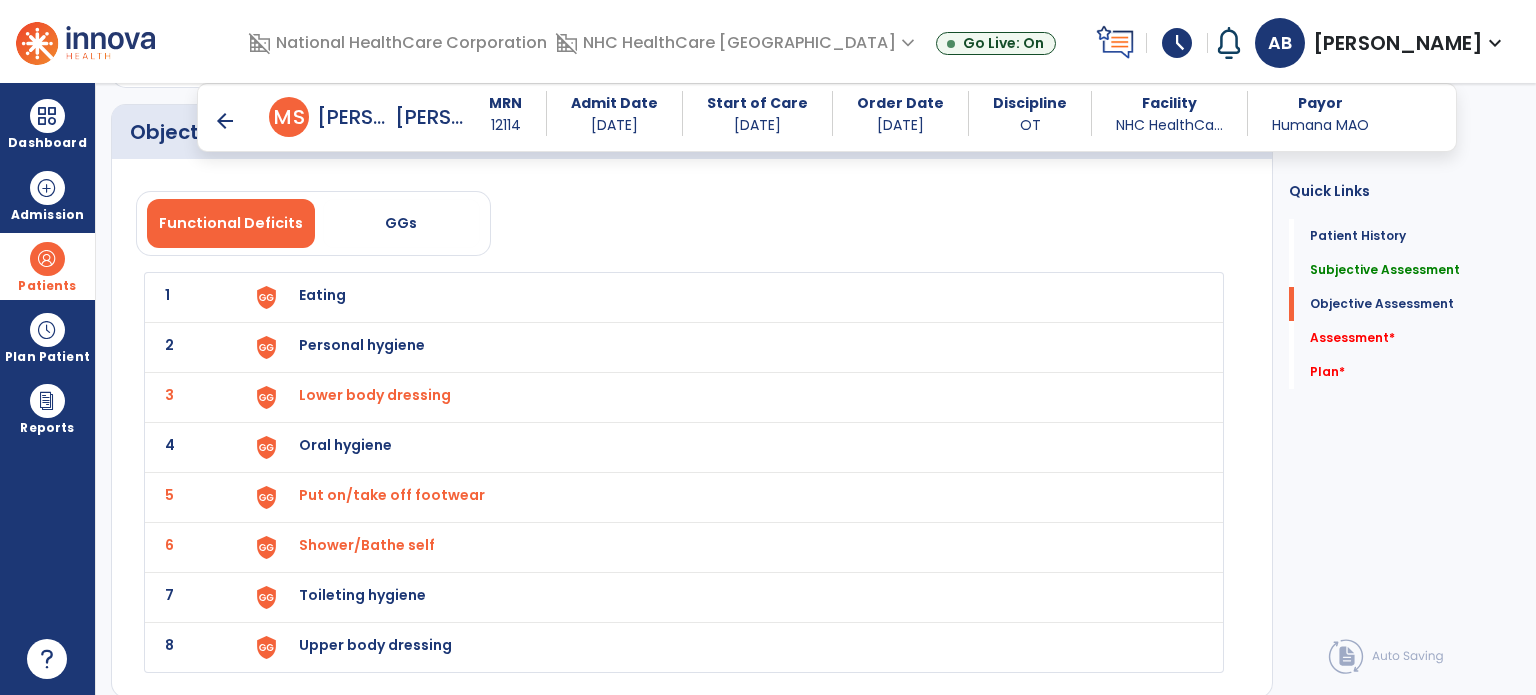 scroll, scrollTop: 1900, scrollLeft: 0, axis: vertical 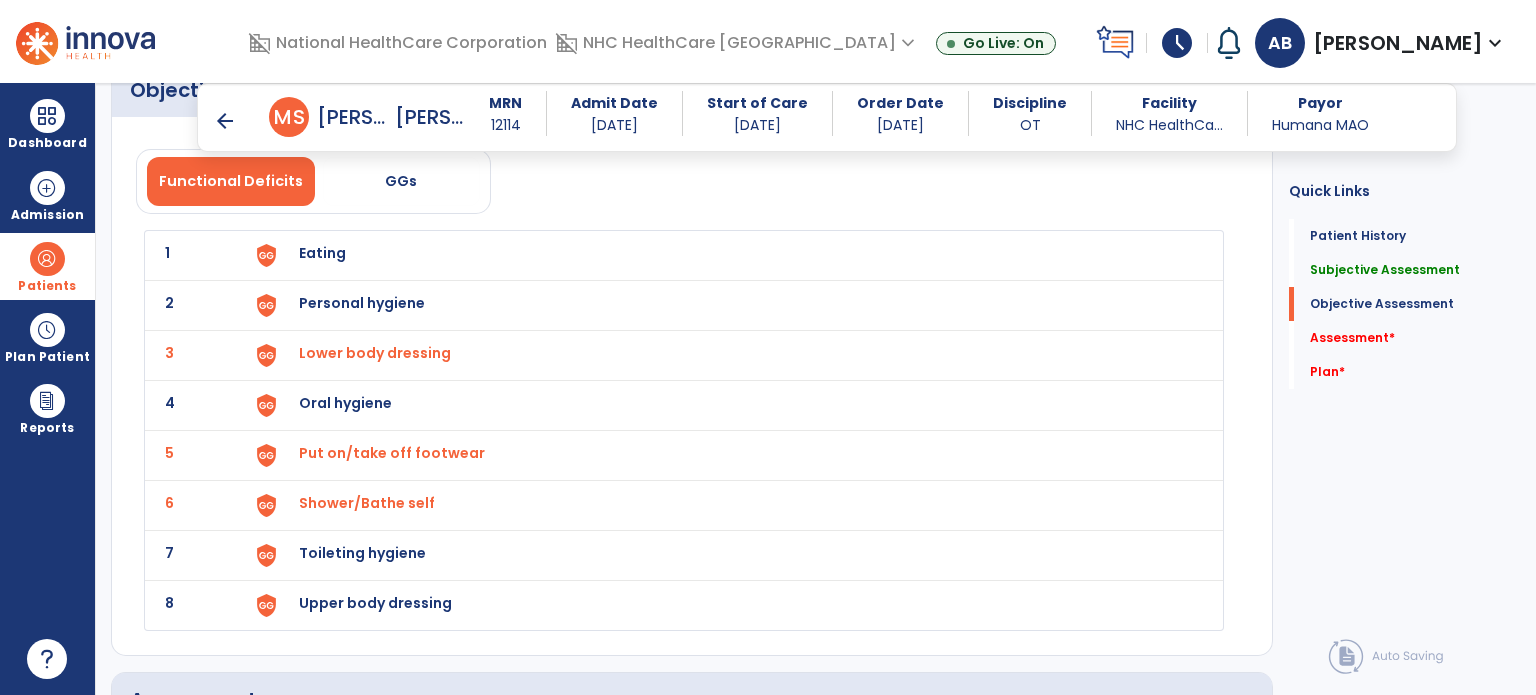 click on "Toileting hygiene" at bounding box center (322, 253) 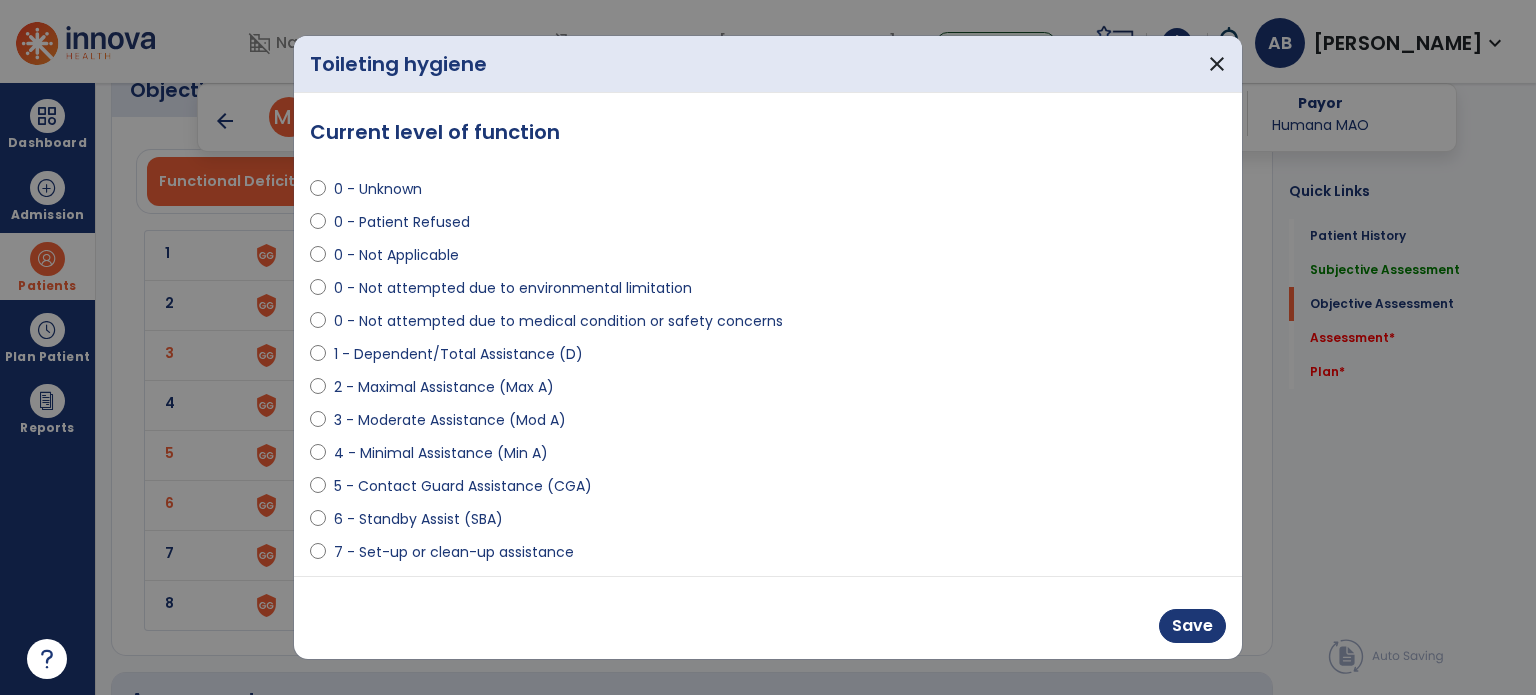 select on "**********" 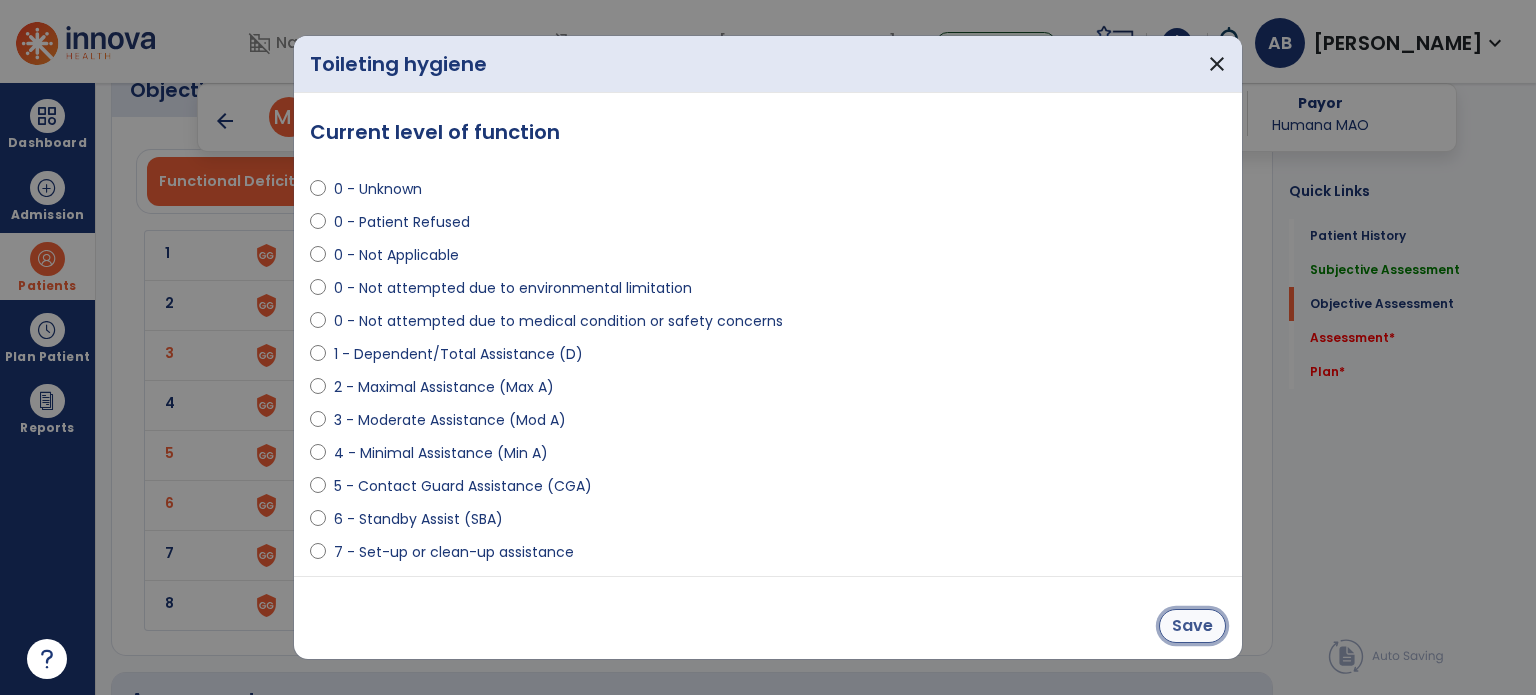 click on "Save" at bounding box center (1192, 626) 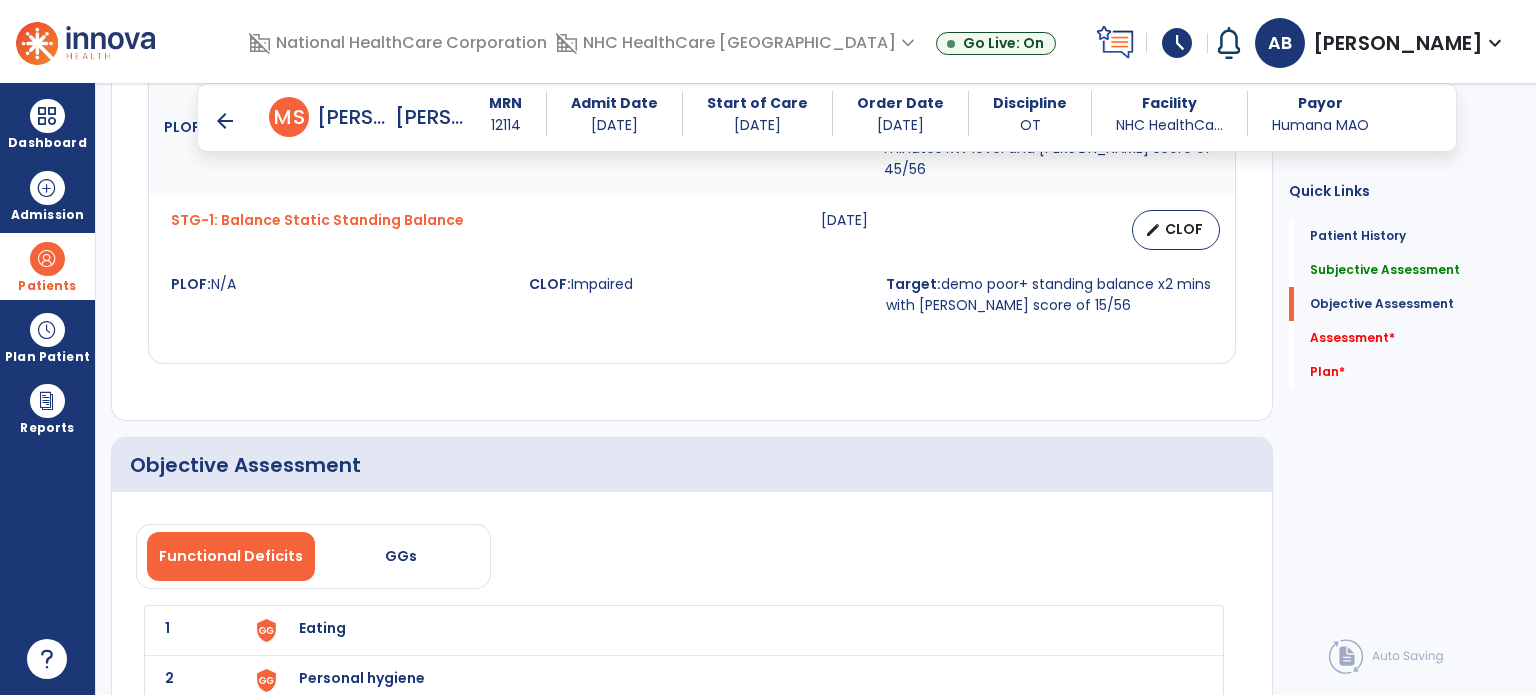 scroll, scrollTop: 1800, scrollLeft: 0, axis: vertical 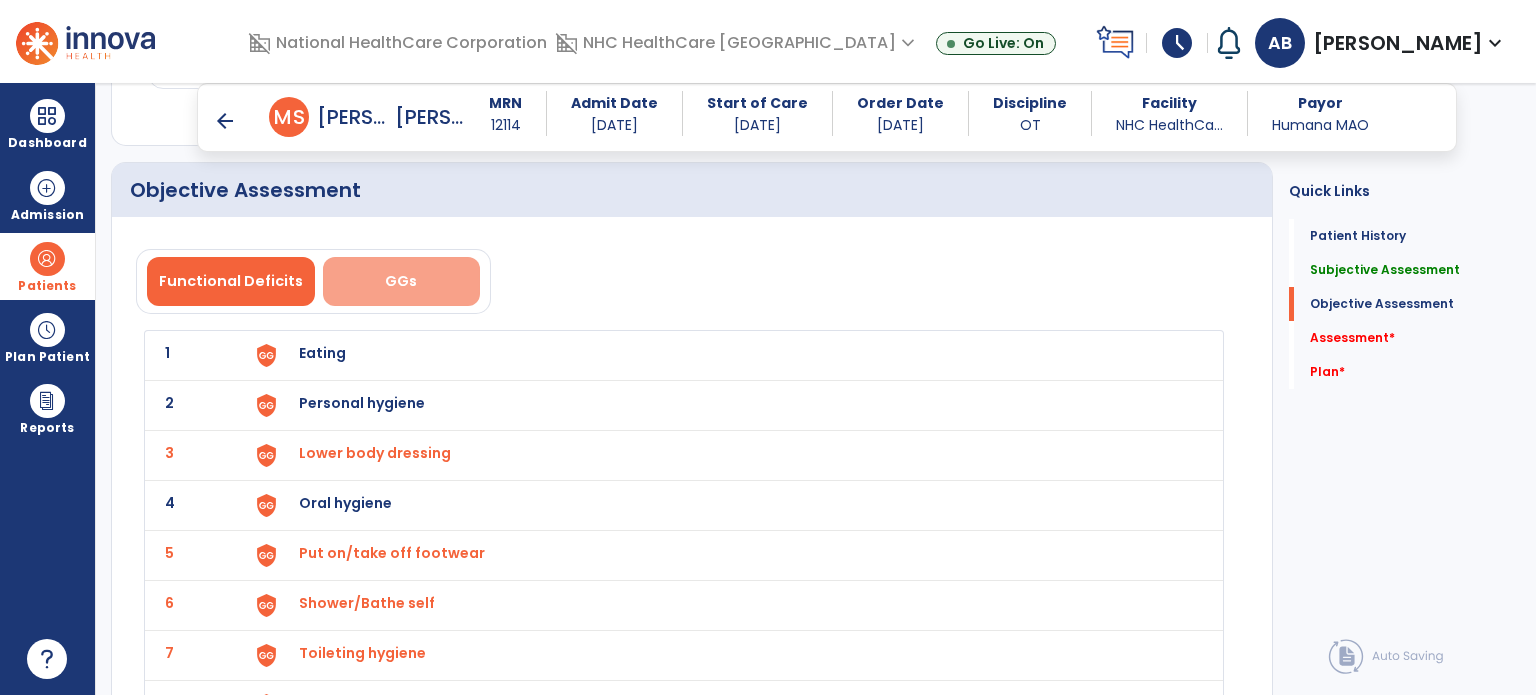 click on "GGs" at bounding box center (401, 281) 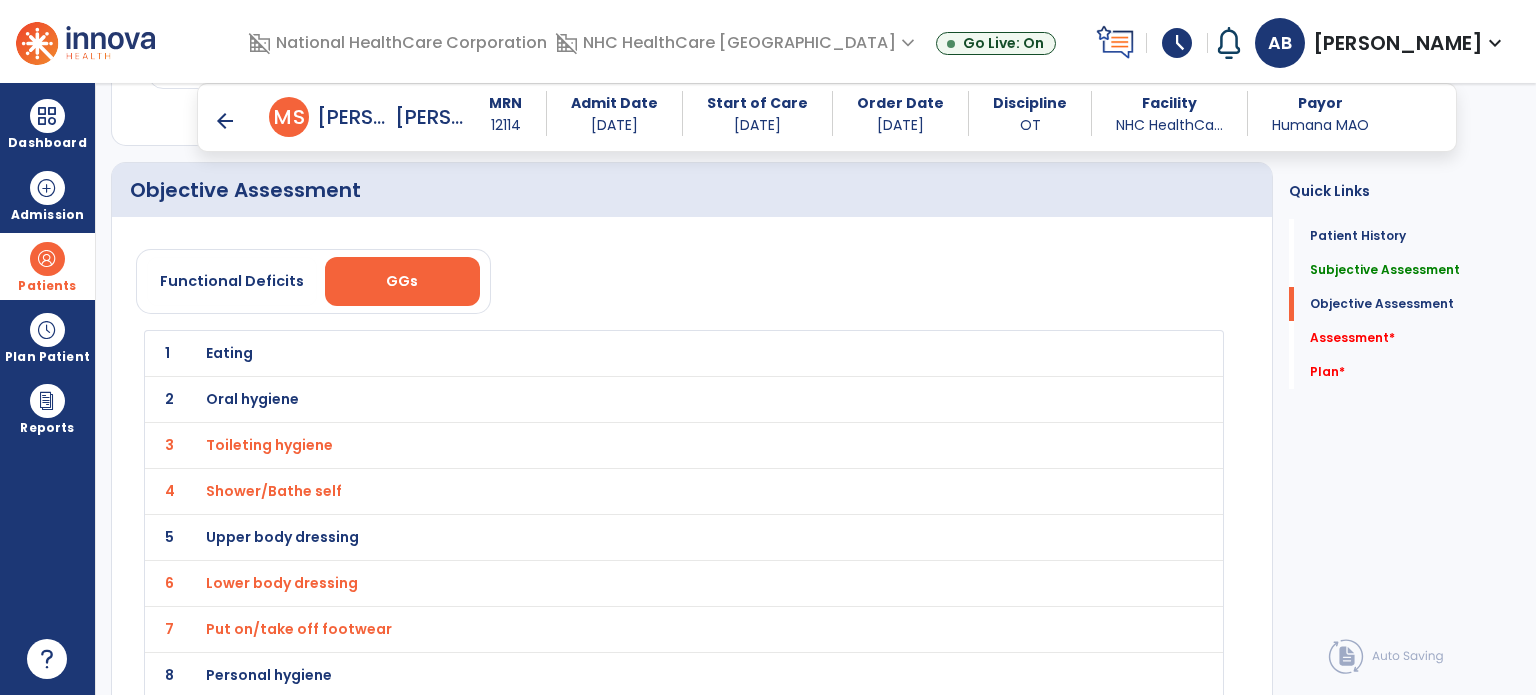 scroll, scrollTop: 2000, scrollLeft: 0, axis: vertical 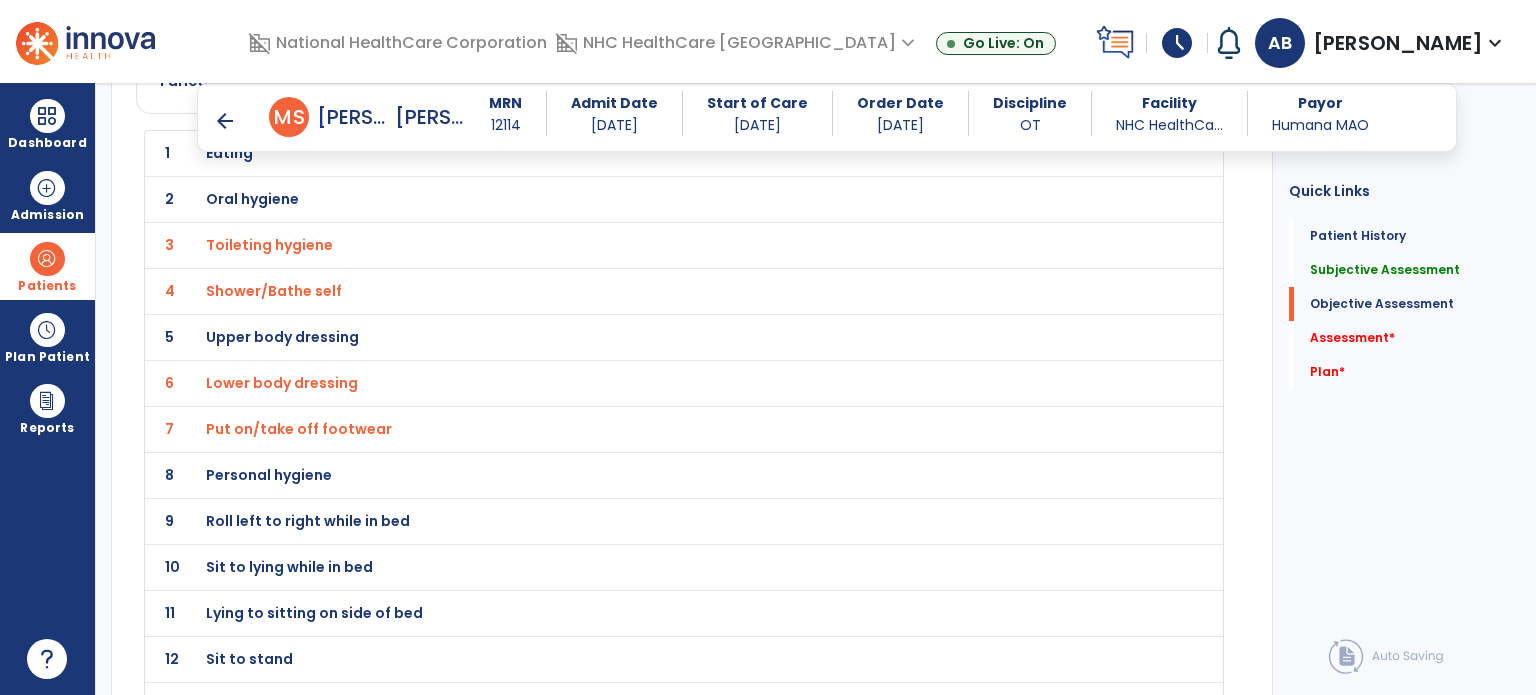 click on "Lower body dressing" at bounding box center [269, 245] 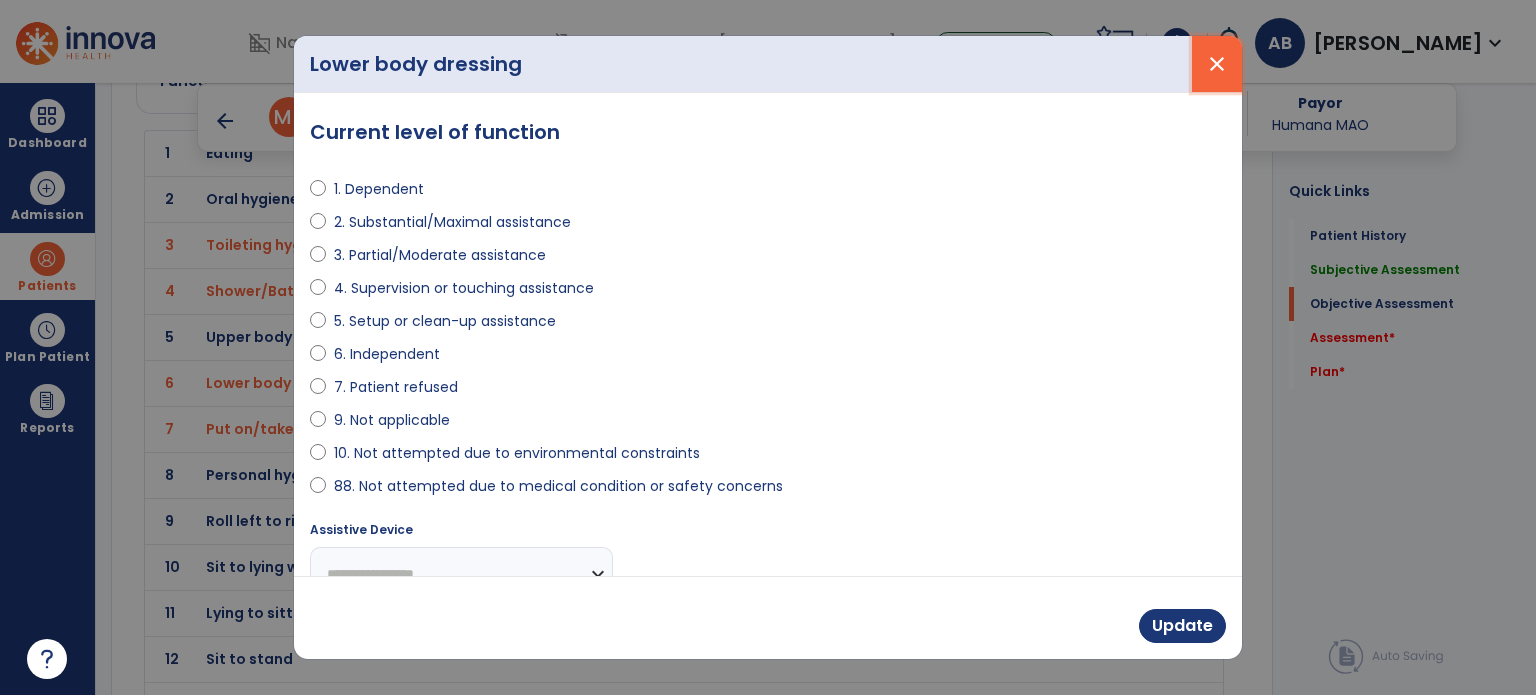 click on "close" at bounding box center [1217, 64] 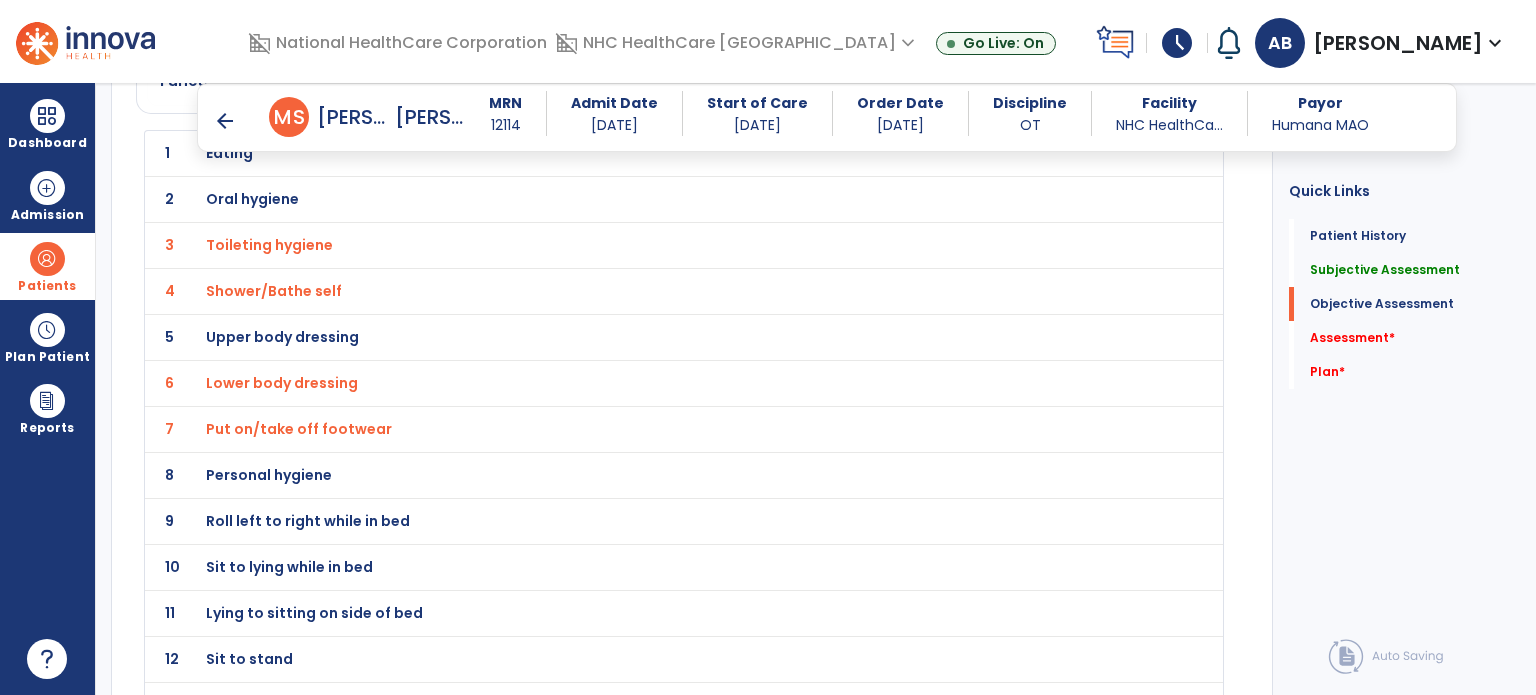 scroll, scrollTop: 1600, scrollLeft: 0, axis: vertical 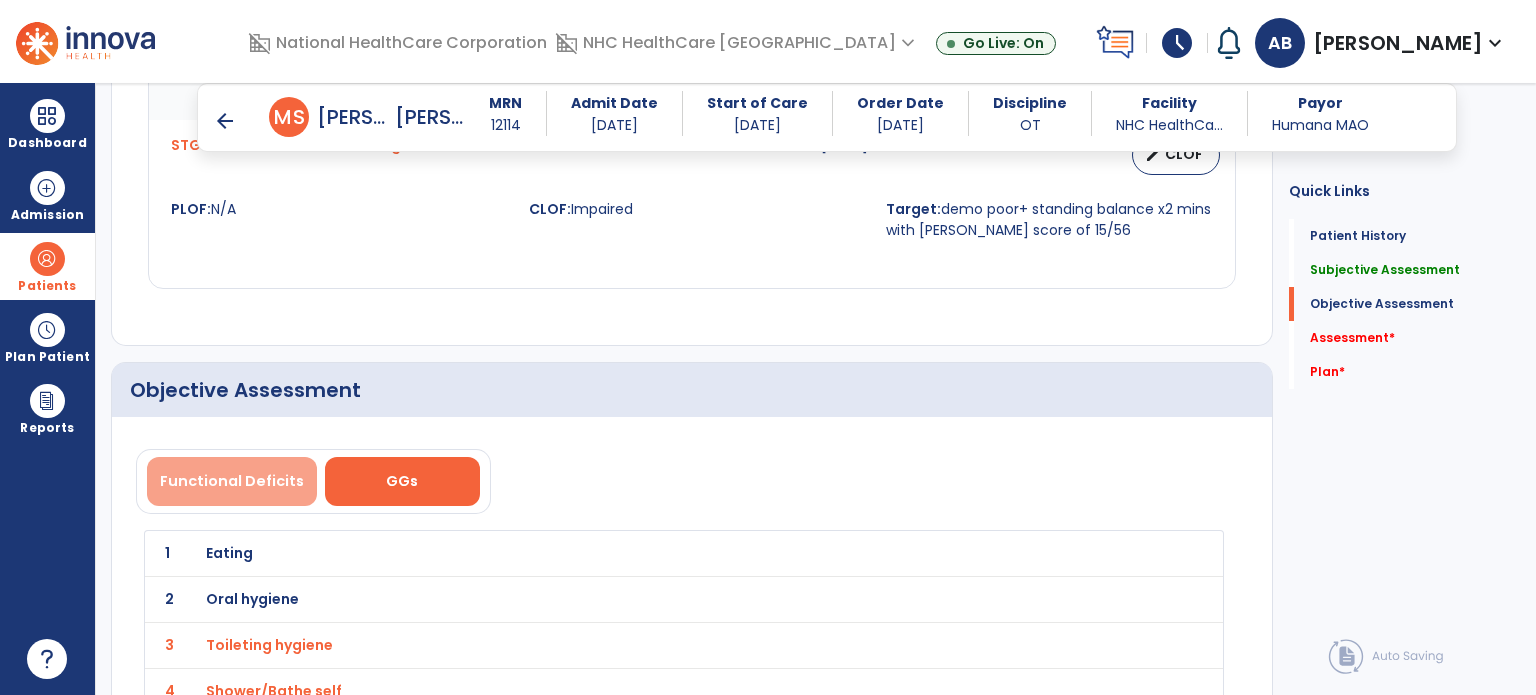 click on "Functional Deficits" at bounding box center (232, 481) 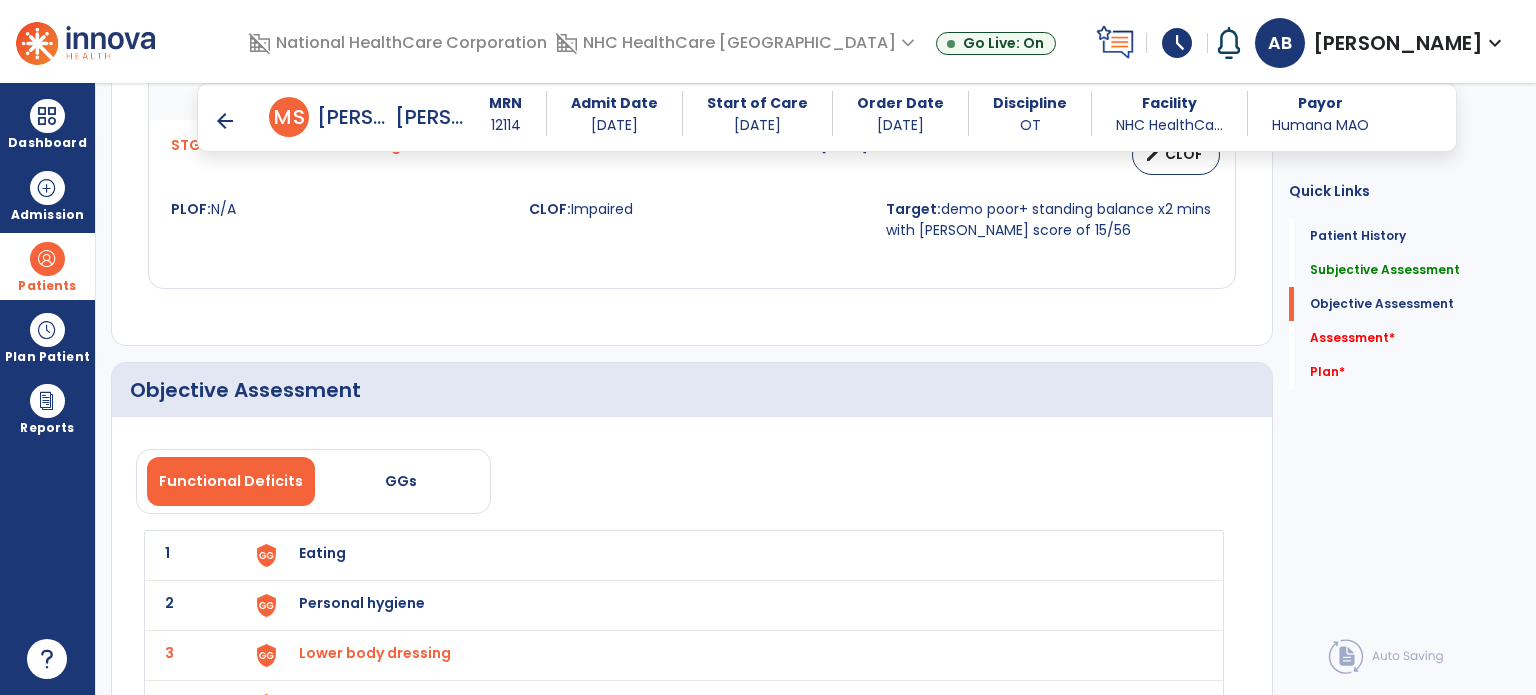 scroll, scrollTop: 1800, scrollLeft: 0, axis: vertical 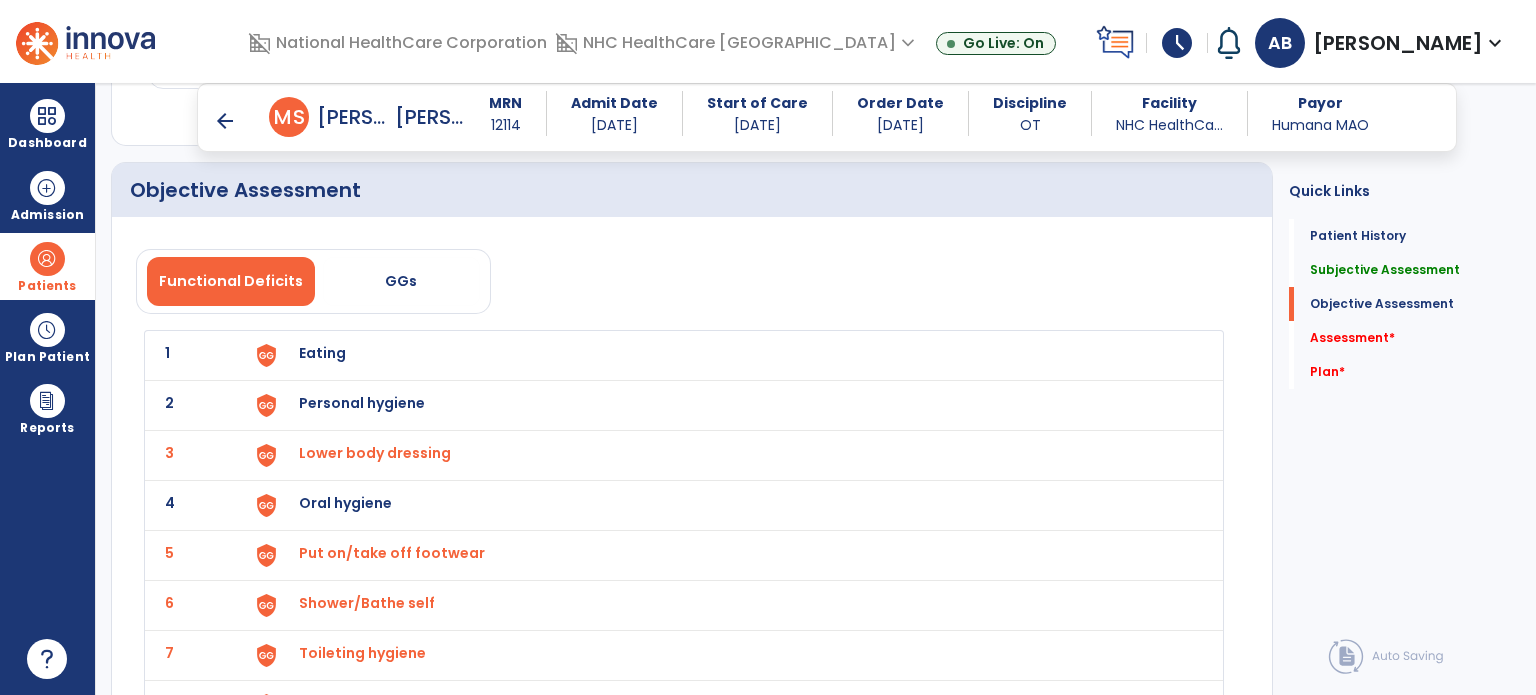 click on "Personal hygiene" at bounding box center (322, 353) 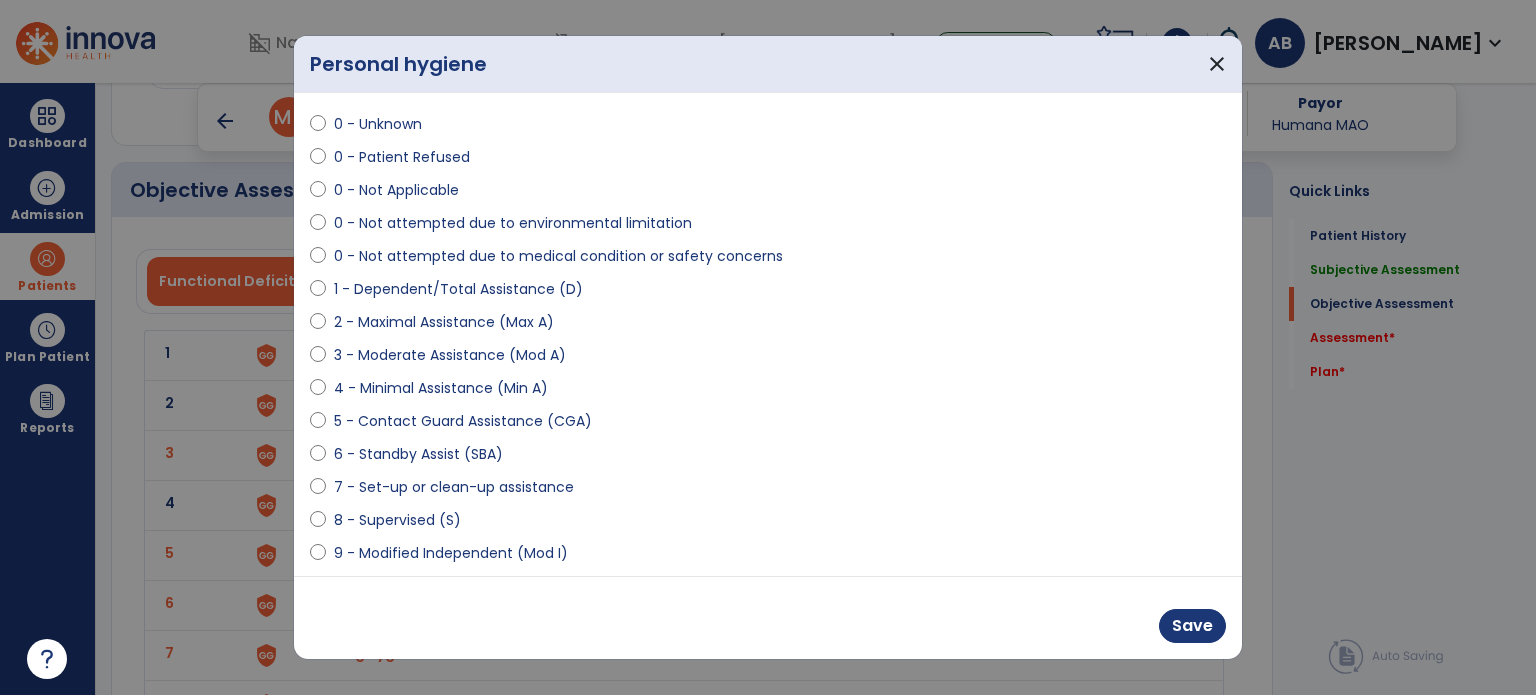 scroll, scrollTop: 100, scrollLeft: 0, axis: vertical 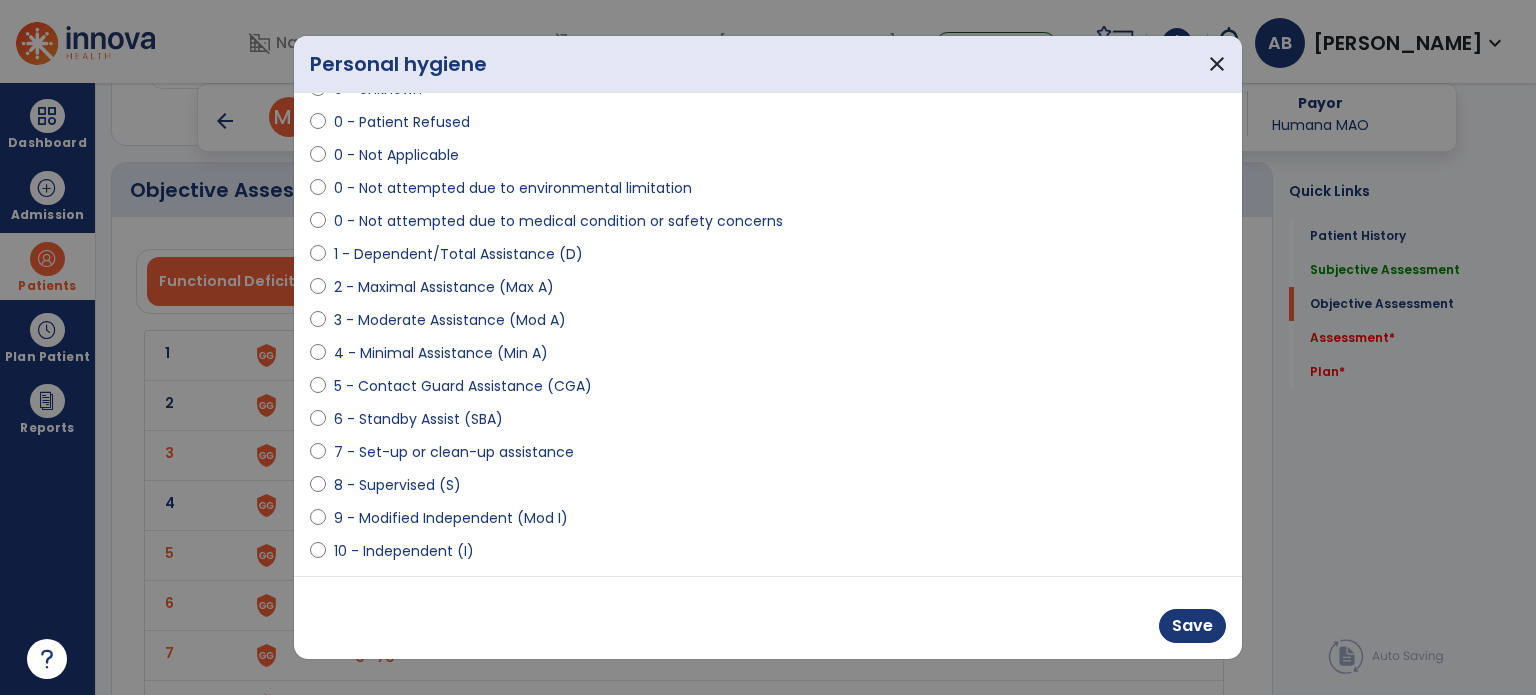 click on "8 - Supervised (S)" at bounding box center [397, 485] 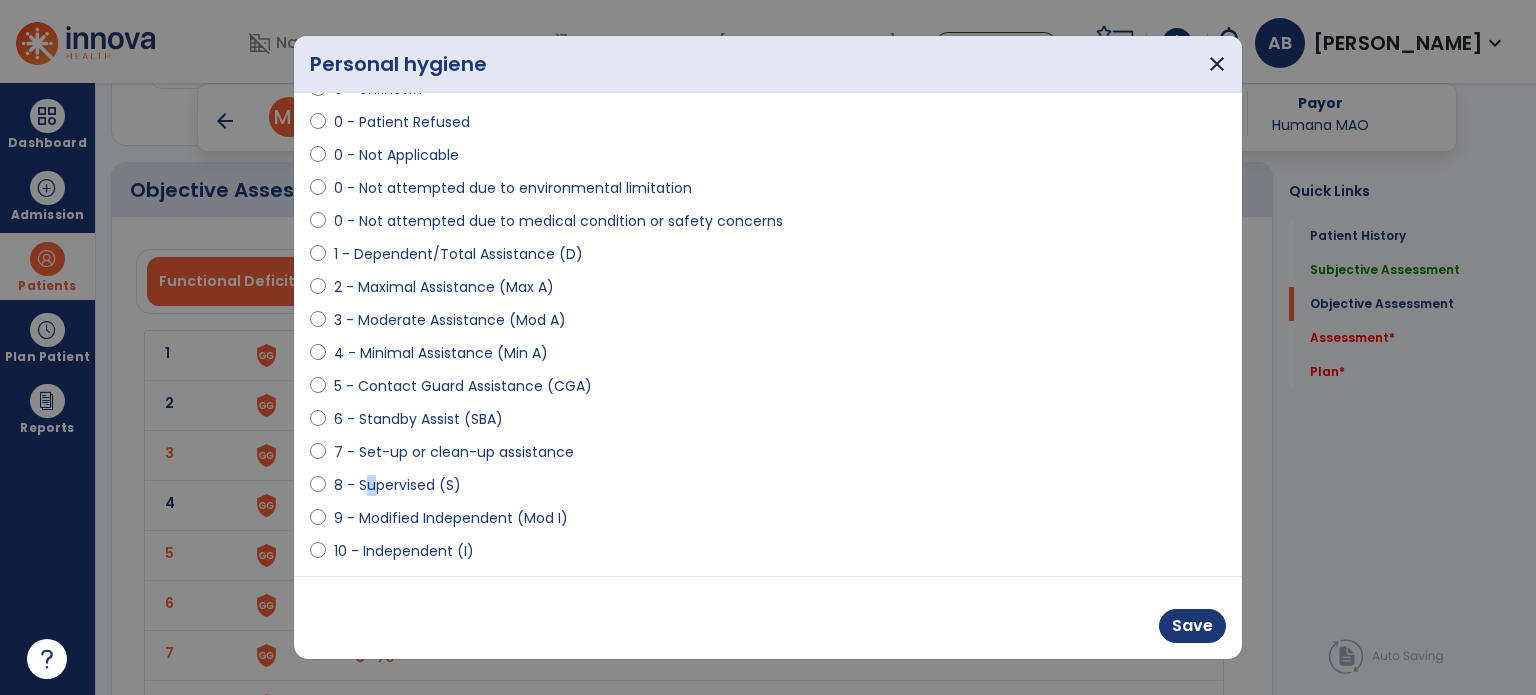 select on "**********" 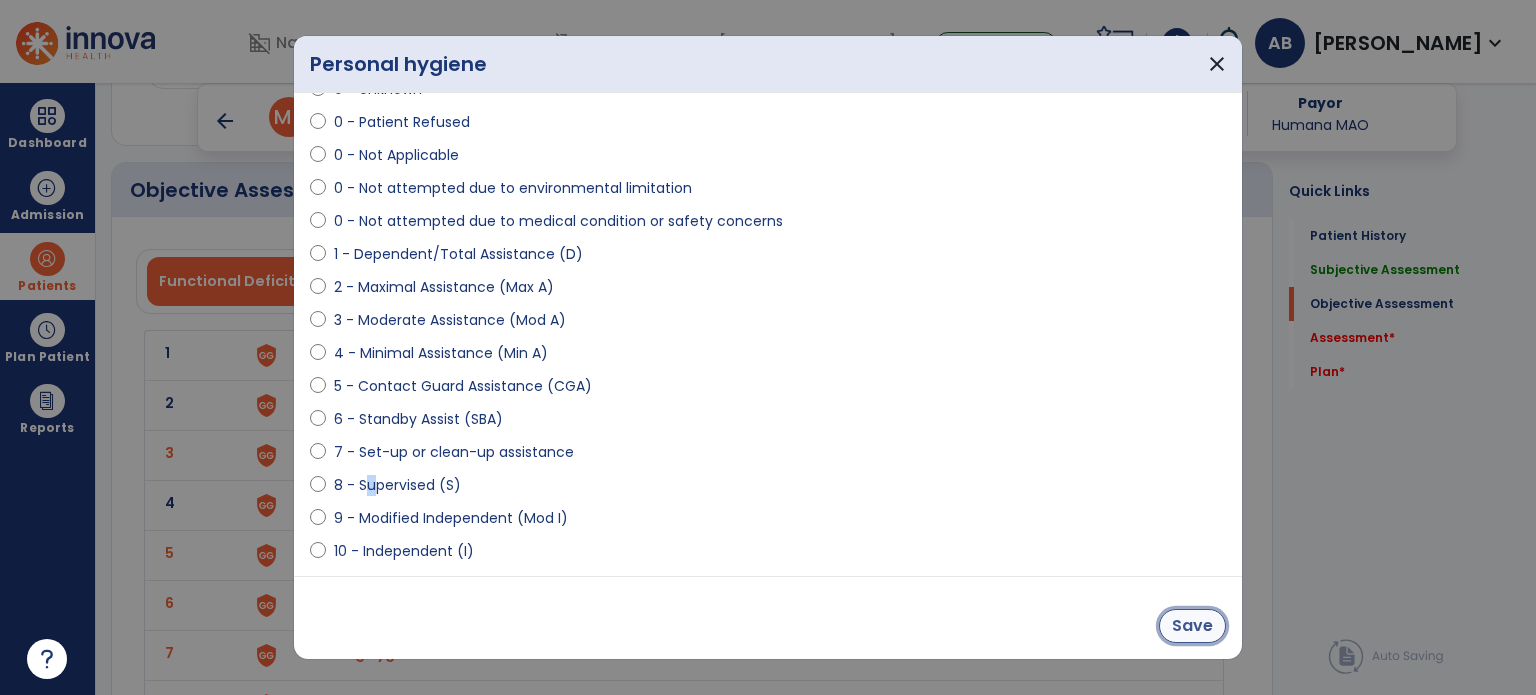 click on "Save" at bounding box center [1192, 626] 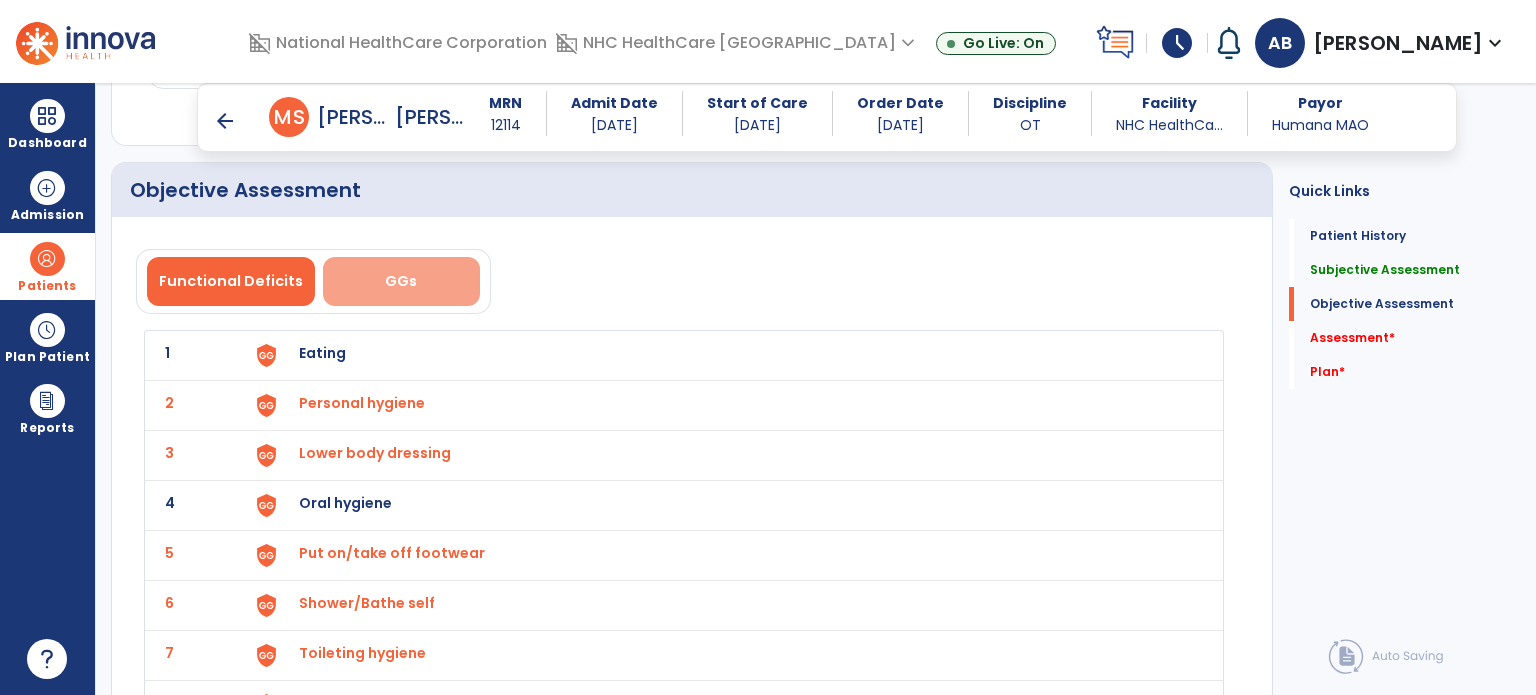 drag, startPoint x: 368, startPoint y: 242, endPoint x: 385, endPoint y: 271, distance: 33.61547 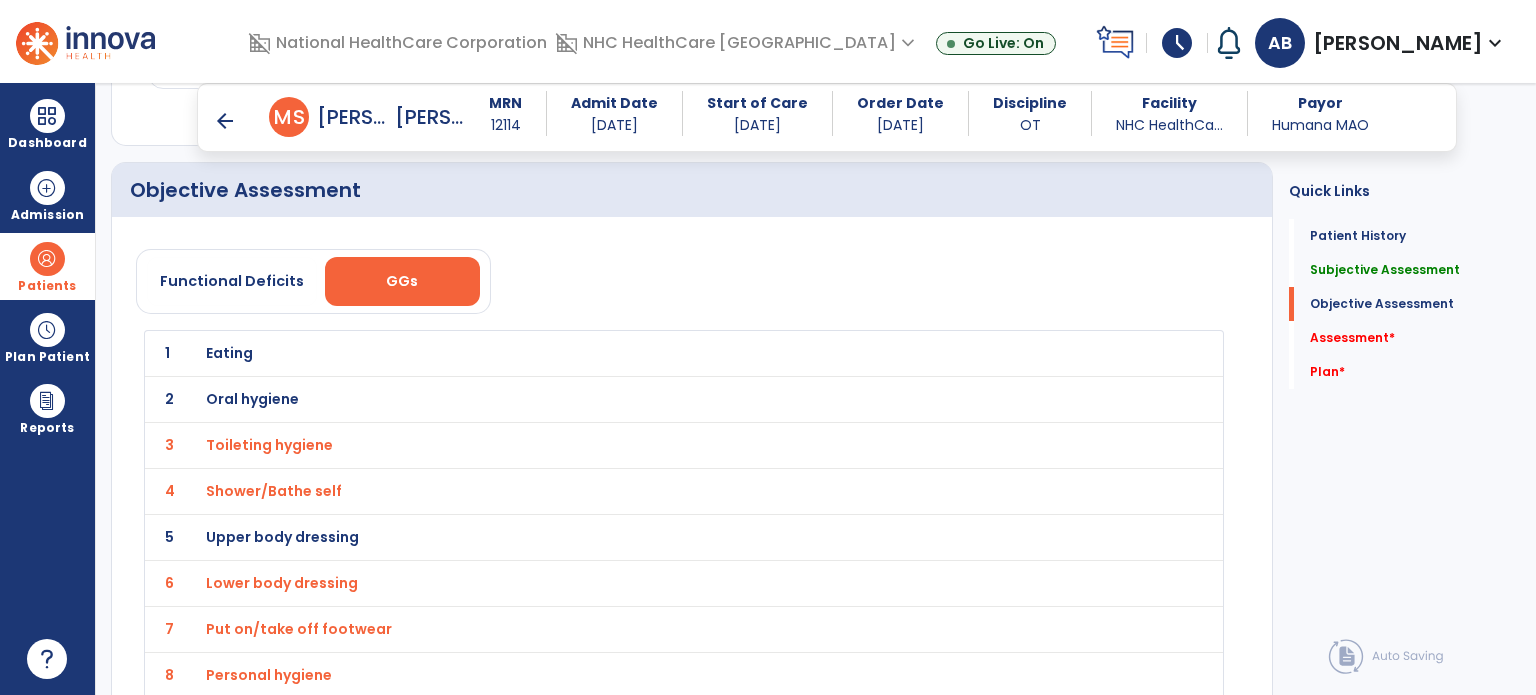 click on "Oral hygiene" at bounding box center (229, 353) 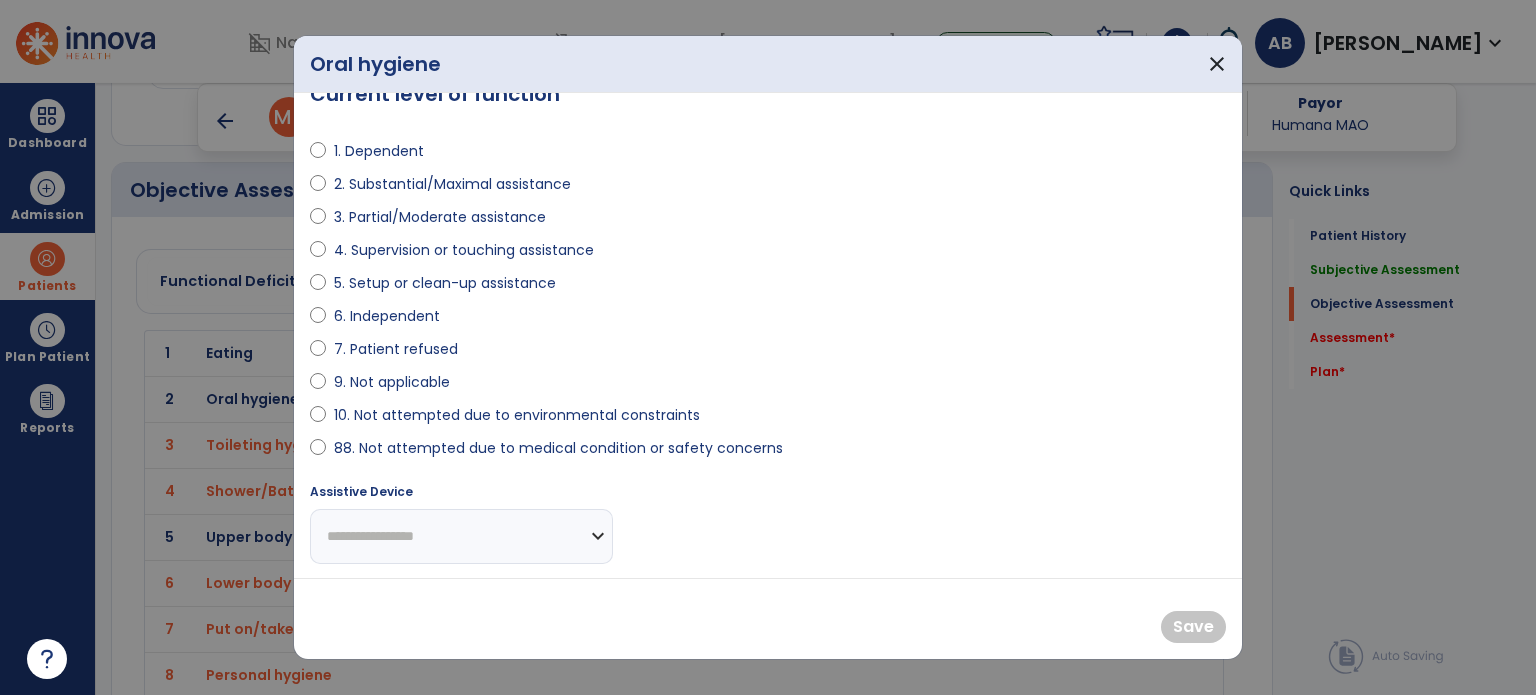 scroll, scrollTop: 0, scrollLeft: 0, axis: both 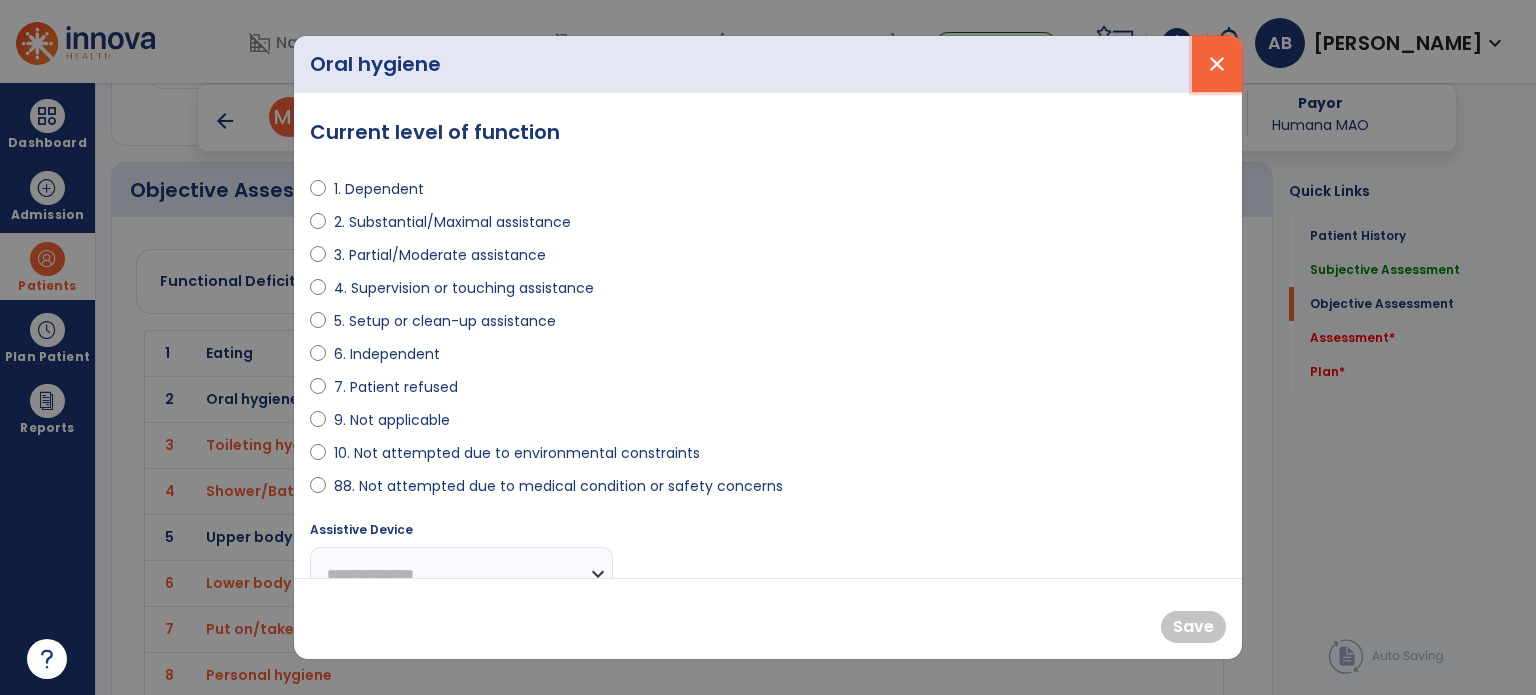 click on "close" at bounding box center (1217, 64) 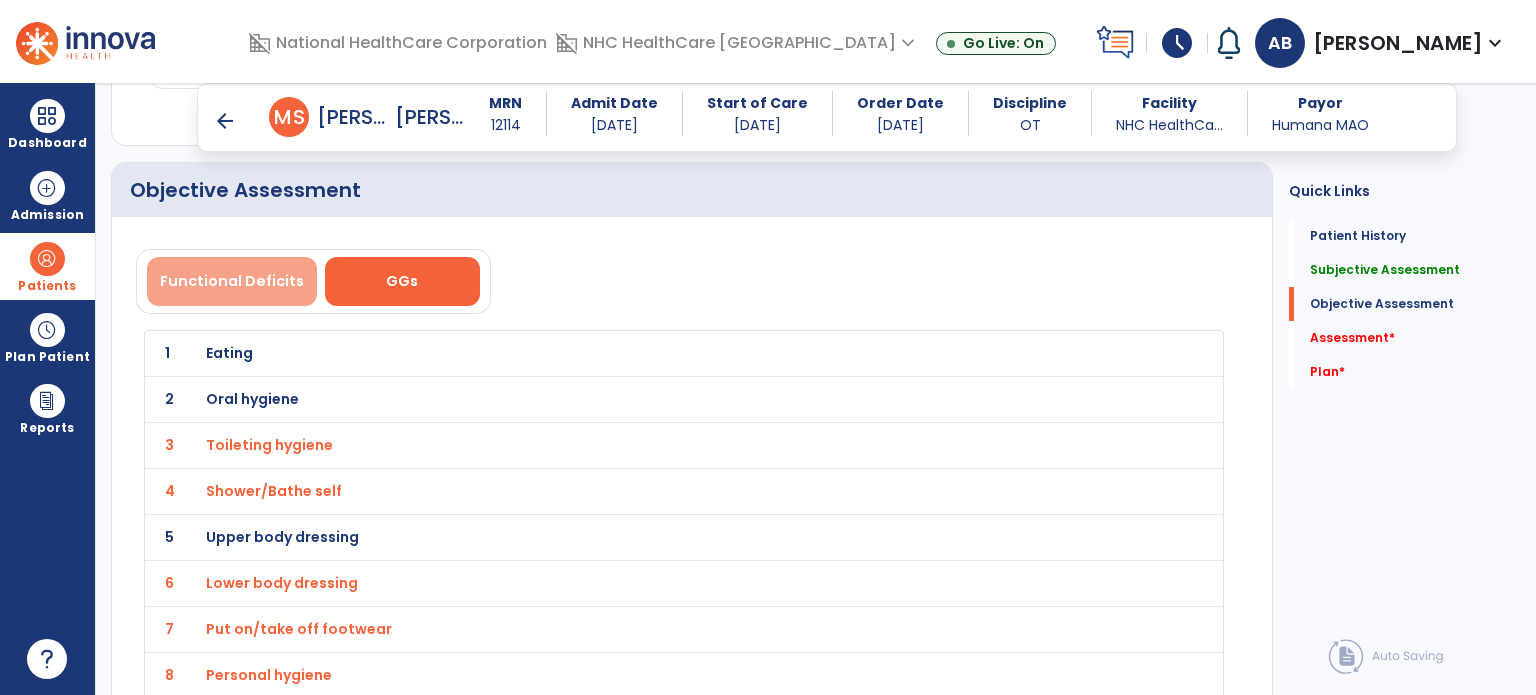 click on "Functional Deficits" at bounding box center [232, 281] 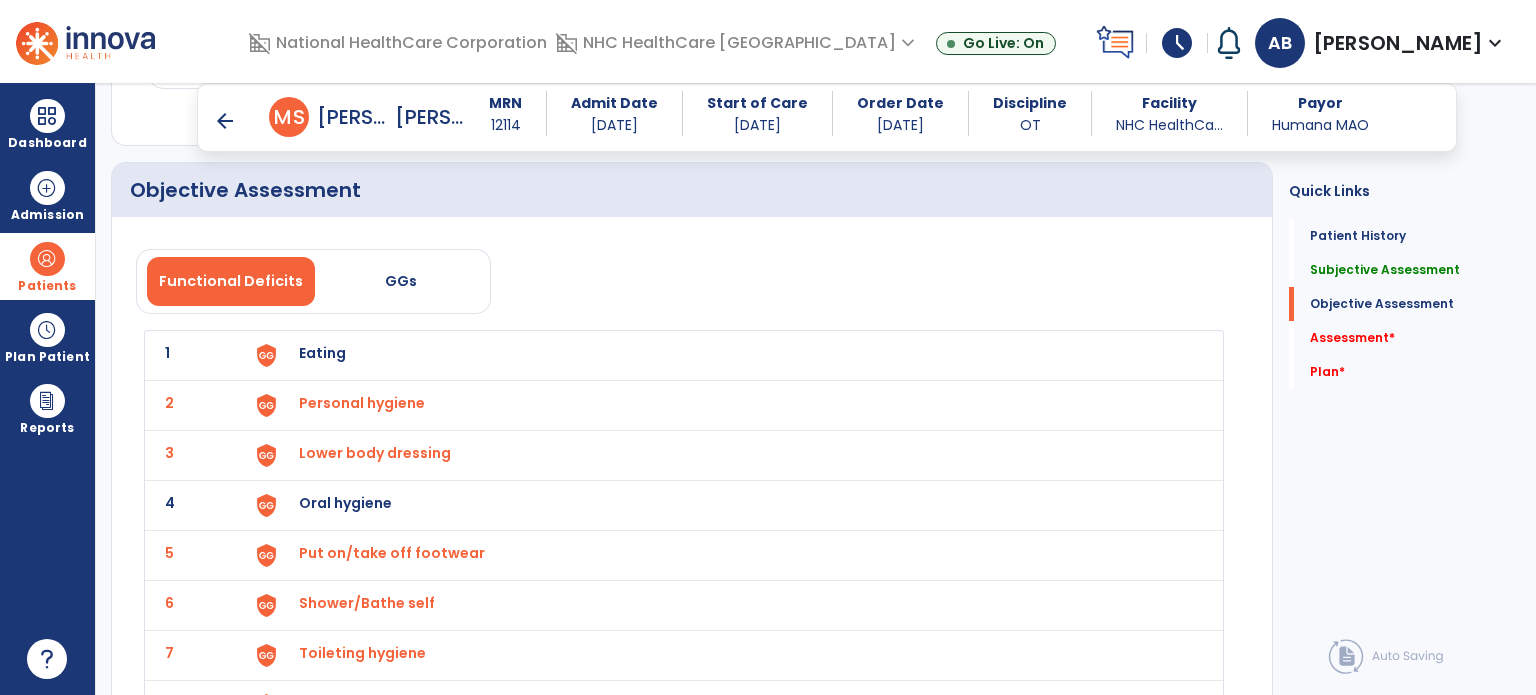 click on "Eating" at bounding box center (322, 353) 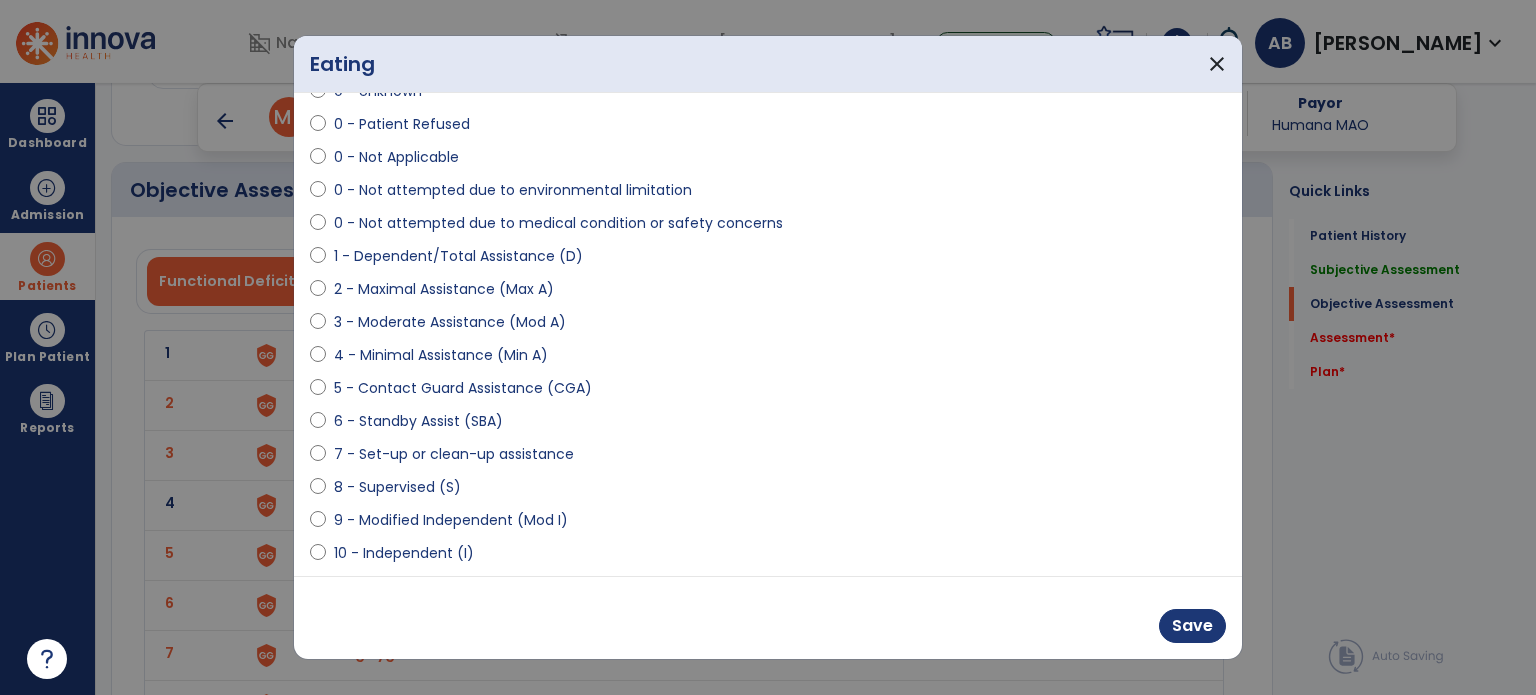 scroll, scrollTop: 204, scrollLeft: 0, axis: vertical 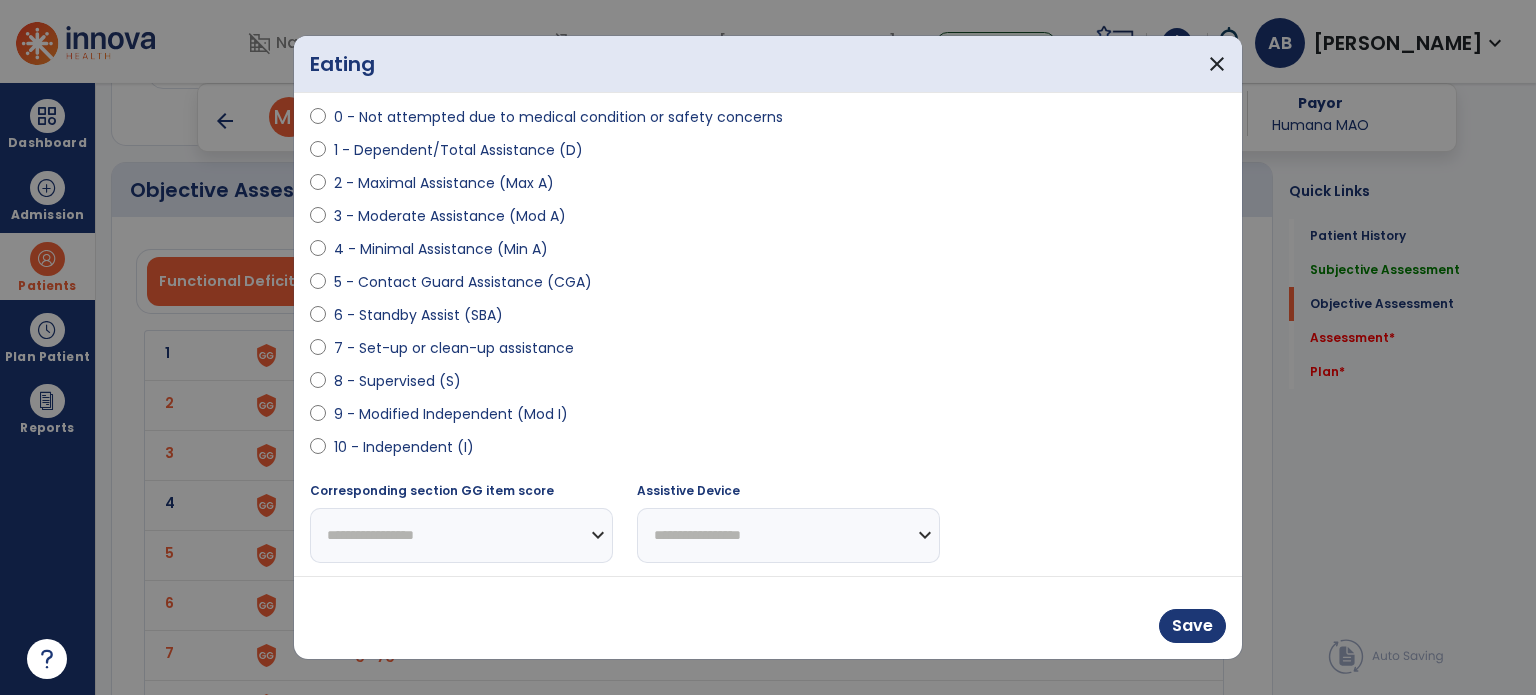 select on "**********" 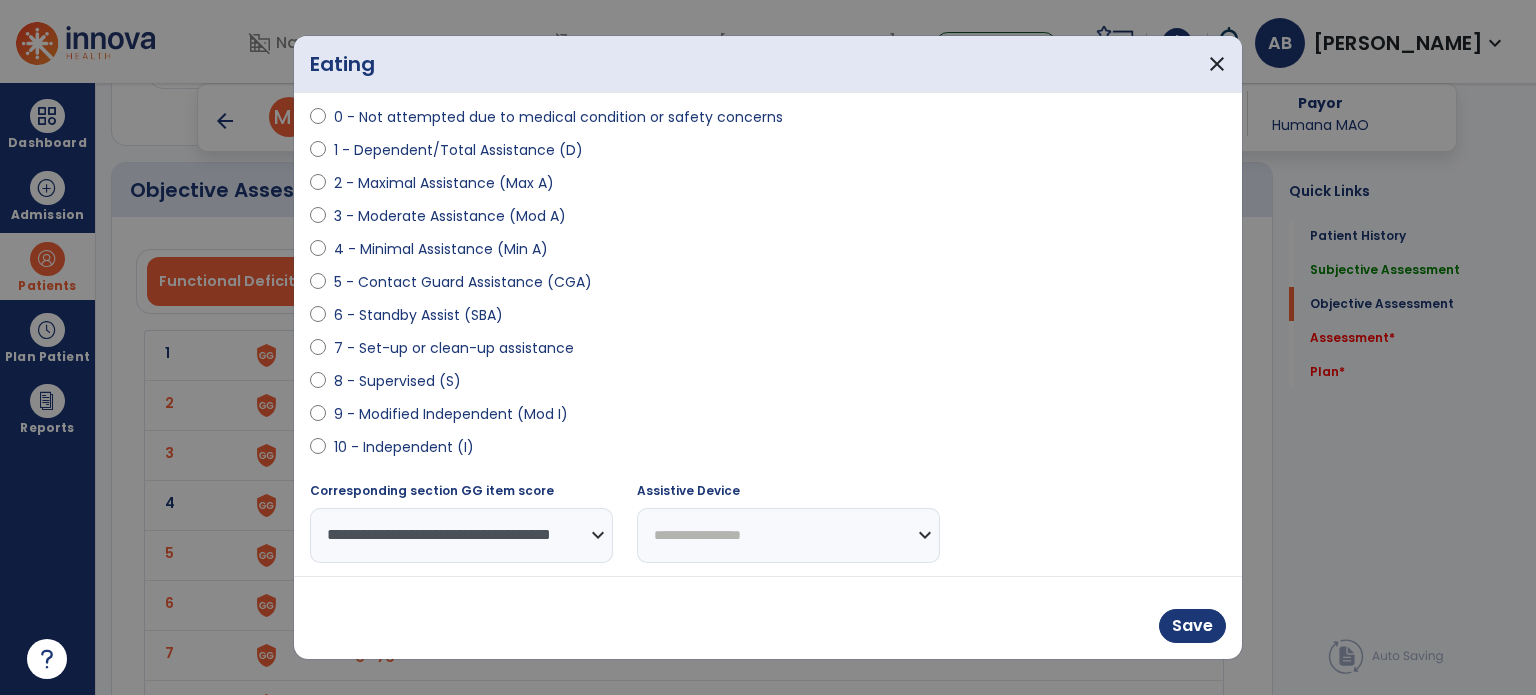 click on "Save" at bounding box center (768, 617) 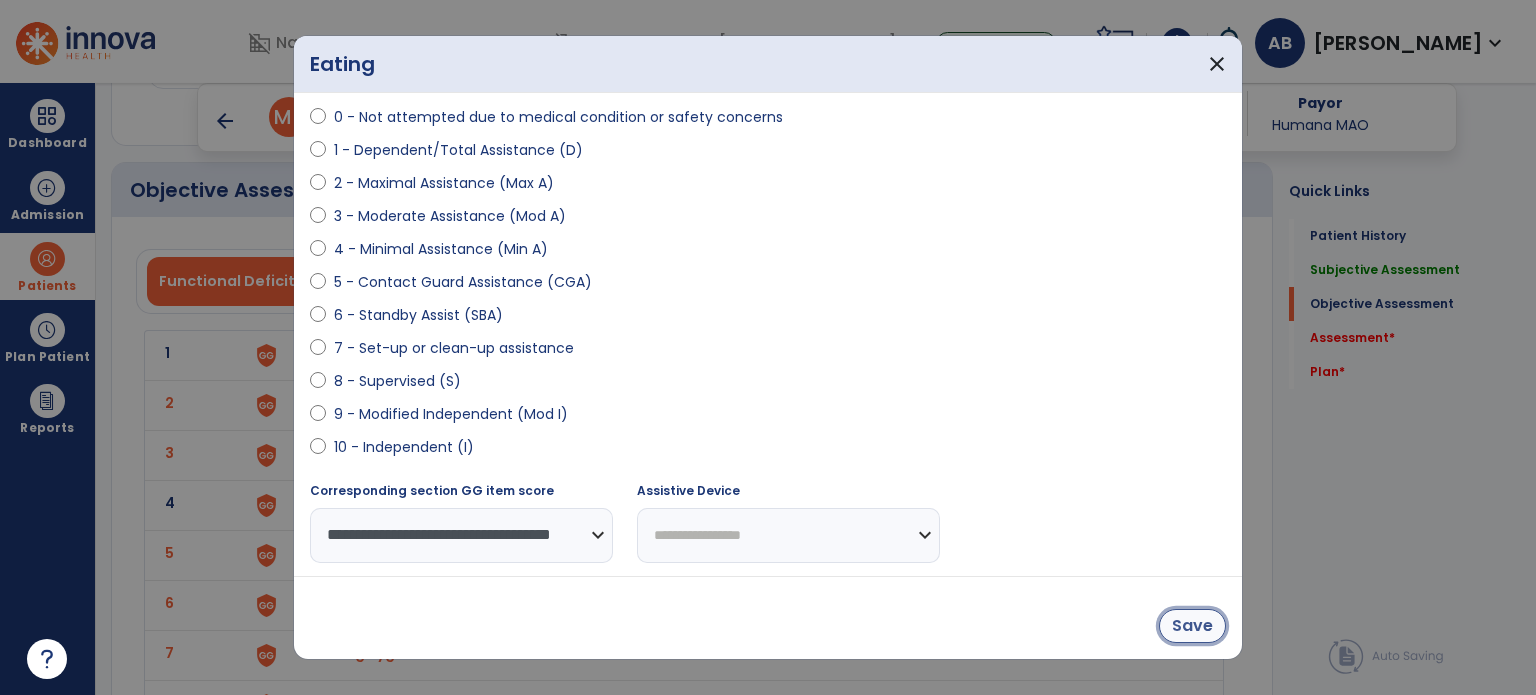 click on "Save" at bounding box center (1192, 626) 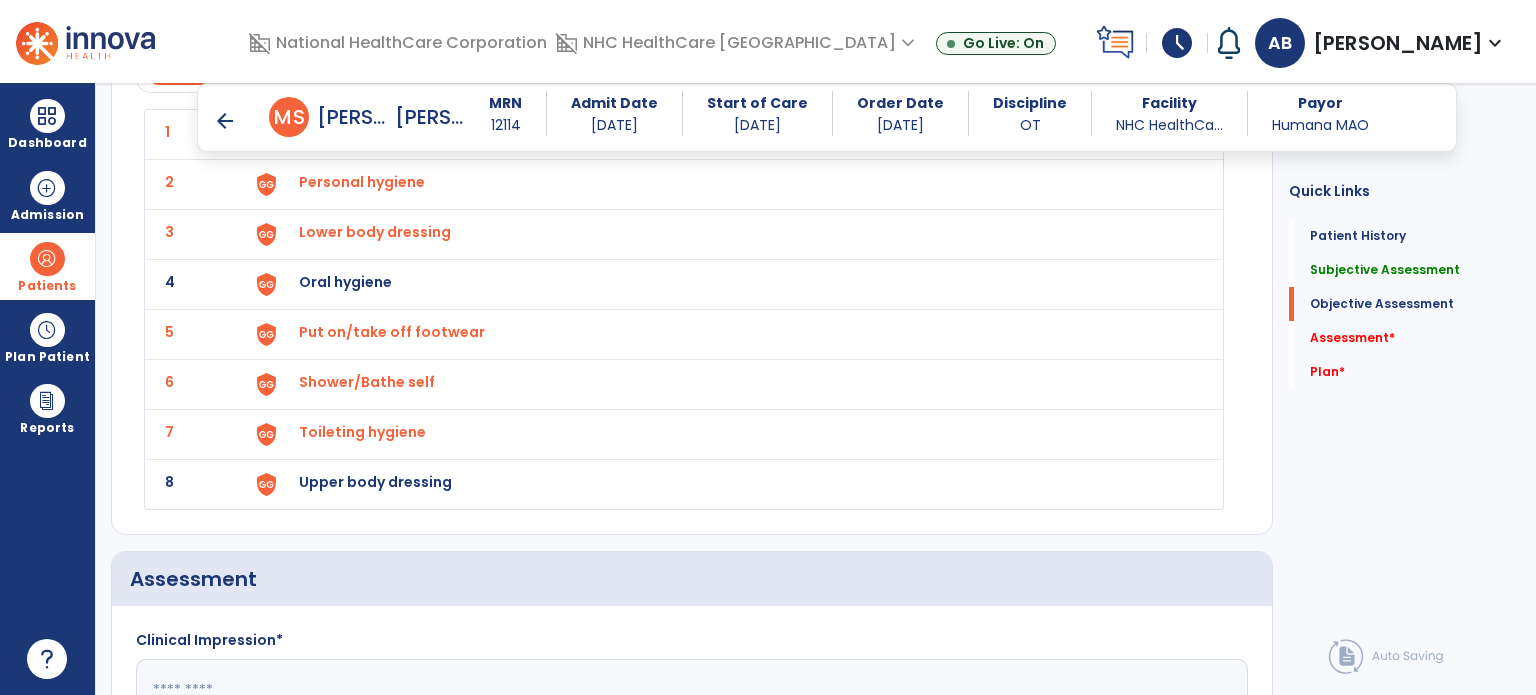 scroll, scrollTop: 2000, scrollLeft: 0, axis: vertical 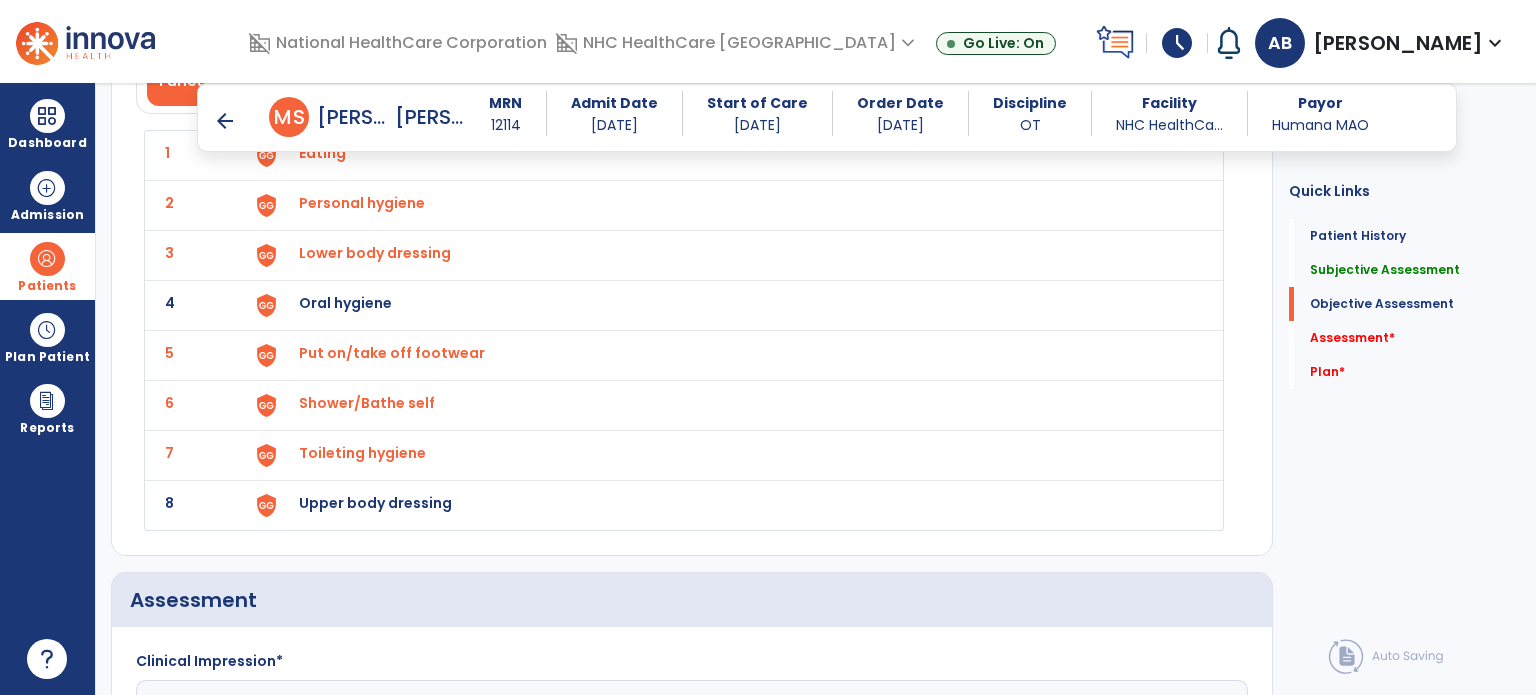 click on "Oral hygiene" at bounding box center [322, 153] 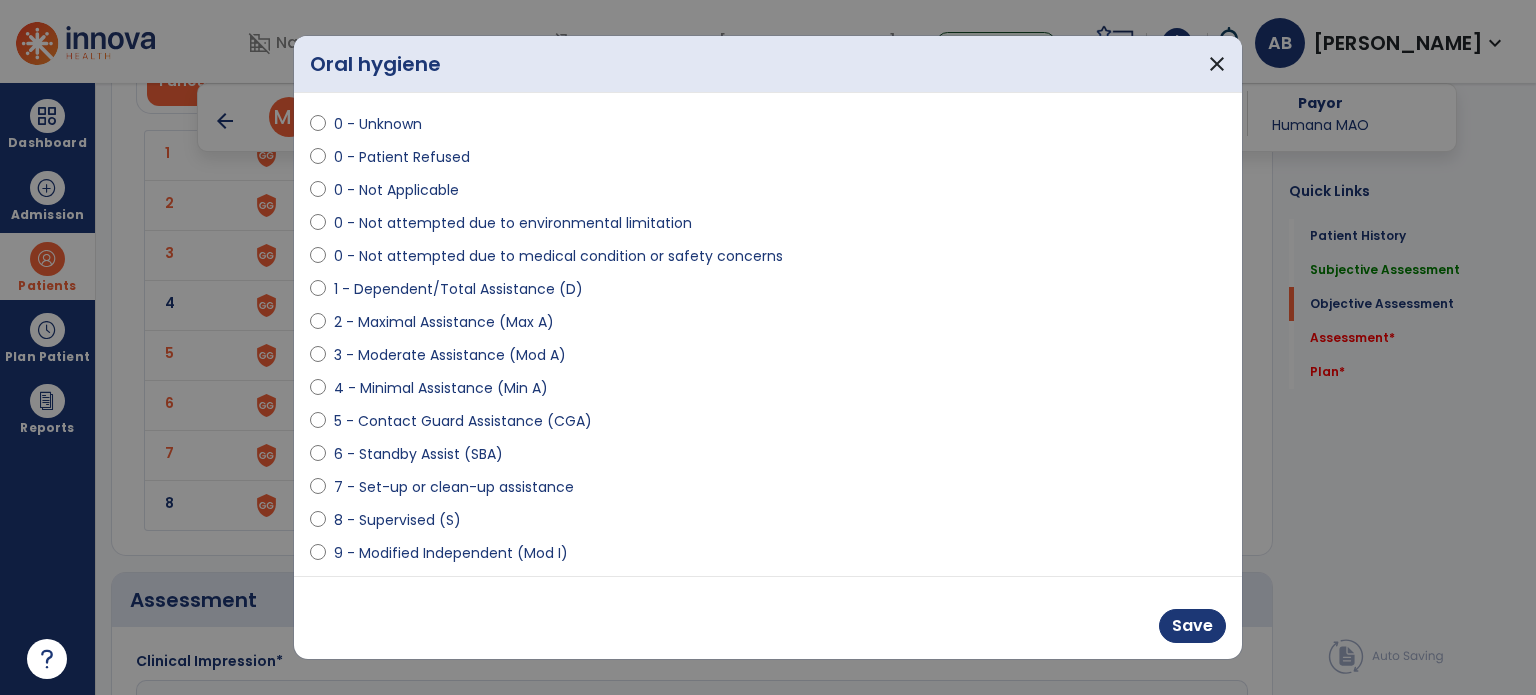 scroll, scrollTop: 100, scrollLeft: 0, axis: vertical 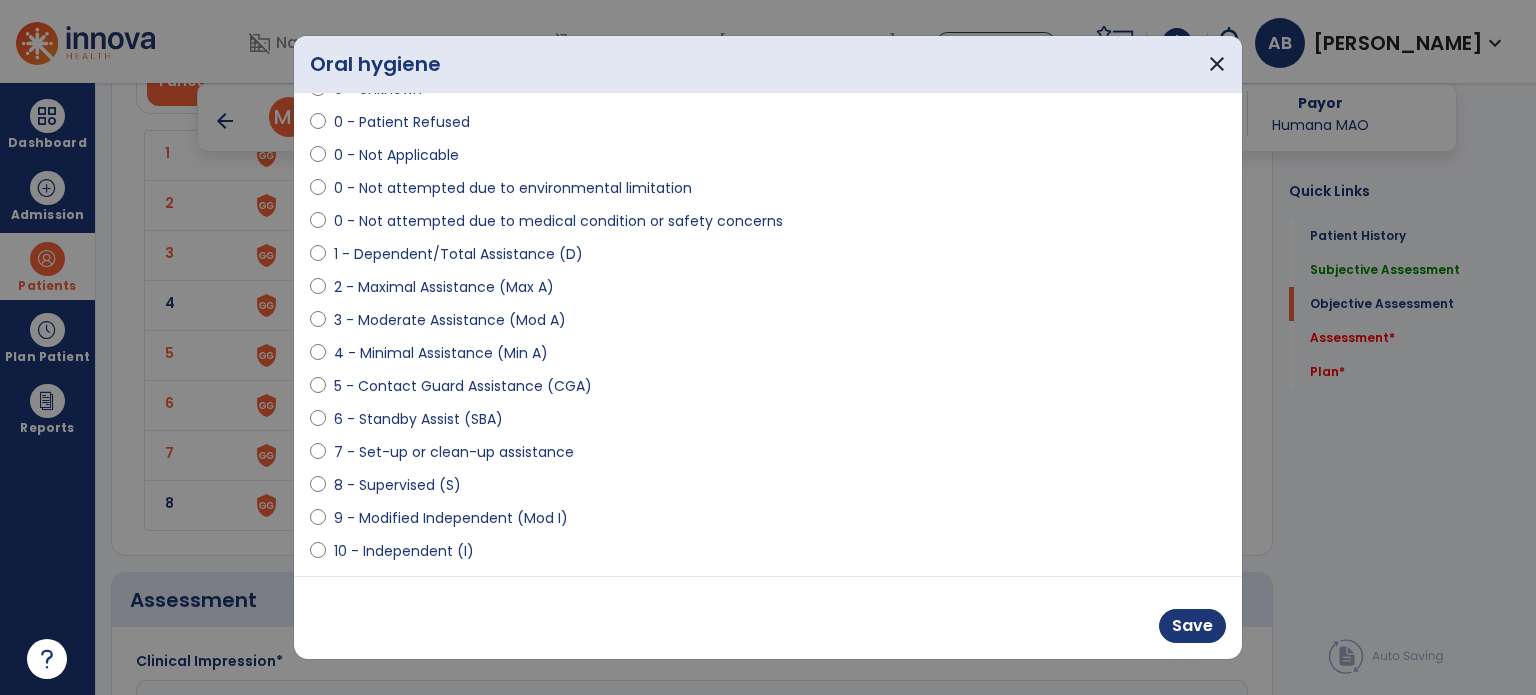 click on "8 - Supervised (S)" at bounding box center (397, 485) 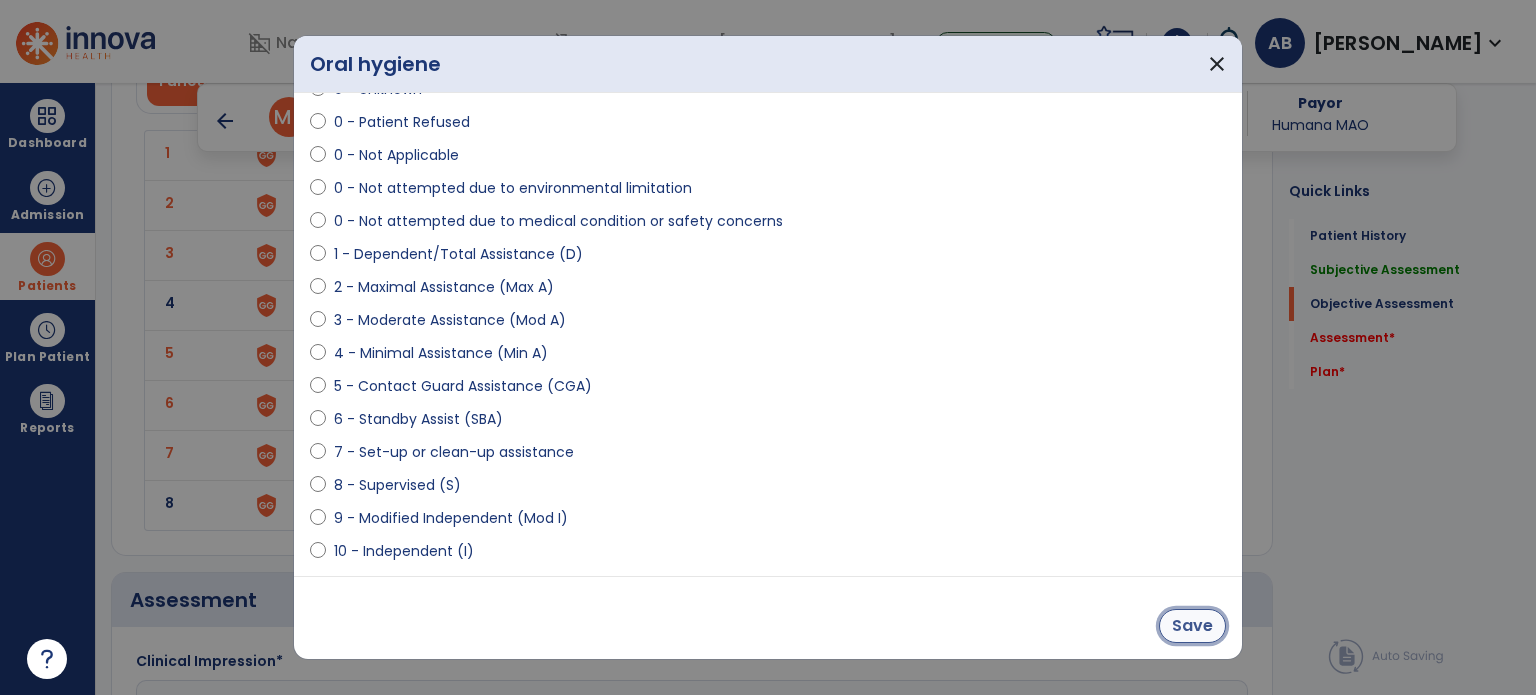 click on "Save" at bounding box center (1192, 626) 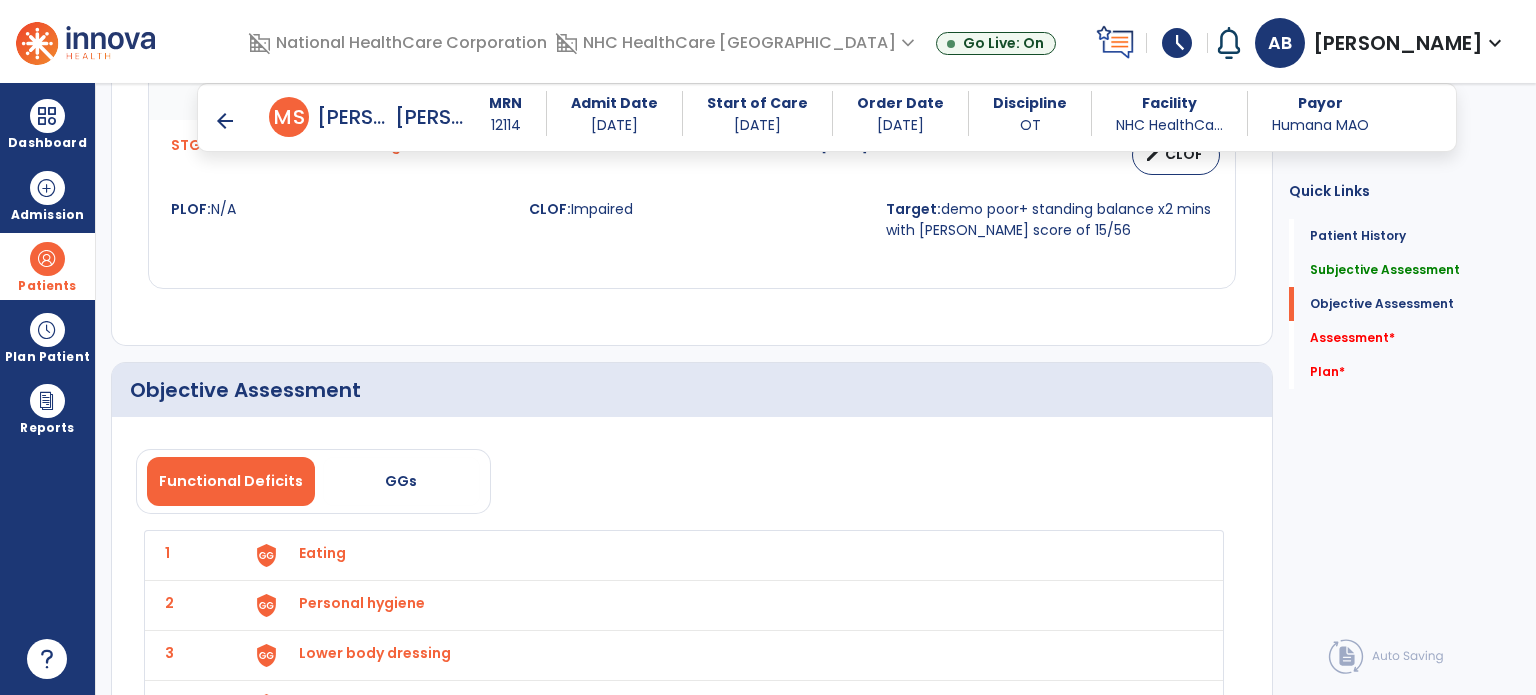 scroll, scrollTop: 2000, scrollLeft: 0, axis: vertical 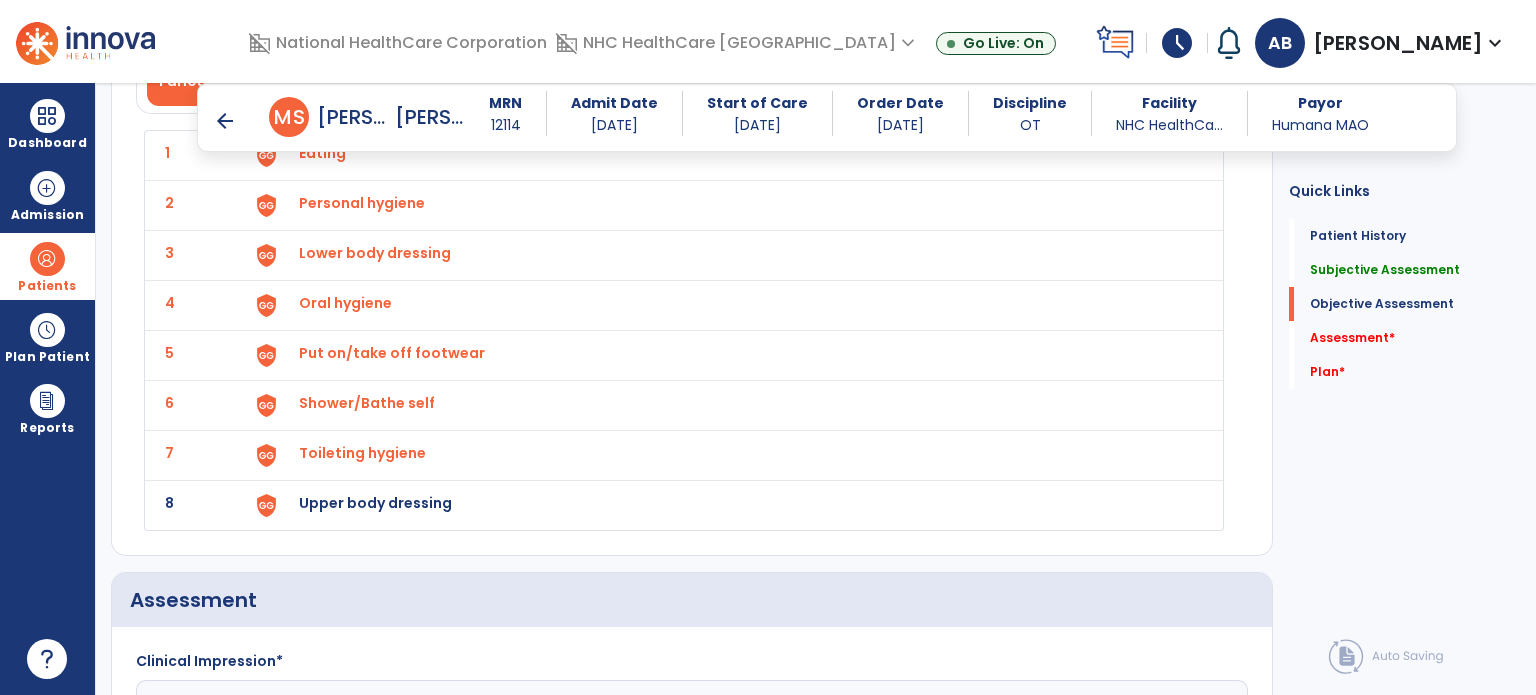 click on "Upper body dressing" at bounding box center (322, 153) 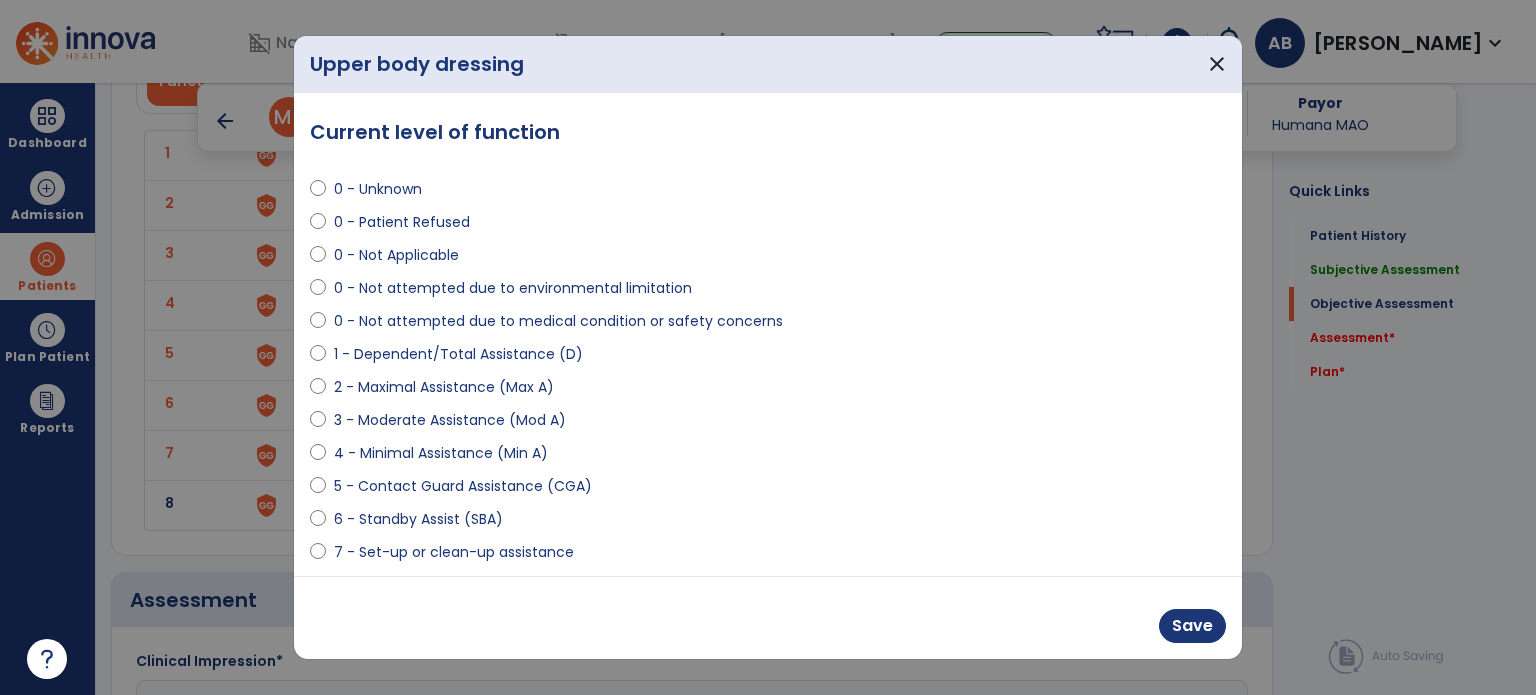 click on "3 - Moderate Assistance (Mod A)" at bounding box center (450, 420) 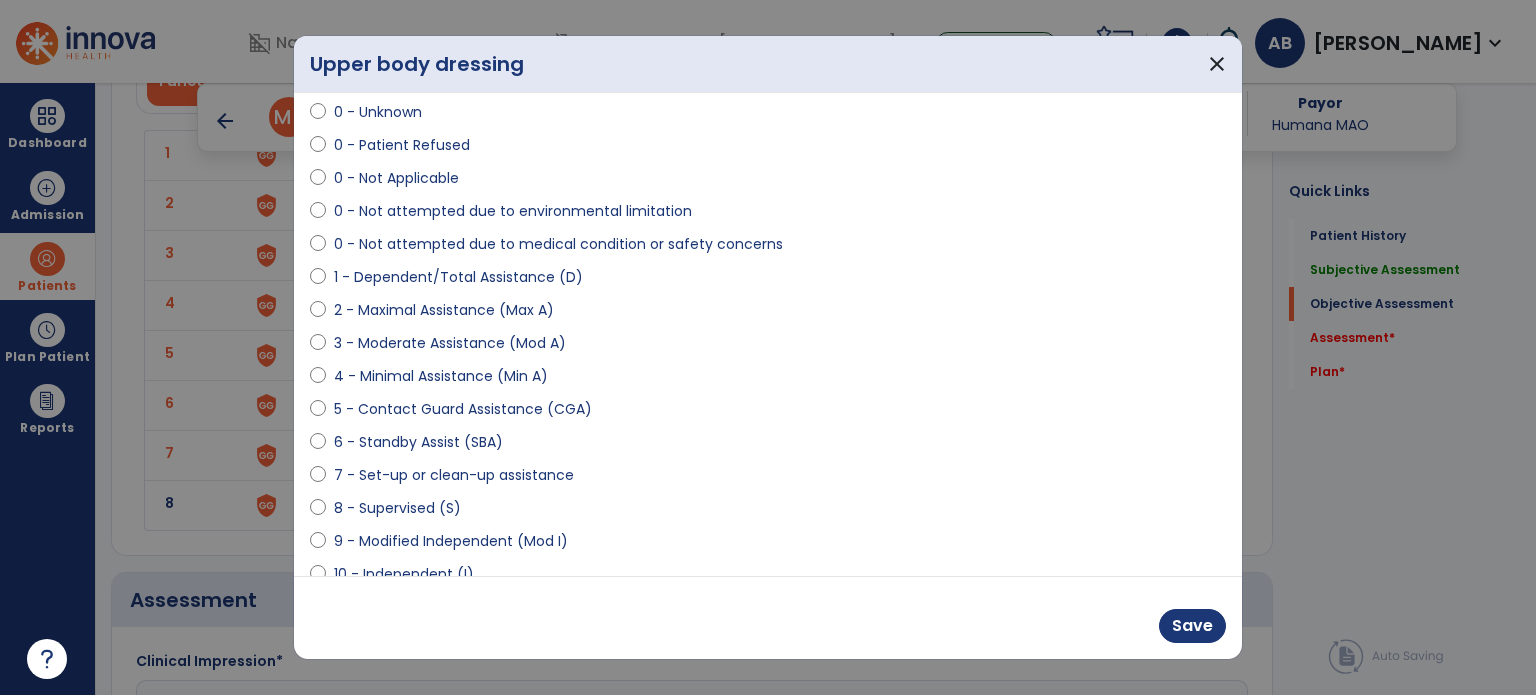 scroll, scrollTop: 100, scrollLeft: 0, axis: vertical 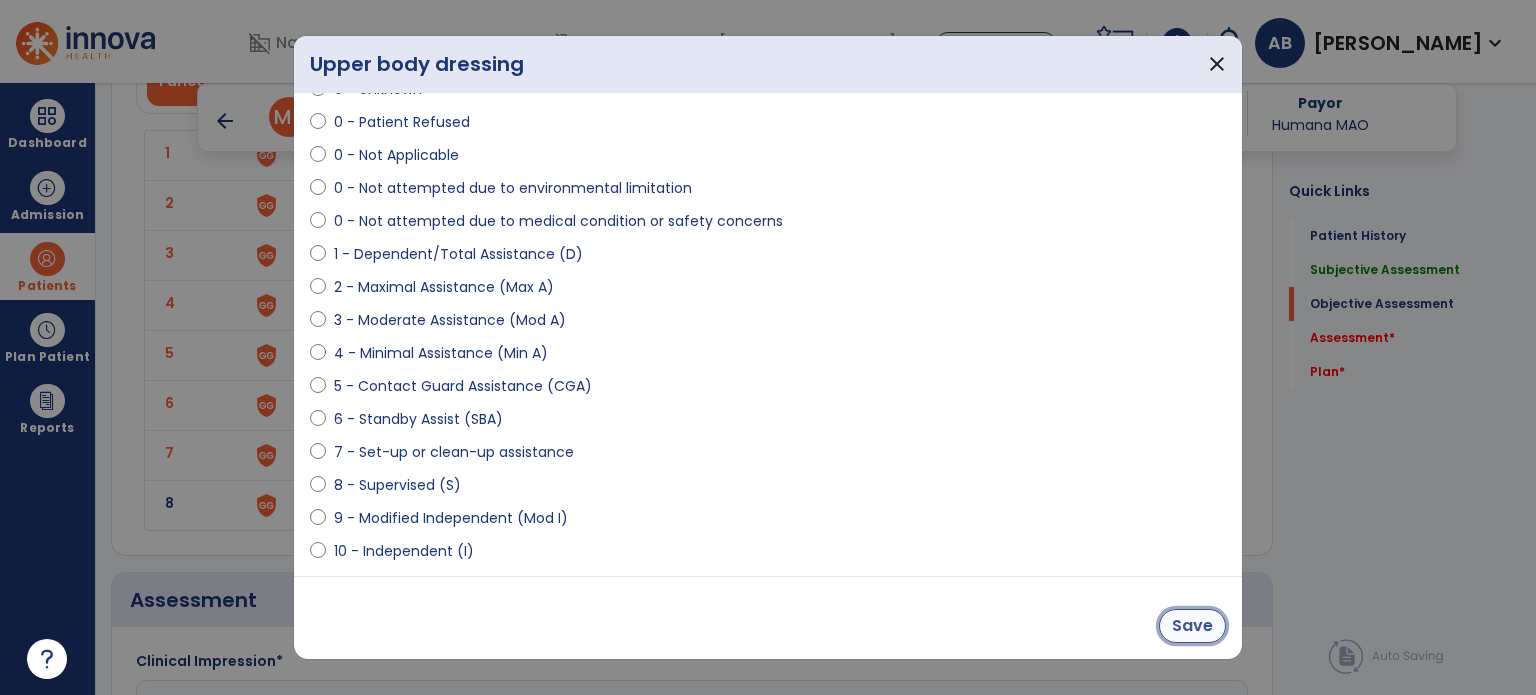click on "Save" at bounding box center [1192, 626] 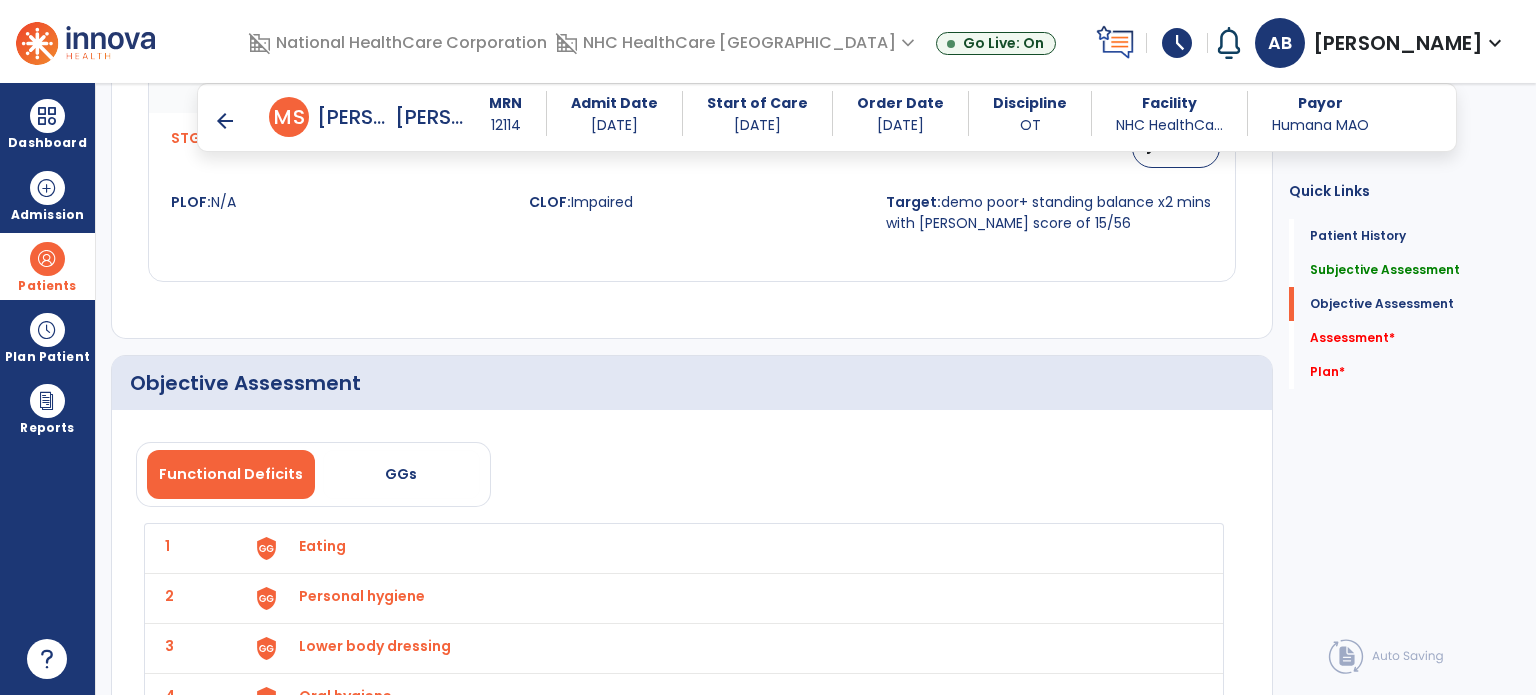 scroll, scrollTop: 1600, scrollLeft: 0, axis: vertical 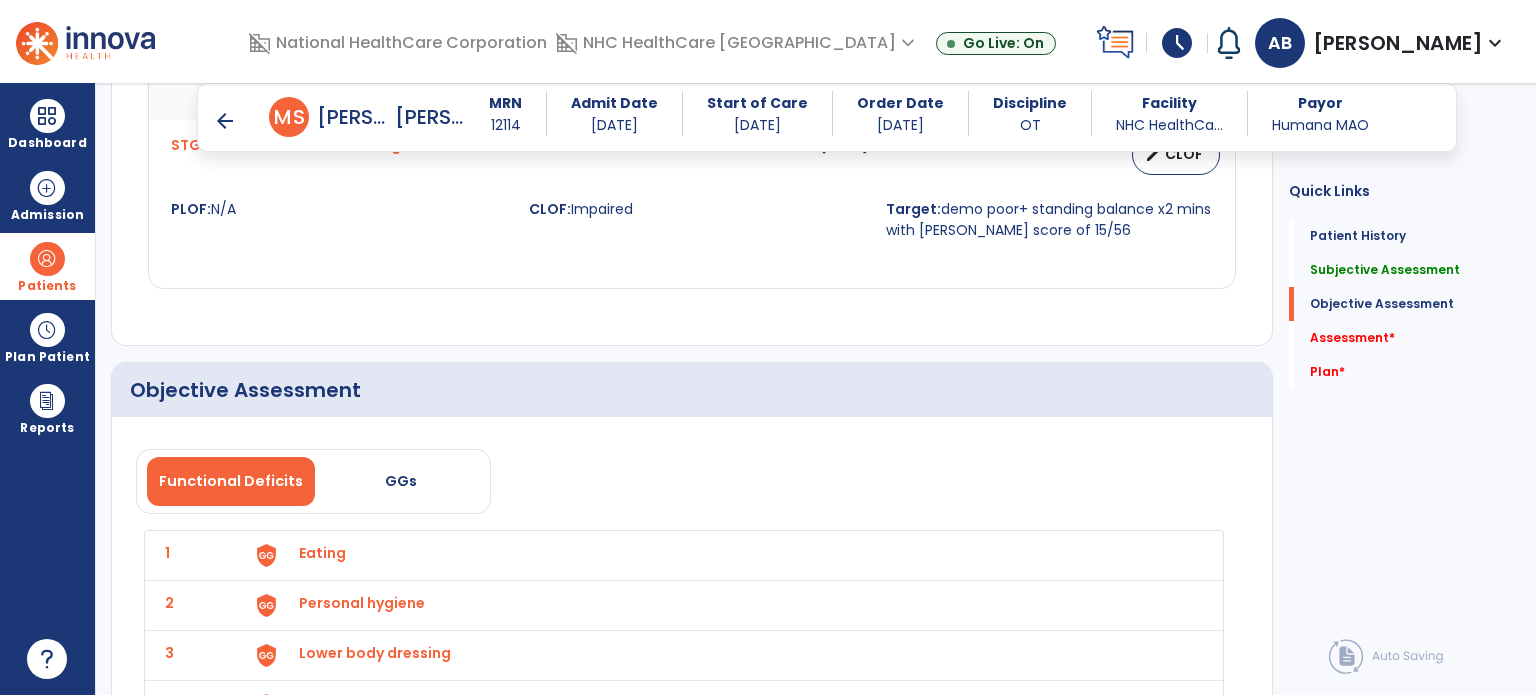 drag, startPoint x: 458, startPoint y: 447, endPoint x: 587, endPoint y: 447, distance: 129 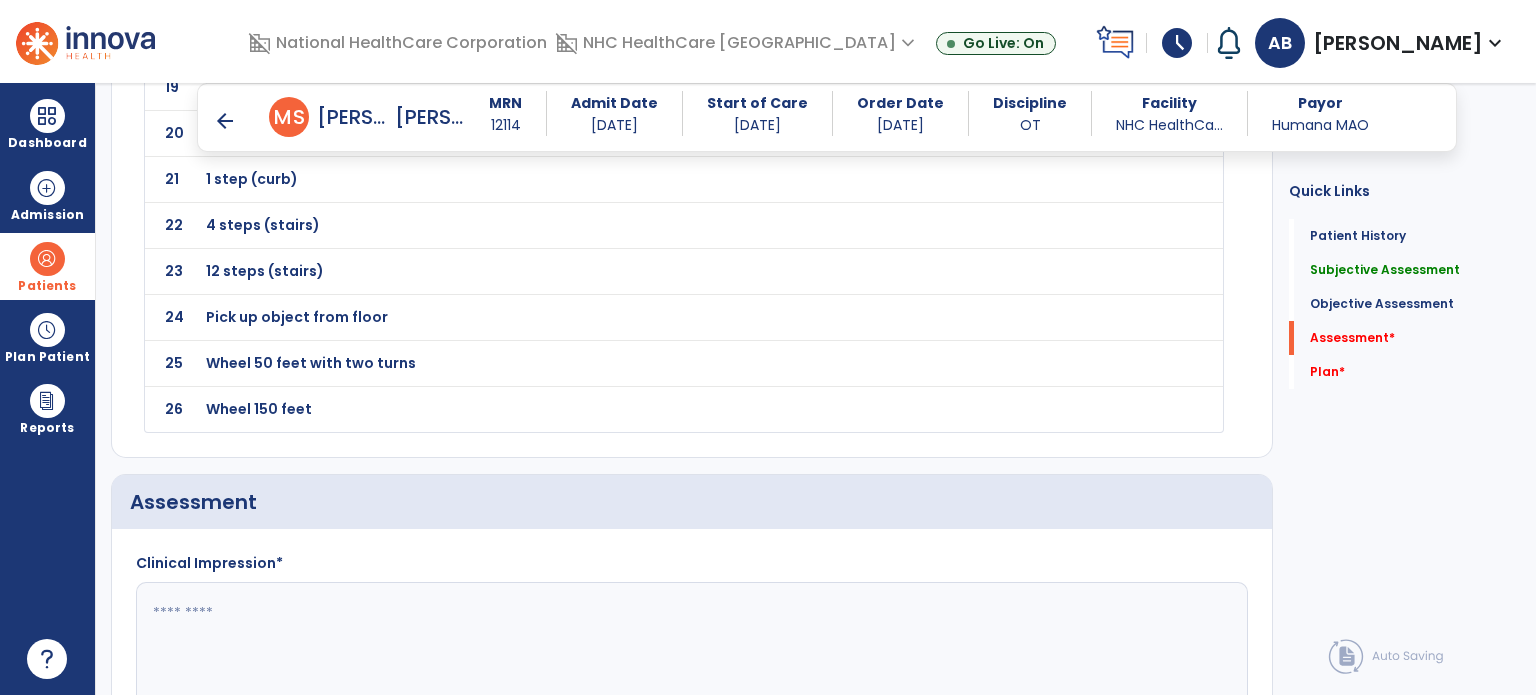 scroll, scrollTop: 3100, scrollLeft: 0, axis: vertical 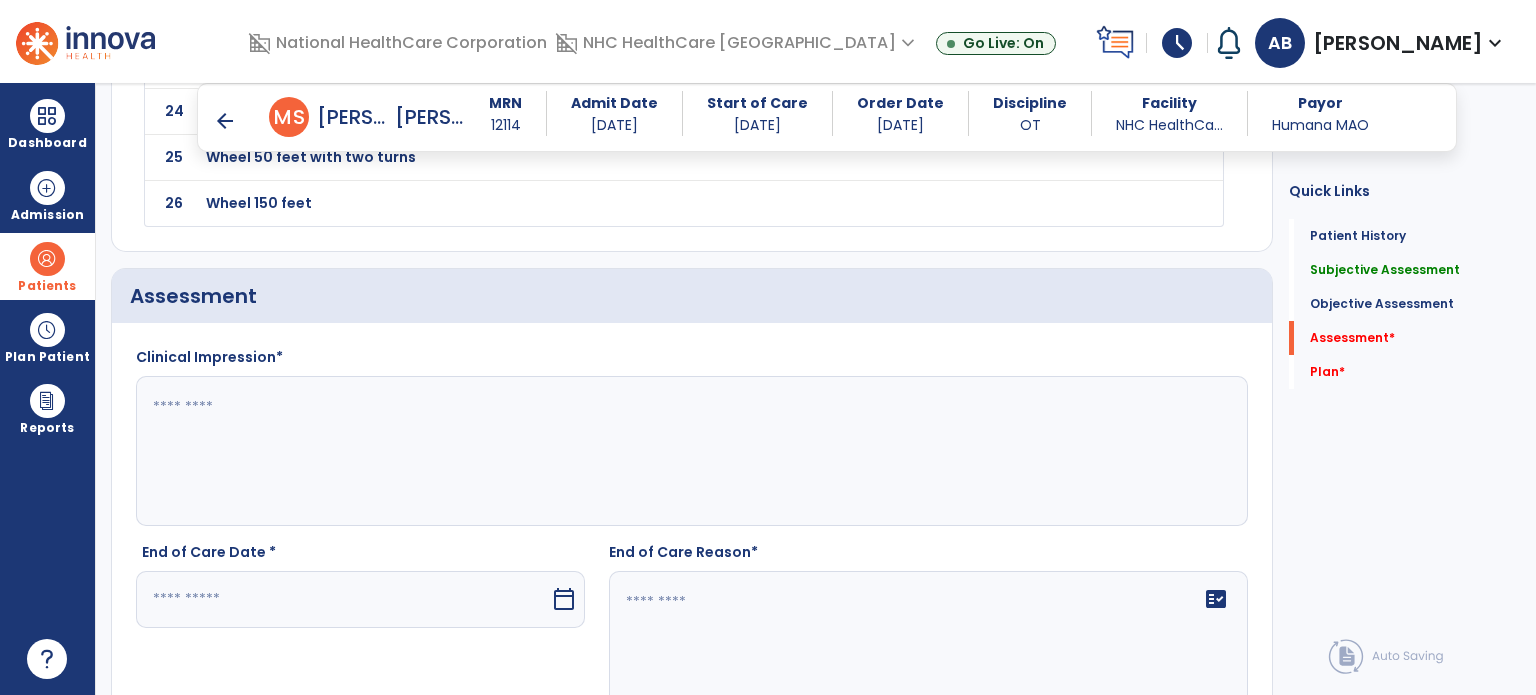 click 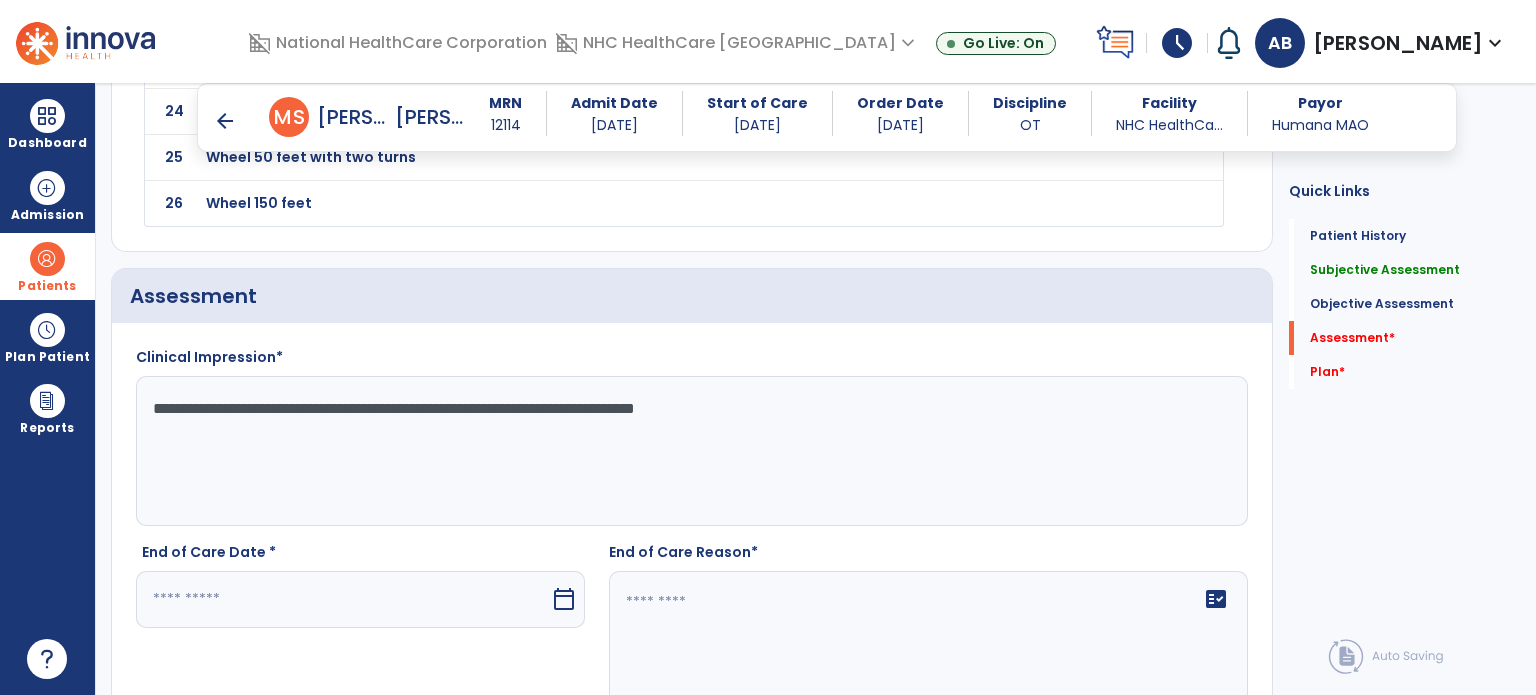 type on "**********" 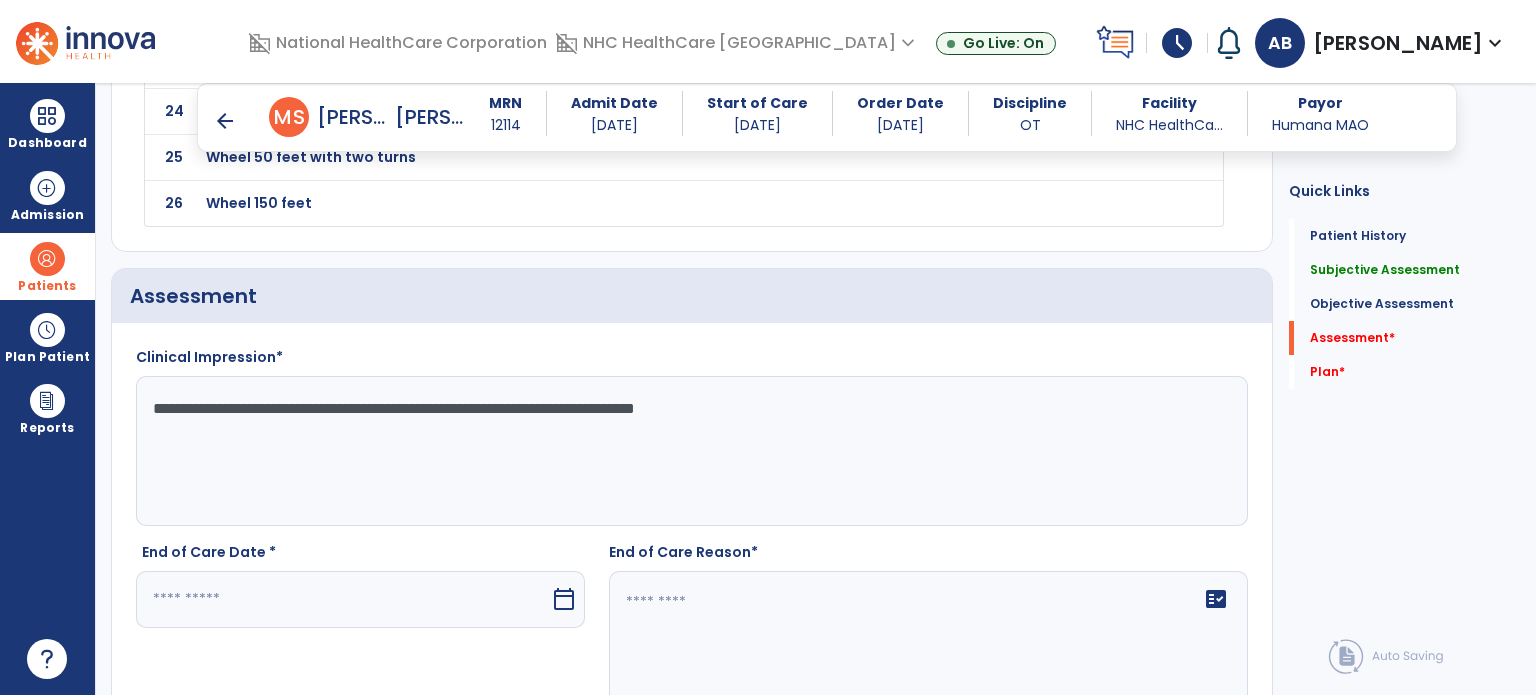click at bounding box center (343, 599) 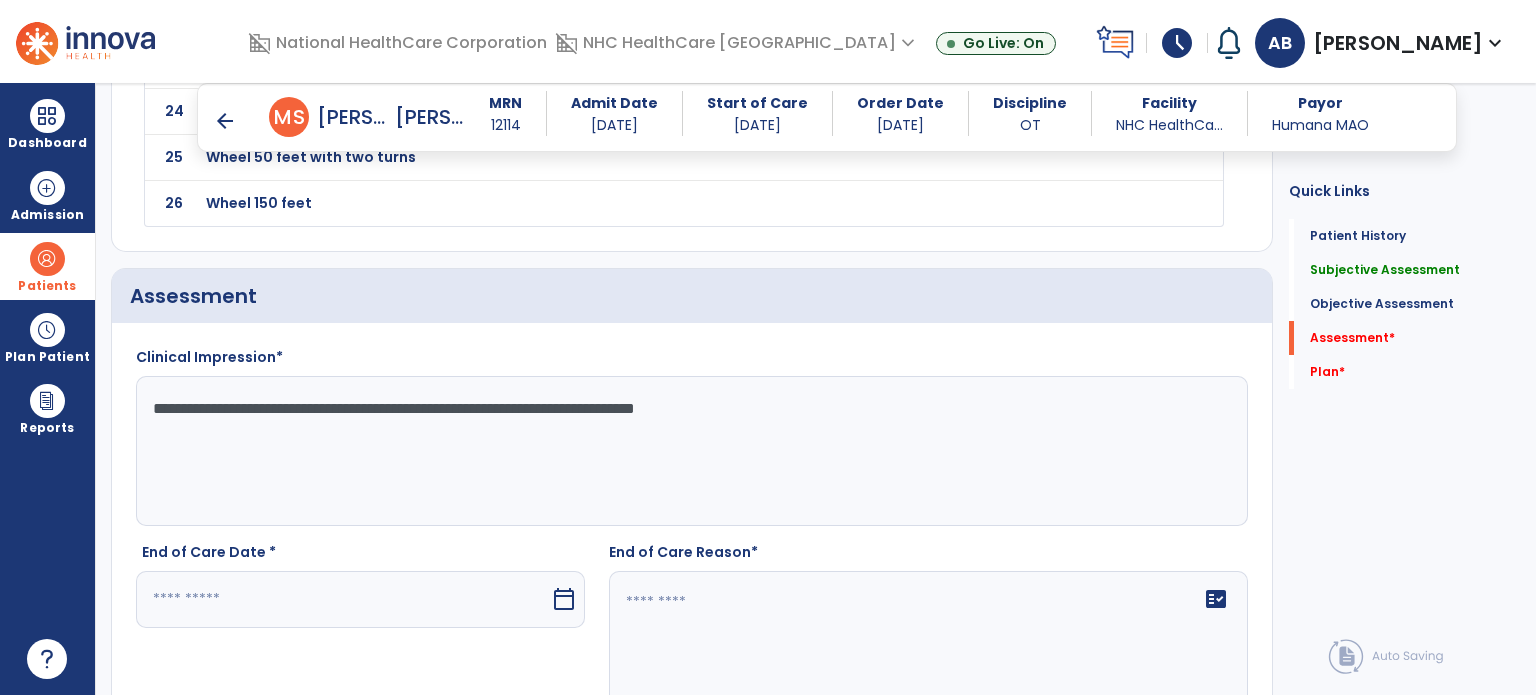 scroll, scrollTop: 3444, scrollLeft: 0, axis: vertical 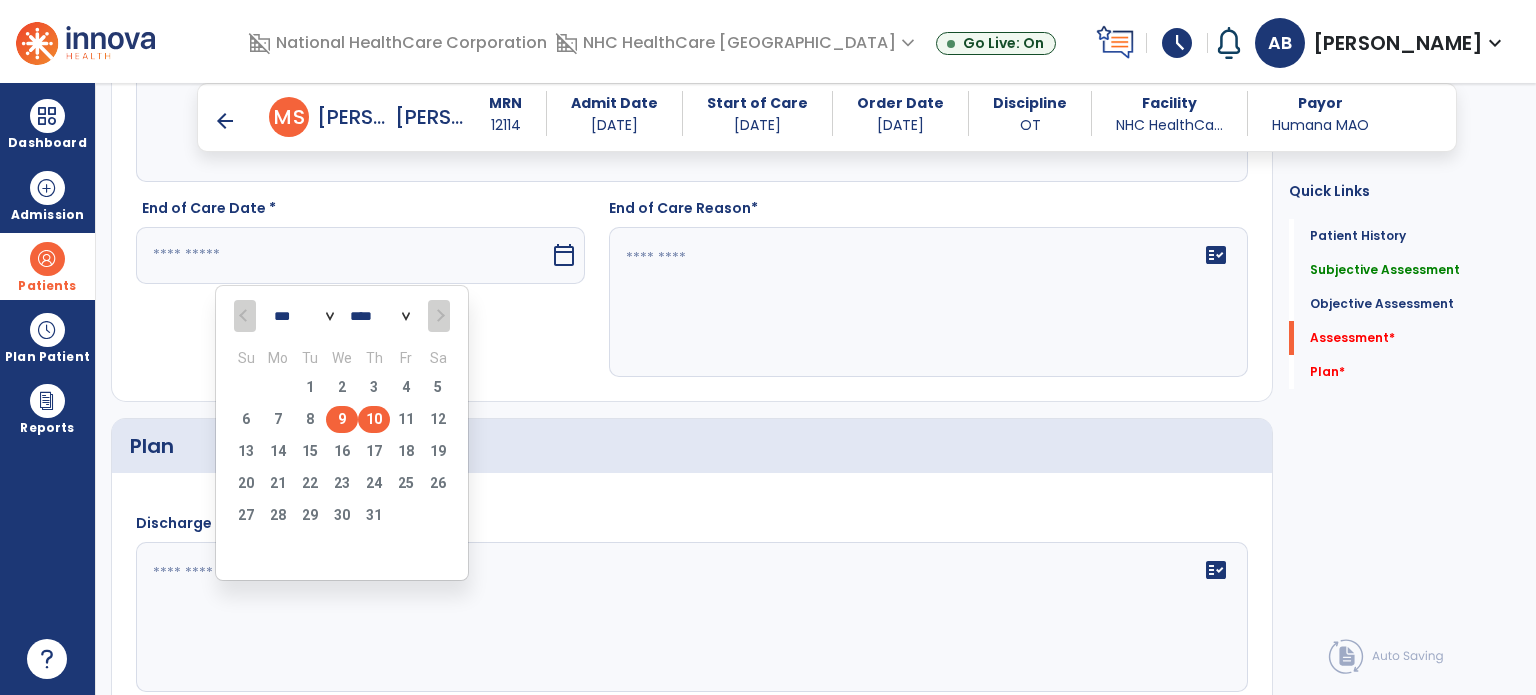 click on "9" at bounding box center [342, 419] 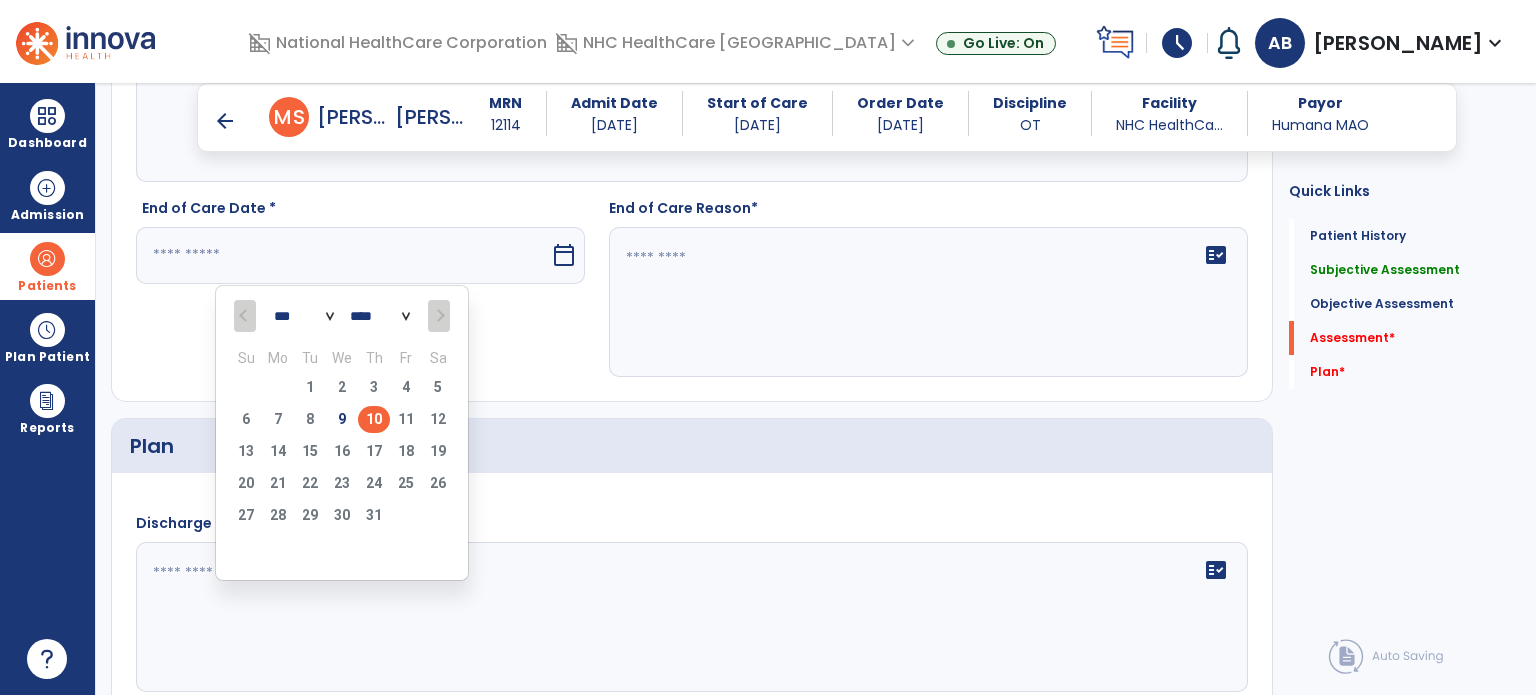 type on "********" 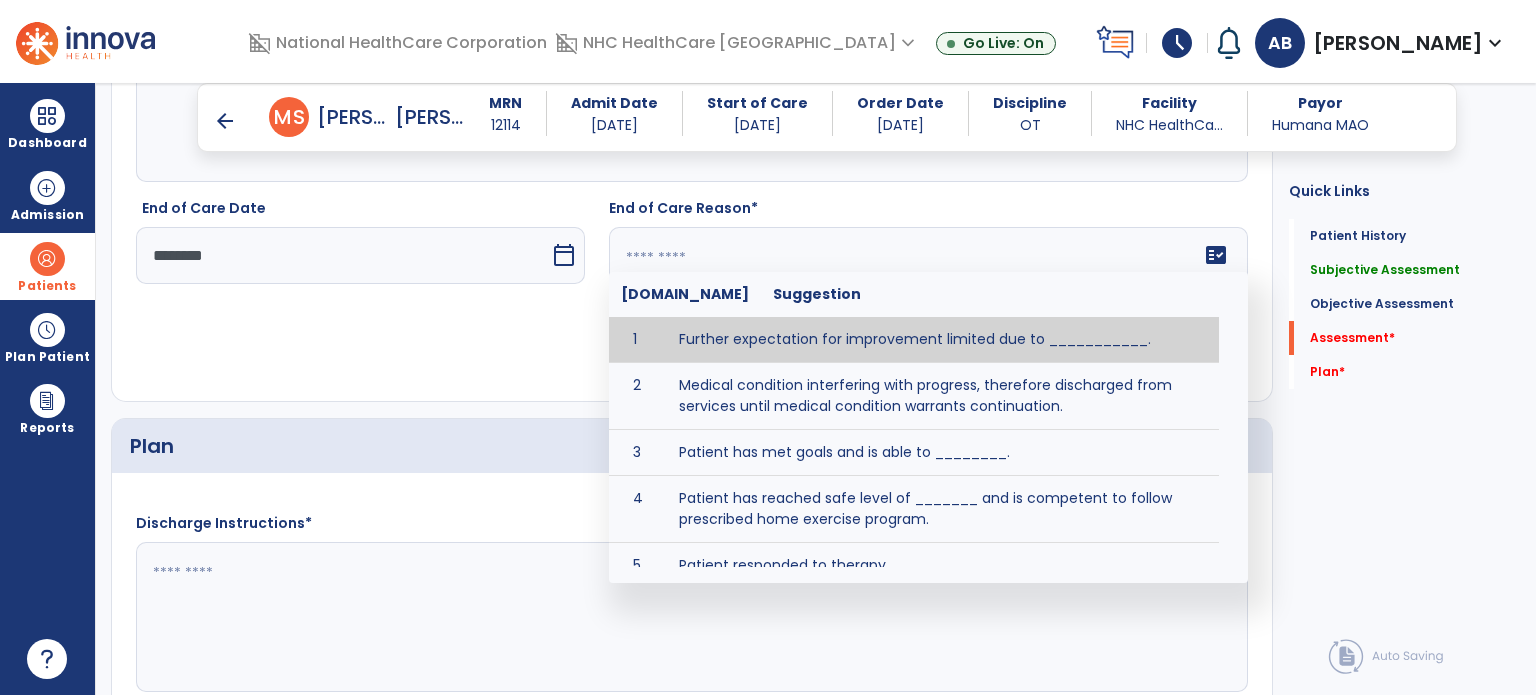 click on "fact_check  [DOMAIN_NAME] Suggestion 1 Further expectation for improvement limited due to ___________. 2 Medical condition interfering with progress, therefore discharged from services until medical condition warrants continuation. 3 Patient has met goals and is able to ________. 4 Patient has reached safe level of _______ and is competent to follow prescribed home exercise program. 5 Patient responded to therapy ____________. 6 Unexpected facility discharge - patient continues to warrant further therapy and will be re-screened upon readmission. 7 Unstable medical condition makes continued services inappropriate at this time." 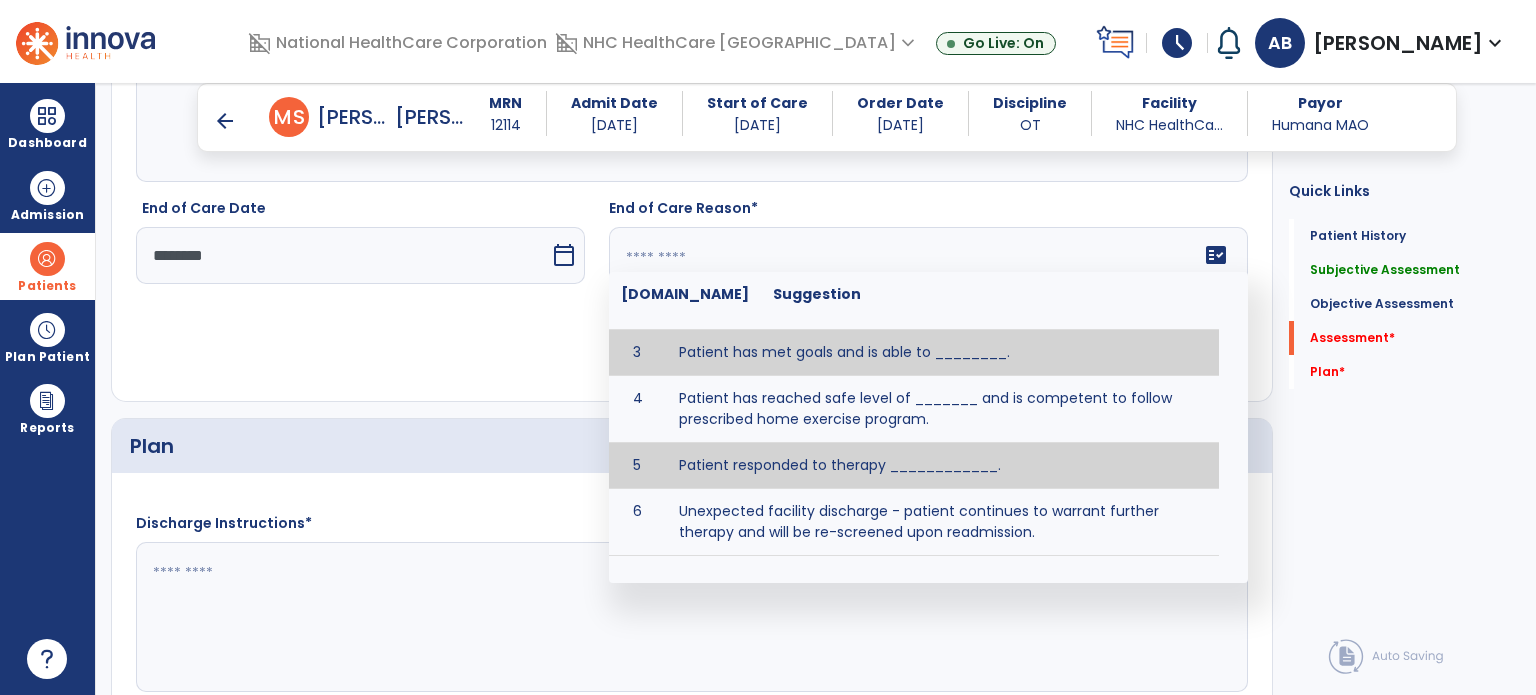 scroll, scrollTop: 154, scrollLeft: 0, axis: vertical 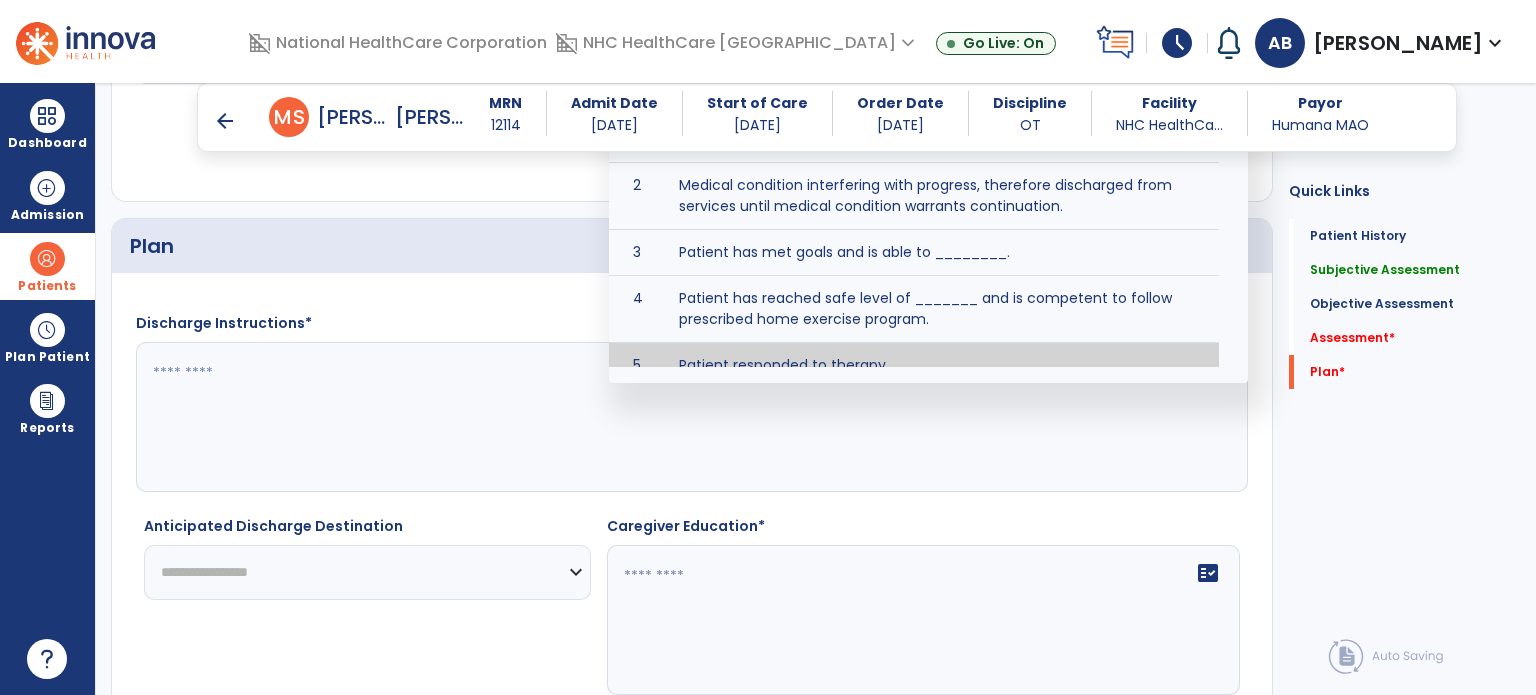 click on "fact_check" 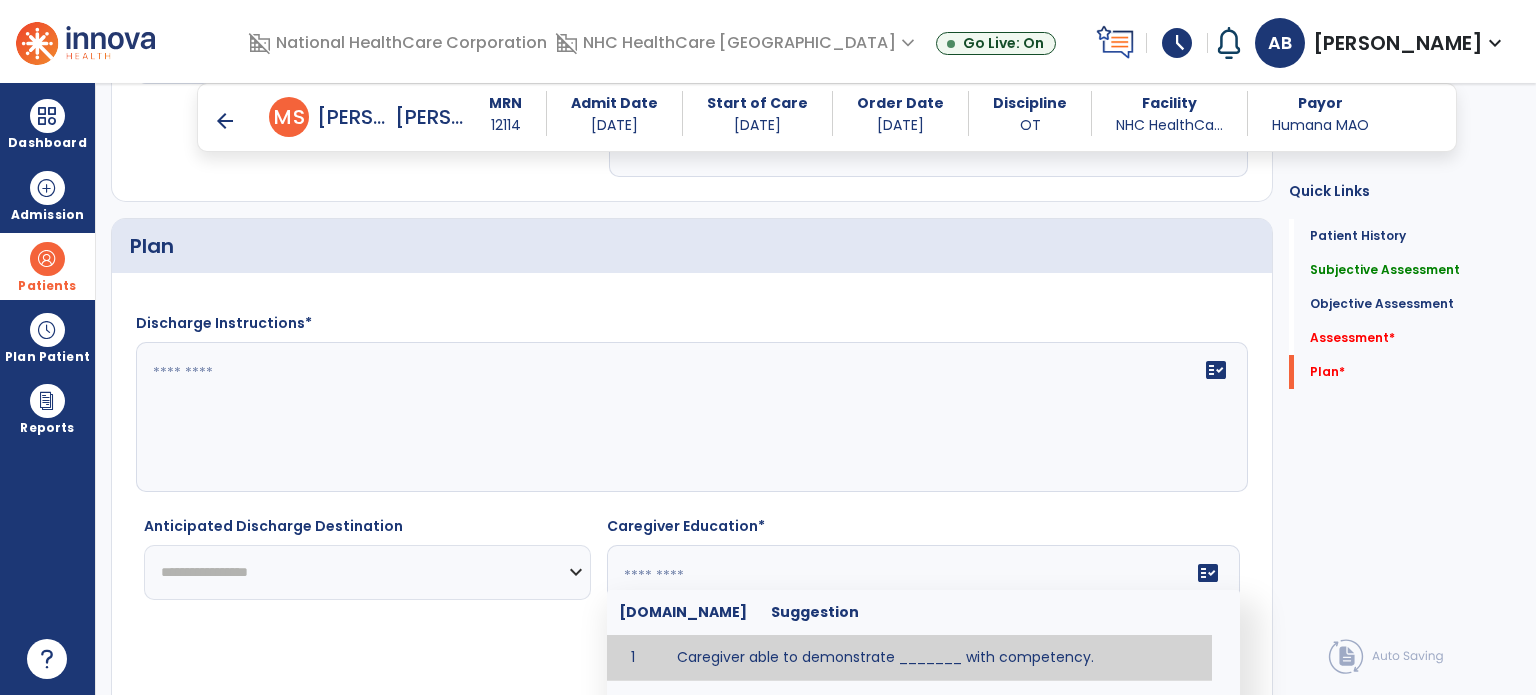 click on "fact_check" 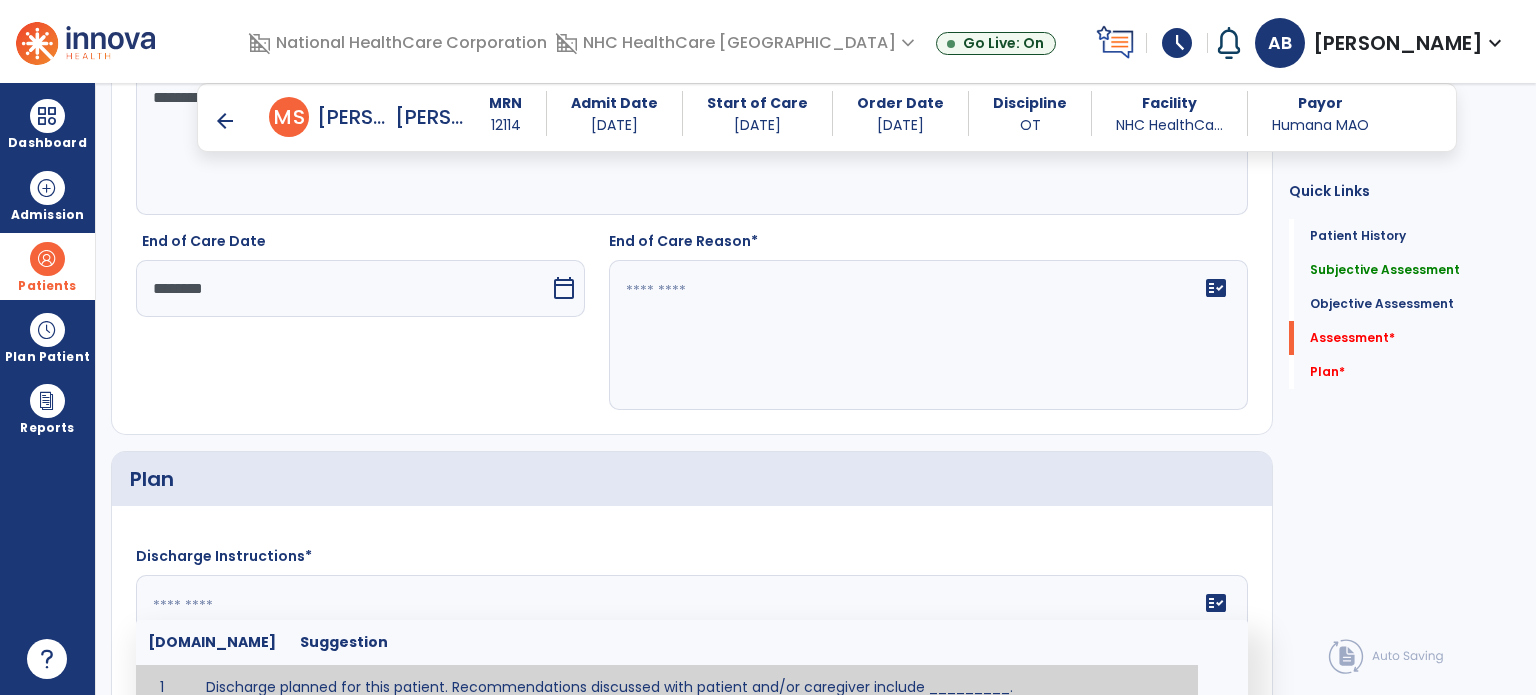 scroll, scrollTop: 3244, scrollLeft: 0, axis: vertical 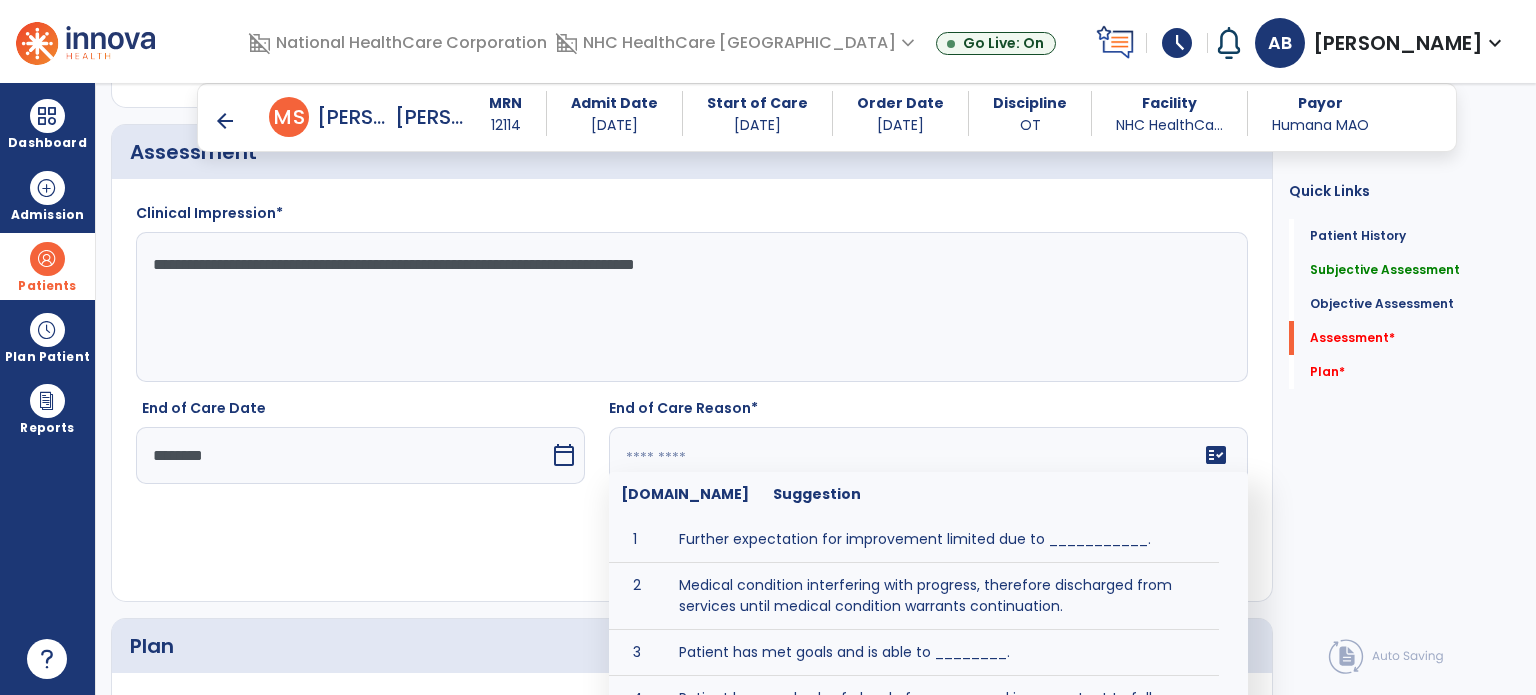 click on "fact_check  [DOMAIN_NAME] Suggestion 1 Further expectation for improvement limited due to ___________. 2 Medical condition interfering with progress, therefore discharged from services until medical condition warrants continuation. 3 Patient has met goals and is able to ________. 4 Patient has reached safe level of _______ and is competent to follow prescribed home exercise program. 5 Patient responded to therapy ____________. 6 Unexpected facility discharge - patient continues to warrant further therapy and will be re-screened upon readmission. 7 Unstable medical condition makes continued services inappropriate at this time." 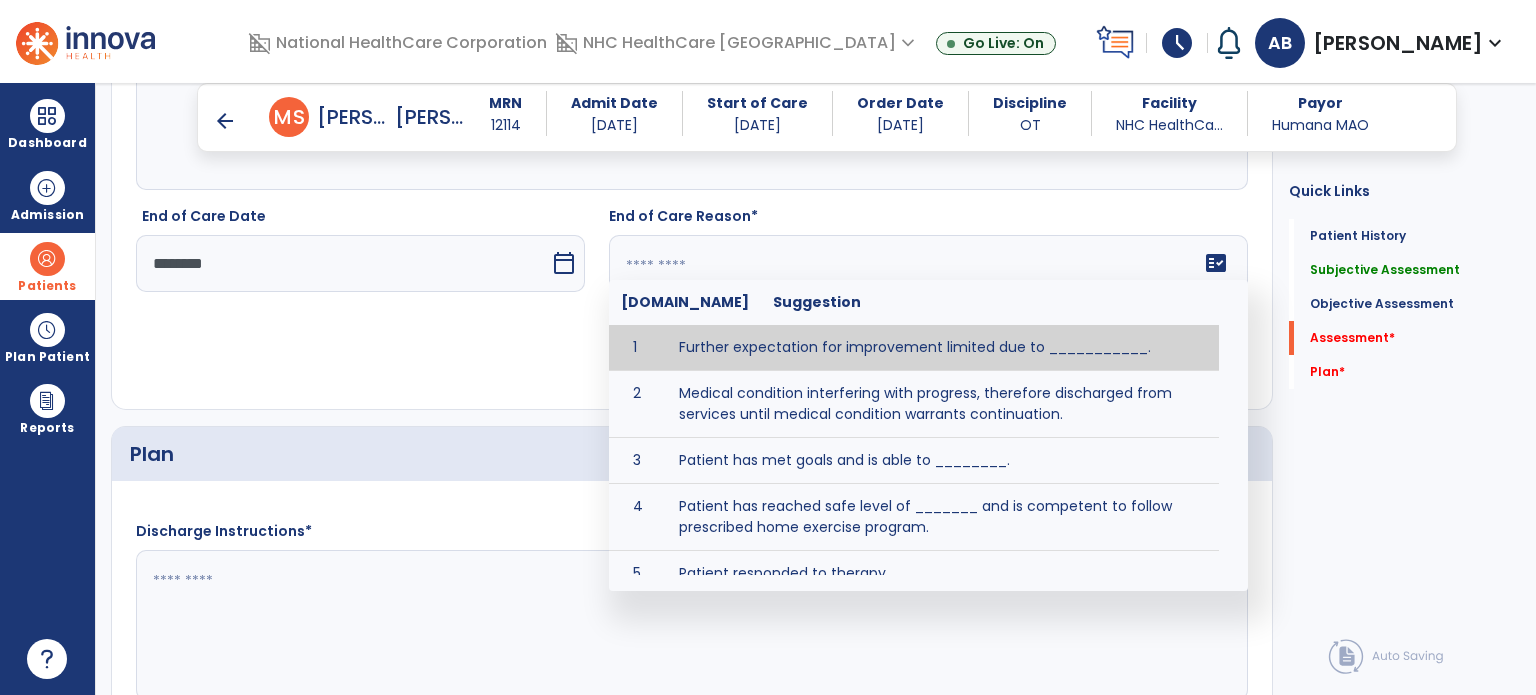scroll, scrollTop: 3444, scrollLeft: 0, axis: vertical 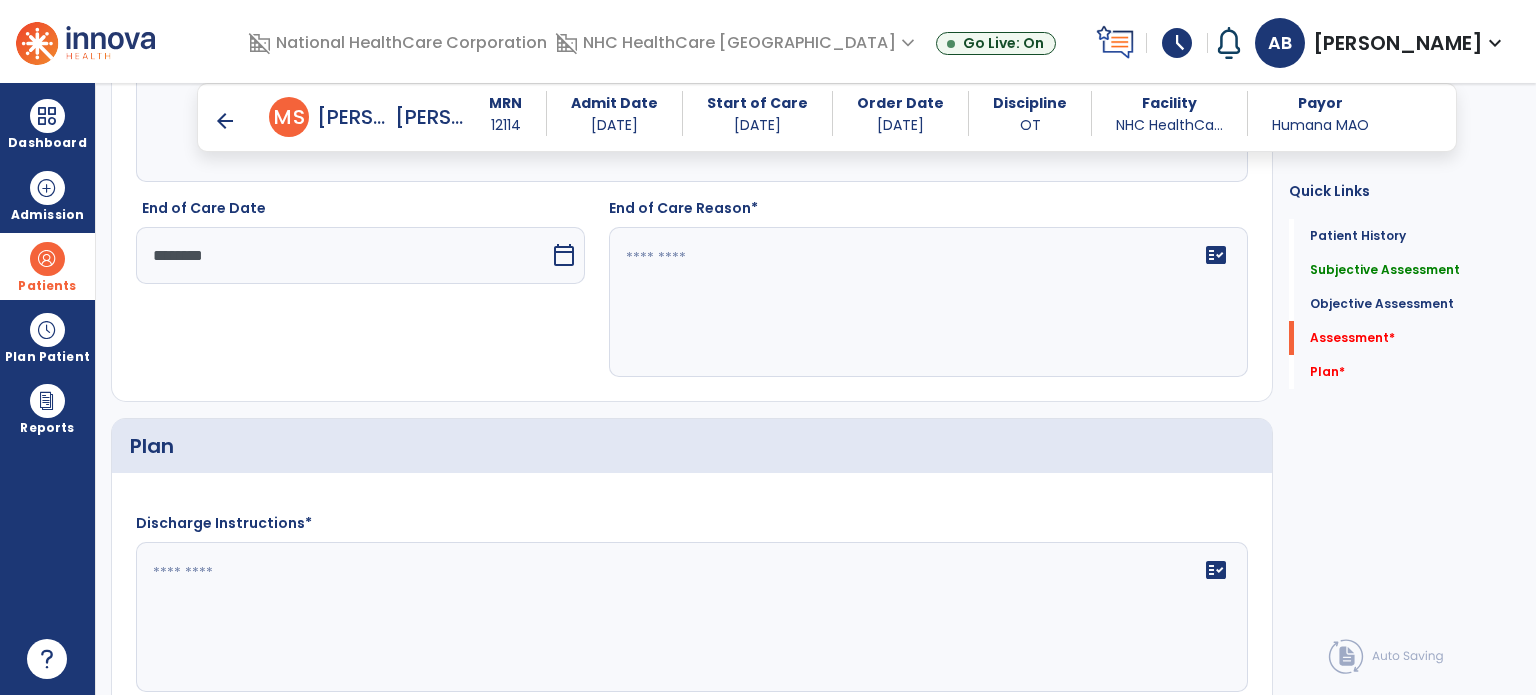 click on "Patient Demographics  Medical Diagnosis   Treatment Diagnosis
Code
Description
Pdpm Clinical Category
N/A" 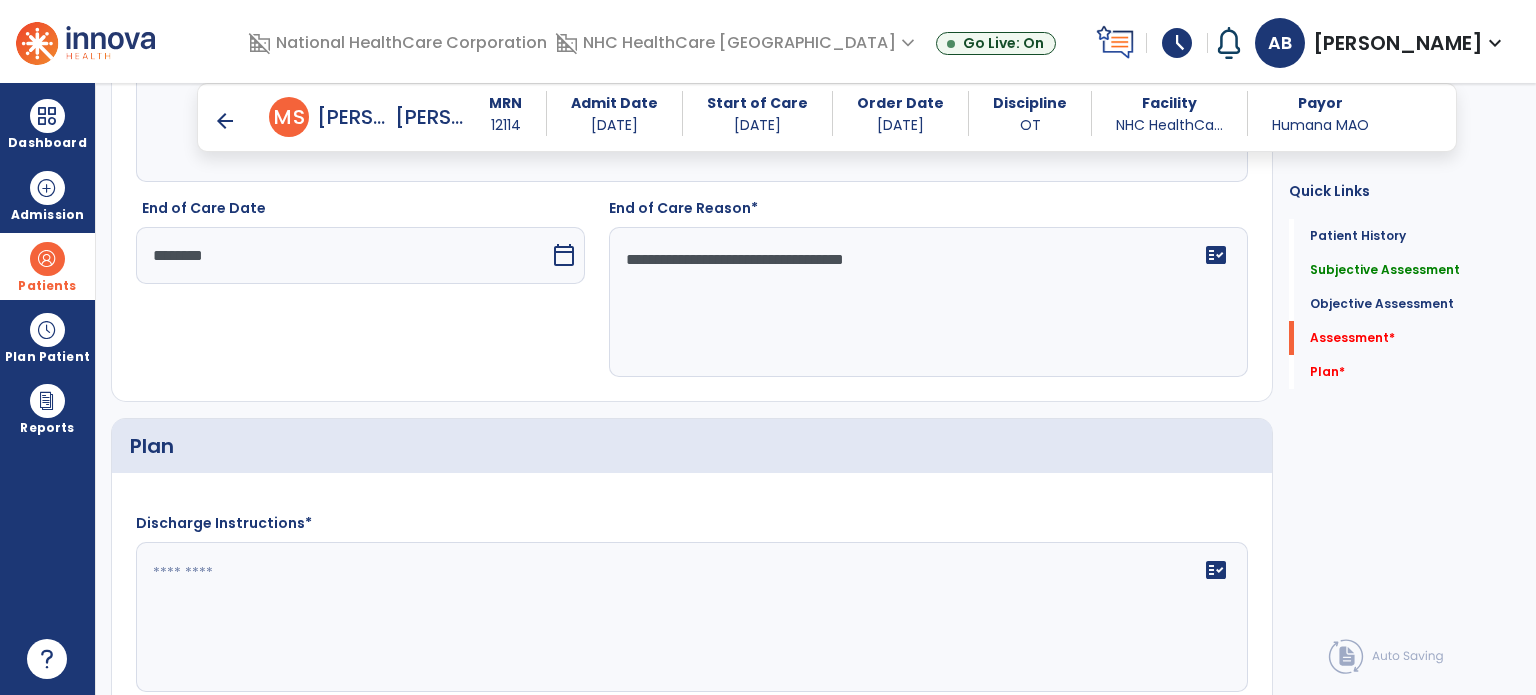 type on "**********" 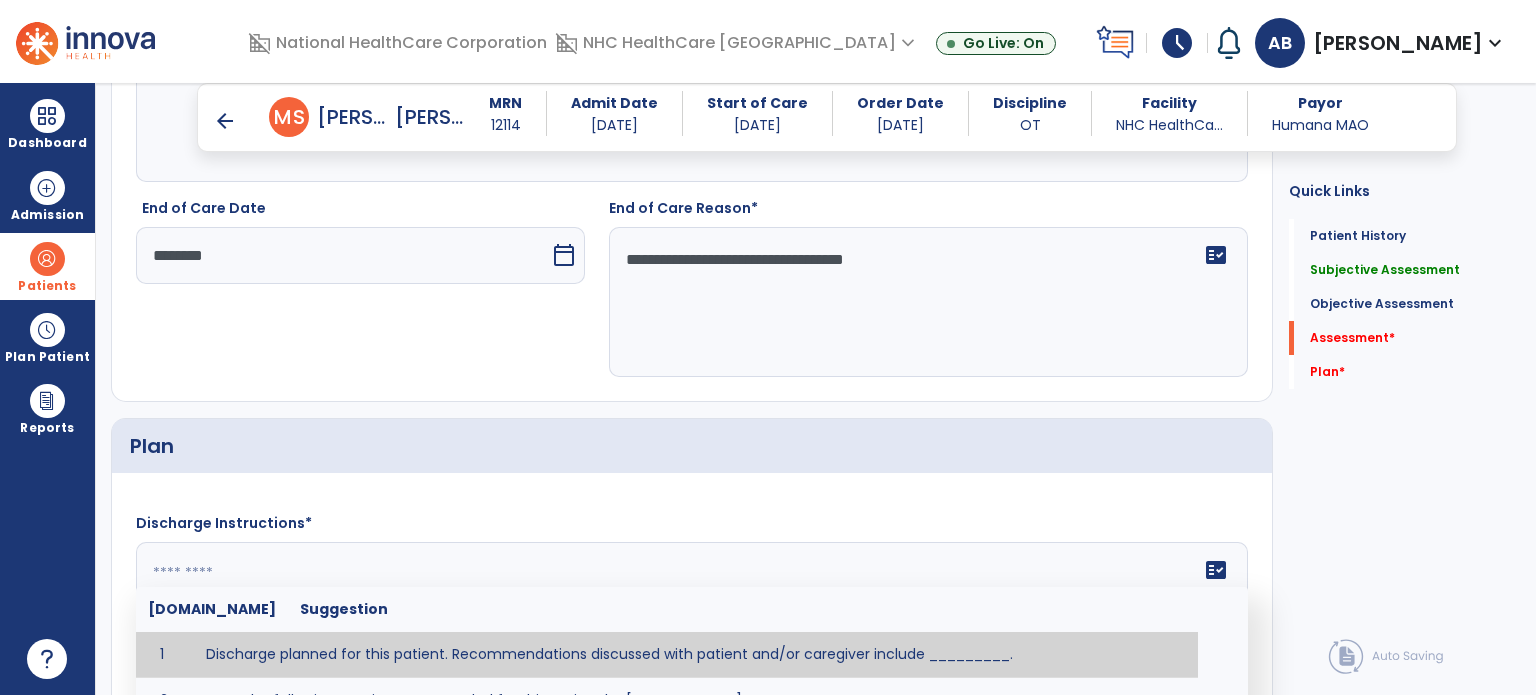 click 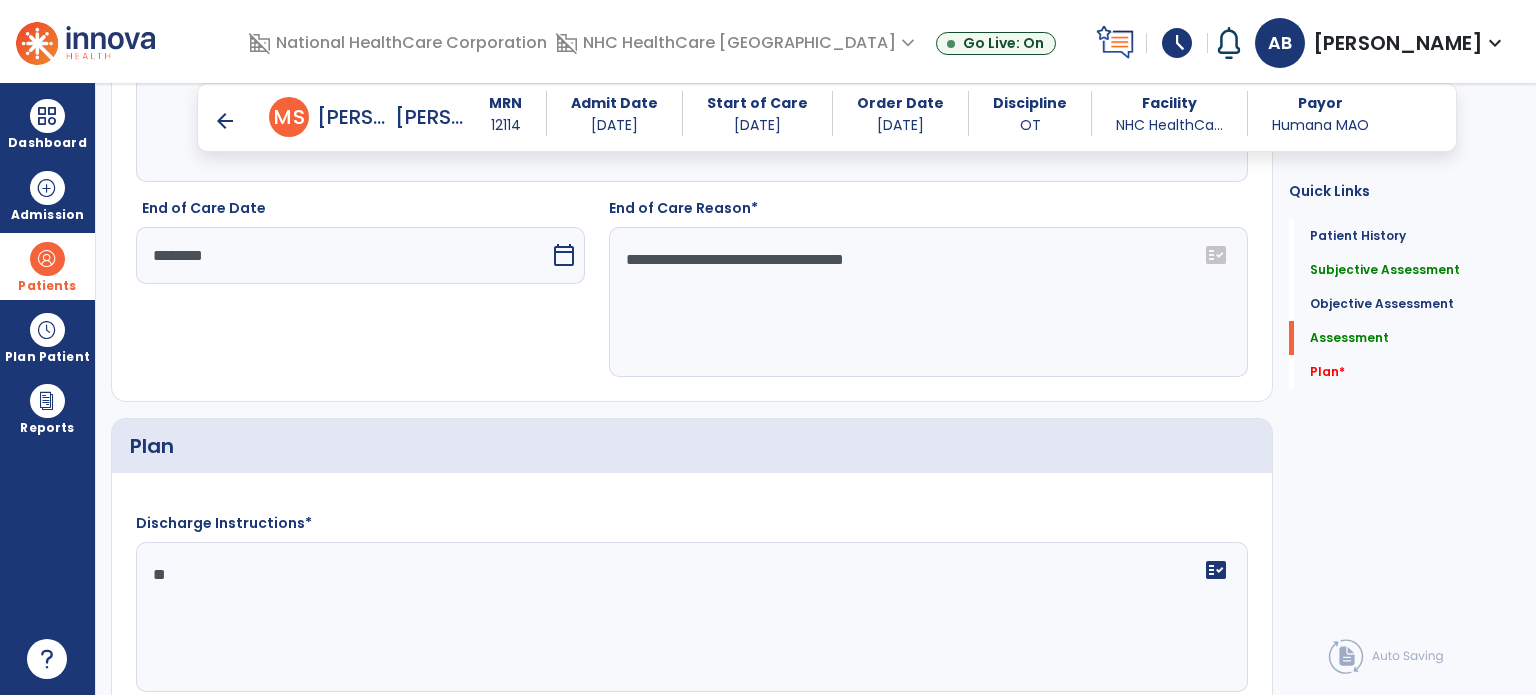 type on "*" 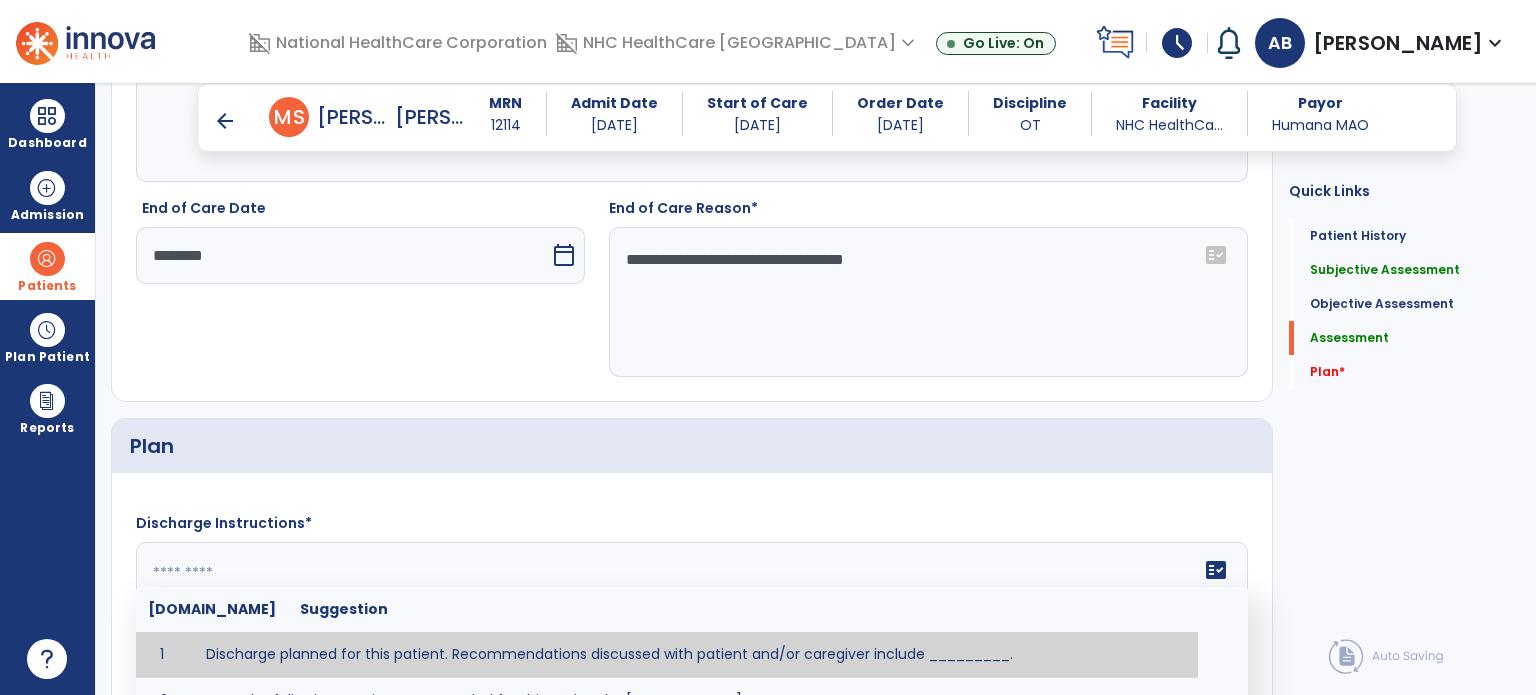 scroll, scrollTop: 3644, scrollLeft: 0, axis: vertical 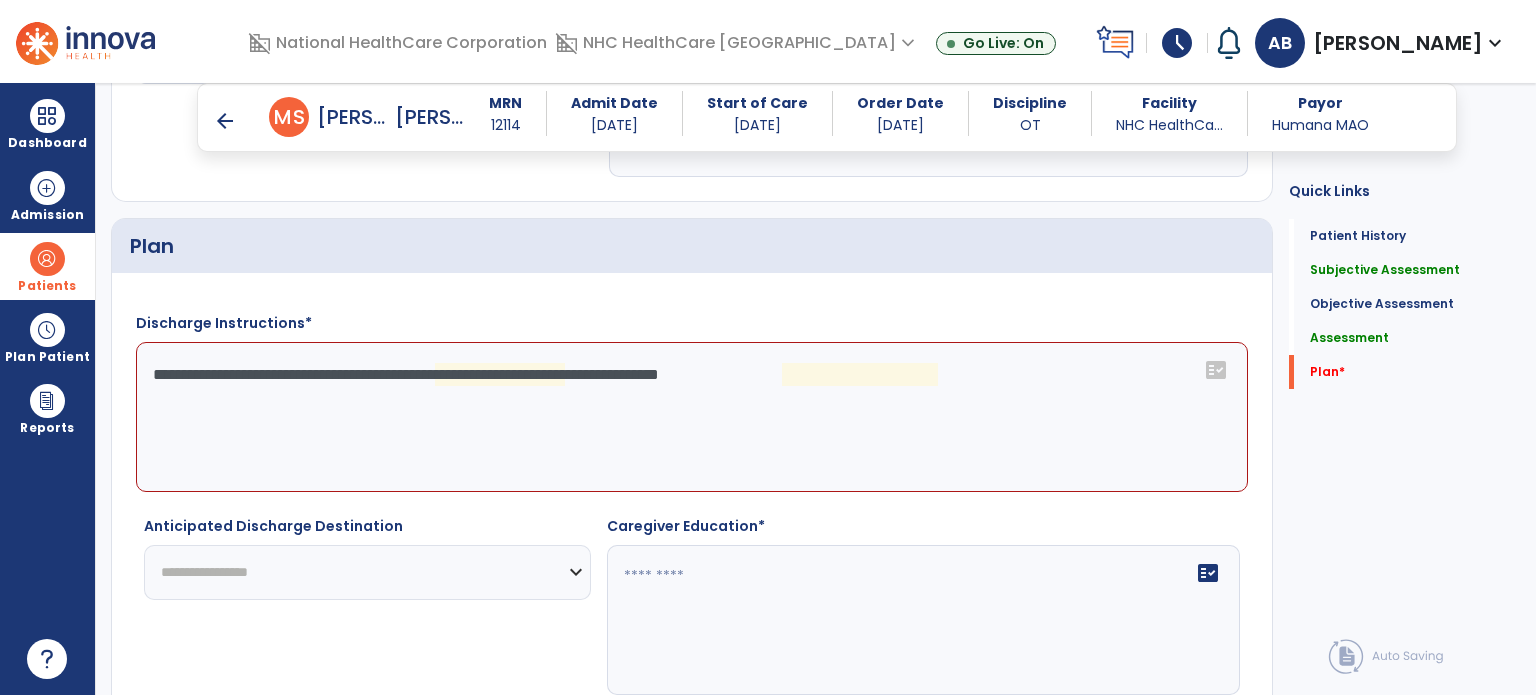 click on "**********" 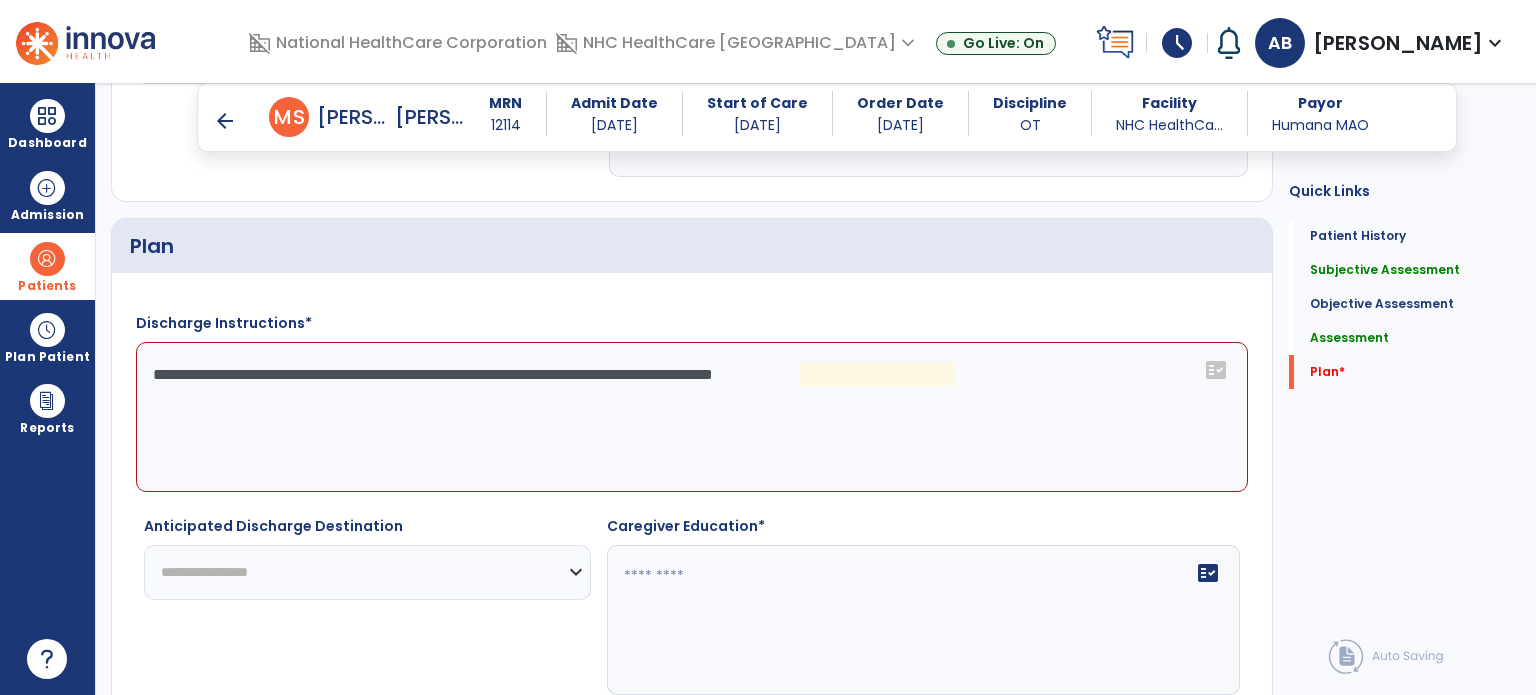 drag, startPoint x: 962, startPoint y: 341, endPoint x: 578, endPoint y: 280, distance: 388.81488 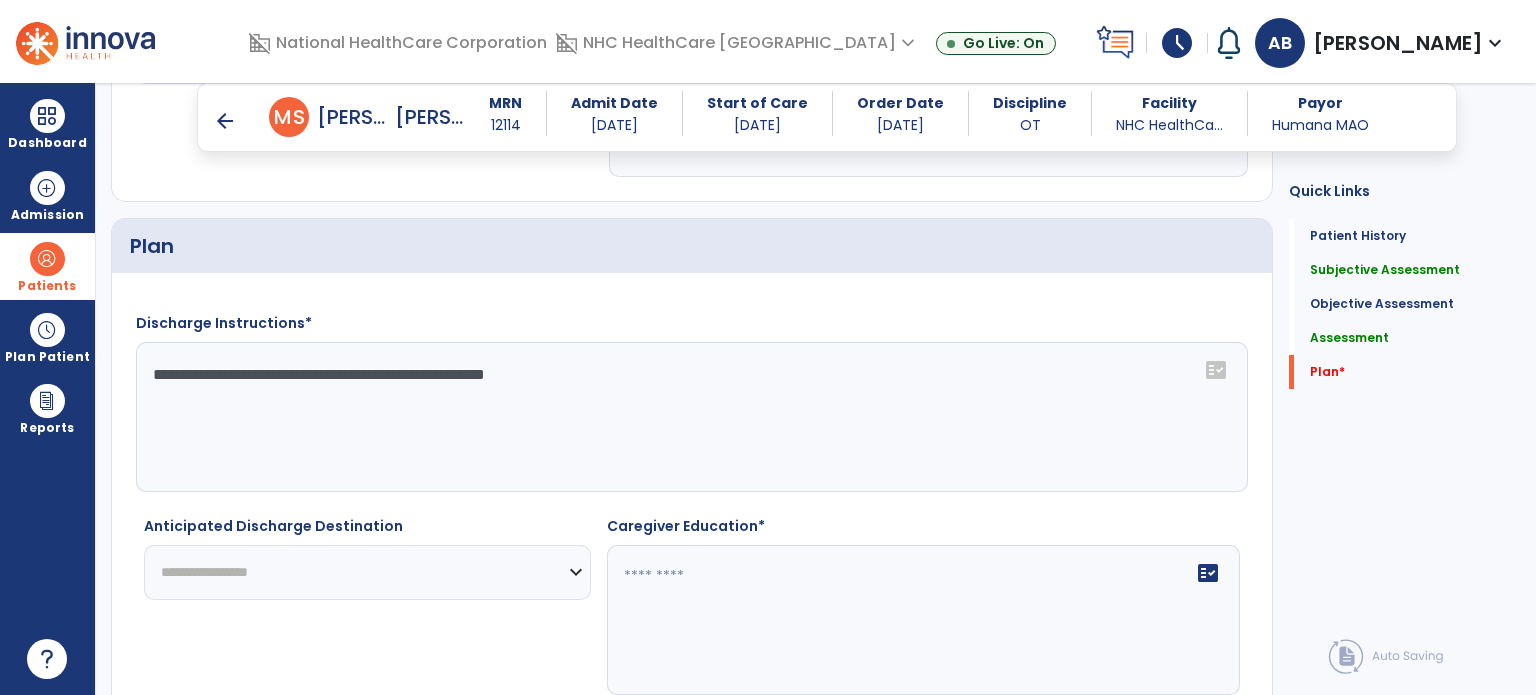 type on "**********" 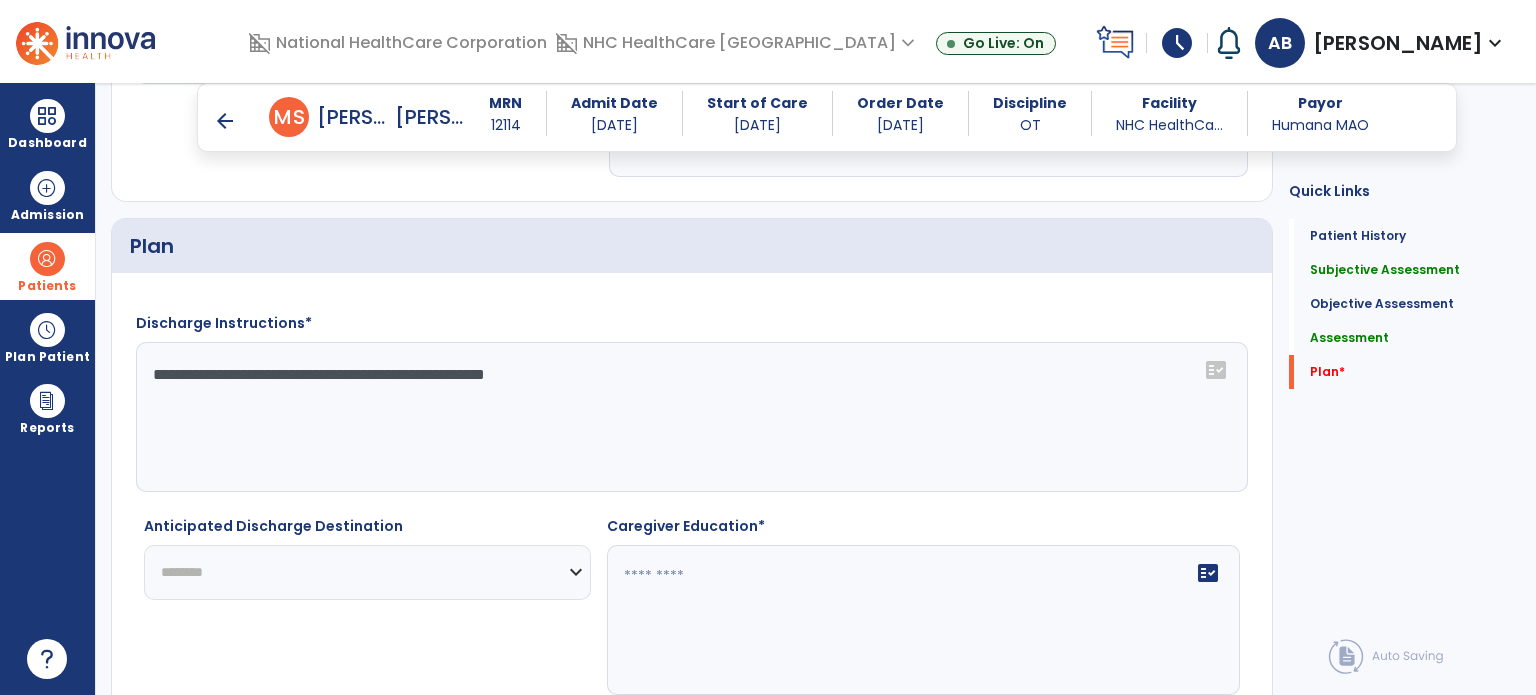 click on "**********" 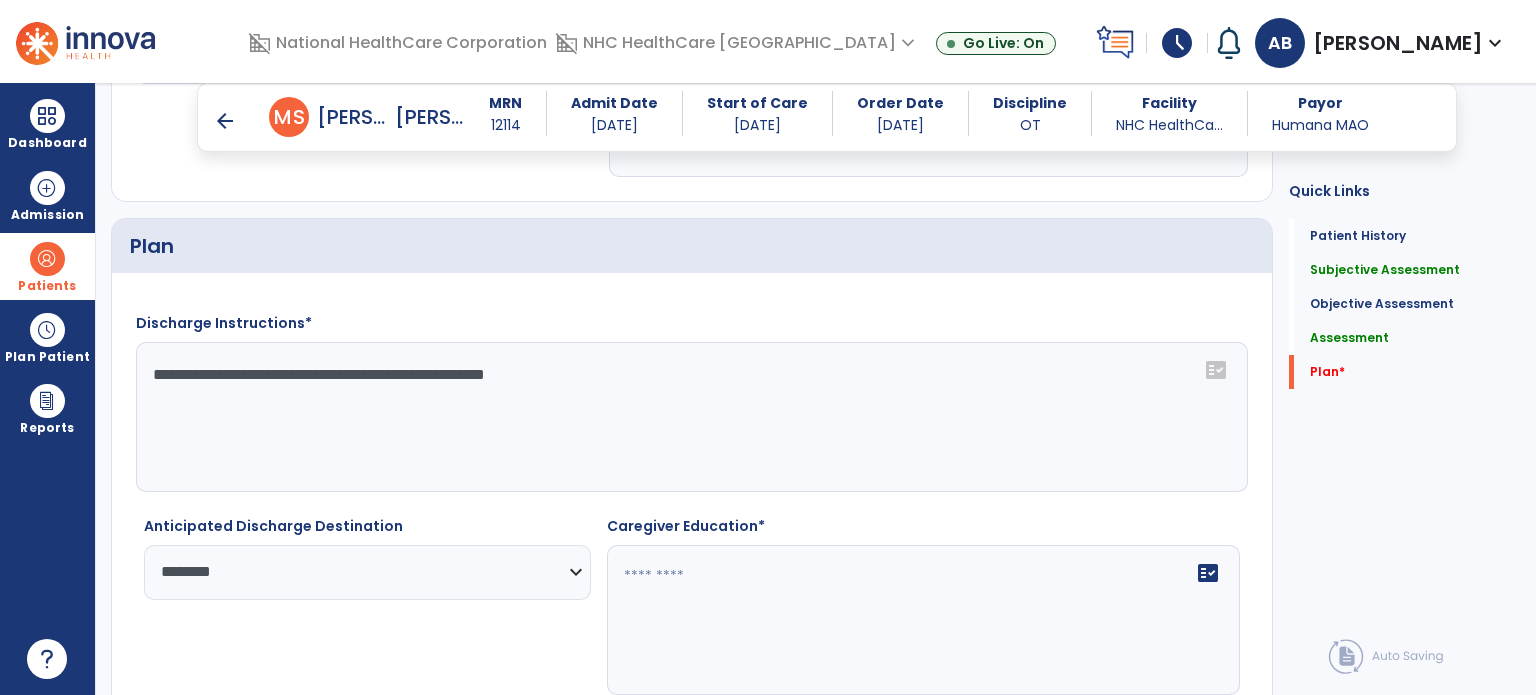 click on "fact_check" 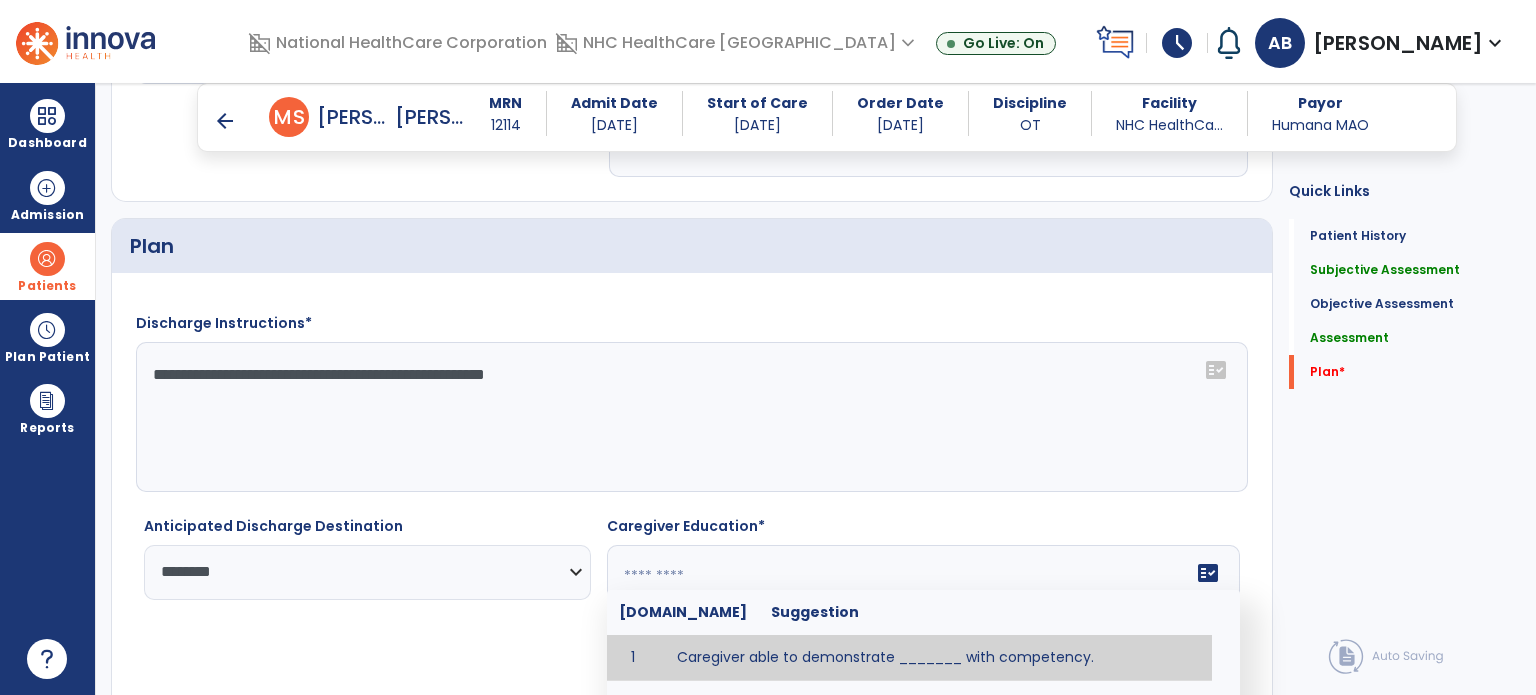 scroll, scrollTop: 3815, scrollLeft: 0, axis: vertical 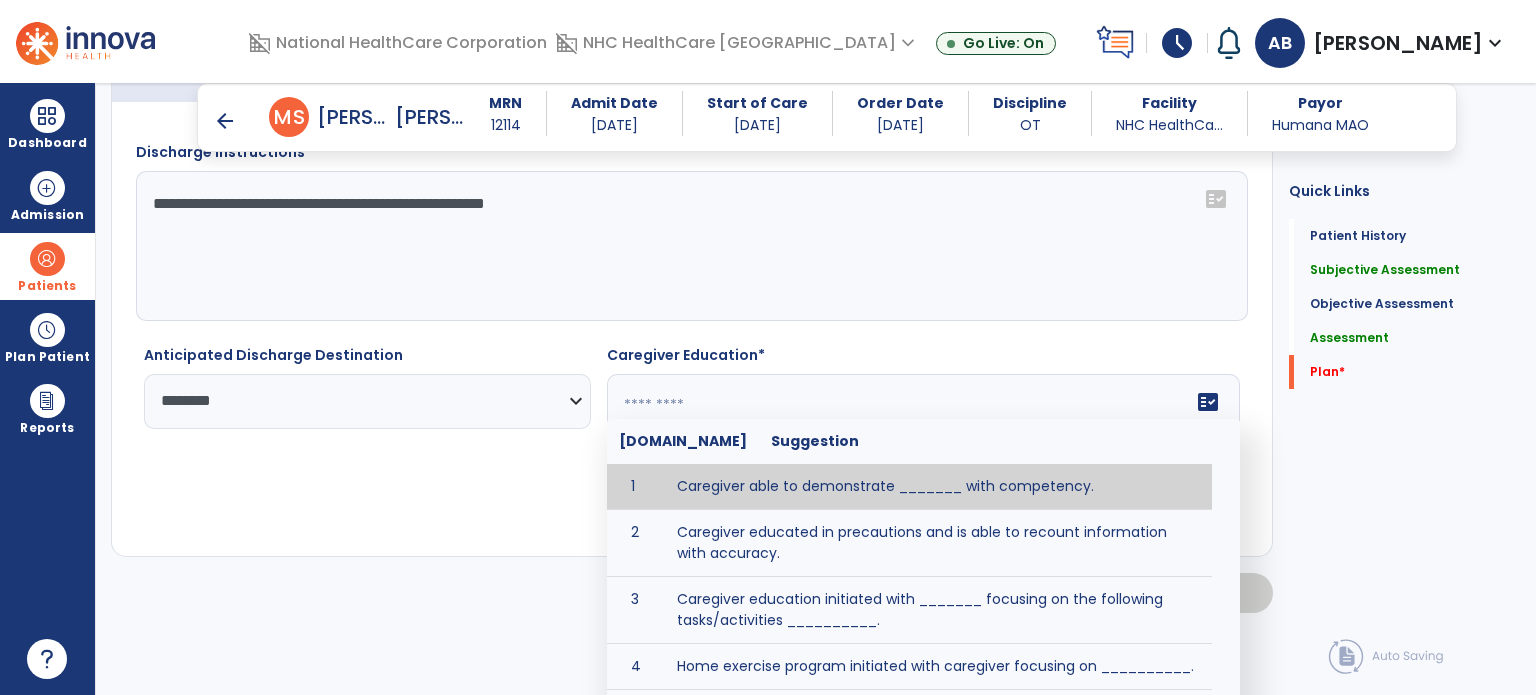 click 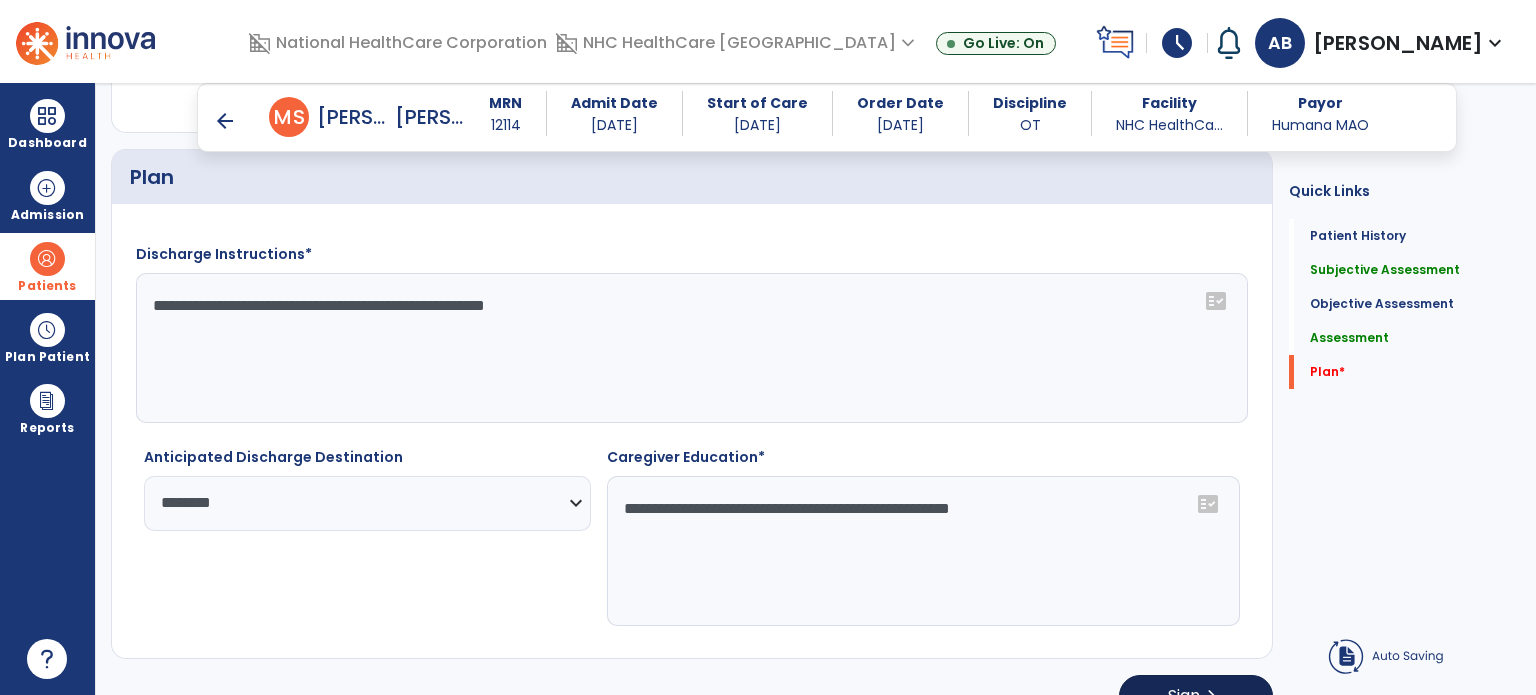 scroll, scrollTop: 3715, scrollLeft: 0, axis: vertical 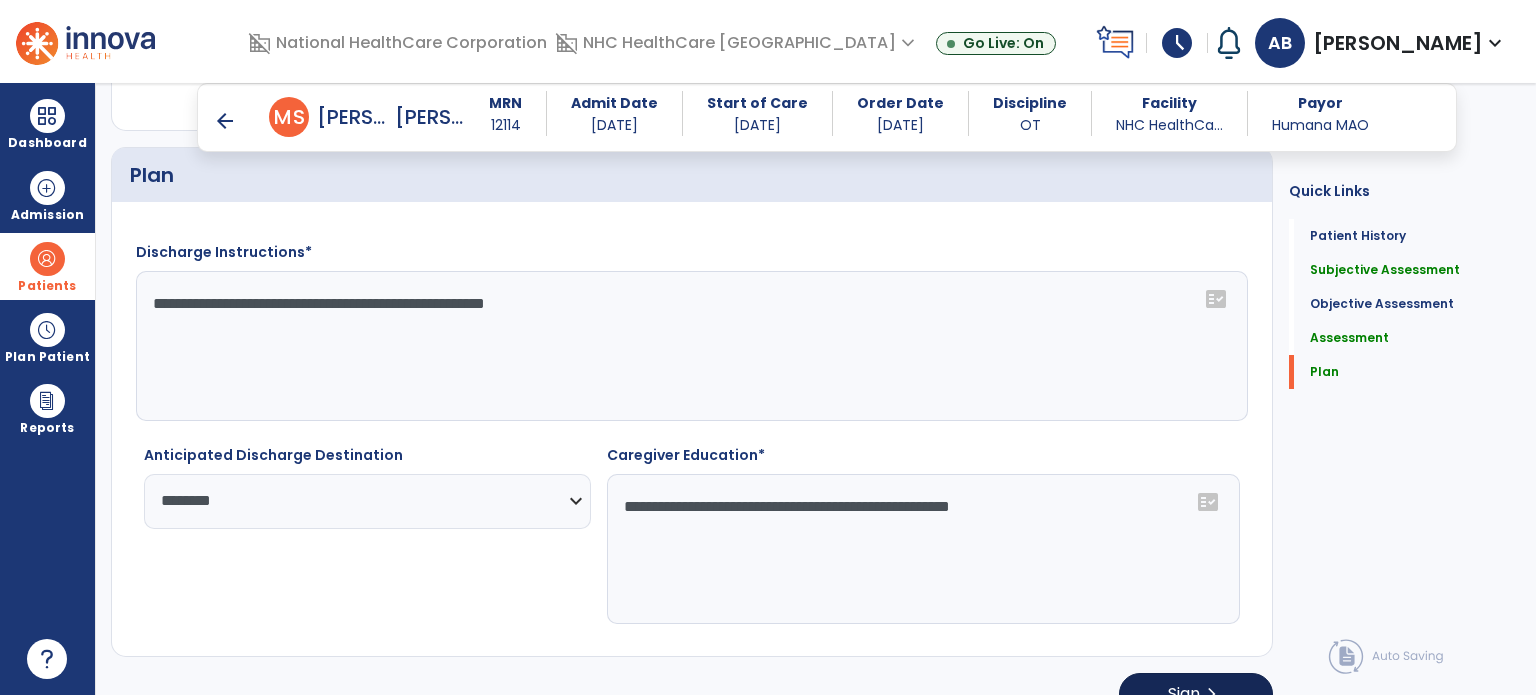 type on "**********" 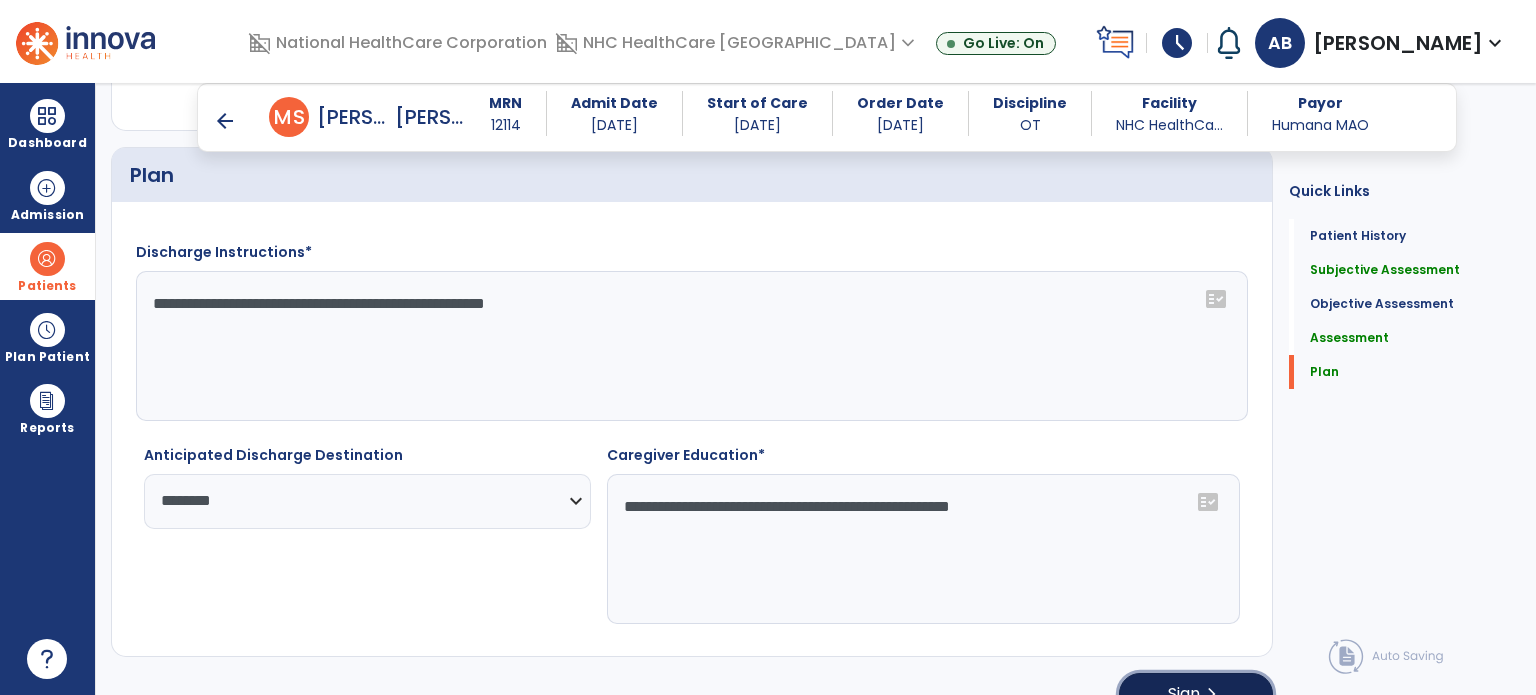 click on "Sign" 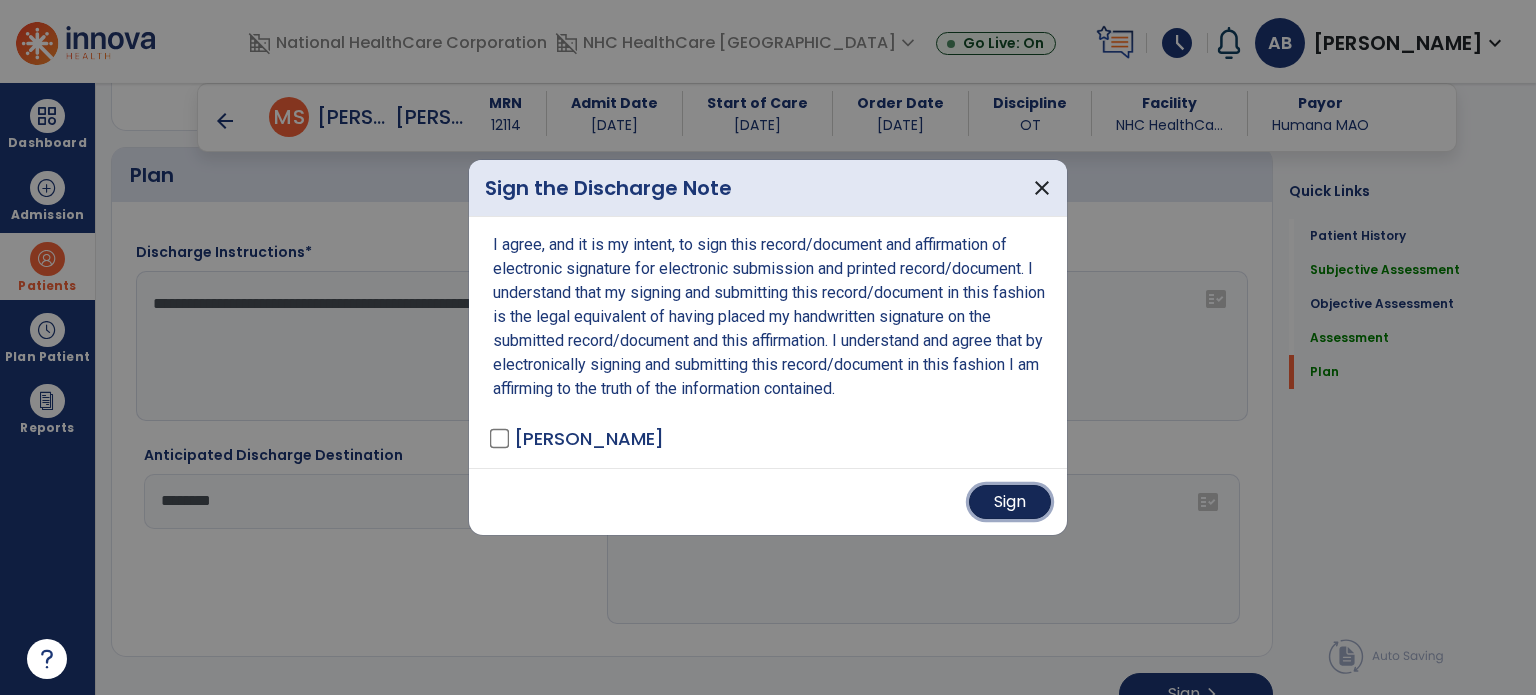 click on "Sign" at bounding box center (1010, 502) 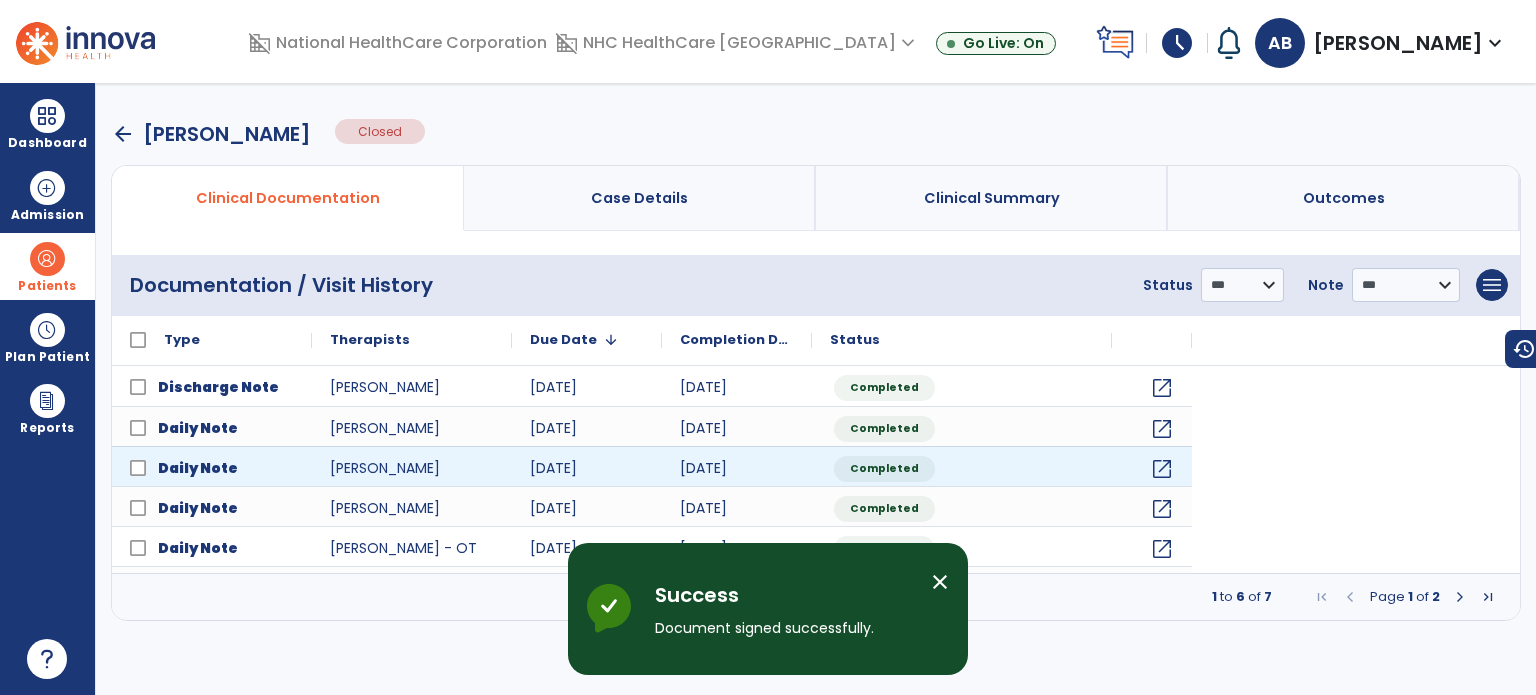 scroll, scrollTop: 0, scrollLeft: 0, axis: both 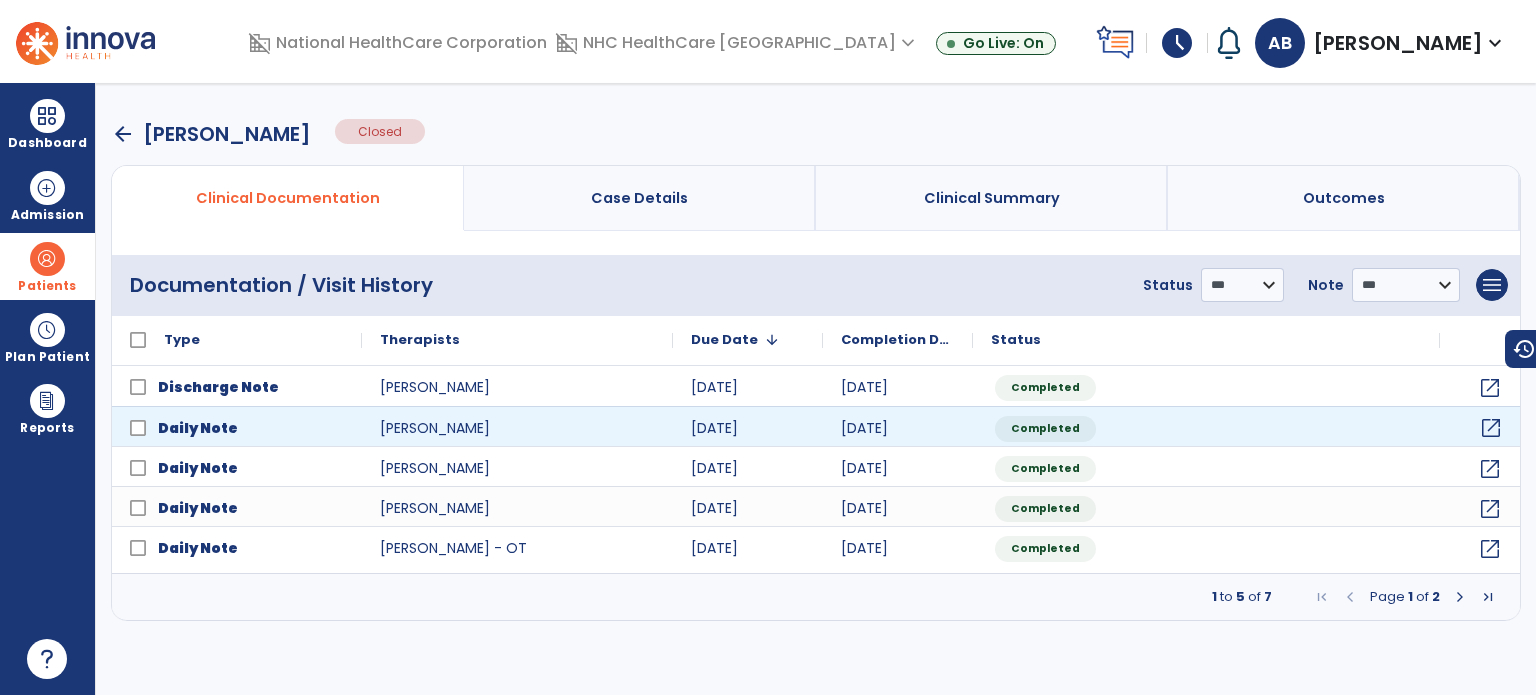 click on "open_in_new" 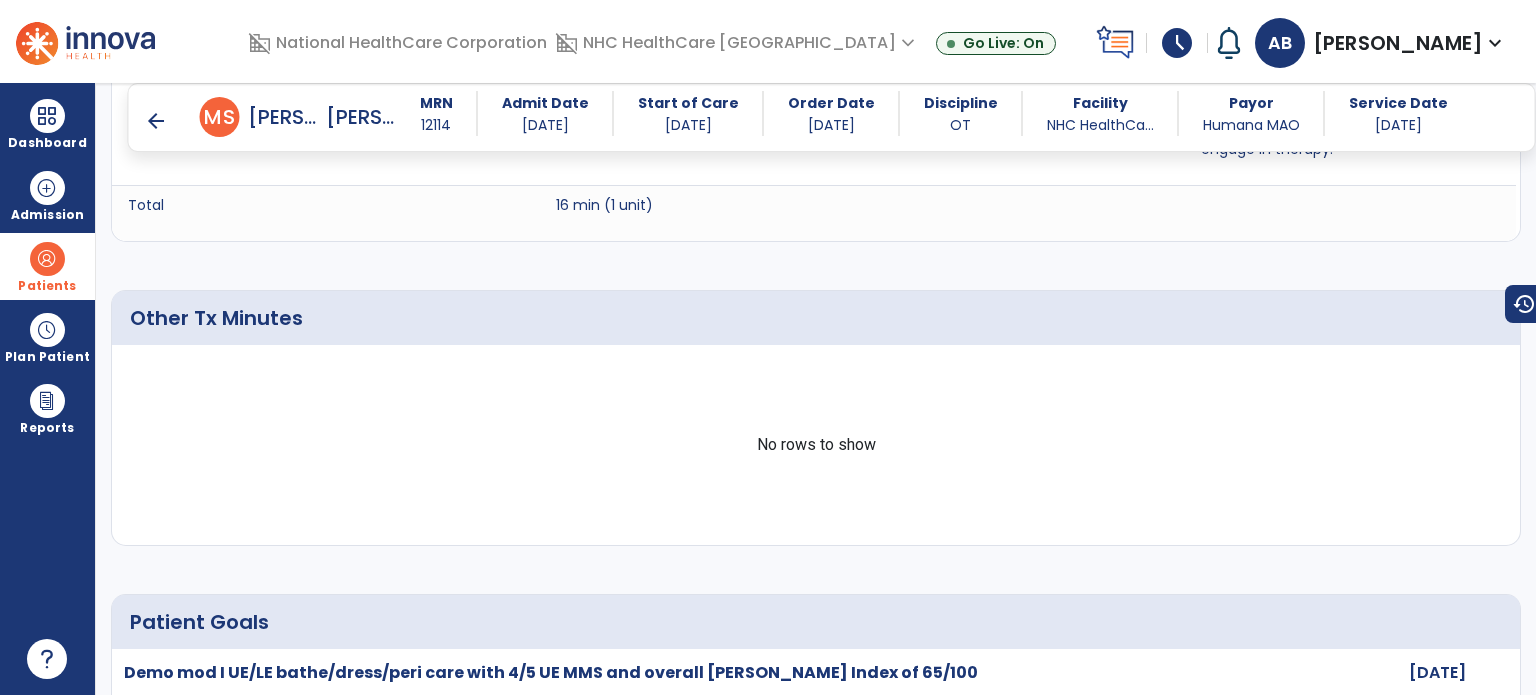 scroll, scrollTop: 1700, scrollLeft: 0, axis: vertical 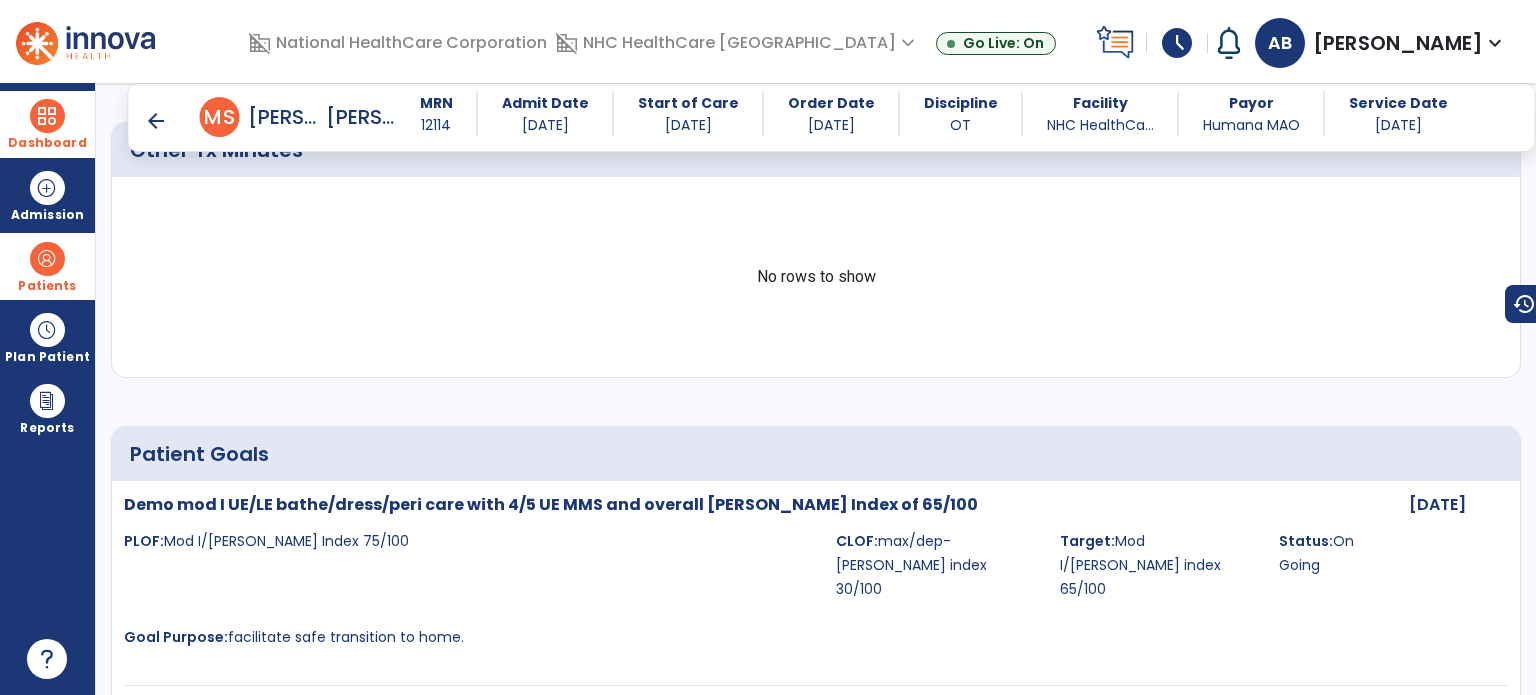 click at bounding box center (47, 116) 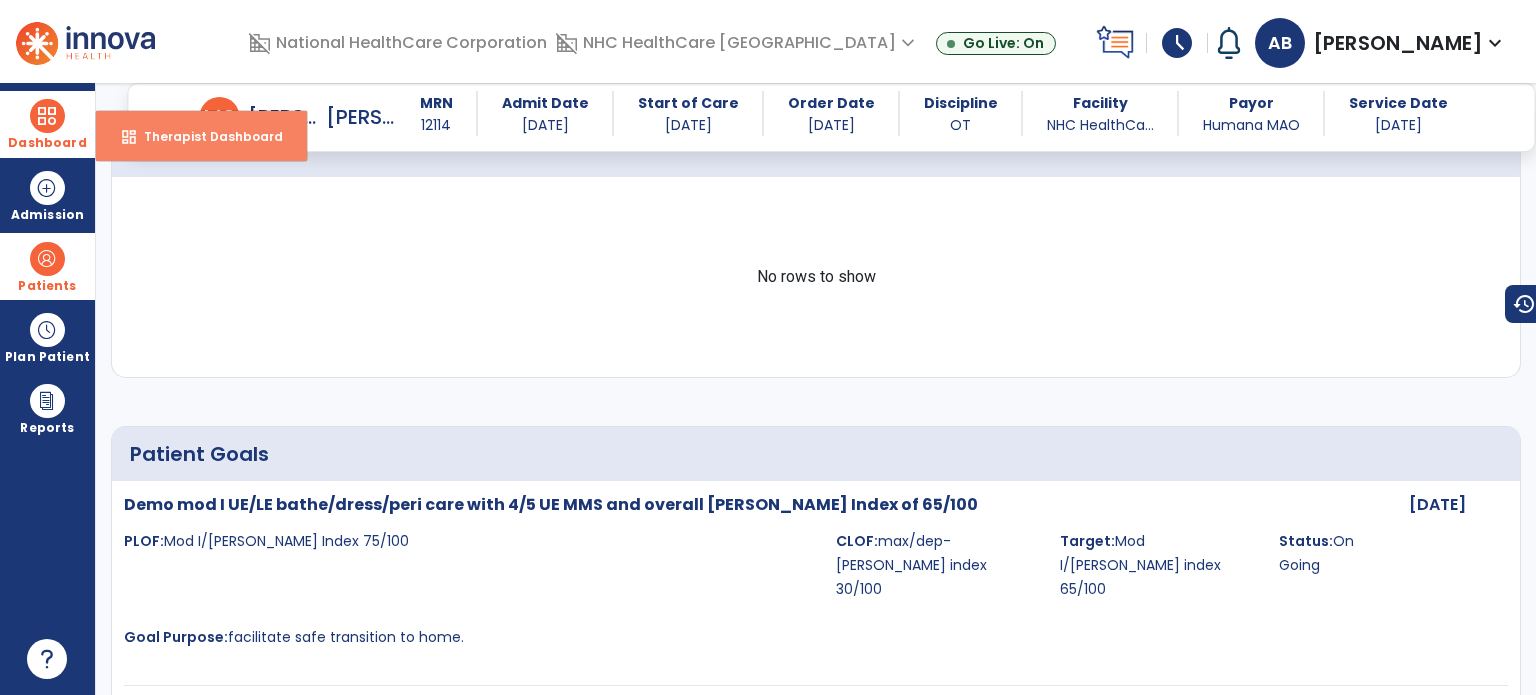 click on "dashboard" at bounding box center (129, 137) 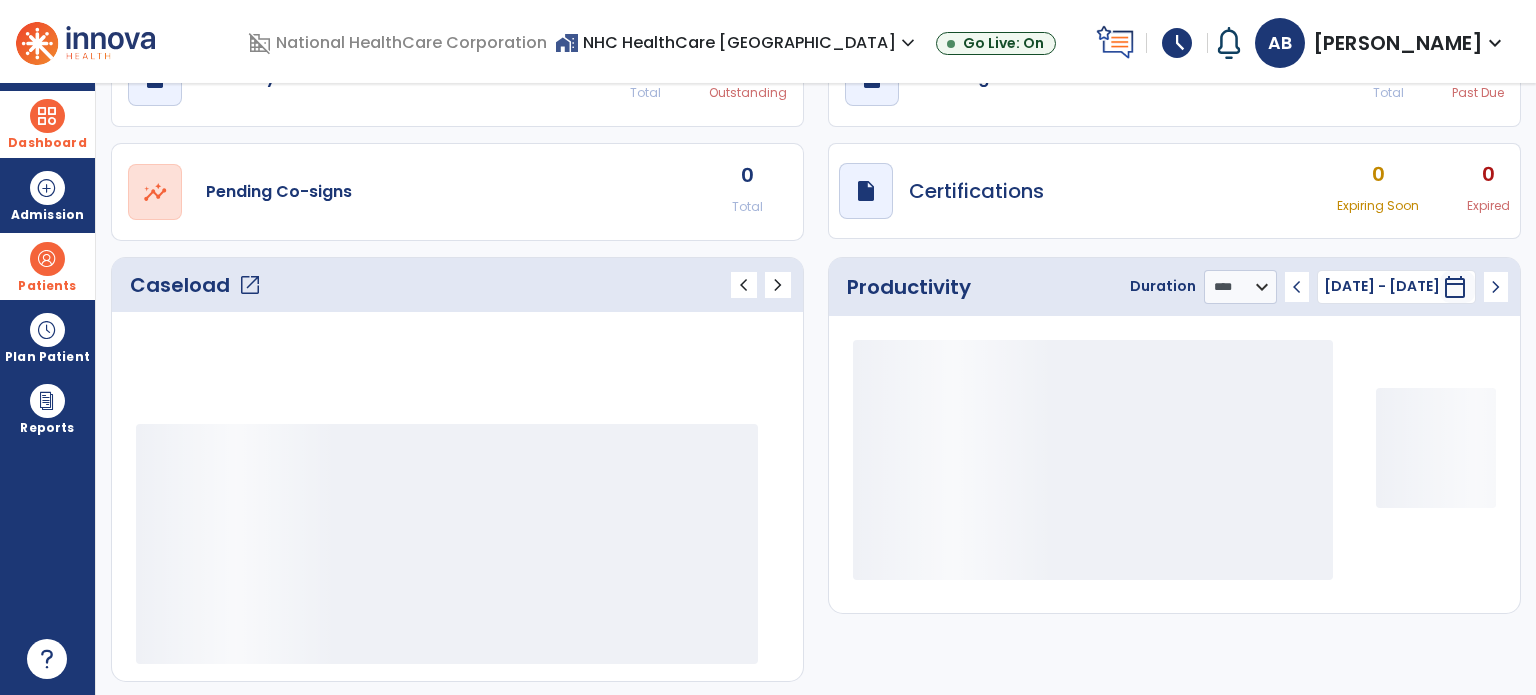 scroll, scrollTop: 112, scrollLeft: 0, axis: vertical 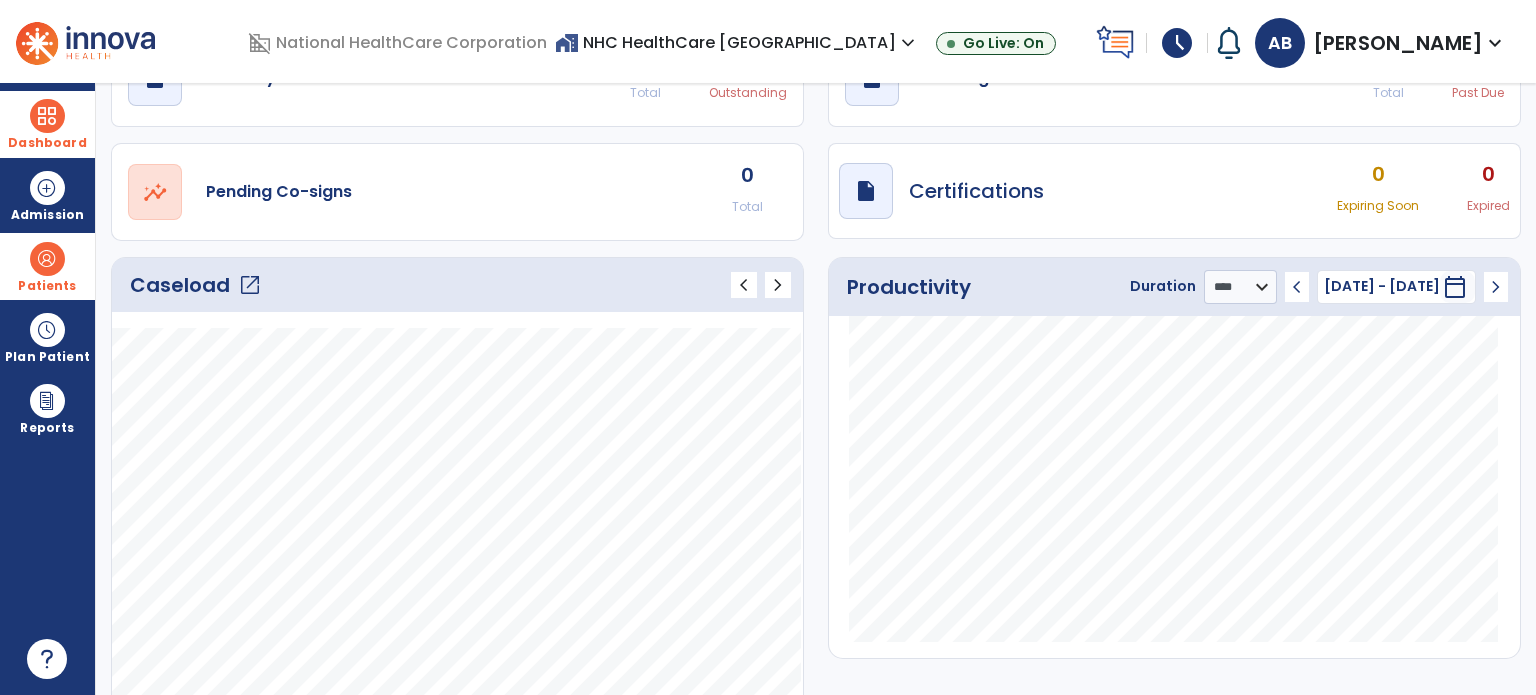 click at bounding box center [47, 259] 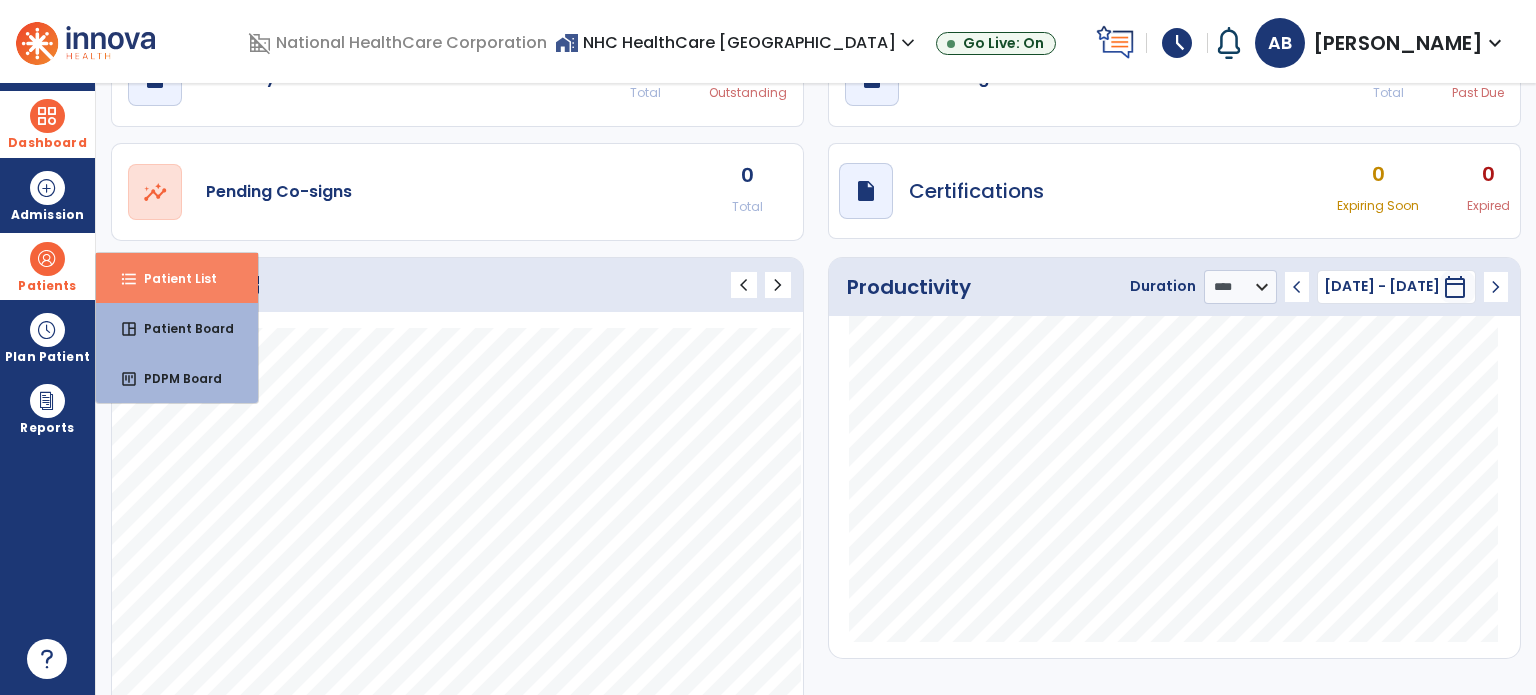 click on "format_list_bulleted  Patient List" at bounding box center [177, 278] 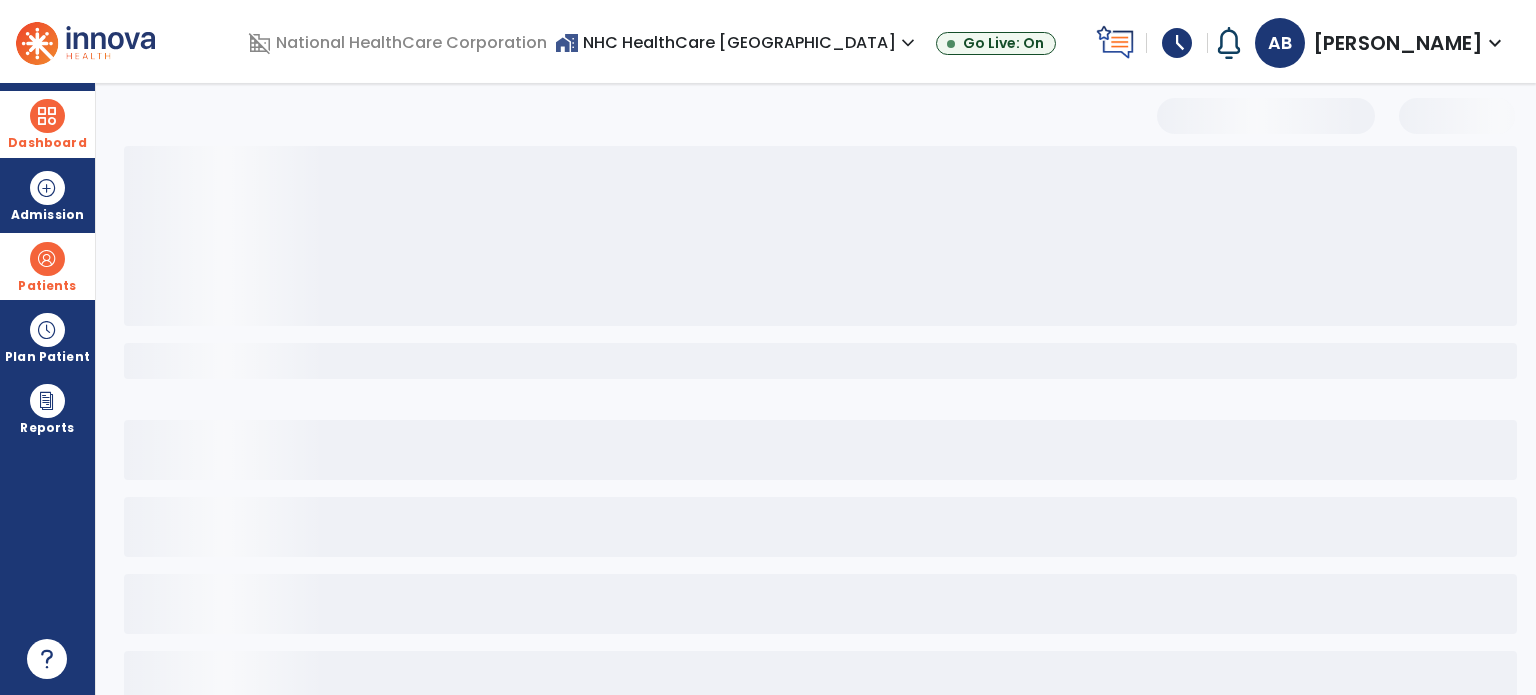 select on "***" 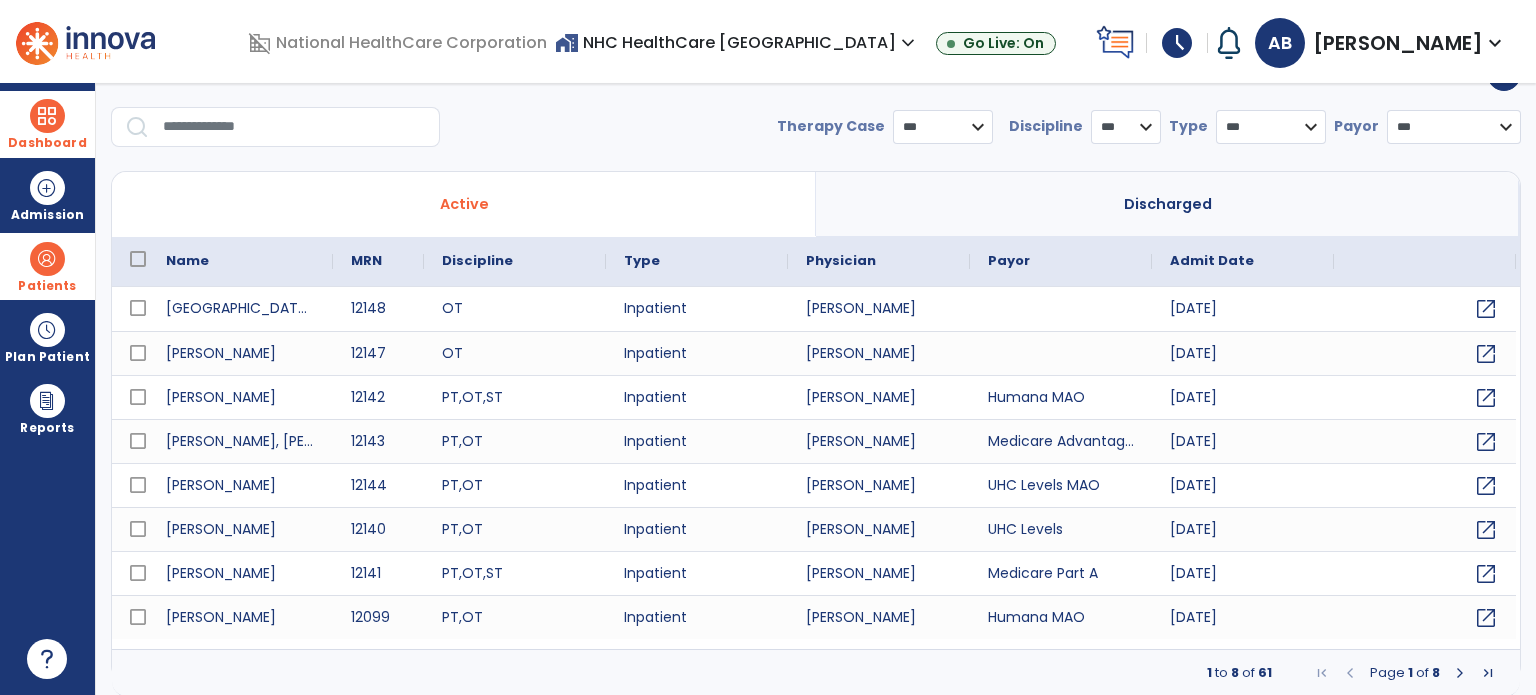 click at bounding box center (294, 127) 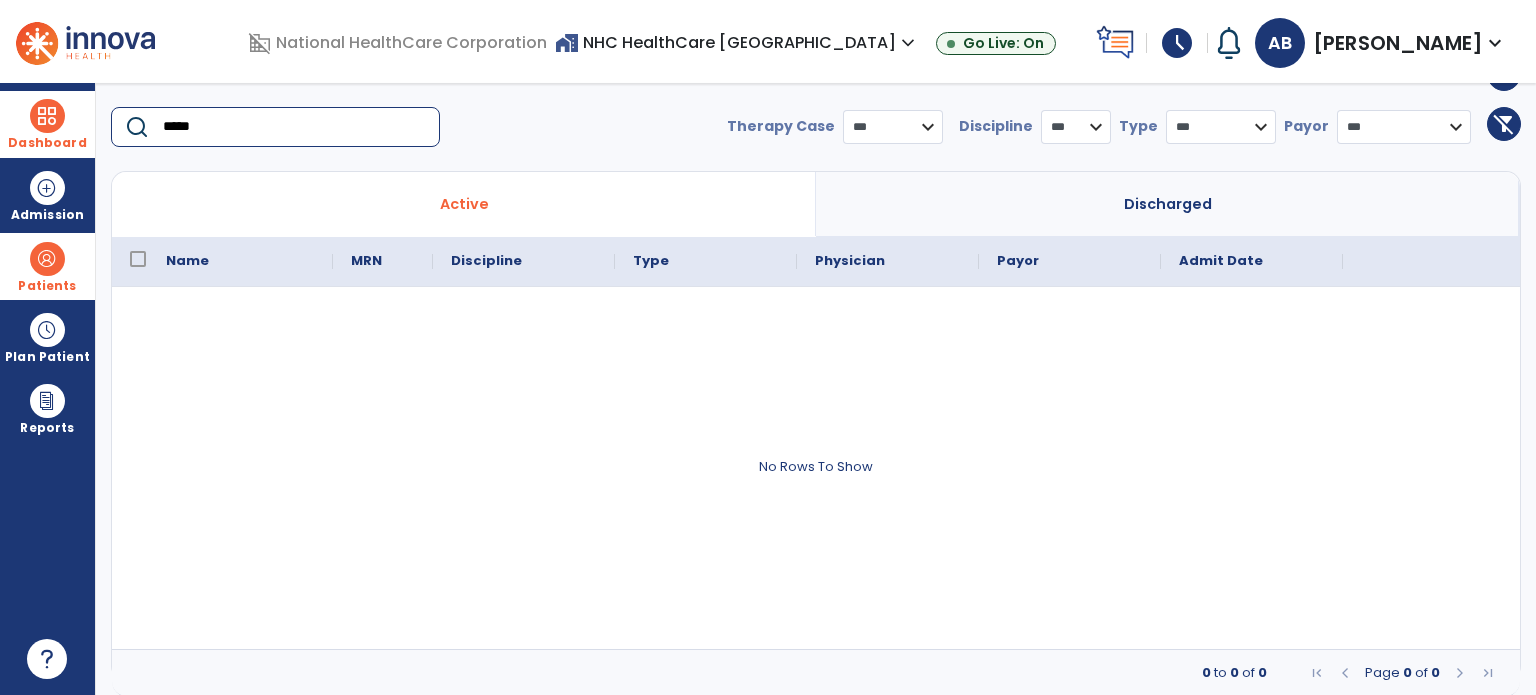 click on "*****" at bounding box center (275, 127) 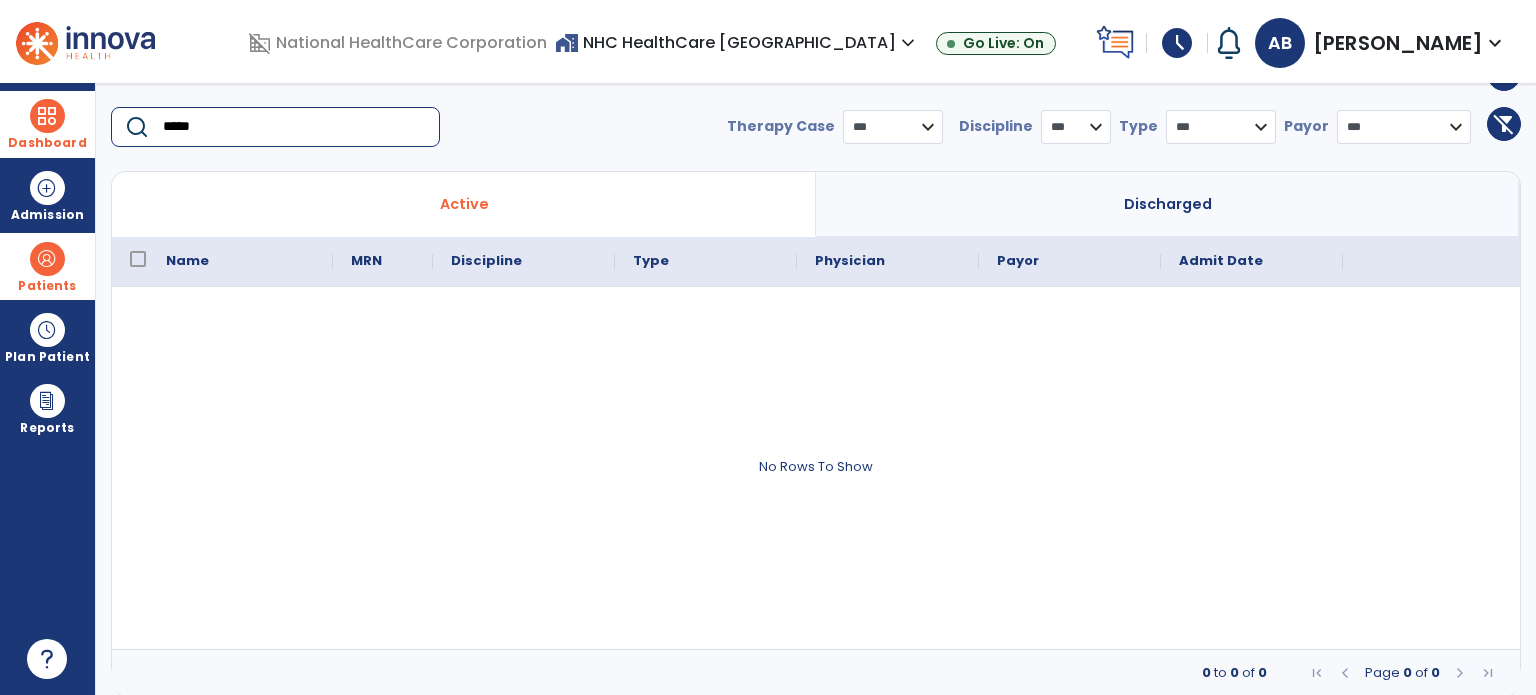 scroll, scrollTop: 0, scrollLeft: 0, axis: both 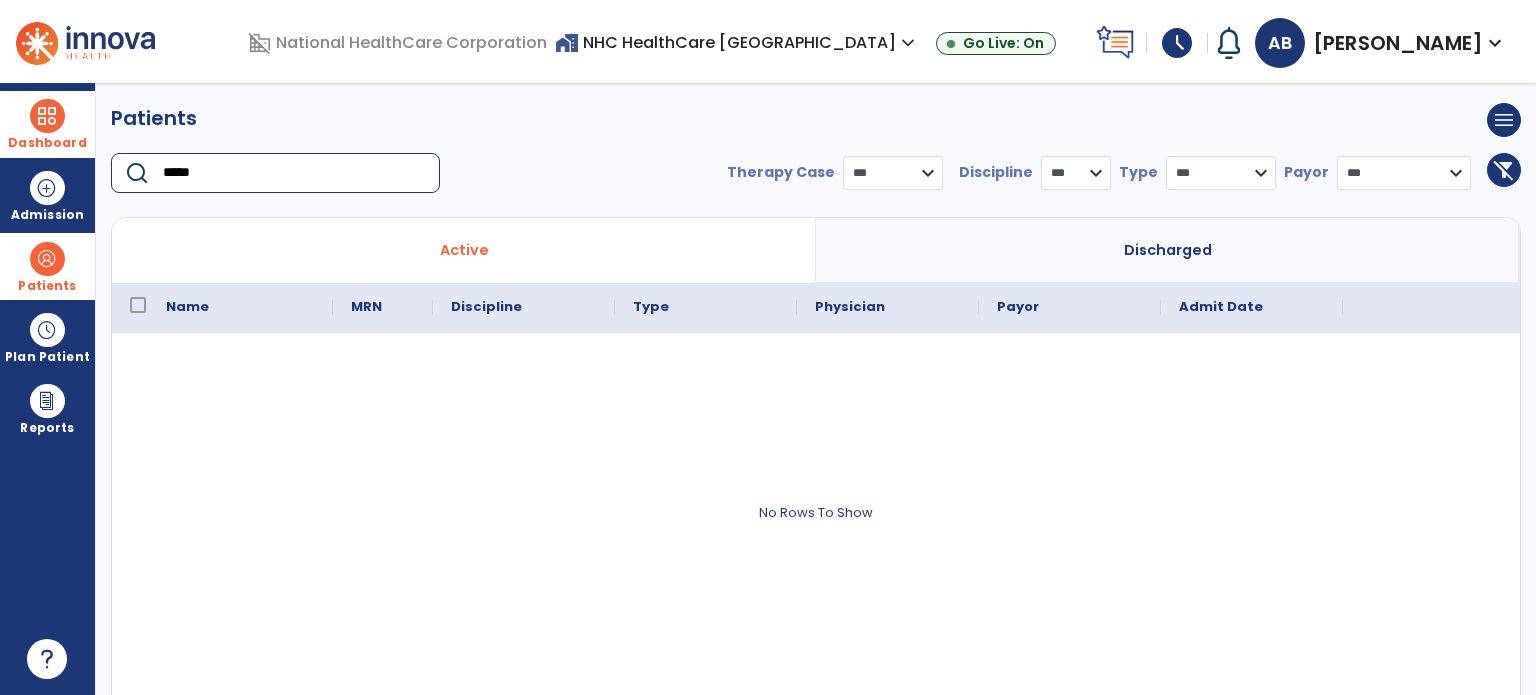 drag, startPoint x: 306, startPoint y: 126, endPoint x: 0, endPoint y: 65, distance: 312.02084 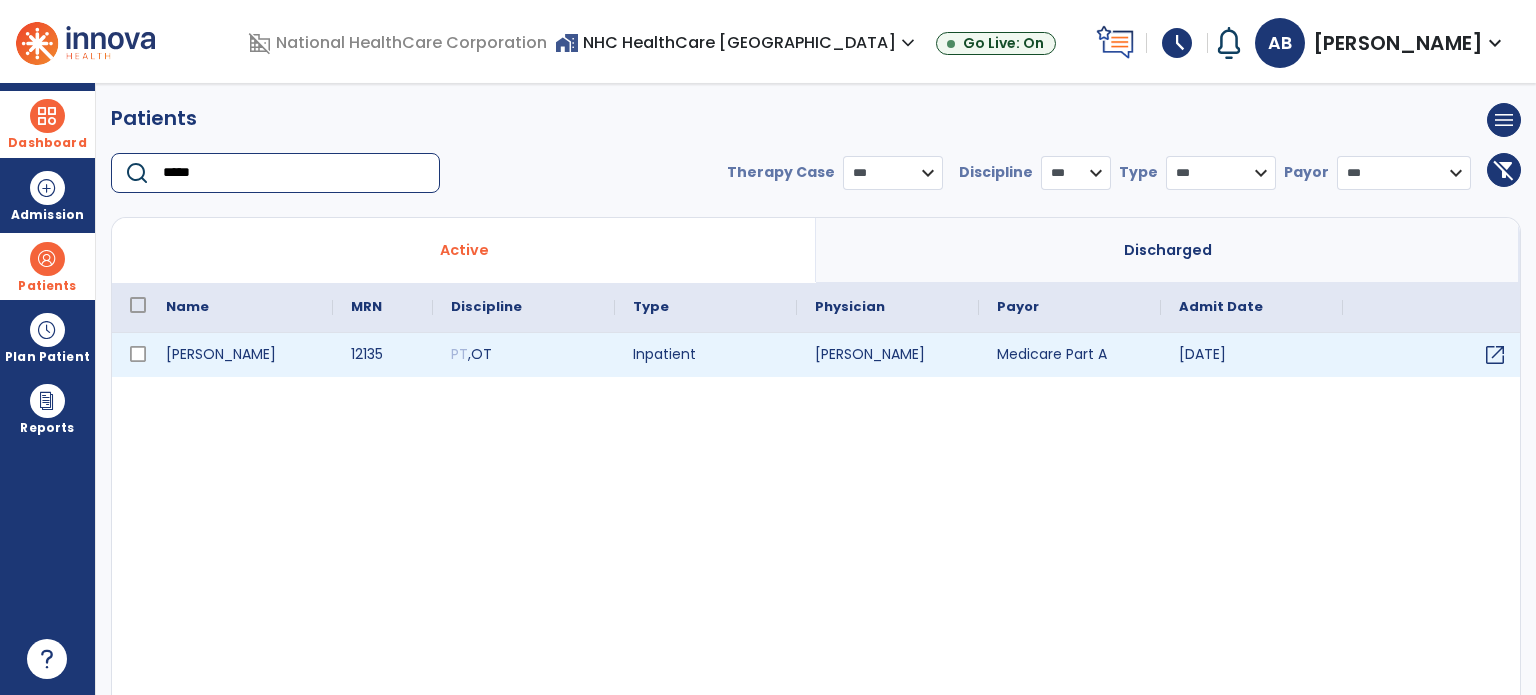 type on "*****" 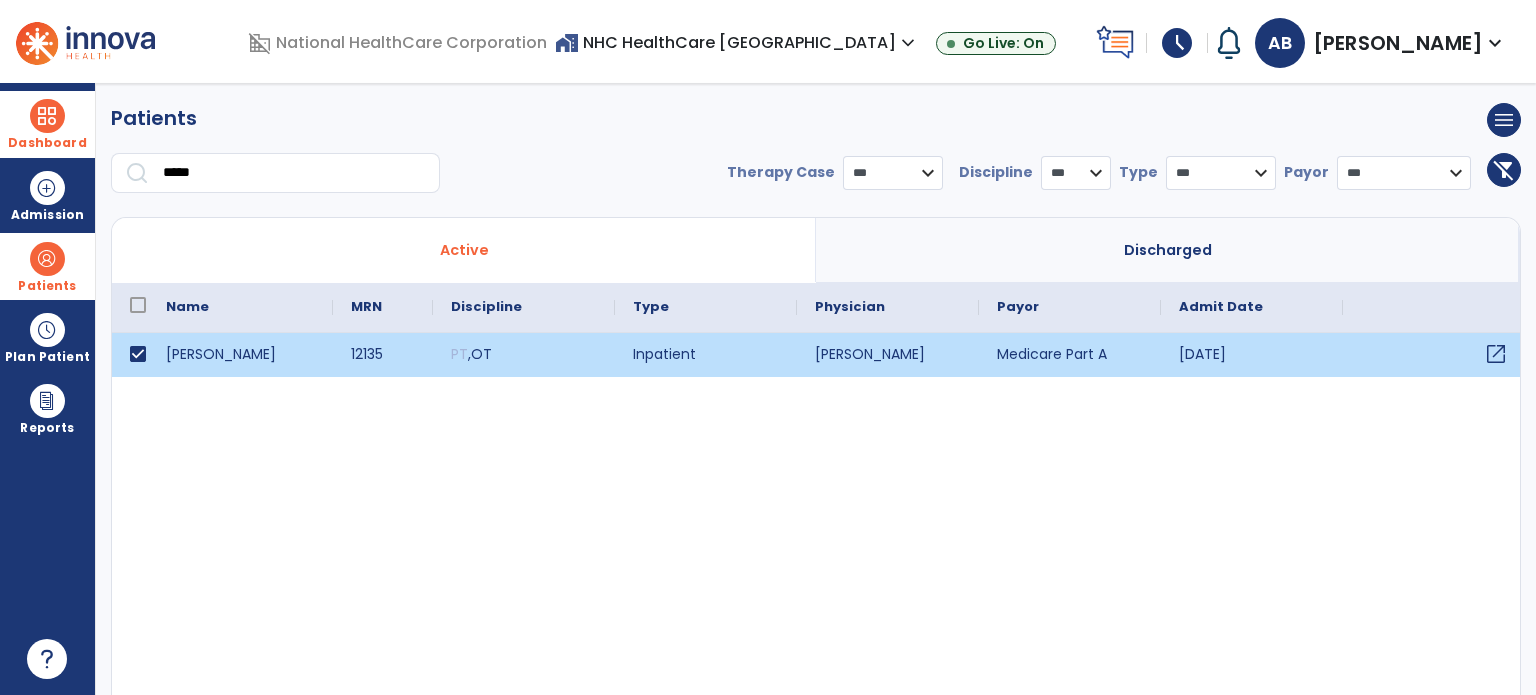 click on "open_in_new" at bounding box center (1496, 354) 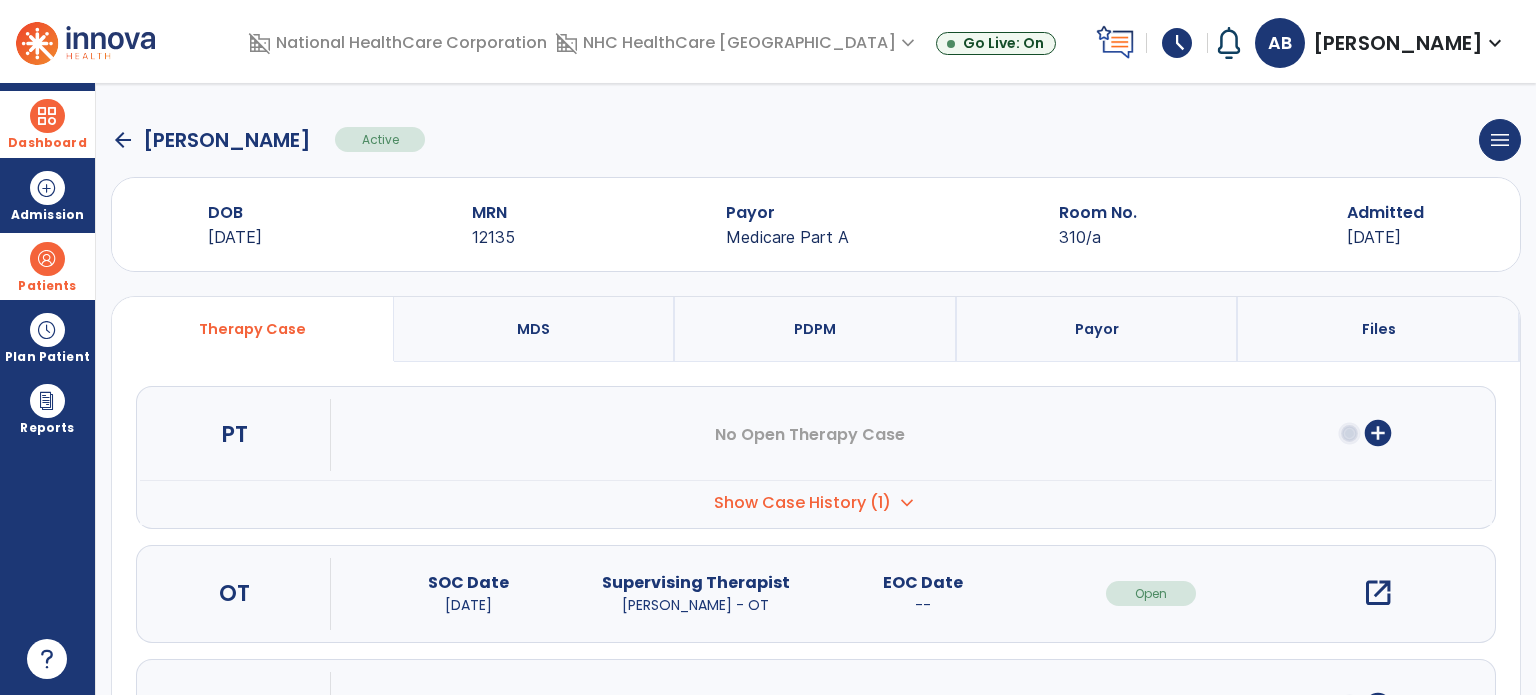 click on "open_in_new" at bounding box center (1378, 593) 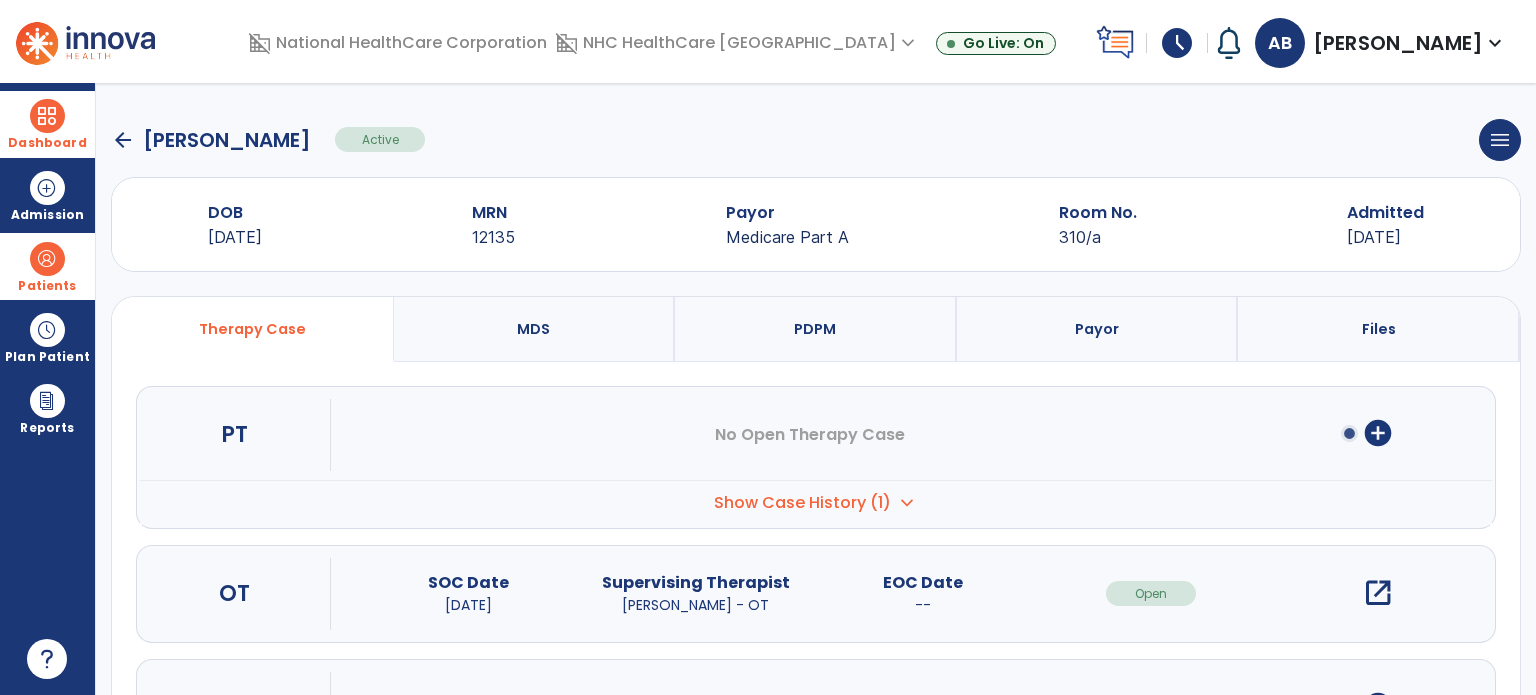 click on "open_in_new" at bounding box center (1378, 593) 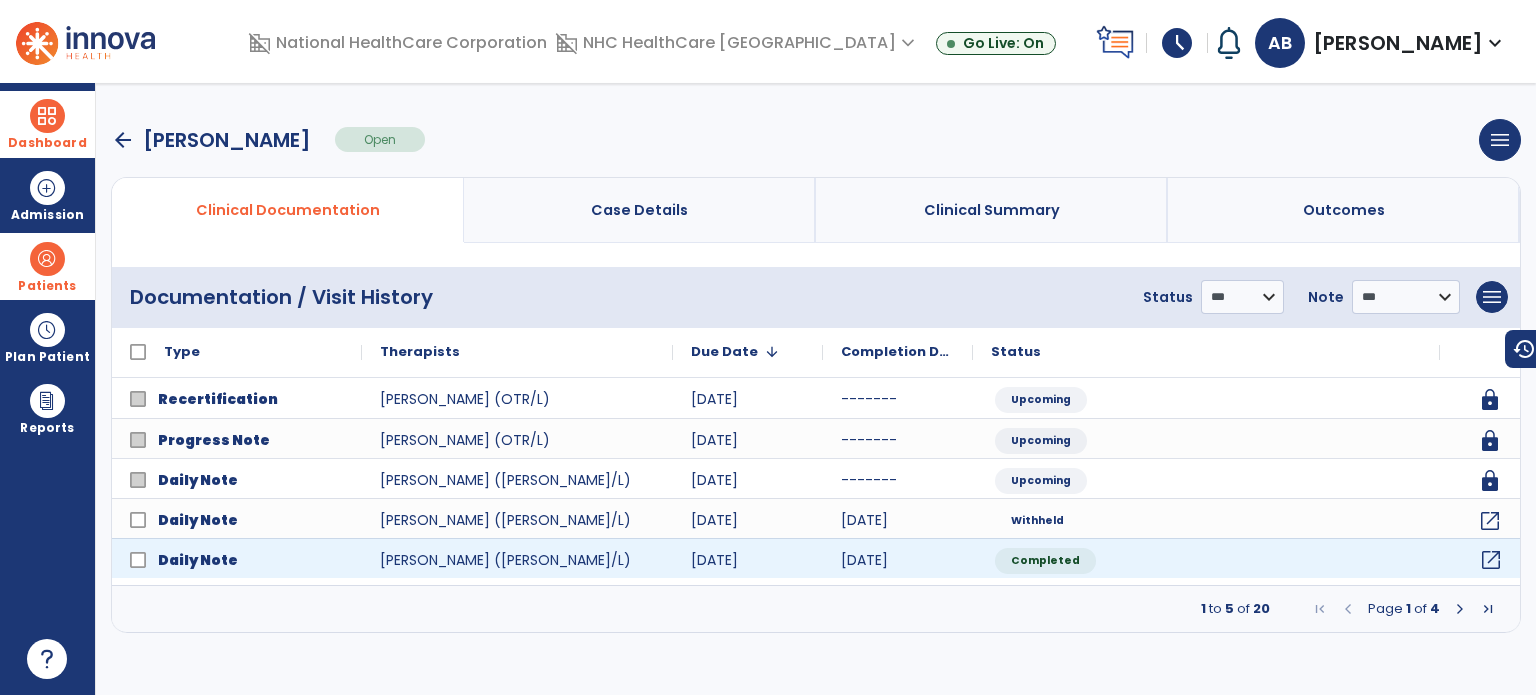 click on "open_in_new" 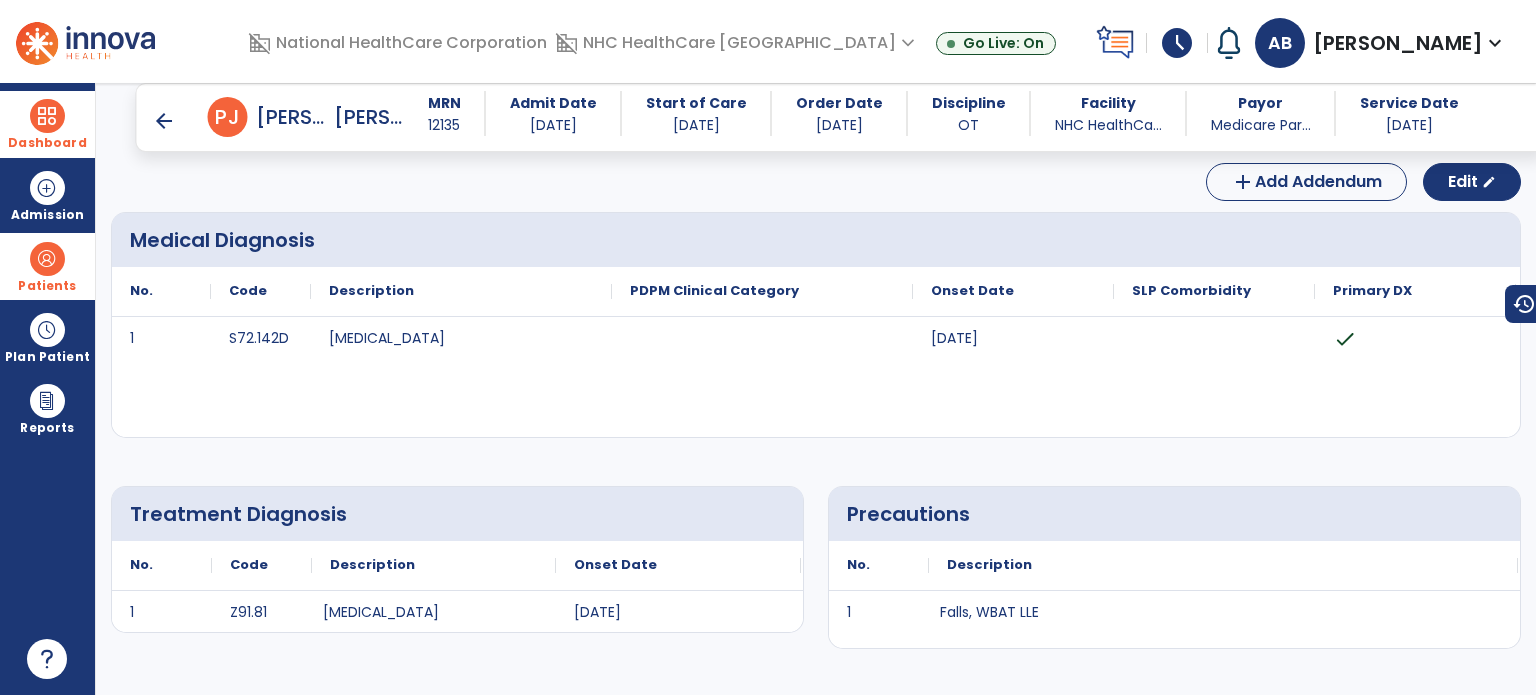 scroll, scrollTop: 0, scrollLeft: 0, axis: both 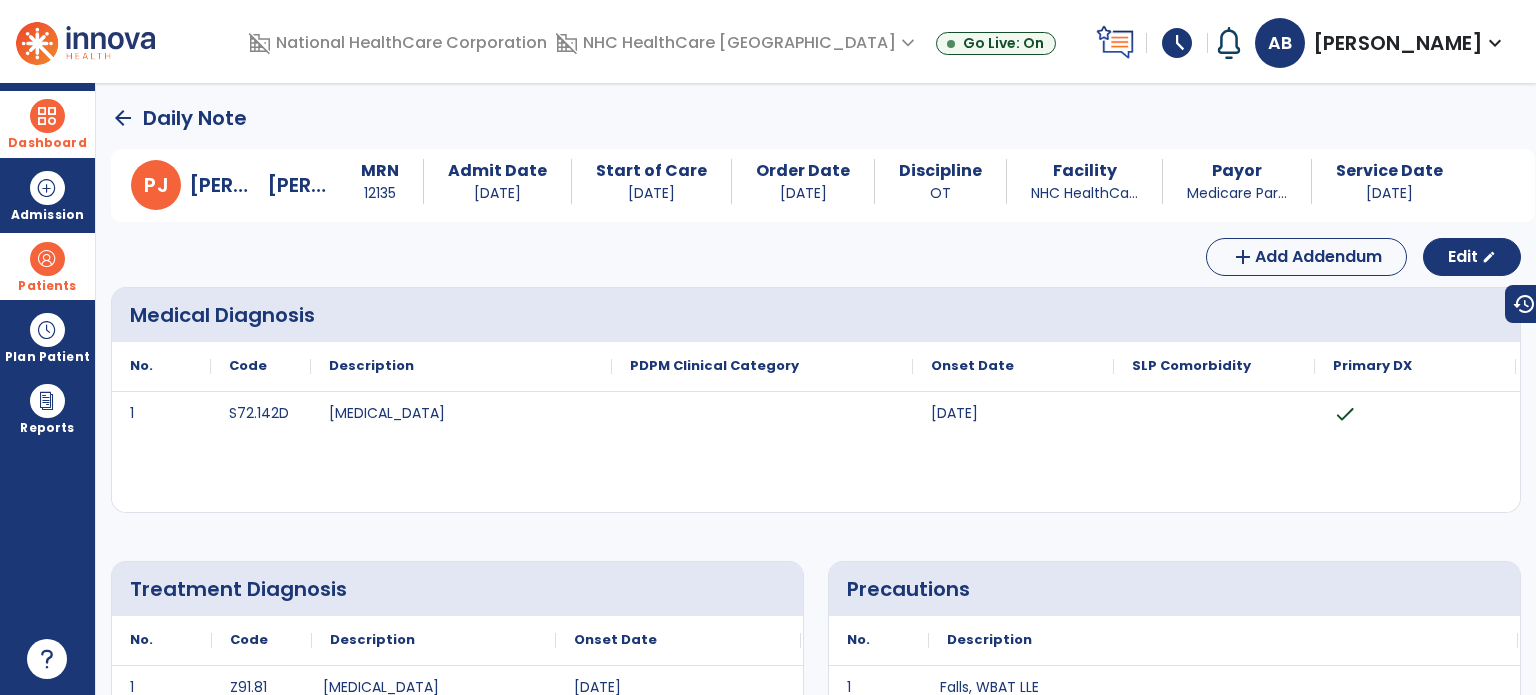 click on "arrow_back" 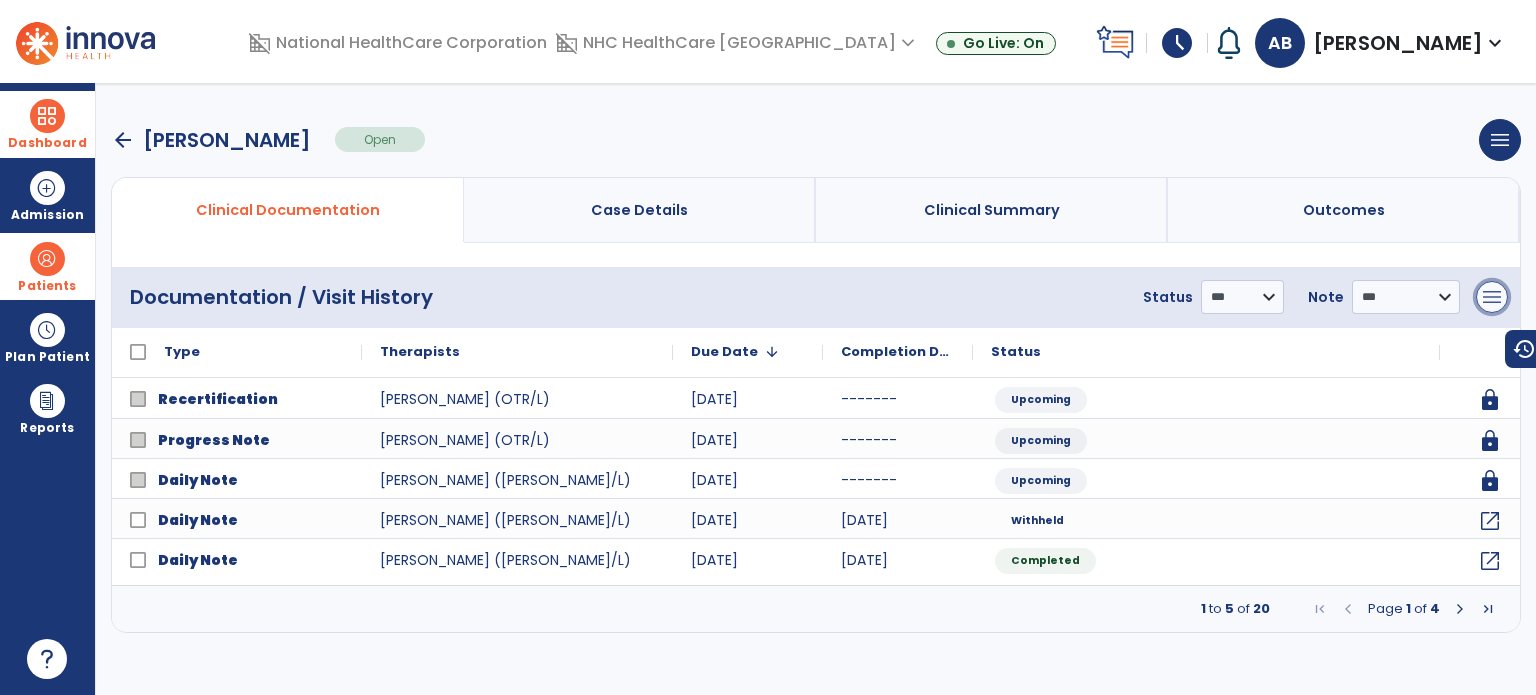 click on "menu" at bounding box center (1492, 297) 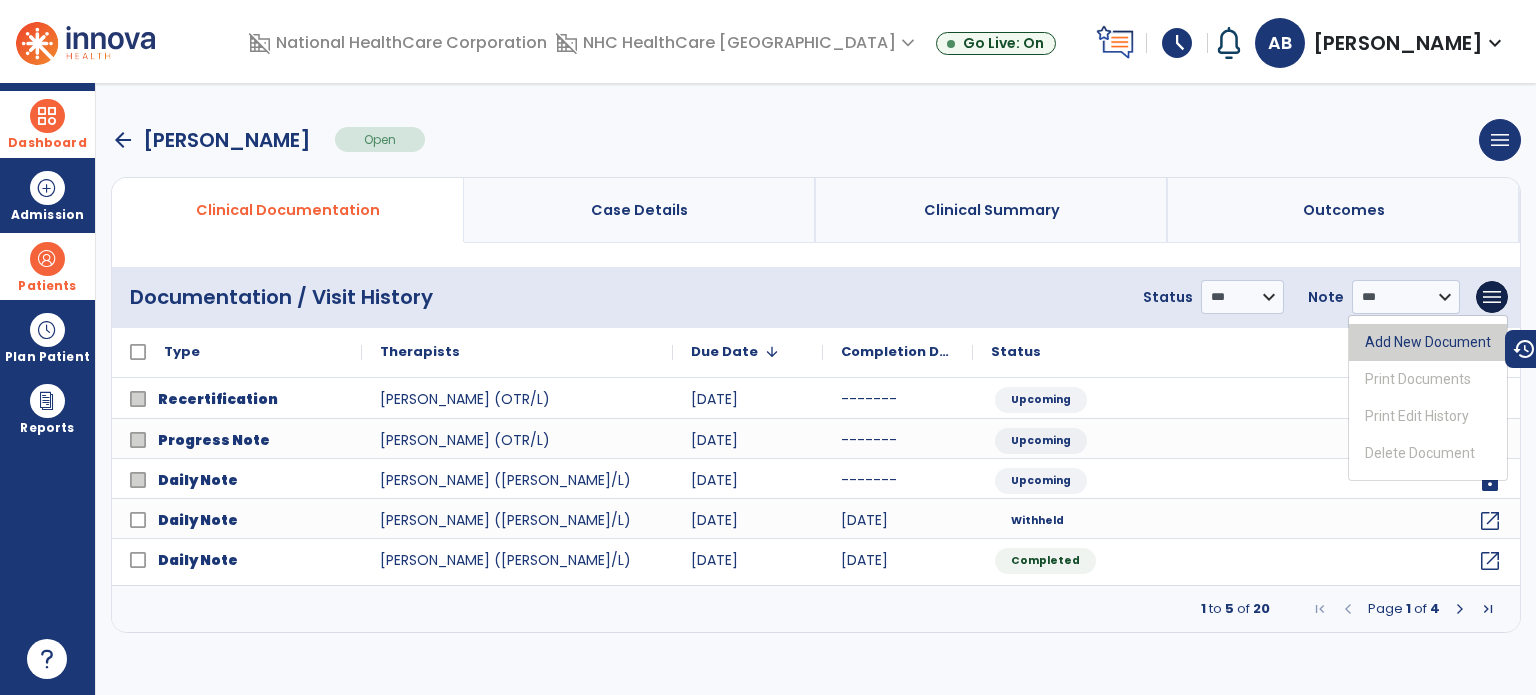 click on "Add New Document" at bounding box center (1428, 342) 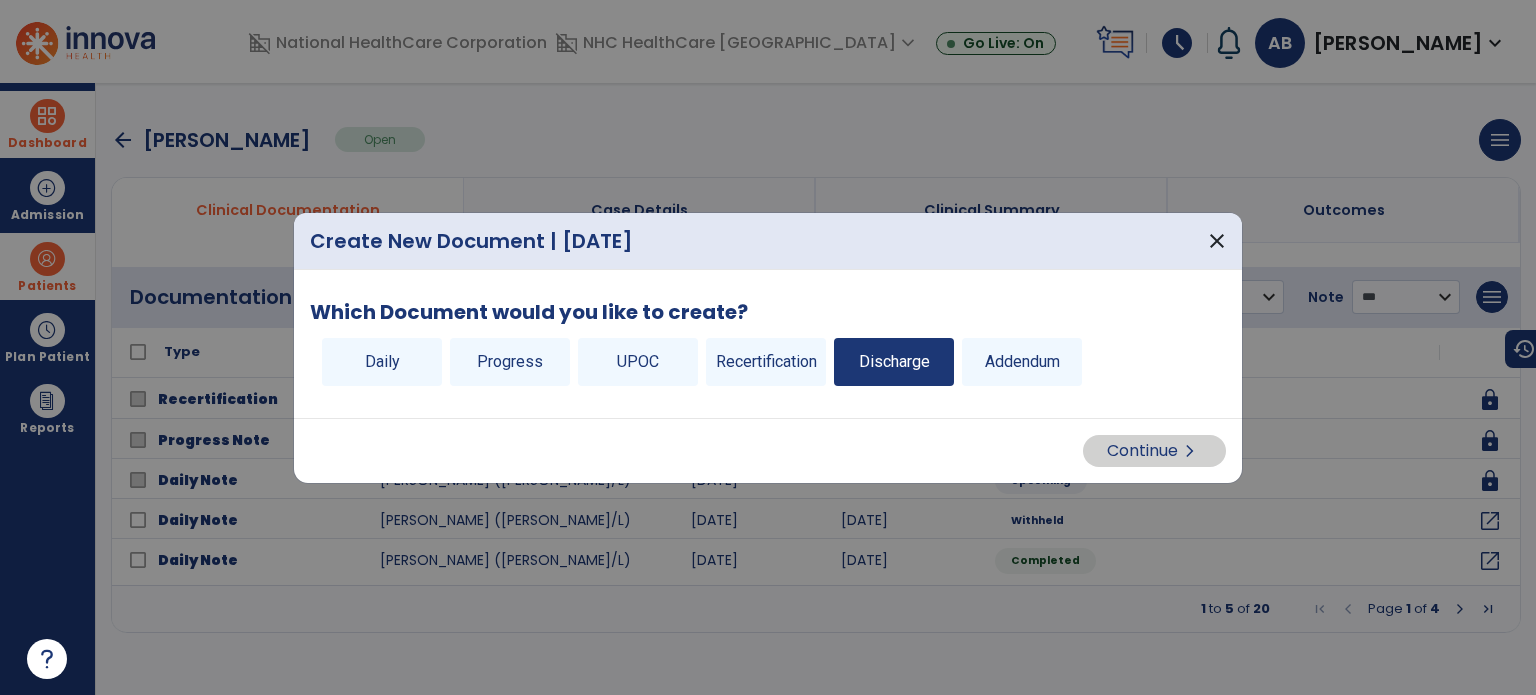 click on "Discharge" at bounding box center (894, 362) 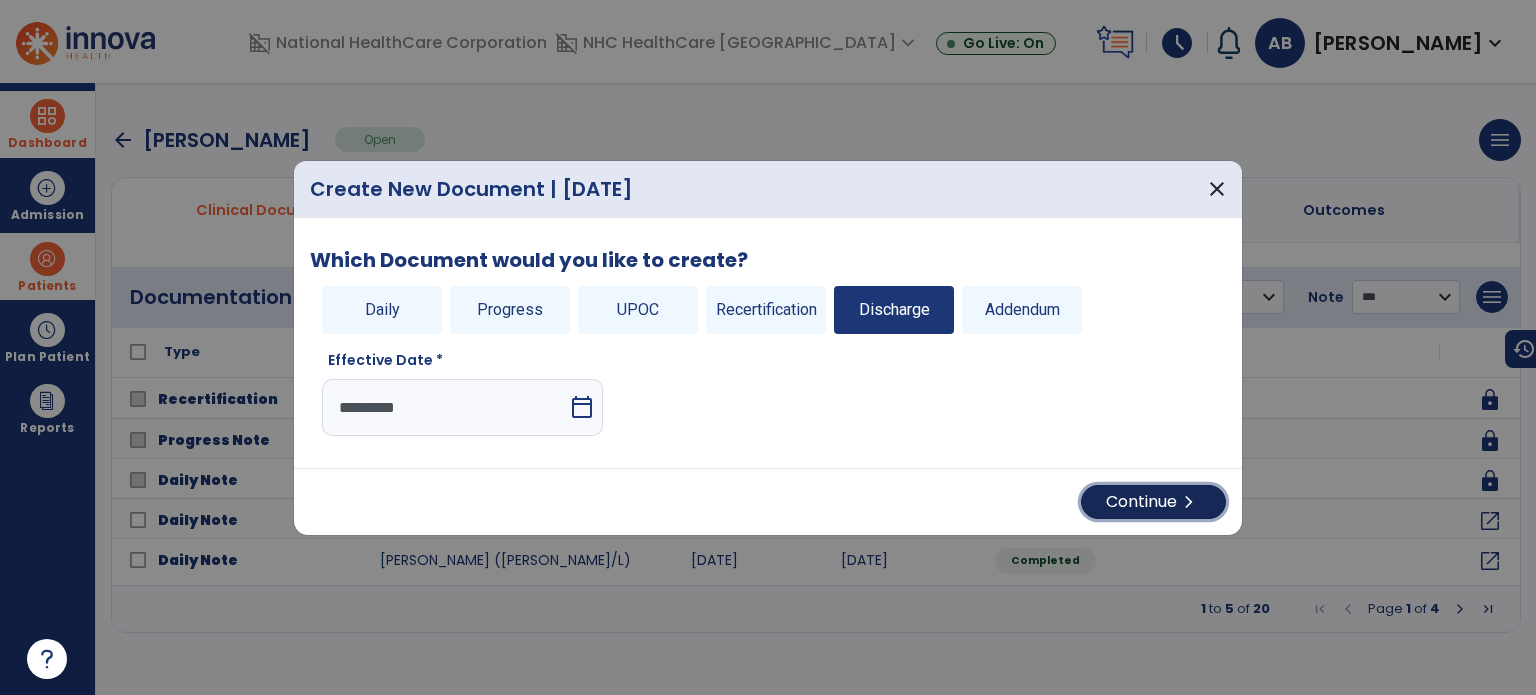 click on "Continue   chevron_right" at bounding box center [1153, 502] 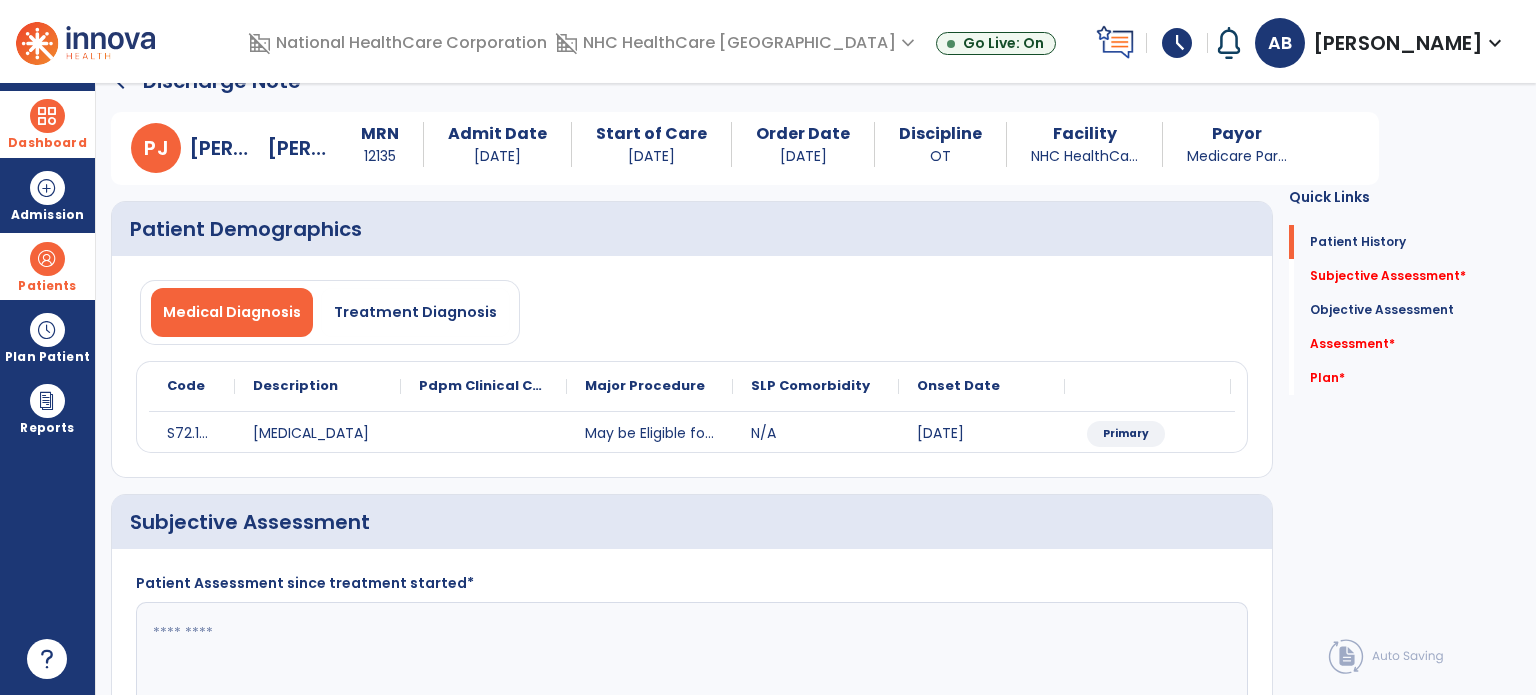 scroll, scrollTop: 100, scrollLeft: 0, axis: vertical 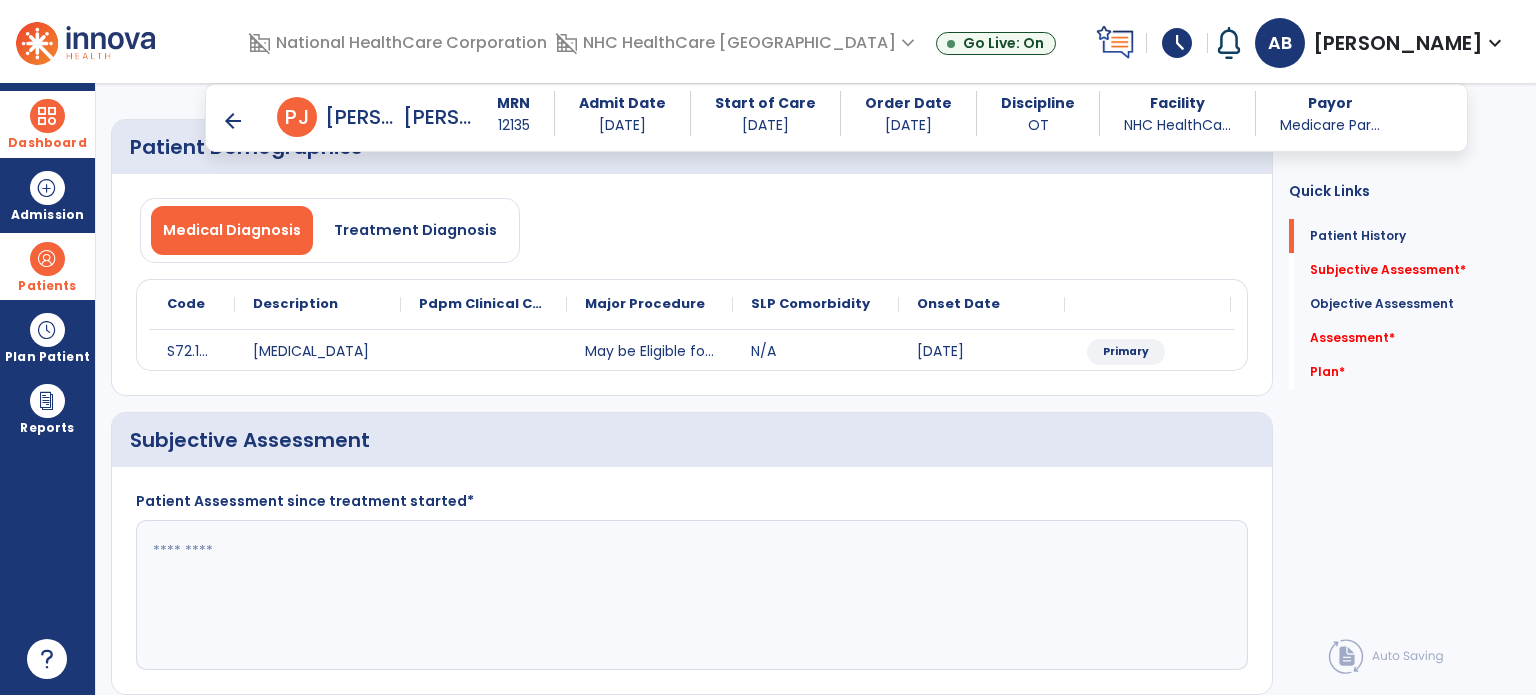 click 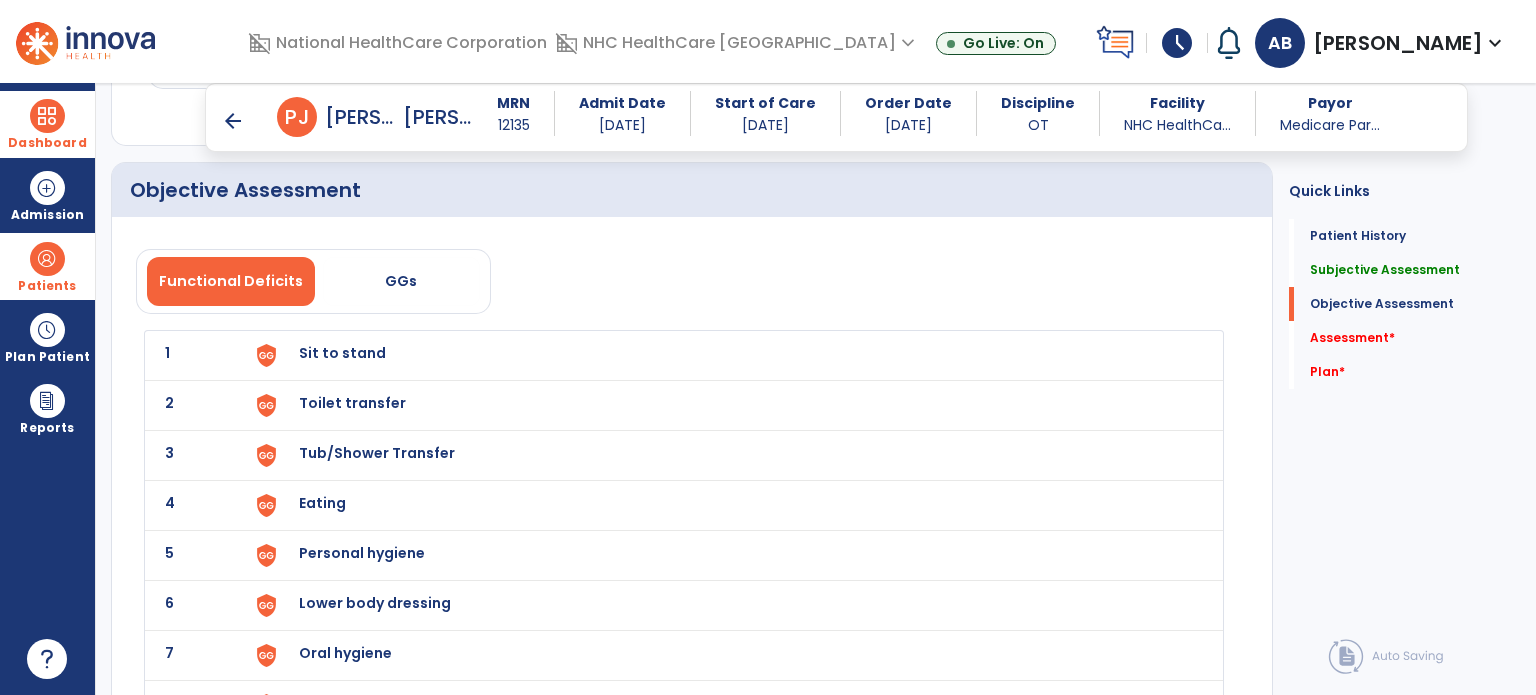 scroll, scrollTop: 2000, scrollLeft: 0, axis: vertical 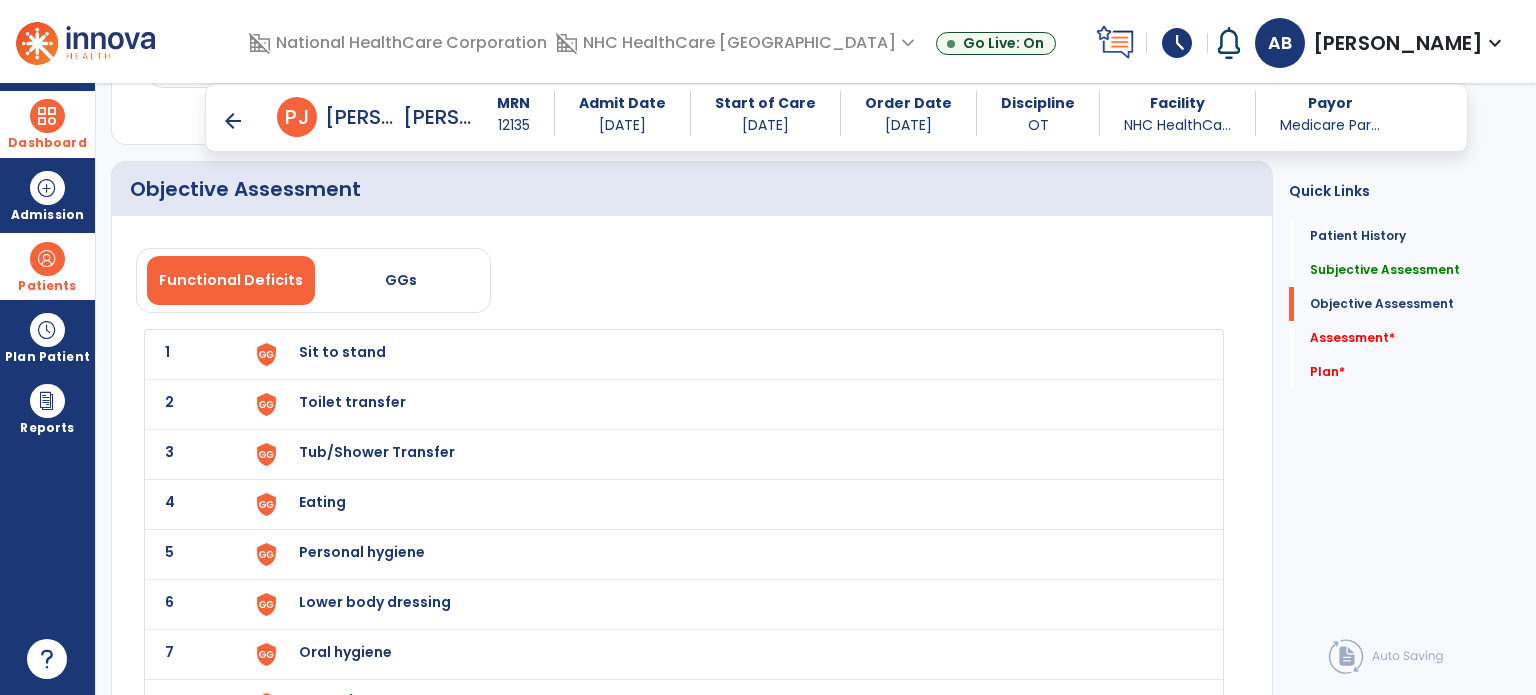 type on "**********" 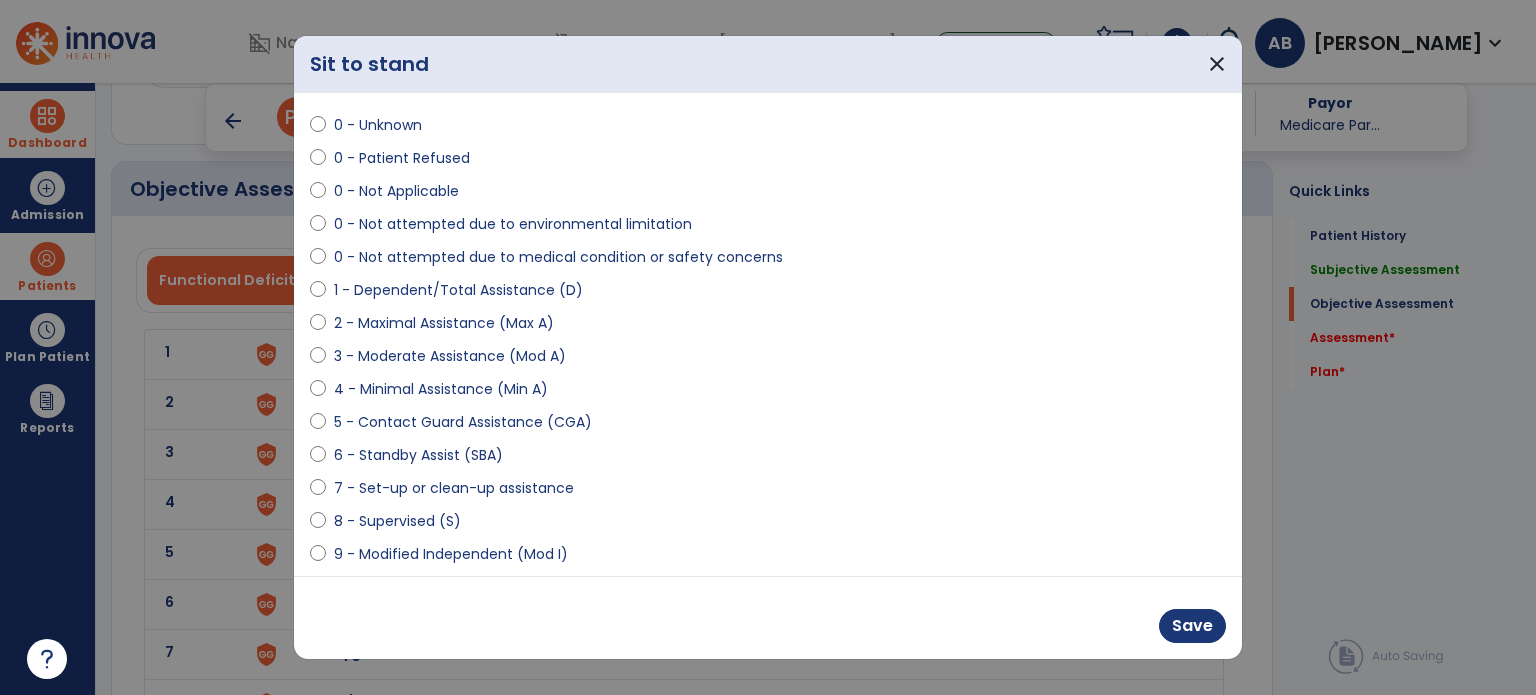 scroll, scrollTop: 100, scrollLeft: 0, axis: vertical 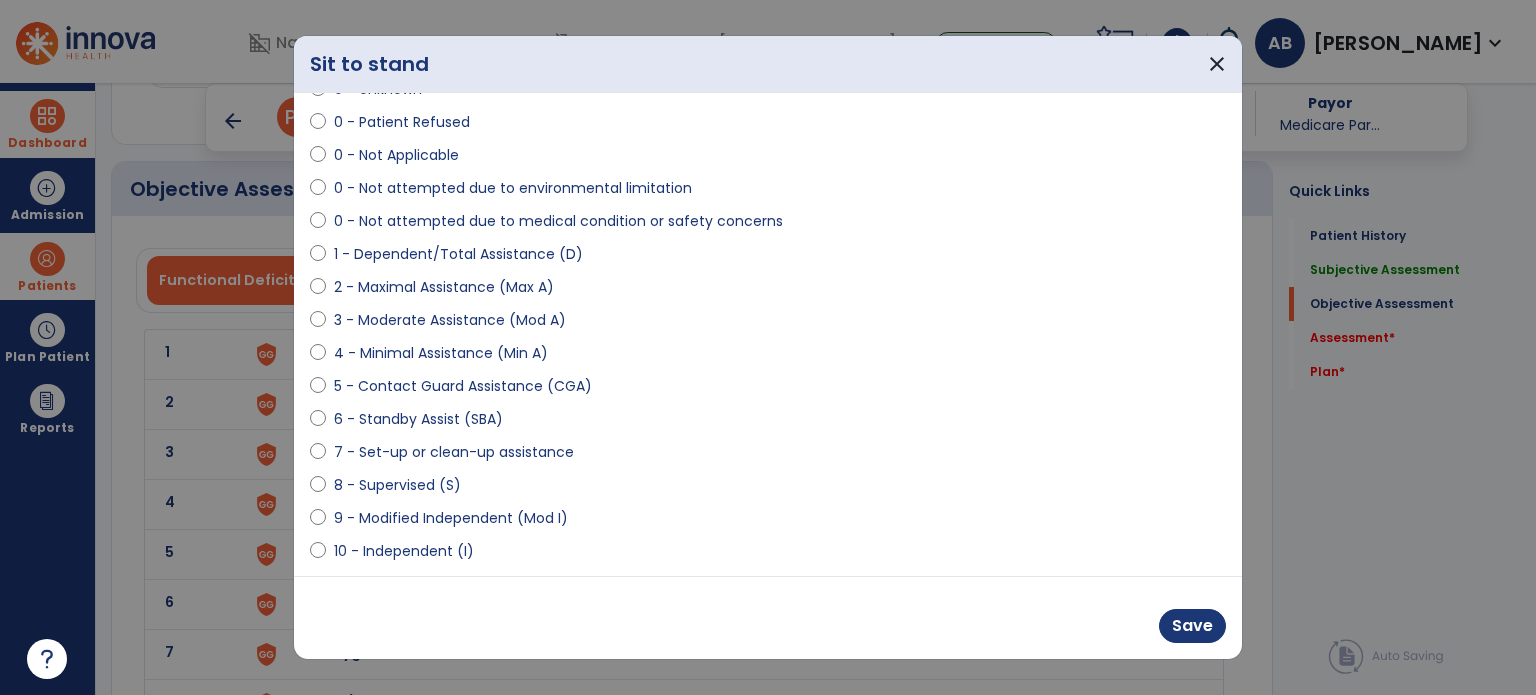click on "9 - Modified Independent (Mod I)" at bounding box center (451, 518) 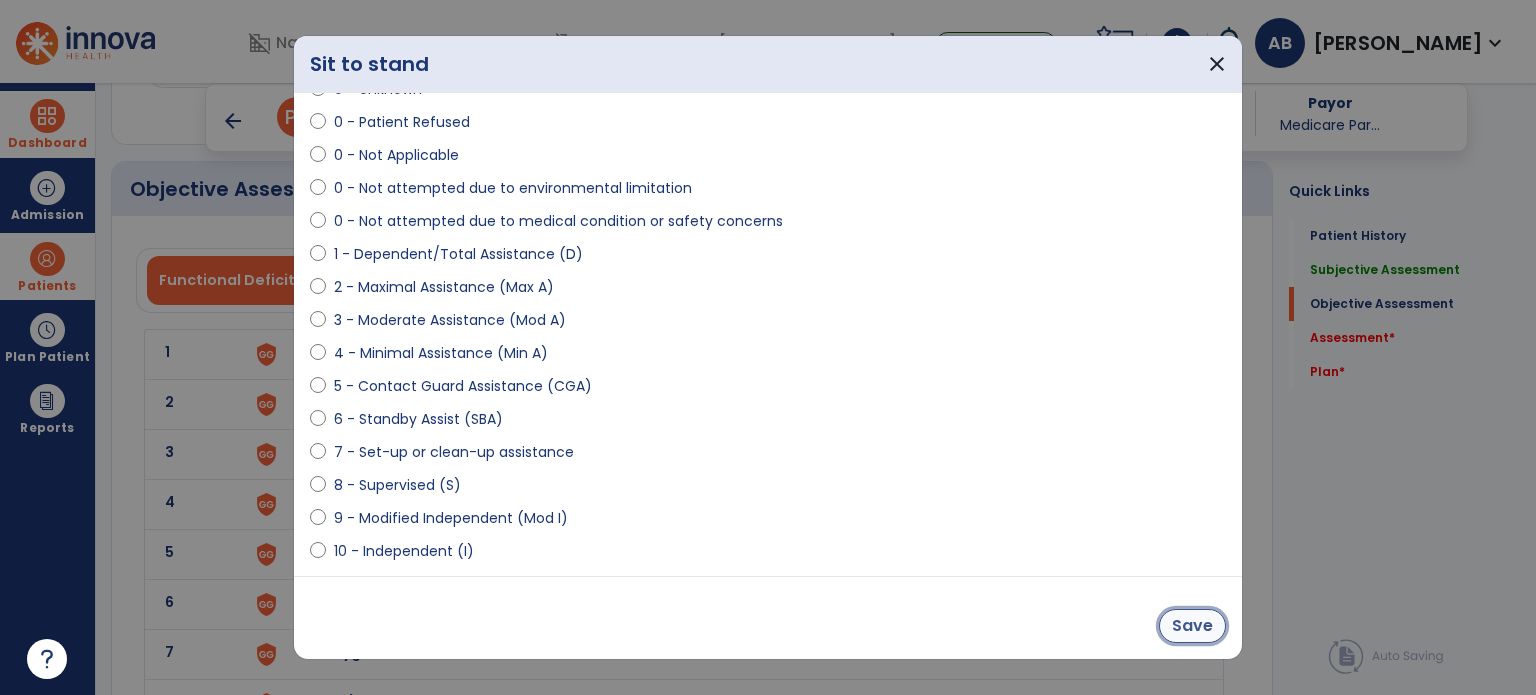 click on "Save" at bounding box center [1192, 626] 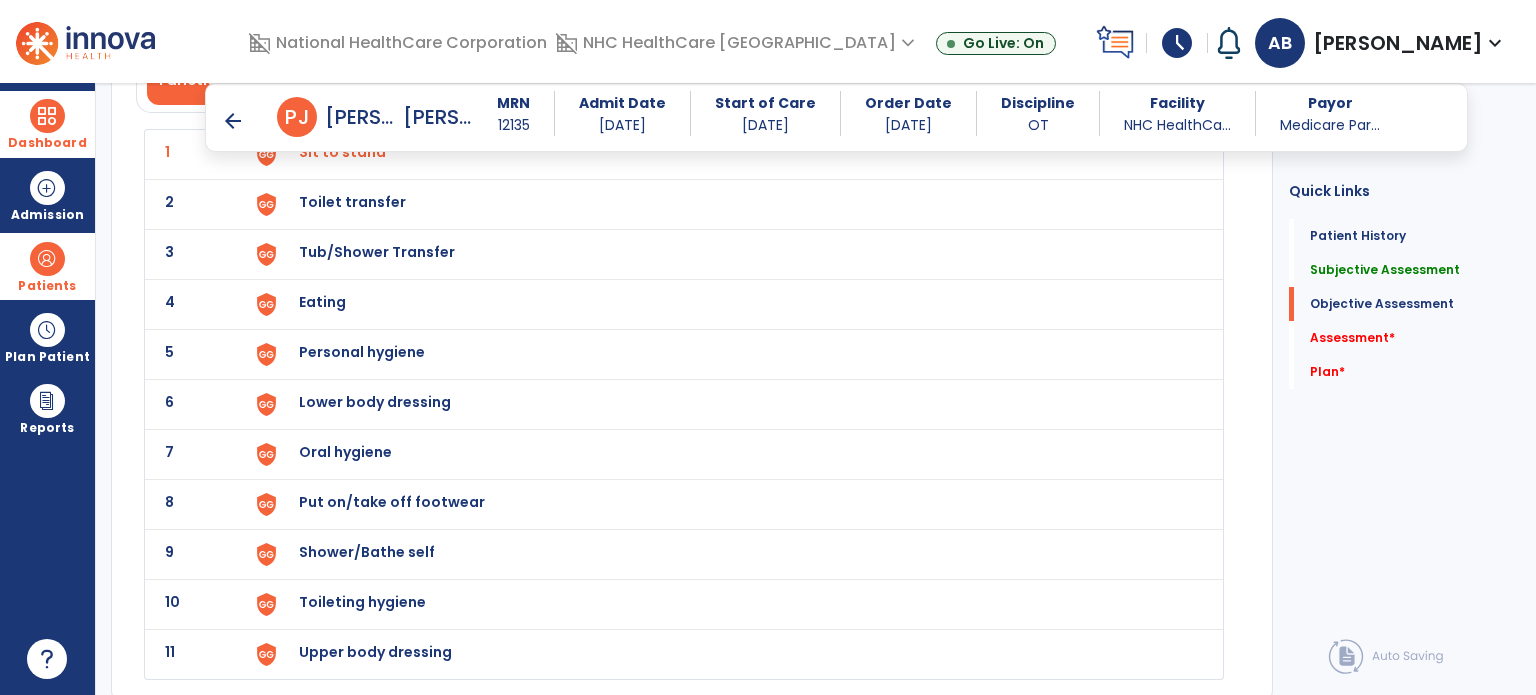 scroll, scrollTop: 2000, scrollLeft: 0, axis: vertical 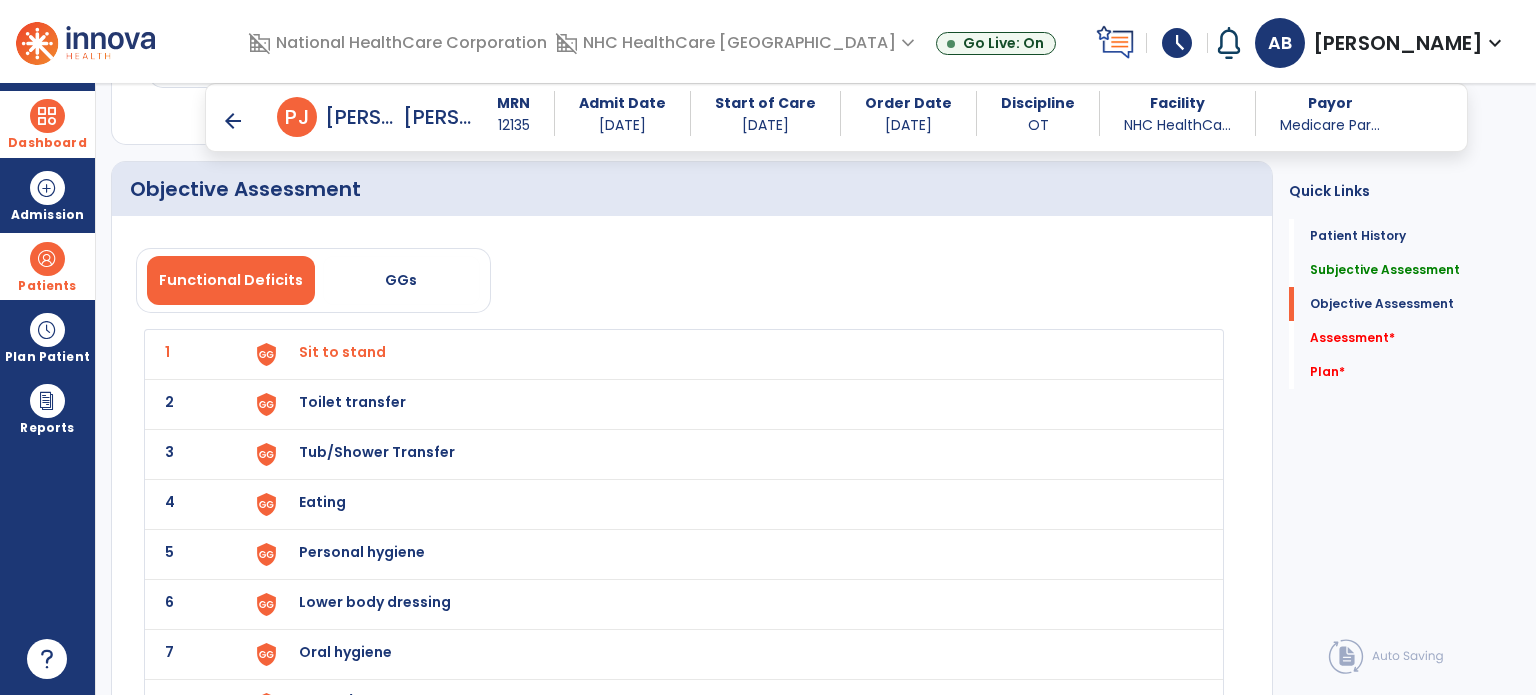 click on "Toilet transfer" at bounding box center [342, 352] 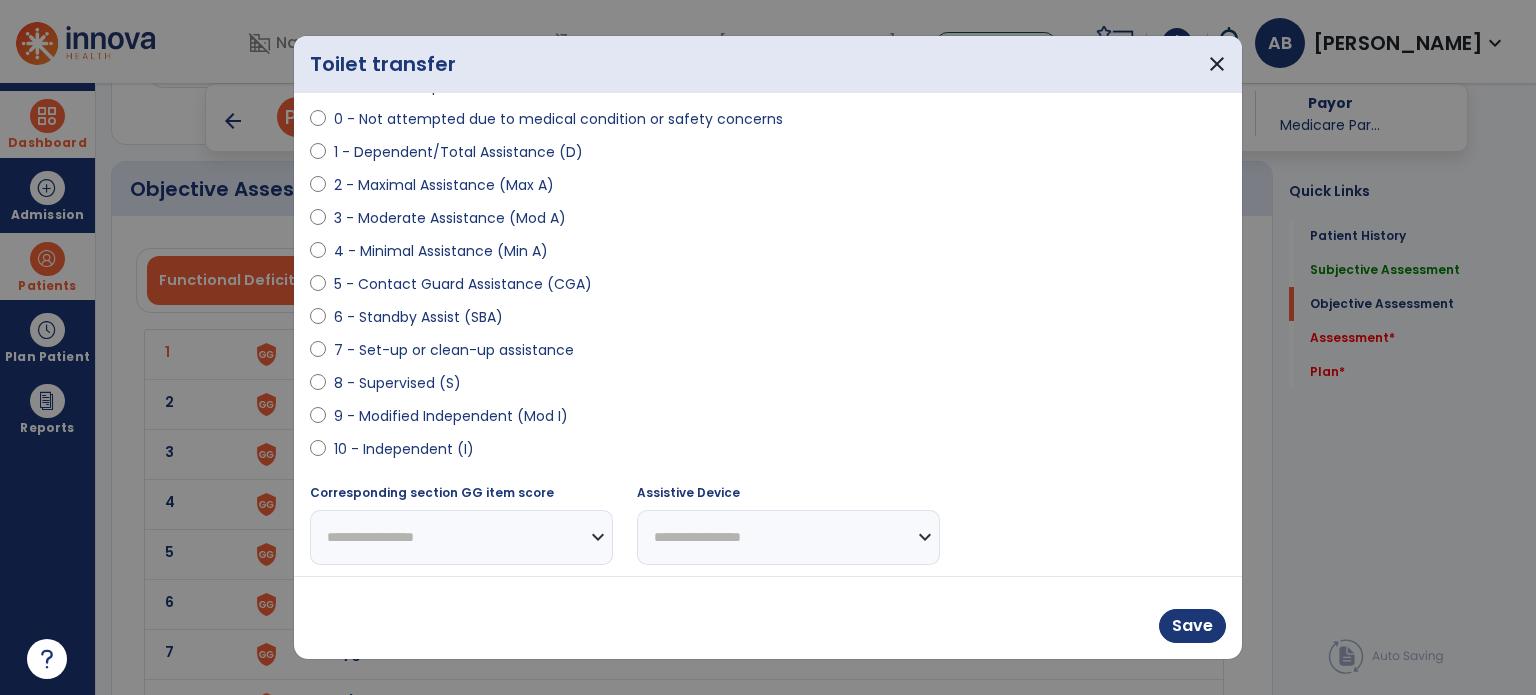scroll, scrollTop: 204, scrollLeft: 0, axis: vertical 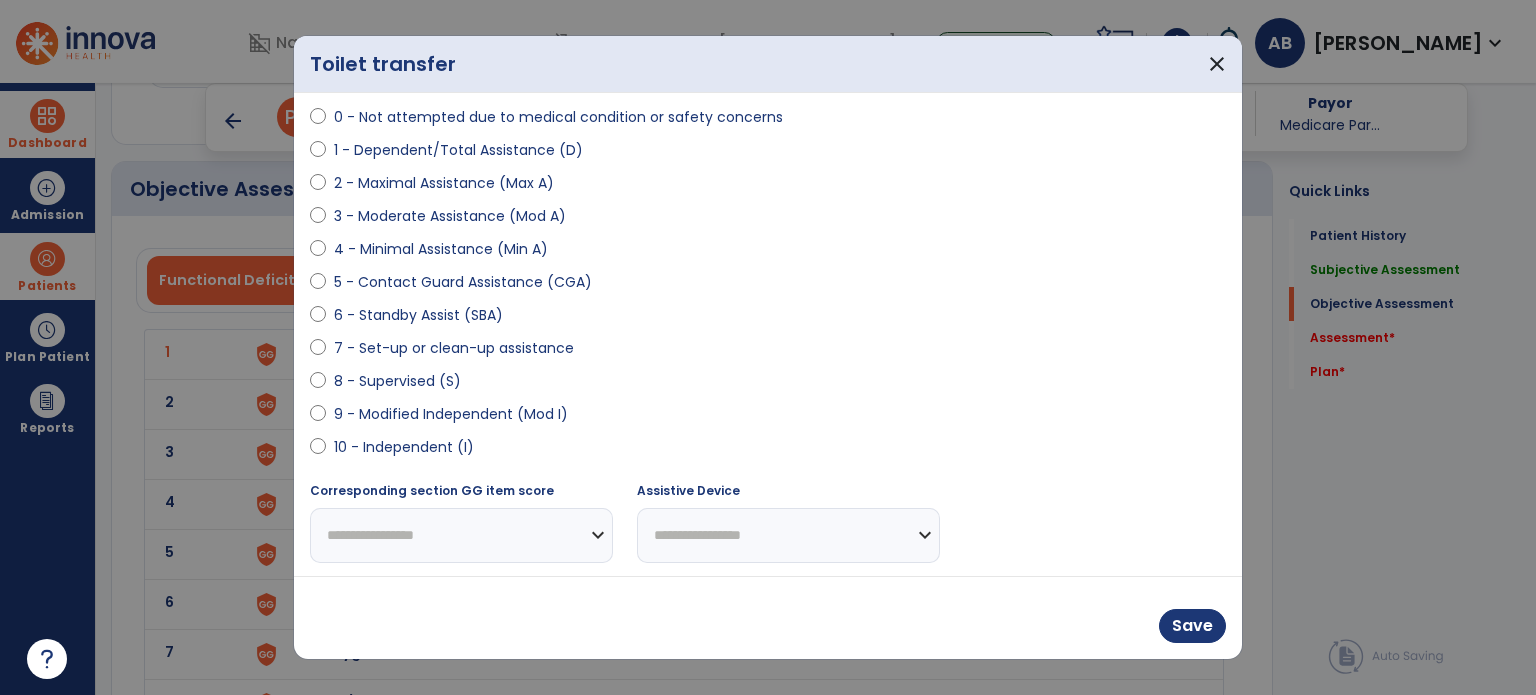 click on "9 - Modified Independent (Mod I)" at bounding box center [451, 414] 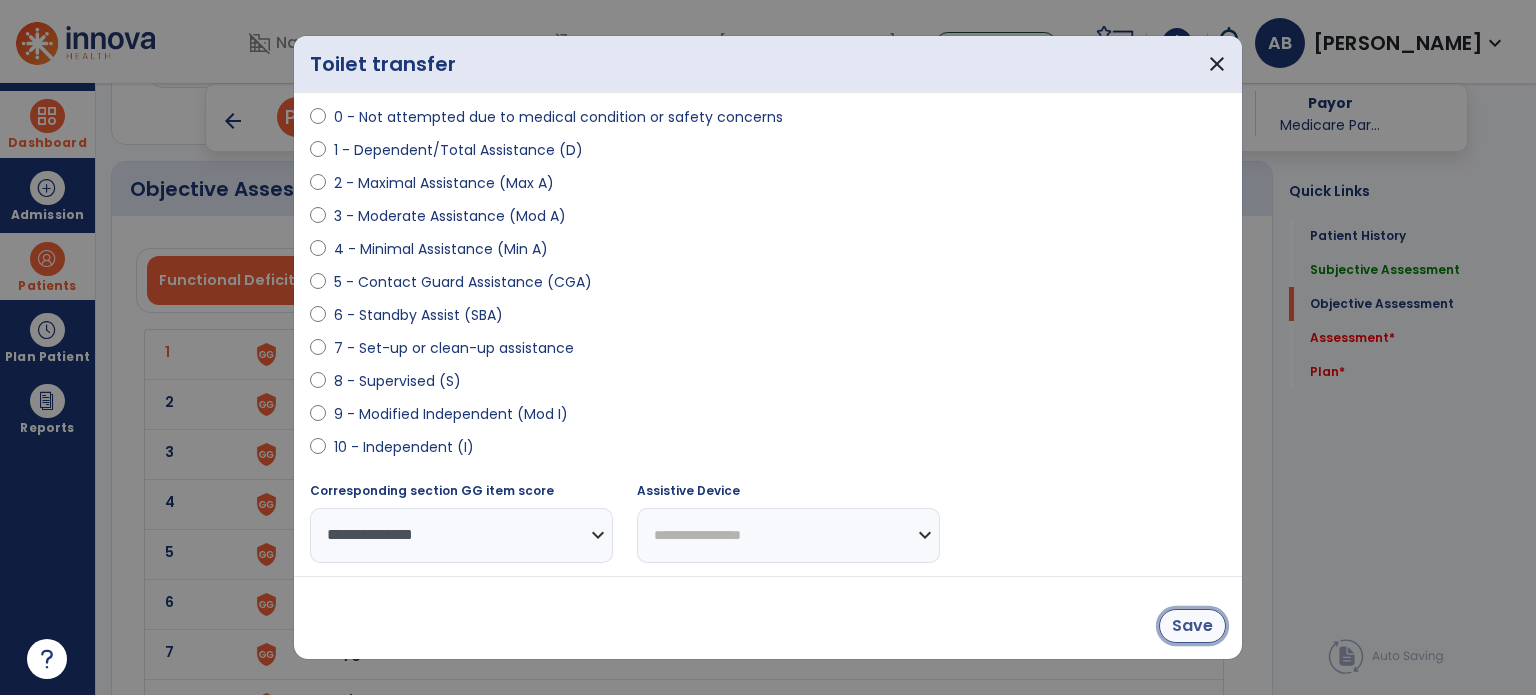 click on "Save" at bounding box center (1192, 626) 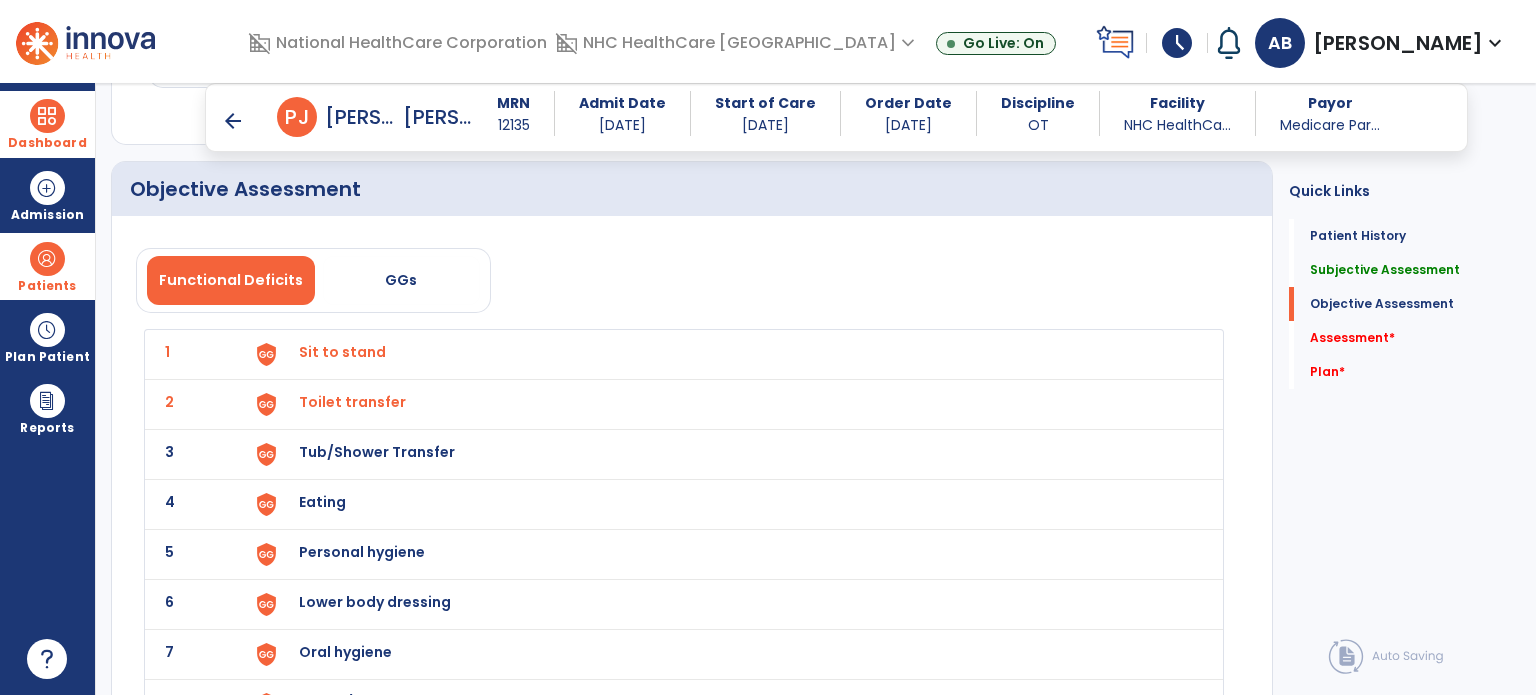 click on "Tub/Shower Transfer" at bounding box center [342, 352] 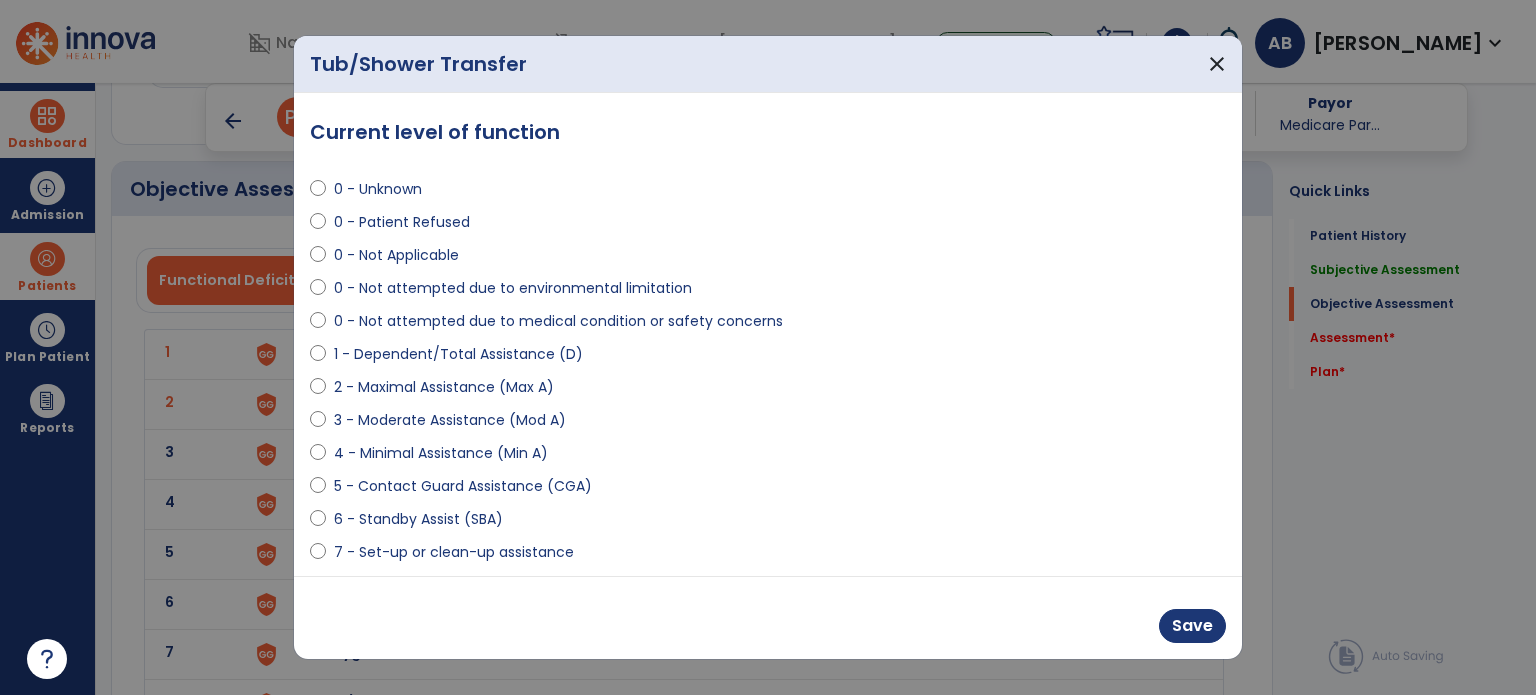 scroll, scrollTop: 100, scrollLeft: 0, axis: vertical 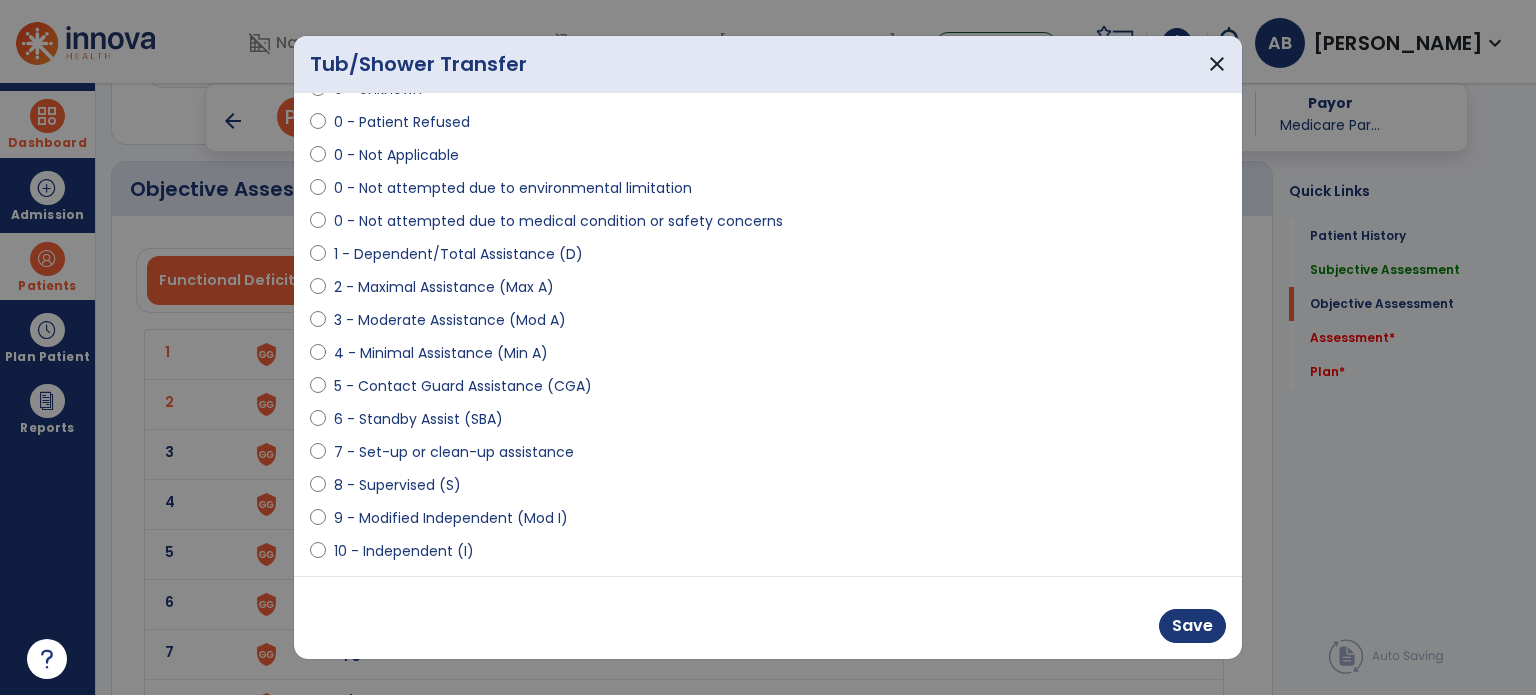 click on "9 - Modified Independent (Mod I)" at bounding box center (451, 518) 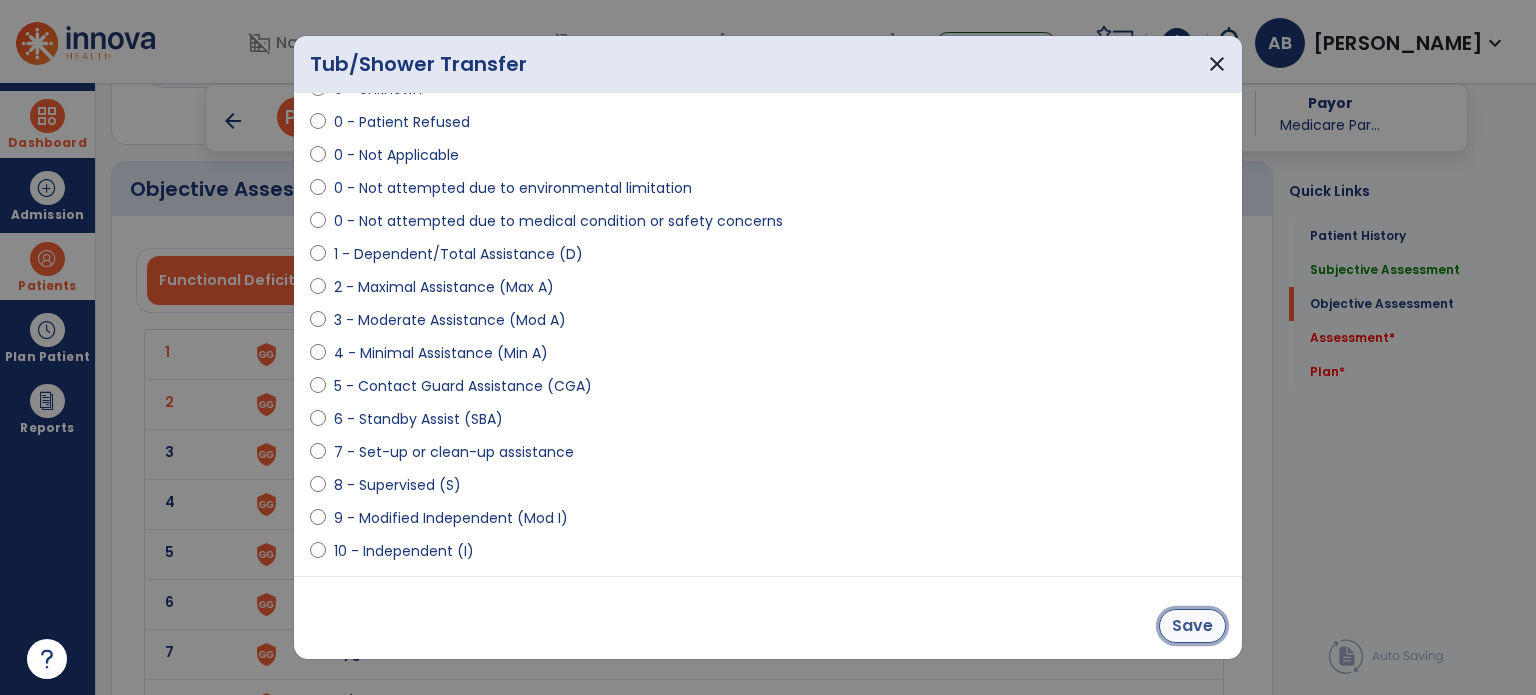 click on "Save" at bounding box center [1192, 626] 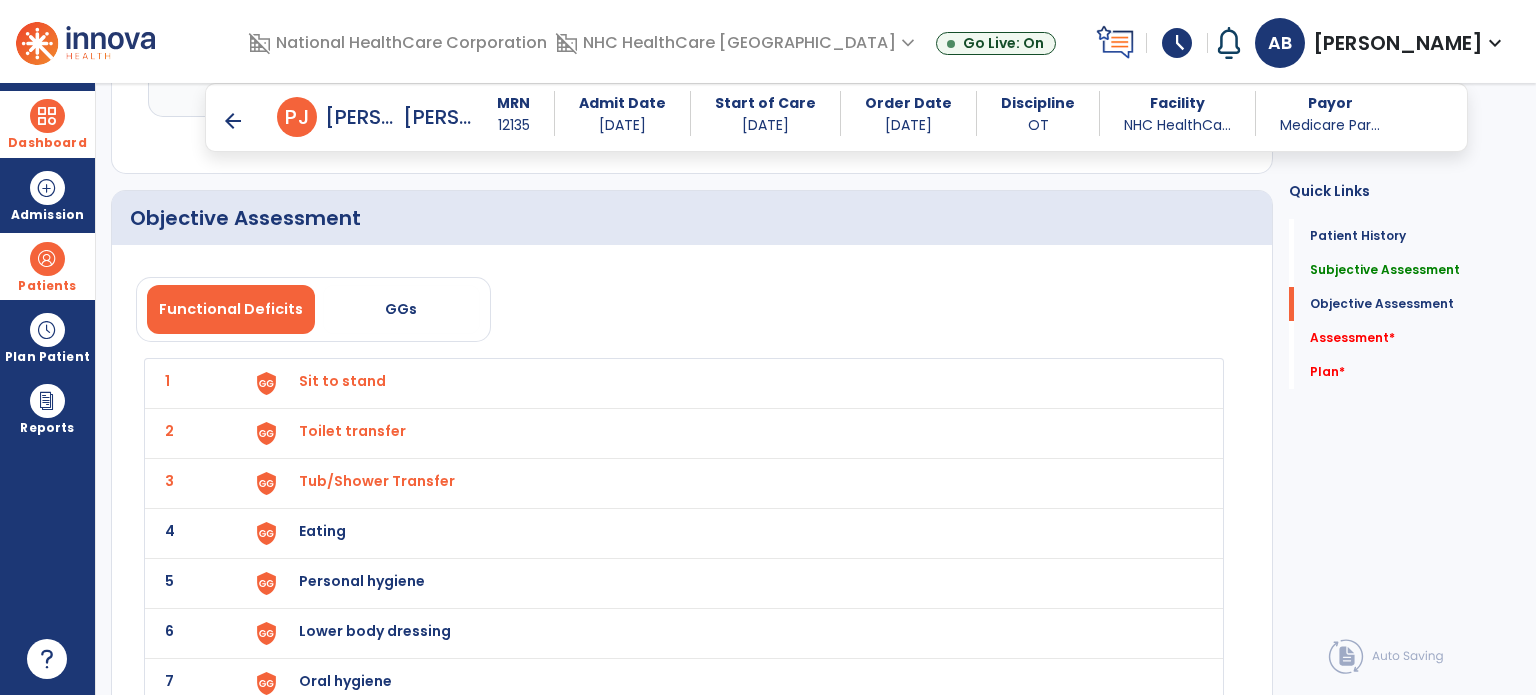 scroll, scrollTop: 2000, scrollLeft: 0, axis: vertical 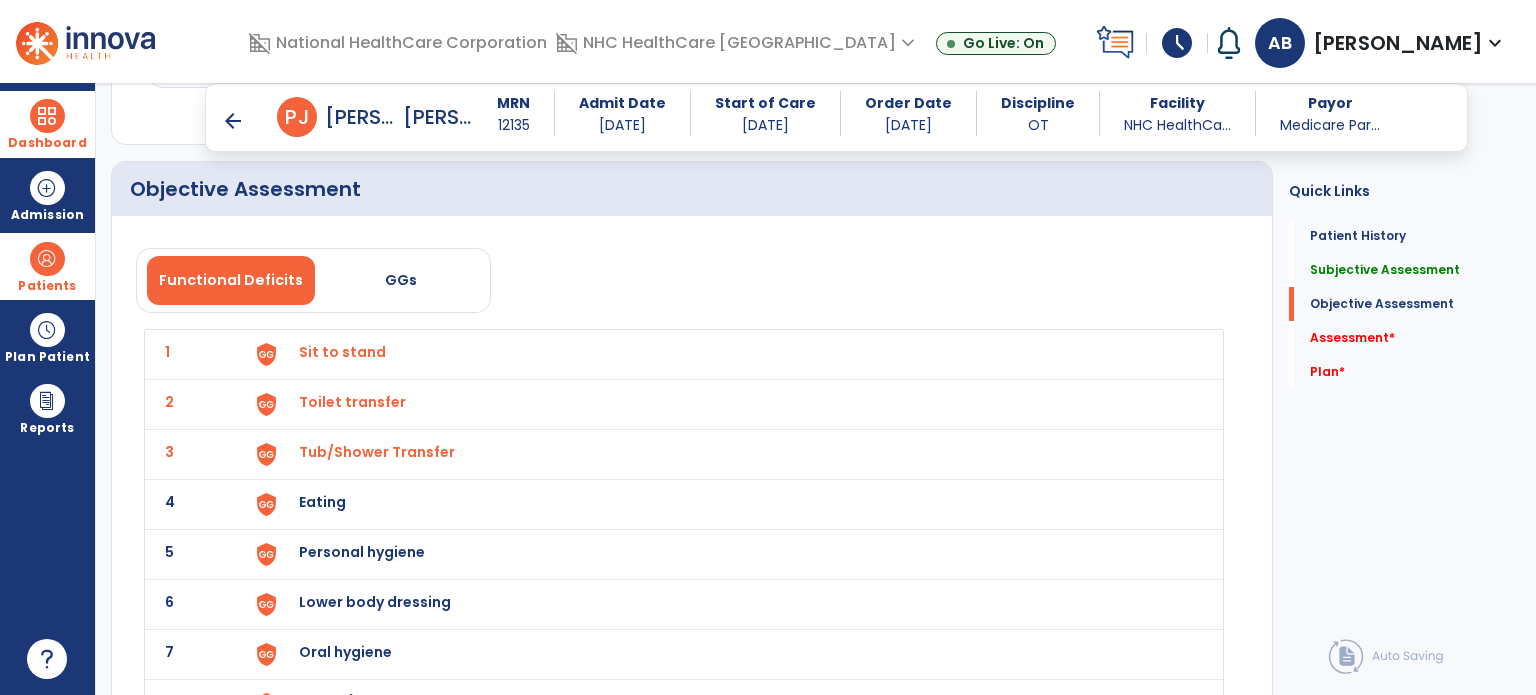 click on "Tub/Shower Transfer" at bounding box center (342, 352) 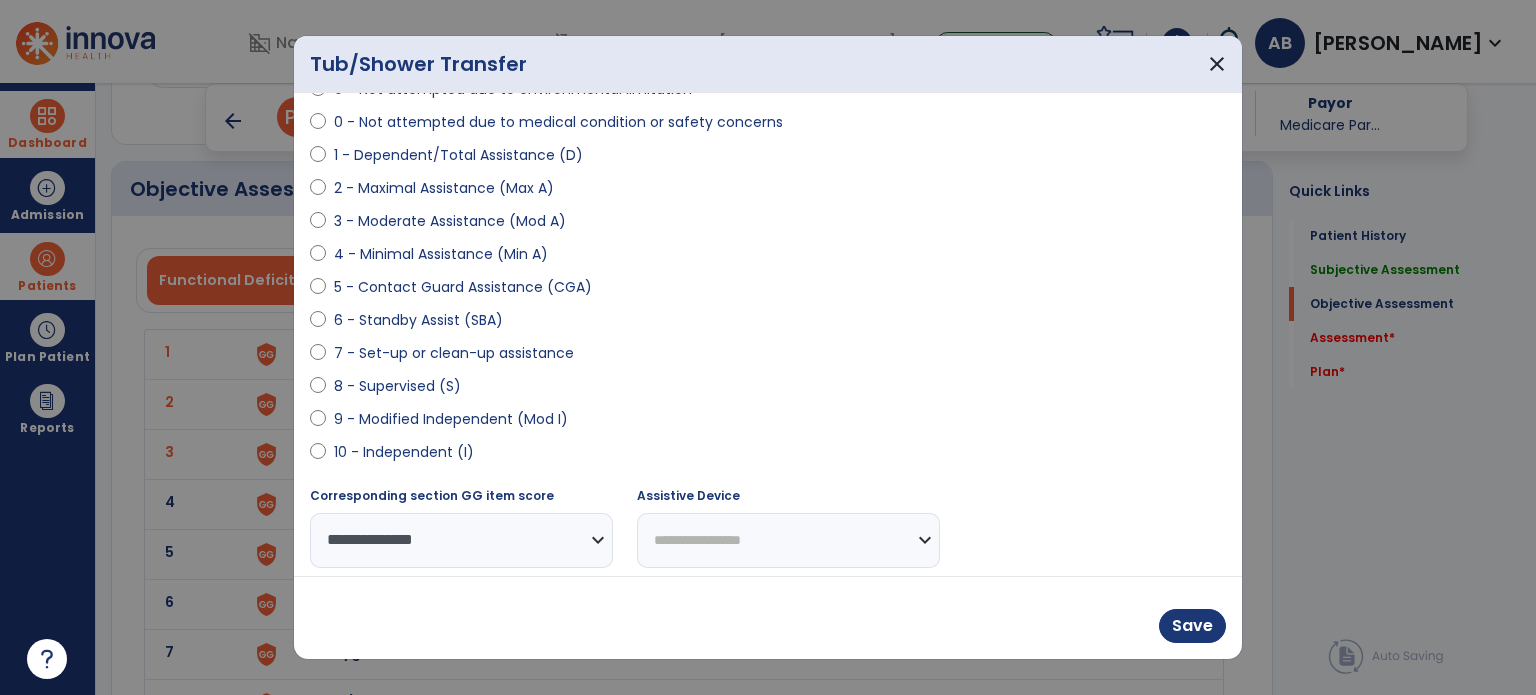 scroll, scrollTop: 204, scrollLeft: 0, axis: vertical 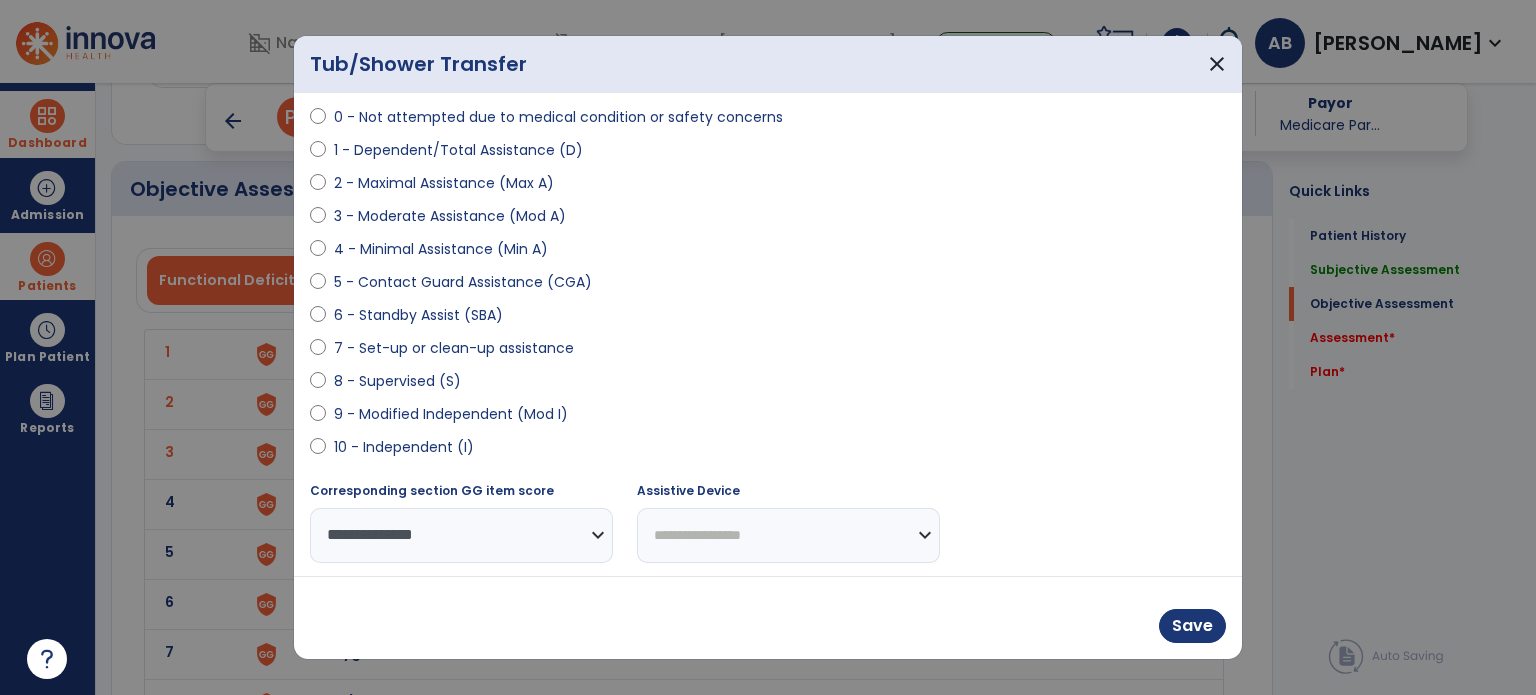 click on "9 - Modified Independent (Mod I)" at bounding box center (451, 414) 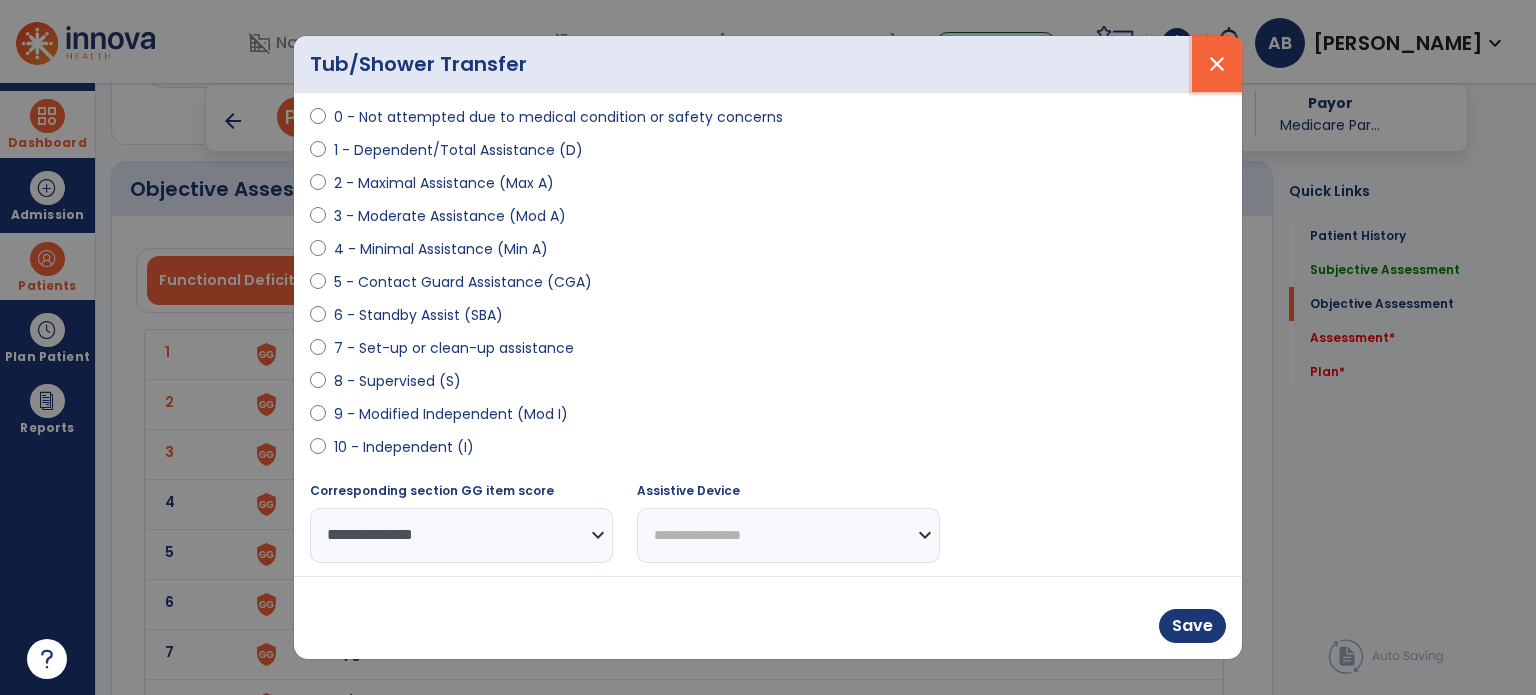 click on "close" at bounding box center (1217, 64) 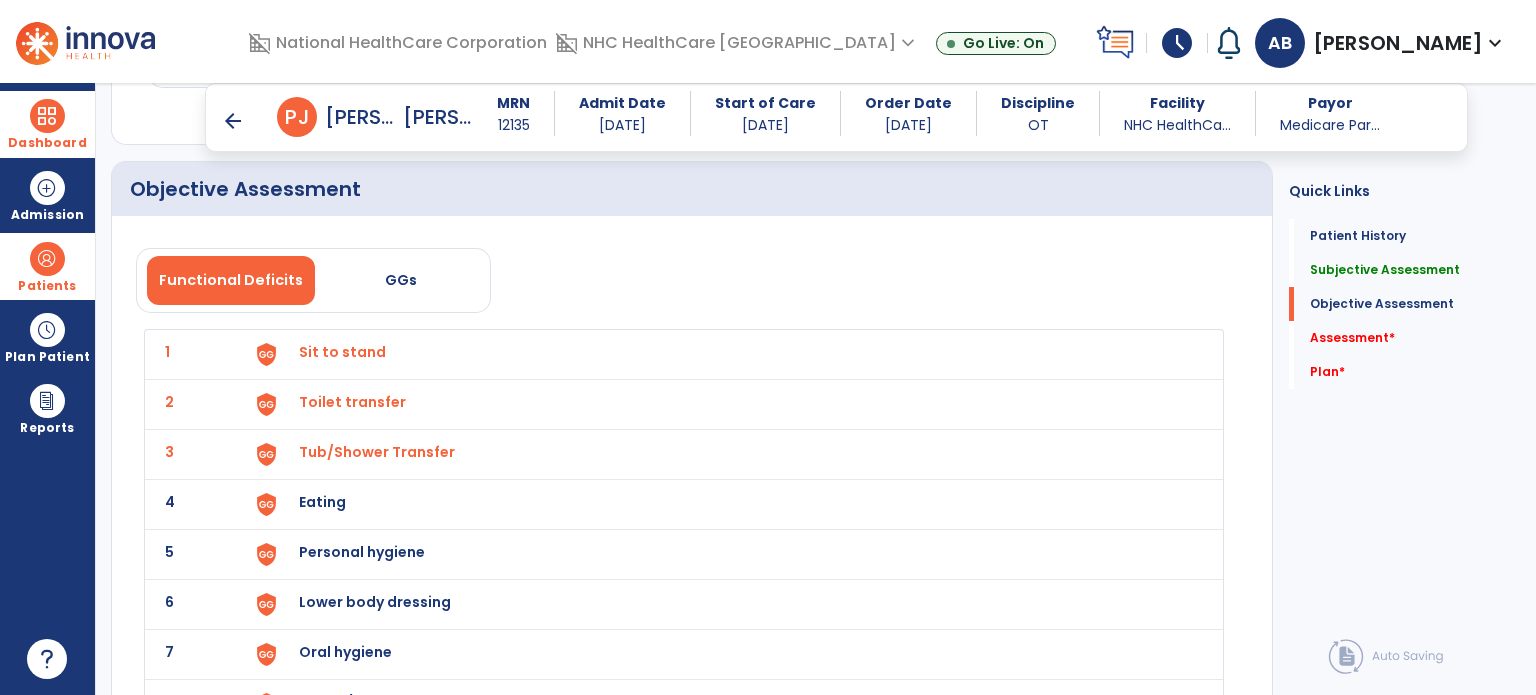 click on "Eating" at bounding box center [728, 354] 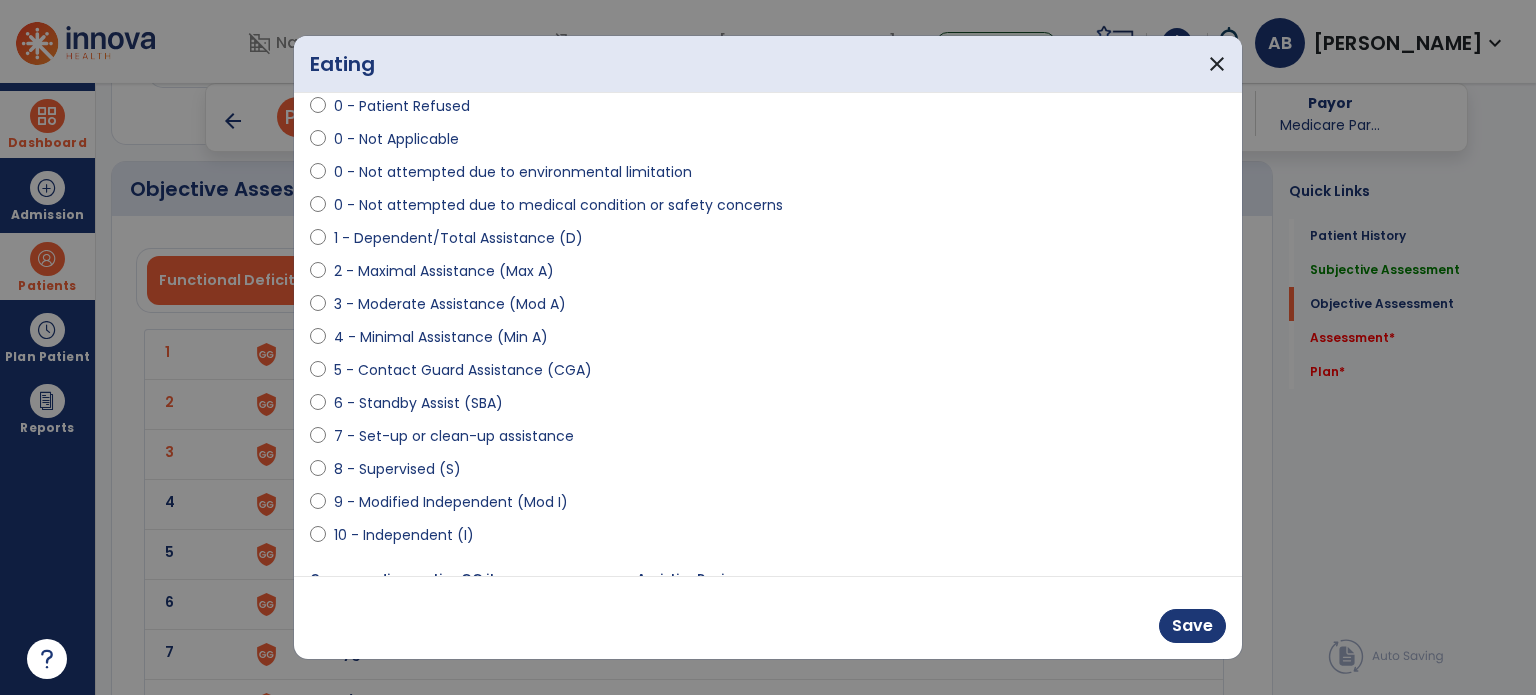 scroll, scrollTop: 204, scrollLeft: 0, axis: vertical 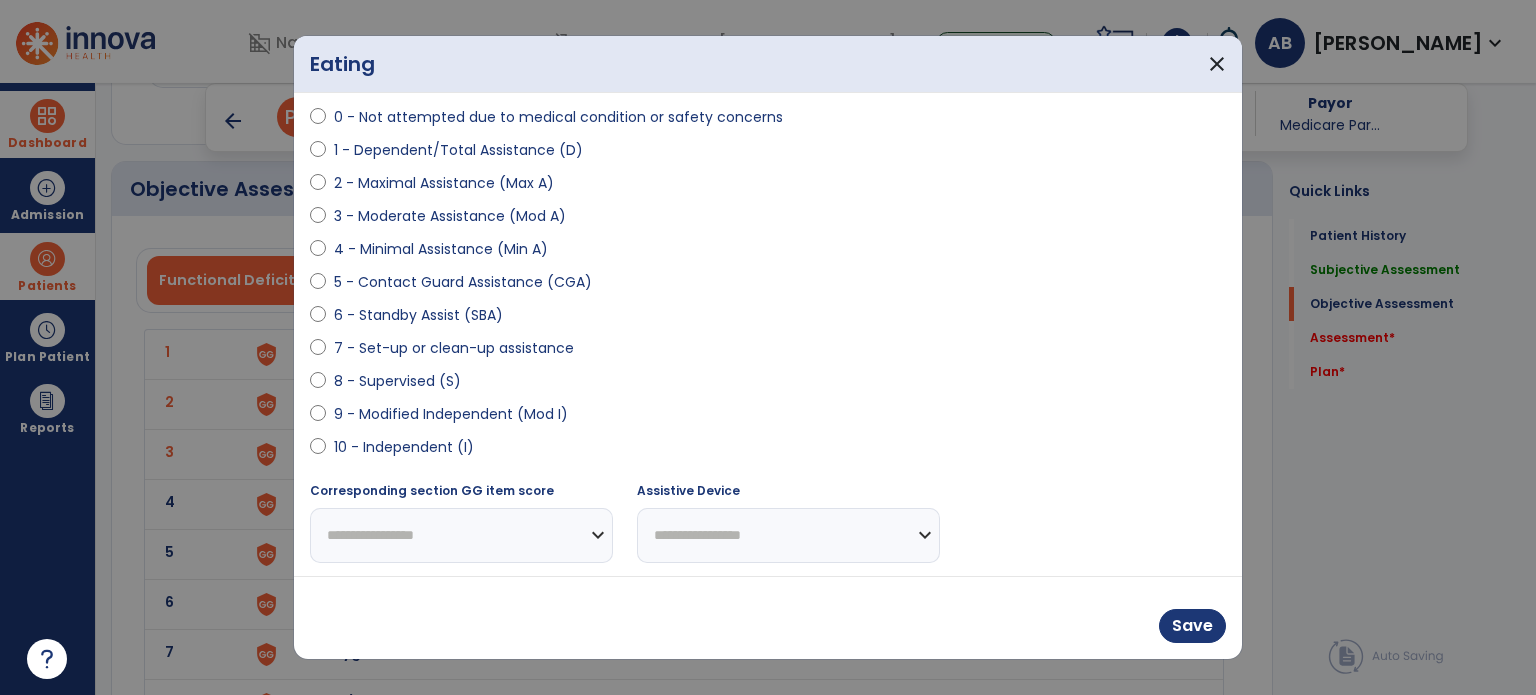 click on "10 - Independent (I)" at bounding box center [768, 451] 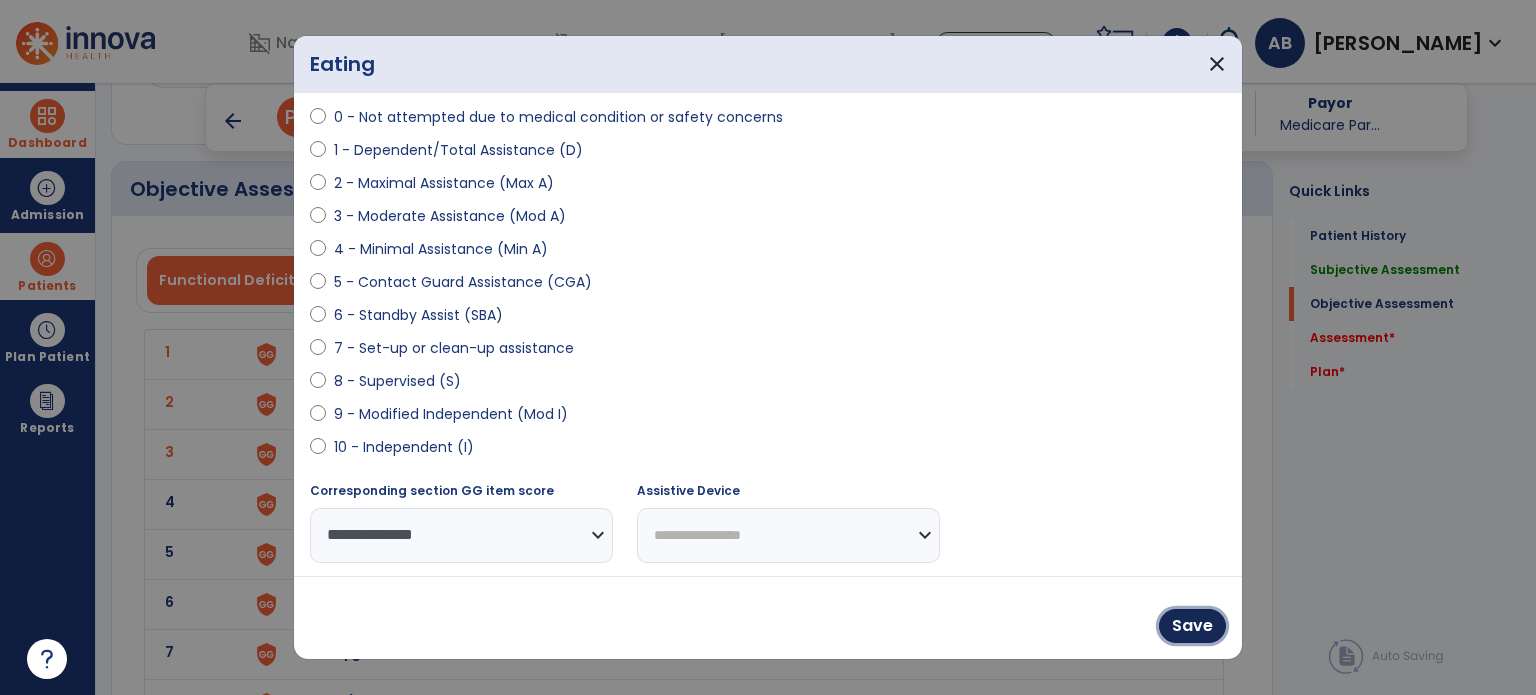 click on "Save" at bounding box center (1192, 626) 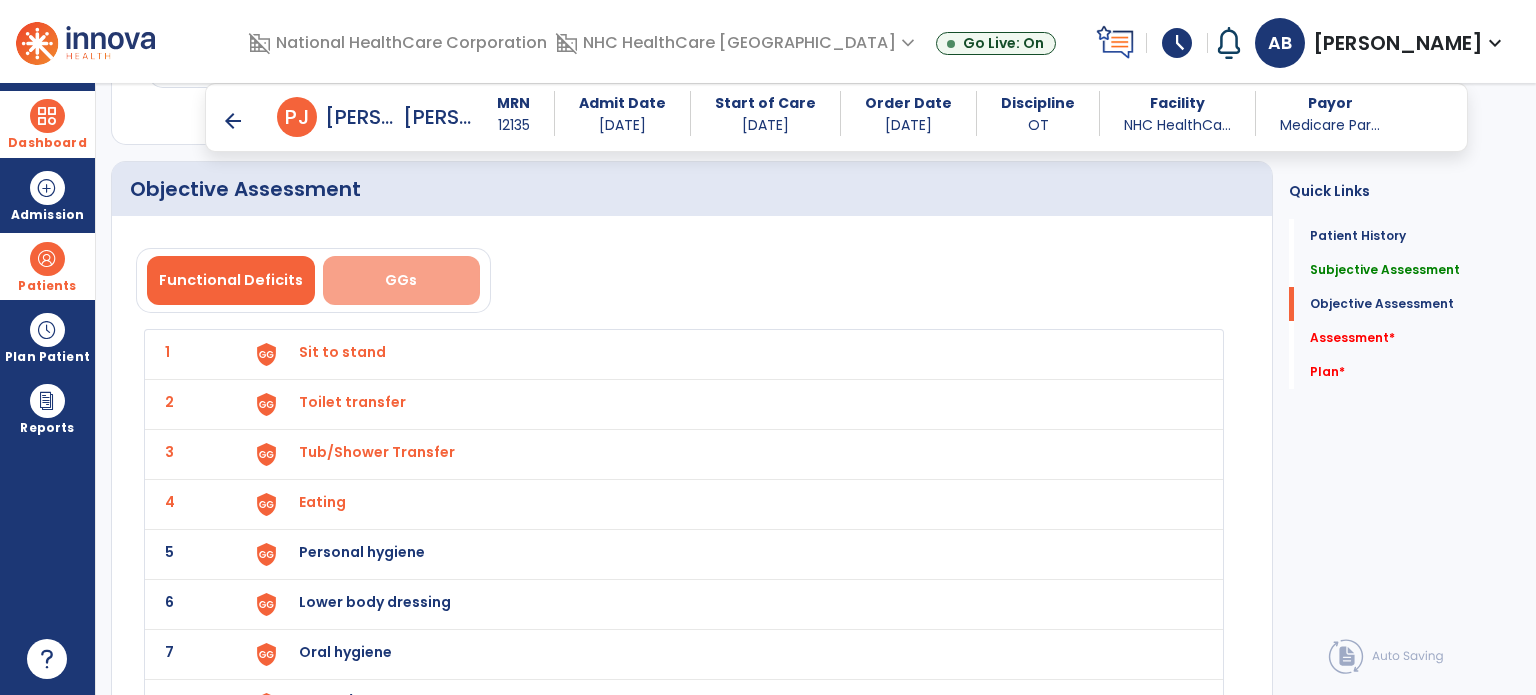 click on "GGs" at bounding box center [401, 280] 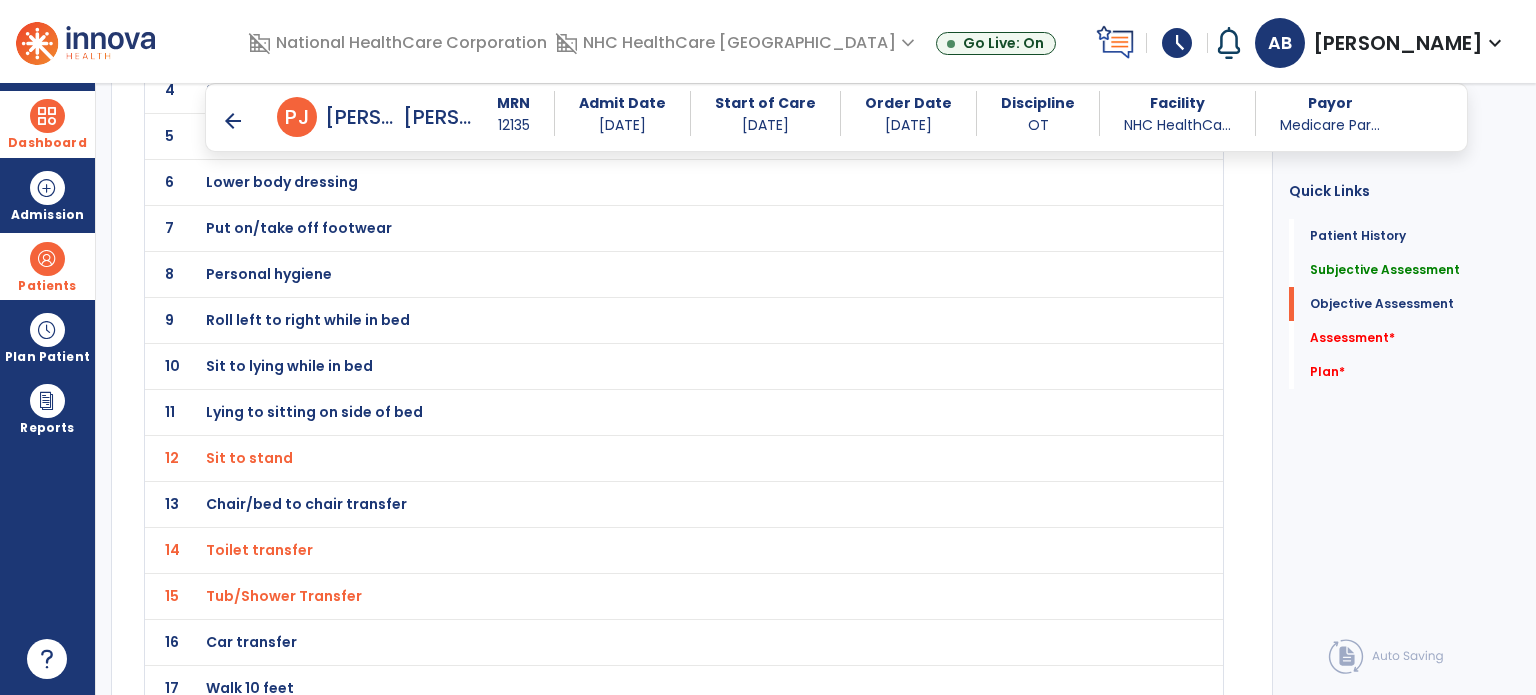 scroll, scrollTop: 2000, scrollLeft: 0, axis: vertical 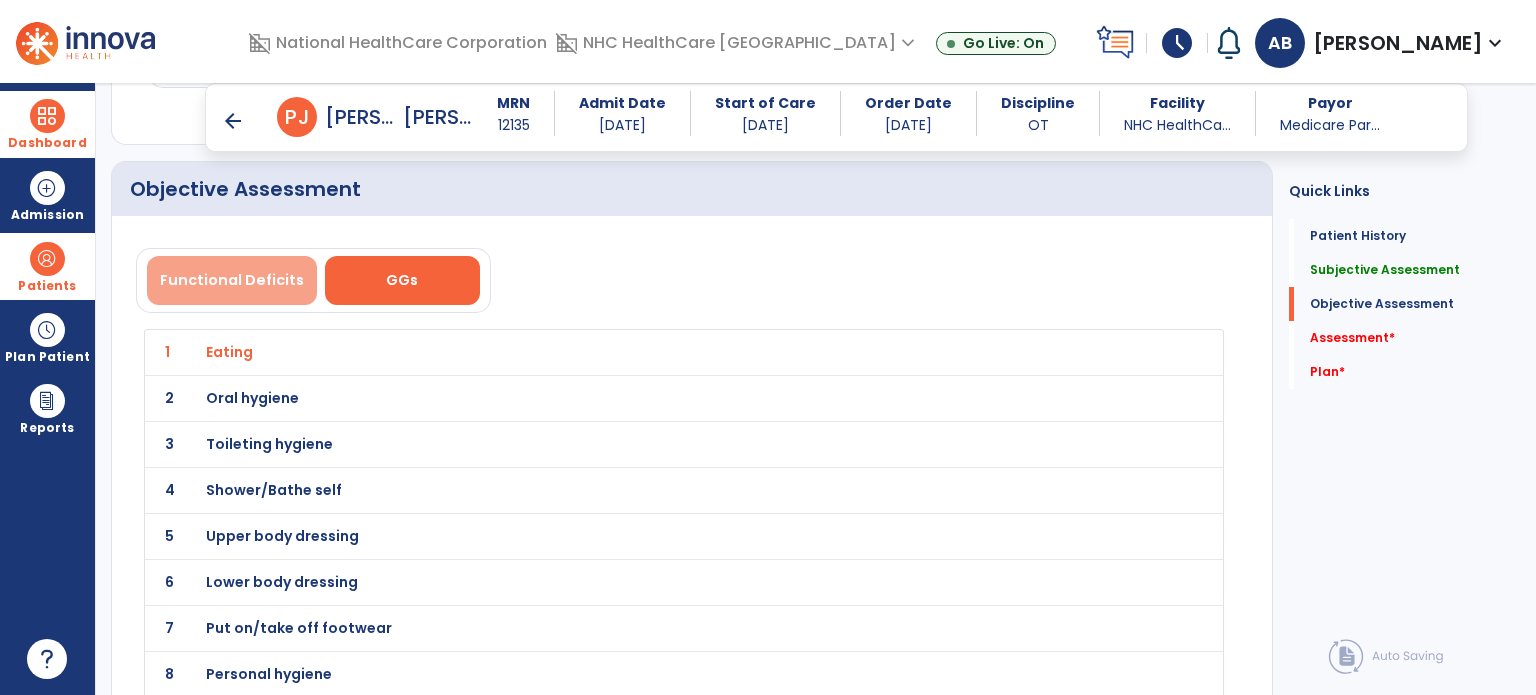 click on "Functional Deficits" at bounding box center (232, 280) 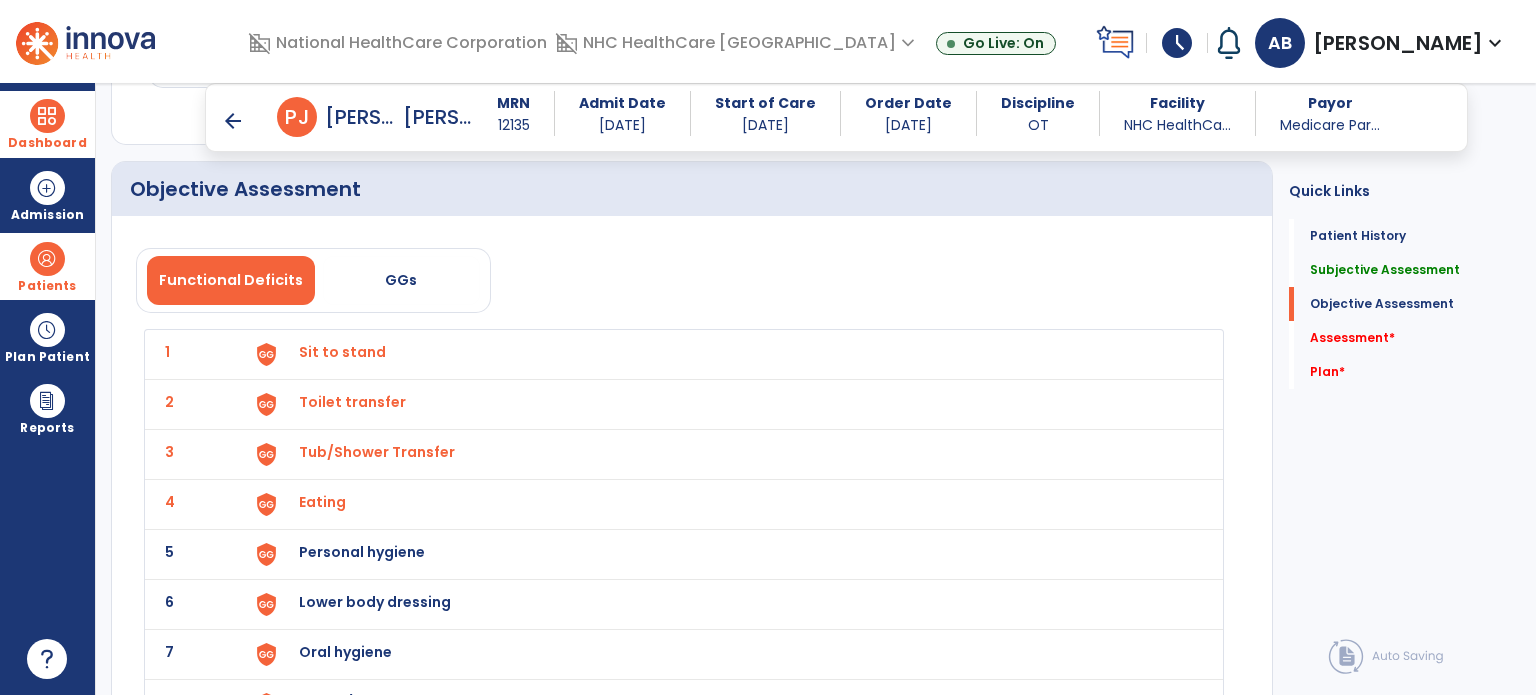 scroll, scrollTop: 2100, scrollLeft: 0, axis: vertical 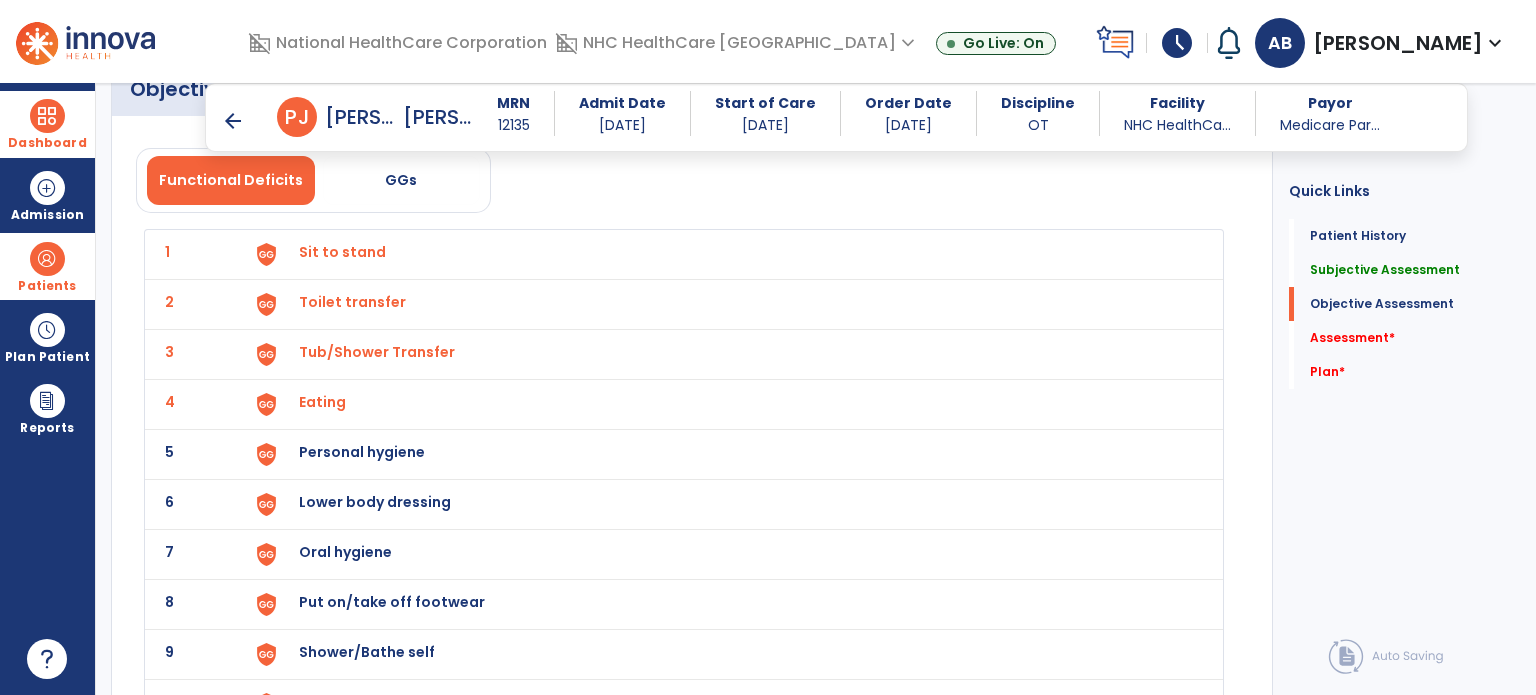 click on "Personal hygiene" at bounding box center (342, 252) 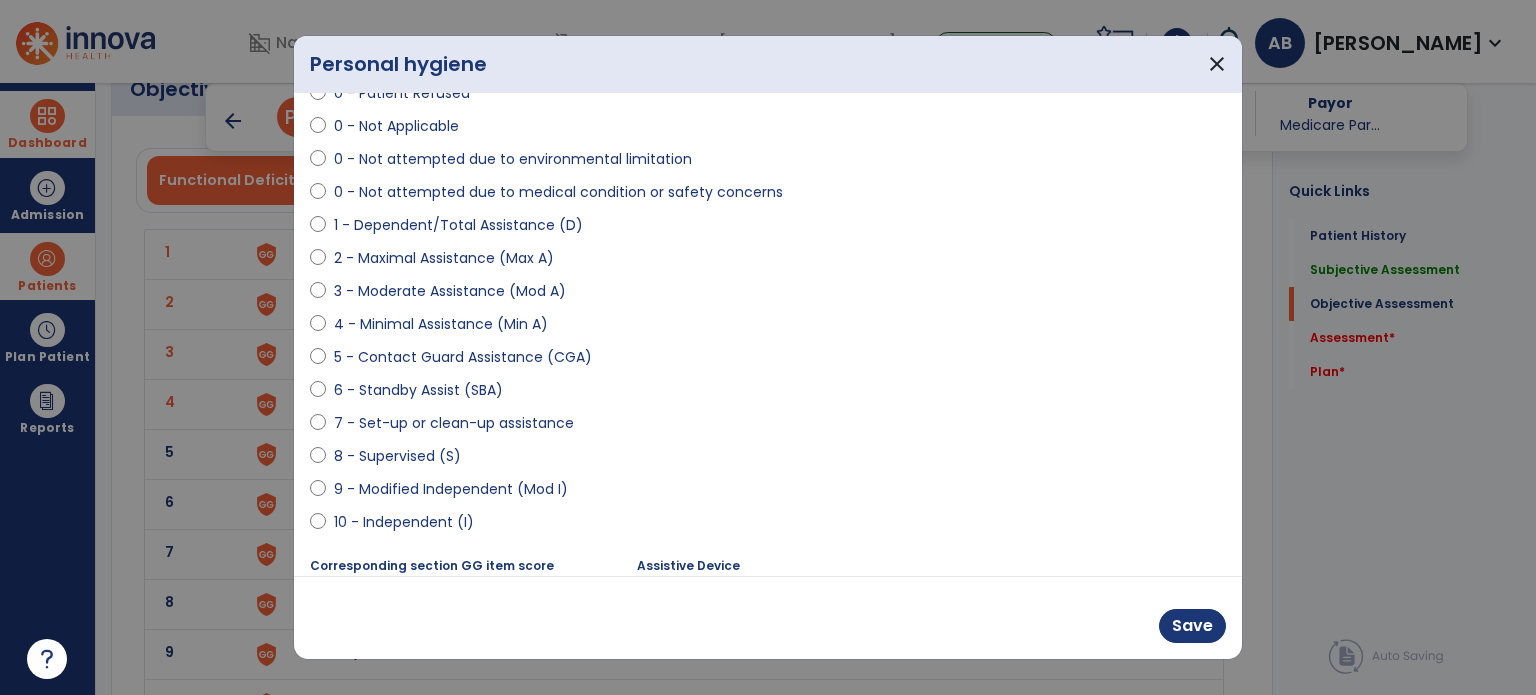 scroll, scrollTop: 200, scrollLeft: 0, axis: vertical 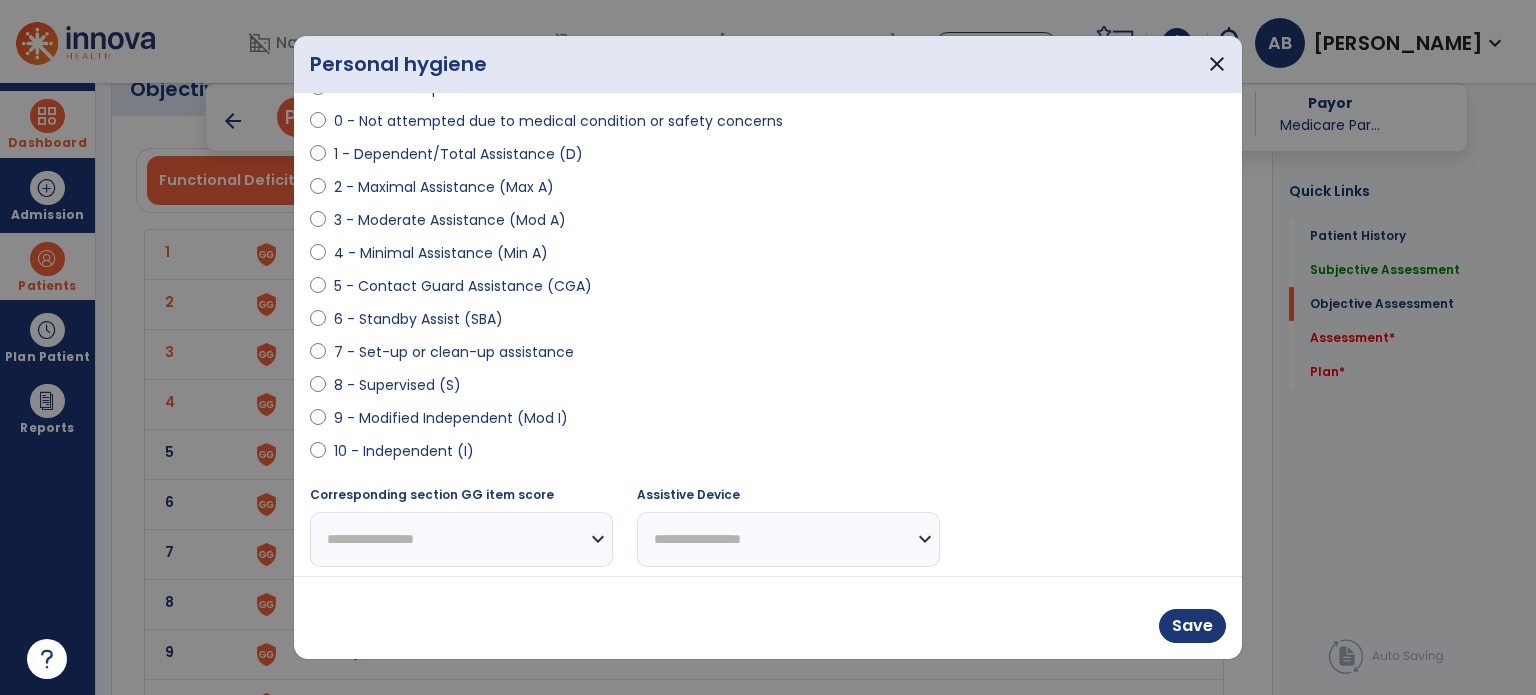 select on "**********" 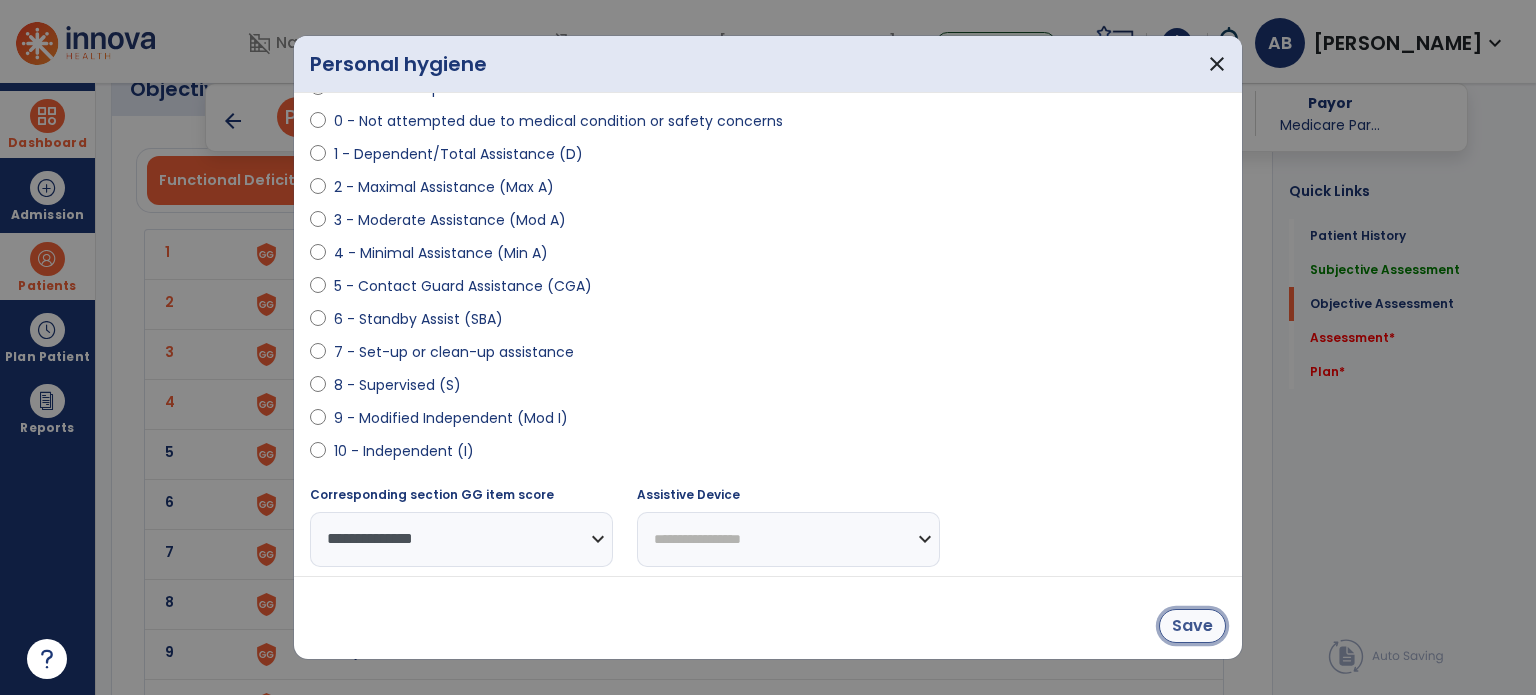 click on "Save" at bounding box center [1192, 626] 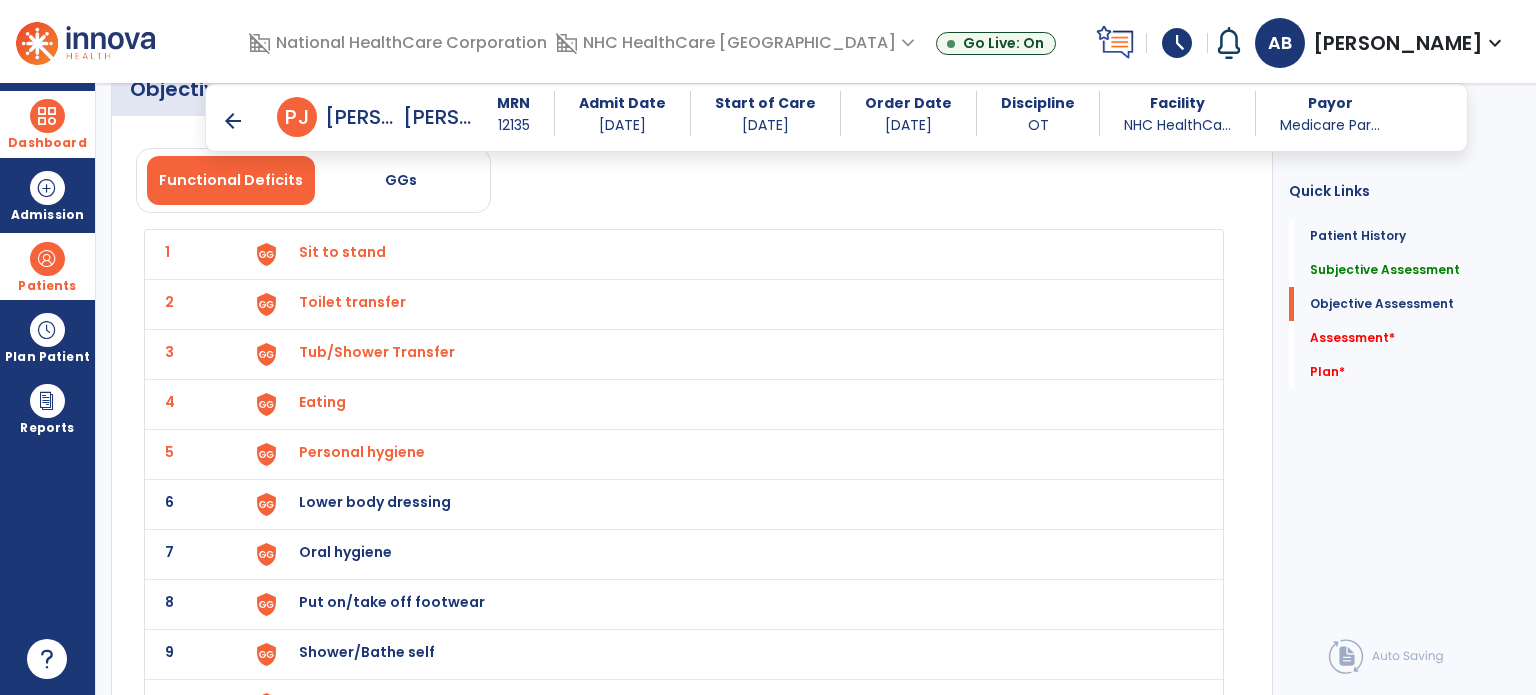 click on "6 Lower body dressing" 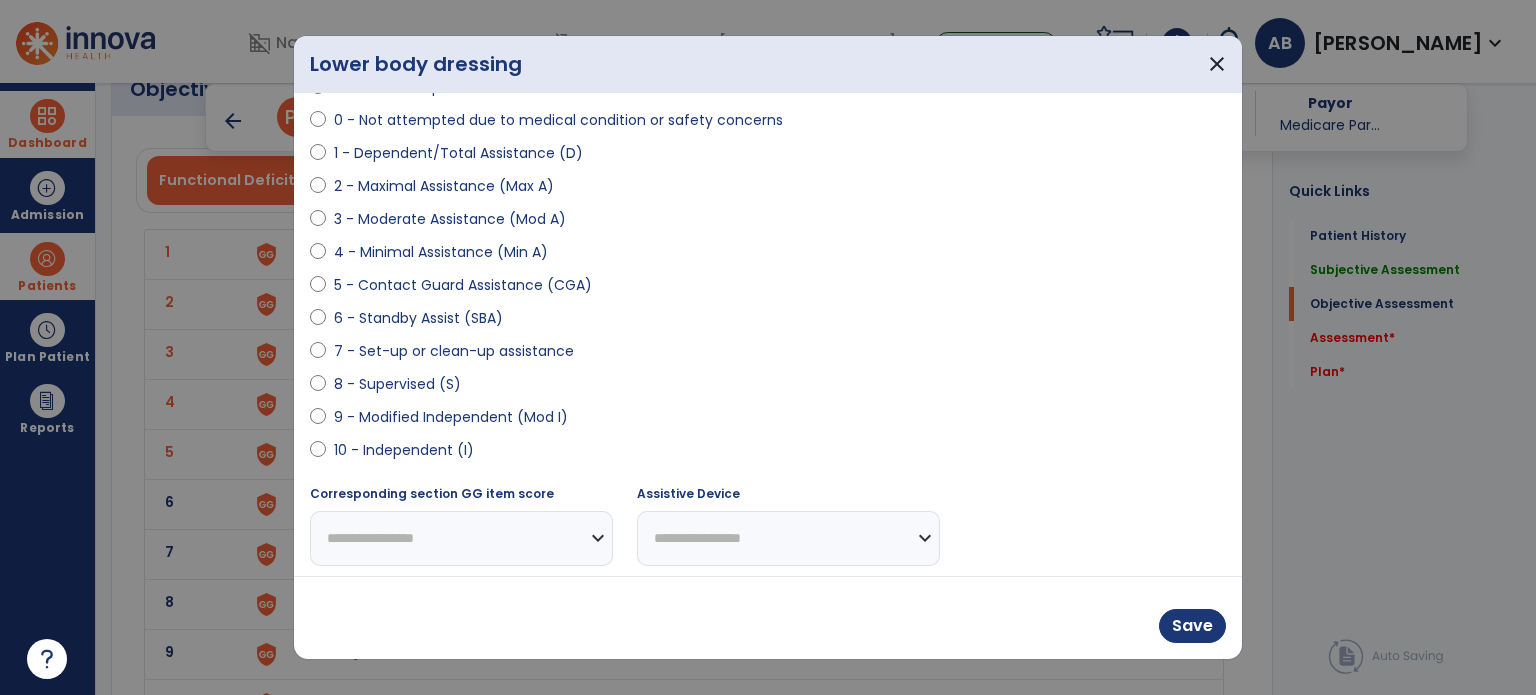 scroll, scrollTop: 204, scrollLeft: 0, axis: vertical 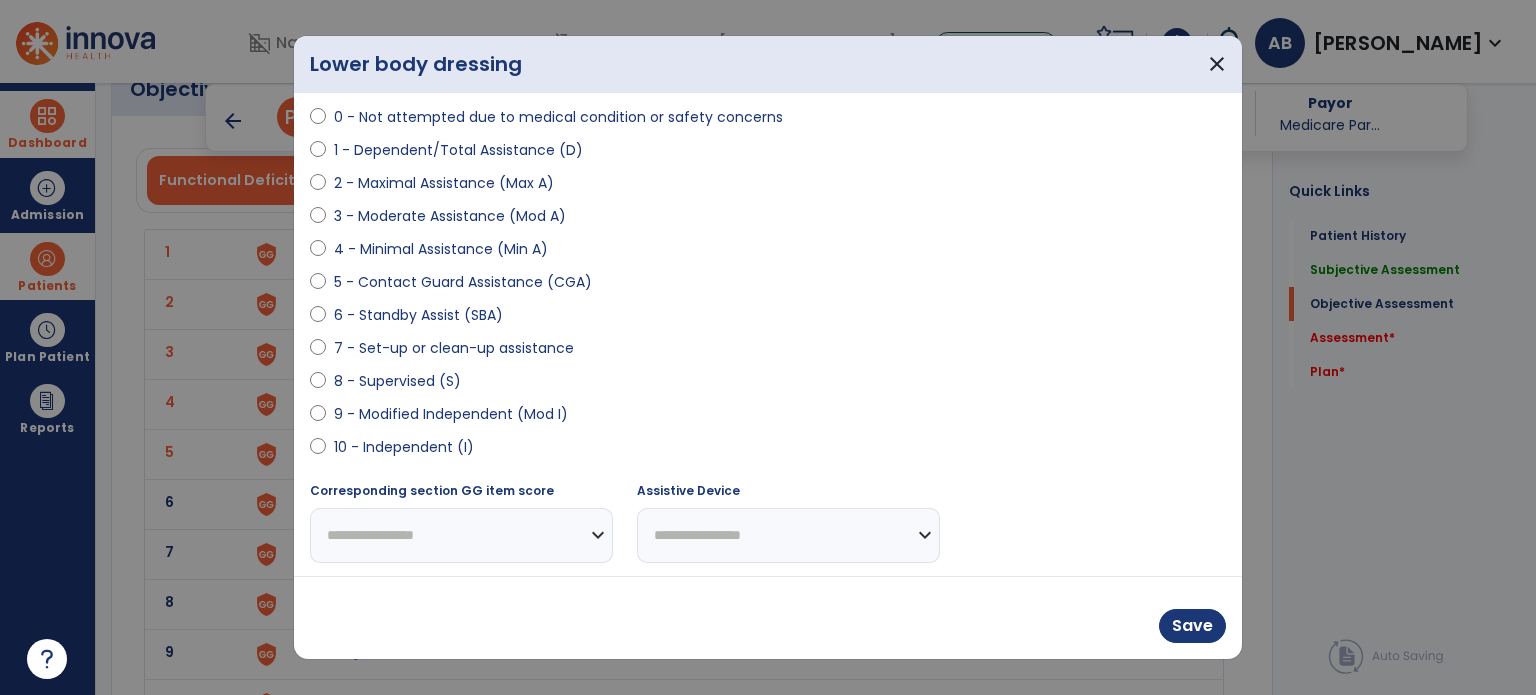 click on "9 - Modified Independent (Mod I)" at bounding box center (451, 414) 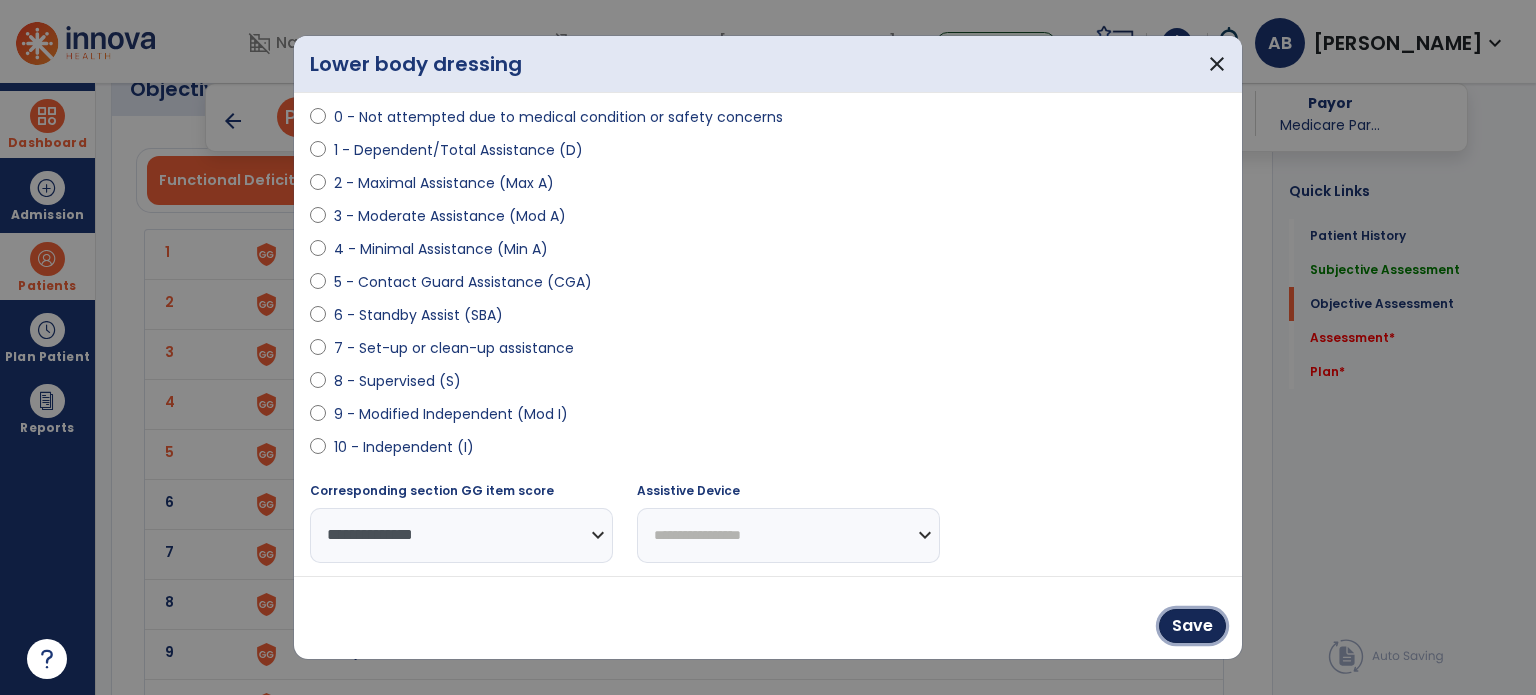 drag, startPoint x: 1179, startPoint y: 621, endPoint x: 1155, endPoint y: 608, distance: 27.294687 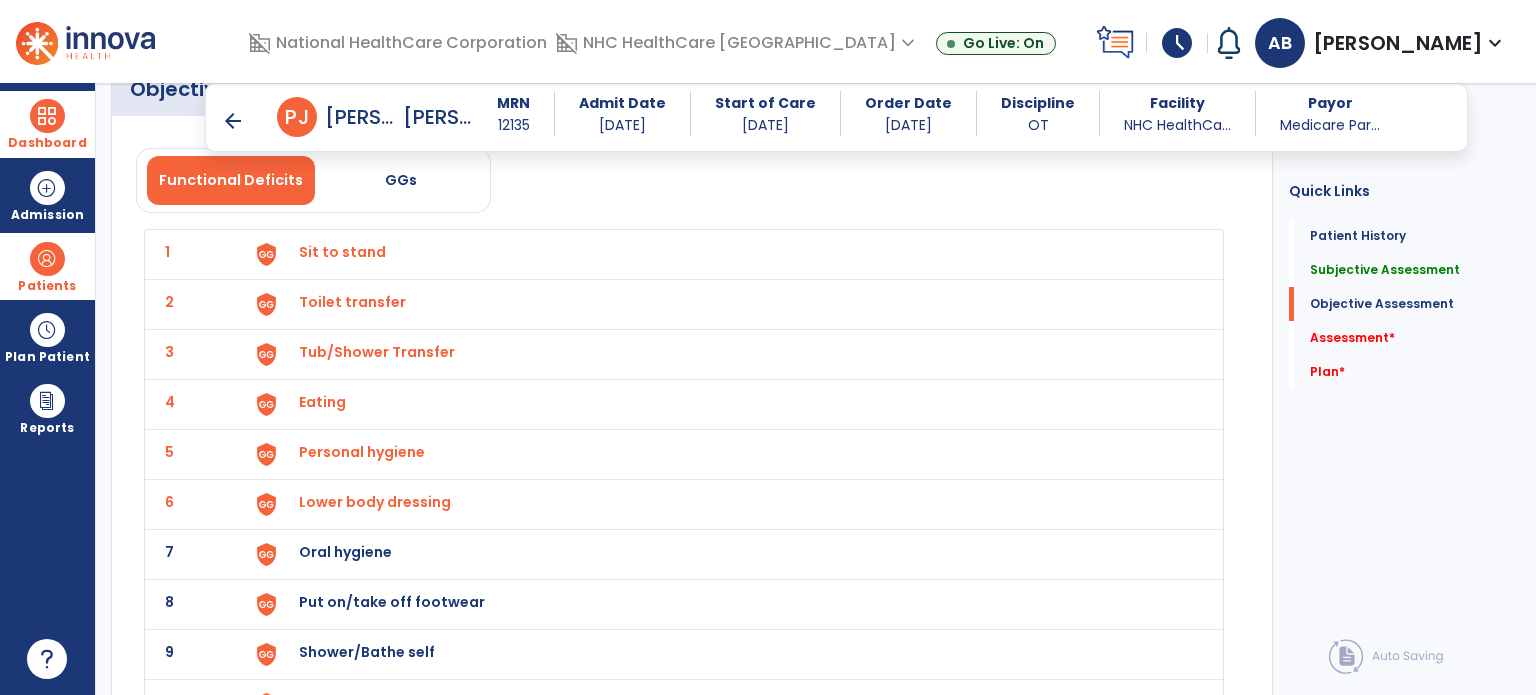 click on "7 Oral hygiene" 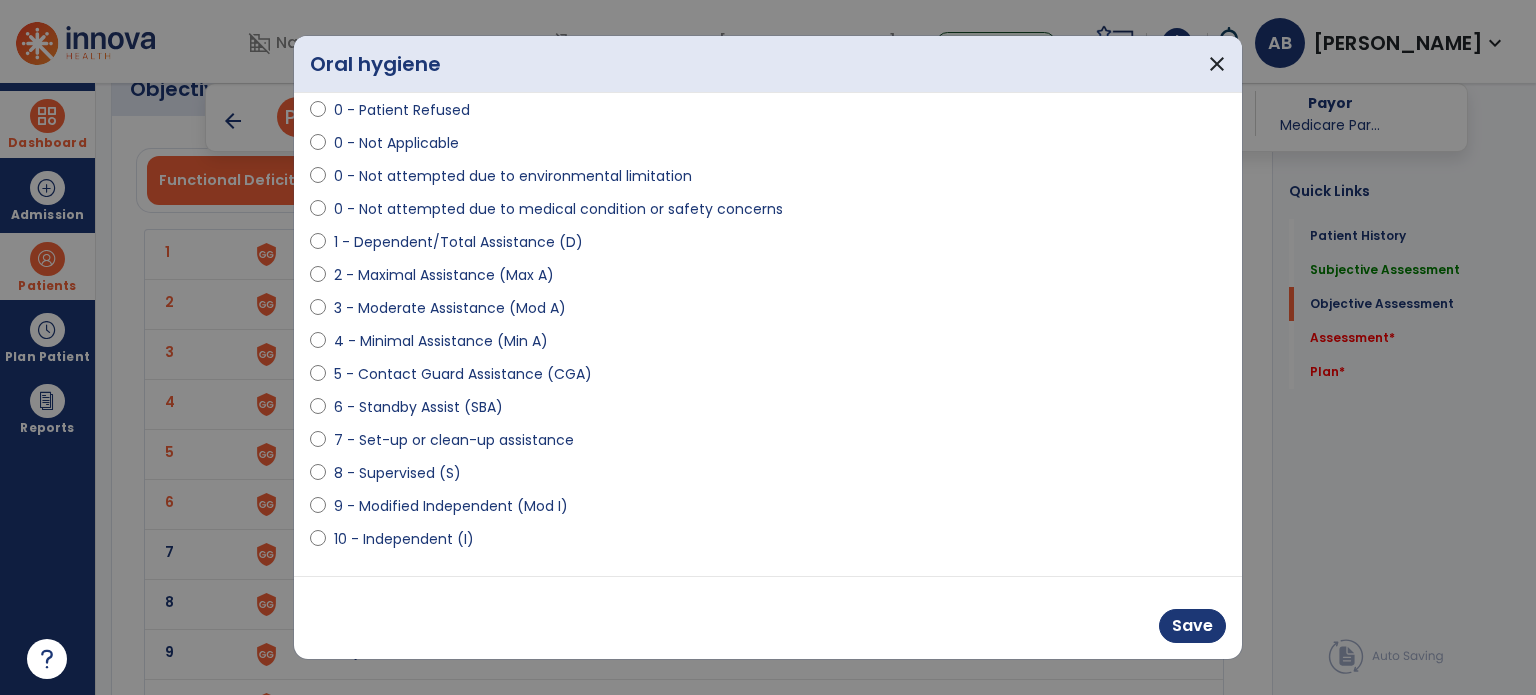 scroll, scrollTop: 204, scrollLeft: 0, axis: vertical 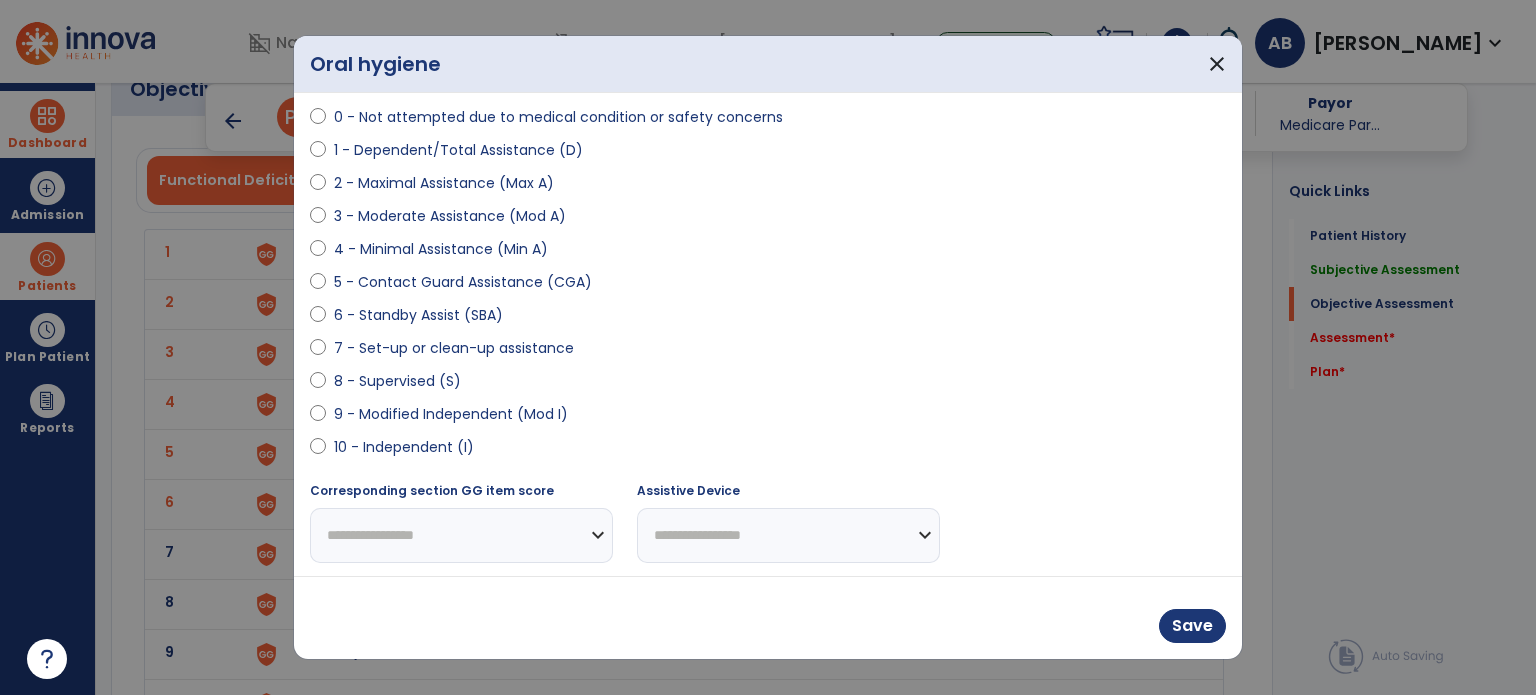 click on "10 - Independent (I)" at bounding box center (404, 447) 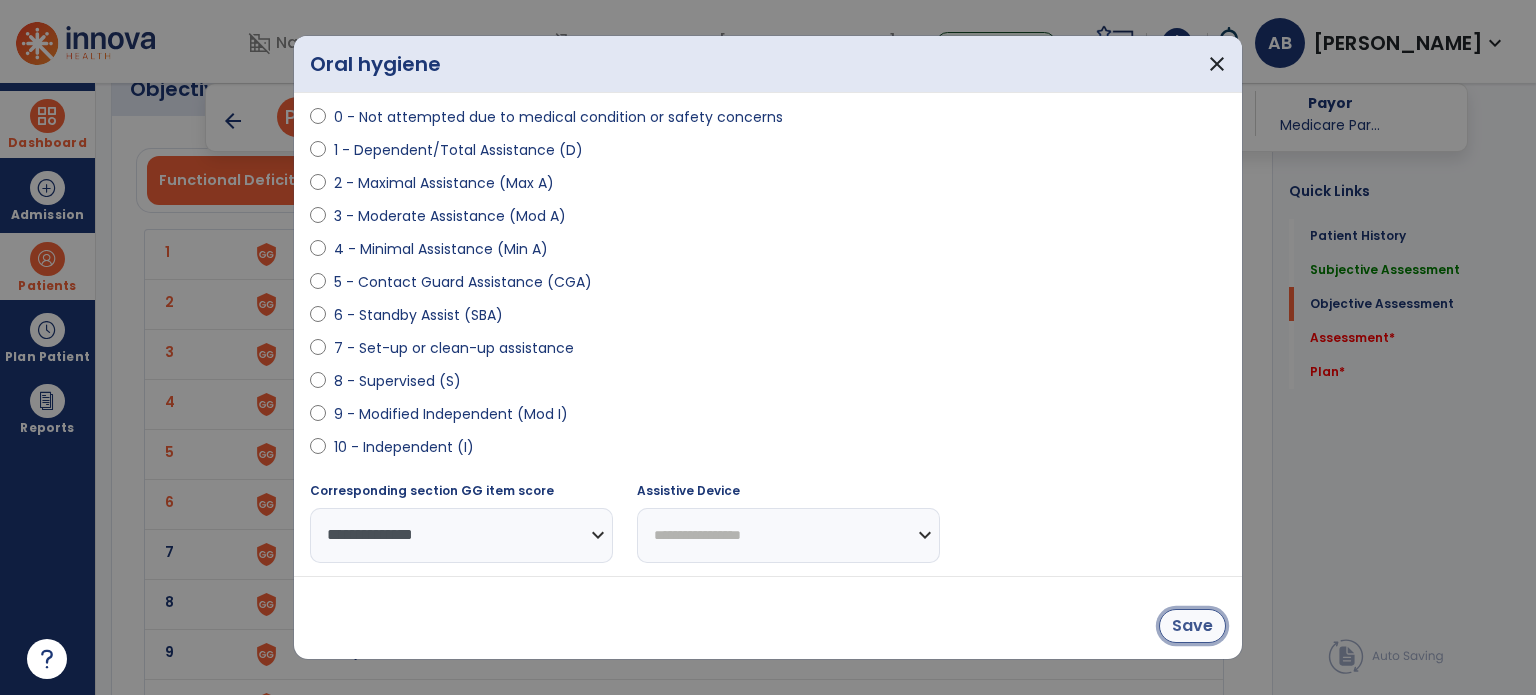 click on "Save" at bounding box center [1192, 626] 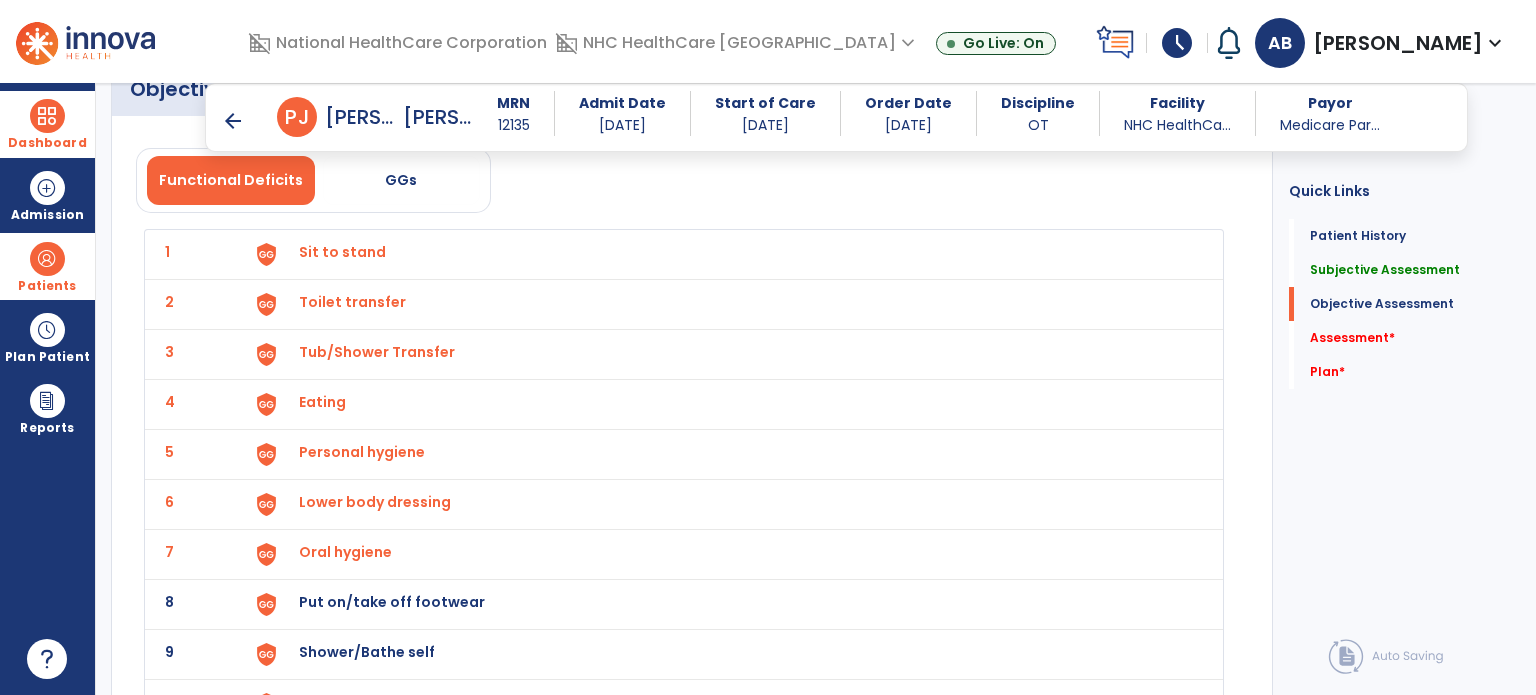 click on "Put on/take off footwear" at bounding box center [342, 252] 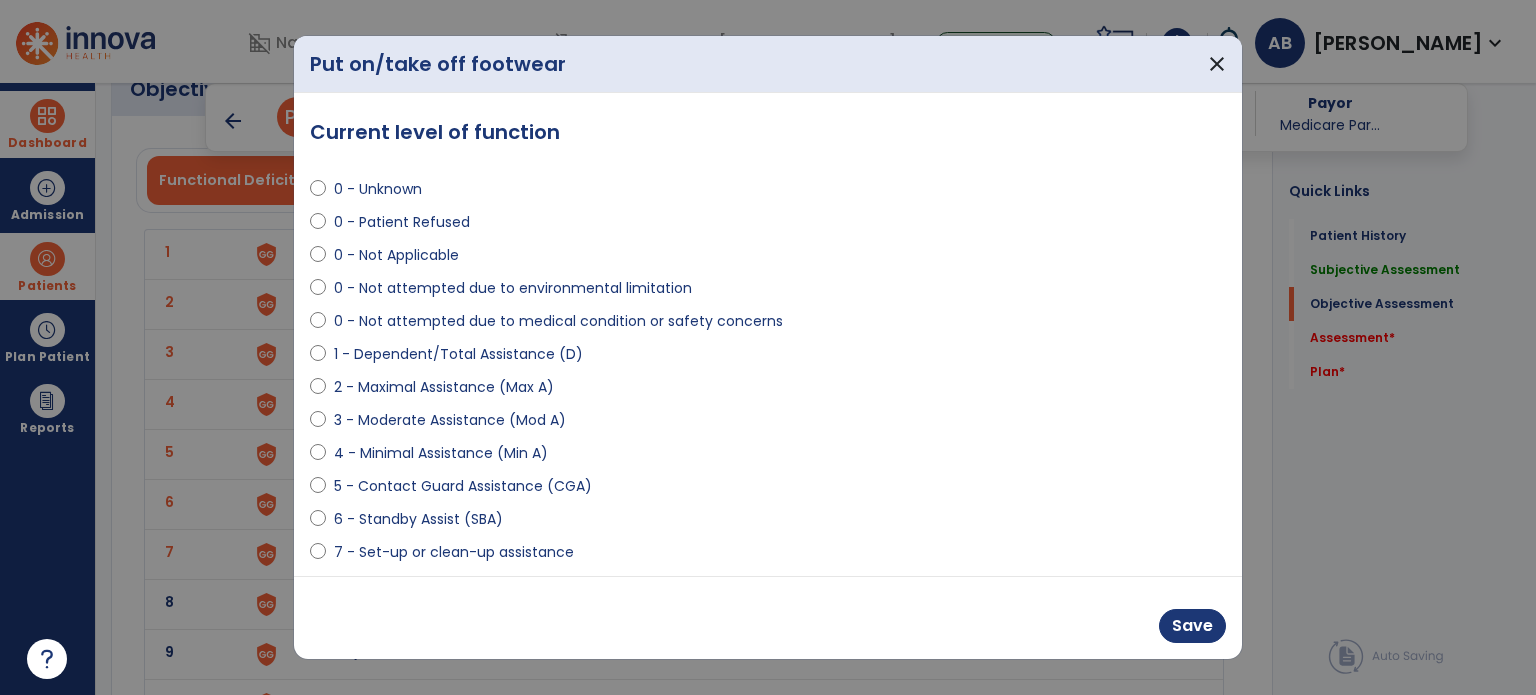 scroll, scrollTop: 204, scrollLeft: 0, axis: vertical 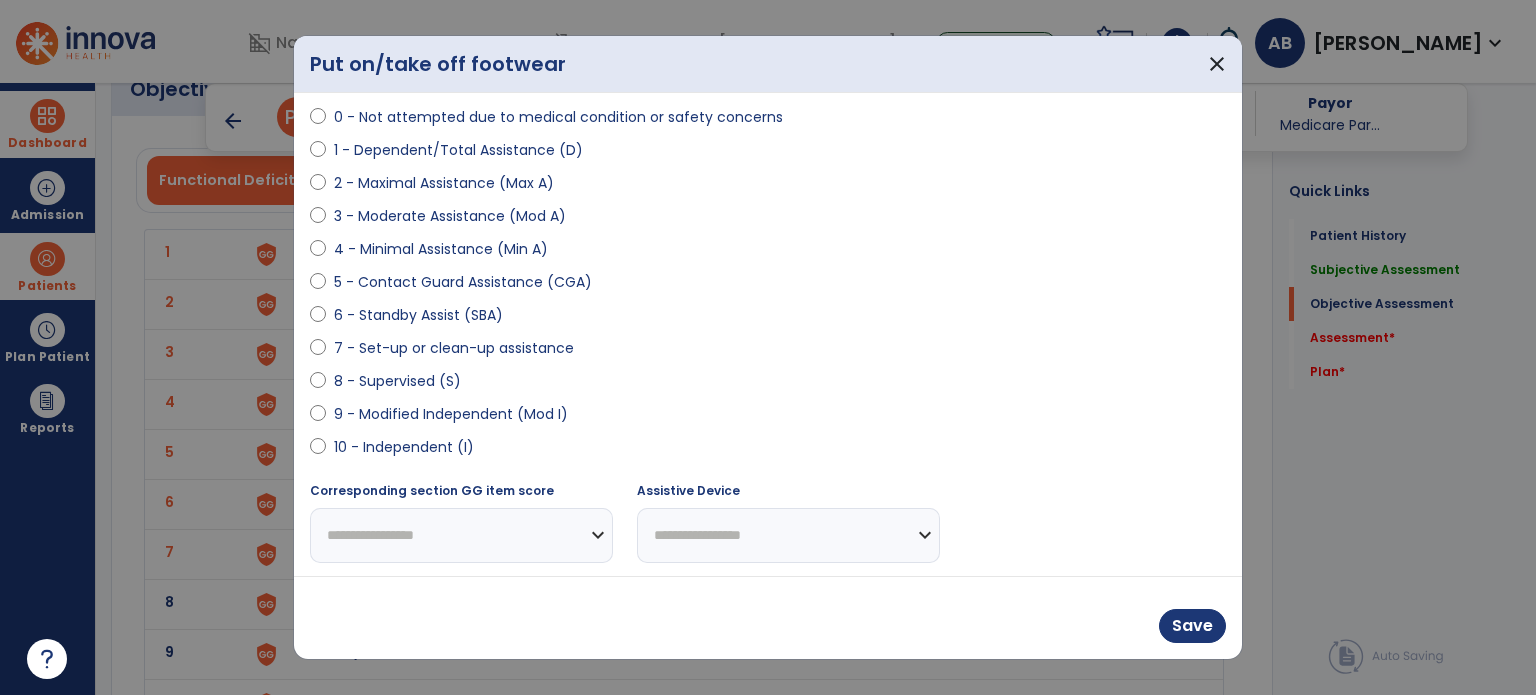 select on "**********" 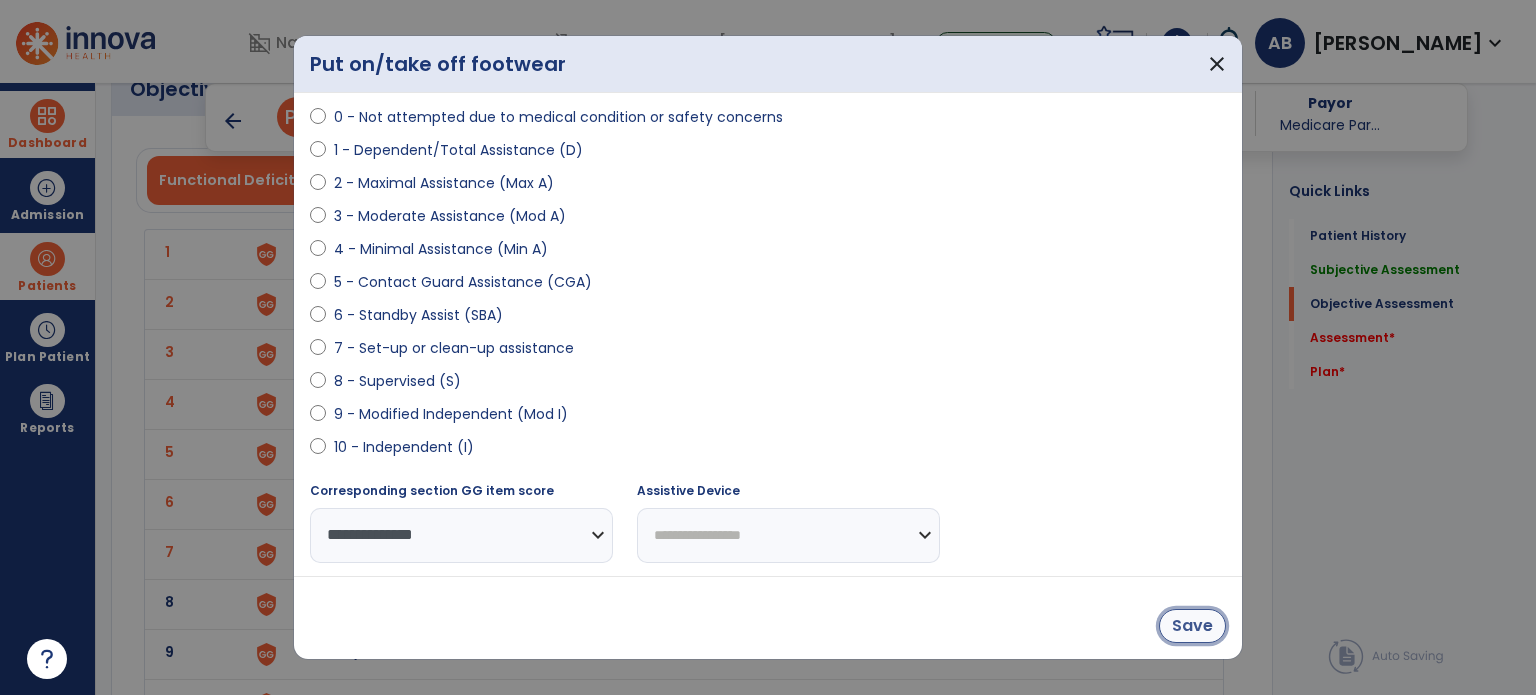 click on "Save" at bounding box center (1192, 626) 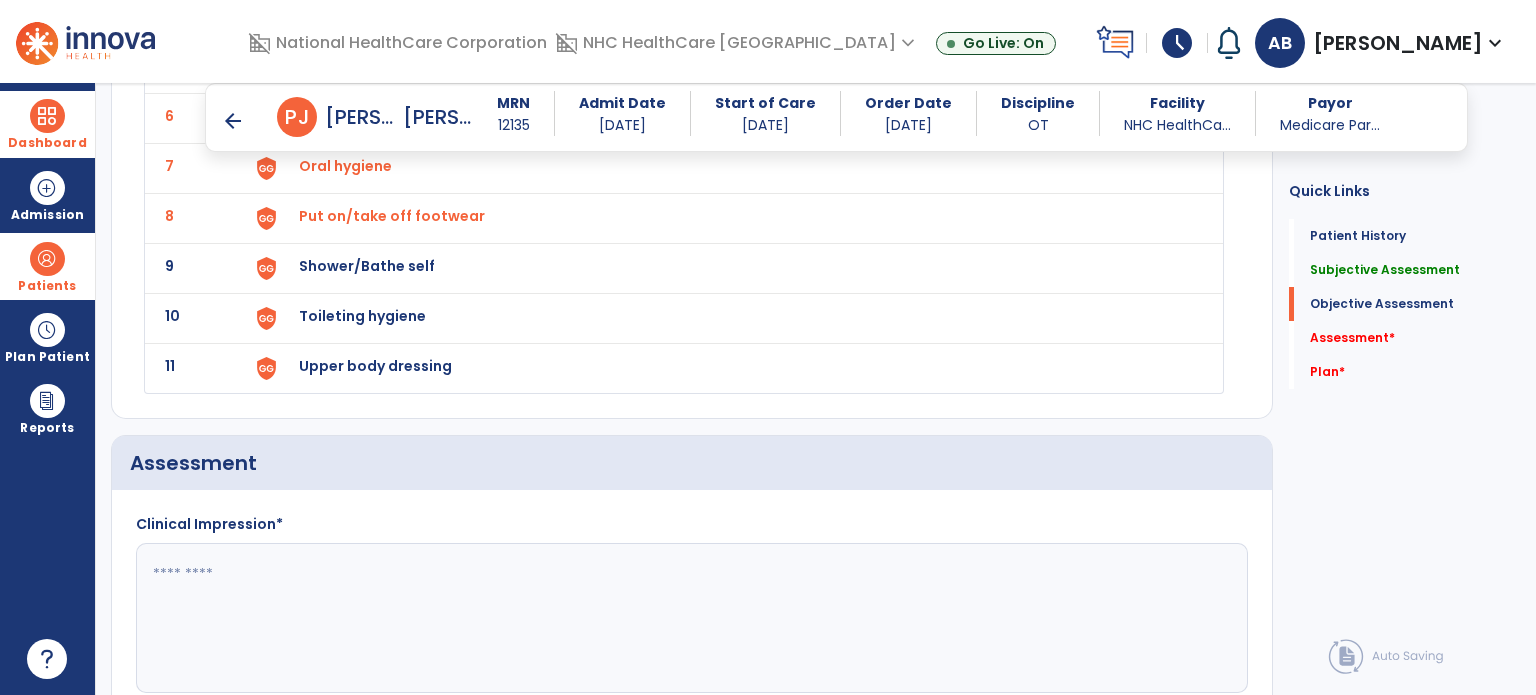 scroll, scrollTop: 2500, scrollLeft: 0, axis: vertical 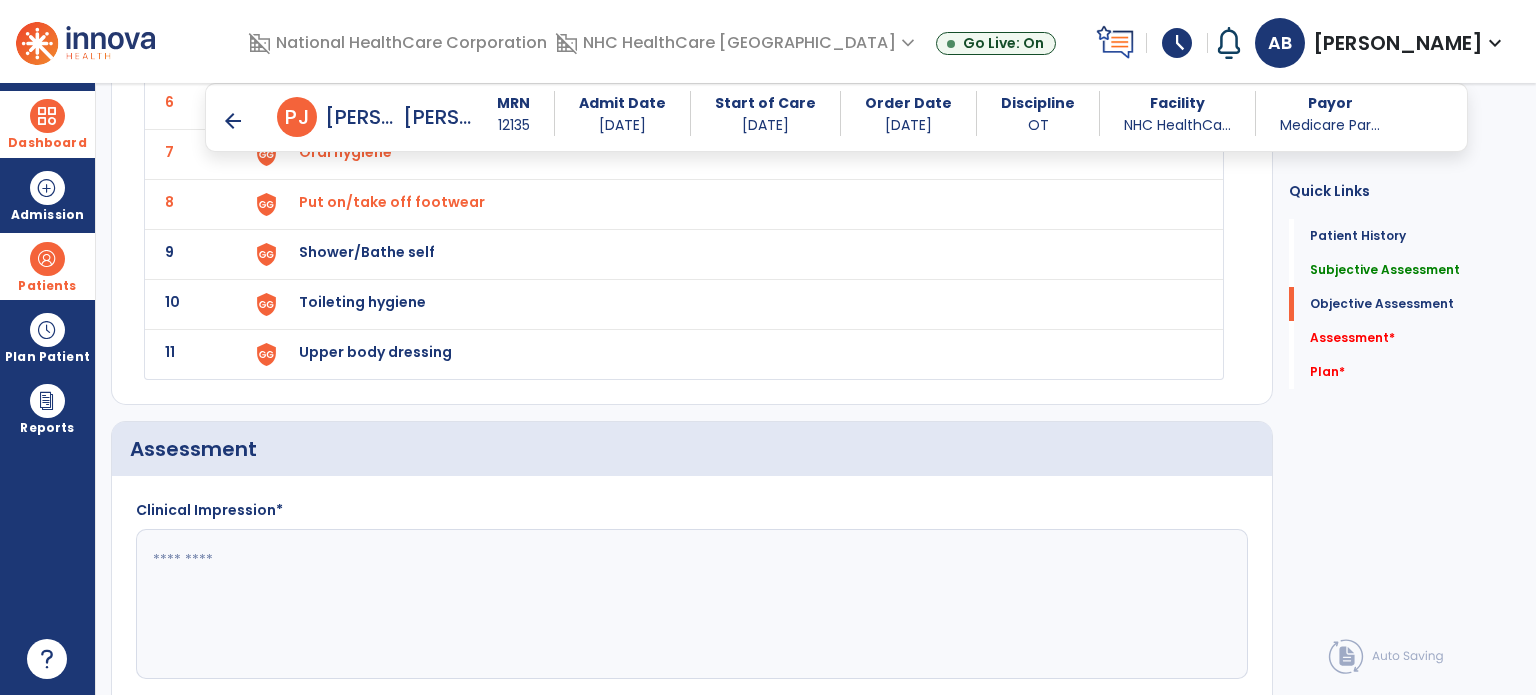 click on "Shower/Bathe self" at bounding box center [342, -148] 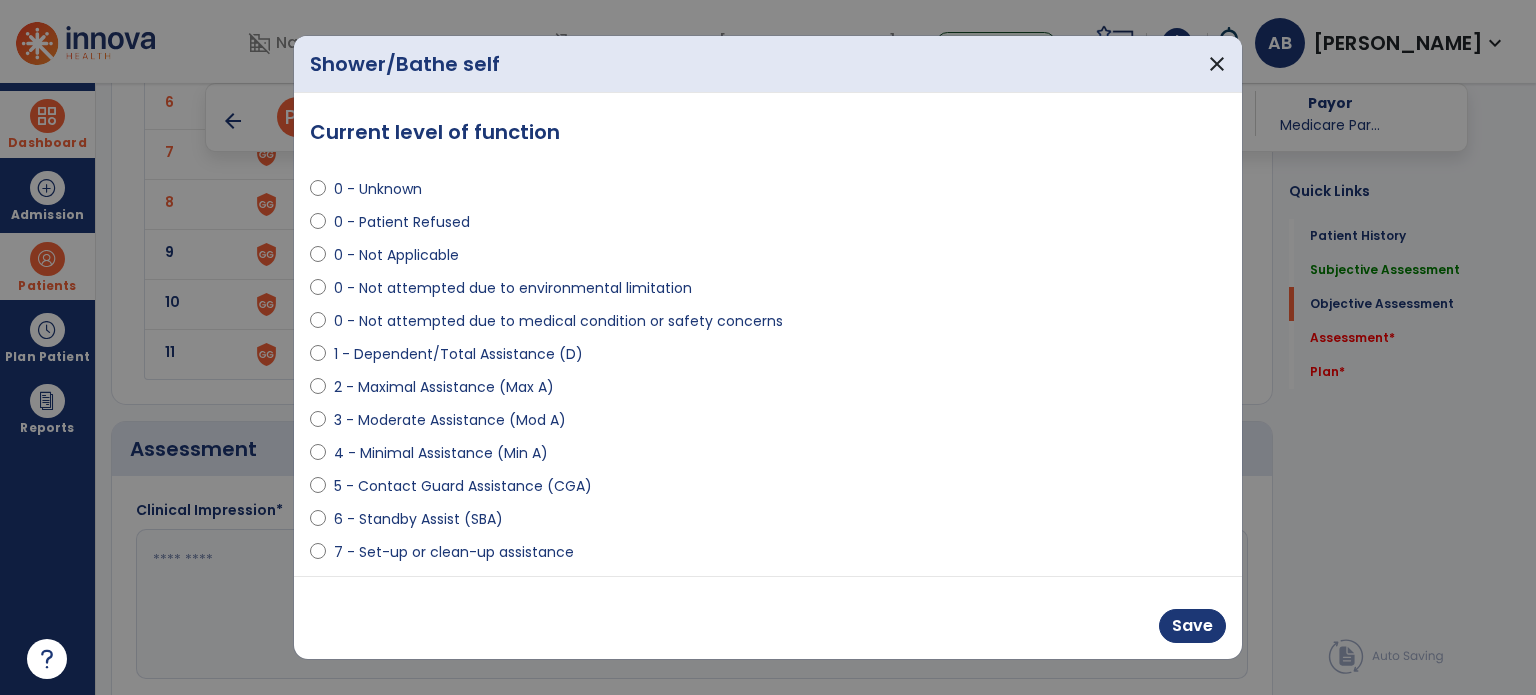 scroll, scrollTop: 100, scrollLeft: 0, axis: vertical 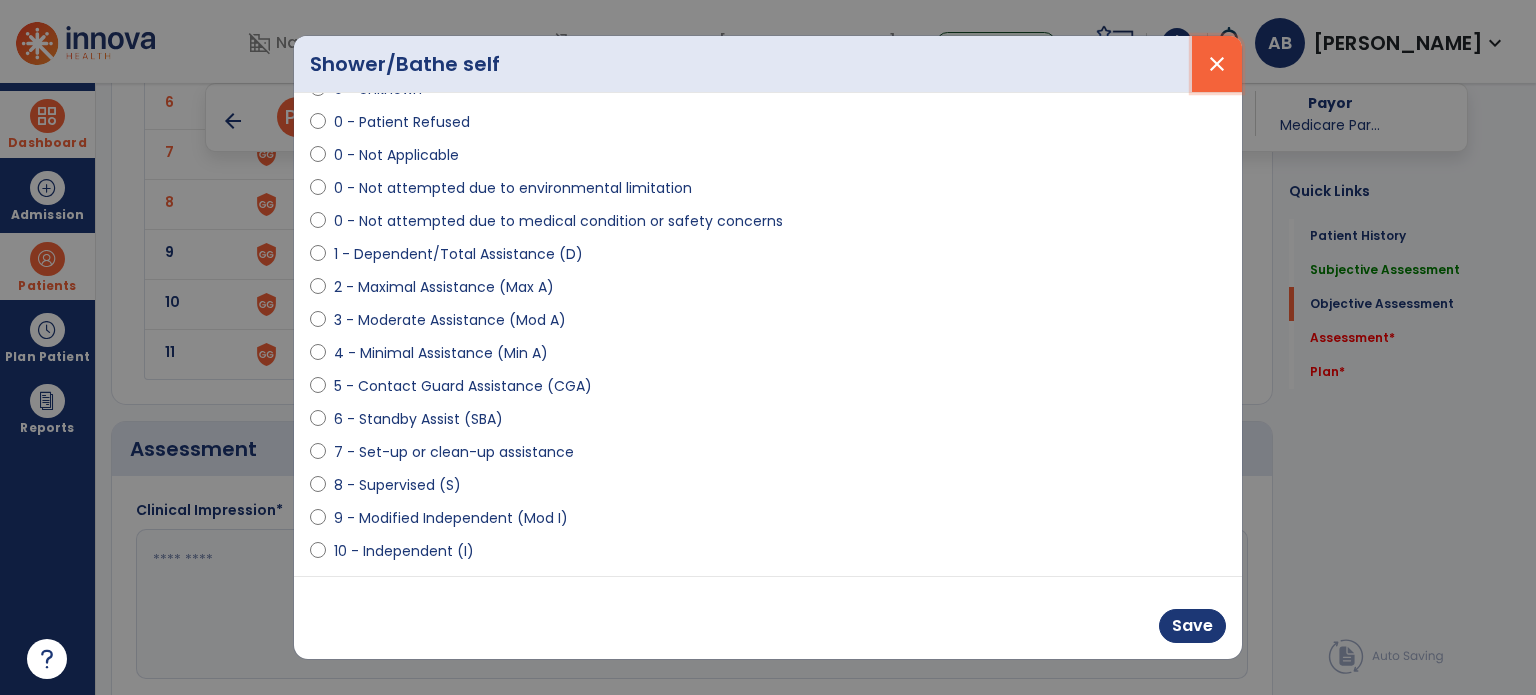 click on "close" at bounding box center [1217, 64] 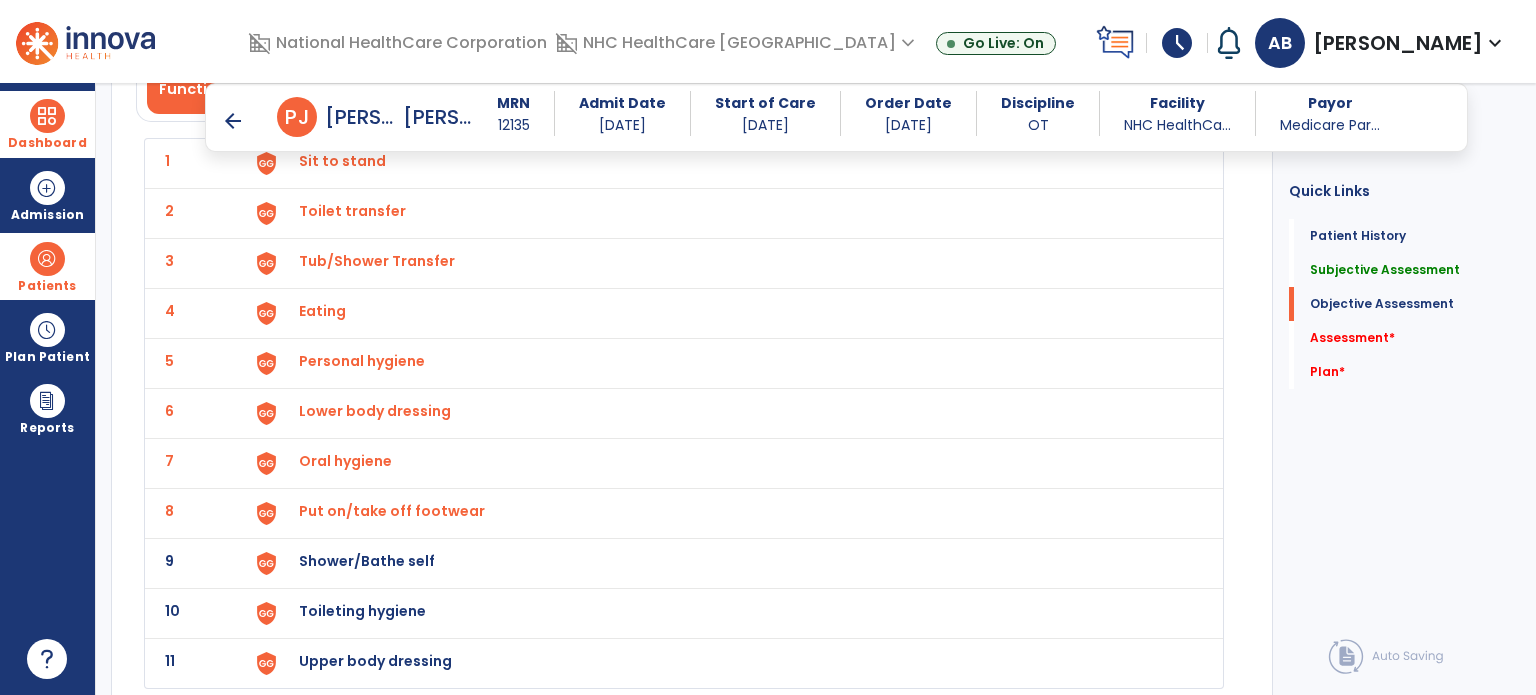 scroll, scrollTop: 2300, scrollLeft: 0, axis: vertical 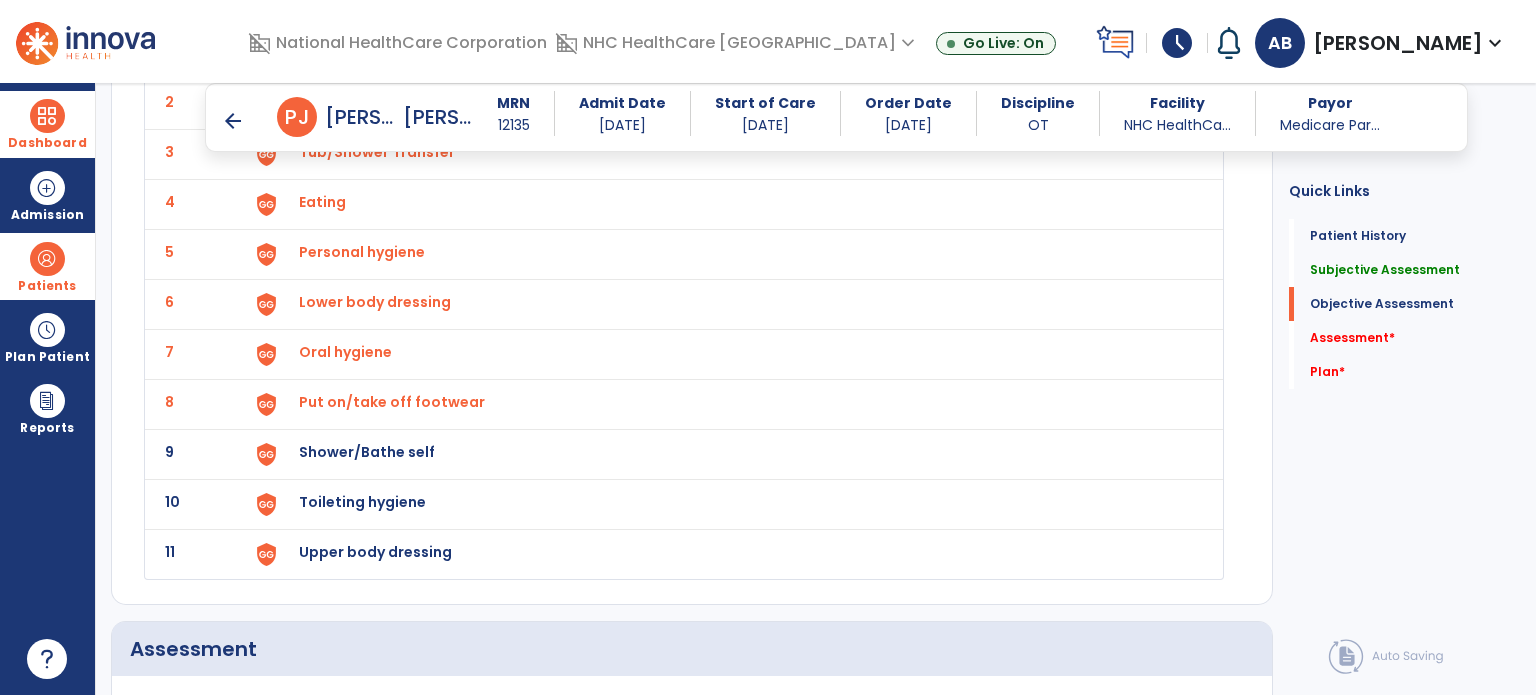 click on "Shower/Bathe self" at bounding box center [342, 52] 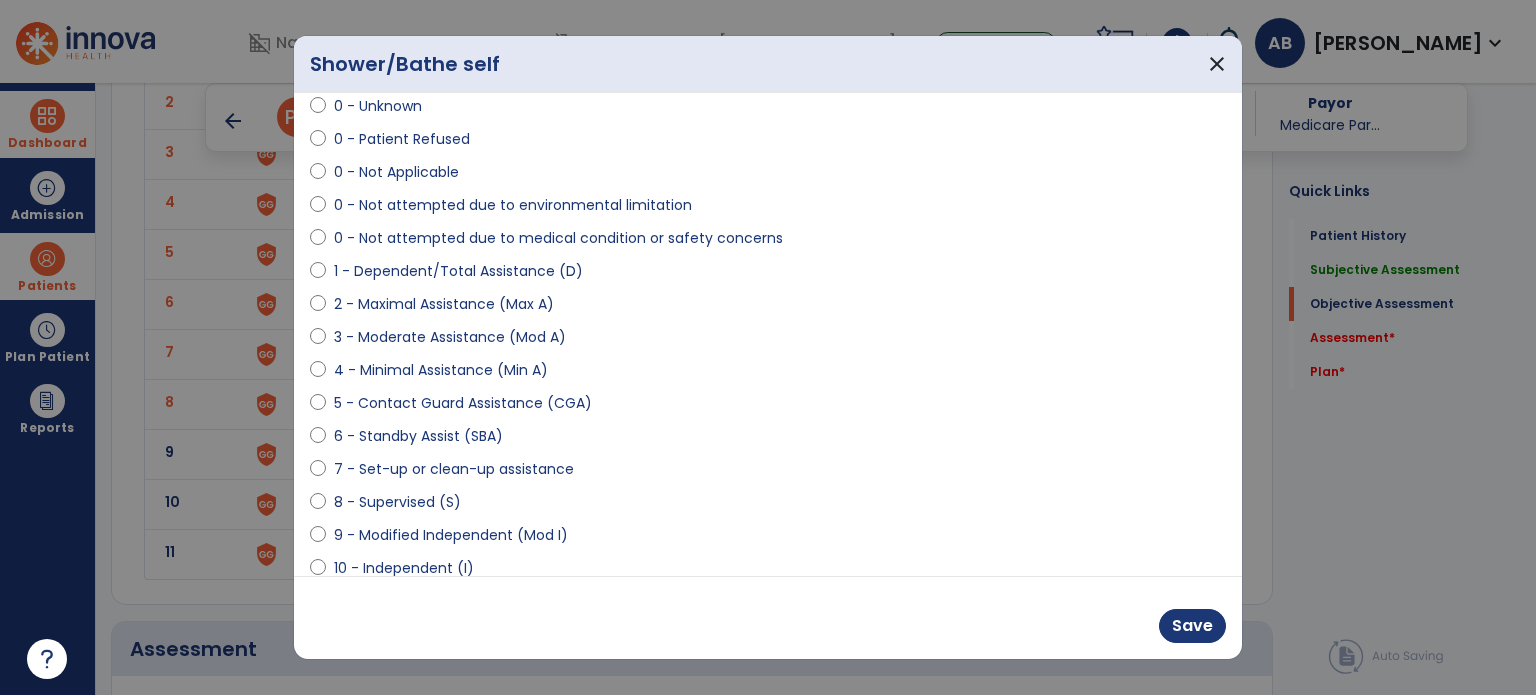 scroll, scrollTop: 204, scrollLeft: 0, axis: vertical 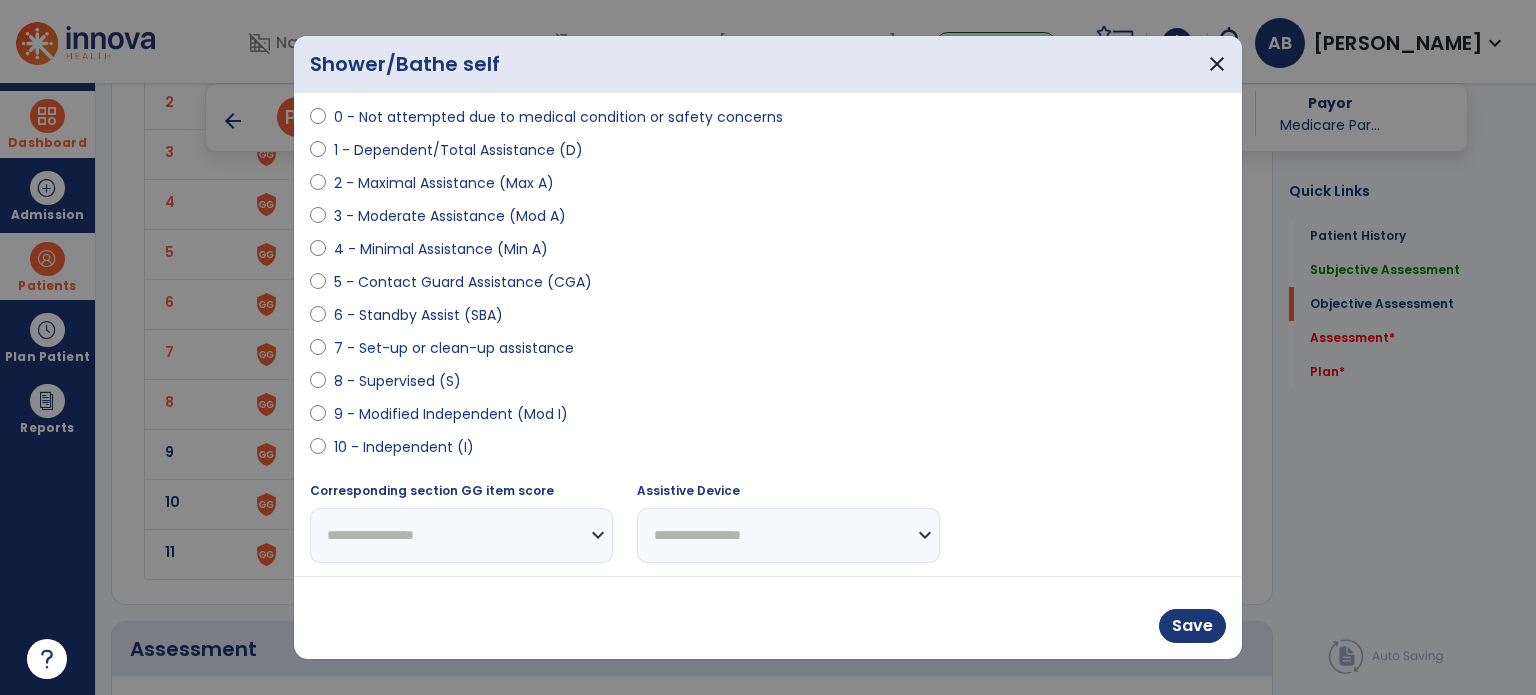 click on "8 - Supervised (S)" at bounding box center [397, 381] 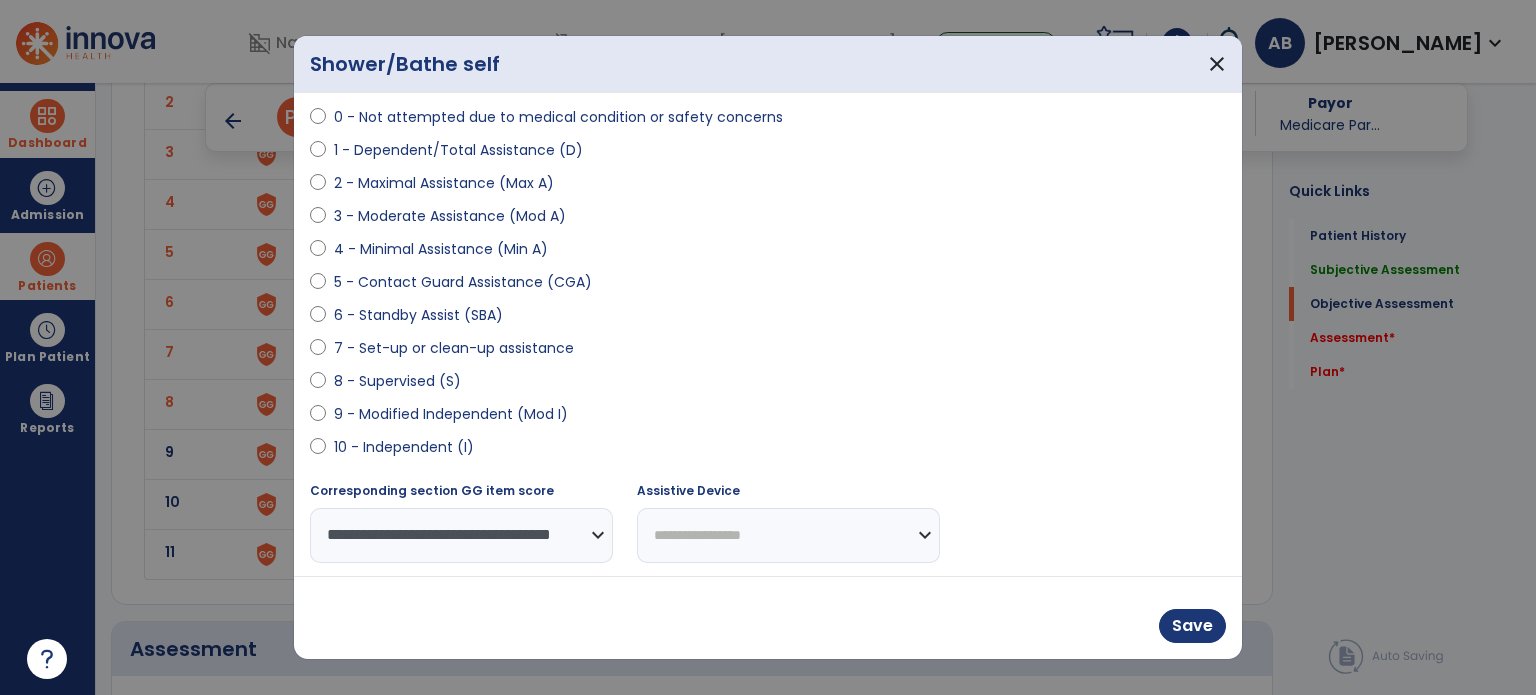 click on "Save" at bounding box center (1188, 626) 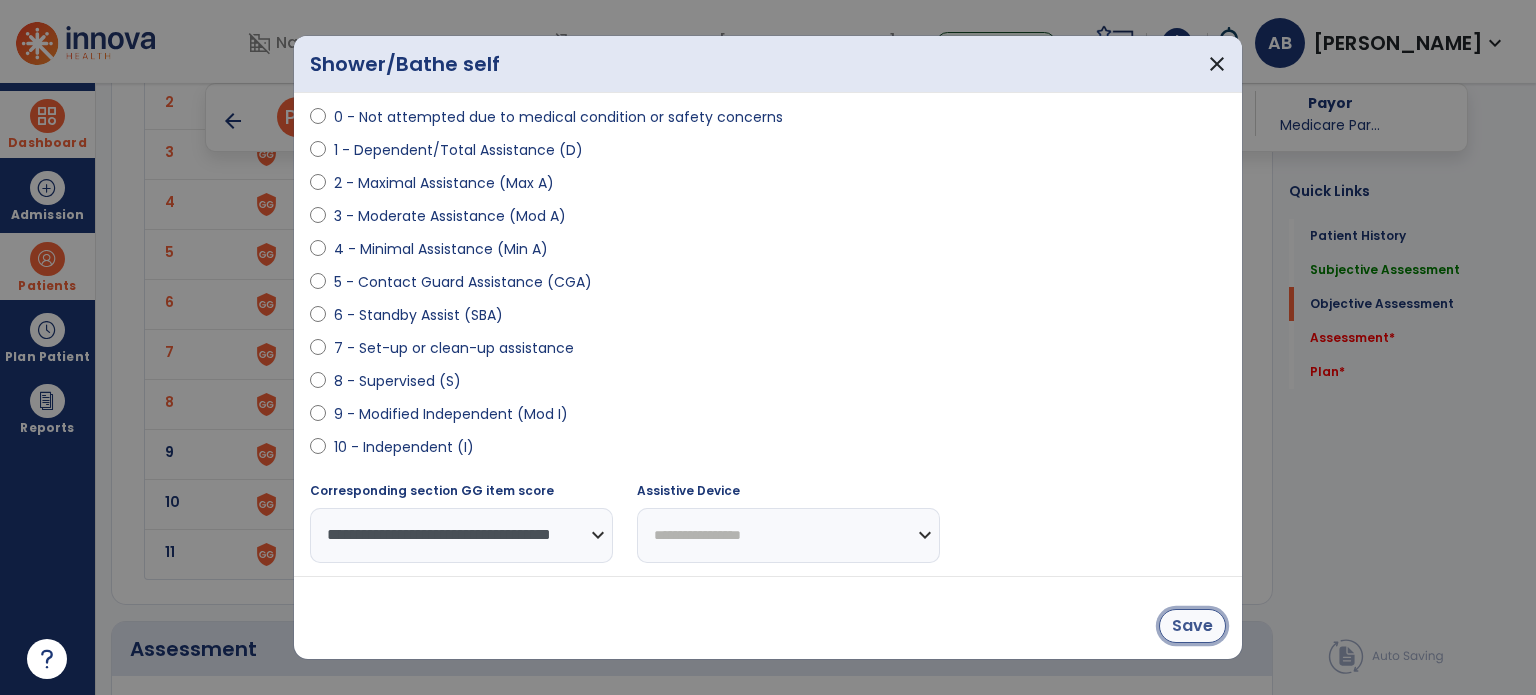 click on "Save" at bounding box center [1192, 626] 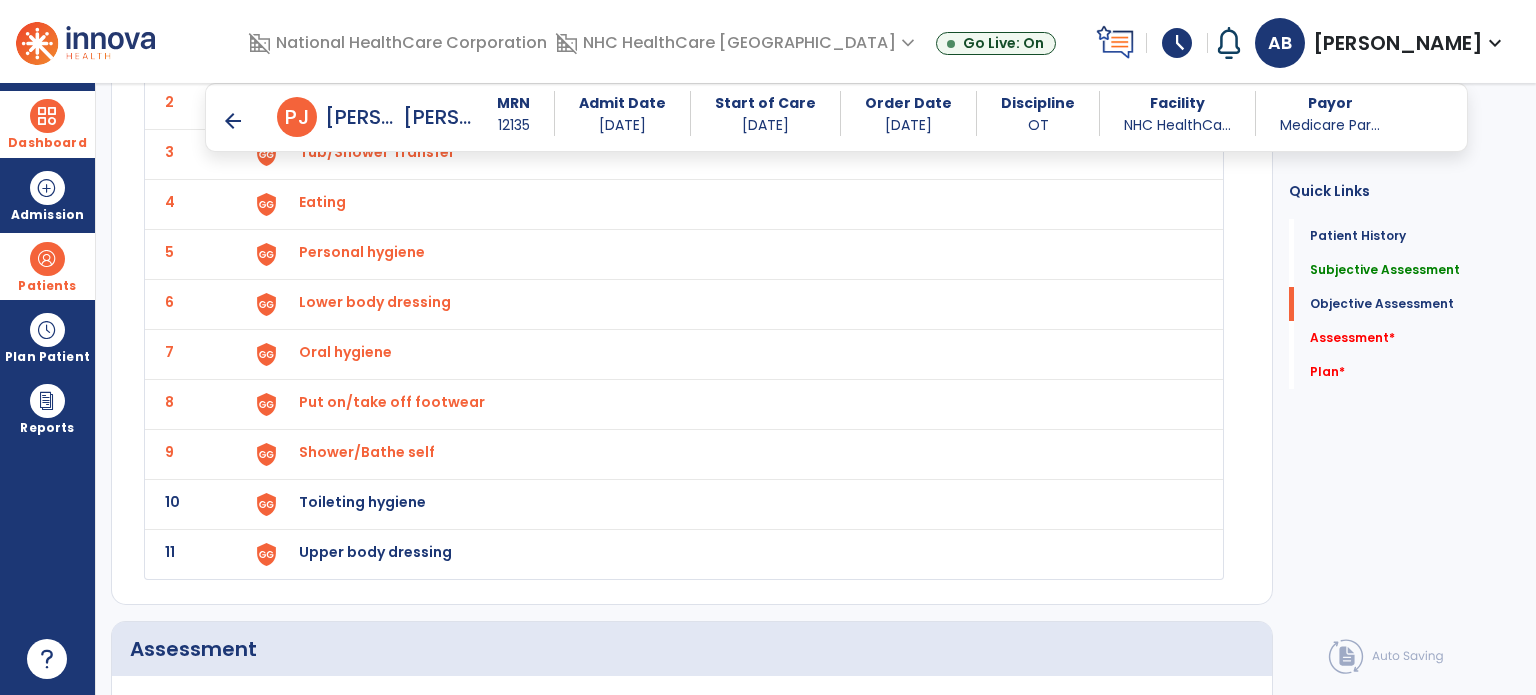 click on "Toileting hygiene" at bounding box center (342, 52) 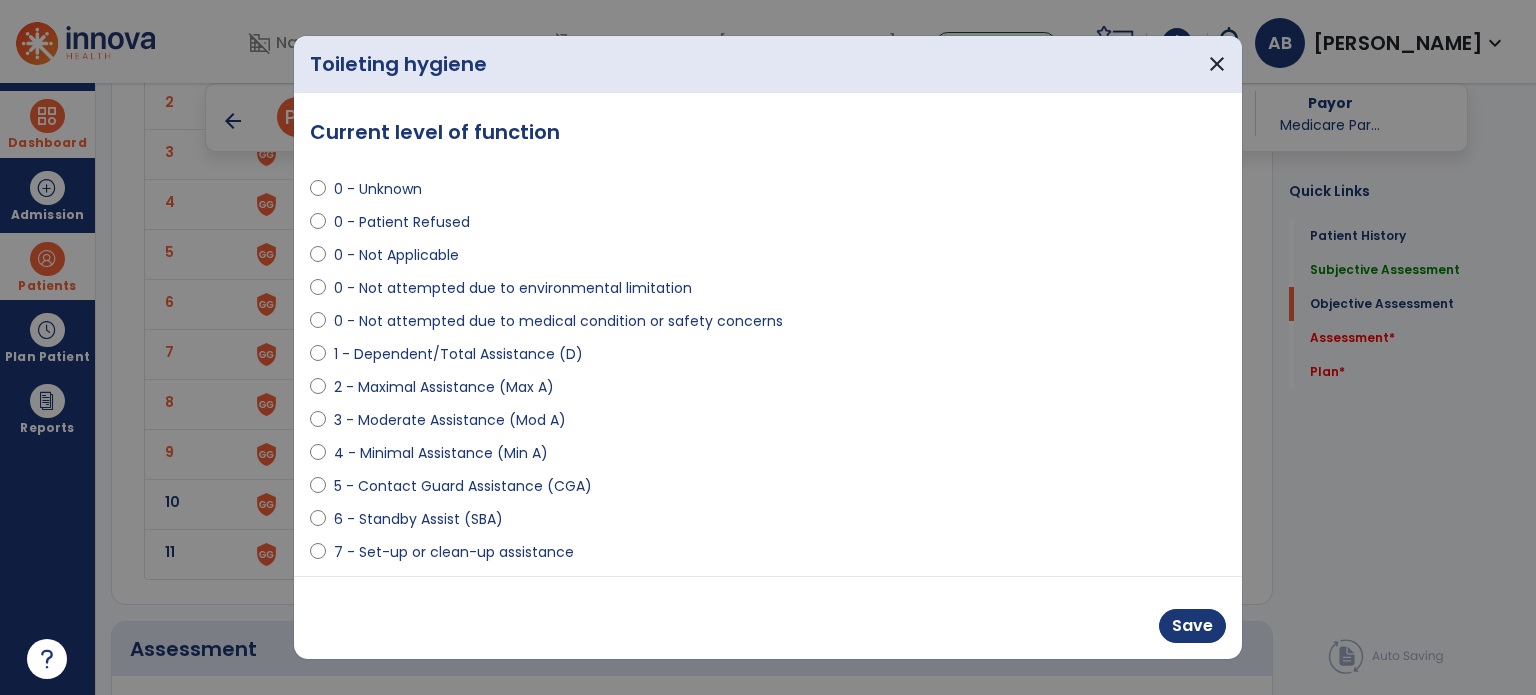 scroll, scrollTop: 204, scrollLeft: 0, axis: vertical 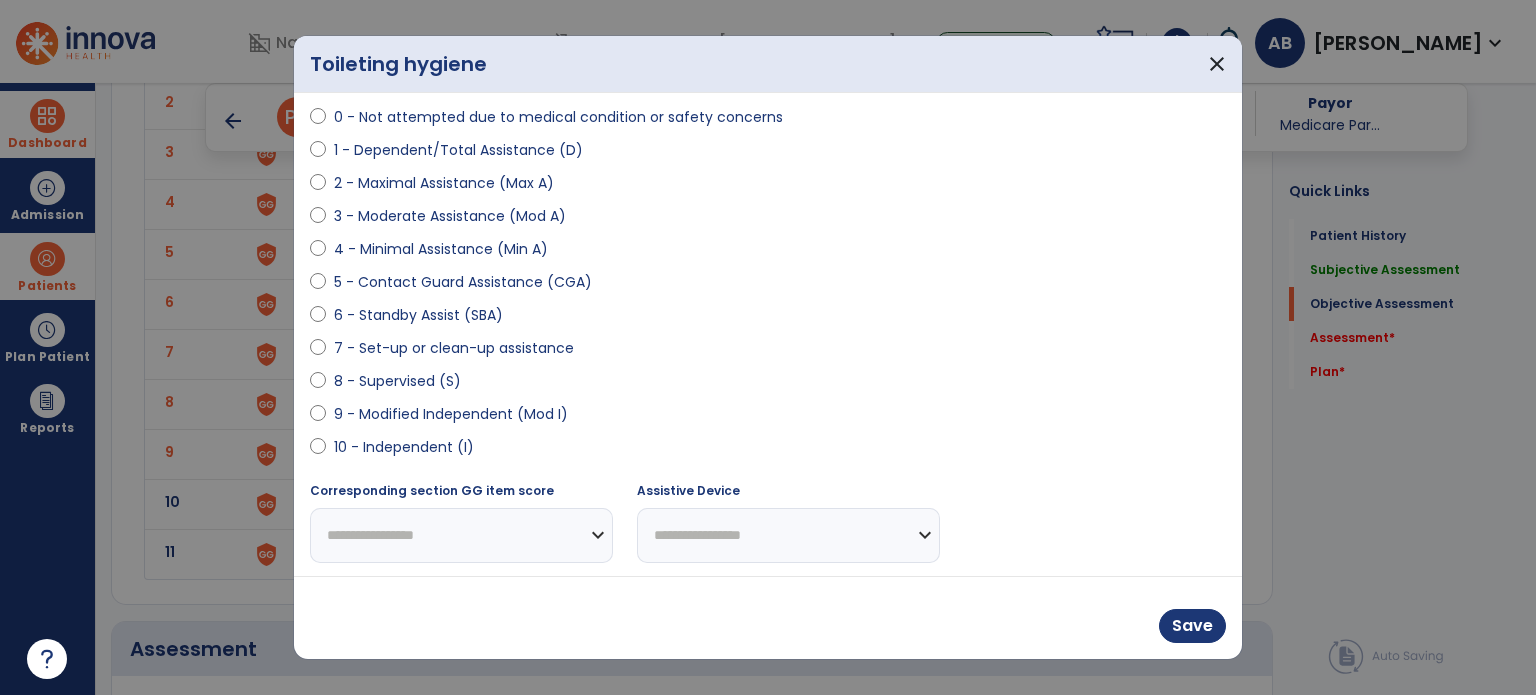 click on "9 - Modified Independent (Mod I)" at bounding box center [451, 414] 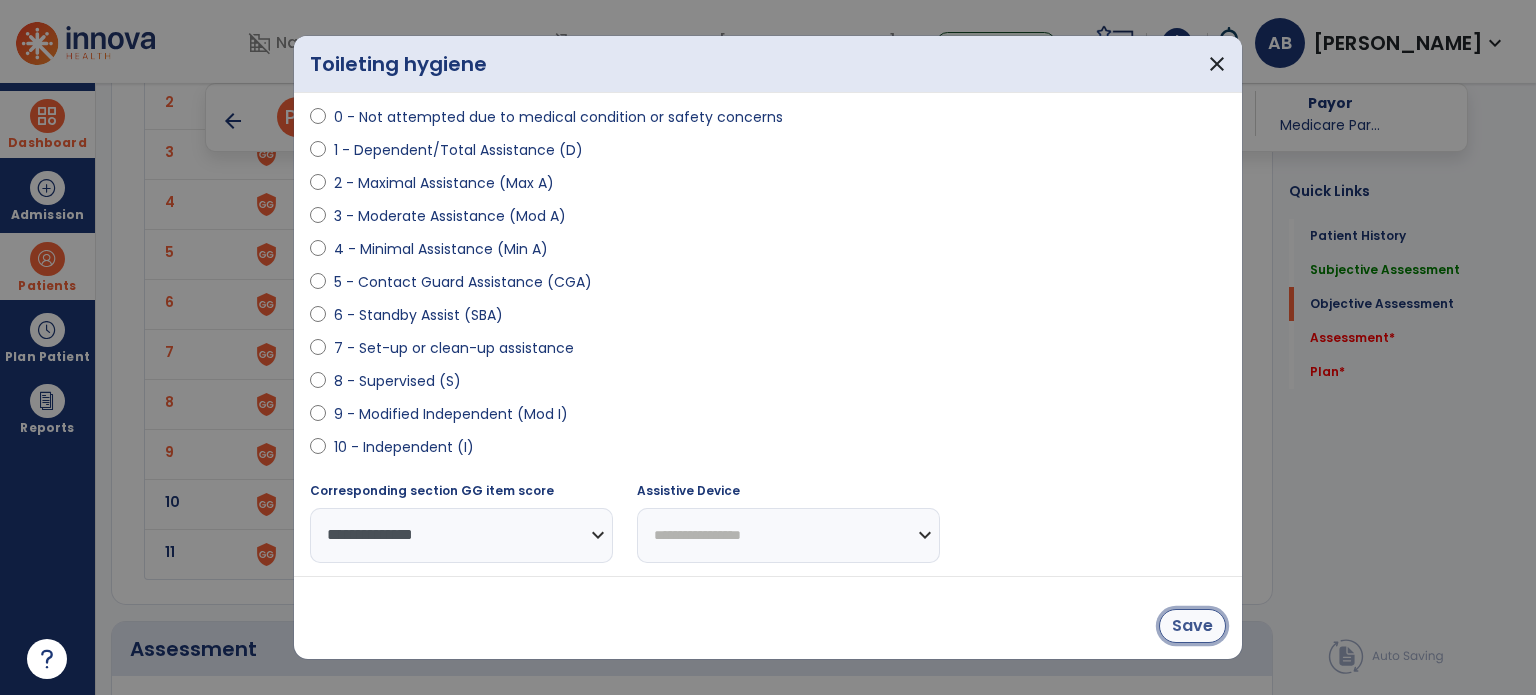click on "Save" at bounding box center [1192, 626] 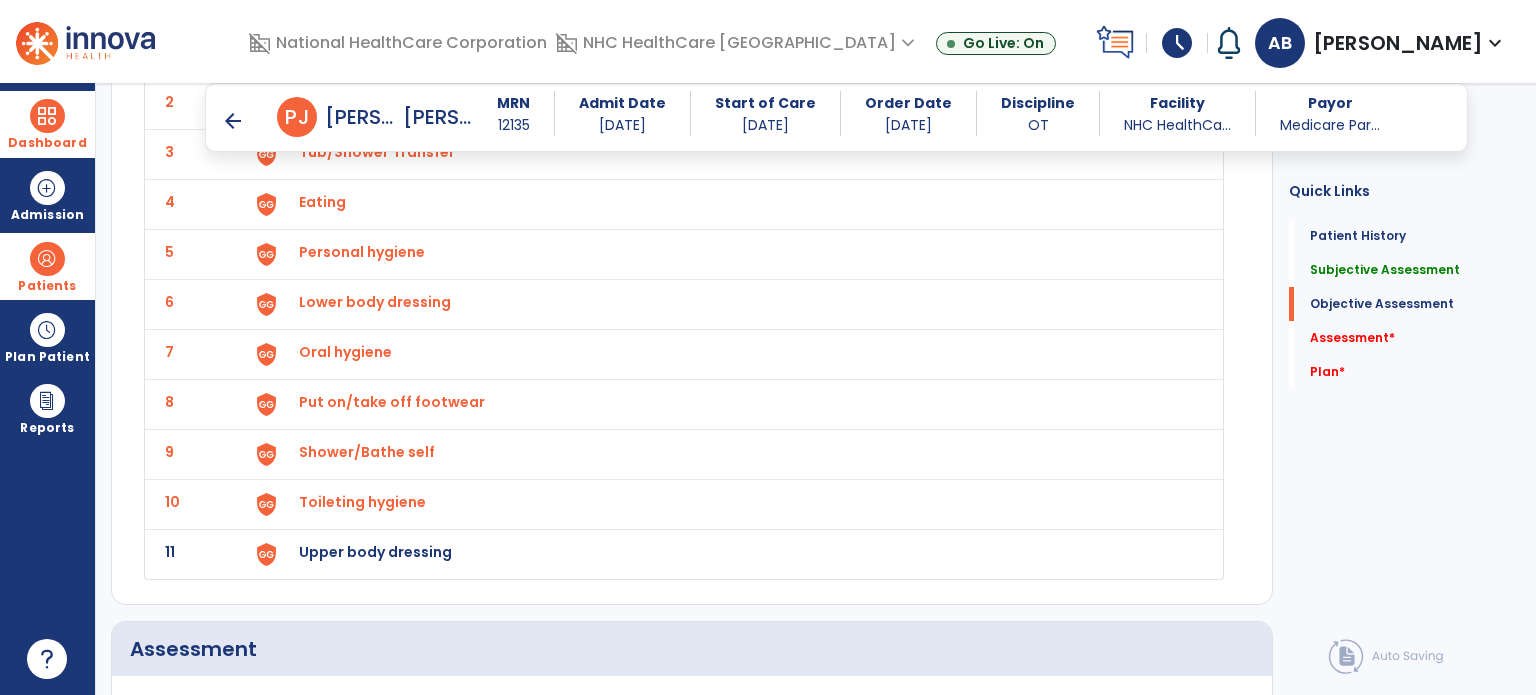click on "Upper body dressing" at bounding box center (728, 54) 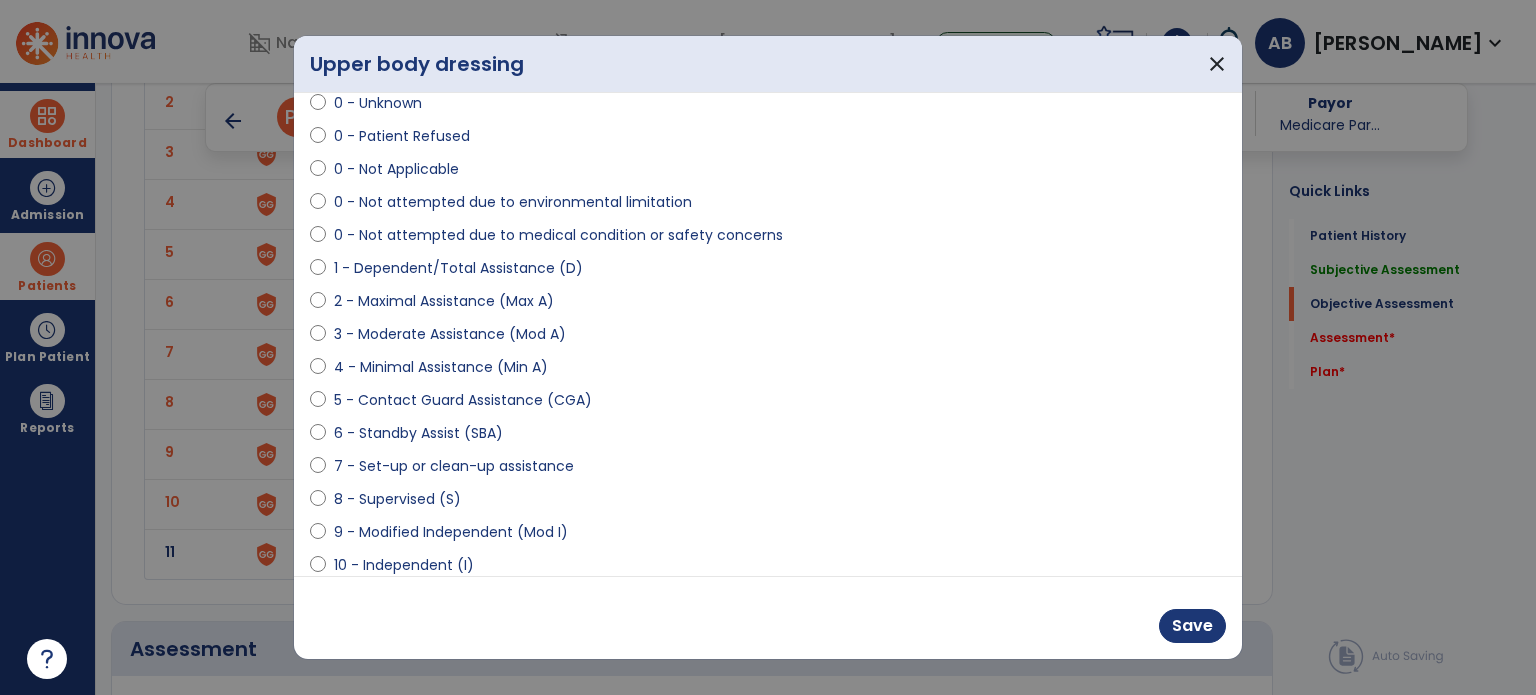 scroll, scrollTop: 92, scrollLeft: 0, axis: vertical 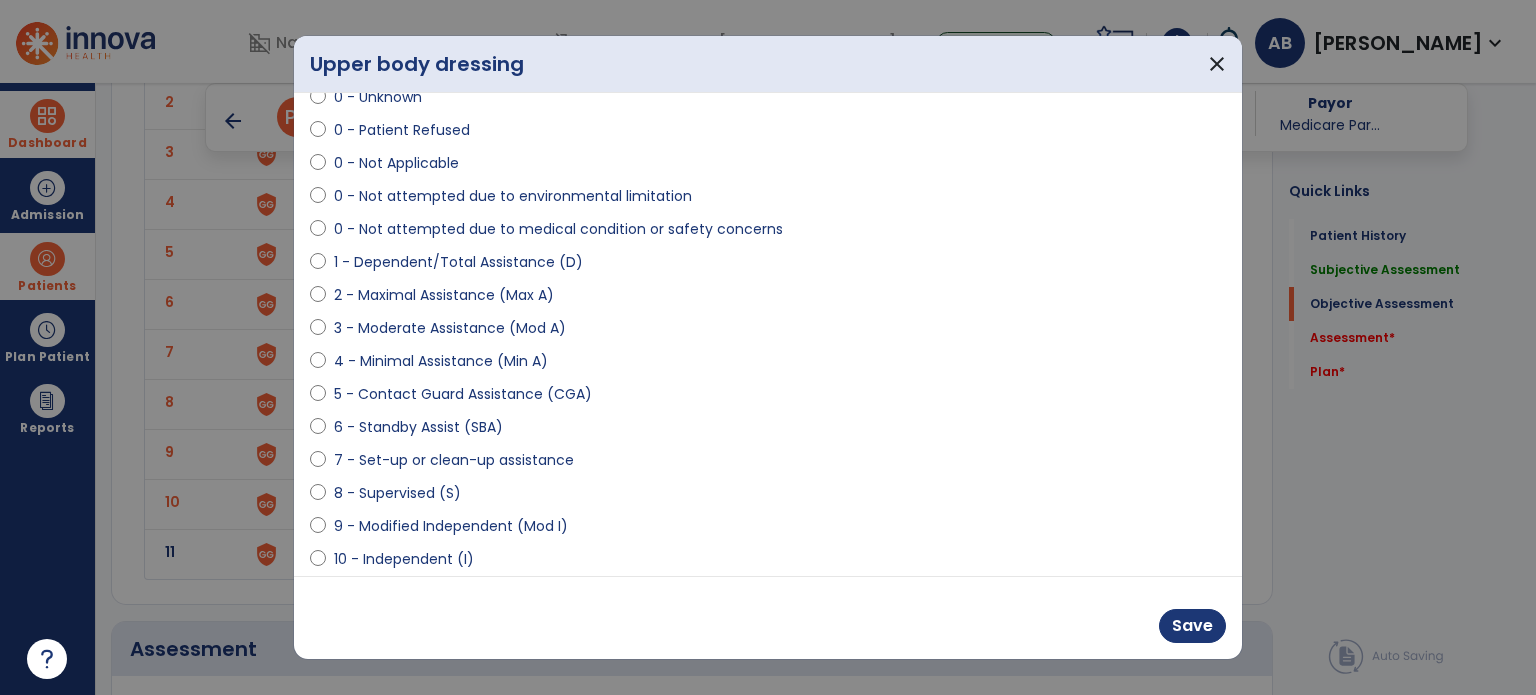 click on "10 - Independent (I)" at bounding box center [404, 559] 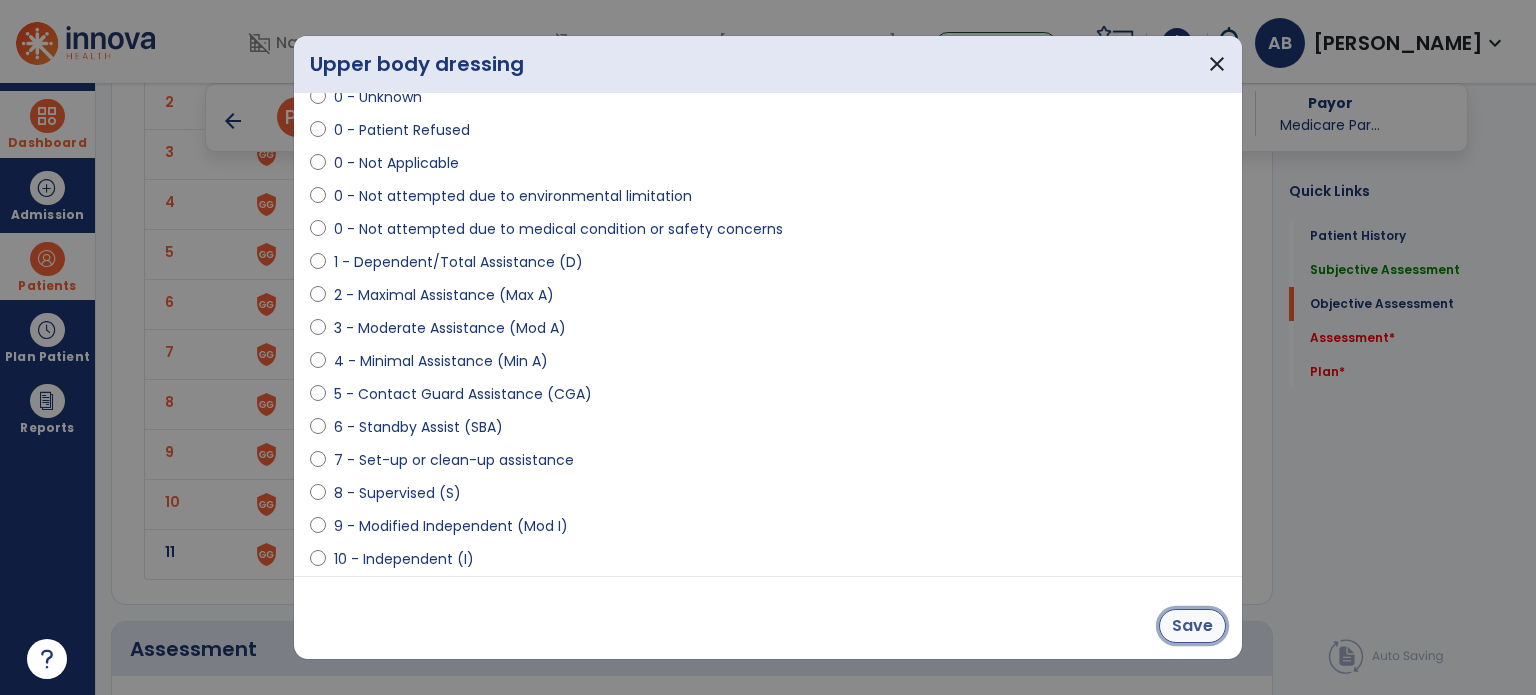 click on "Save" at bounding box center [1192, 626] 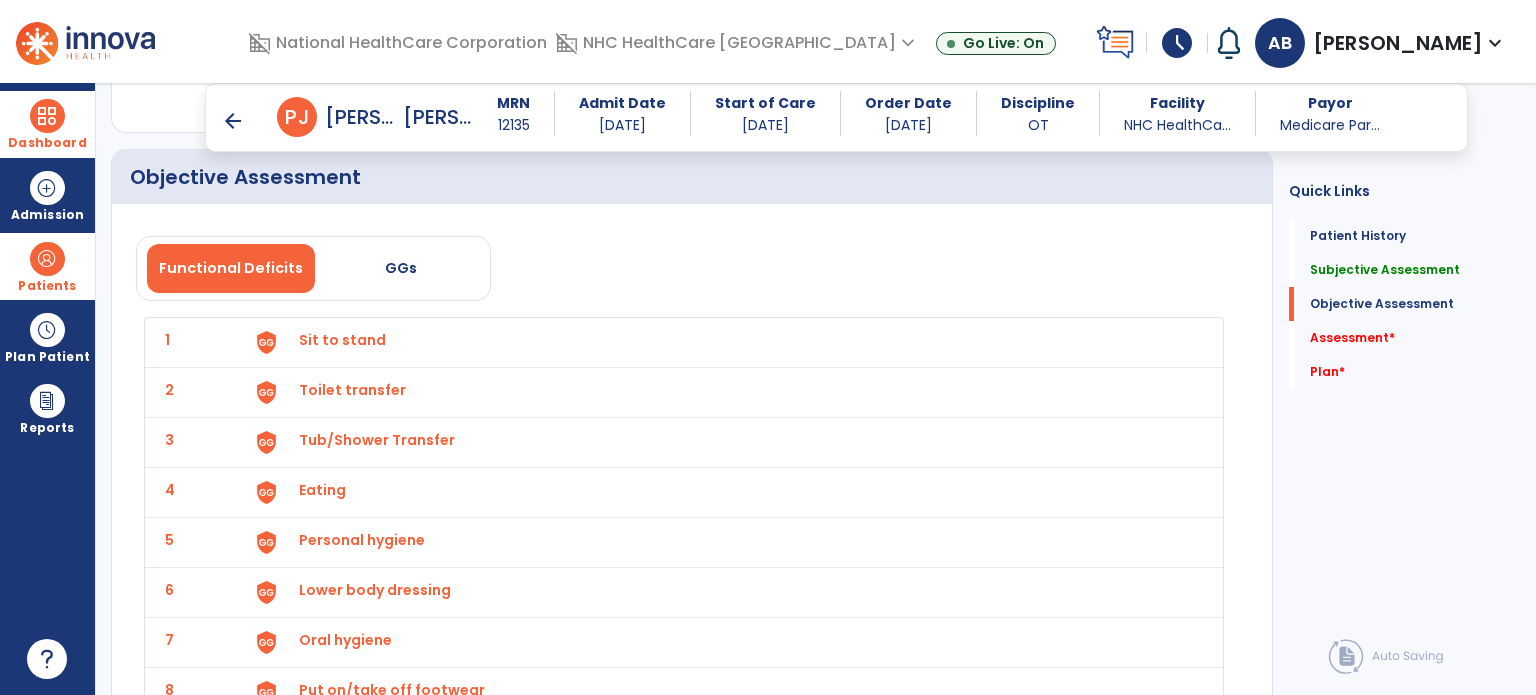 scroll, scrollTop: 2000, scrollLeft: 0, axis: vertical 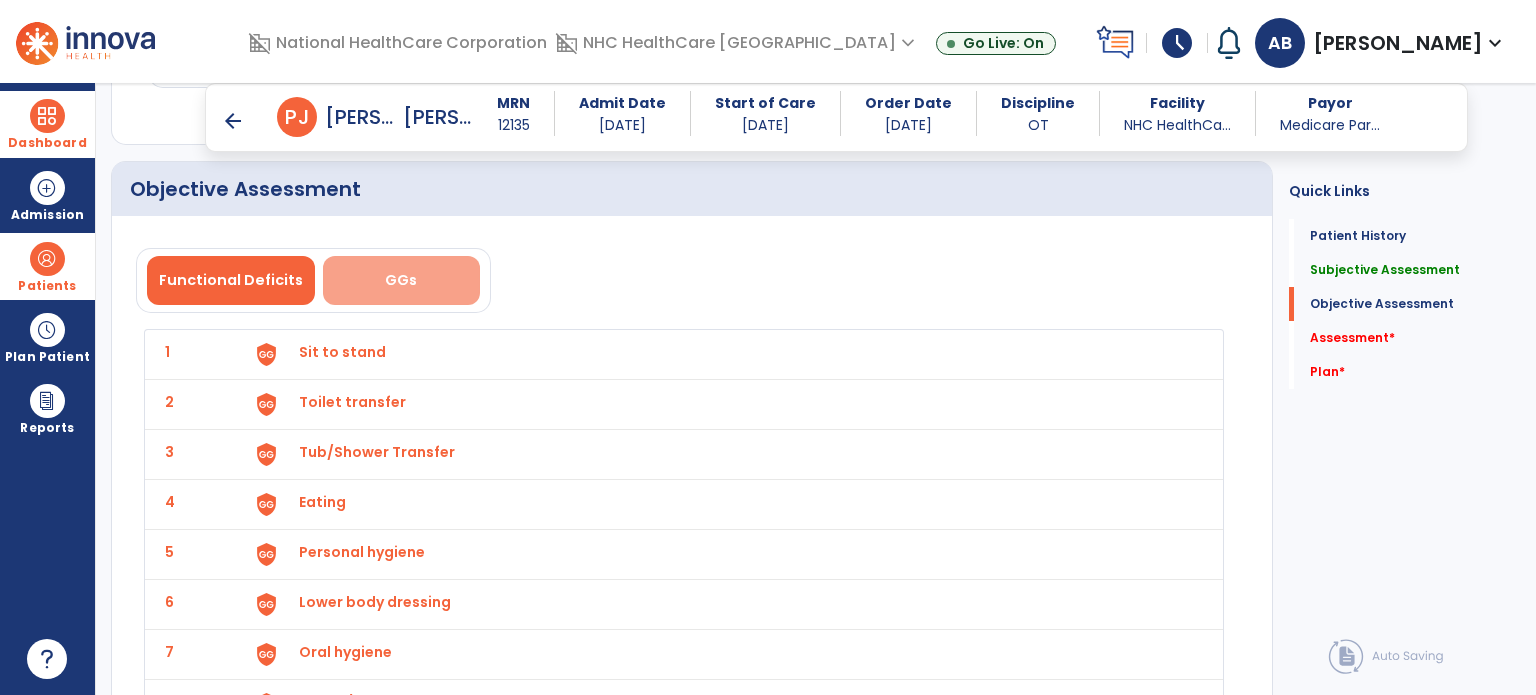 click on "GGs" at bounding box center (401, 280) 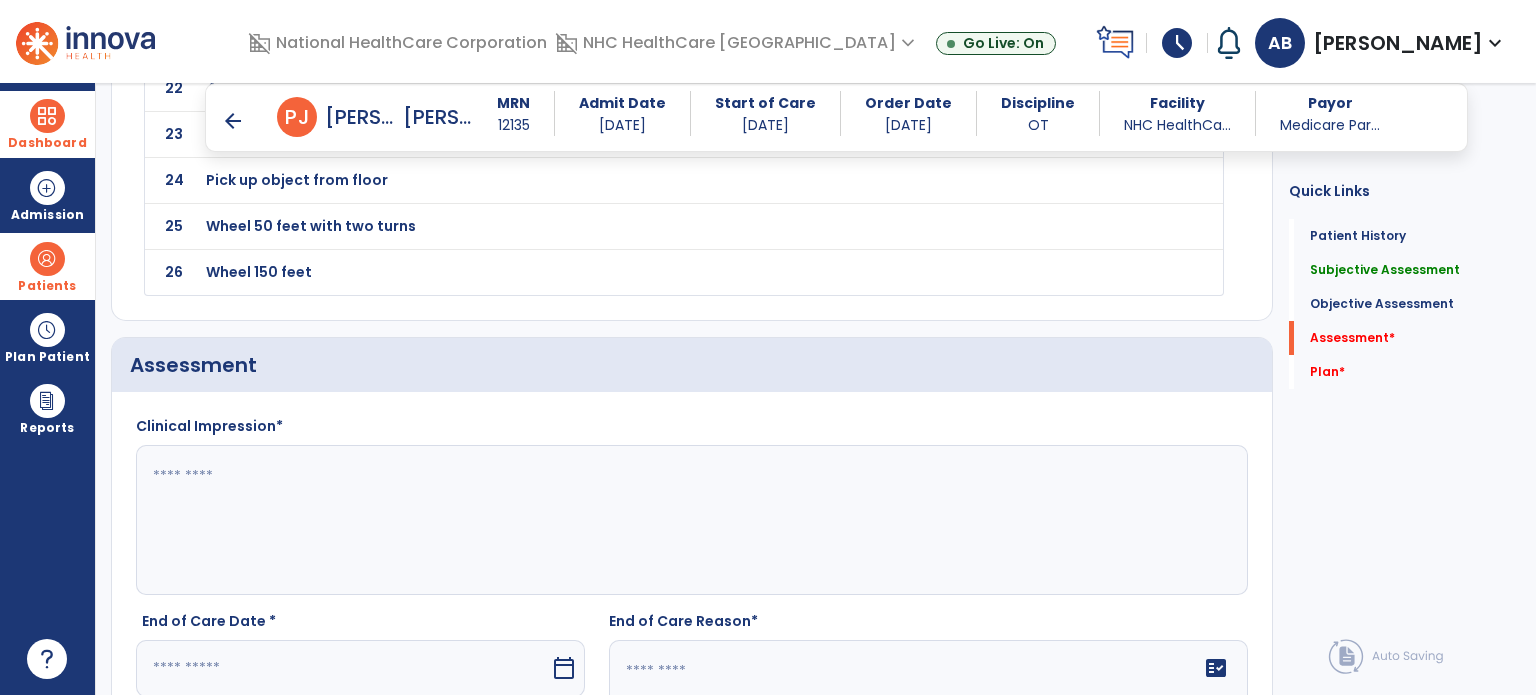 scroll, scrollTop: 3300, scrollLeft: 0, axis: vertical 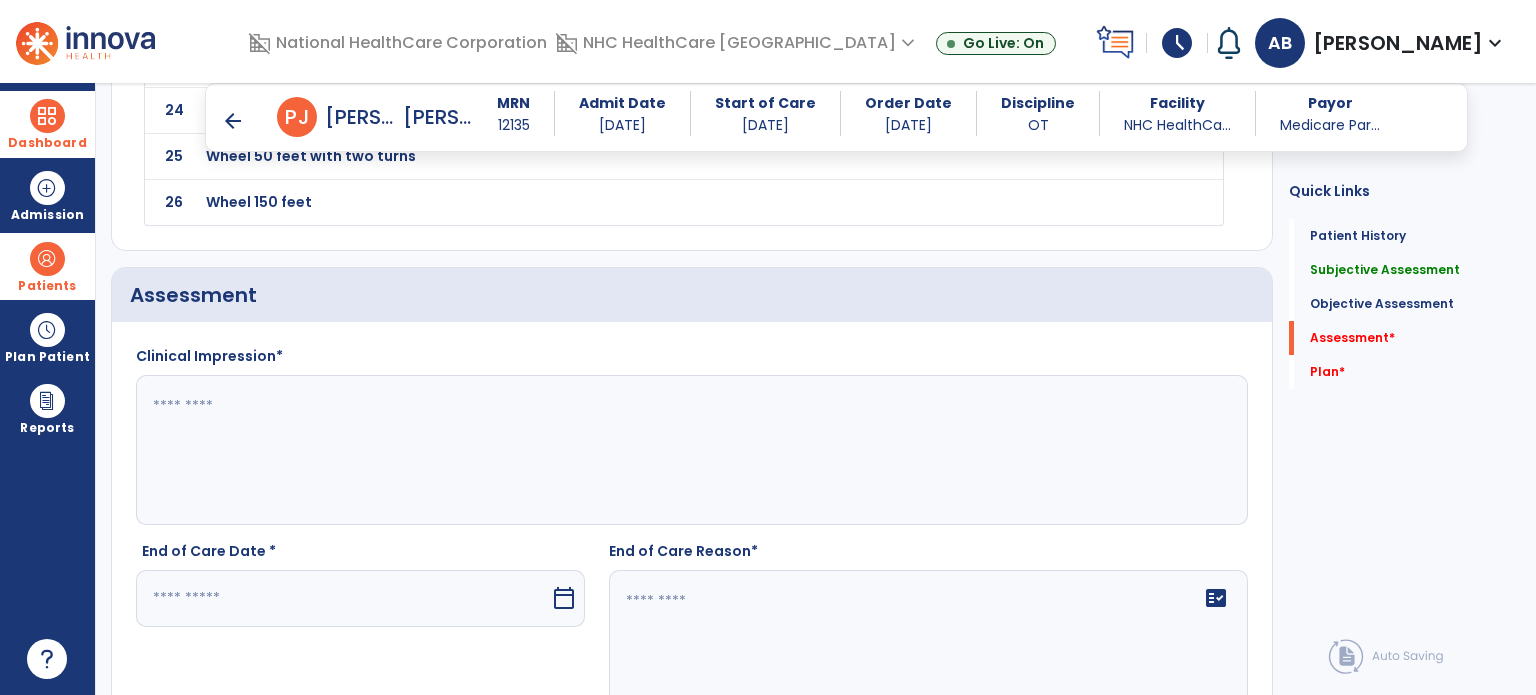 click 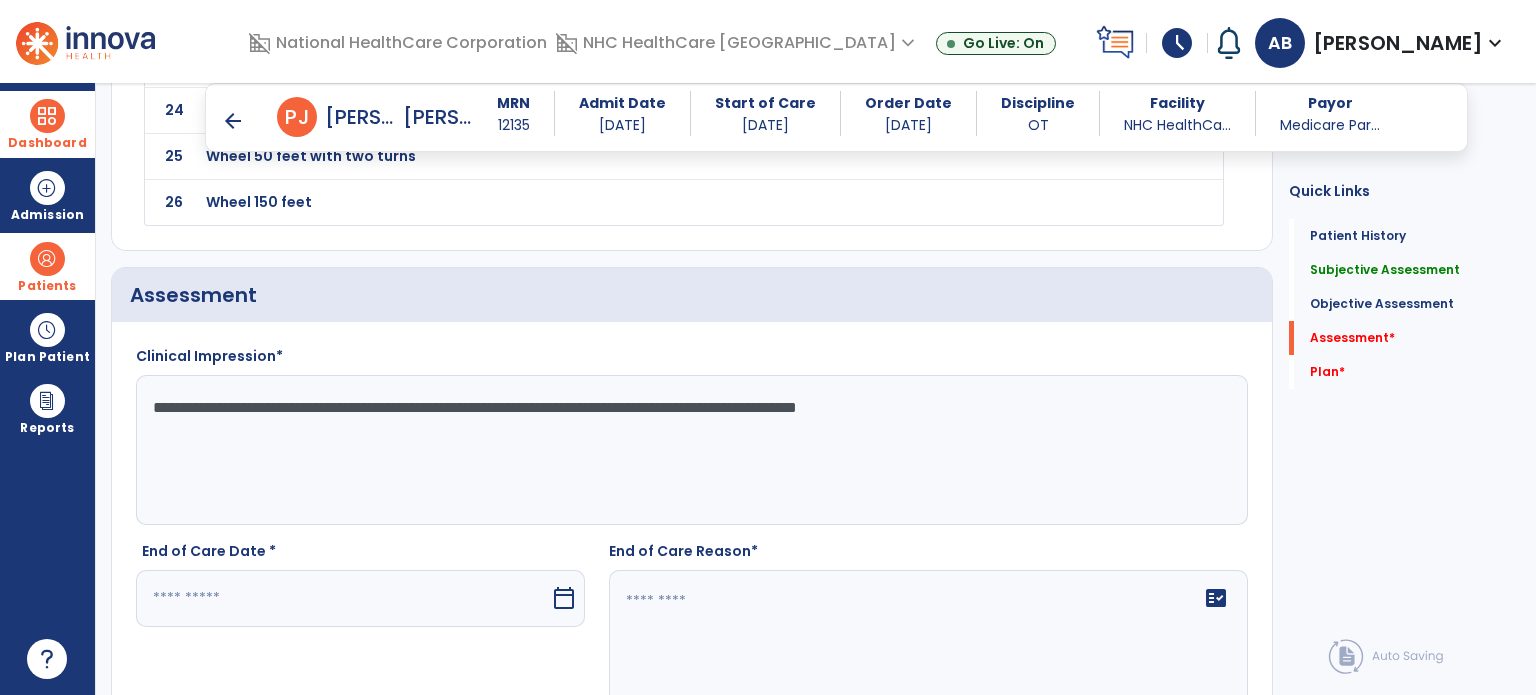 type on "**********" 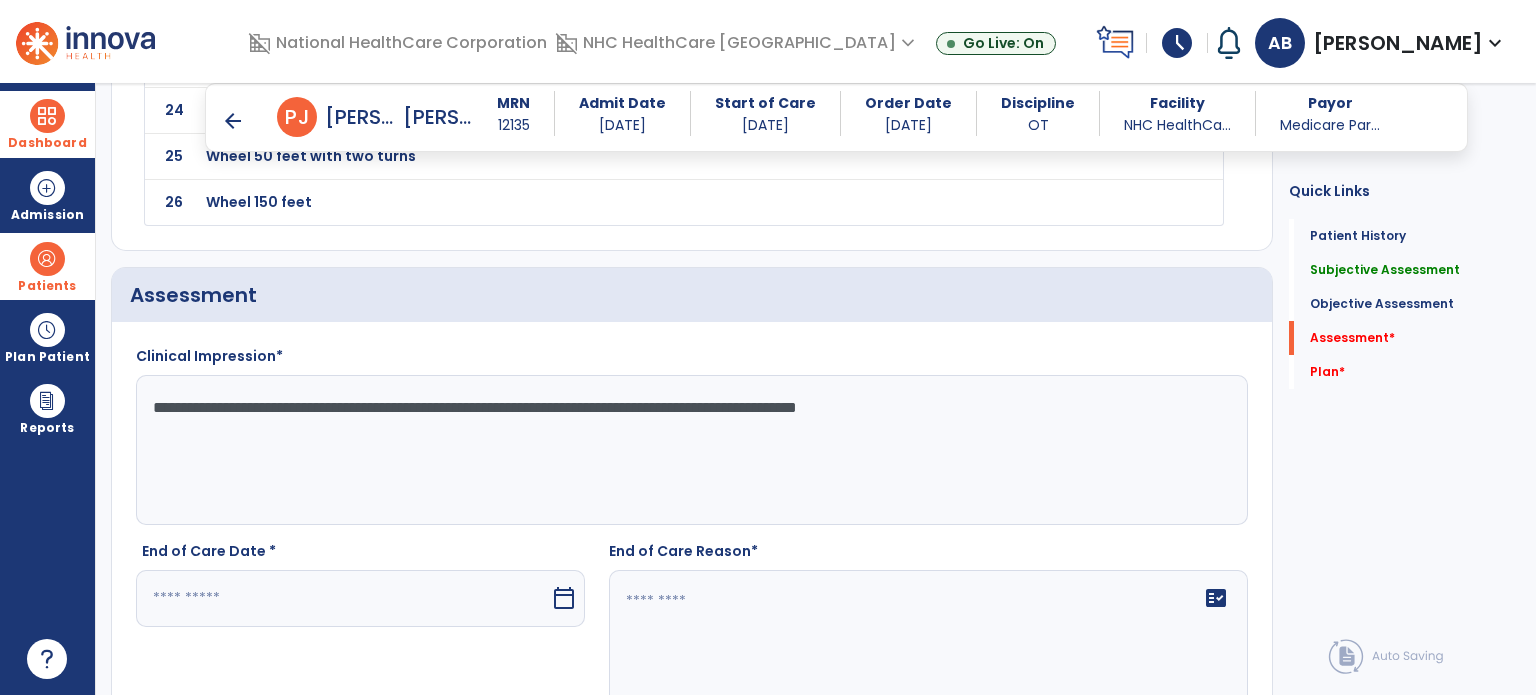 click at bounding box center (343, 598) 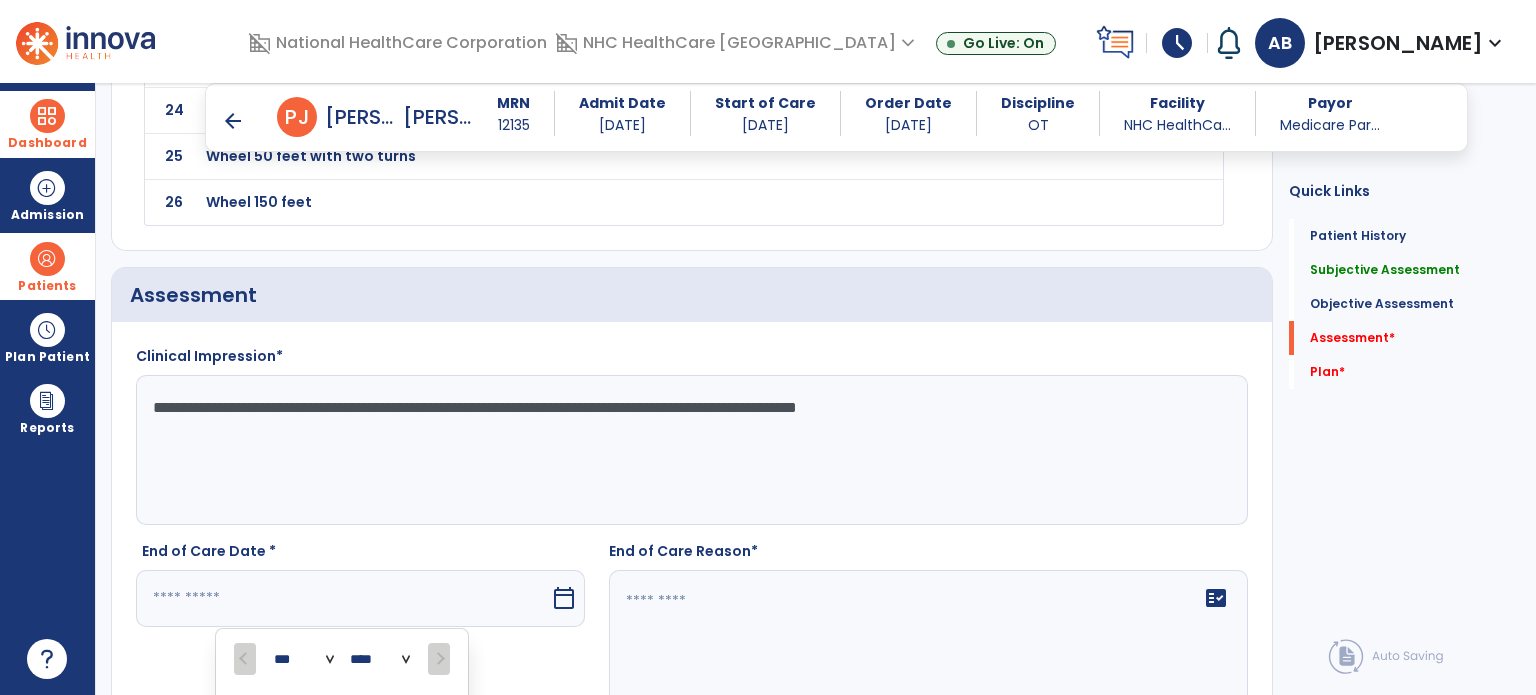 scroll, scrollTop: 3664, scrollLeft: 0, axis: vertical 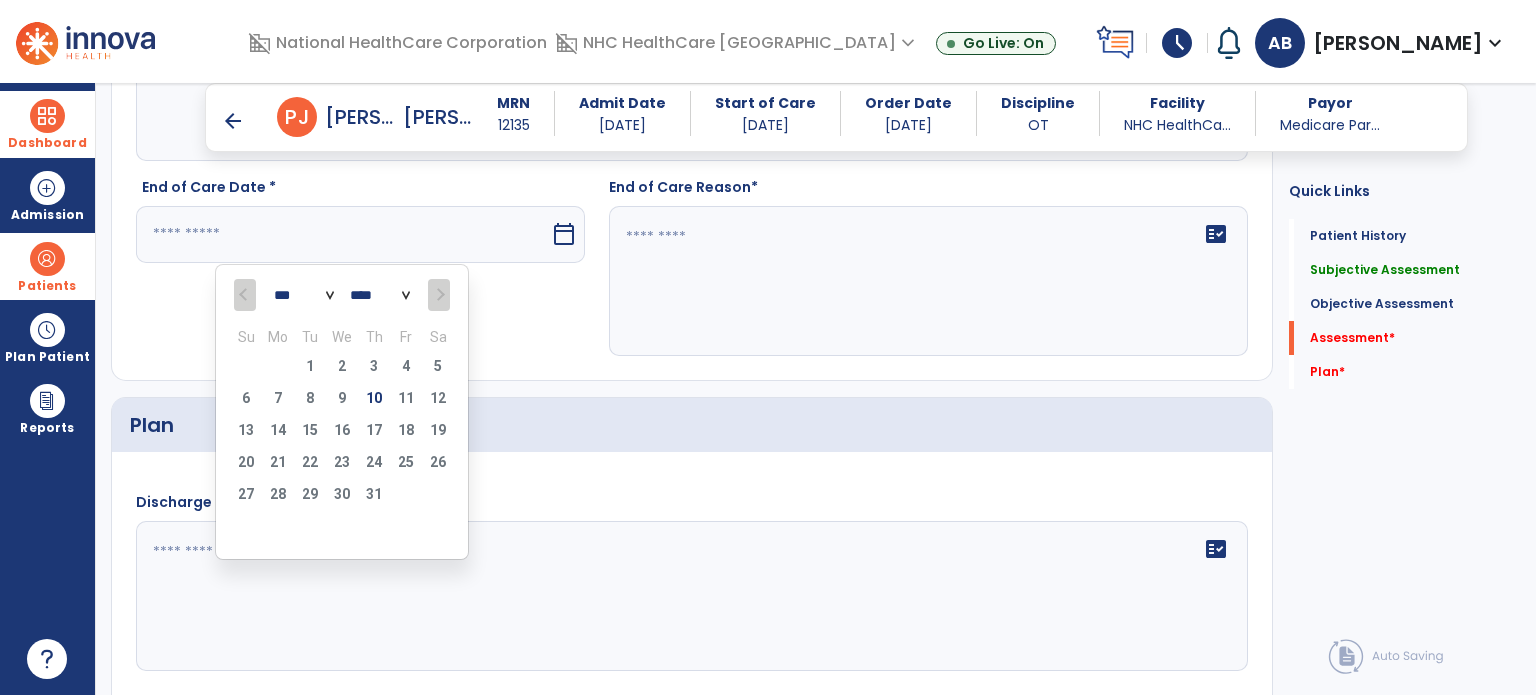 click on "6   7   8   9   10   11   12" at bounding box center (342, 401) 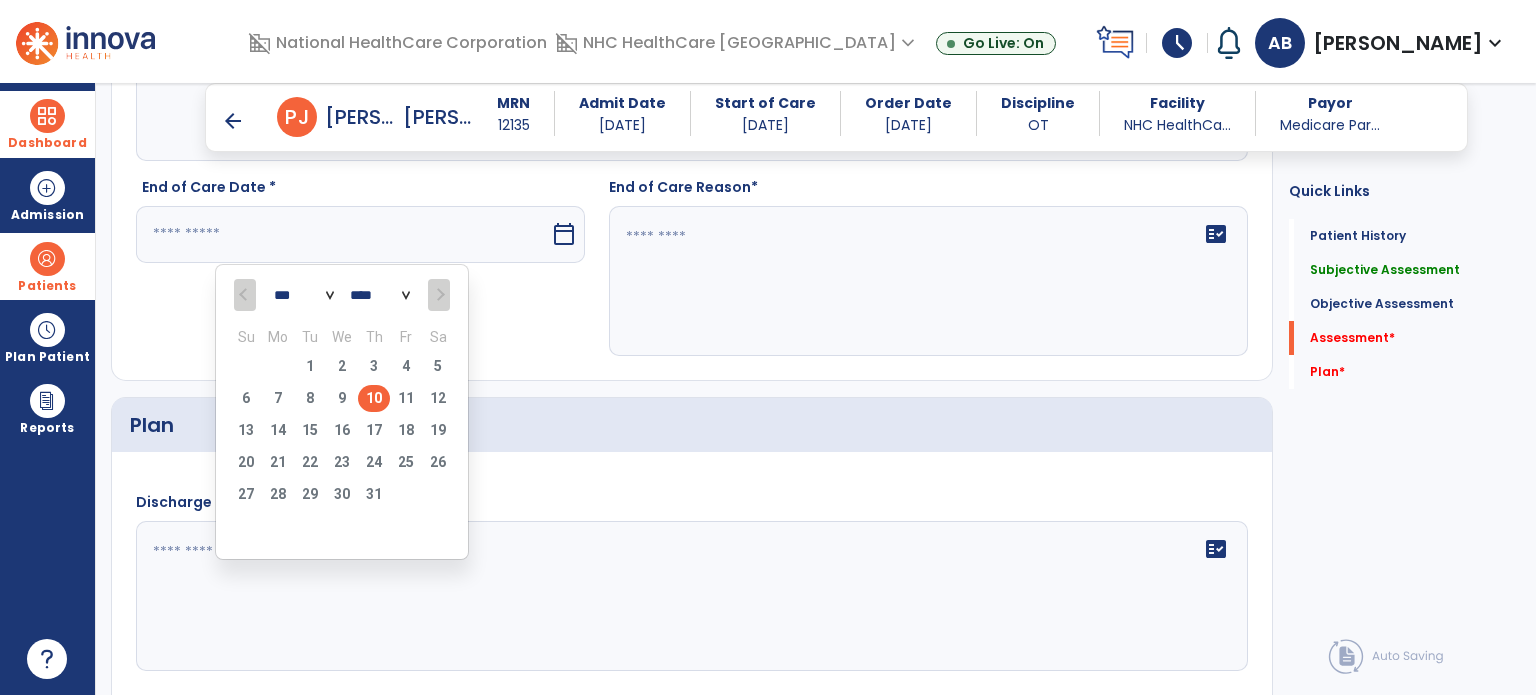click on "10" at bounding box center [374, 401] 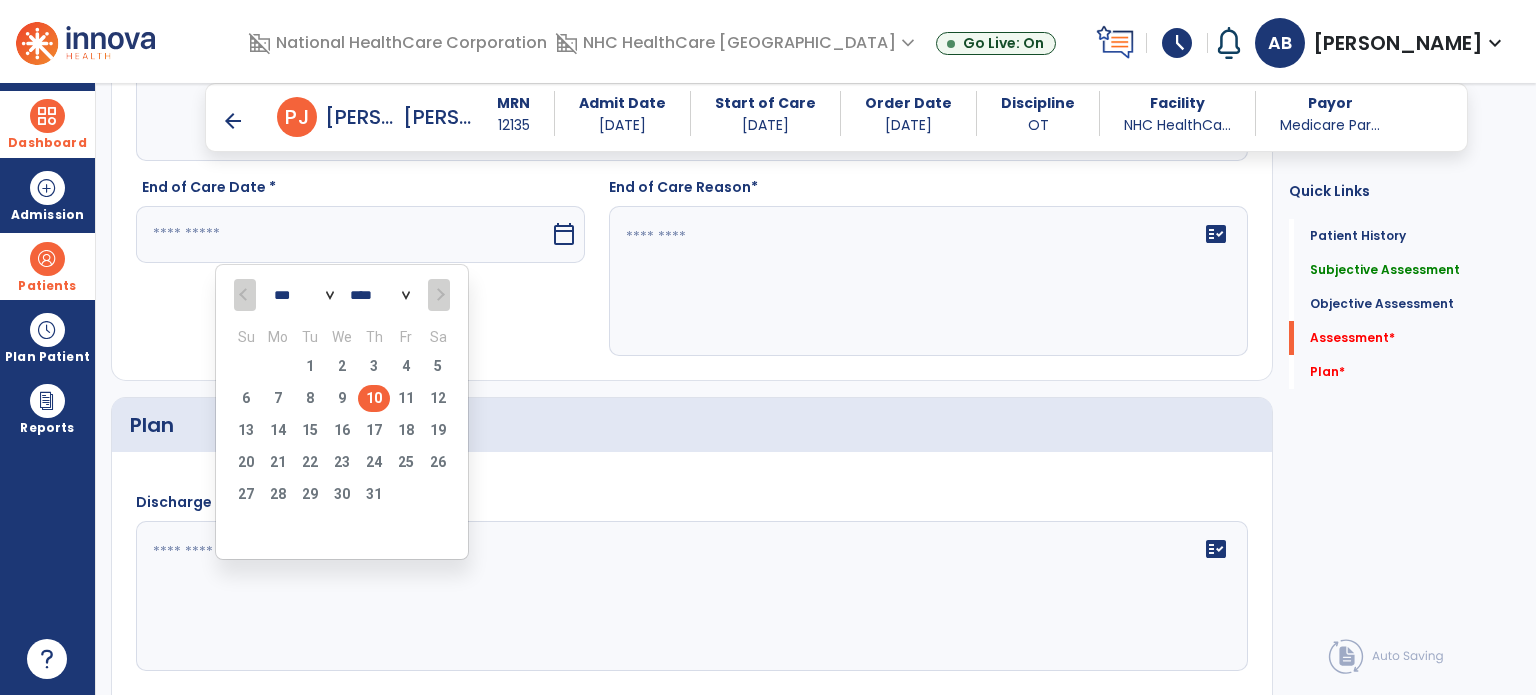 type on "*********" 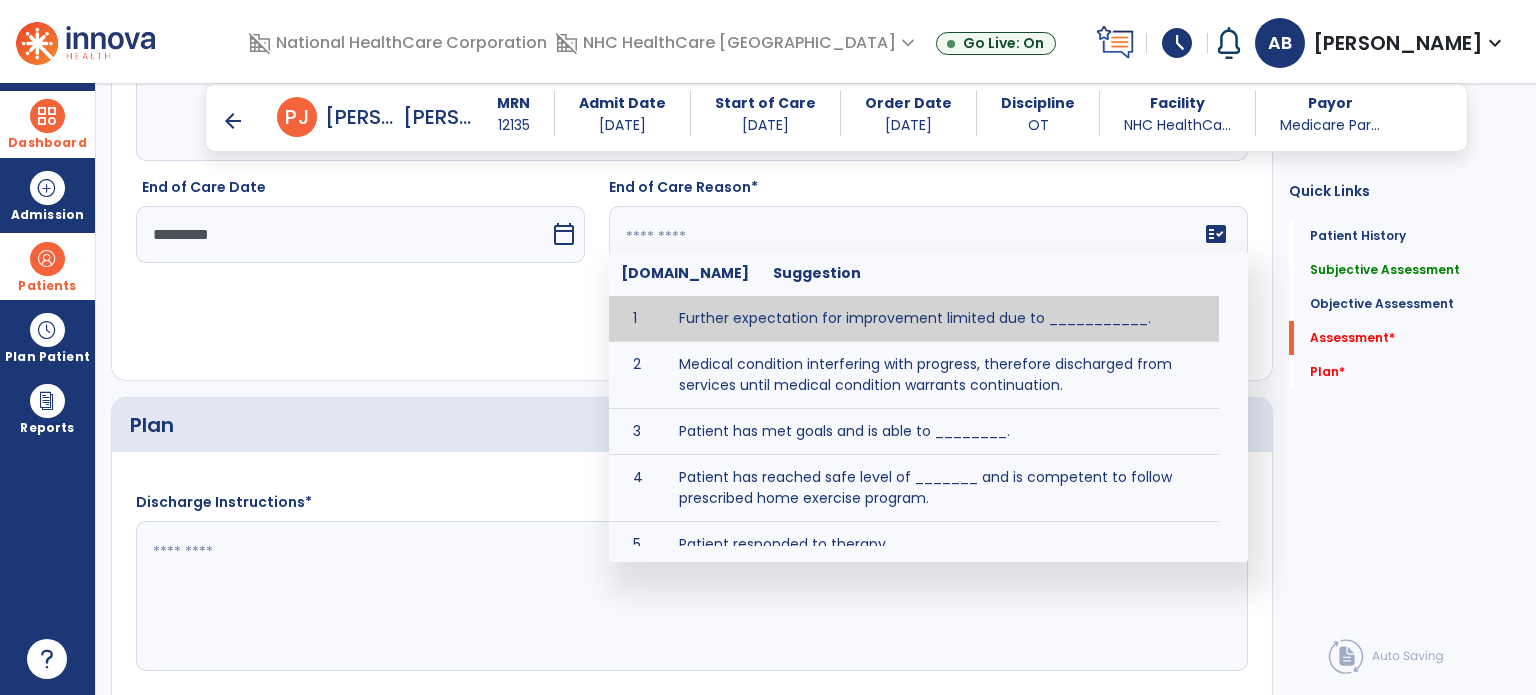 click on "fact_check  [DOMAIN_NAME] Suggestion 1 Further expectation for improvement limited due to ___________. 2 Medical condition interfering with progress, therefore discharged from services until medical condition warrants continuation. 3 Patient has met goals and is able to ________. 4 Patient has reached safe level of _______ and is competent to follow prescribed home exercise program. 5 Patient responded to therapy ____________. 6 Unexpected facility discharge - patient continues to warrant further therapy and will be re-screened upon readmission. 7 Unstable medical condition makes continued services inappropriate at this time." 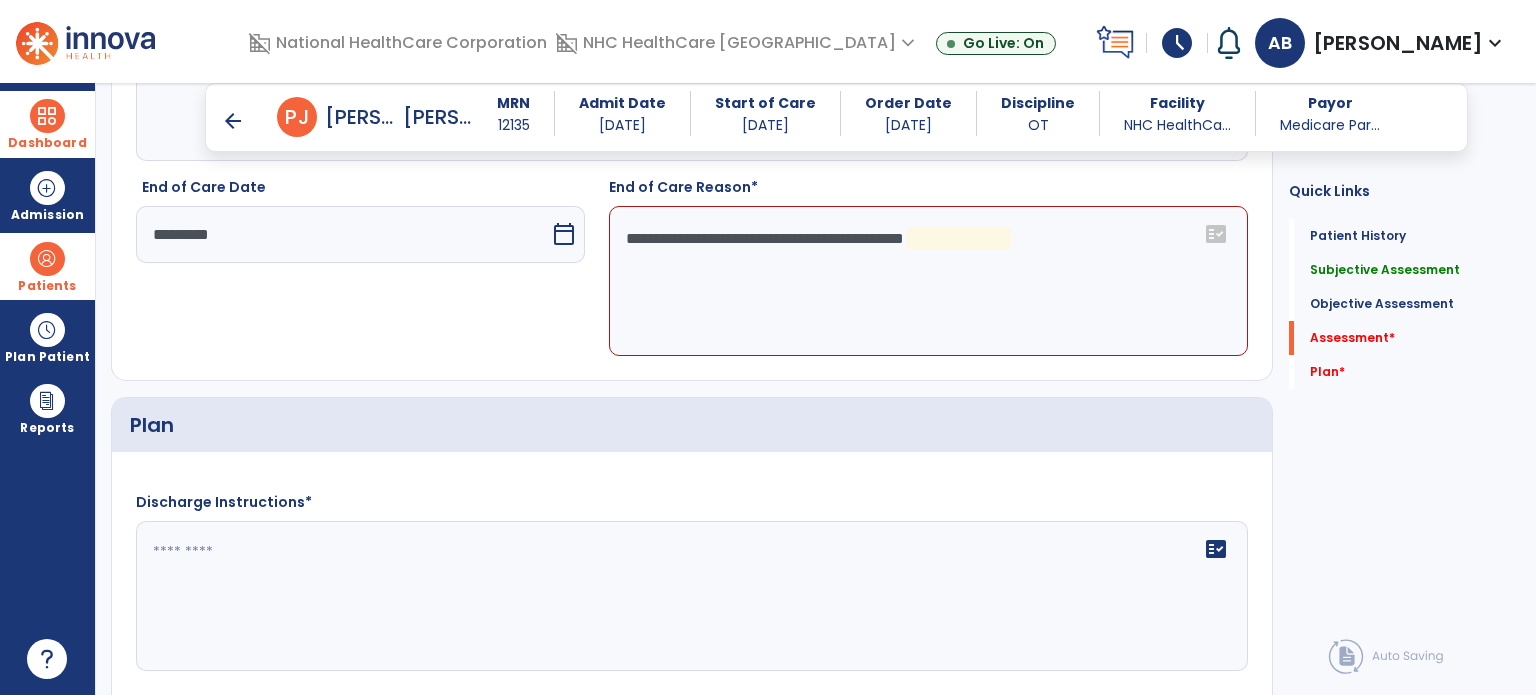 click on "**********" 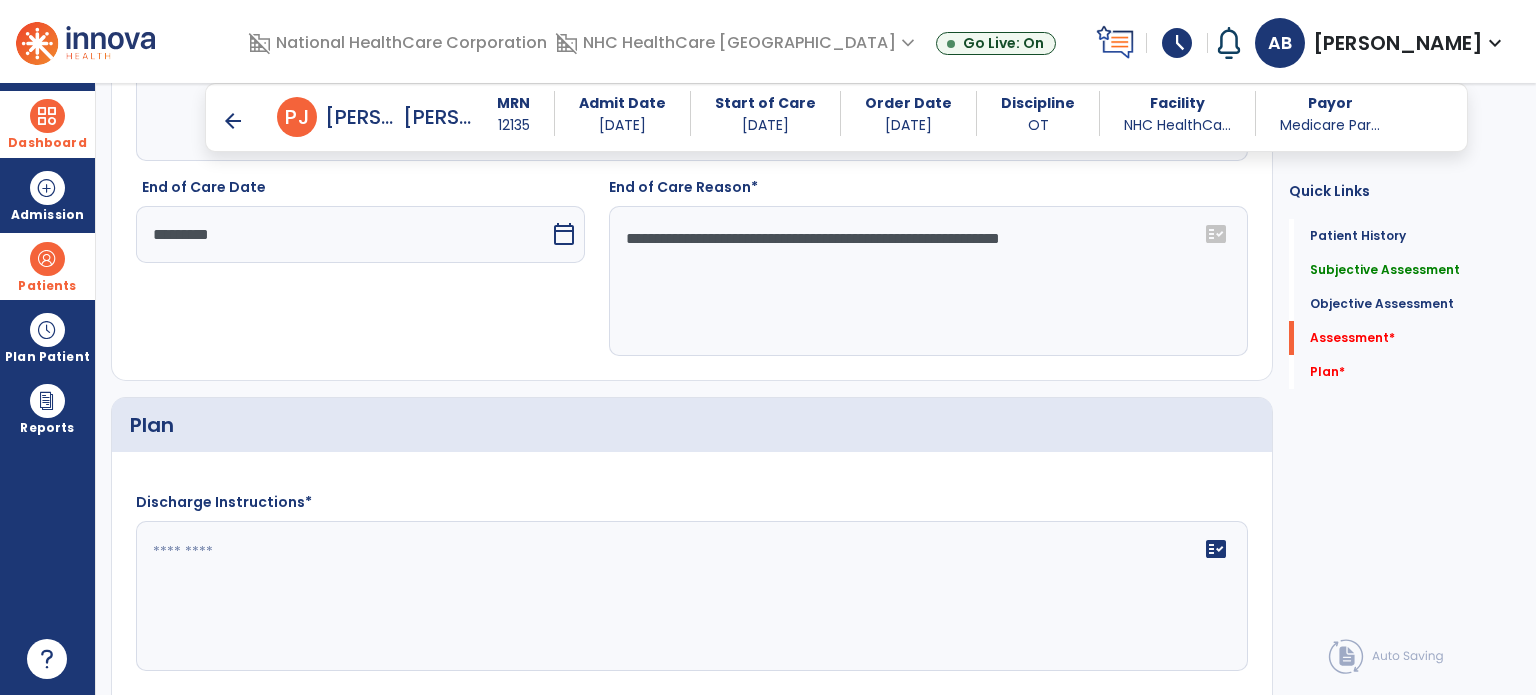 scroll, scrollTop: 3864, scrollLeft: 0, axis: vertical 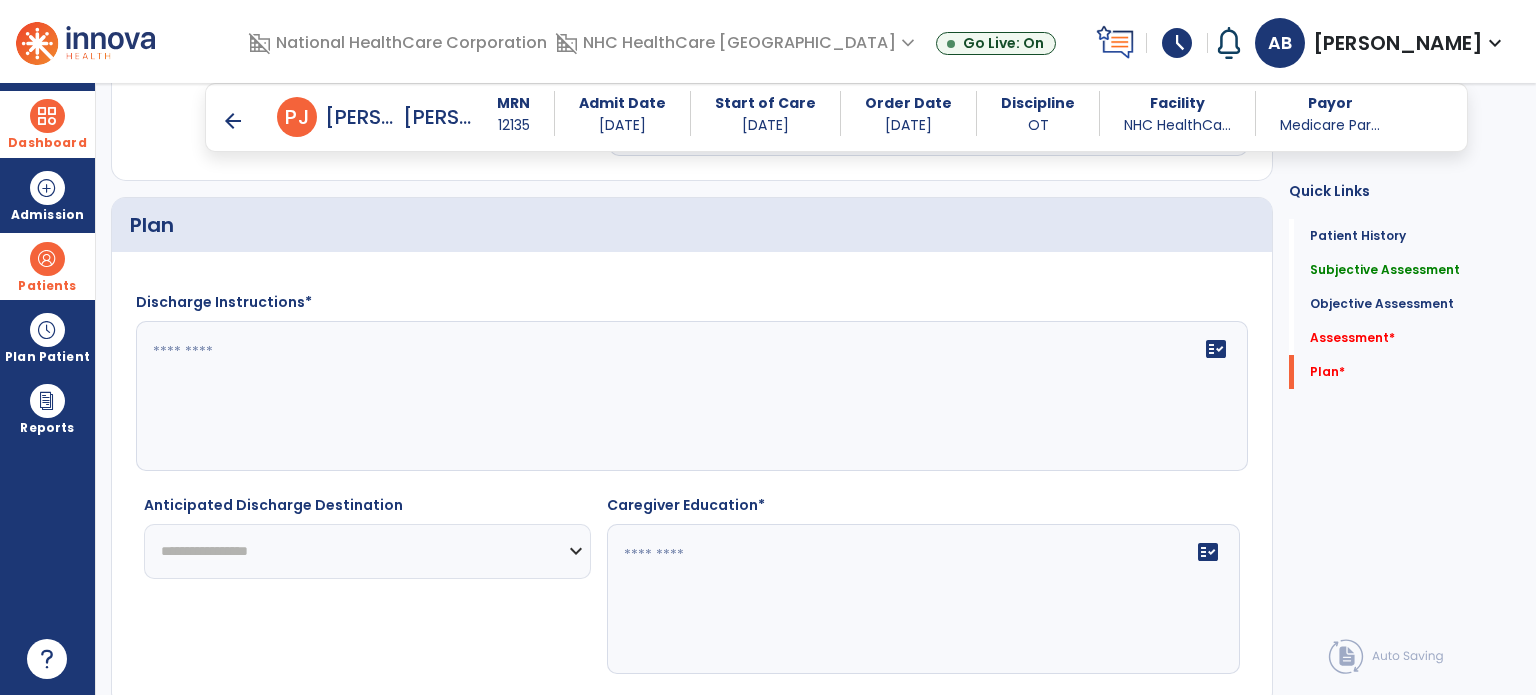 type on "**********" 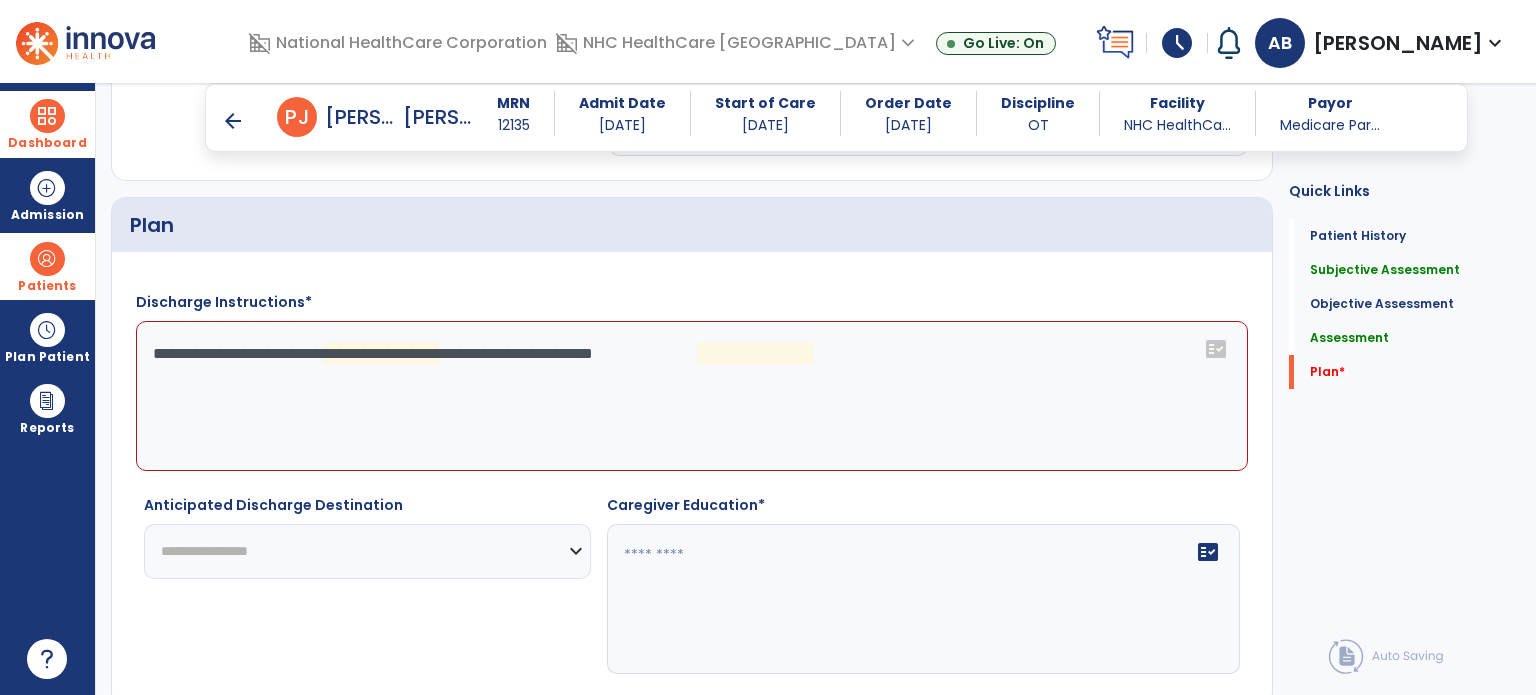 click on "**********" 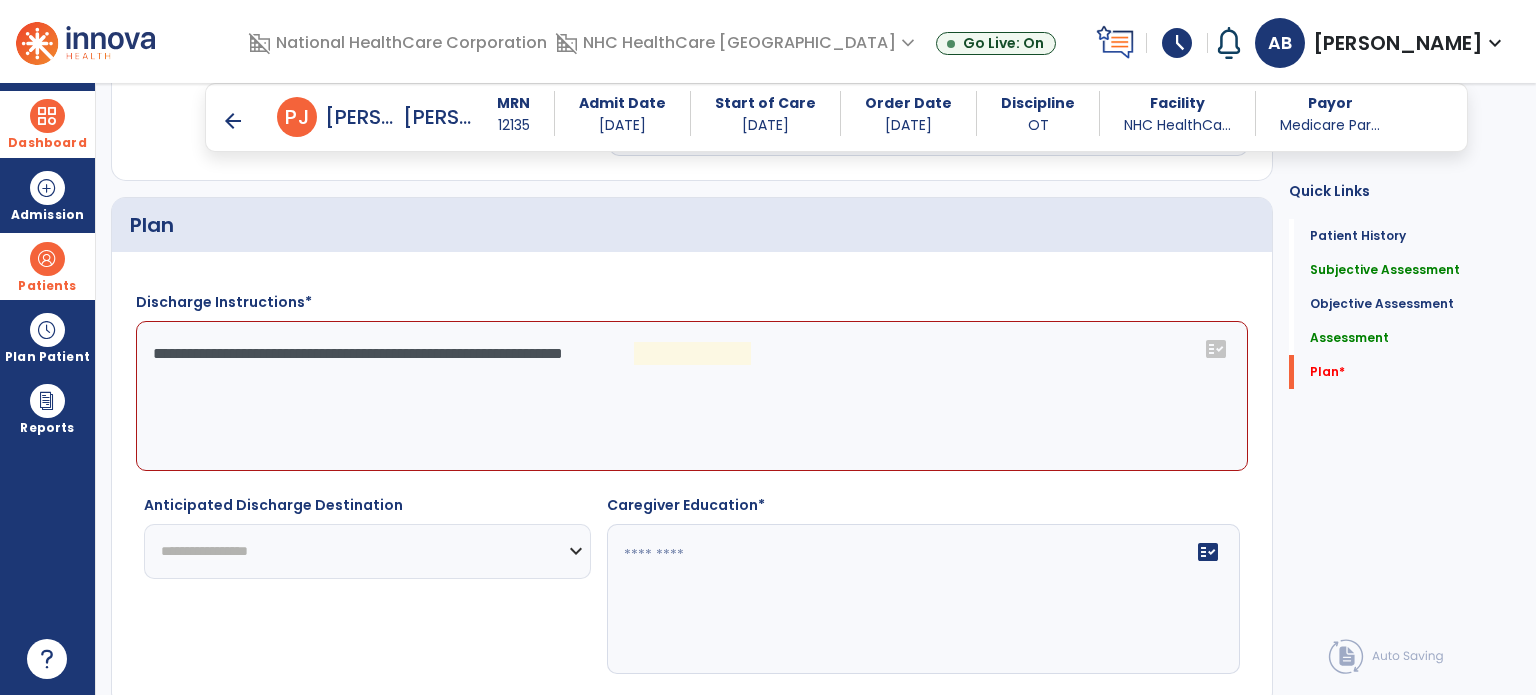 click on "**********" 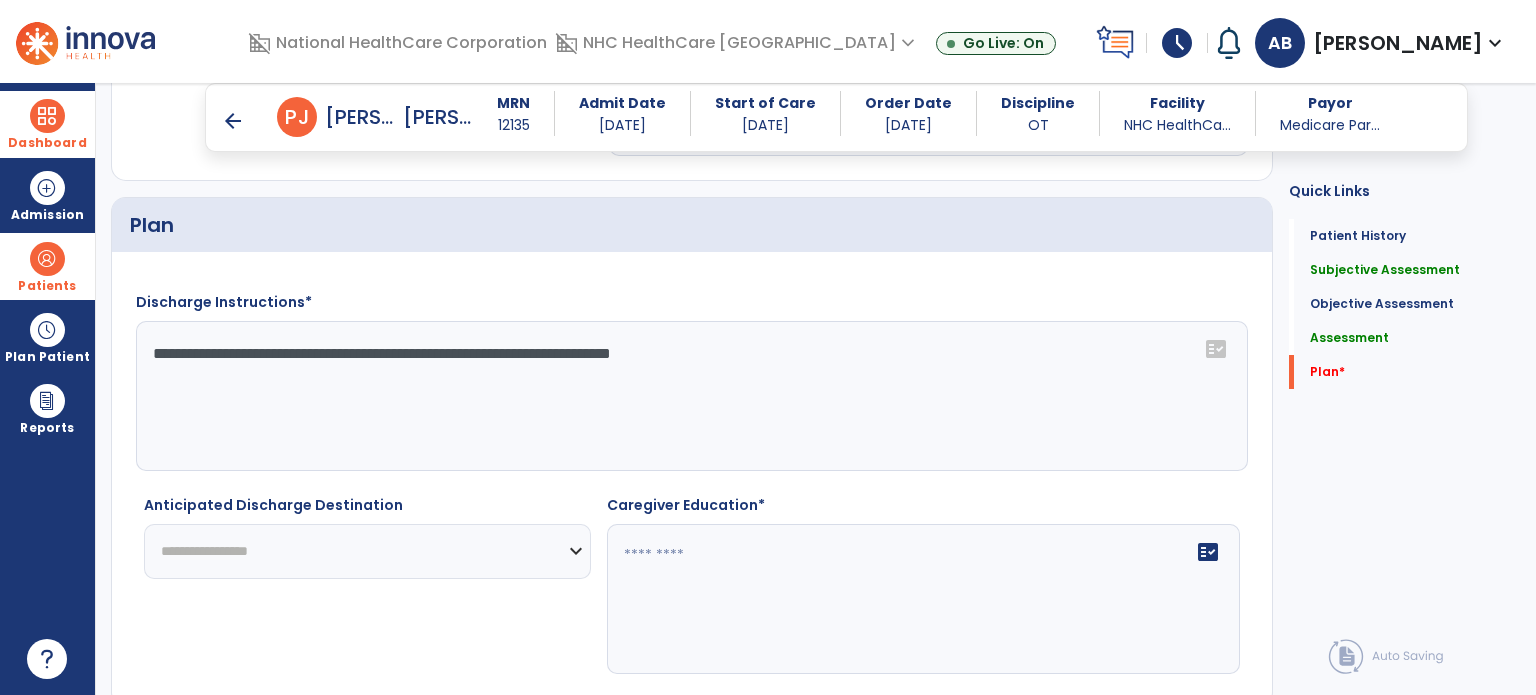 type on "**********" 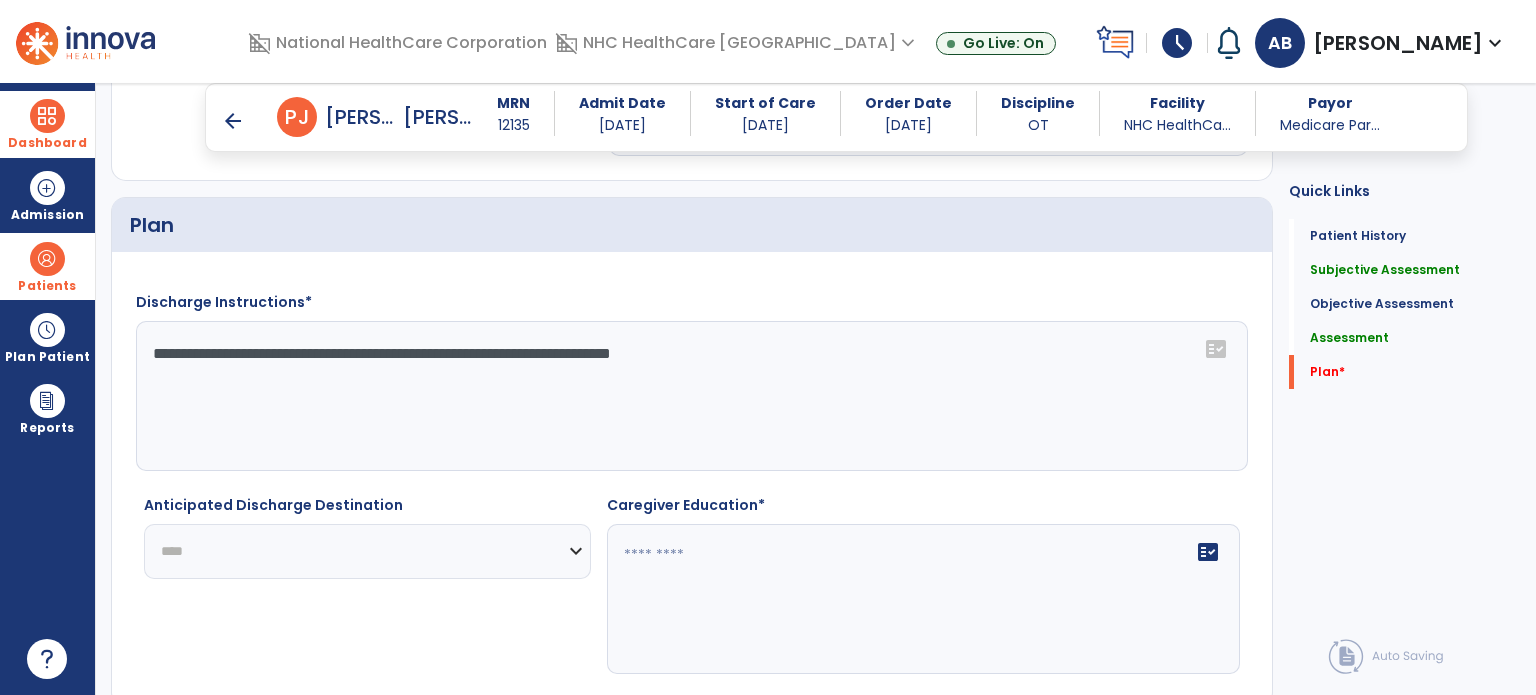 click on "**********" 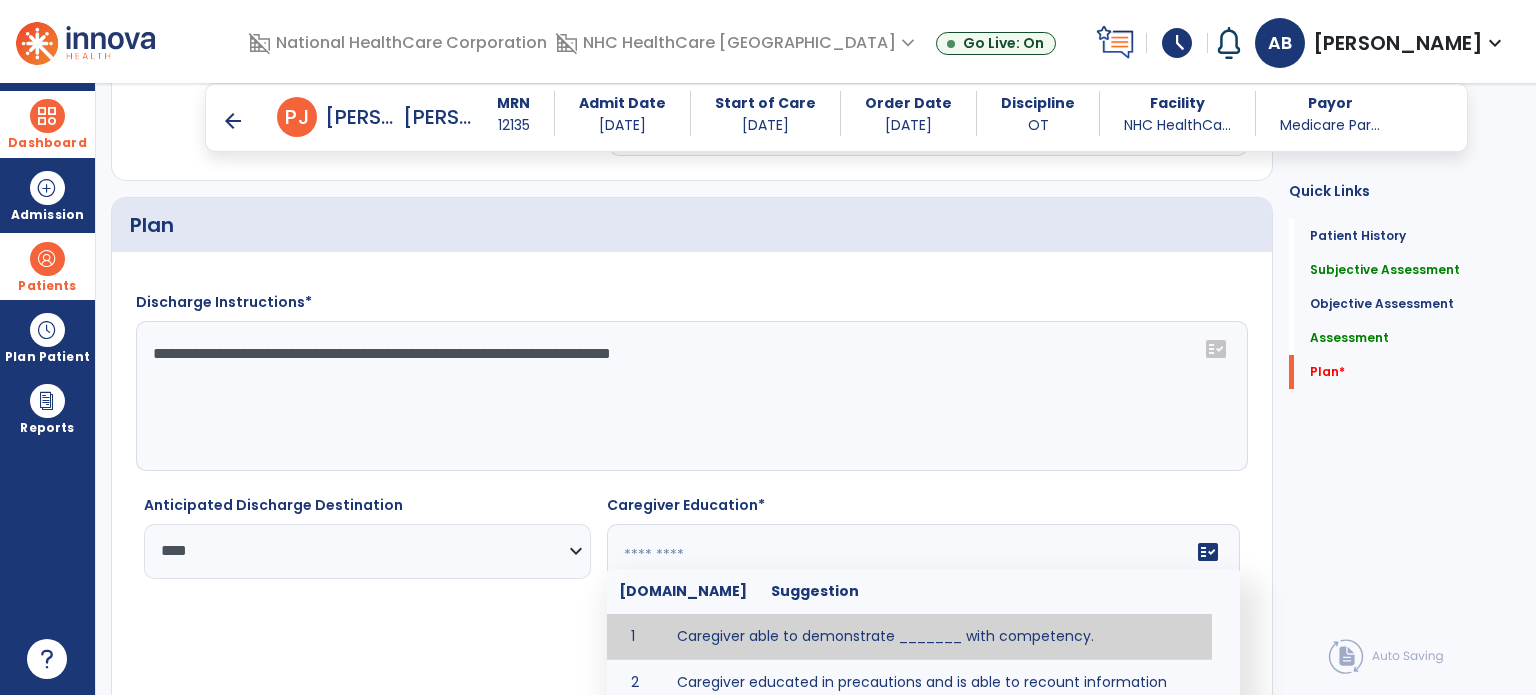 click on "fact_check  [DOMAIN_NAME] Suggestion 1 Caregiver able to demonstrate _______ with competency. 2 Caregiver educated in precautions and is able to recount information with accuracy. 3 Caregiver education initiated with _______ focusing on the following tasks/activities __________. 4 Home exercise program initiated with caregiver focusing on __________. 5 Patient educated in precautions and is able to recount information with [VALUE]% accuracy." 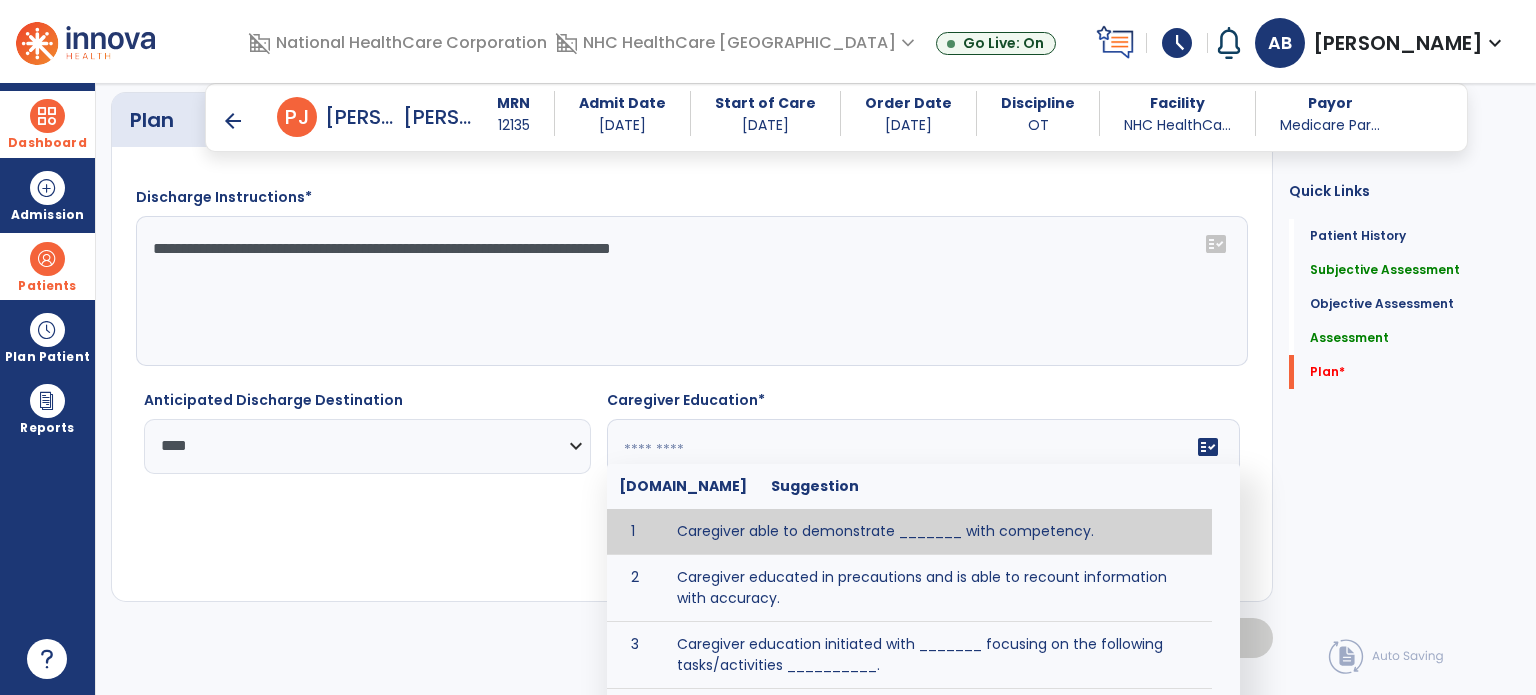 scroll, scrollTop: 4036, scrollLeft: 0, axis: vertical 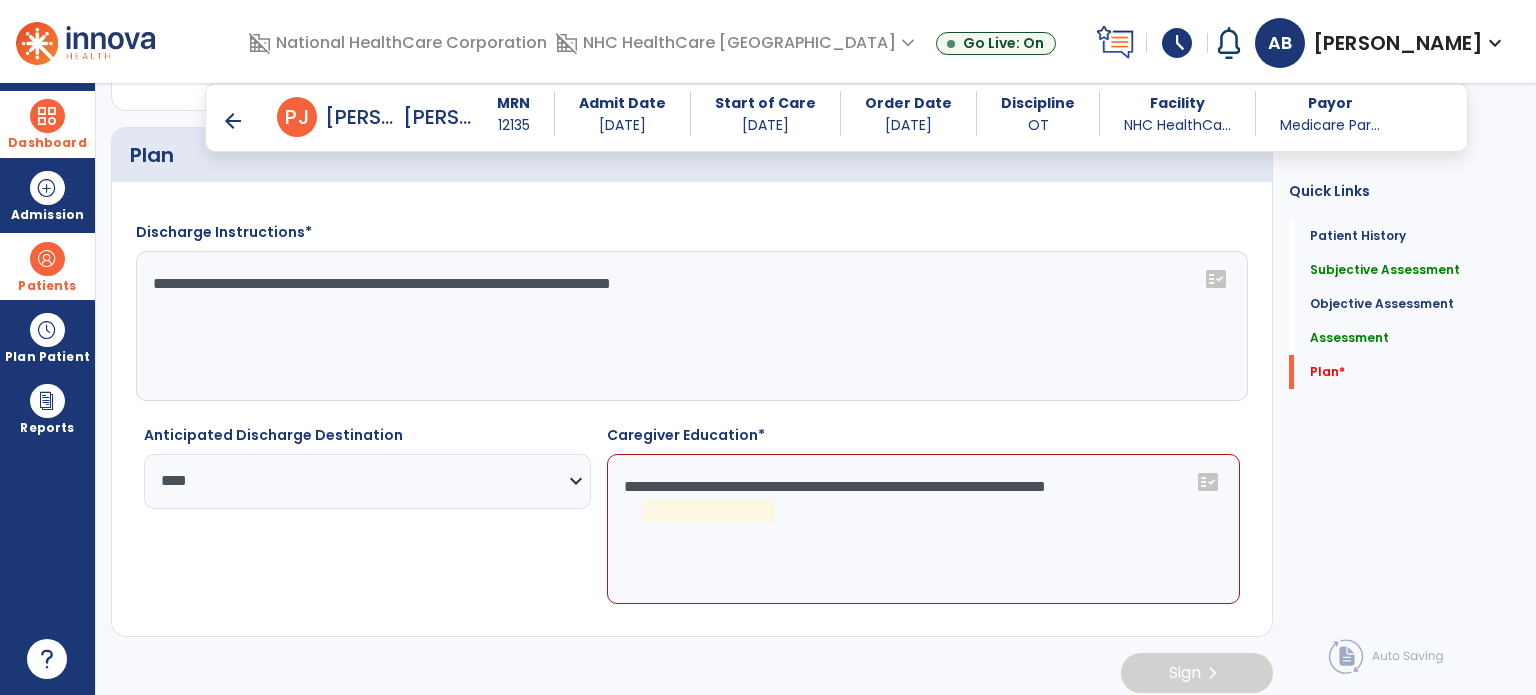 click on "**********" 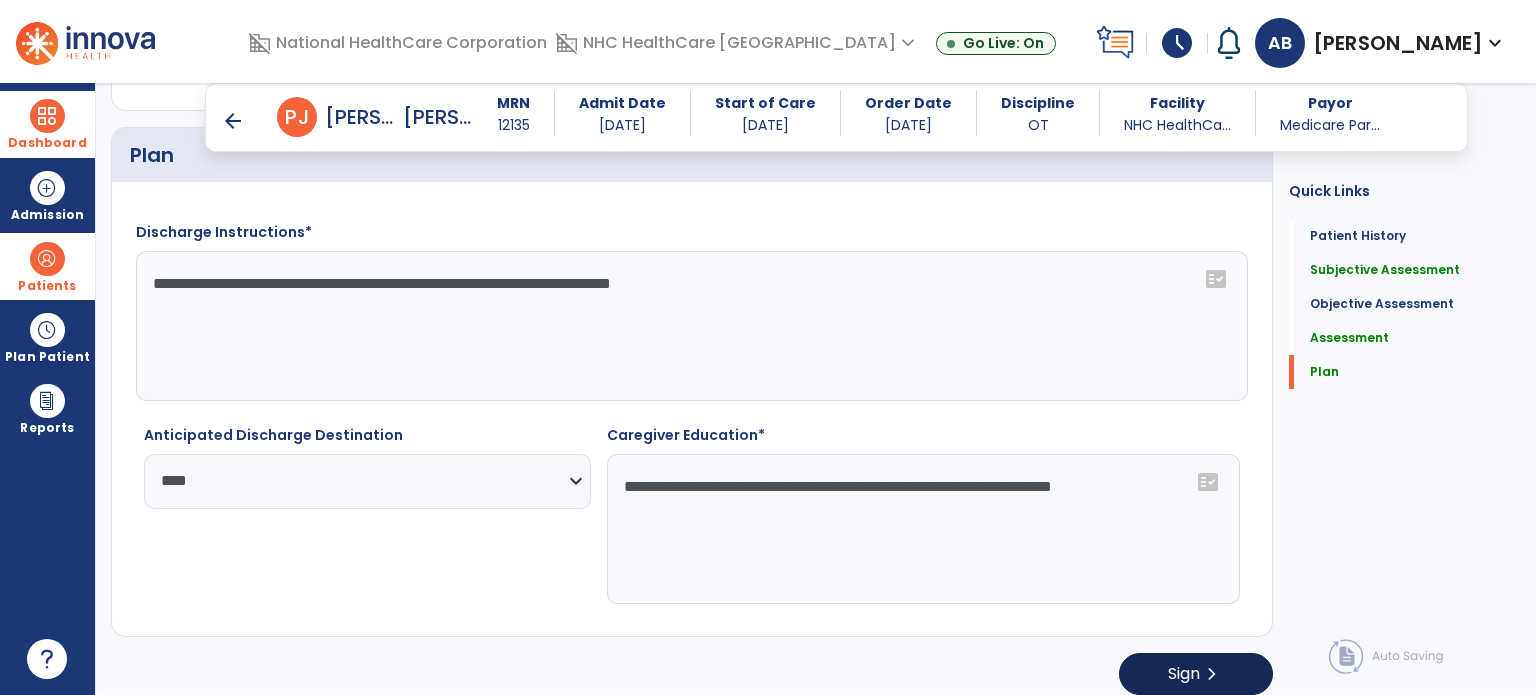 type on "**********" 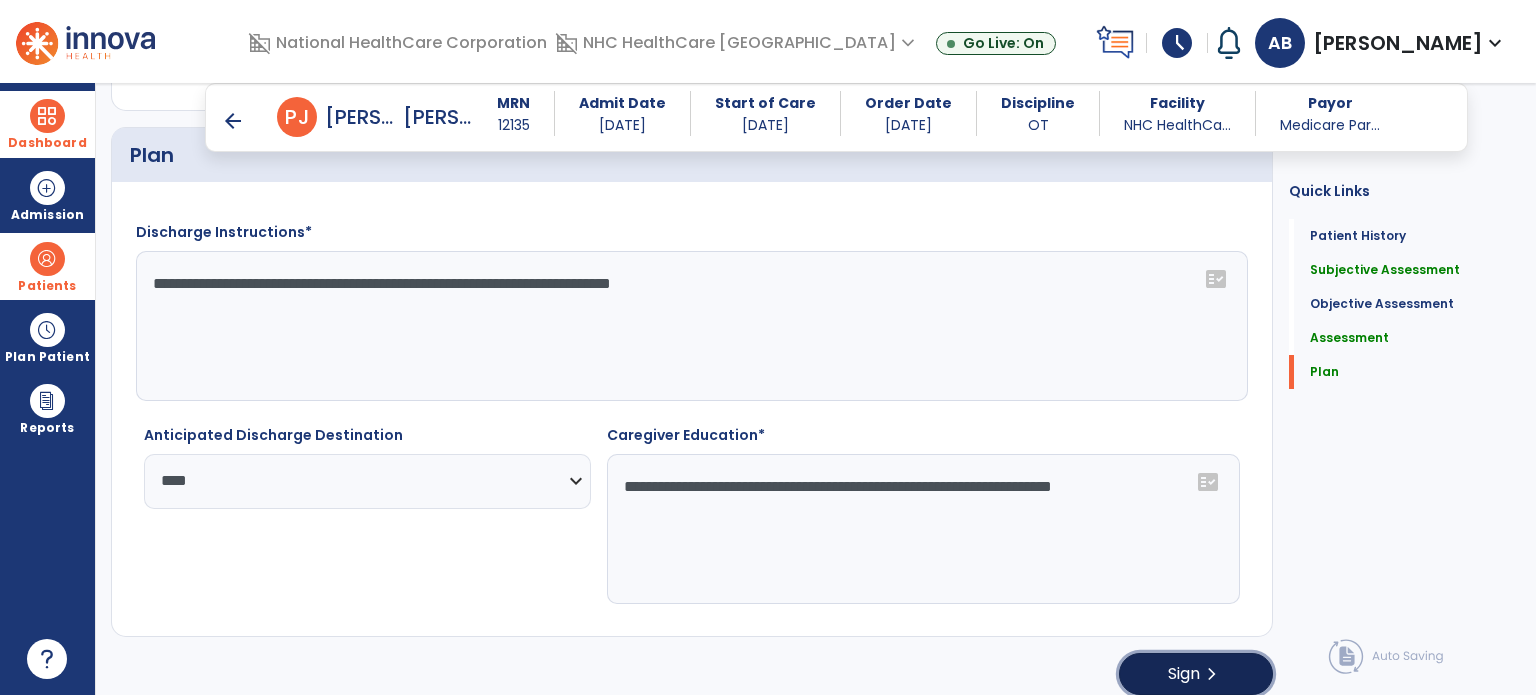 click on "chevron_right" 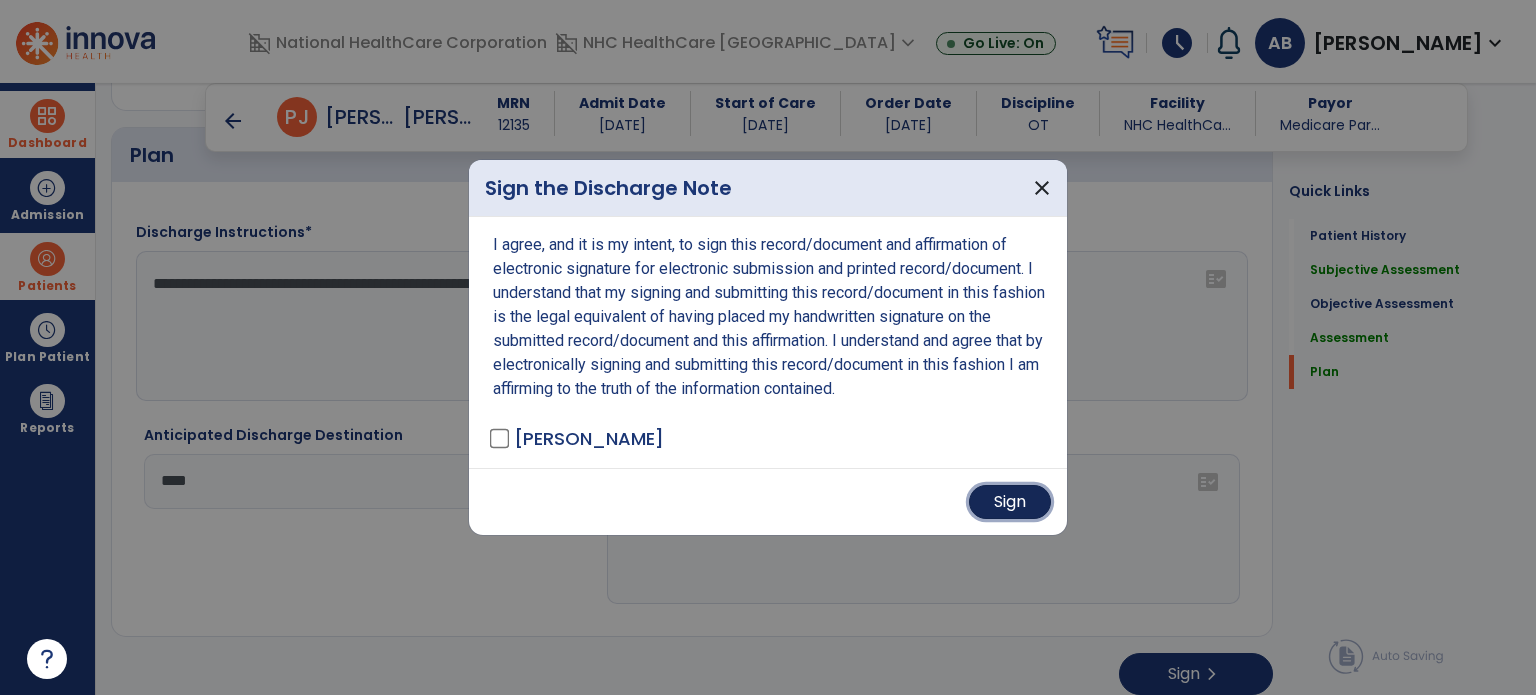 click on "Sign" at bounding box center (1010, 502) 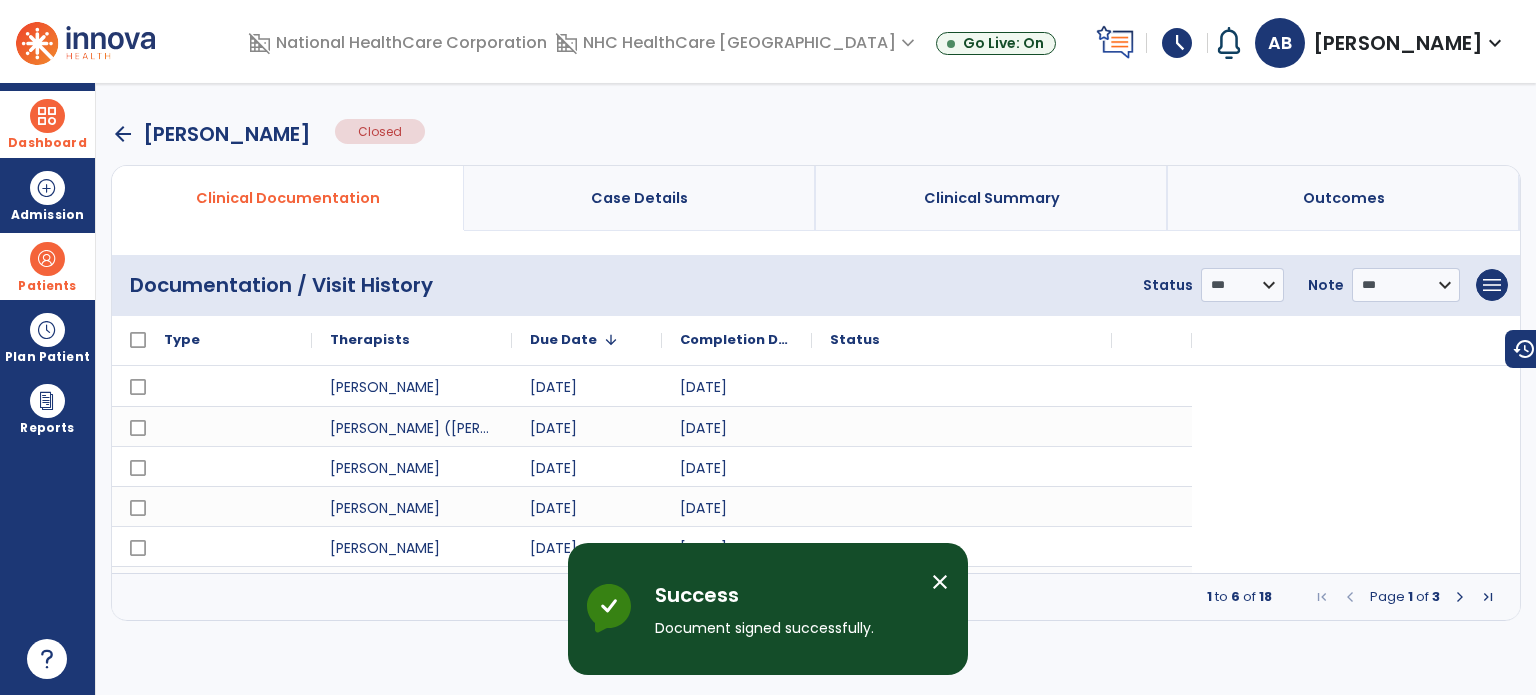 scroll, scrollTop: 0, scrollLeft: 0, axis: both 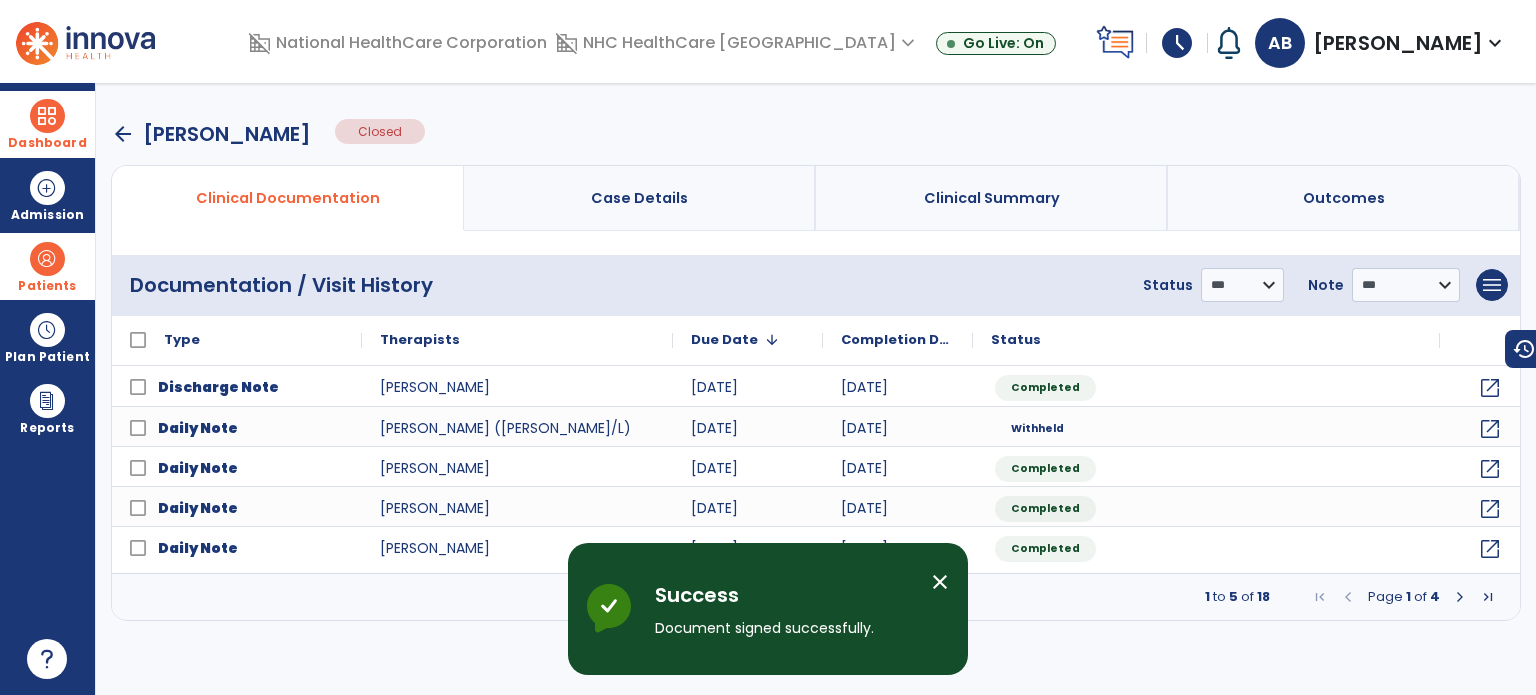 click on "schedule" at bounding box center [1177, 43] 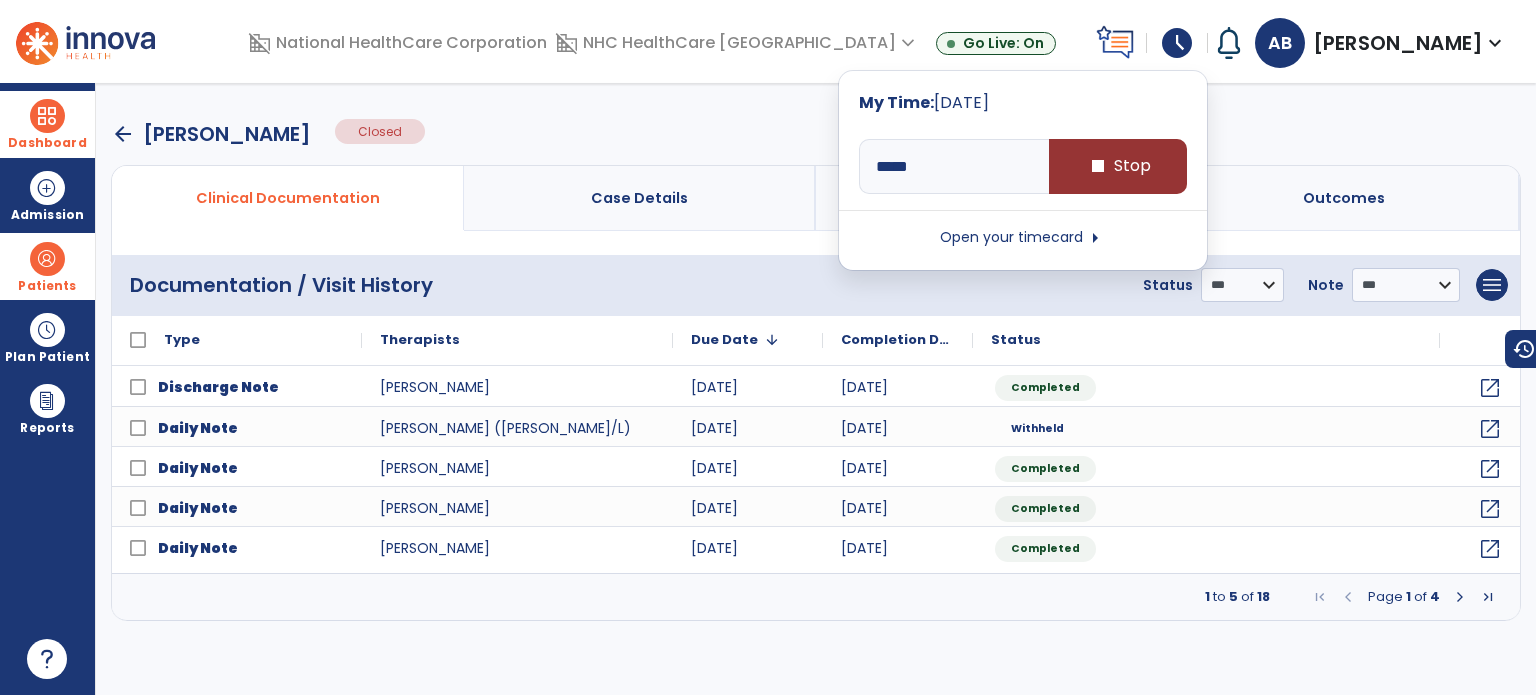 click on "stop  Stop" at bounding box center [1118, 166] 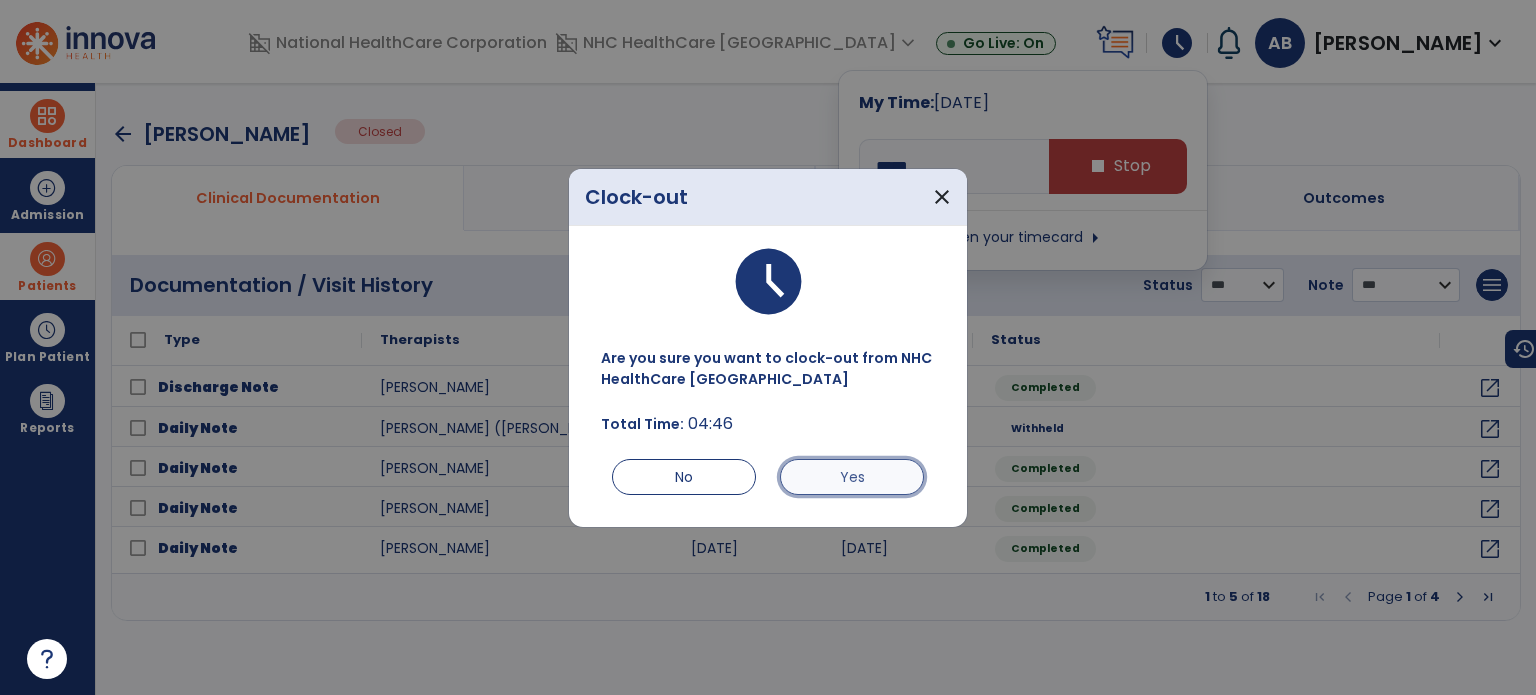 click on "Yes" at bounding box center (852, 477) 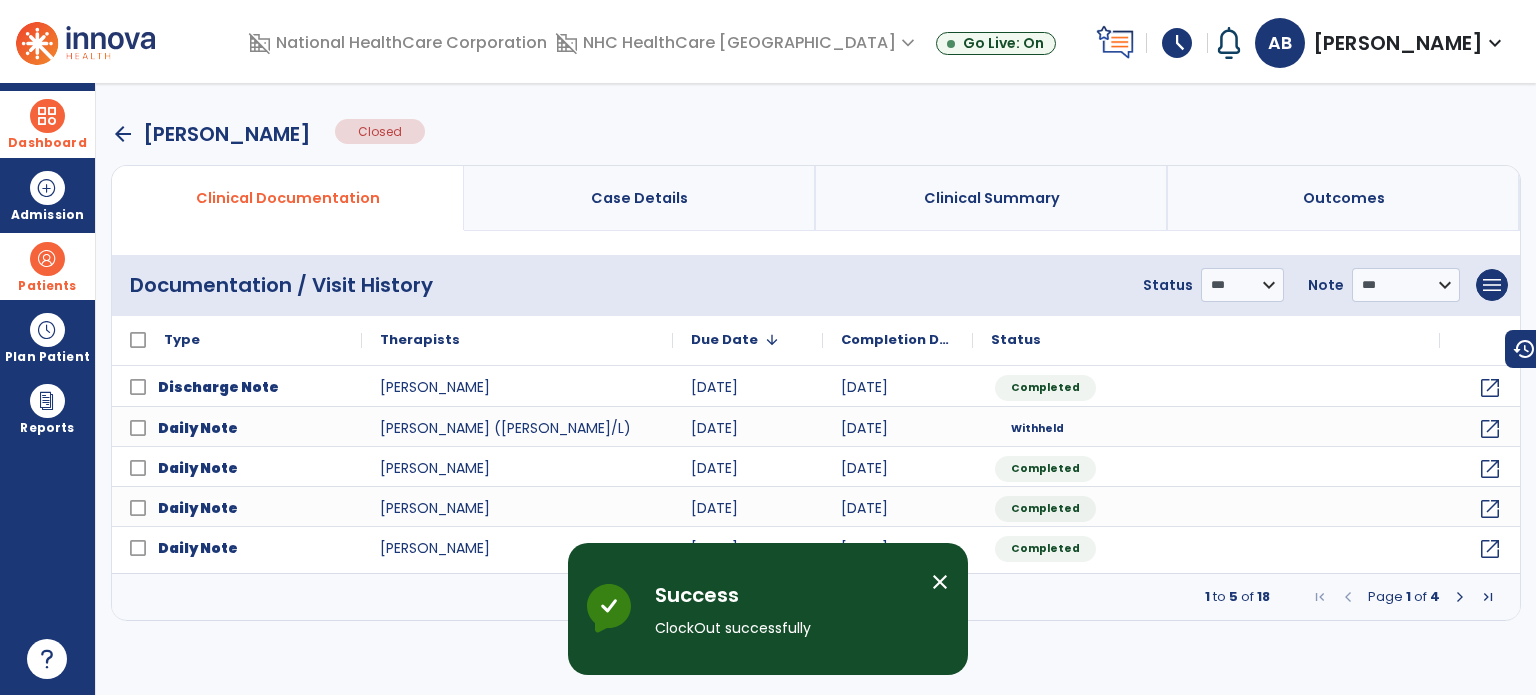 click on "Dashboard" at bounding box center [47, 124] 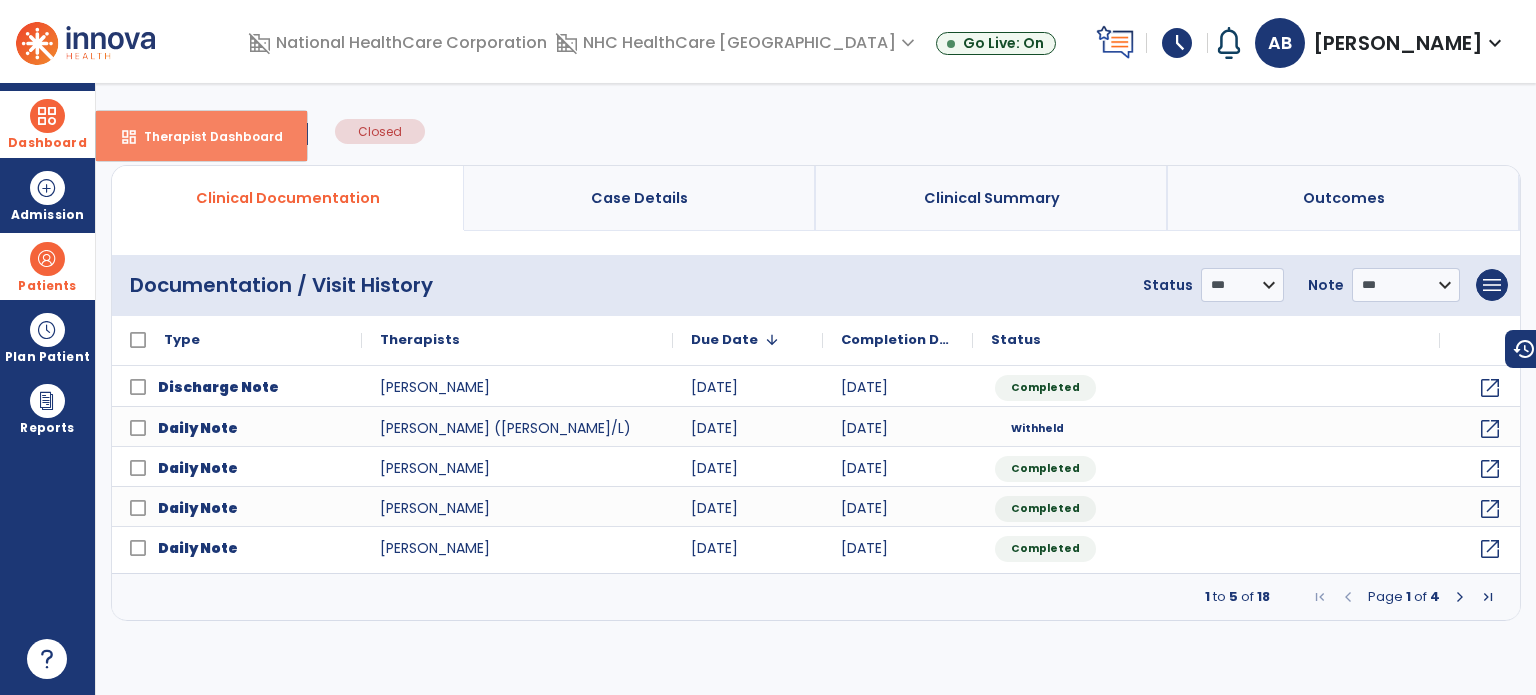 click on "dashboard  Therapist Dashboard" at bounding box center [201, 136] 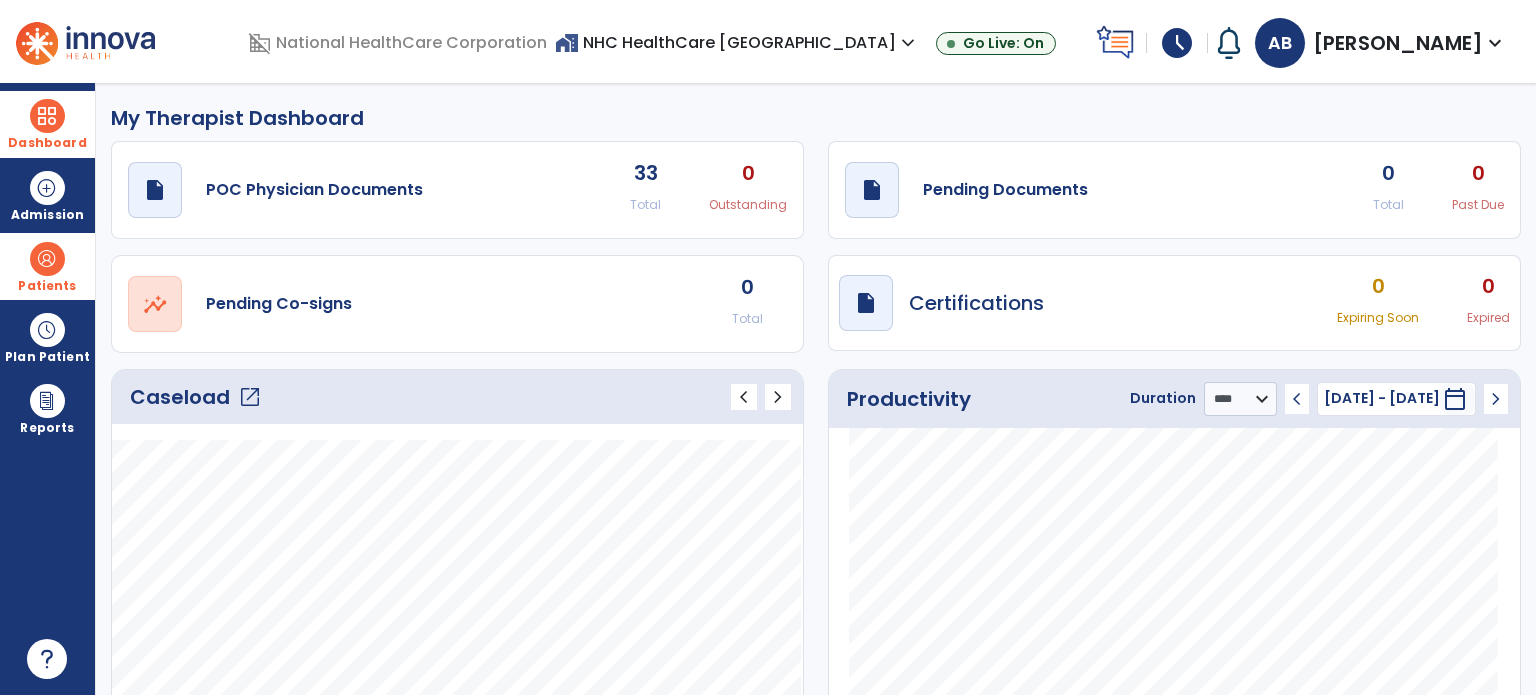 click on "chevron_left" 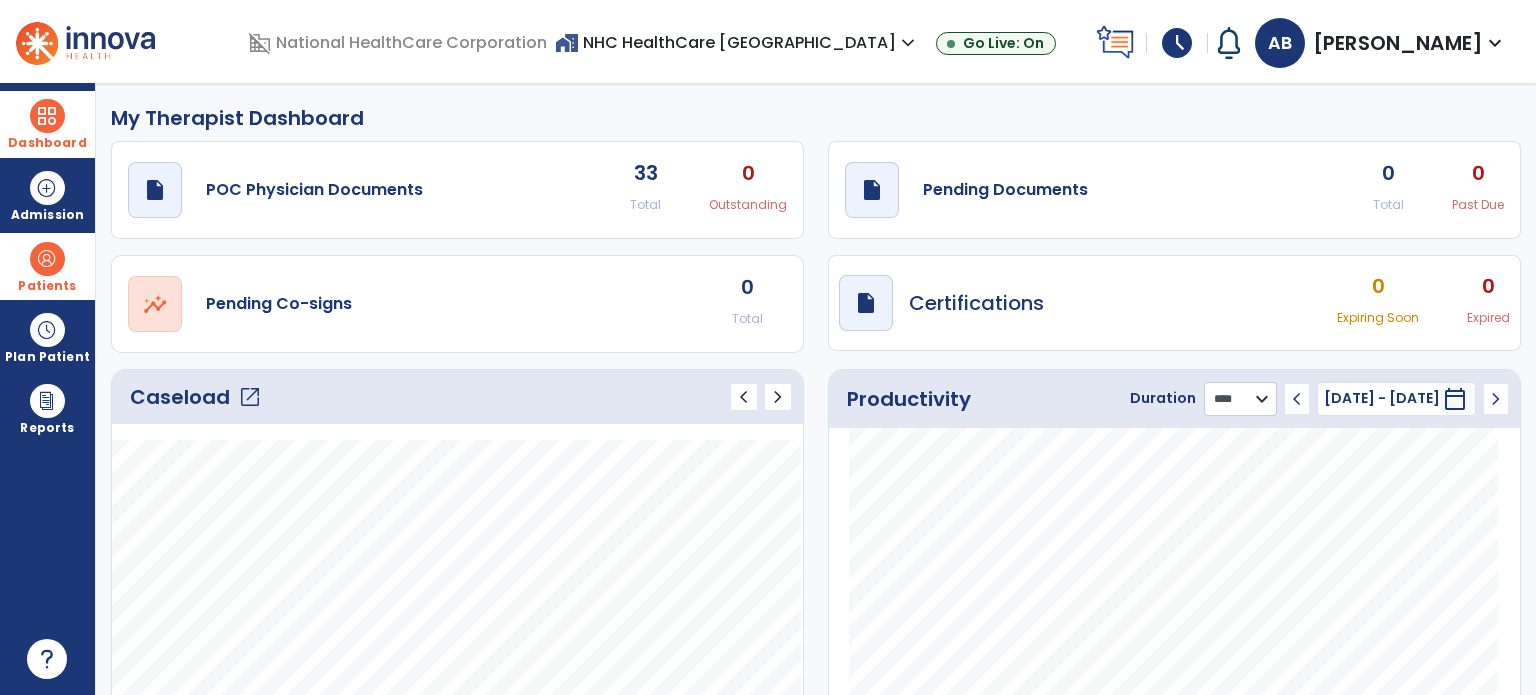 click on "******** **** ***" 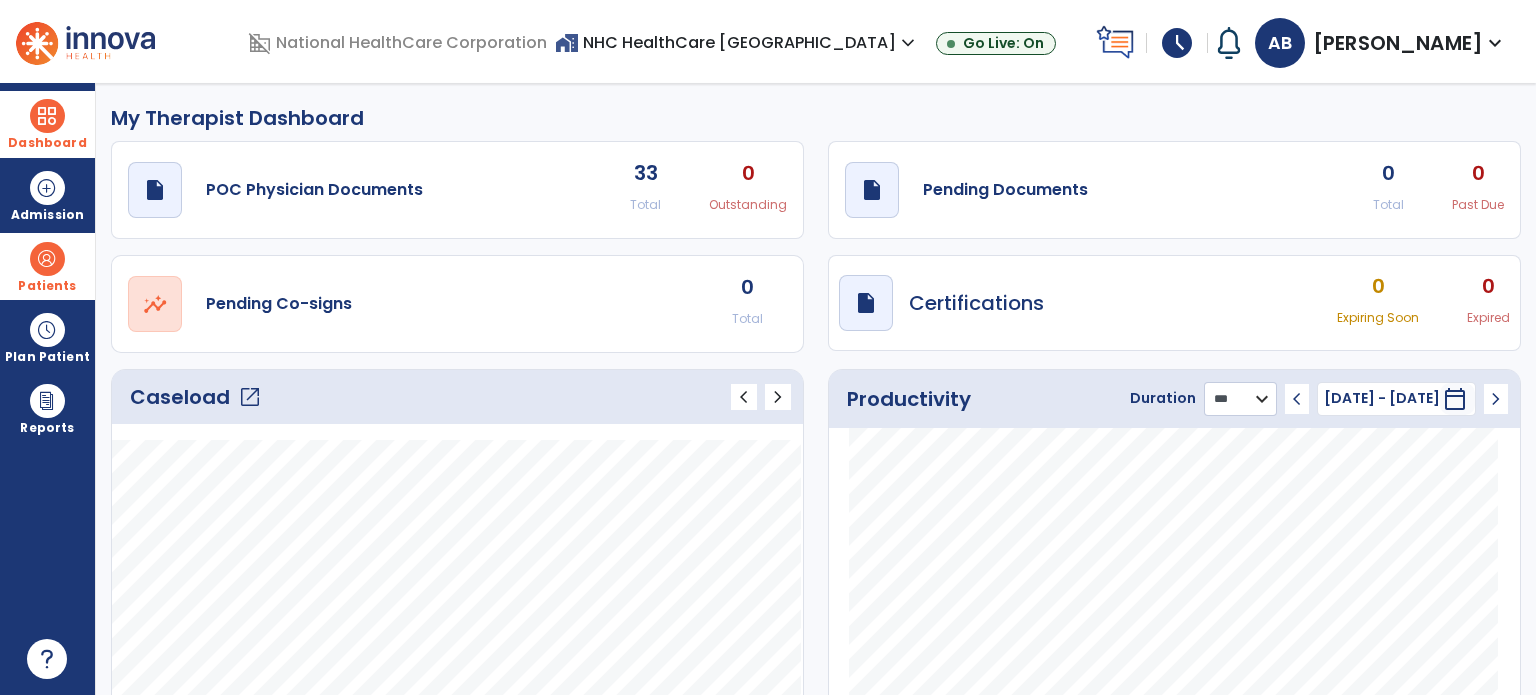 click on "******** **** ***" 